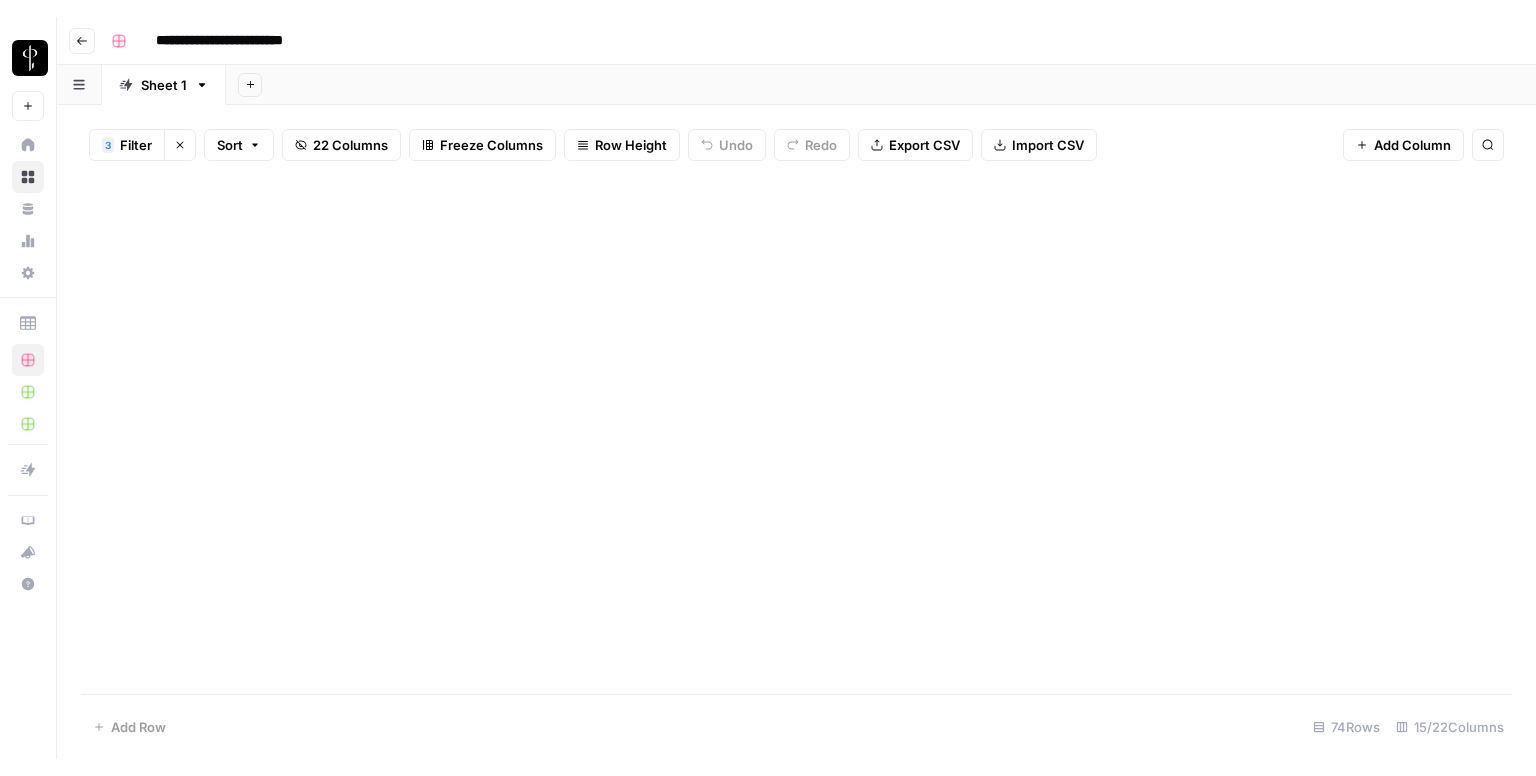scroll, scrollTop: 0, scrollLeft: 0, axis: both 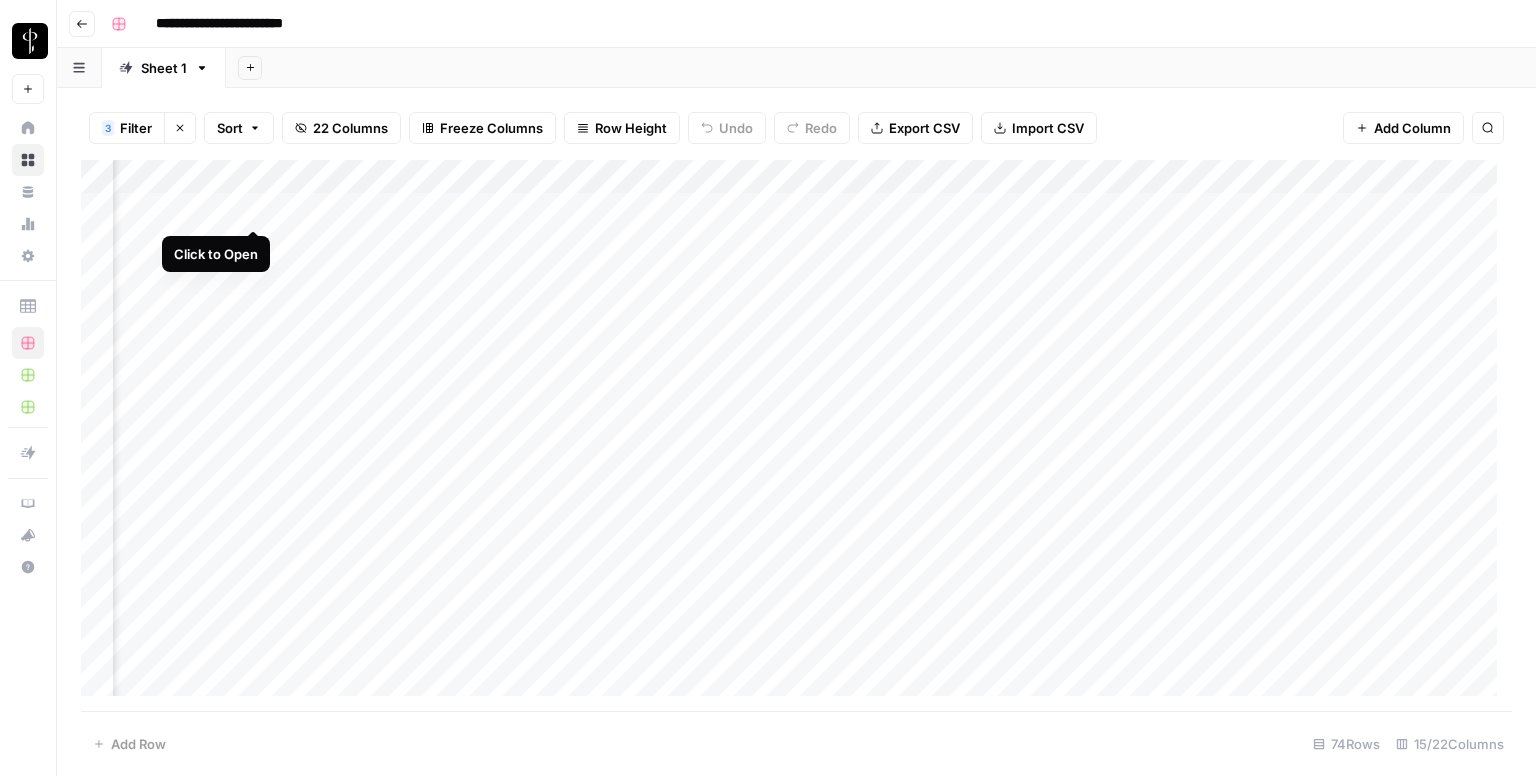 click on "Add Column" at bounding box center [796, 436] 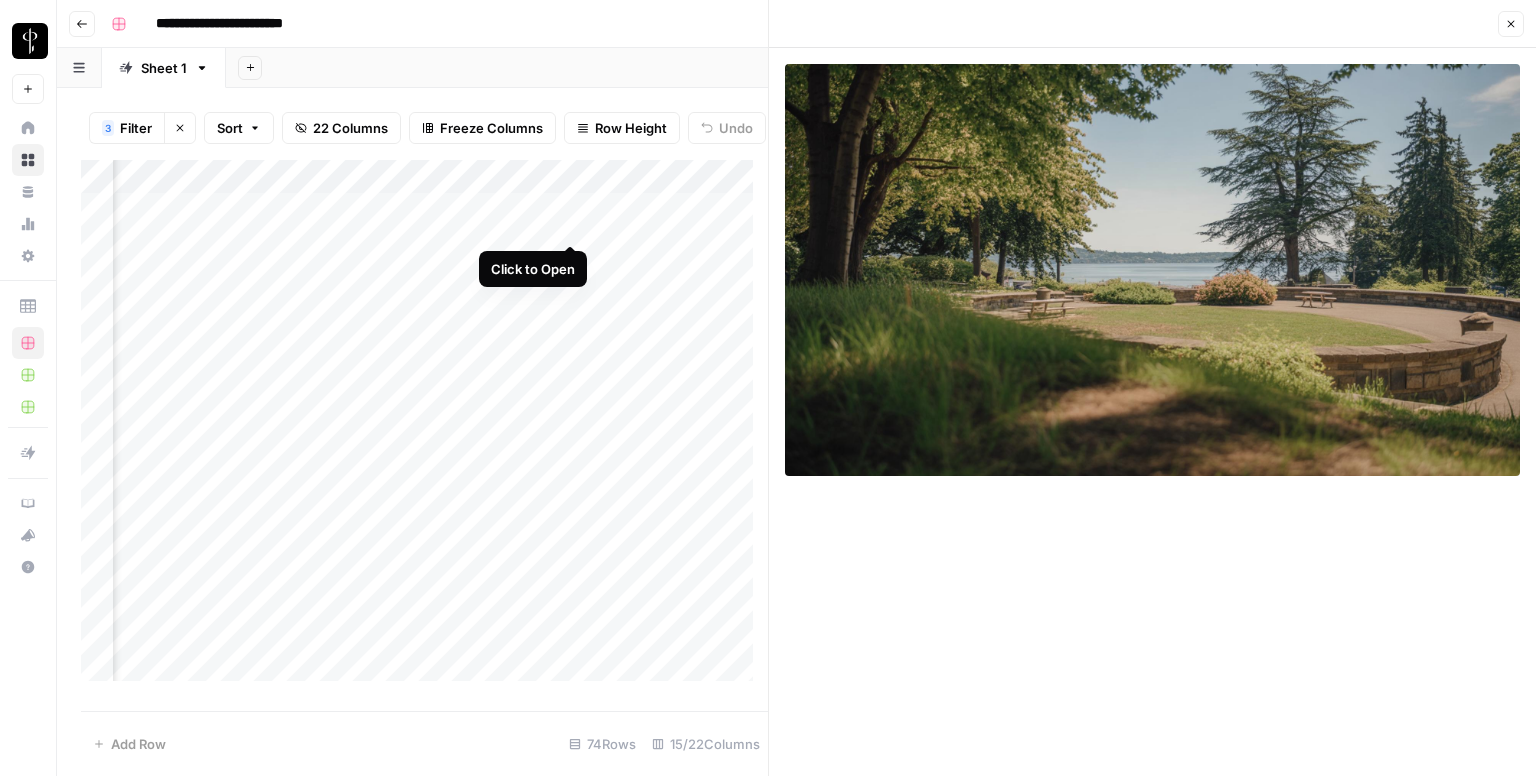 click on "Add Column" at bounding box center [424, 428] 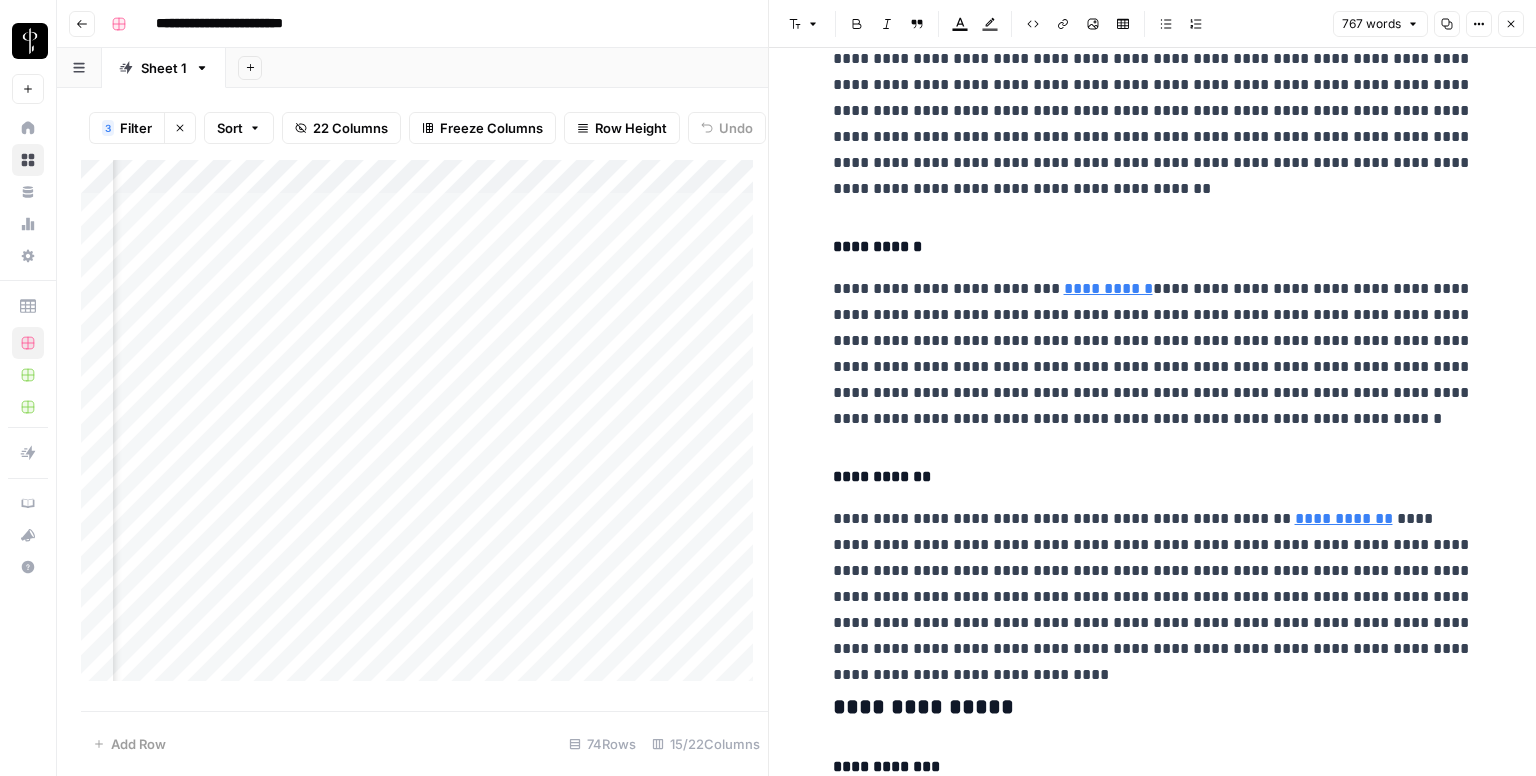scroll, scrollTop: 0, scrollLeft: 0, axis: both 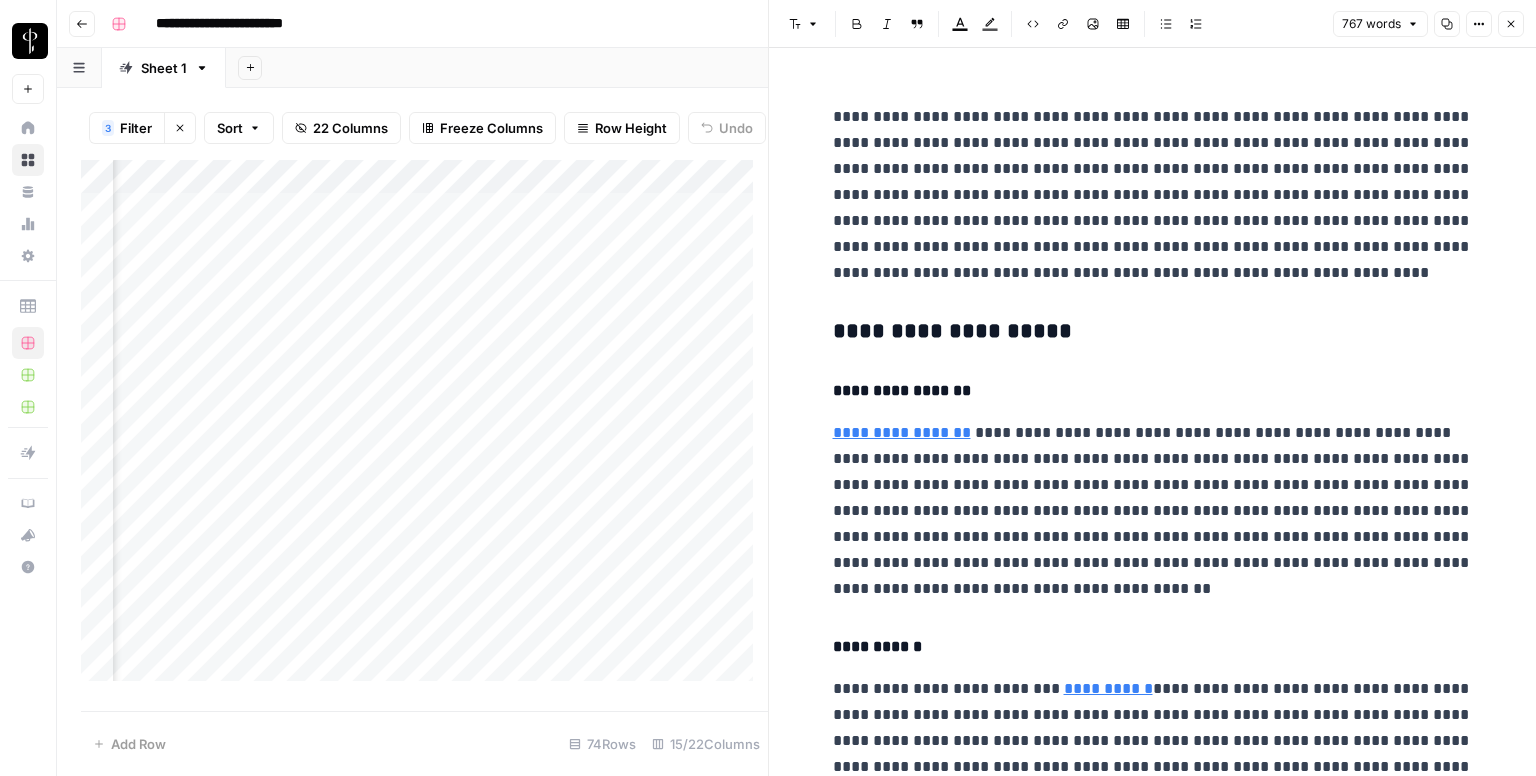 click on "**********" at bounding box center (1153, 1289) 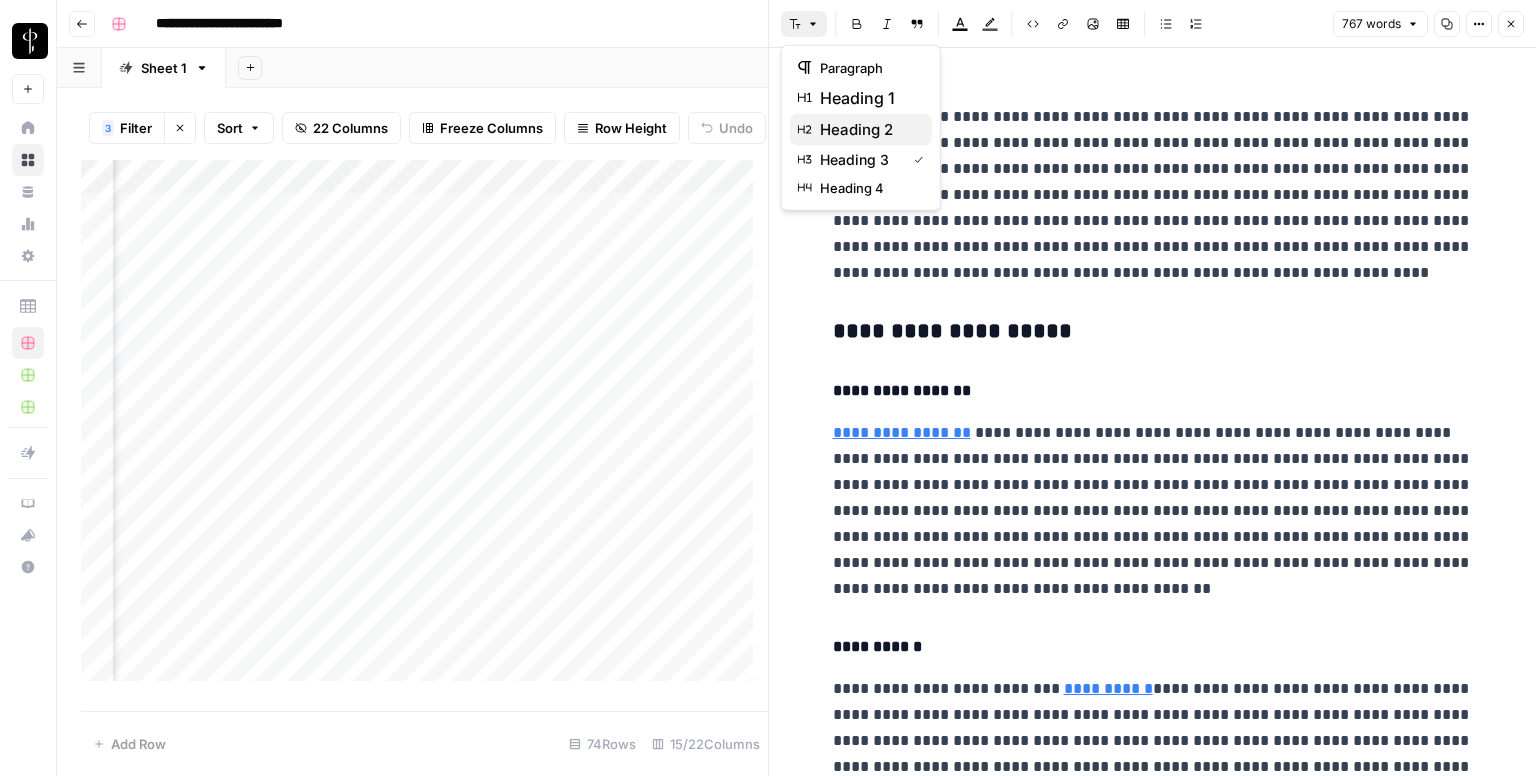 click on "heading 2" at bounding box center [868, 130] 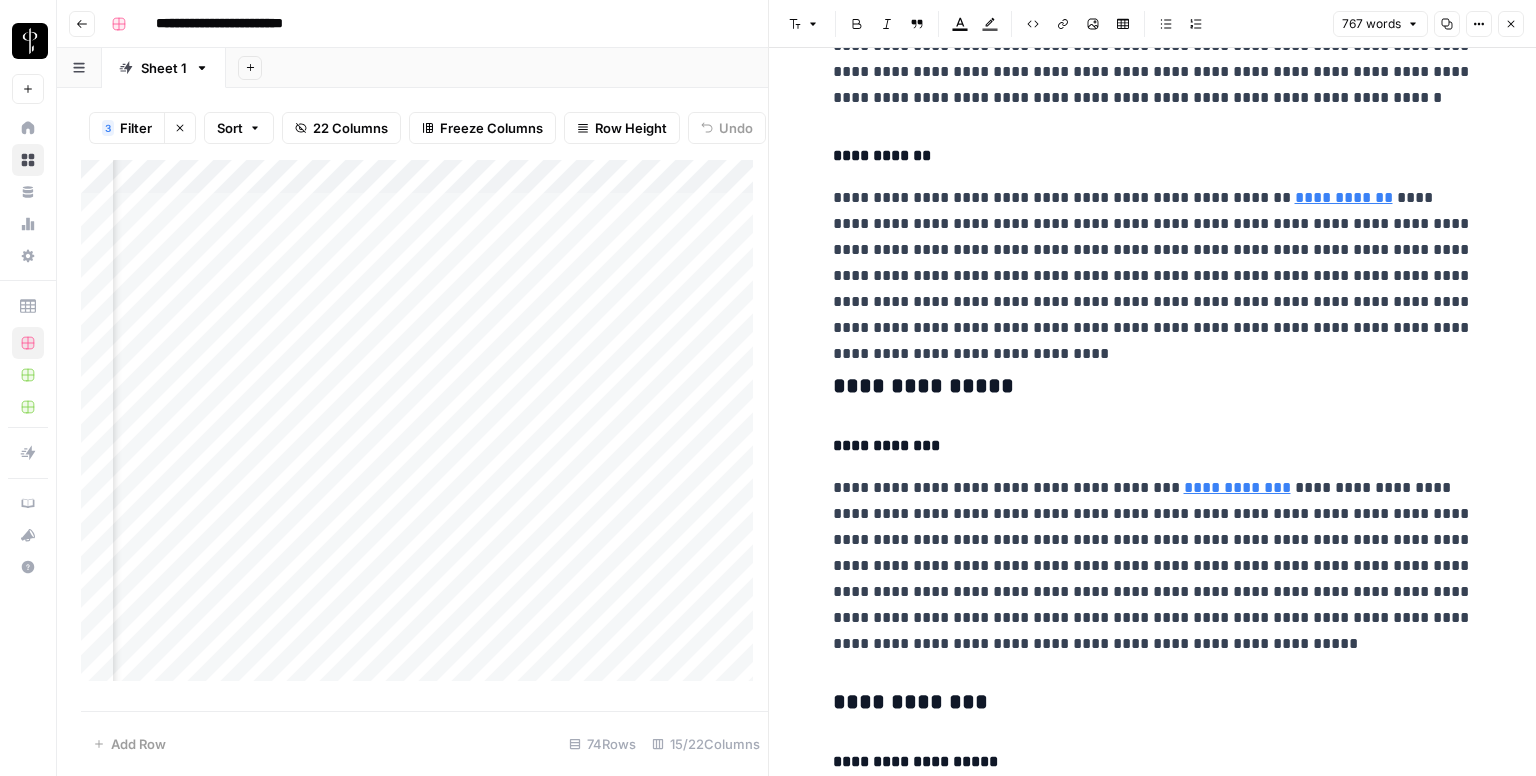 scroll, scrollTop: 800, scrollLeft: 0, axis: vertical 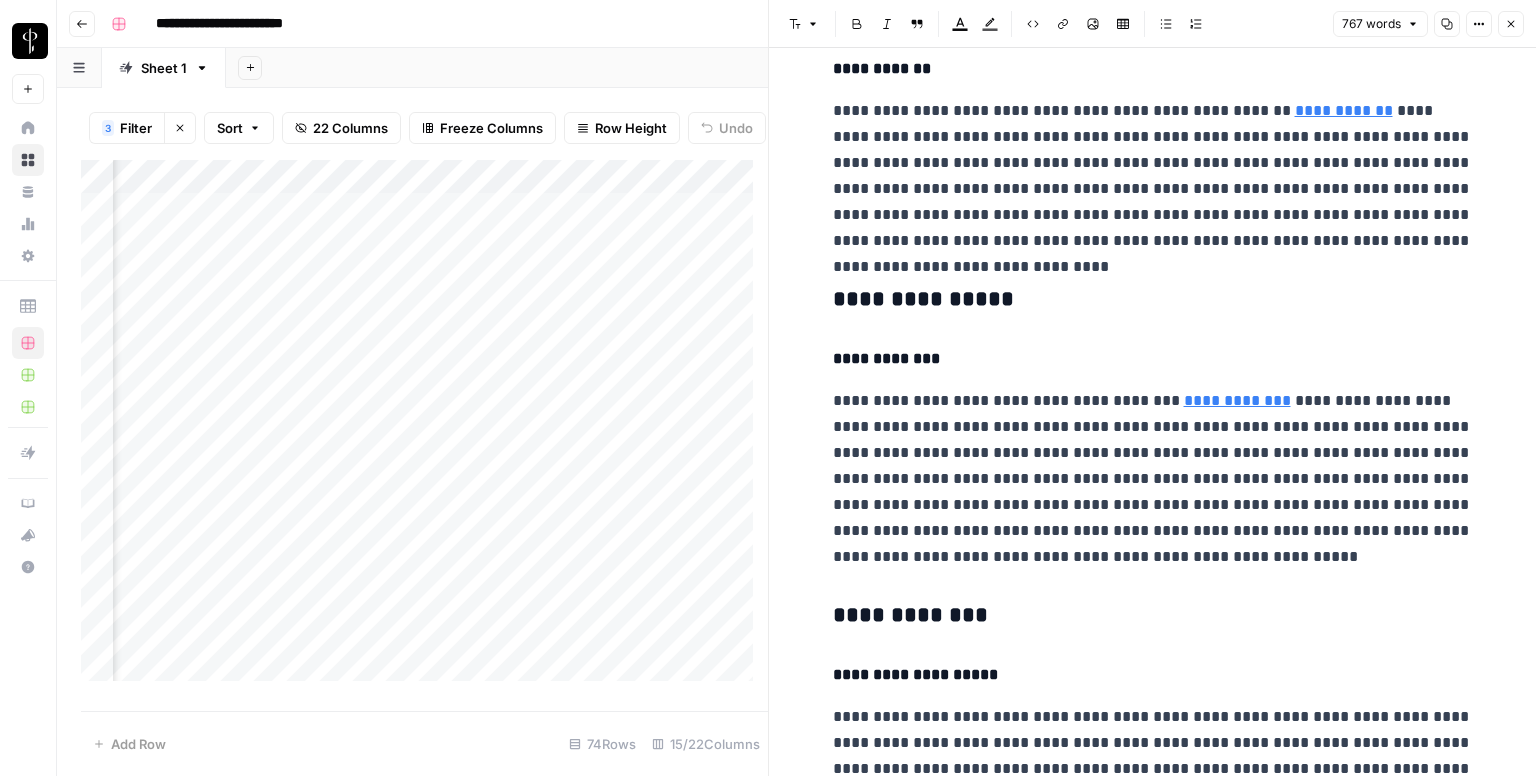click on "**********" at bounding box center (1153, 485) 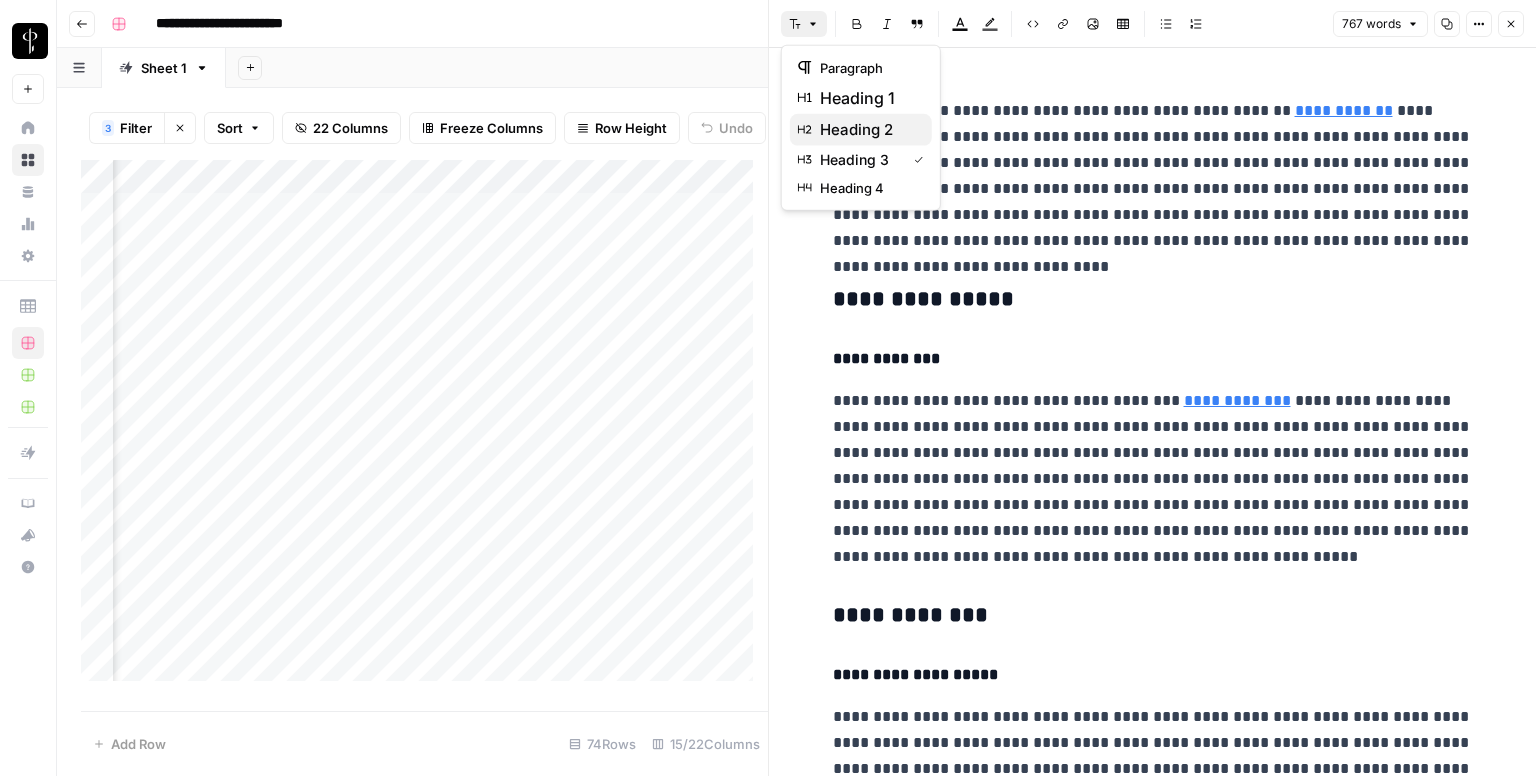 click on "heading 2" at bounding box center (868, 130) 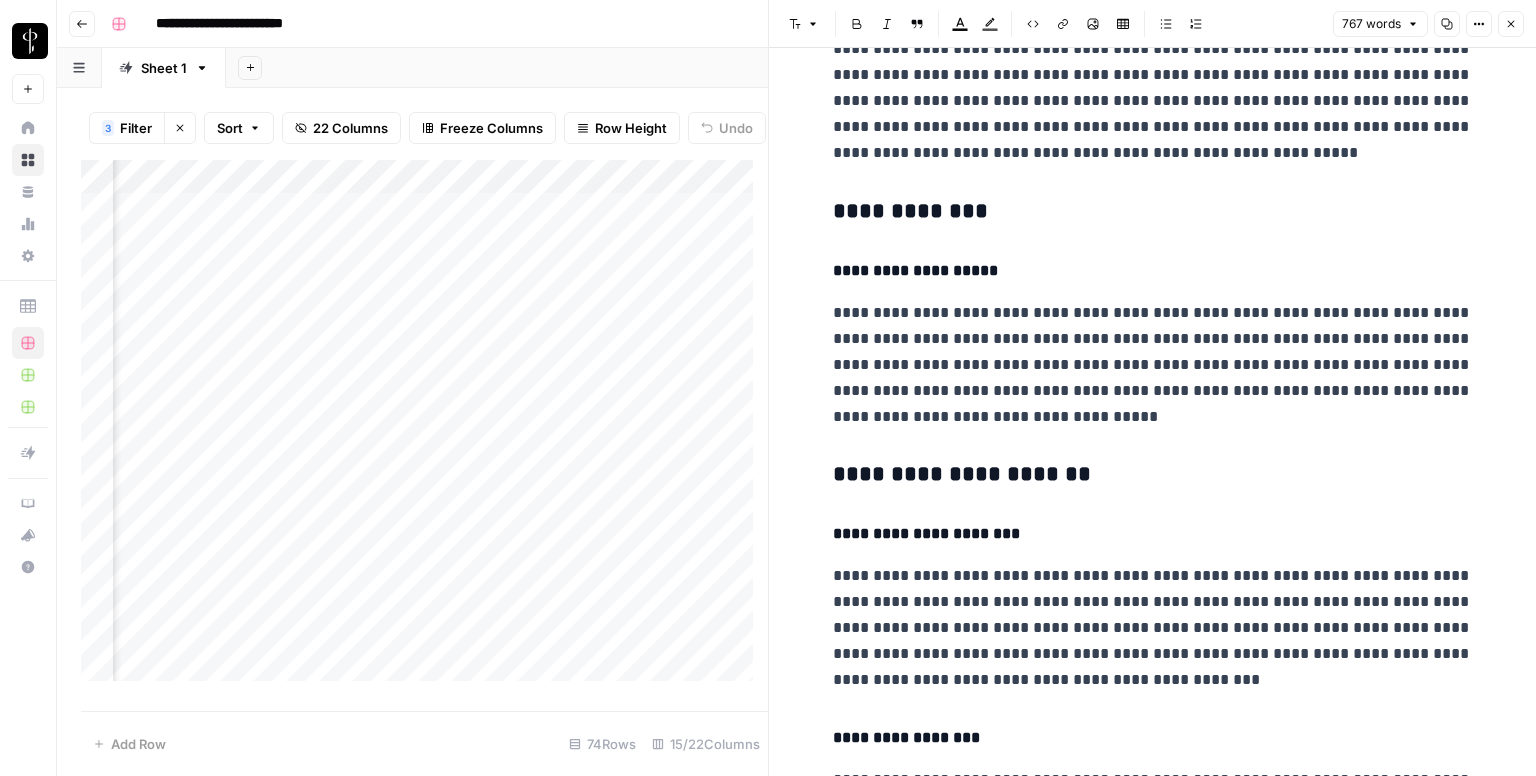 scroll, scrollTop: 1200, scrollLeft: 0, axis: vertical 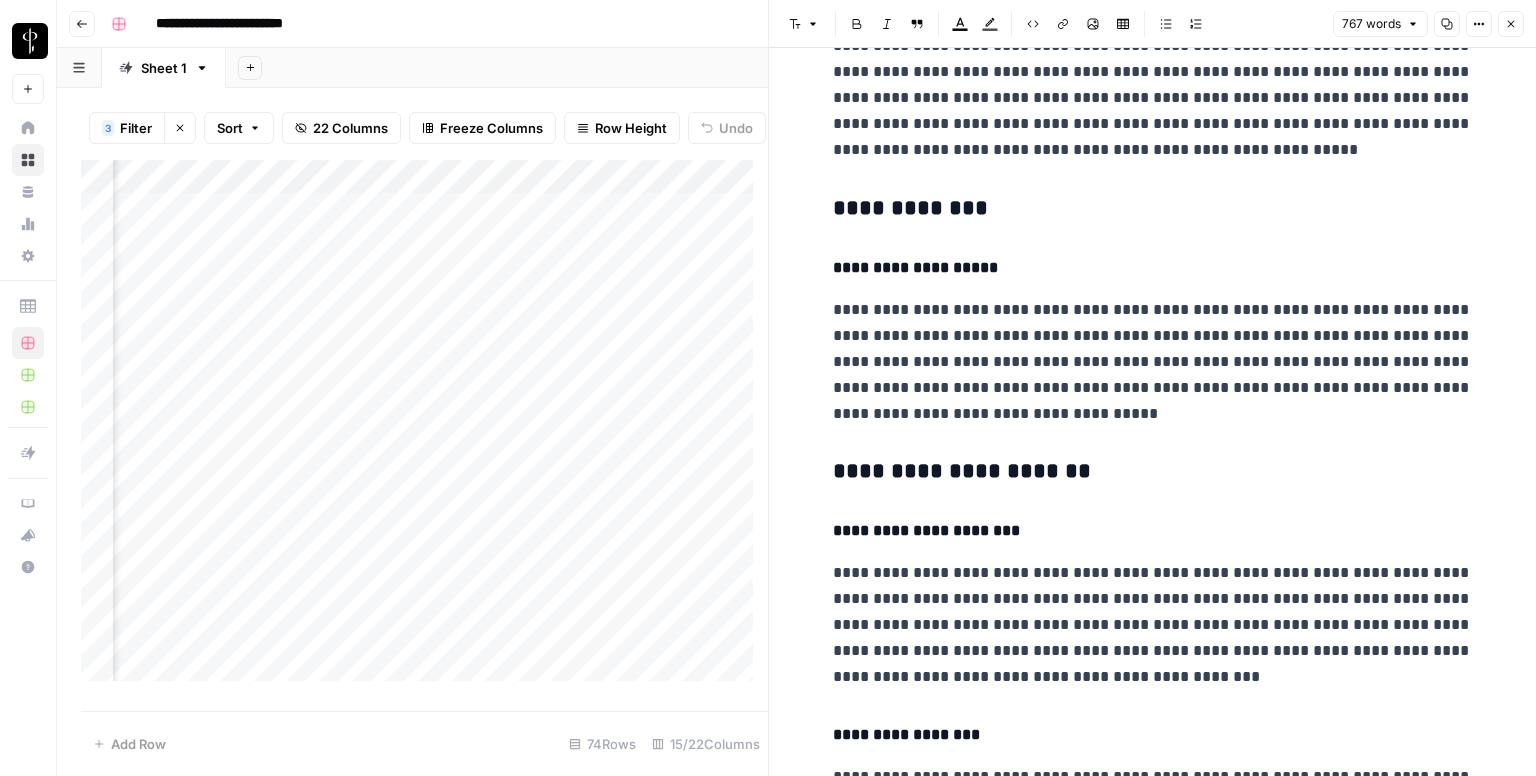 click on "**********" at bounding box center (1153, 209) 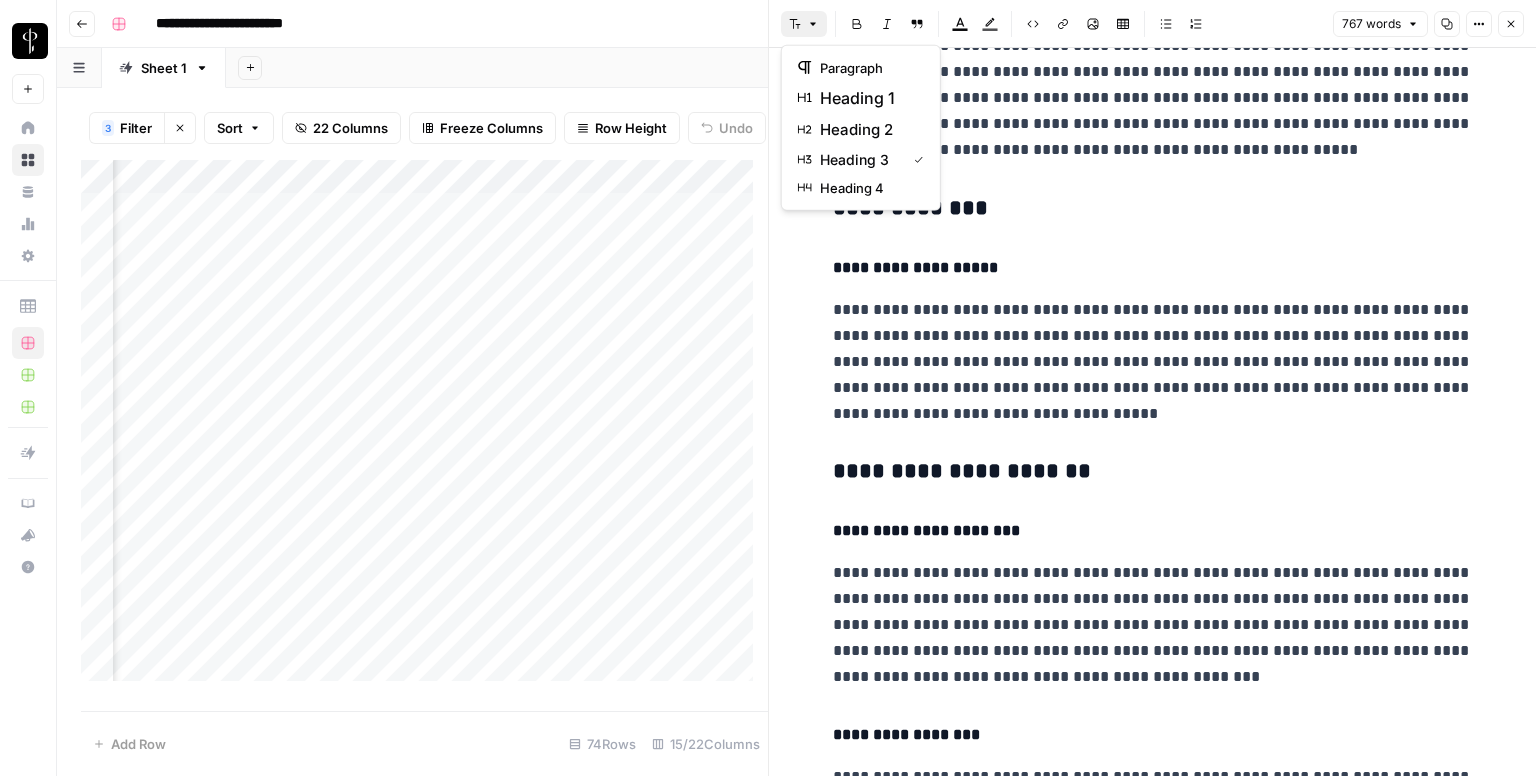 click 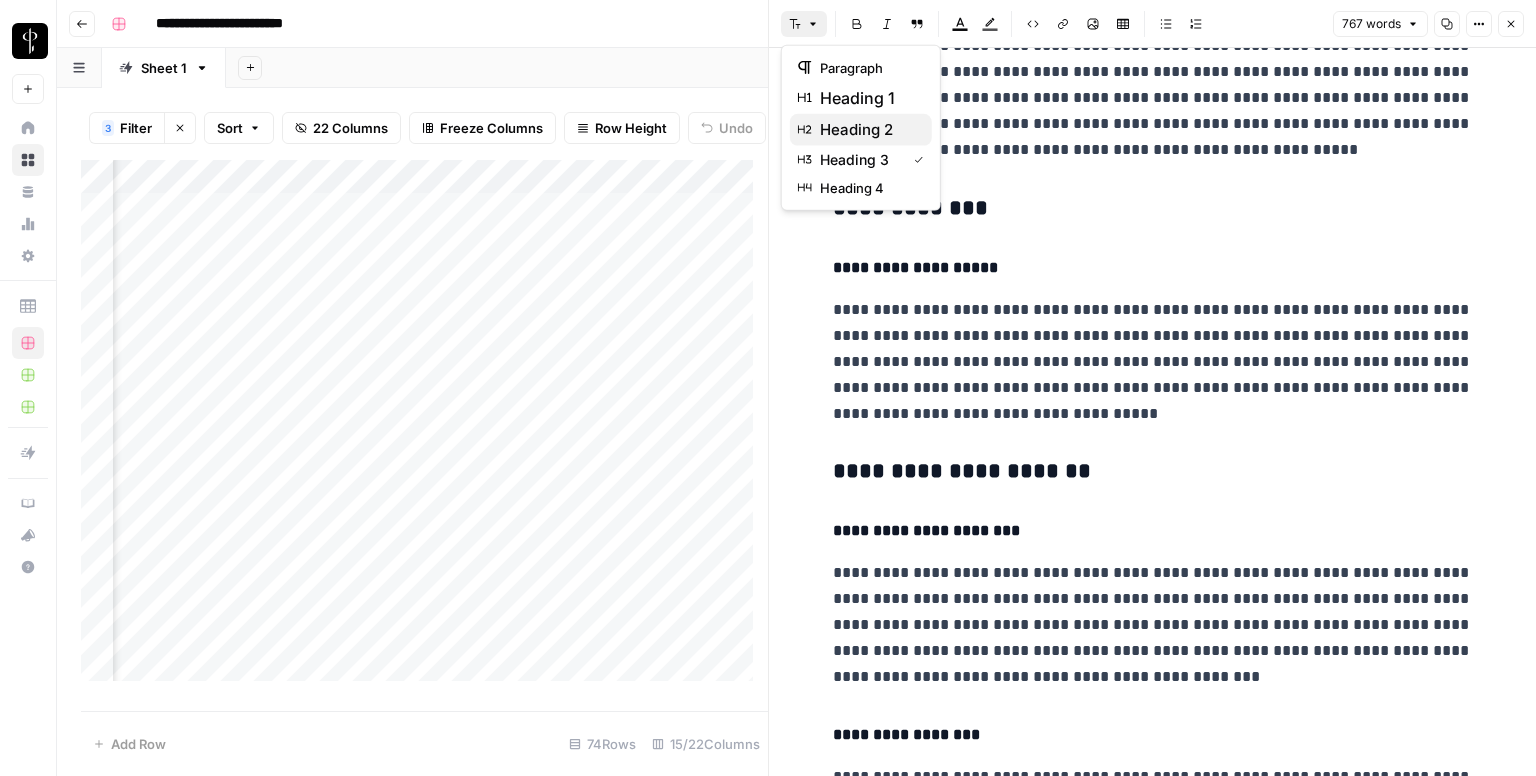 click on "heading 2" at bounding box center (868, 130) 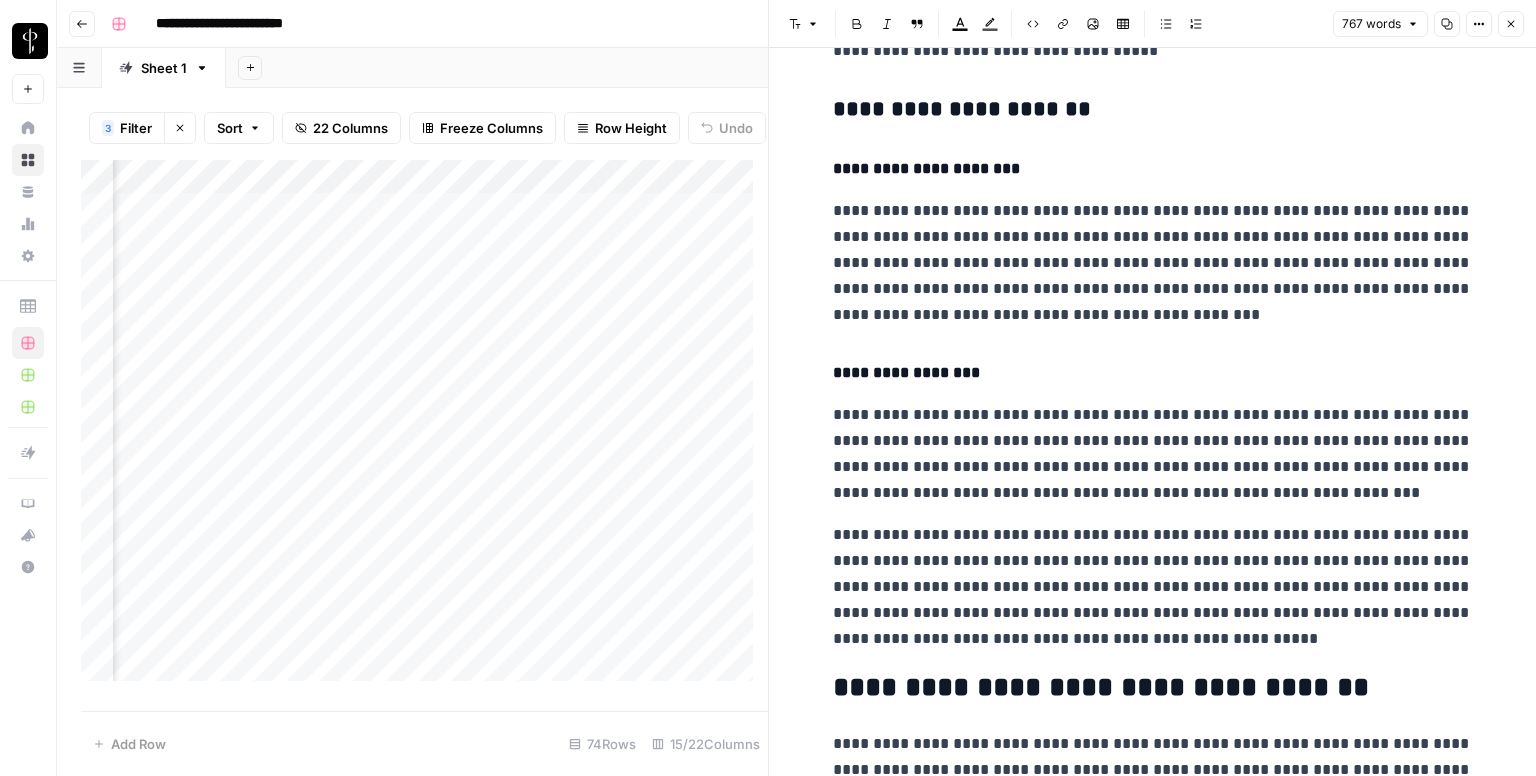 scroll, scrollTop: 1600, scrollLeft: 0, axis: vertical 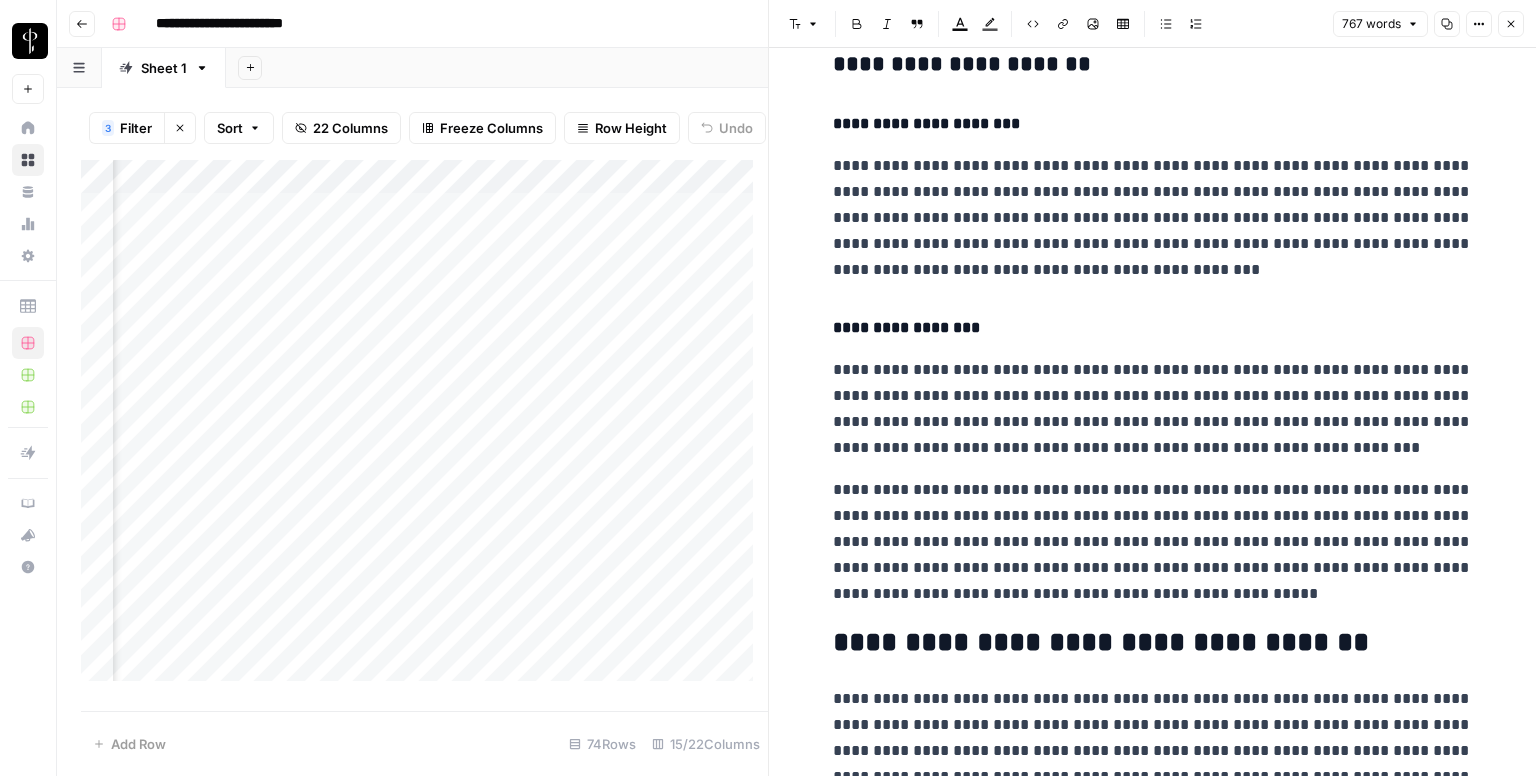 click on "**********" at bounding box center (1153, -322) 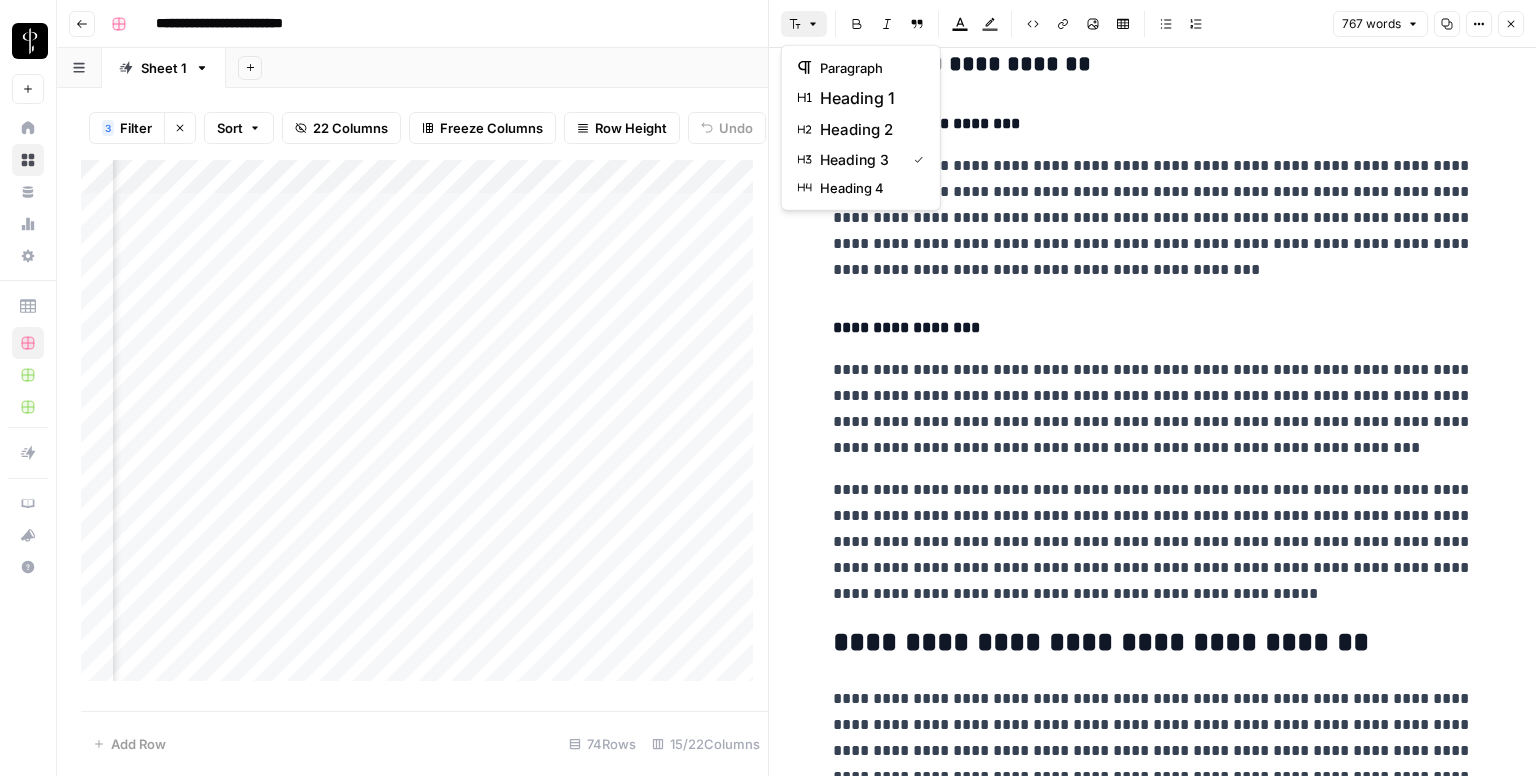 click on "Font style" at bounding box center [804, 24] 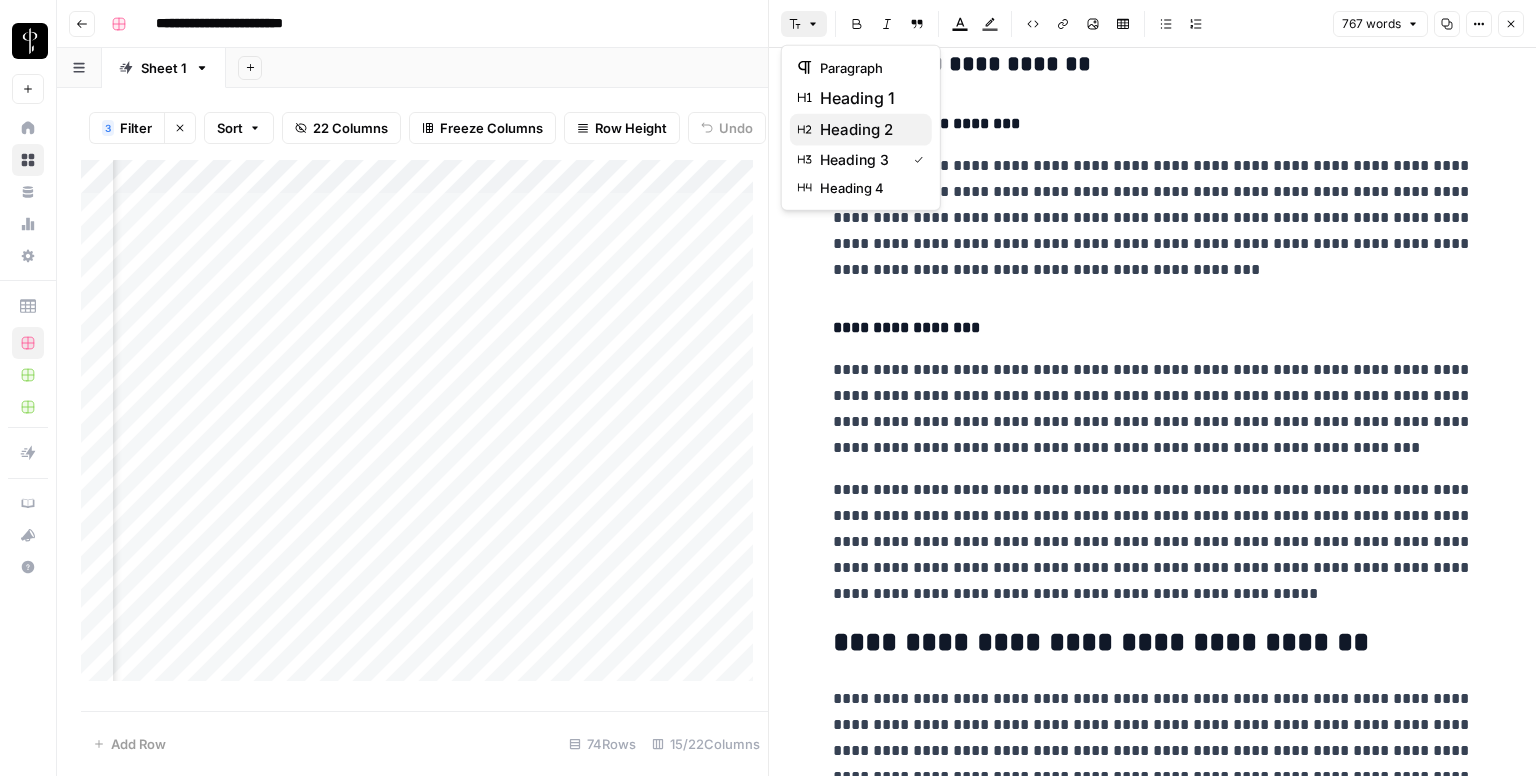 click on "heading 2" at bounding box center (868, 130) 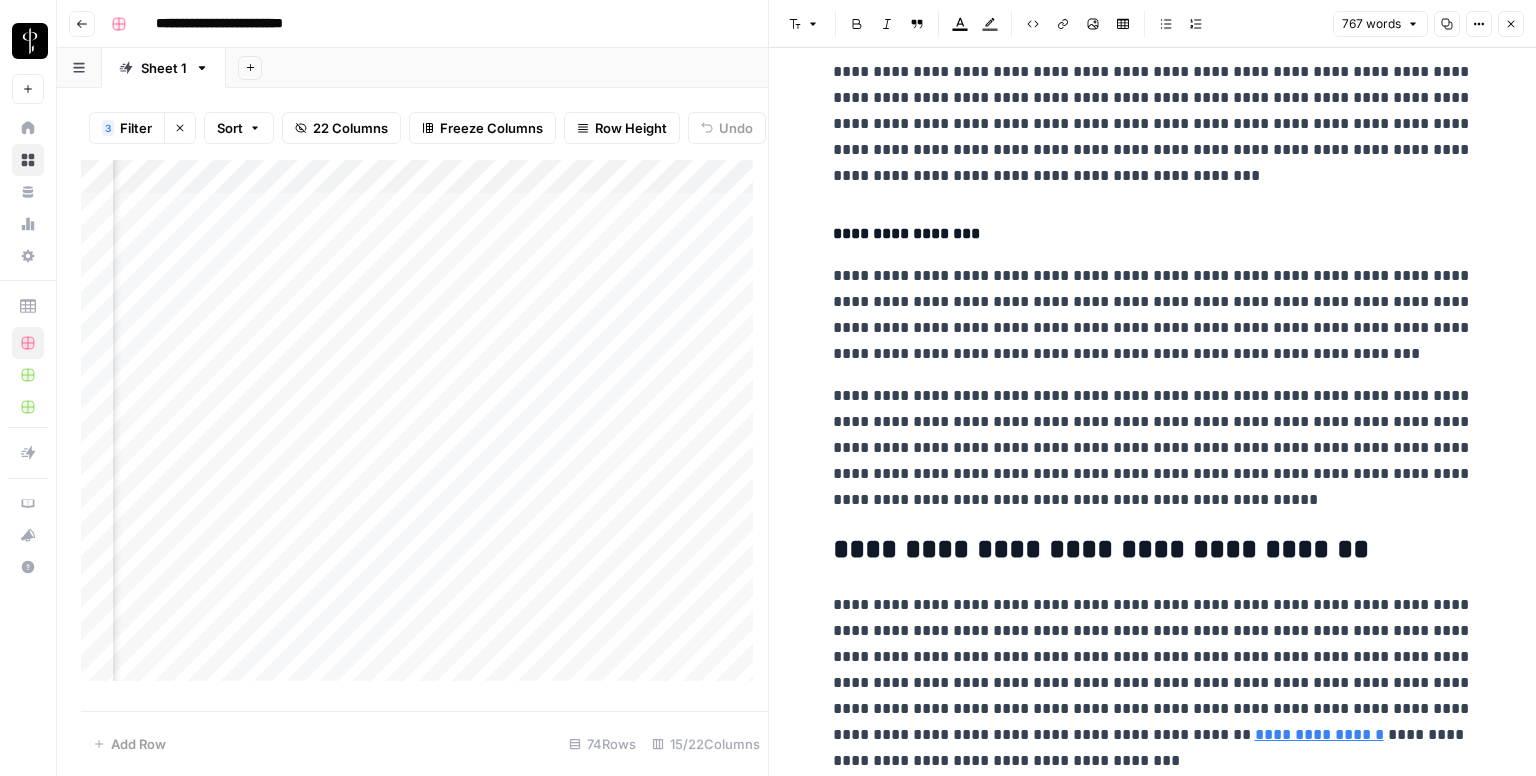 scroll, scrollTop: 1692, scrollLeft: 0, axis: vertical 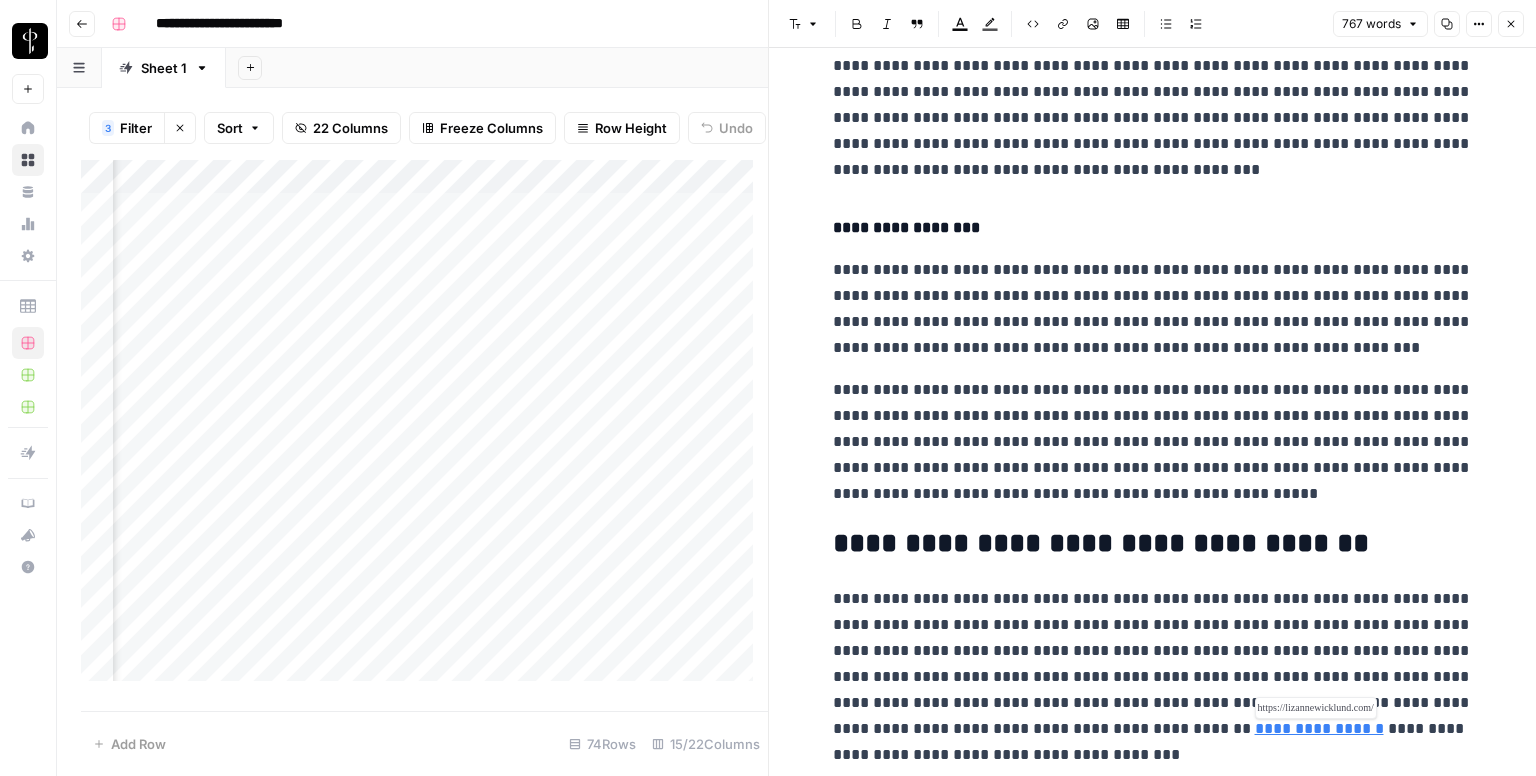 click on "**********" at bounding box center (1319, 728) 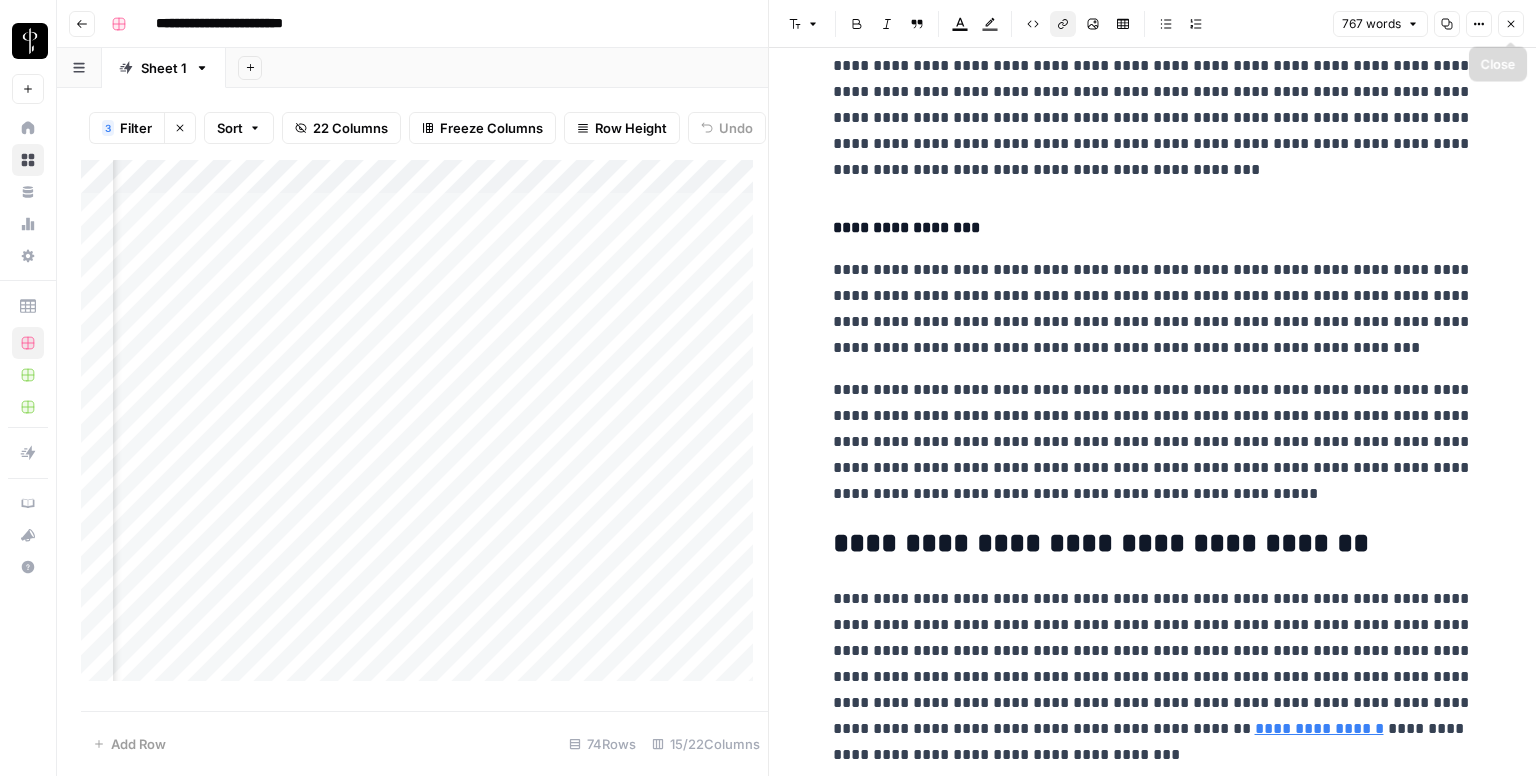 click on "Close" at bounding box center (1511, 24) 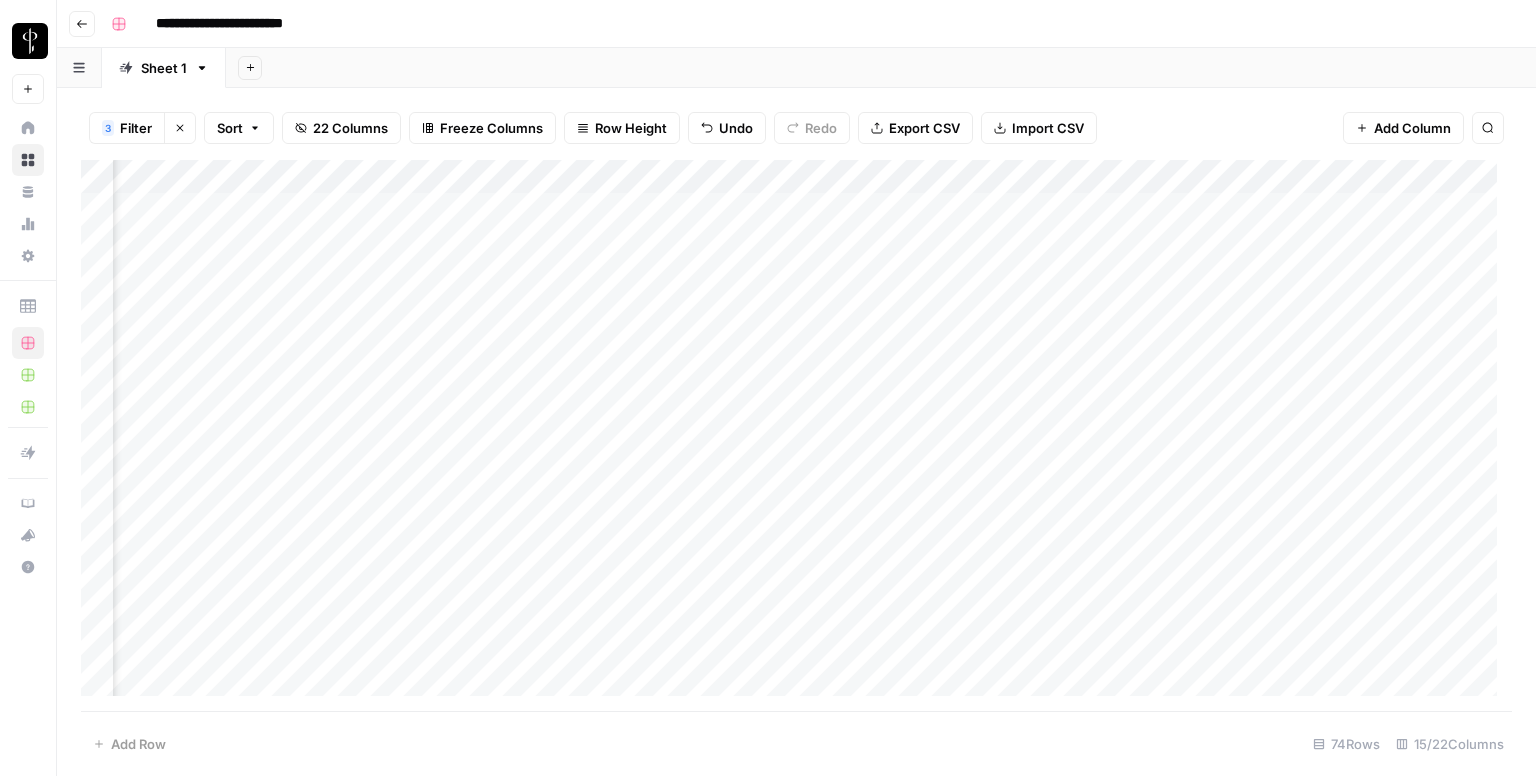 click on "Add Column" at bounding box center (796, 436) 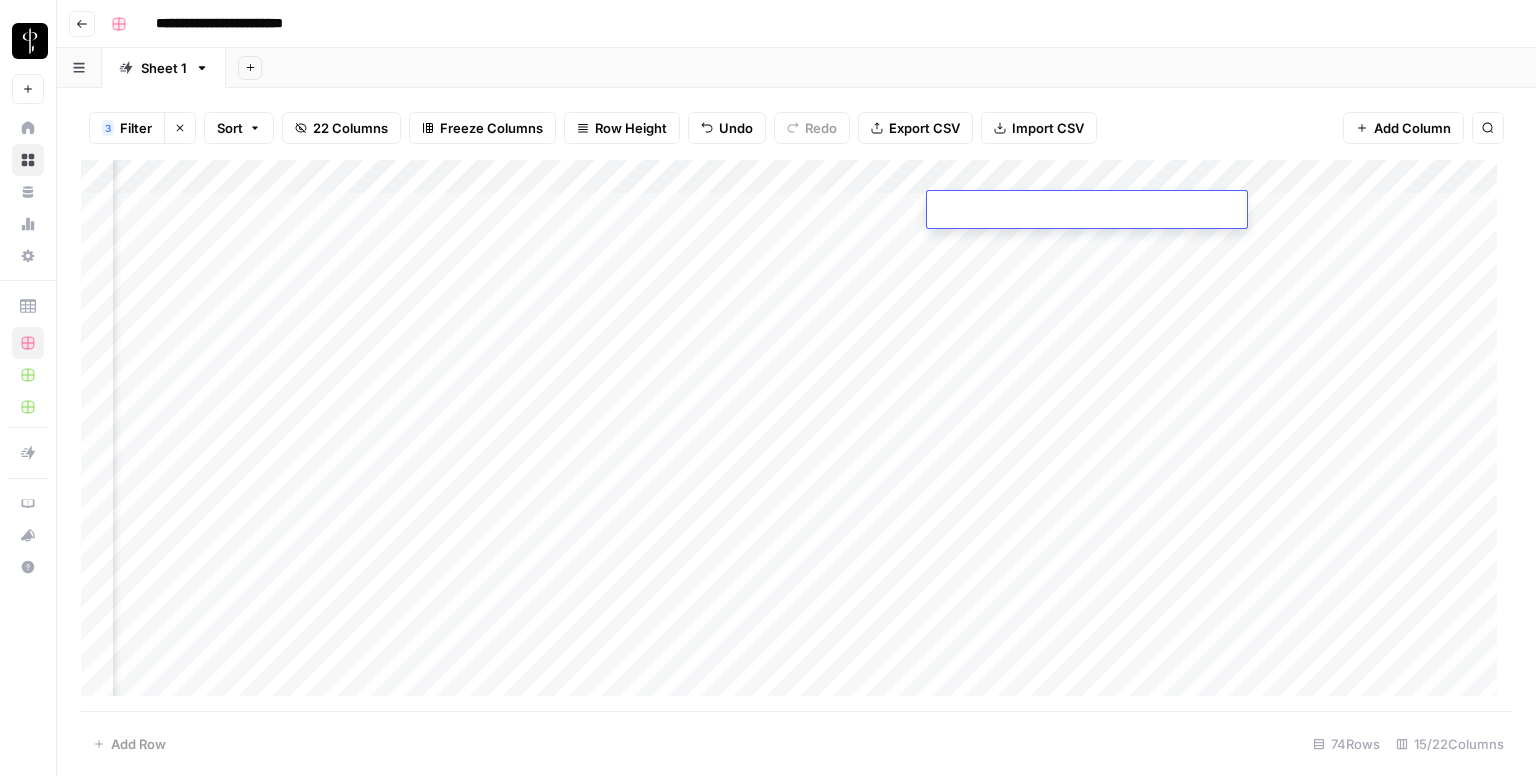 click at bounding box center (1087, 211) 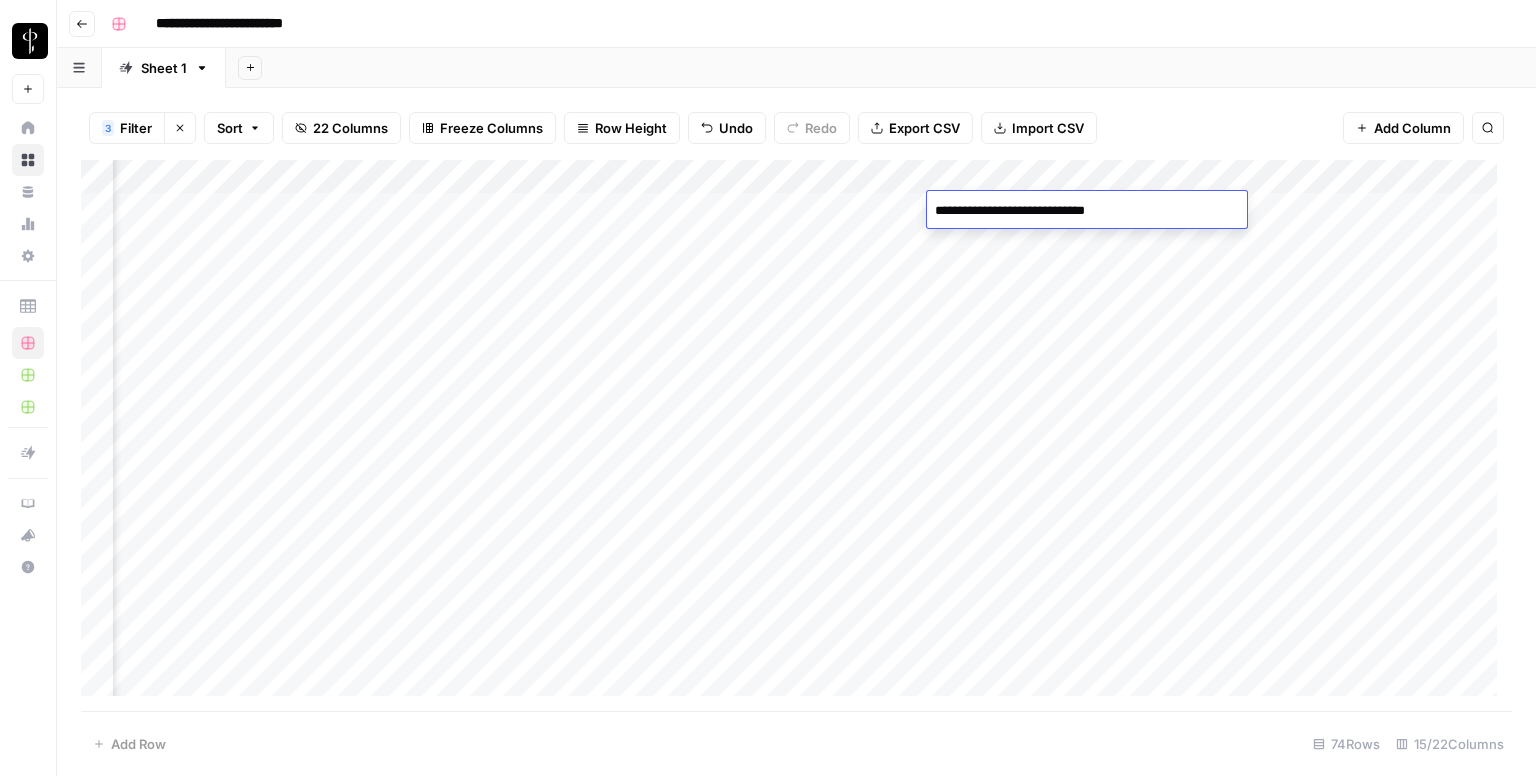 click on "Add Column" at bounding box center (796, 436) 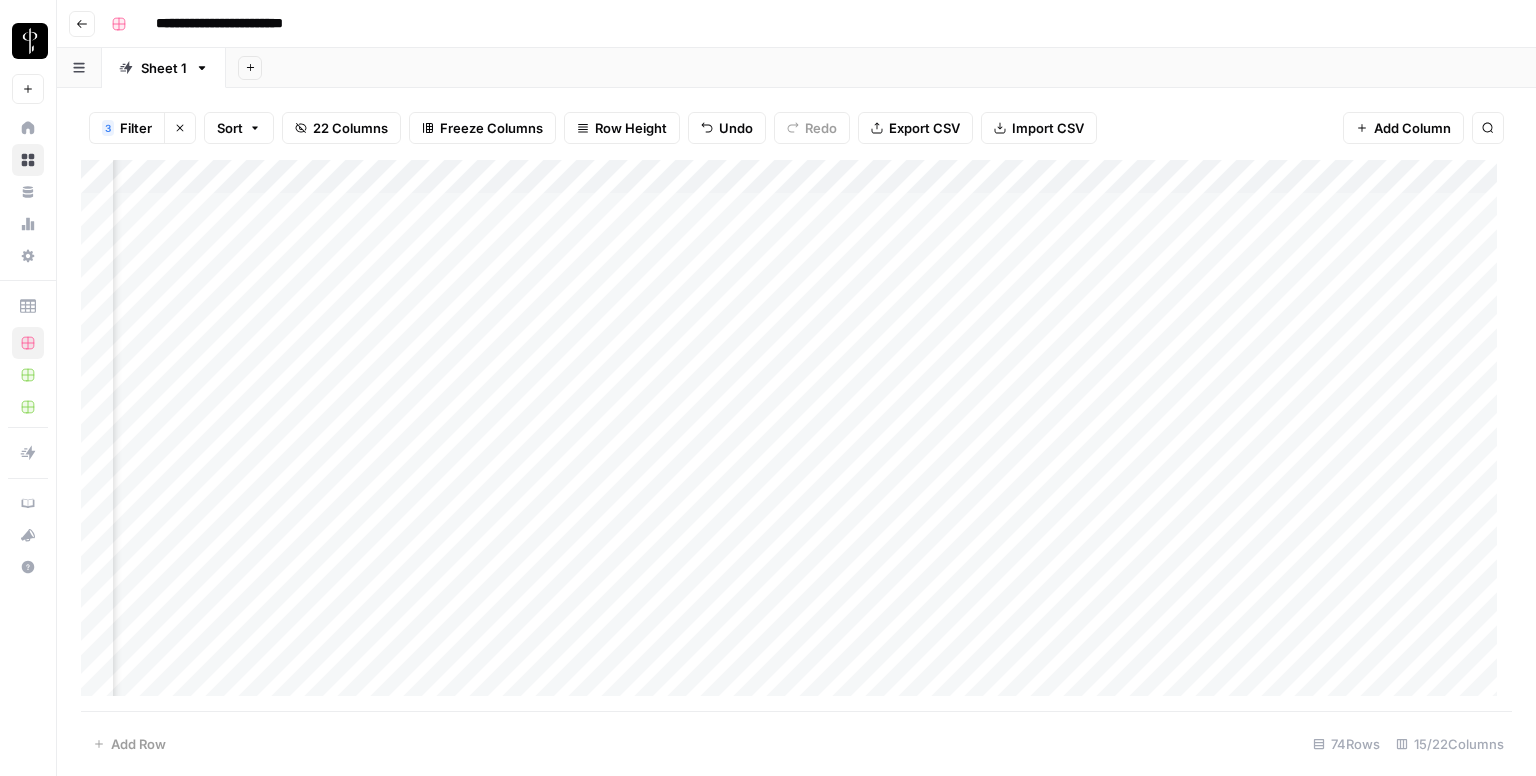 click on "Add Column" at bounding box center [796, 436] 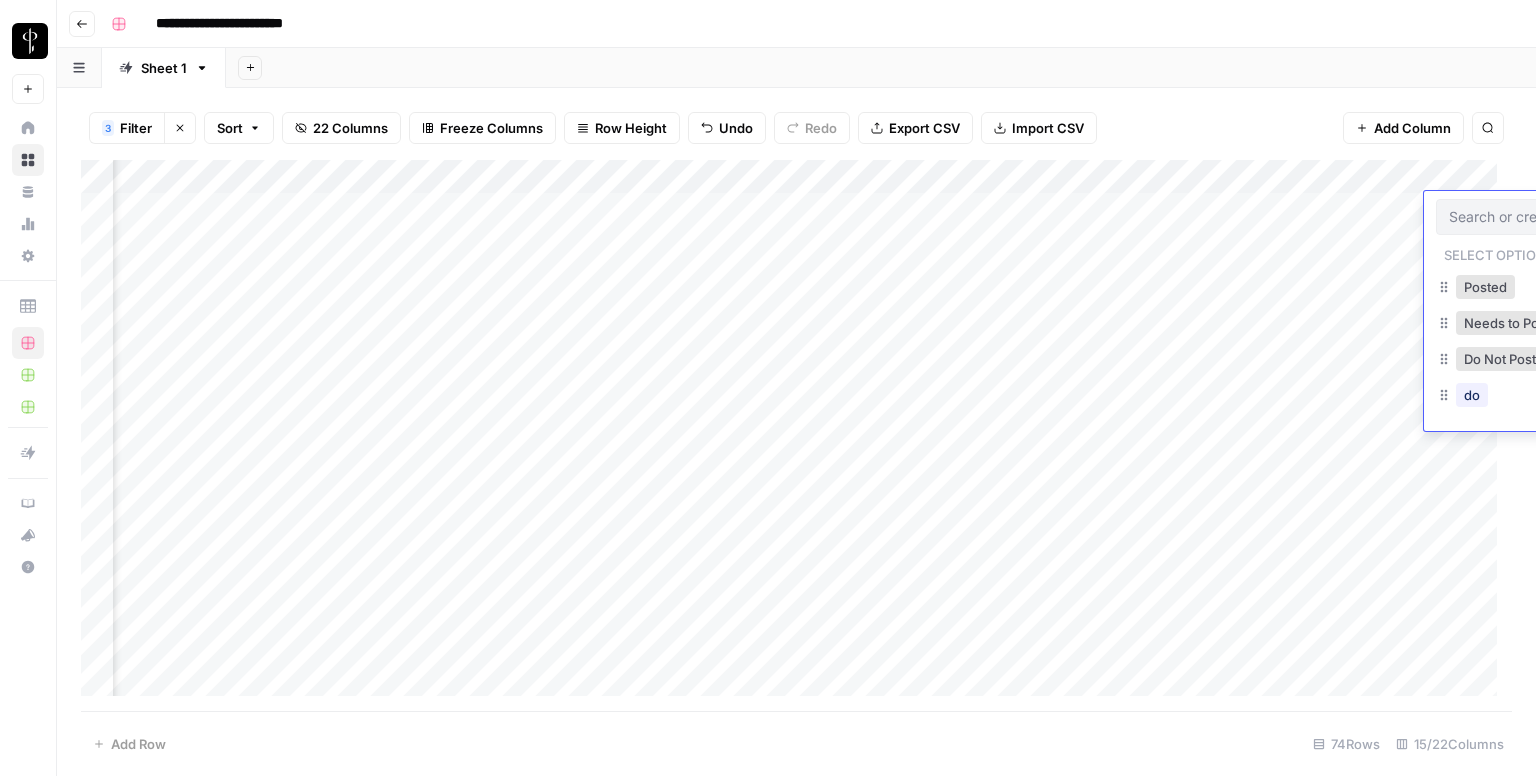 click at bounding box center (1536, 217) 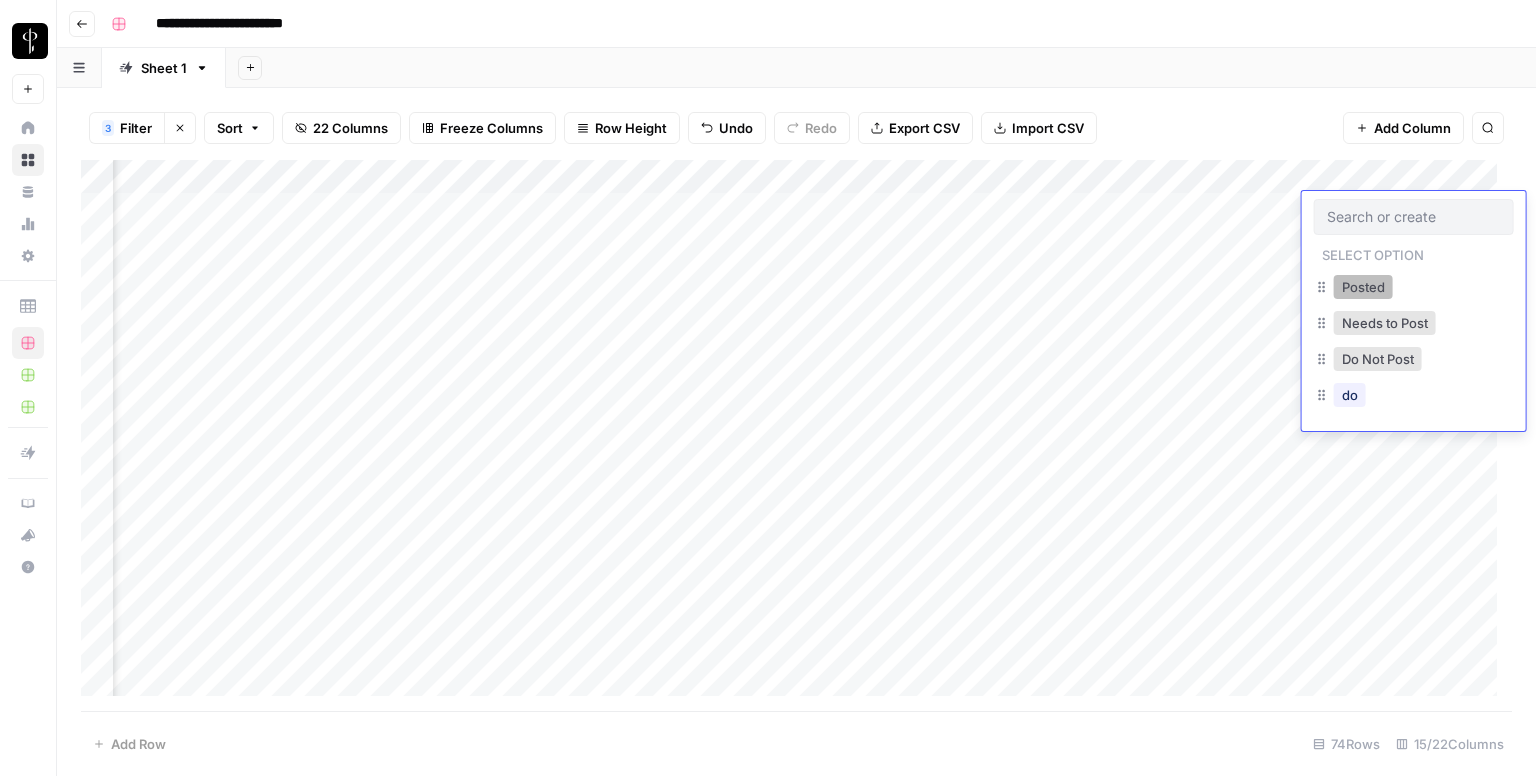 click on "Posted" at bounding box center [1363, 287] 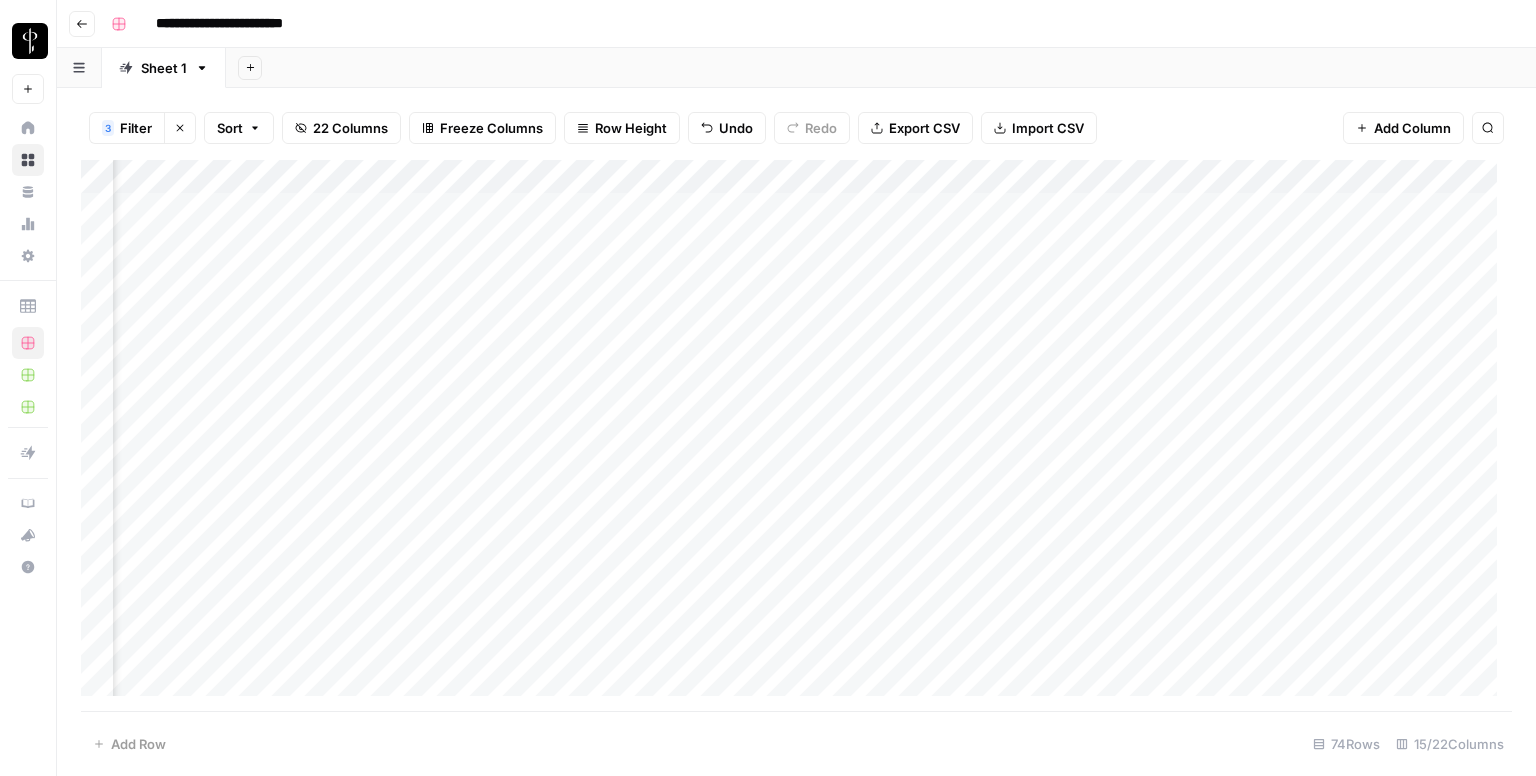 click on "Add Column" at bounding box center [796, 436] 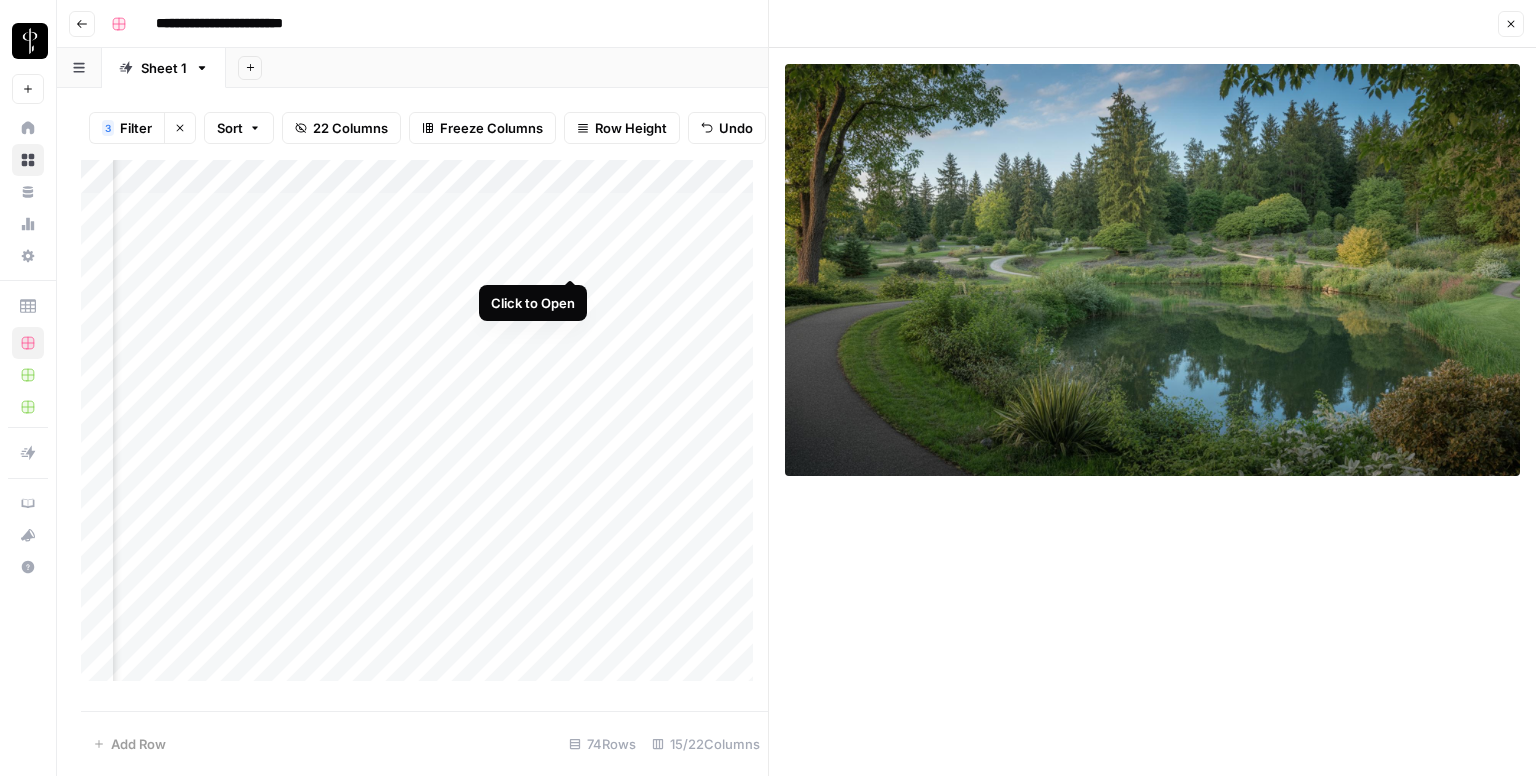 click on "Add Column" at bounding box center (424, 428) 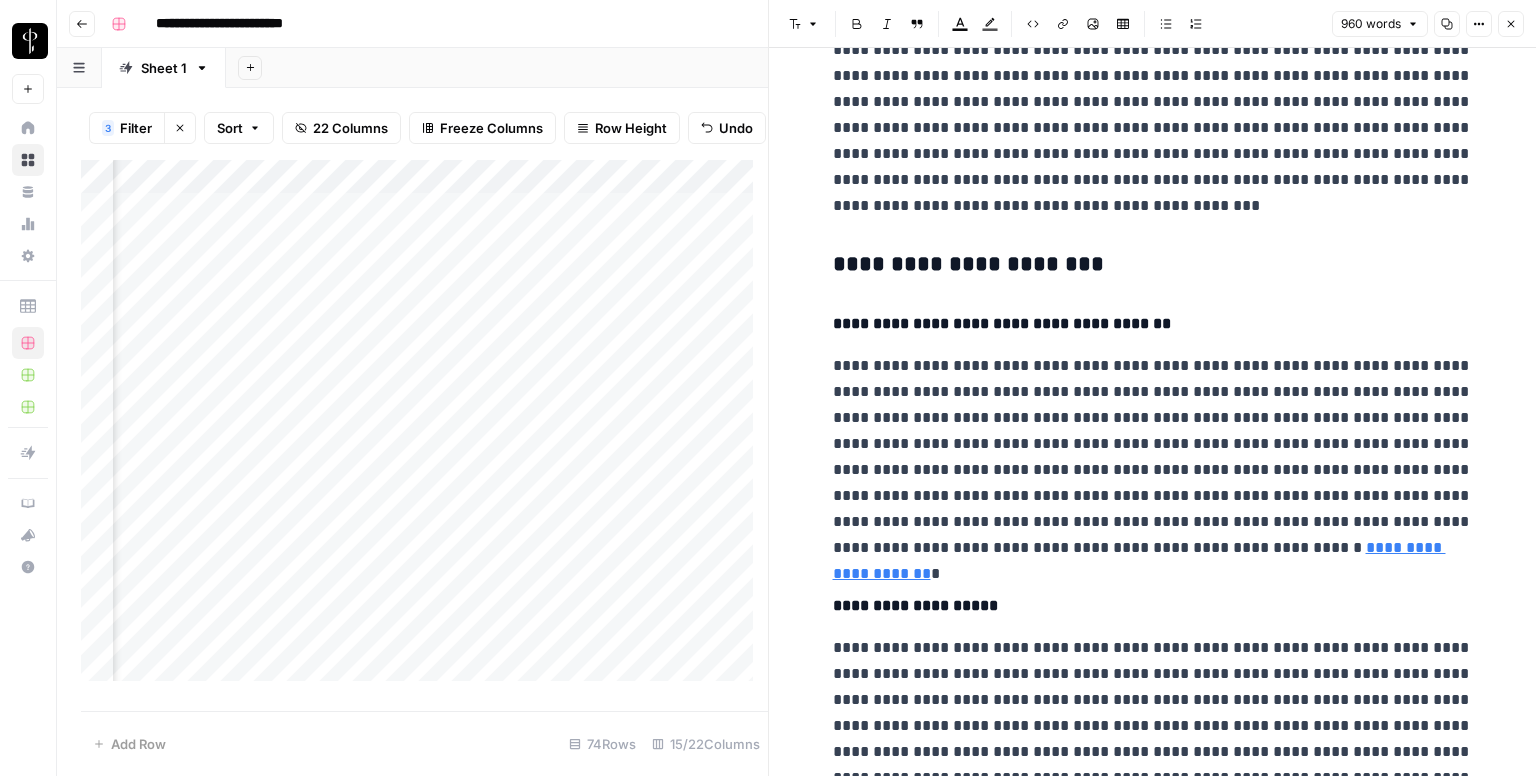 scroll, scrollTop: 100, scrollLeft: 0, axis: vertical 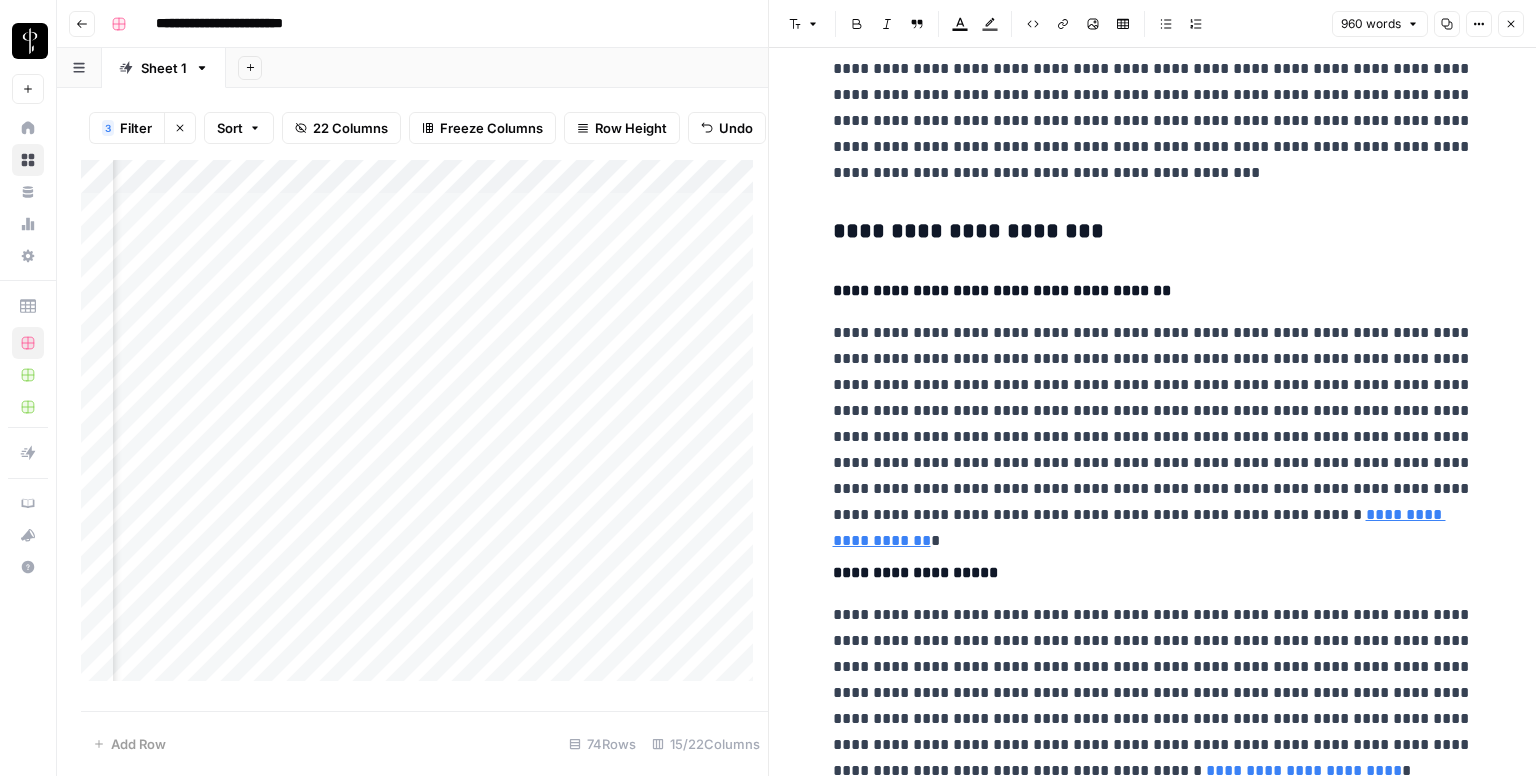 click on "**********" at bounding box center [1153, 1480] 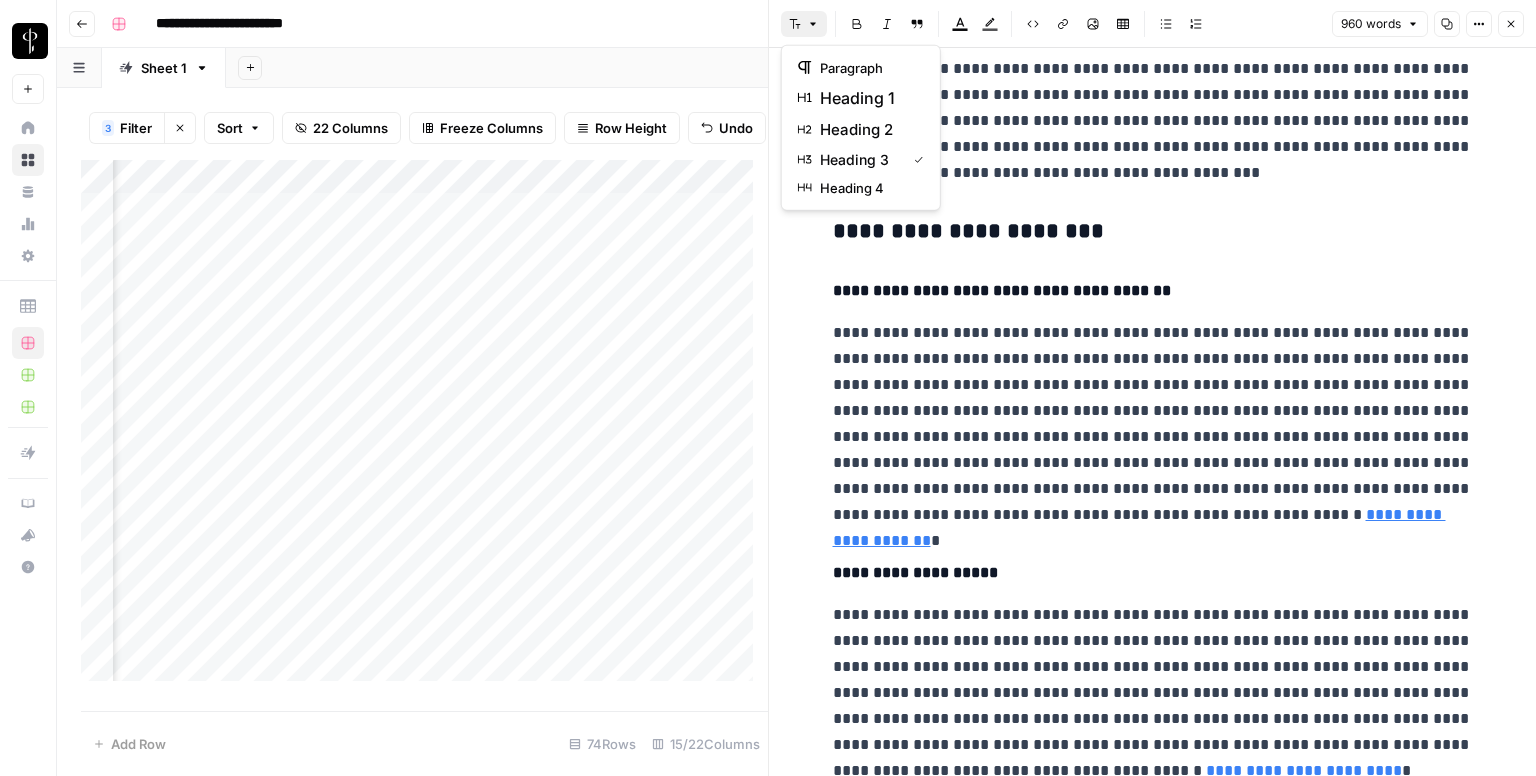 click on "Font style" at bounding box center (803, 24) 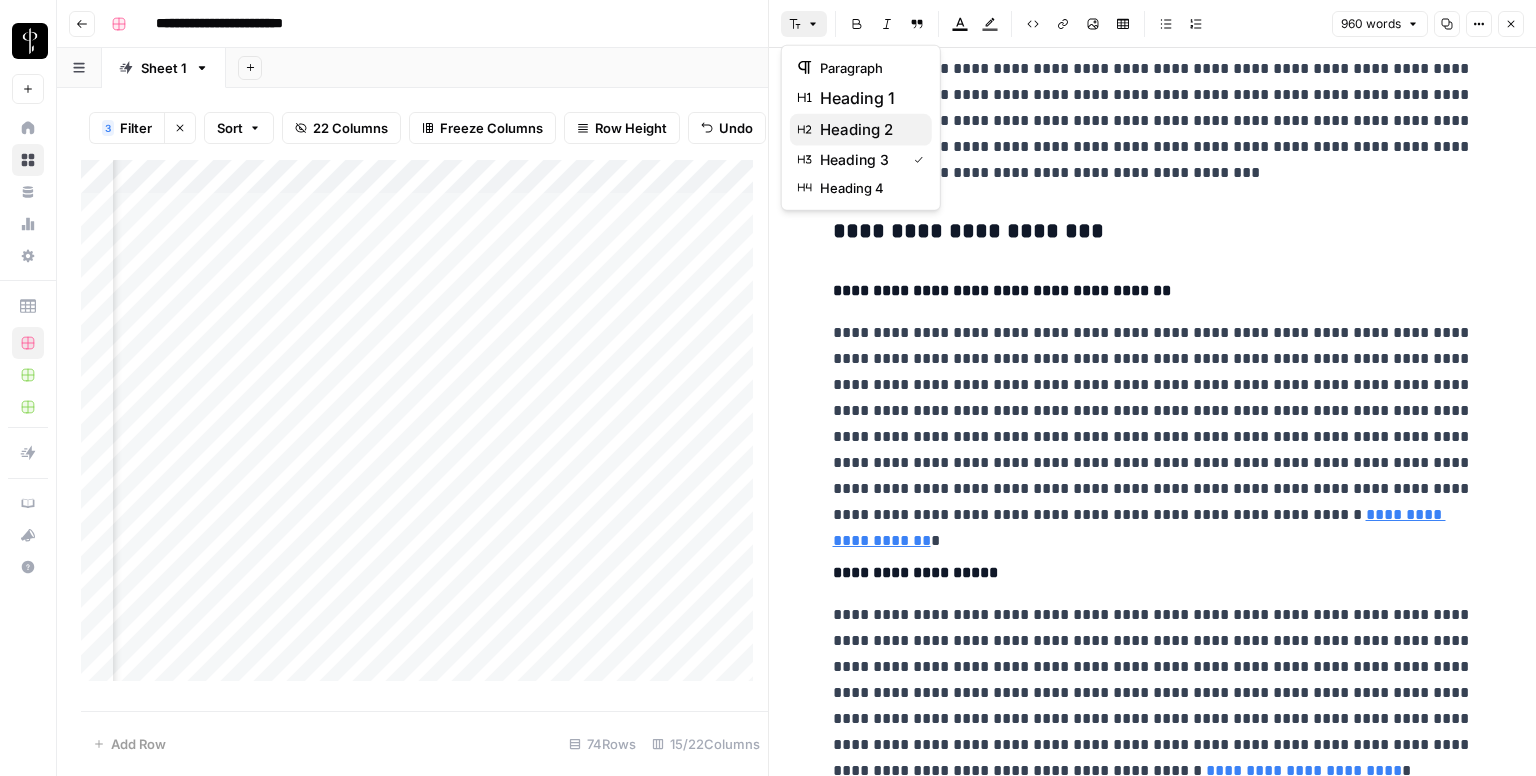 click on "heading 2" at bounding box center (868, 130) 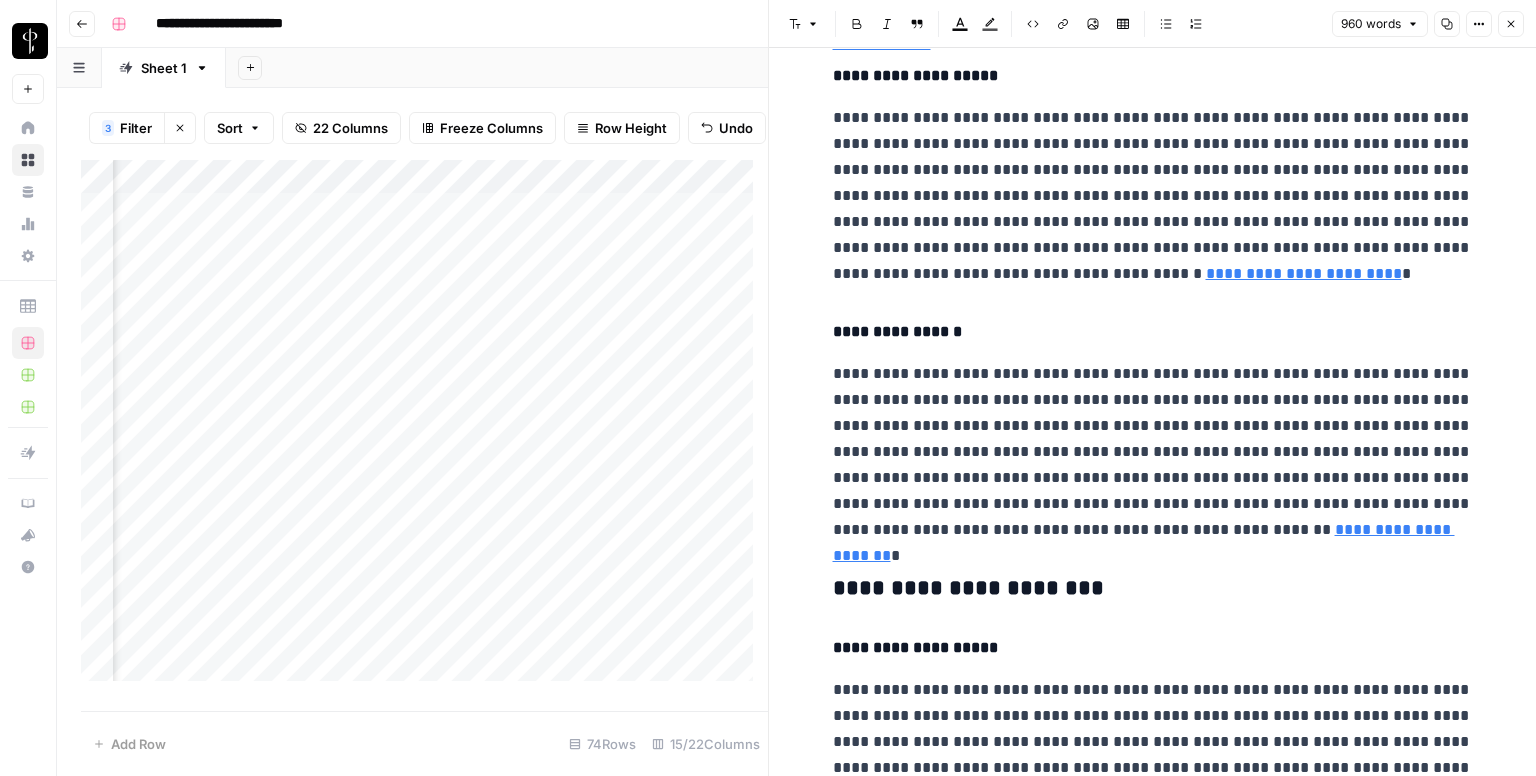 scroll, scrollTop: 600, scrollLeft: 0, axis: vertical 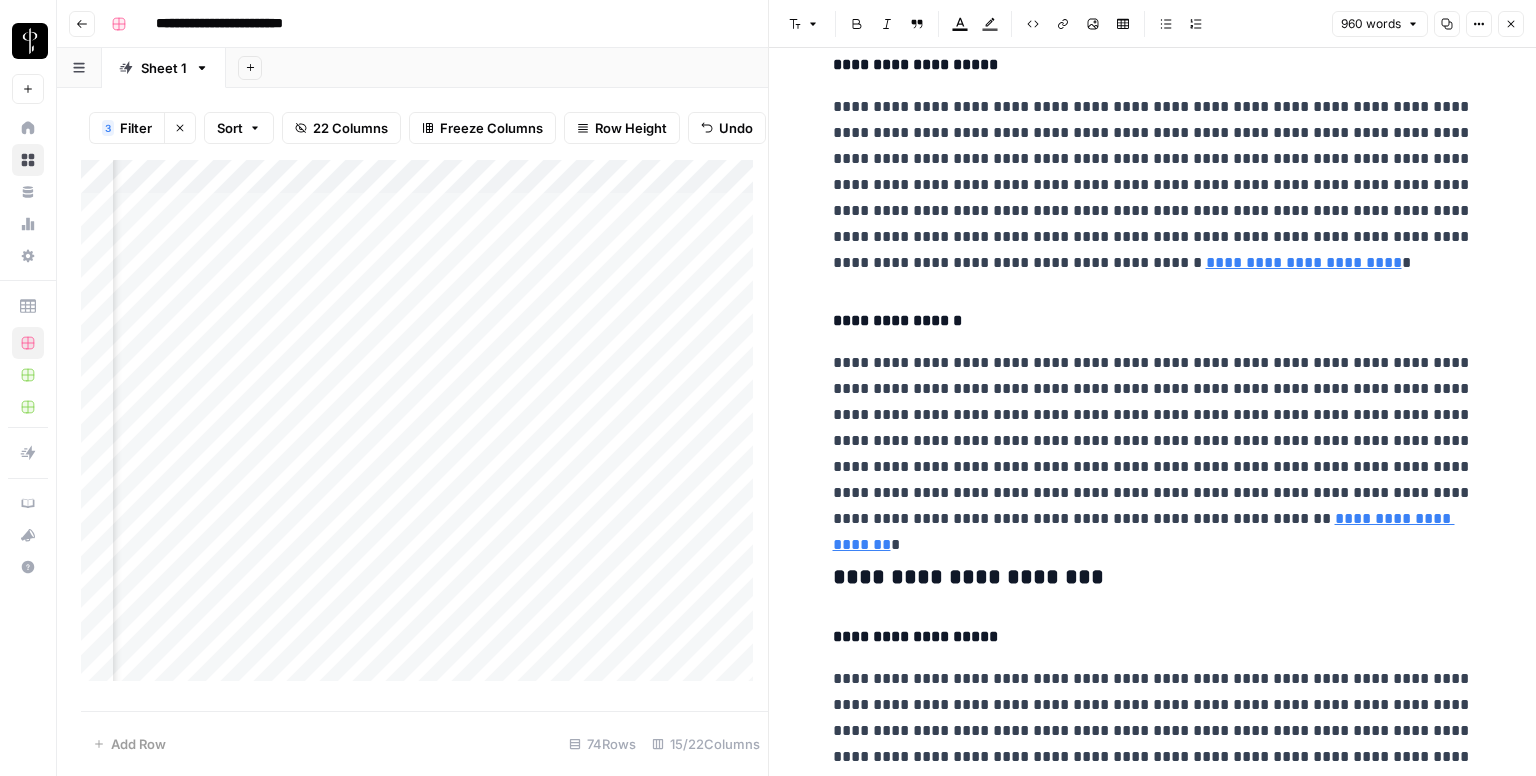 click on "**********" at bounding box center [1153, 976] 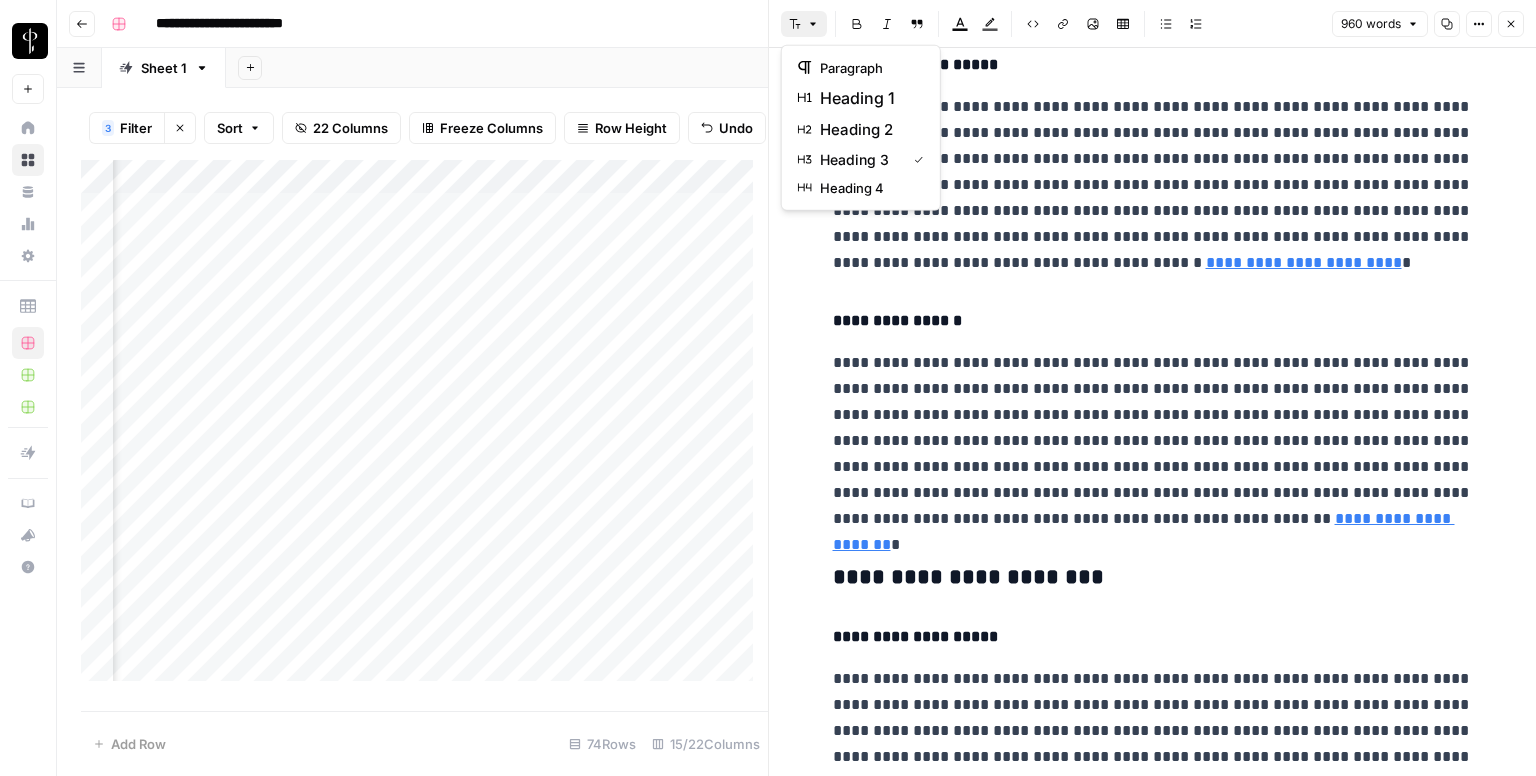 click on "Font style" at bounding box center [804, 24] 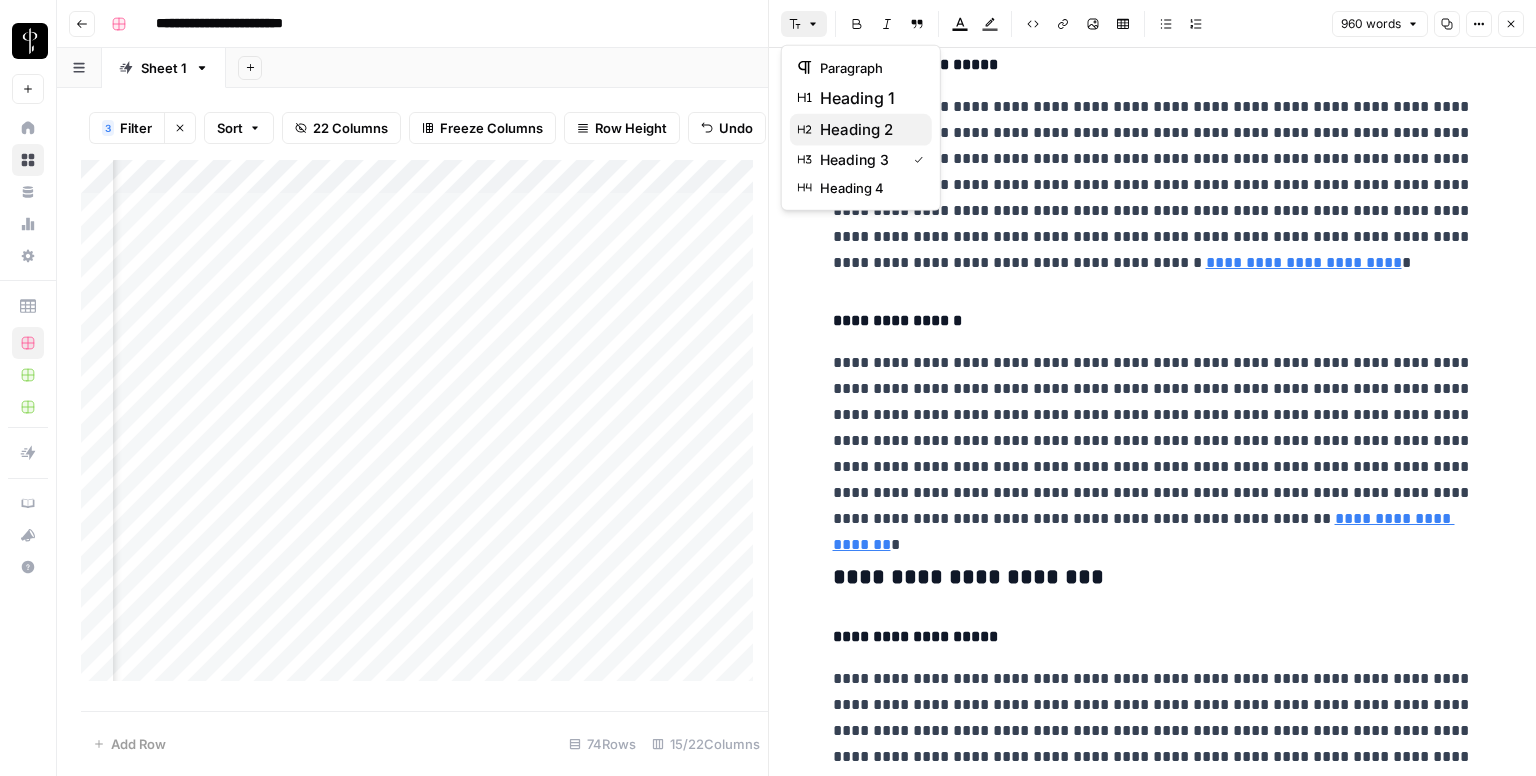 click on "heading 2" at bounding box center [868, 130] 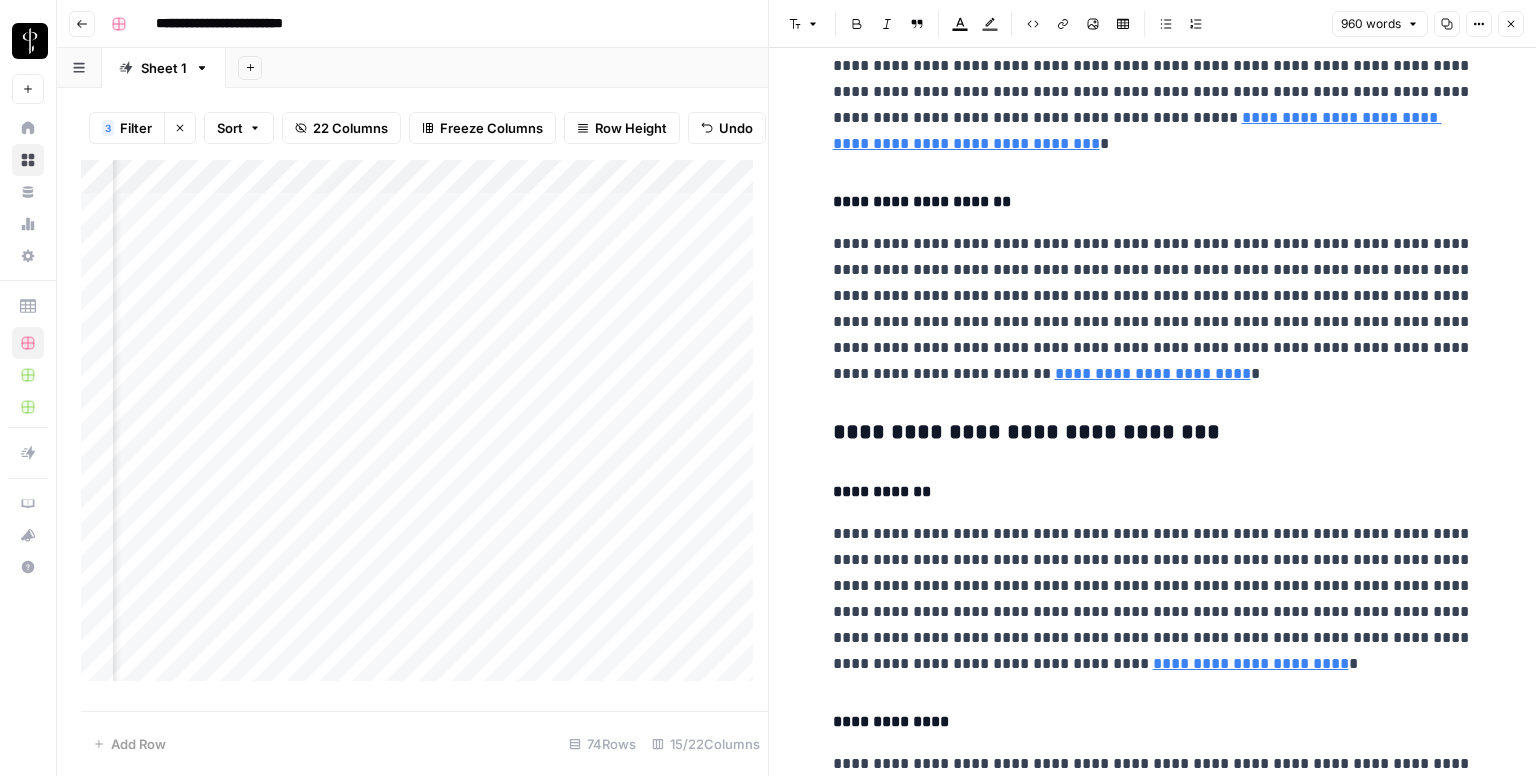scroll, scrollTop: 1700, scrollLeft: 0, axis: vertical 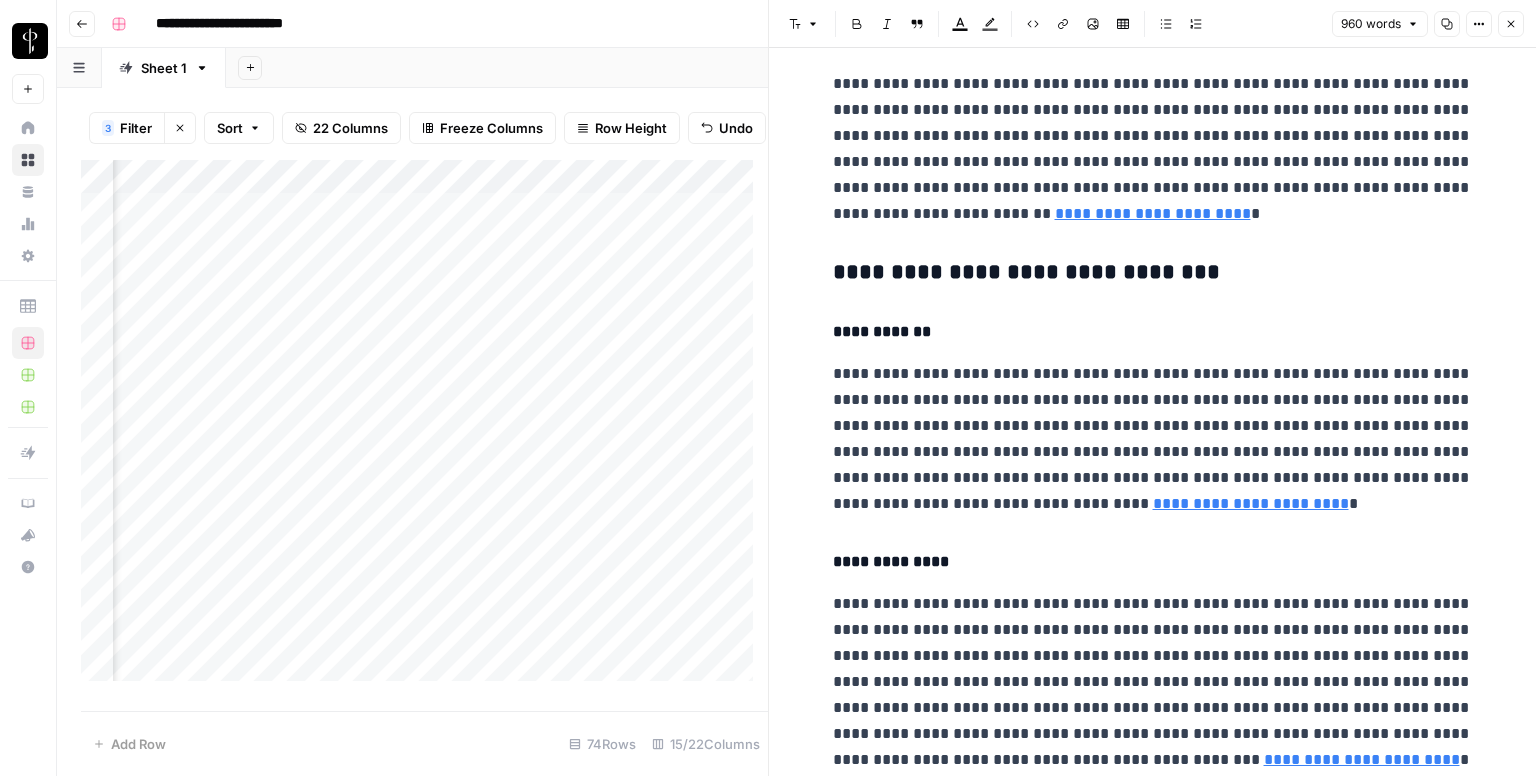 click on "**********" at bounding box center (1153, 273) 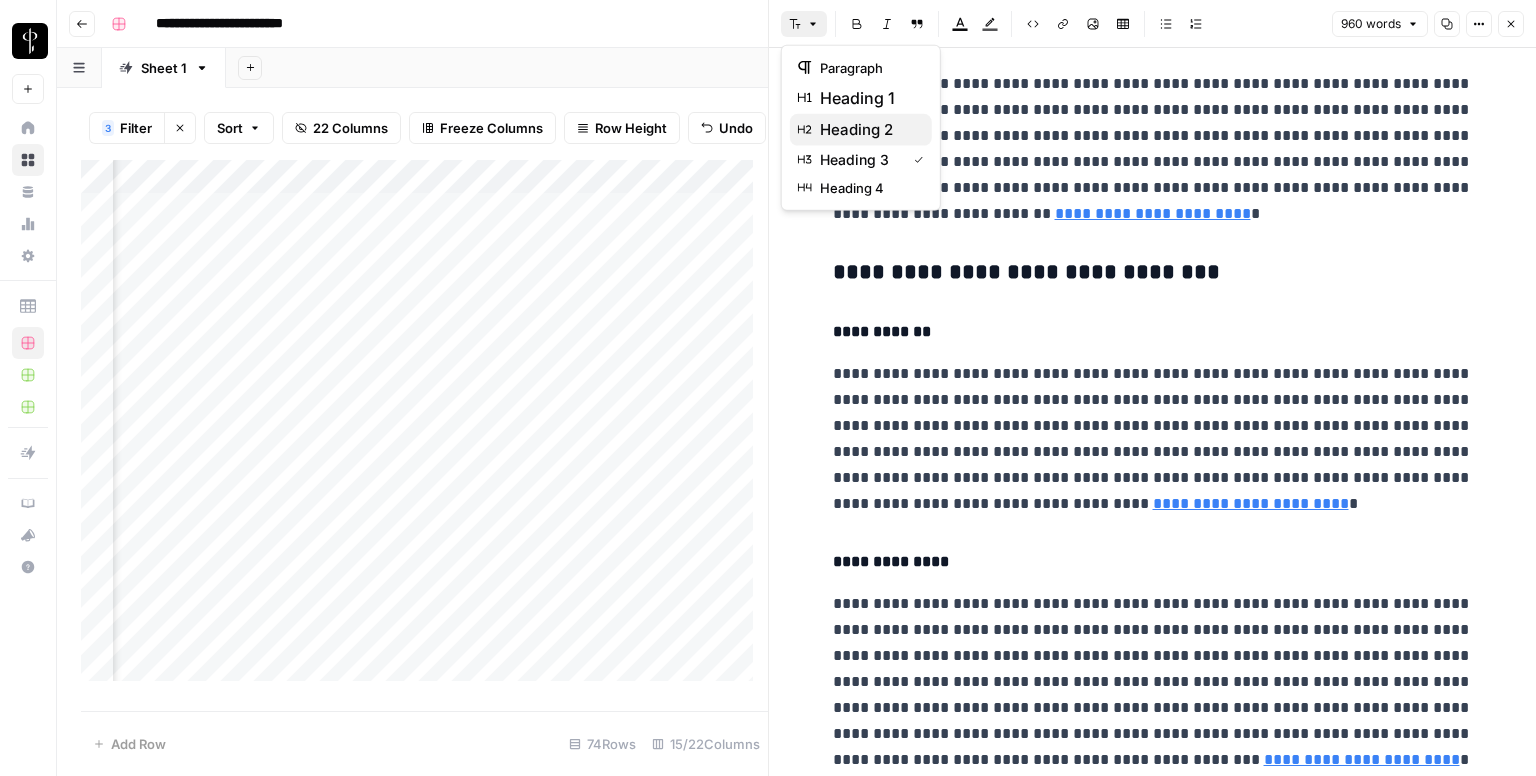 click on "heading 2" at bounding box center (868, 130) 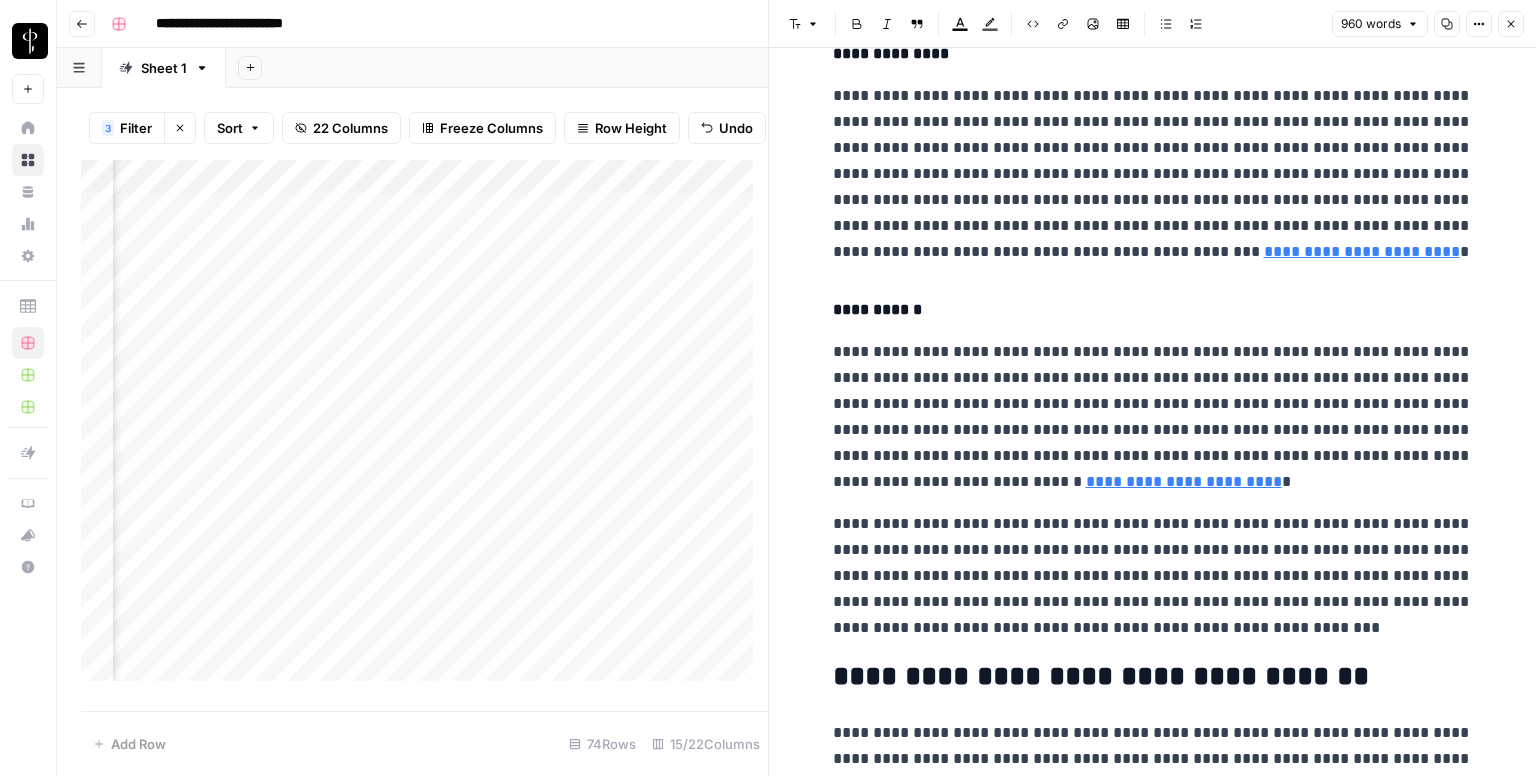 scroll, scrollTop: 2281, scrollLeft: 0, axis: vertical 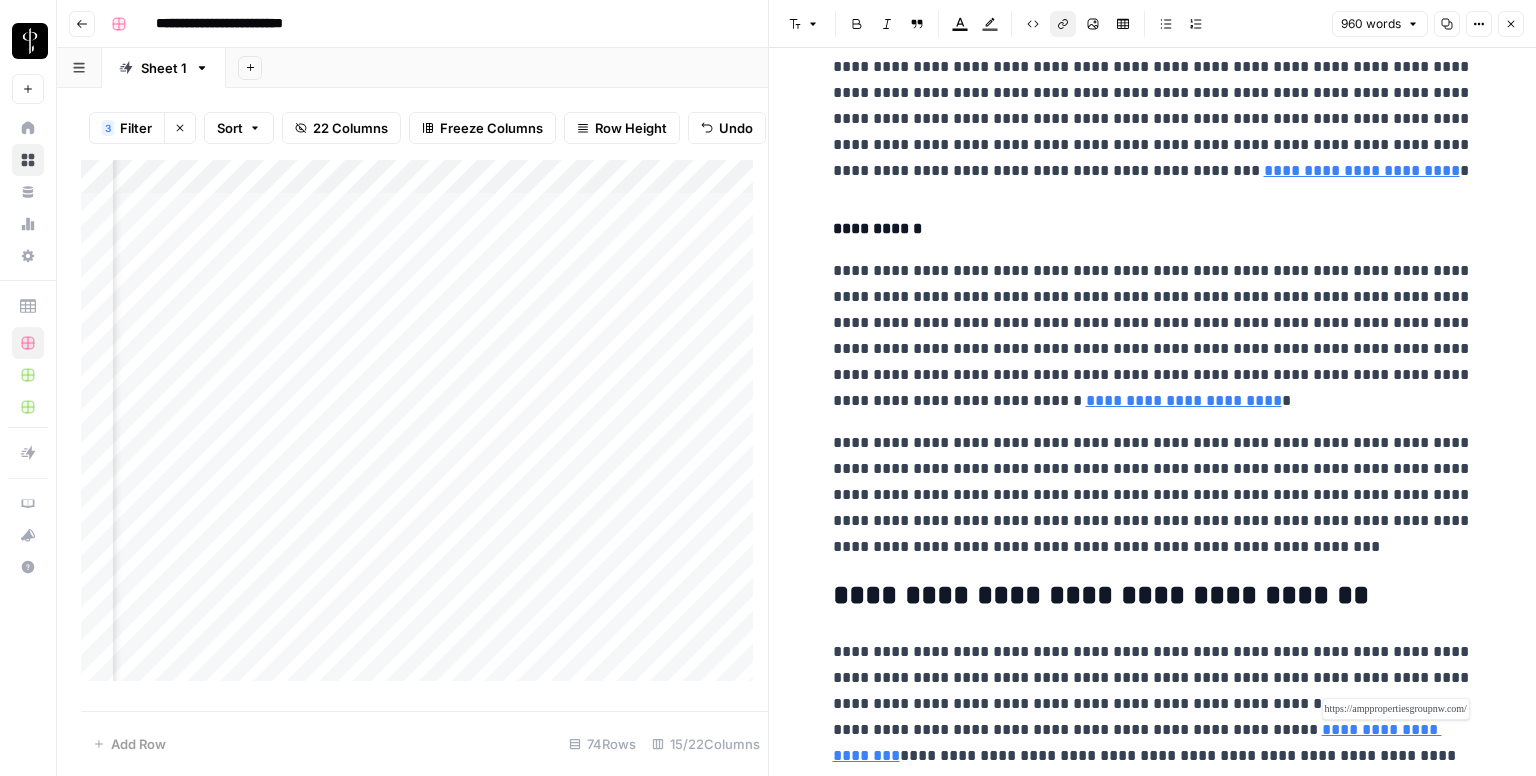 click on "**********" at bounding box center (1137, 742) 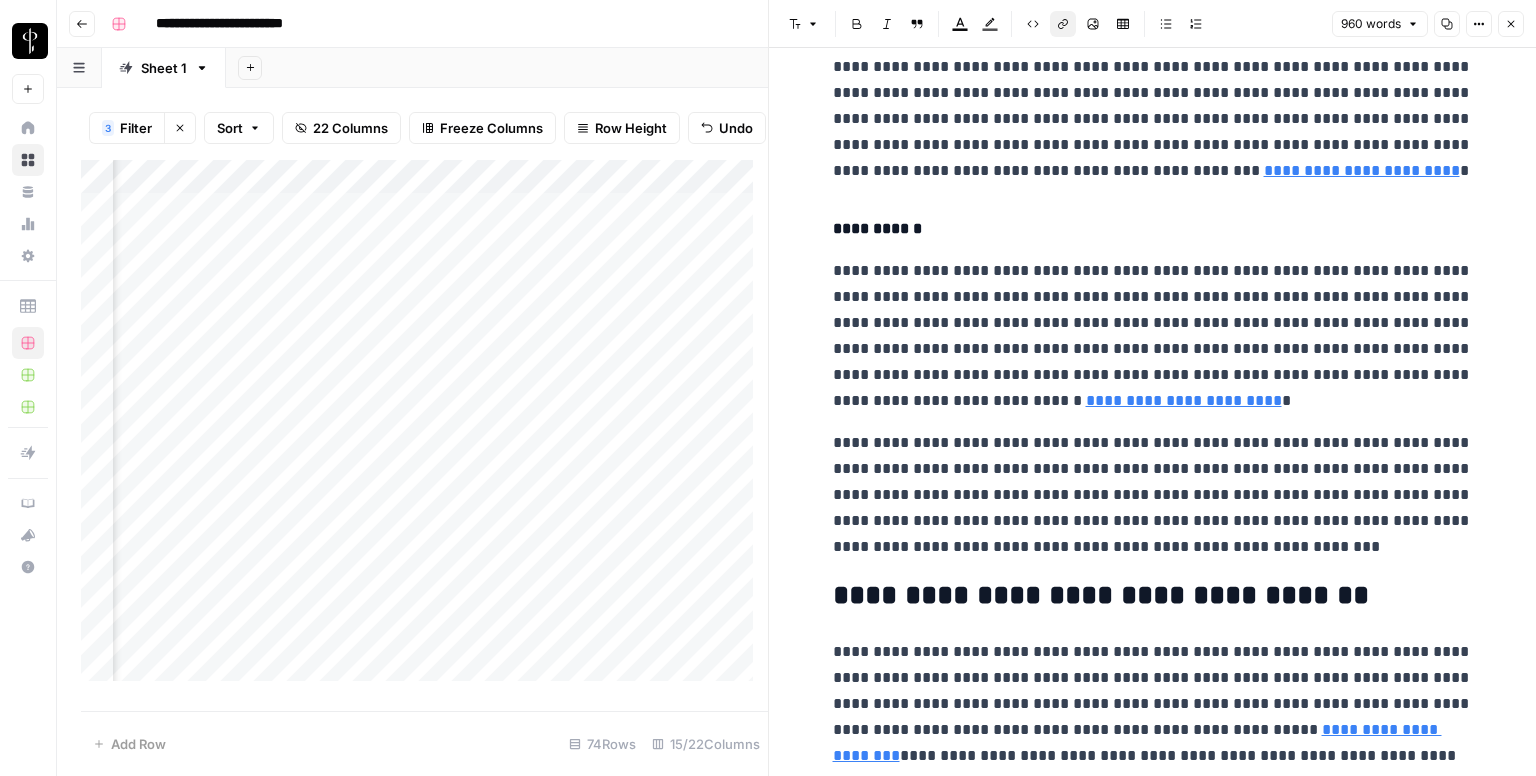 click 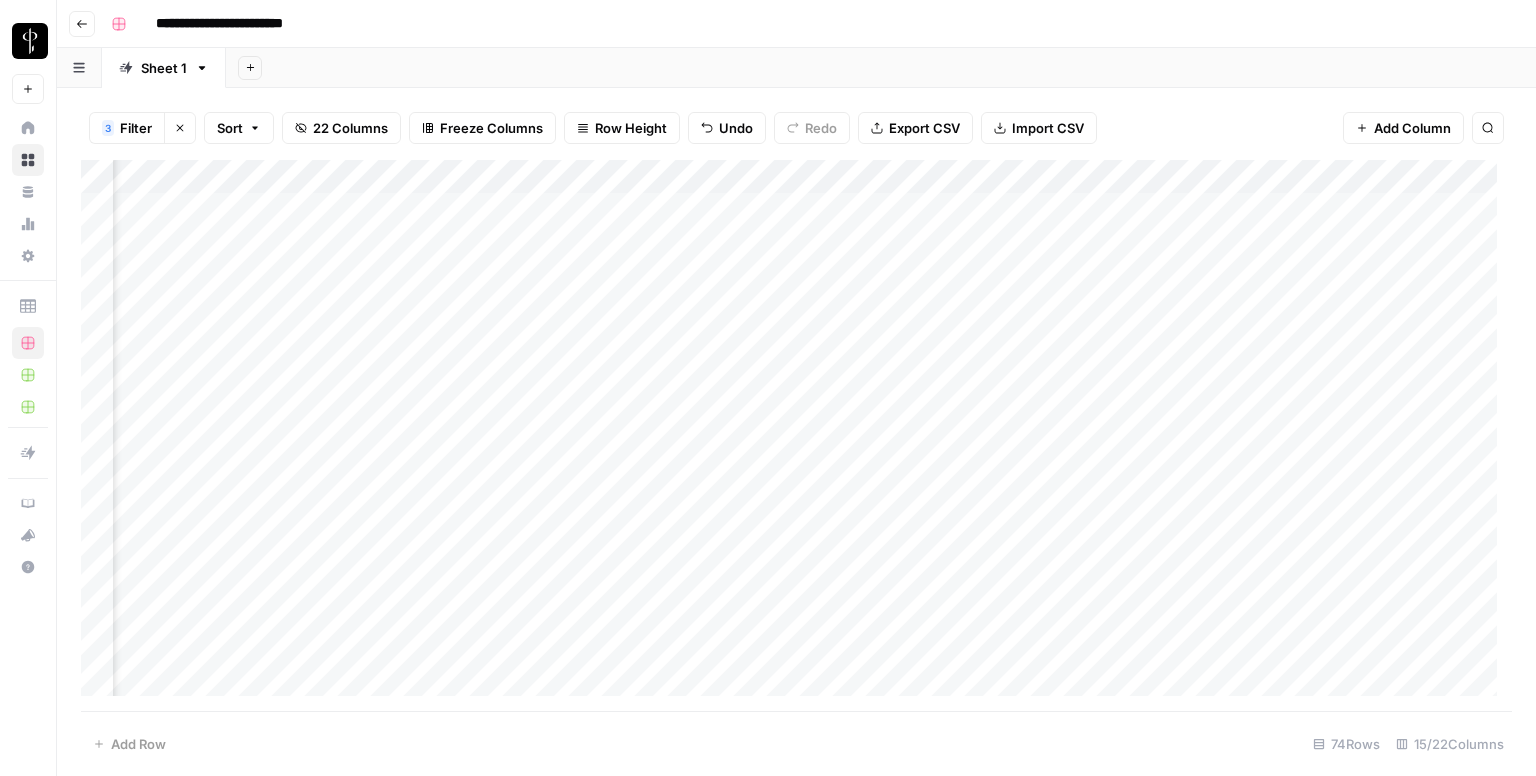 click on "Add Column" at bounding box center (796, 436) 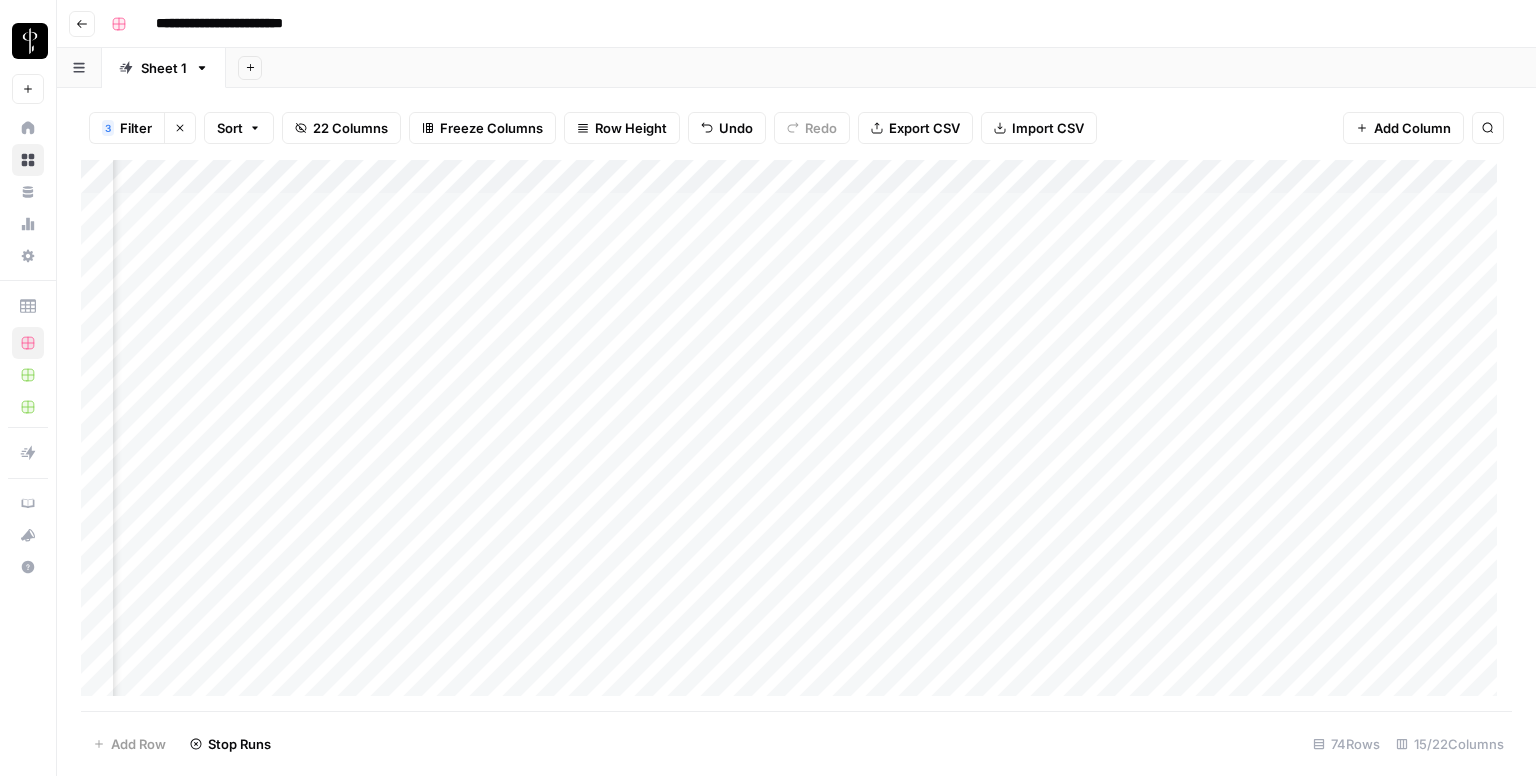 drag, startPoint x: 1229, startPoint y: 222, endPoint x: 1228, endPoint y: 244, distance: 22.022715 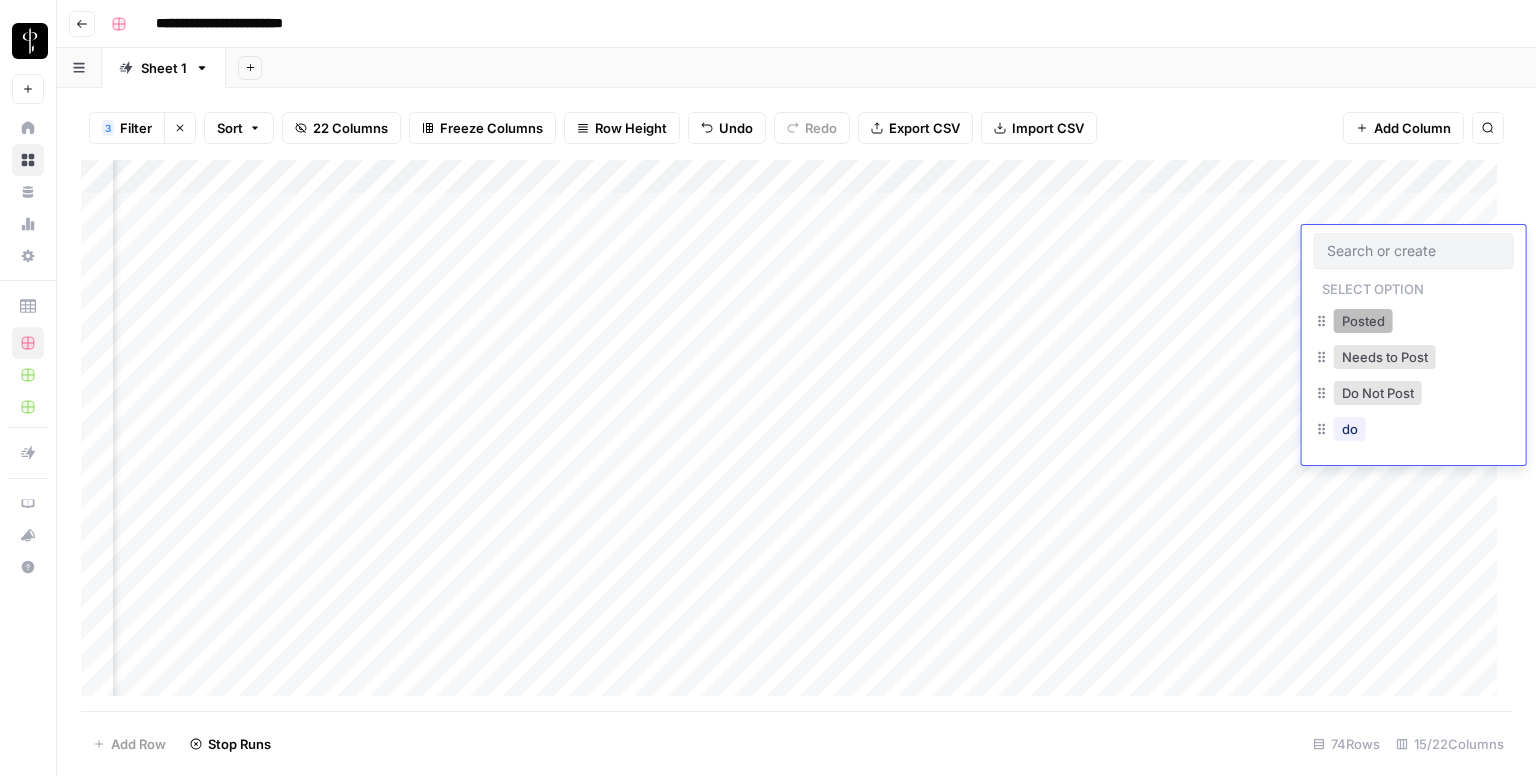click on "Posted" at bounding box center (1363, 321) 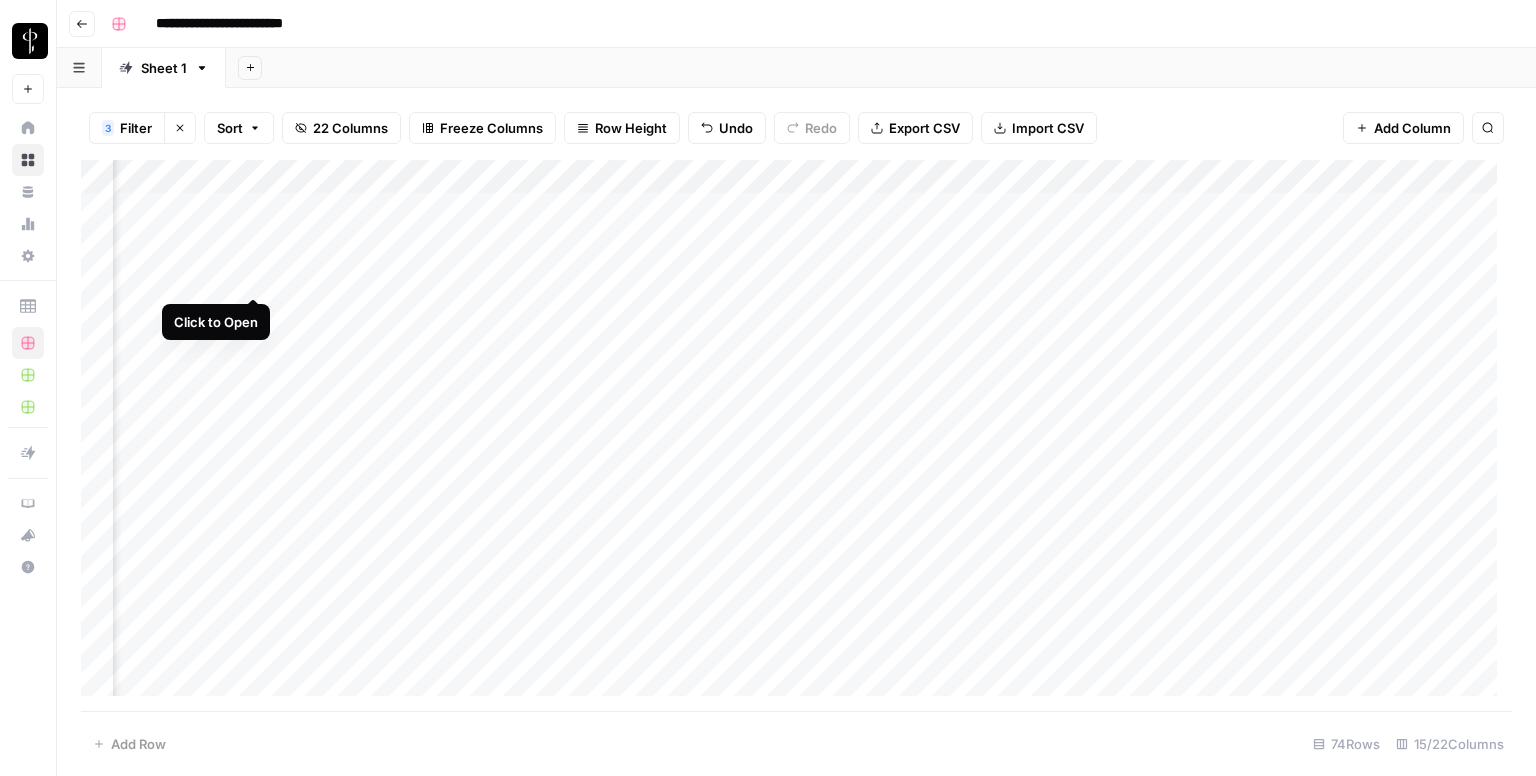 click on "Add Column" at bounding box center [796, 436] 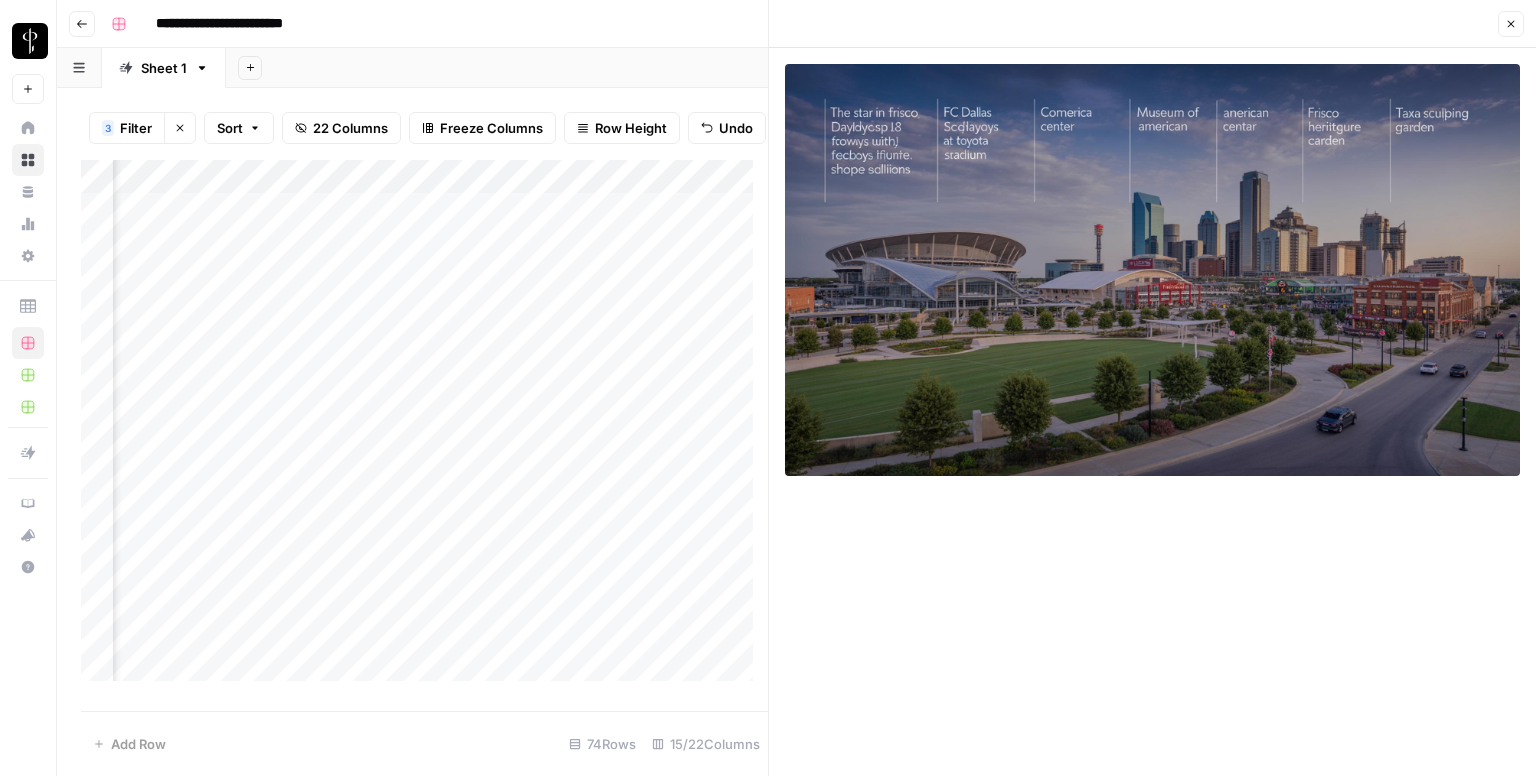 click 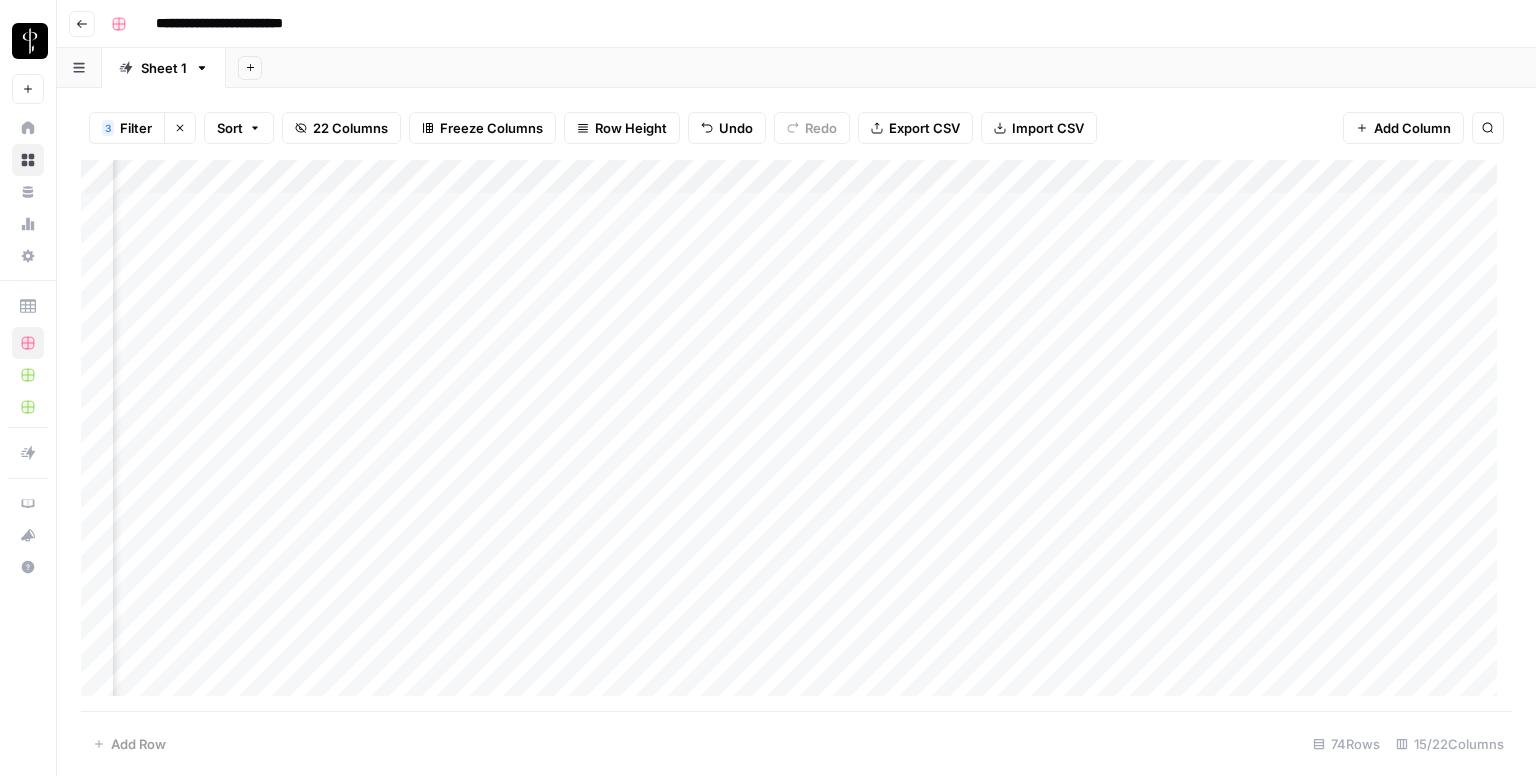click on "Add Column" at bounding box center (796, 436) 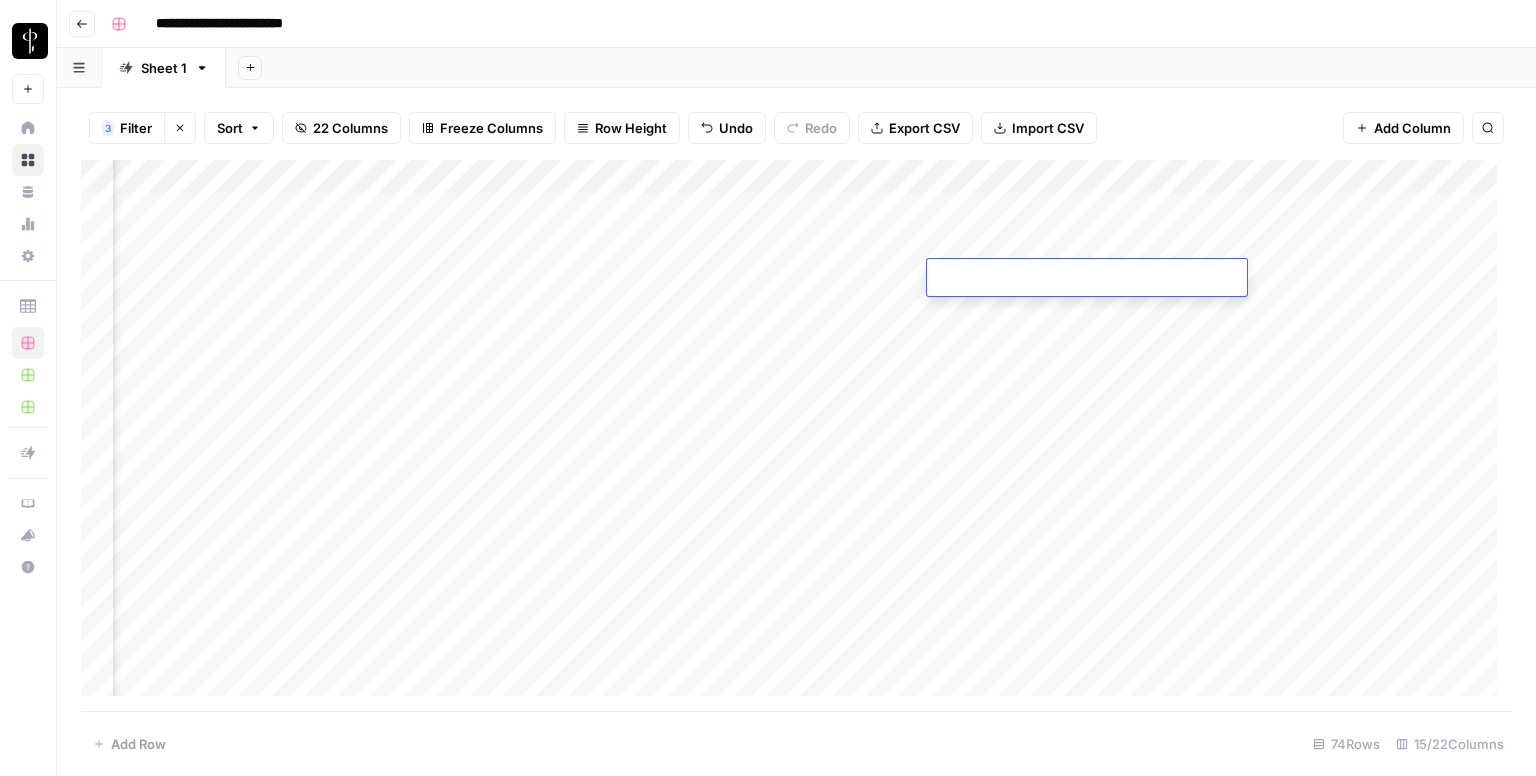 click at bounding box center [1087, 279] 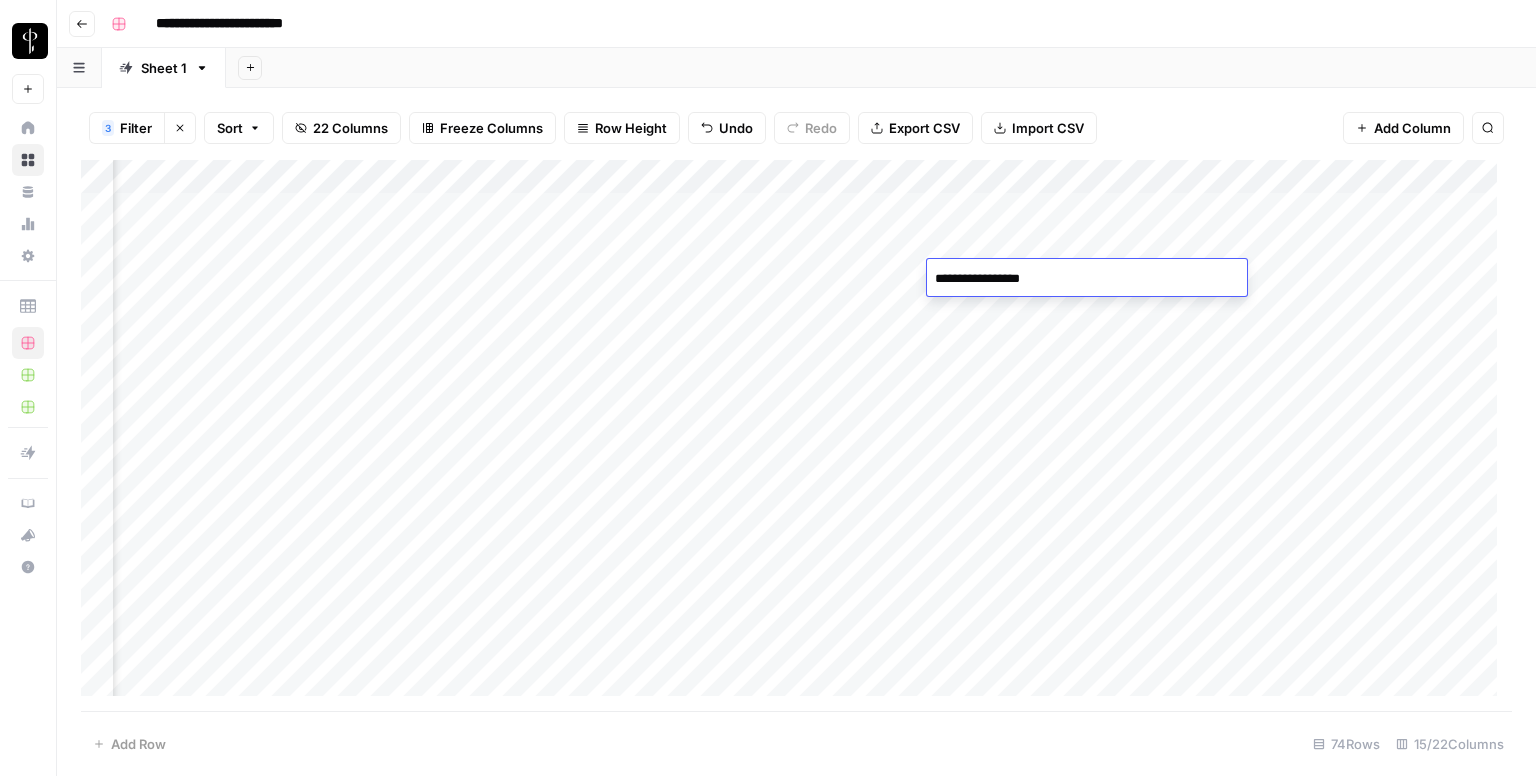 click on "Add Column" at bounding box center [796, 436] 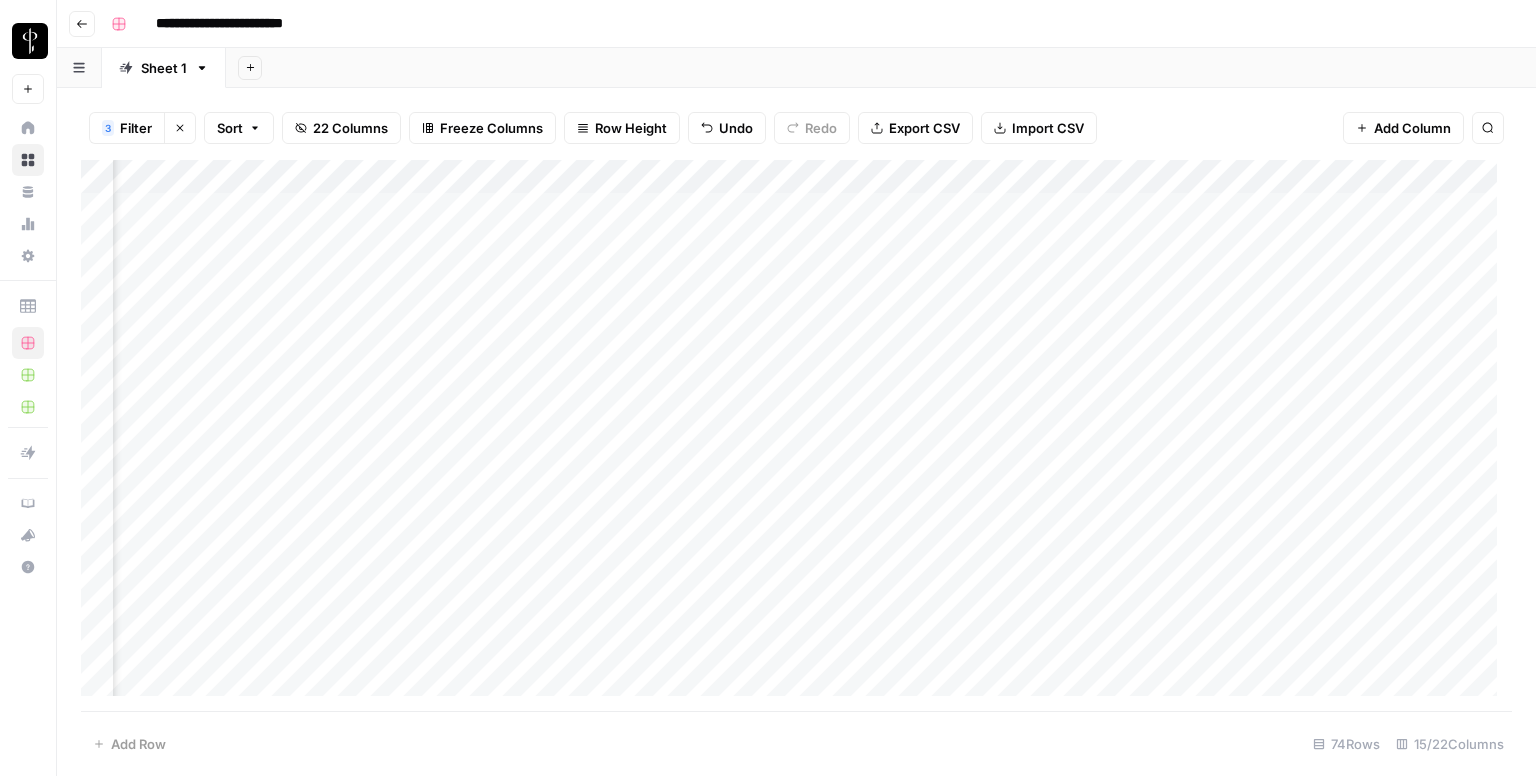 click on "Add Column" at bounding box center [796, 436] 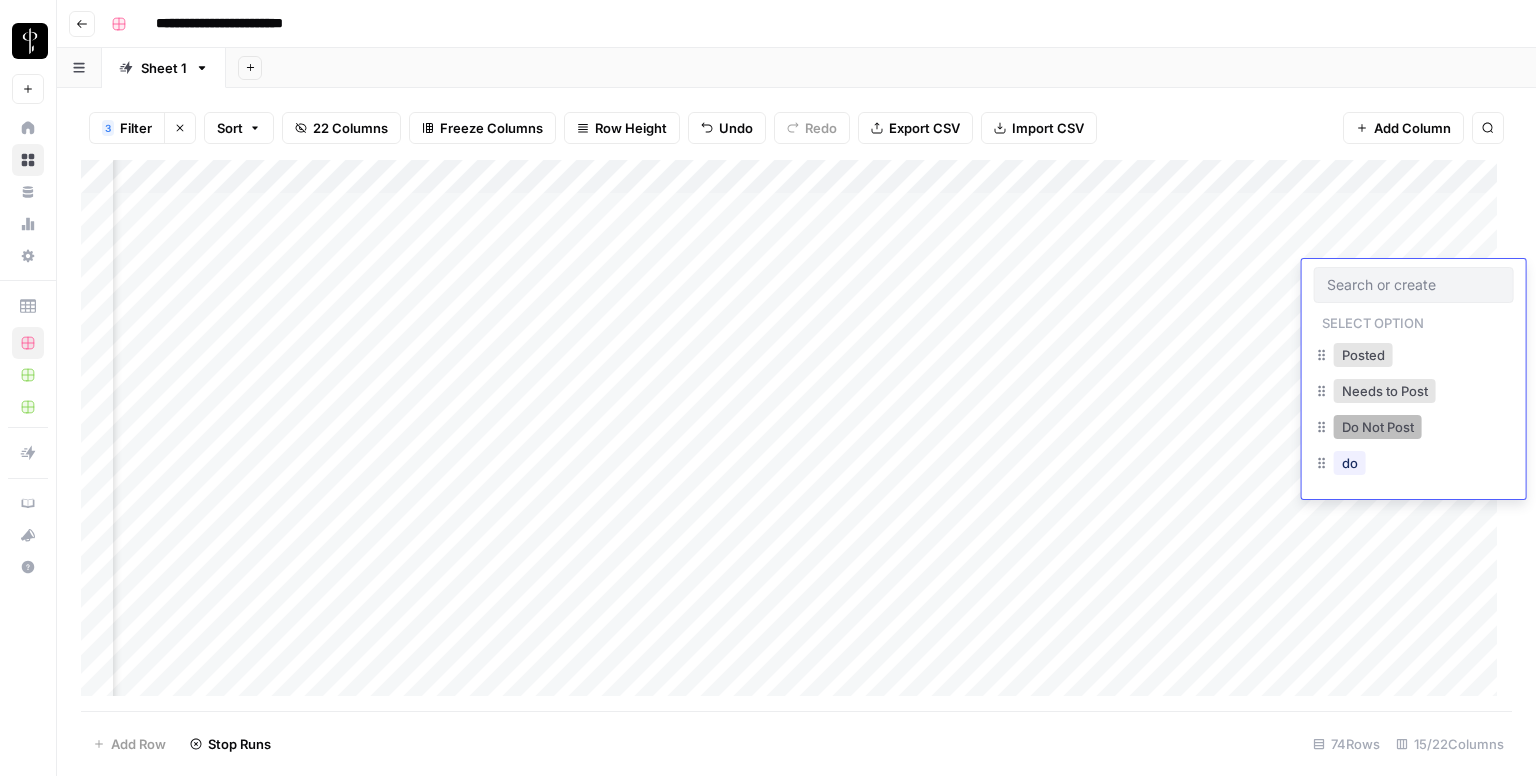 click on "Do Not Post" at bounding box center (1378, 427) 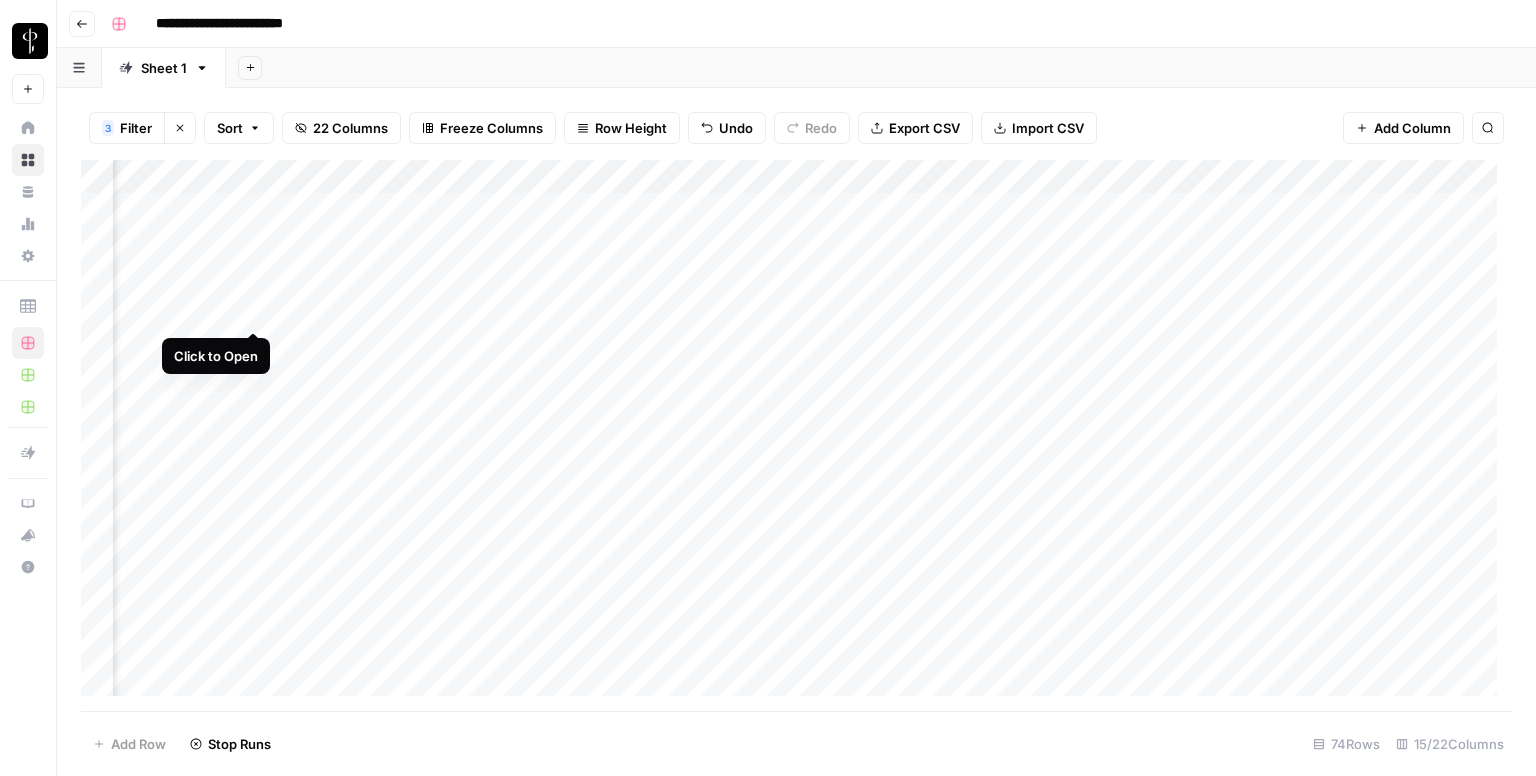 click on "Add Column" at bounding box center (796, 436) 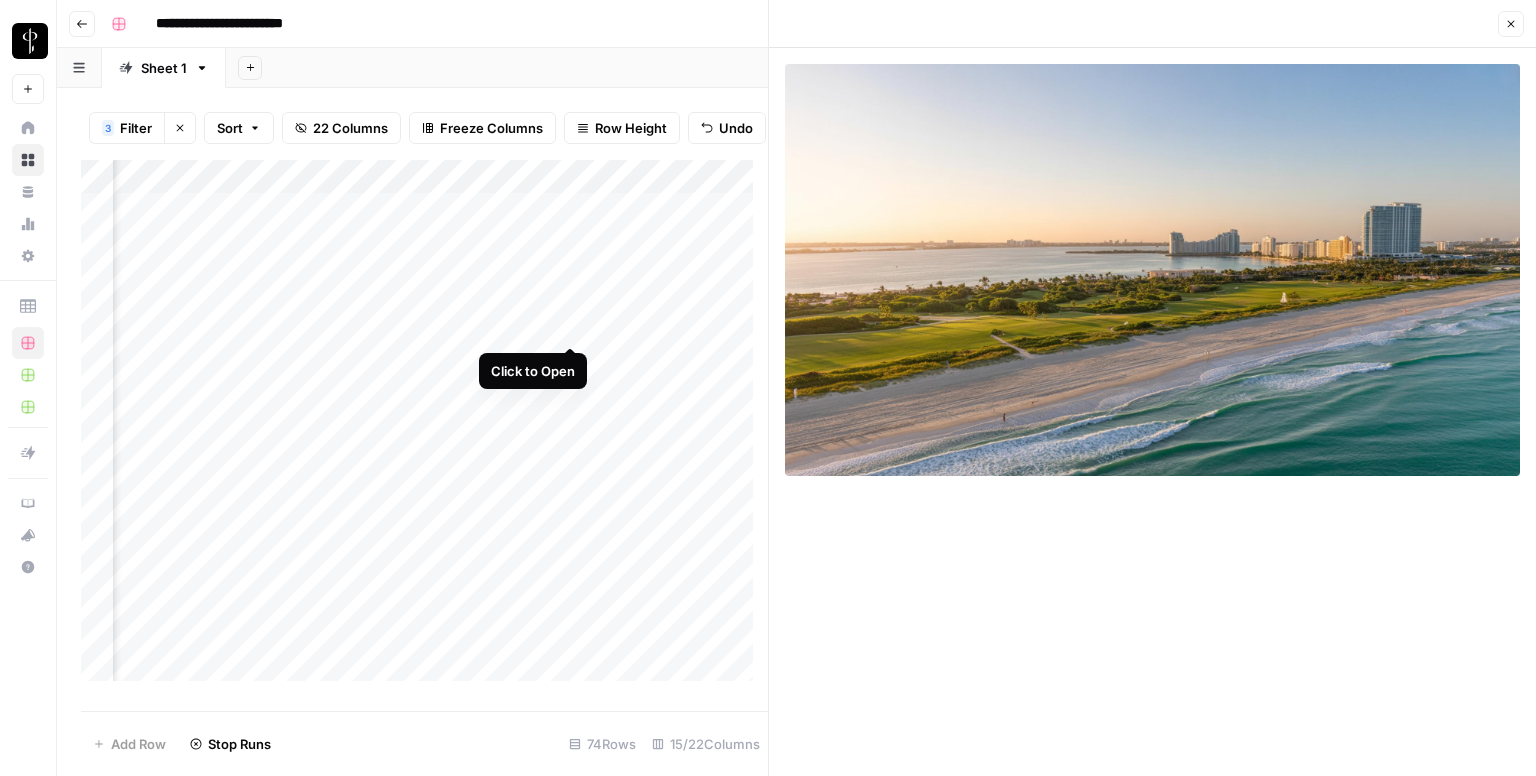 click on "Add Column" at bounding box center [424, 428] 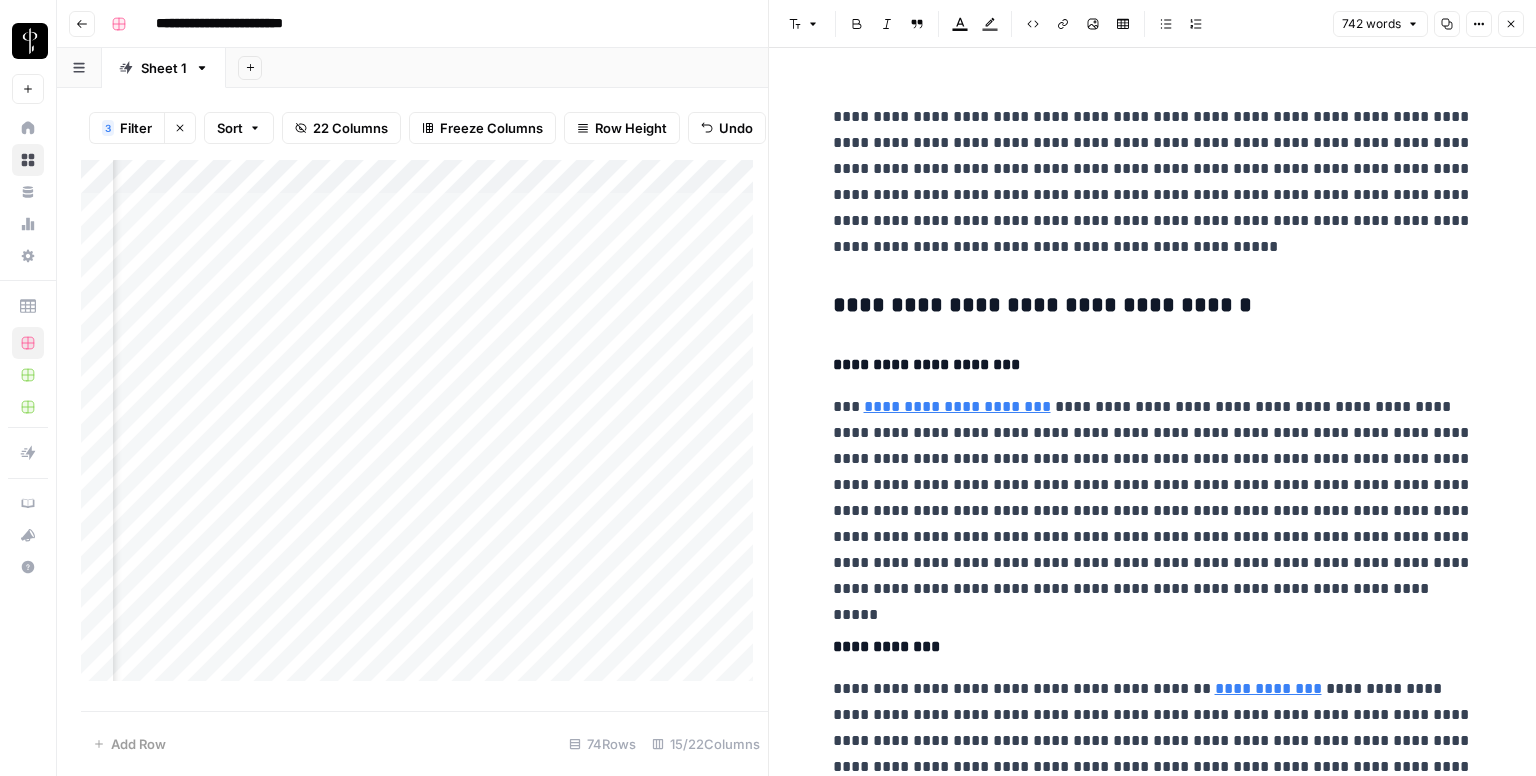 click on "**********" at bounding box center (1153, 1235) 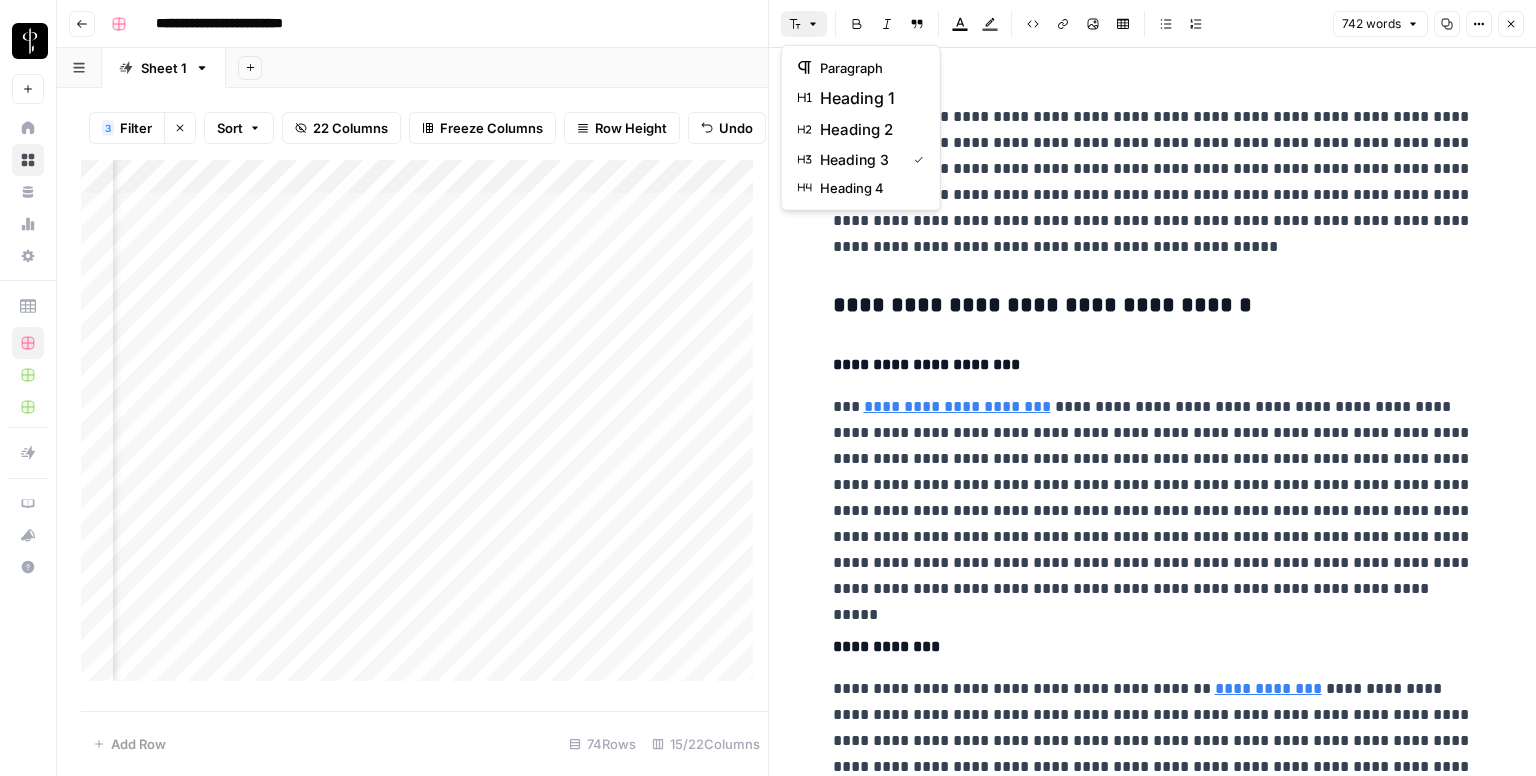 click 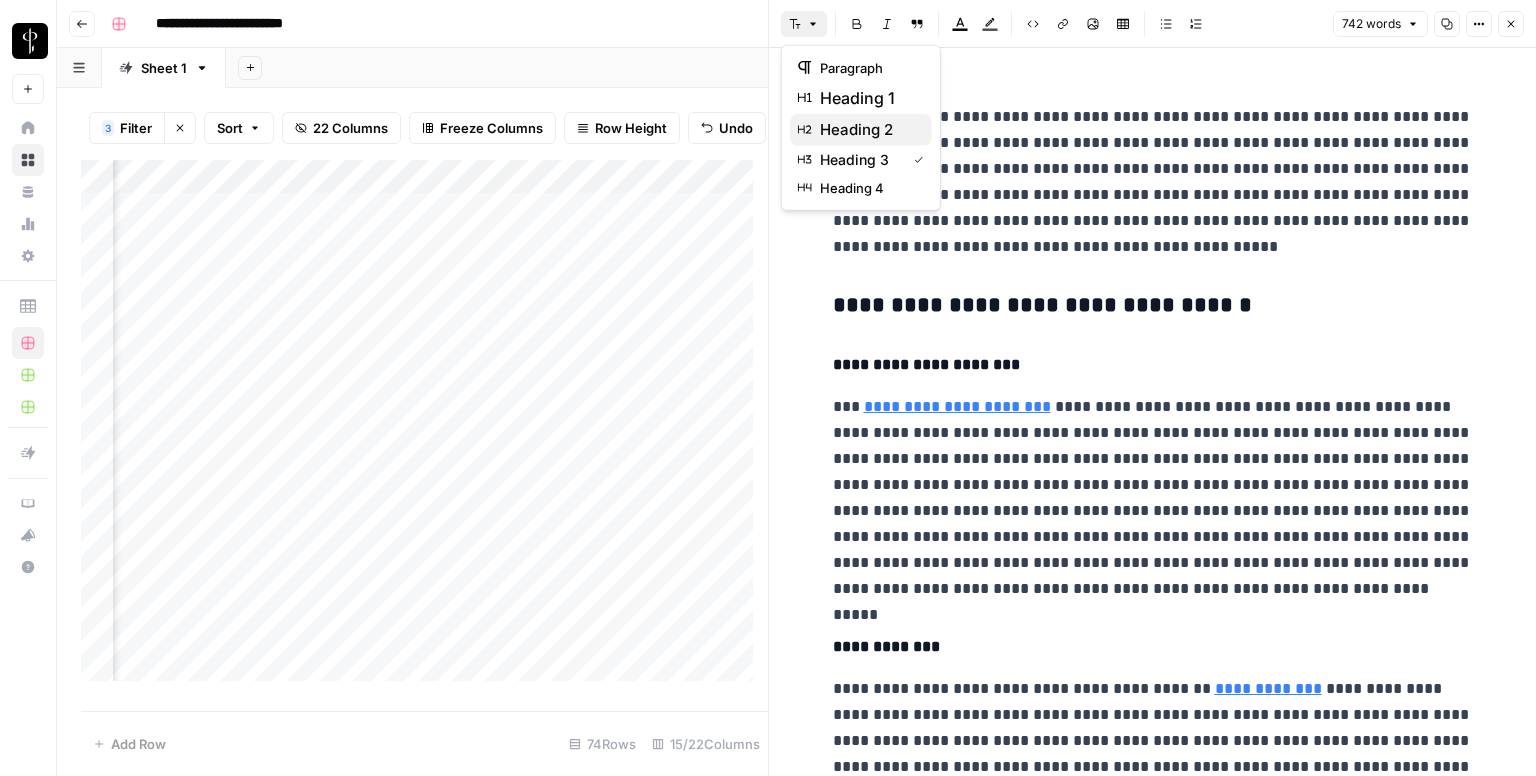 click on "heading 2" at bounding box center (868, 130) 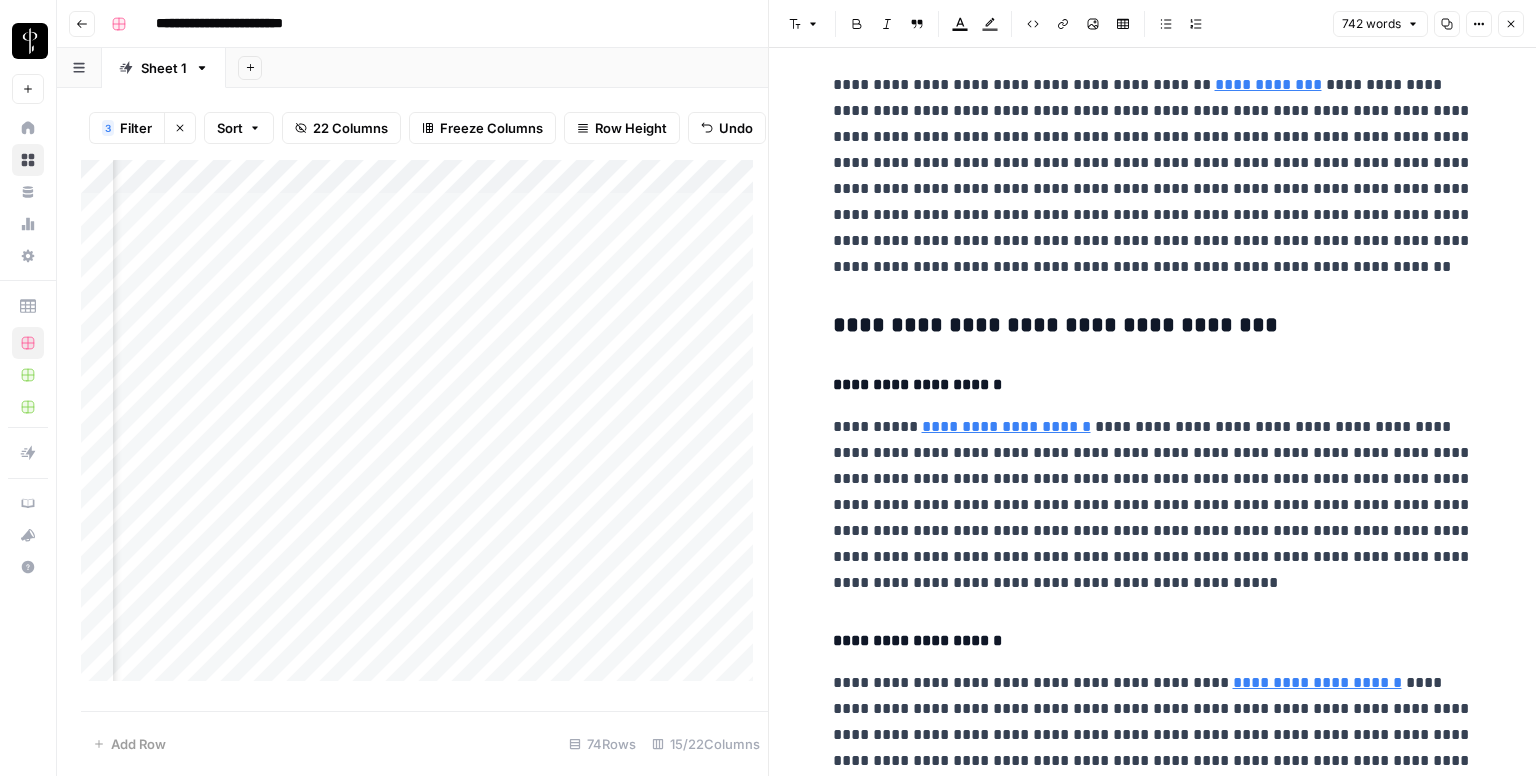 scroll, scrollTop: 800, scrollLeft: 0, axis: vertical 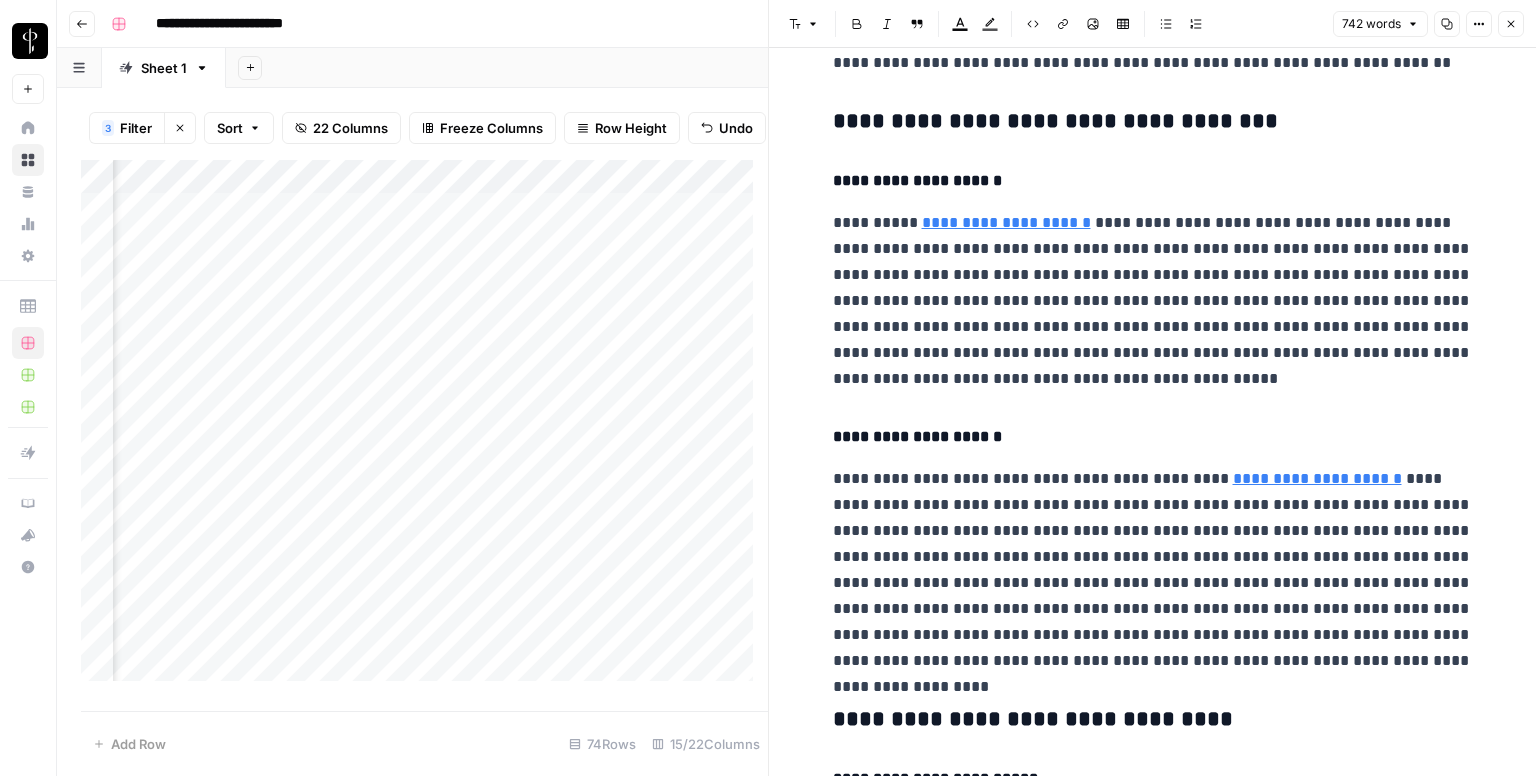 click on "**********" at bounding box center [1153, 122] 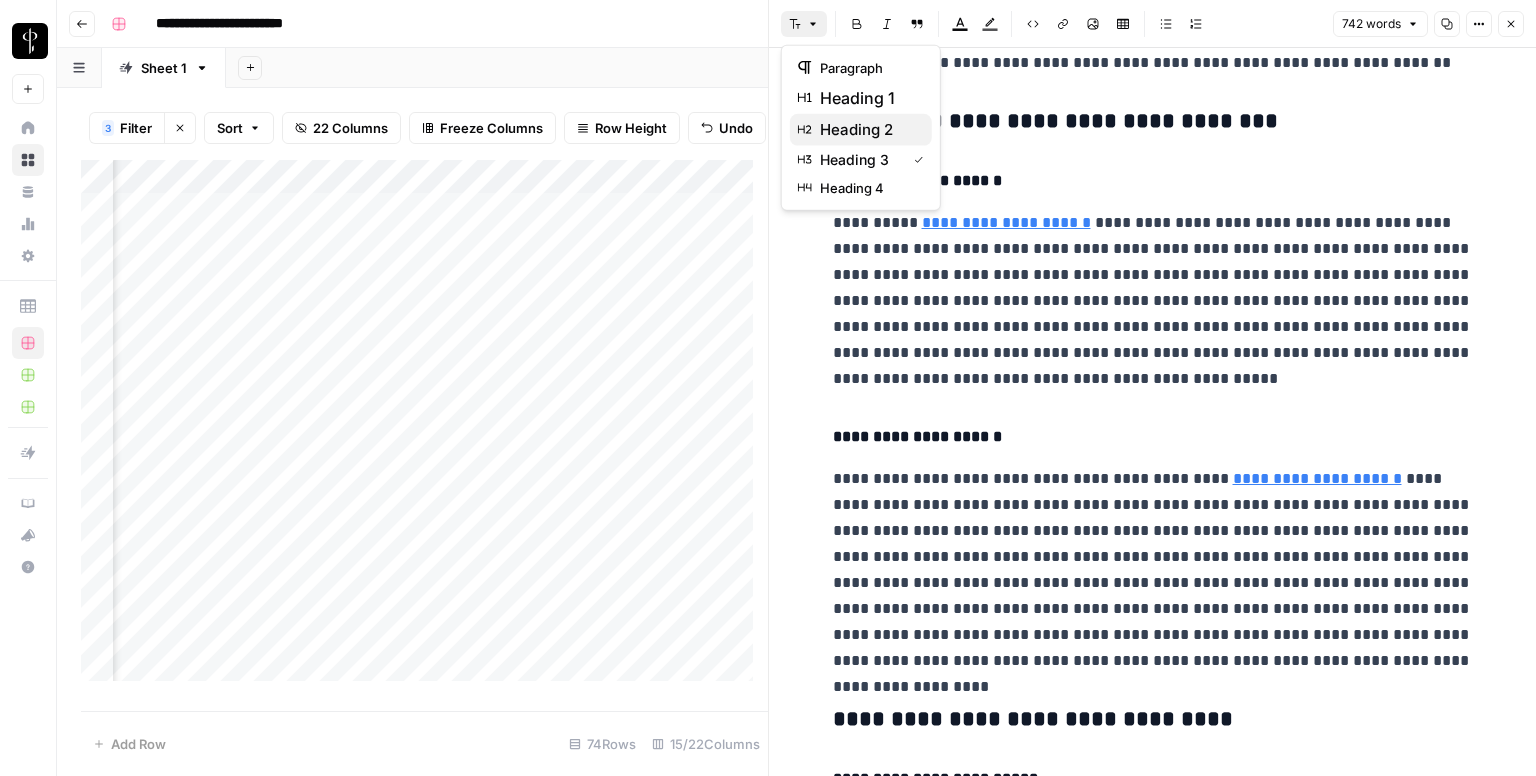 click on "heading 2" at bounding box center (861, 130) 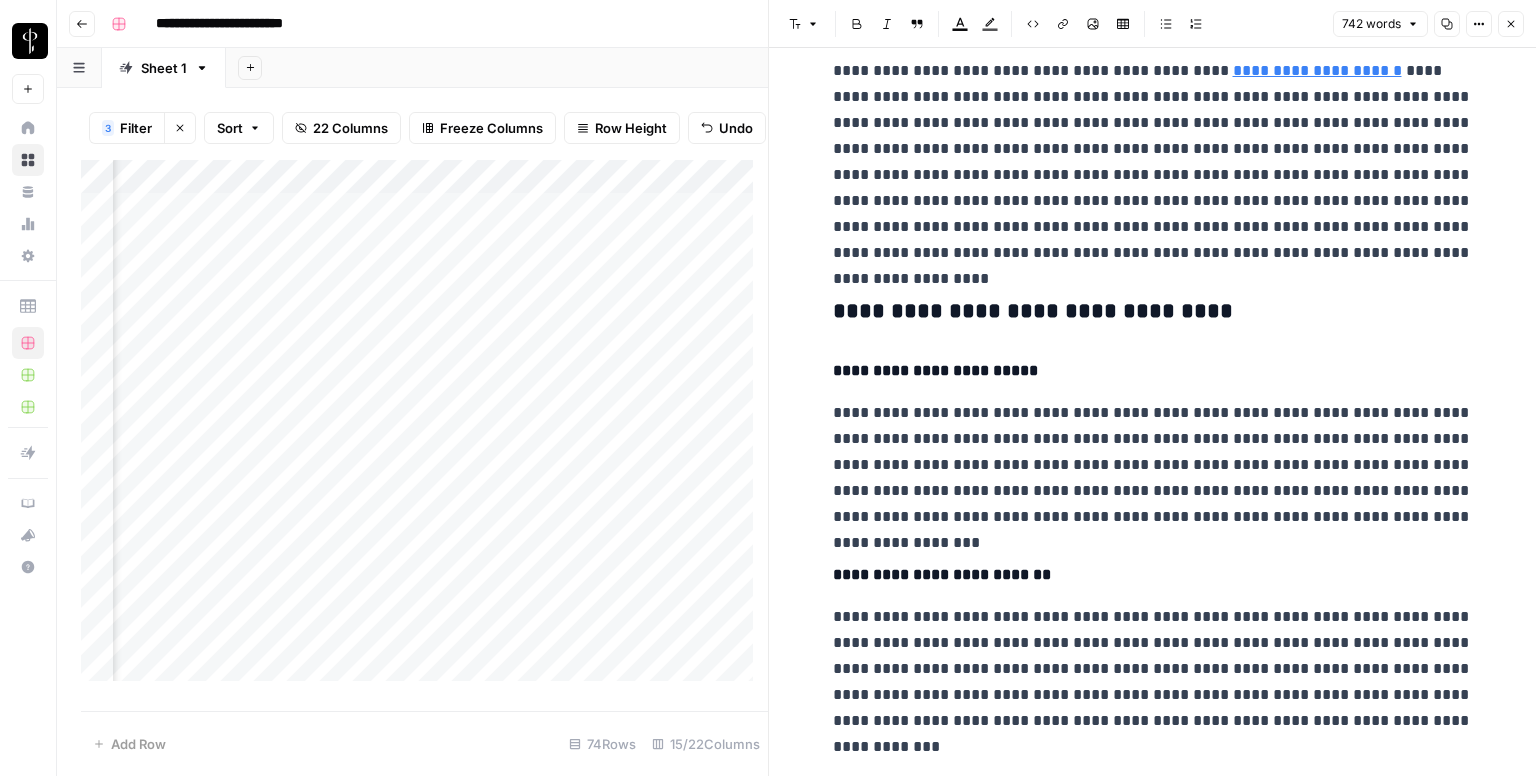 scroll, scrollTop: 1400, scrollLeft: 0, axis: vertical 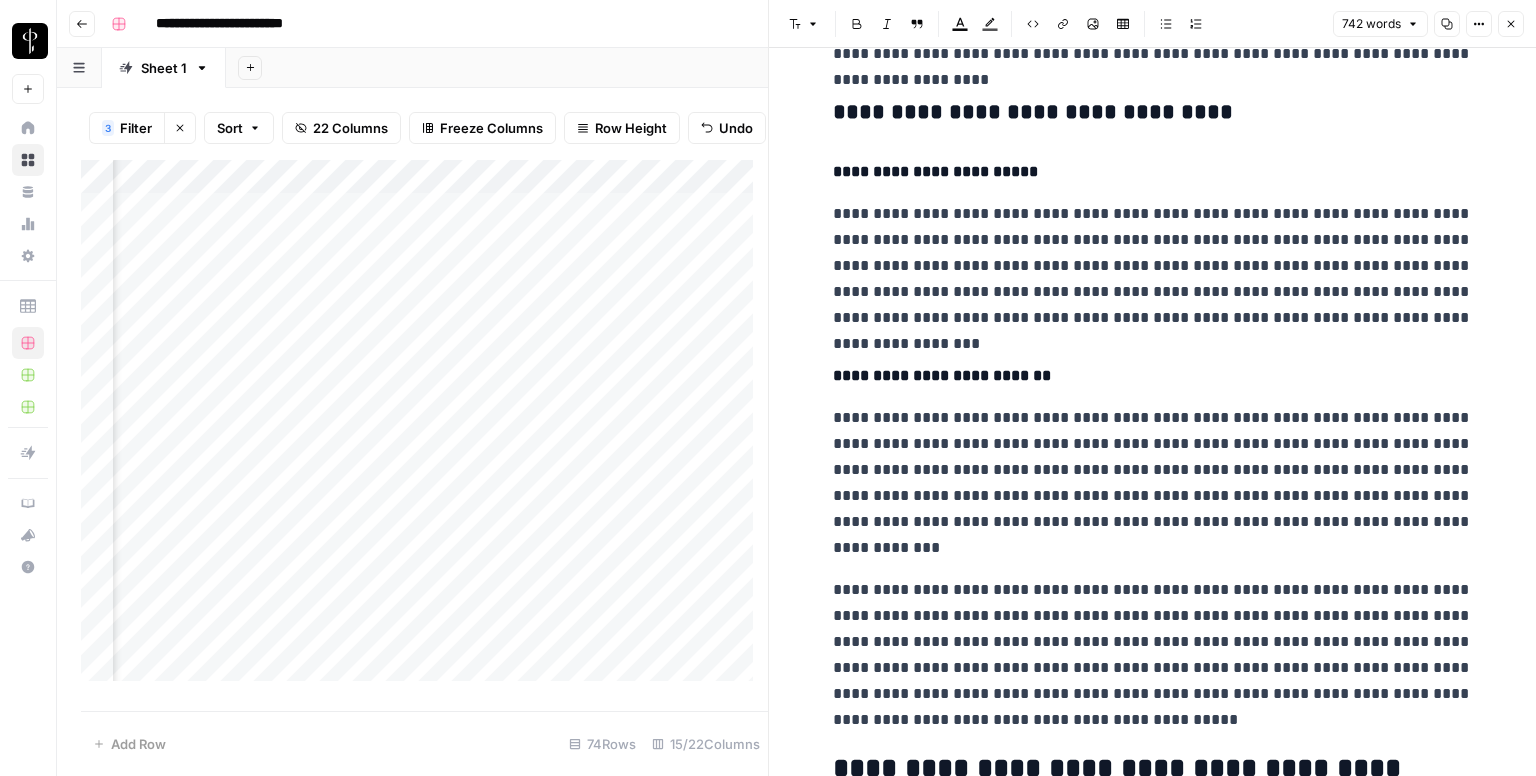 click on "**********" at bounding box center [1153, 113] 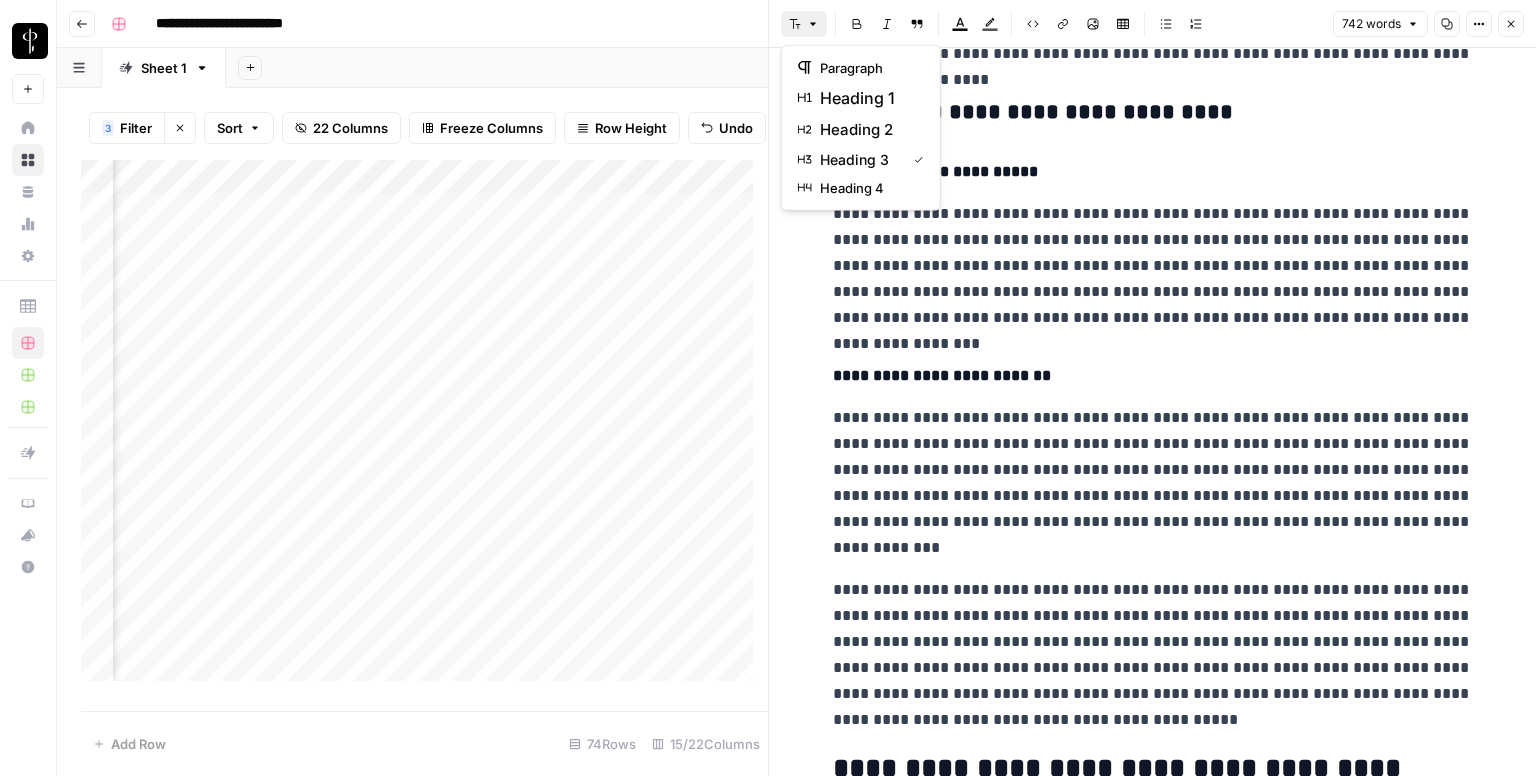 drag, startPoint x: 793, startPoint y: 27, endPoint x: 855, endPoint y: 108, distance: 102.0049 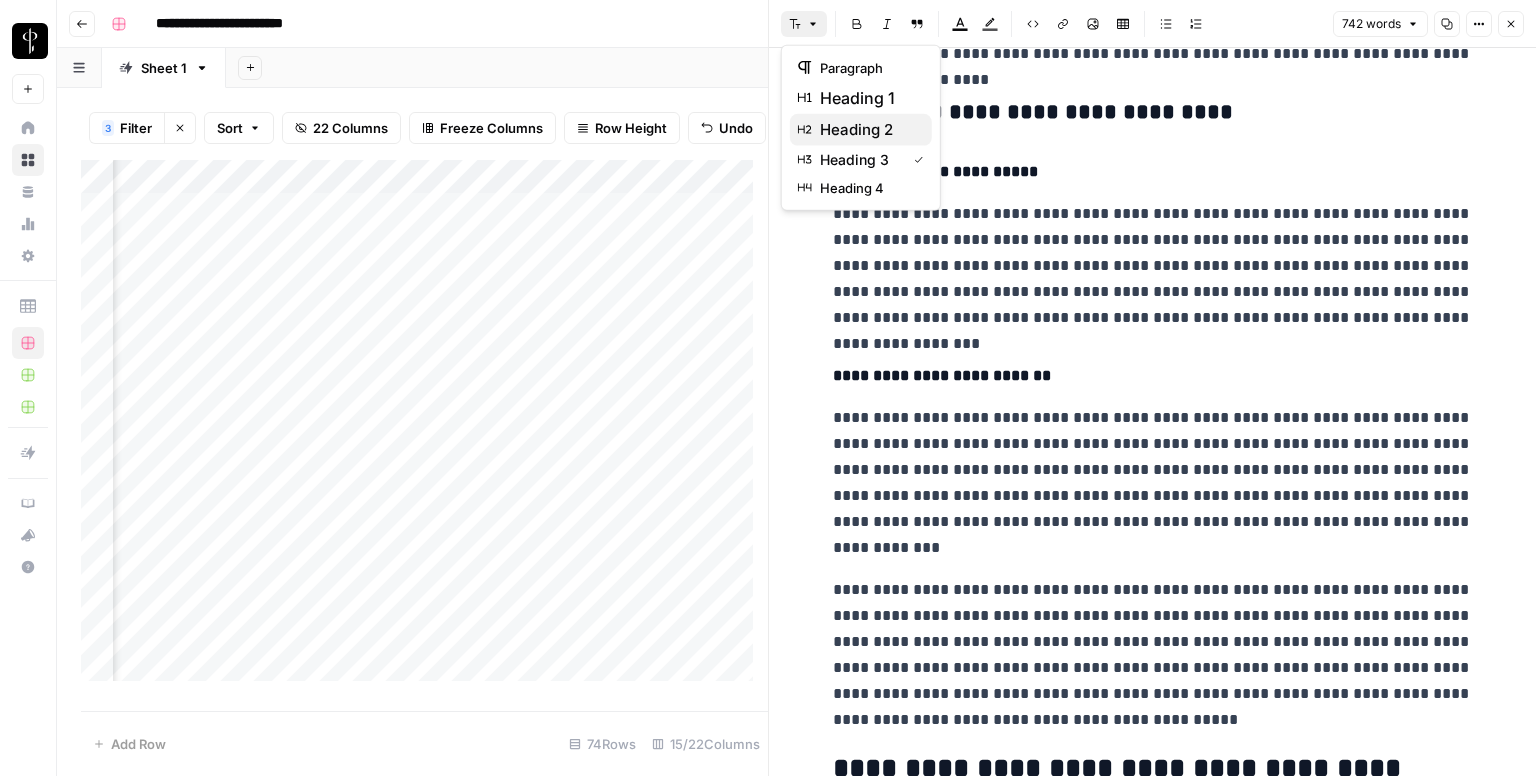 click on "heading 2" at bounding box center (868, 130) 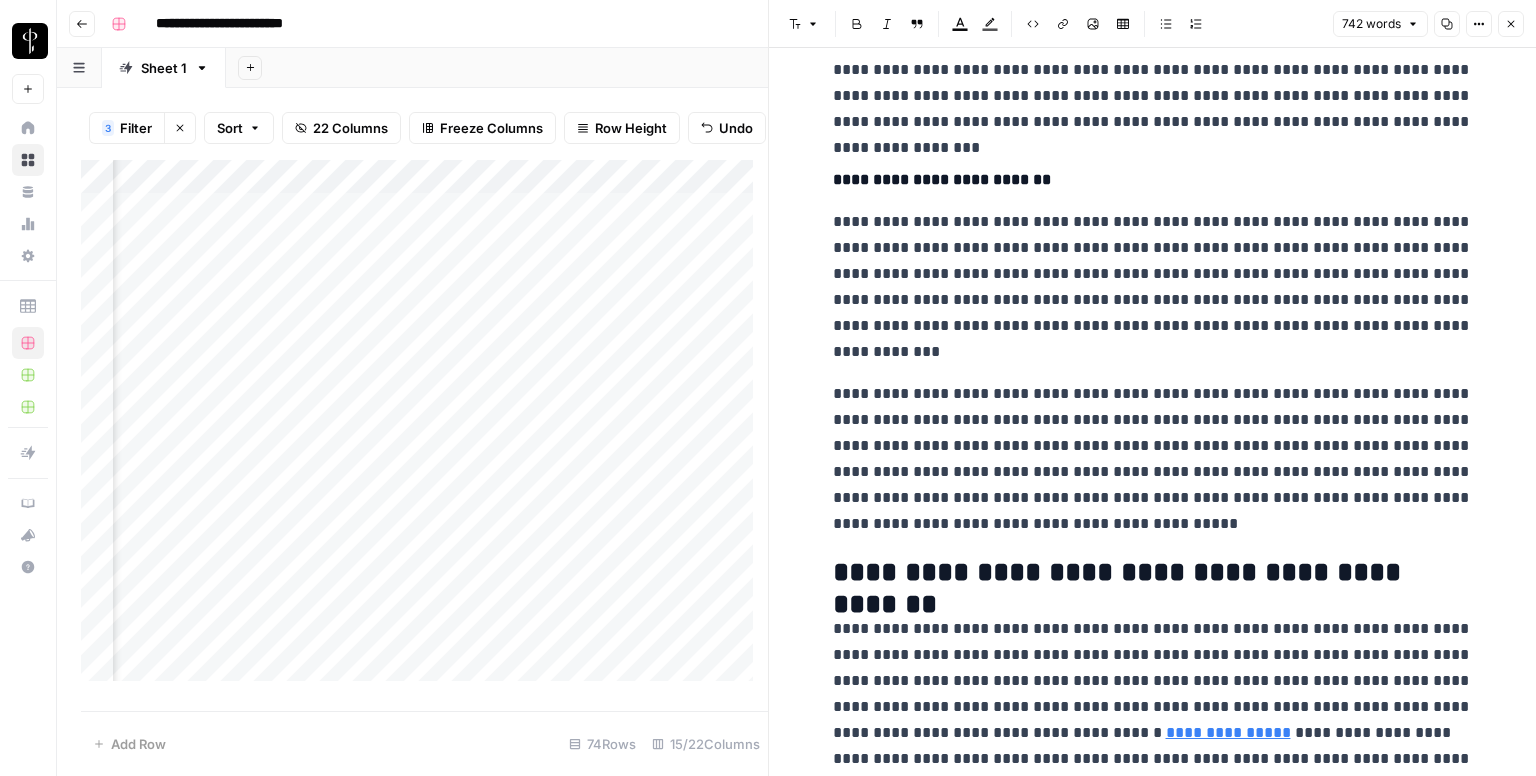 scroll, scrollTop: 1592, scrollLeft: 0, axis: vertical 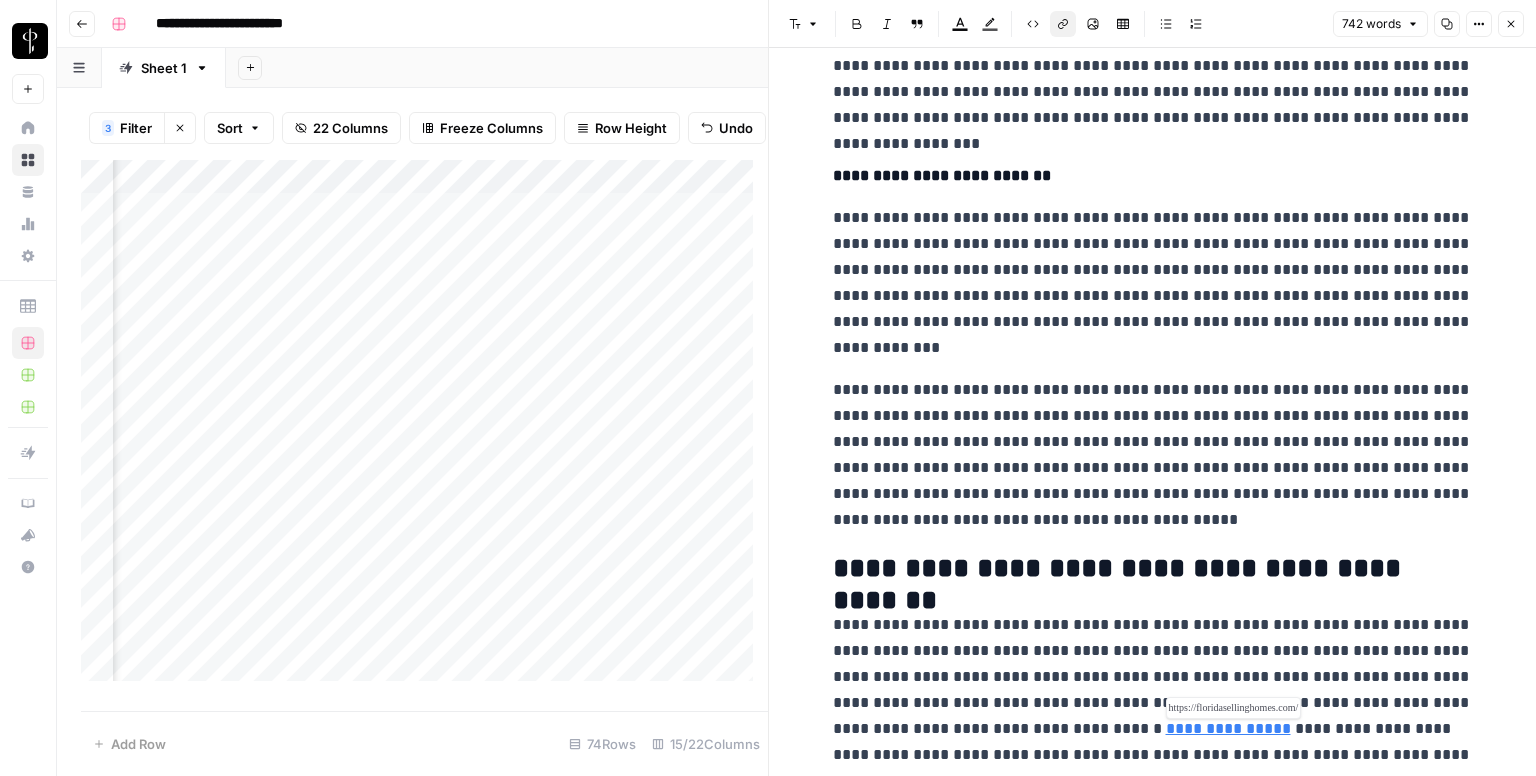 click on "**********" at bounding box center (1228, 728) 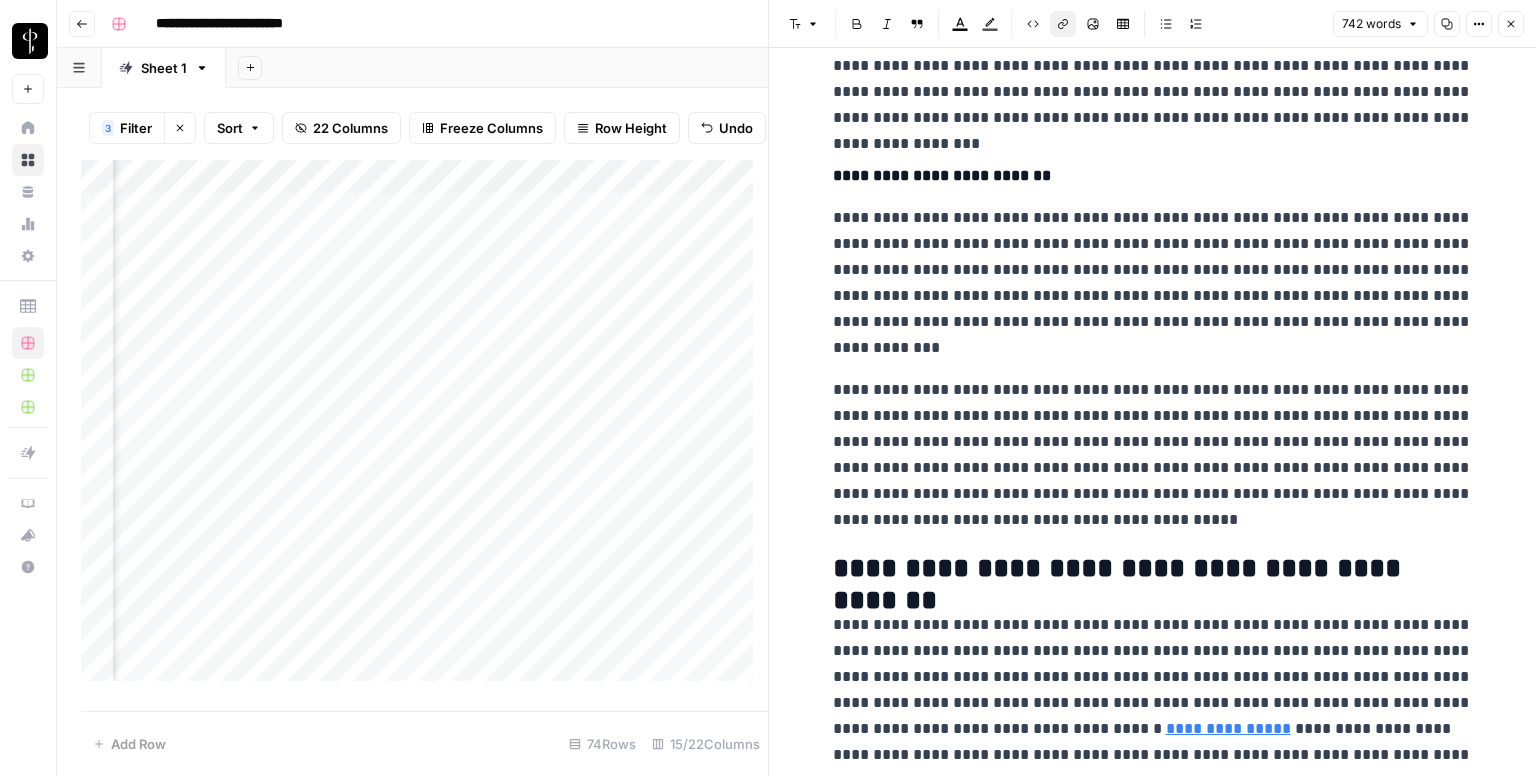 click on "Close" at bounding box center (1511, 24) 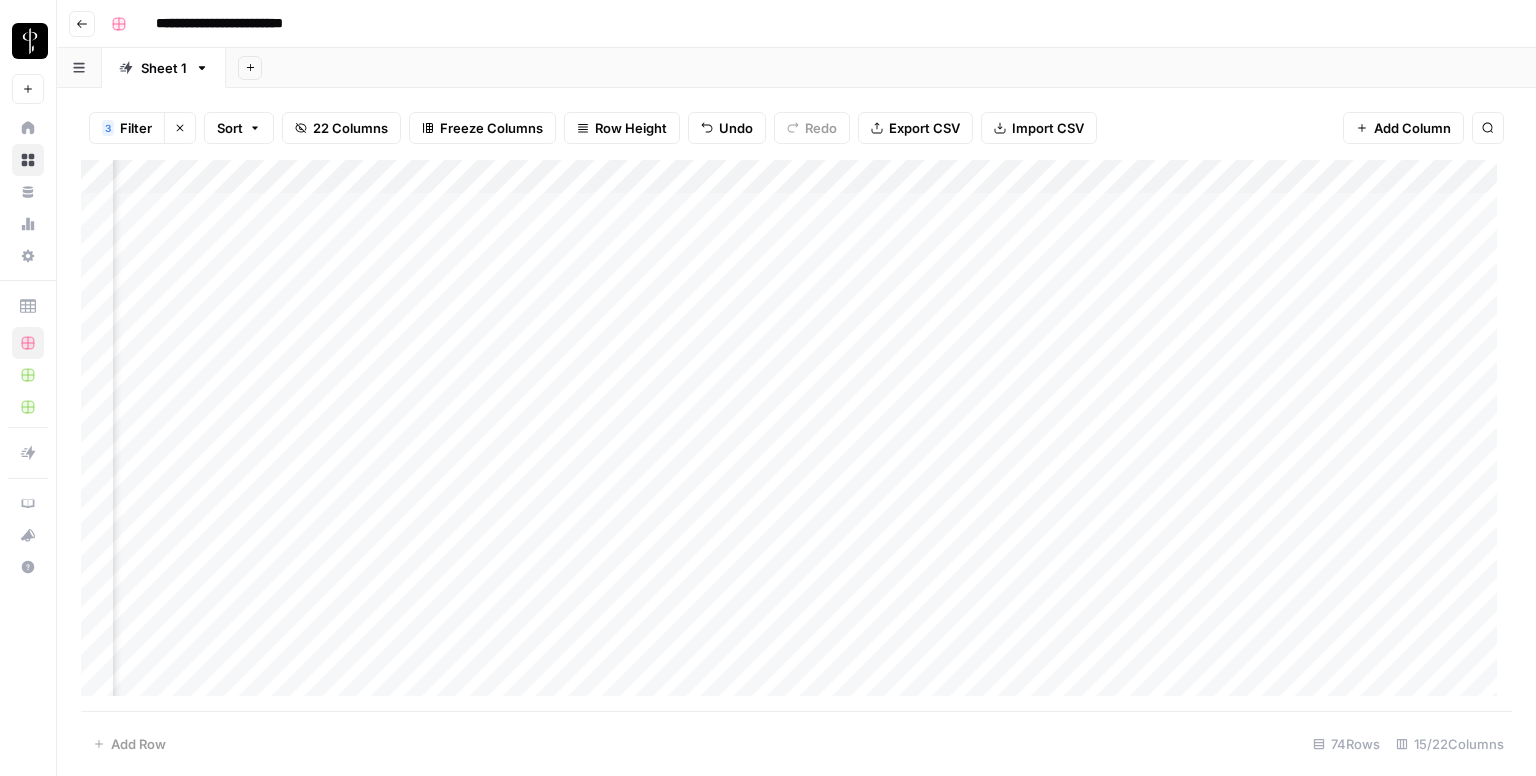 click on "Add Column" at bounding box center (796, 436) 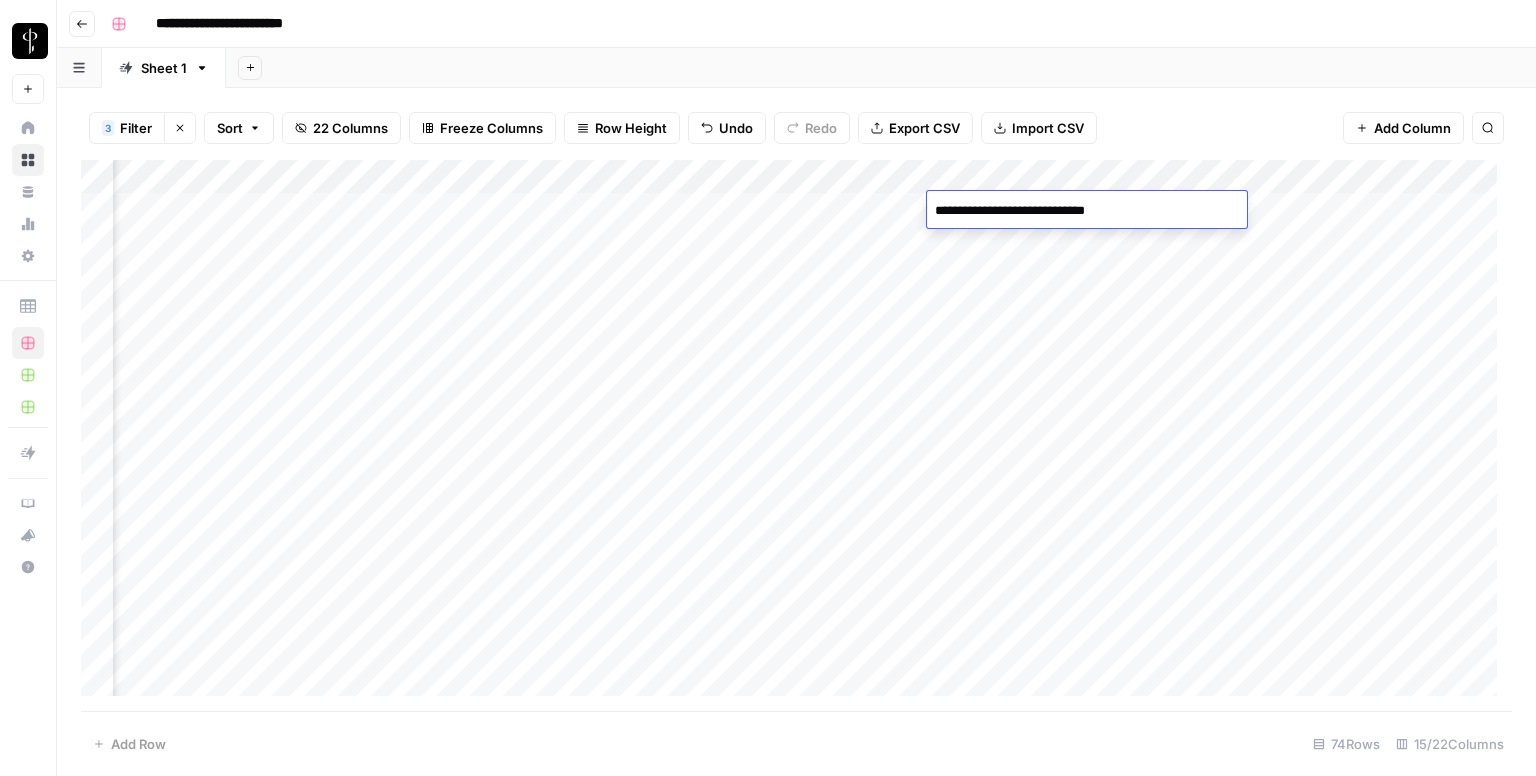click on "**********" at bounding box center (1087, 211) 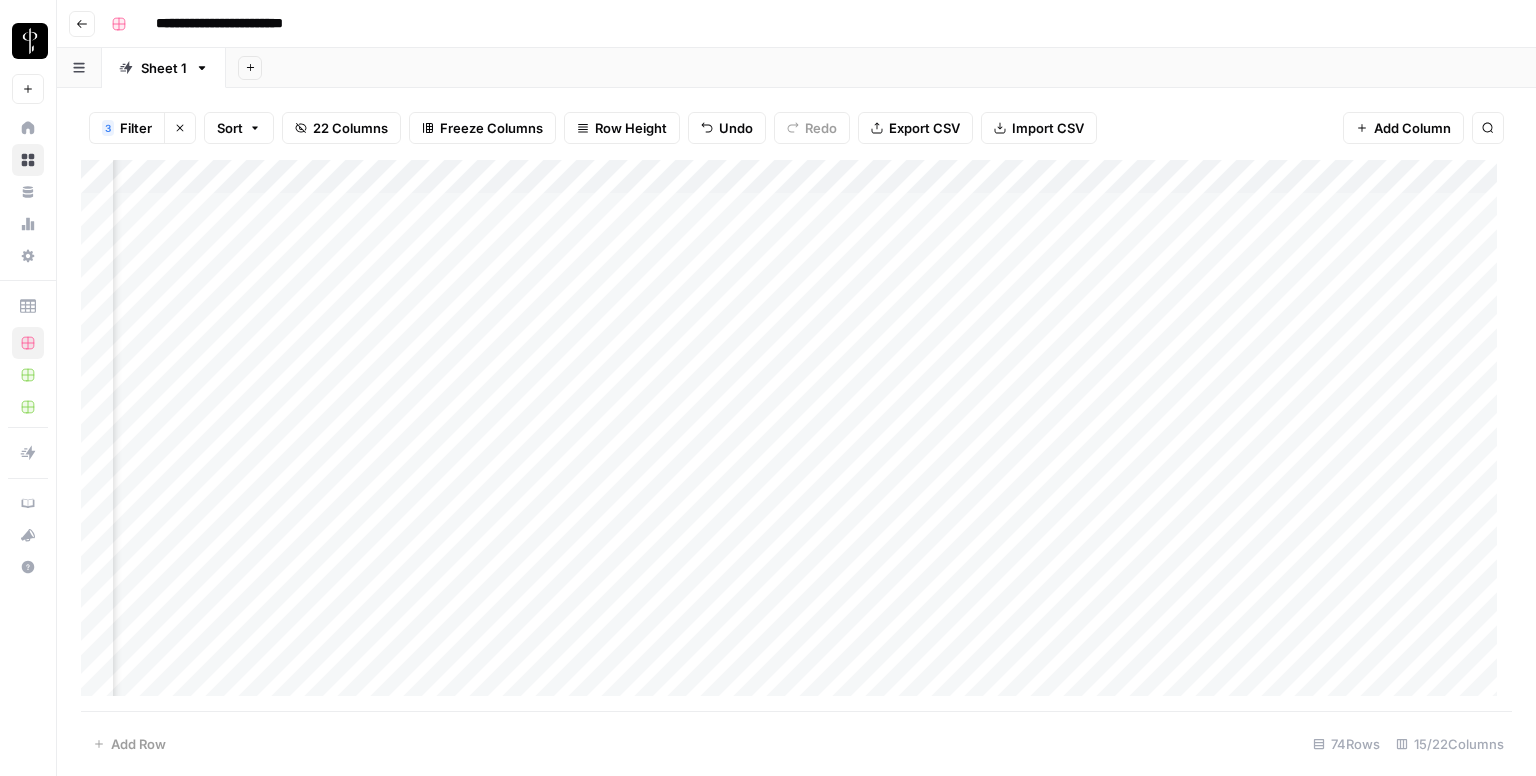 click on "Add Column" at bounding box center [796, 436] 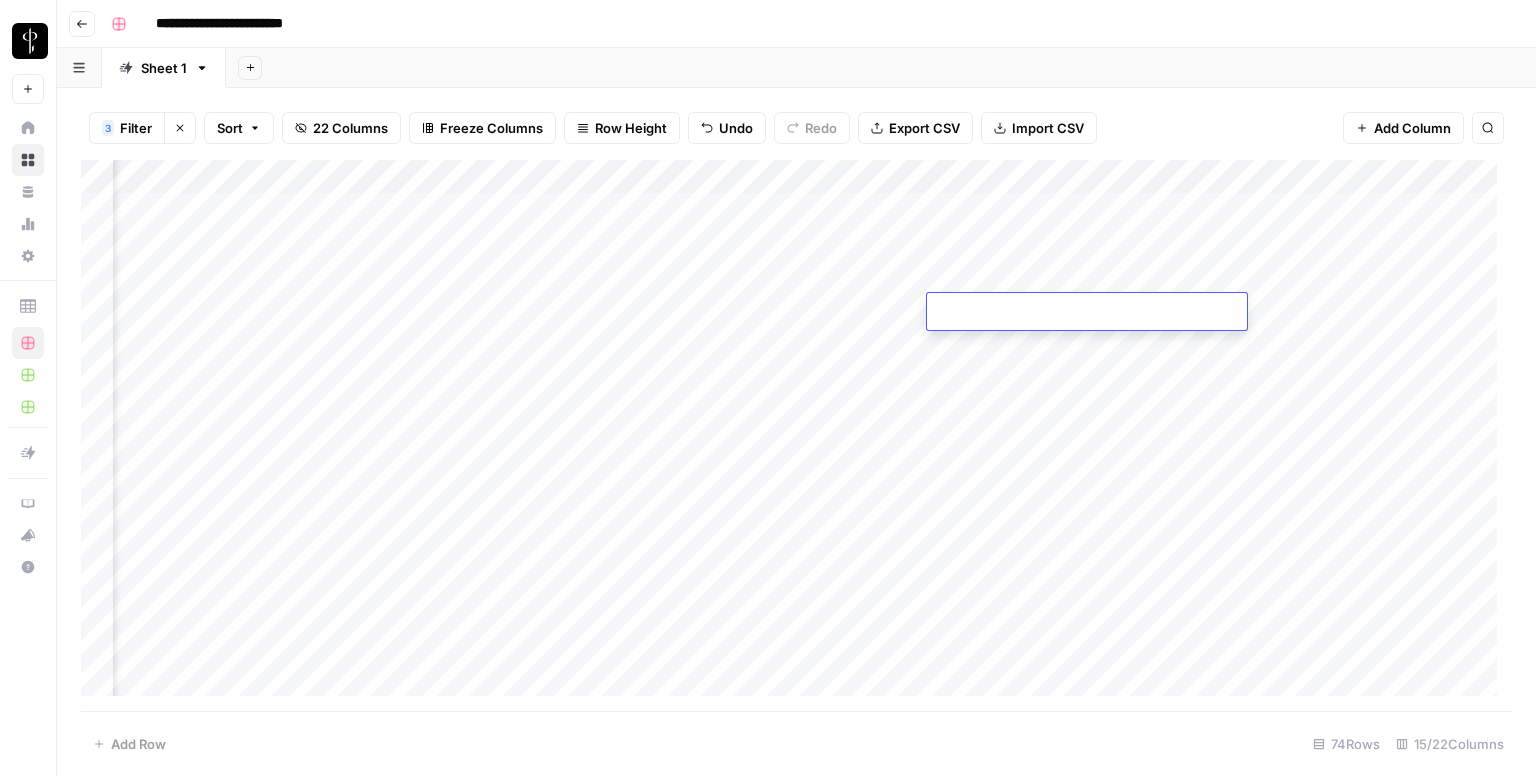 click at bounding box center (1087, 313) 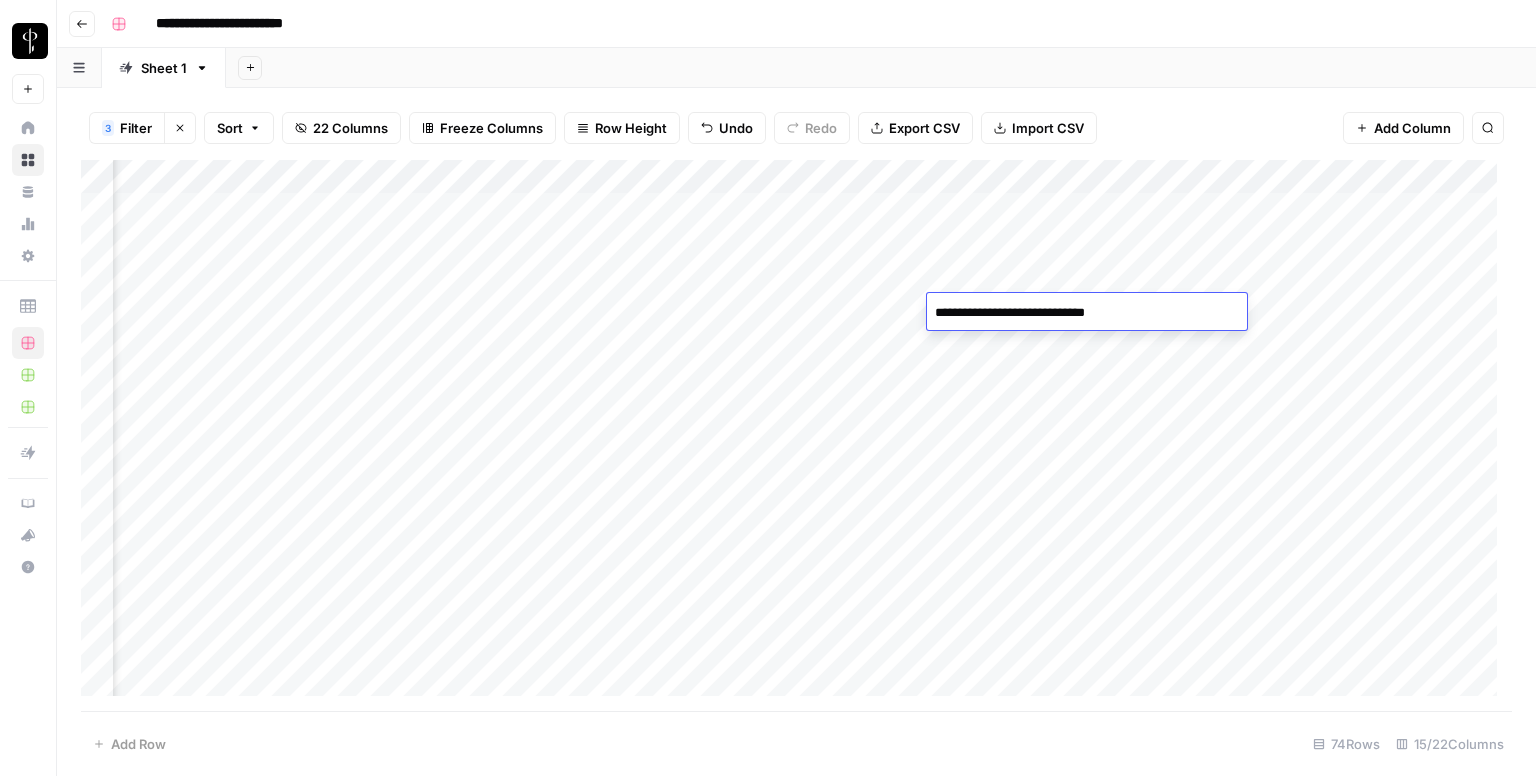 click on "Add Column" at bounding box center [796, 436] 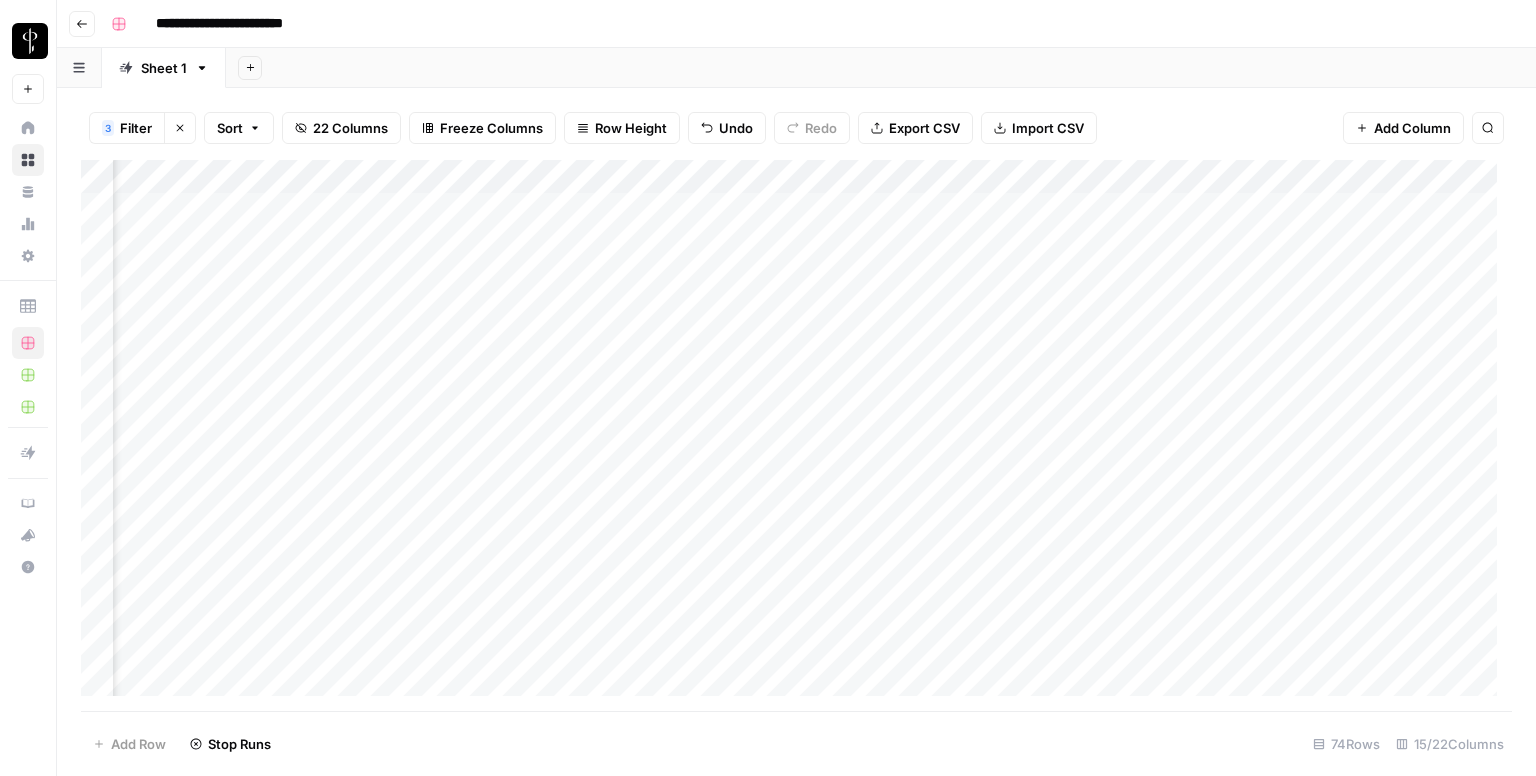 click on "Add Column" at bounding box center [796, 436] 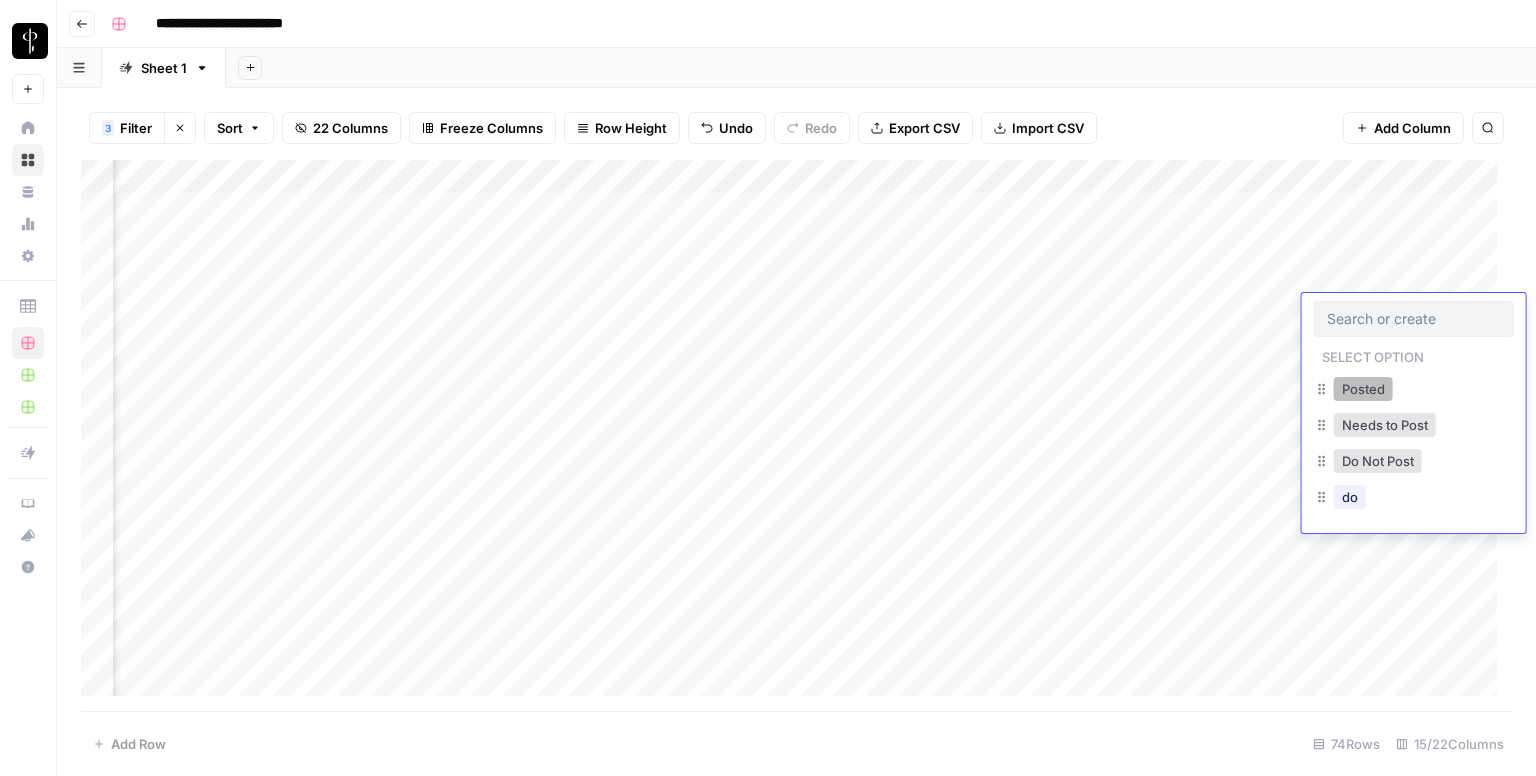 click on "Posted" at bounding box center (1363, 389) 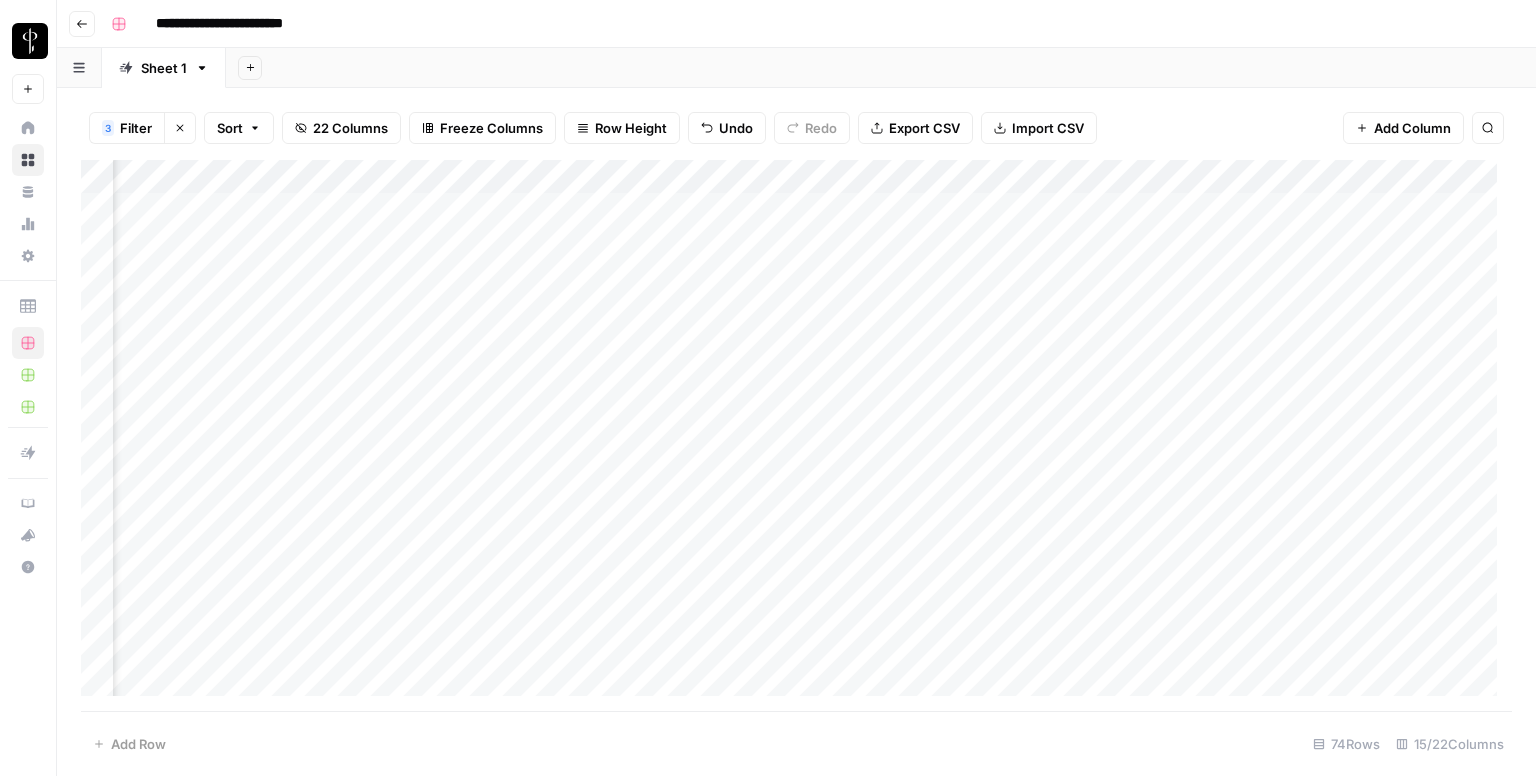 click on "Add Column" at bounding box center [796, 436] 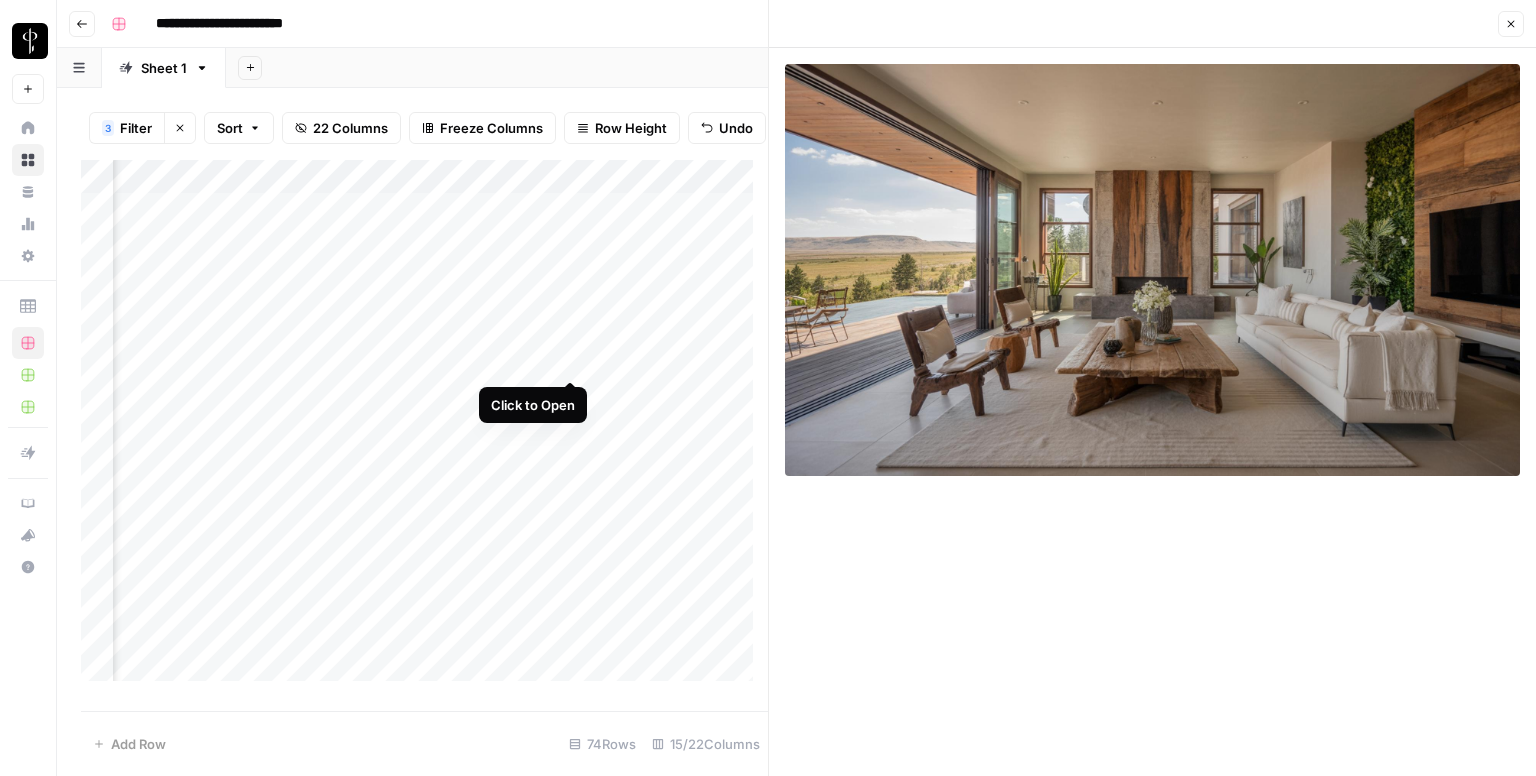 click on "Add Column" at bounding box center (424, 428) 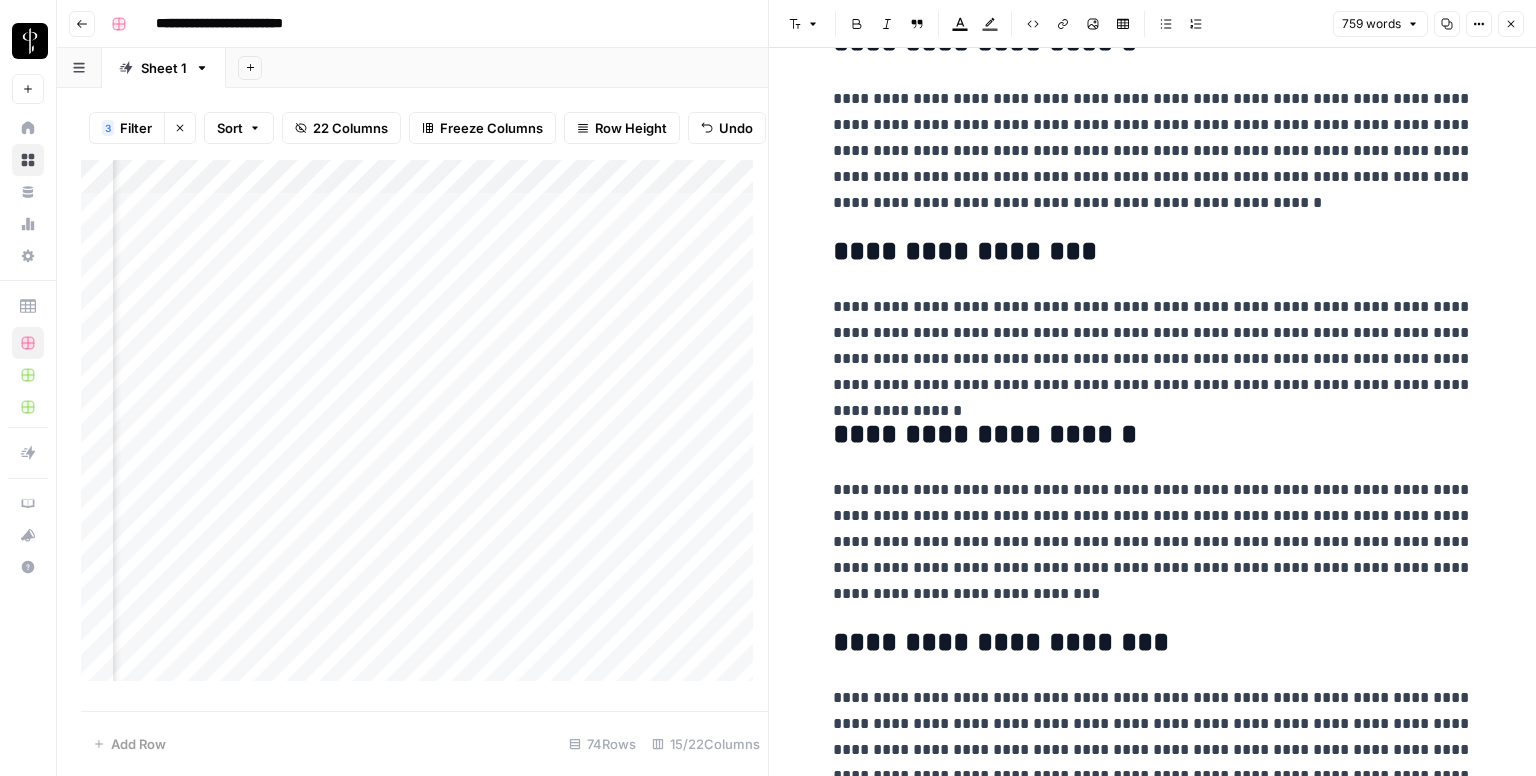 scroll, scrollTop: 1890, scrollLeft: 0, axis: vertical 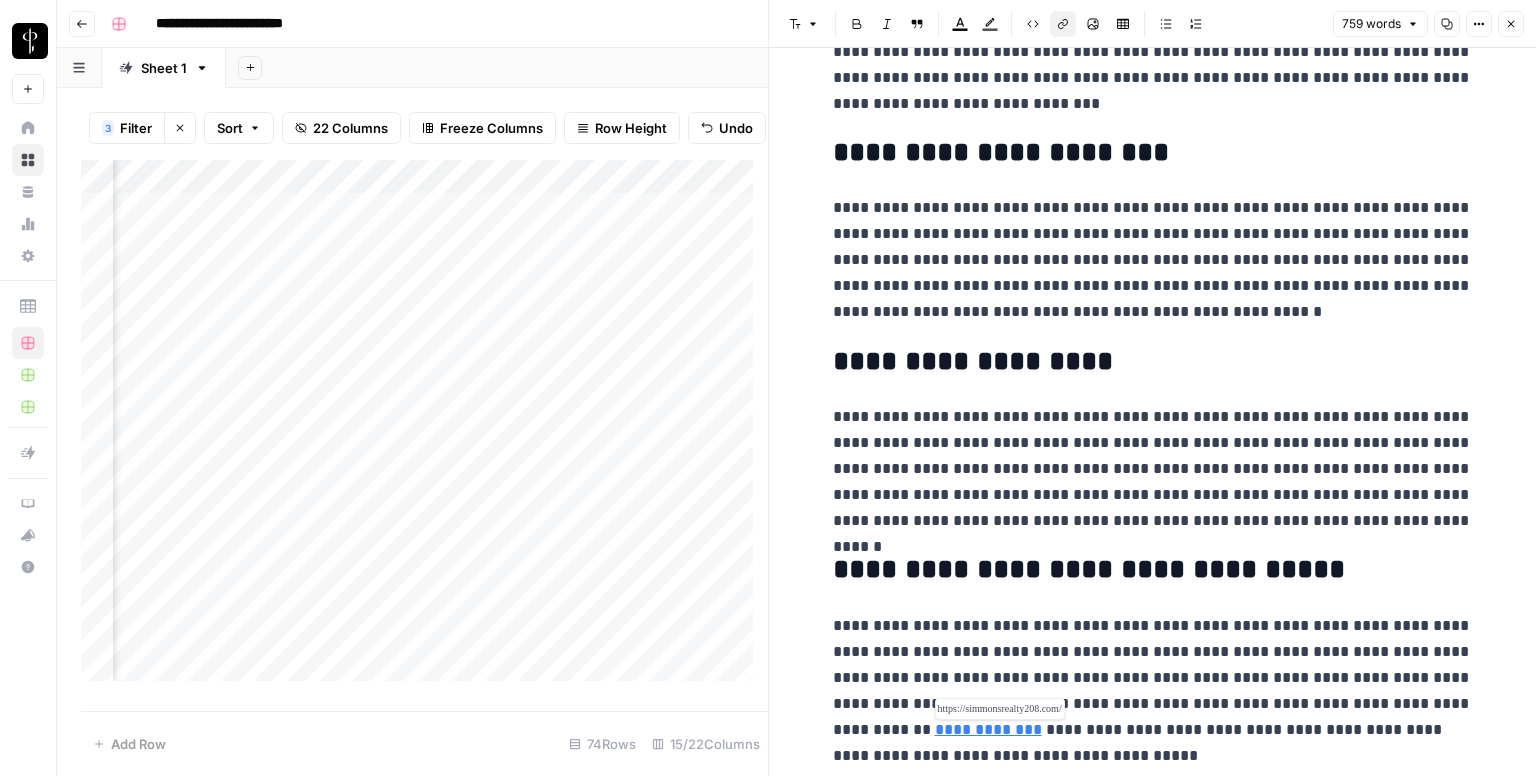 click on "**********" at bounding box center [988, 729] 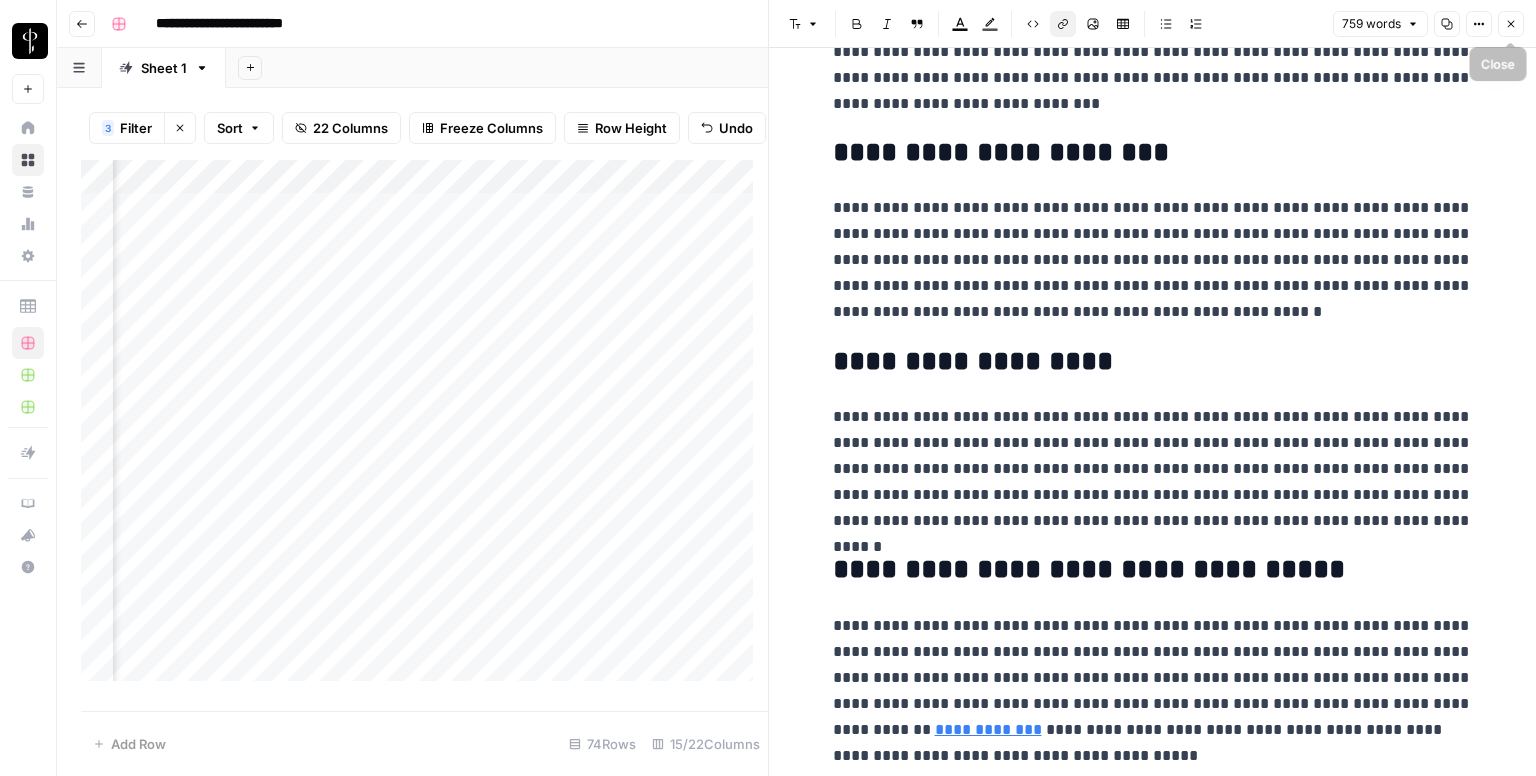 click on "Close" at bounding box center (1511, 24) 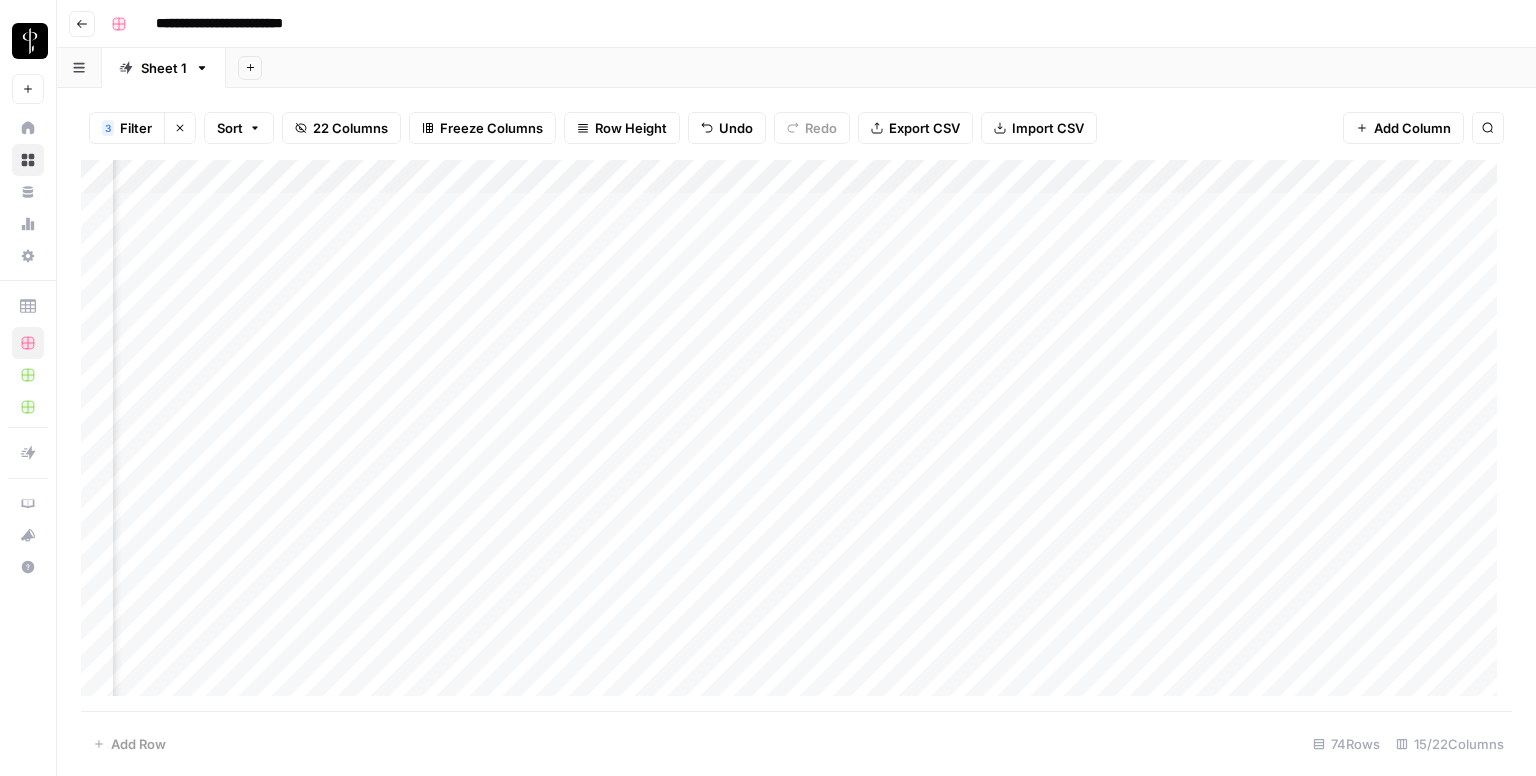click on "Add Column" at bounding box center [796, 436] 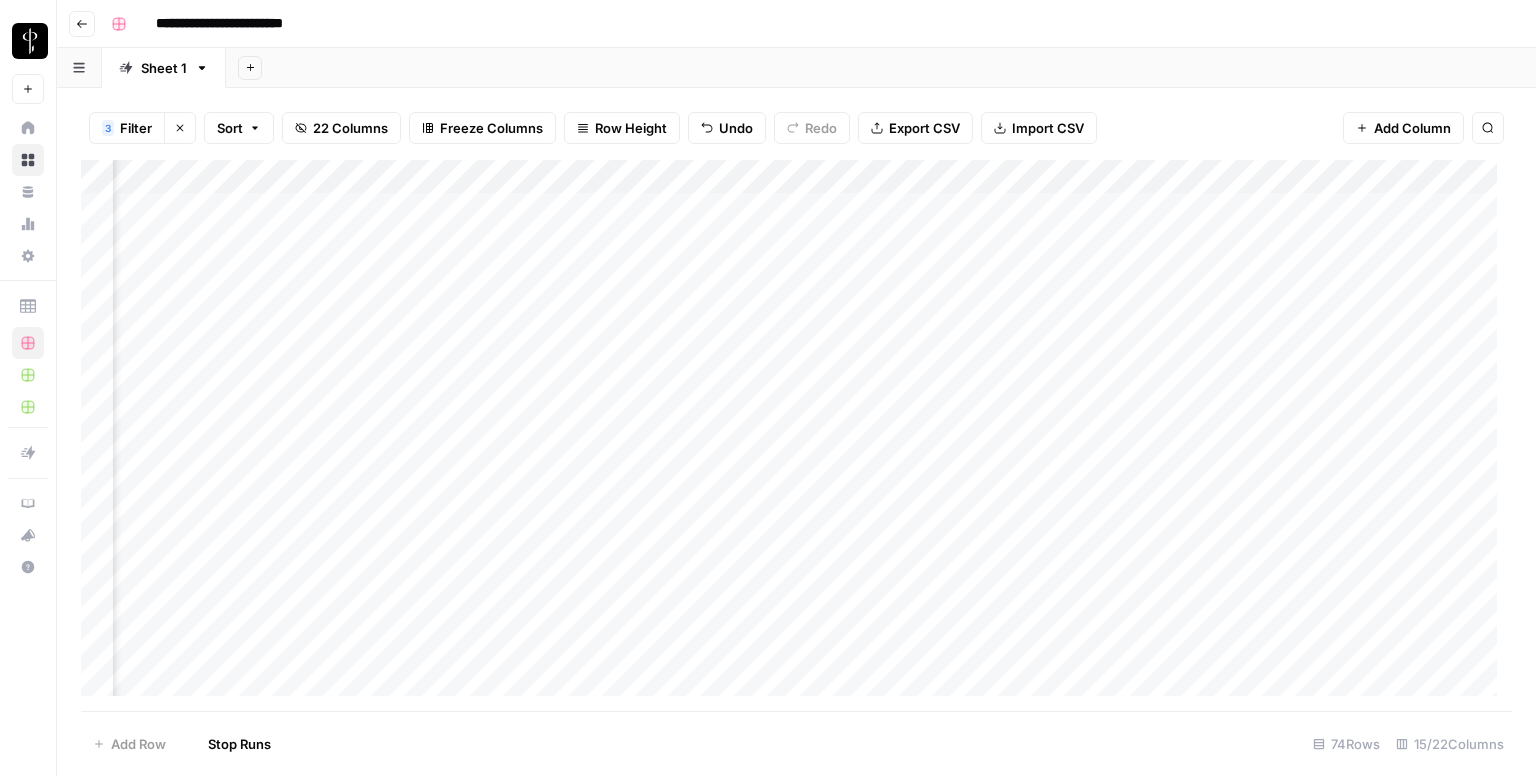 click on "Add Column" at bounding box center [796, 436] 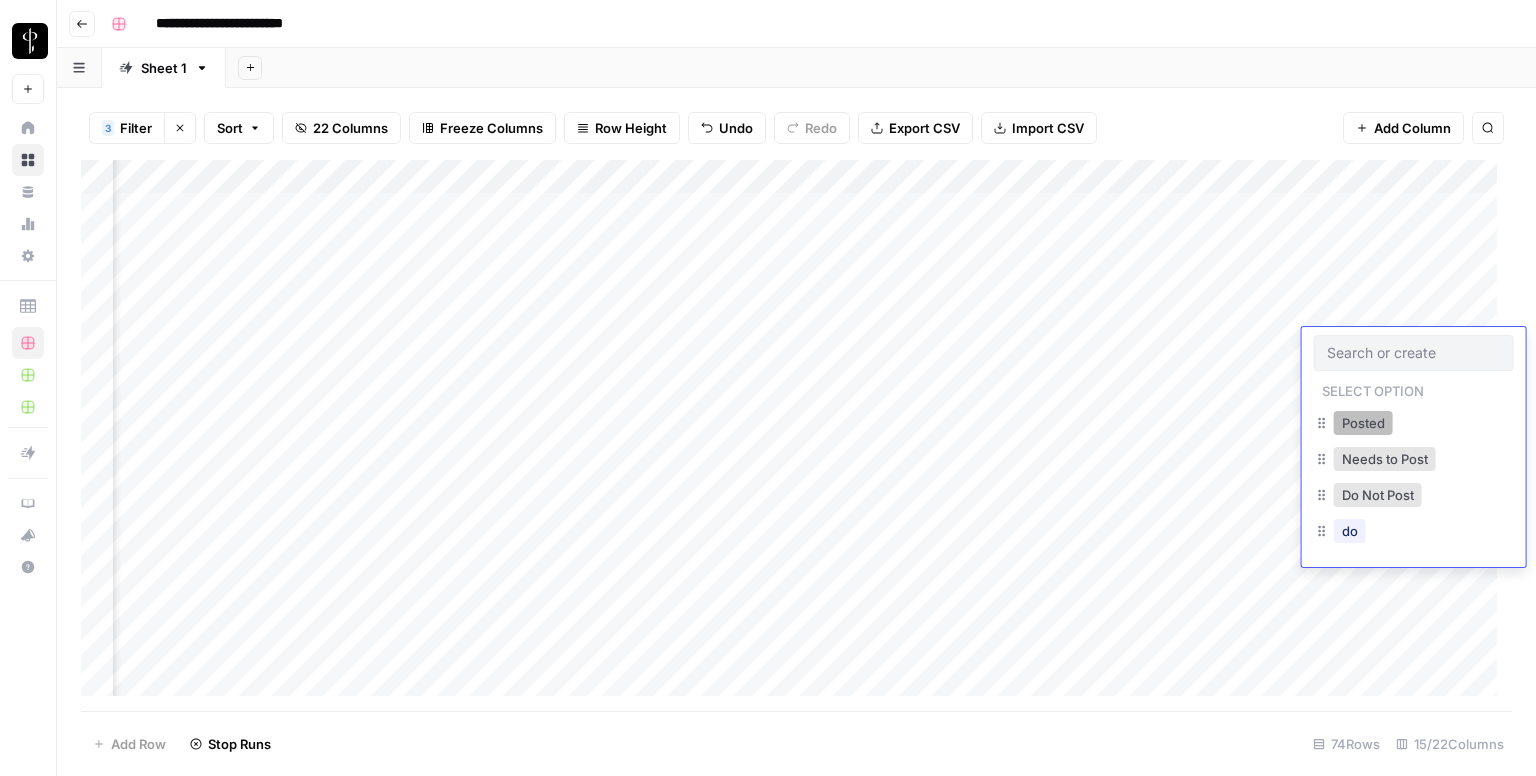 click on "Posted" at bounding box center [1363, 423] 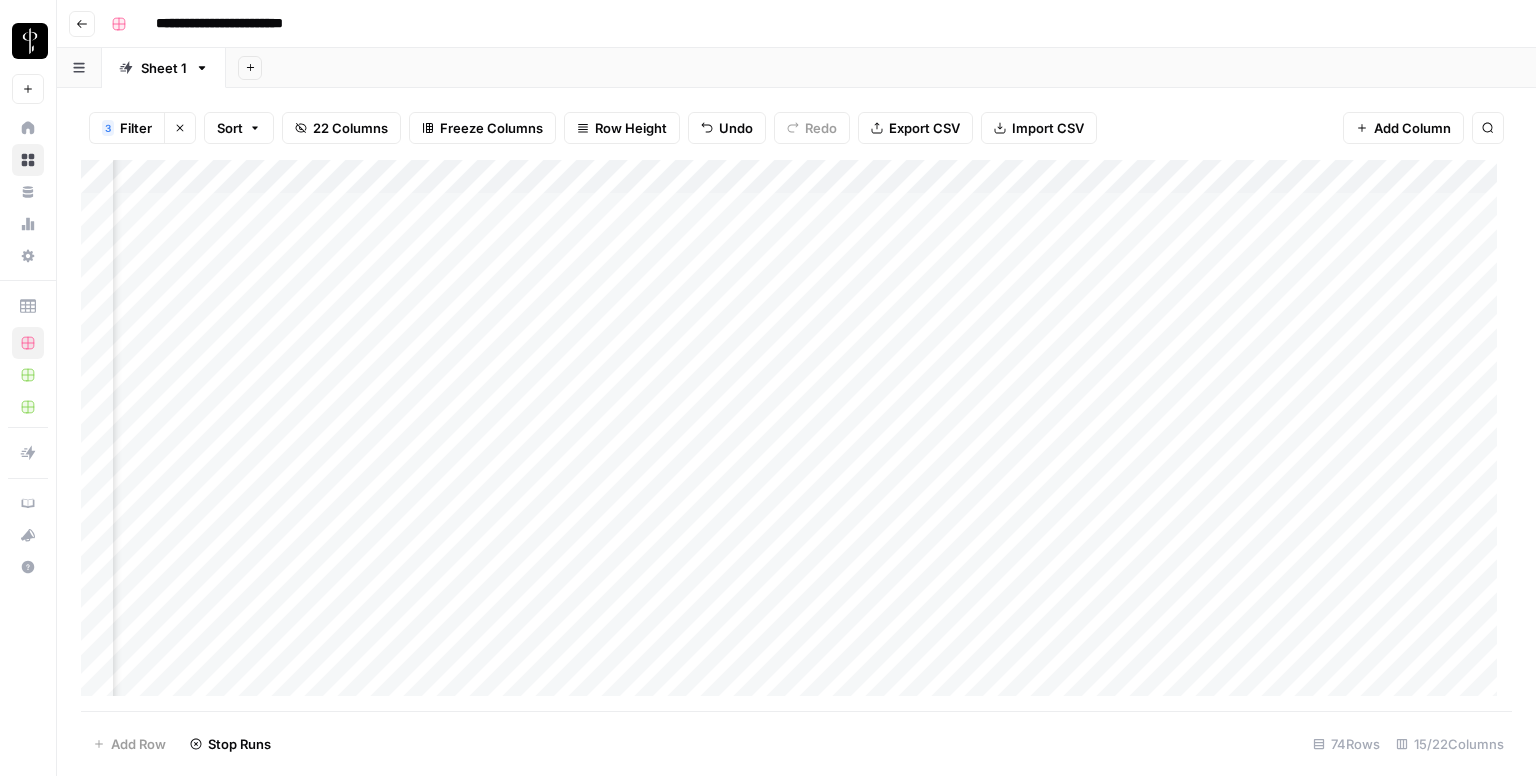 click on "Add Column" at bounding box center (796, 436) 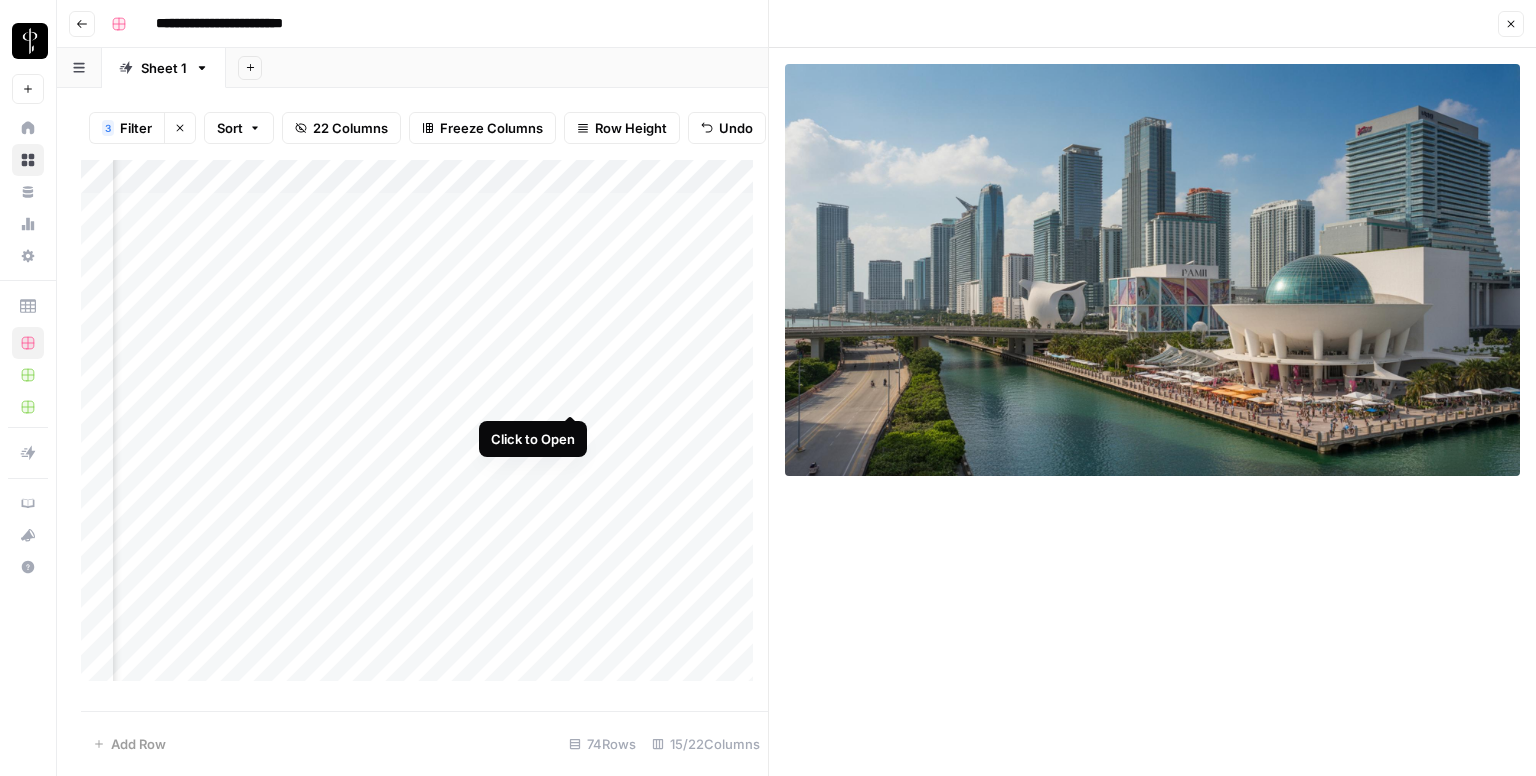 click on "Add Column" at bounding box center (424, 428) 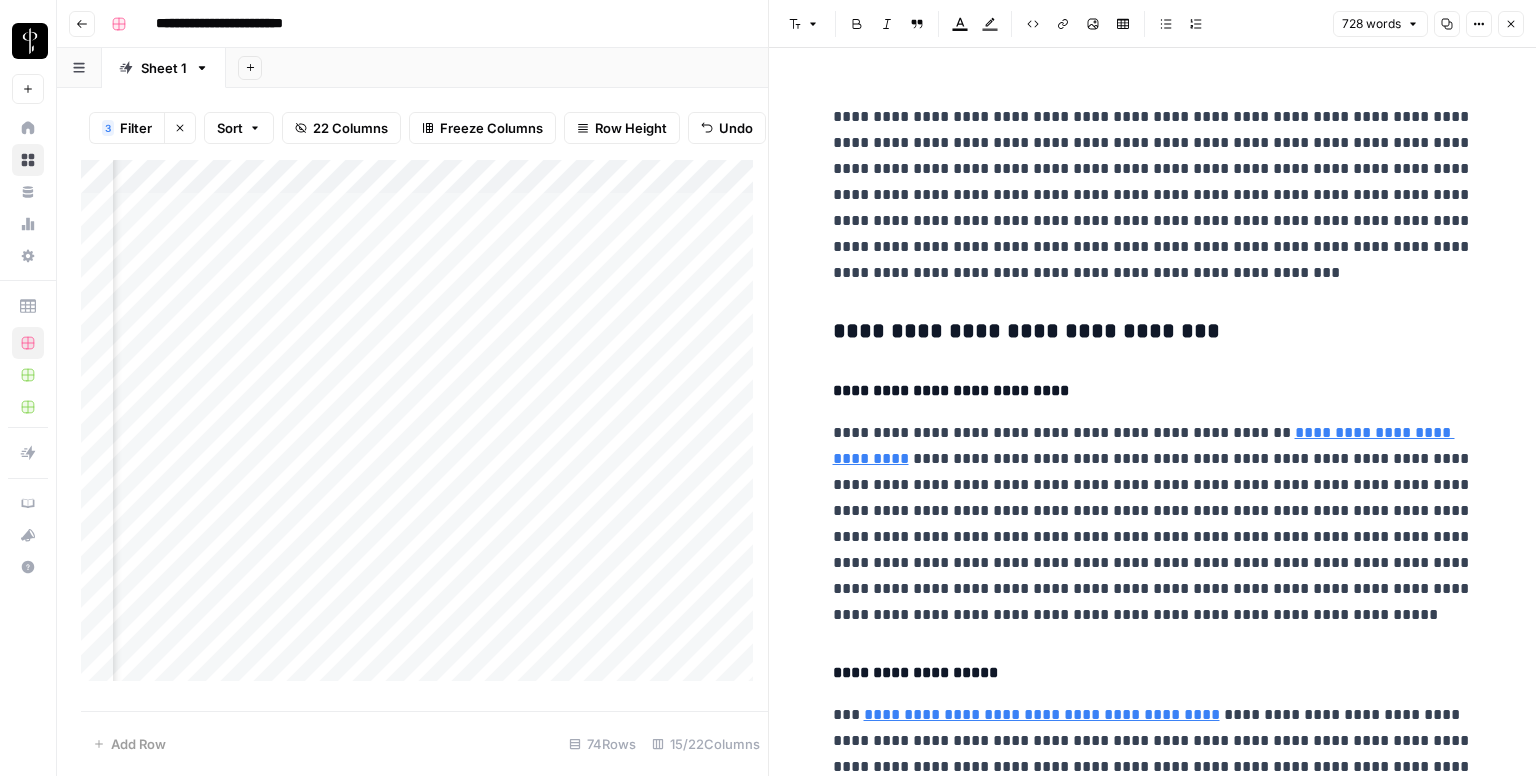 click on "**********" at bounding box center [1153, 332] 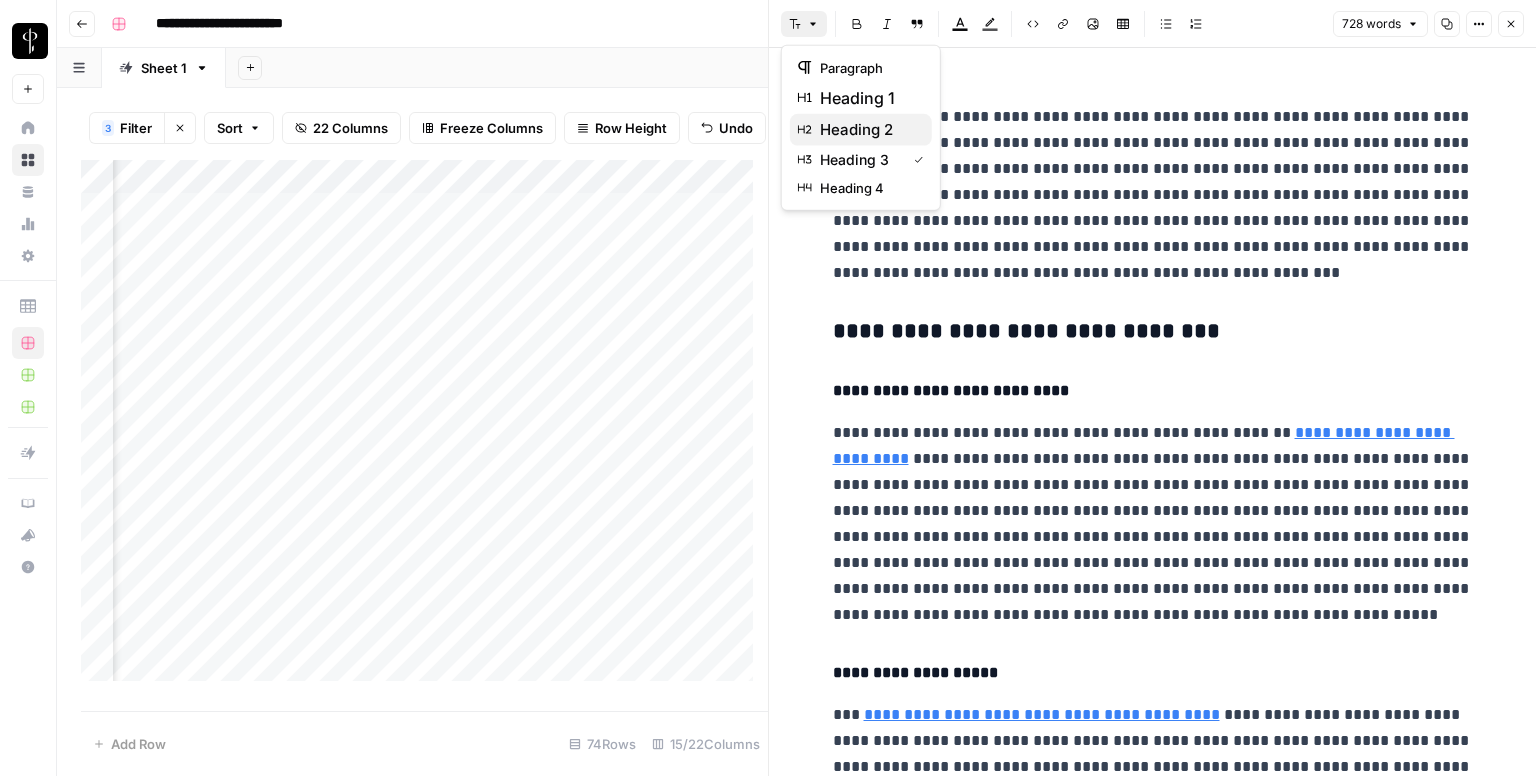 click on "heading 2" at bounding box center (868, 130) 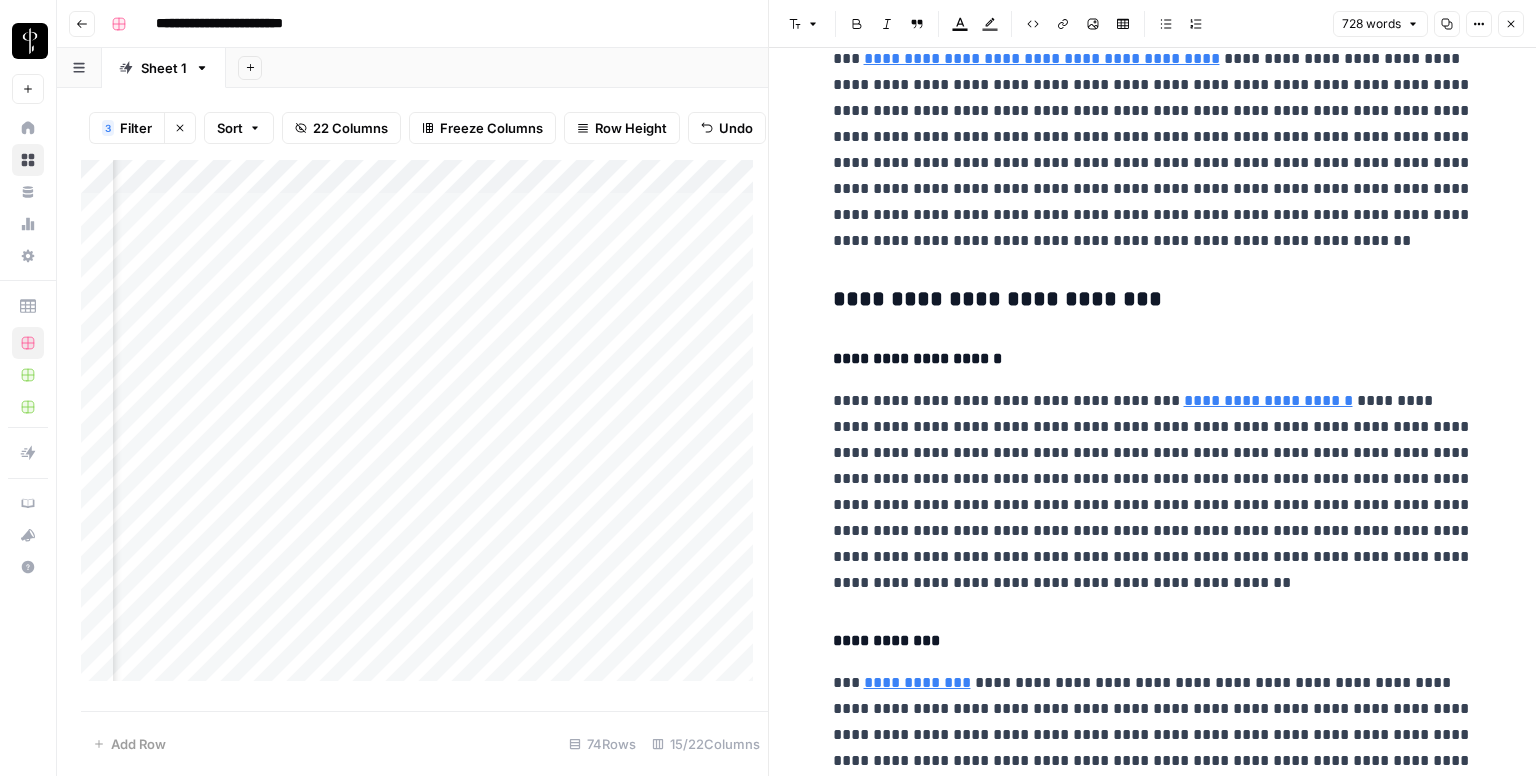 scroll, scrollTop: 700, scrollLeft: 0, axis: vertical 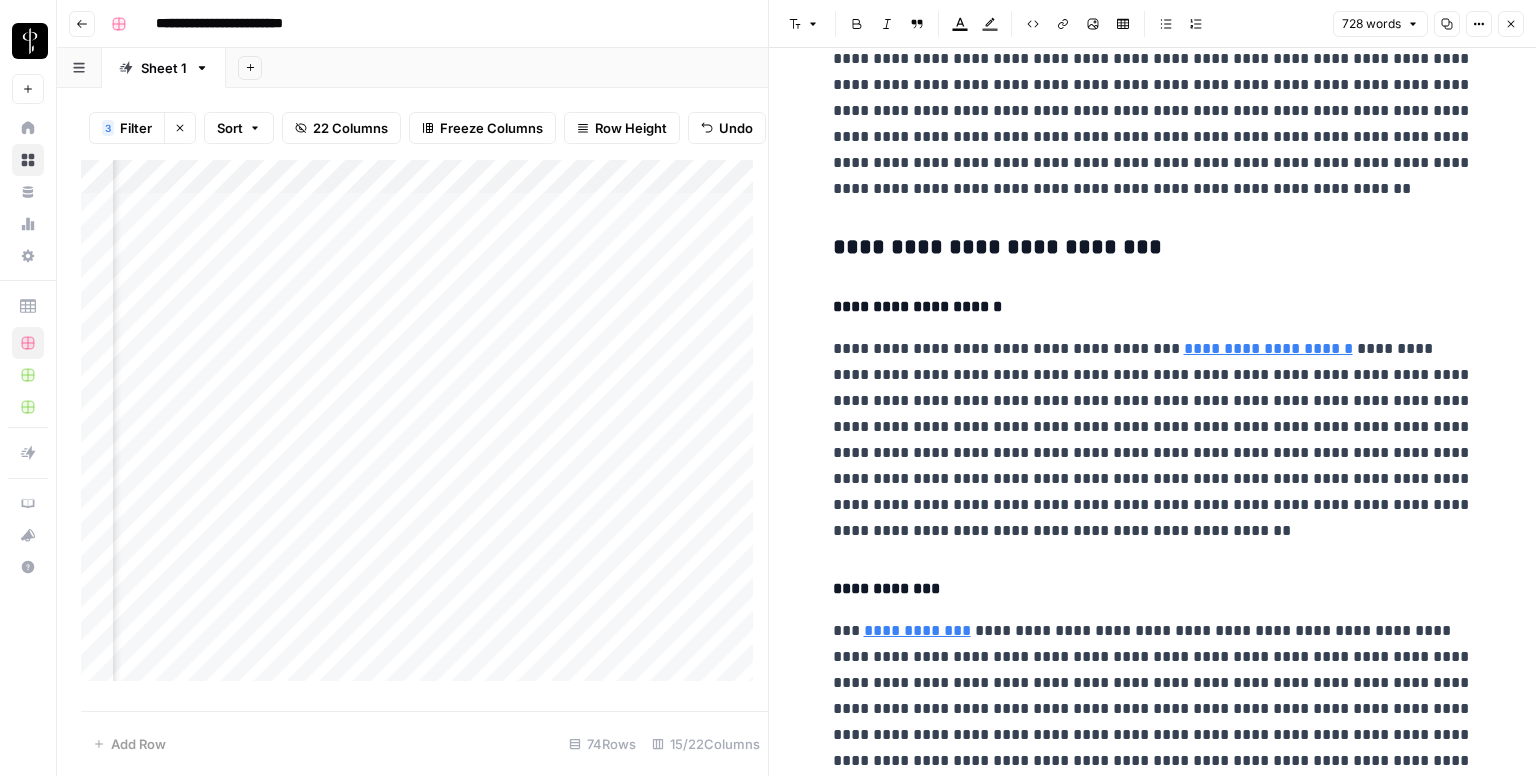 click on "**********" at bounding box center (1153, 248) 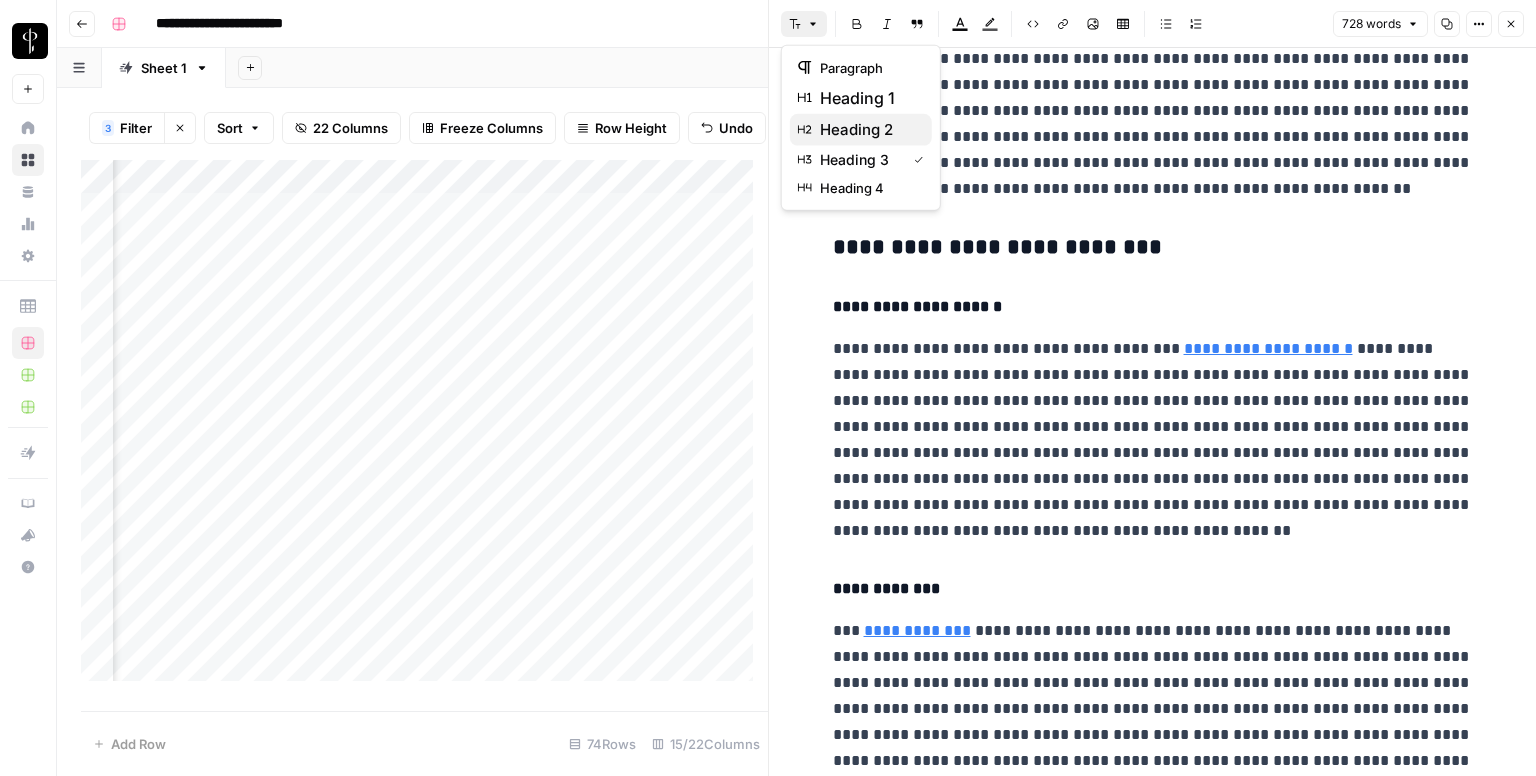 click on "heading 2" at bounding box center (868, 130) 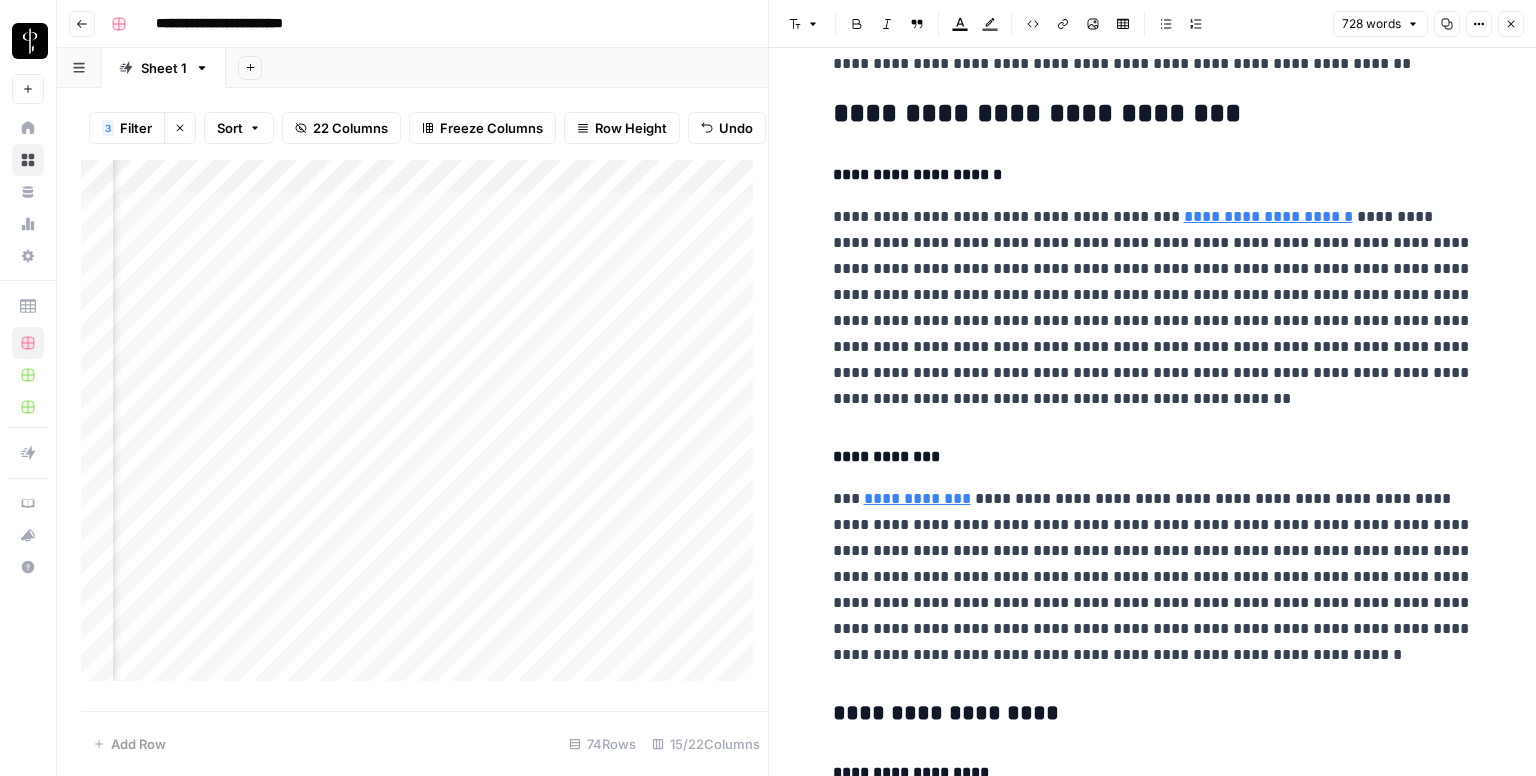 scroll, scrollTop: 1200, scrollLeft: 0, axis: vertical 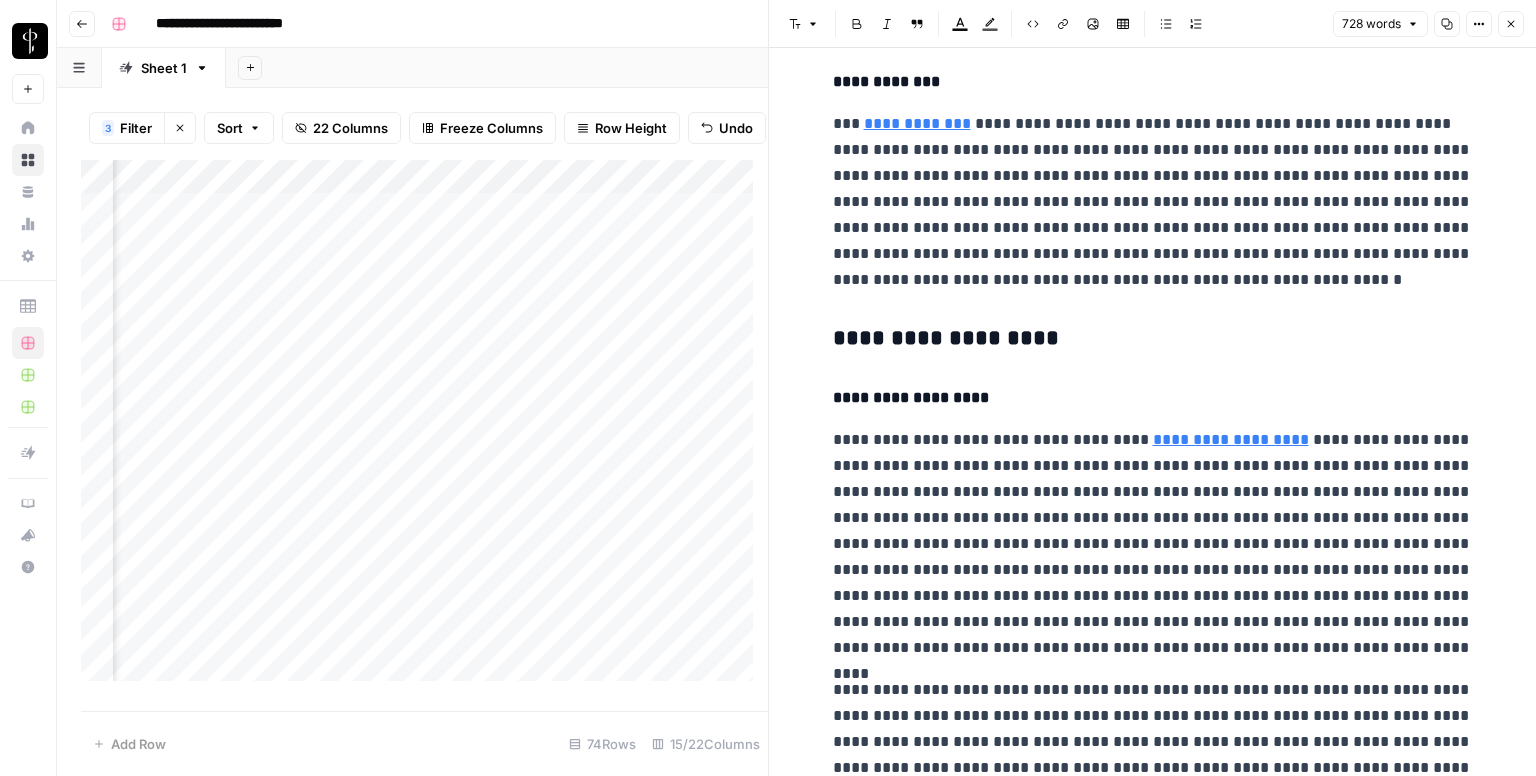 click on "**********" at bounding box center [1153, 339] 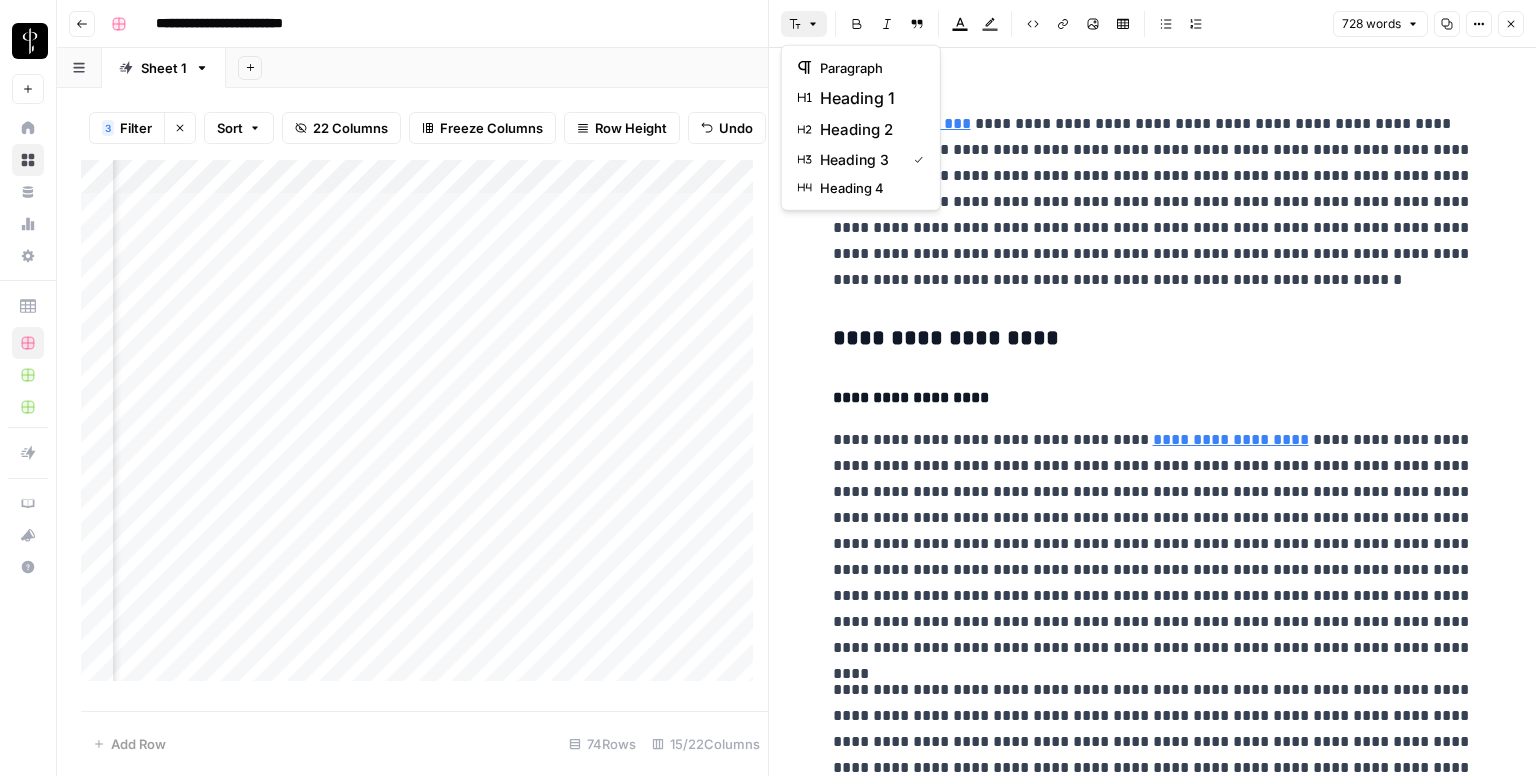 click 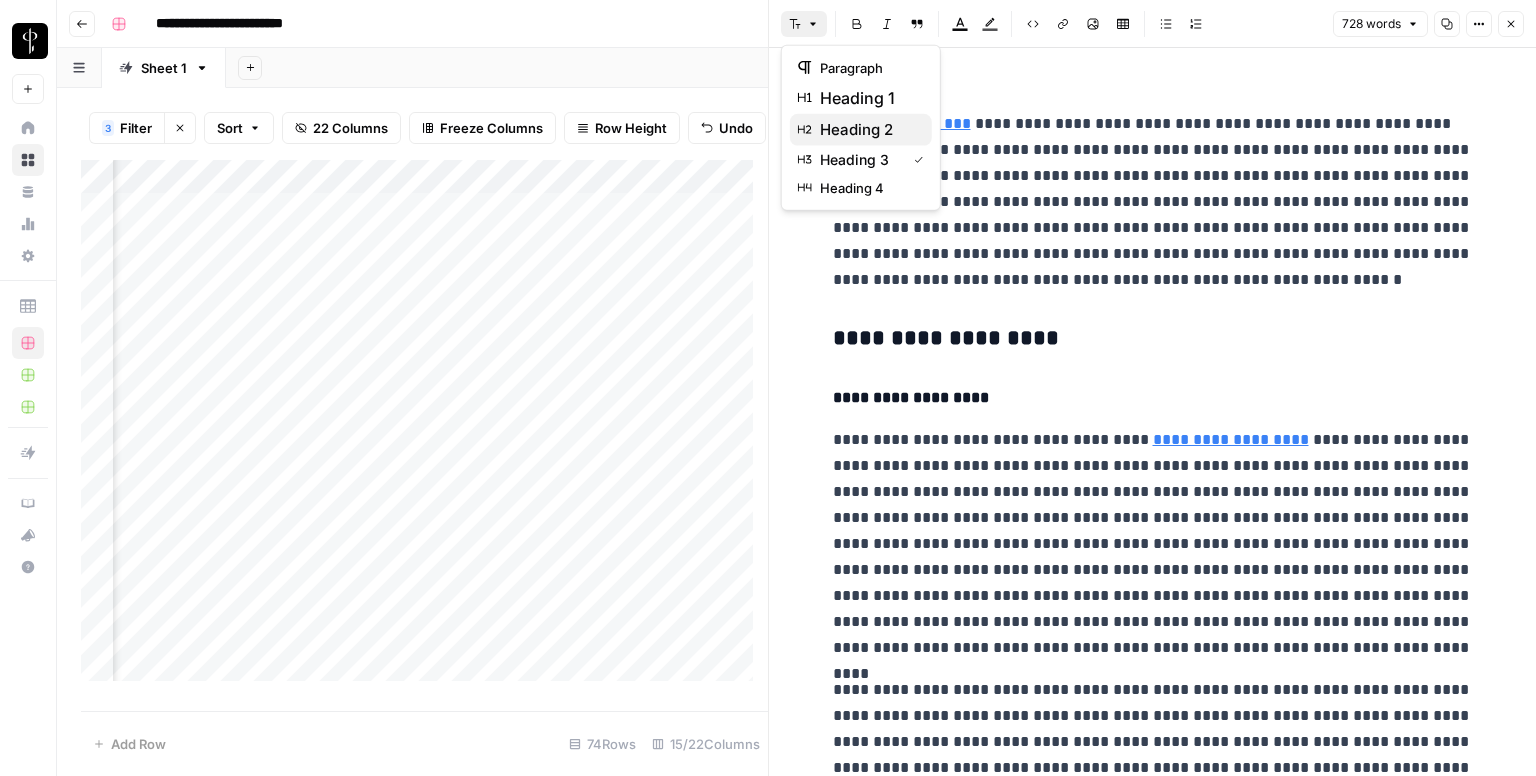click on "heading 2" at bounding box center [861, 130] 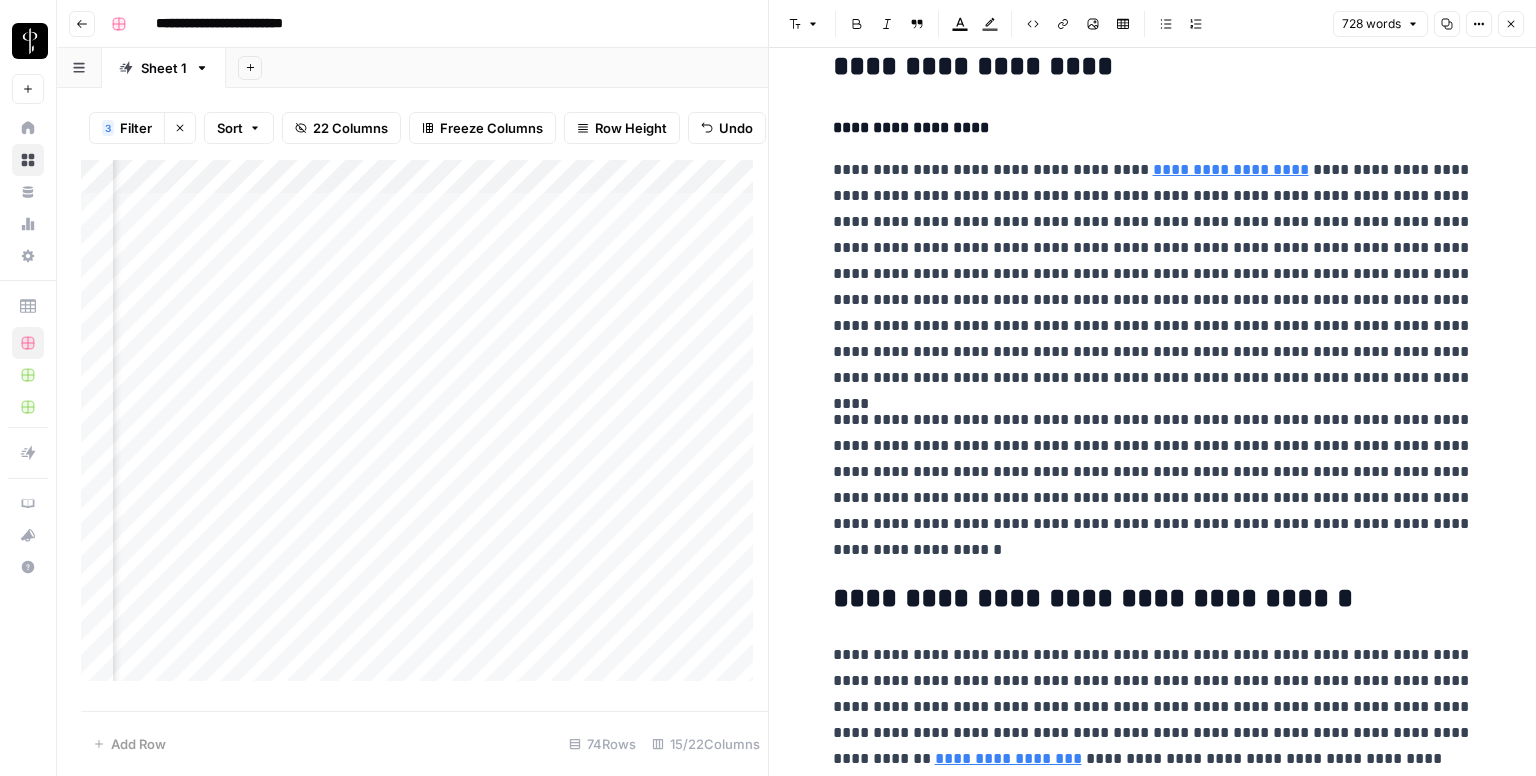 scroll, scrollTop: 1492, scrollLeft: 0, axis: vertical 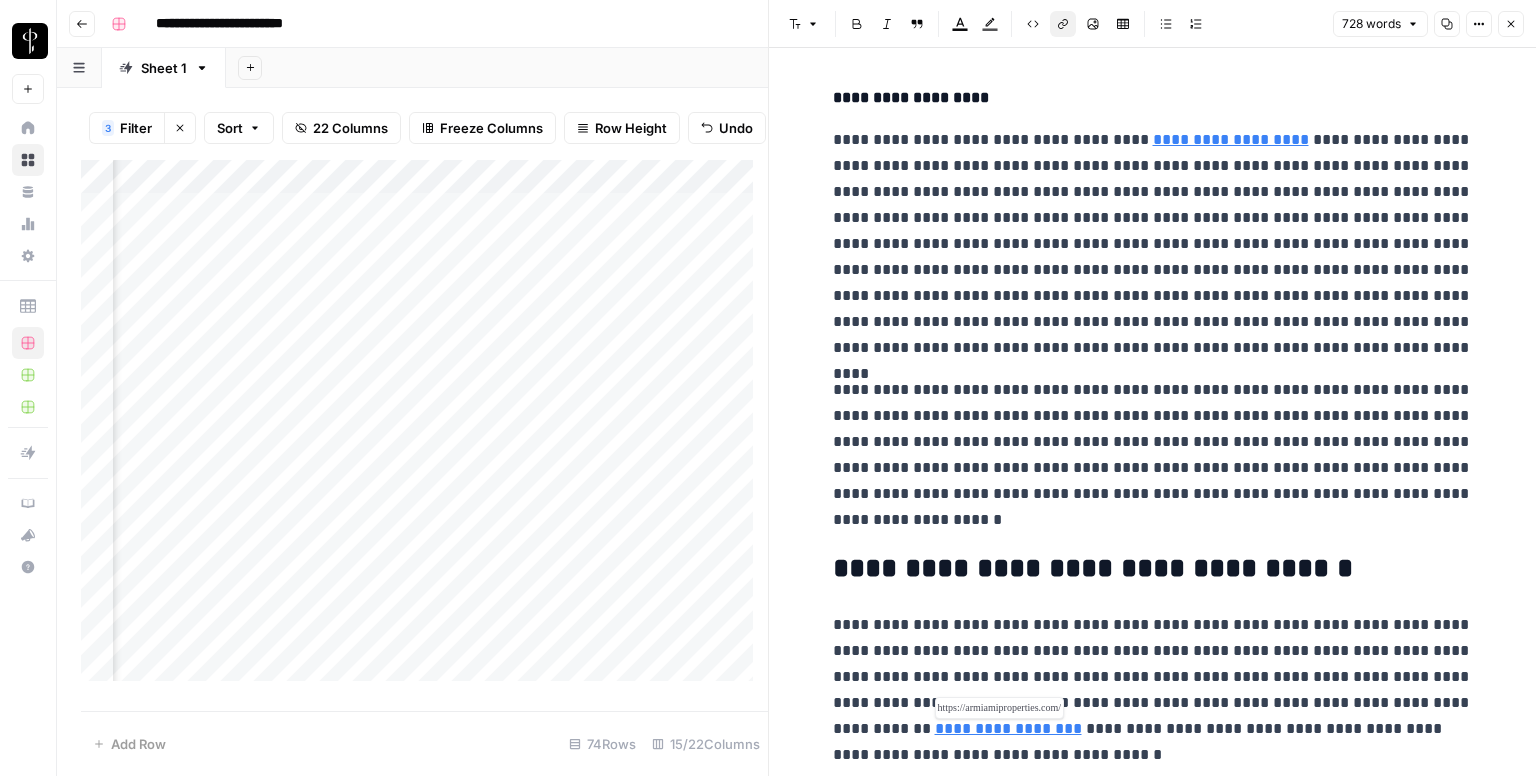 click on "**********" at bounding box center [1008, 728] 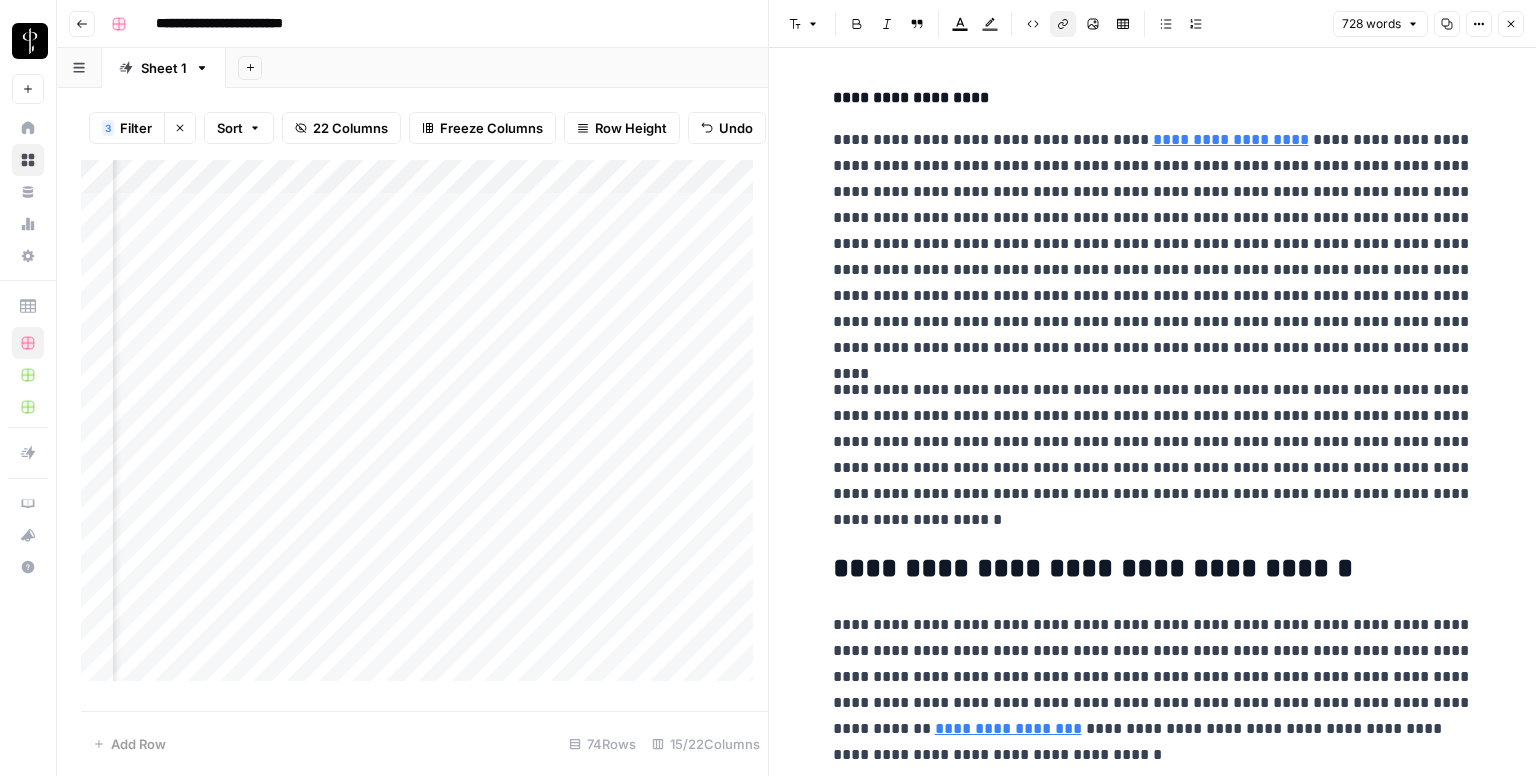 click 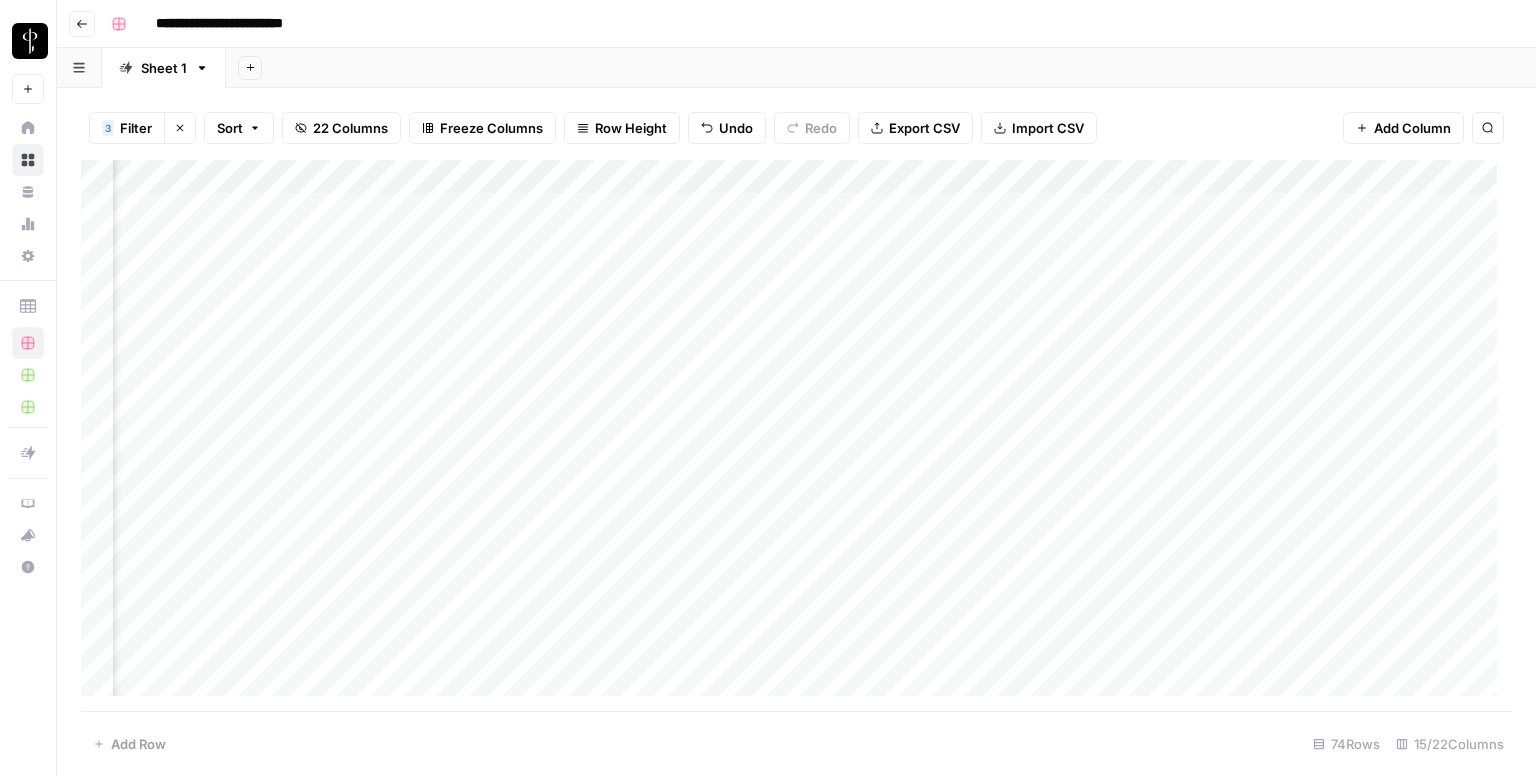click on "Add Column" at bounding box center (796, 436) 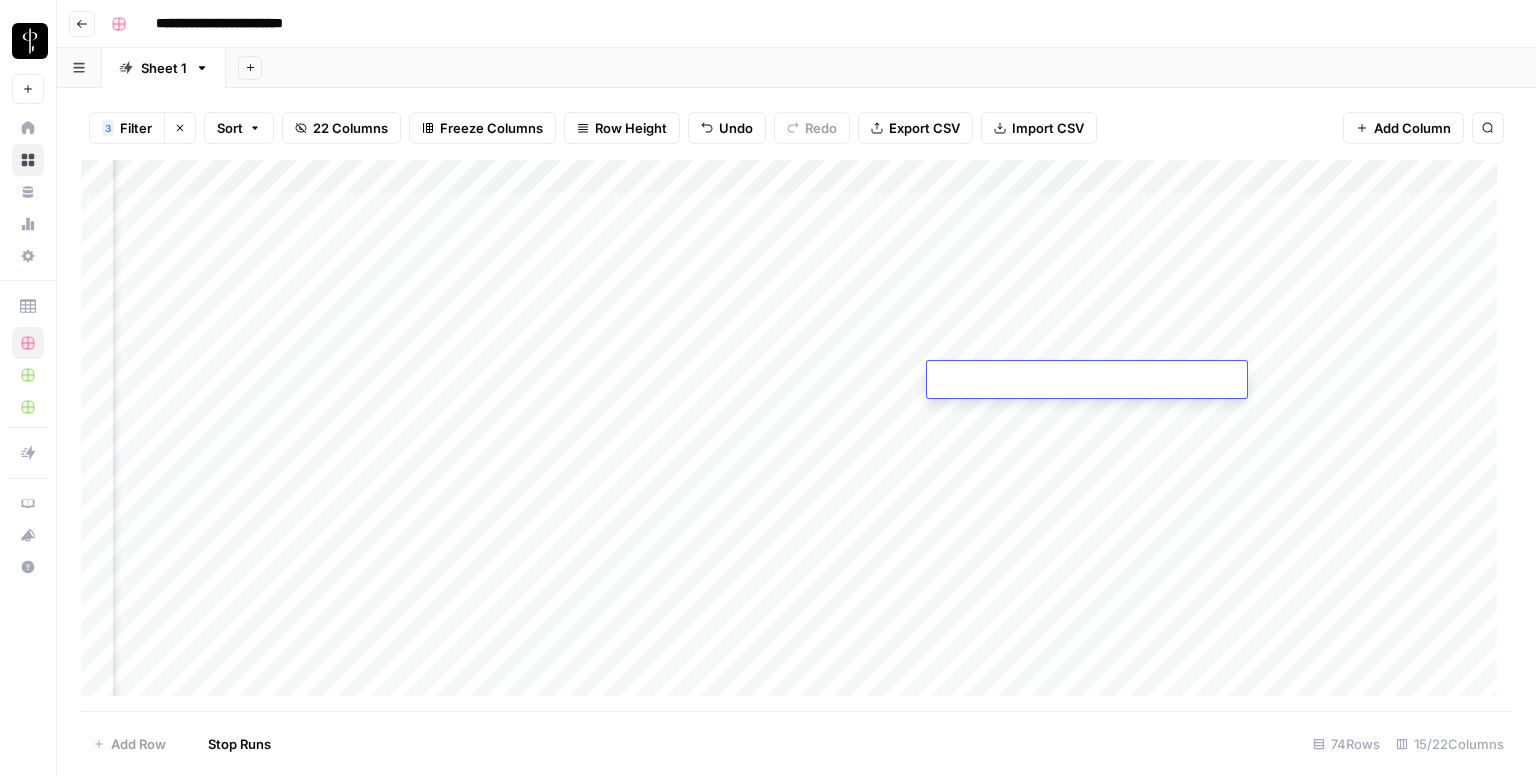 type on "**********" 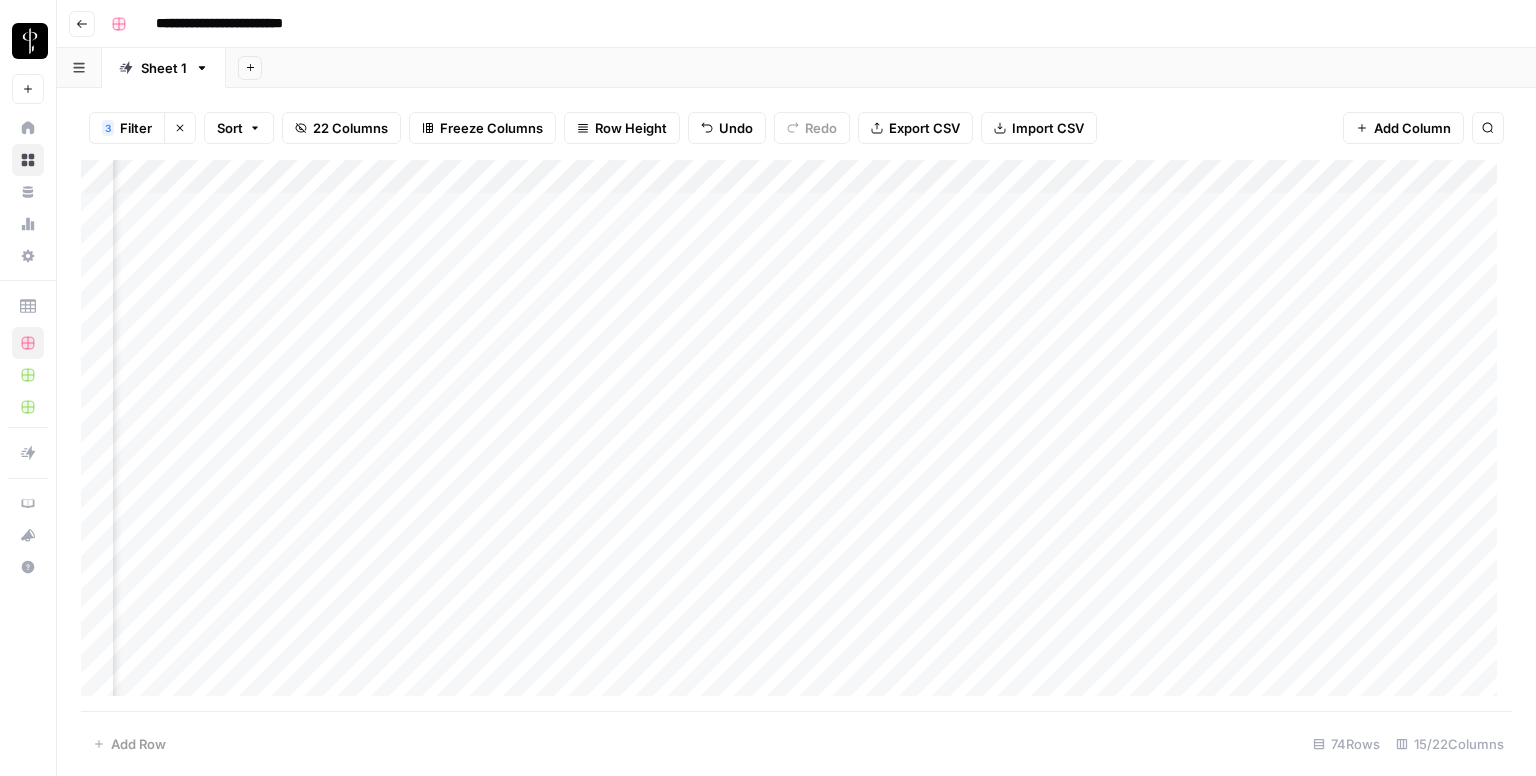 click on "Add Column" at bounding box center (796, 436) 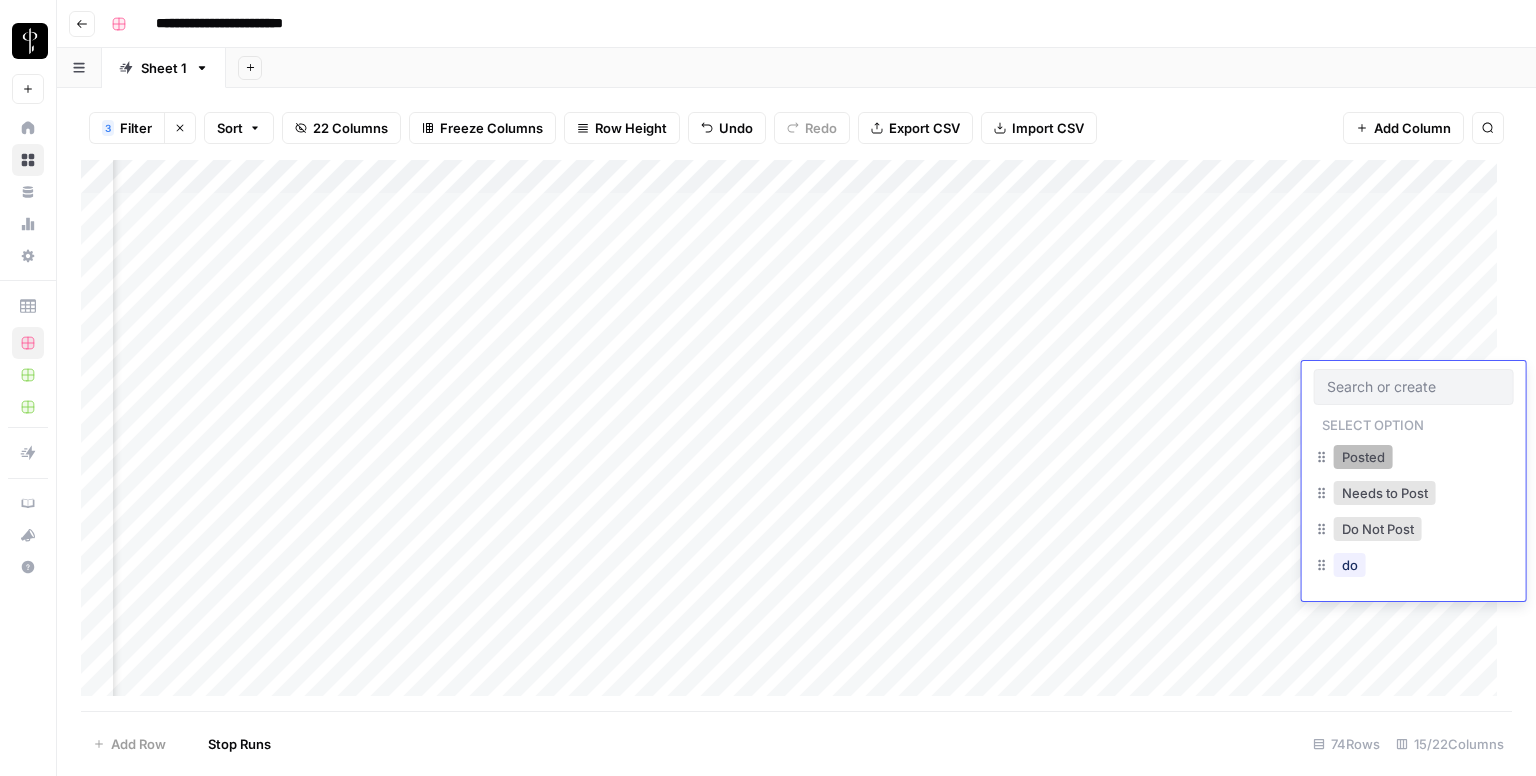 click on "Posted" at bounding box center (1363, 457) 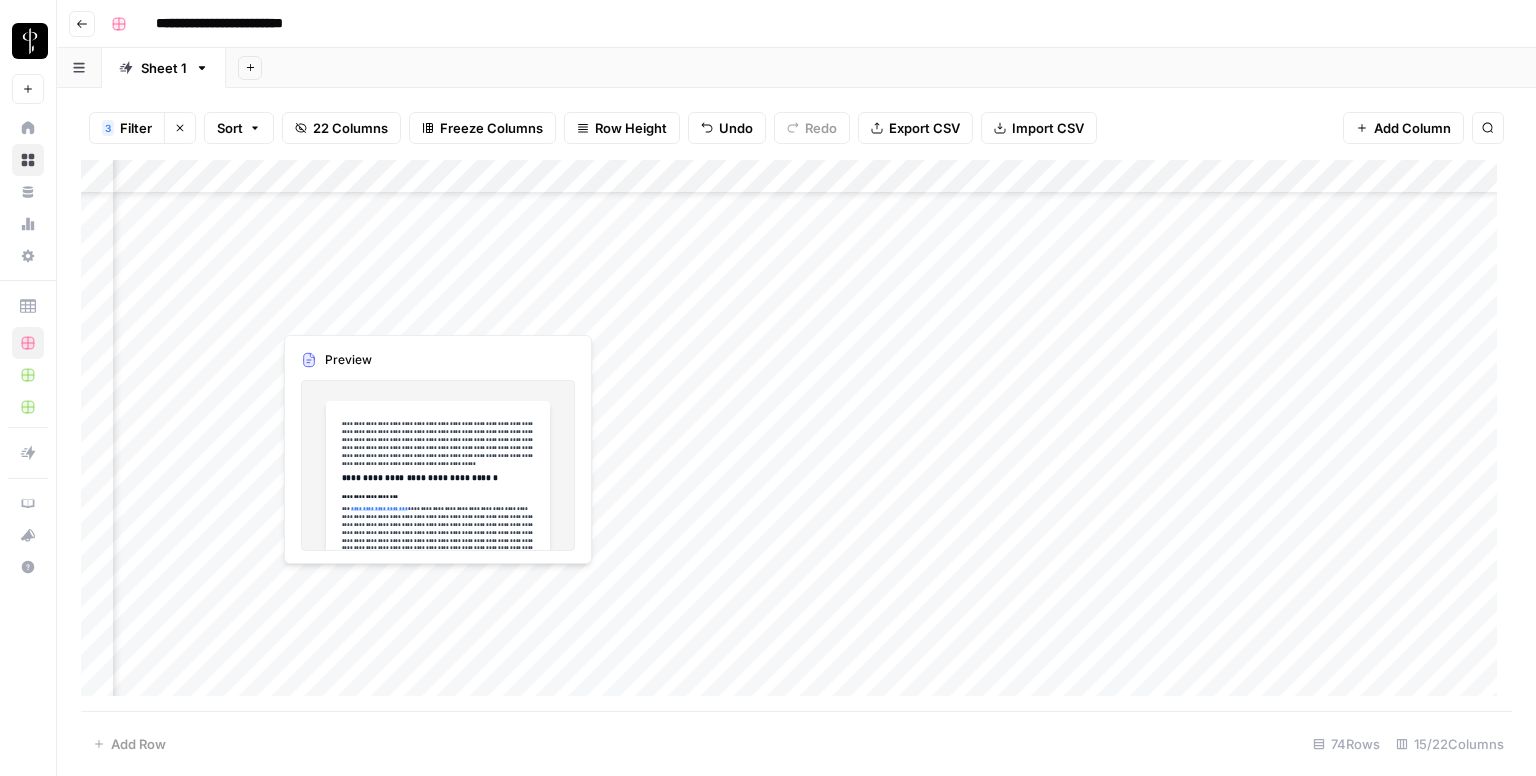 scroll, scrollTop: 100, scrollLeft: 1333, axis: both 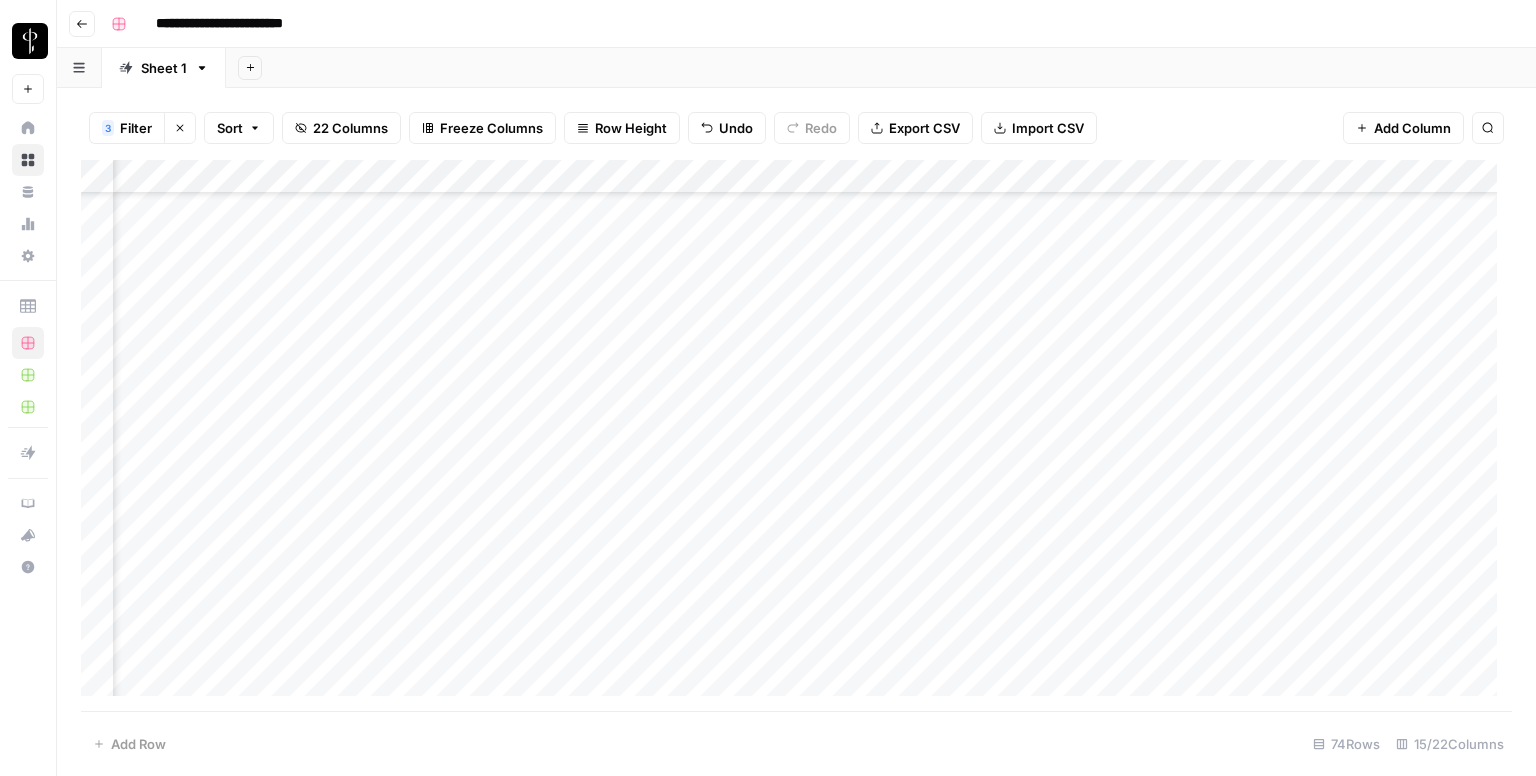 click on "Add Column" at bounding box center (796, 436) 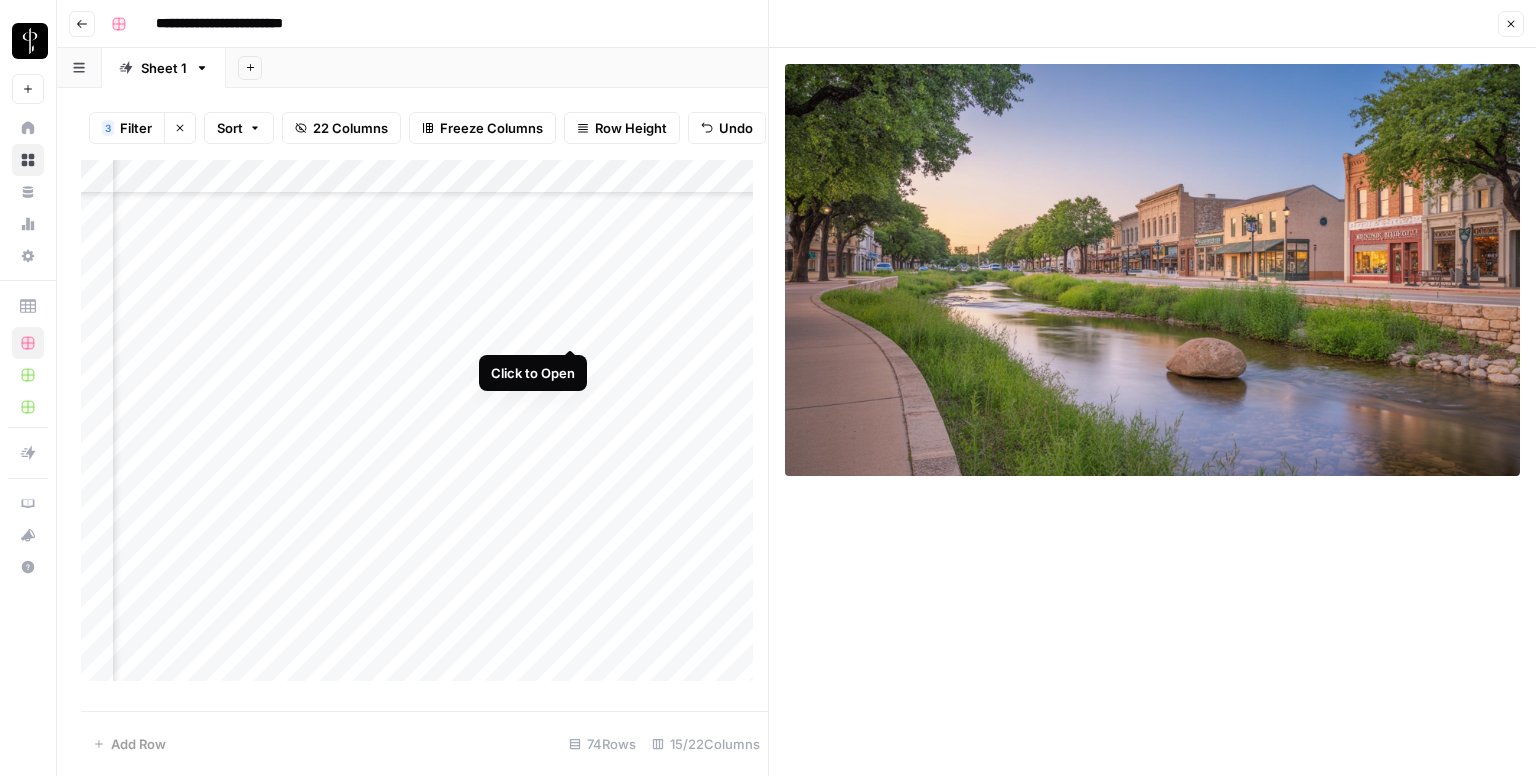 click on "Add Column" at bounding box center [424, 428] 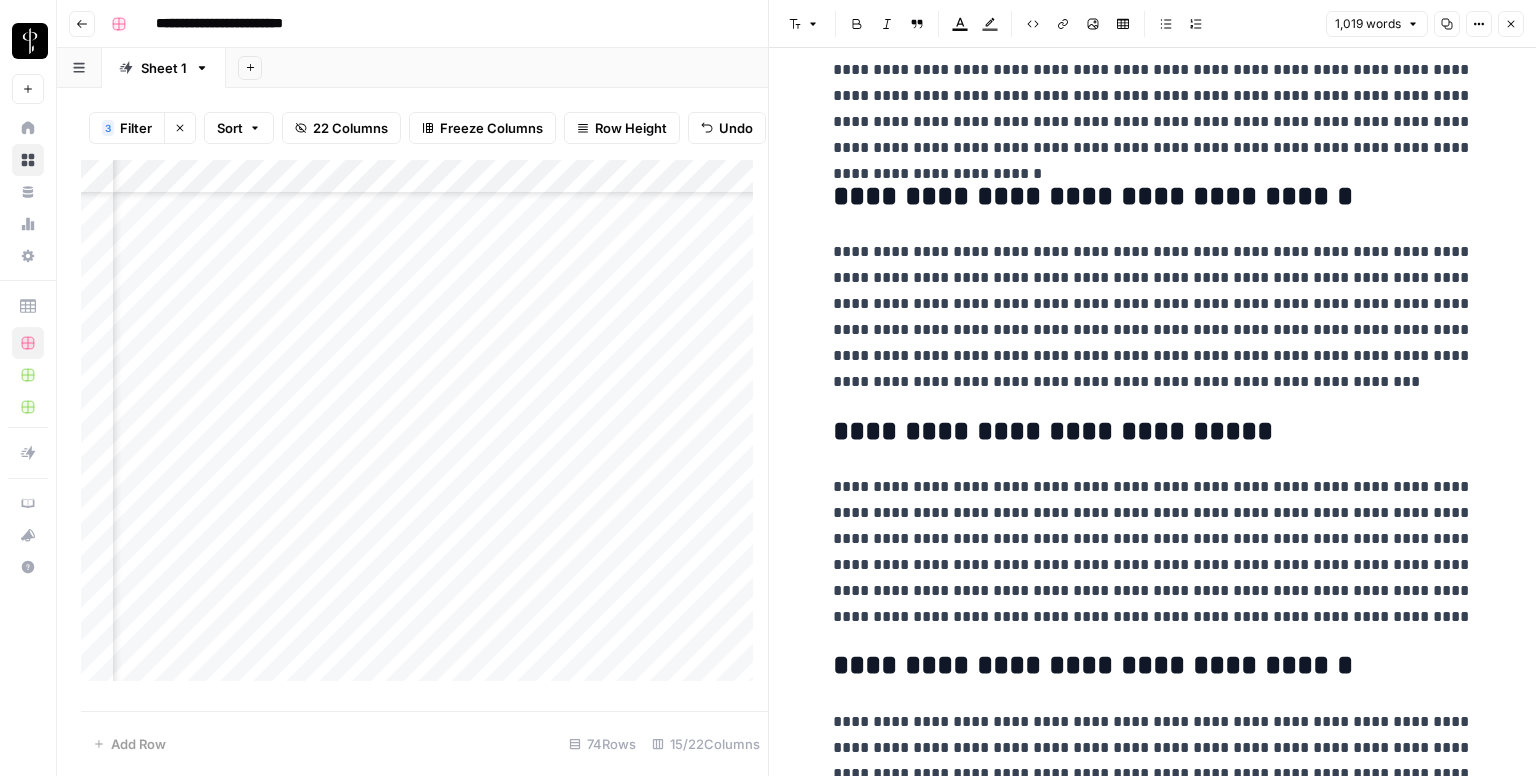 scroll, scrollTop: 2280, scrollLeft: 0, axis: vertical 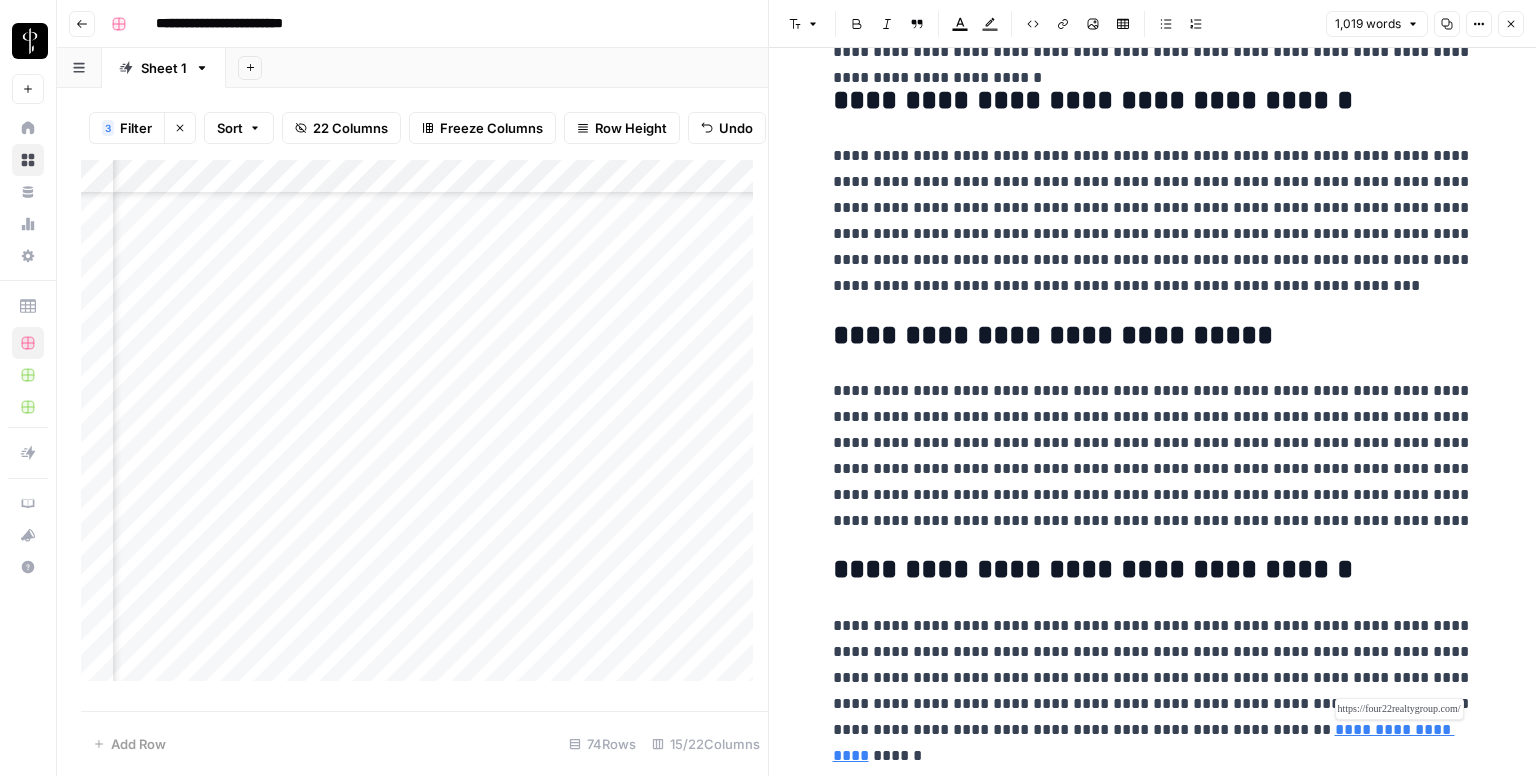 click on "**********" at bounding box center [1144, 742] 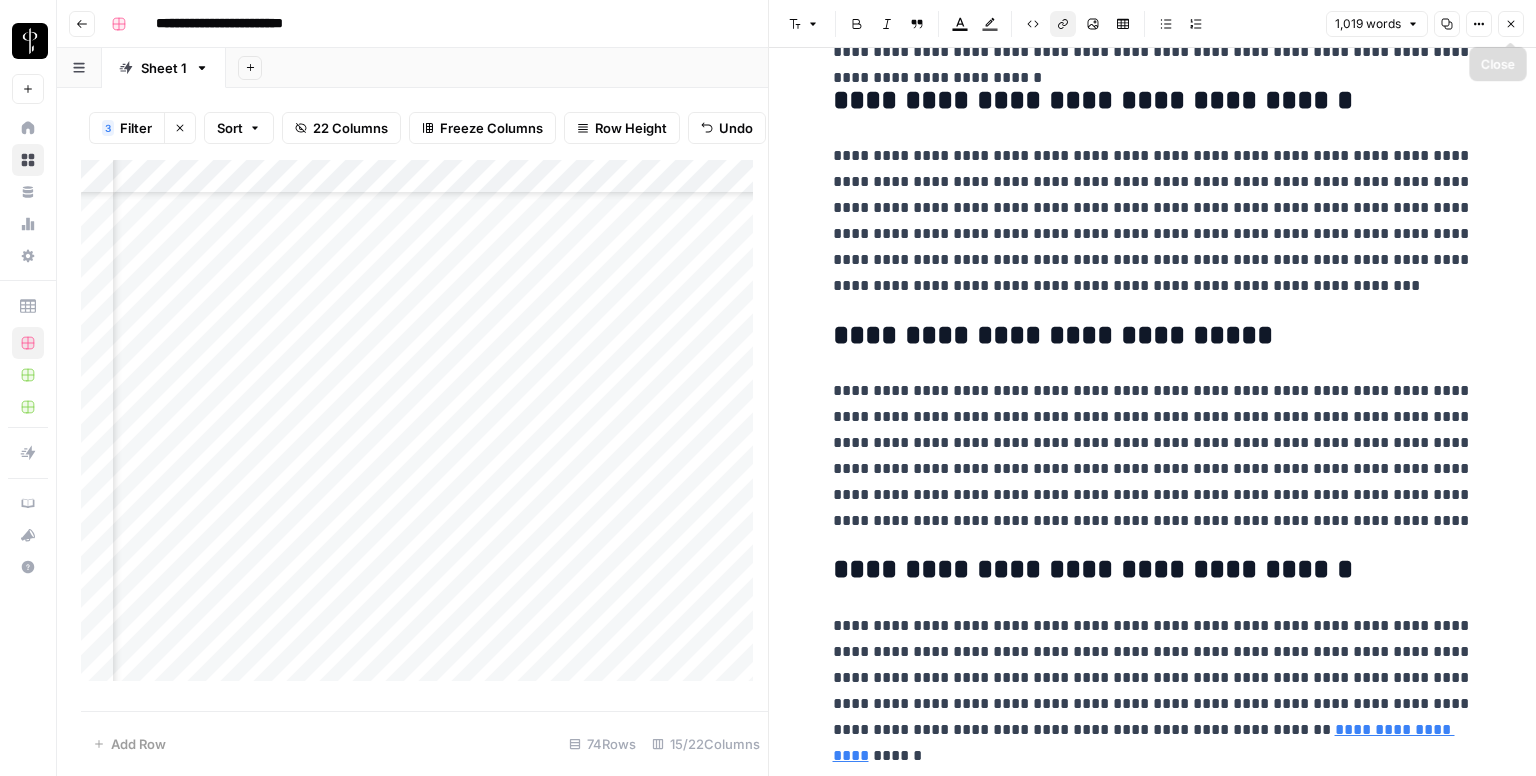 click 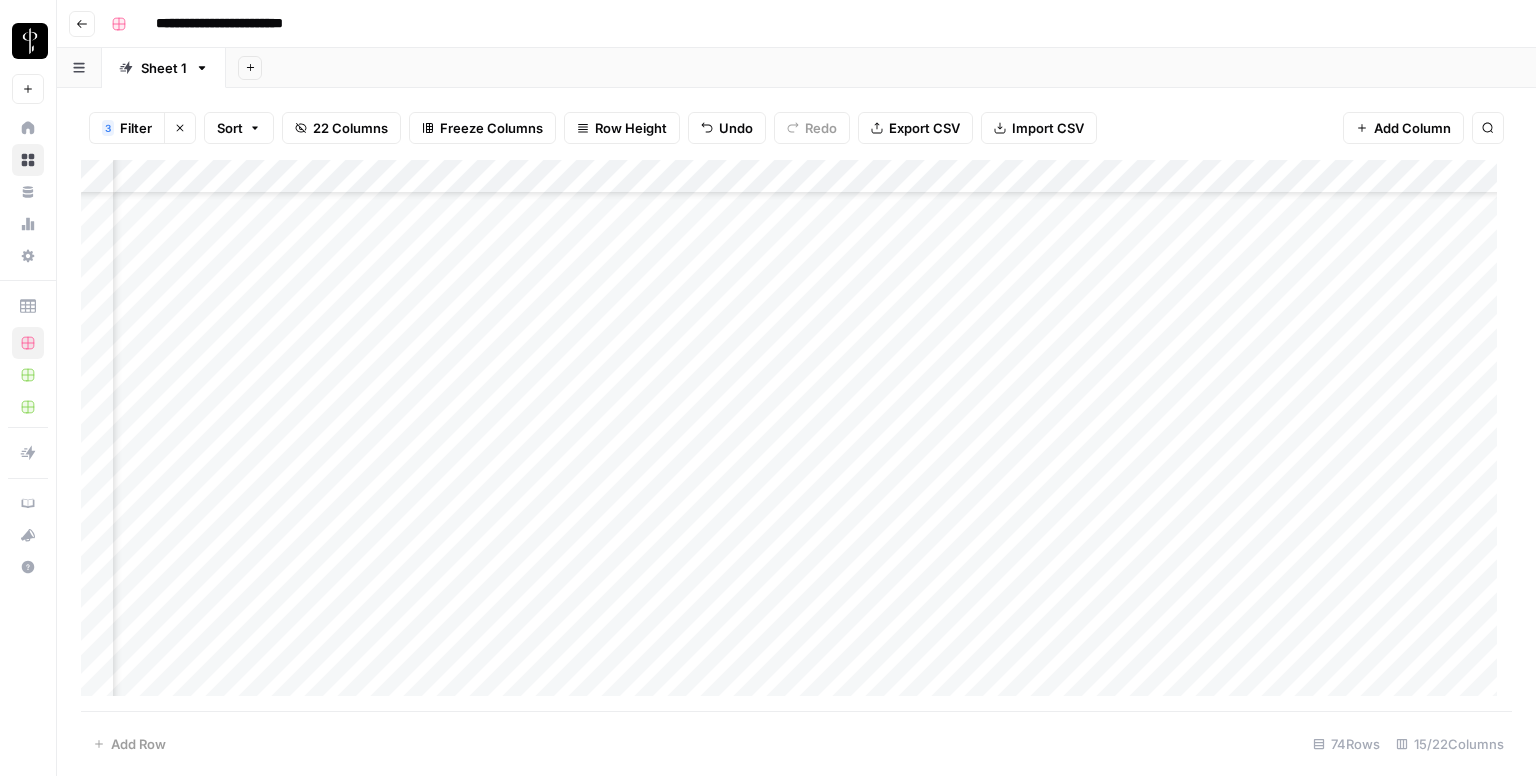 click on "Add Column" at bounding box center [796, 436] 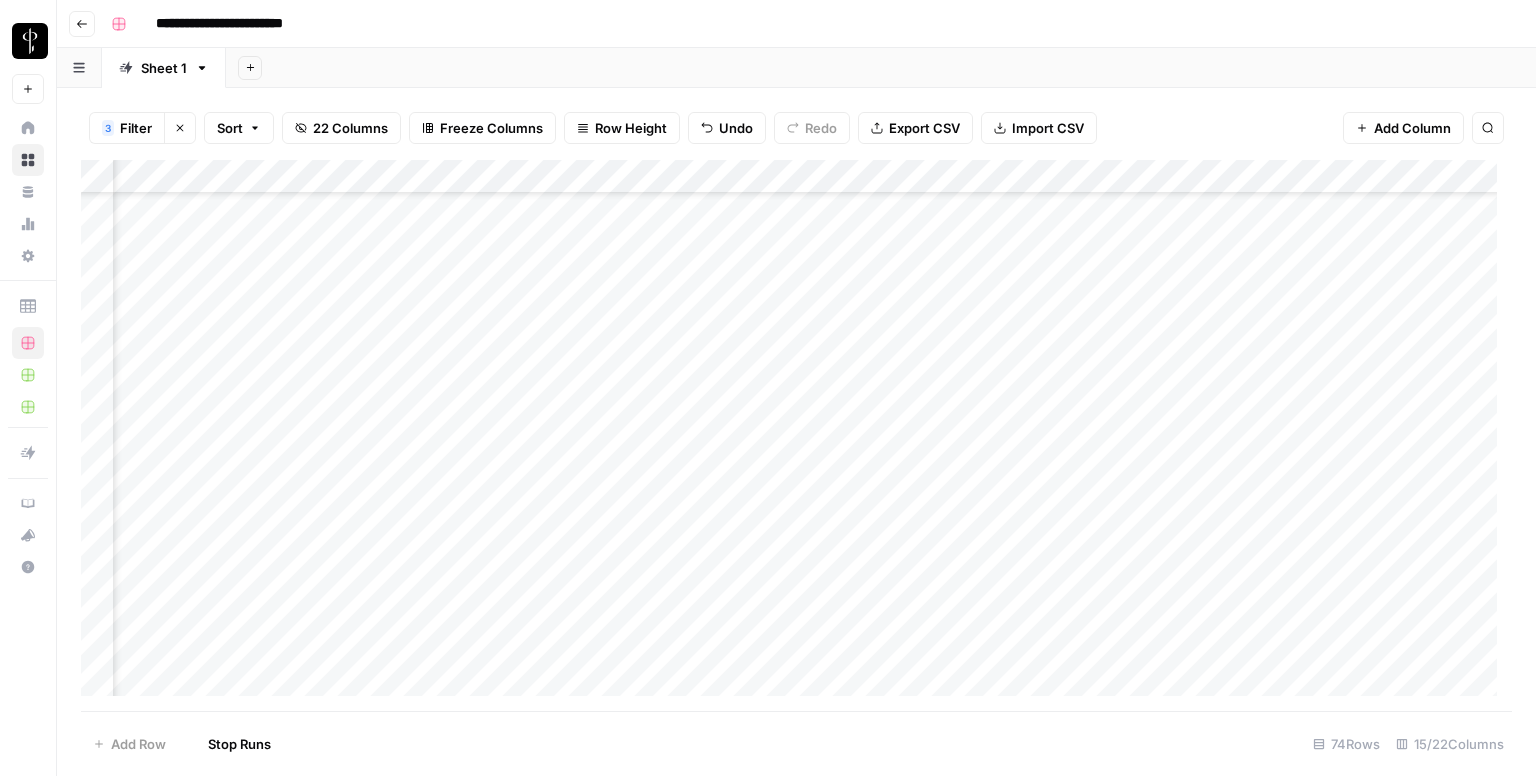 click on "Add Column" at bounding box center [796, 436] 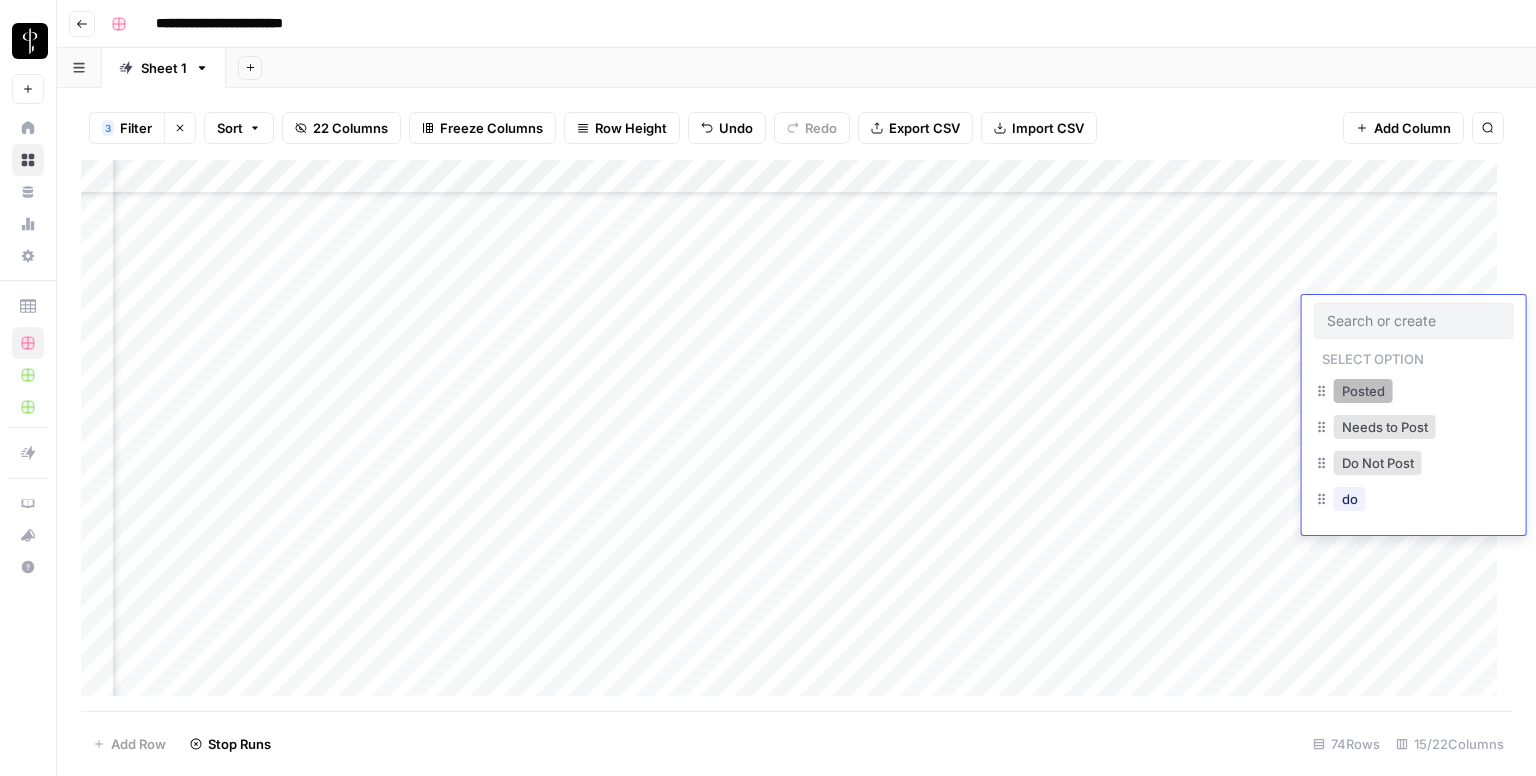 click on "Posted" at bounding box center [1363, 391] 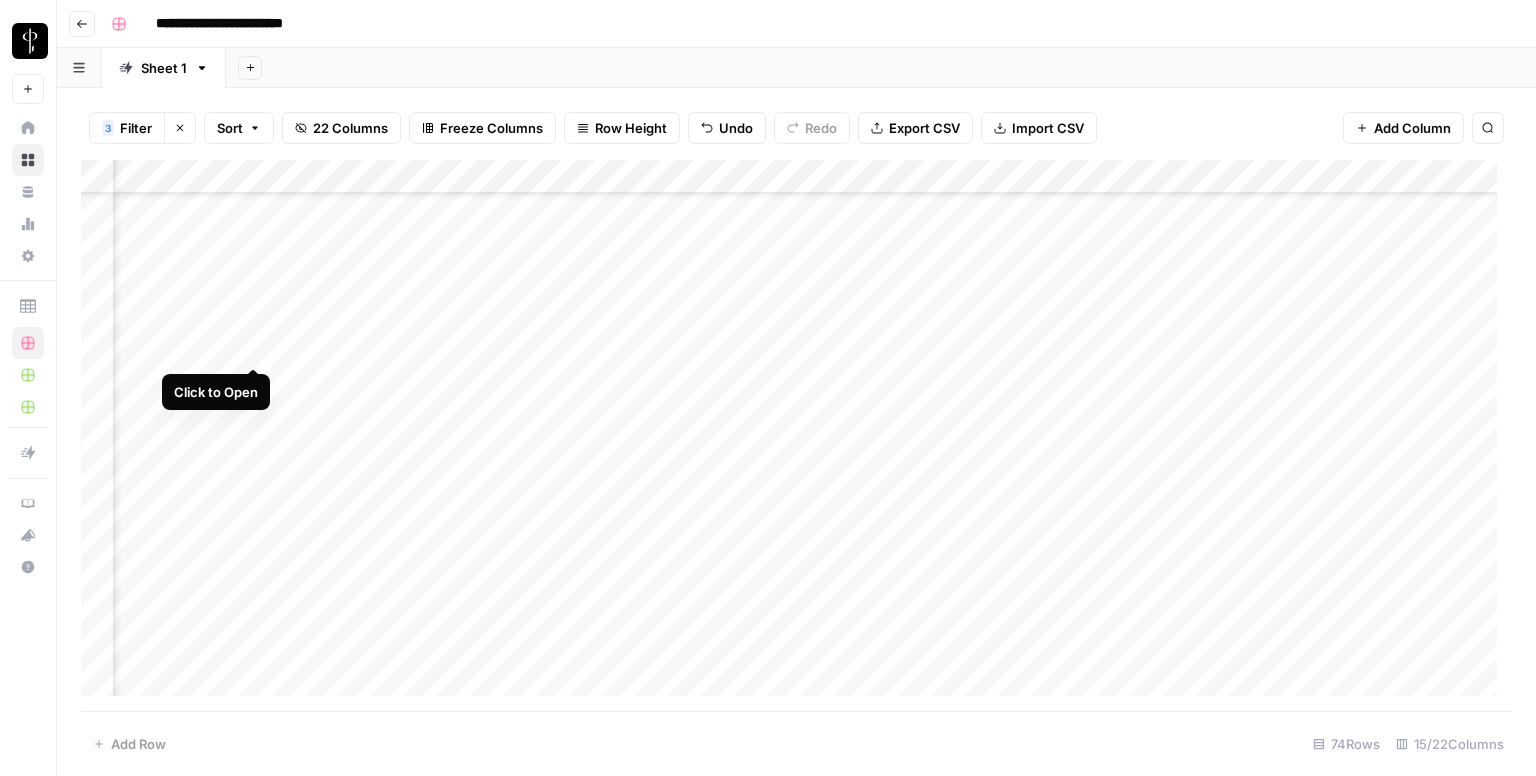 click on "Add Column" at bounding box center (796, 436) 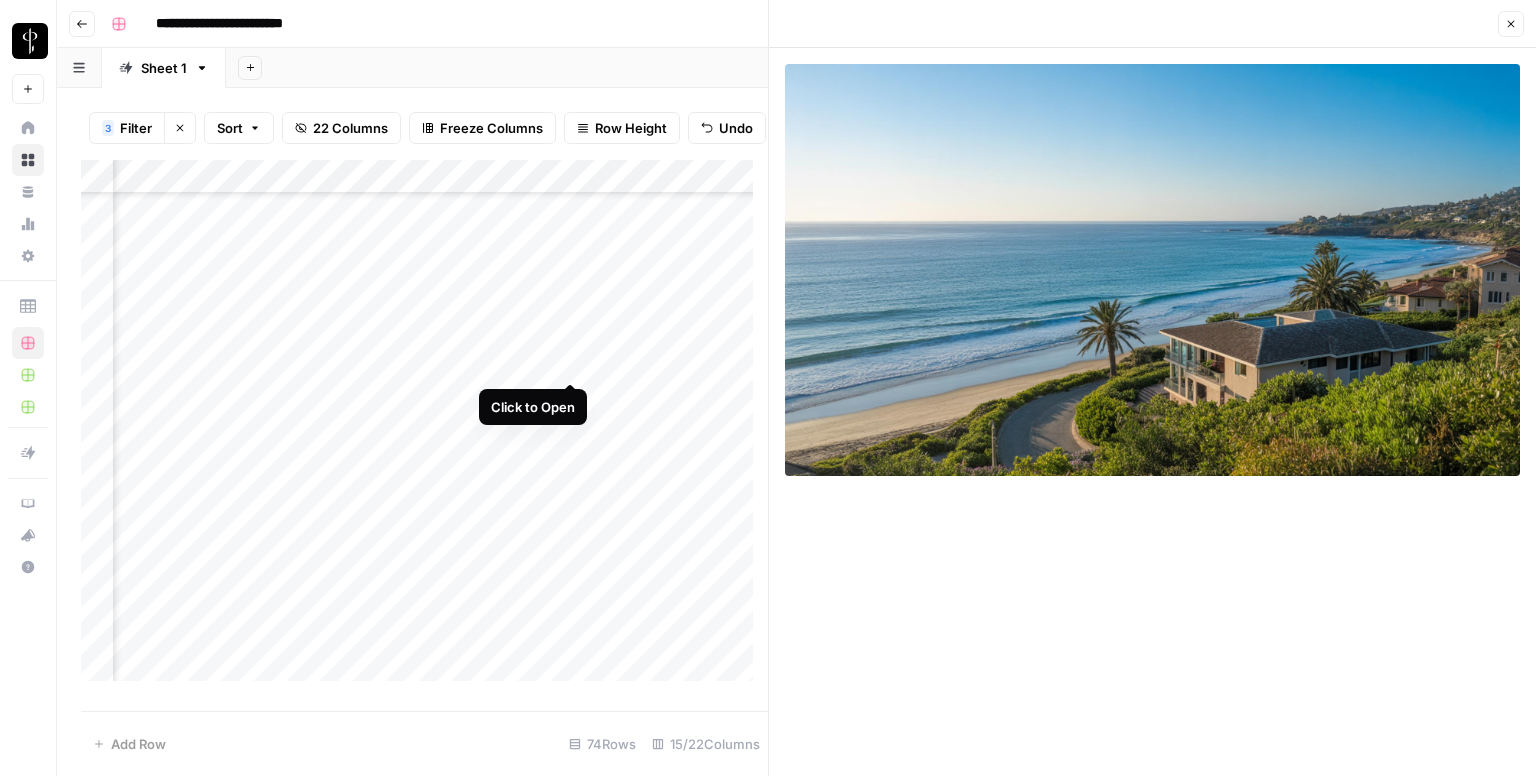 click on "Add Column" at bounding box center (424, 428) 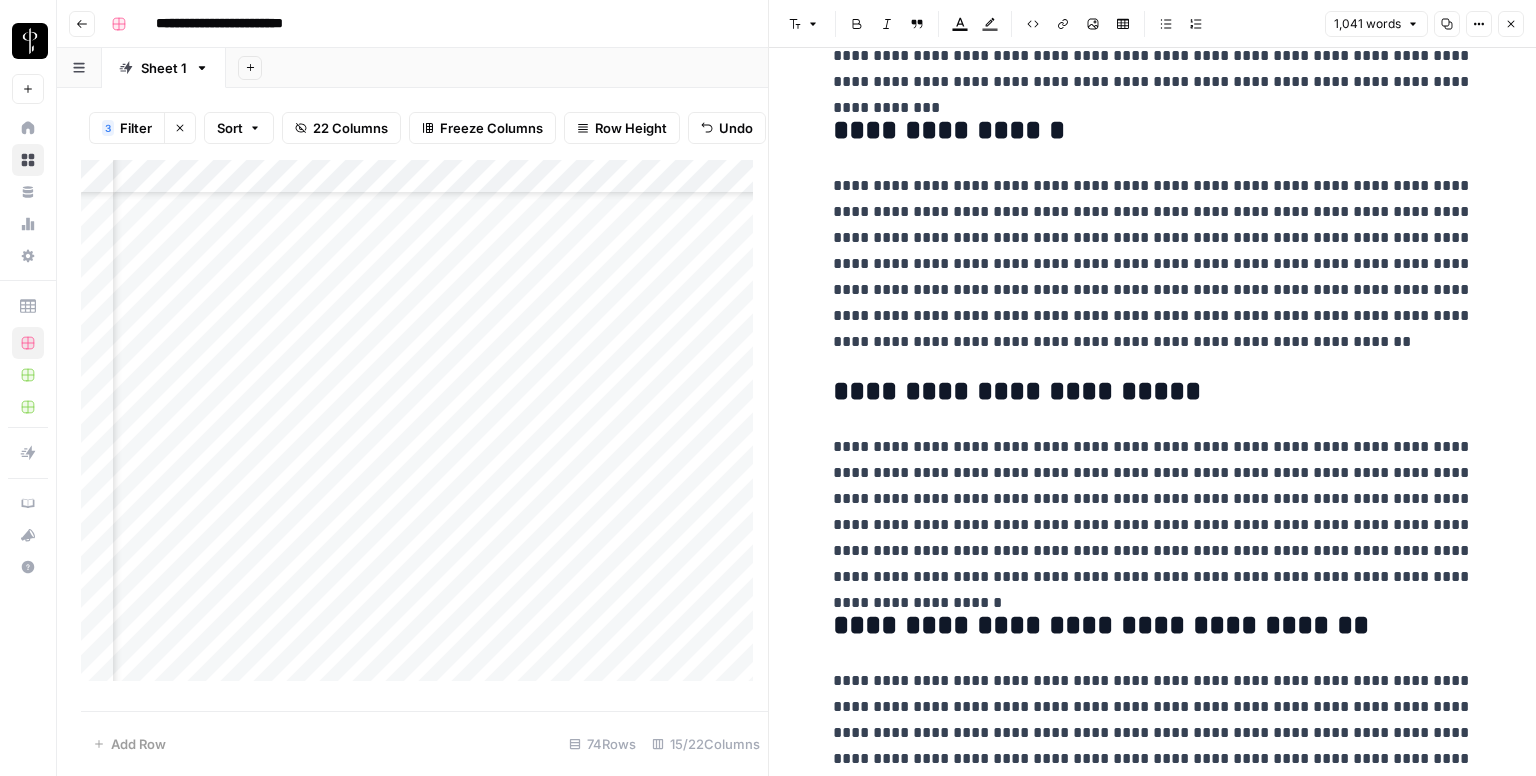 scroll, scrollTop: 2390, scrollLeft: 0, axis: vertical 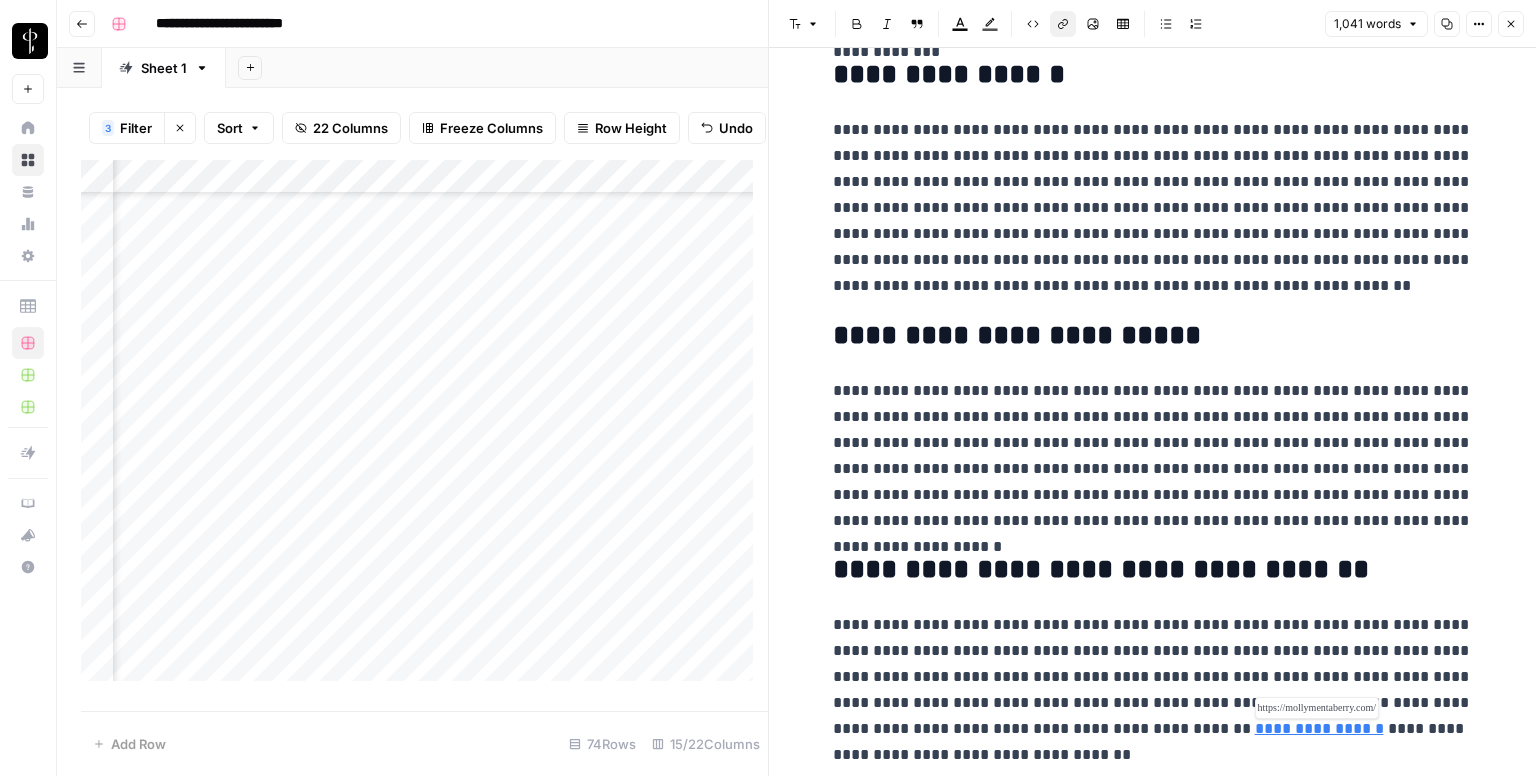 click on "**********" at bounding box center [1319, 728] 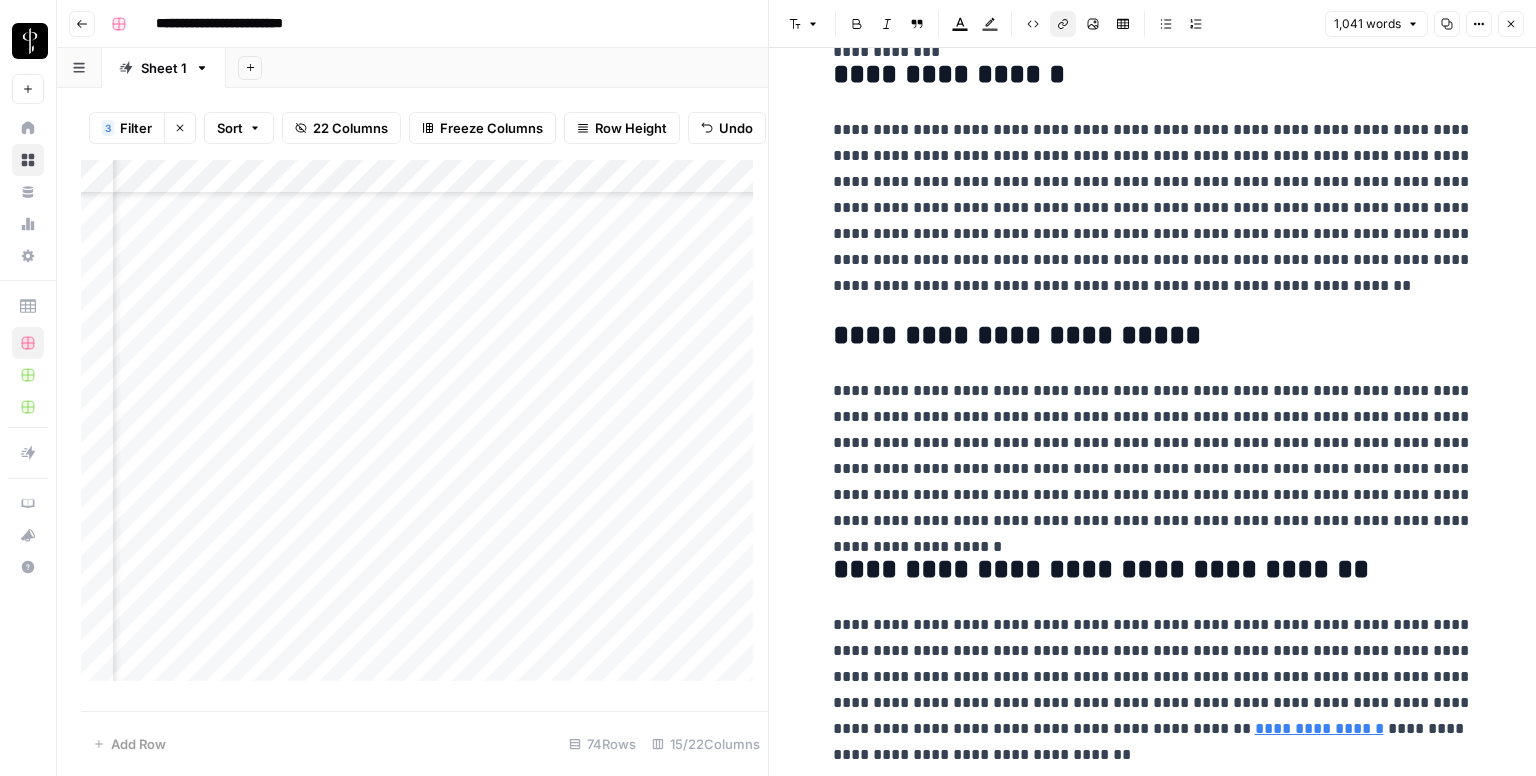 click on "Close" at bounding box center [1511, 24] 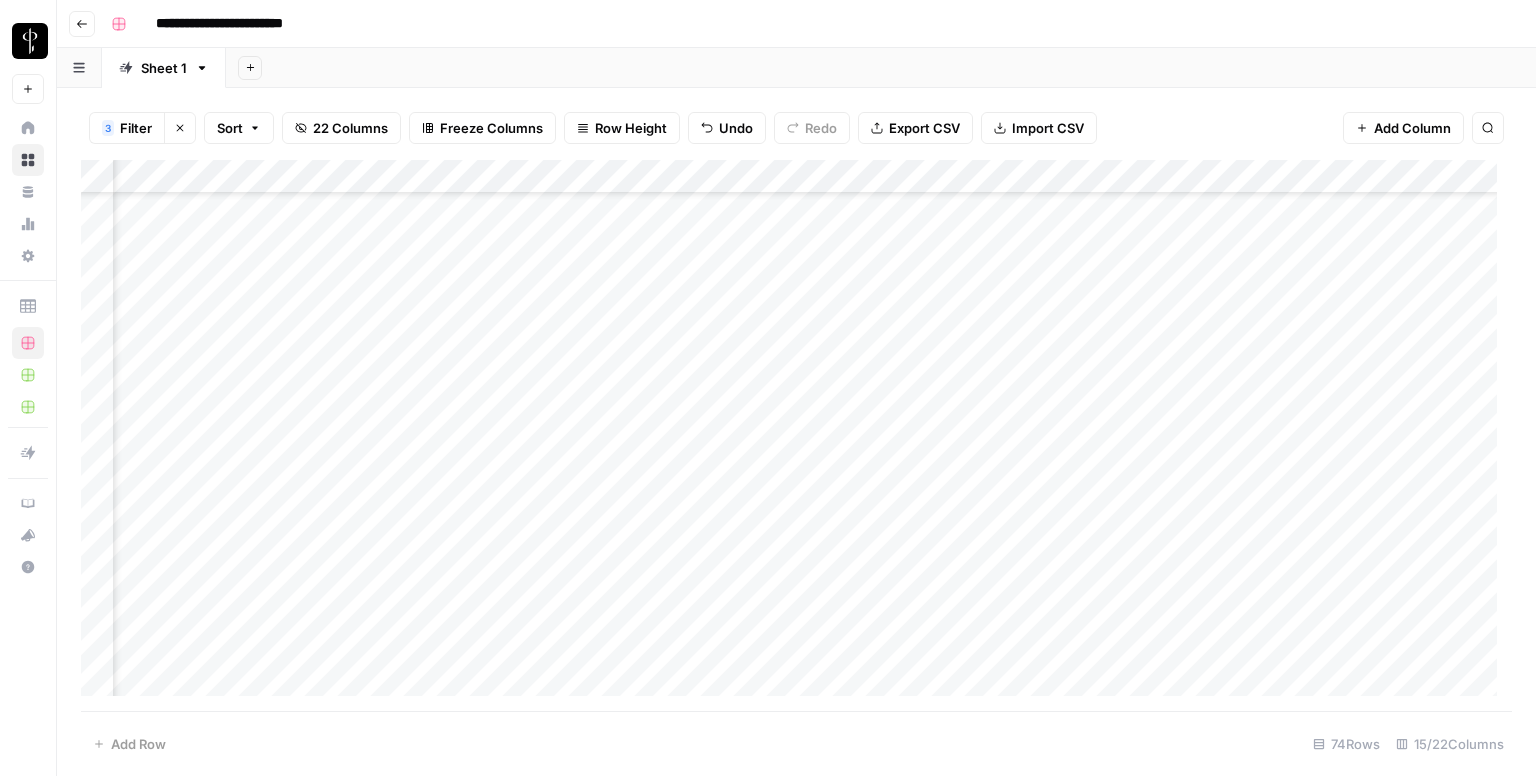 click on "Add Column" at bounding box center (796, 436) 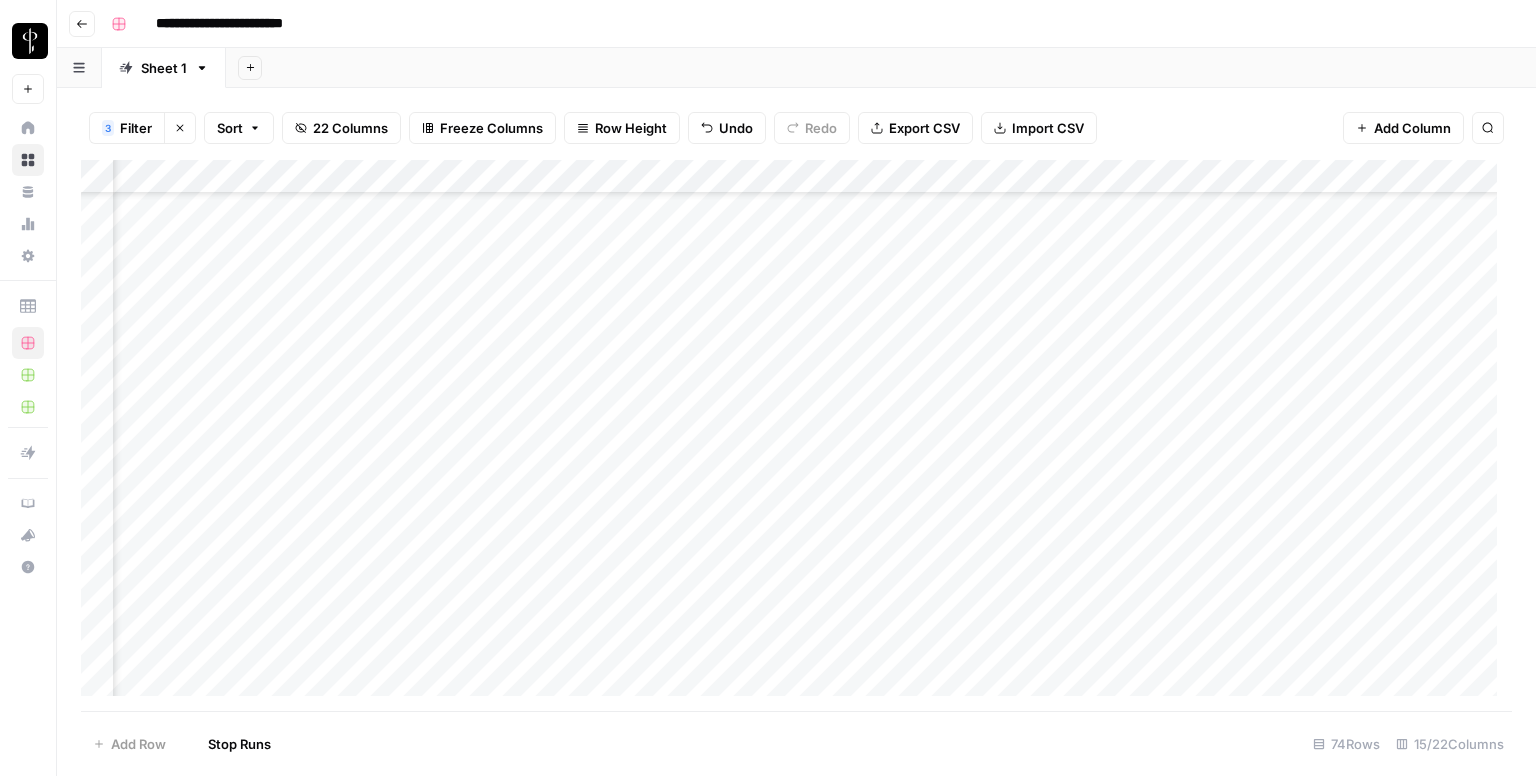 click on "Add Column" at bounding box center [796, 436] 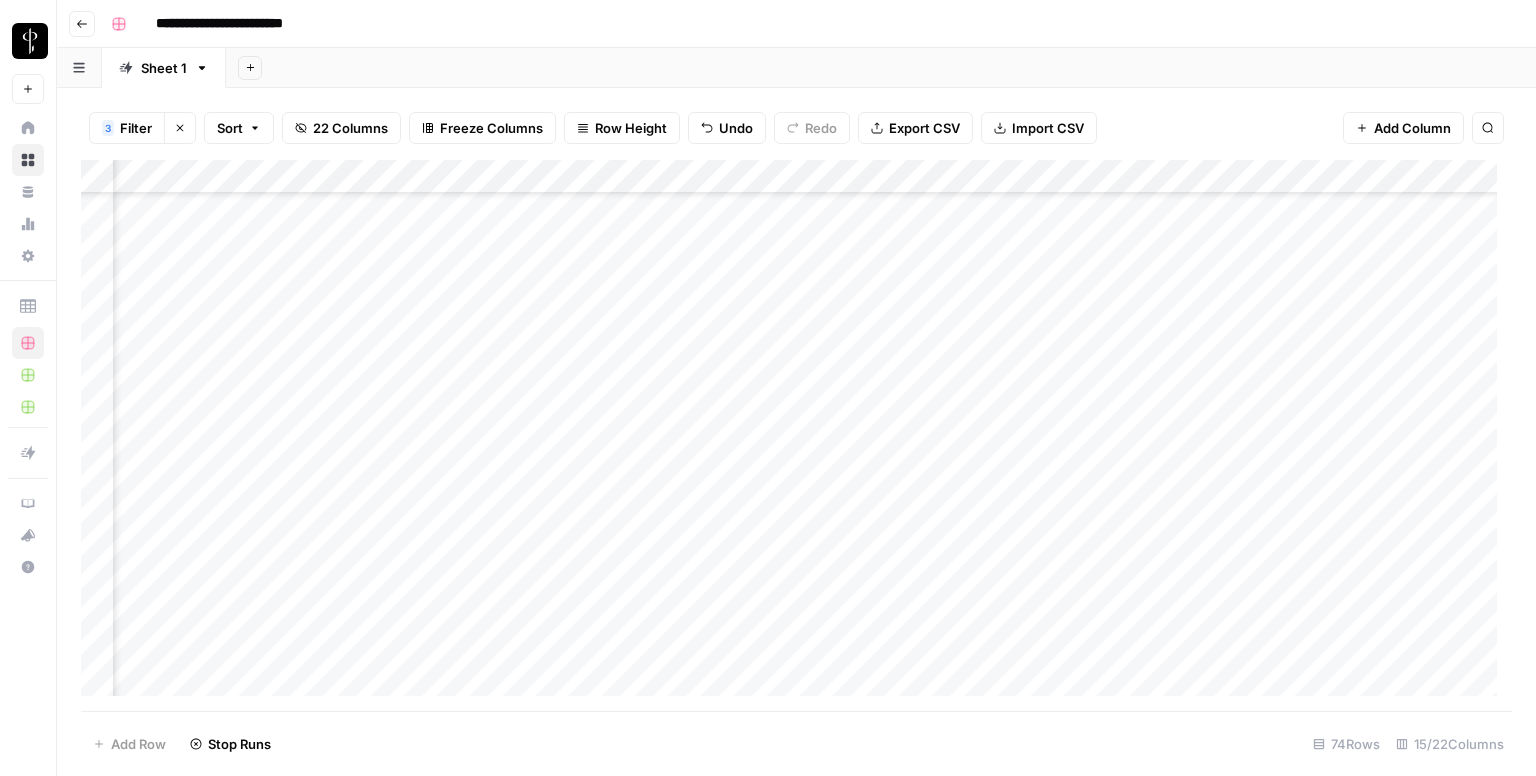 click on "Add Column" at bounding box center (796, 436) 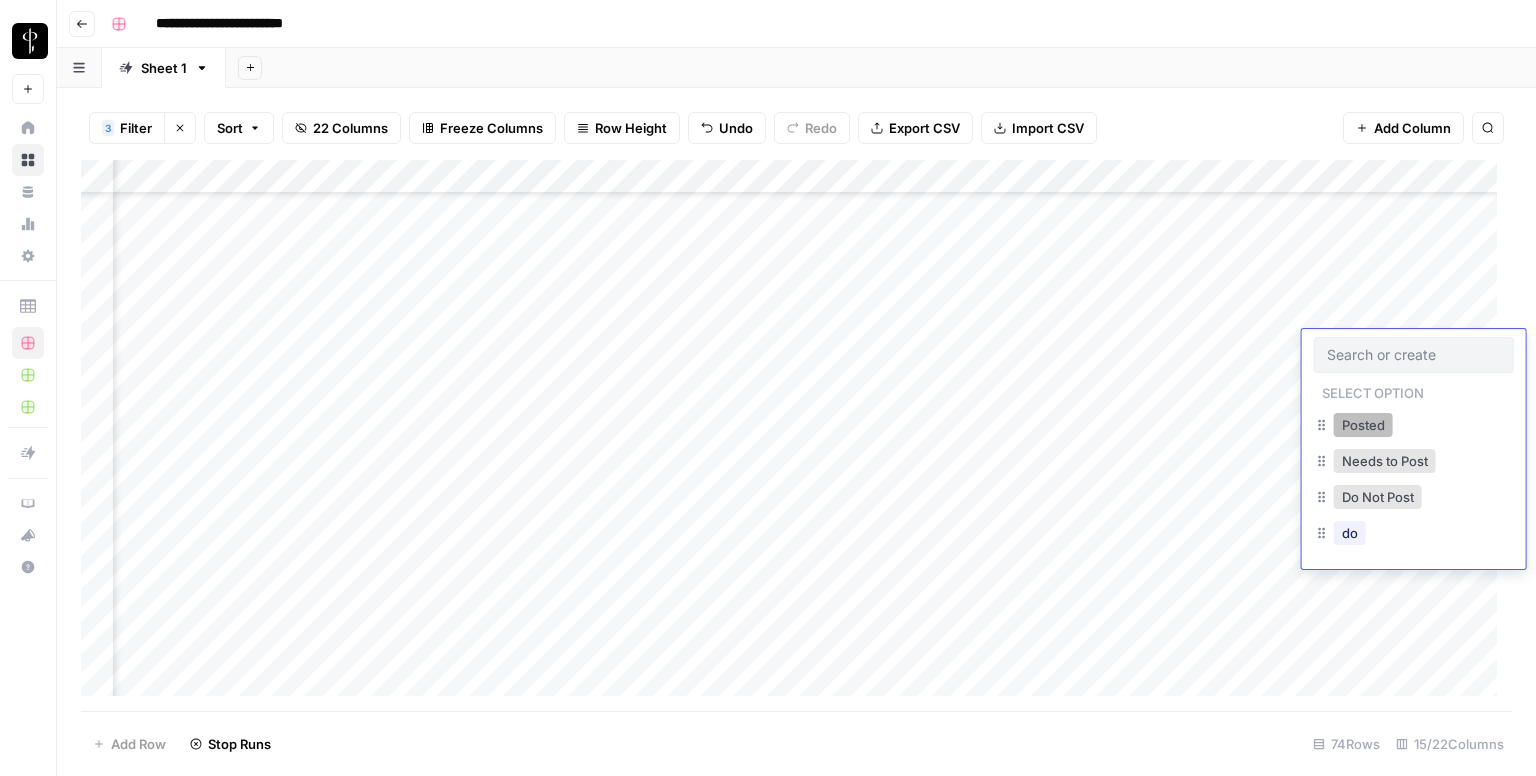 click on "Posted" at bounding box center (1363, 425) 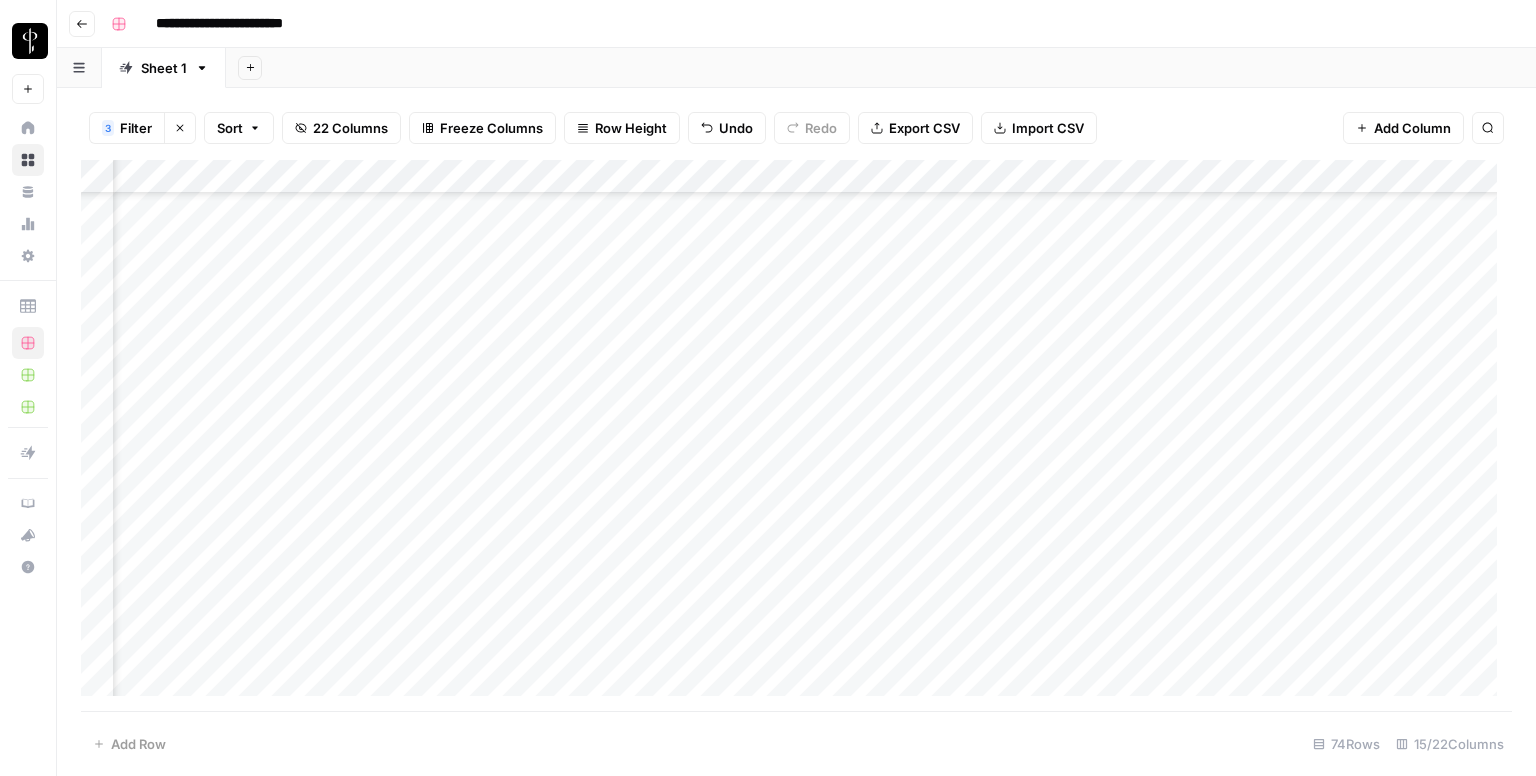 scroll, scrollTop: 200, scrollLeft: 1333, axis: both 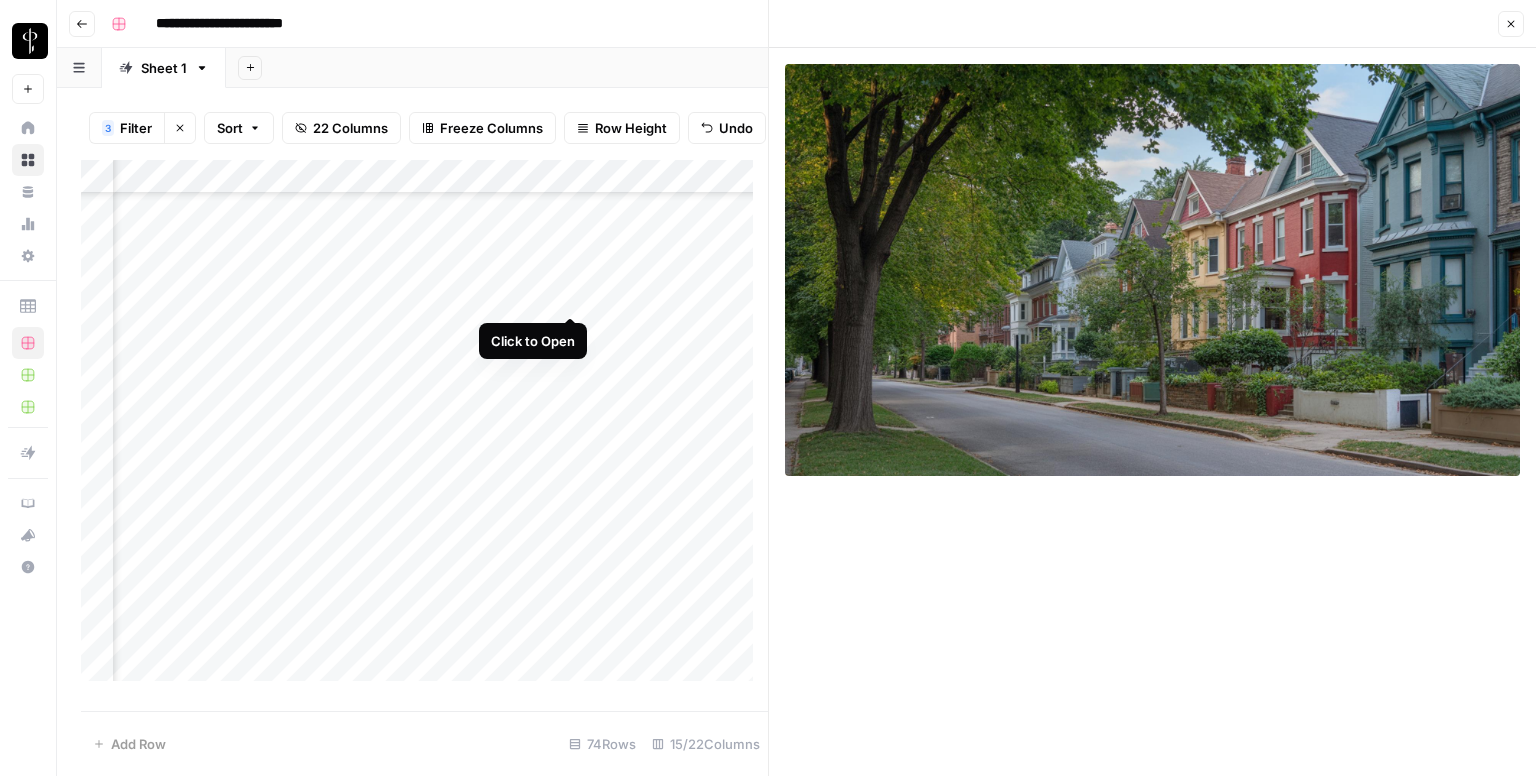click on "Add Column" at bounding box center (424, 428) 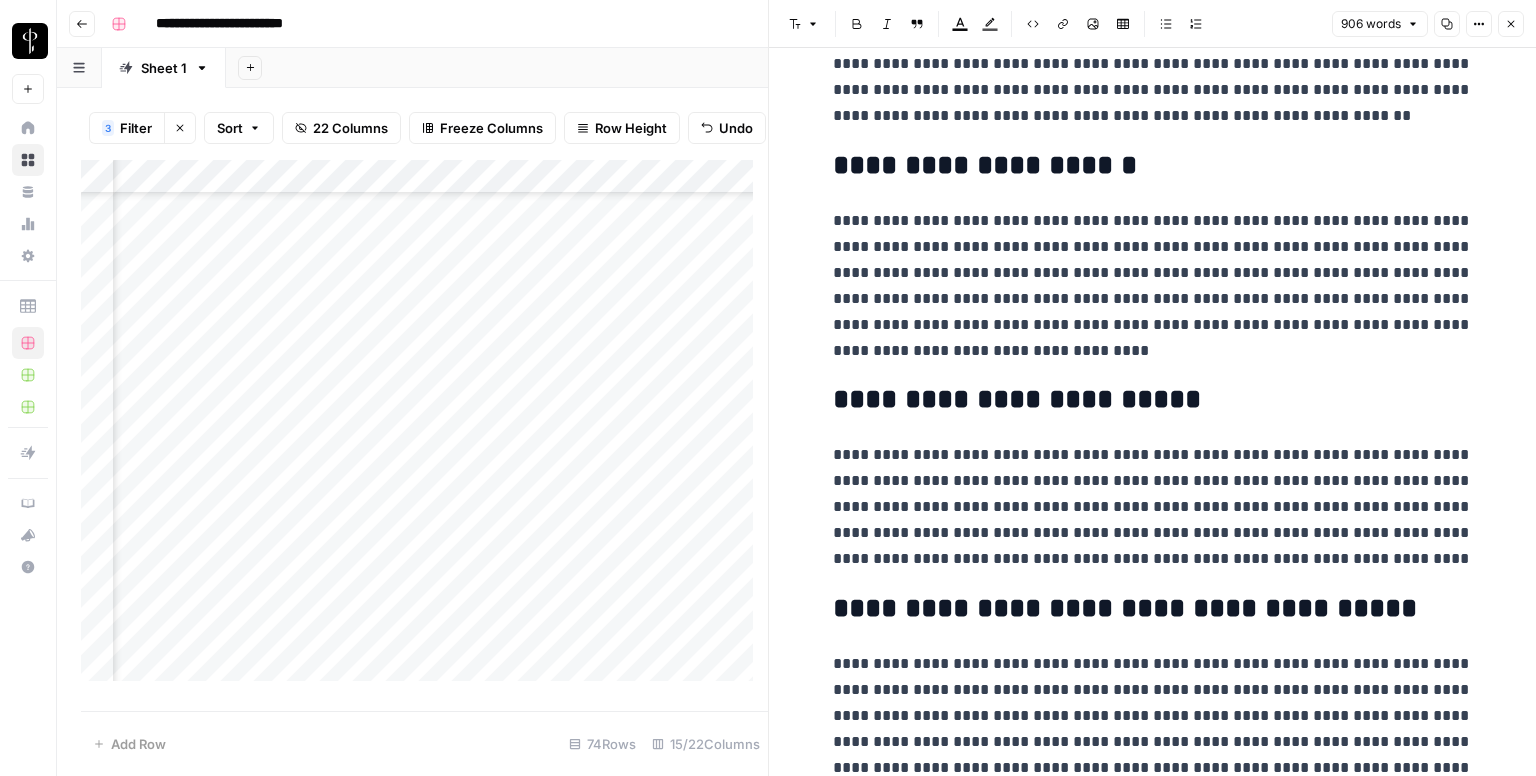 scroll, scrollTop: 2078, scrollLeft: 0, axis: vertical 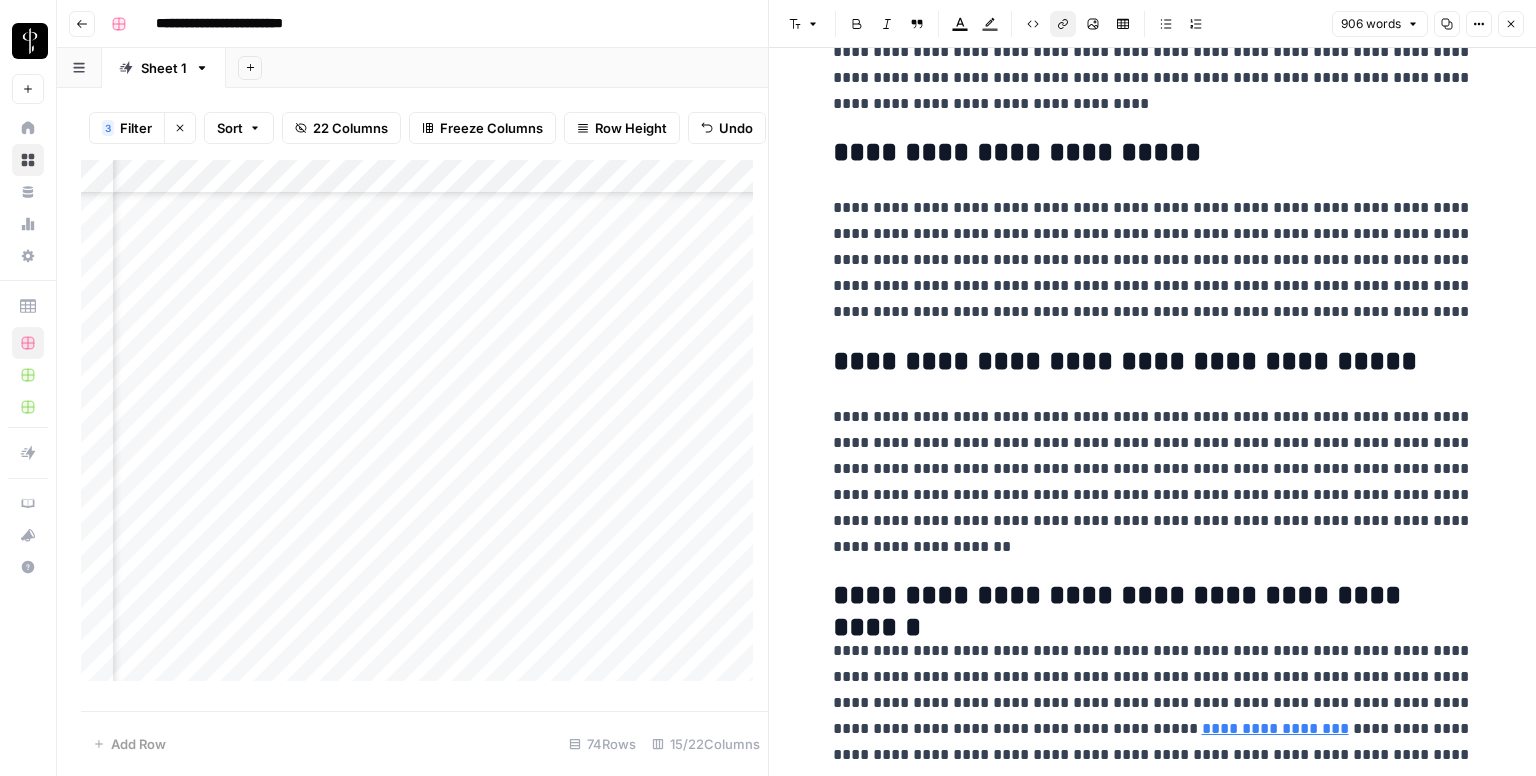 click on "**********" at bounding box center (1153, 703) 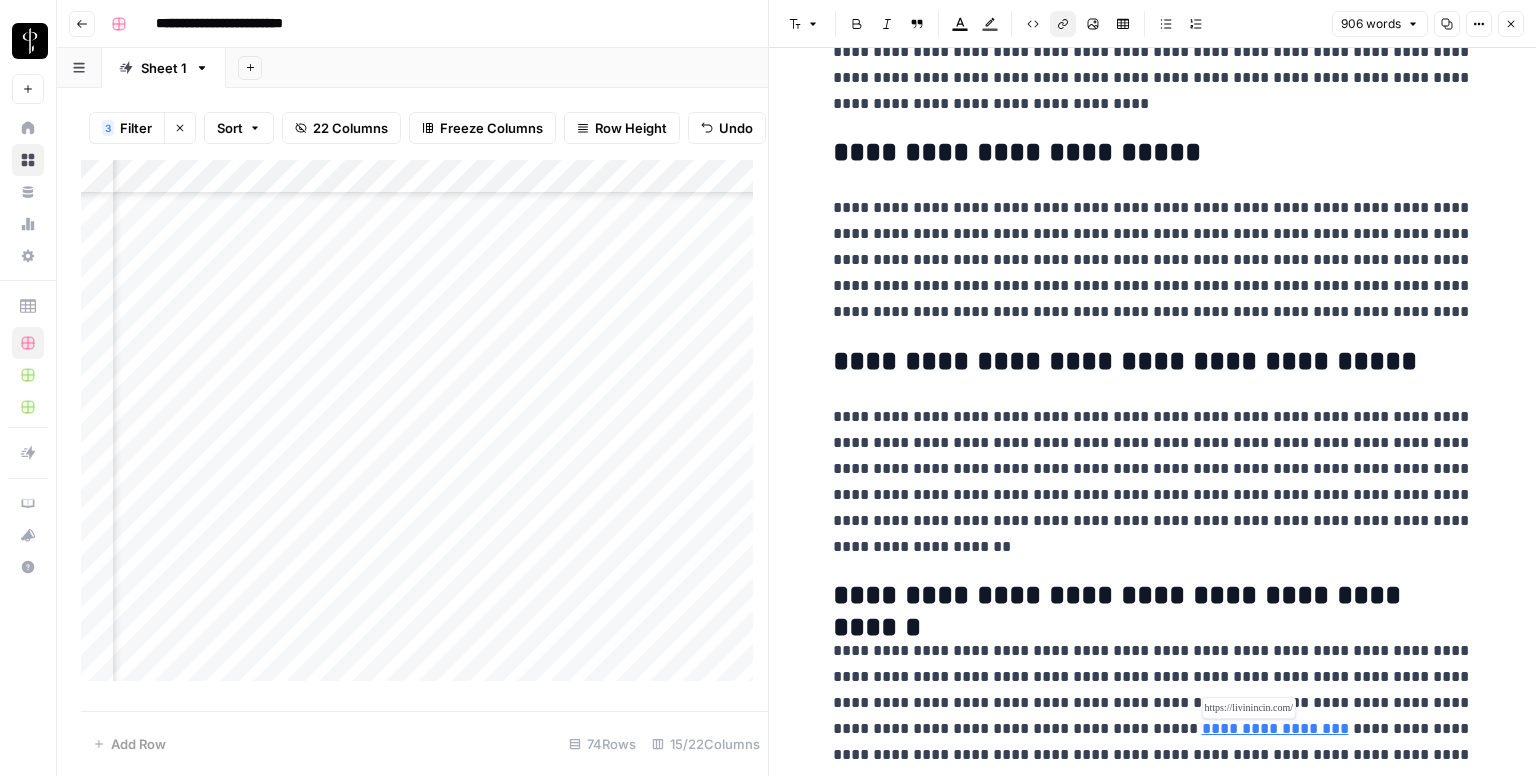 click on "**********" at bounding box center [1275, 728] 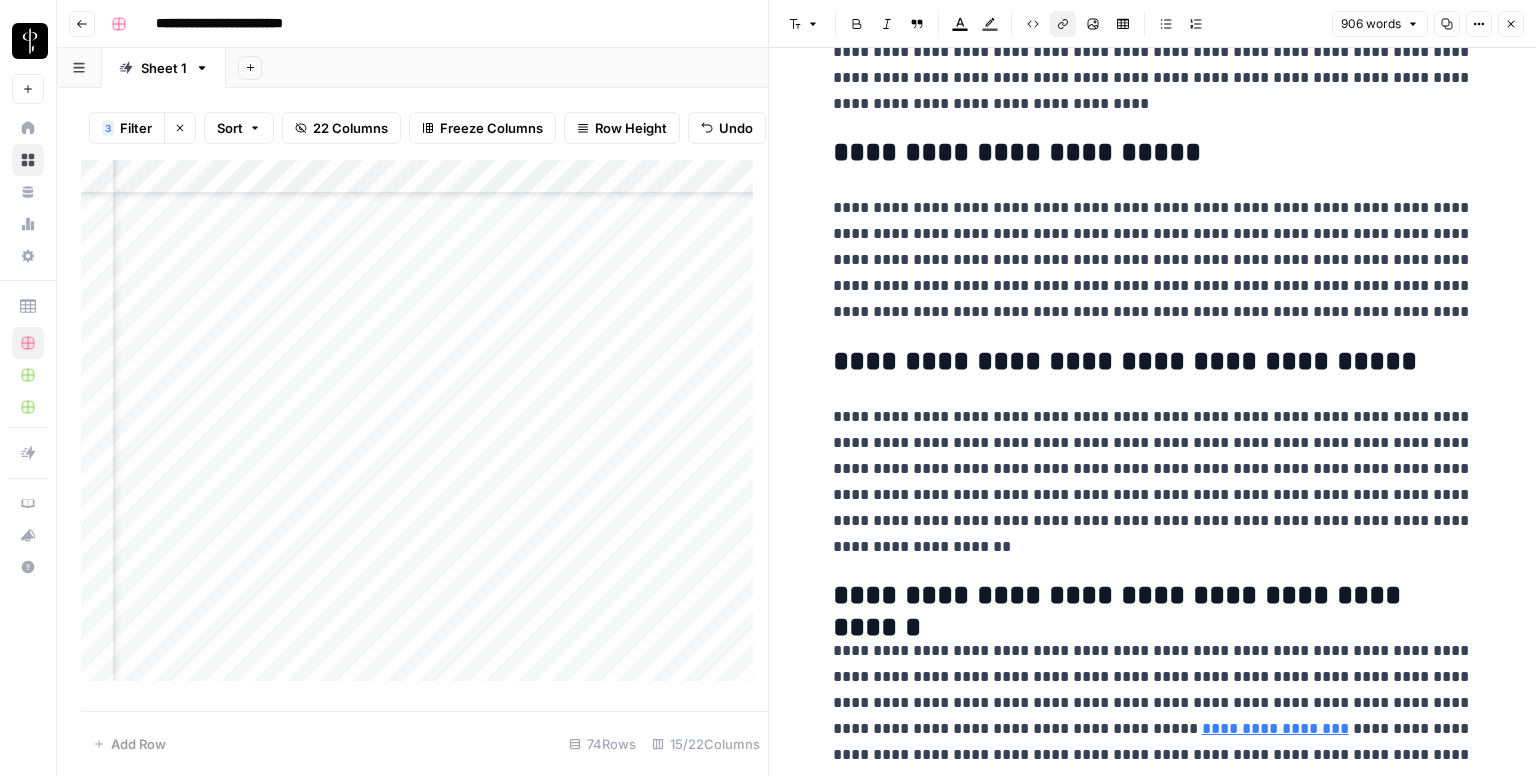 click 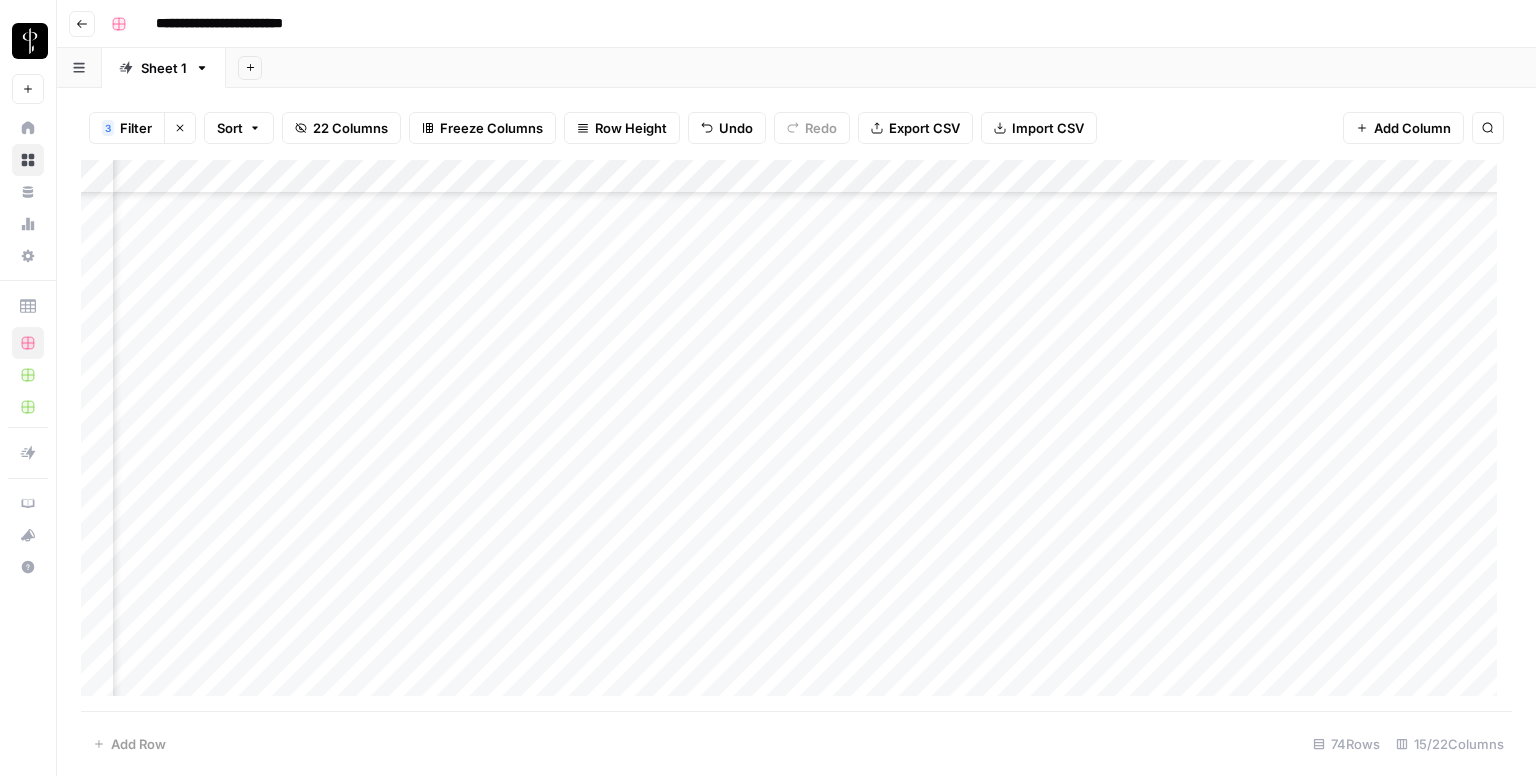 click on "Add Column" at bounding box center [796, 436] 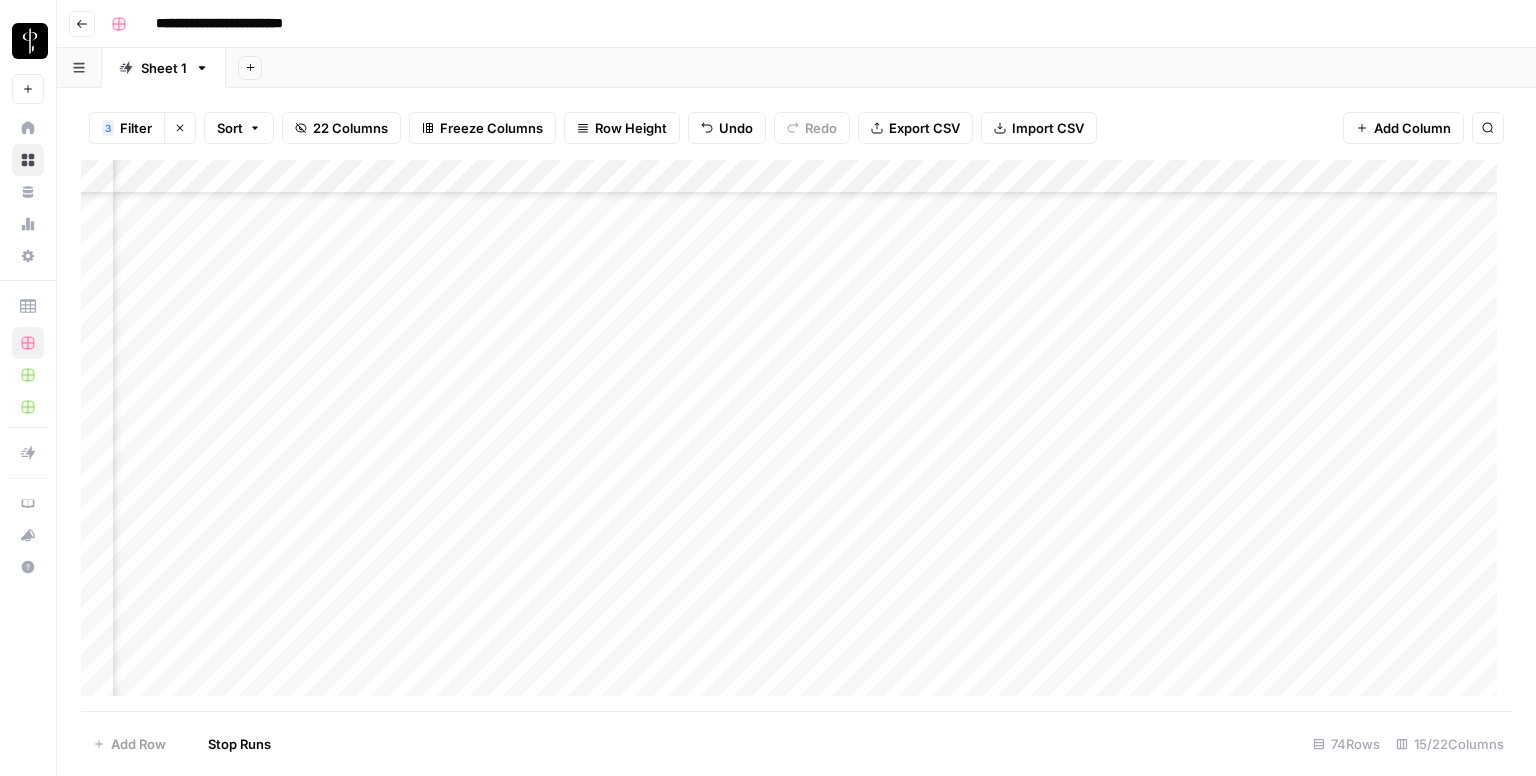 click on "Add Column" at bounding box center [796, 436] 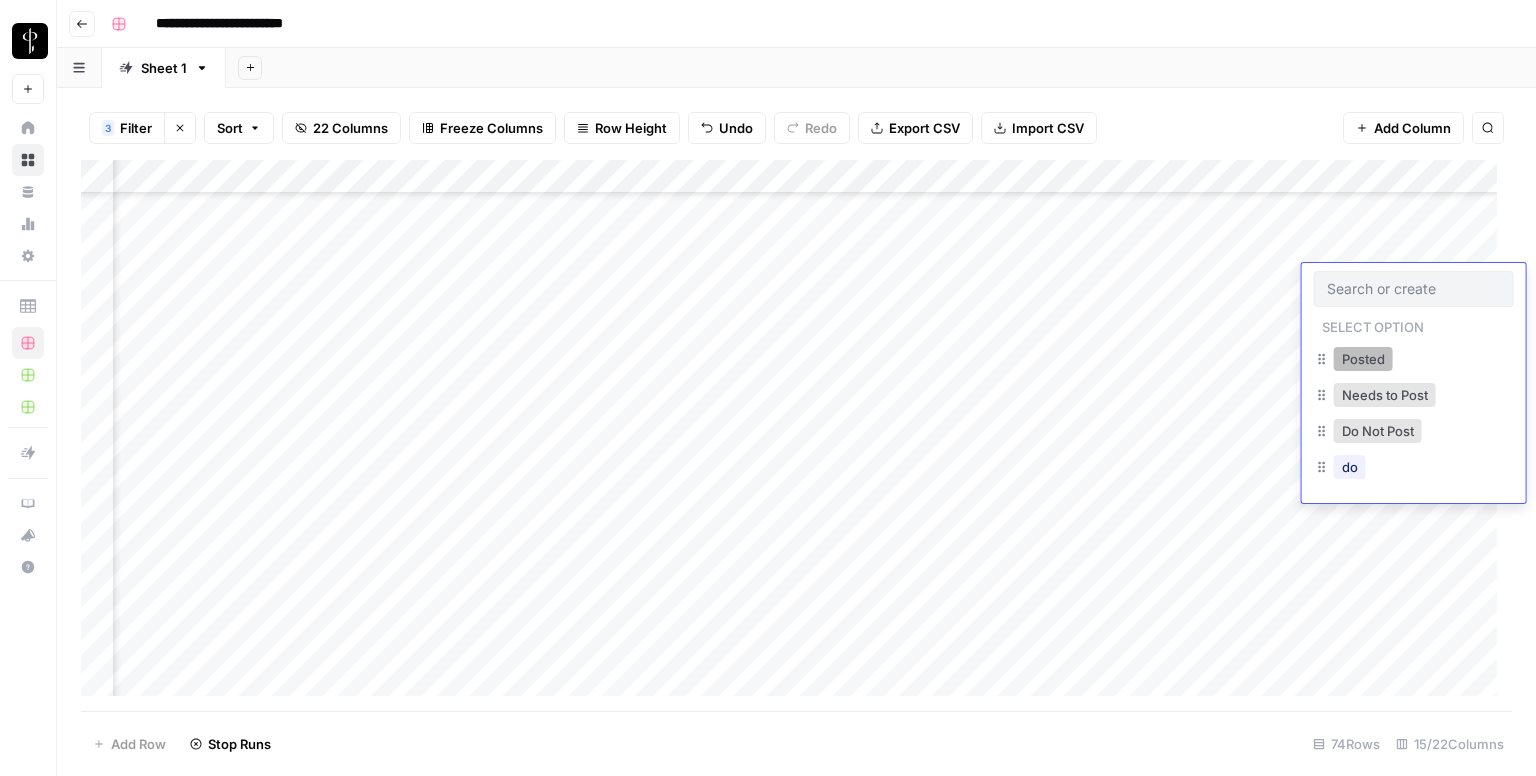 click on "Posted" at bounding box center [1363, 359] 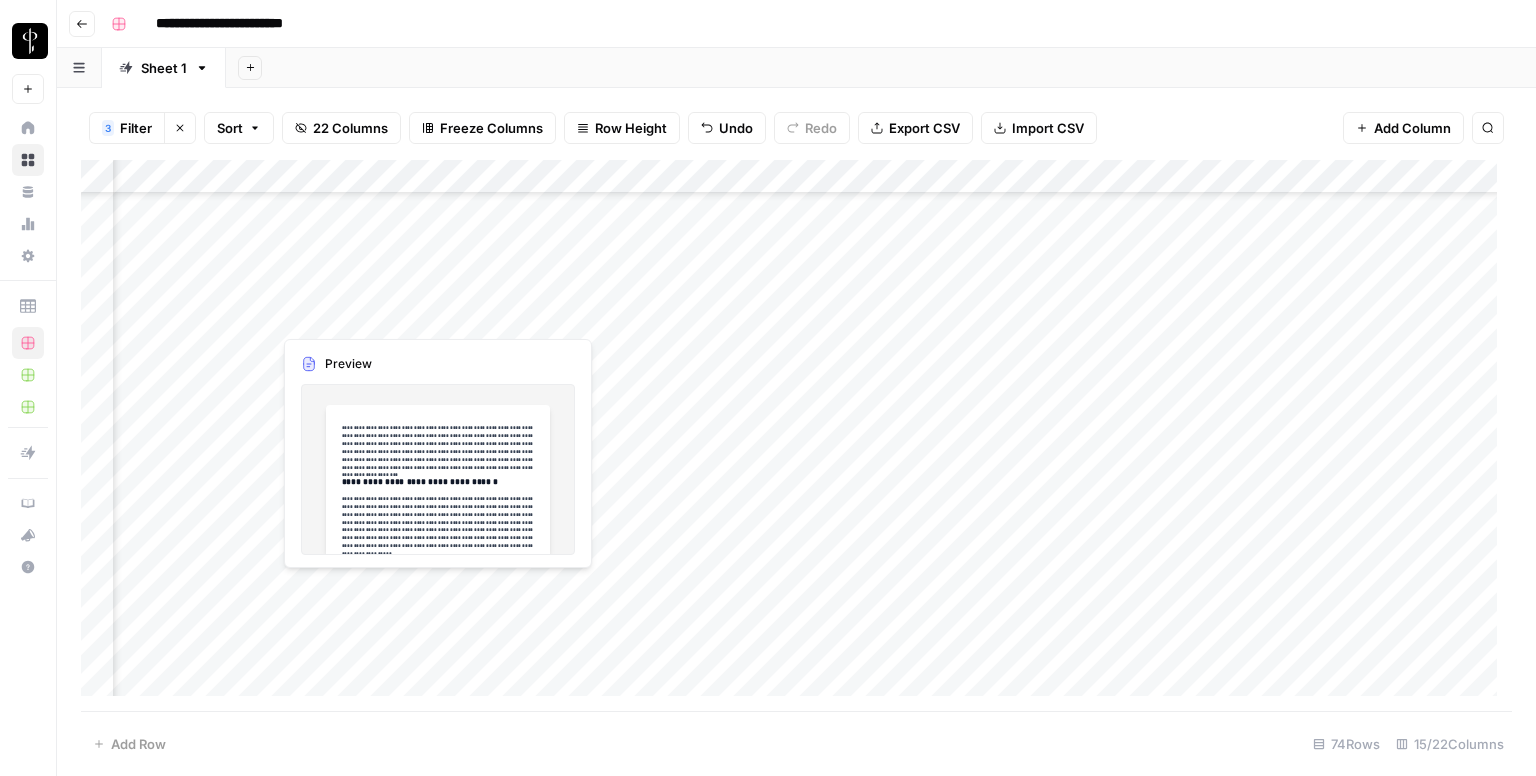 click on "Add Column" at bounding box center [796, 436] 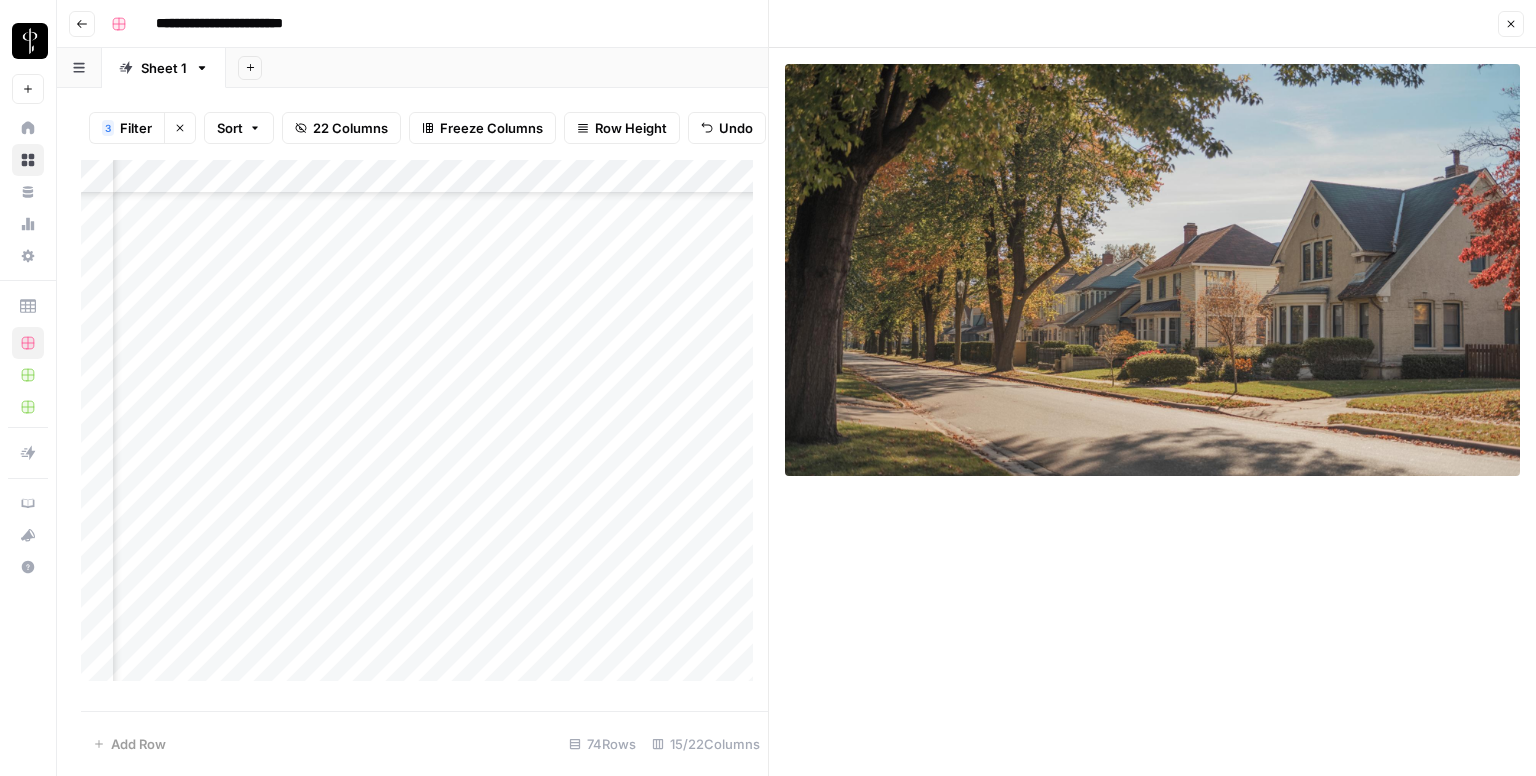 click on "Add Column" at bounding box center [424, 428] 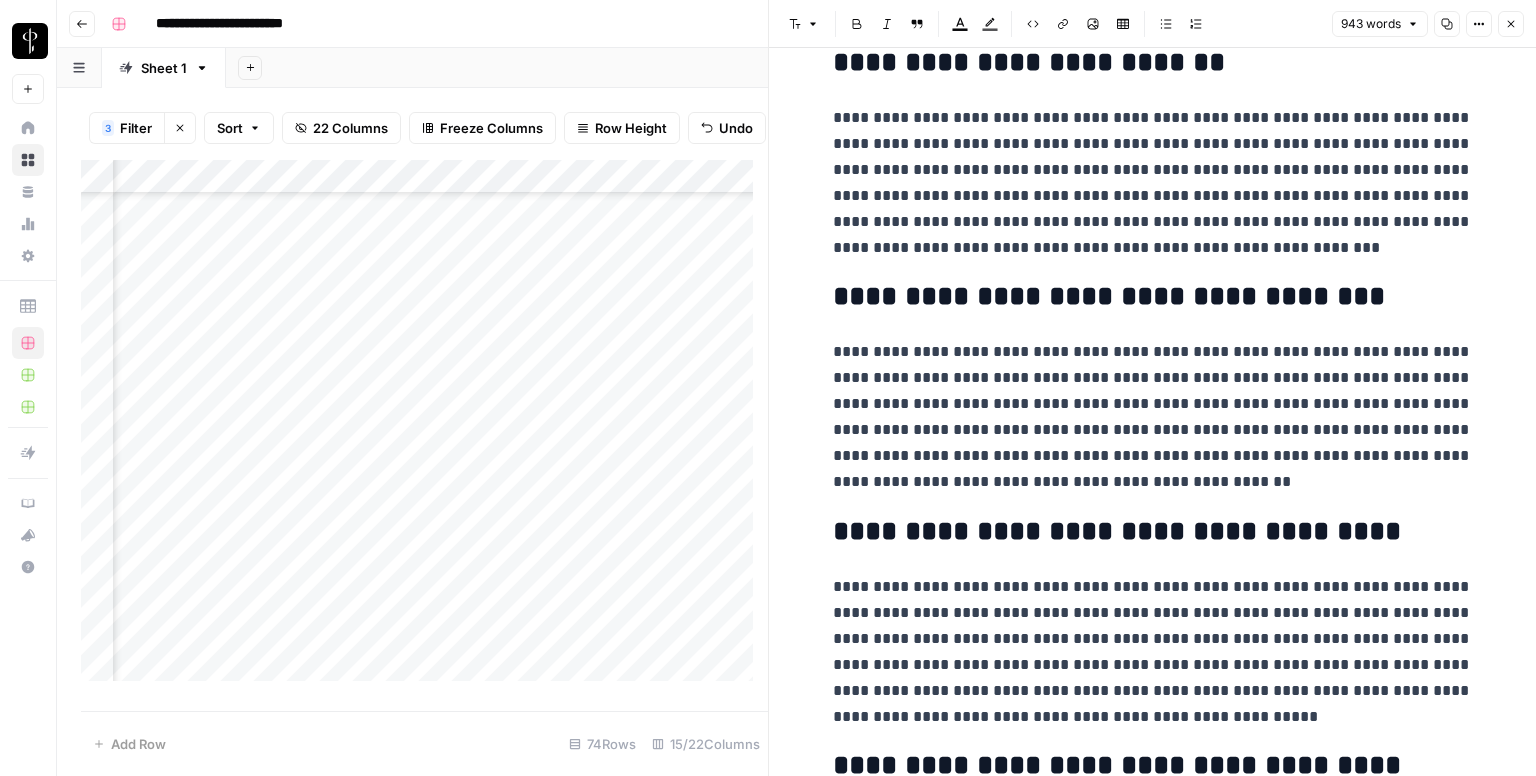 scroll, scrollTop: 2150, scrollLeft: 0, axis: vertical 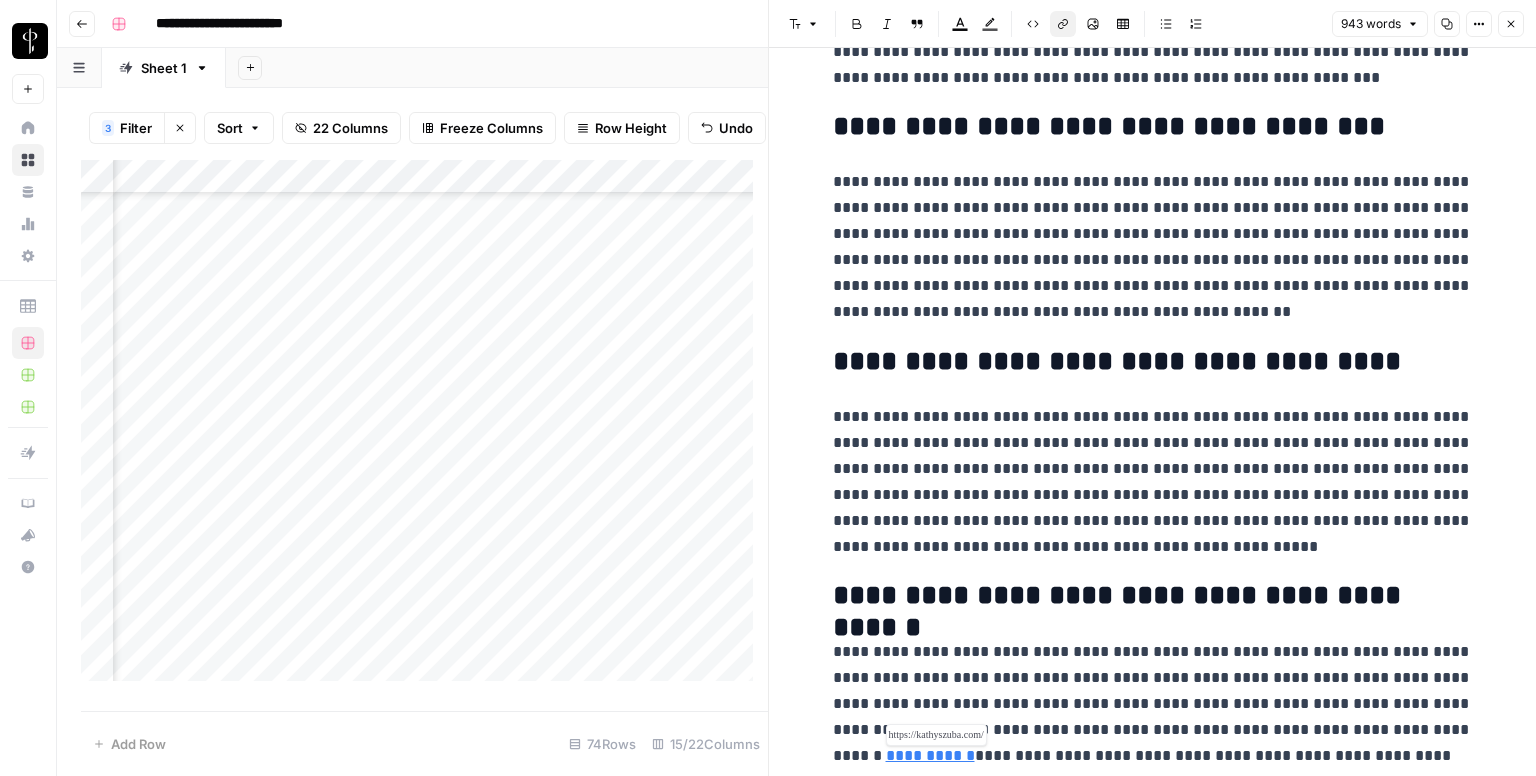 click on "**********" at bounding box center [930, 755] 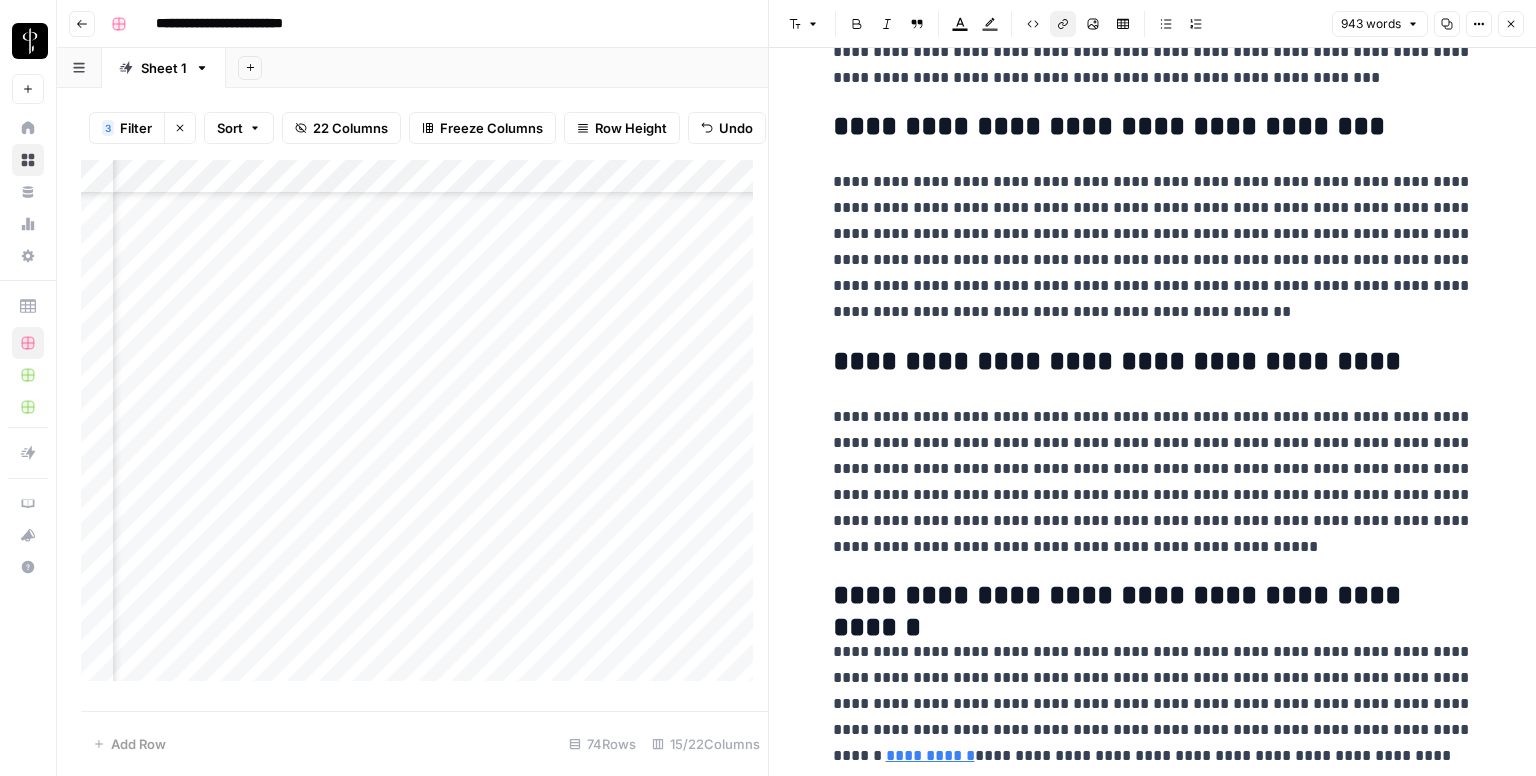 click 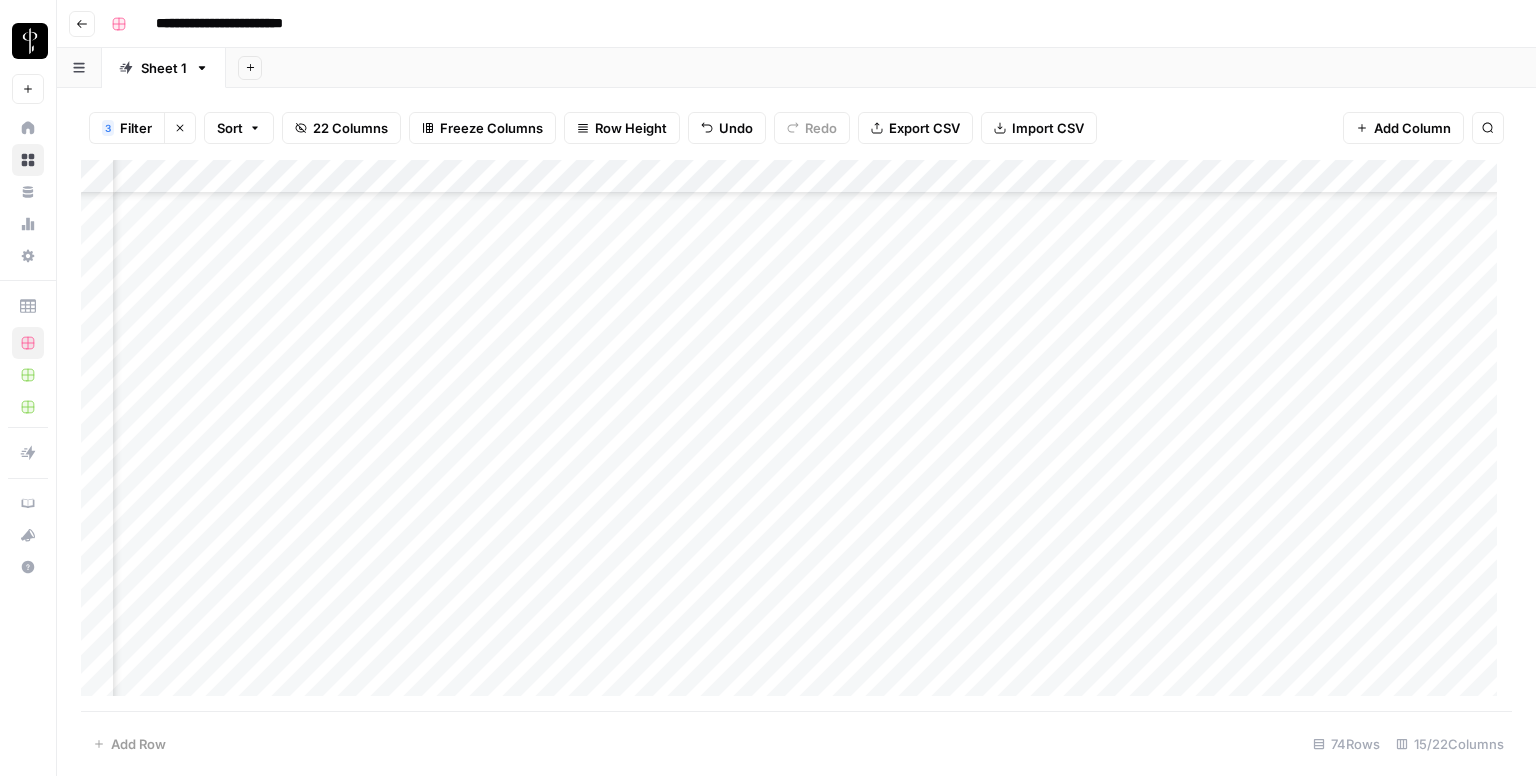 click on "Add Column" at bounding box center [796, 436] 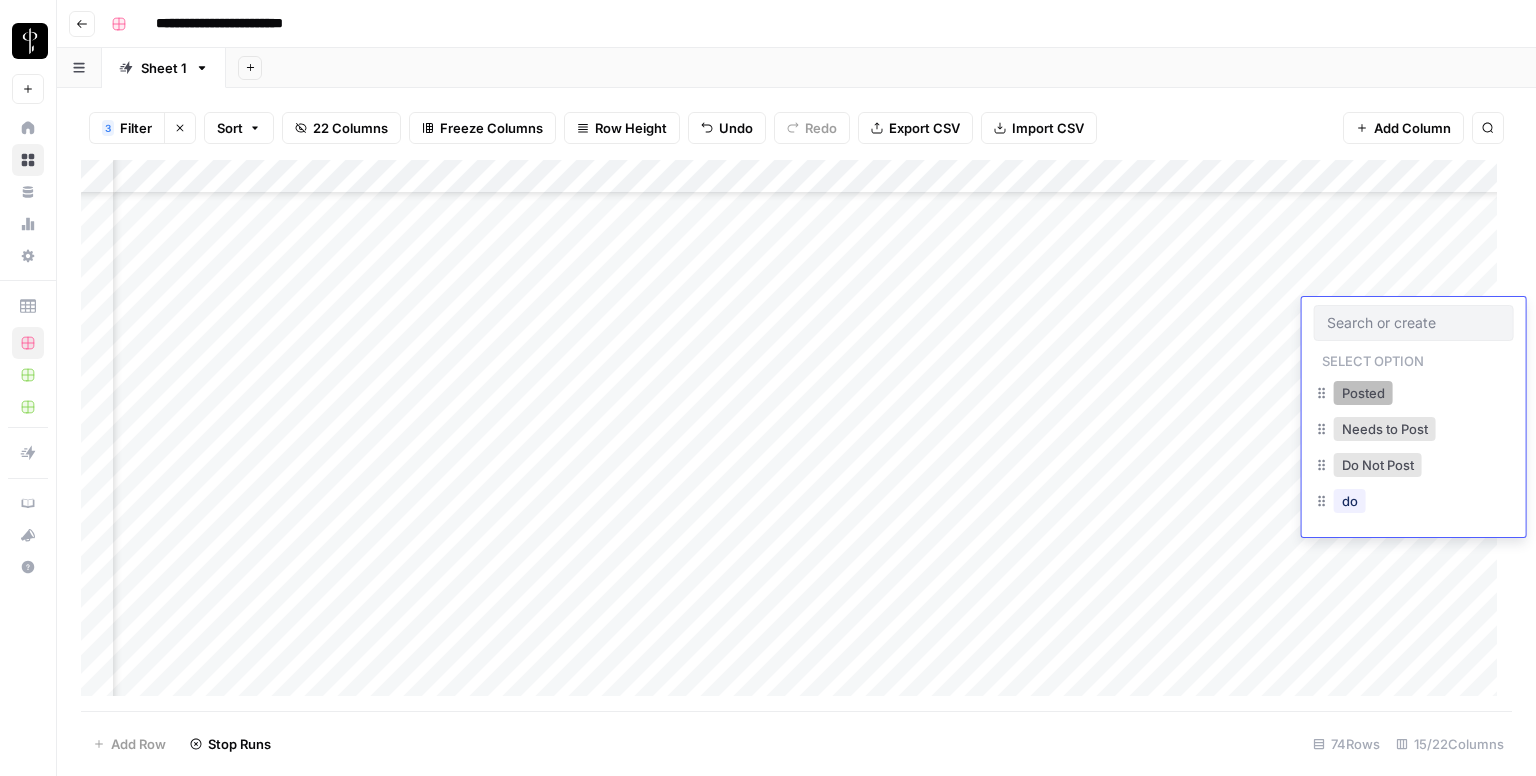 click on "Posted" at bounding box center (1363, 393) 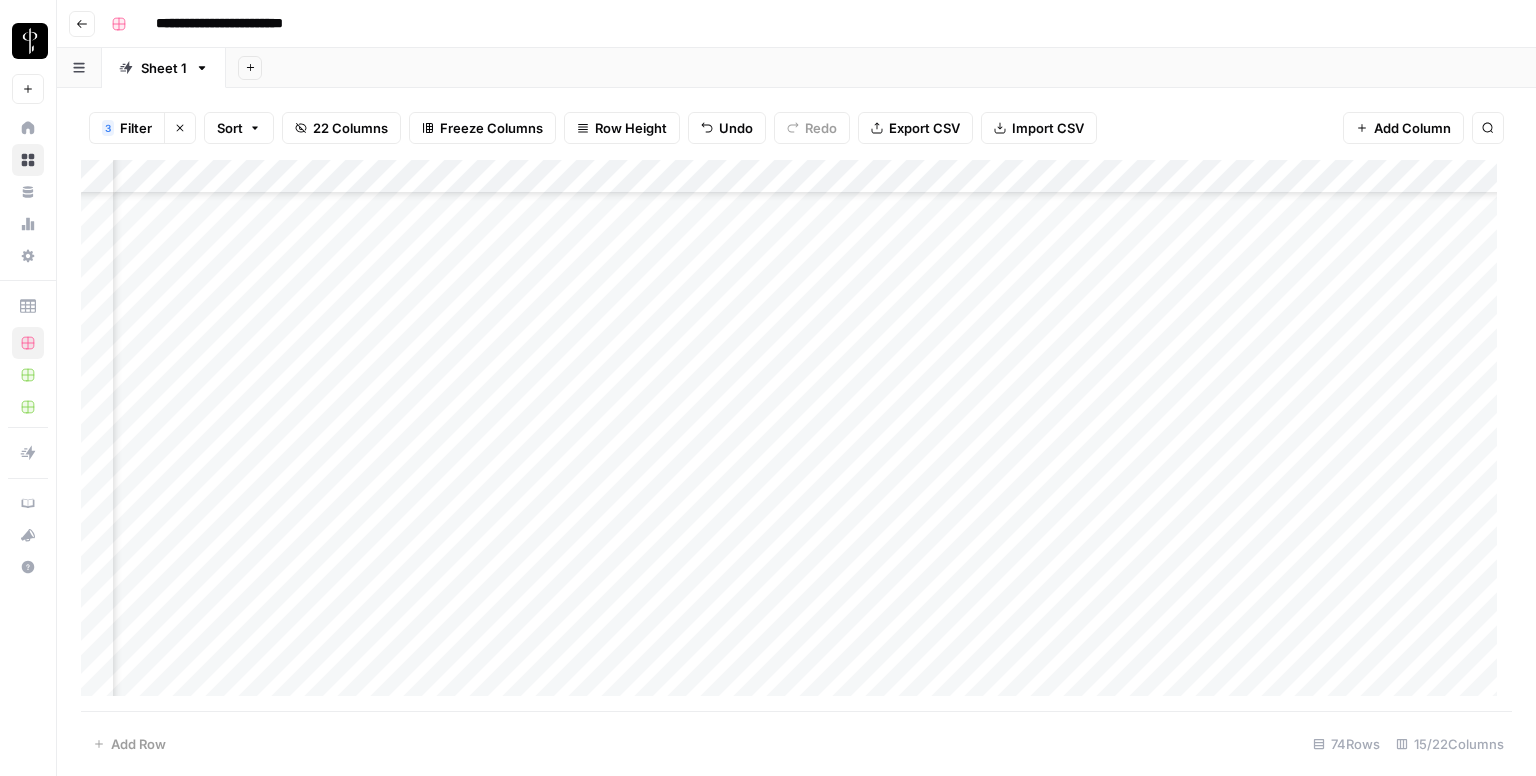 scroll, scrollTop: 300, scrollLeft: 1333, axis: both 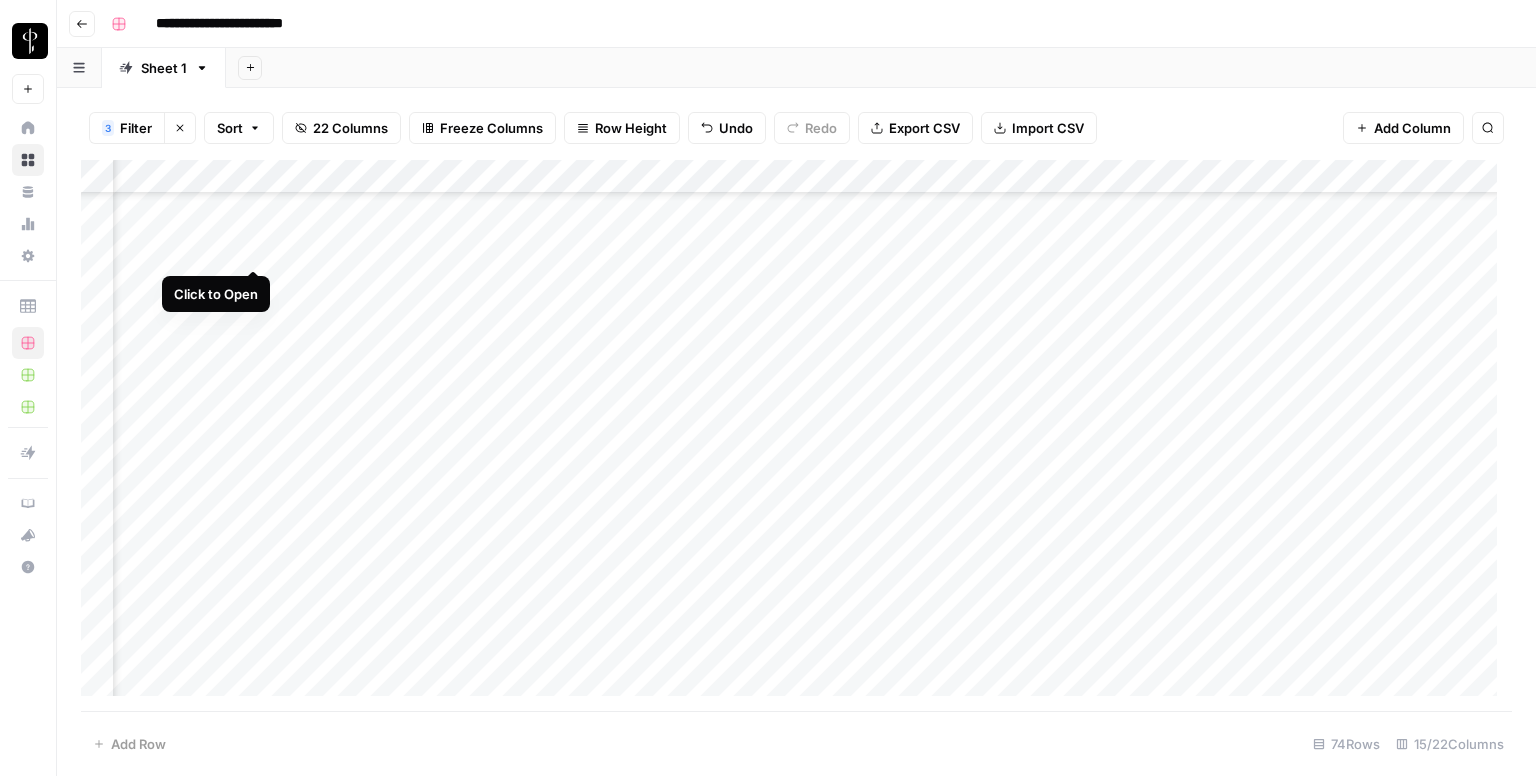 click on "Add Column" at bounding box center [796, 436] 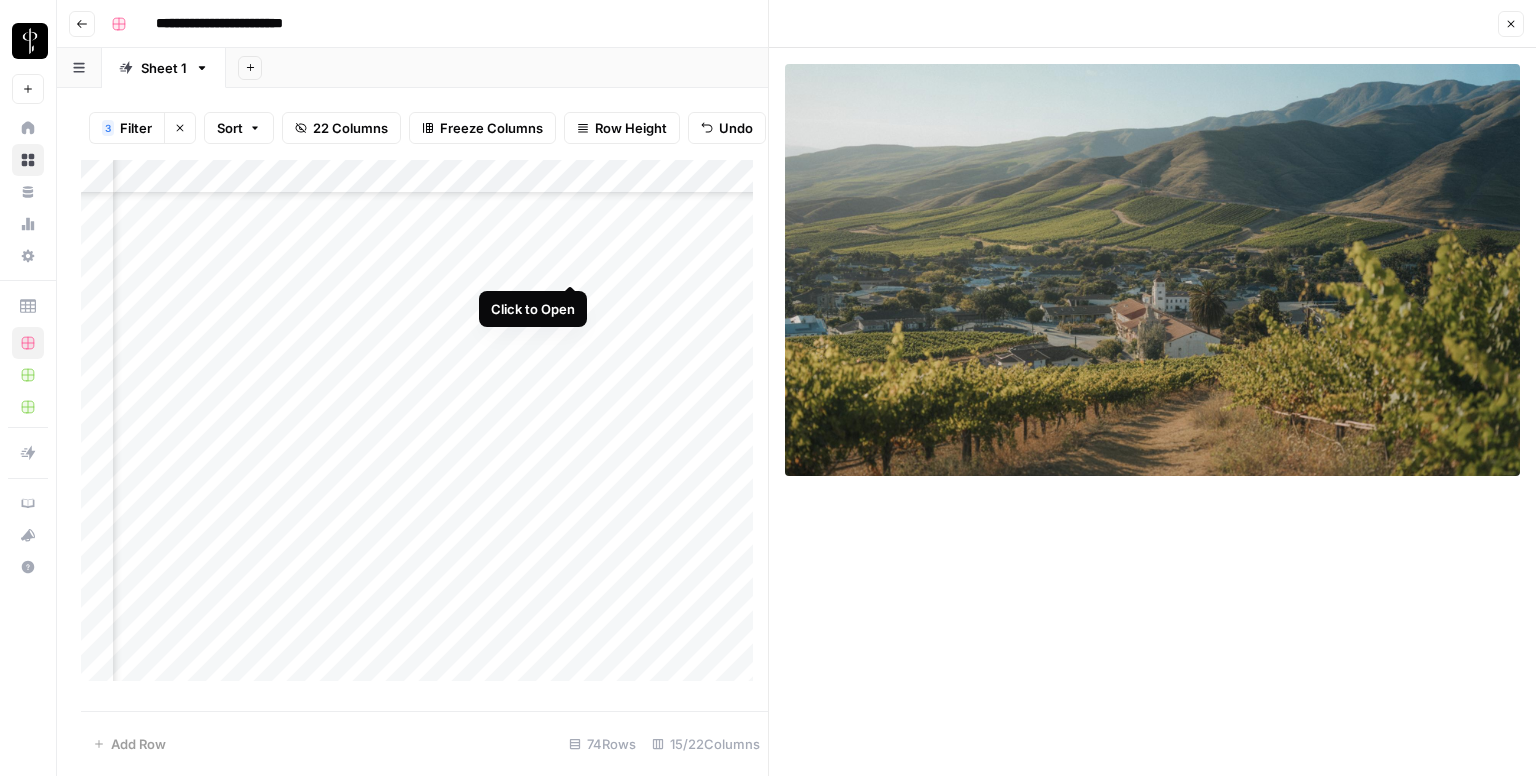 click on "Add Column" at bounding box center [424, 428] 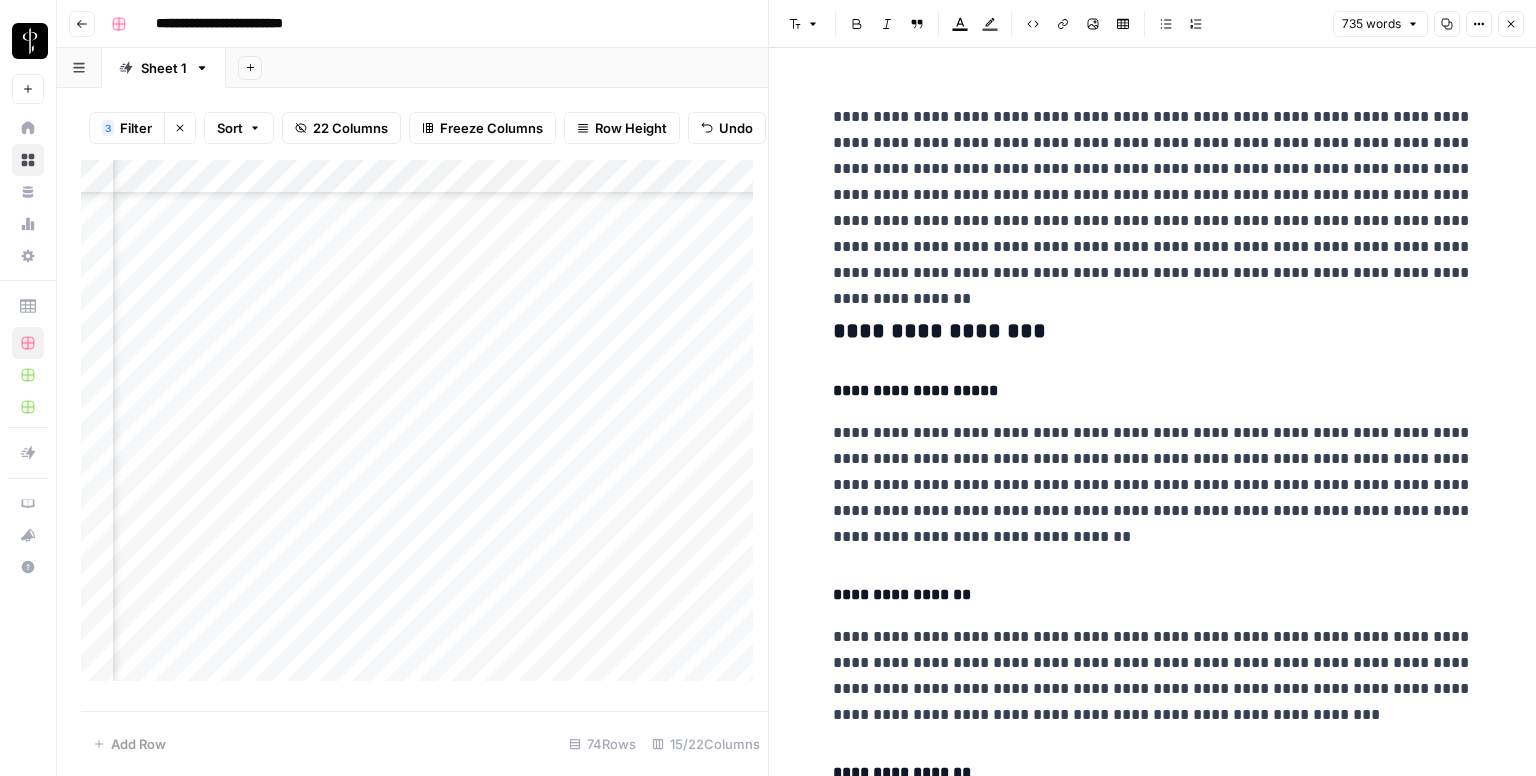 click on "**********" at bounding box center (1153, 1333) 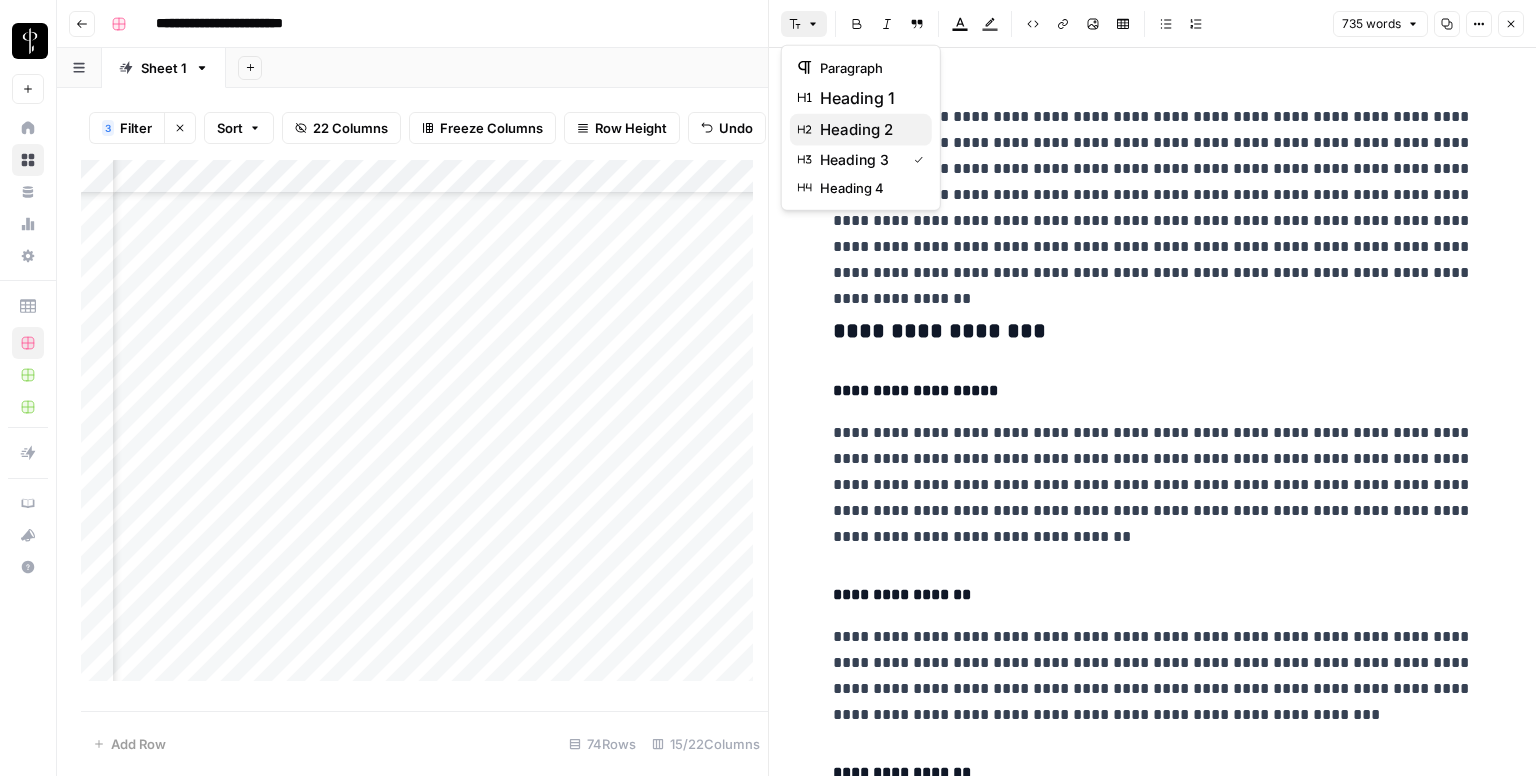 click on "heading 2" at bounding box center (868, 130) 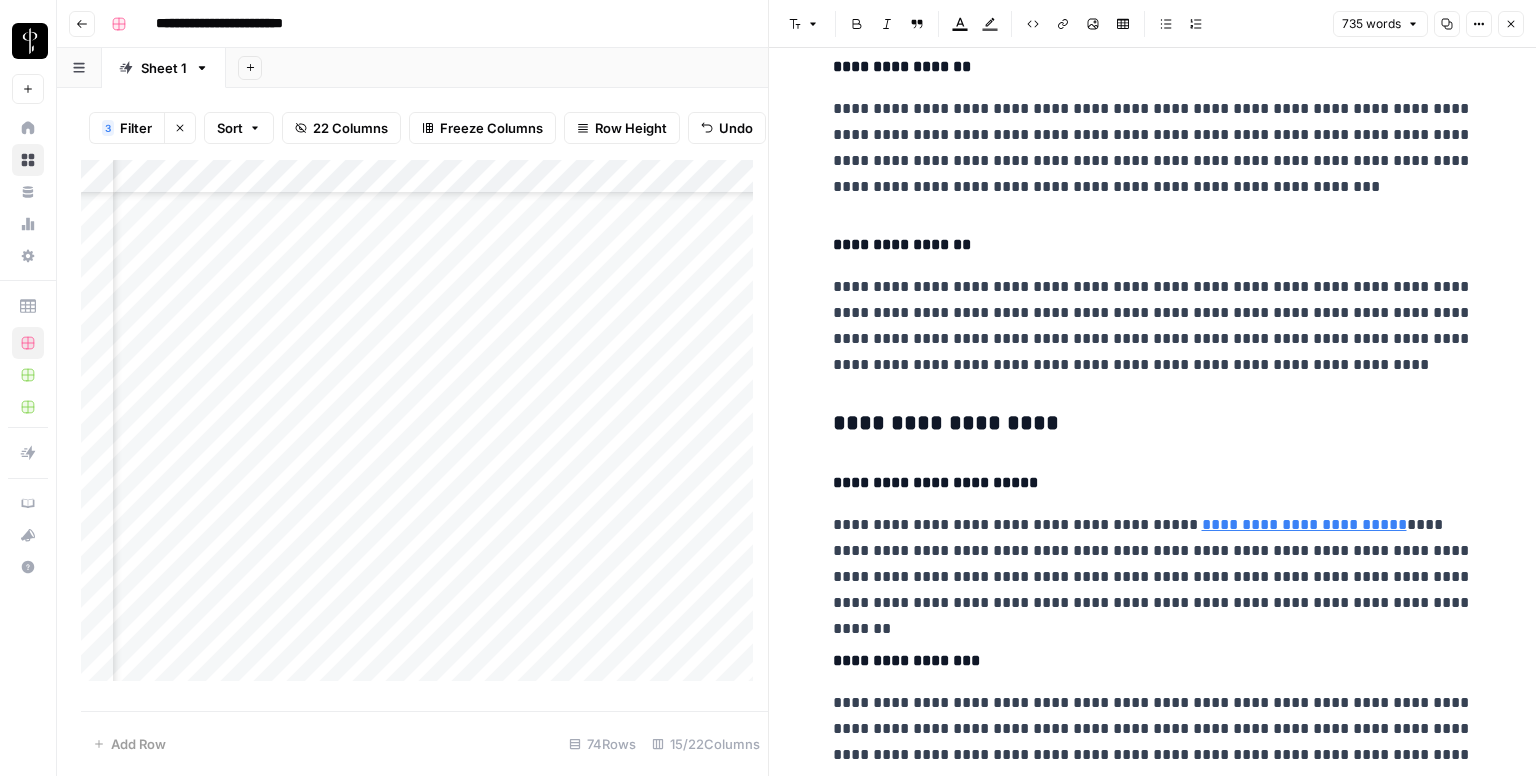 scroll, scrollTop: 600, scrollLeft: 0, axis: vertical 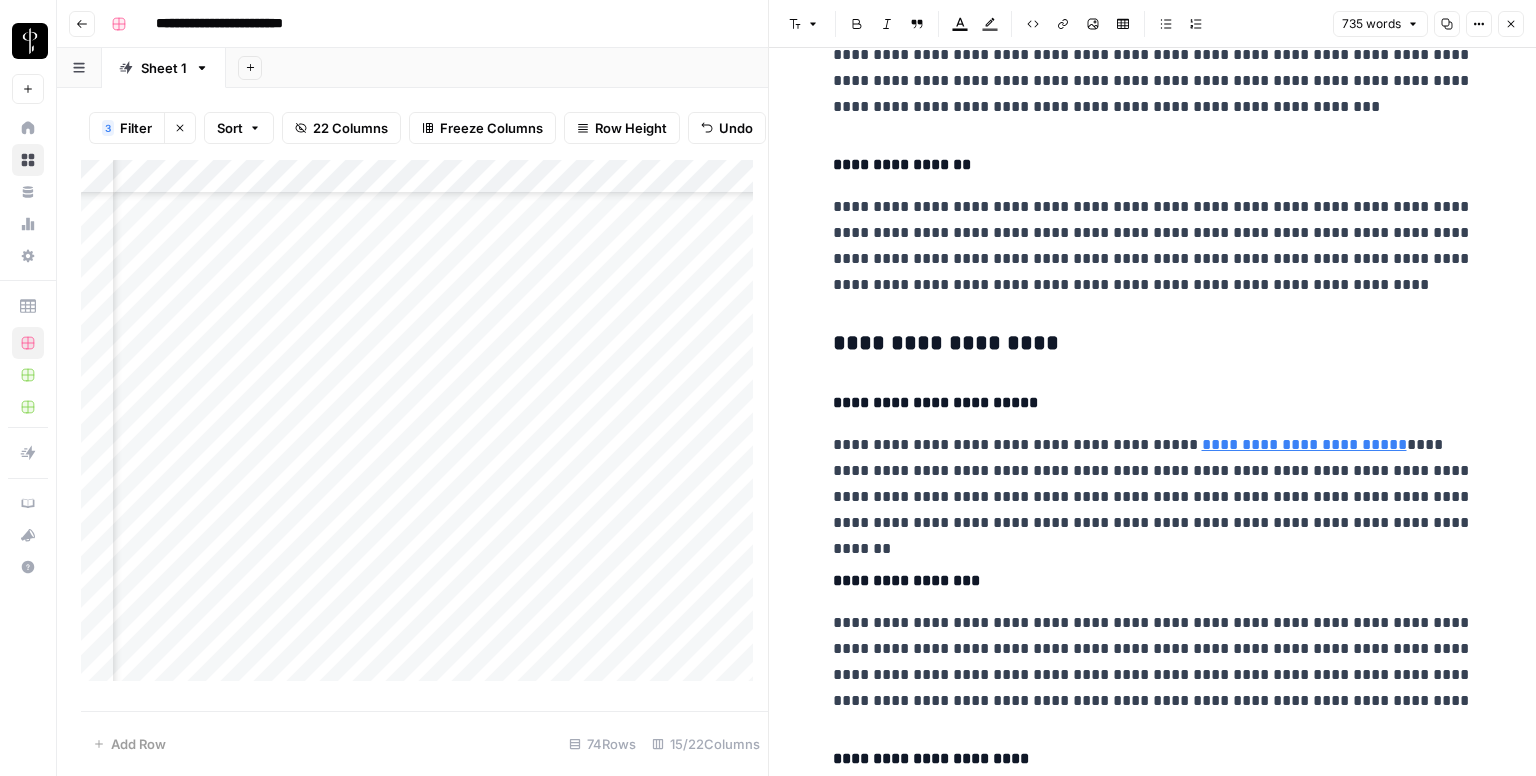 click on "**********" at bounding box center (1153, 729) 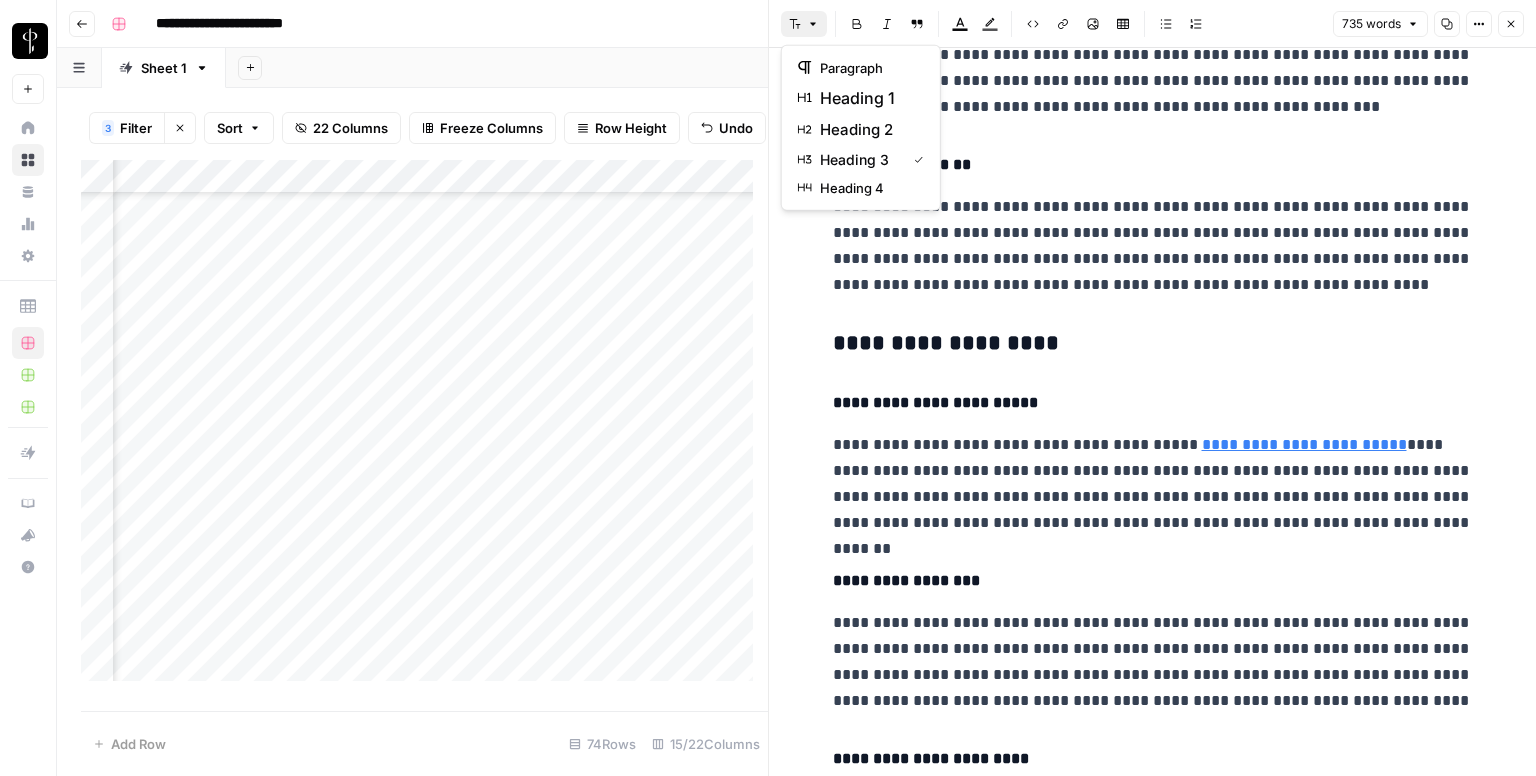 click on "Font style" at bounding box center [804, 24] 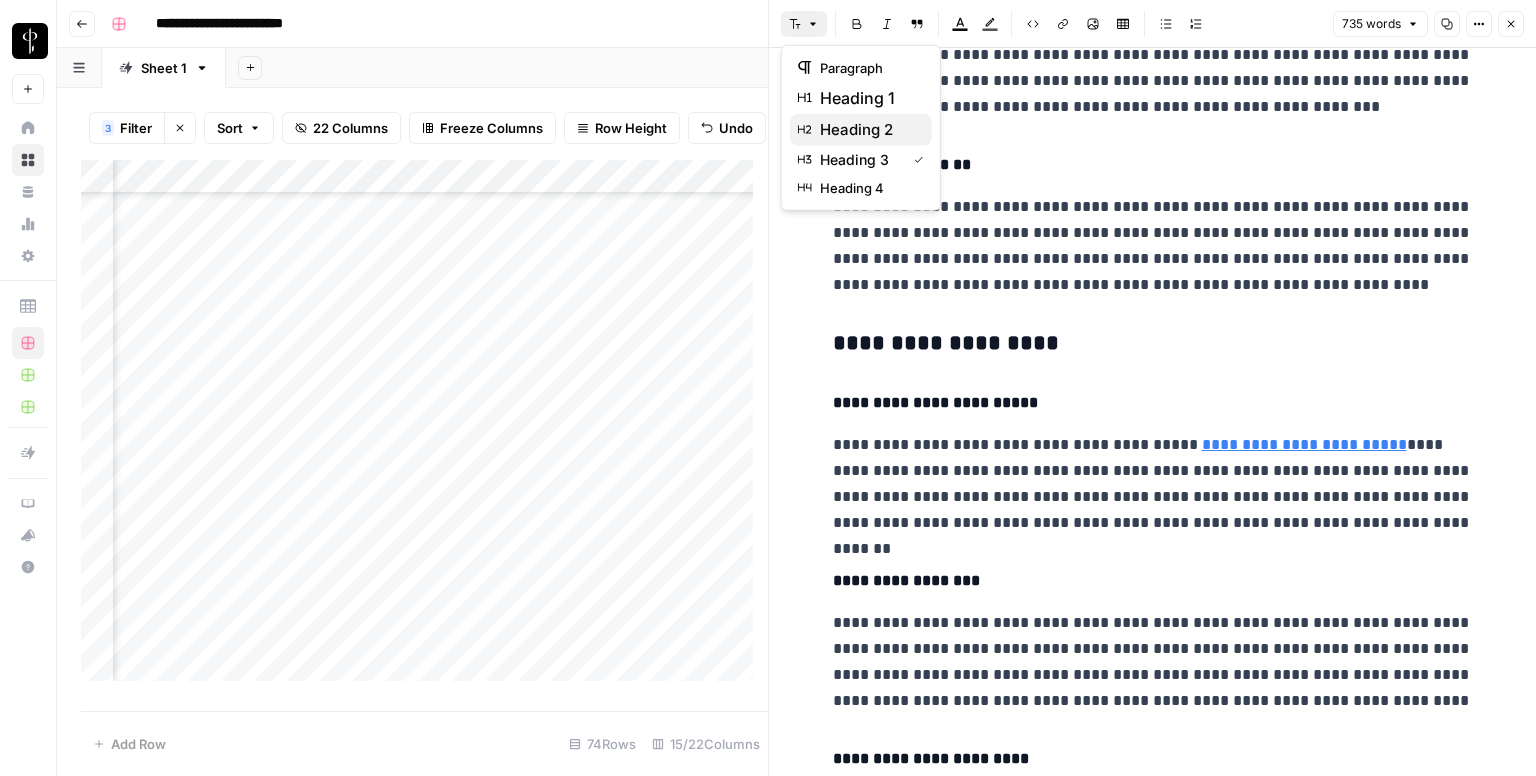 click on "heading 2" at bounding box center [868, 130] 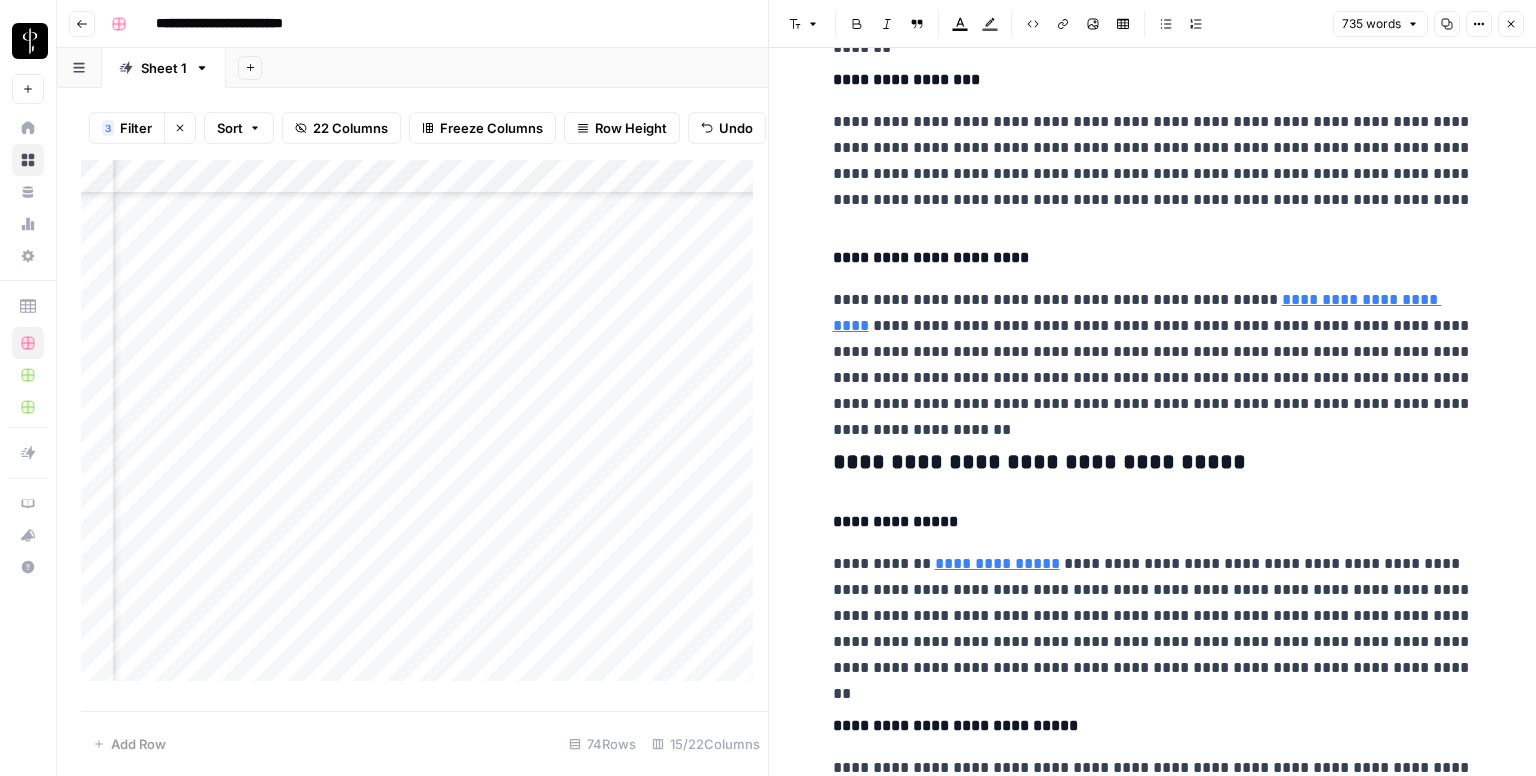 scroll, scrollTop: 1300, scrollLeft: 0, axis: vertical 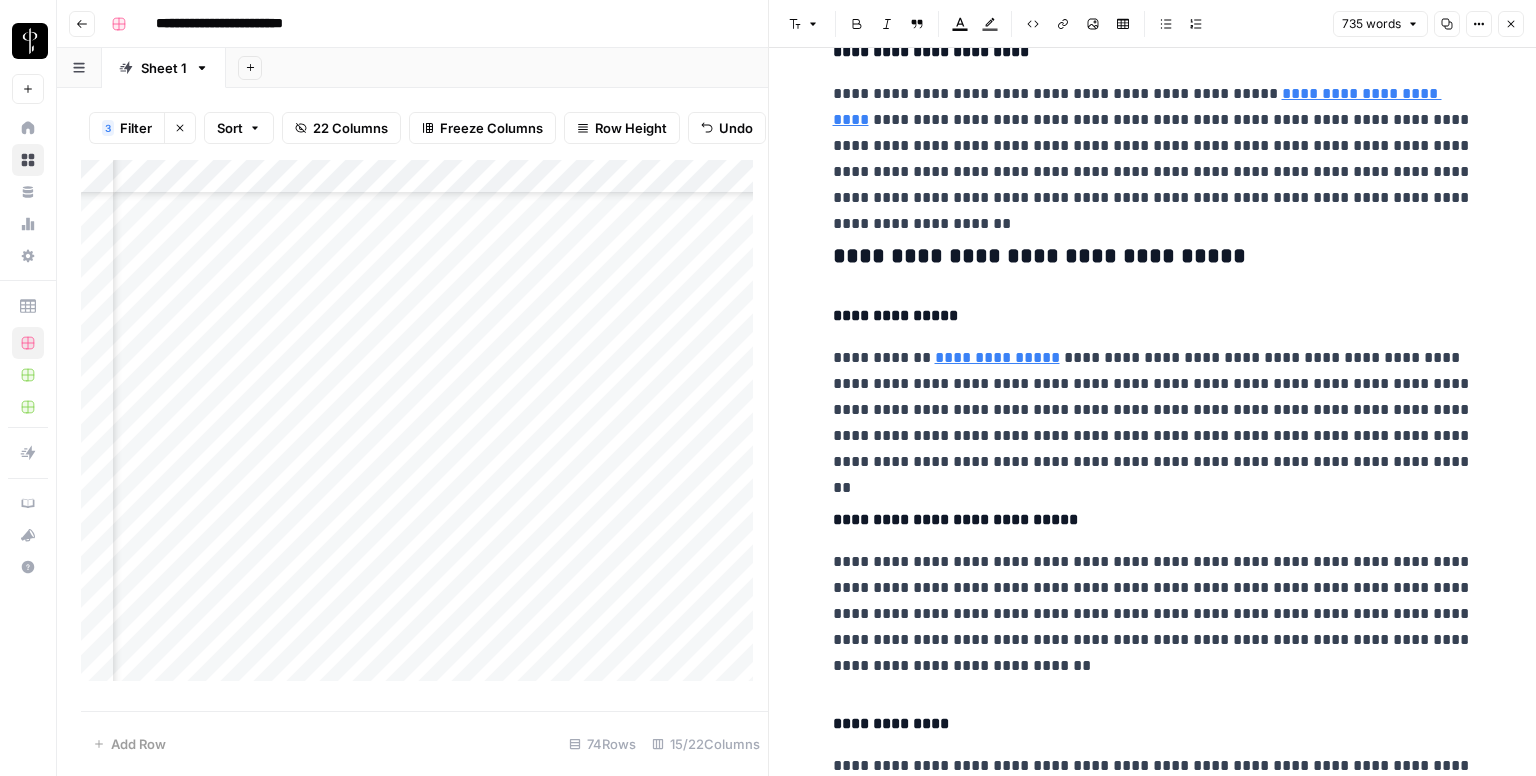 click on "**********" at bounding box center (1153, 25) 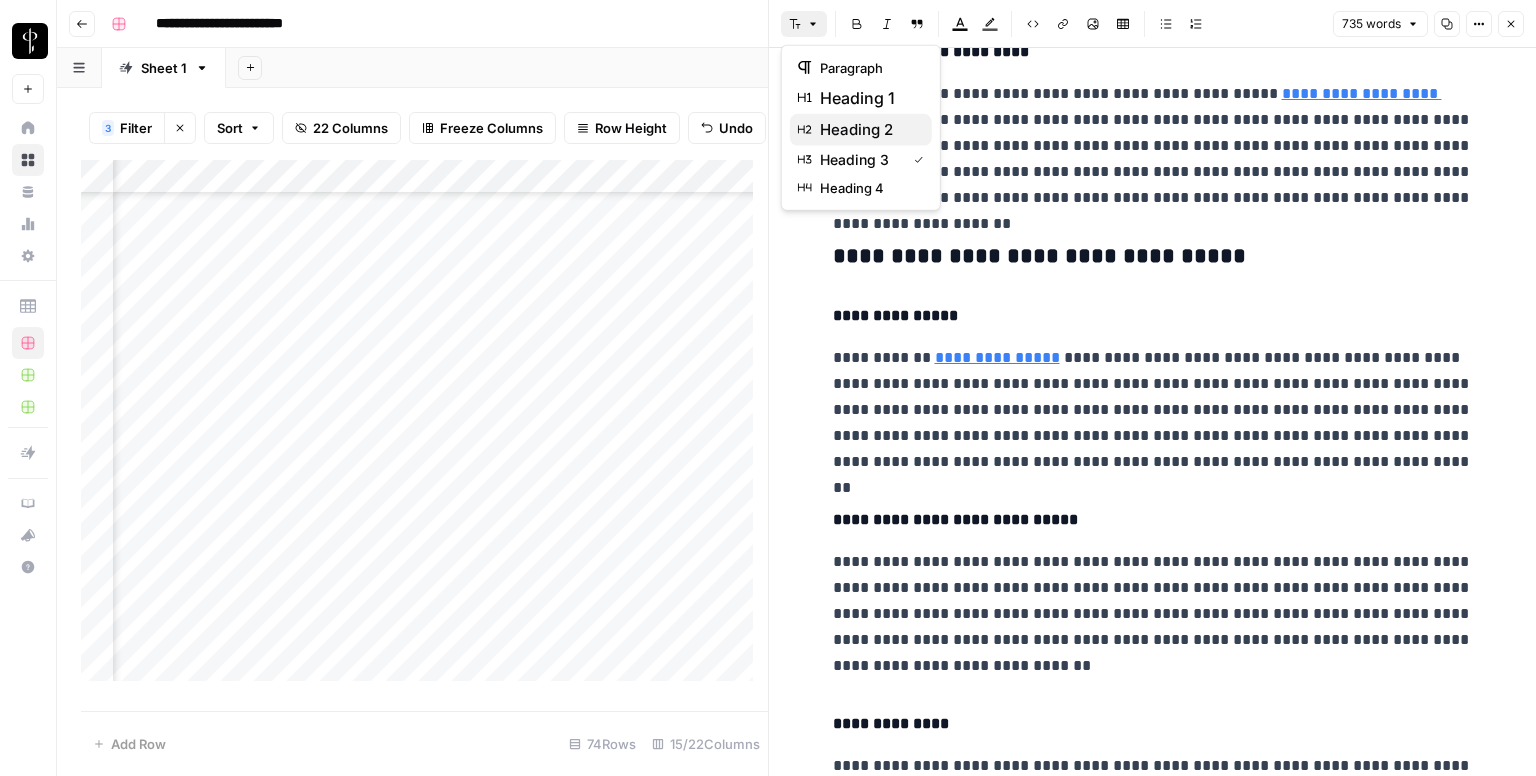 click on "heading 2" at bounding box center (861, 130) 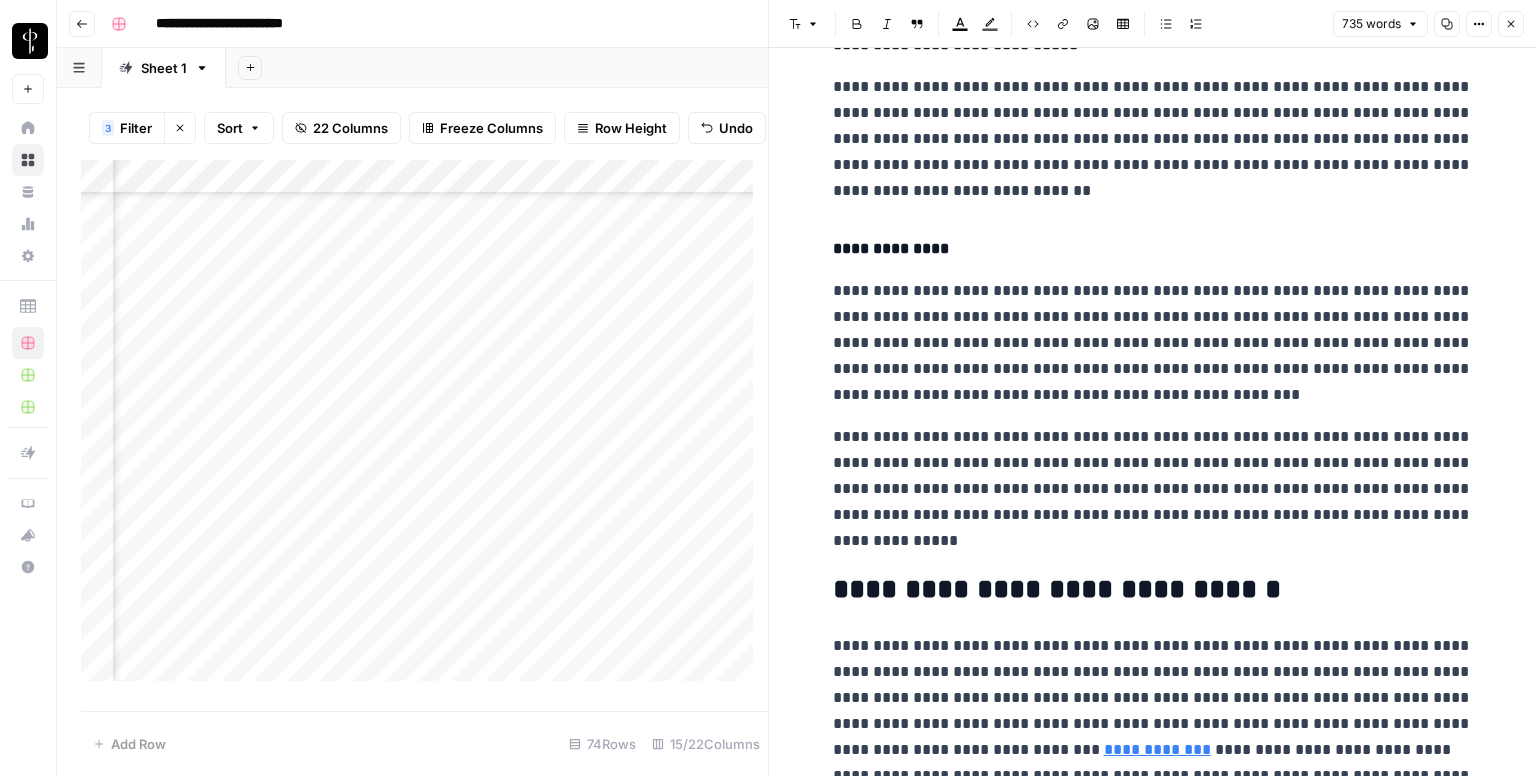 scroll, scrollTop: 1788, scrollLeft: 0, axis: vertical 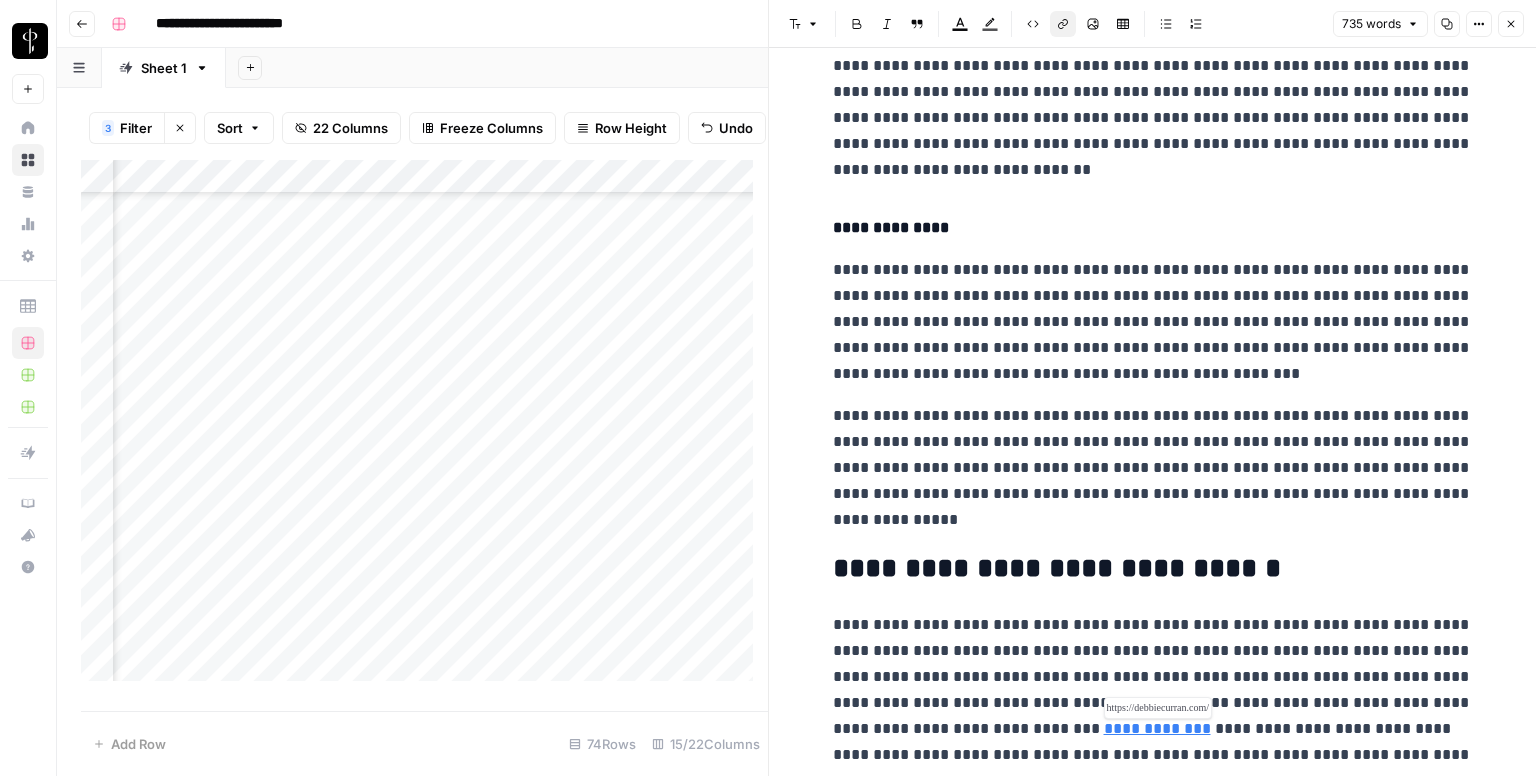 click on "**********" at bounding box center [1157, 728] 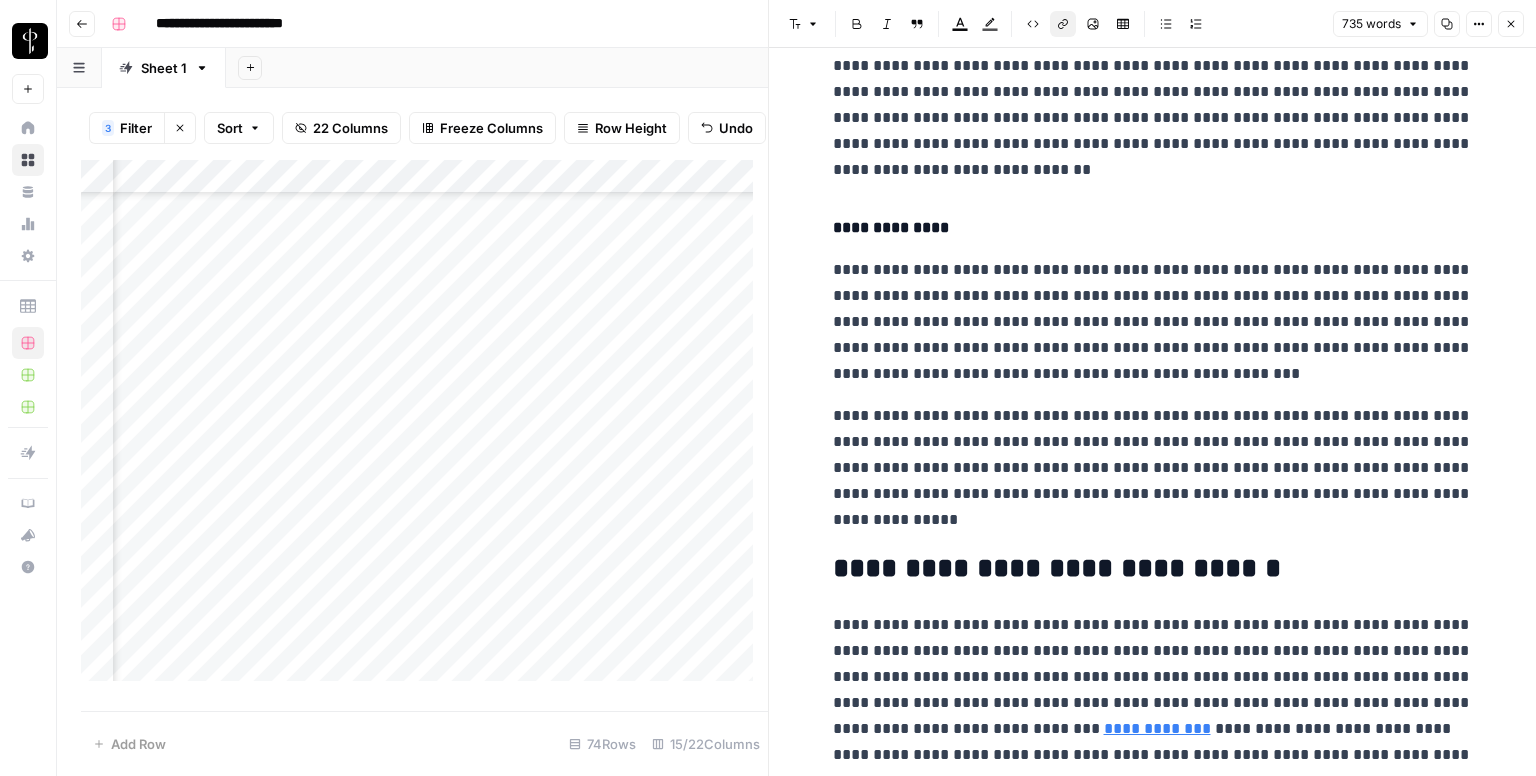 click 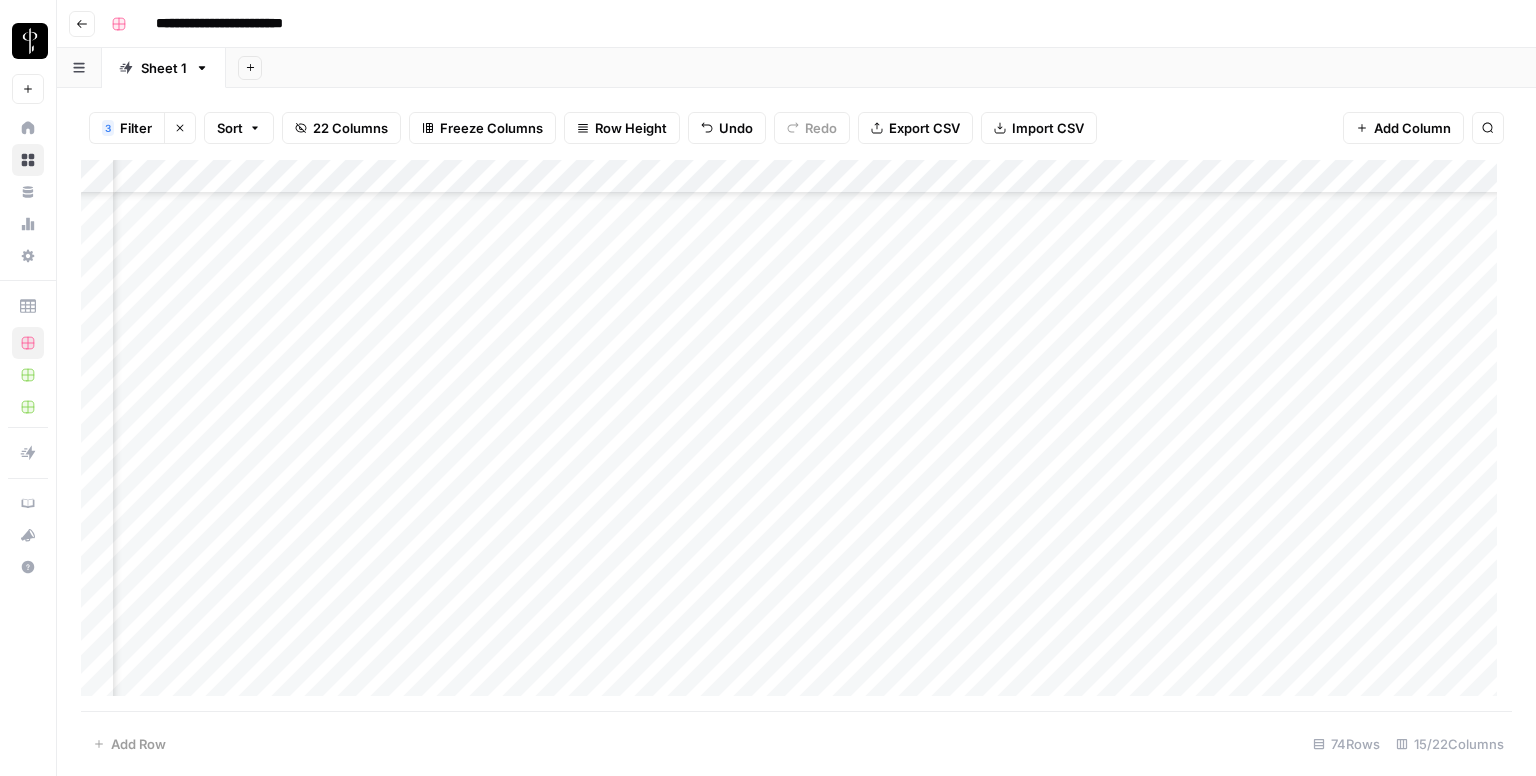 click on "Add Column" at bounding box center (796, 436) 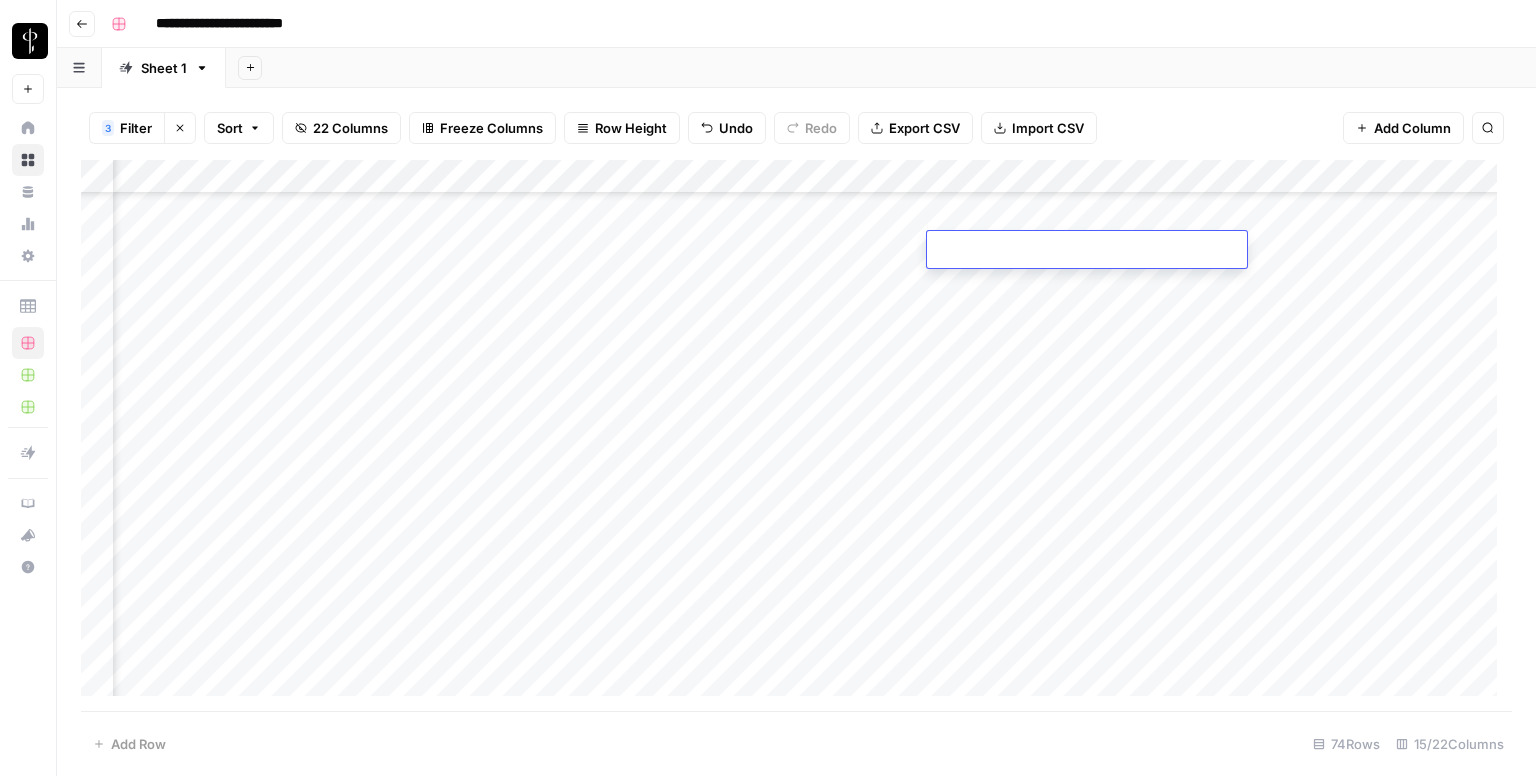 click at bounding box center [1087, 251] 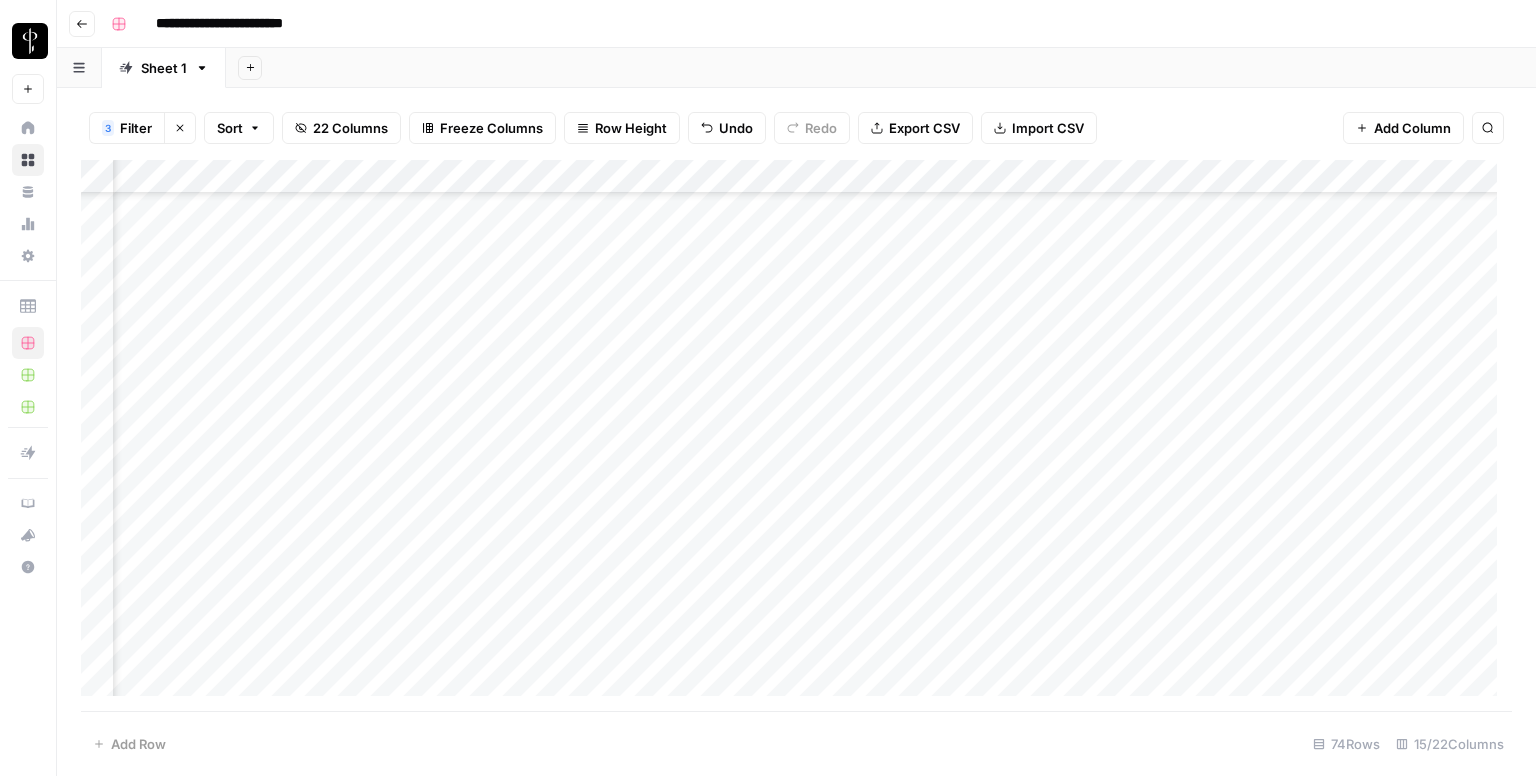 click on "Add Column" at bounding box center [796, 436] 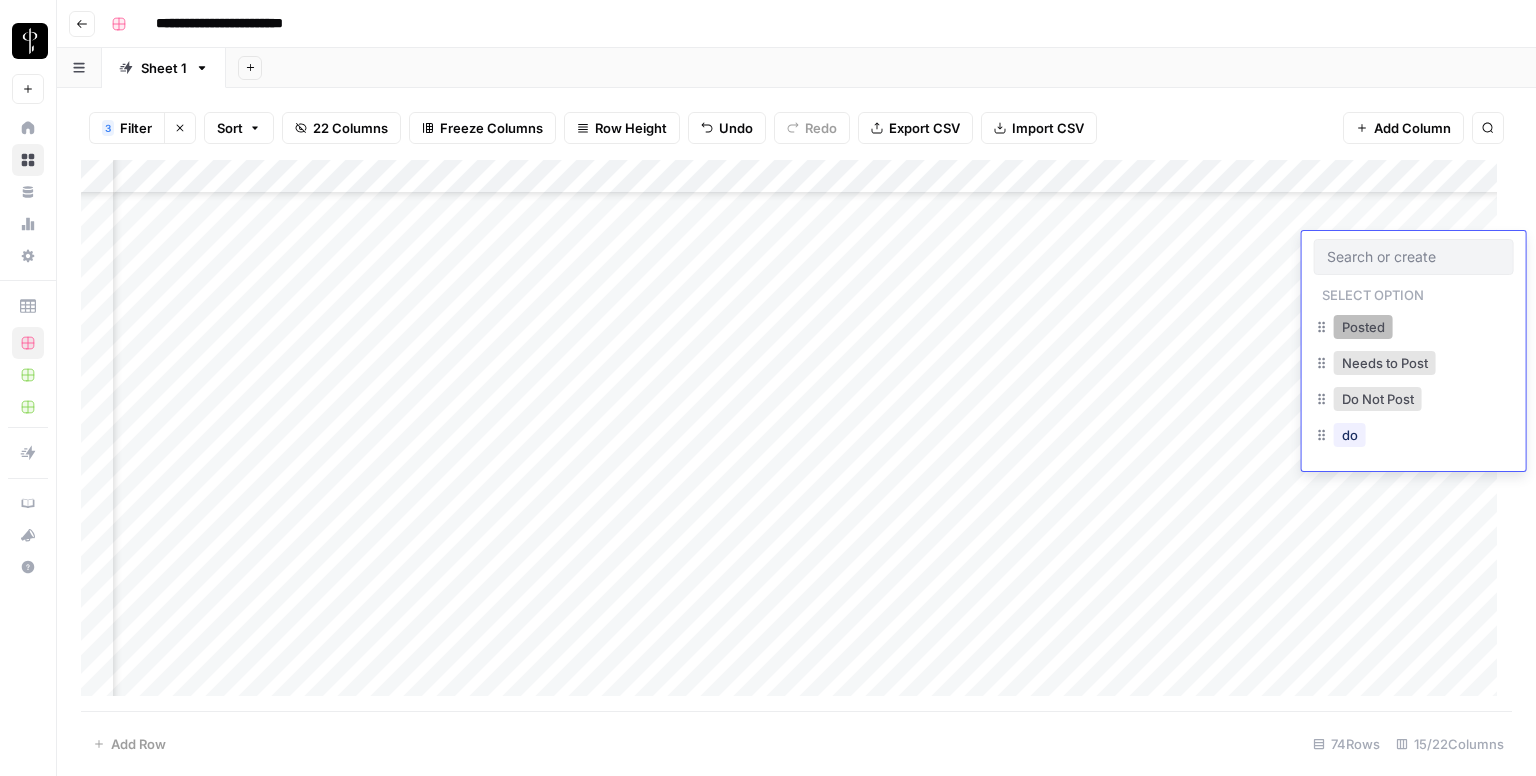 click on "Posted" at bounding box center (1363, 327) 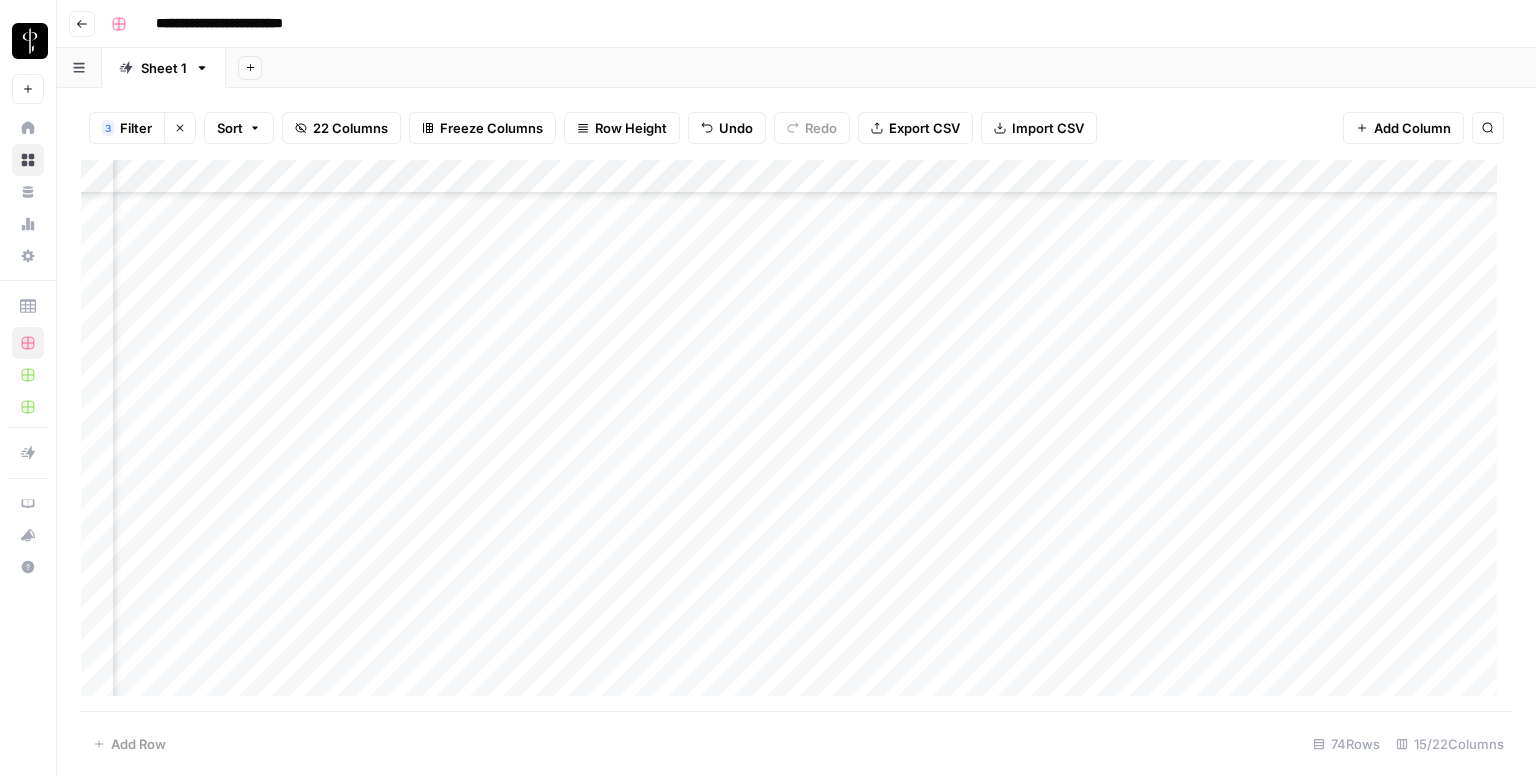 click on "Add Column" at bounding box center (796, 436) 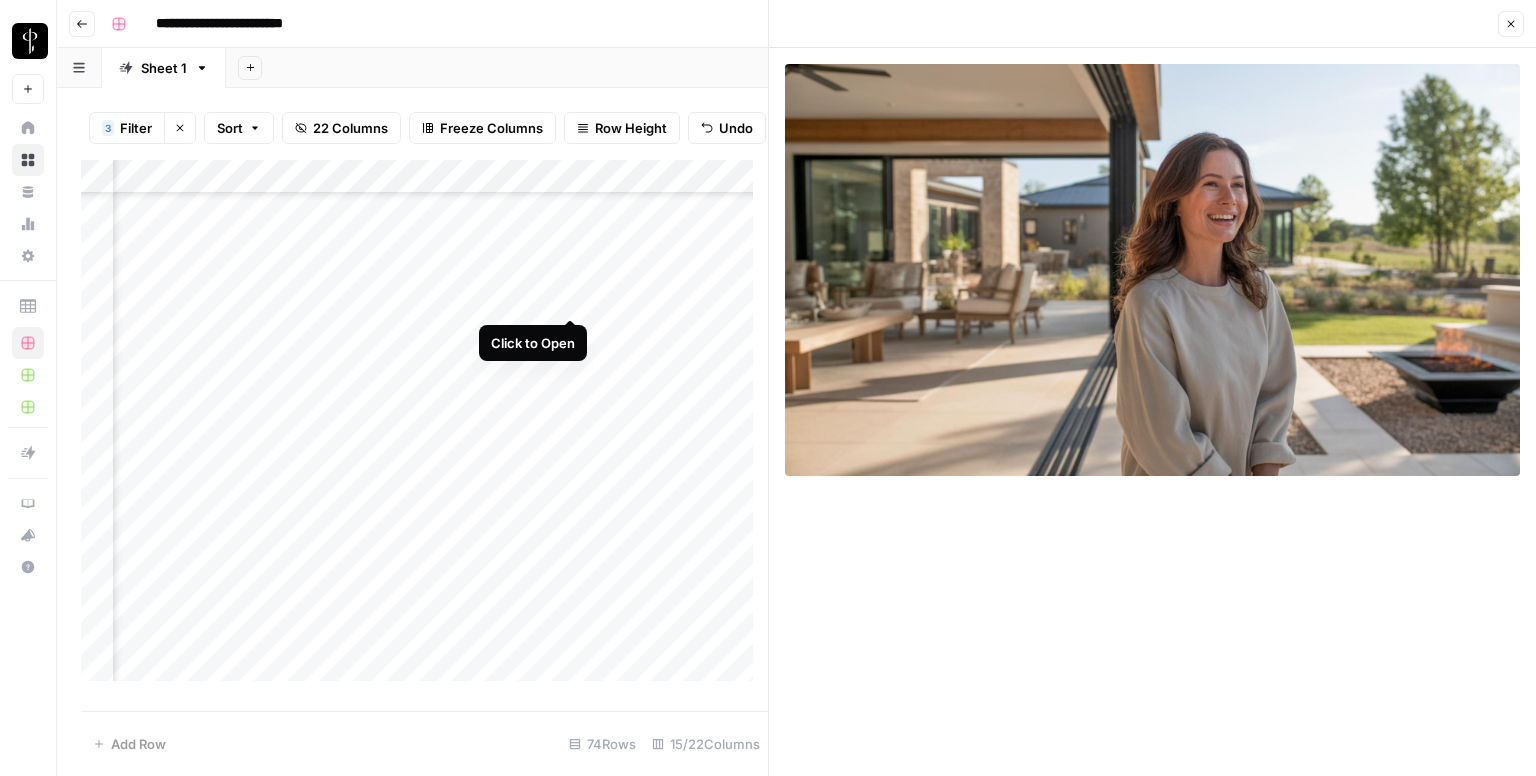 click on "Add Column" at bounding box center [424, 428] 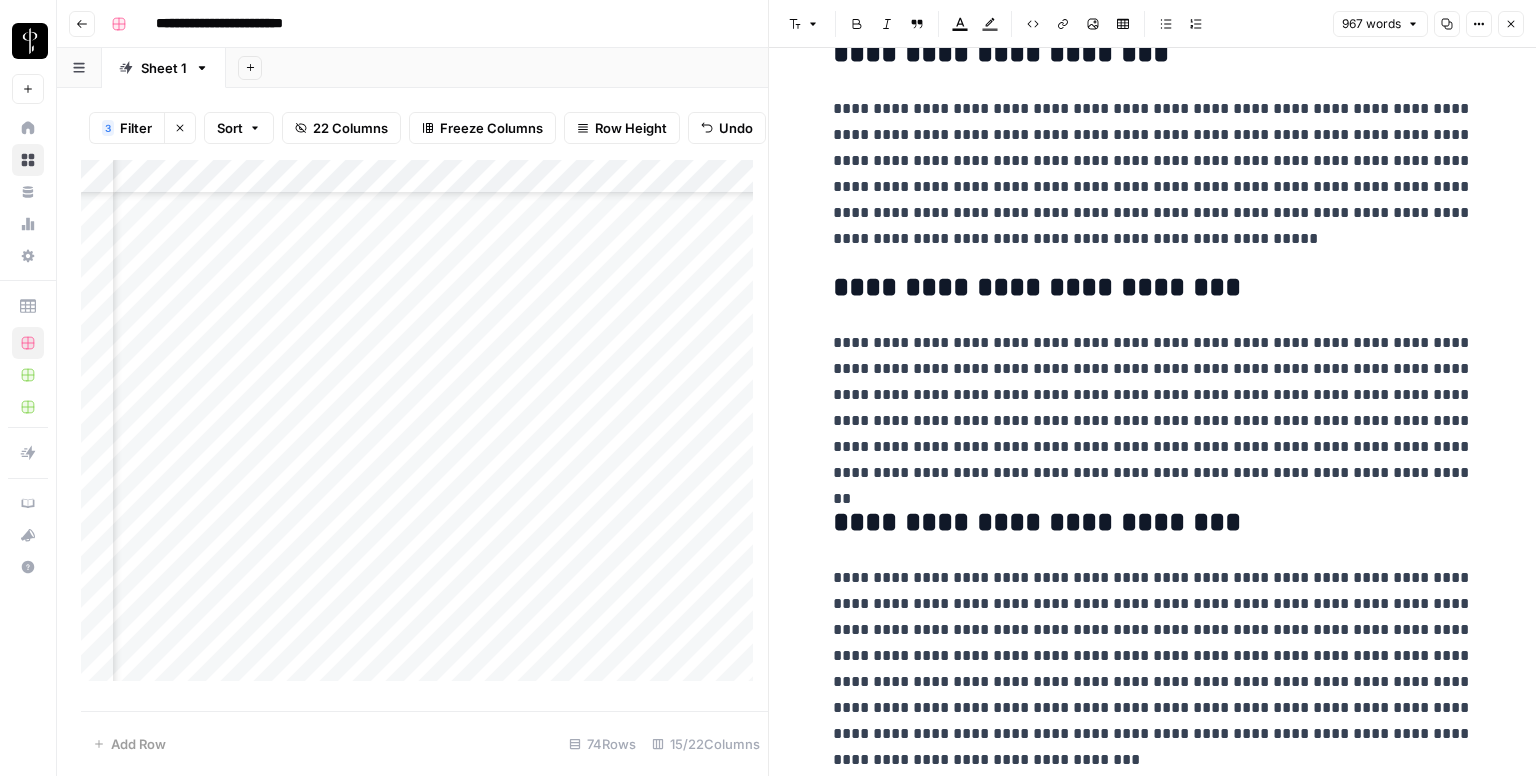 scroll, scrollTop: 2306, scrollLeft: 0, axis: vertical 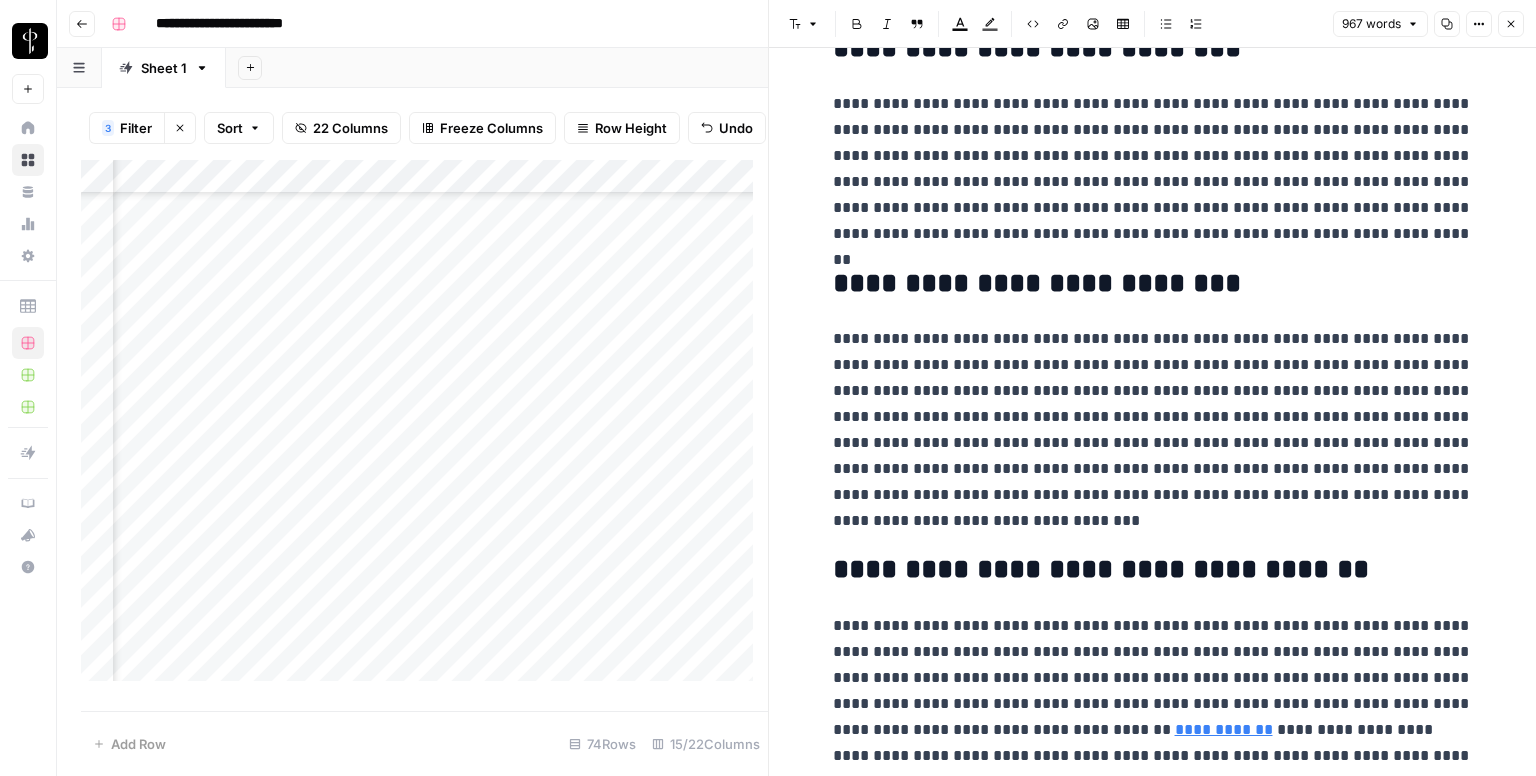 click 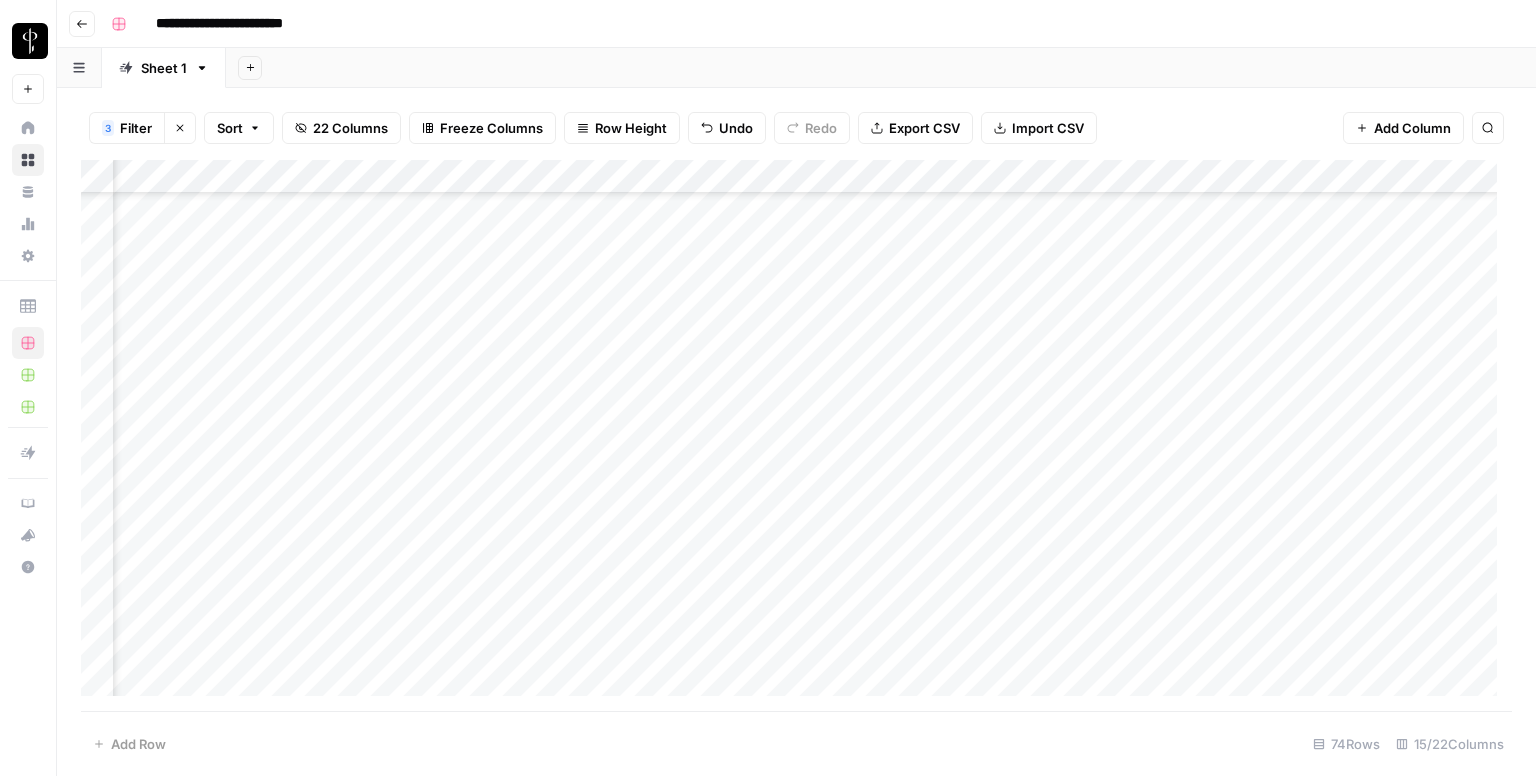 click on "Add Column" at bounding box center [796, 436] 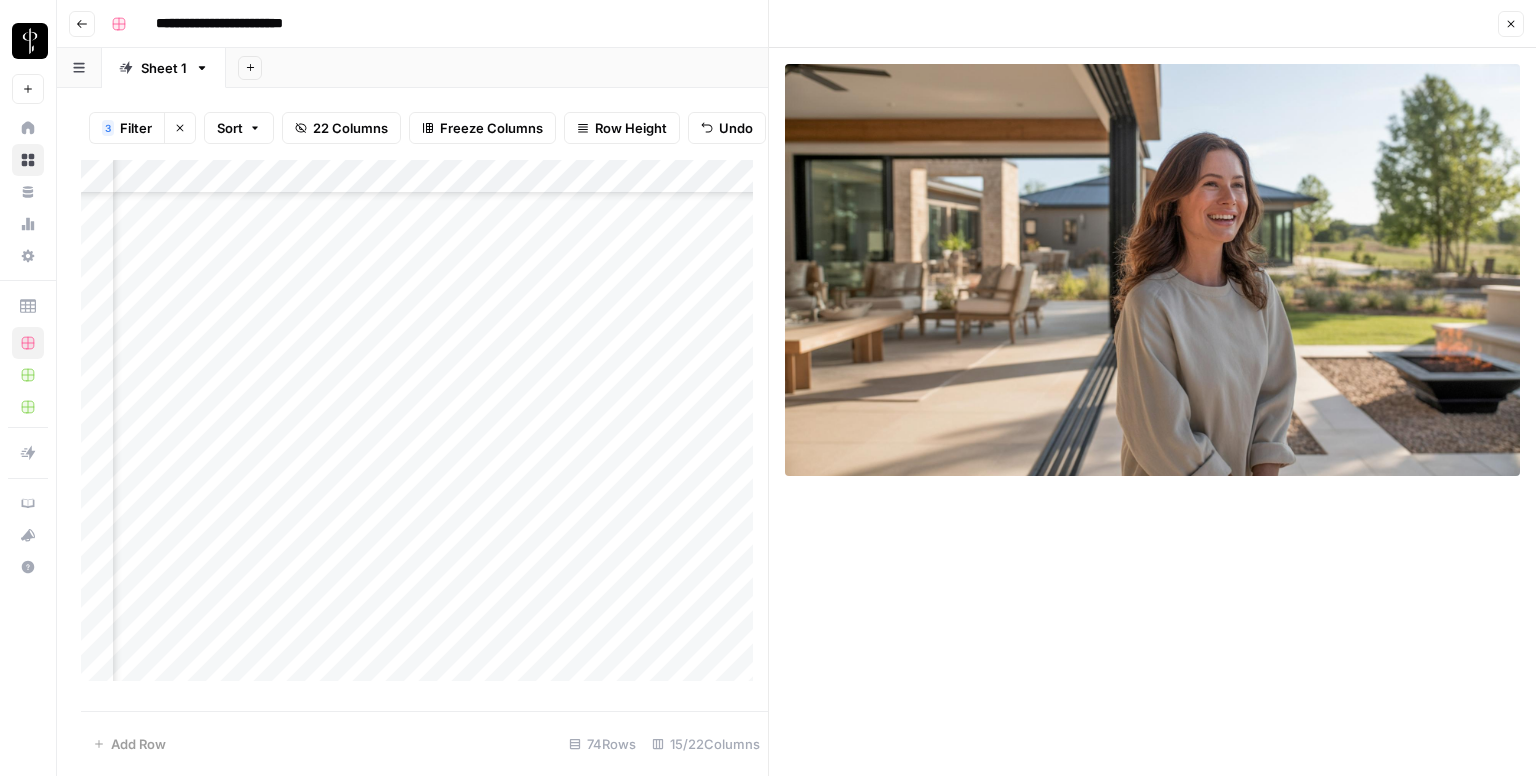 click 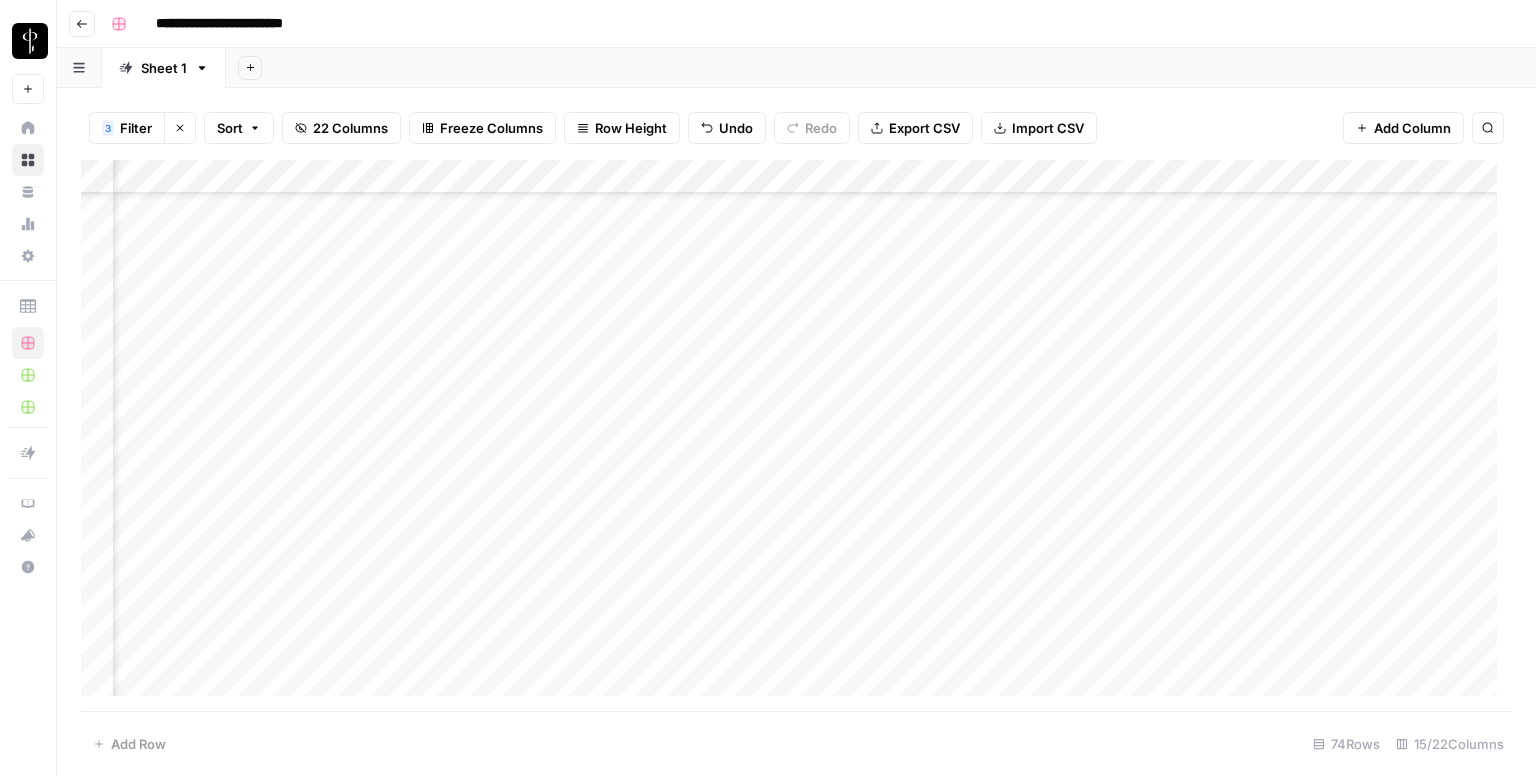 click on "Add Column" at bounding box center [796, 436] 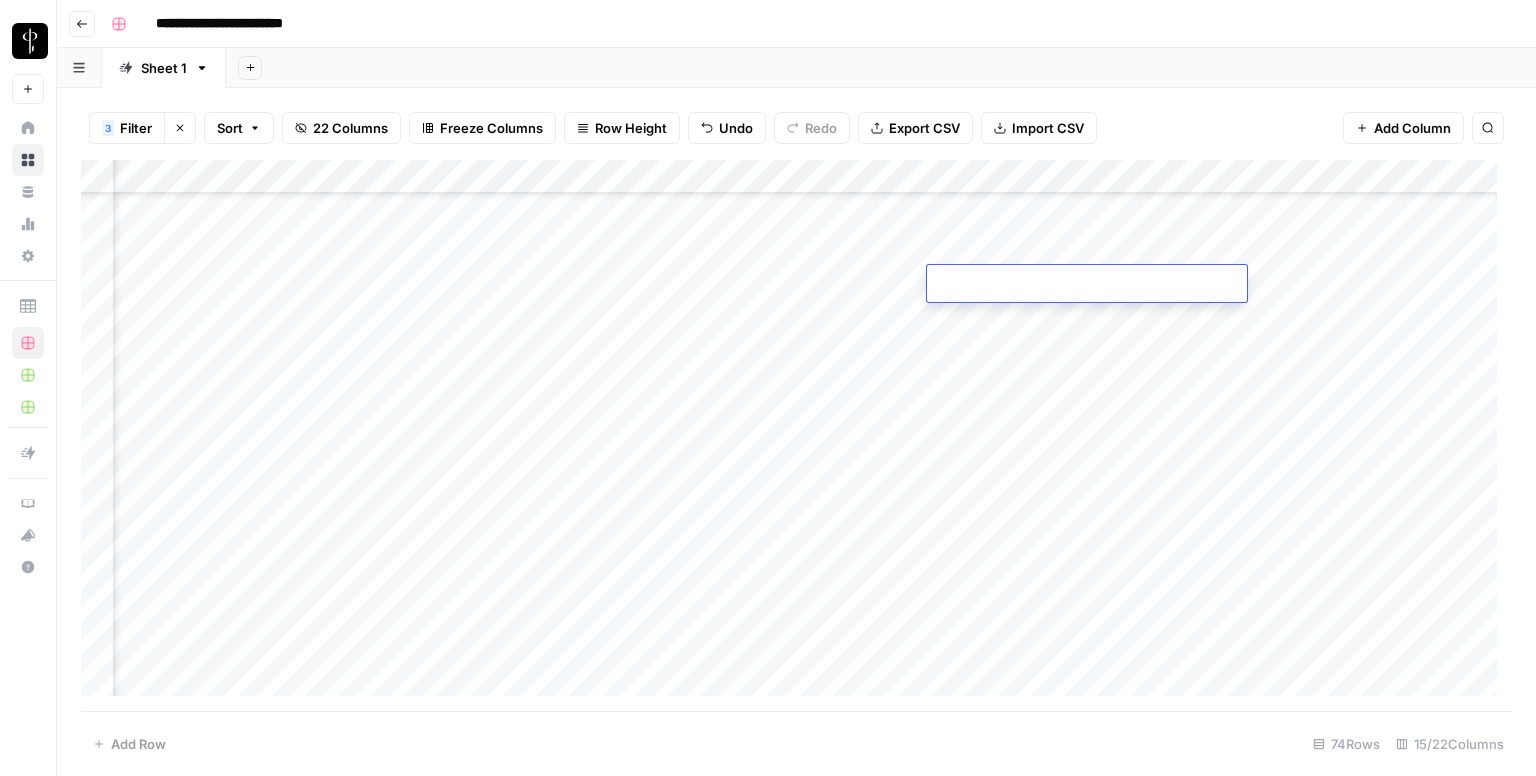 type on "**********" 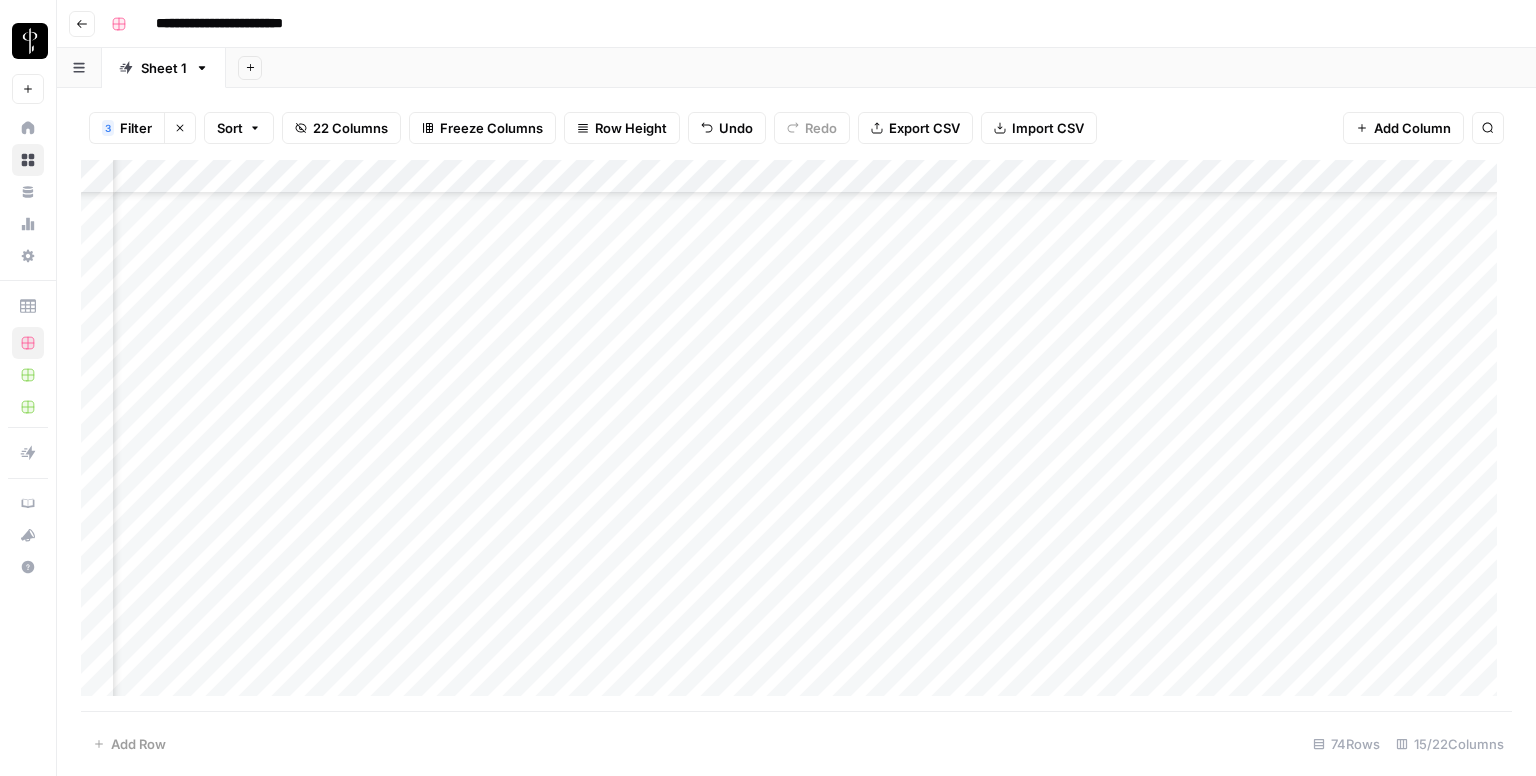 click on "Add Column" at bounding box center [796, 436] 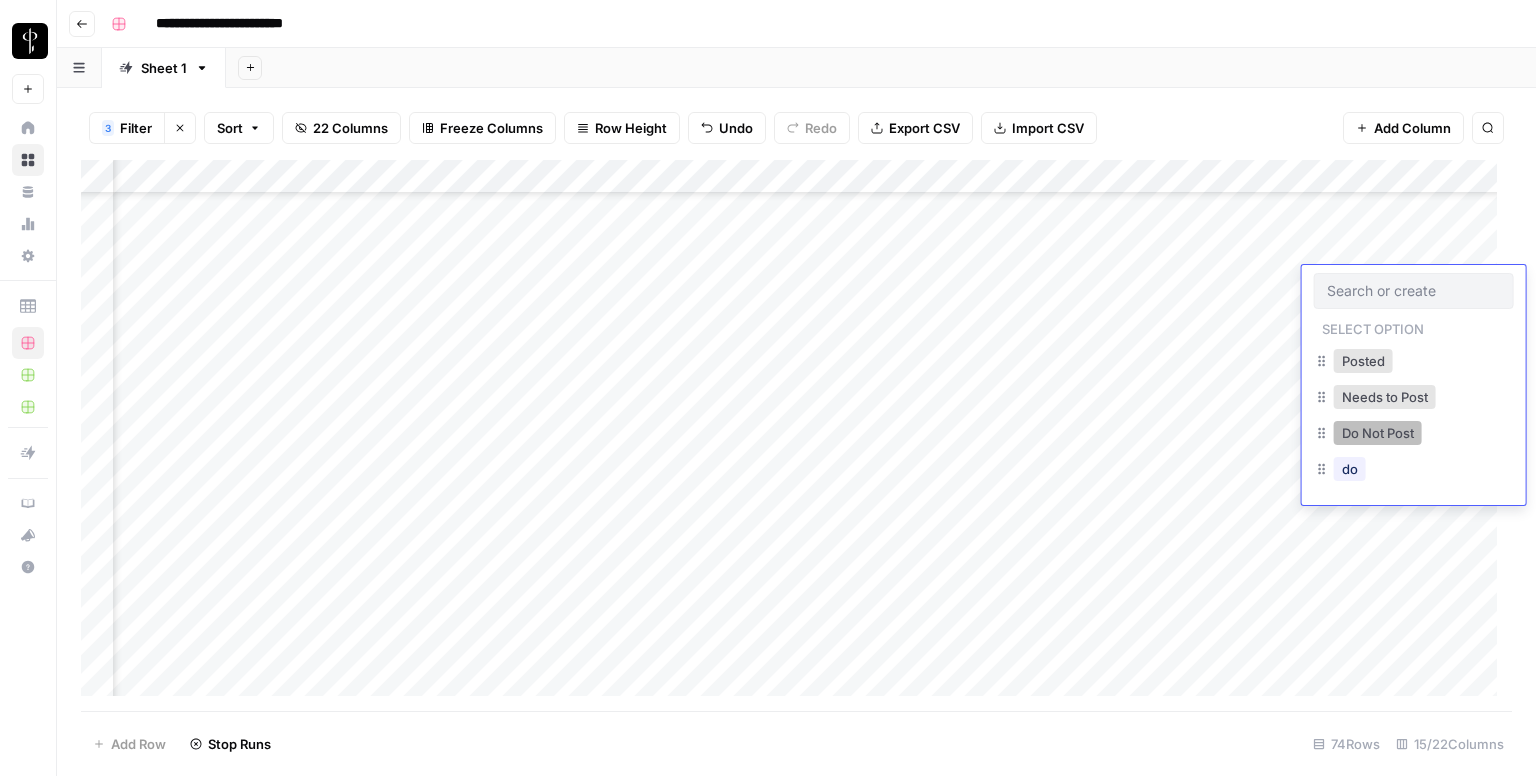 click on "Do Not Post" at bounding box center [1378, 433] 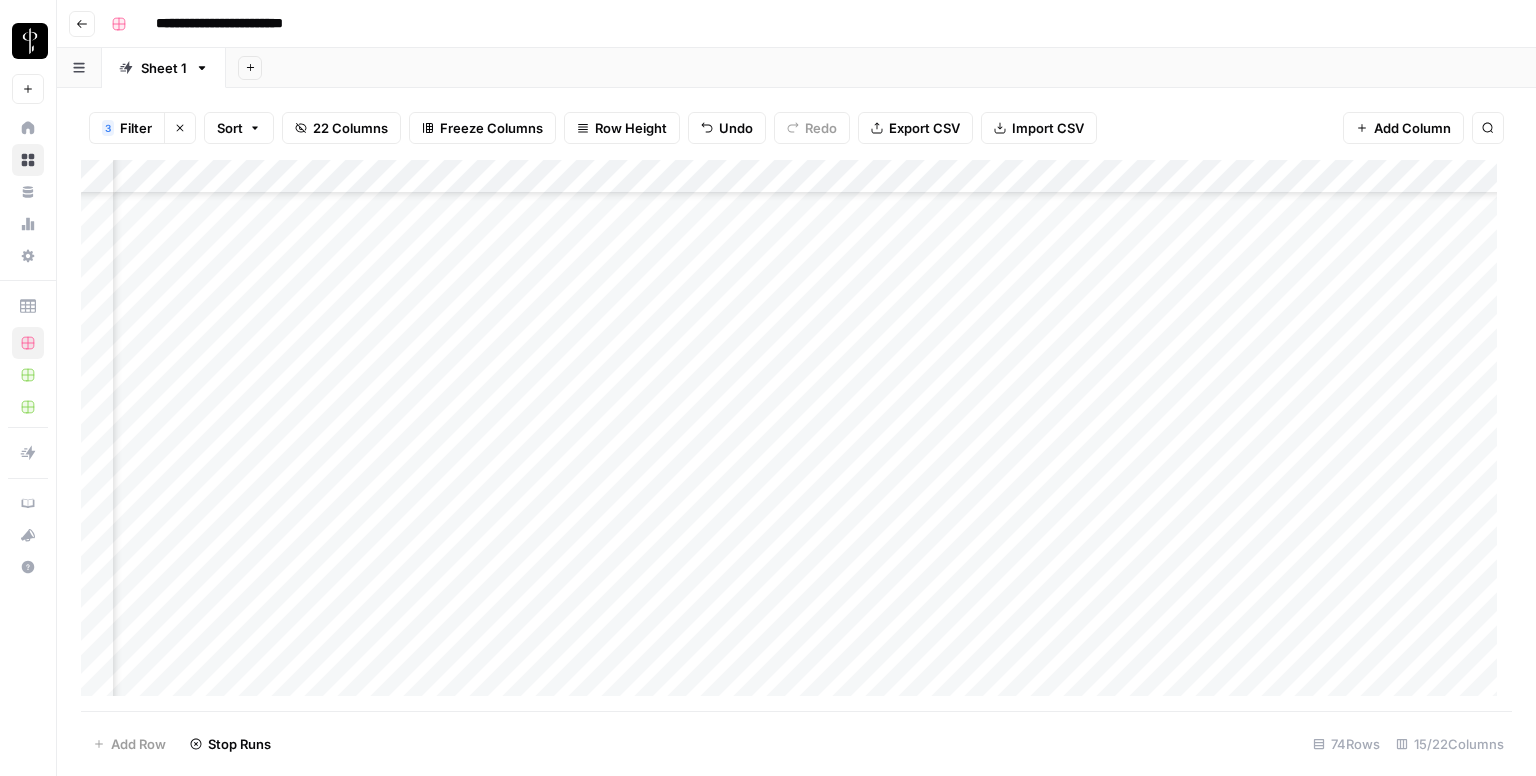 click on "Add Column" at bounding box center (796, 436) 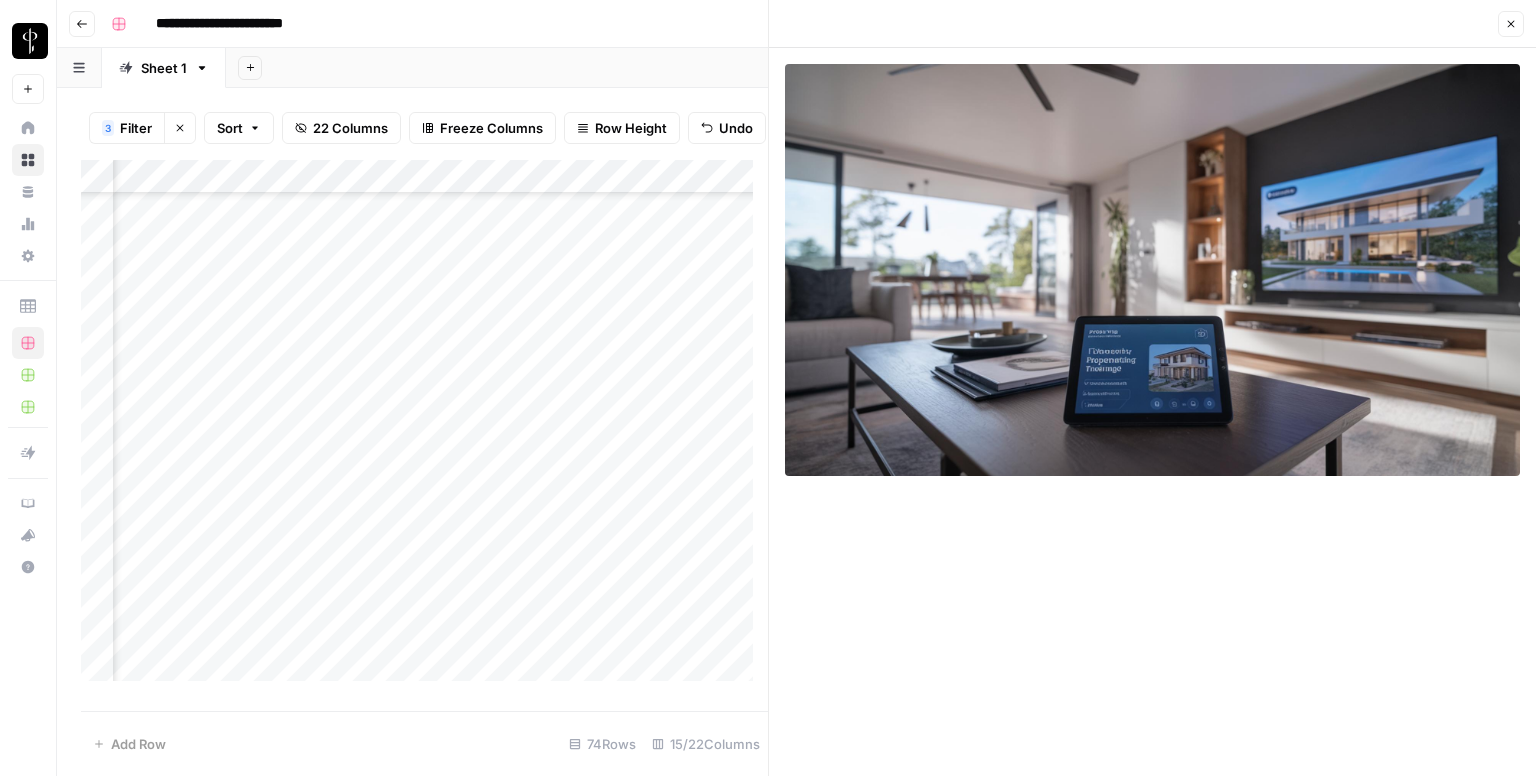 click on "Close" at bounding box center (1511, 24) 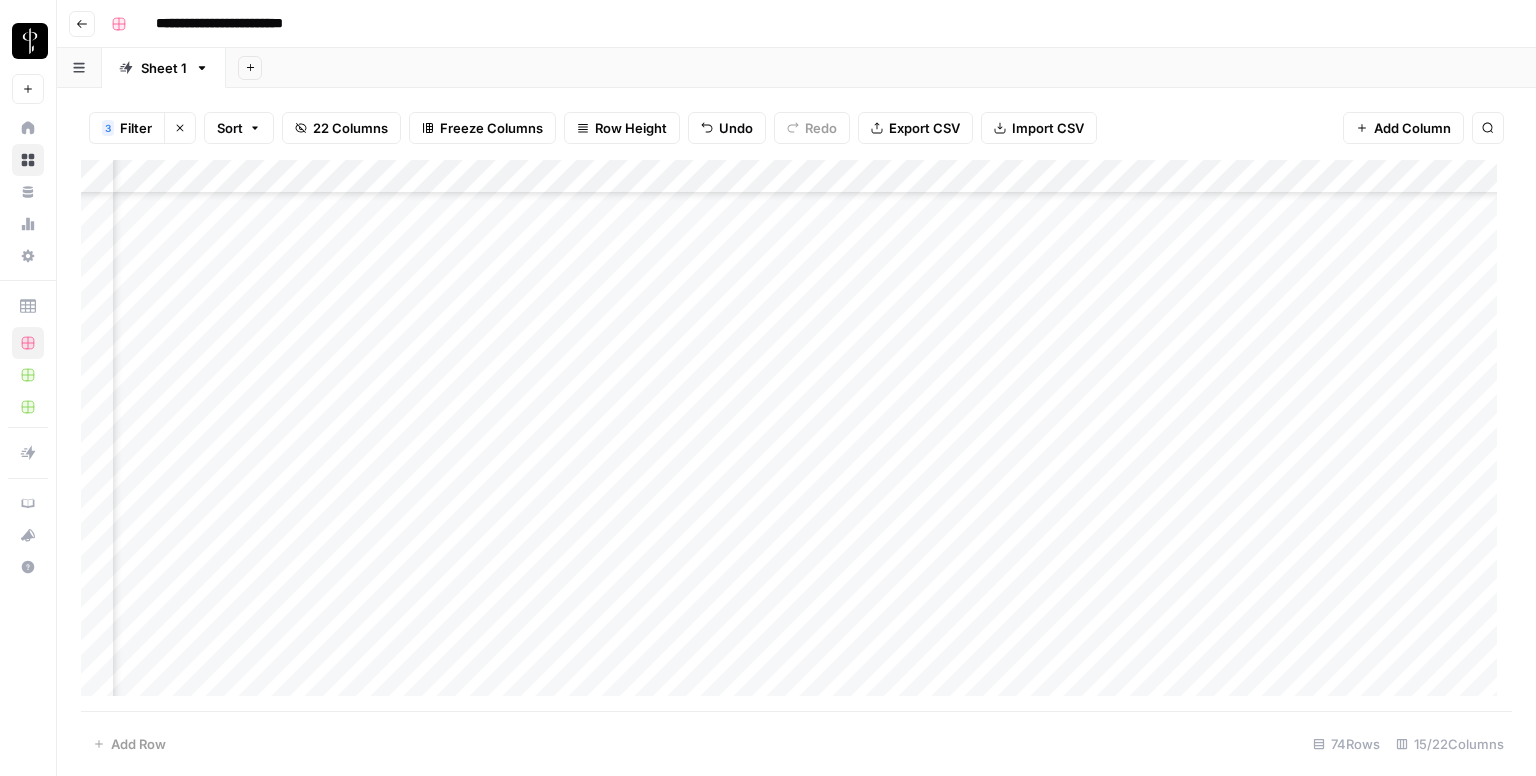 click on "Add Column" at bounding box center [796, 436] 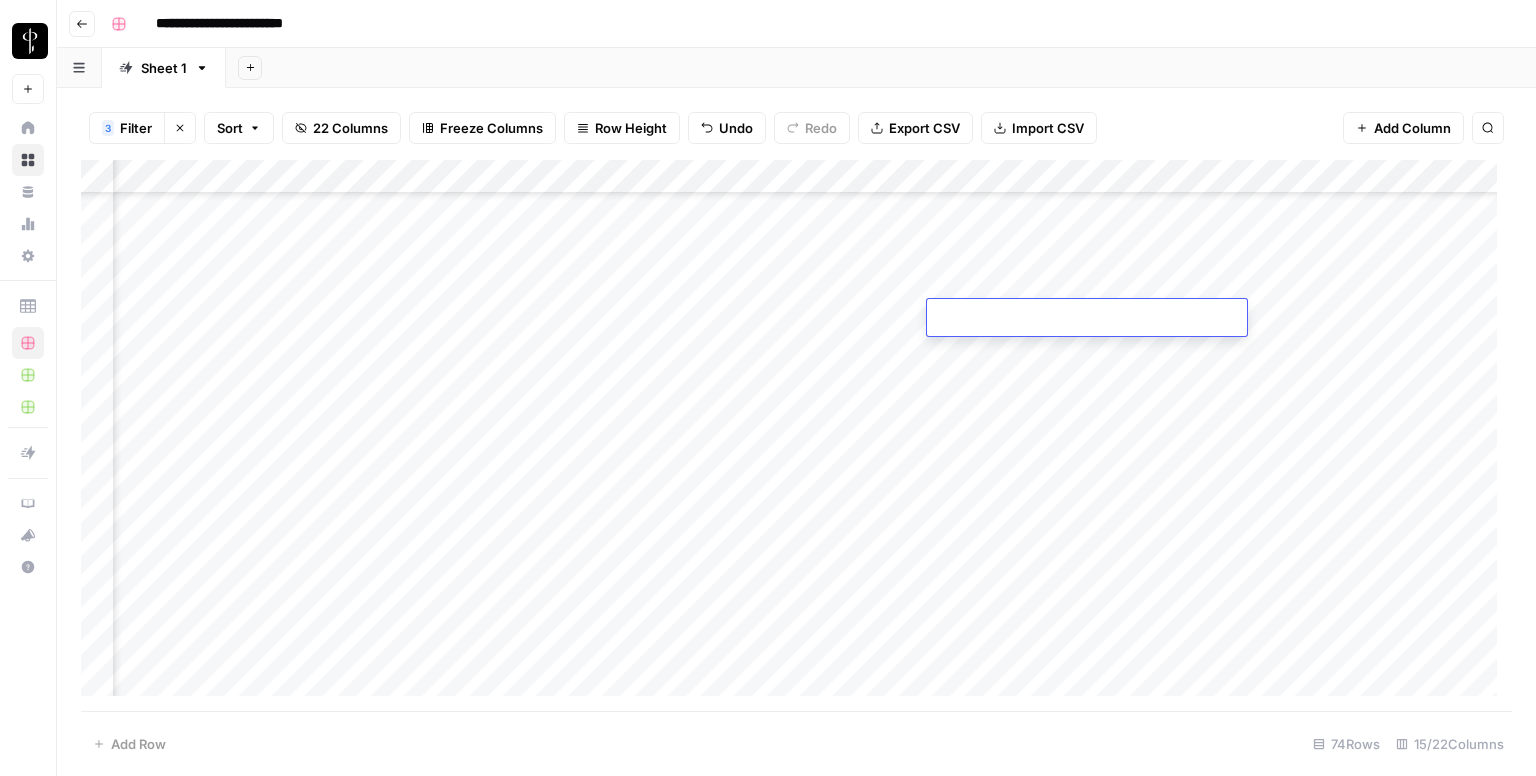 type on "**********" 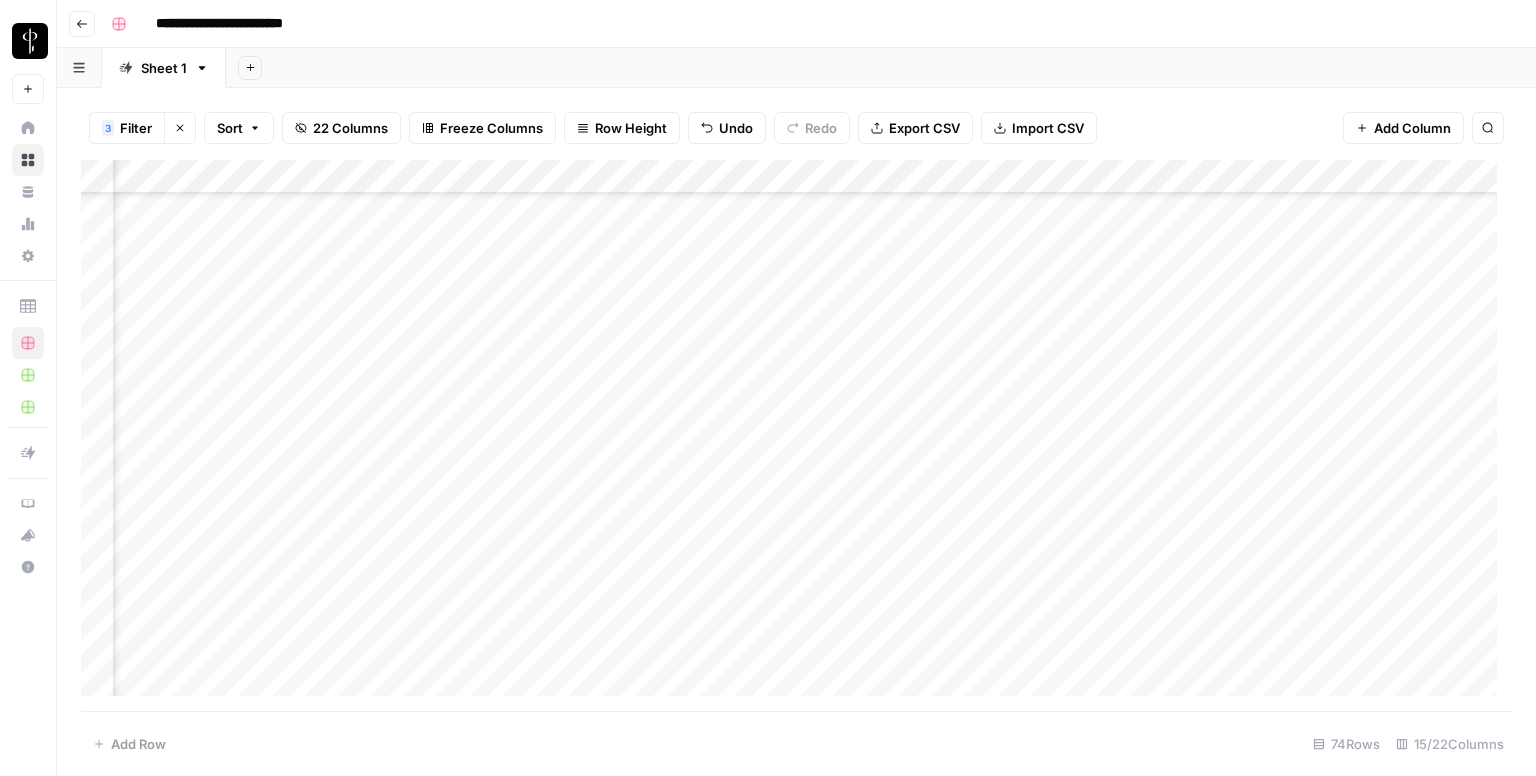 click on "Add Column" at bounding box center [796, 436] 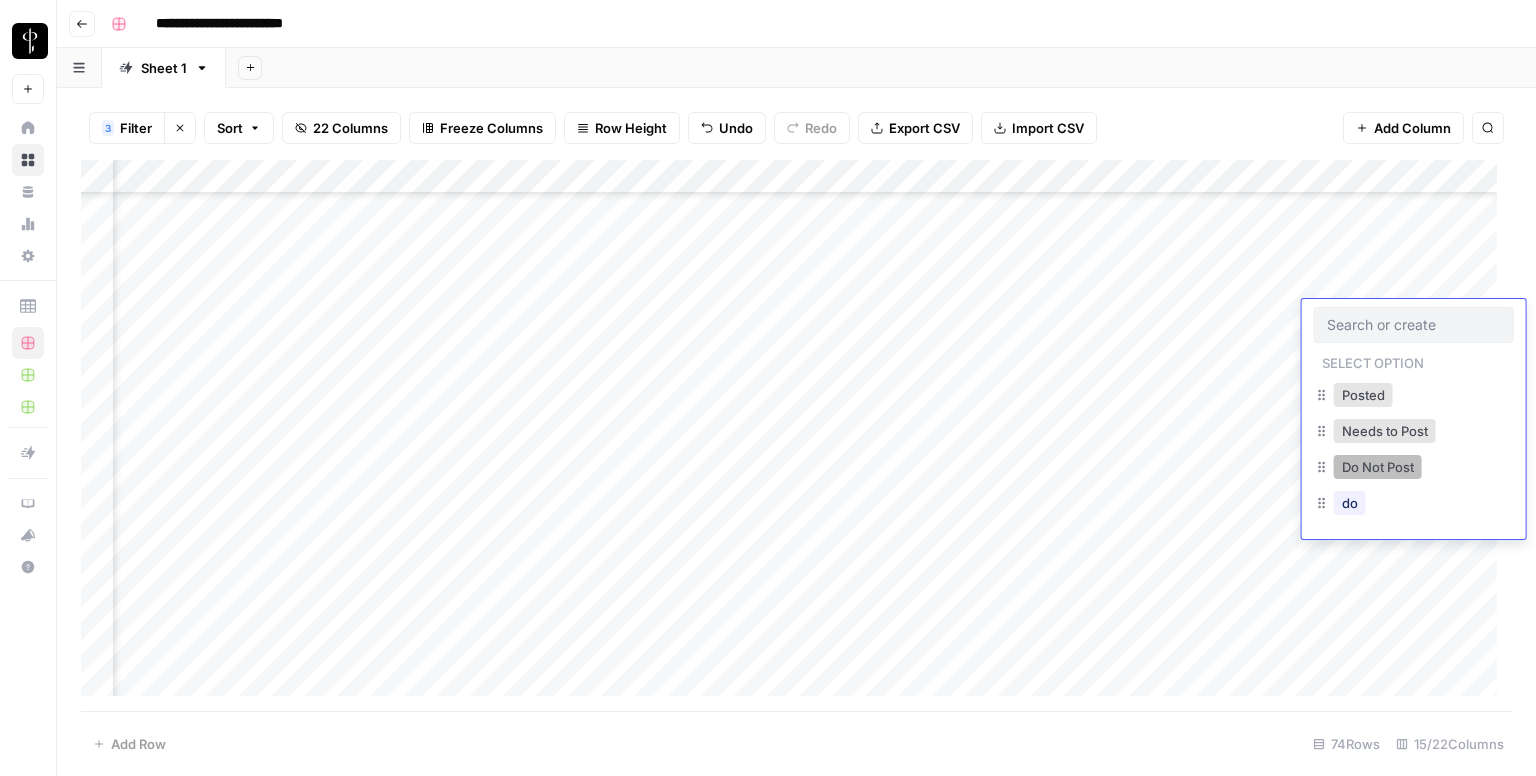 click on "Do Not Post" at bounding box center (1378, 467) 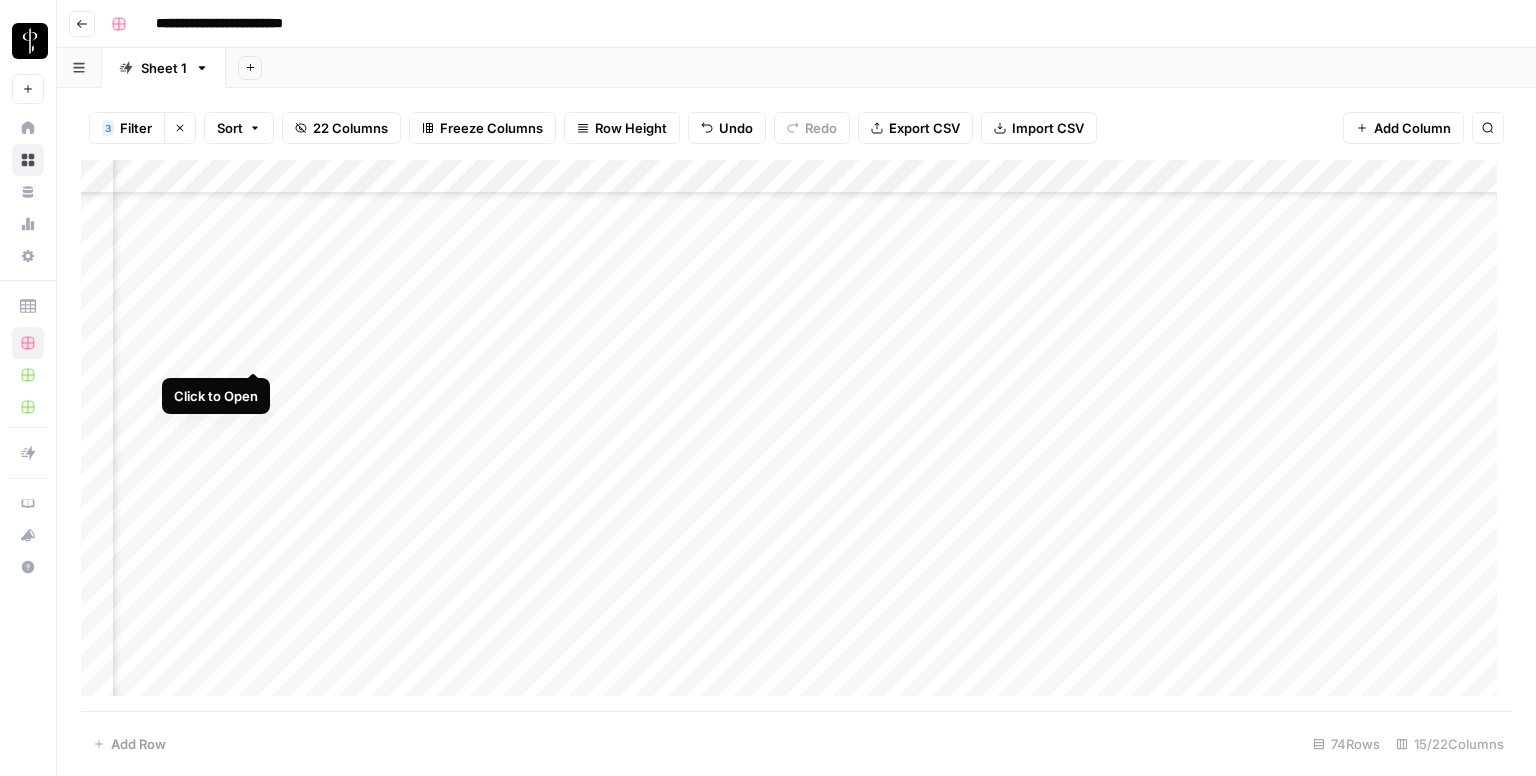 click on "Add Column" at bounding box center (796, 436) 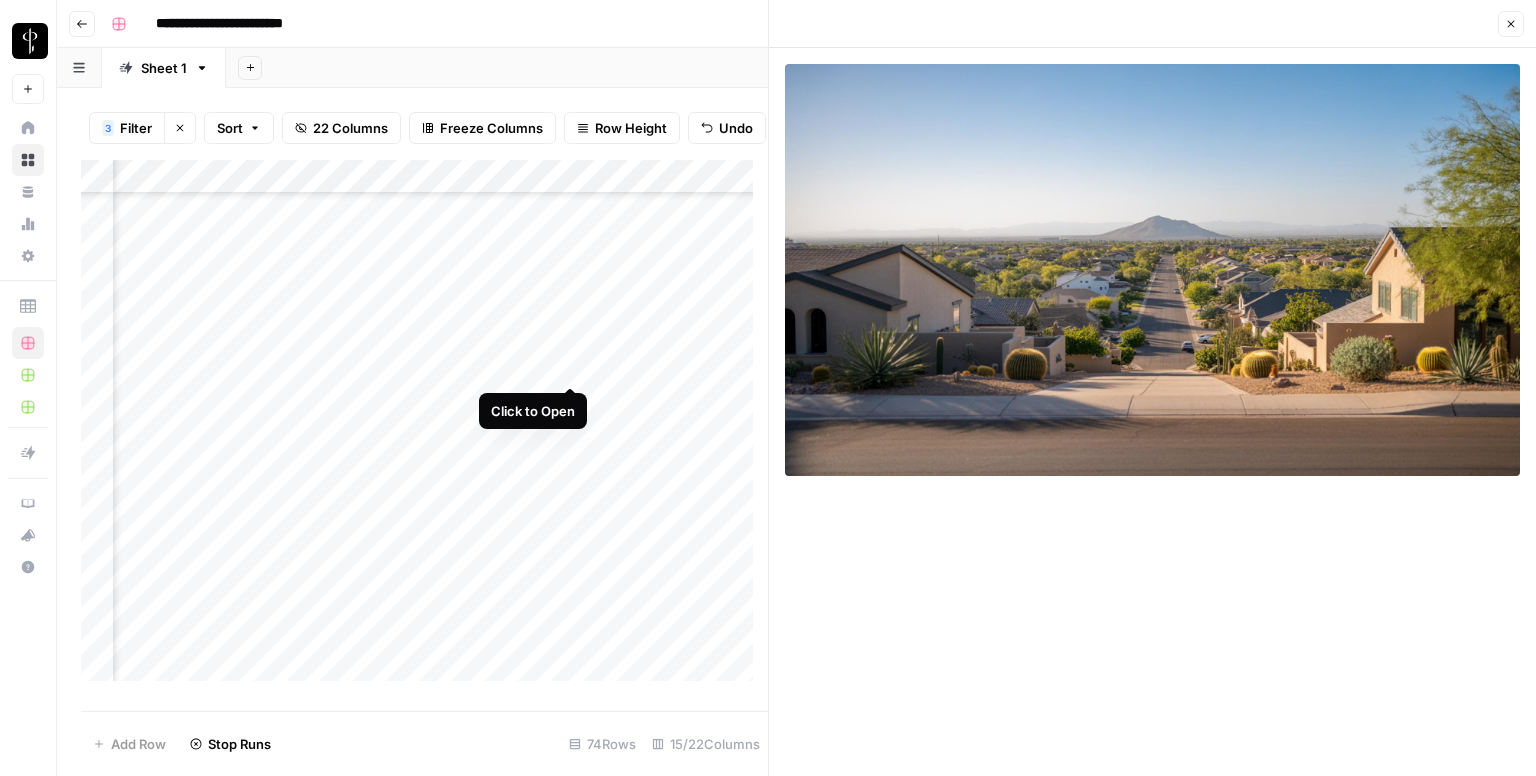 click on "Add Column" at bounding box center (424, 428) 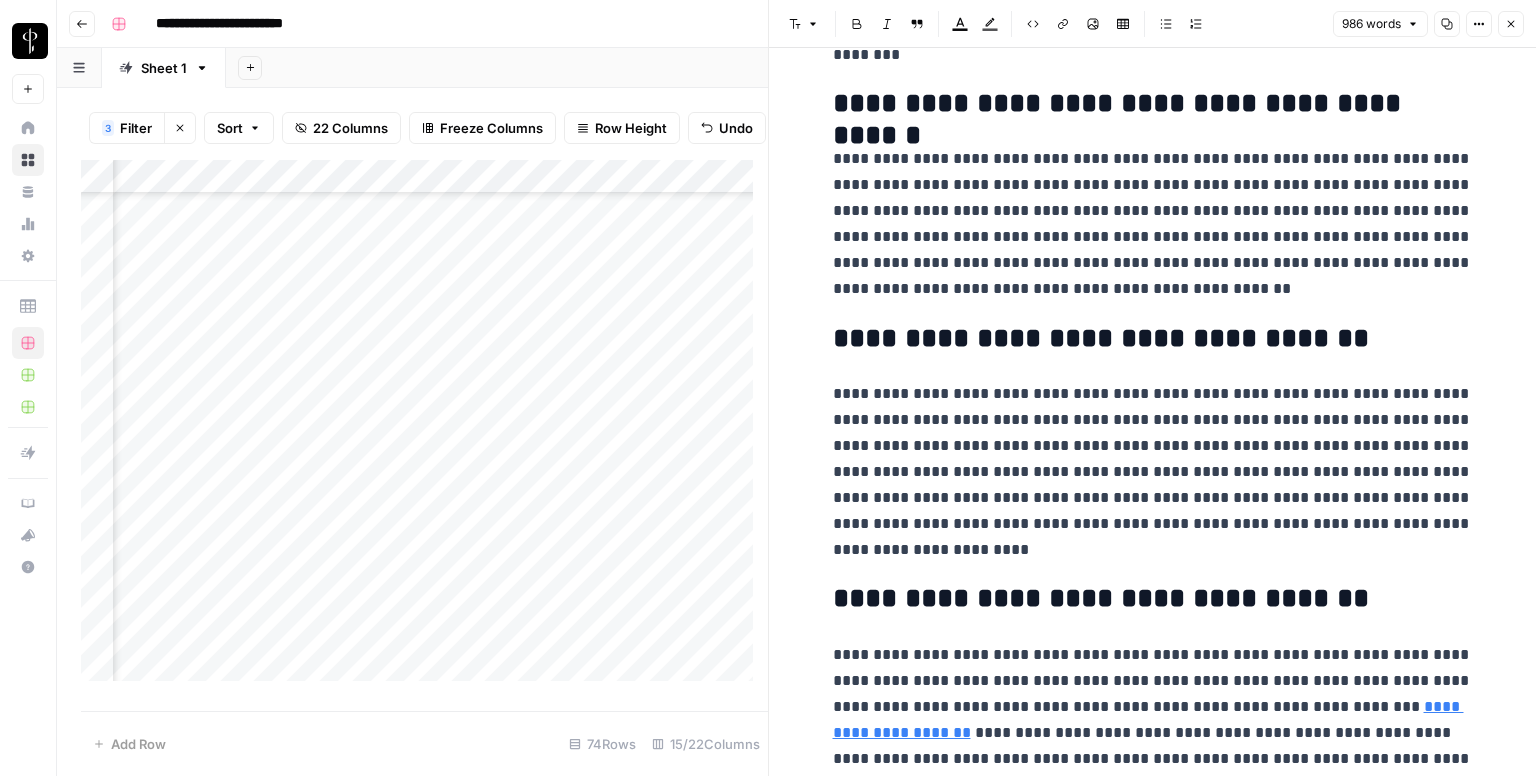 scroll, scrollTop: 2306, scrollLeft: 0, axis: vertical 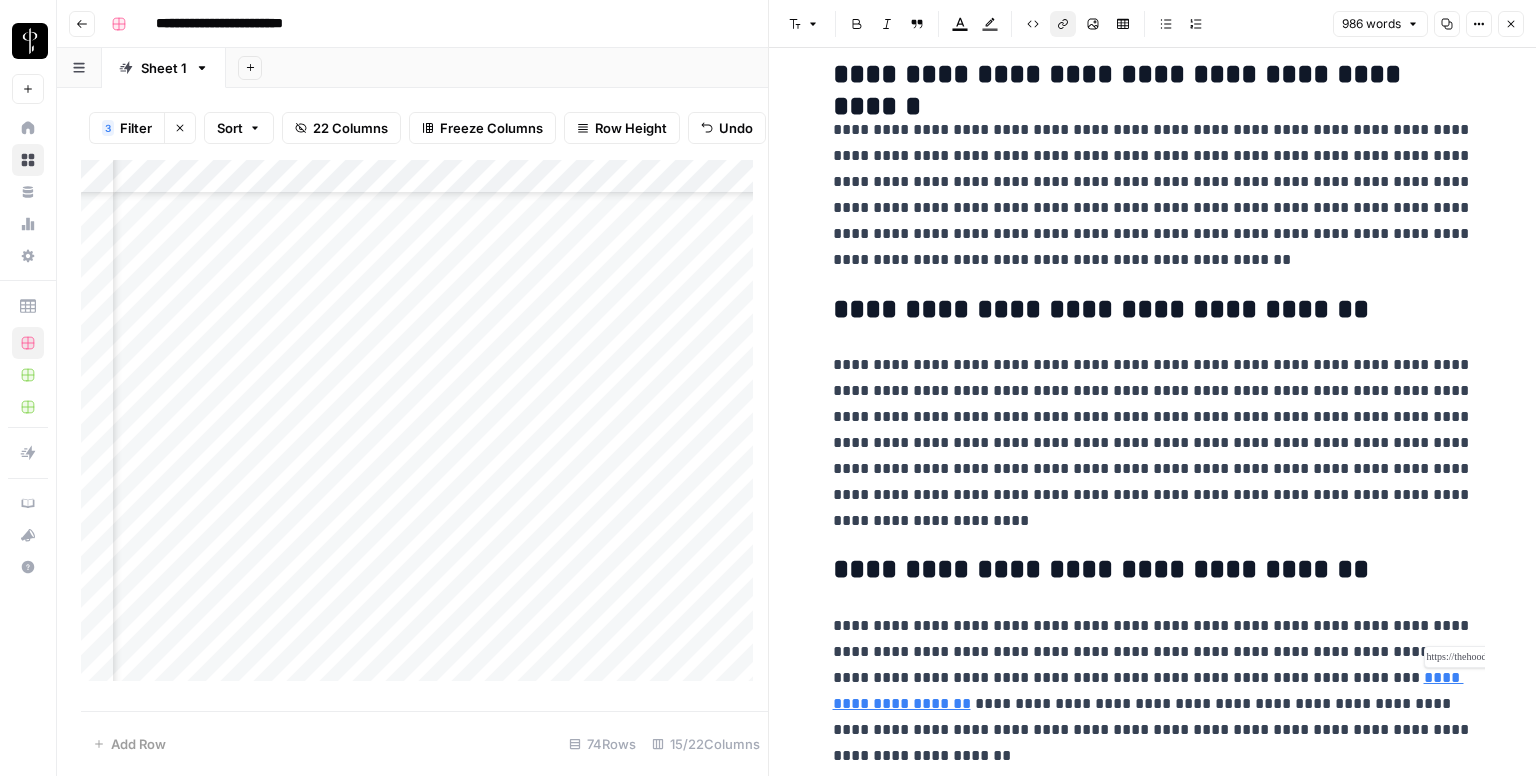 click on "**********" at bounding box center (1148, 690) 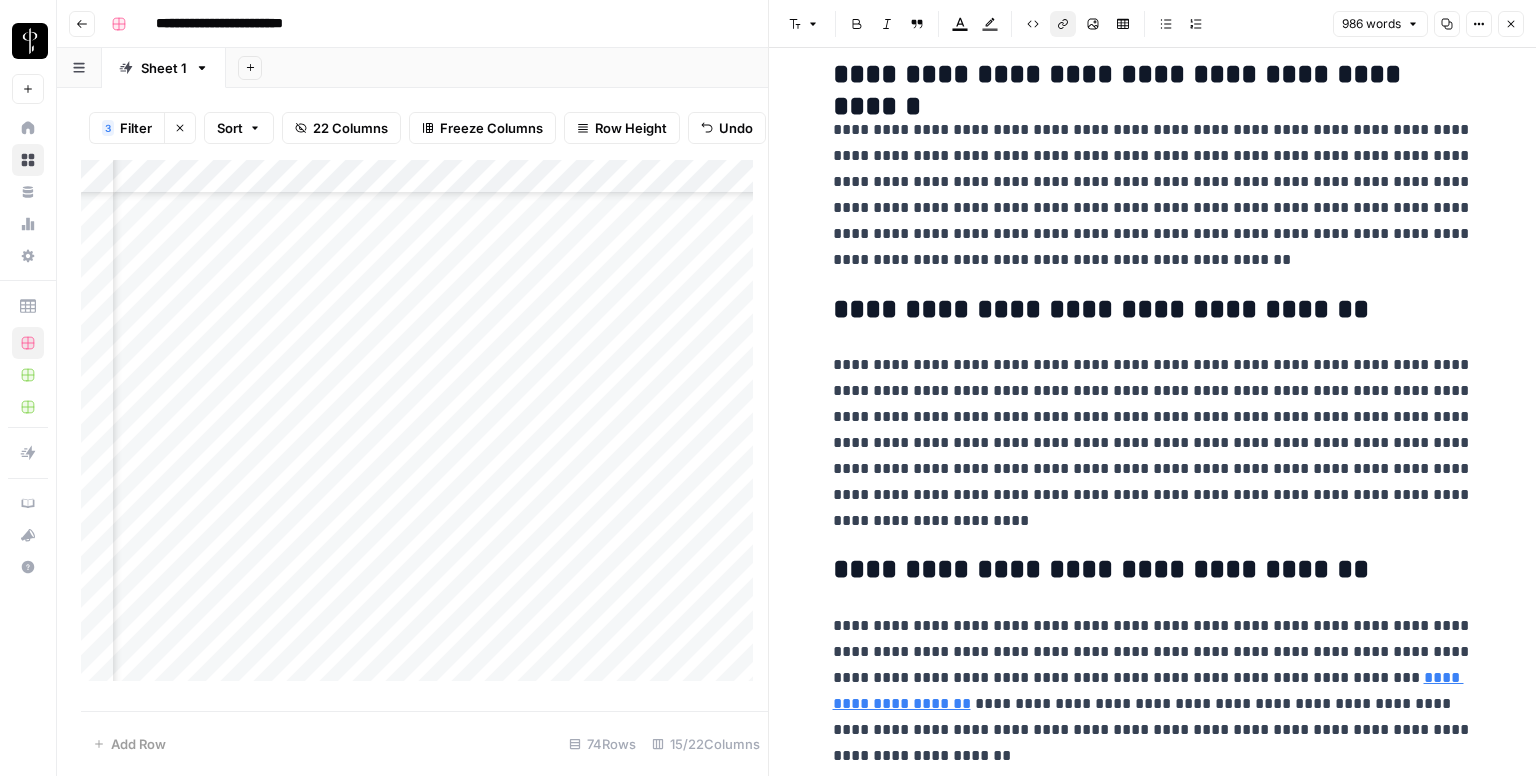click 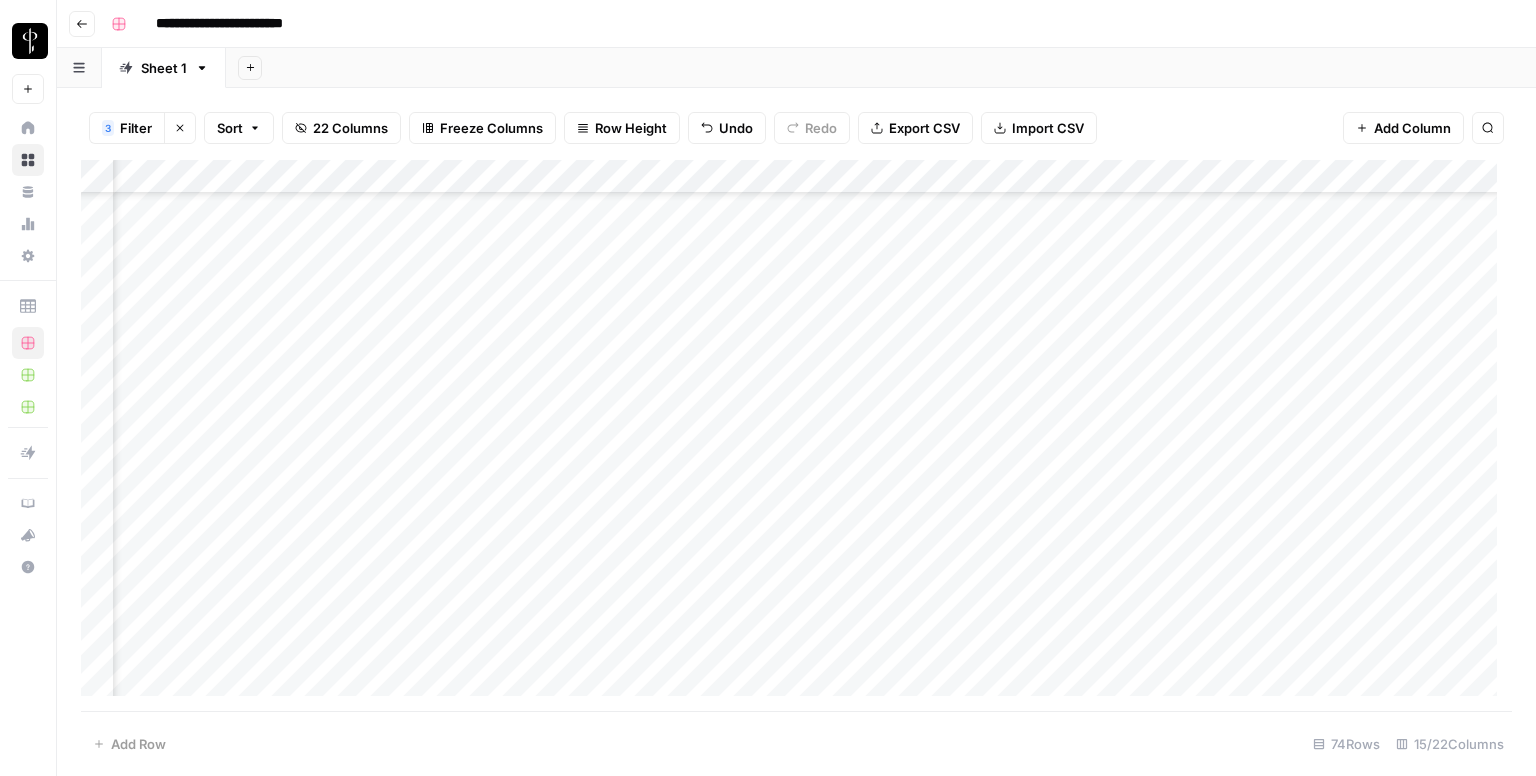 click on "Add Column" at bounding box center (796, 436) 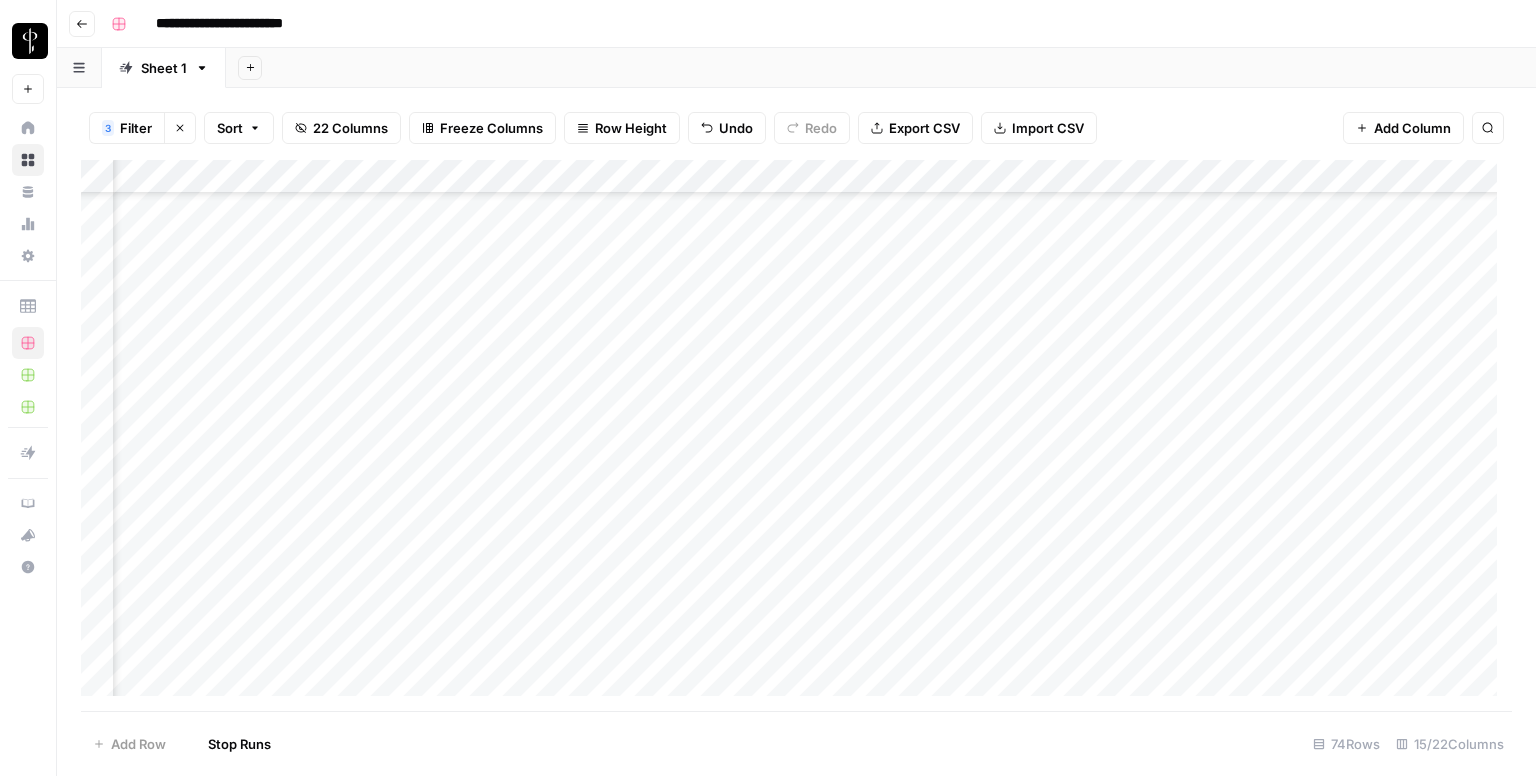 click on "Add Column" at bounding box center (796, 436) 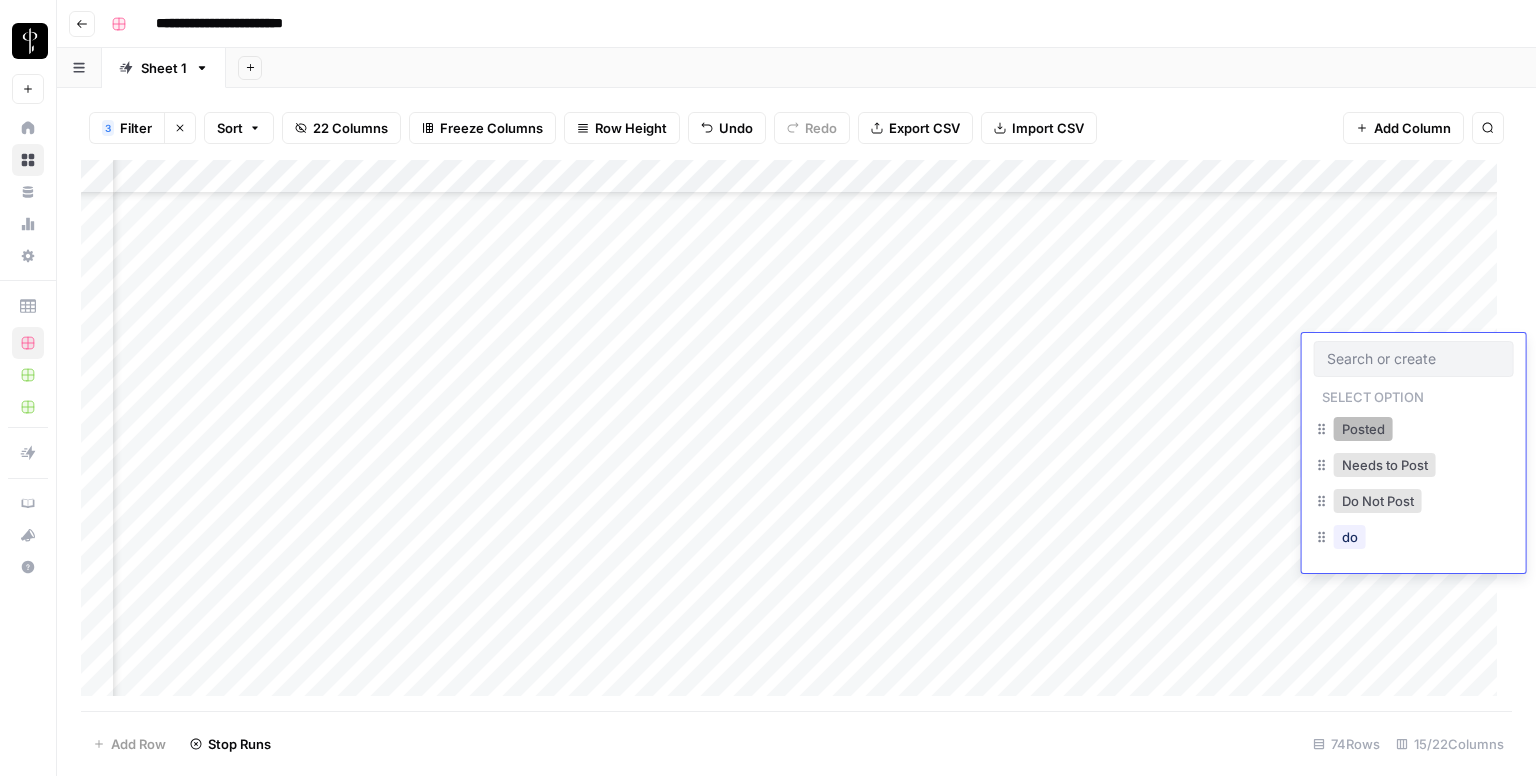 click on "Posted" at bounding box center [1363, 429] 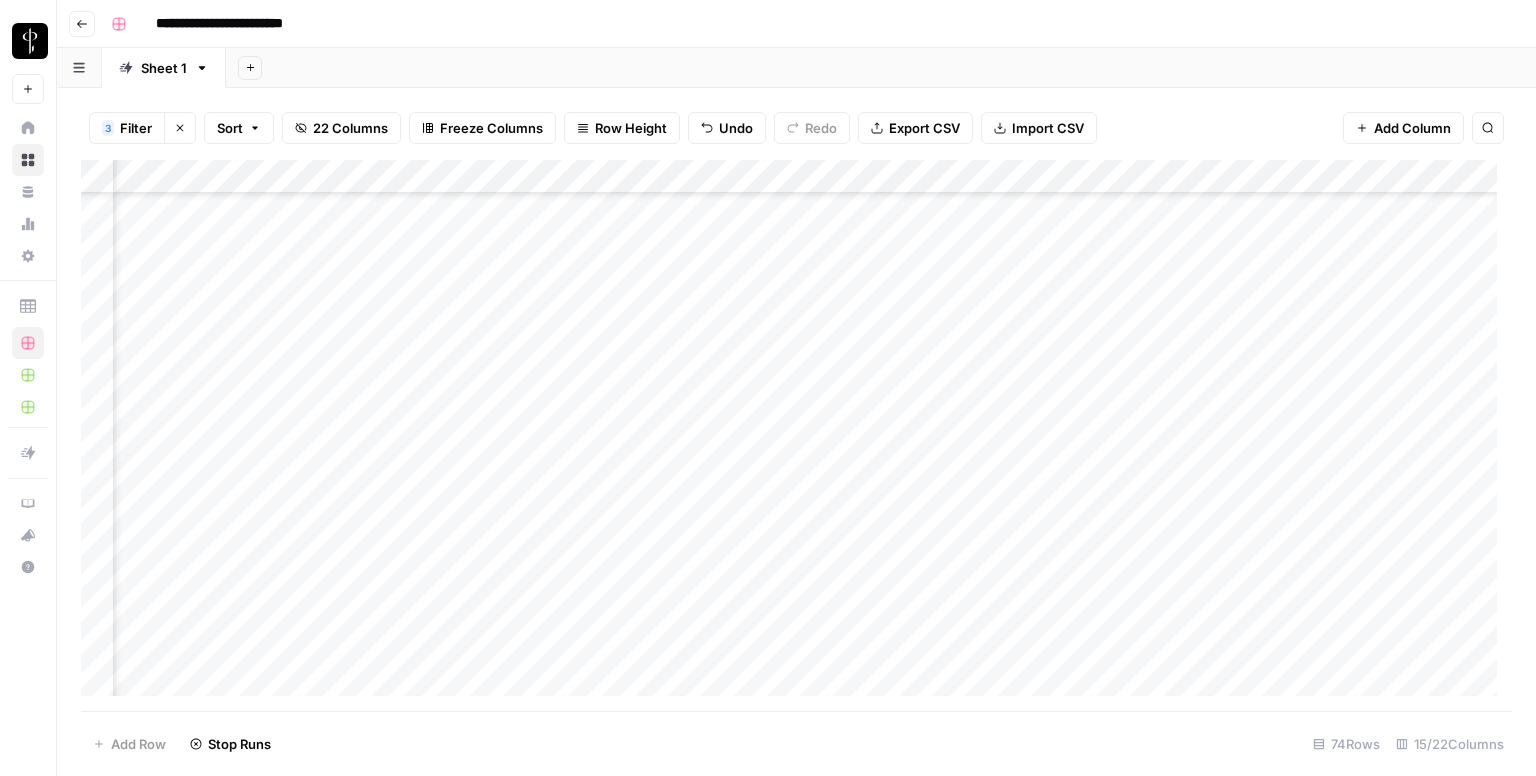 scroll, scrollTop: 400, scrollLeft: 1333, axis: both 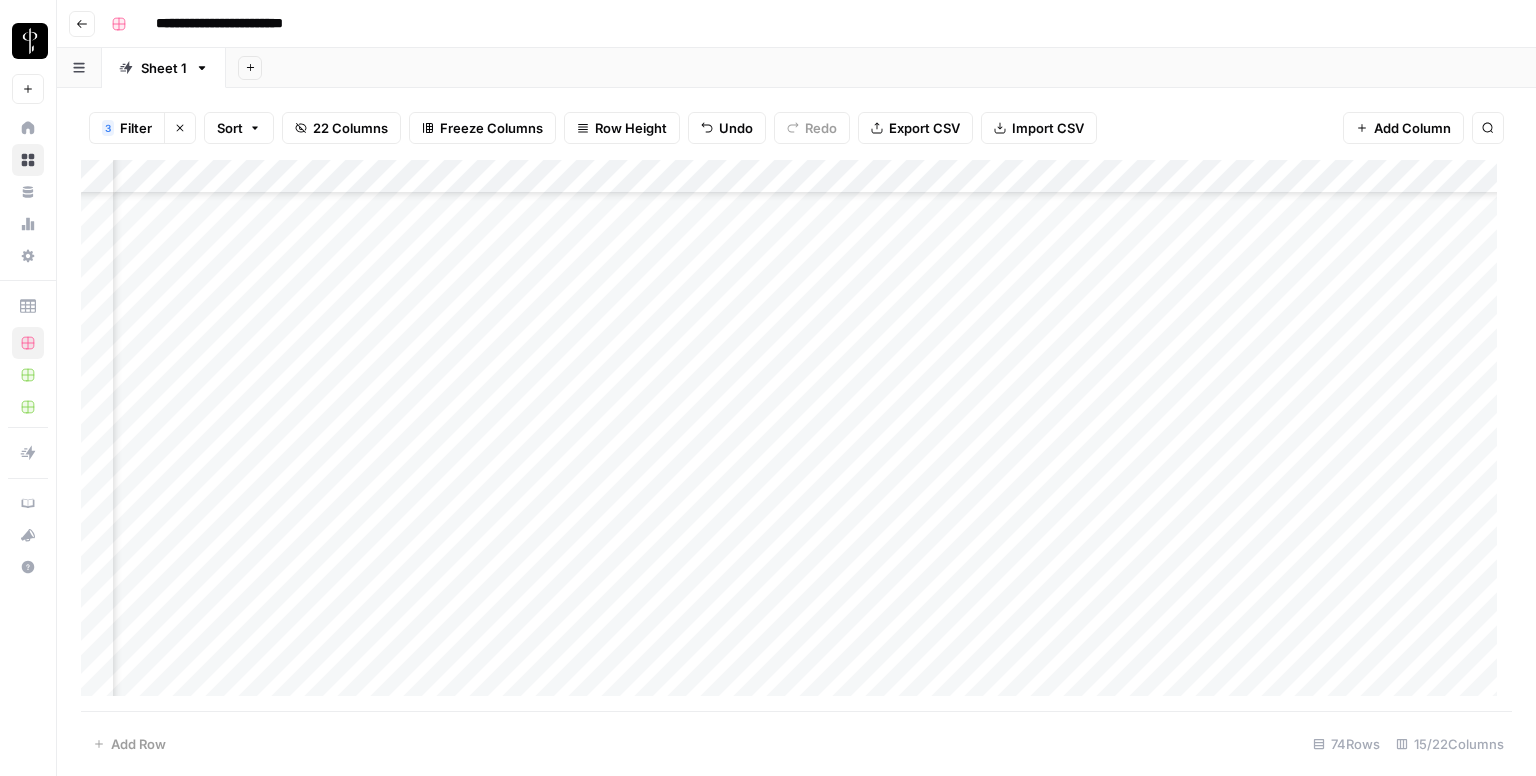 click on "Add Column" at bounding box center [796, 436] 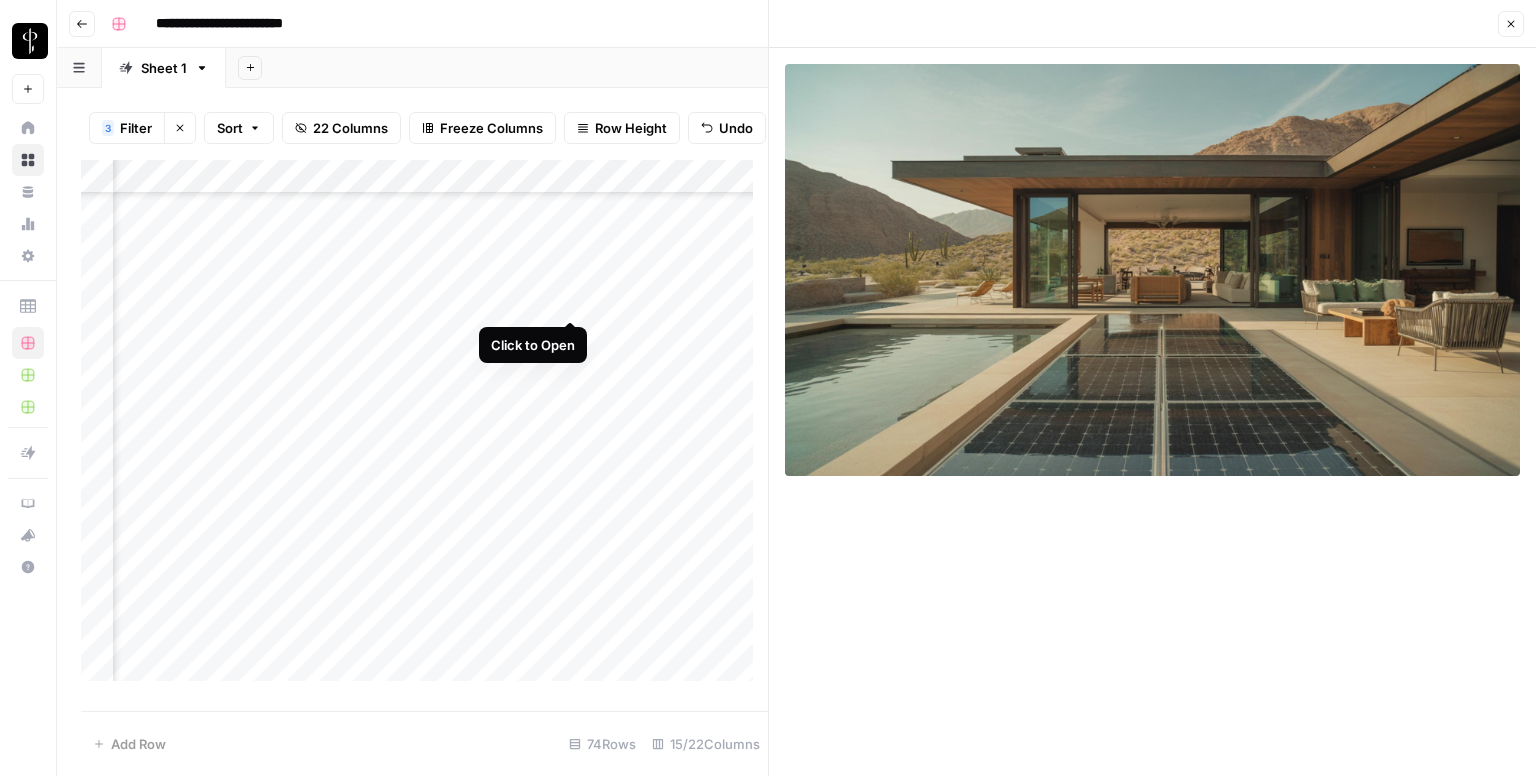 click on "Add Column" at bounding box center [424, 428] 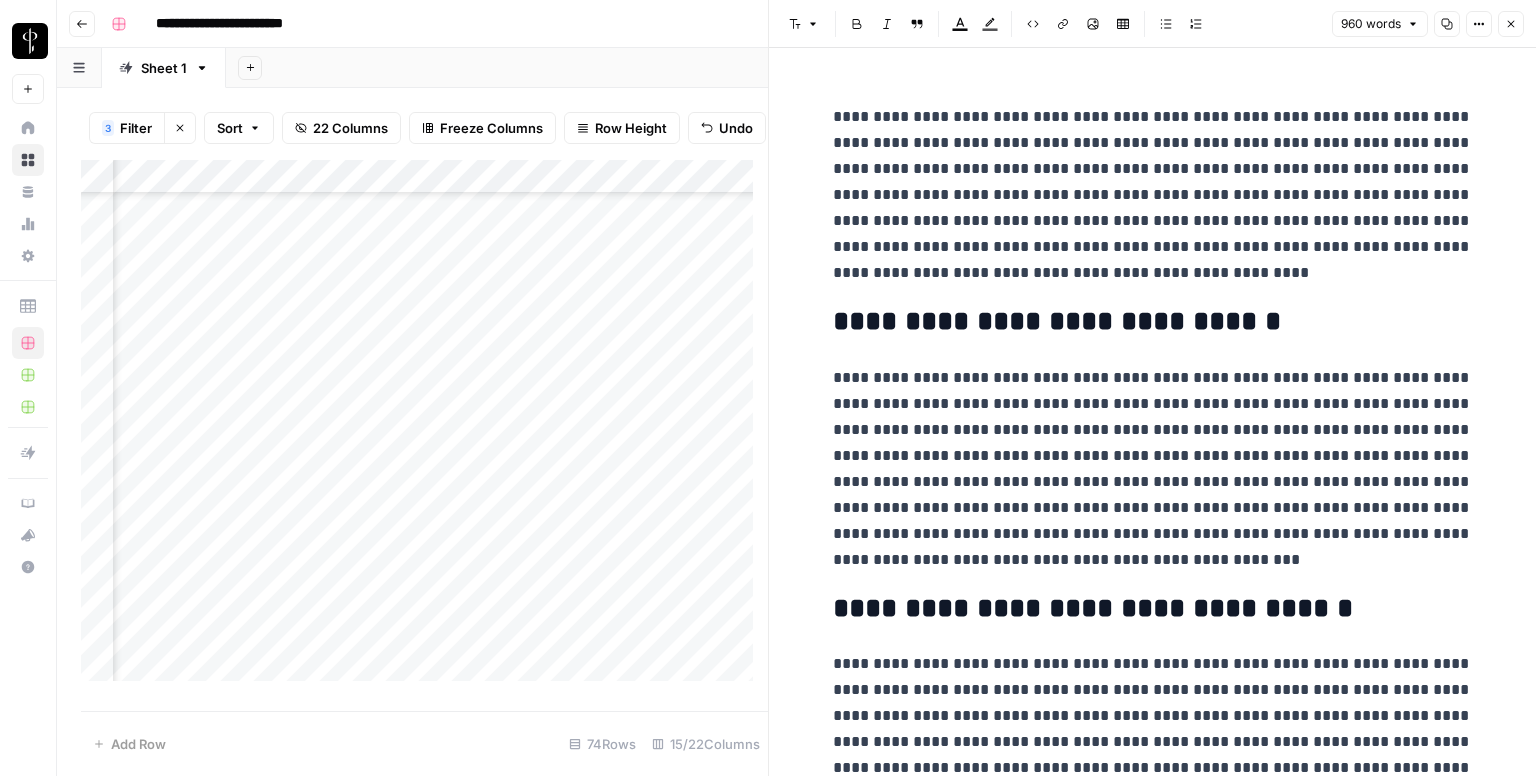 click on "Add Column" at bounding box center (424, 428) 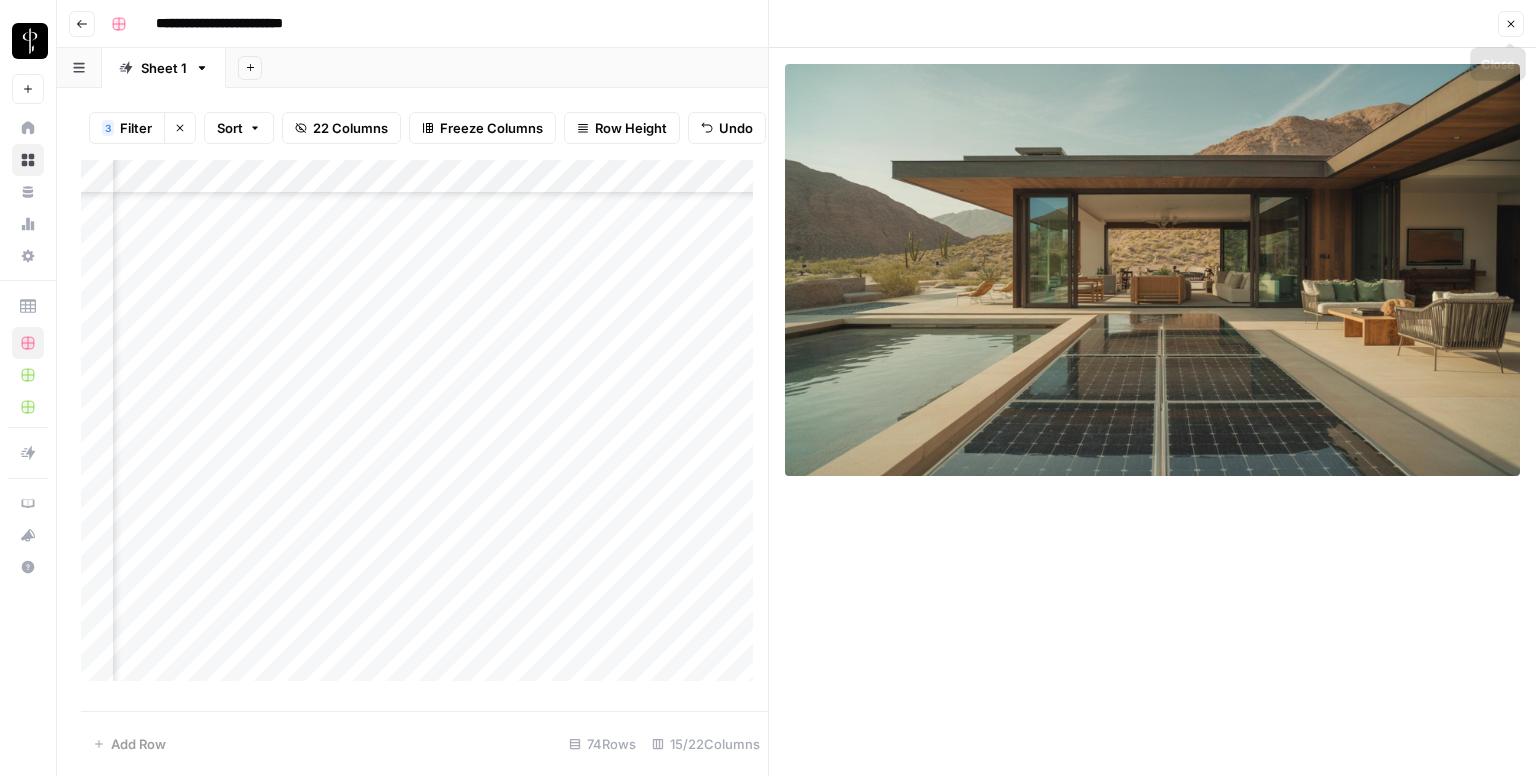 click 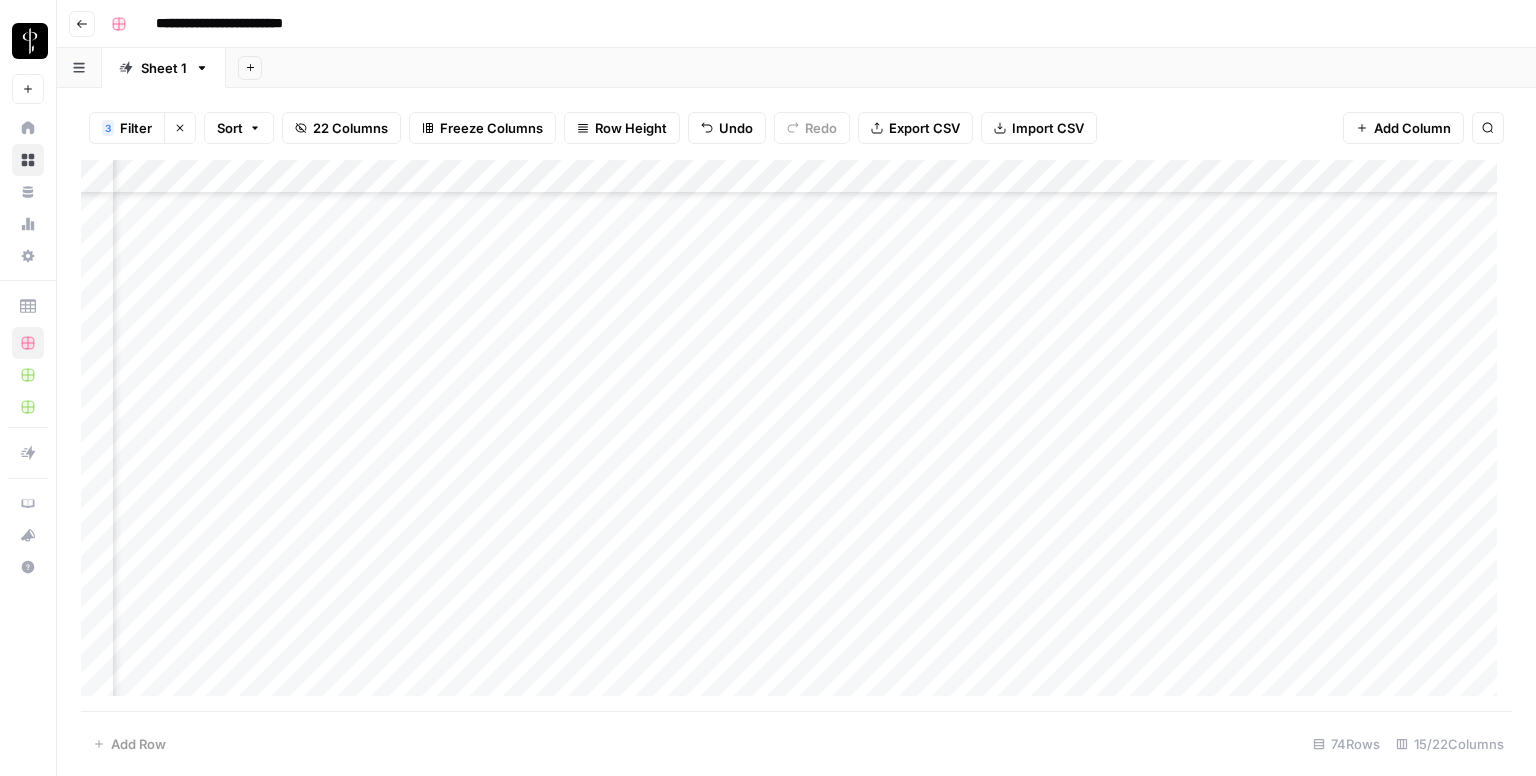 click on "Add Column" at bounding box center [796, 436] 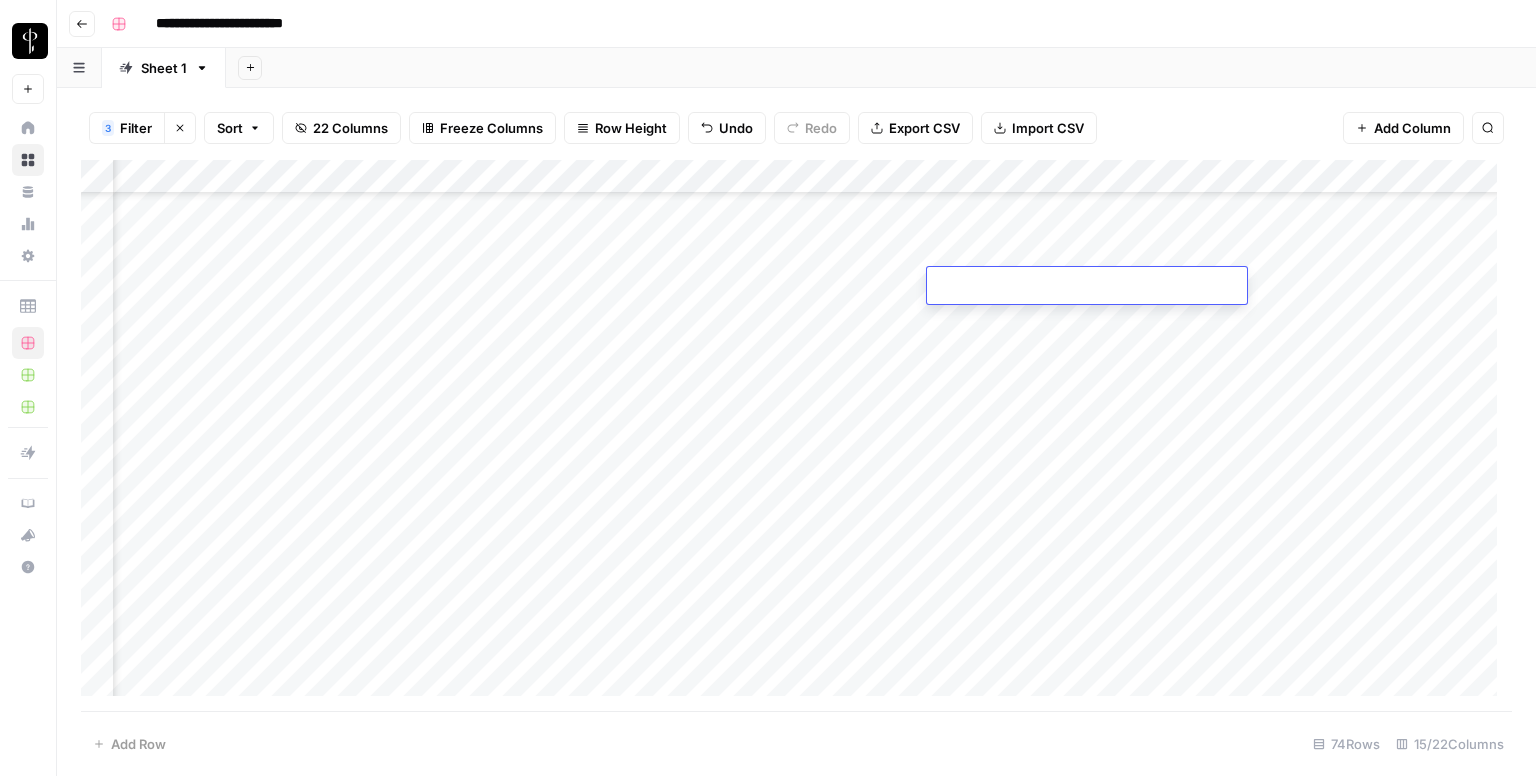 type on "**********" 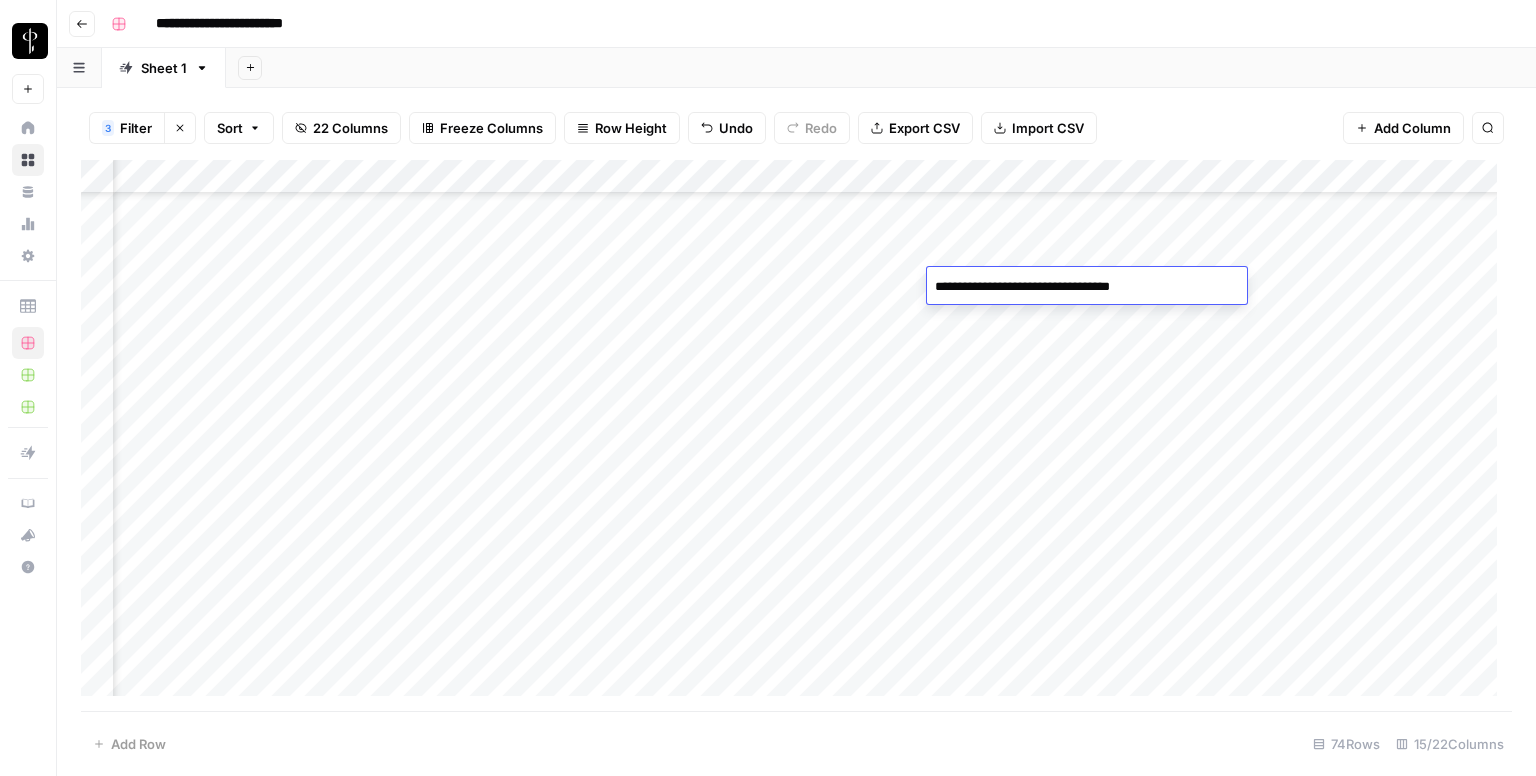 click on "Add Column" at bounding box center (796, 436) 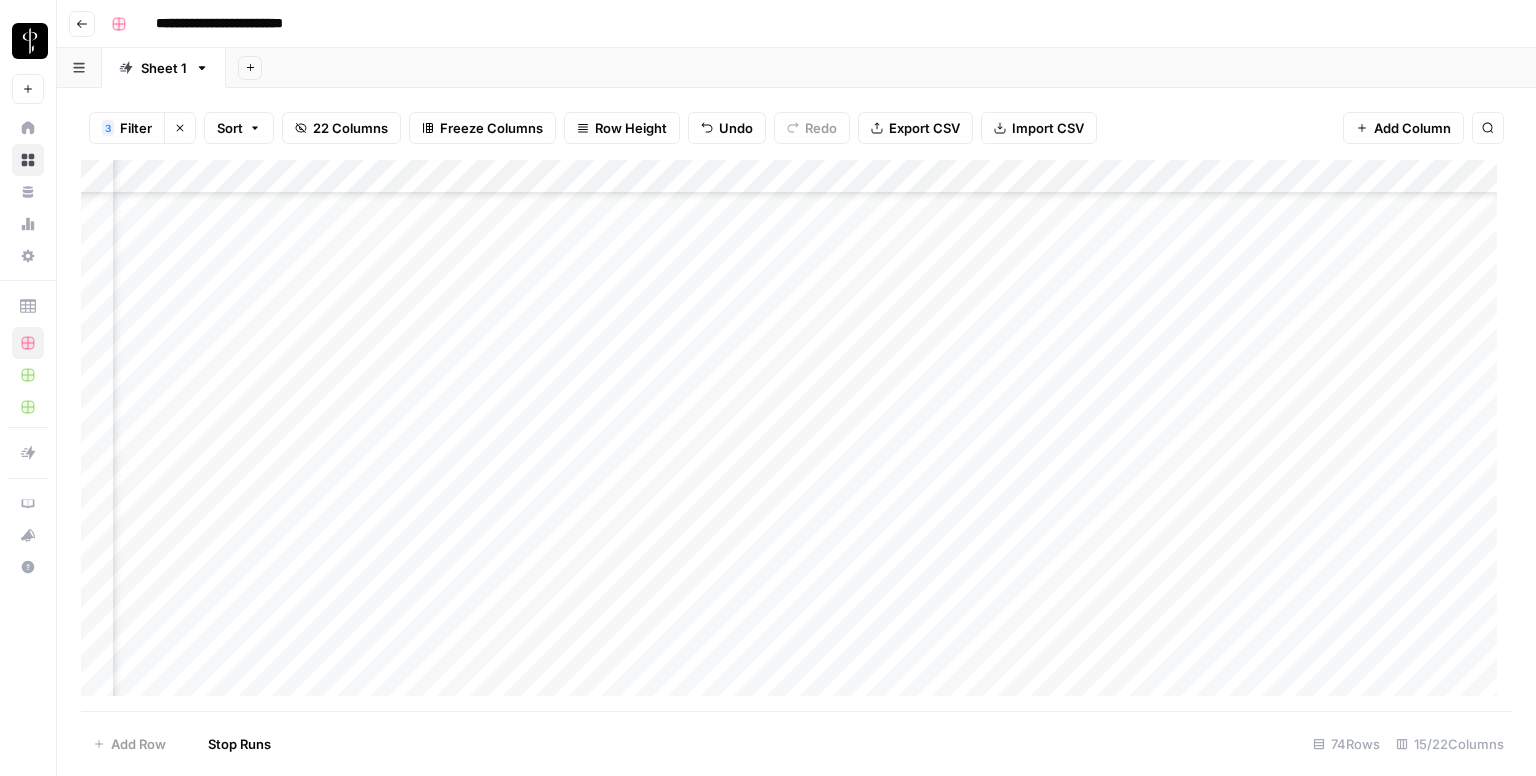 click on "Add Column" at bounding box center [796, 436] 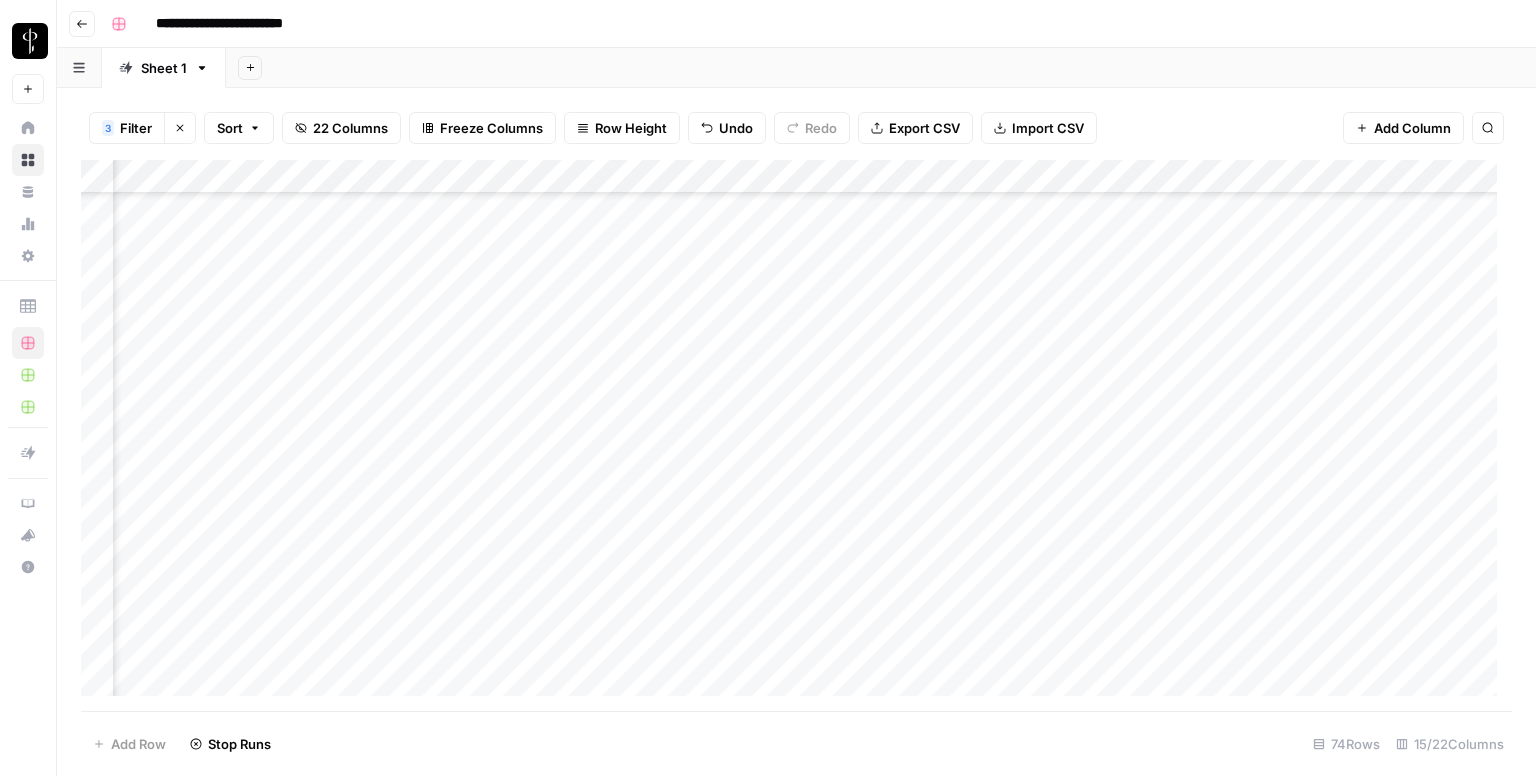 click on "Add Column" at bounding box center [796, 436] 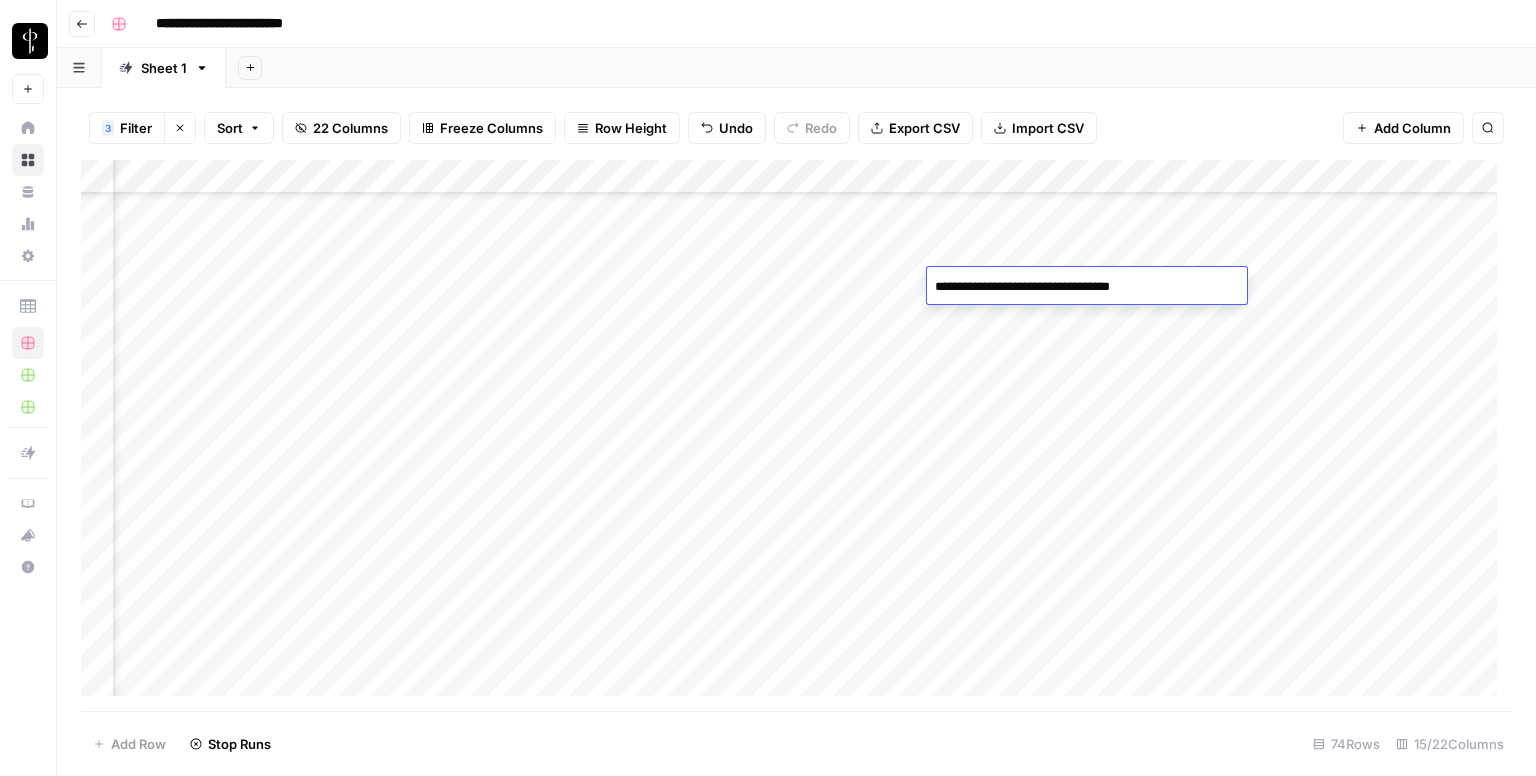 click on "**********" at bounding box center (1087, 287) 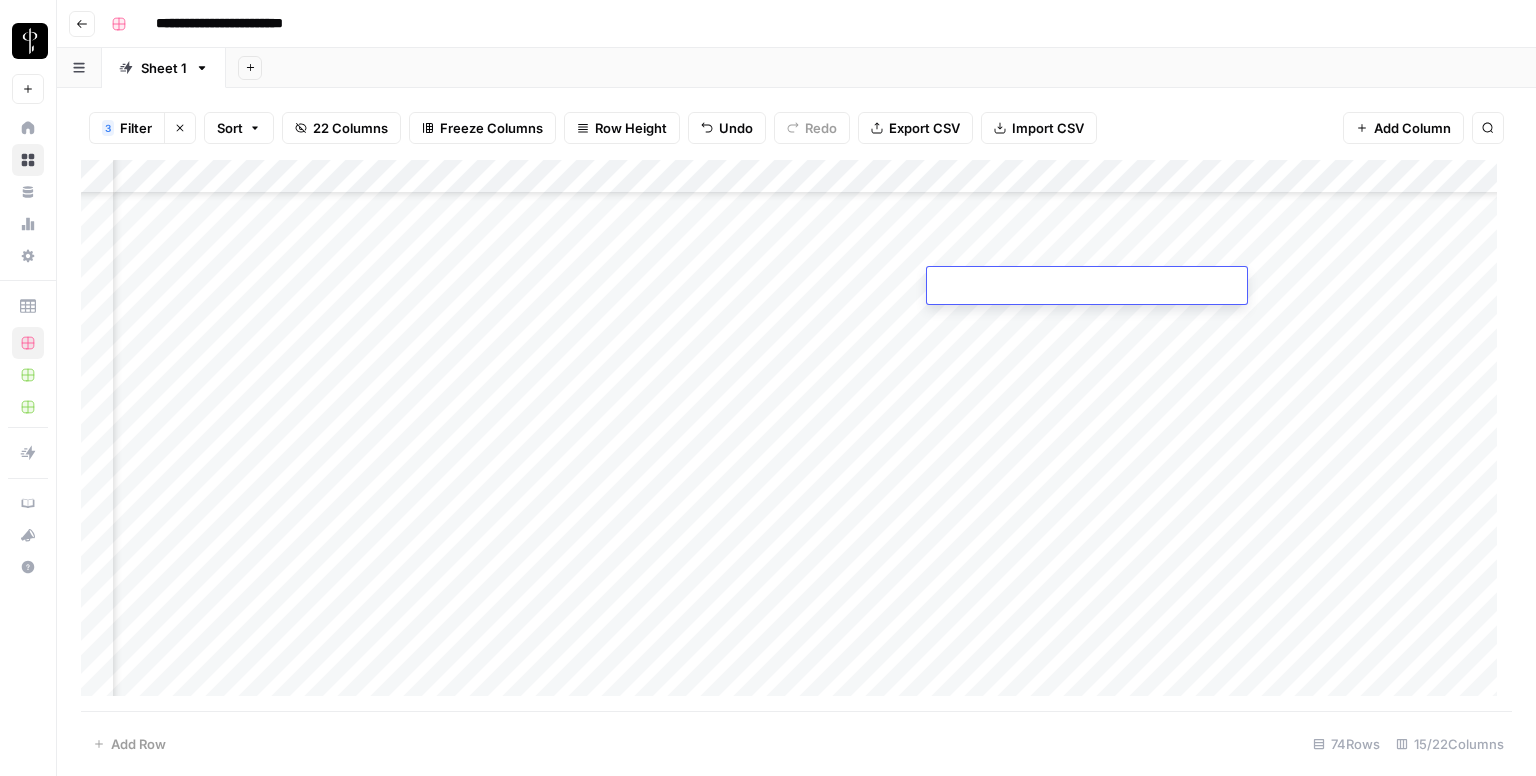 paste on "**********" 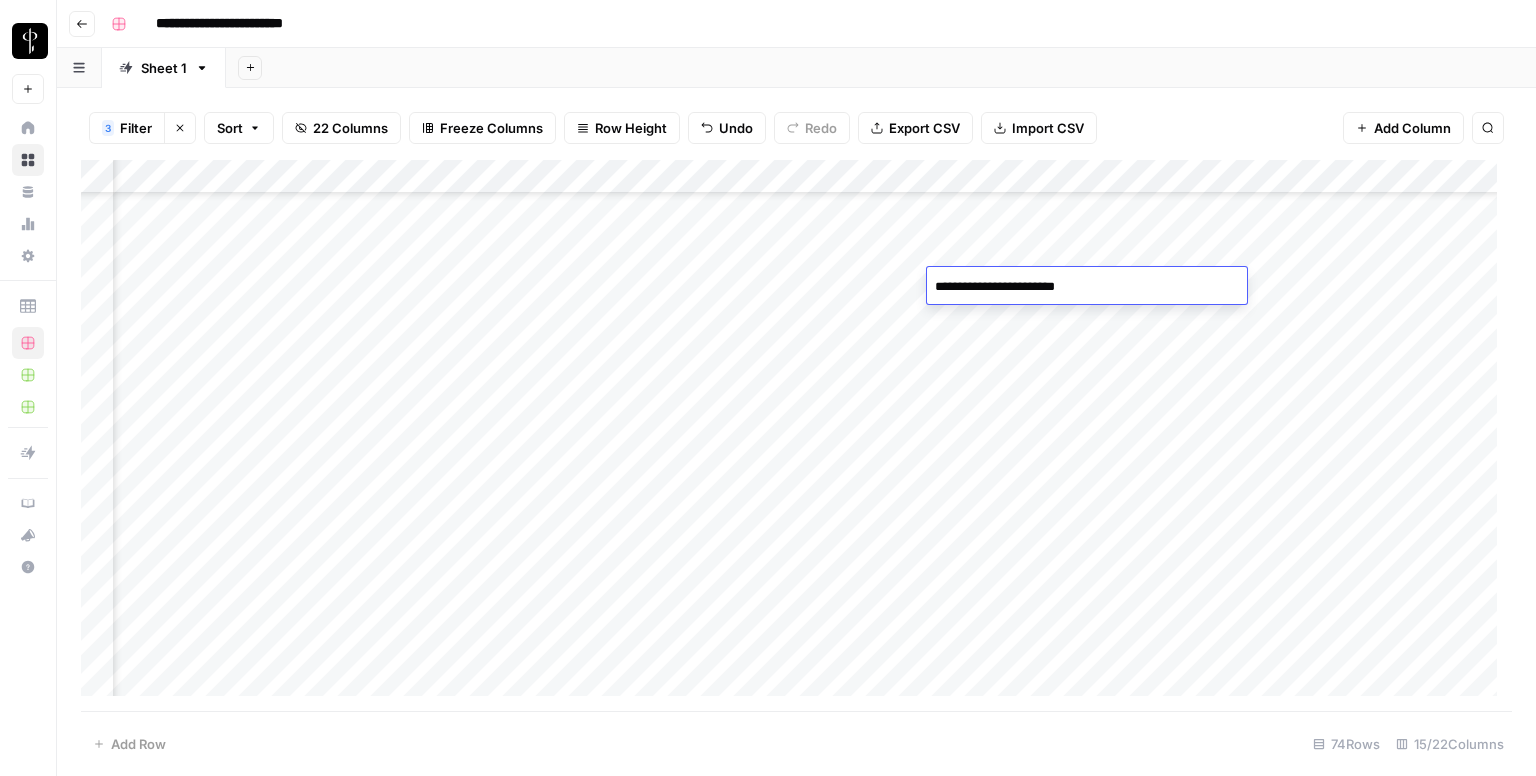 click on "Add Column" at bounding box center [796, 436] 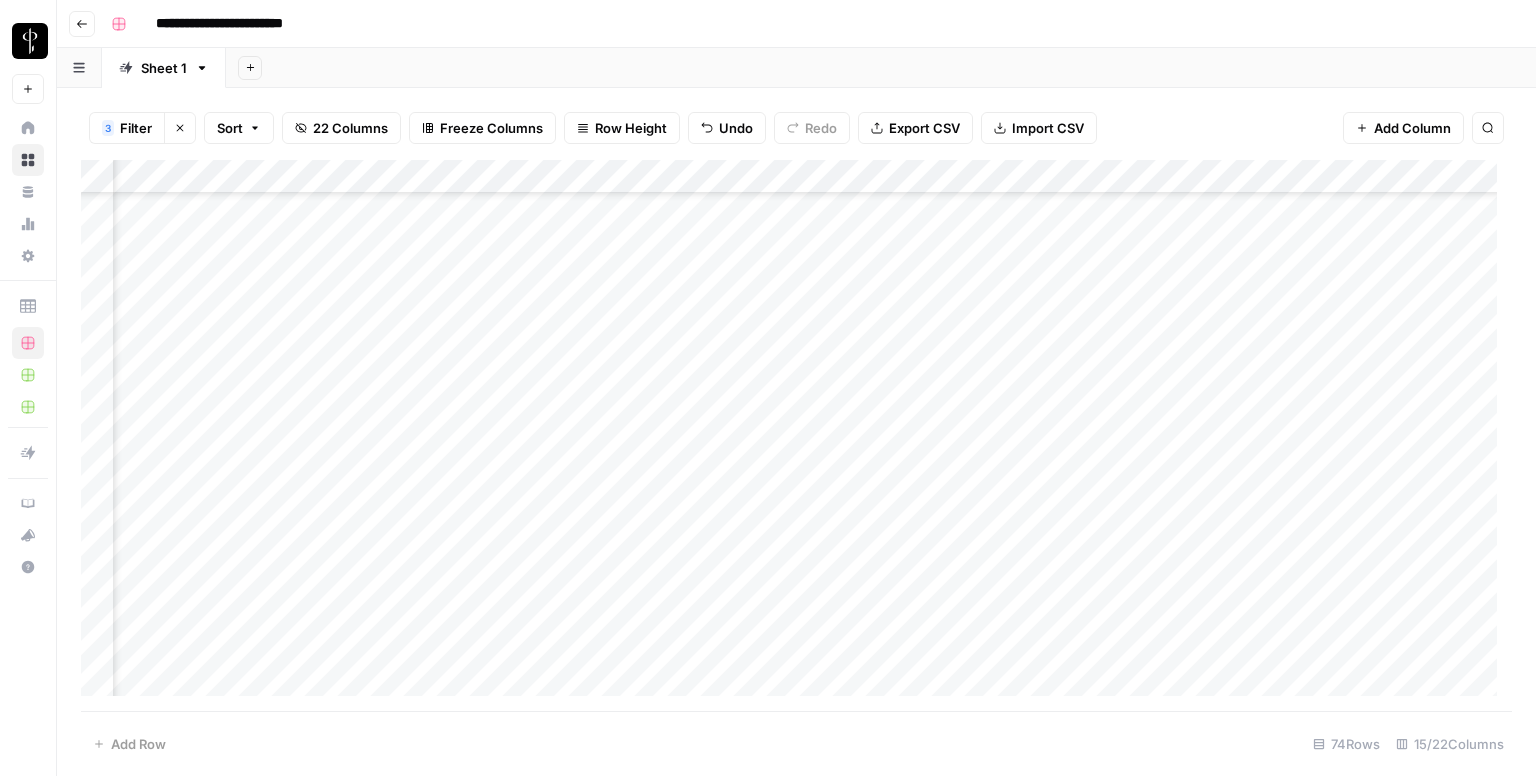 click on "Add Column" at bounding box center (796, 436) 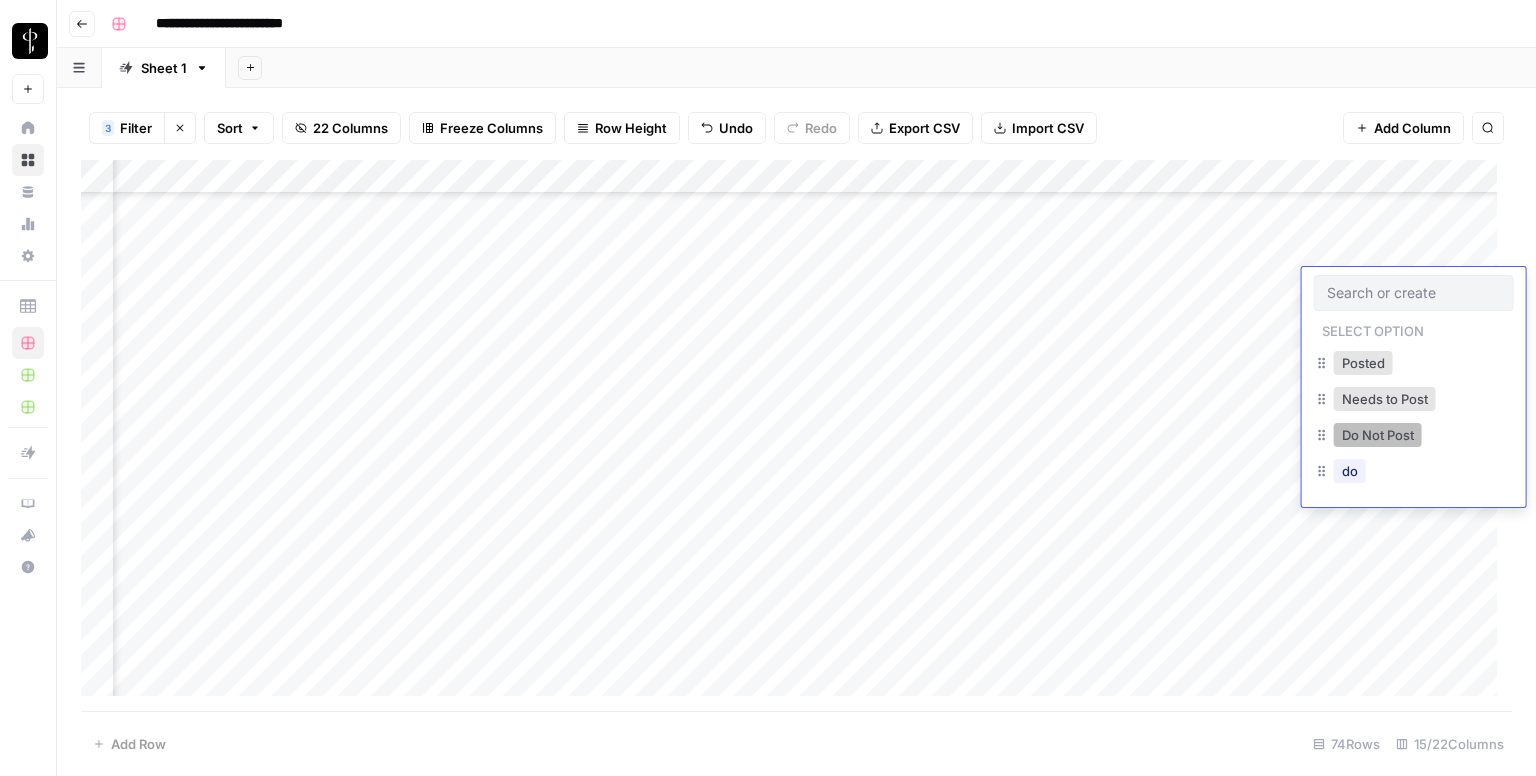 click on "Do Not Post" at bounding box center [1378, 435] 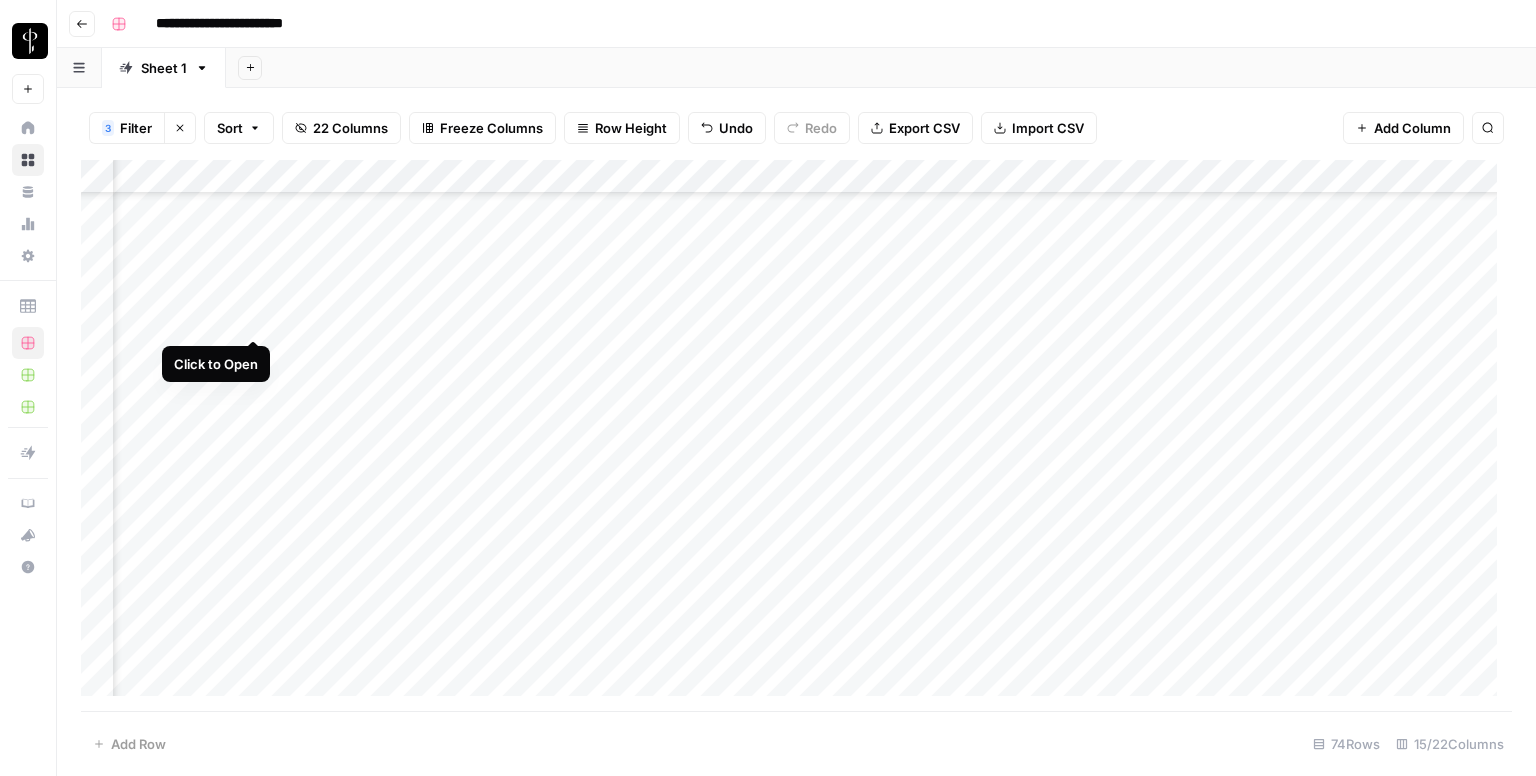 click on "Add Column" at bounding box center [796, 436] 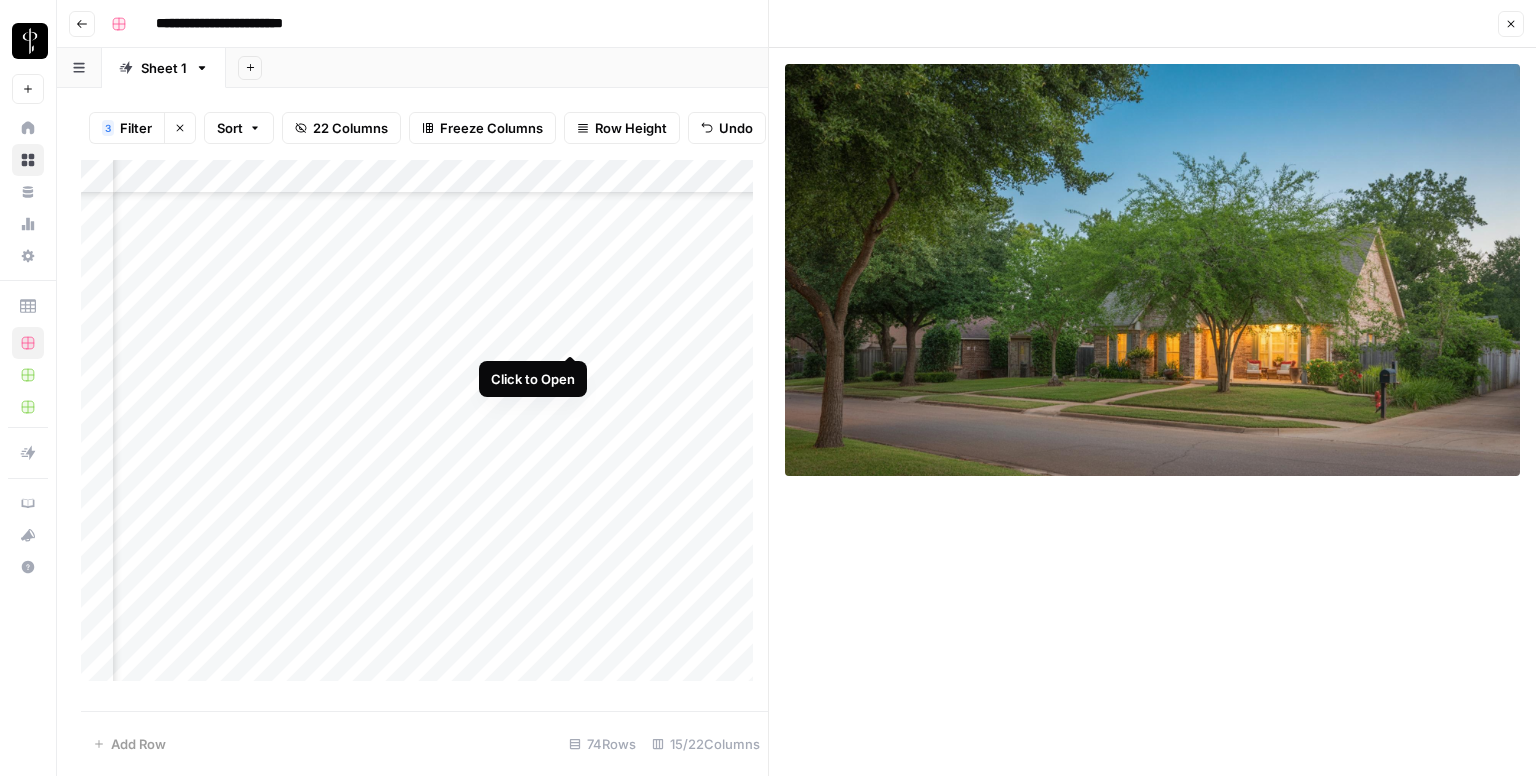 click on "Add Column" at bounding box center (424, 428) 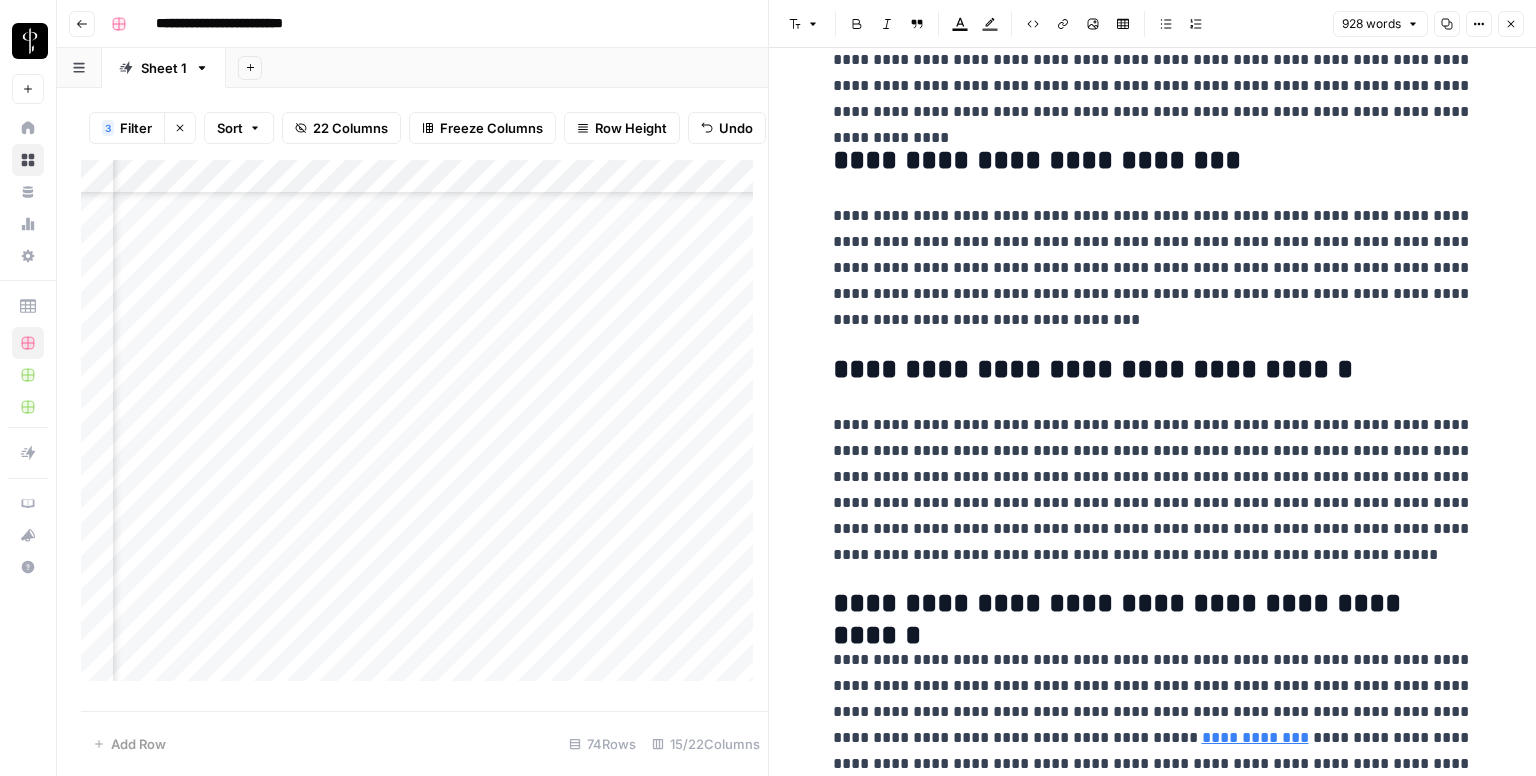 scroll, scrollTop: 2098, scrollLeft: 0, axis: vertical 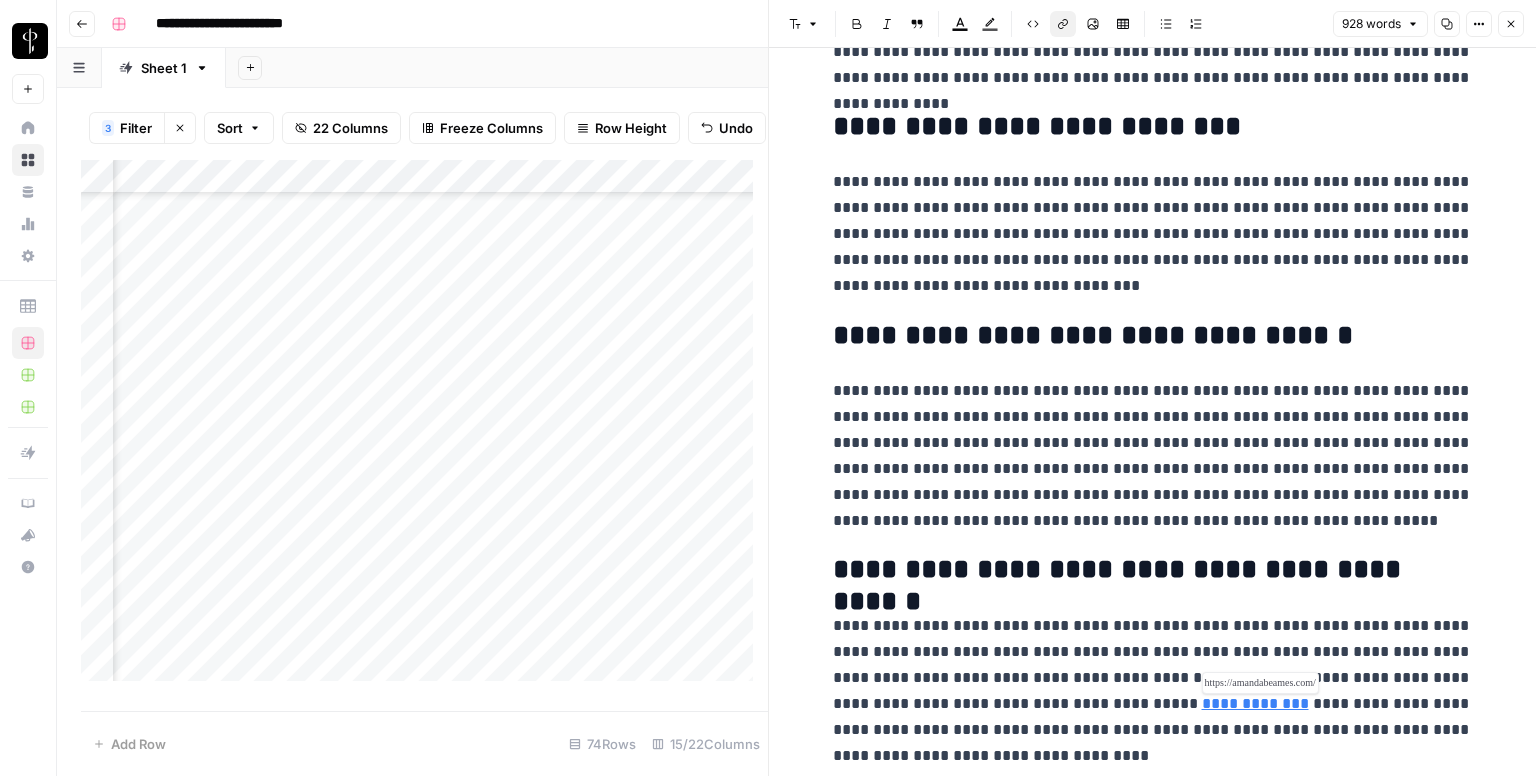 click on "**********" at bounding box center (1255, 703) 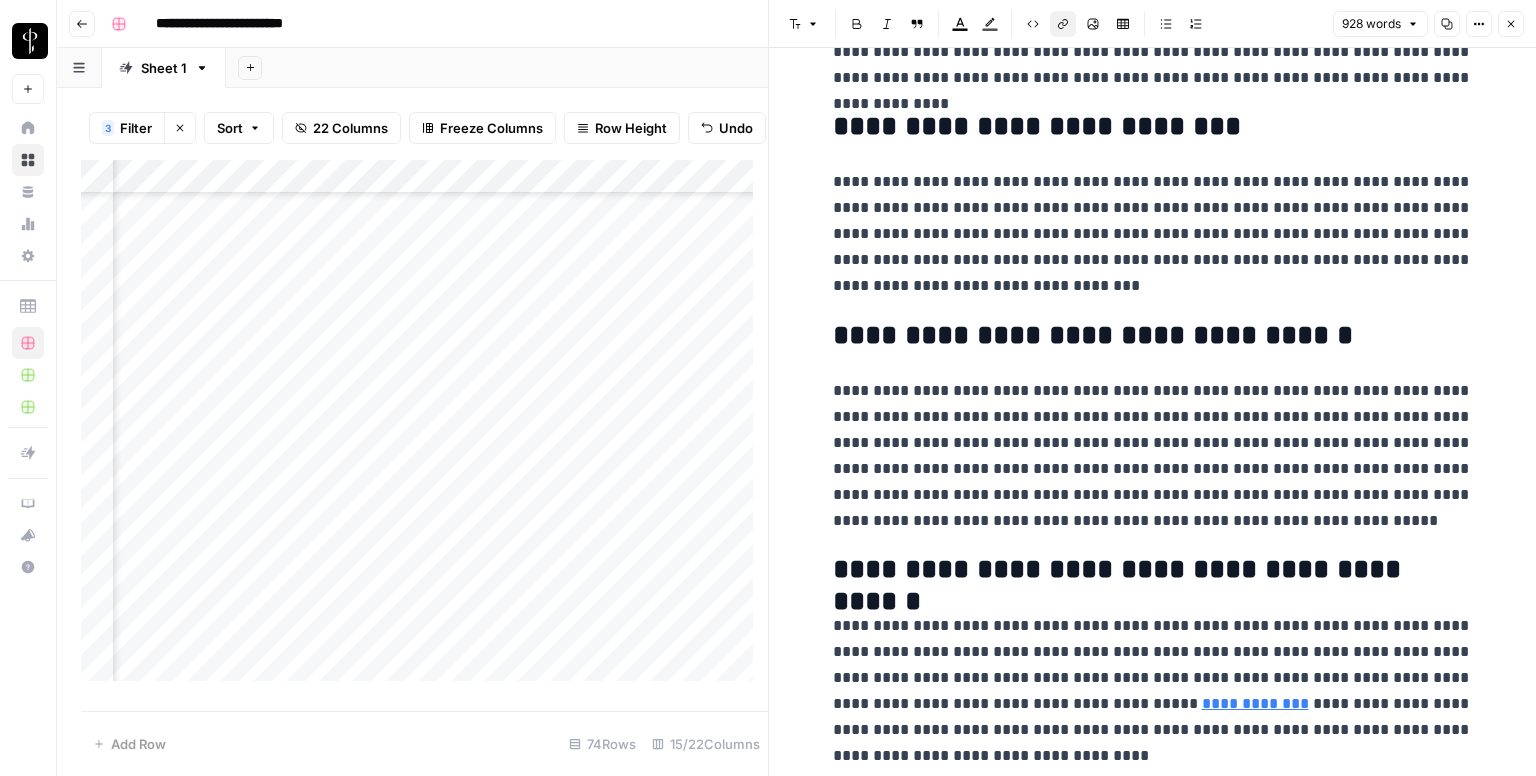 click on "Close" at bounding box center [1511, 24] 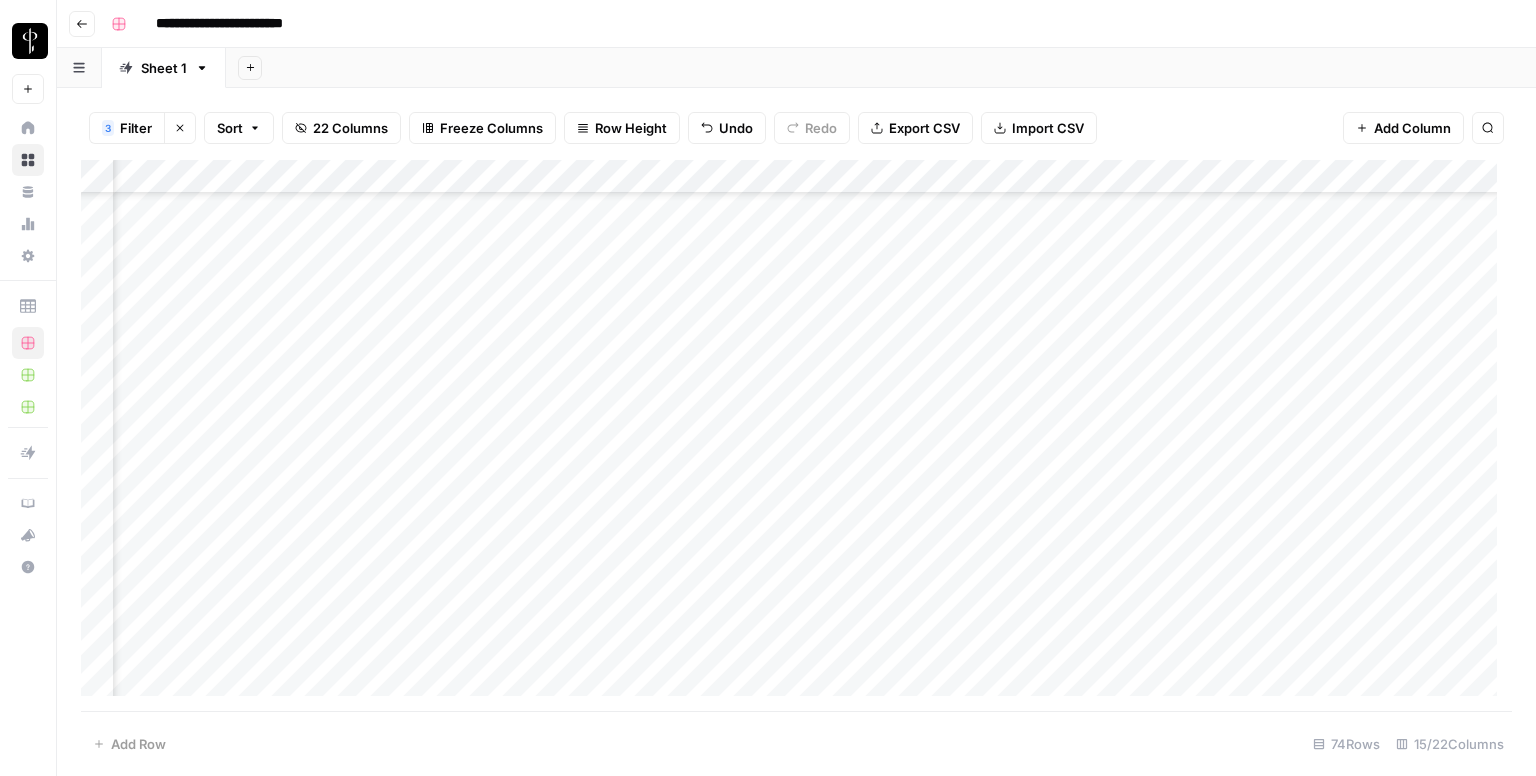 click on "Add Column" at bounding box center [796, 436] 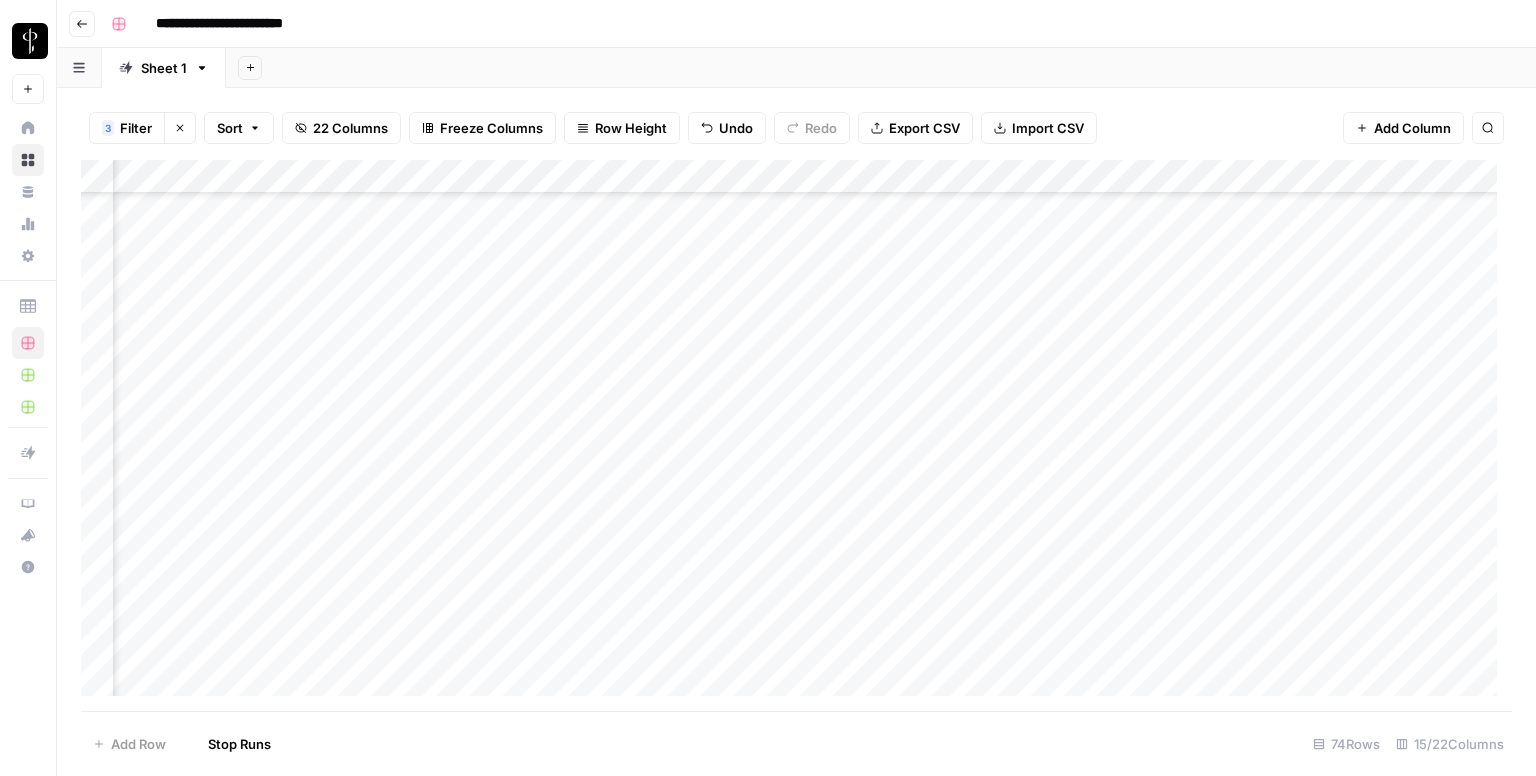 click on "Add Column" at bounding box center [796, 436] 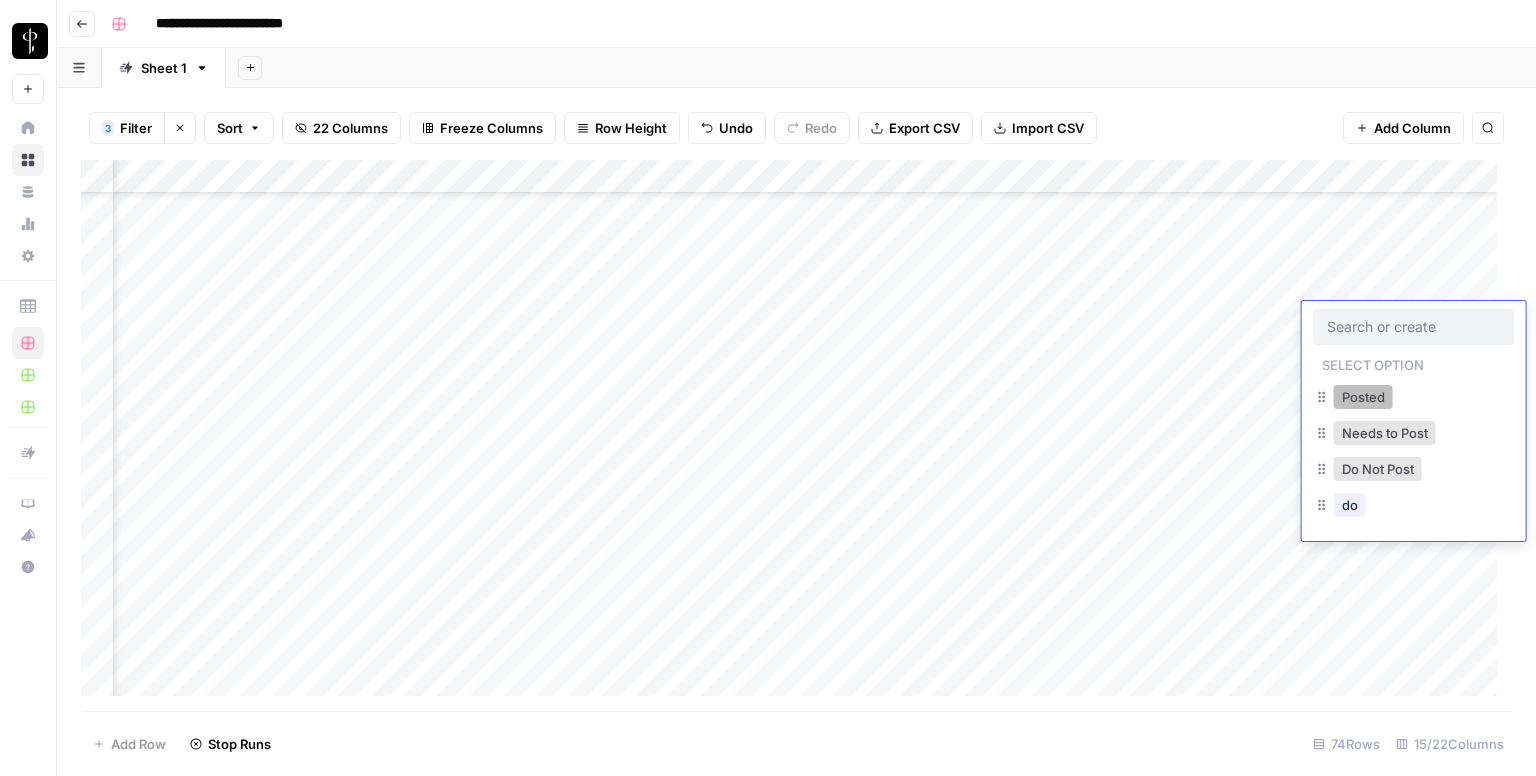click on "Posted" at bounding box center (1363, 397) 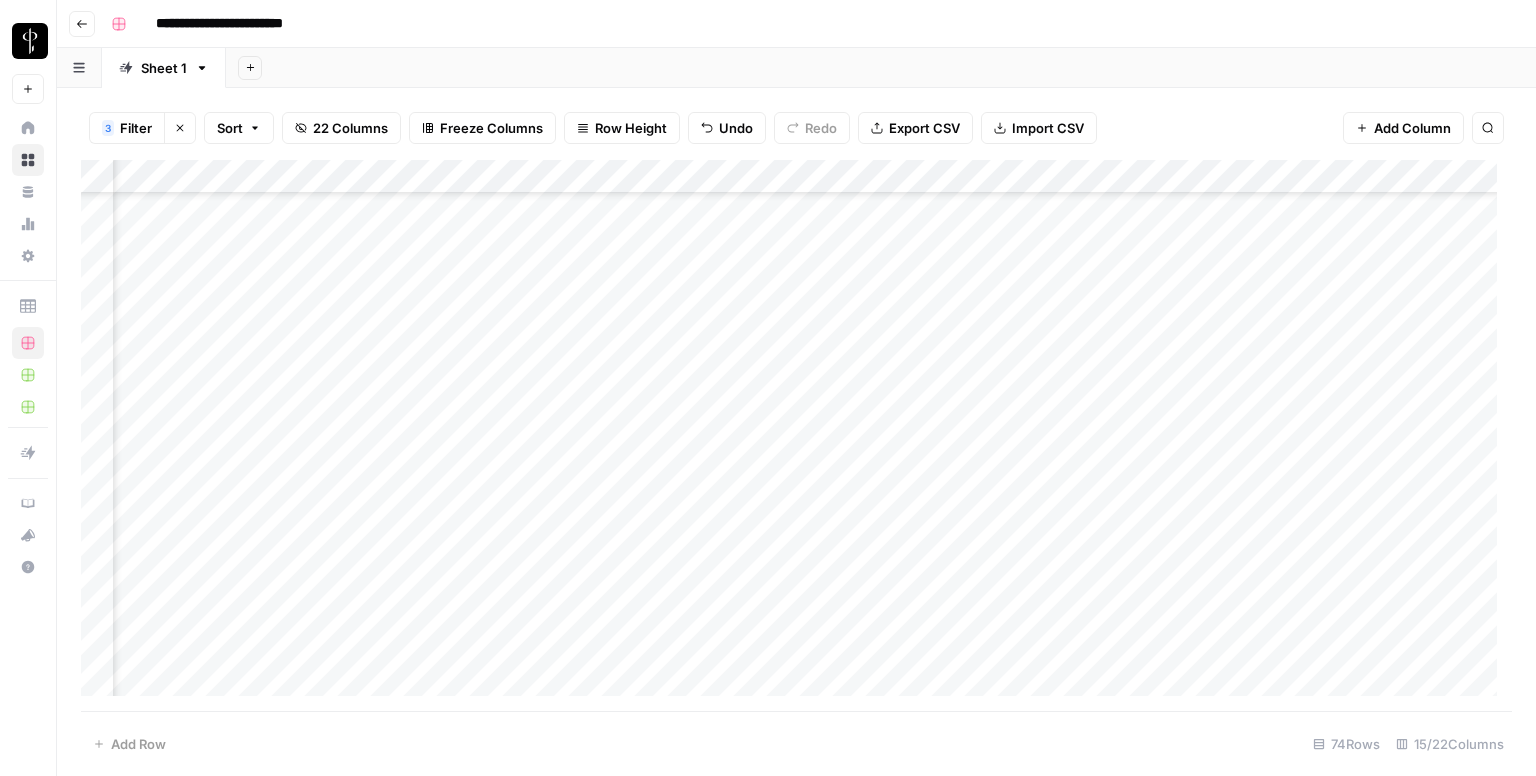 click on "Add Column" at bounding box center [796, 436] 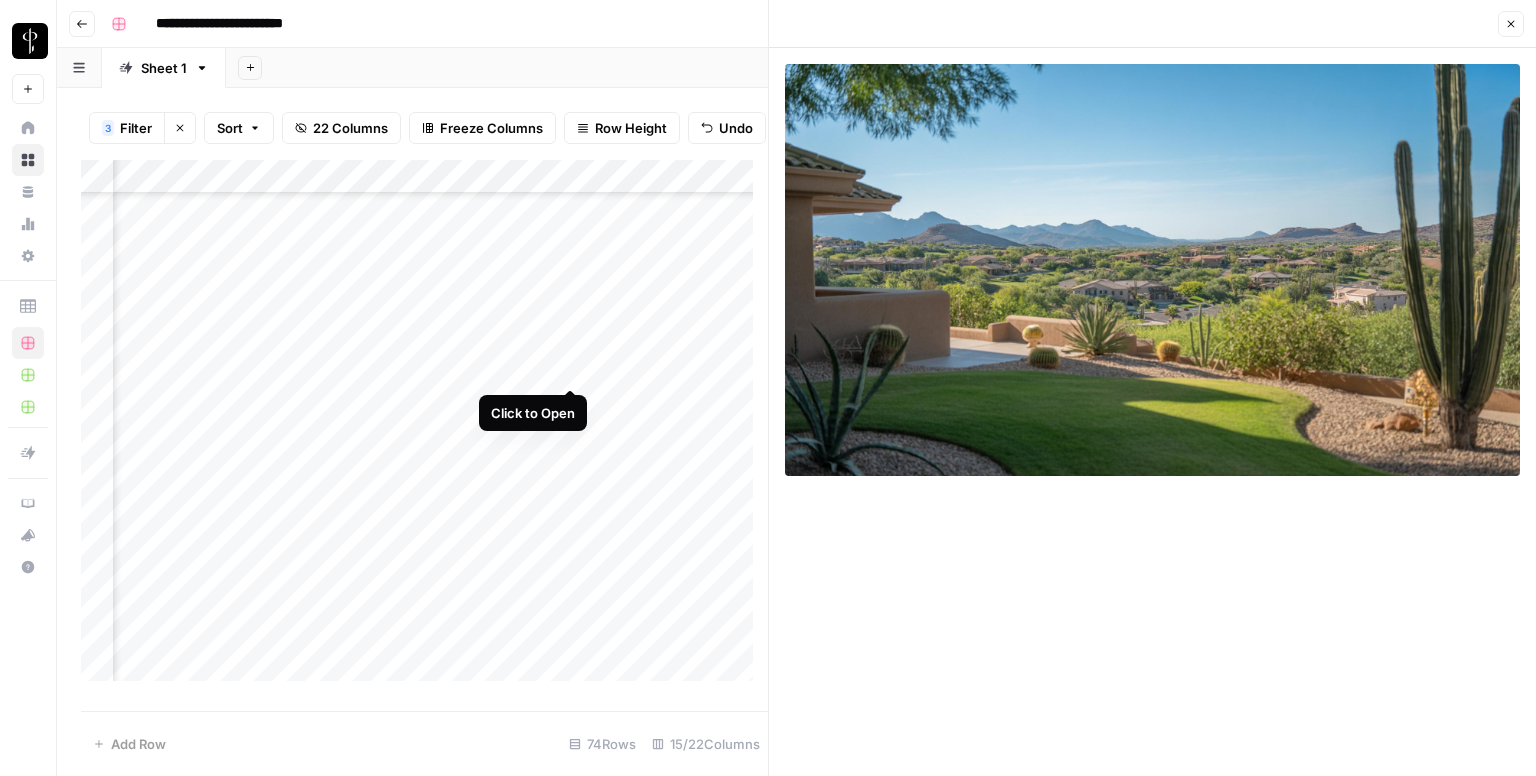 click on "Add Column" at bounding box center (424, 428) 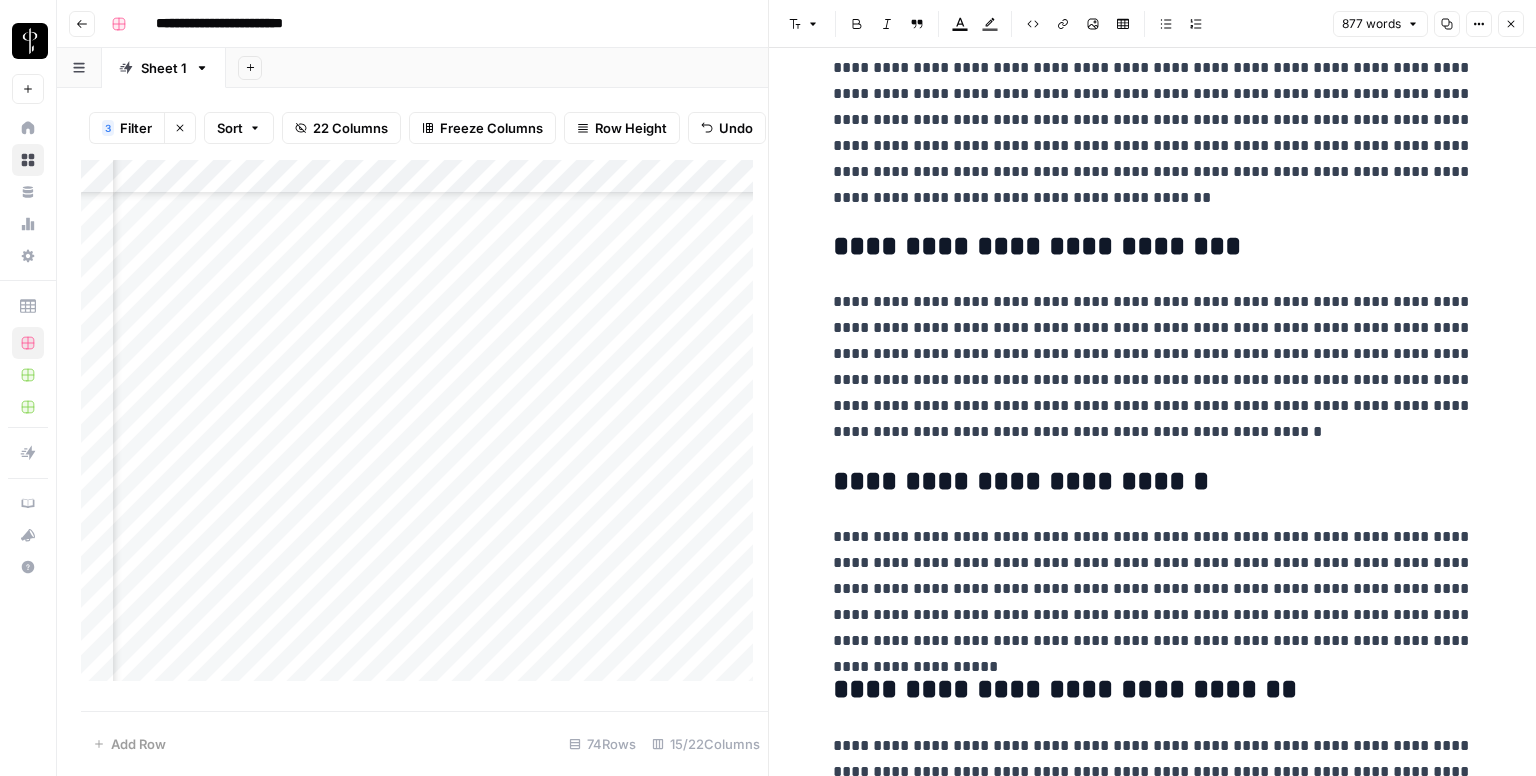 scroll, scrollTop: 2020, scrollLeft: 0, axis: vertical 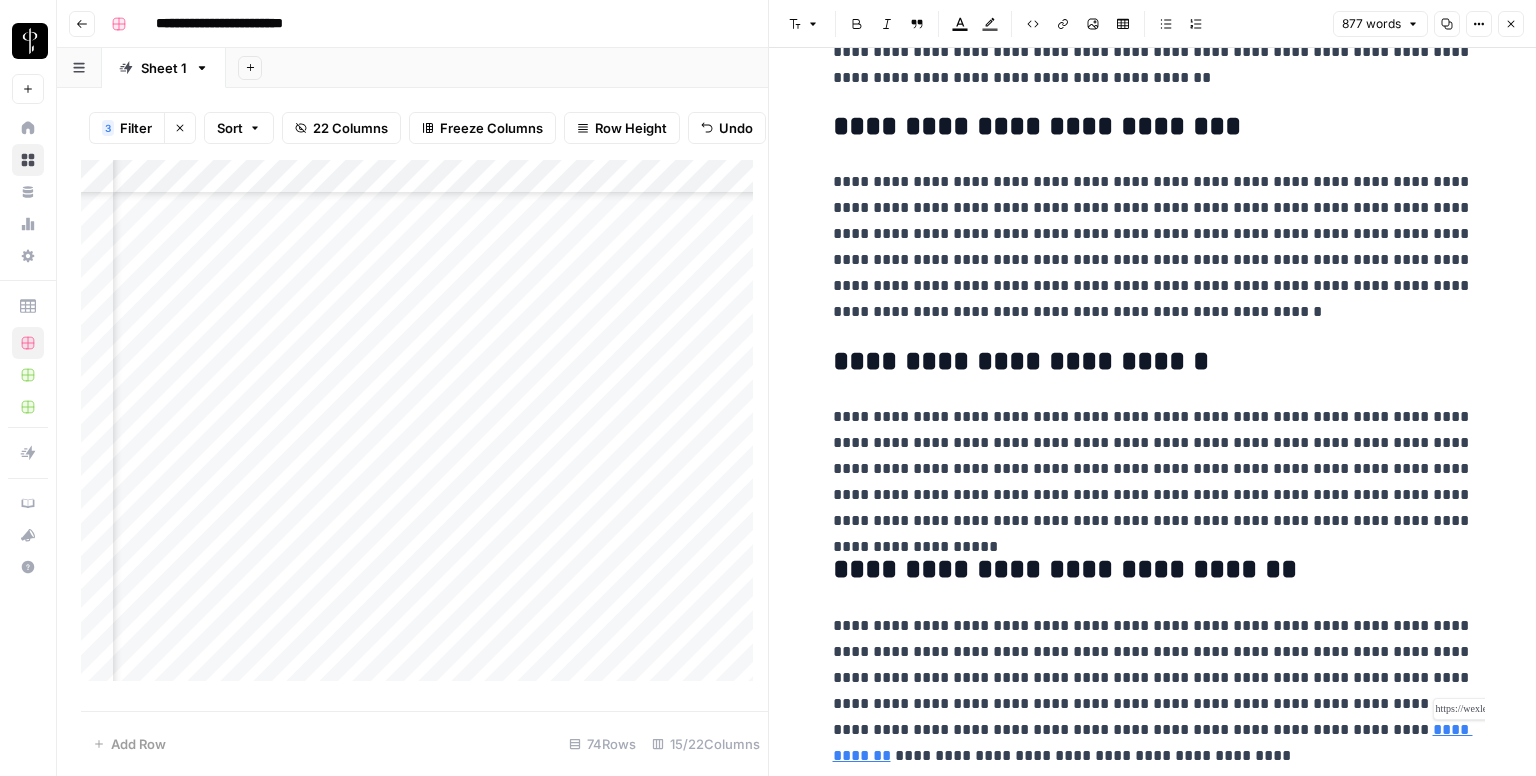 click on "**********" at bounding box center [1153, 742] 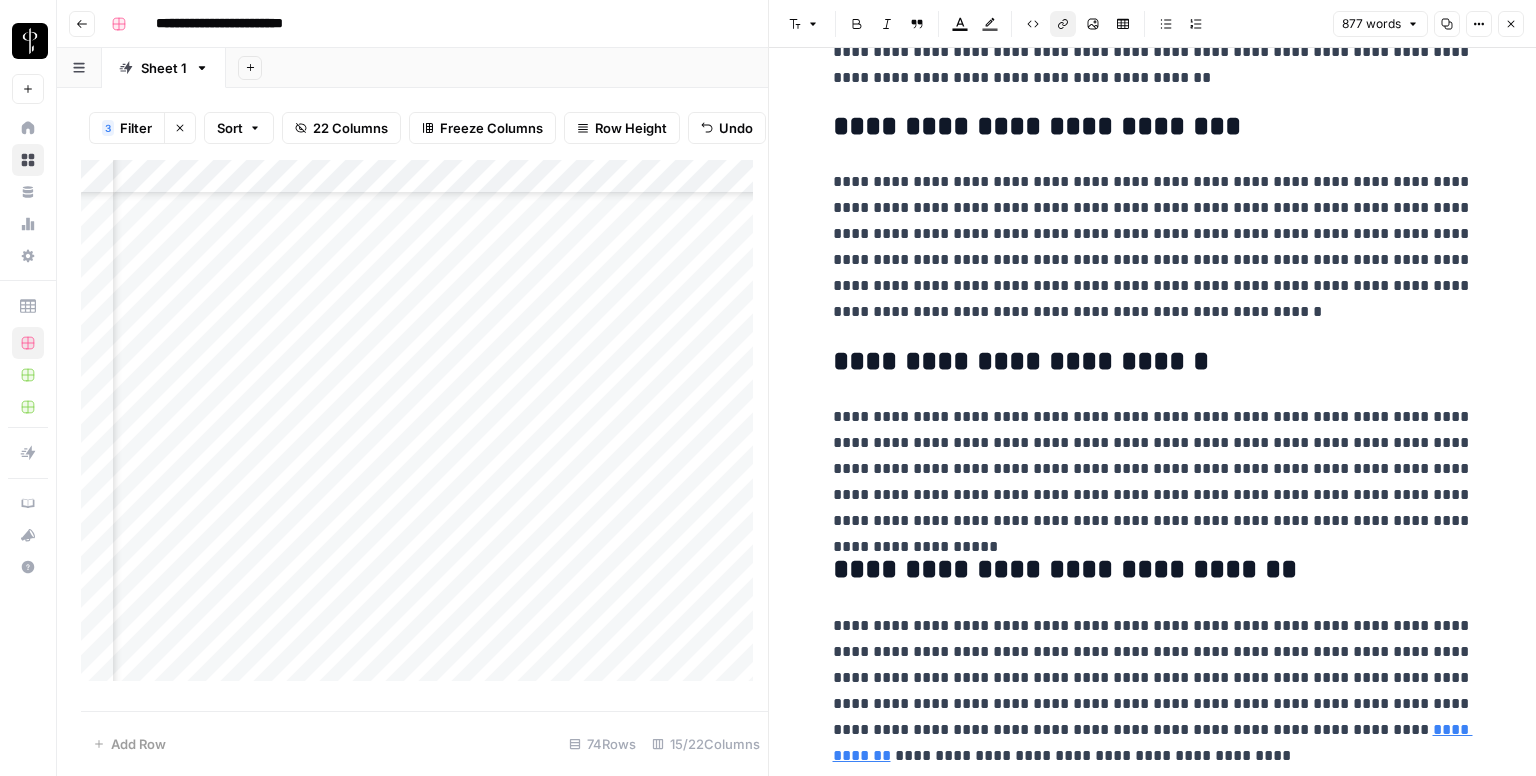 click 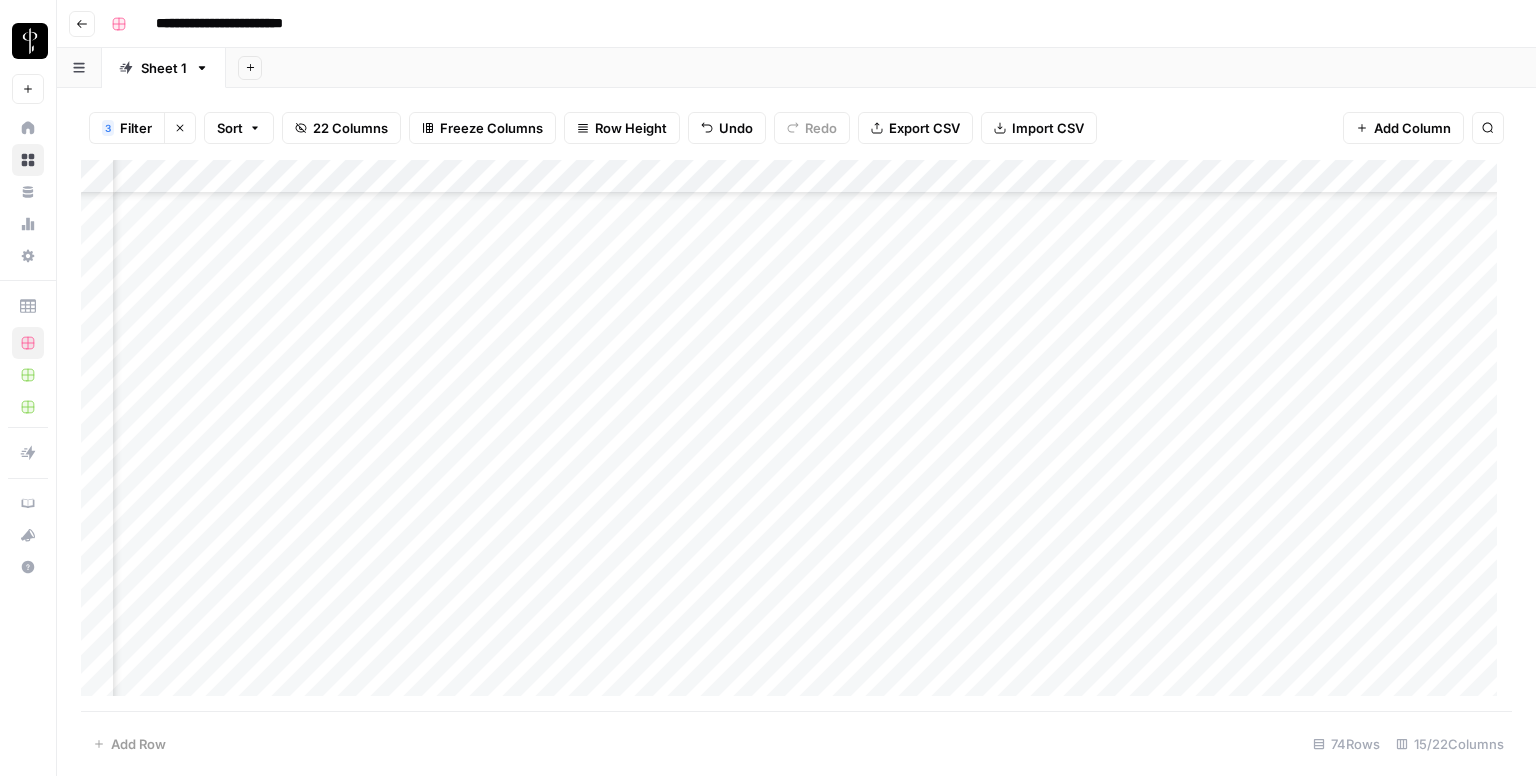 click on "Add Column" at bounding box center [796, 436] 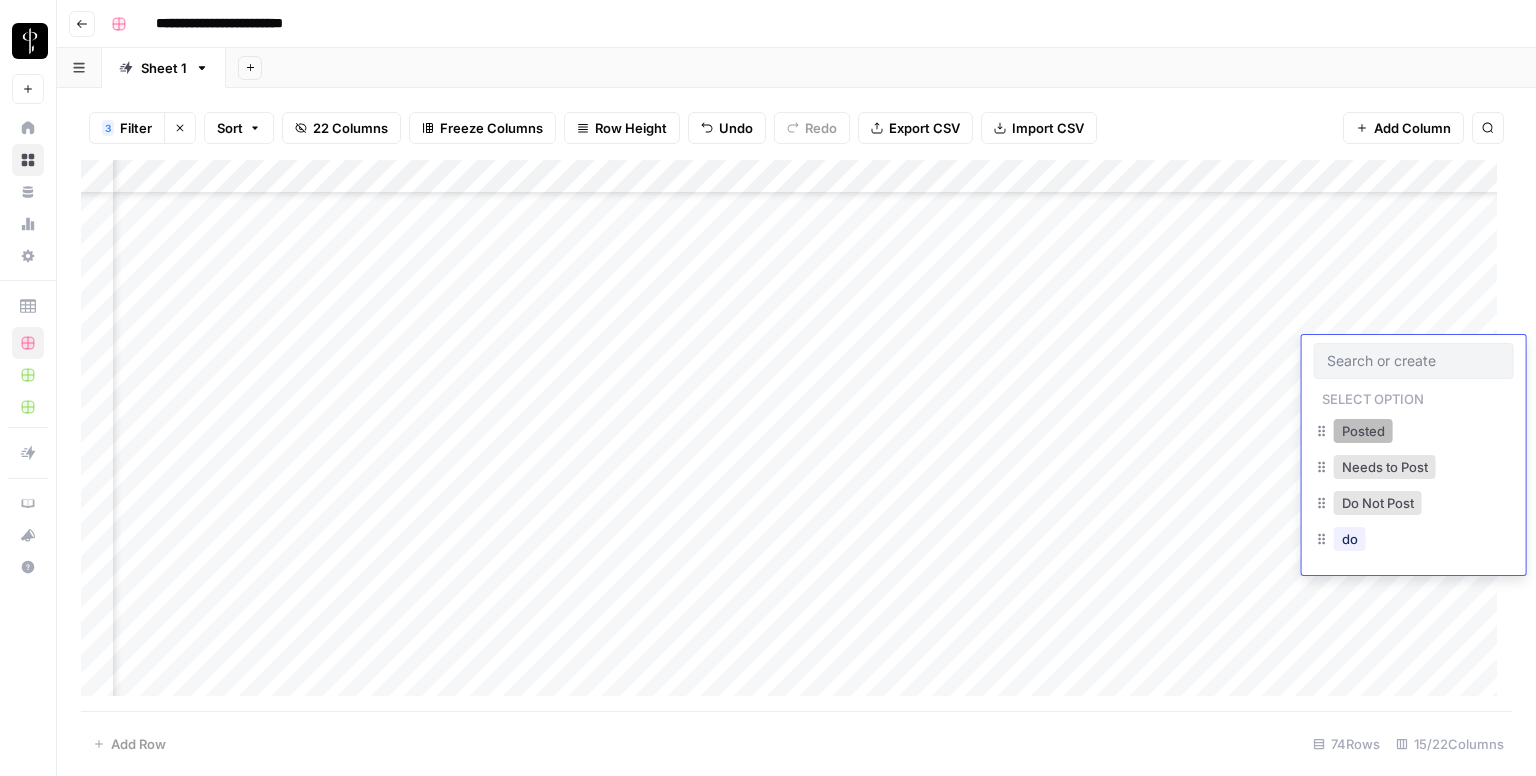 click on "Posted" at bounding box center [1363, 431] 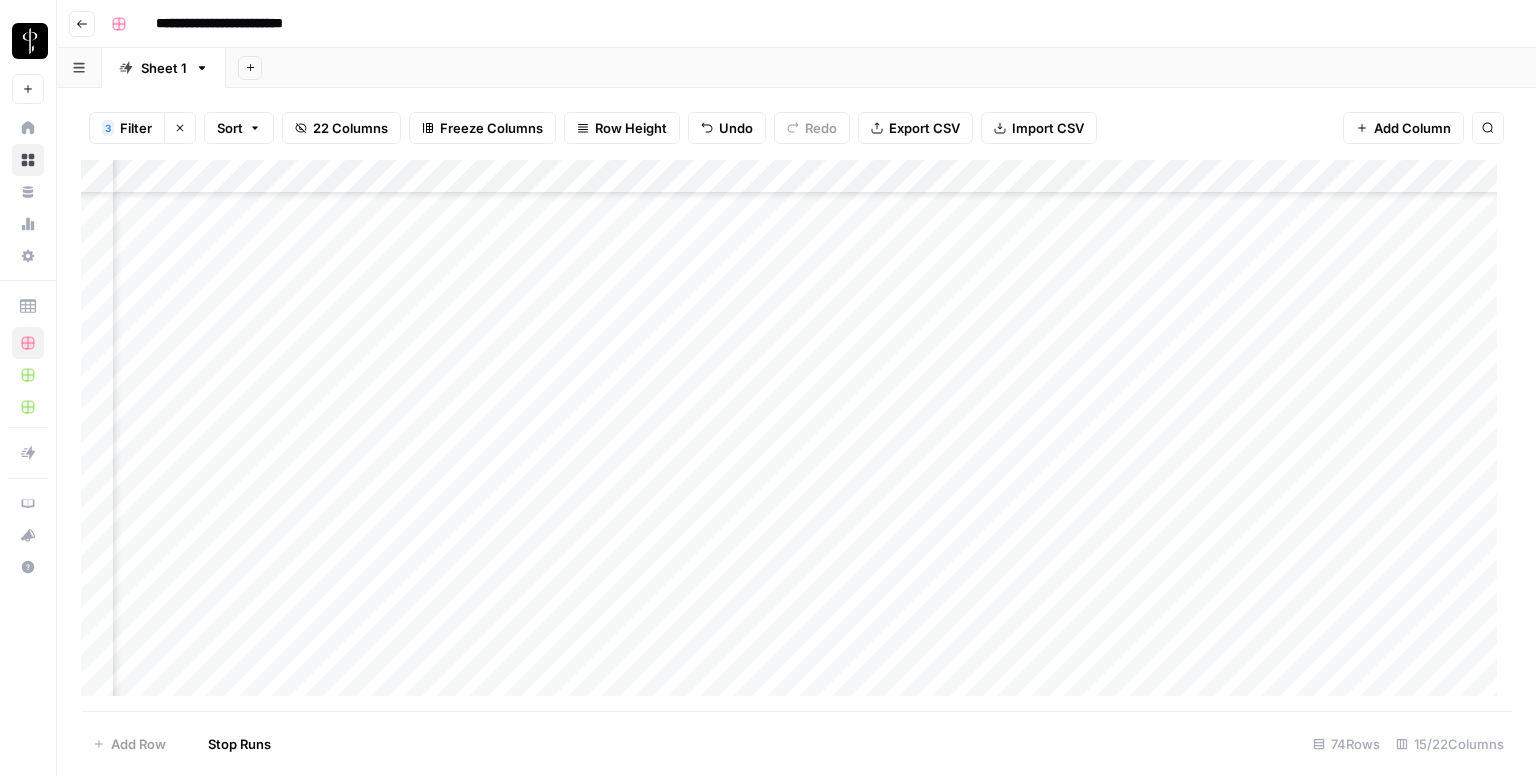 scroll, scrollTop: 500, scrollLeft: 1333, axis: both 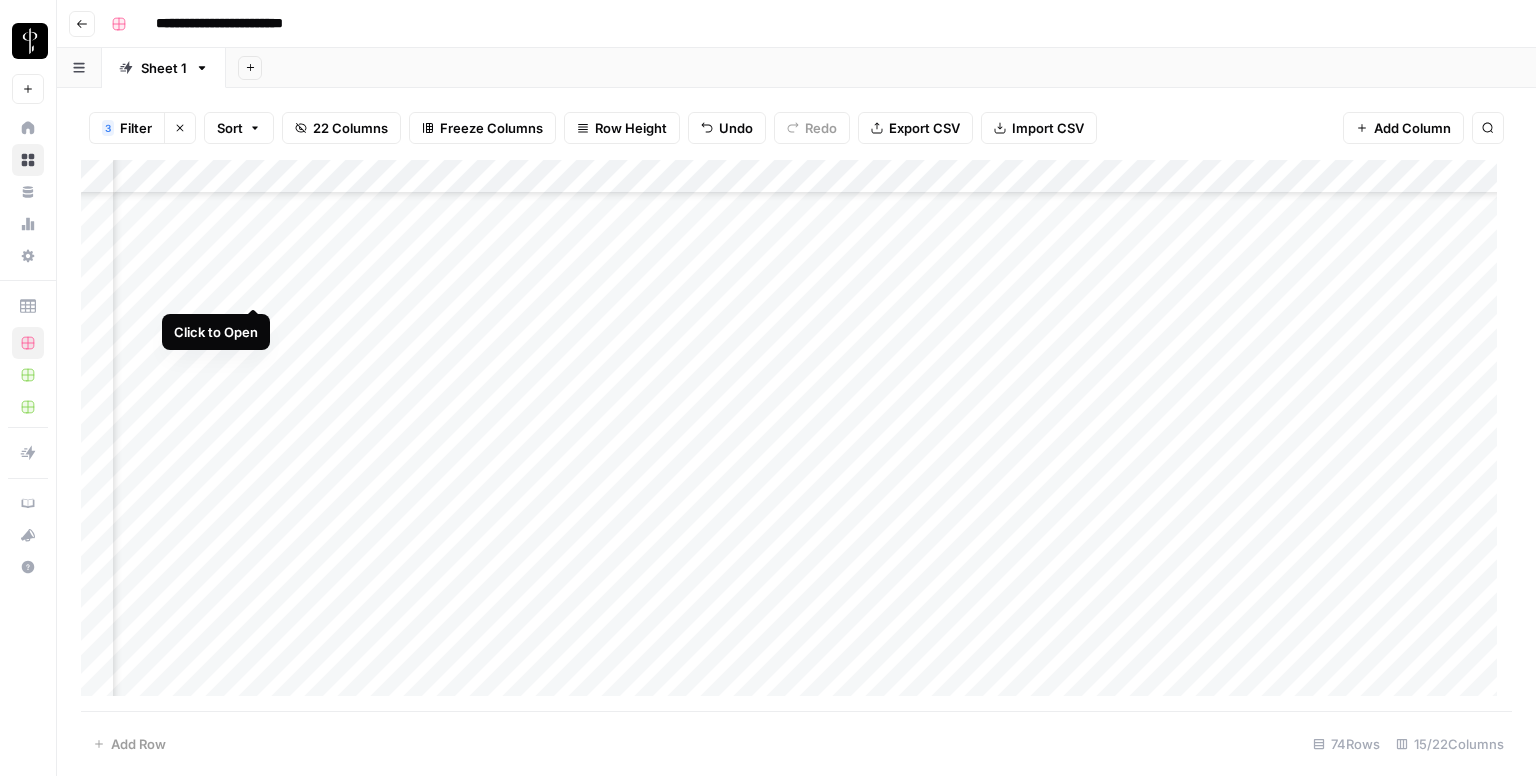 click on "Add Column" at bounding box center [796, 436] 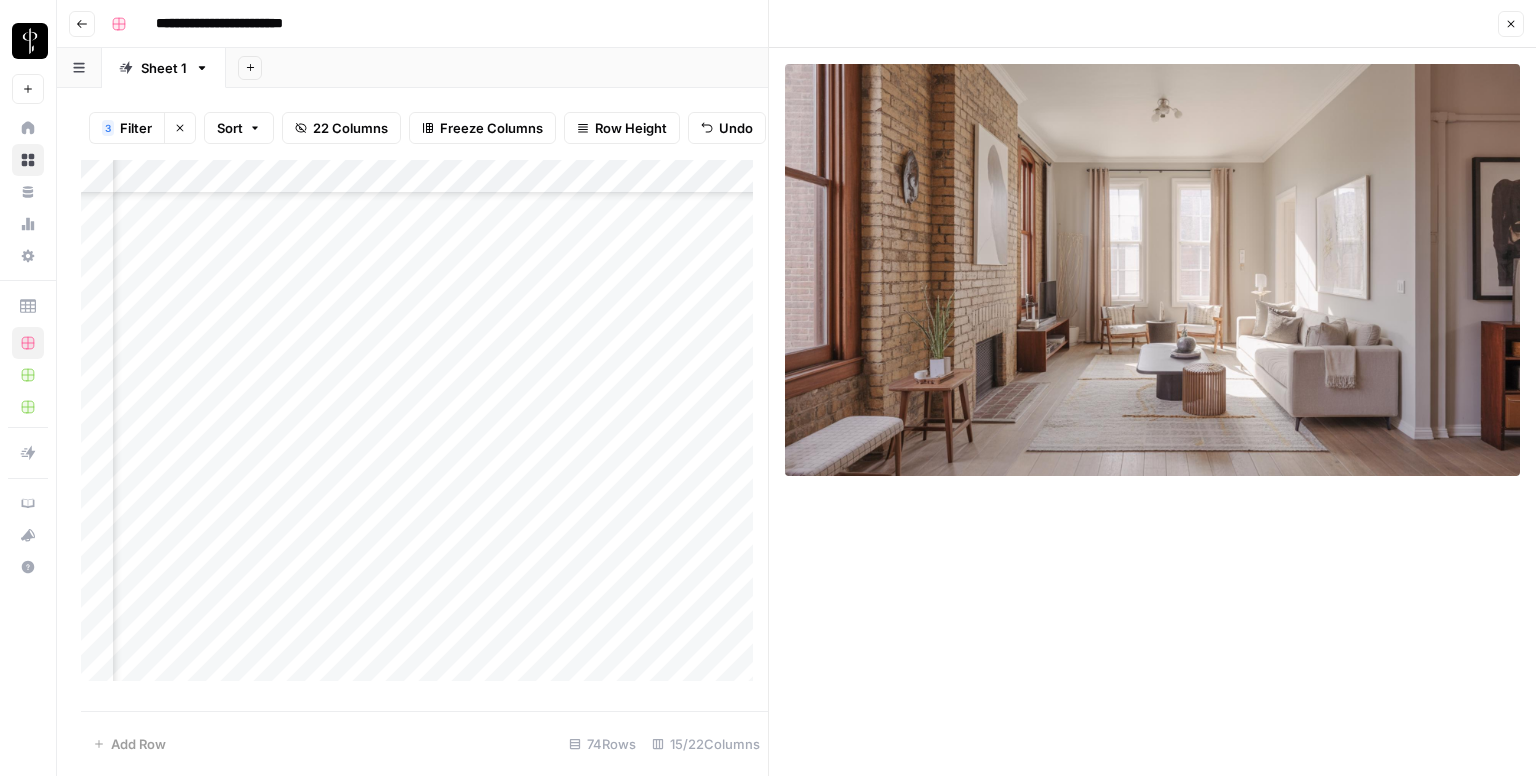 click on "Add Column" at bounding box center [424, 428] 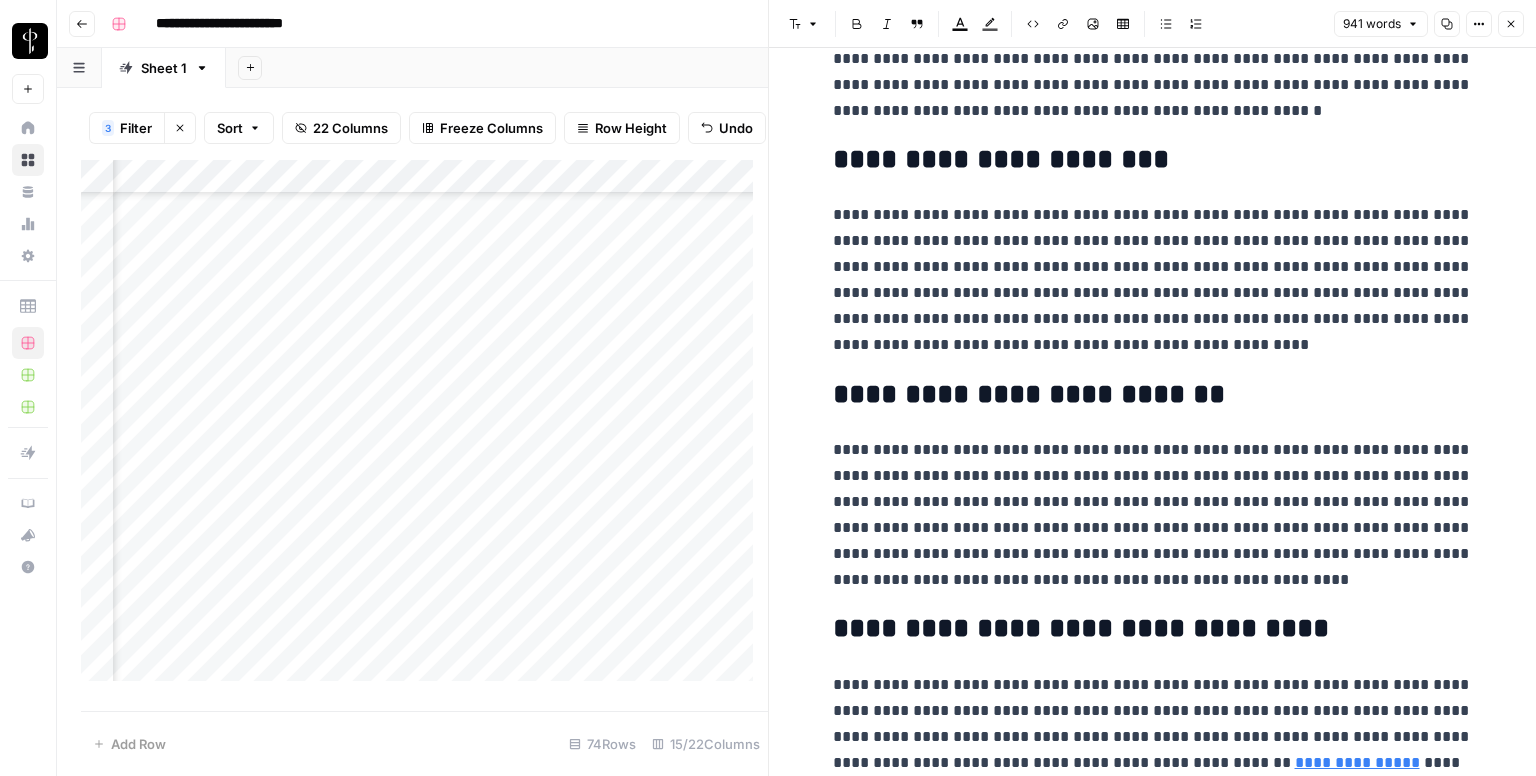 scroll, scrollTop: 2098, scrollLeft: 0, axis: vertical 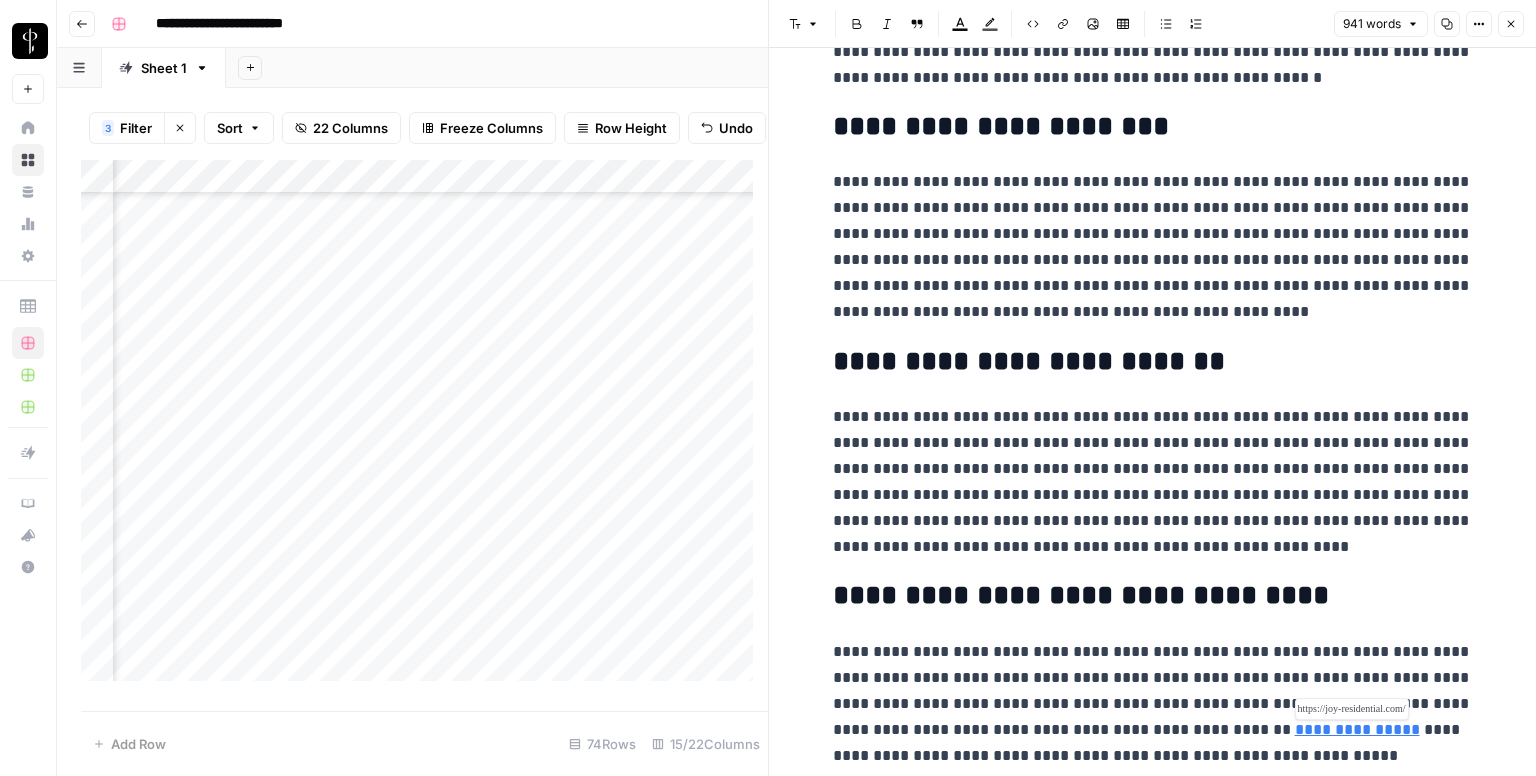 click on "**********" at bounding box center (1357, 729) 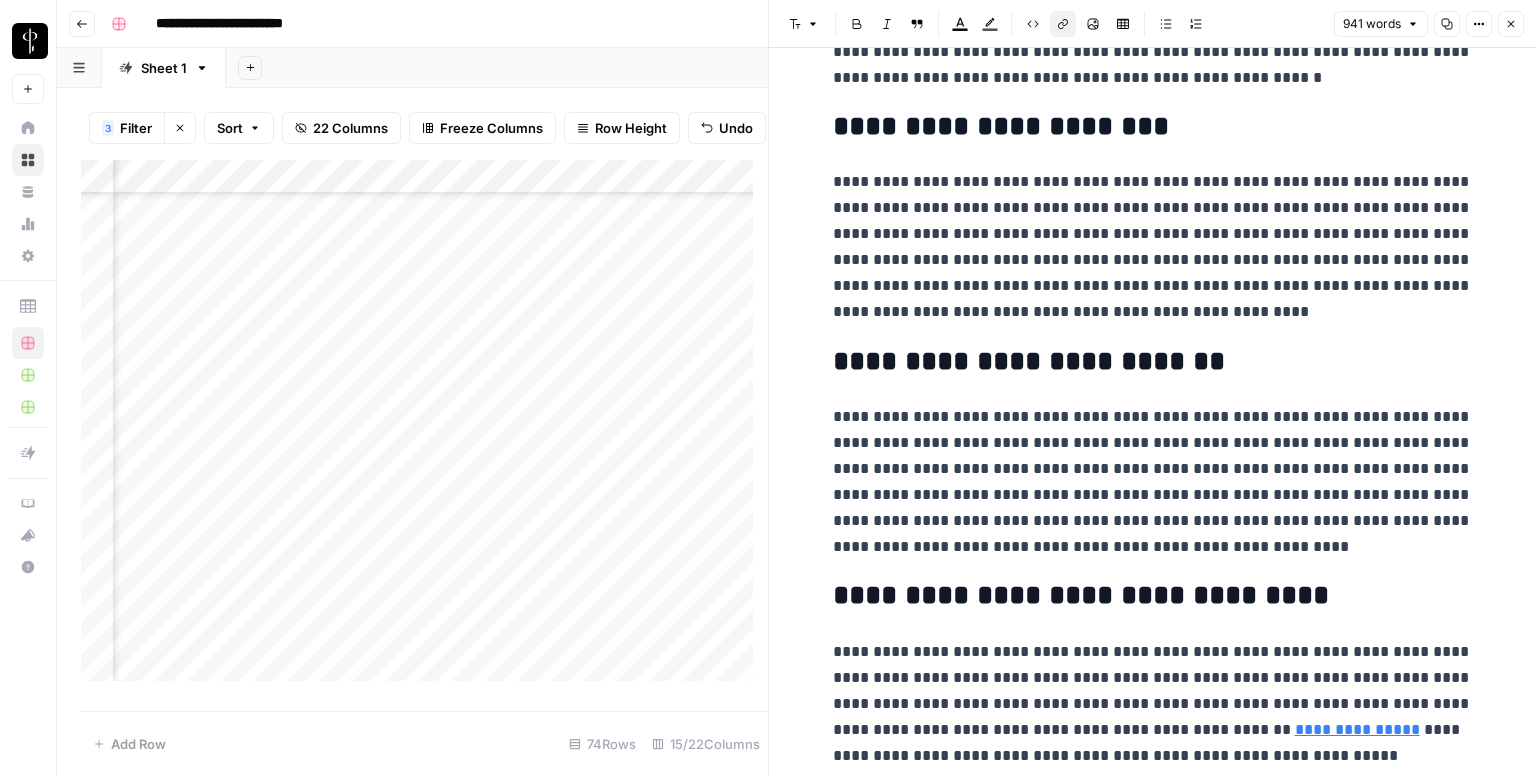 click 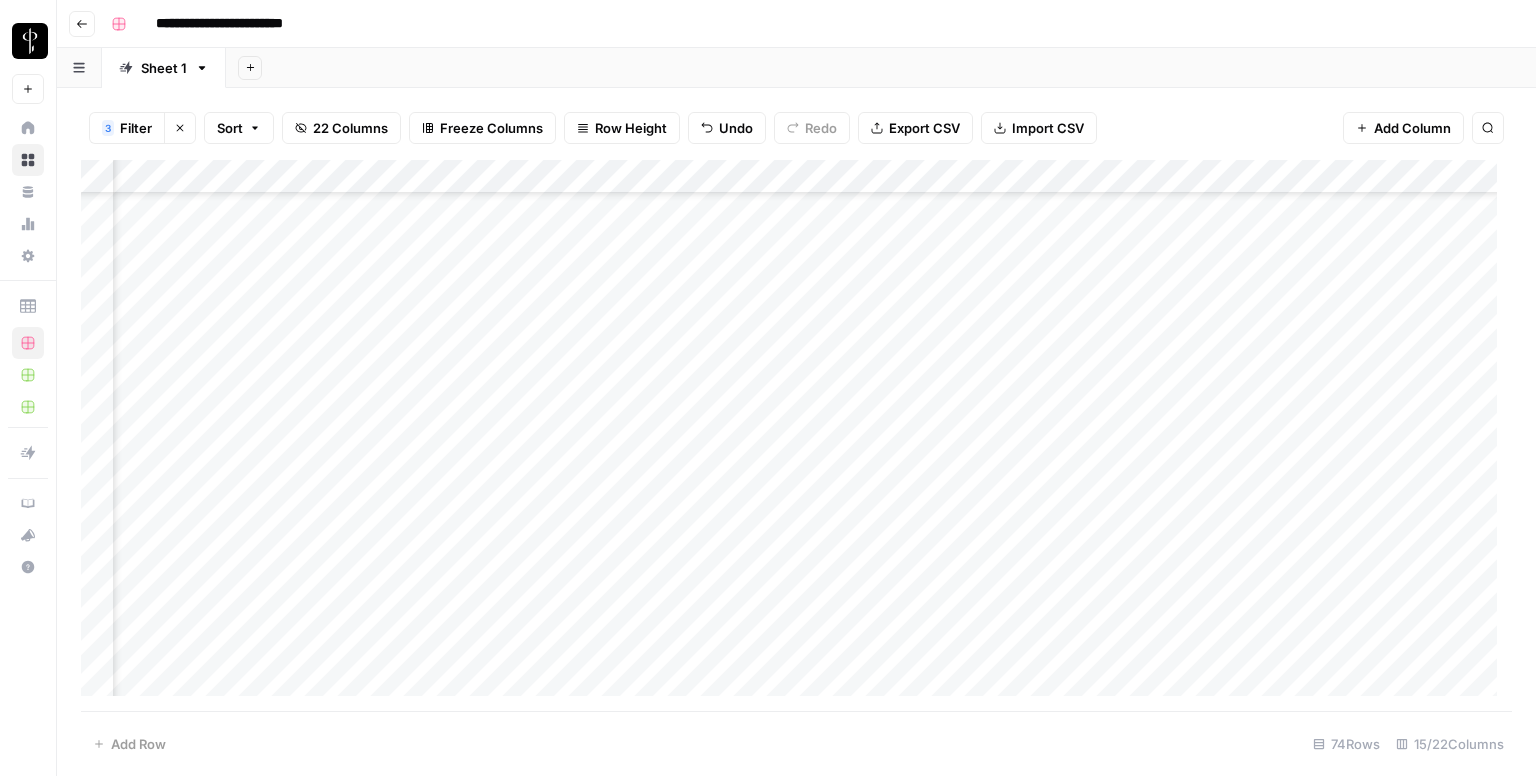 click on "Add Column" at bounding box center (796, 436) 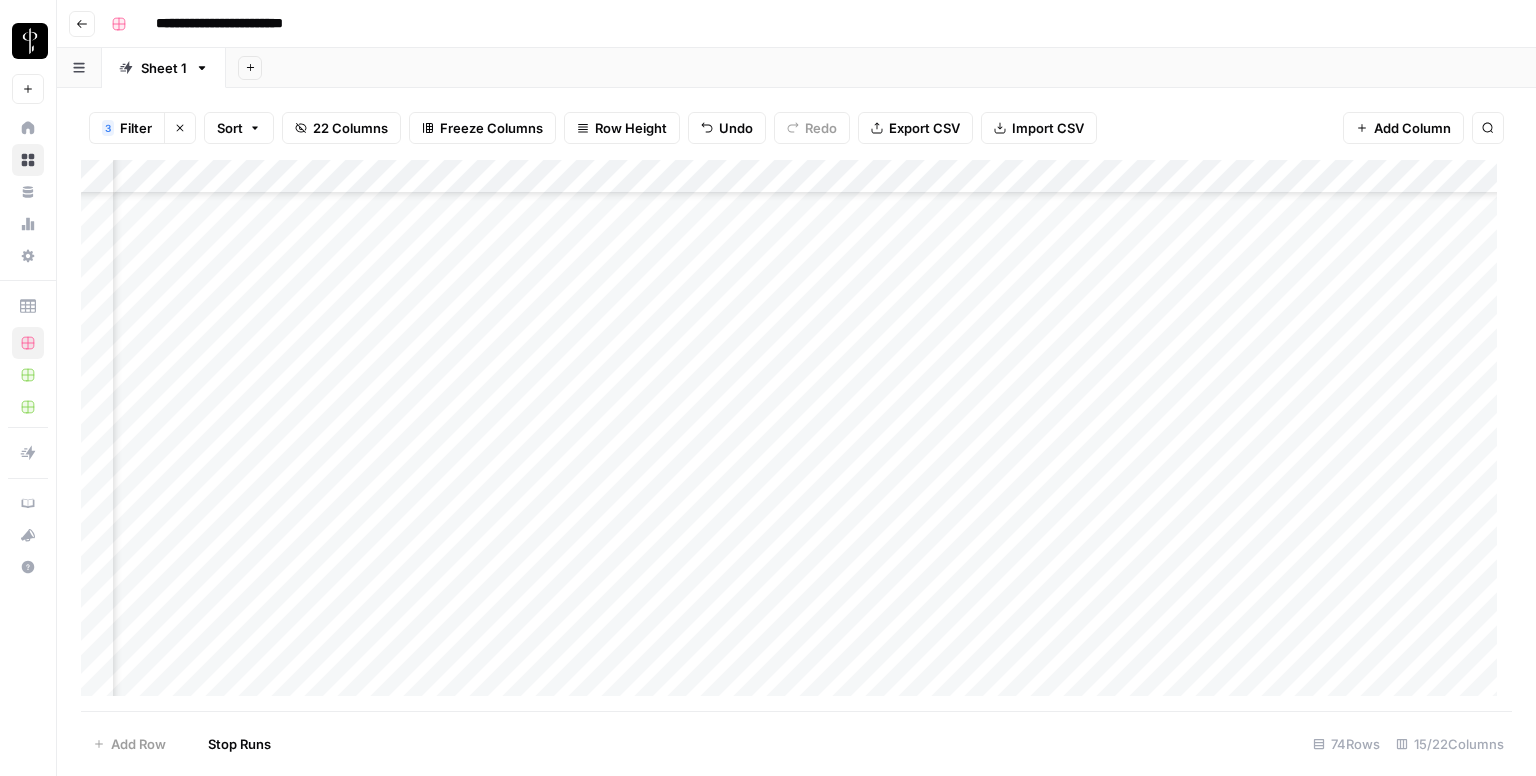 click on "Add Column" at bounding box center [796, 436] 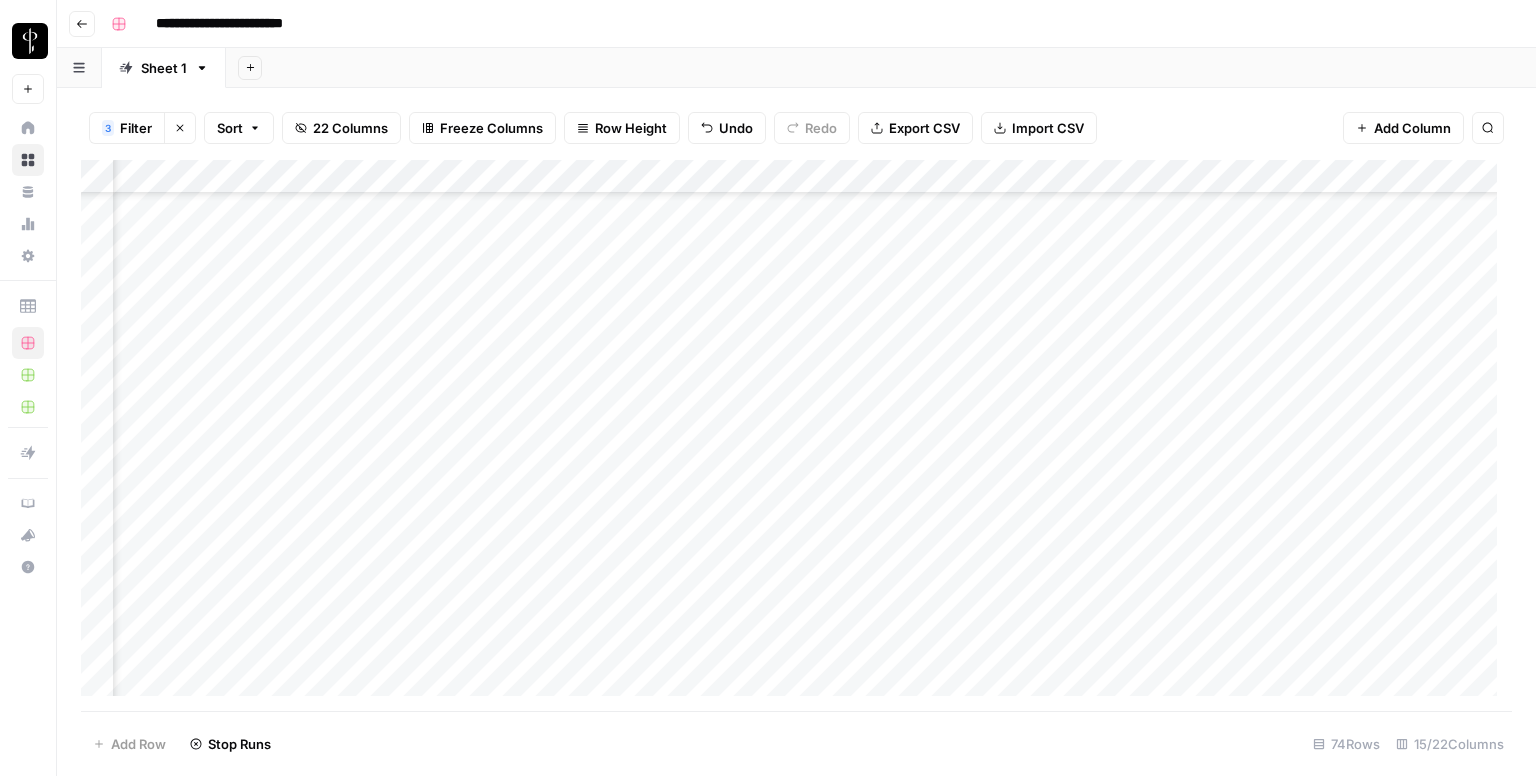 click on "Add Column" at bounding box center (796, 436) 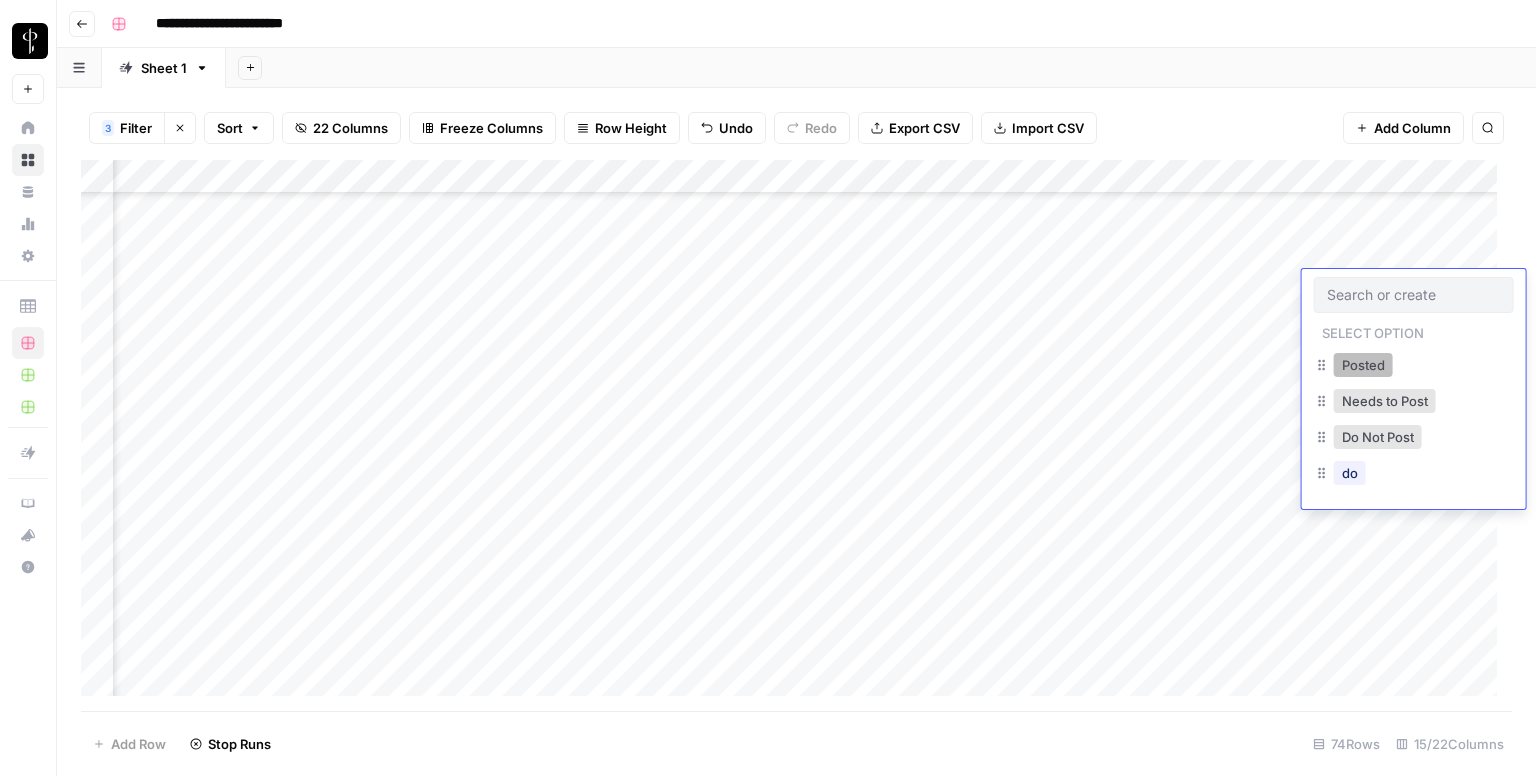 click on "Posted" at bounding box center [1363, 365] 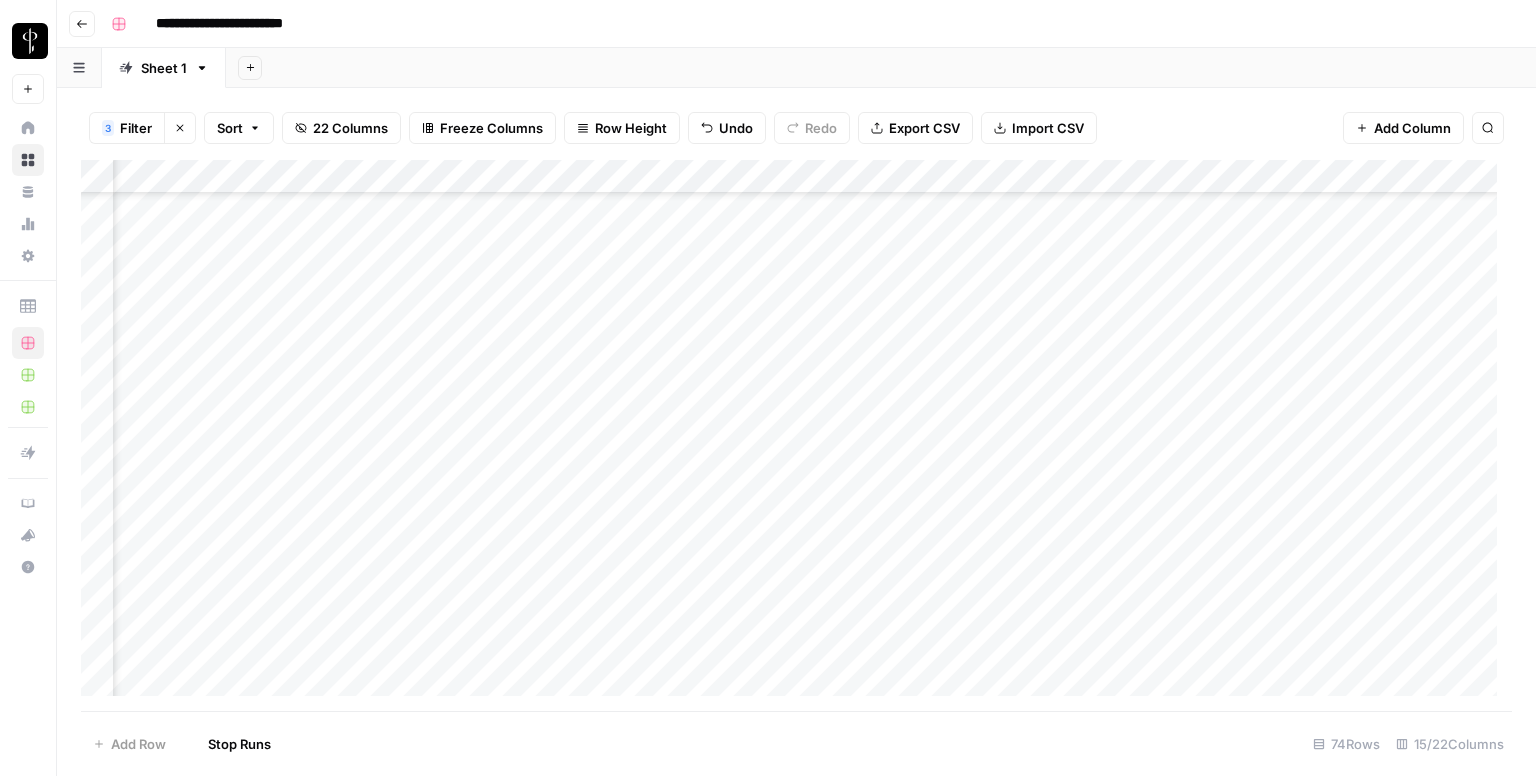 click on "Add Column" at bounding box center (796, 436) 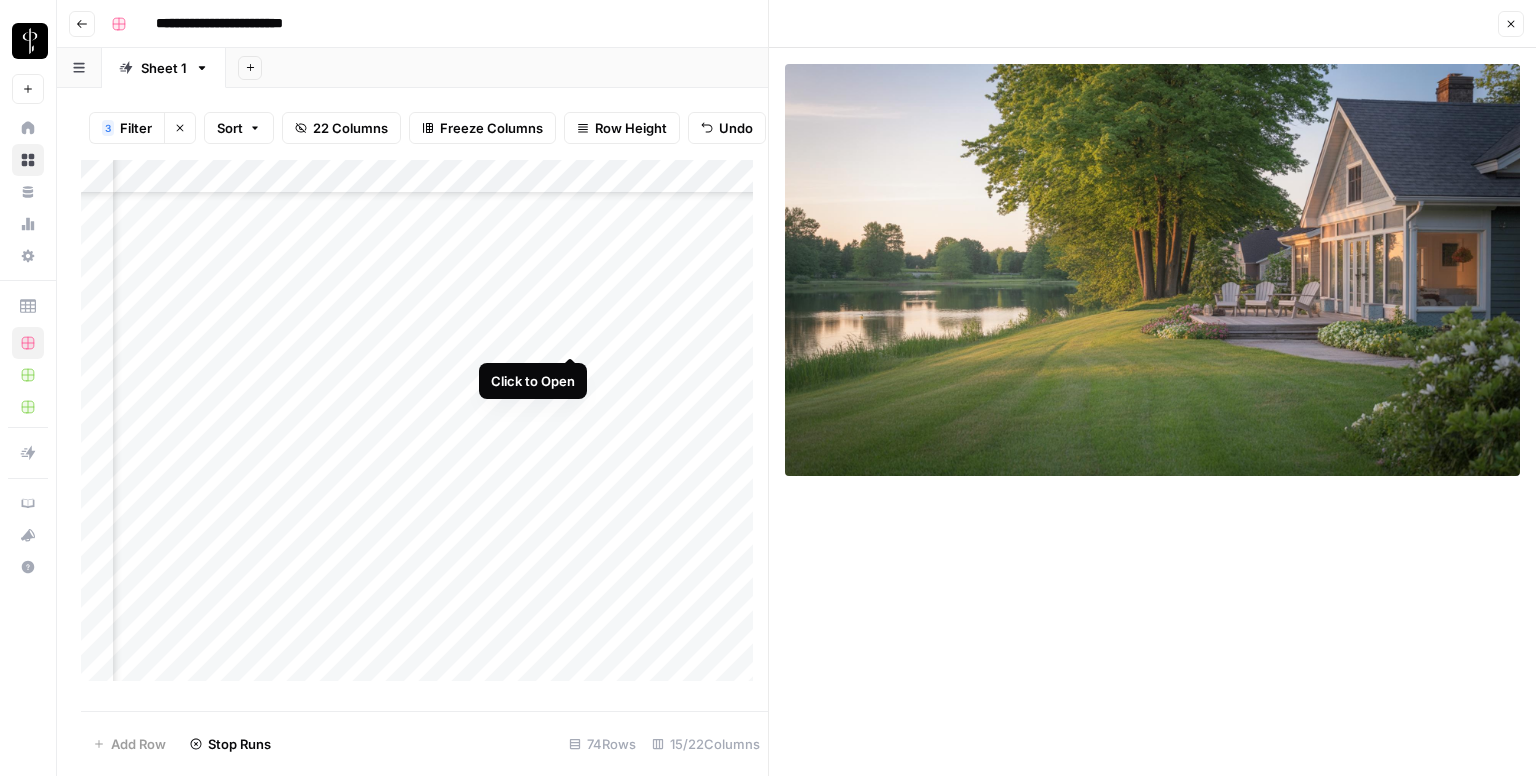 click on "Add Column" at bounding box center (424, 428) 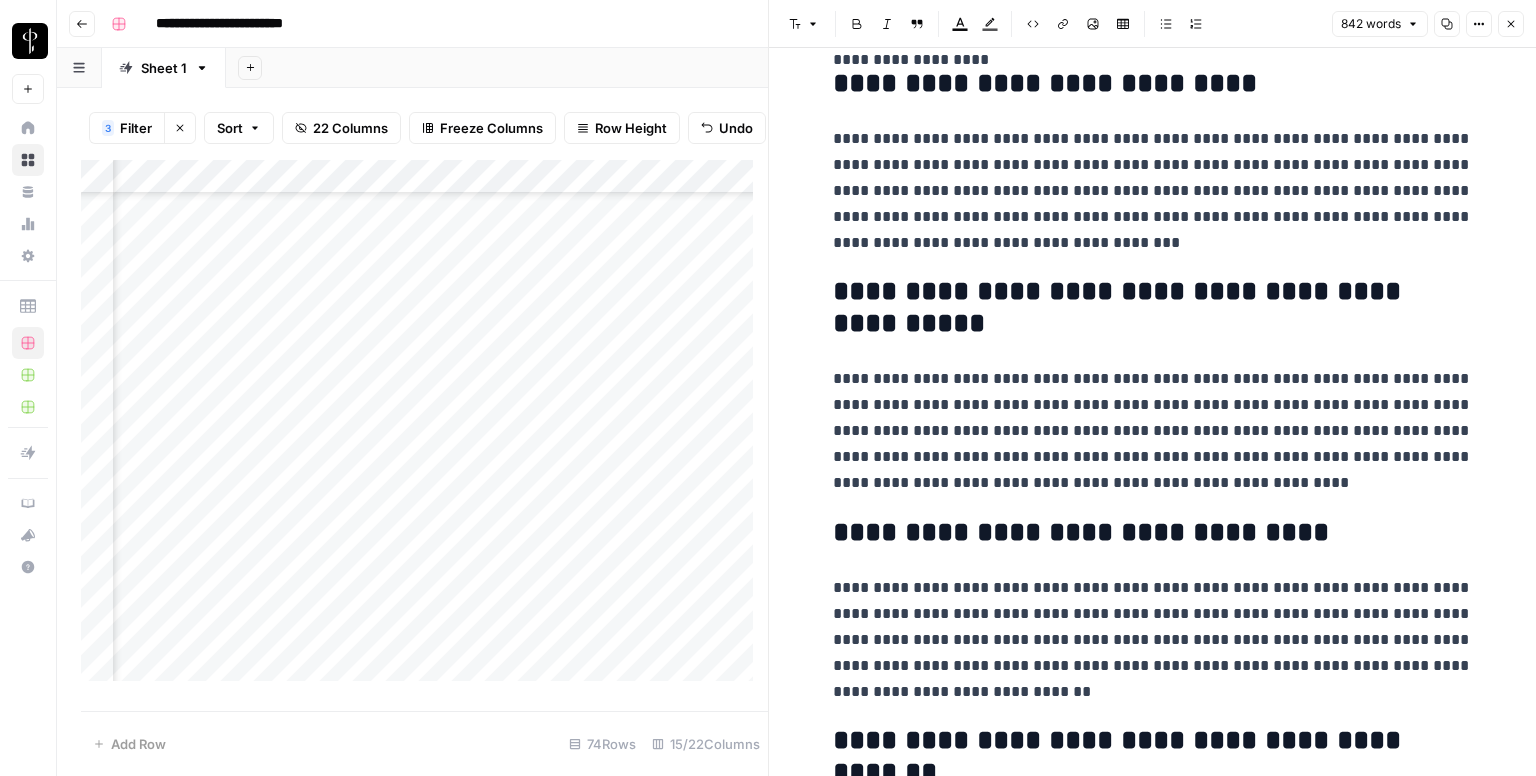 scroll, scrollTop: 1934, scrollLeft: 0, axis: vertical 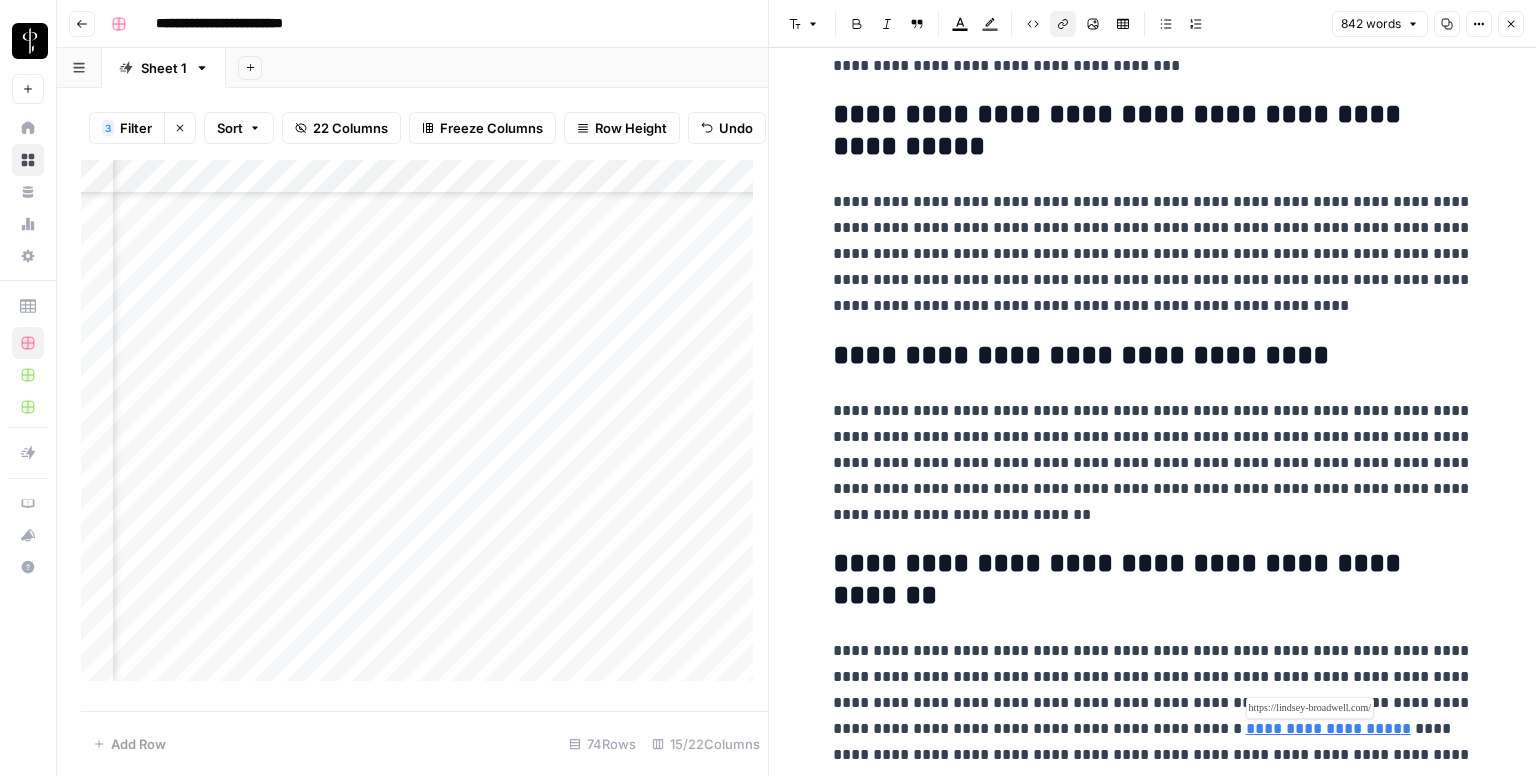 click on "**********" at bounding box center [1328, 728] 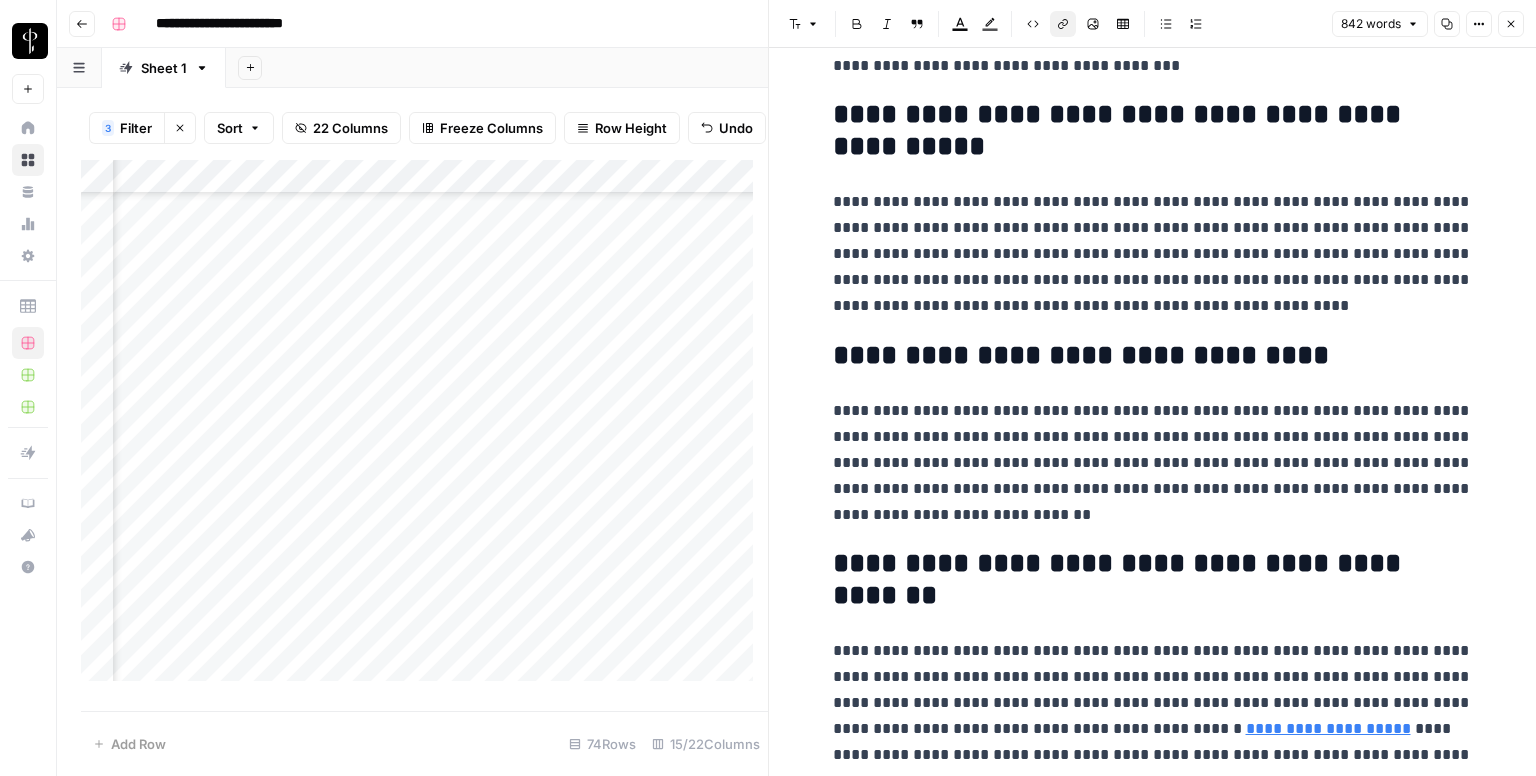 click 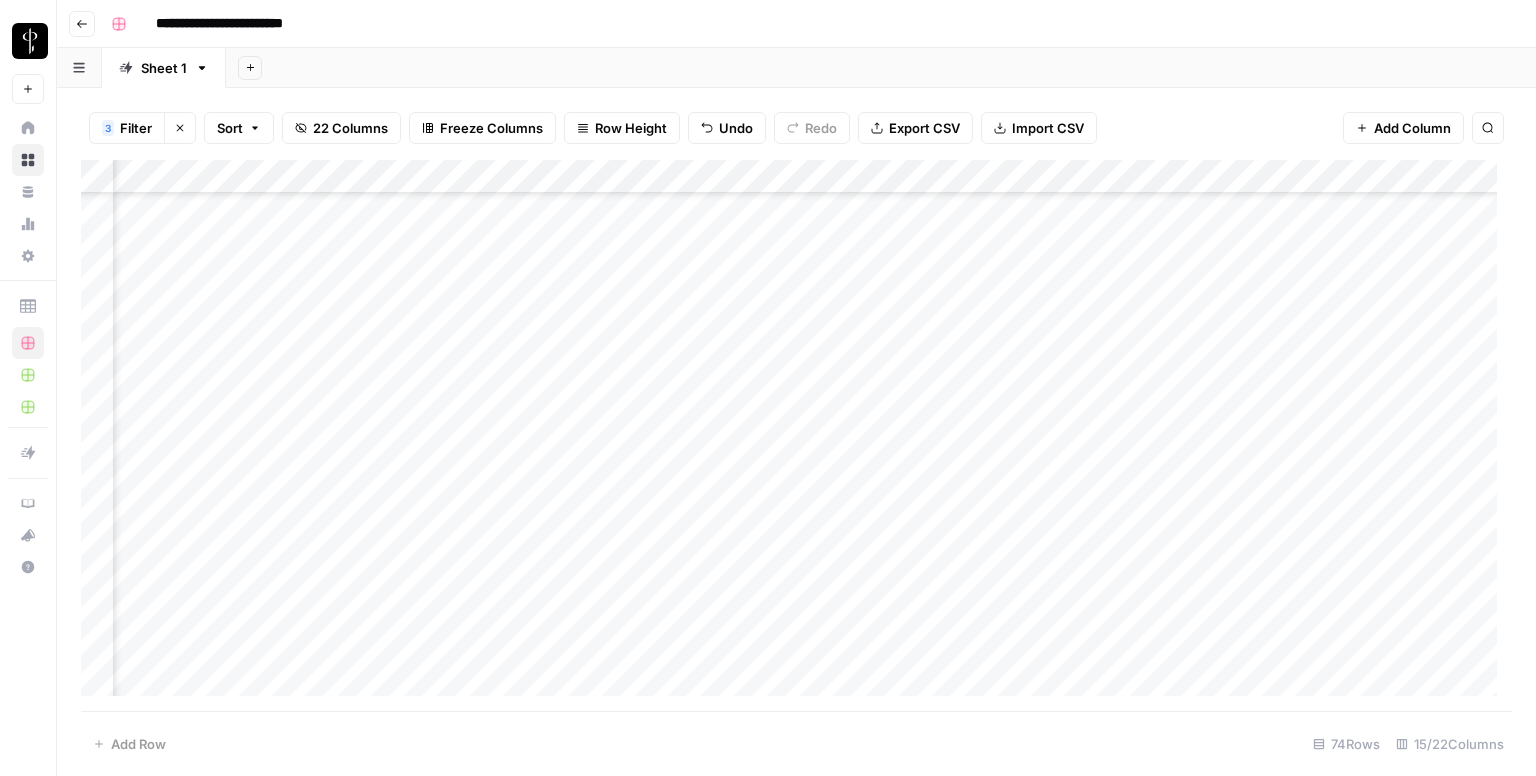 click on "Add Column" at bounding box center (796, 436) 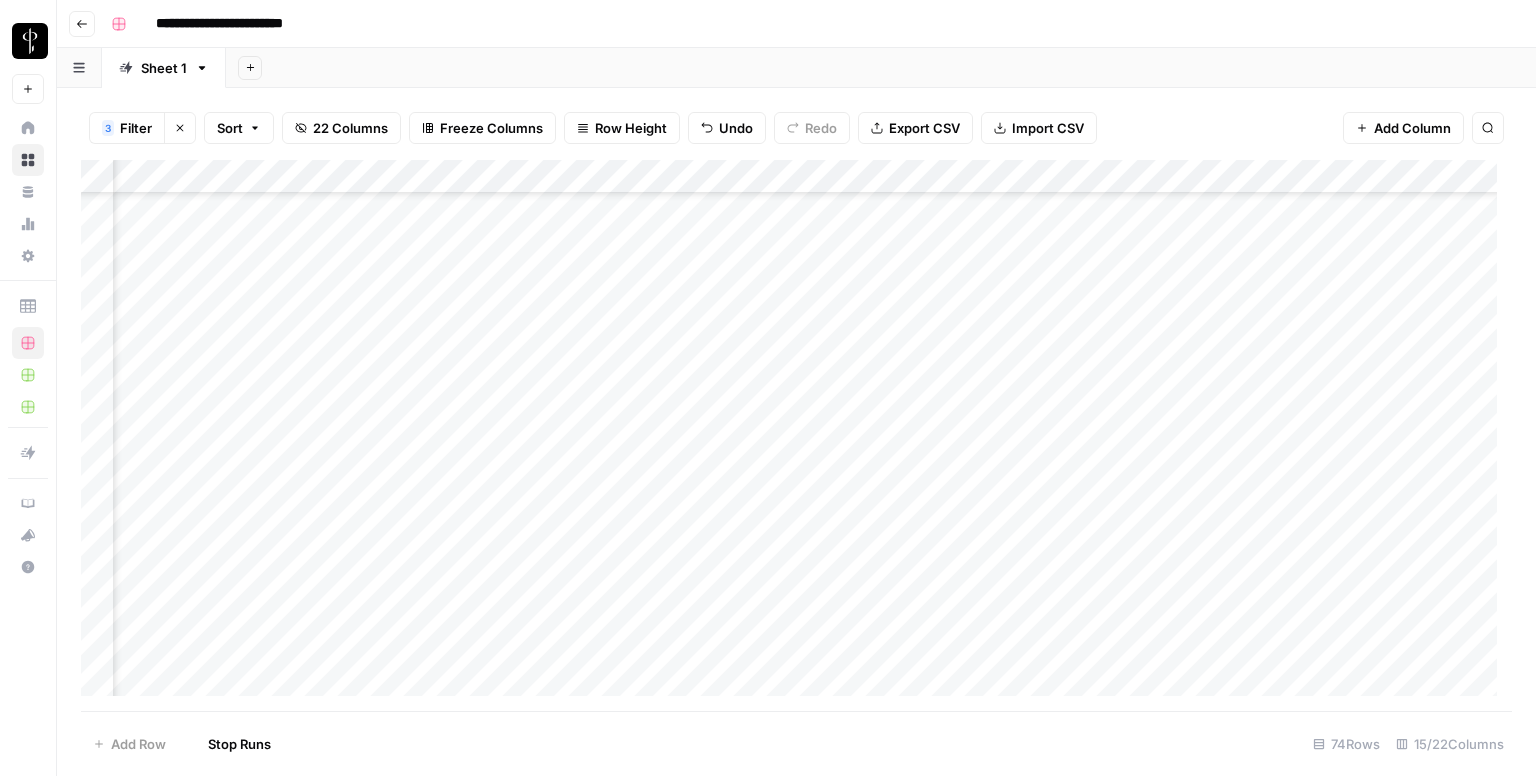 click on "Add Column" at bounding box center (796, 436) 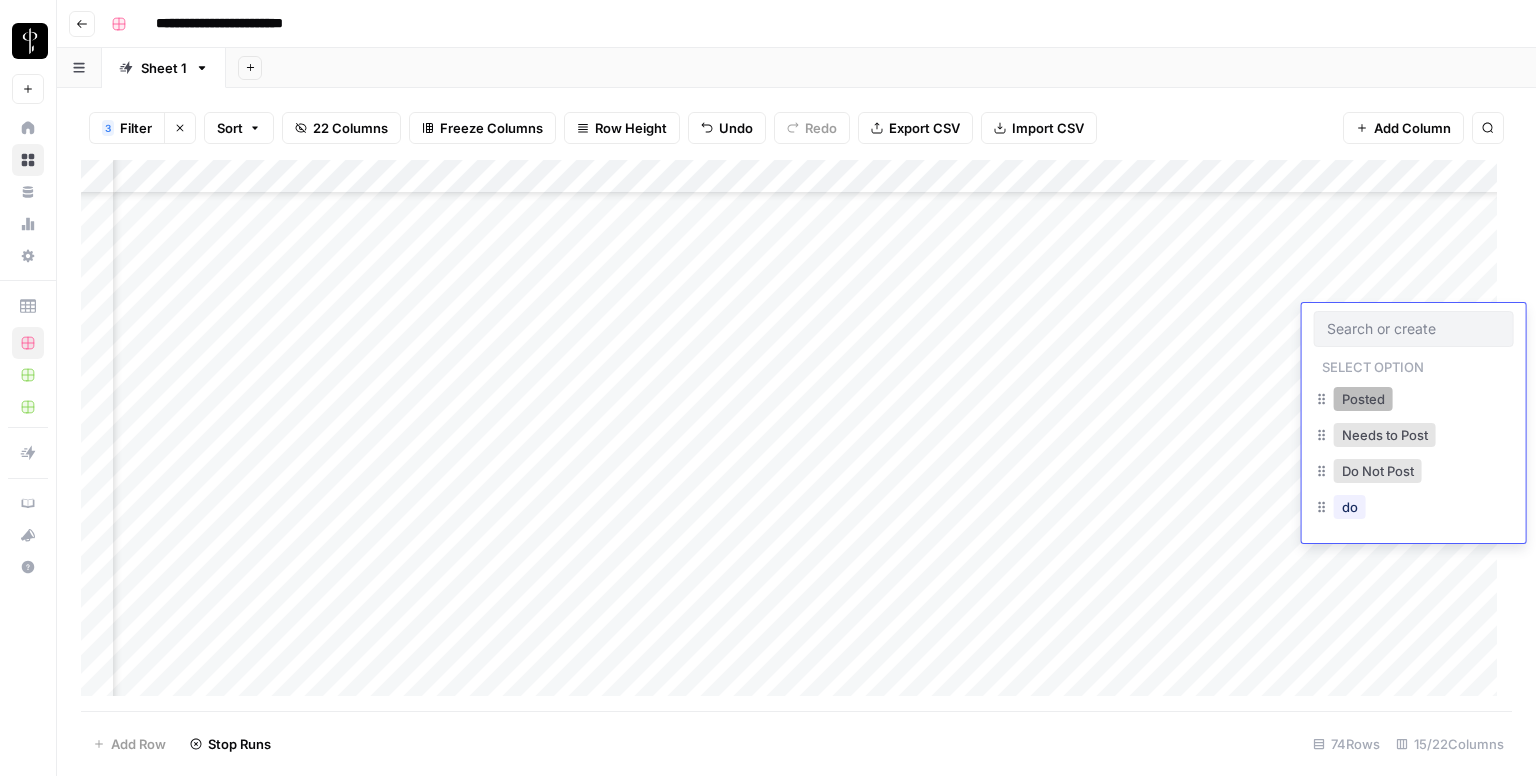 click on "Posted" at bounding box center (1363, 399) 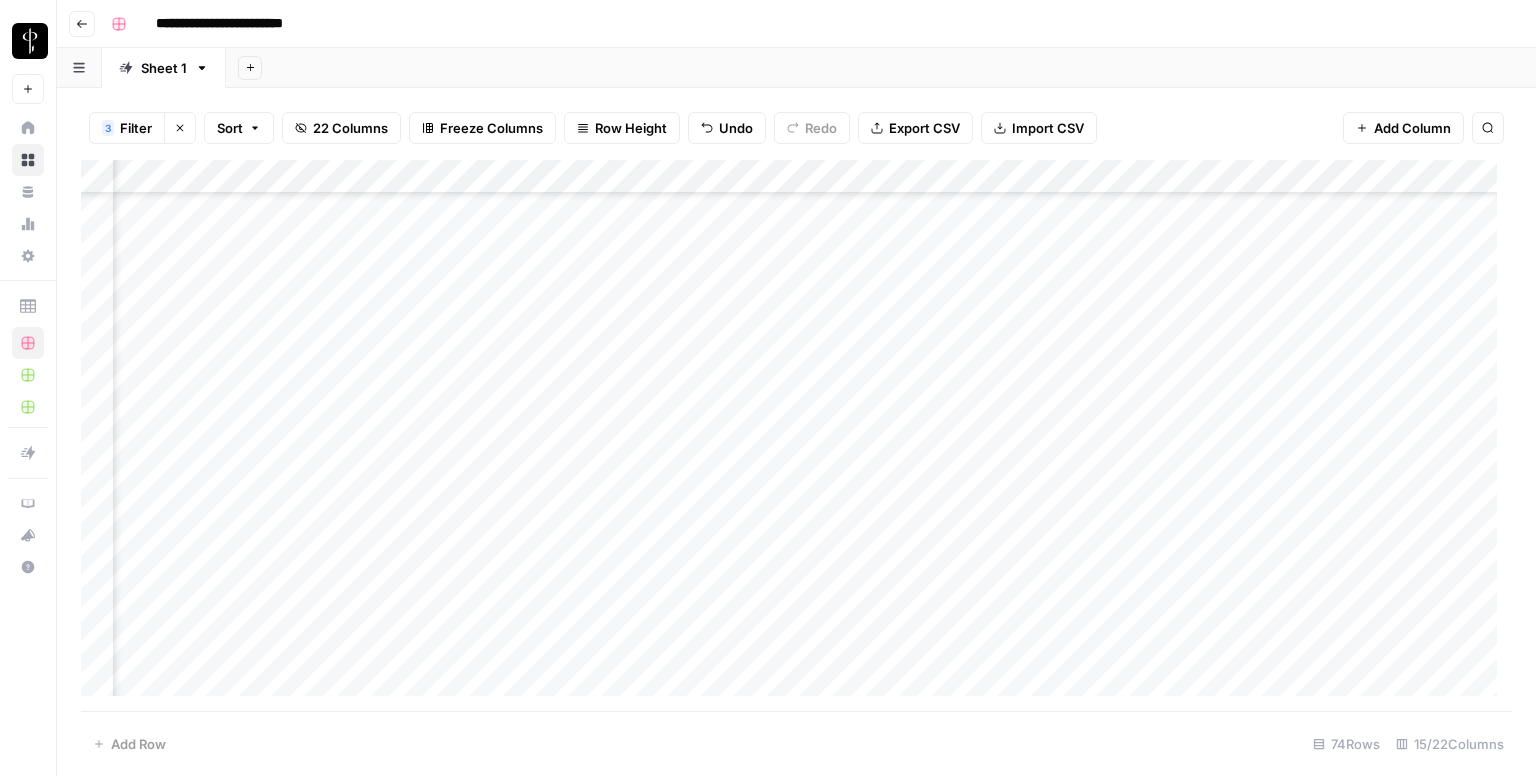 click on "Add Column" at bounding box center (796, 436) 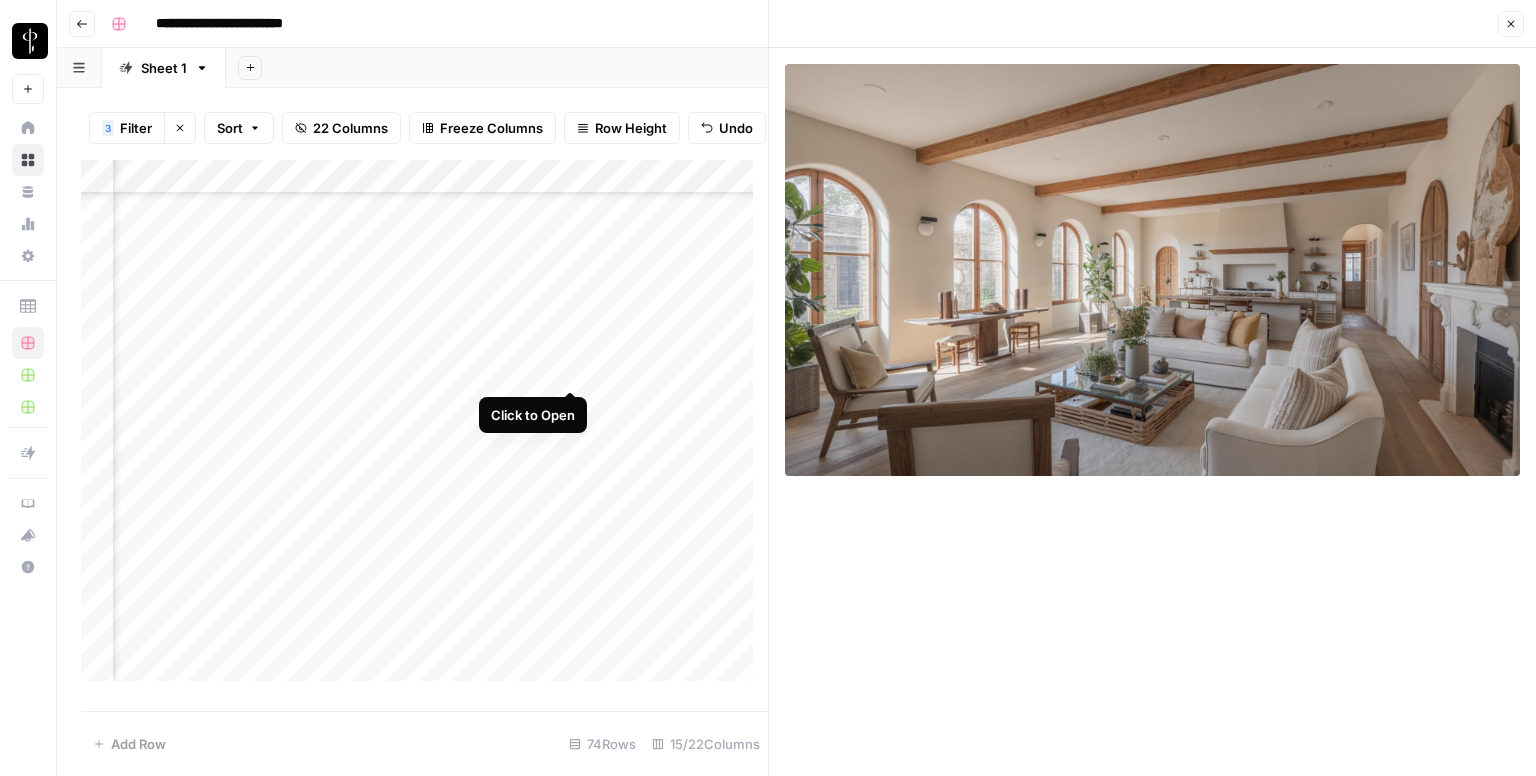 click on "Add Column" at bounding box center (424, 428) 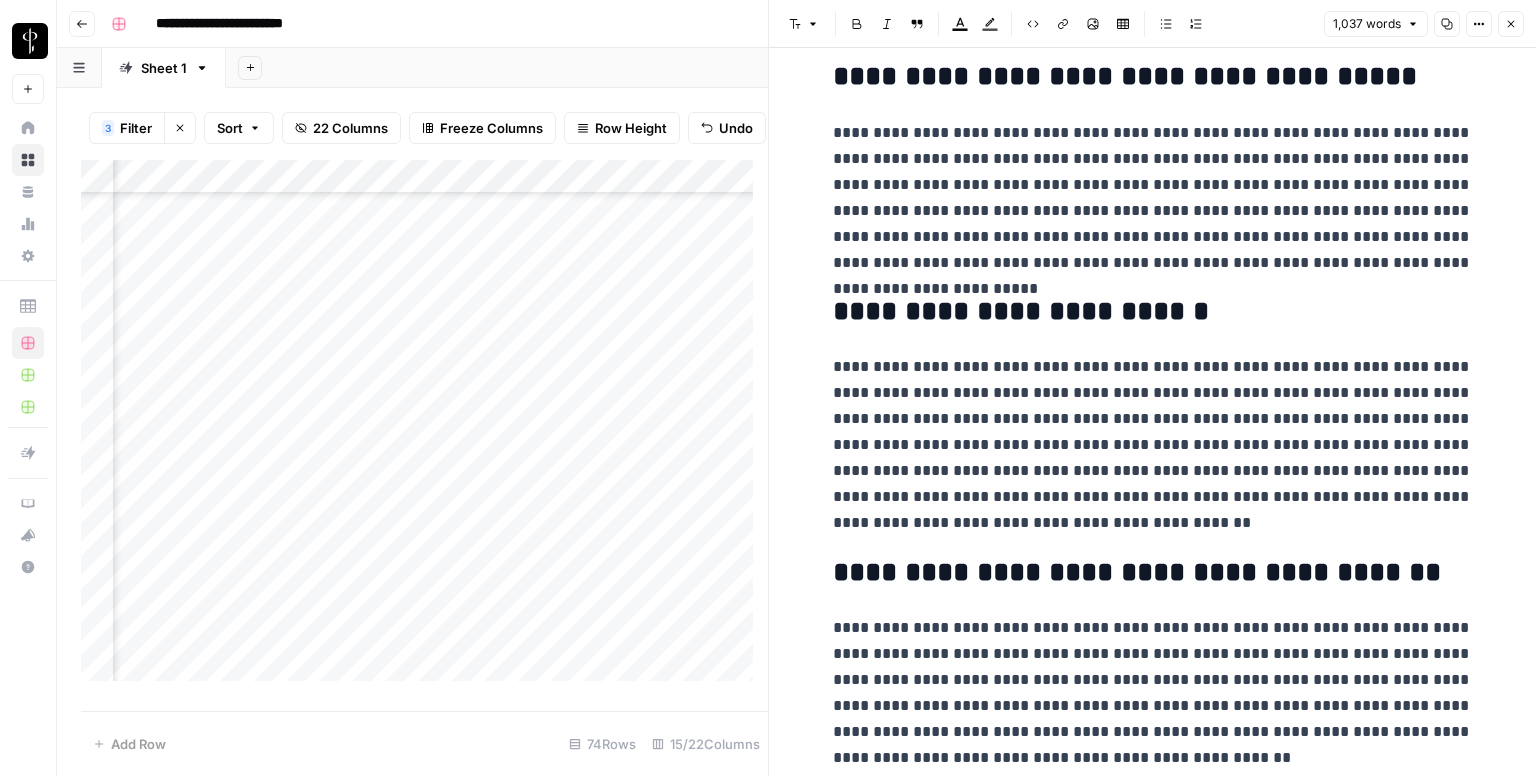 scroll, scrollTop: 2332, scrollLeft: 0, axis: vertical 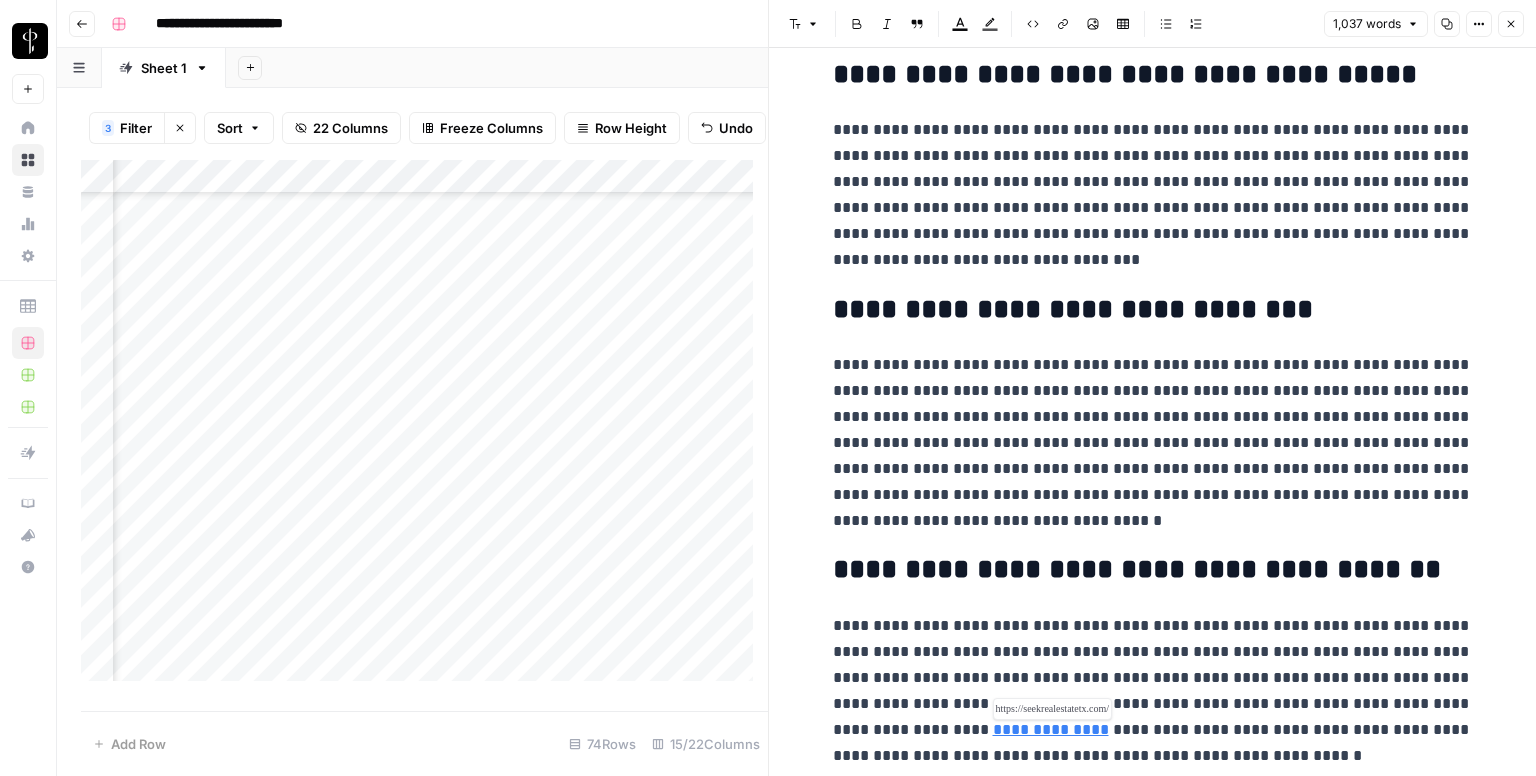click on "**********" at bounding box center (1051, 729) 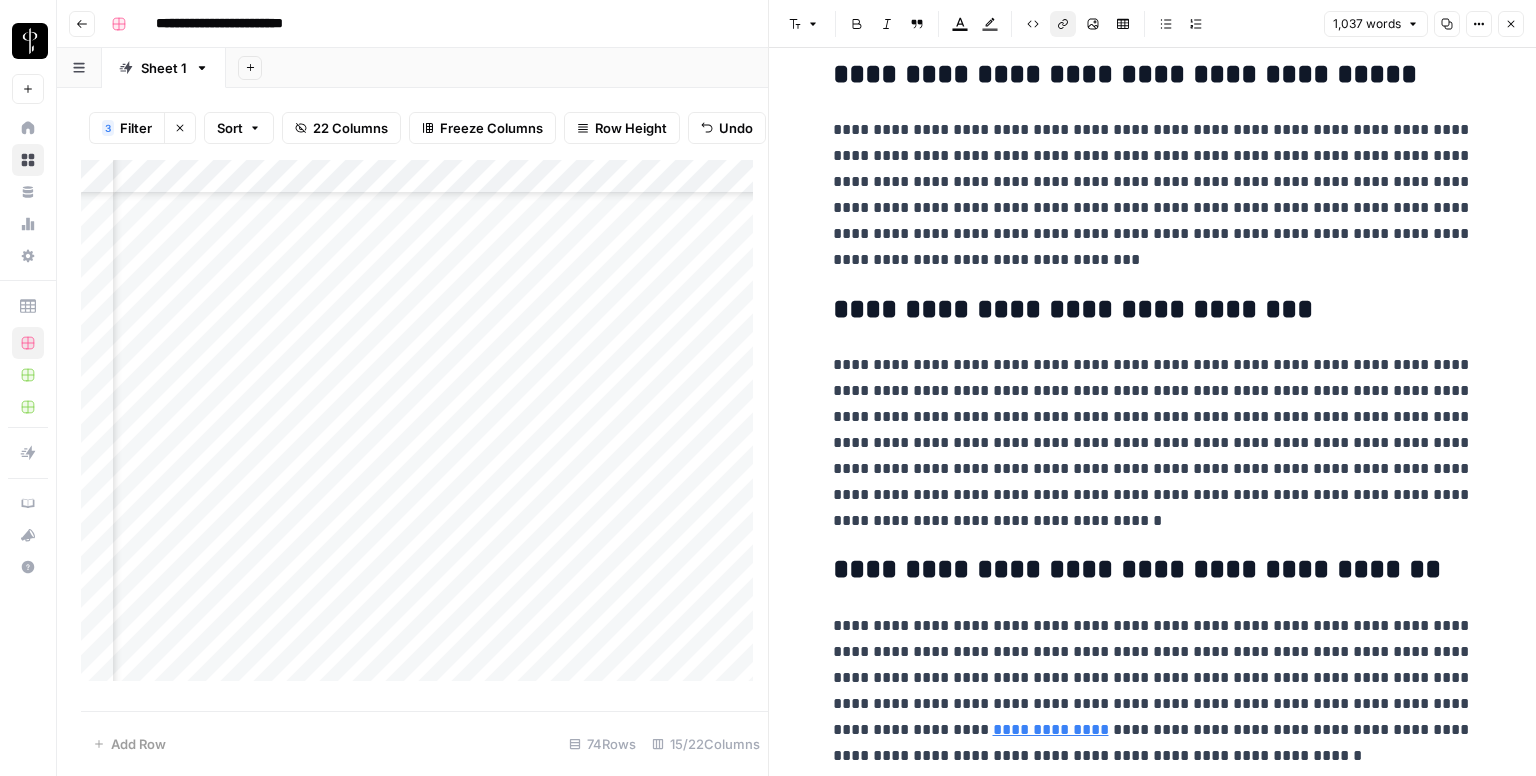 click 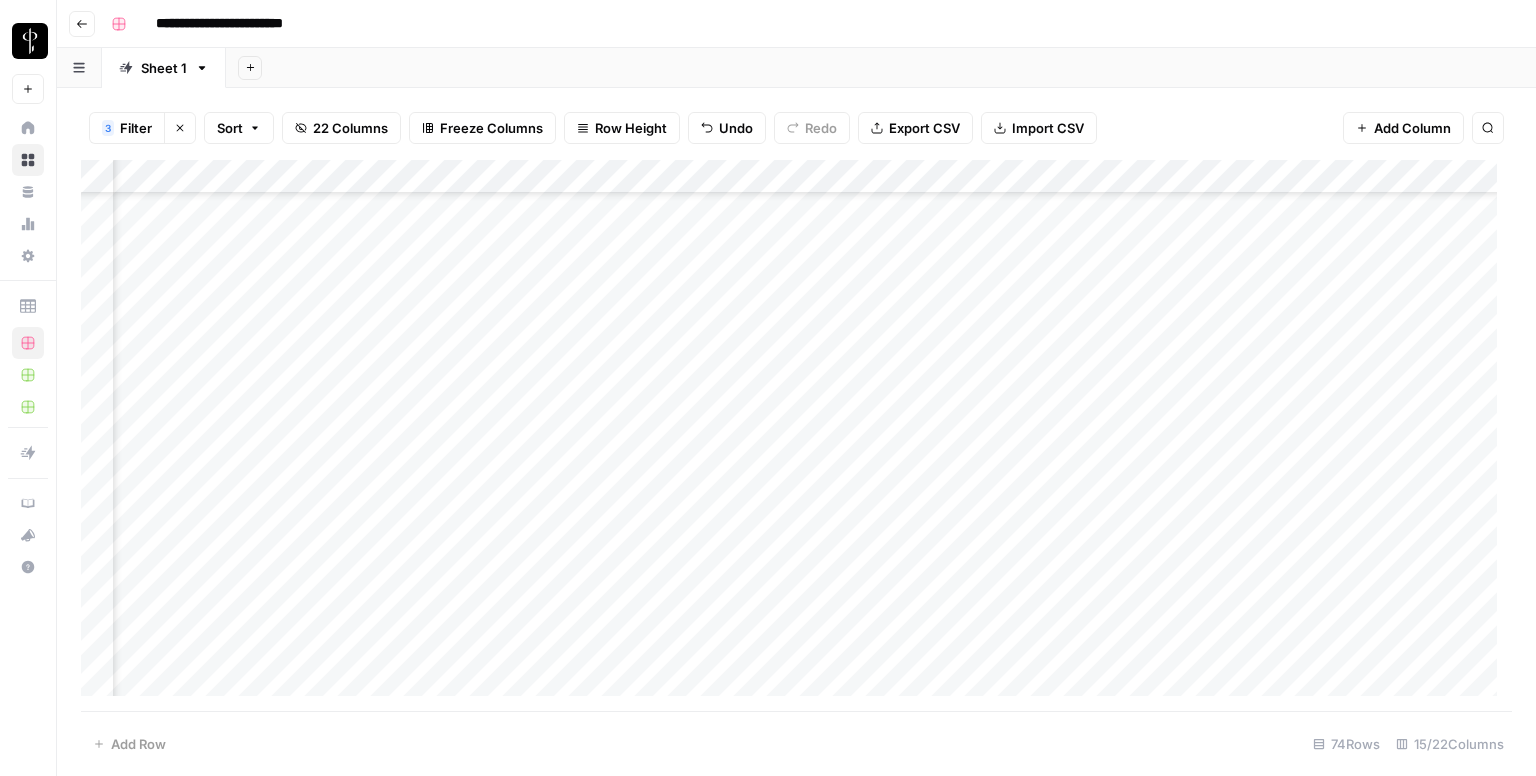 click on "Add Column" at bounding box center [796, 436] 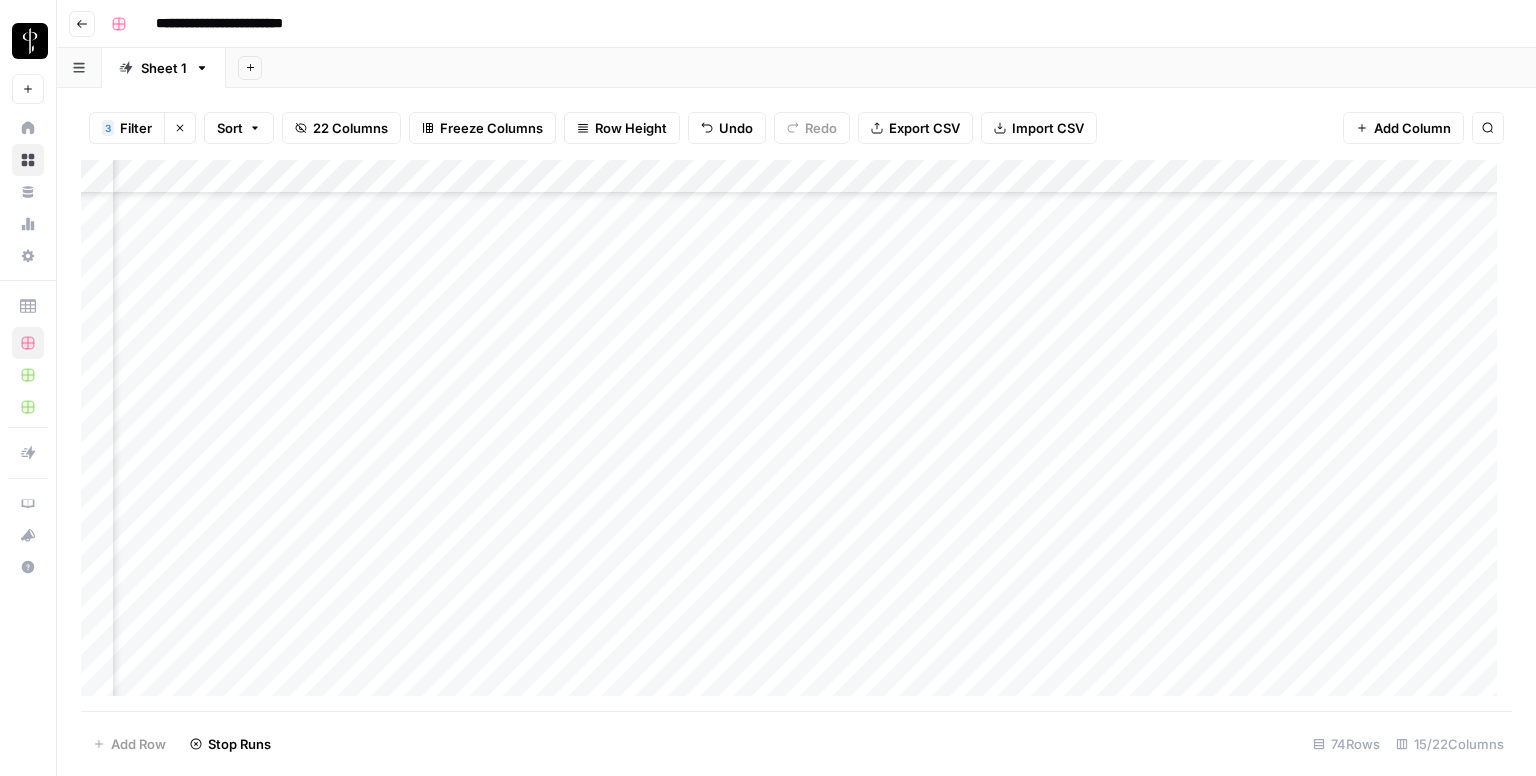 click on "Add Column" at bounding box center (796, 436) 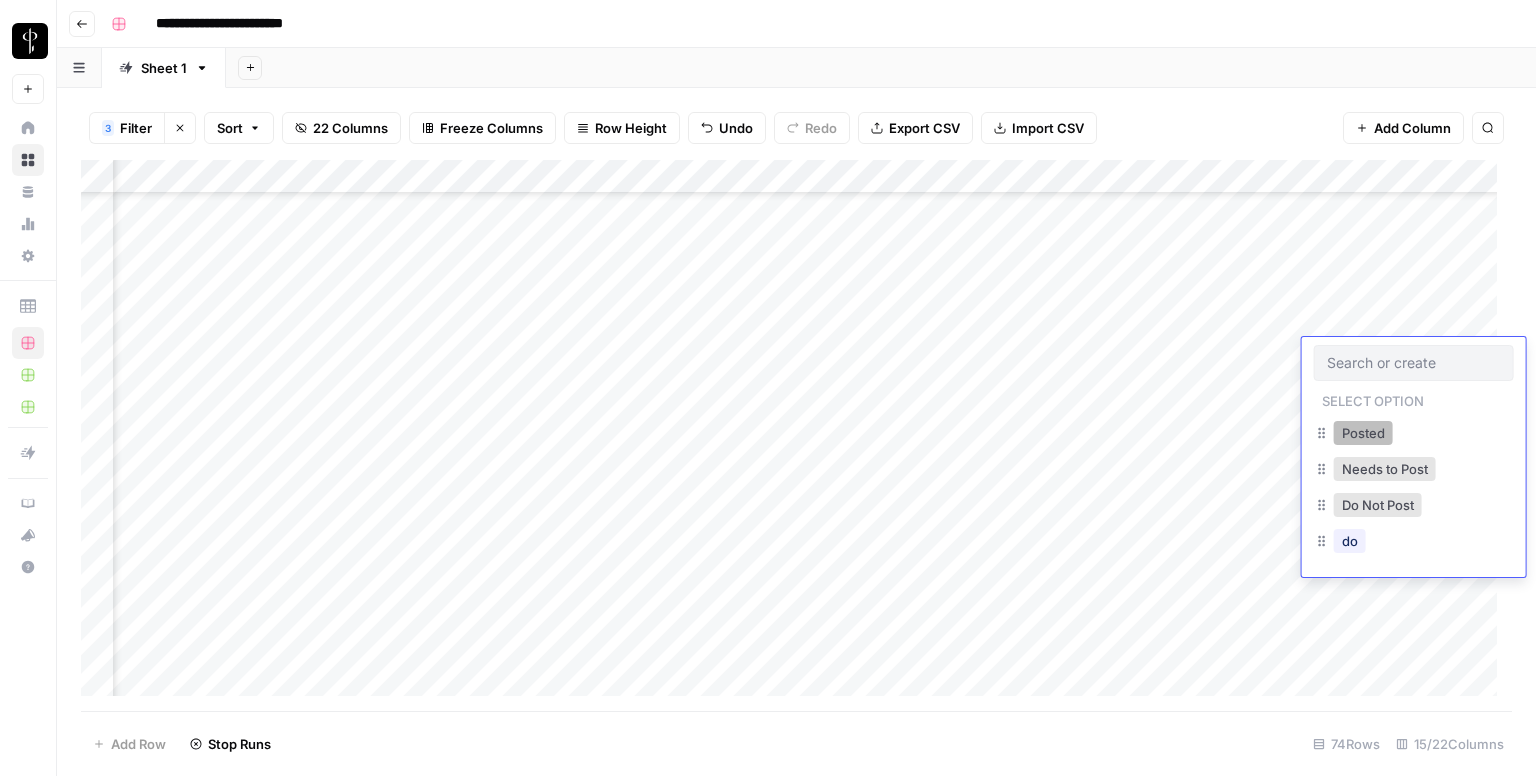 click on "Posted" at bounding box center (1363, 433) 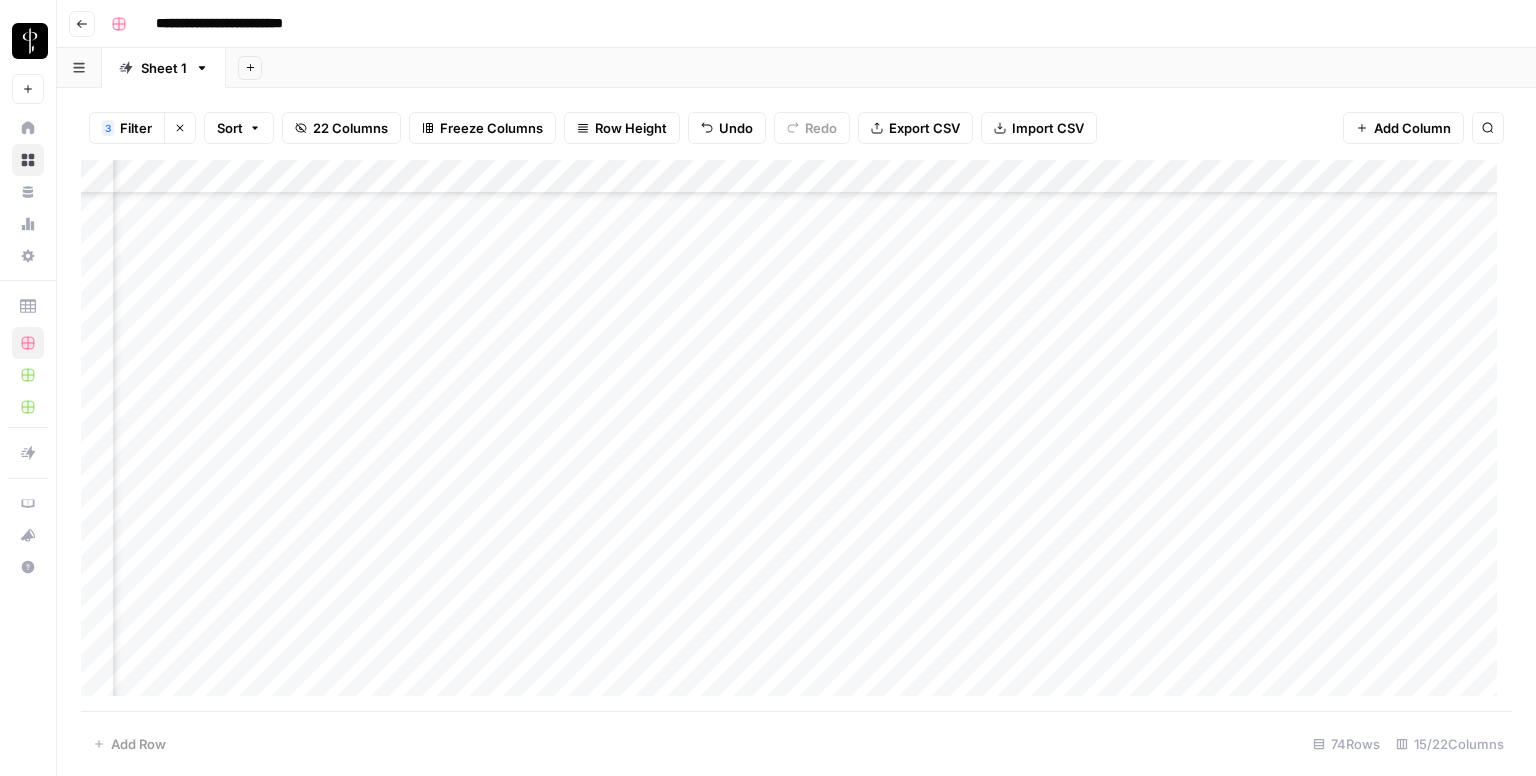 scroll, scrollTop: 600, scrollLeft: 1333, axis: both 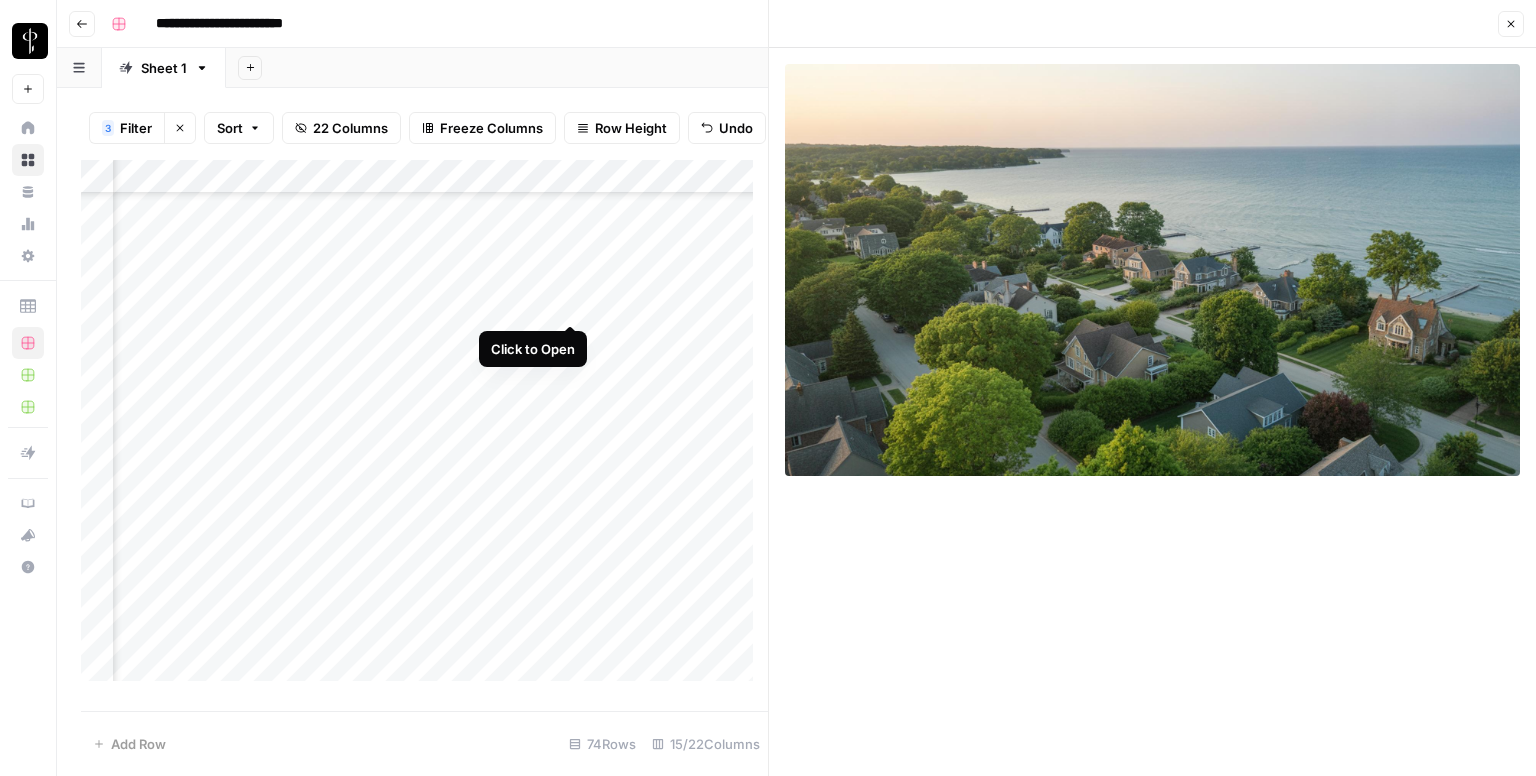 click on "Add Column" at bounding box center (424, 428) 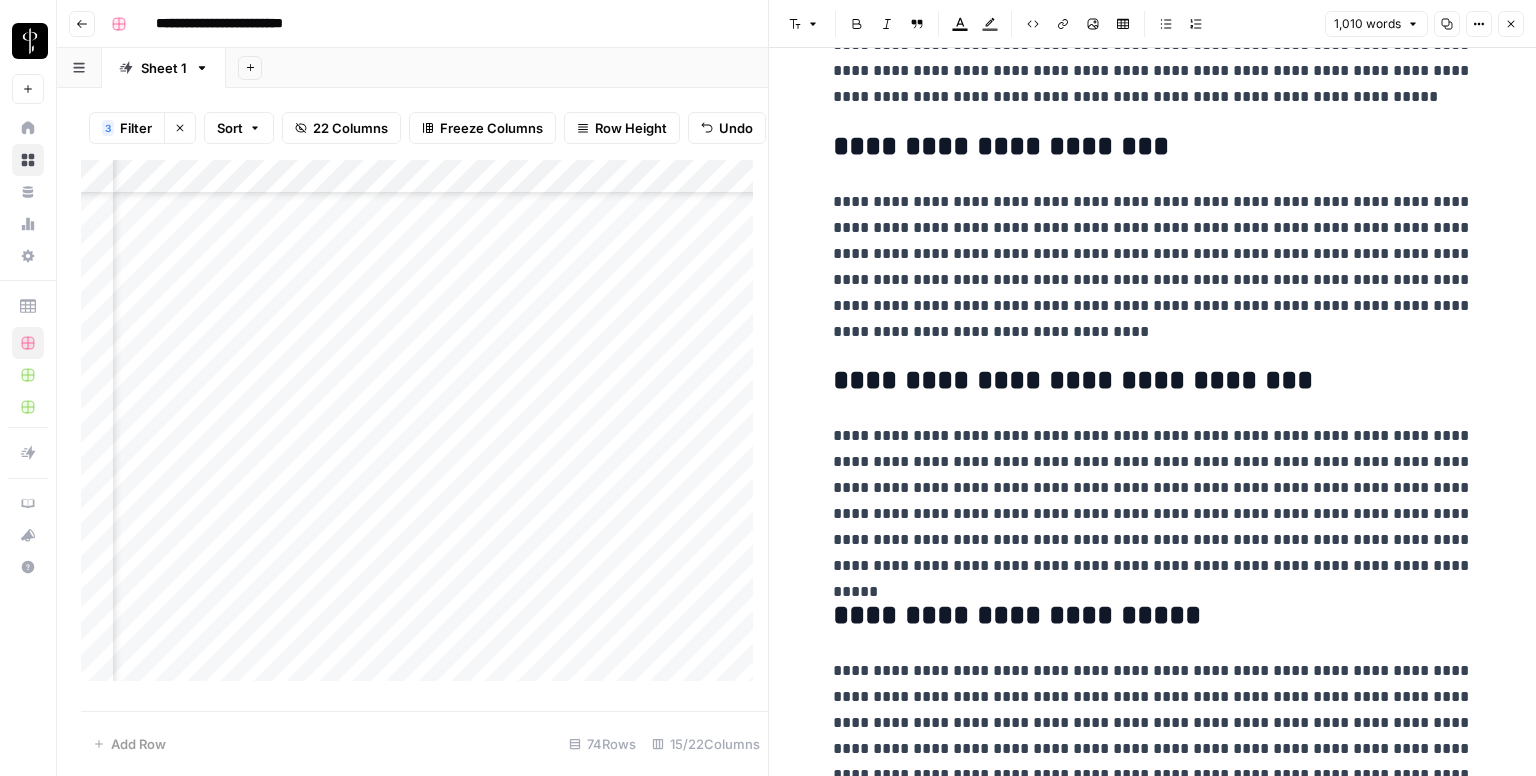 scroll, scrollTop: 2280, scrollLeft: 0, axis: vertical 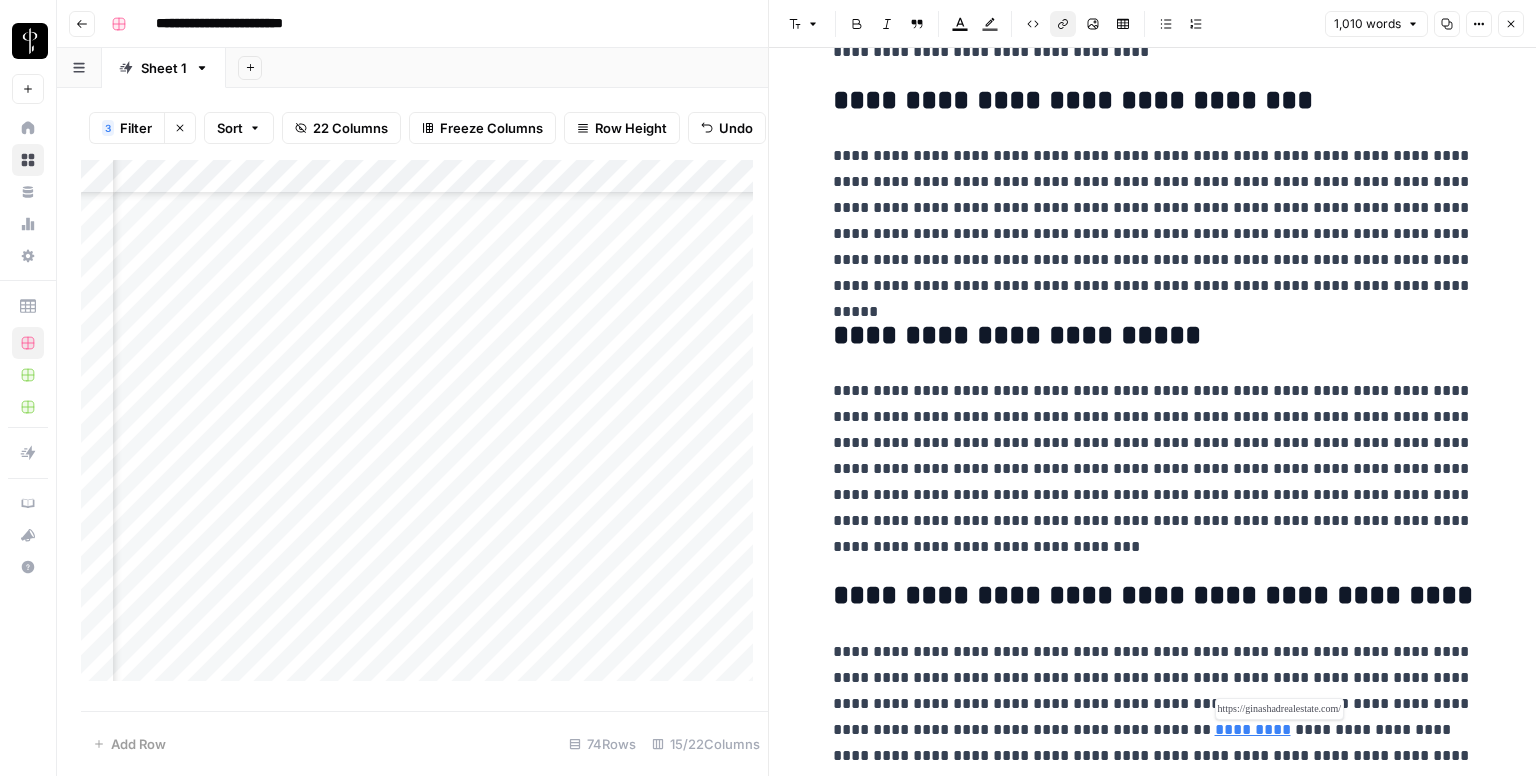 click on "*********" at bounding box center (1253, 729) 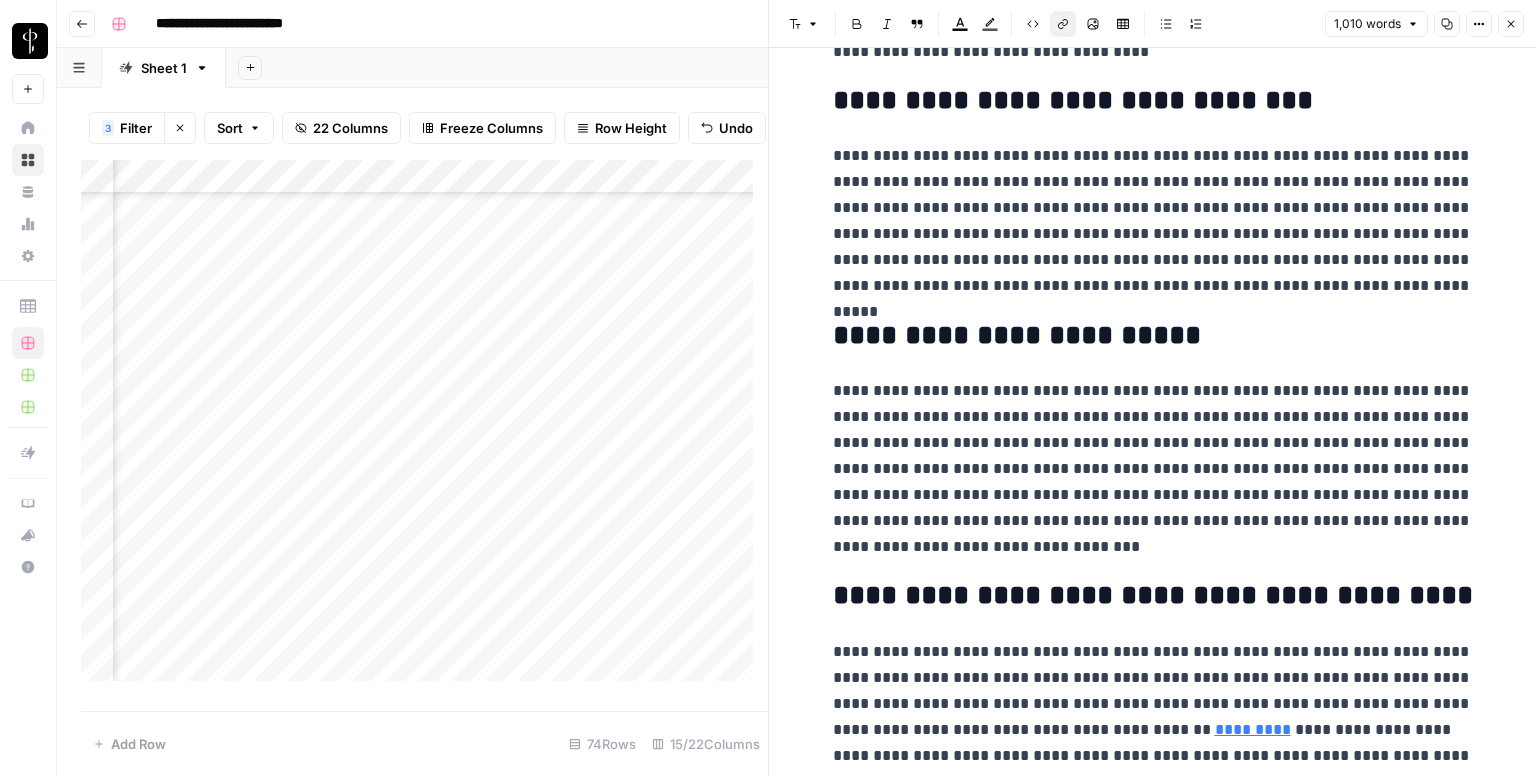click 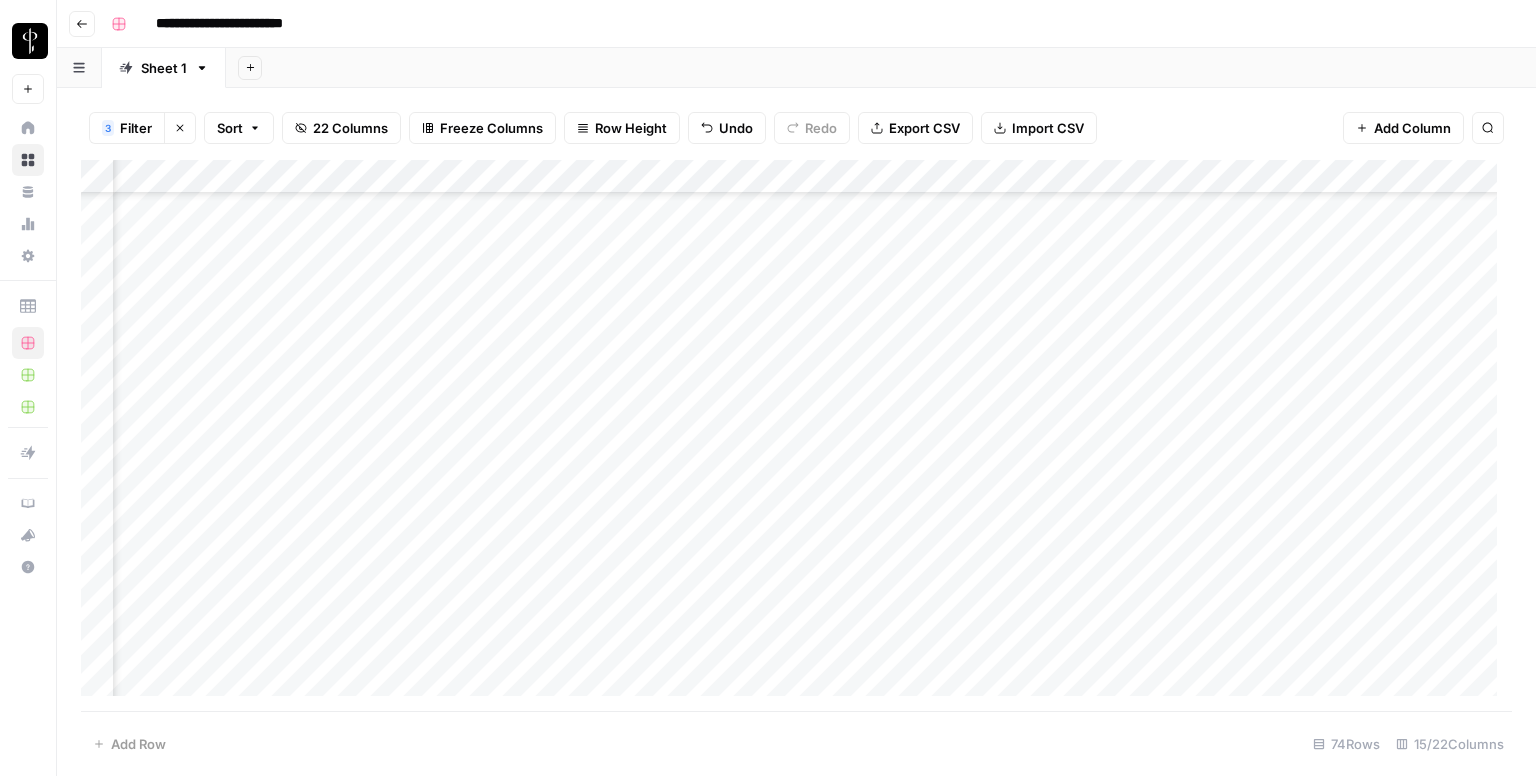 click on "Add Column" at bounding box center (796, 436) 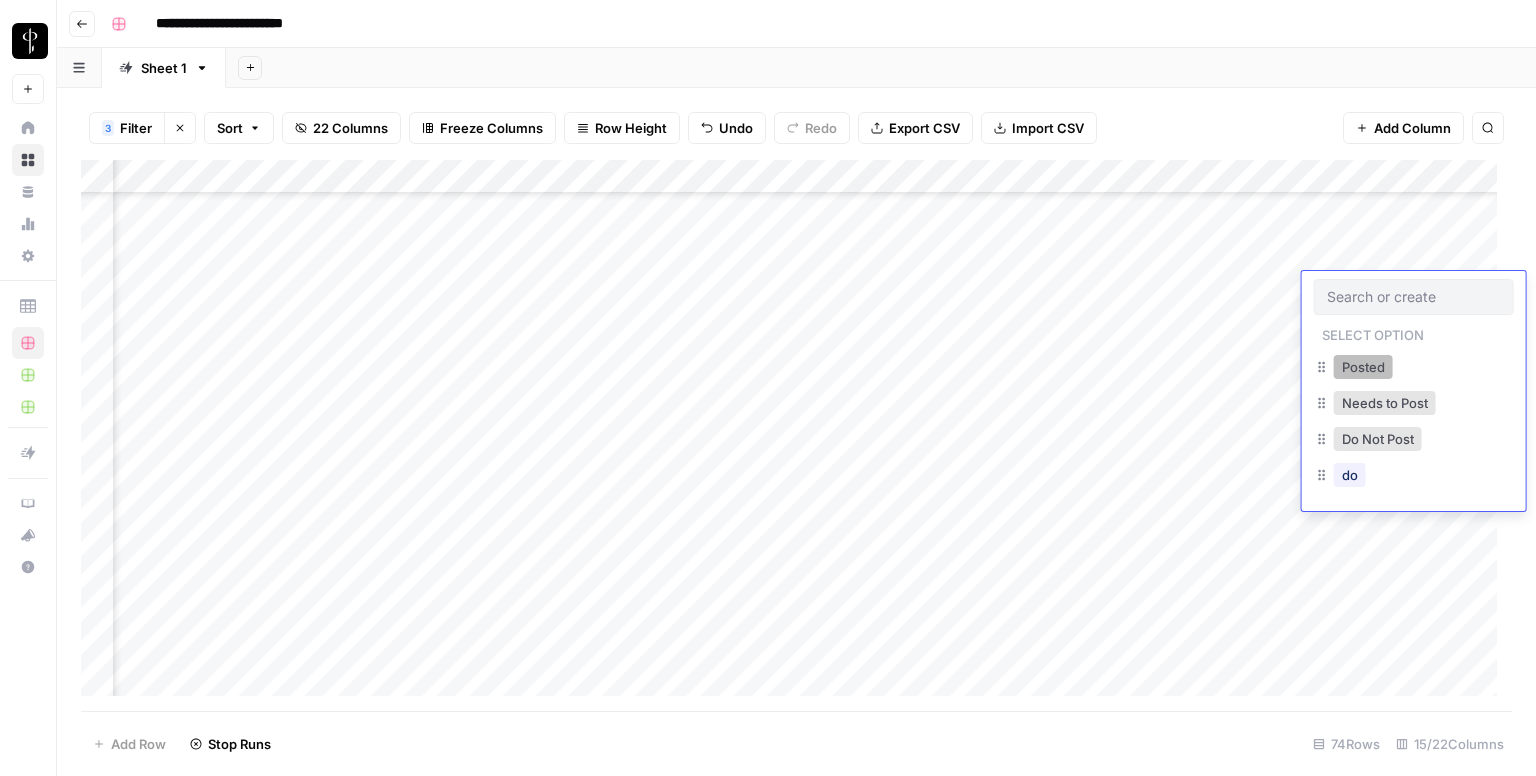 click on "Posted" at bounding box center (1363, 367) 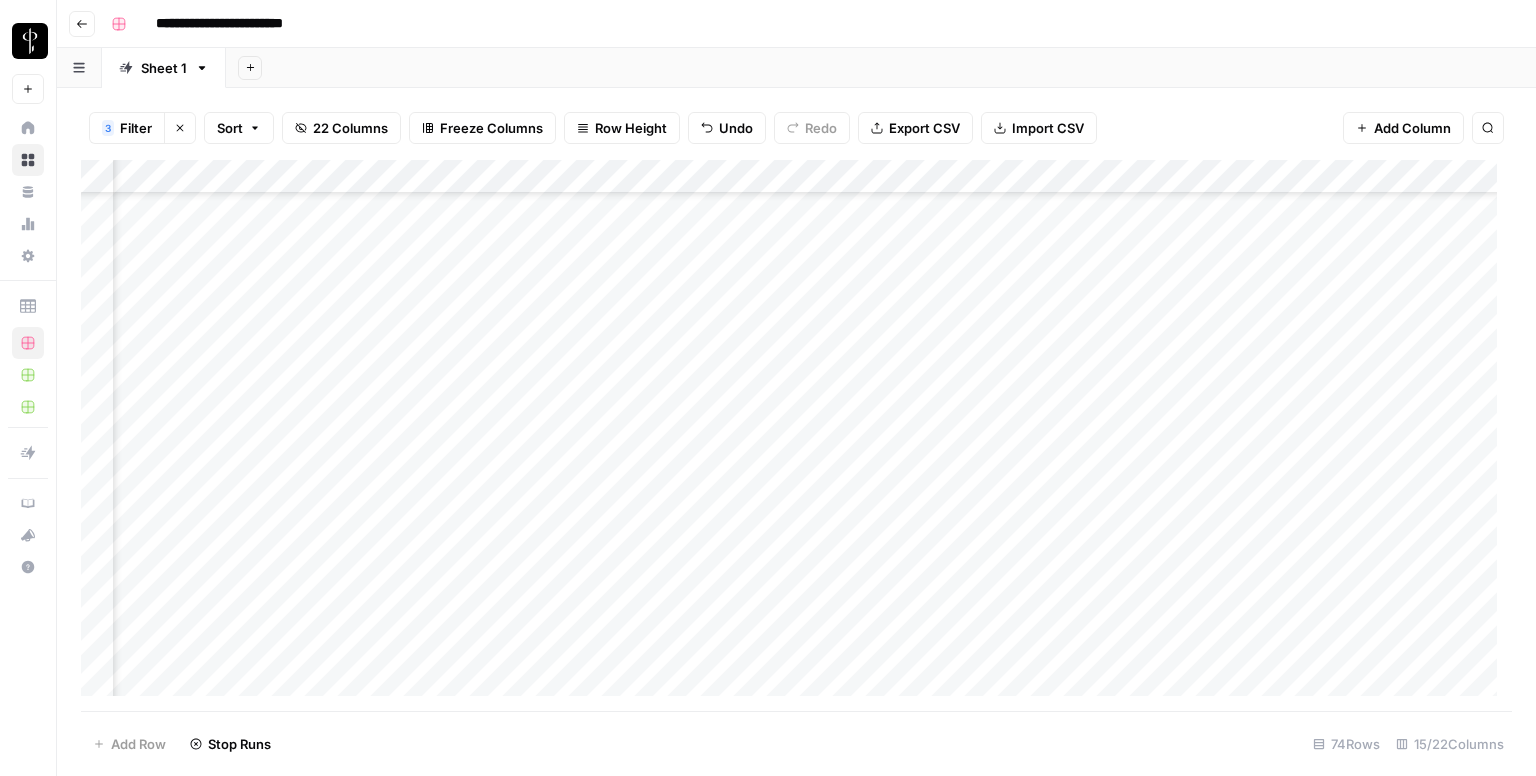 click on "Add Column" at bounding box center [796, 436] 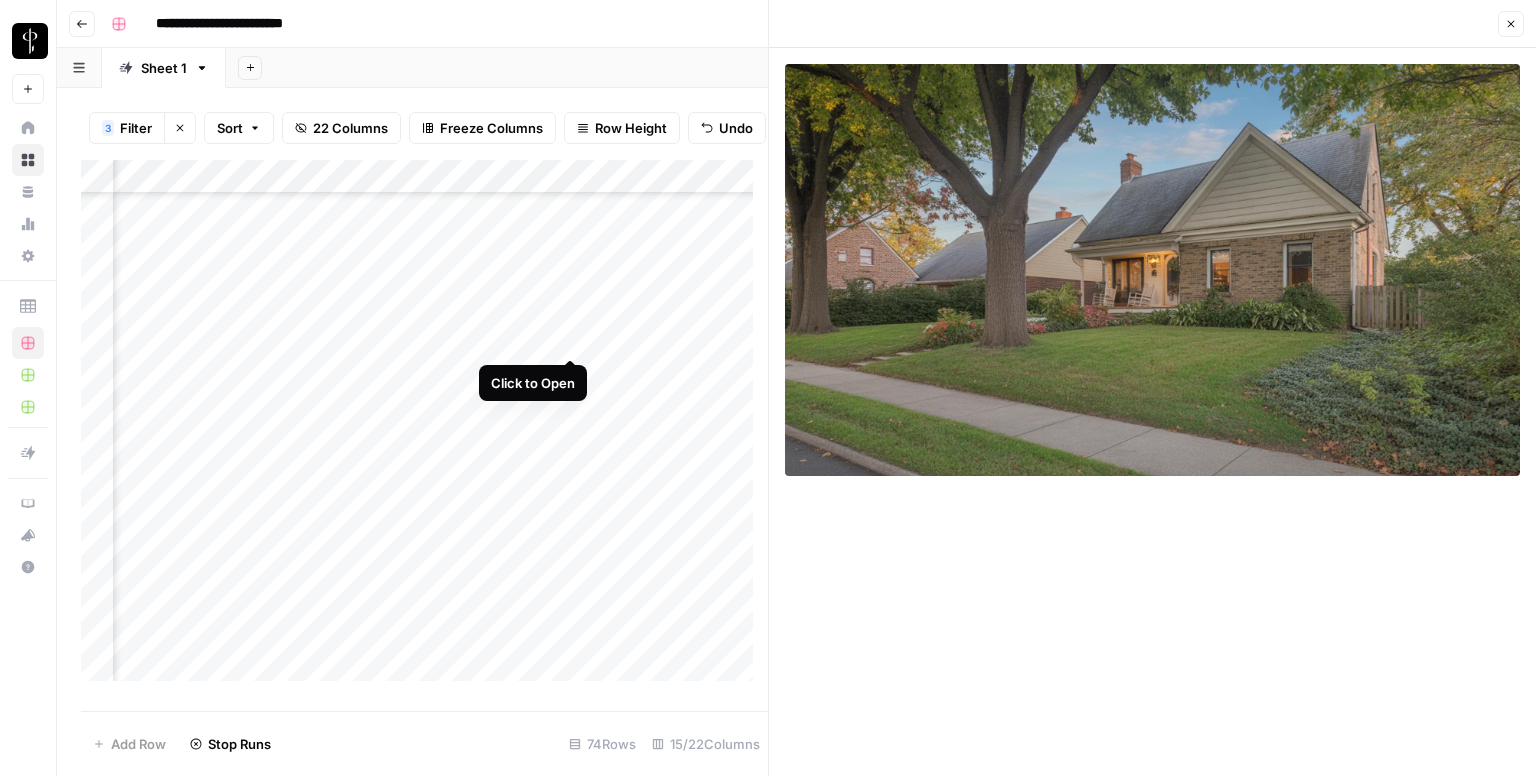 click on "Add Column" at bounding box center (424, 428) 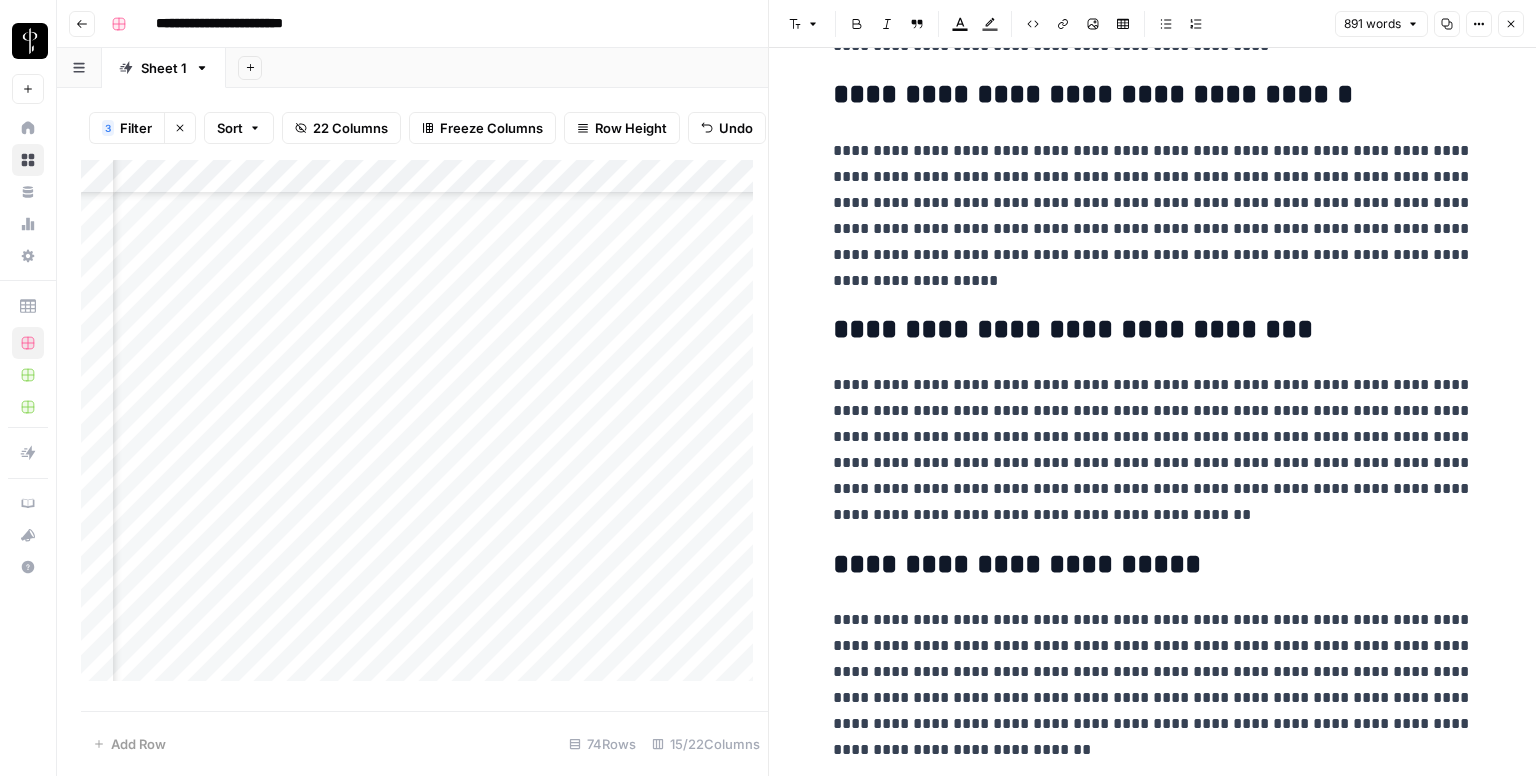 scroll, scrollTop: 2020, scrollLeft: 0, axis: vertical 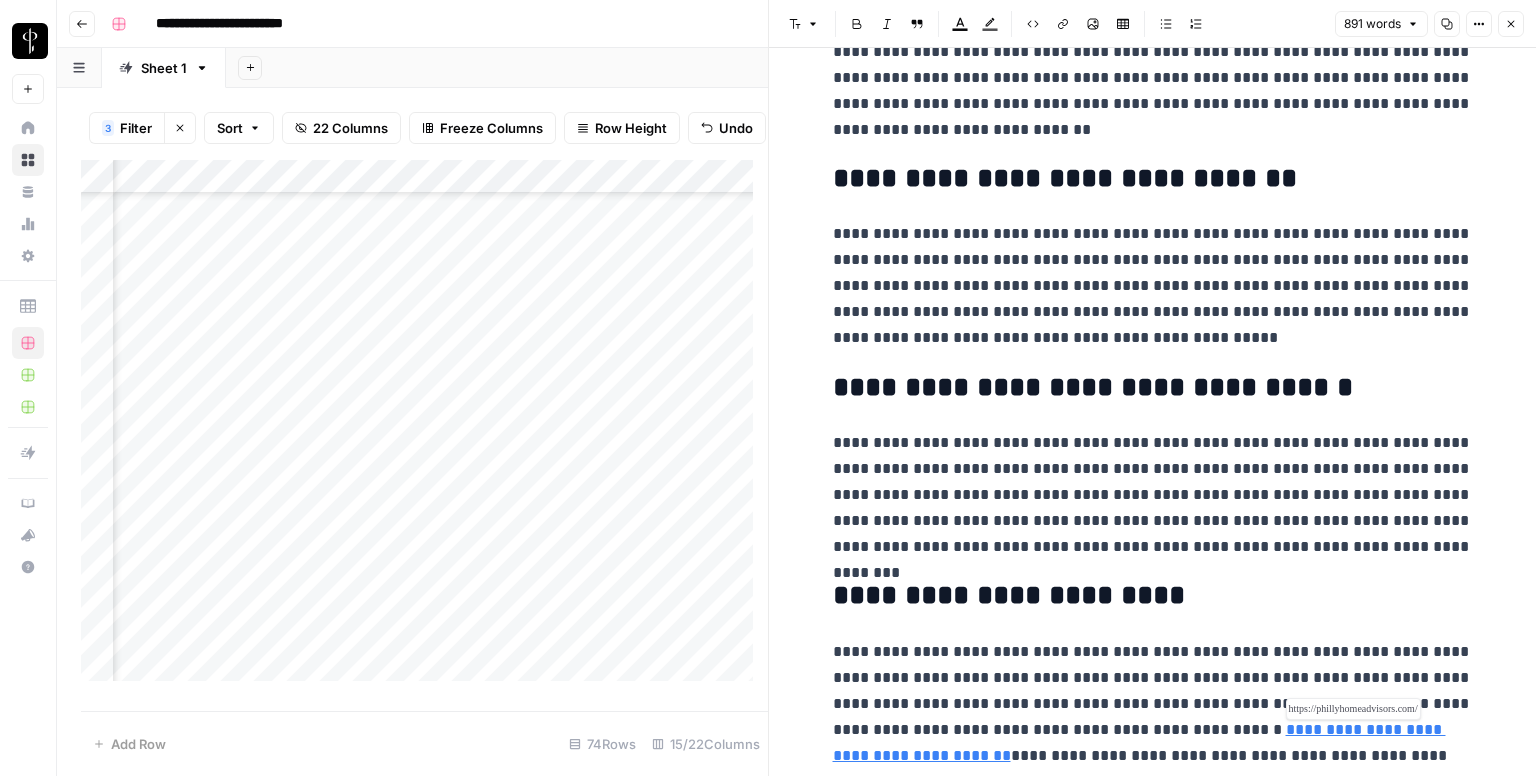 click on "**********" at bounding box center (1139, 742) 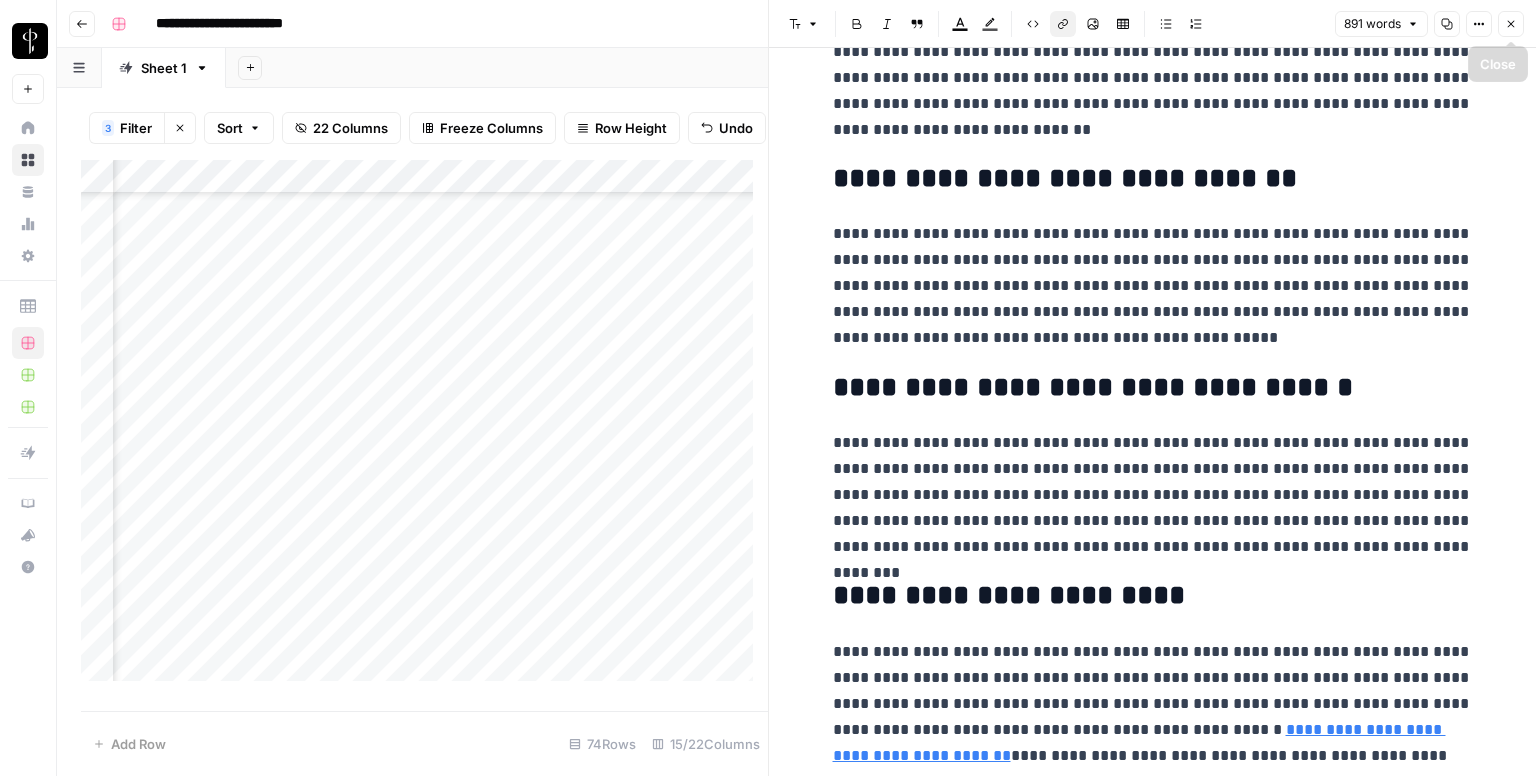 click 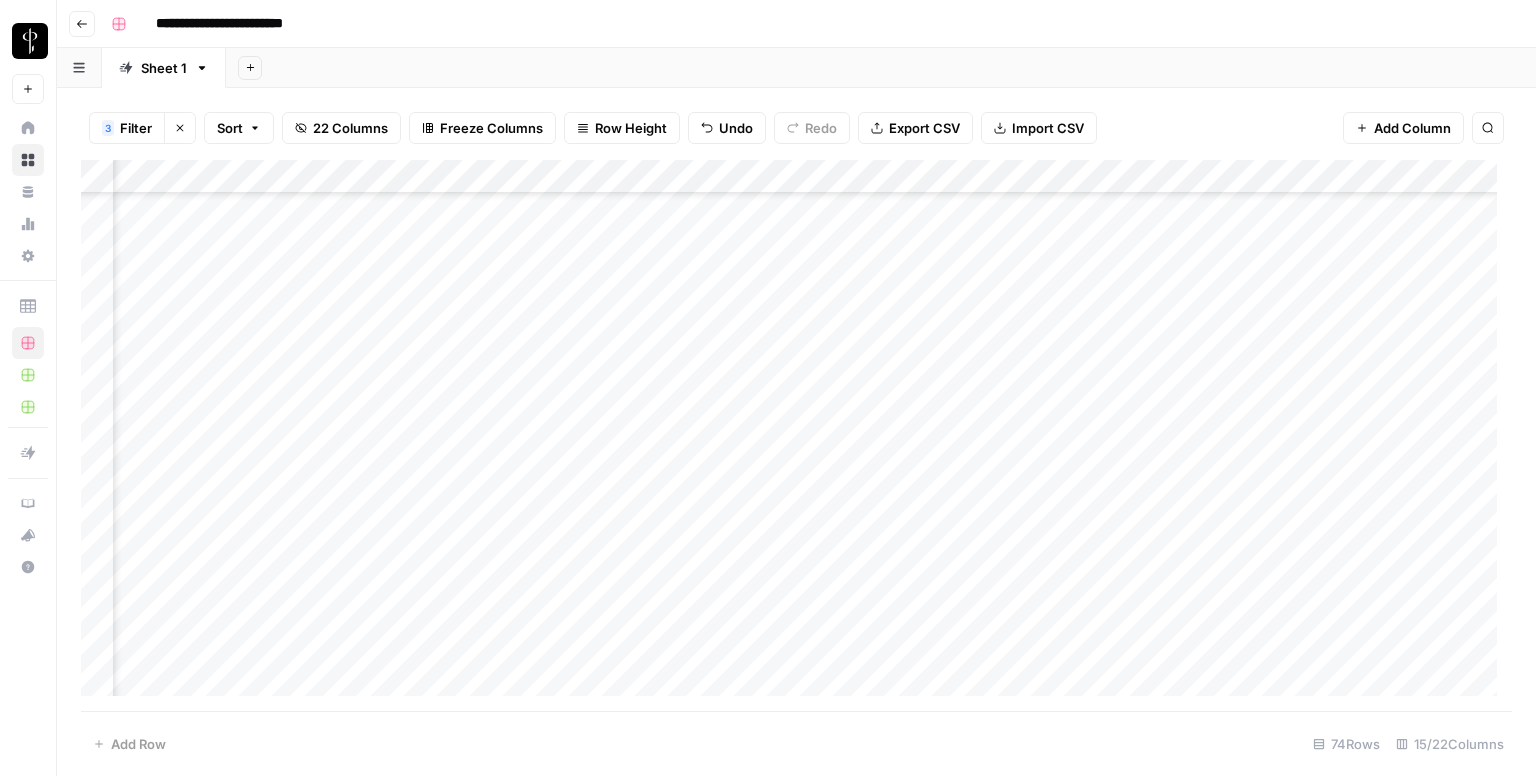 click on "Add Column" at bounding box center (796, 436) 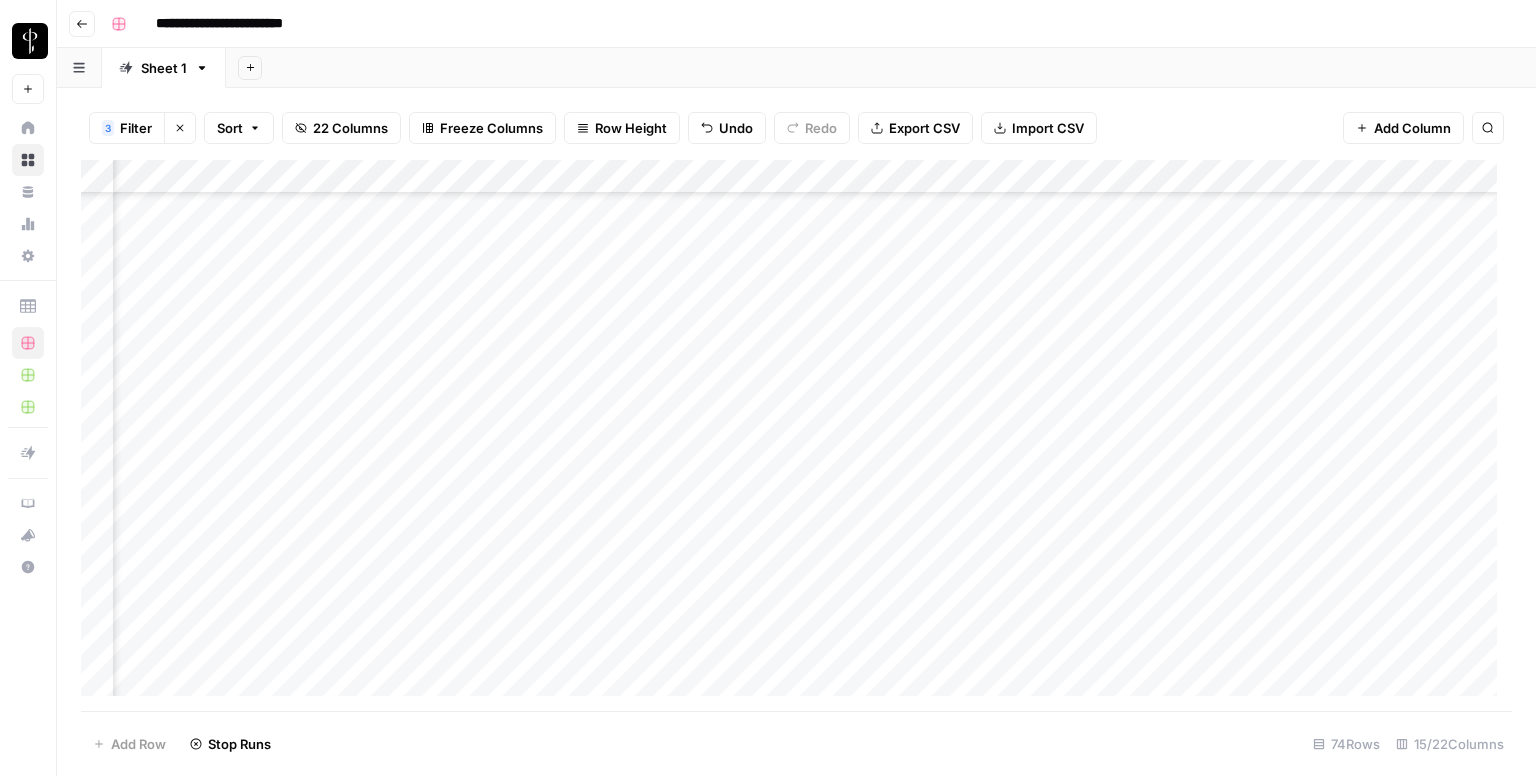 click on "Add Column" at bounding box center [796, 436] 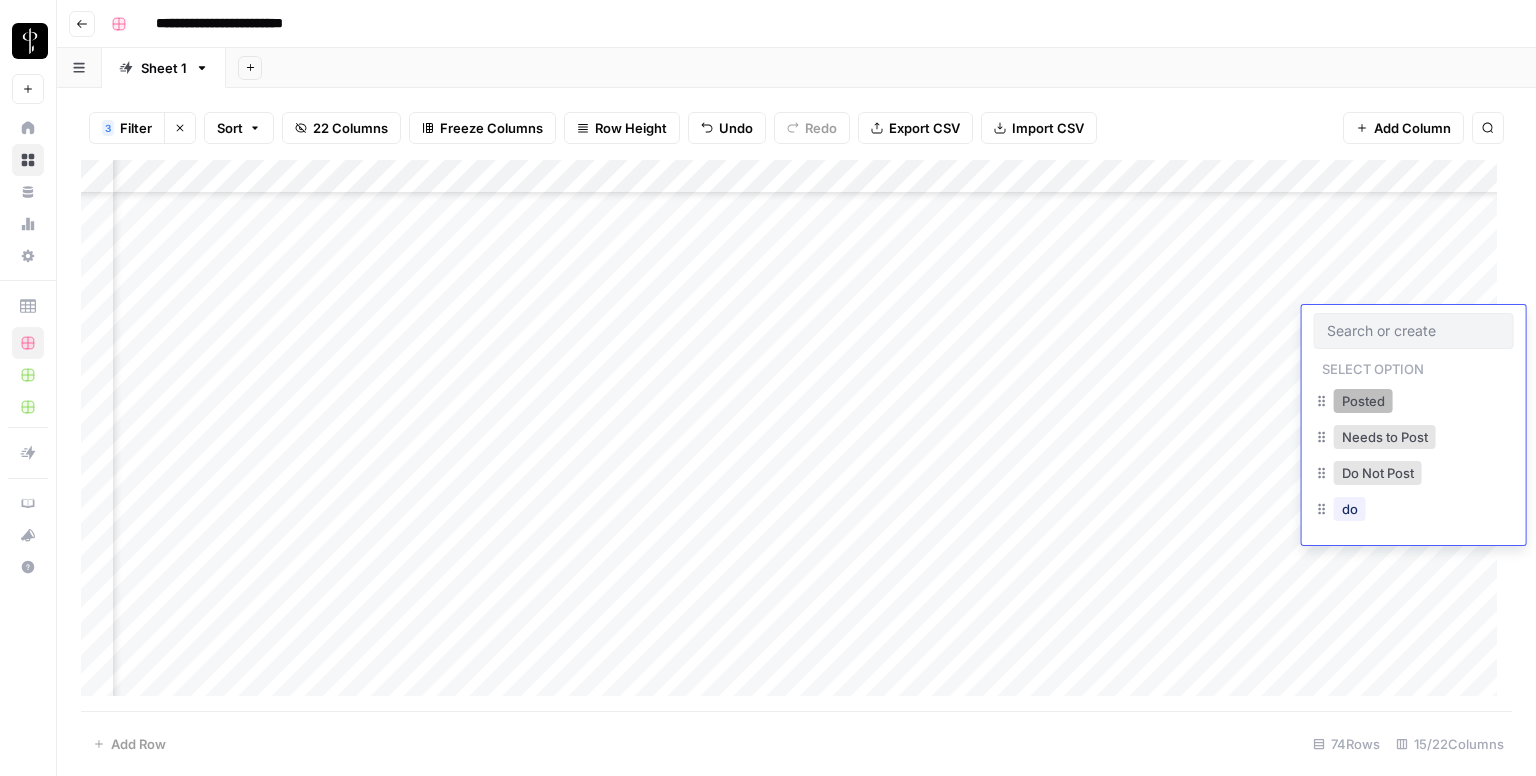 click on "Posted" at bounding box center (1363, 401) 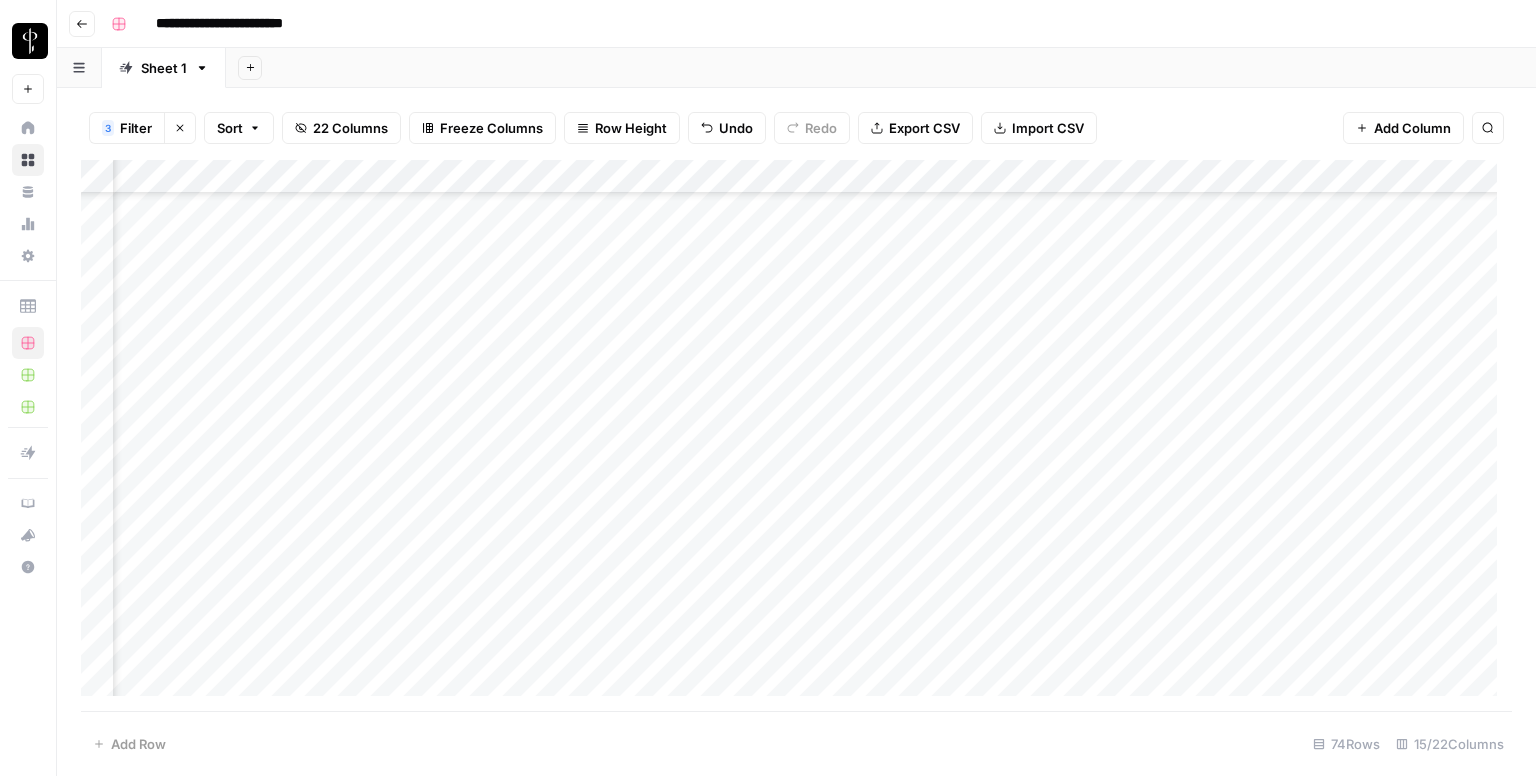 scroll, scrollTop: 700, scrollLeft: 1333, axis: both 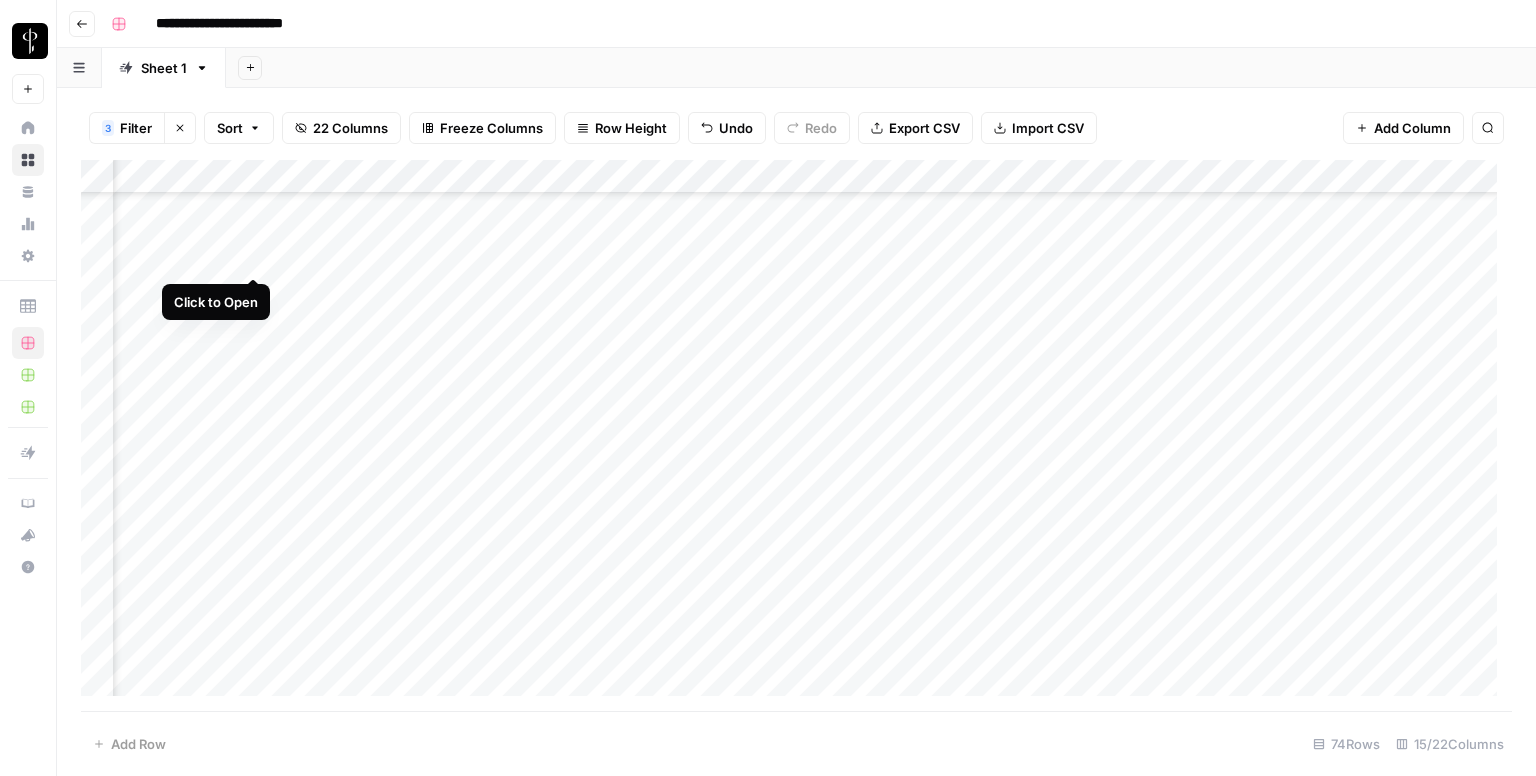click on "Add Column" at bounding box center (796, 436) 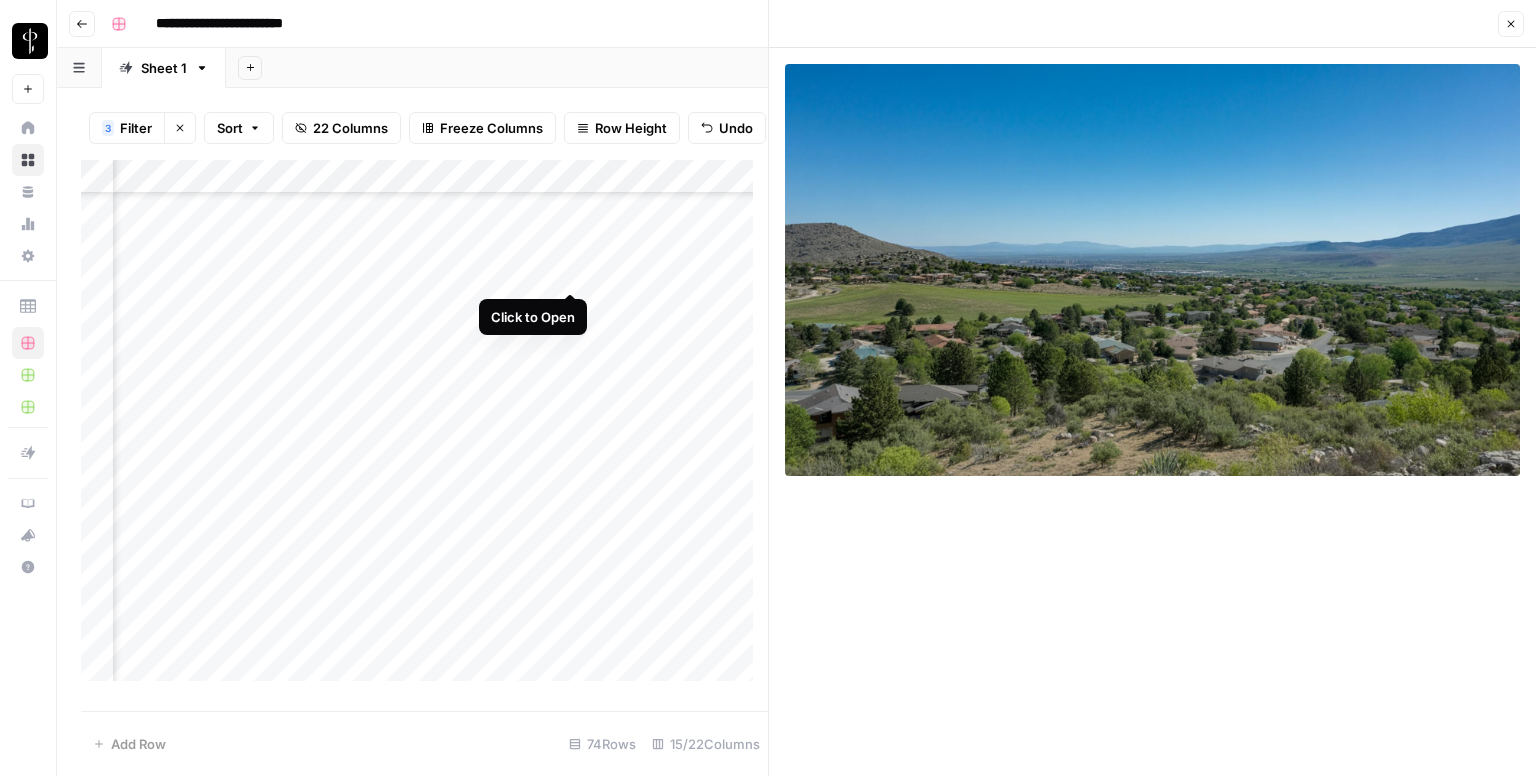 click on "Add Column" at bounding box center (424, 428) 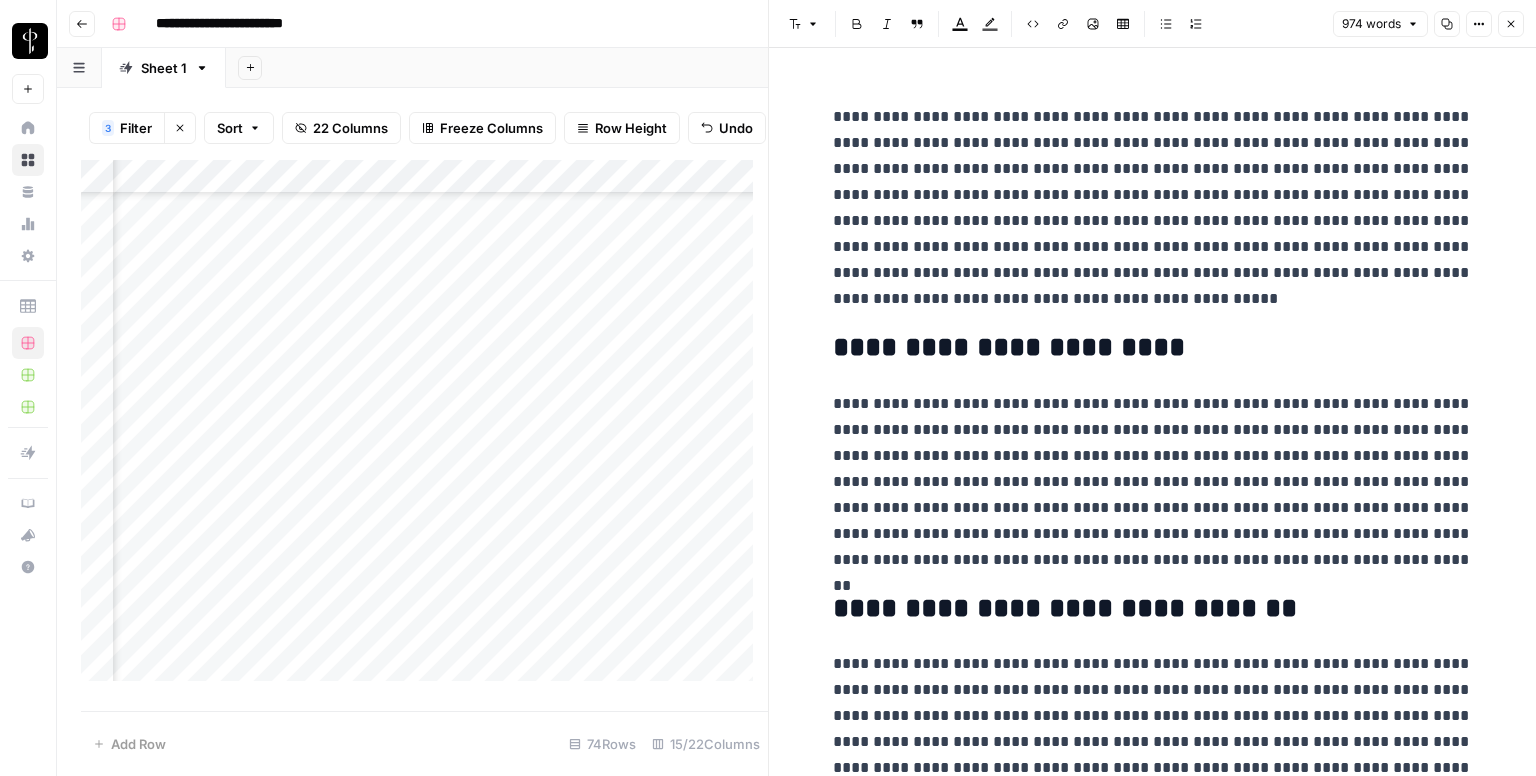 scroll, scrollTop: 0, scrollLeft: 0, axis: both 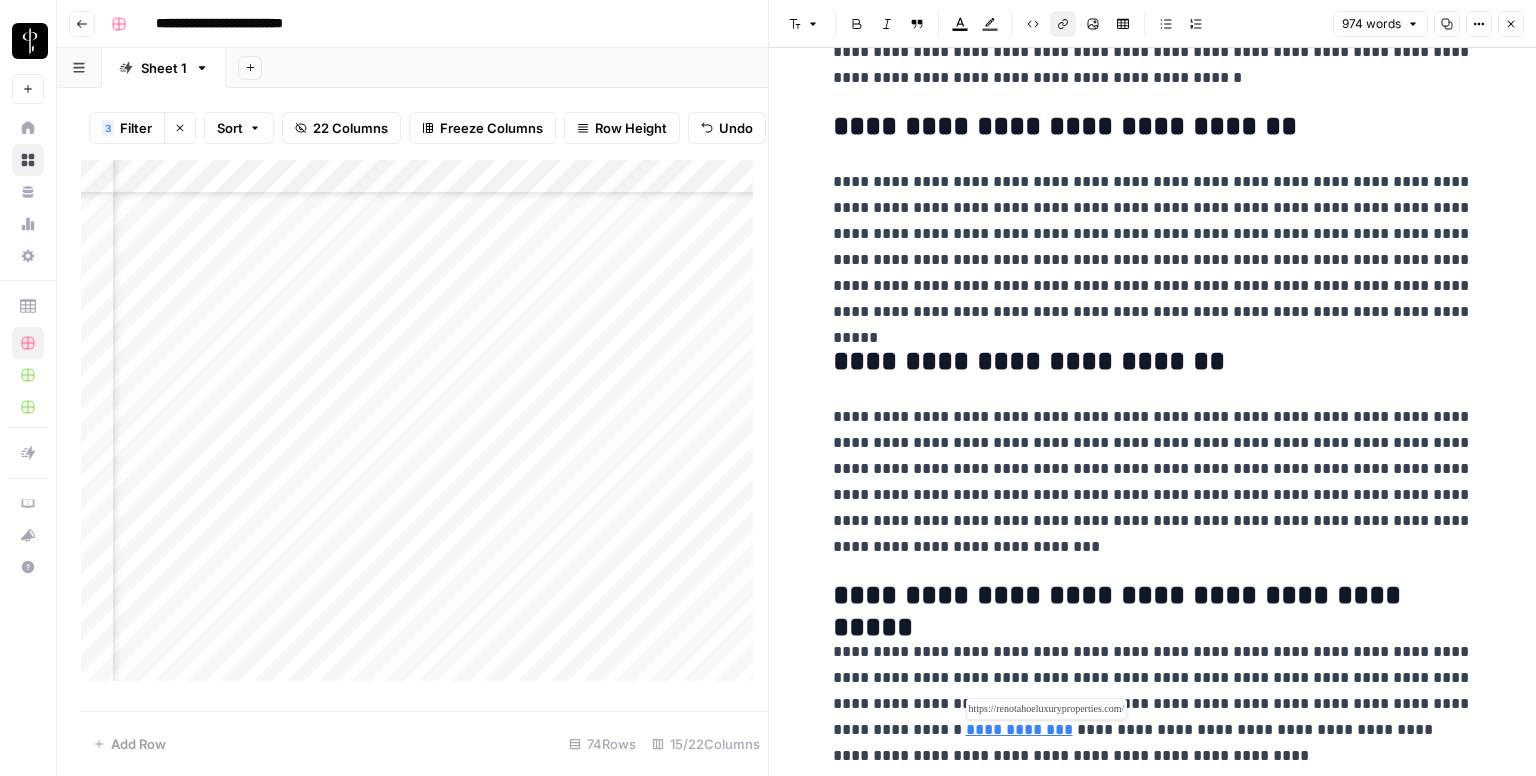 click on "**********" at bounding box center (1019, 729) 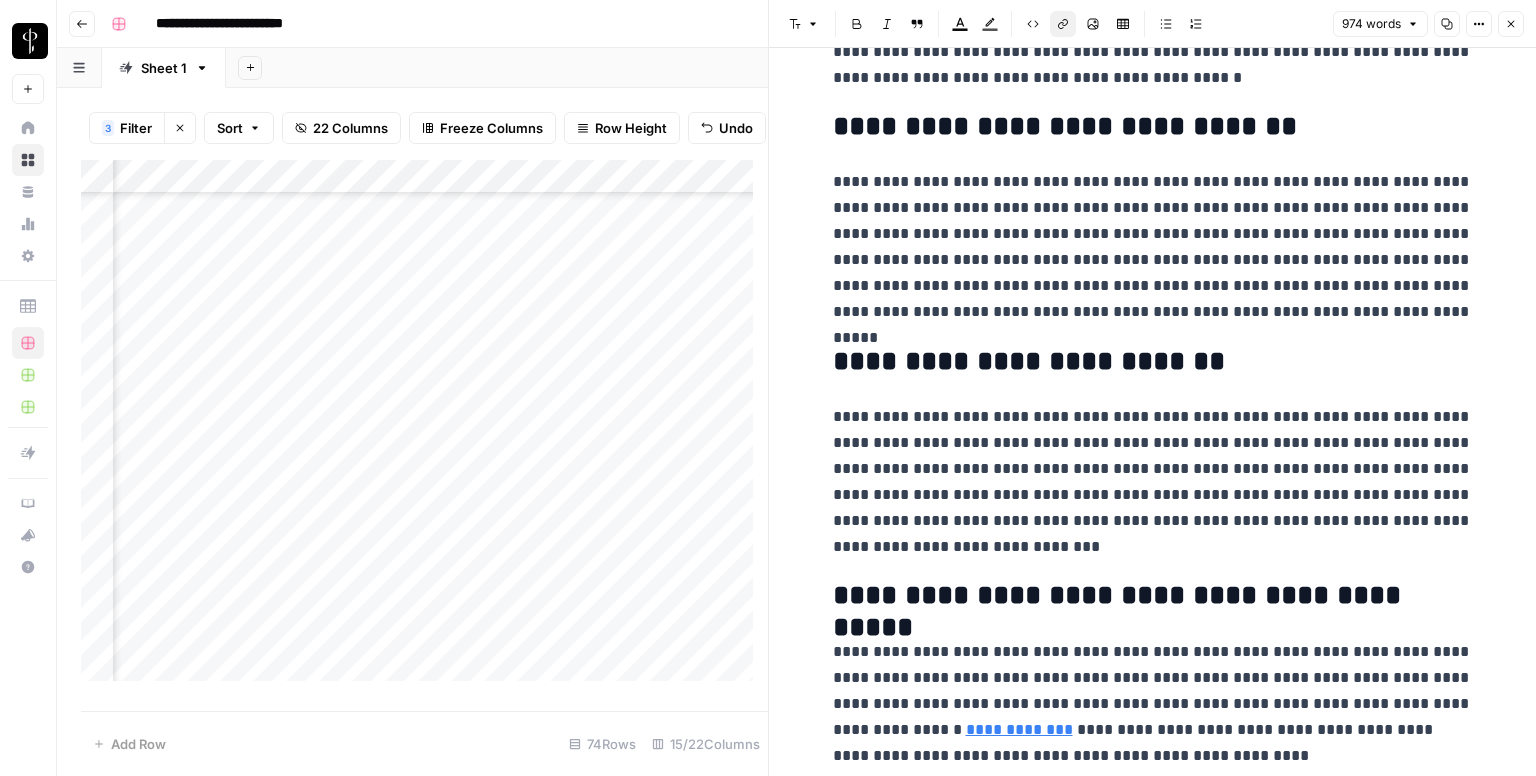 click 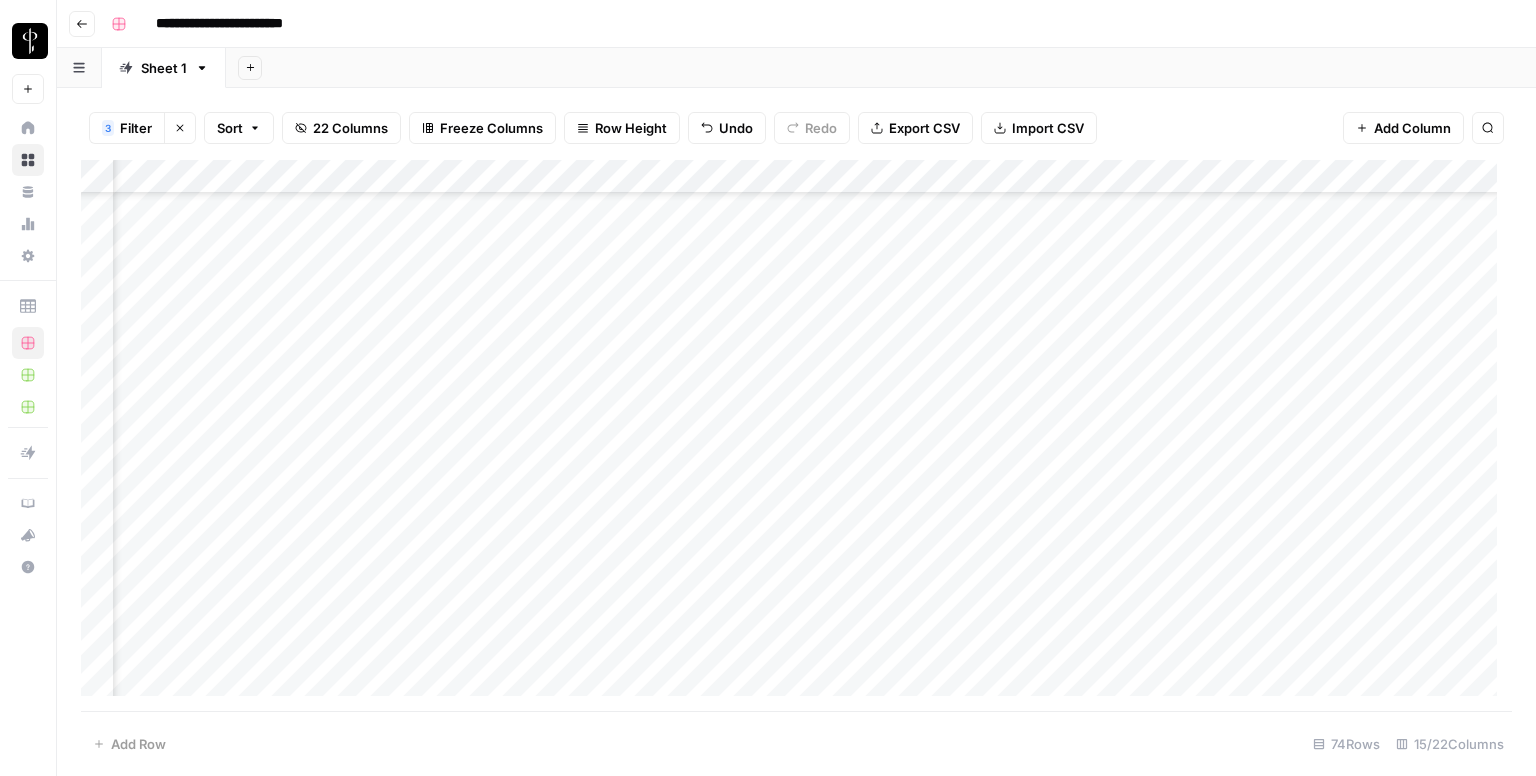 click on "Add Column" at bounding box center [796, 436] 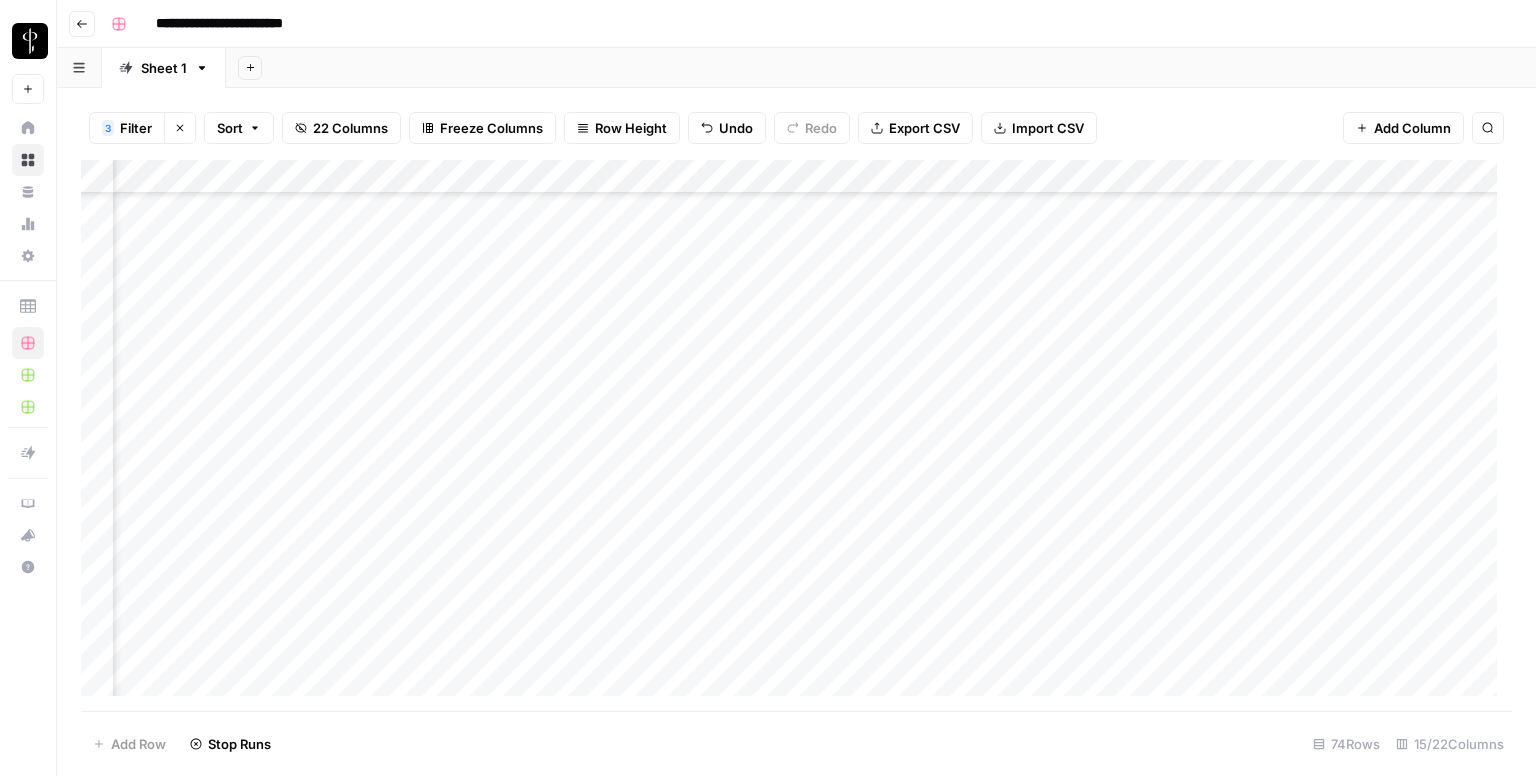 click on "Add Column" at bounding box center (796, 436) 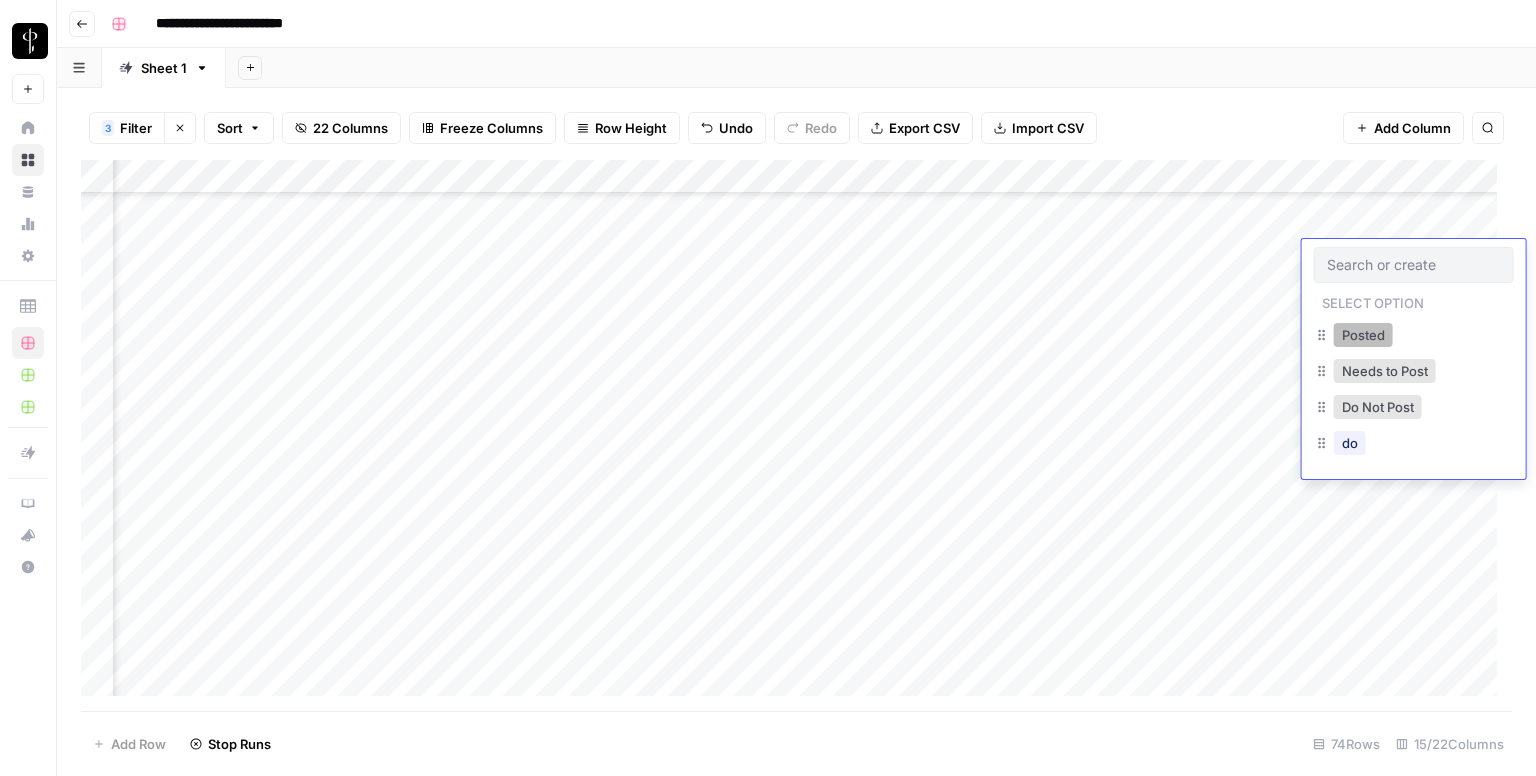 click on "Posted" at bounding box center (1363, 335) 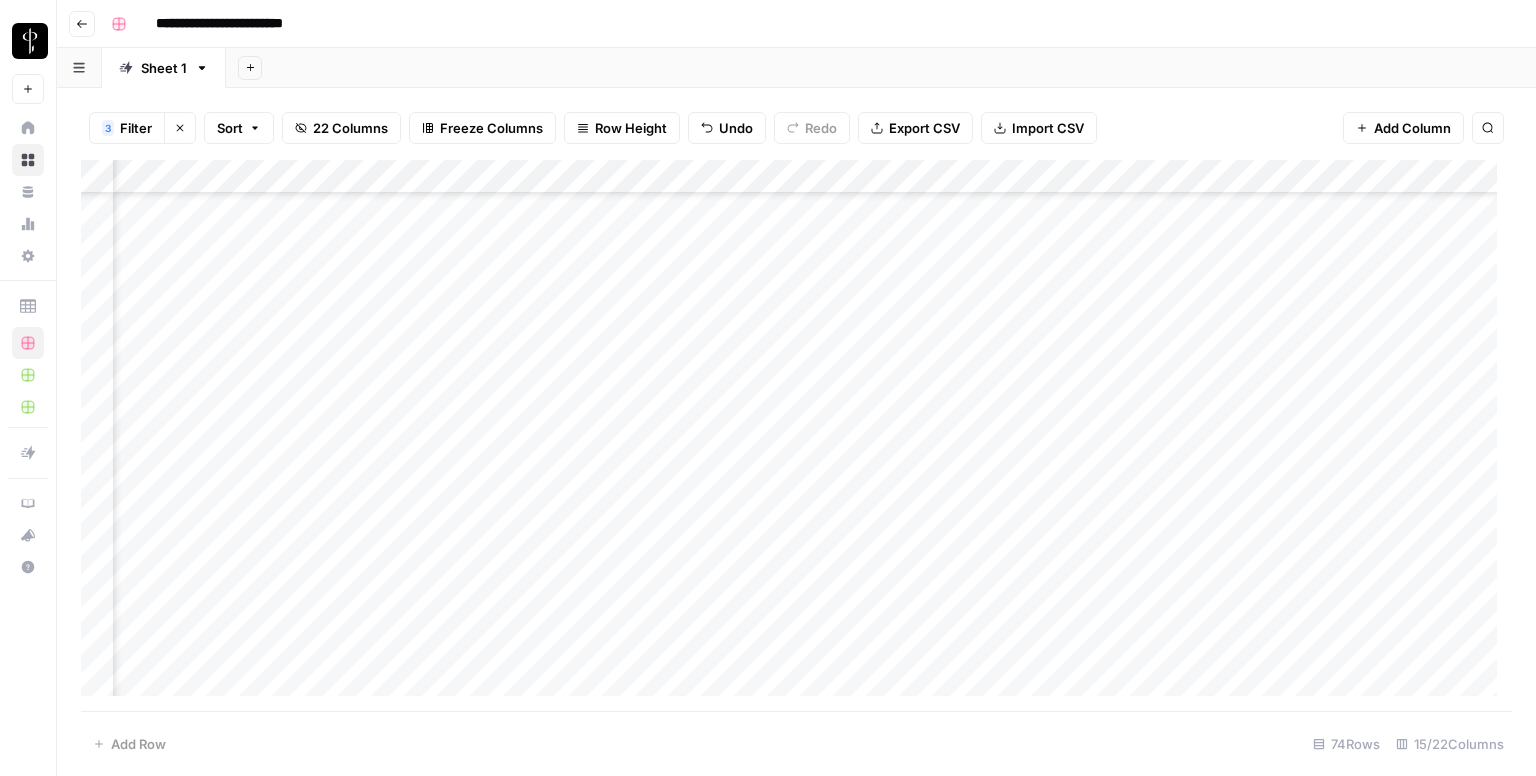 click on "Add Column" at bounding box center (796, 436) 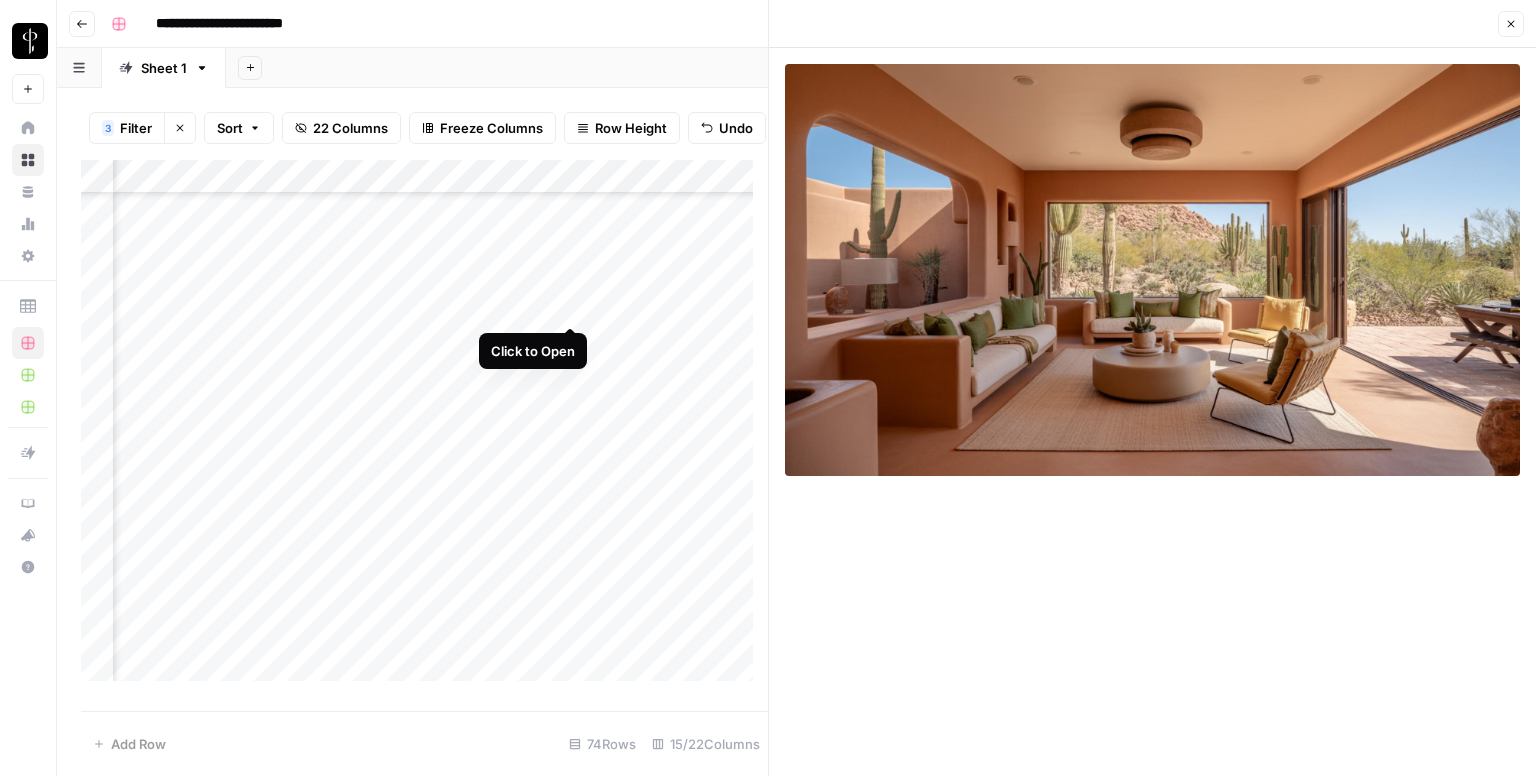 click on "Add Column" at bounding box center [424, 428] 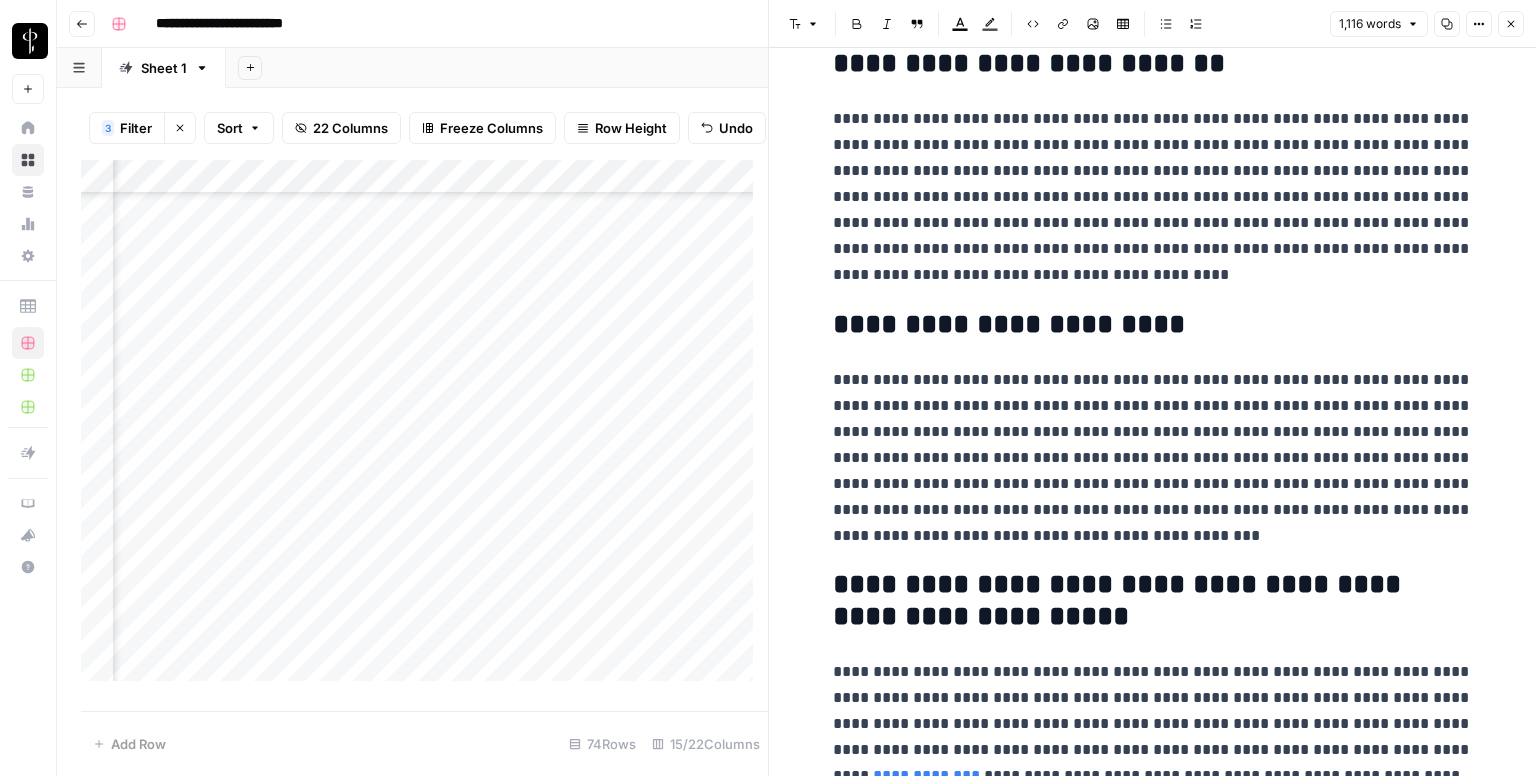 scroll, scrollTop: 2468, scrollLeft: 0, axis: vertical 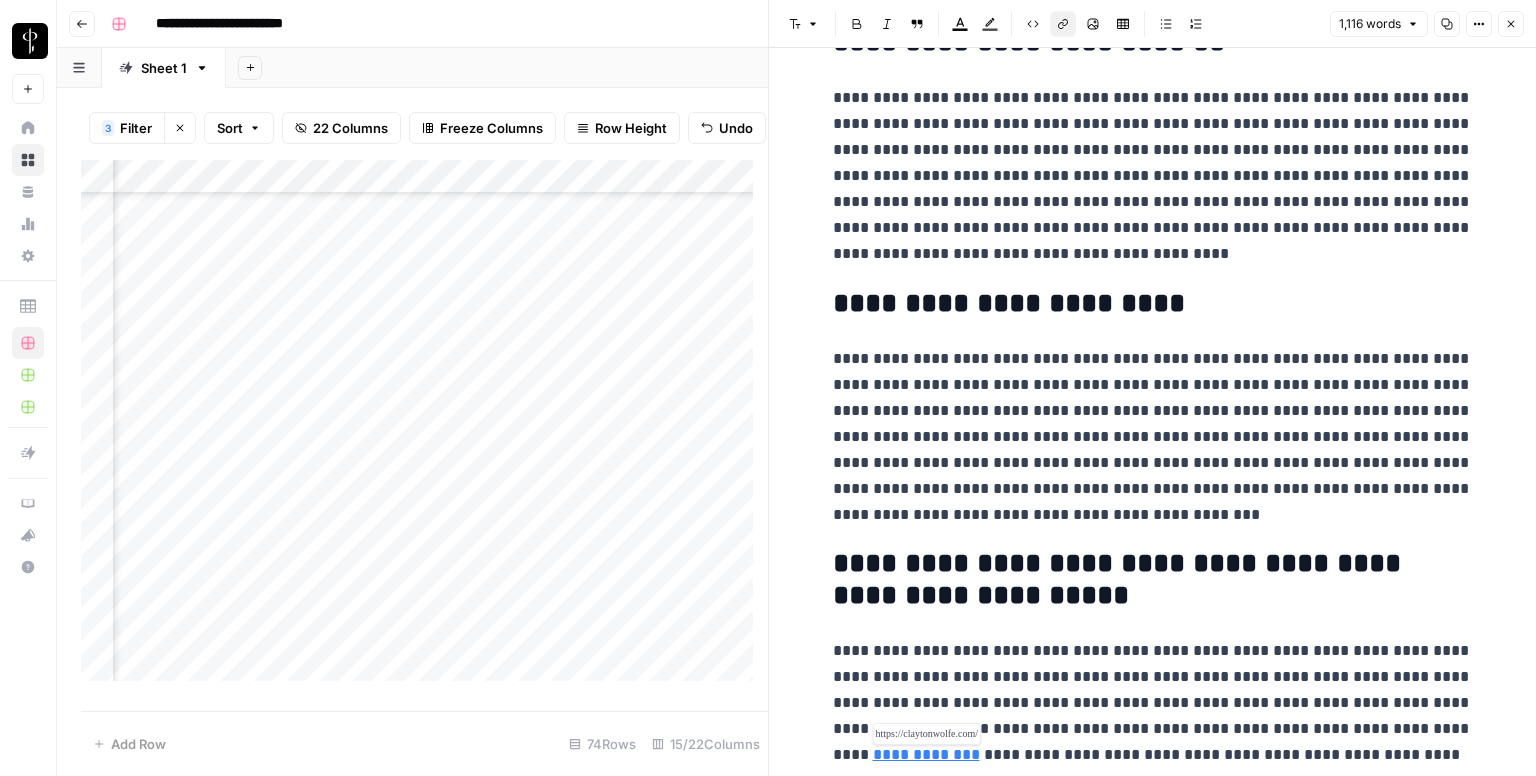 click on "**********" at bounding box center (926, 754) 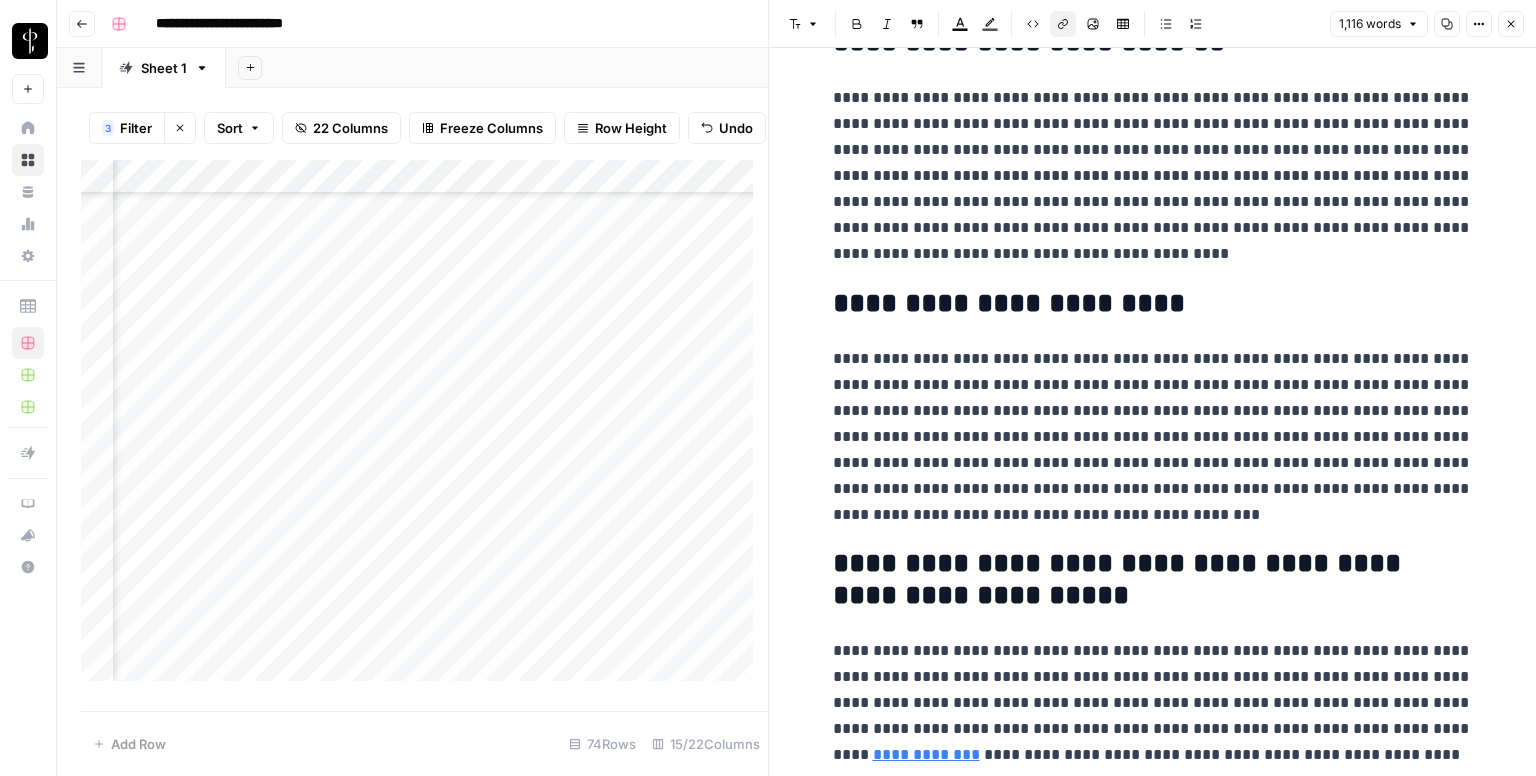 click on "Close" at bounding box center (1511, 24) 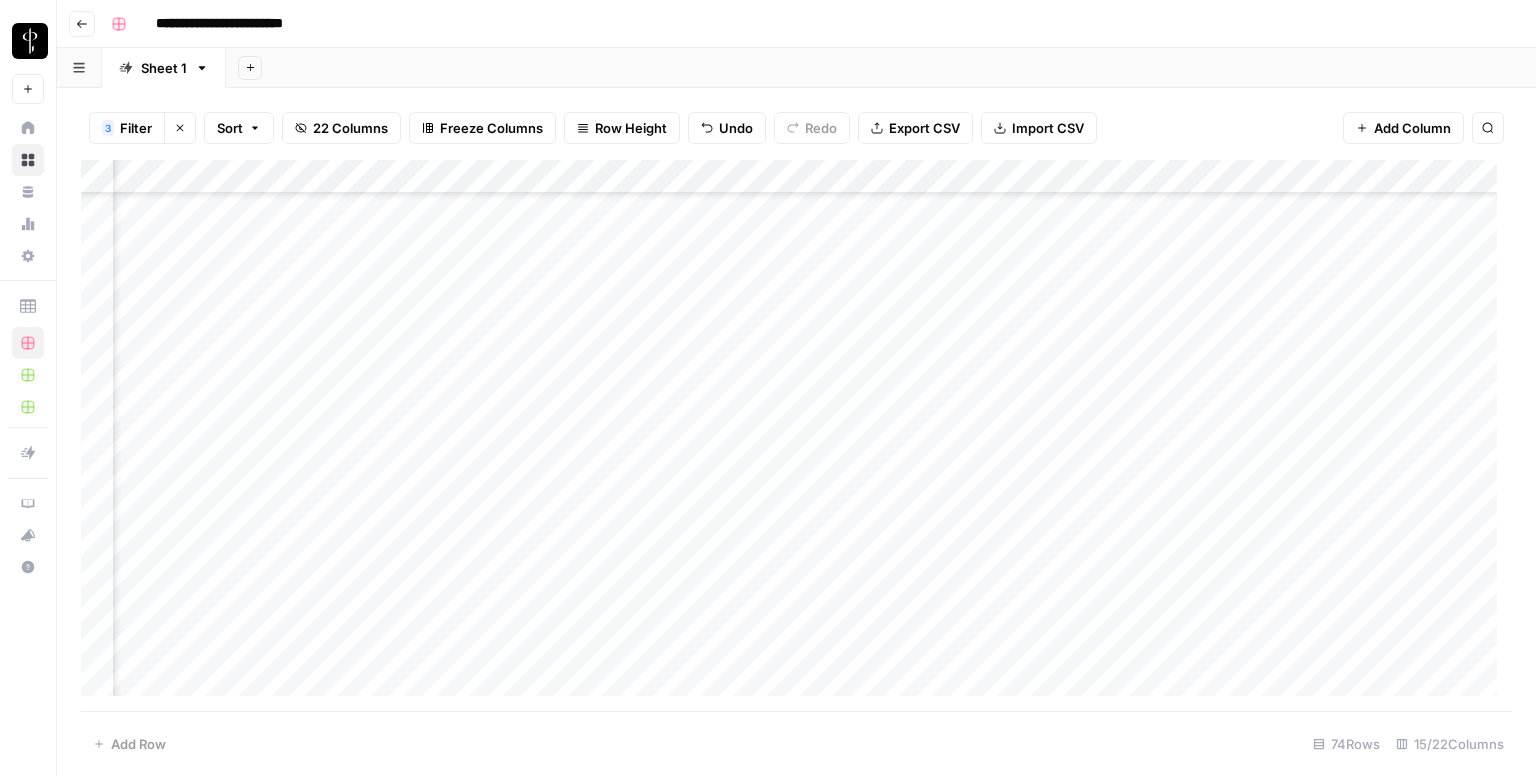 click on "Add Column" at bounding box center (796, 436) 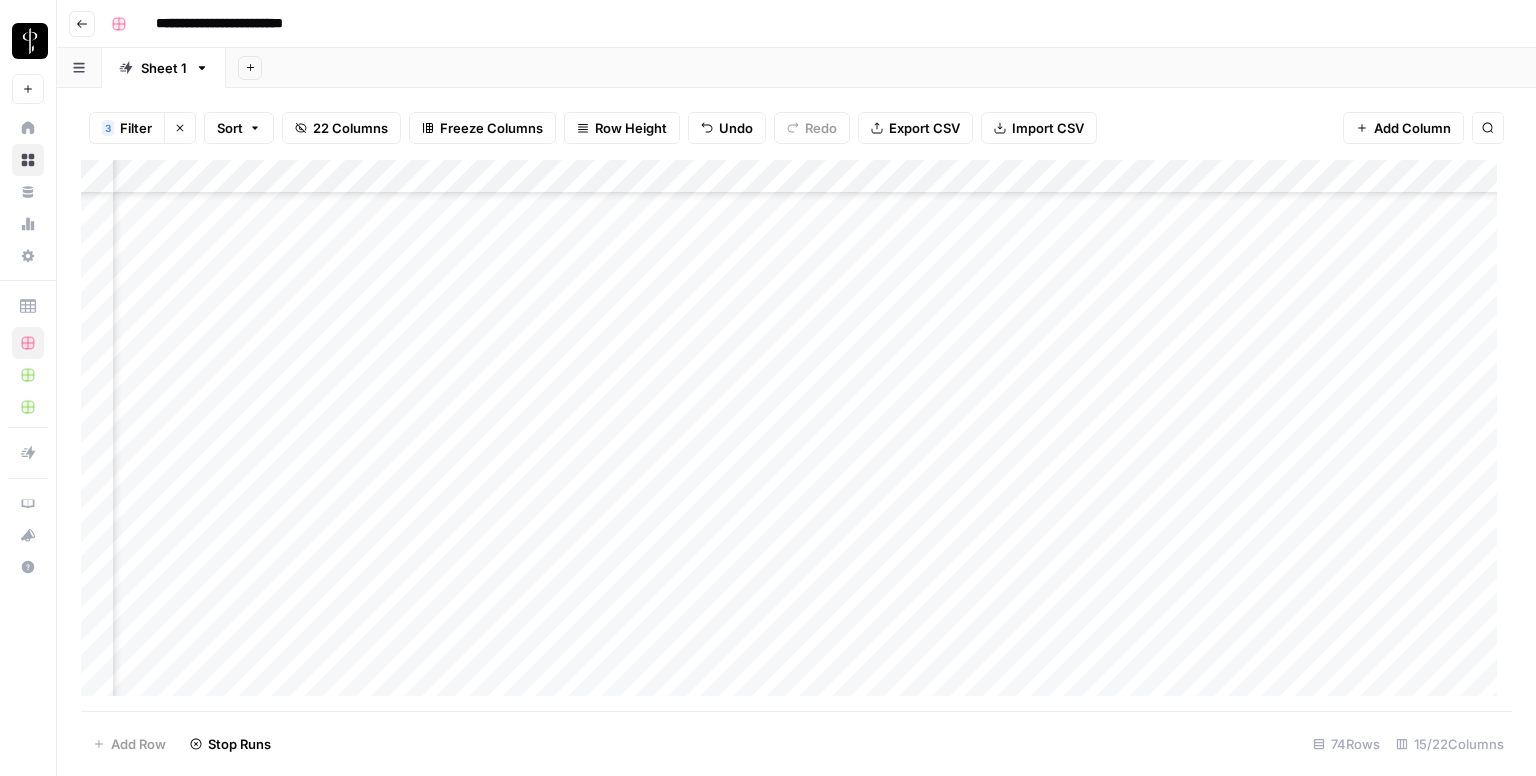 click on "Add Column" at bounding box center [796, 436] 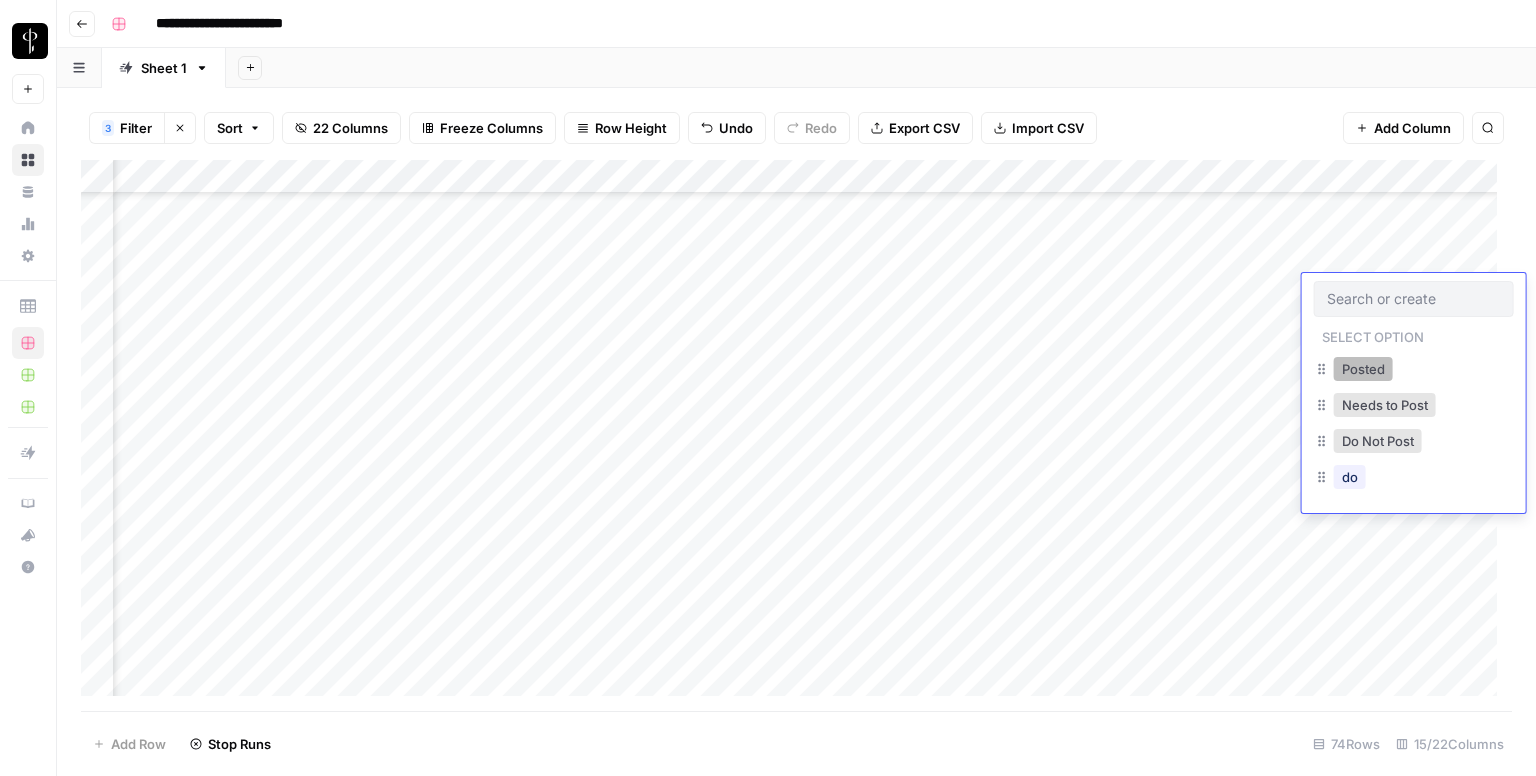 click on "Posted" at bounding box center (1363, 369) 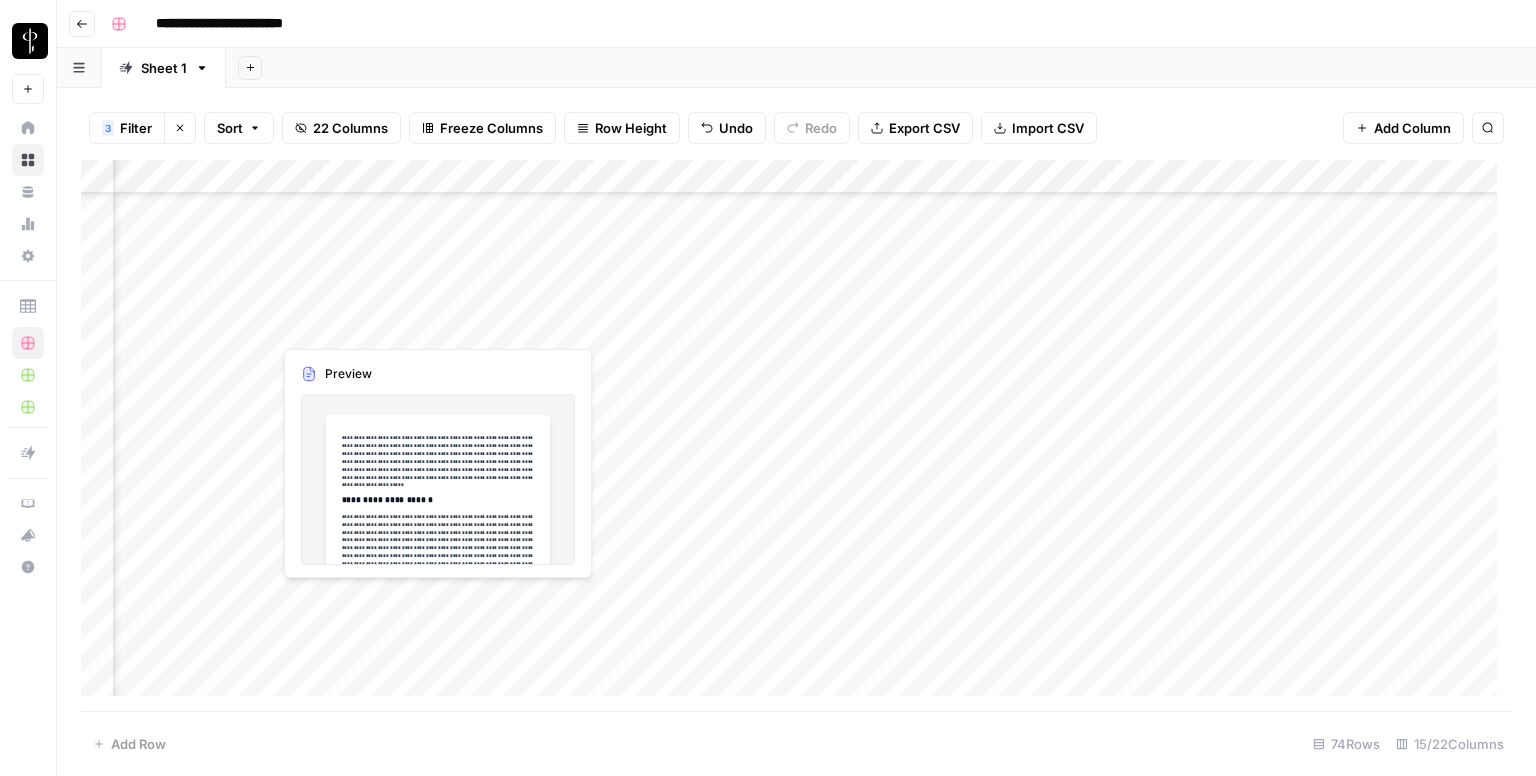 click on "Add Column" at bounding box center [796, 436] 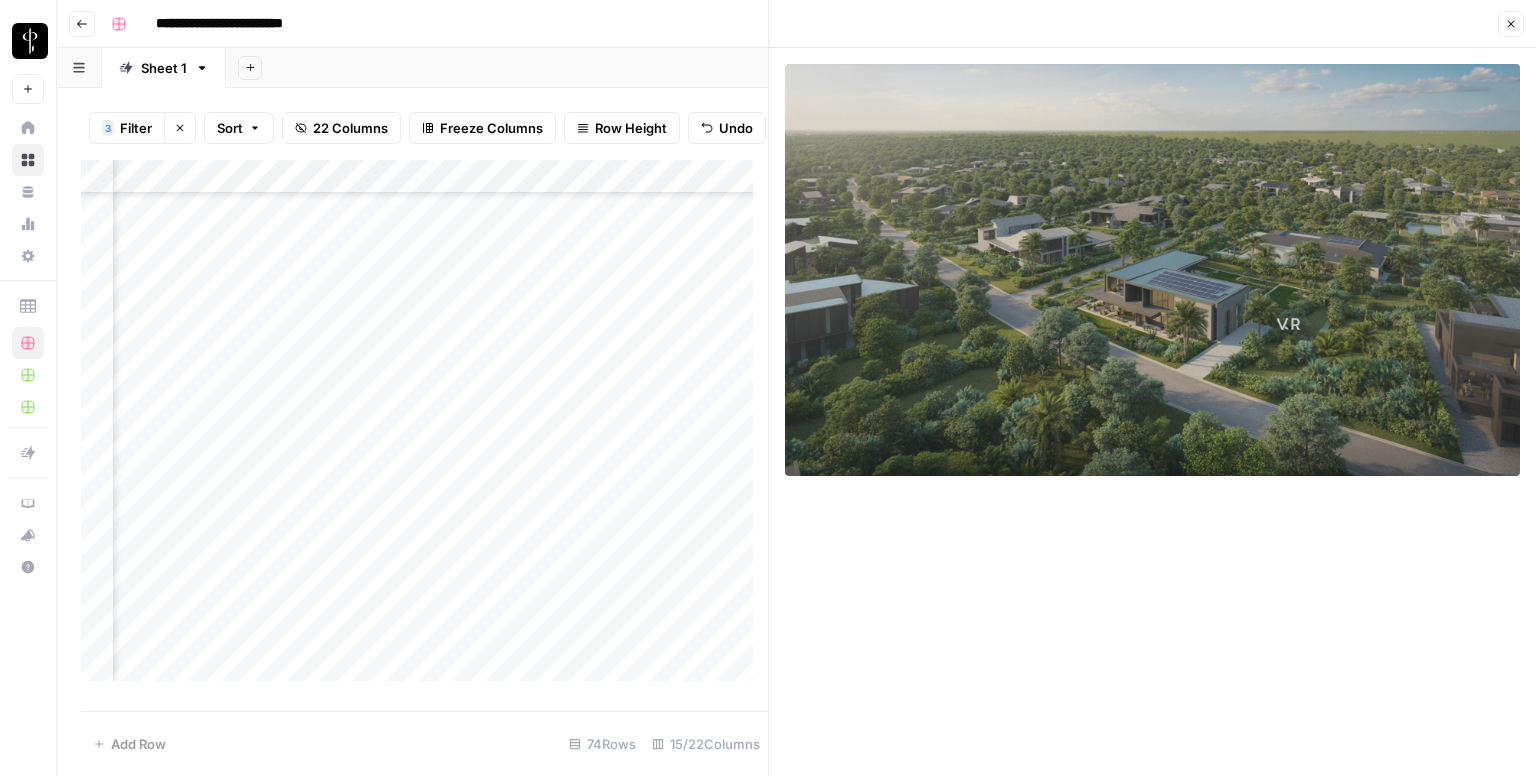 click on "Add Column" at bounding box center (424, 428) 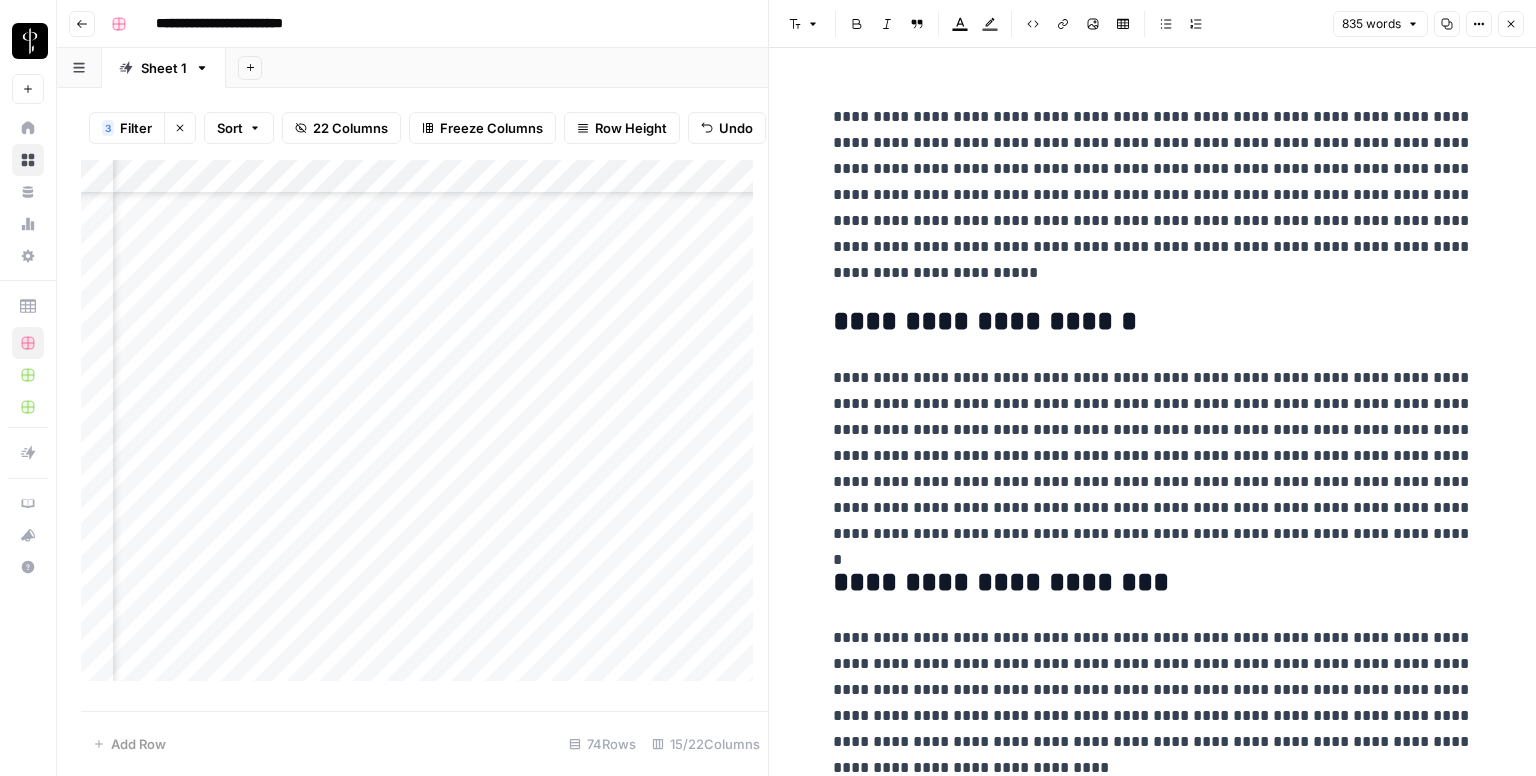 click on "Add Column" at bounding box center [424, 428] 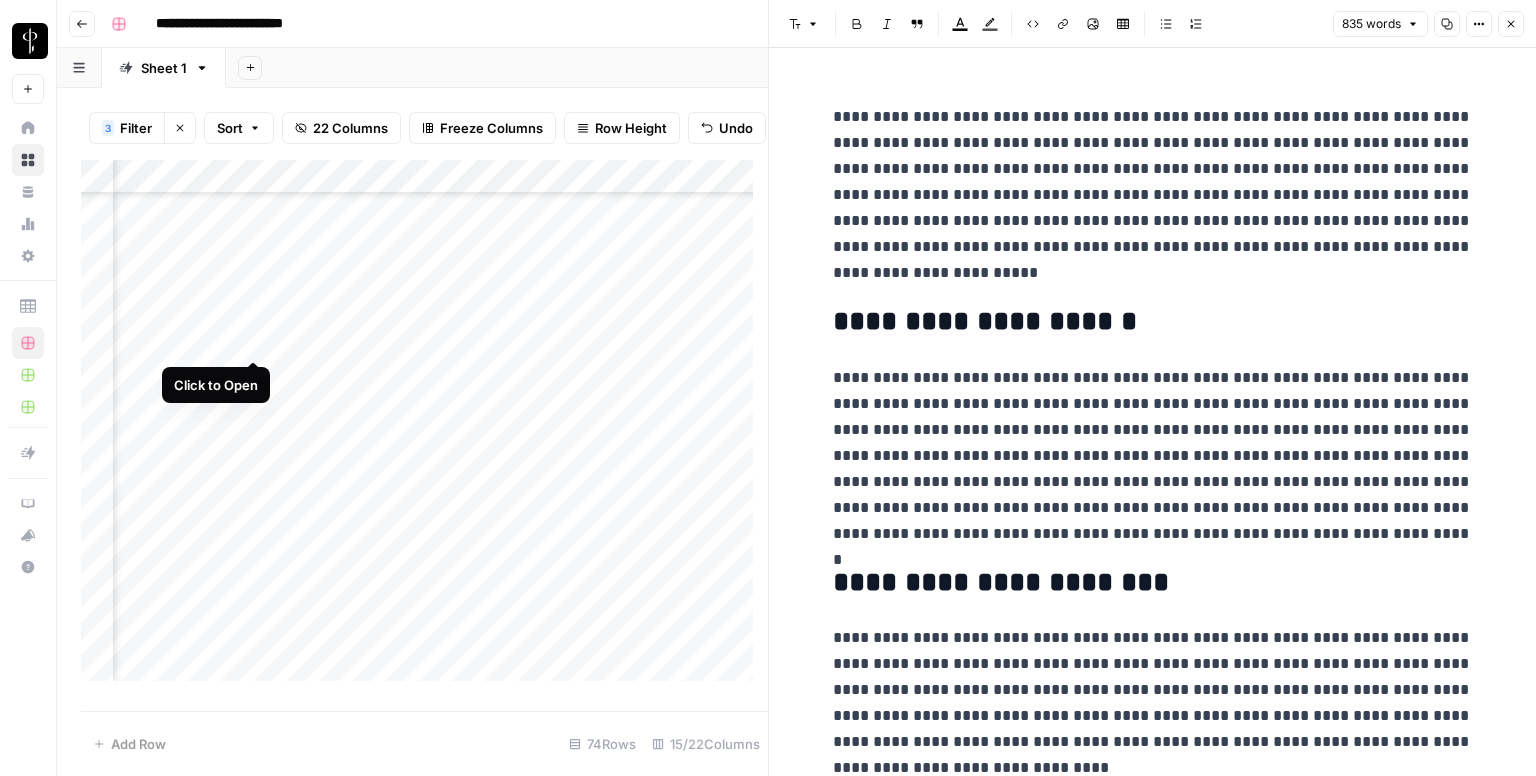 click on "Add Column" at bounding box center (424, 428) 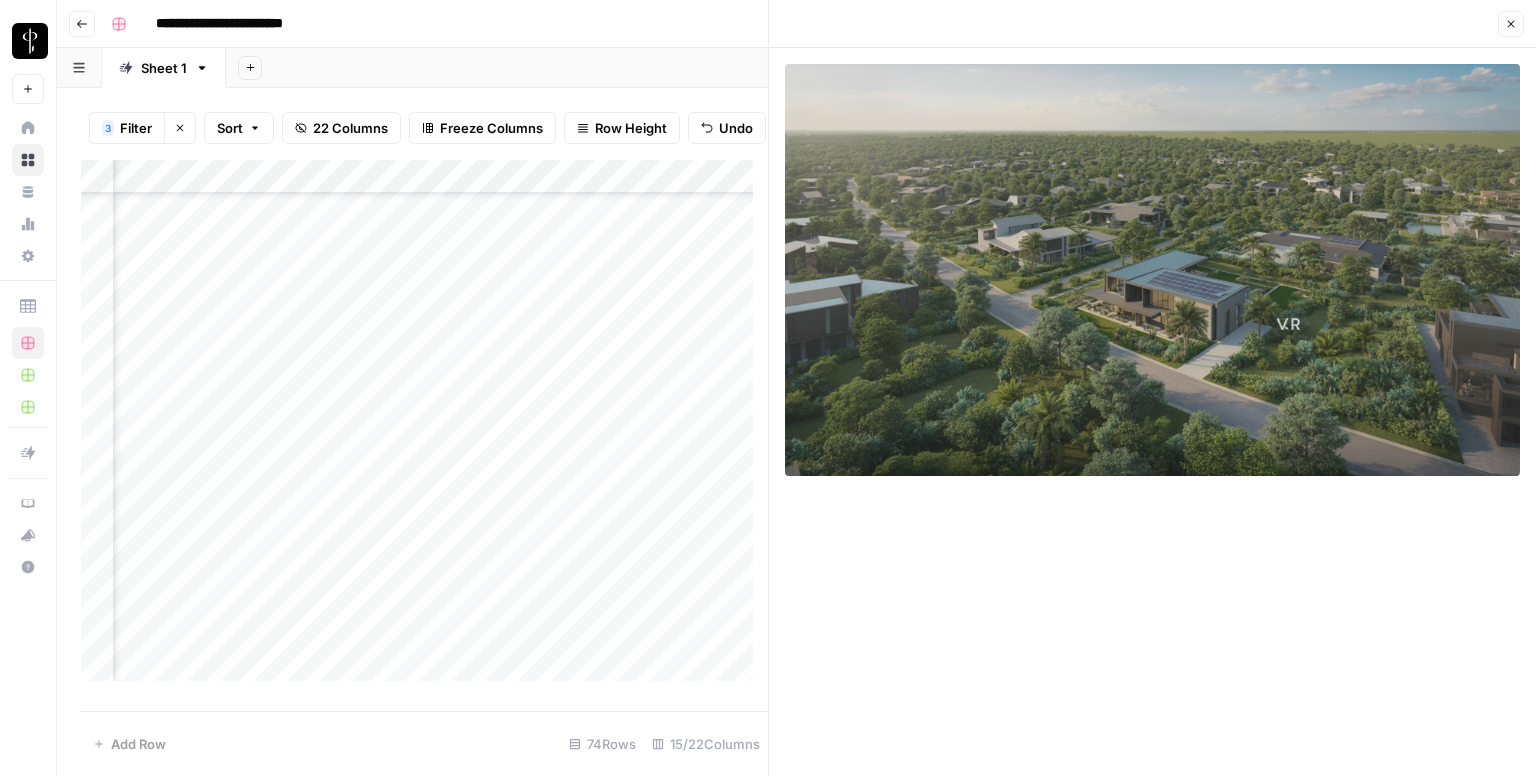 click 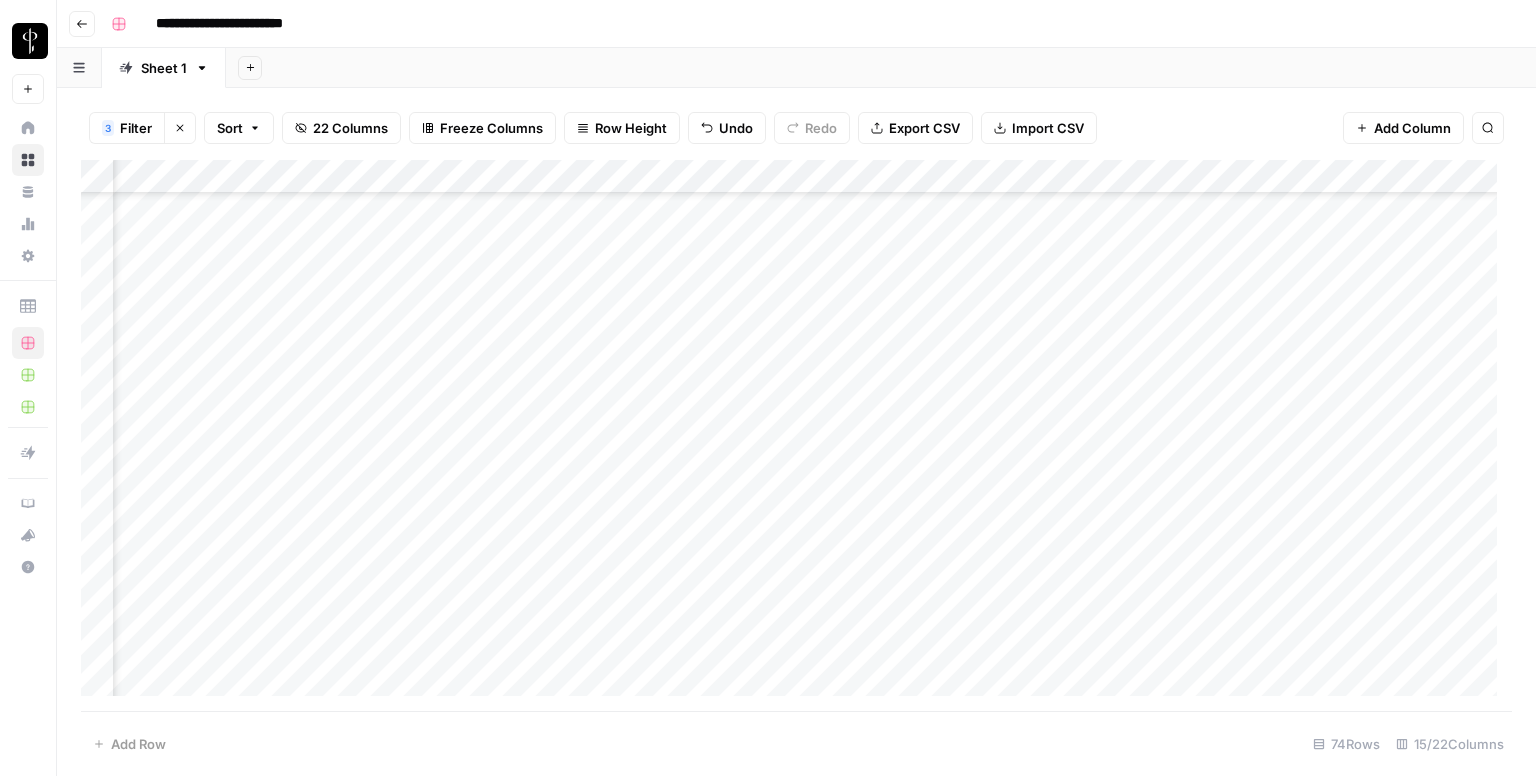 click on "Add Column" at bounding box center (796, 436) 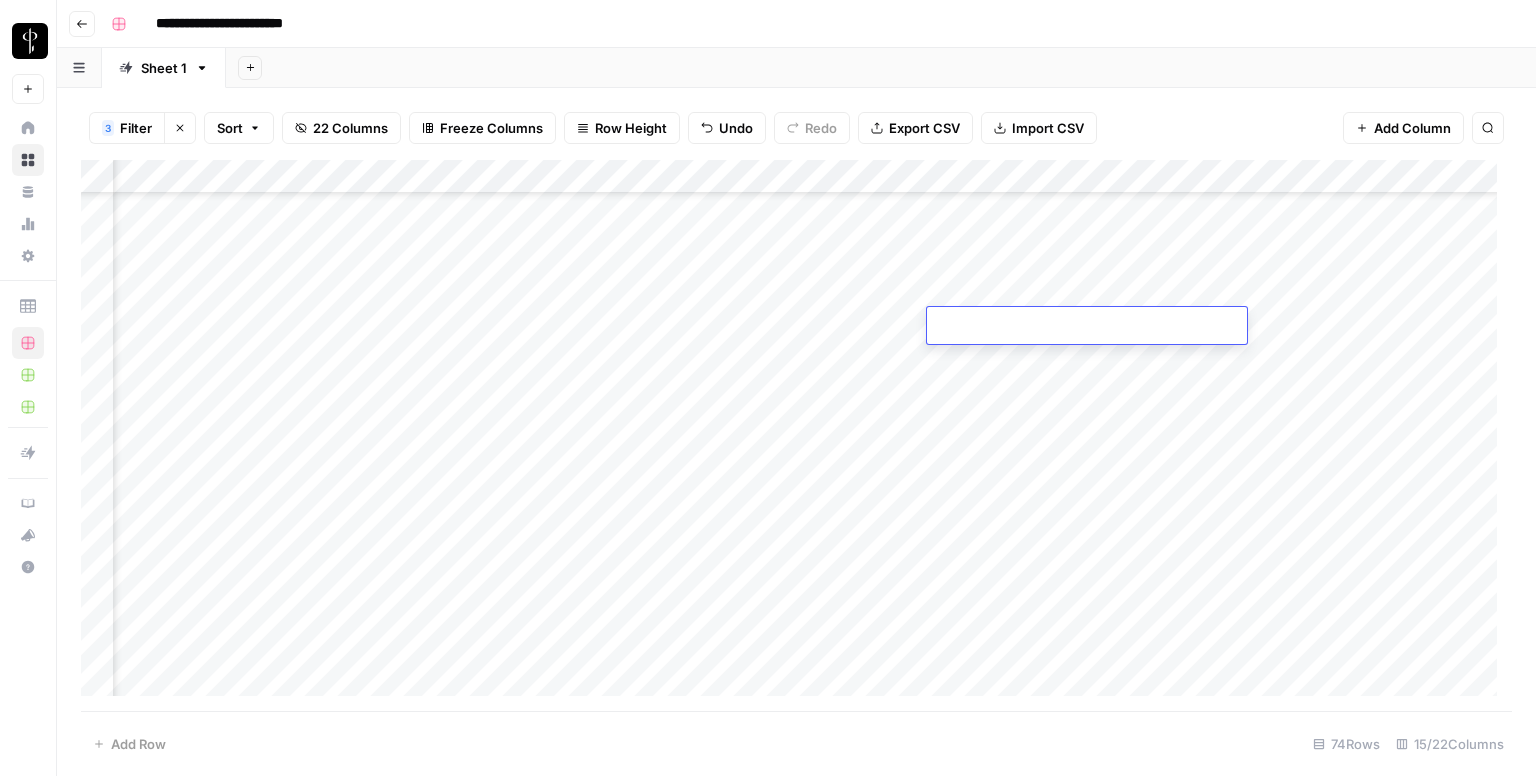 click at bounding box center (1087, 325) 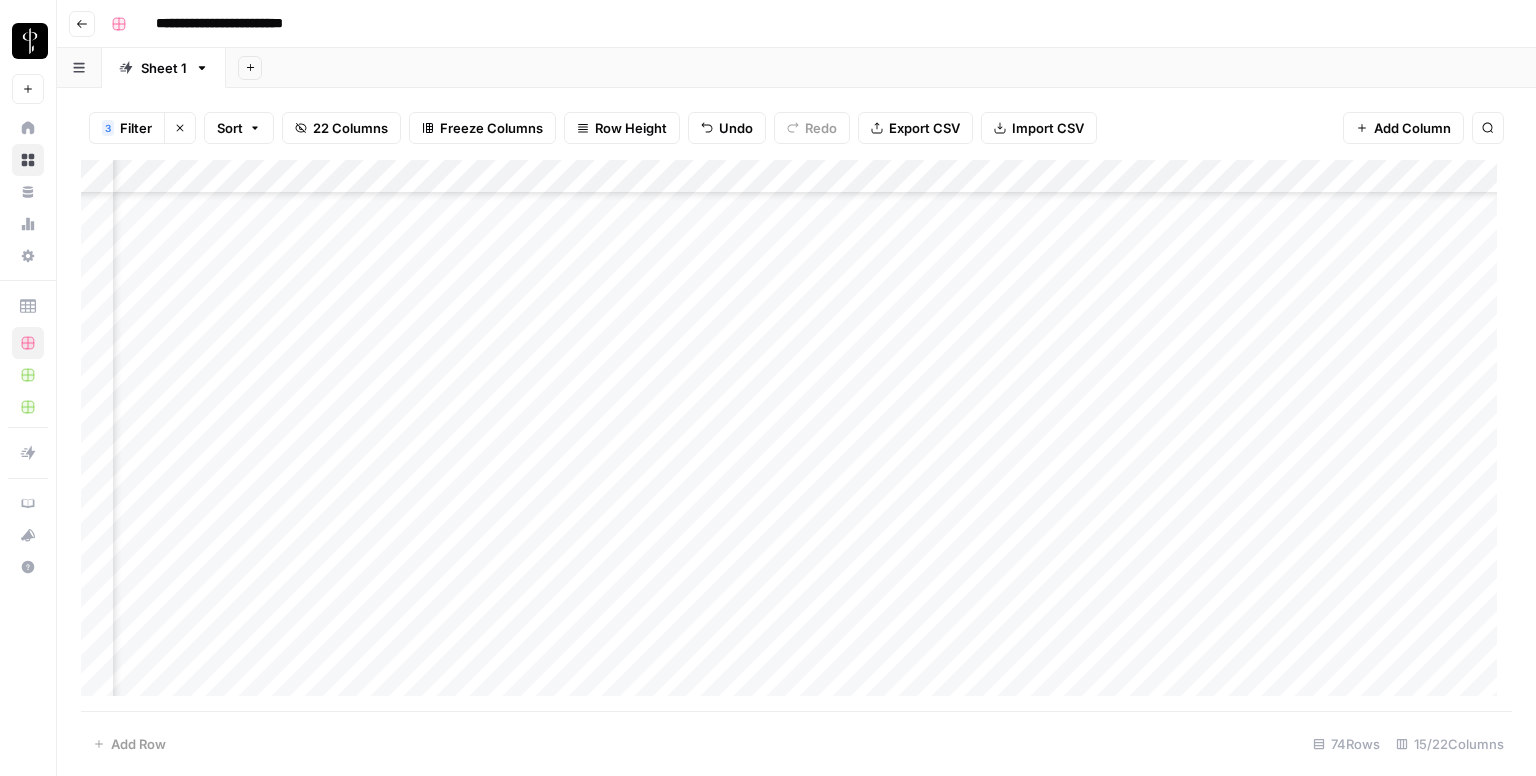 click on "Add Column" at bounding box center [796, 436] 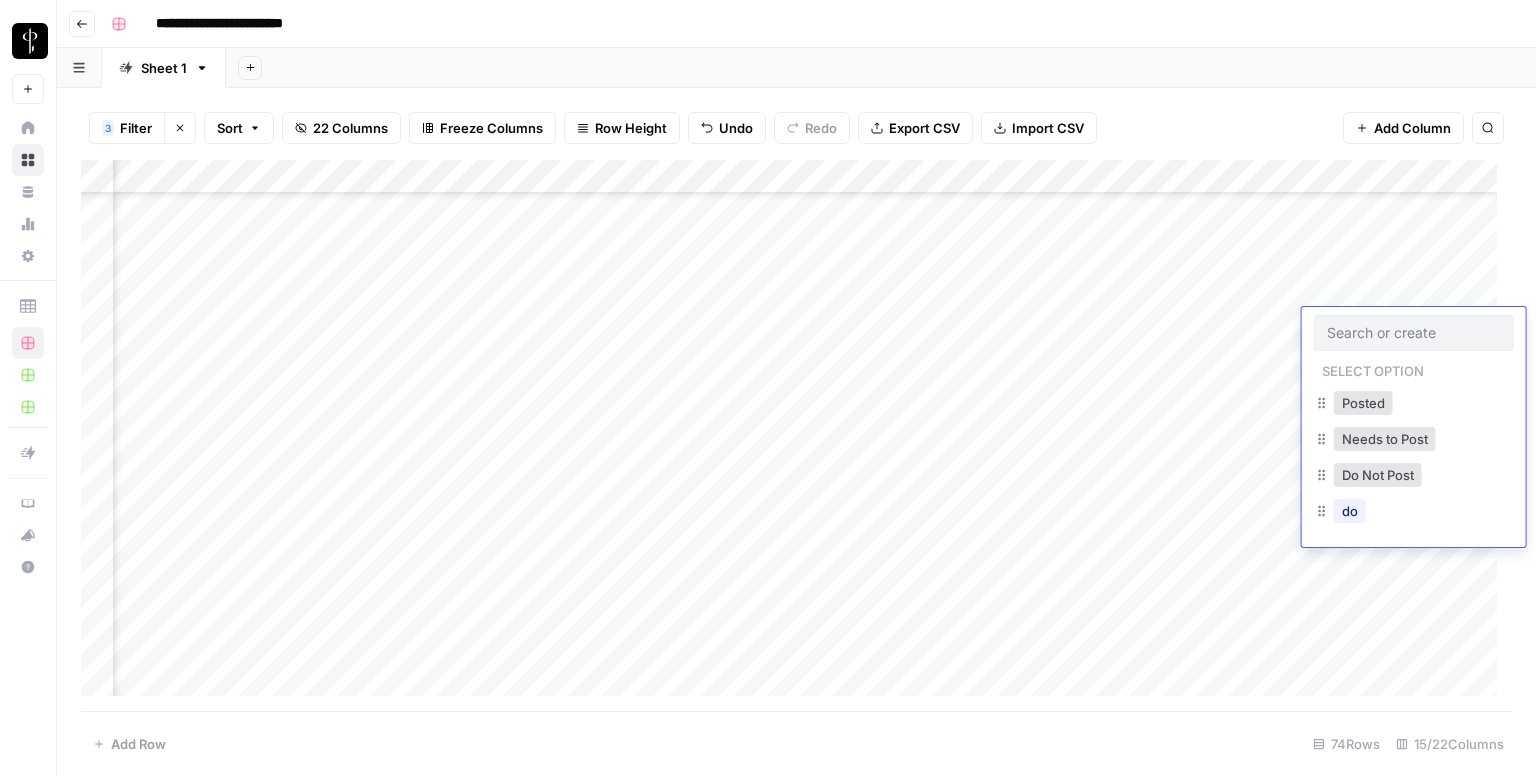 click on "Do Not Post" at bounding box center [1378, 475] 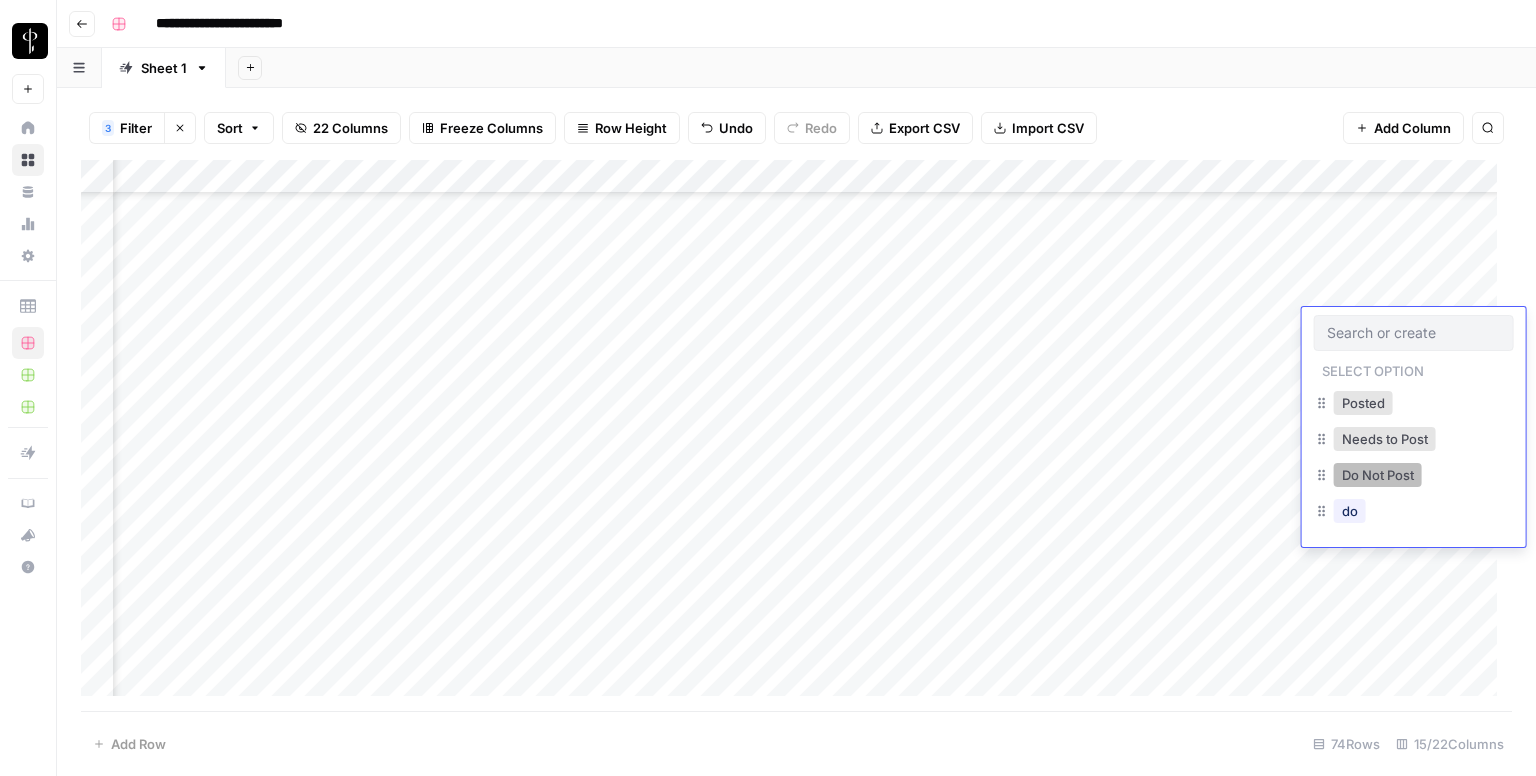 click on "Do Not Post" at bounding box center (1378, 475) 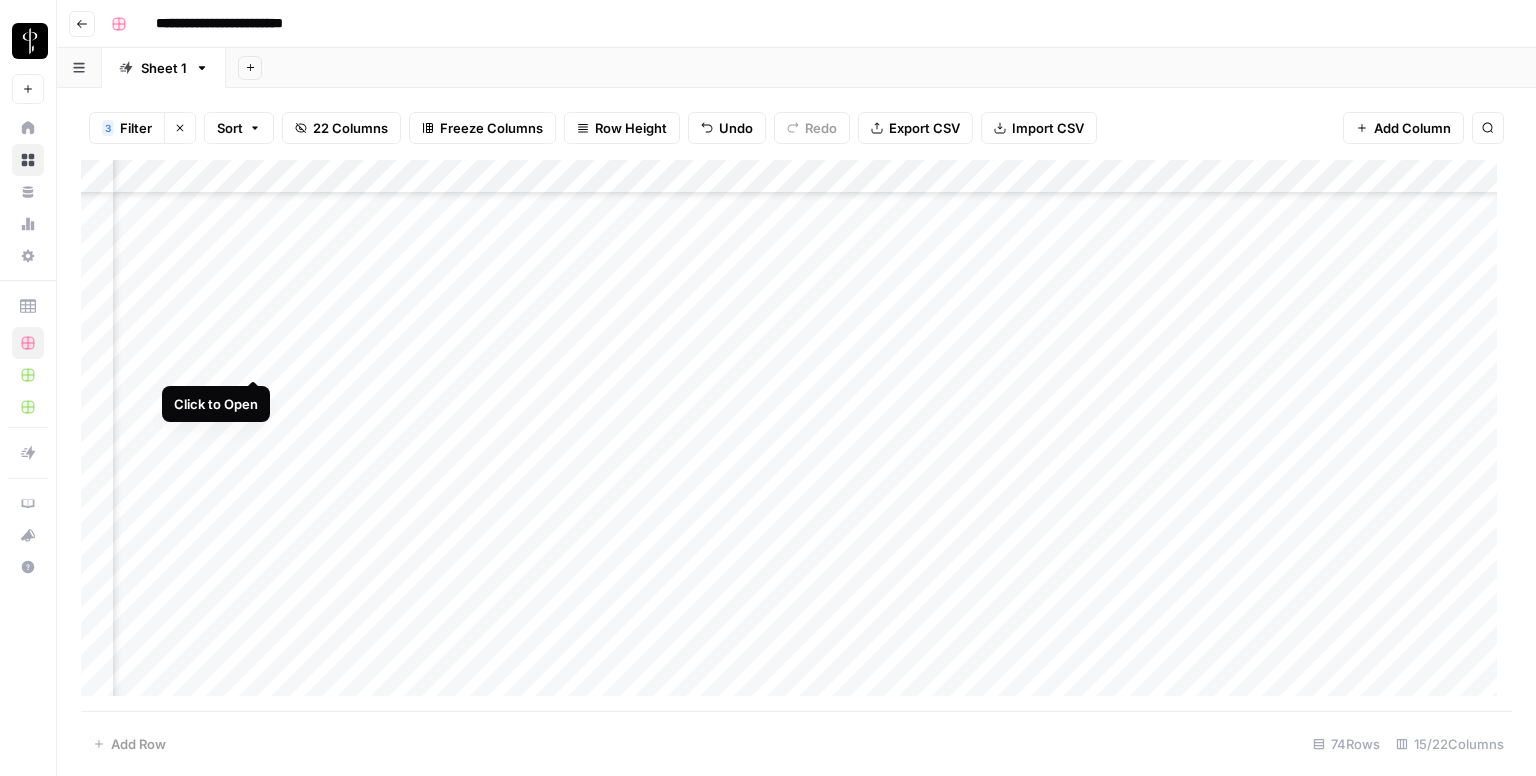 click on "Add Column" at bounding box center (796, 436) 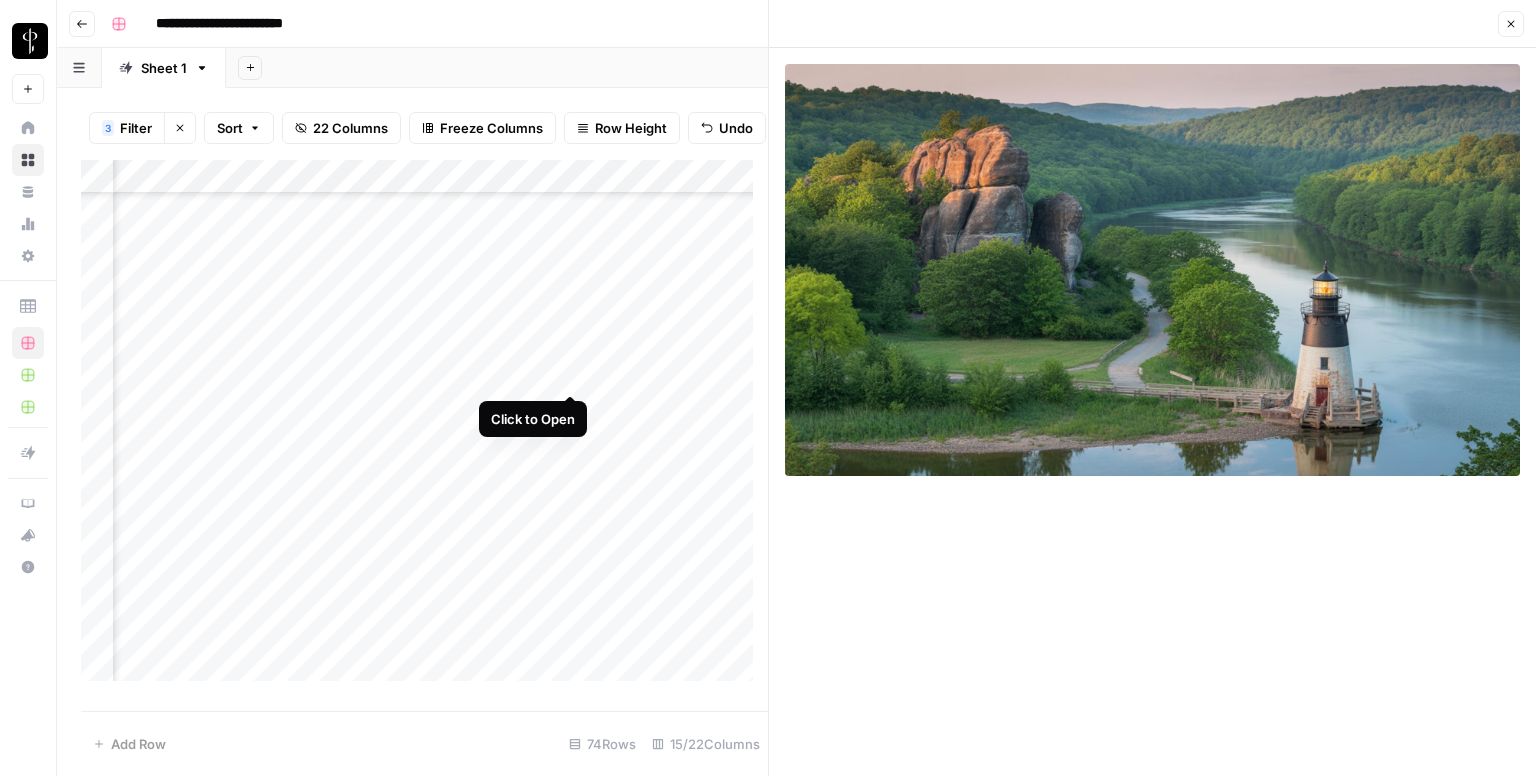 click on "Add Column" at bounding box center (424, 428) 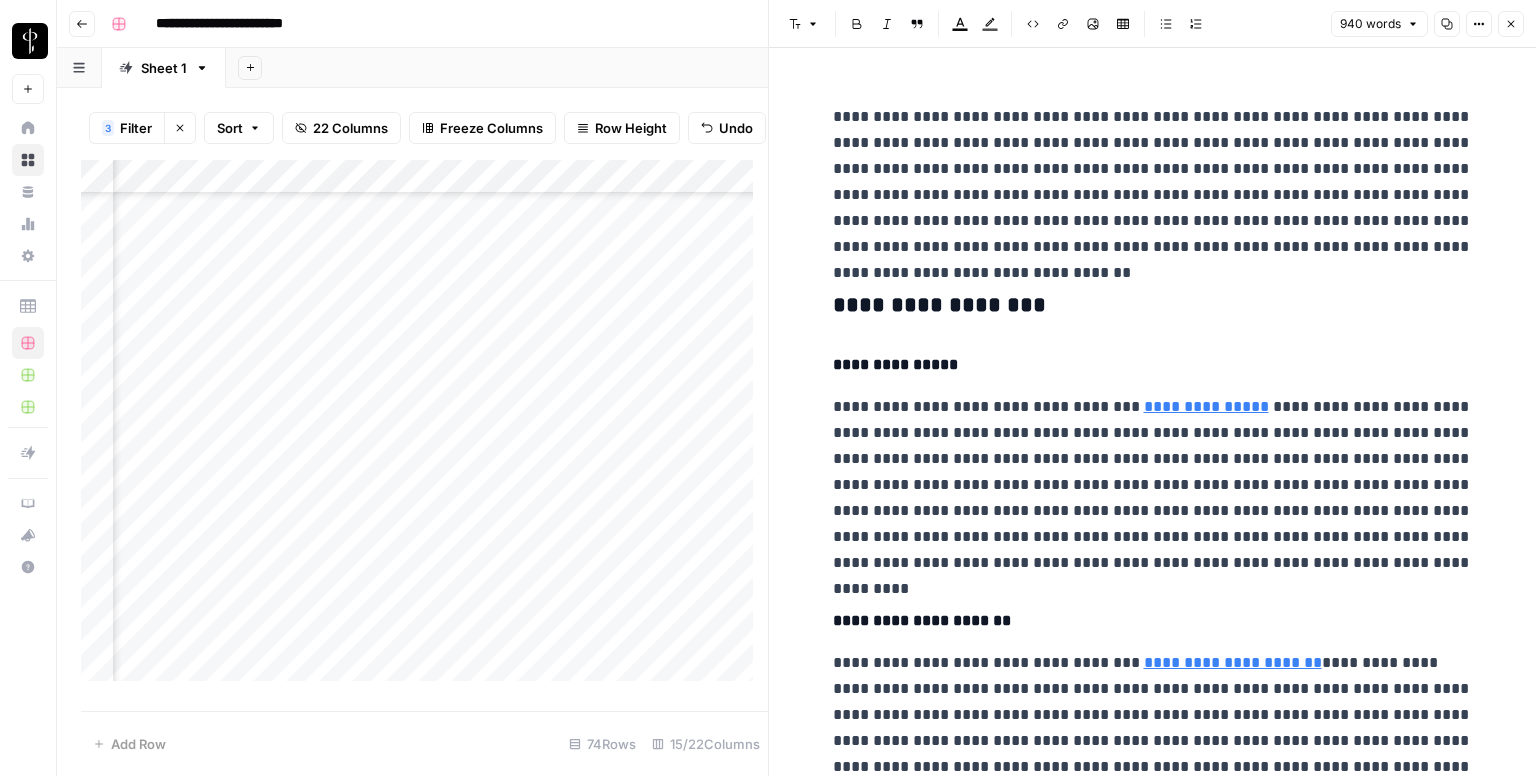 click on "**********" at bounding box center [1153, 306] 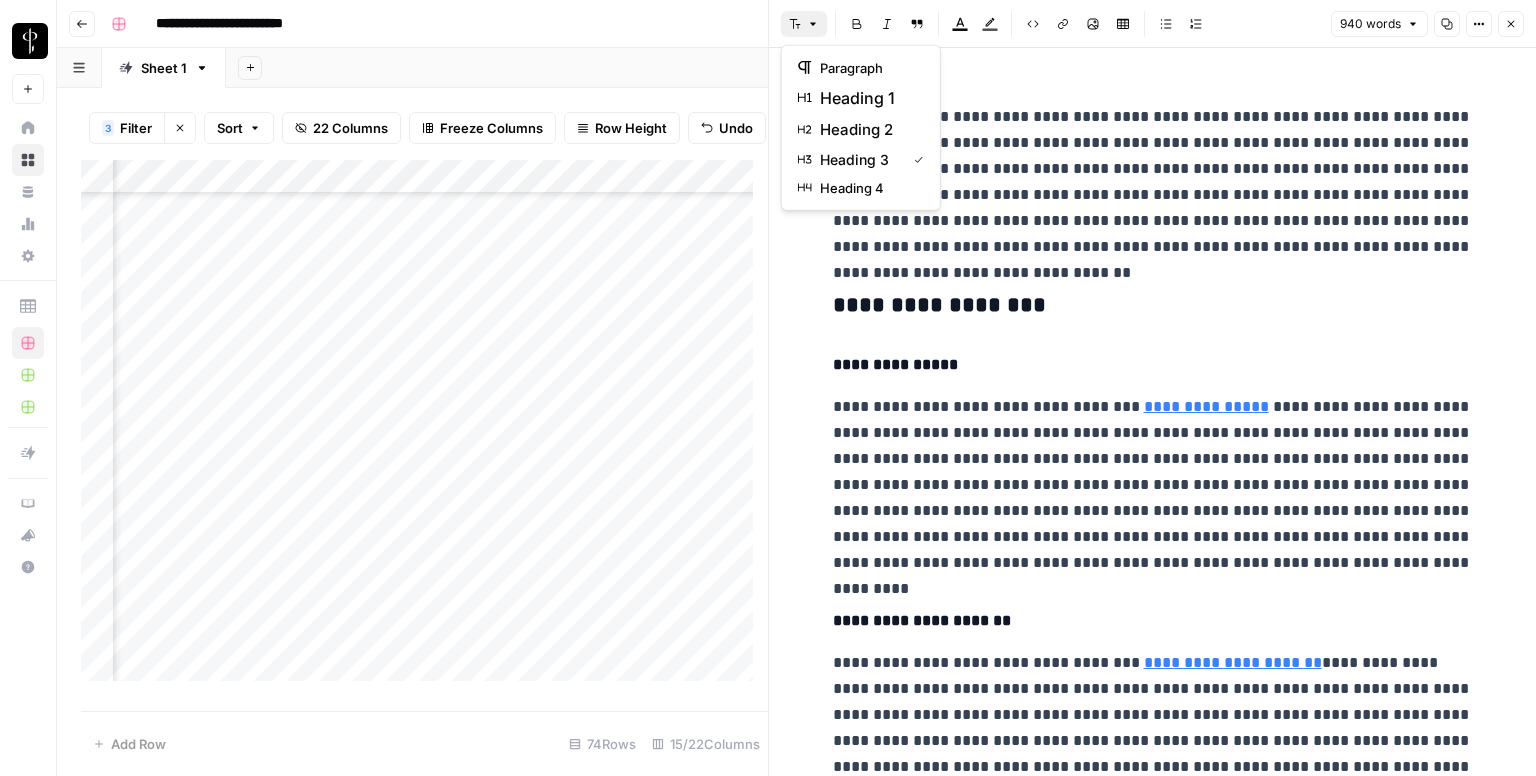 click on "Font style" at bounding box center (804, 24) 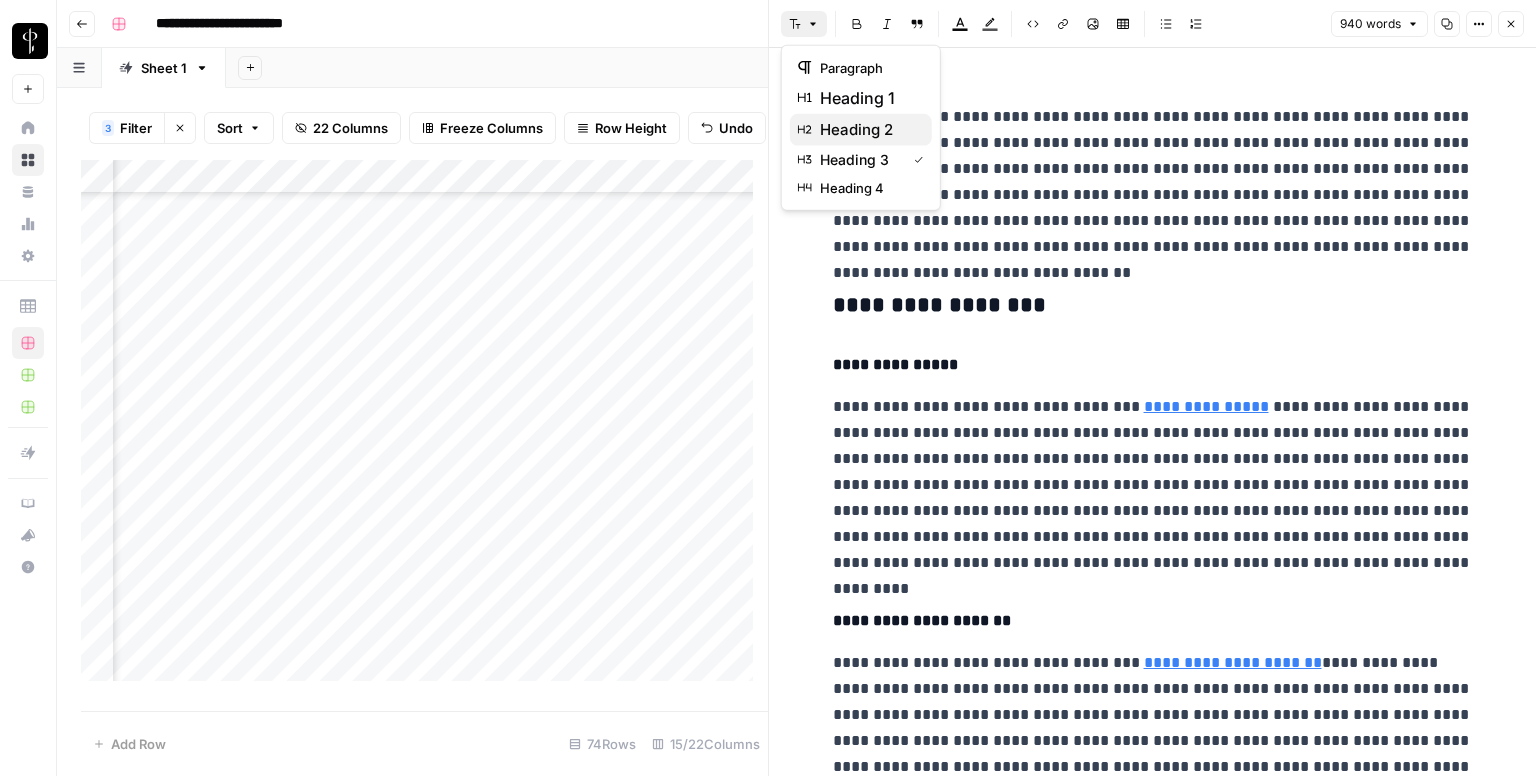 click on "heading 2" at bounding box center (868, 130) 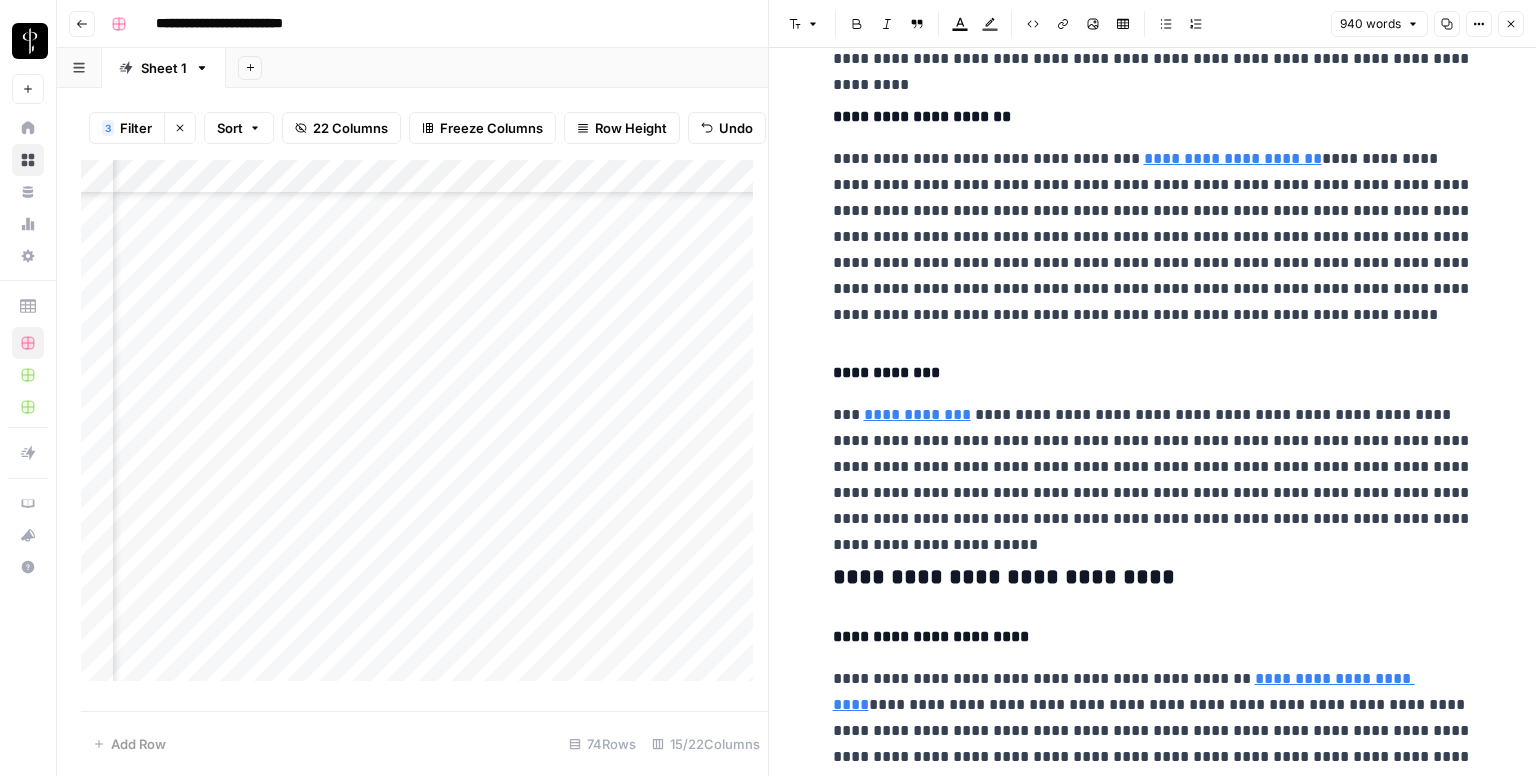 scroll, scrollTop: 600, scrollLeft: 0, axis: vertical 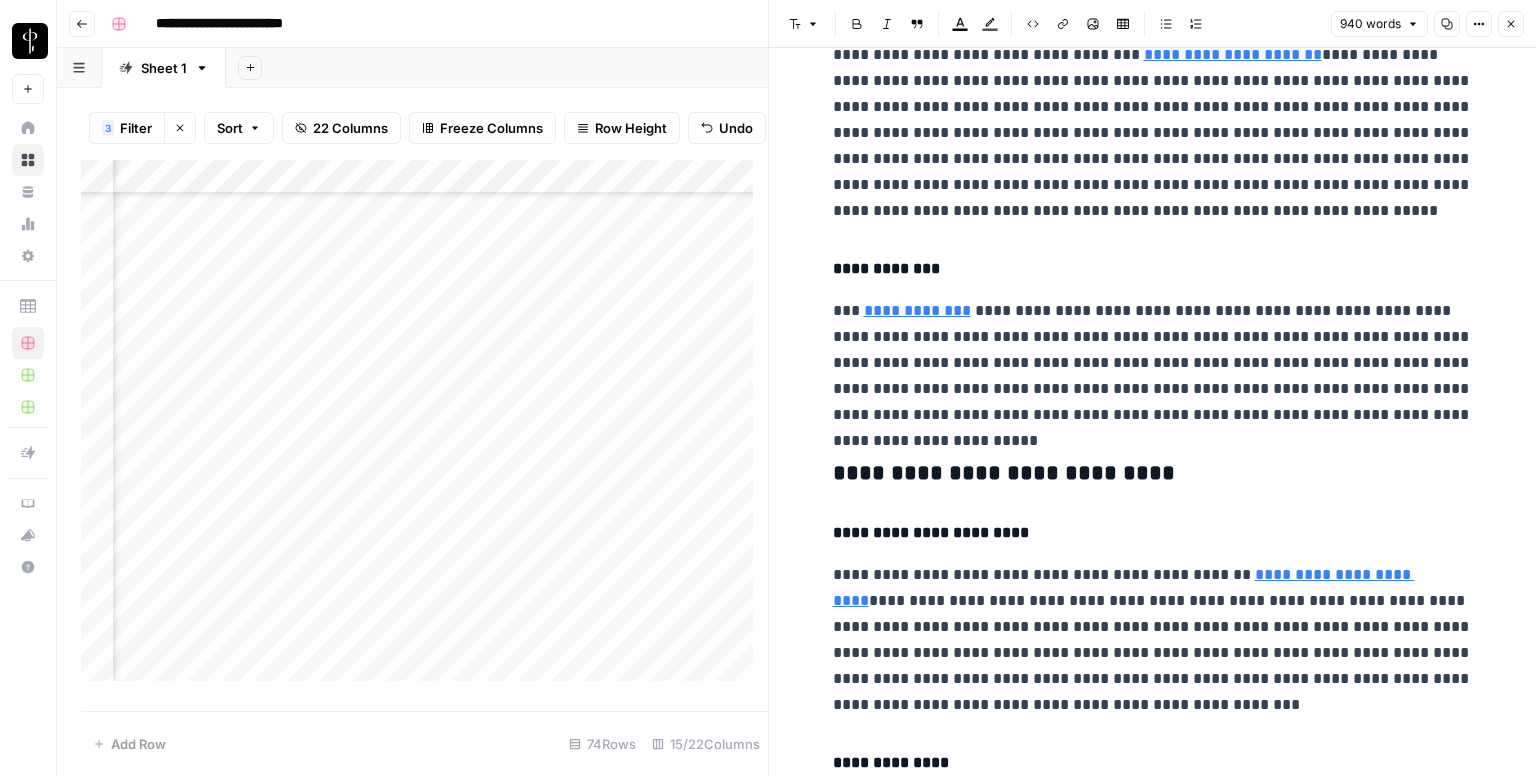 click on "**********" at bounding box center [1153, 885] 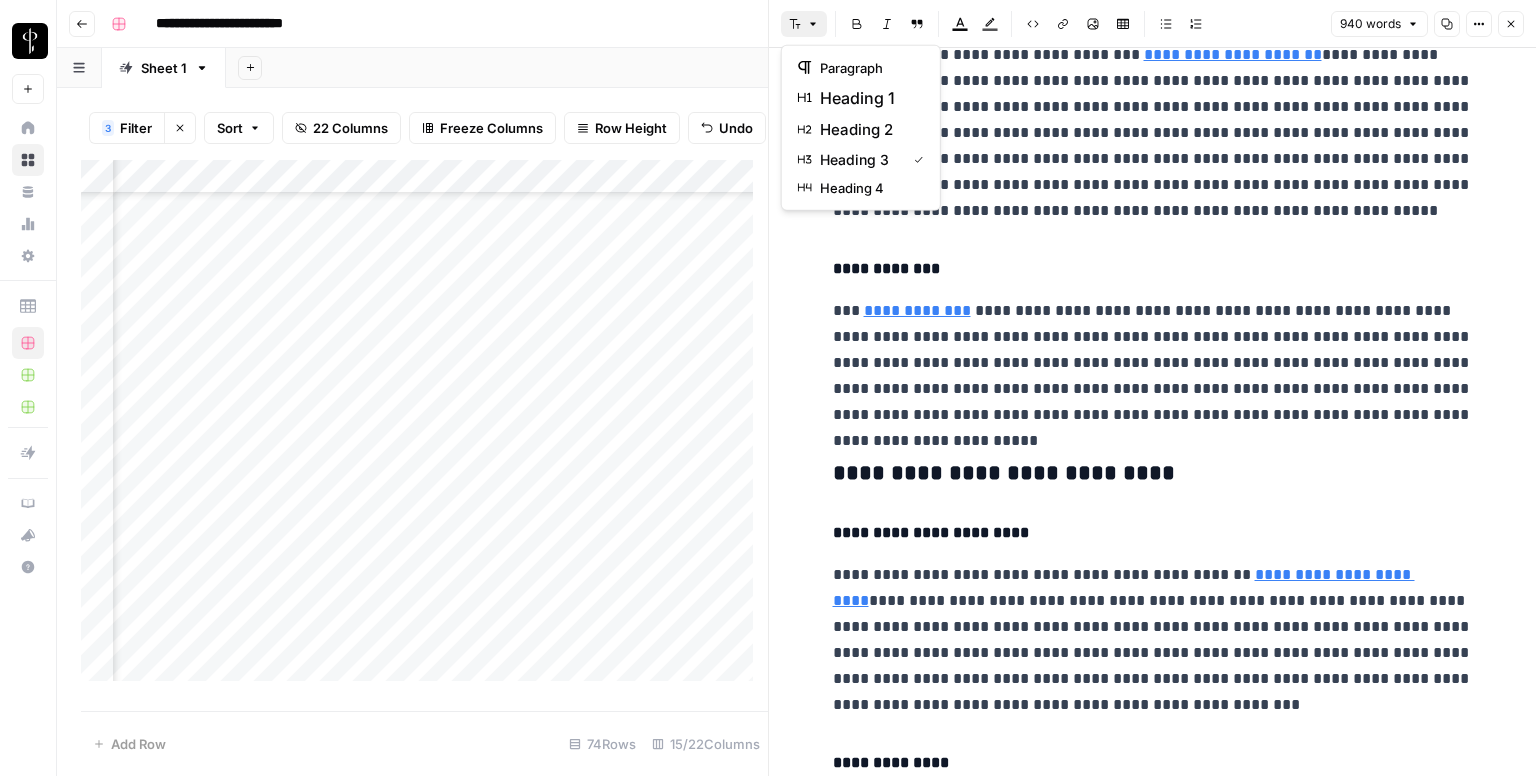 click 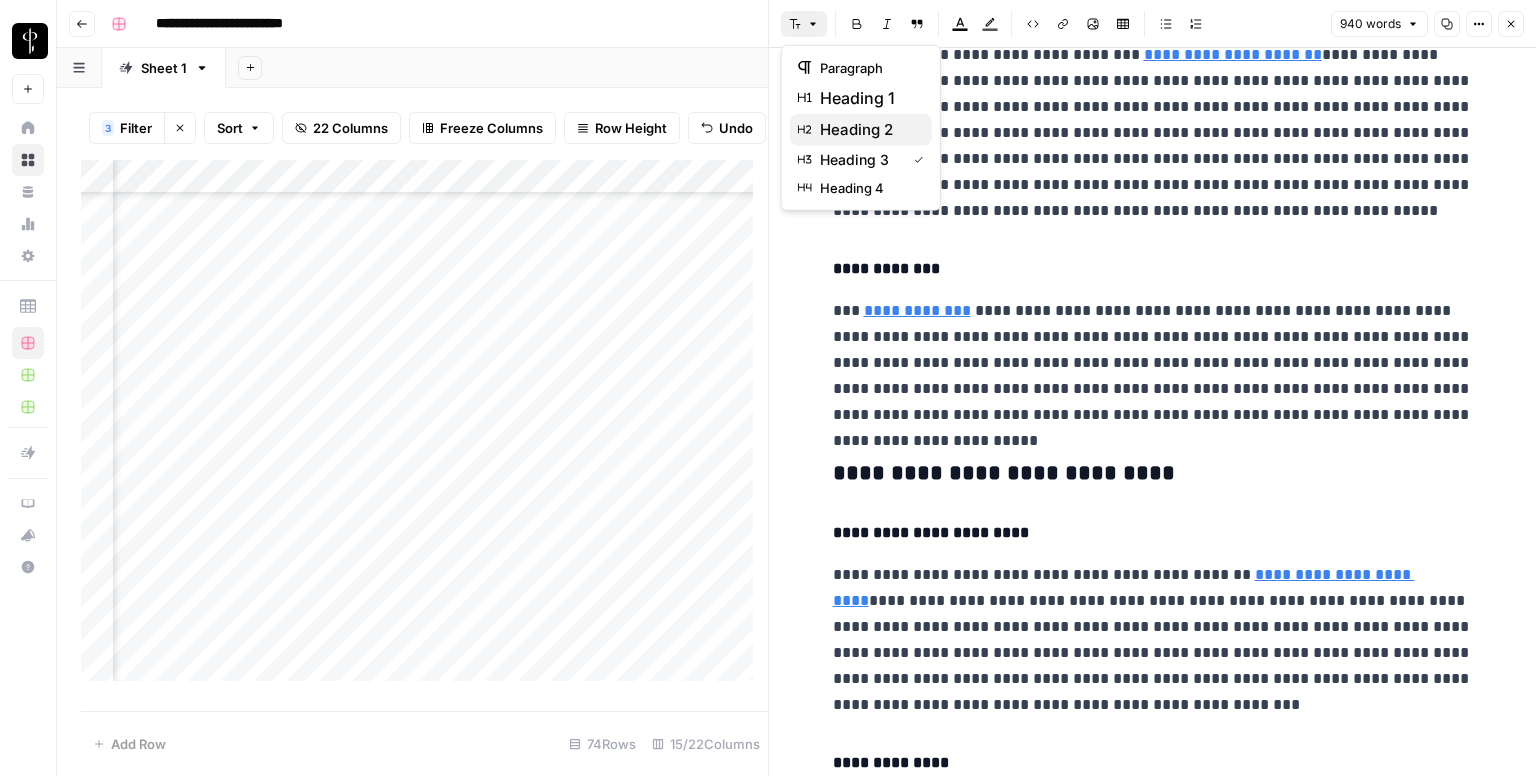 click on "heading 2" at bounding box center [868, 130] 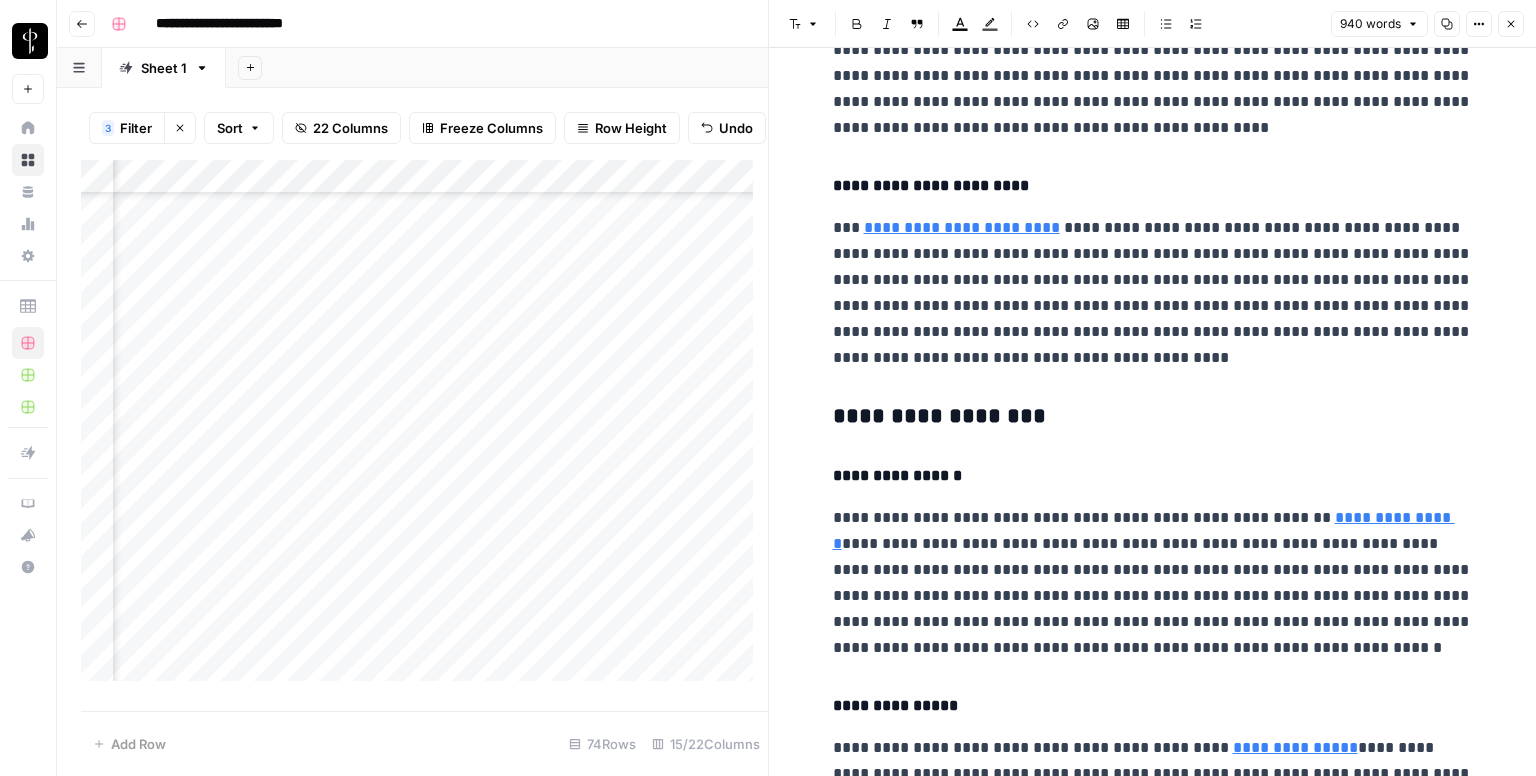 scroll, scrollTop: 1500, scrollLeft: 0, axis: vertical 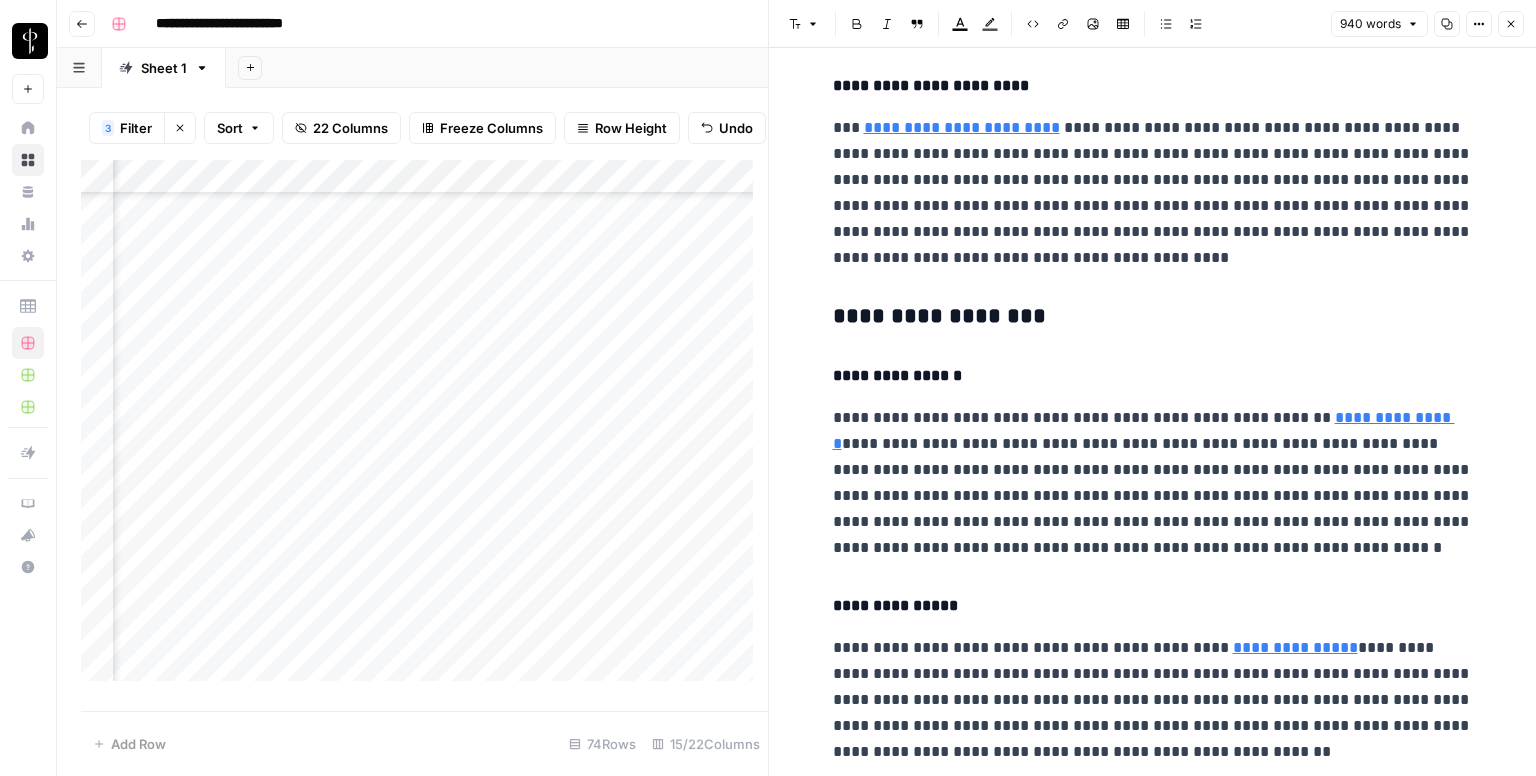 click on "**********" at bounding box center [1153, 317] 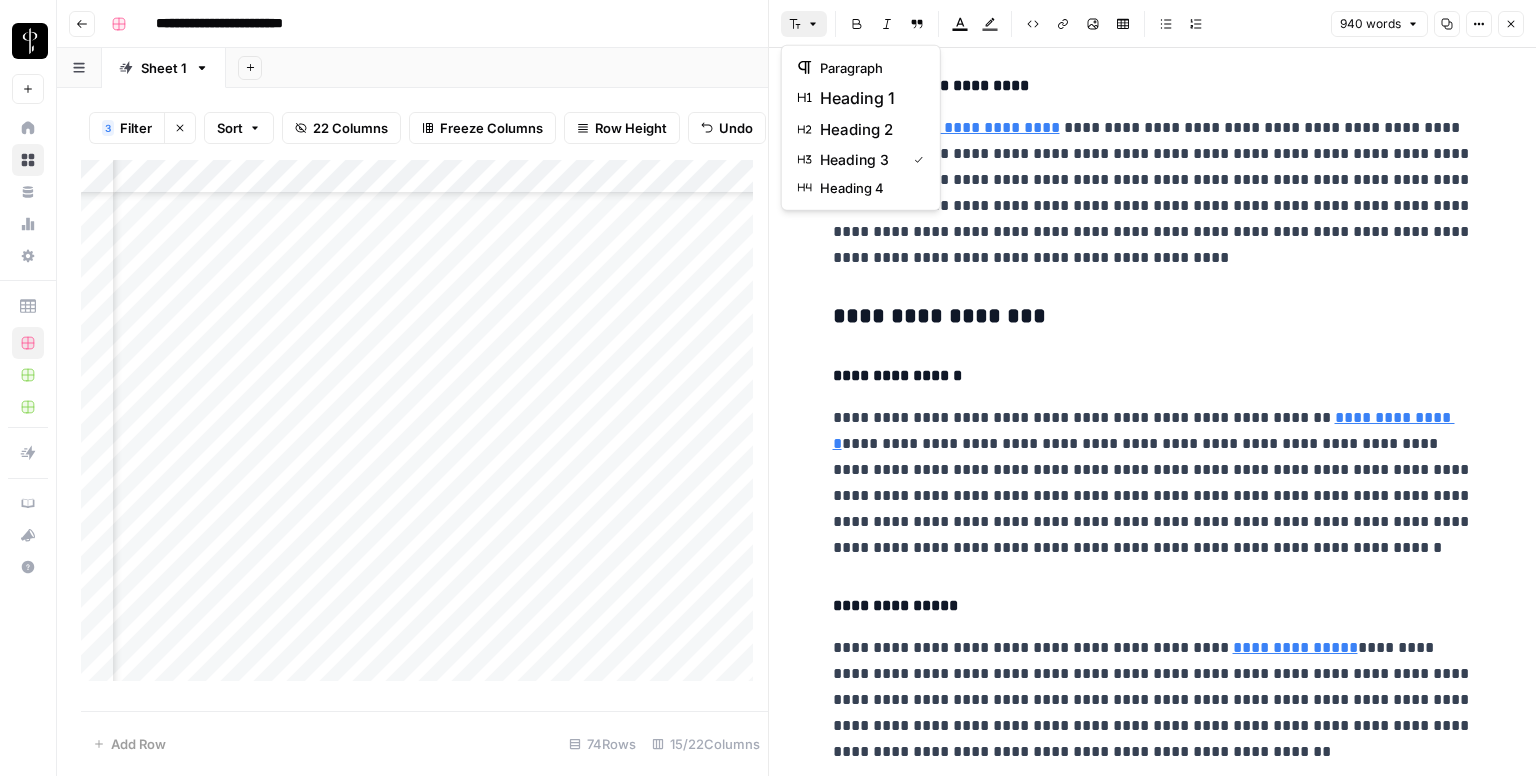 click 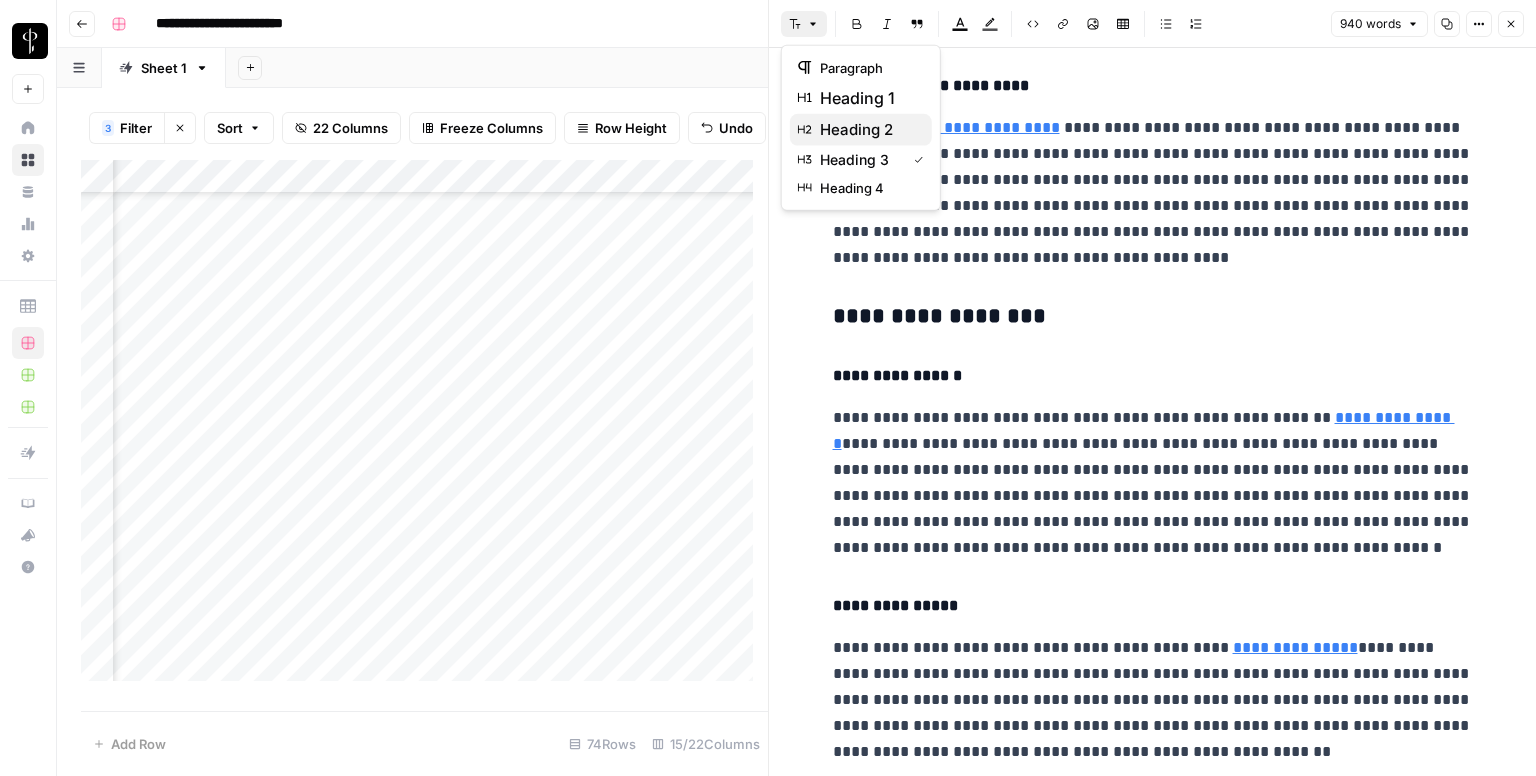 click on "heading 2" at bounding box center [861, 130] 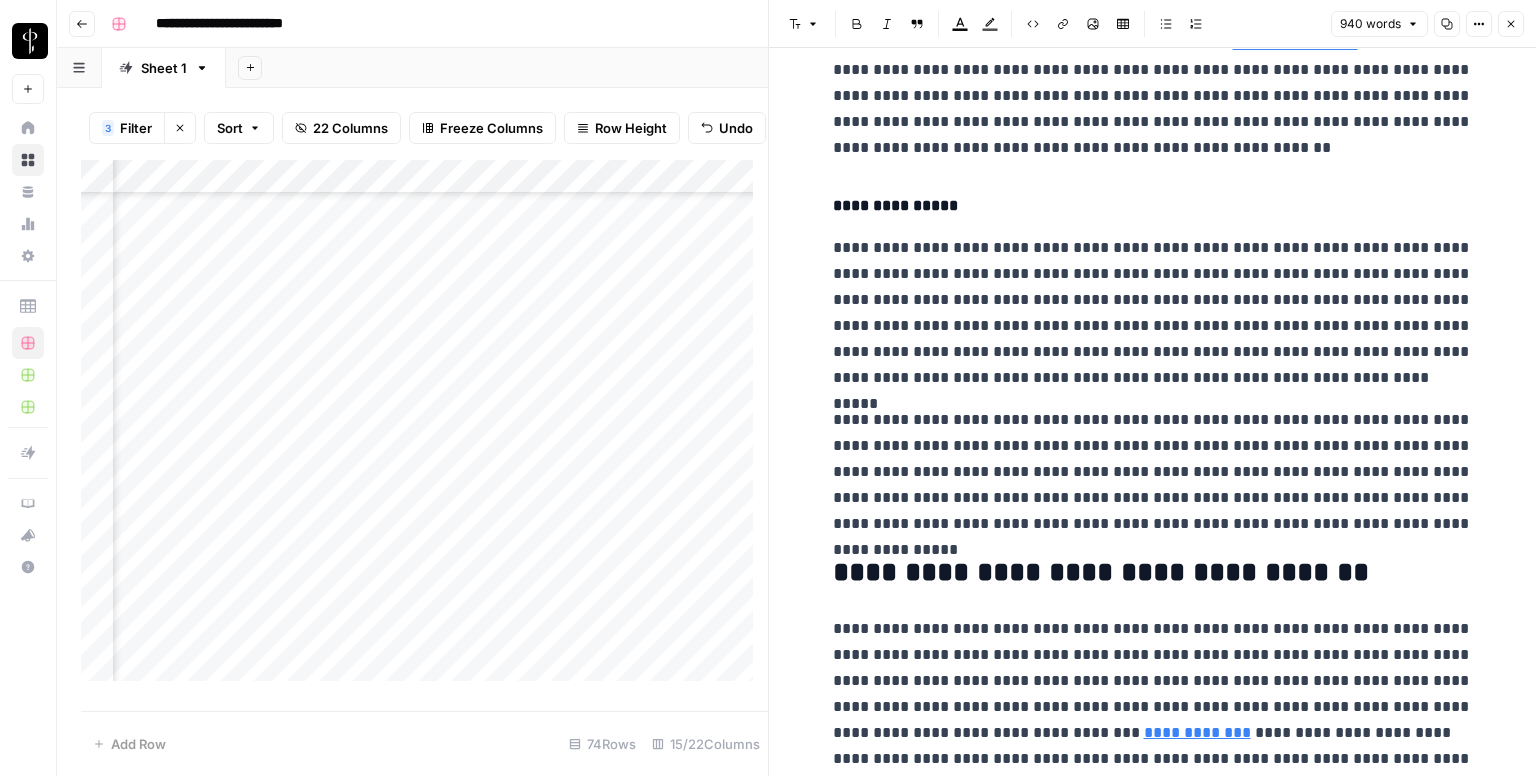 scroll, scrollTop: 2100, scrollLeft: 0, axis: vertical 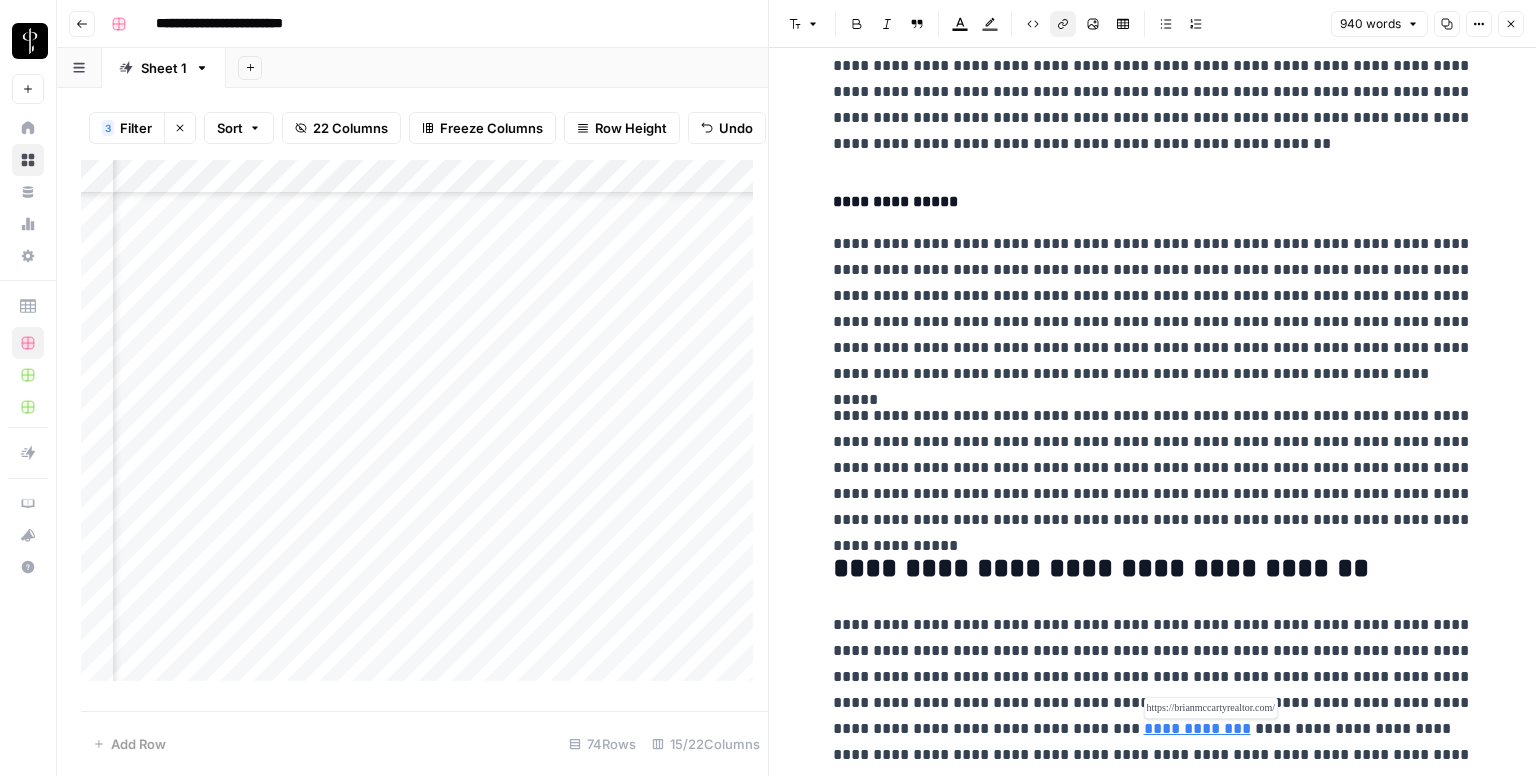 click on "**********" at bounding box center [1197, 728] 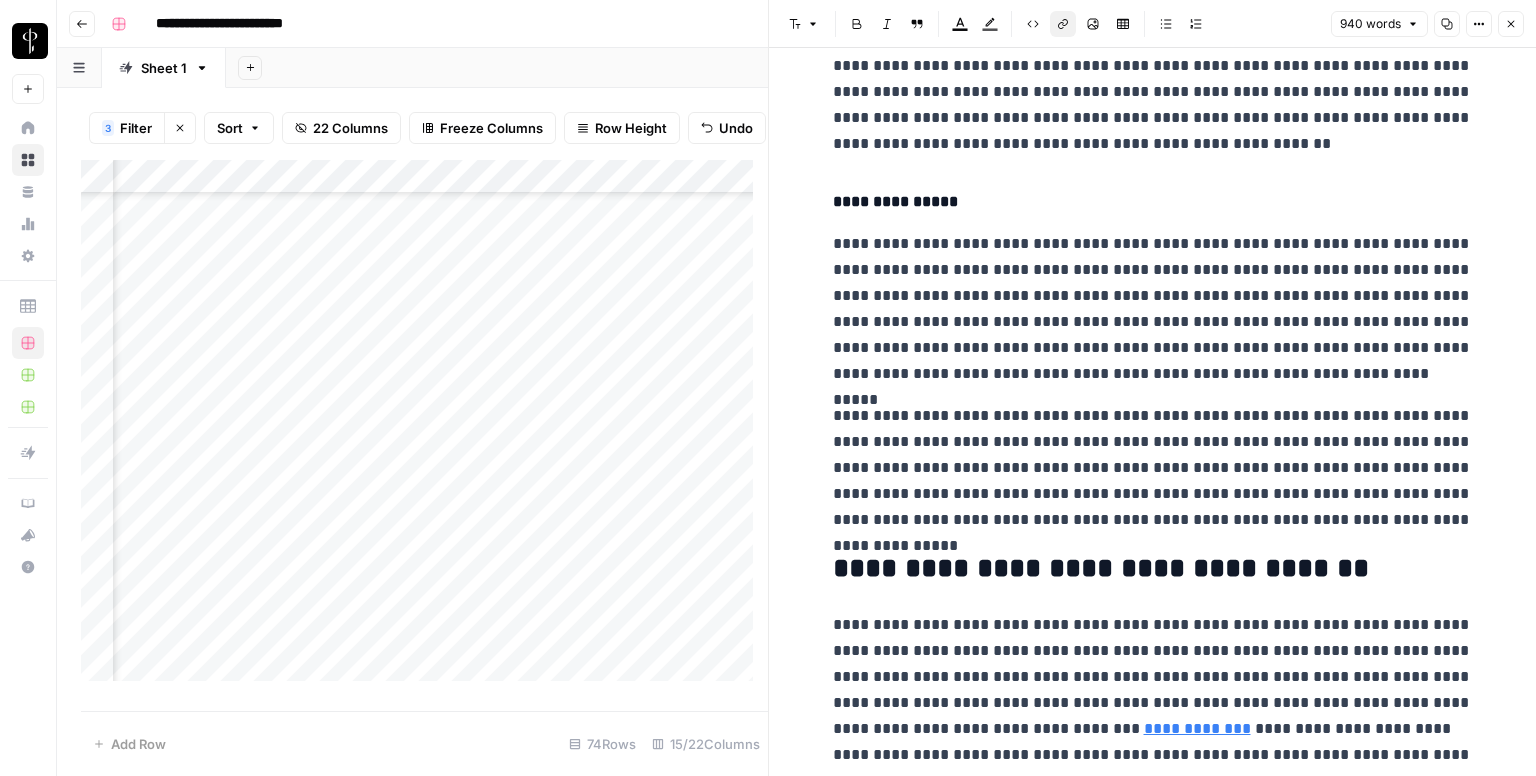 click on "Close" at bounding box center [1511, 24] 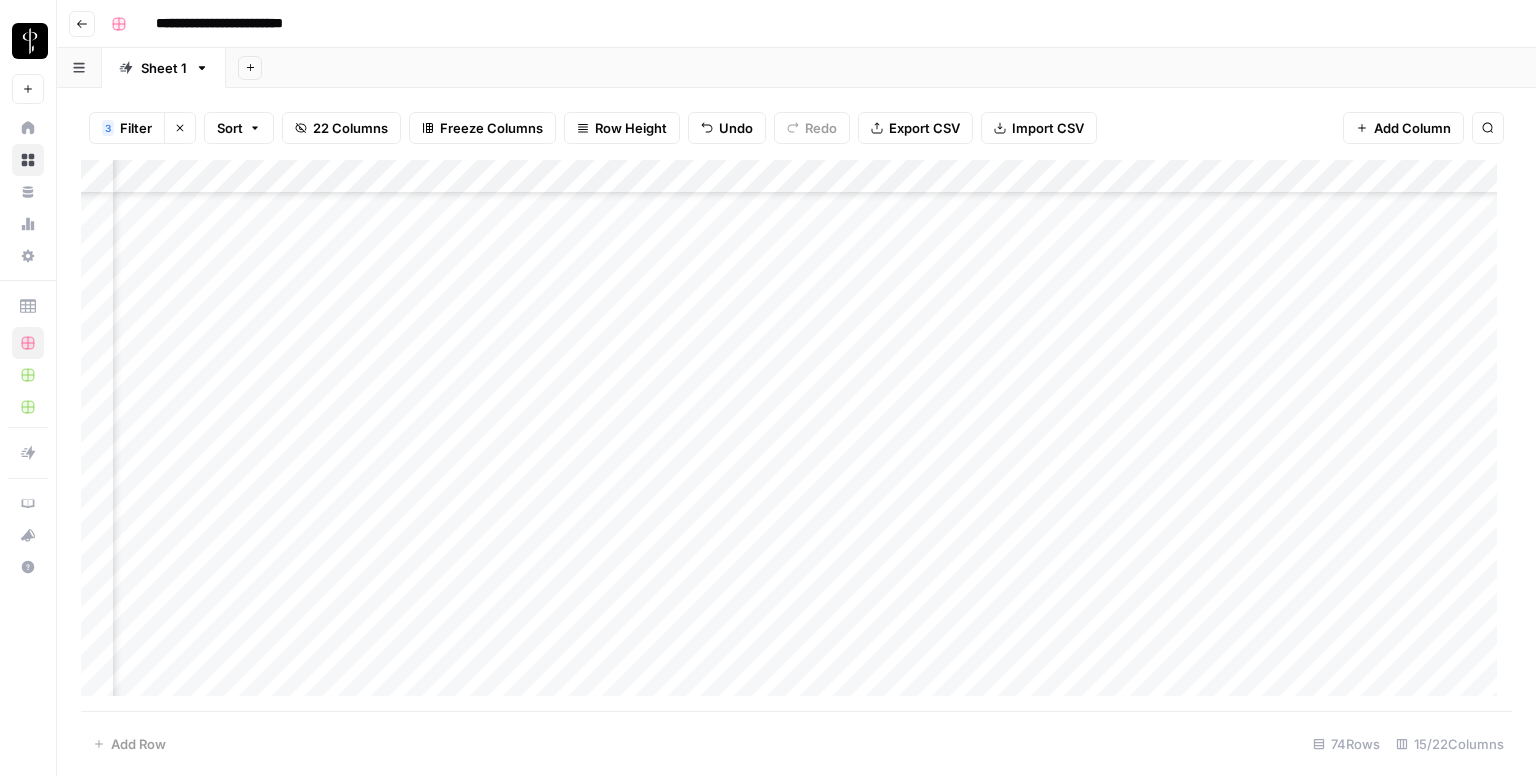 click on "Add Column" at bounding box center [796, 436] 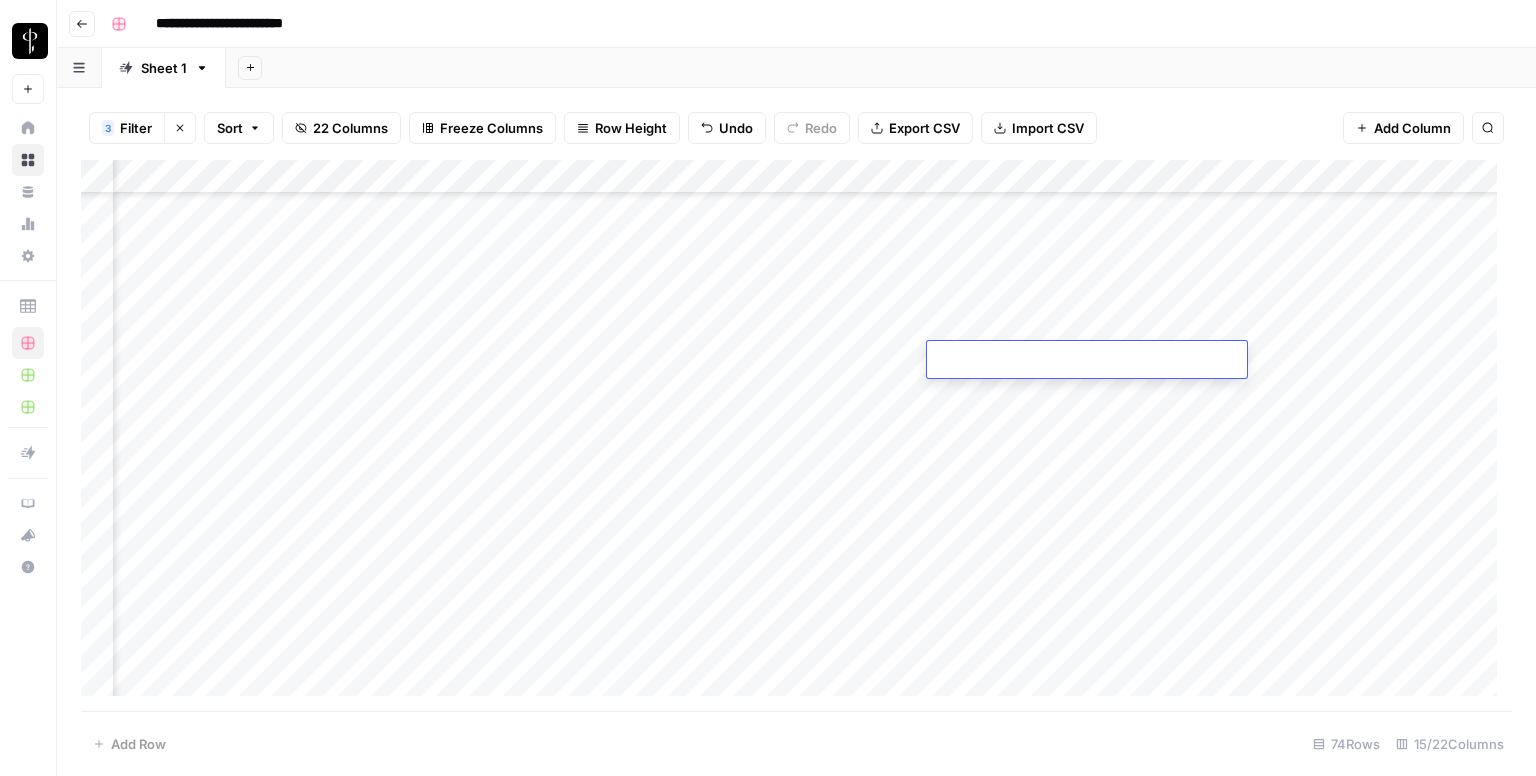 type on "**********" 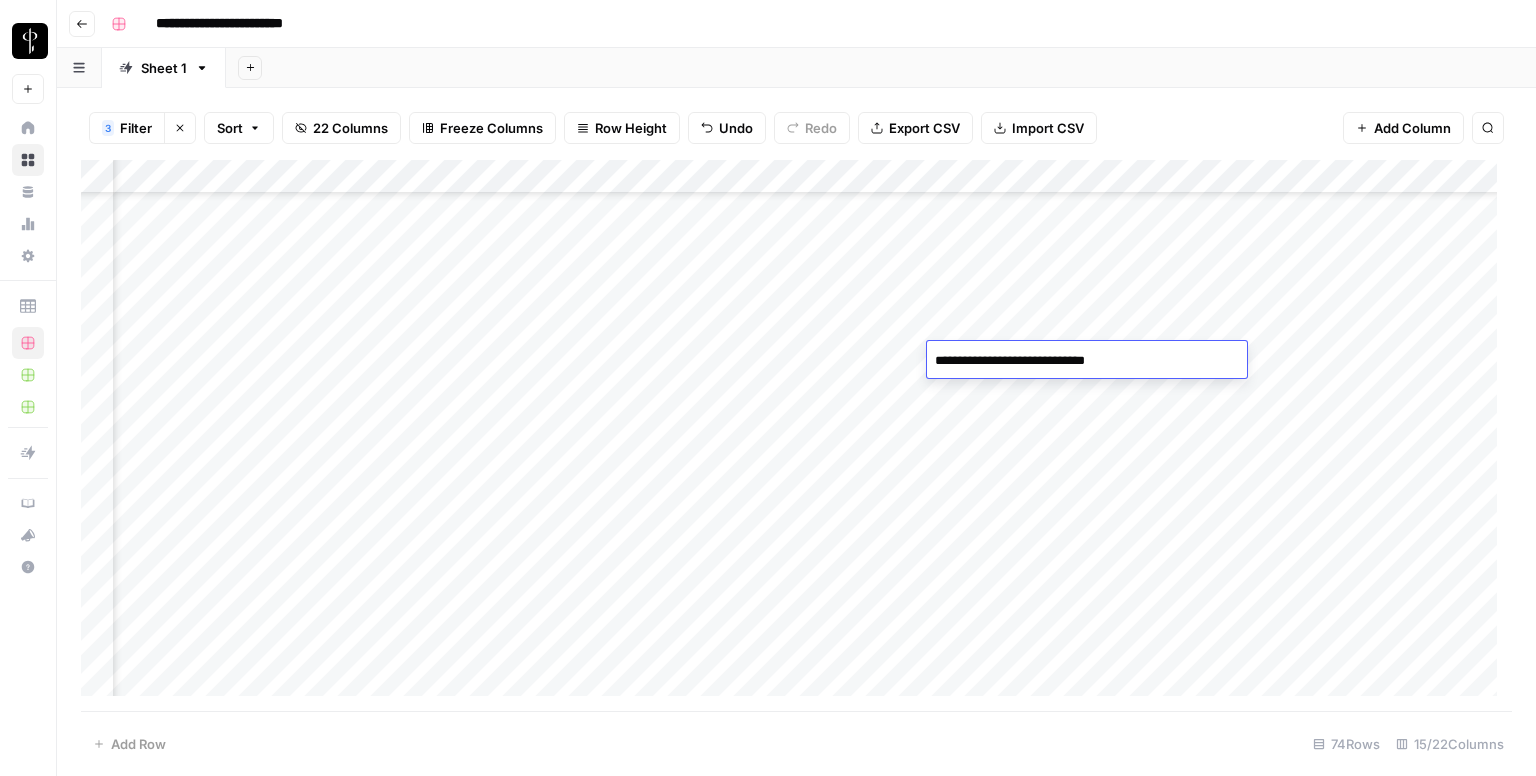 click on "Add Column" at bounding box center (796, 436) 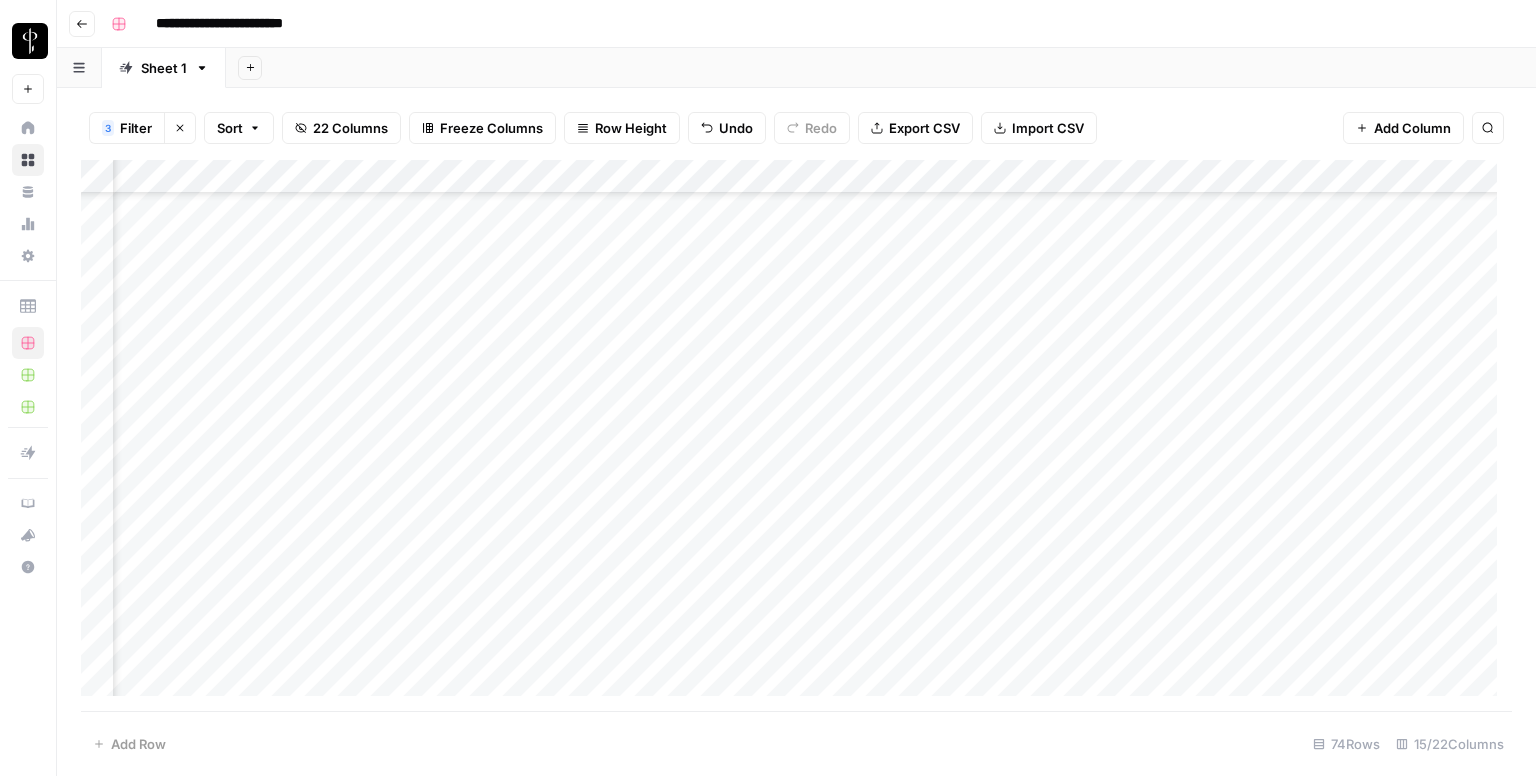 click on "Add Column" at bounding box center (796, 436) 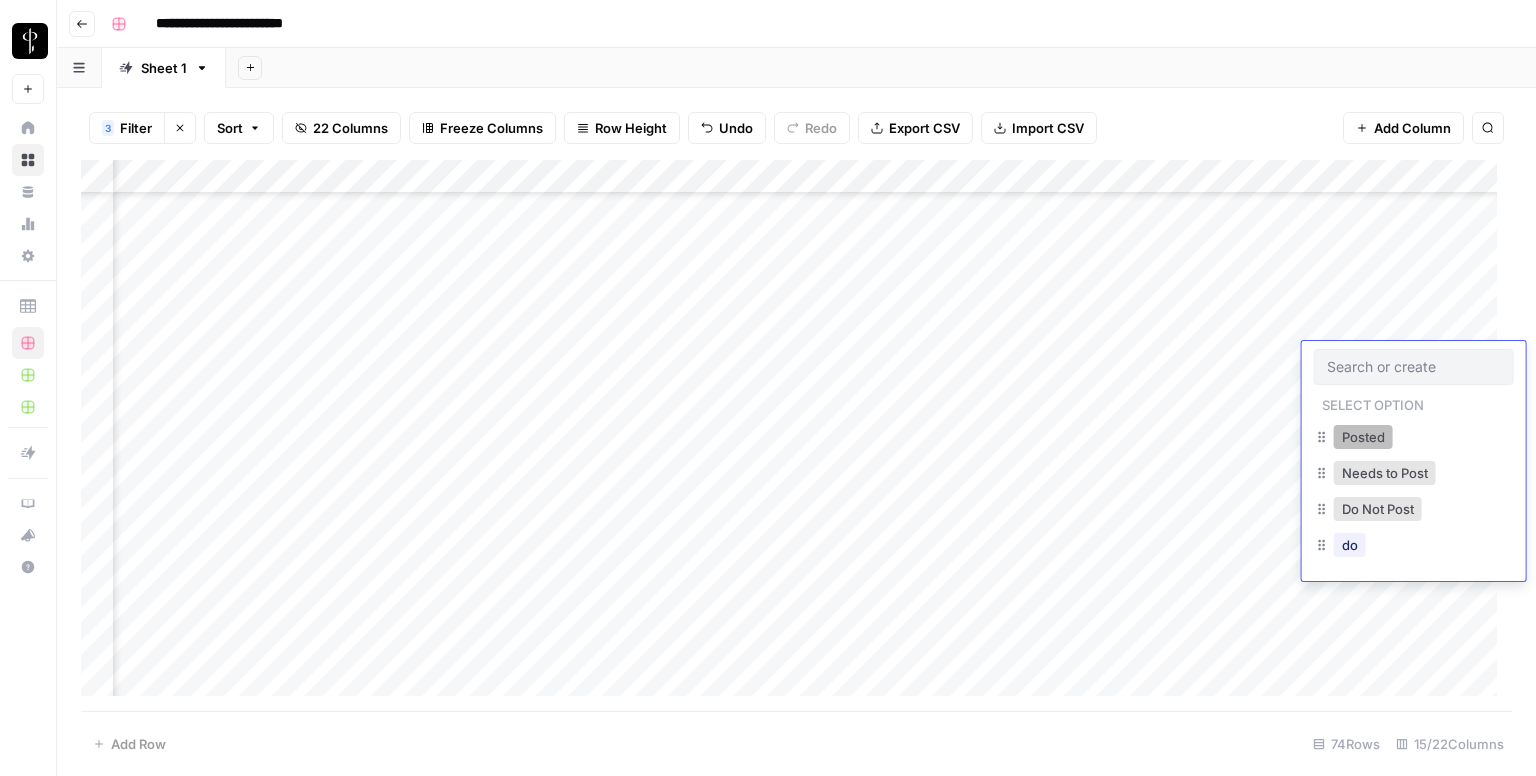 click on "Posted" at bounding box center (1363, 437) 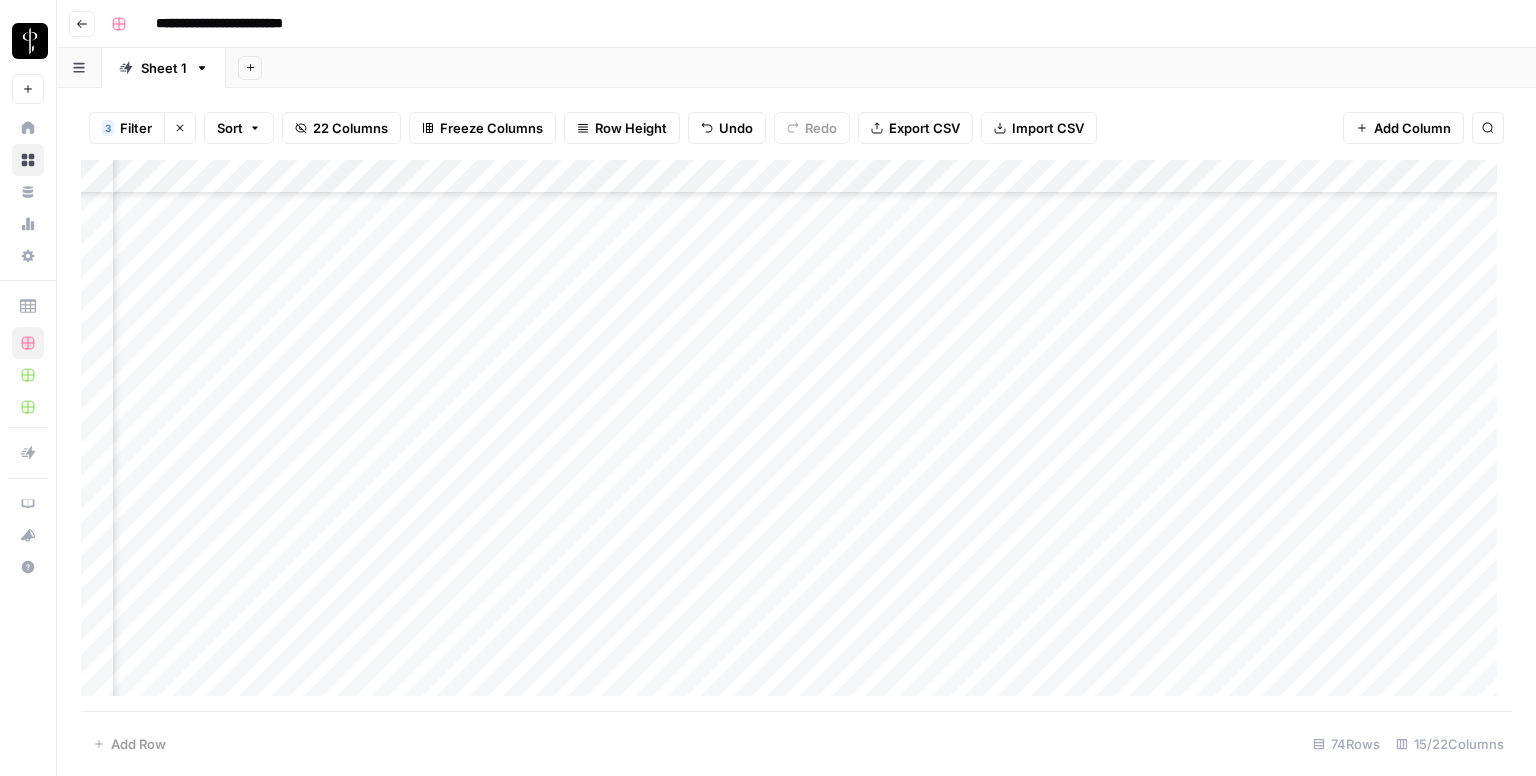 scroll, scrollTop: 800, scrollLeft: 1333, axis: both 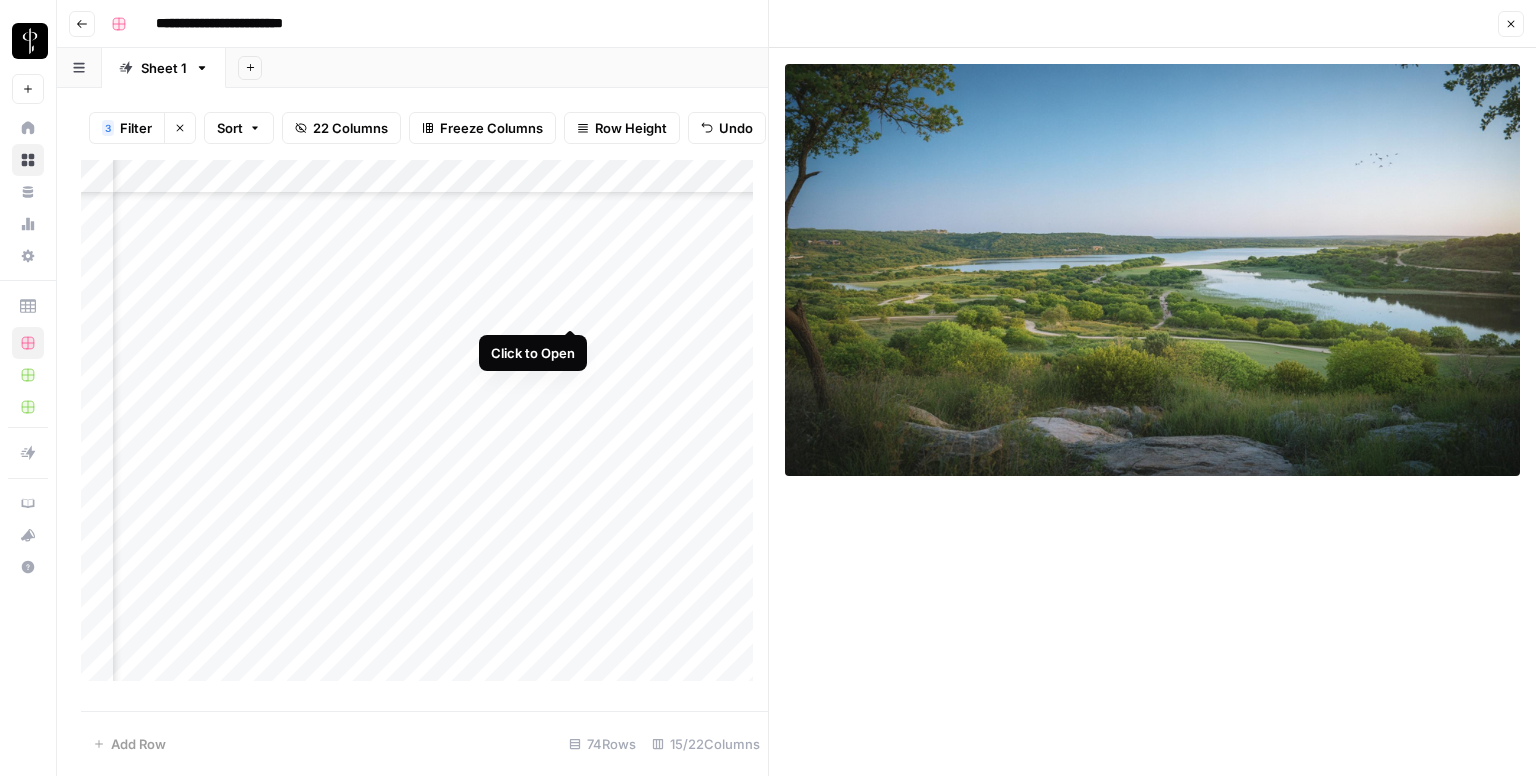 click on "Add Column" at bounding box center (424, 428) 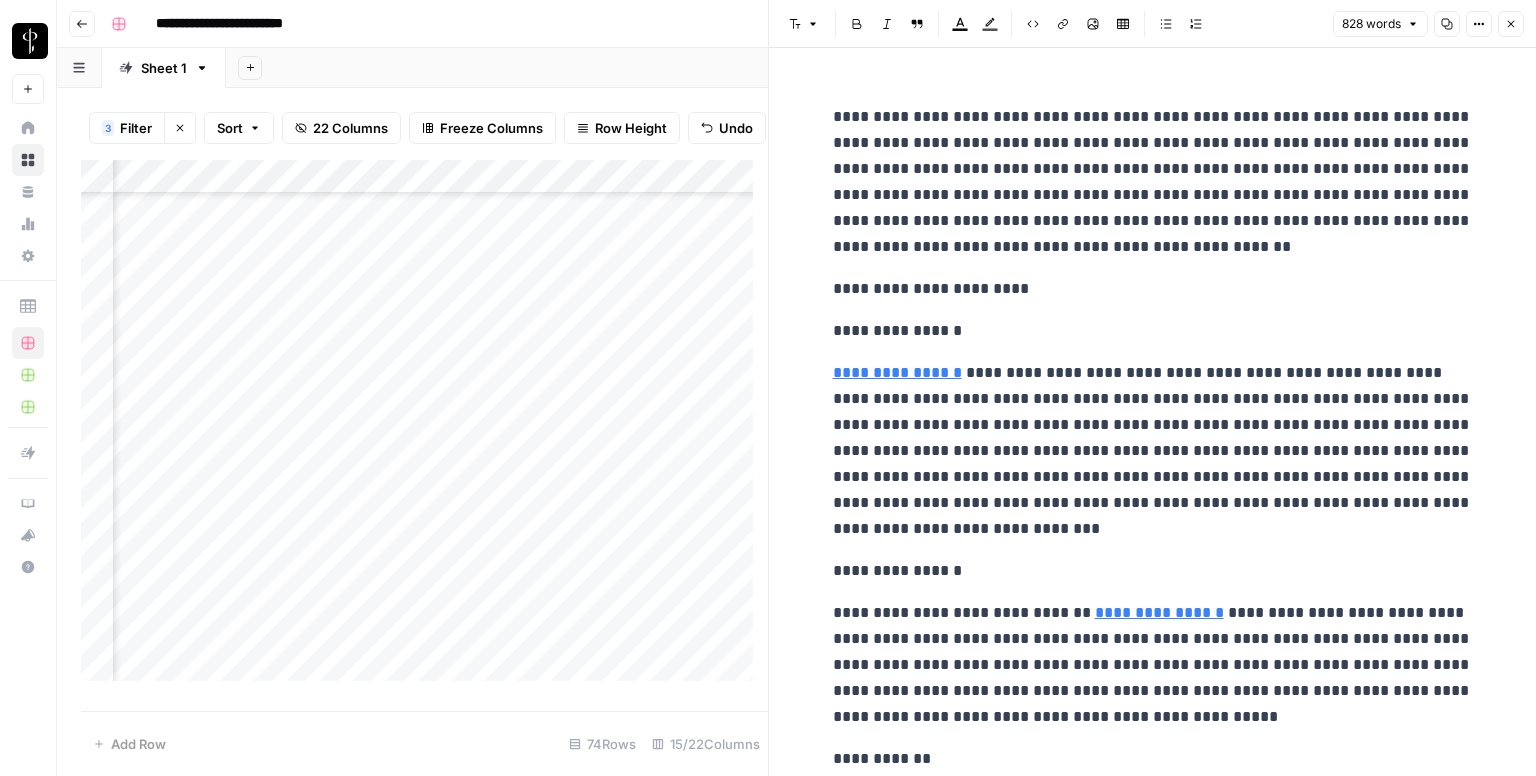 click on "**********" at bounding box center (1153, 289) 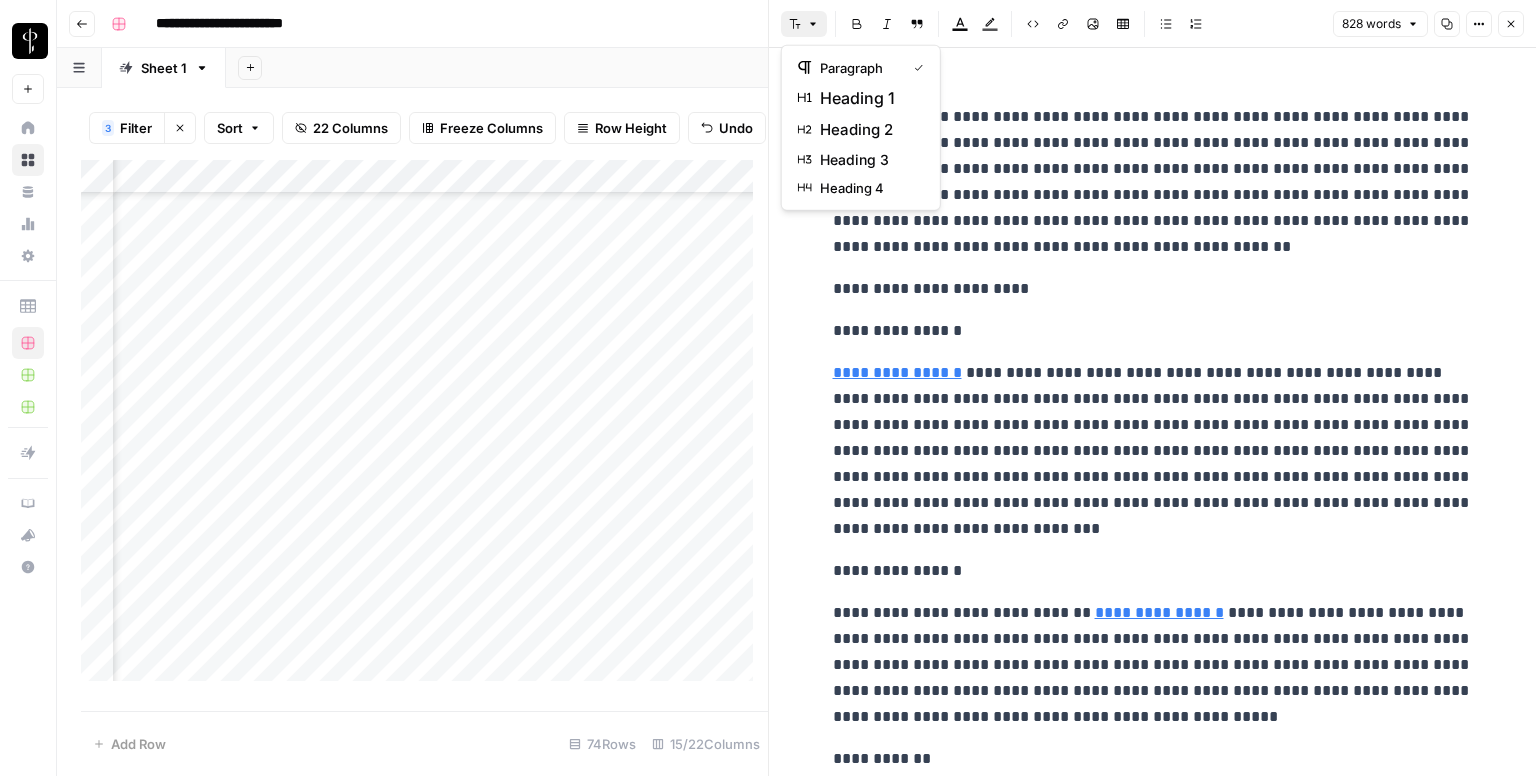 click on "heading 2" at bounding box center [868, 130] 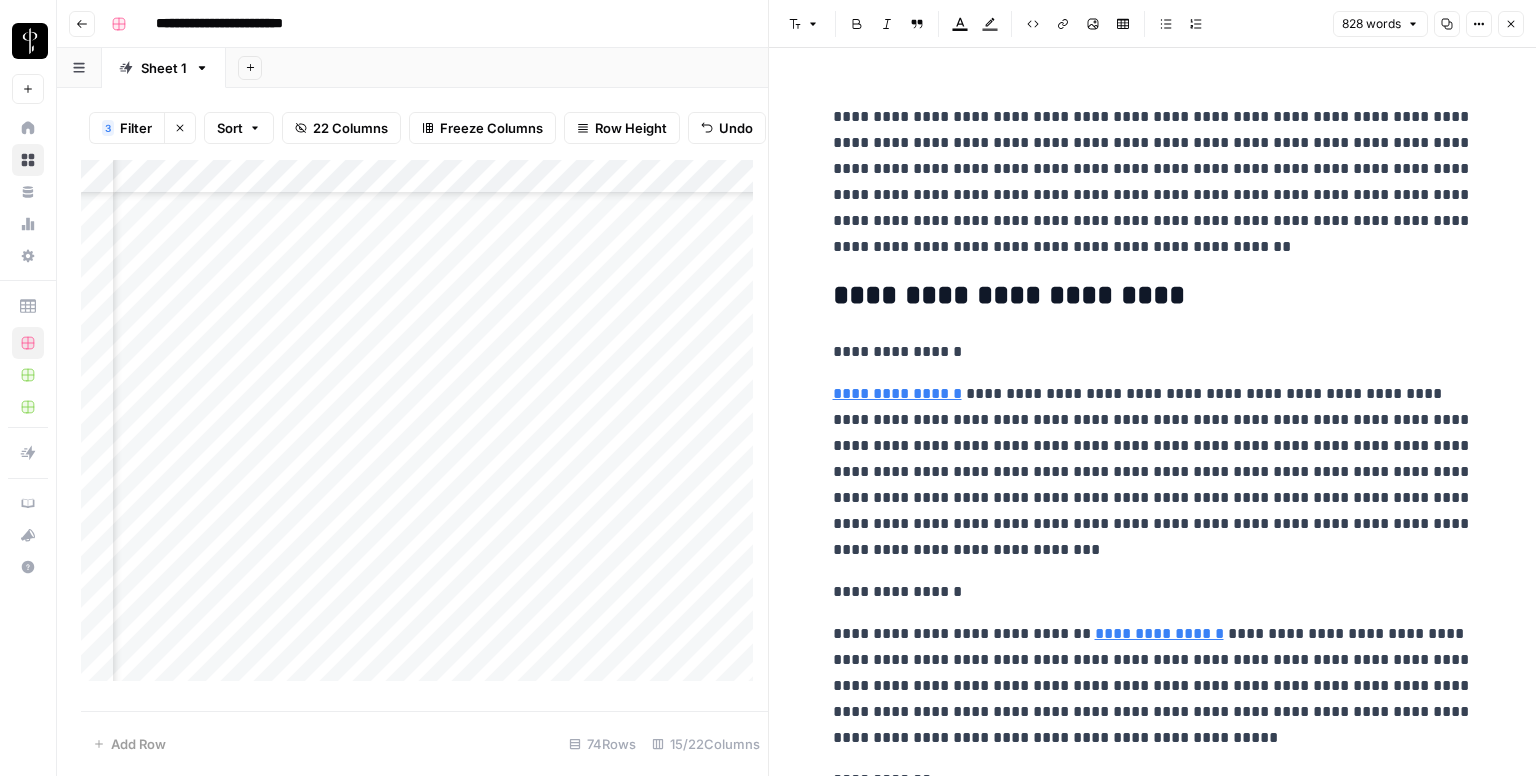 click on "**********" at bounding box center (1153, 352) 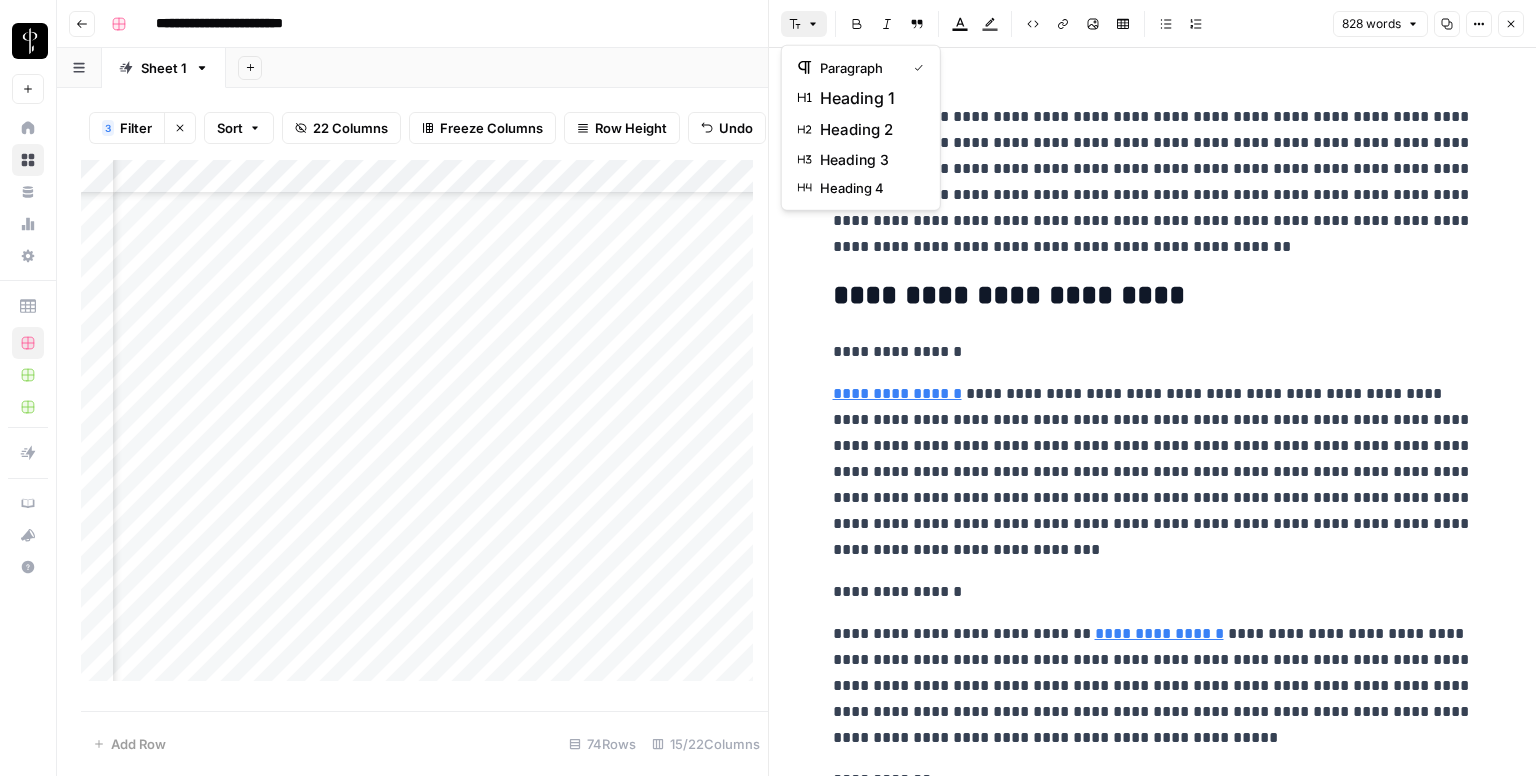 click 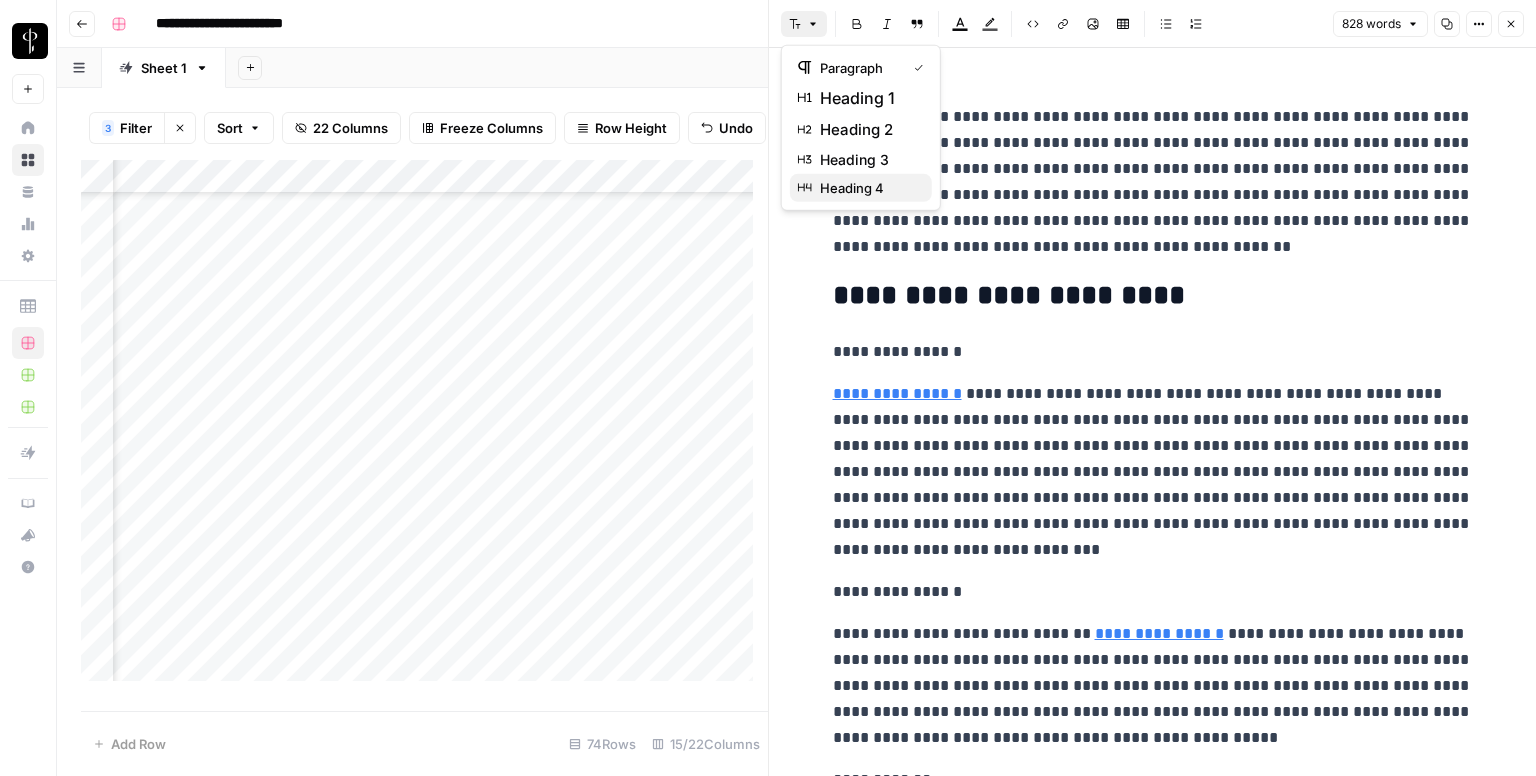click on "heading 4" at bounding box center (868, 188) 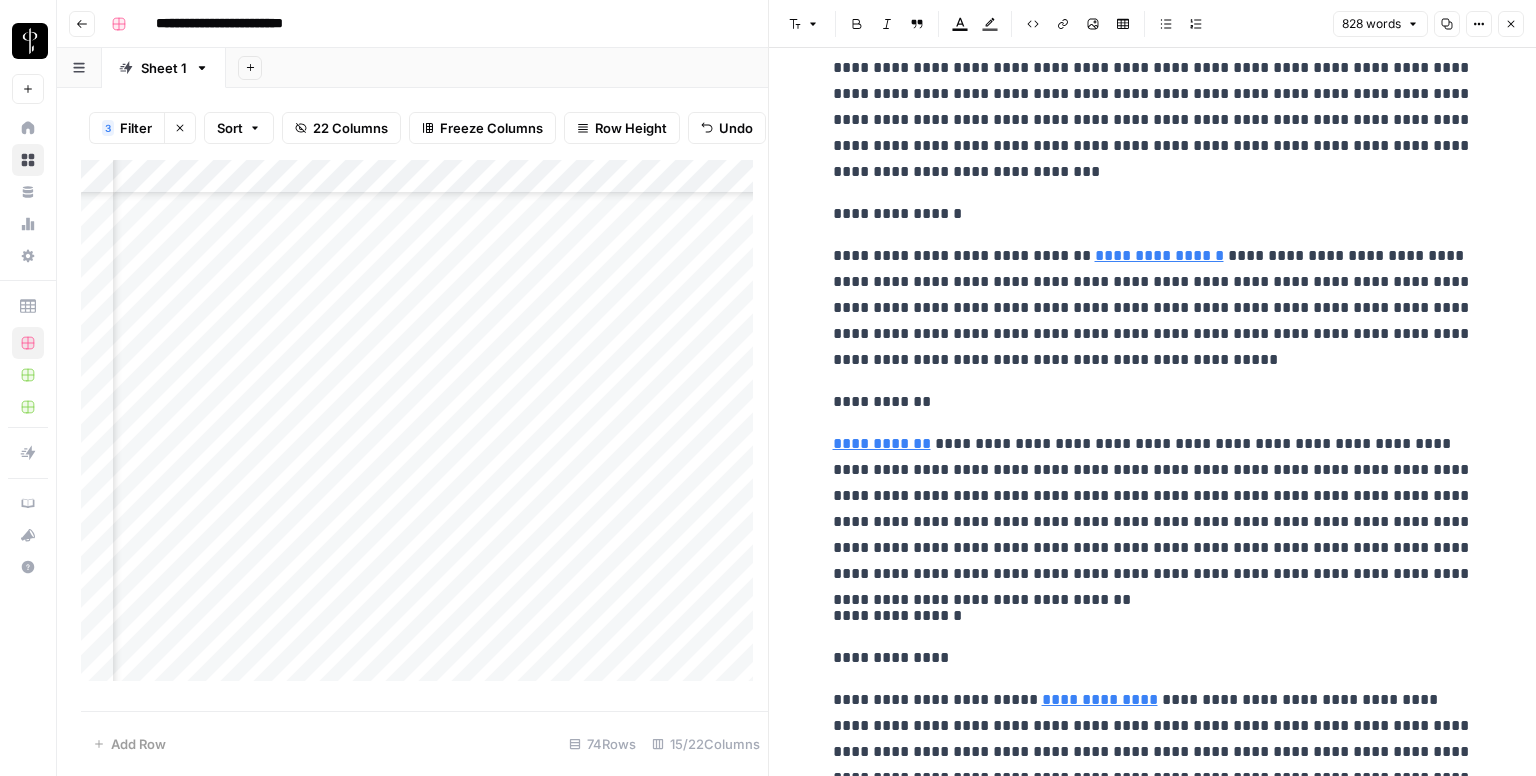 scroll, scrollTop: 400, scrollLeft: 0, axis: vertical 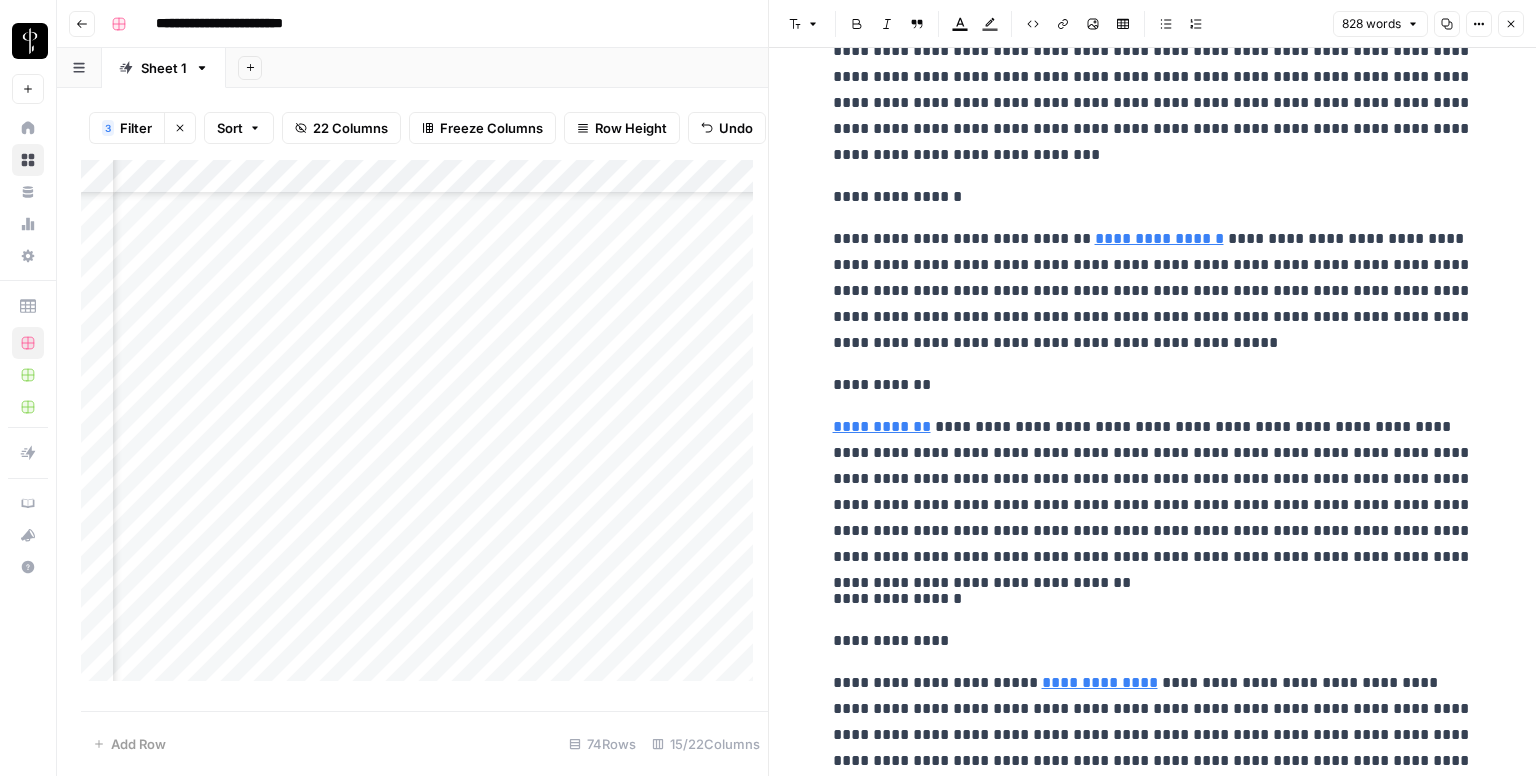 click on "**********" at bounding box center [1153, 197] 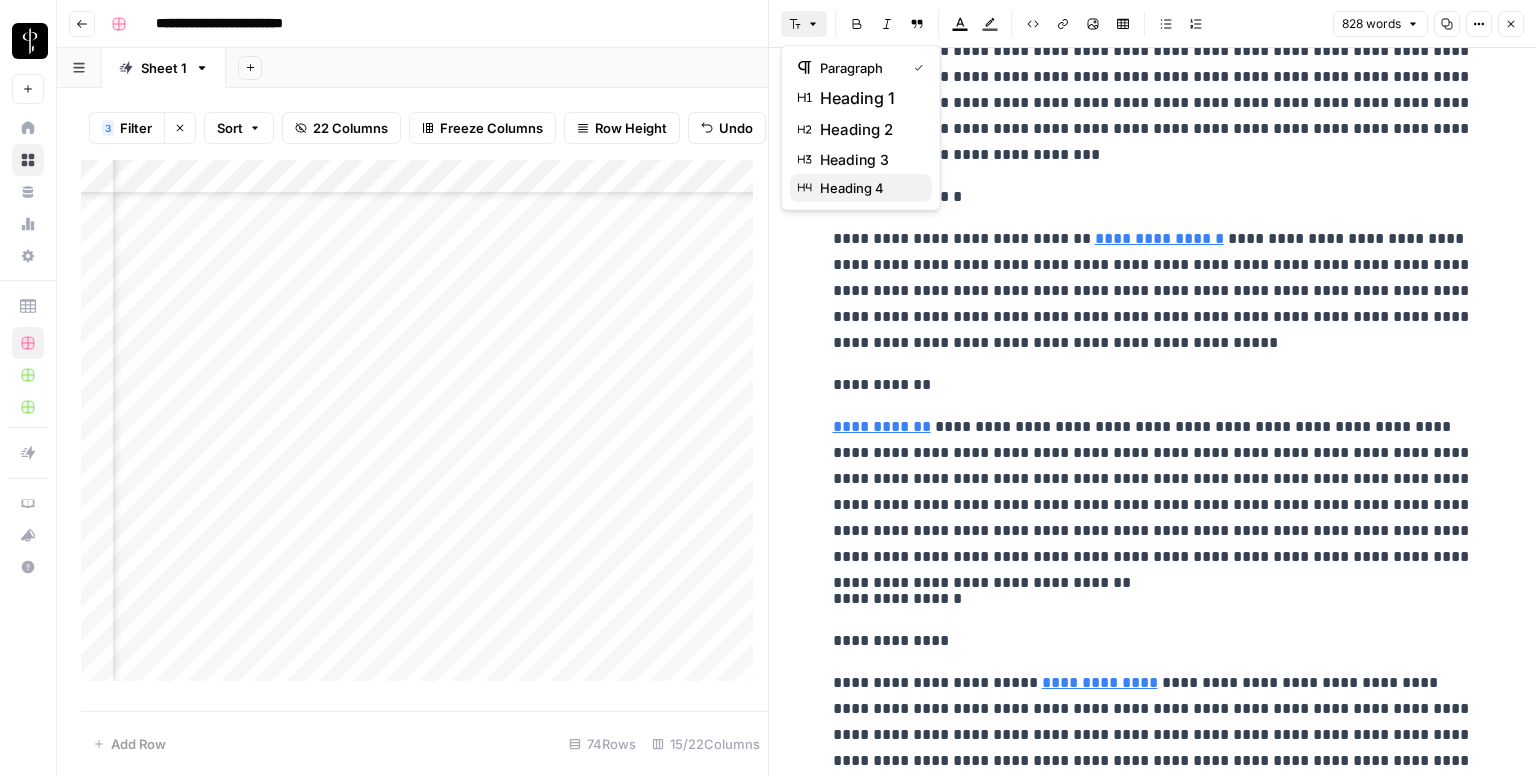 click on "heading 4" at bounding box center (861, 188) 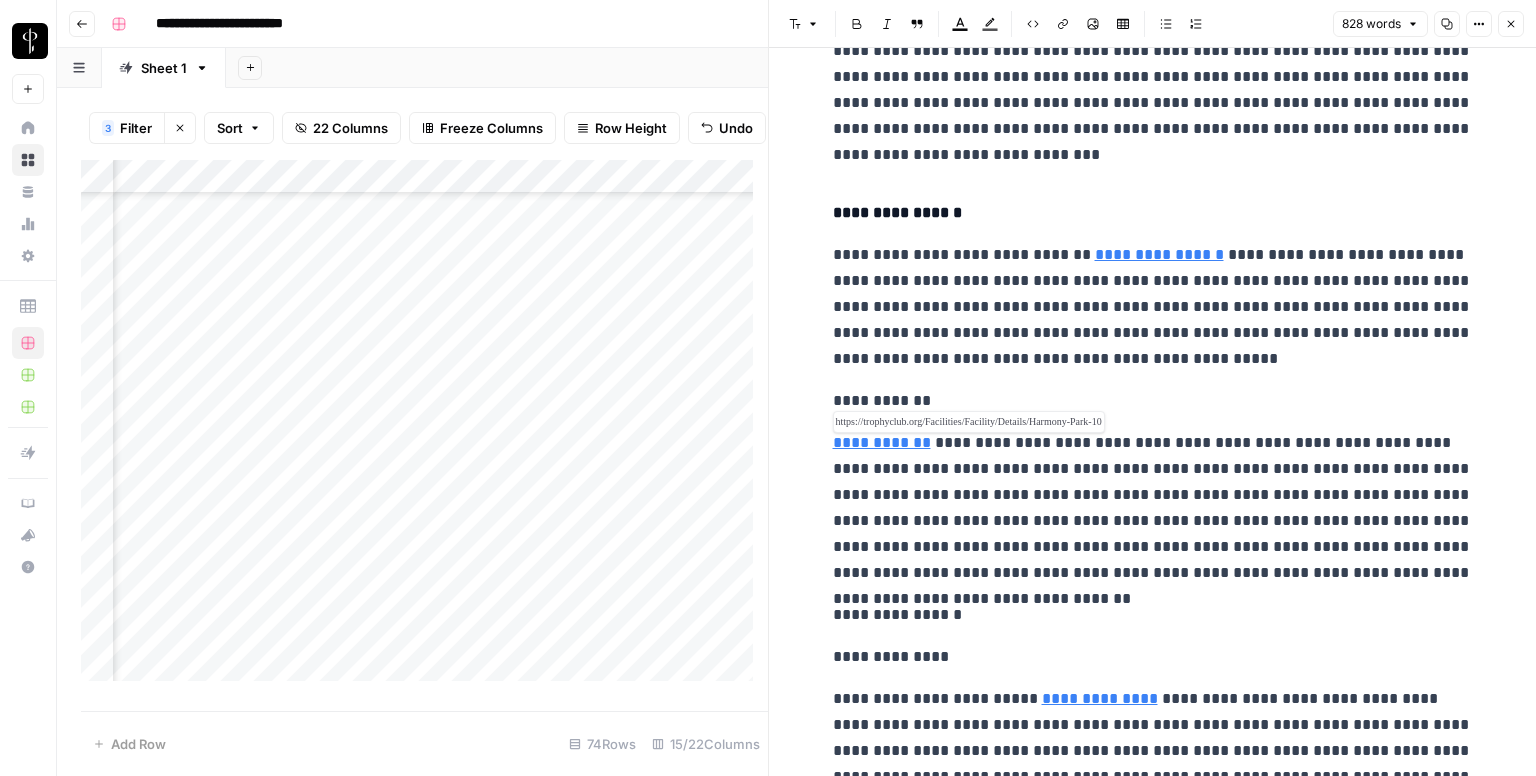 click on "**********" at bounding box center (882, 442) 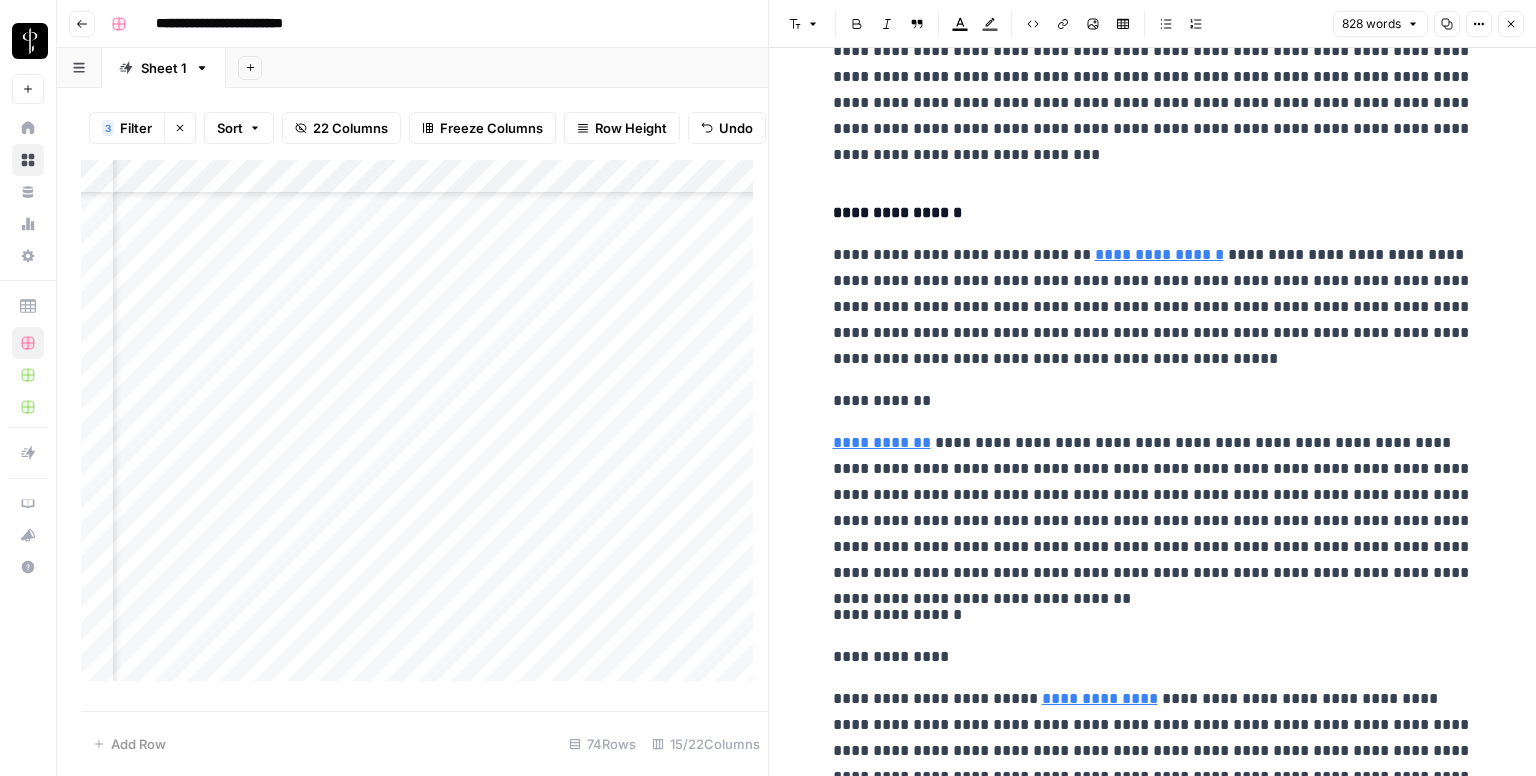 click on "**********" at bounding box center (1153, 401) 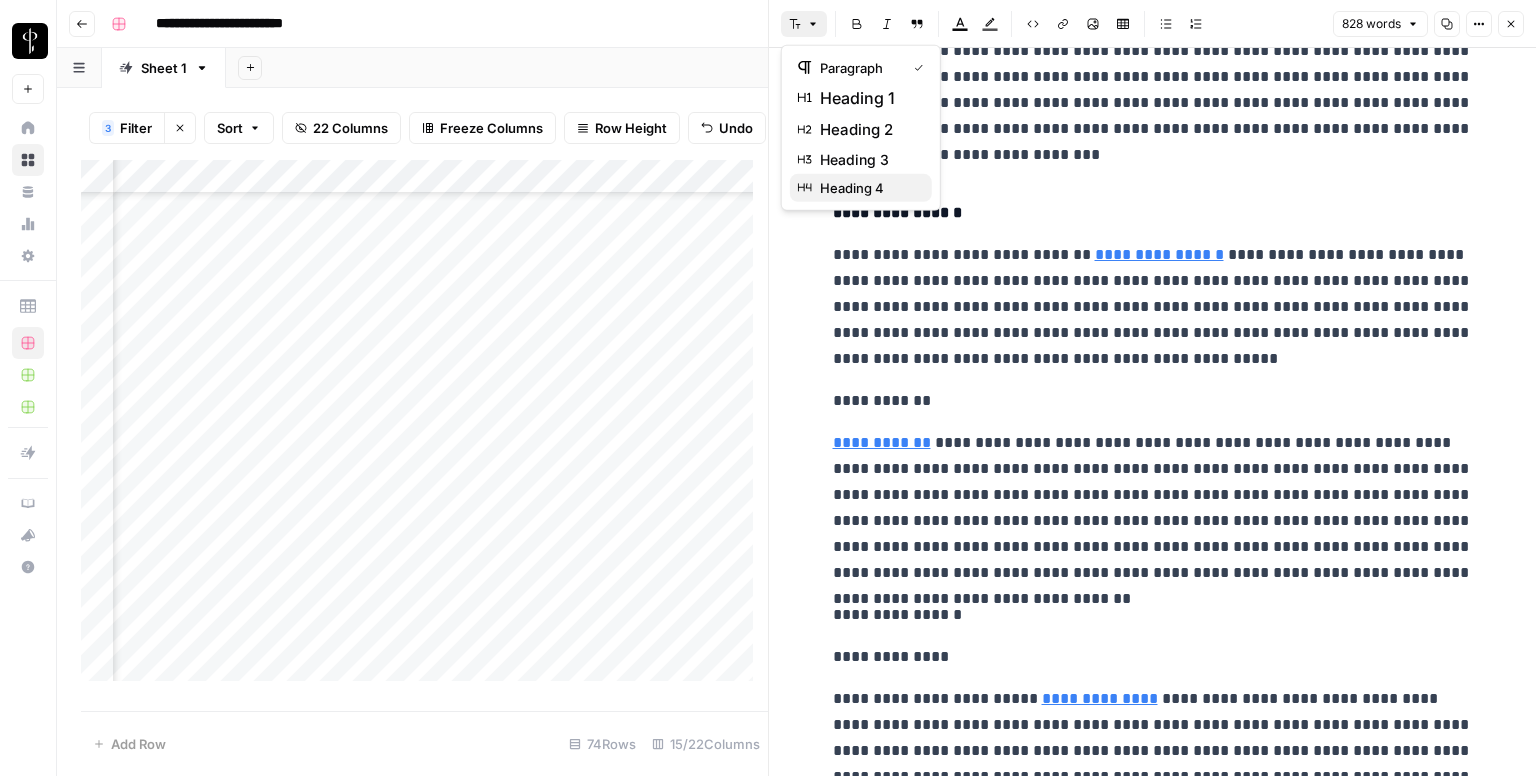 click on "heading 4" at bounding box center (868, 188) 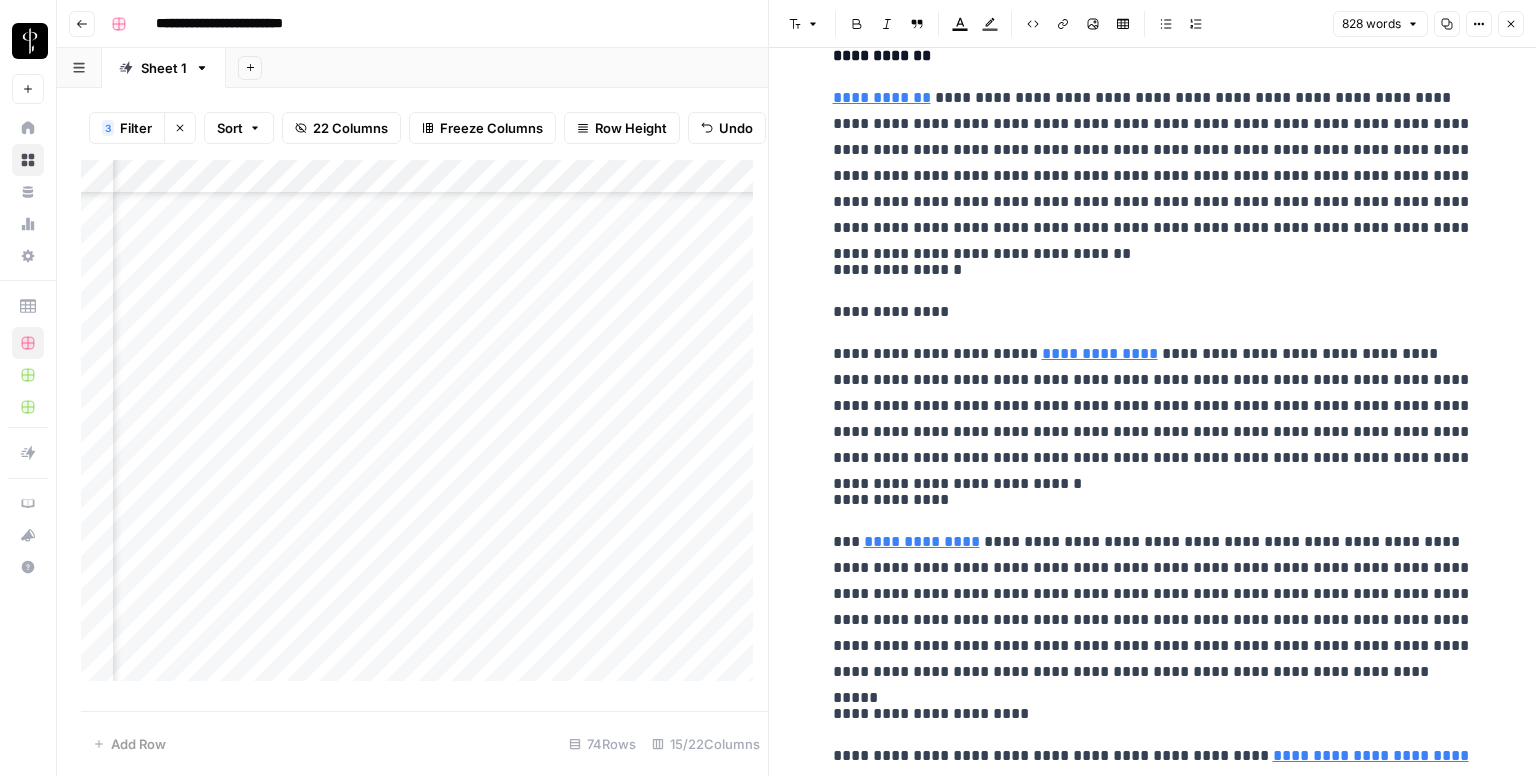 scroll, scrollTop: 800, scrollLeft: 0, axis: vertical 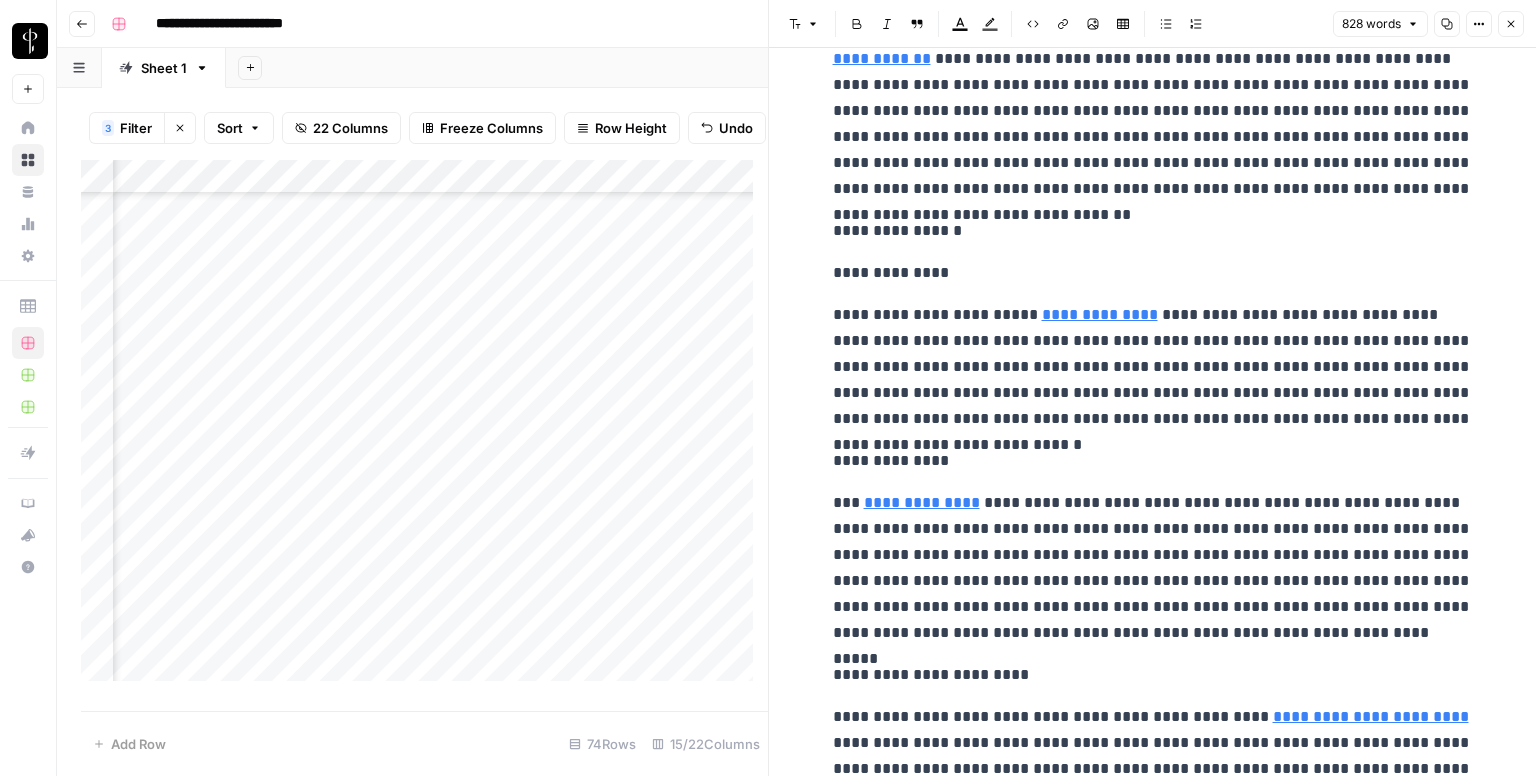 click on "**********" at bounding box center [1153, 231] 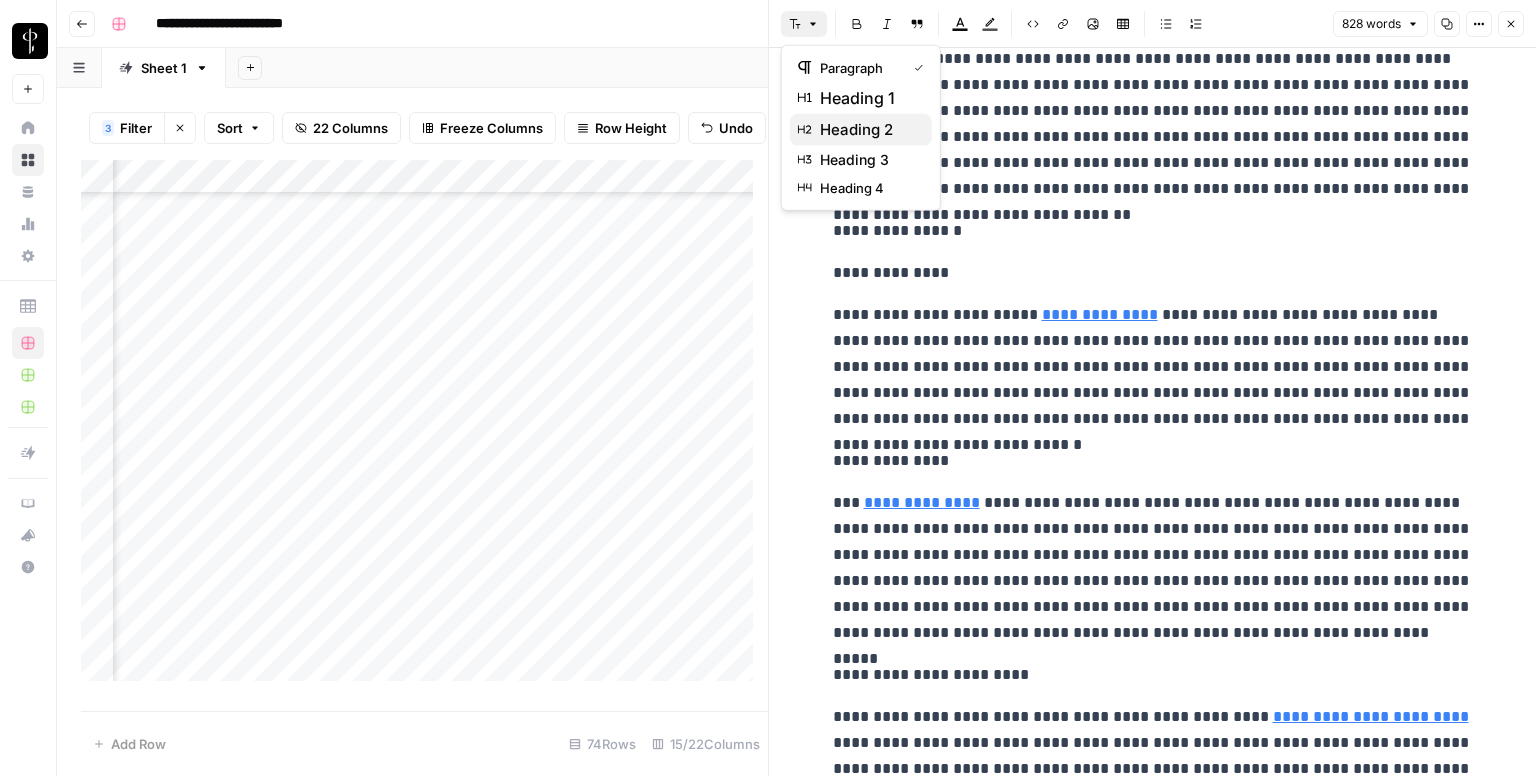 click on "paragraph heading 1 heading 2 heading 3 heading 4" at bounding box center [861, 128] 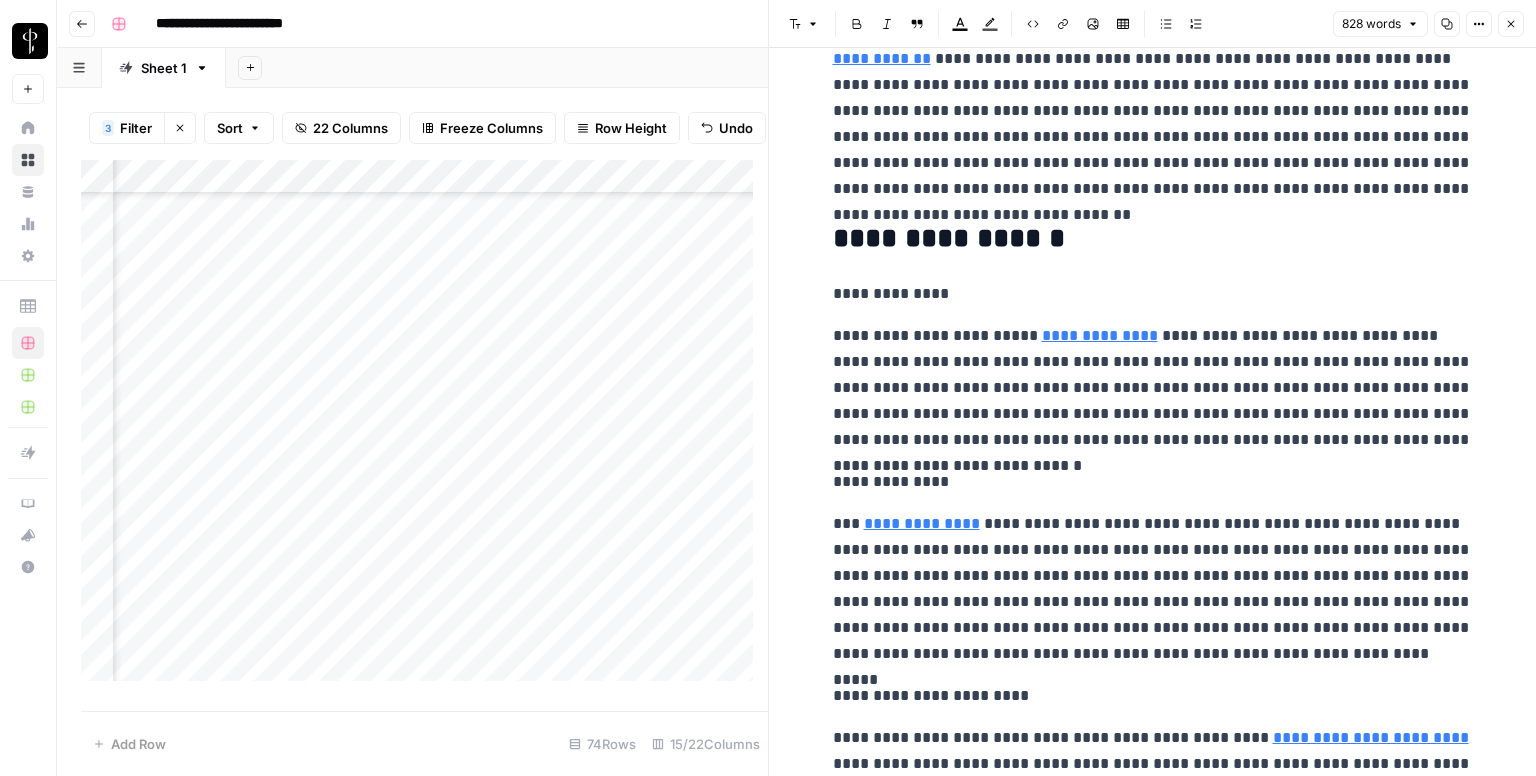 click on "**********" at bounding box center (1153, 294) 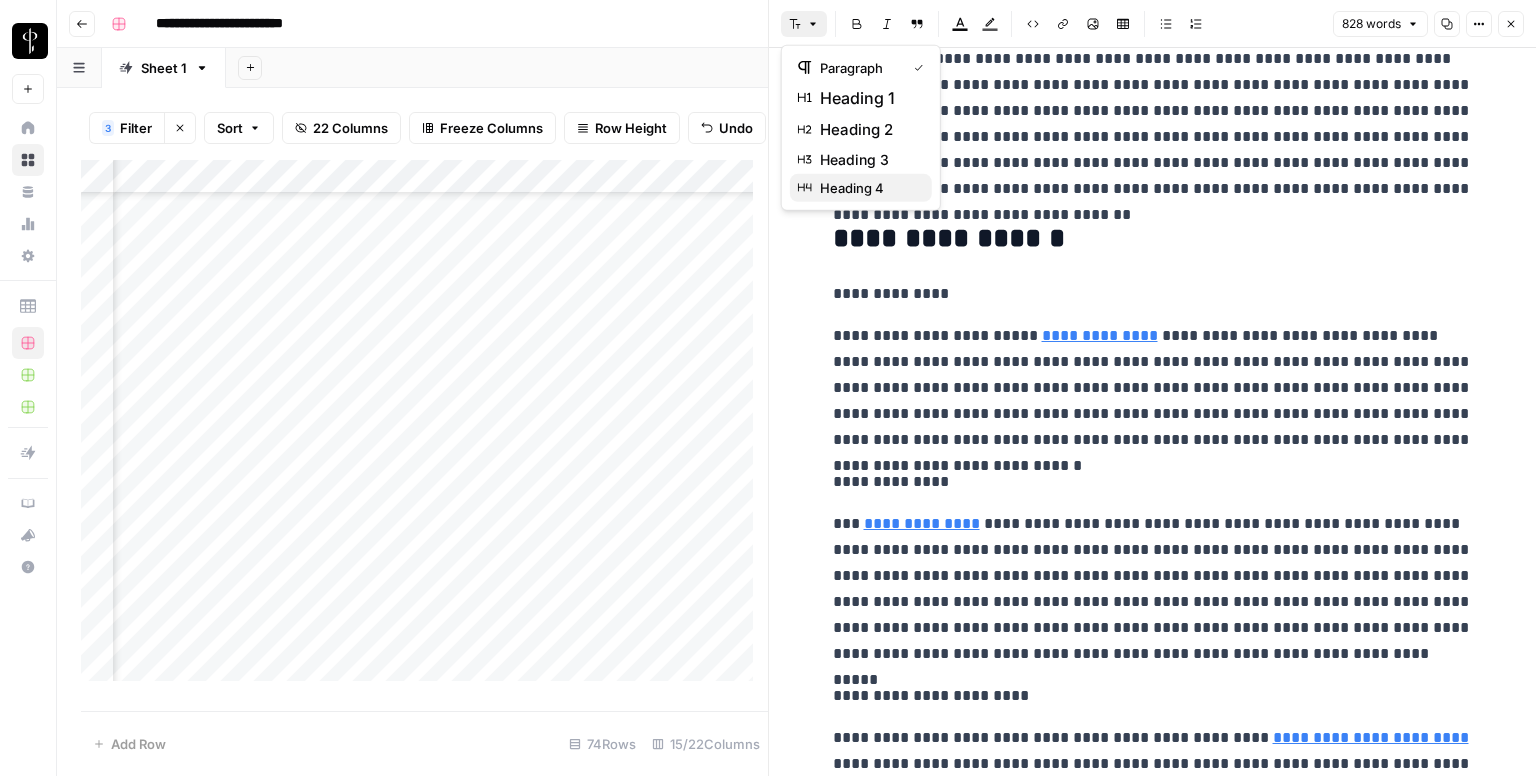 click on "heading 4" at bounding box center (868, 188) 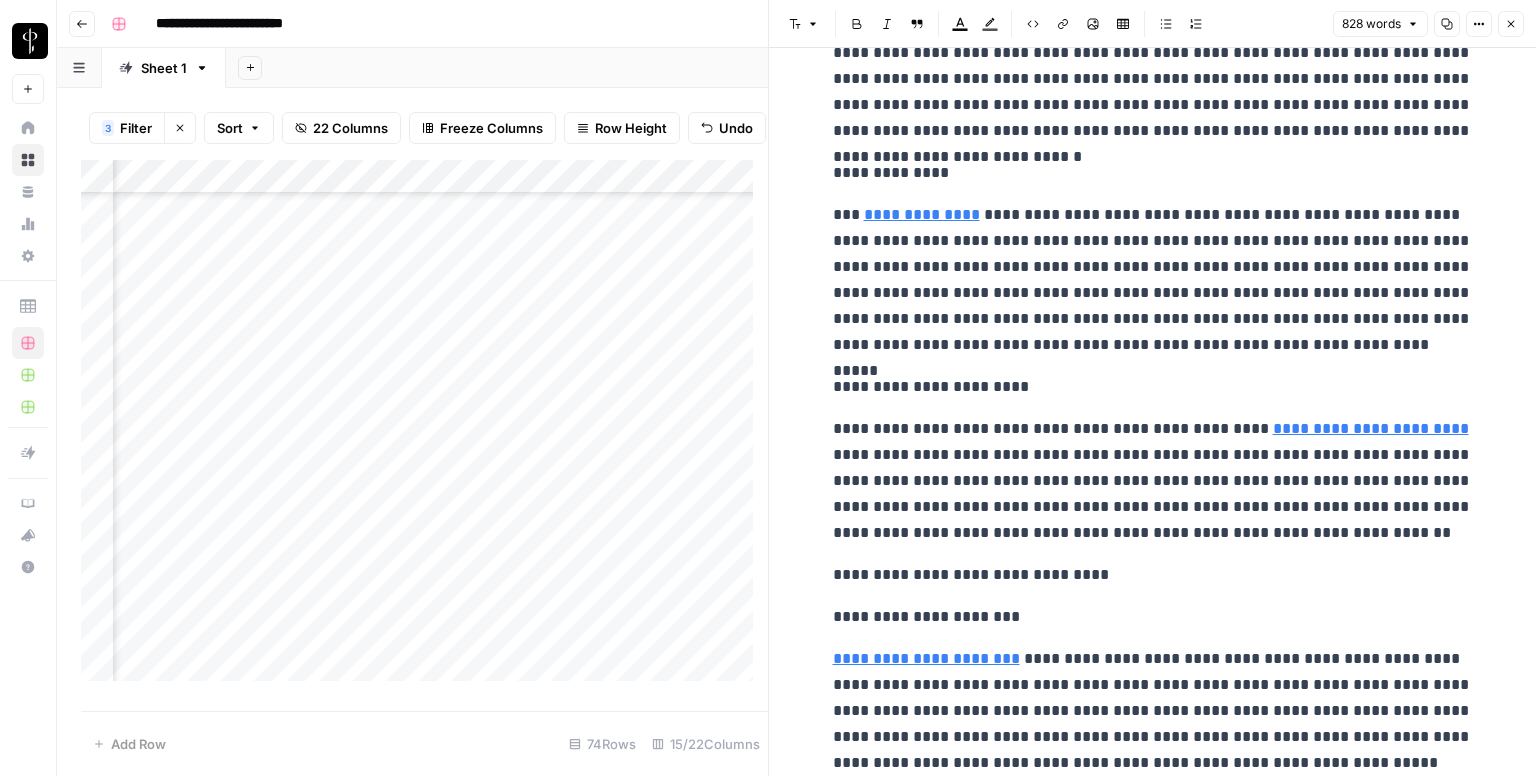 scroll, scrollTop: 1100, scrollLeft: 0, axis: vertical 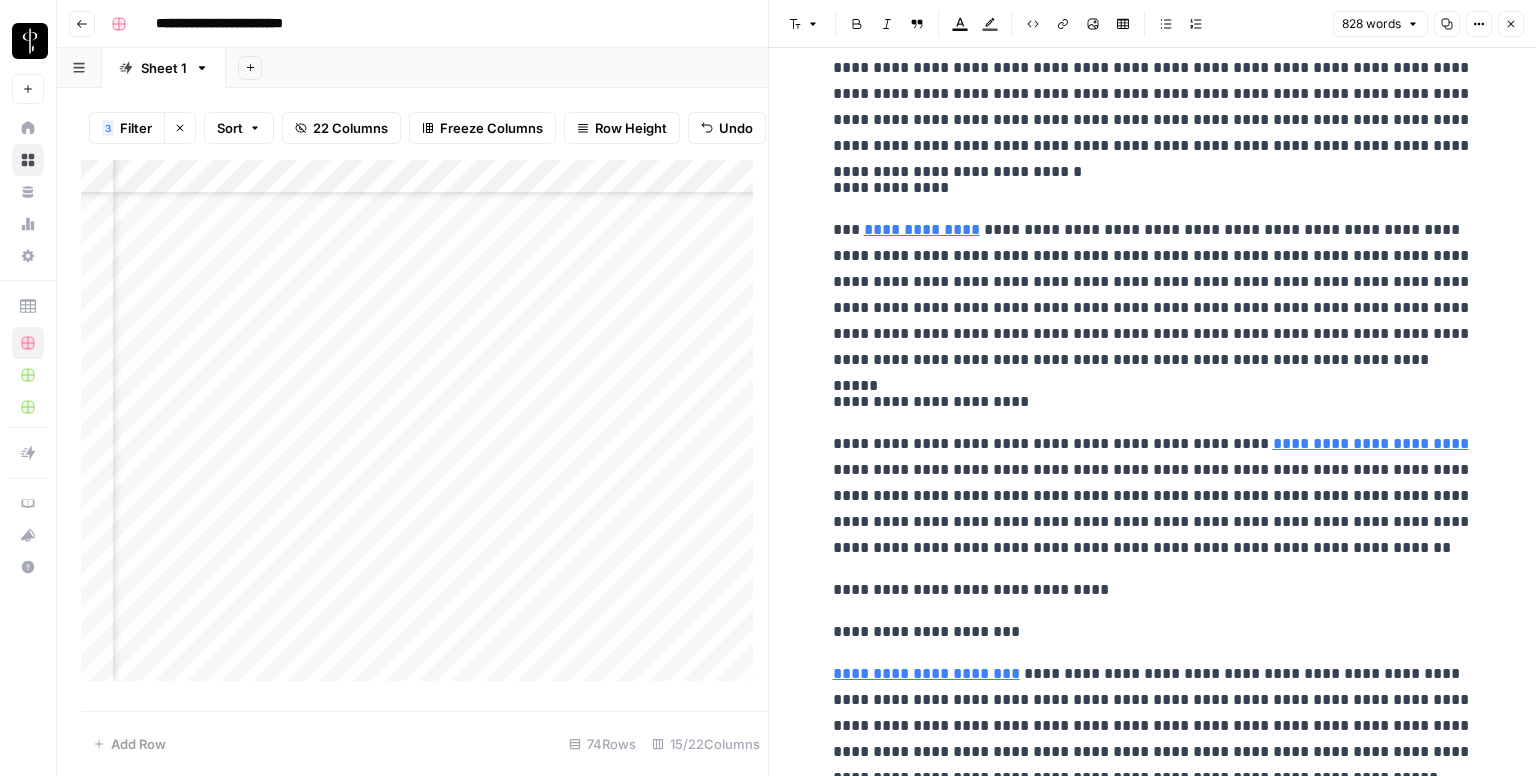 click on "**********" at bounding box center [1153, 259] 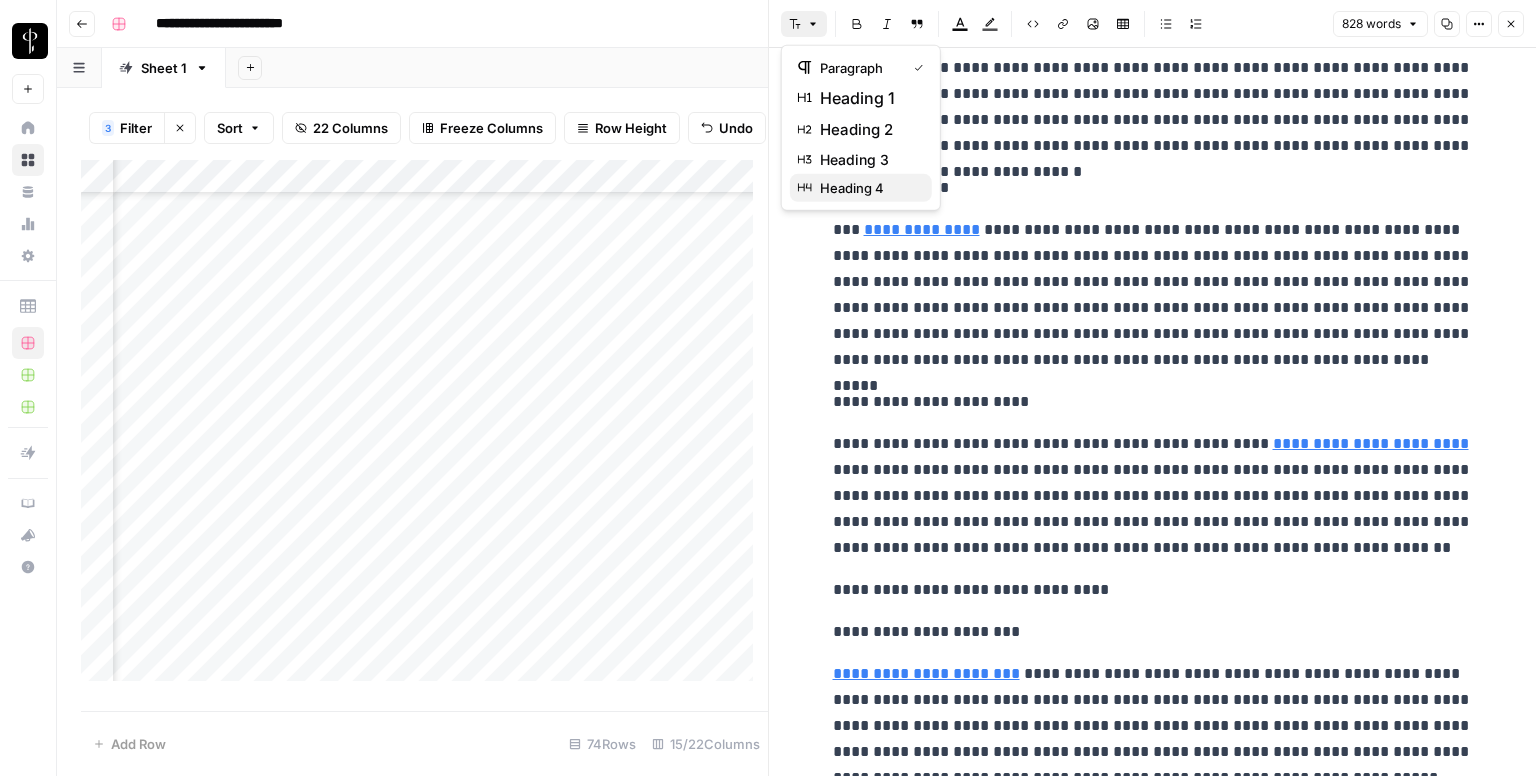 click on "heading 4" at bounding box center (868, 188) 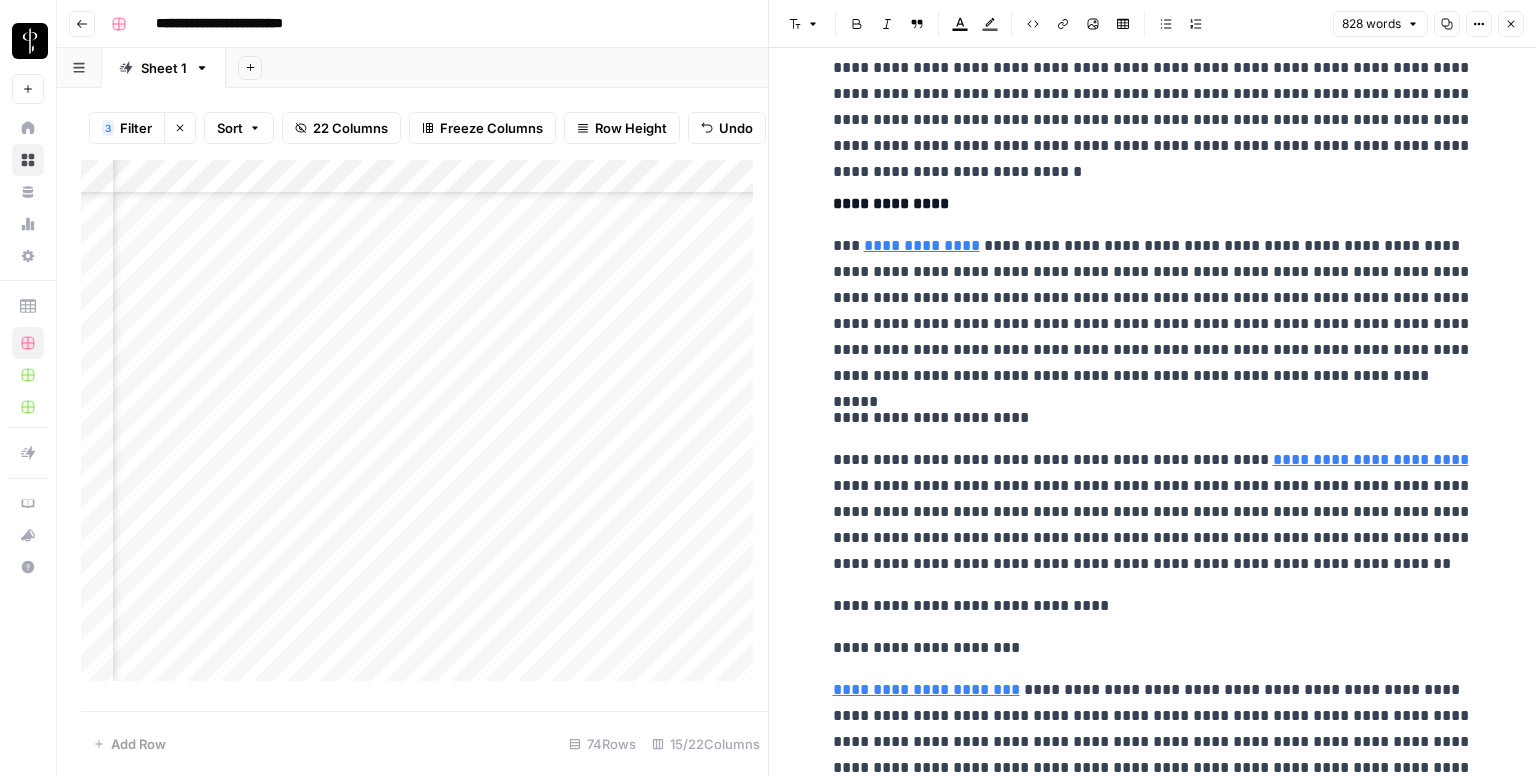 click on "**********" at bounding box center (1153, 418) 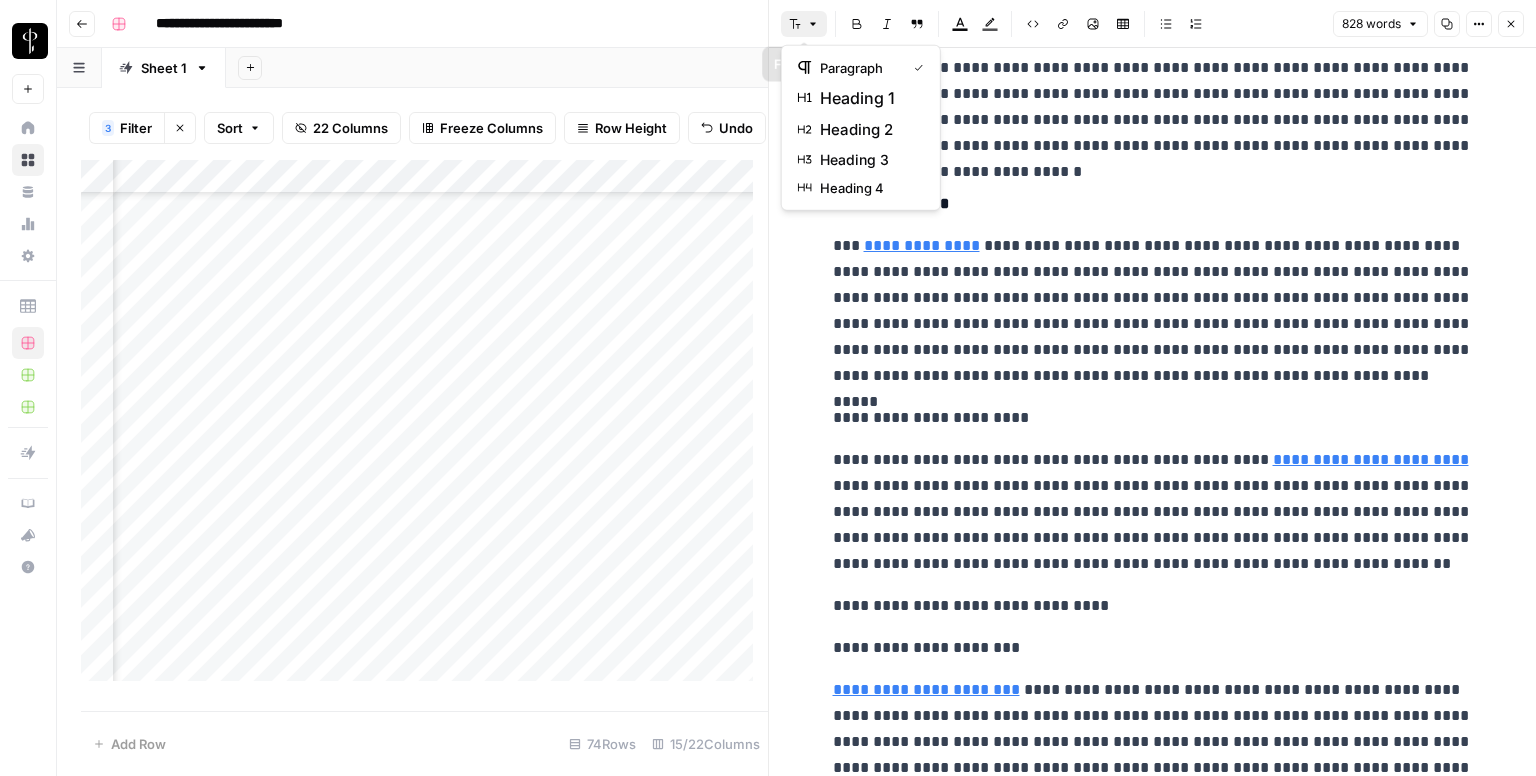 click on "Font style" at bounding box center [804, 24] 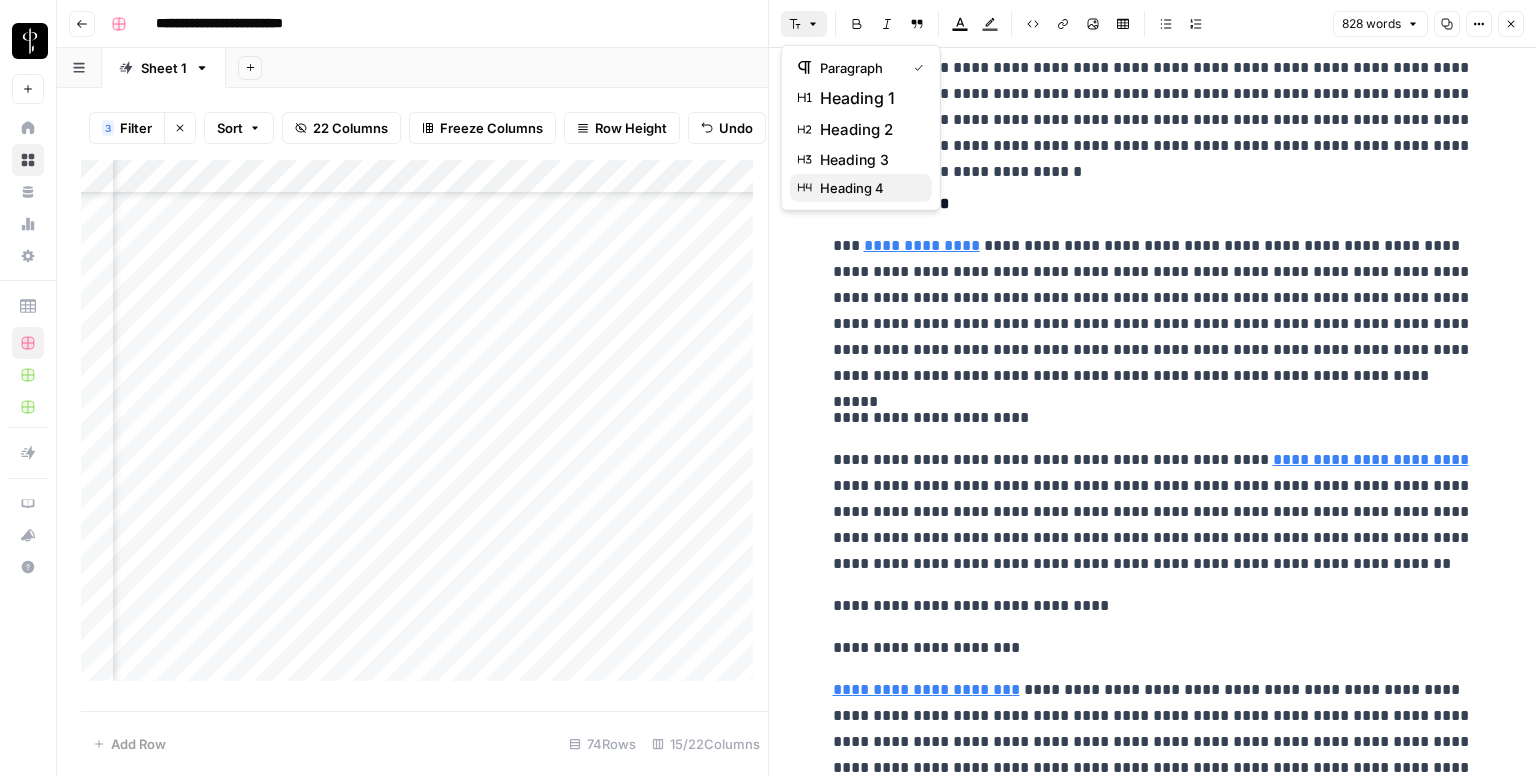 click on "heading 4" at bounding box center [868, 188] 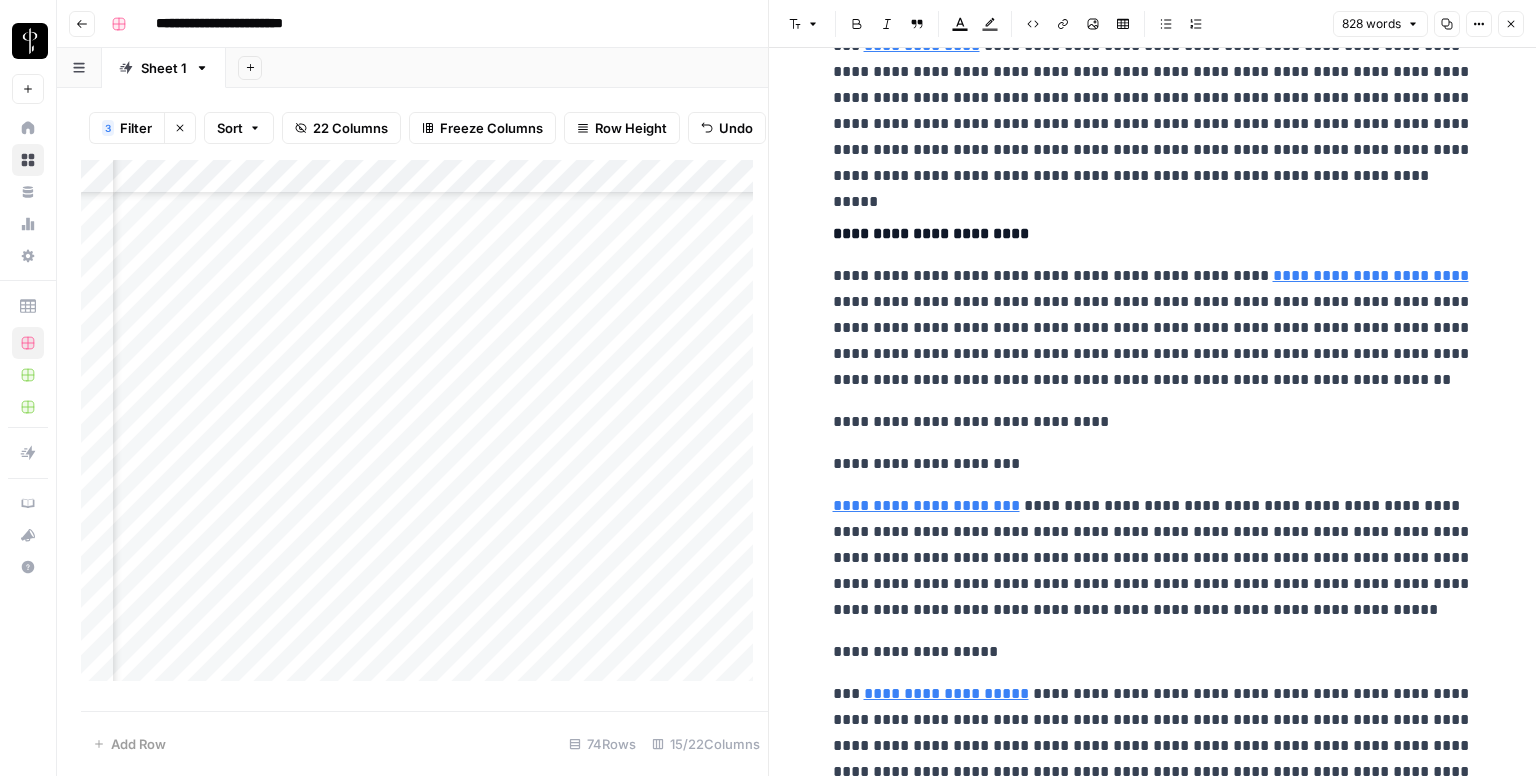 scroll, scrollTop: 1400, scrollLeft: 0, axis: vertical 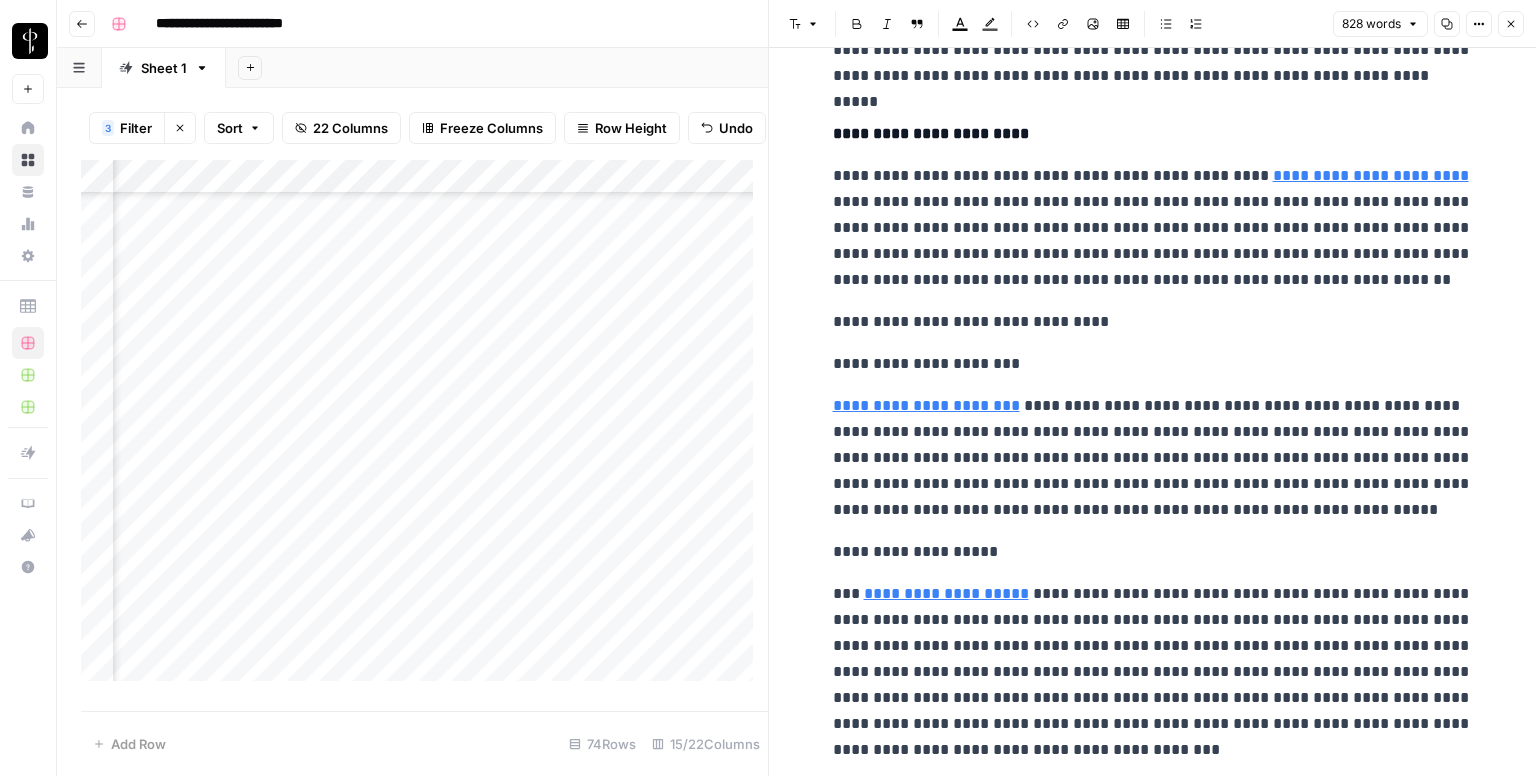 click on "**********" at bounding box center (1153, 322) 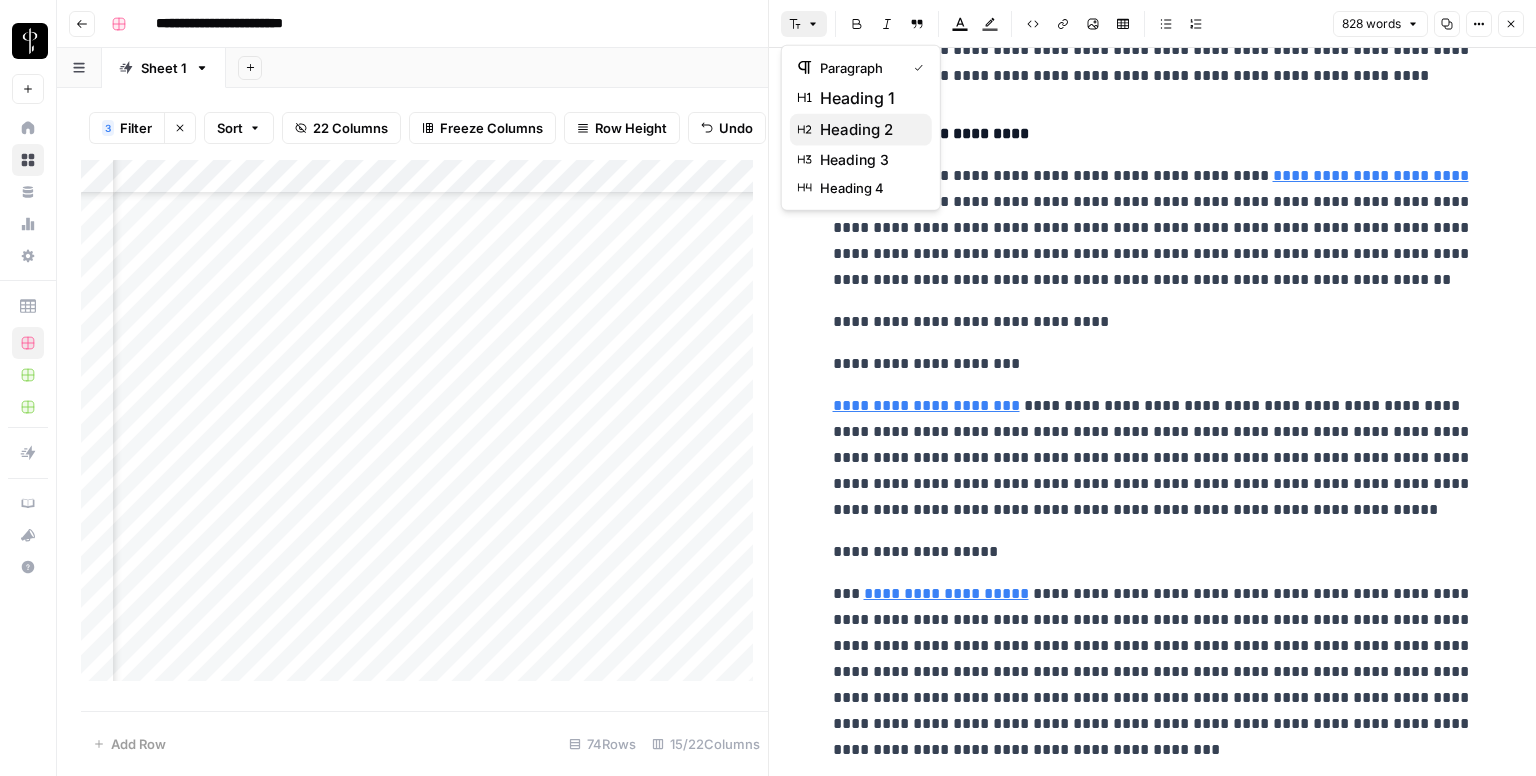 click on "heading 2" at bounding box center [868, 130] 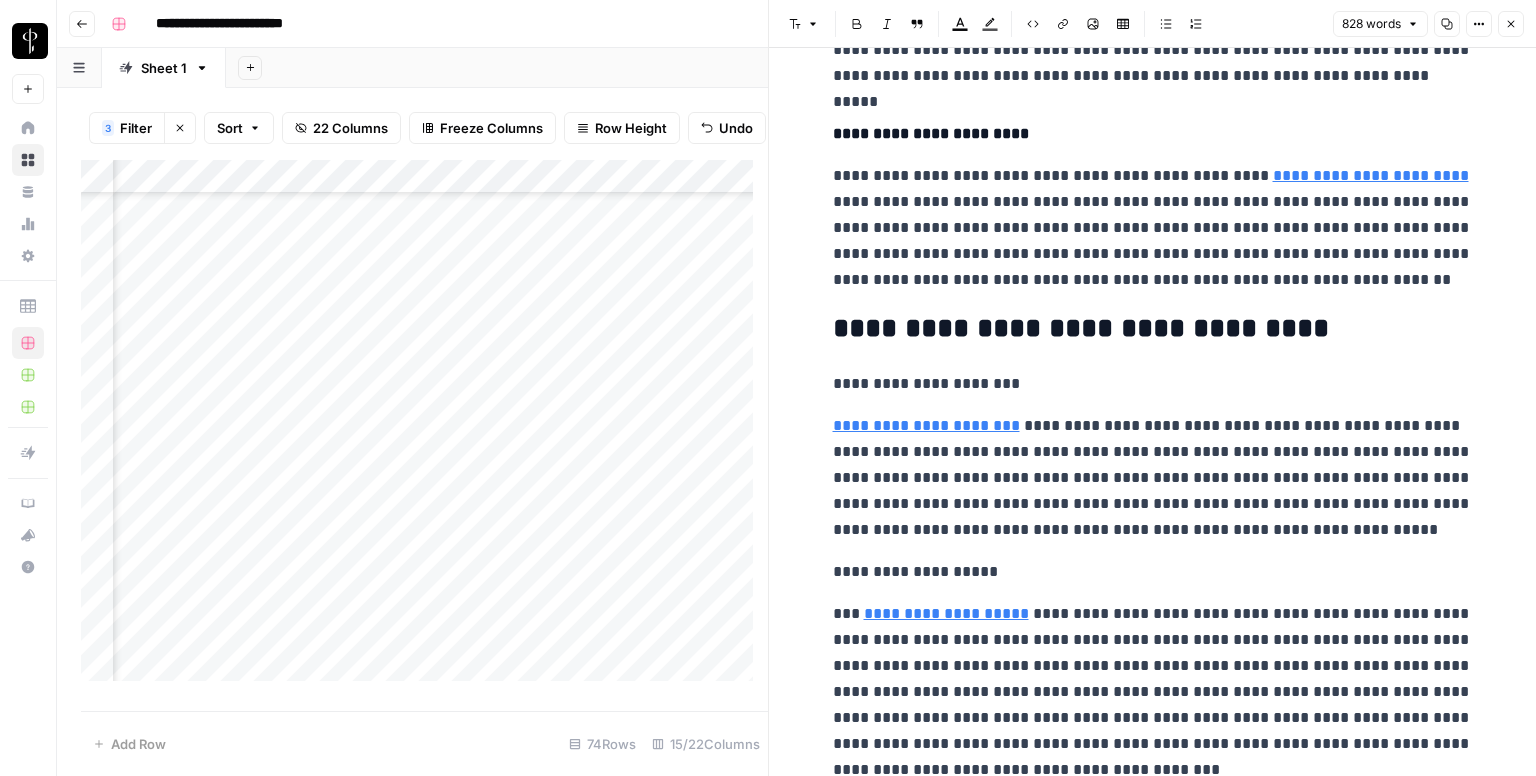 click on "**********" at bounding box center (1153, 384) 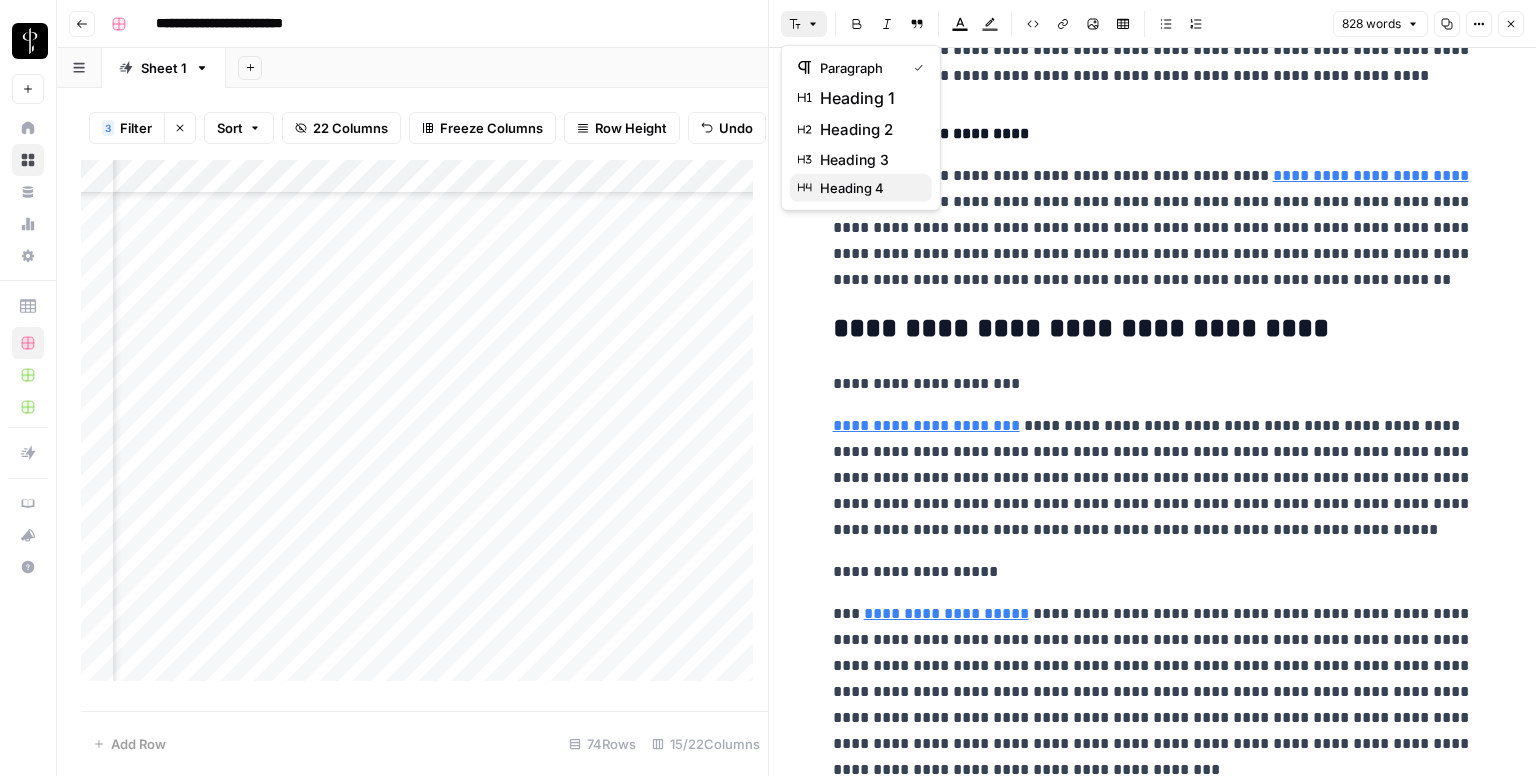 click on "heading 4" at bounding box center (861, 188) 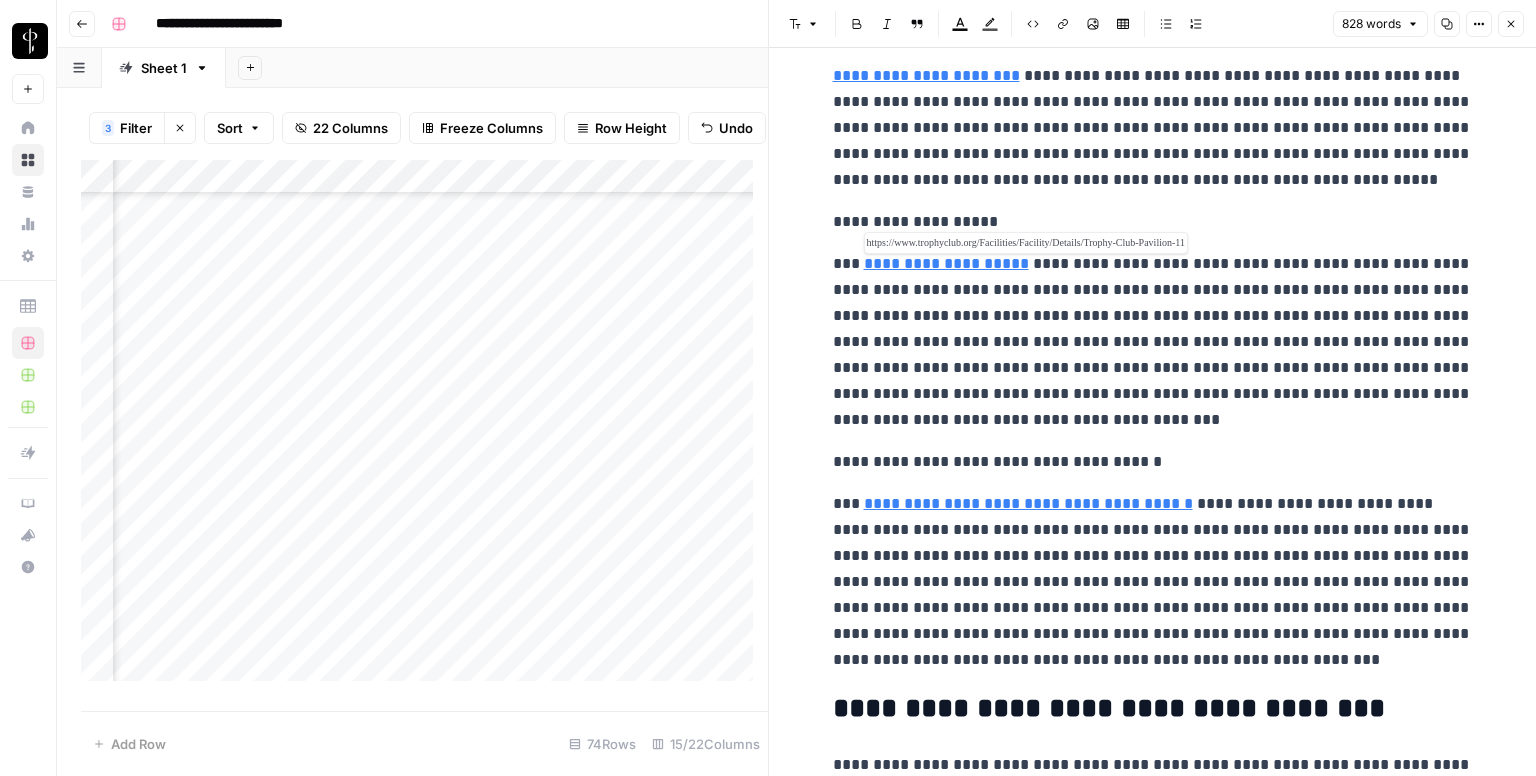 scroll, scrollTop: 1800, scrollLeft: 0, axis: vertical 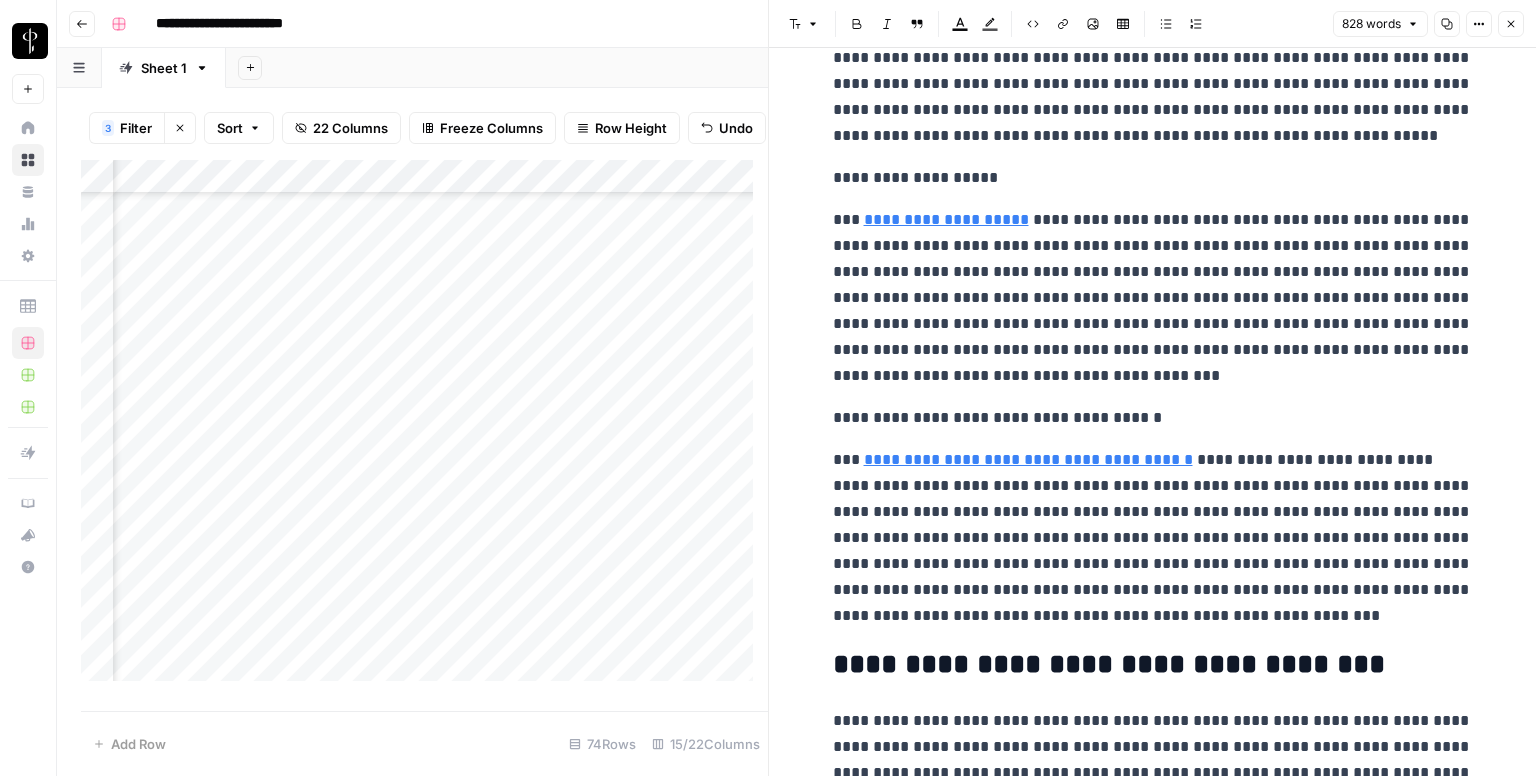 click on "**********" at bounding box center [1153, 178] 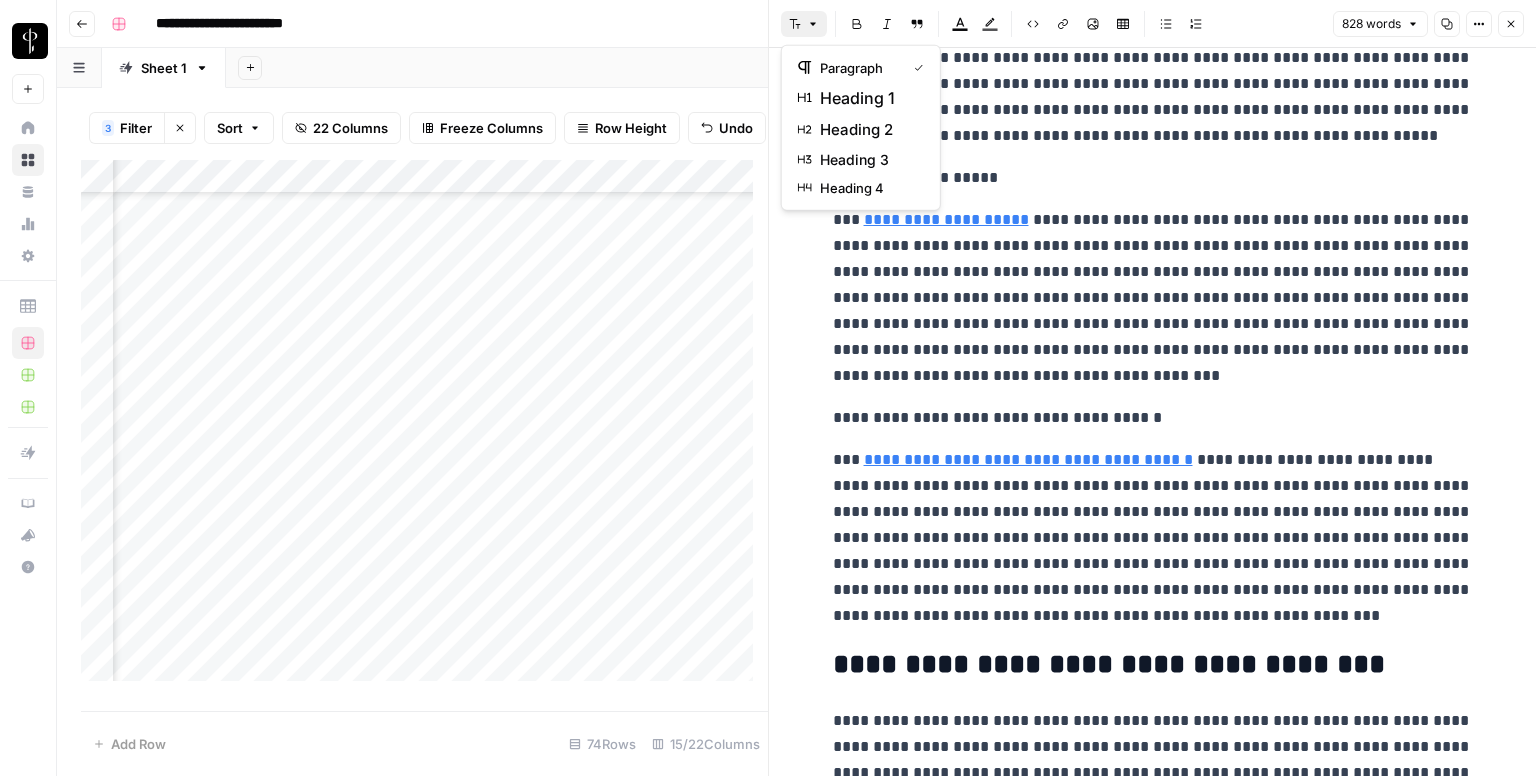 click 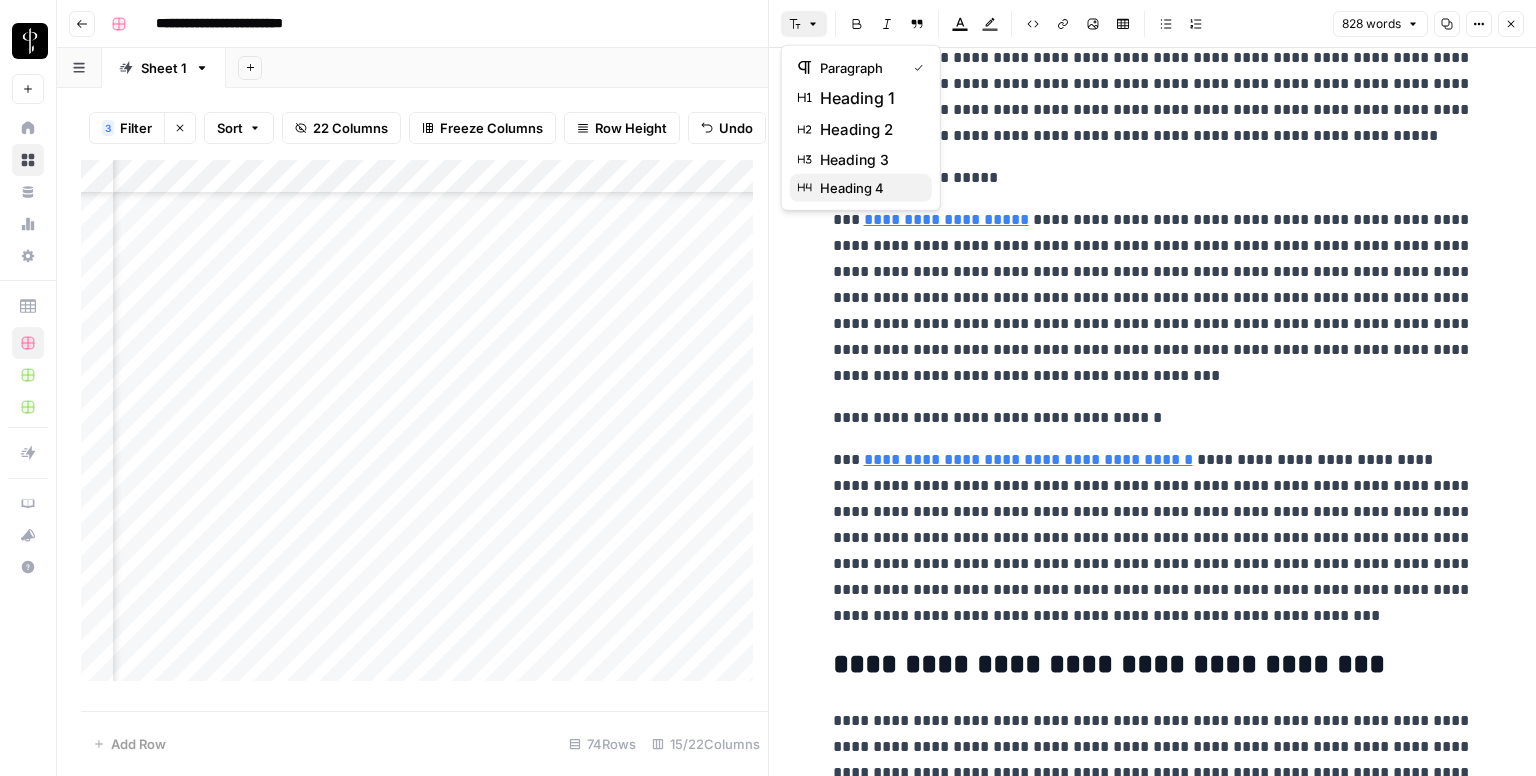 click on "heading 4" at bounding box center (868, 188) 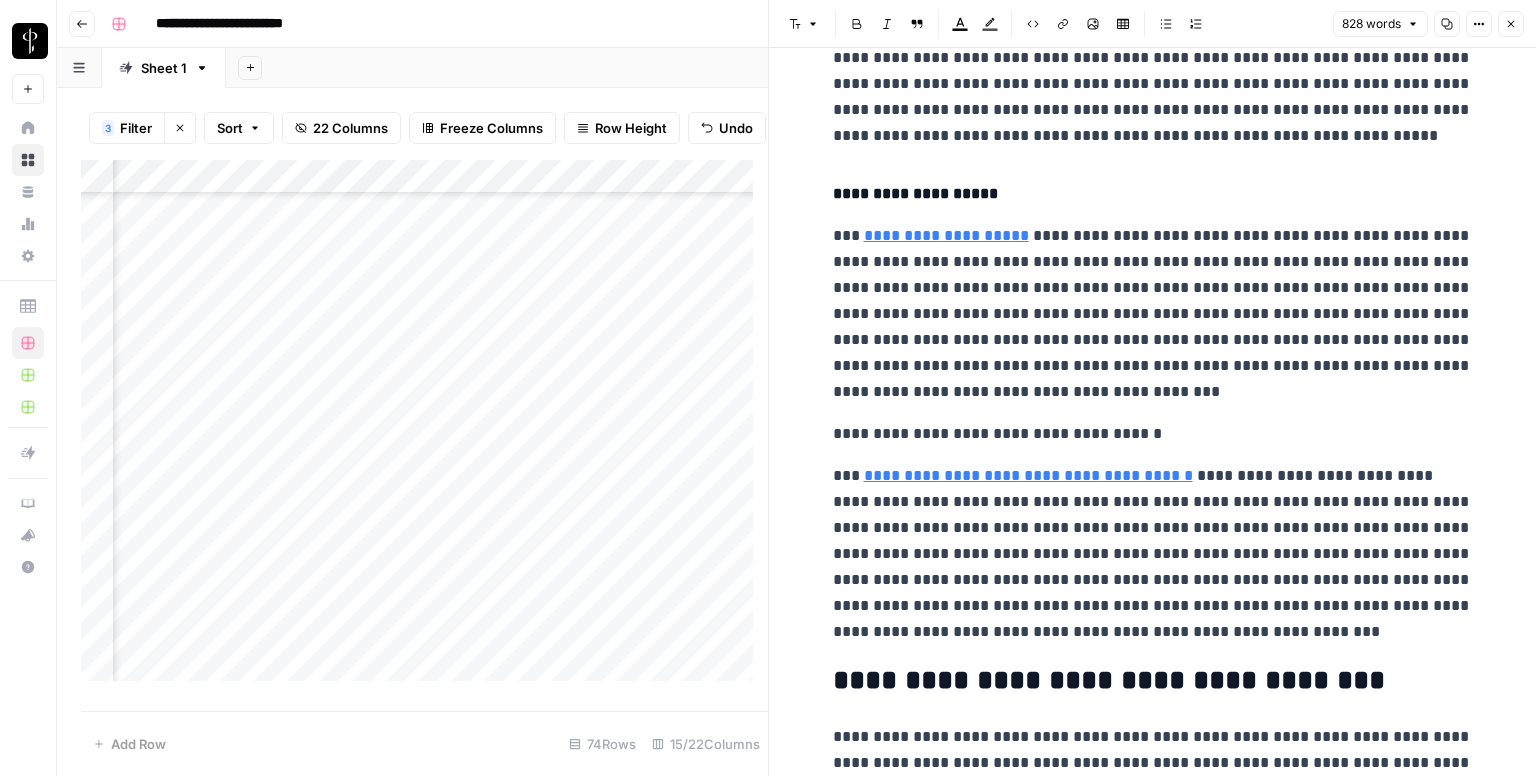 scroll, scrollTop: 1937, scrollLeft: 0, axis: vertical 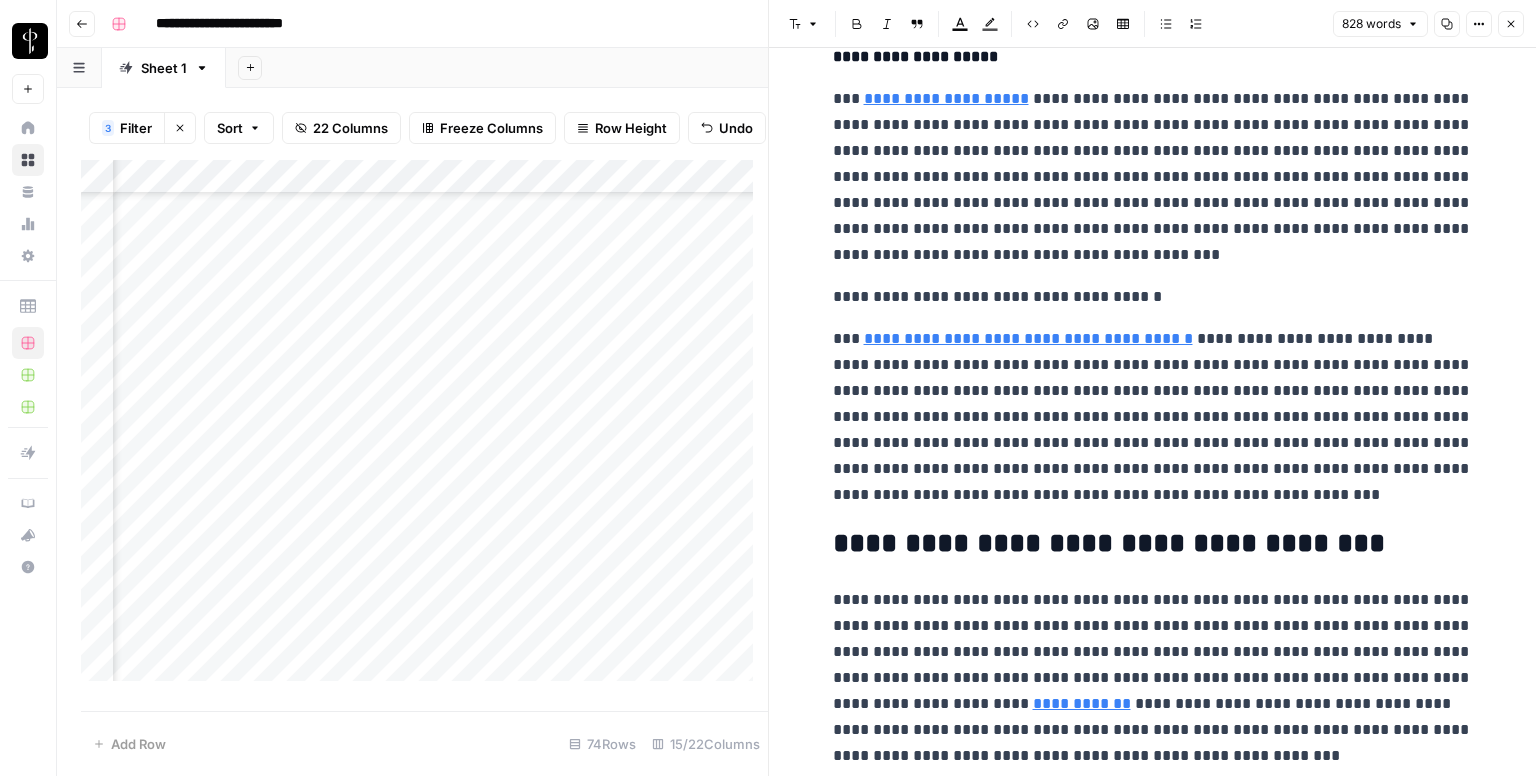 click on "**********" at bounding box center [1153, 297] 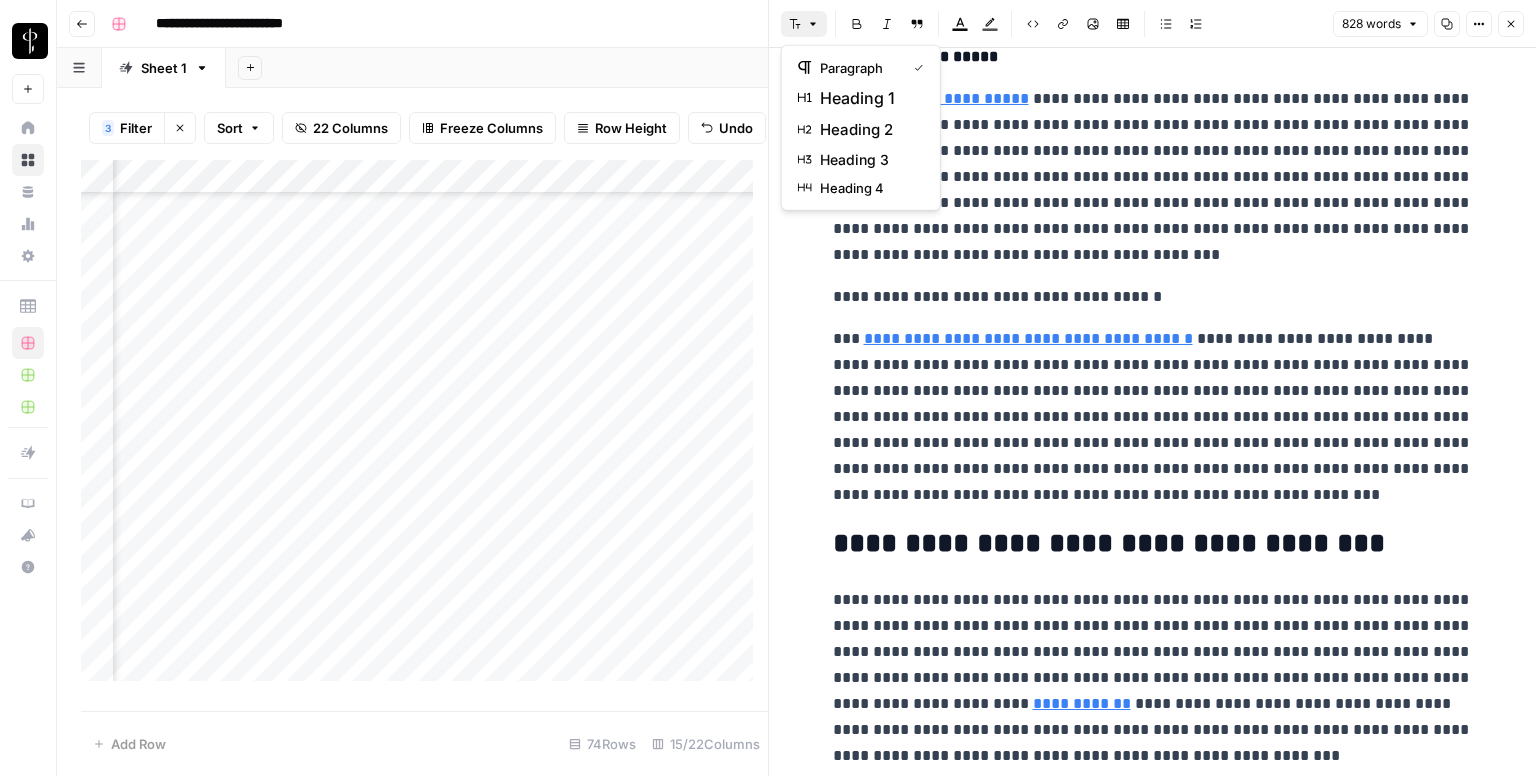click 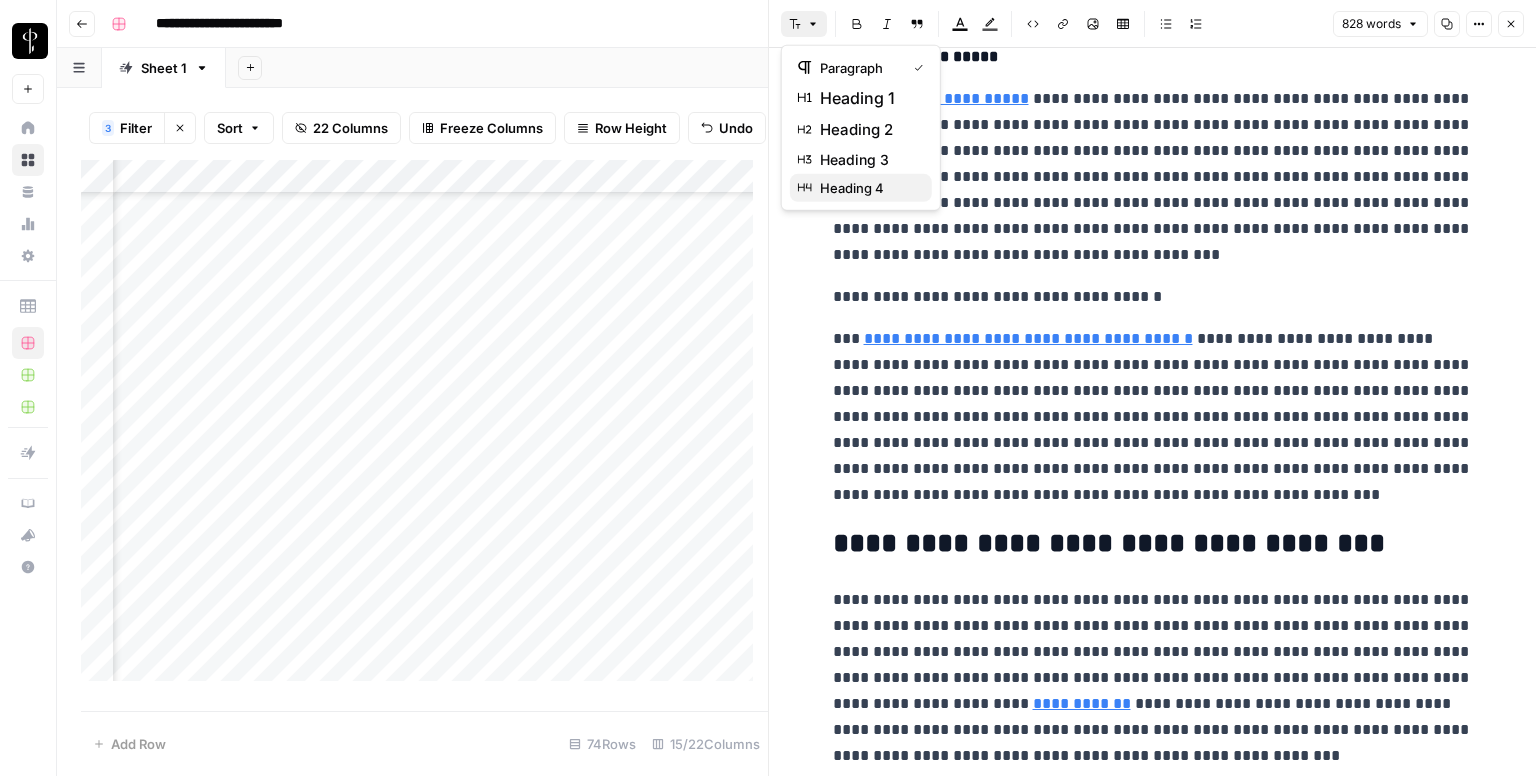 click on "heading 4" at bounding box center [868, 188] 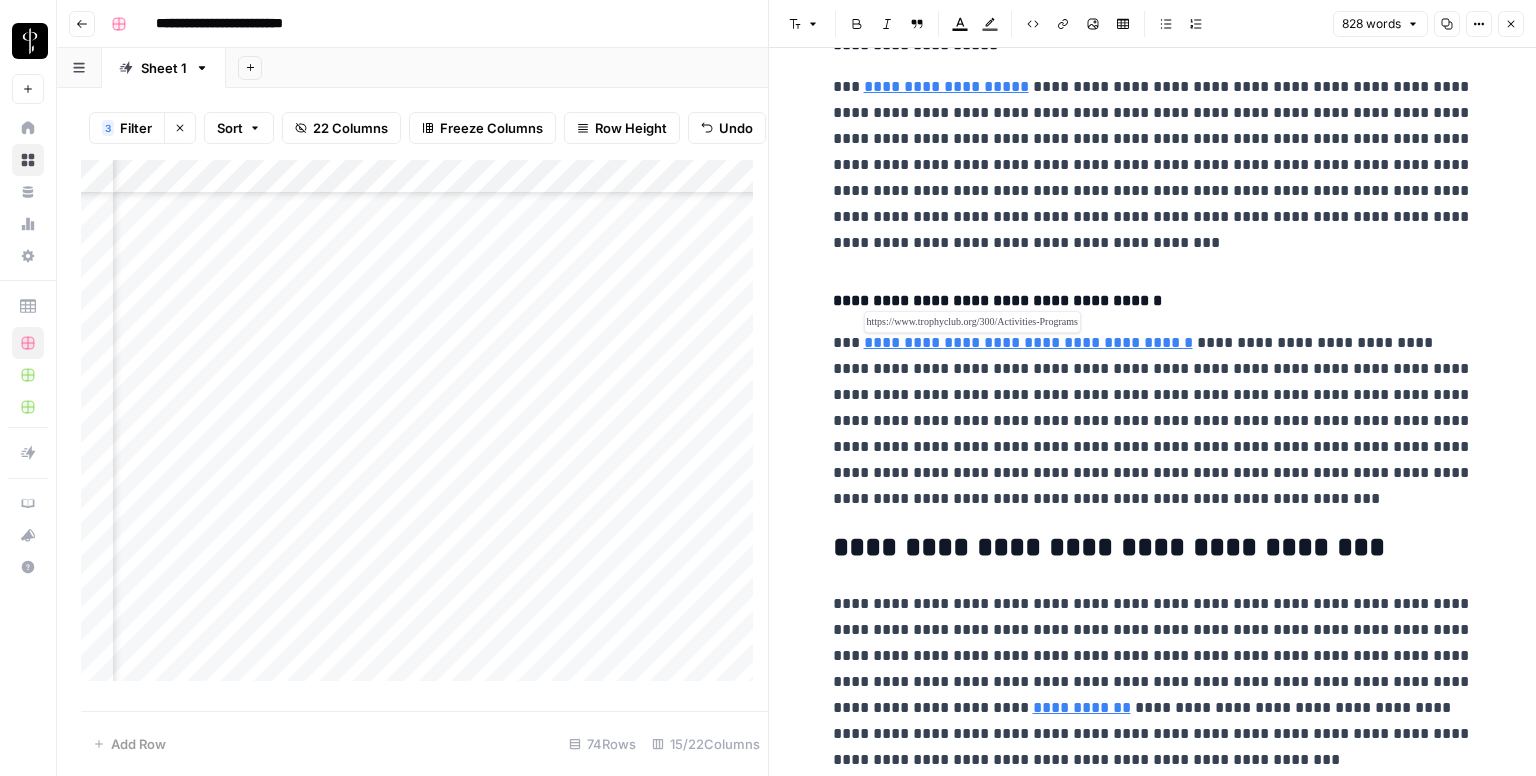 scroll, scrollTop: 1953, scrollLeft: 0, axis: vertical 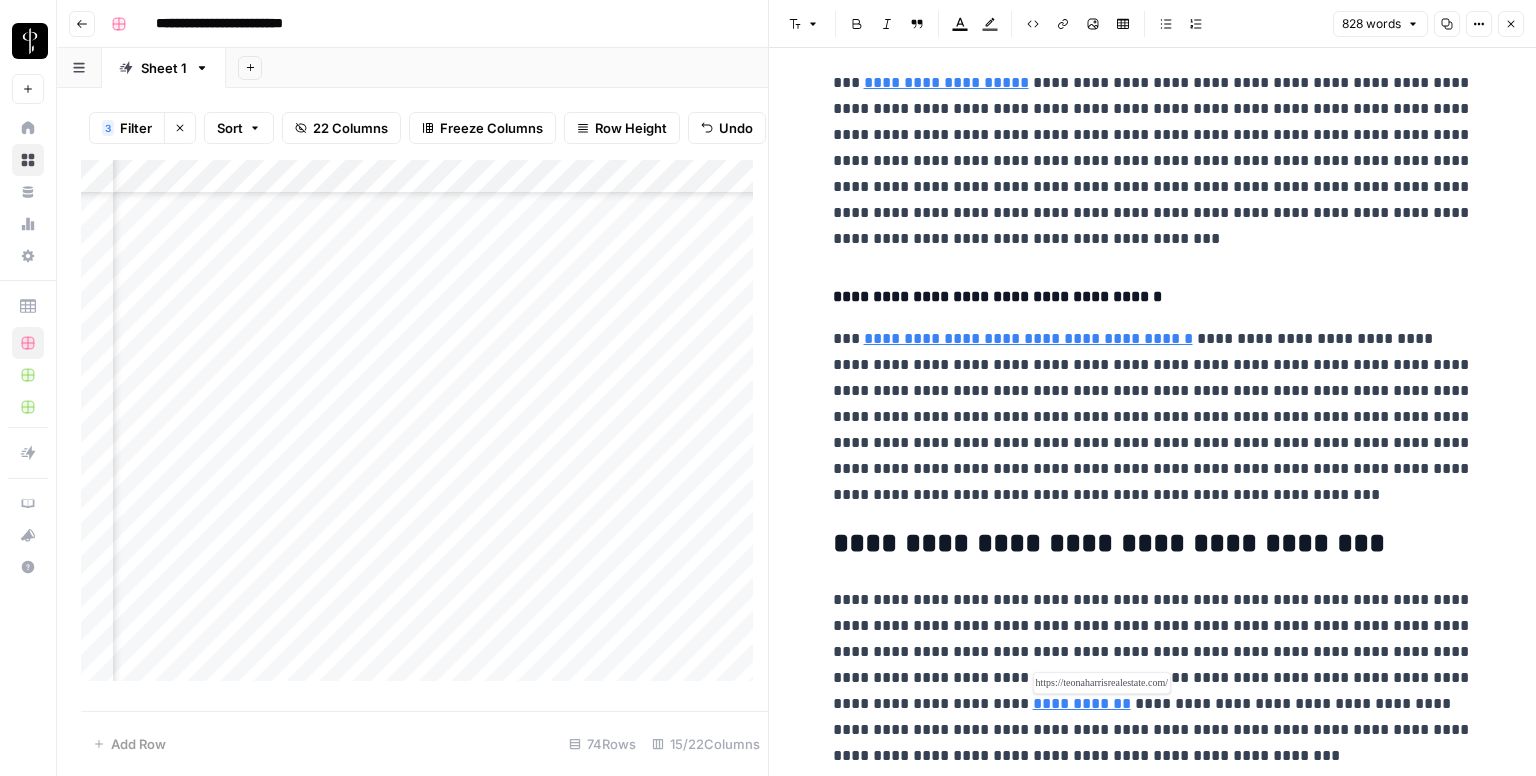 click on "**********" at bounding box center [1082, 703] 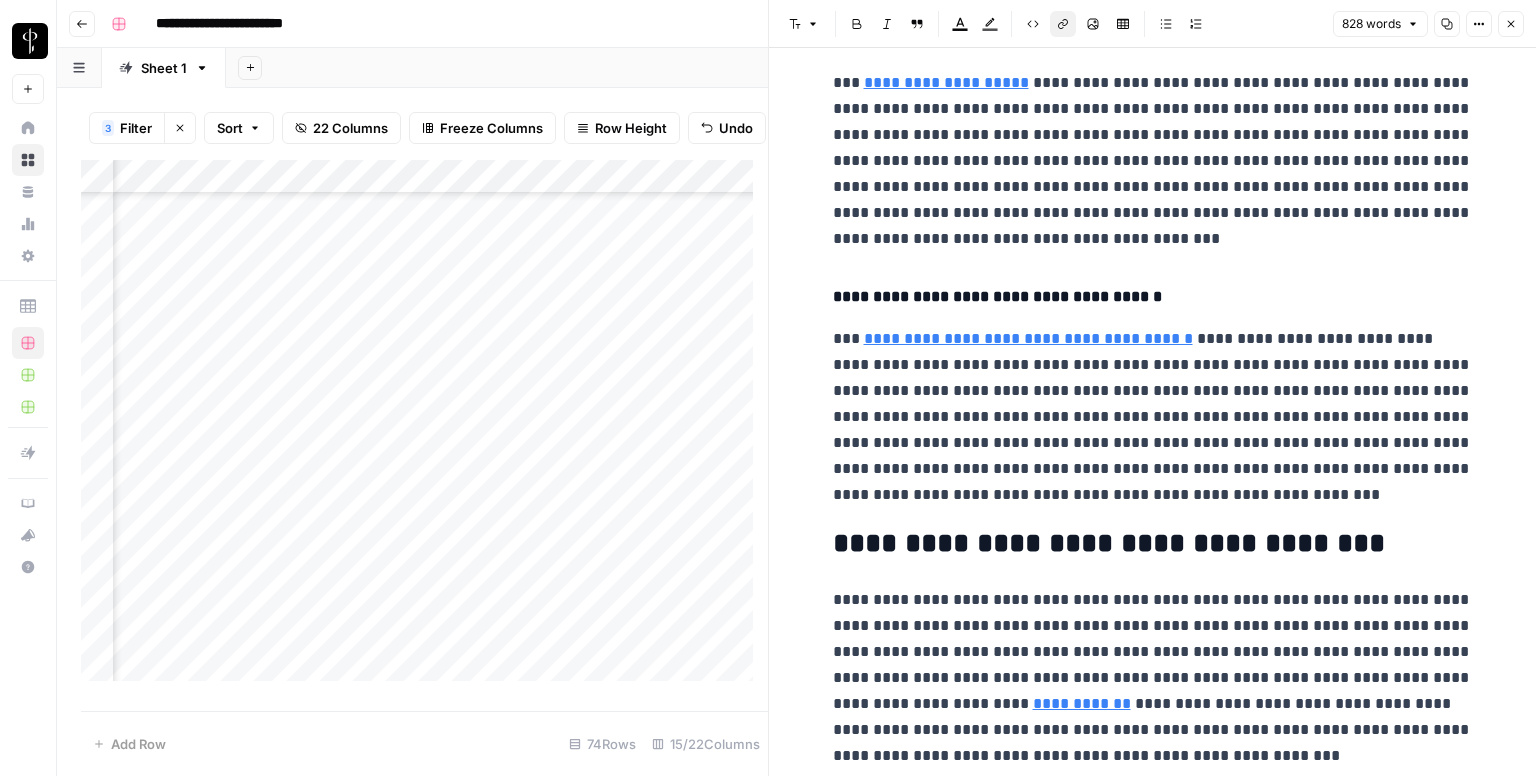 click on "Close" at bounding box center [1511, 24] 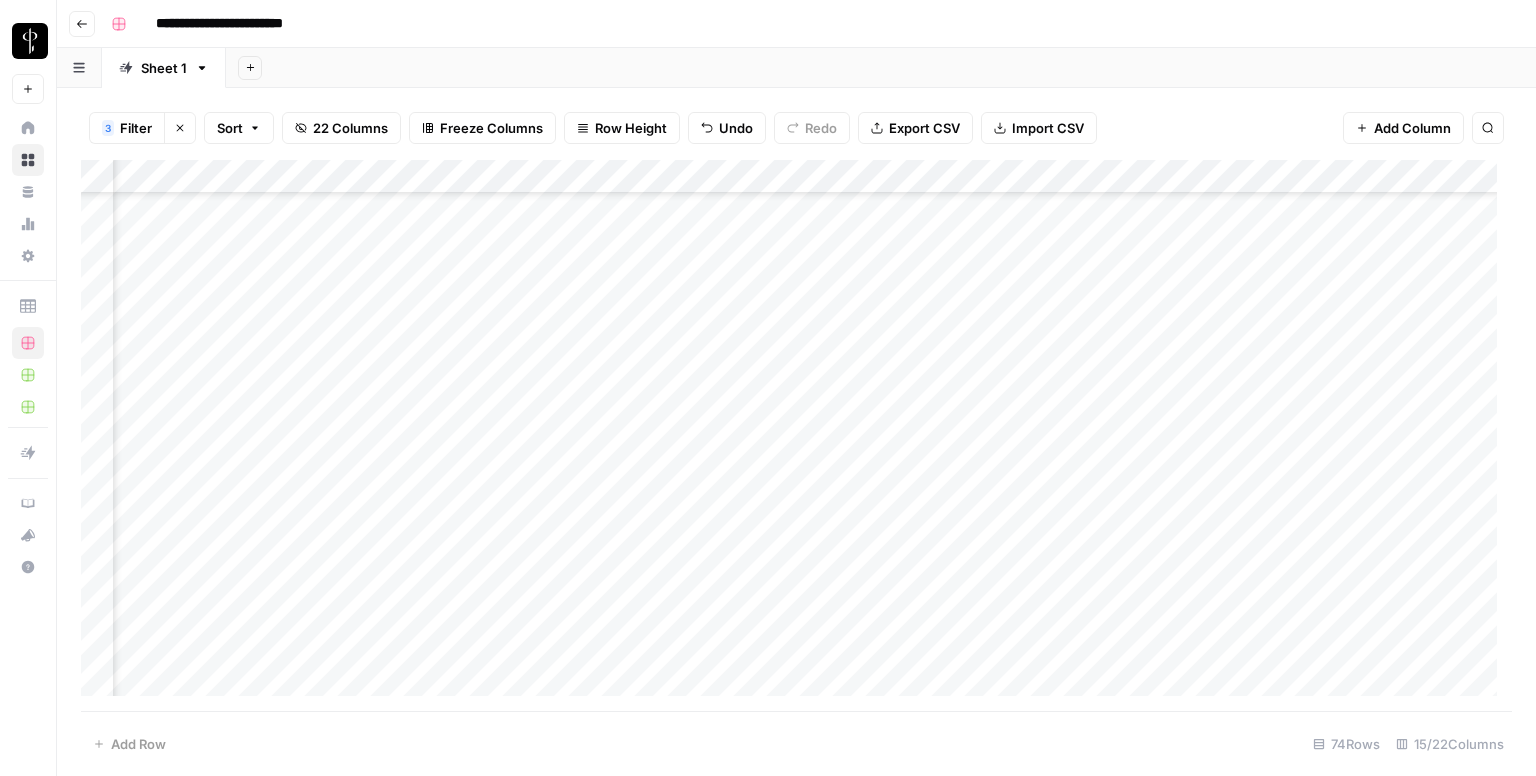 click on "Add Column" at bounding box center [796, 436] 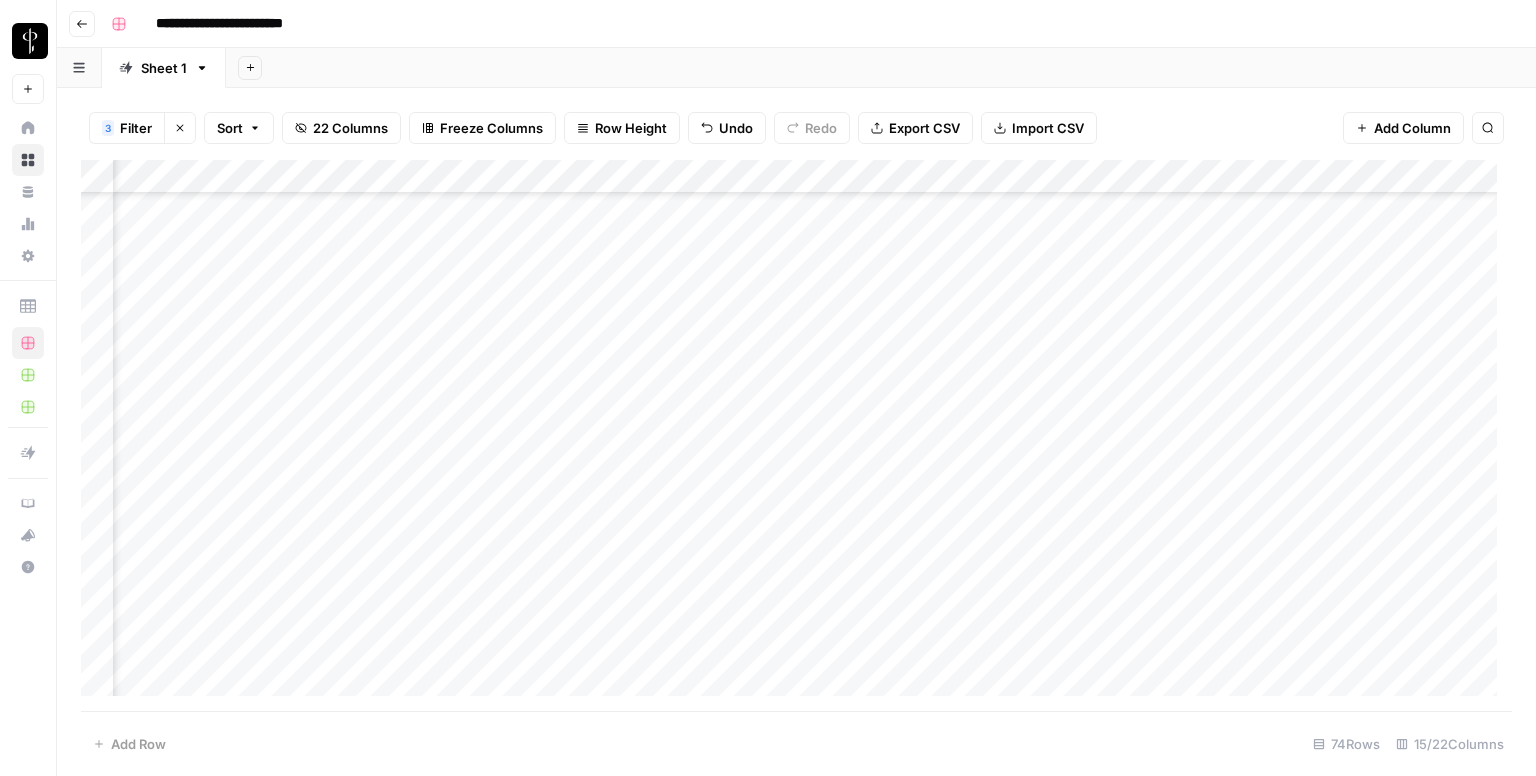 click on "Add Column" at bounding box center (796, 436) 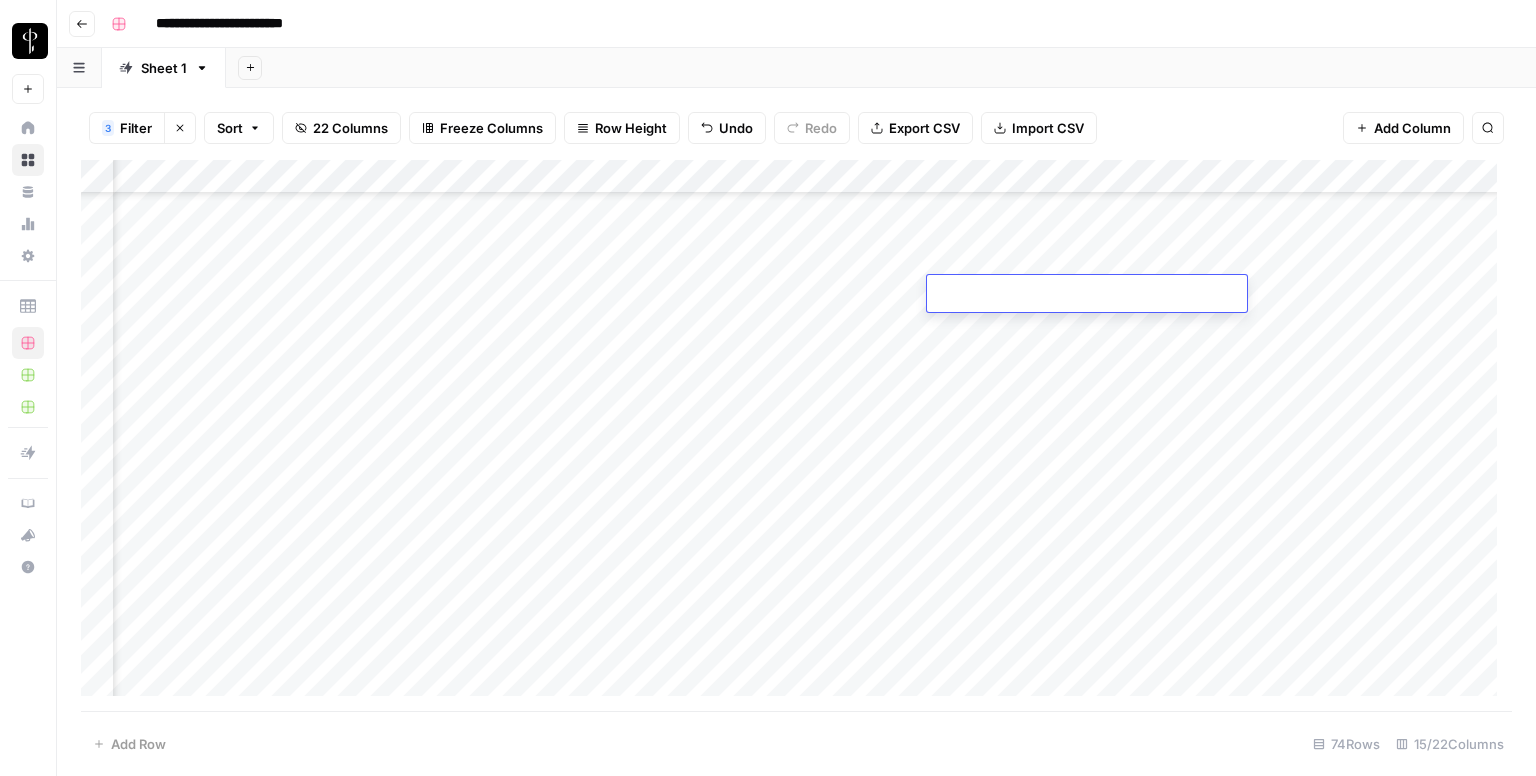 type on "**********" 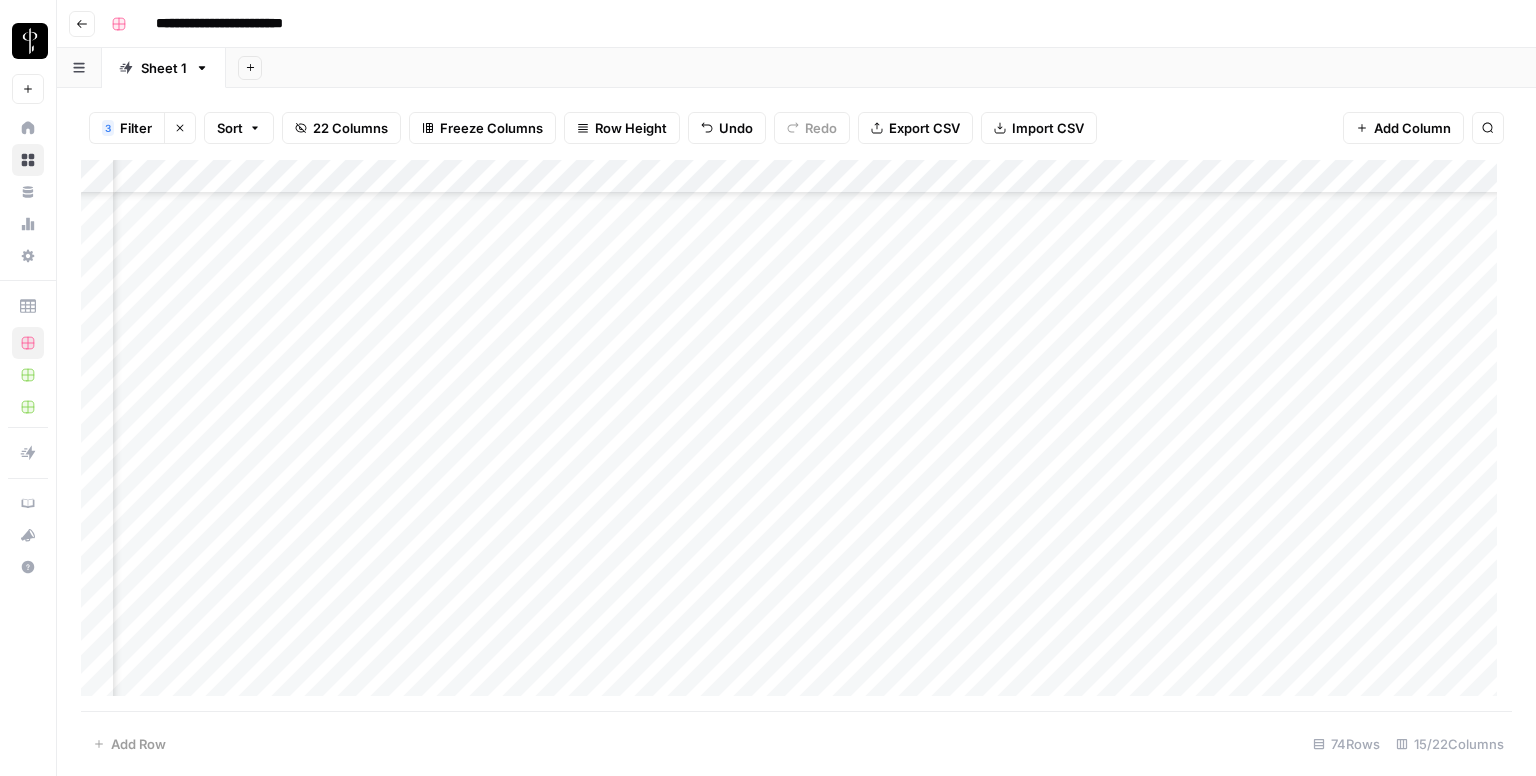 click on "Add Column" at bounding box center [796, 436] 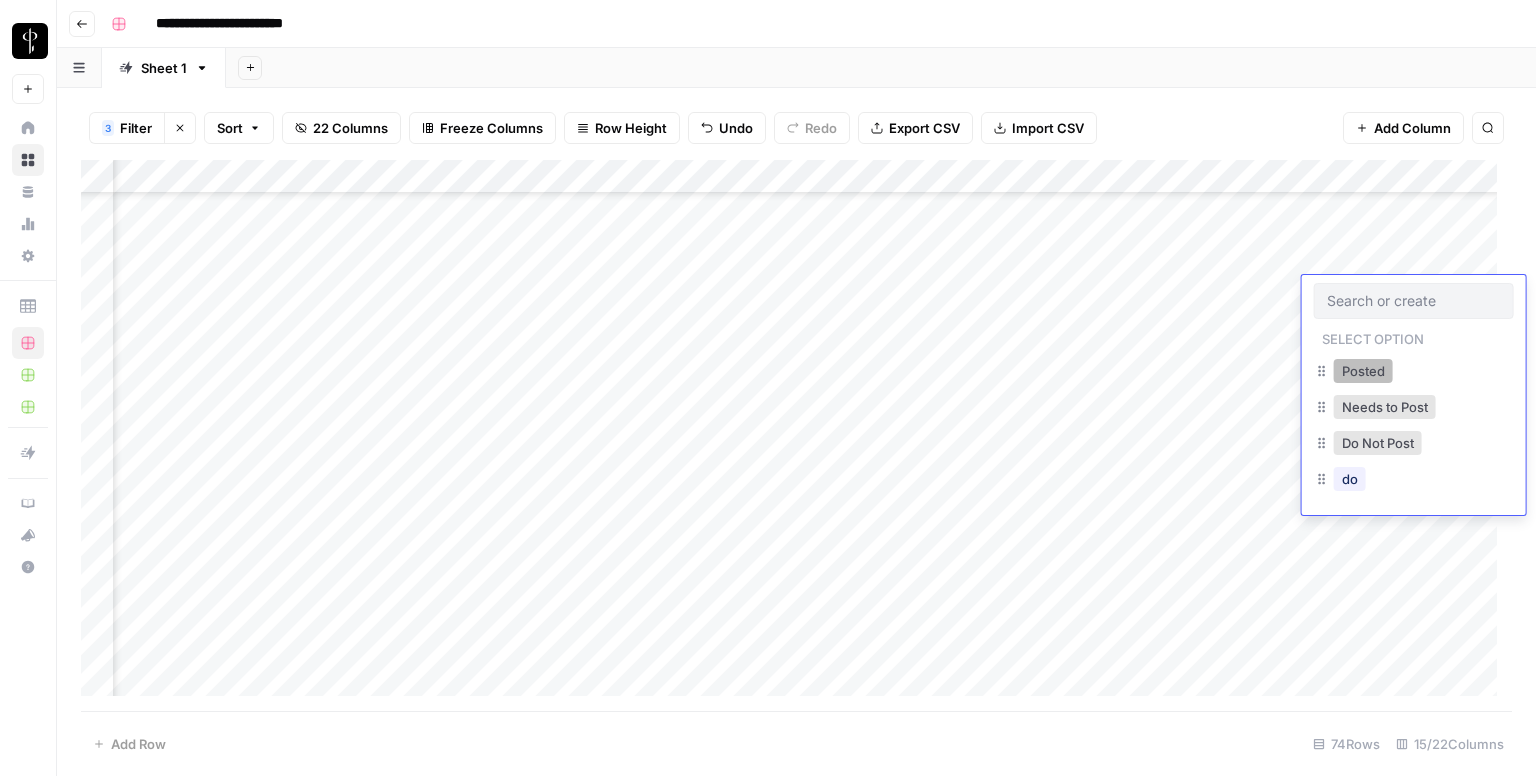 click on "Posted" at bounding box center (1363, 371) 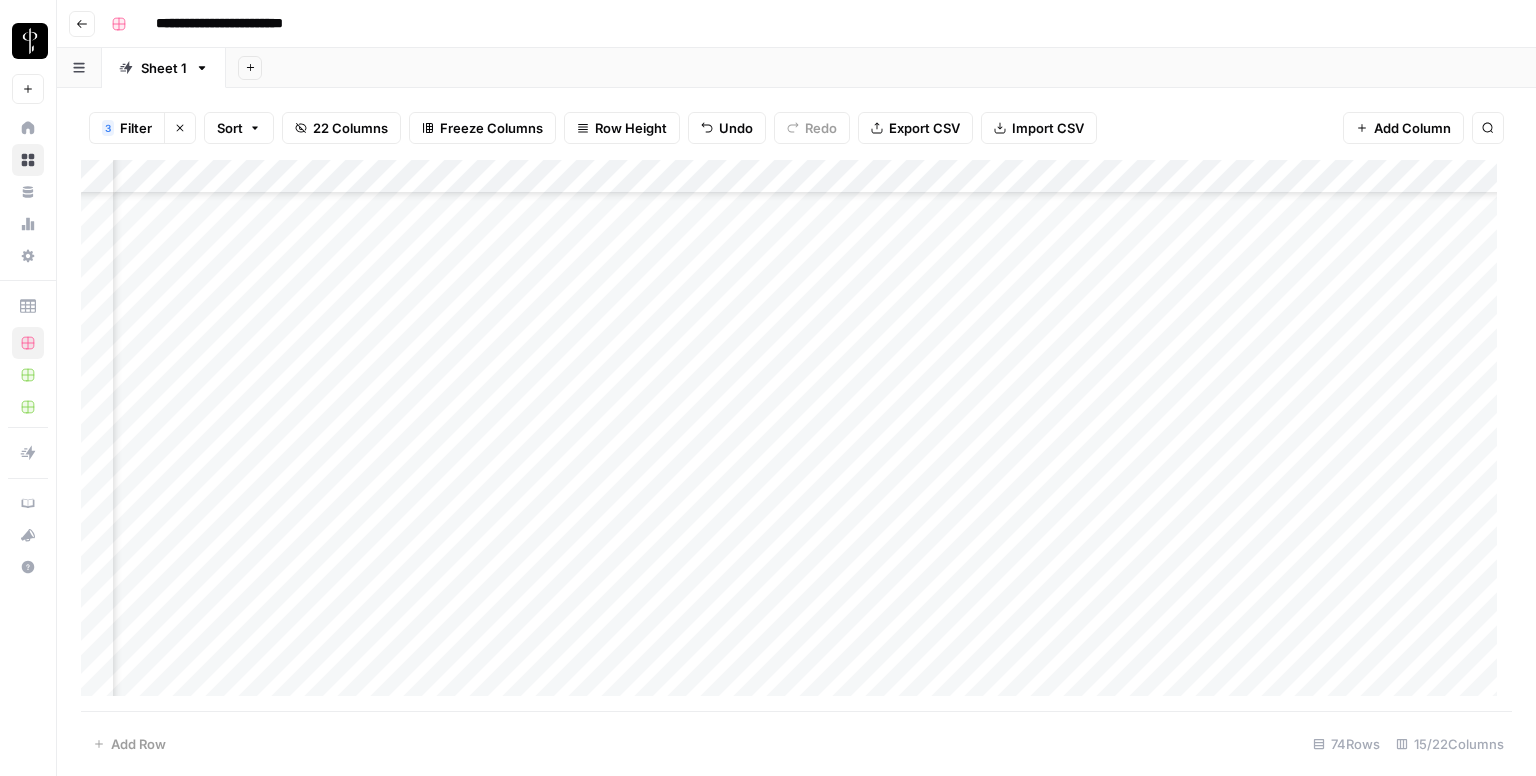 click on "Add Column" at bounding box center [796, 436] 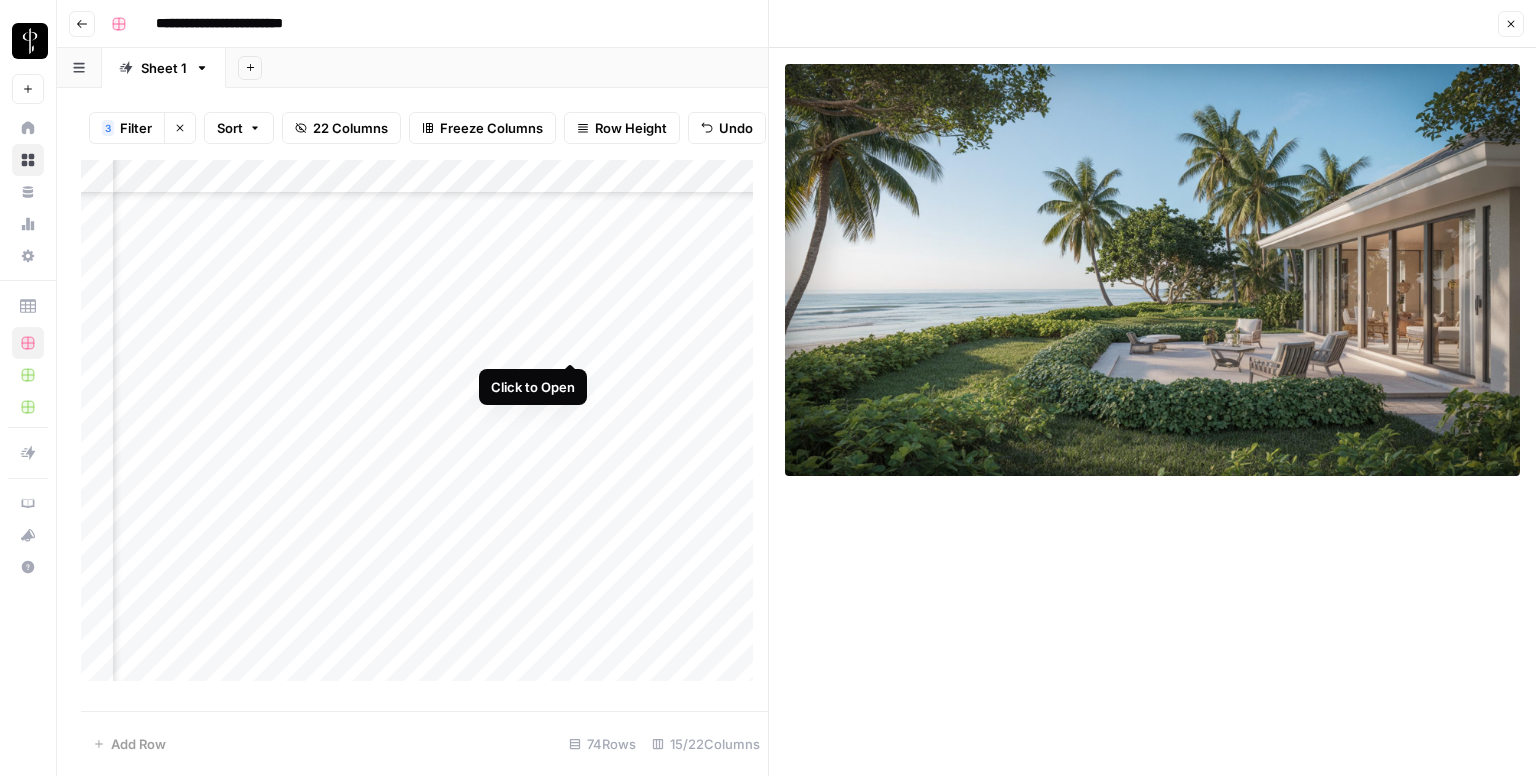 click on "Add Column" at bounding box center (424, 428) 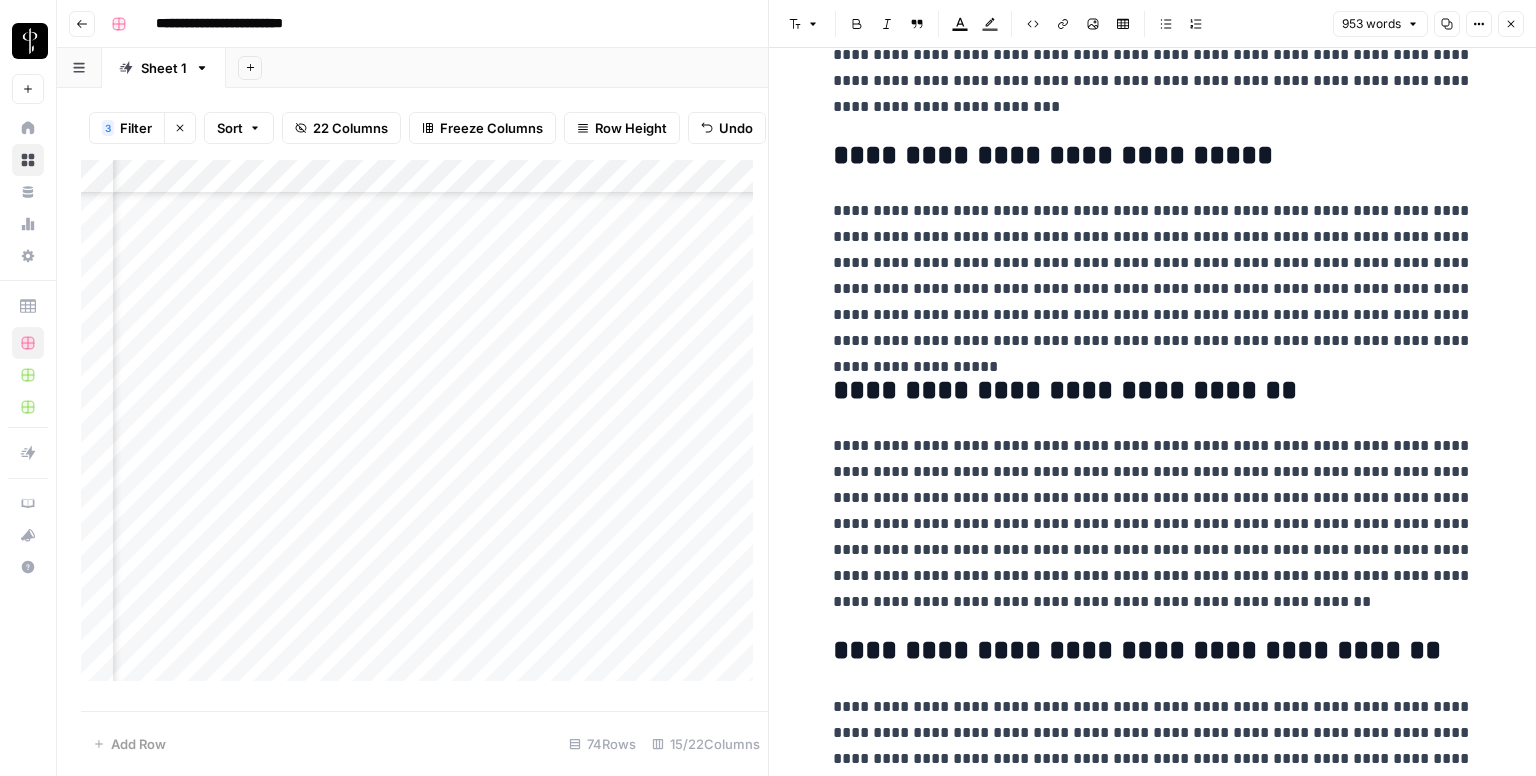 scroll, scrollTop: 2228, scrollLeft: 0, axis: vertical 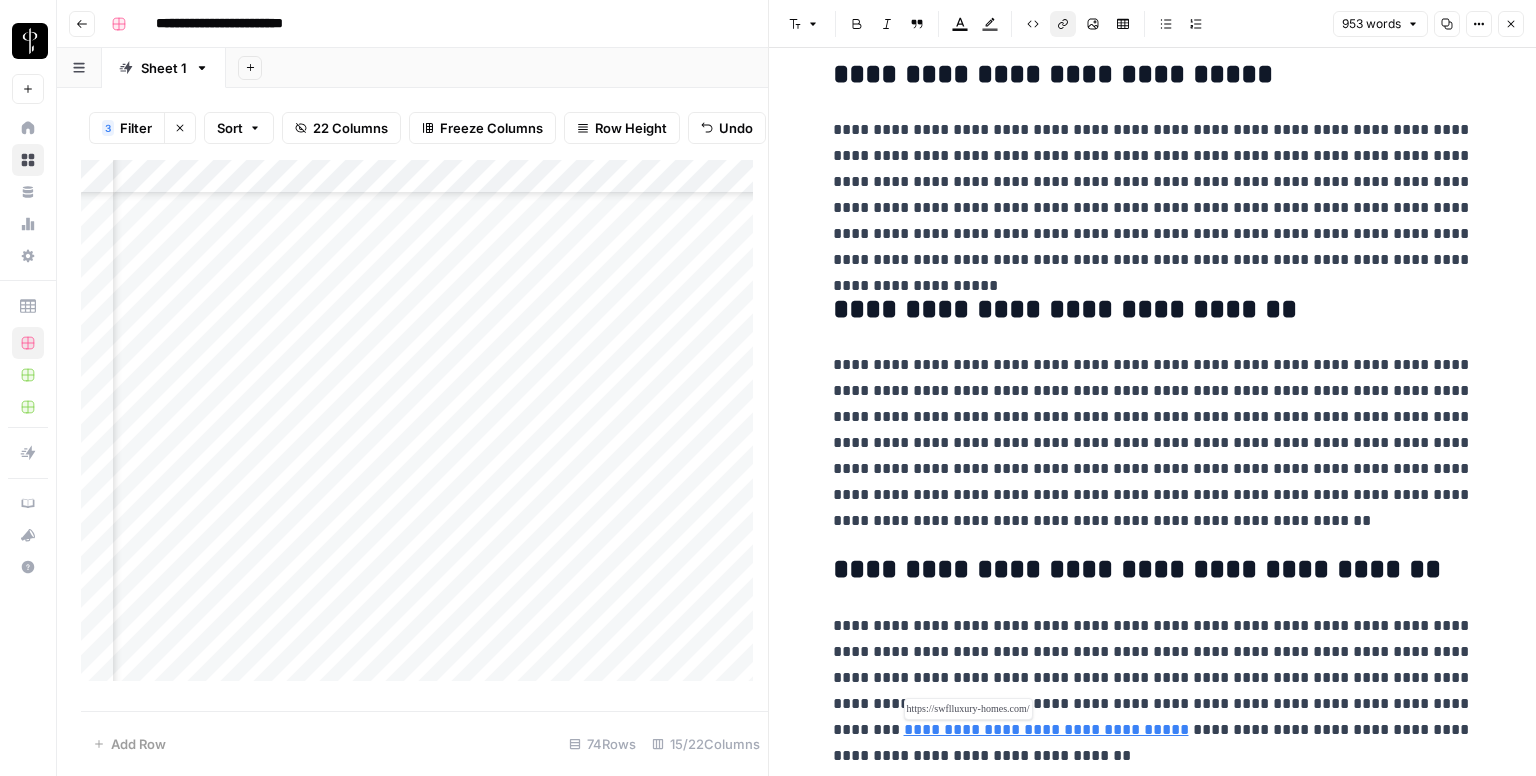 click on "**********" at bounding box center (1046, 729) 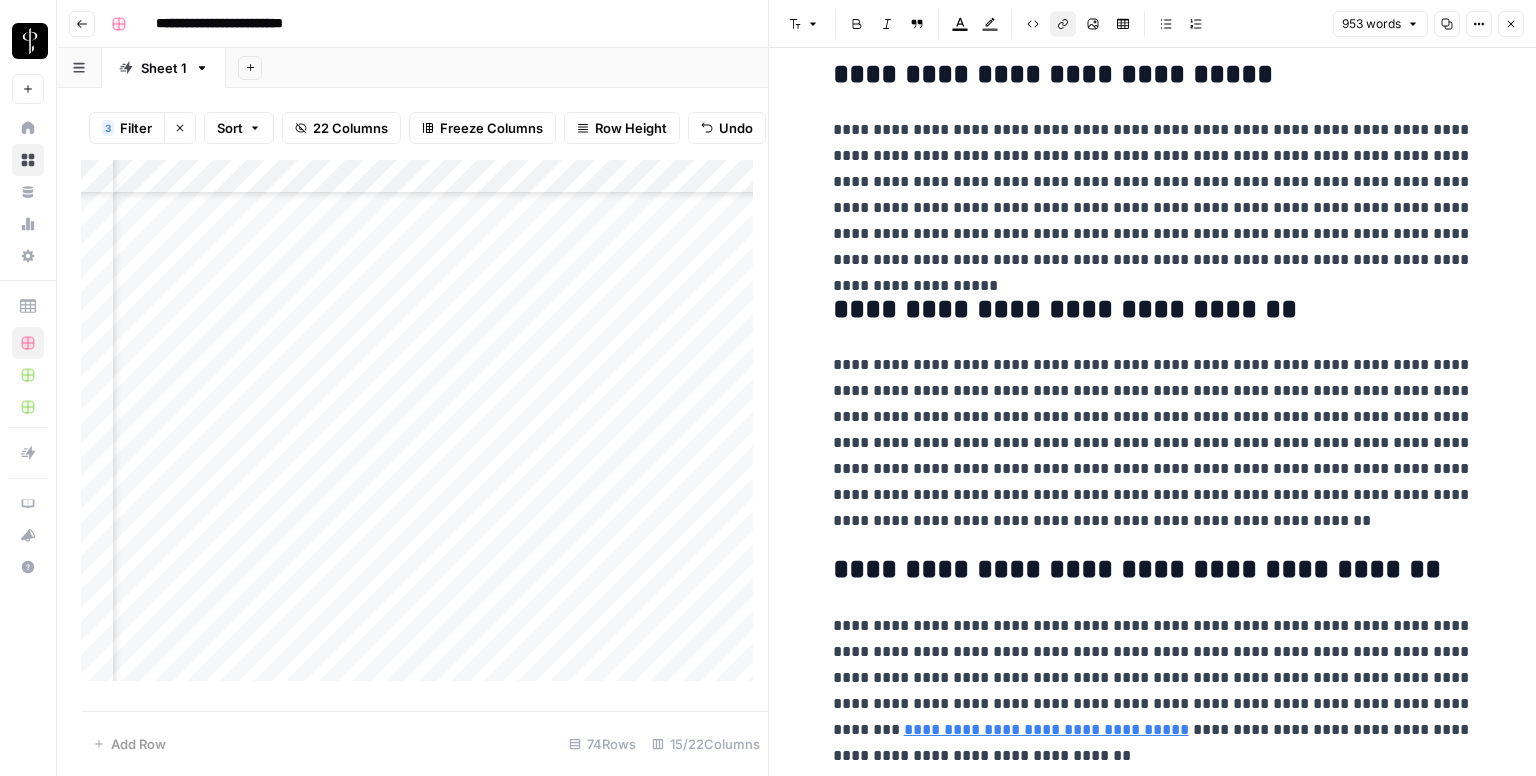 click 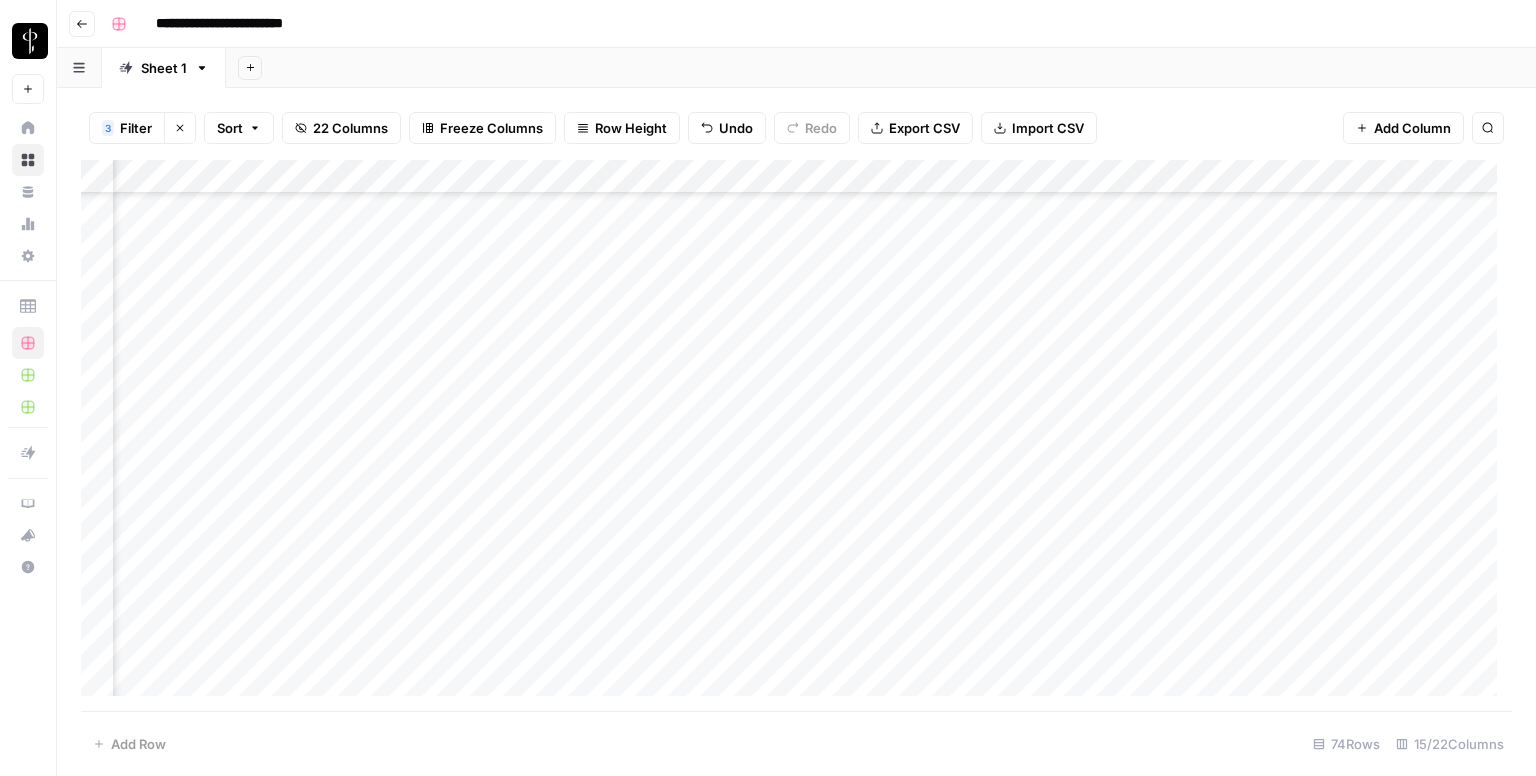 click on "Add Column" at bounding box center (796, 436) 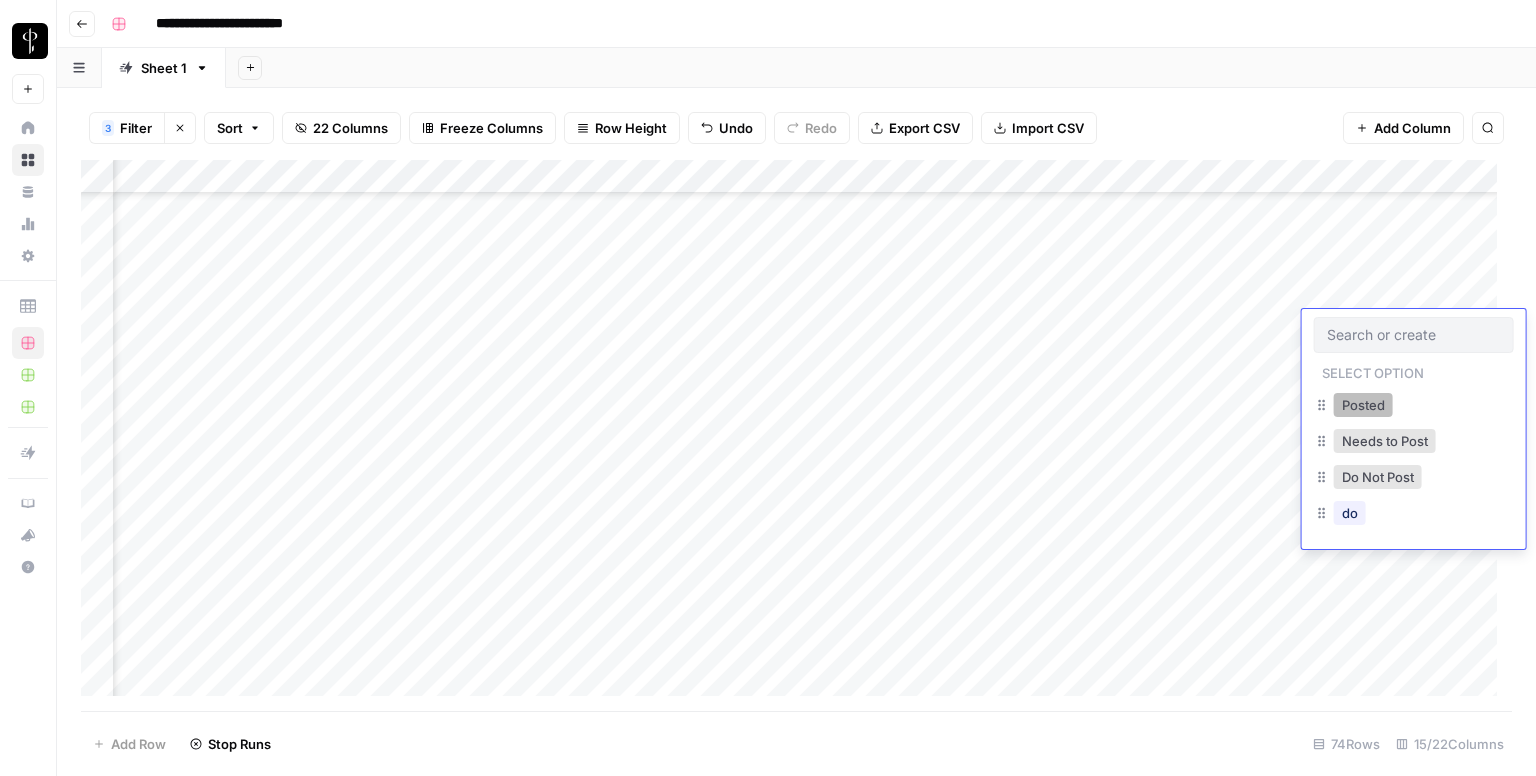 click on "Posted" at bounding box center [1363, 405] 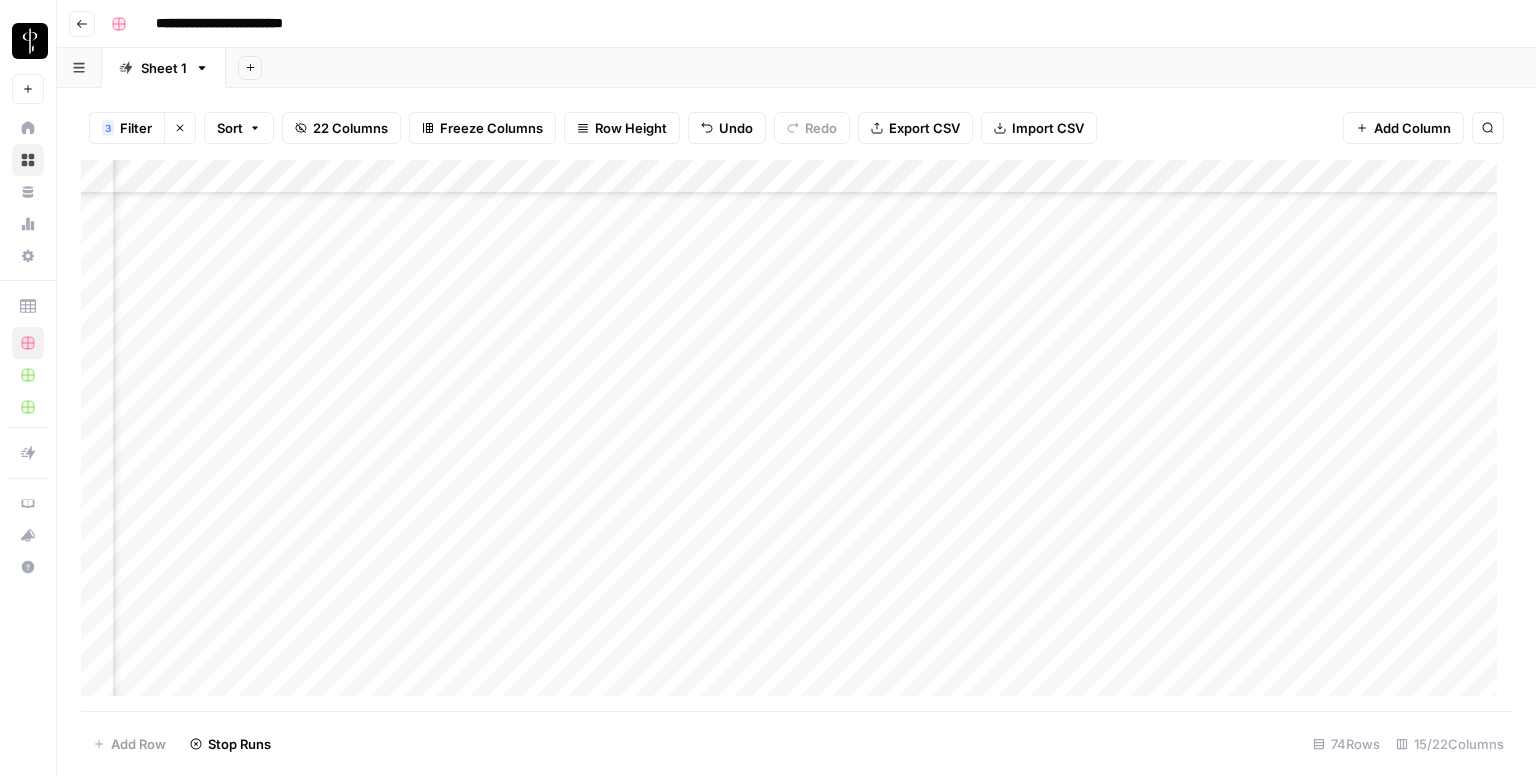 click on "Add Column" at bounding box center (796, 436) 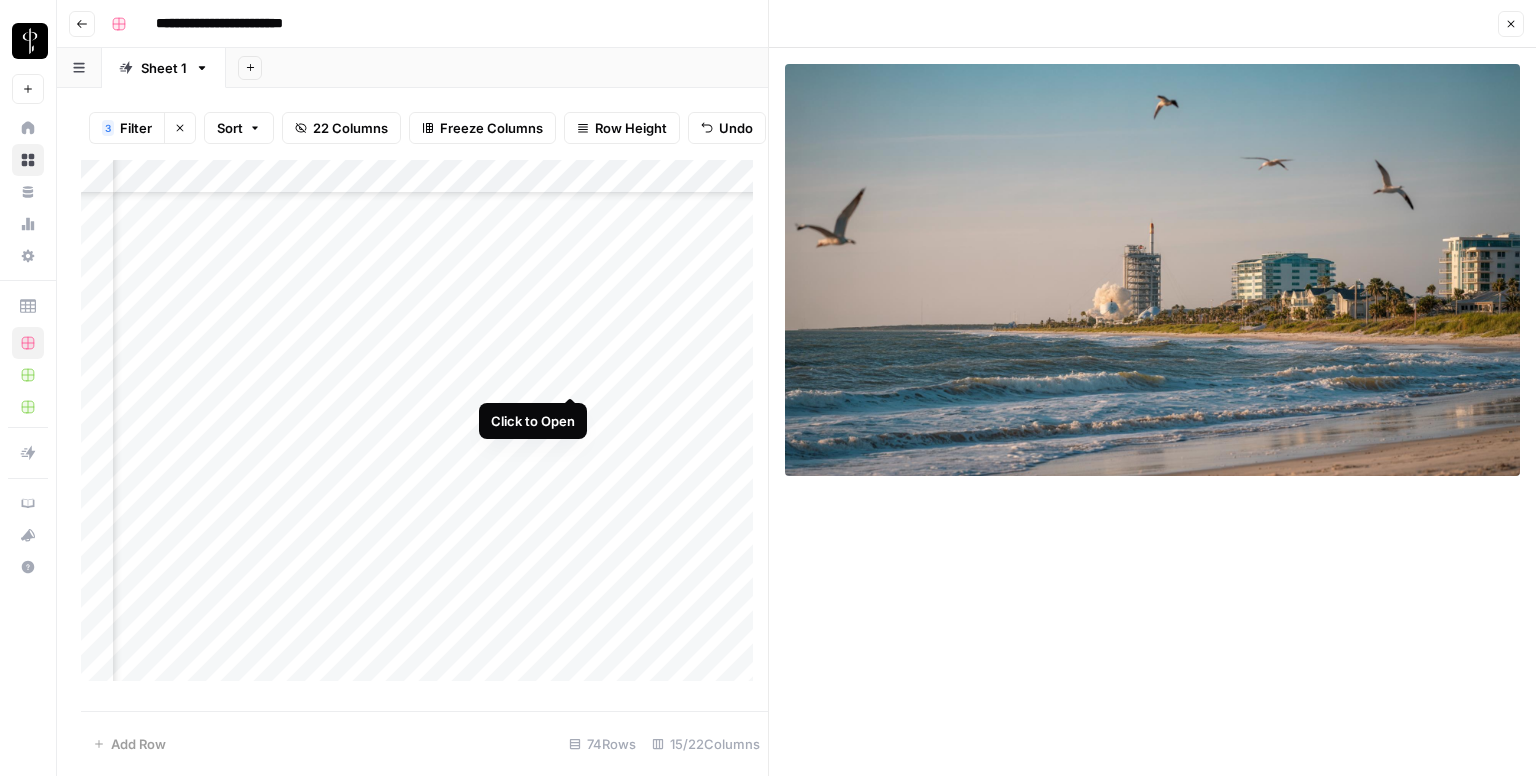 click on "Add Column" at bounding box center [424, 428] 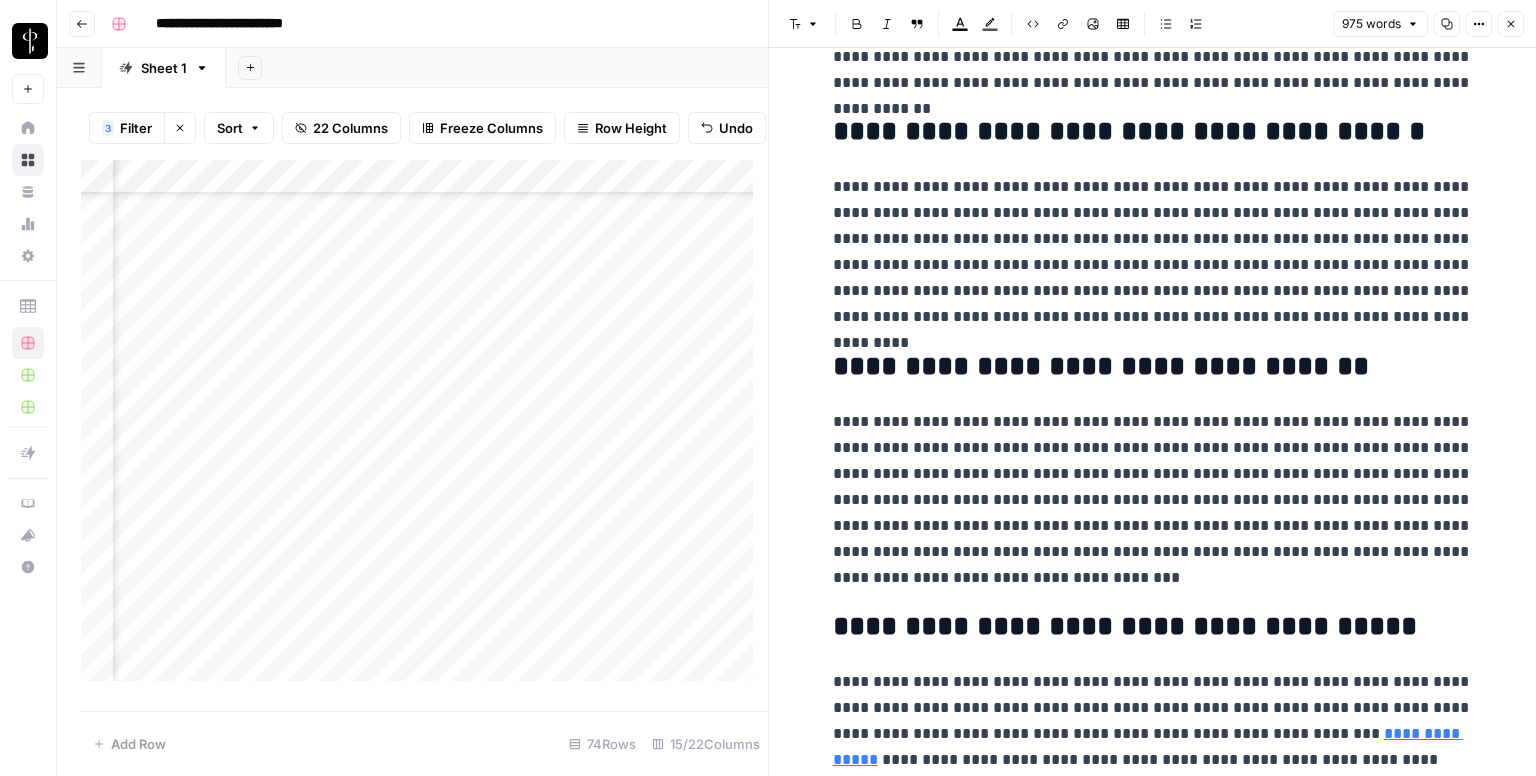 scroll, scrollTop: 2390, scrollLeft: 0, axis: vertical 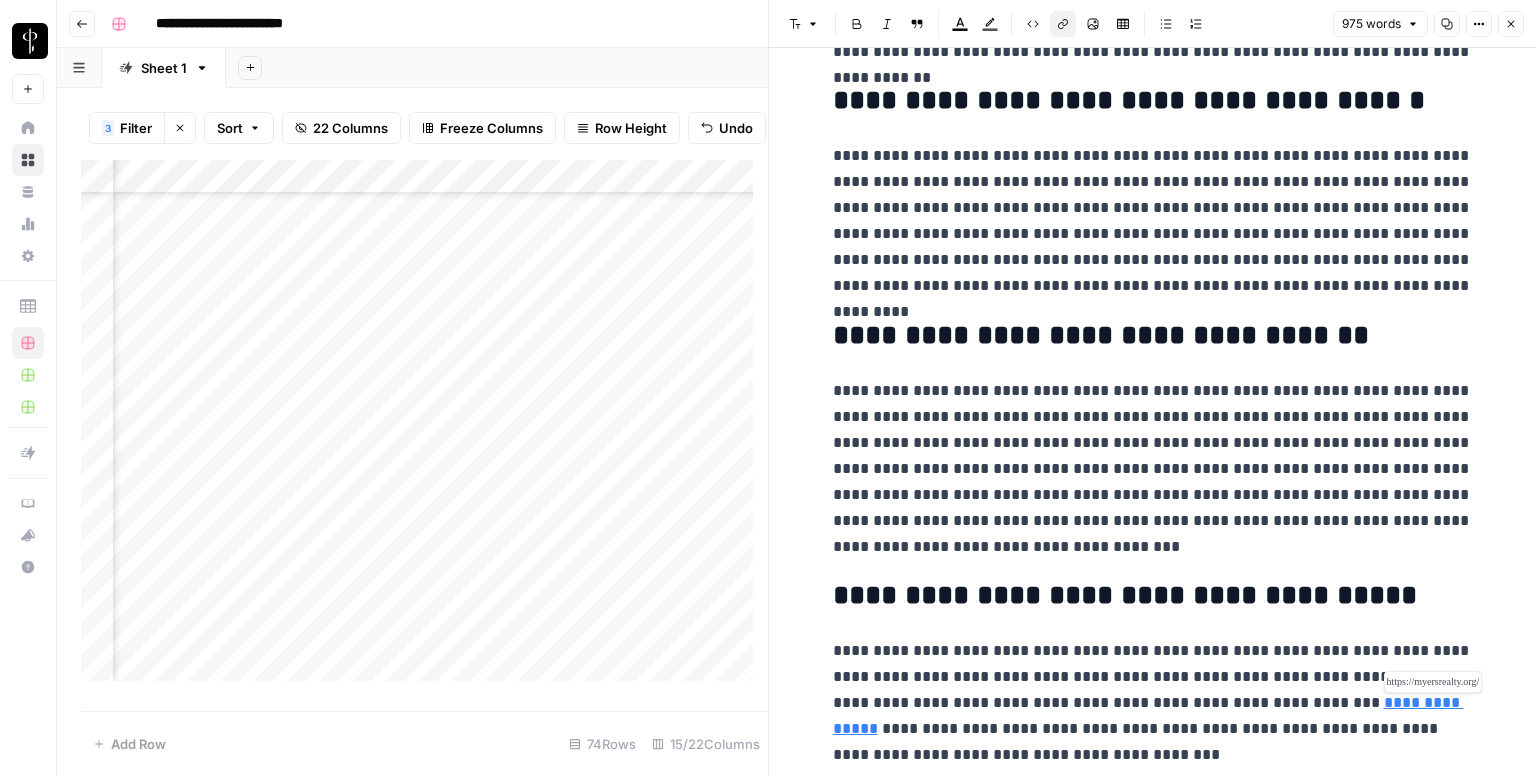 click on "**********" at bounding box center [1148, 715] 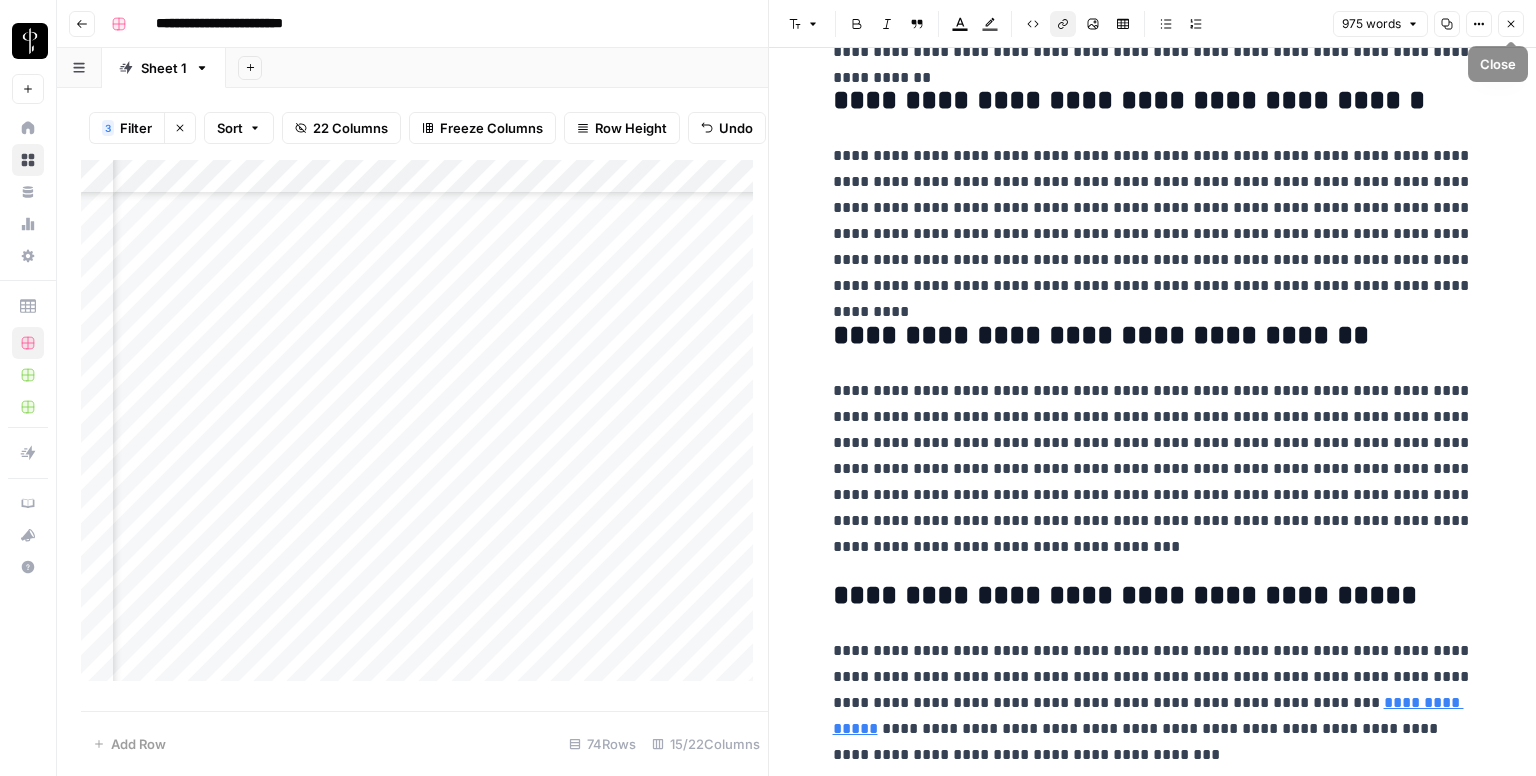 click on "Close" at bounding box center (1511, 24) 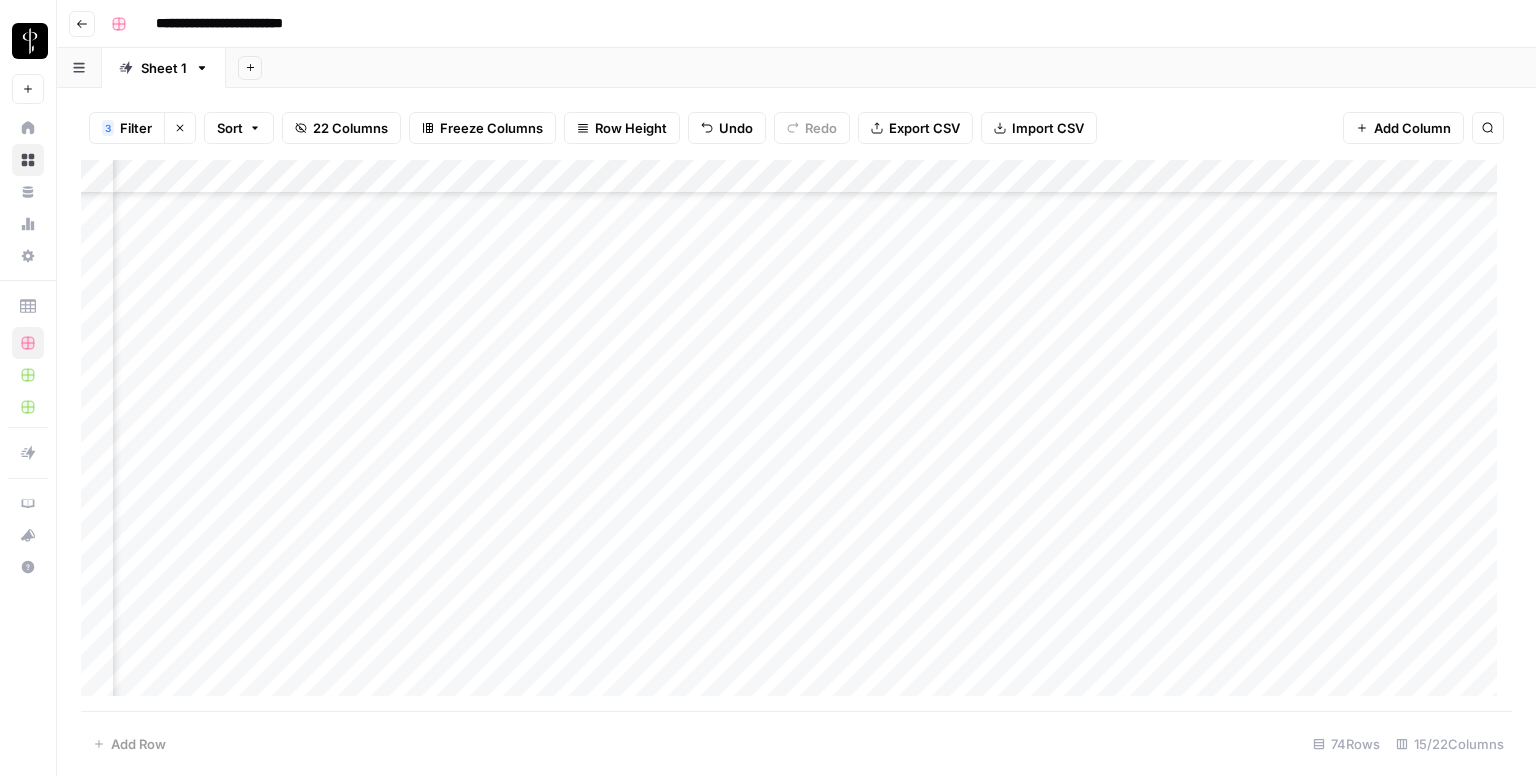 click on "Add Column" at bounding box center (796, 436) 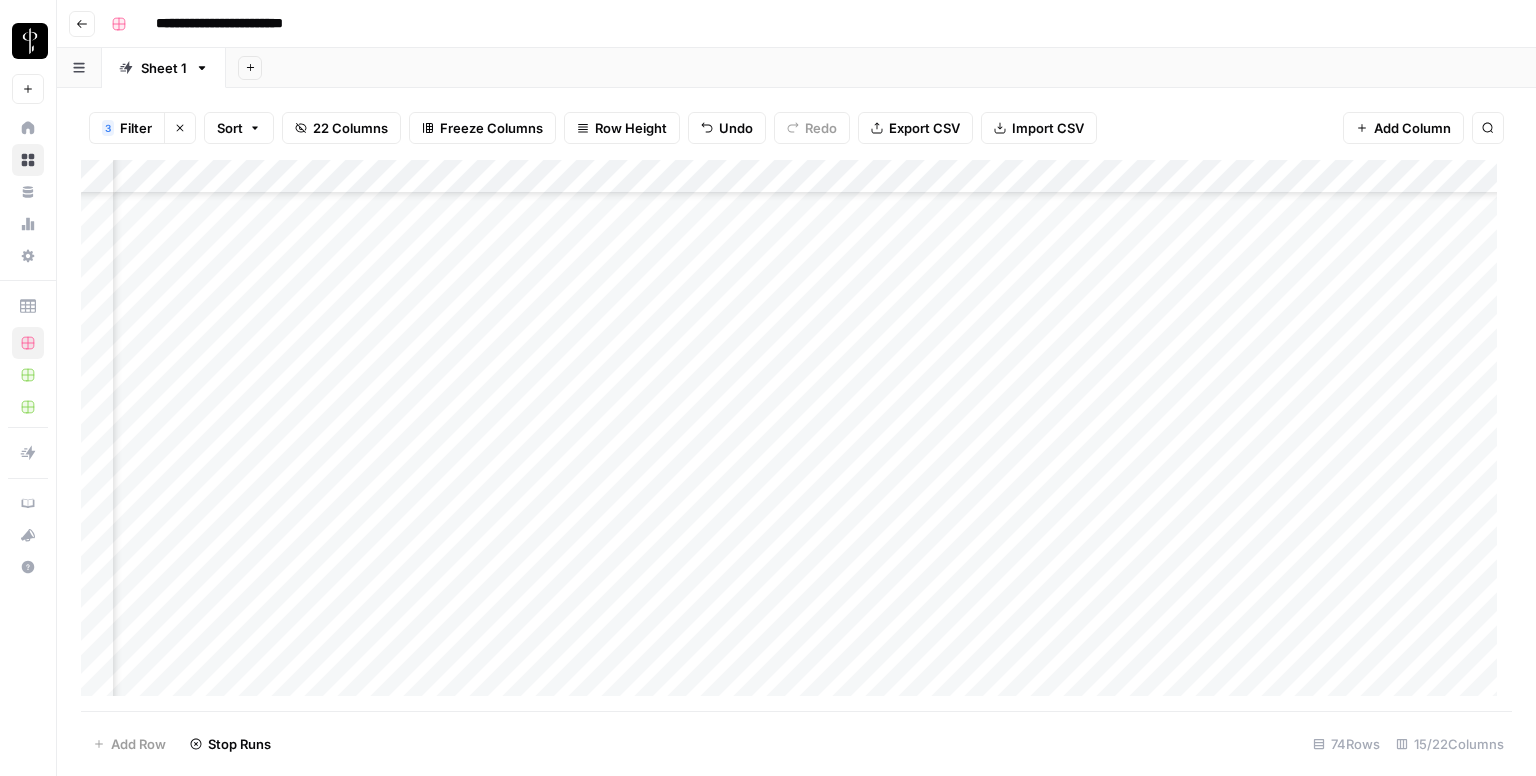 click on "Add Column" at bounding box center (796, 436) 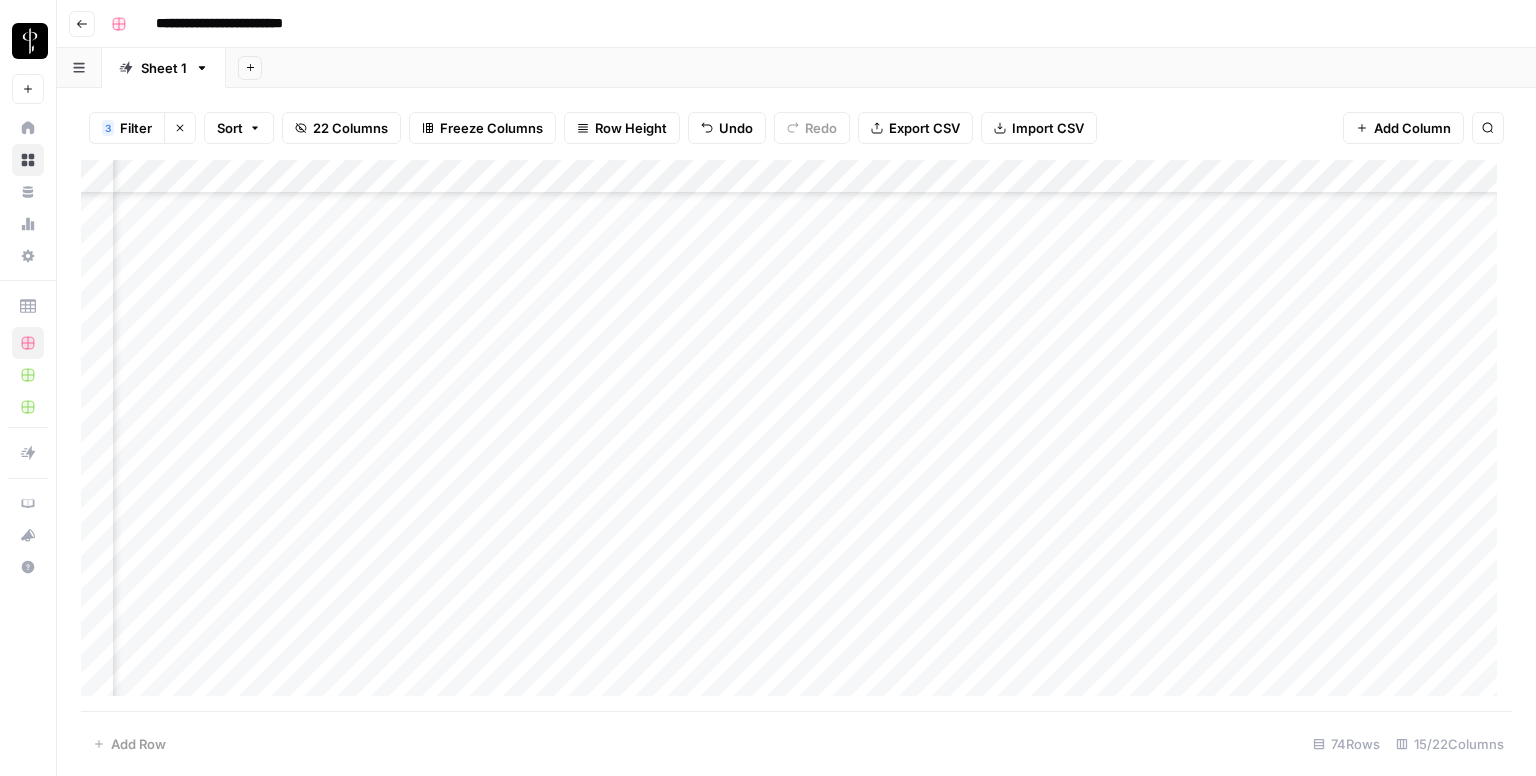 click on "Add Column" at bounding box center [796, 436] 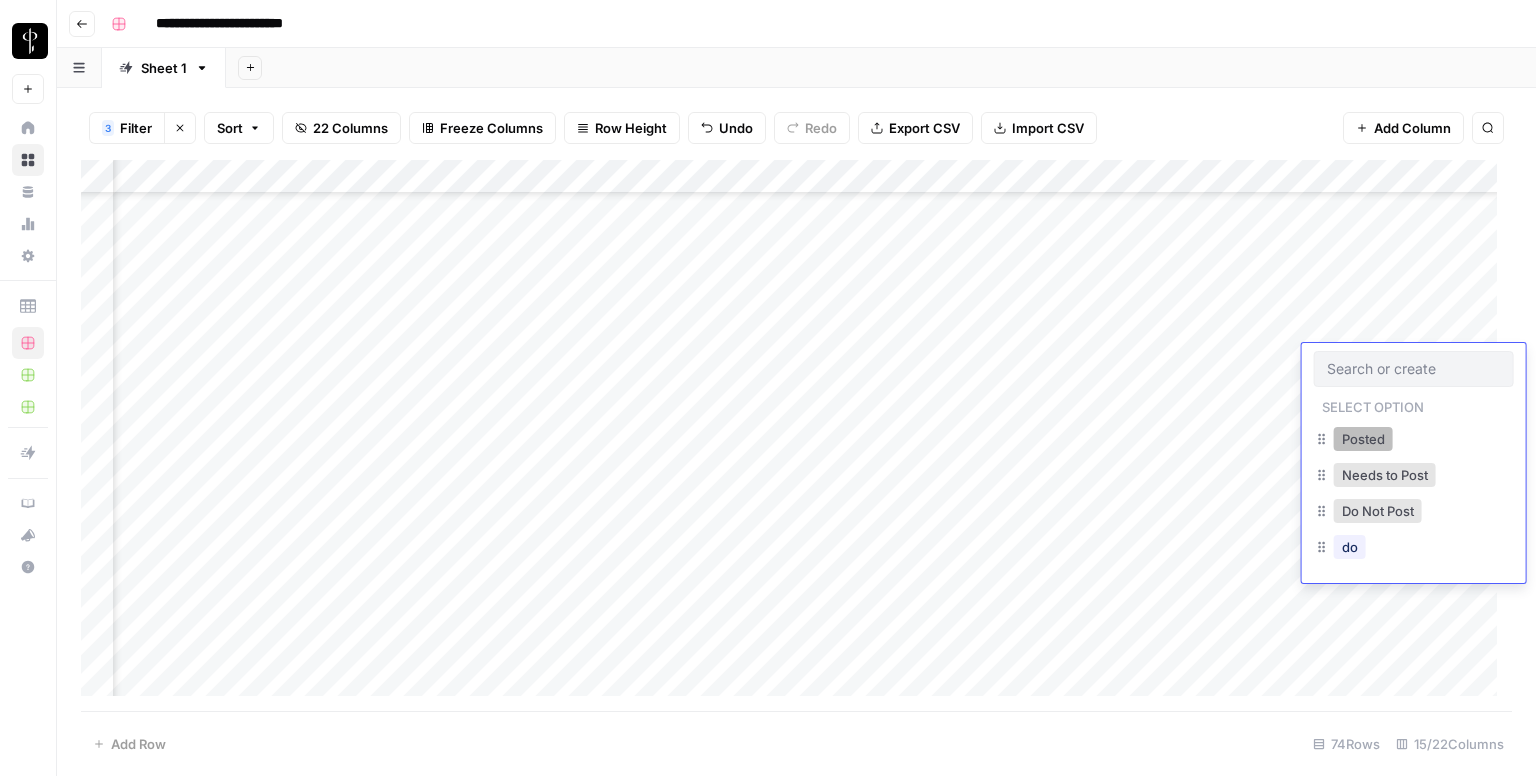 click on "Posted" at bounding box center (1363, 439) 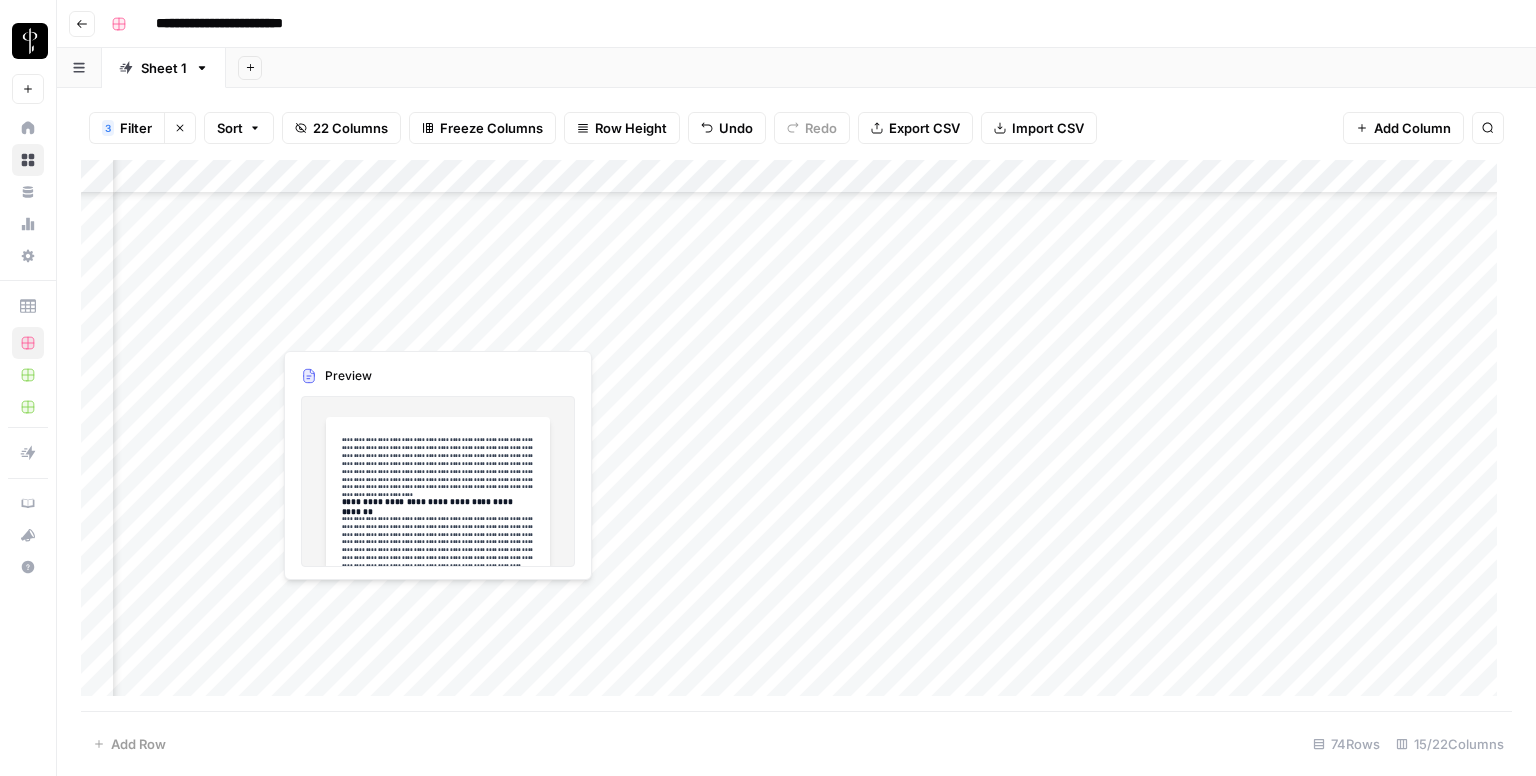 scroll, scrollTop: 900, scrollLeft: 1333, axis: both 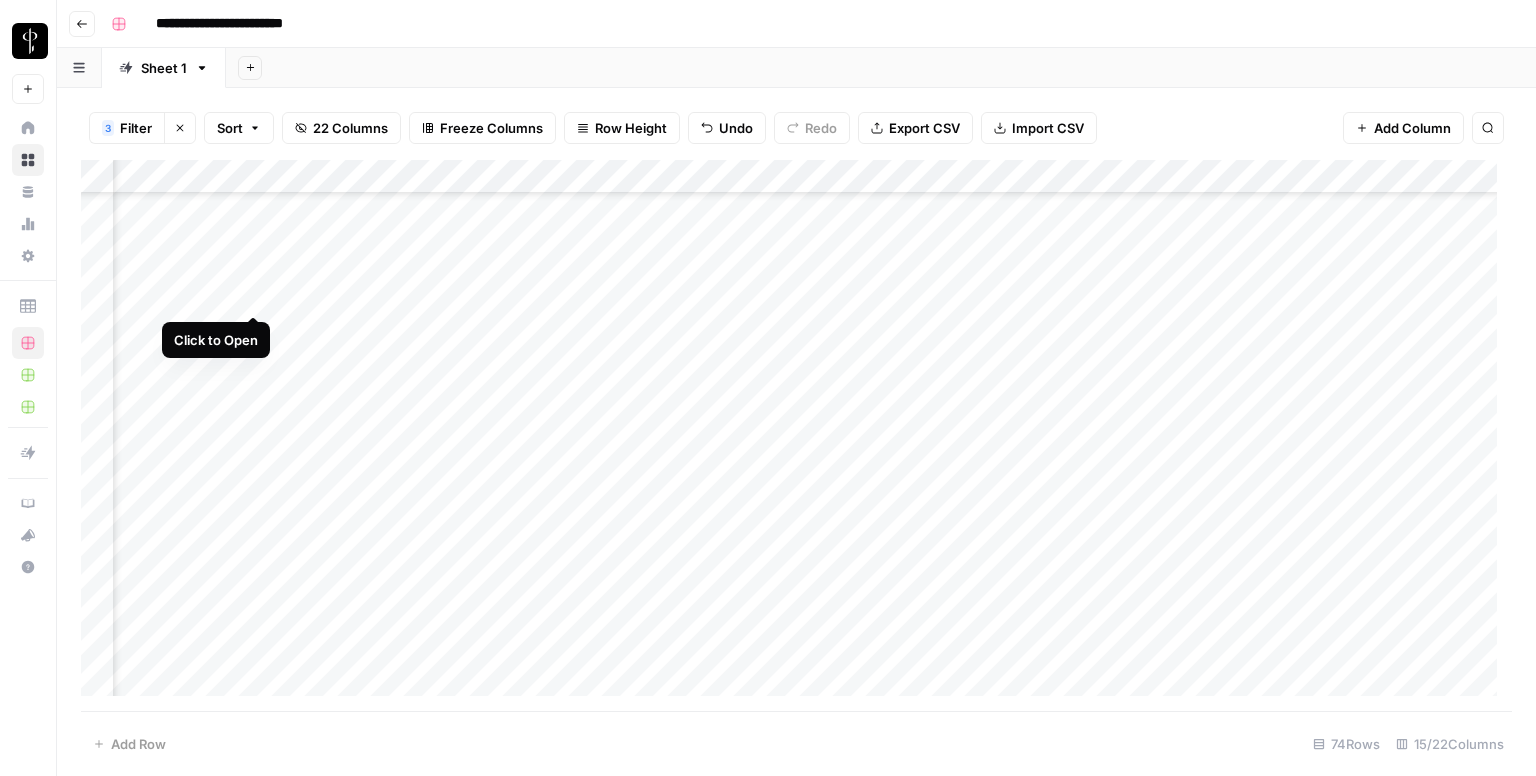 click on "Add Column" at bounding box center (796, 436) 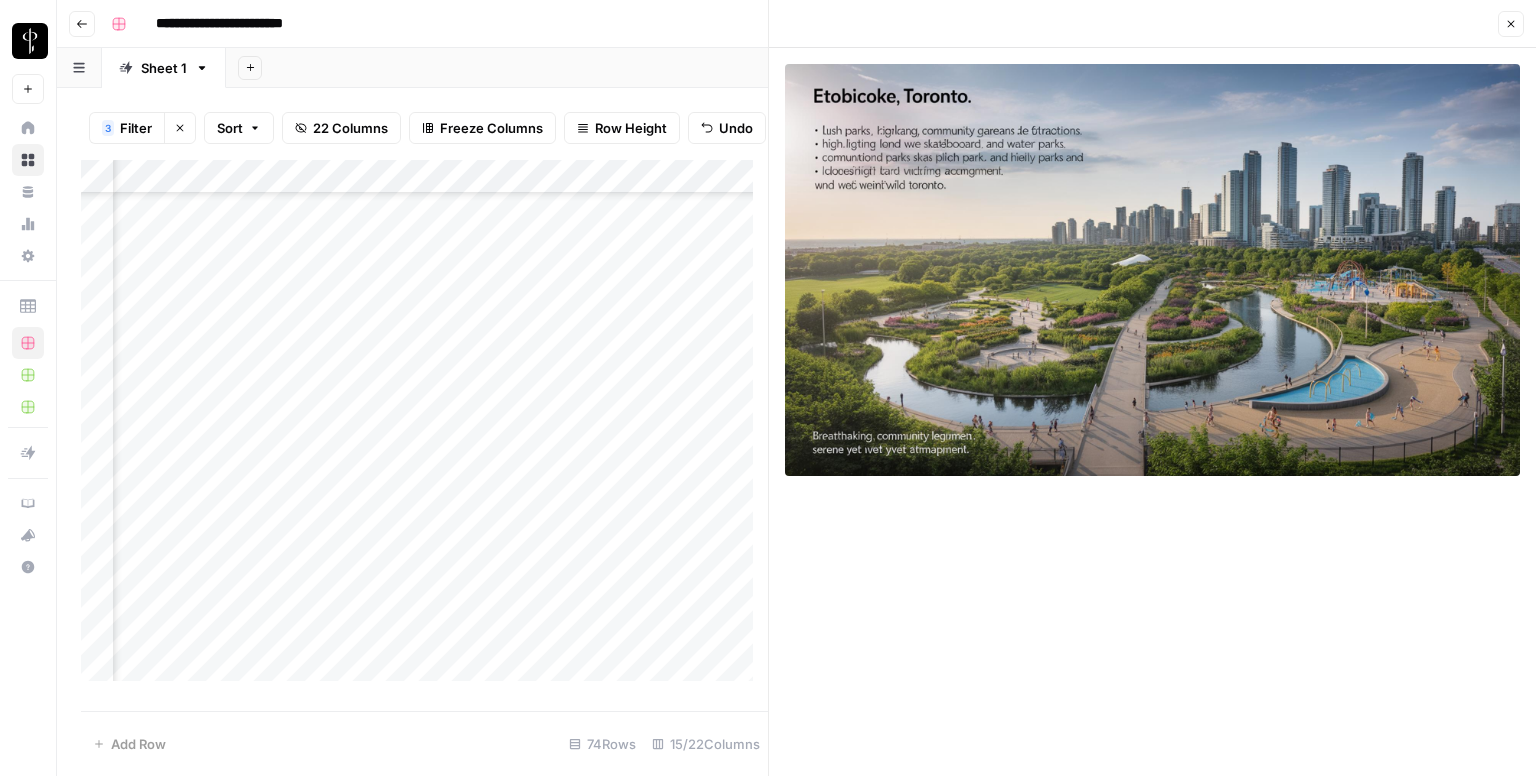 click on "Close" at bounding box center [1516, 24] 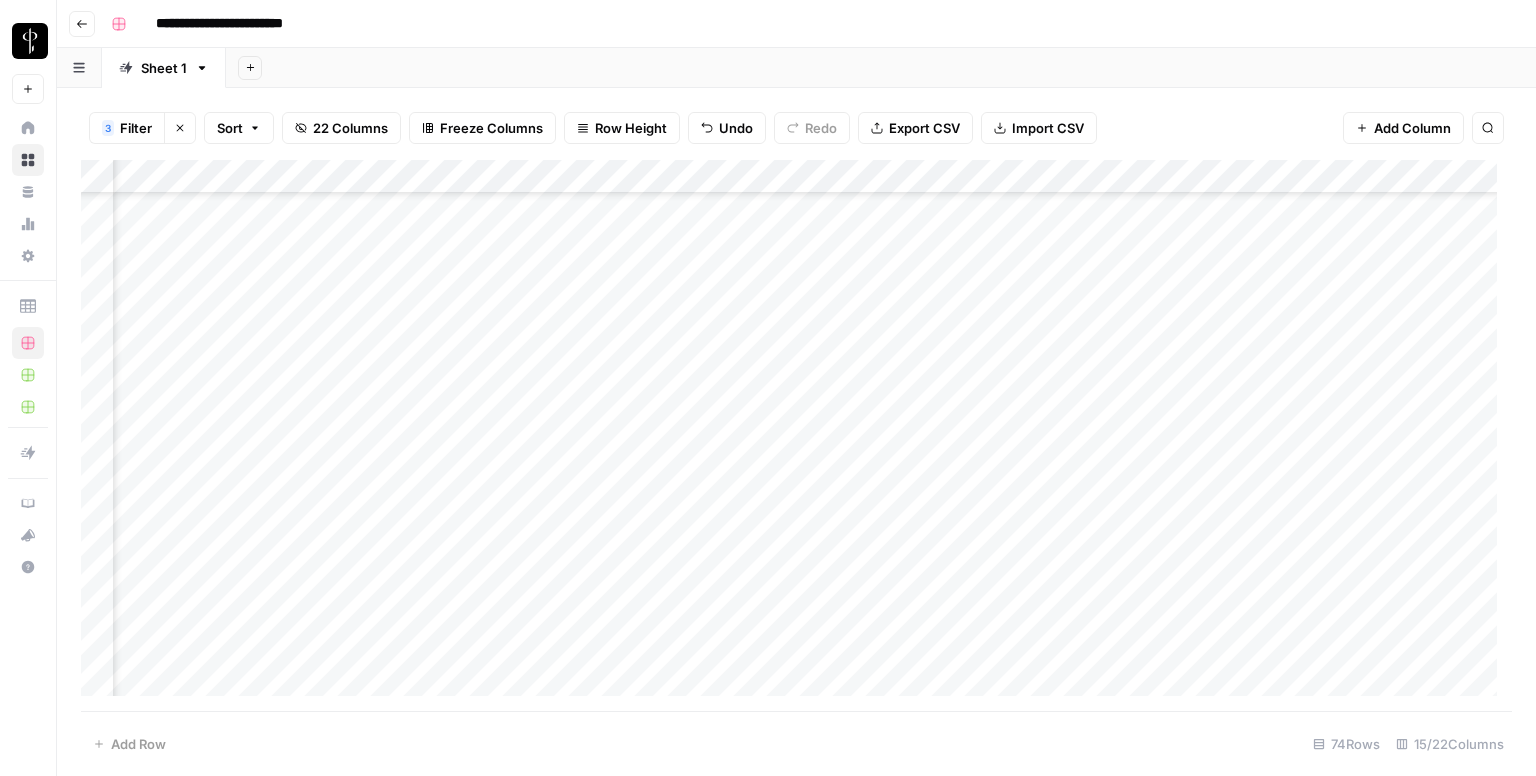 click on "Add Column" at bounding box center (796, 436) 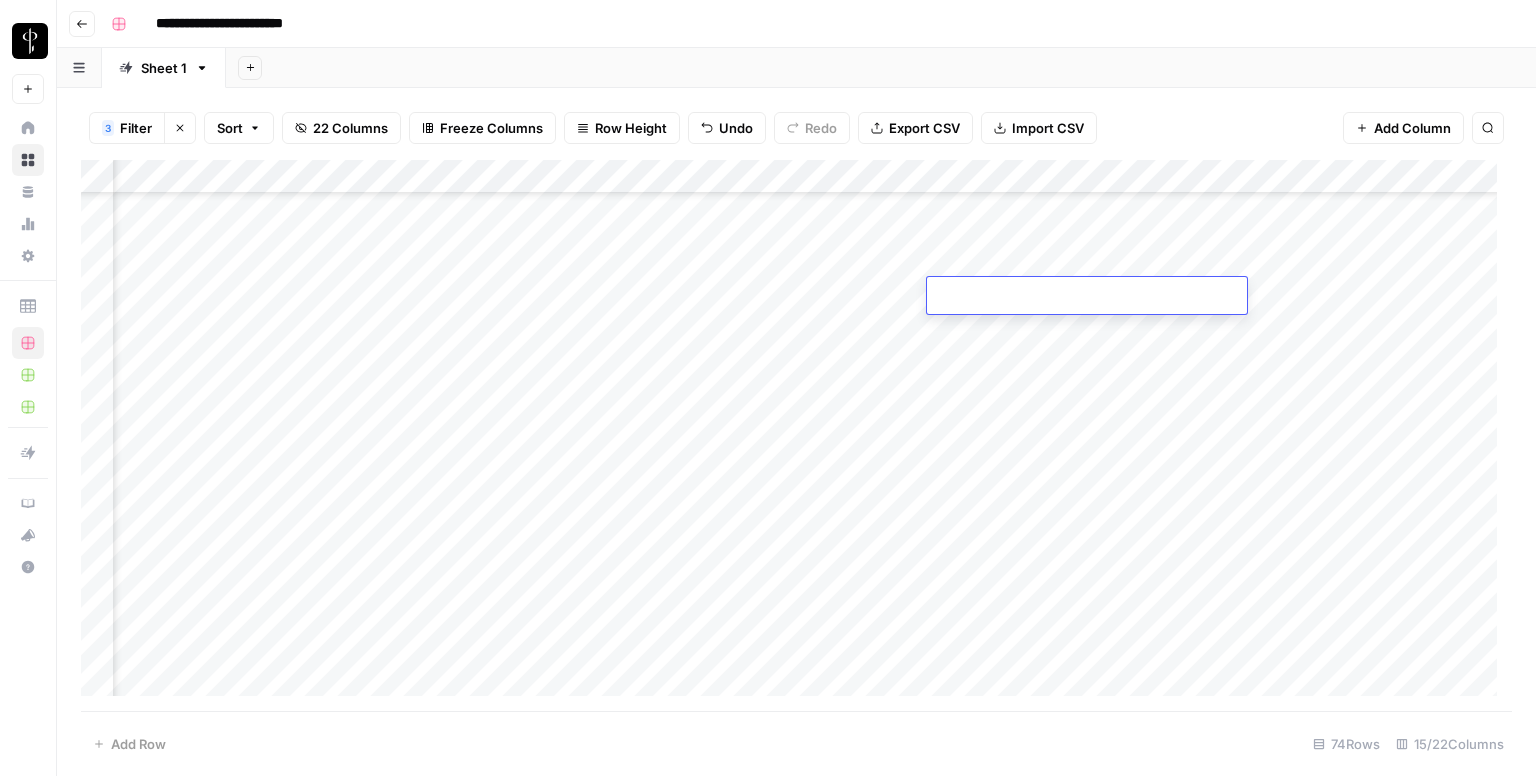 click at bounding box center [1087, 297] 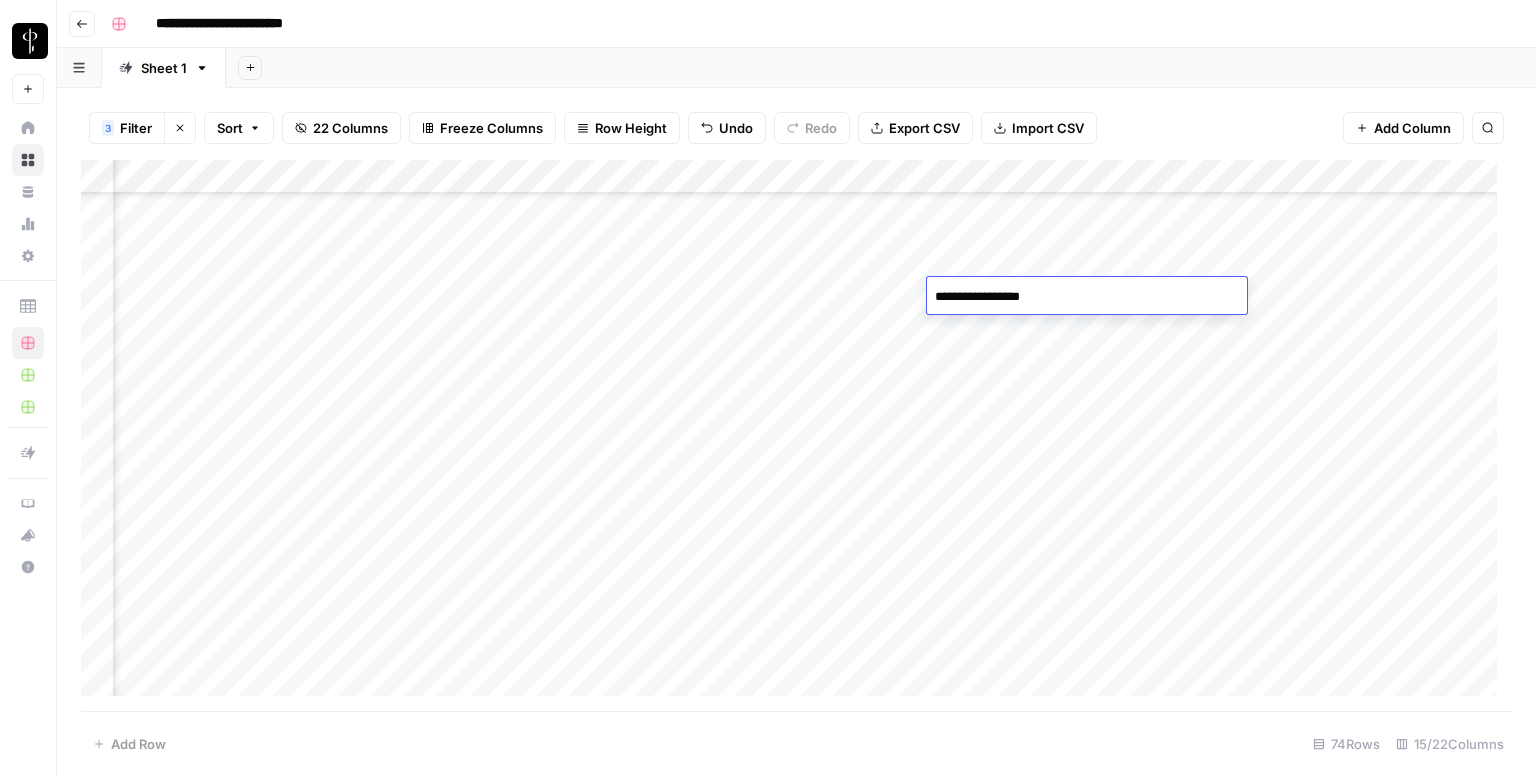 click on "Add Column" at bounding box center [796, 436] 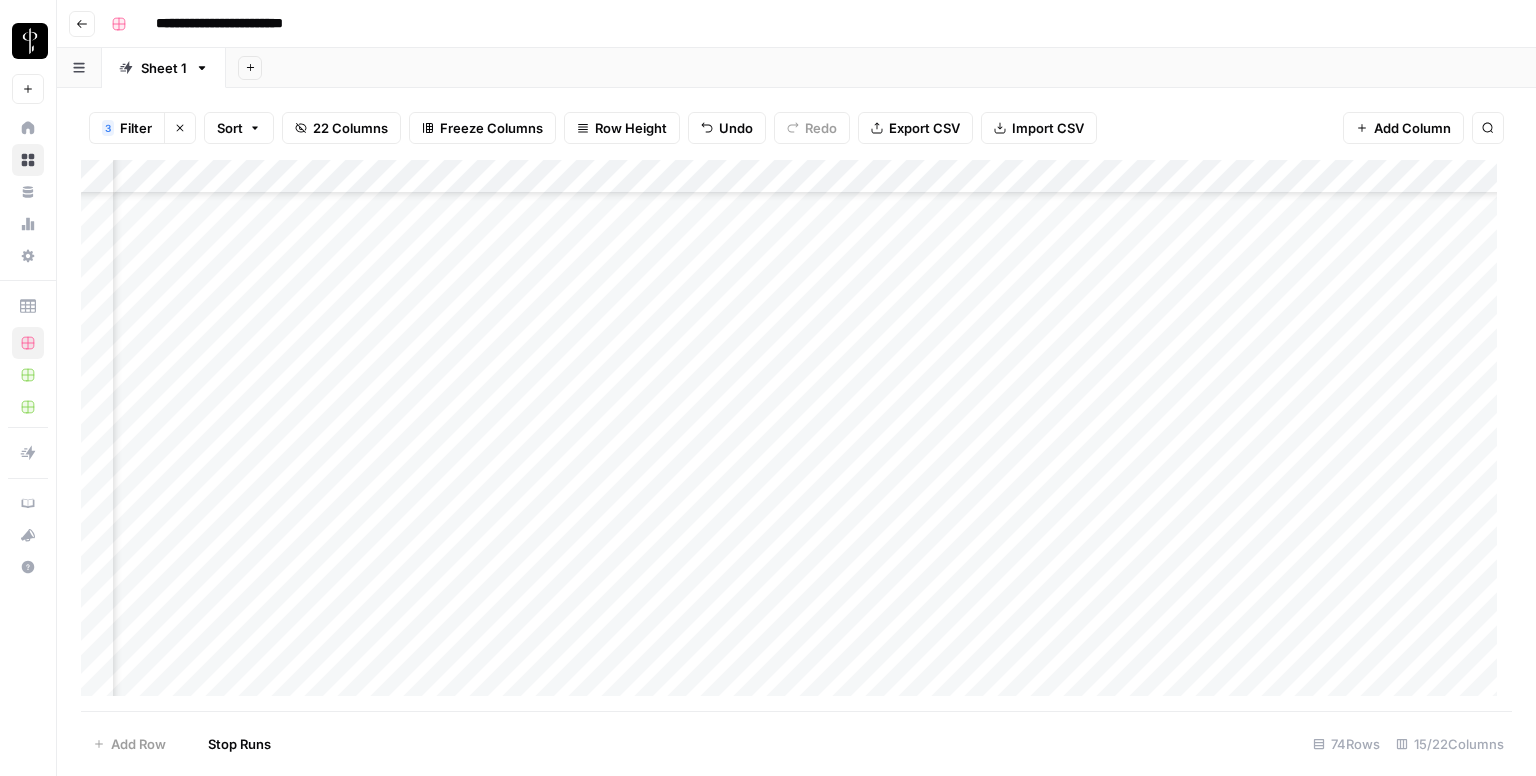 click on "Add Column" at bounding box center [796, 436] 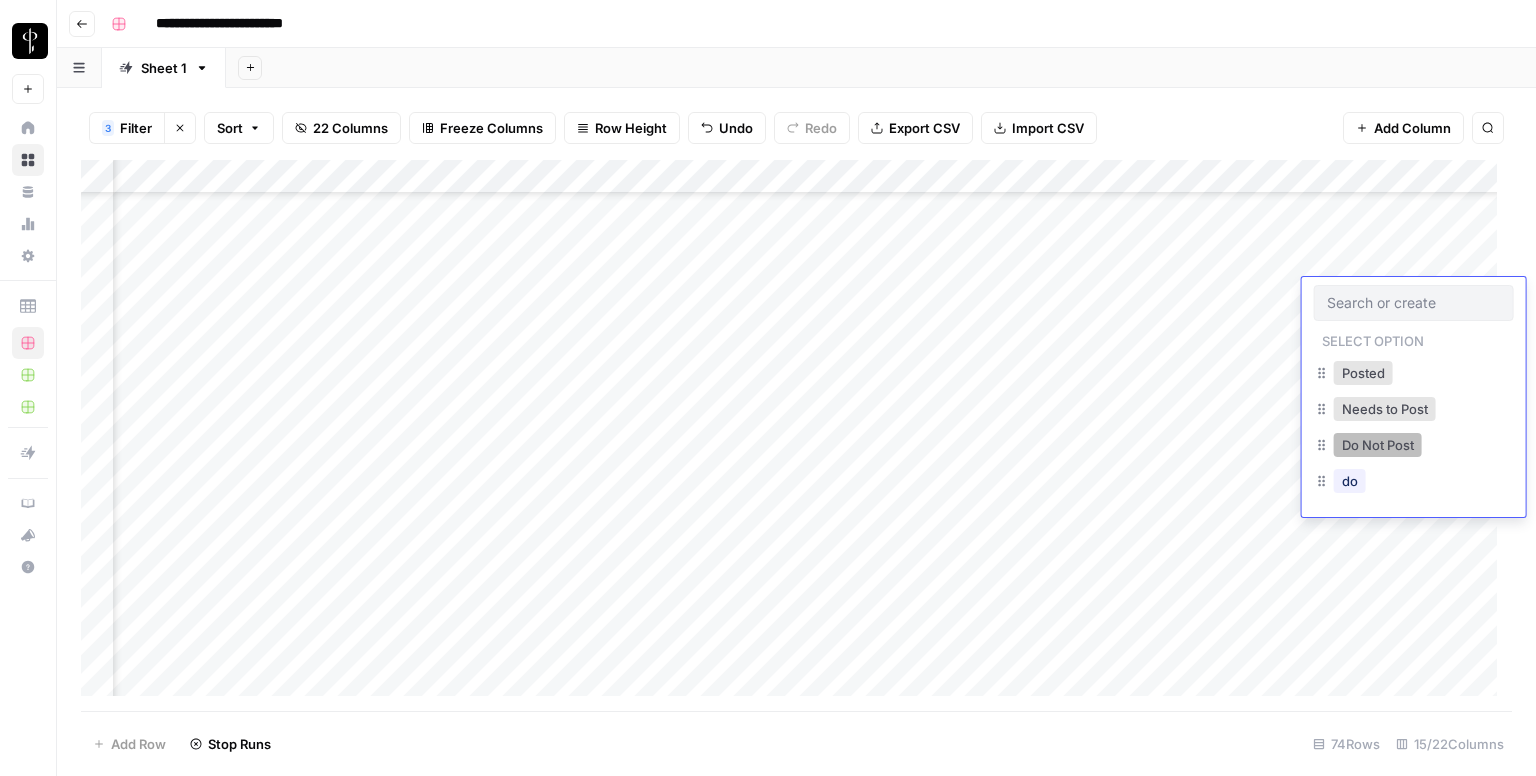 click on "Do Not Post" at bounding box center [1378, 445] 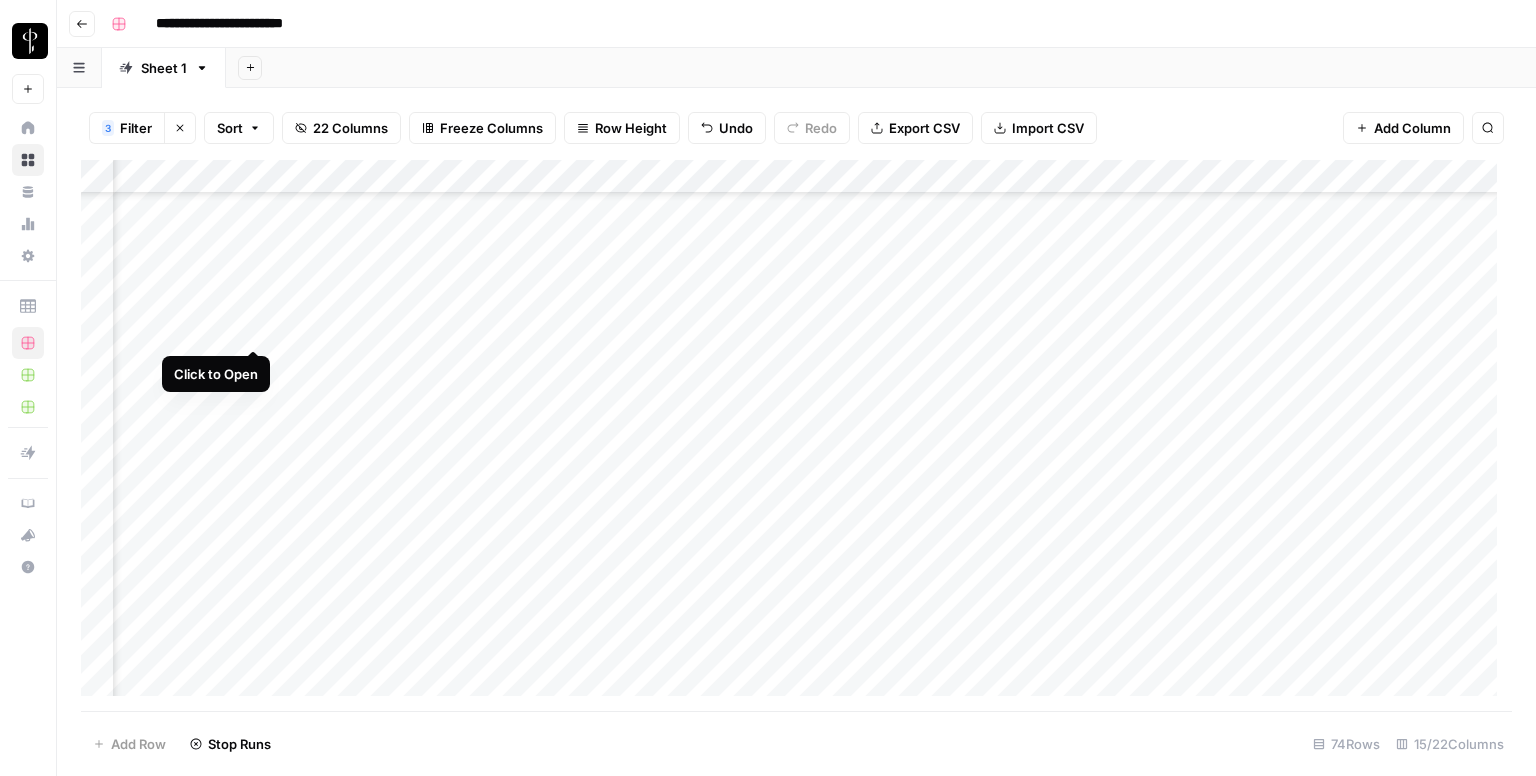 click on "Add Column" at bounding box center [796, 436] 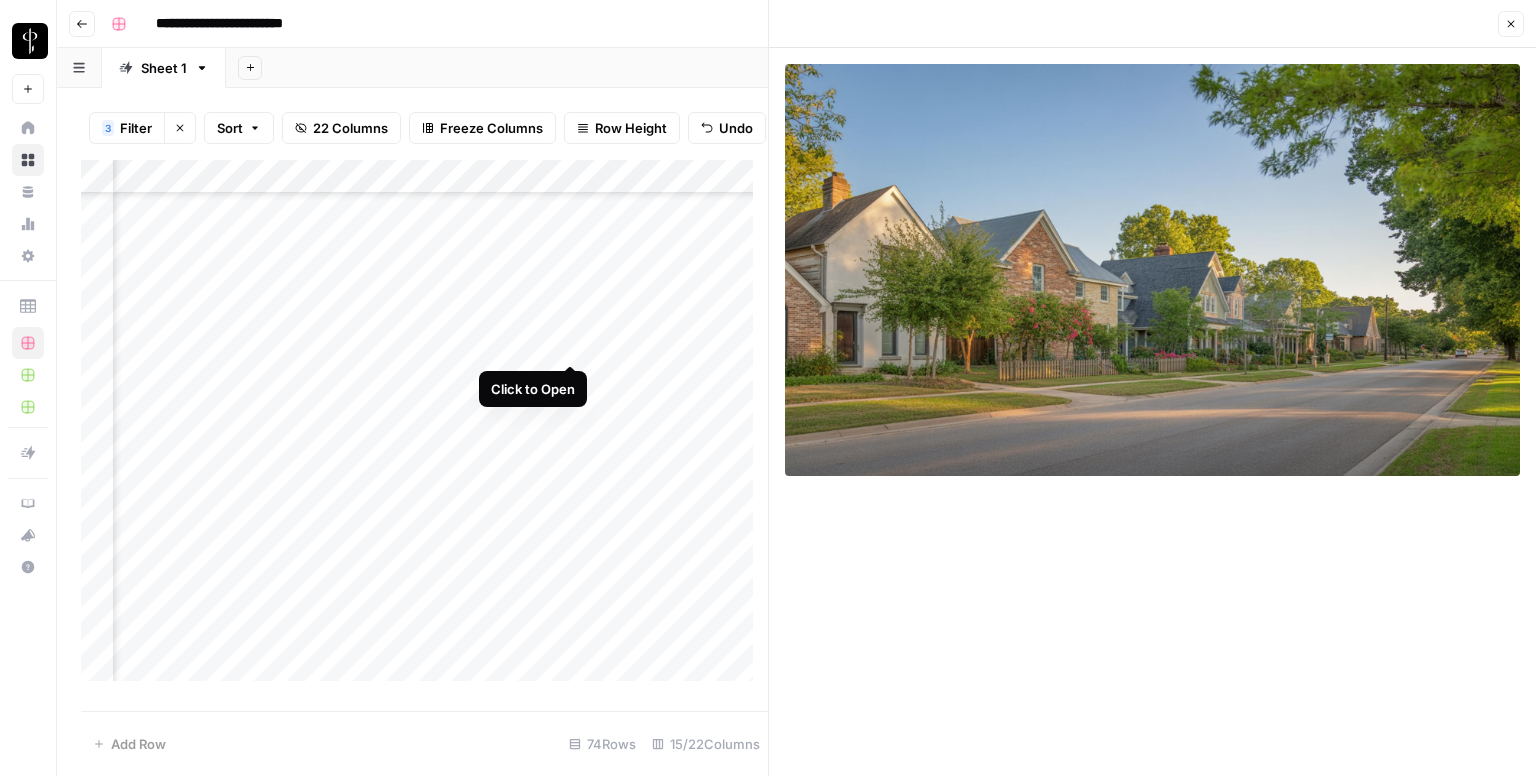 click on "Add Column" at bounding box center (424, 428) 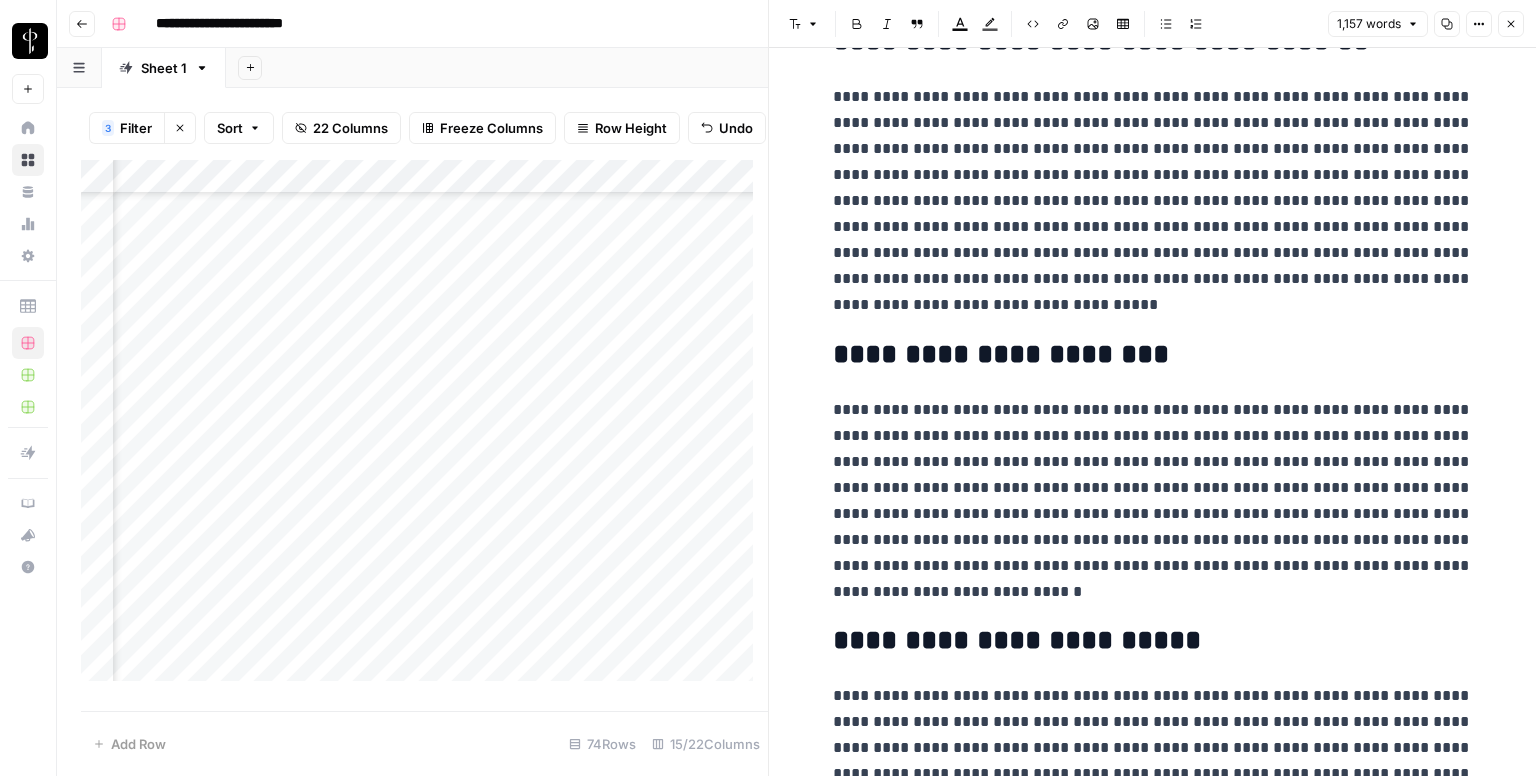 scroll, scrollTop: 2598, scrollLeft: 0, axis: vertical 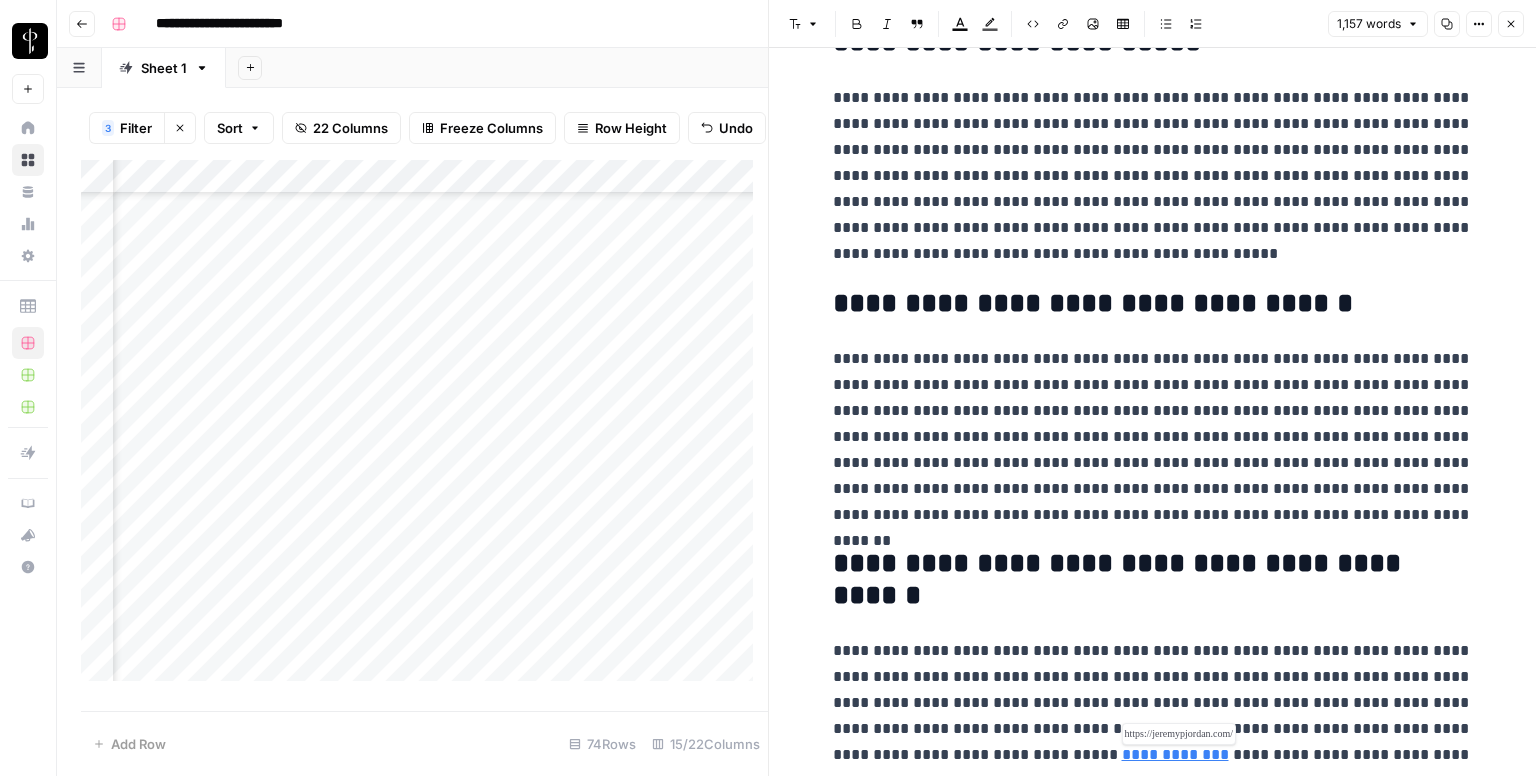 click on "**********" at bounding box center (1175, 754) 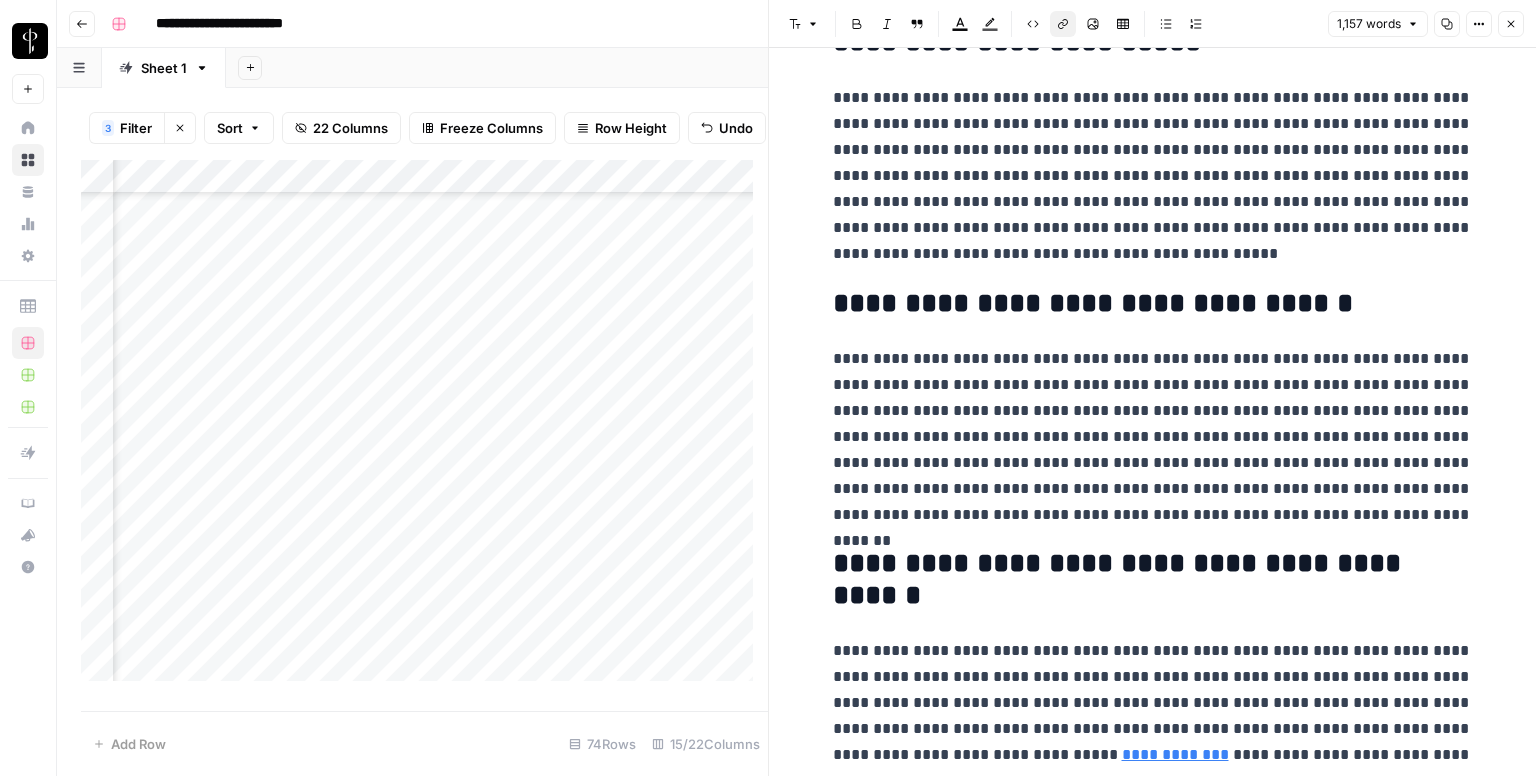 click on "Close" at bounding box center (1511, 24) 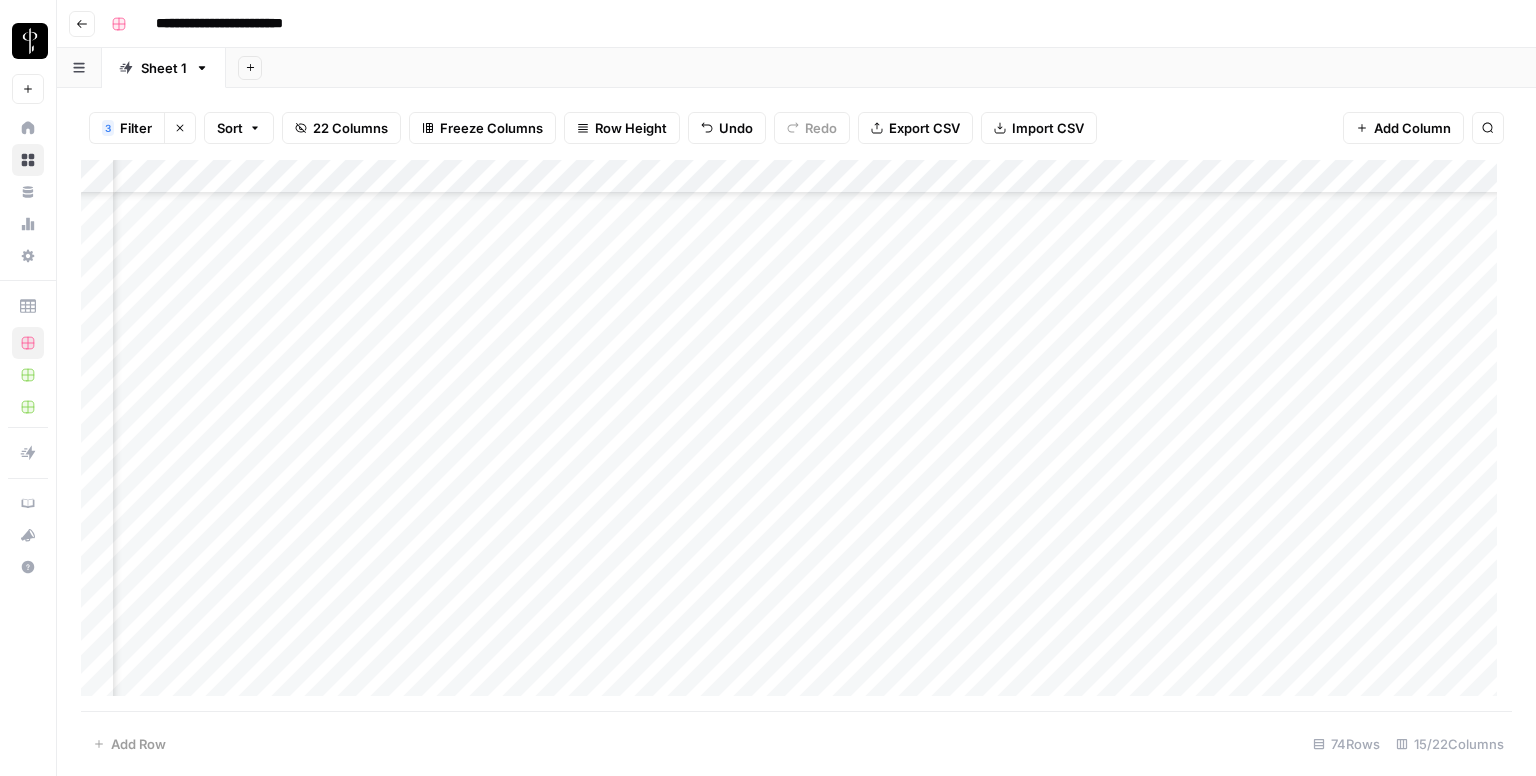 click on "Add Column" at bounding box center (796, 436) 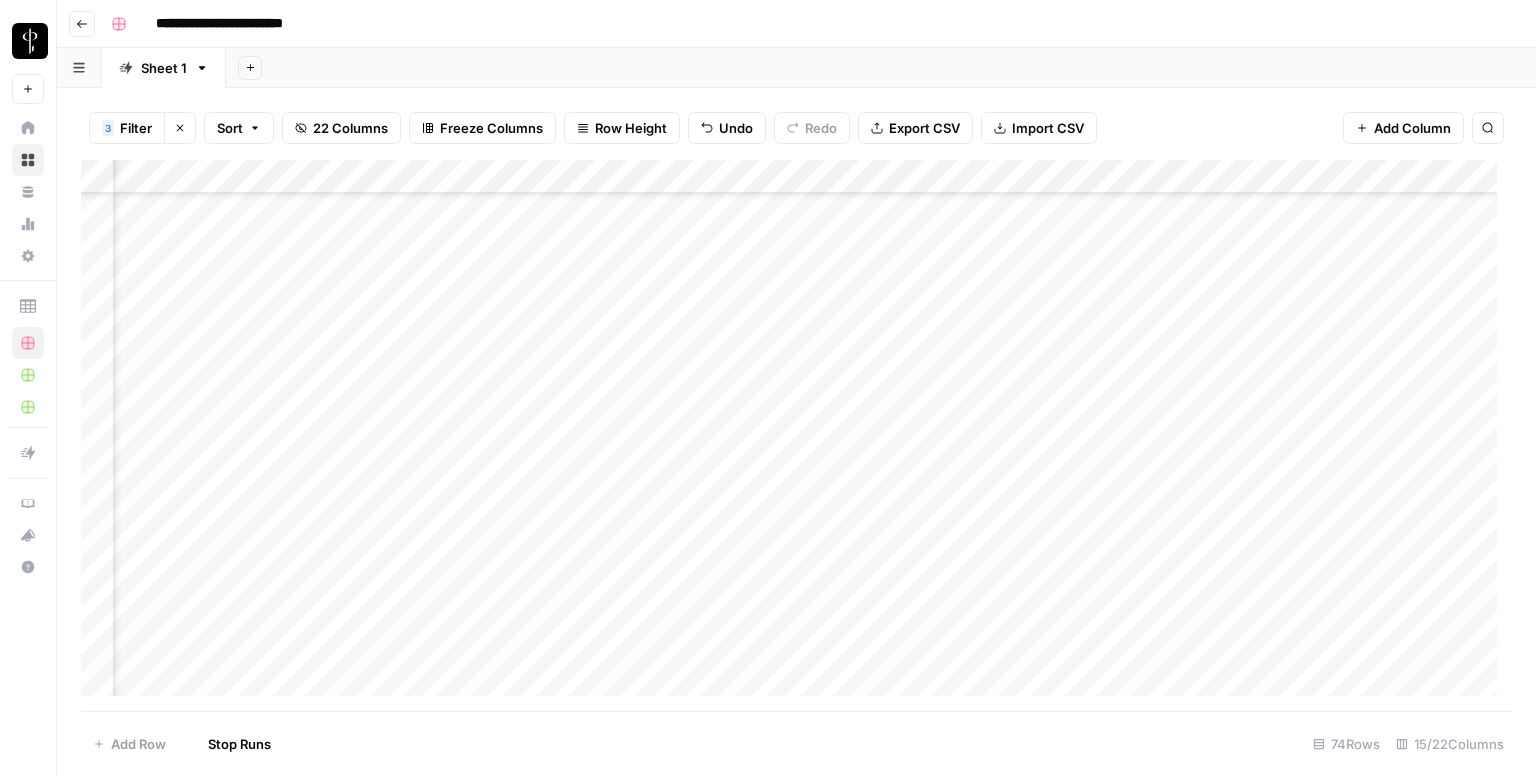 click on "Add Column" at bounding box center (796, 436) 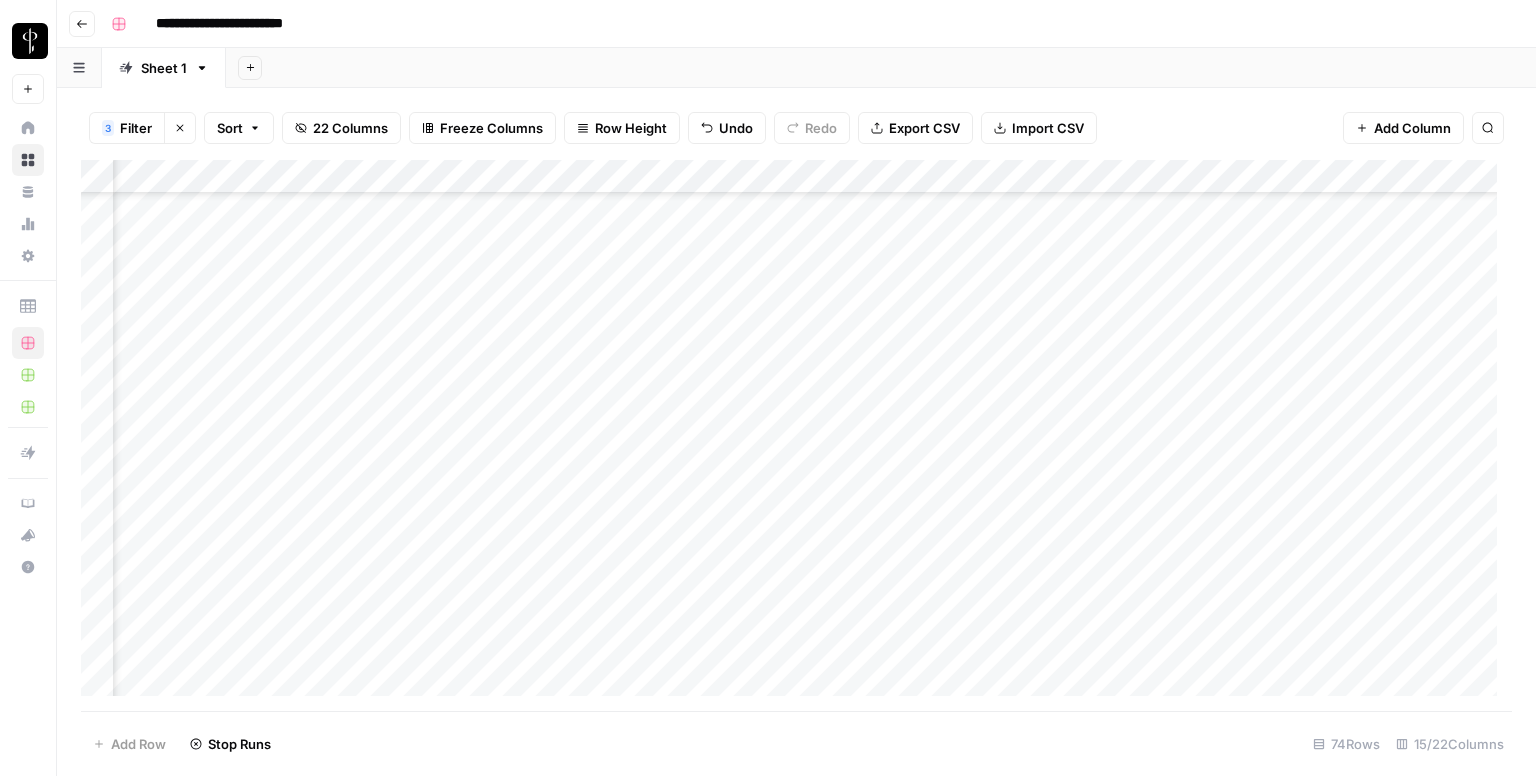 click on "Add Column" at bounding box center [796, 436] 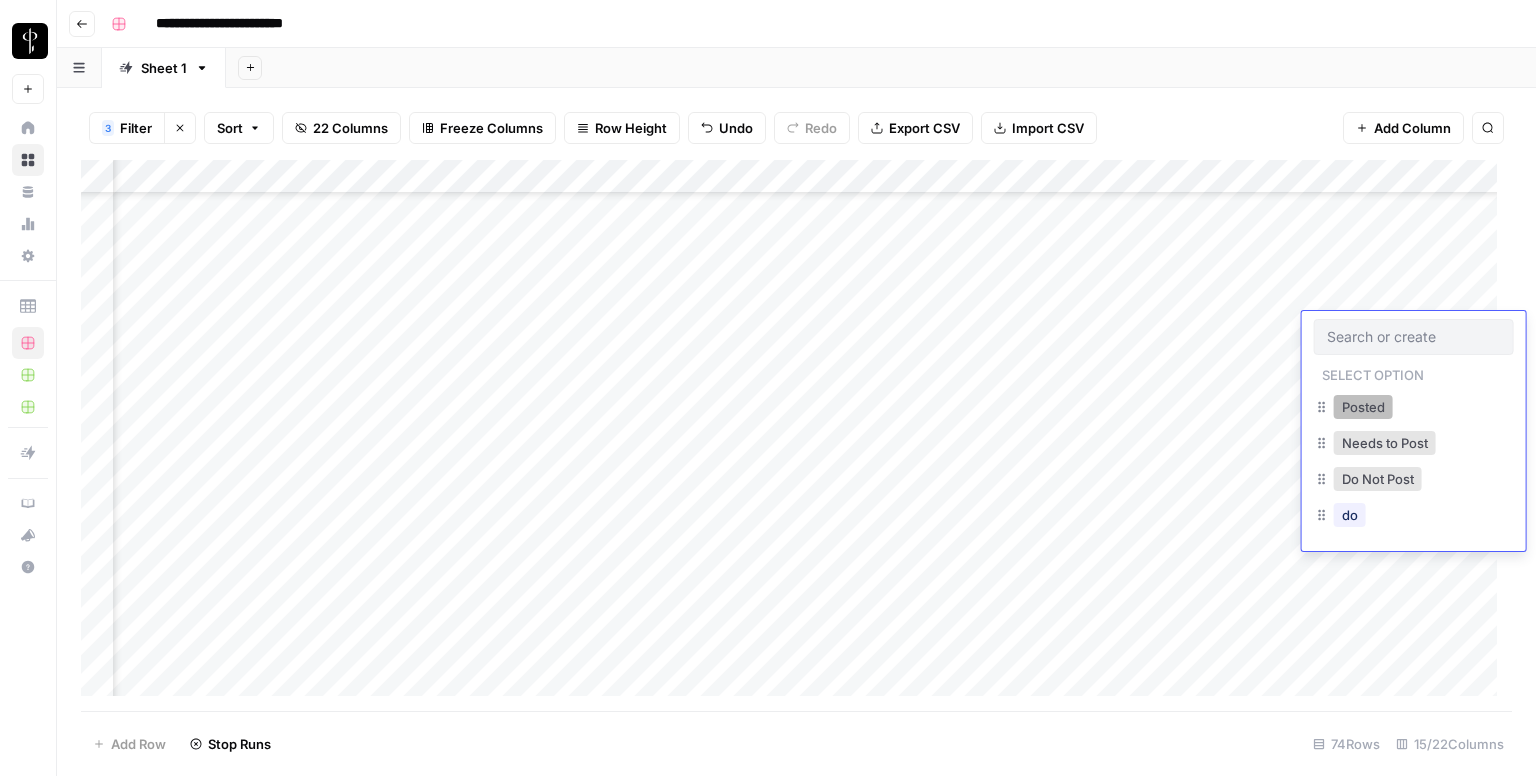 click on "Posted" at bounding box center (1363, 407) 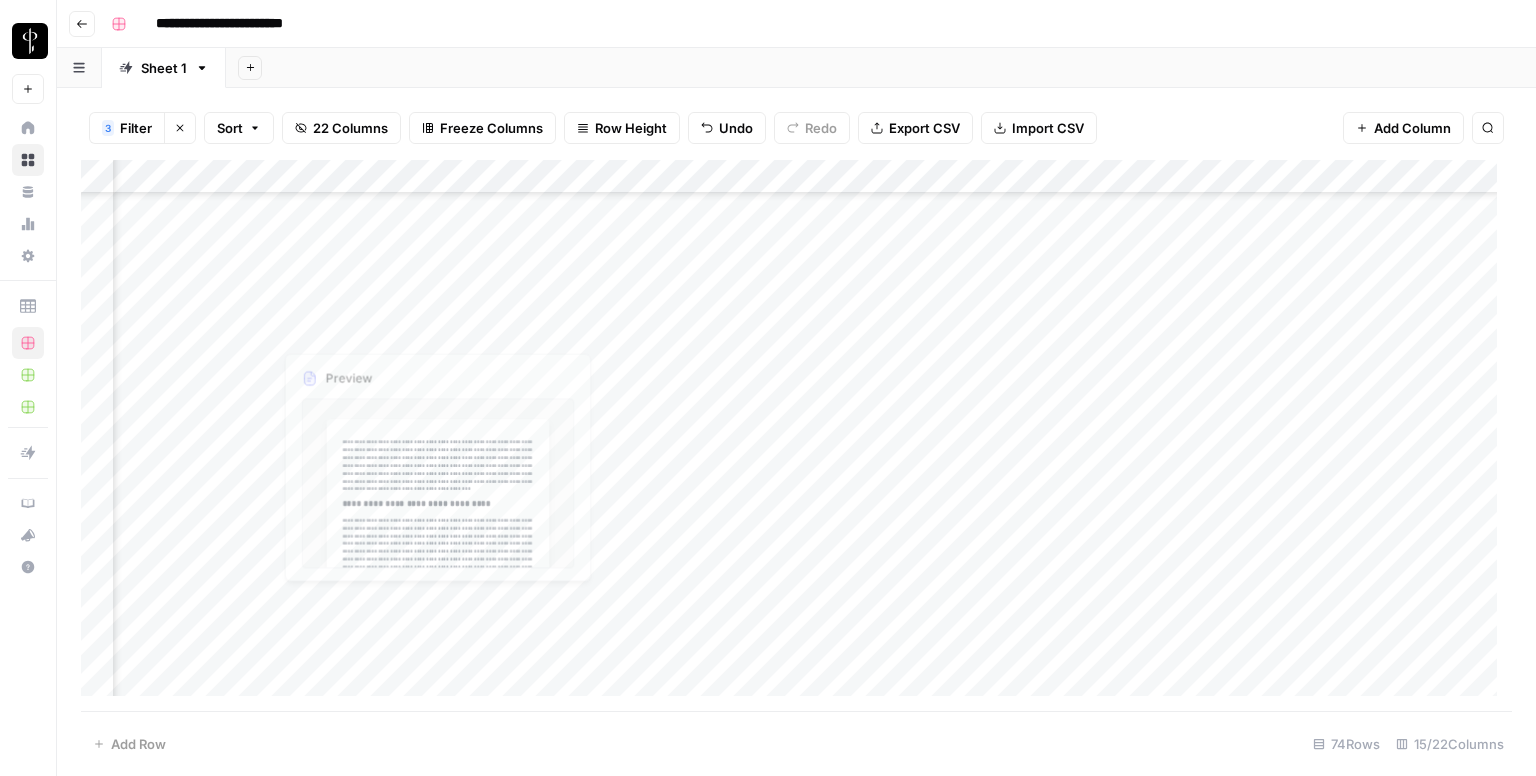 scroll, scrollTop: 1000, scrollLeft: 1333, axis: both 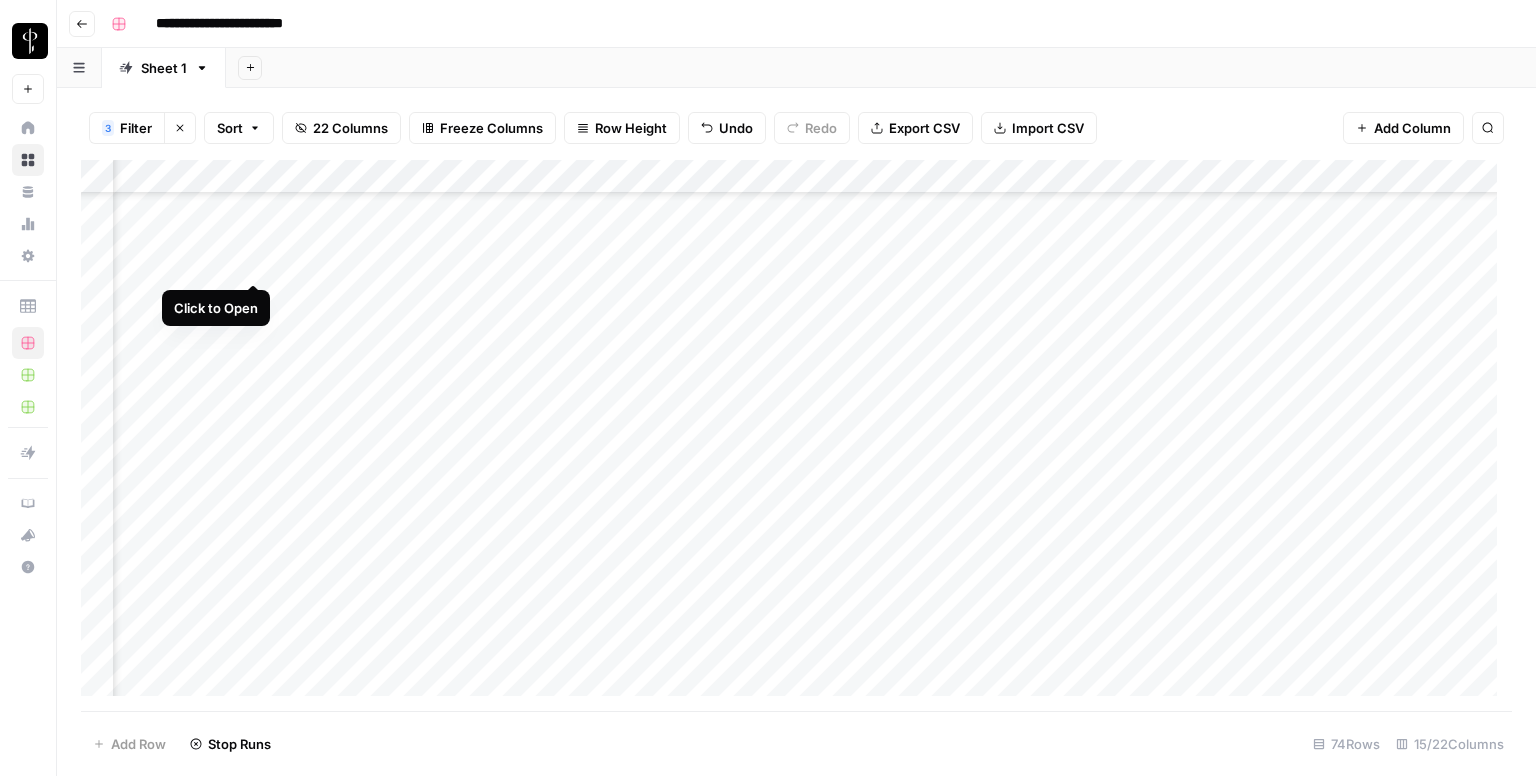 click on "Add Column" at bounding box center (796, 436) 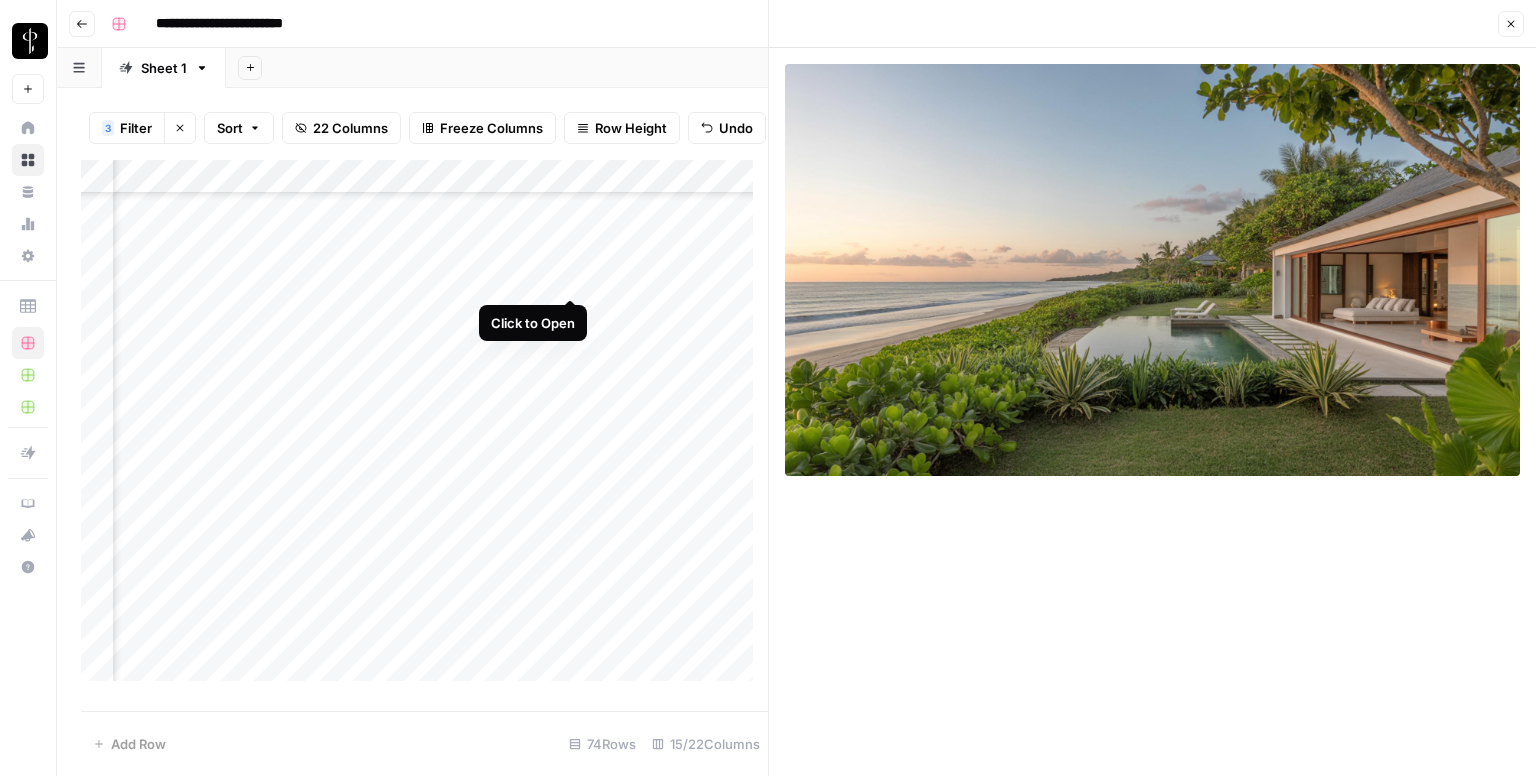 click on "Add Column" at bounding box center [424, 428] 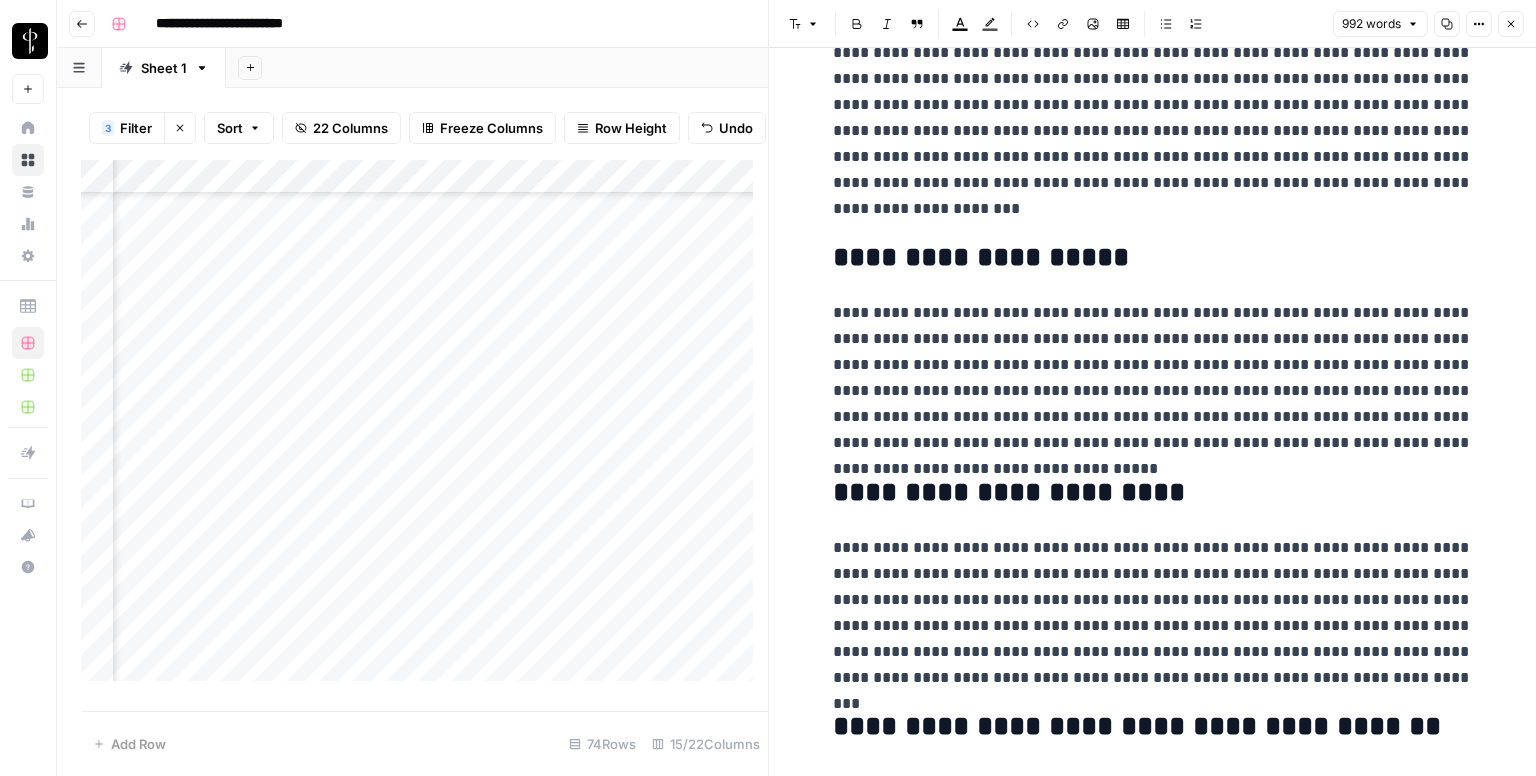 scroll, scrollTop: 2234, scrollLeft: 0, axis: vertical 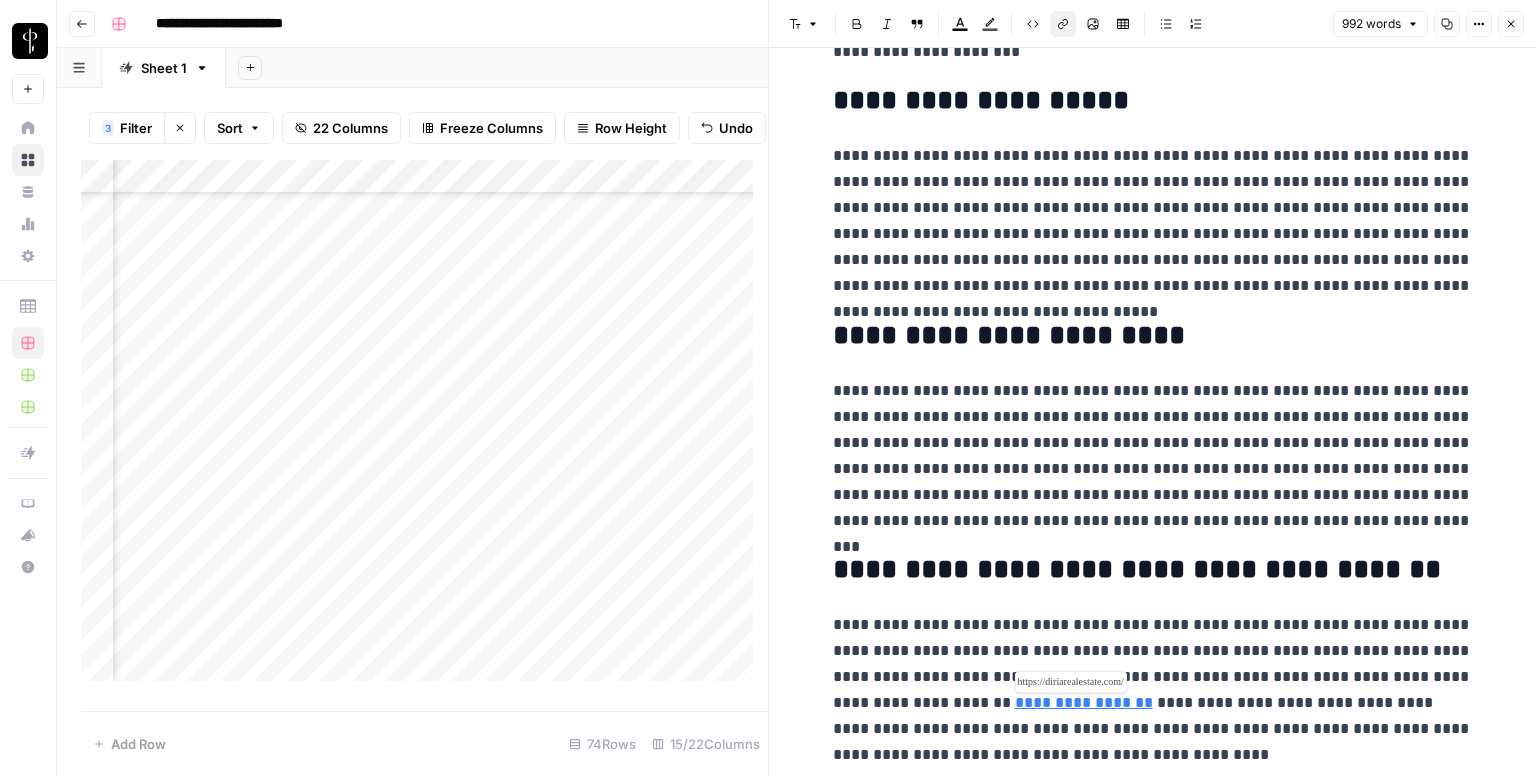 click on "**********" at bounding box center (1084, 702) 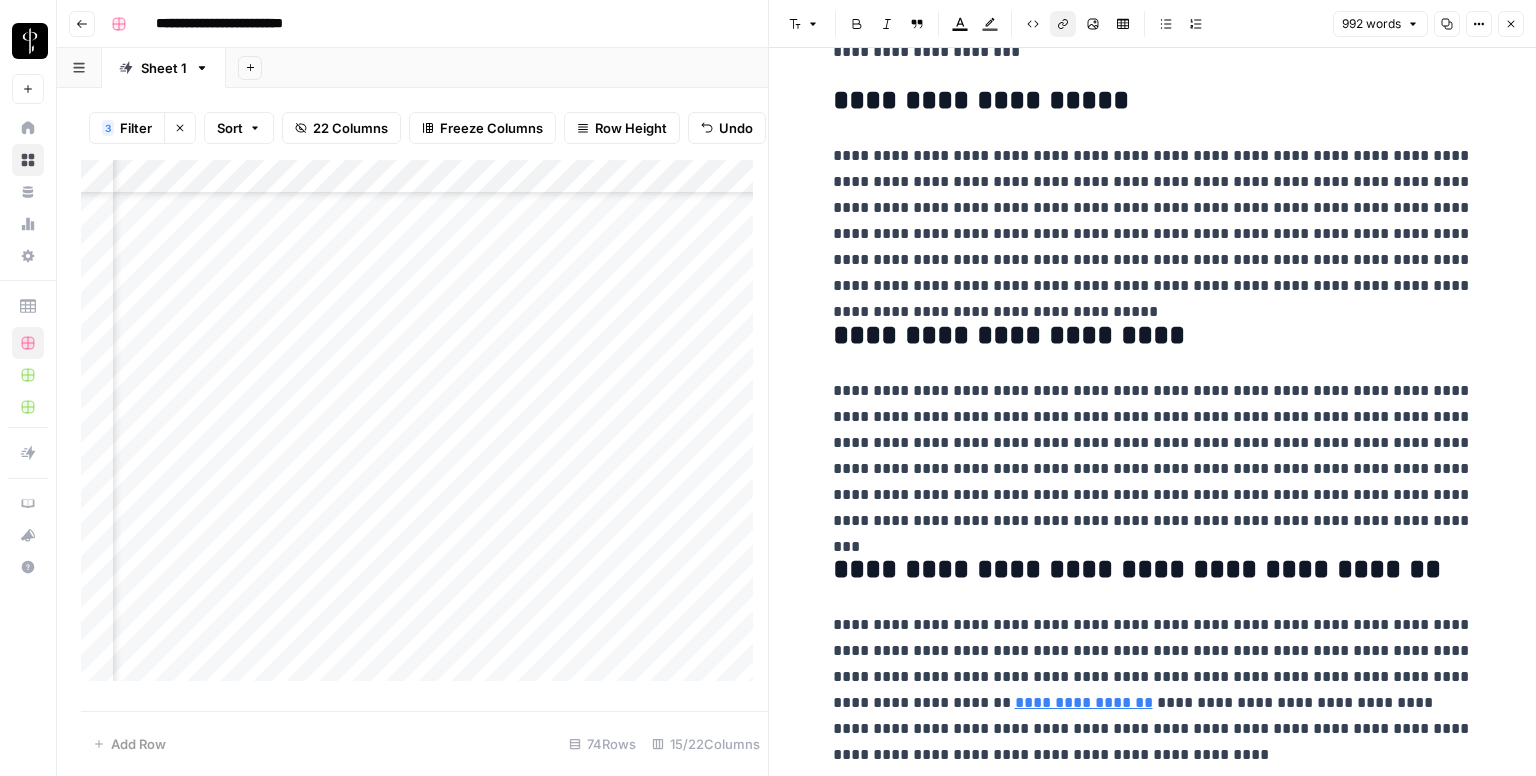 click 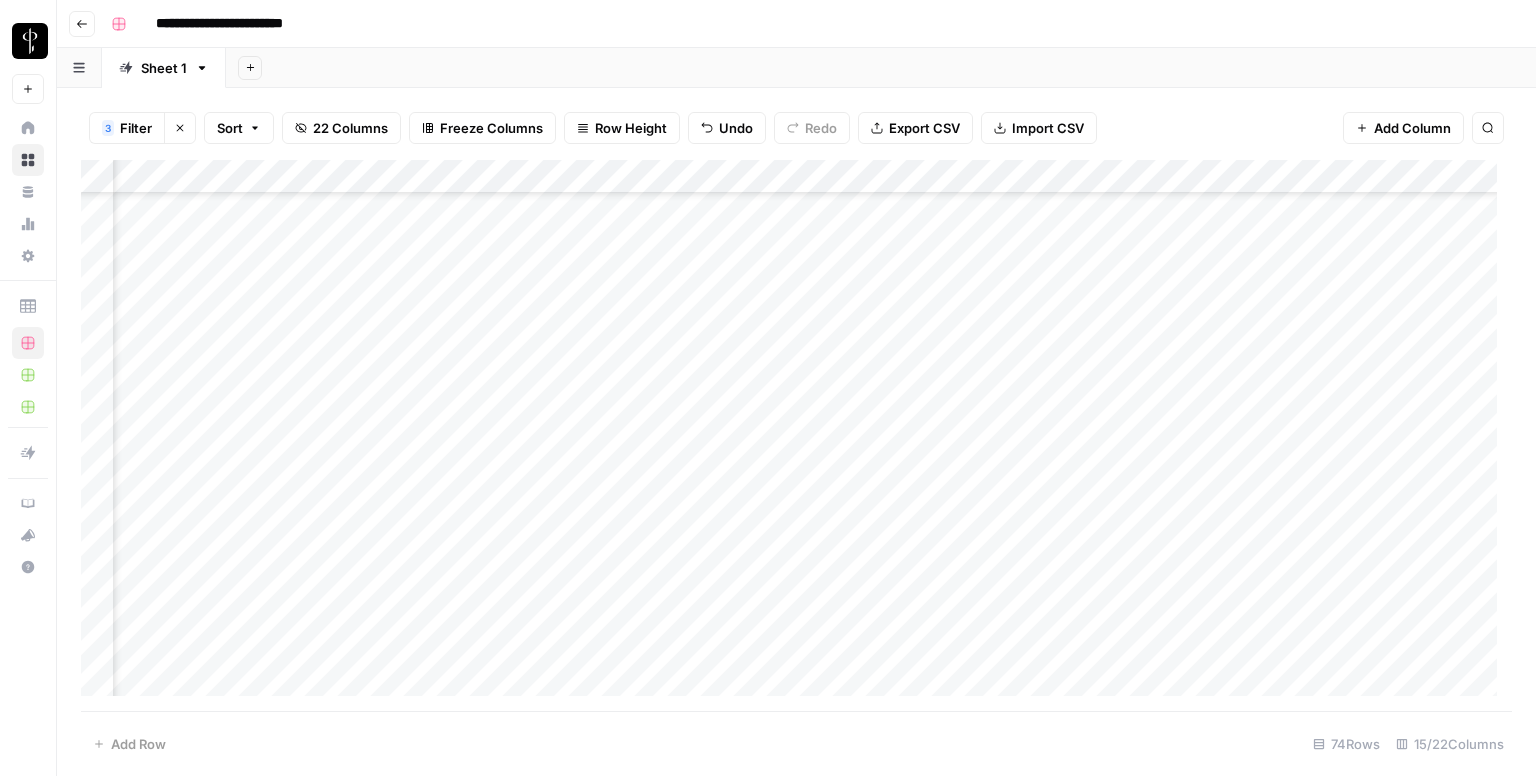 click on "Add Column" at bounding box center (796, 436) 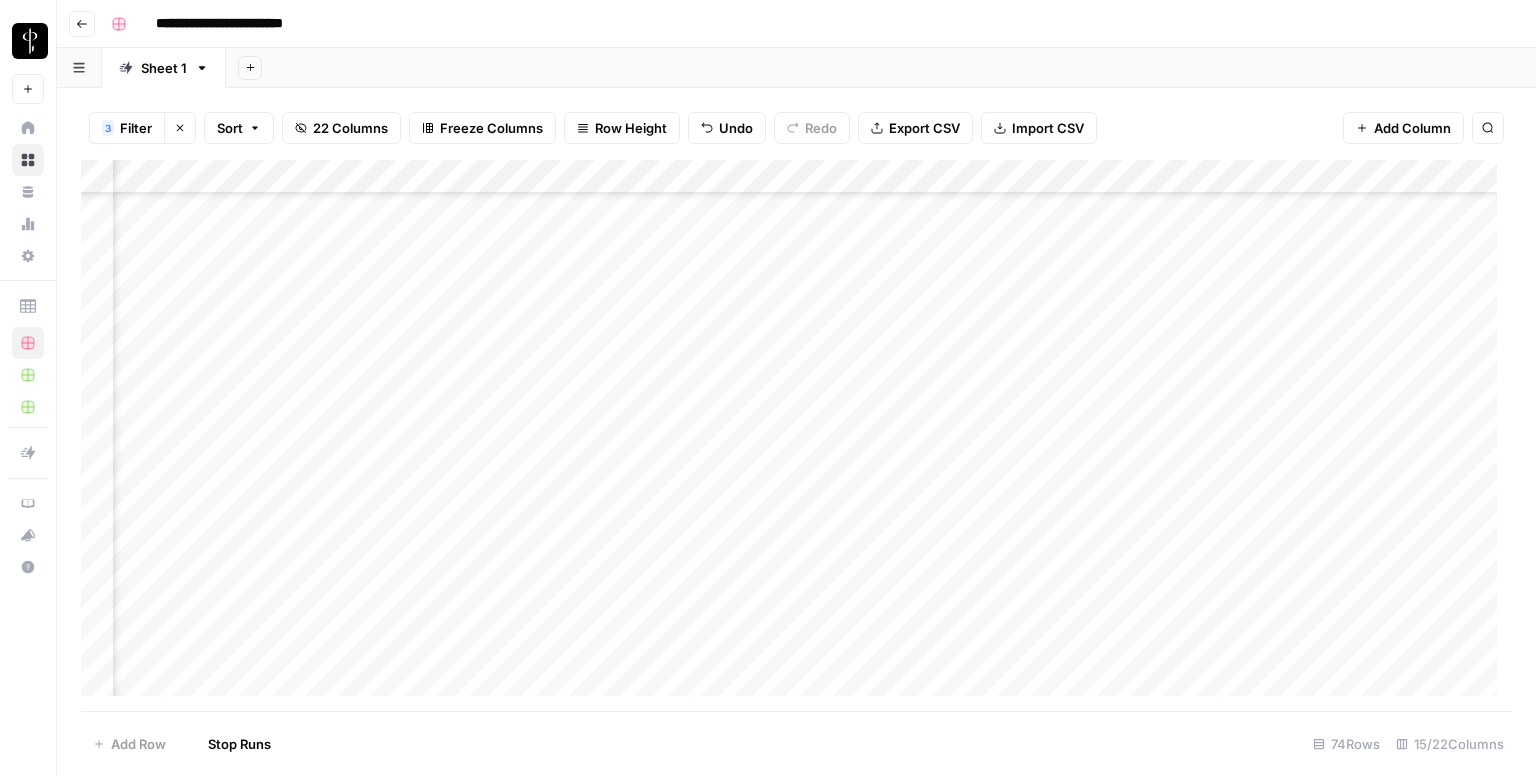 click on "Add Column" at bounding box center [796, 436] 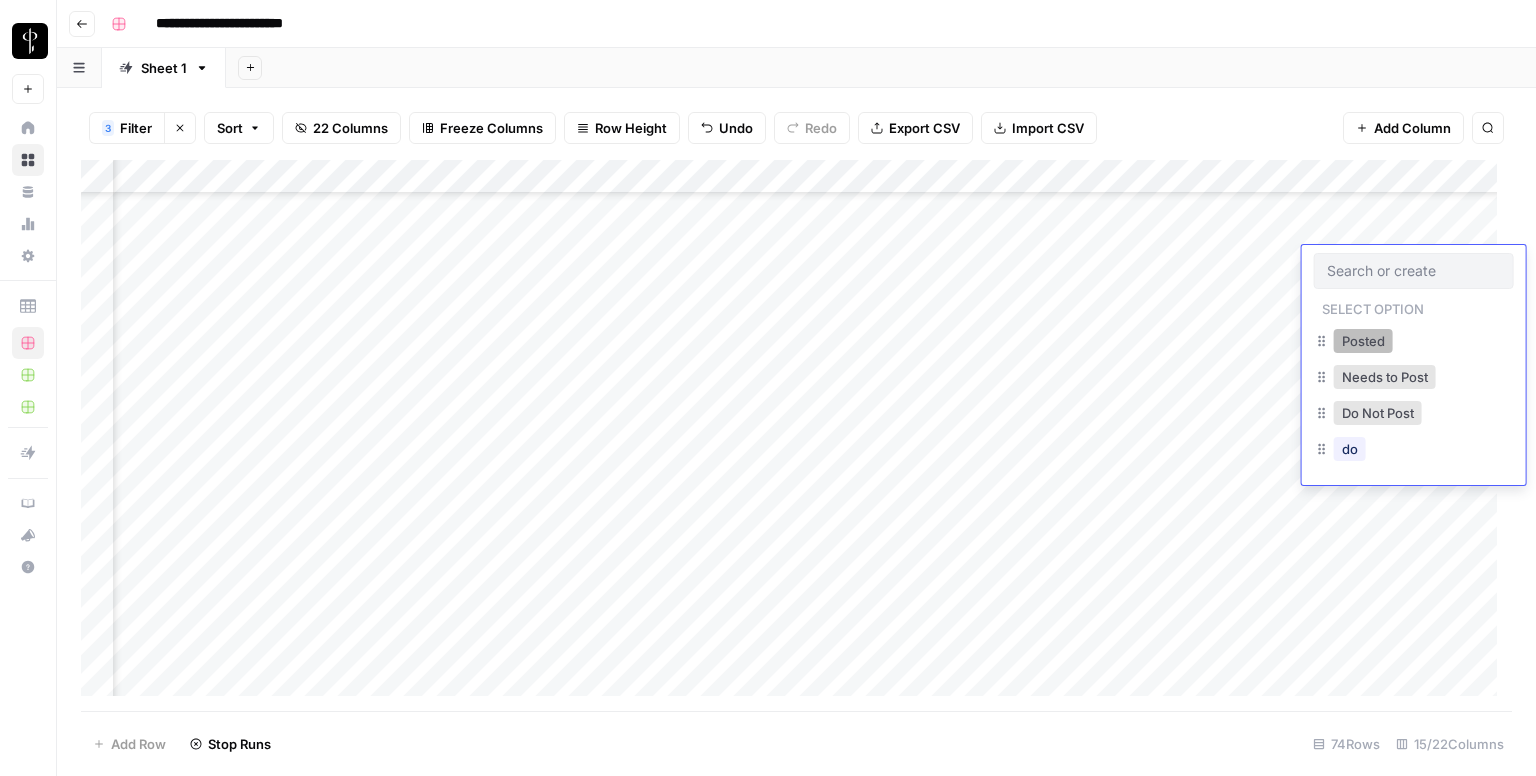click on "Posted" at bounding box center (1363, 341) 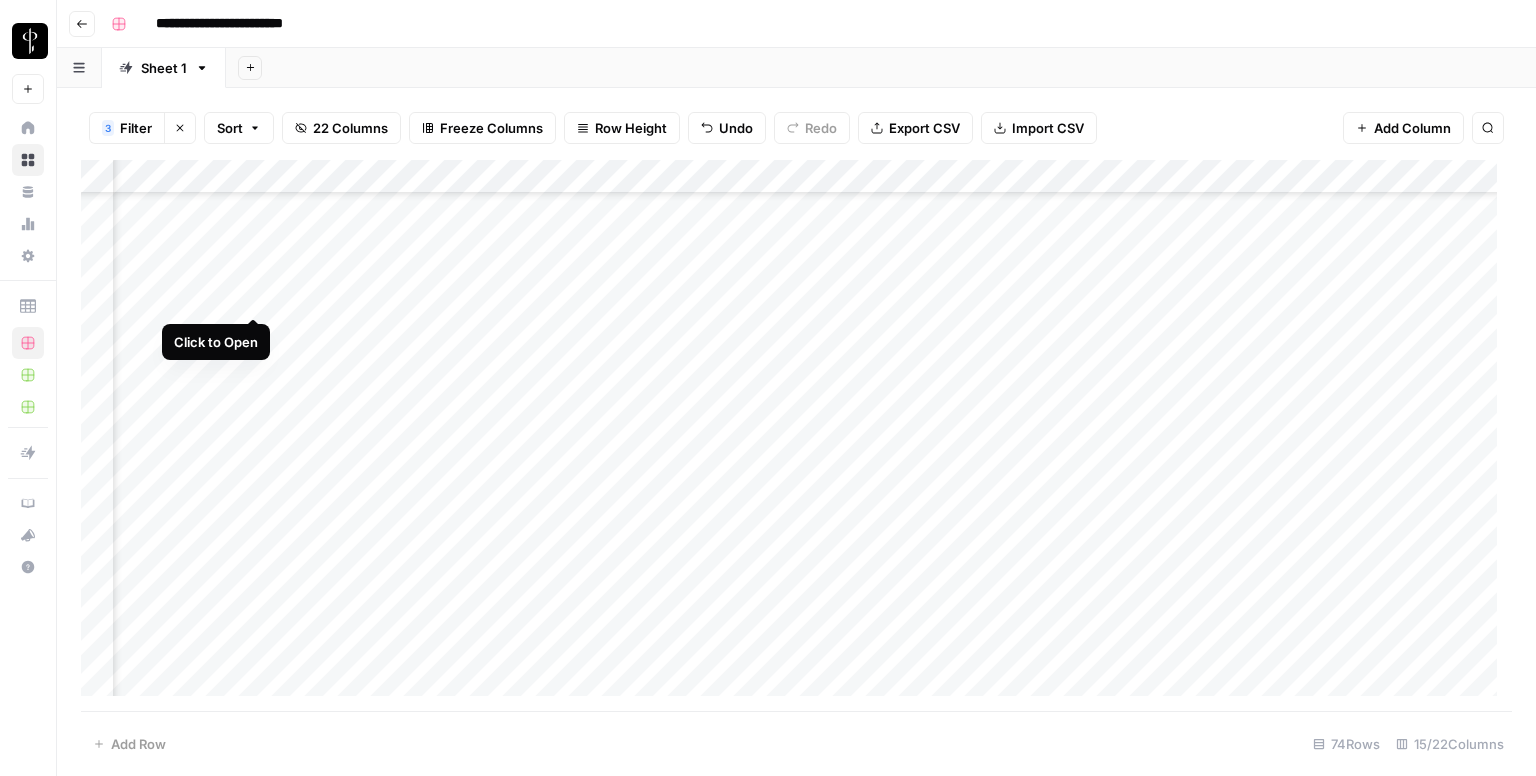 click on "Add Column" at bounding box center (796, 436) 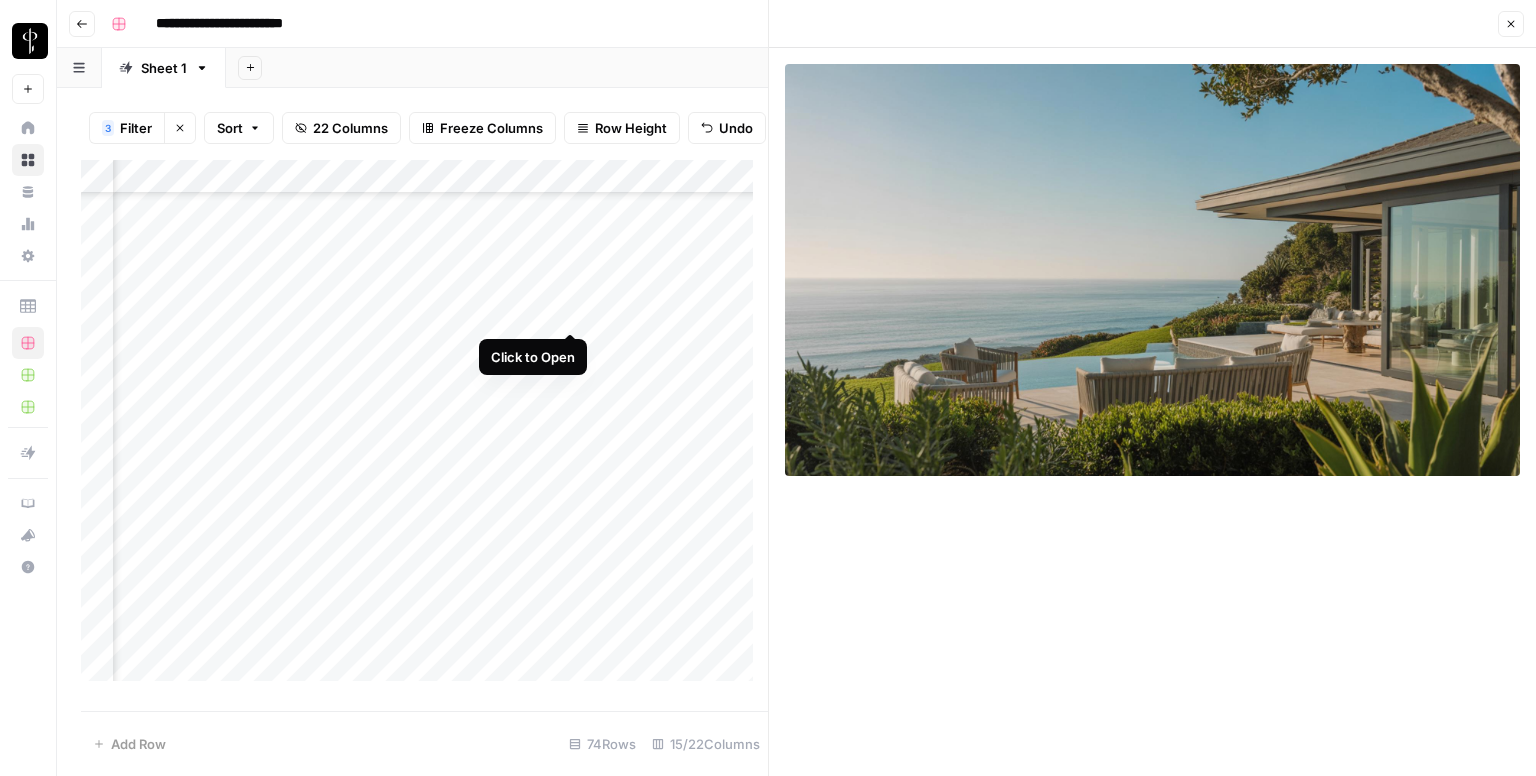 click on "Add Column" at bounding box center [424, 428] 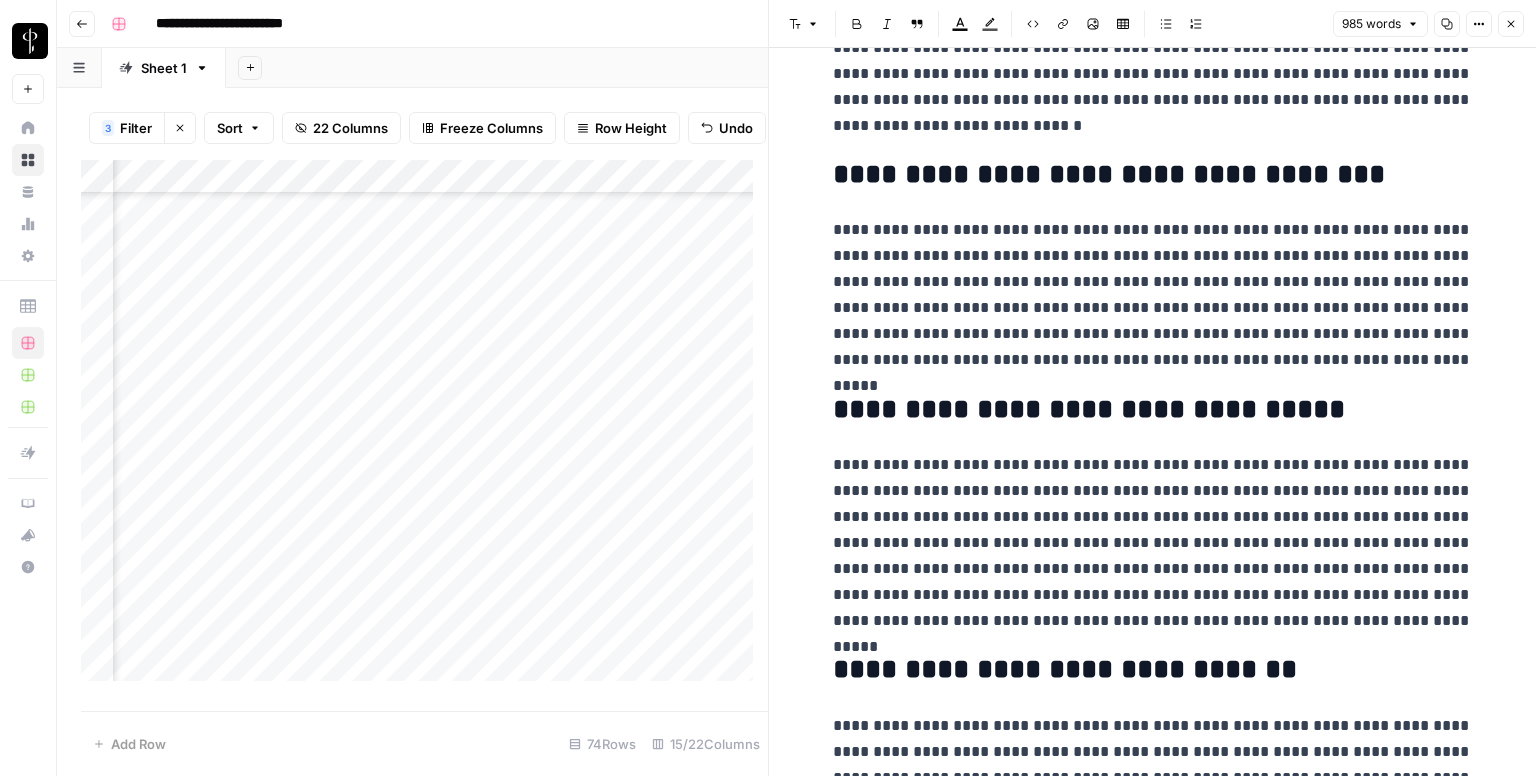 scroll, scrollTop: 2384, scrollLeft: 0, axis: vertical 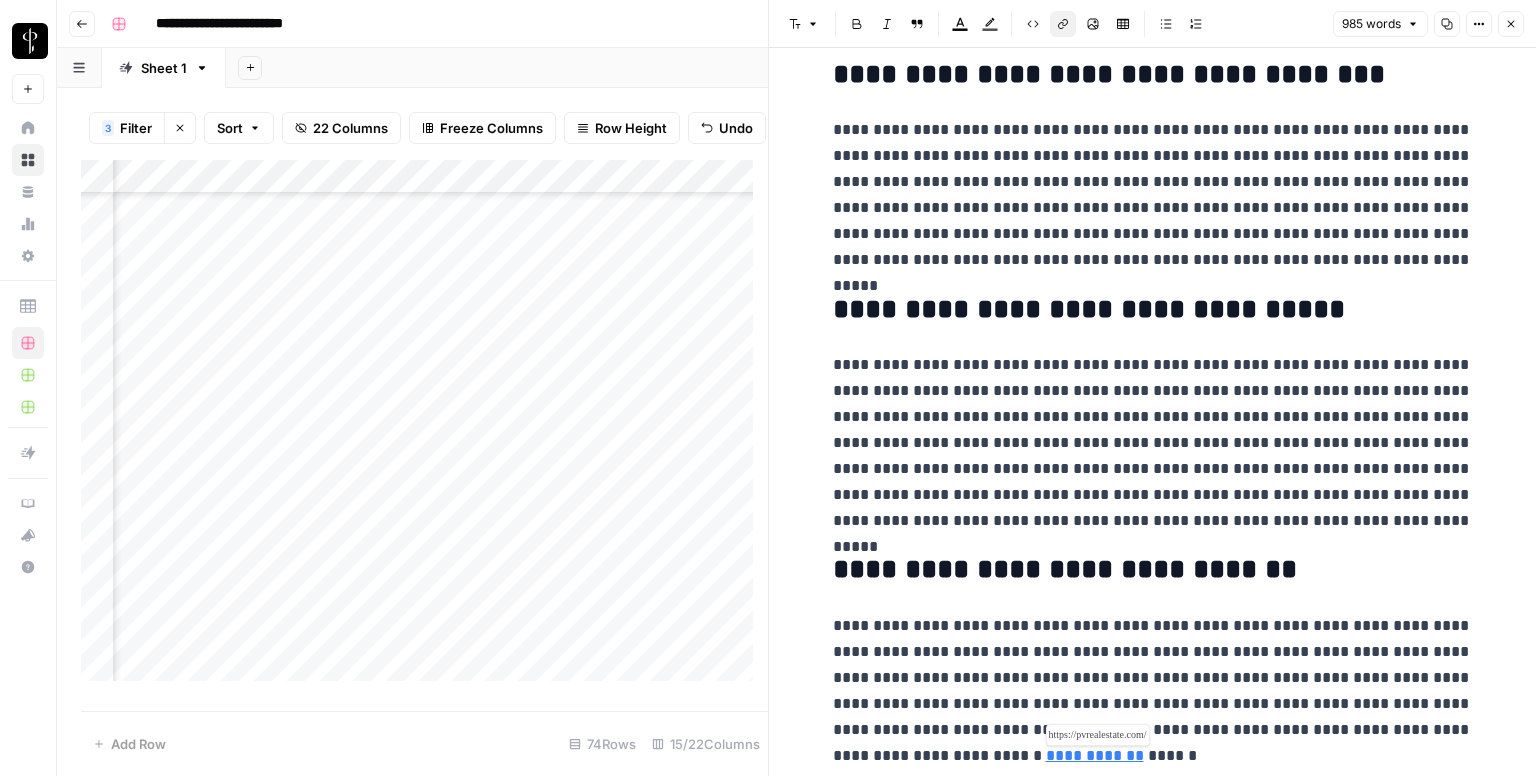 click on "**********" at bounding box center (1095, 755) 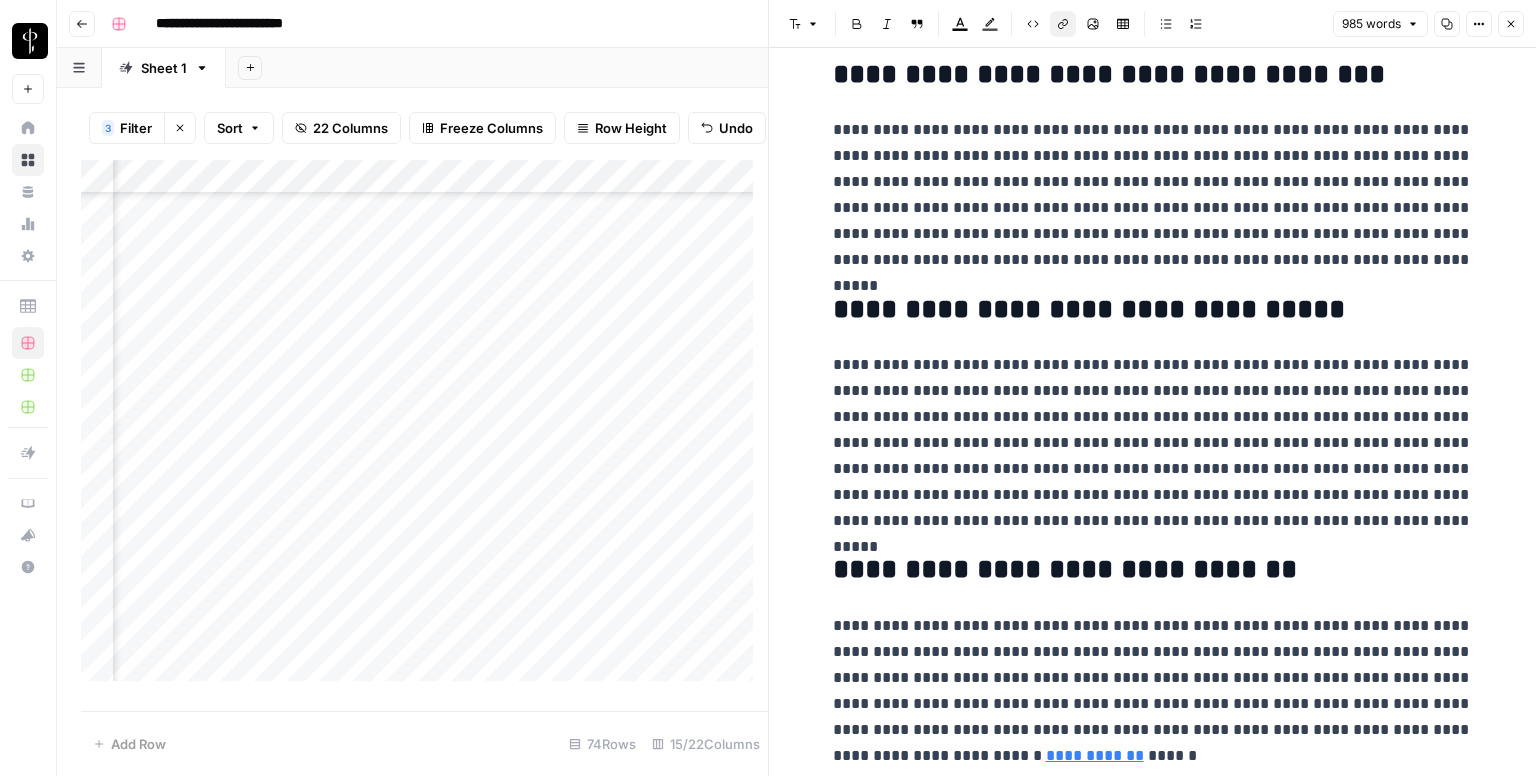 click 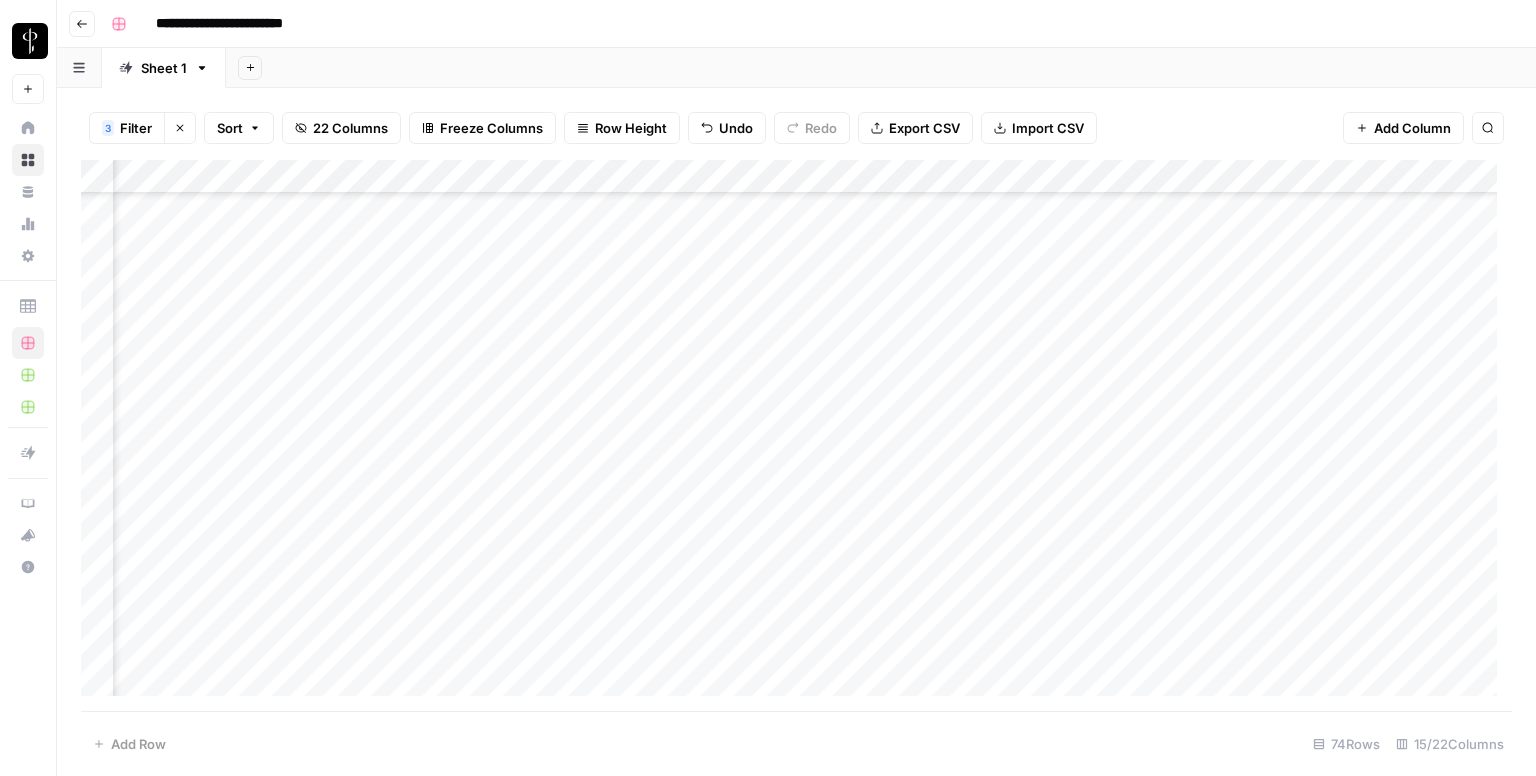 click on "Add Column" at bounding box center [796, 436] 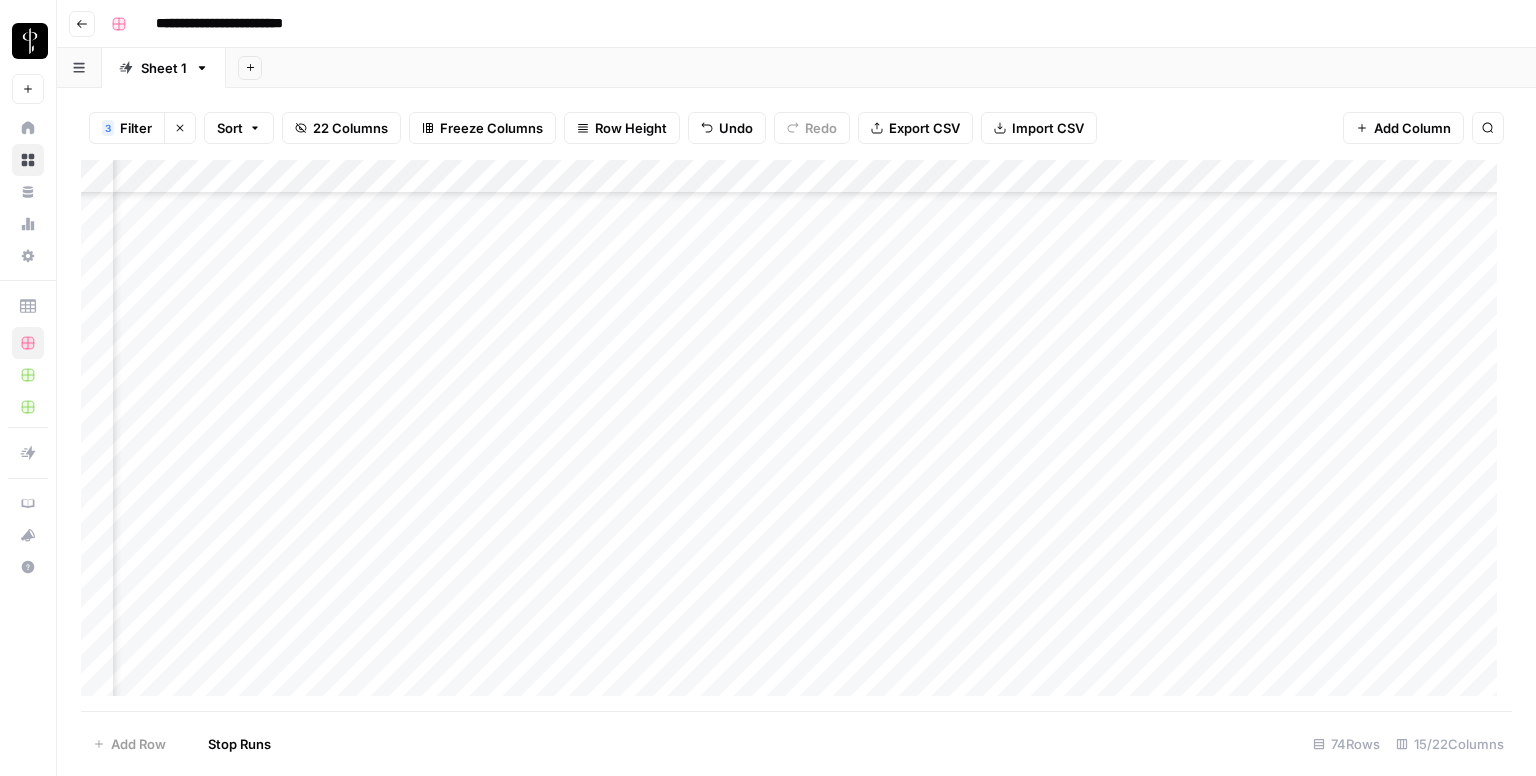click on "Add Column" at bounding box center [796, 436] 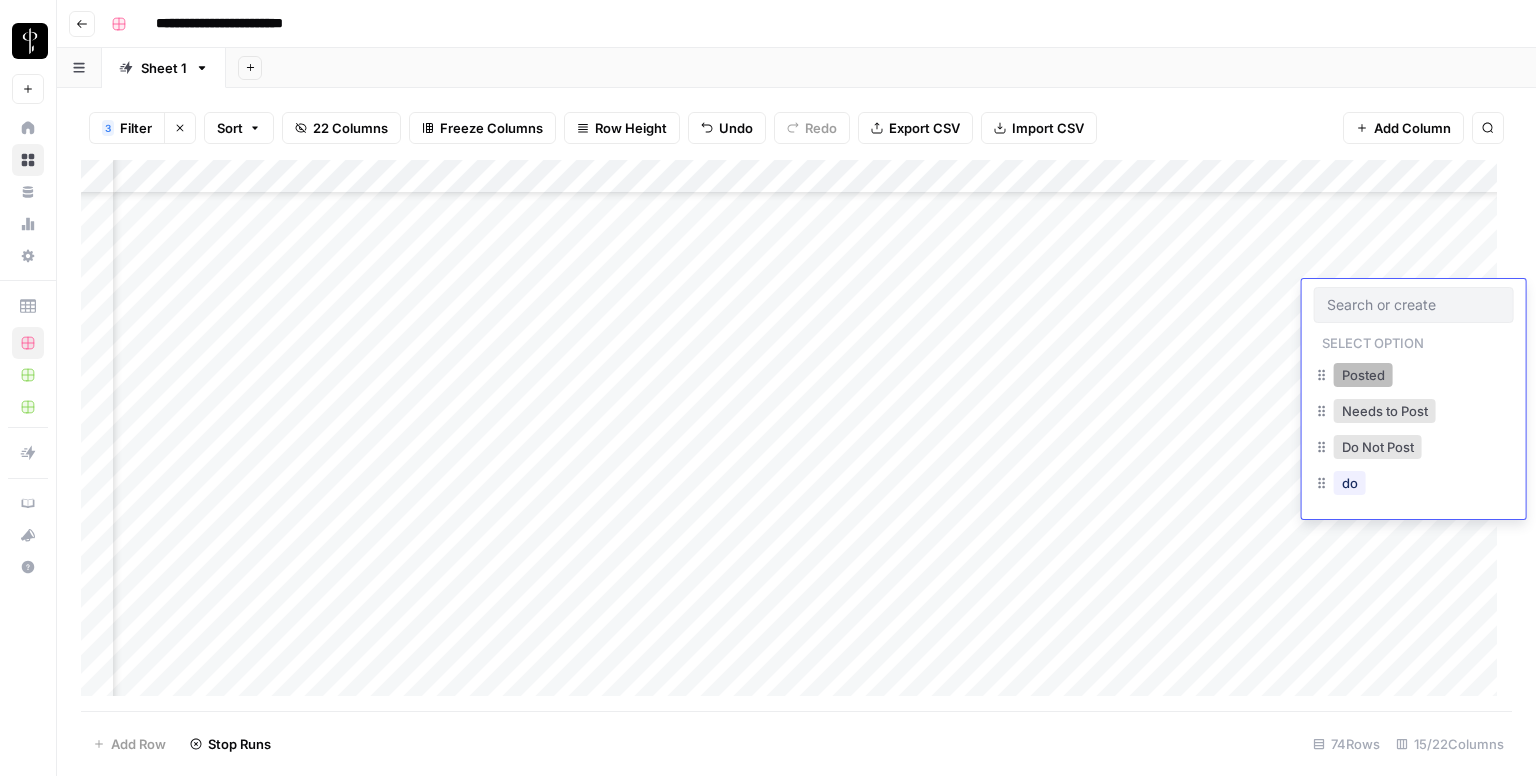 click on "Posted" at bounding box center (1363, 375) 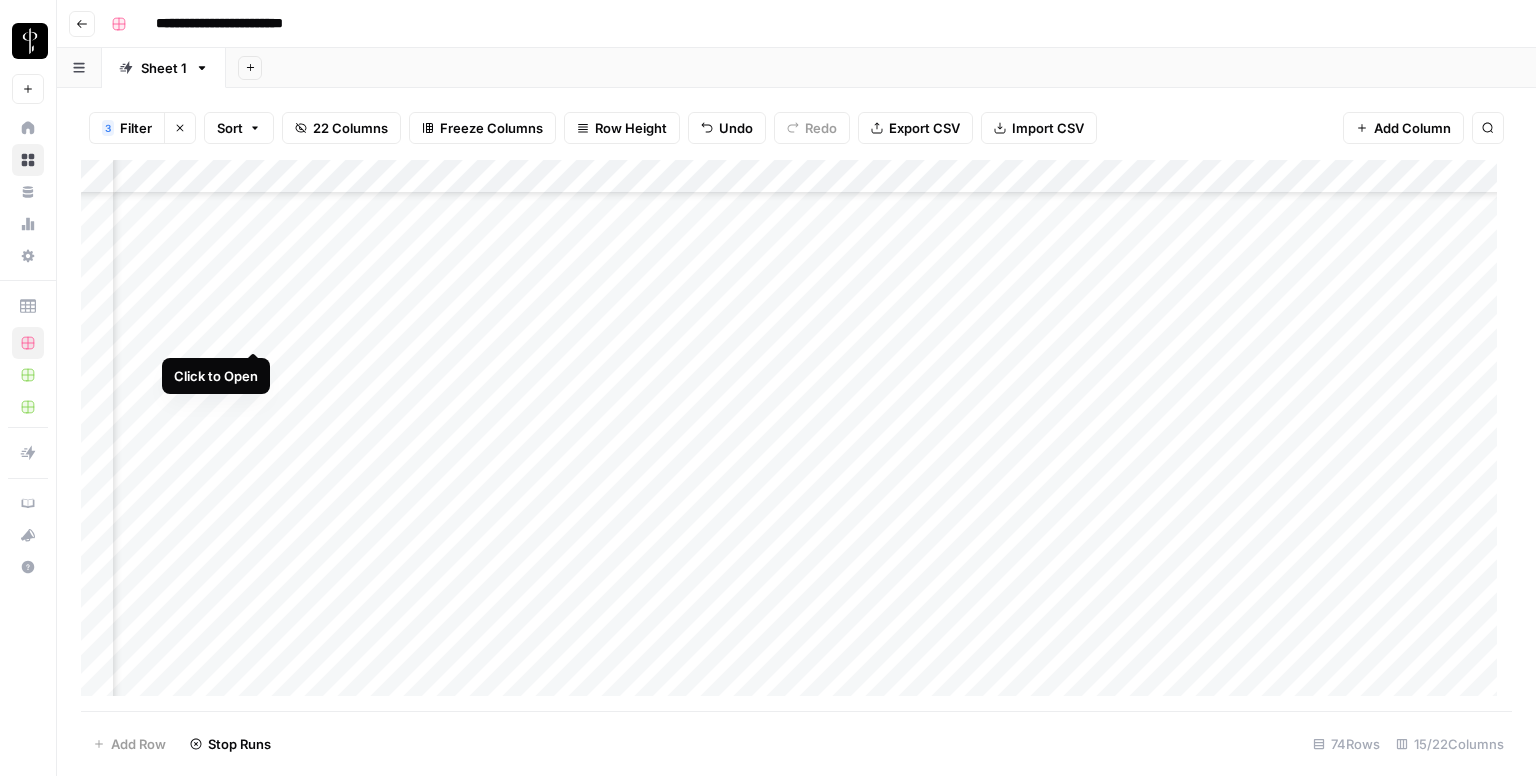 click on "Add Column" at bounding box center [796, 436] 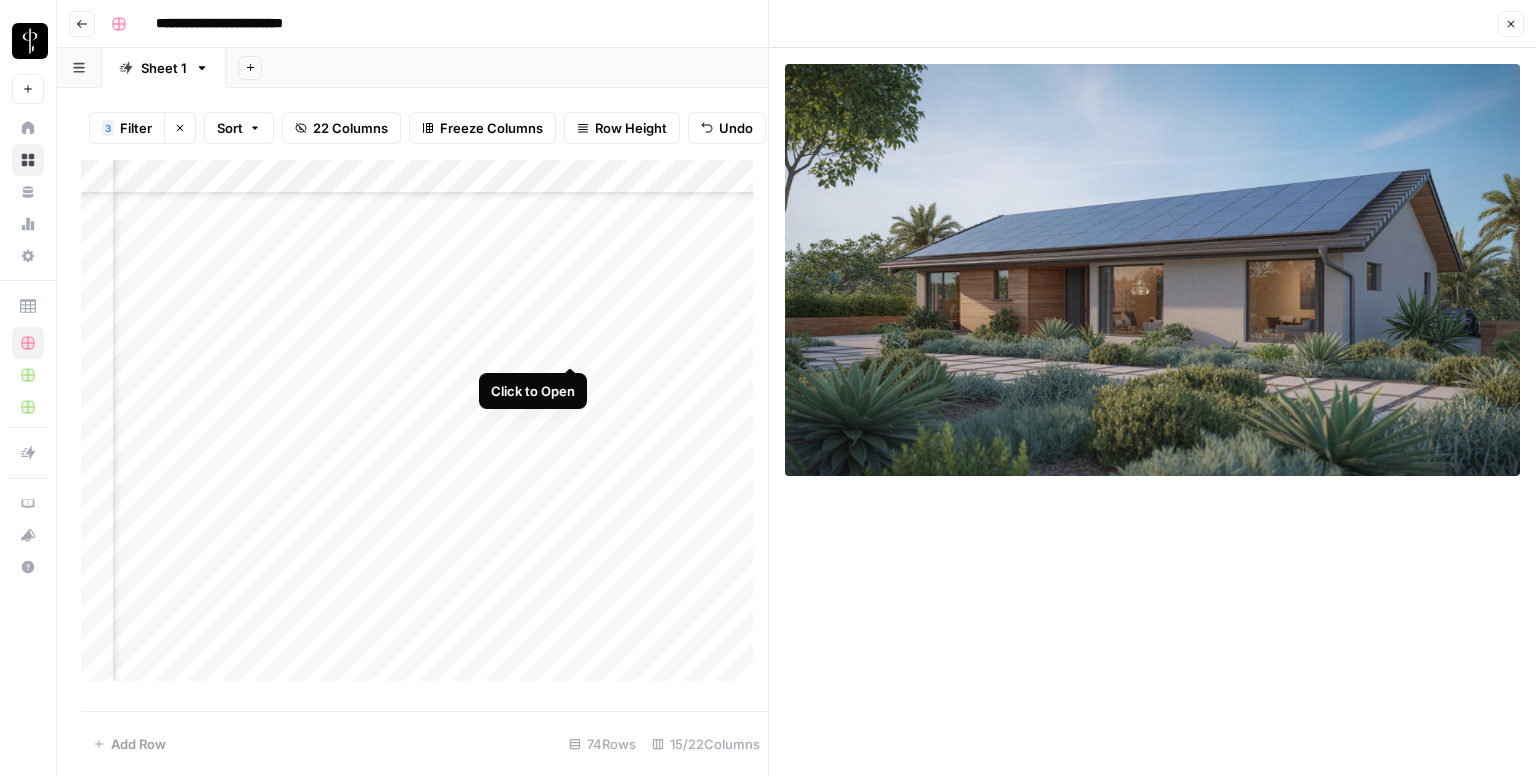 click on "Add Column" at bounding box center (424, 428) 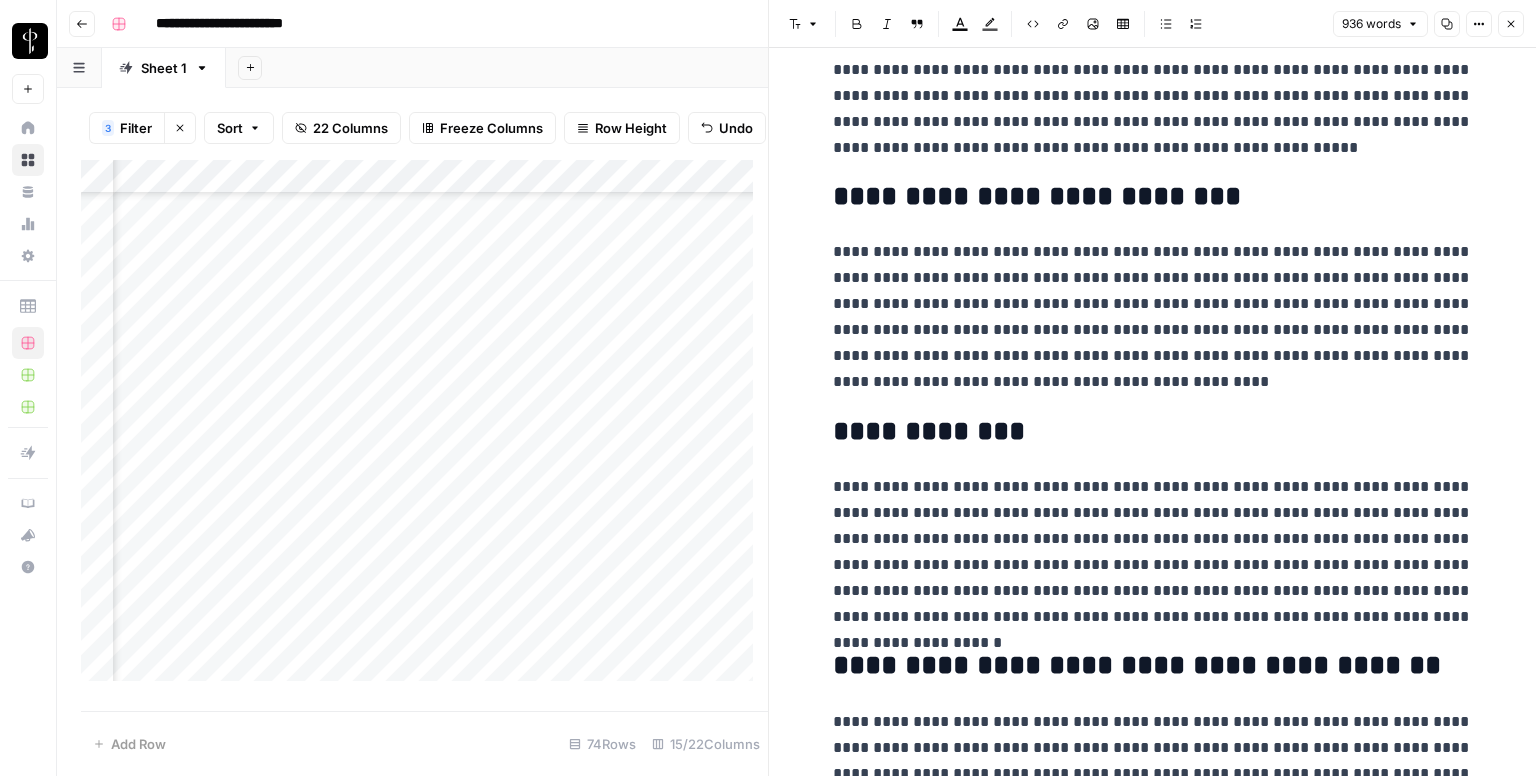 scroll, scrollTop: 2306, scrollLeft: 0, axis: vertical 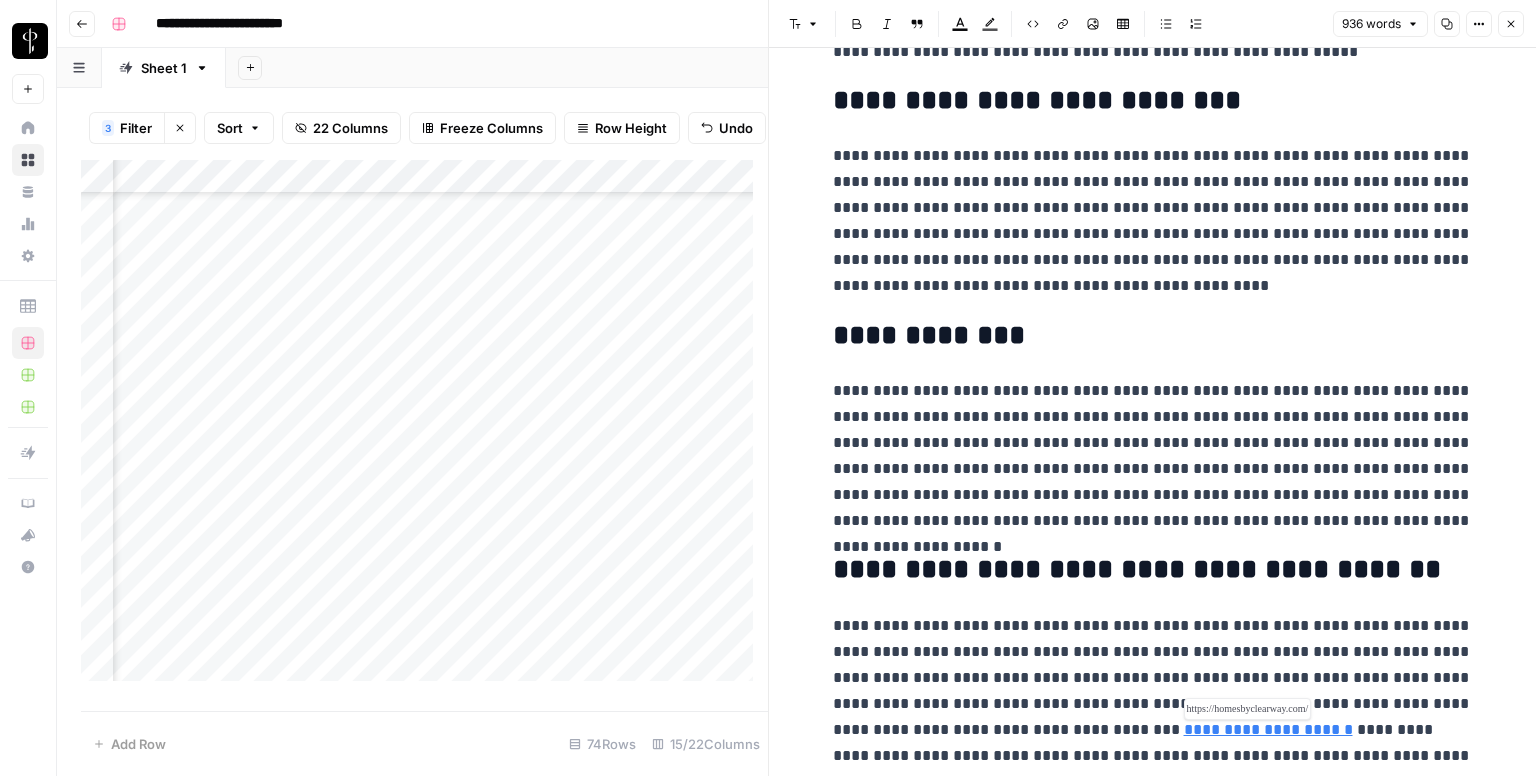 click on "**********" at bounding box center [1268, 729] 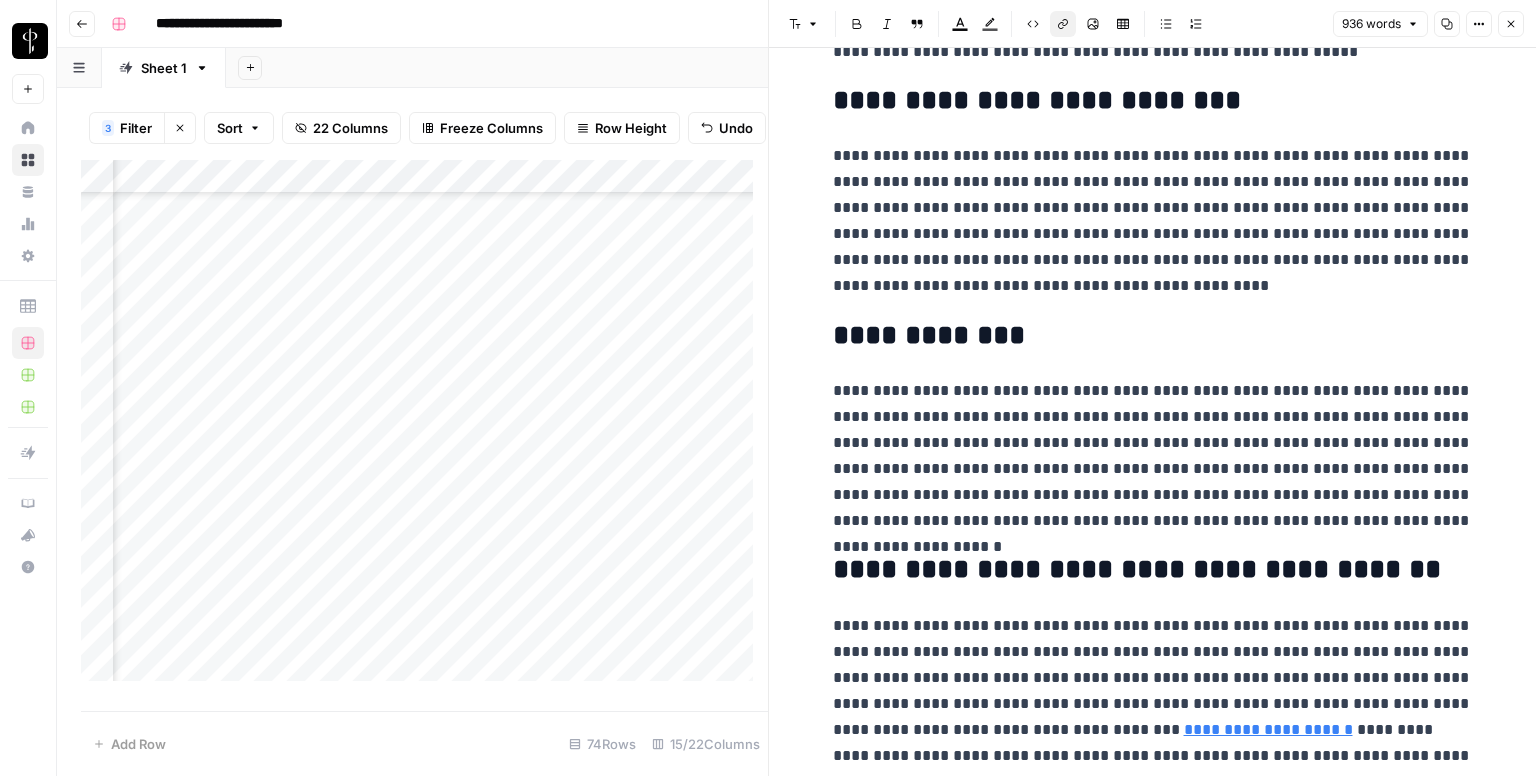click on "Close" at bounding box center (1511, 24) 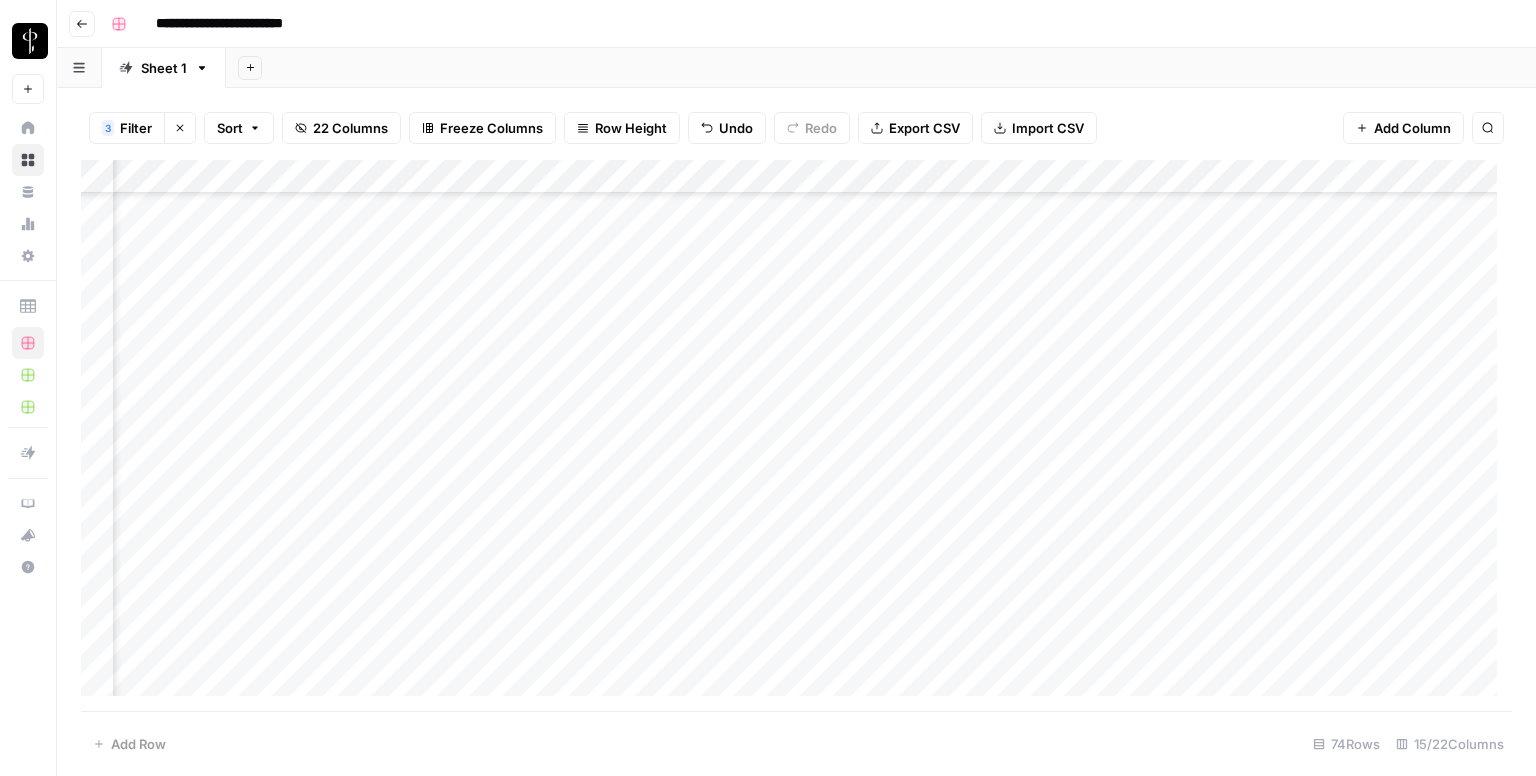 click on "Add Column" at bounding box center [796, 436] 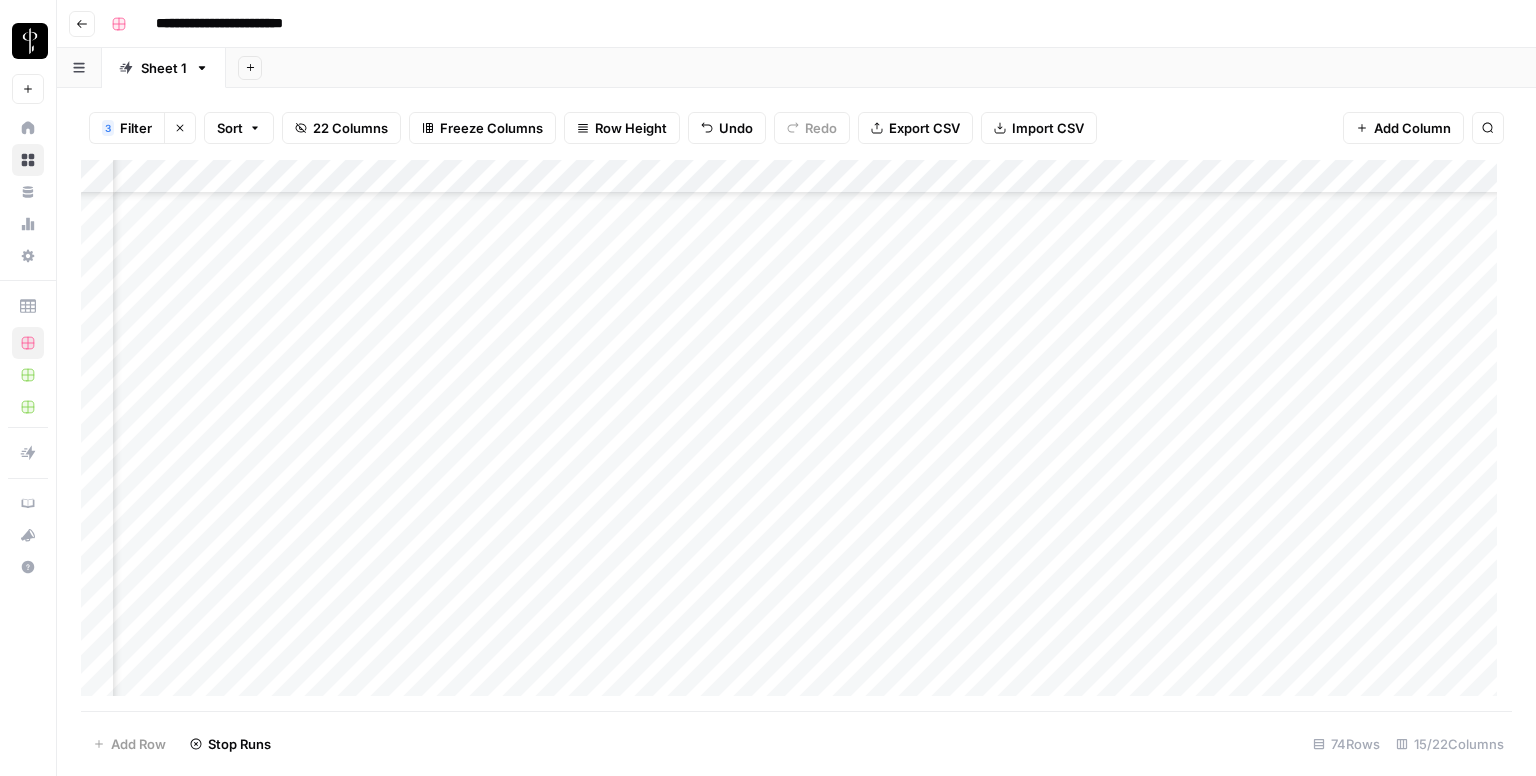 click on "Add Column" at bounding box center [796, 436] 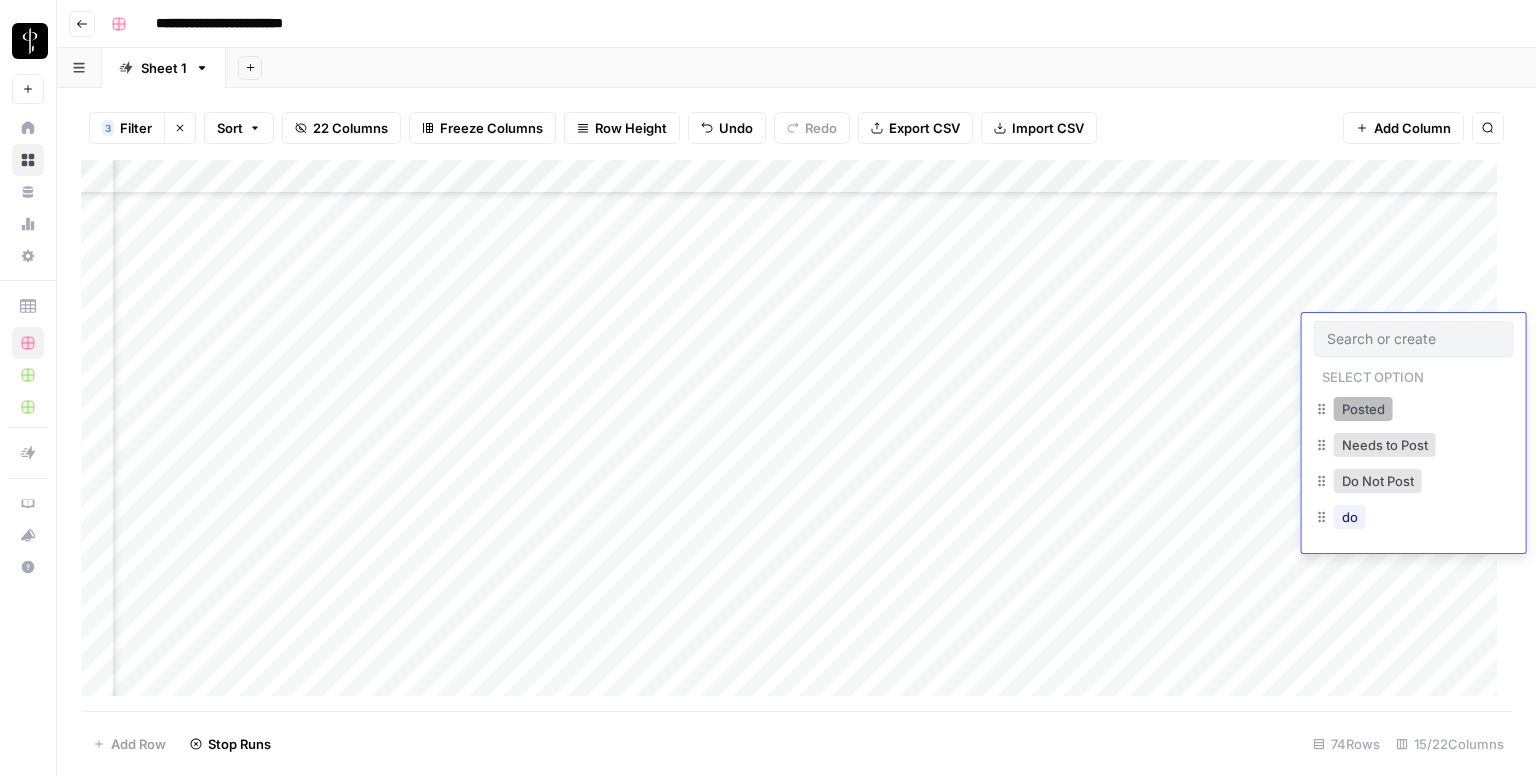 click on "Posted" at bounding box center [1363, 409] 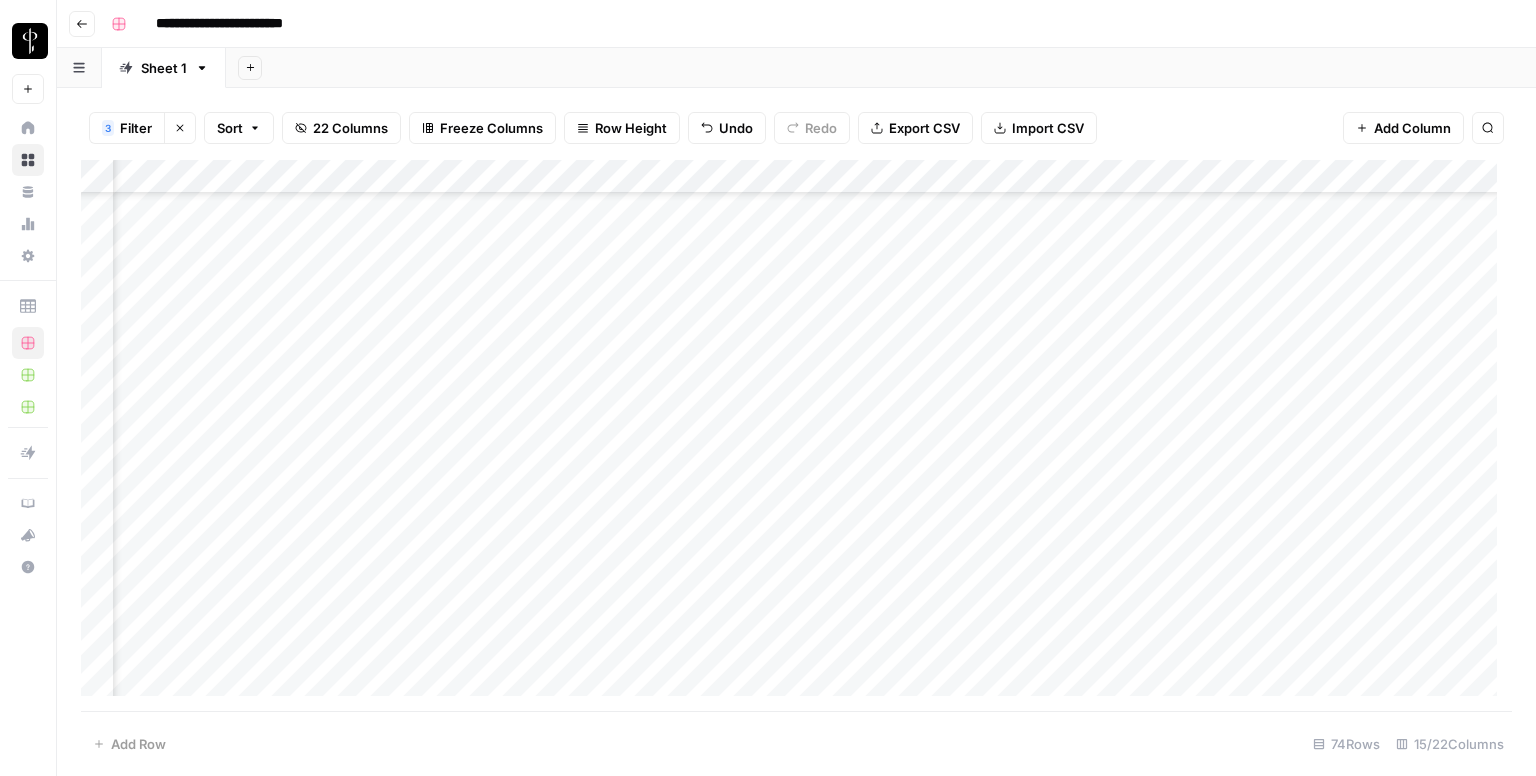 scroll, scrollTop: 1000, scrollLeft: 1333, axis: both 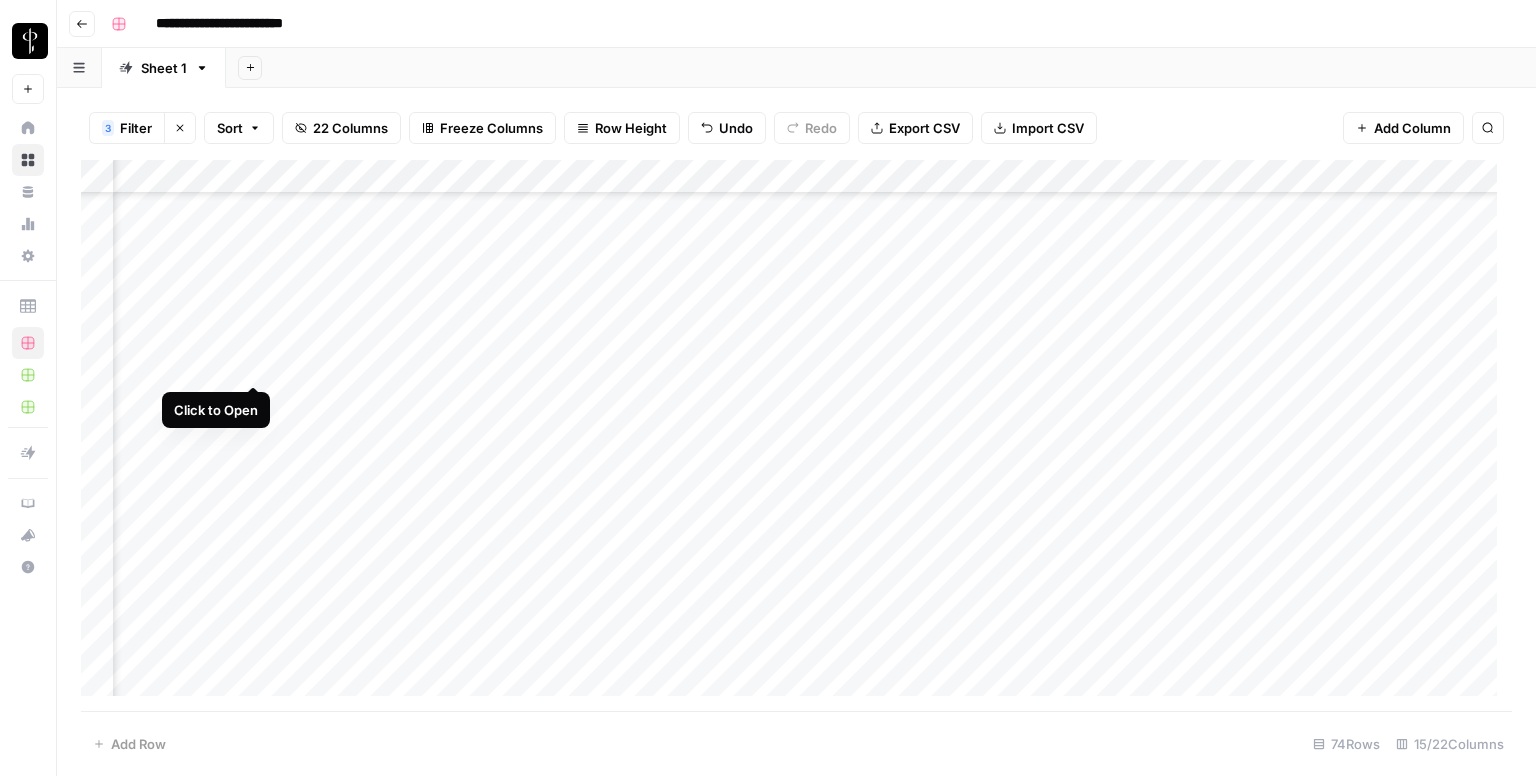 click on "Add Column" at bounding box center [796, 436] 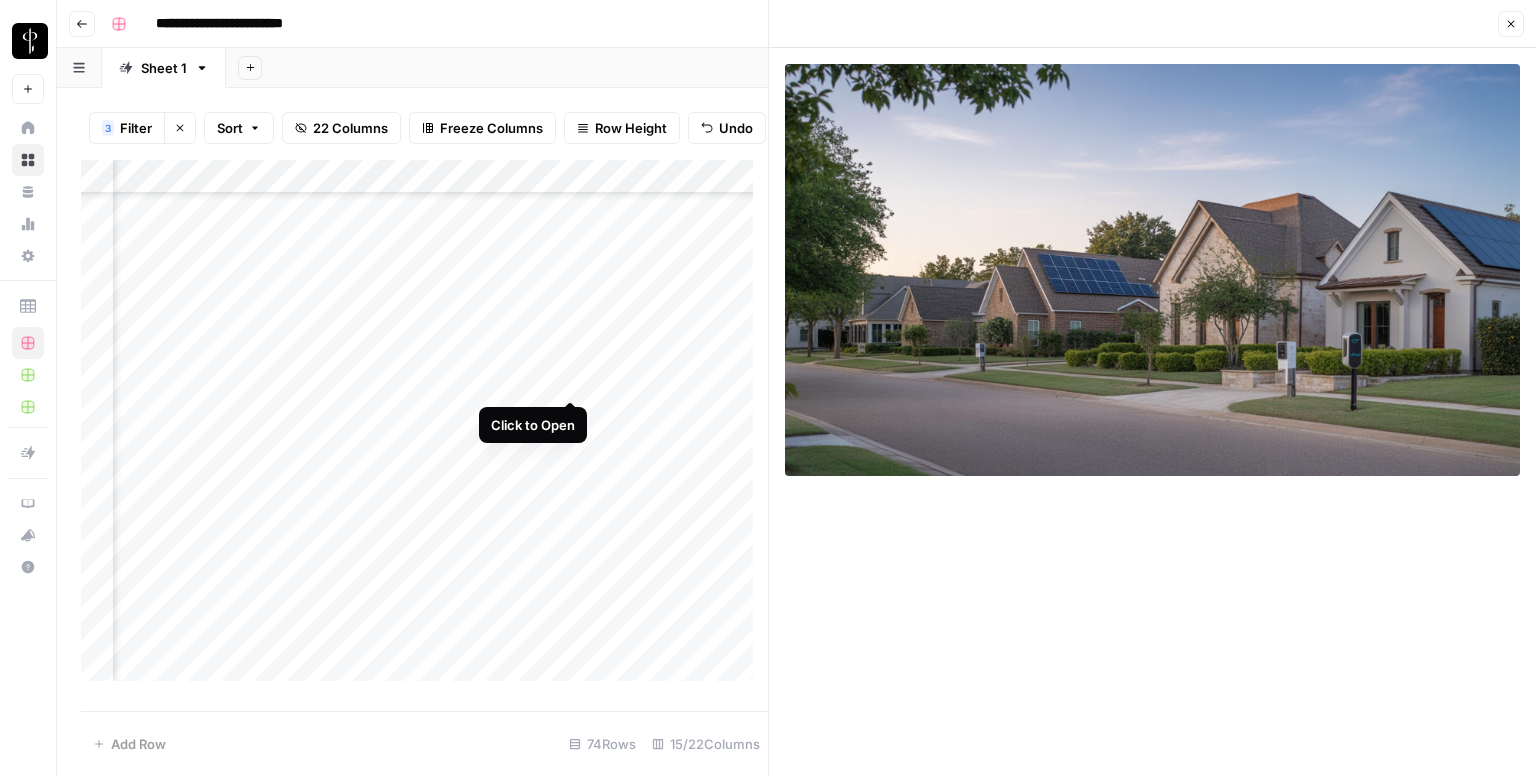 click on "Add Column" at bounding box center [424, 428] 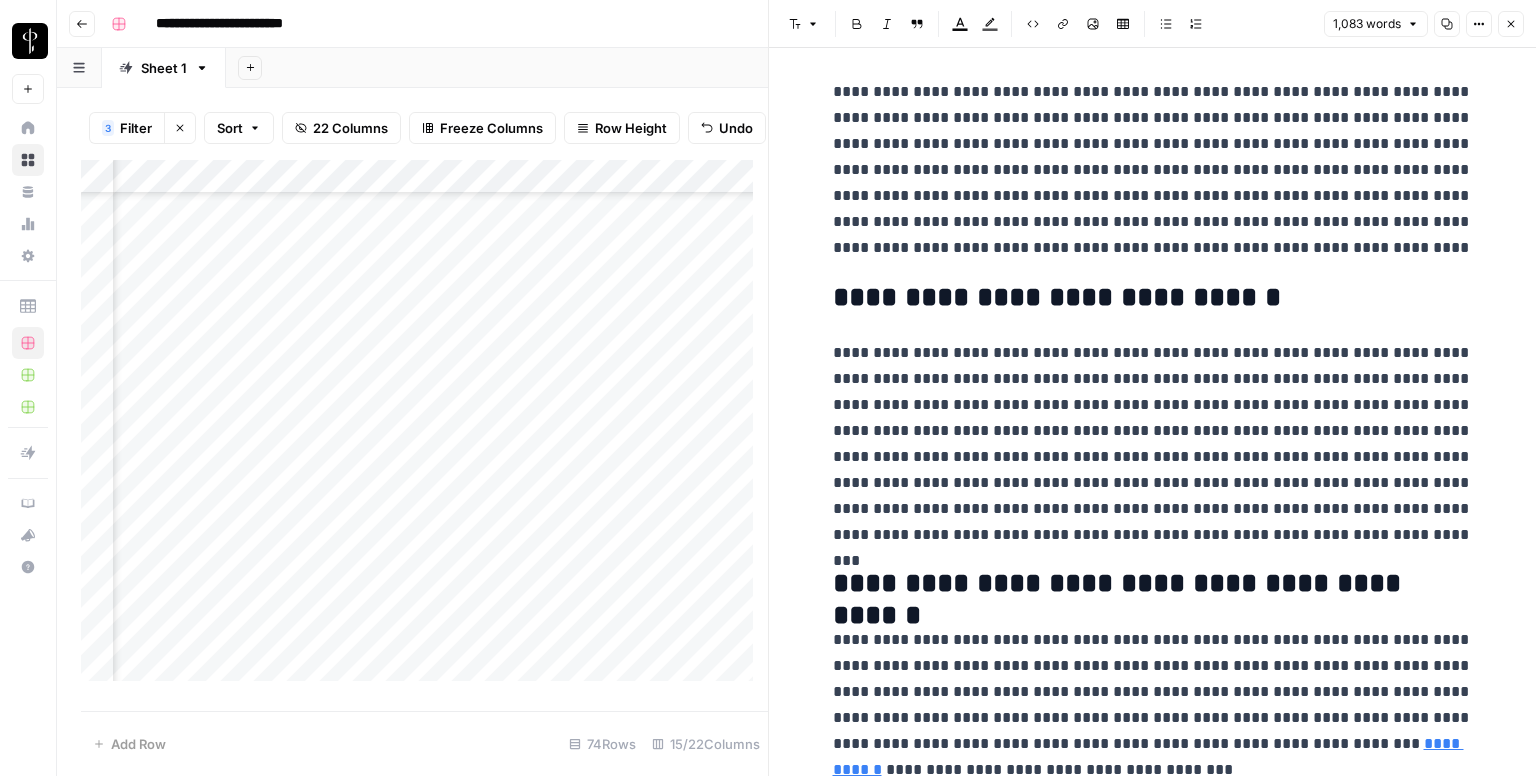 scroll, scrollTop: 2540, scrollLeft: 0, axis: vertical 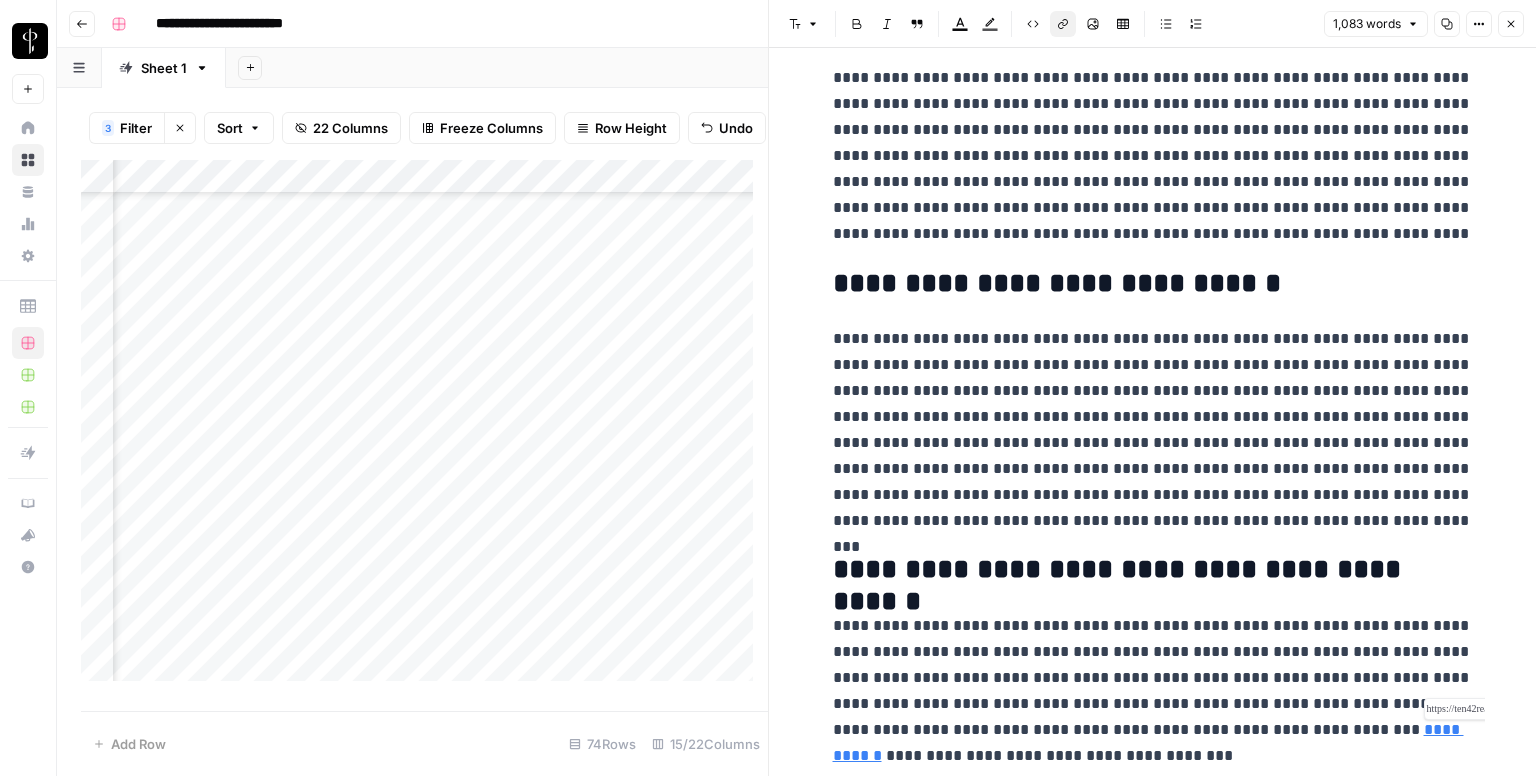 click on "**********" at bounding box center (1148, 742) 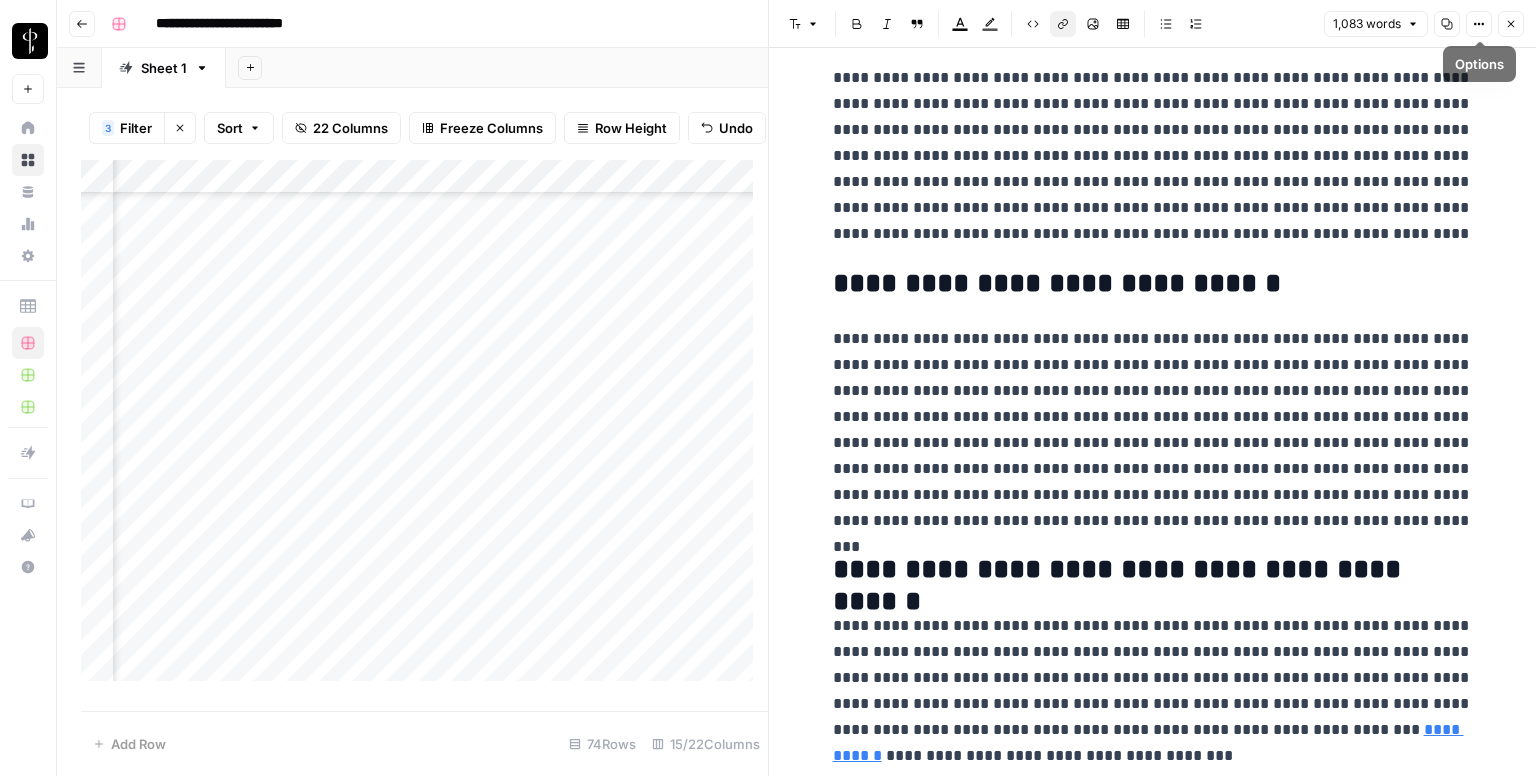 click on "Close" at bounding box center (1511, 24) 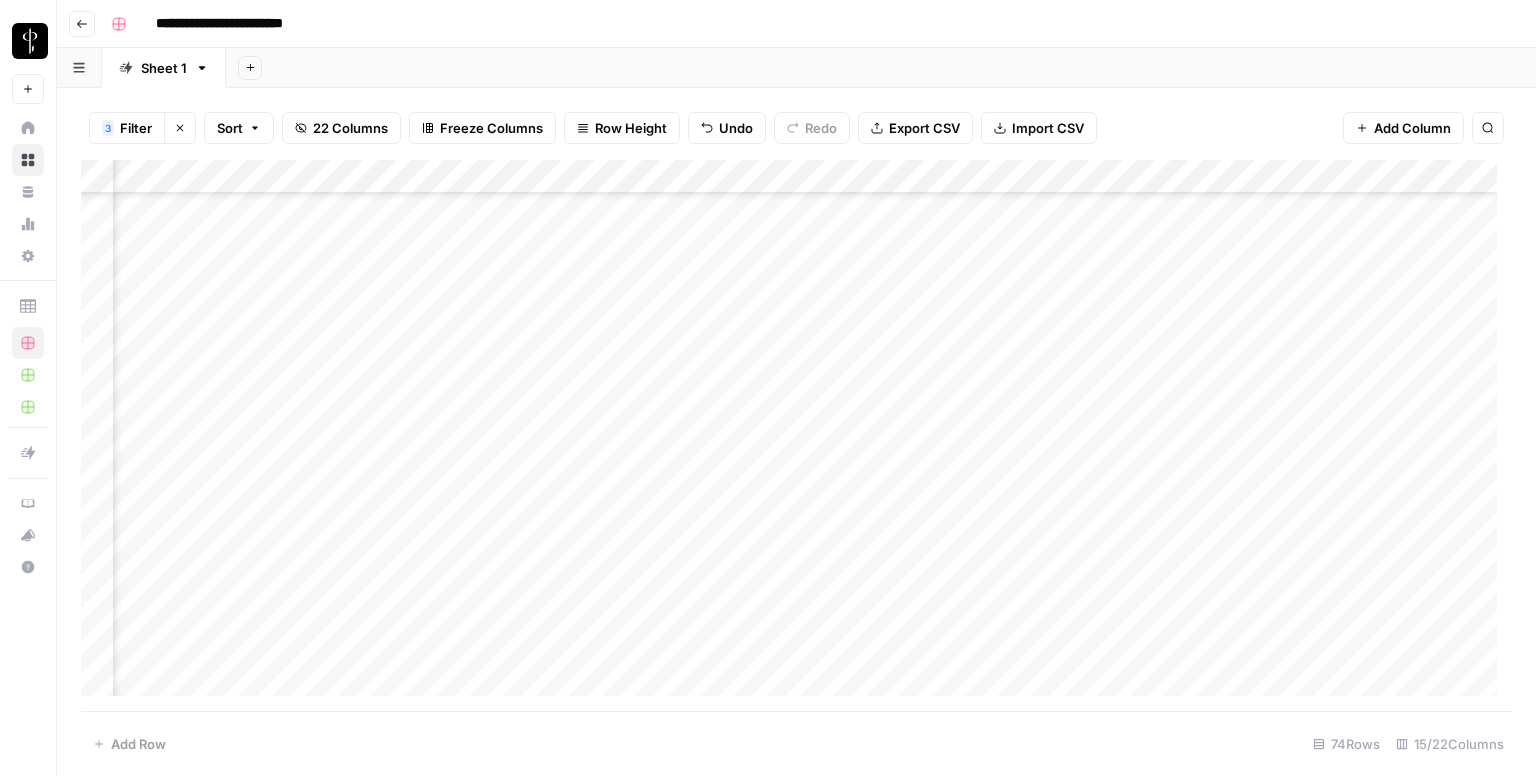 click on "Add Column" at bounding box center [796, 436] 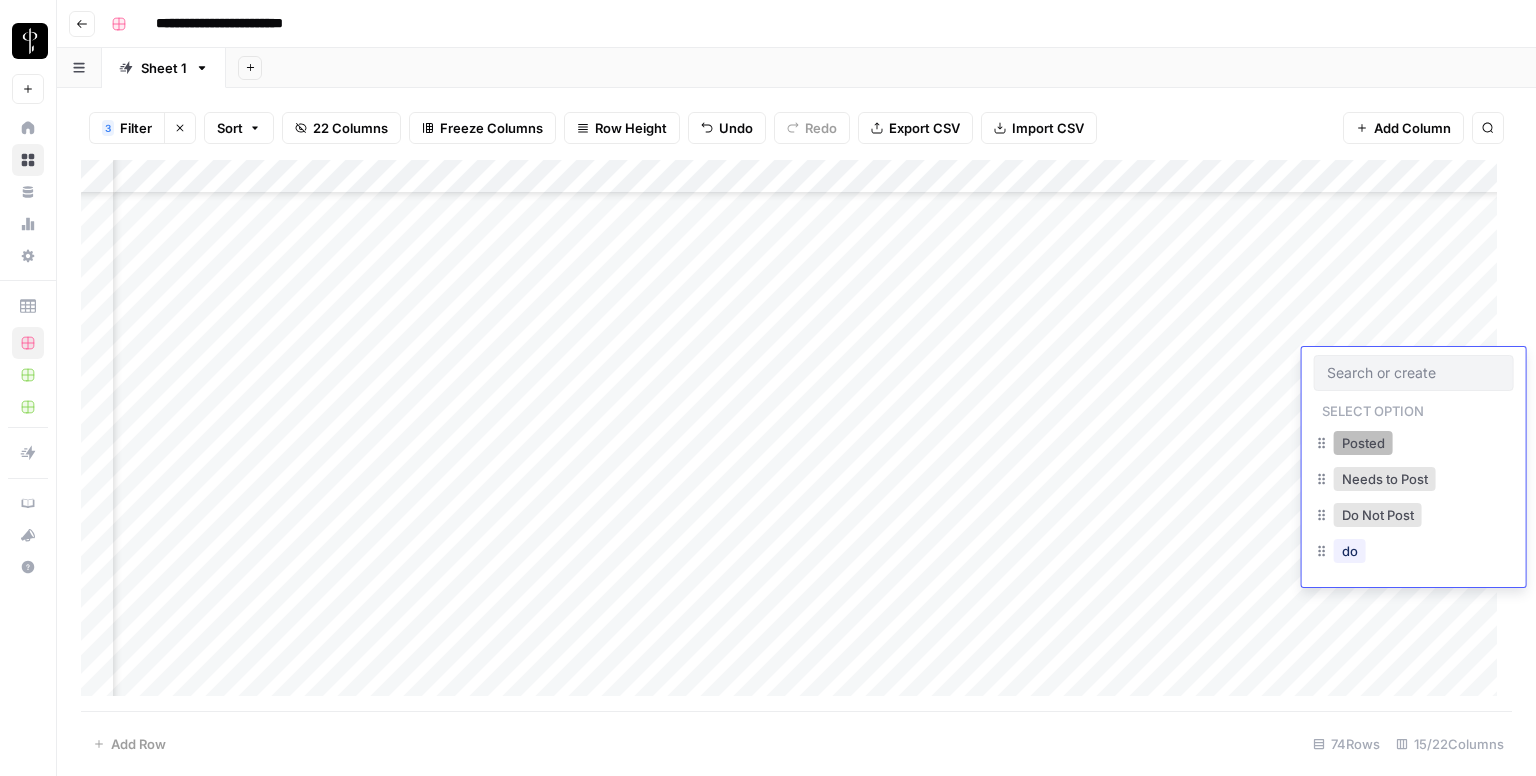 click on "Posted" at bounding box center [1363, 443] 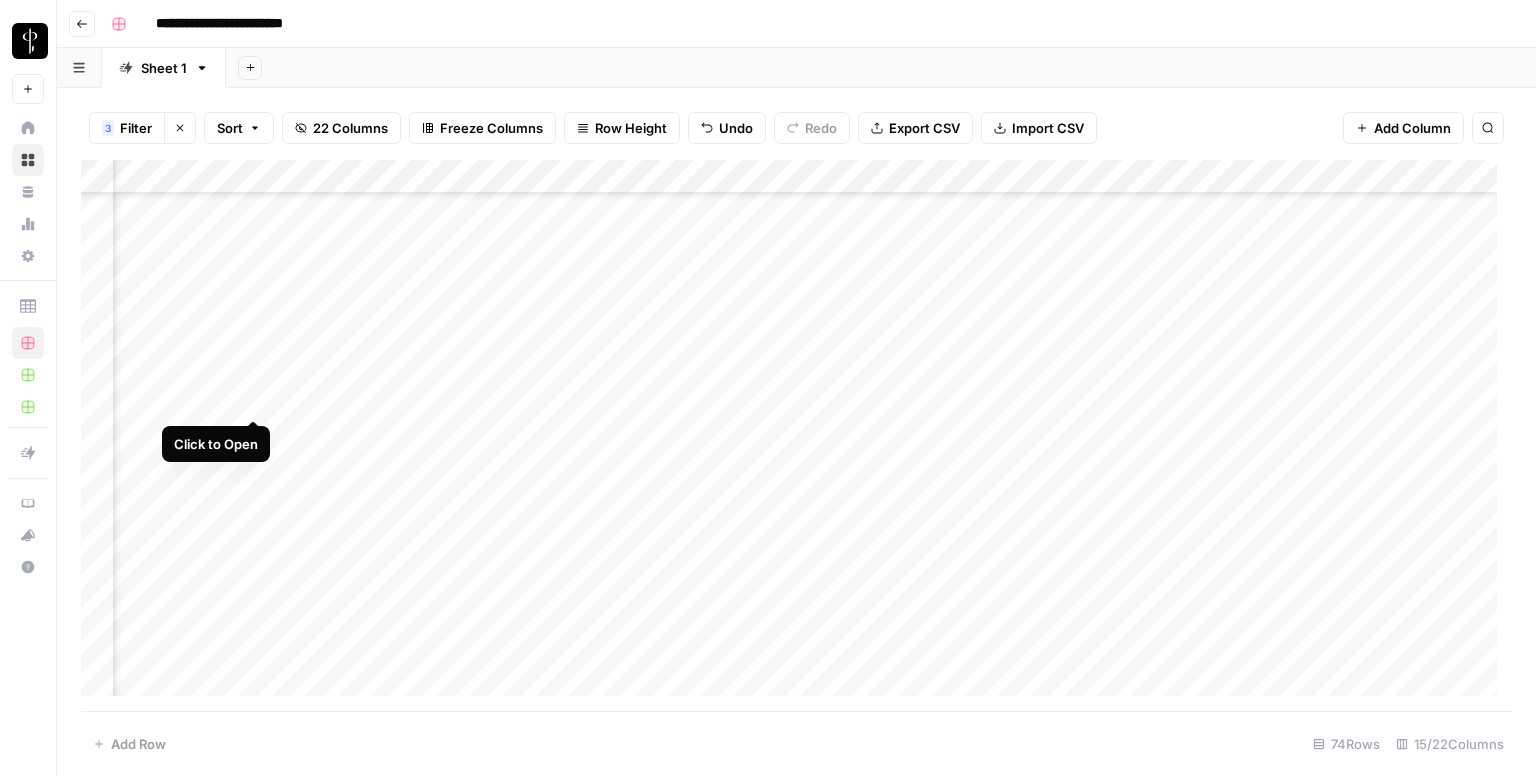 click on "Add Column" at bounding box center (796, 436) 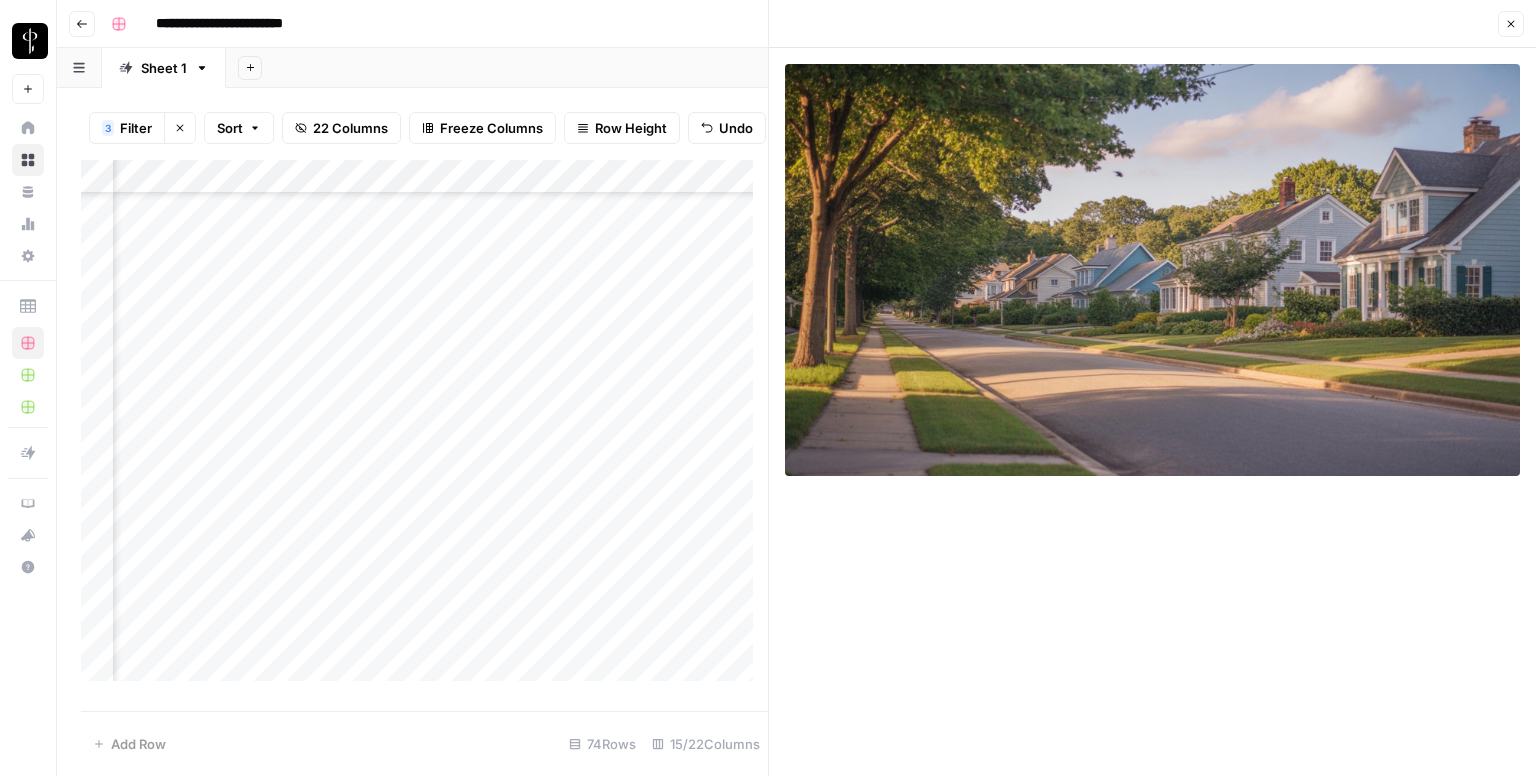 click on "Add Column" at bounding box center (424, 428) 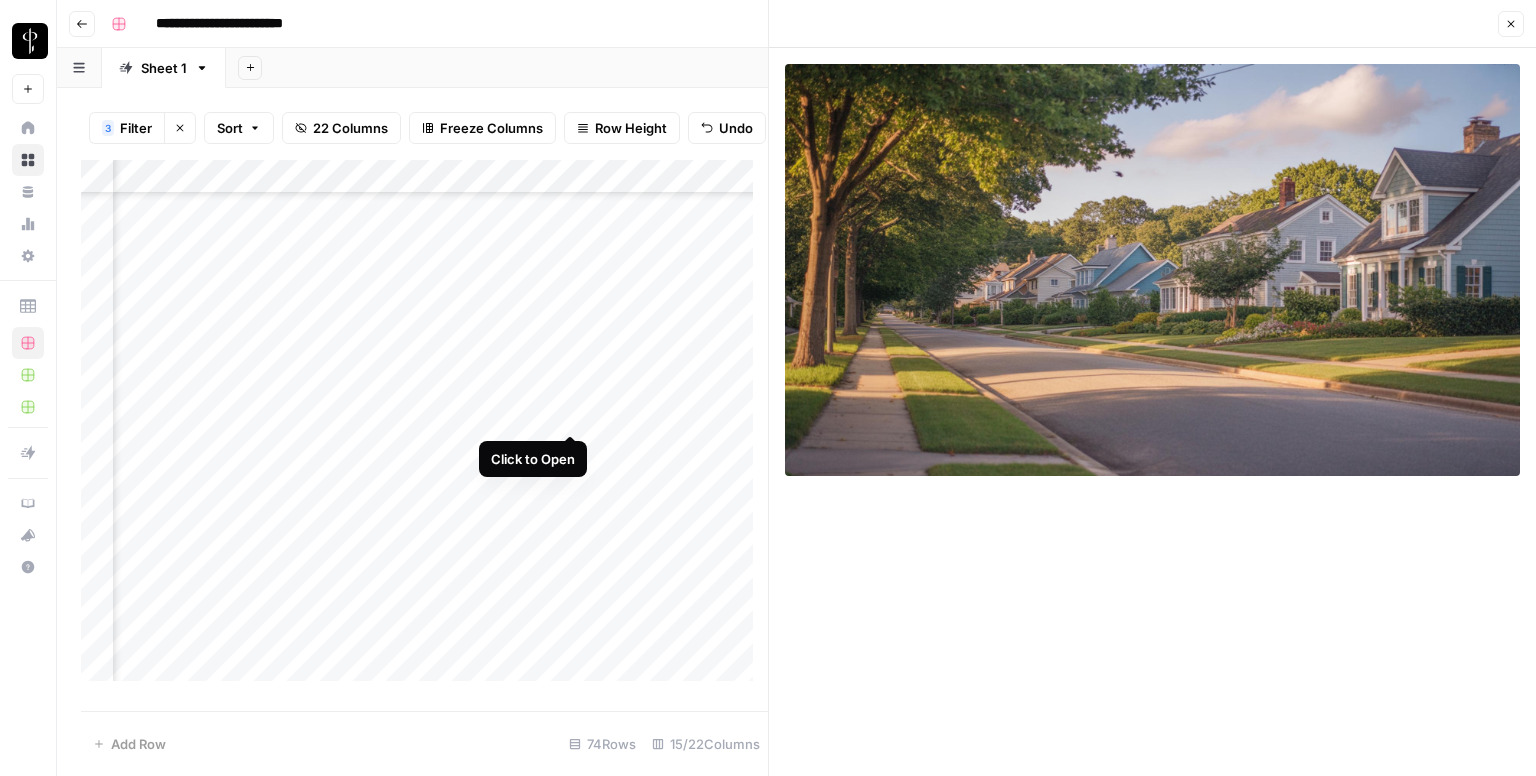 click on "Add Column" at bounding box center (424, 428) 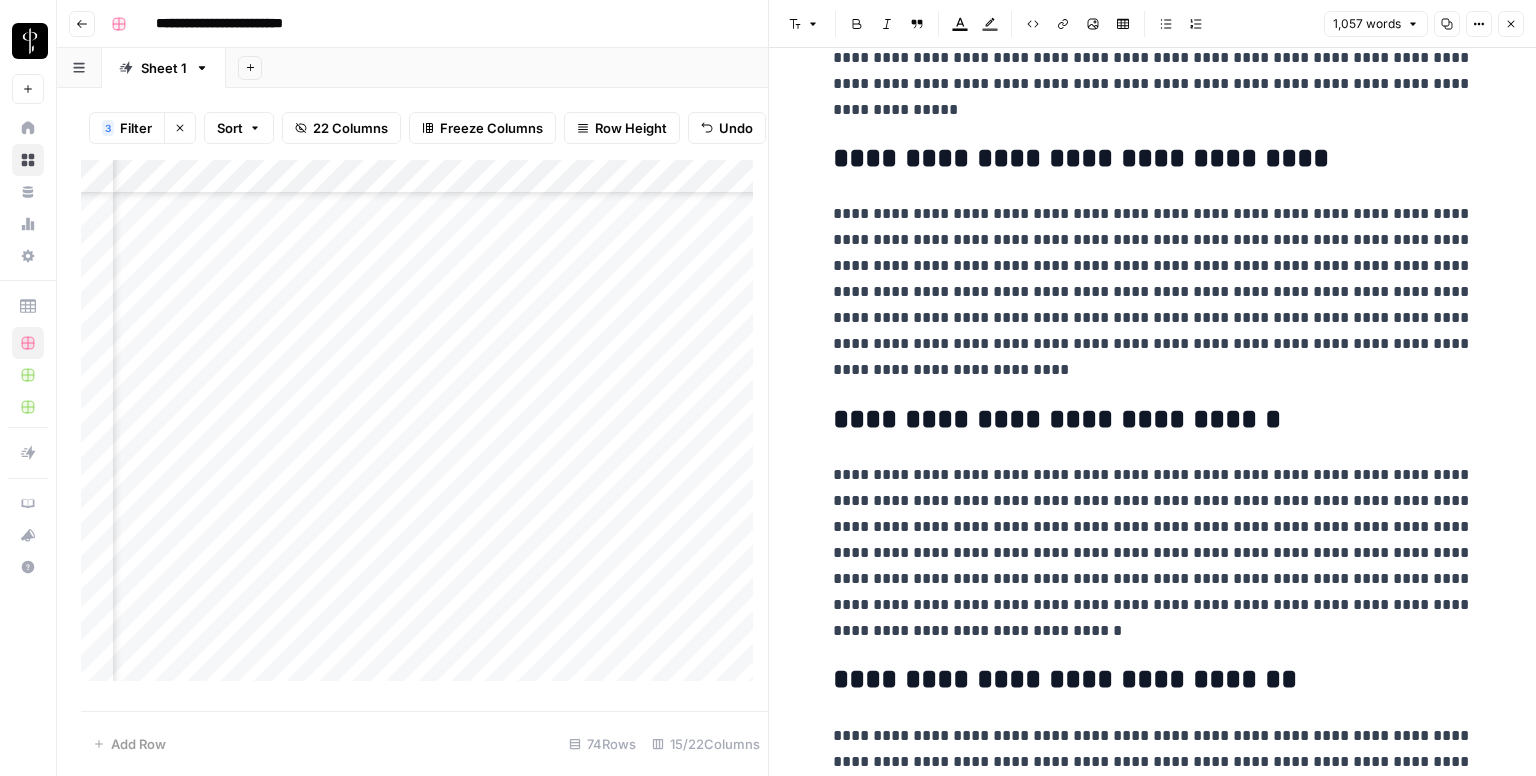 scroll, scrollTop: 2436, scrollLeft: 0, axis: vertical 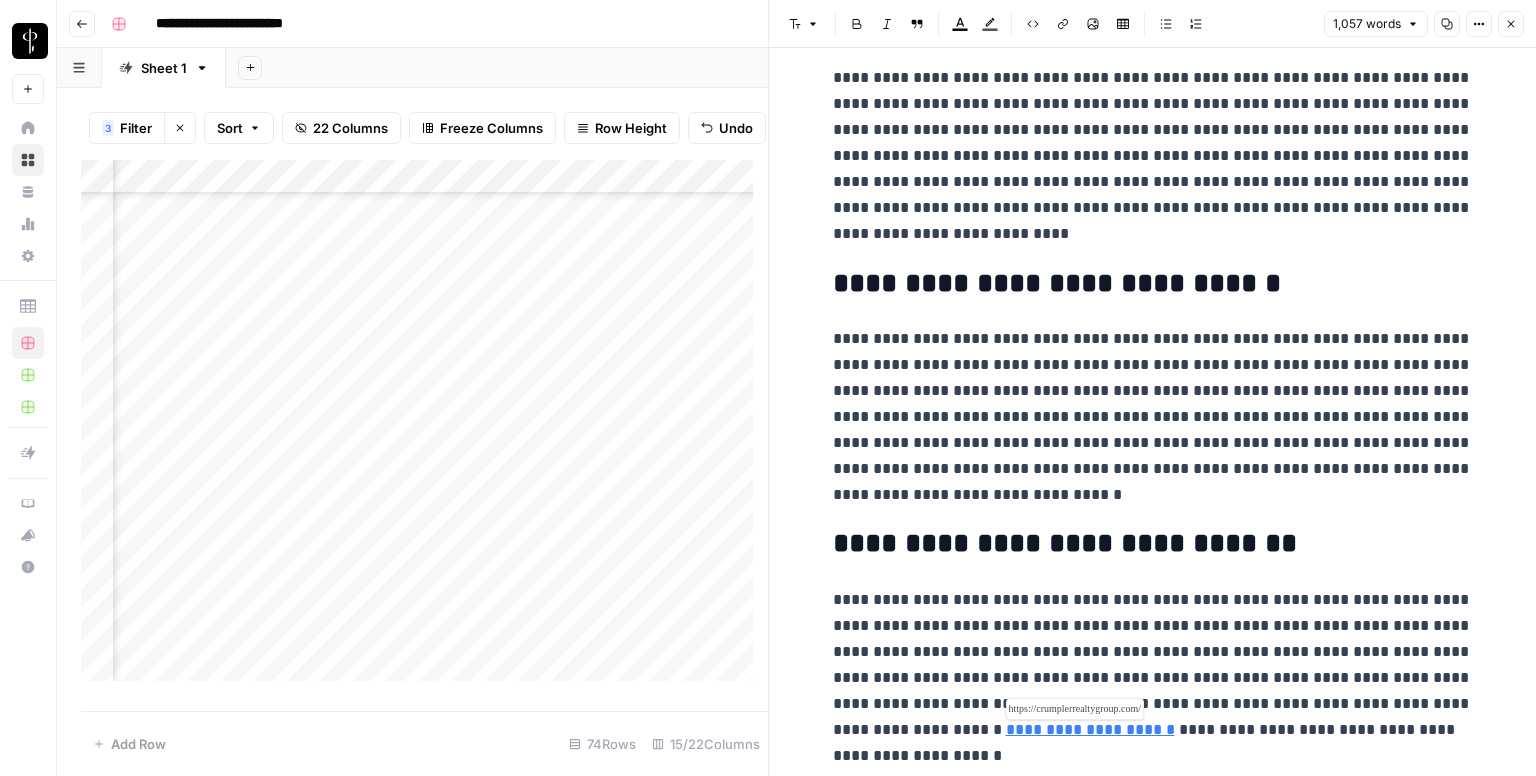 click on "**********" at bounding box center [1090, 729] 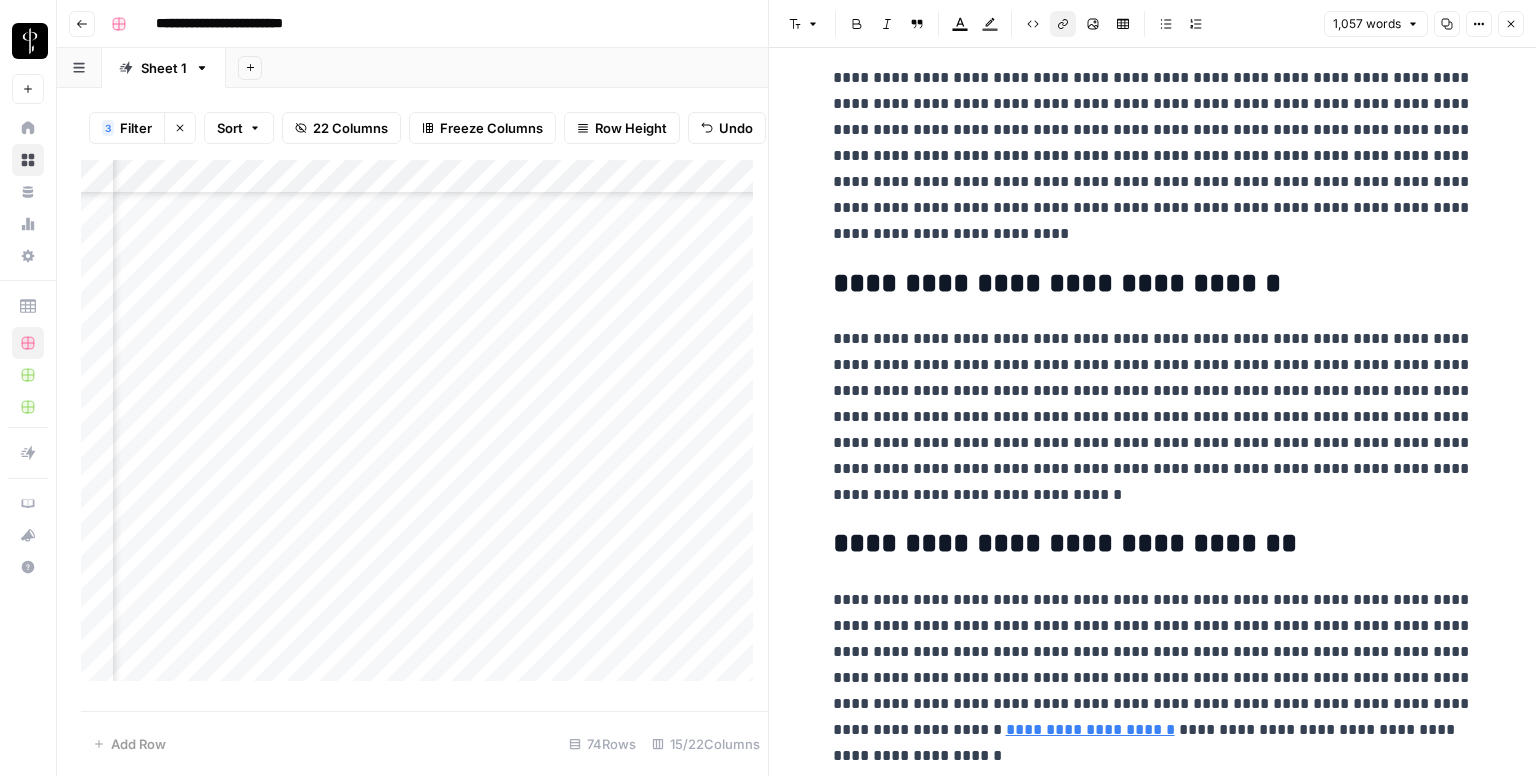 click on "Close" at bounding box center [1511, 24] 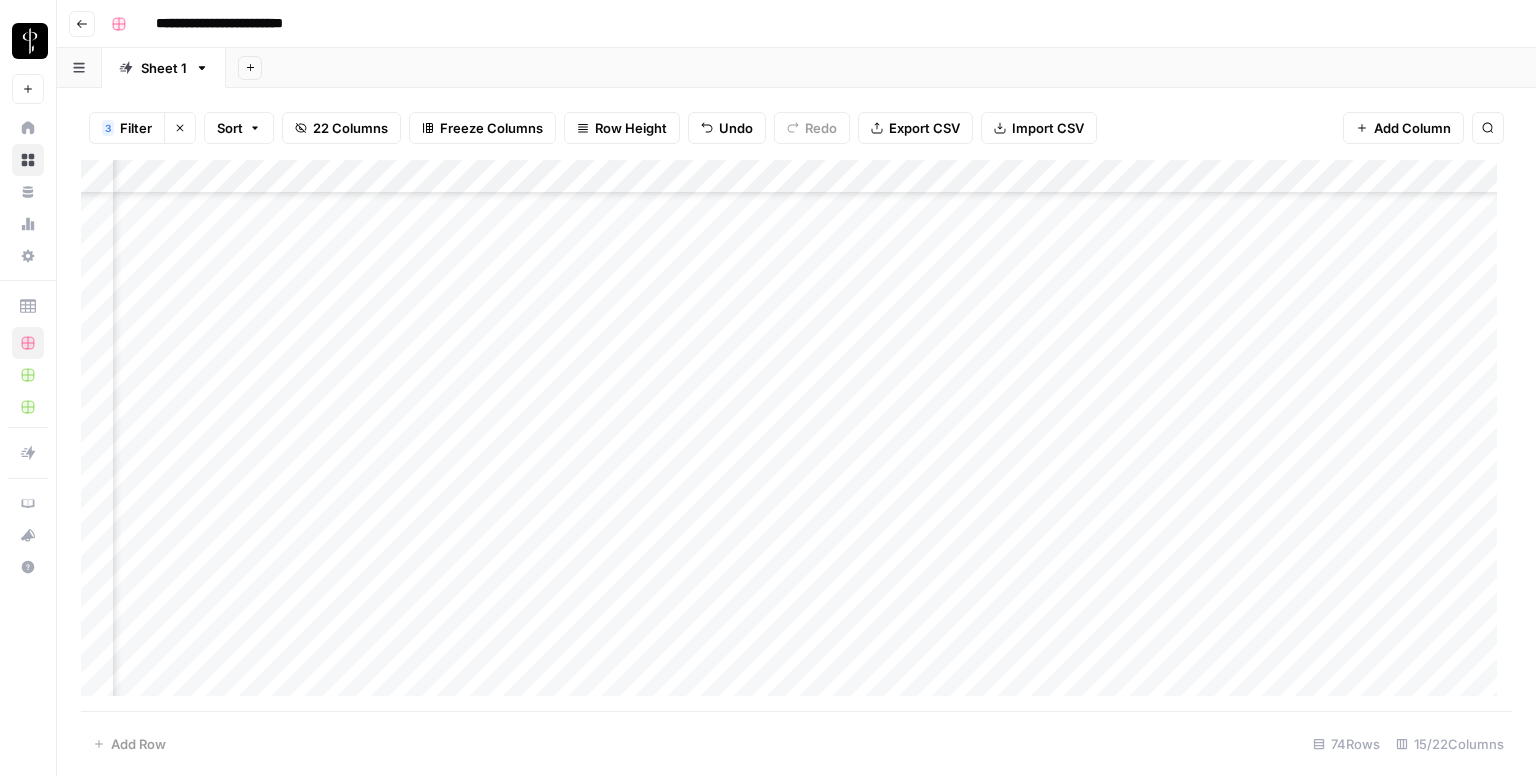 click on "Add Column" at bounding box center (796, 436) 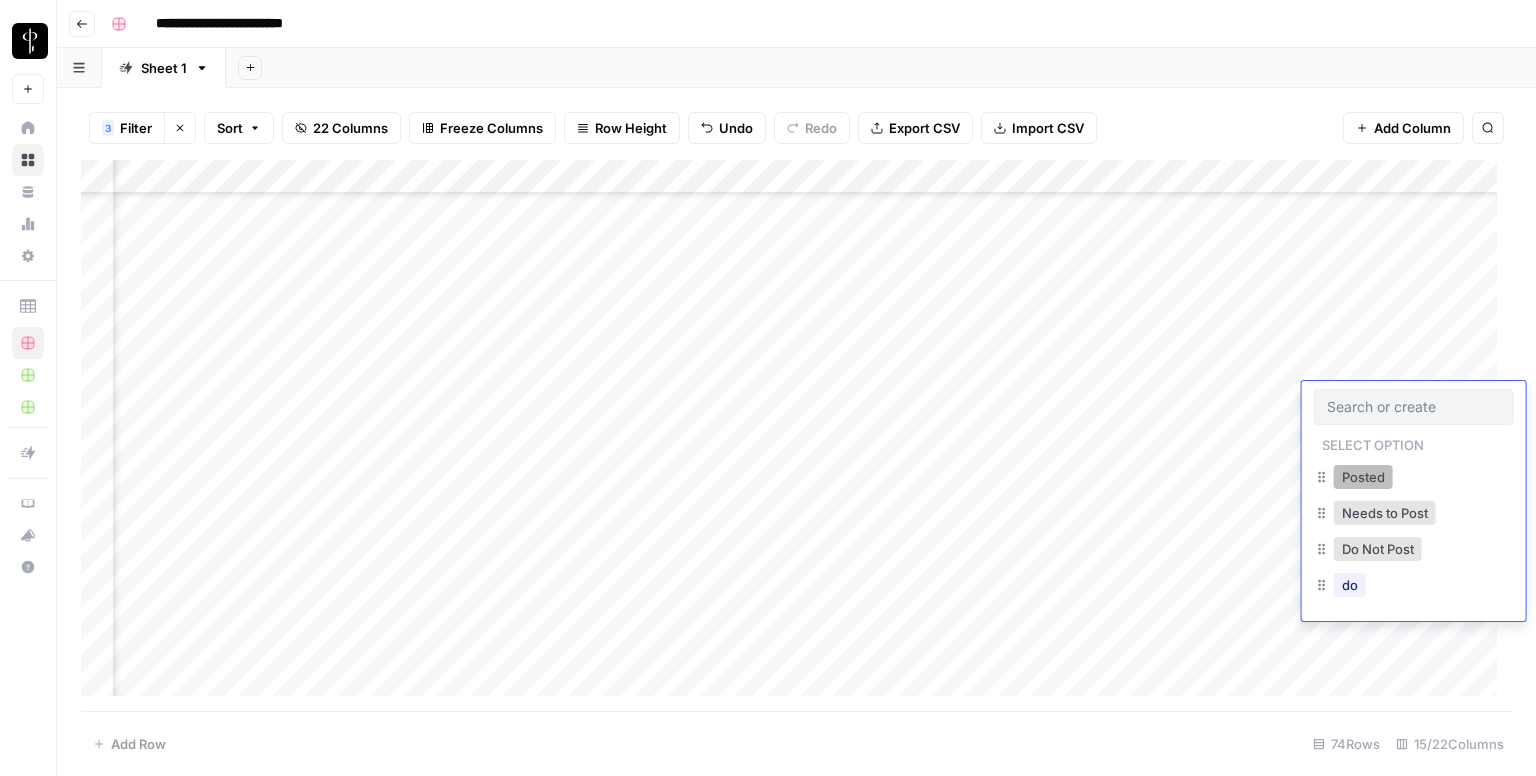 click on "Posted" at bounding box center (1363, 477) 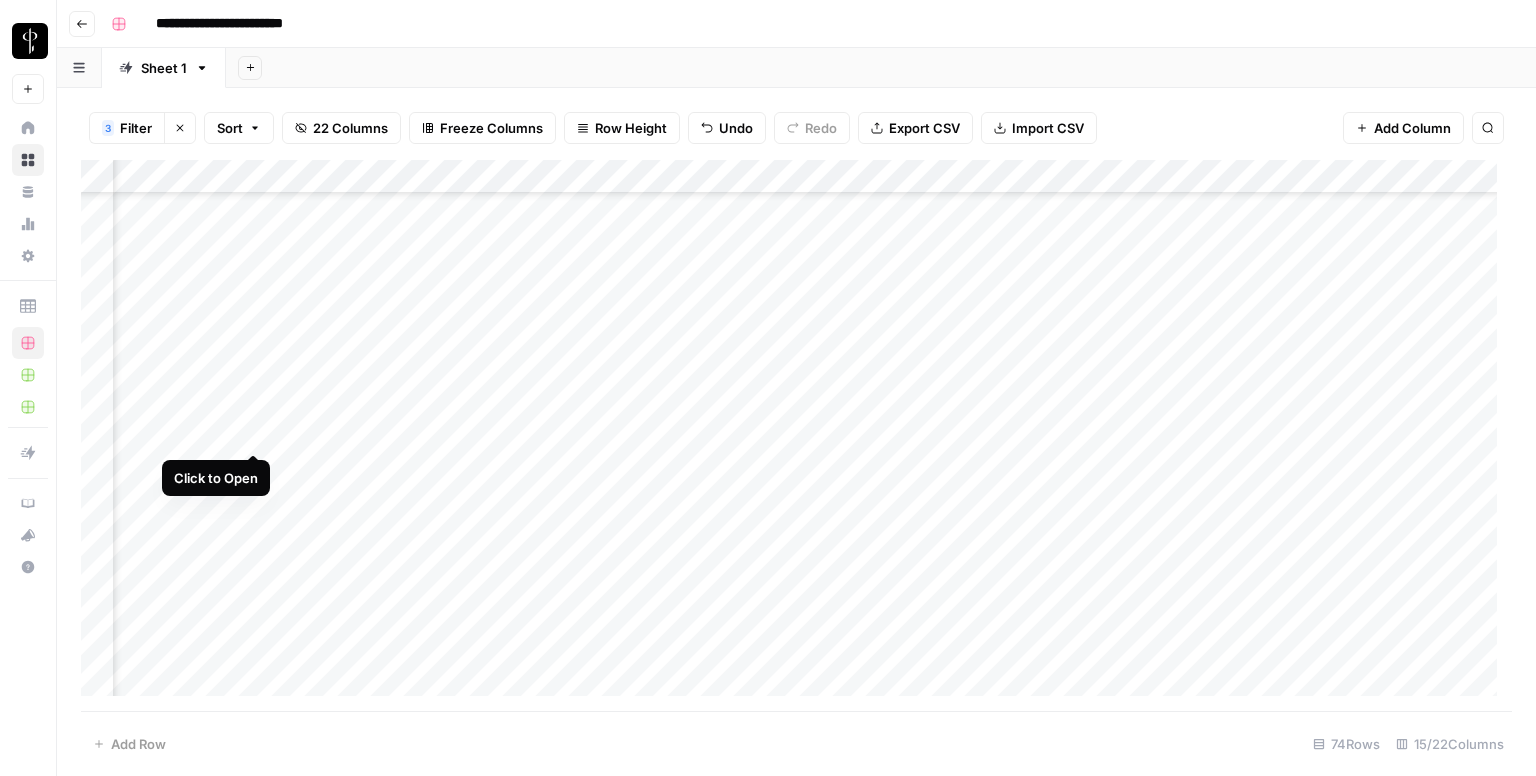 click on "Add Column" at bounding box center (796, 436) 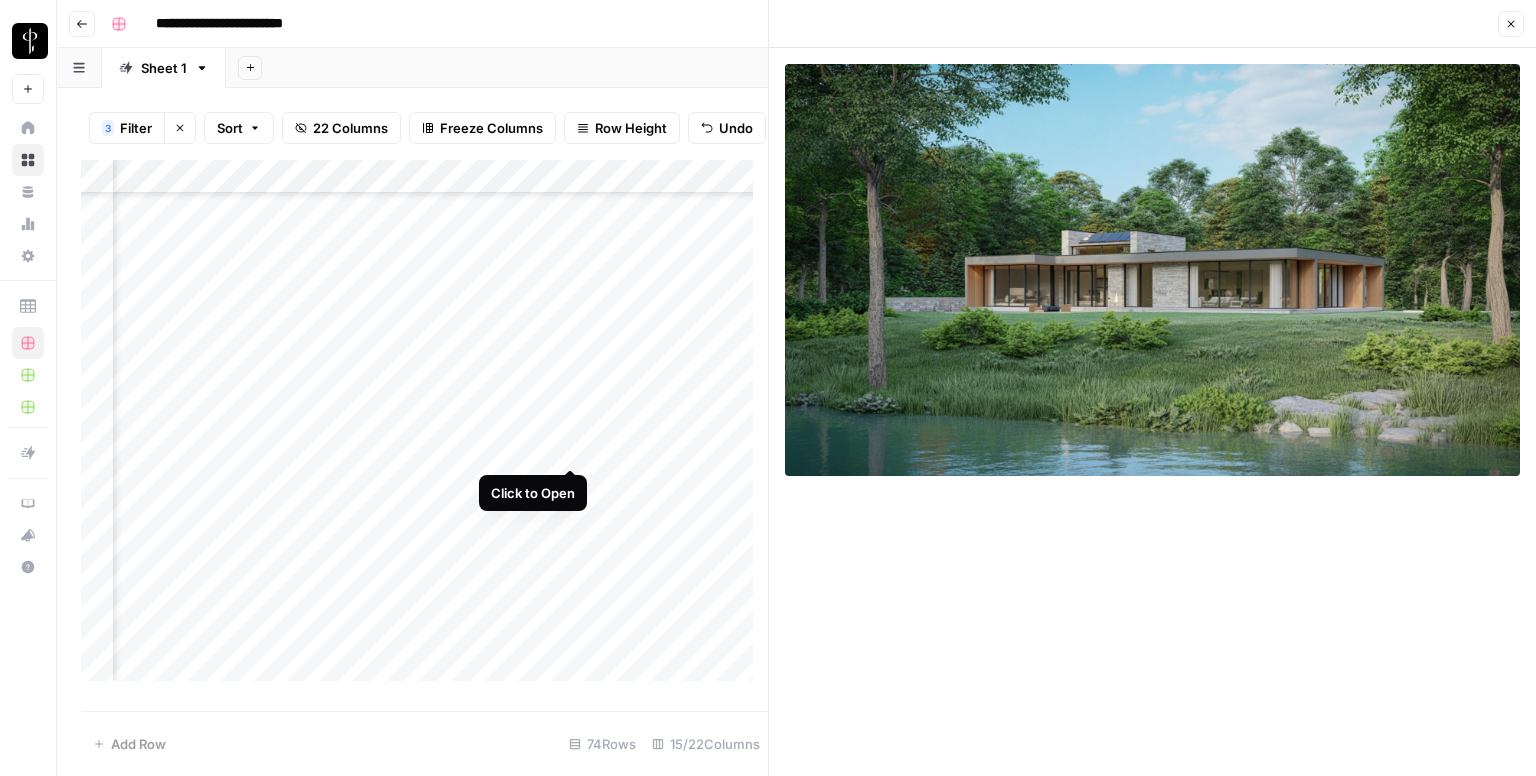 click on "Add Column" at bounding box center (424, 428) 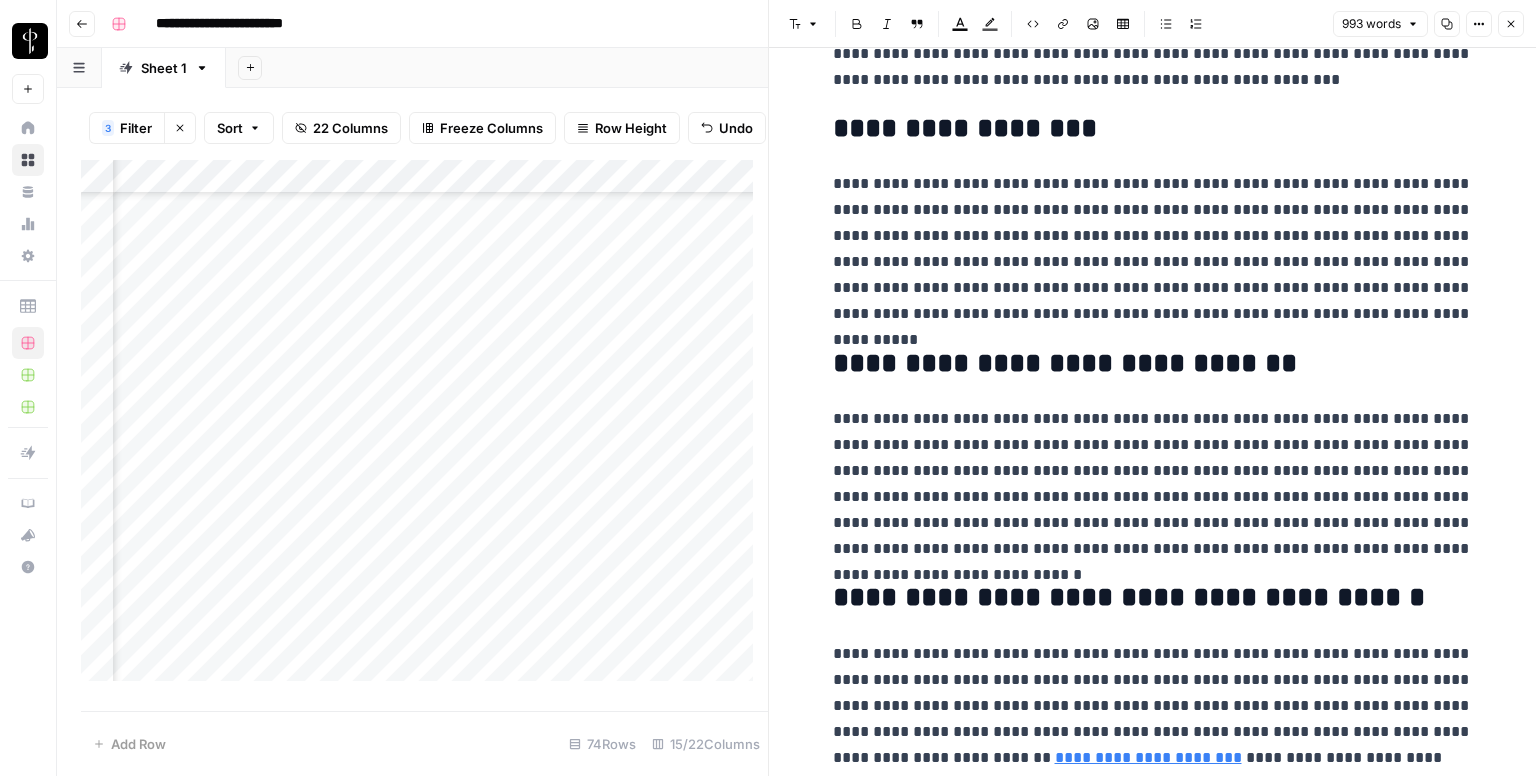 scroll, scrollTop: 2306, scrollLeft: 0, axis: vertical 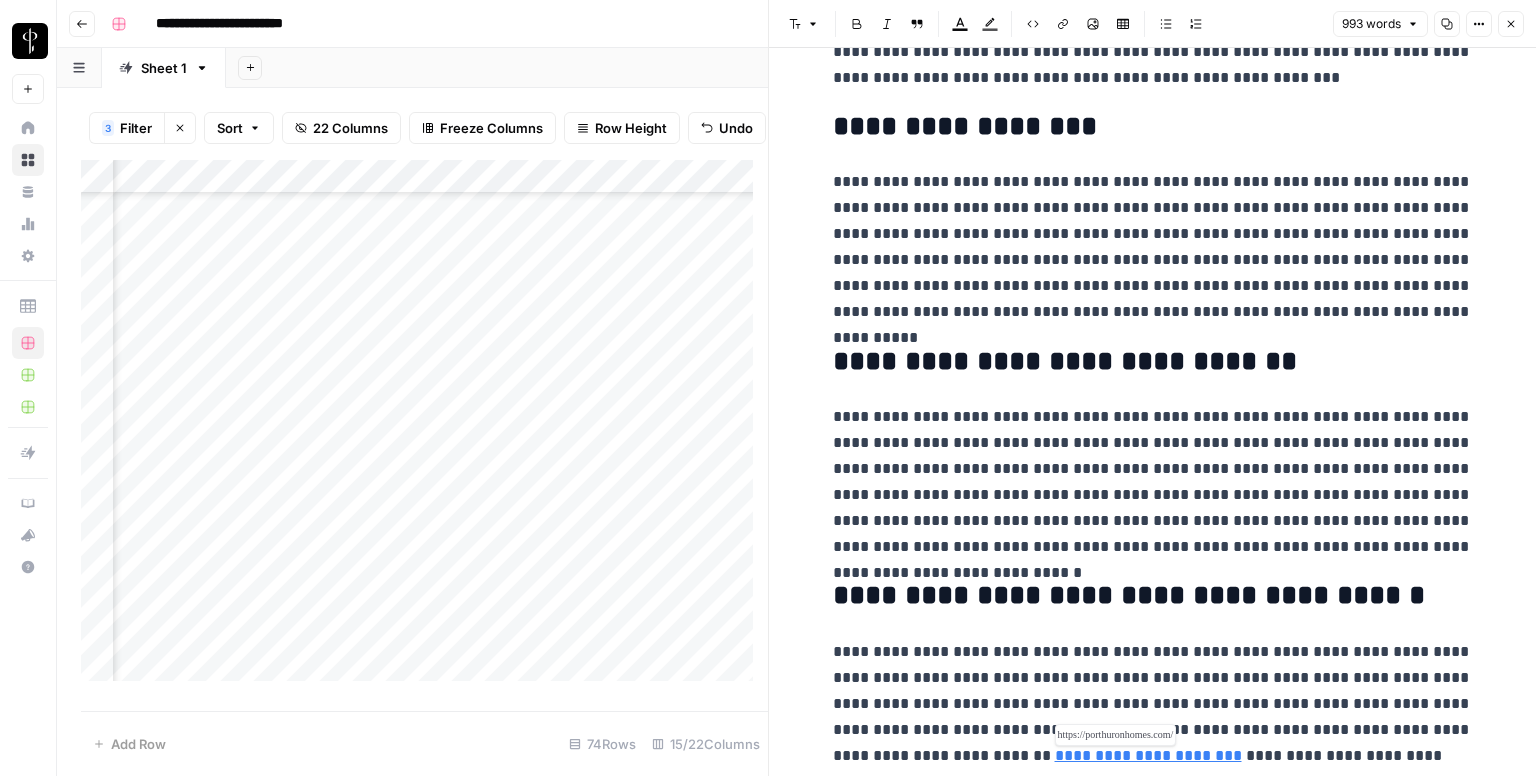 click on "**********" at bounding box center (1148, 755) 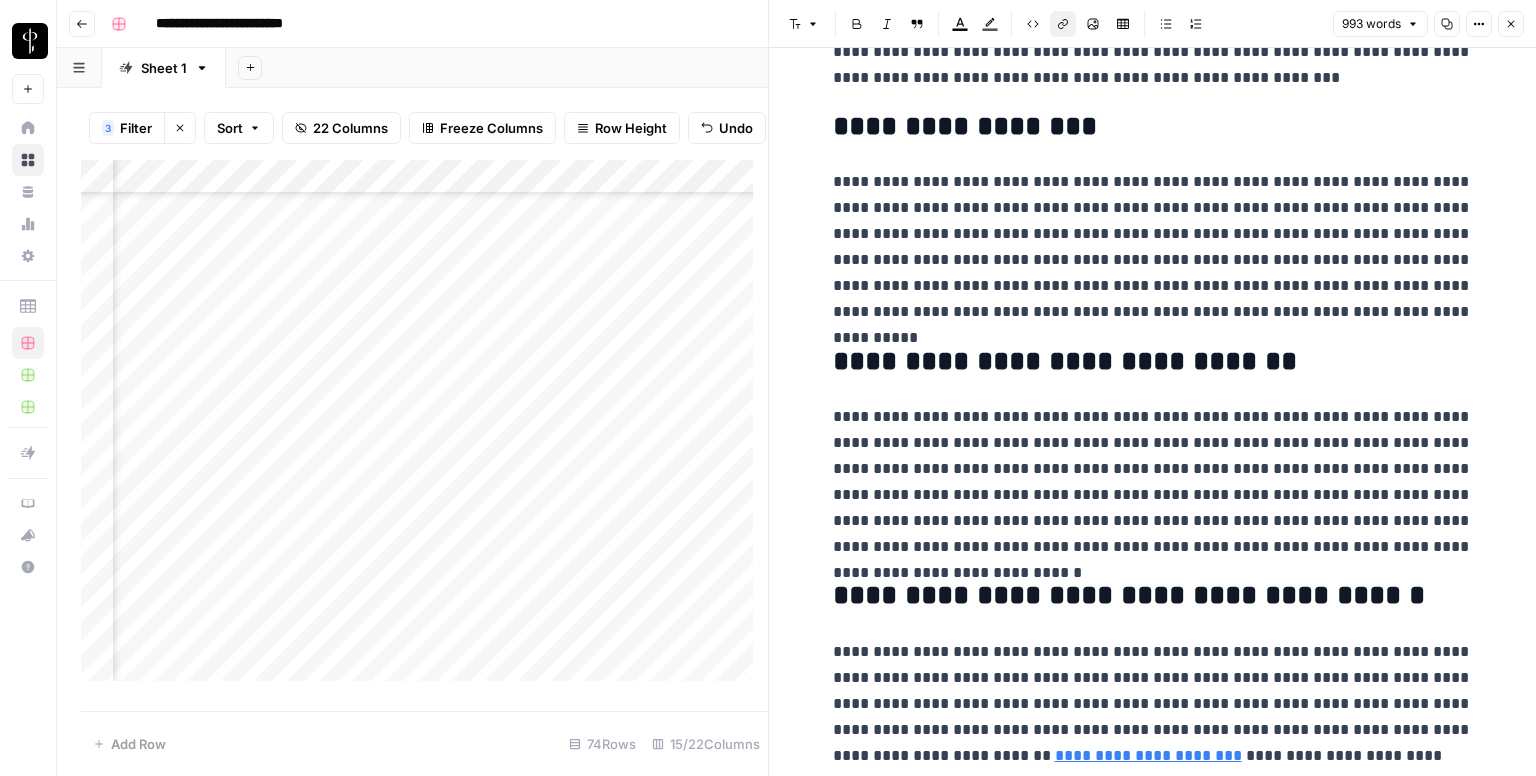 click 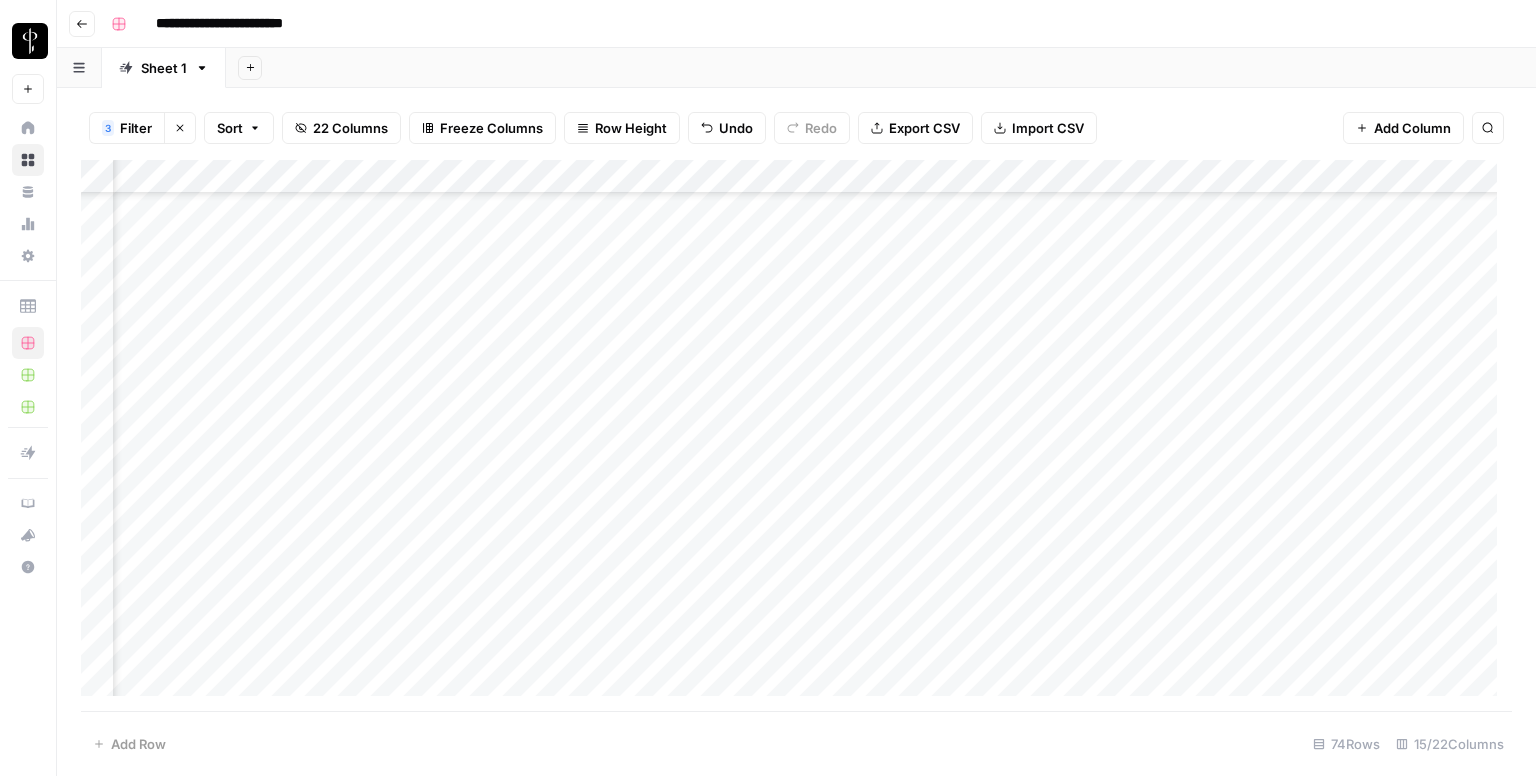 click on "Add Column" at bounding box center (796, 436) 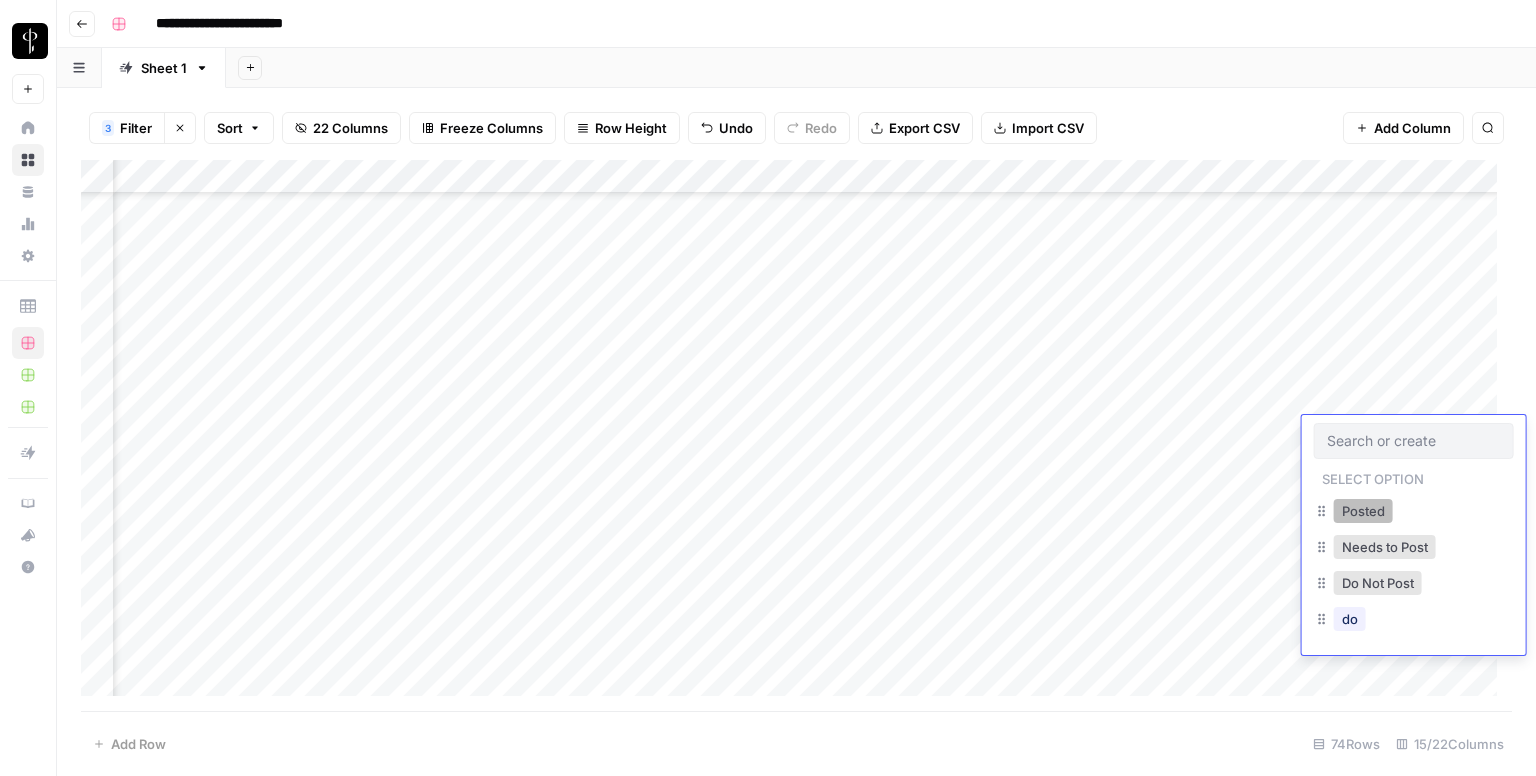 click on "Posted" at bounding box center (1363, 511) 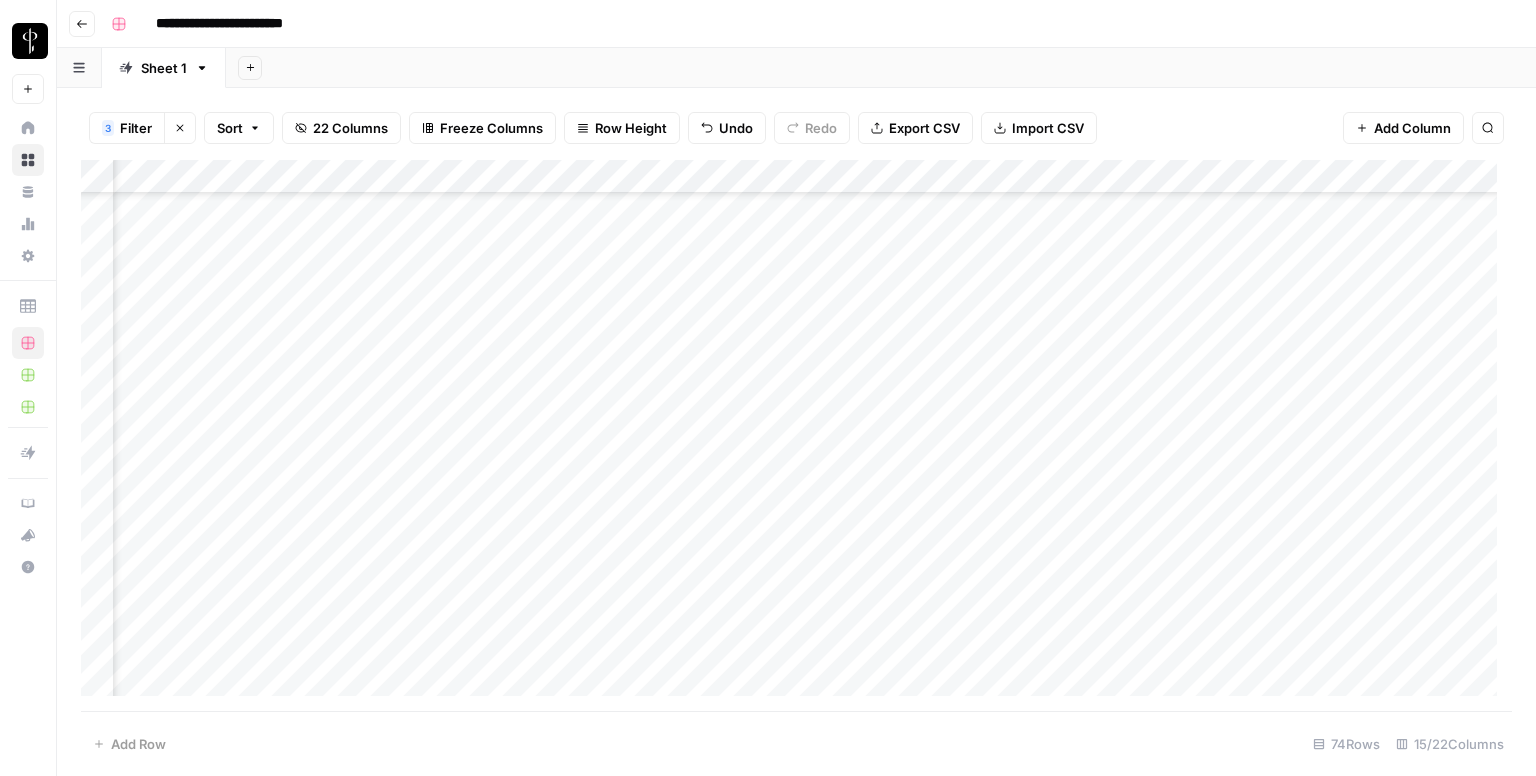 scroll, scrollTop: 1200, scrollLeft: 1333, axis: both 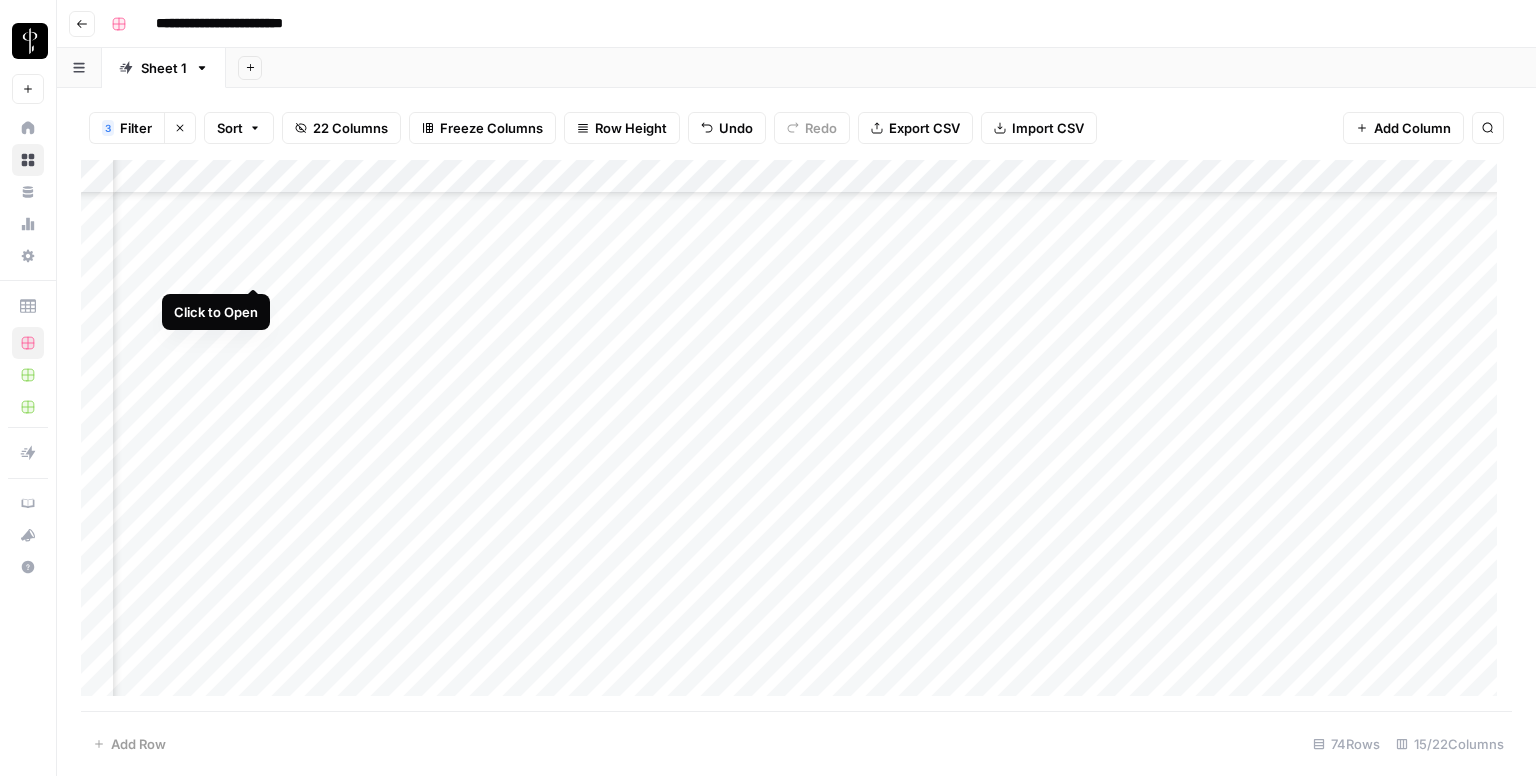click on "Add Column" at bounding box center (796, 436) 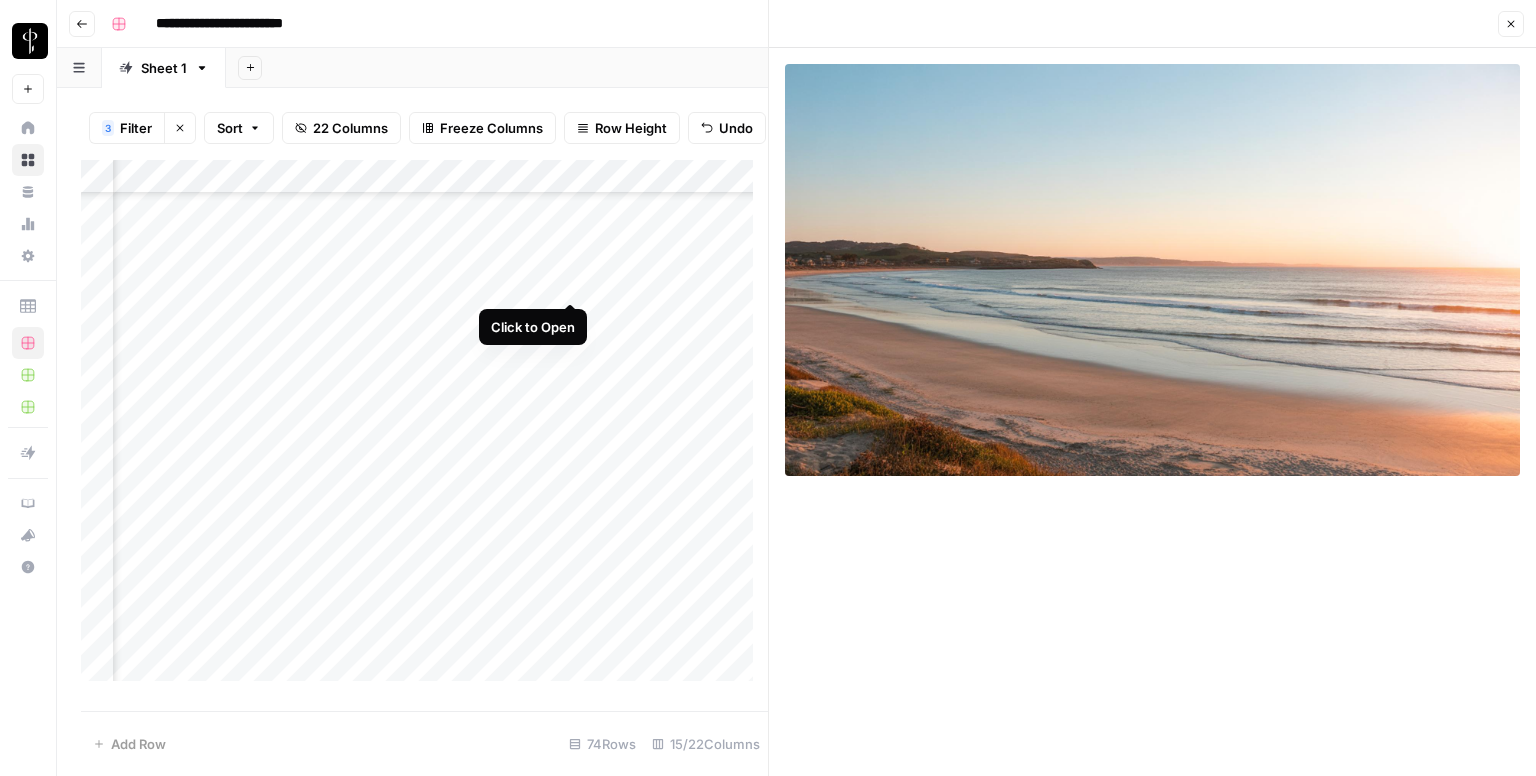 click on "Add Column" at bounding box center (424, 428) 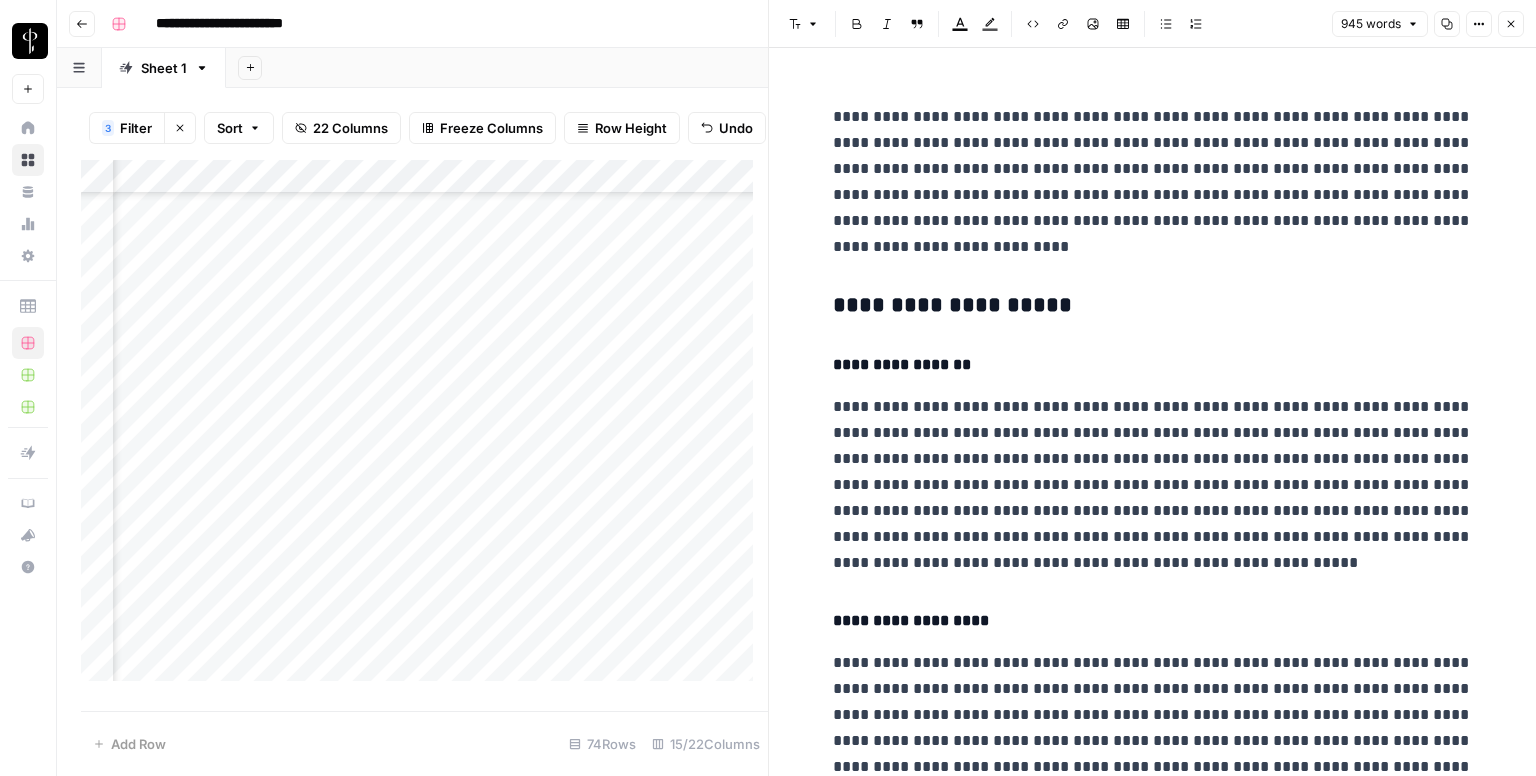 click on "**********" at bounding box center [1153, 1541] 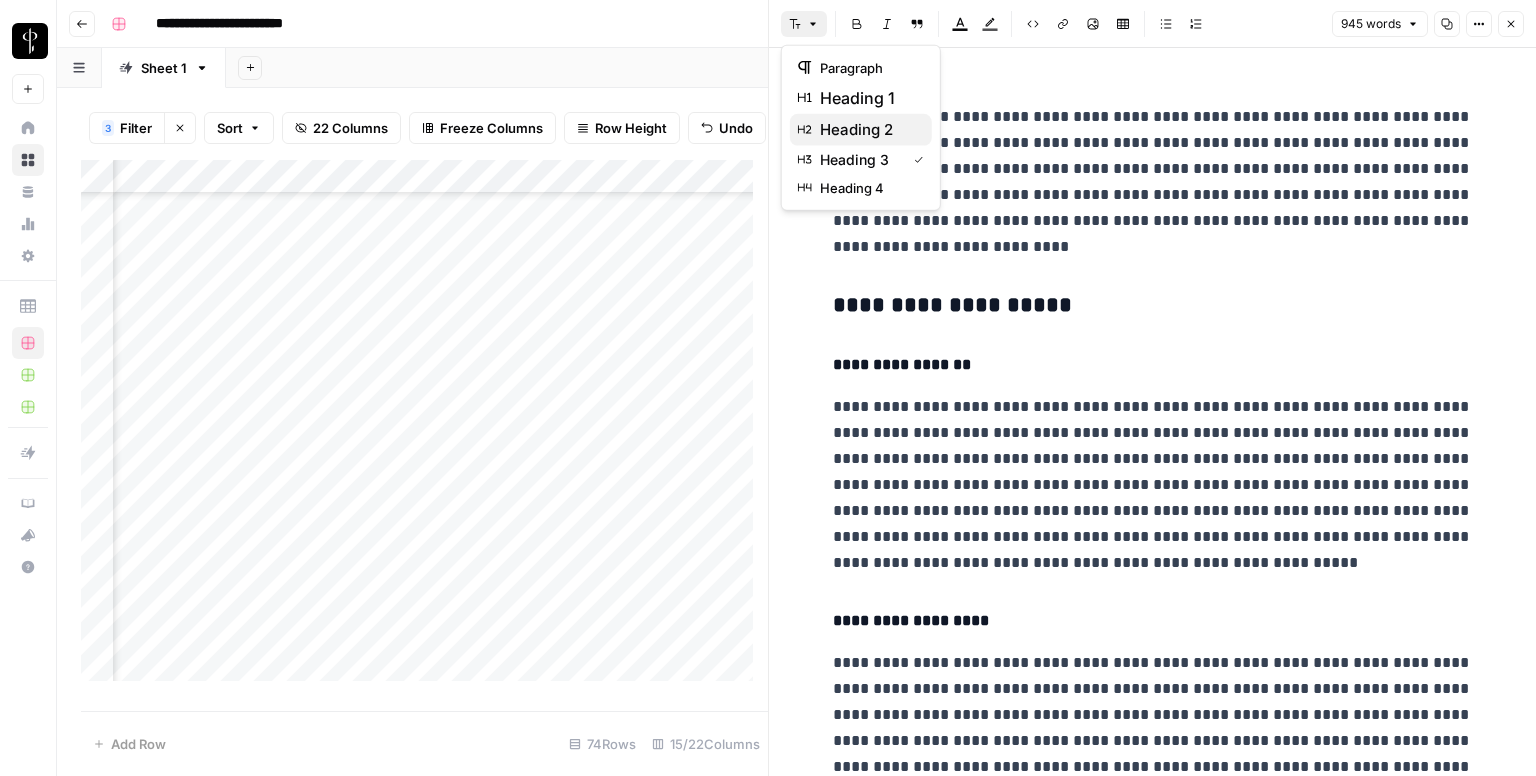 click on "heading 2" at bounding box center (868, 130) 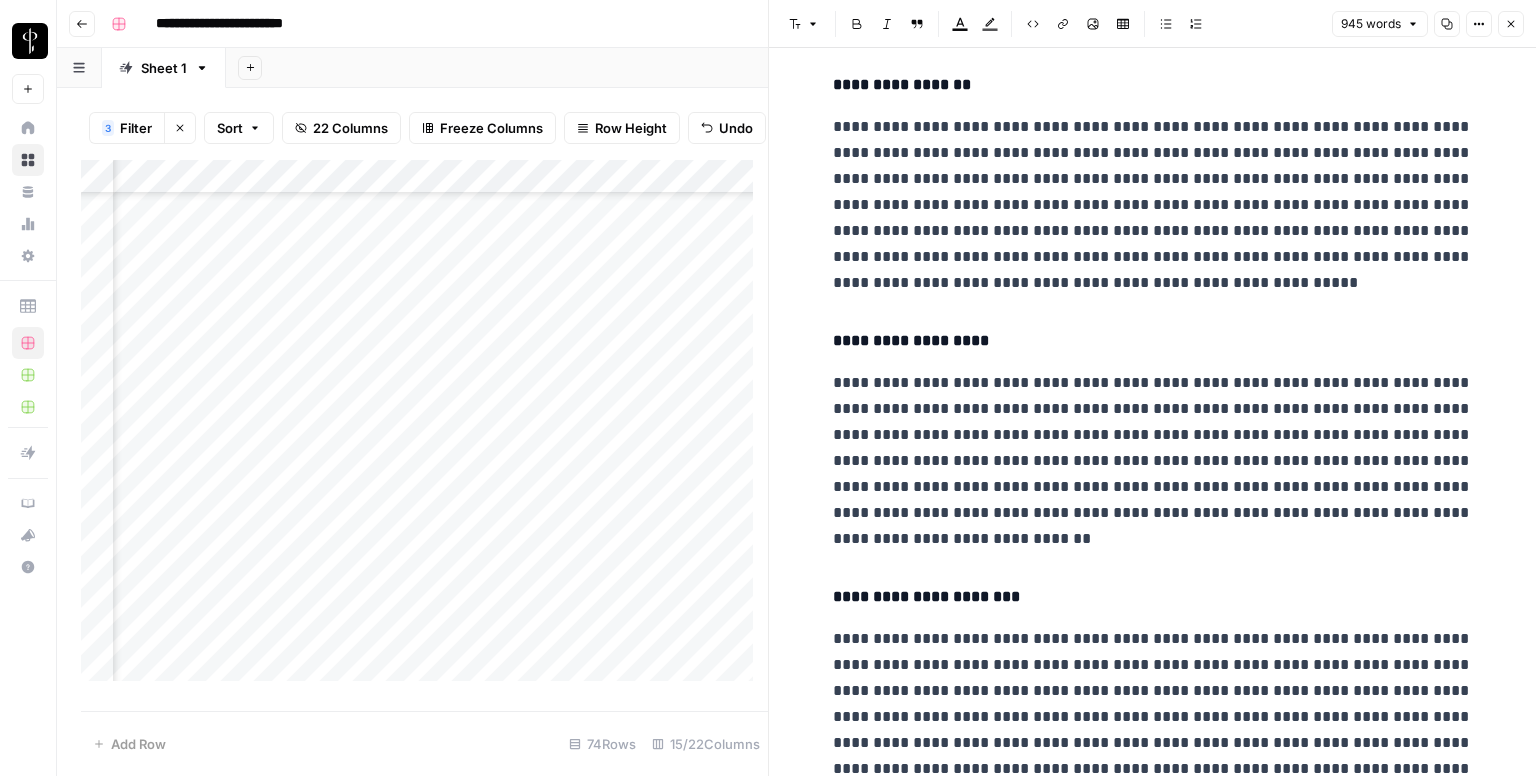 scroll, scrollTop: 500, scrollLeft: 0, axis: vertical 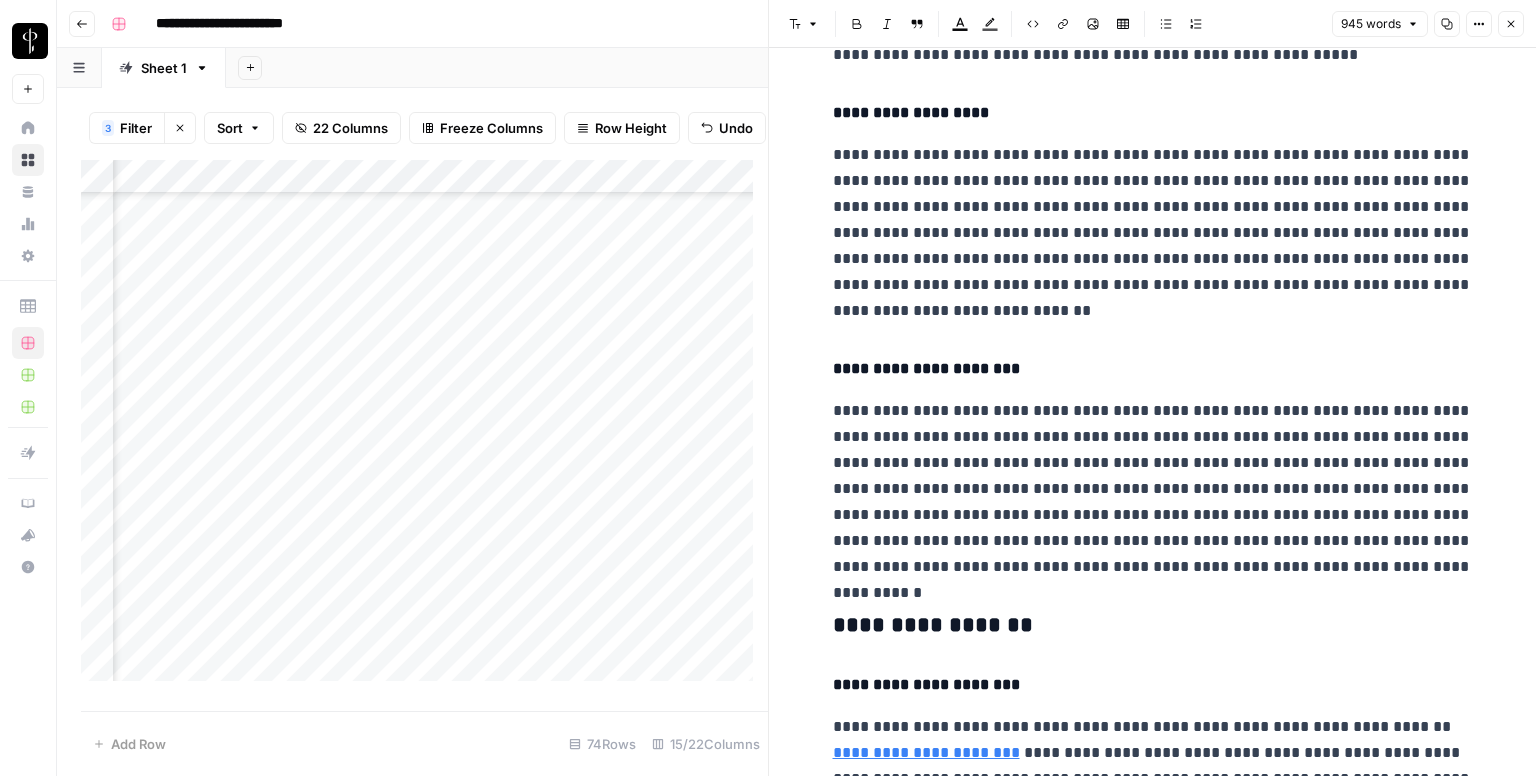 click on "**********" at bounding box center (1153, 626) 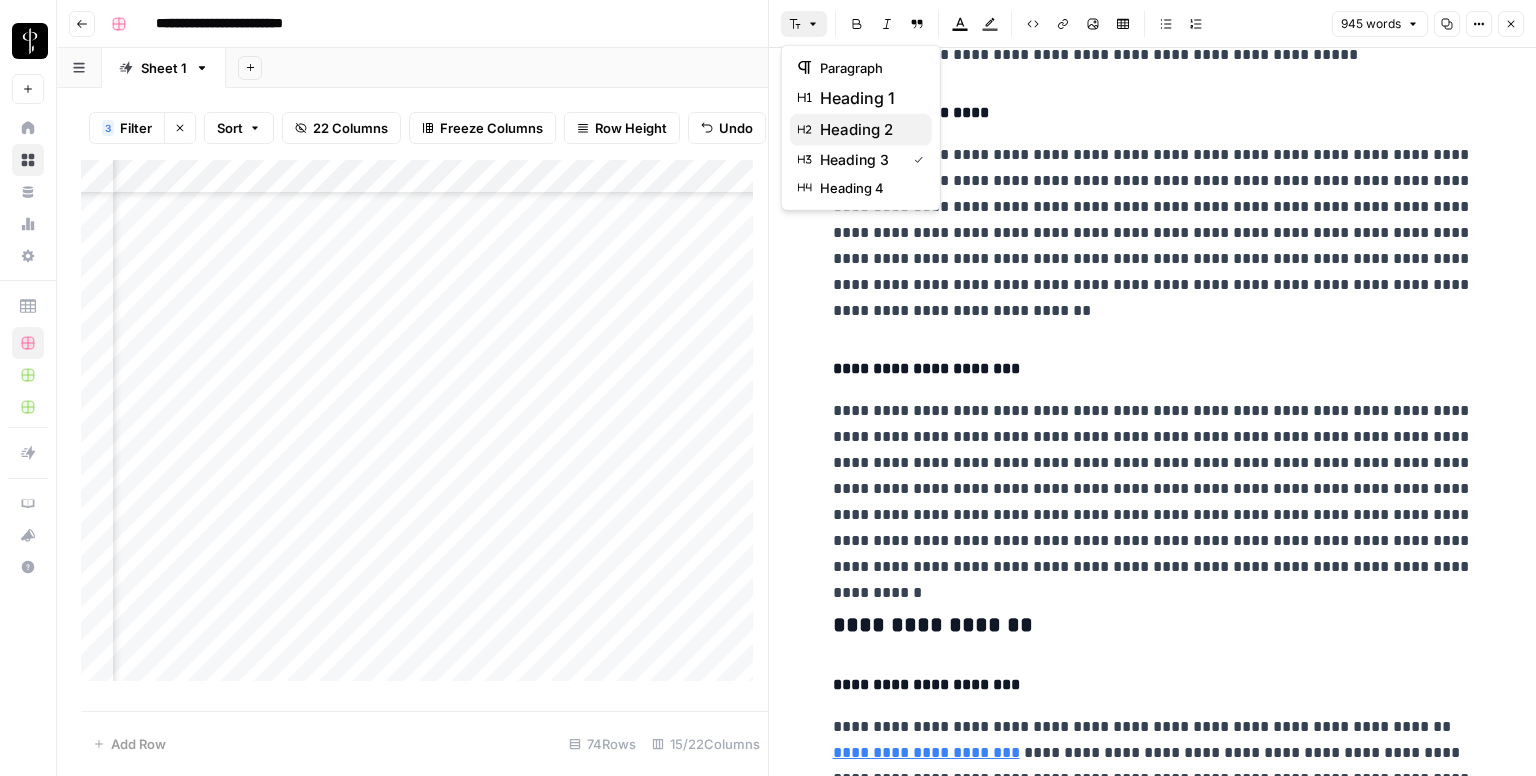 click on "heading 2" at bounding box center [868, 130] 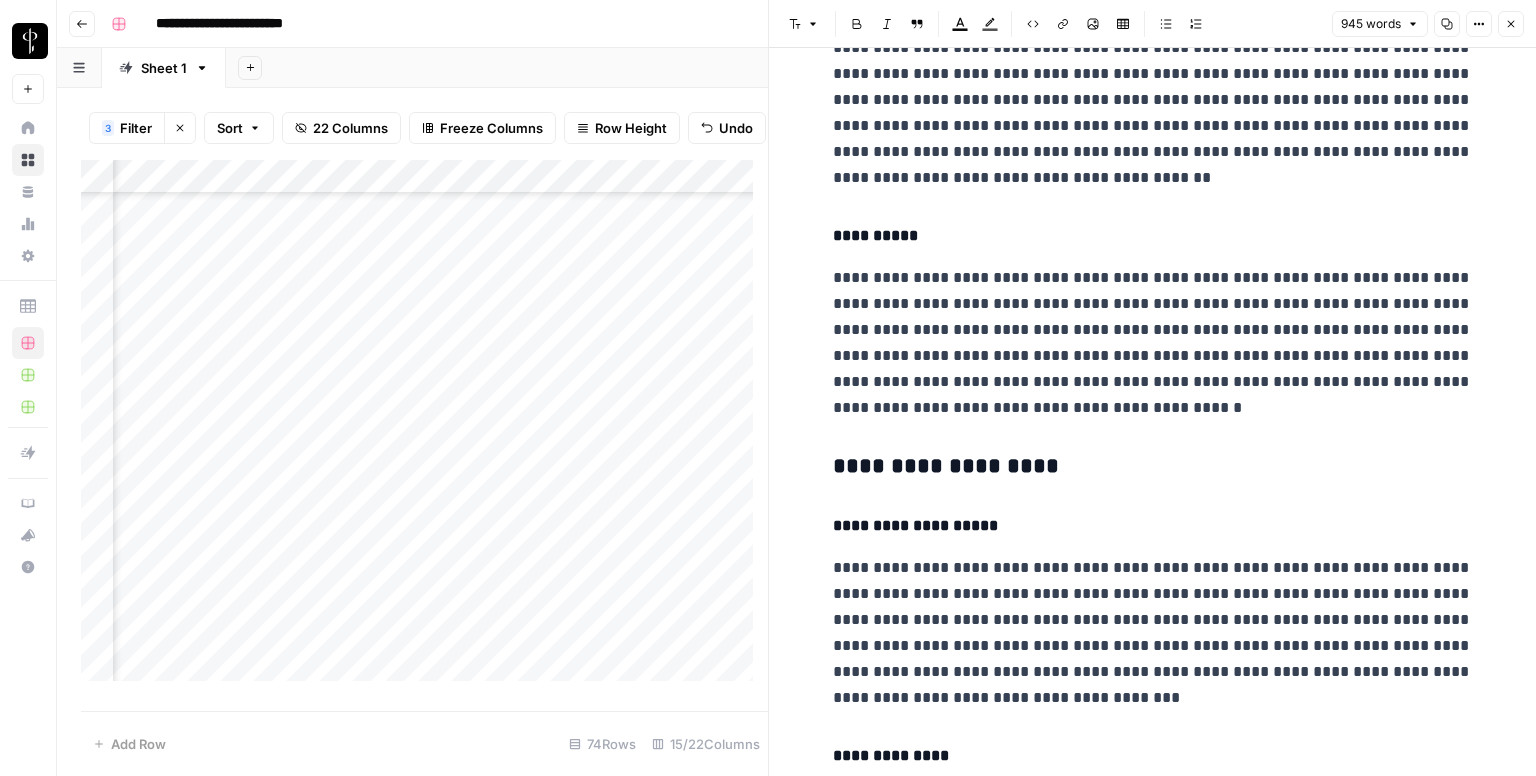 scroll, scrollTop: 1600, scrollLeft: 0, axis: vertical 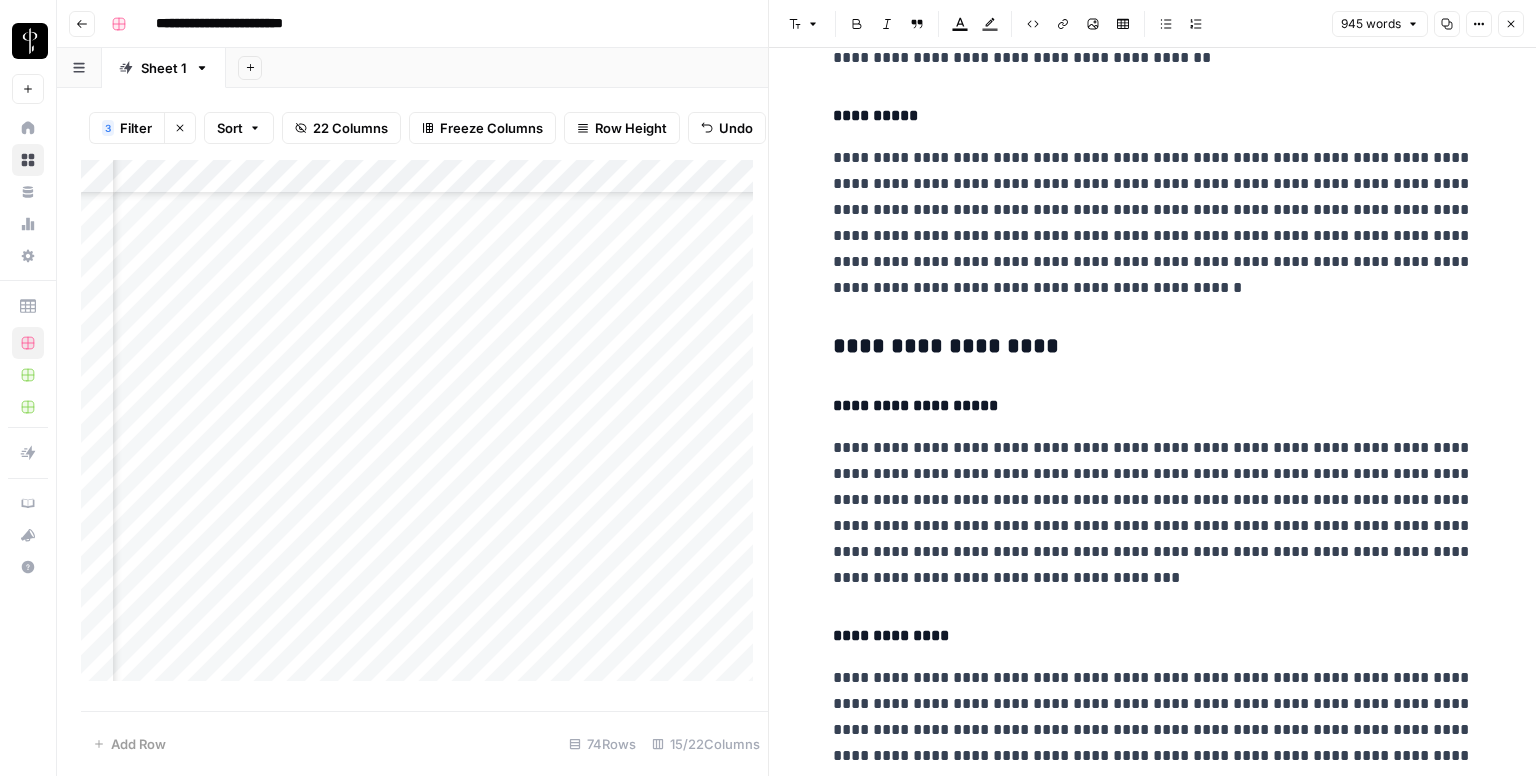 click on "**********" at bounding box center [1153, 347] 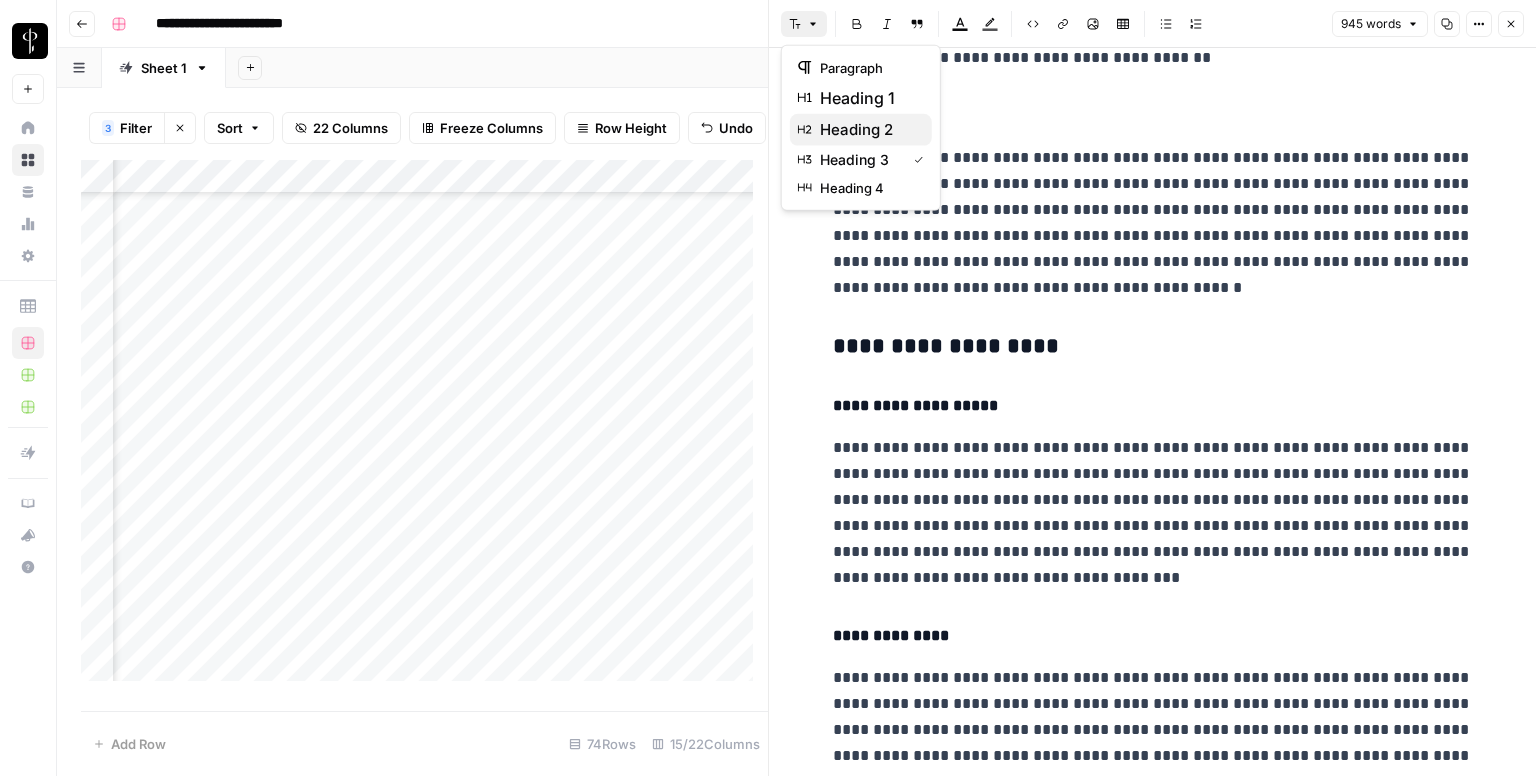 click on "heading 2" at bounding box center (868, 130) 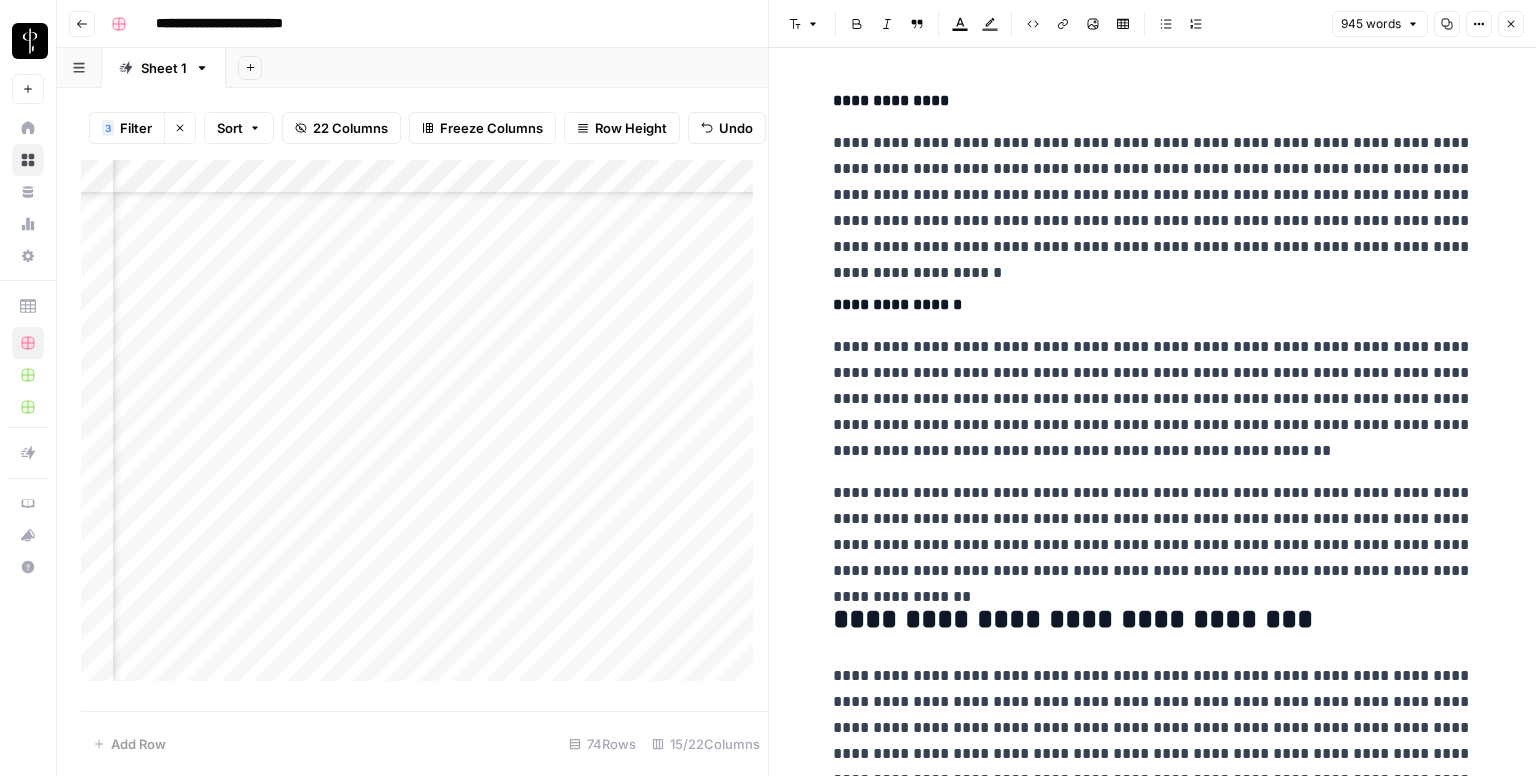 scroll, scrollTop: 2204, scrollLeft: 0, axis: vertical 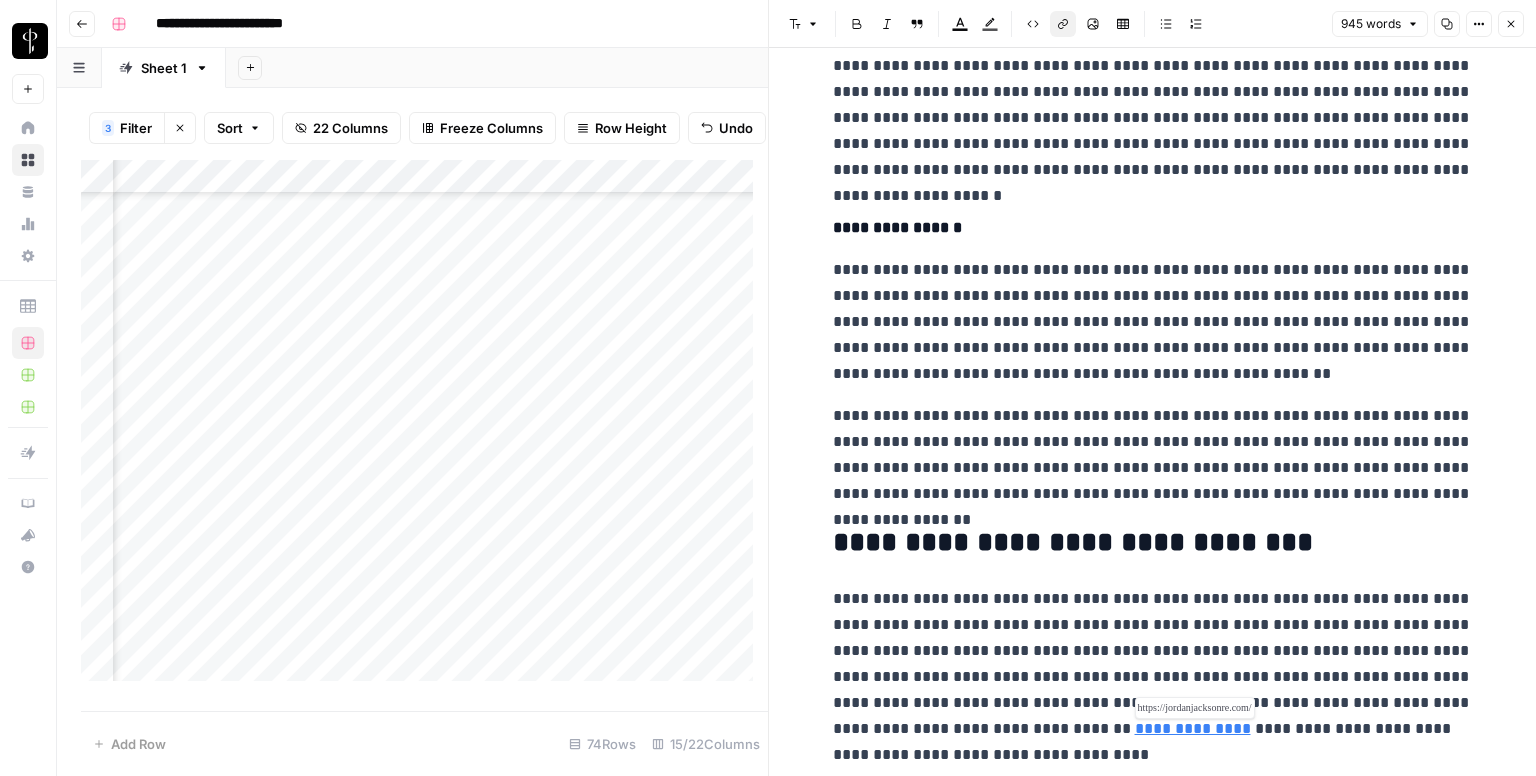 click on "**********" at bounding box center [1193, 728] 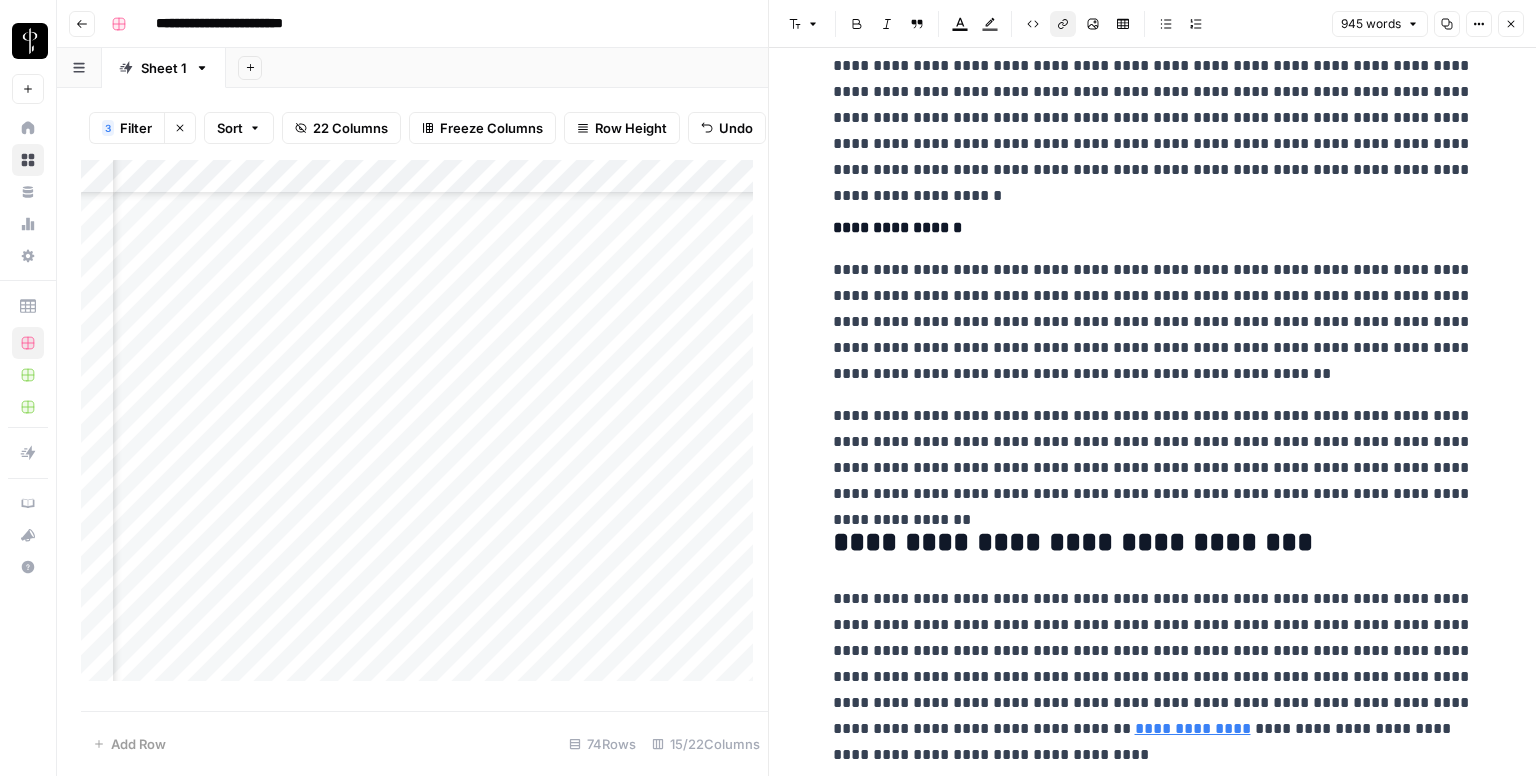 click 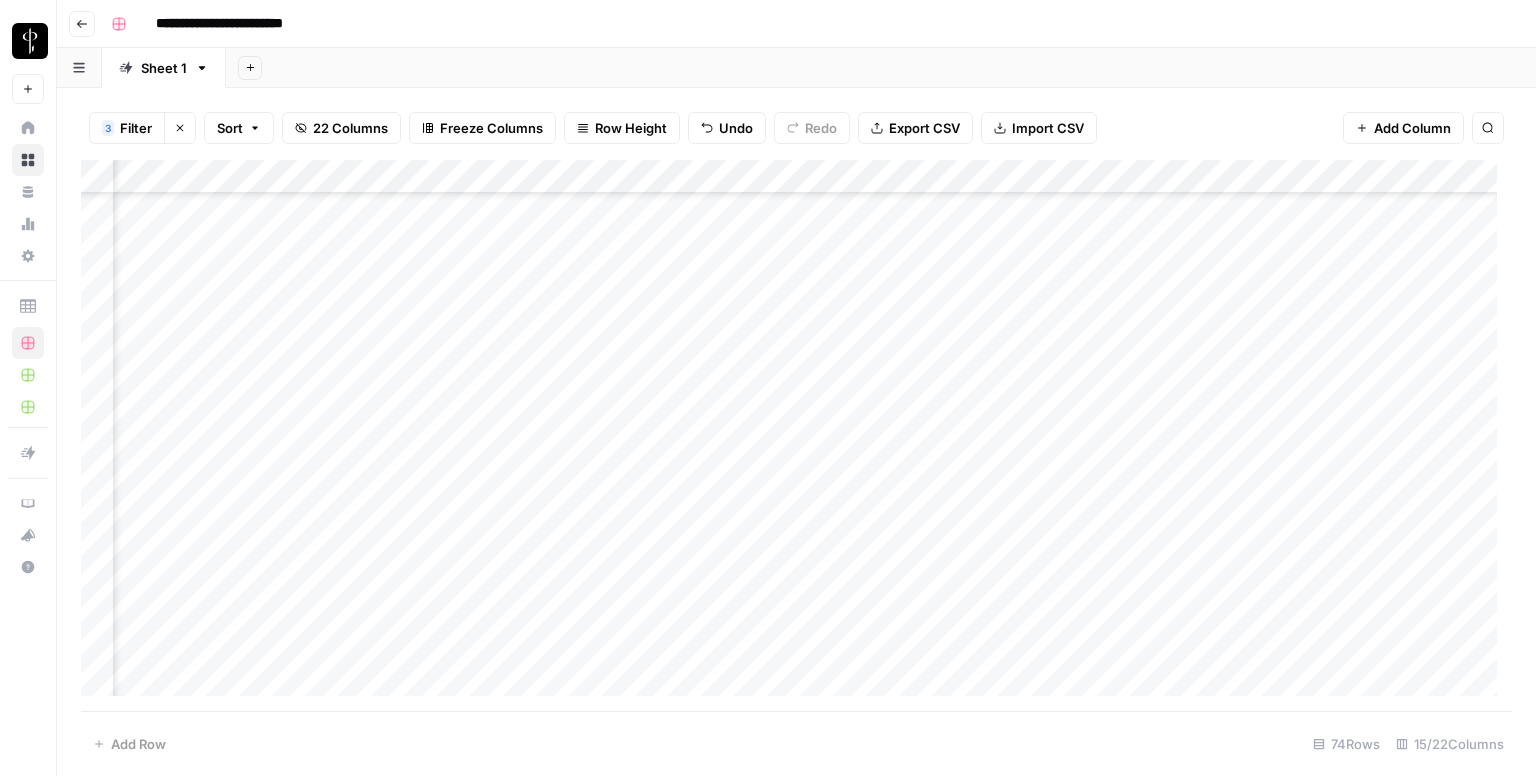 click on "Add Column" at bounding box center (796, 436) 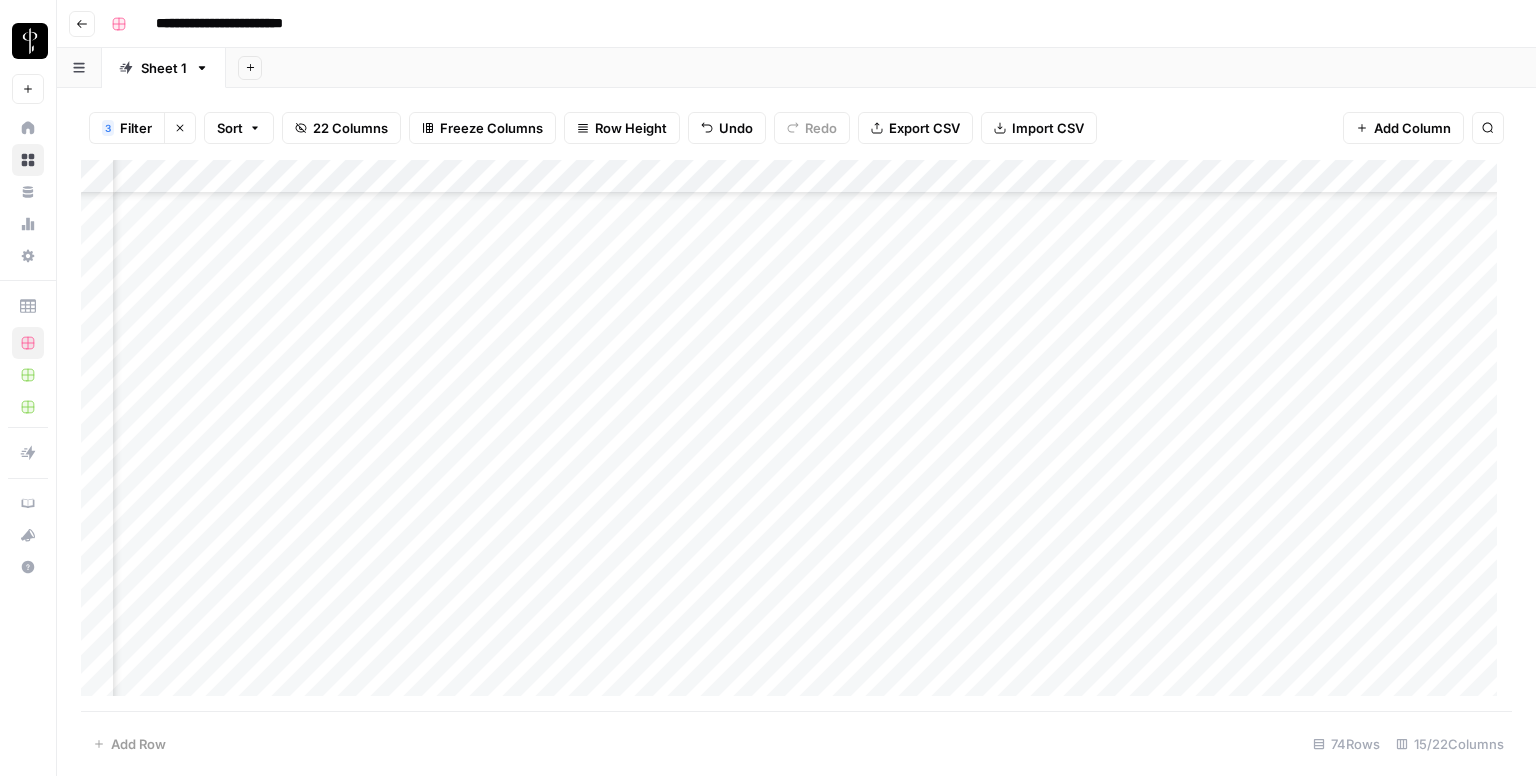 click on "Add Column" at bounding box center [796, 436] 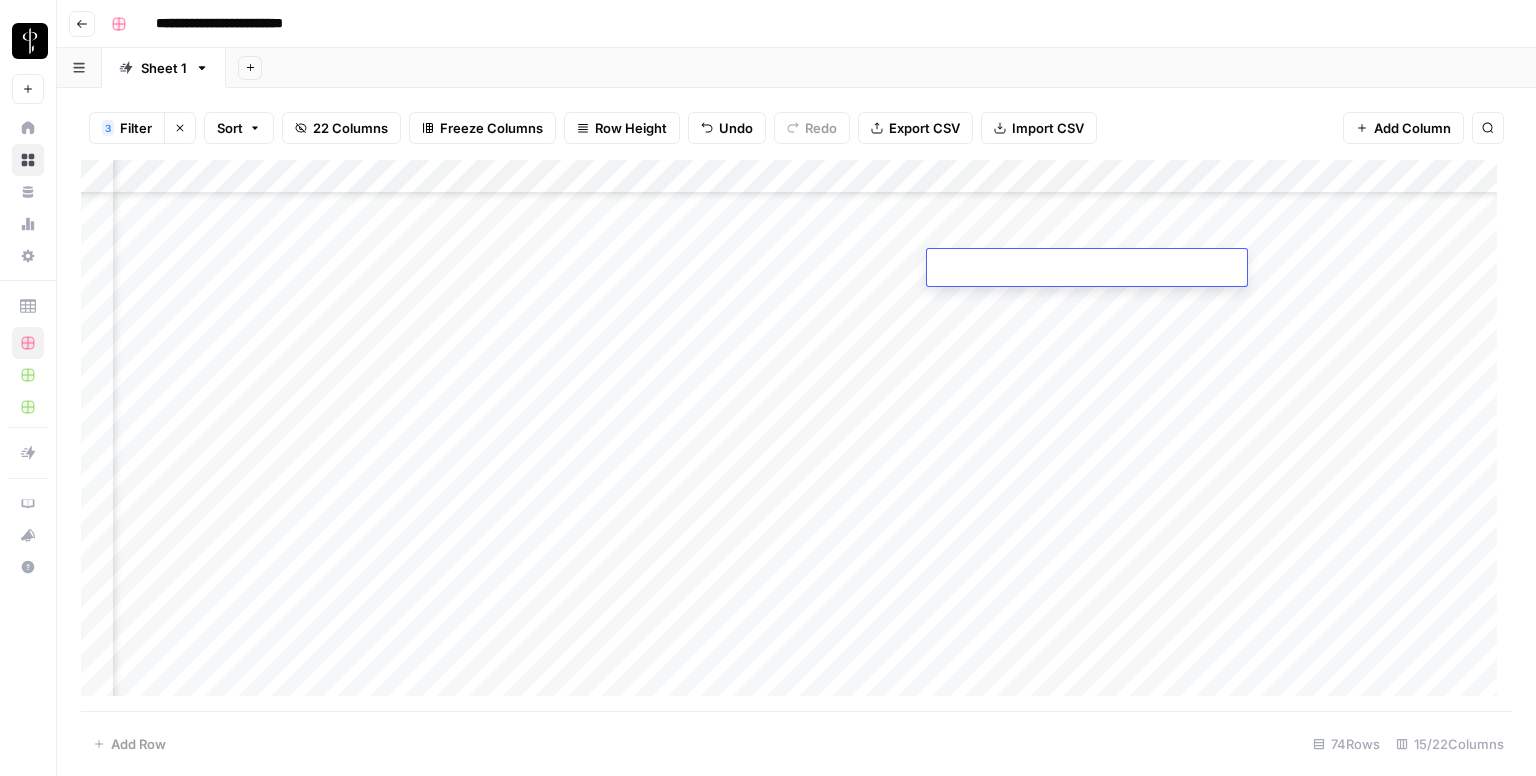 click at bounding box center [1087, 269] 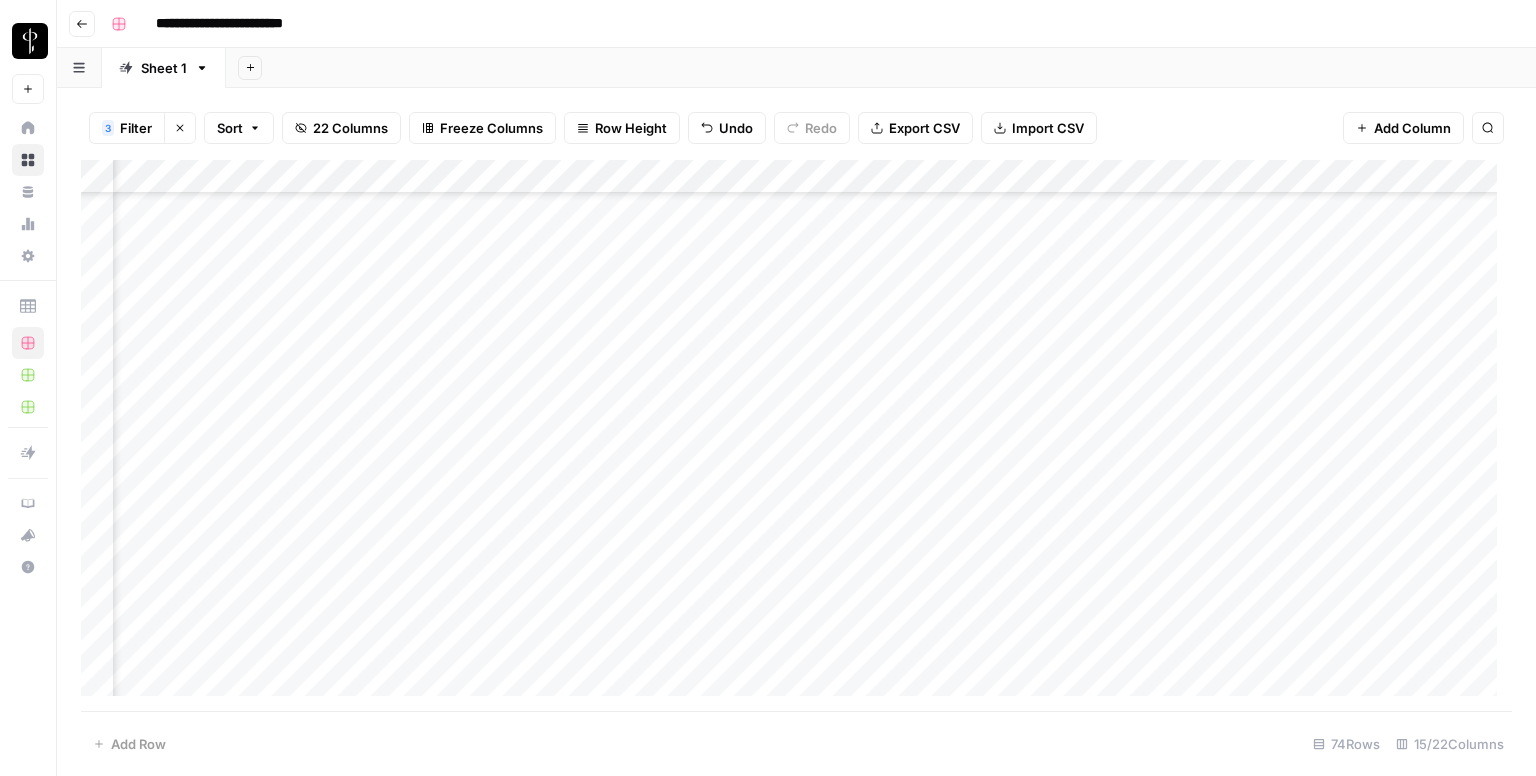 click on "Add Column" at bounding box center (796, 436) 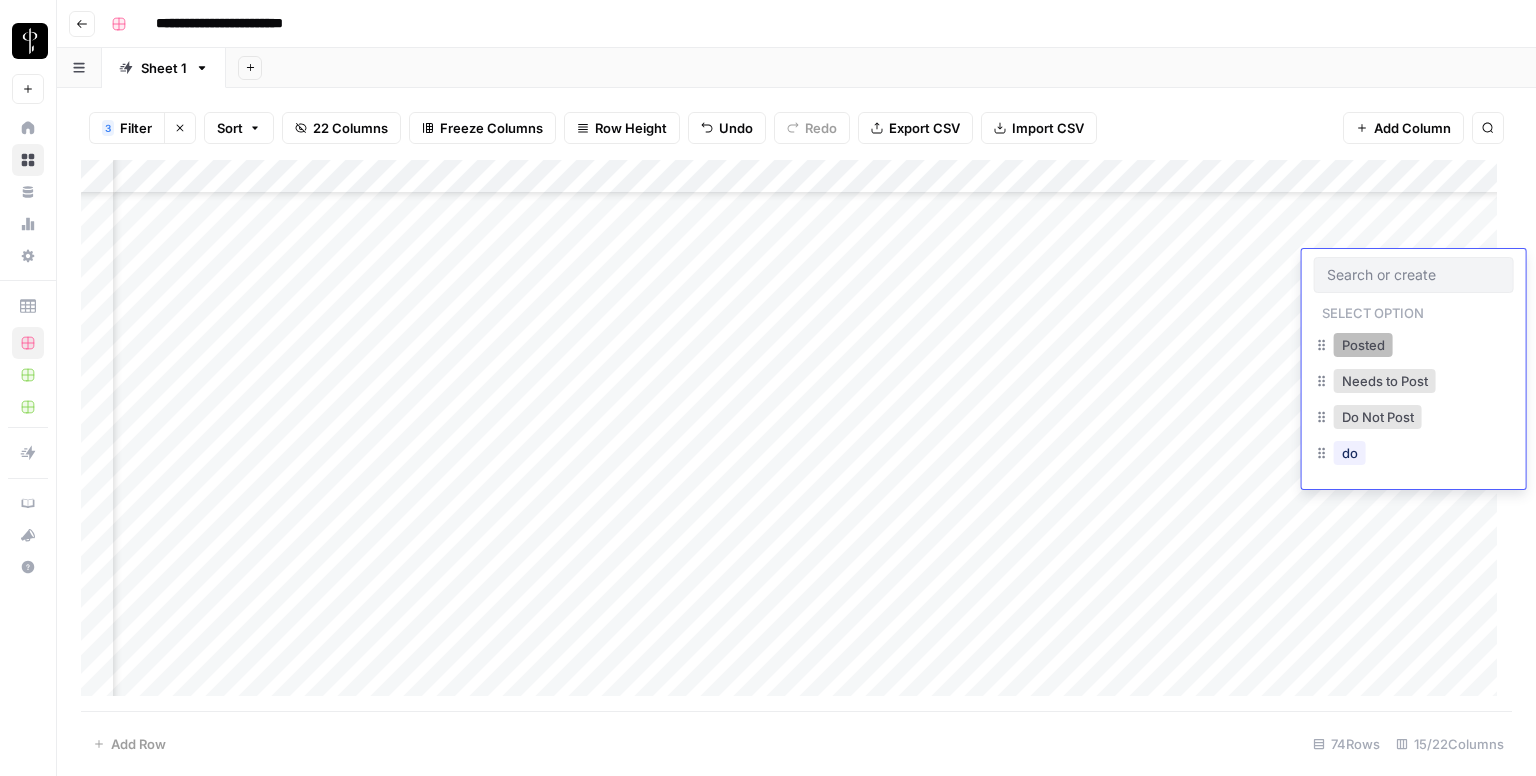 click on "Posted" at bounding box center [1363, 345] 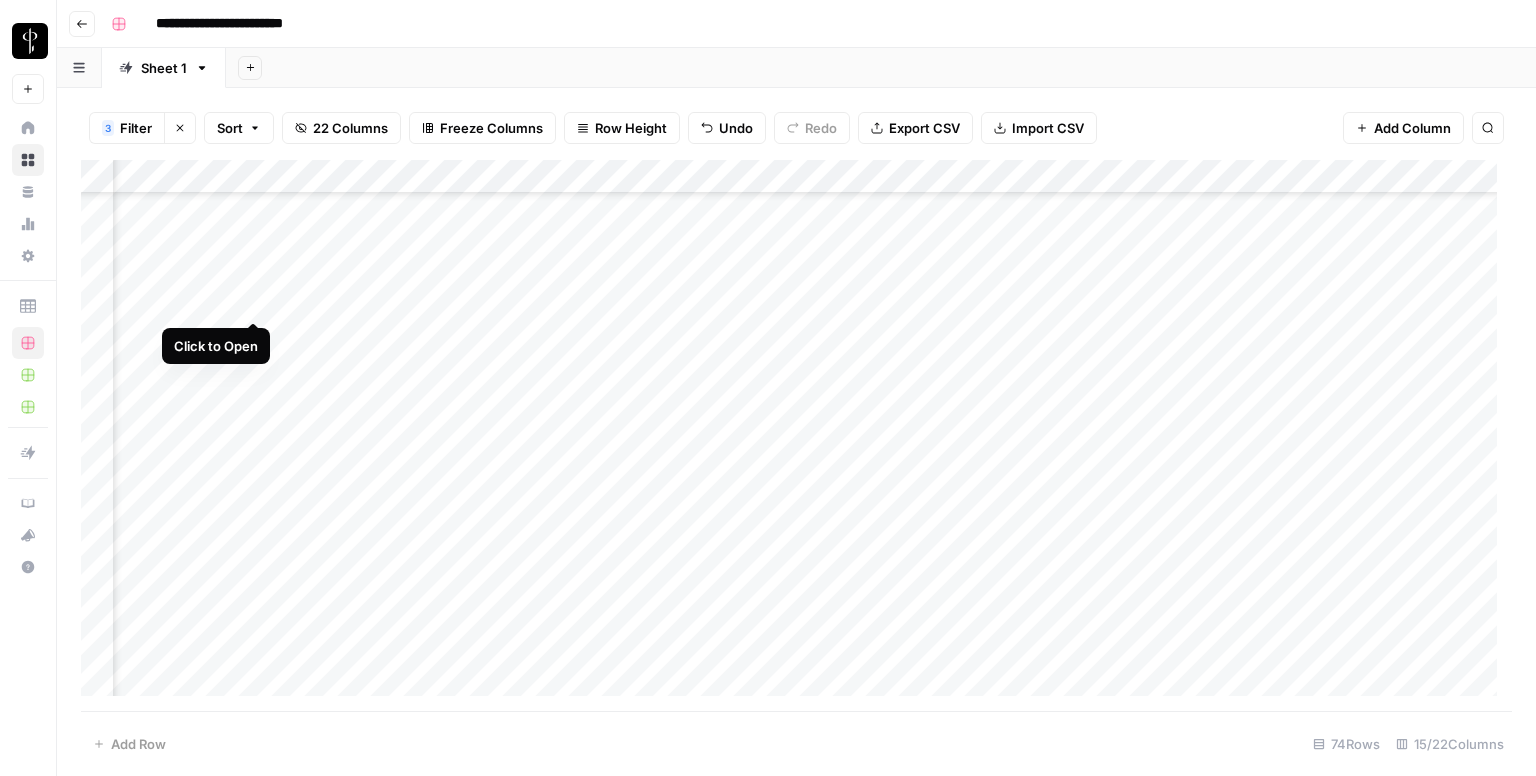 click on "Add Column" at bounding box center (796, 436) 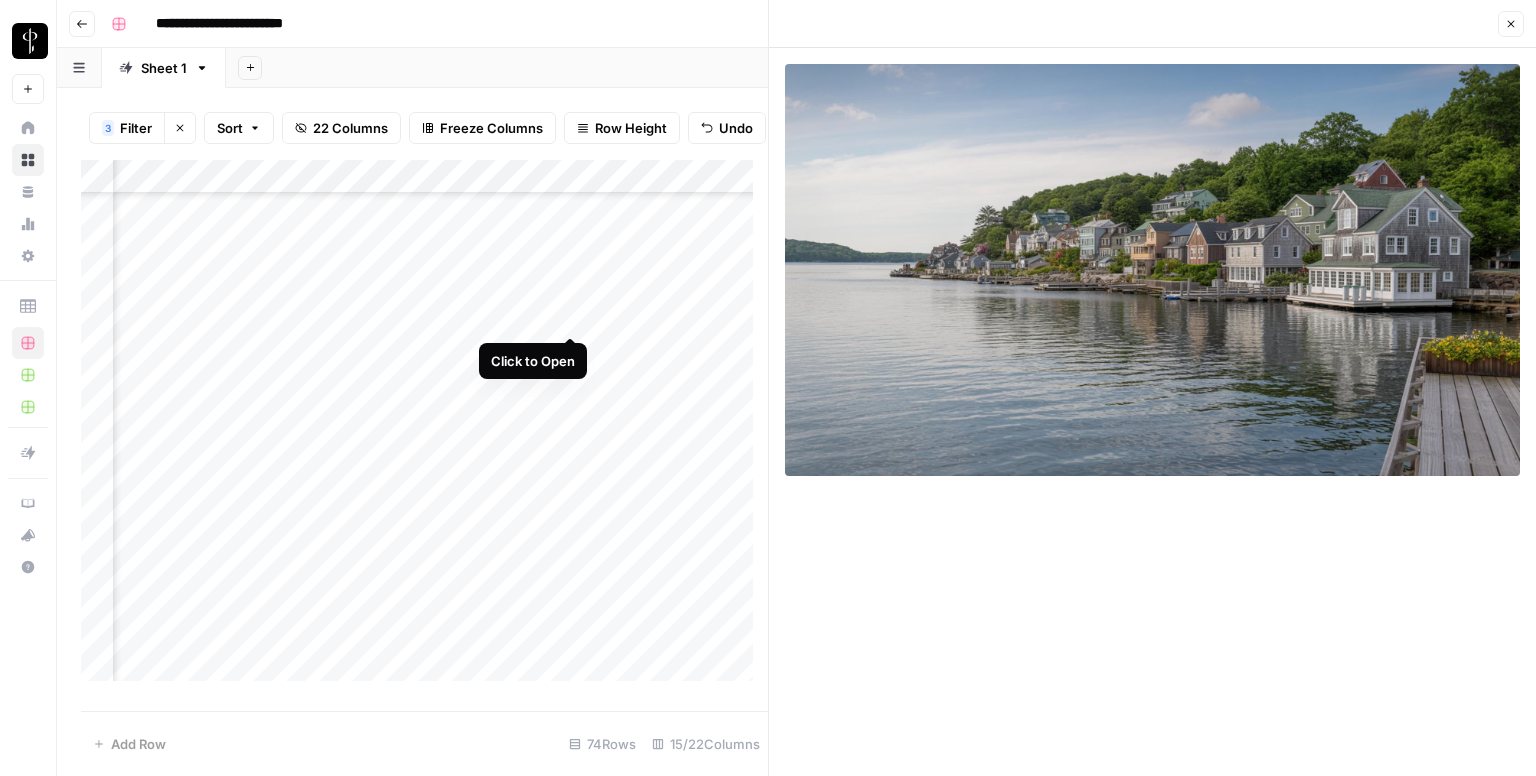 click on "Add Column" at bounding box center (424, 428) 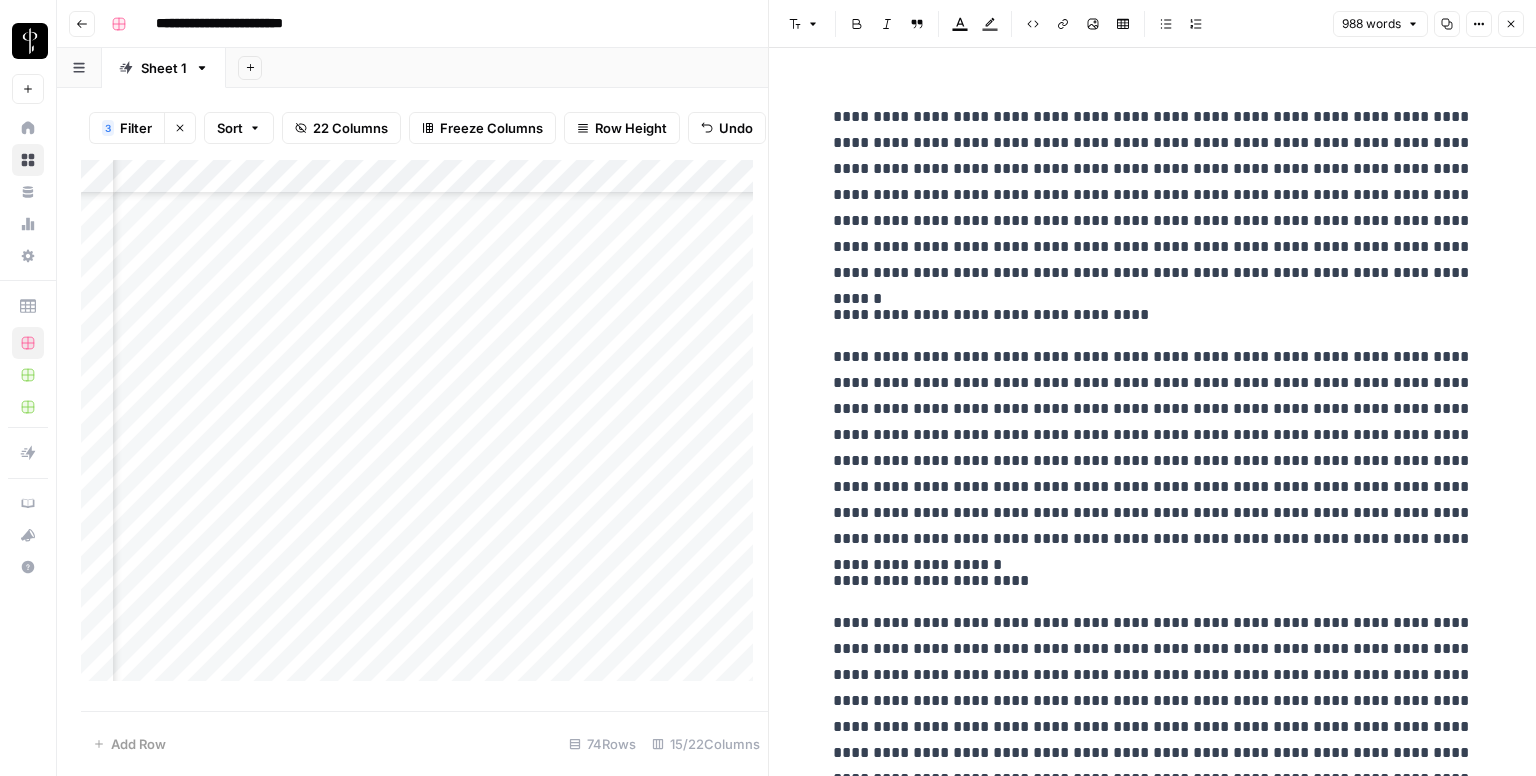 click on "**********" at bounding box center [1153, 315] 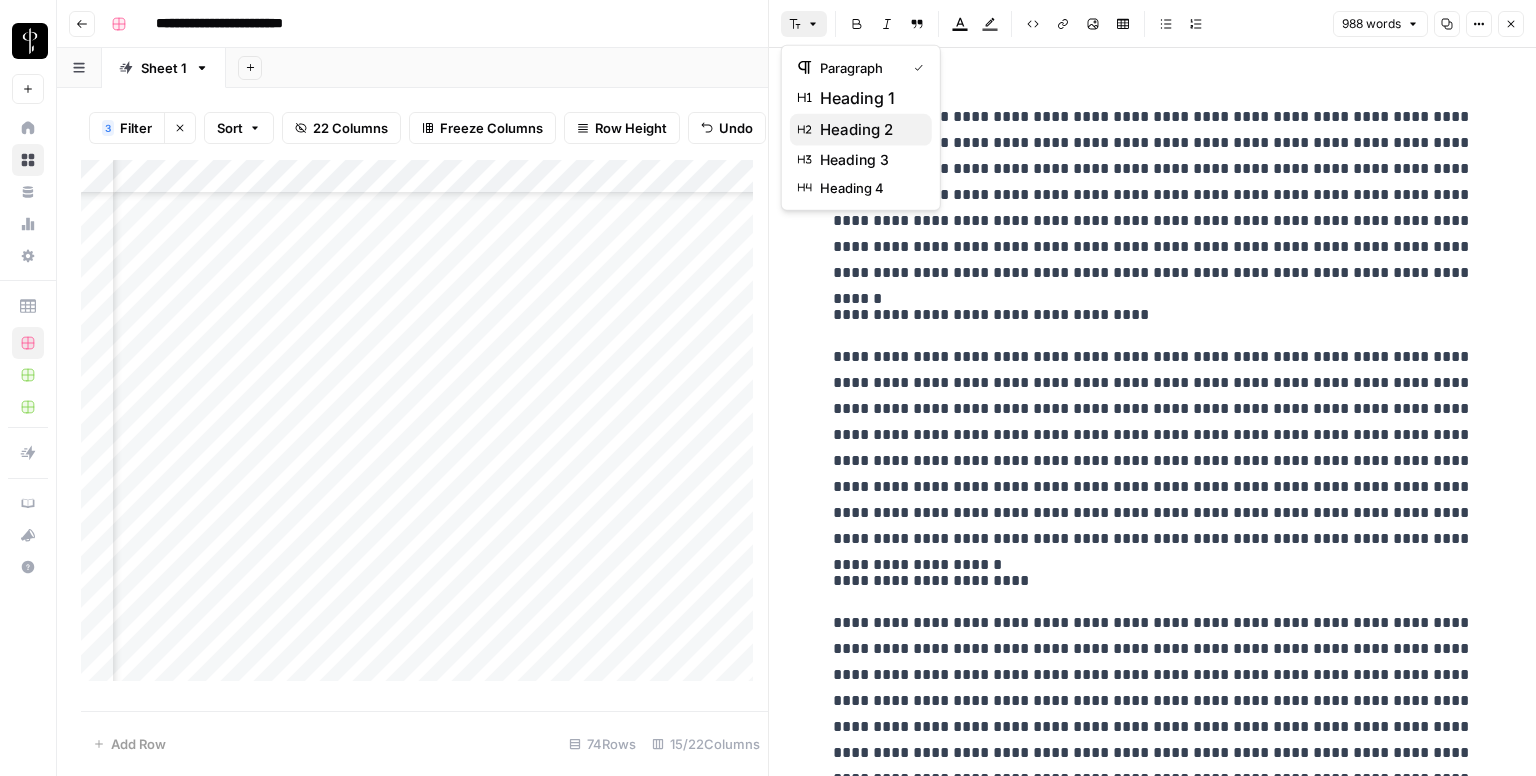 click on "heading 2" at bounding box center [868, 130] 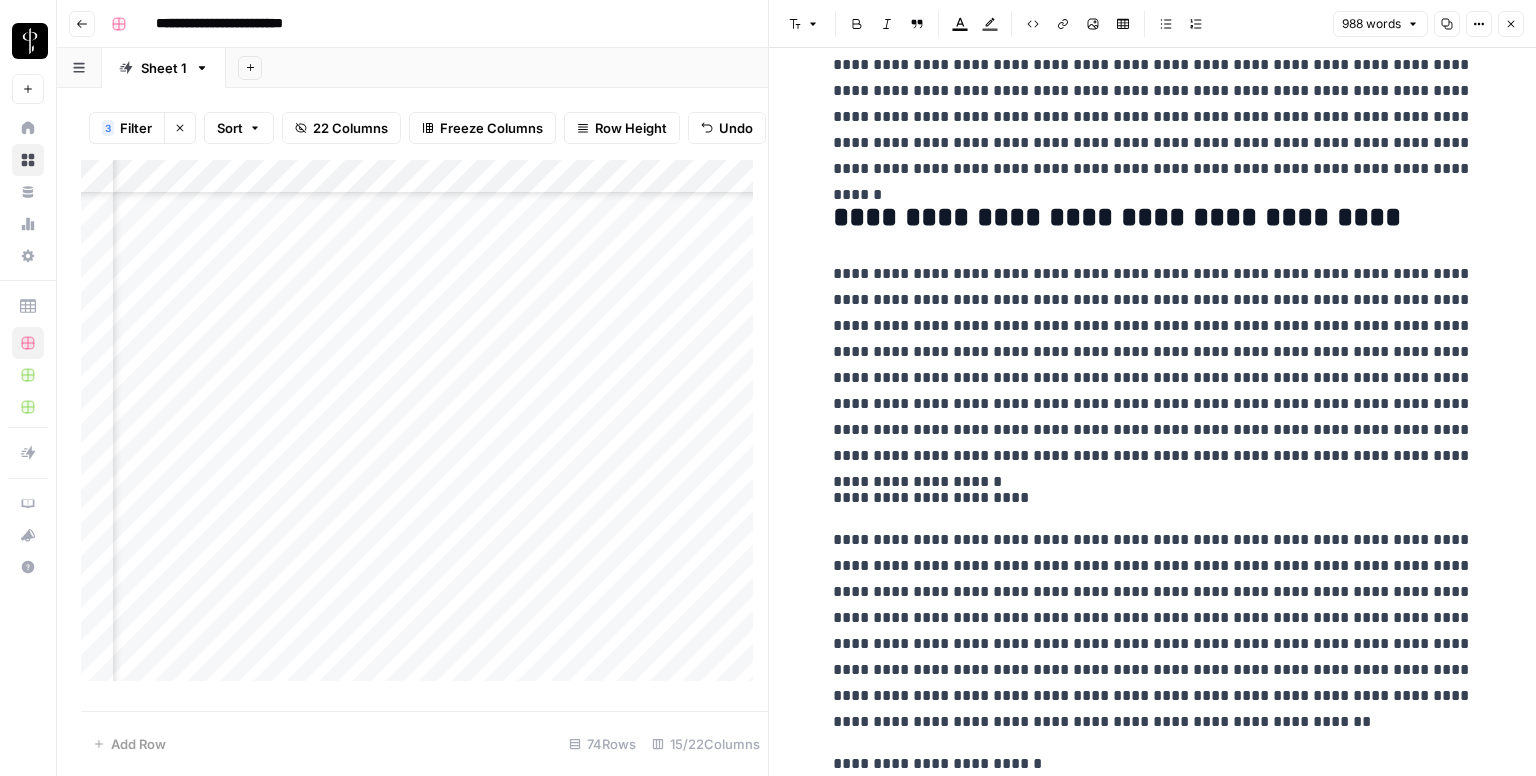 scroll, scrollTop: 300, scrollLeft: 0, axis: vertical 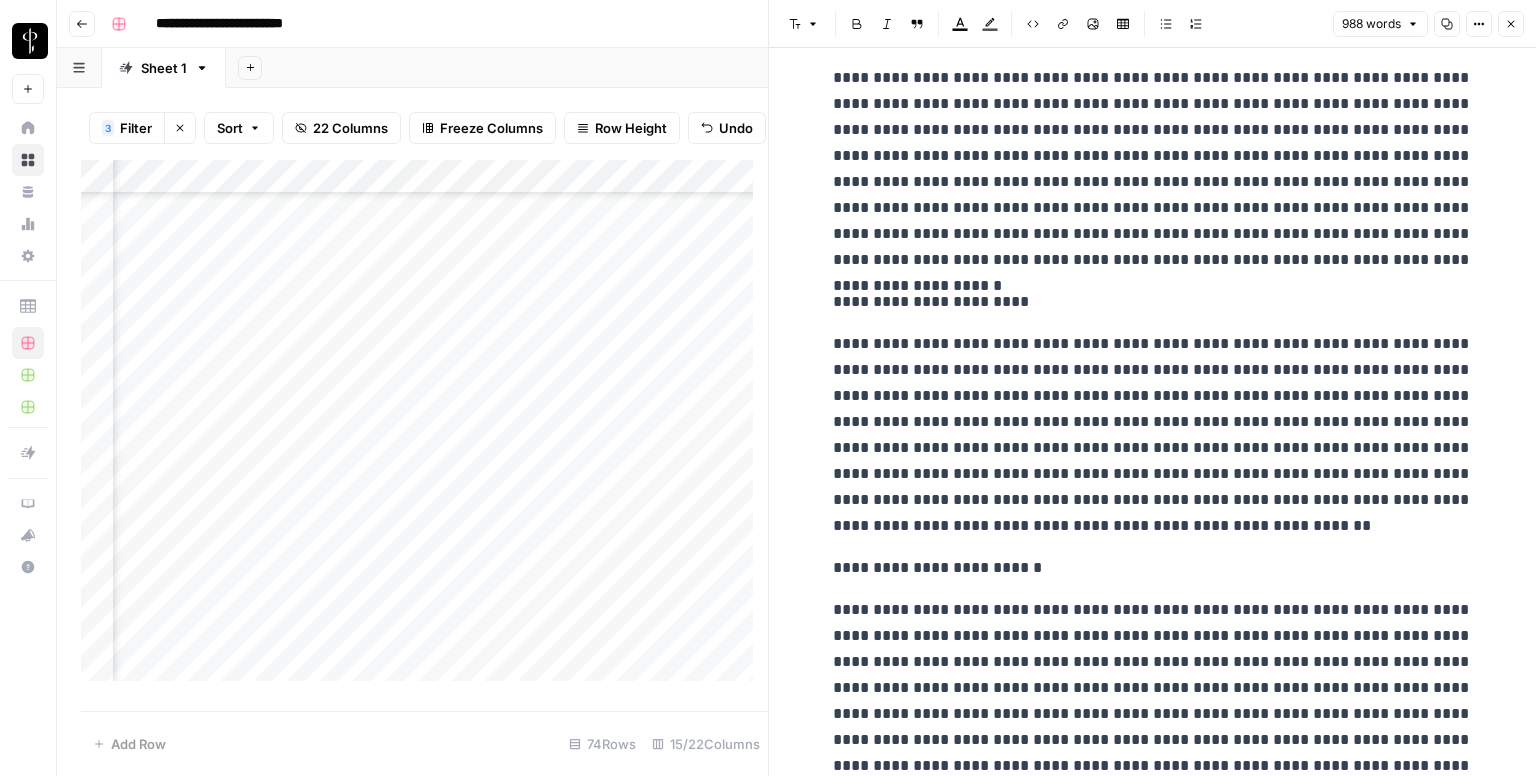 click on "**********" at bounding box center [1153, 1256] 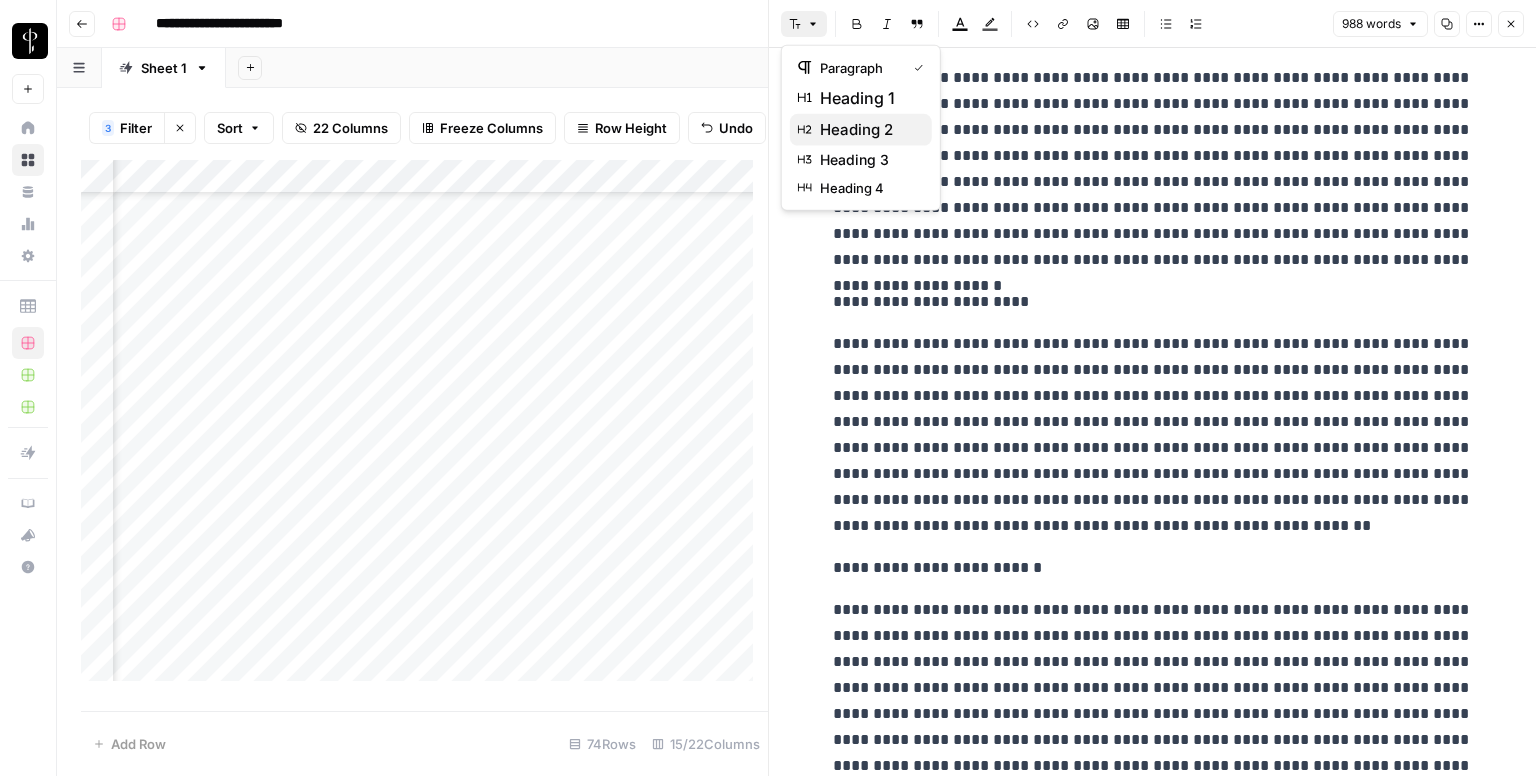 click on "heading 2" at bounding box center [868, 130] 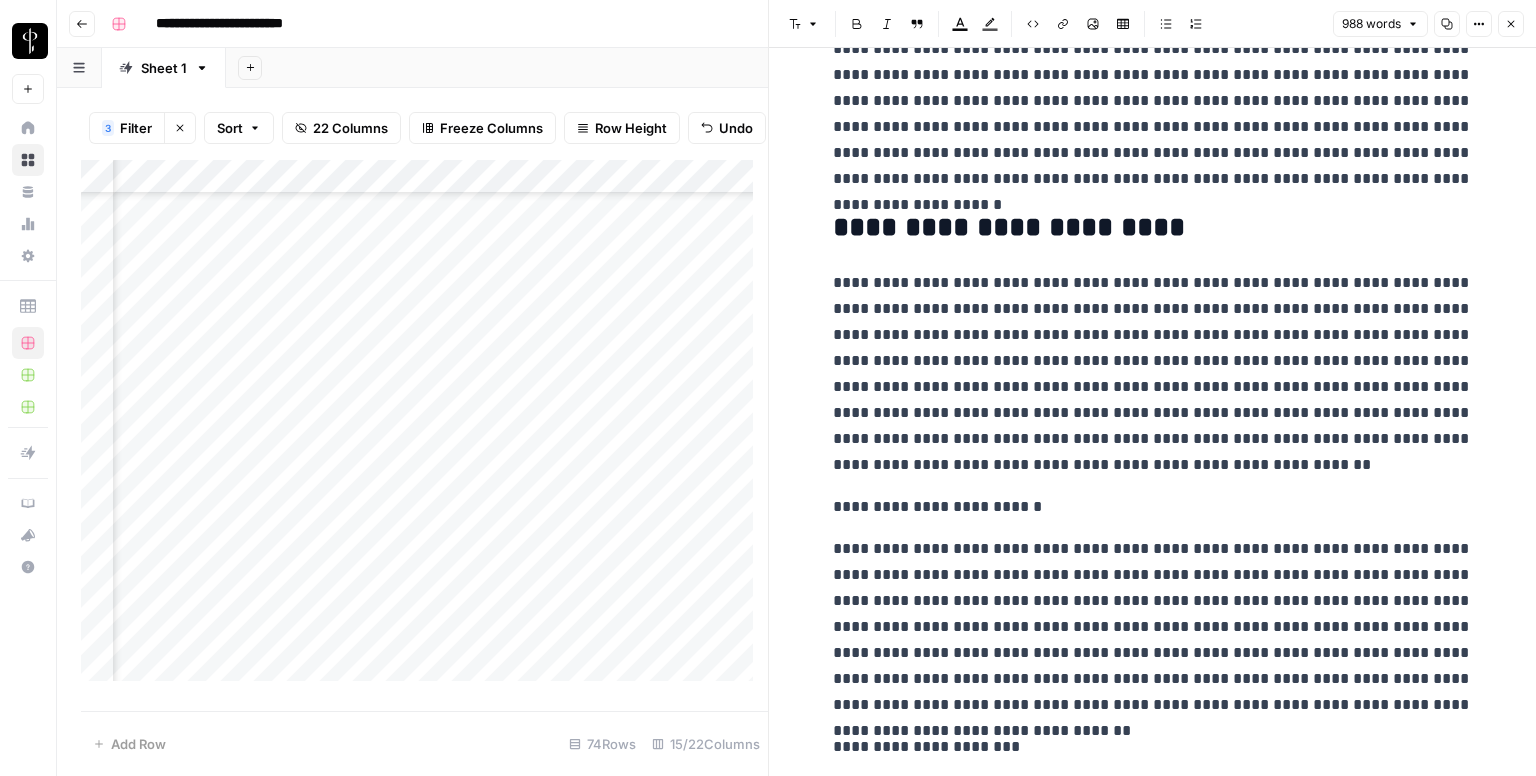 scroll, scrollTop: 500, scrollLeft: 0, axis: vertical 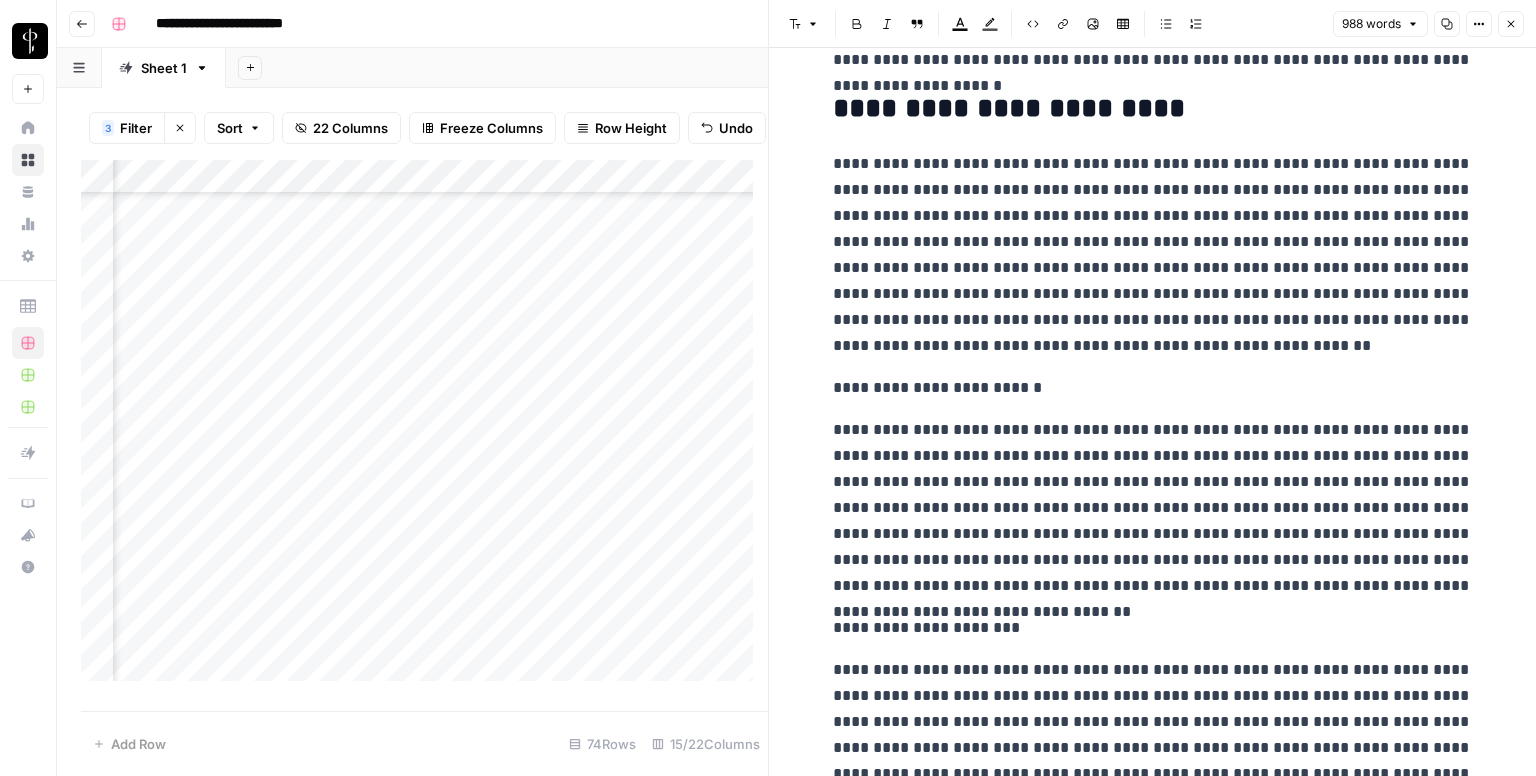 click on "**********" at bounding box center (1153, 388) 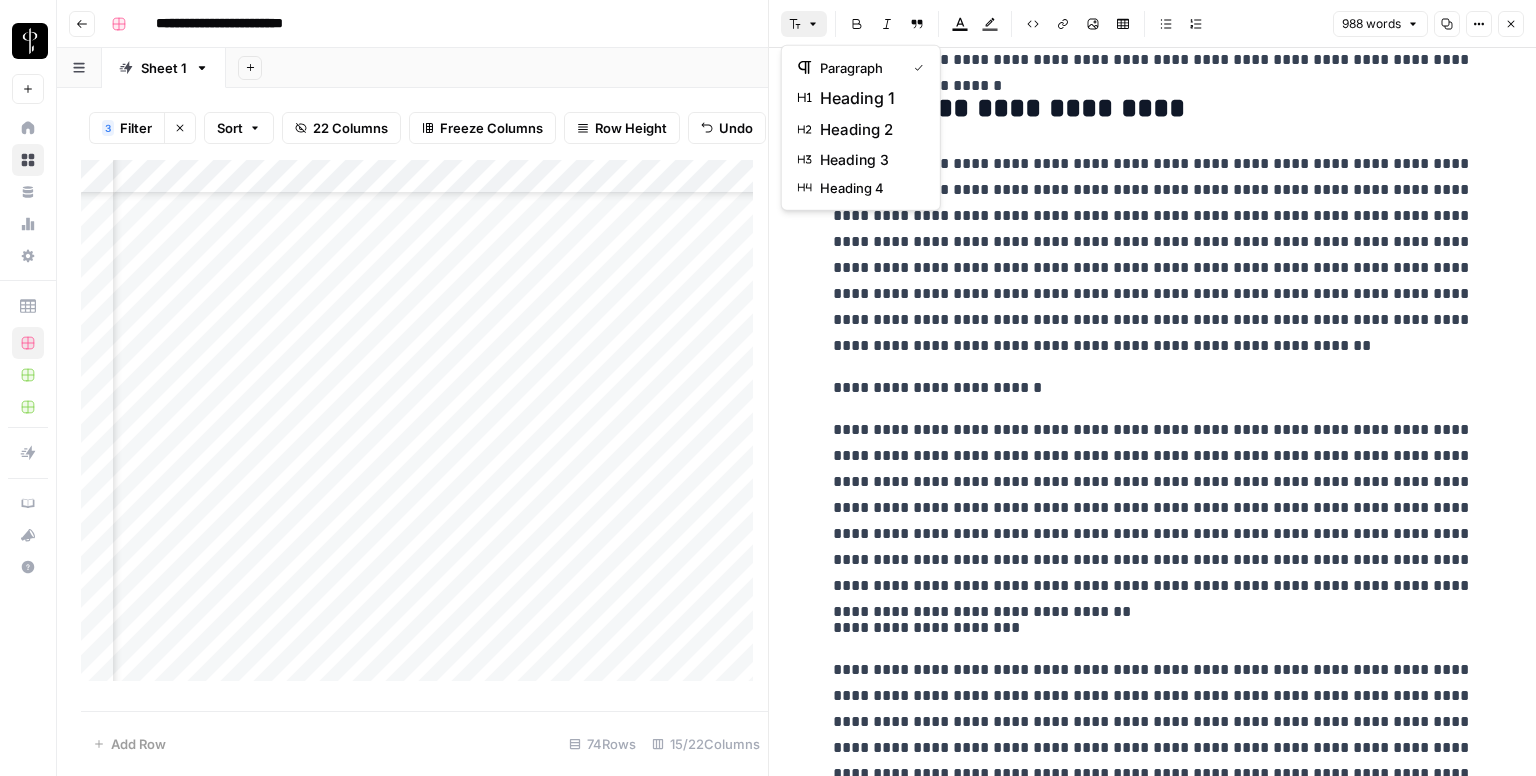 click on "heading 2" at bounding box center (861, 130) 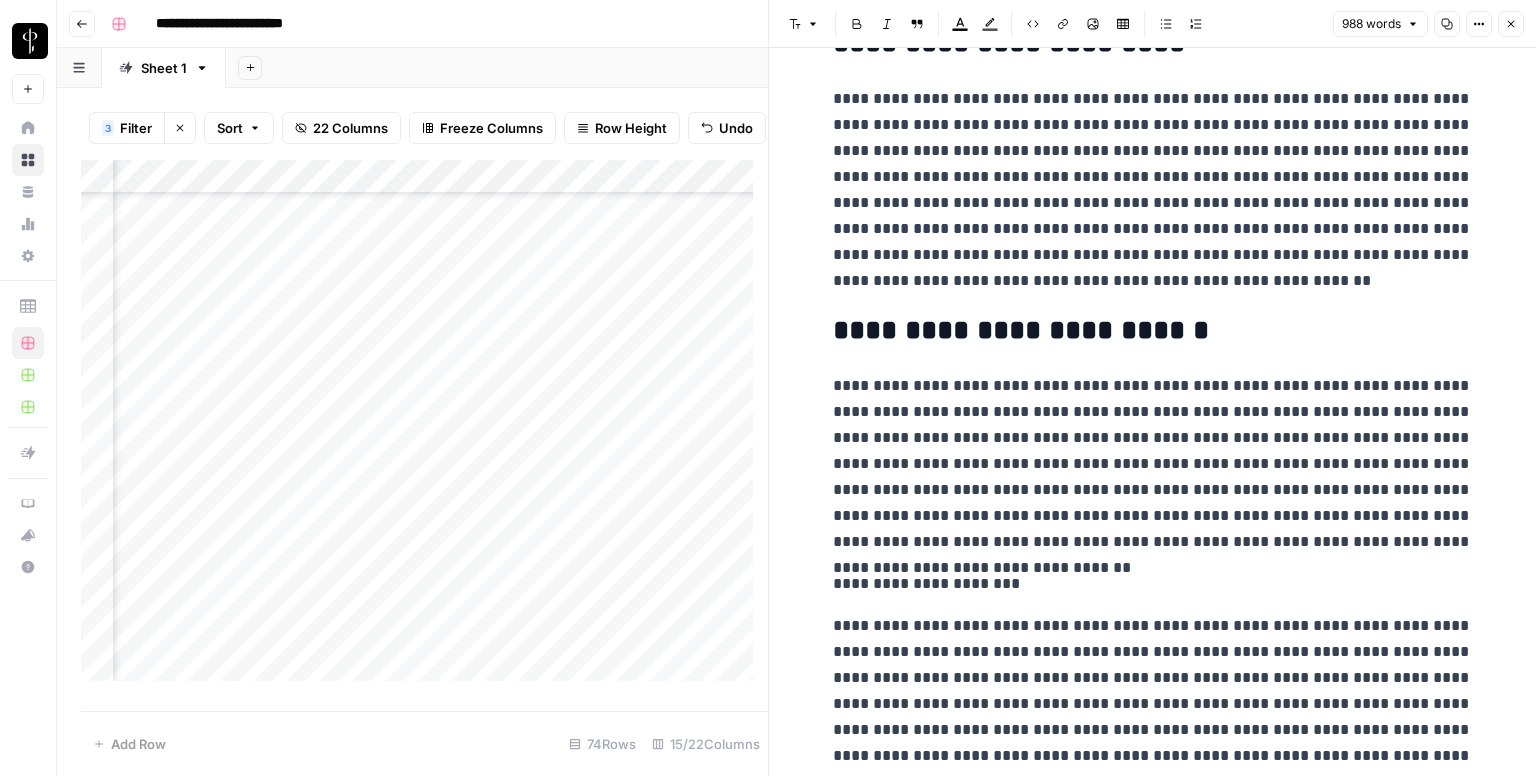 scroll, scrollTop: 800, scrollLeft: 0, axis: vertical 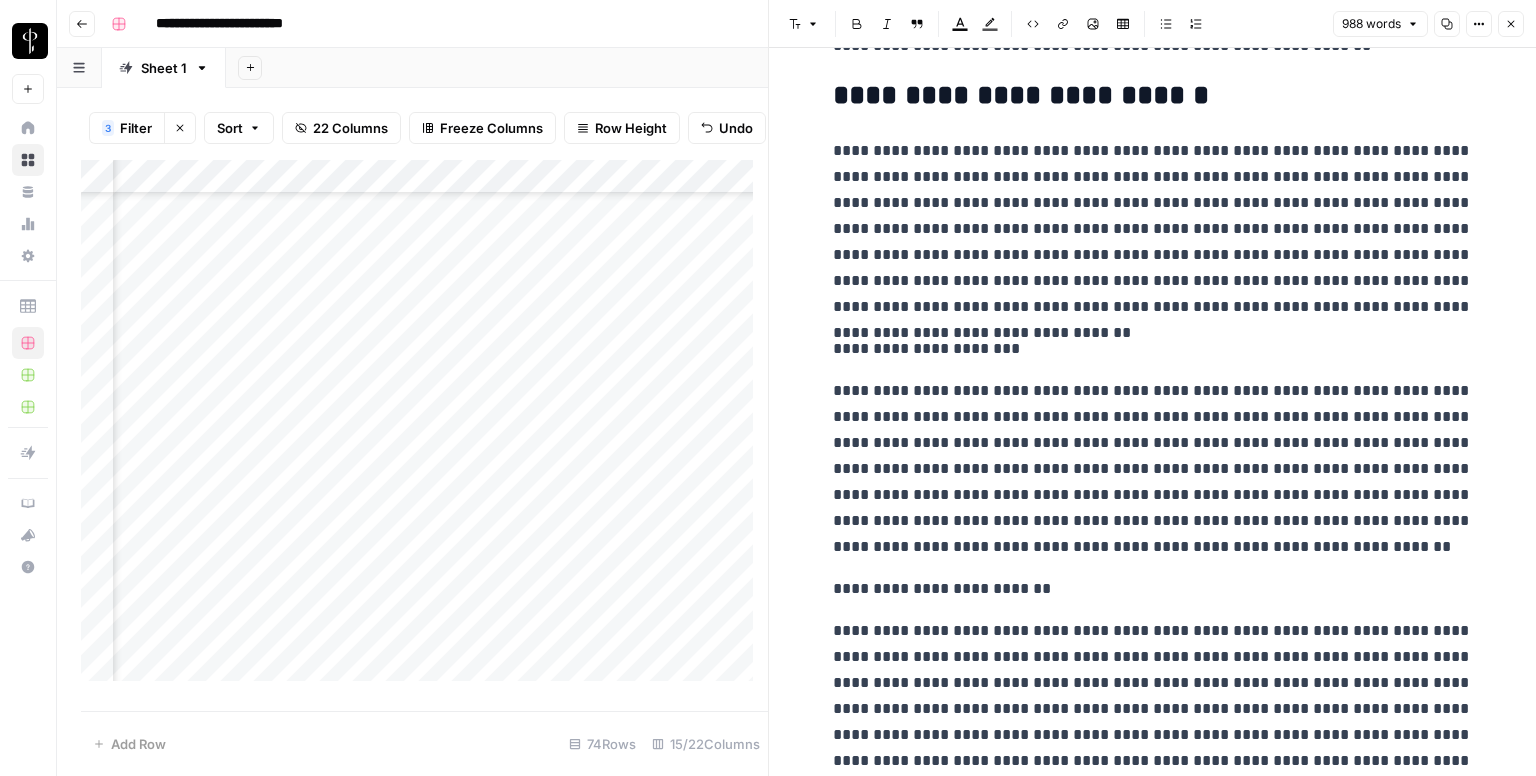 click on "**********" at bounding box center [1153, 229] 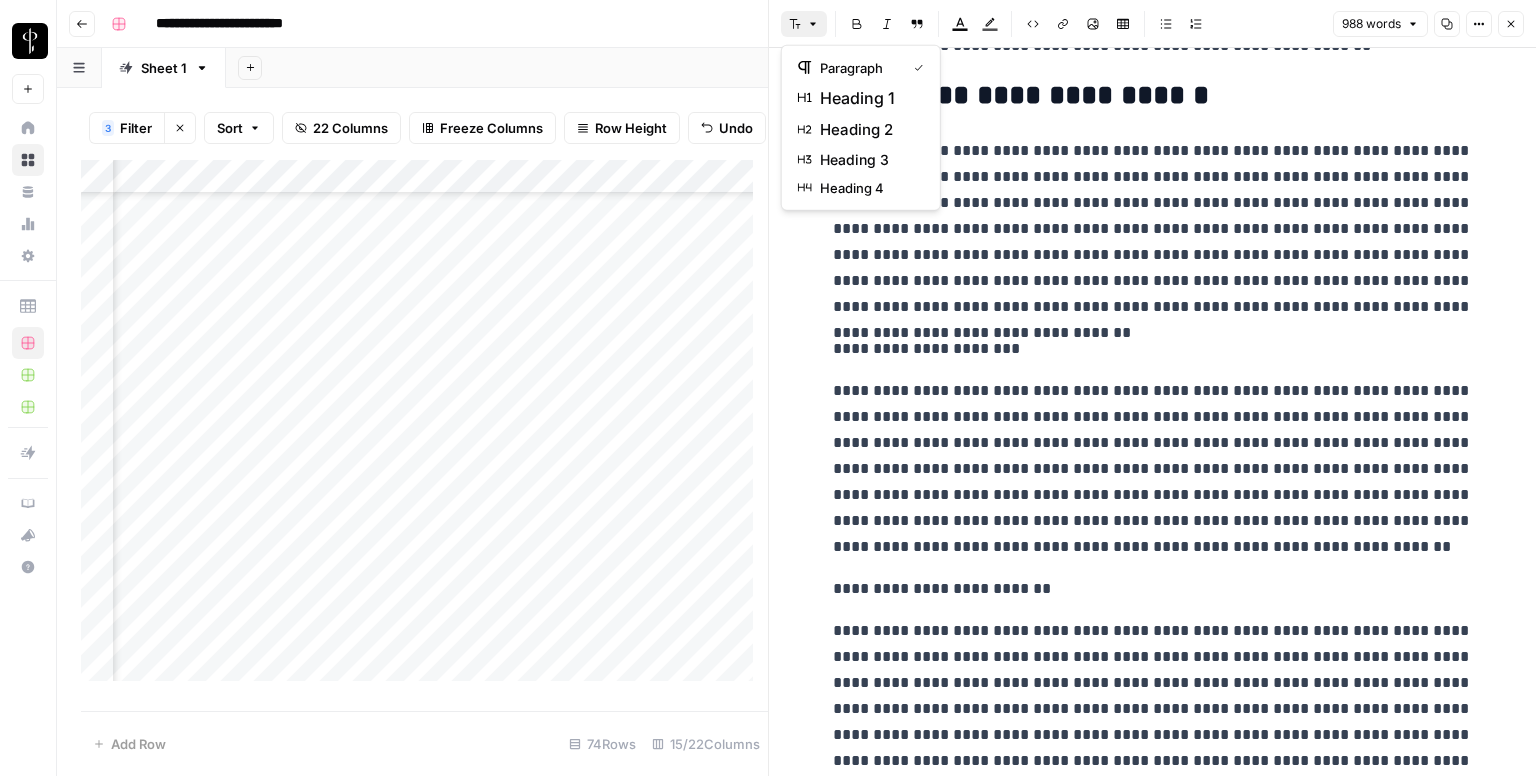 click on "Font style" at bounding box center (804, 24) 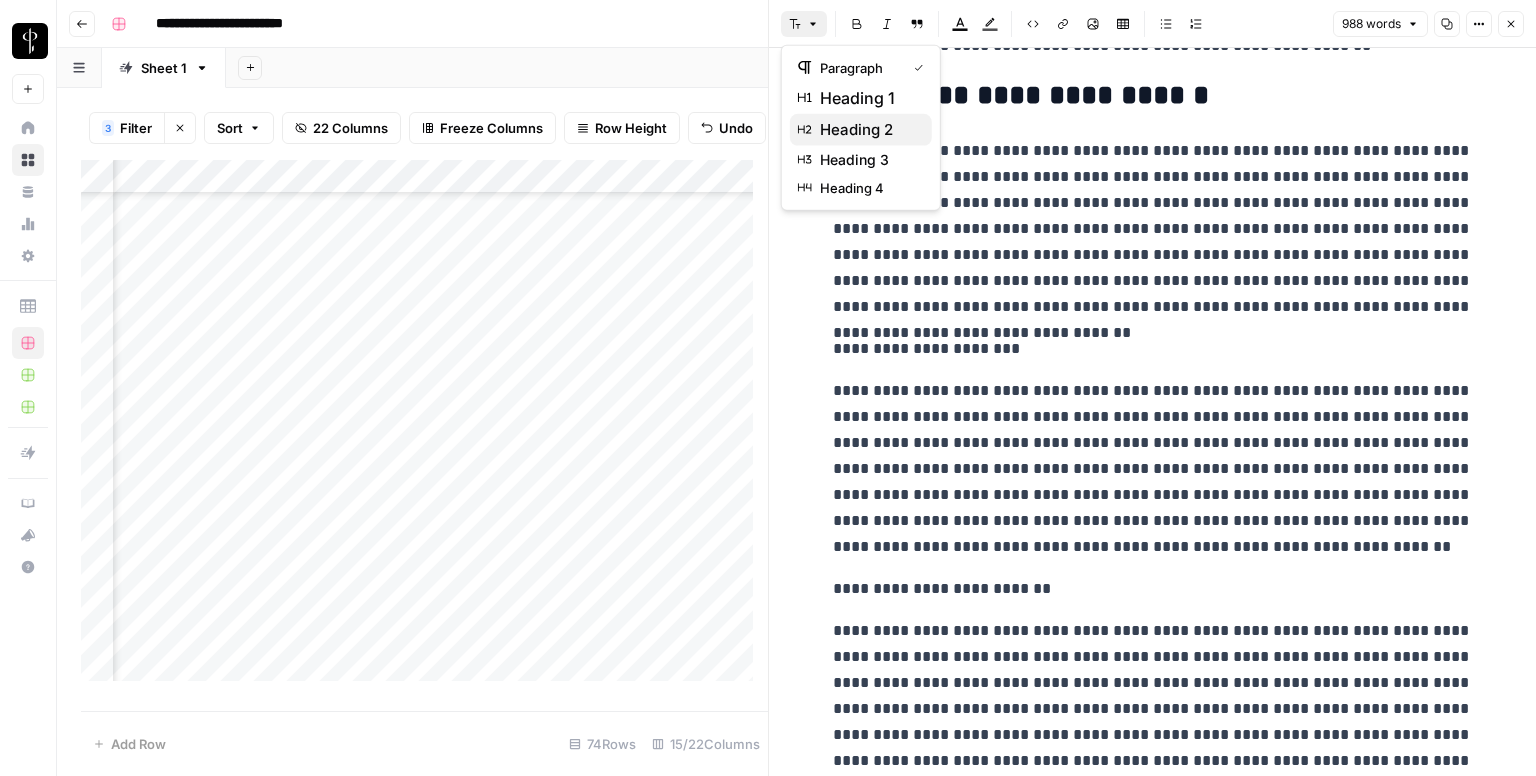 click on "heading 2" at bounding box center [868, 130] 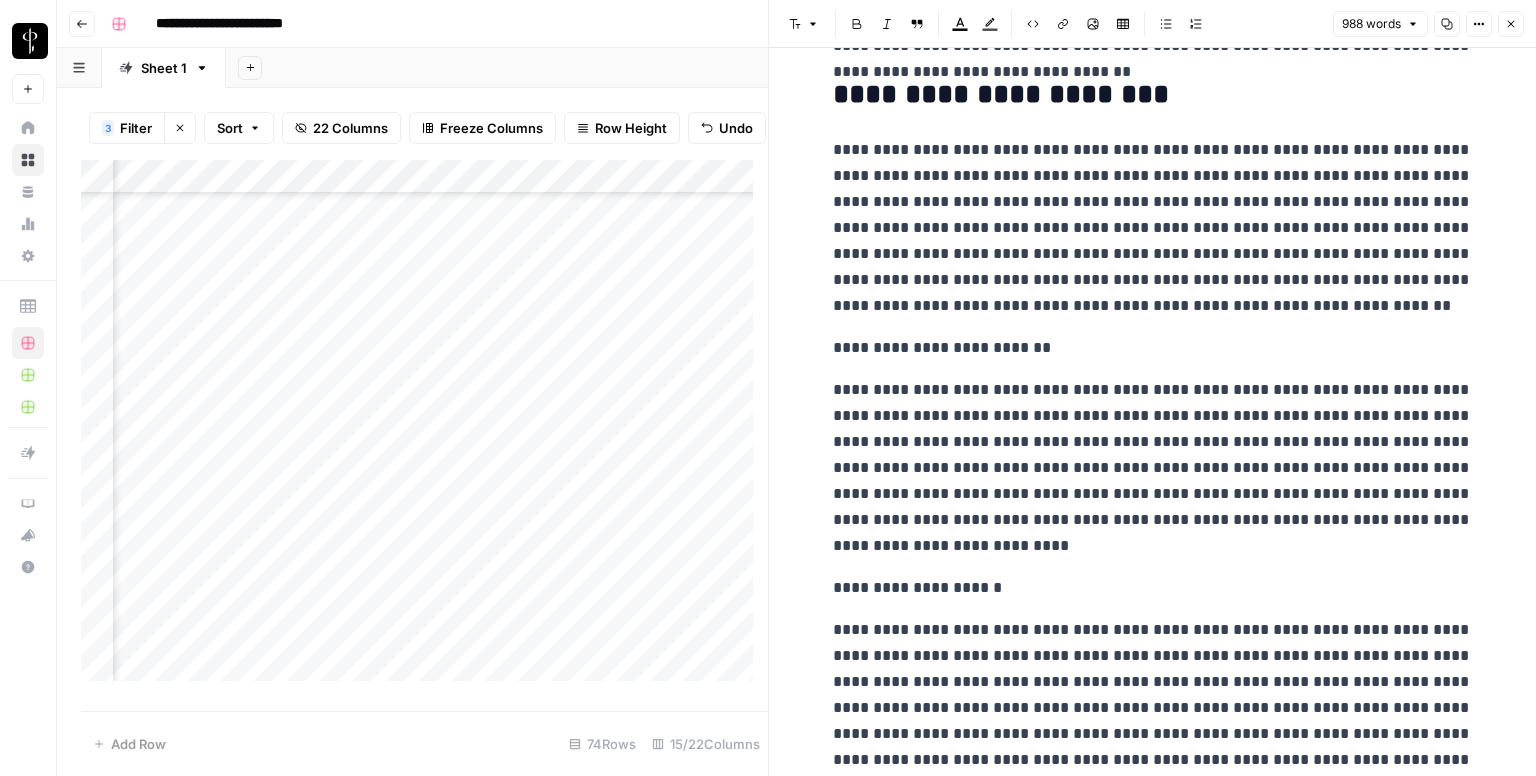 scroll, scrollTop: 1100, scrollLeft: 0, axis: vertical 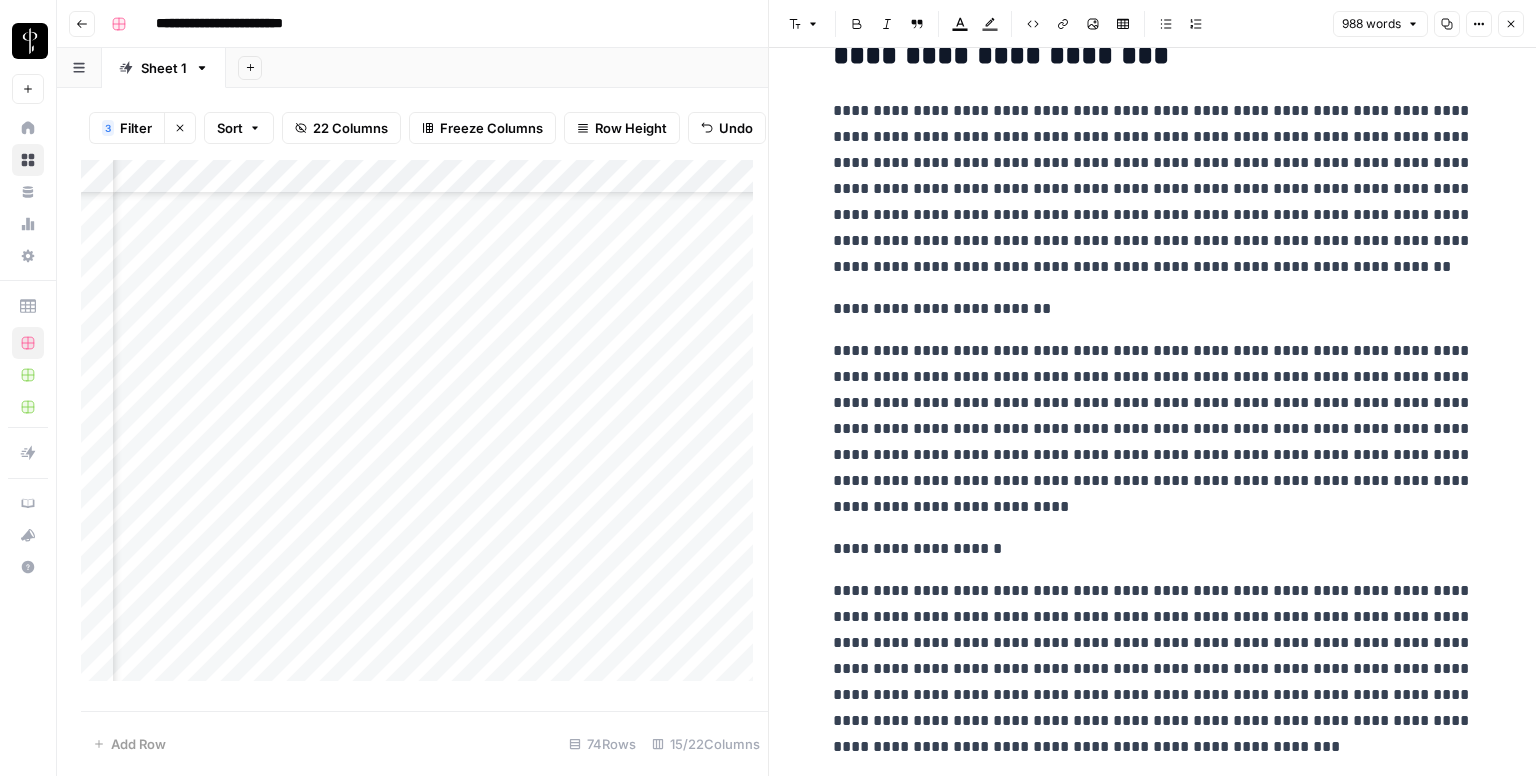 click on "**********" at bounding box center (1153, 309) 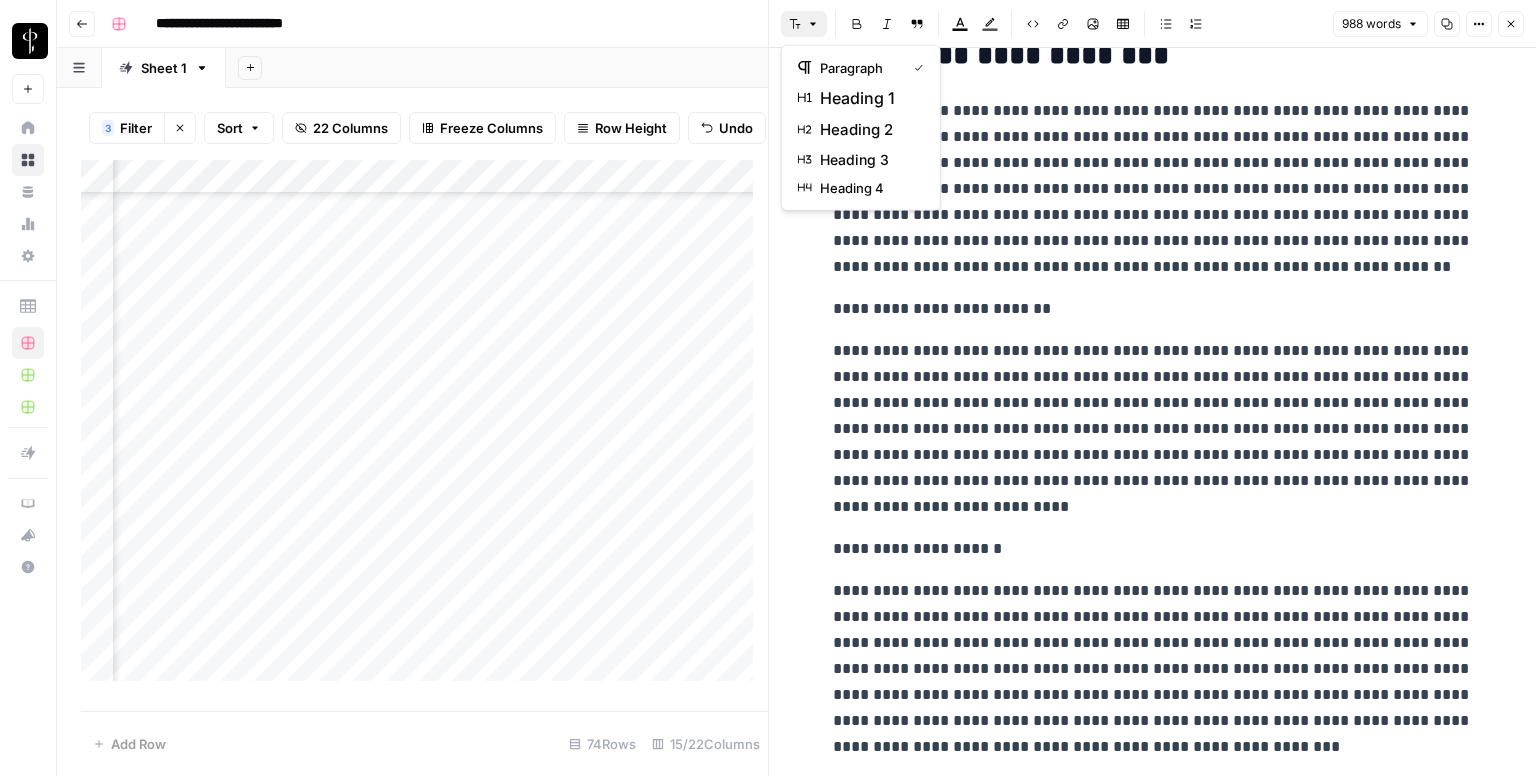 click on "Font style" at bounding box center (804, 24) 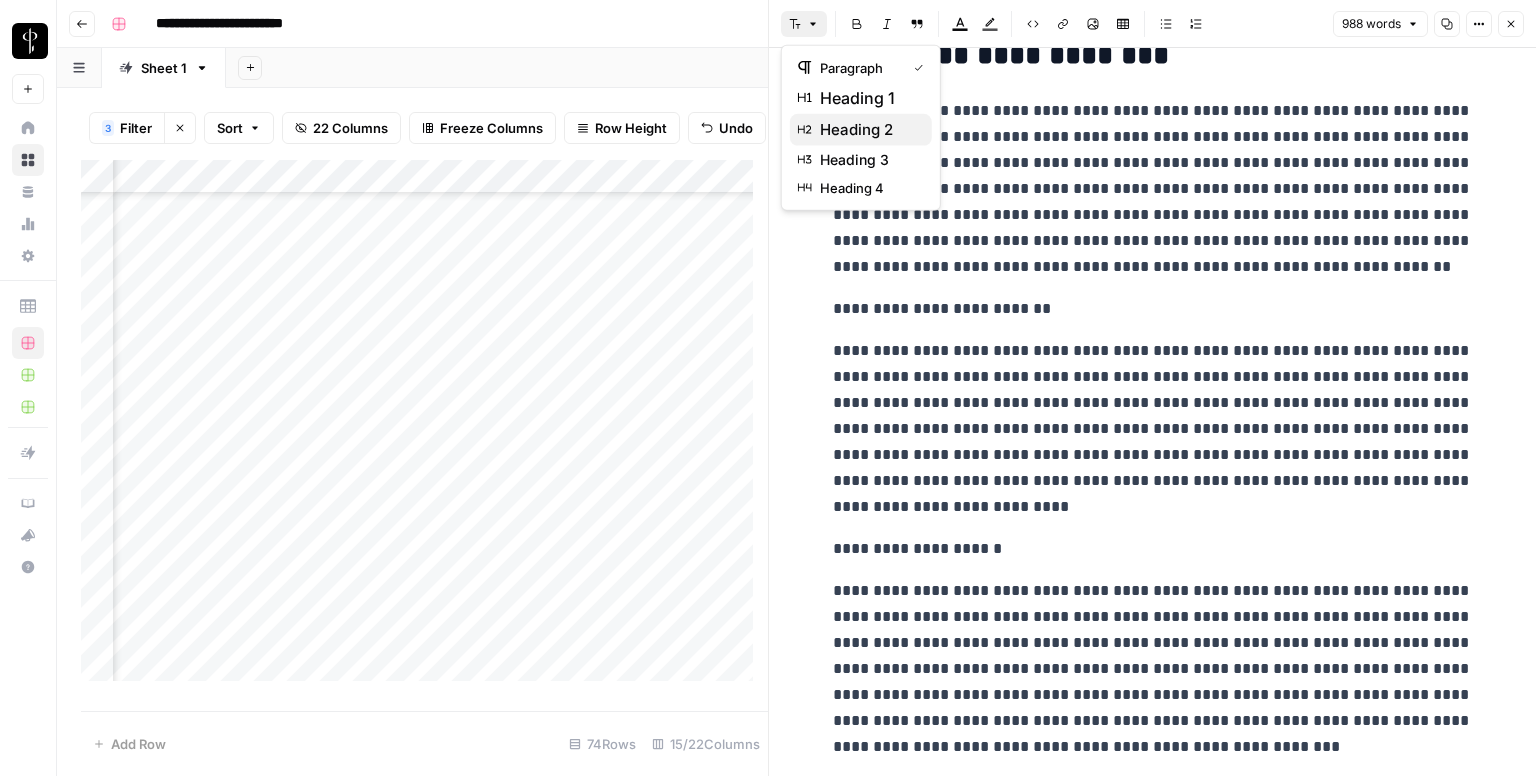 click on "heading 2" at bounding box center (868, 130) 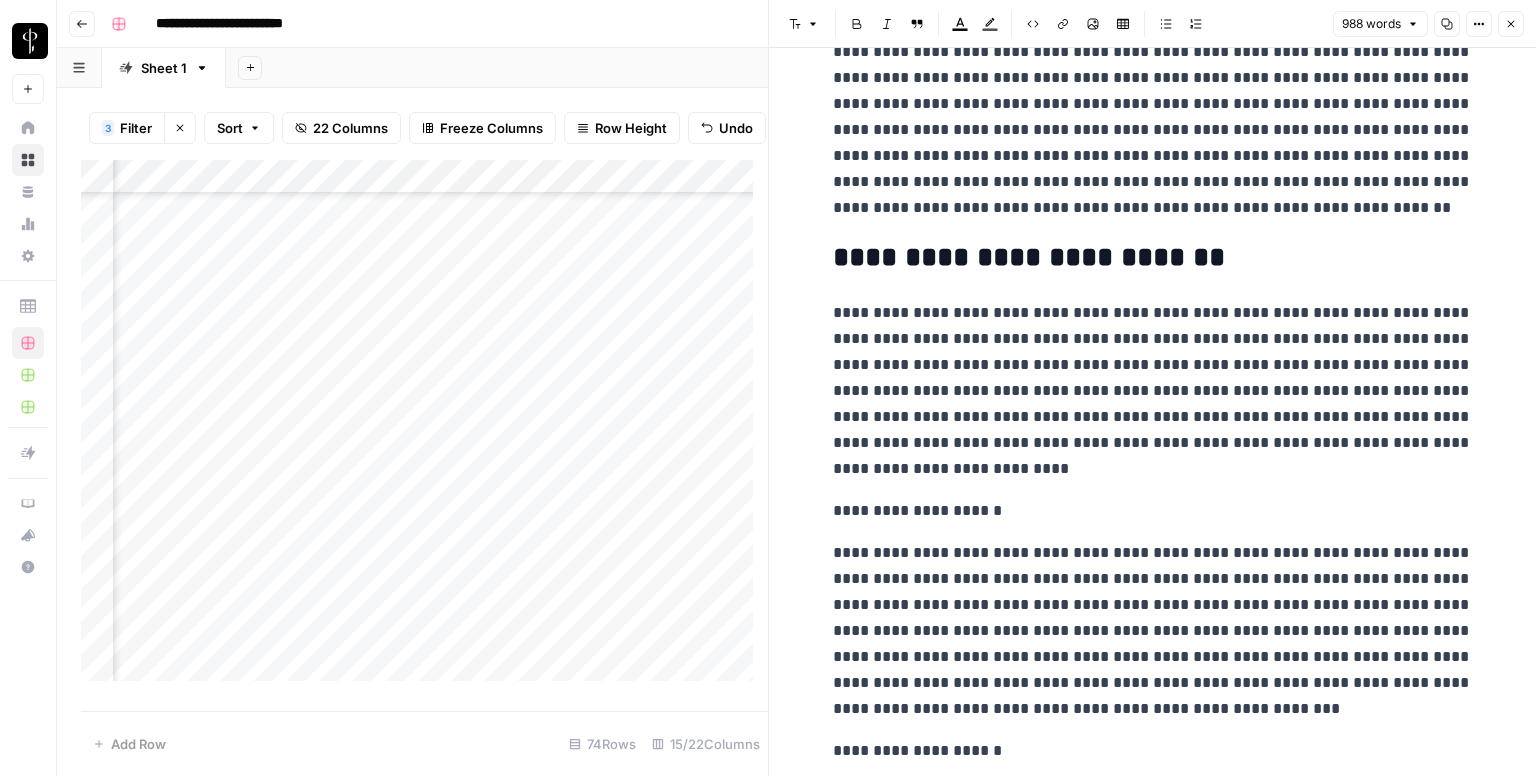 scroll, scrollTop: 1300, scrollLeft: 0, axis: vertical 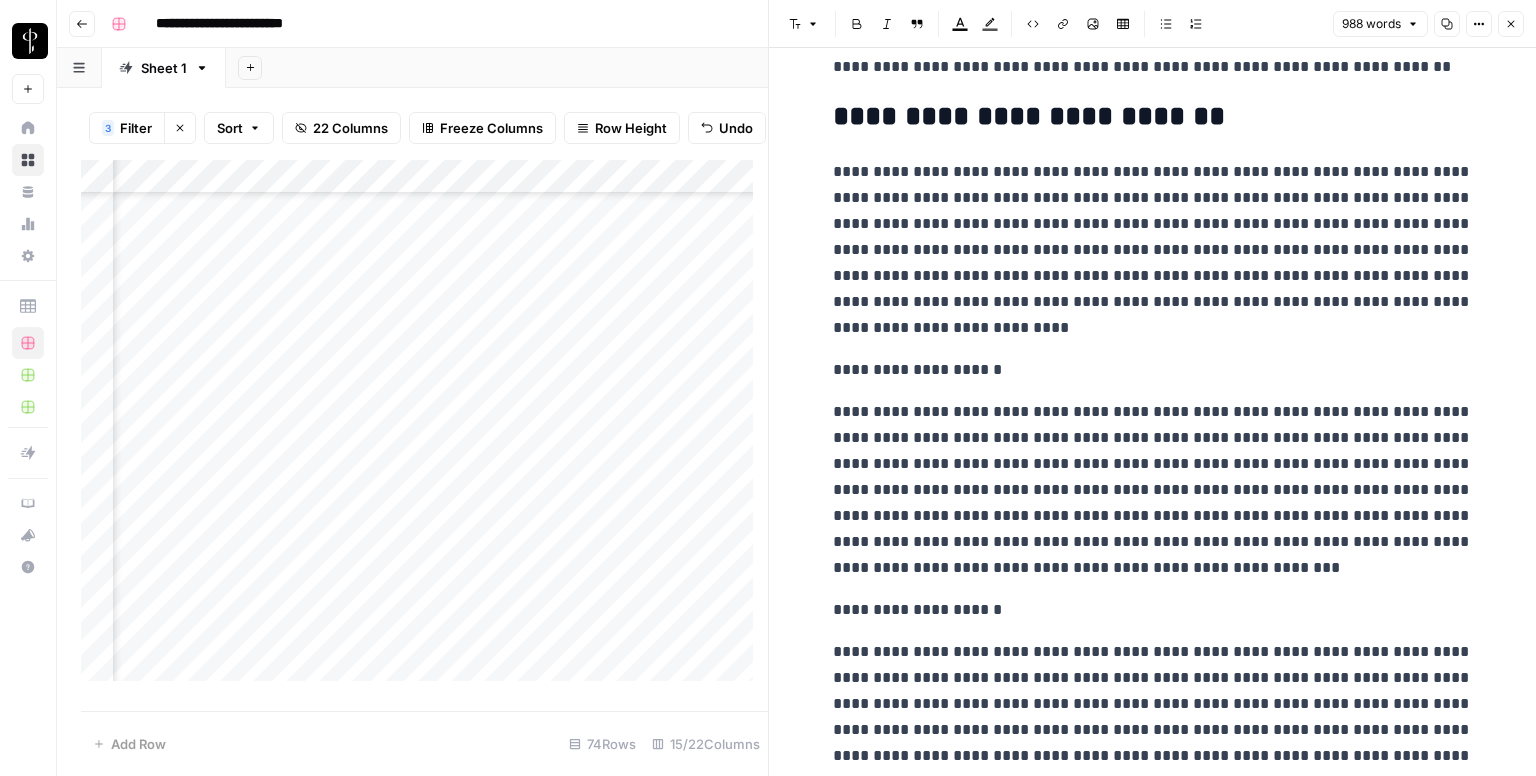 click on "**********" at bounding box center [1153, 370] 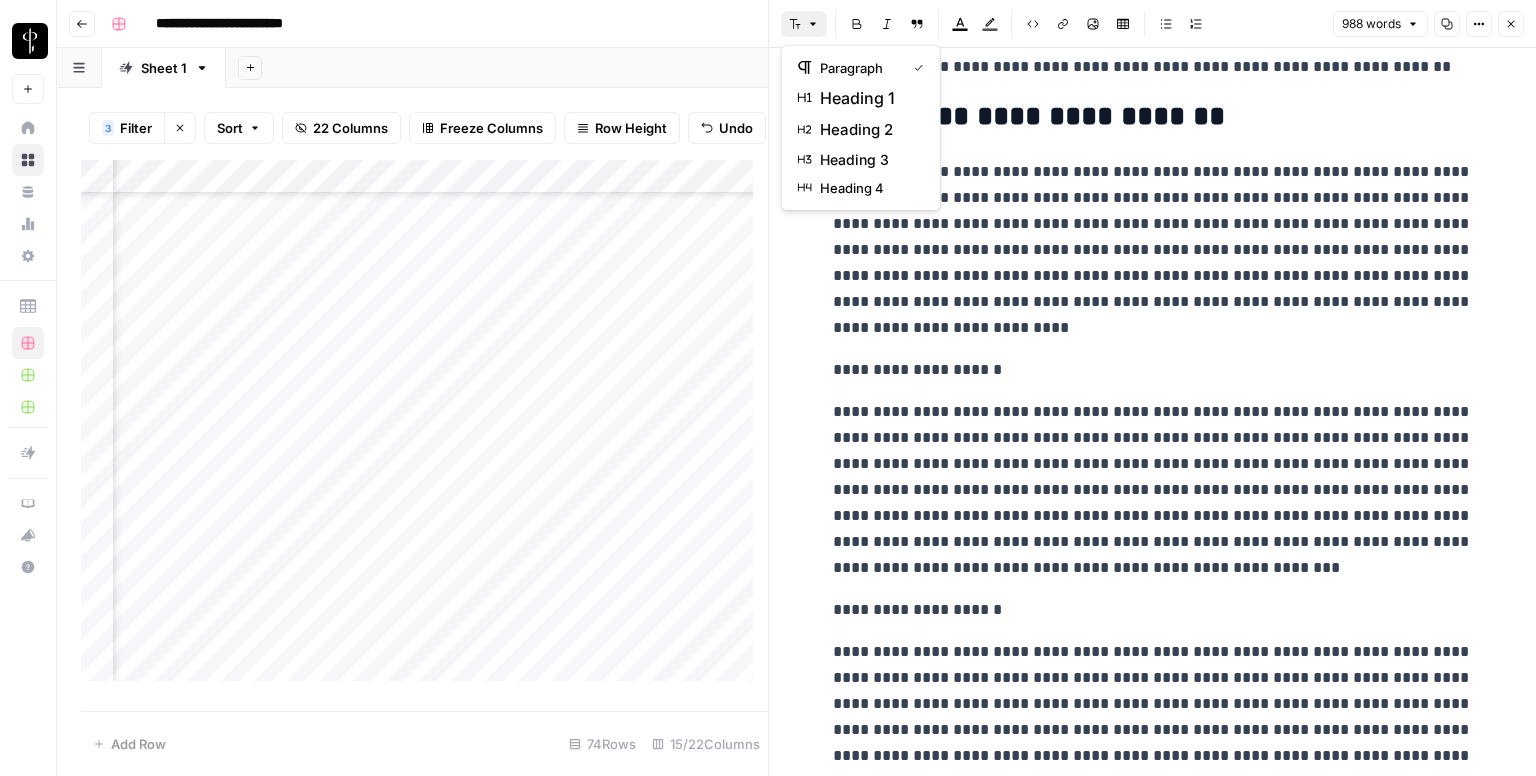 click on "Font style" at bounding box center (804, 24) 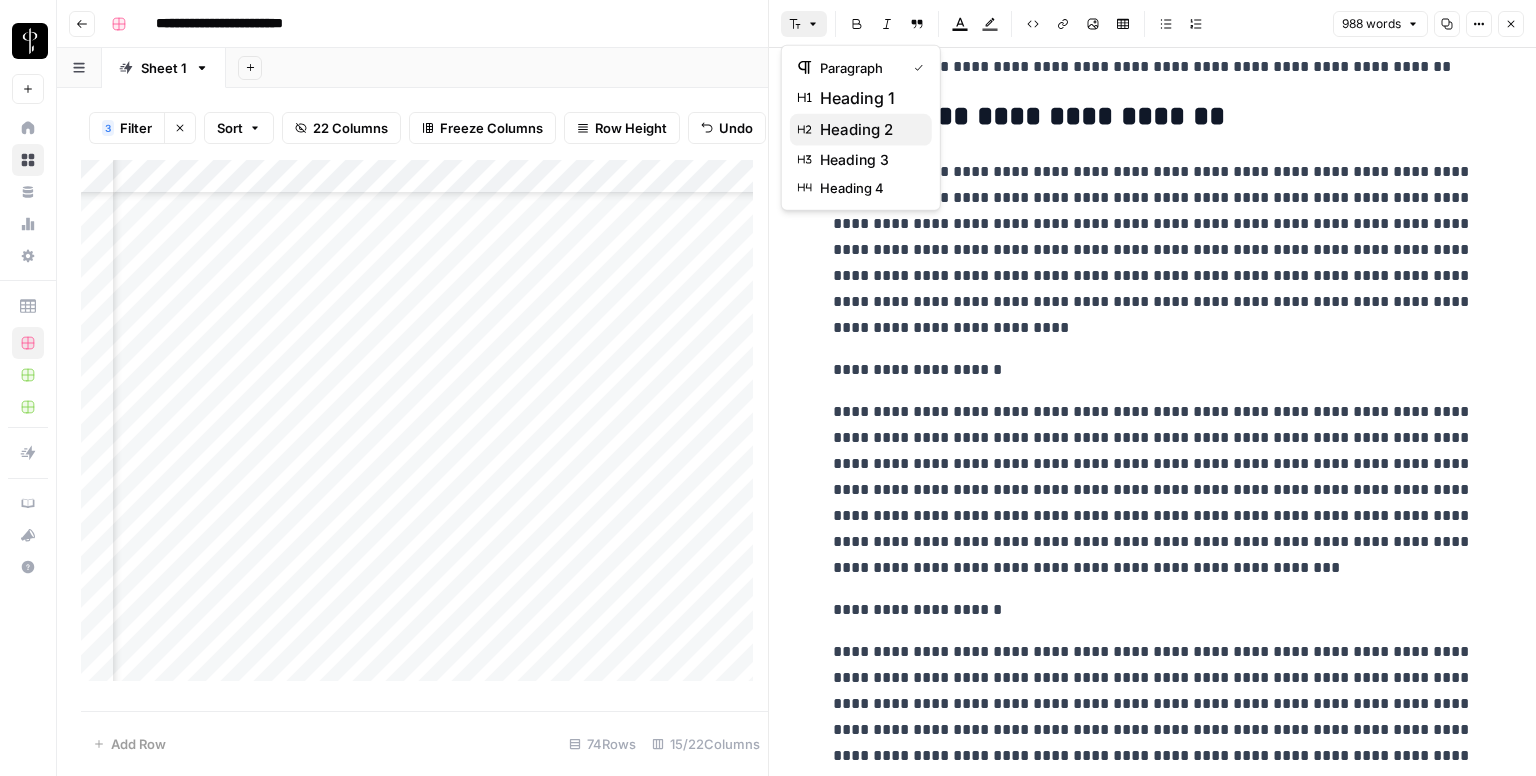 click on "heading 2" at bounding box center (868, 130) 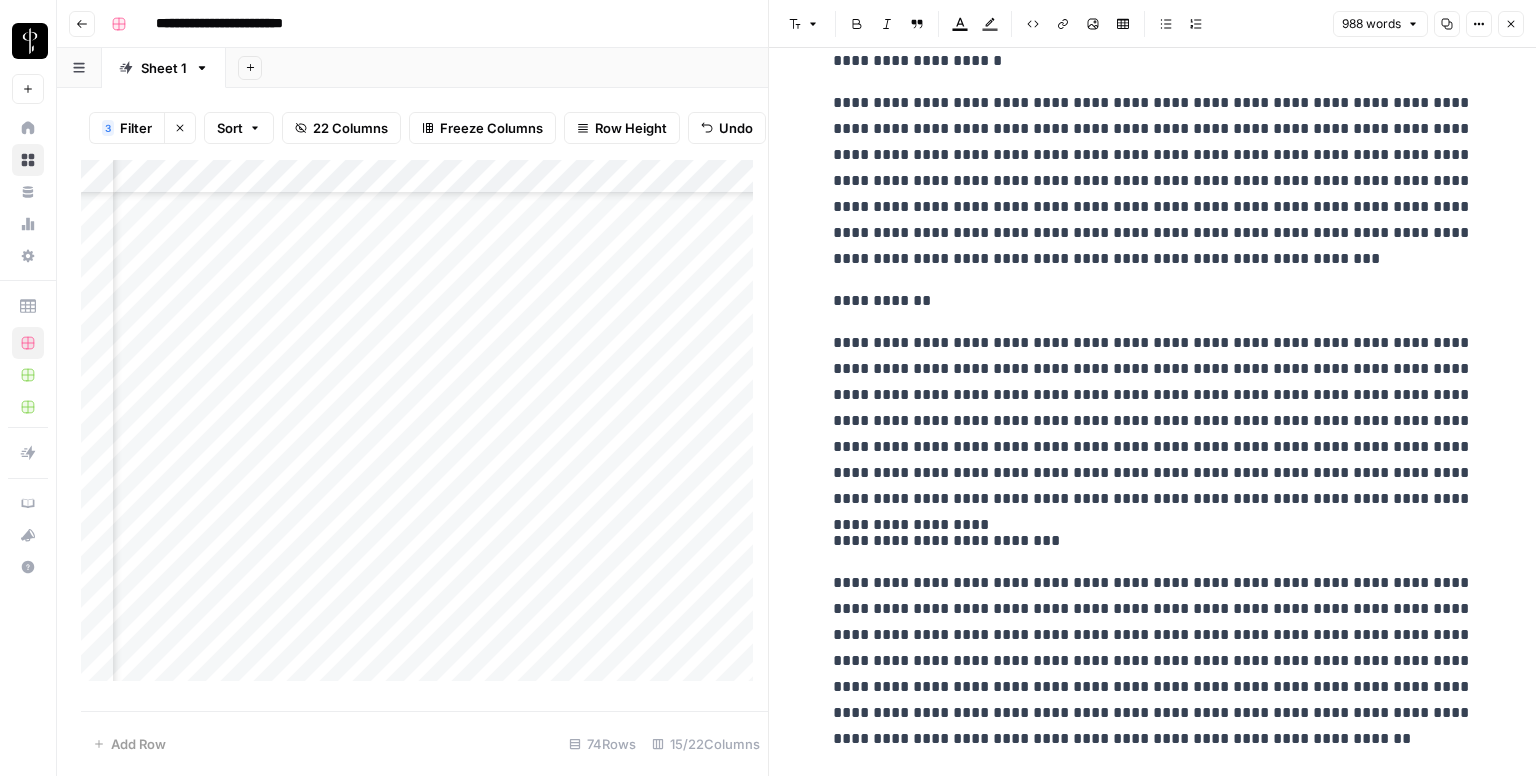 scroll, scrollTop: 1900, scrollLeft: 0, axis: vertical 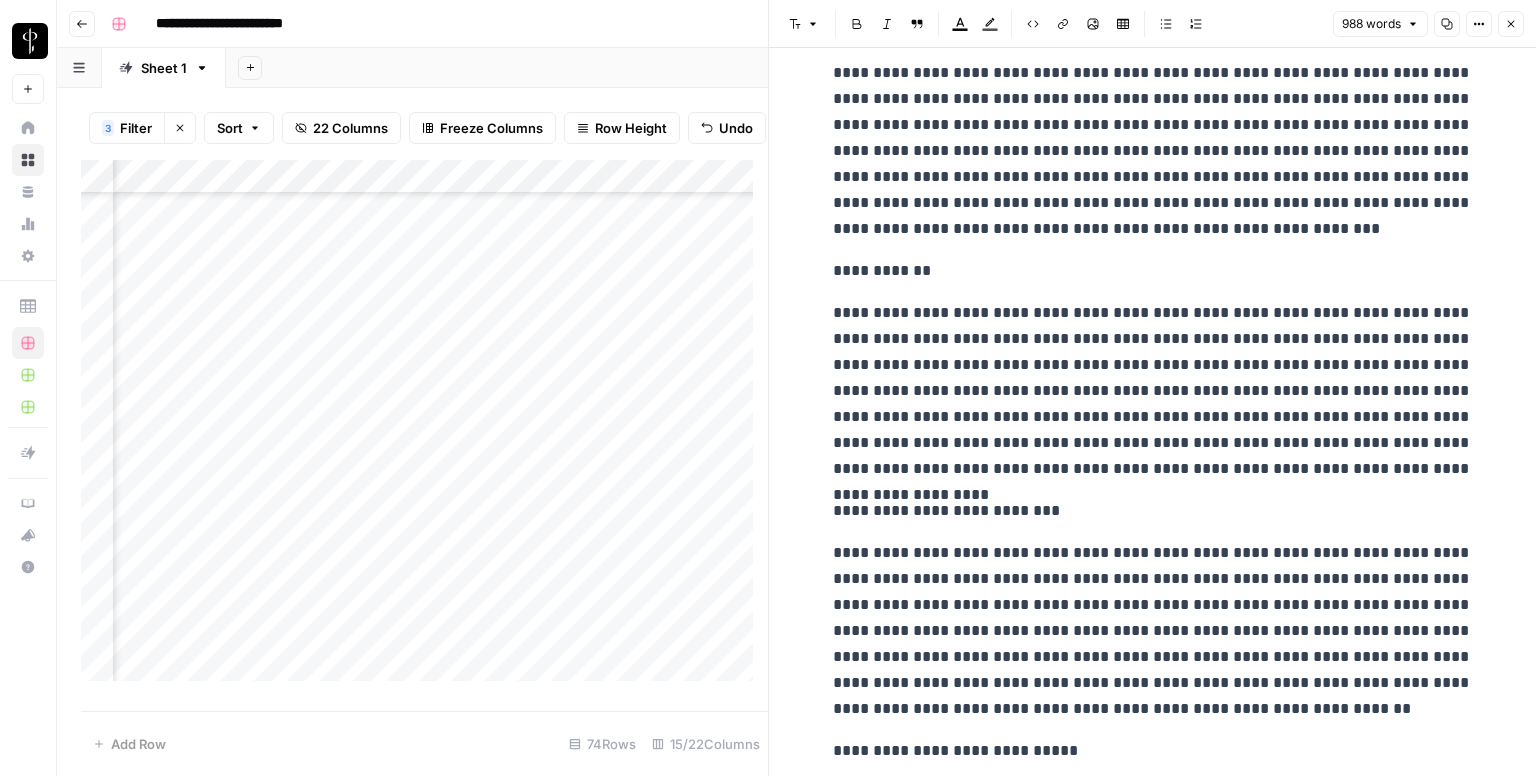 click on "**********" at bounding box center (1153, 271) 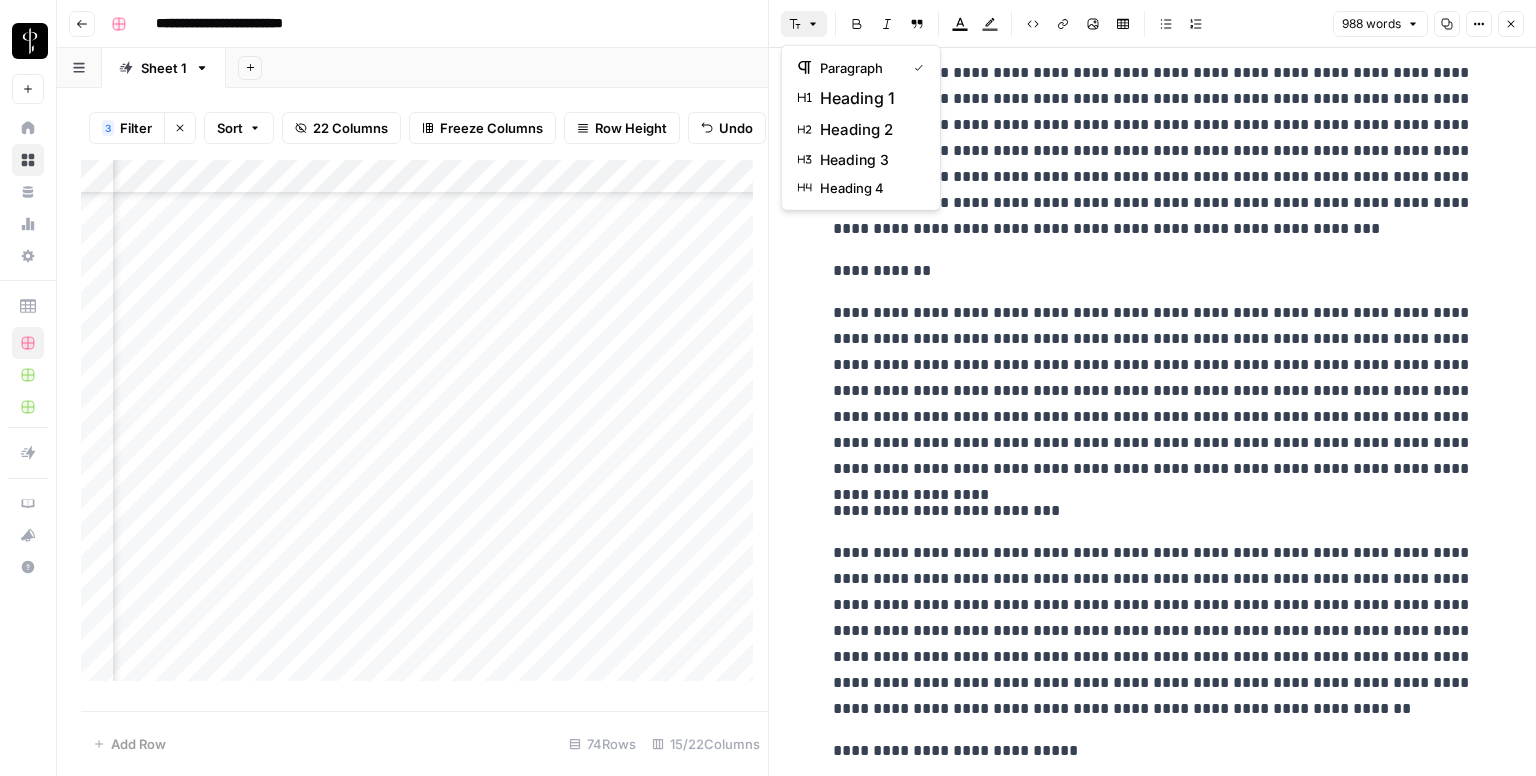 click on "heading 2" at bounding box center [868, 130] 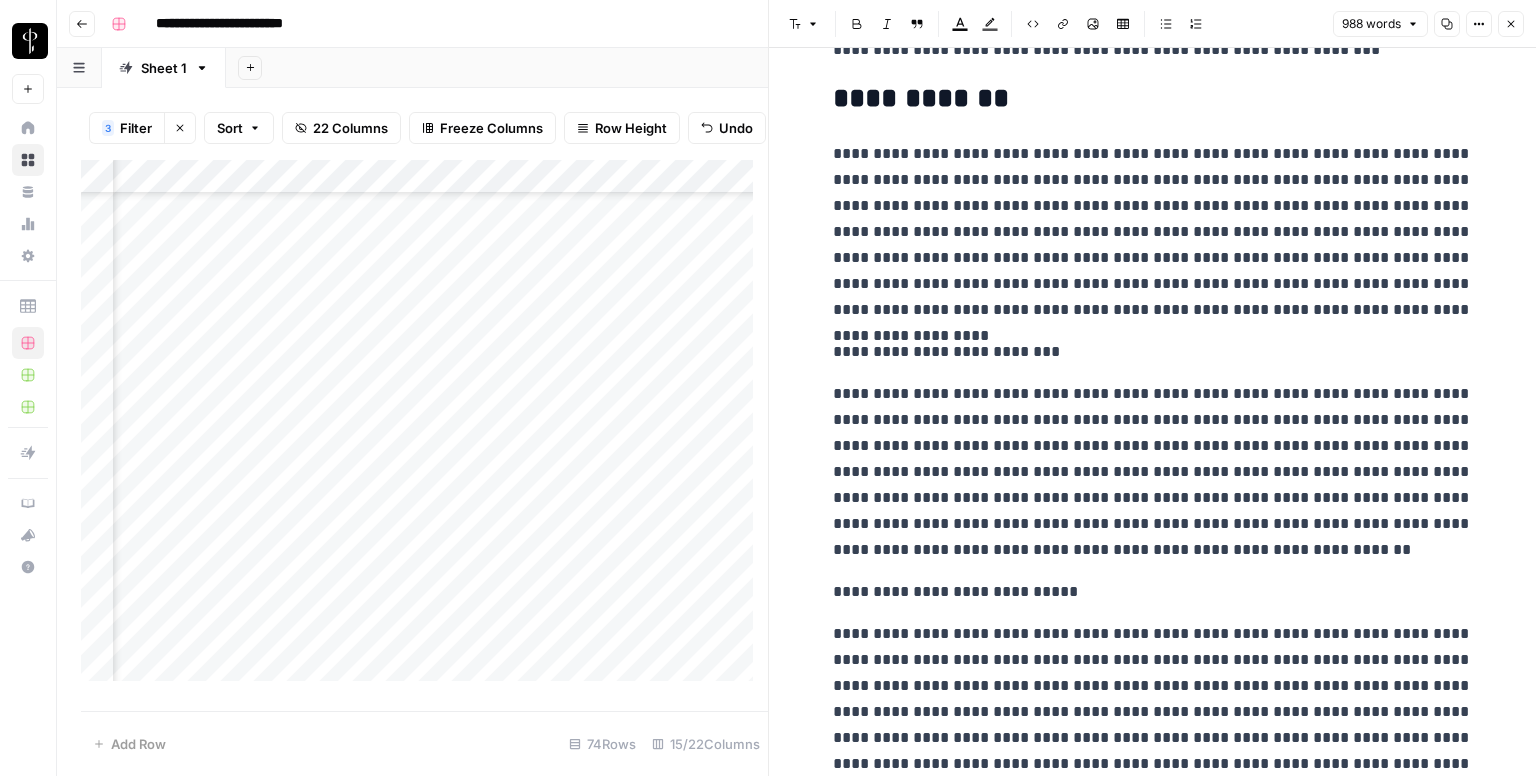 scroll, scrollTop: 2300, scrollLeft: 0, axis: vertical 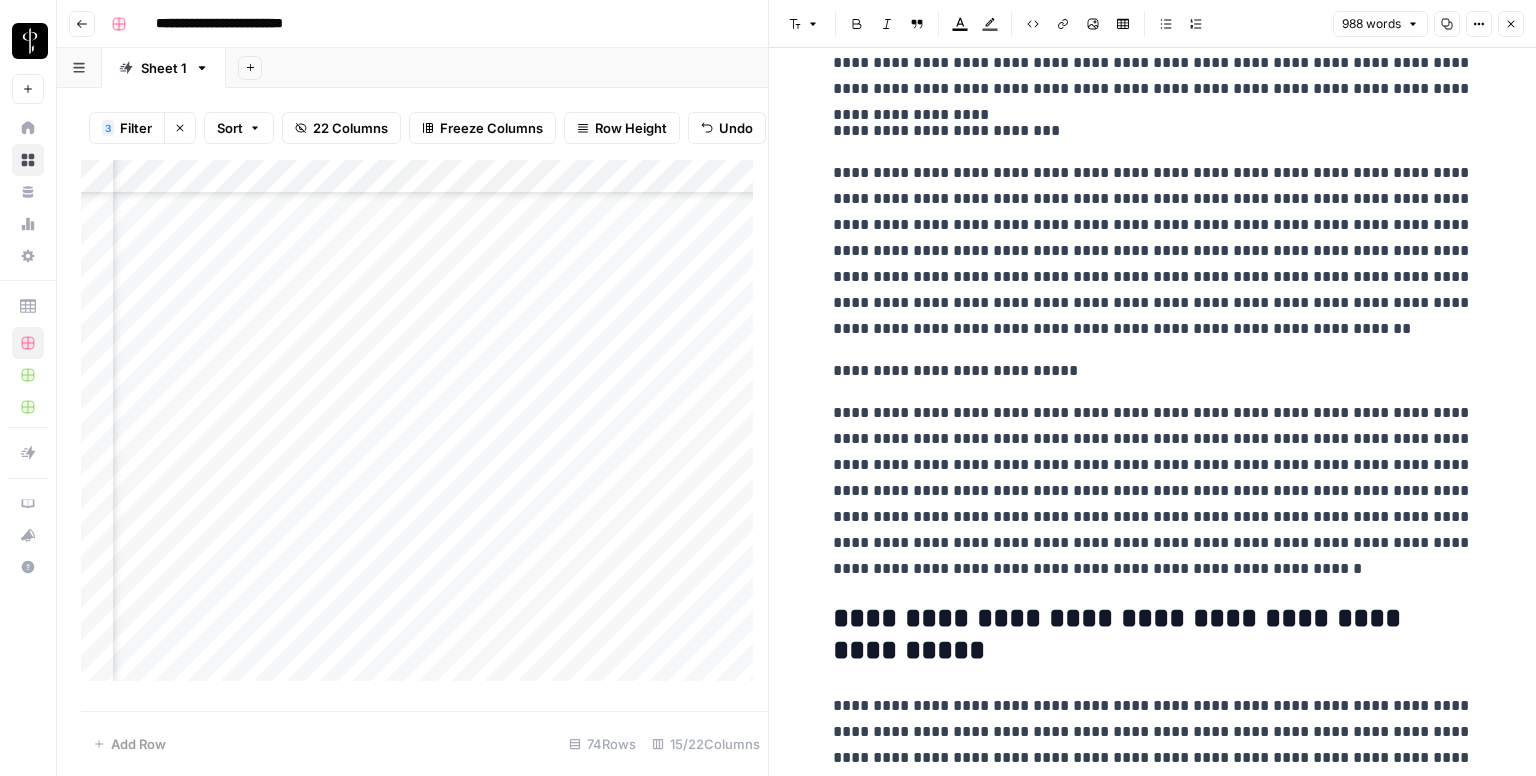 click on "**********" at bounding box center [1153, 131] 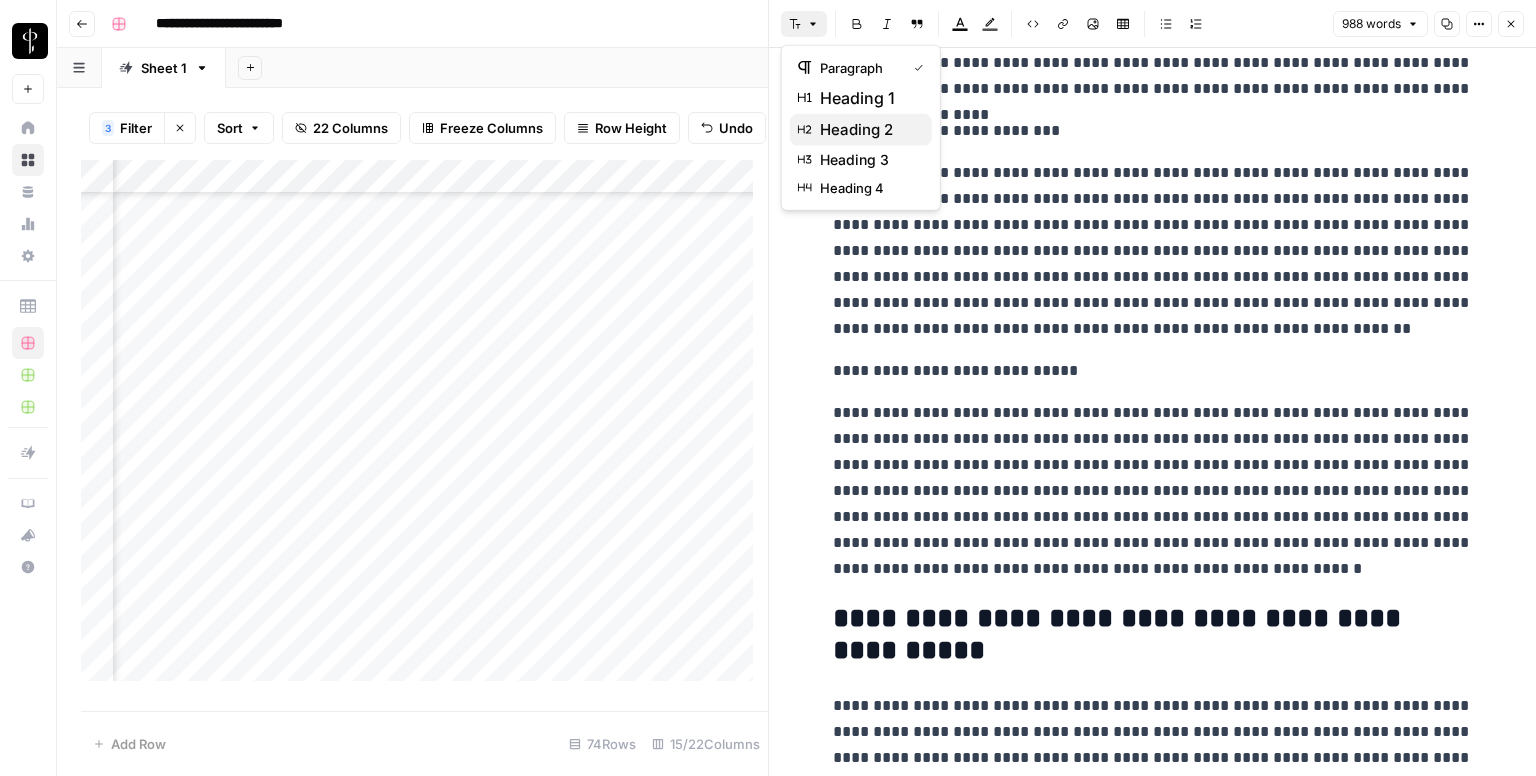 click on "heading 2" at bounding box center (868, 130) 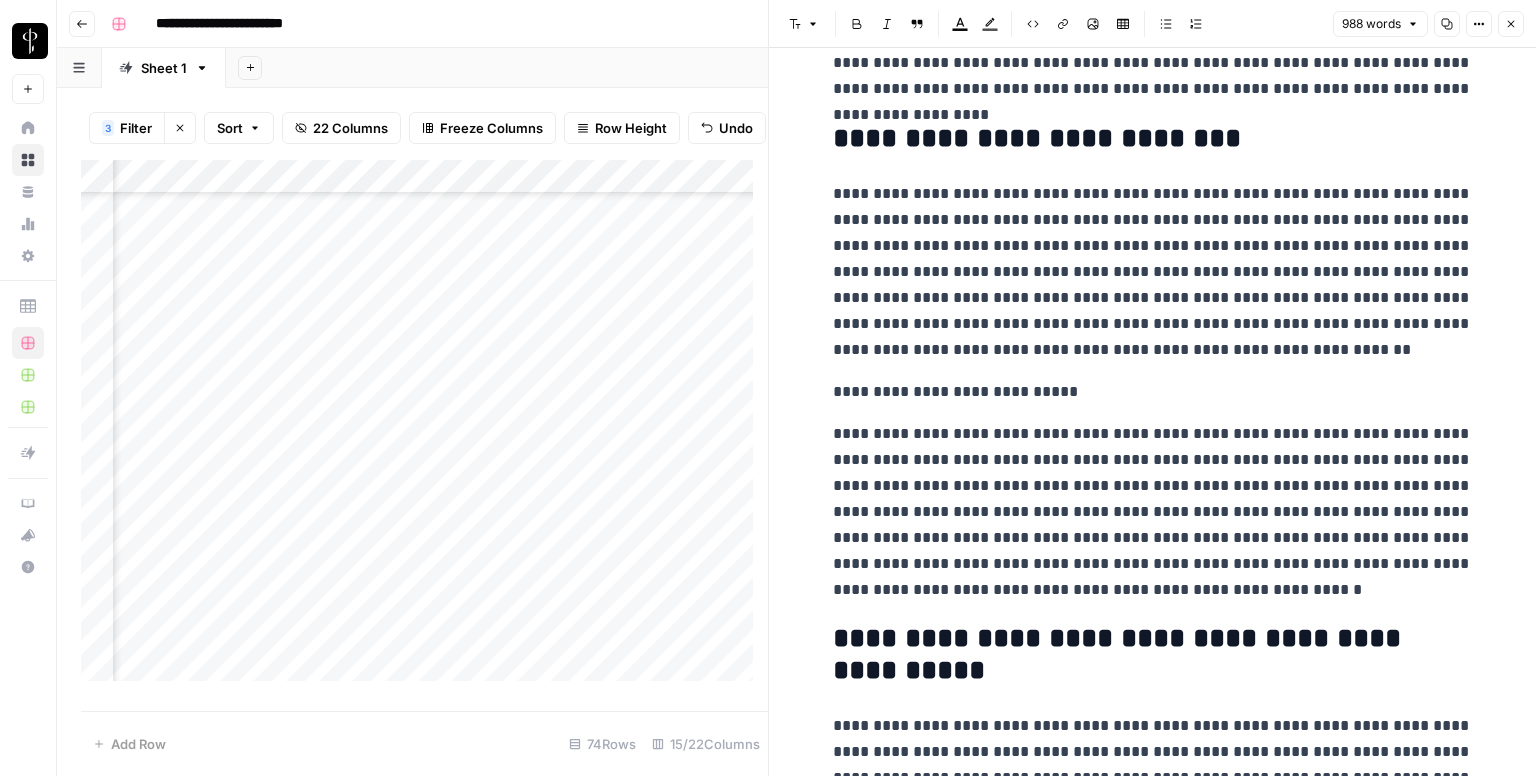 click on "**********" at bounding box center (1153, 392) 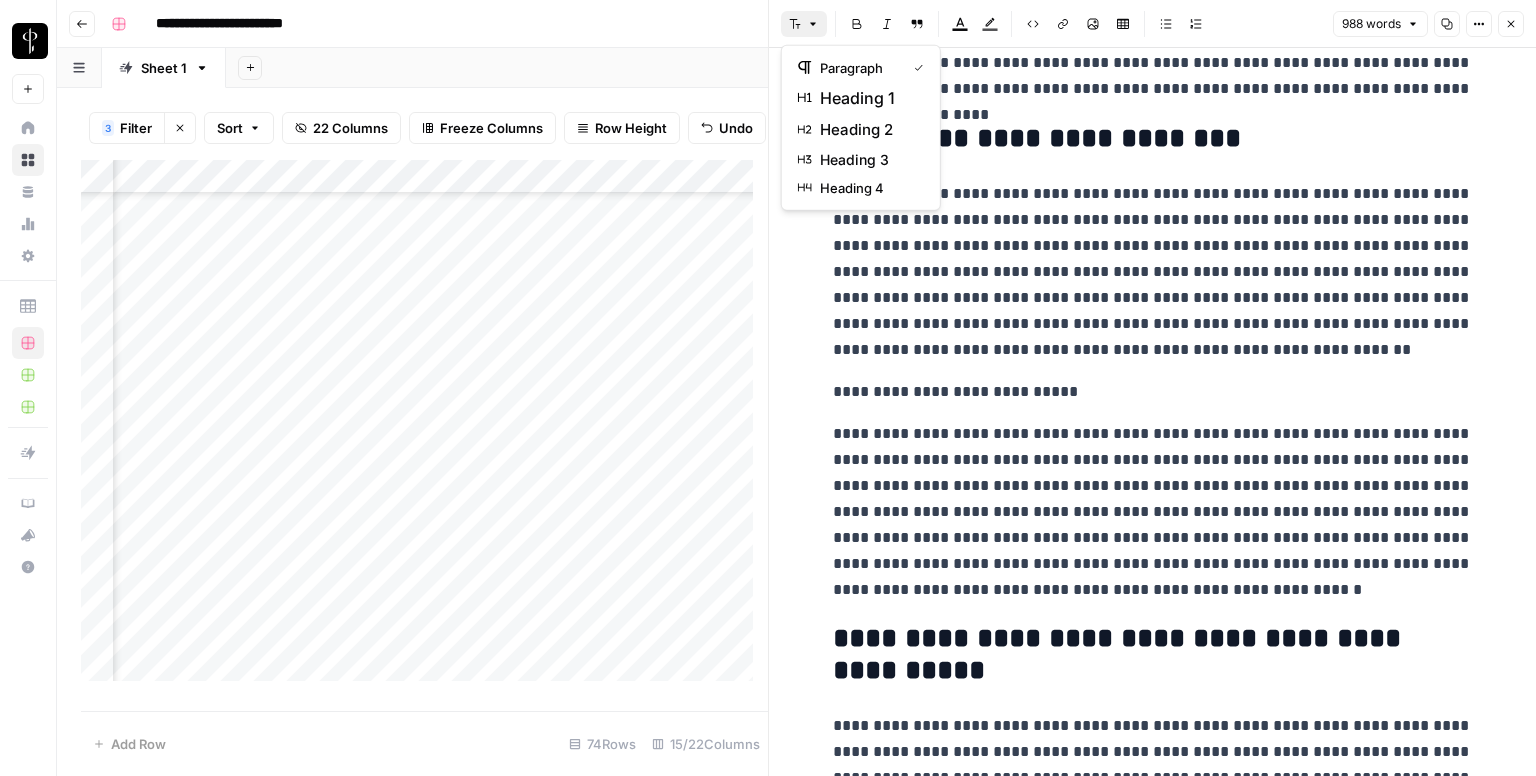 click on "Font style" at bounding box center (804, 24) 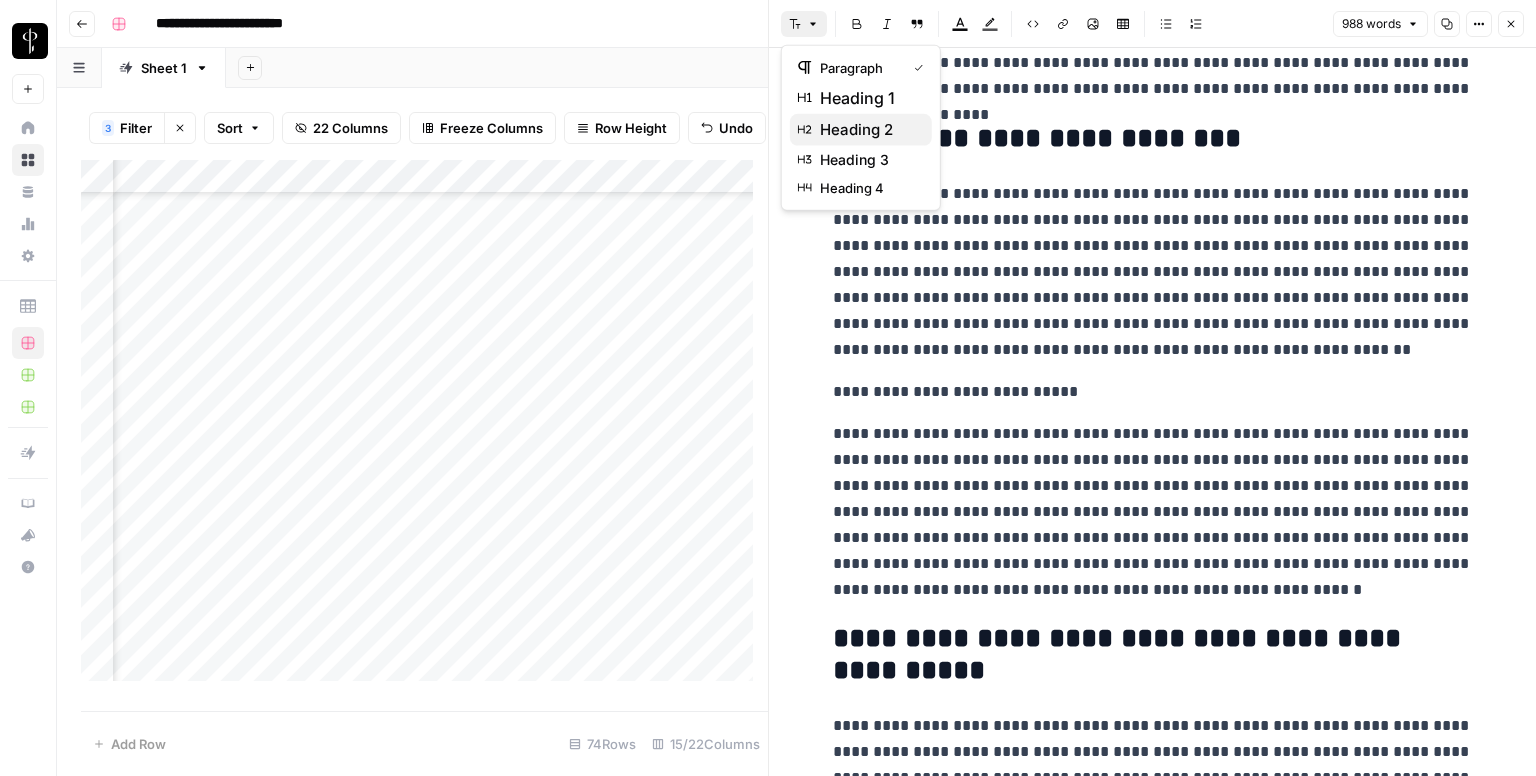 click on "heading 2" at bounding box center (868, 130) 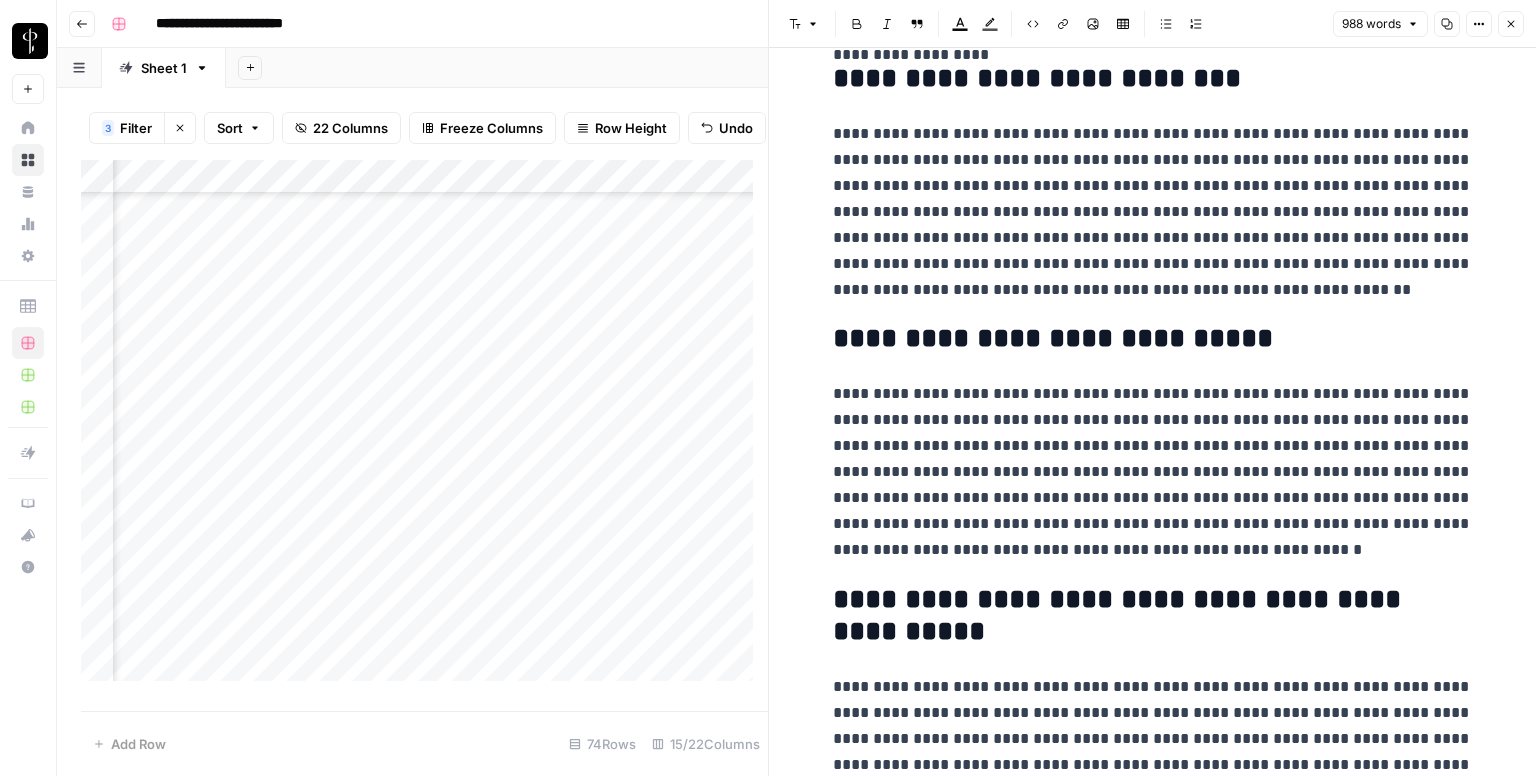 scroll, scrollTop: 2422, scrollLeft: 0, axis: vertical 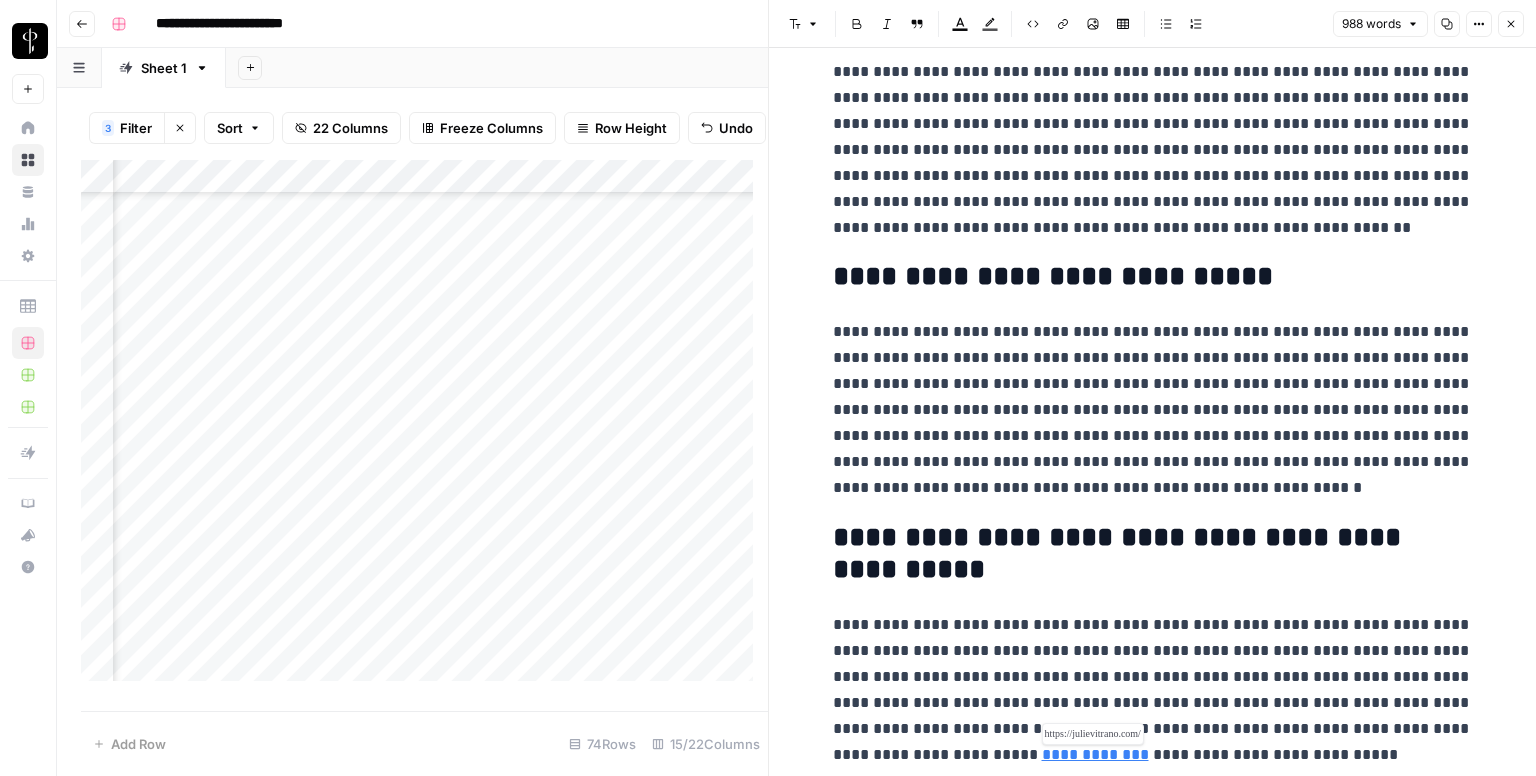click on "**********" at bounding box center [1095, 754] 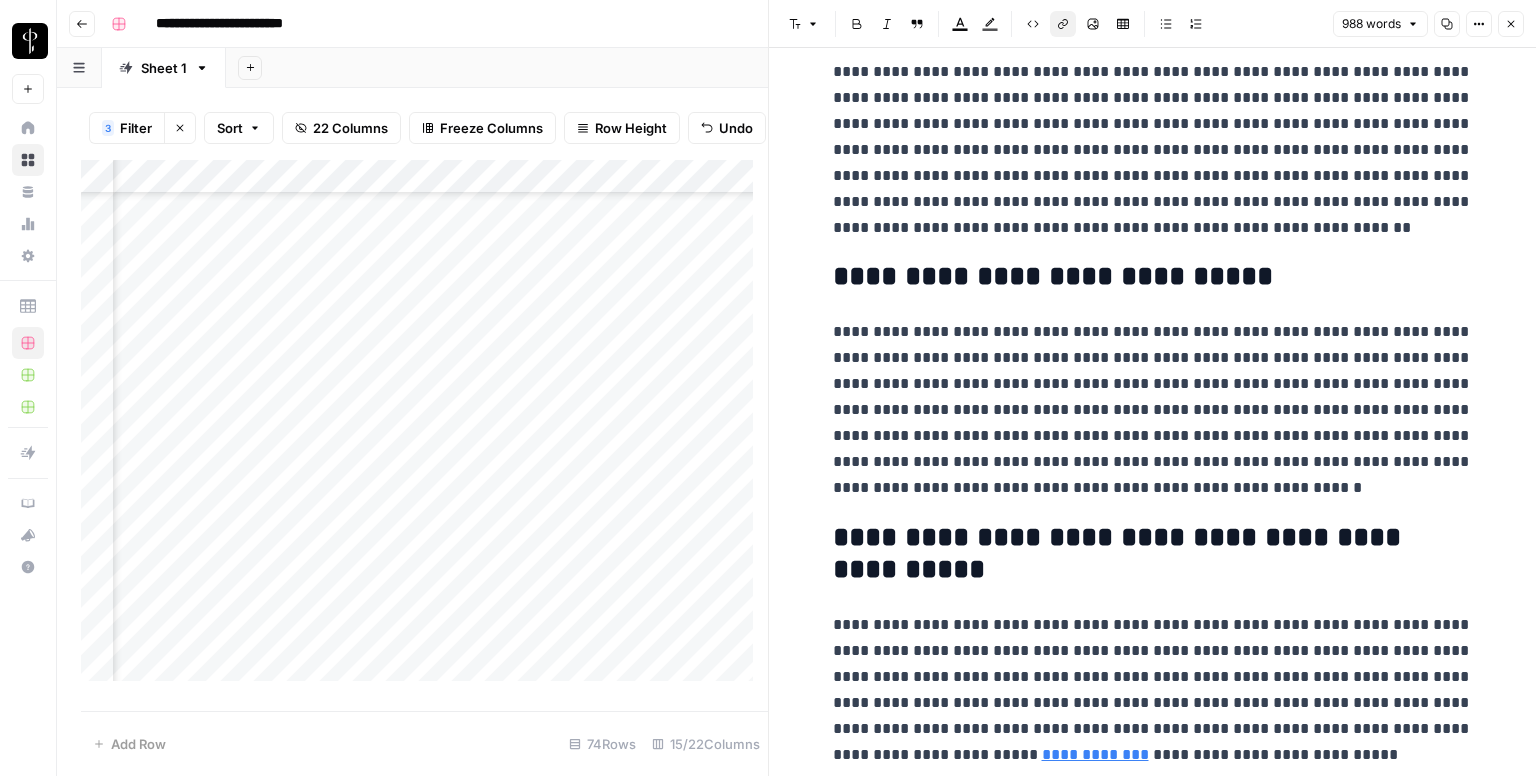 click 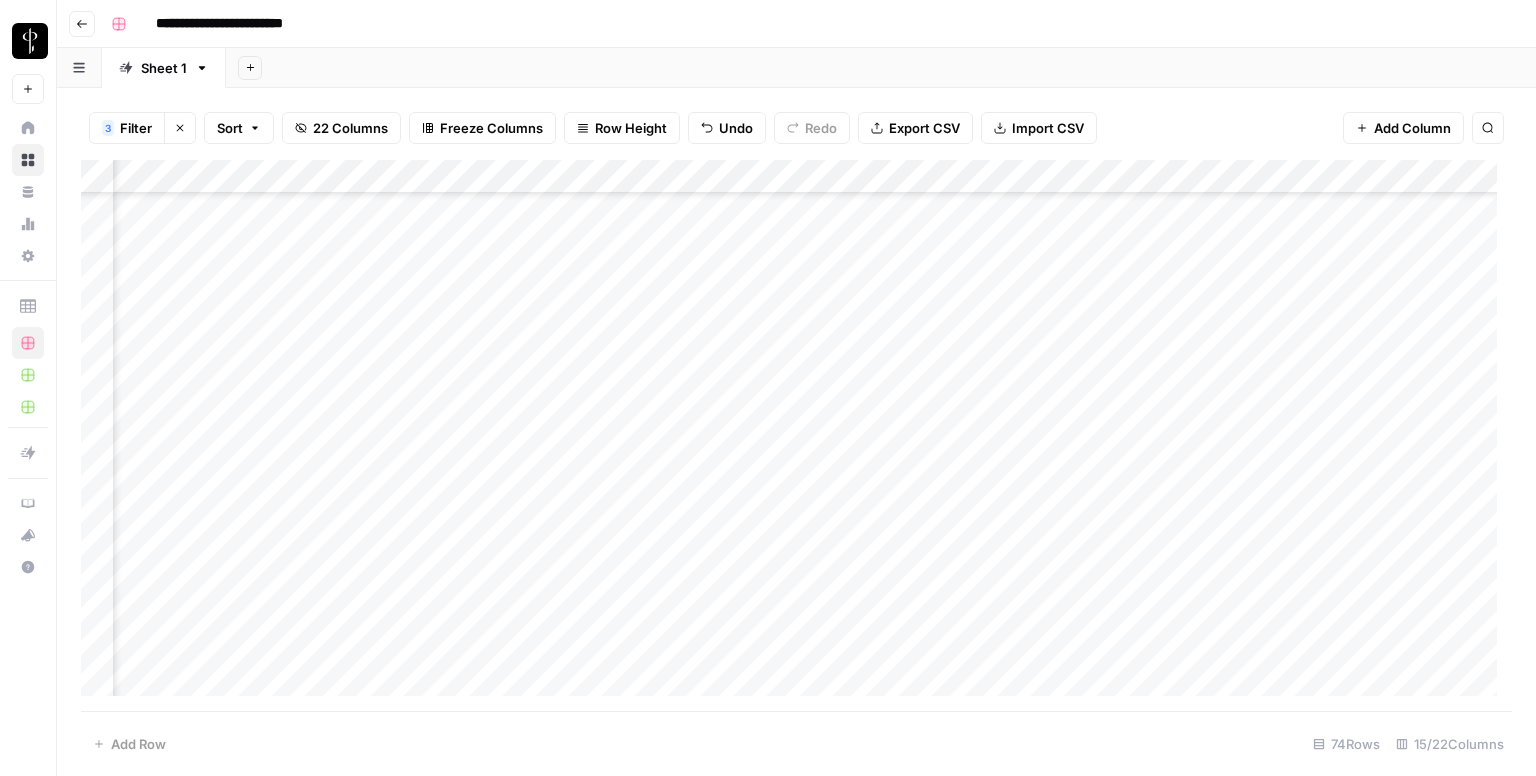 click on "Add Column" at bounding box center [796, 436] 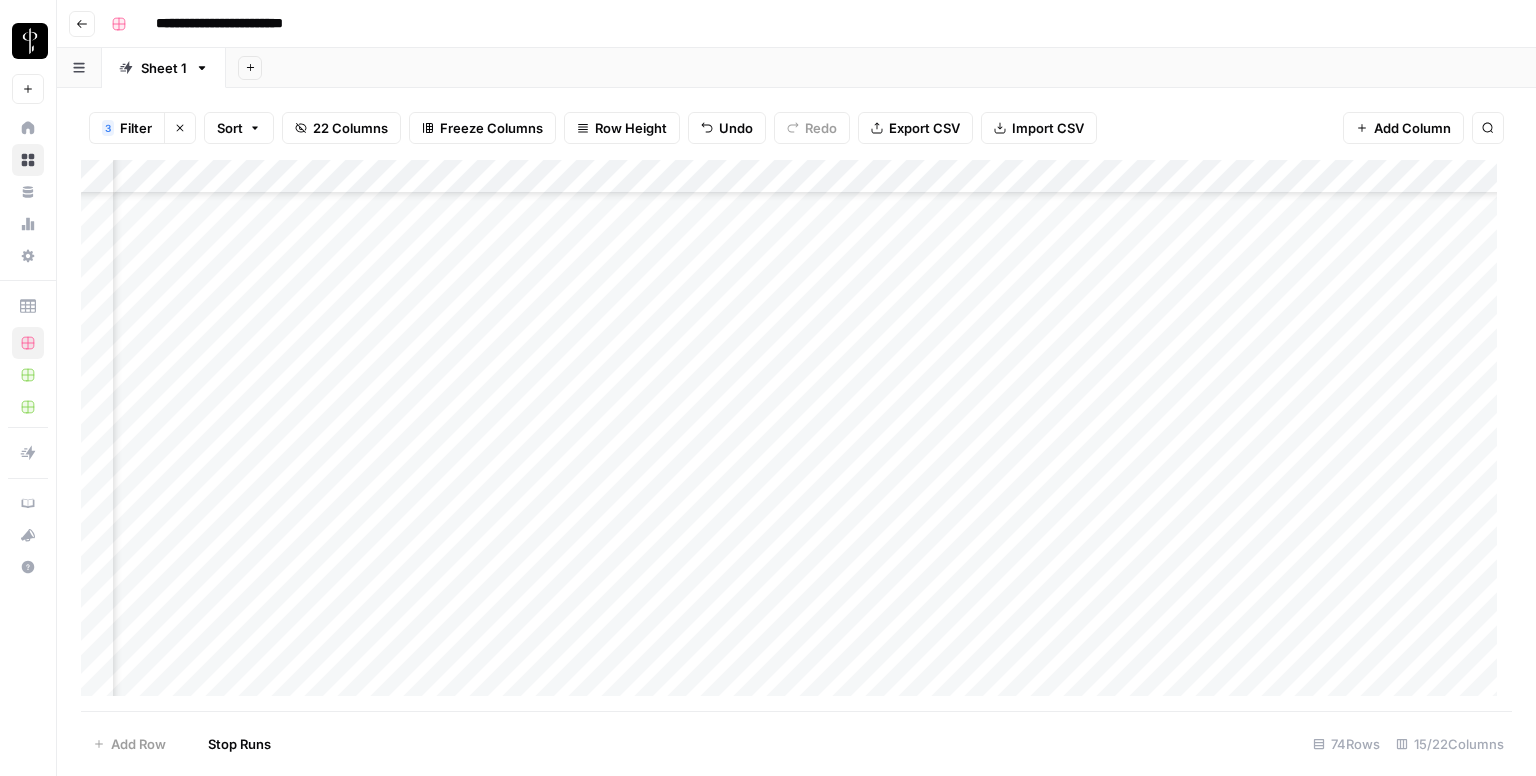 click on "Add Column" at bounding box center (796, 436) 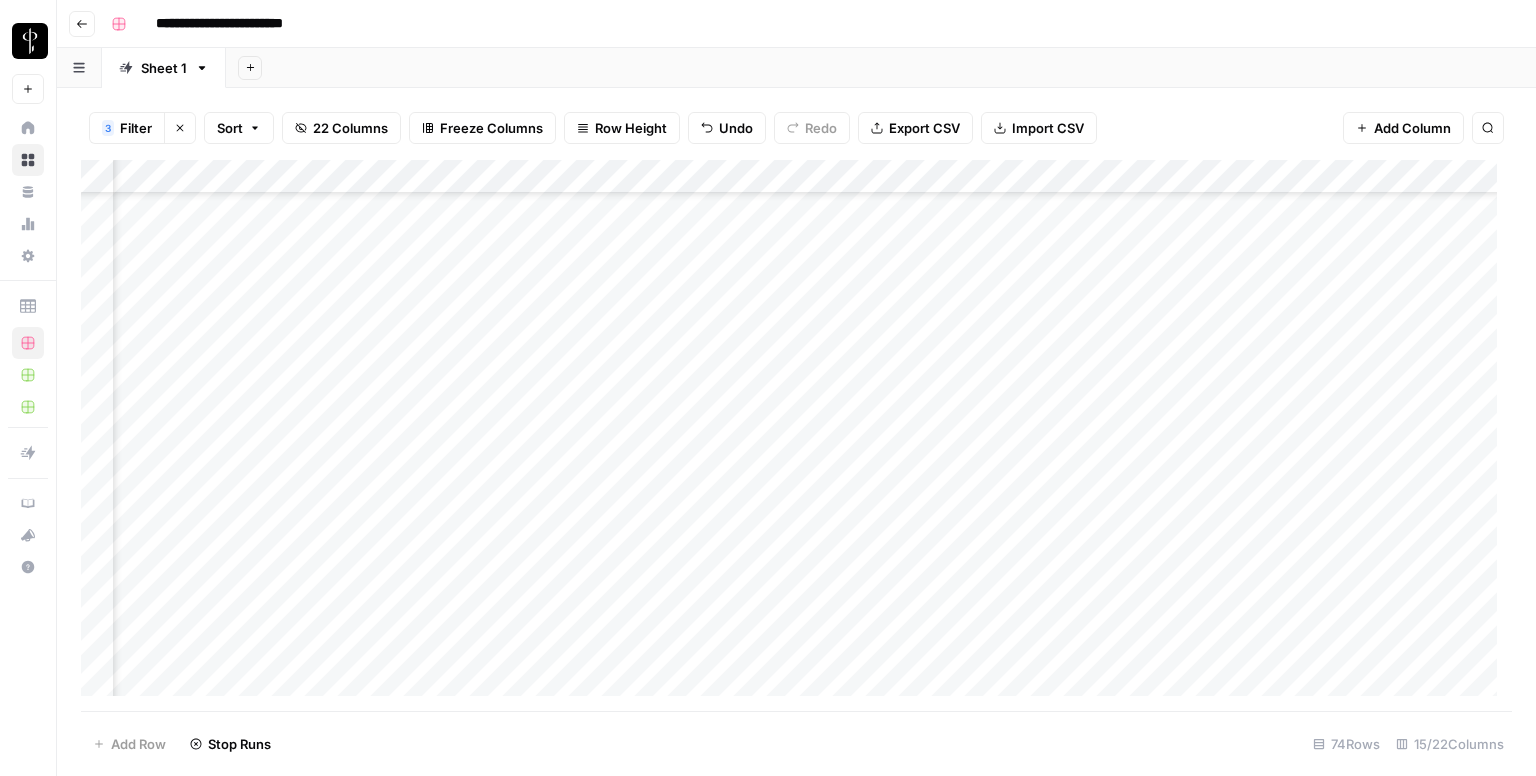 click on "Add Column" at bounding box center [796, 436] 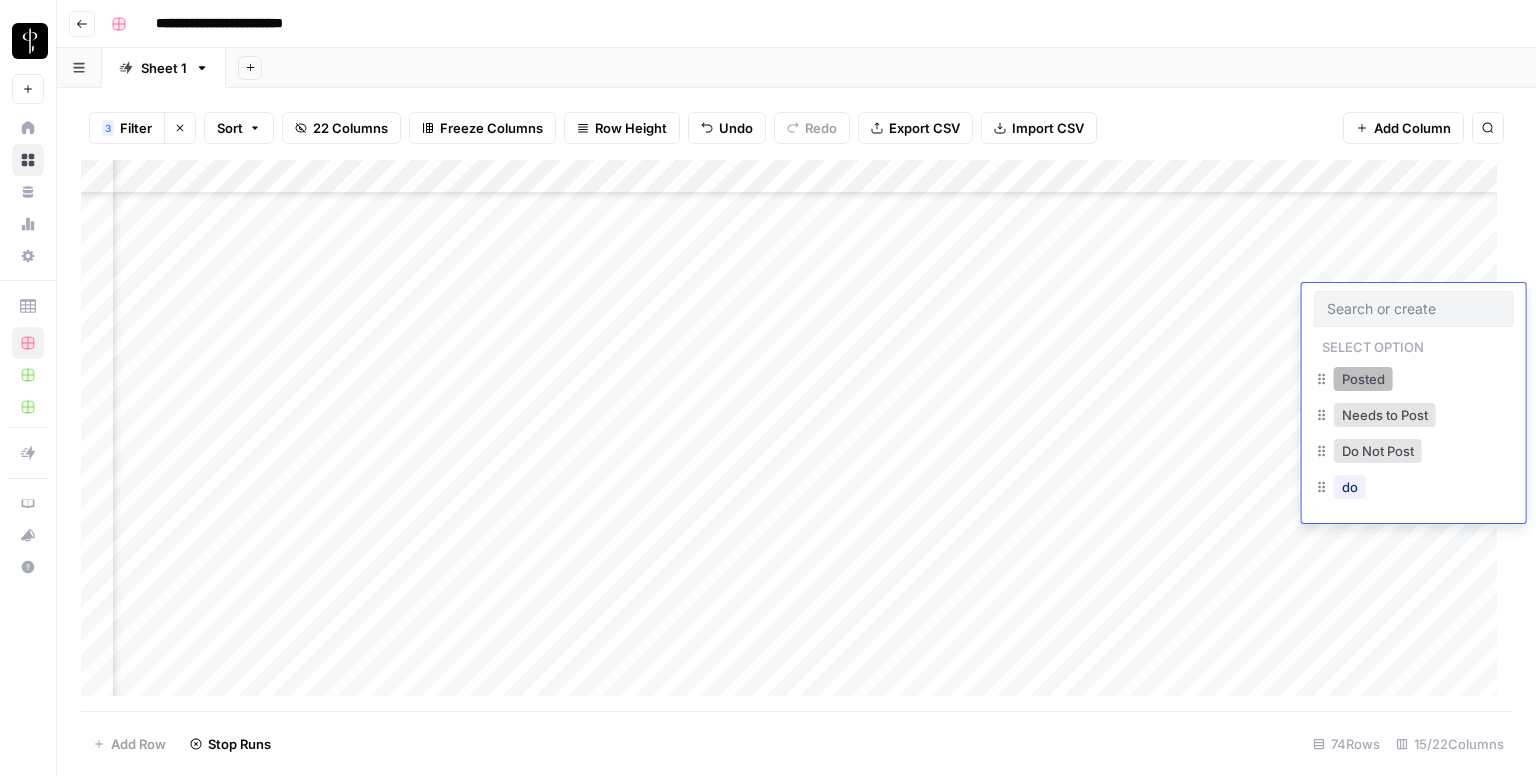 click on "Posted" at bounding box center [1363, 379] 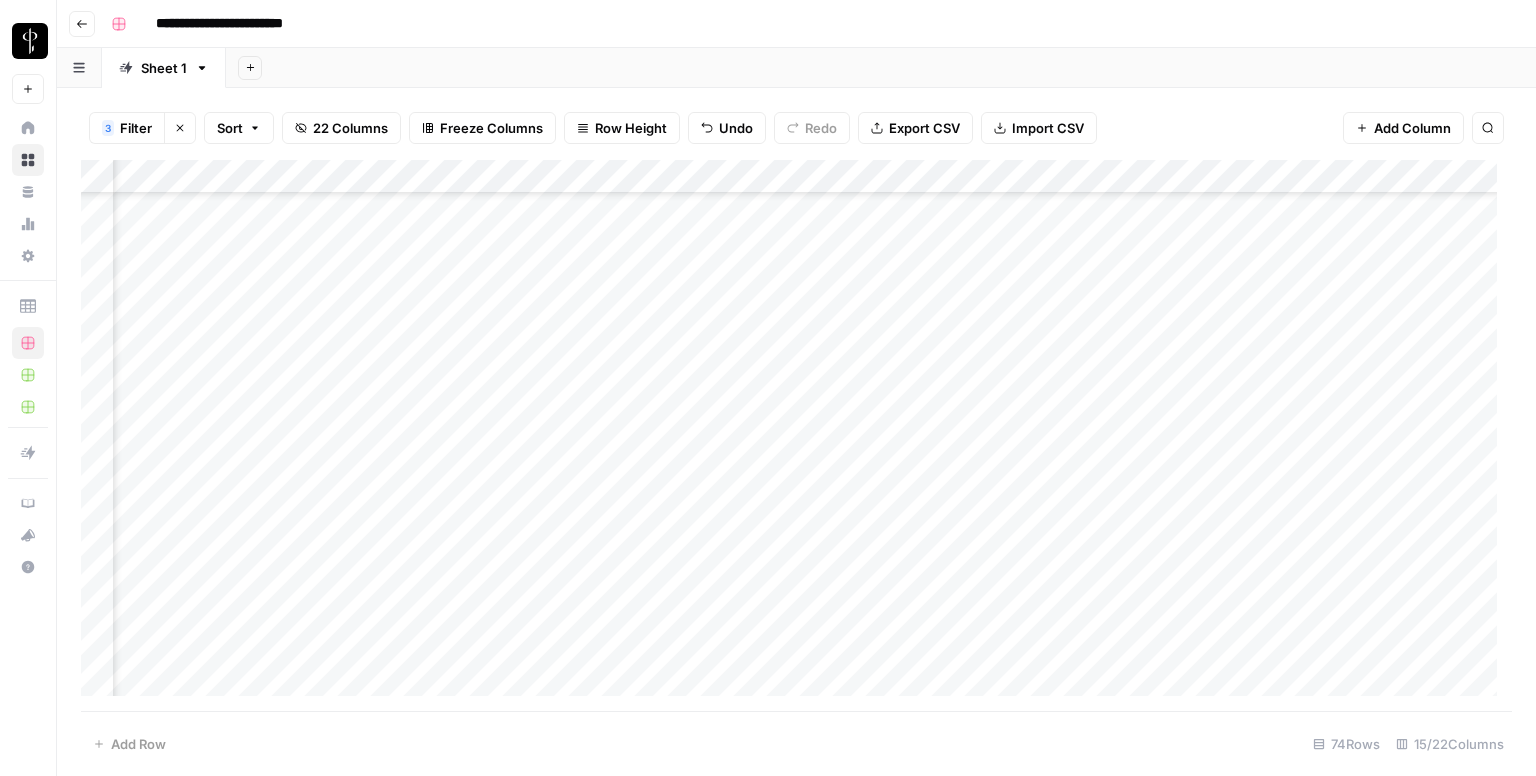 scroll, scrollTop: 1200, scrollLeft: 1333, axis: both 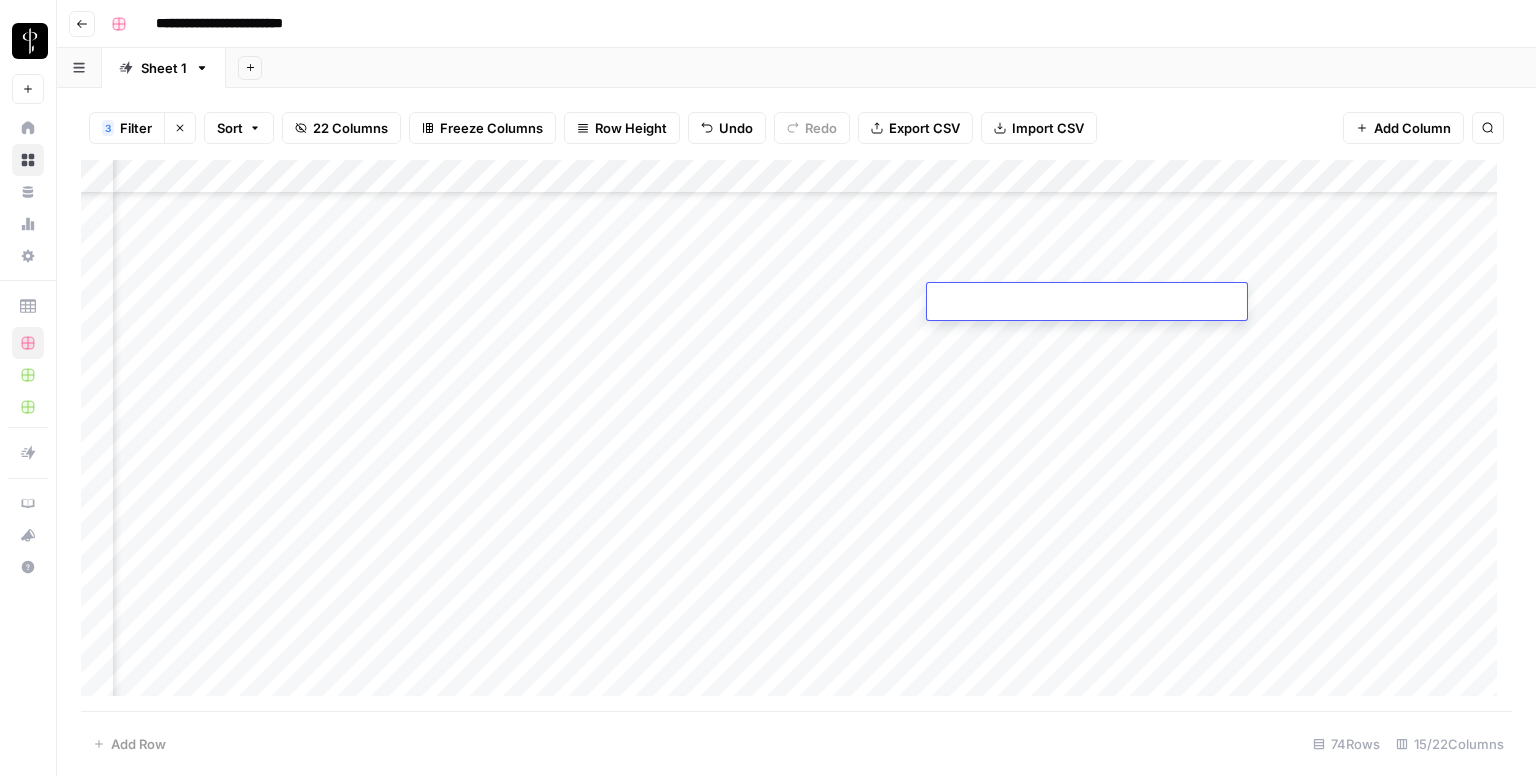 click at bounding box center (1087, 303) 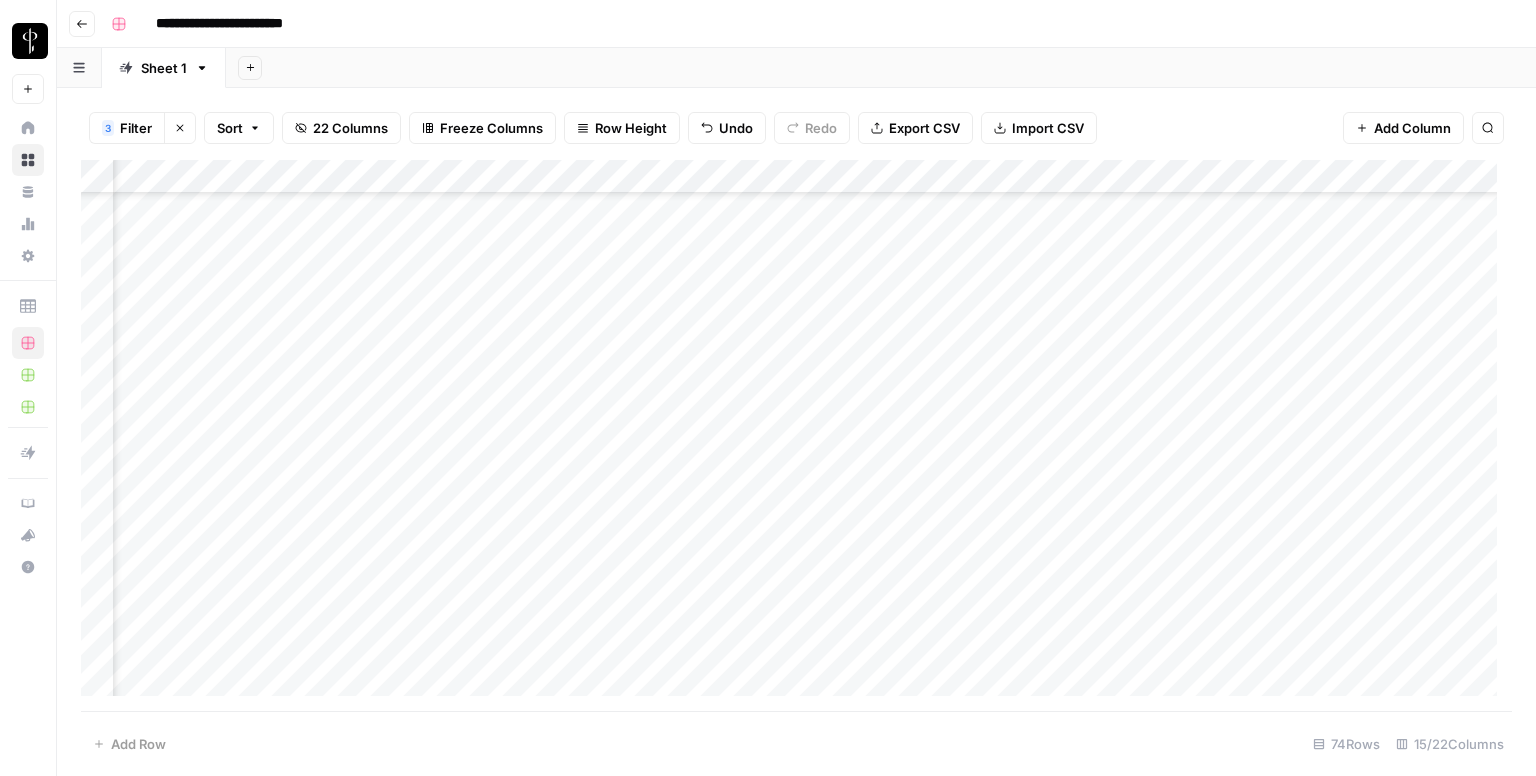 click on "Add Column" at bounding box center (796, 436) 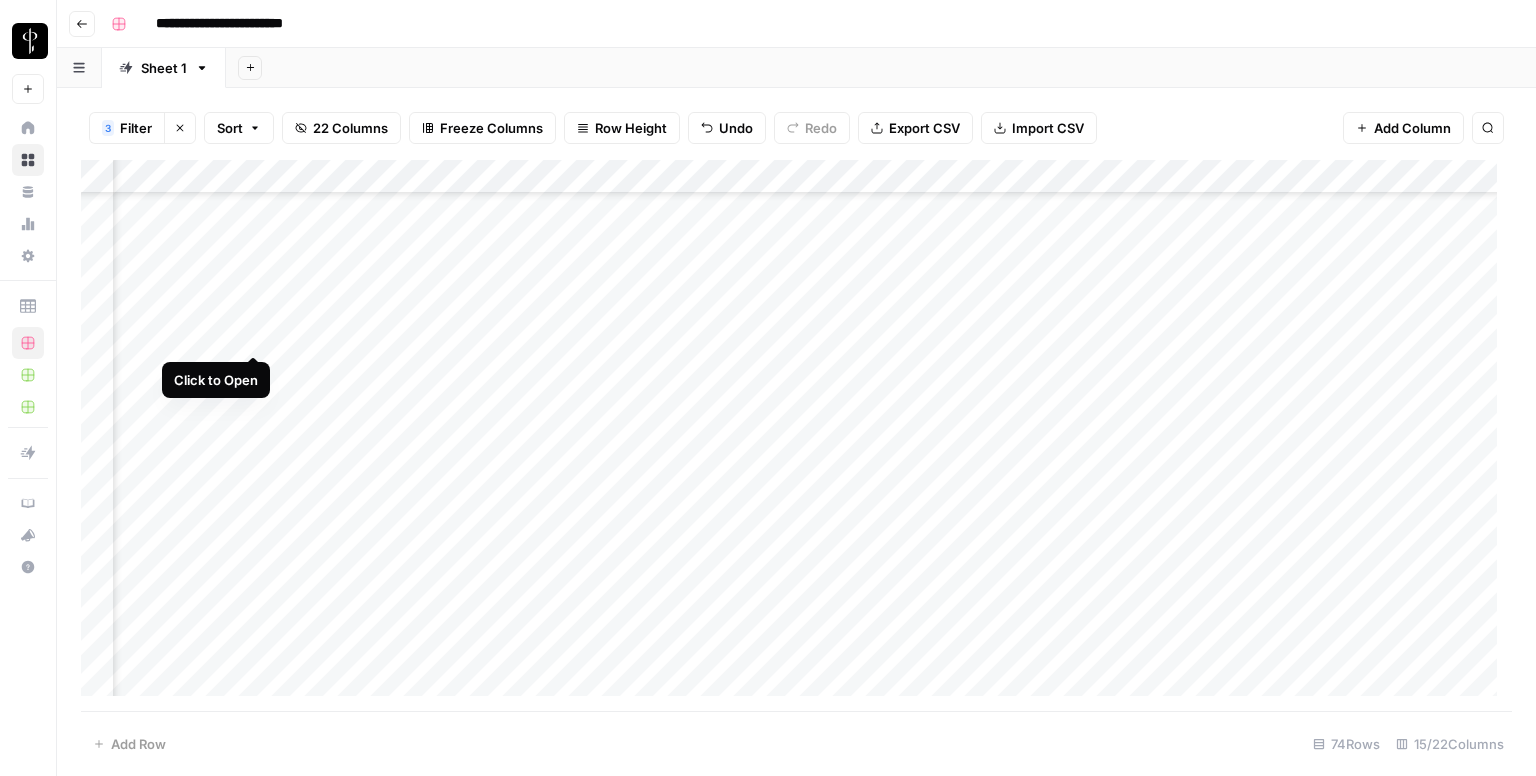 click on "Add Column" at bounding box center [796, 436] 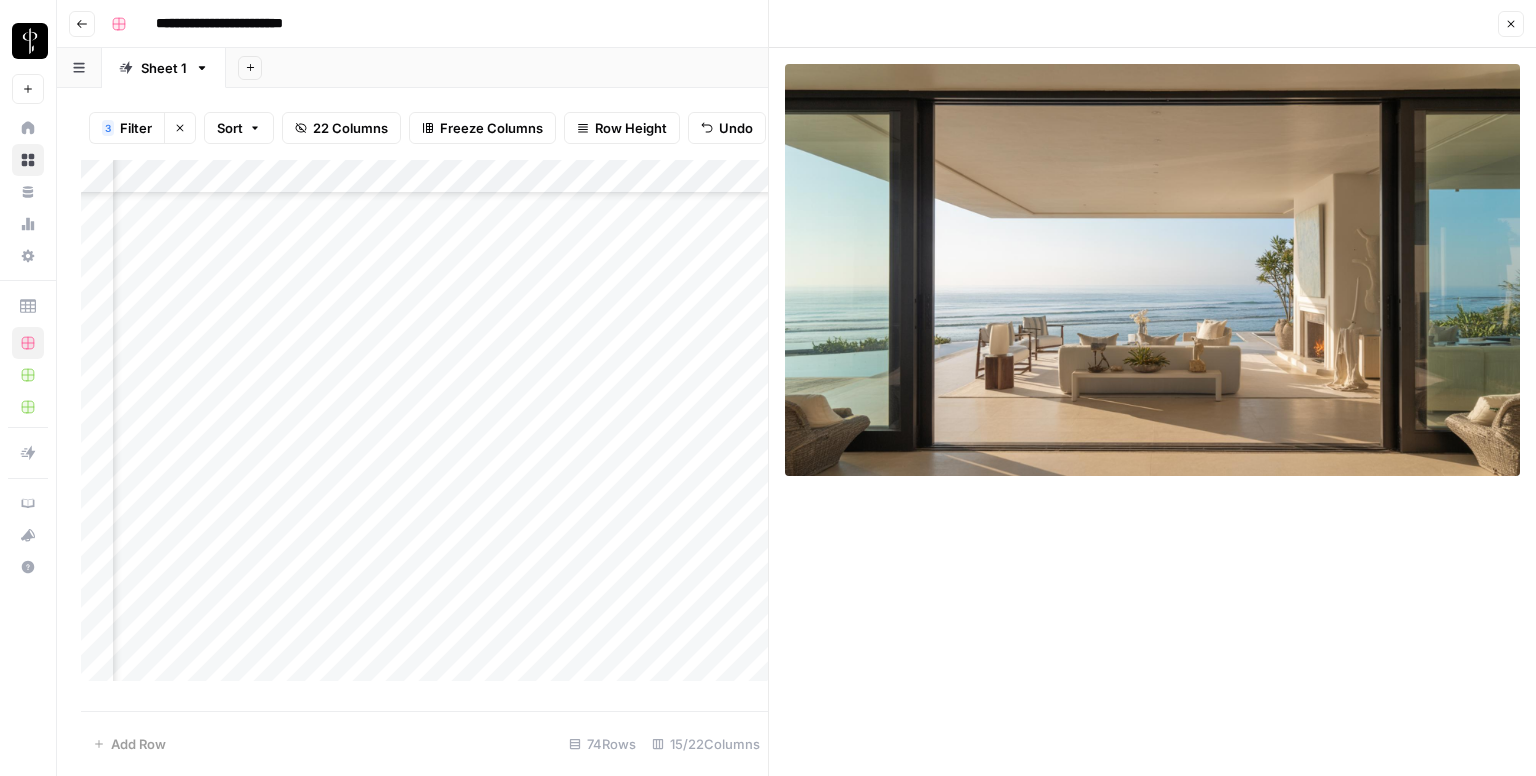 scroll, scrollTop: 0, scrollLeft: 0, axis: both 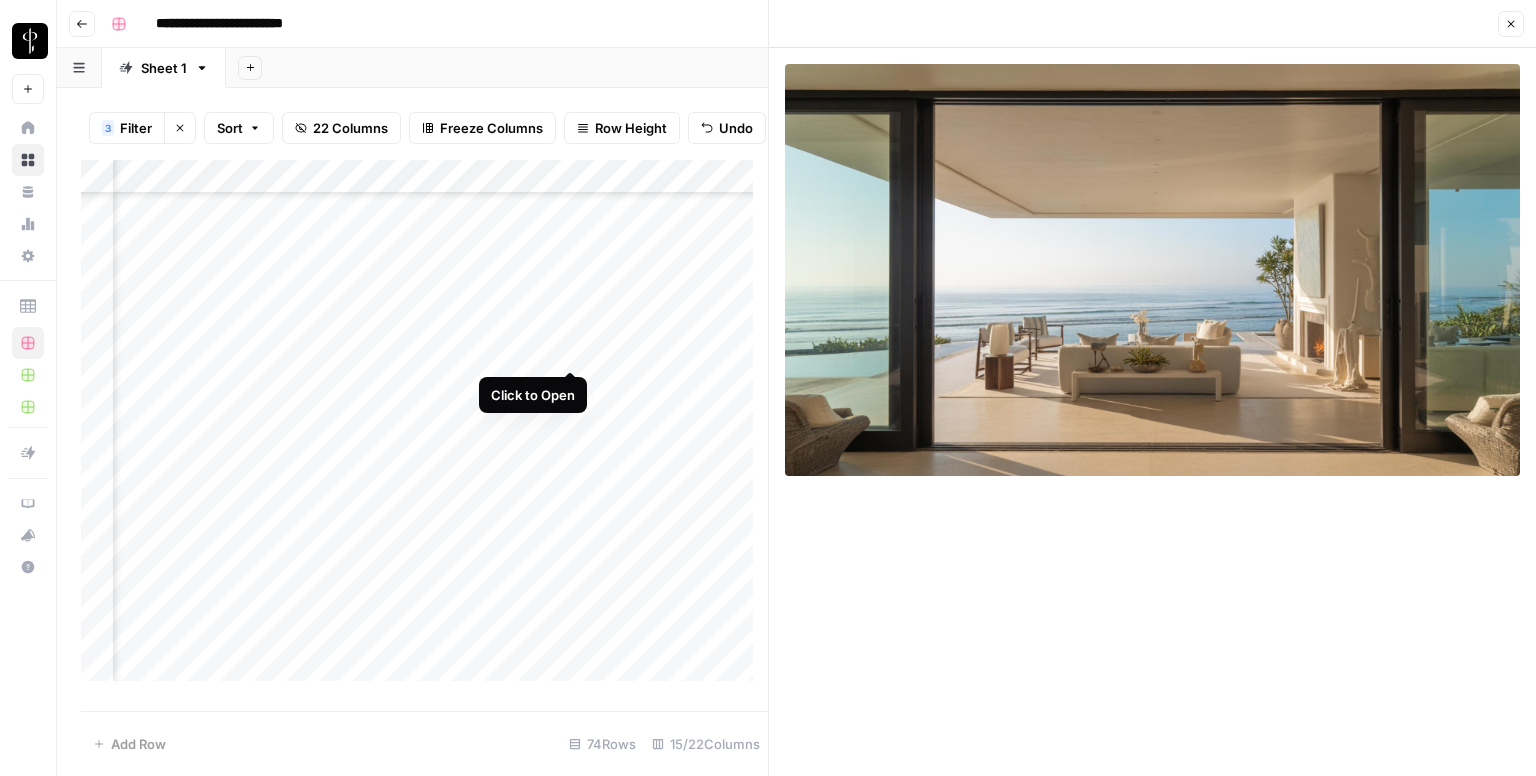 click on "Add Column" at bounding box center (424, 428) 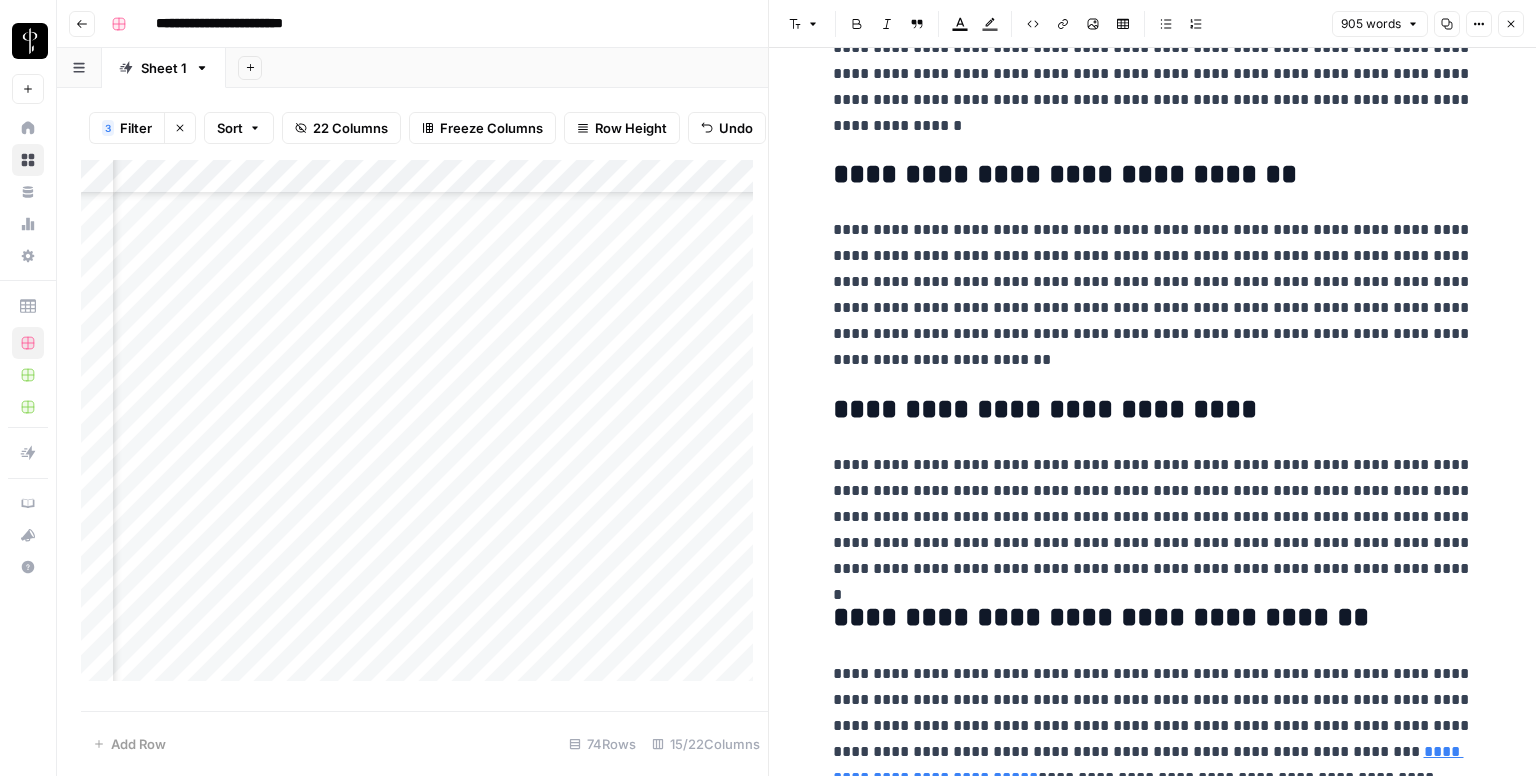 scroll, scrollTop: 2072, scrollLeft: 0, axis: vertical 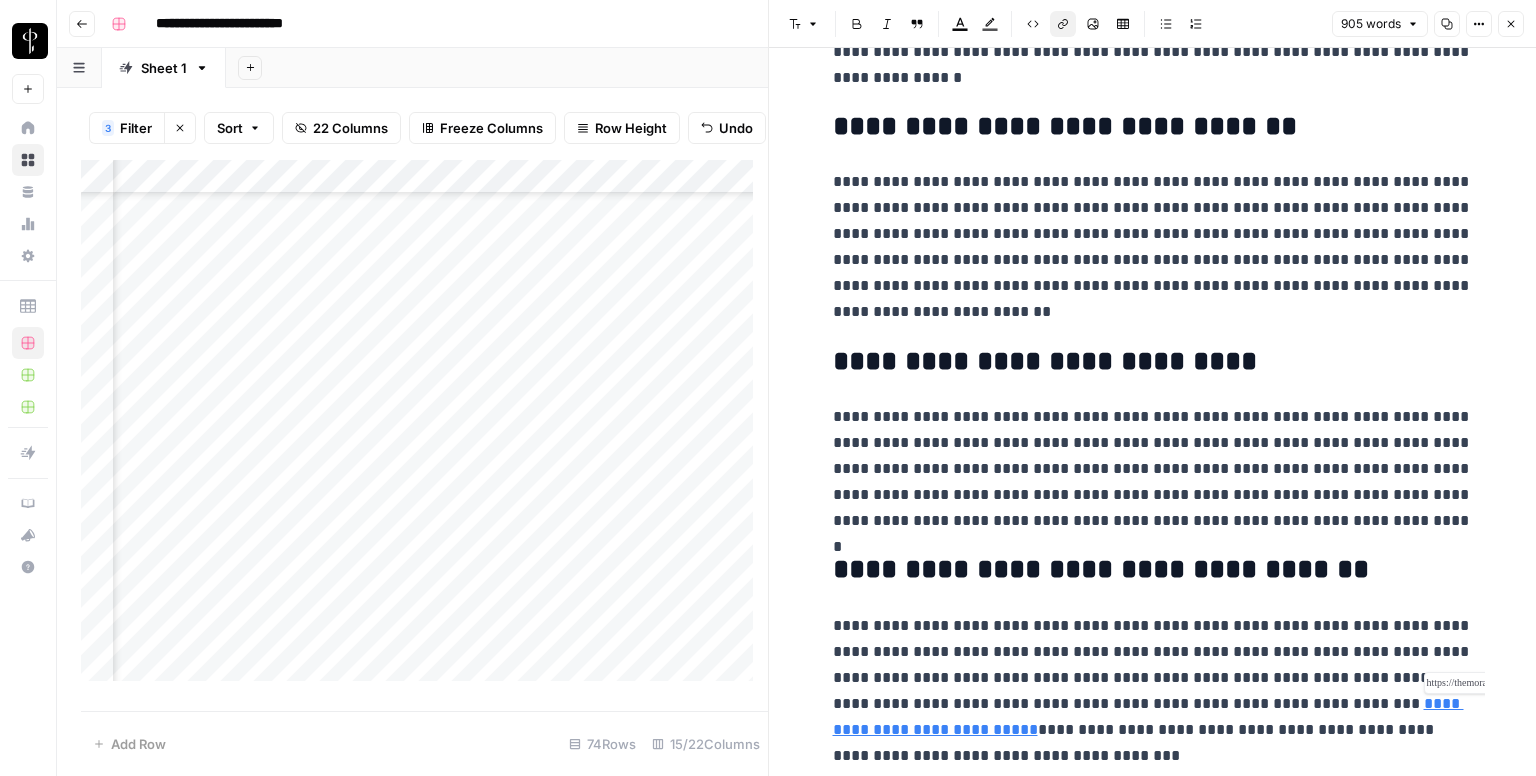 click on "**********" at bounding box center (1148, 716) 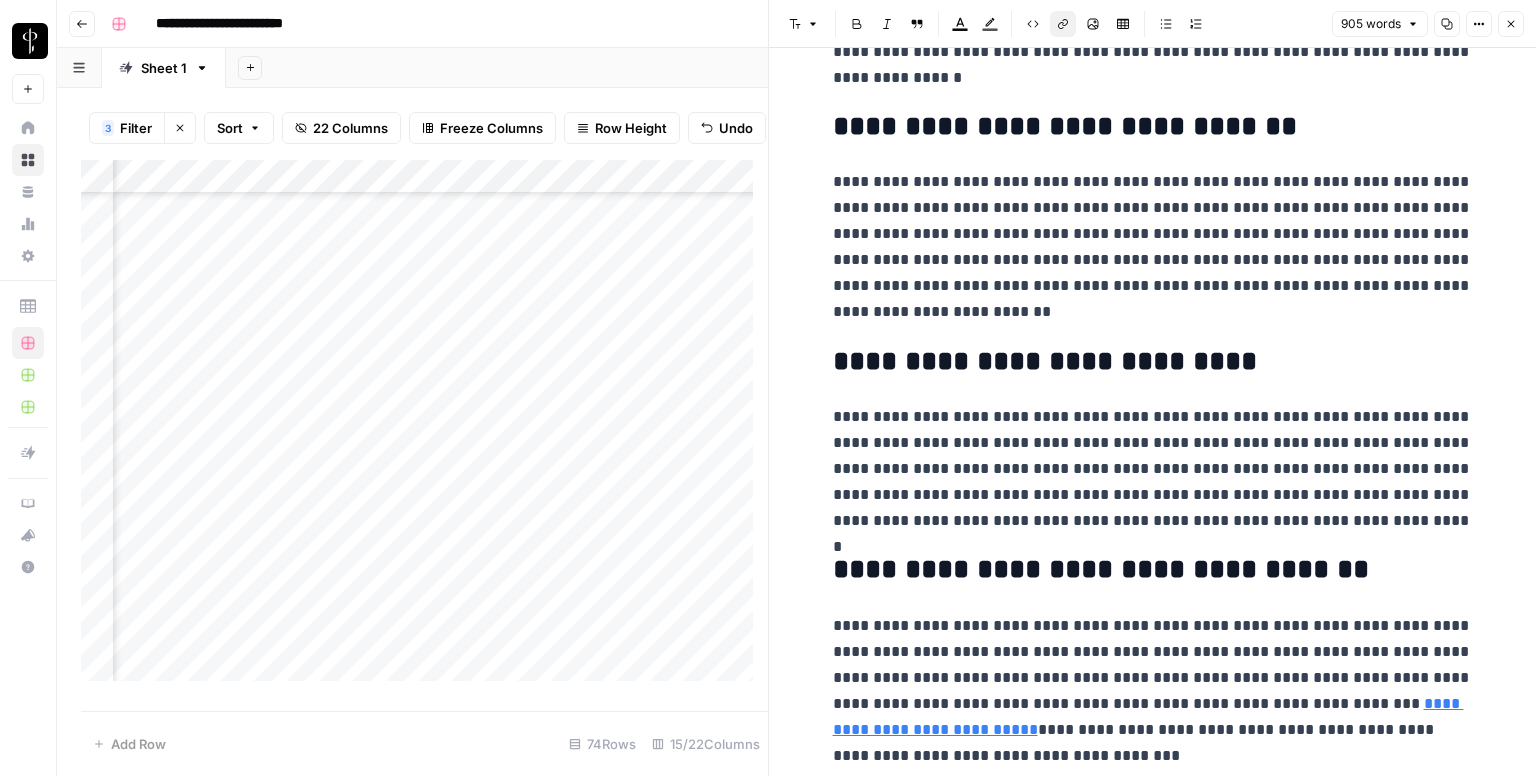 click 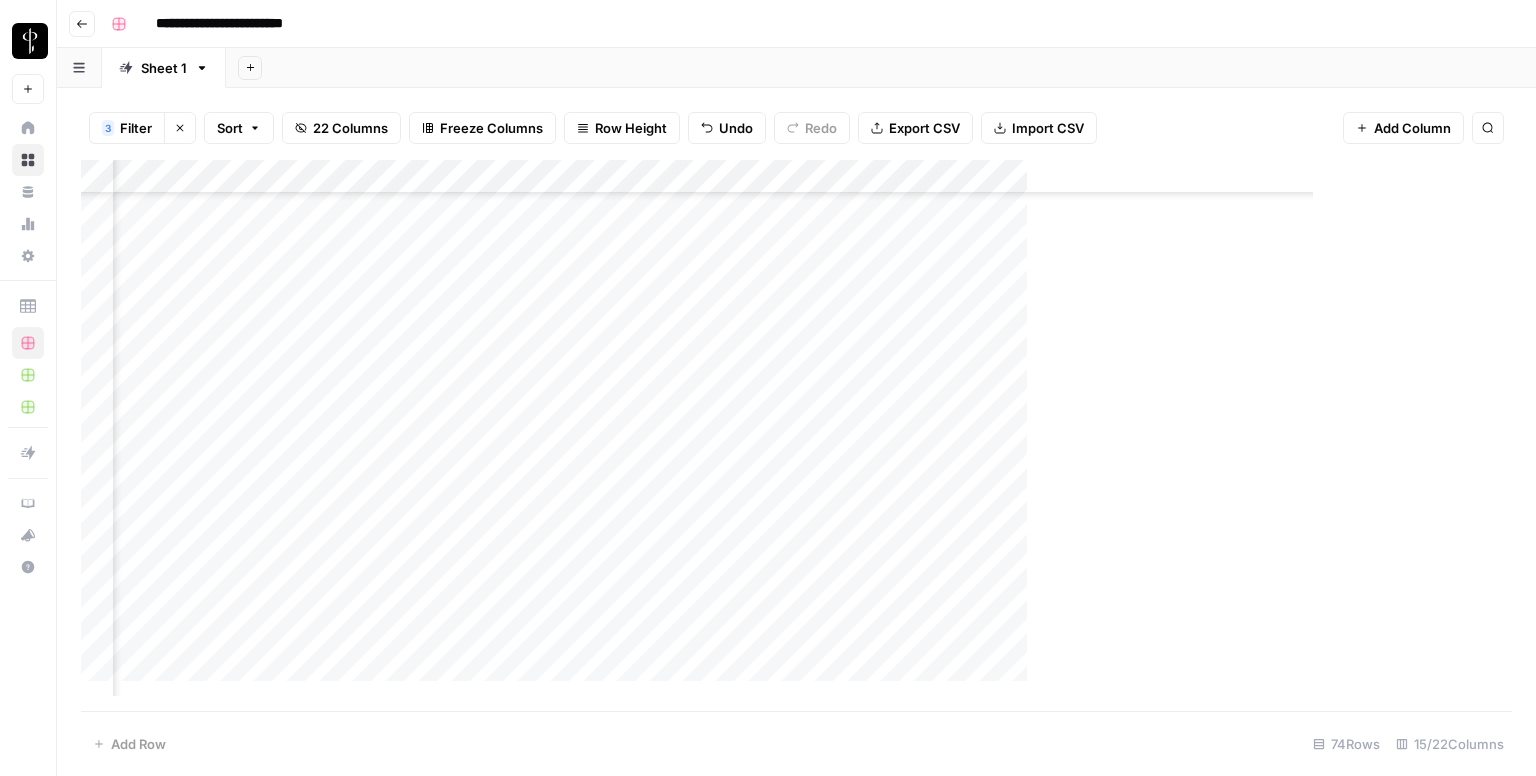click on "Add Column" at bounding box center (808, 436) 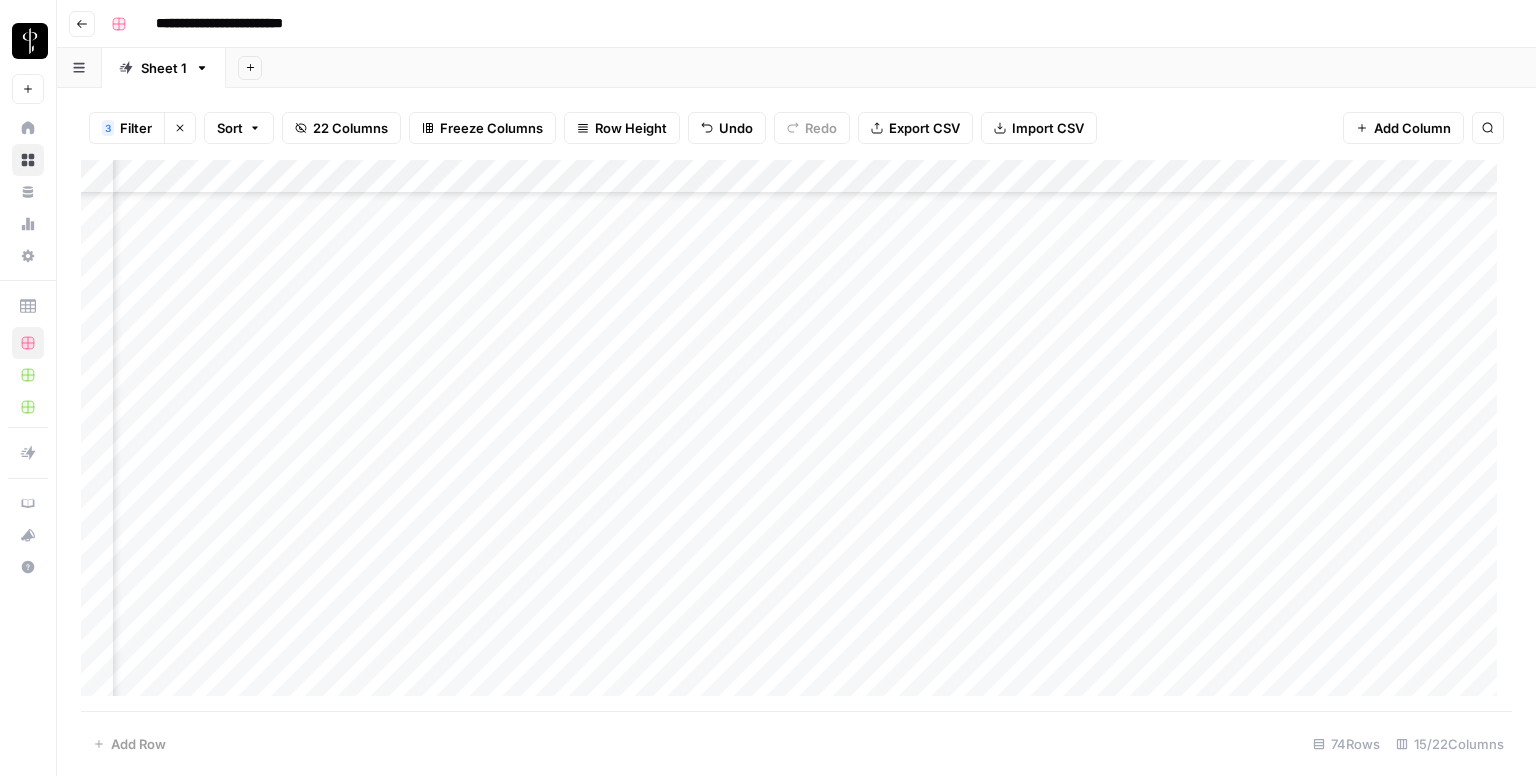 click on "Add Column" at bounding box center (796, 436) 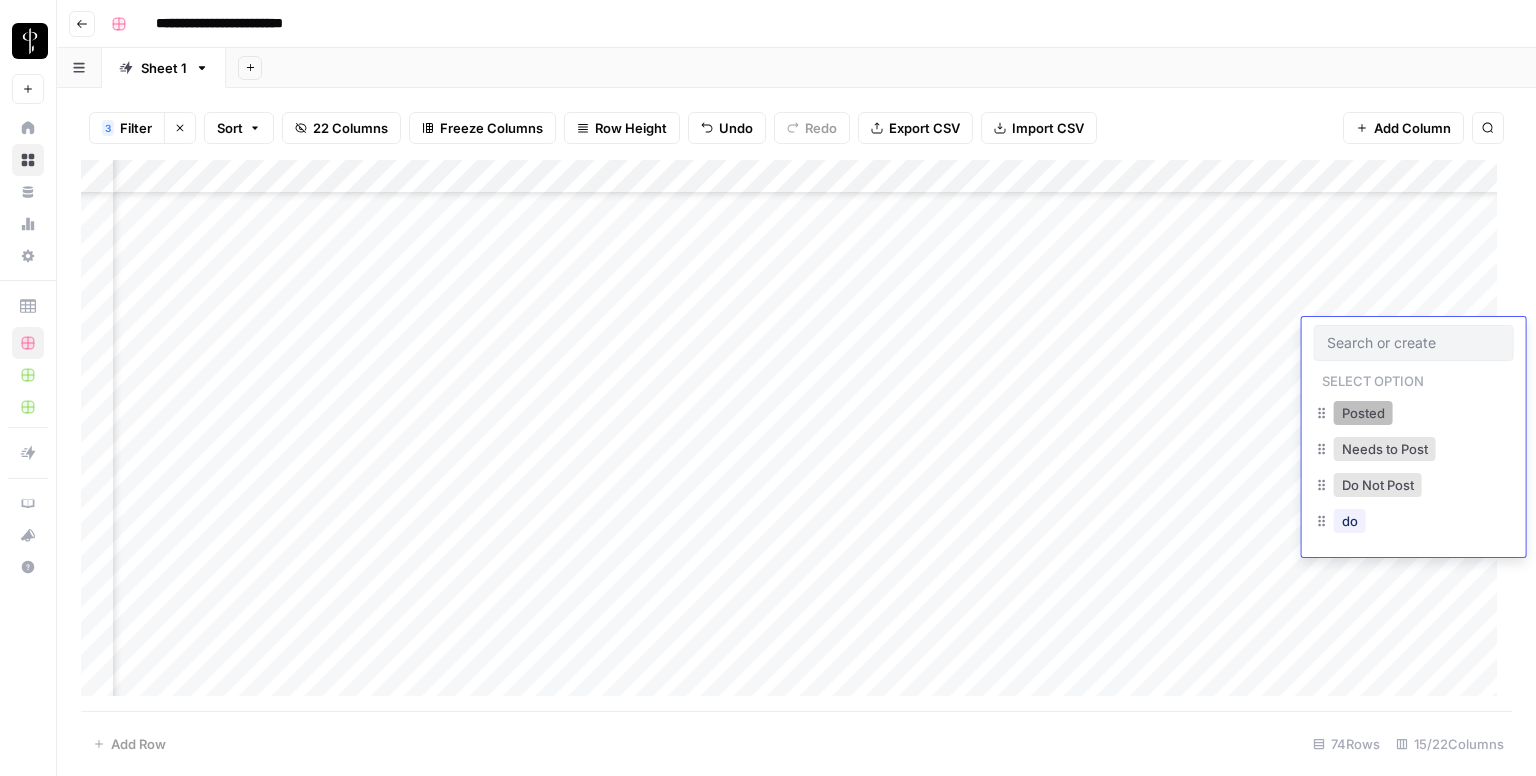 click on "Posted" at bounding box center (1363, 413) 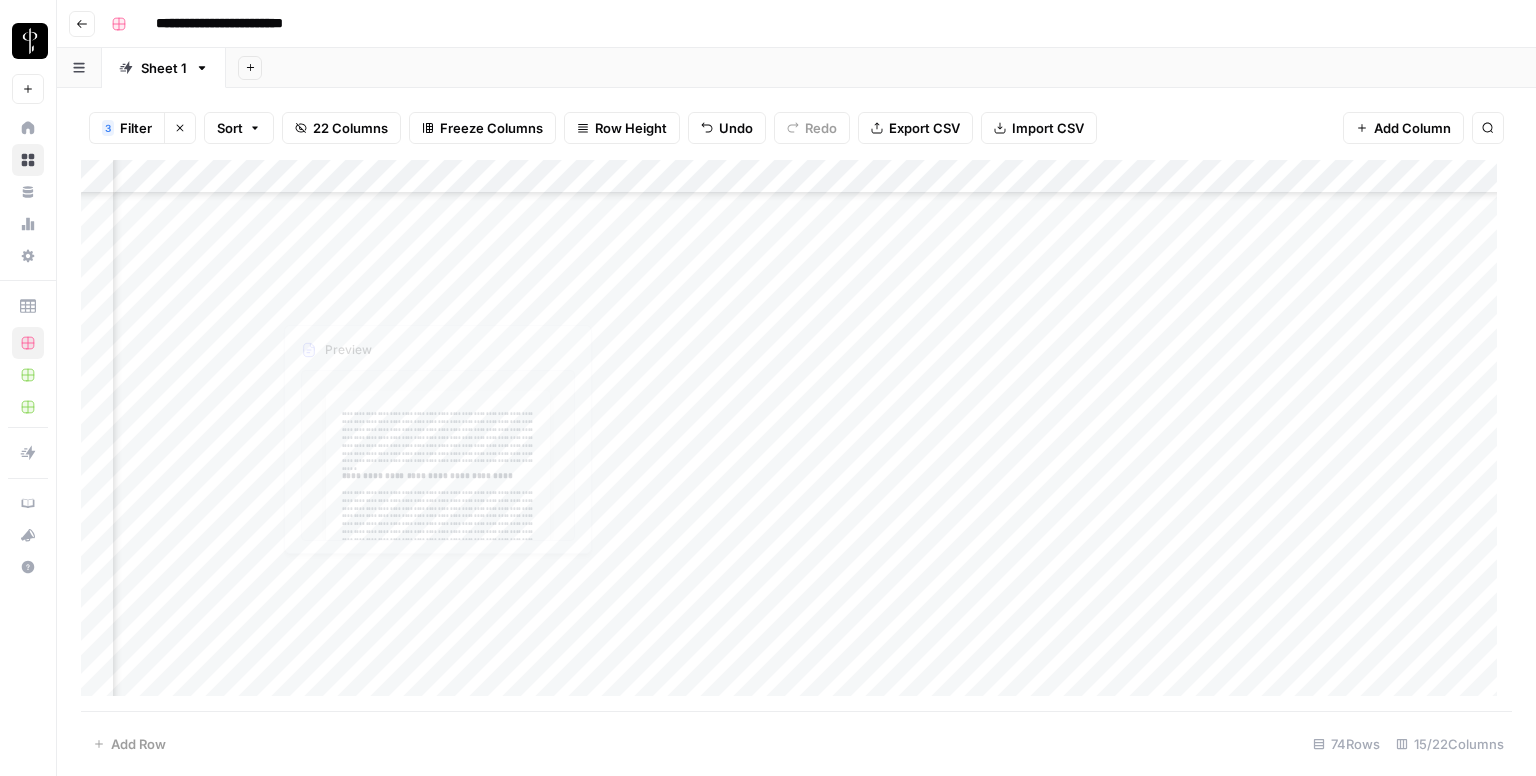 scroll, scrollTop: 1300, scrollLeft: 1333, axis: both 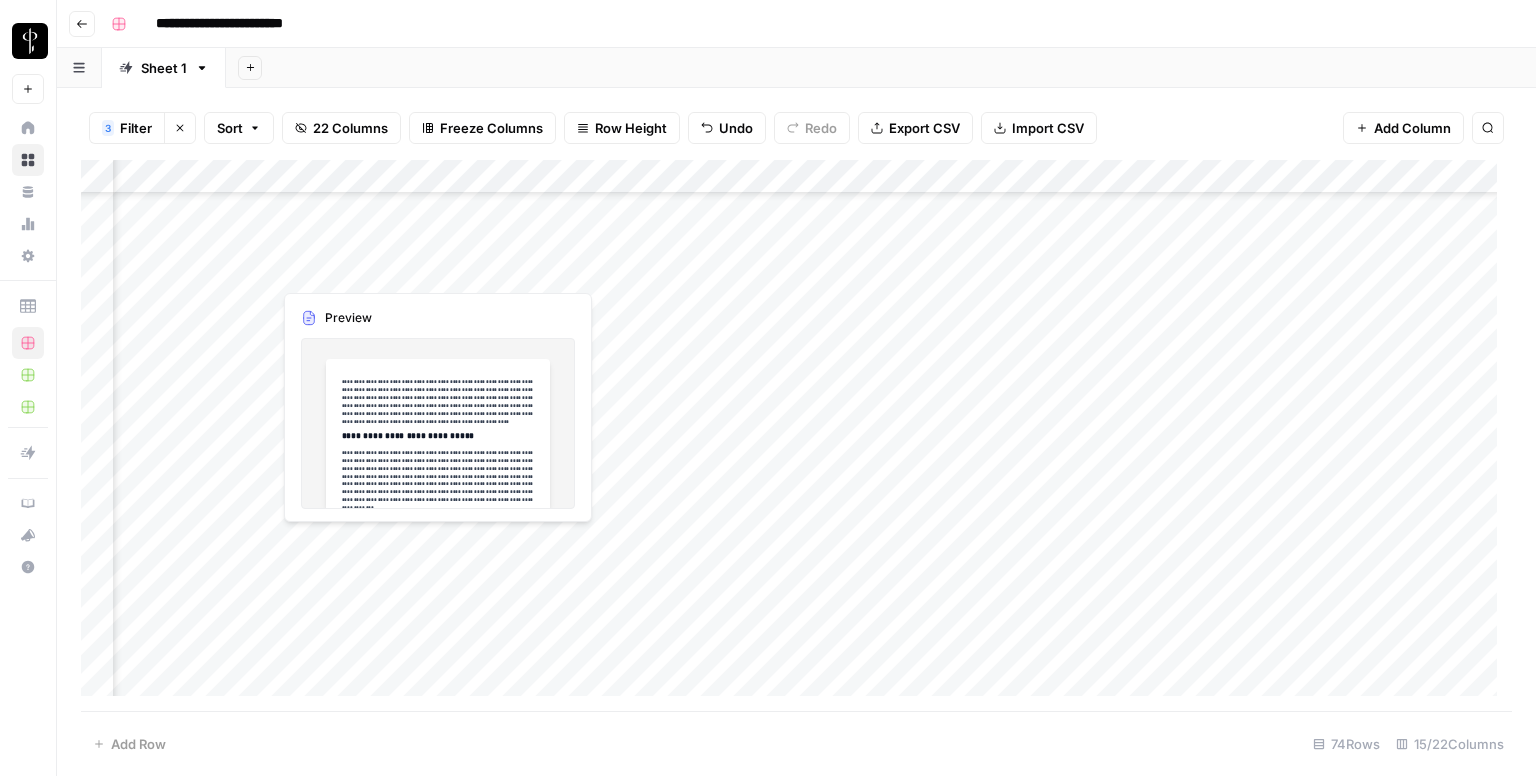 click on "Add Column" at bounding box center [796, 436] 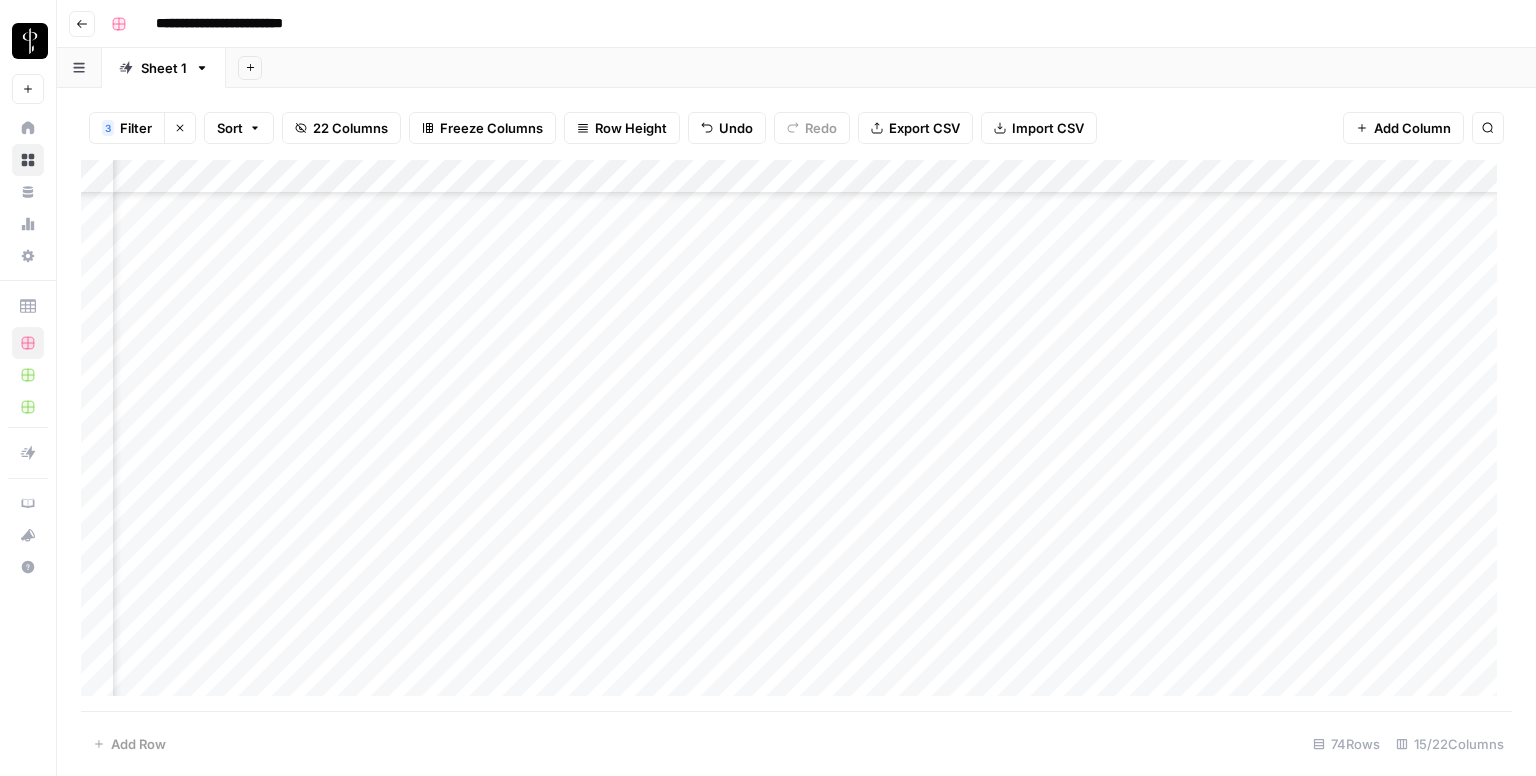 click on "Add Column" at bounding box center (796, 436) 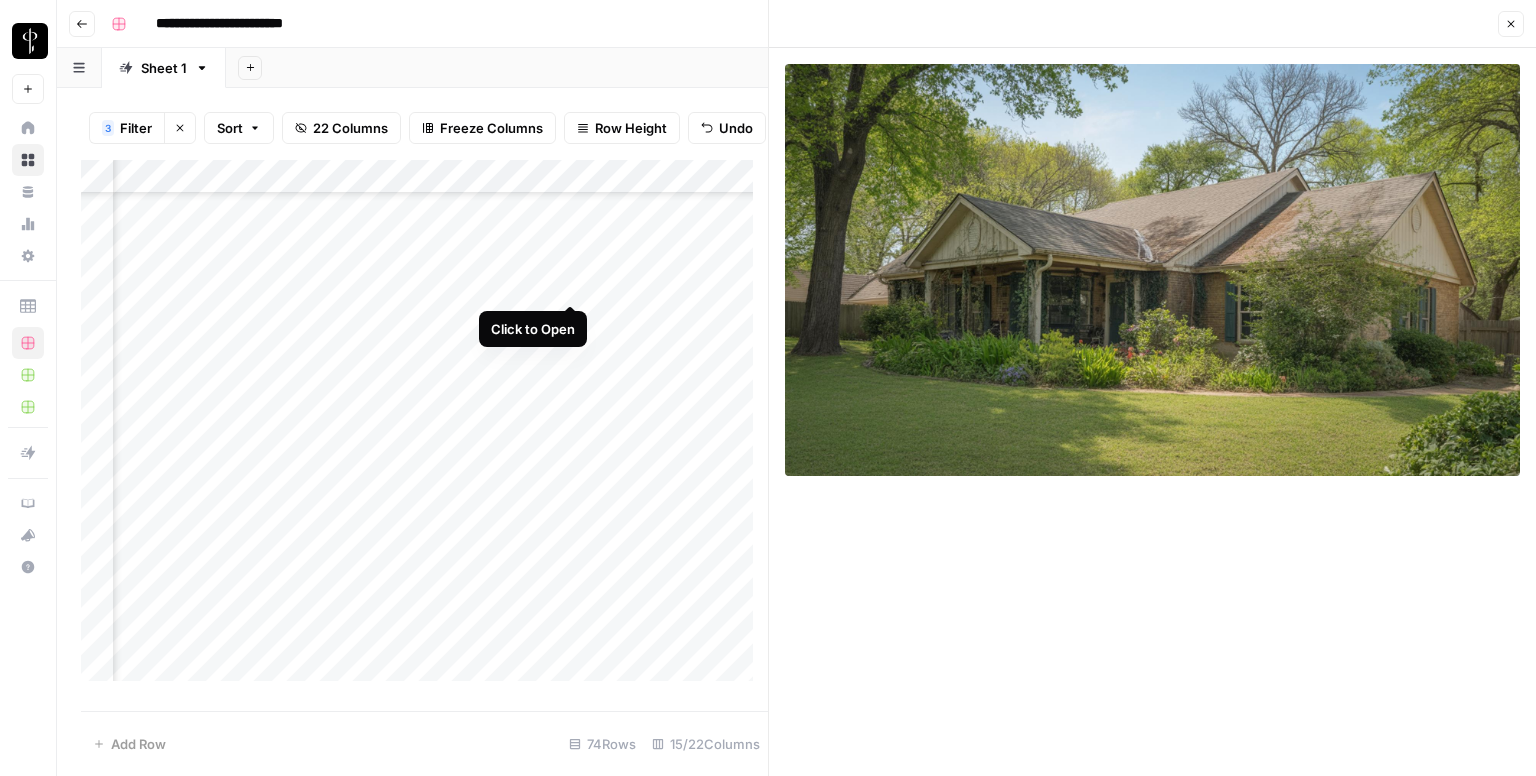 click on "Add Column" at bounding box center [424, 428] 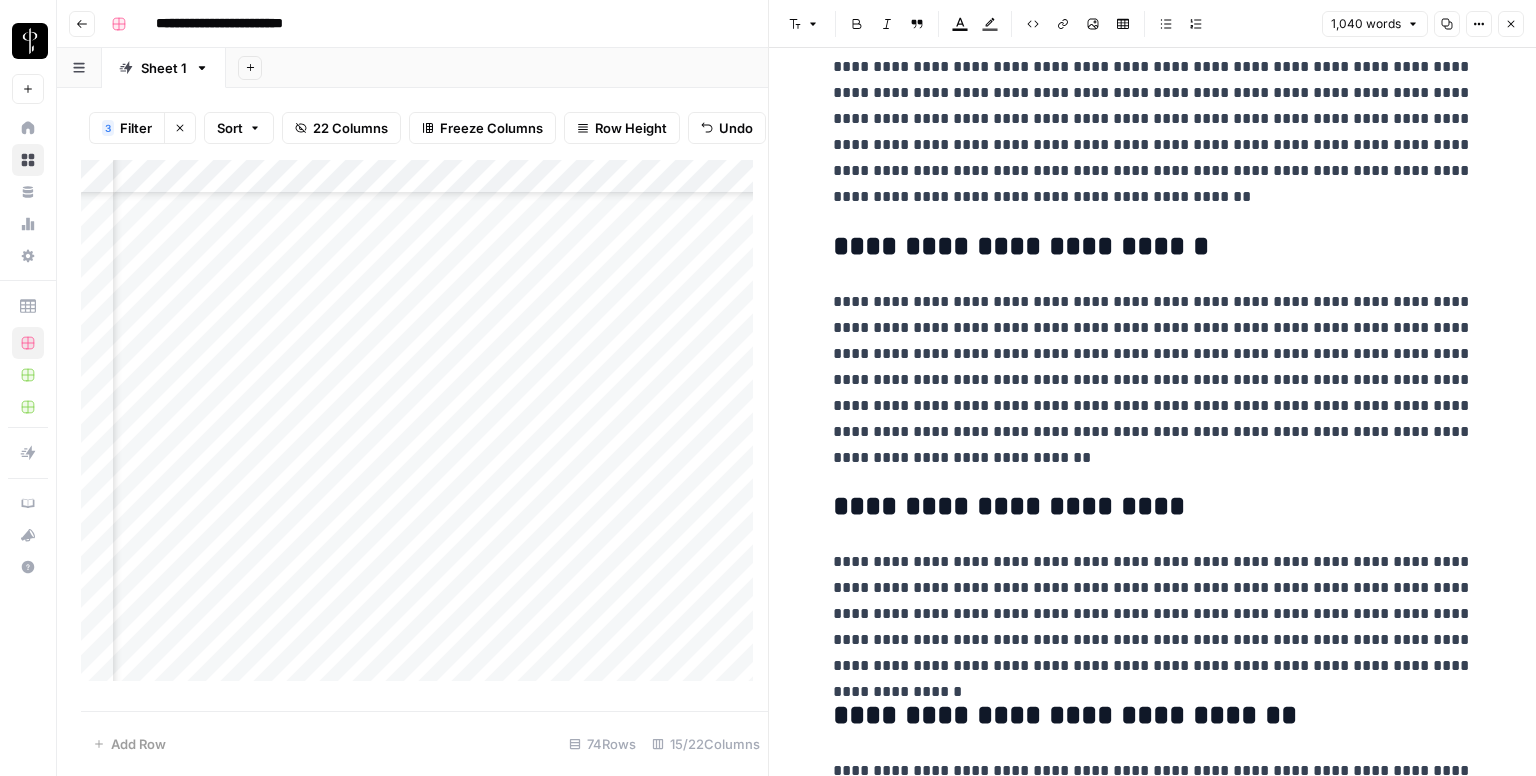 scroll, scrollTop: 2280, scrollLeft: 0, axis: vertical 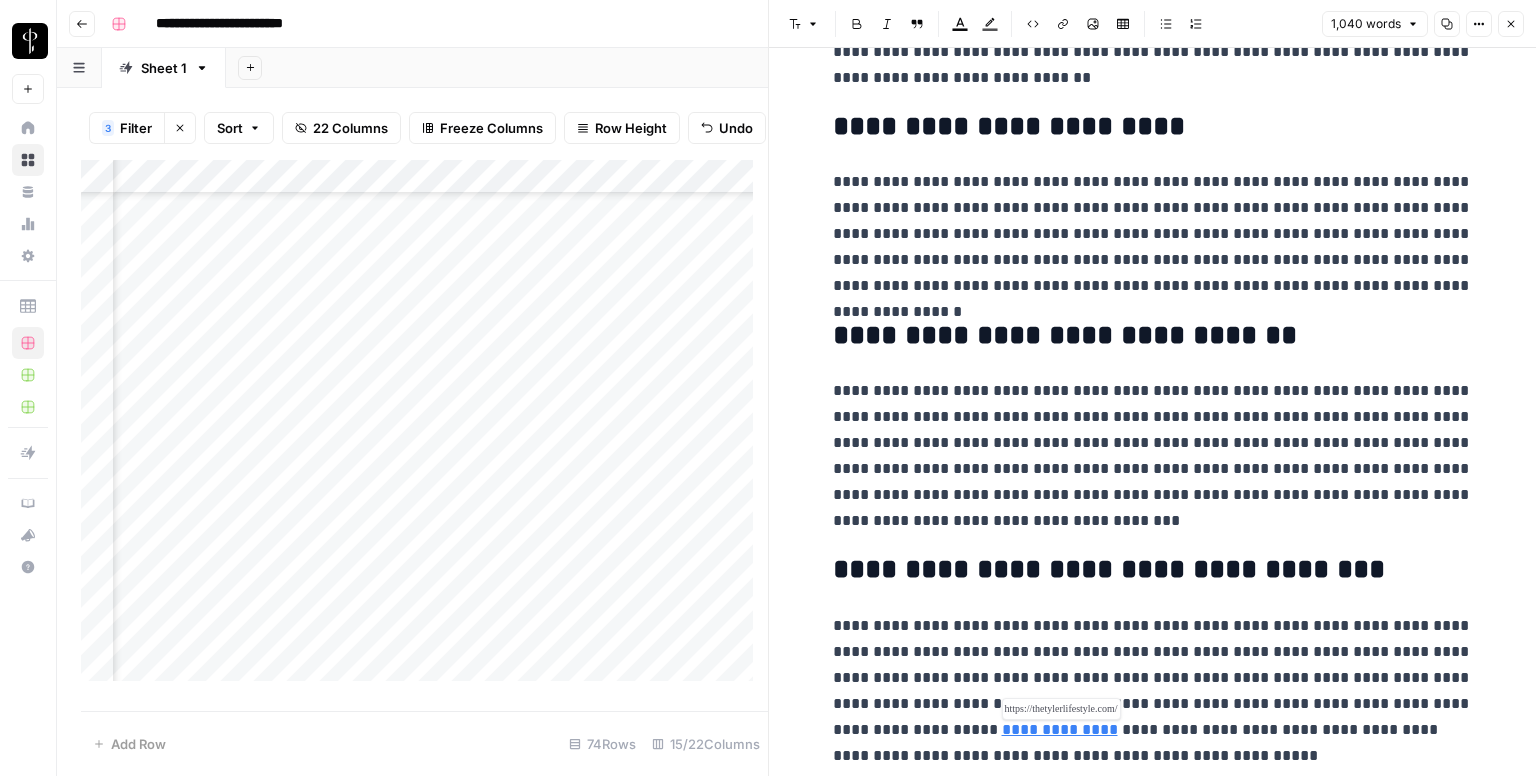 click on "**********" at bounding box center [1060, 729] 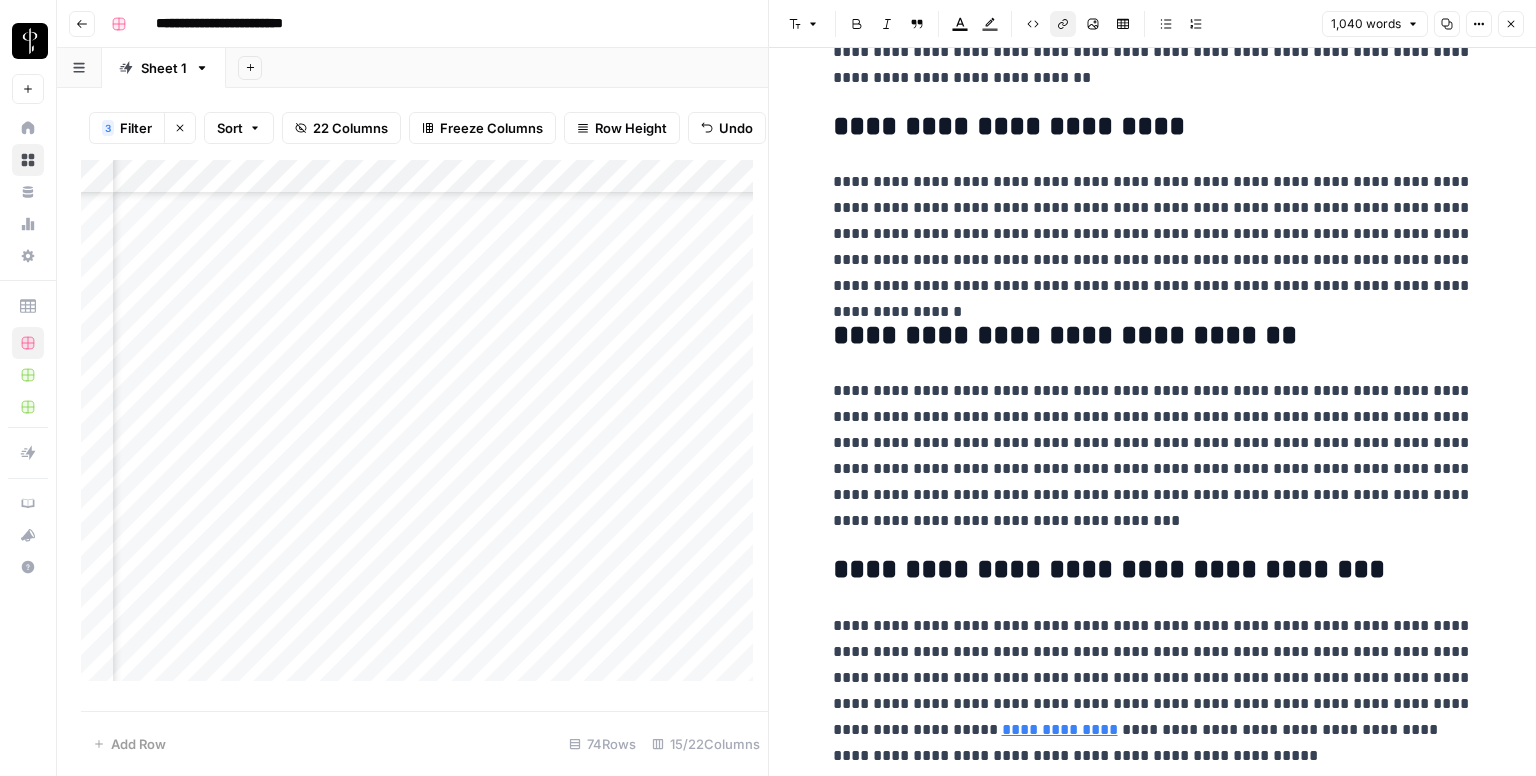 click 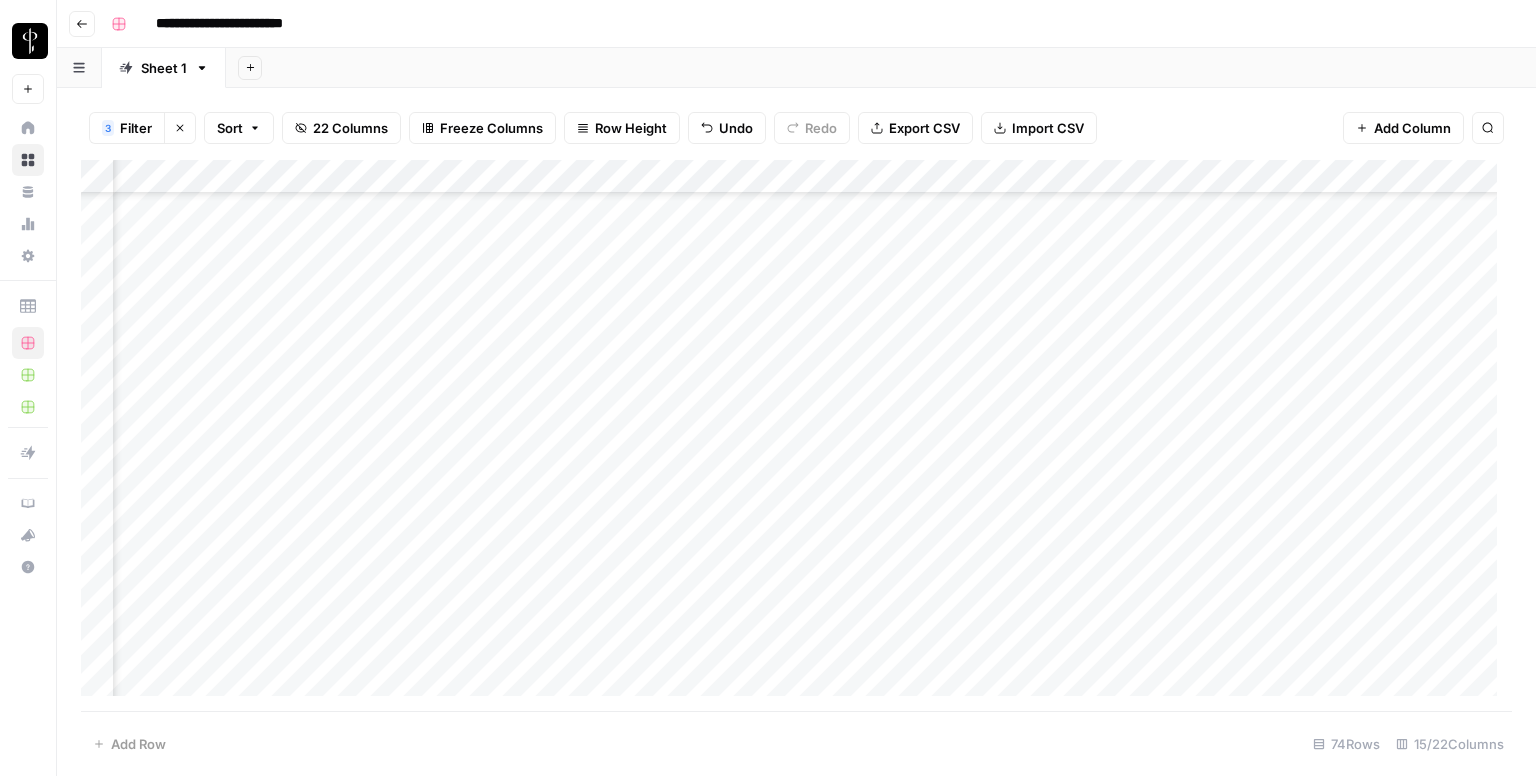 click on "Add Column" at bounding box center [796, 436] 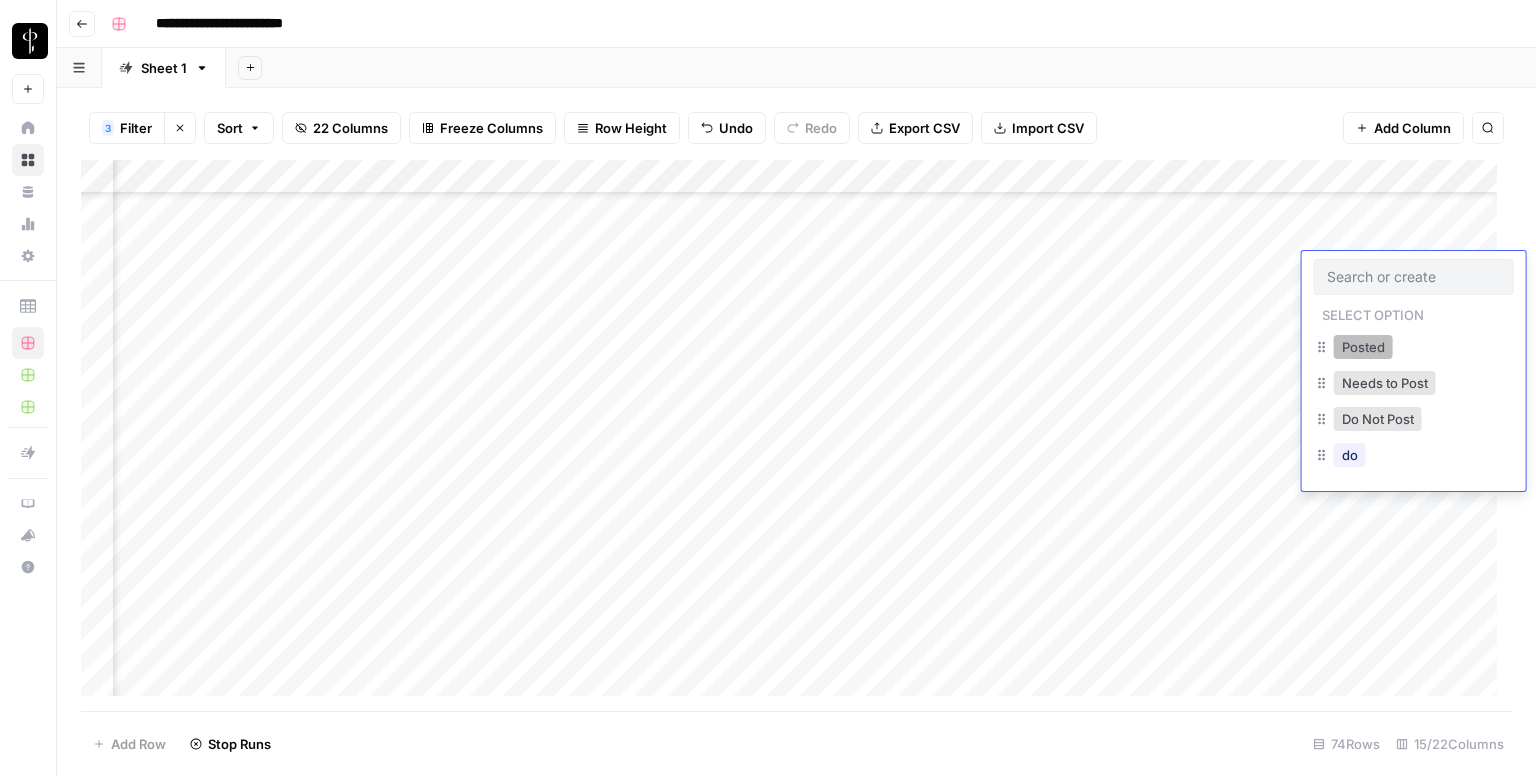 click on "Posted" at bounding box center [1363, 347] 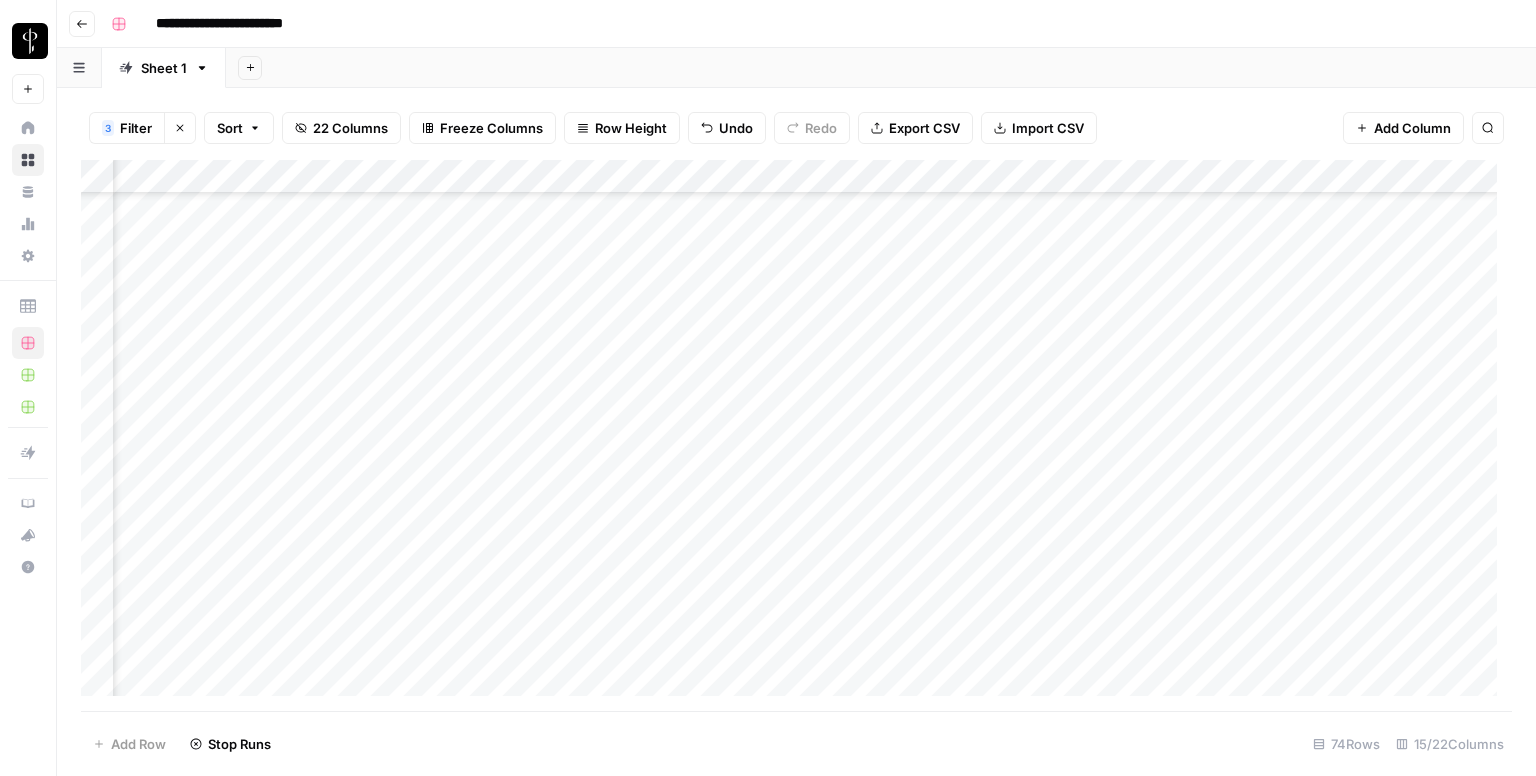 click on "Add Column" at bounding box center (796, 436) 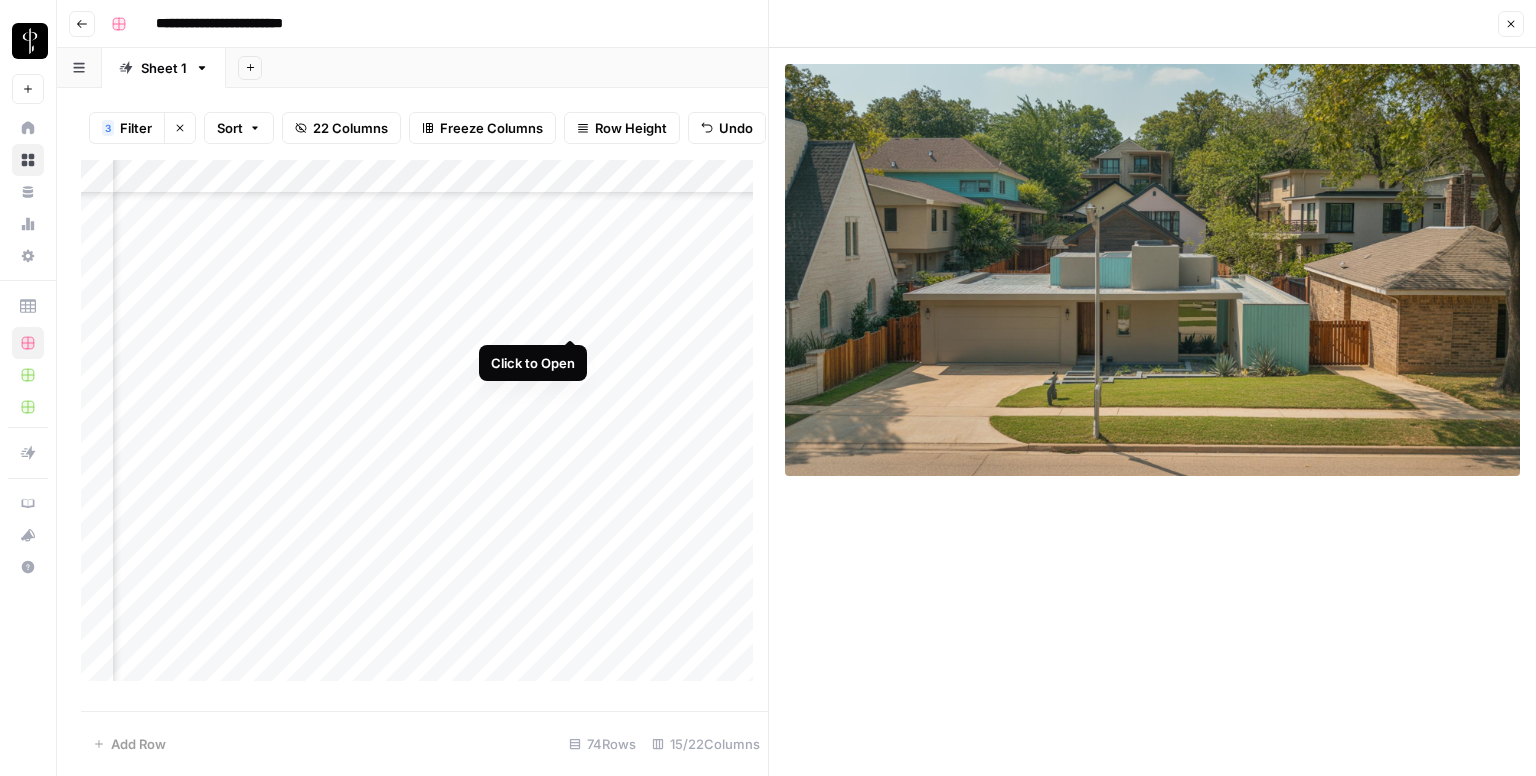 click on "Add Column" at bounding box center [424, 428] 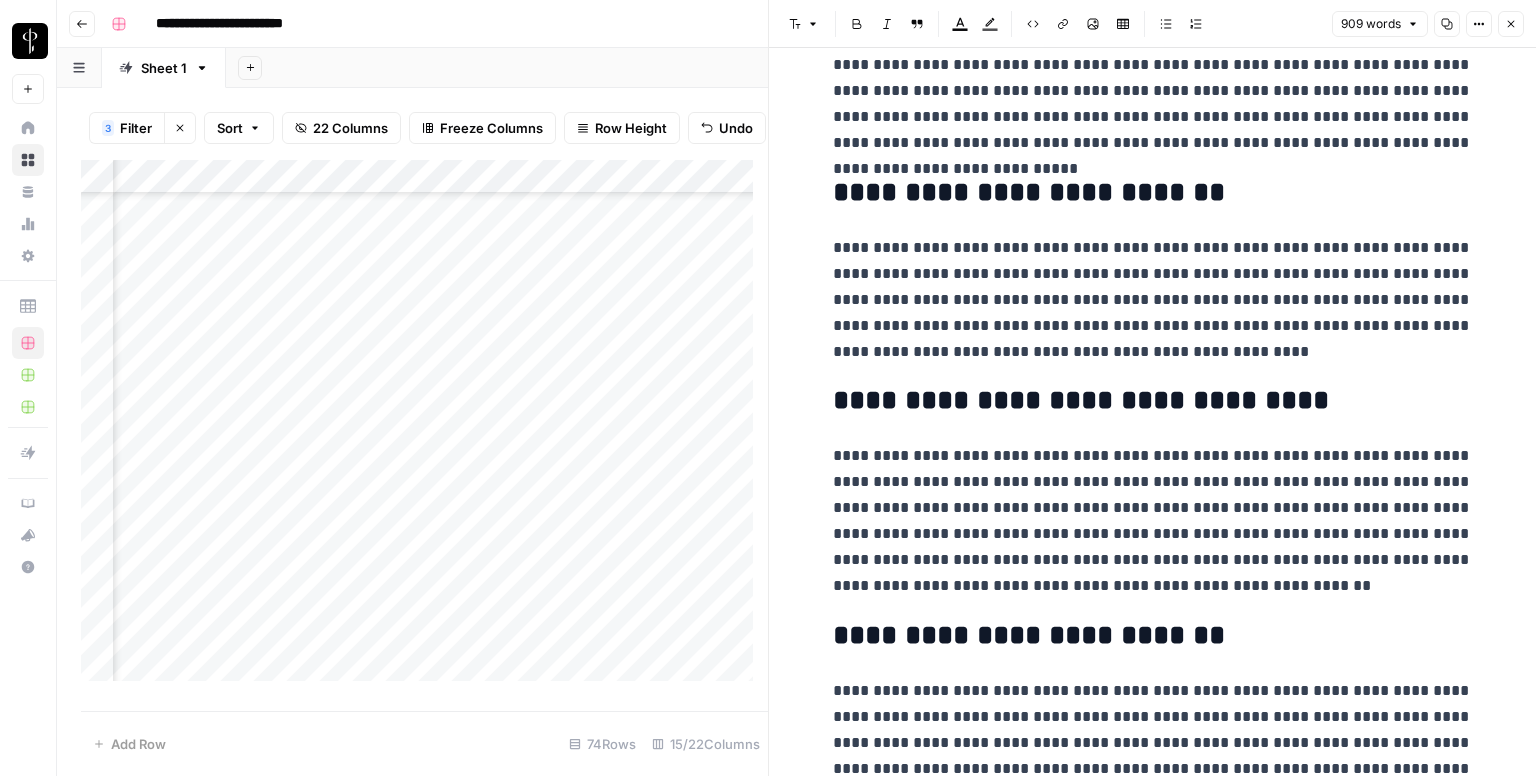 scroll, scrollTop: 2052, scrollLeft: 0, axis: vertical 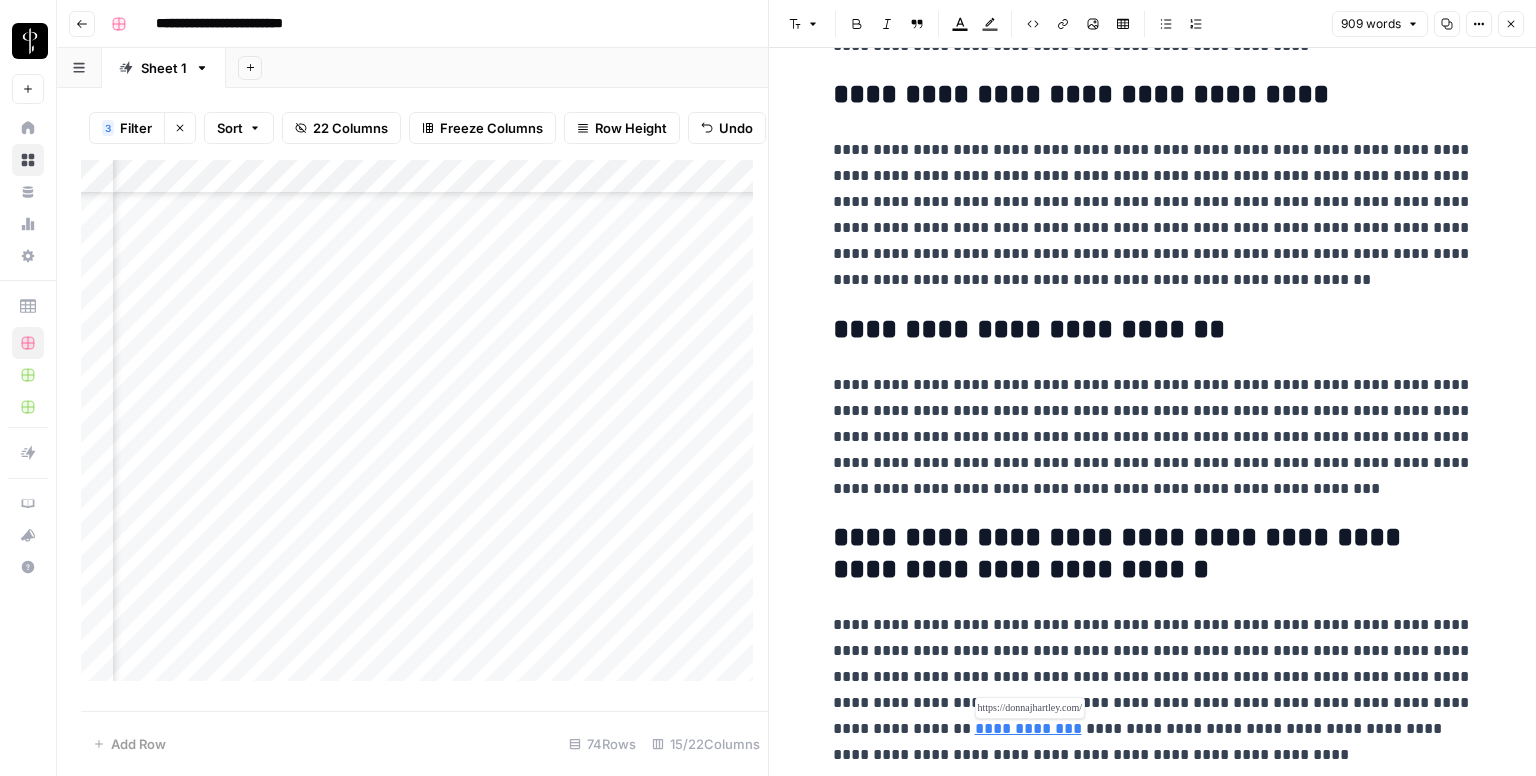 click on "**********" at bounding box center [1028, 728] 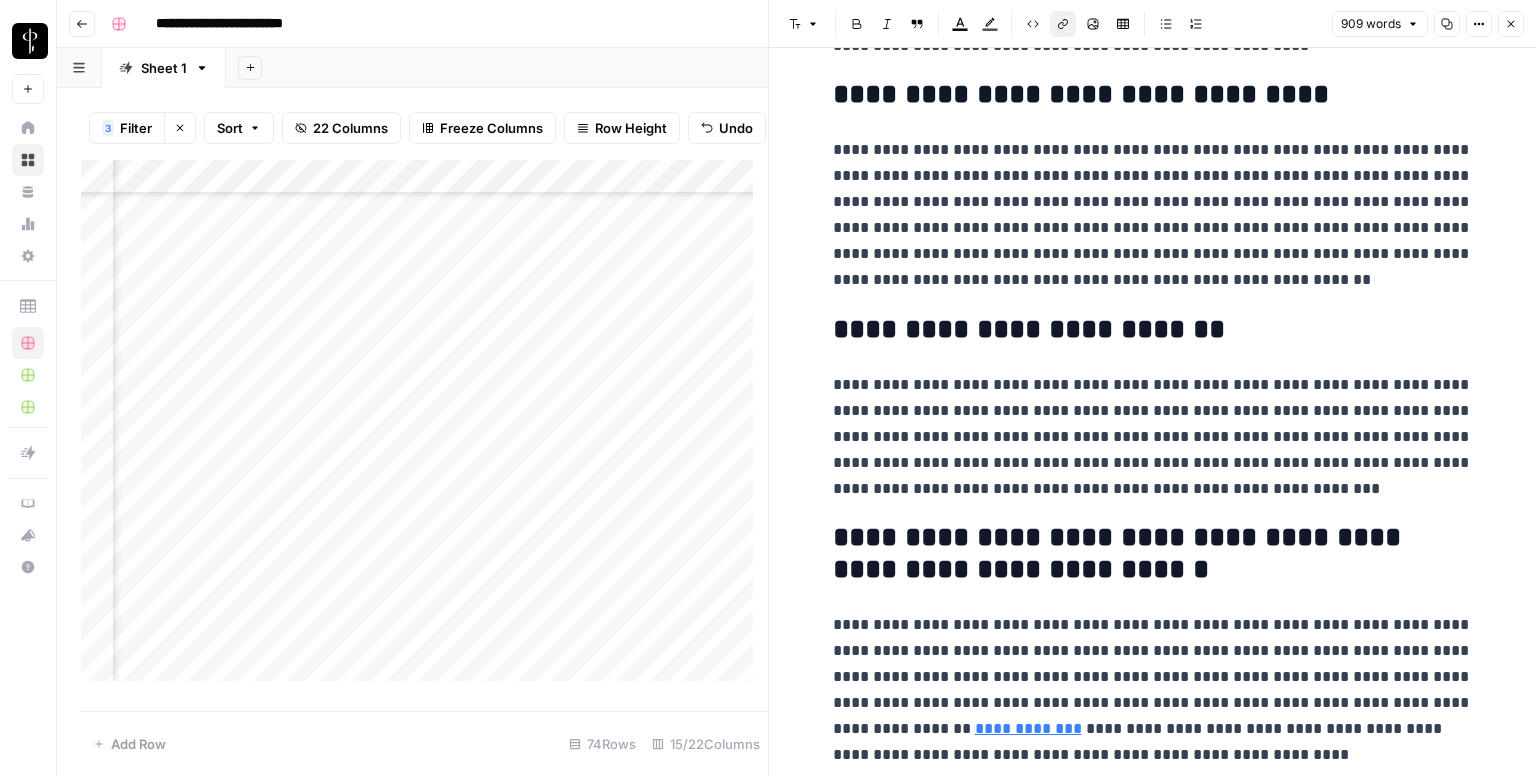 click on "Close" at bounding box center (1511, 24) 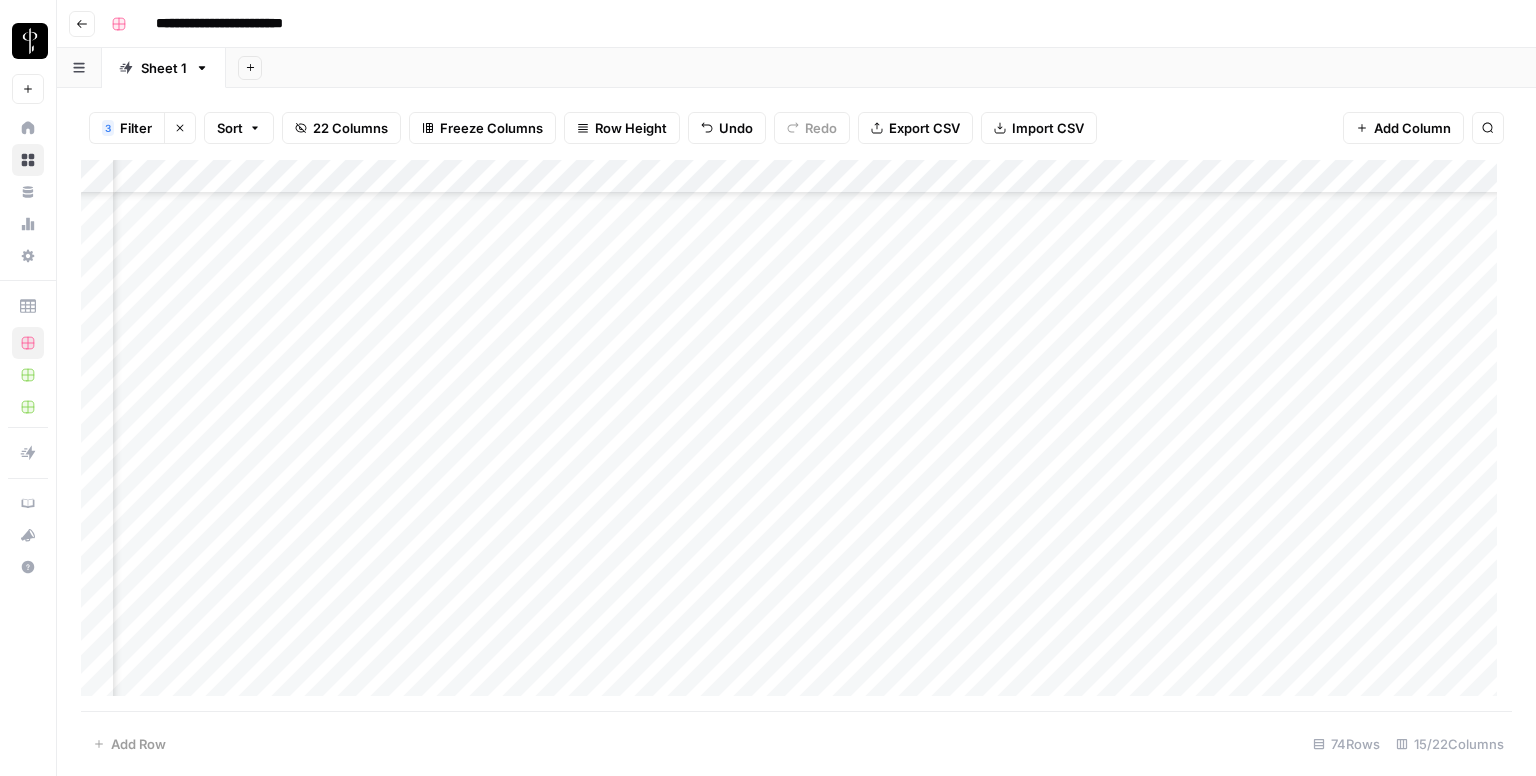 click on "Add Column" at bounding box center (796, 436) 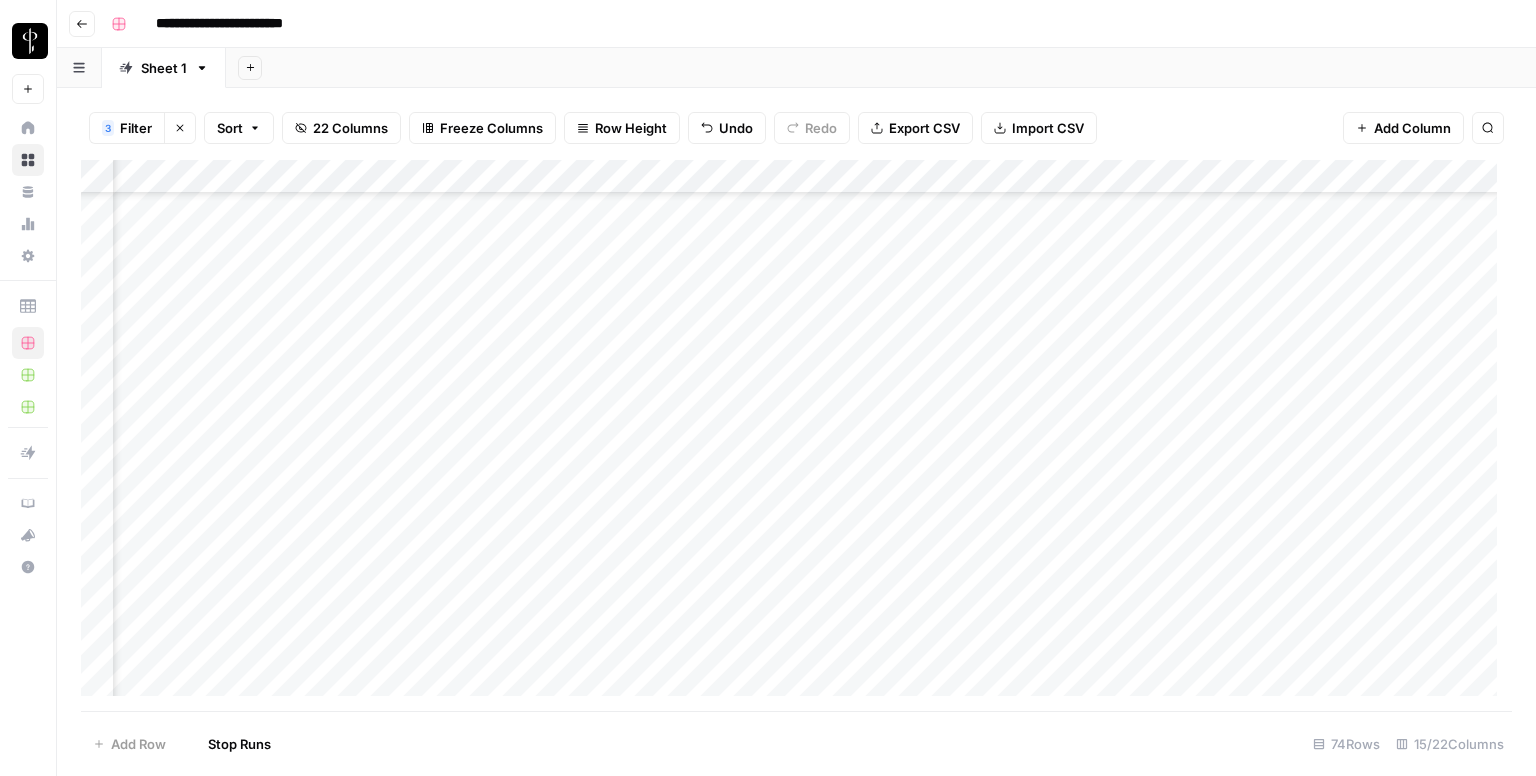 click on "Add Column" at bounding box center [796, 436] 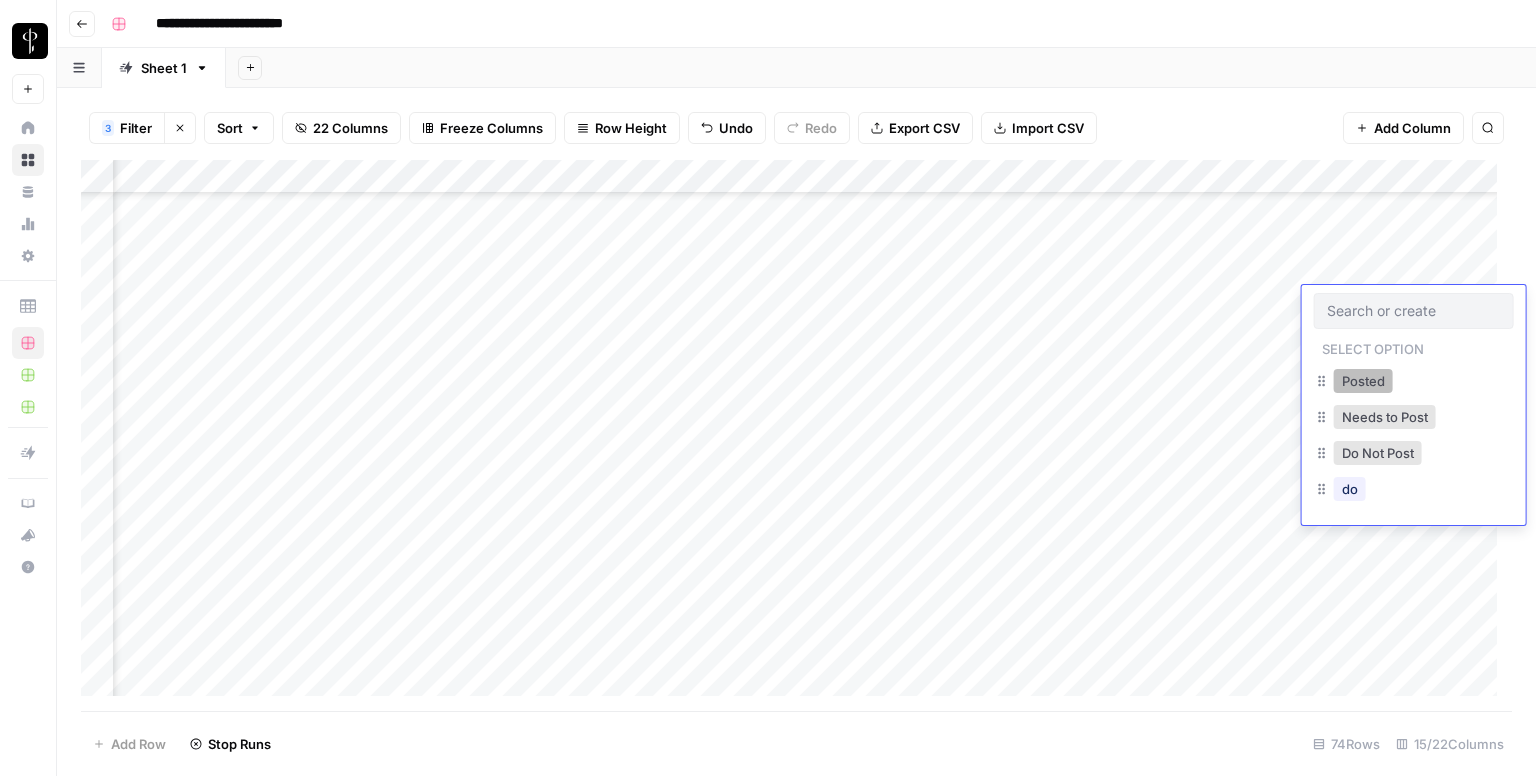click on "Posted" at bounding box center [1363, 381] 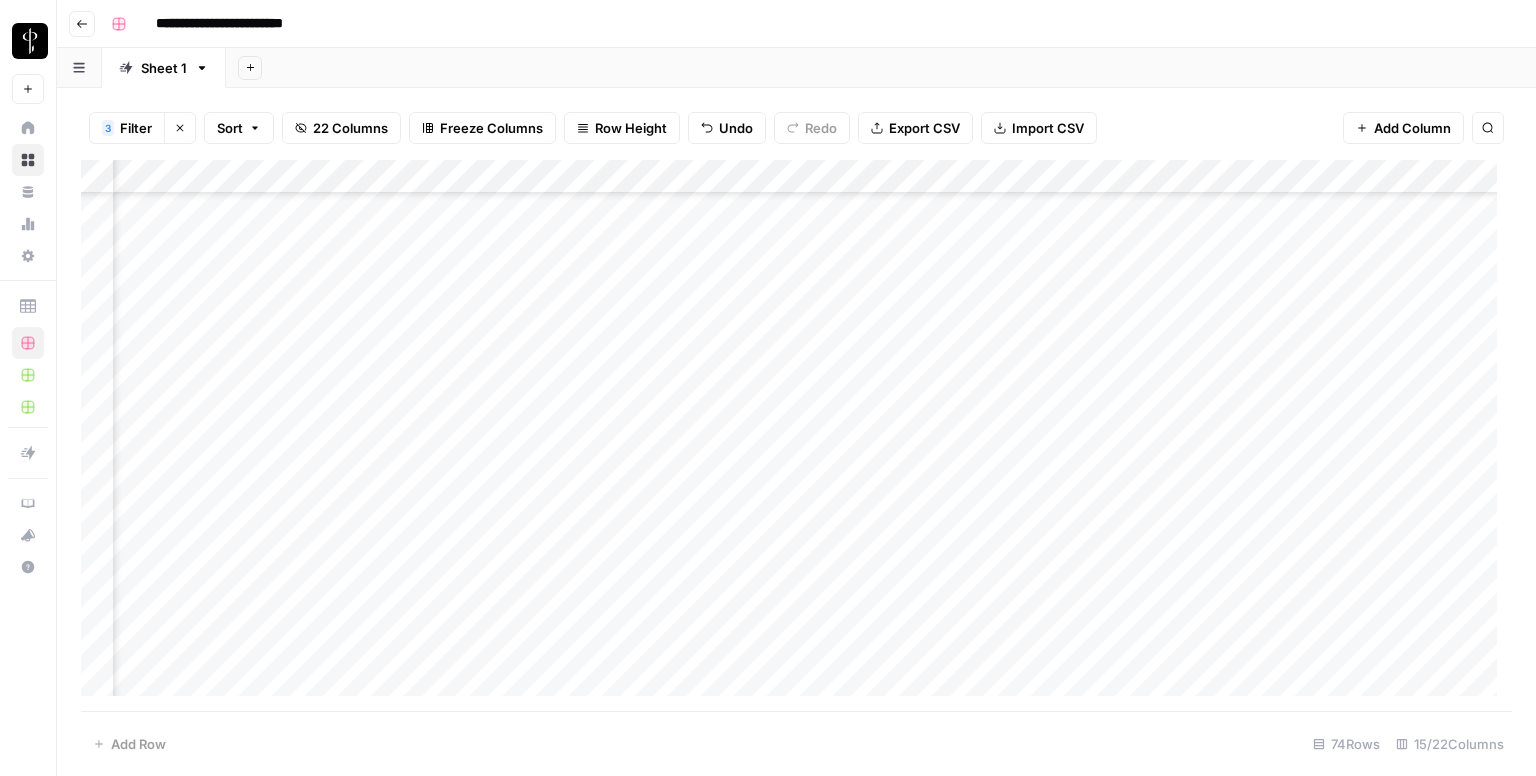scroll, scrollTop: 1400, scrollLeft: 1333, axis: both 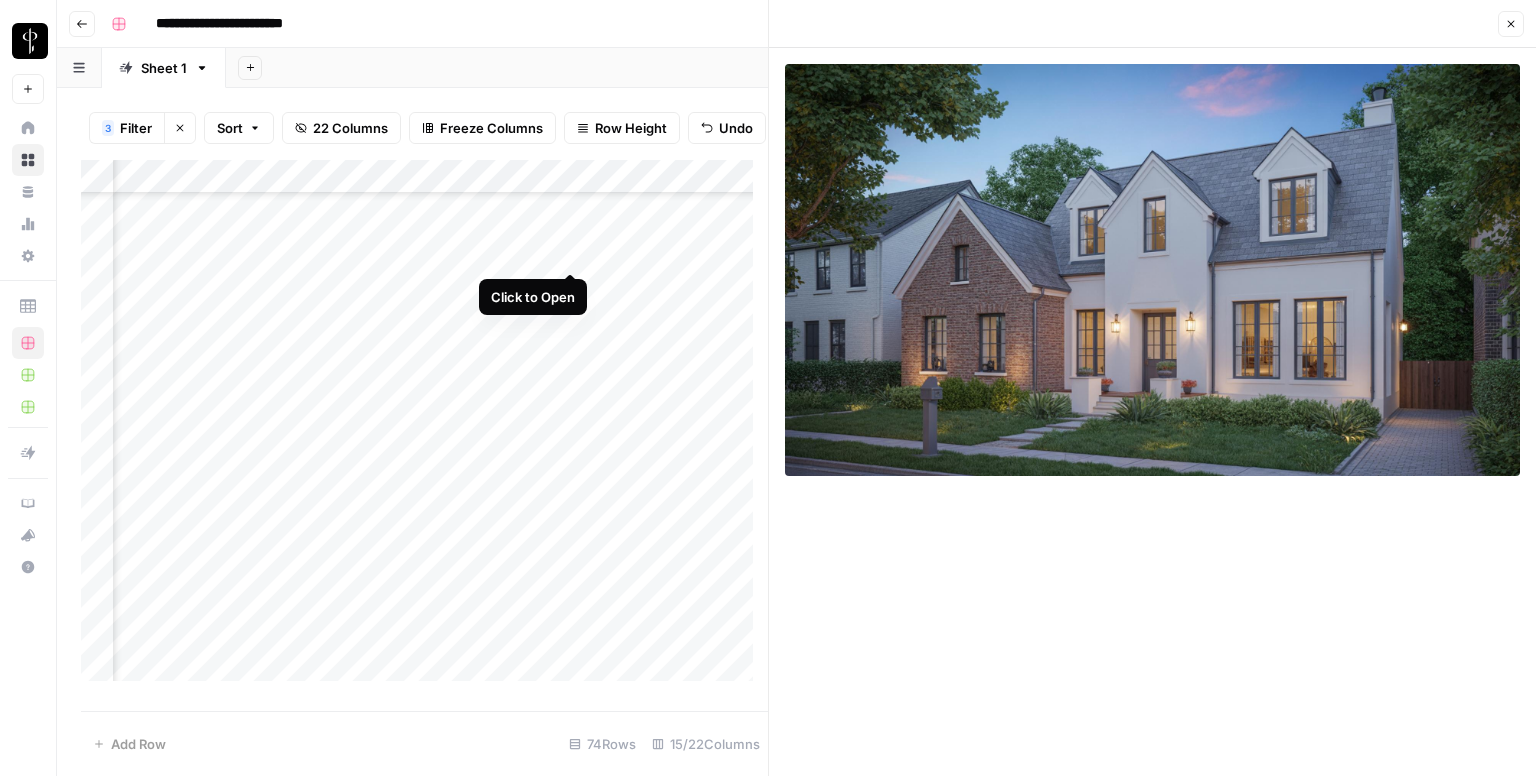 click on "Add Column" at bounding box center (424, 428) 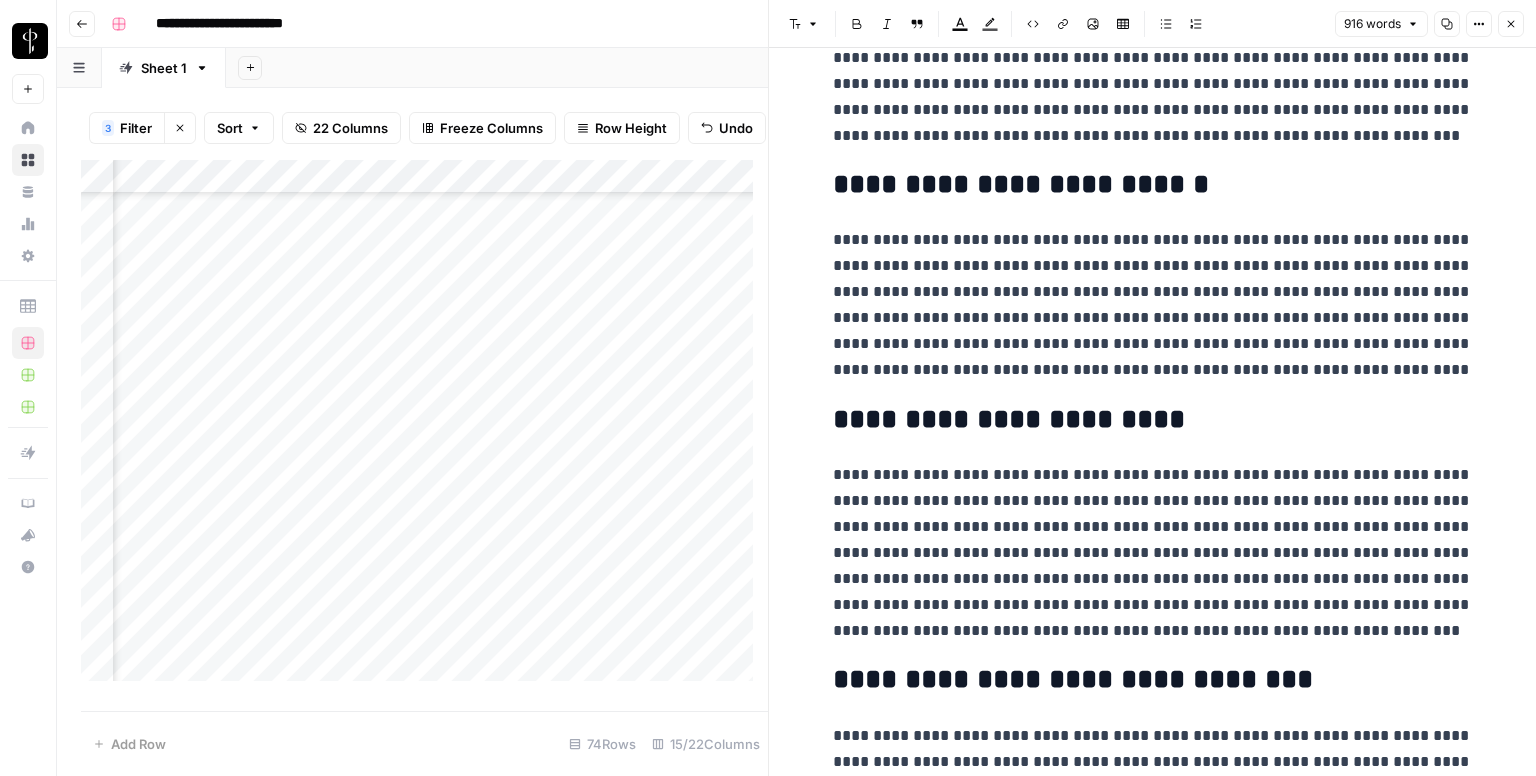 scroll, scrollTop: 2254, scrollLeft: 0, axis: vertical 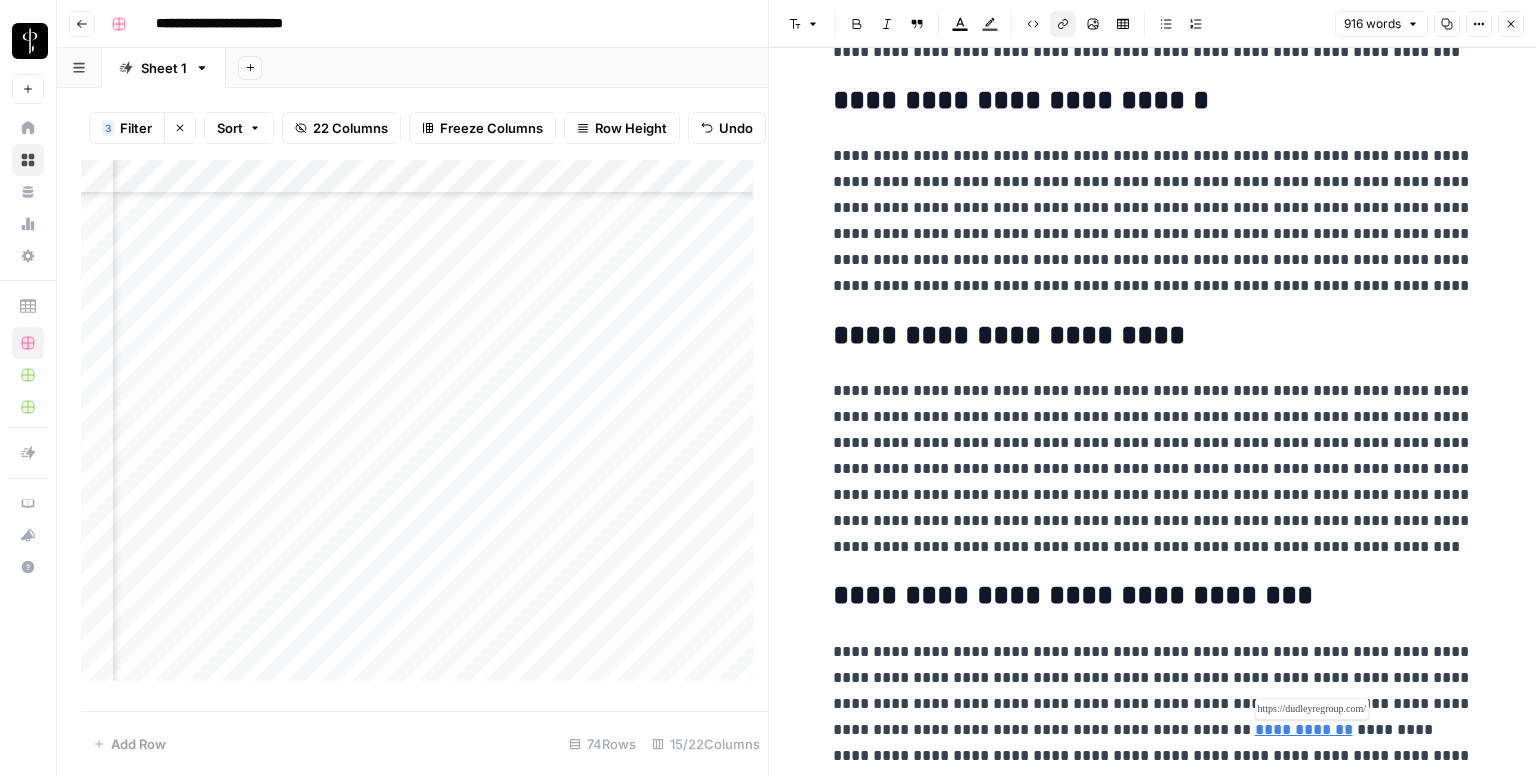 click on "**********" at bounding box center [1304, 729] 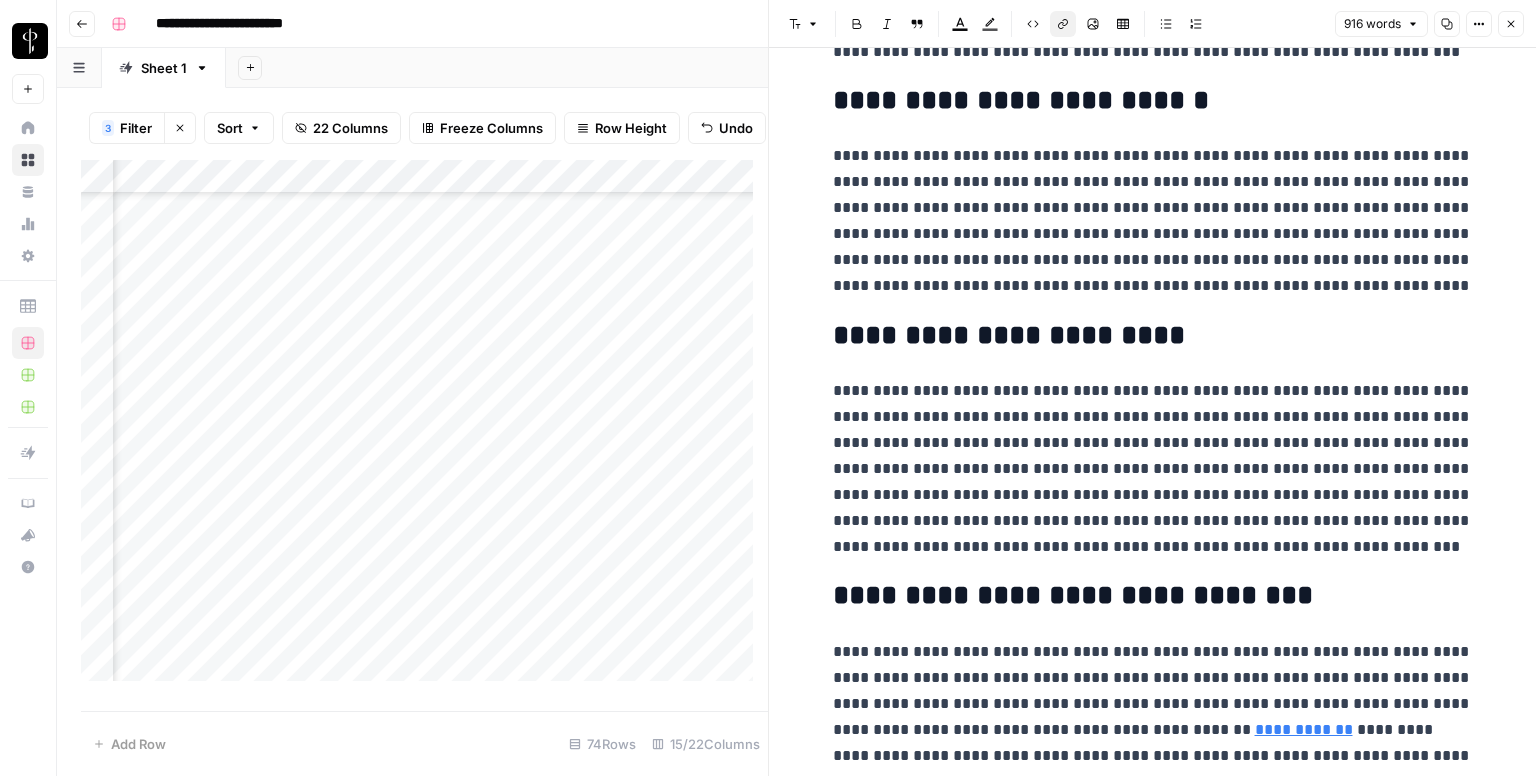 click 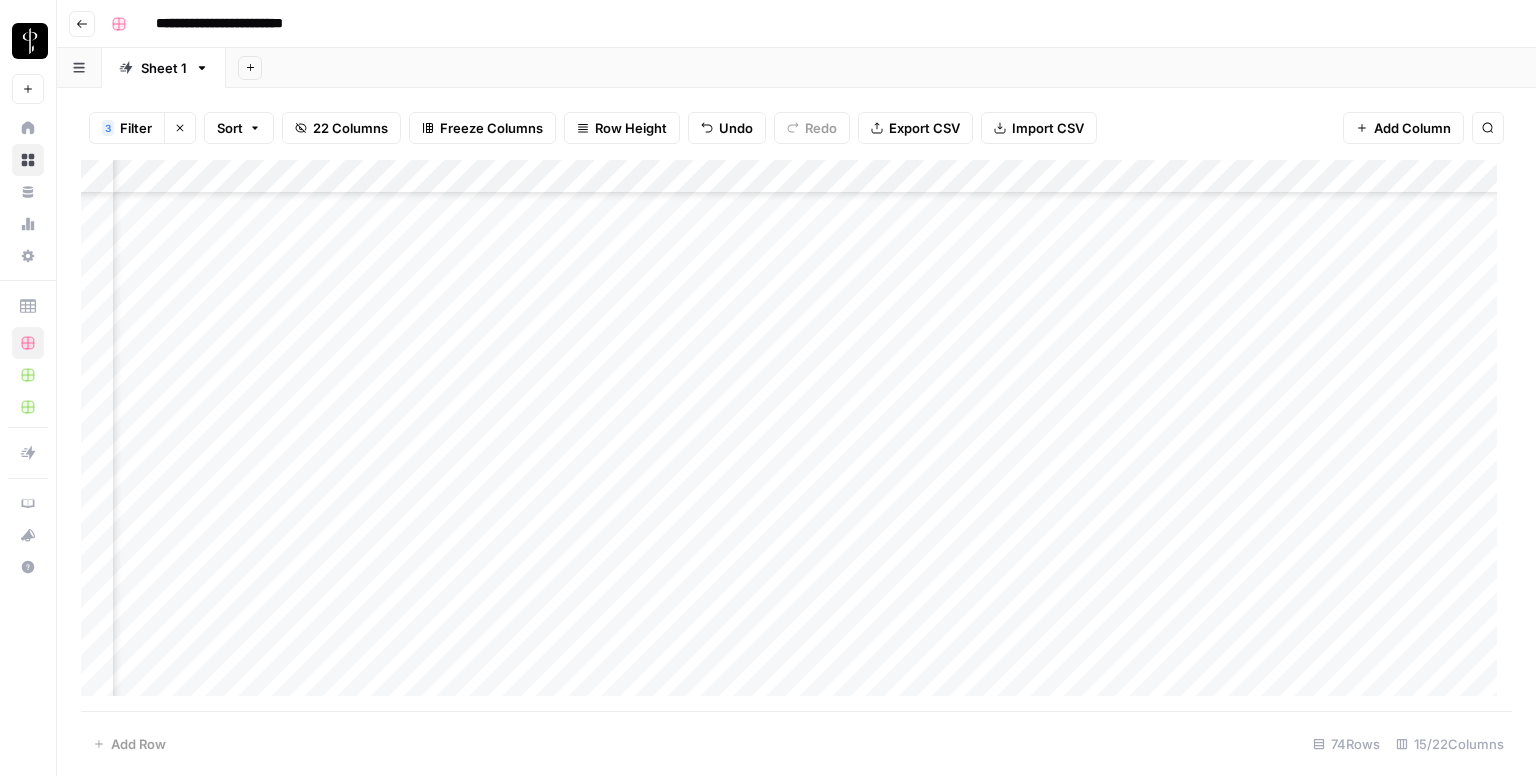 click on "Add Column" at bounding box center [796, 436] 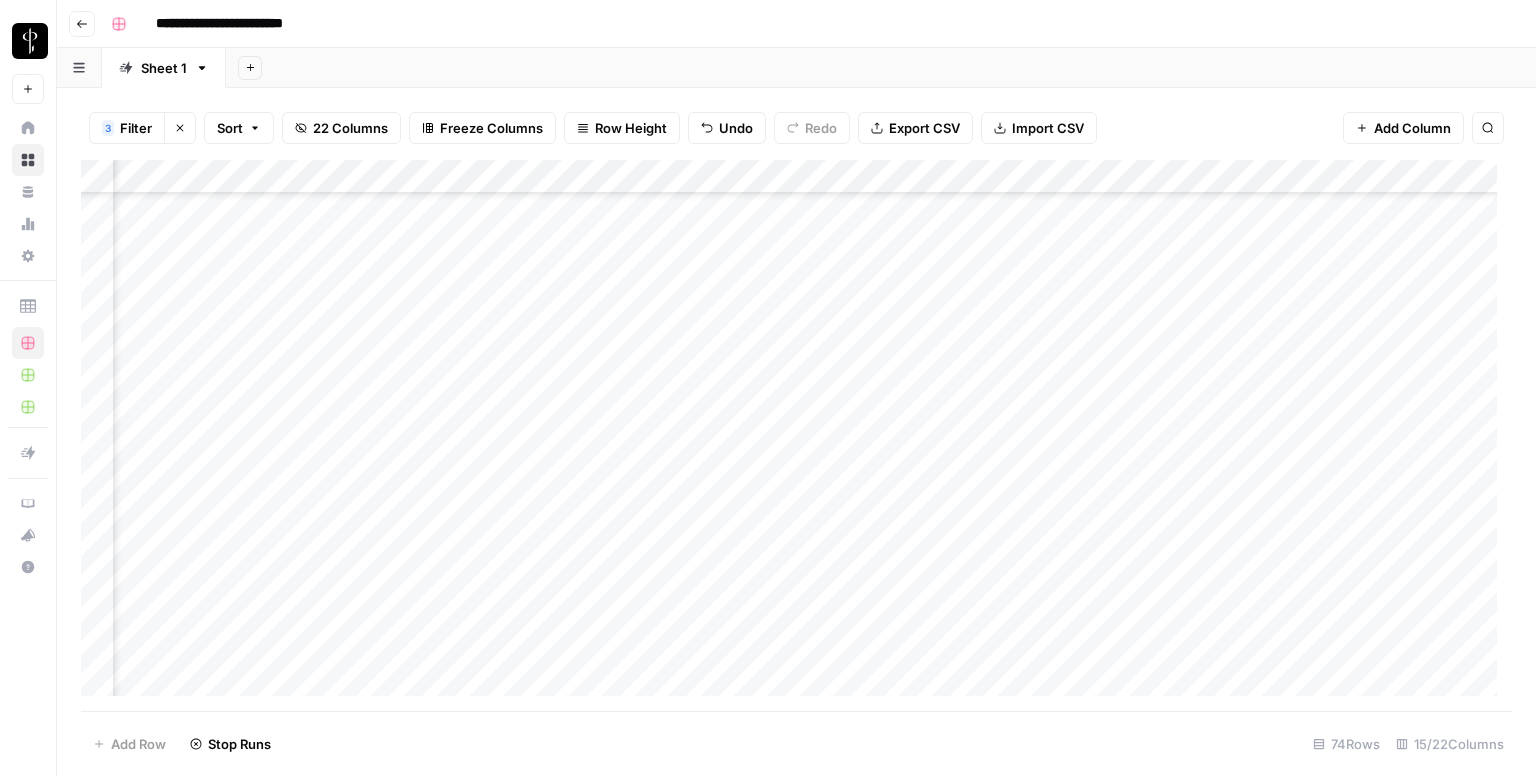 click on "Add Column" at bounding box center (796, 436) 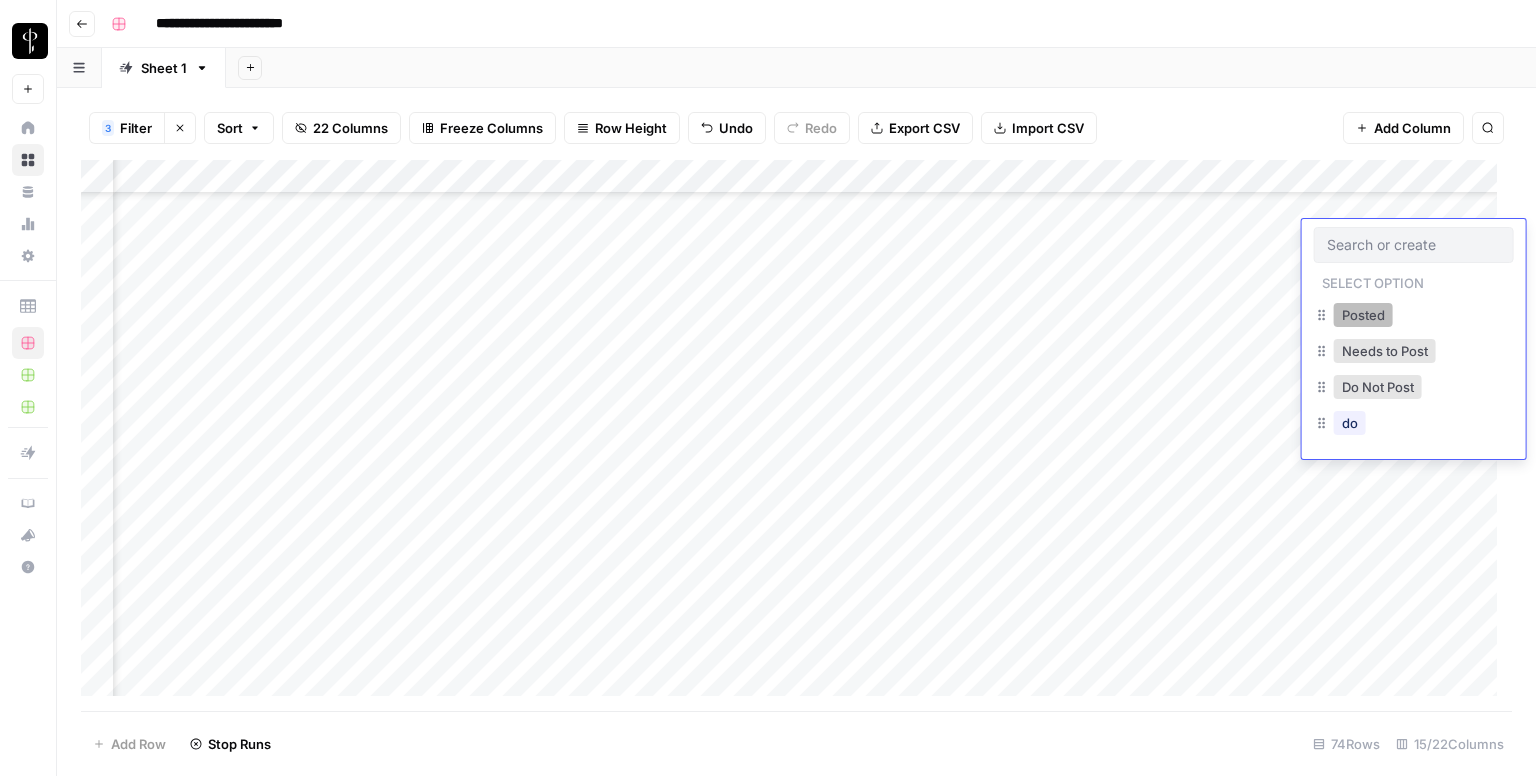click on "Posted" at bounding box center (1363, 315) 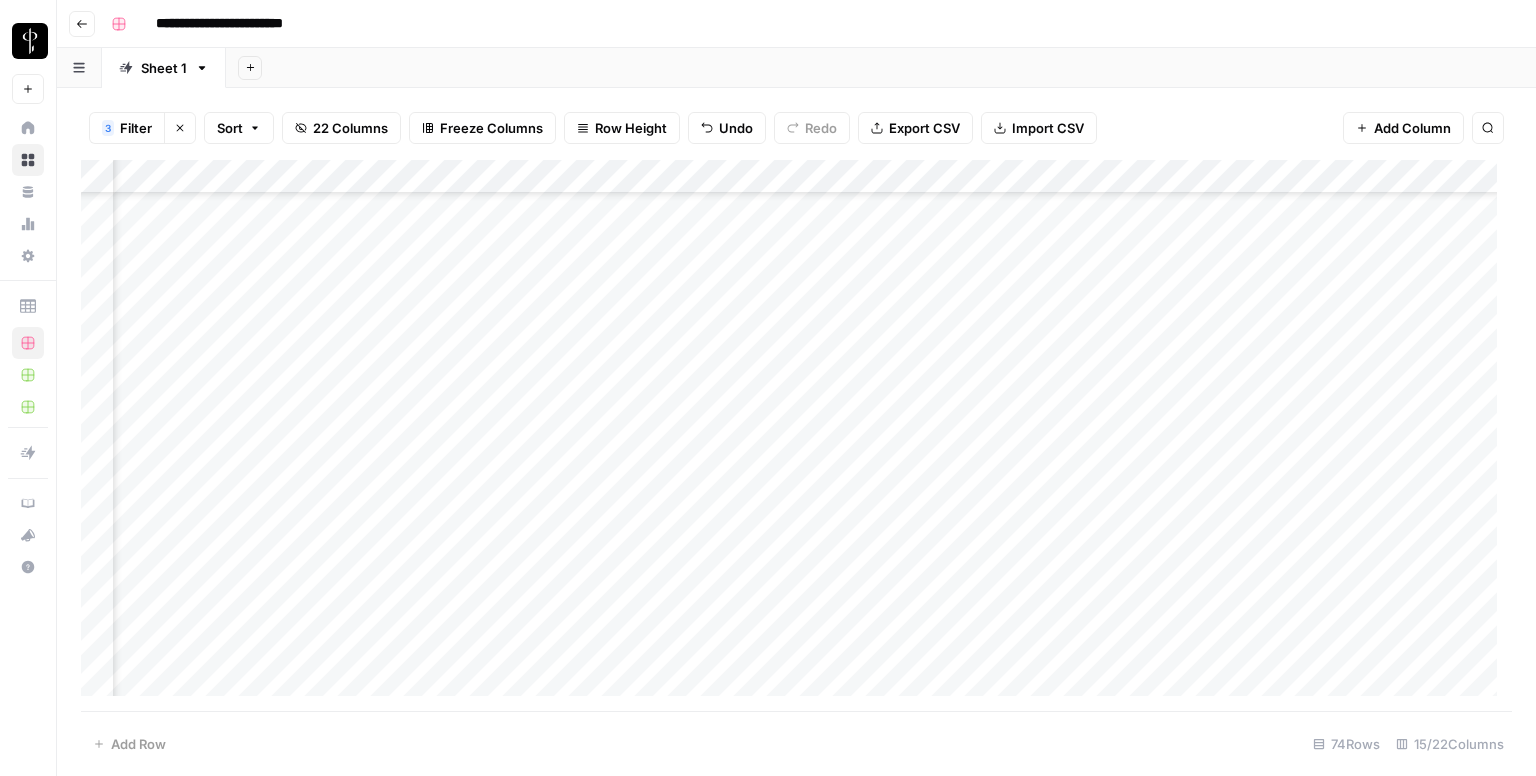 click on "Add Column" at bounding box center (796, 436) 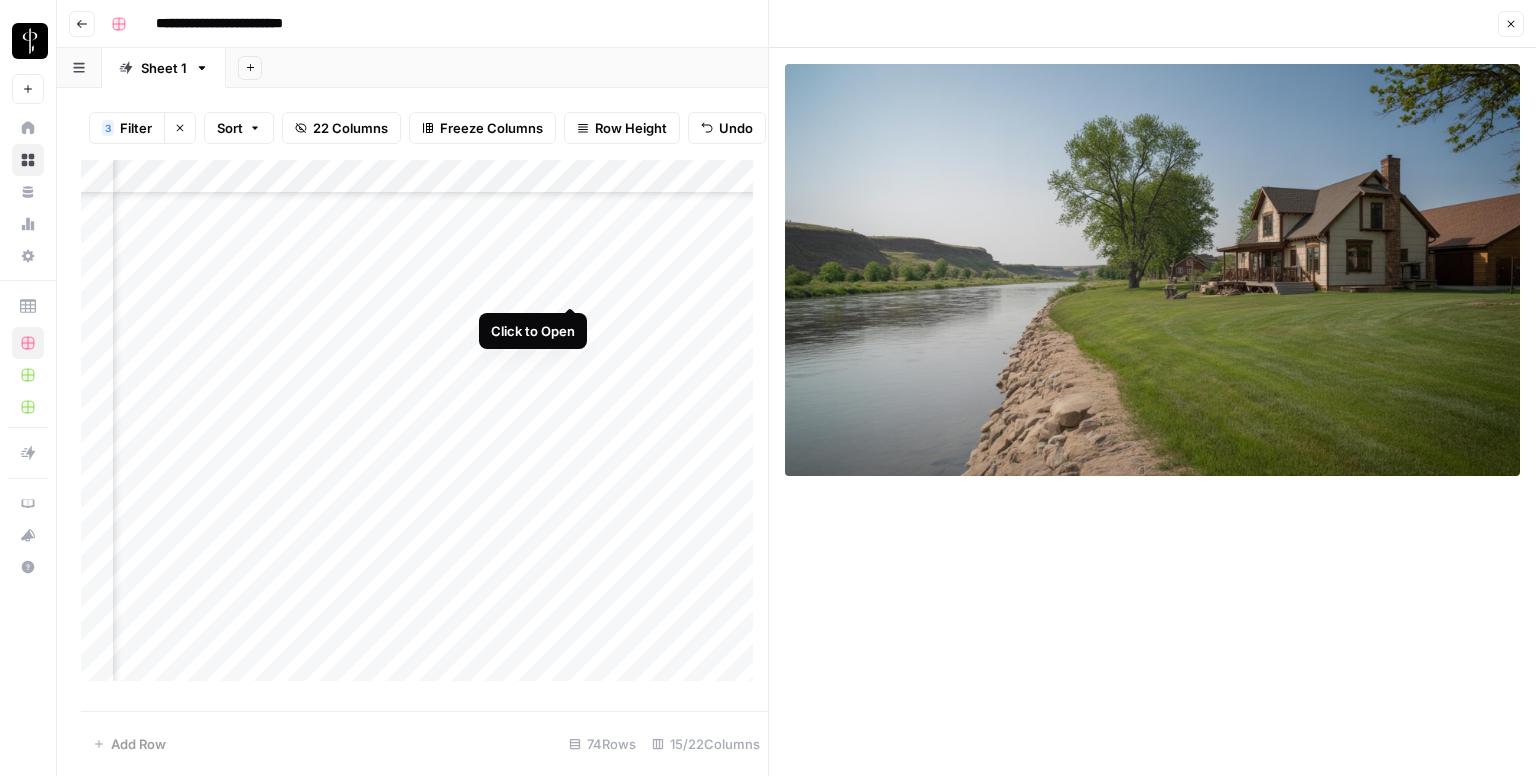 click on "Add Column" at bounding box center [424, 428] 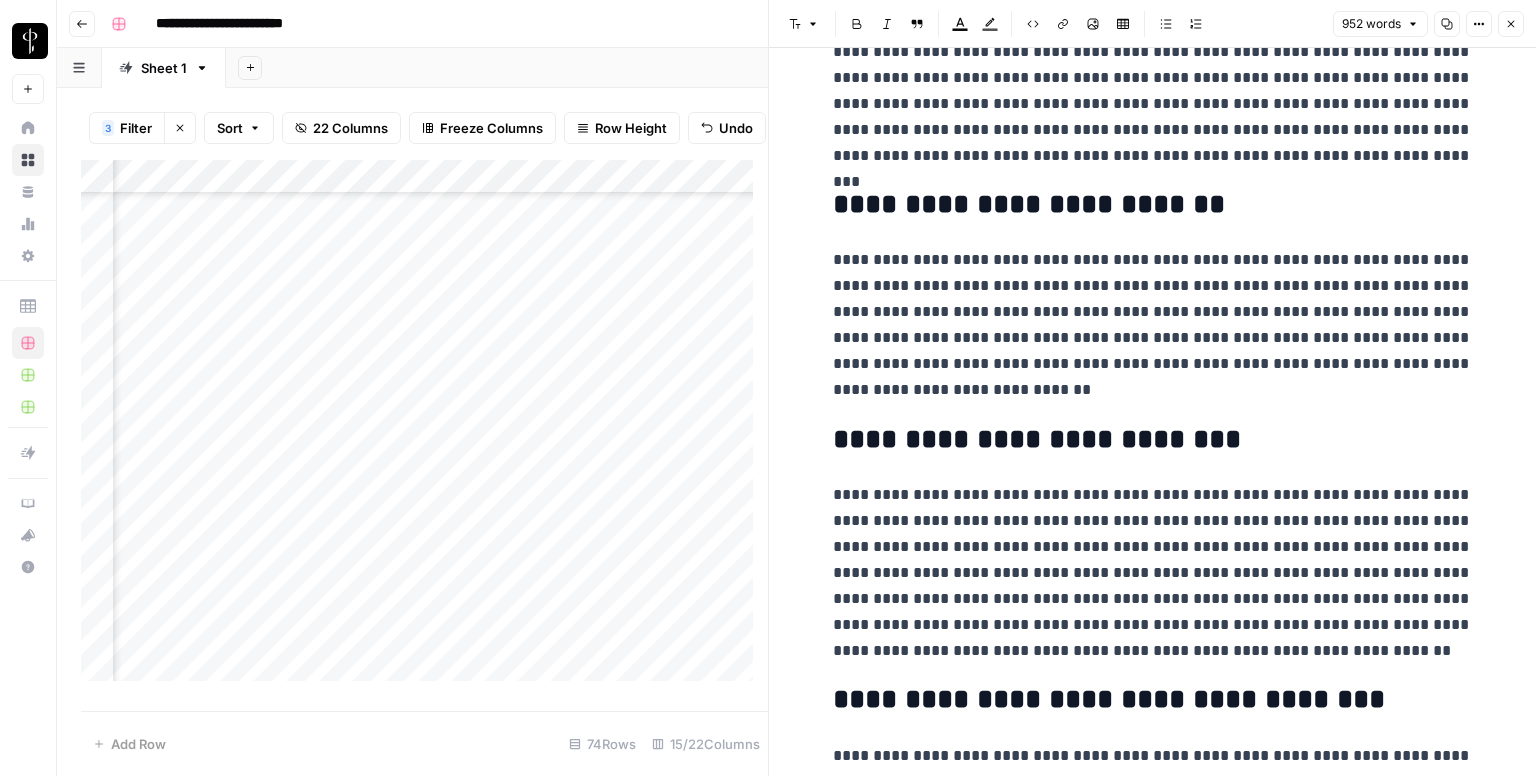 scroll, scrollTop: 2176, scrollLeft: 0, axis: vertical 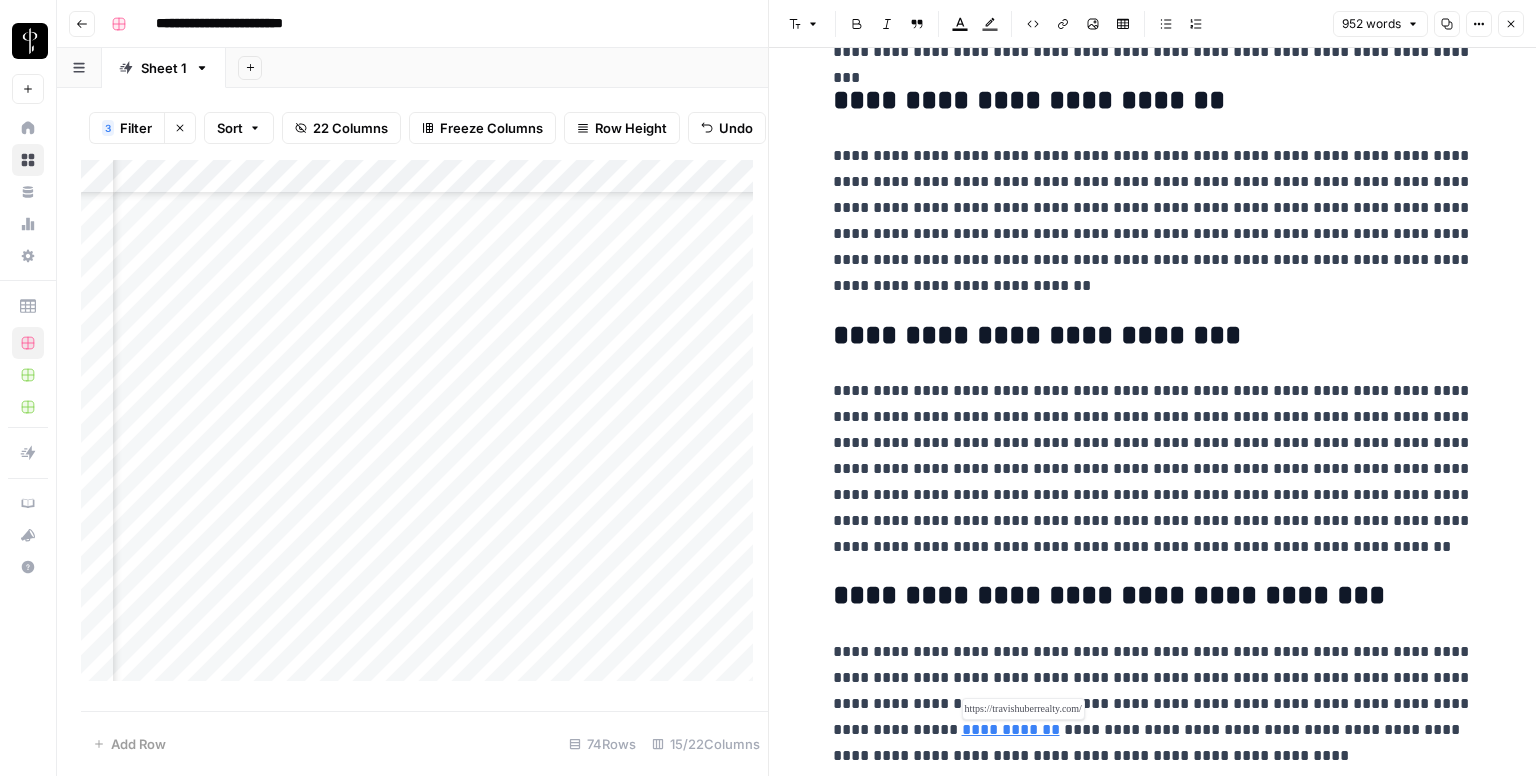 click on "**********" at bounding box center [1011, 729] 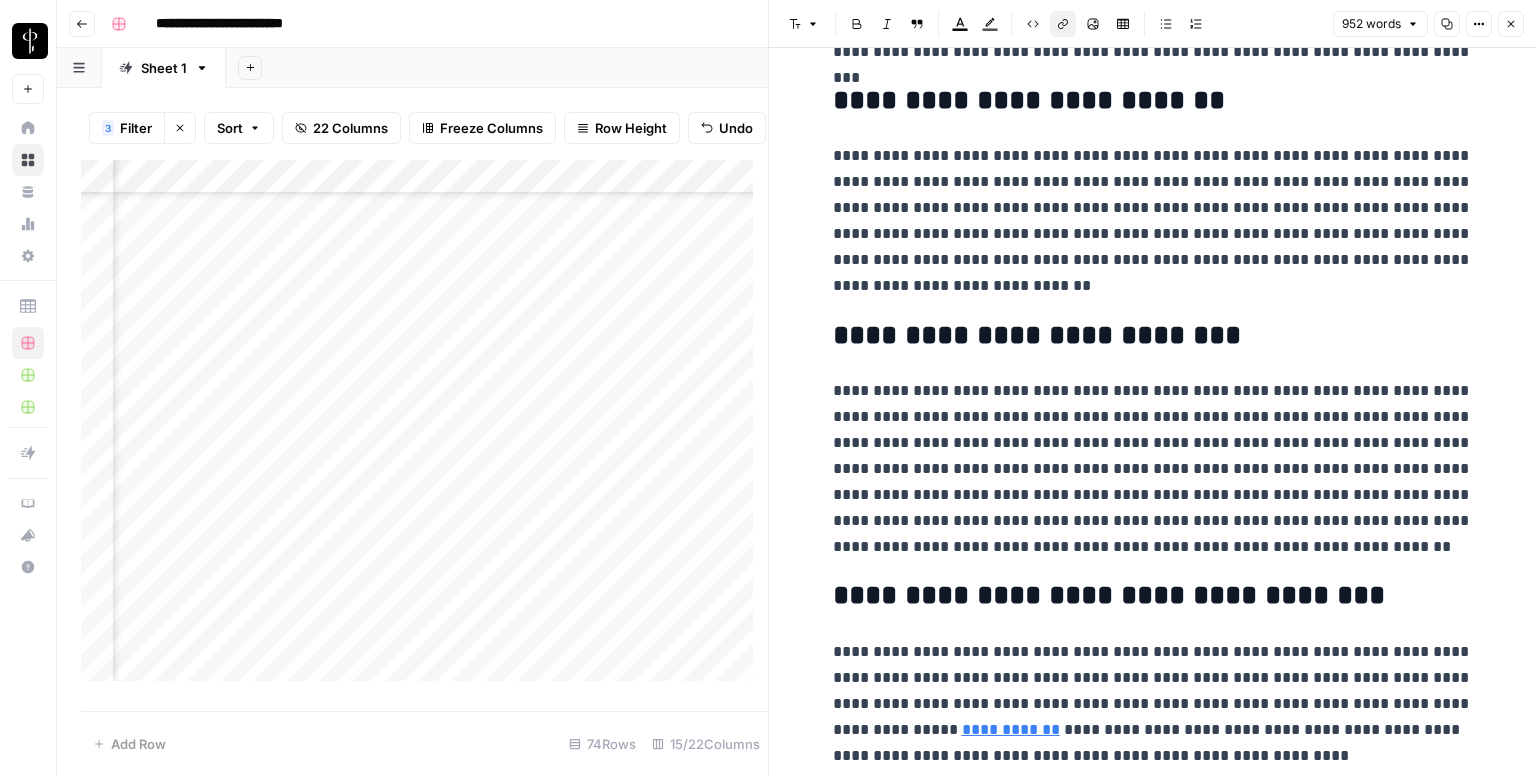 click 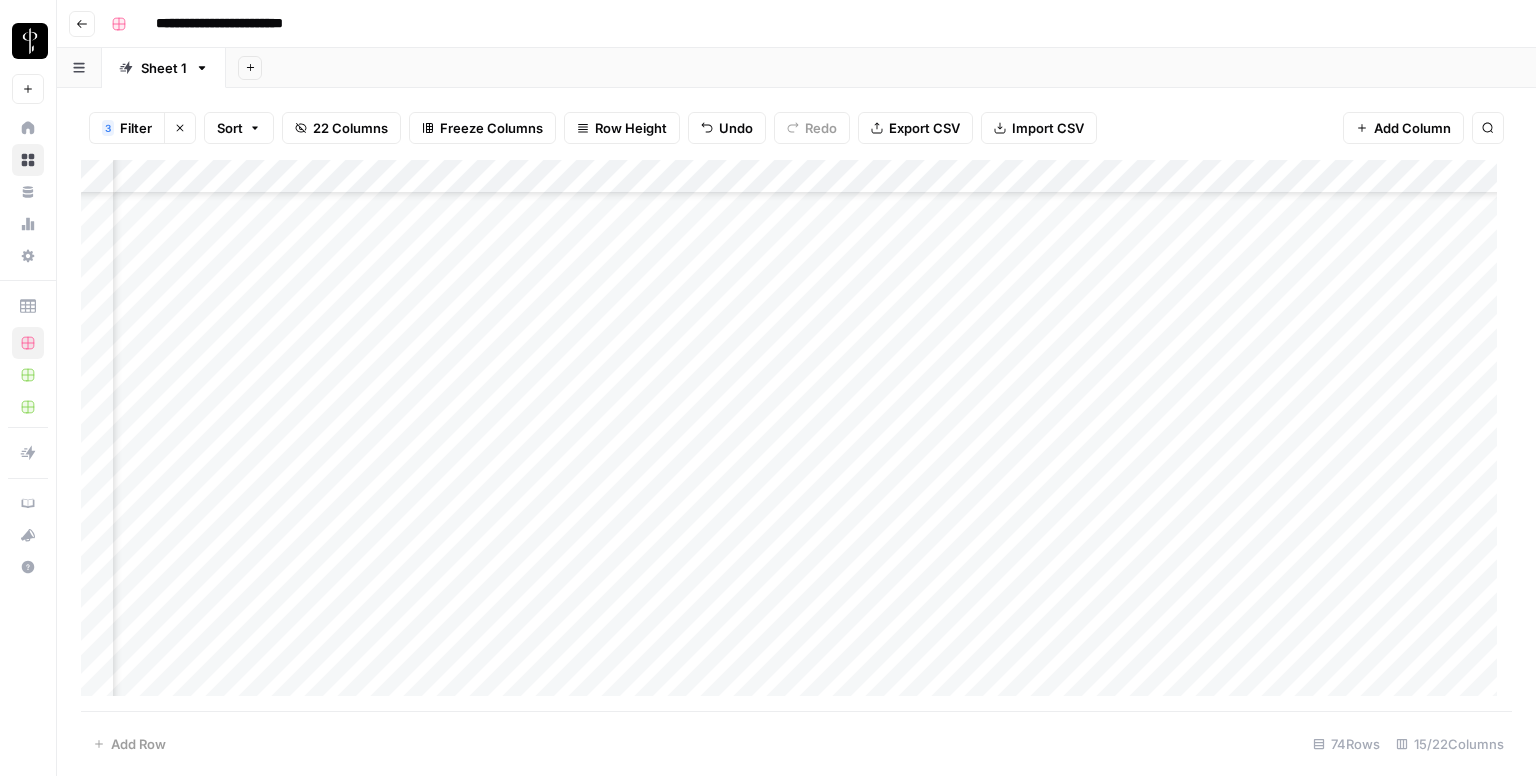 click on "Add Column" at bounding box center [796, 436] 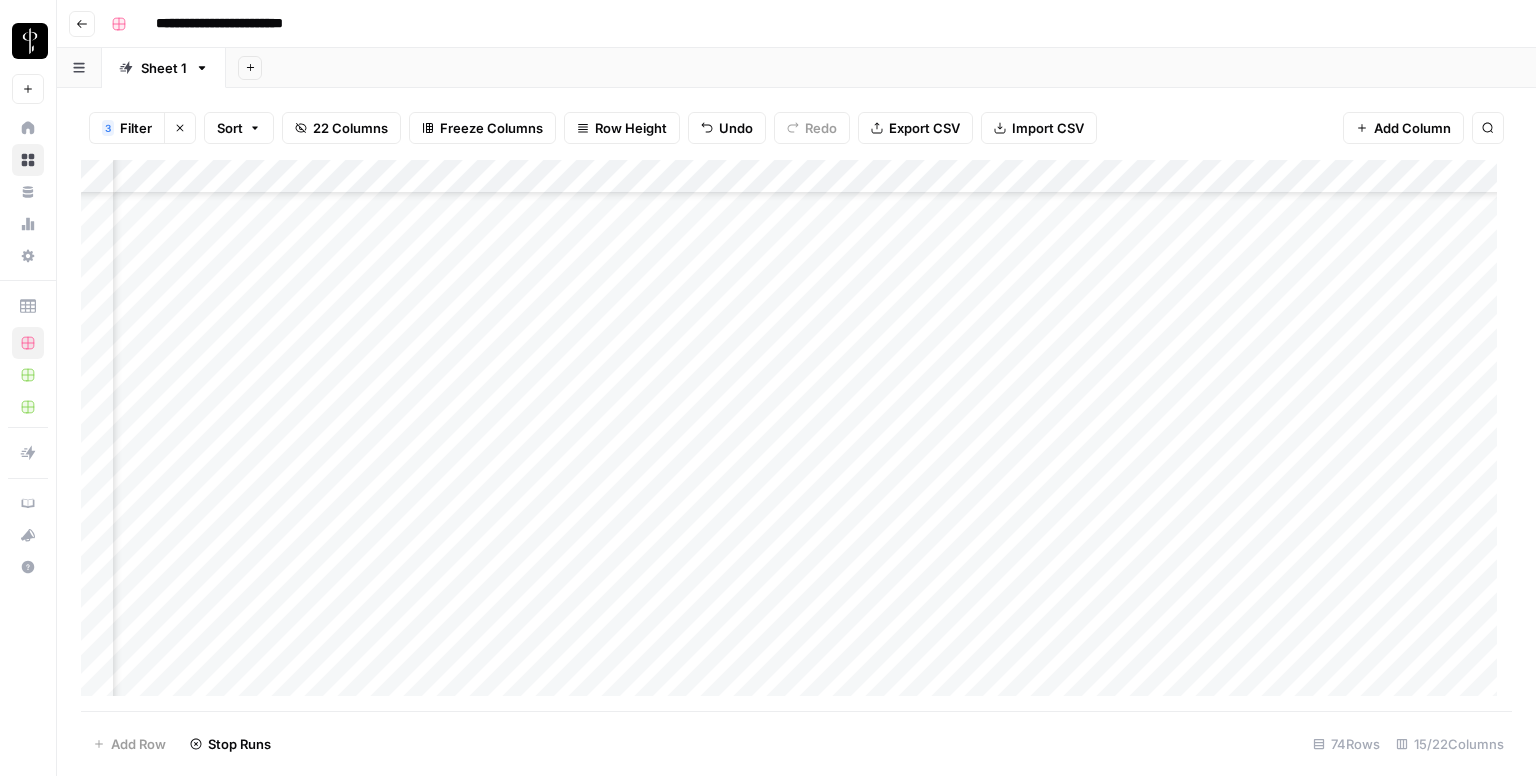 click on "Add Column" at bounding box center [796, 436] 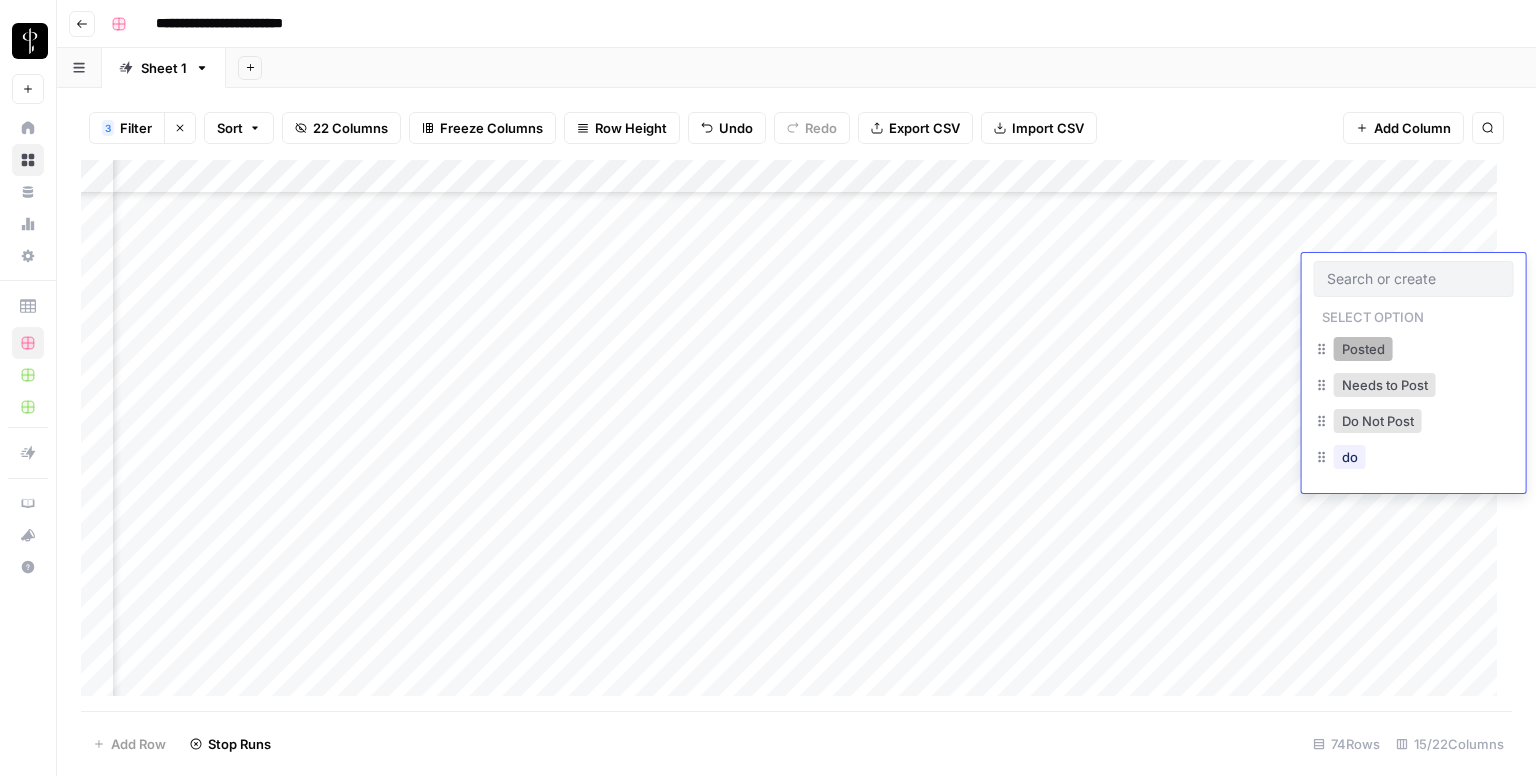 click on "Posted" at bounding box center [1363, 349] 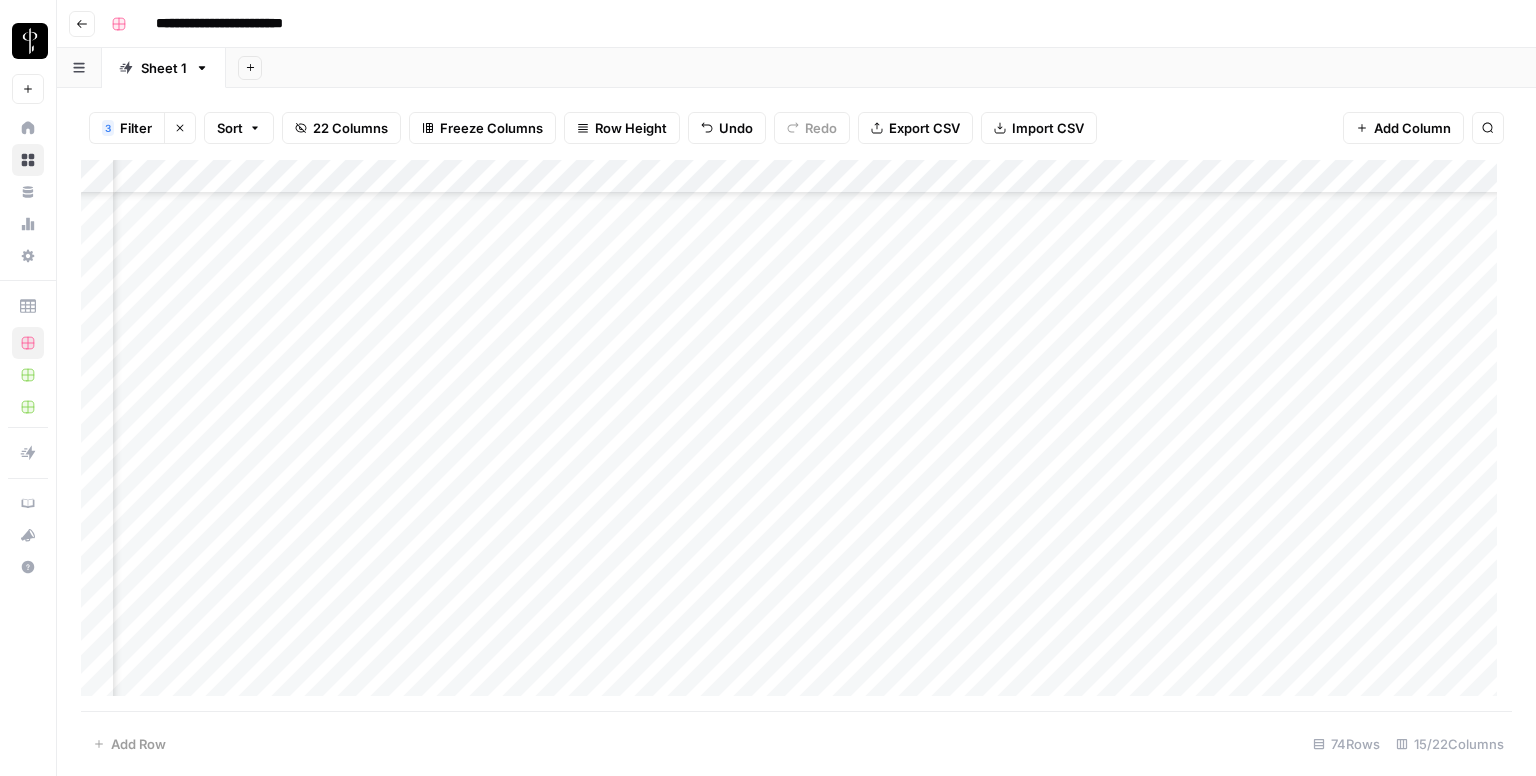 click on "Add Column" at bounding box center (796, 436) 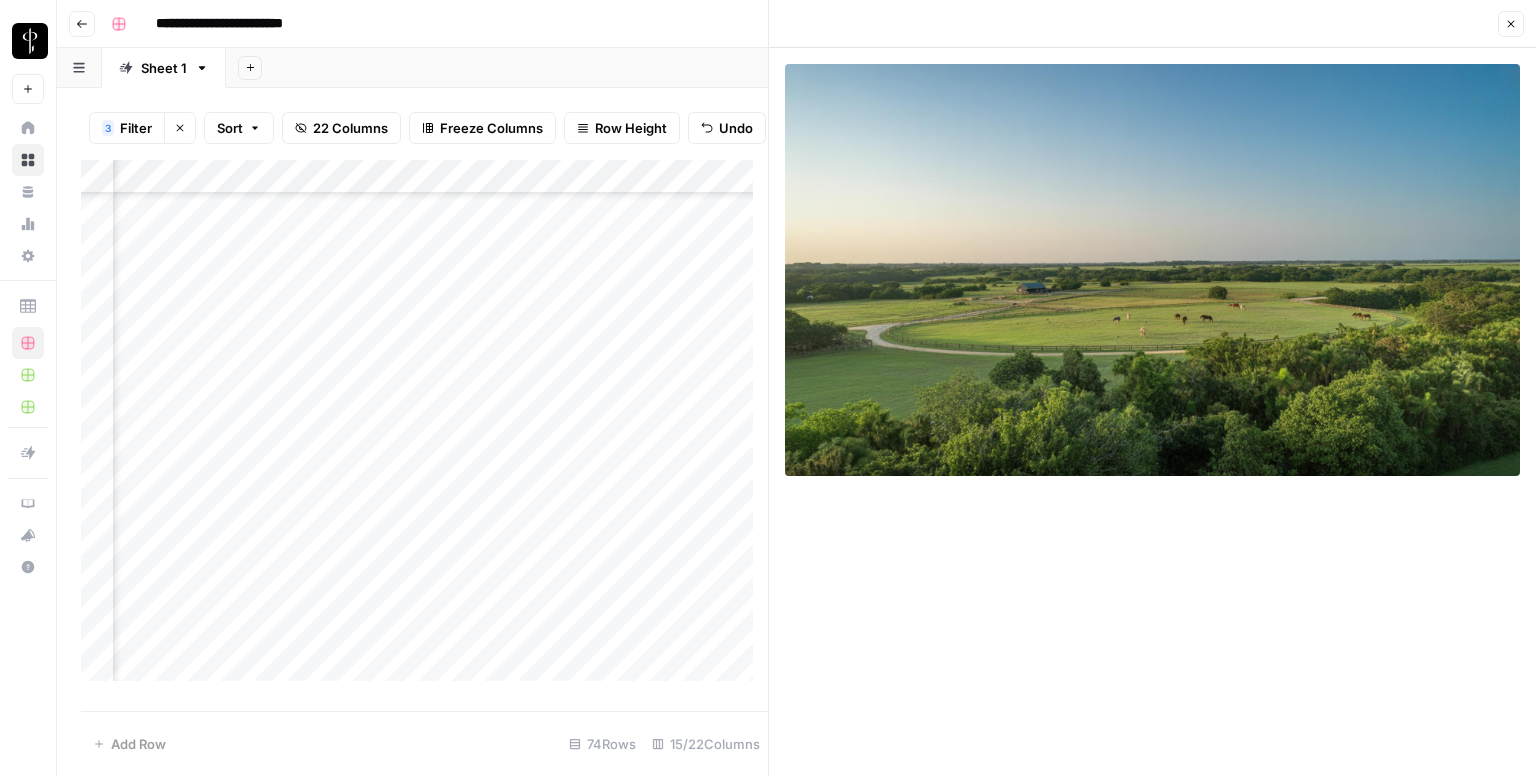 click on "Add Column" at bounding box center (424, 428) 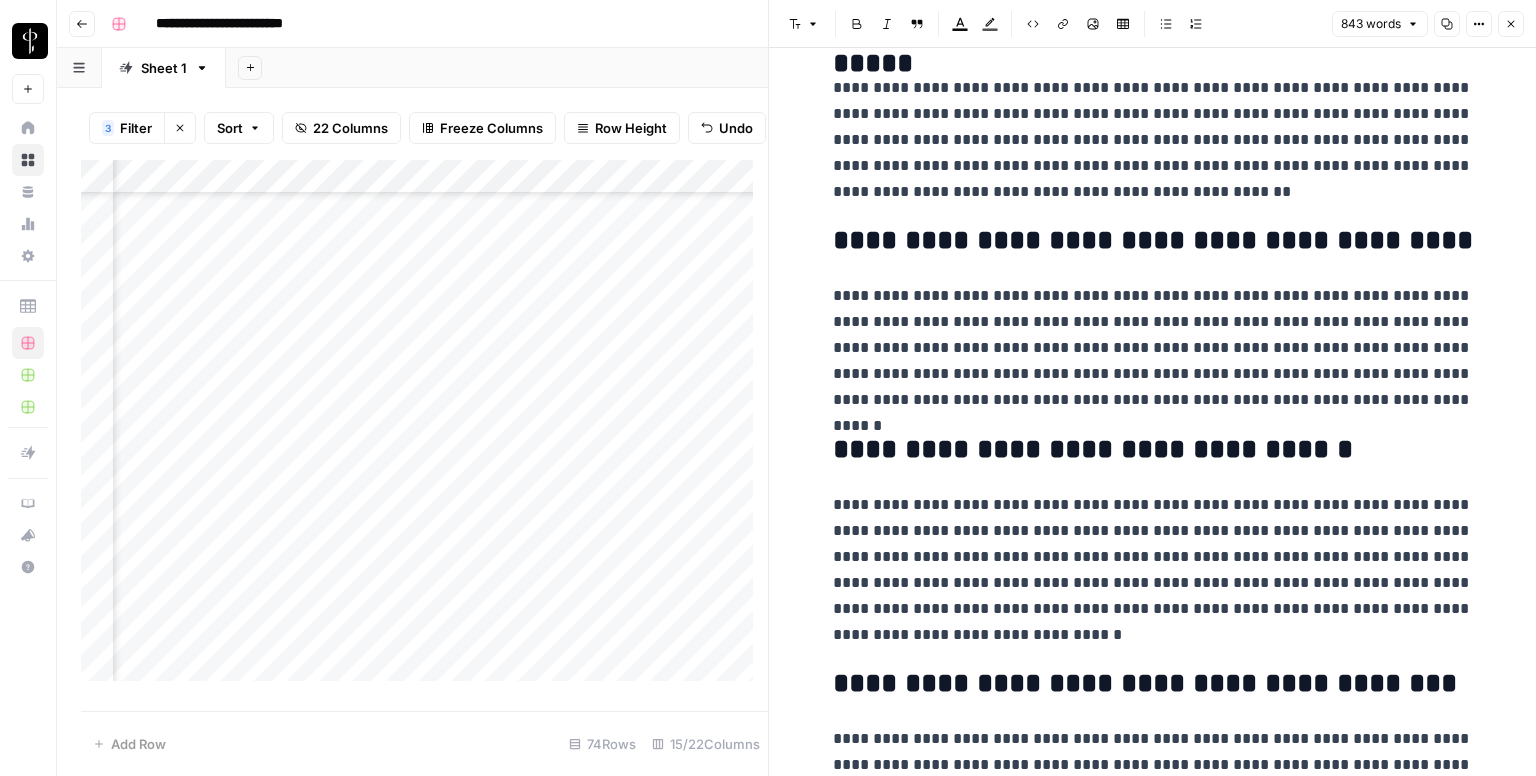 scroll, scrollTop: 2052, scrollLeft: 0, axis: vertical 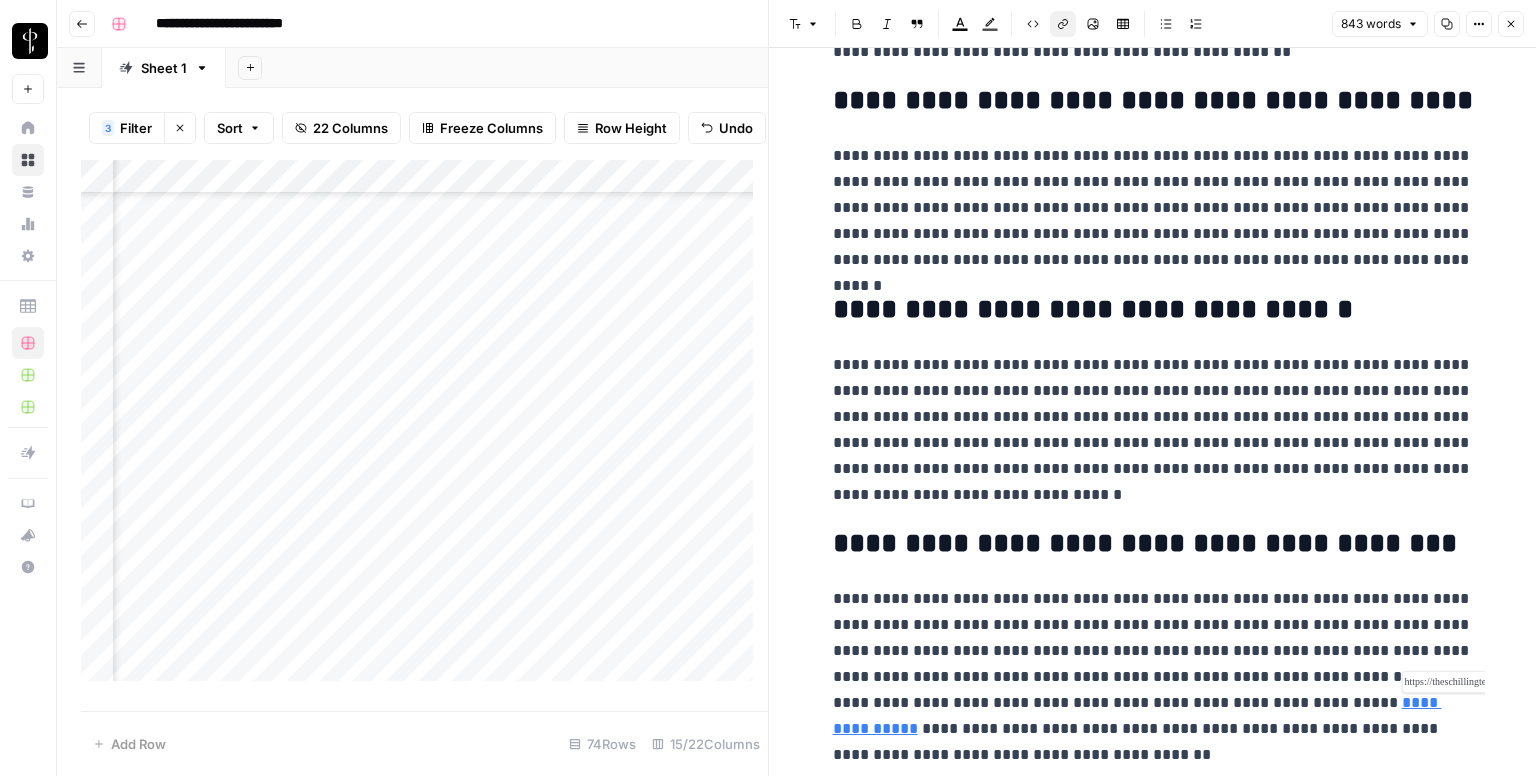 click on "**********" at bounding box center (1137, 715) 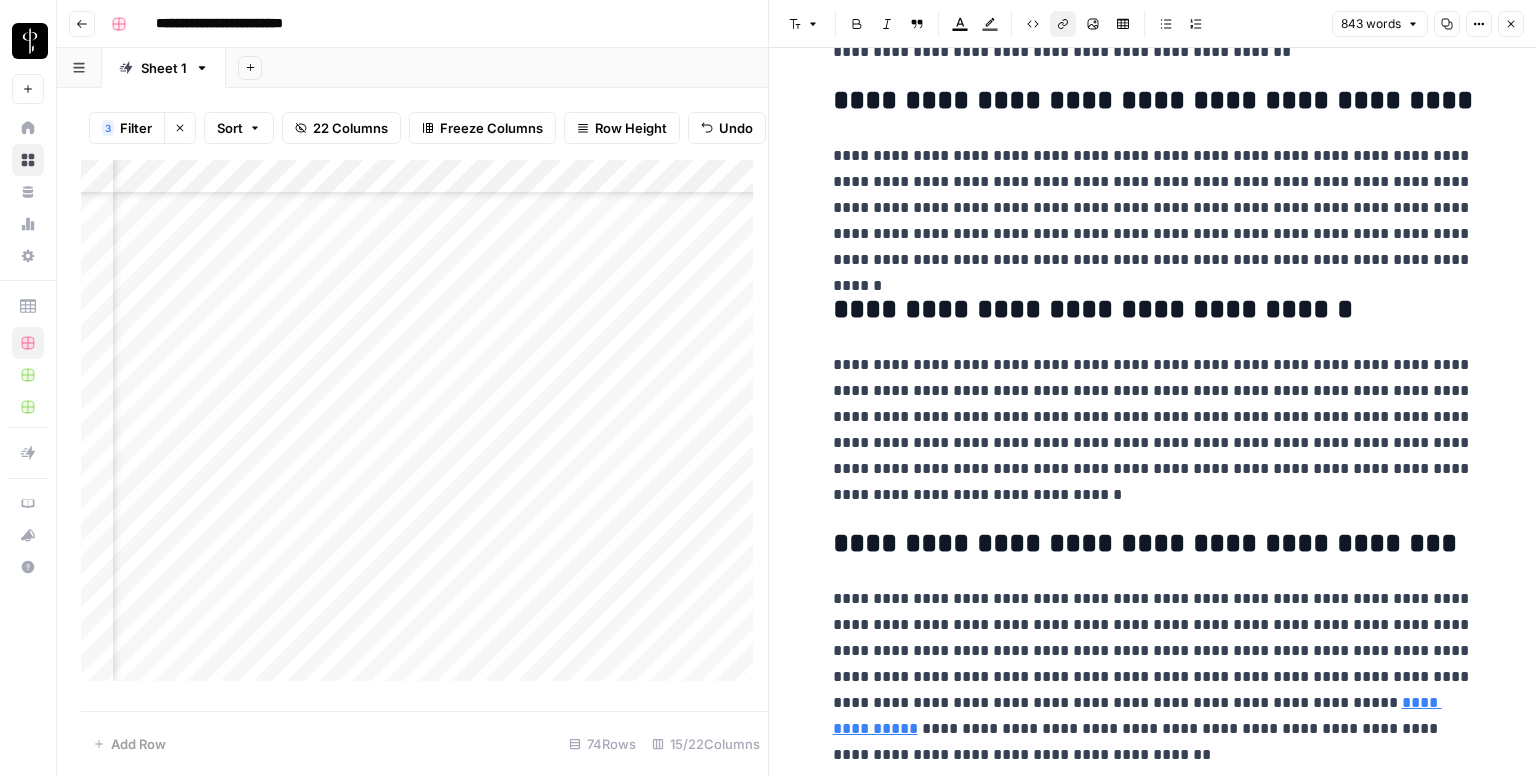 click 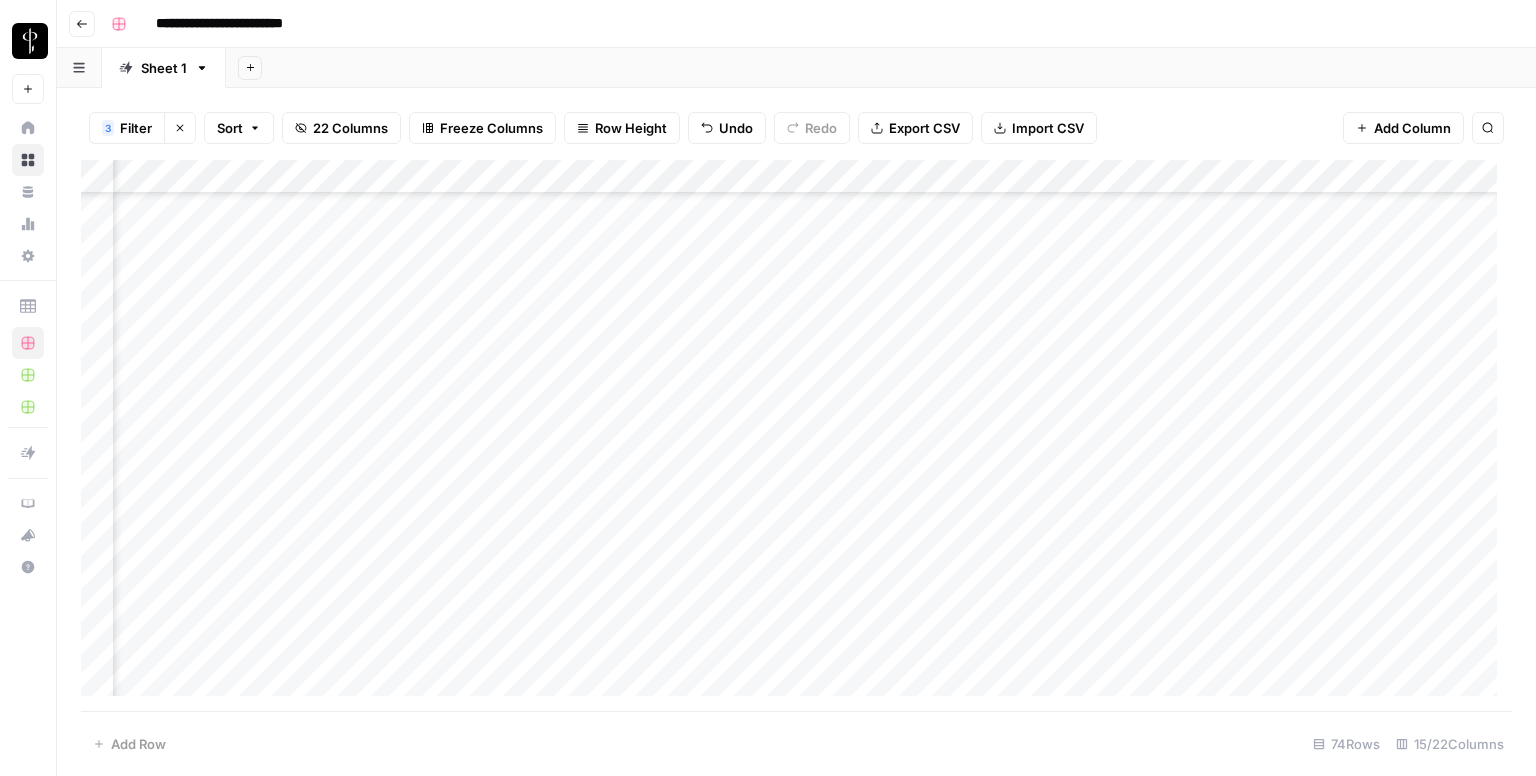 click on "Add Column" at bounding box center (796, 436) 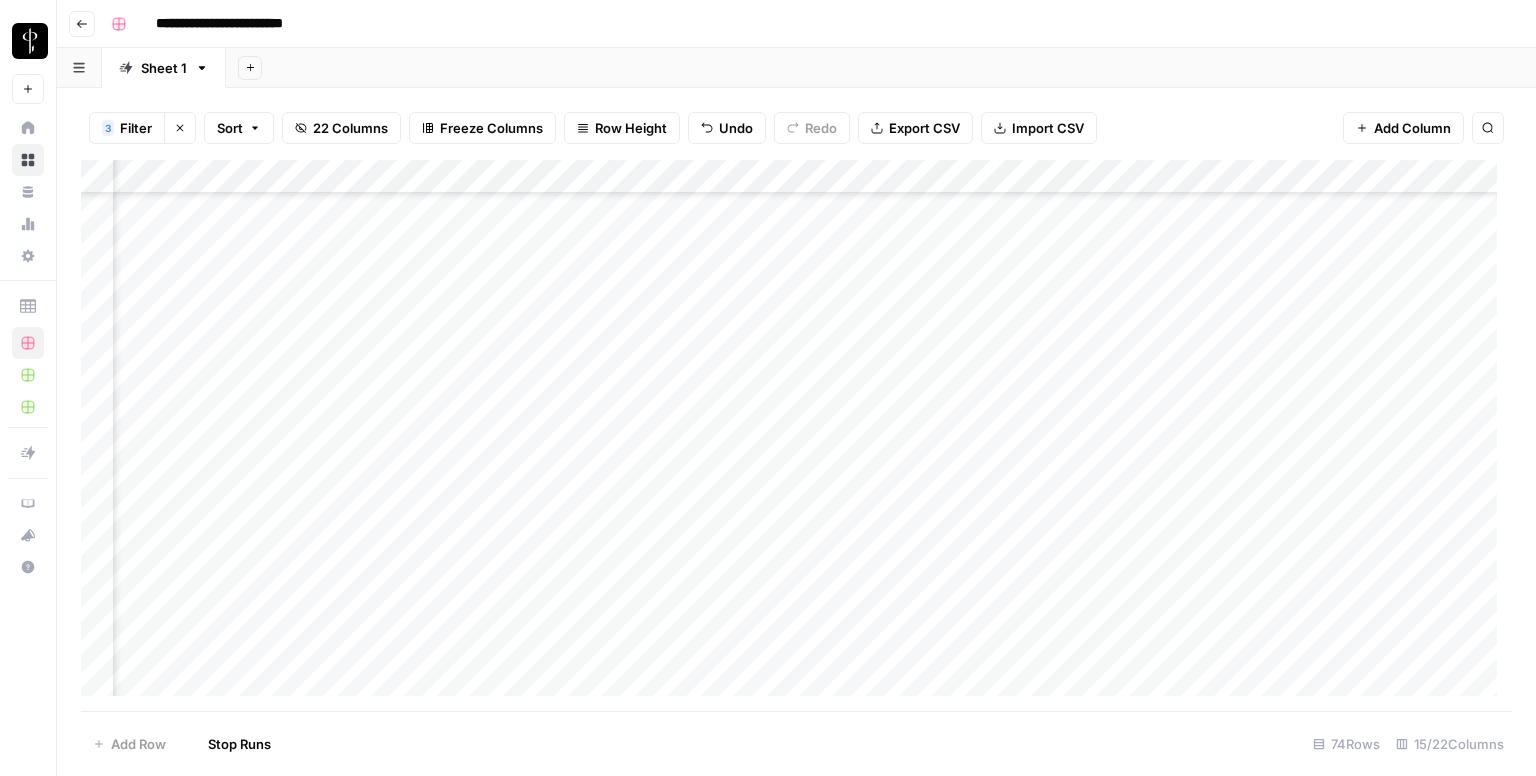 click on "Add Column" at bounding box center (796, 436) 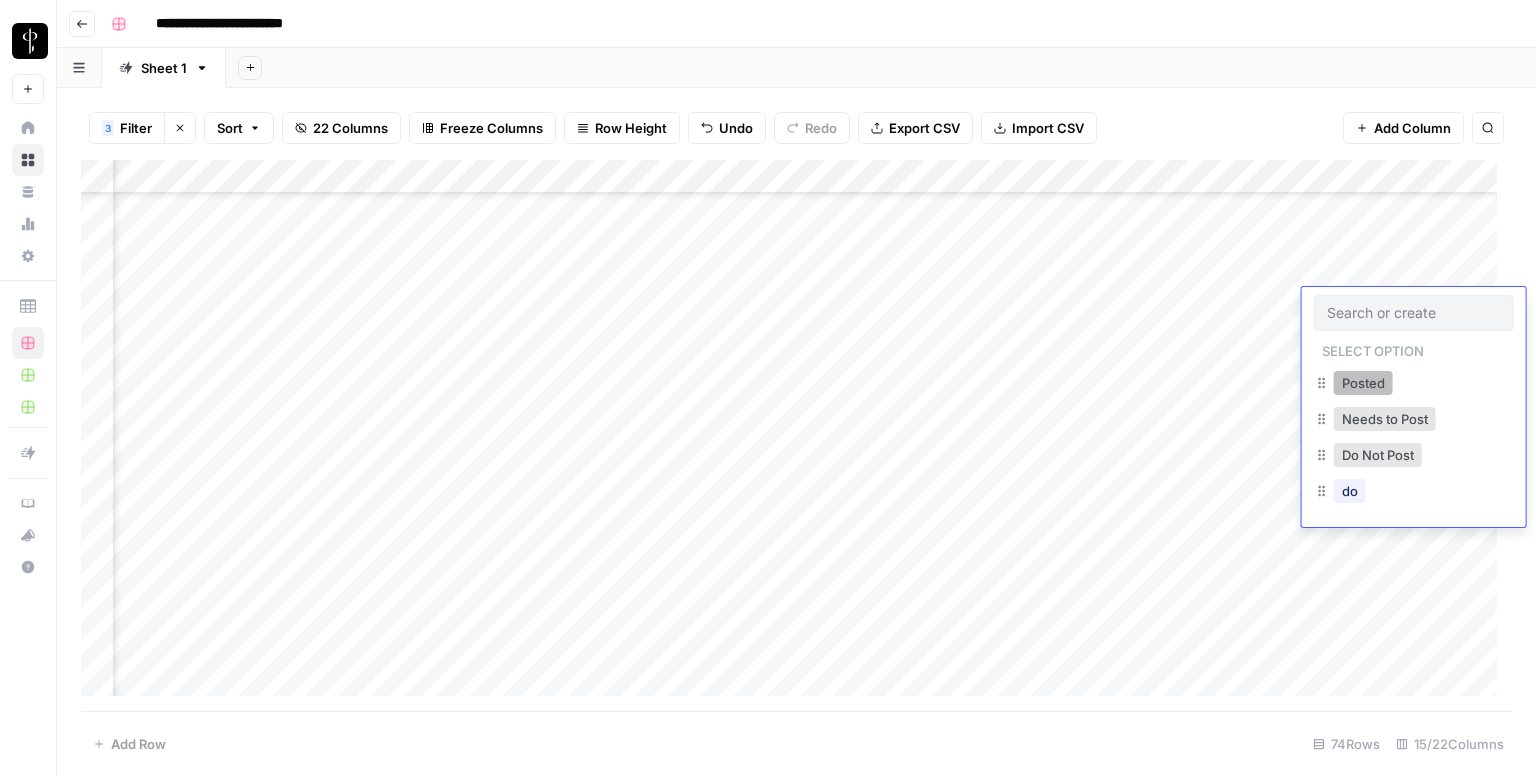 click on "Posted" at bounding box center [1363, 383] 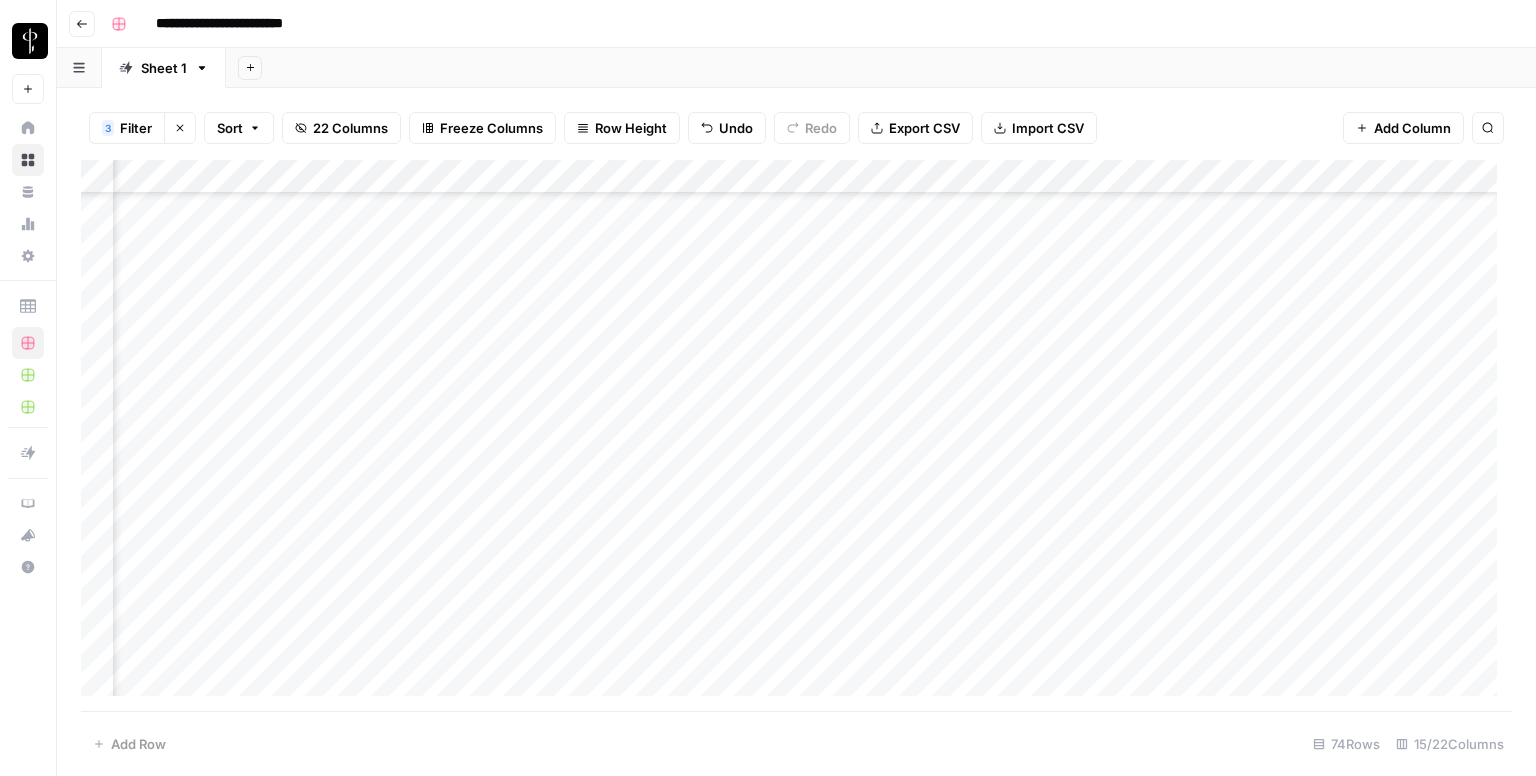 scroll, scrollTop: 1500, scrollLeft: 1333, axis: both 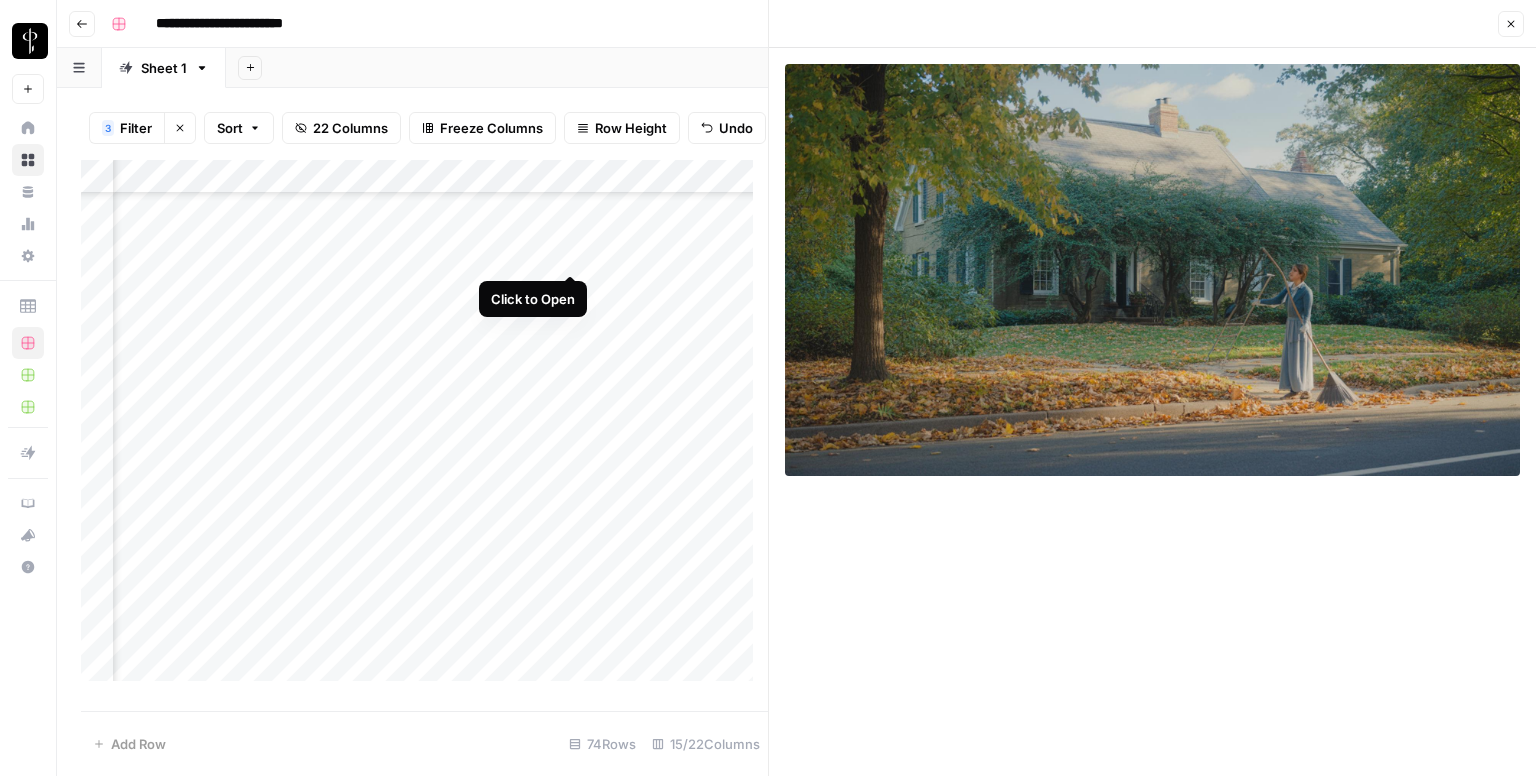 click on "Add Column" at bounding box center (424, 428) 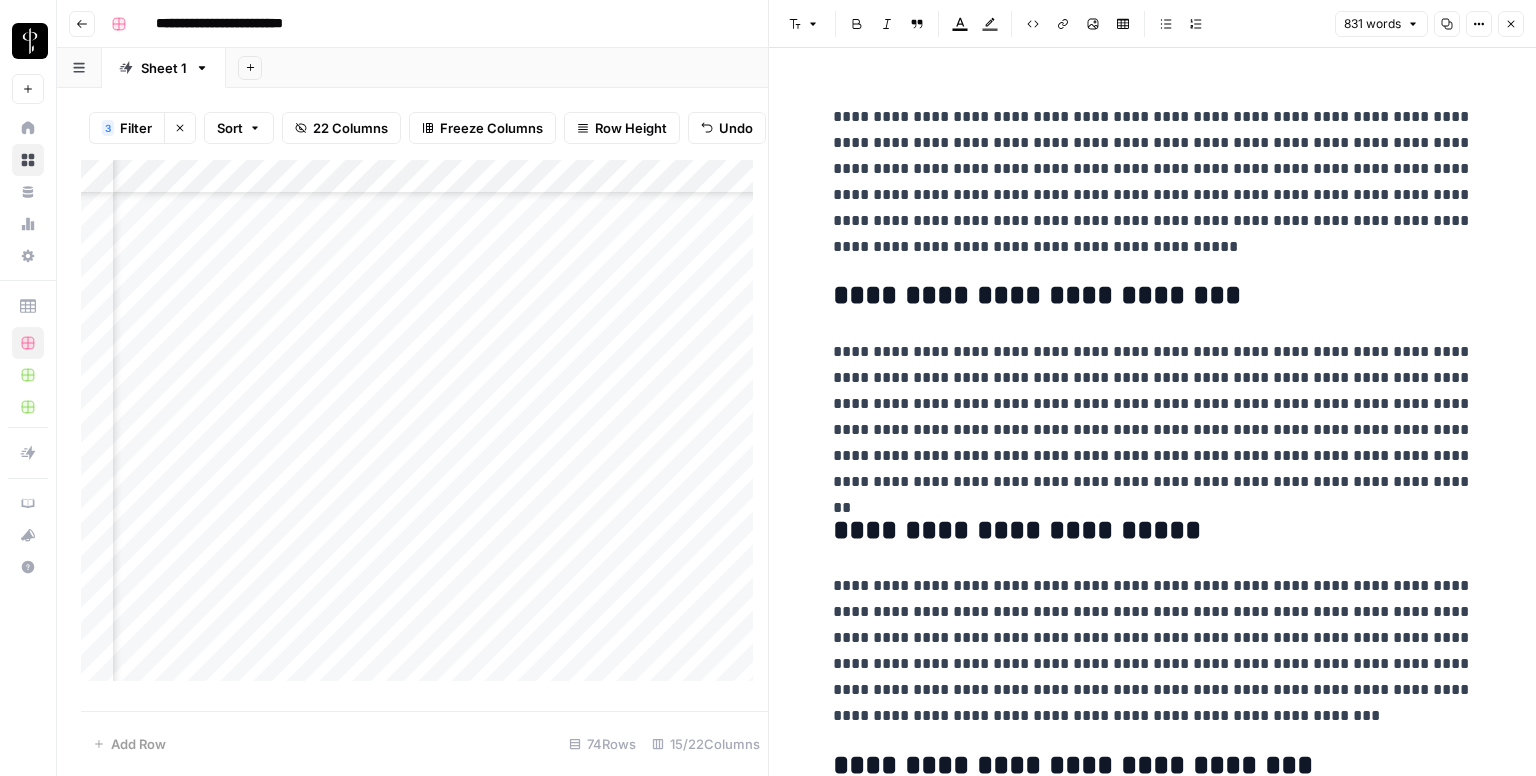 click on "Close" at bounding box center [1511, 24] 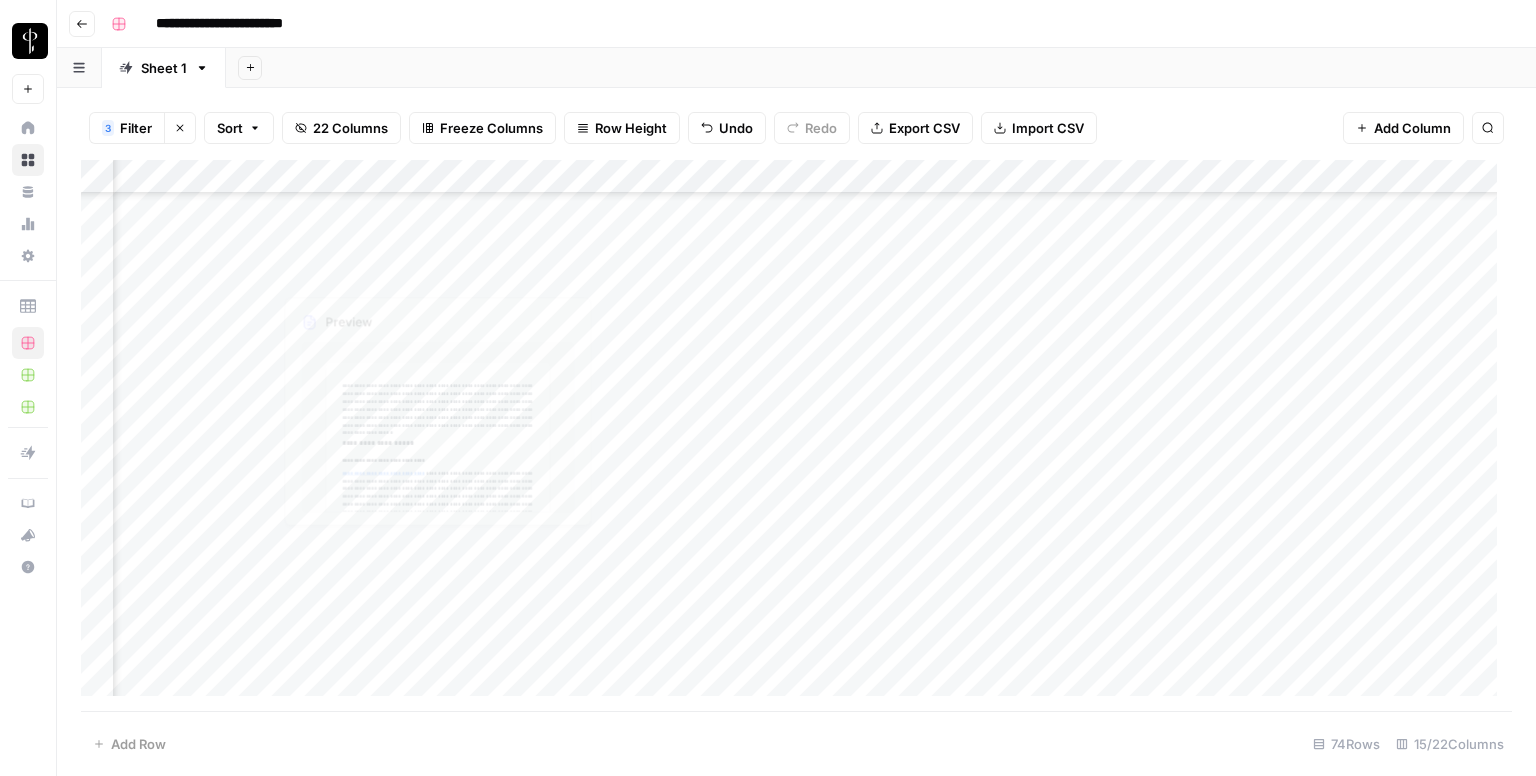 drag, startPoint x: 486, startPoint y: 245, endPoint x: 968, endPoint y: 253, distance: 482.06638 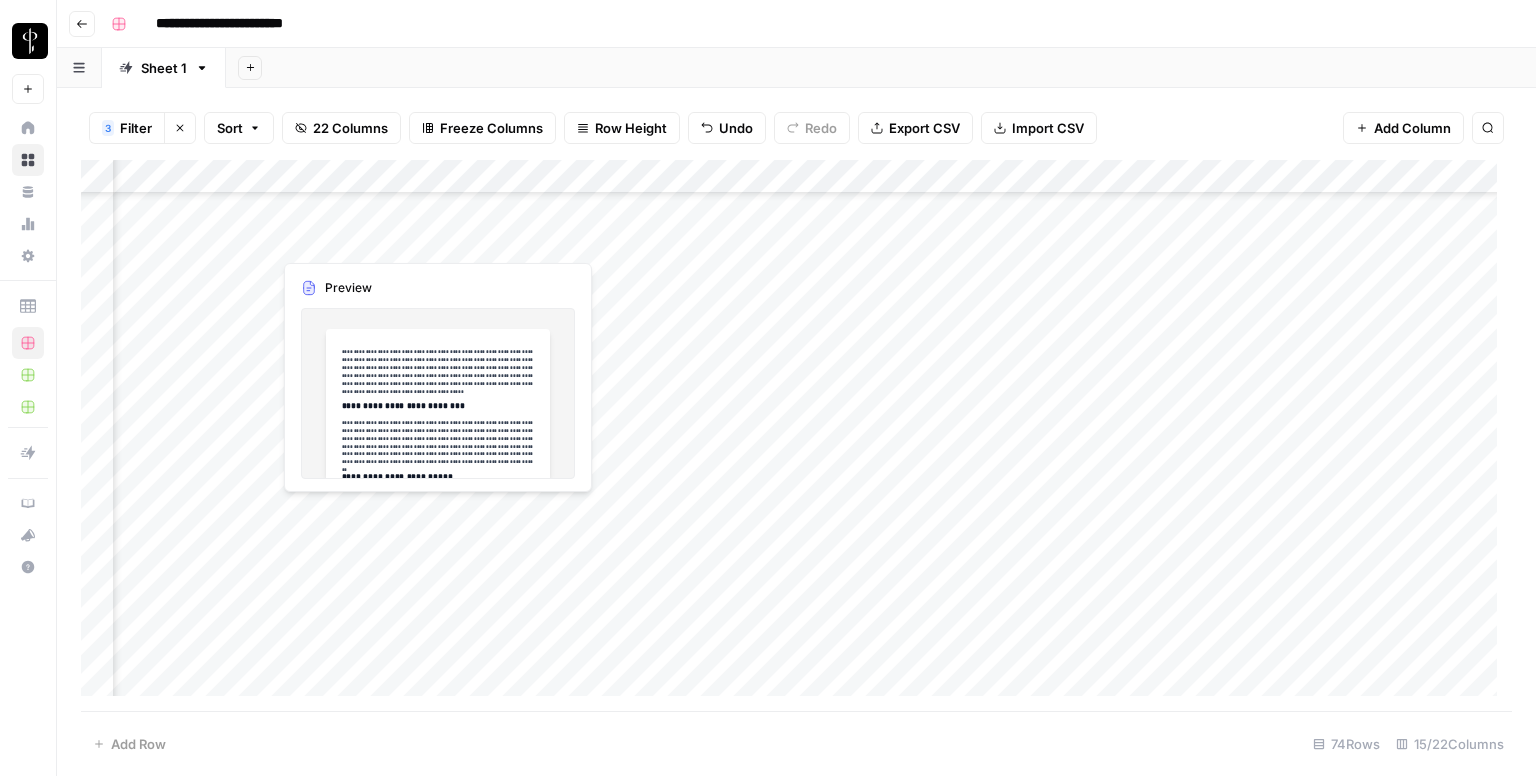 click on "Add Column" at bounding box center [796, 436] 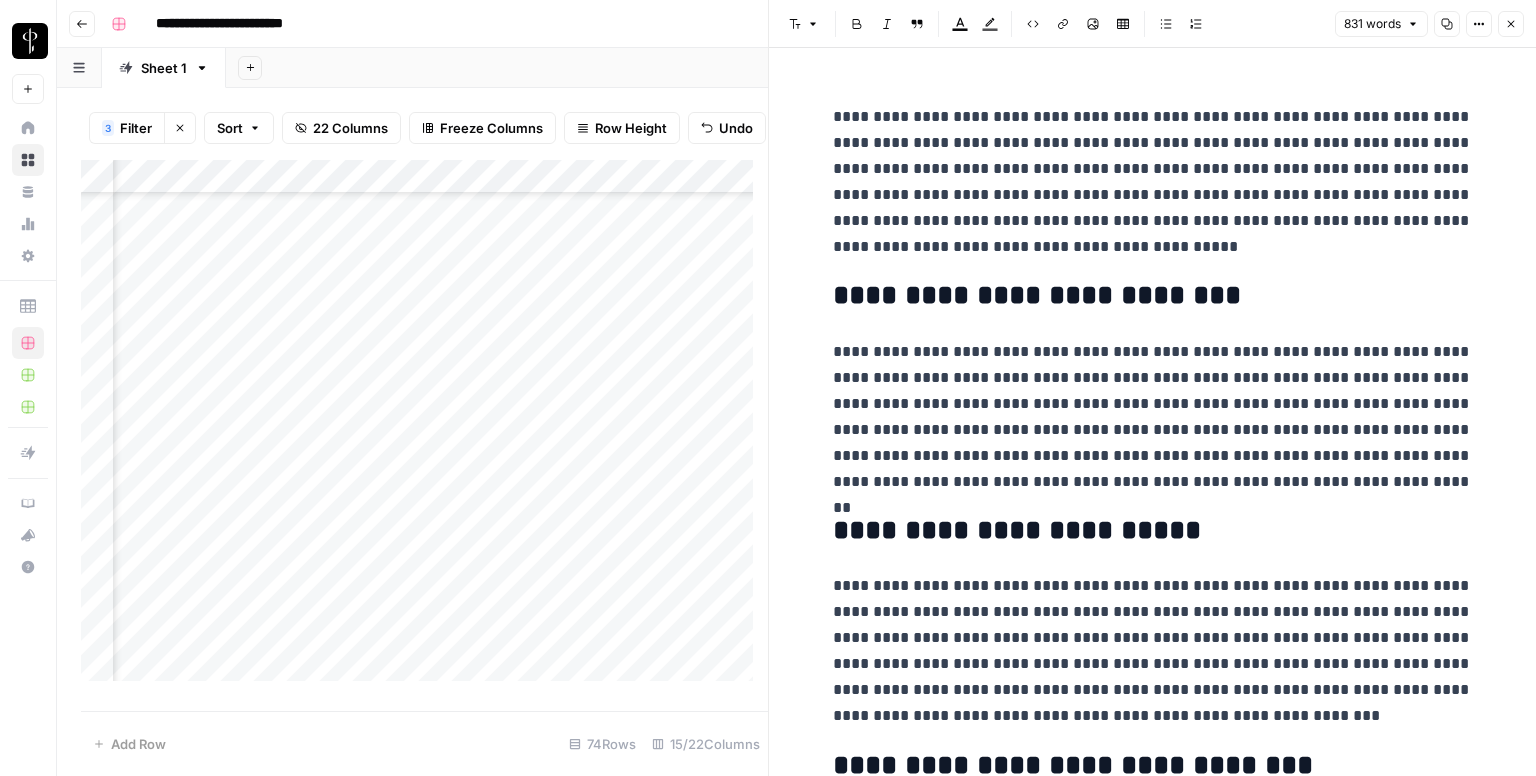 click on "Close" at bounding box center [1511, 24] 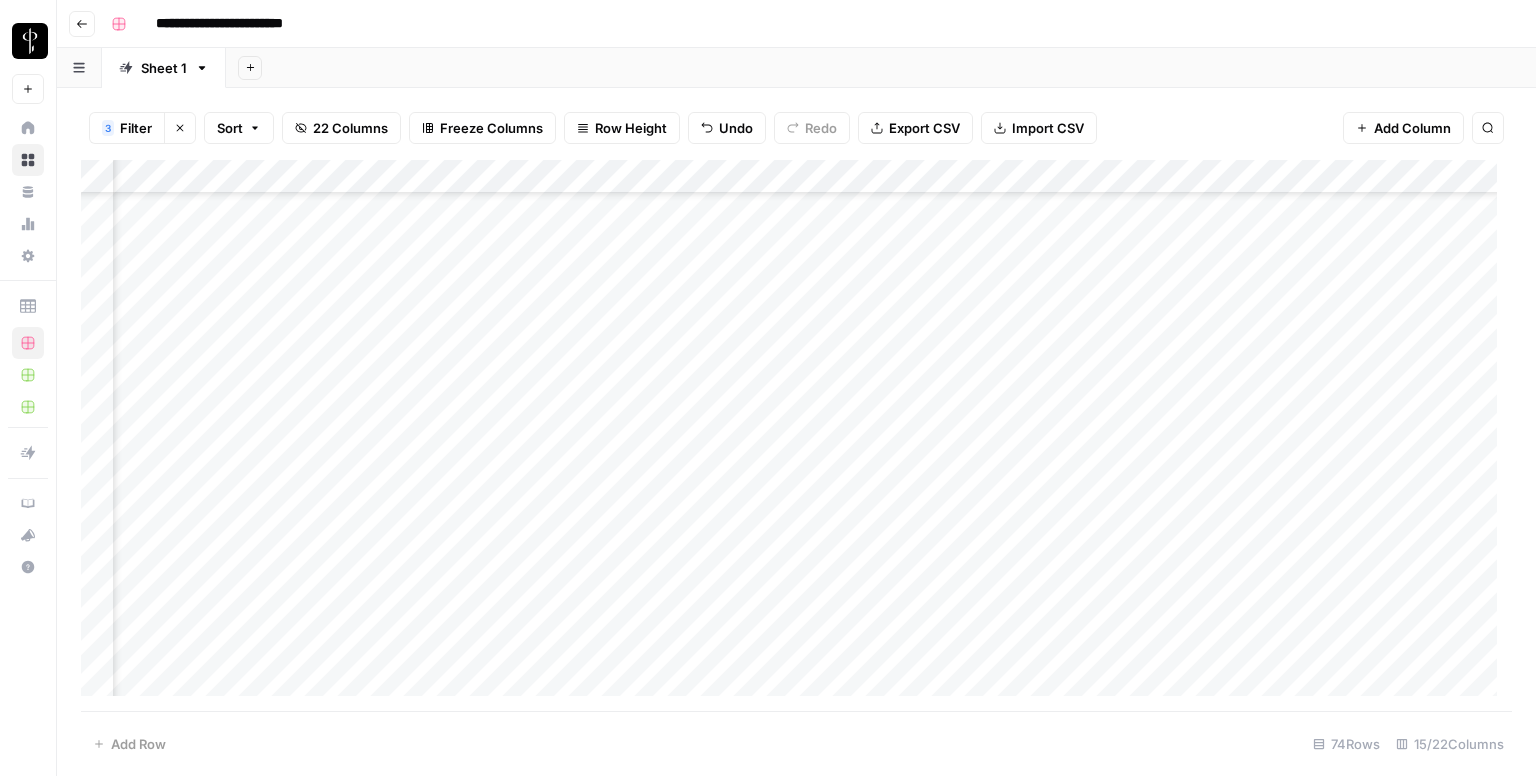 click on "Add Column" at bounding box center (796, 436) 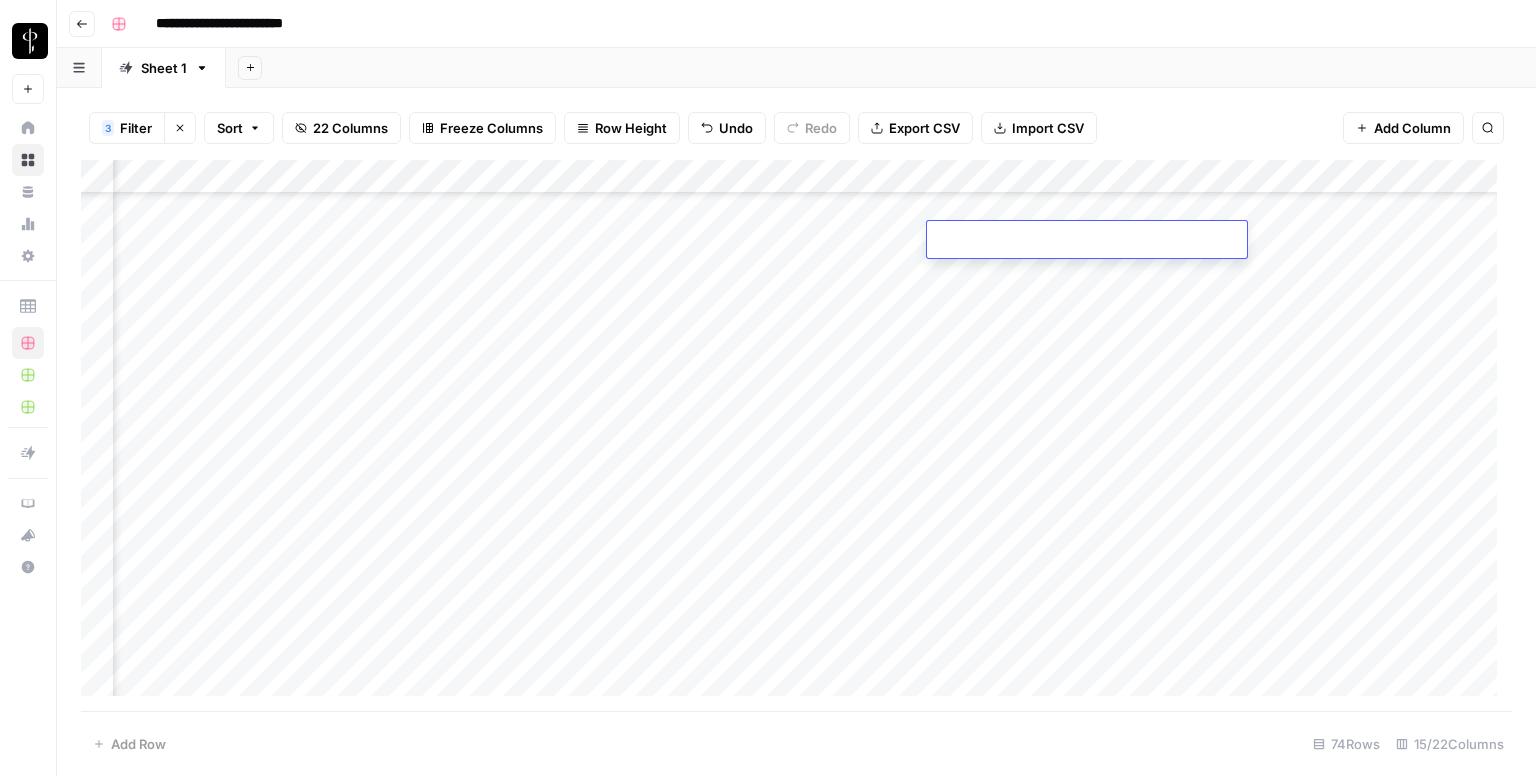 click at bounding box center [1087, 241] 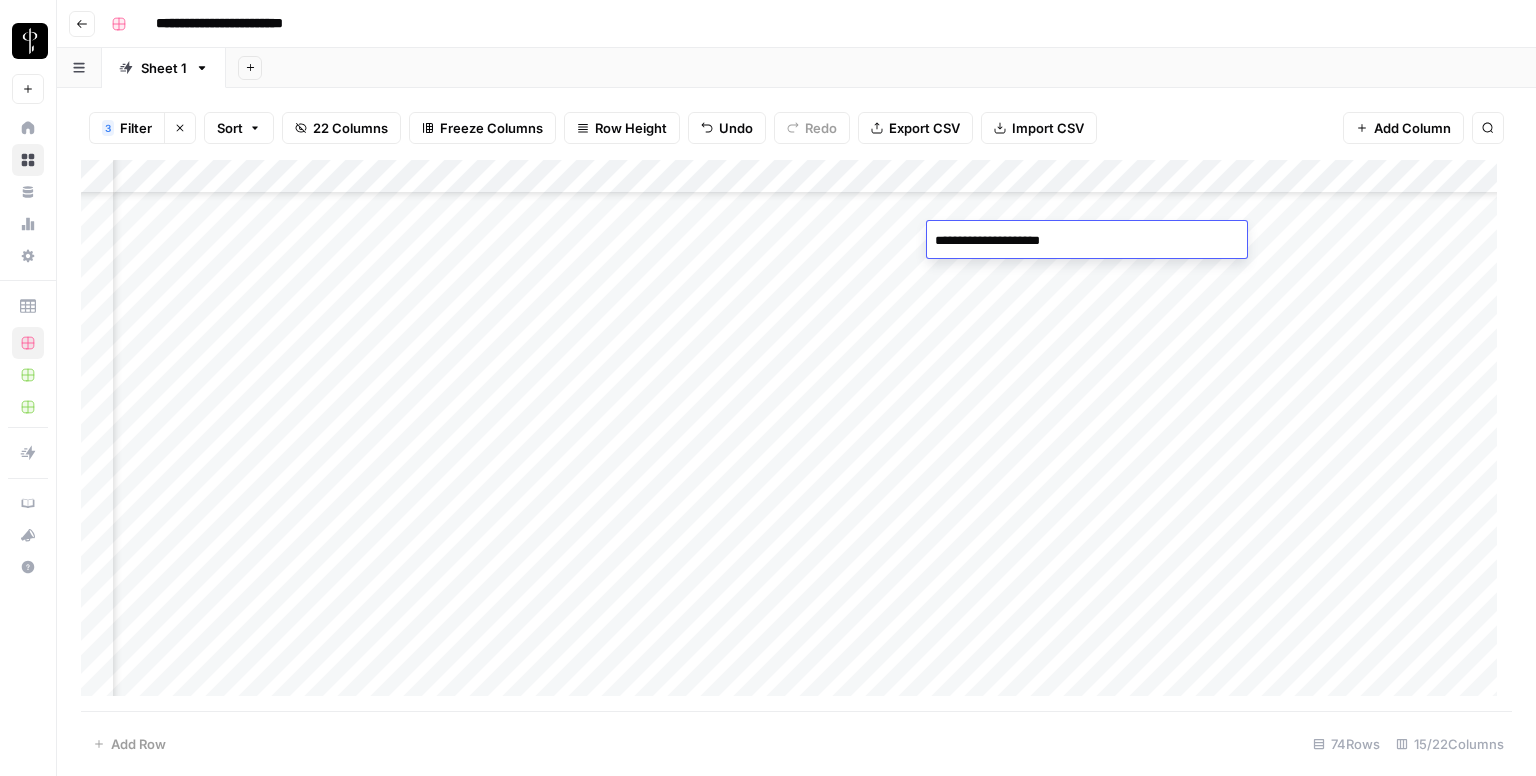 click on "Add Column" at bounding box center [796, 436] 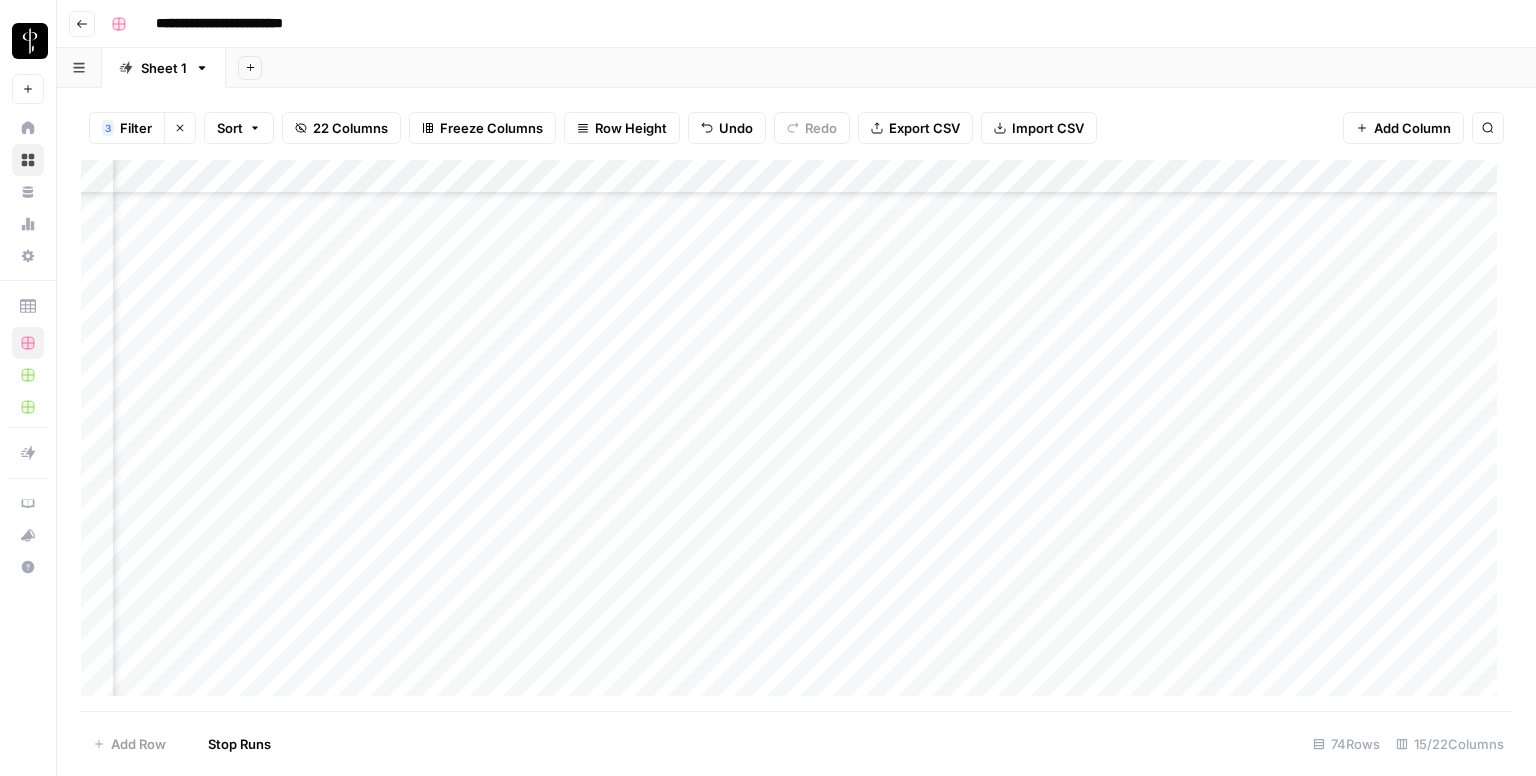 click on "Add Column" at bounding box center (796, 436) 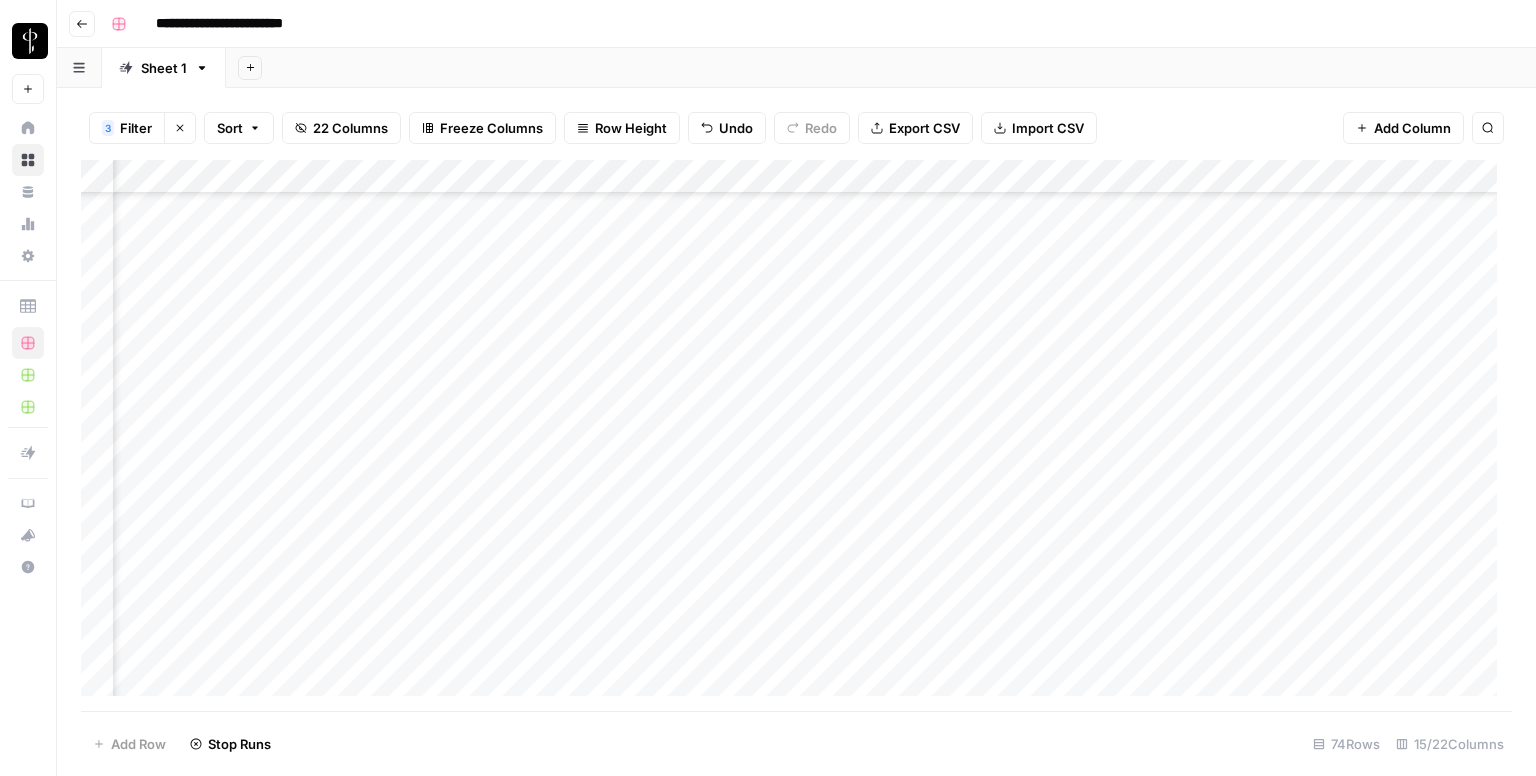 click on "Add Column" at bounding box center (796, 436) 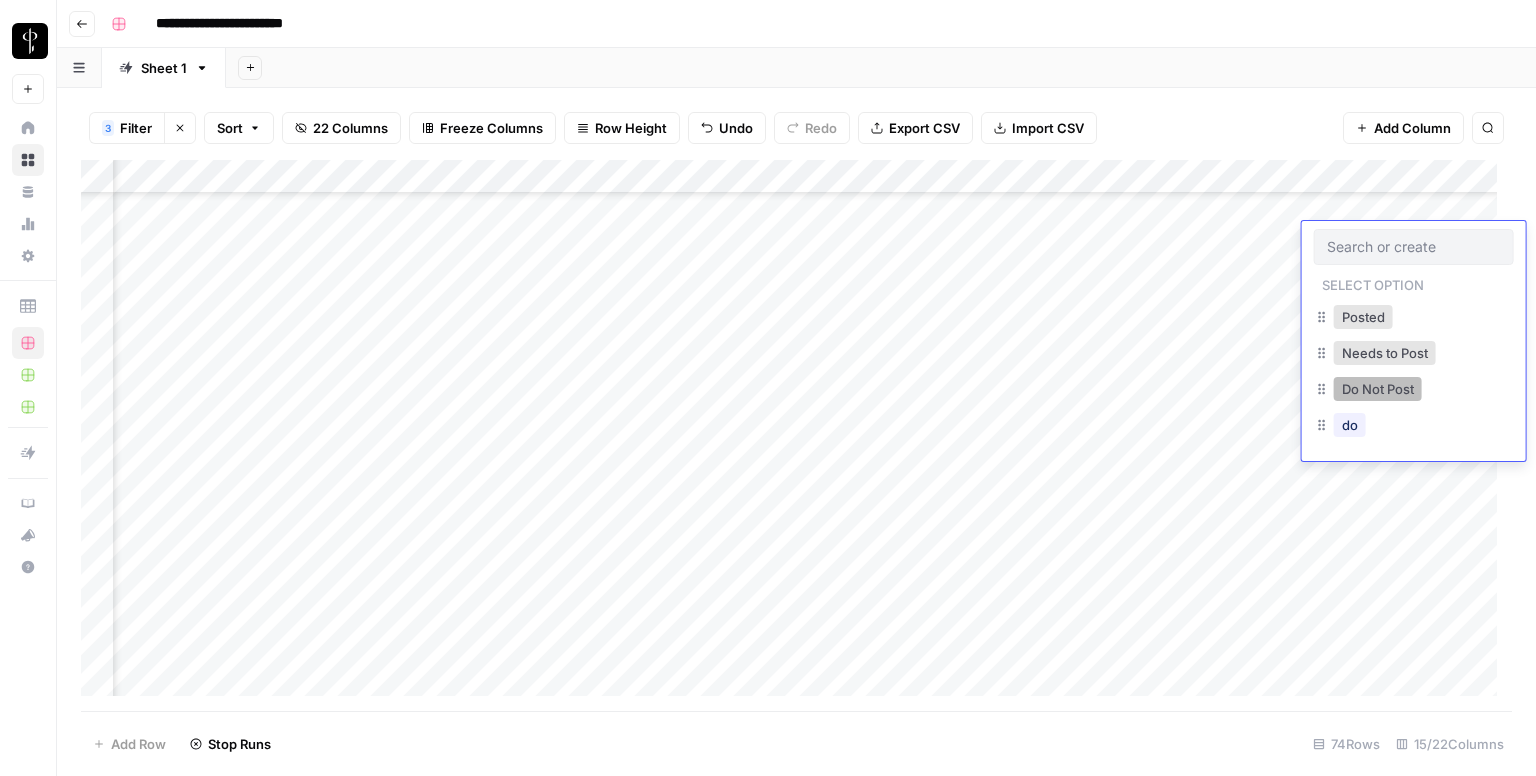 click on "Do Not Post" at bounding box center [1378, 389] 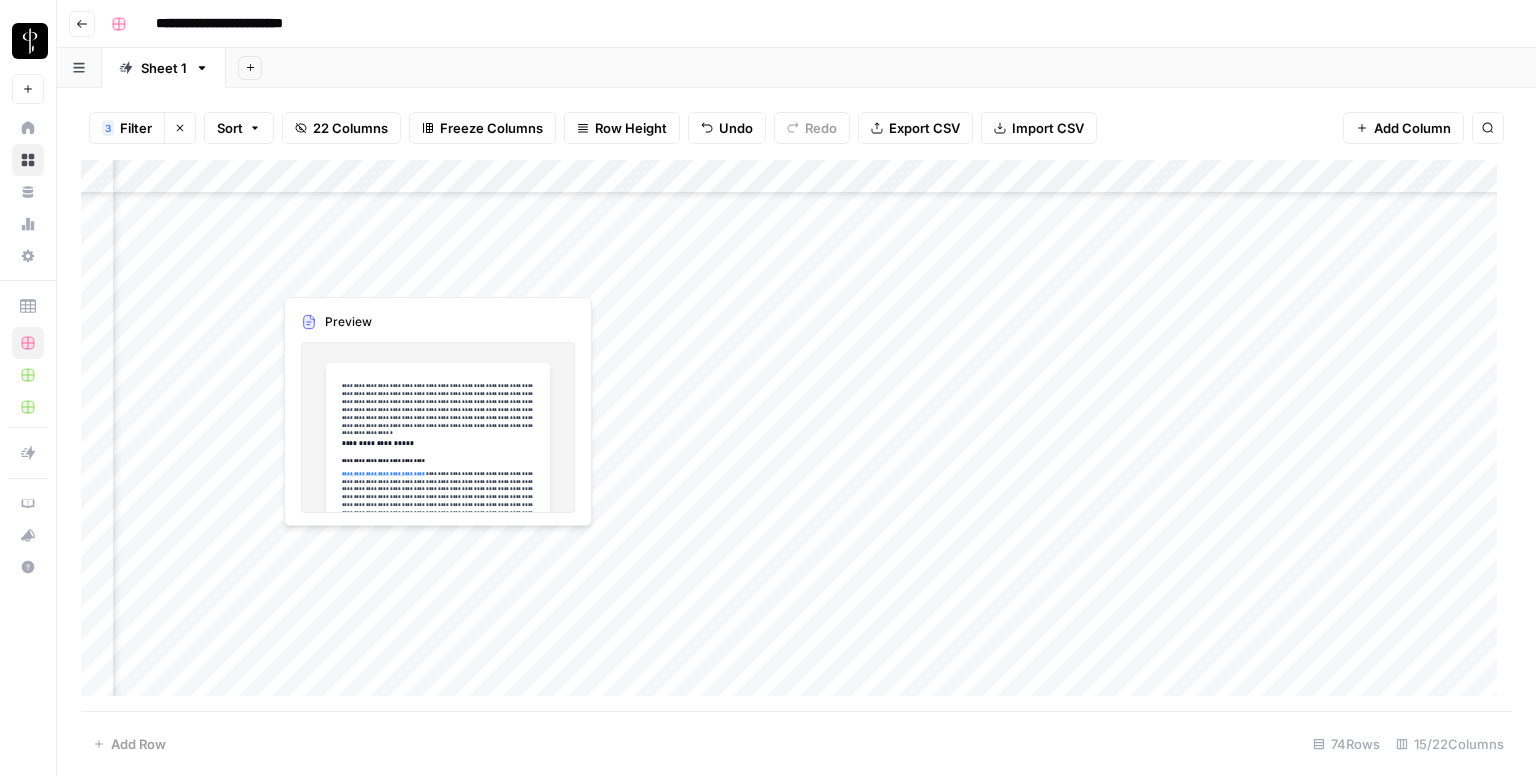 click on "Add Column" at bounding box center (796, 436) 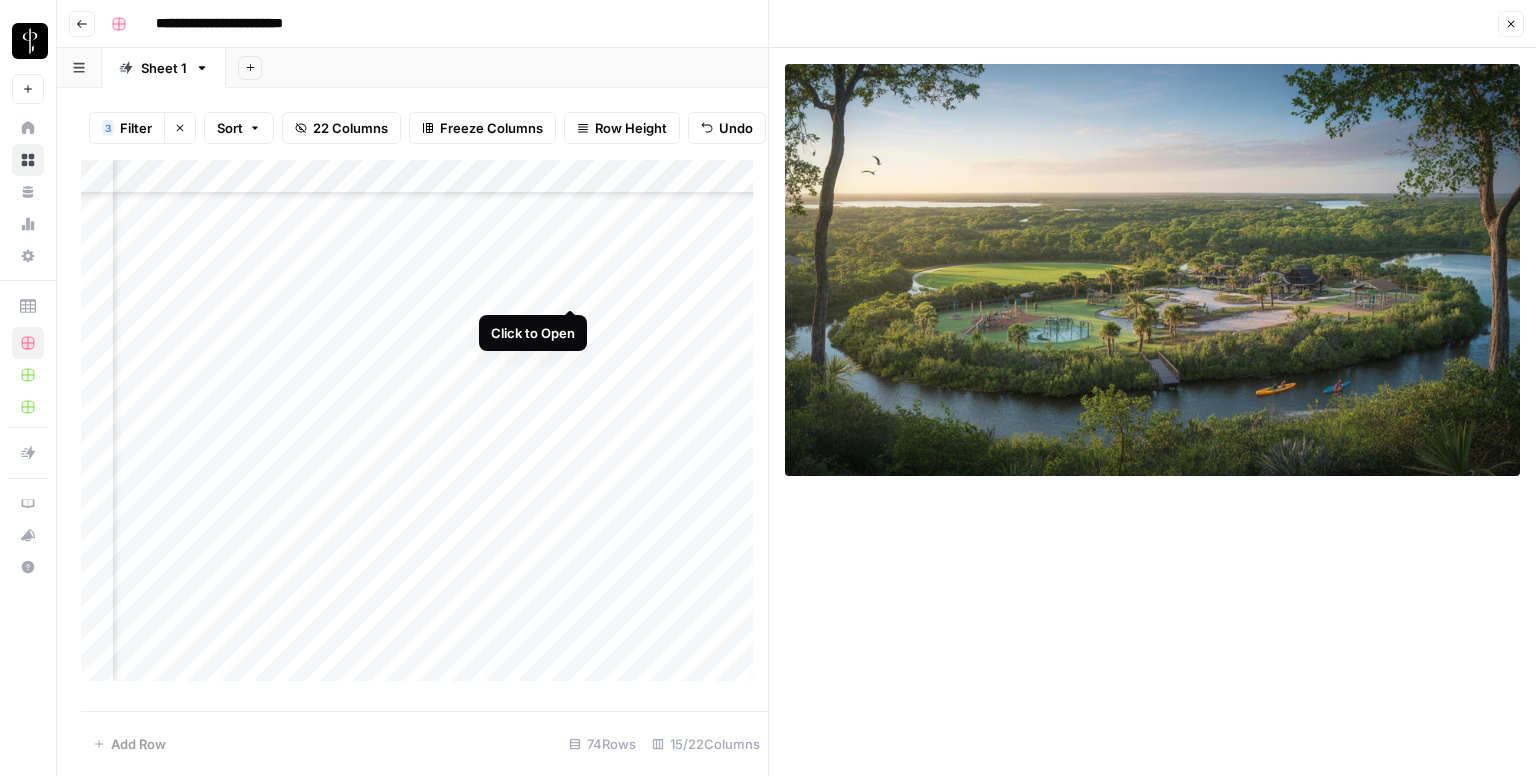click on "Add Column" at bounding box center (424, 428) 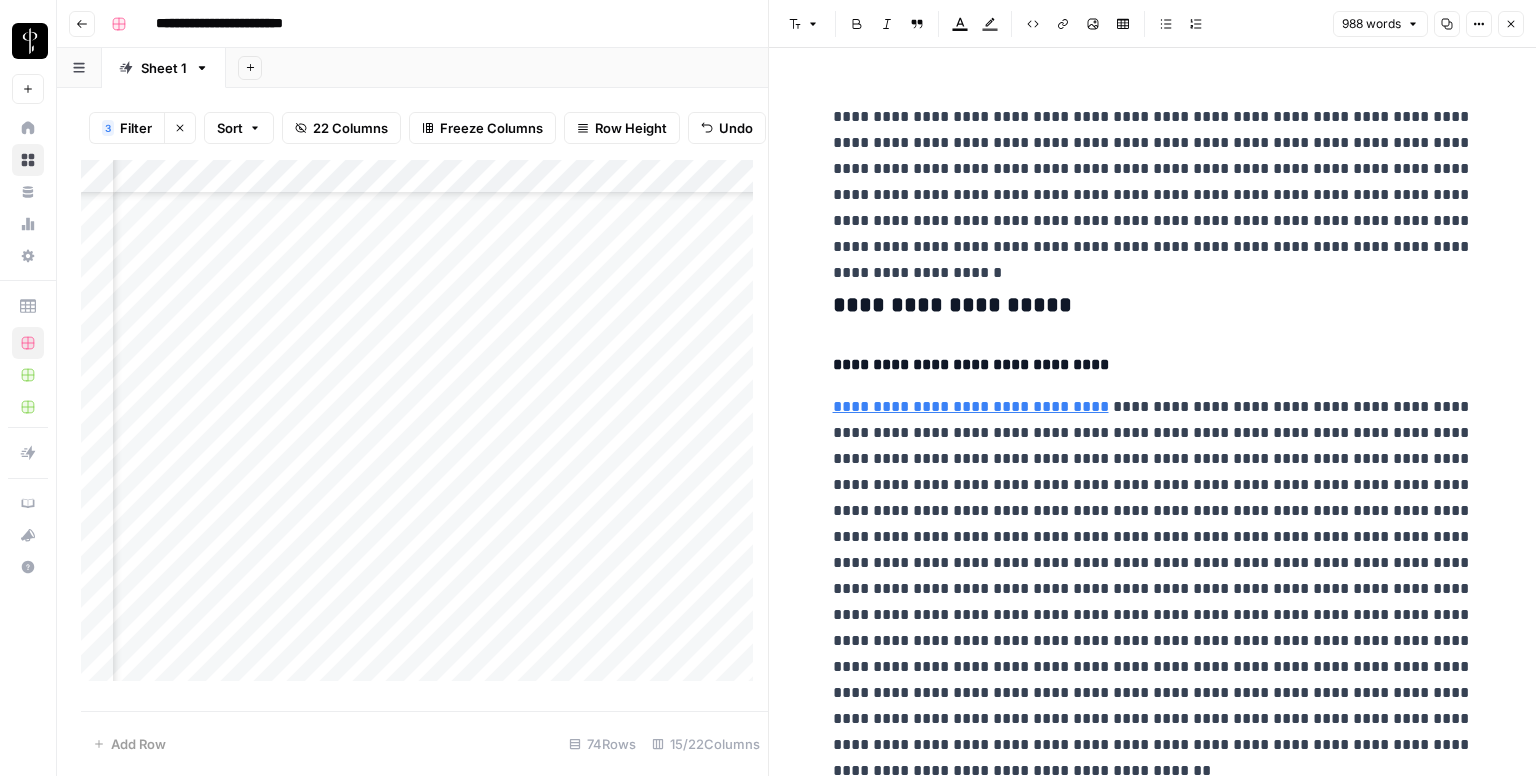 click on "**********" at bounding box center [1153, 306] 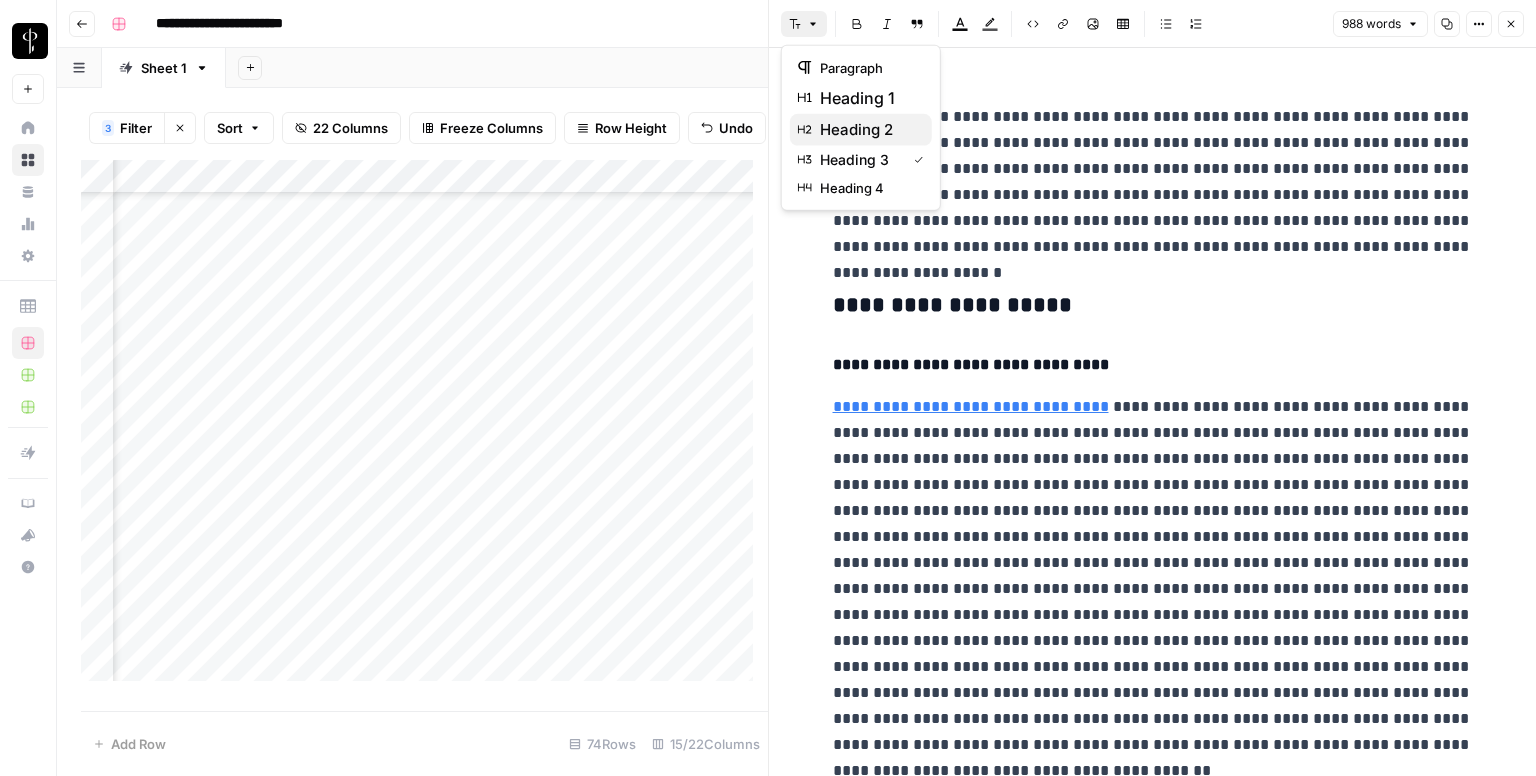 click on "heading 2" at bounding box center (868, 130) 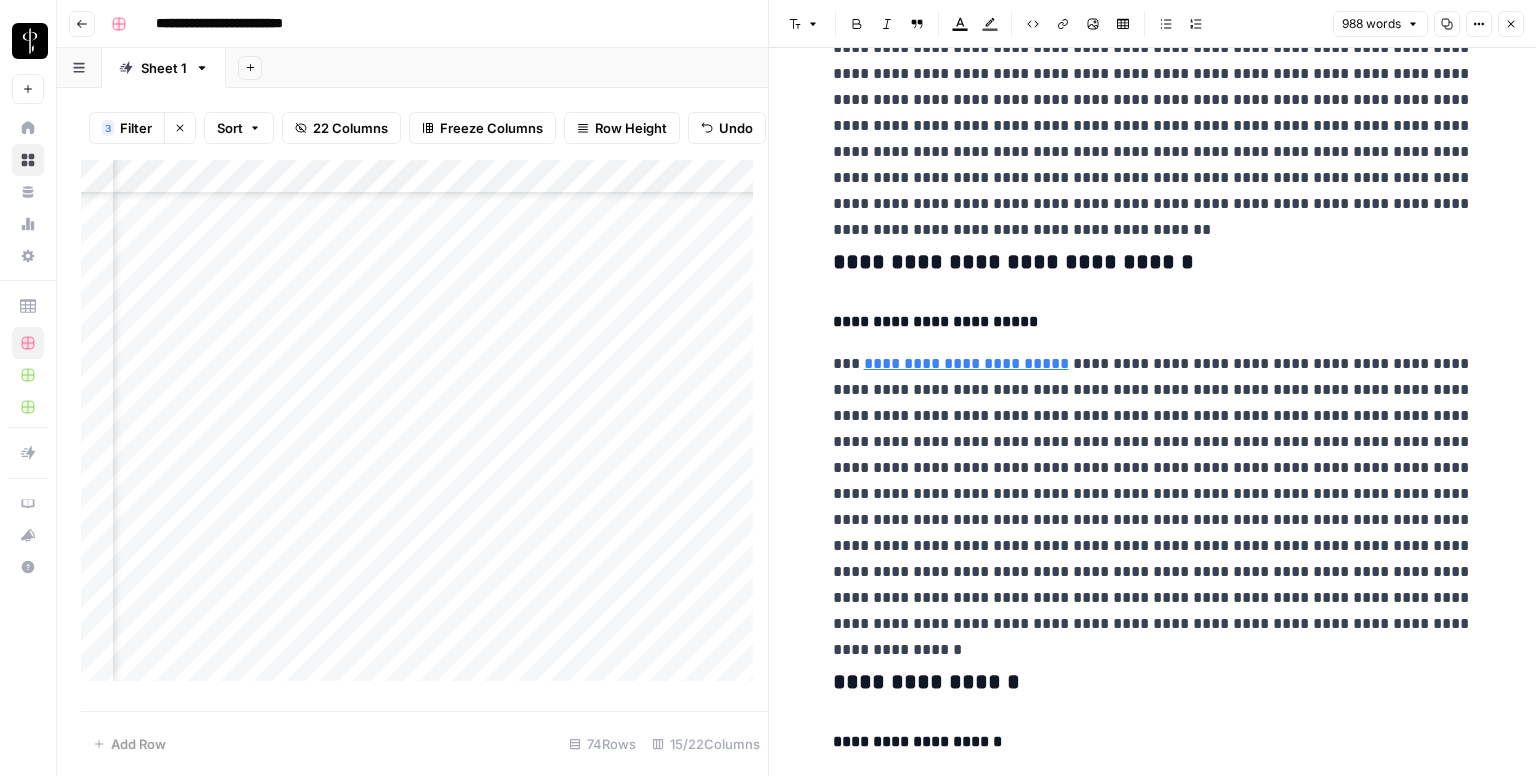 scroll, scrollTop: 600, scrollLeft: 0, axis: vertical 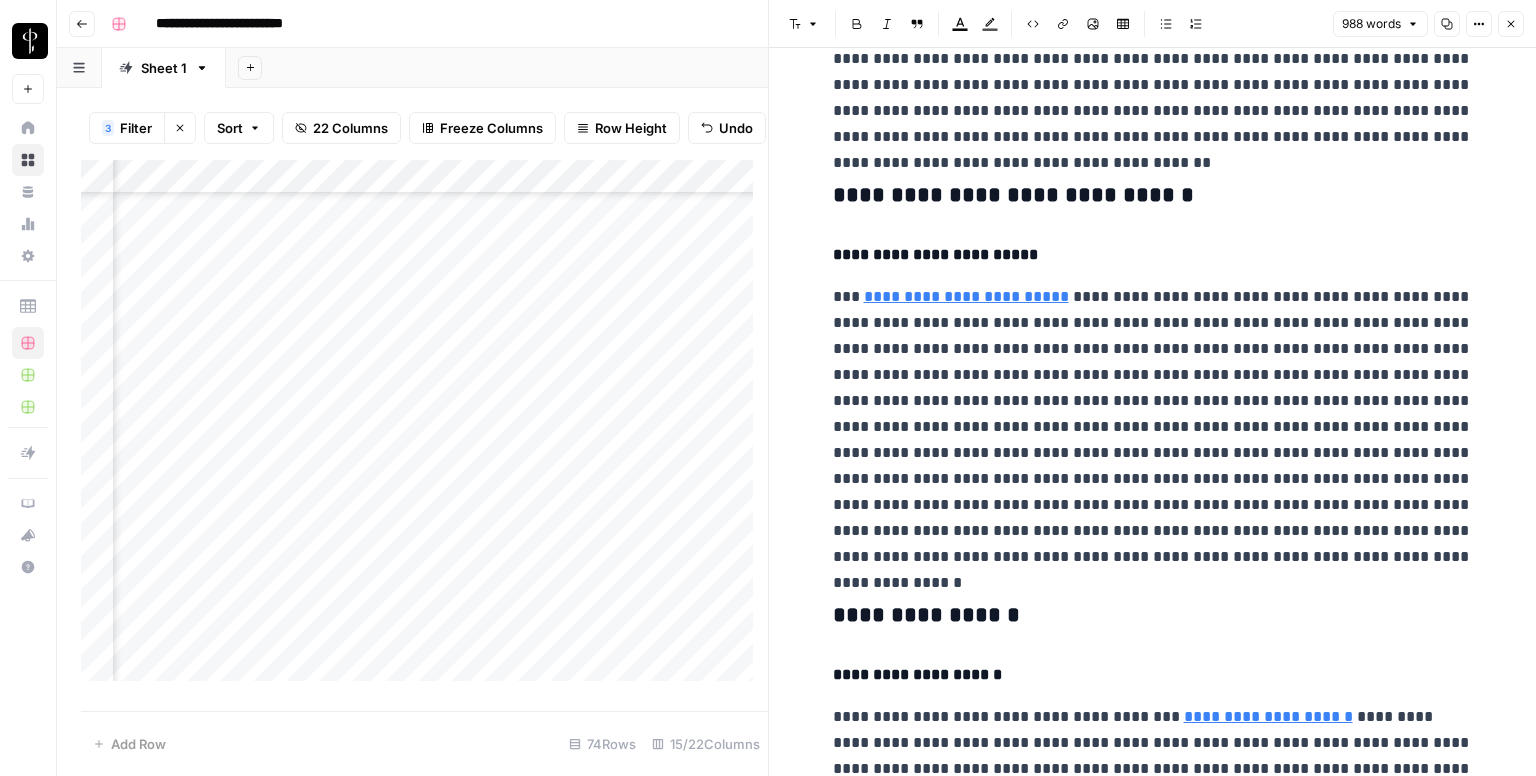 click on "**********" at bounding box center [1153, 196] 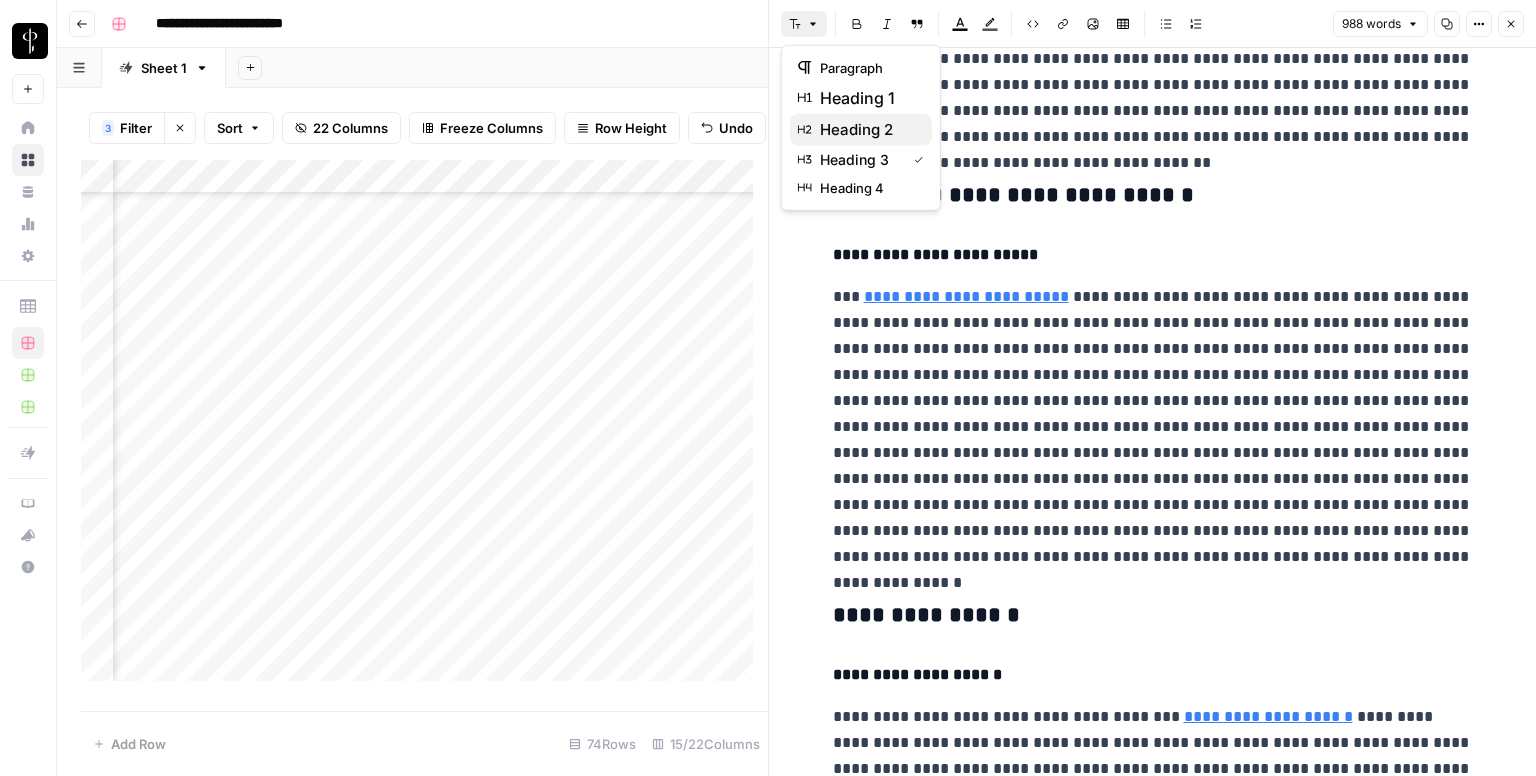 click on "heading 2" at bounding box center (868, 130) 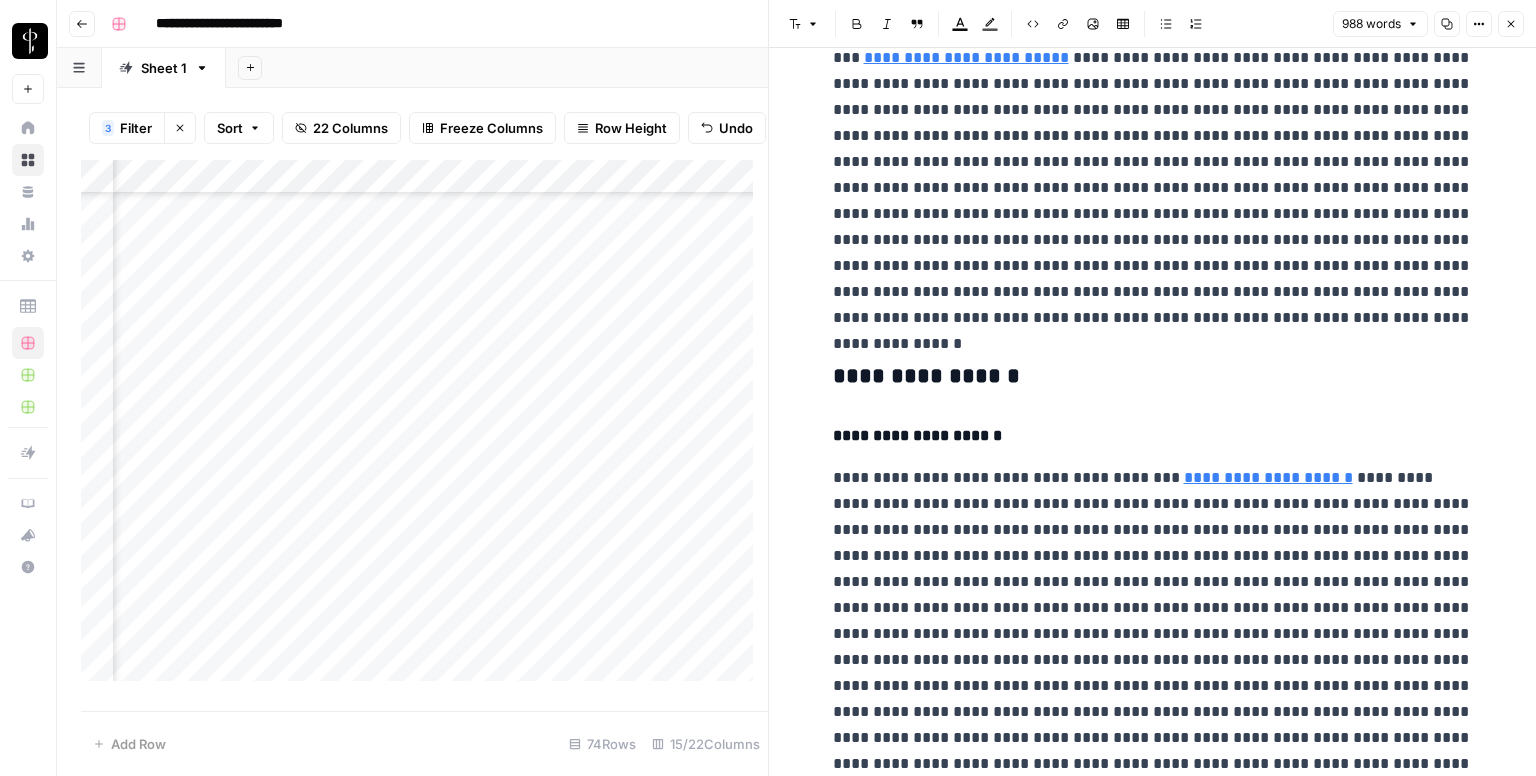 scroll, scrollTop: 900, scrollLeft: 0, axis: vertical 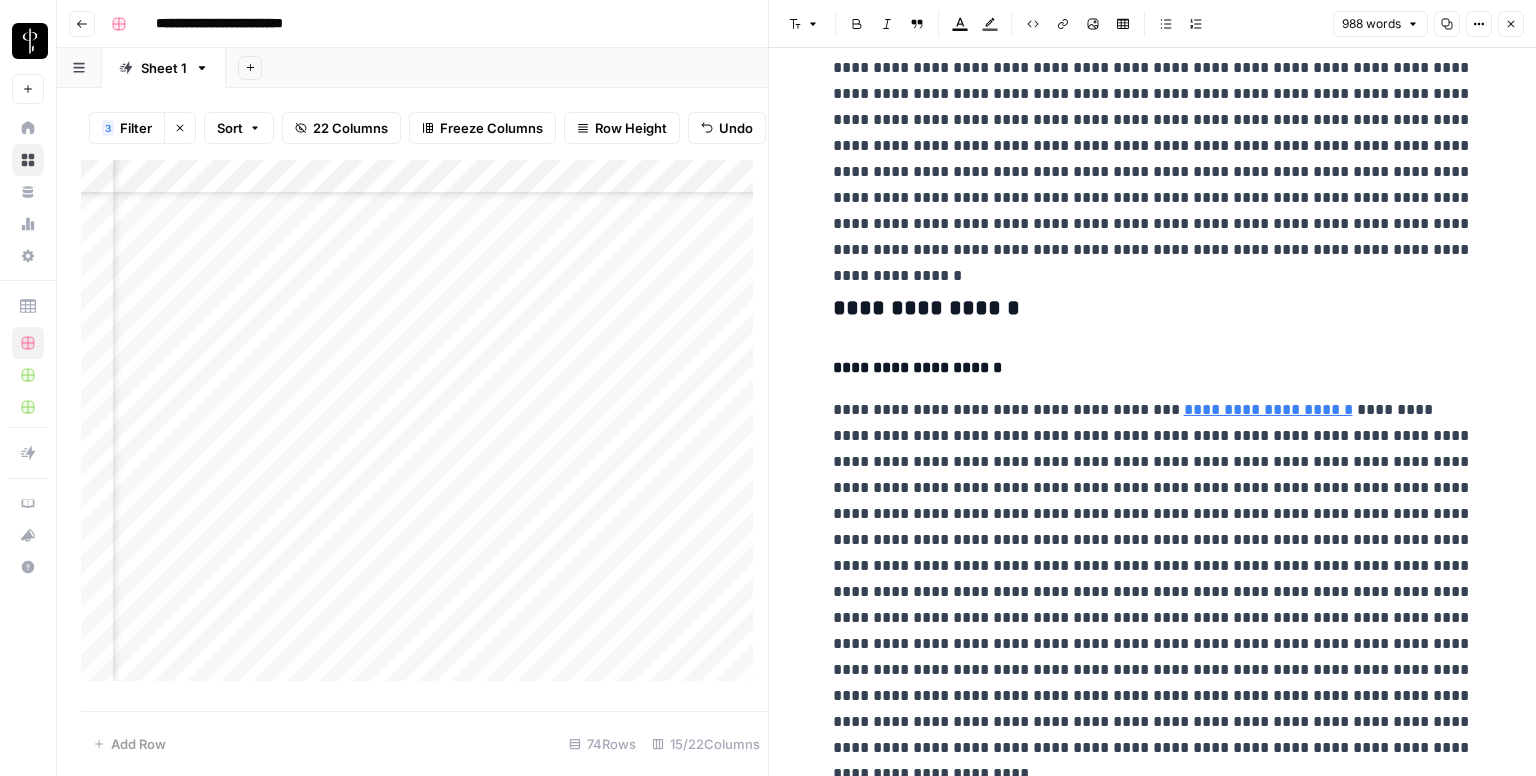 click on "**********" at bounding box center (1153, 309) 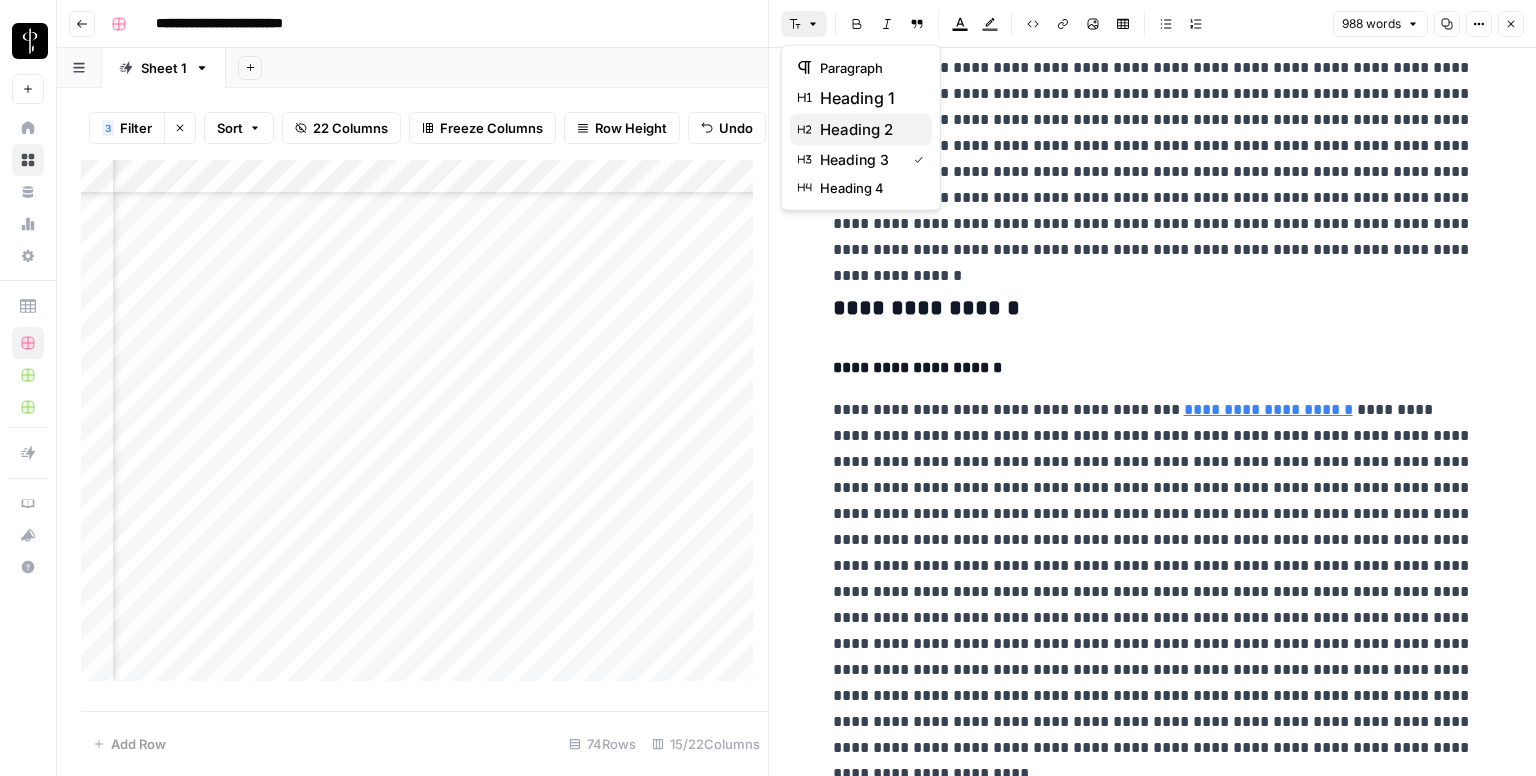 click on "heading 2" at bounding box center (868, 130) 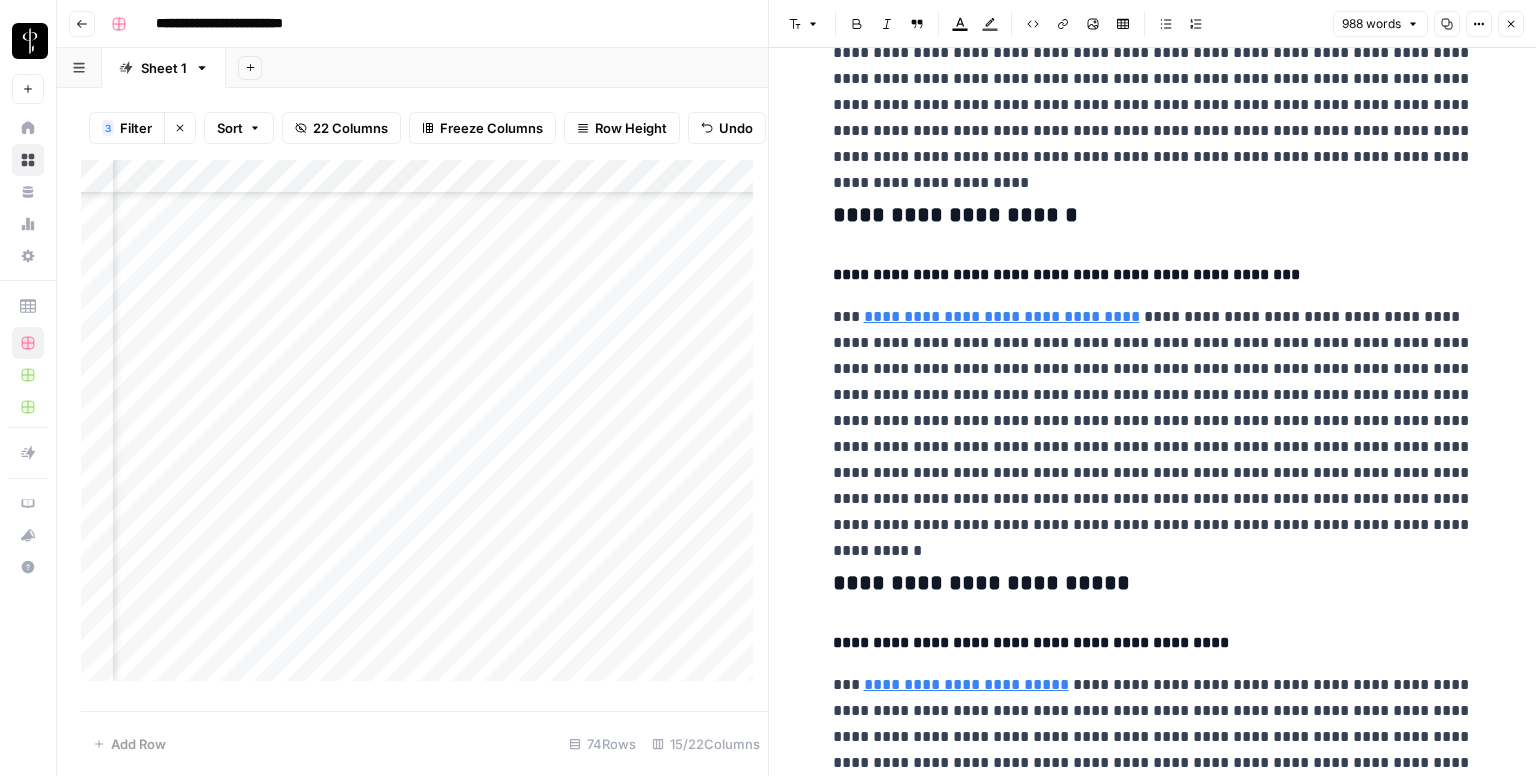 scroll, scrollTop: 1500, scrollLeft: 0, axis: vertical 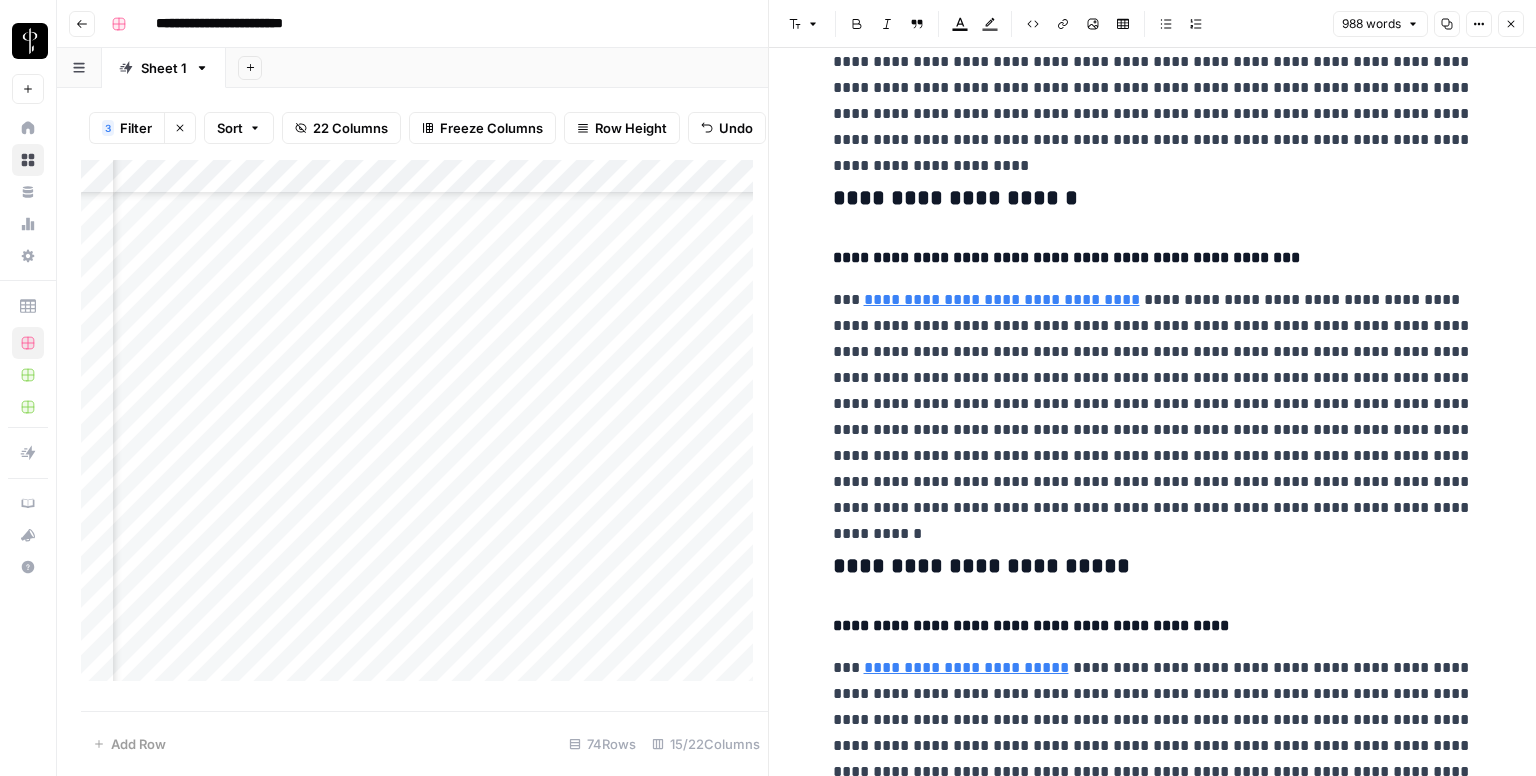 click on "**********" at bounding box center (1153, 199) 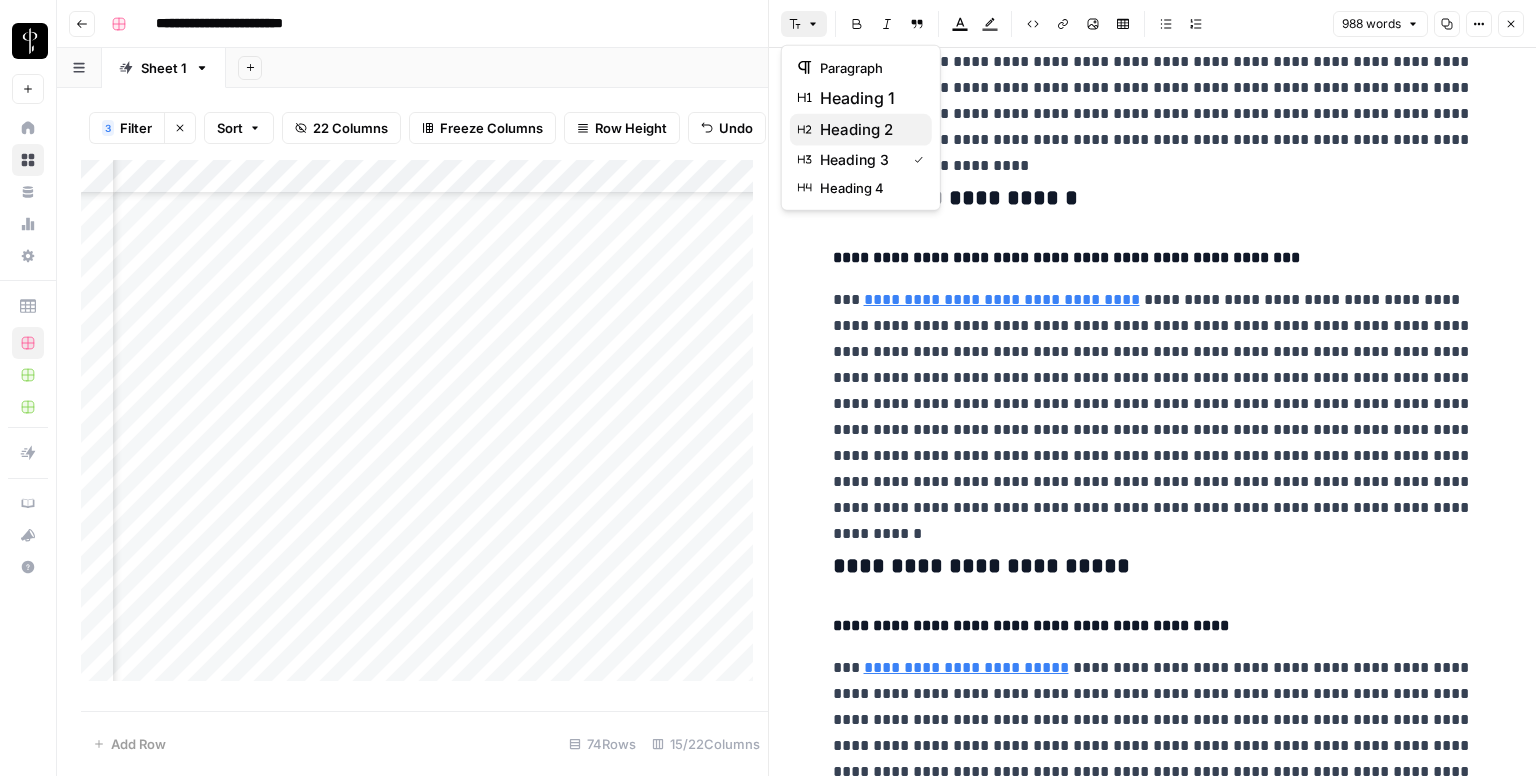 click on "heading 2" at bounding box center (868, 130) 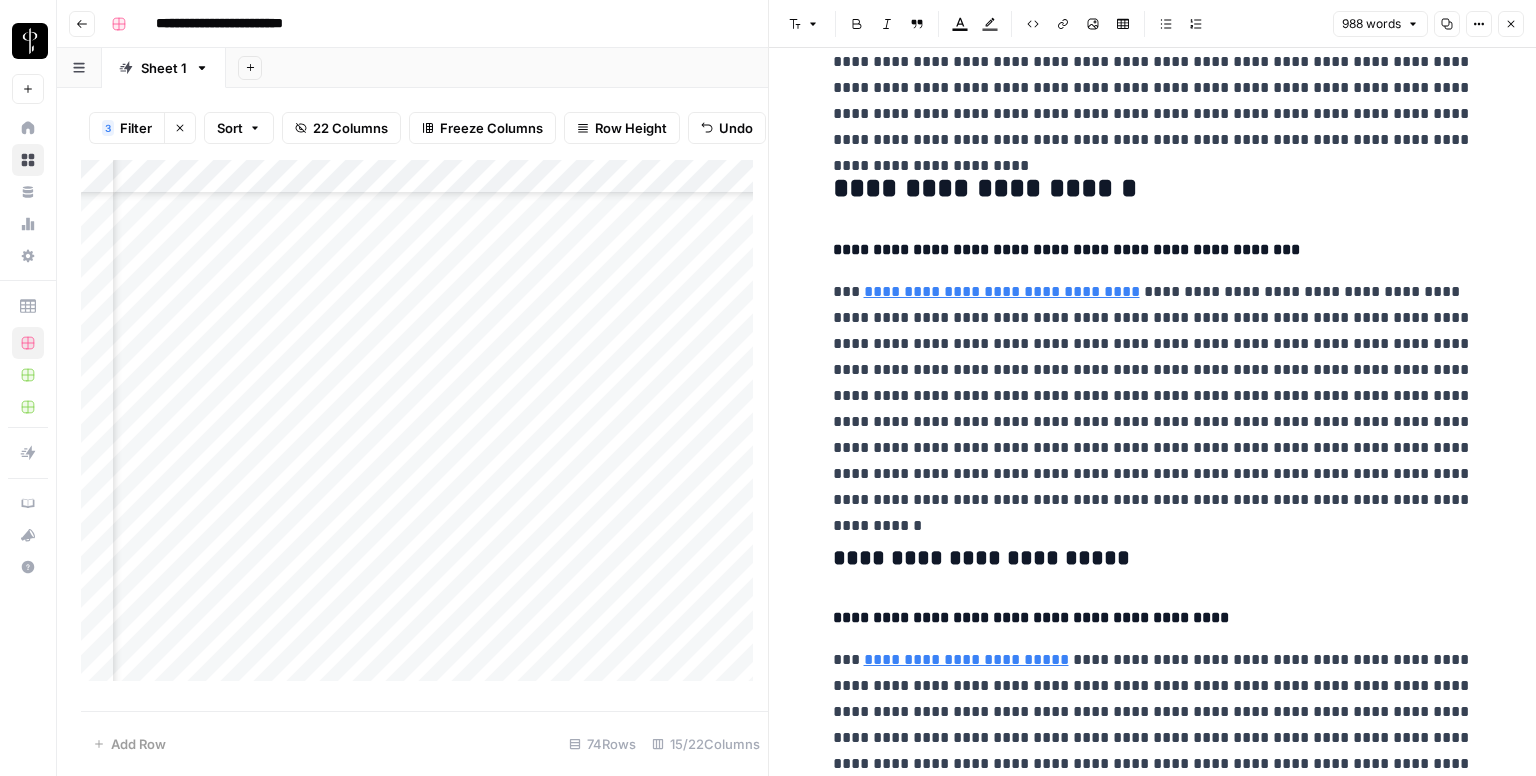 scroll, scrollTop: 1700, scrollLeft: 0, axis: vertical 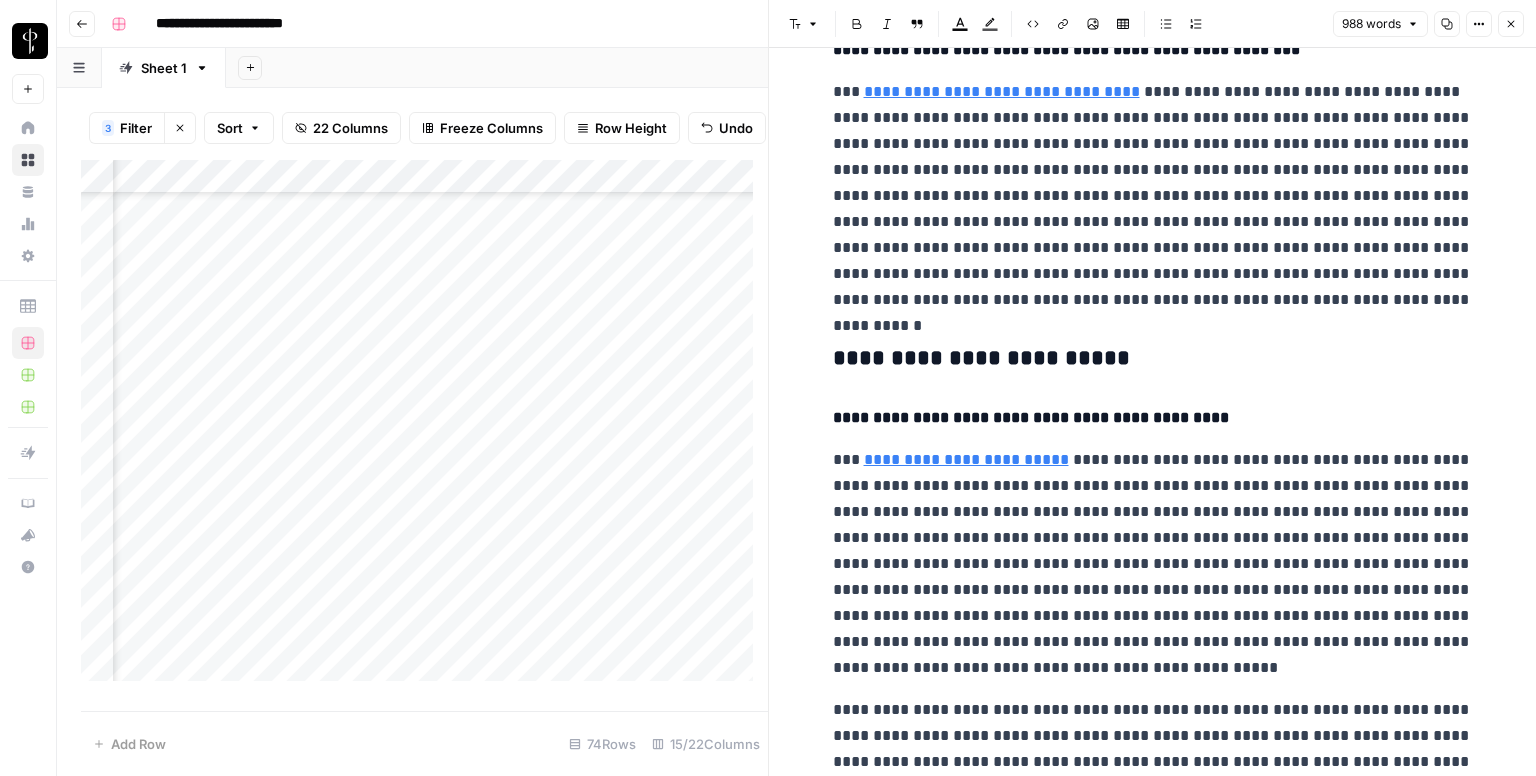 click on "**********" at bounding box center (1153, 359) 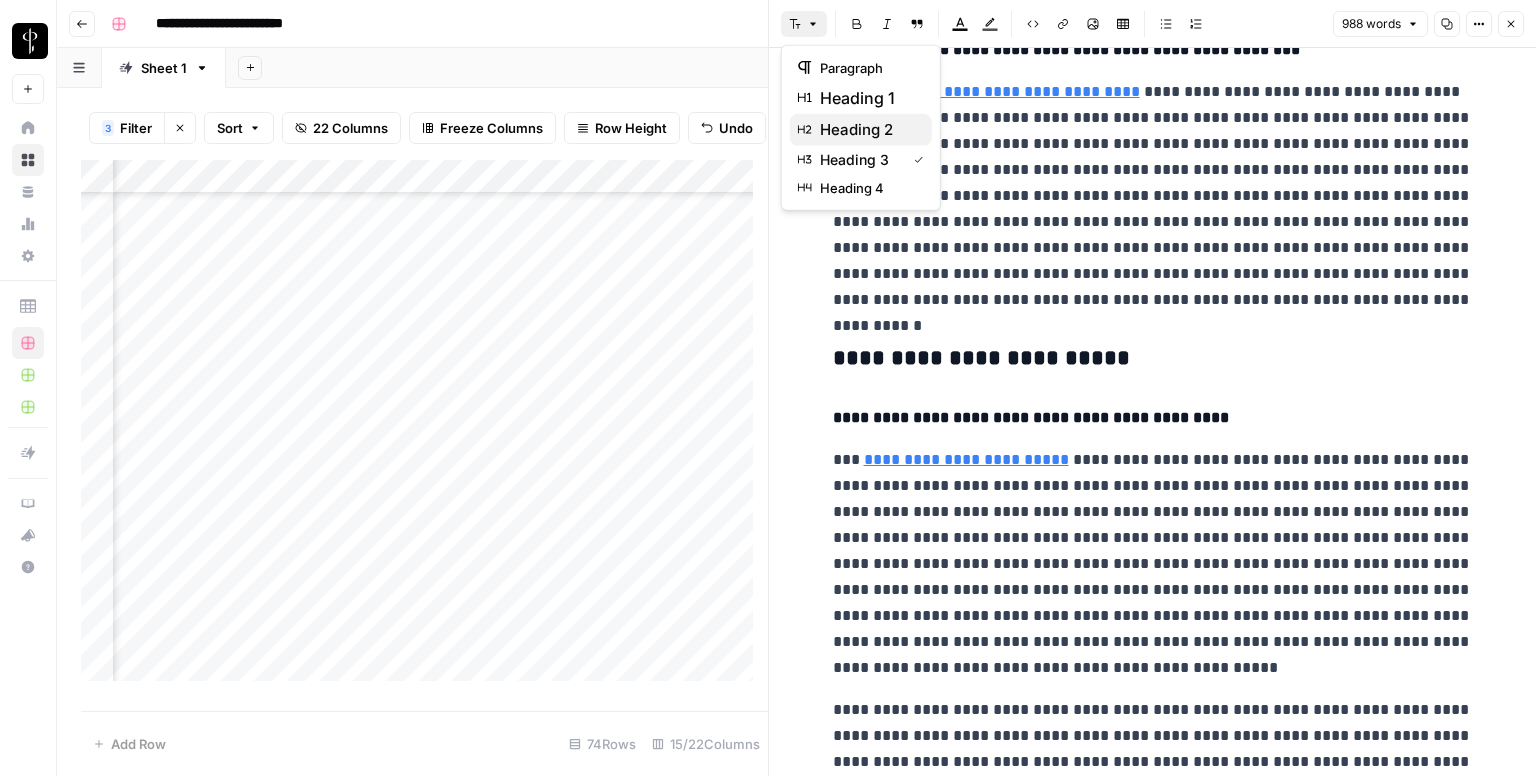 click on "heading 2" at bounding box center (868, 130) 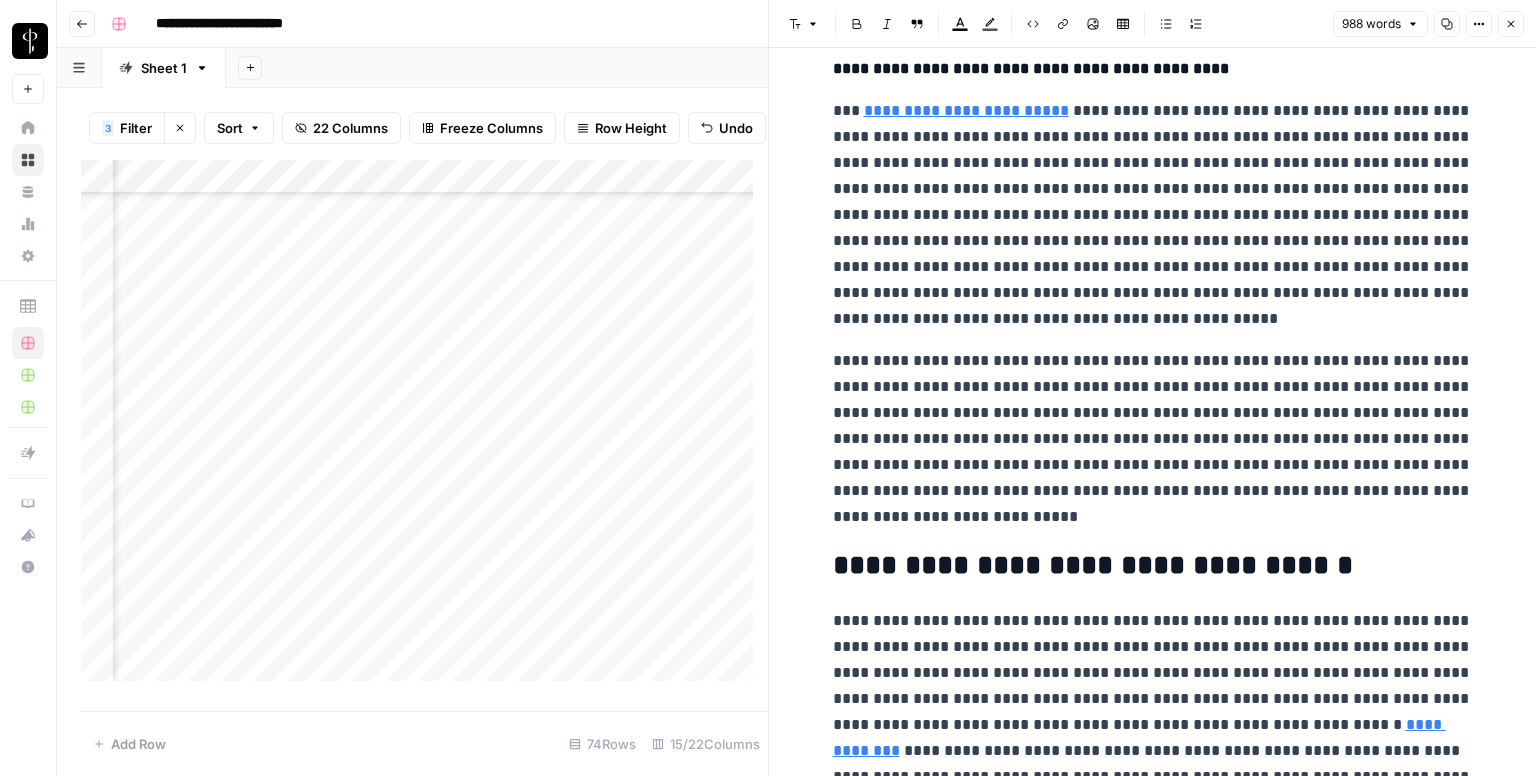 scroll, scrollTop: 2064, scrollLeft: 0, axis: vertical 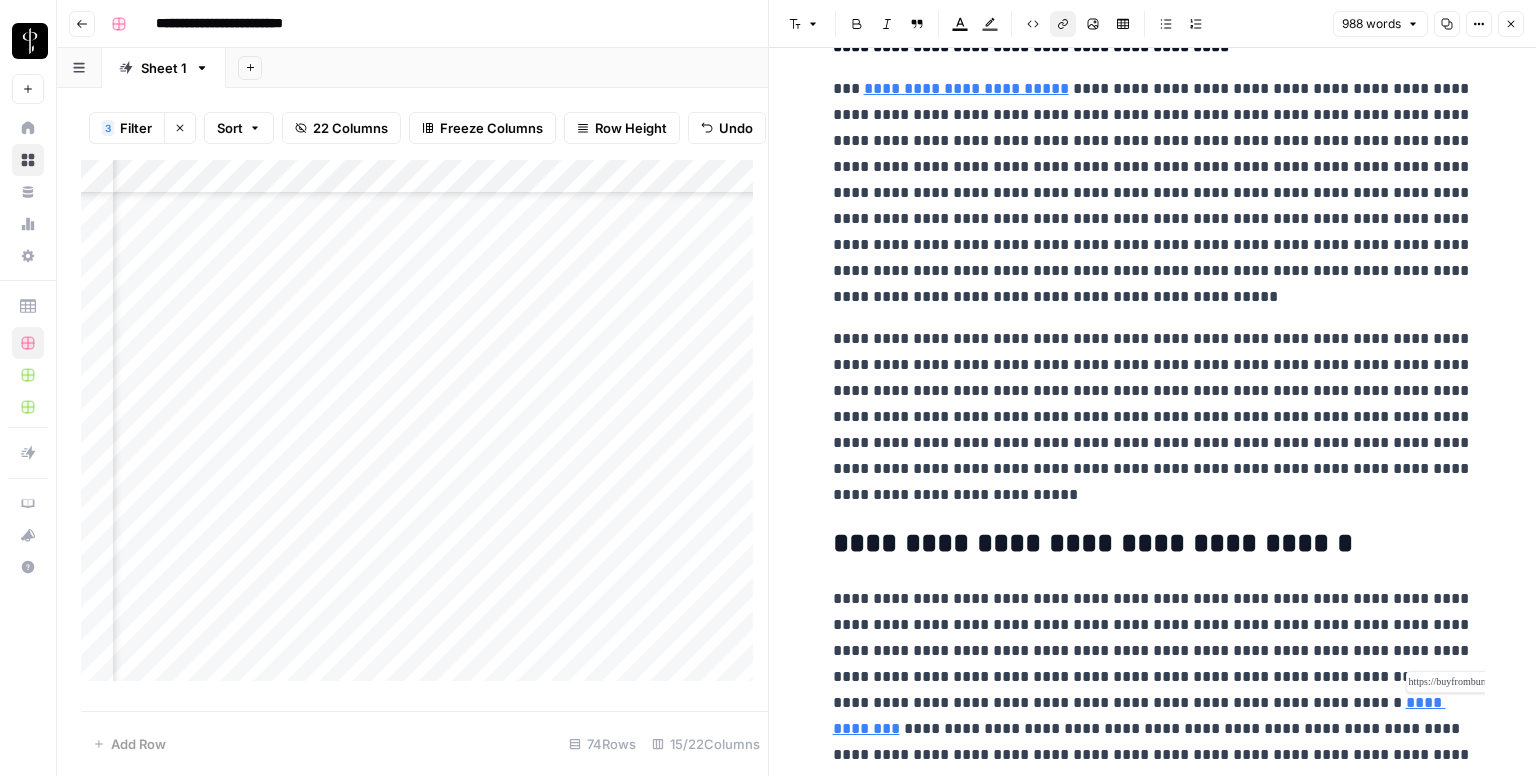 click on "**********" at bounding box center (1139, 715) 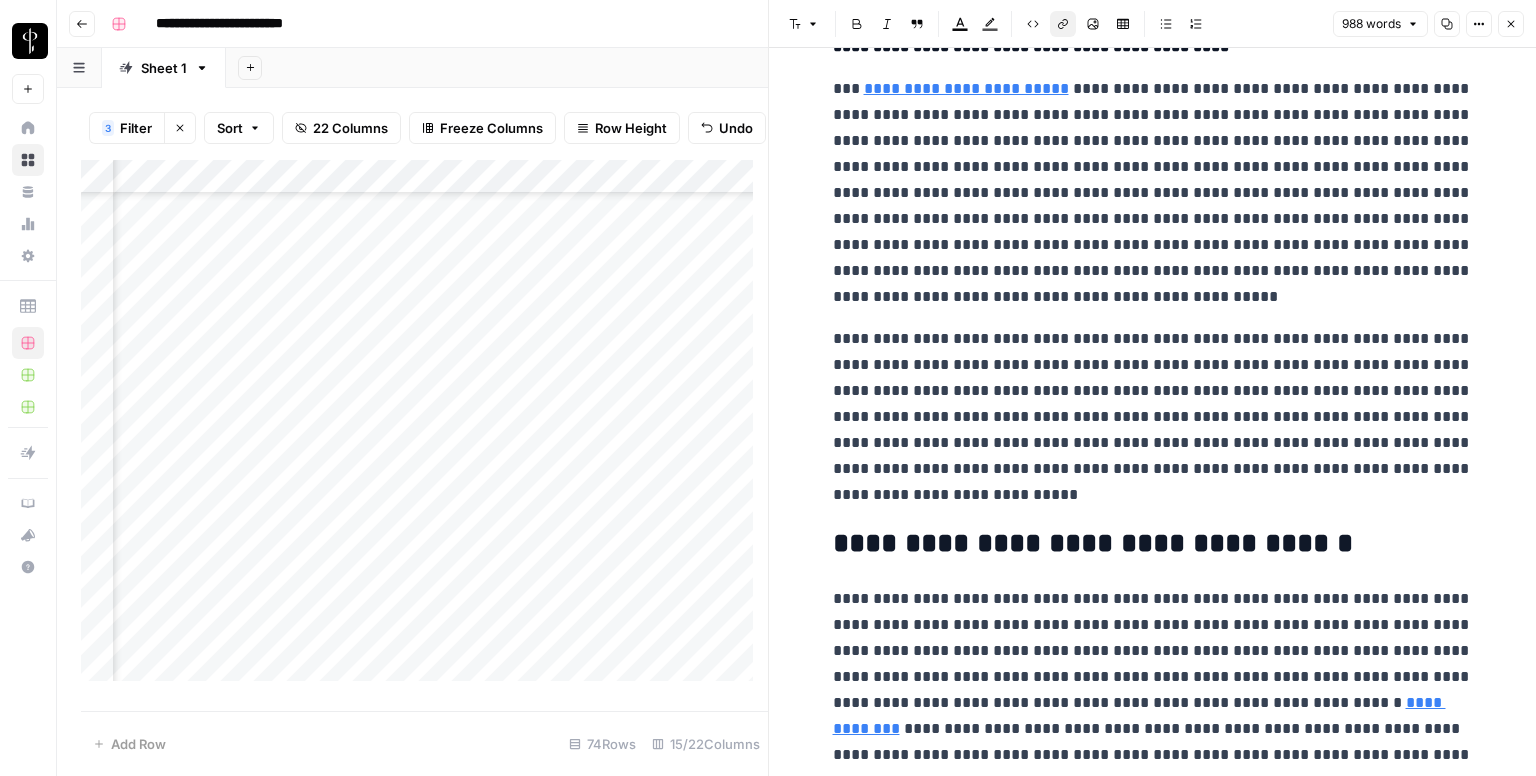 click on "Close" at bounding box center [1511, 24] 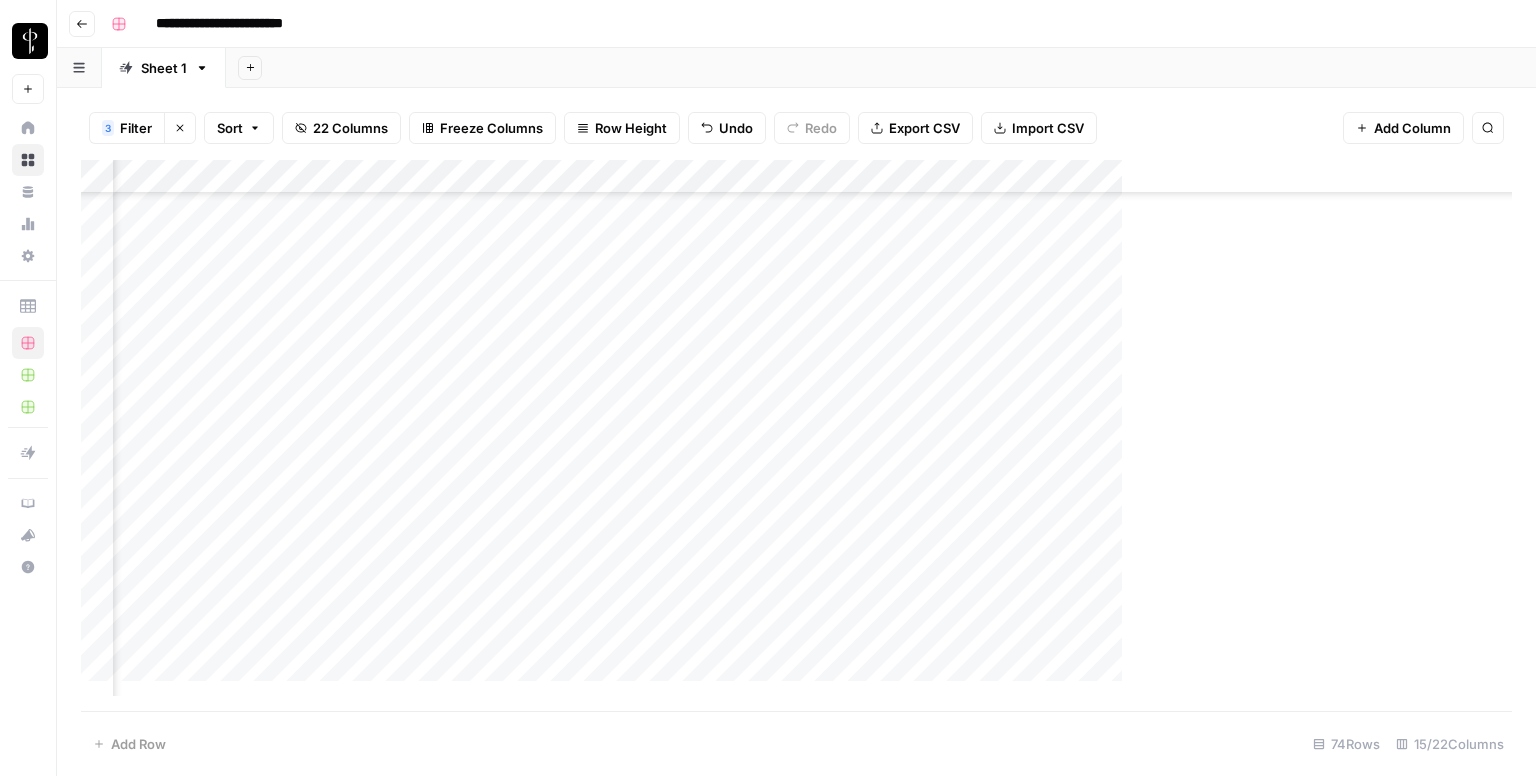 click on "Add Column" at bounding box center [796, 436] 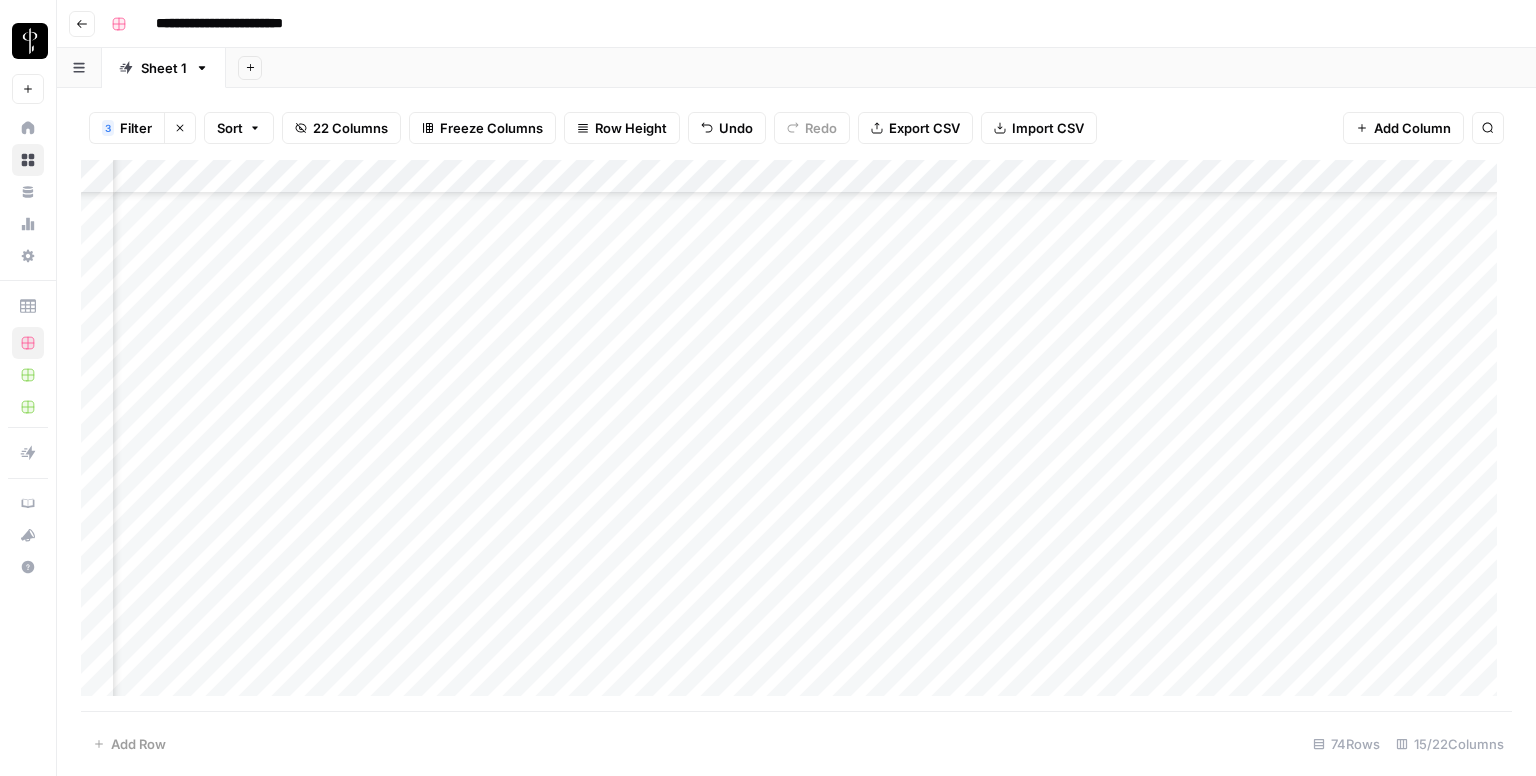 click on "**********" at bounding box center [809, 24] 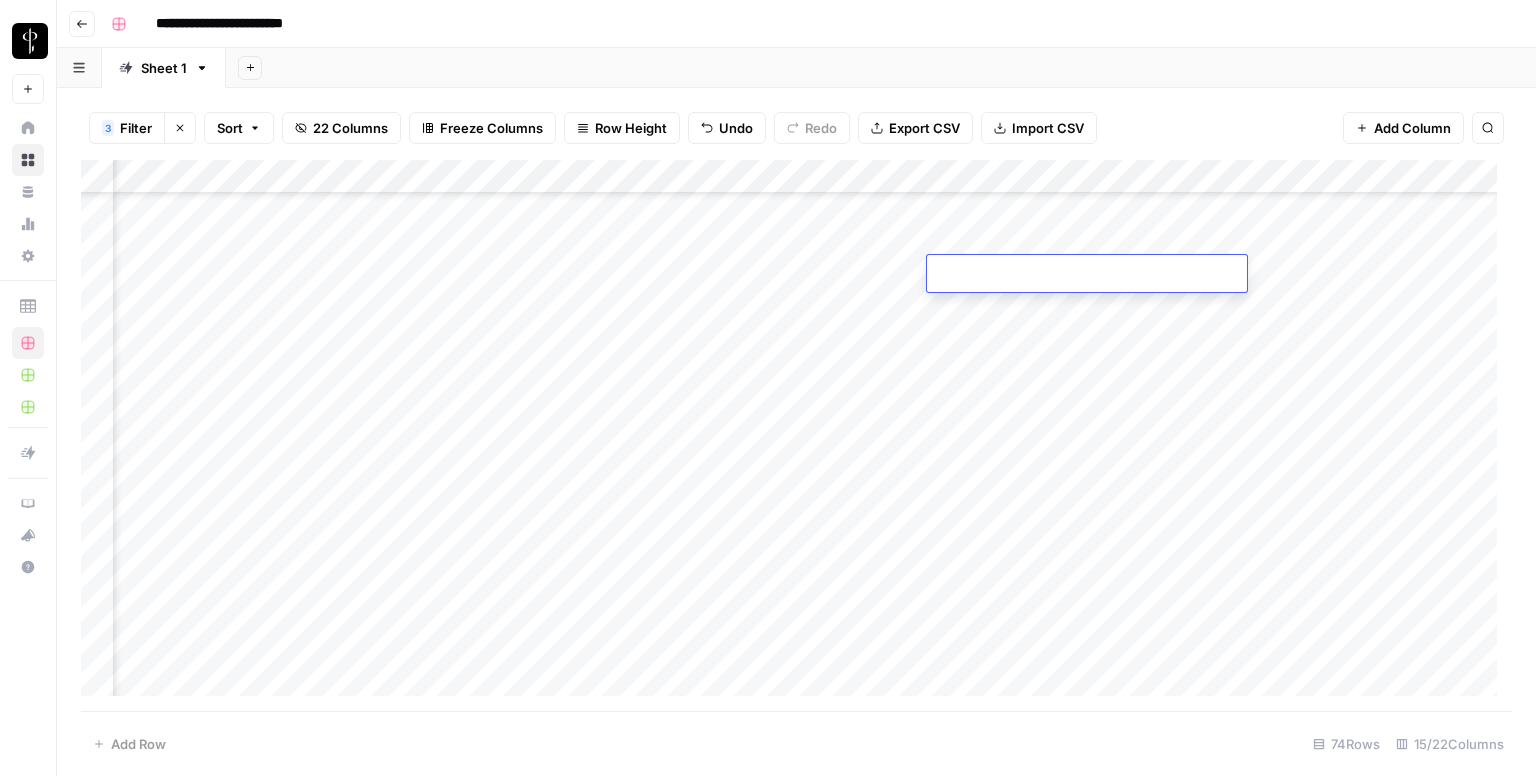 type on "**********" 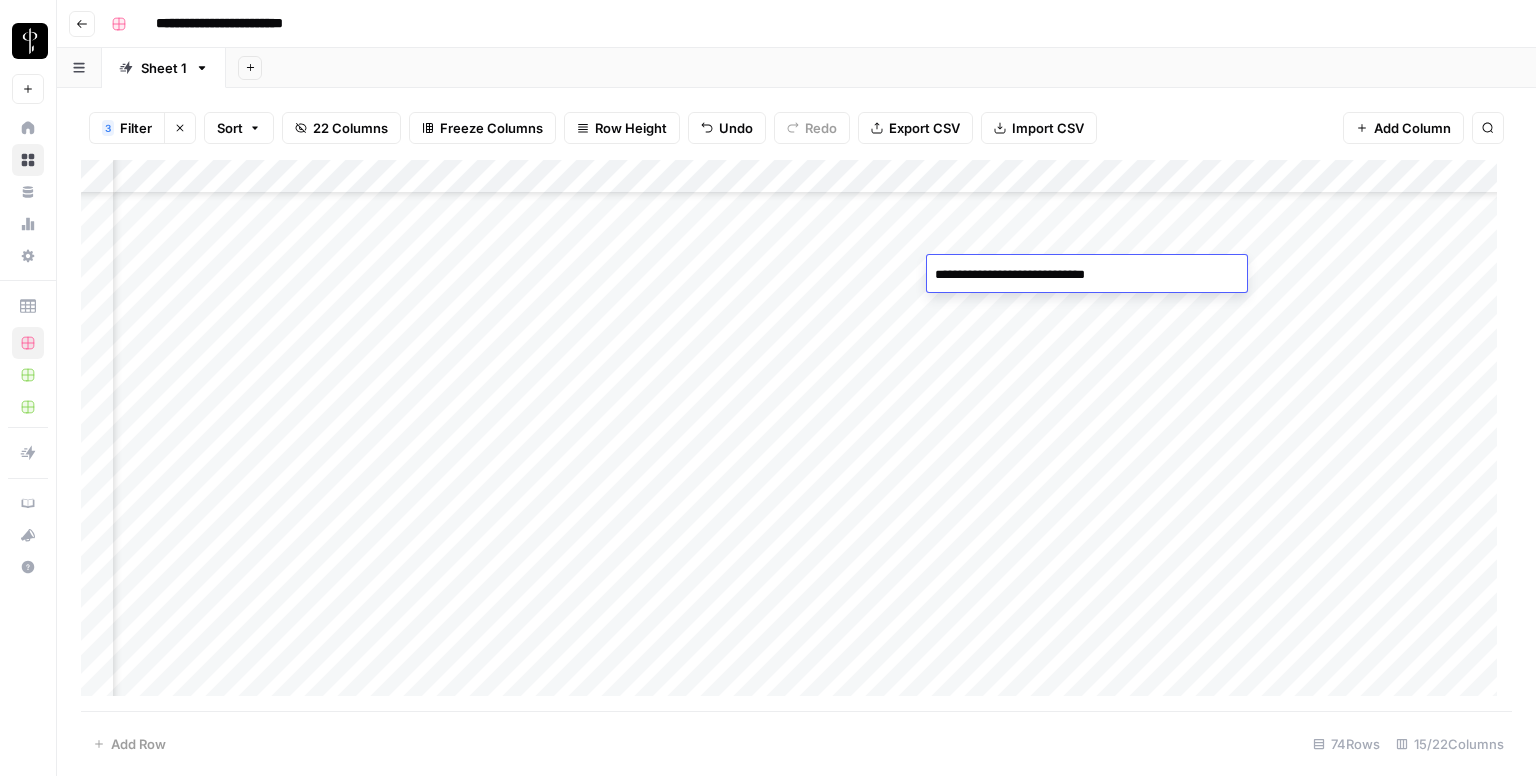 click on "Add Column" at bounding box center (796, 436) 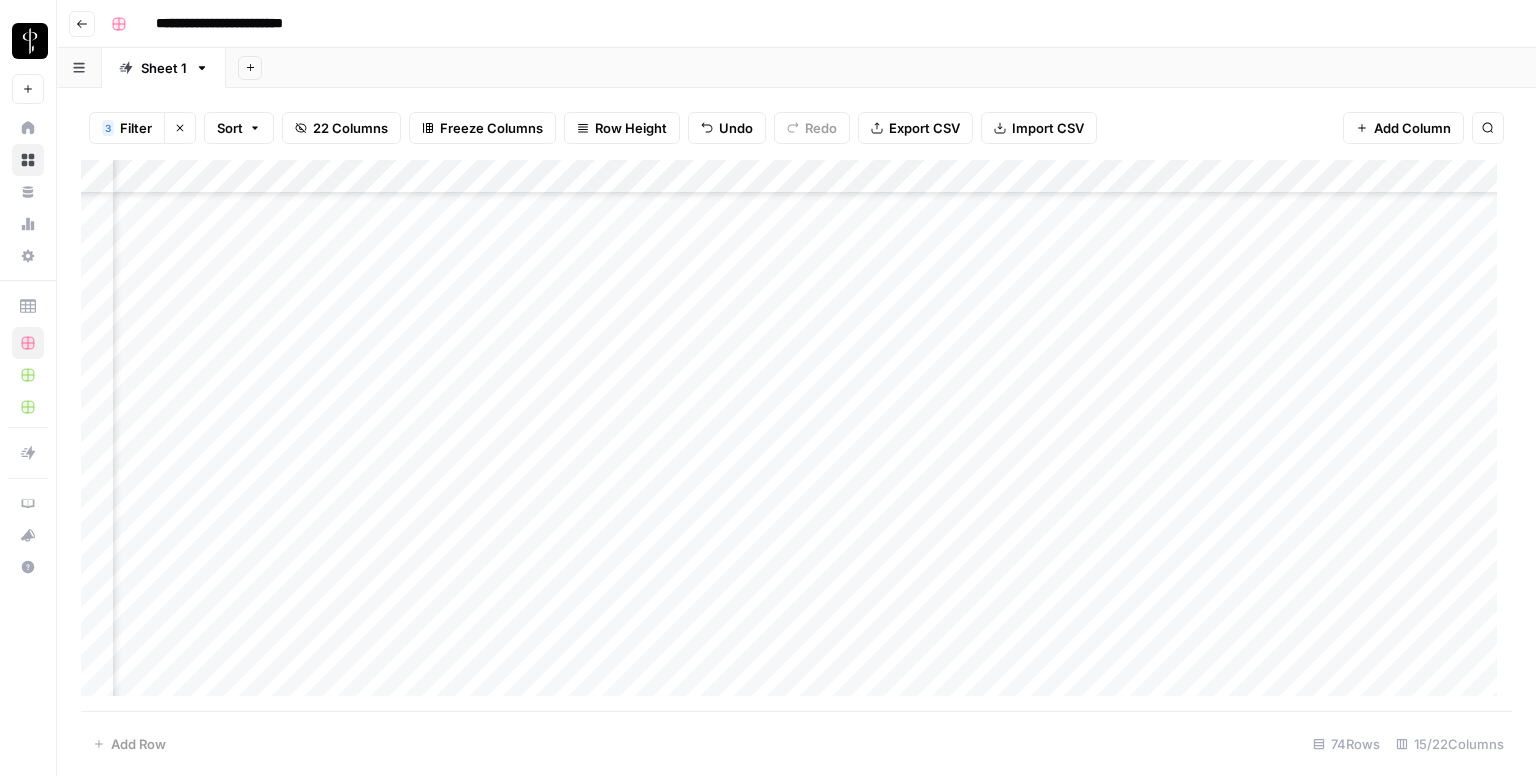 click on "Add Column" at bounding box center [796, 436] 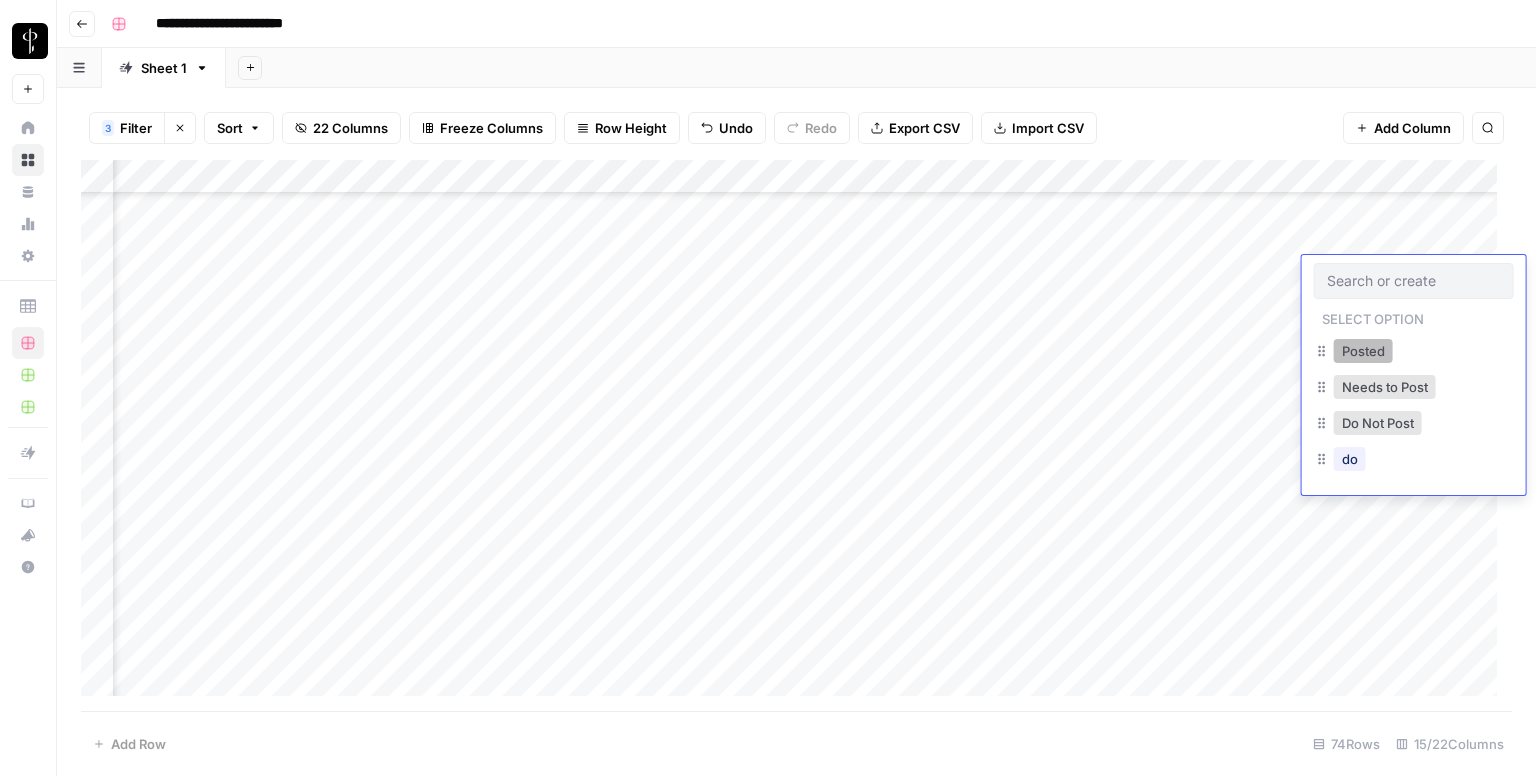 click on "Posted" at bounding box center [1363, 351] 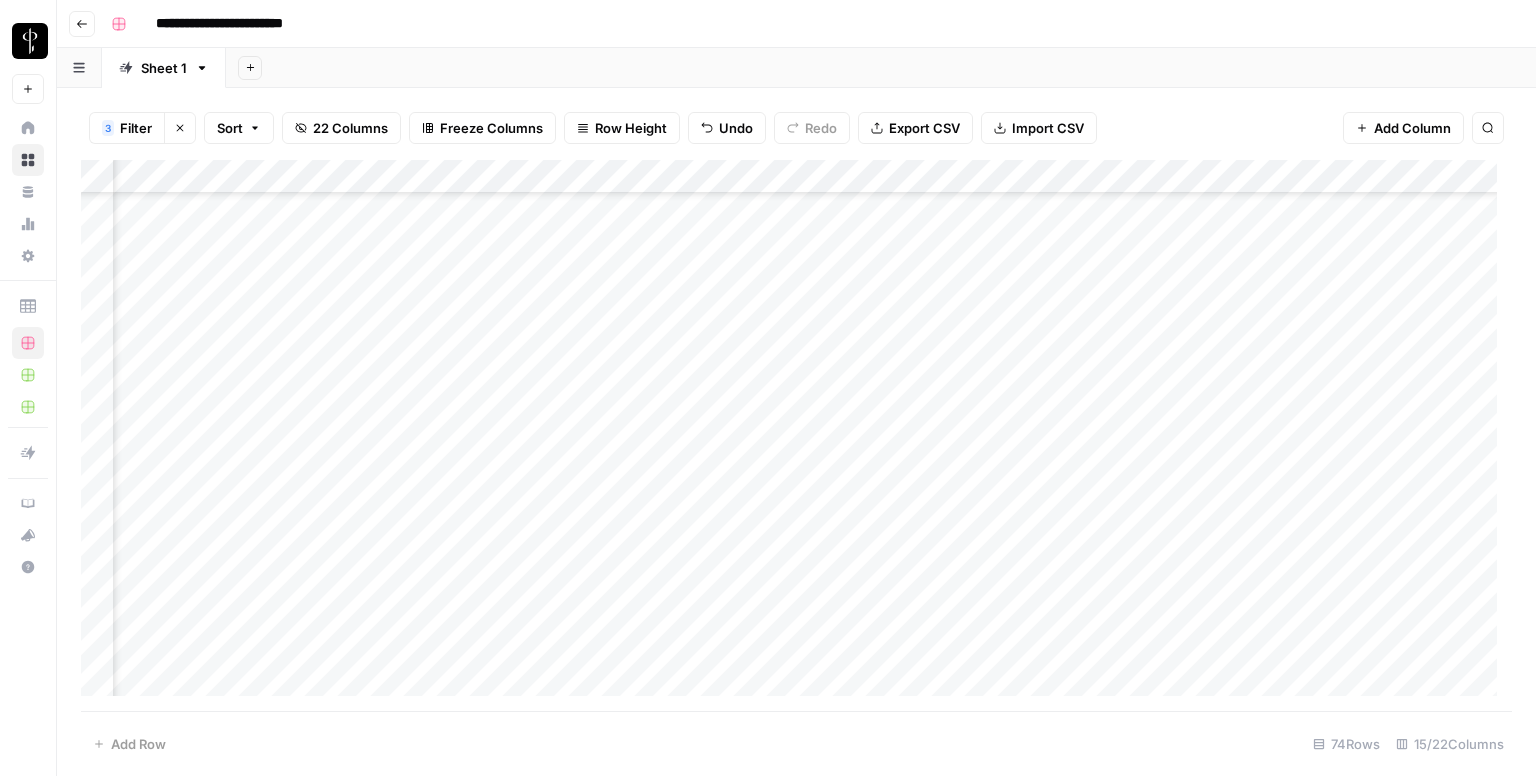 scroll, scrollTop: 1500, scrollLeft: 1333, axis: both 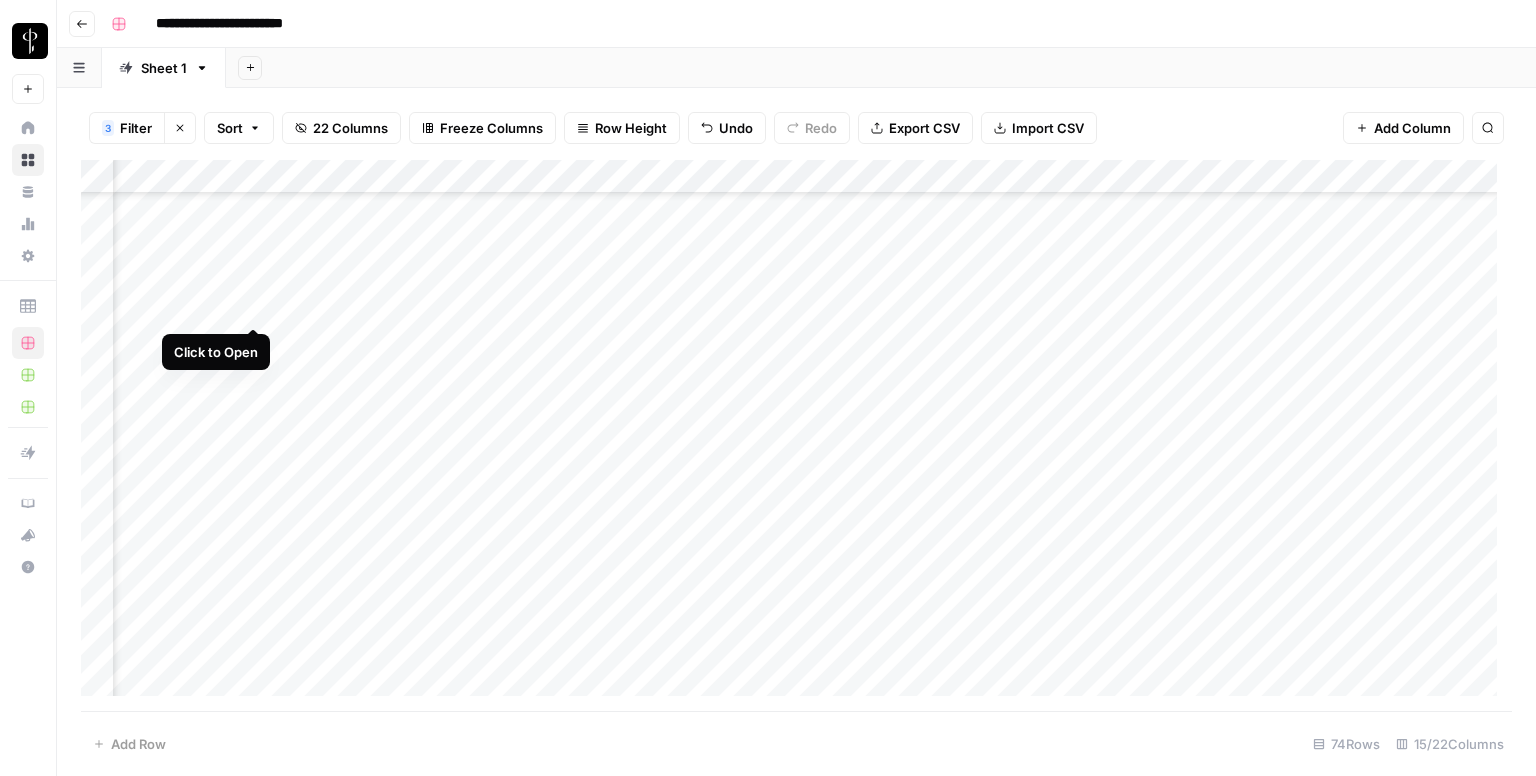 click on "Add Column" at bounding box center [796, 436] 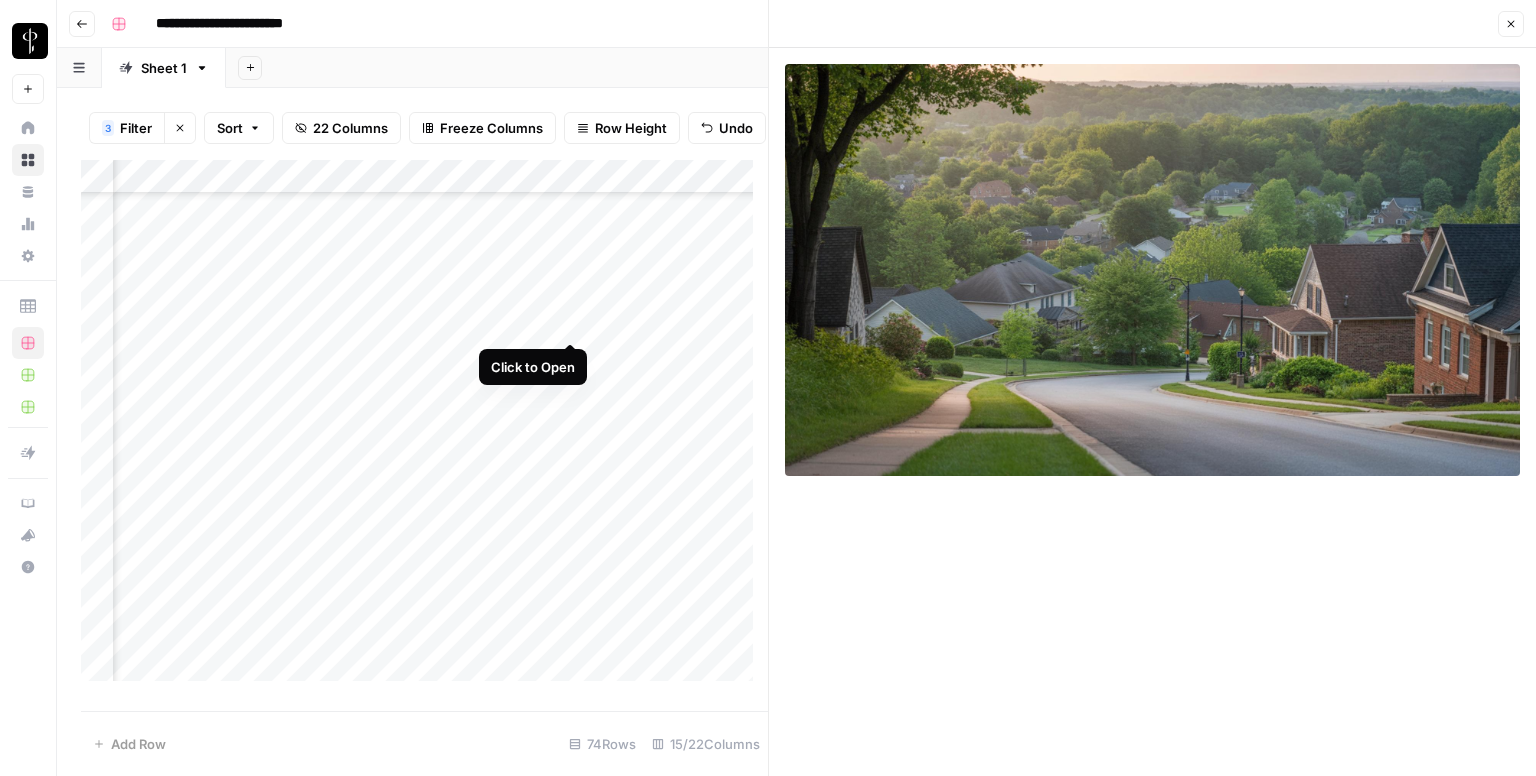 click on "Add Column" at bounding box center (424, 428) 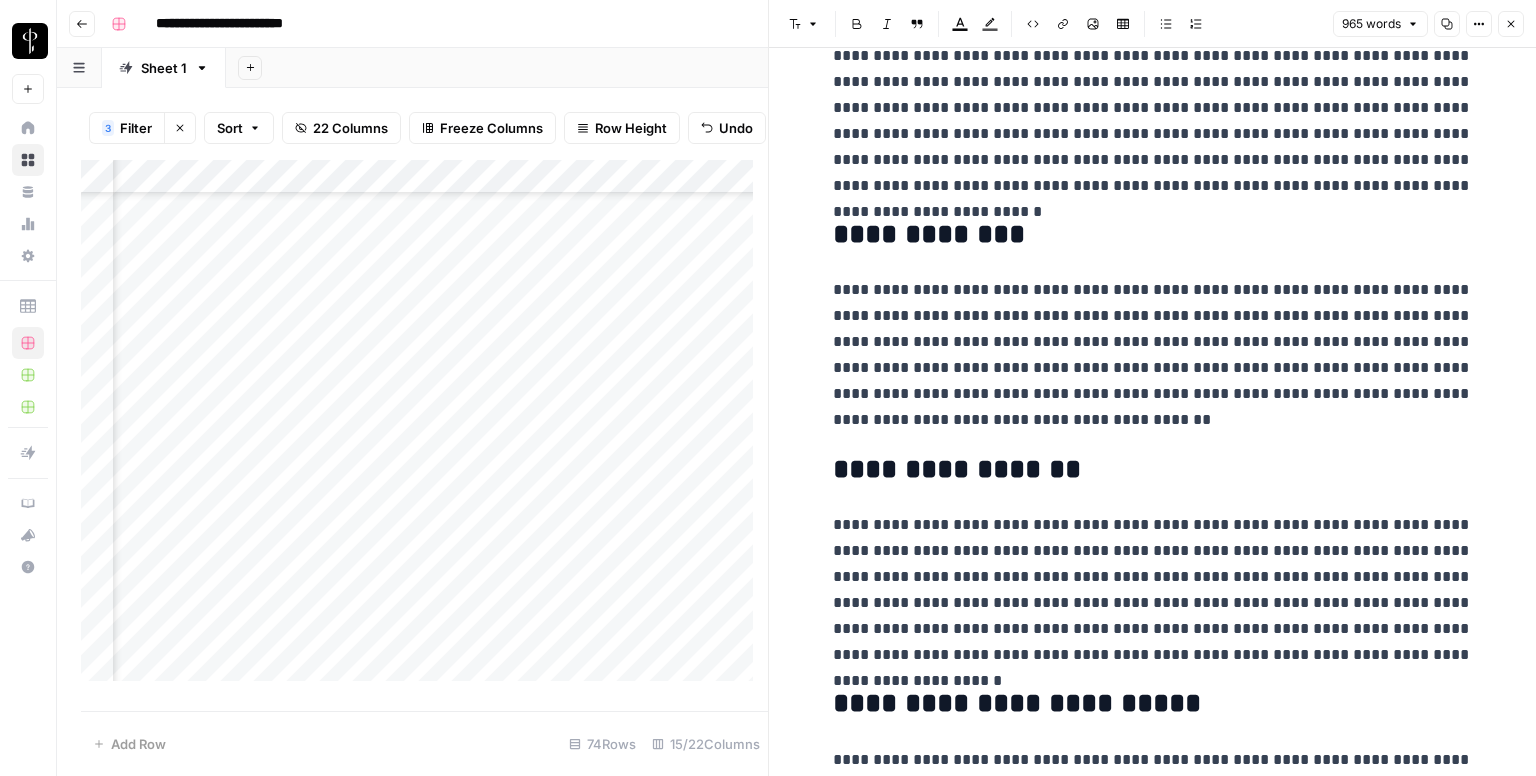 scroll, scrollTop: 2280, scrollLeft: 0, axis: vertical 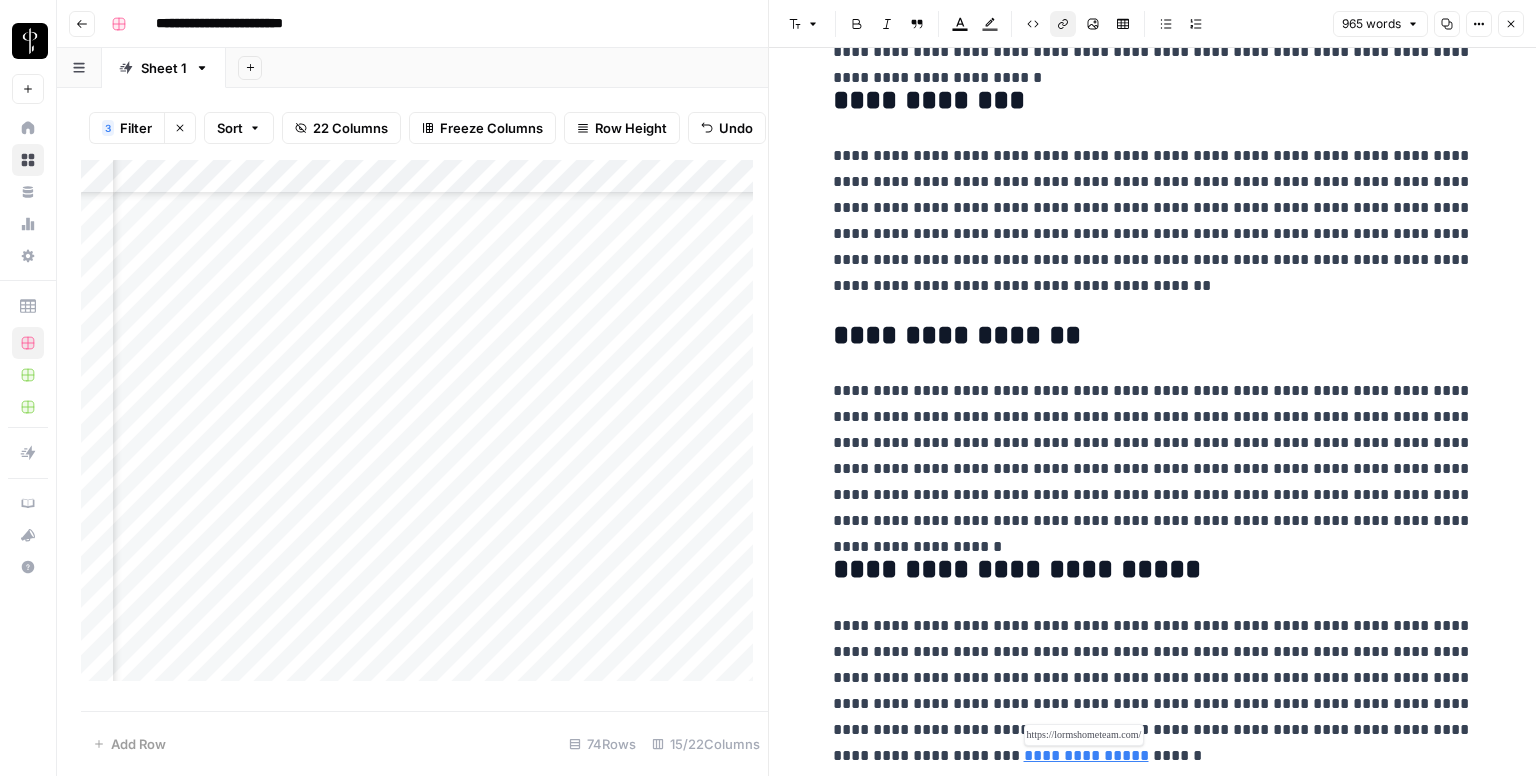 click on "**********" at bounding box center [1086, 755] 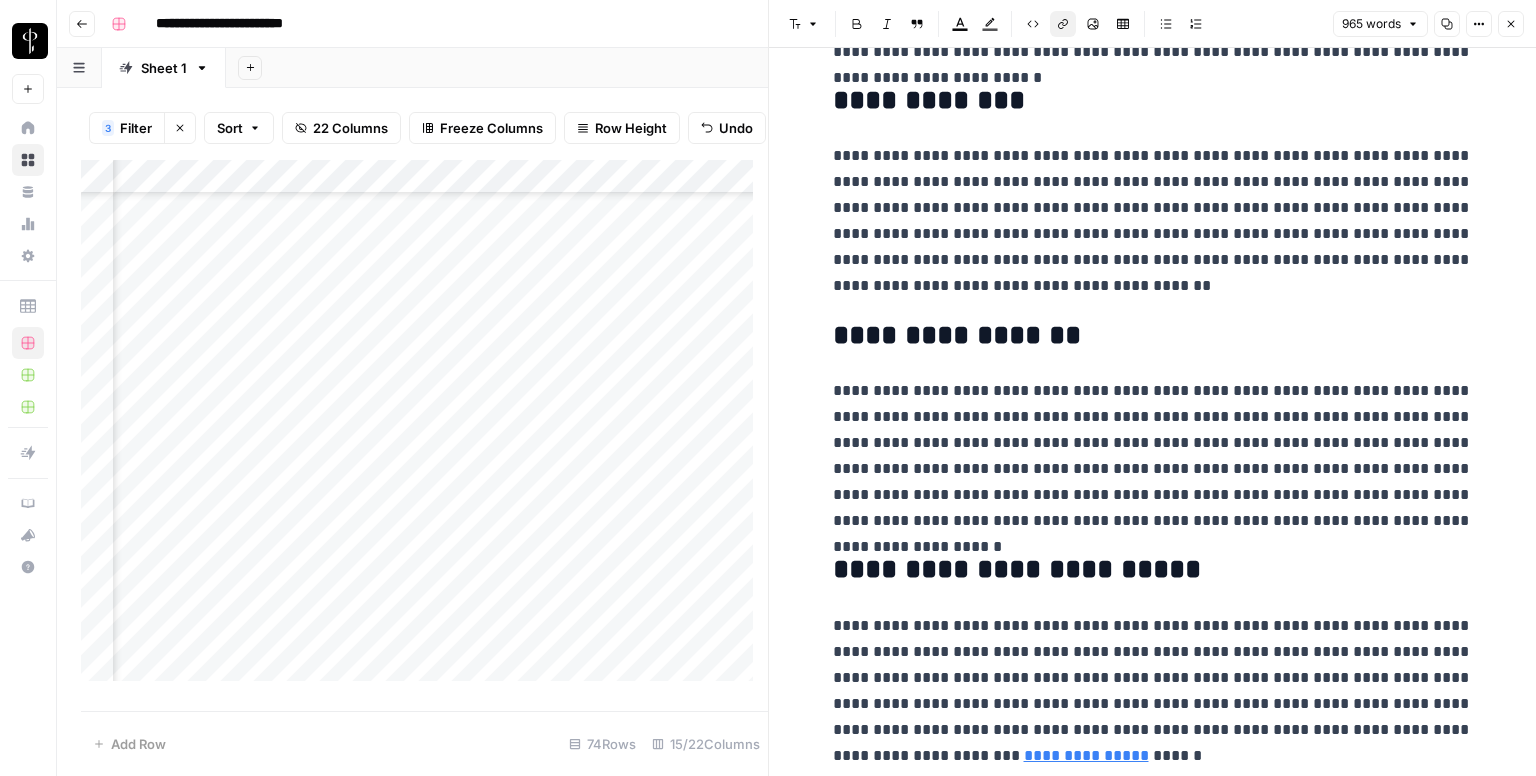 click 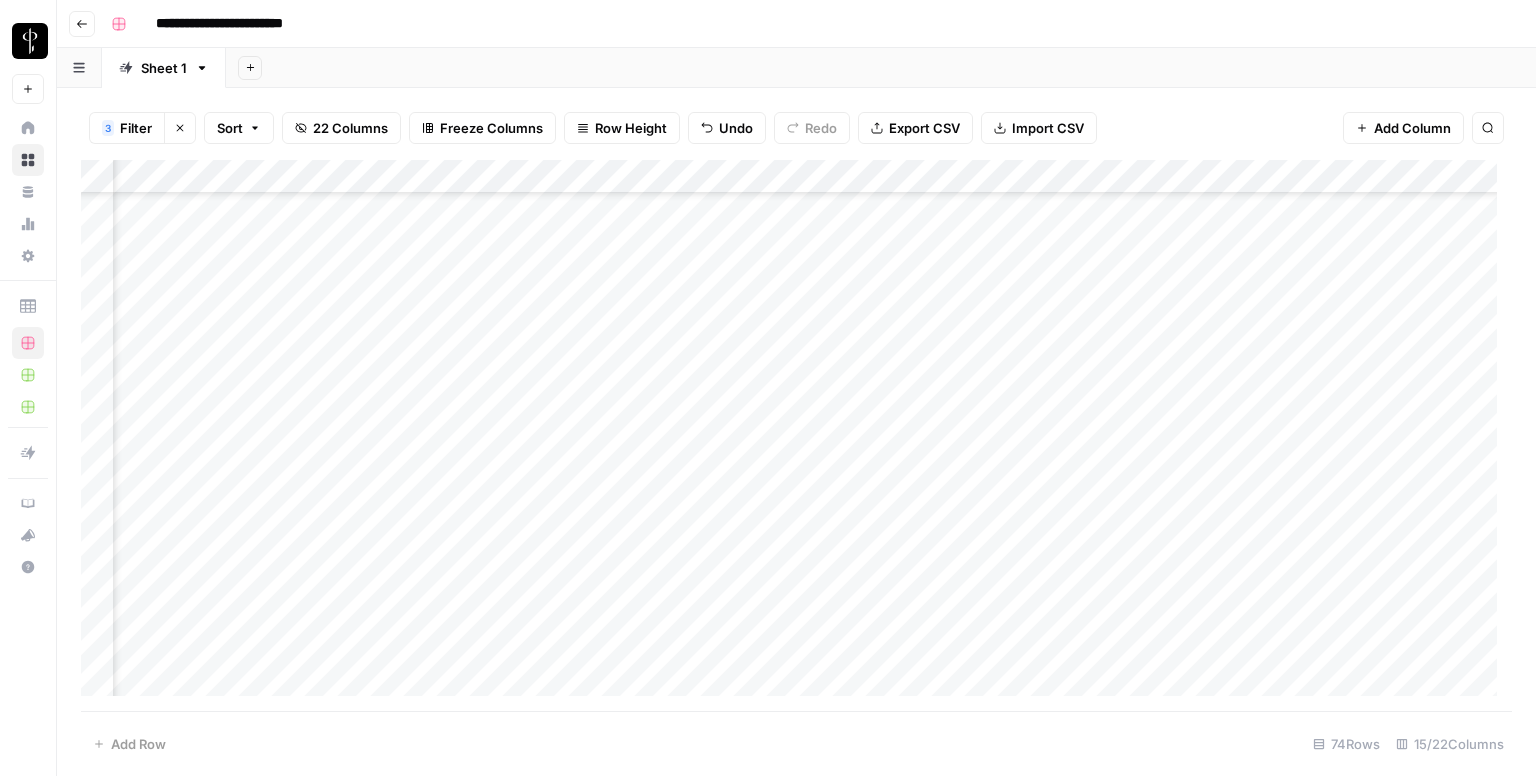 click on "Add Column" at bounding box center [796, 436] 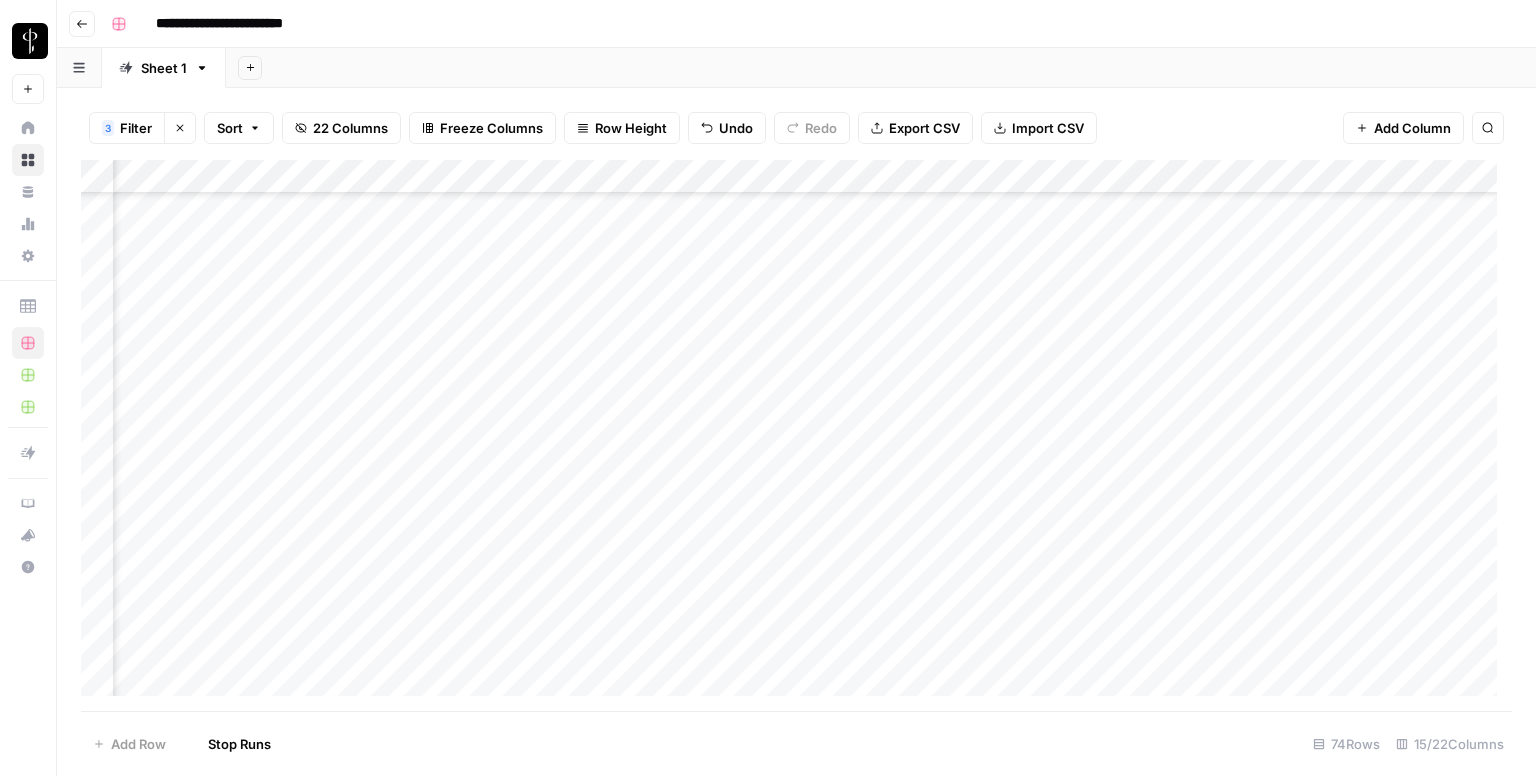 click on "Add Column" at bounding box center [796, 436] 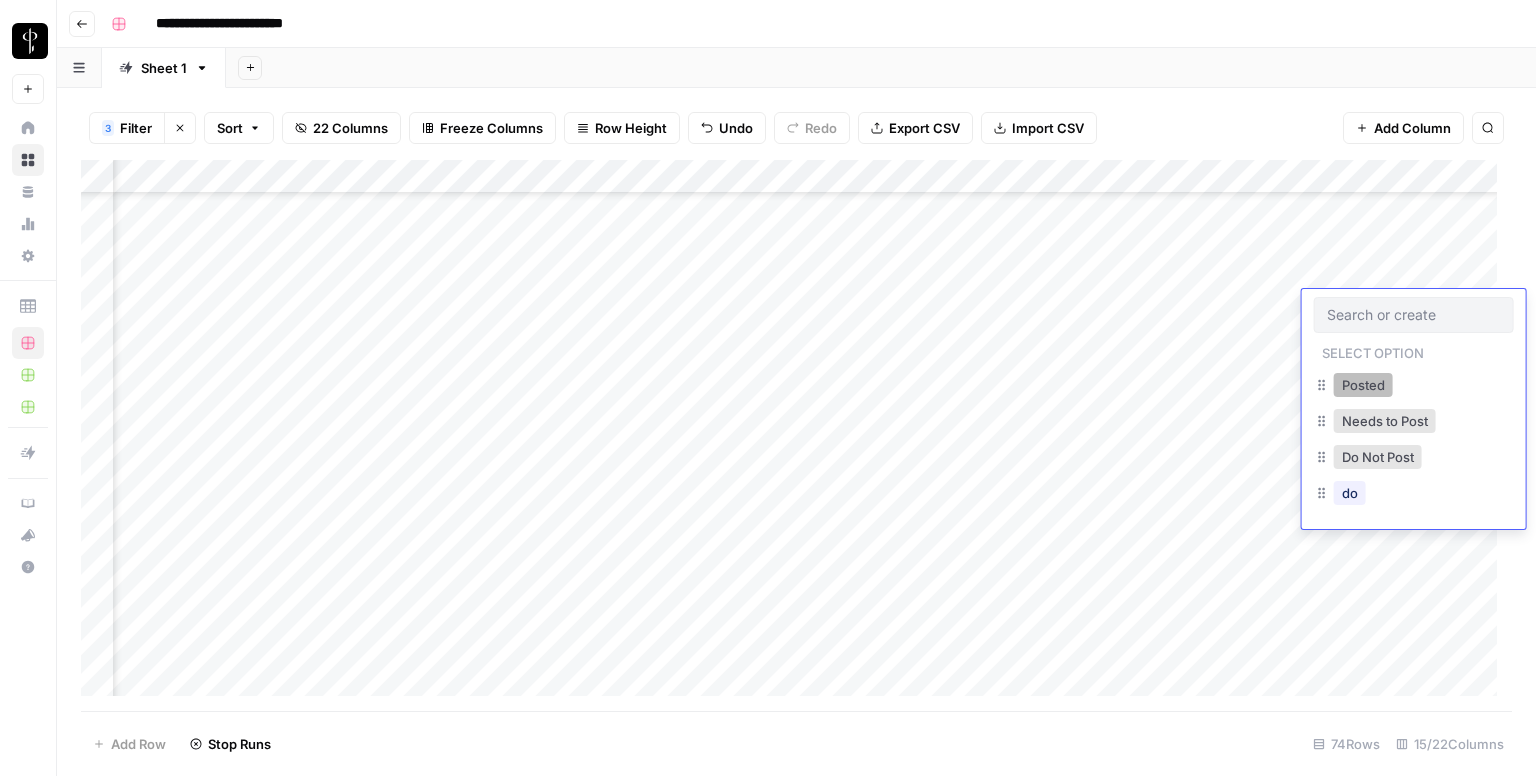 click on "Posted" at bounding box center (1363, 385) 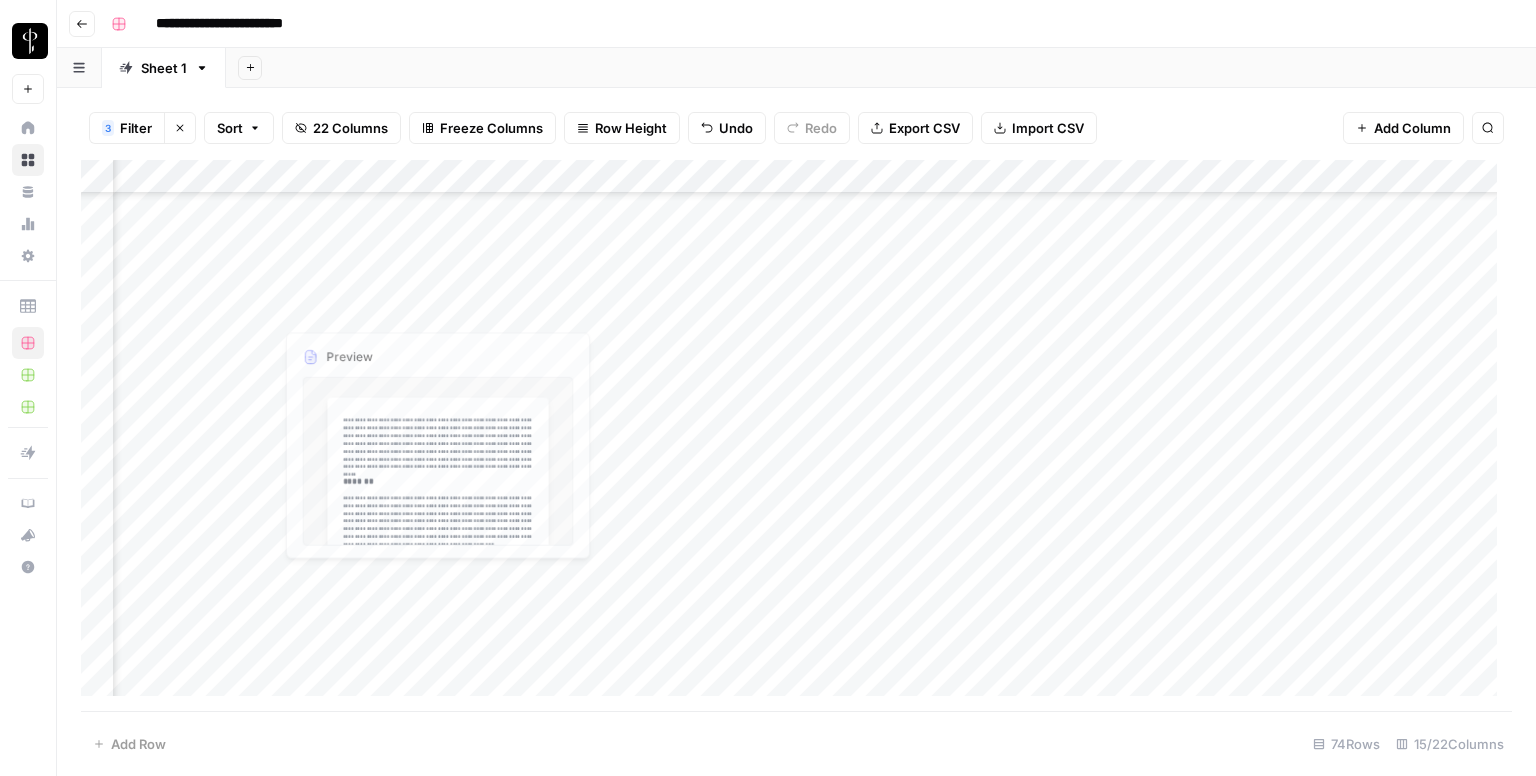 scroll, scrollTop: 1600, scrollLeft: 1333, axis: both 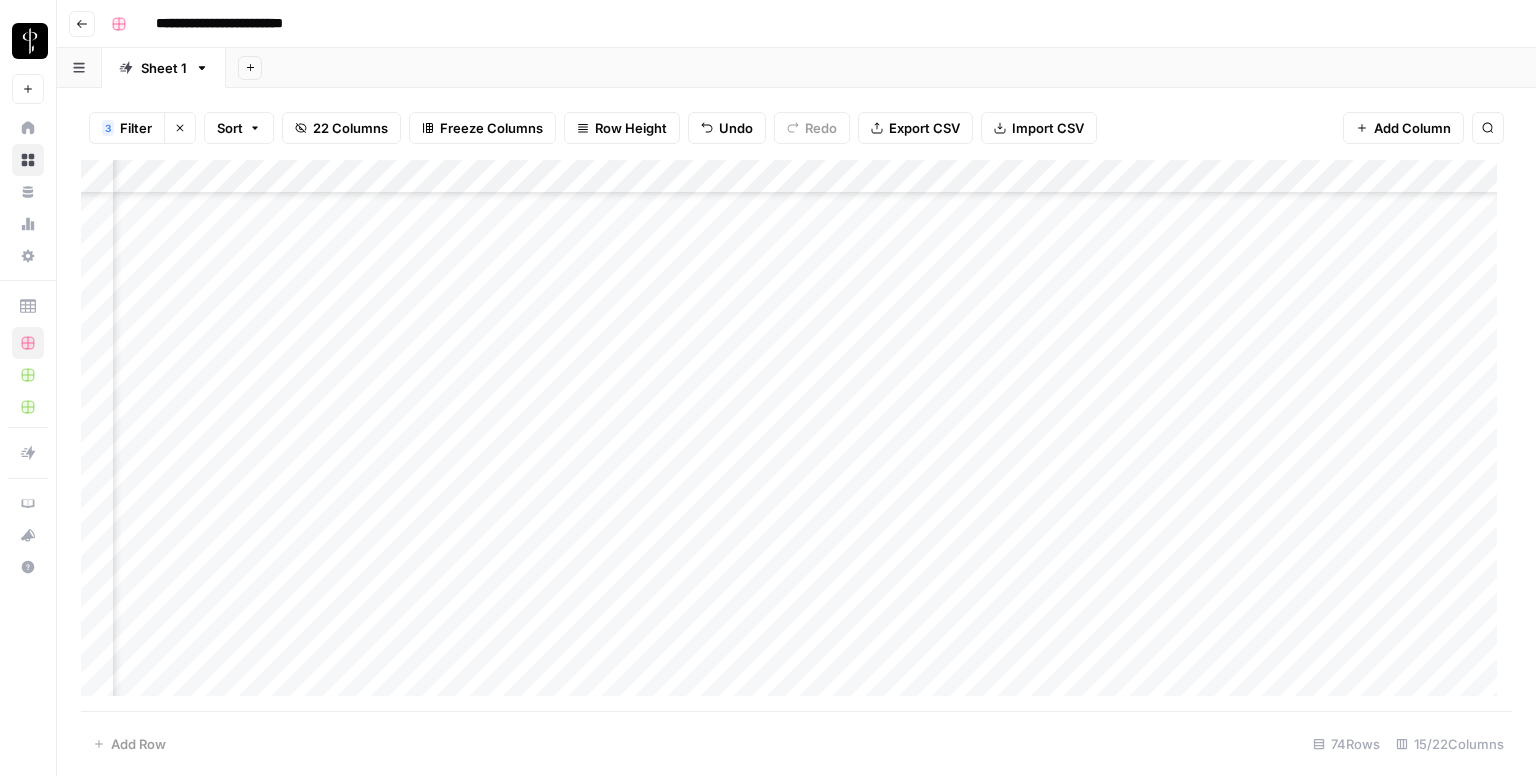 click on "Add Column" at bounding box center [796, 436] 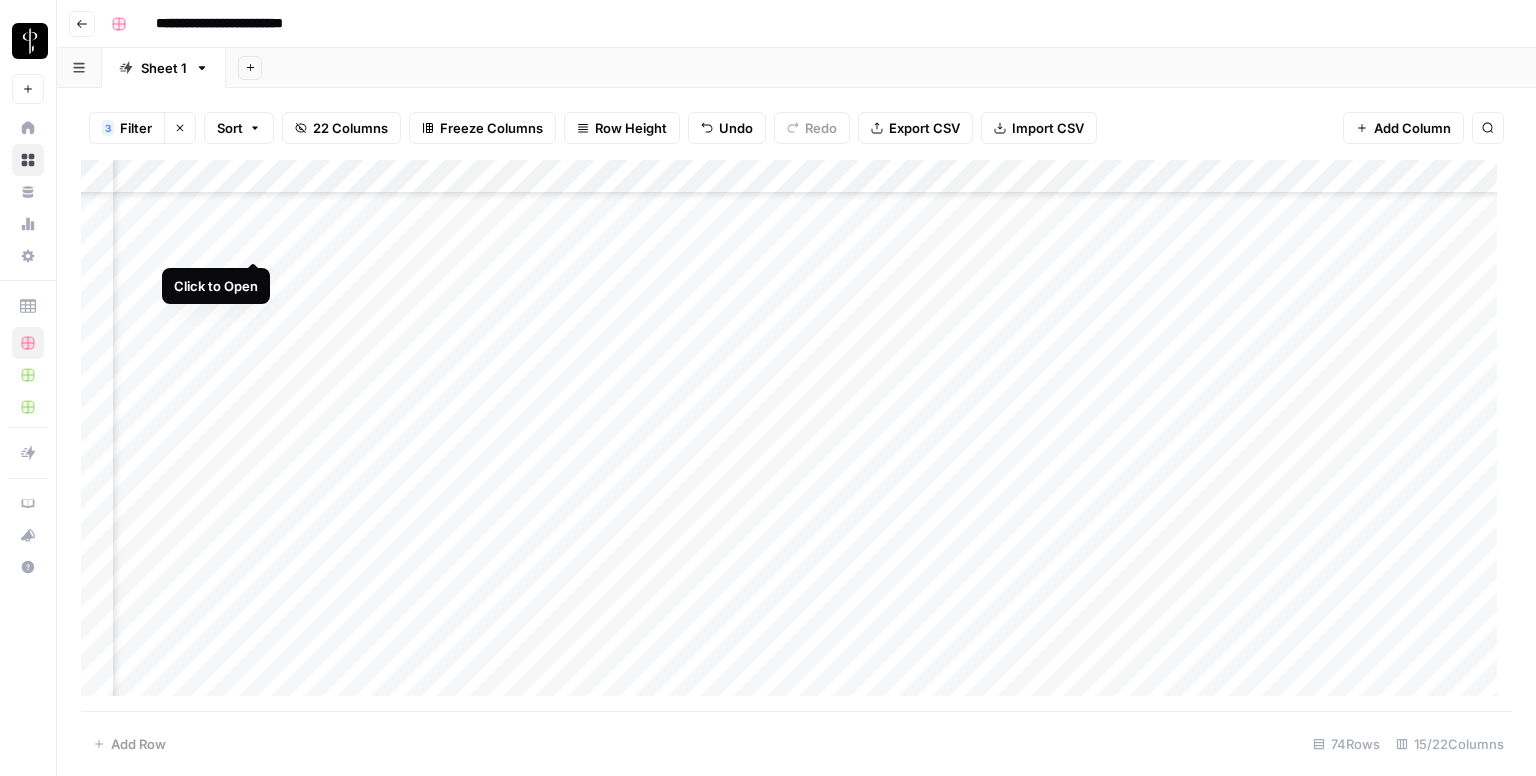 click on "Add Column" at bounding box center (796, 436) 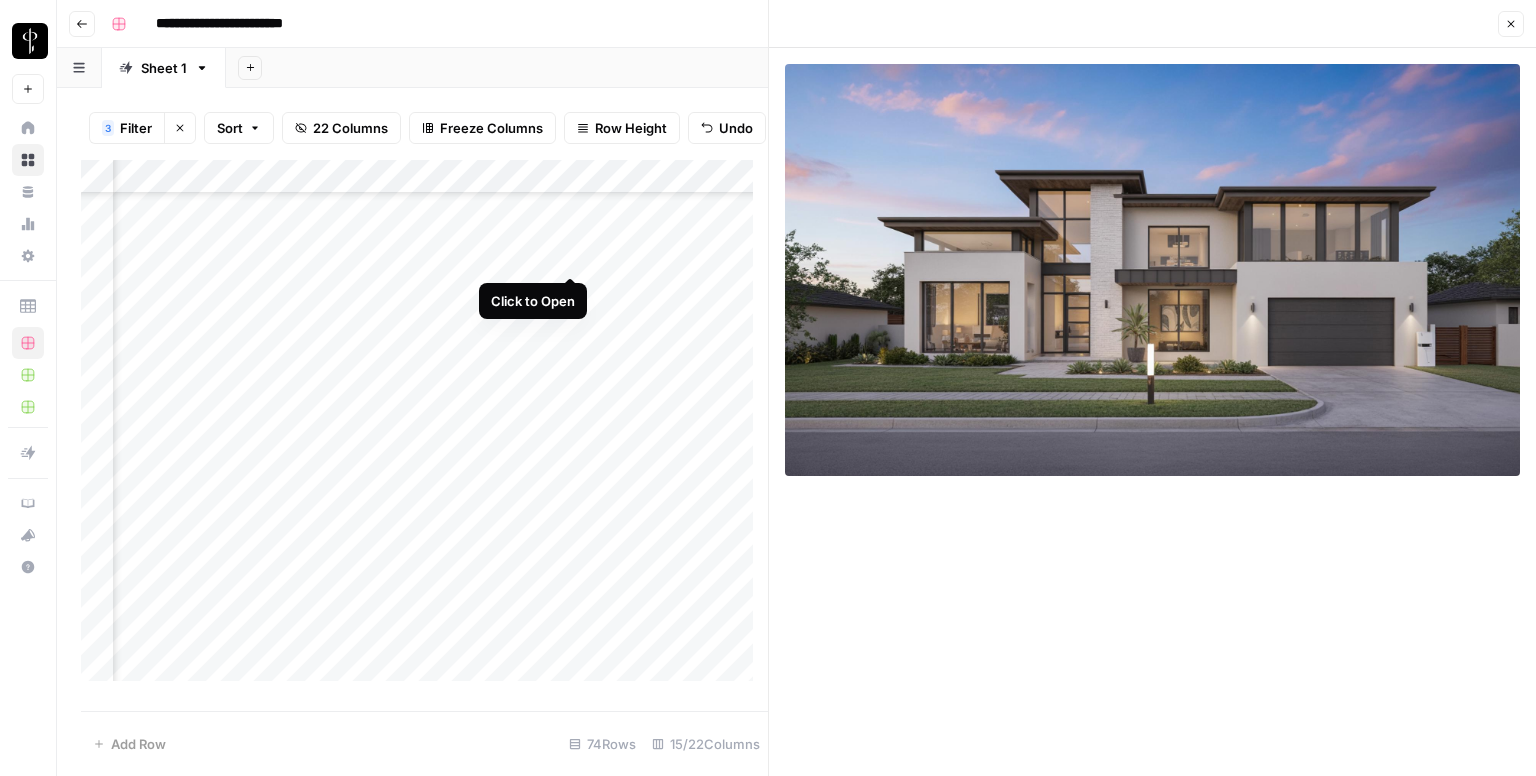 click on "Add Column" at bounding box center [424, 428] 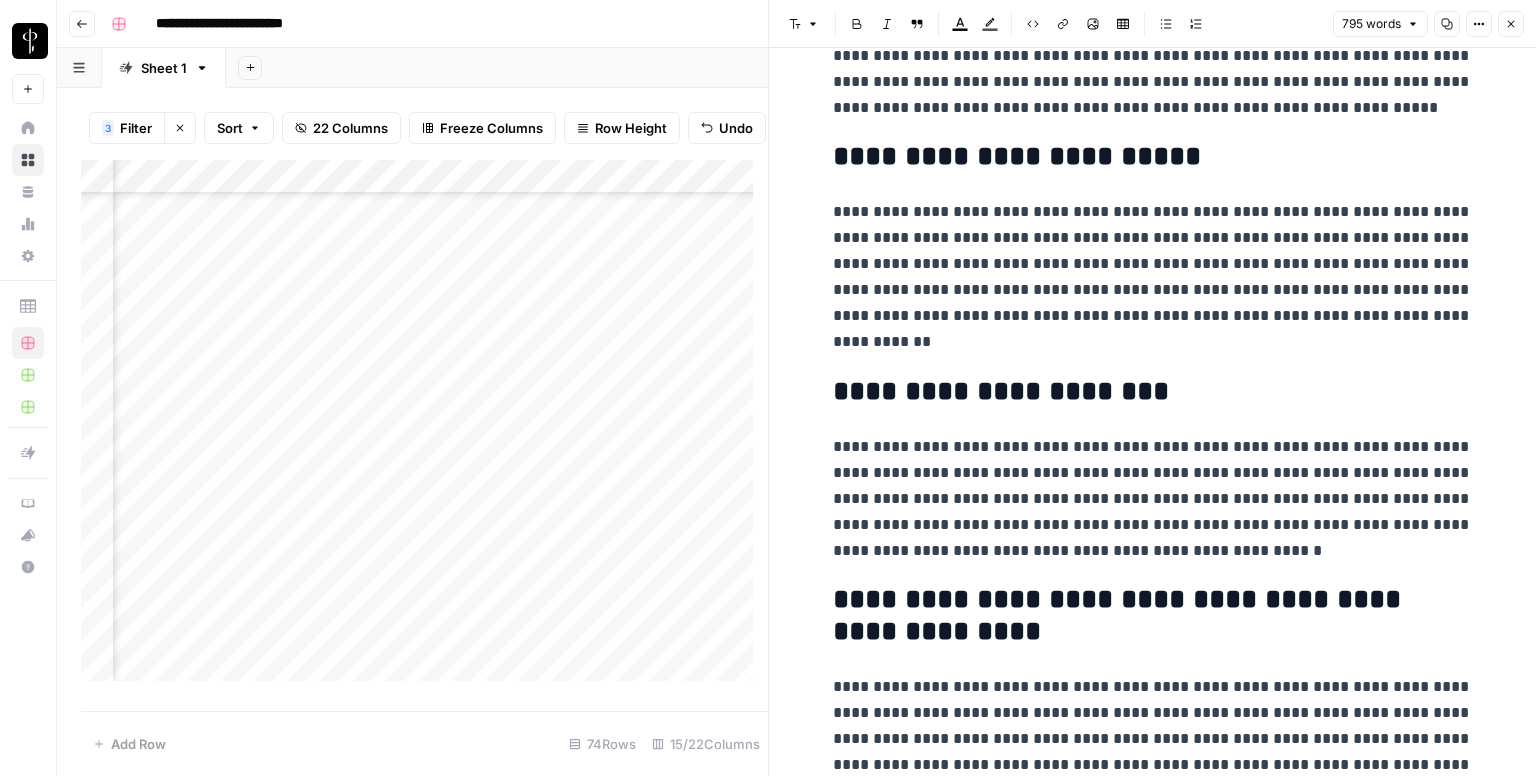 scroll, scrollTop: 2000, scrollLeft: 0, axis: vertical 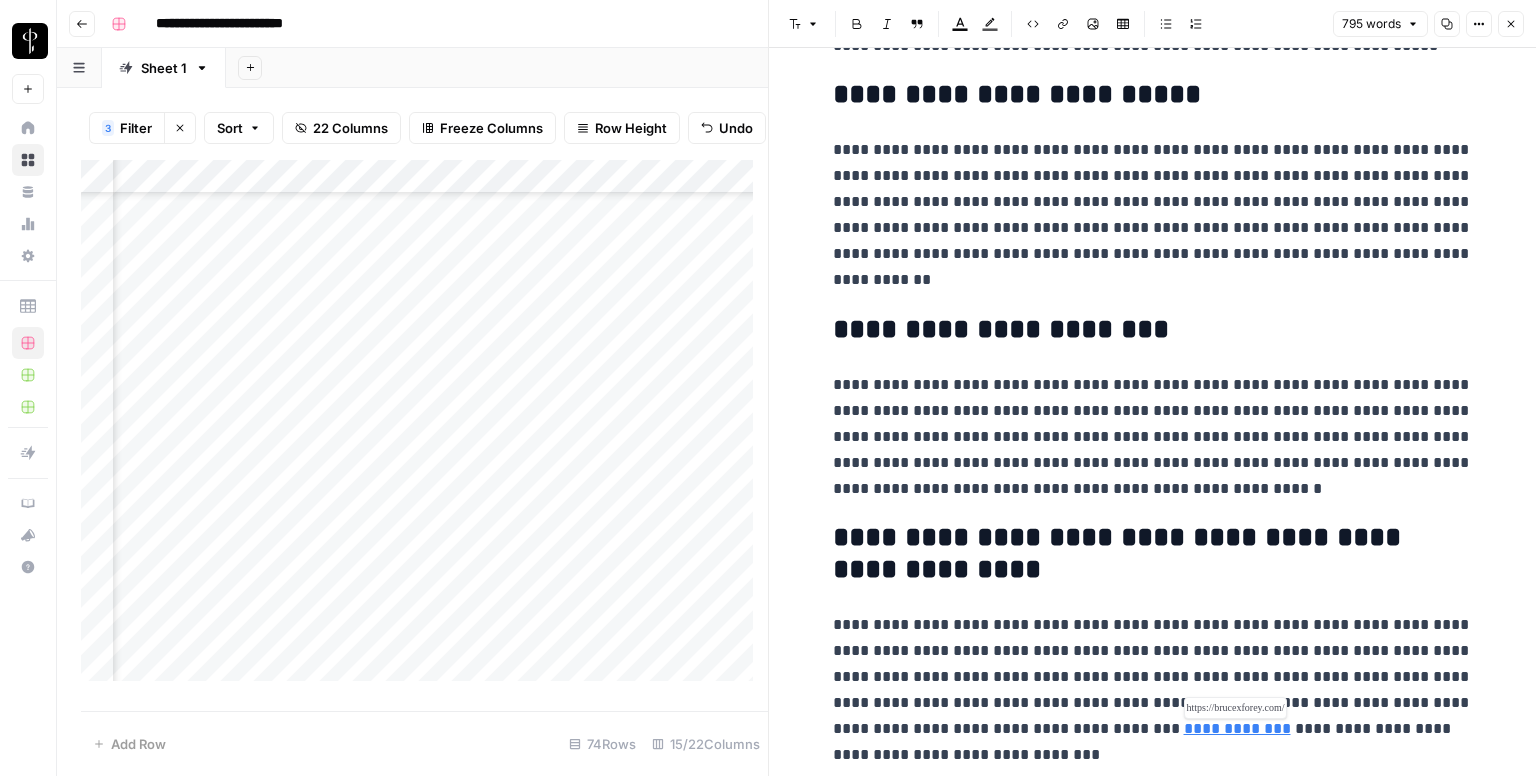 click on "**********" at bounding box center (1237, 728) 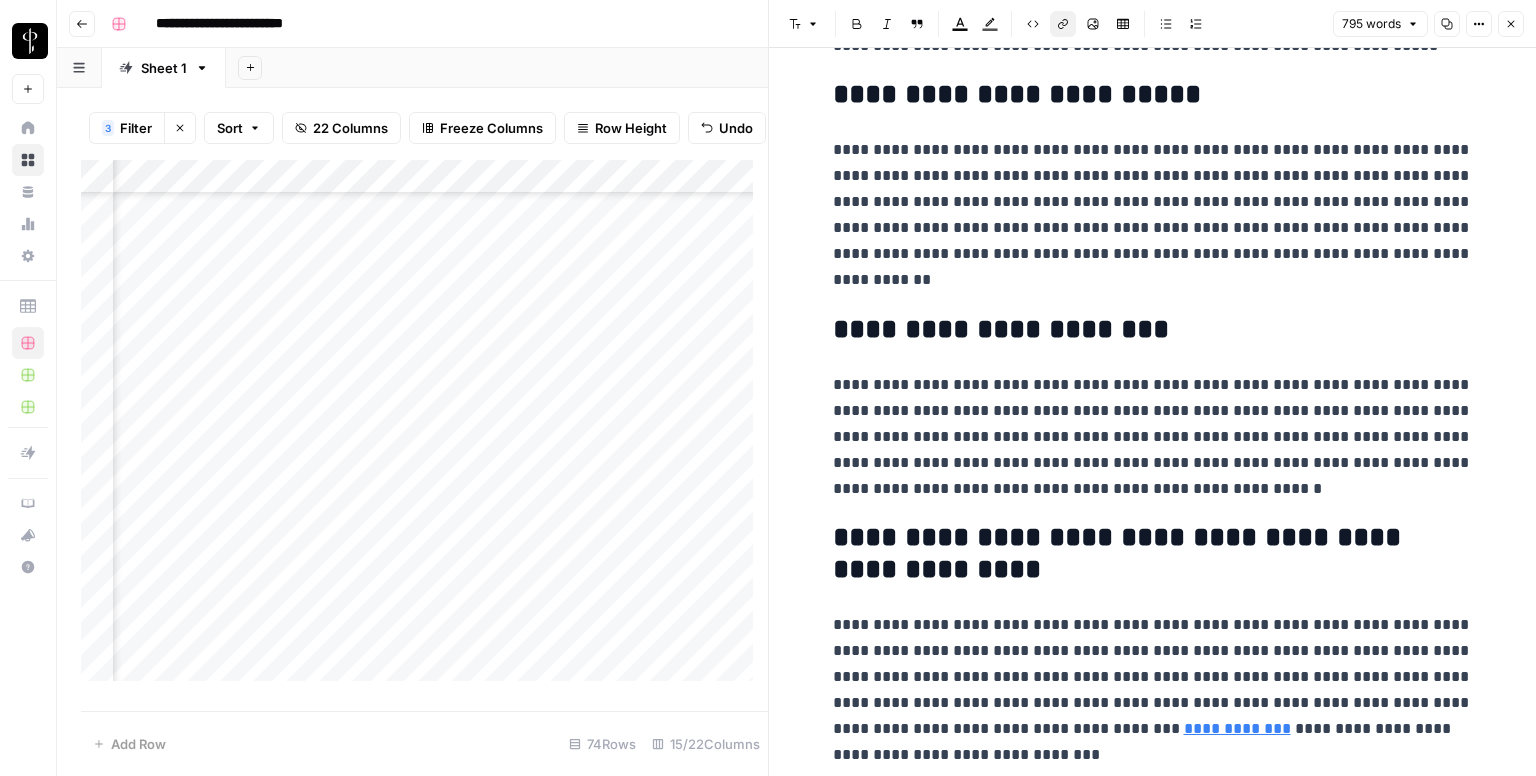 click 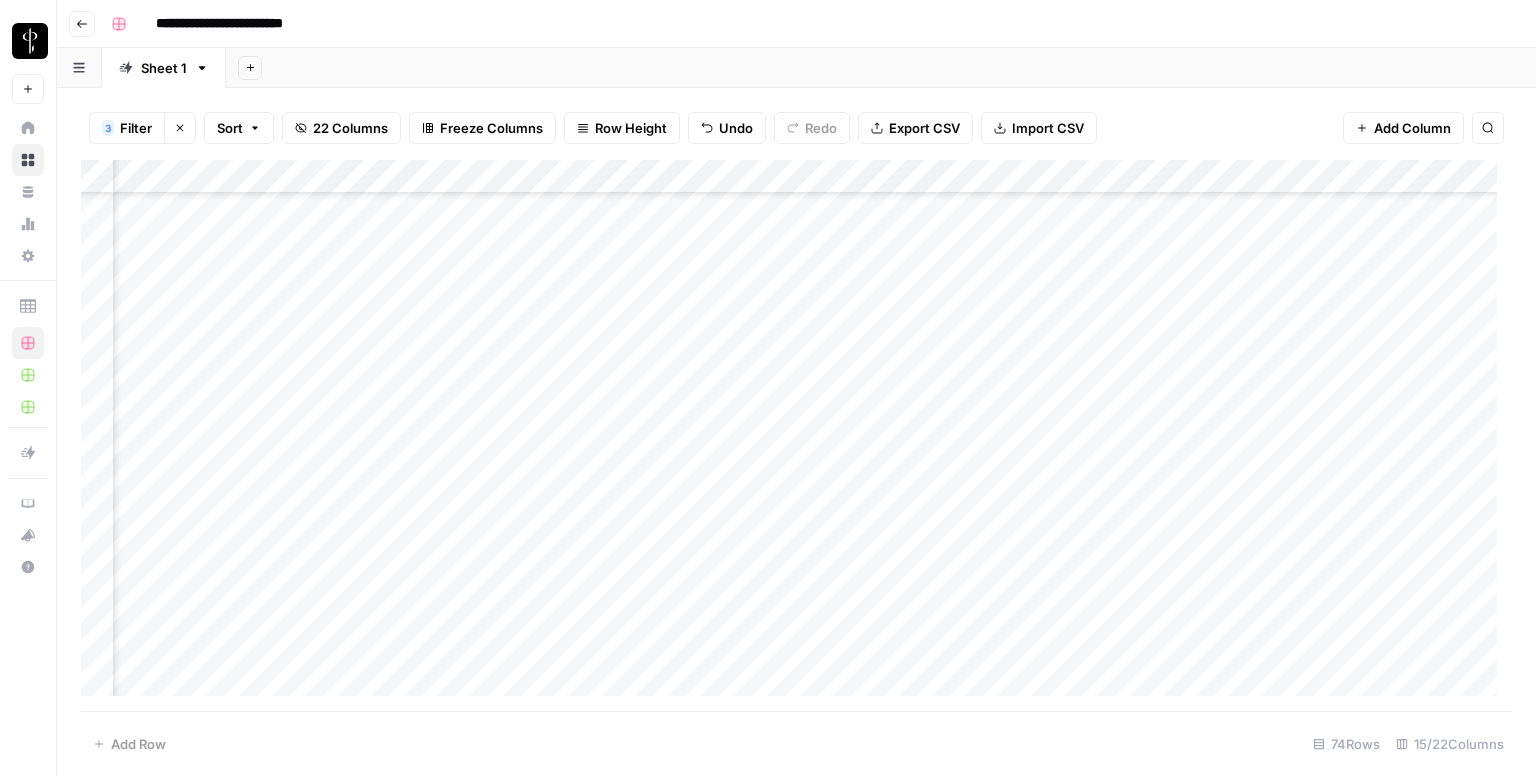 click on "Add Column" at bounding box center (796, 436) 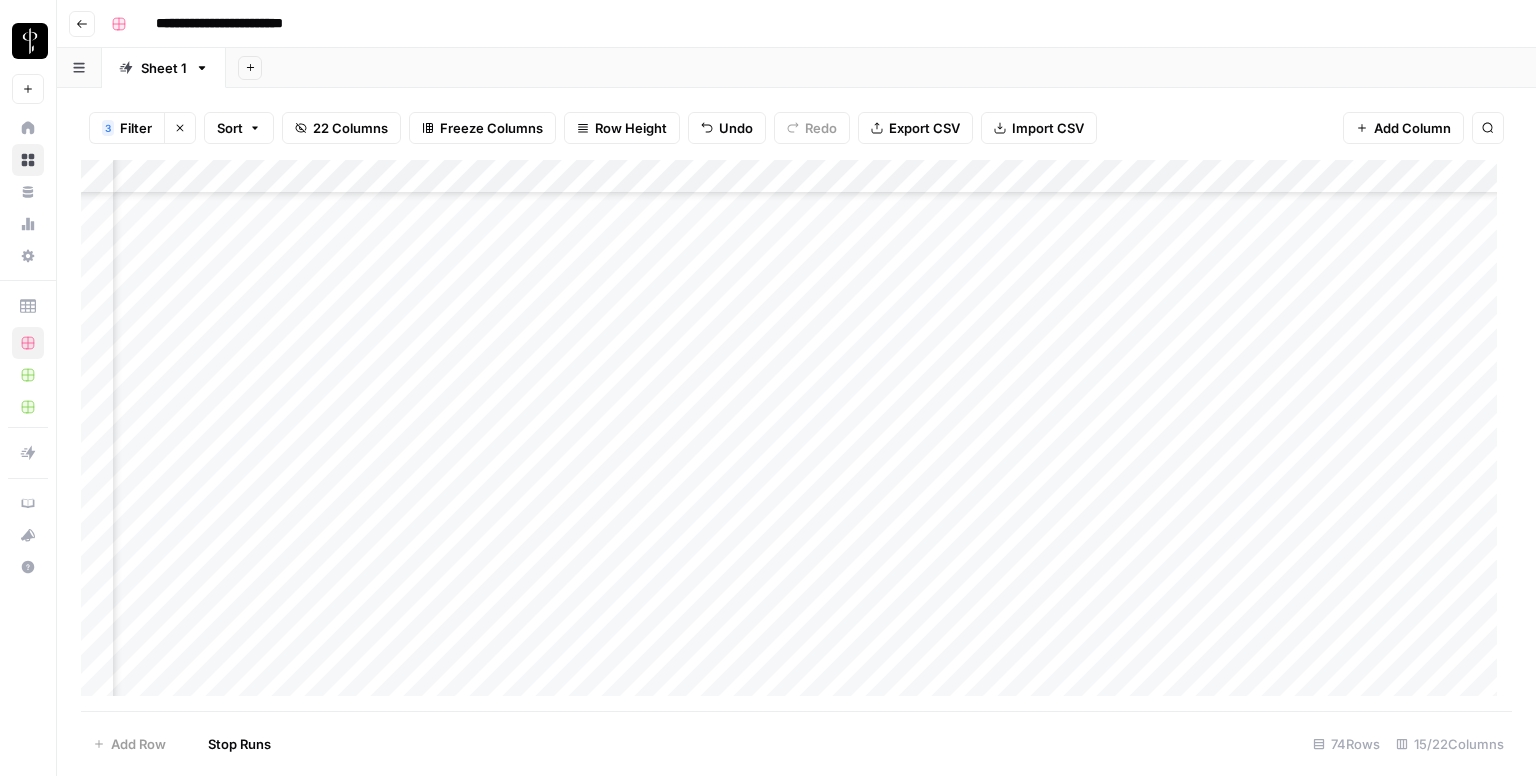 click on "Add Column" at bounding box center [796, 436] 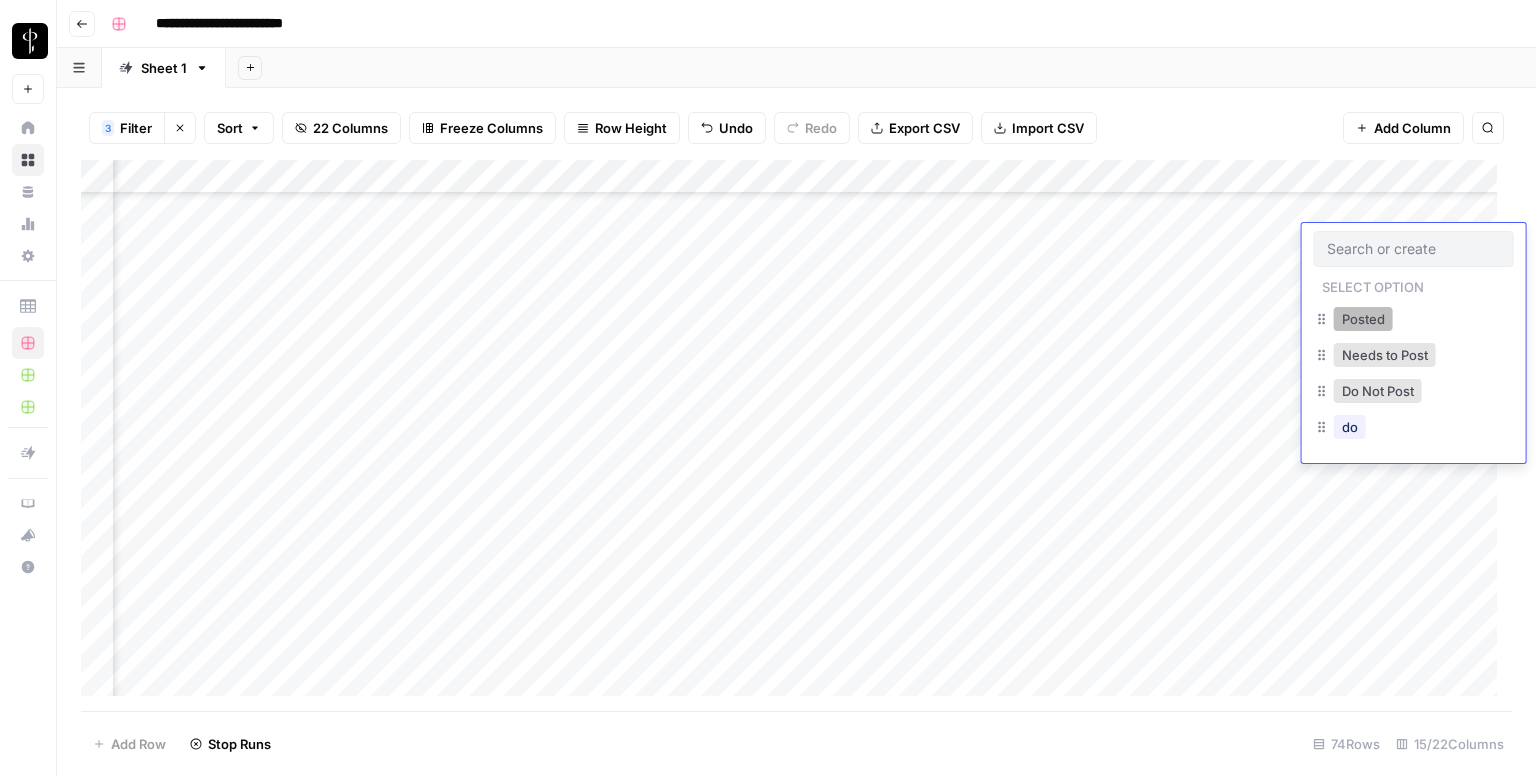 click on "Posted" at bounding box center (1363, 319) 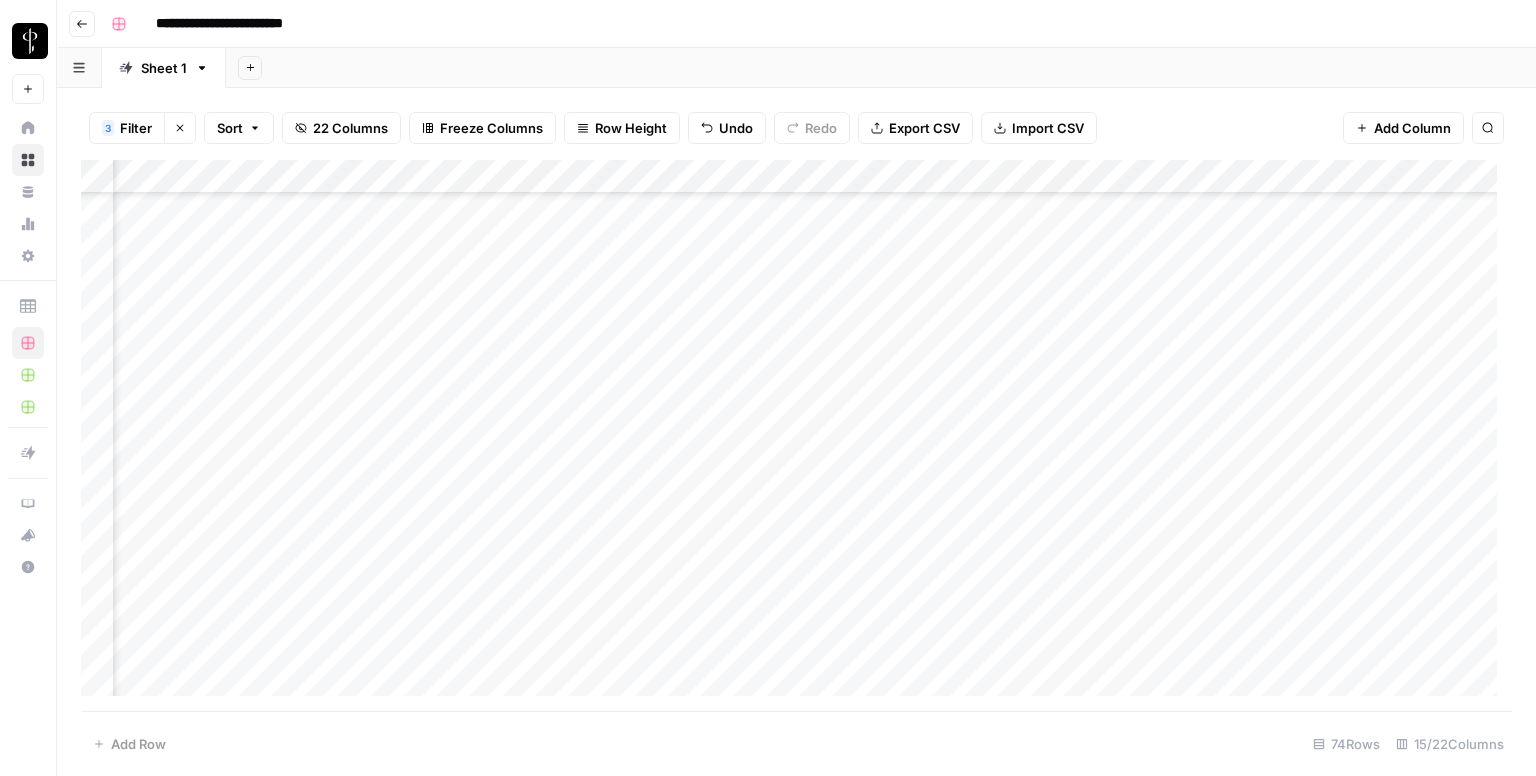 click on "Add Column" at bounding box center (796, 436) 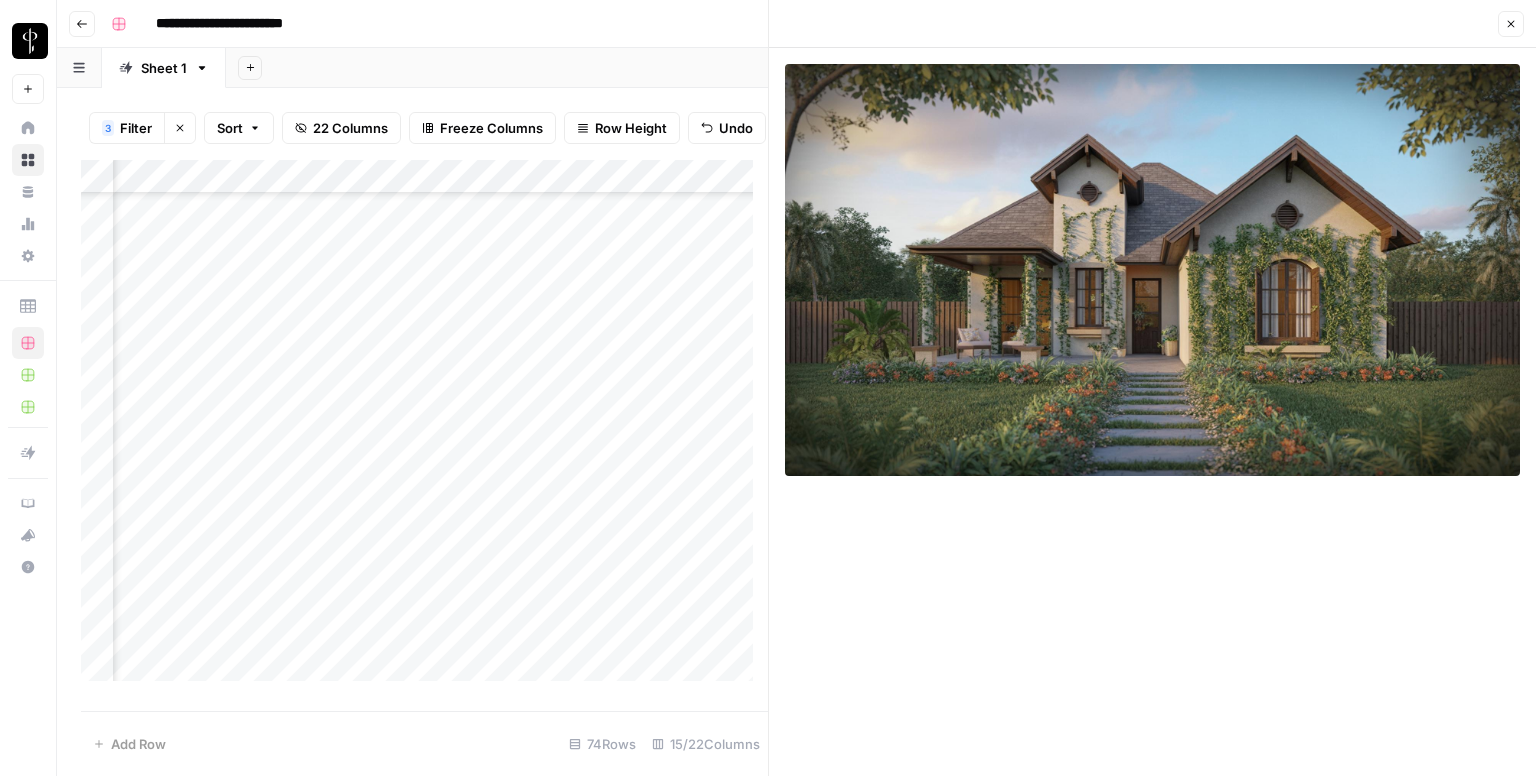 click on "Add Column" at bounding box center [424, 428] 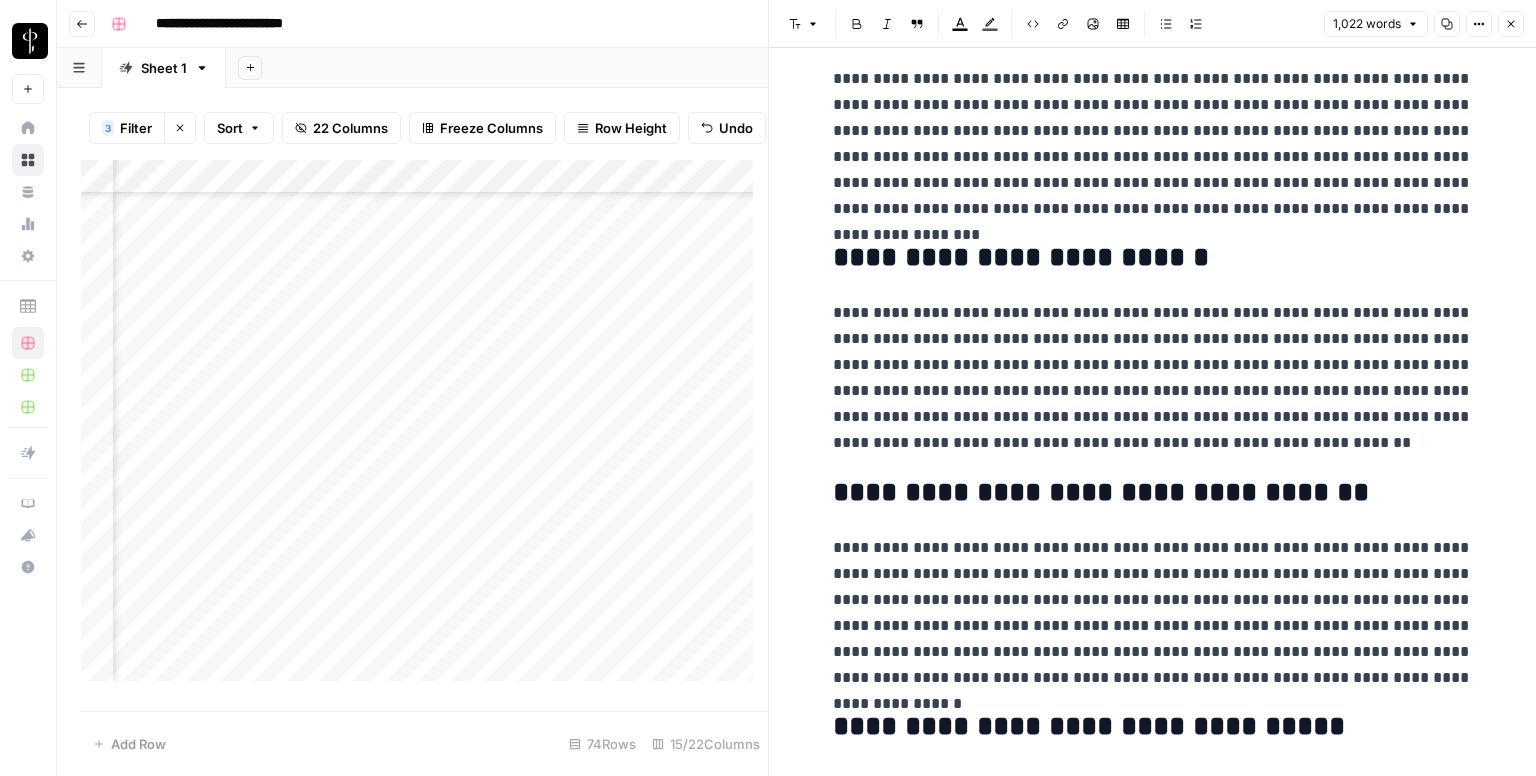 scroll, scrollTop: 2280, scrollLeft: 0, axis: vertical 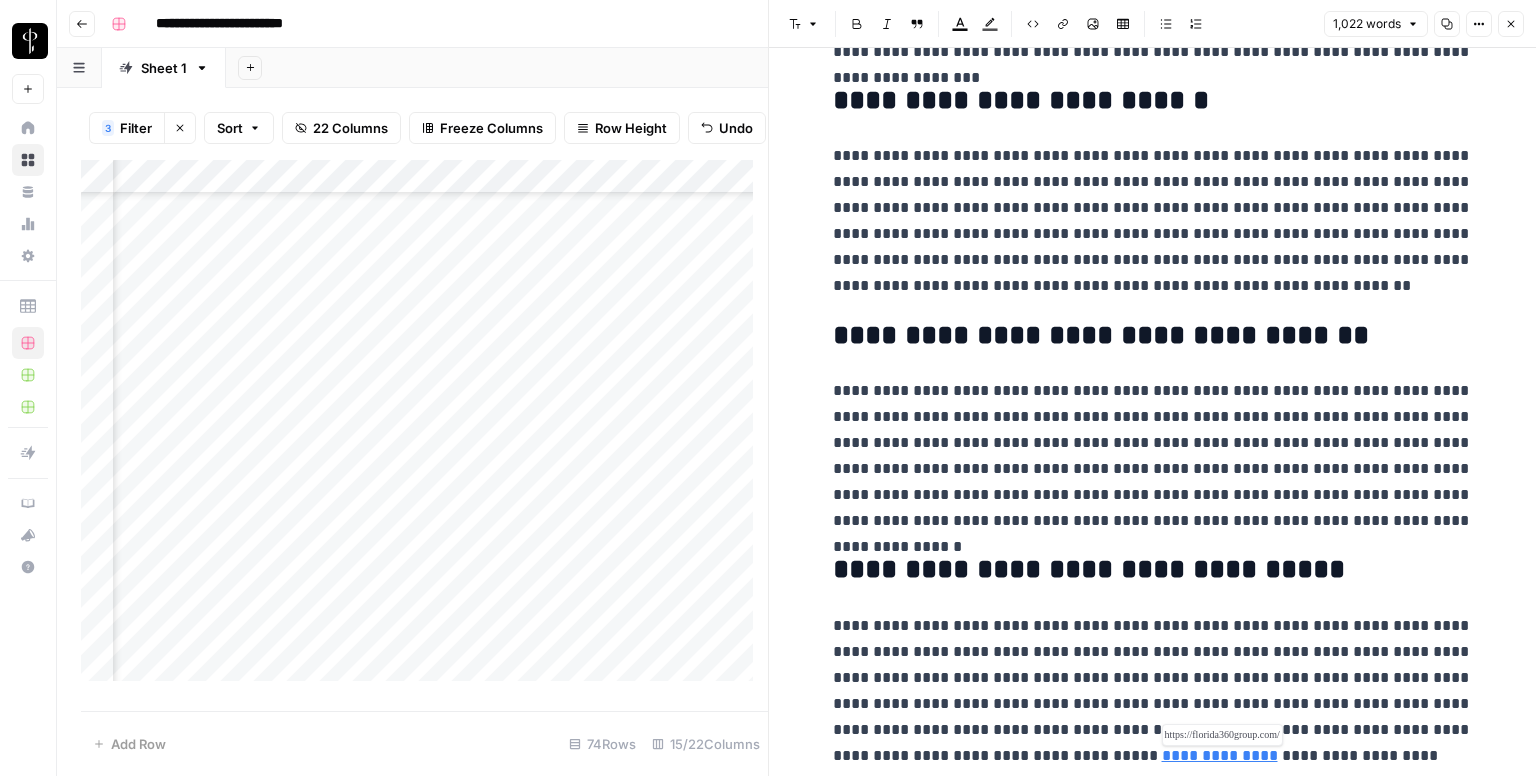 click on "**********" at bounding box center [1220, 755] 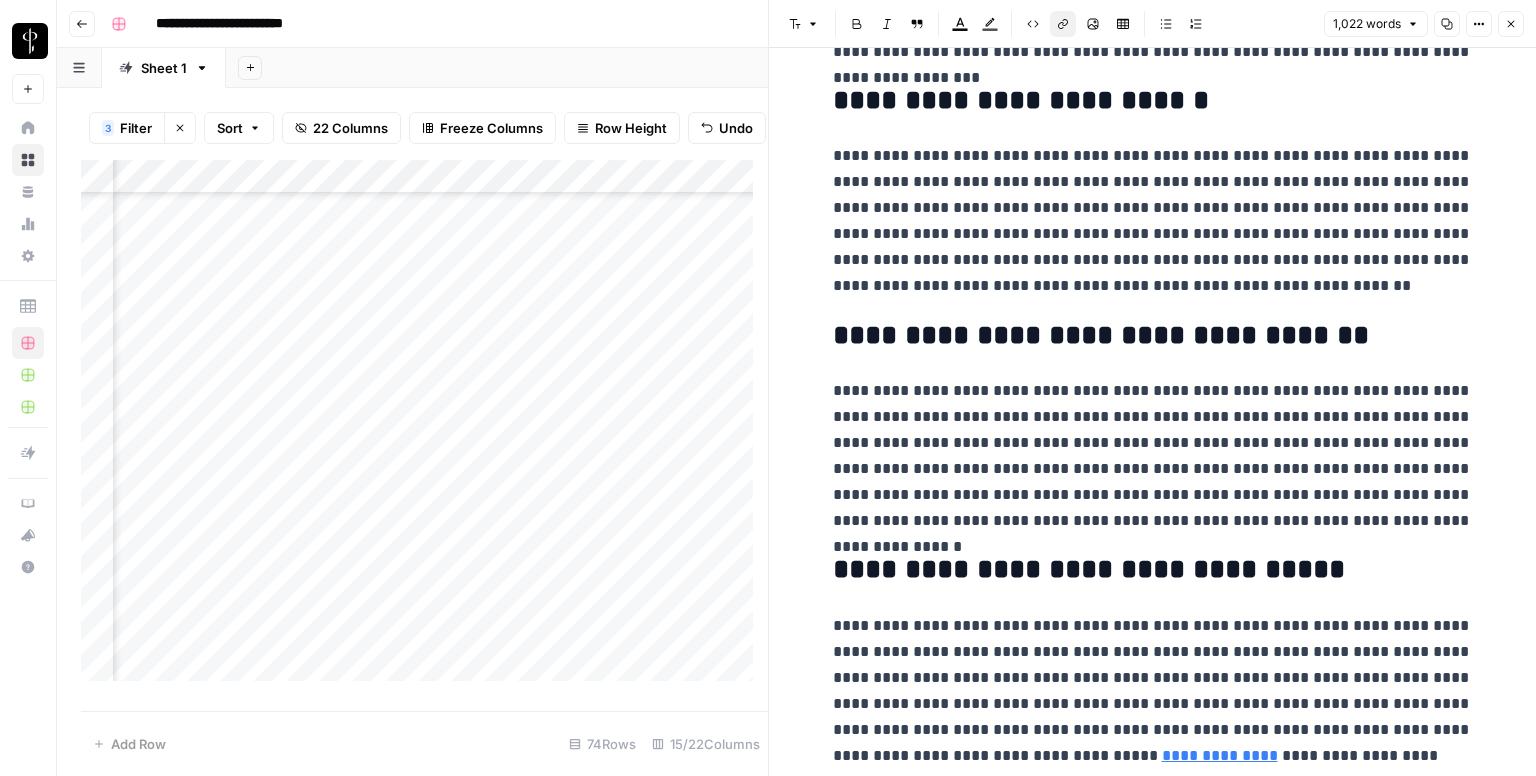 click on "Add Column" at bounding box center (424, 428) 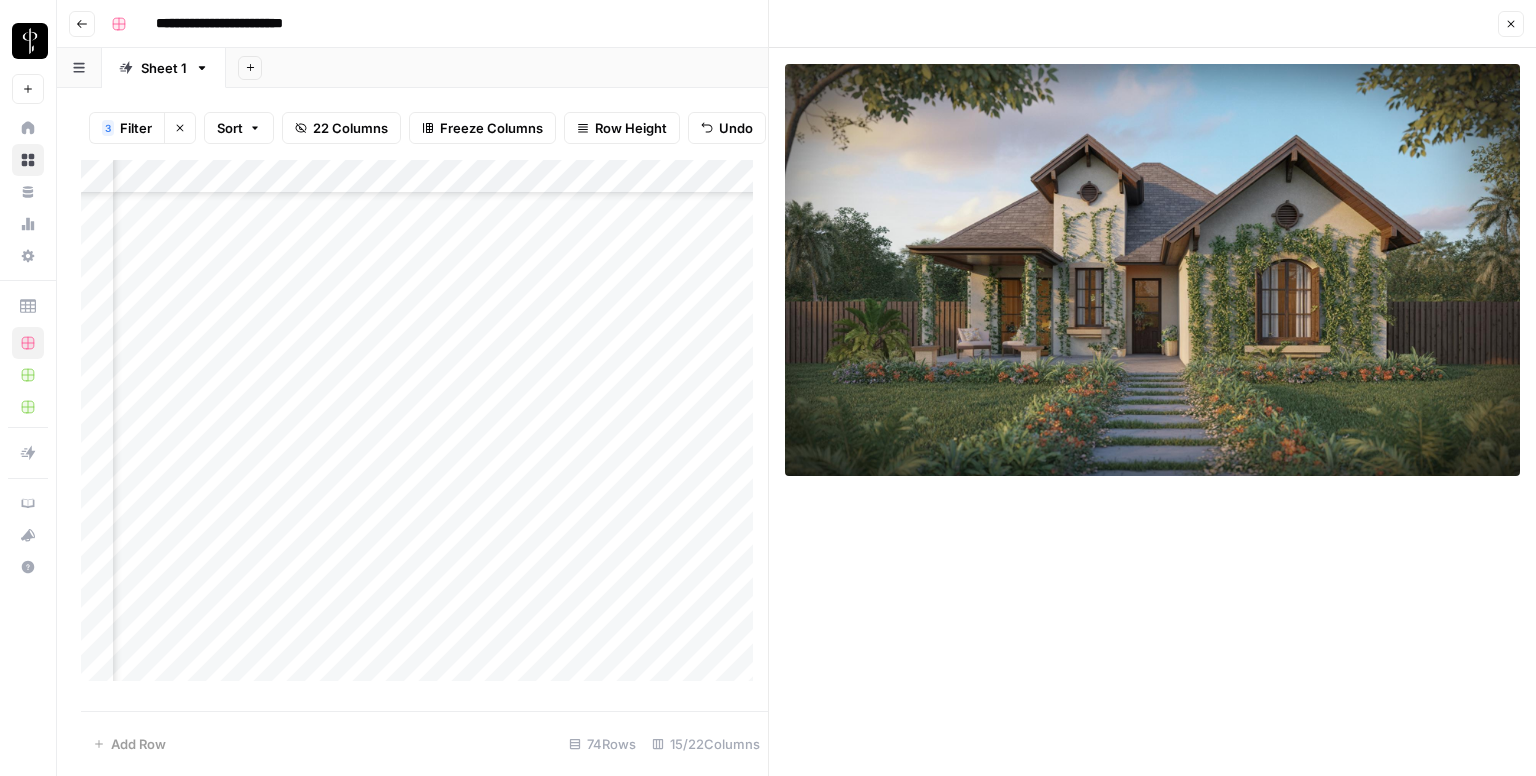 click 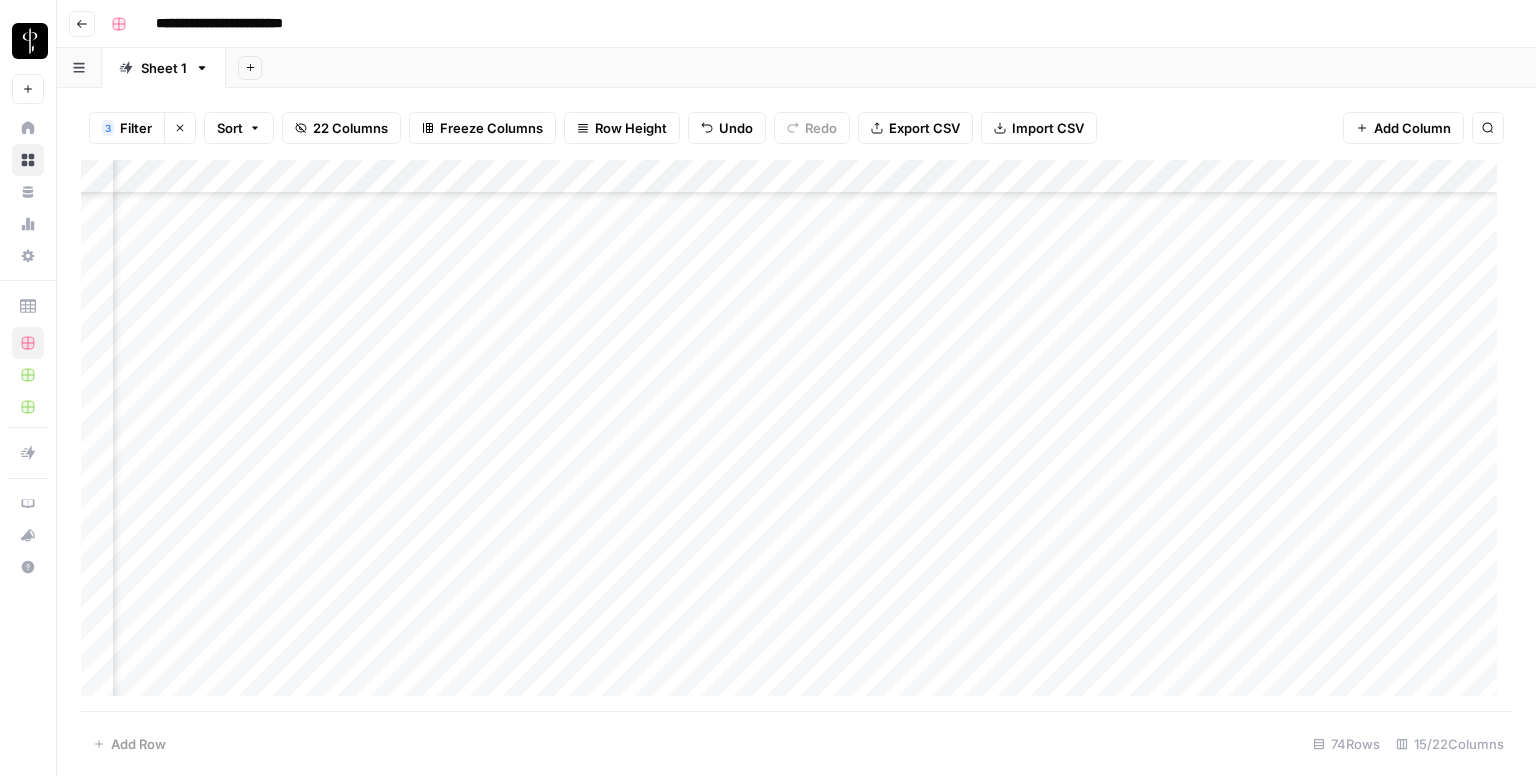 click on "Add Column" at bounding box center (796, 436) 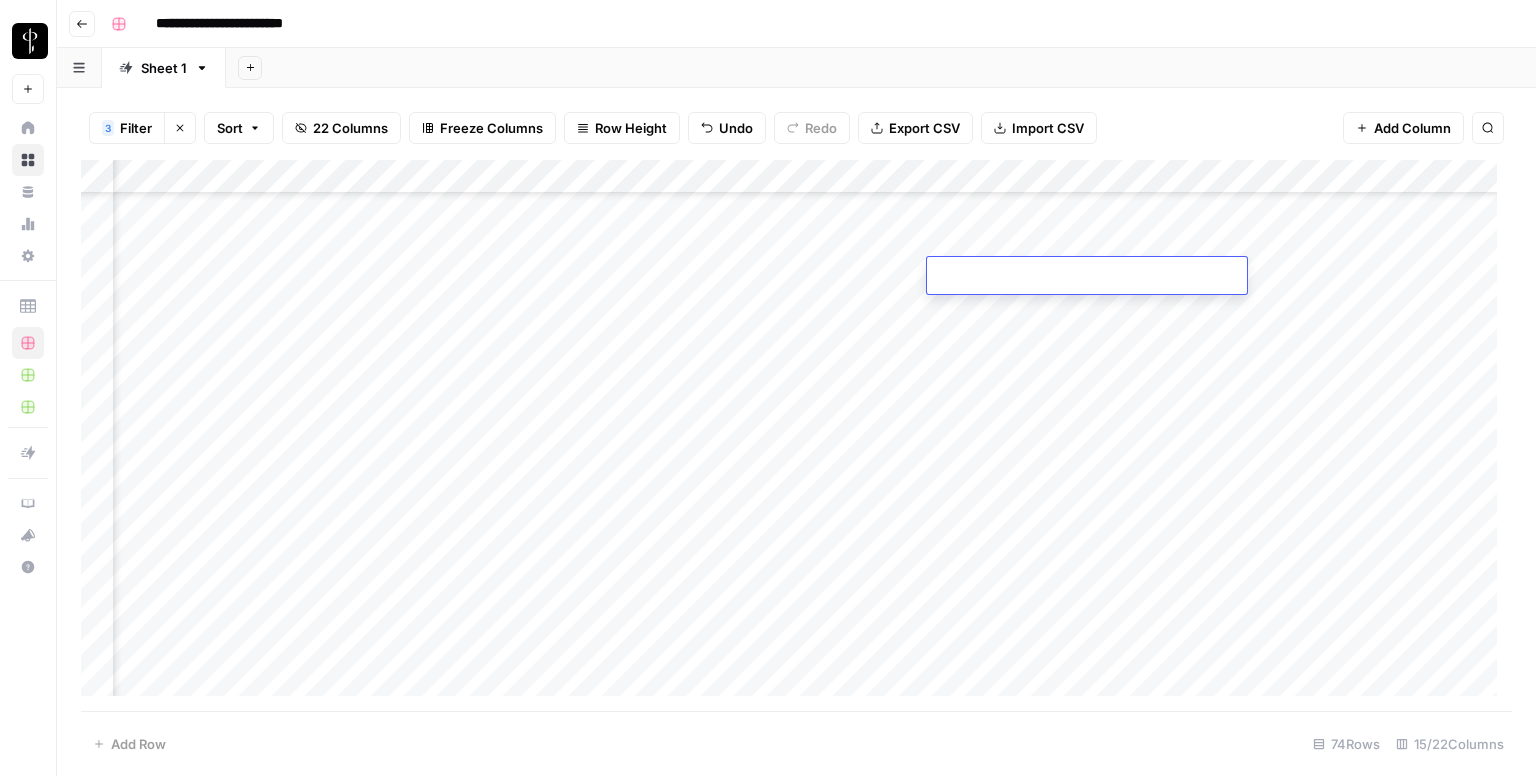 click at bounding box center (1087, 277) 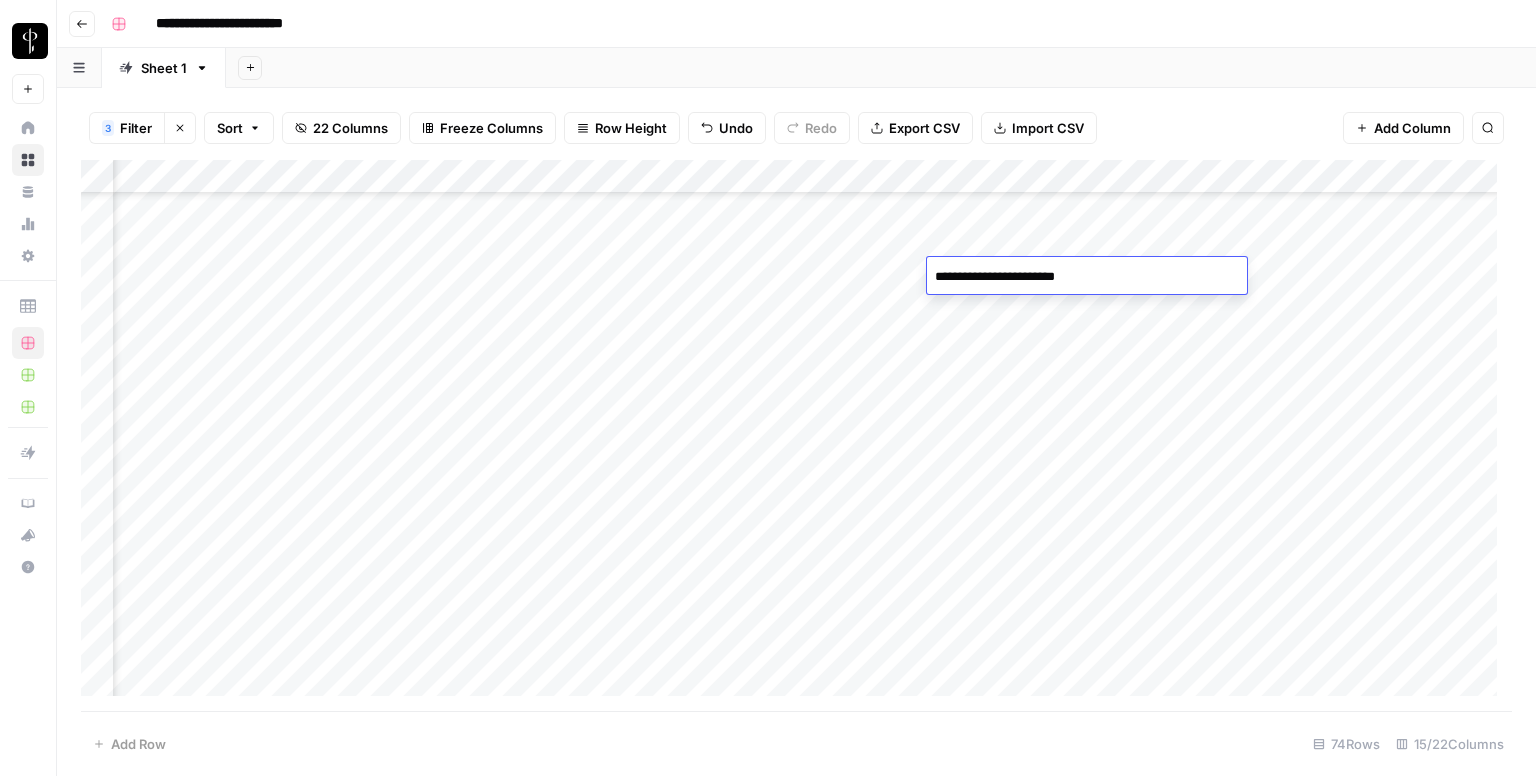 click on "Add Column" at bounding box center (796, 436) 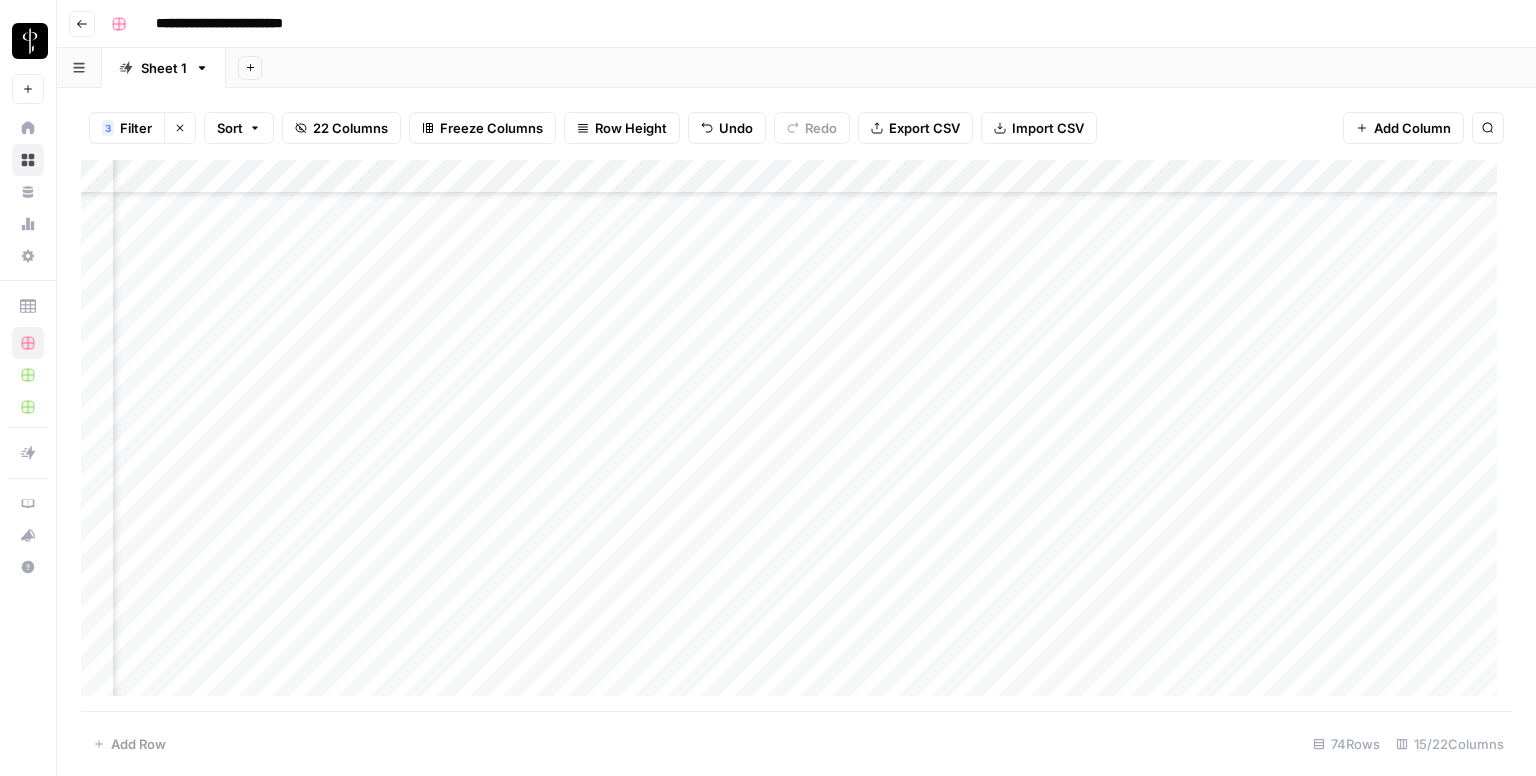 click on "Add Column" at bounding box center (796, 436) 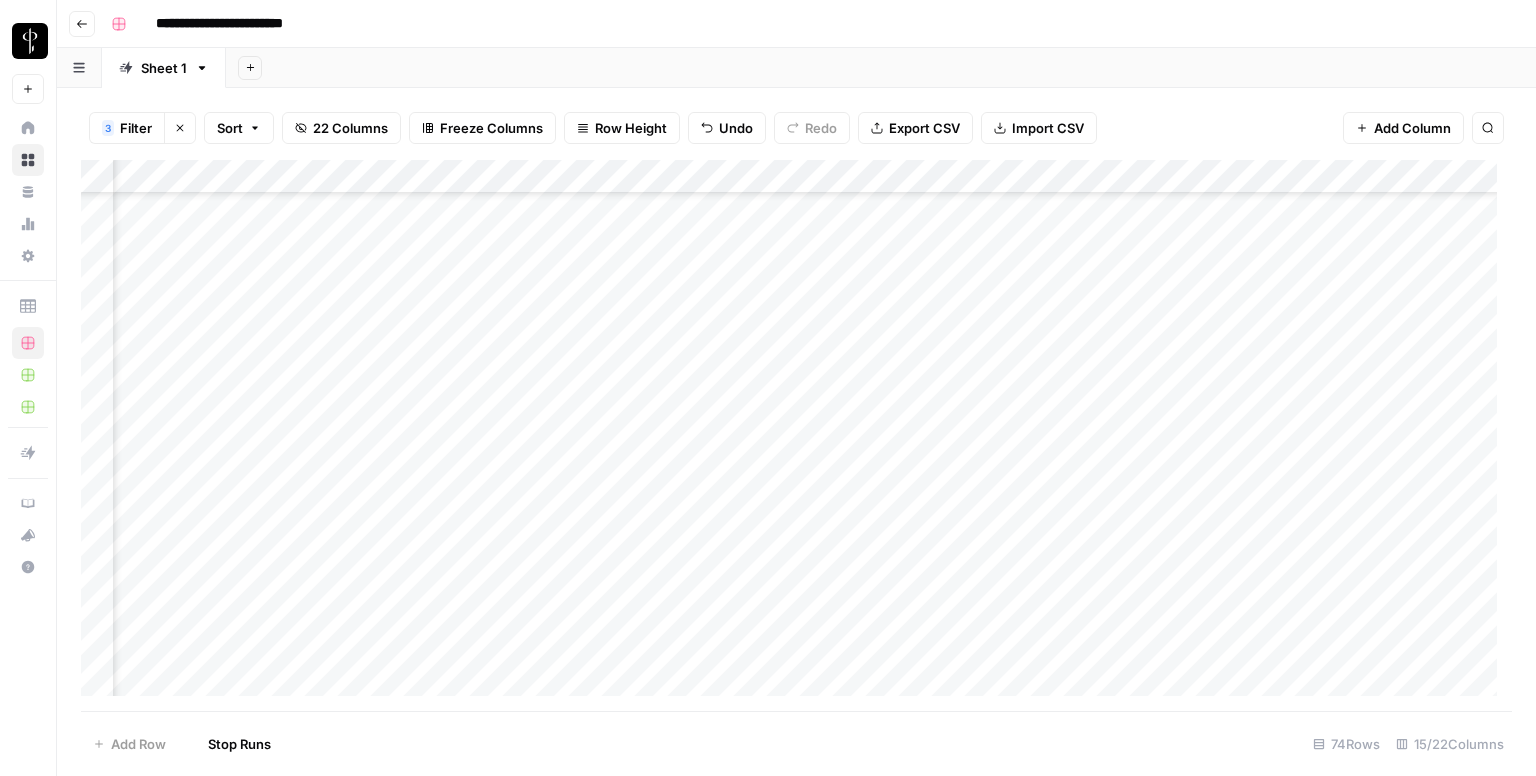 click on "Add Column" at bounding box center [796, 436] 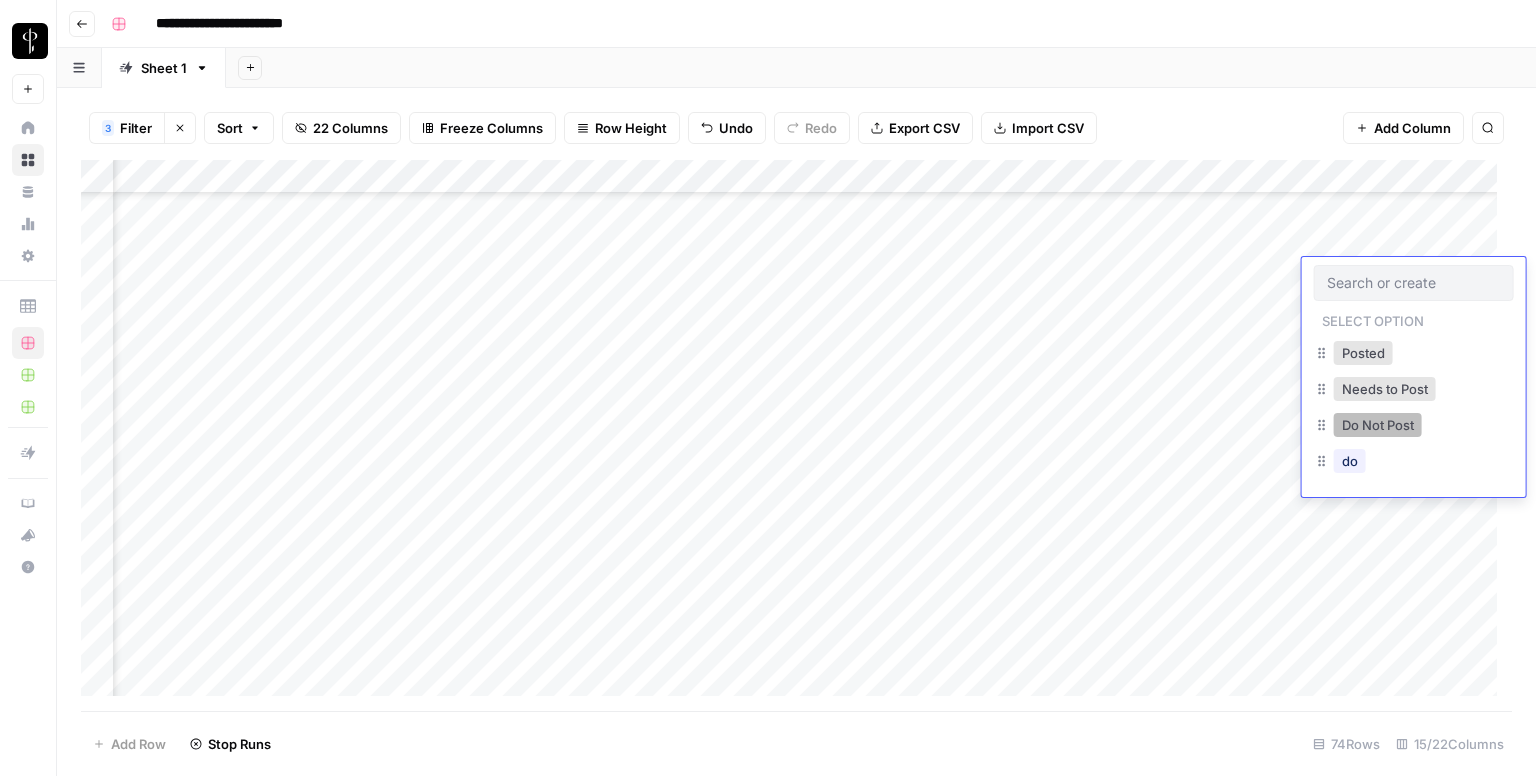 click on "Do Not Post" at bounding box center [1378, 425] 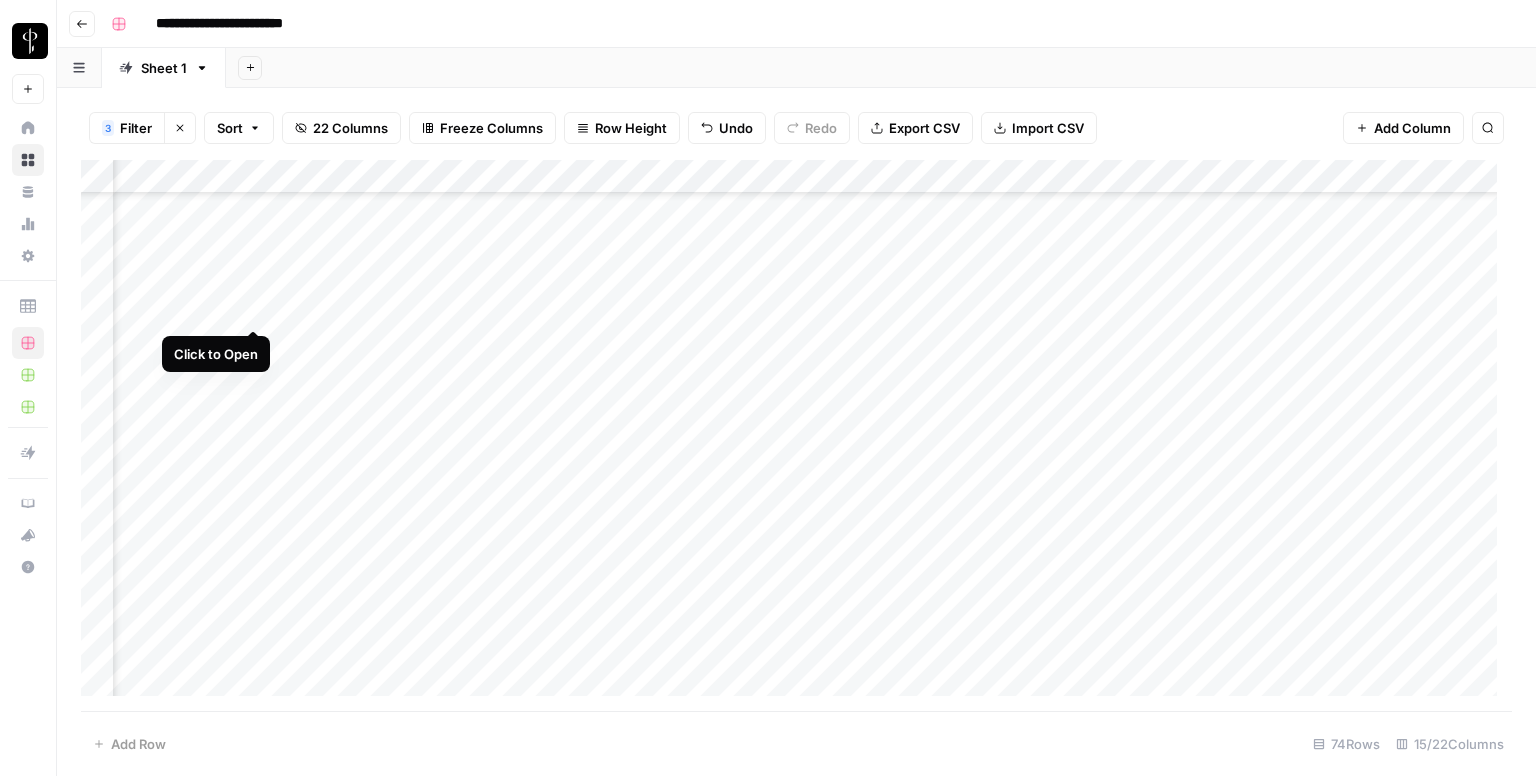 click on "Add Column" at bounding box center [796, 436] 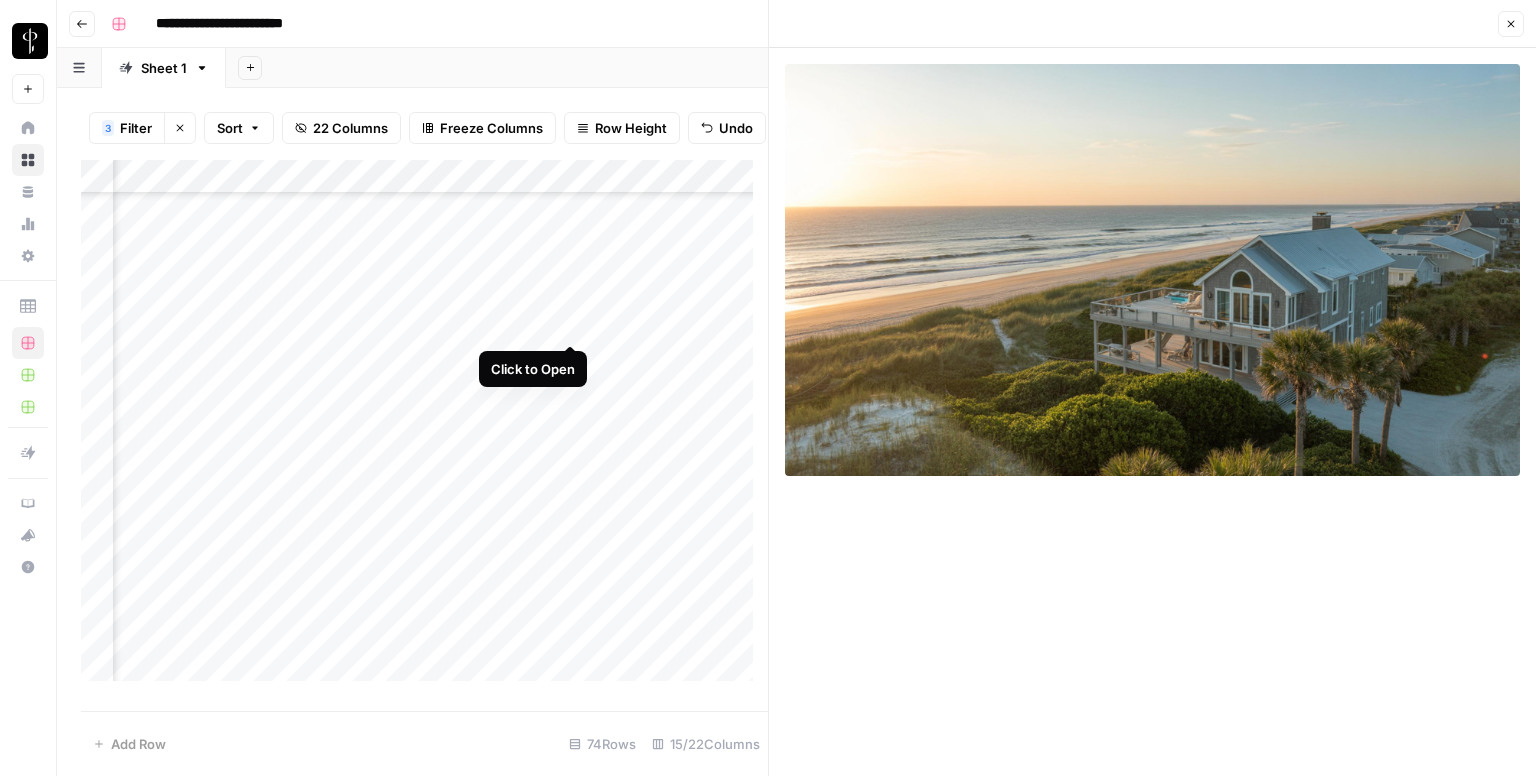 click on "Add Column" at bounding box center (424, 428) 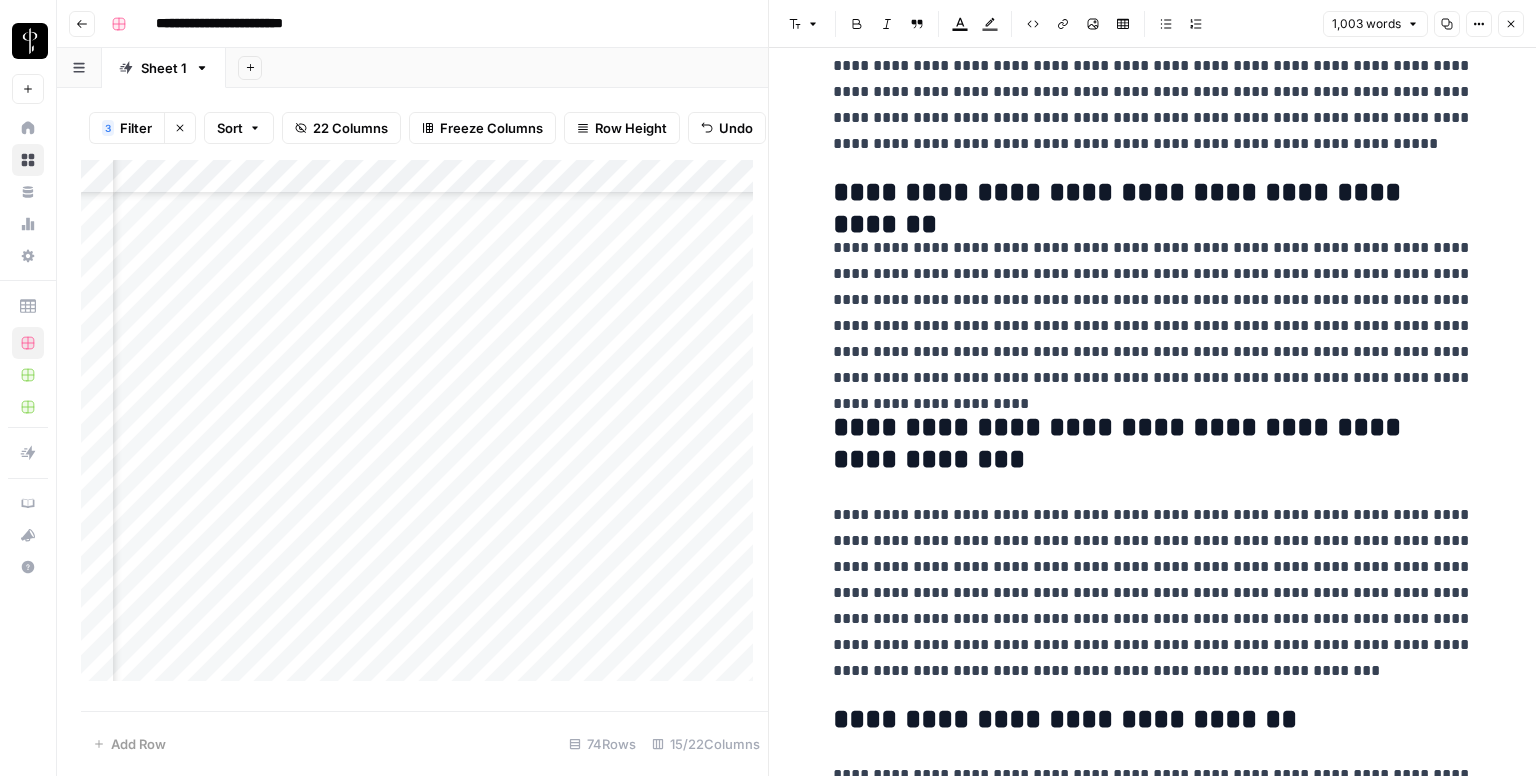 scroll, scrollTop: 2350, scrollLeft: 0, axis: vertical 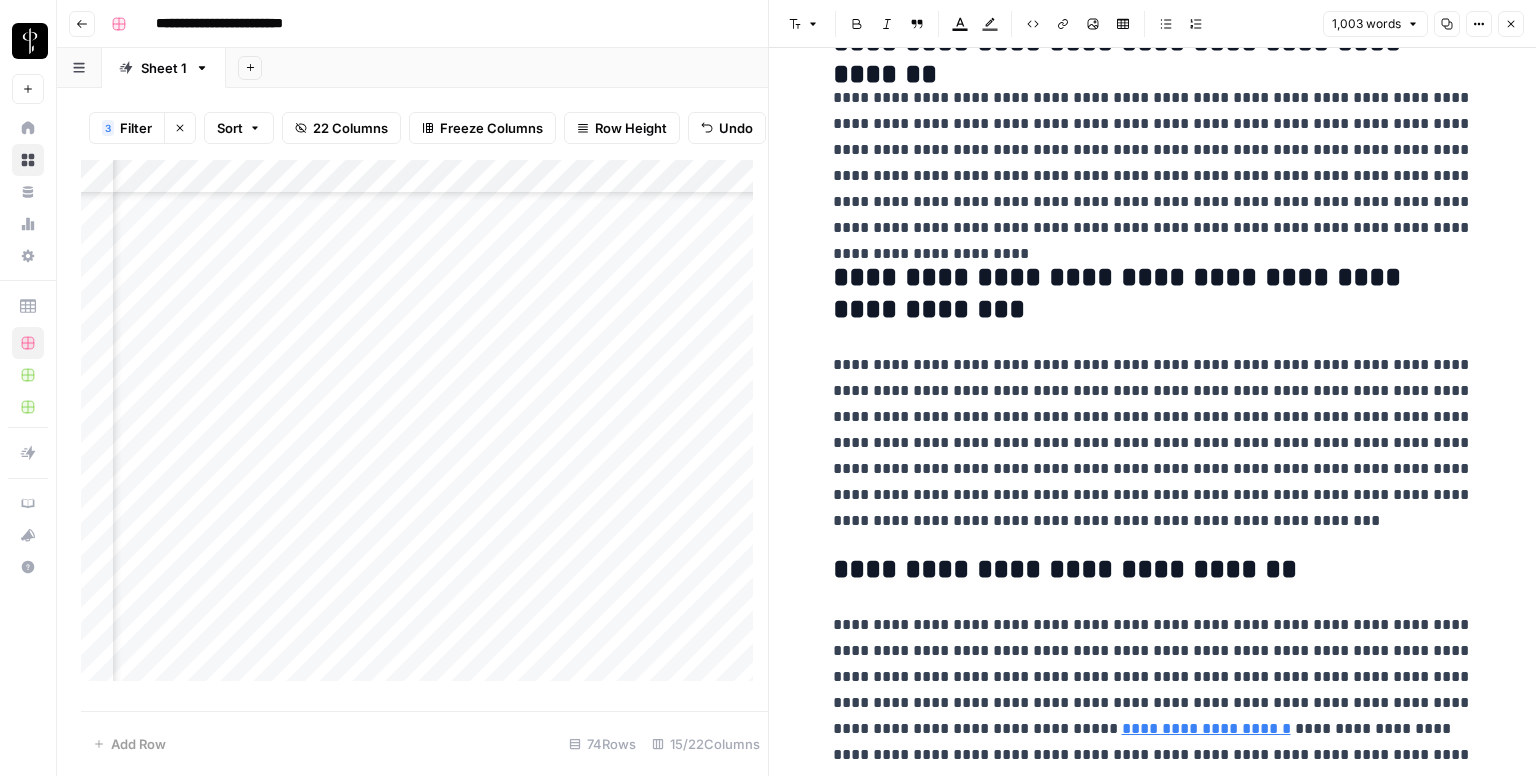 click on "**********" at bounding box center [1153, 690] 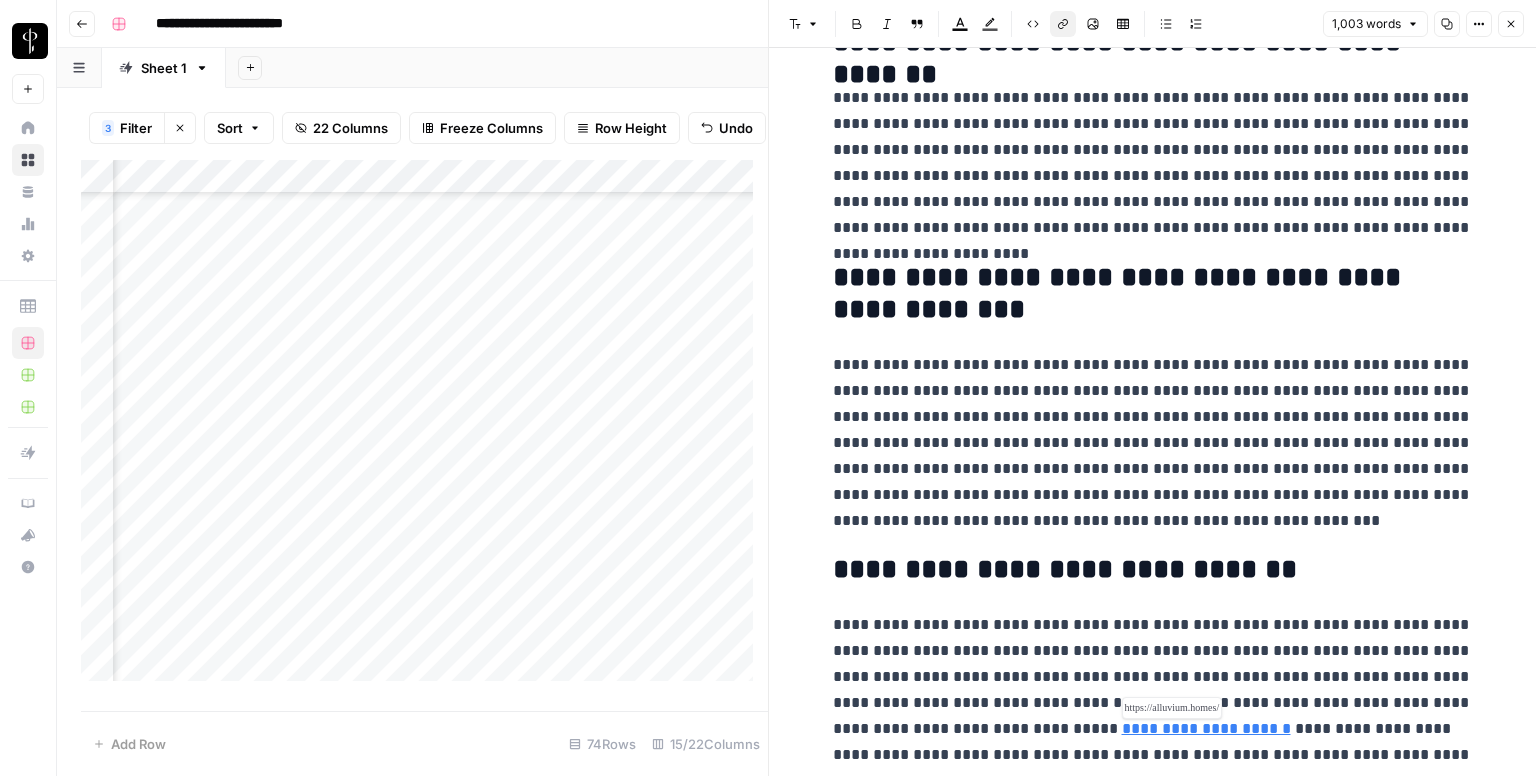 click on "**********" at bounding box center (1206, 728) 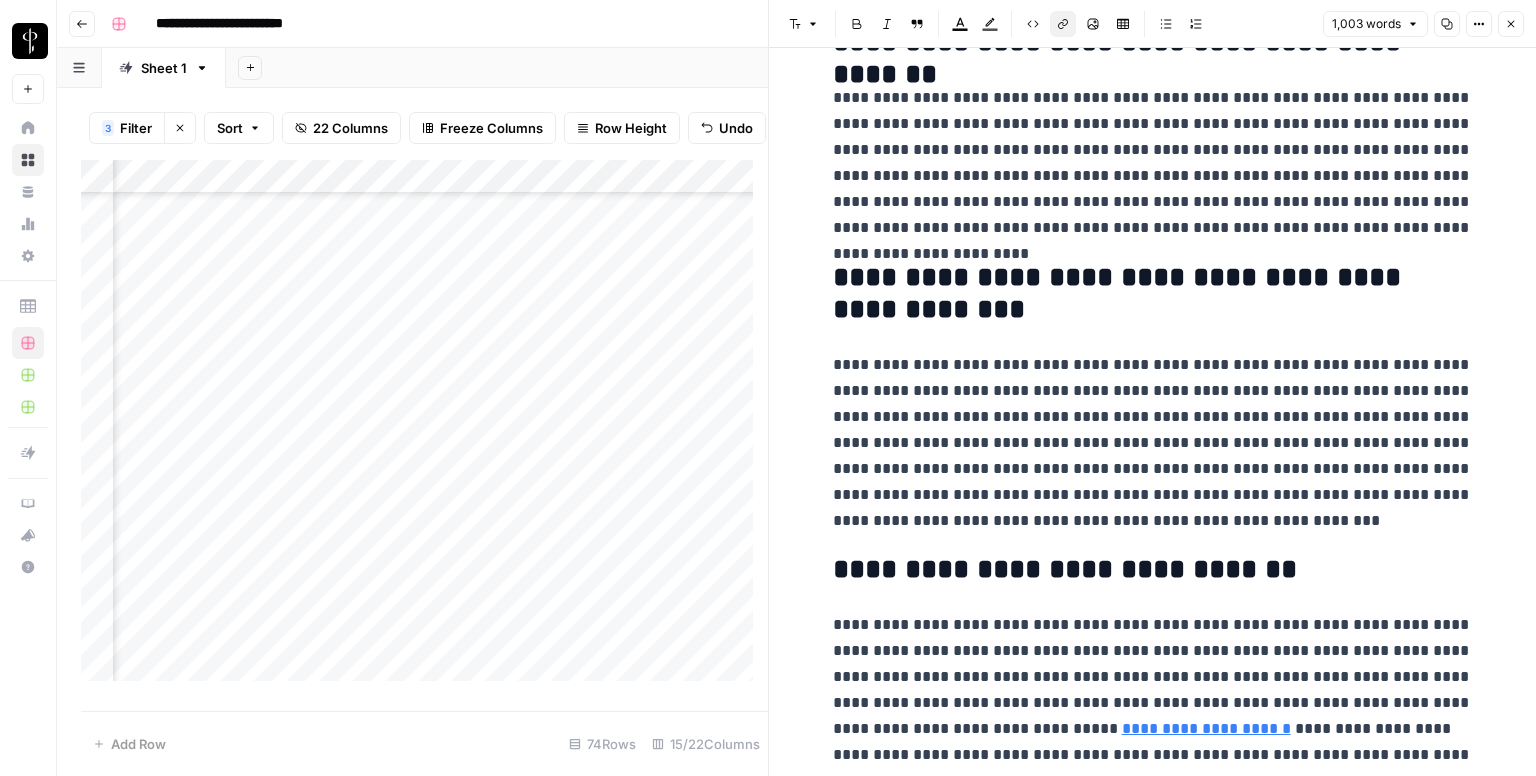 click on "Close" at bounding box center [1511, 24] 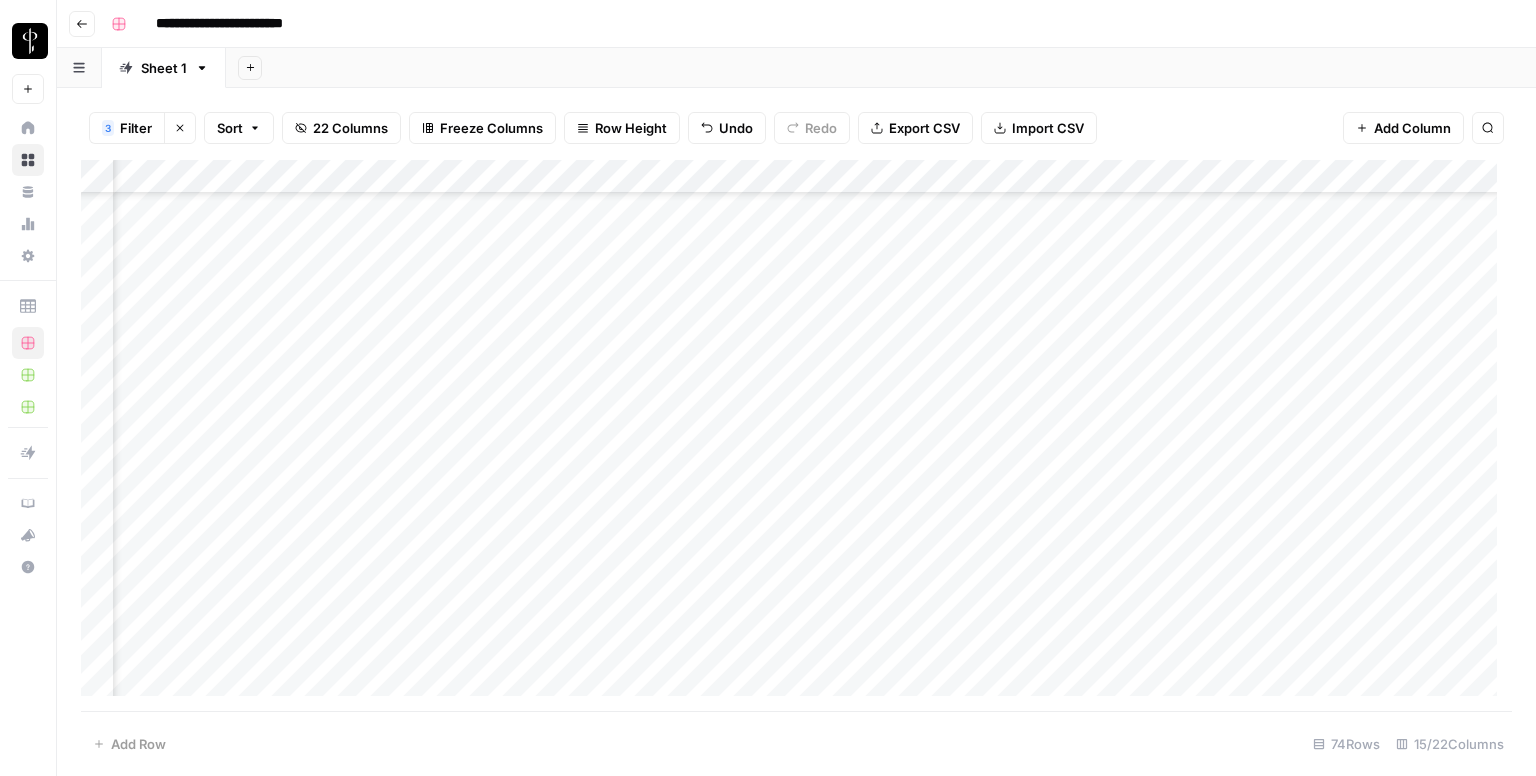 click on "Add Column" at bounding box center [796, 436] 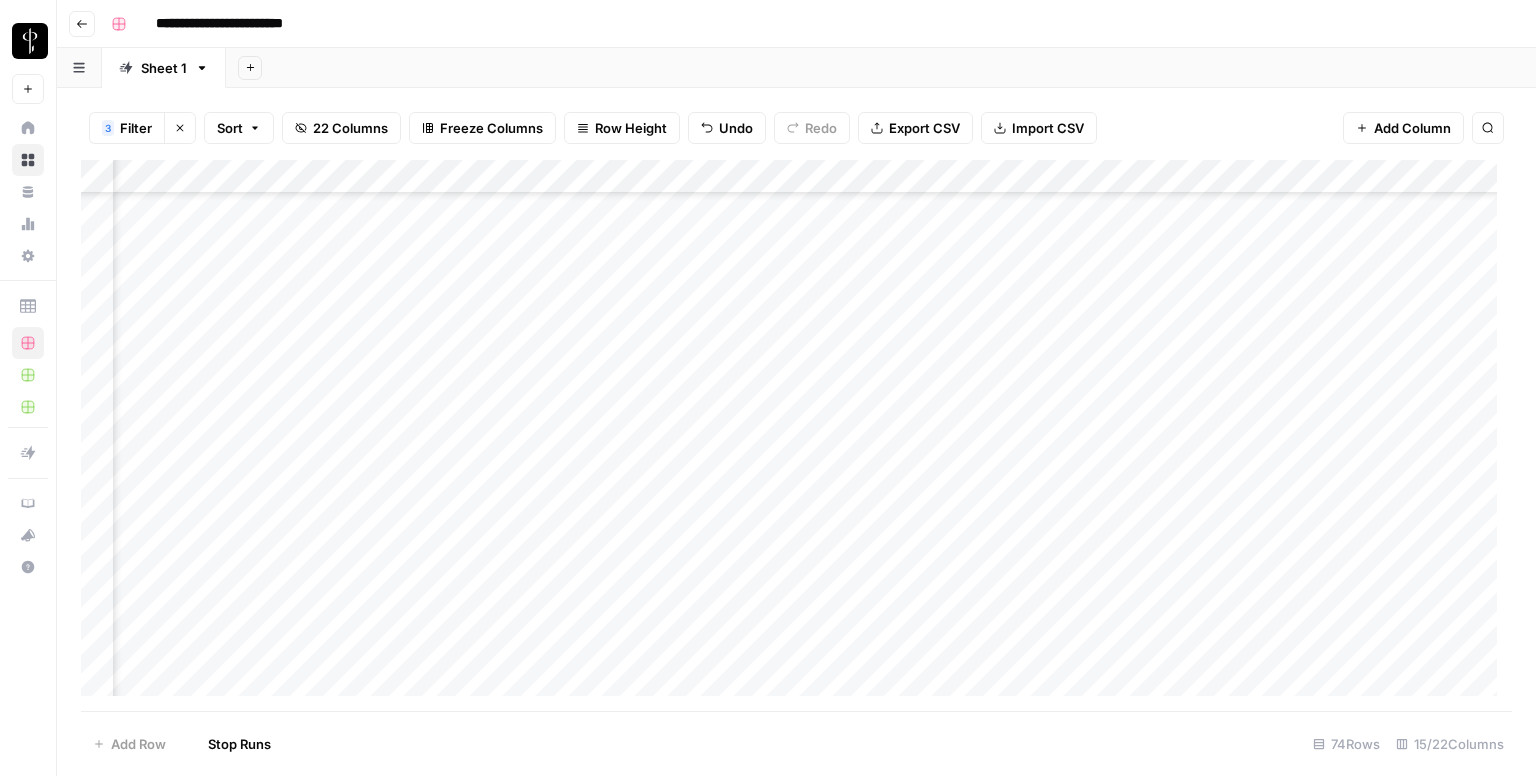 click on "Add Column" at bounding box center (796, 436) 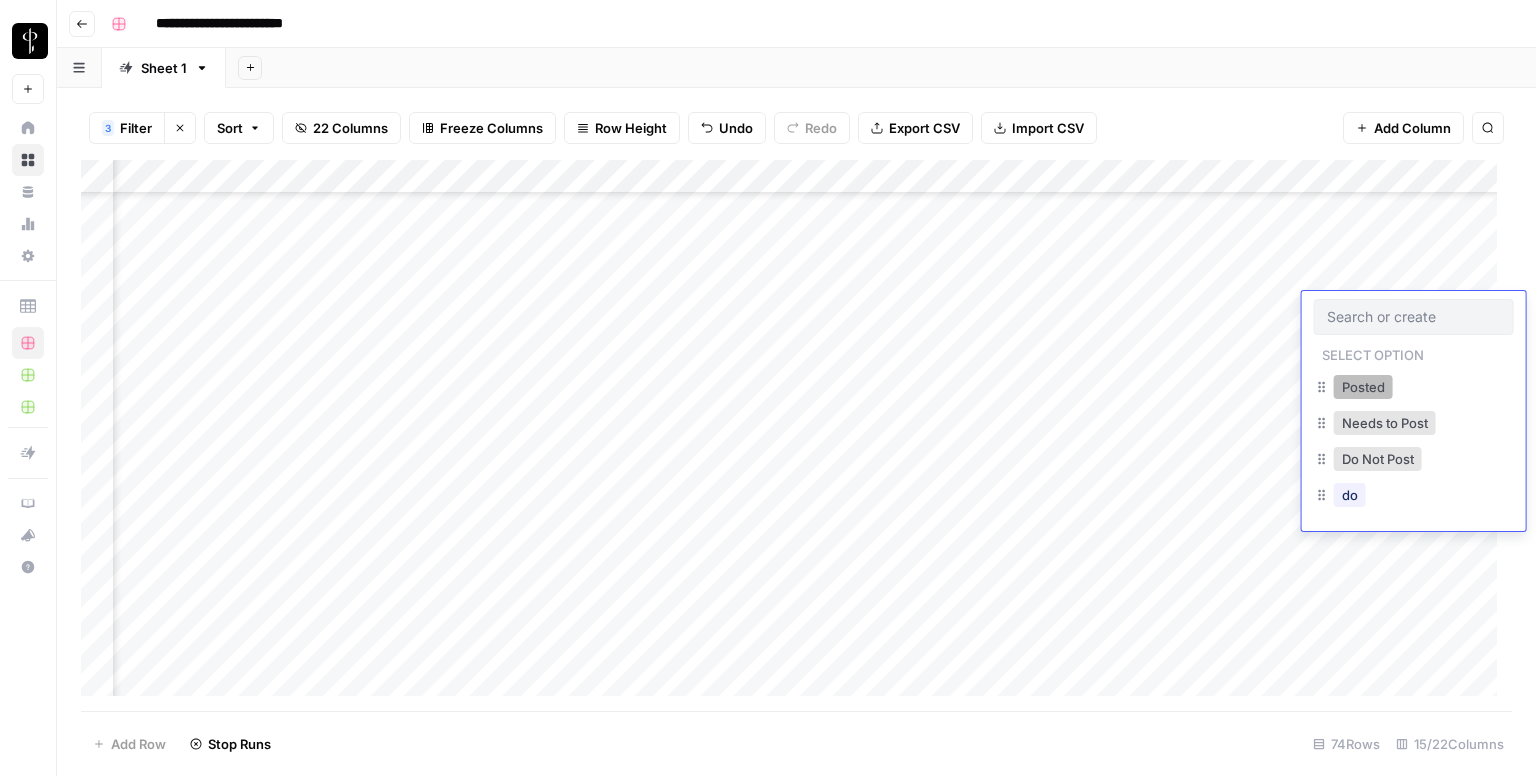 click on "Posted" at bounding box center (1363, 387) 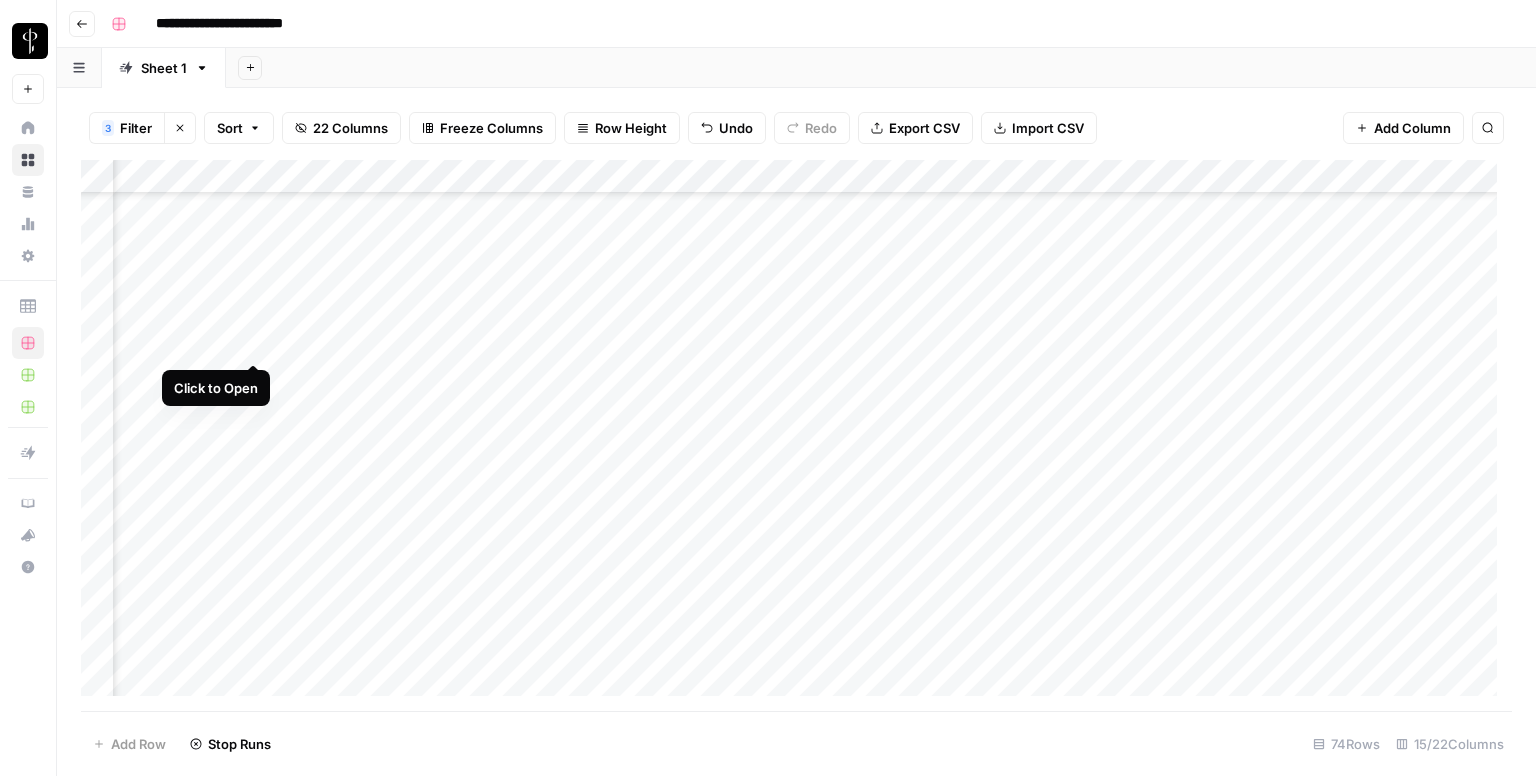 click on "Add Column" at bounding box center (796, 436) 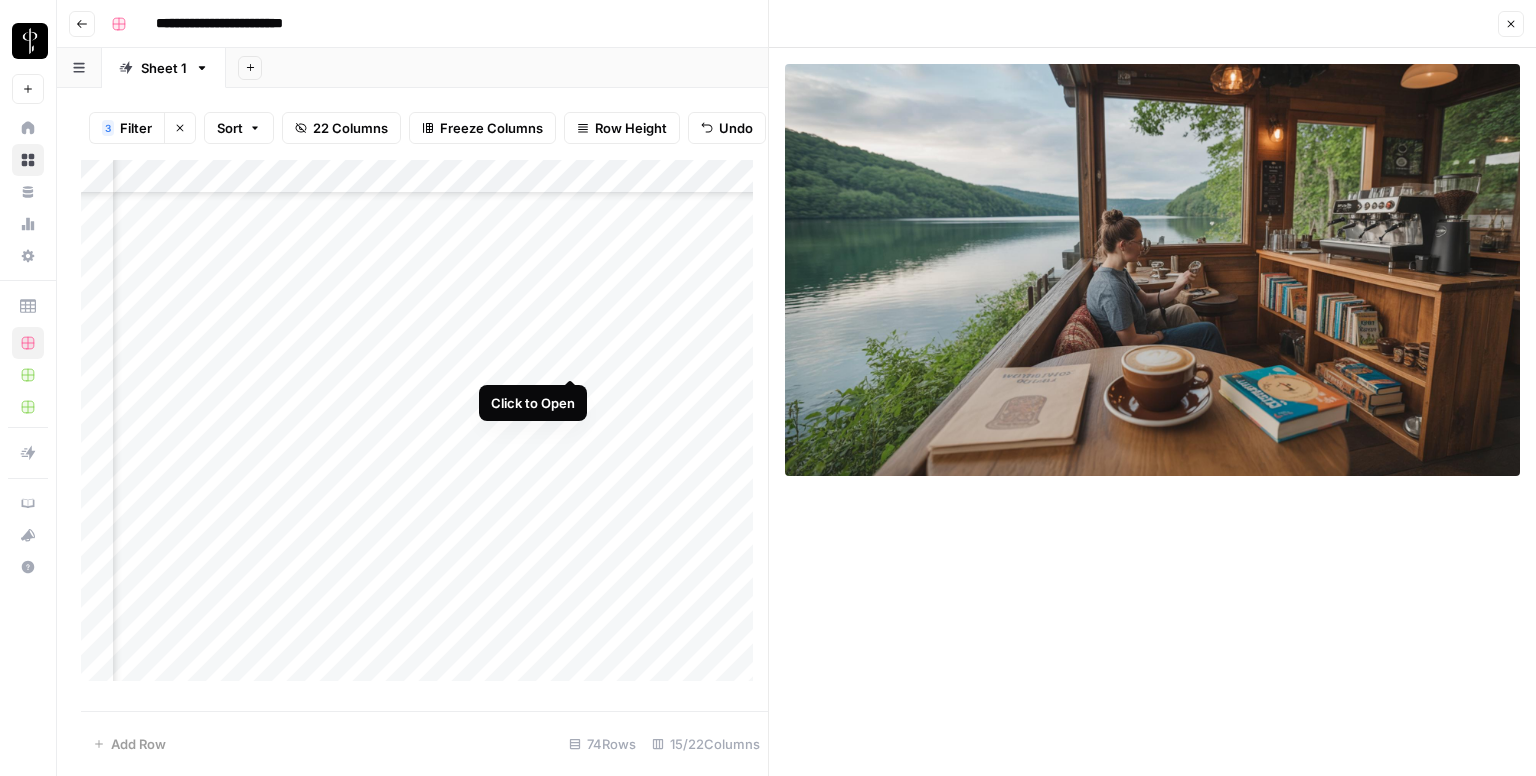 click on "Add Column" at bounding box center (424, 428) 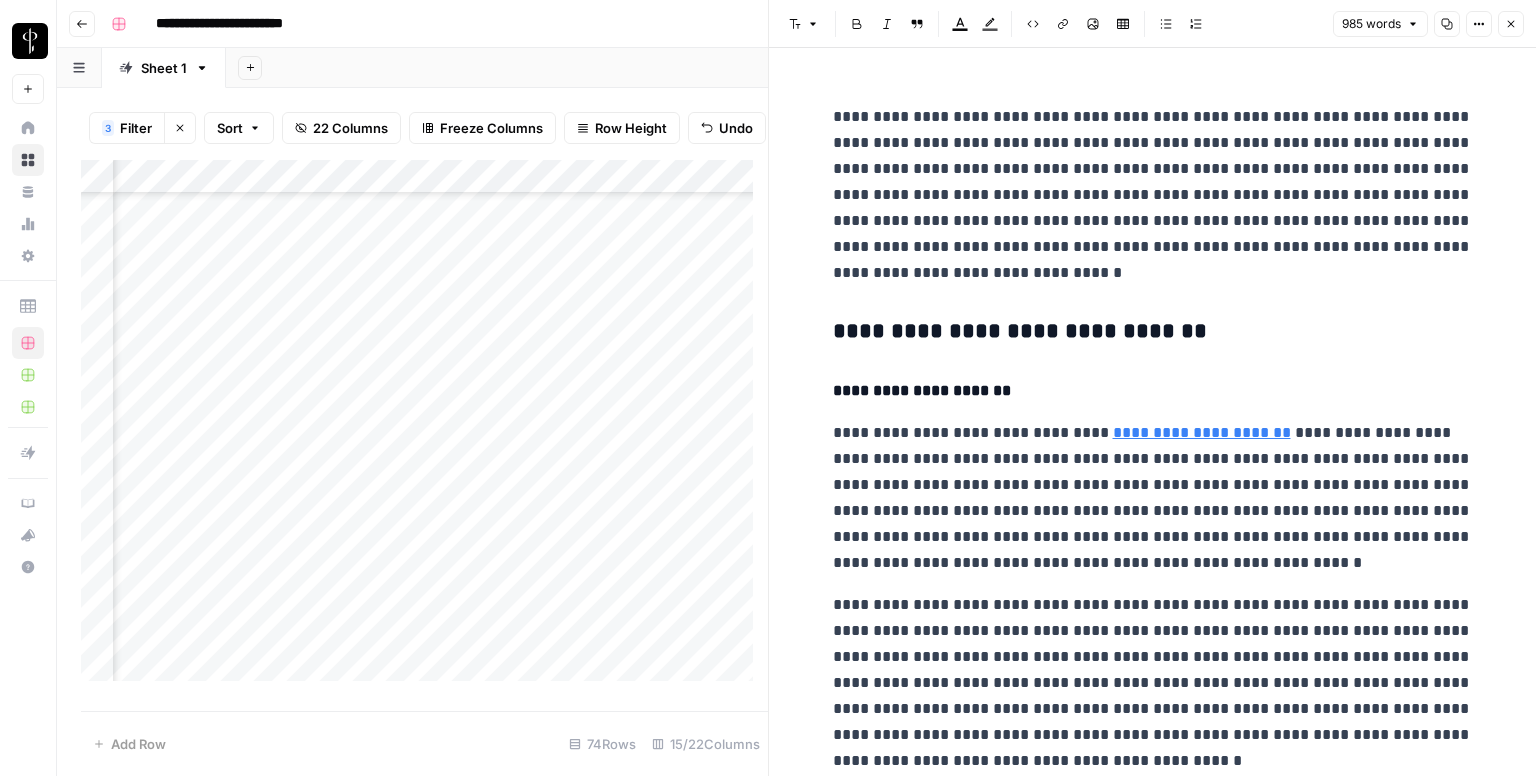 click on "**********" at bounding box center (1153, 332) 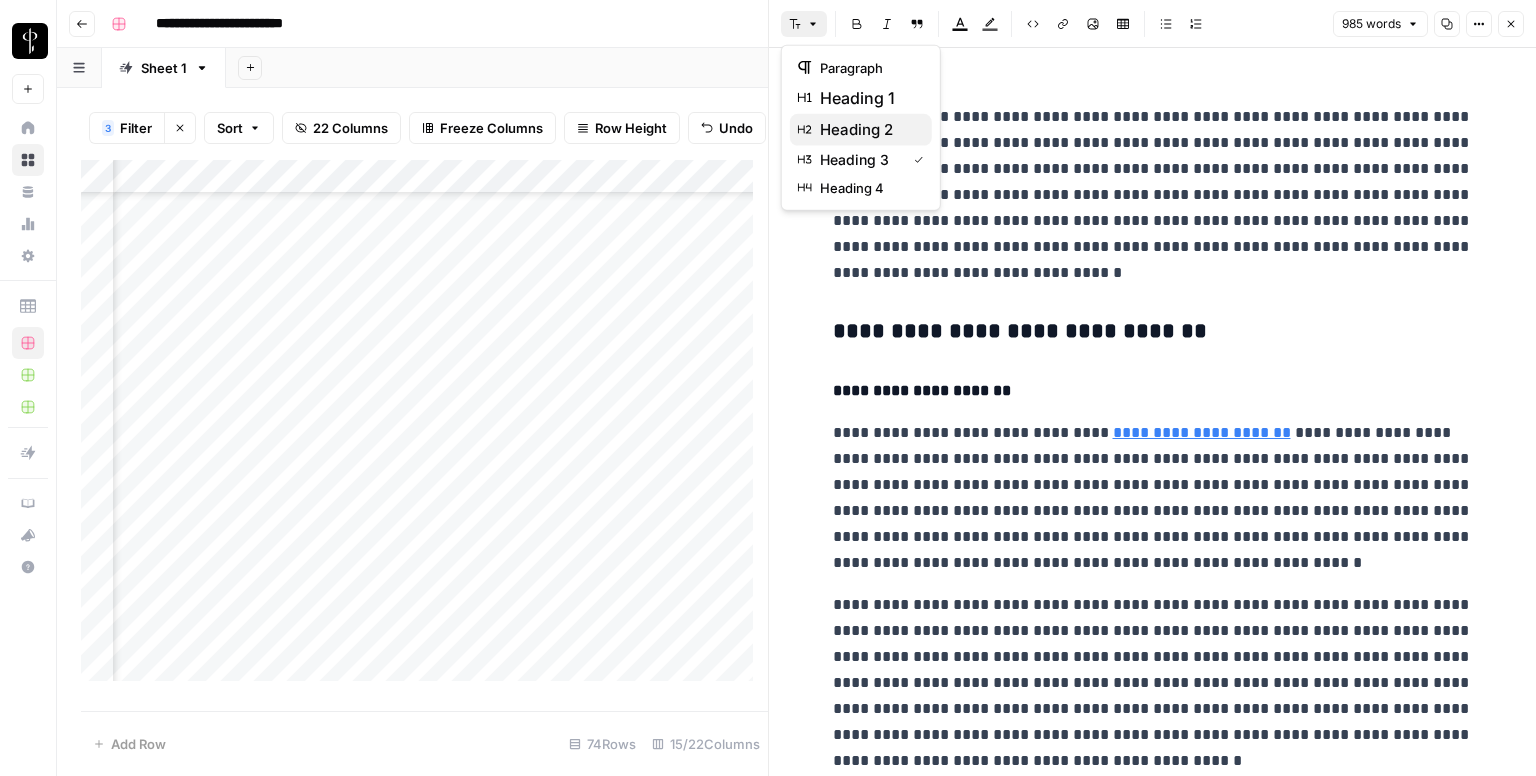 click on "heading 2" at bounding box center [868, 130] 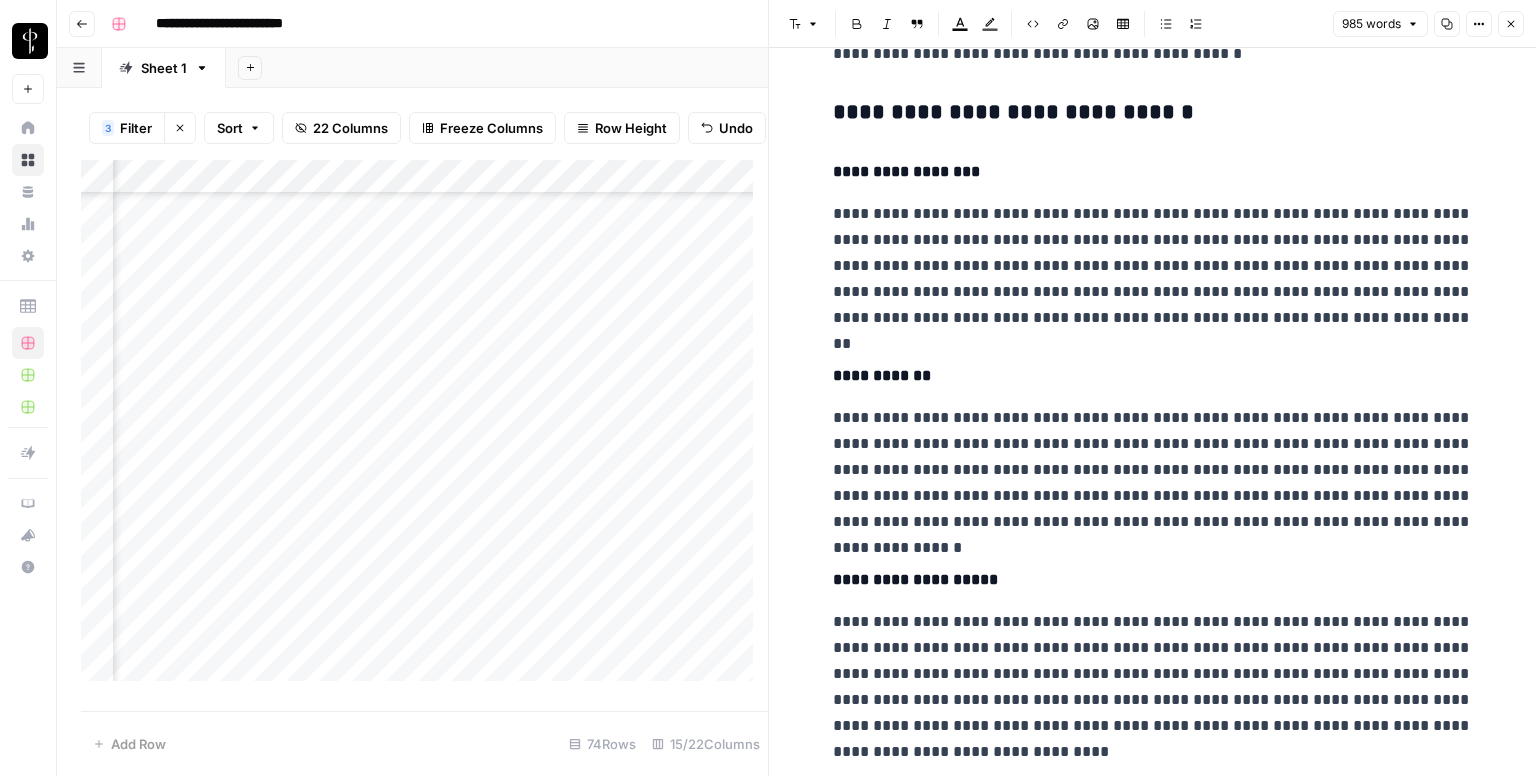 scroll, scrollTop: 700, scrollLeft: 0, axis: vertical 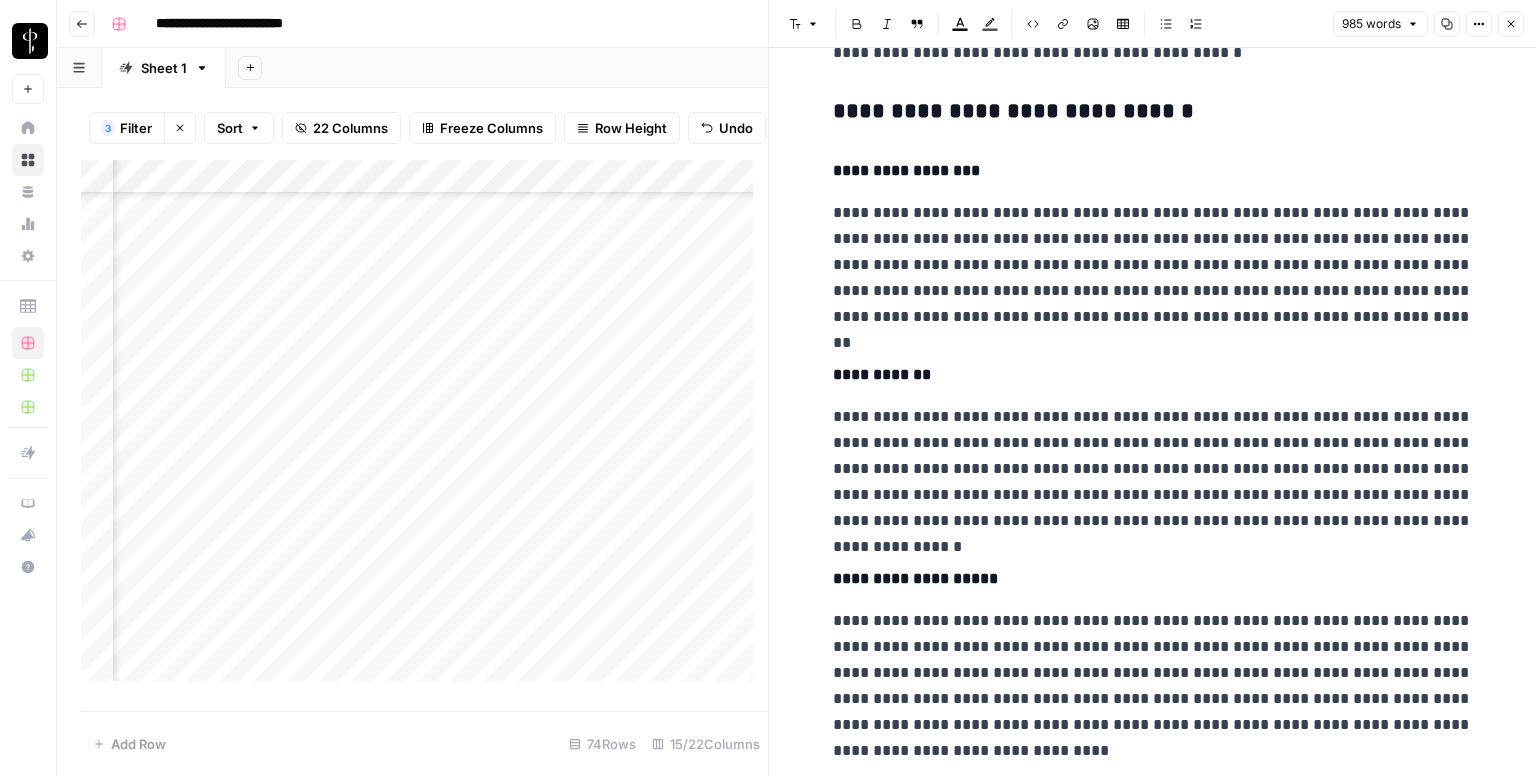 drag, startPoint x: 907, startPoint y: 125, endPoint x: 868, endPoint y: 97, distance: 48.010414 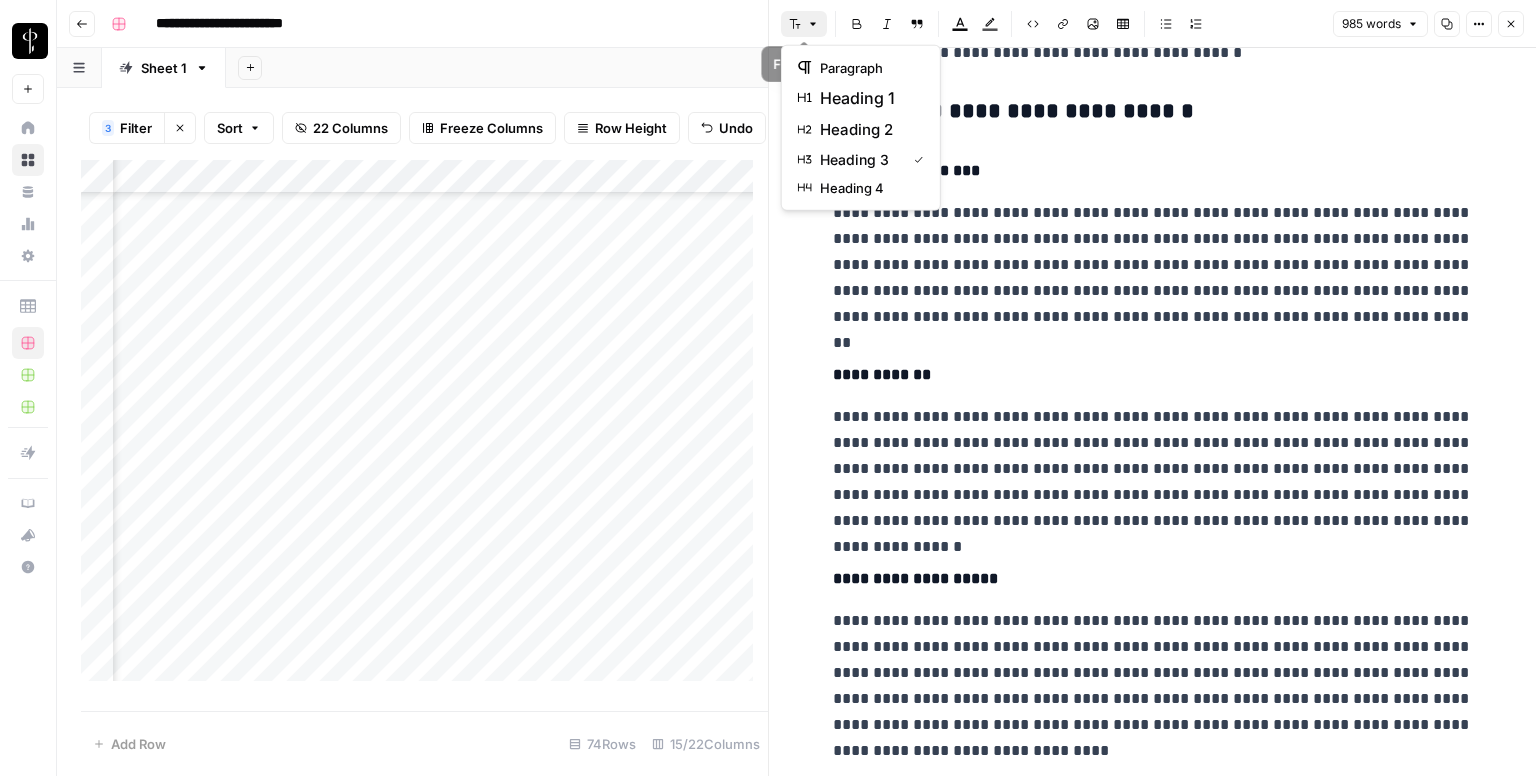 click on "Font style" at bounding box center [804, 24] 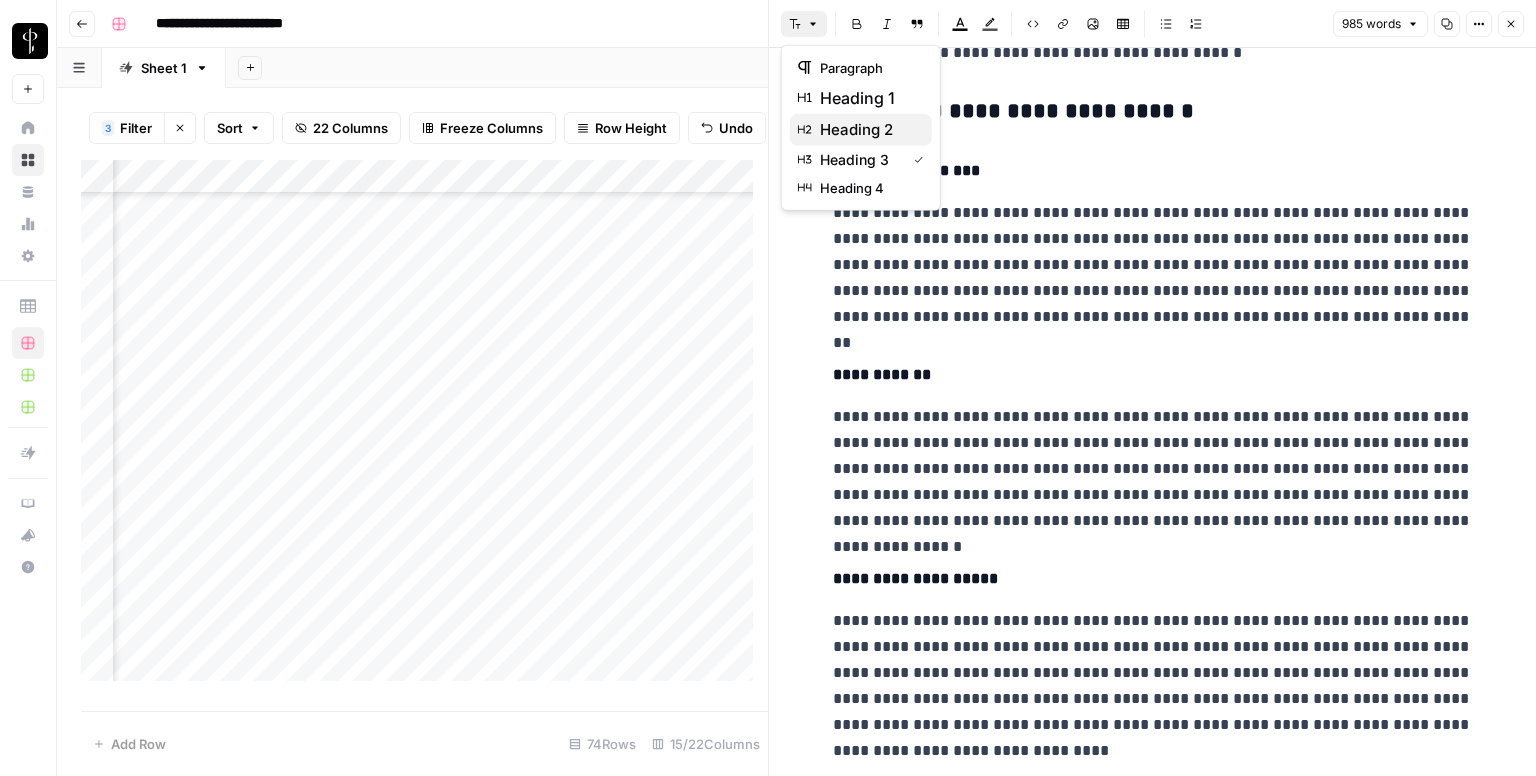 click on "heading 2" at bounding box center [868, 130] 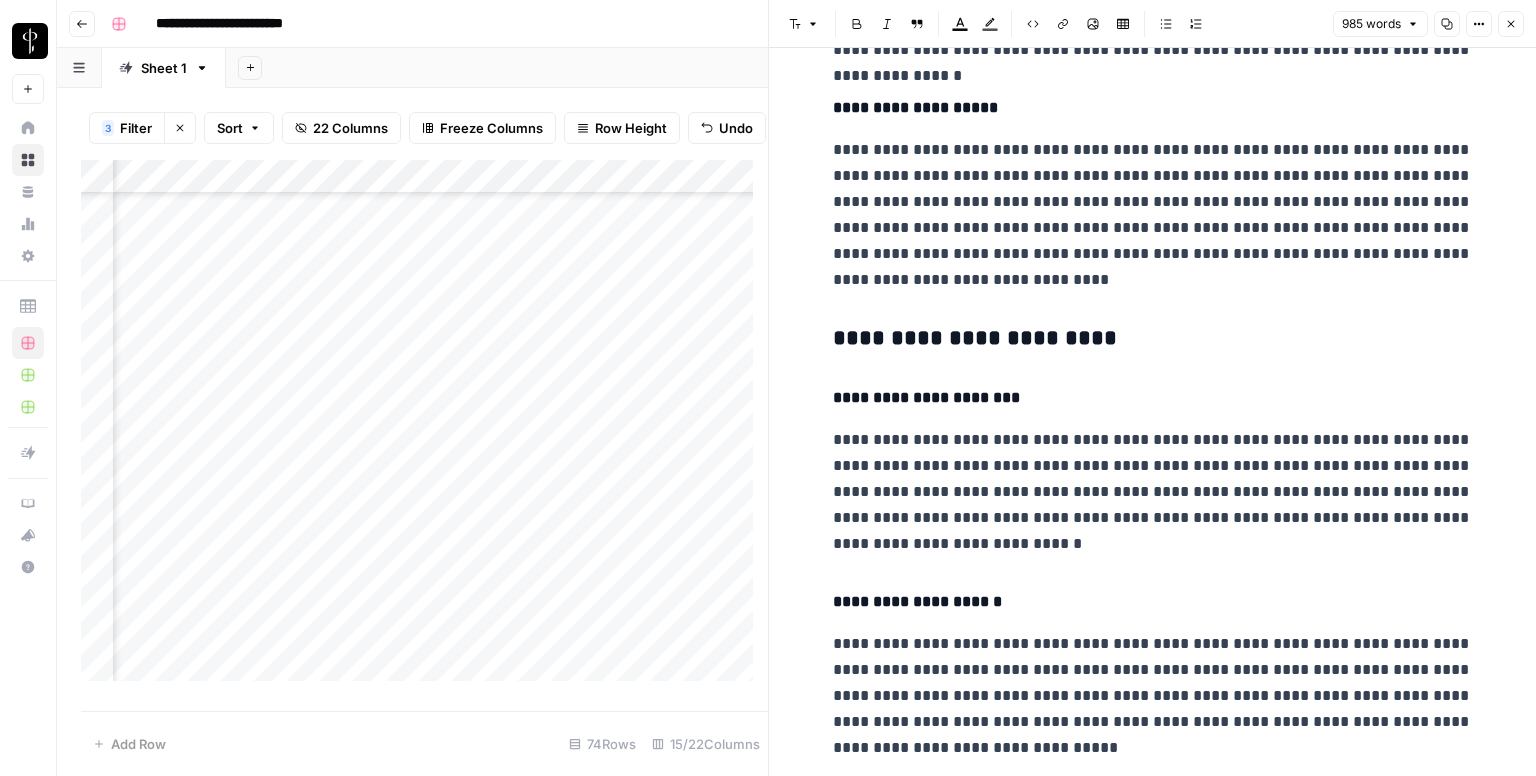 scroll, scrollTop: 1200, scrollLeft: 0, axis: vertical 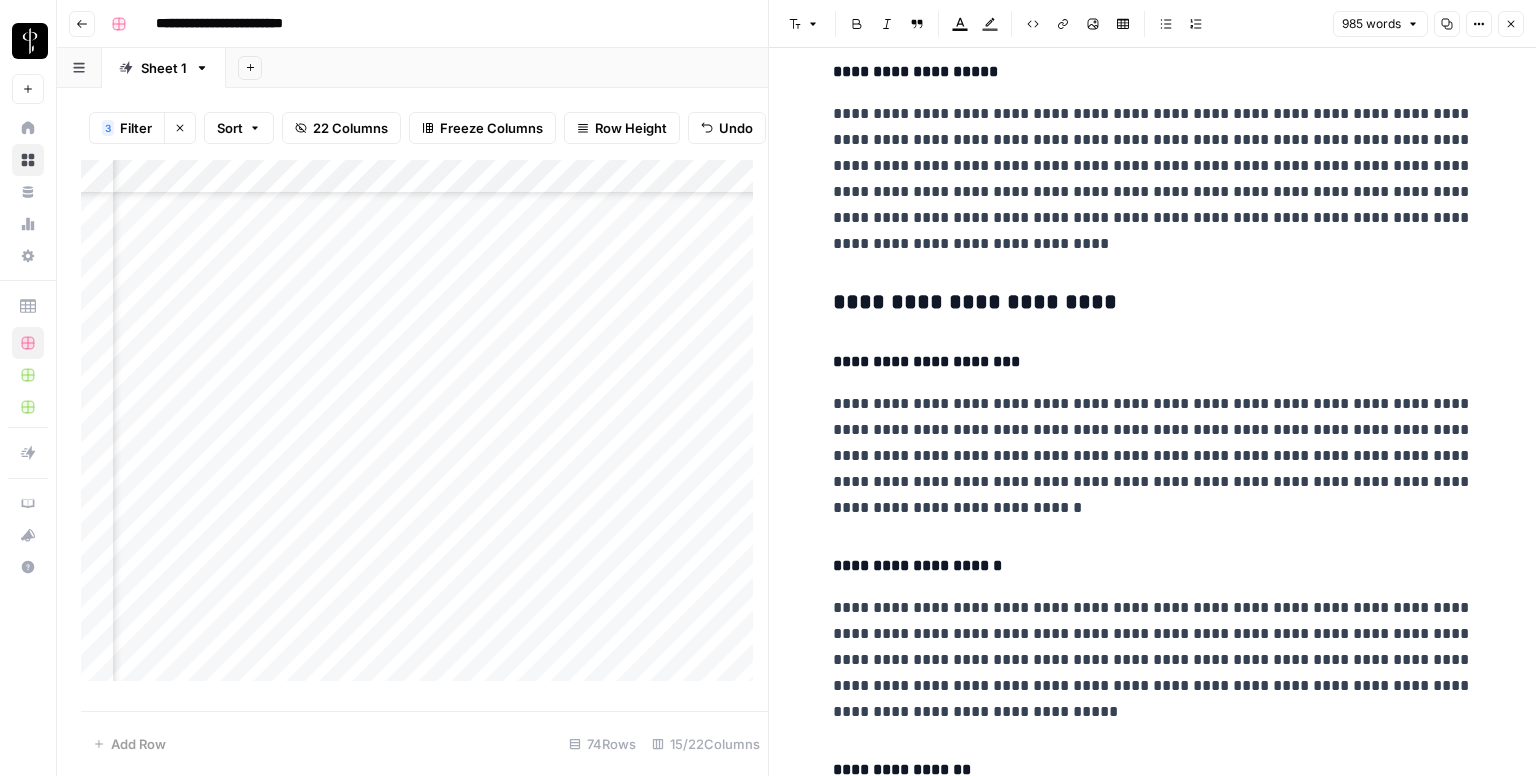 click on "**********" at bounding box center [1153, 303] 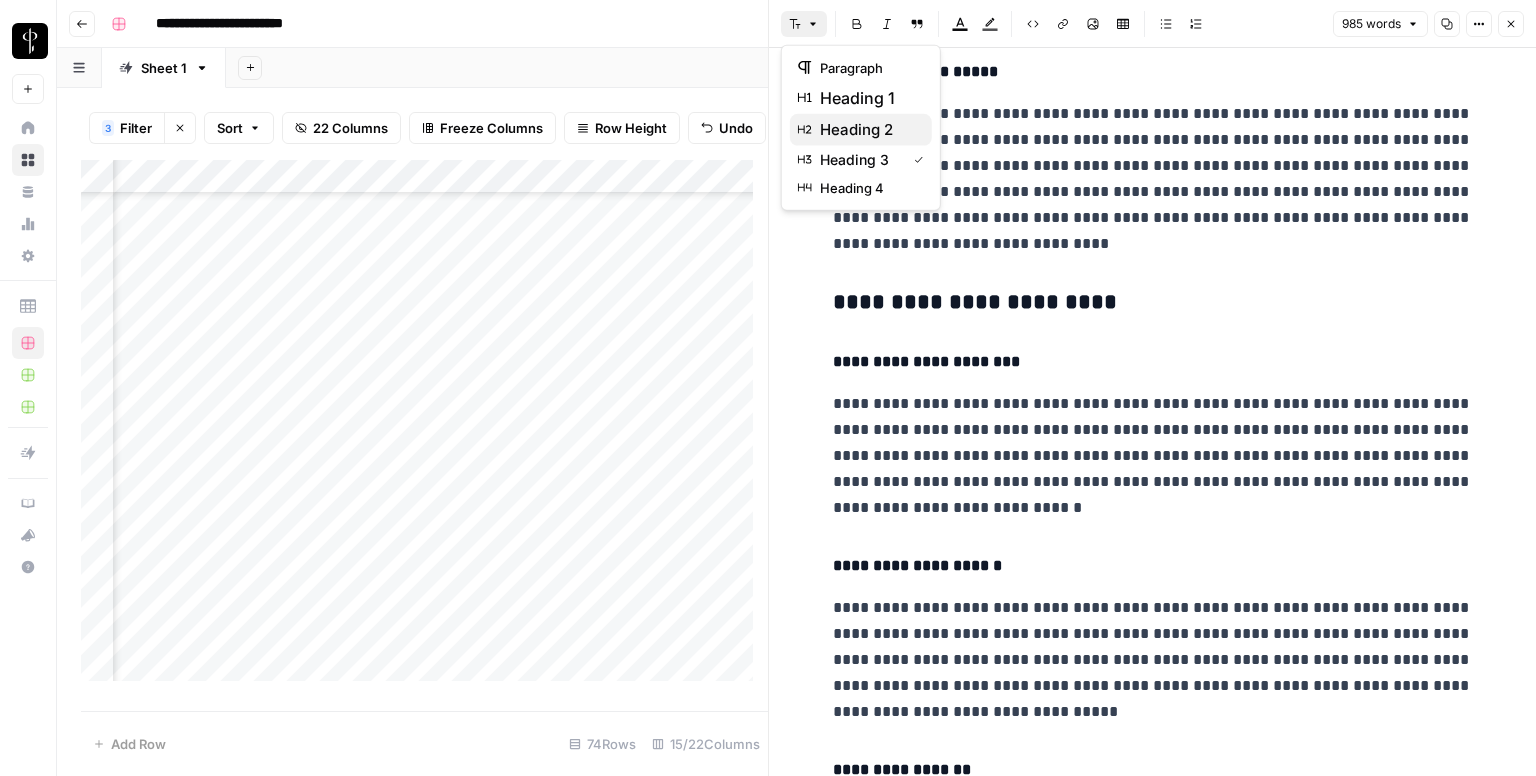 click on "heading 2" at bounding box center (868, 130) 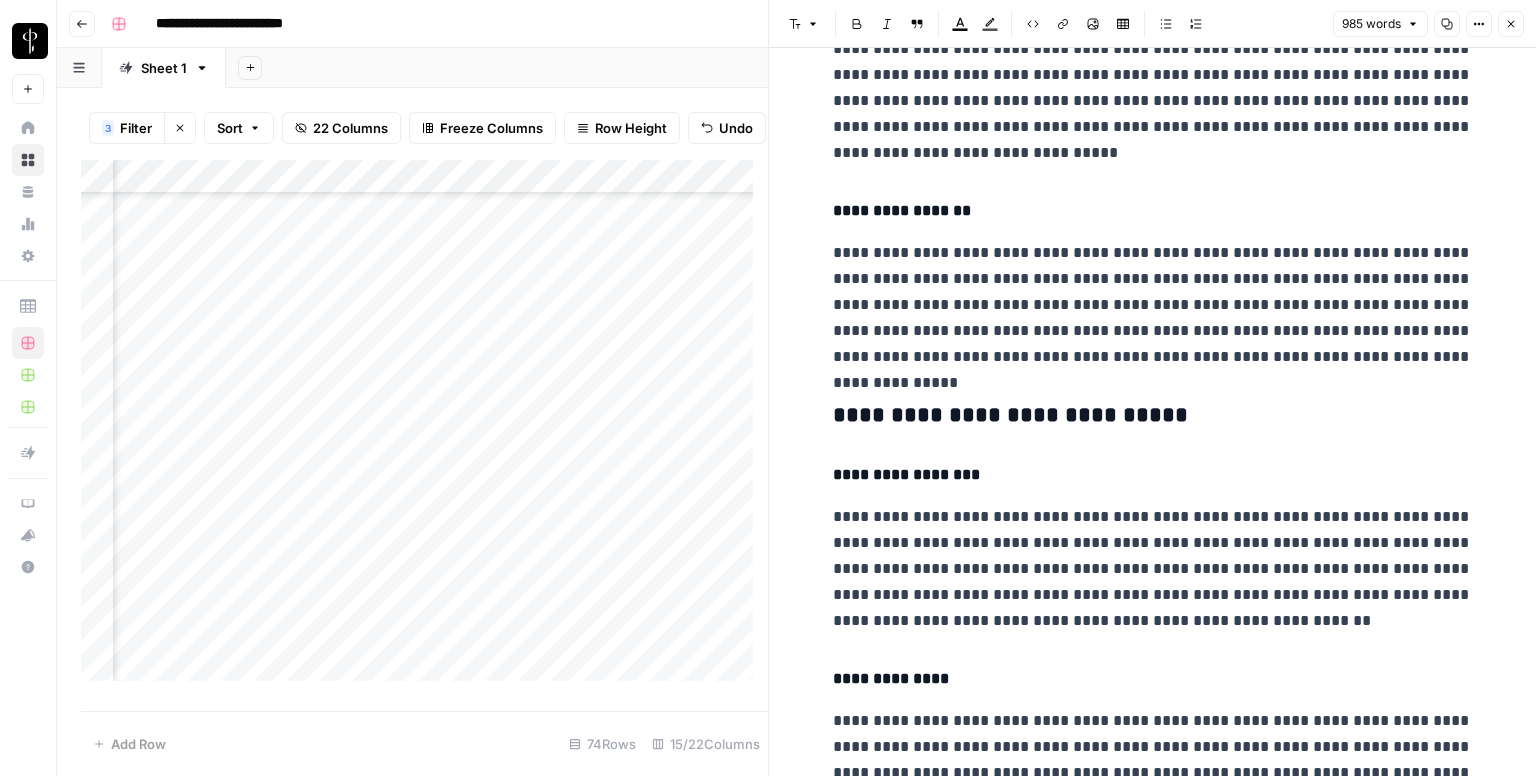 scroll, scrollTop: 1800, scrollLeft: 0, axis: vertical 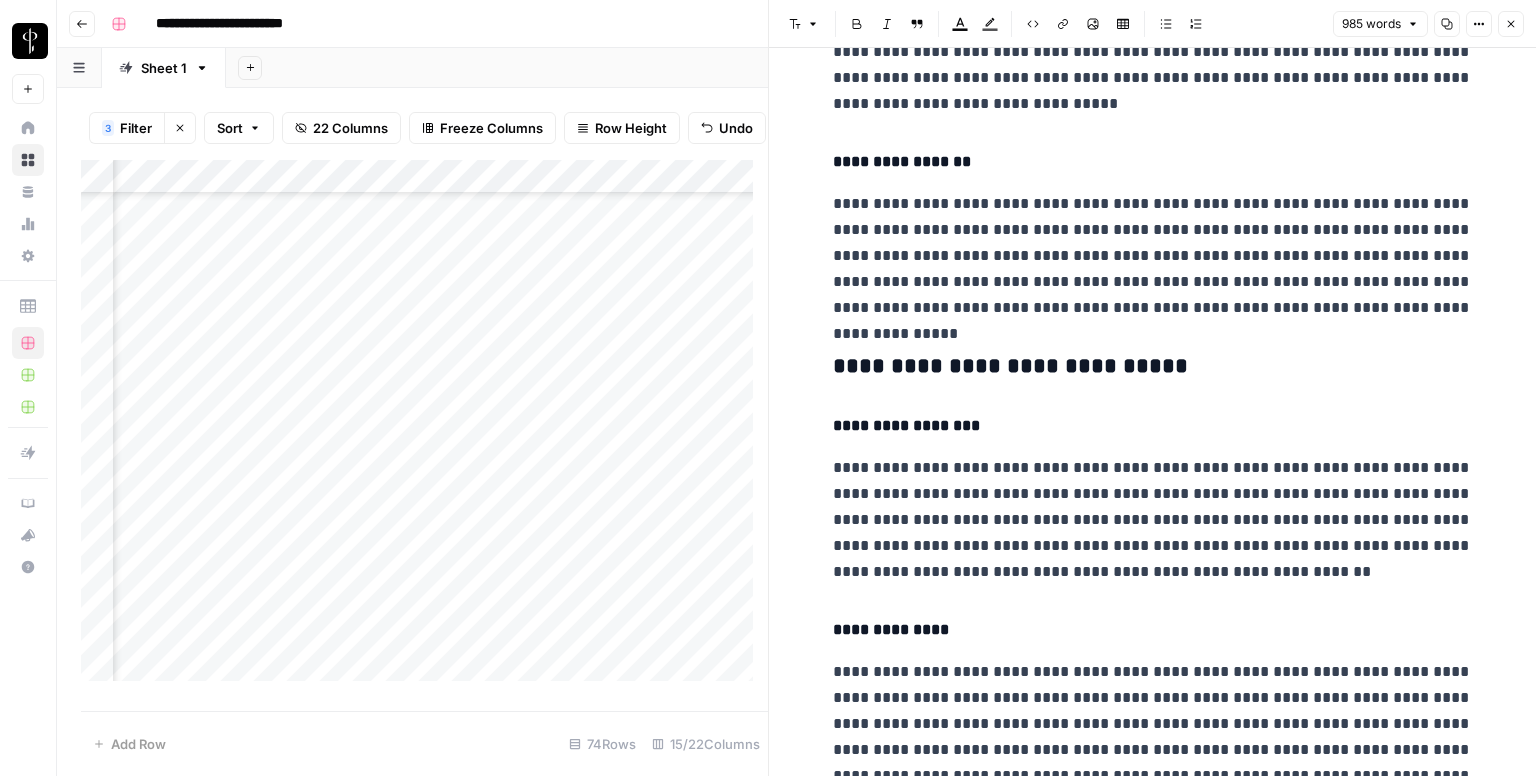 click on "**********" at bounding box center (1153, 367) 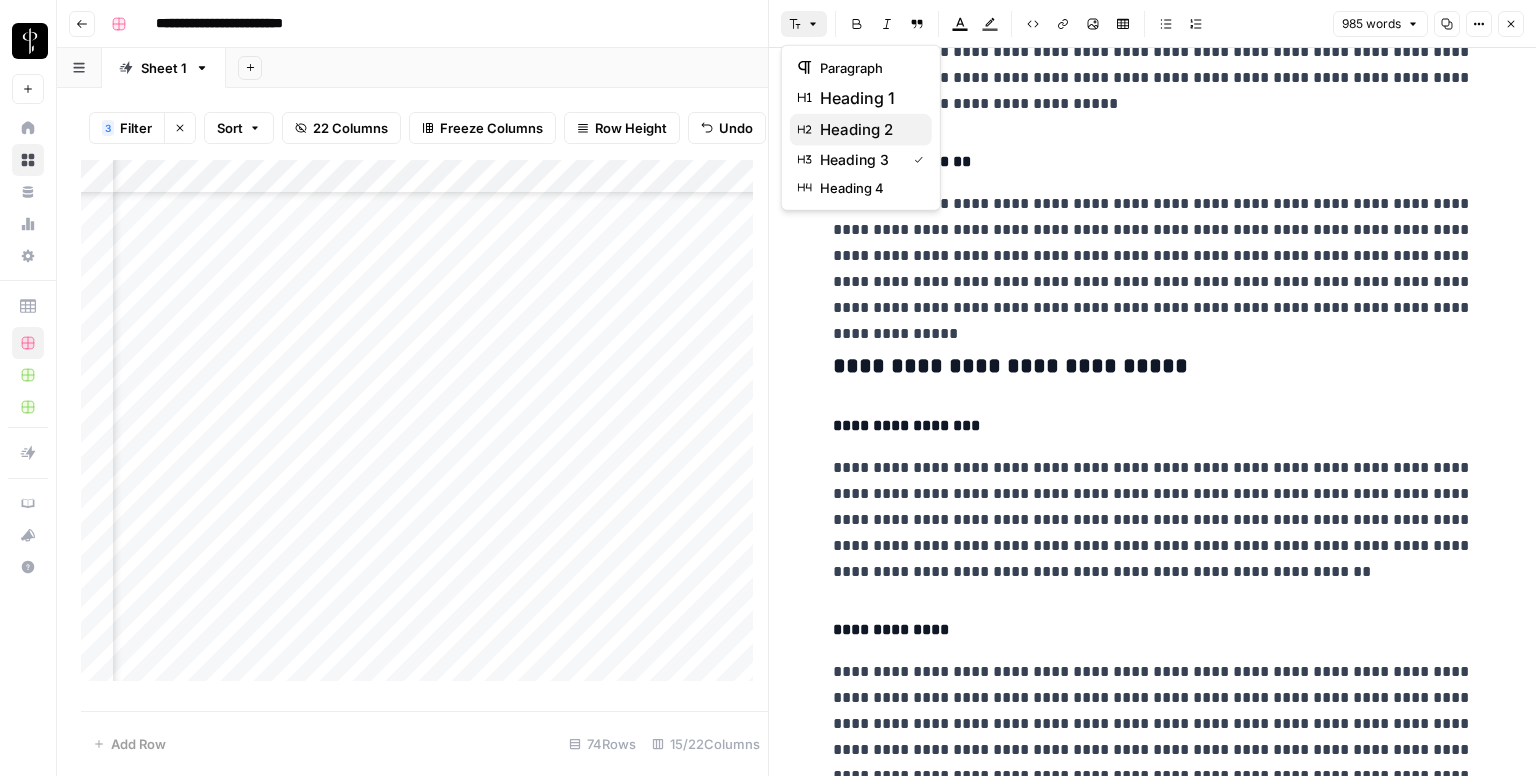 click on "heading 2" at bounding box center (868, 130) 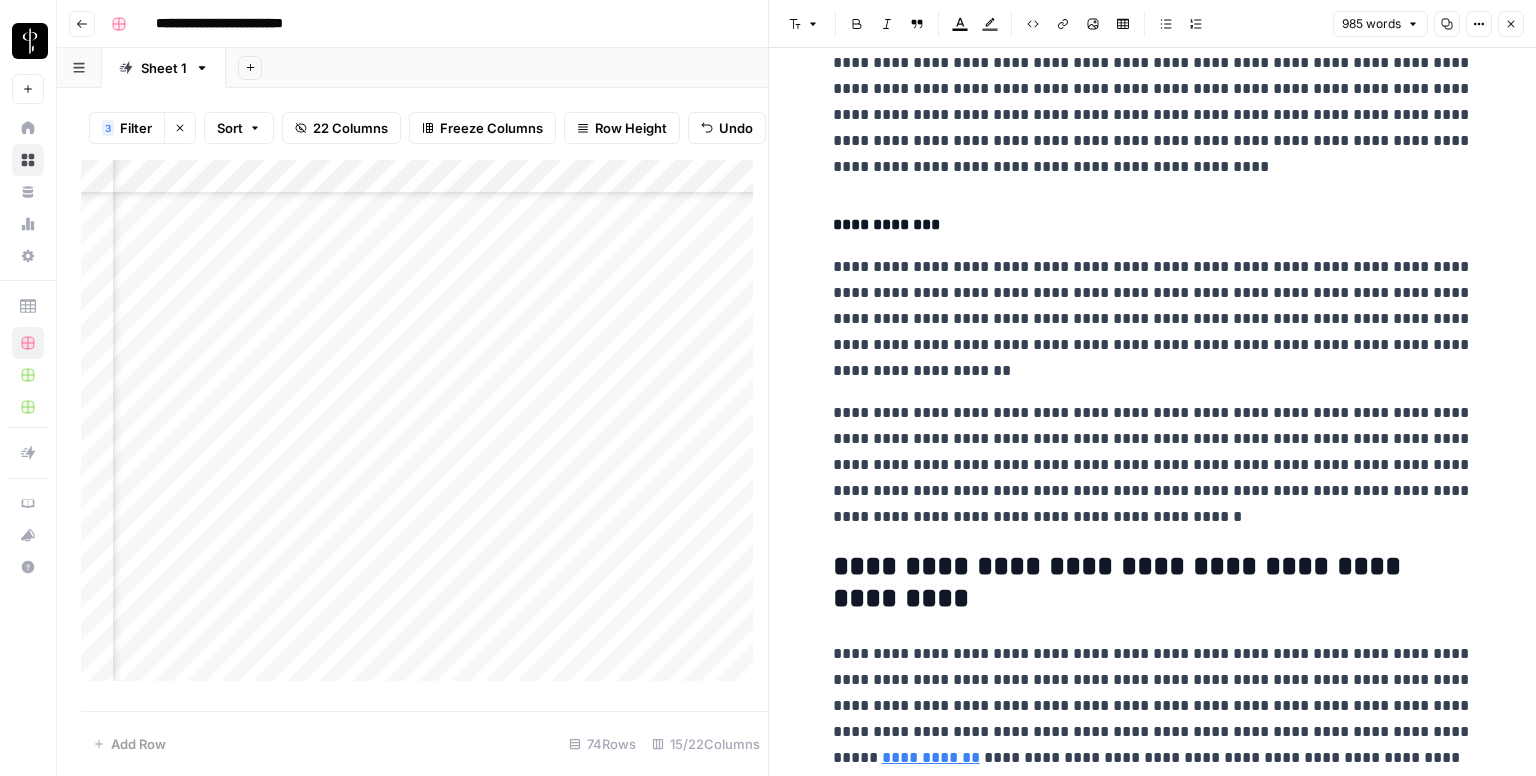 scroll, scrollTop: 2456, scrollLeft: 0, axis: vertical 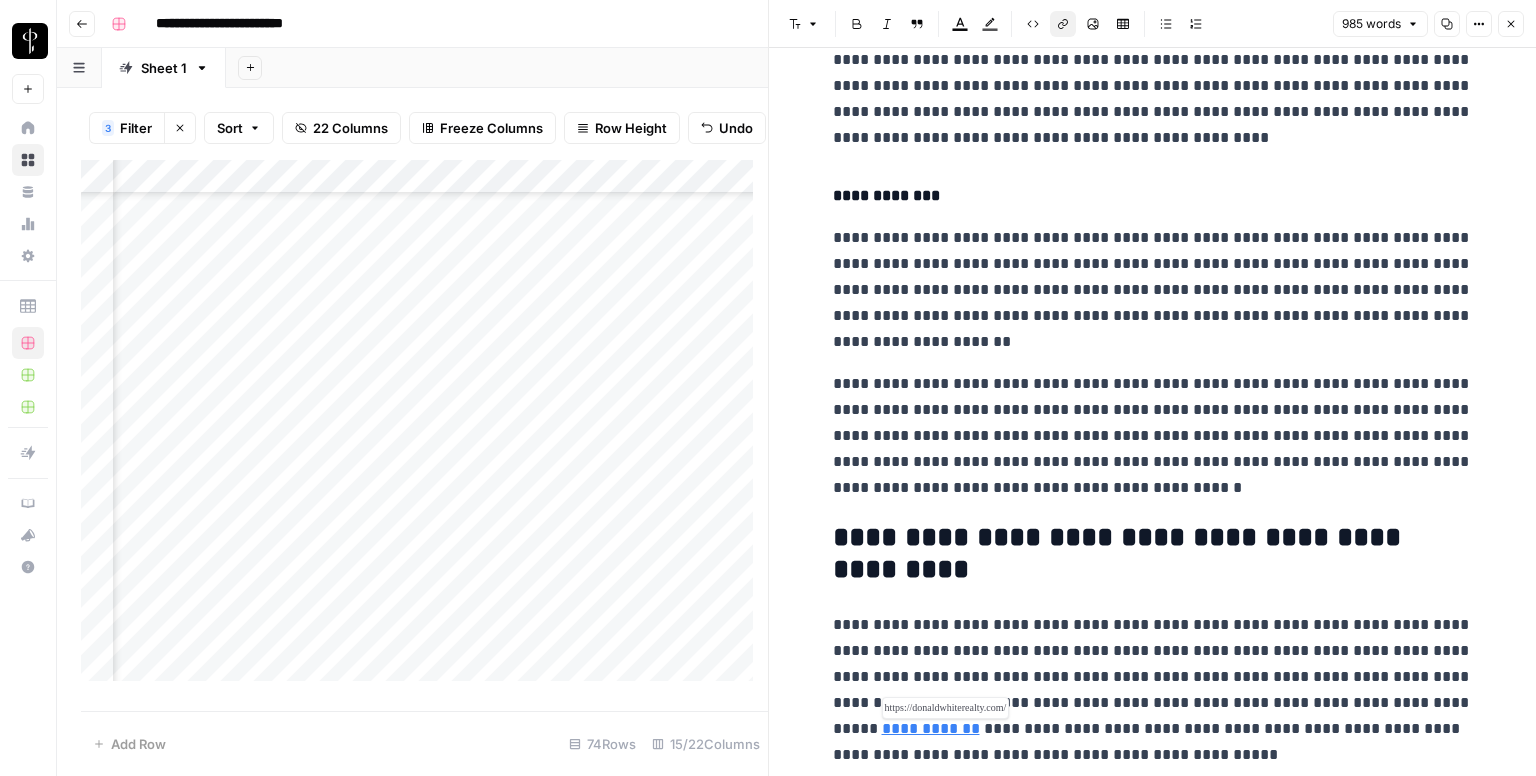 click on "**********" at bounding box center [931, 728] 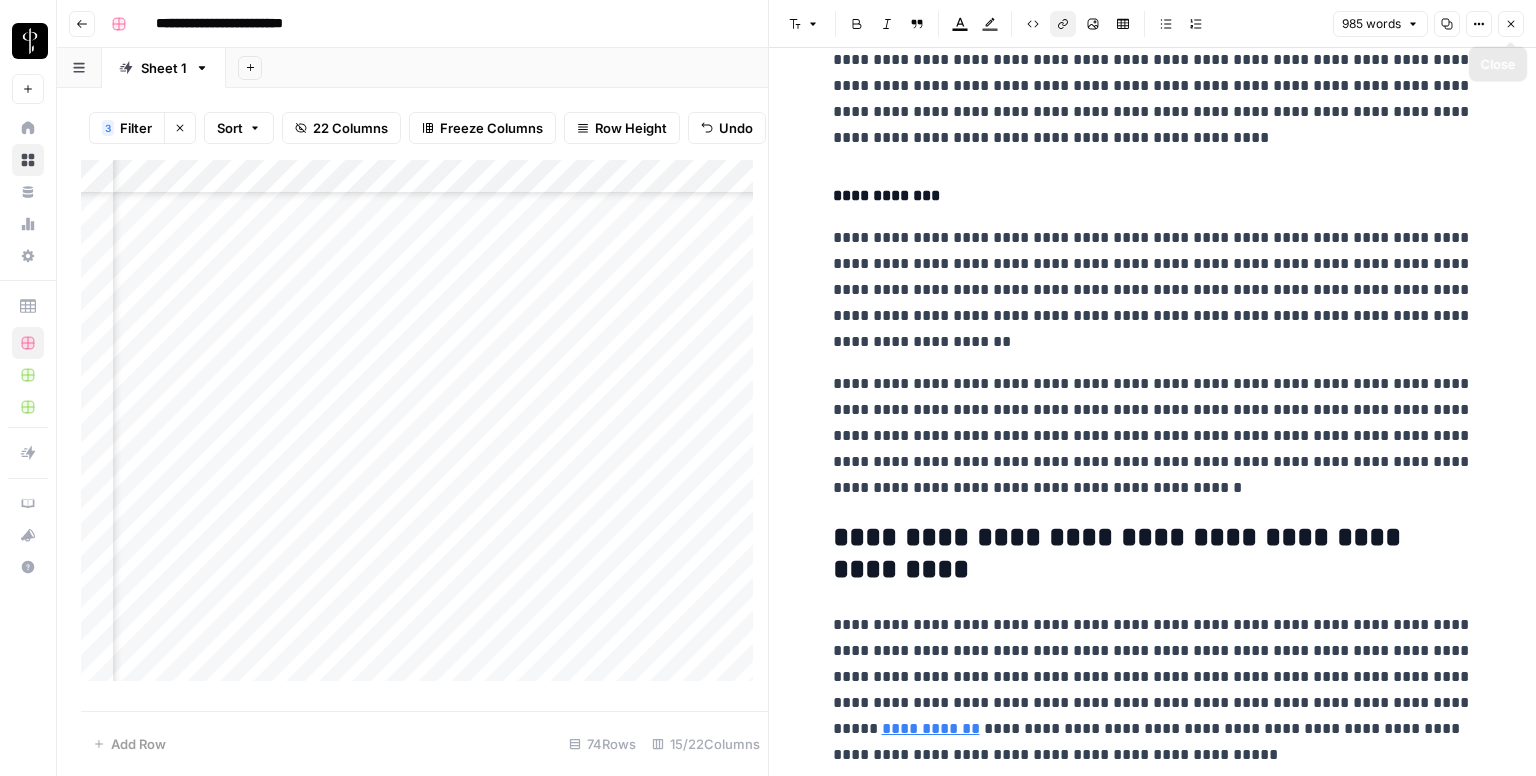 click on "Close" at bounding box center [1511, 24] 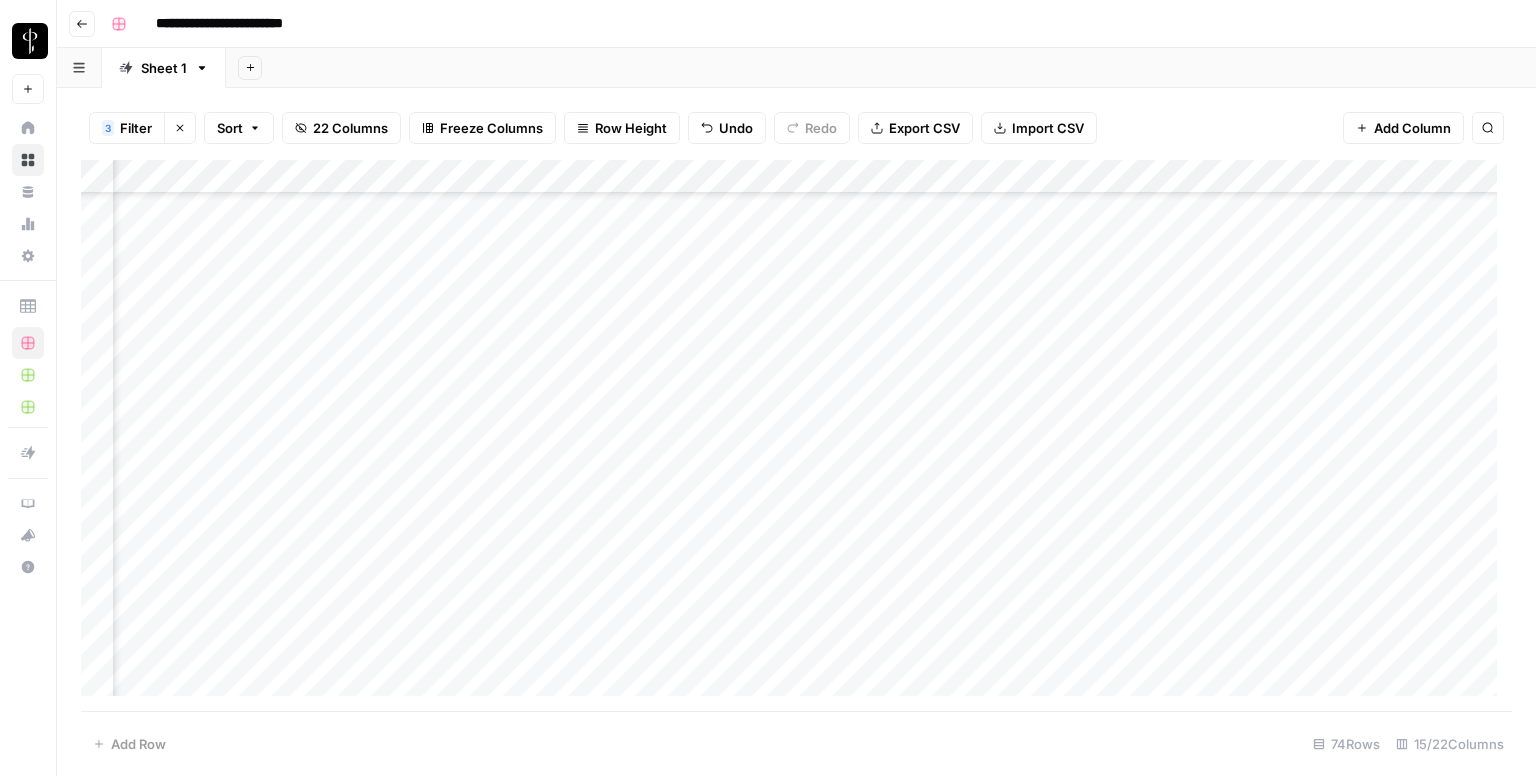 click on "**********" at bounding box center [809, 24] 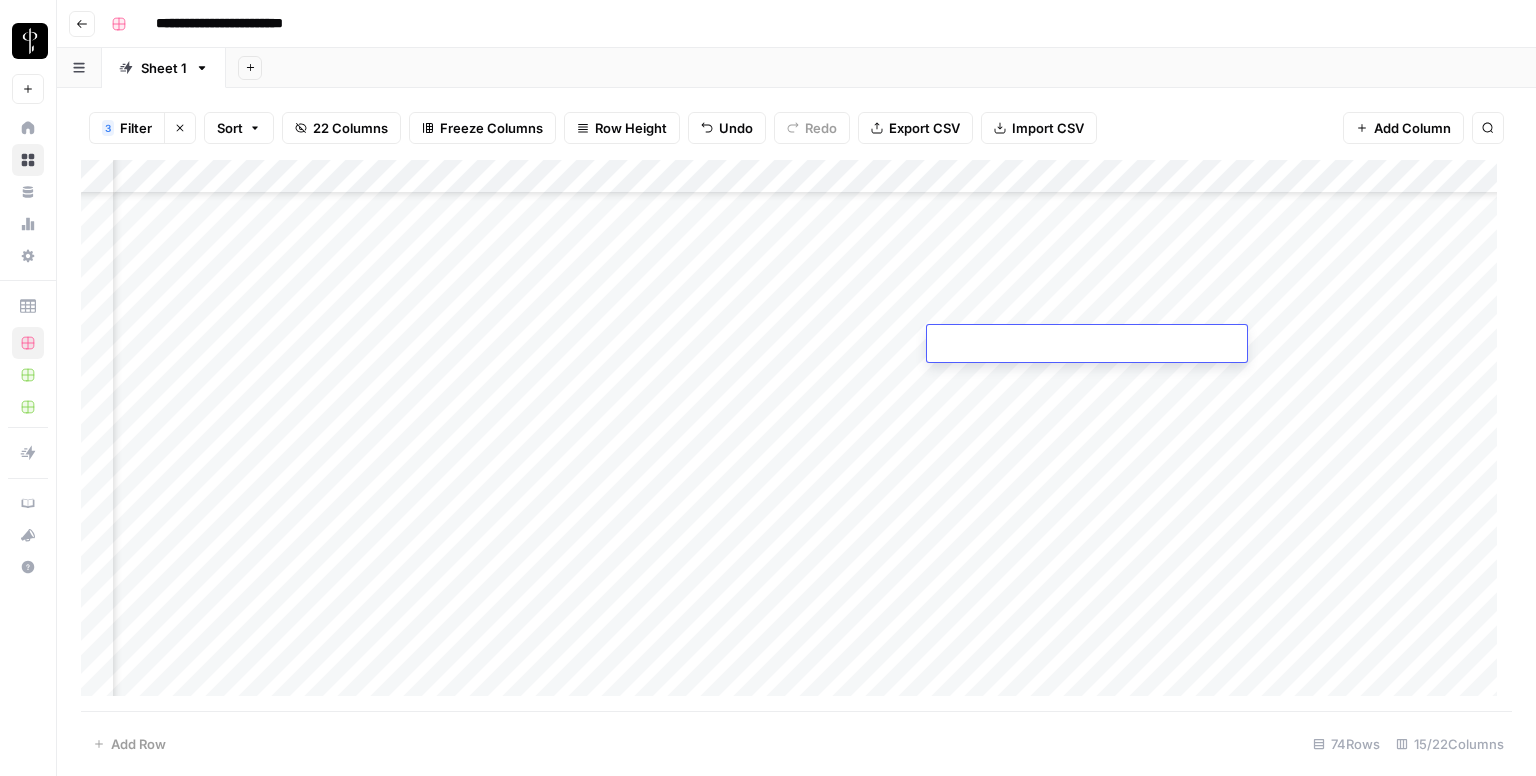 type on "**********" 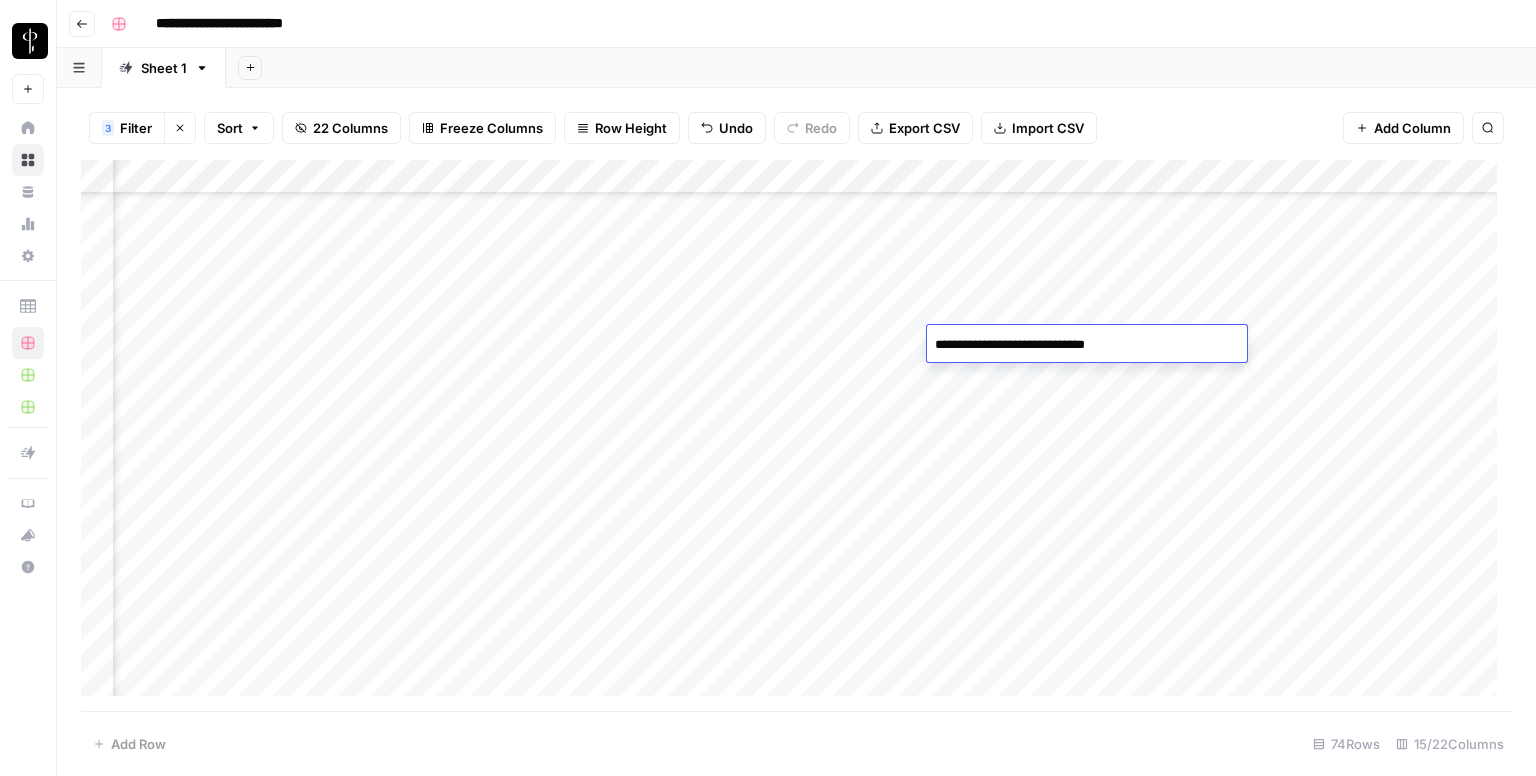 click on "Add Column" at bounding box center [796, 436] 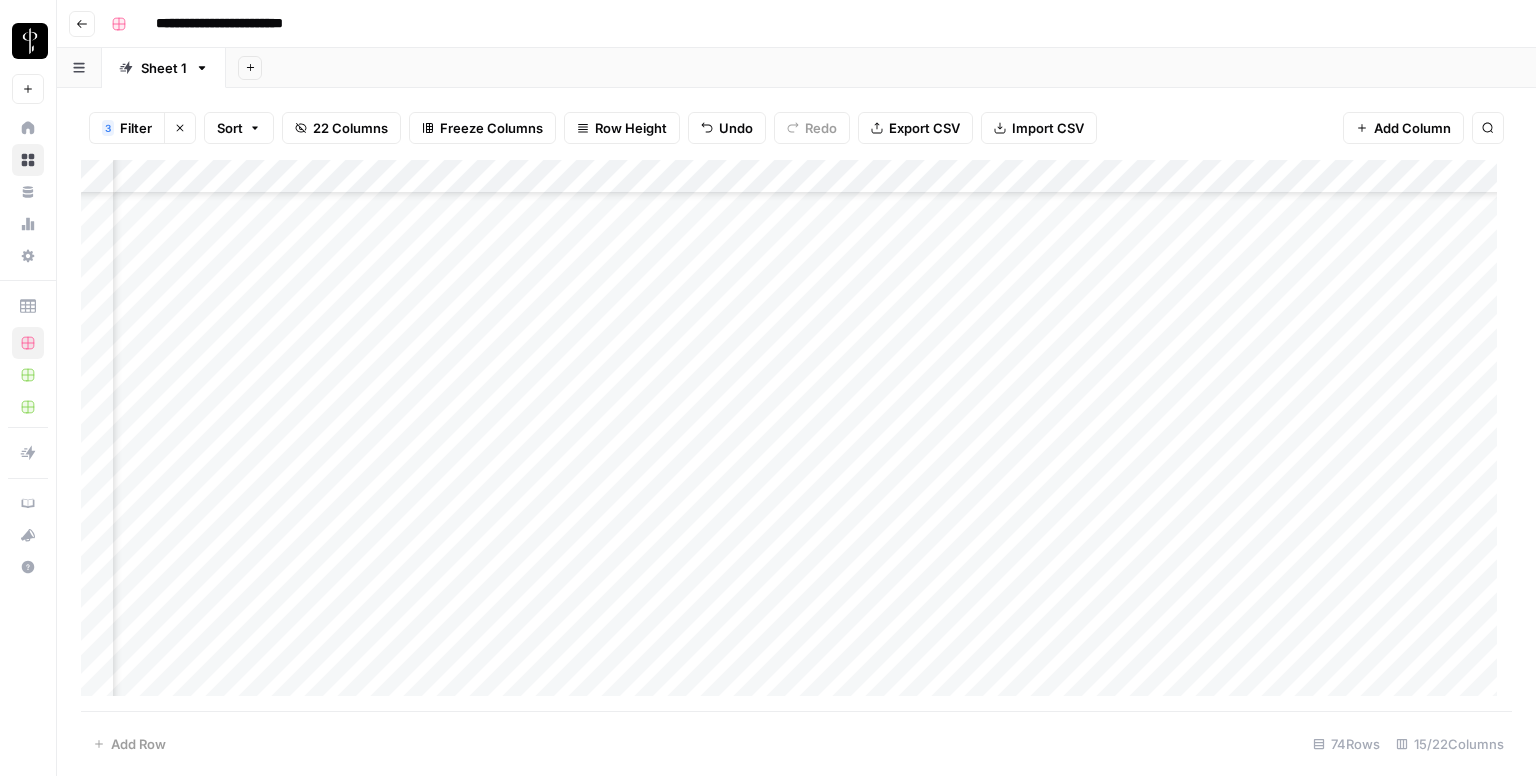 click on "Add Column" at bounding box center [796, 436] 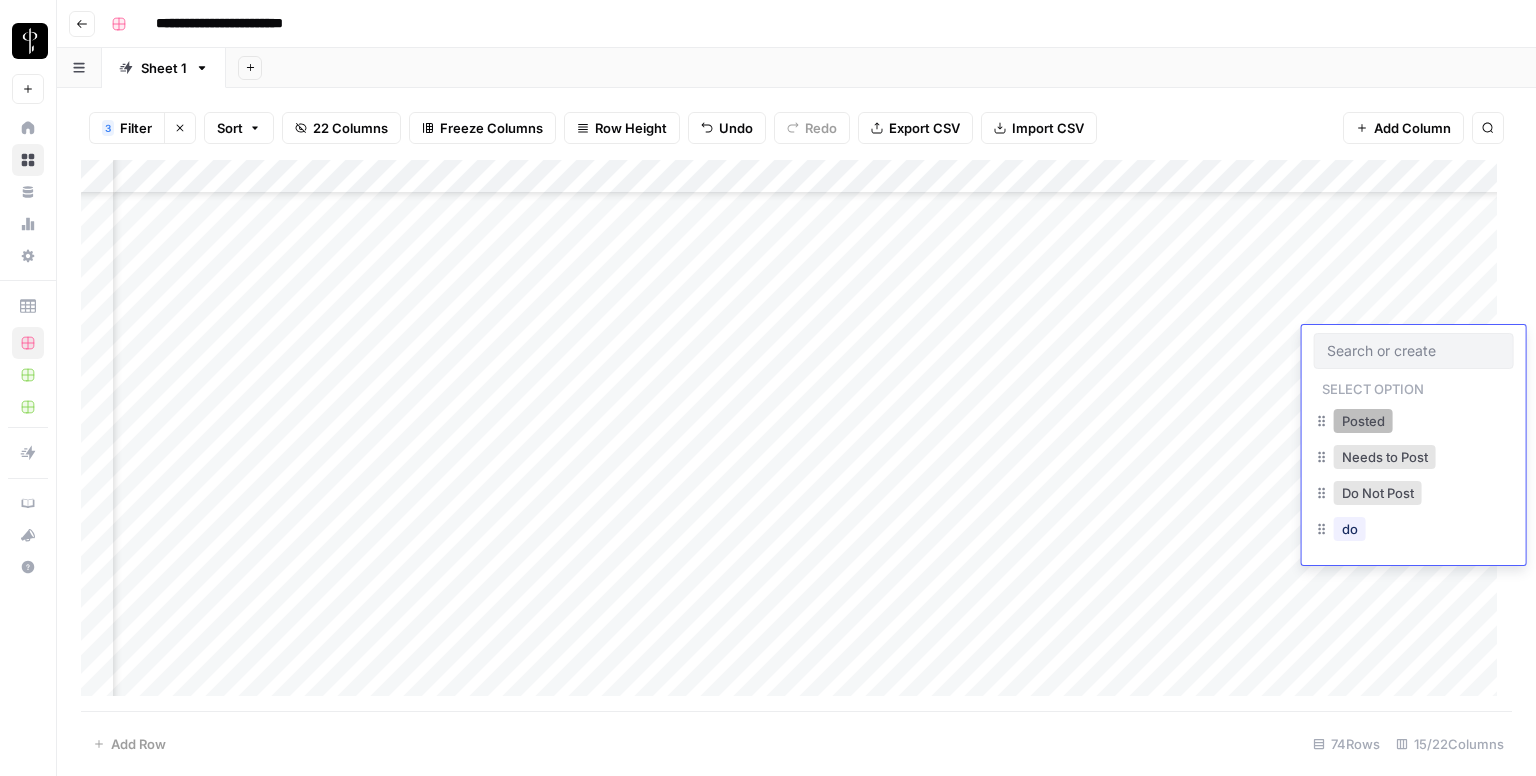 click on "Posted" at bounding box center [1363, 421] 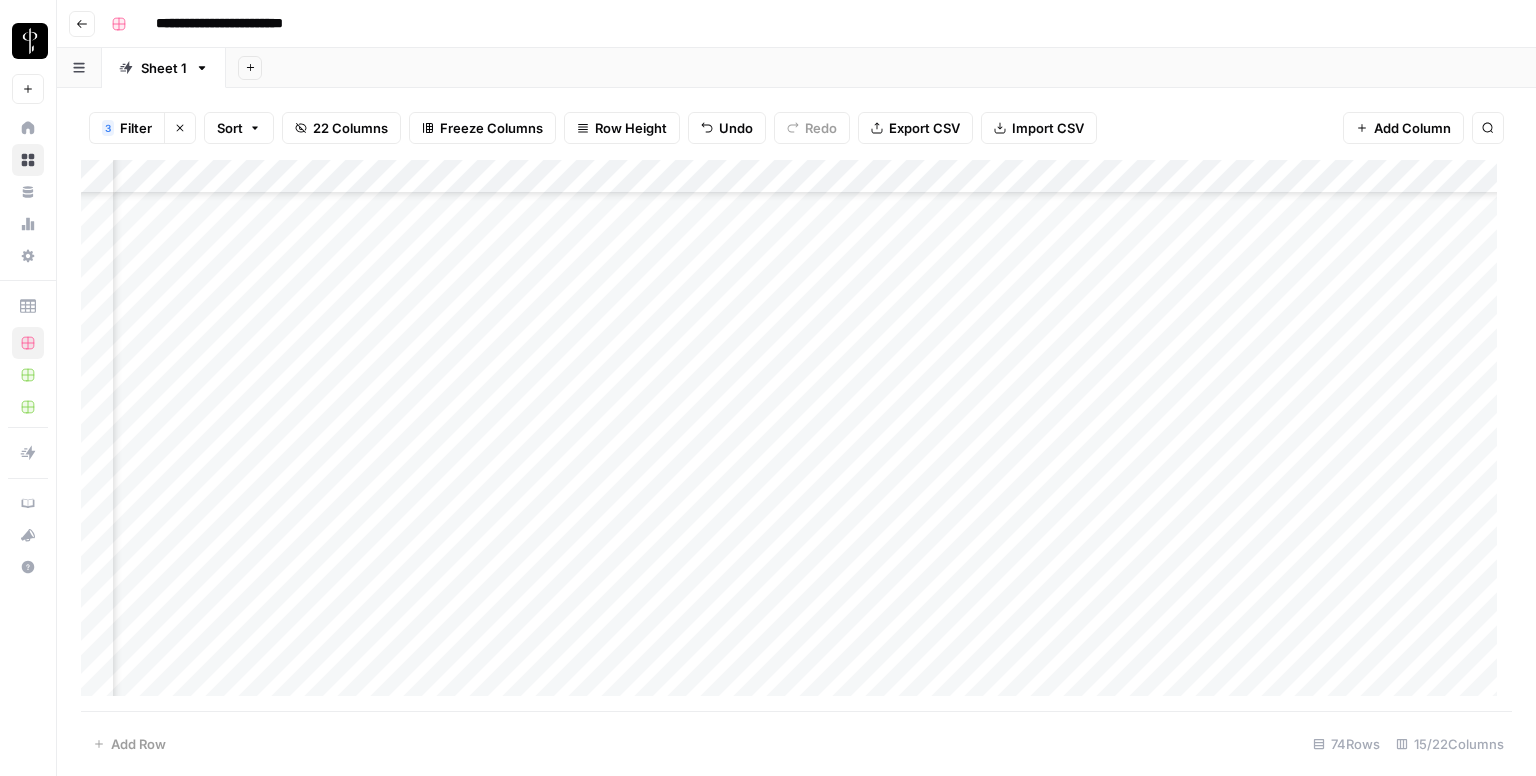 scroll, scrollTop: 1700, scrollLeft: 1333, axis: both 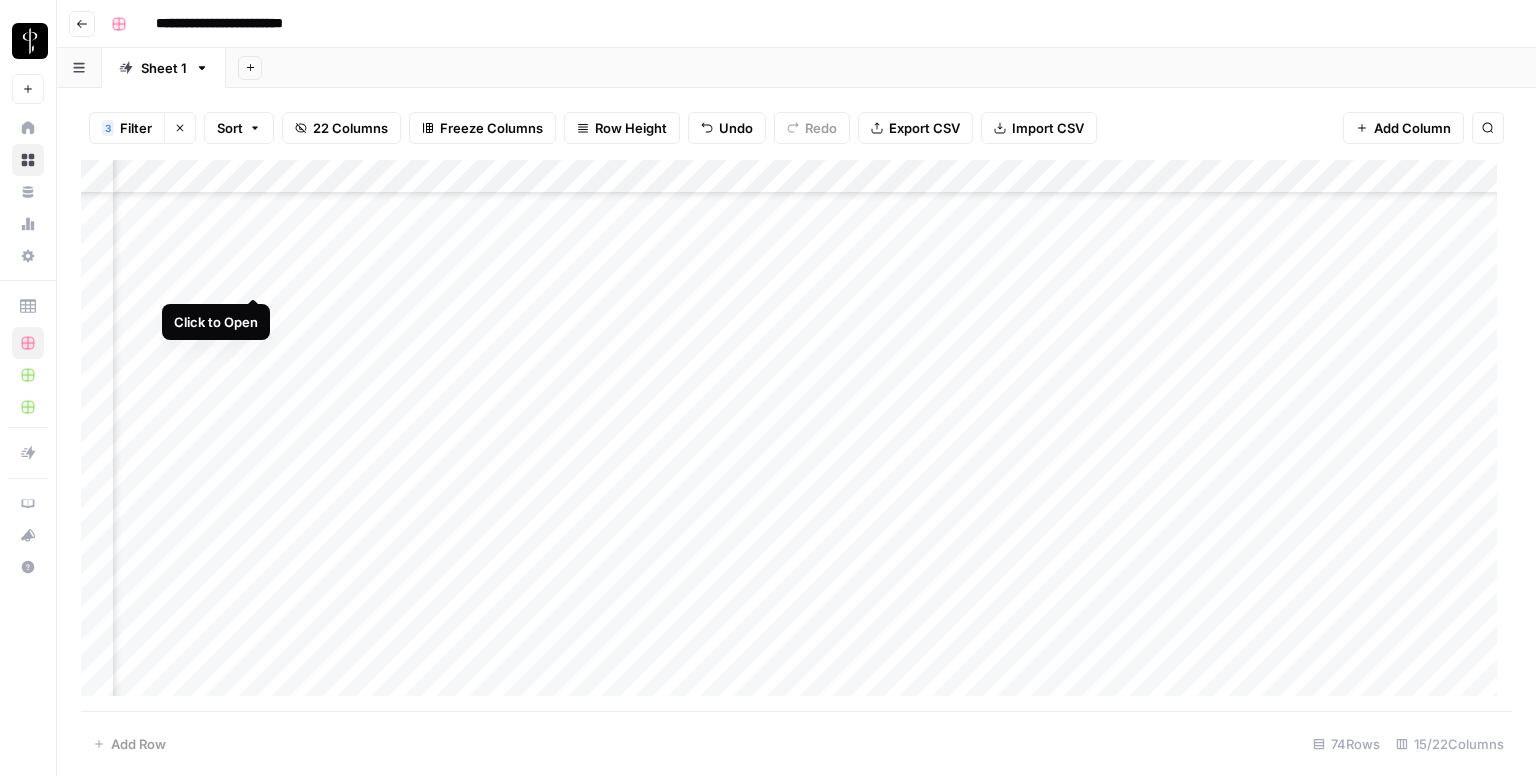 click on "Add Column" at bounding box center [796, 436] 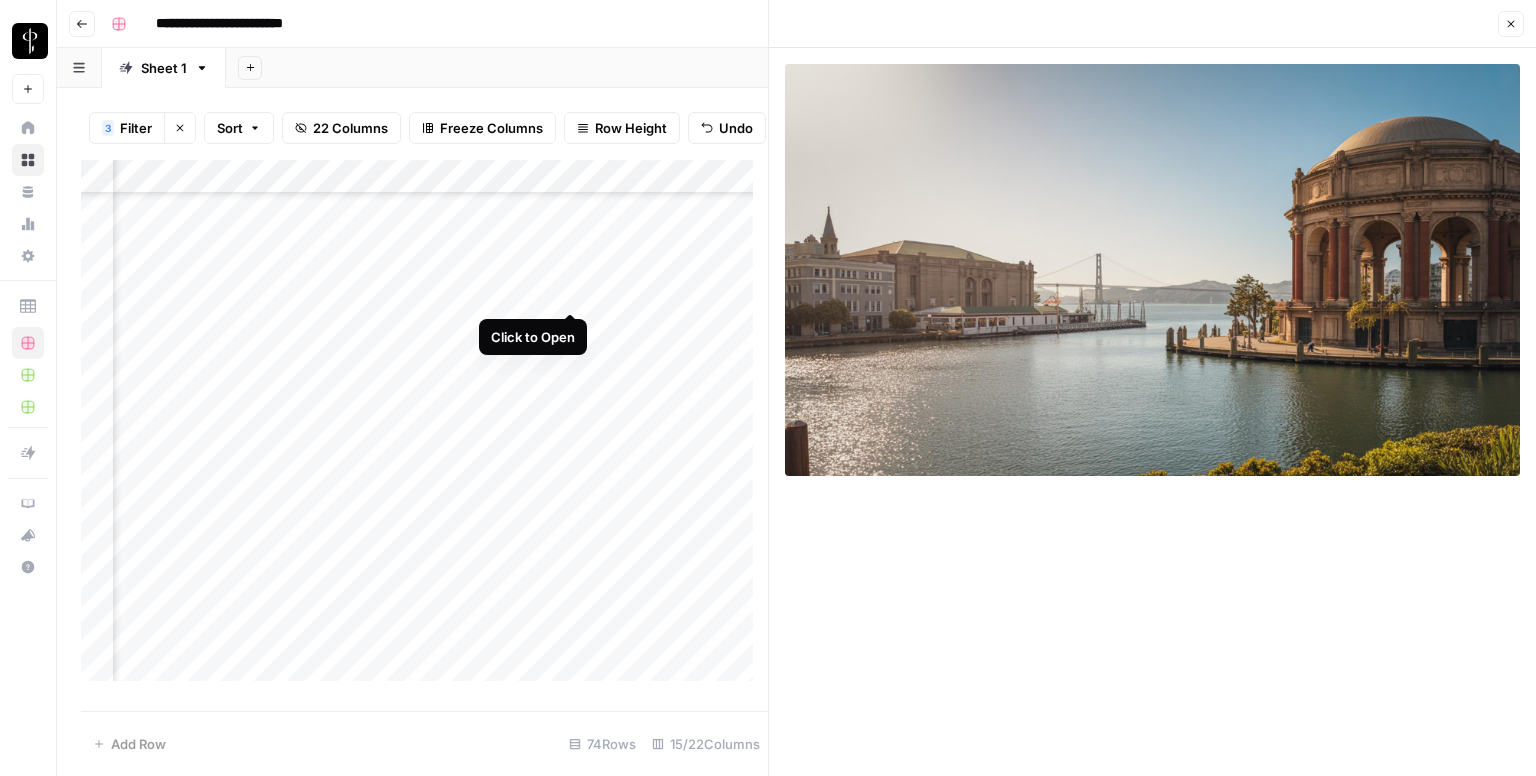 click on "Add Column" at bounding box center (424, 428) 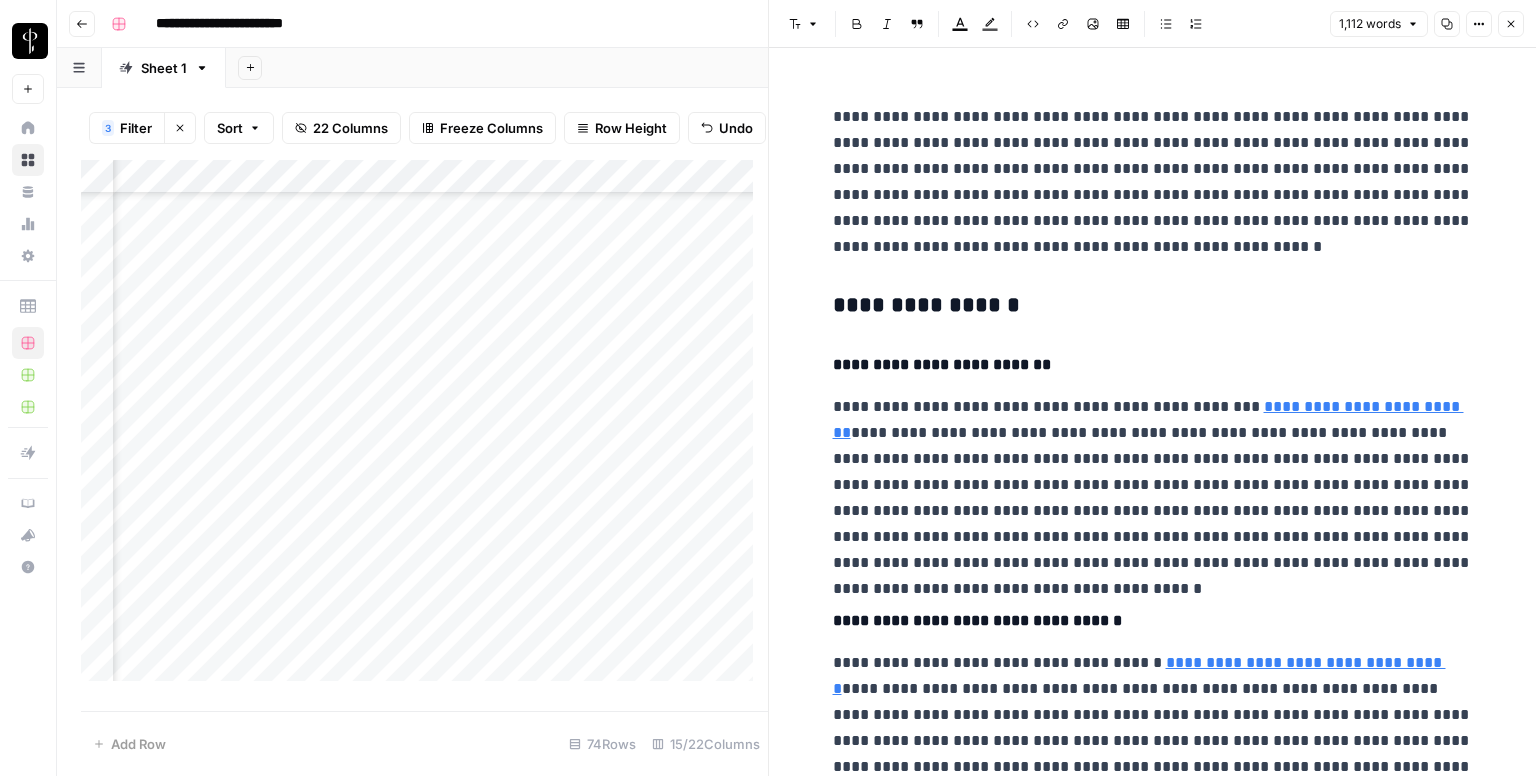 click on "**********" at bounding box center [1153, 306] 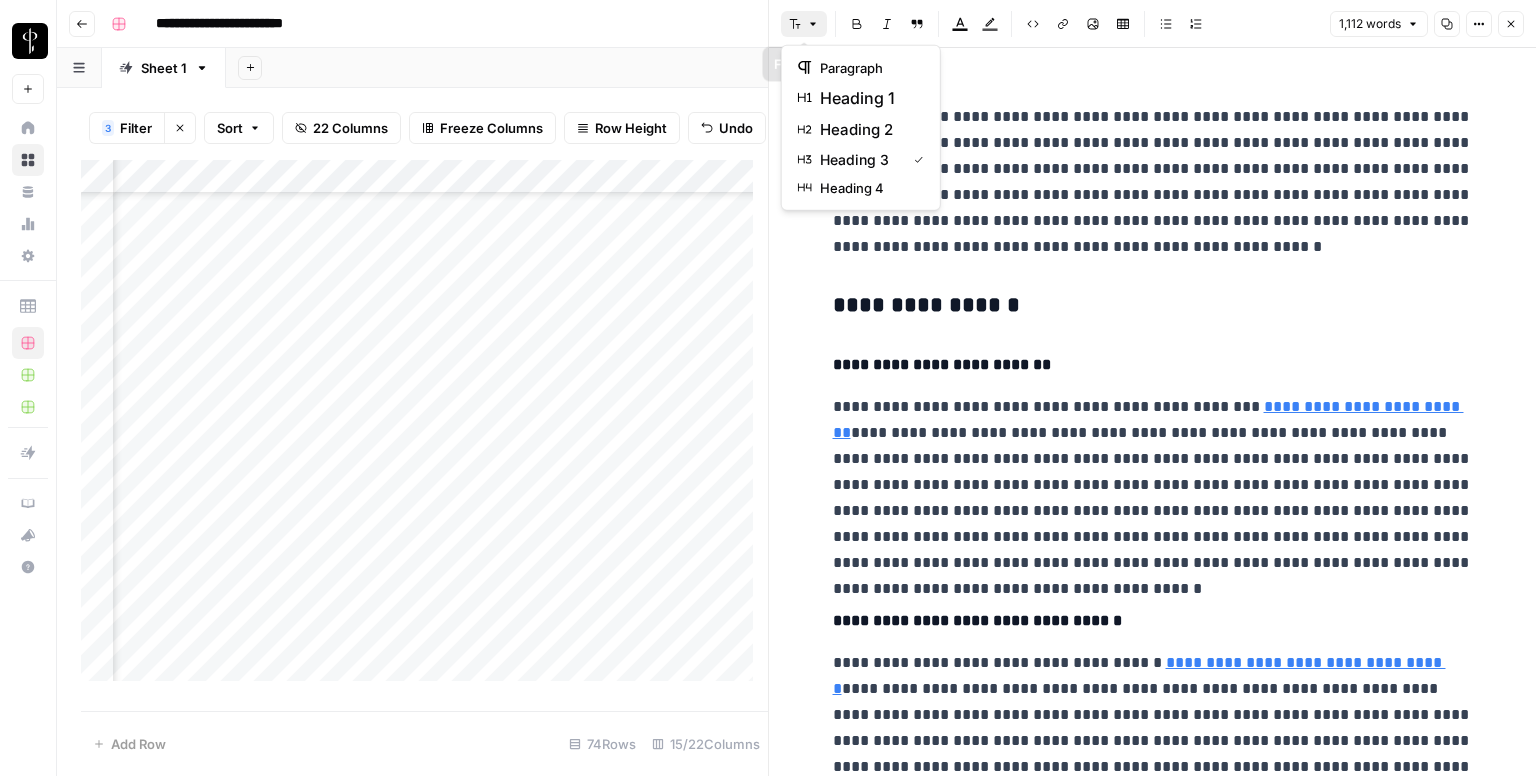 click on "Font style" at bounding box center [804, 24] 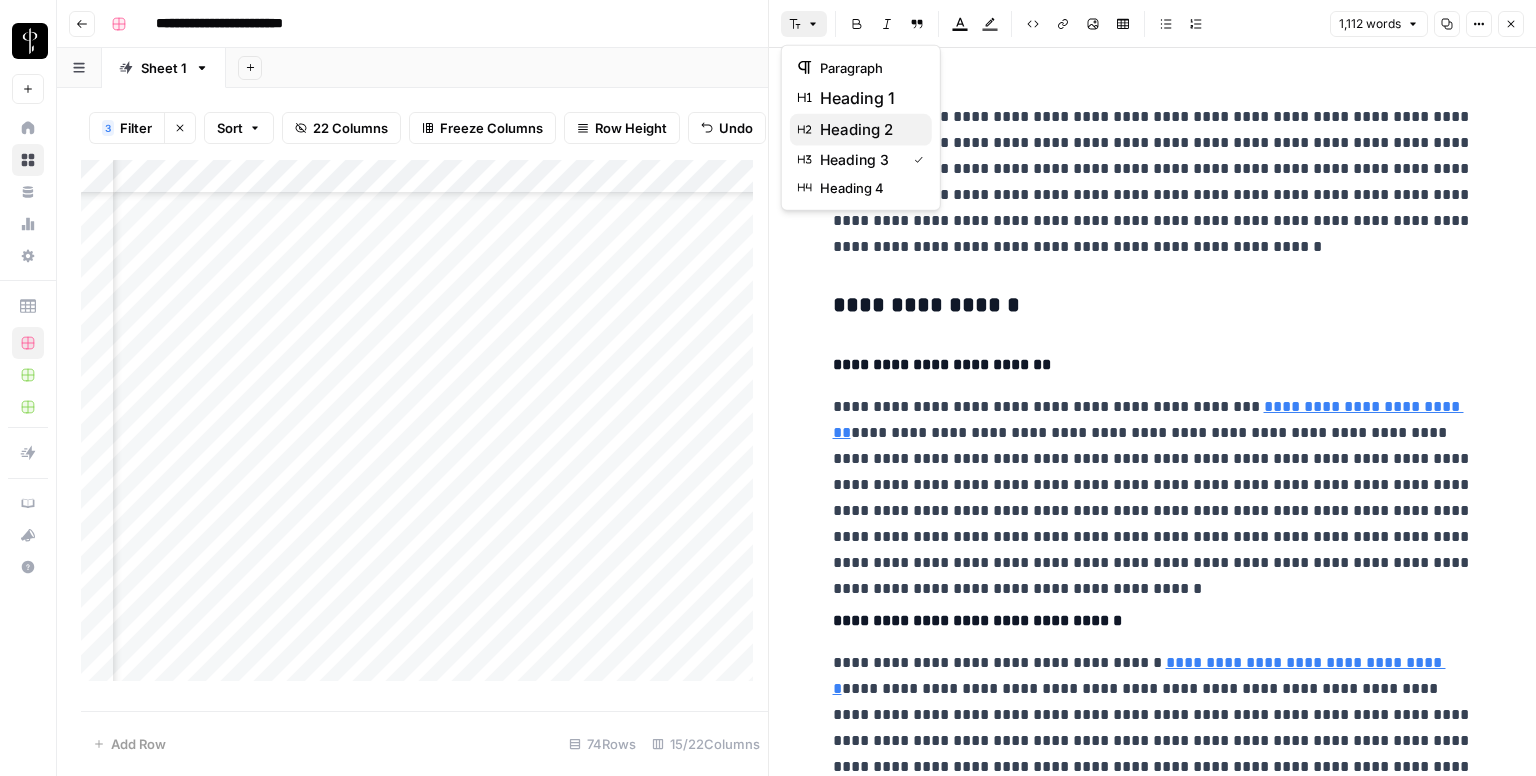 click on "heading 2" at bounding box center [868, 130] 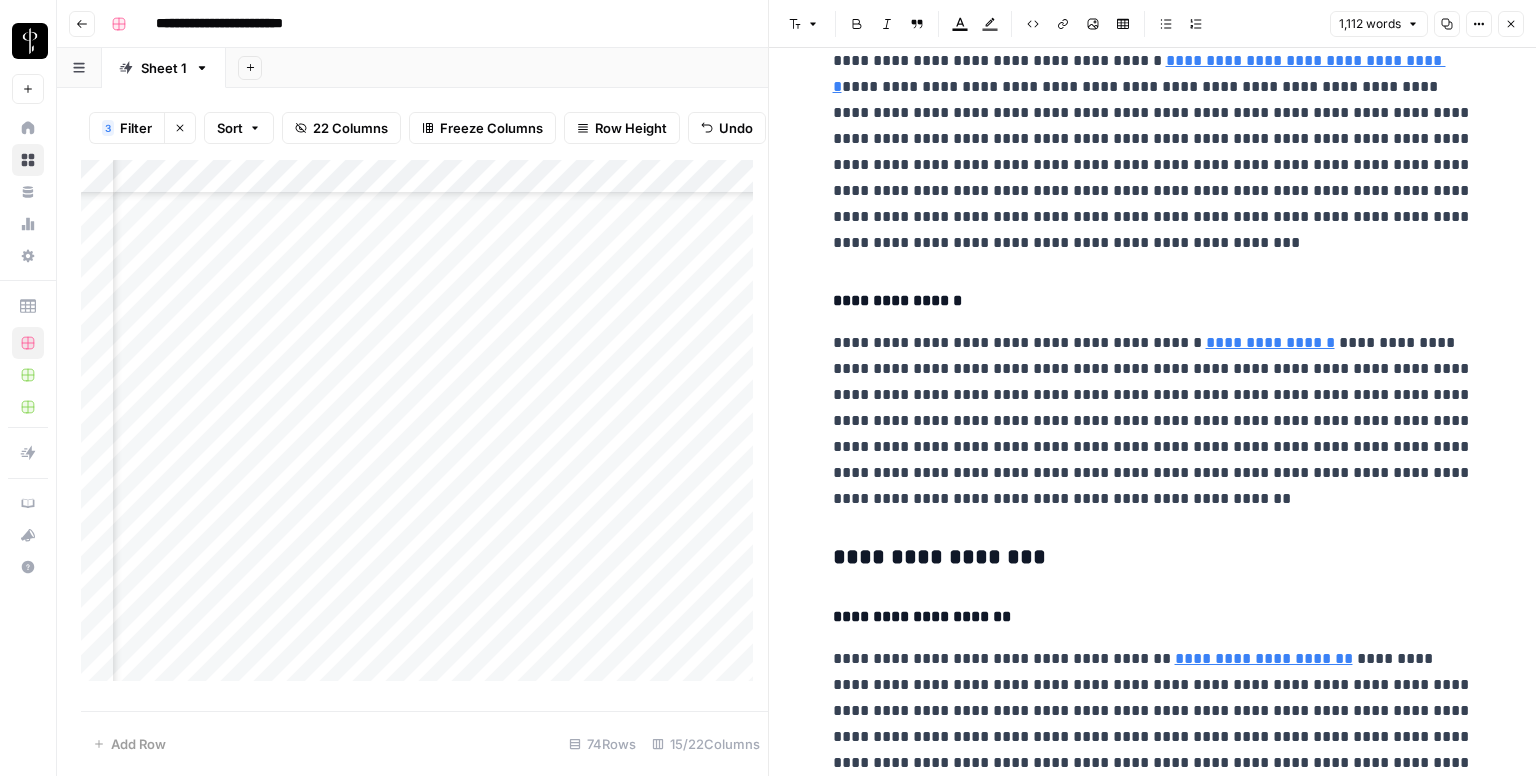 scroll, scrollTop: 600, scrollLeft: 0, axis: vertical 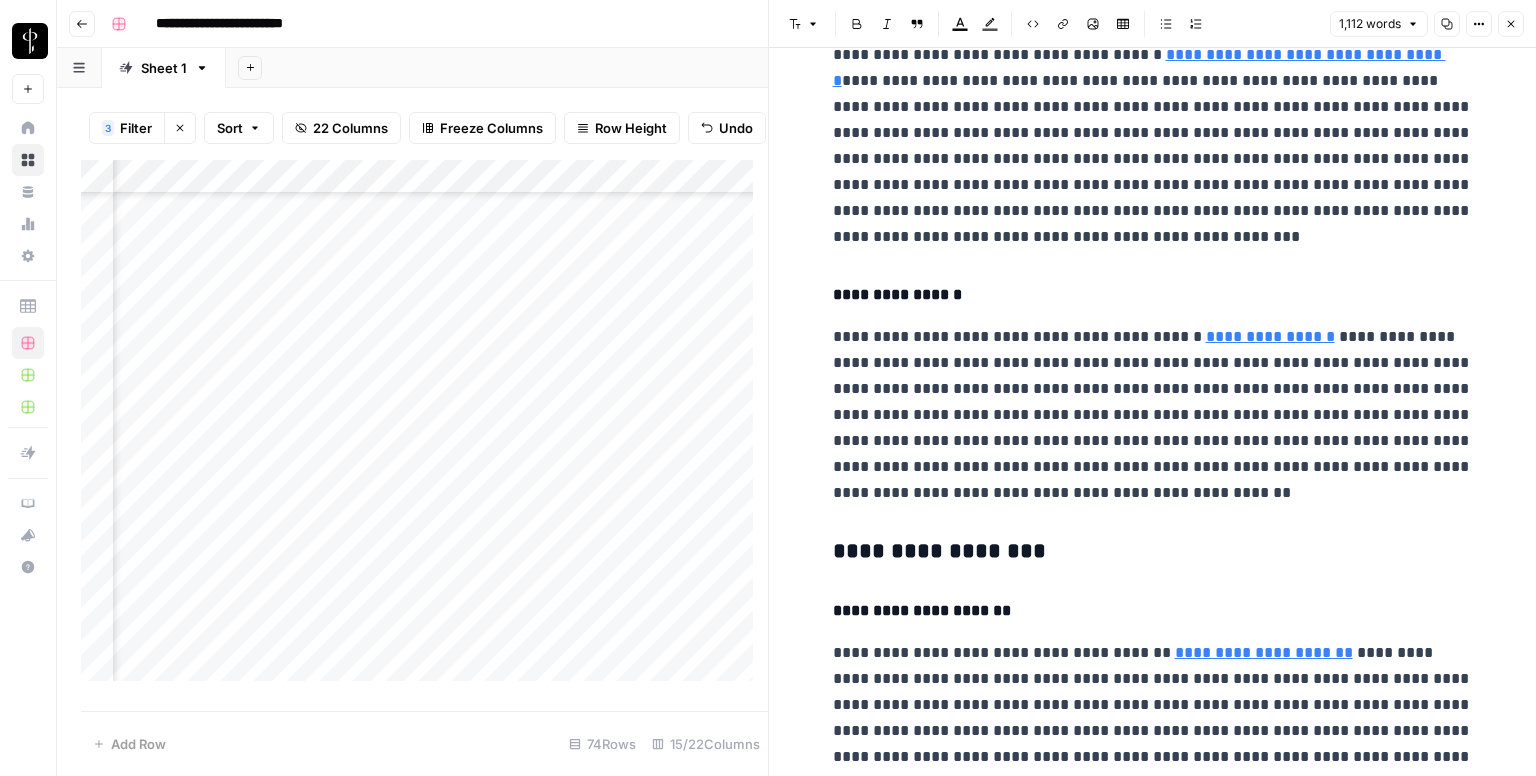 click on "**********" at bounding box center [1153, 1054] 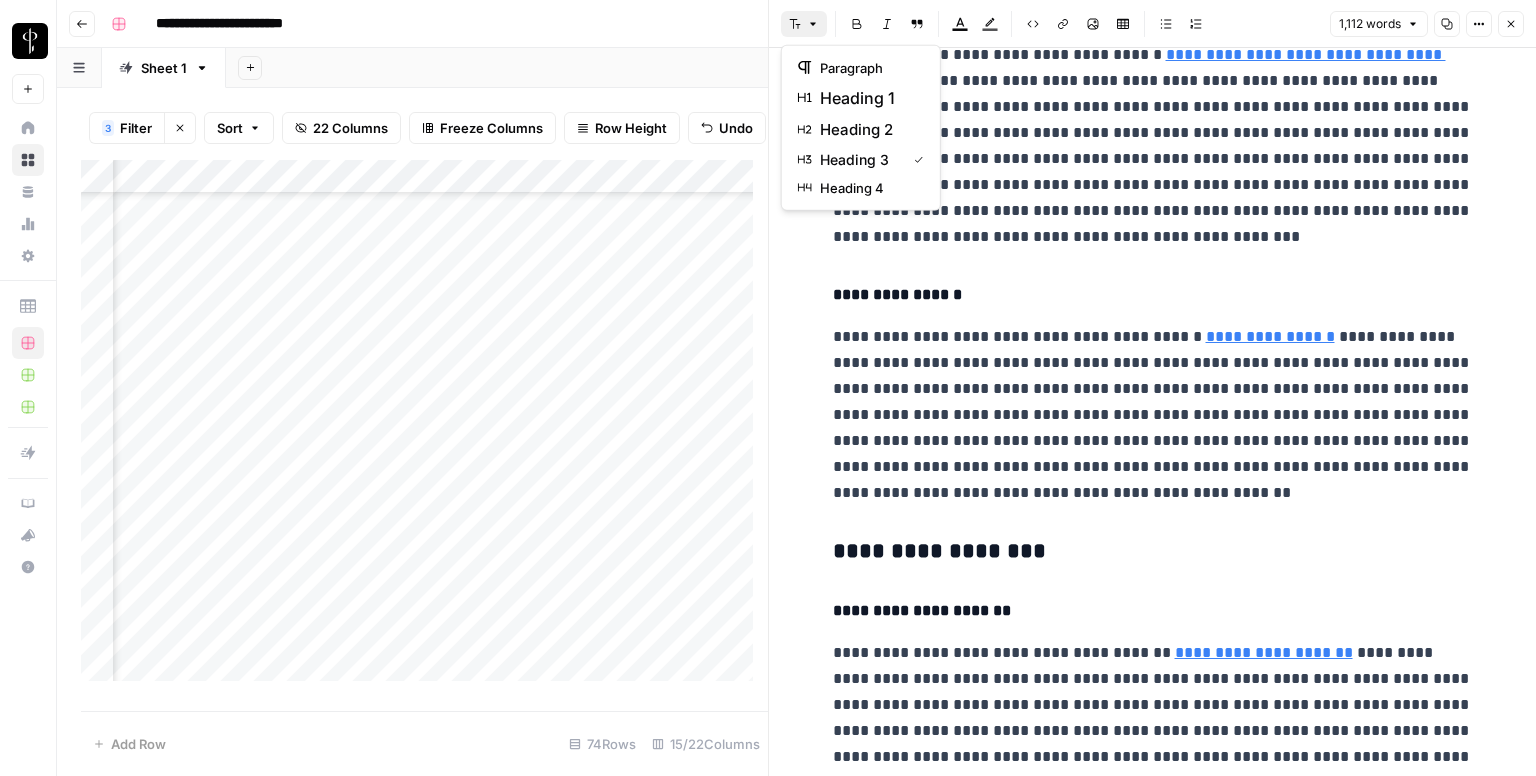 click at bounding box center (813, 24) 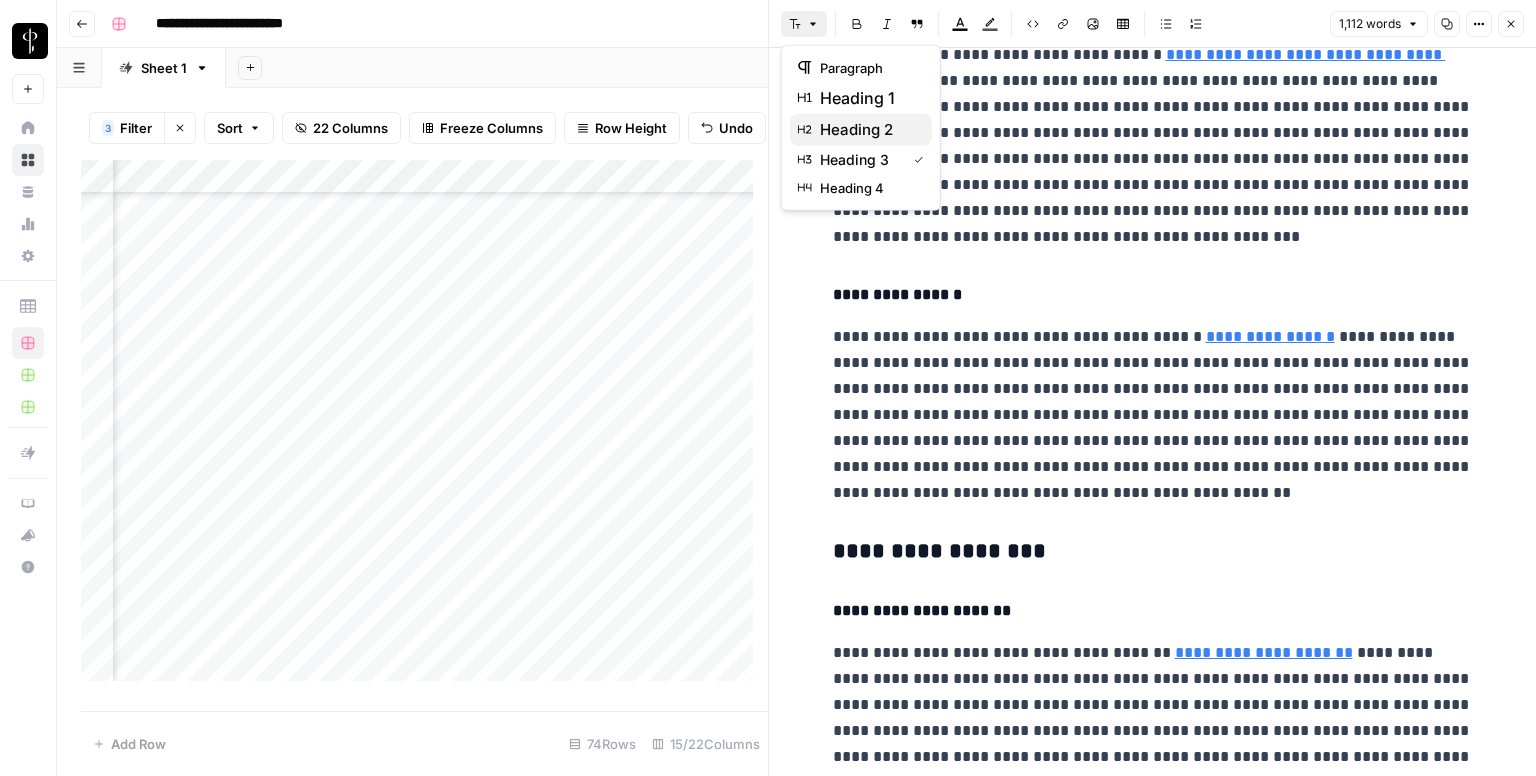 click on "heading 2" at bounding box center (861, 130) 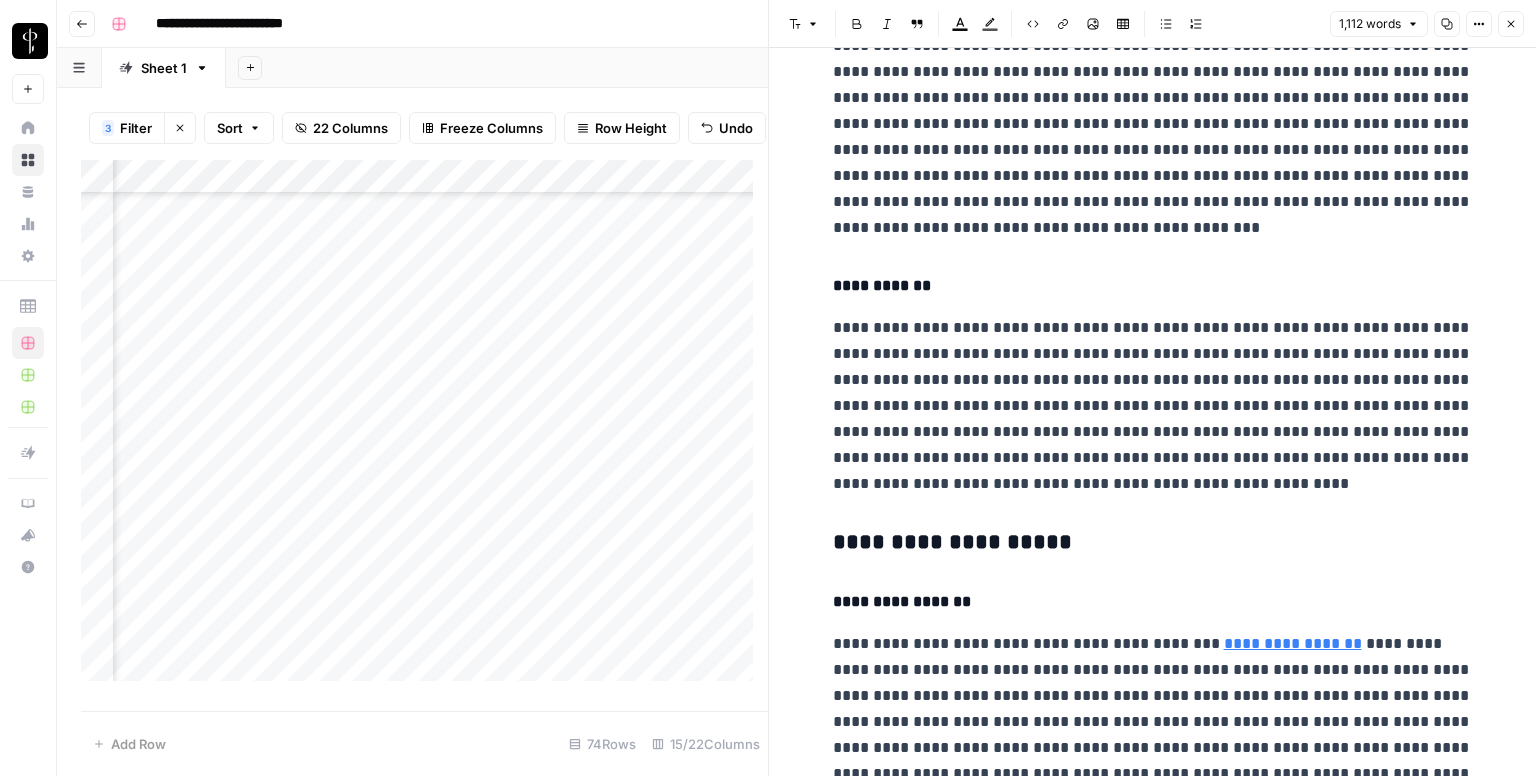scroll, scrollTop: 1600, scrollLeft: 0, axis: vertical 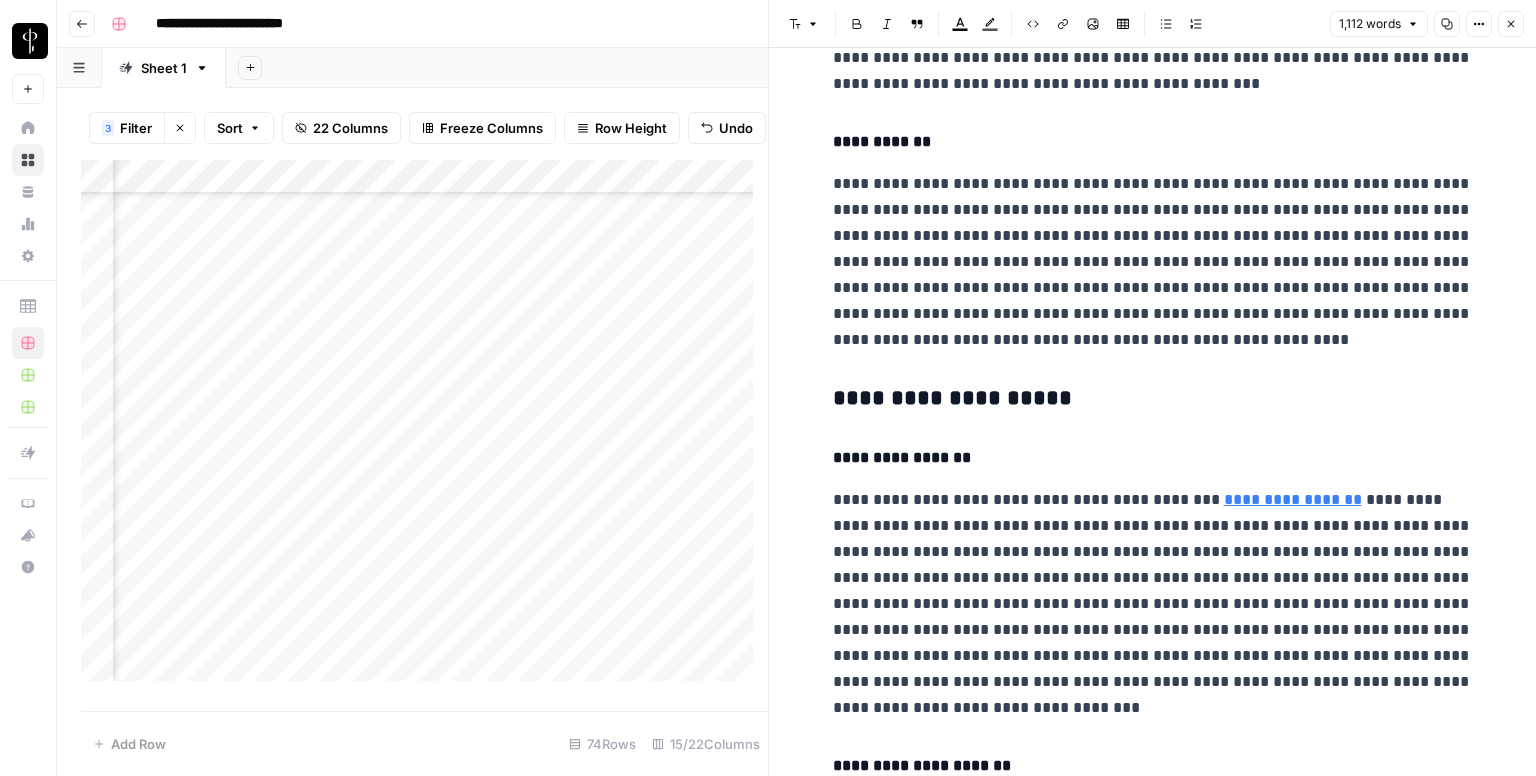 click on "Add Column" at bounding box center (424, 428) 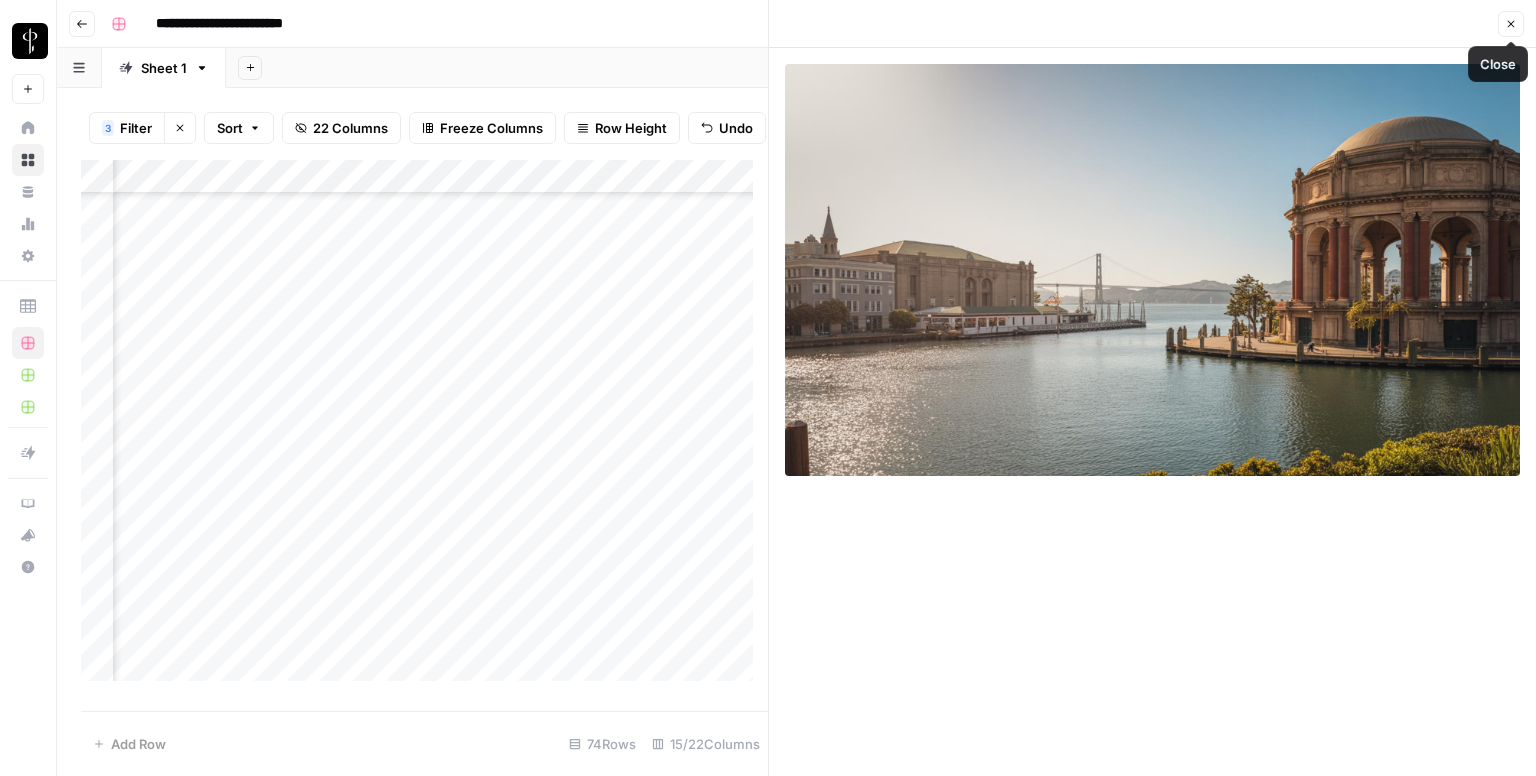 click 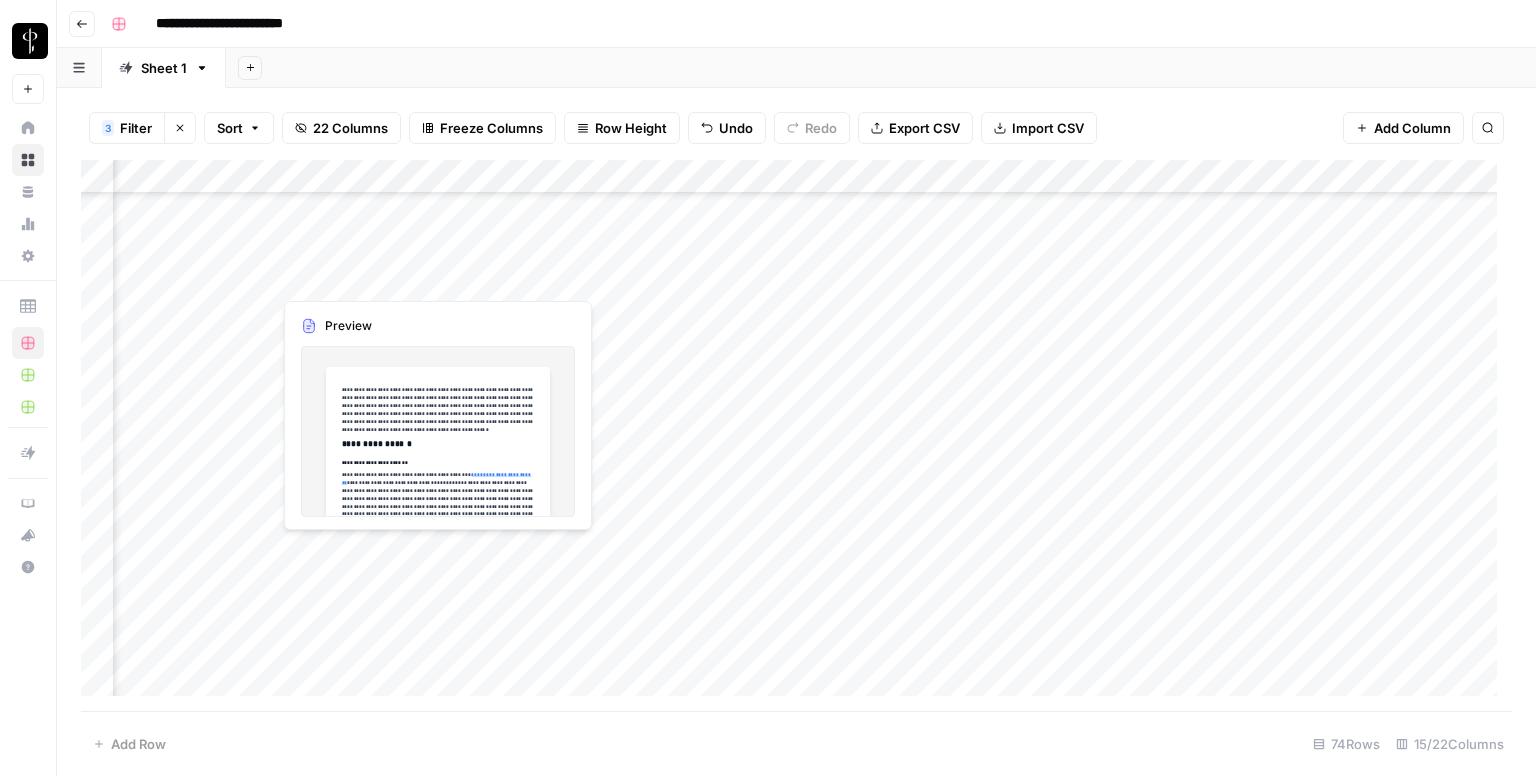 click on "Add Column" at bounding box center [796, 436] 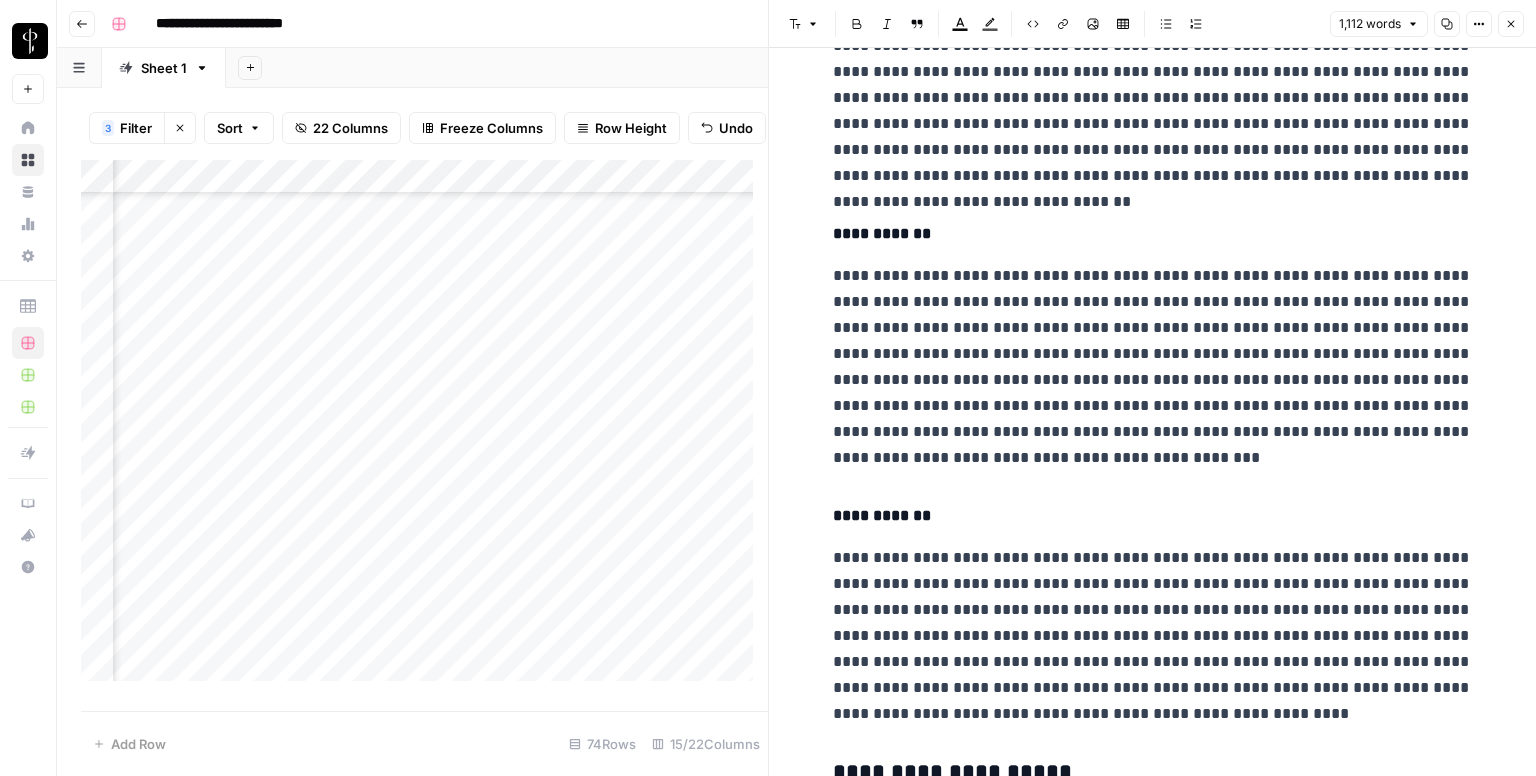 scroll, scrollTop: 1500, scrollLeft: 0, axis: vertical 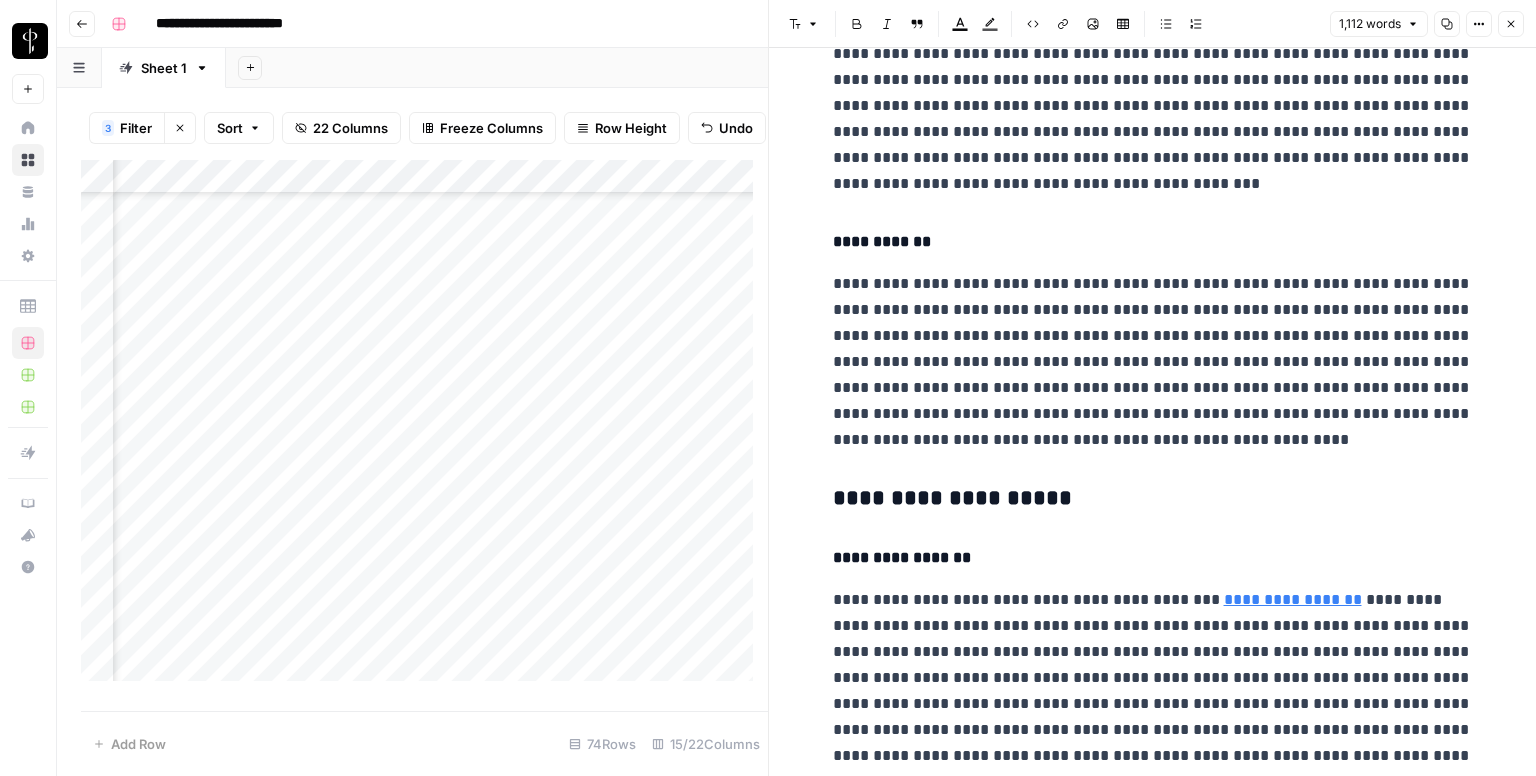 click on "**********" at bounding box center [1153, 499] 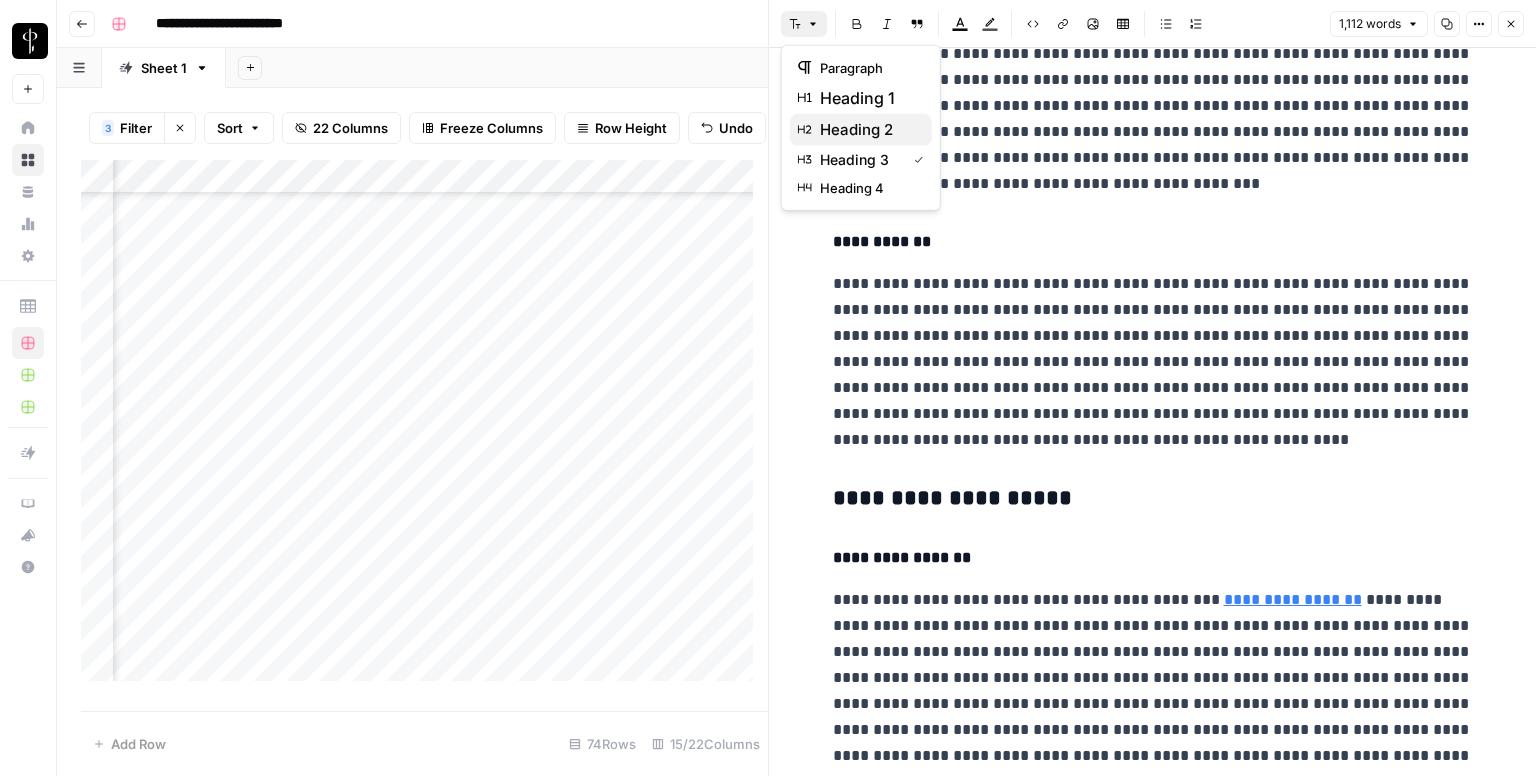 click on "heading 2" at bounding box center (861, 130) 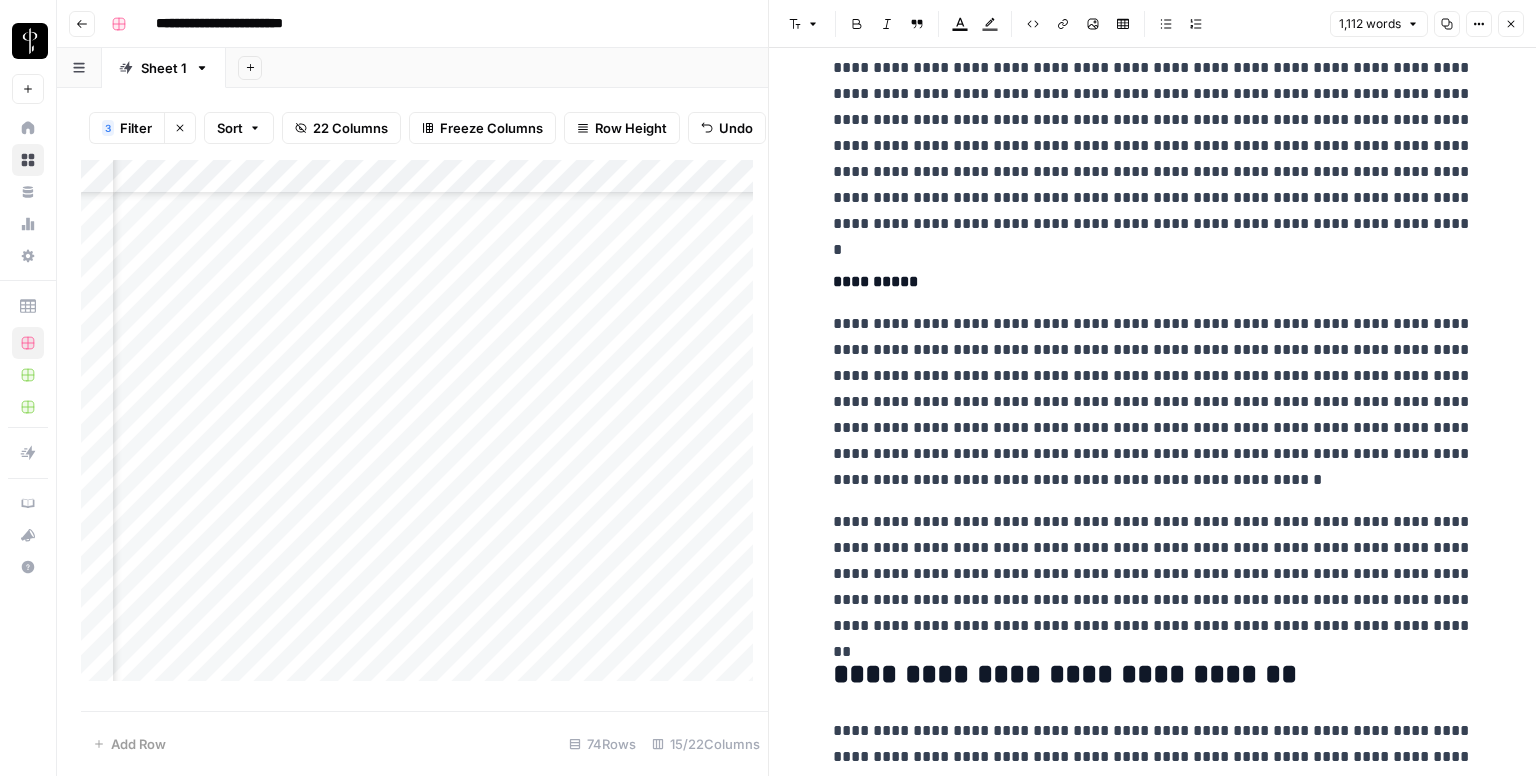 scroll, scrollTop: 2437, scrollLeft: 0, axis: vertical 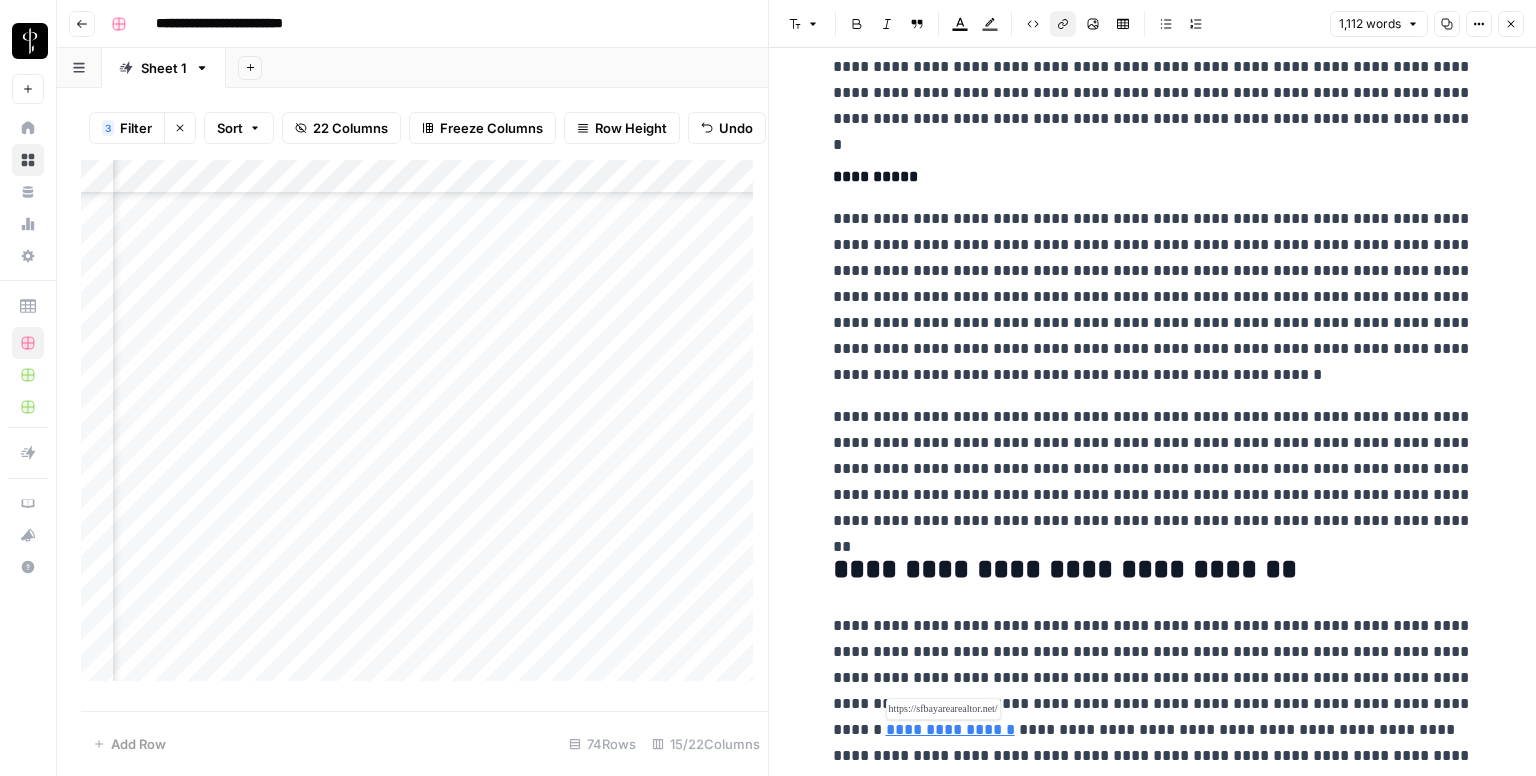 click on "**********" at bounding box center [950, 729] 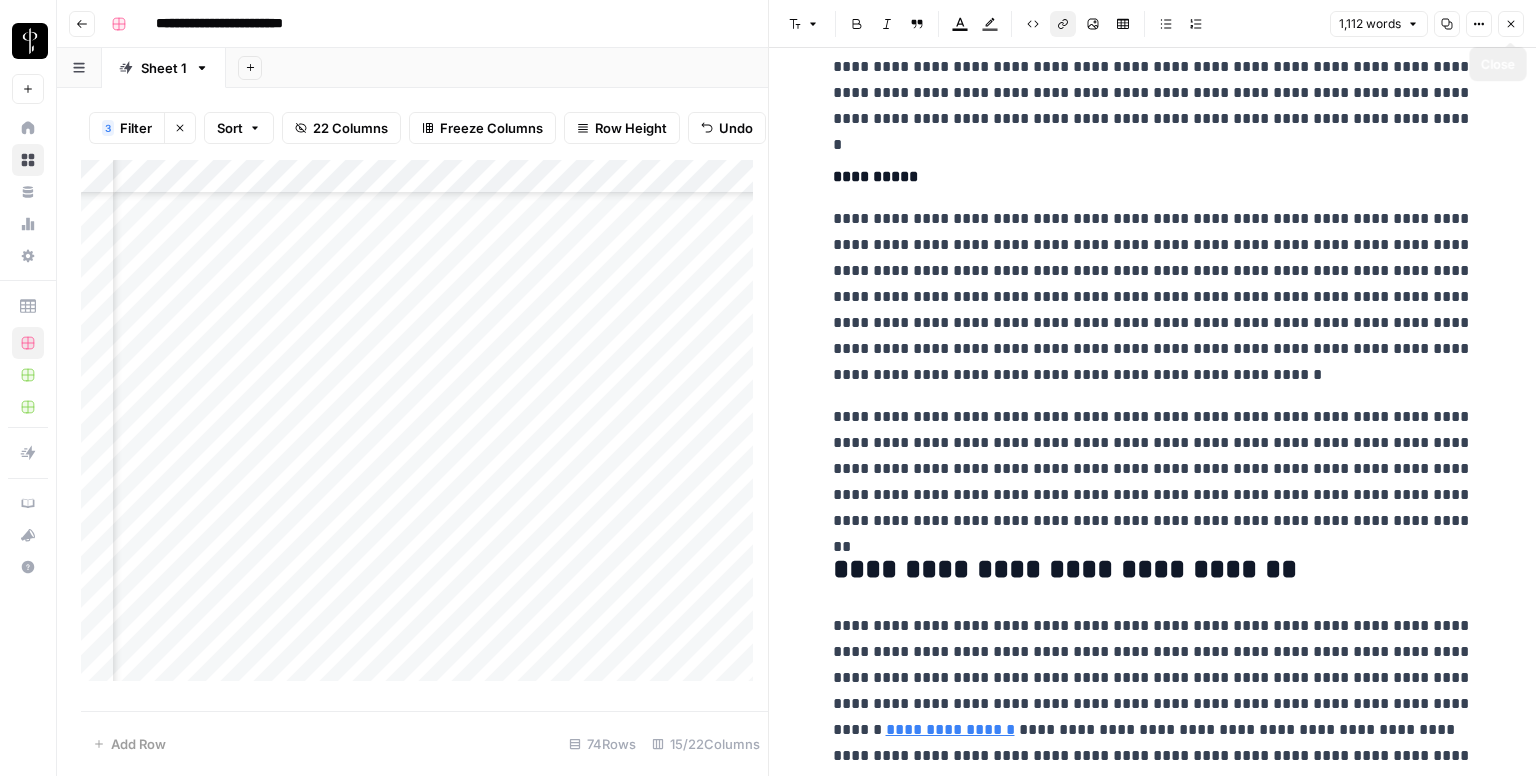 click on "Close" at bounding box center [1511, 24] 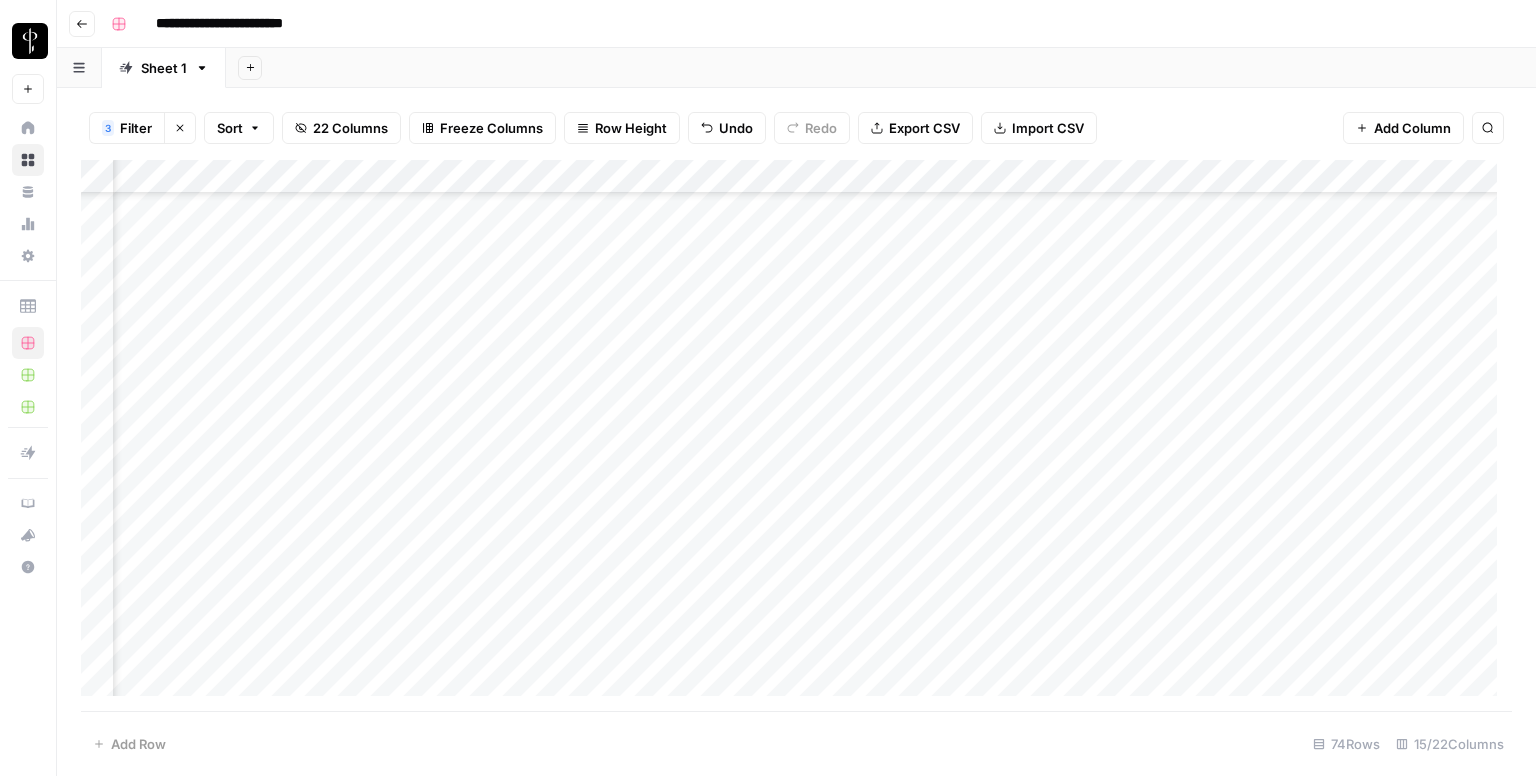 click on "Add Column" at bounding box center (796, 436) 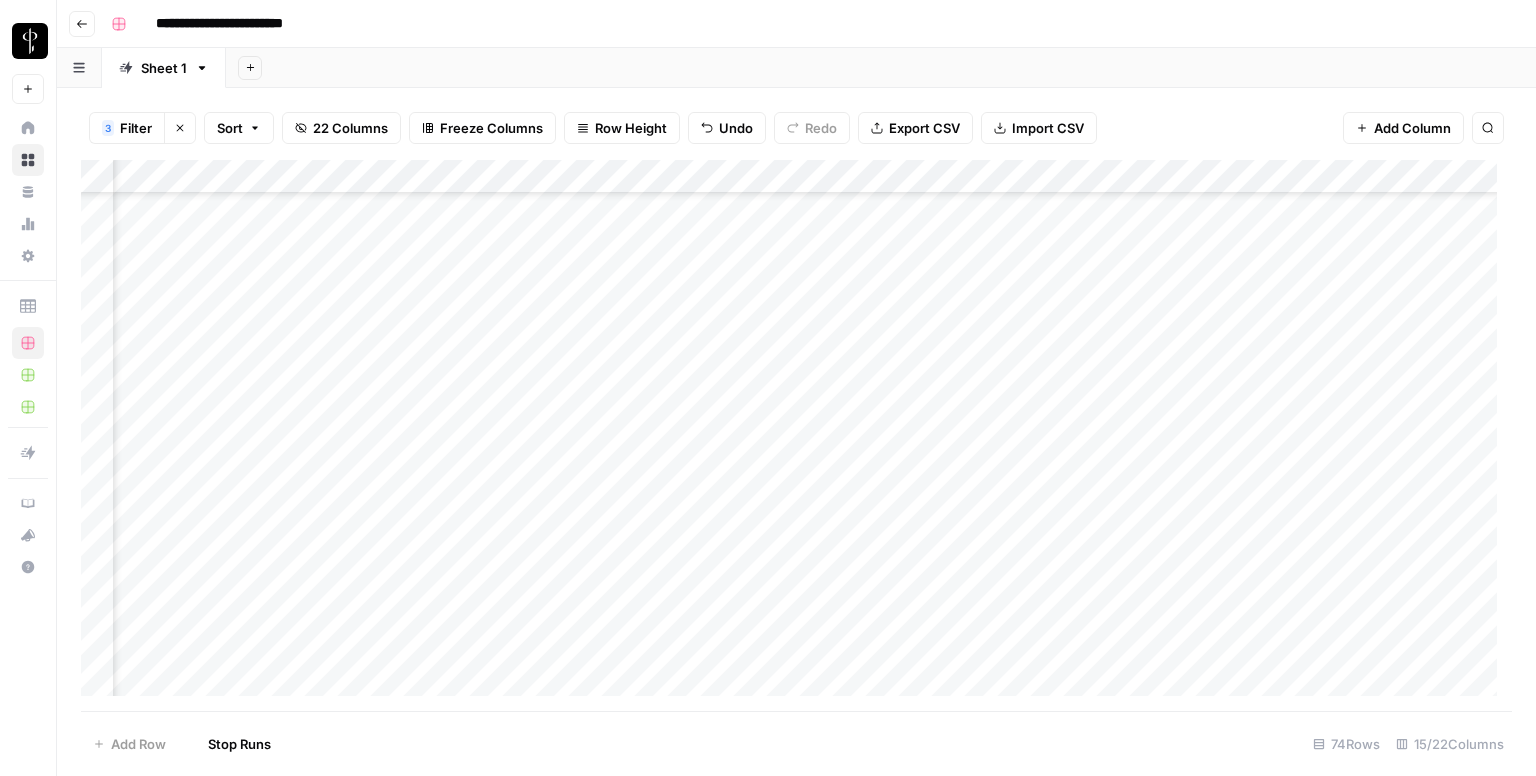 click on "Add Column" at bounding box center [796, 436] 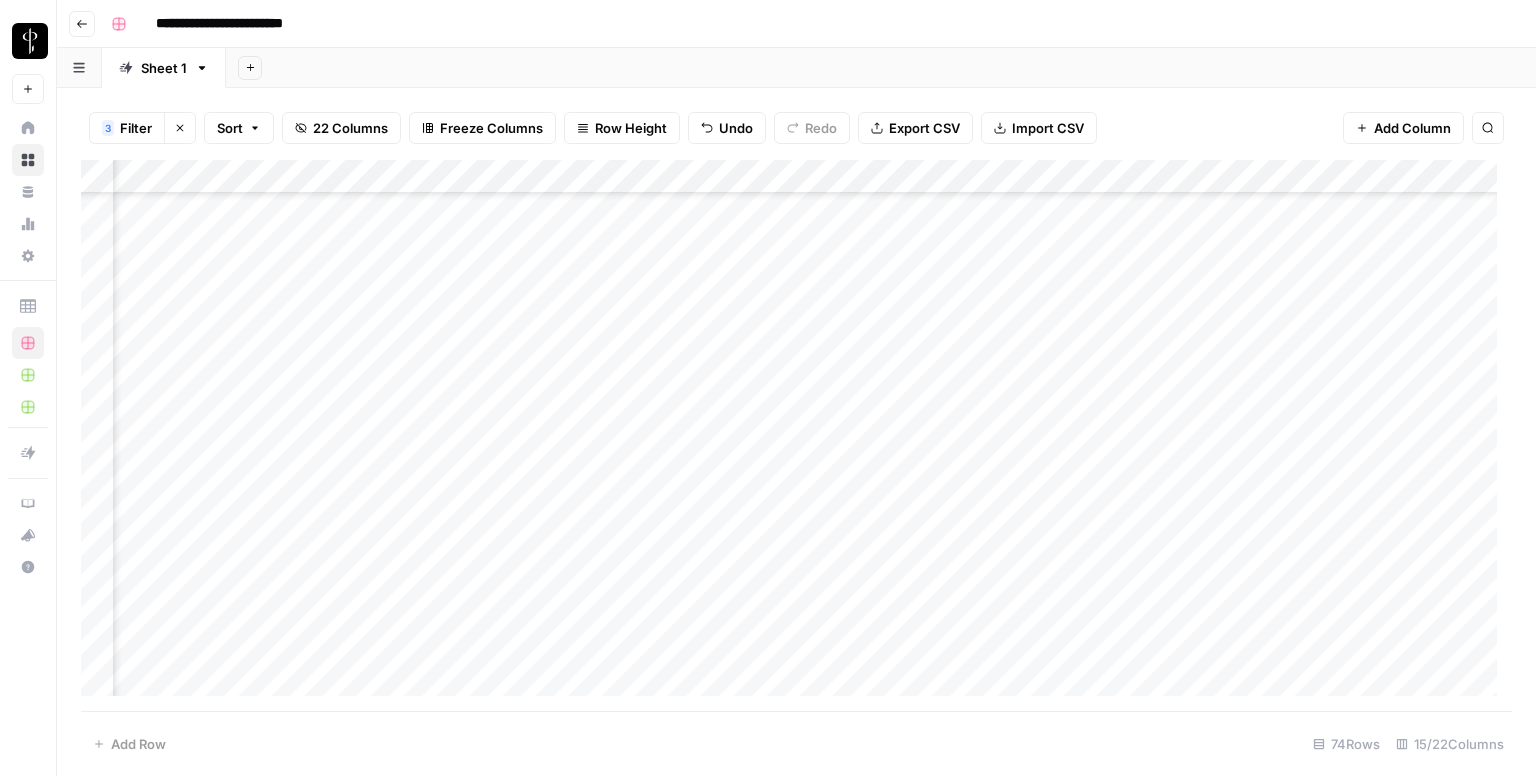 drag, startPoint x: 1228, startPoint y: 259, endPoint x: 1228, endPoint y: 276, distance: 17 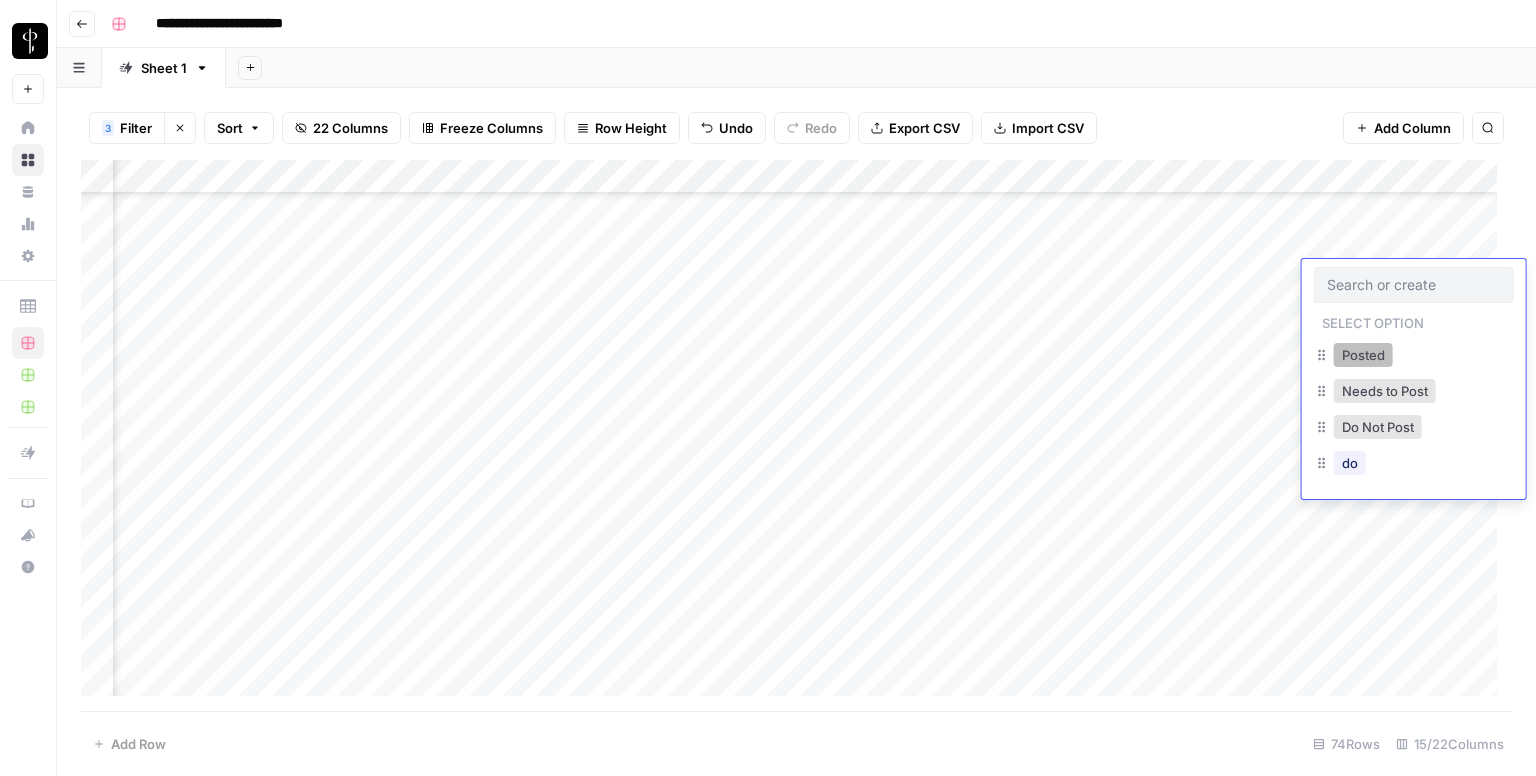 click on "Posted" at bounding box center [1363, 355] 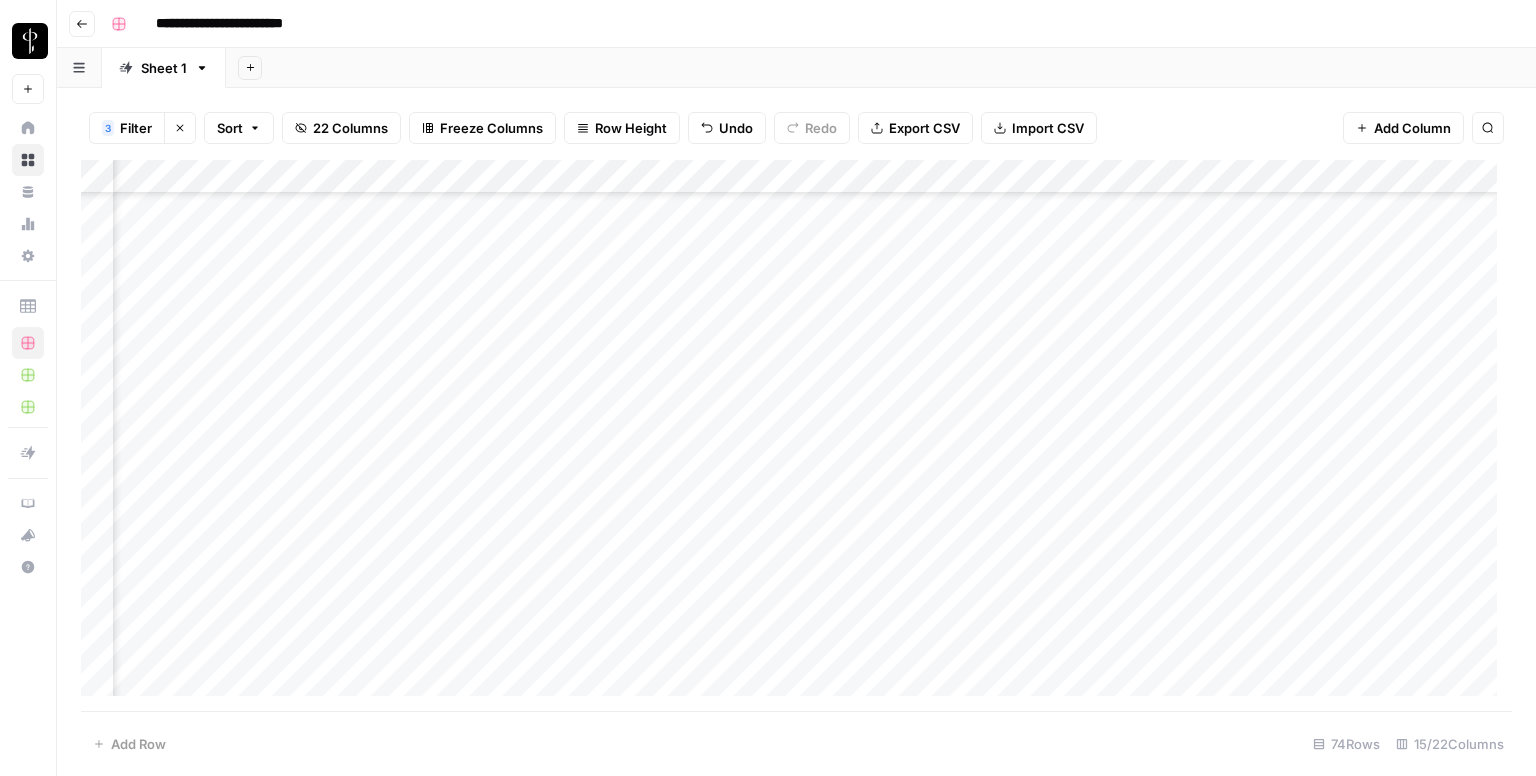 click on "Add Column" at bounding box center (796, 436) 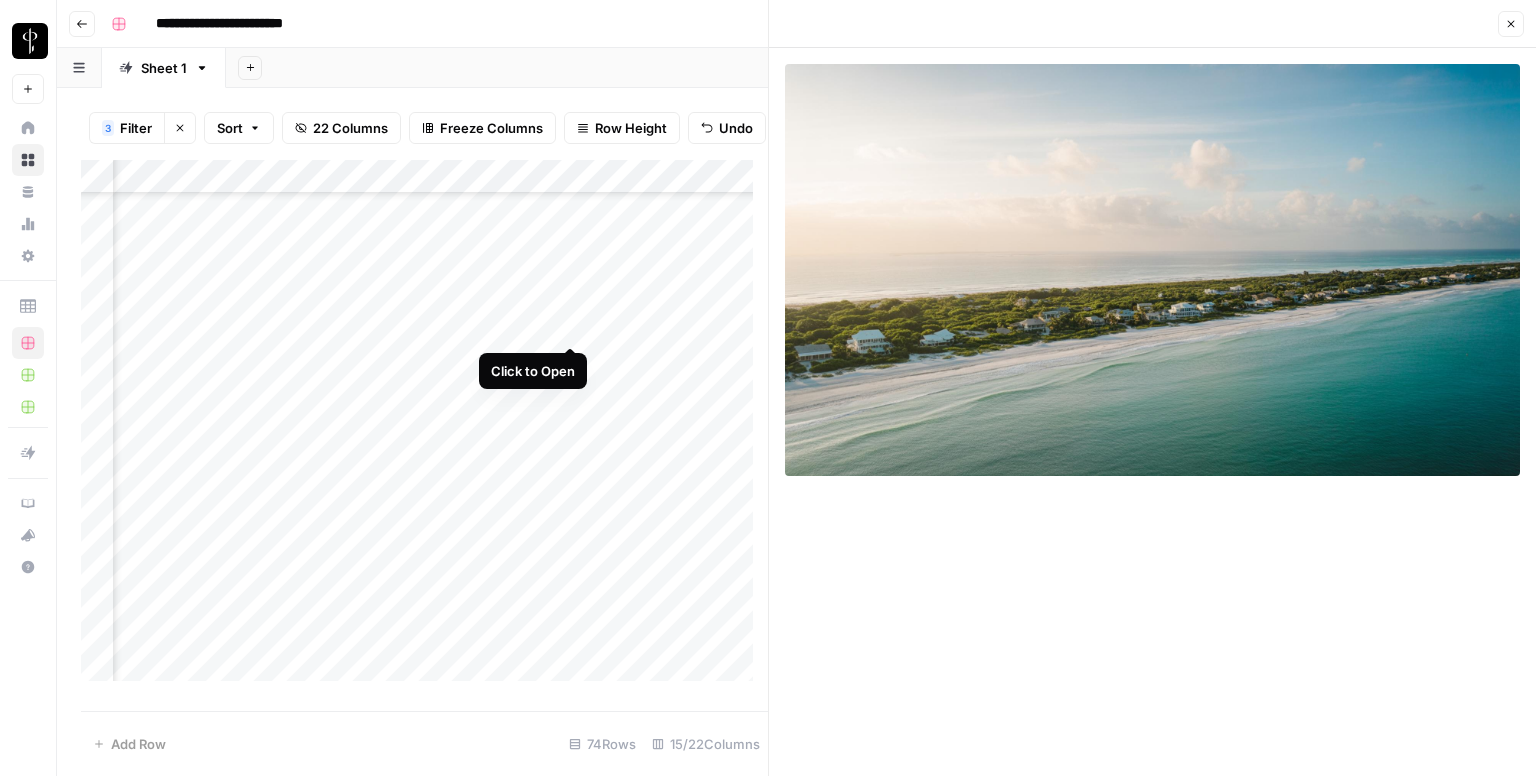 click on "Add Column" at bounding box center [424, 428] 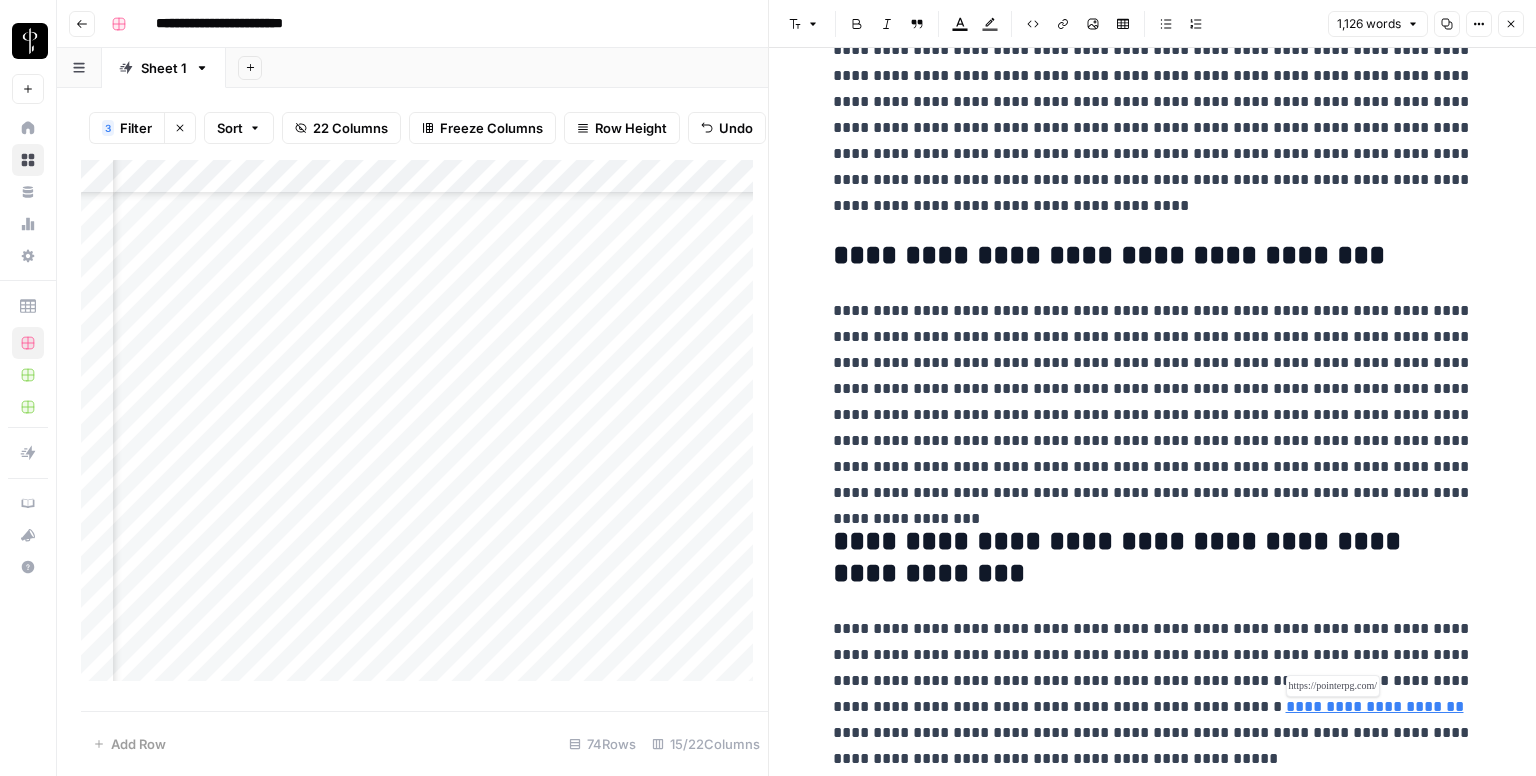 scroll, scrollTop: 2624, scrollLeft: 0, axis: vertical 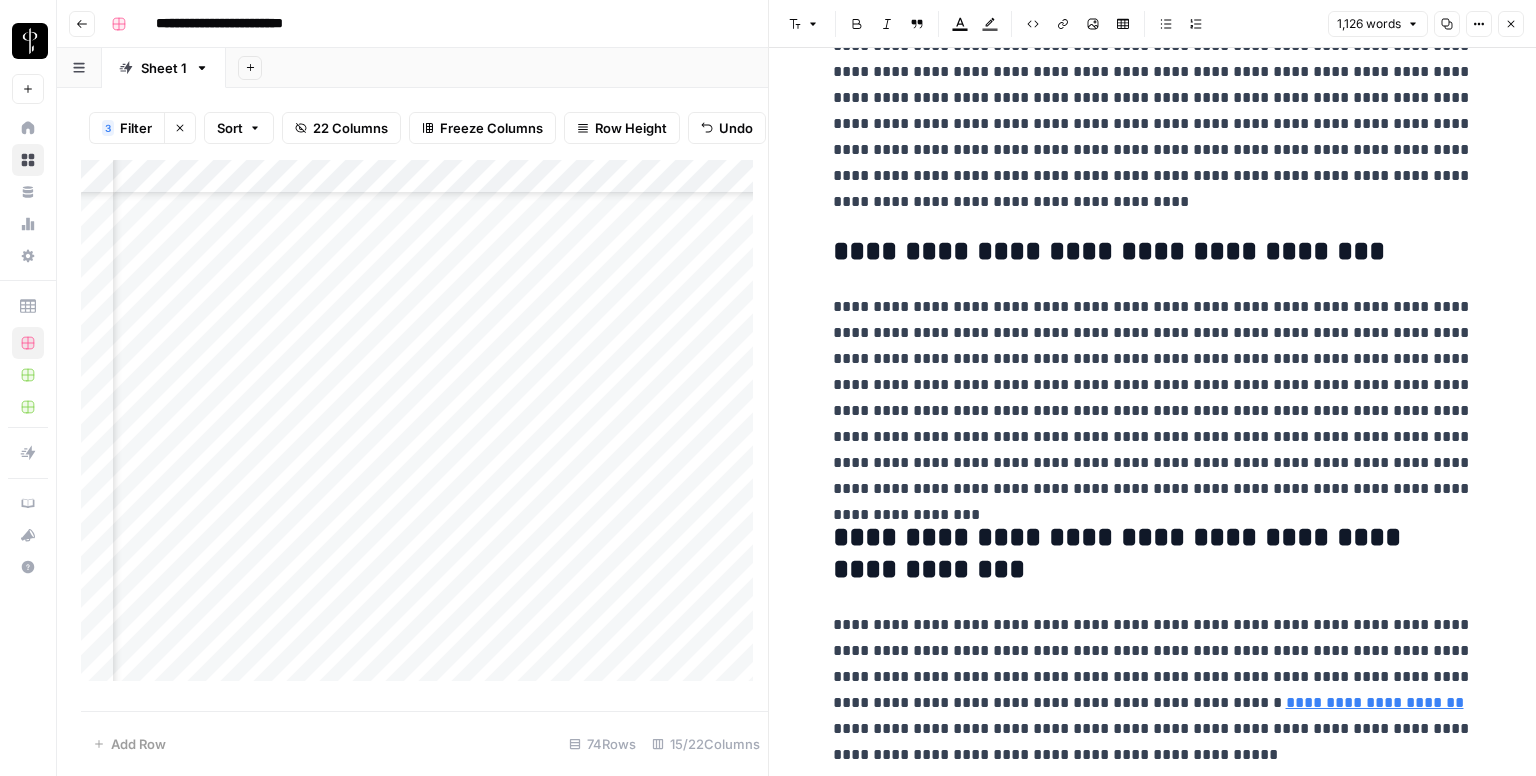 click on "**********" at bounding box center (1153, 690) 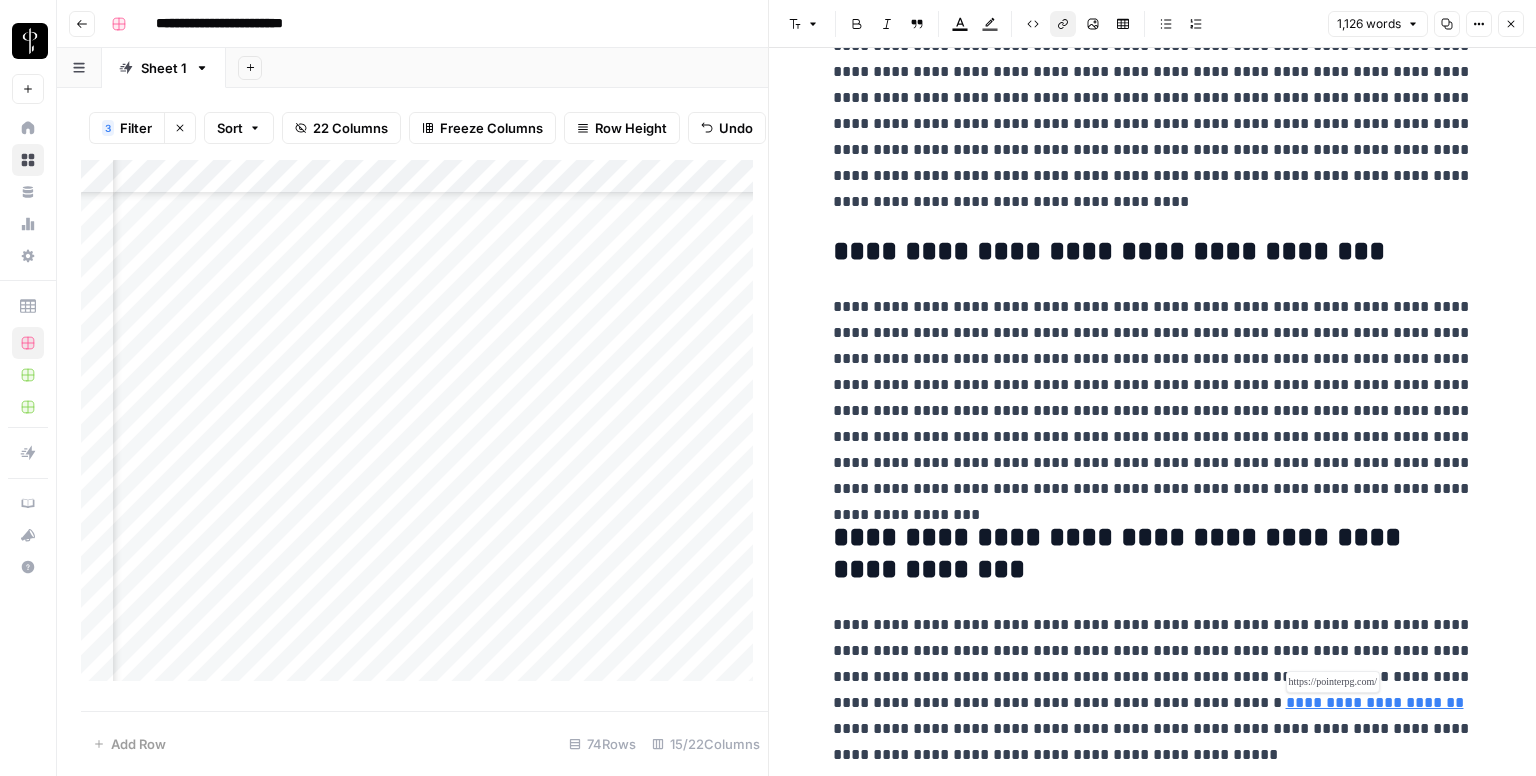 click on "**********" at bounding box center (1375, 702) 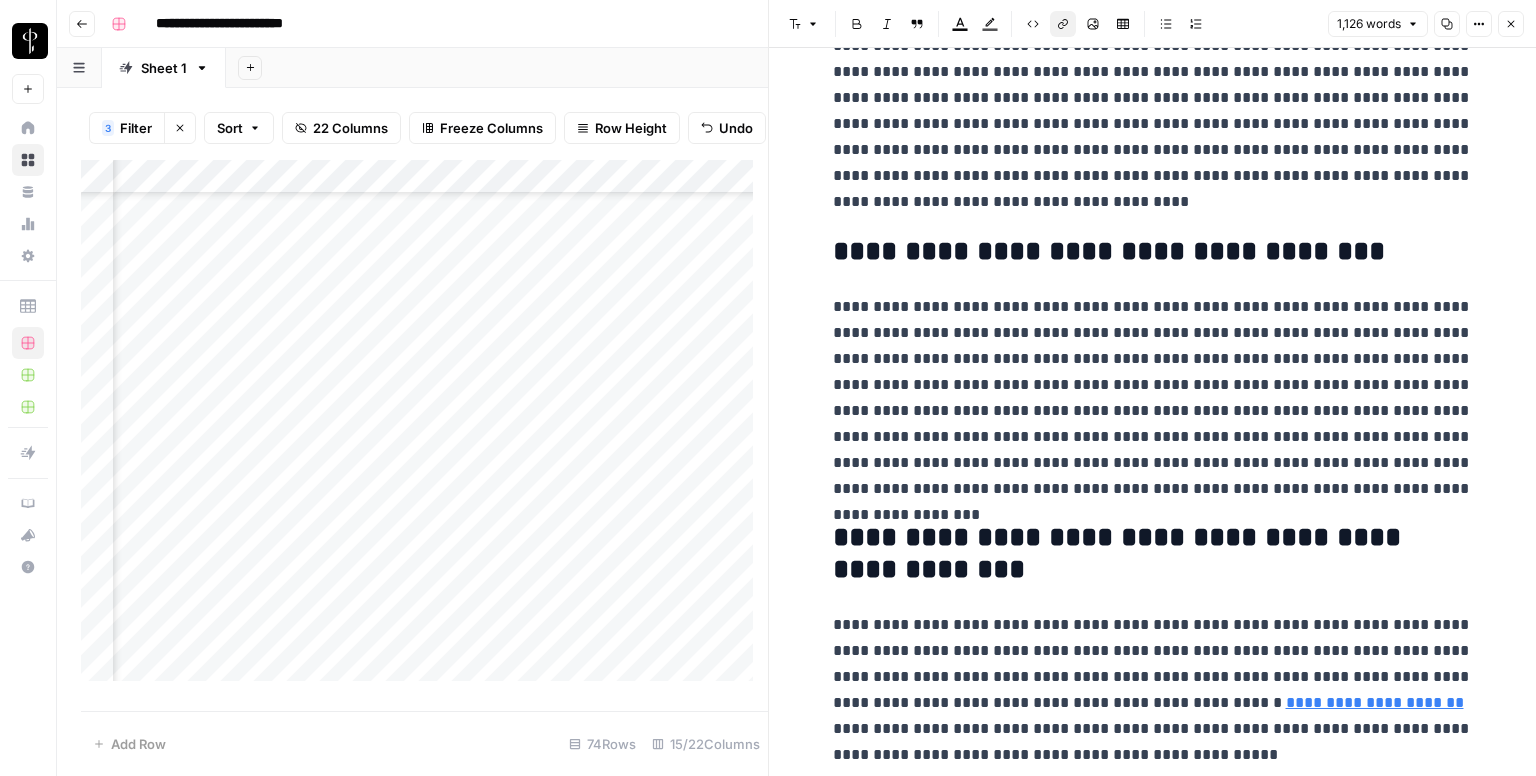click 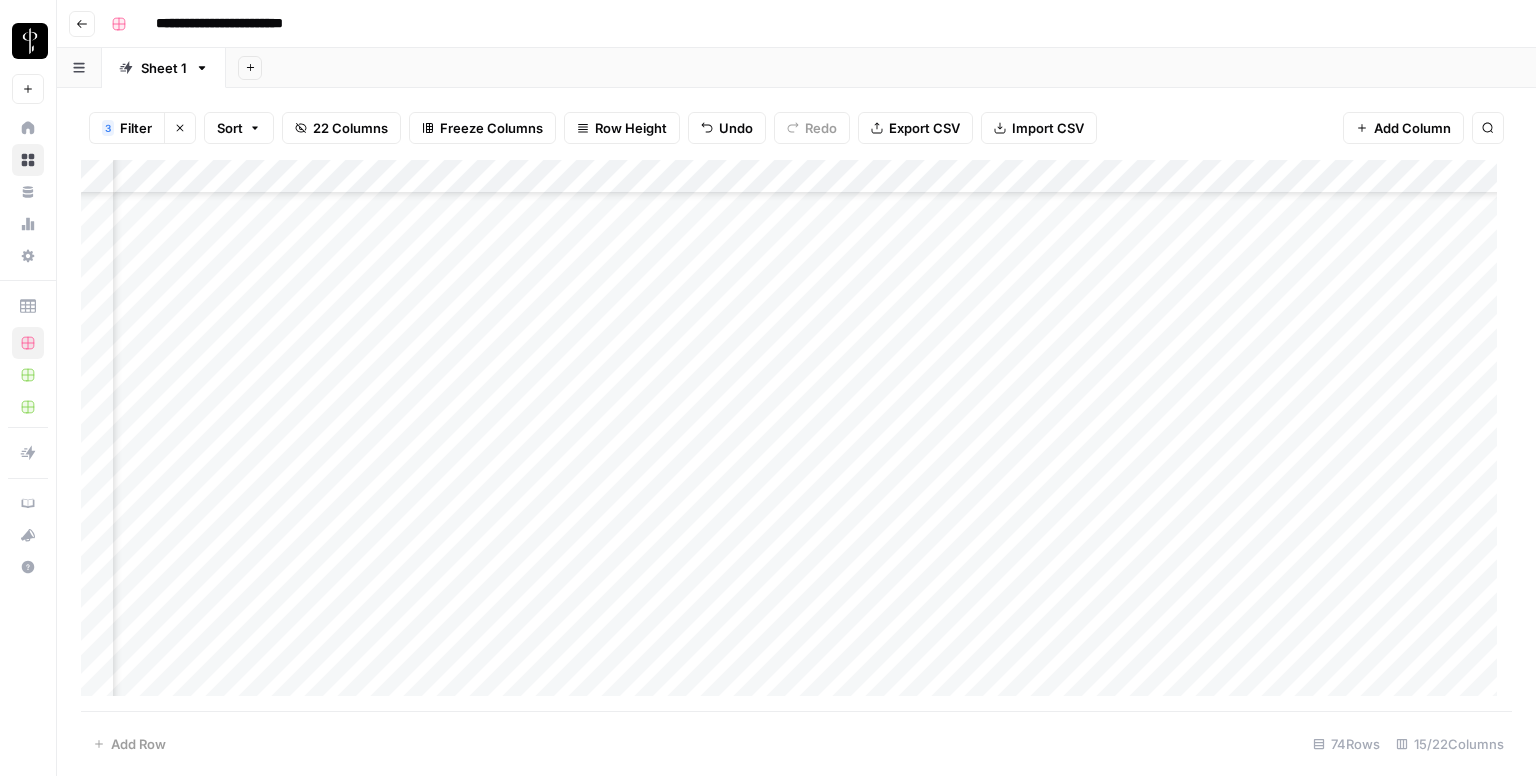 click on "Add Column" at bounding box center [796, 436] 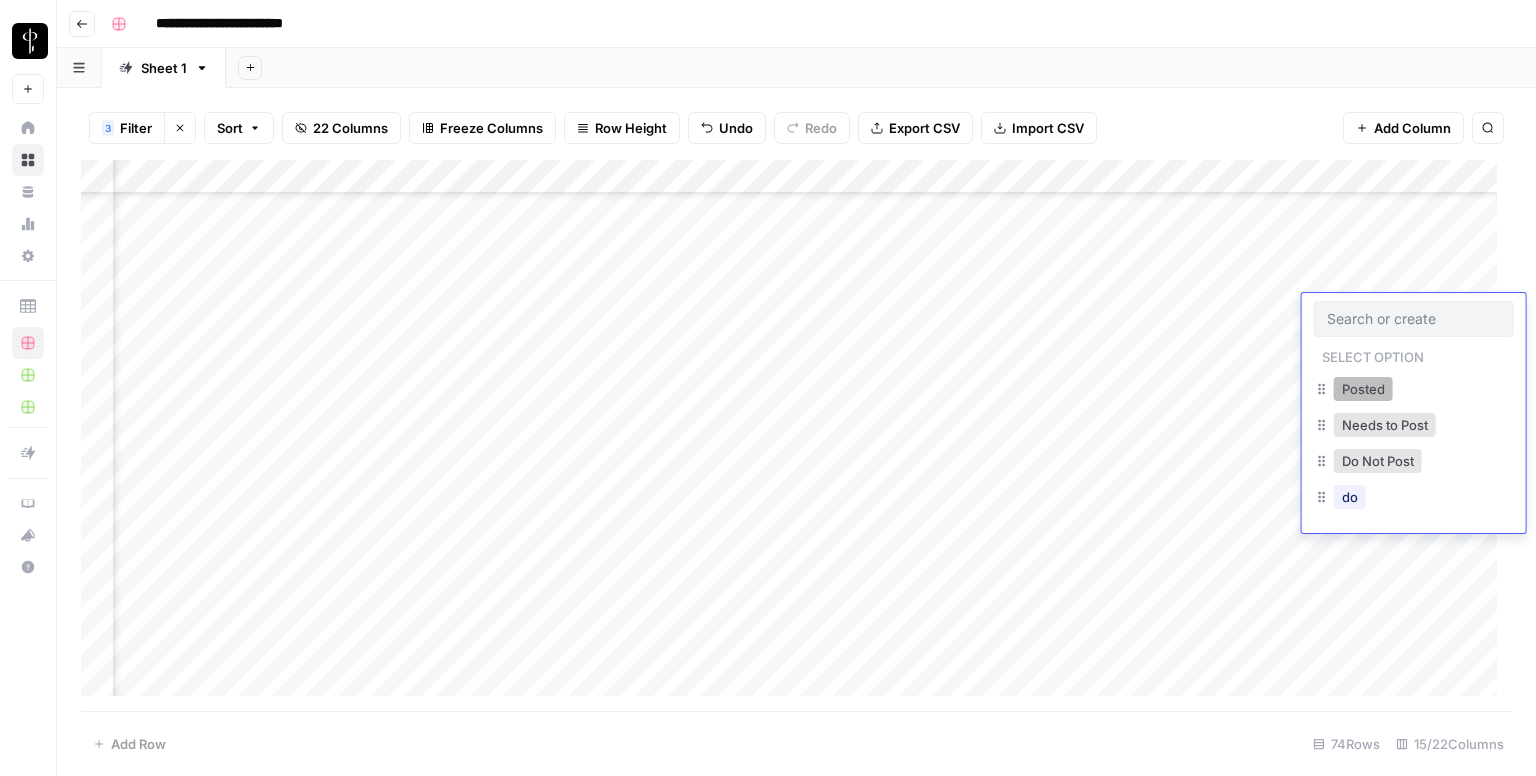 click on "Posted" at bounding box center (1363, 389) 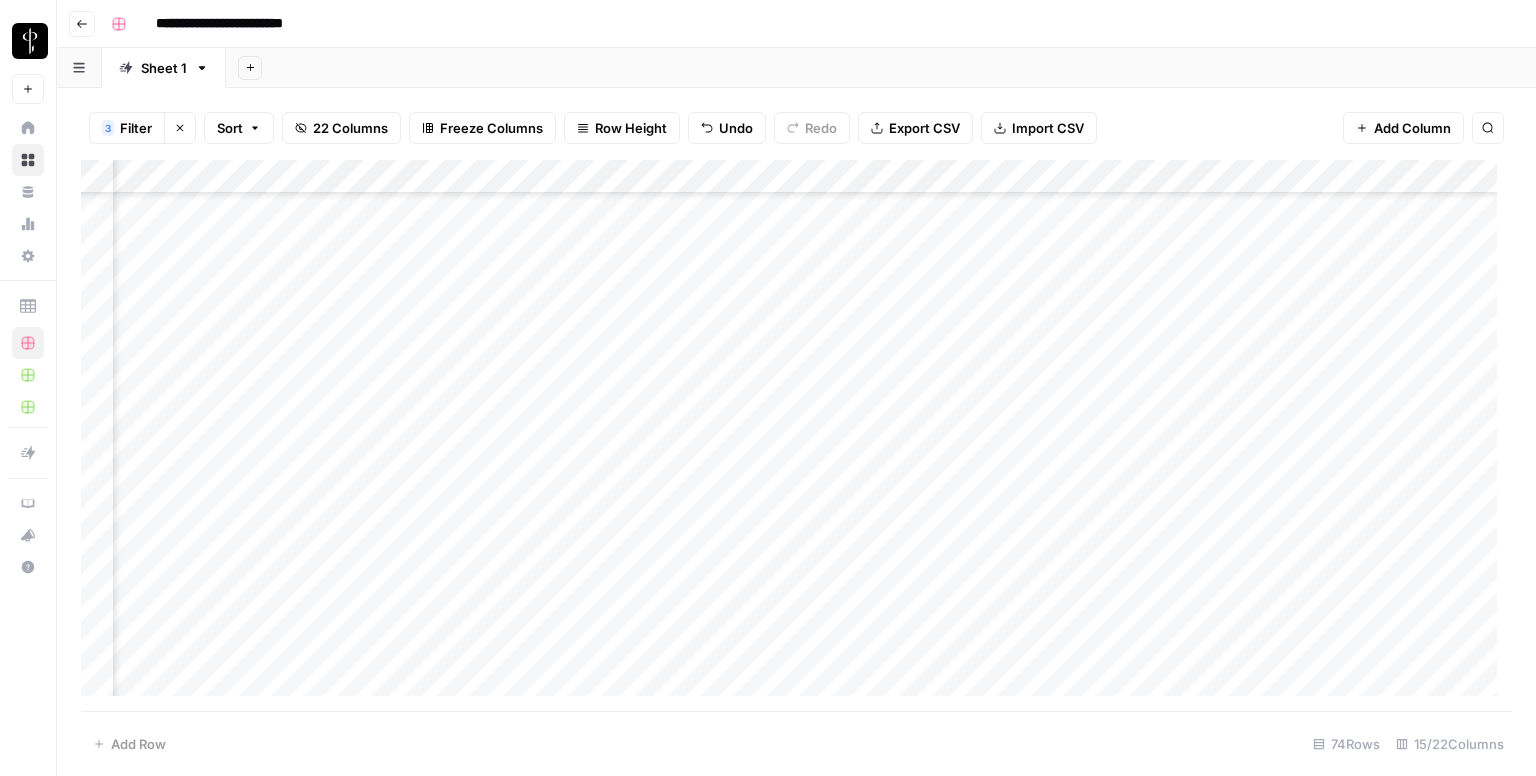 click on "Add Column" at bounding box center [796, 436] 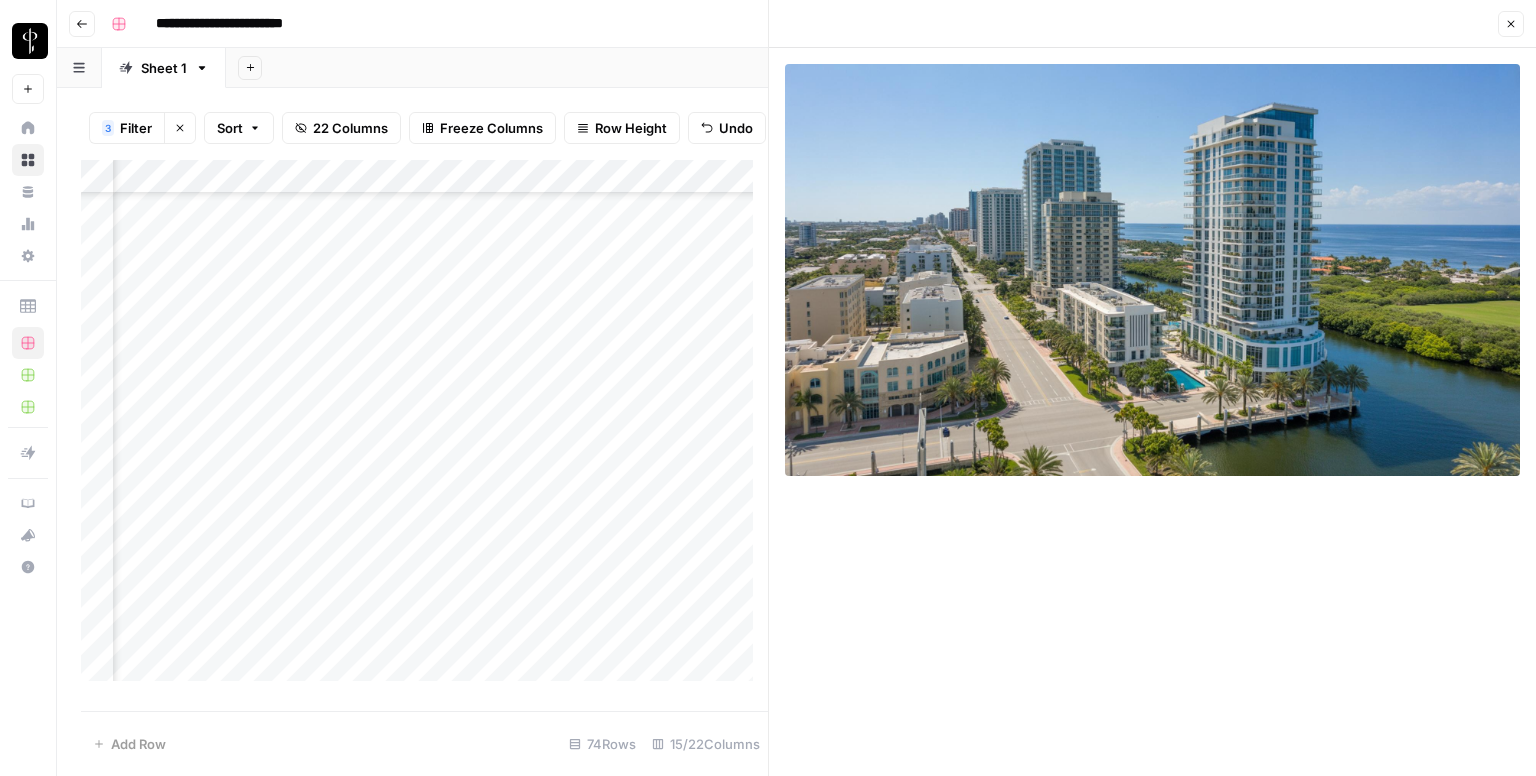 click on "Add Column" at bounding box center (424, 428) 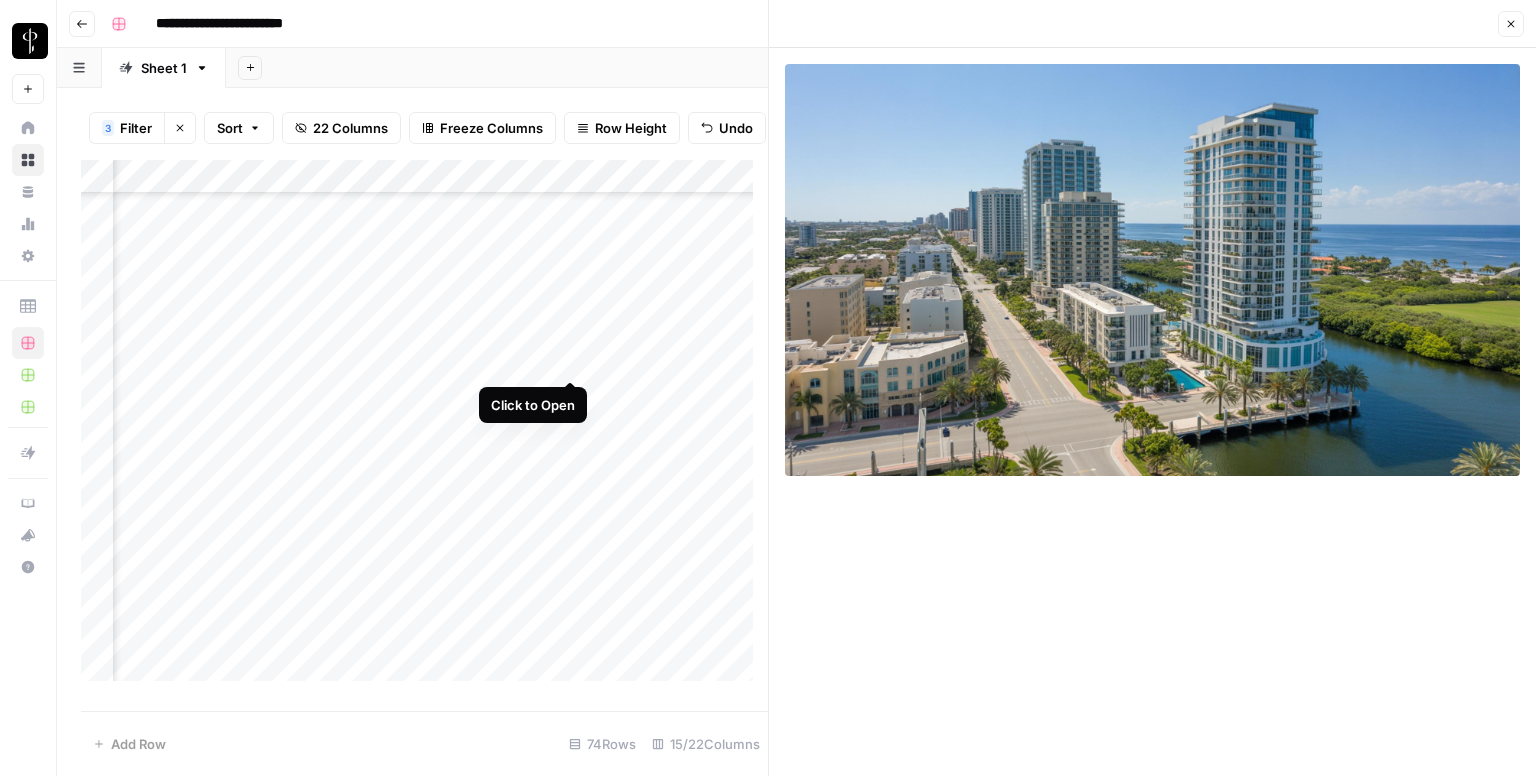click on "Add Column" at bounding box center [424, 428] 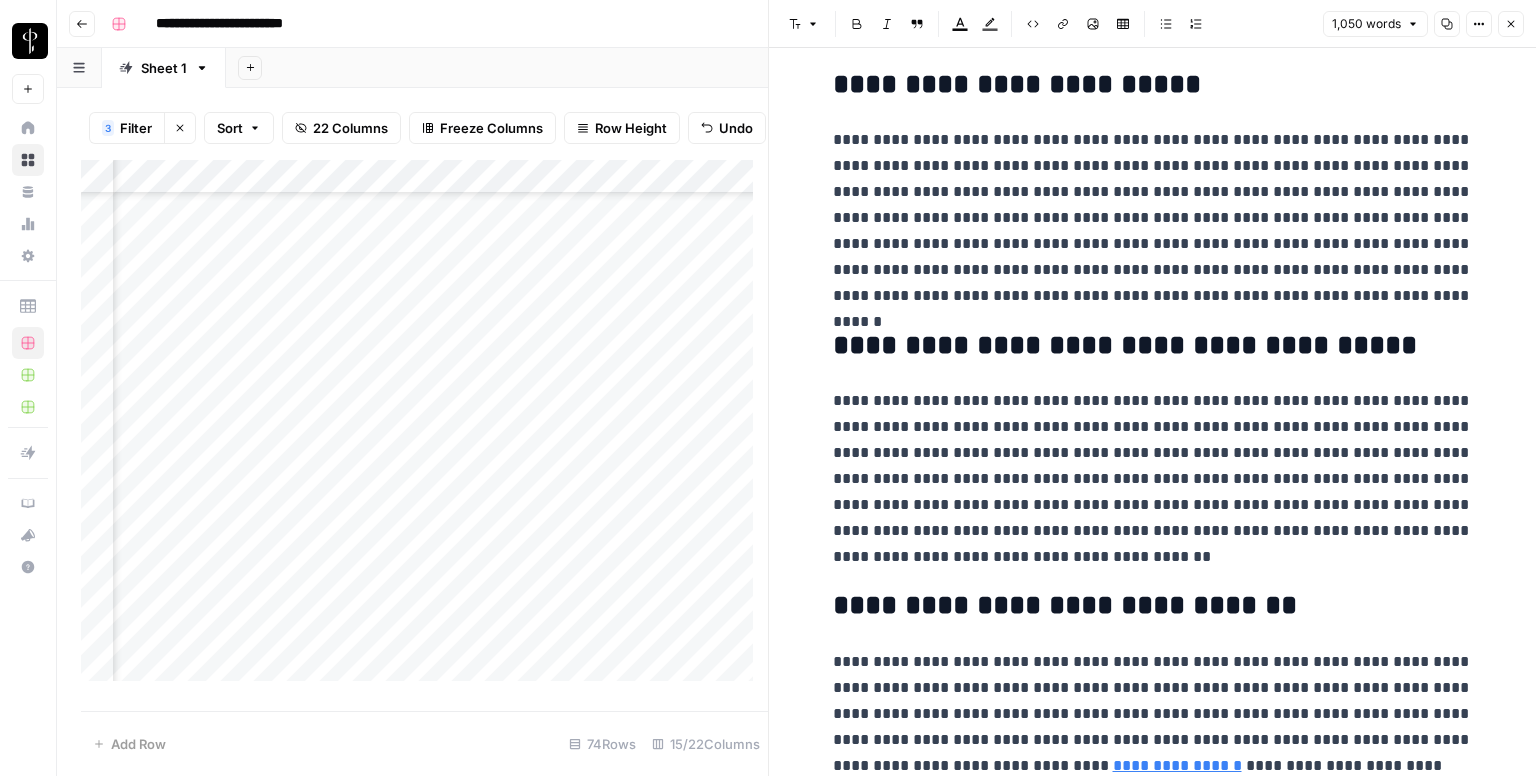 scroll, scrollTop: 2514, scrollLeft: 0, axis: vertical 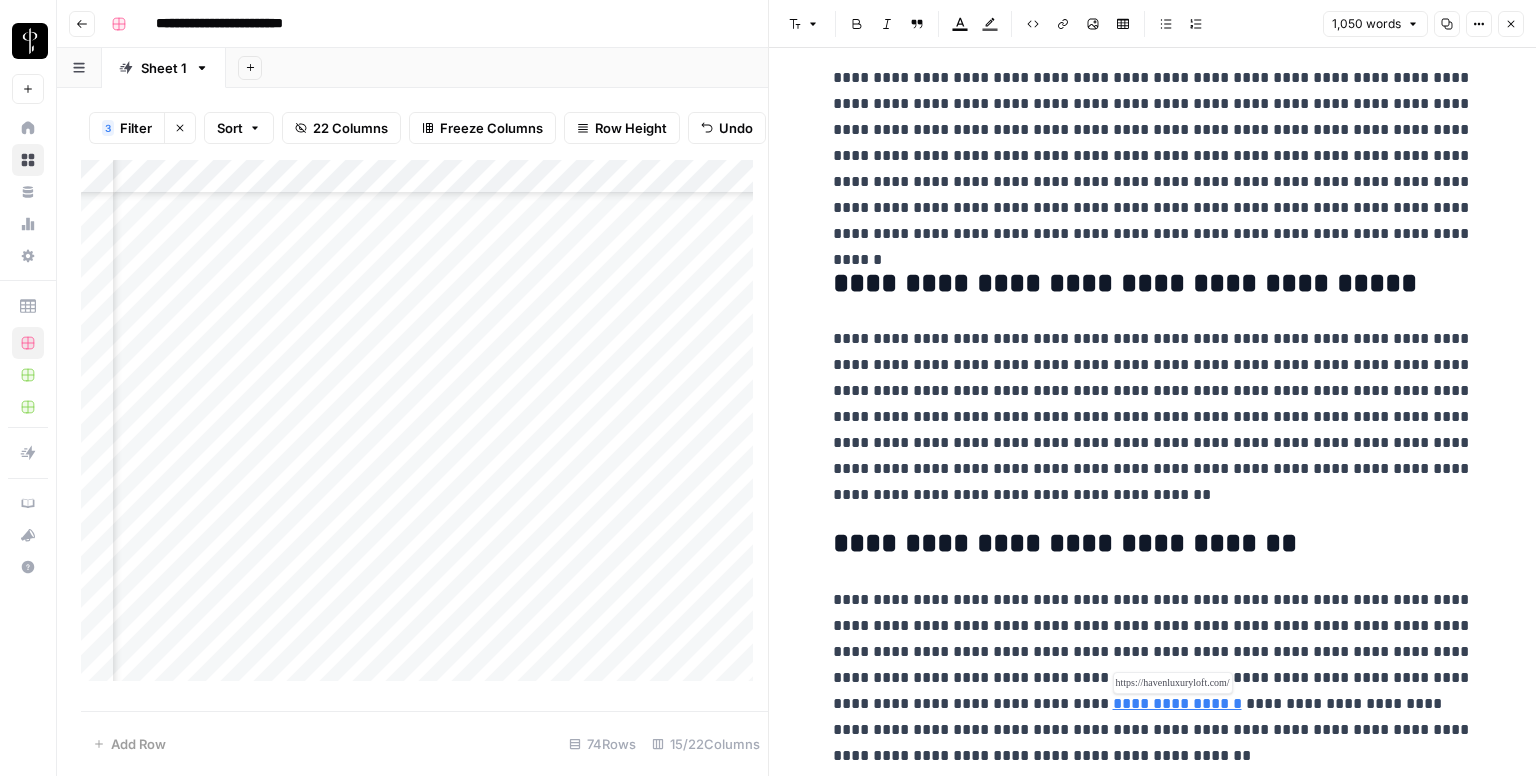 click on "**********" at bounding box center [1177, 703] 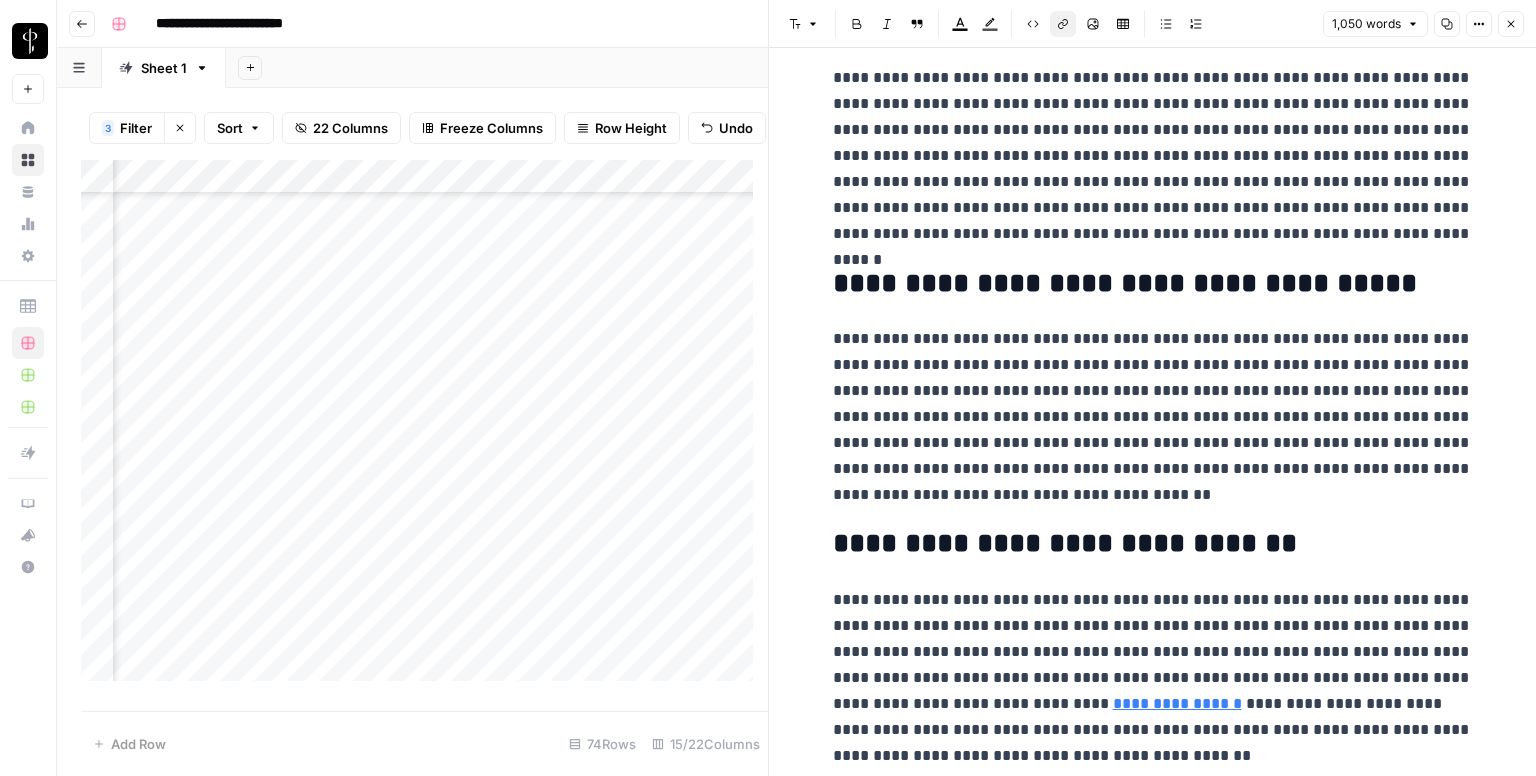 click 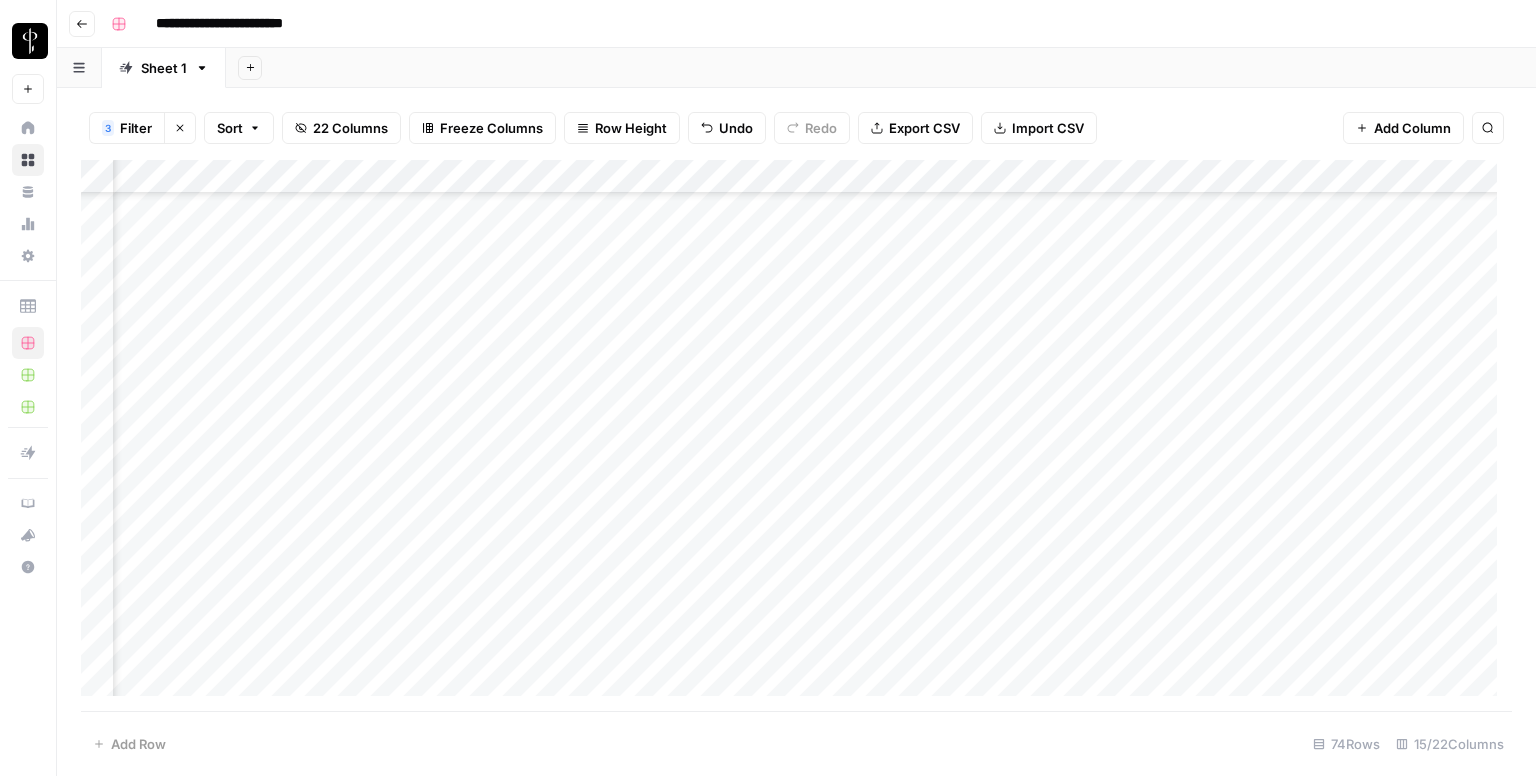 click on "Add Column" at bounding box center (796, 436) 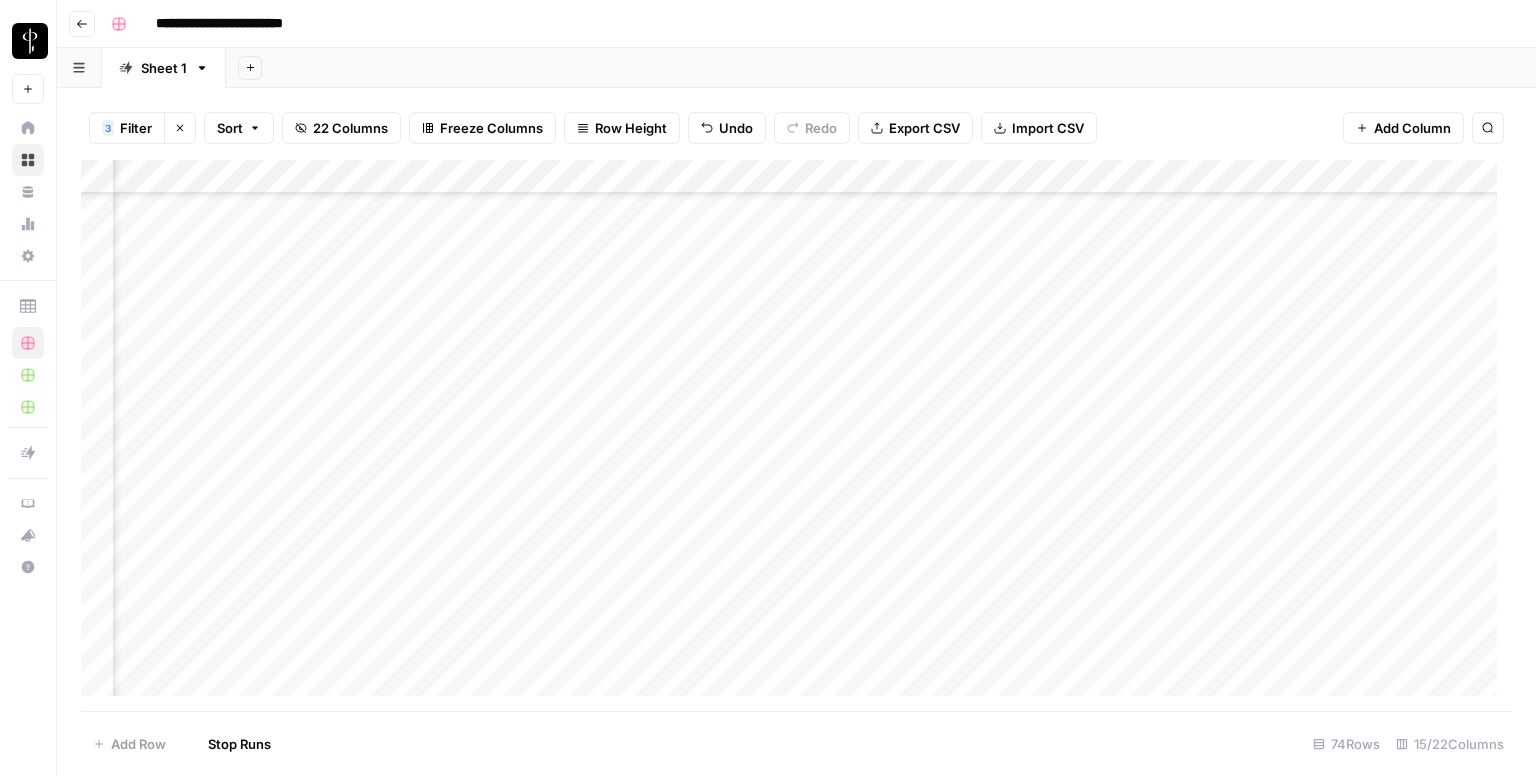 click on "Add Column" at bounding box center (796, 436) 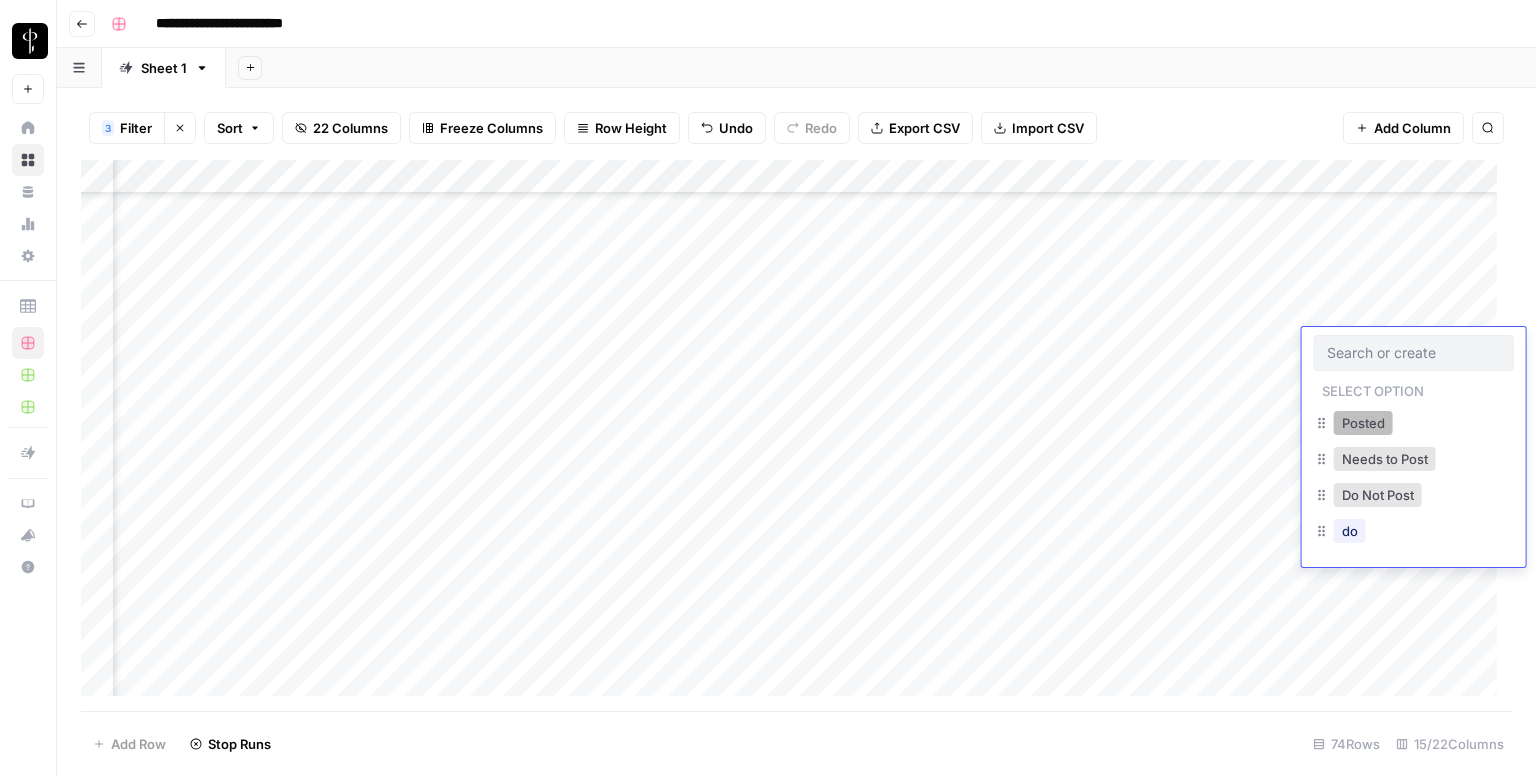 click on "Posted" at bounding box center (1363, 423) 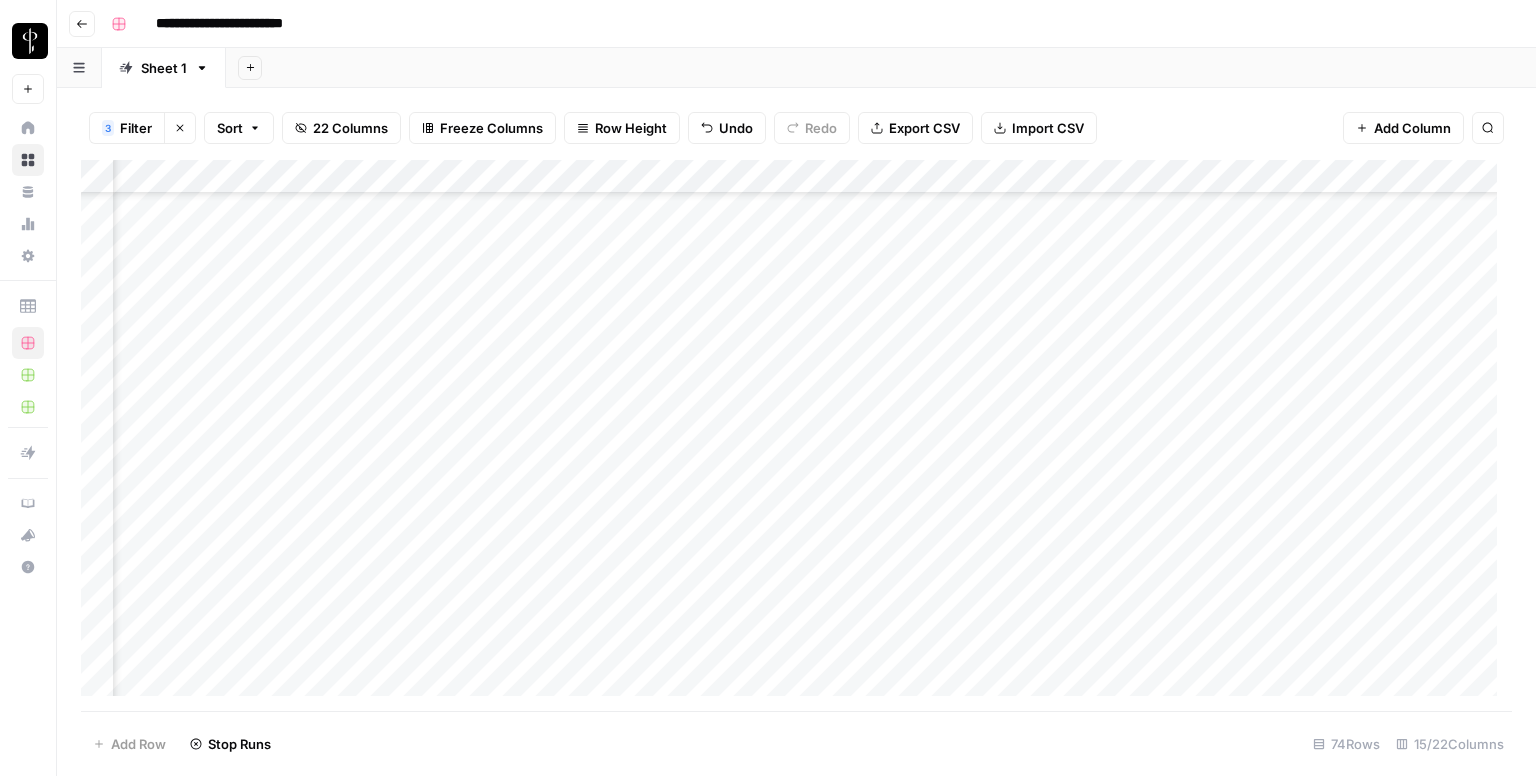 scroll, scrollTop: 1800, scrollLeft: 1333, axis: both 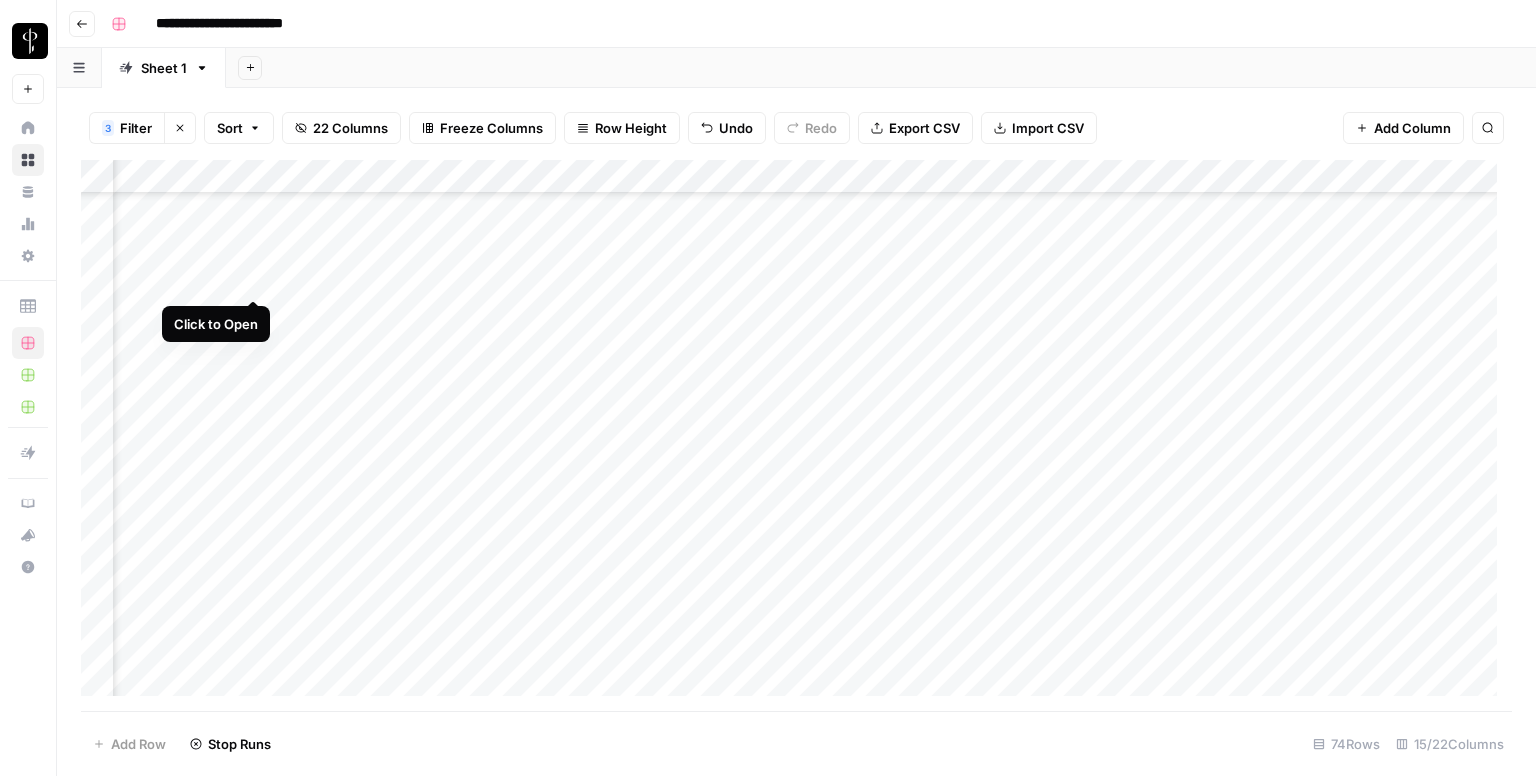 click on "Add Column" at bounding box center [796, 436] 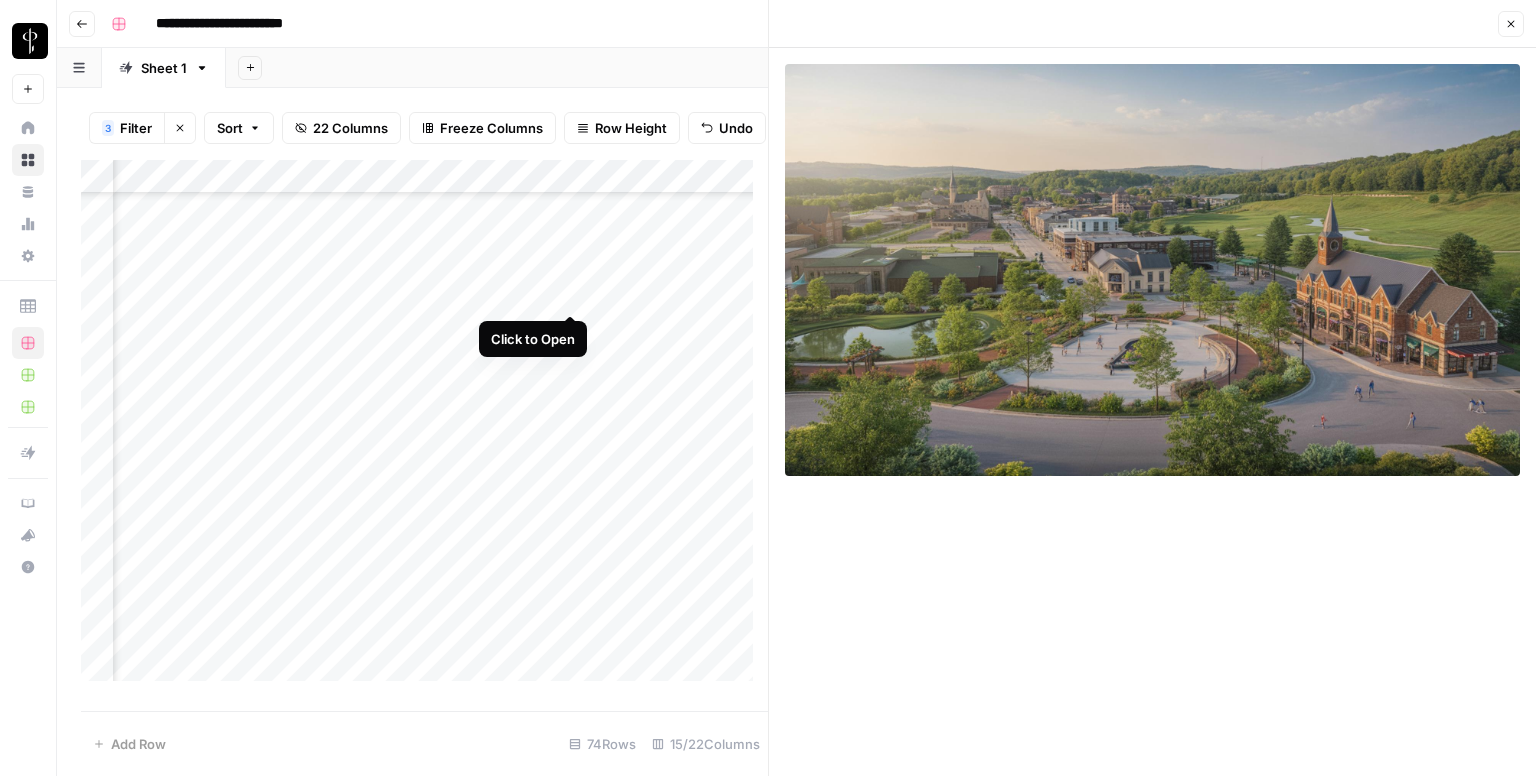 click on "Add Column" at bounding box center [424, 428] 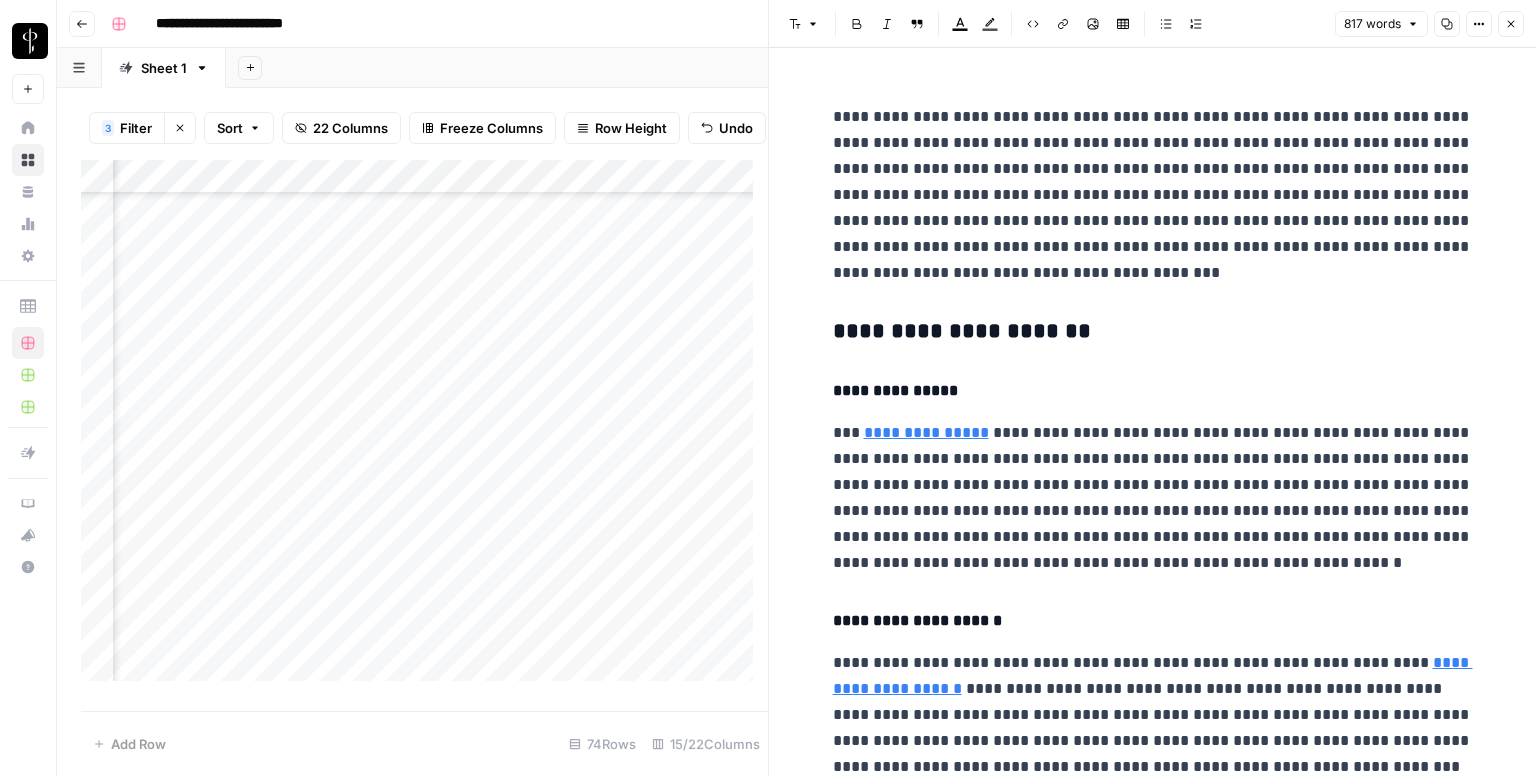 click on "**********" at bounding box center (1153, 1398) 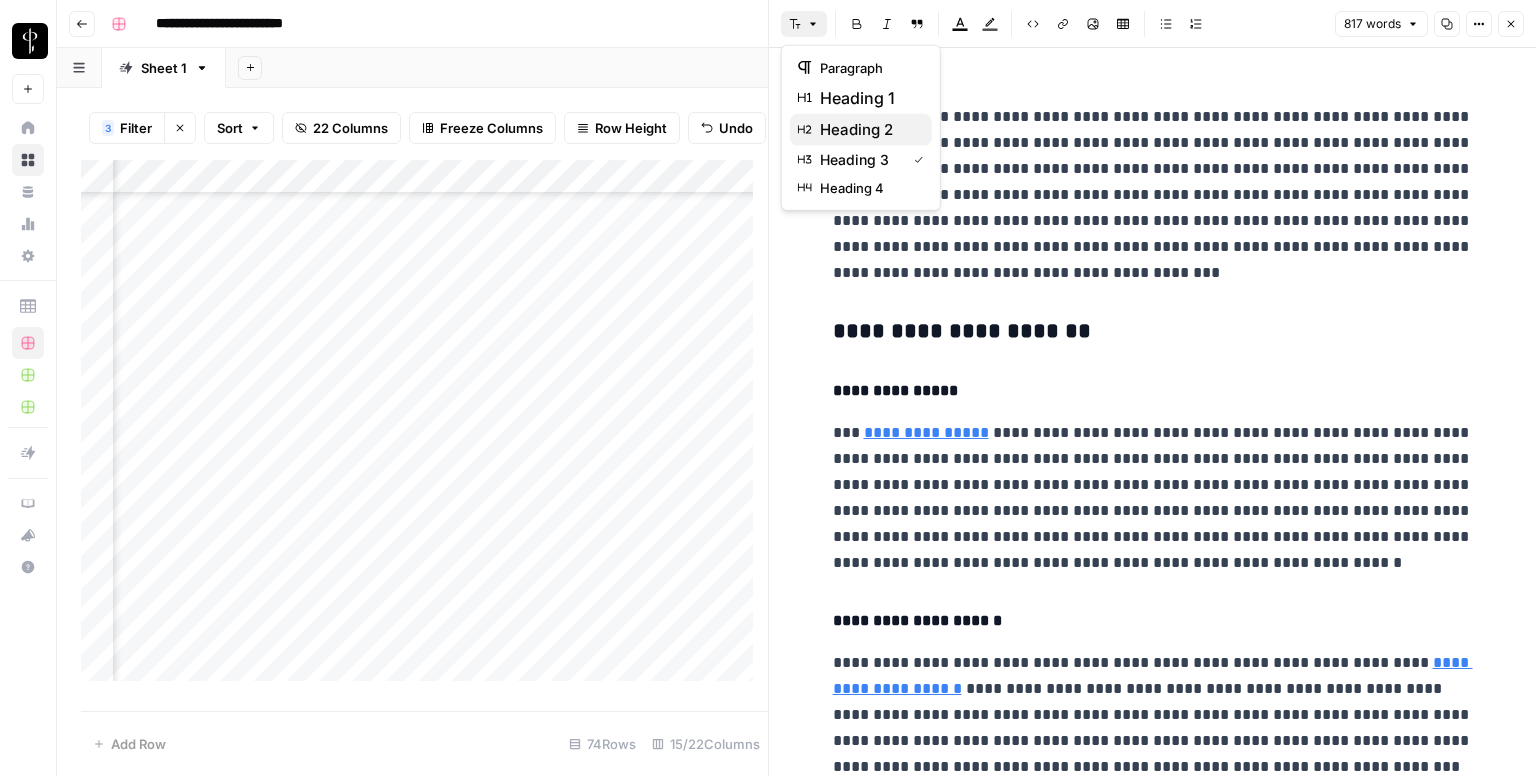 click on "heading 2" at bounding box center [868, 130] 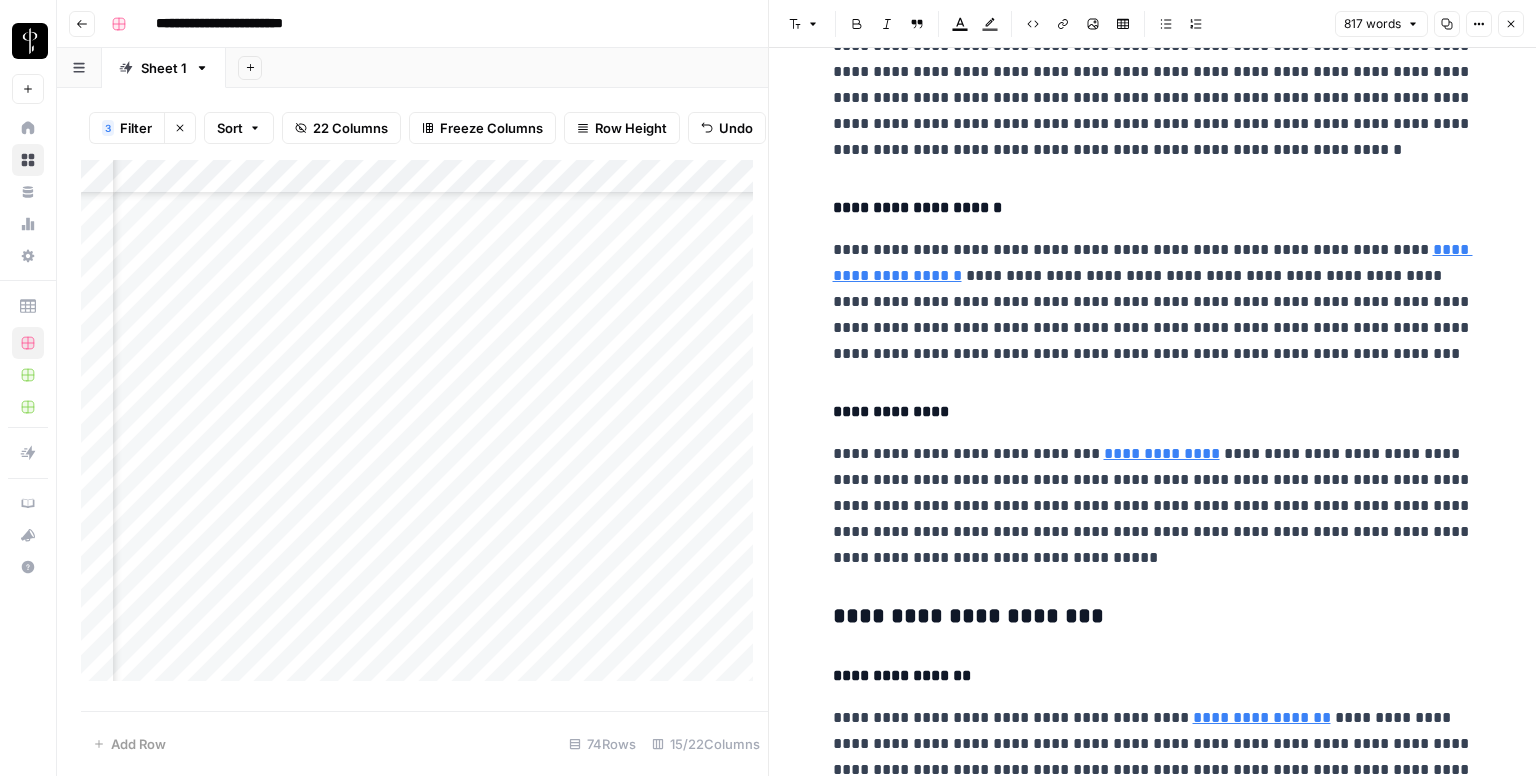 scroll, scrollTop: 700, scrollLeft: 0, axis: vertical 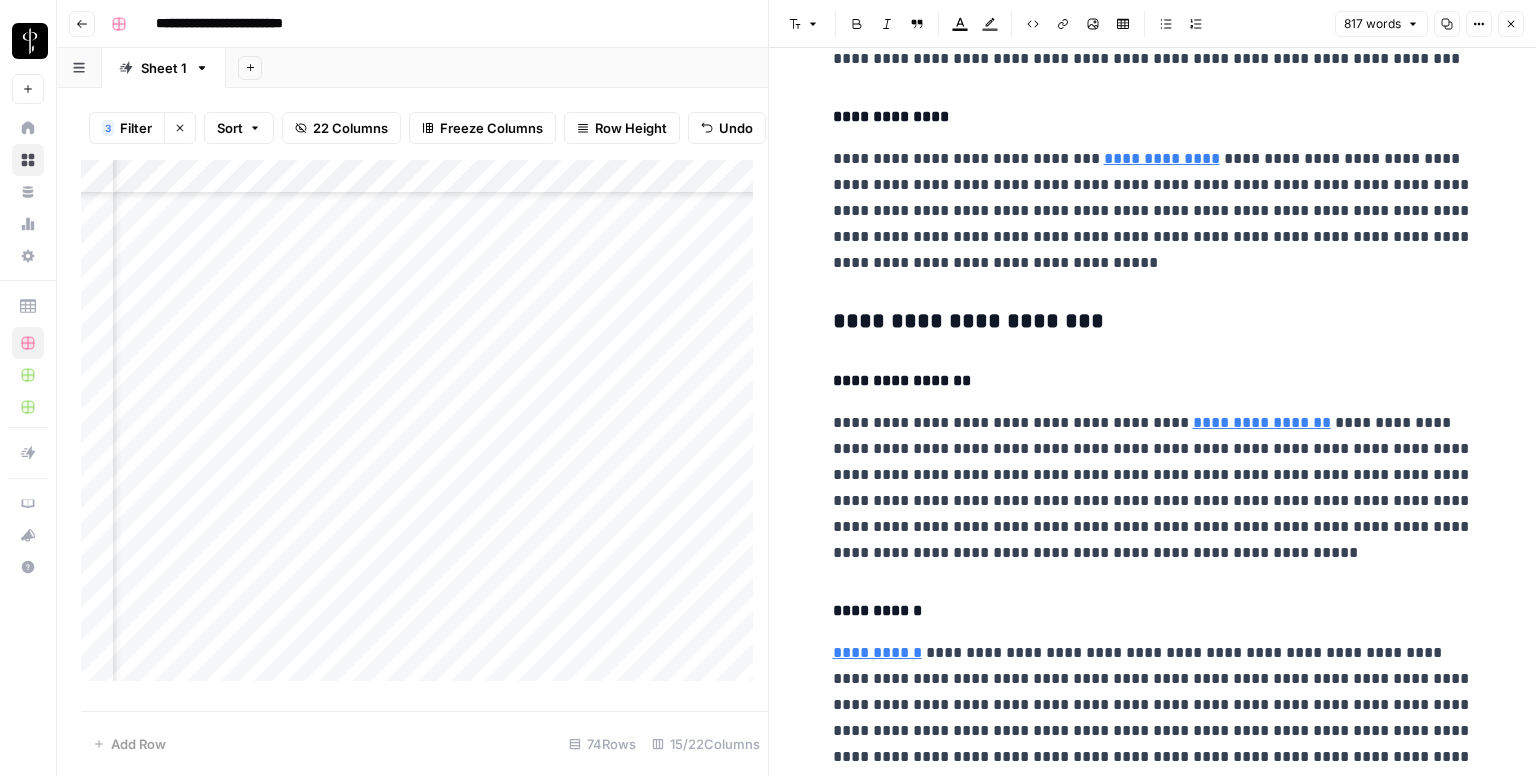 click on "**********" at bounding box center [1153, 322] 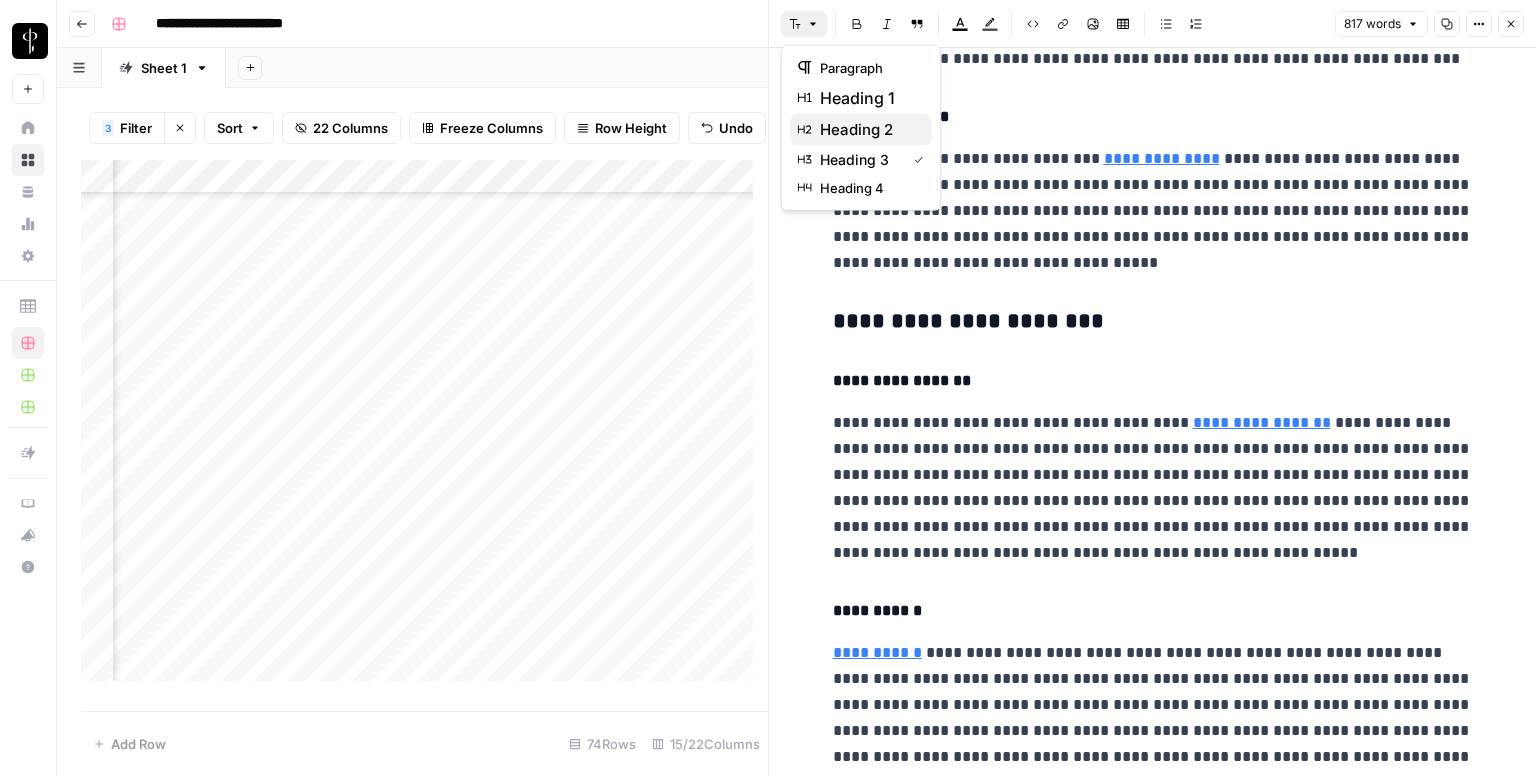 click on "heading 2" at bounding box center [868, 130] 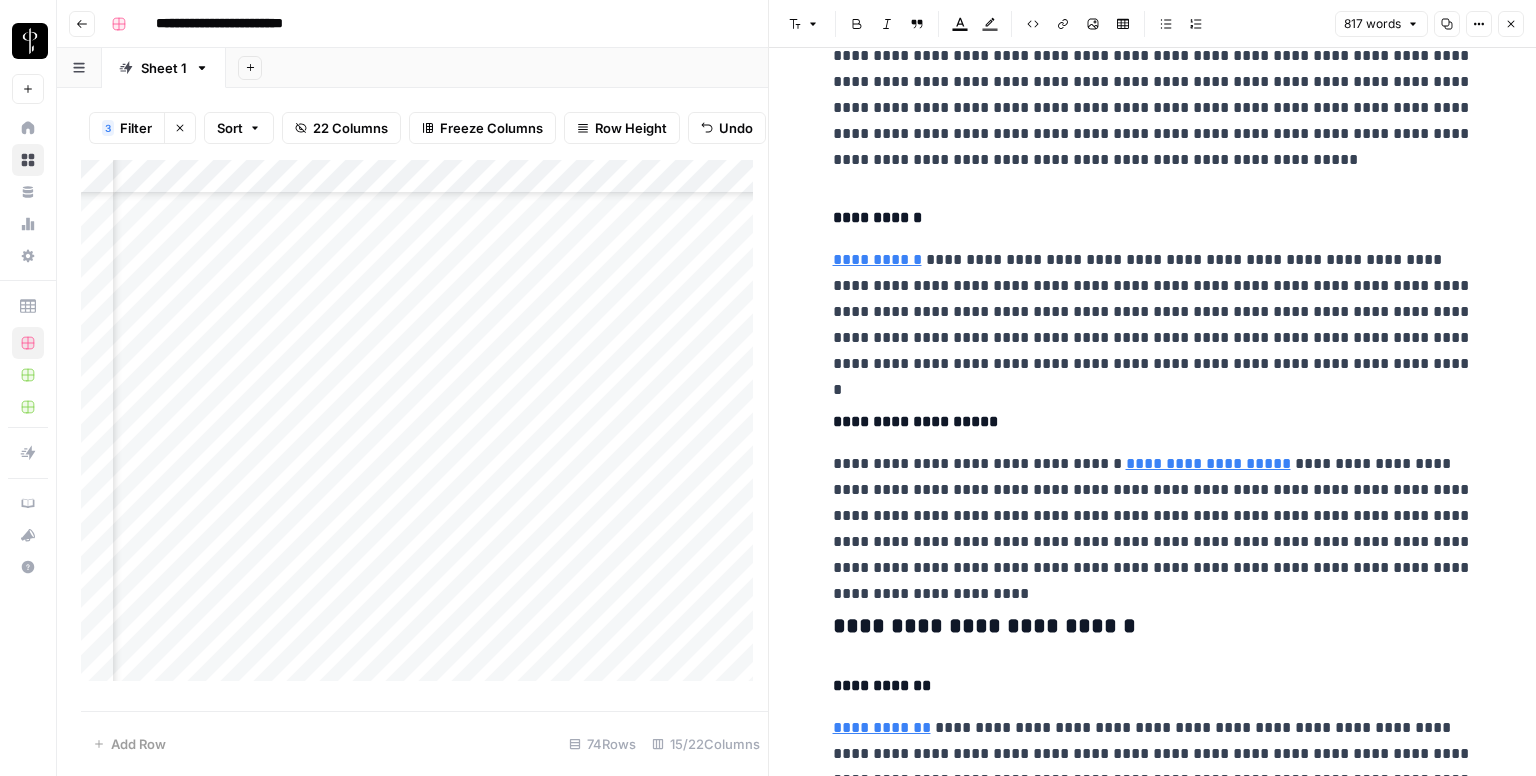 scroll, scrollTop: 1200, scrollLeft: 0, axis: vertical 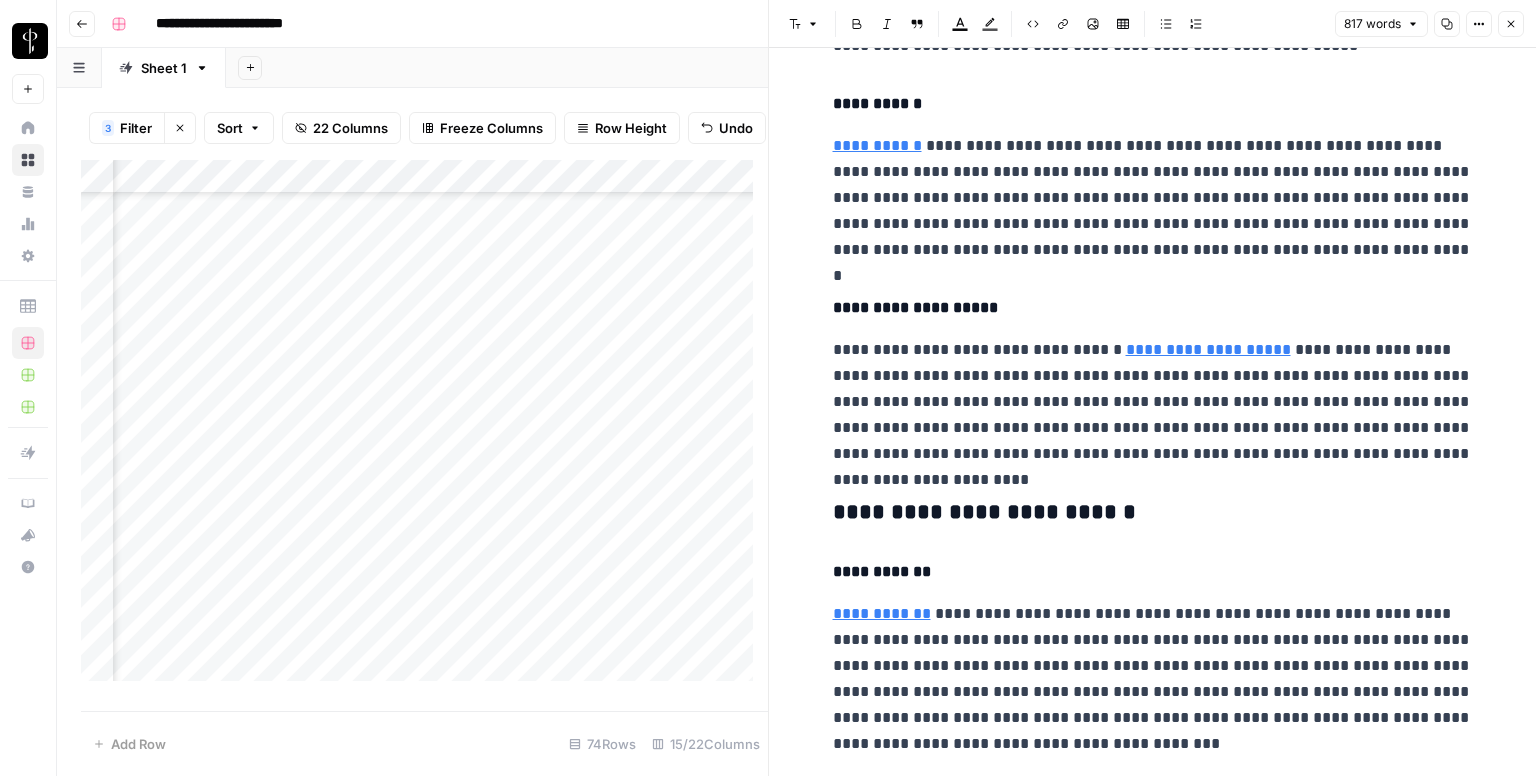 click on "**********" at bounding box center (1153, 513) 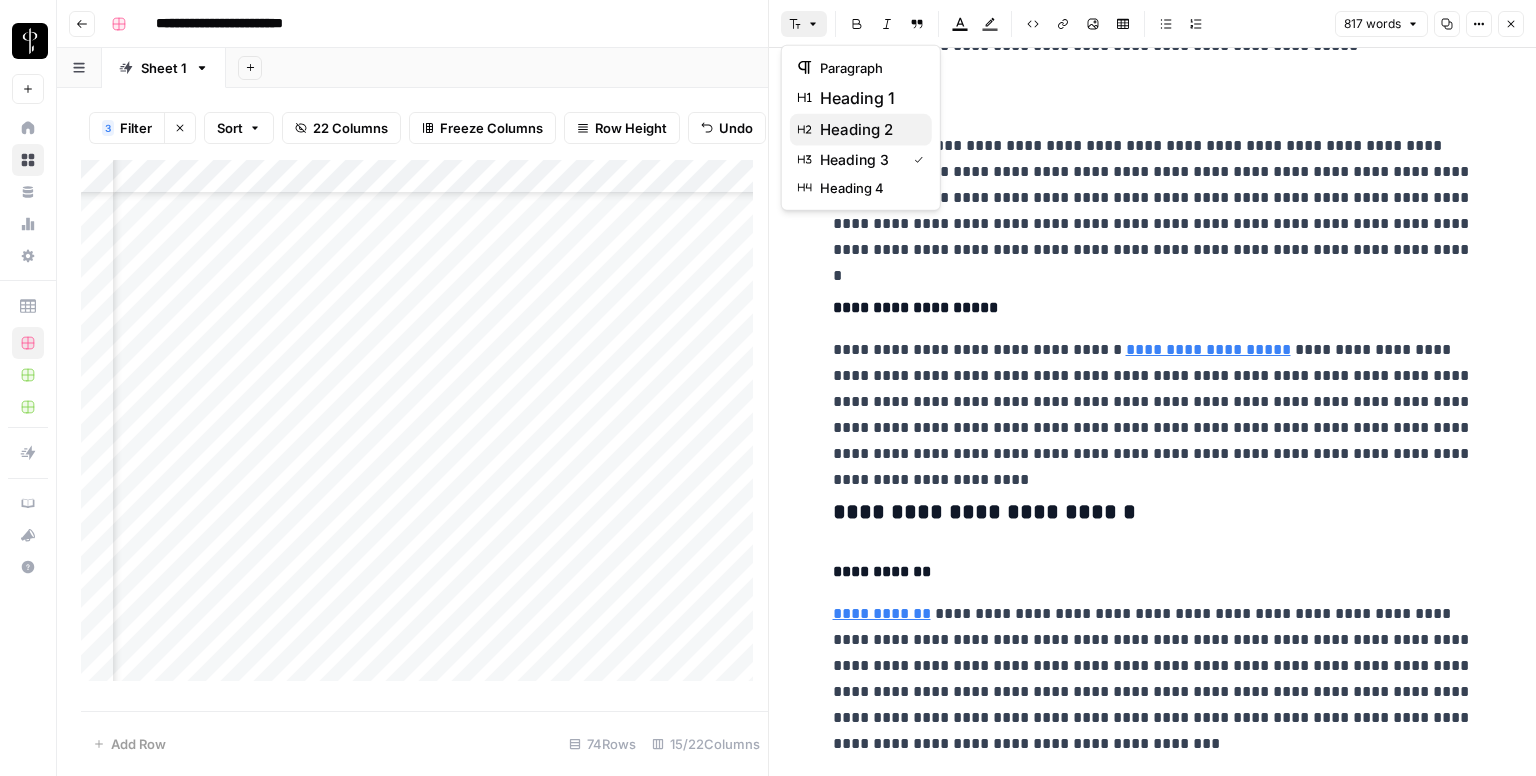 click on "heading 2" at bounding box center (868, 130) 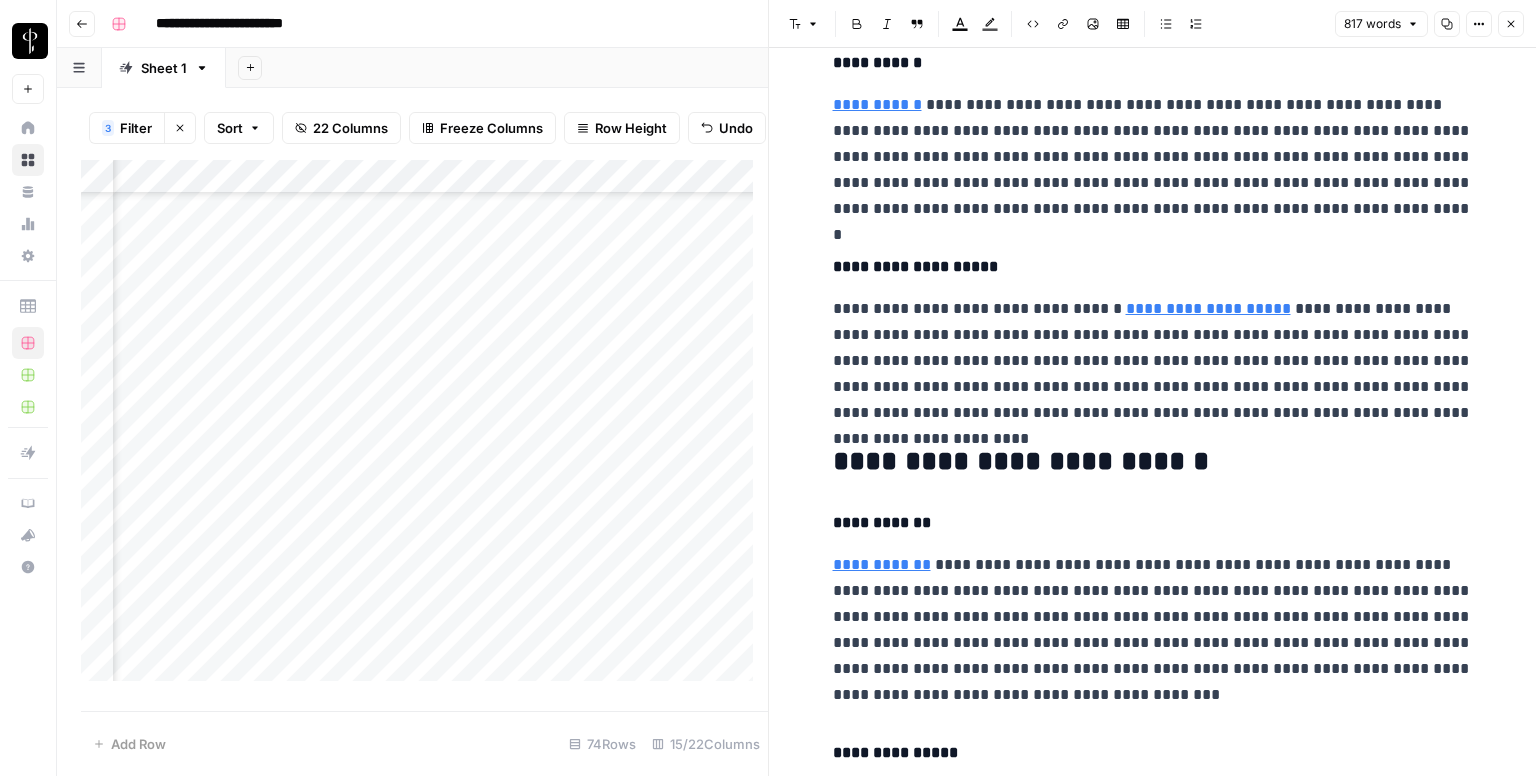 scroll, scrollTop: 1917, scrollLeft: 0, axis: vertical 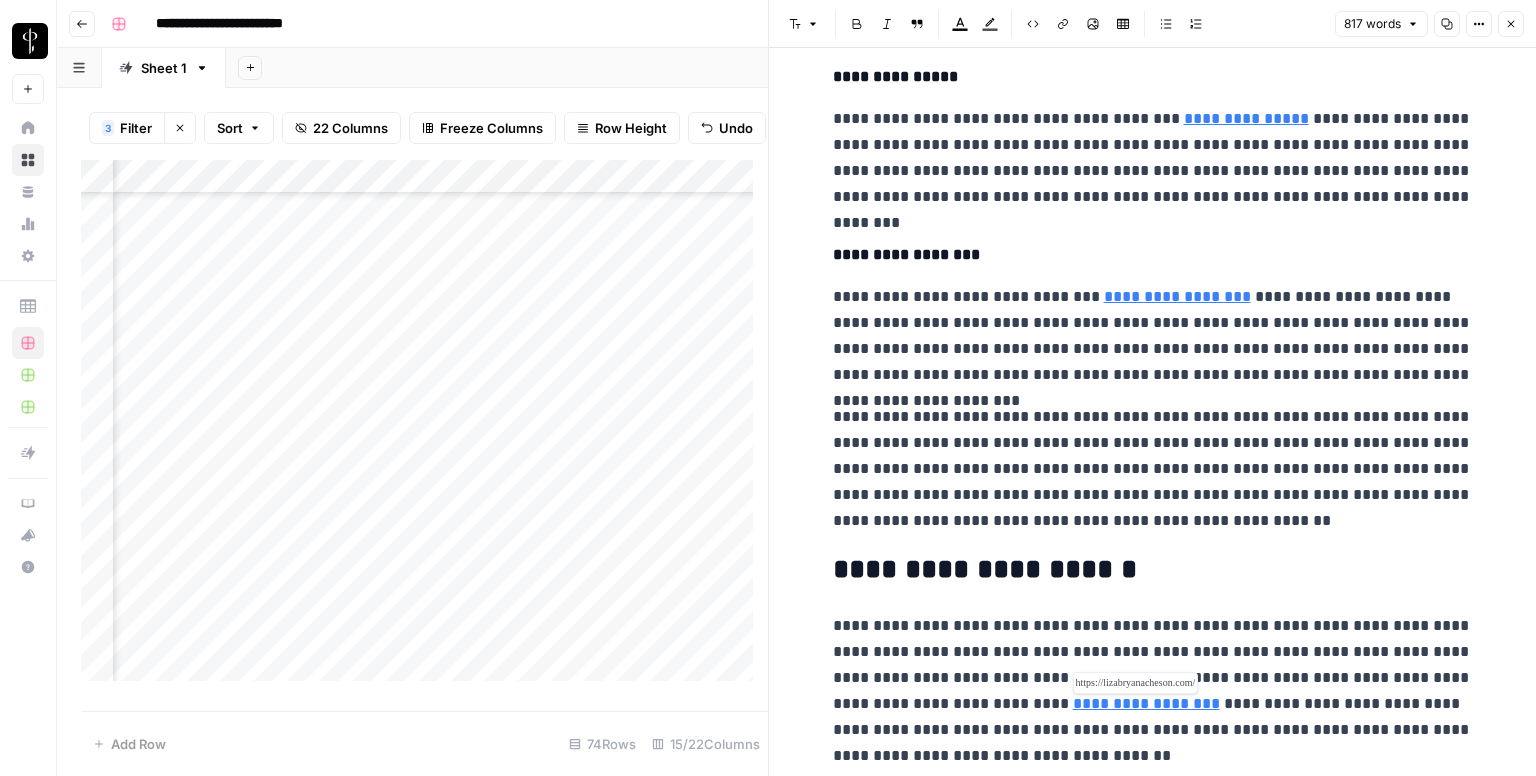 click on "**********" at bounding box center (1146, 703) 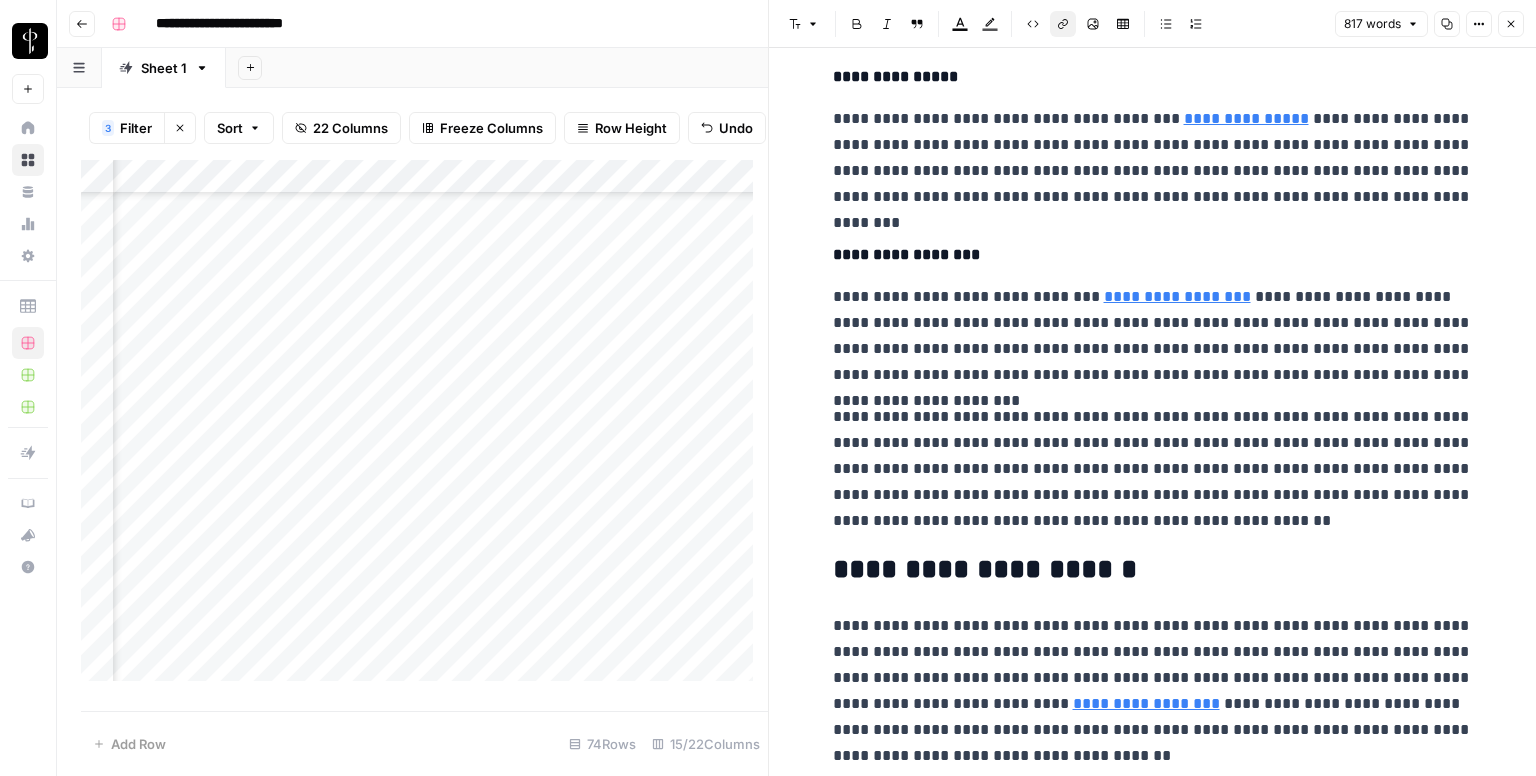 click 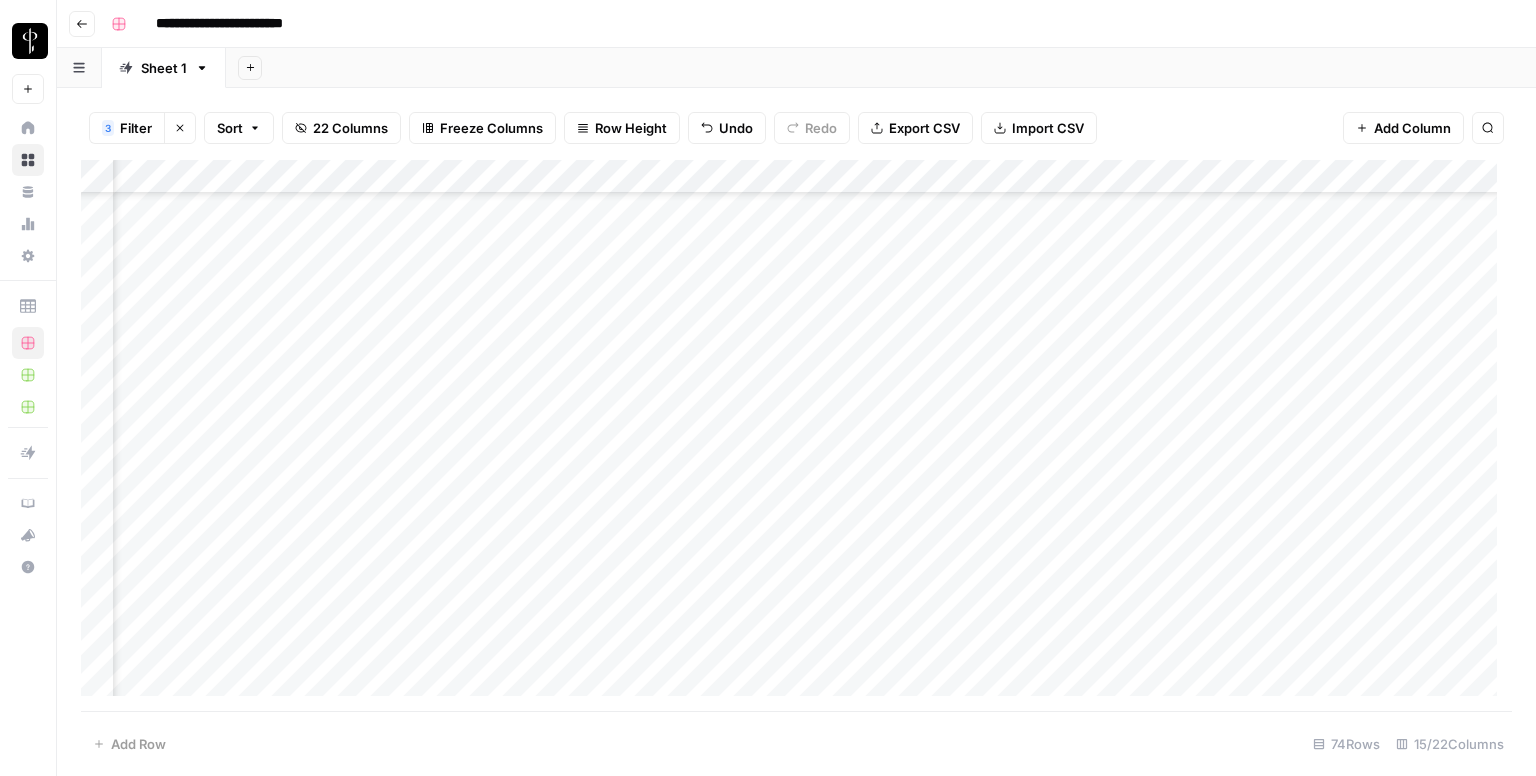 click on "Add Column" at bounding box center (796, 436) 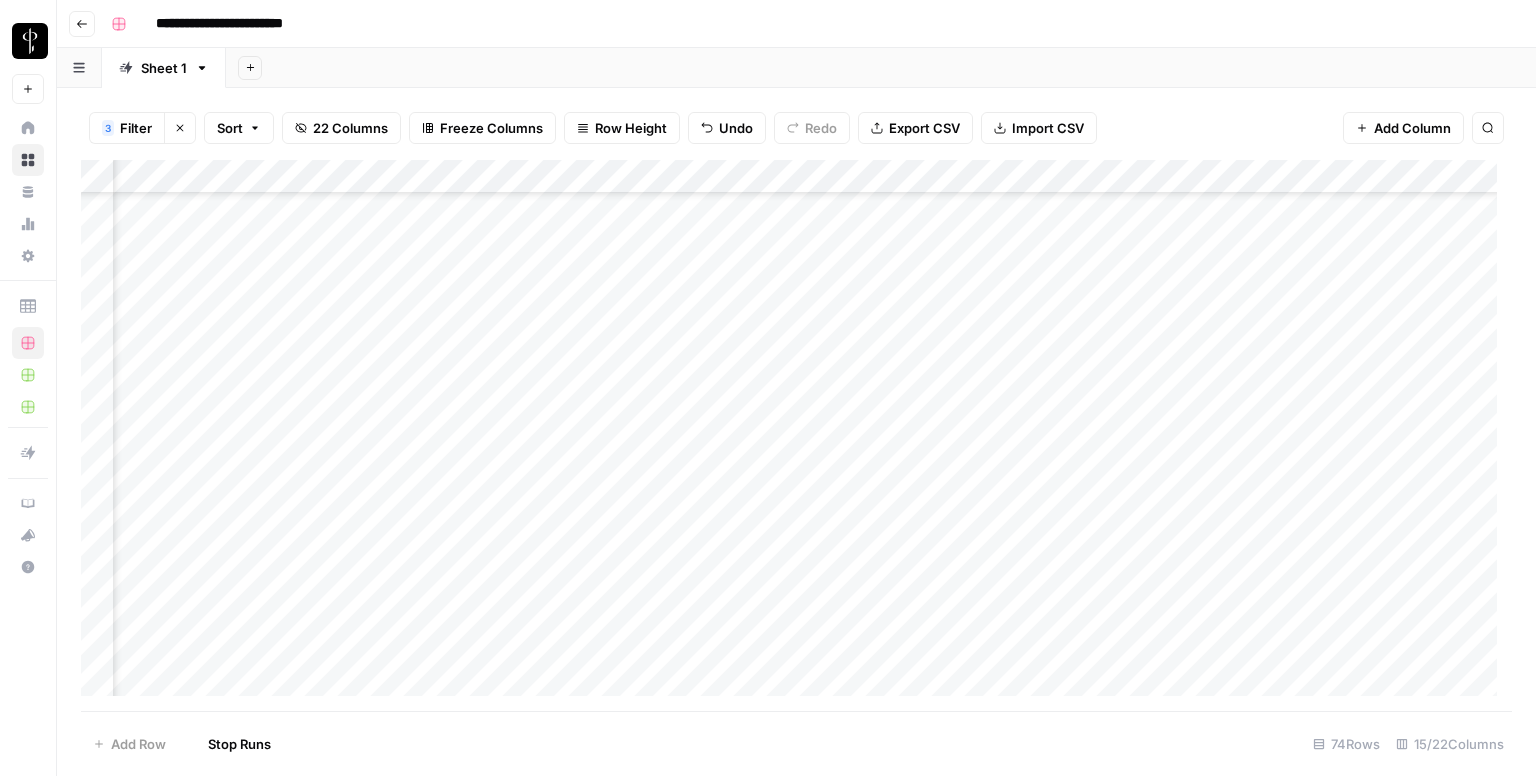 click on "Add Column" at bounding box center [796, 436] 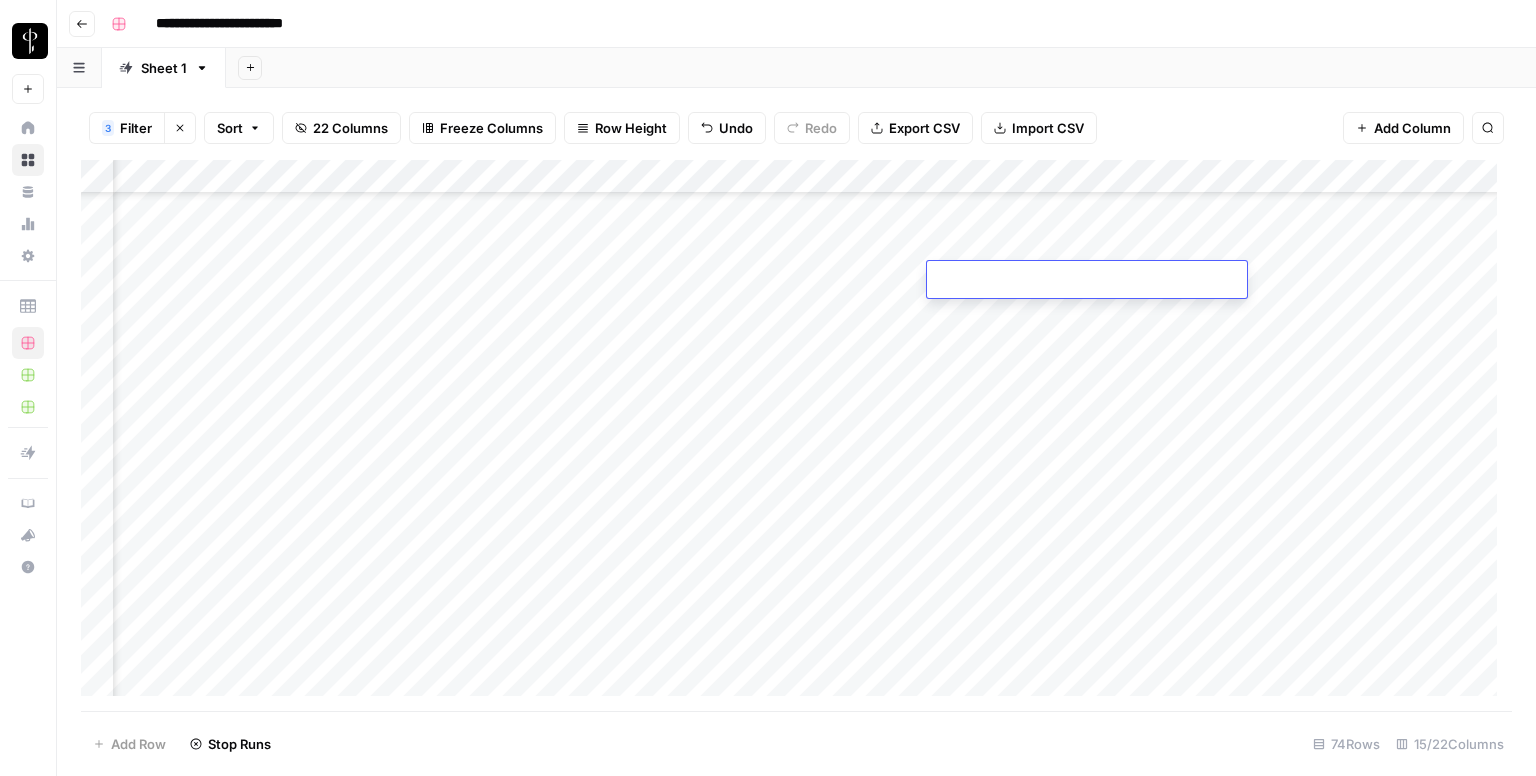 type on "**********" 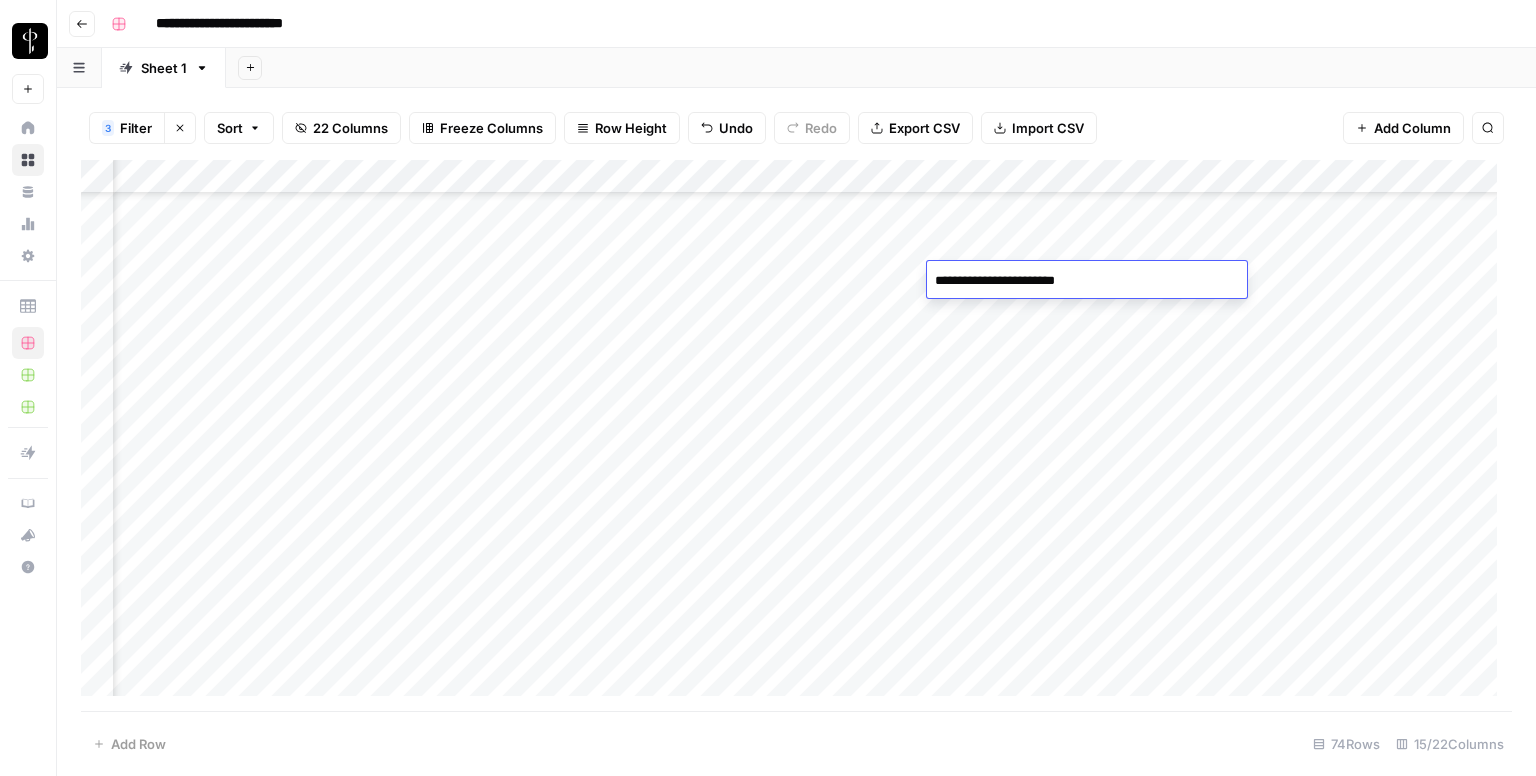 click on "**********" at bounding box center (1087, 281) 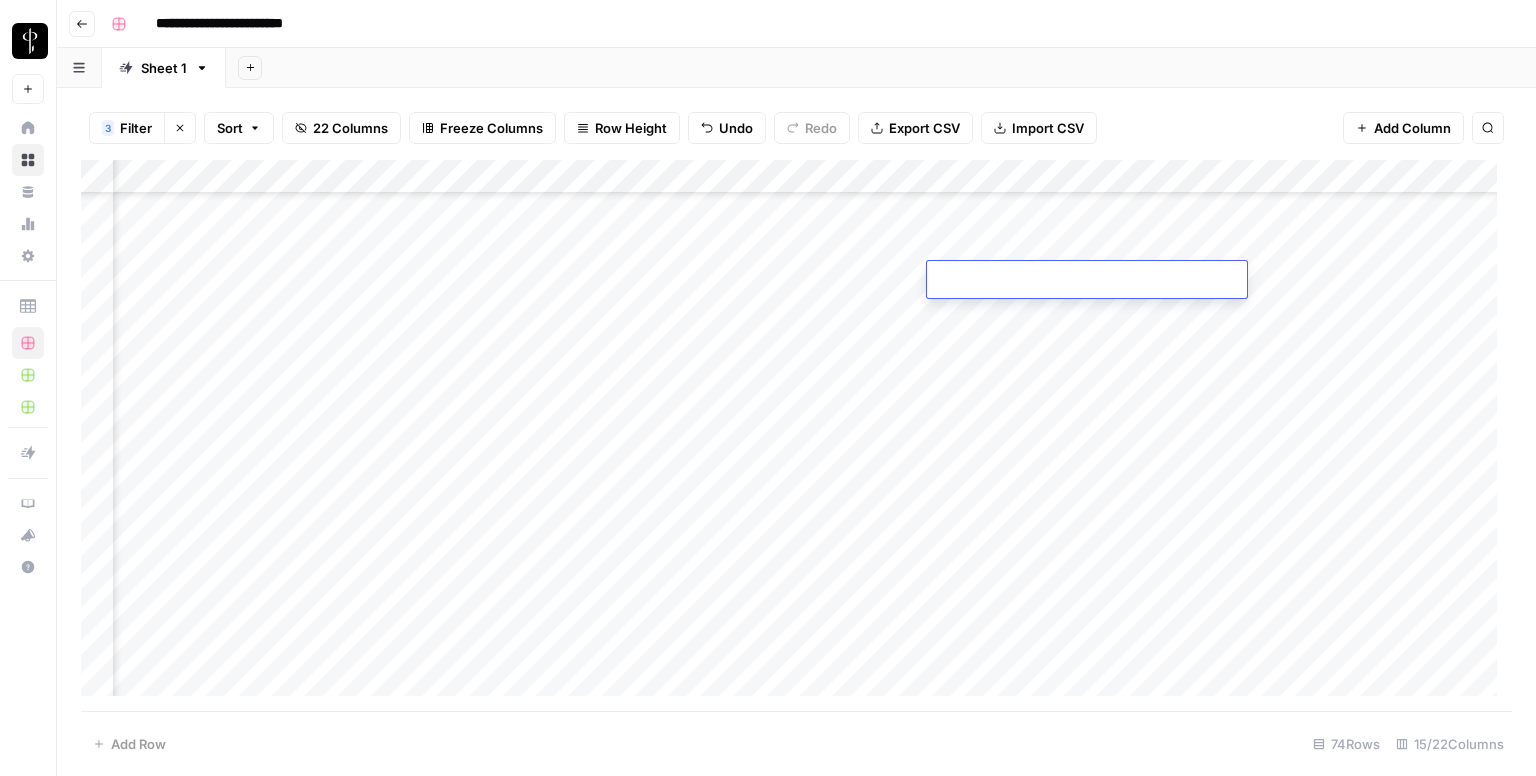 drag, startPoint x: 508, startPoint y: 22, endPoint x: 644, endPoint y: 86, distance: 150.30635 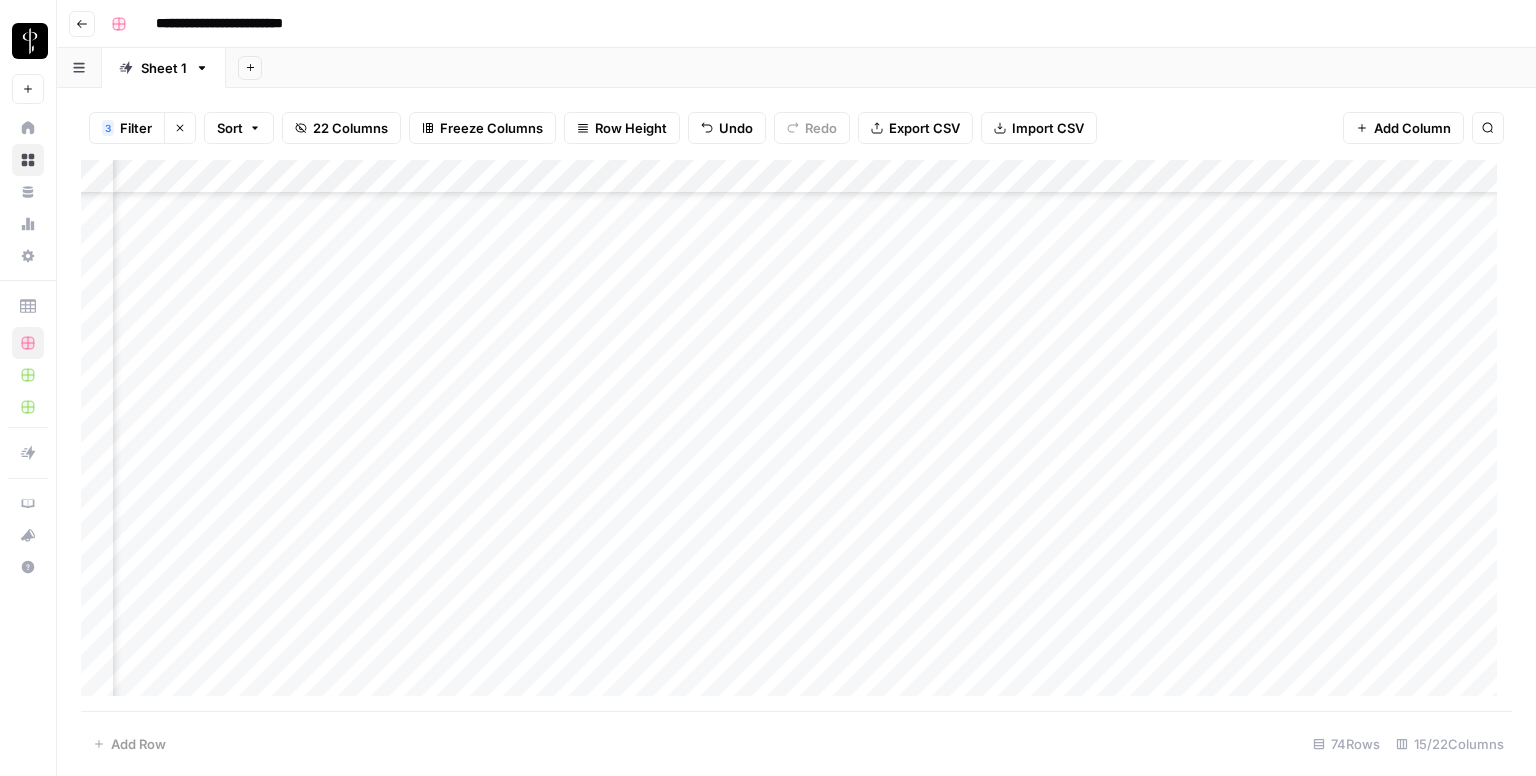 click on "Add Column" at bounding box center (796, 436) 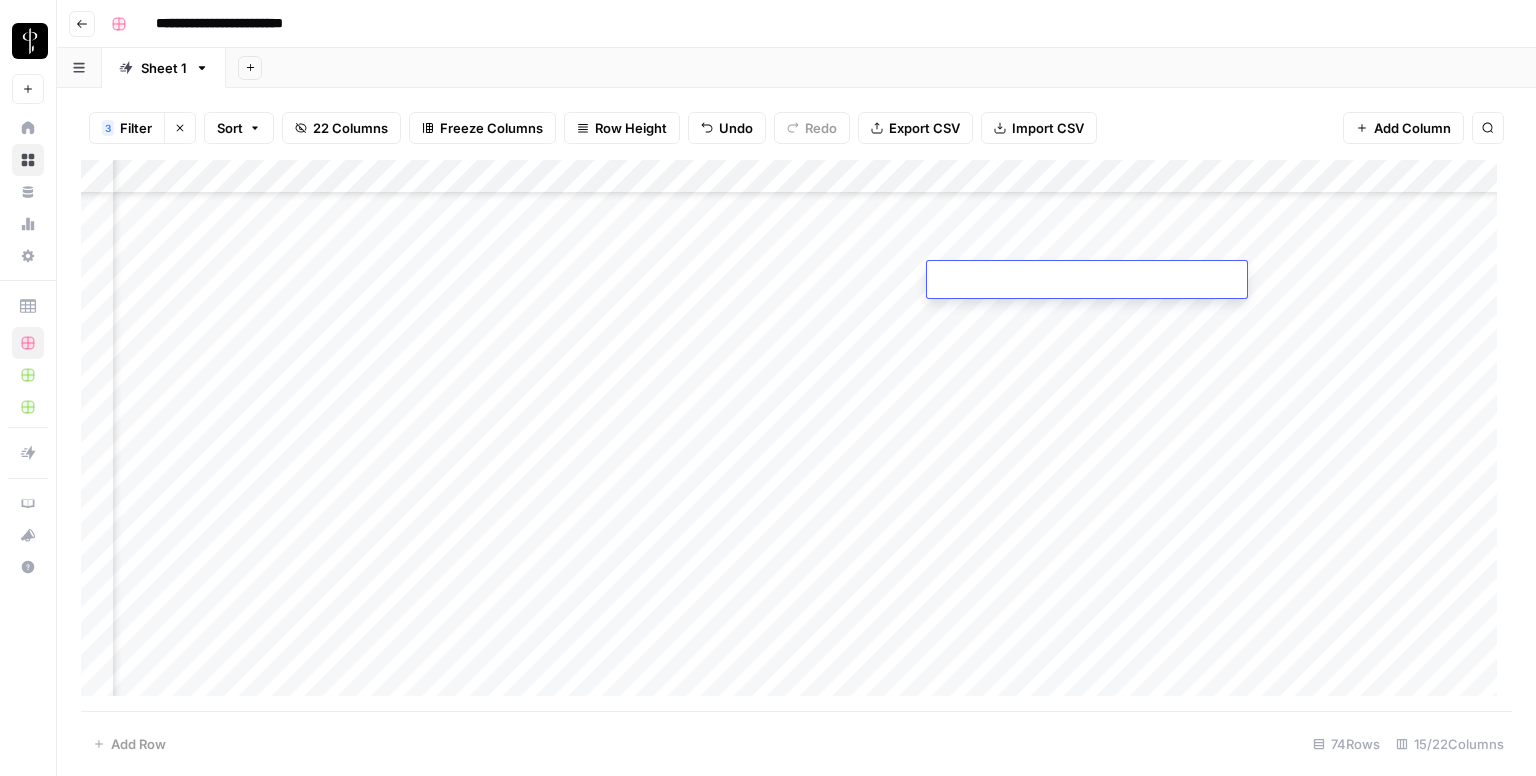 click at bounding box center [1087, 281] 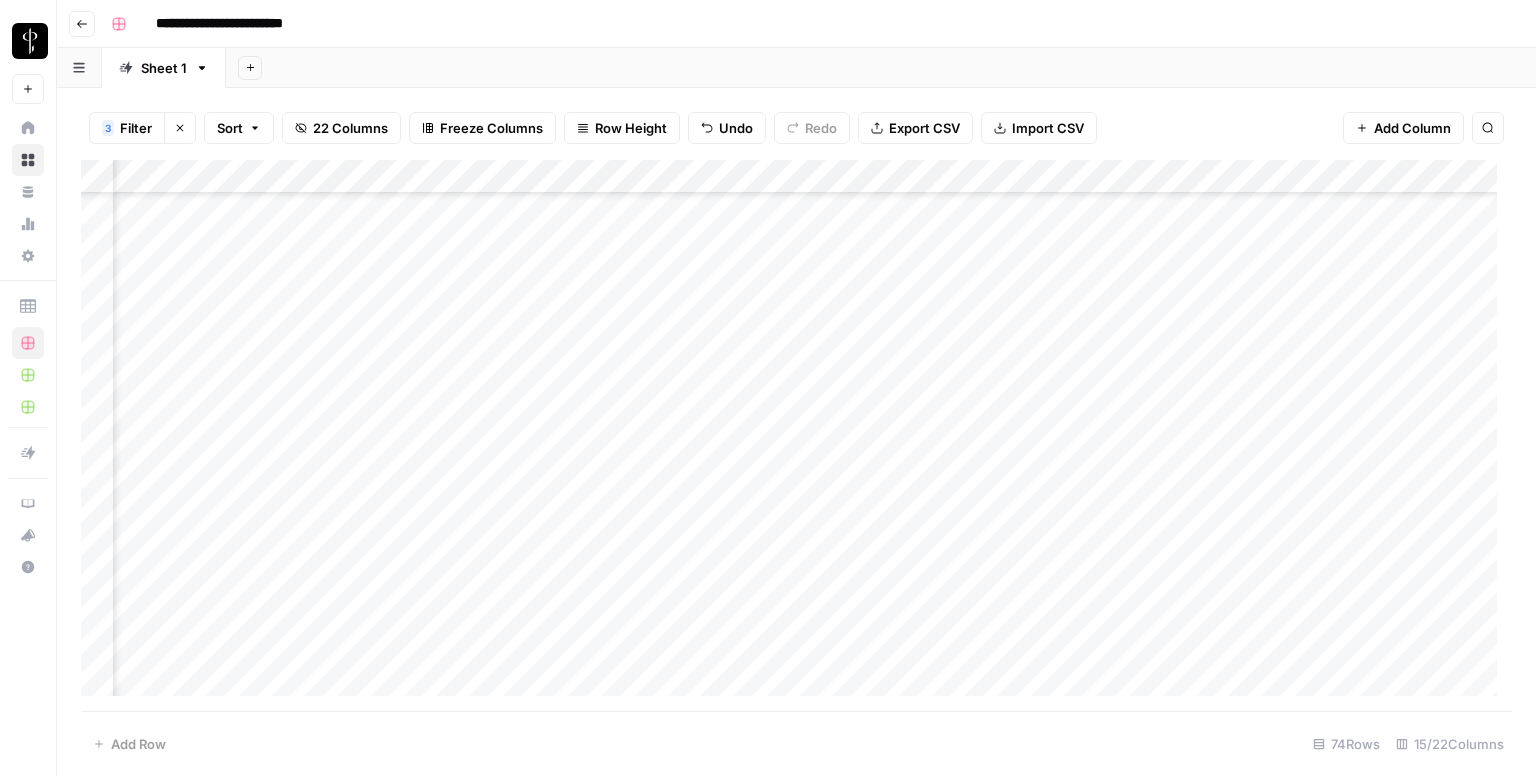 click on "Add Column" at bounding box center [796, 436] 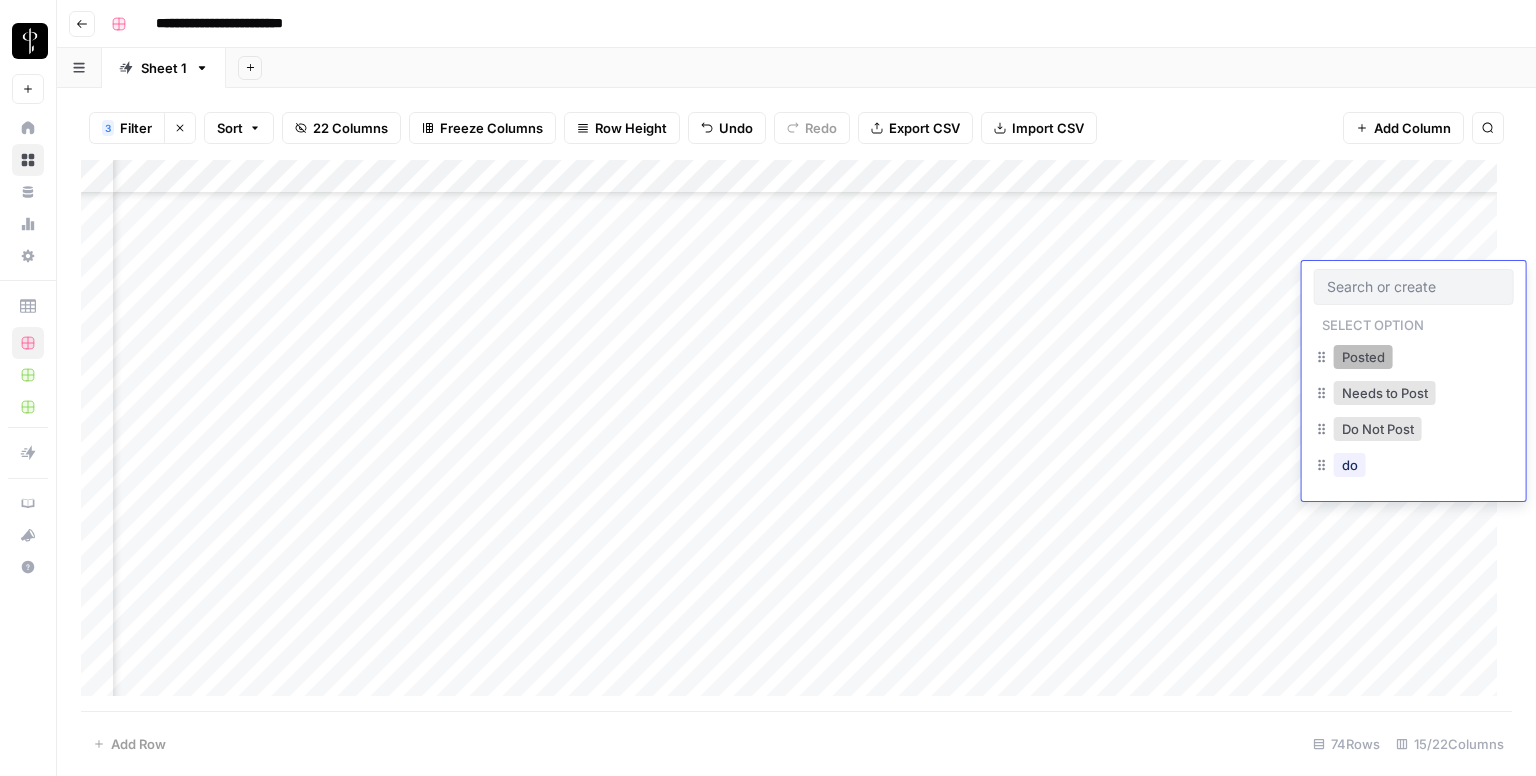 click on "Posted" at bounding box center (1363, 357) 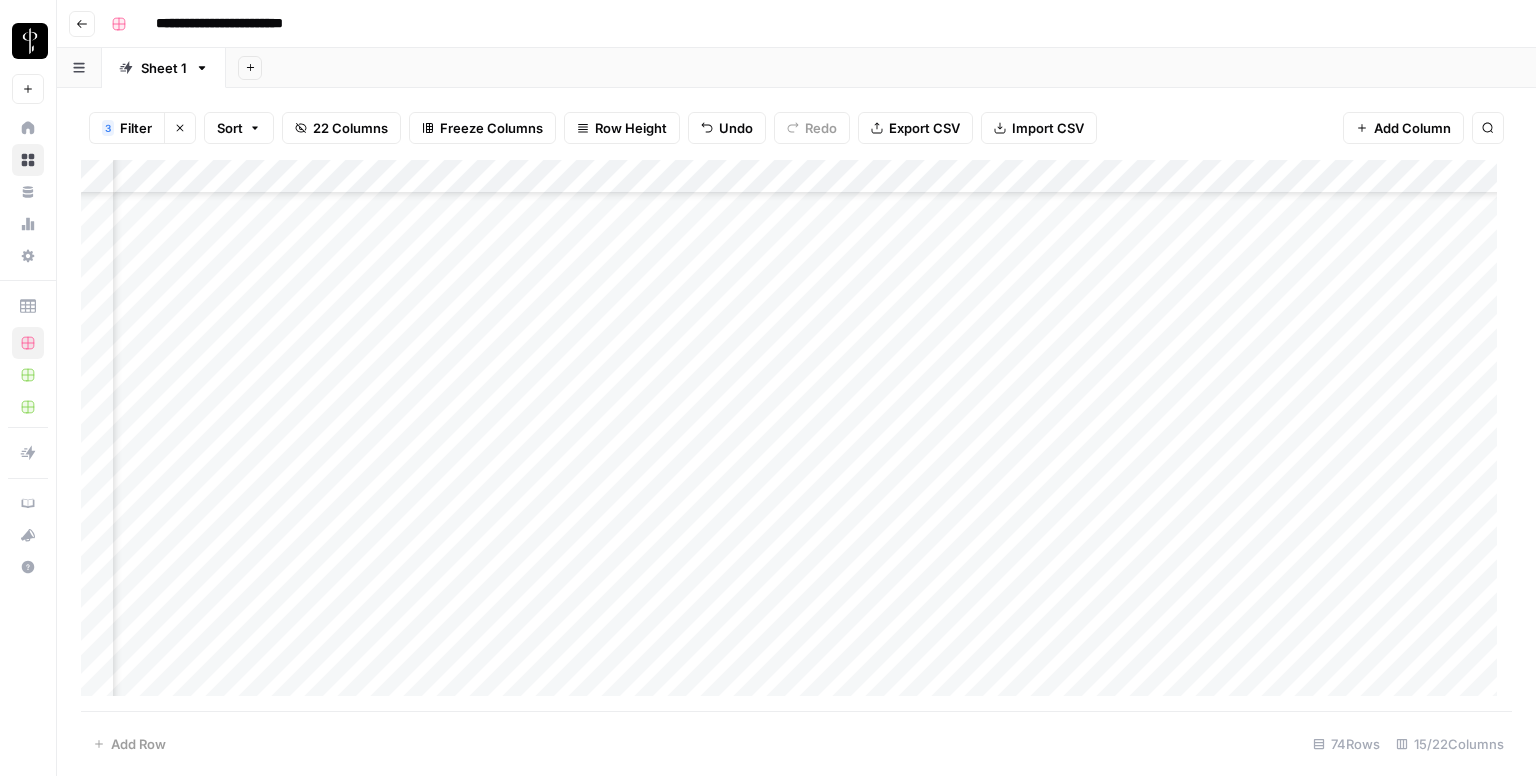 scroll, scrollTop: 1800, scrollLeft: 1333, axis: both 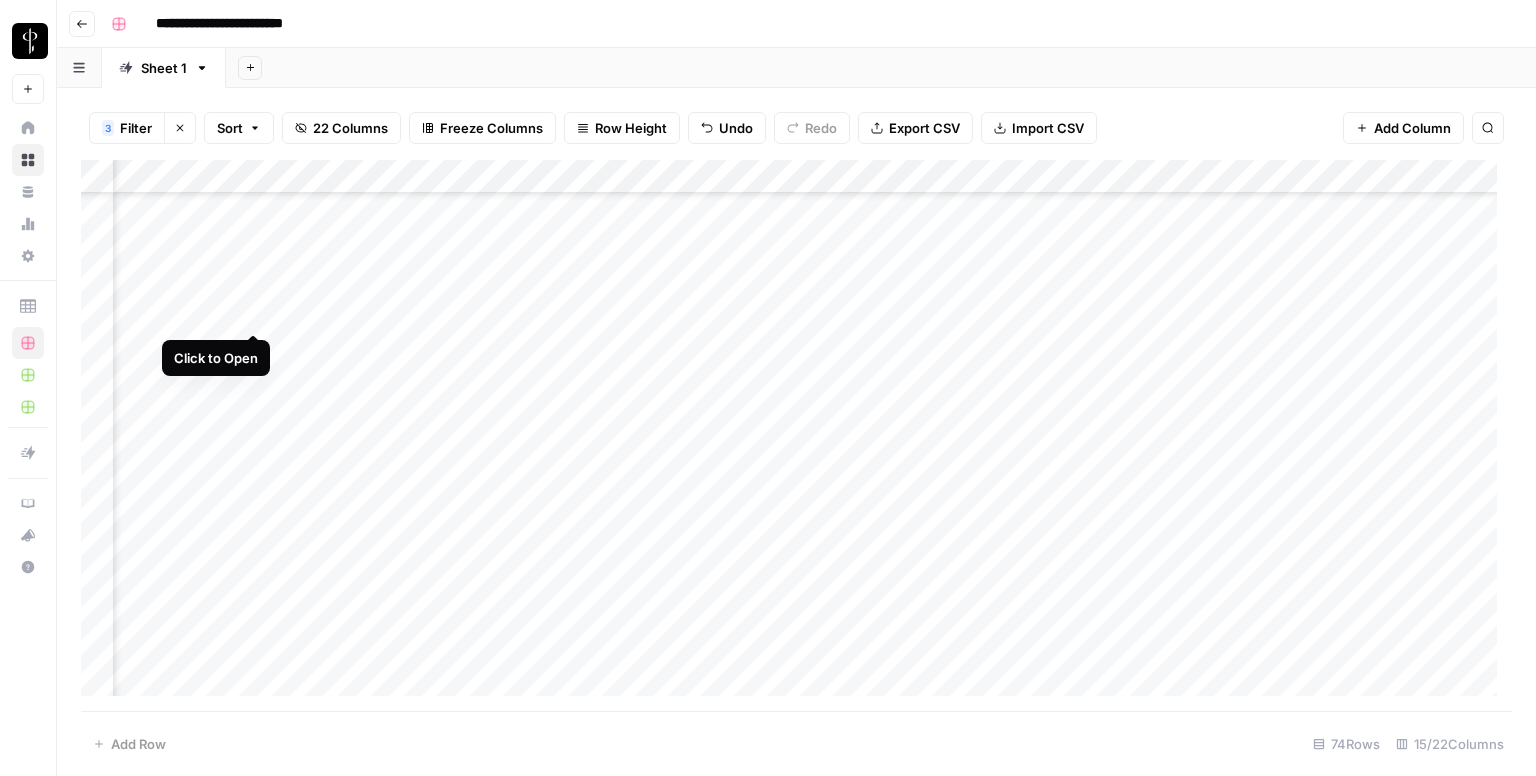 click on "Add Column" at bounding box center (796, 436) 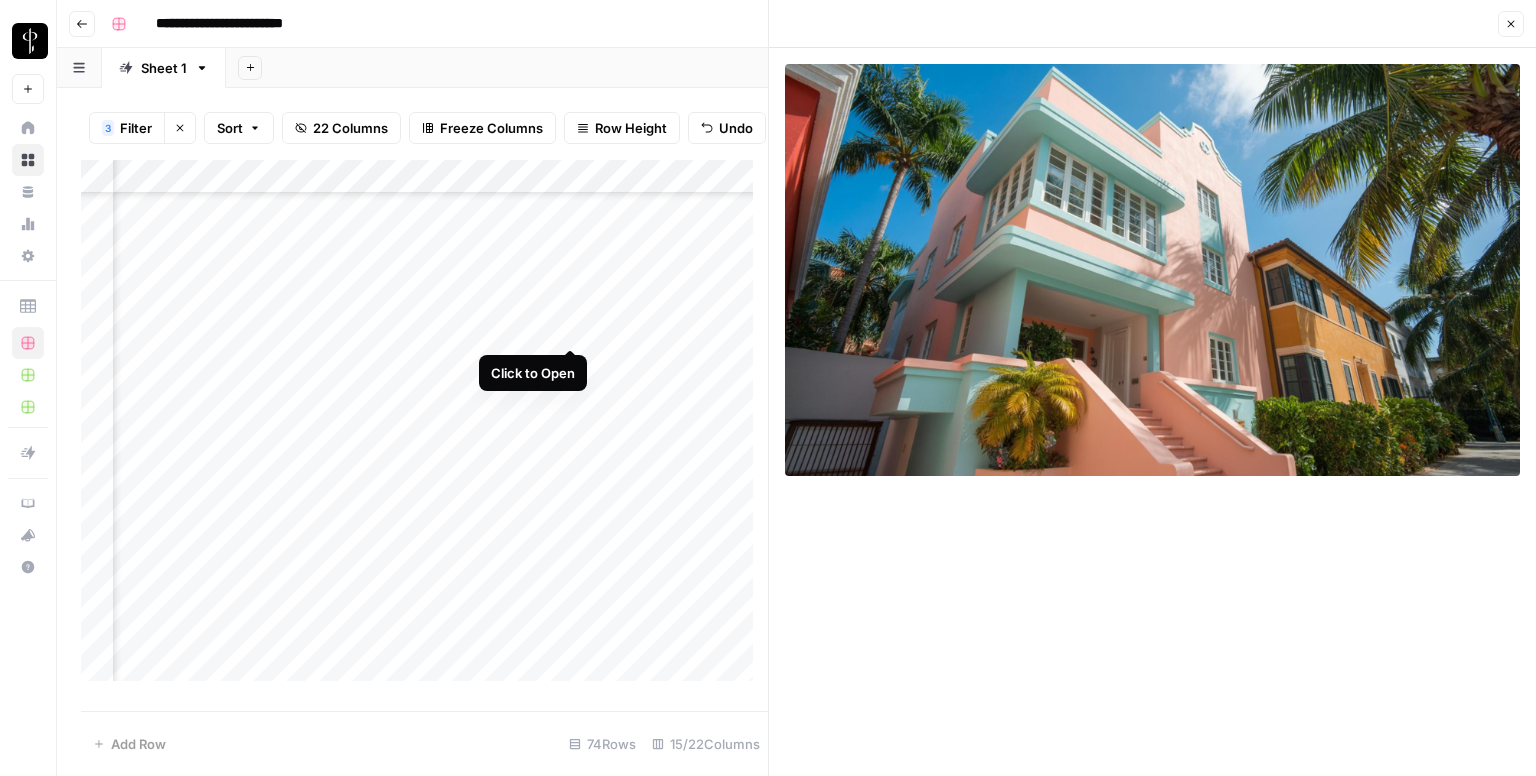 click on "Add Column" at bounding box center [424, 428] 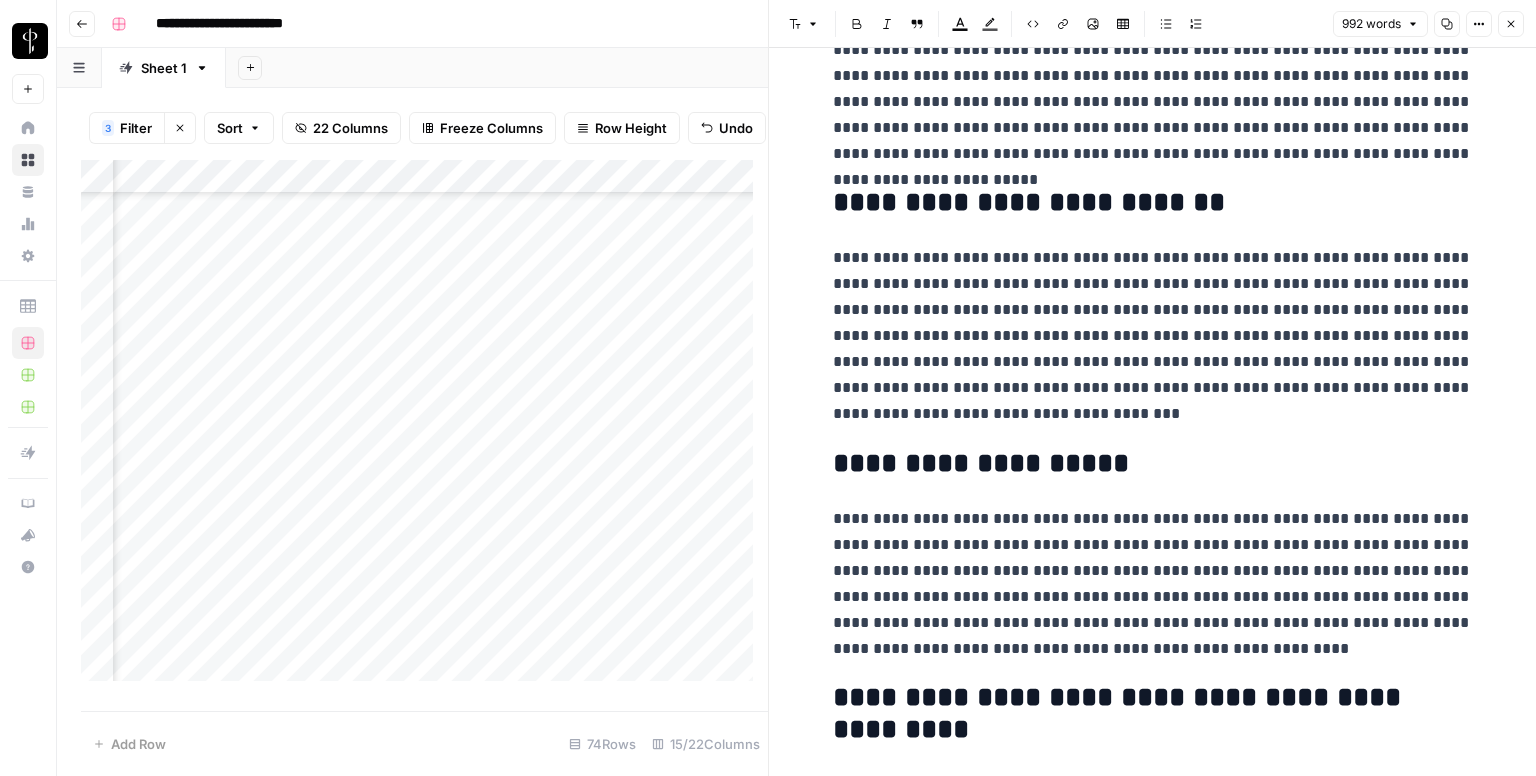 scroll, scrollTop: 2234, scrollLeft: 0, axis: vertical 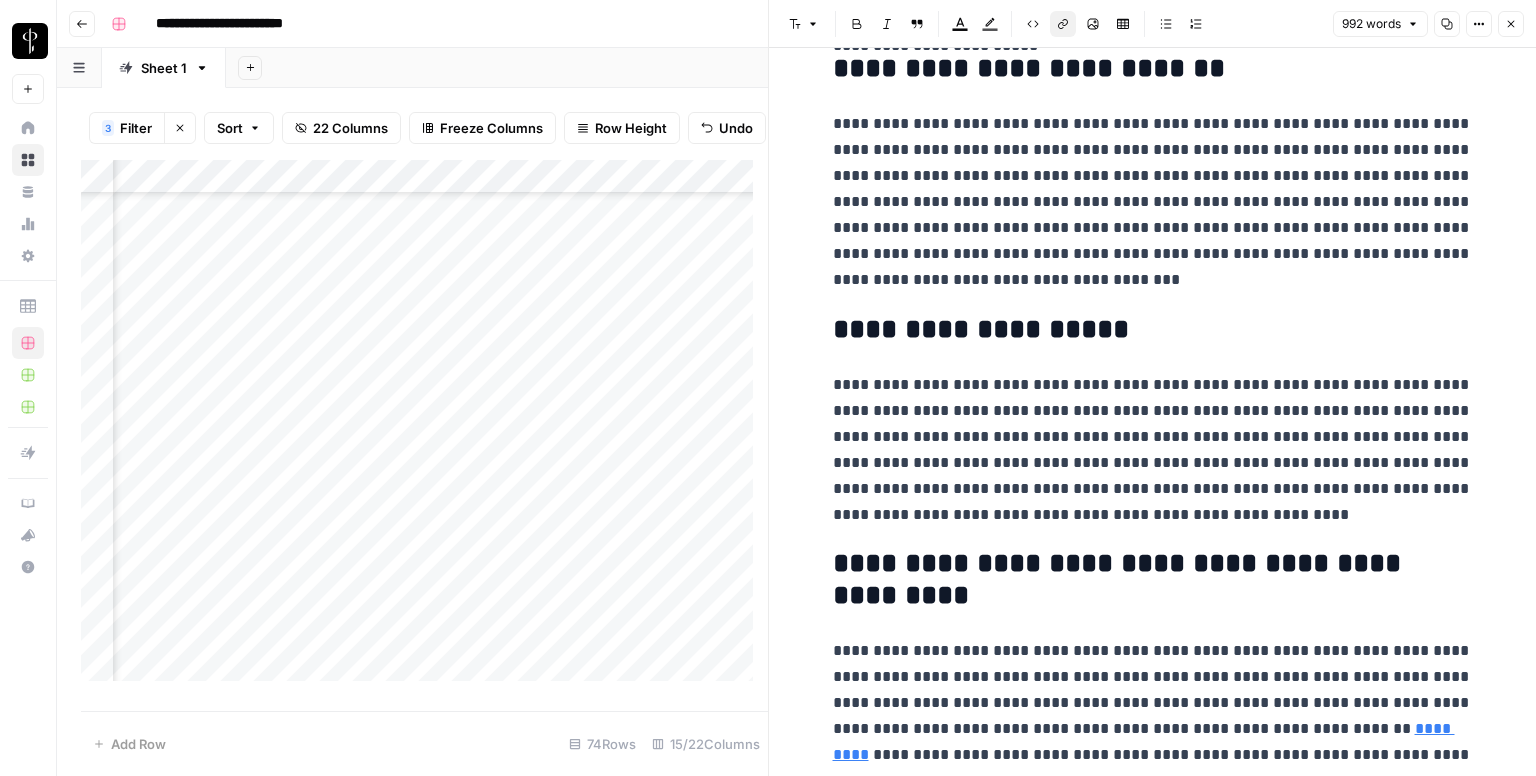 click 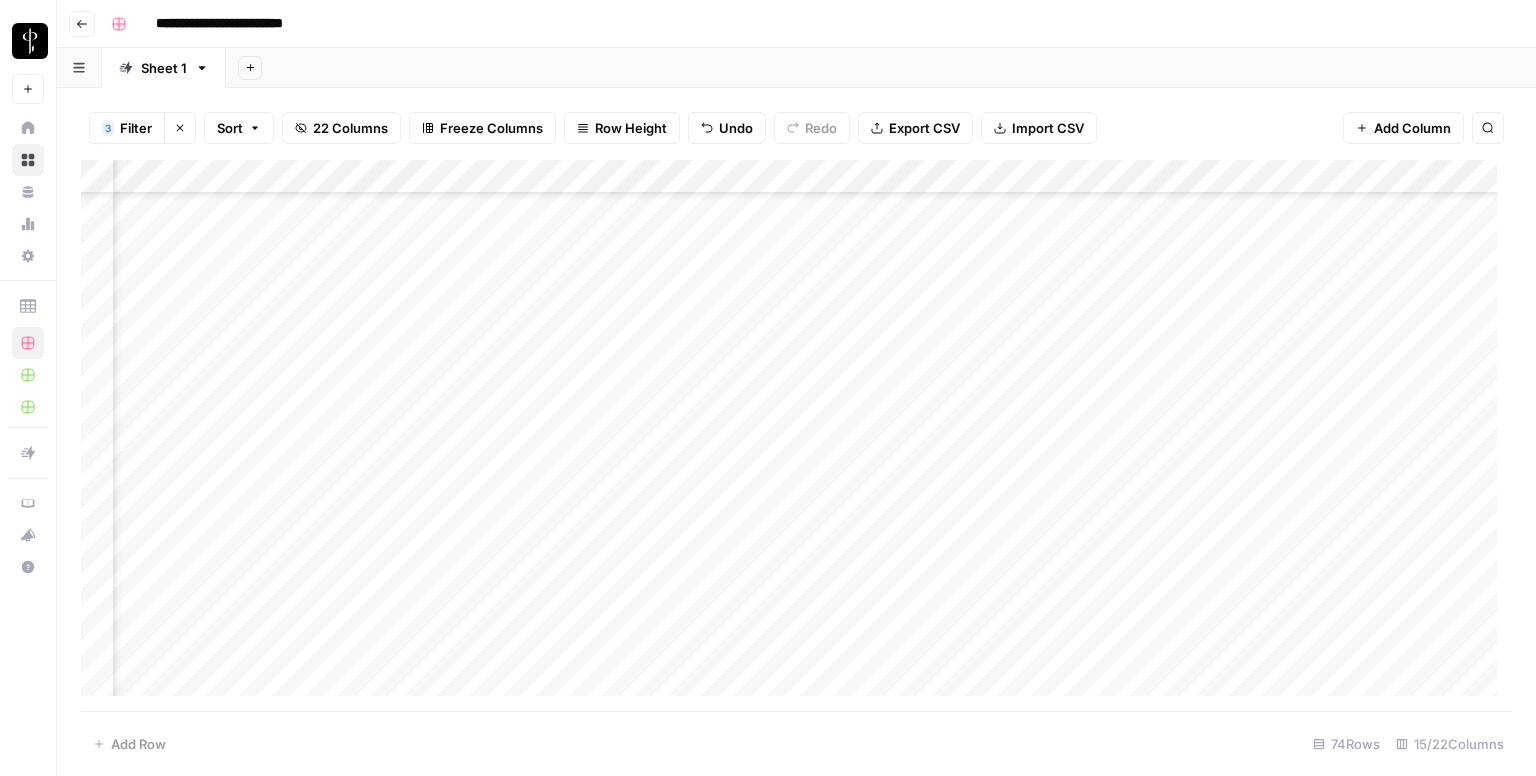 click on "Add Column" at bounding box center [796, 436] 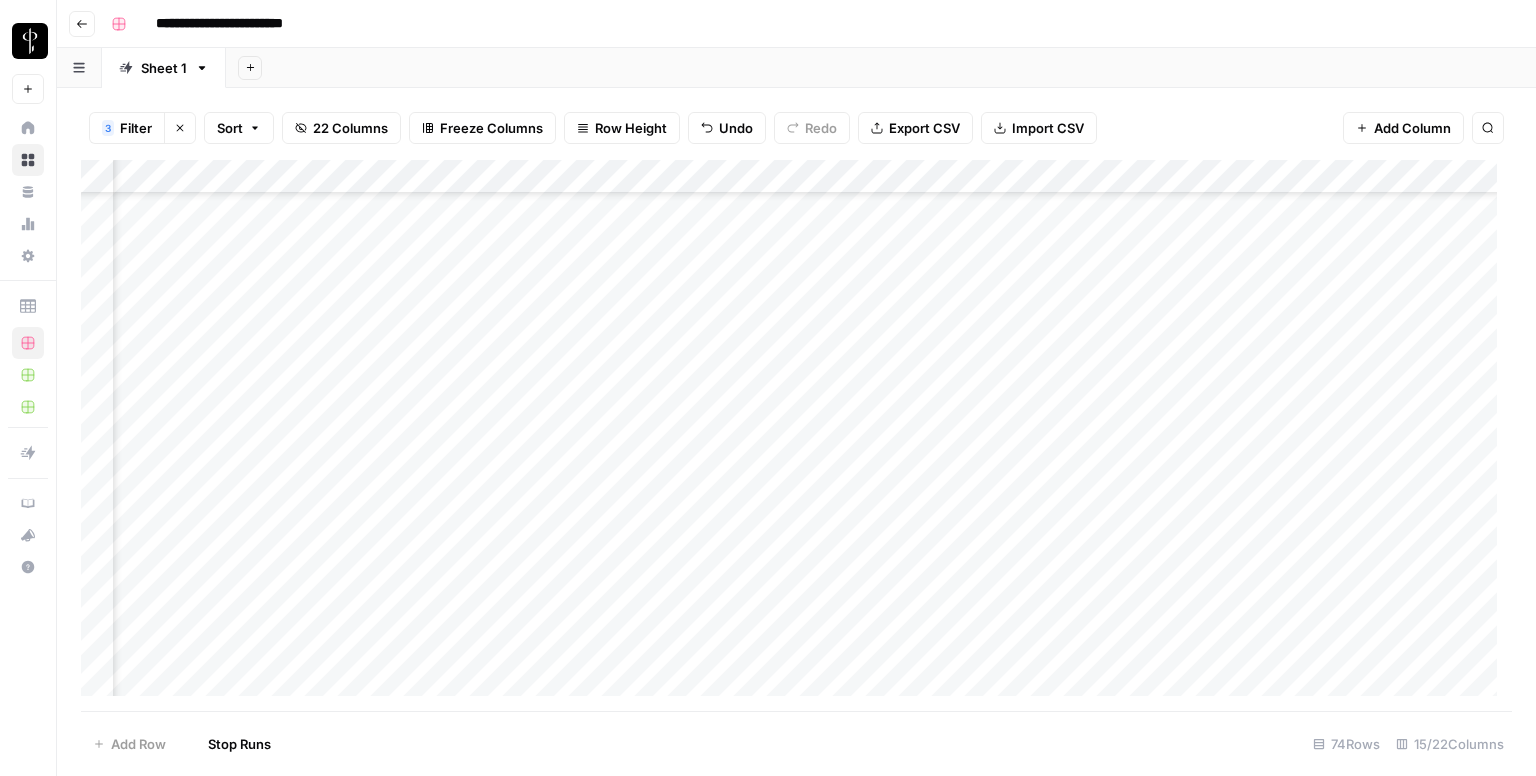 click on "Add Column" at bounding box center (796, 436) 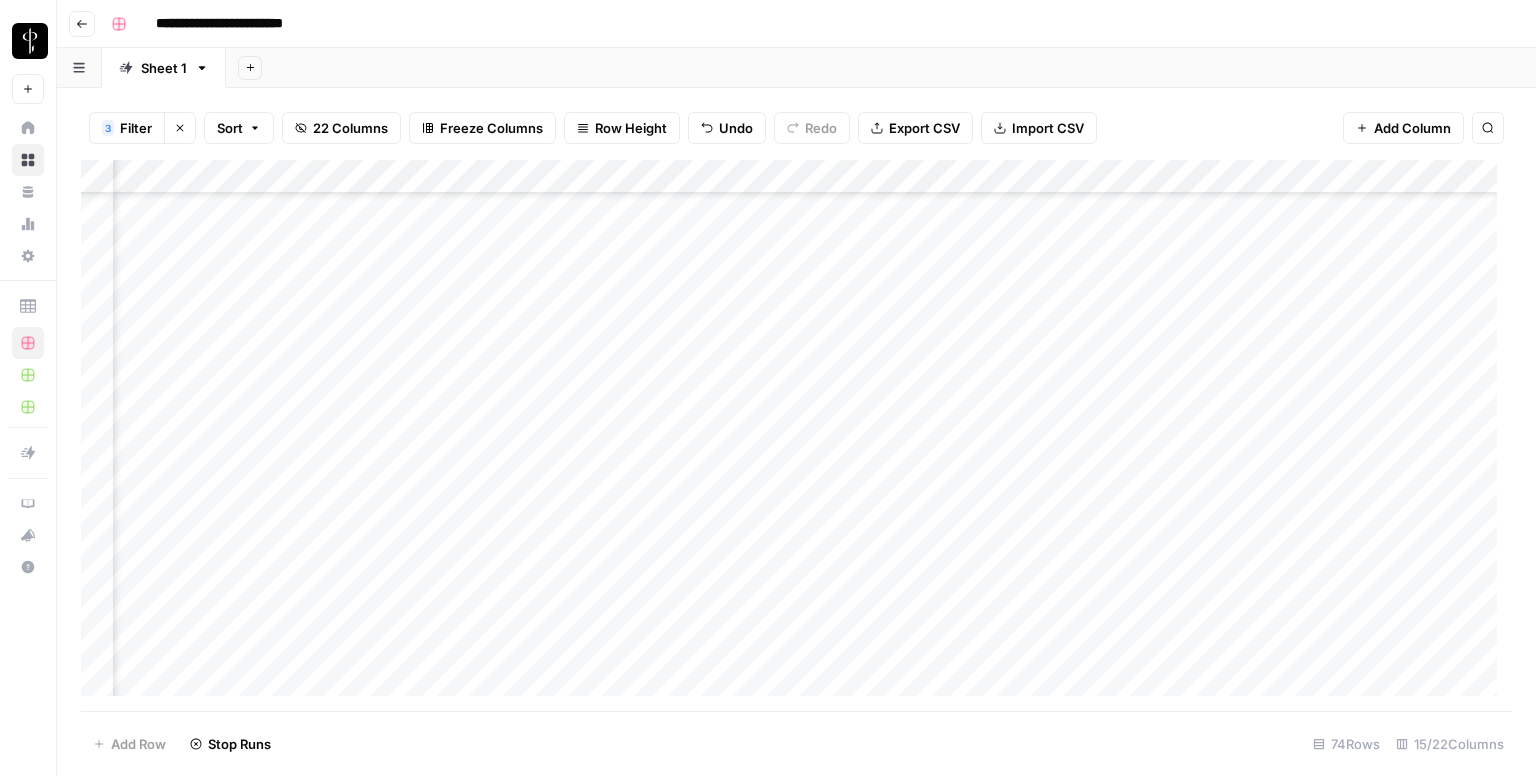 click on "Add Column" at bounding box center [796, 436] 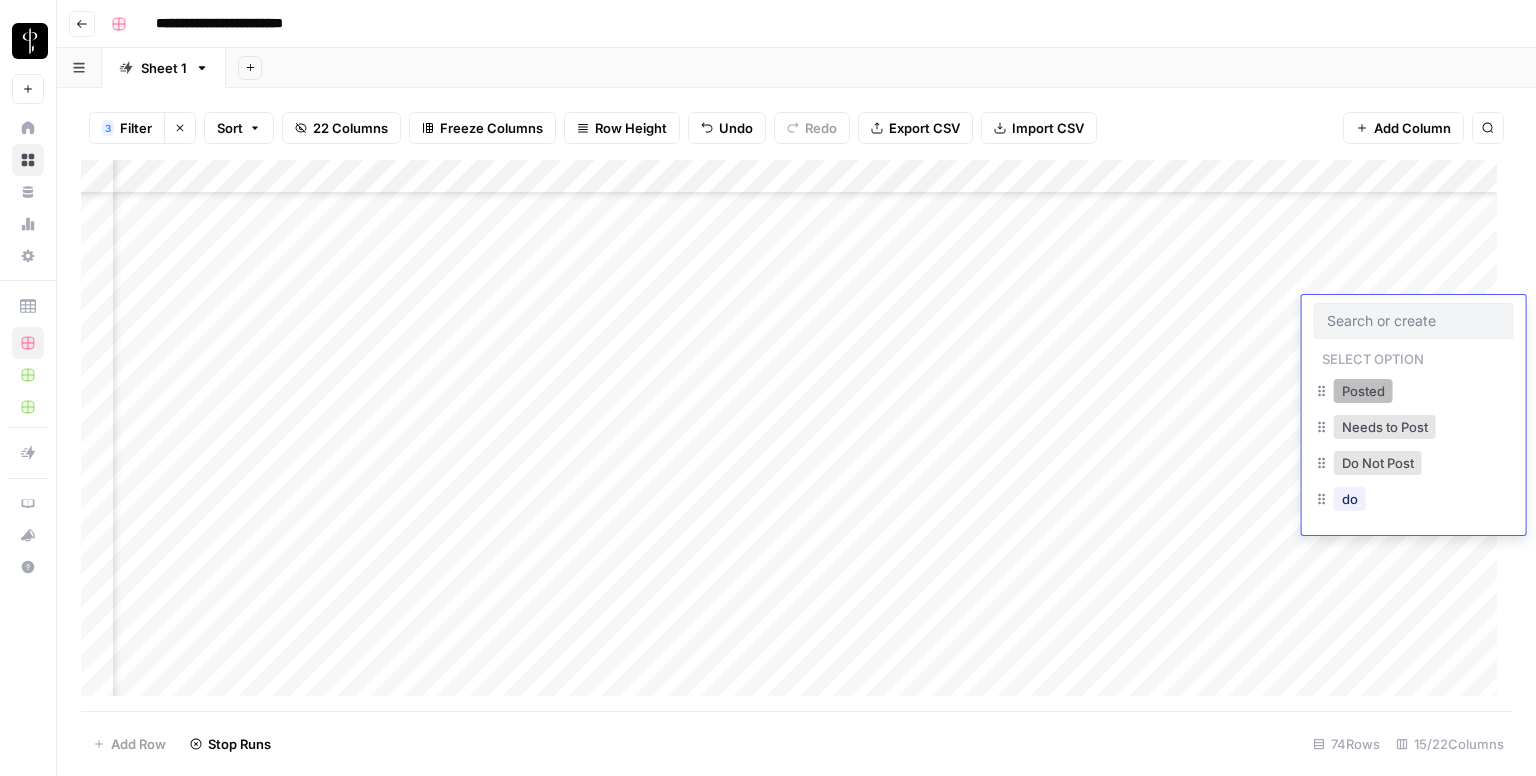 click on "Posted" at bounding box center [1363, 391] 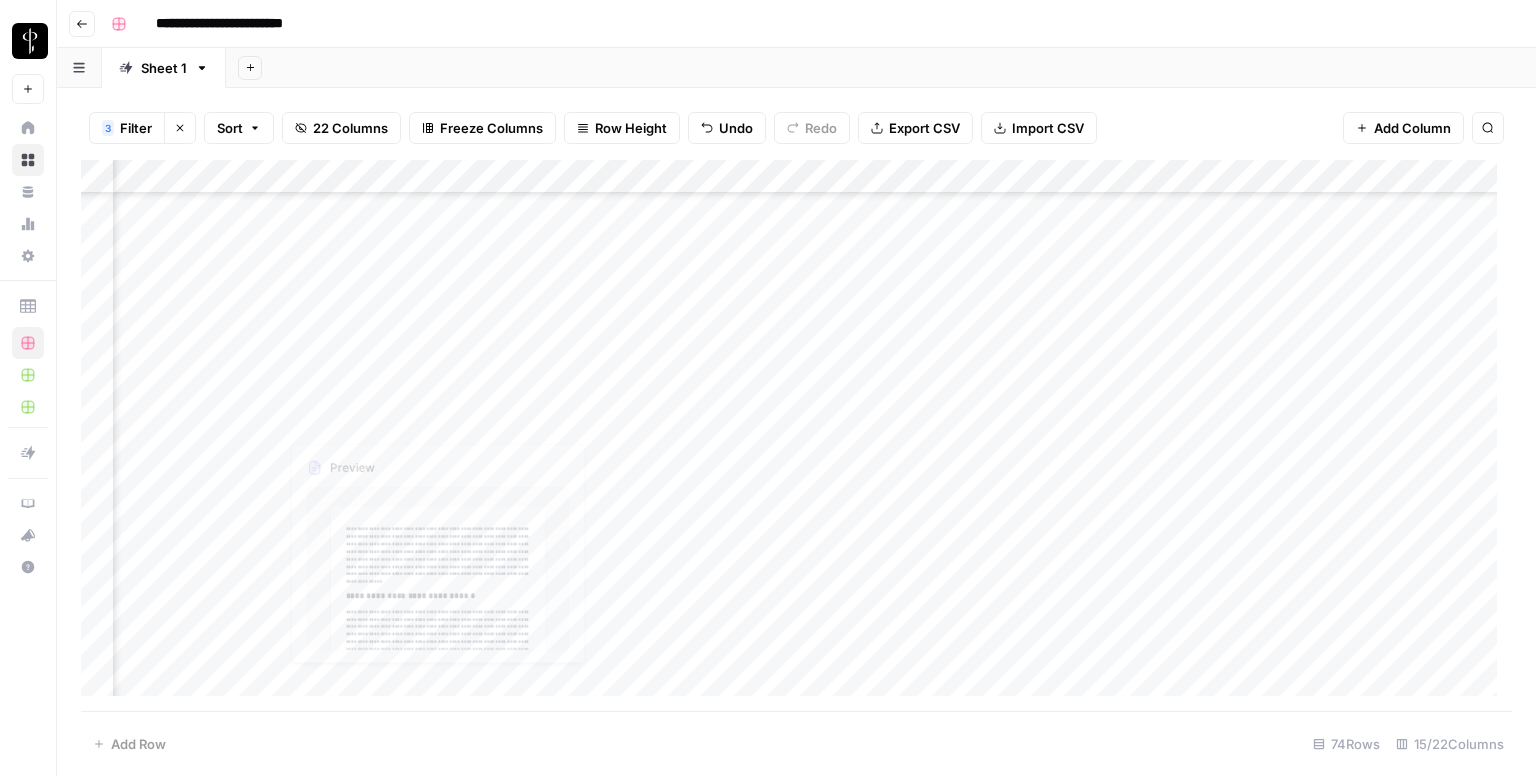 scroll, scrollTop: 1900, scrollLeft: 1333, axis: both 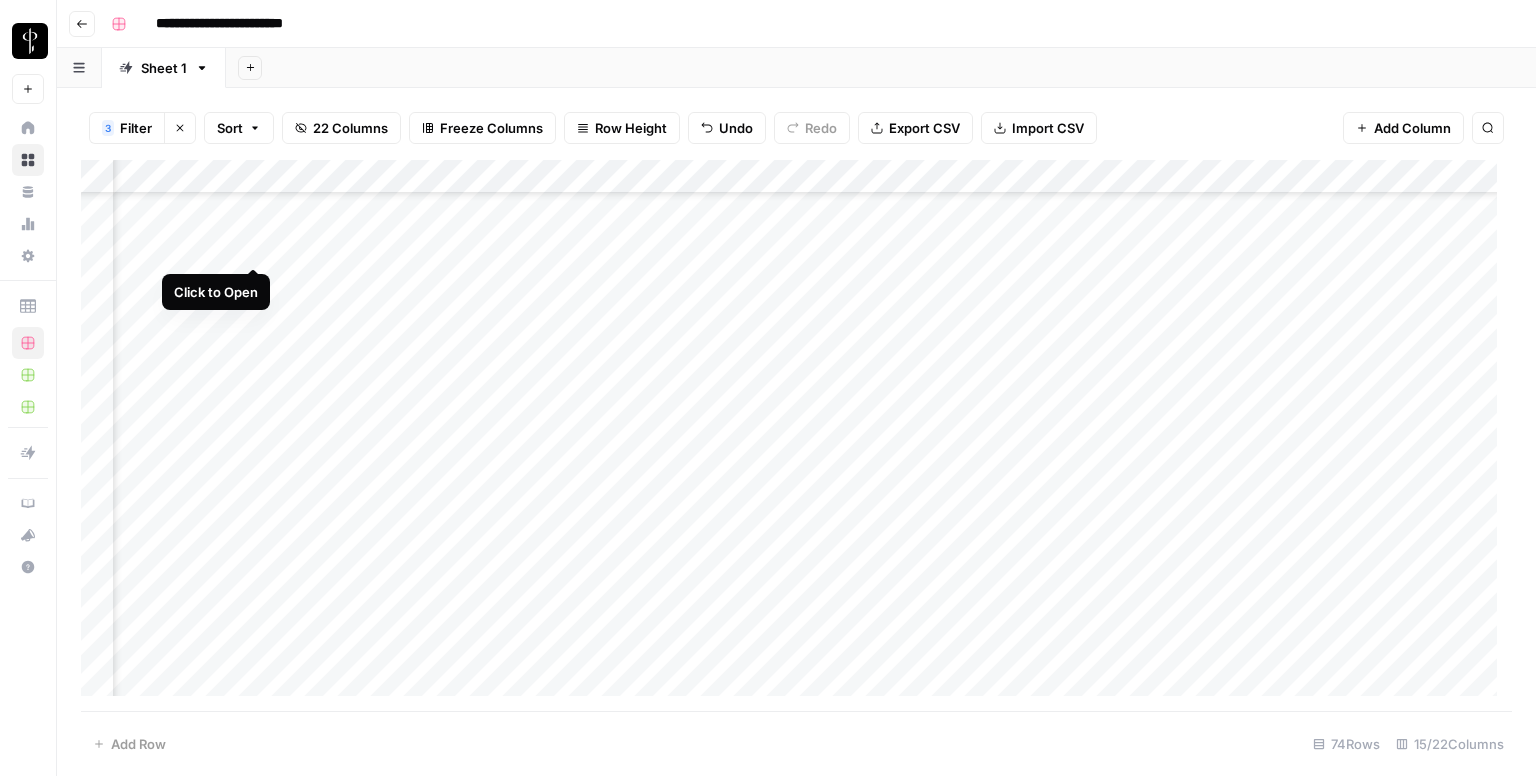 click on "Add Column" at bounding box center [796, 436] 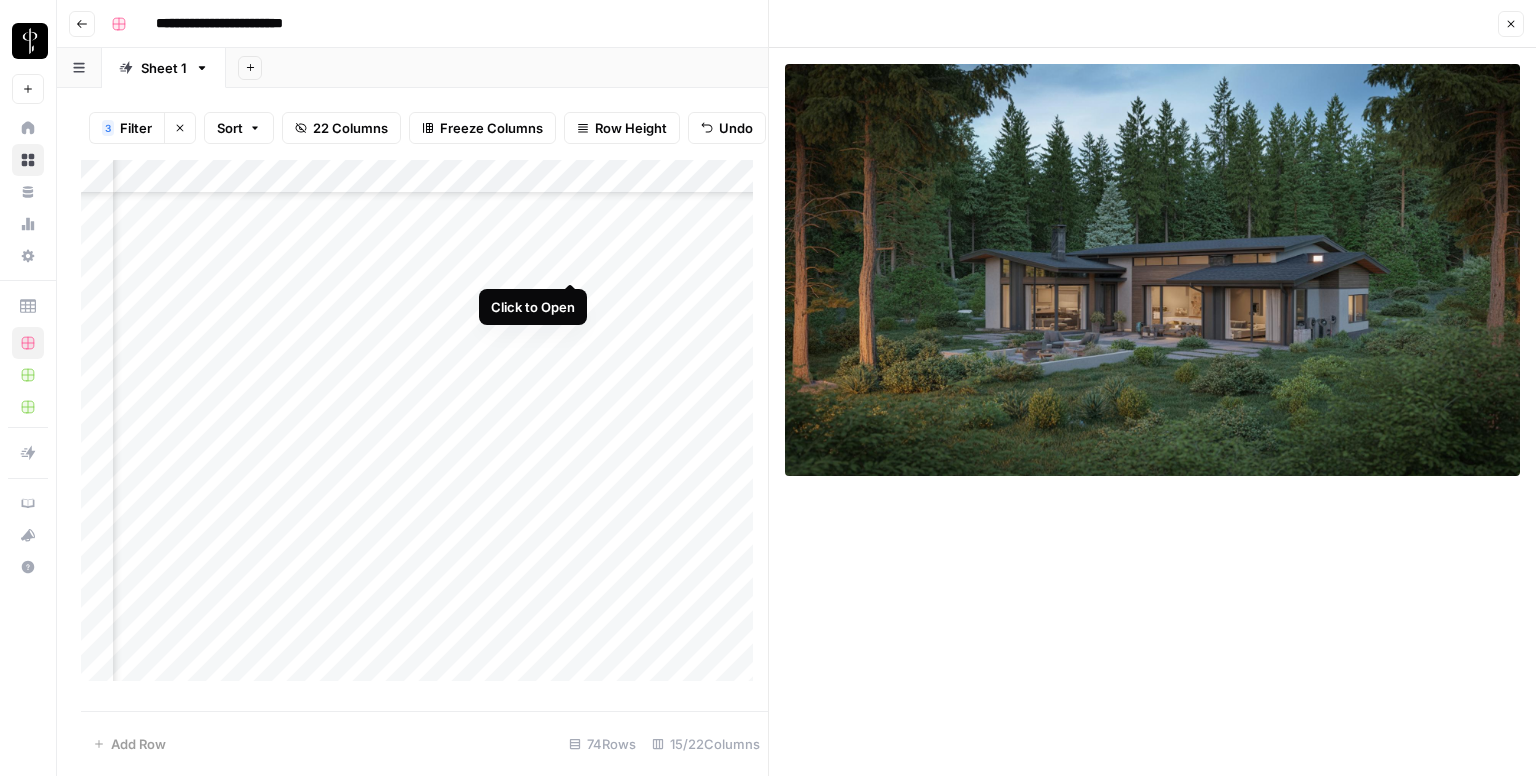 click on "Add Column" at bounding box center [424, 428] 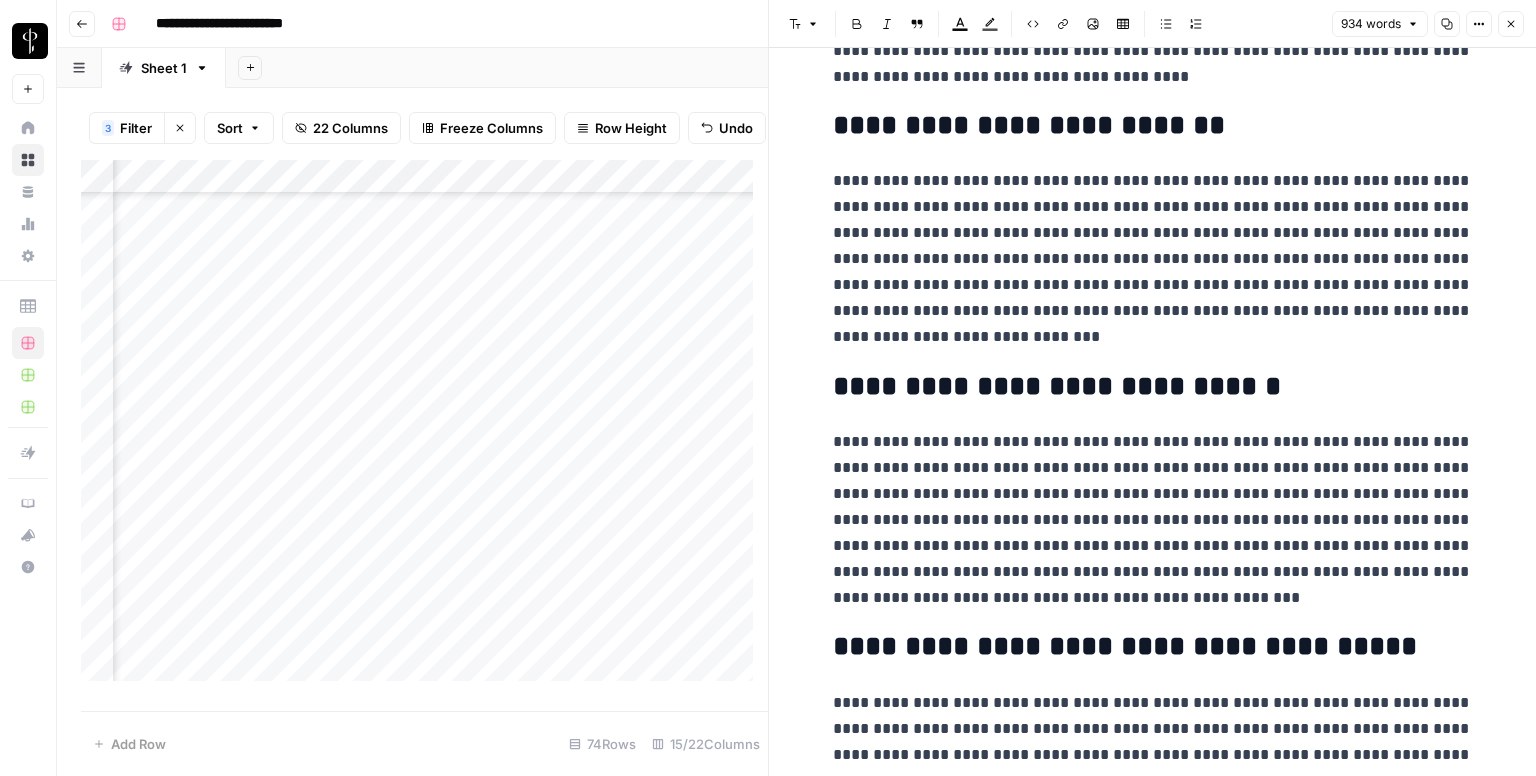 scroll, scrollTop: 2254, scrollLeft: 0, axis: vertical 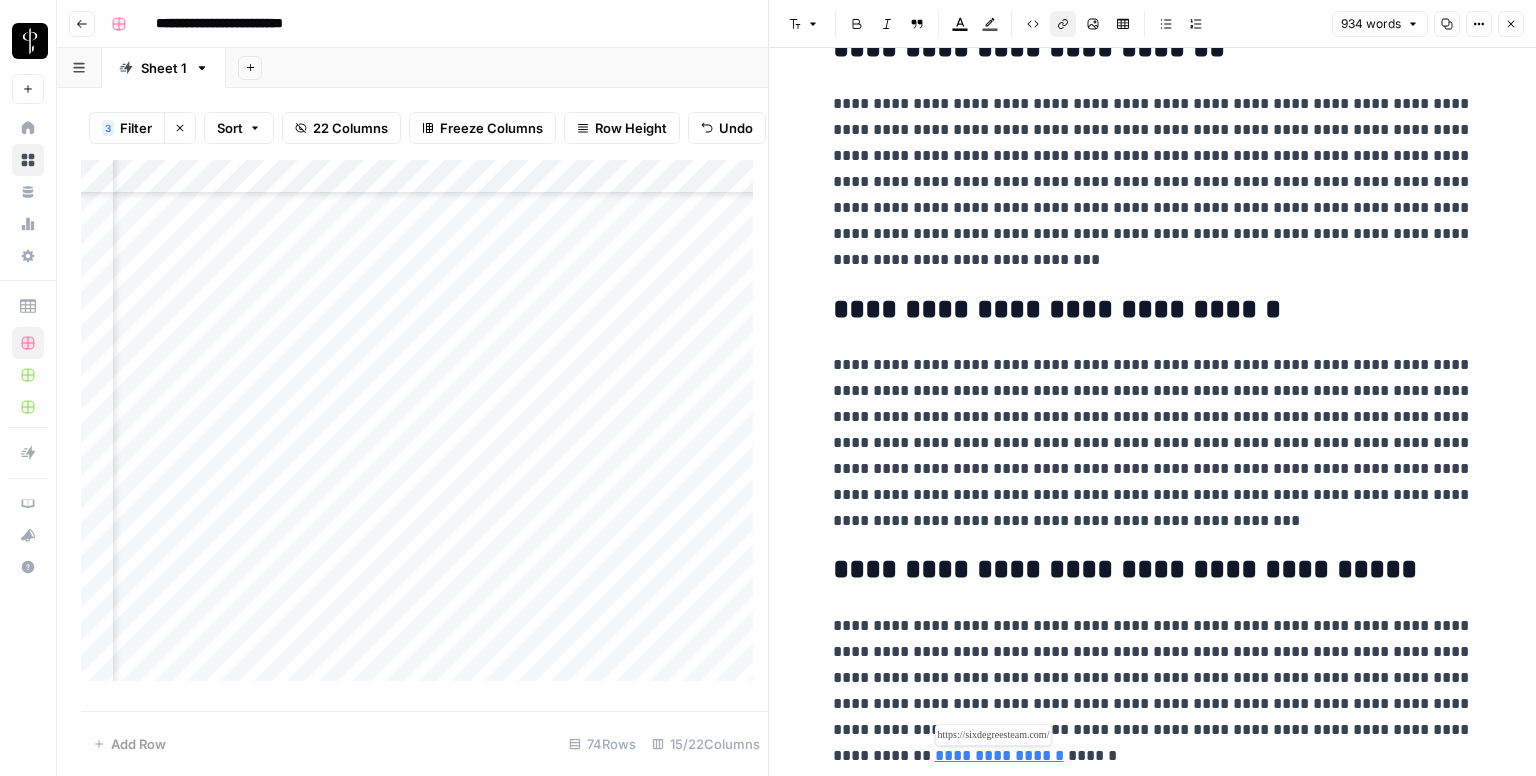 click on "**********" at bounding box center (999, 755) 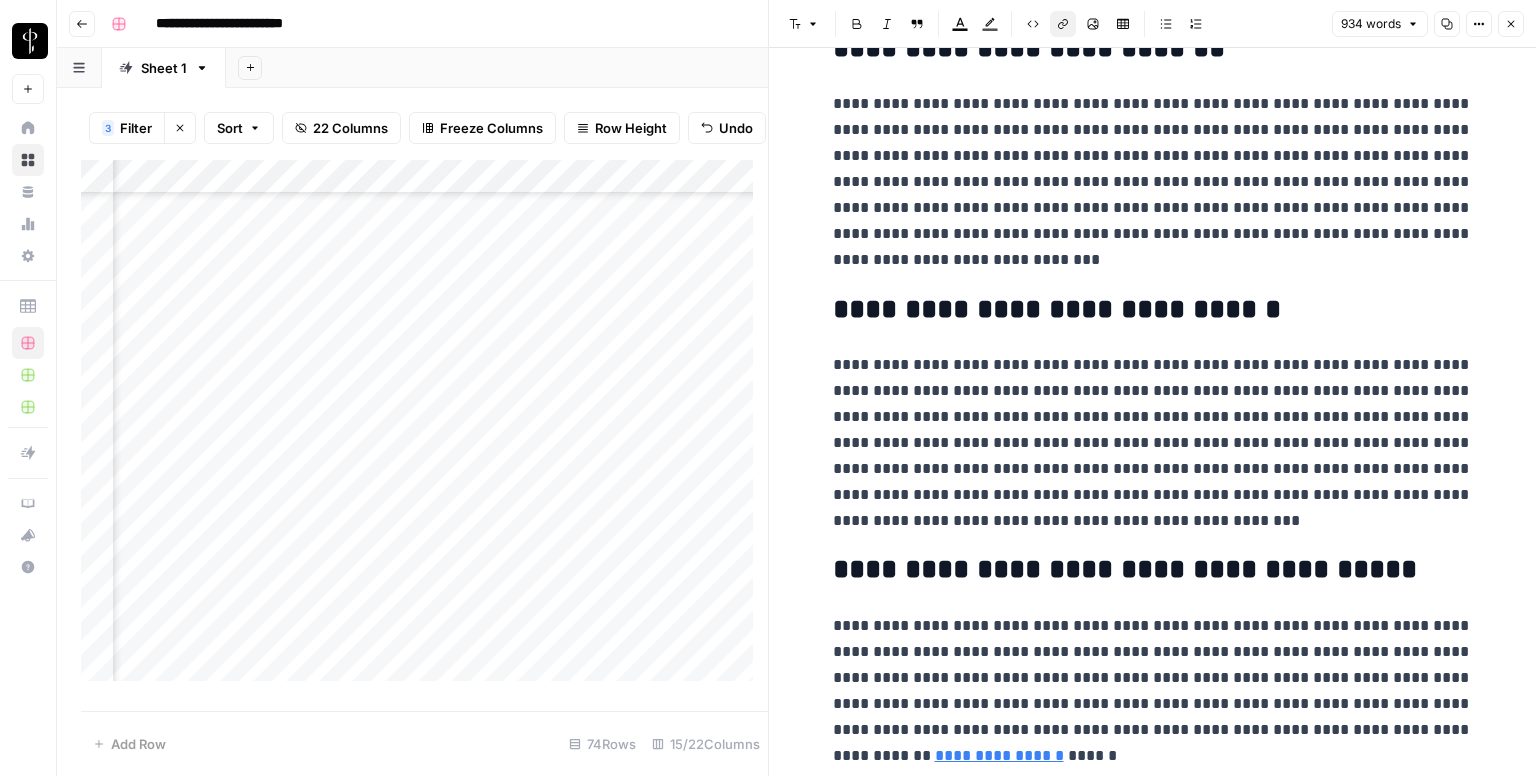 click on "Close" at bounding box center (1511, 24) 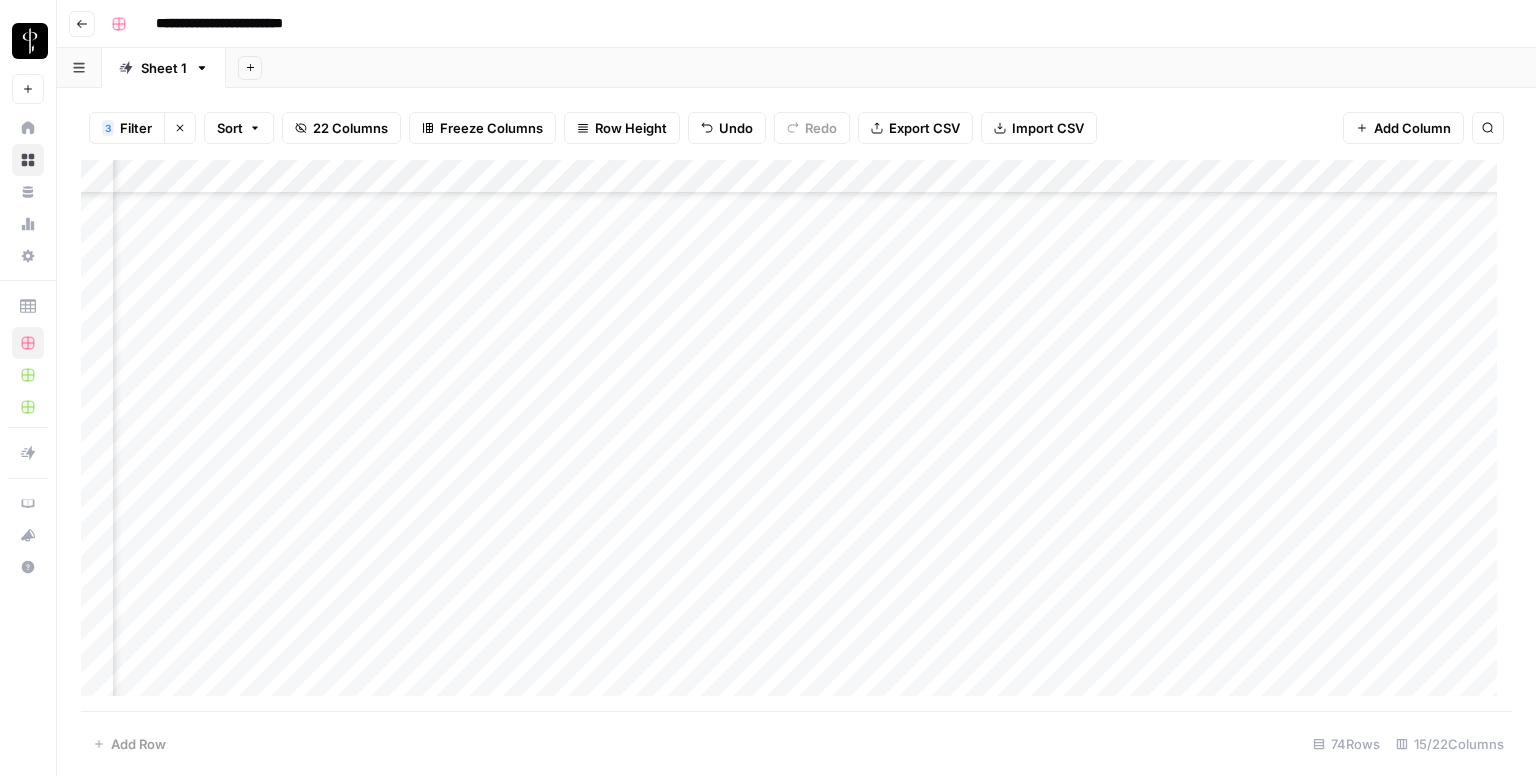 click on "Add Column" at bounding box center [796, 436] 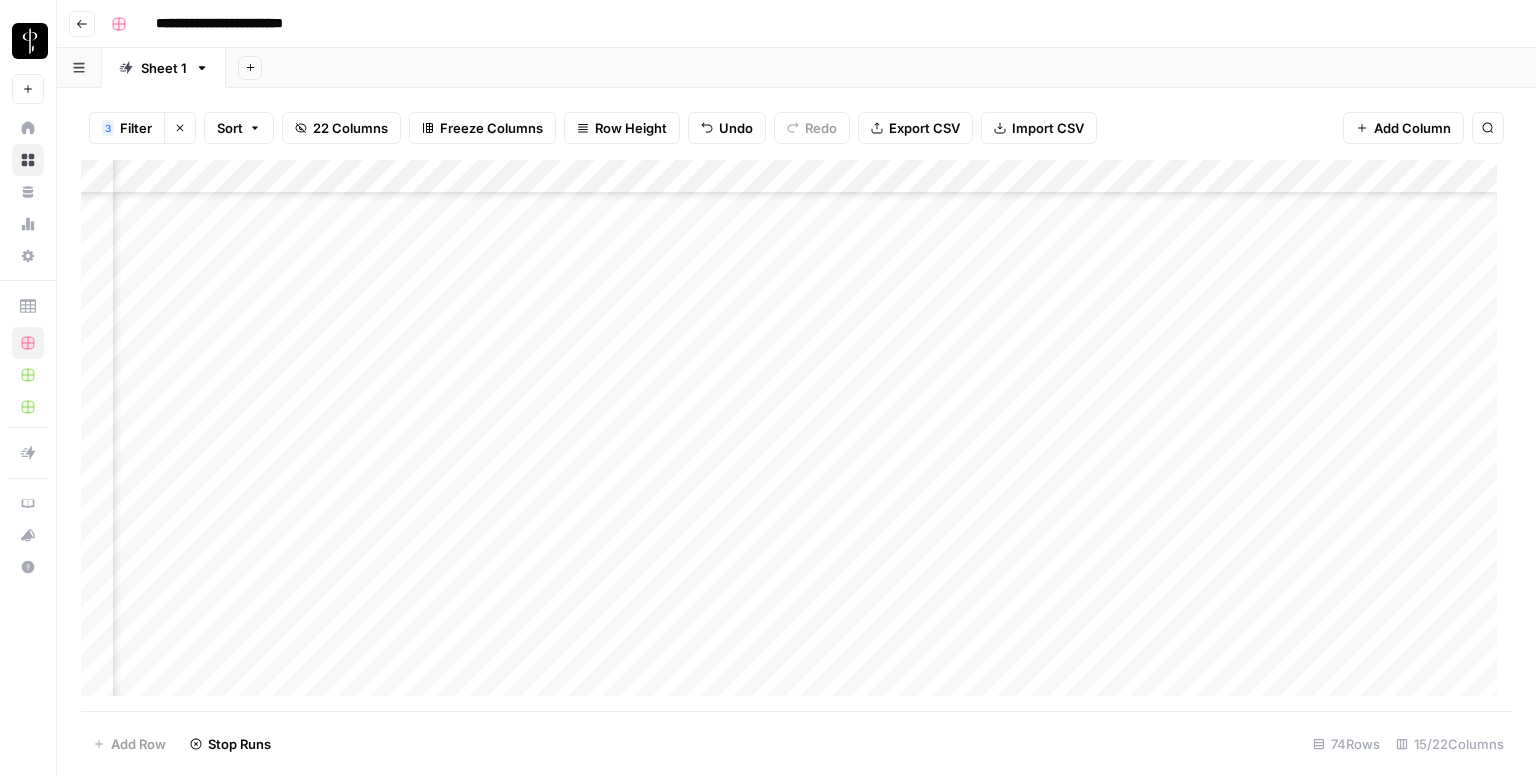 click on "Add Column" at bounding box center [796, 436] 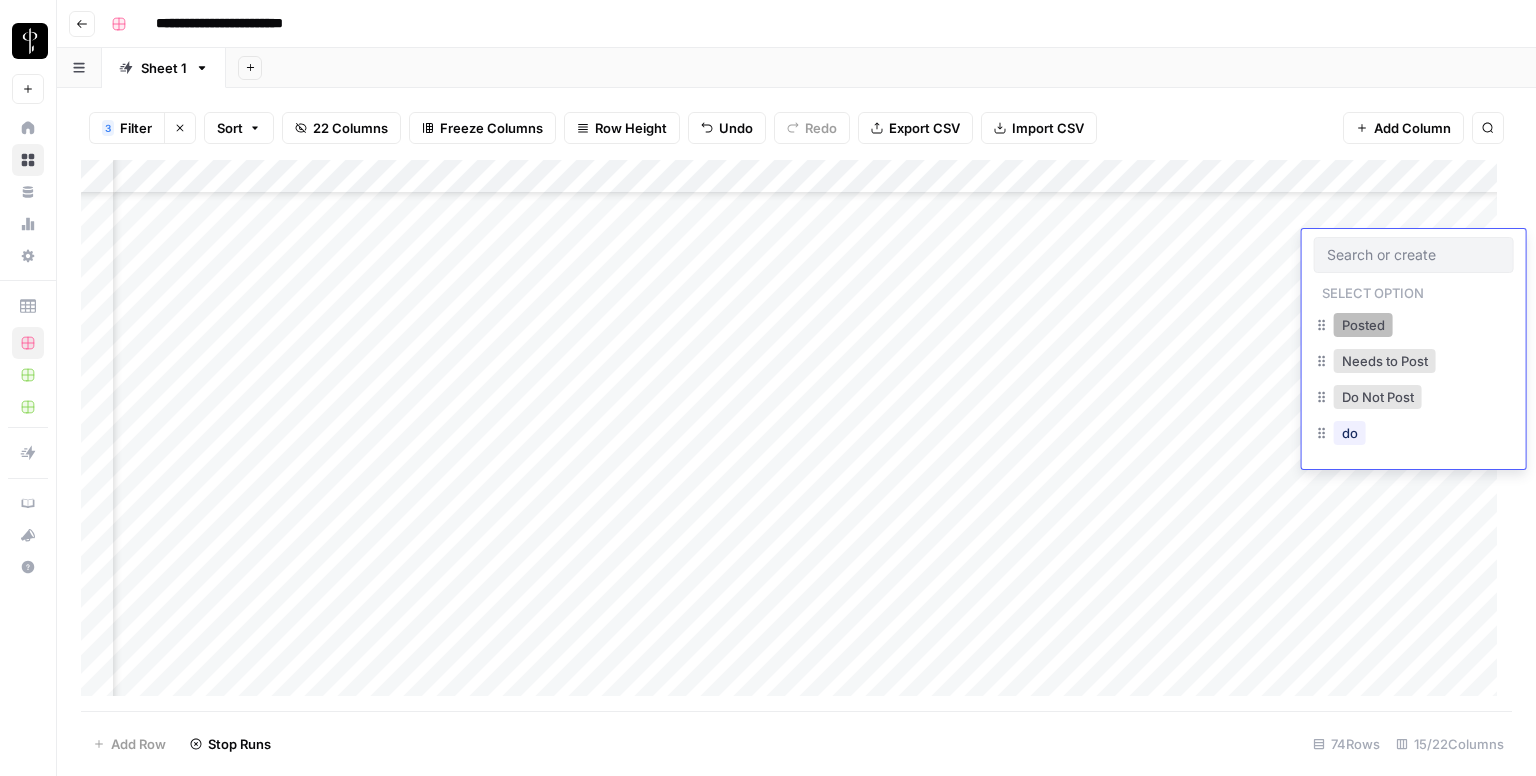 click on "Posted" at bounding box center [1363, 325] 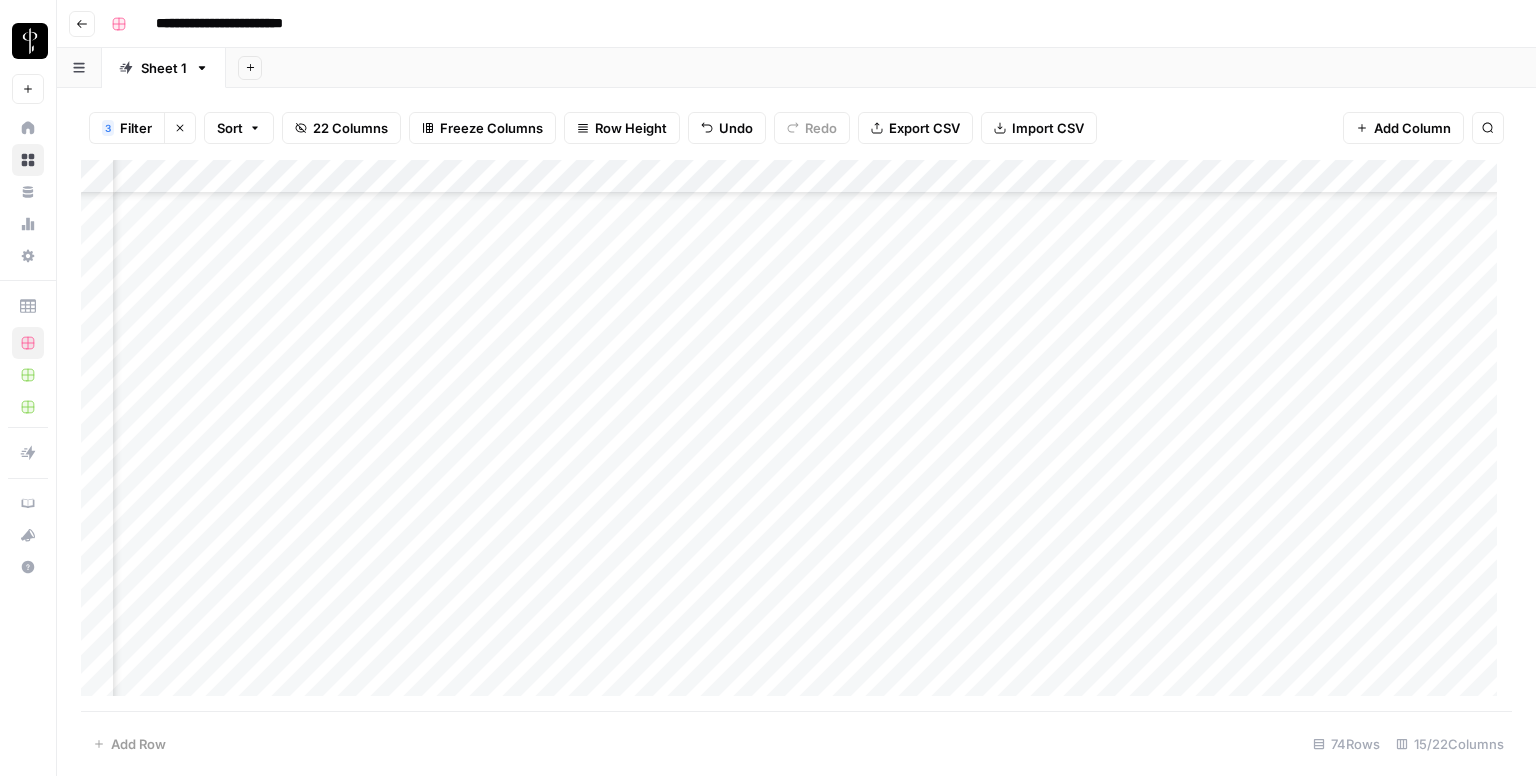 click on "Add Column" at bounding box center [796, 436] 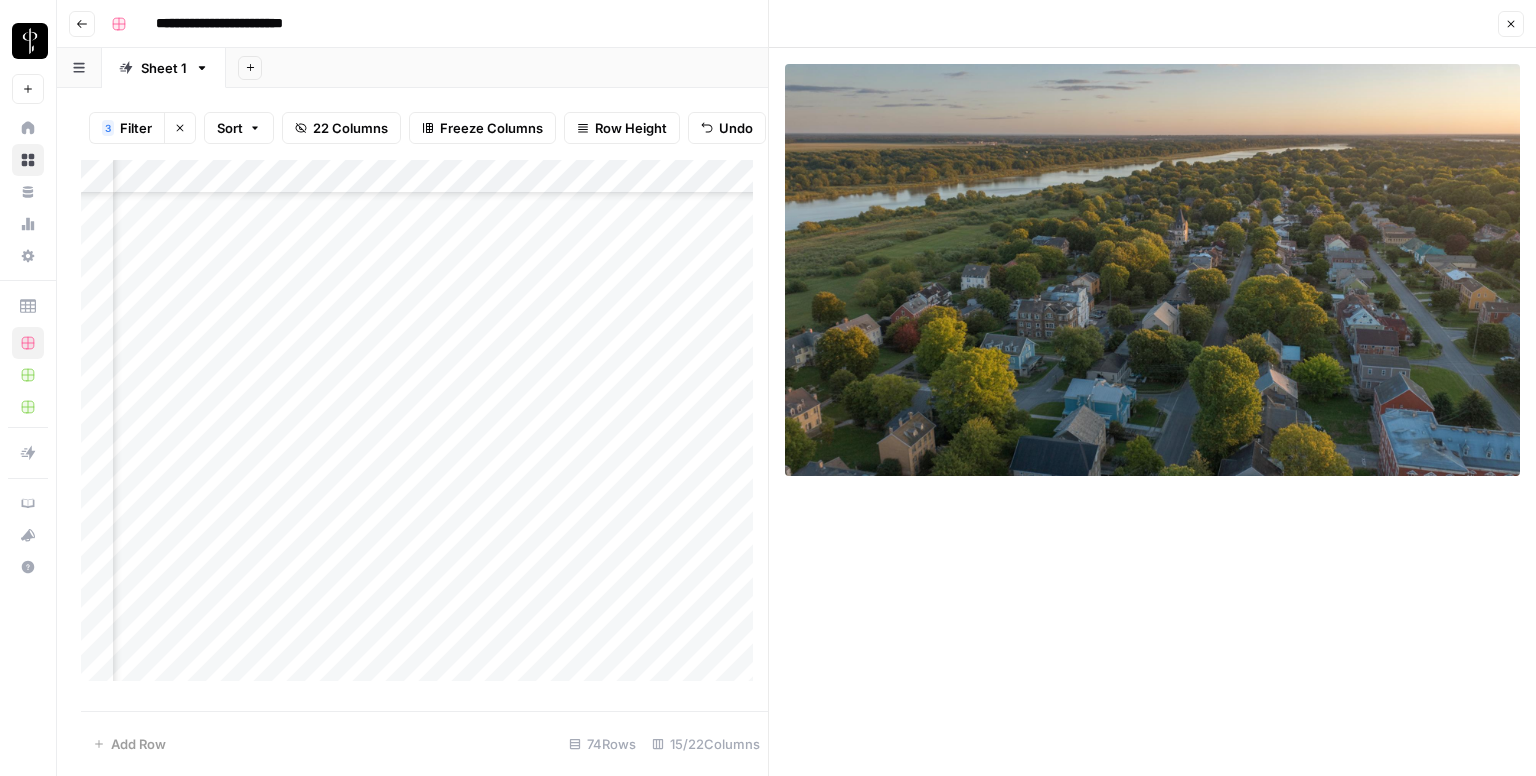 click on "Add Column" at bounding box center [424, 428] 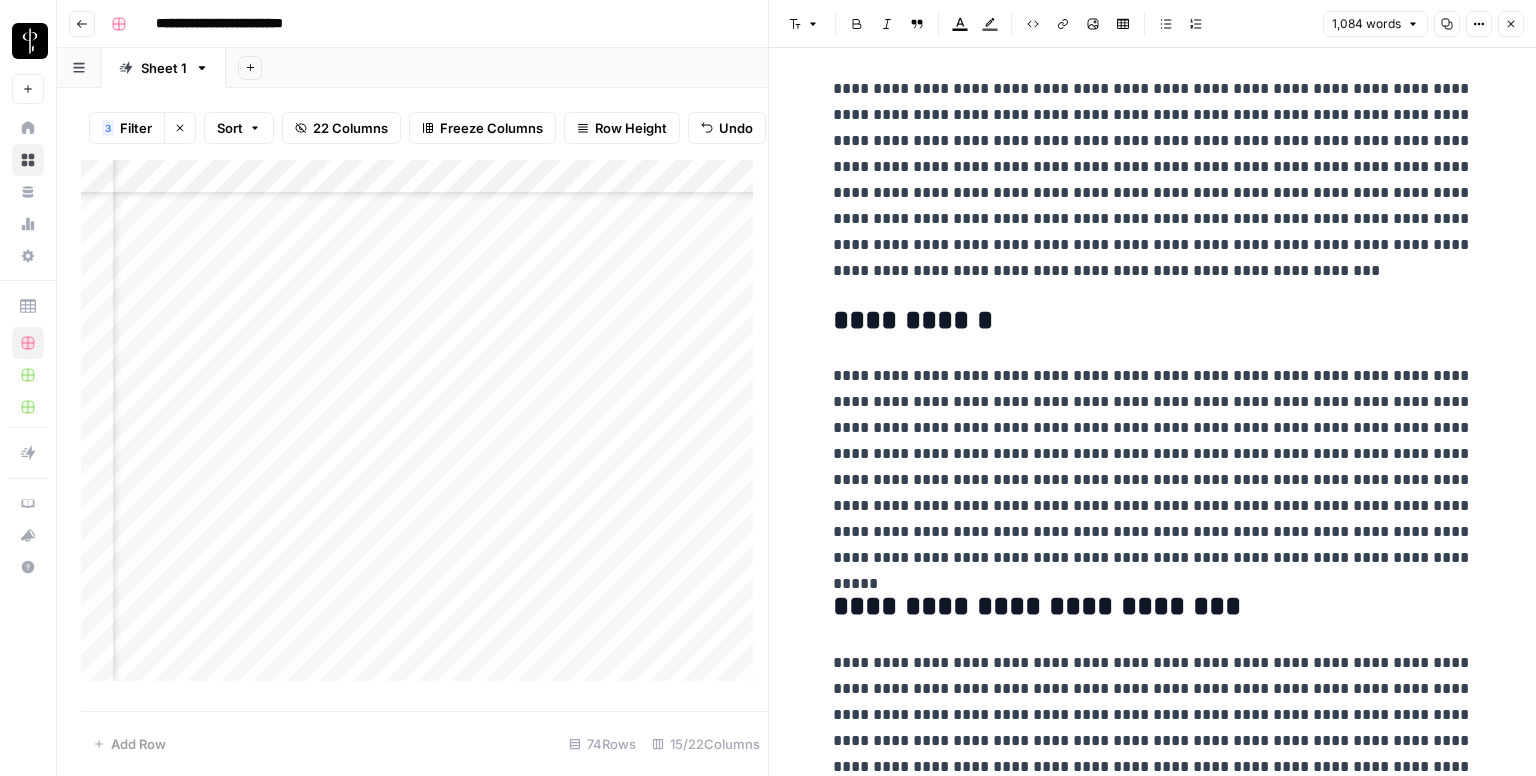 scroll, scrollTop: 2670, scrollLeft: 0, axis: vertical 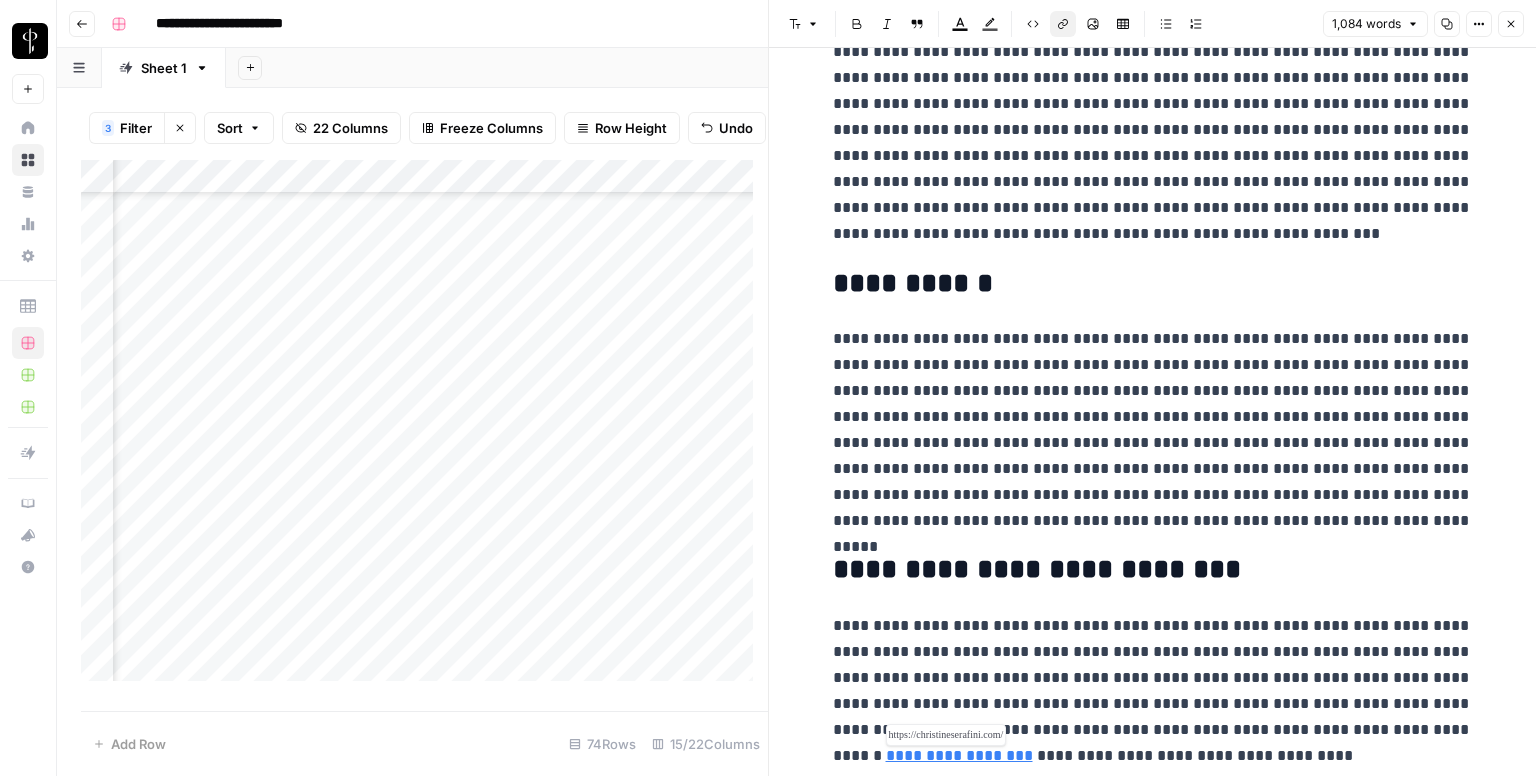click on "**********" at bounding box center (959, 755) 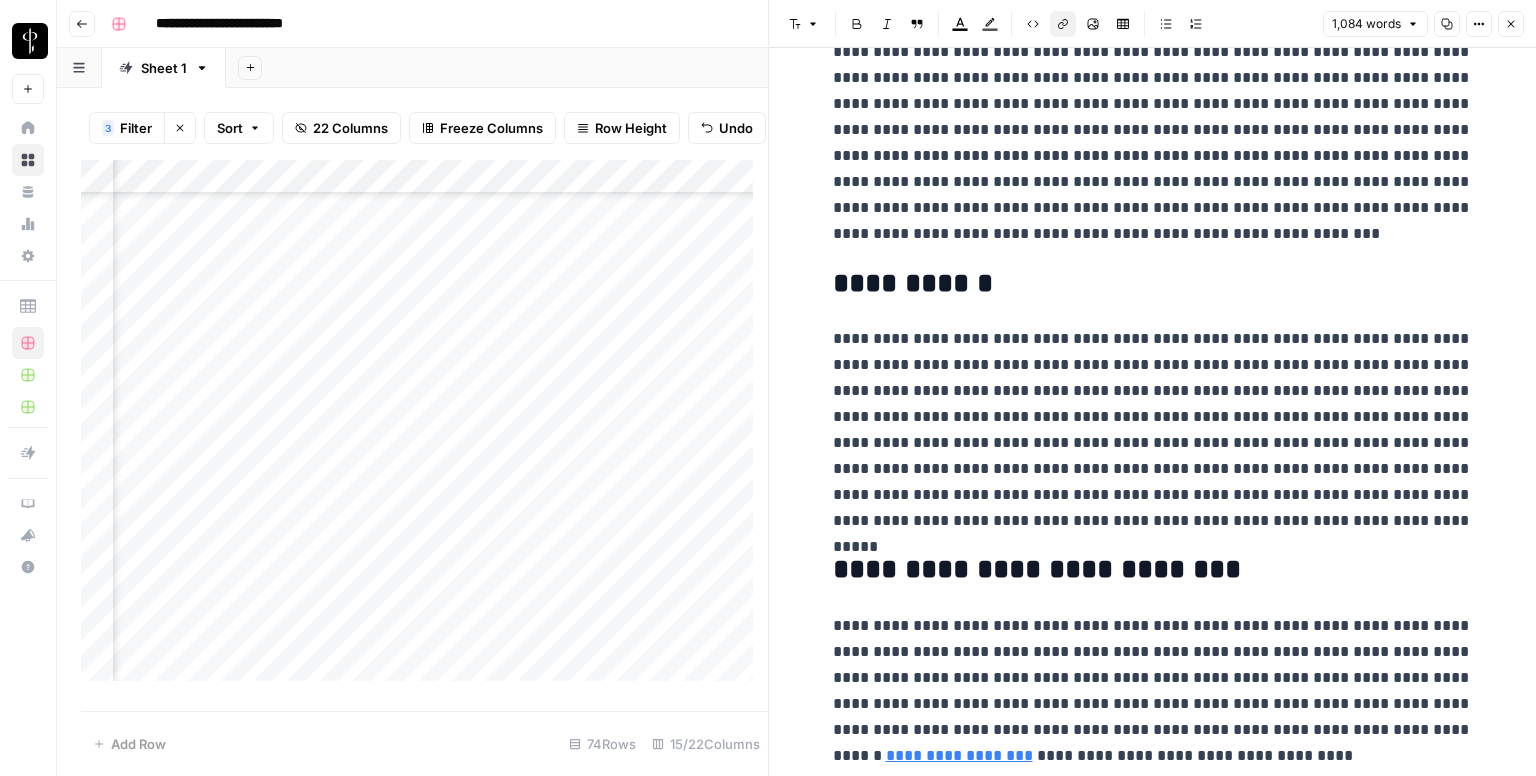 click 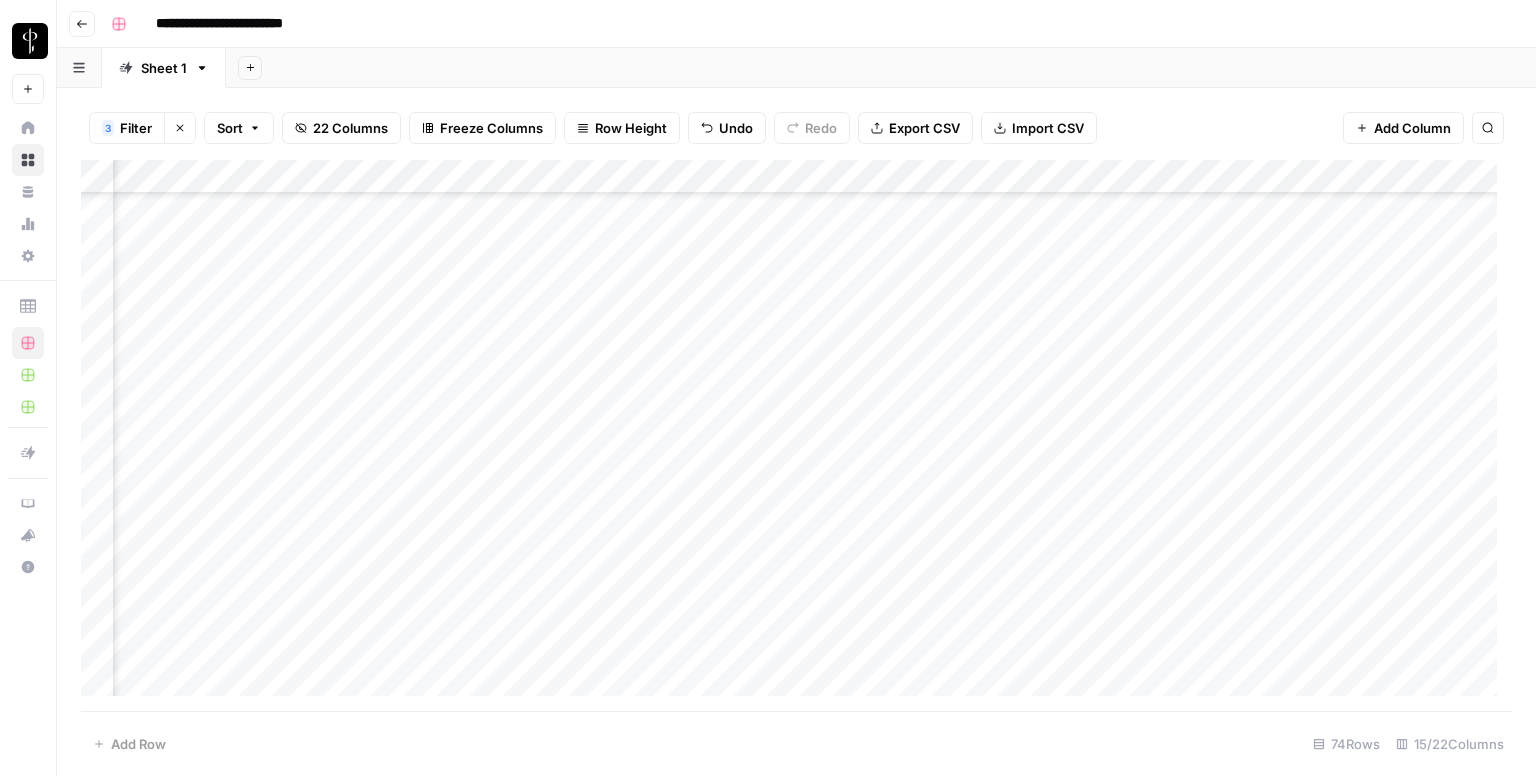 click on "Add Column" at bounding box center (796, 436) 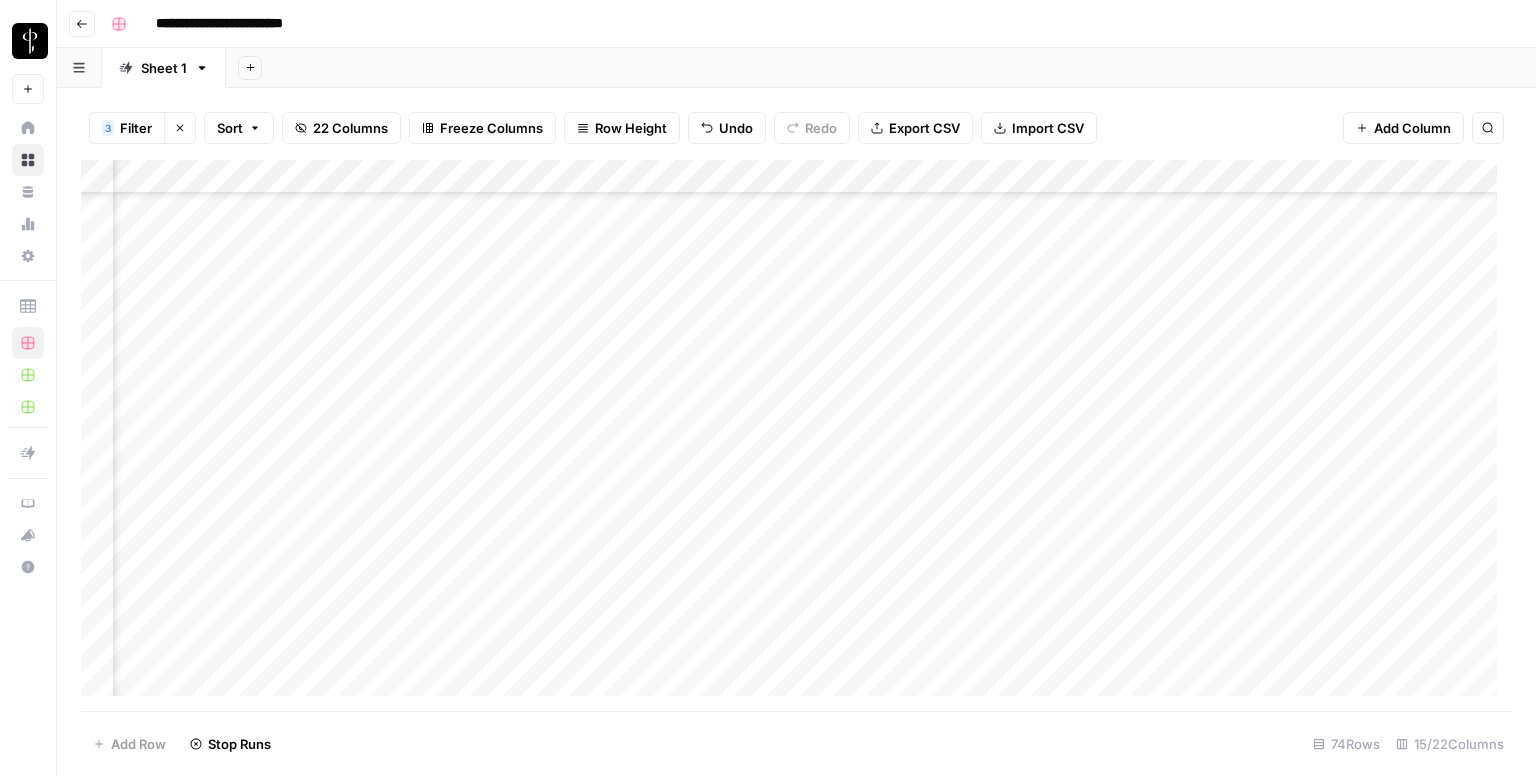 click on "Add Column" at bounding box center (796, 436) 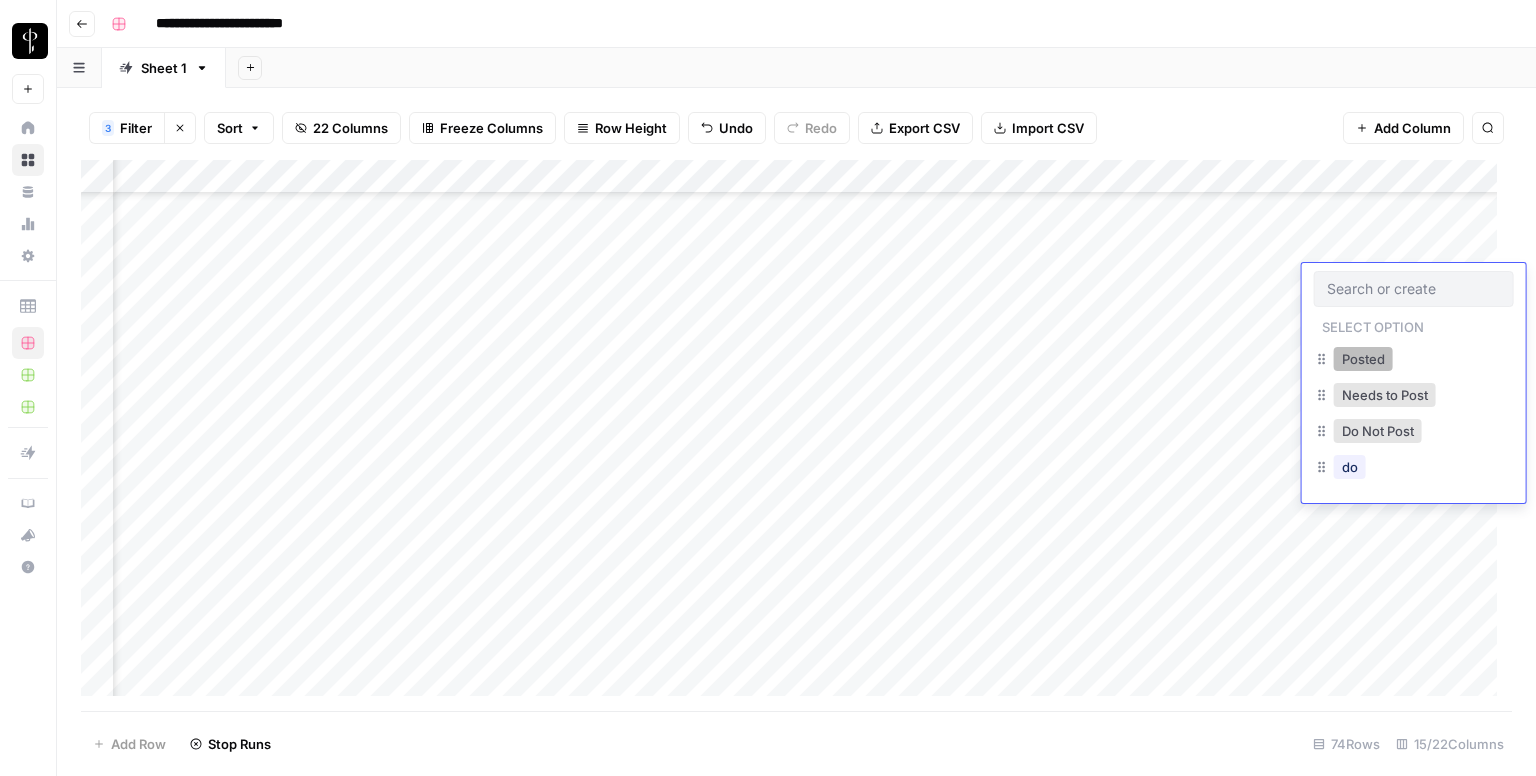 click on "Posted" at bounding box center (1363, 359) 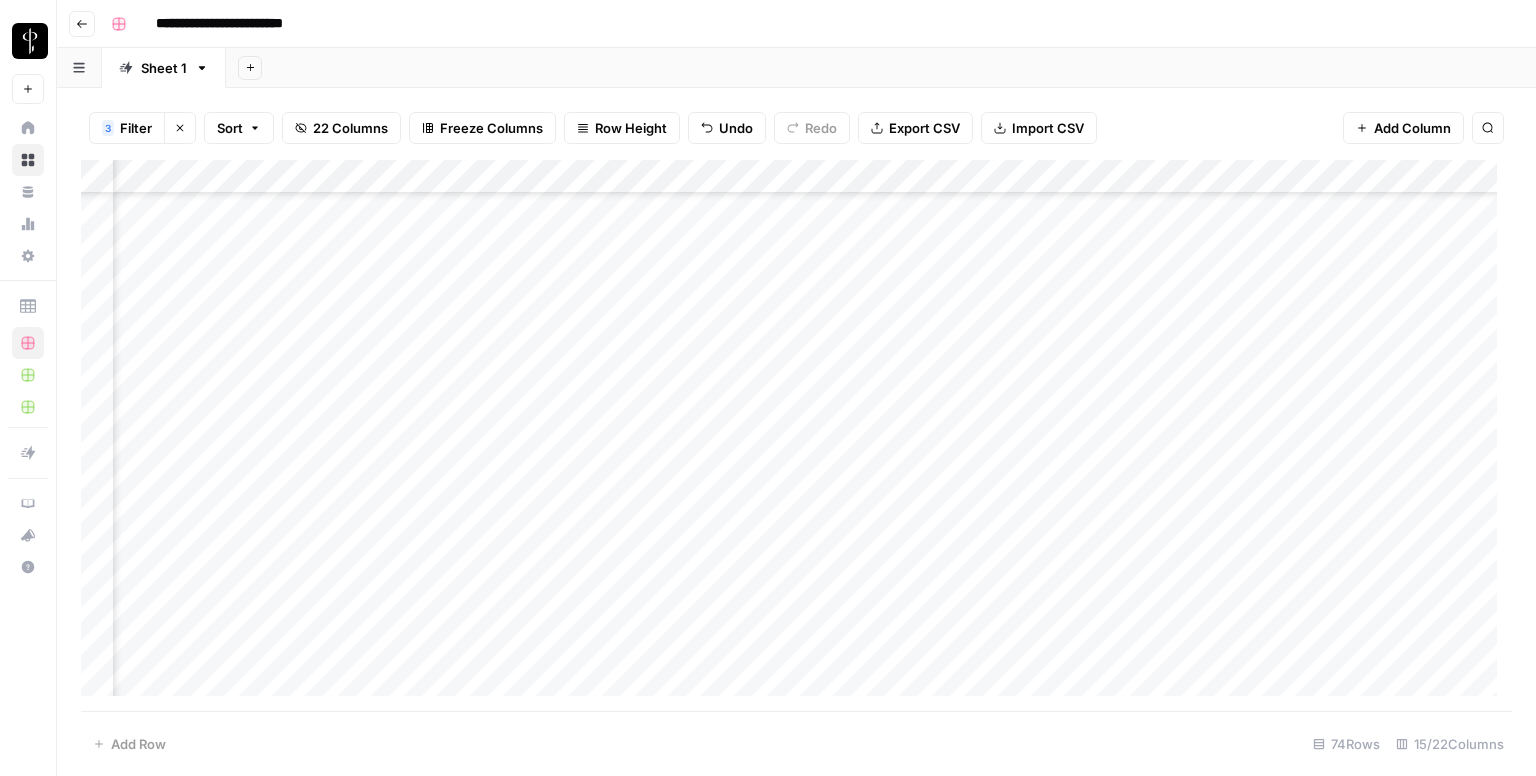 click on "Add Column" at bounding box center (796, 436) 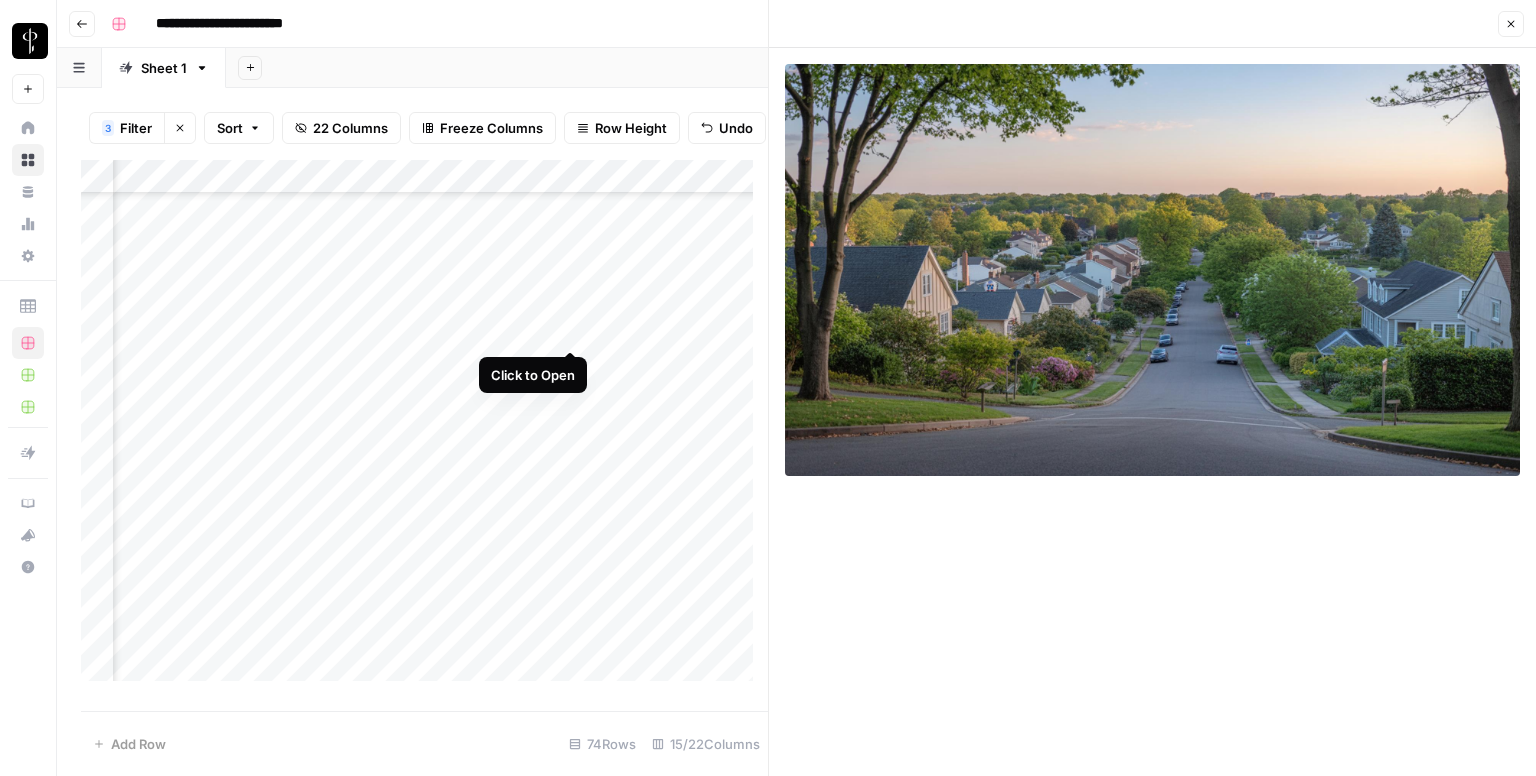 click on "Add Column" at bounding box center [424, 428] 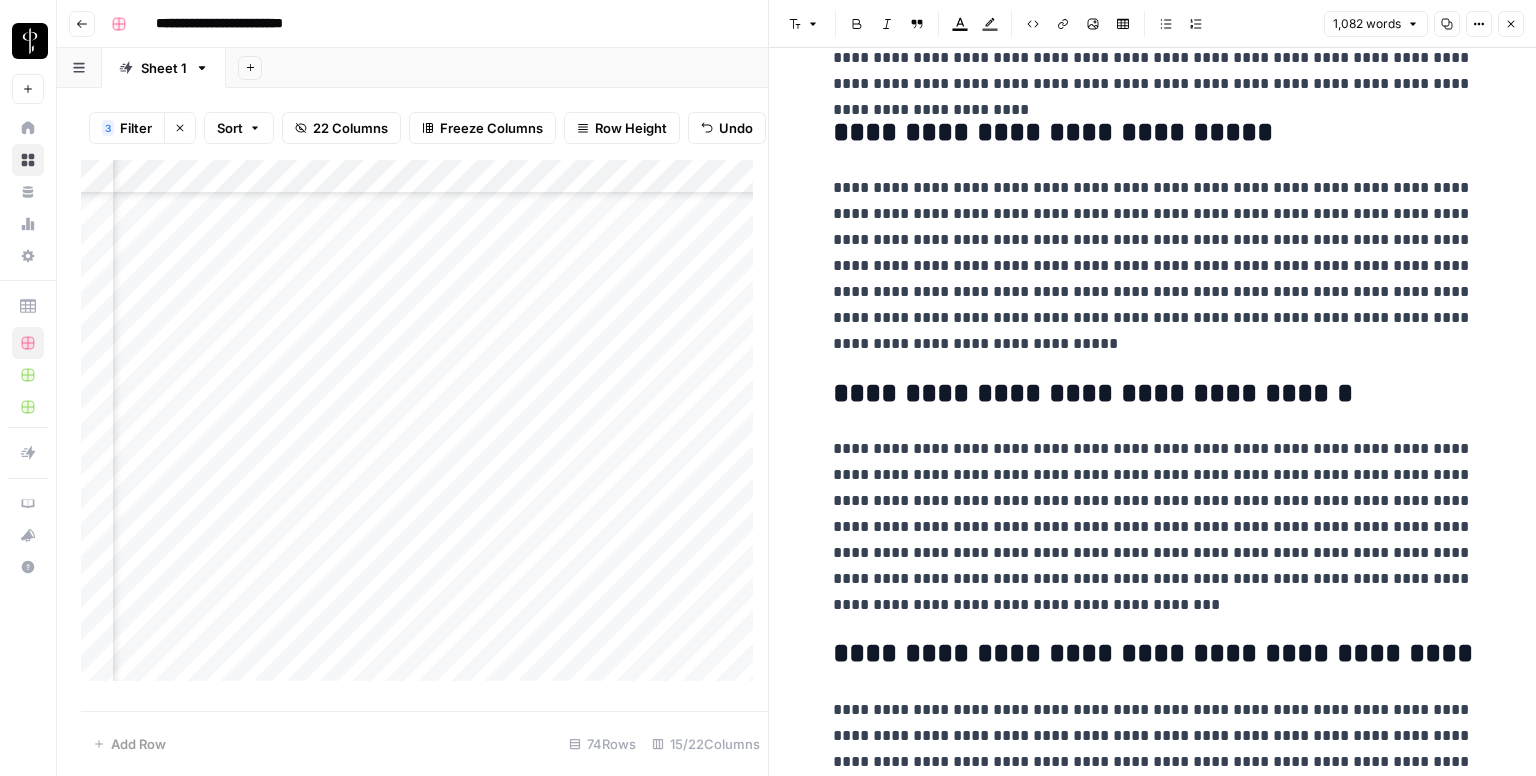 scroll, scrollTop: 2384, scrollLeft: 0, axis: vertical 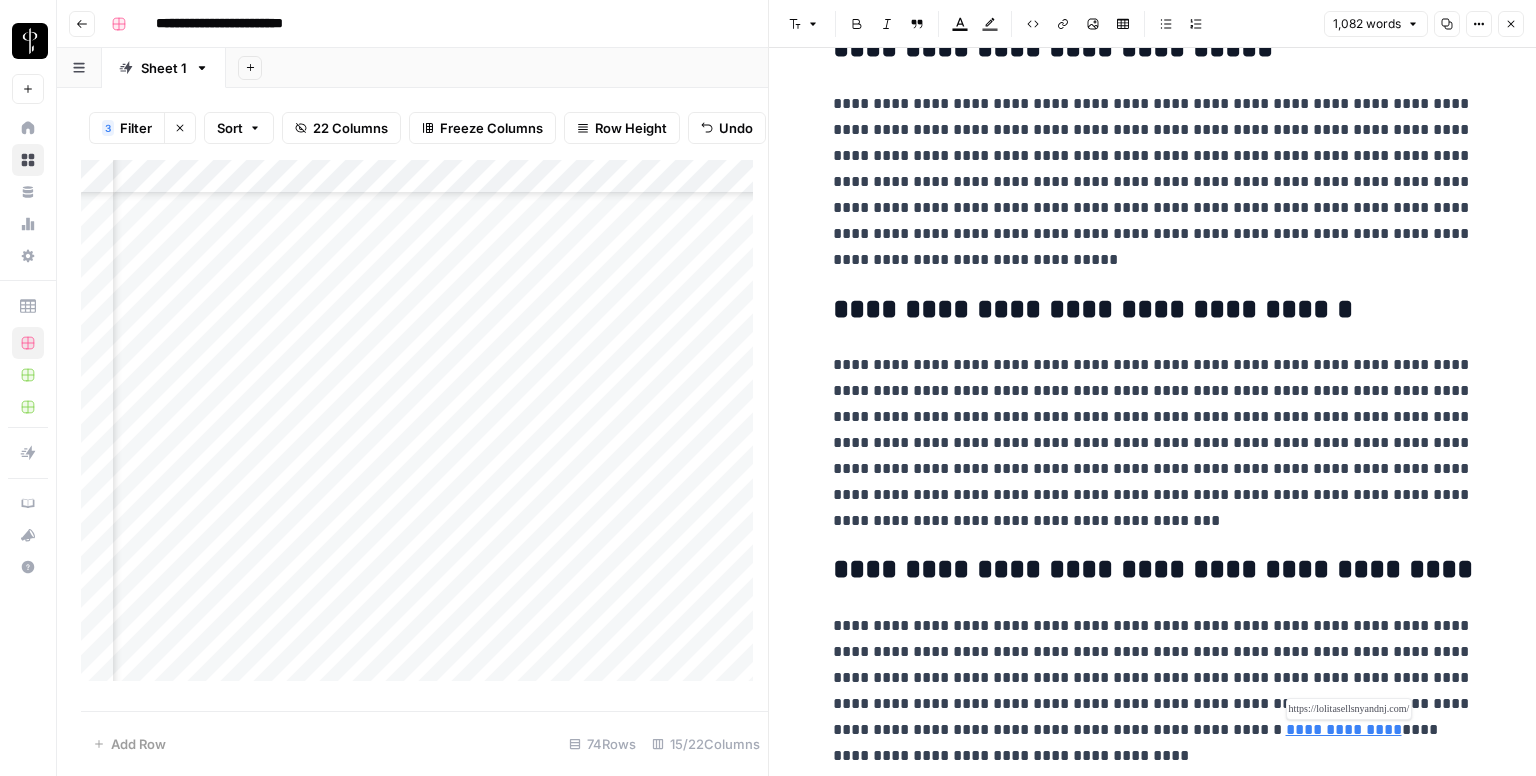 click on "**********" at bounding box center [1344, 729] 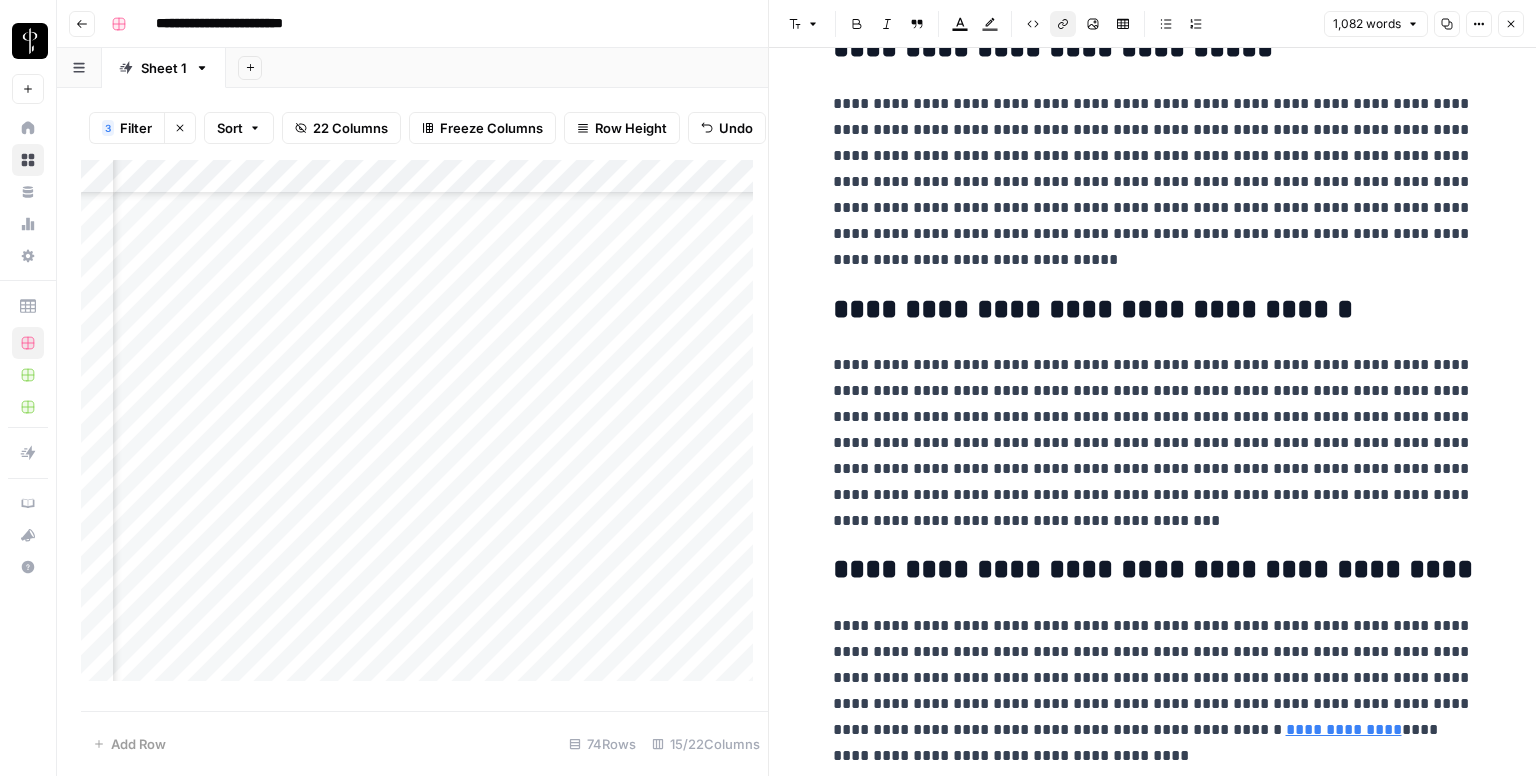 click 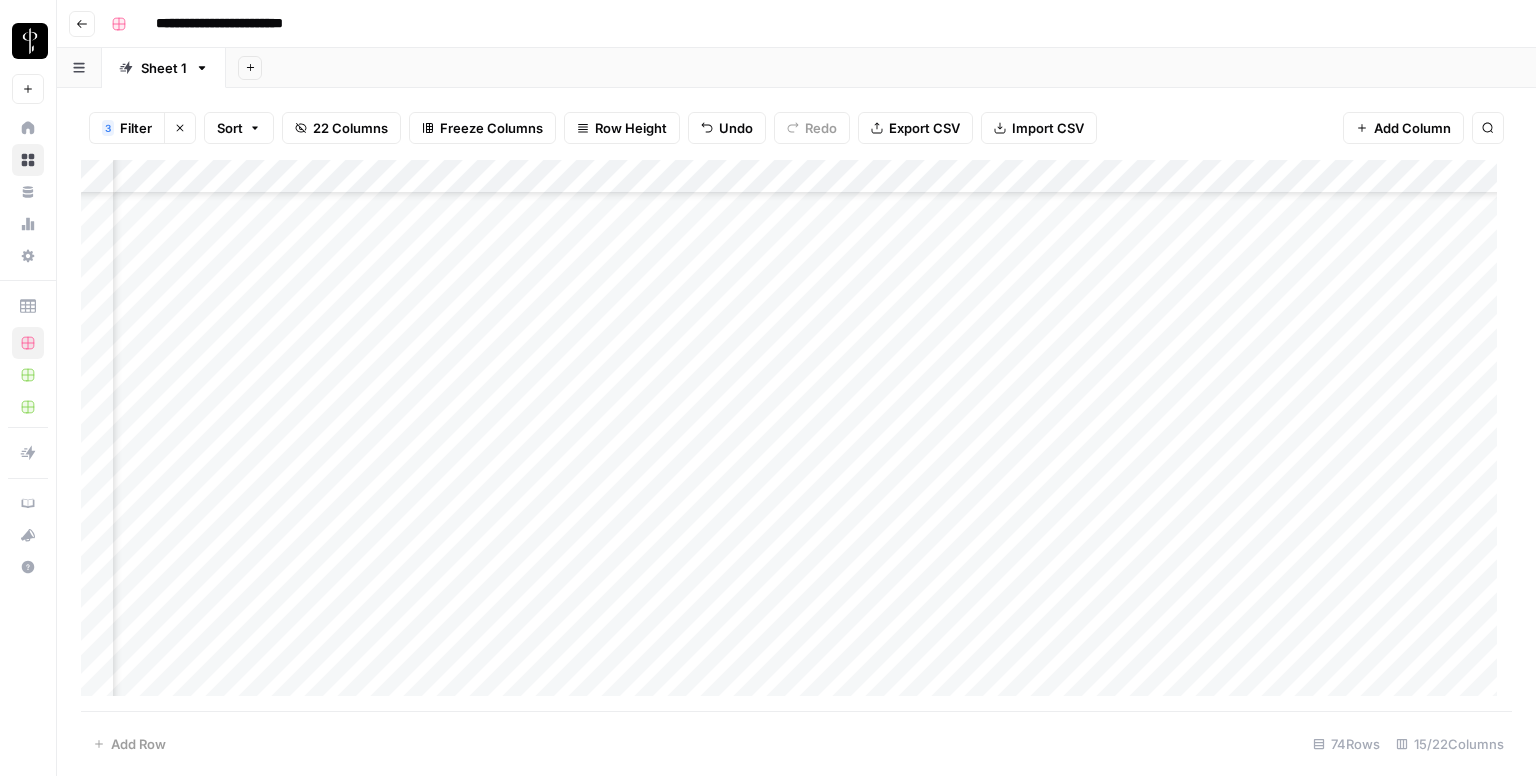 click on "Add Column" at bounding box center (796, 436) 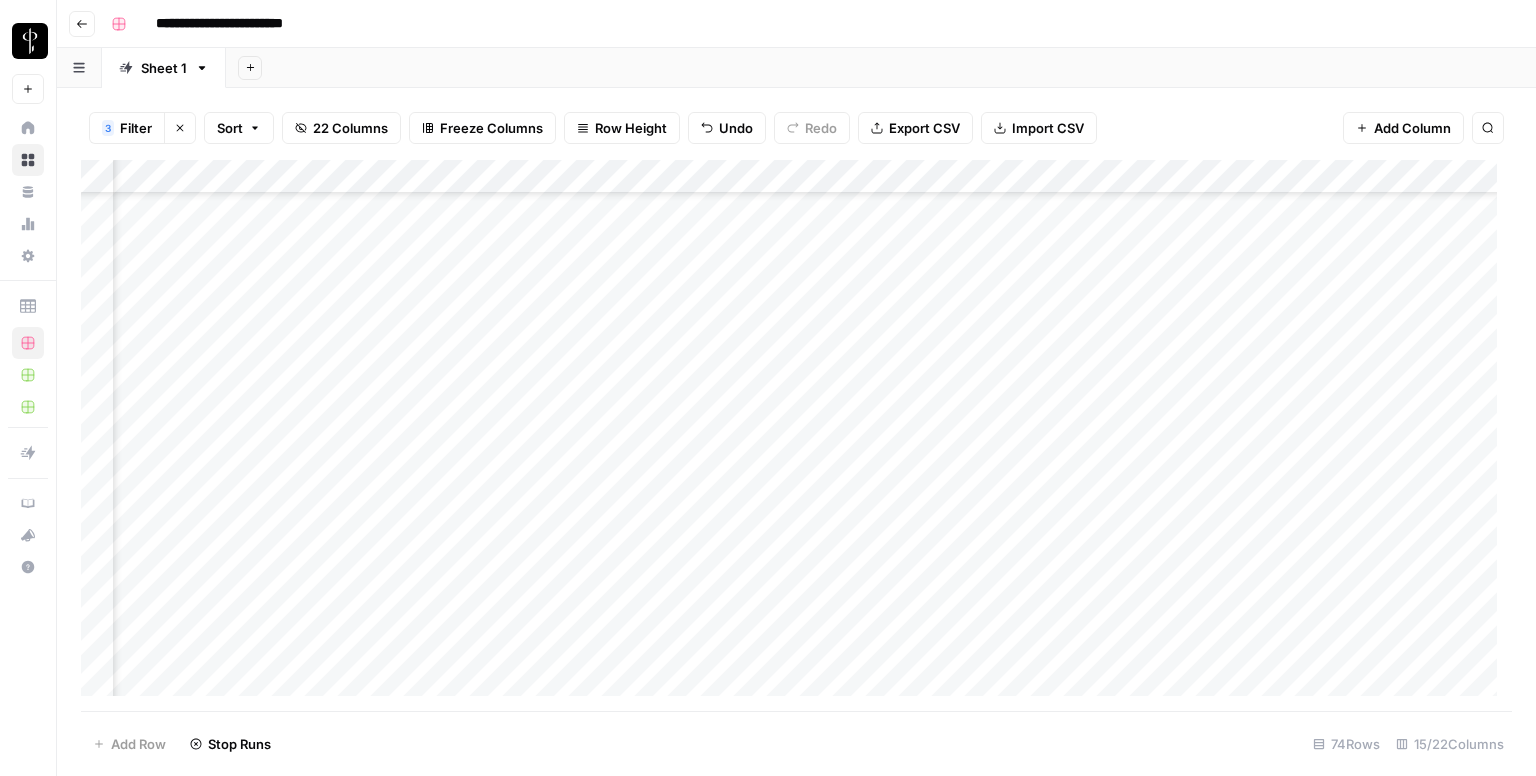 click on "Add Column" at bounding box center [796, 436] 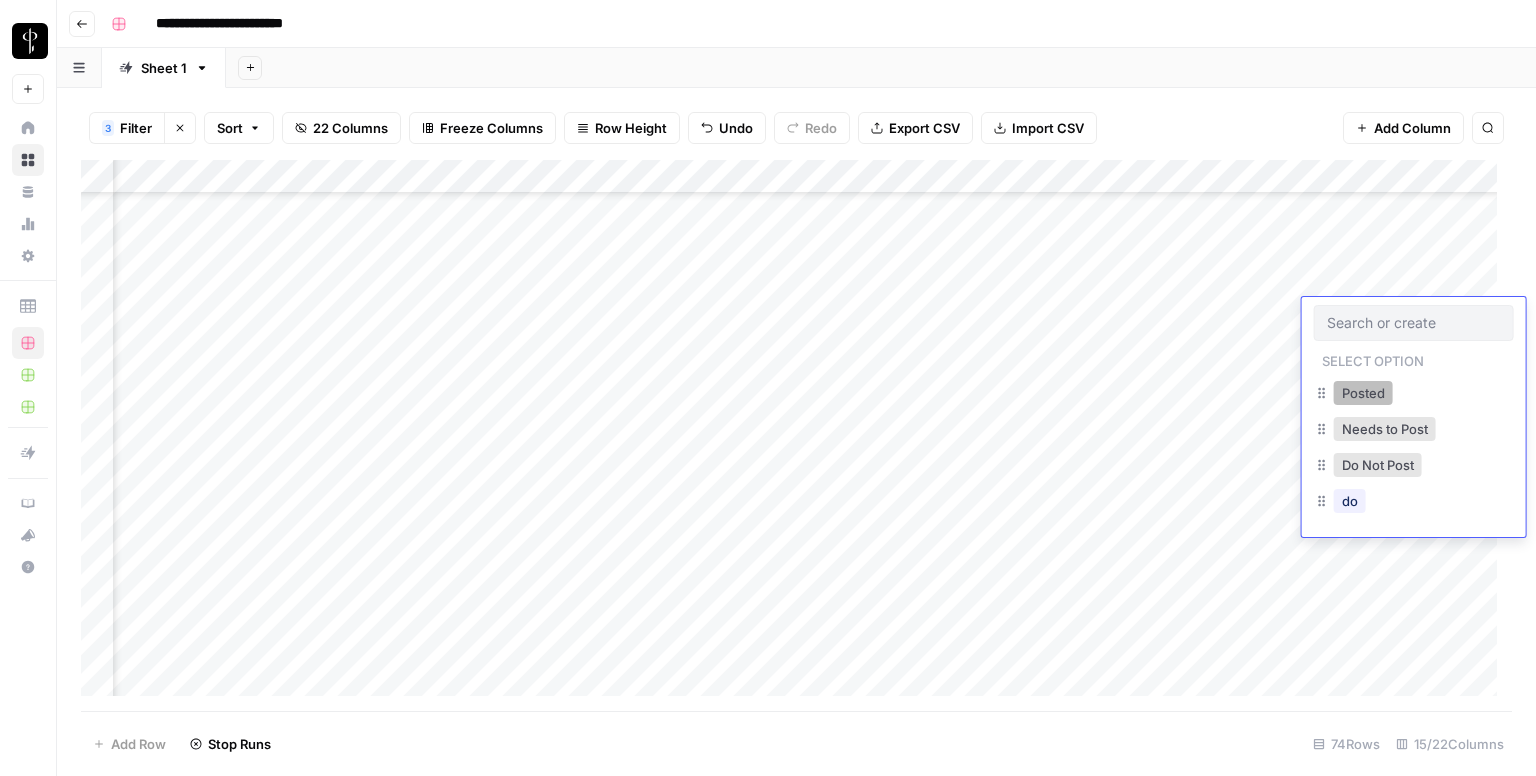 click on "Posted" at bounding box center [1363, 393] 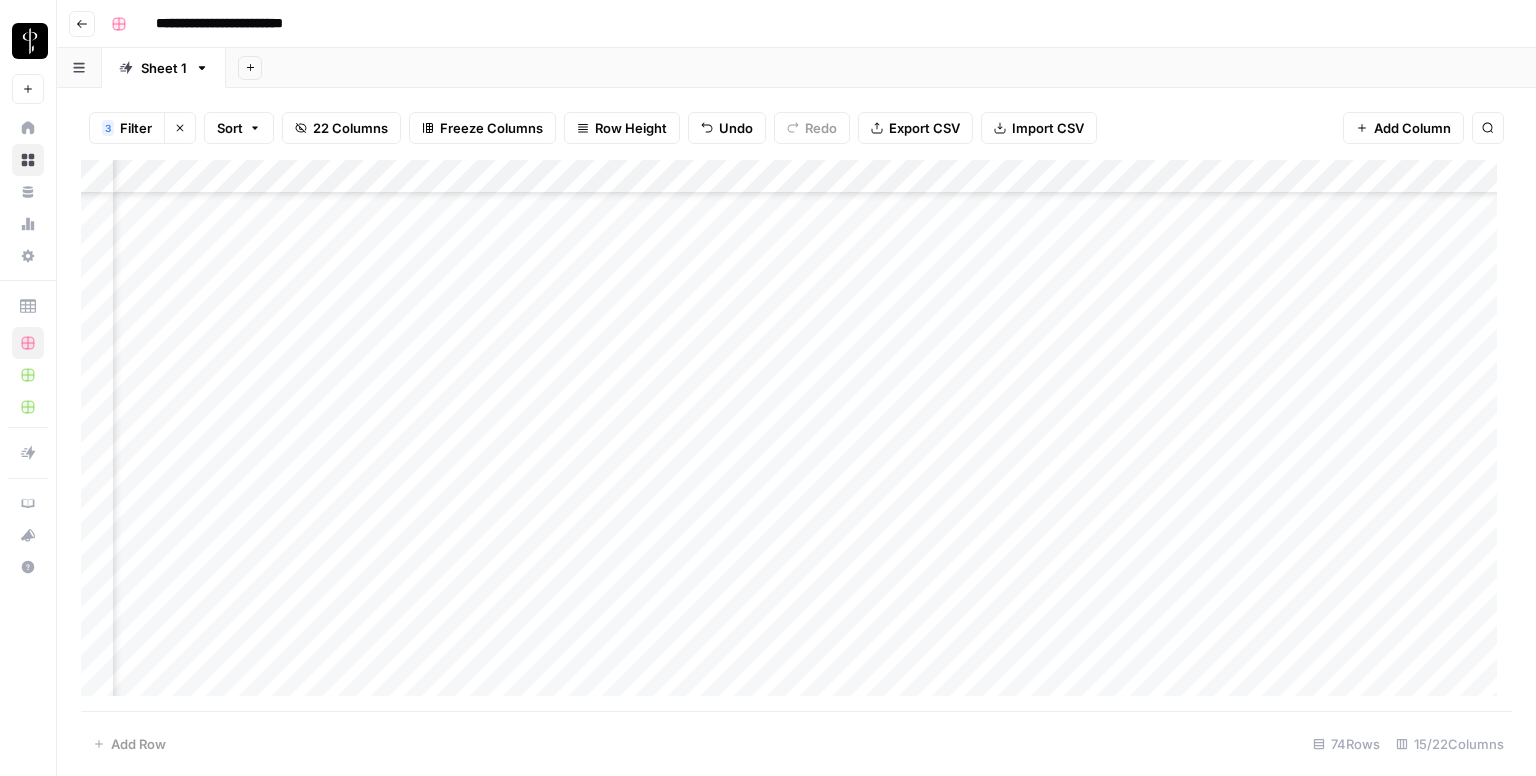 scroll, scrollTop: 2000, scrollLeft: 1333, axis: both 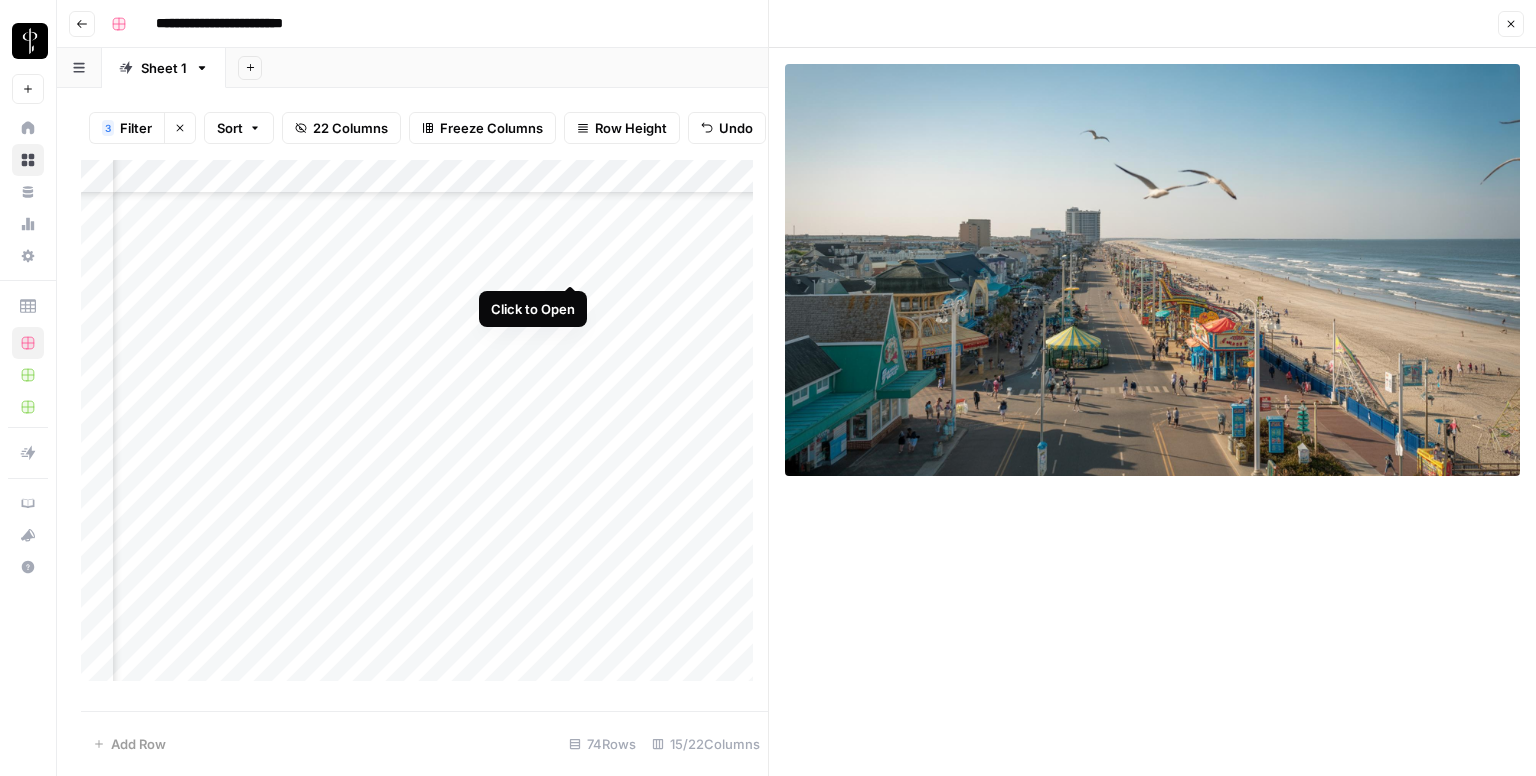 click on "Add Column" at bounding box center (424, 428) 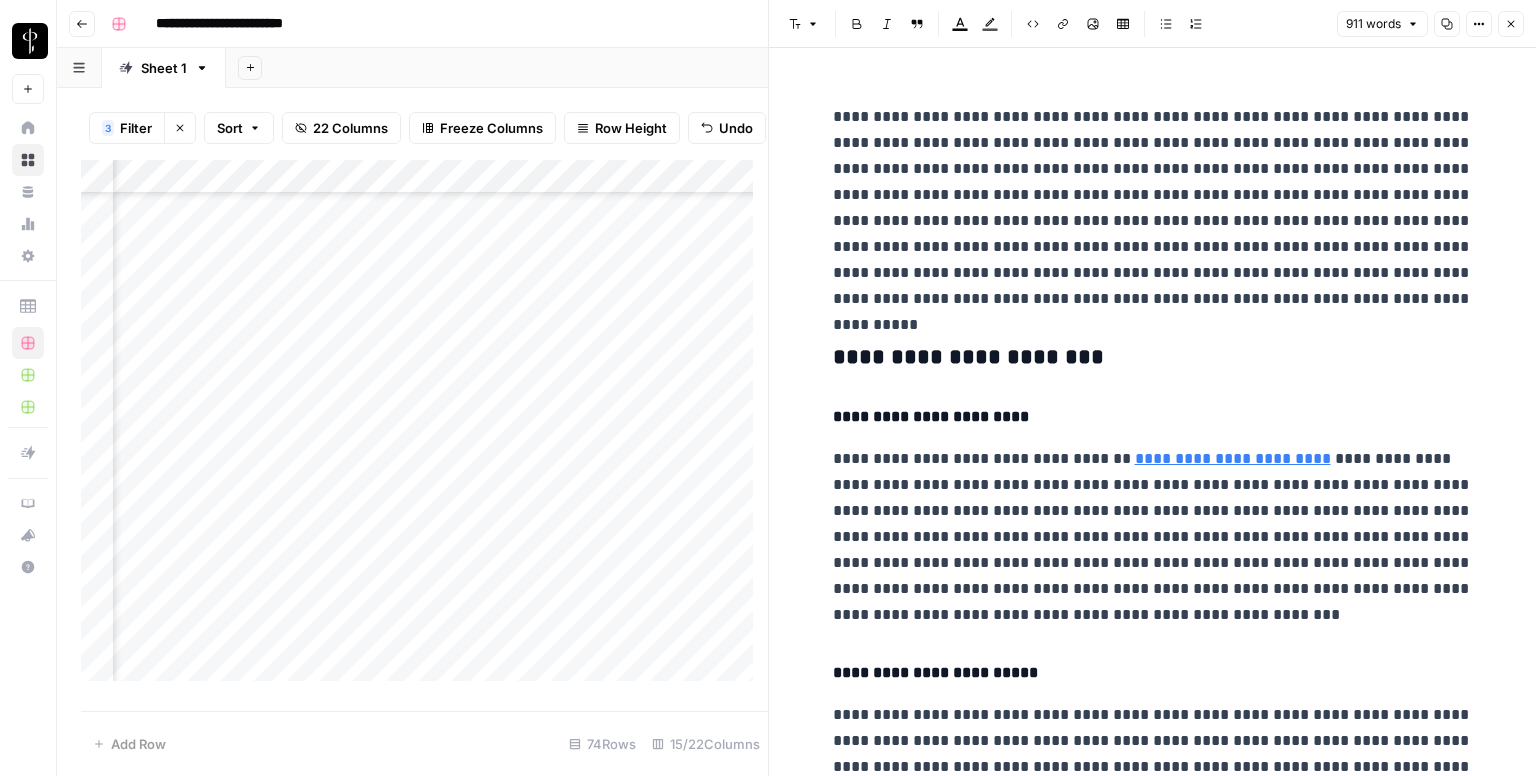 click on "**********" at bounding box center [1153, 1489] 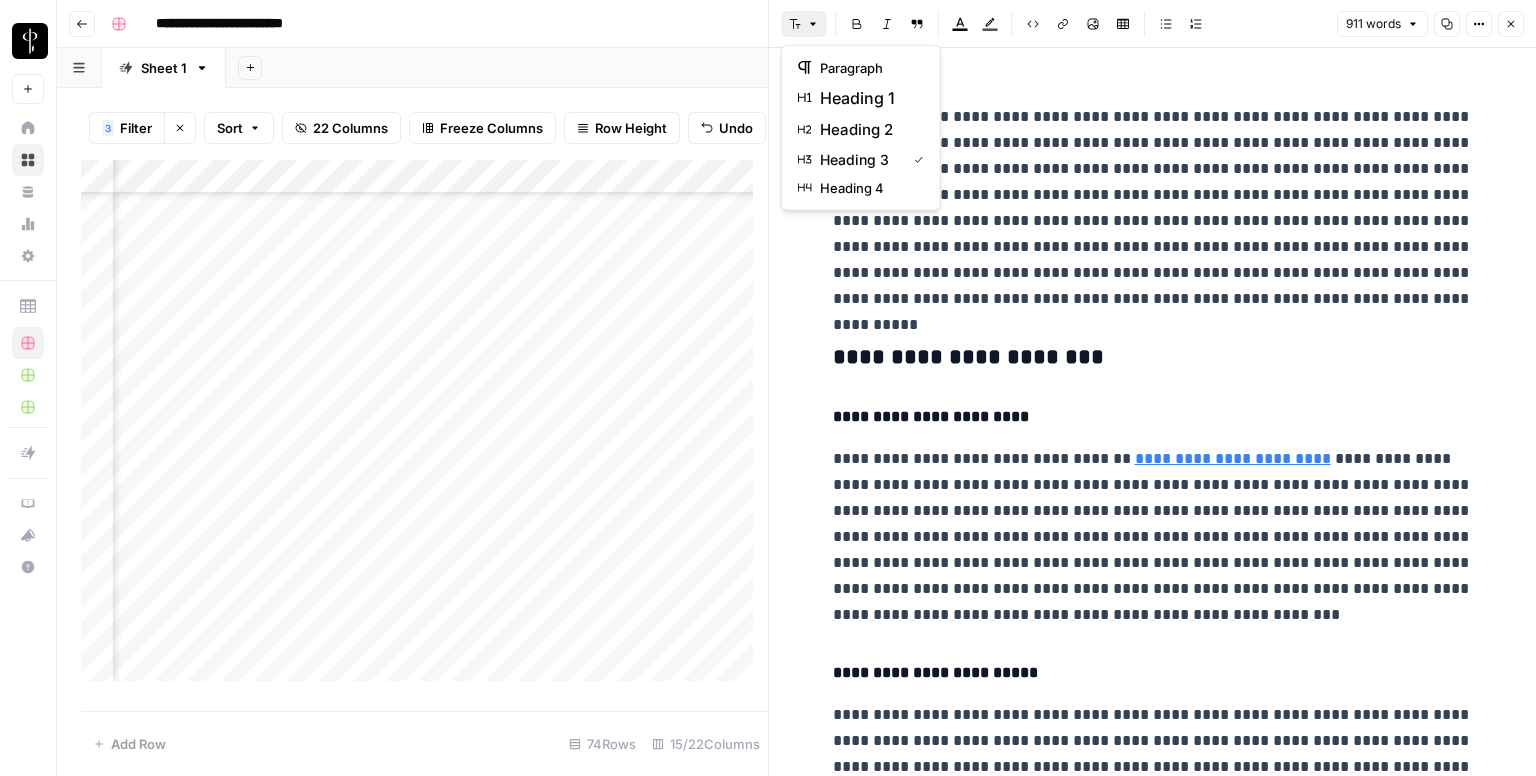 click on "Font style" at bounding box center (804, 24) 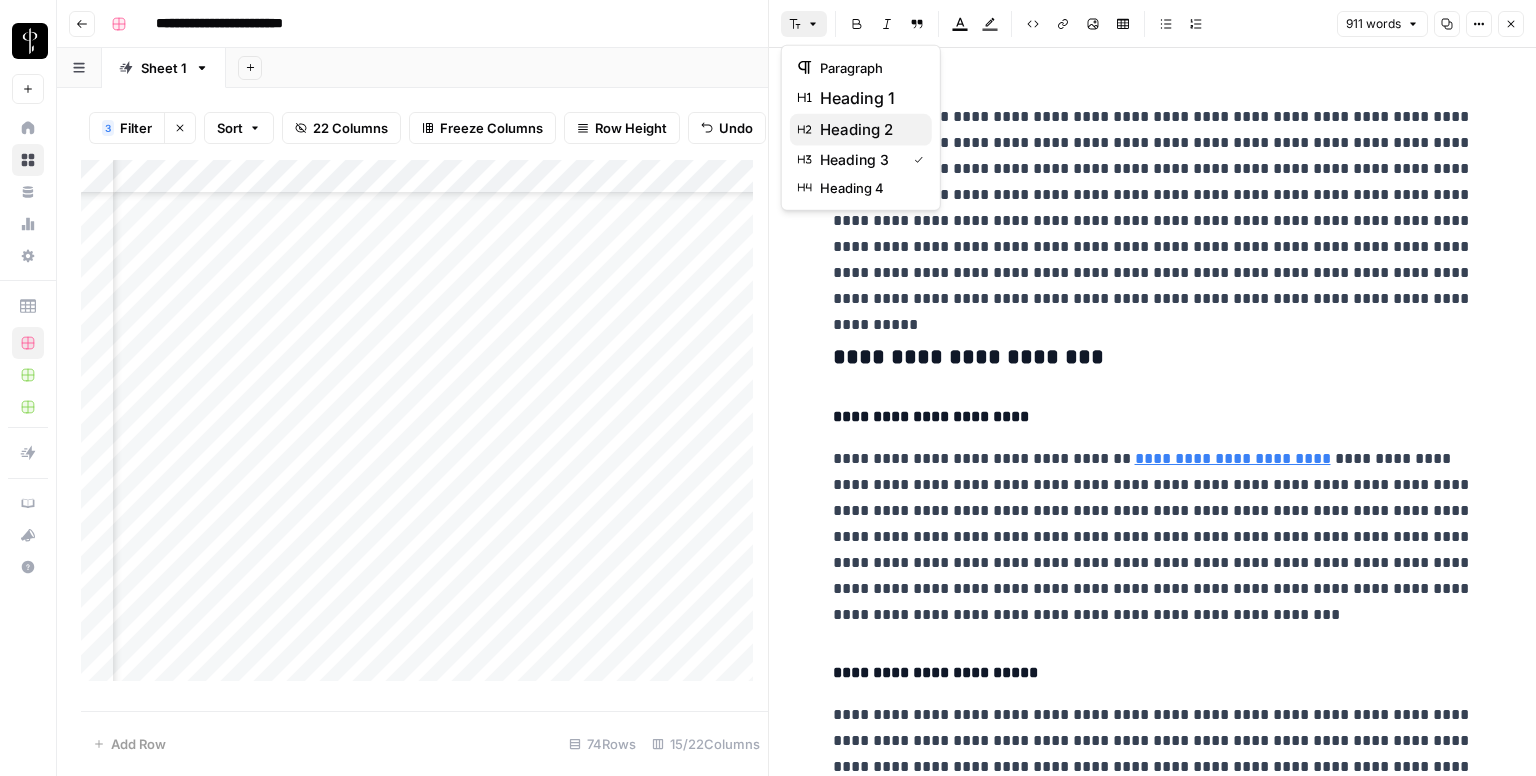 click on "heading 2" at bounding box center [868, 130] 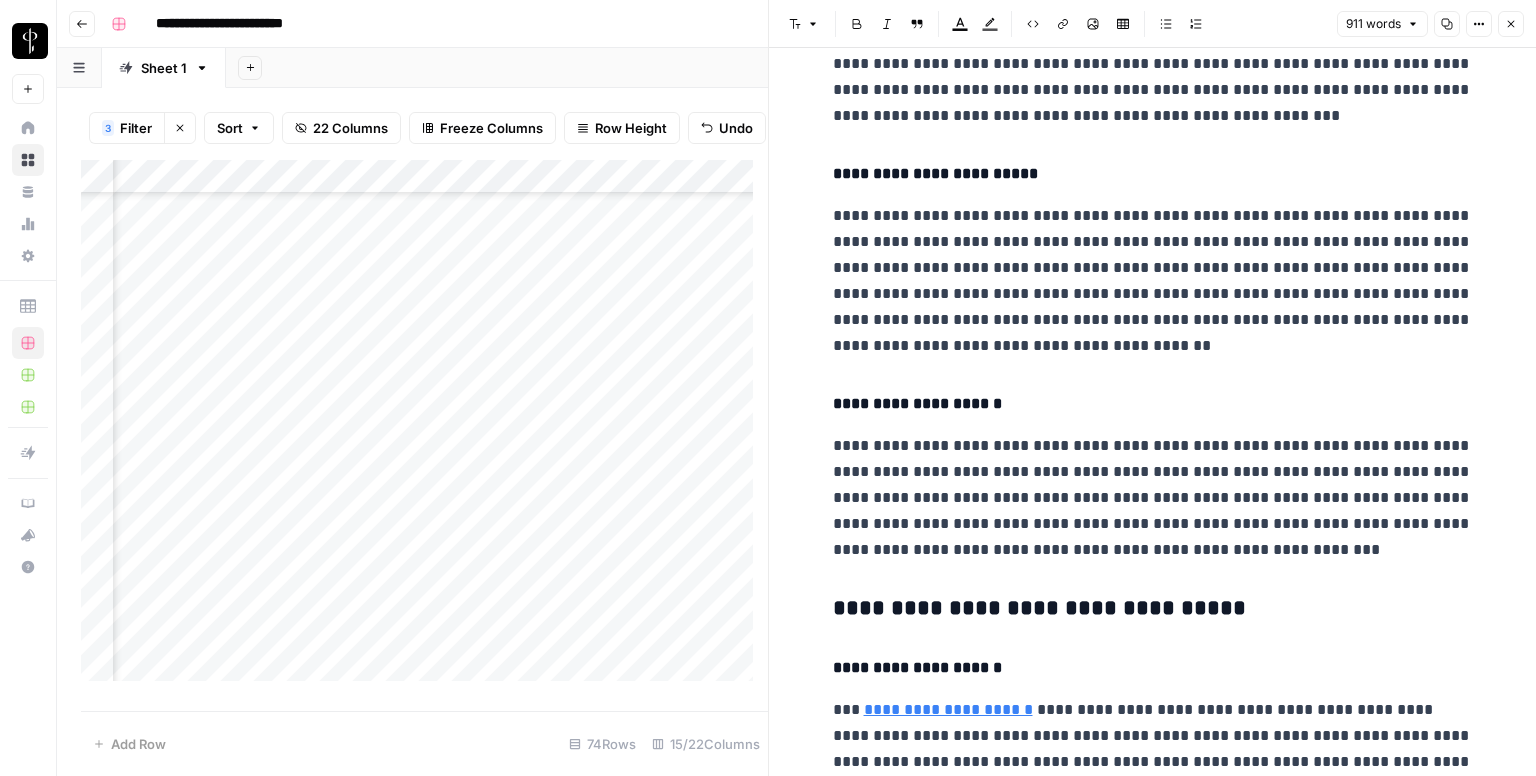 scroll, scrollTop: 700, scrollLeft: 0, axis: vertical 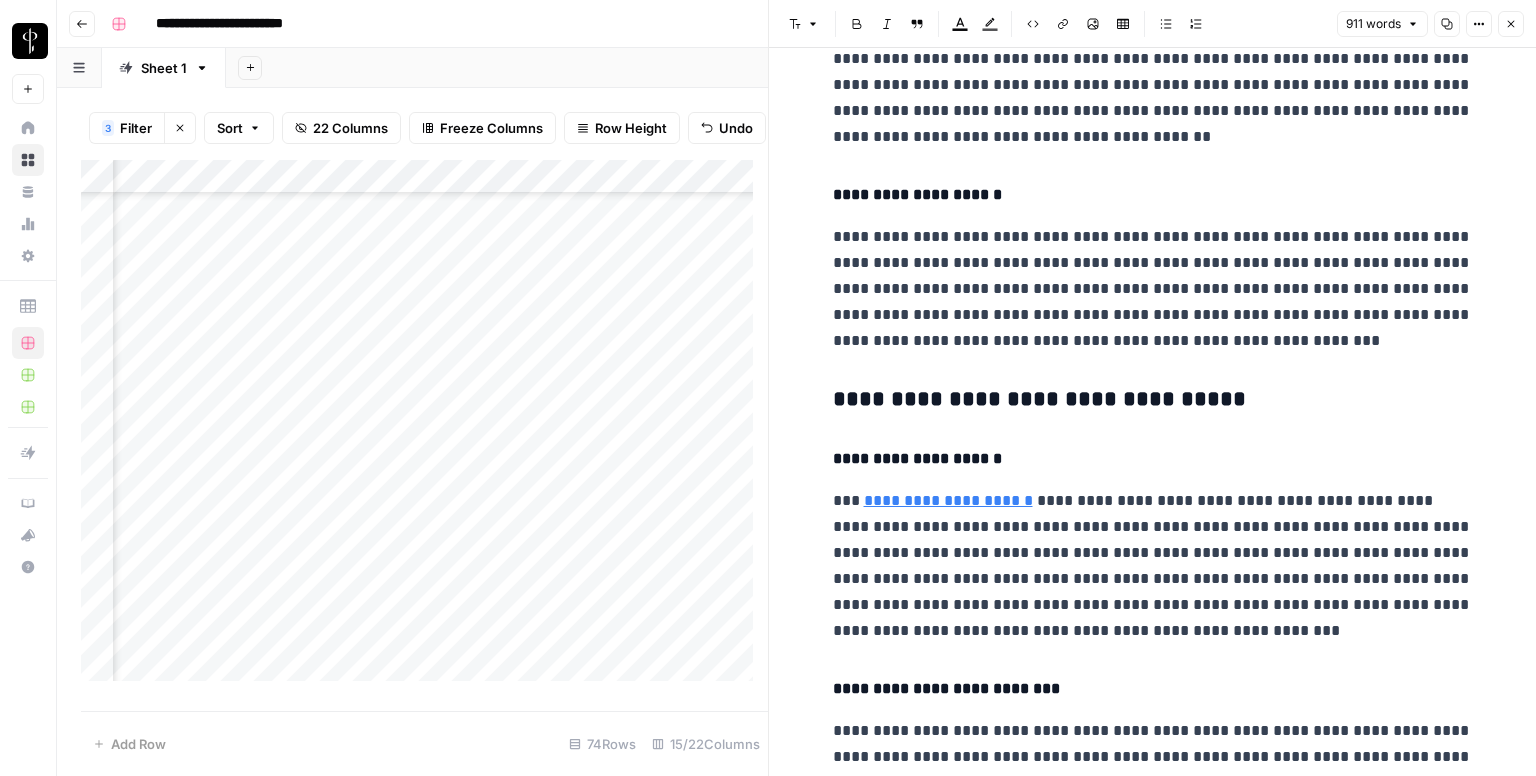 click on "**********" at bounding box center (1153, 785) 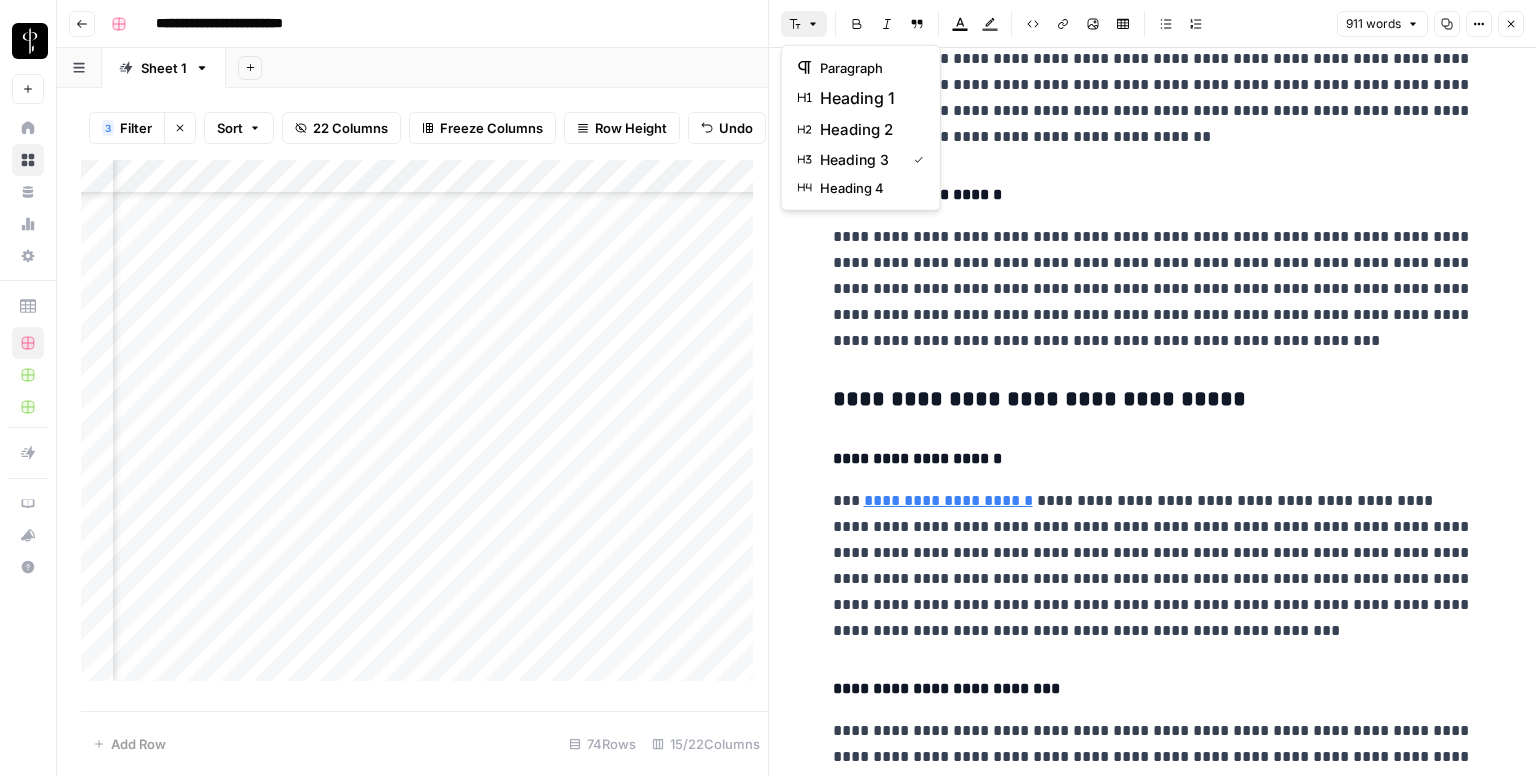 click on "Font style" at bounding box center (804, 24) 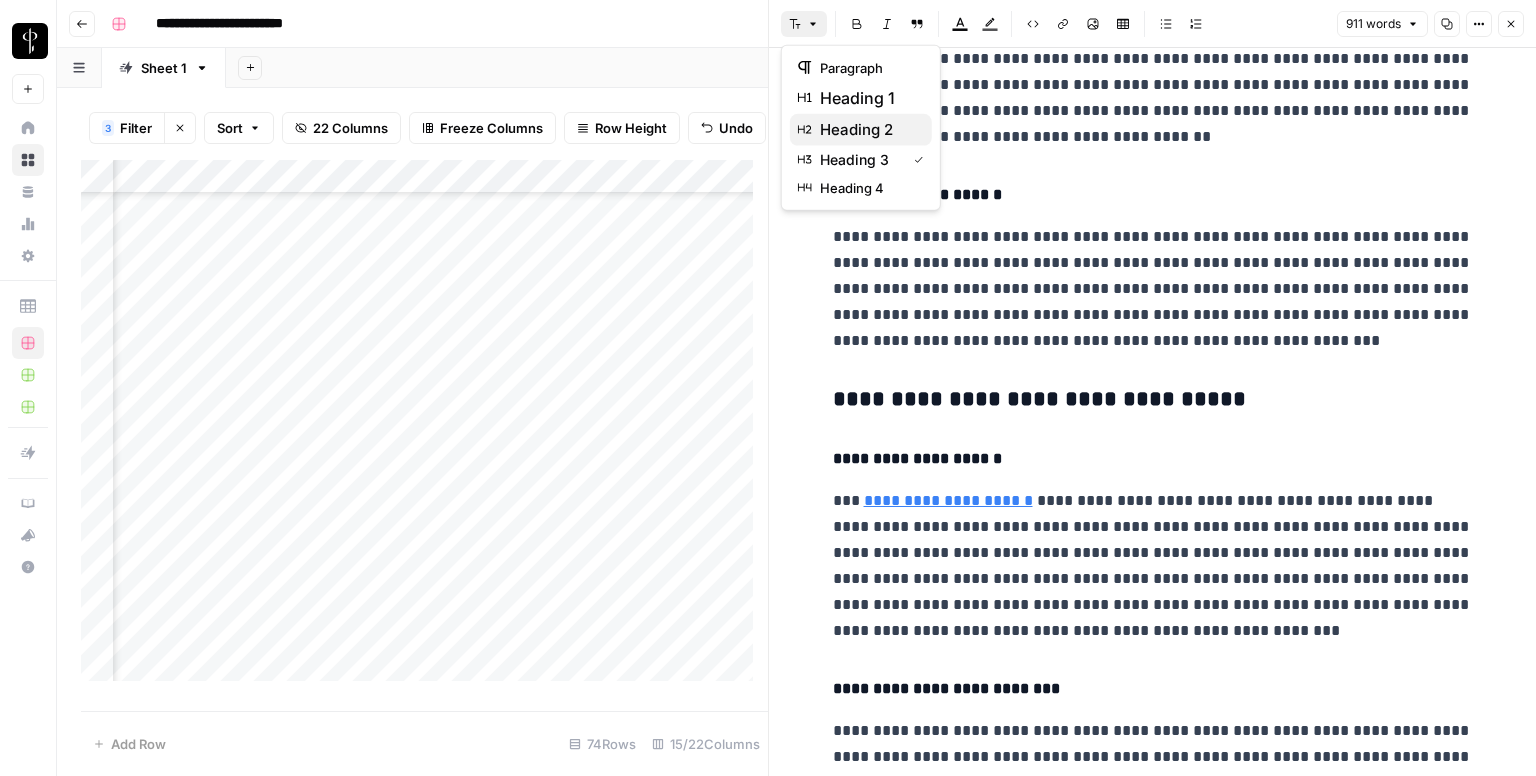 click on "heading 2" at bounding box center (868, 130) 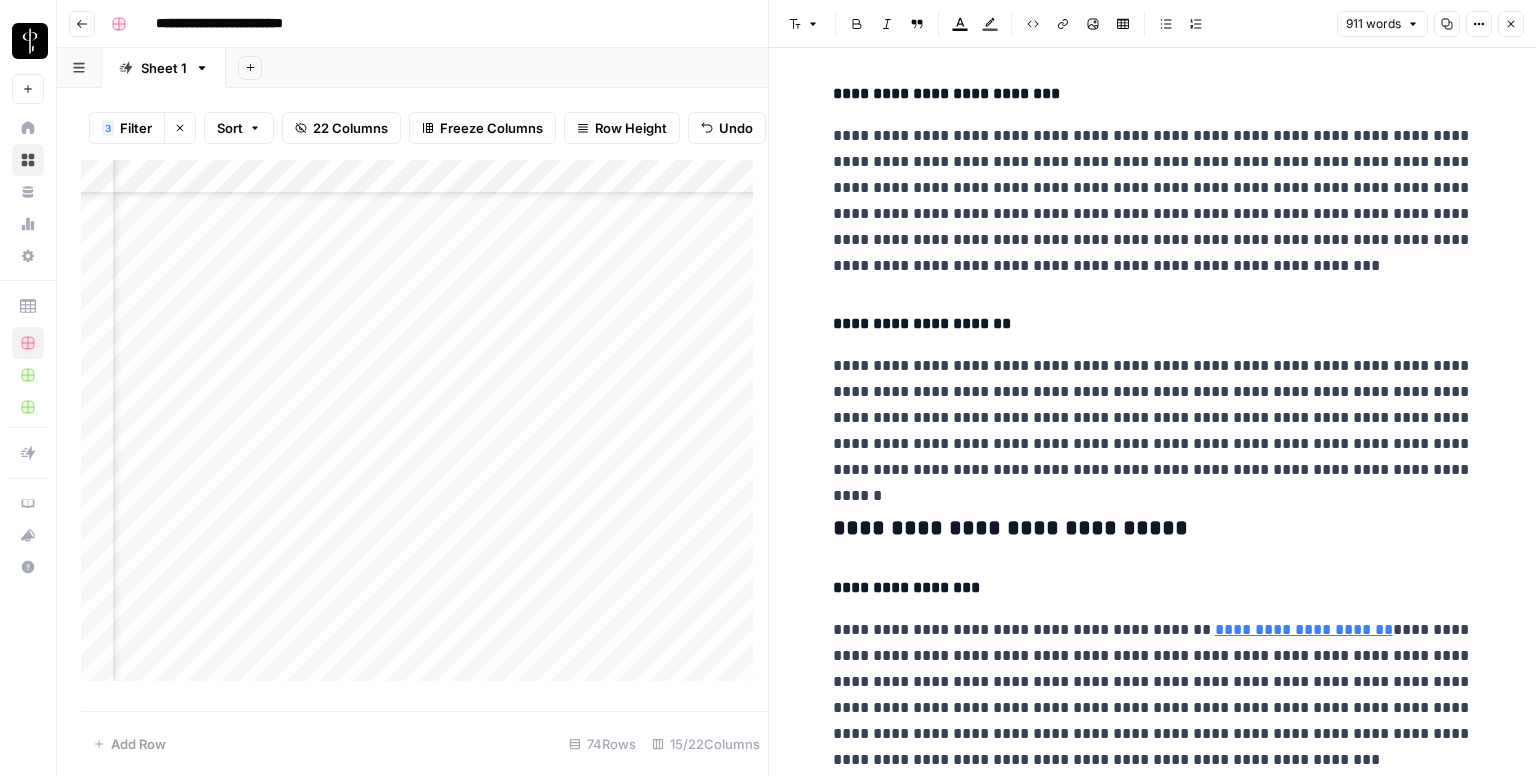 scroll, scrollTop: 1300, scrollLeft: 0, axis: vertical 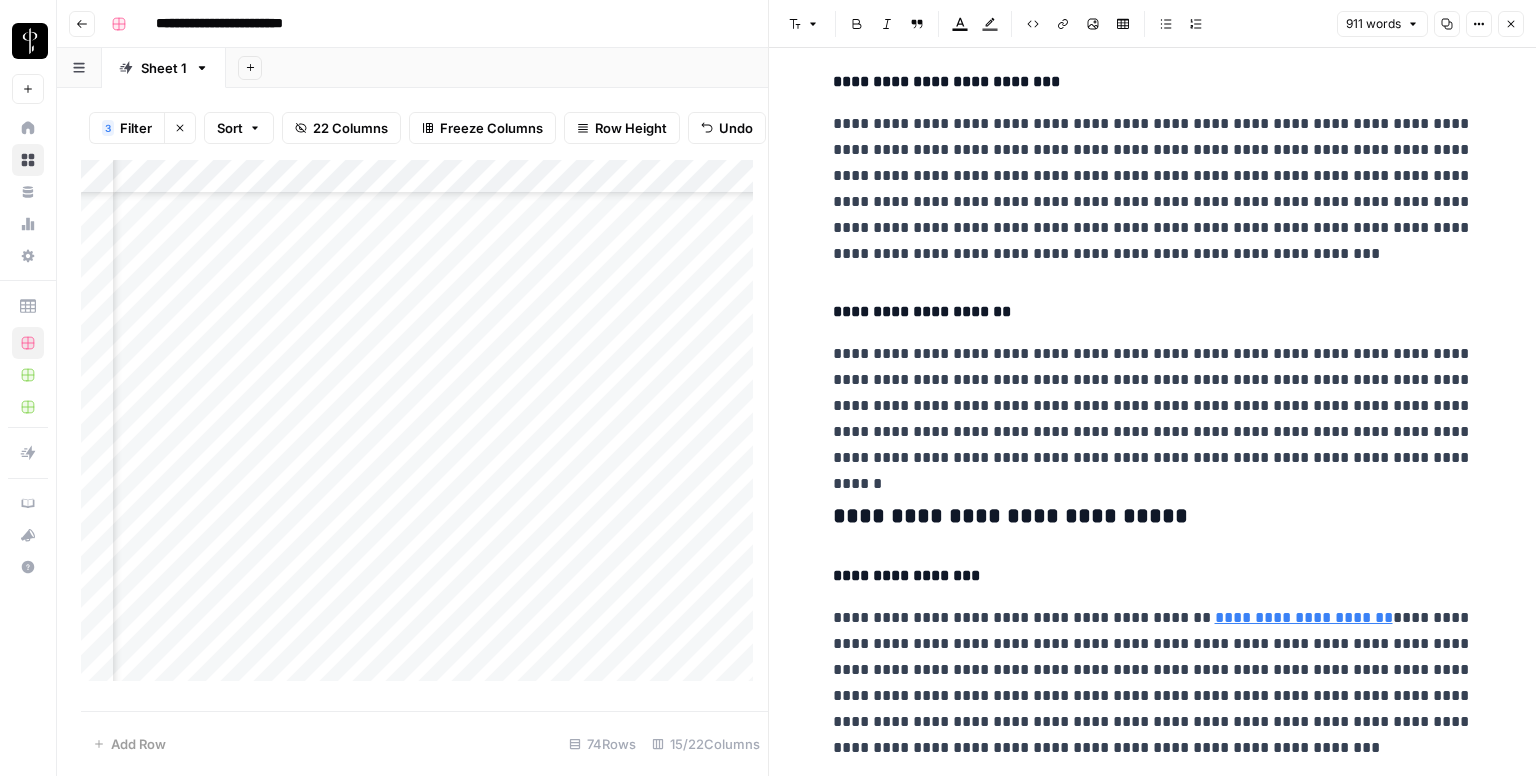 click on "**********" at bounding box center [1153, 517] 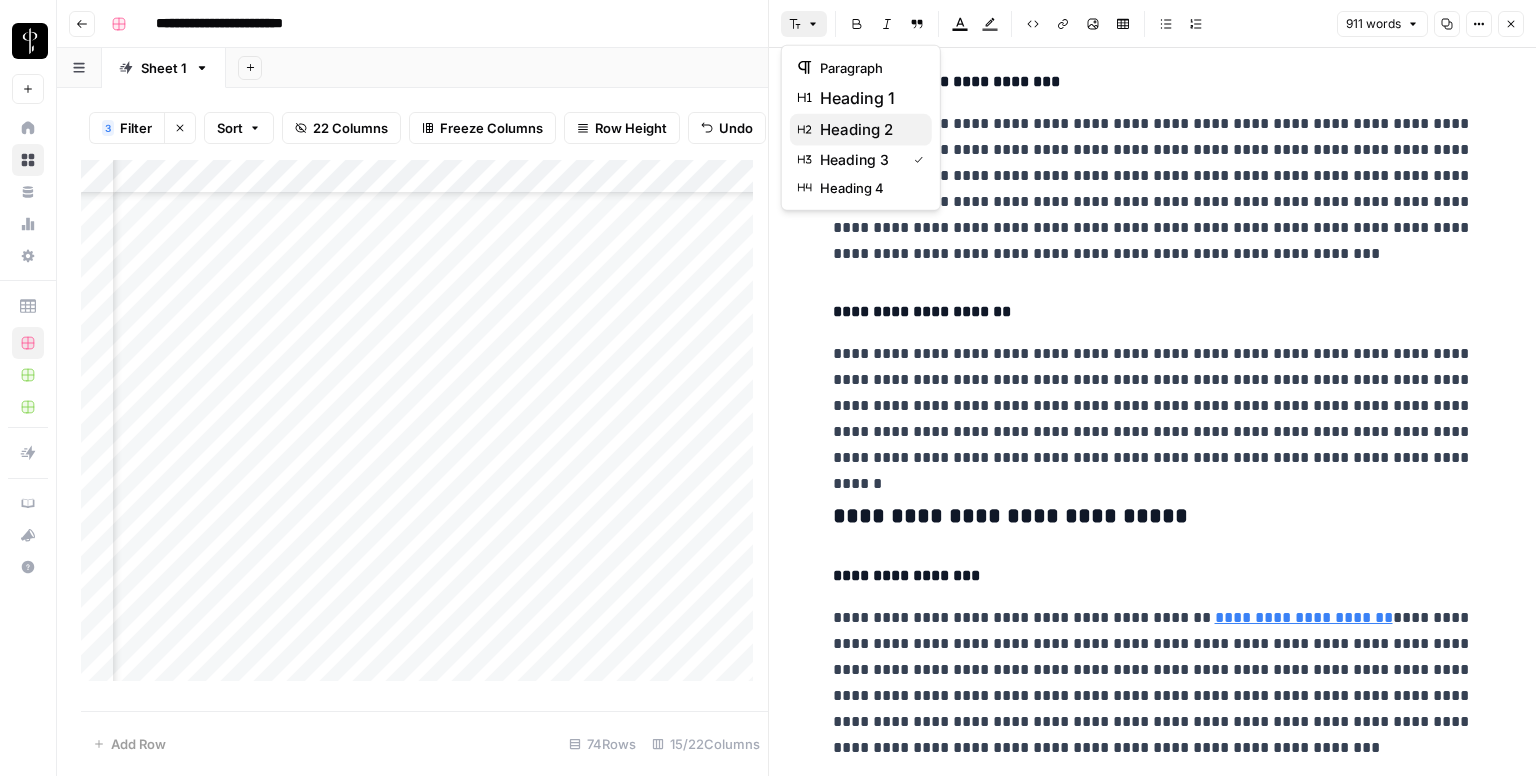 click on "heading 2" at bounding box center (868, 130) 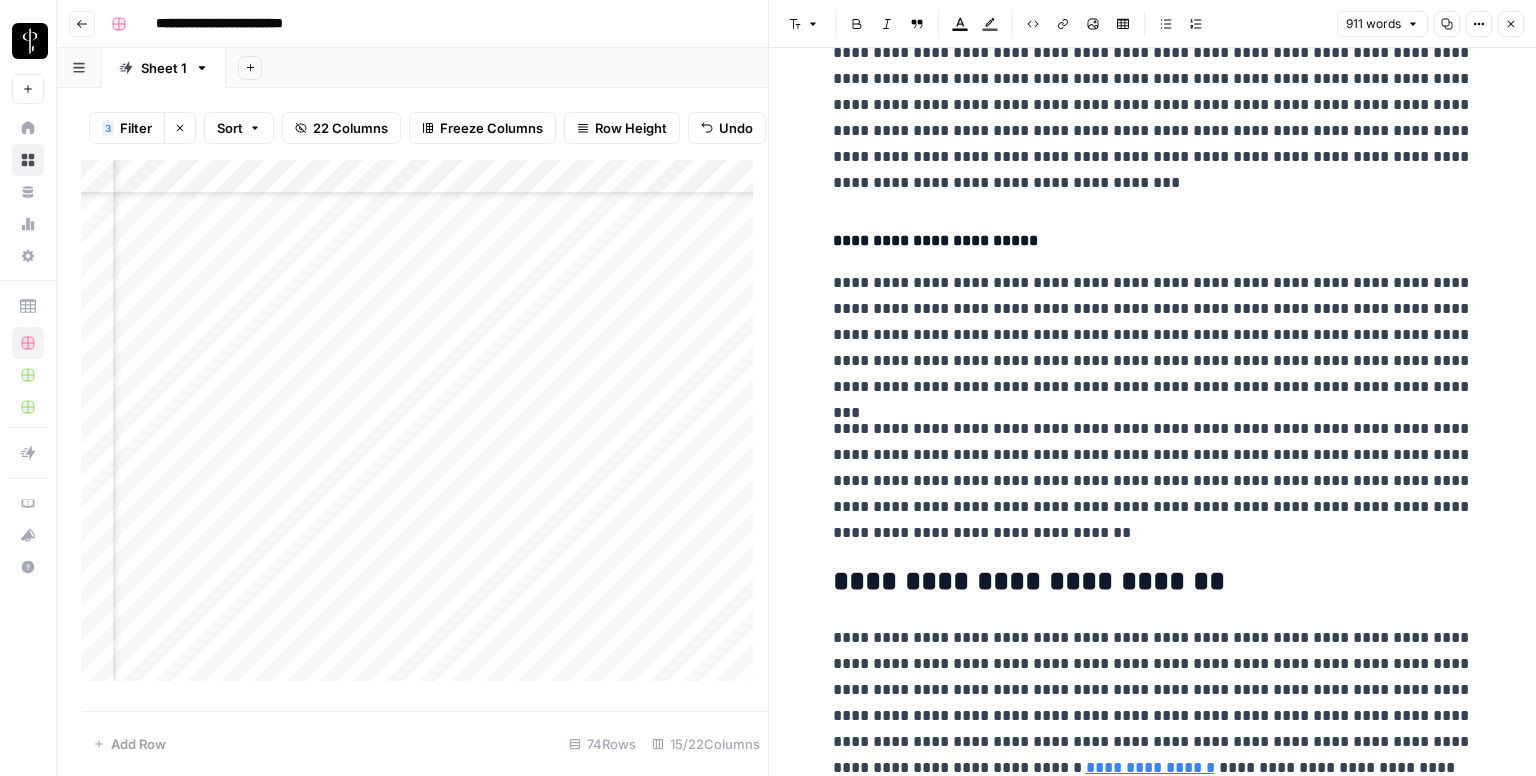 scroll, scrollTop: 2100, scrollLeft: 0, axis: vertical 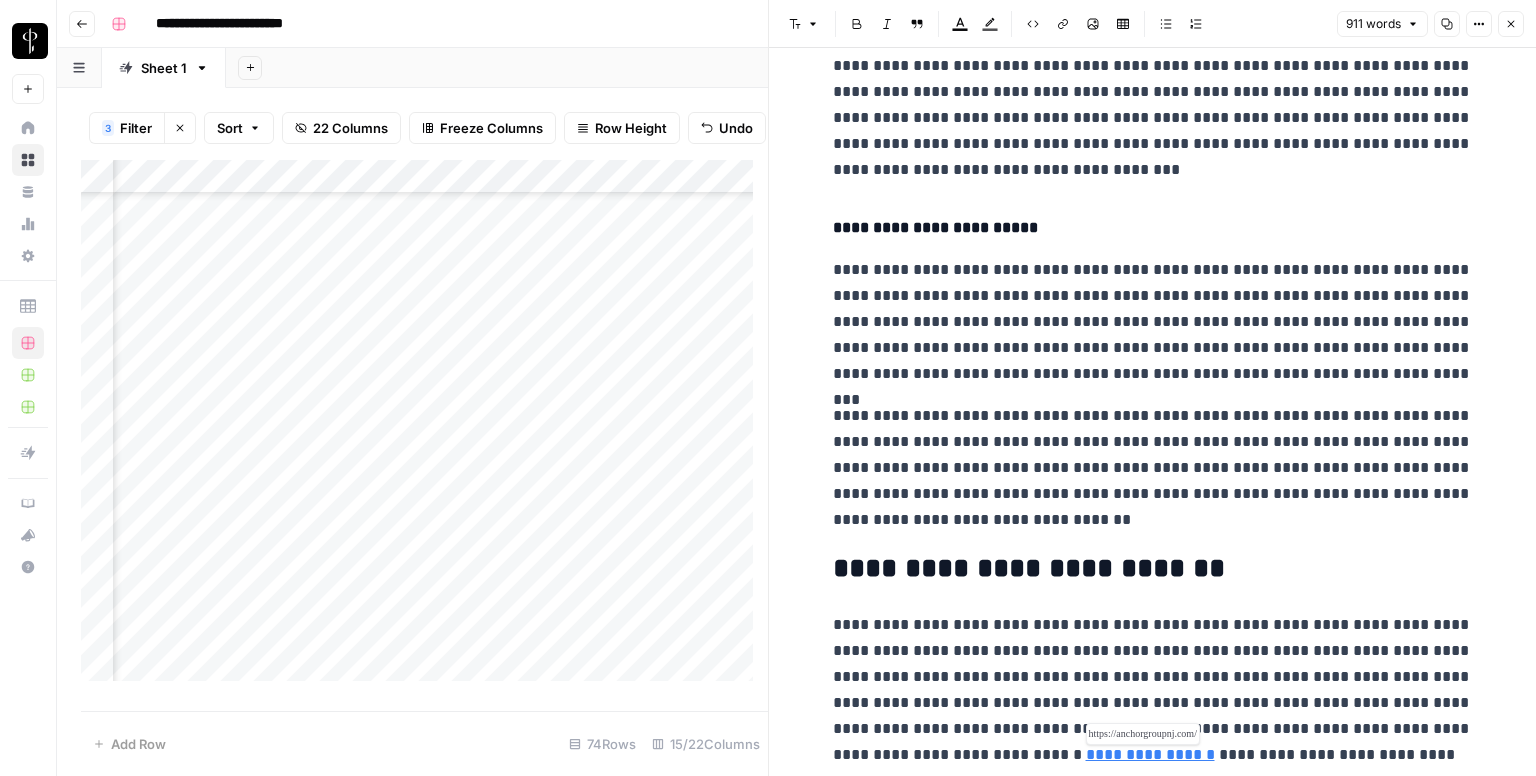 click on "**********" at bounding box center [1150, 754] 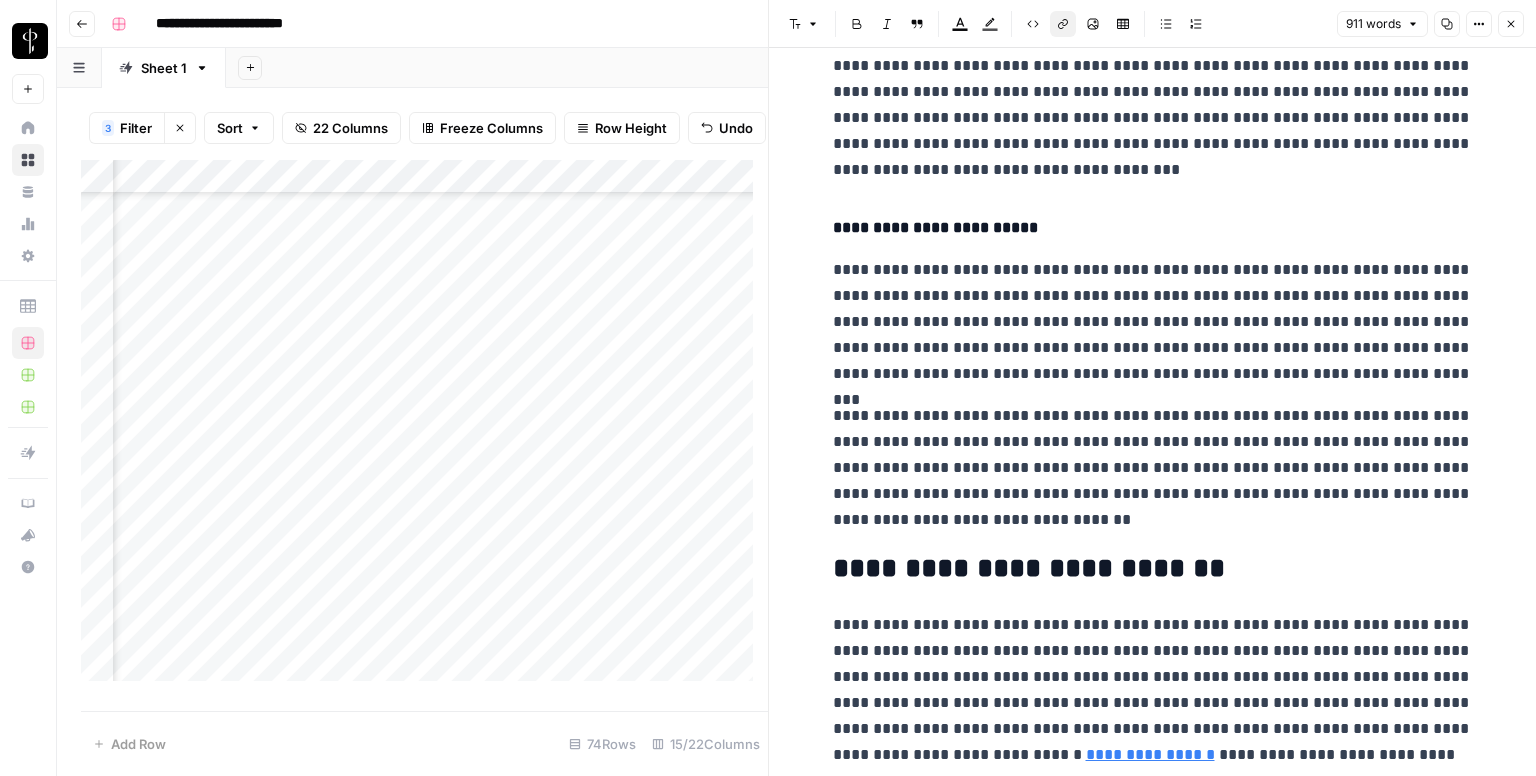 click 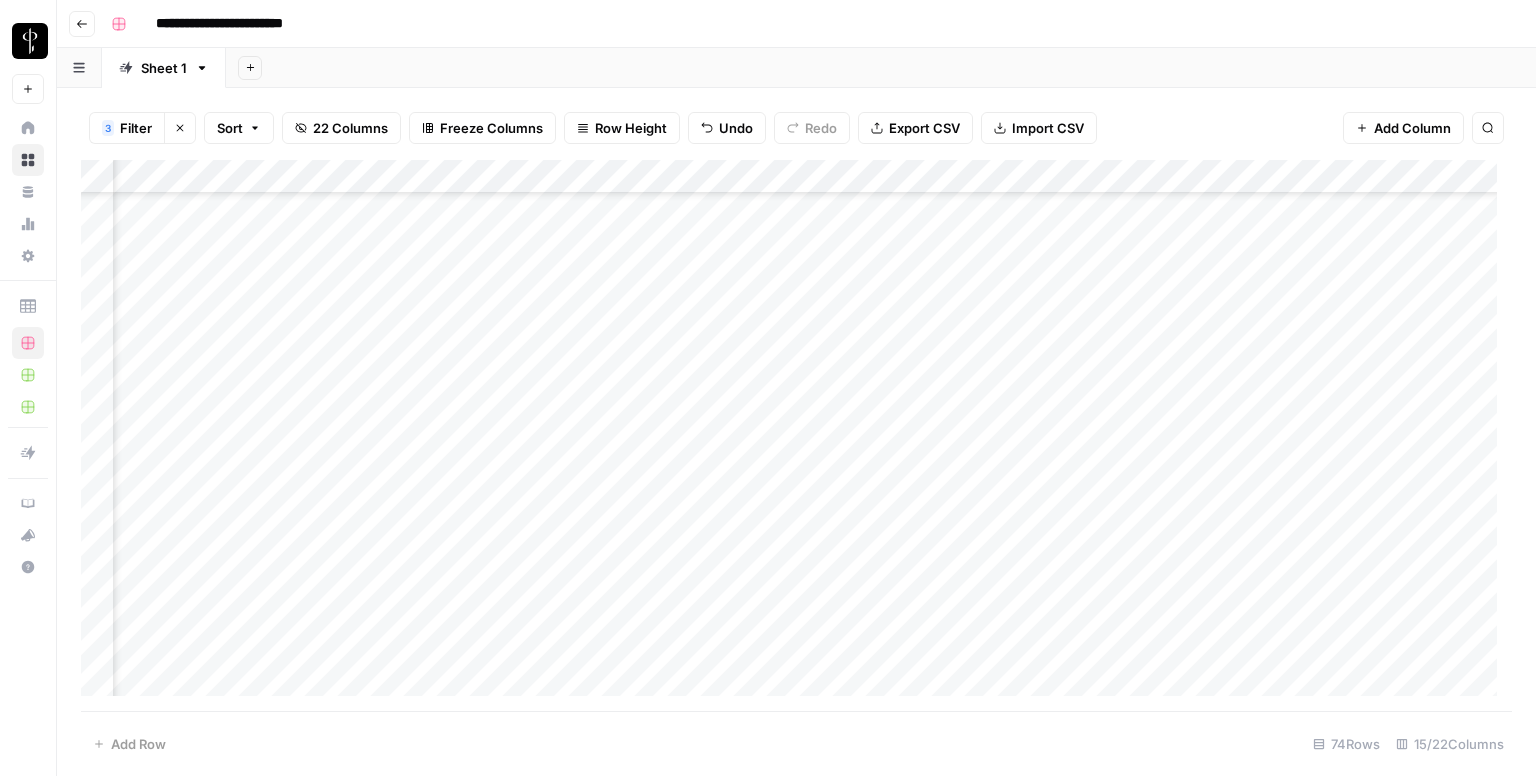 click on "Add Column" at bounding box center [796, 436] 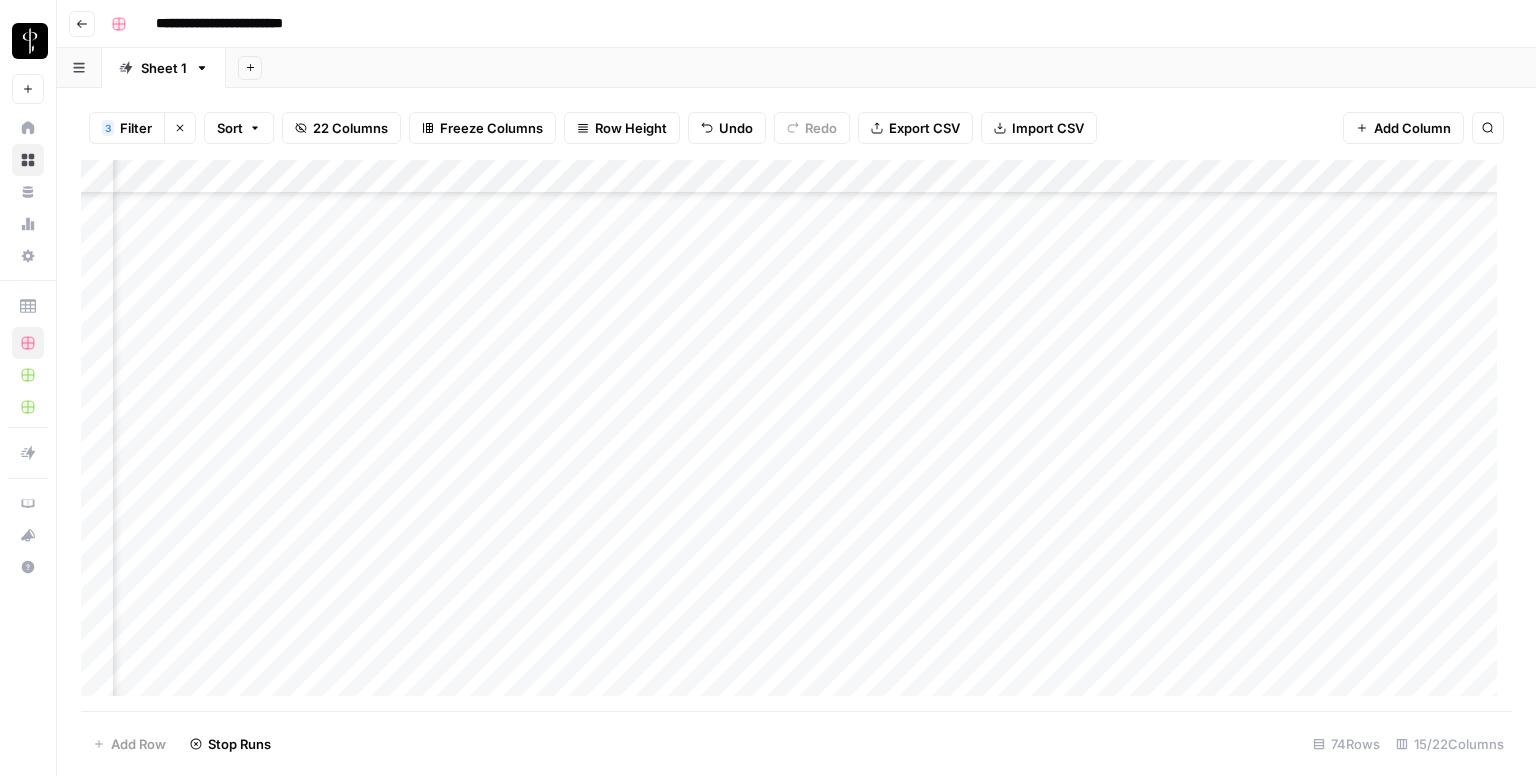 click on "**********" at bounding box center [809, 24] 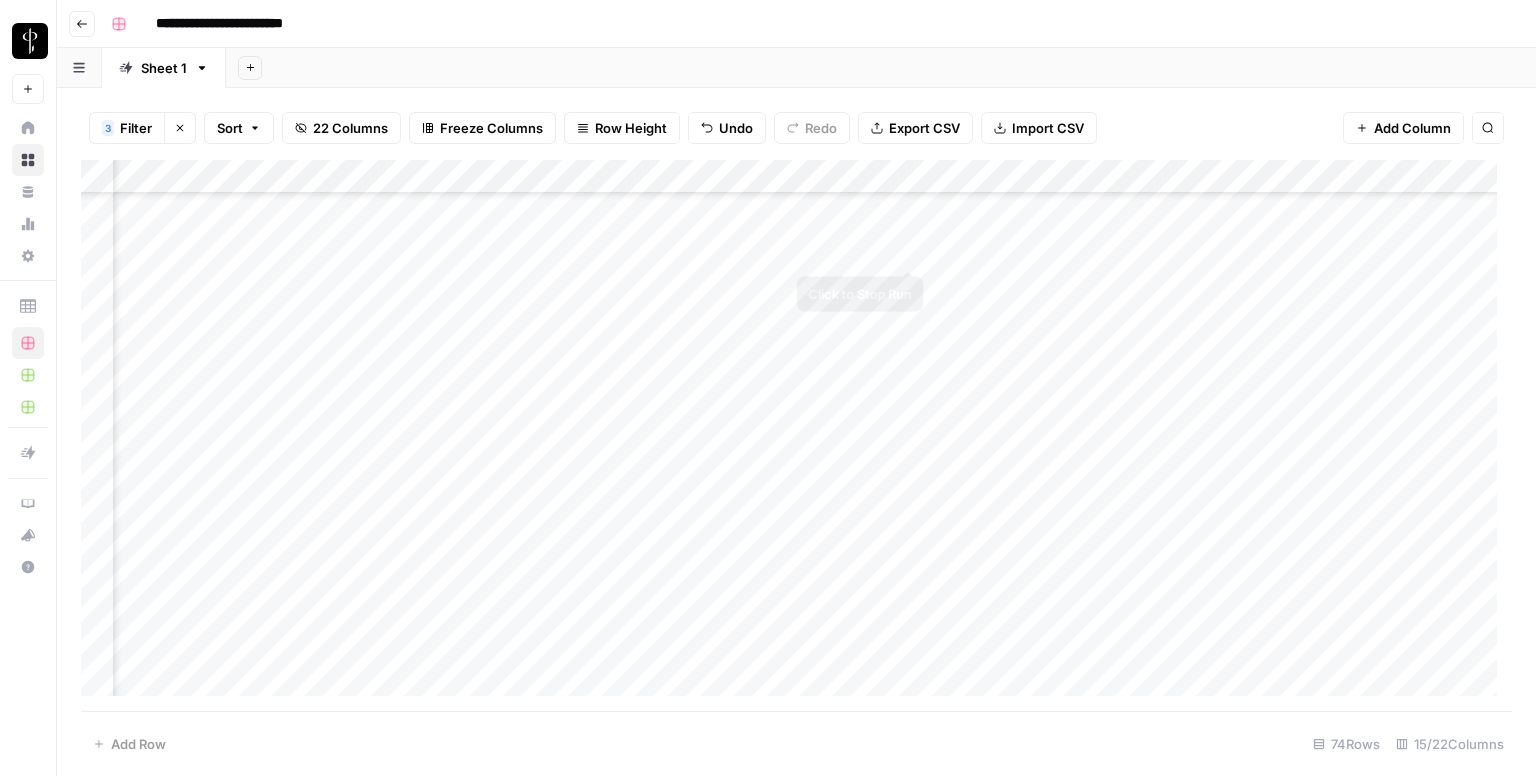 click on "Add Column" at bounding box center [796, 436] 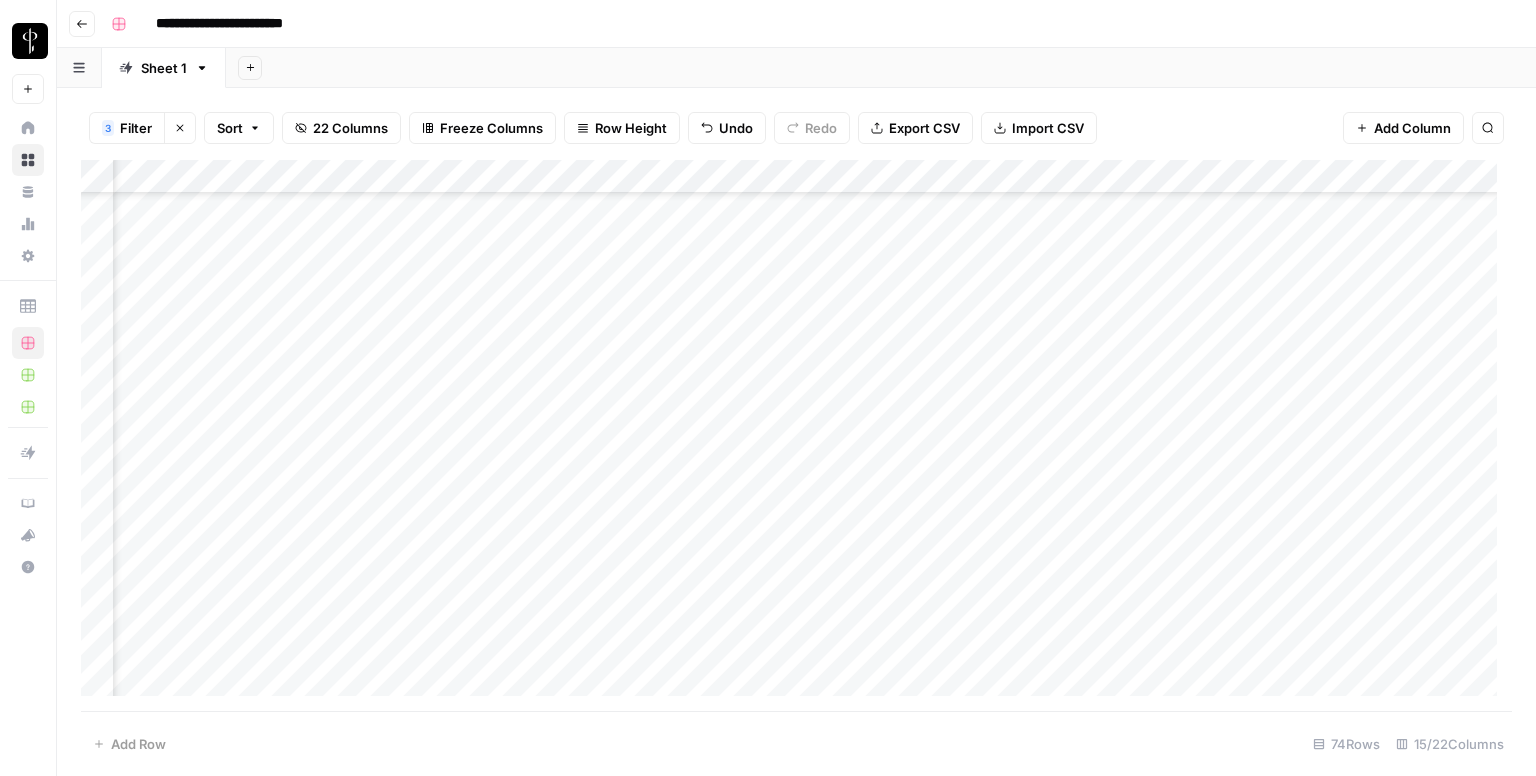 click on "Add Column" at bounding box center (796, 436) 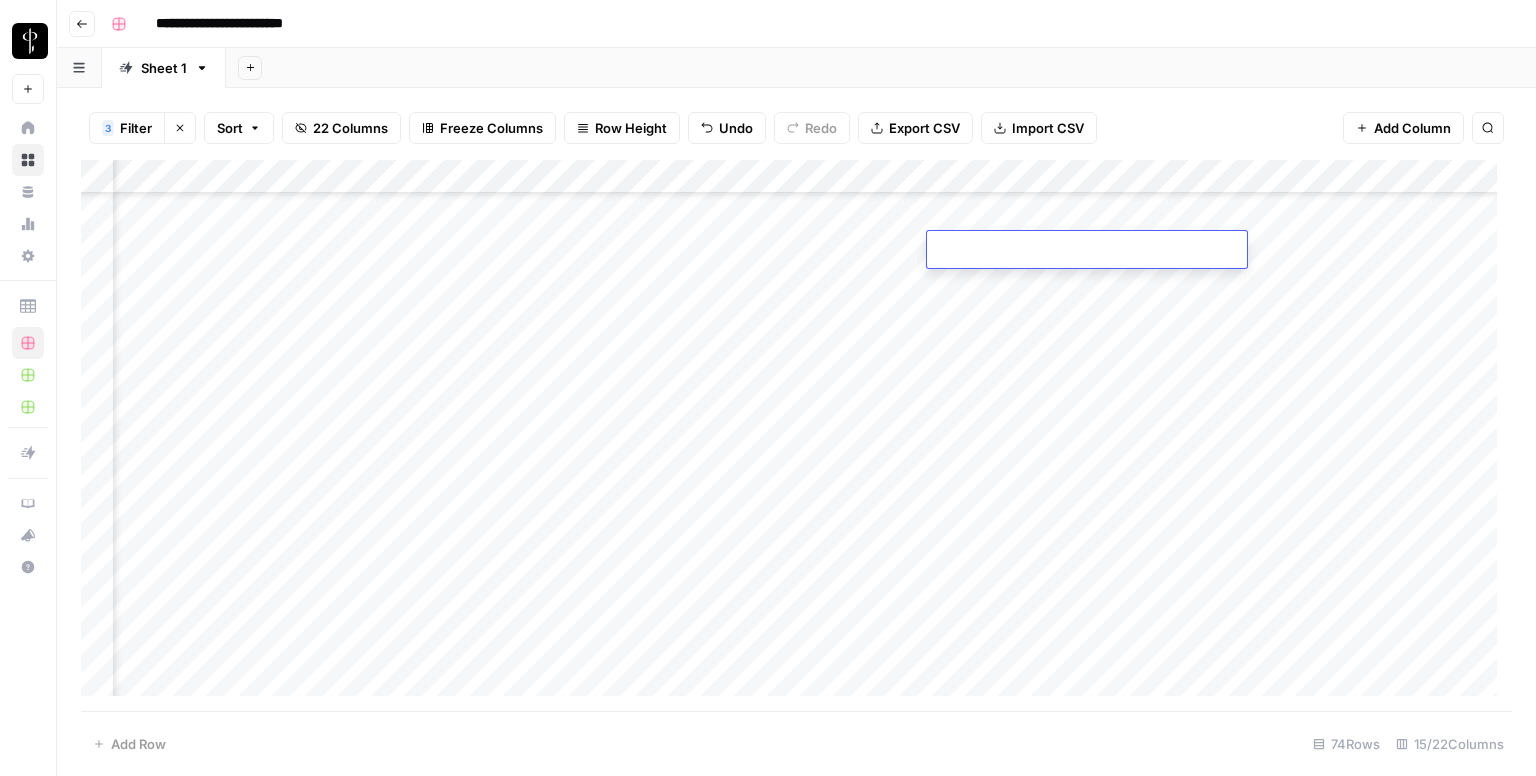 type on "**********" 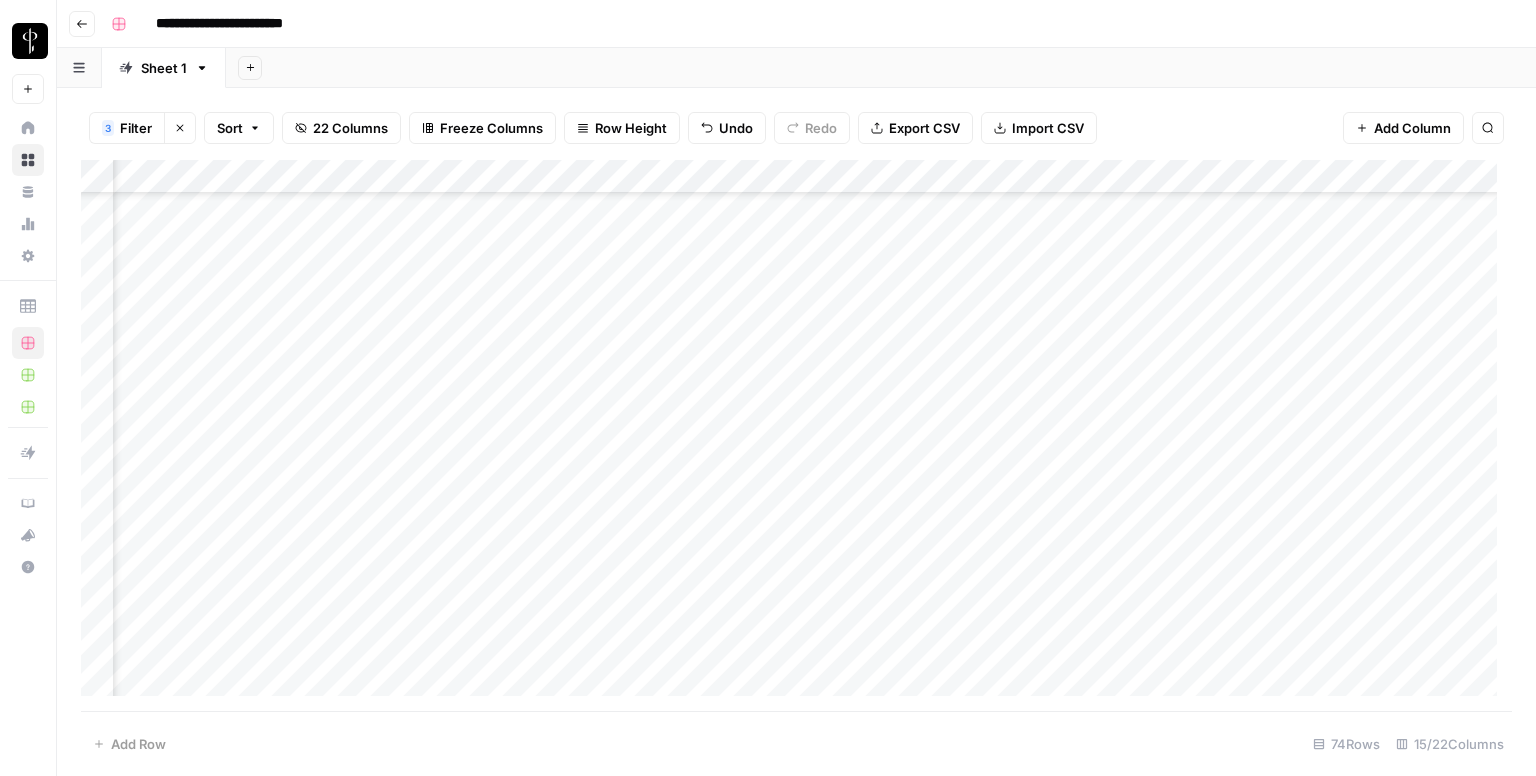 click on "Add Column" at bounding box center [796, 436] 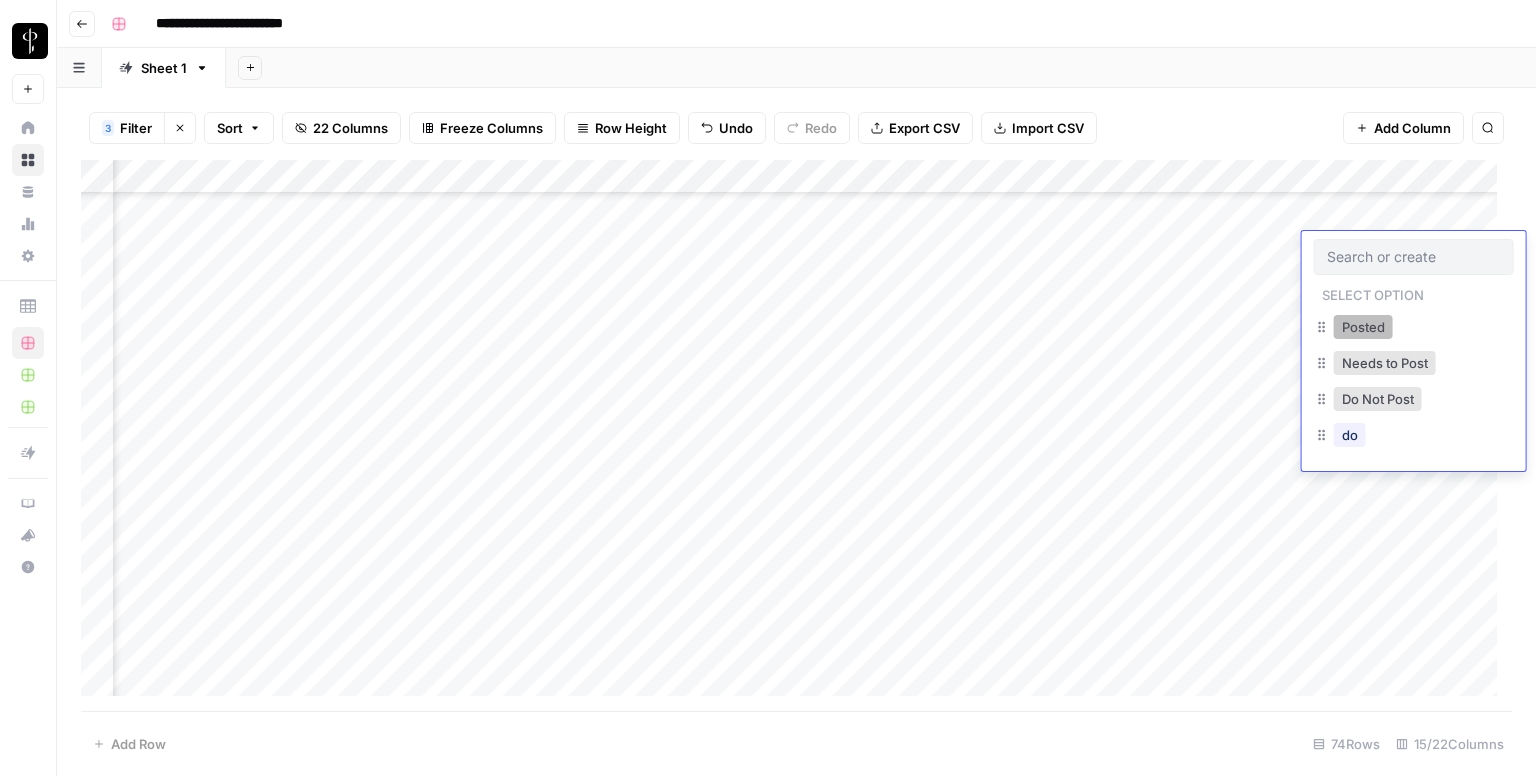 click on "Posted" at bounding box center (1363, 327) 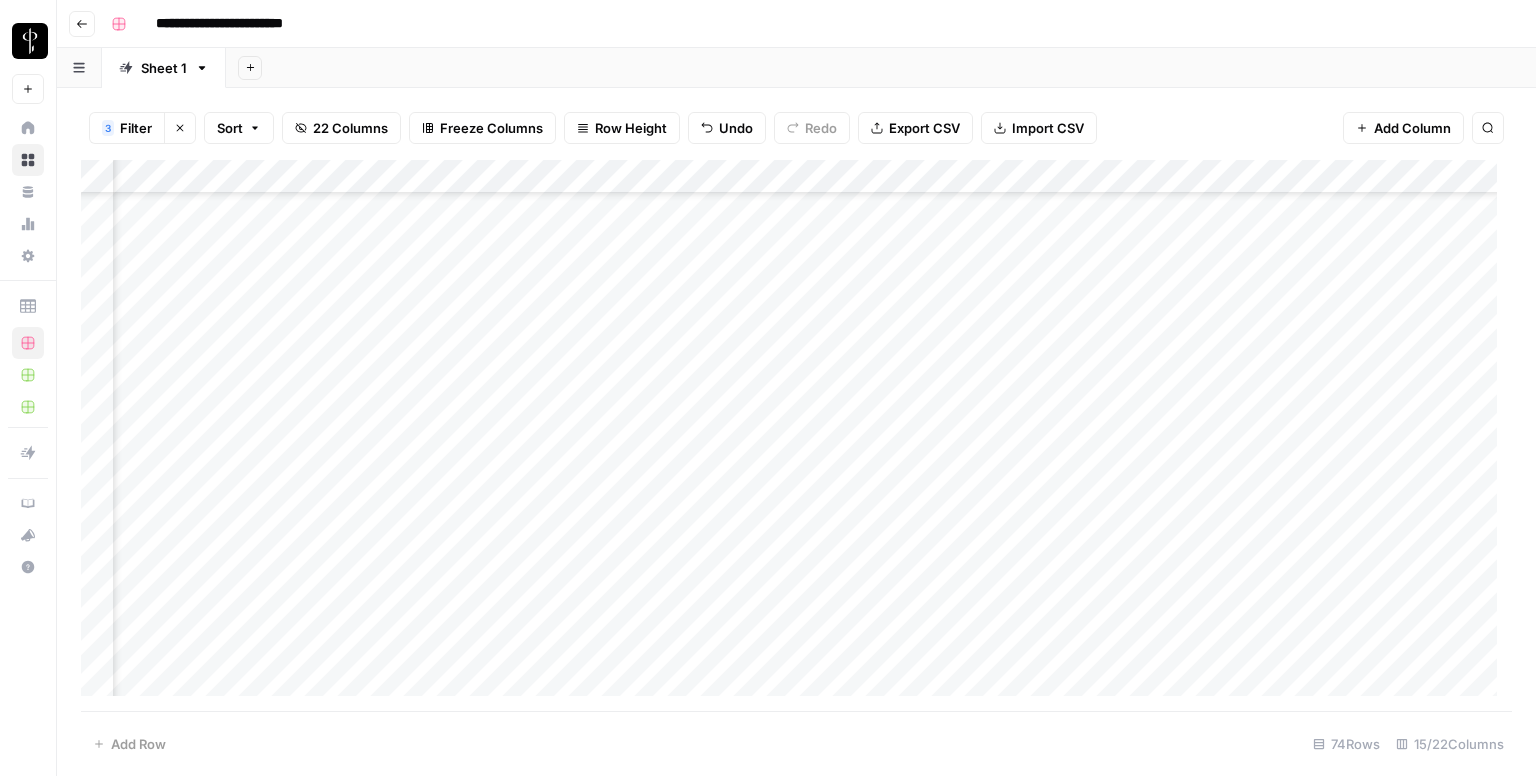click on "Add Column" at bounding box center [796, 436] 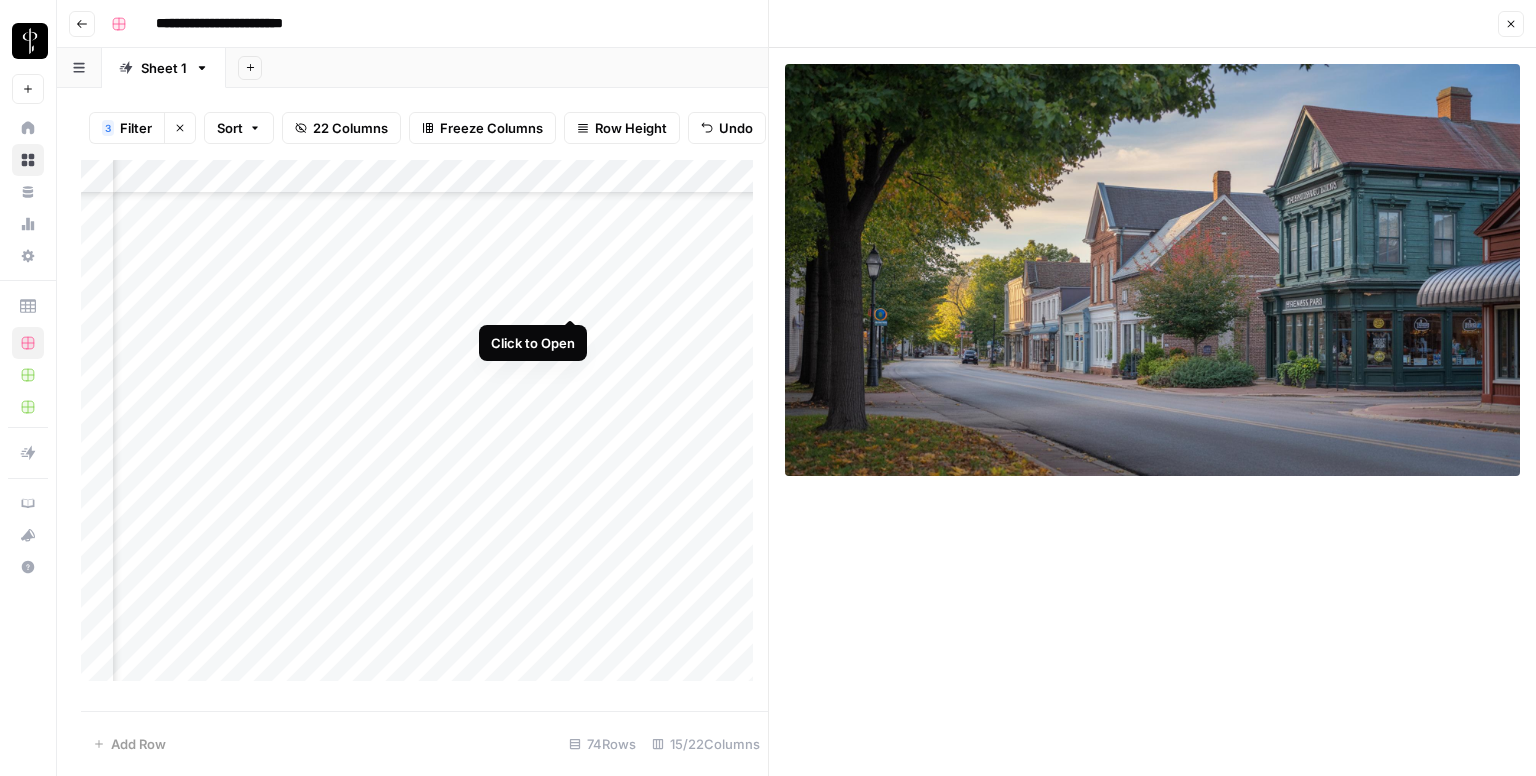 click on "Add Column" at bounding box center (424, 428) 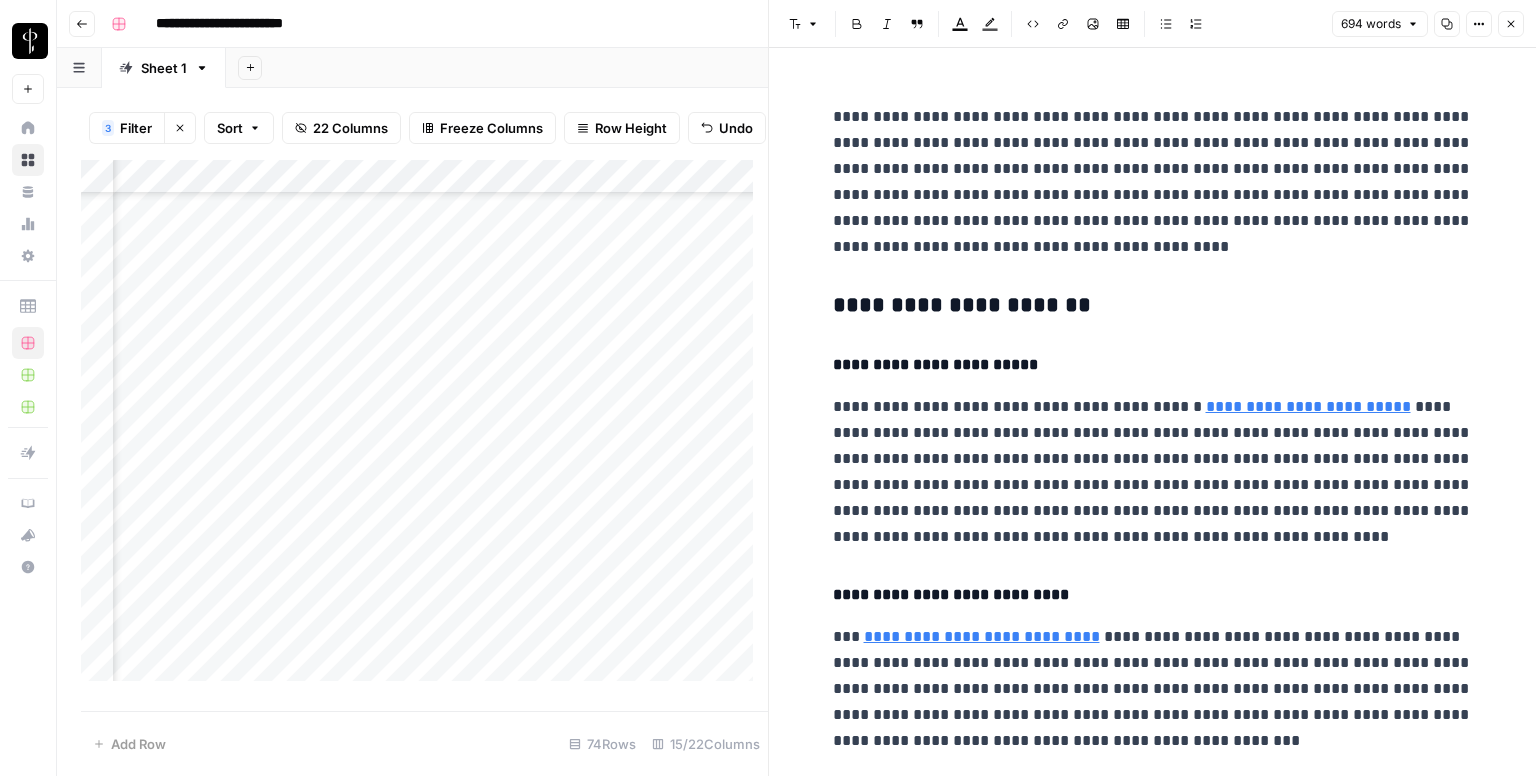 click on "**********" at bounding box center (1153, 306) 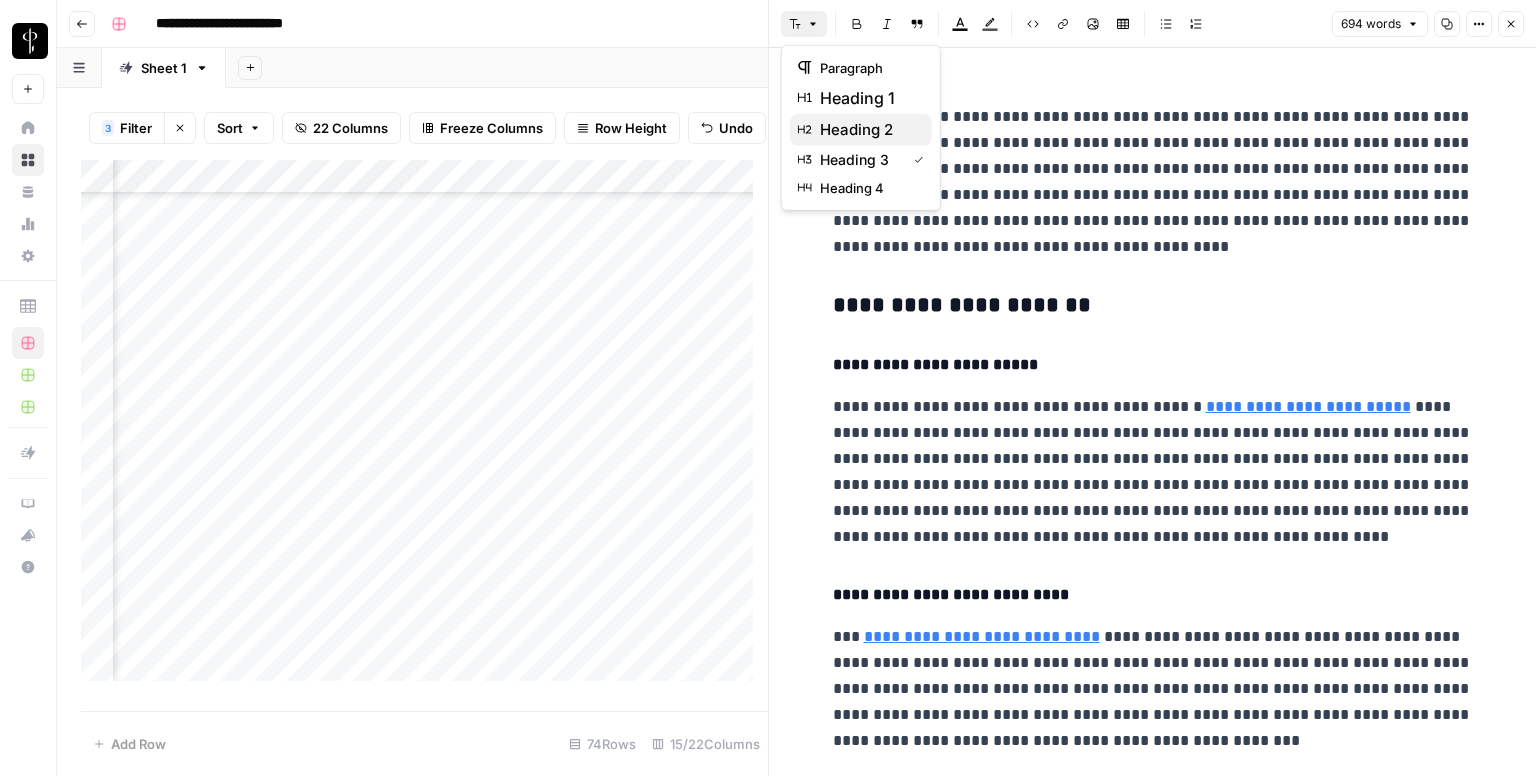 click on "heading 2" at bounding box center [868, 130] 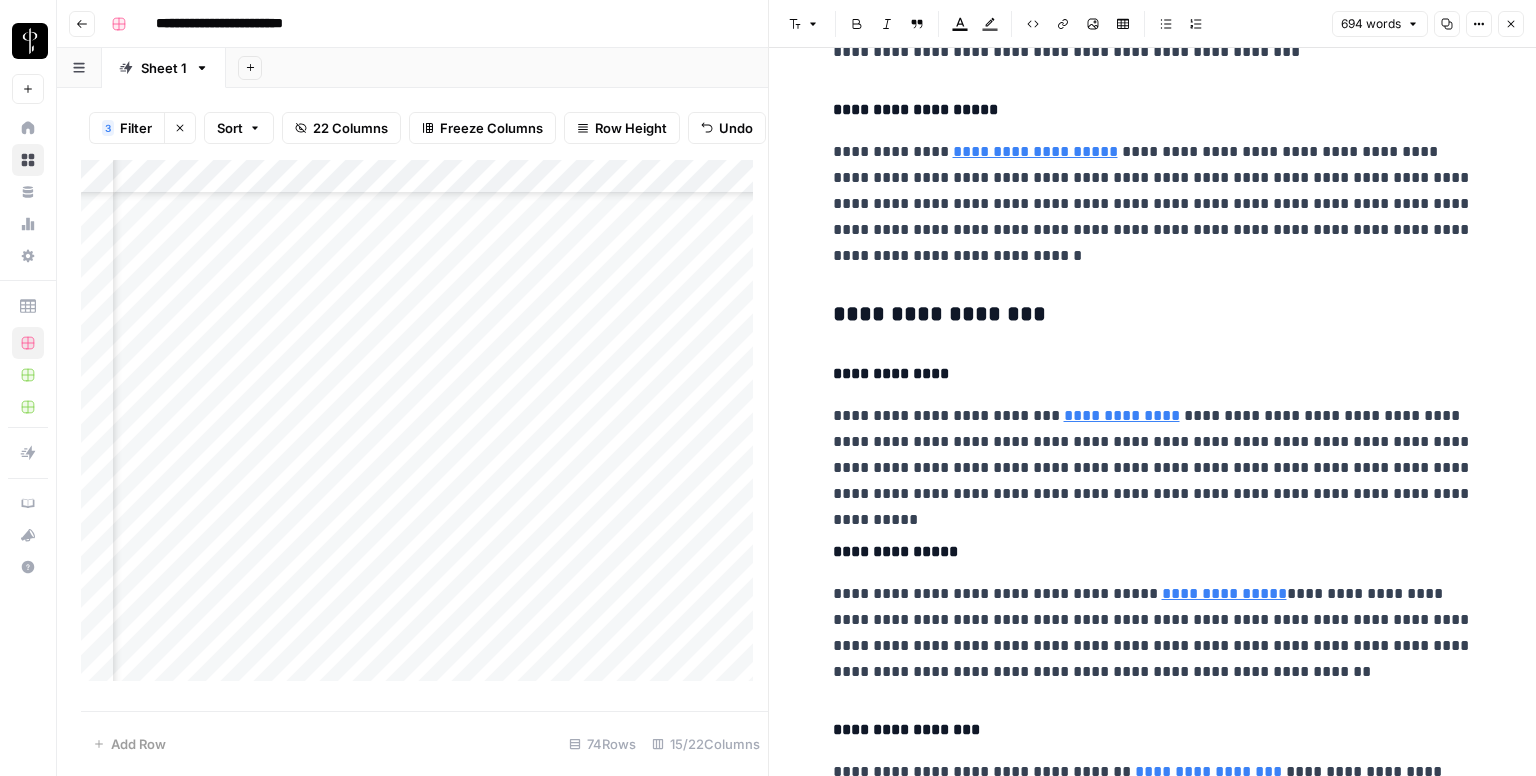 scroll, scrollTop: 800, scrollLeft: 0, axis: vertical 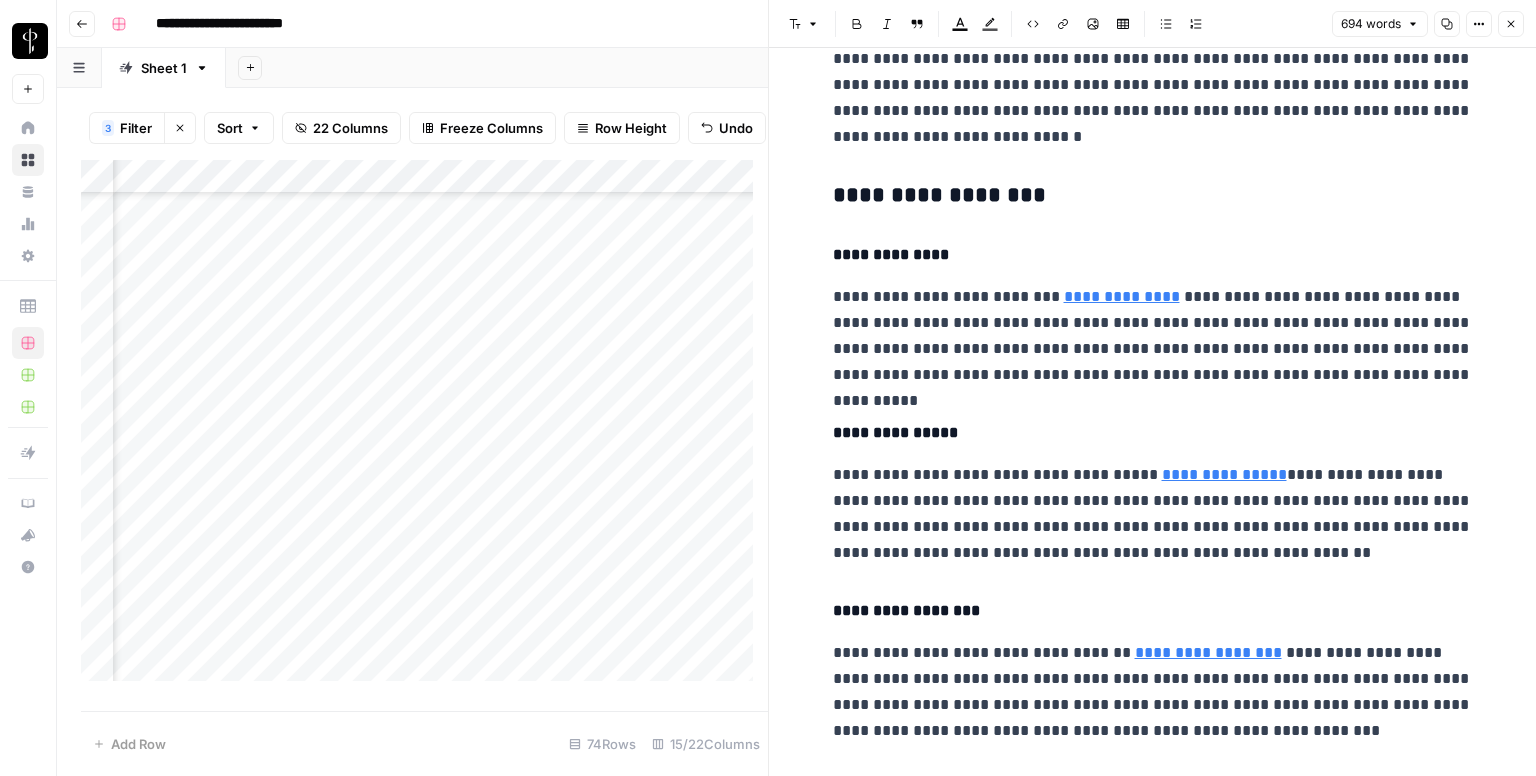click on "**********" at bounding box center [1153, 196] 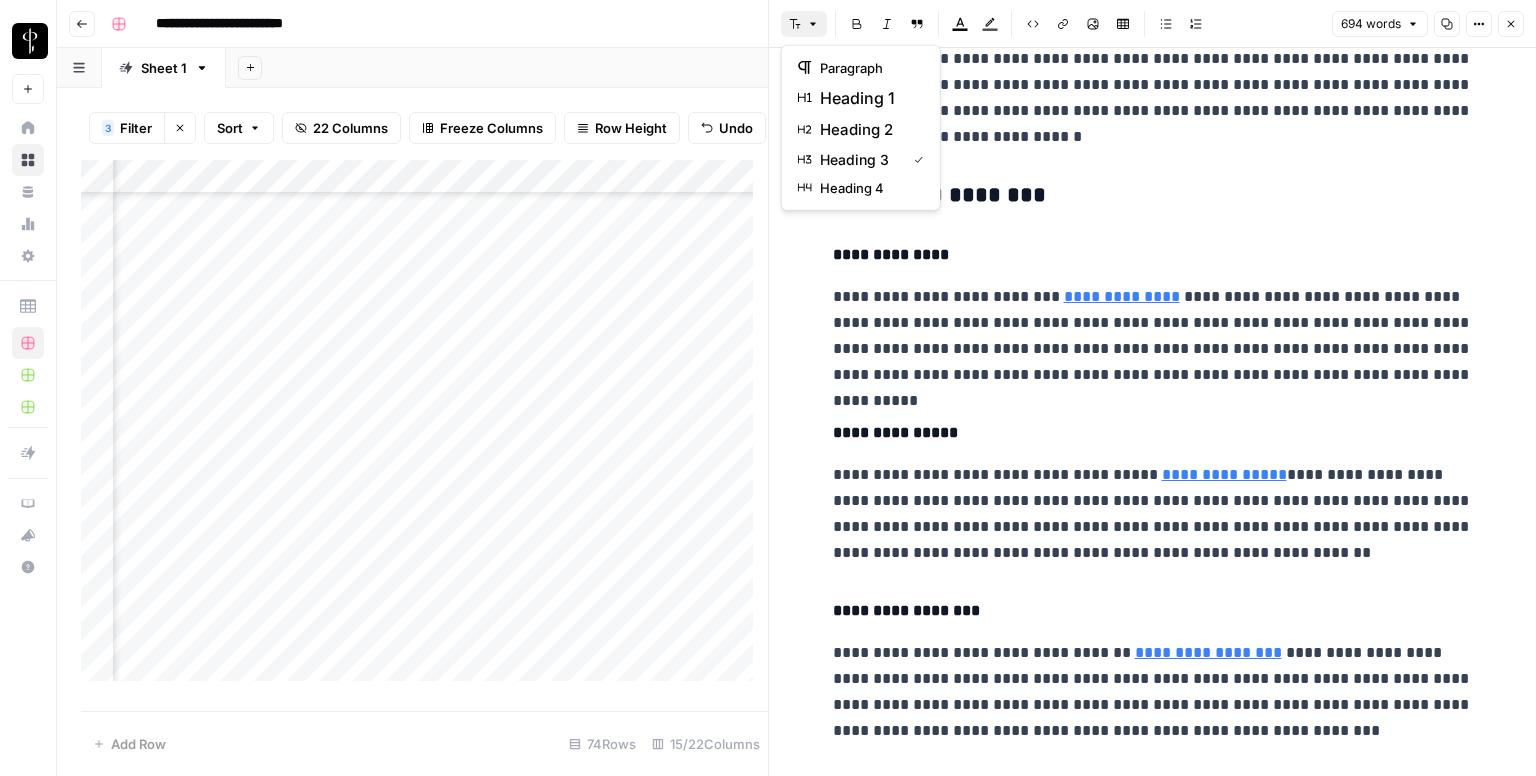click 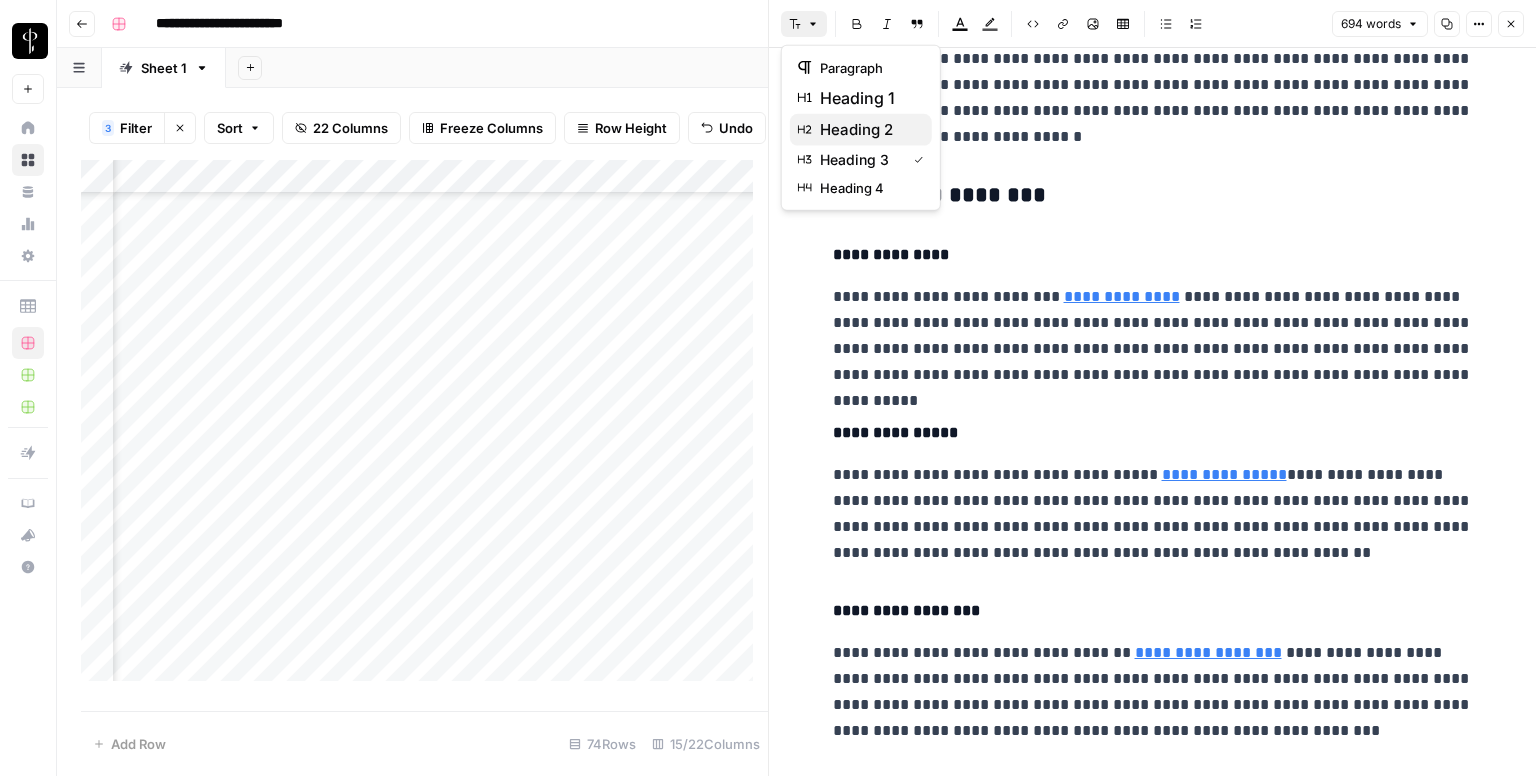 click on "heading 2" at bounding box center [868, 130] 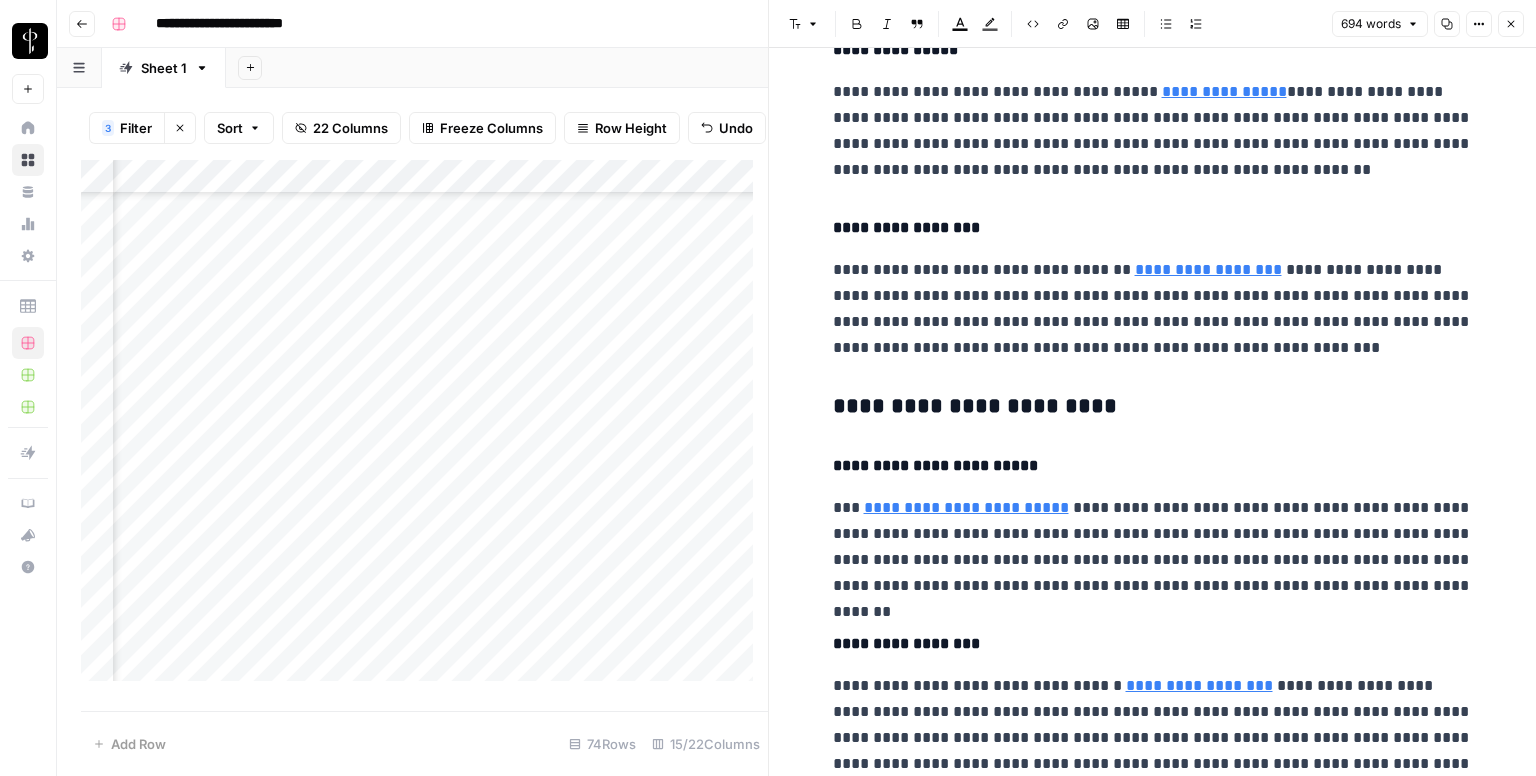 scroll, scrollTop: 1300, scrollLeft: 0, axis: vertical 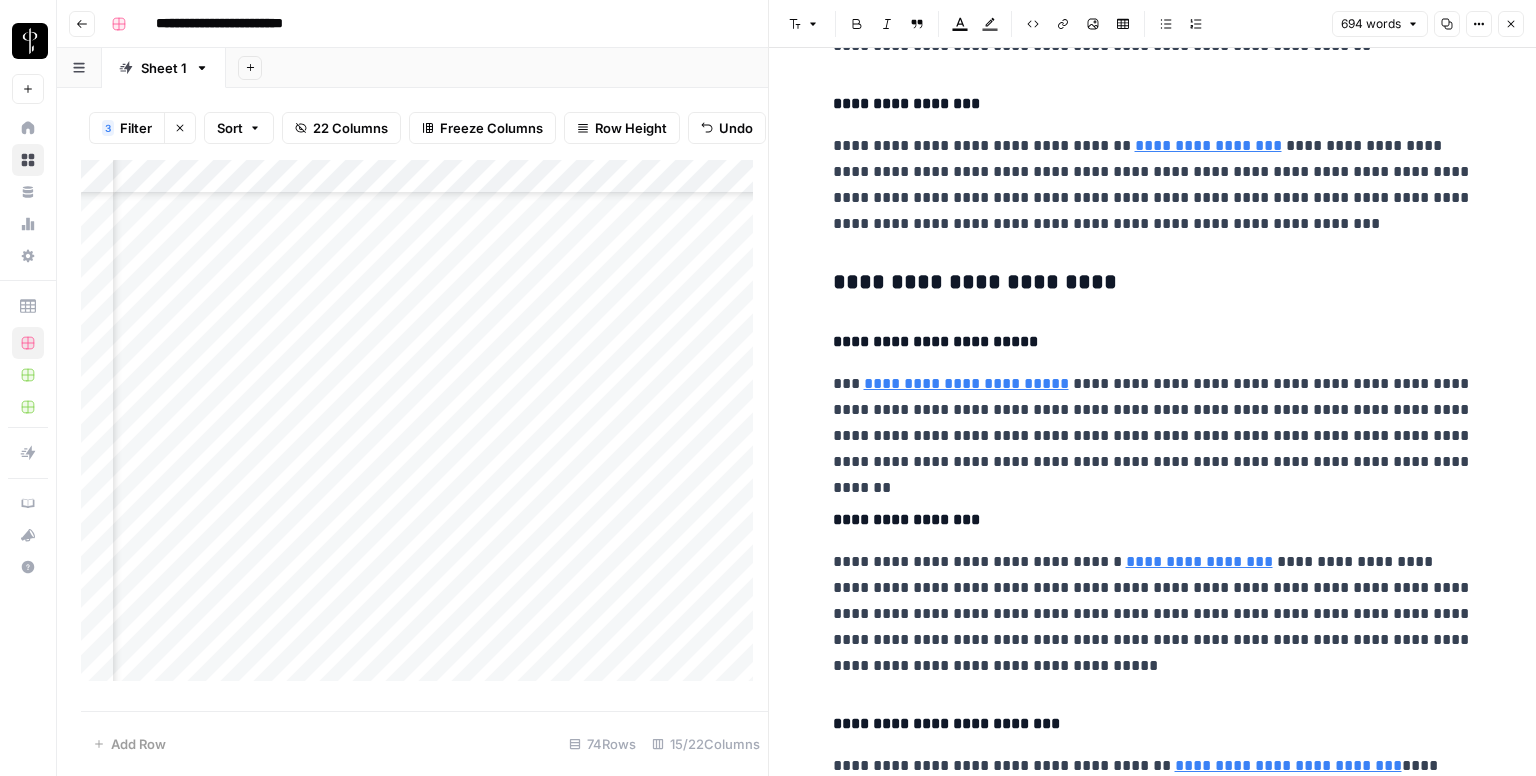 click on "**********" at bounding box center (1153, 283) 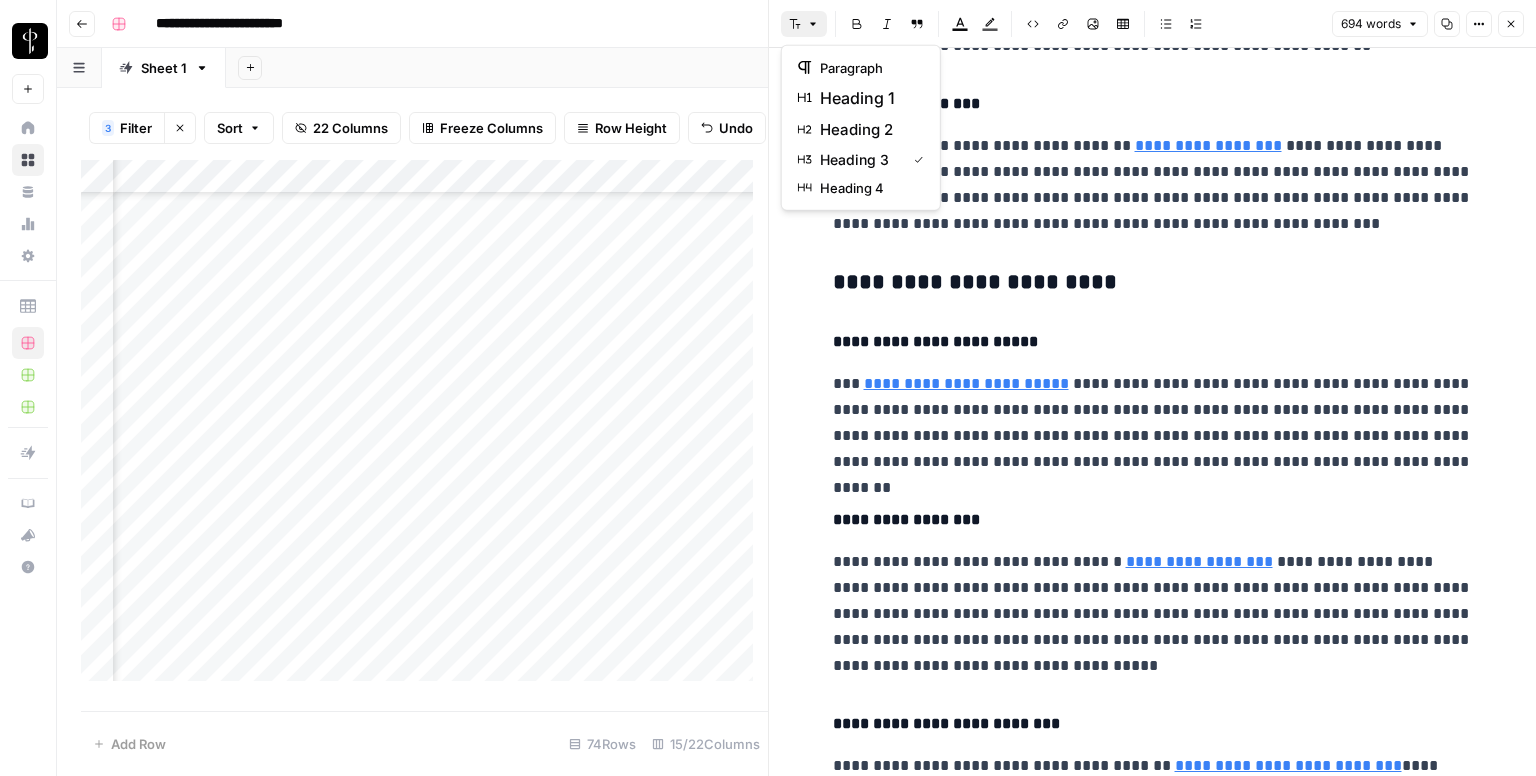 click 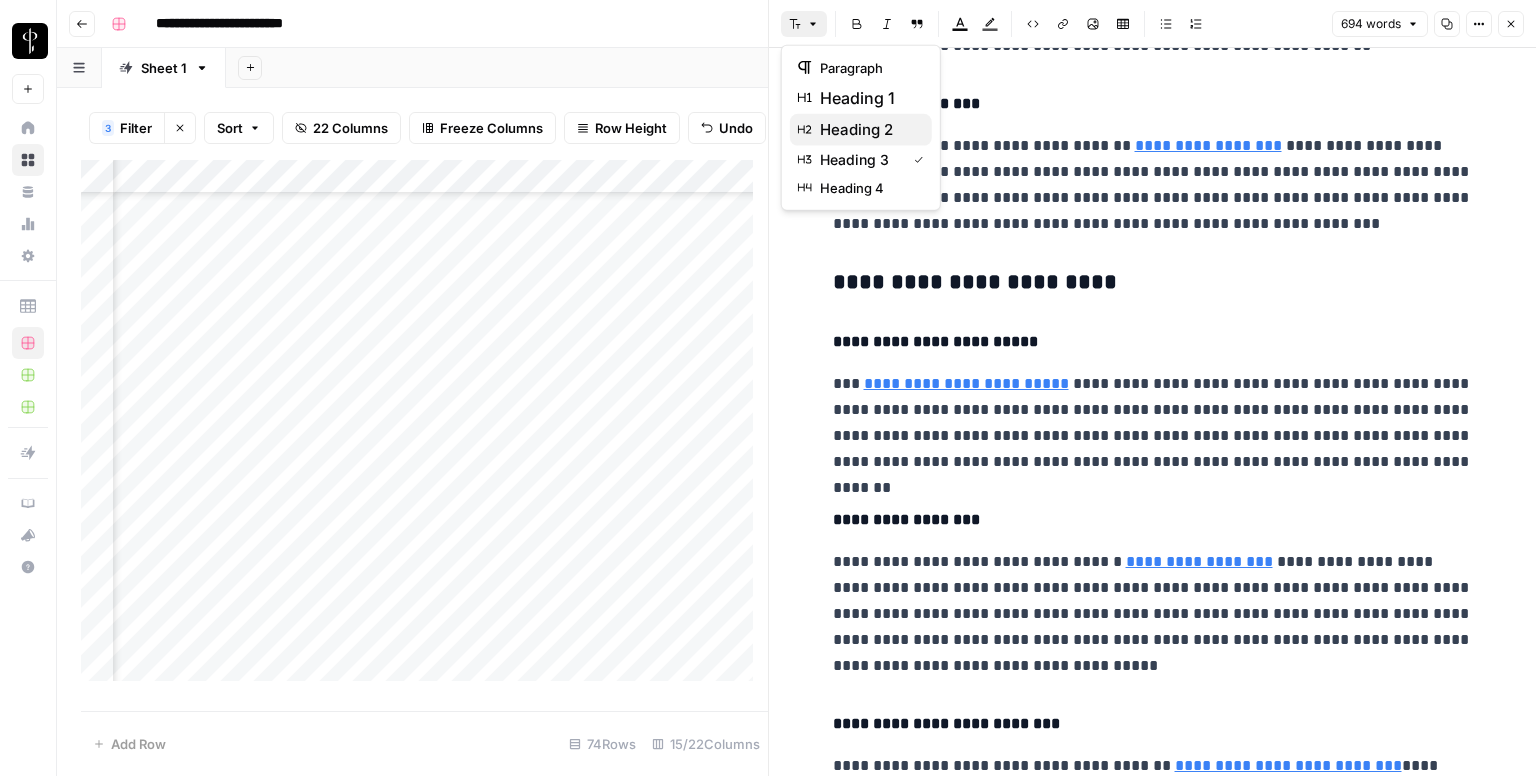 click on "heading 2" at bounding box center (868, 130) 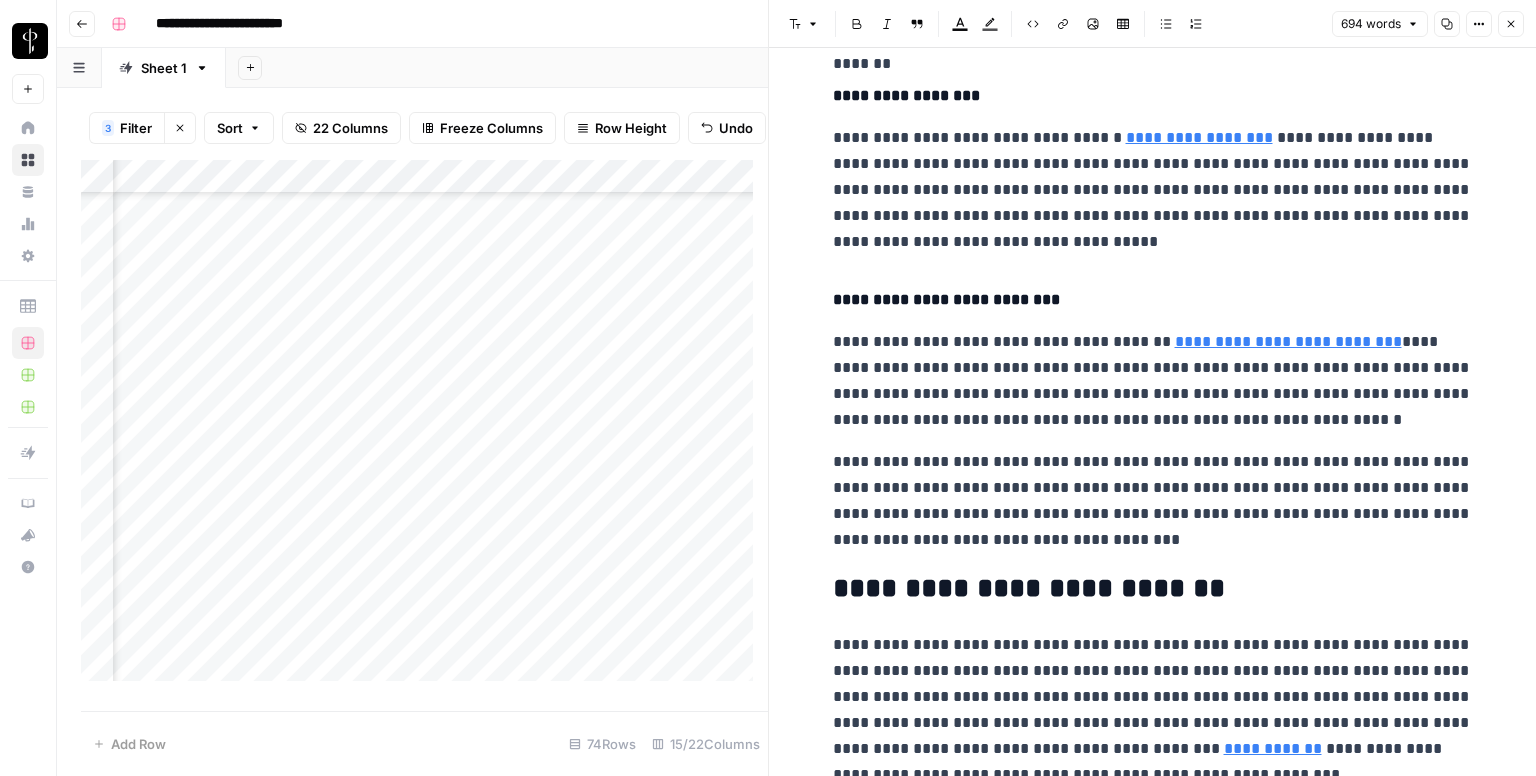 scroll, scrollTop: 1736, scrollLeft: 0, axis: vertical 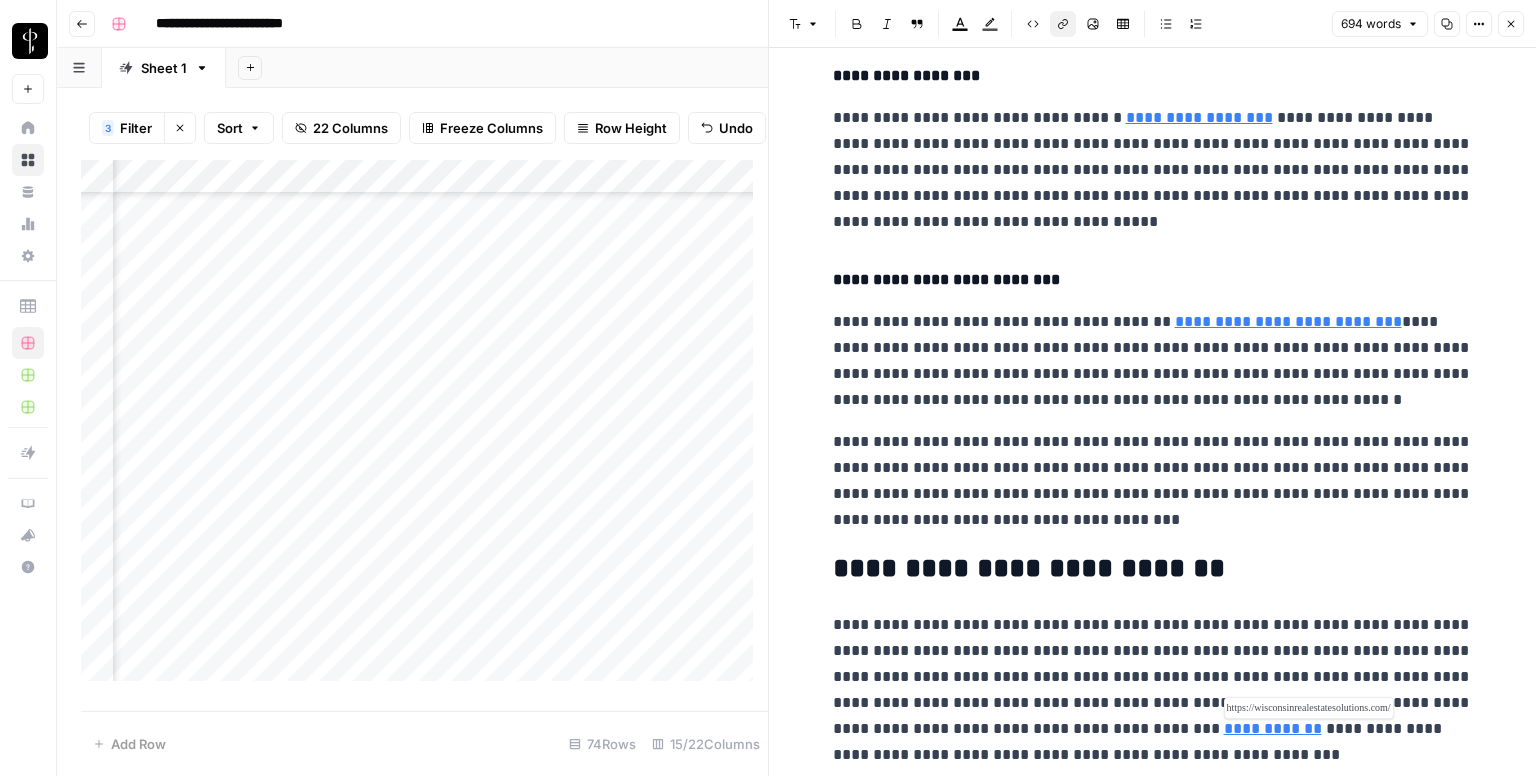 click on "**********" at bounding box center (1273, 728) 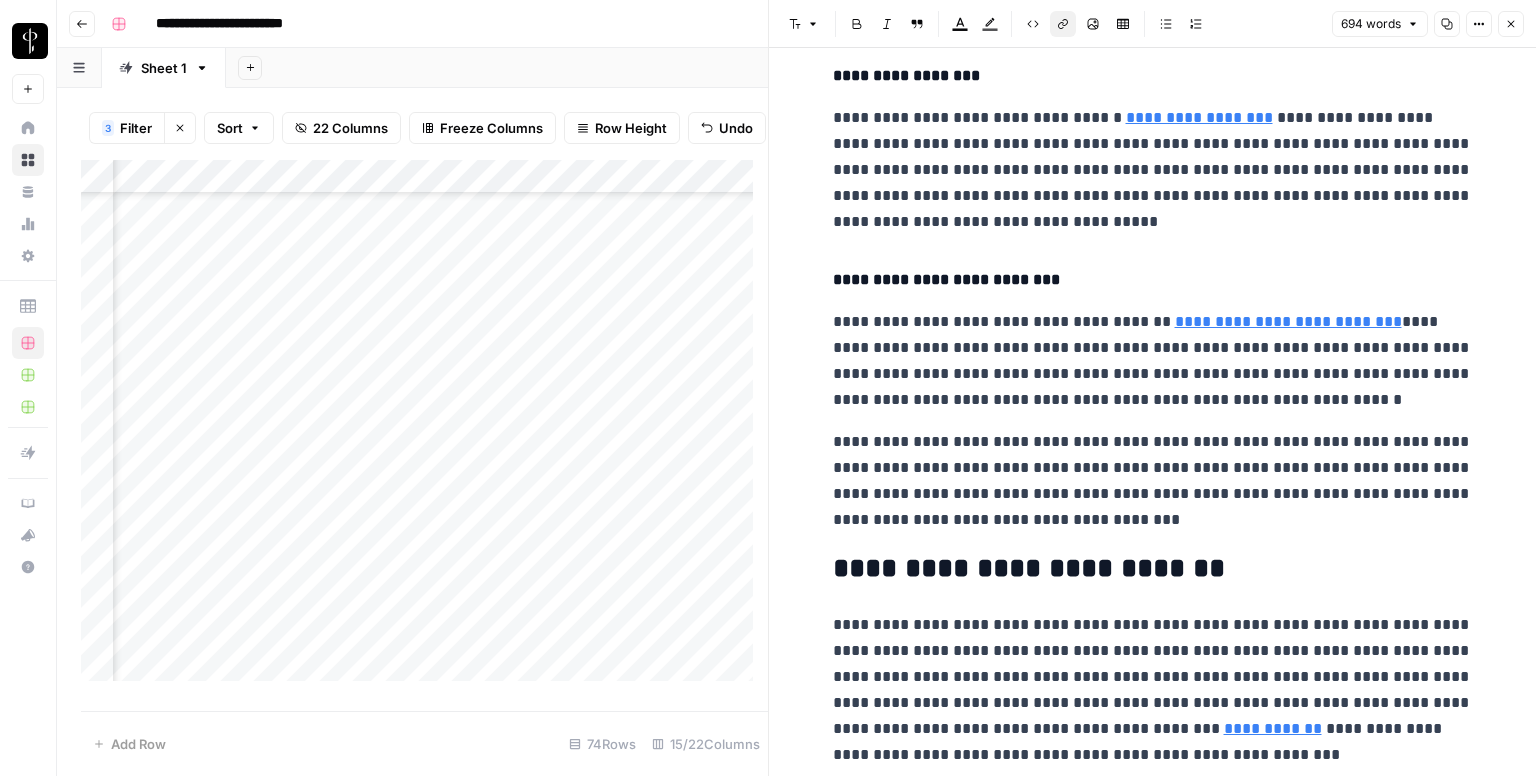 click 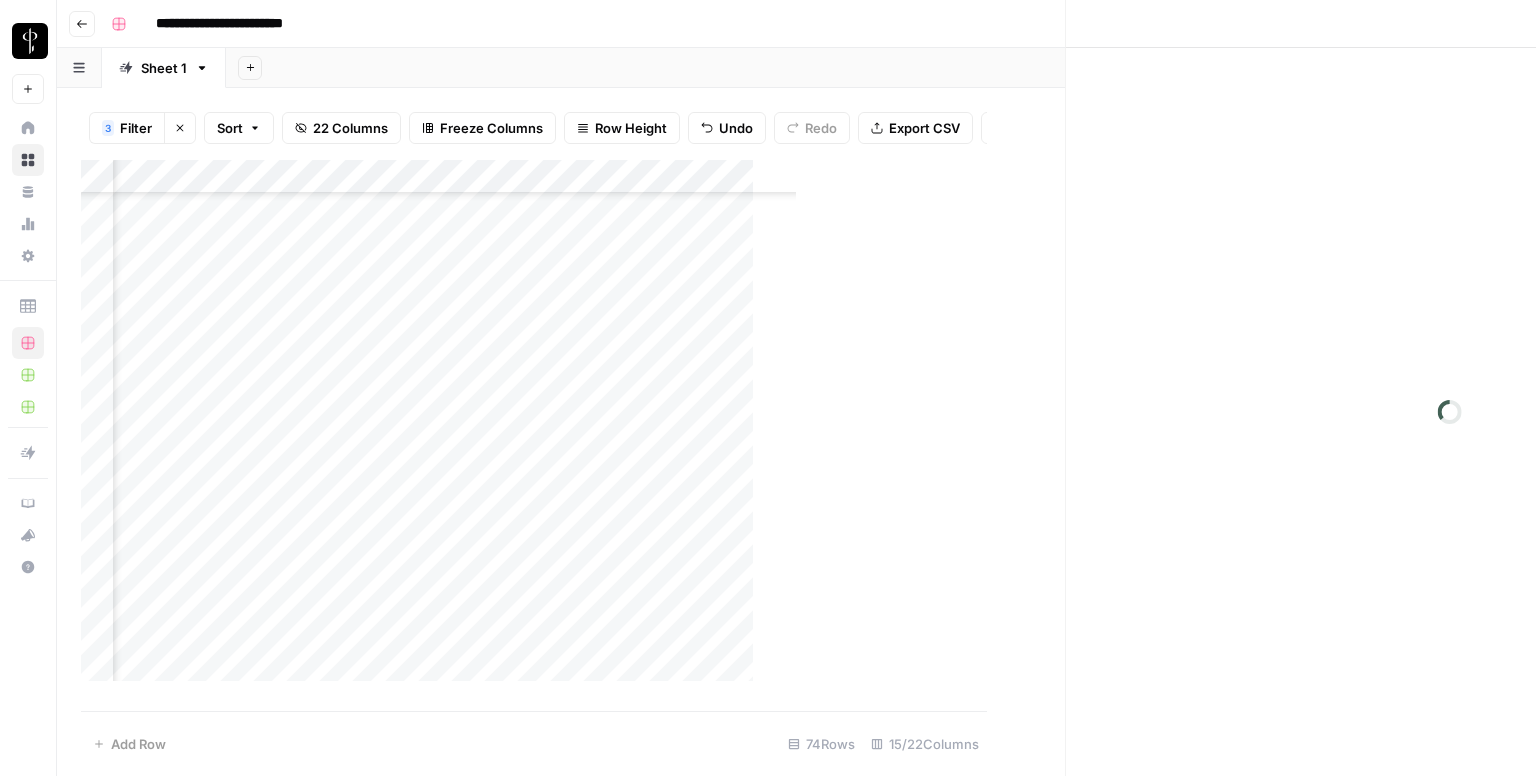 click on "Add Column" at bounding box center (519, 428) 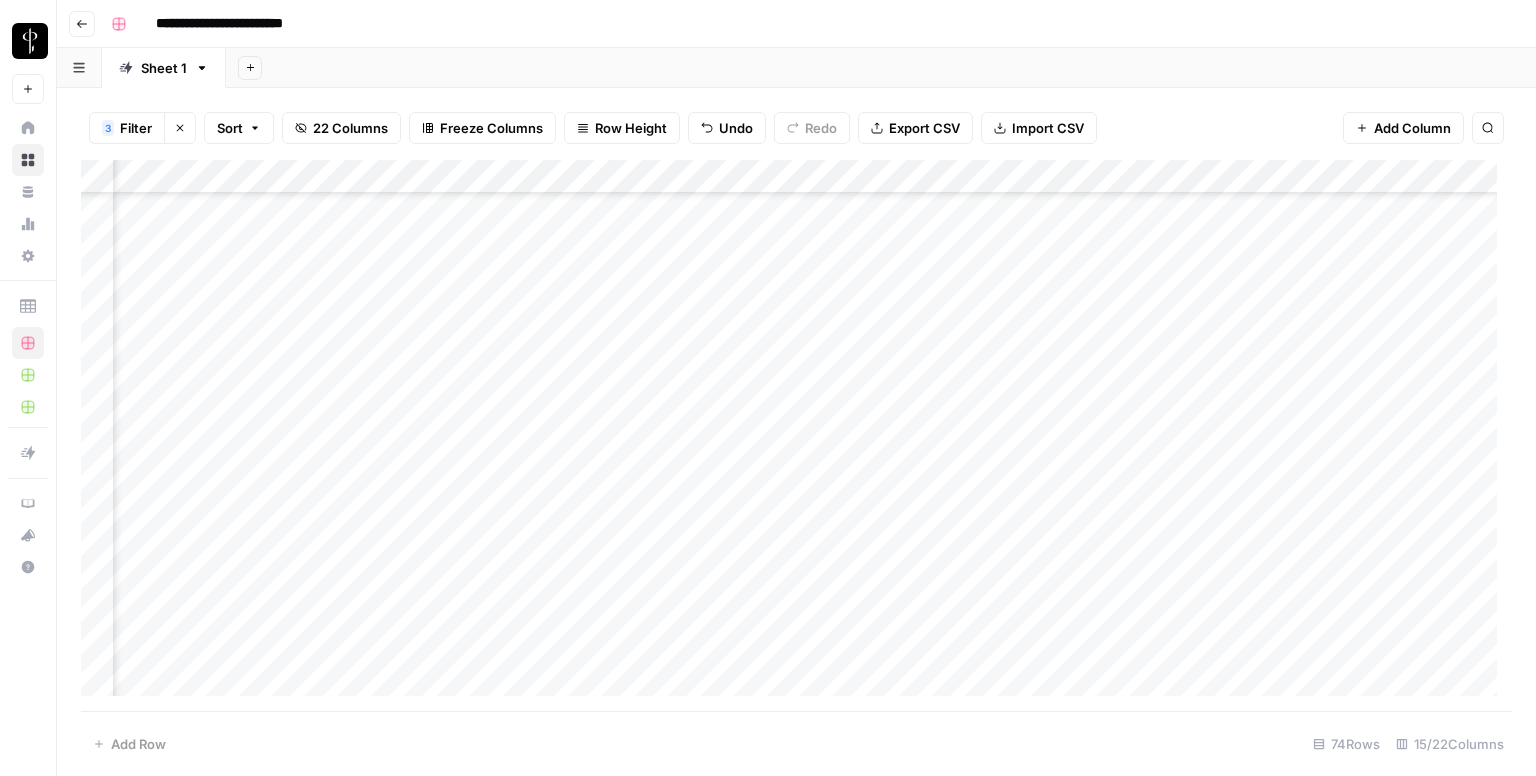 click on "Add Column" at bounding box center [796, 436] 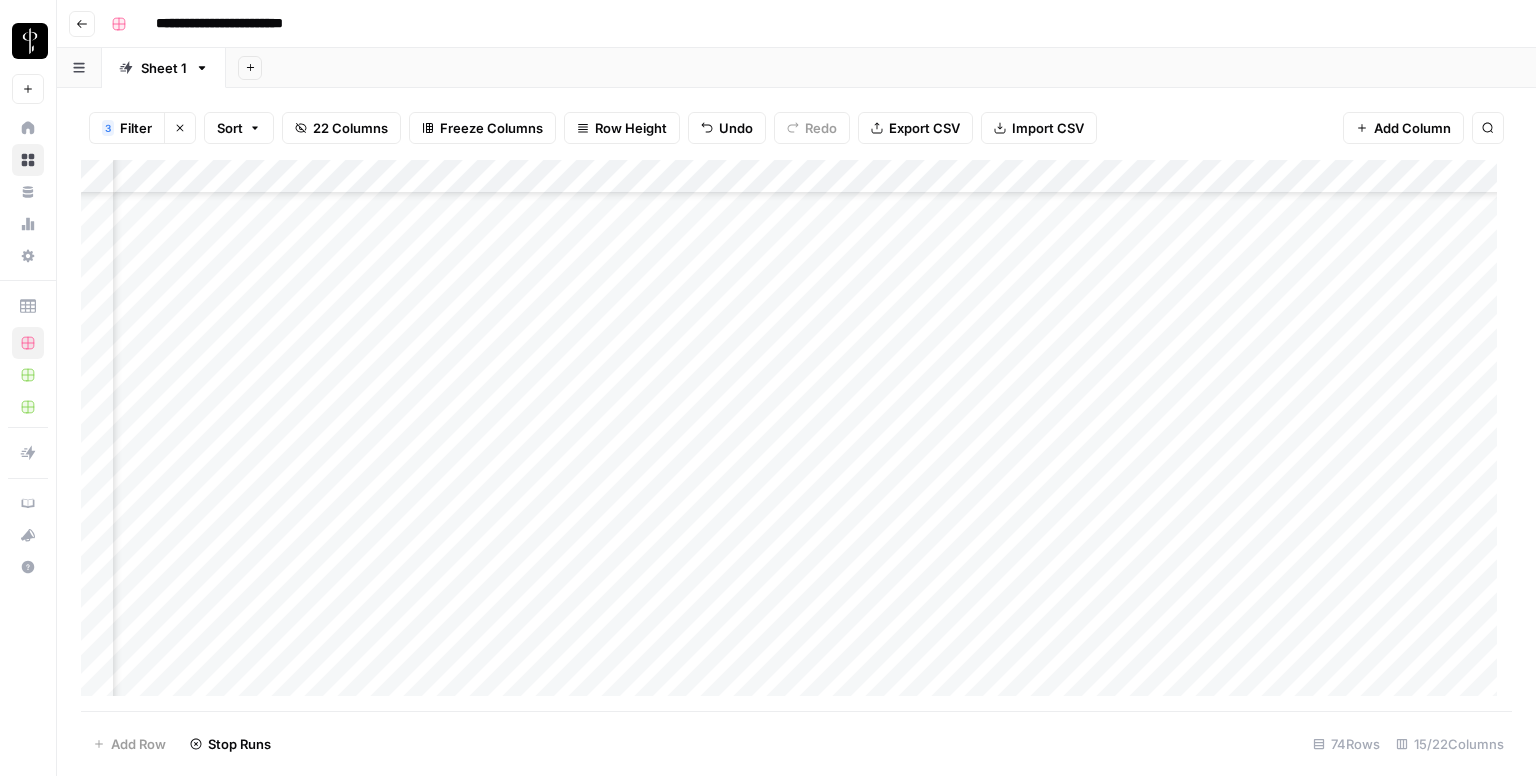 click on "Add Column" at bounding box center (796, 436) 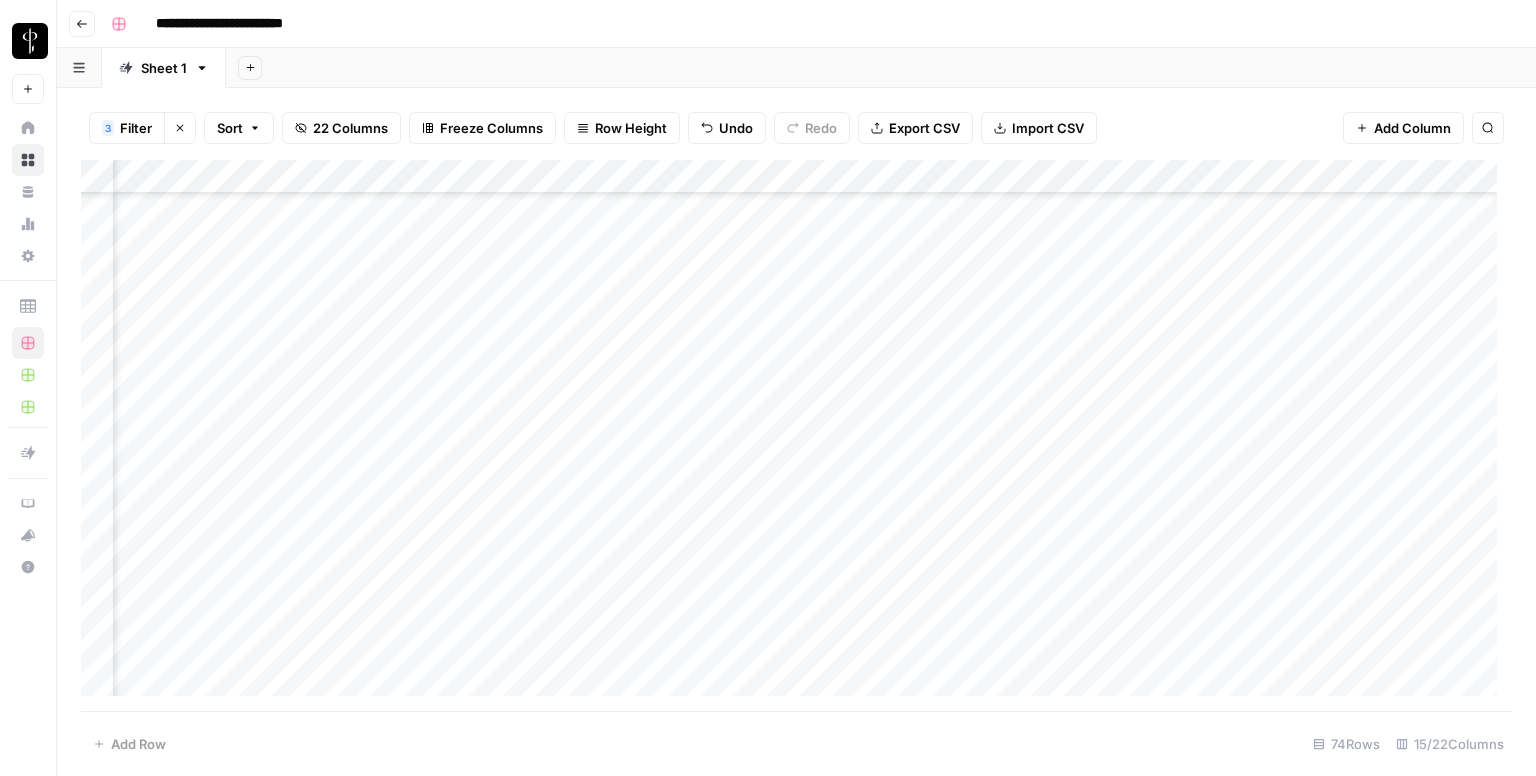 click on "Add Column" at bounding box center [796, 436] 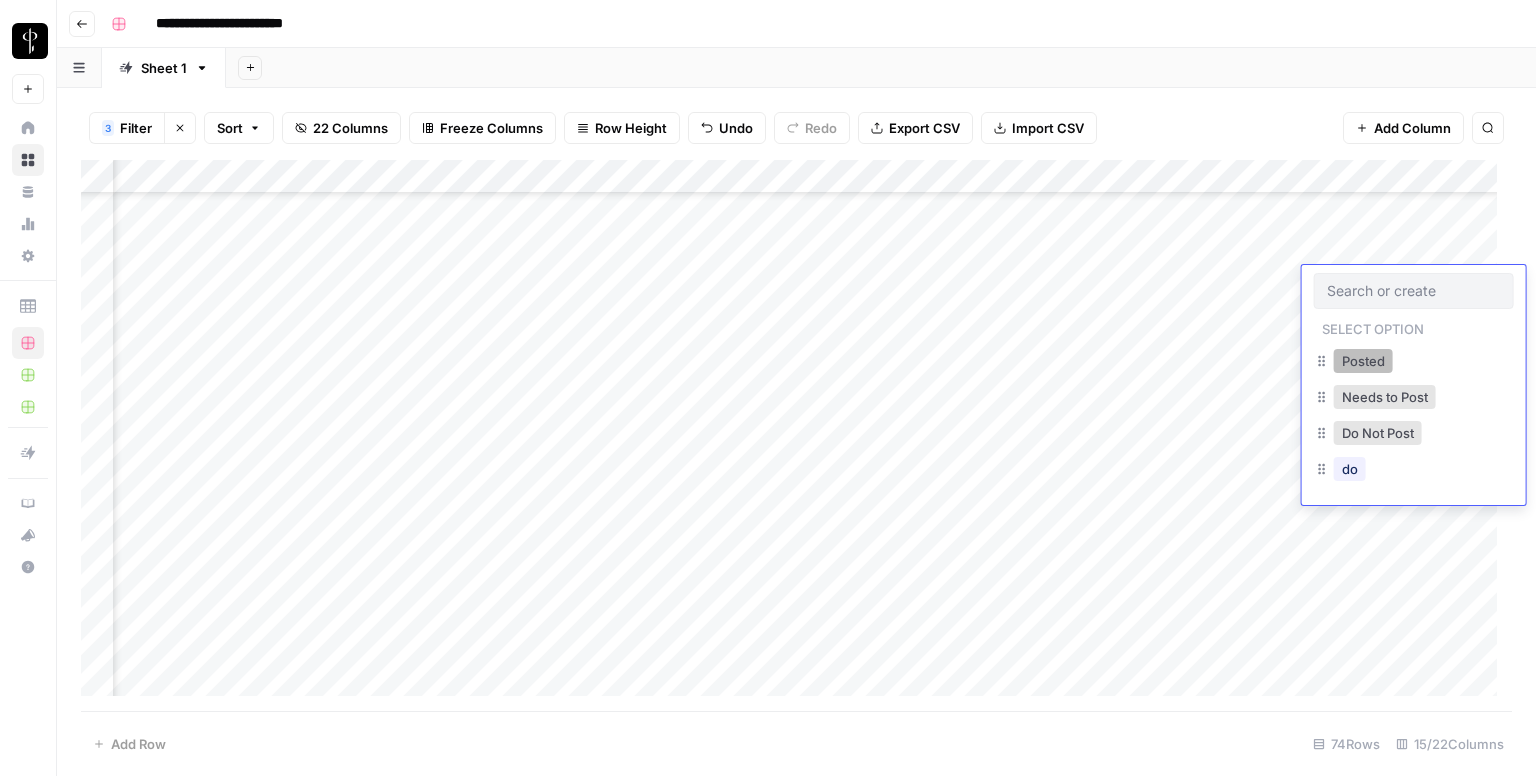click on "Posted" at bounding box center [1363, 361] 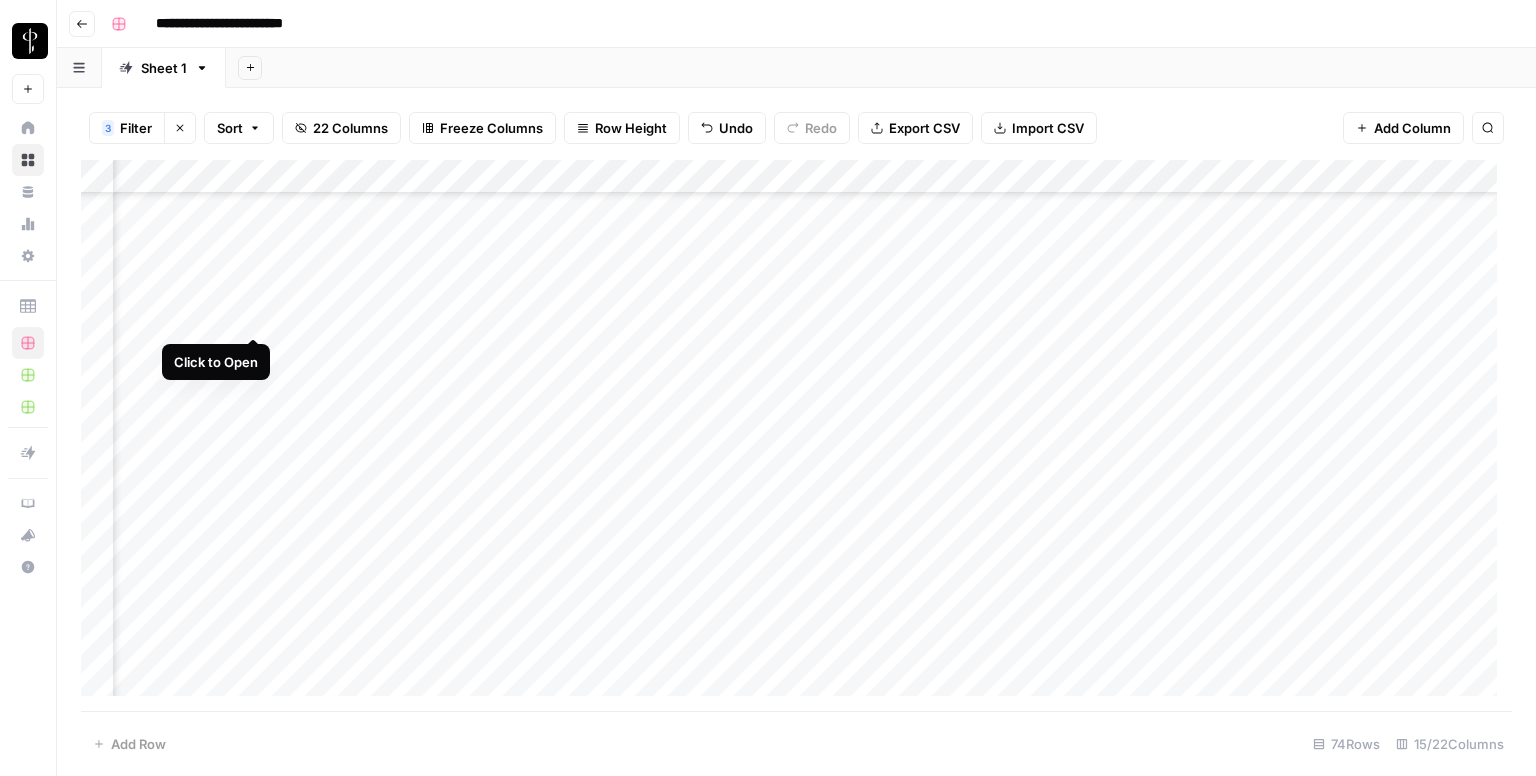 click on "Add Column" at bounding box center [796, 436] 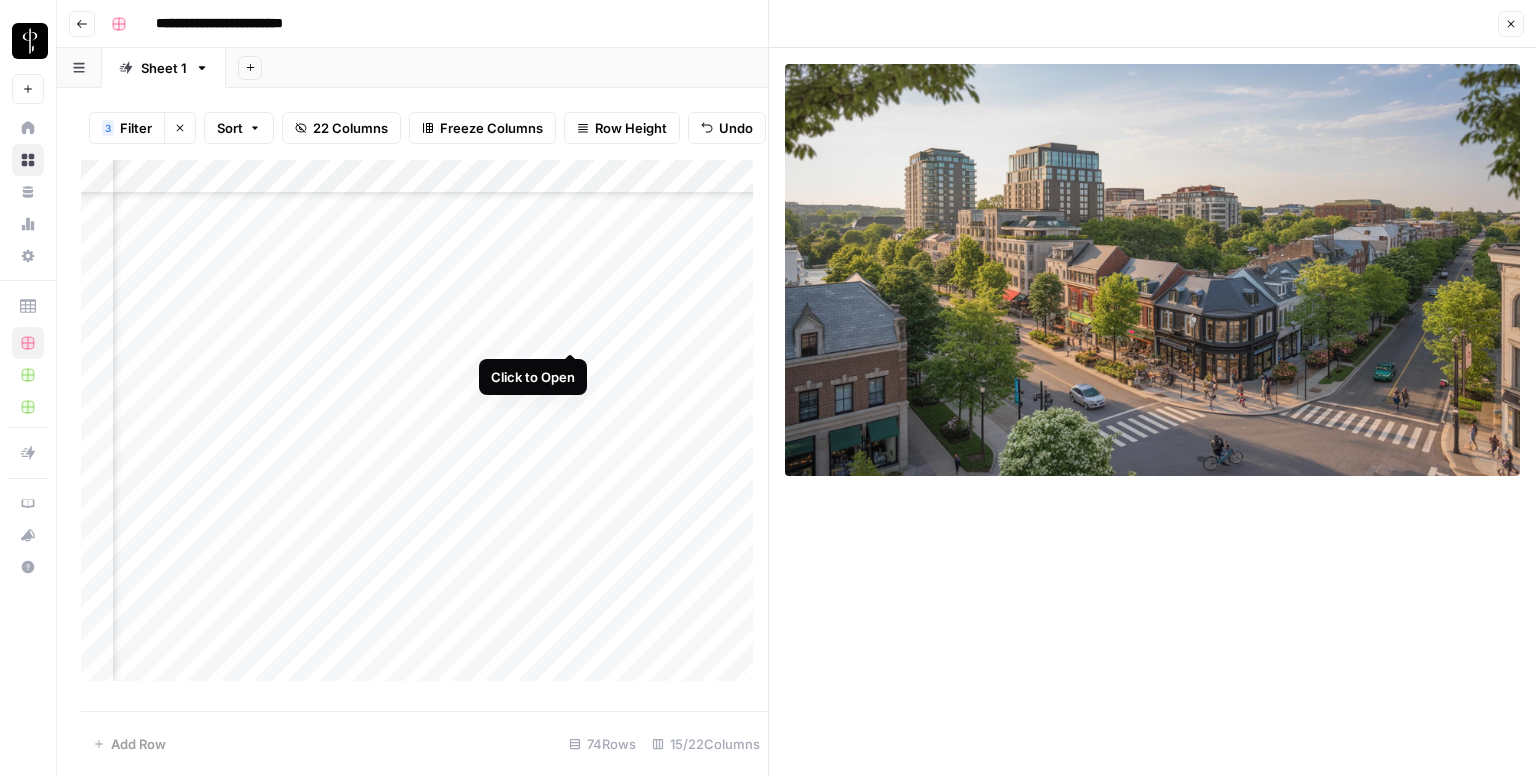 click on "Add Column" at bounding box center (424, 428) 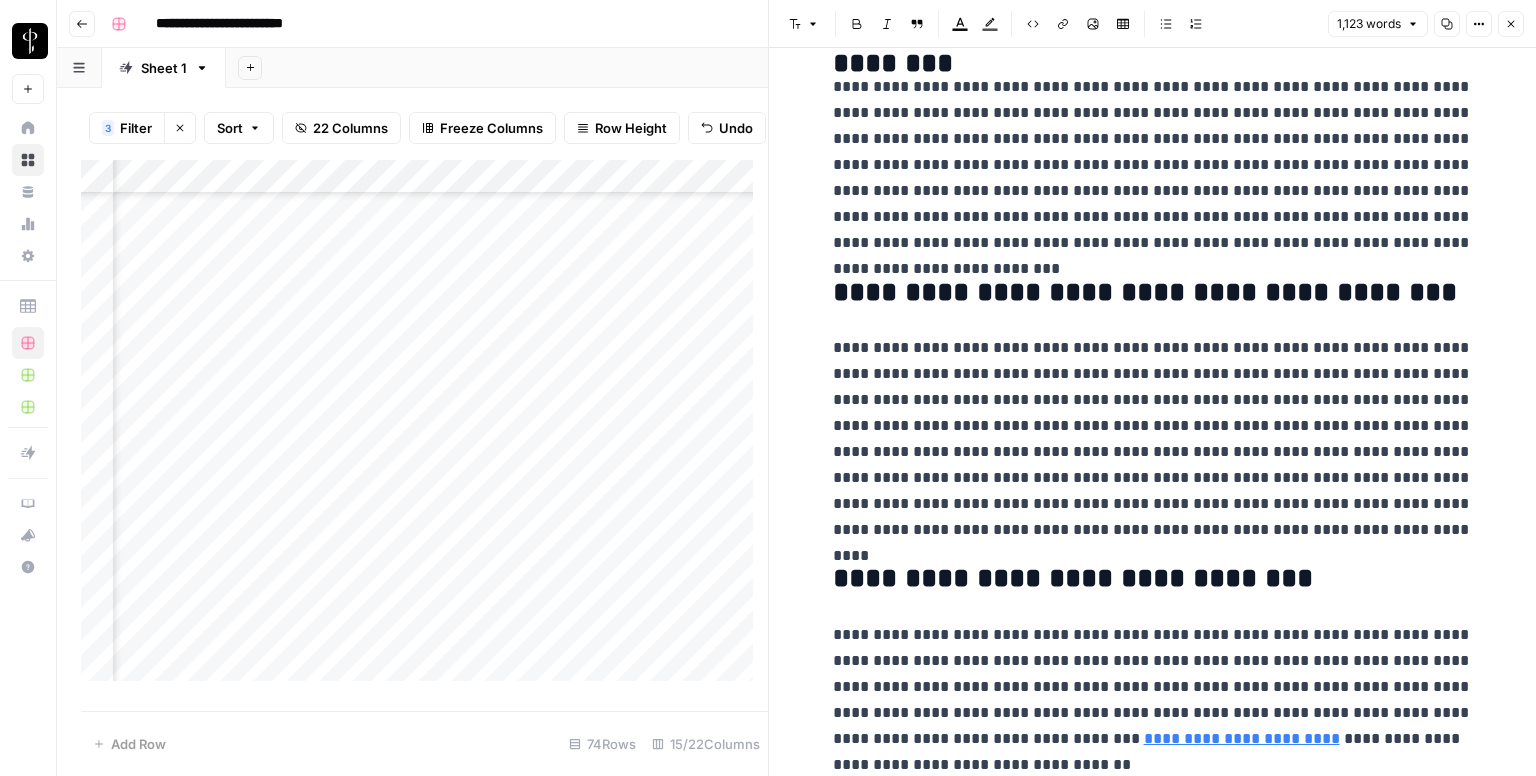 scroll, scrollTop: 2592, scrollLeft: 0, axis: vertical 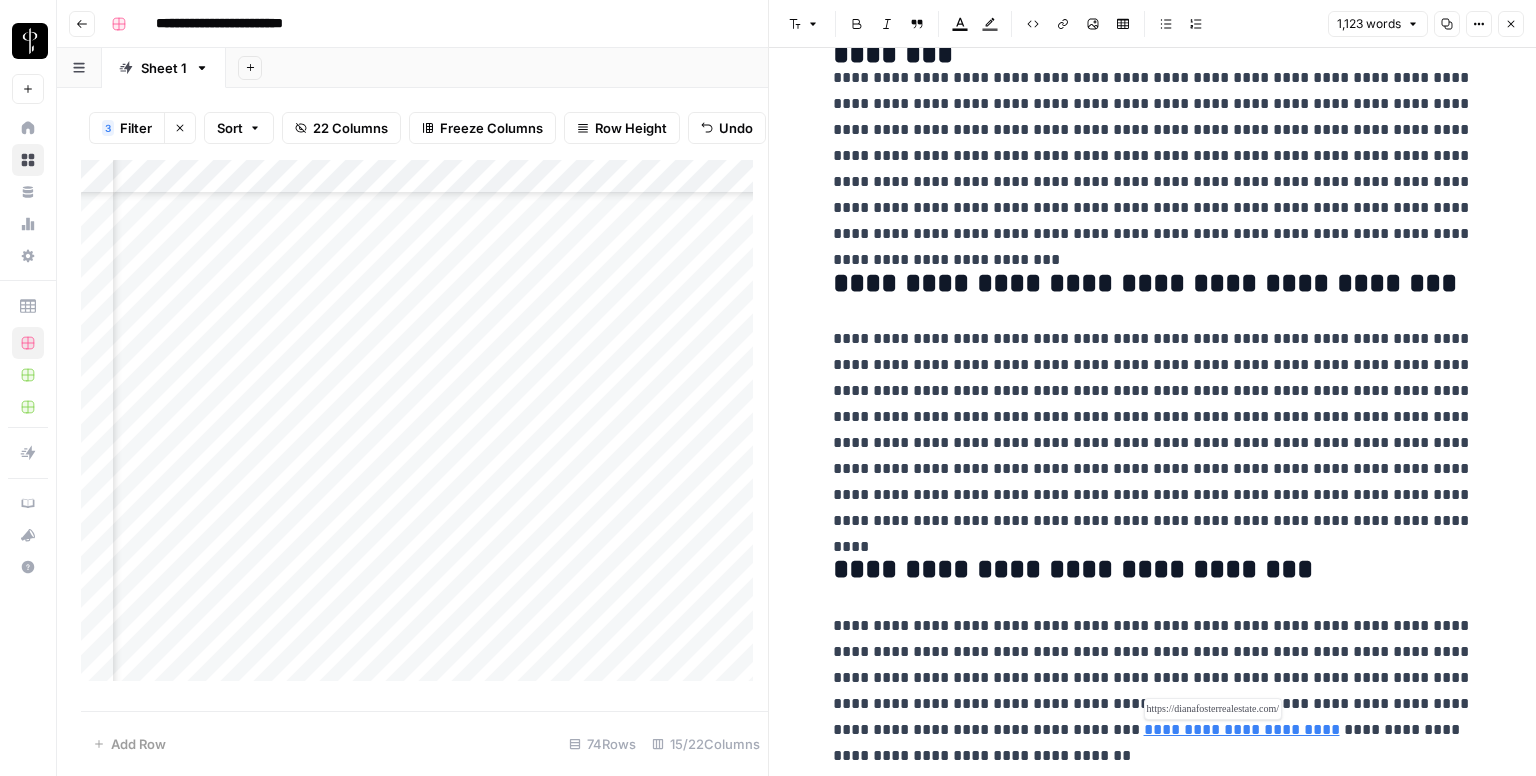 click on "**********" at bounding box center (1242, 729) 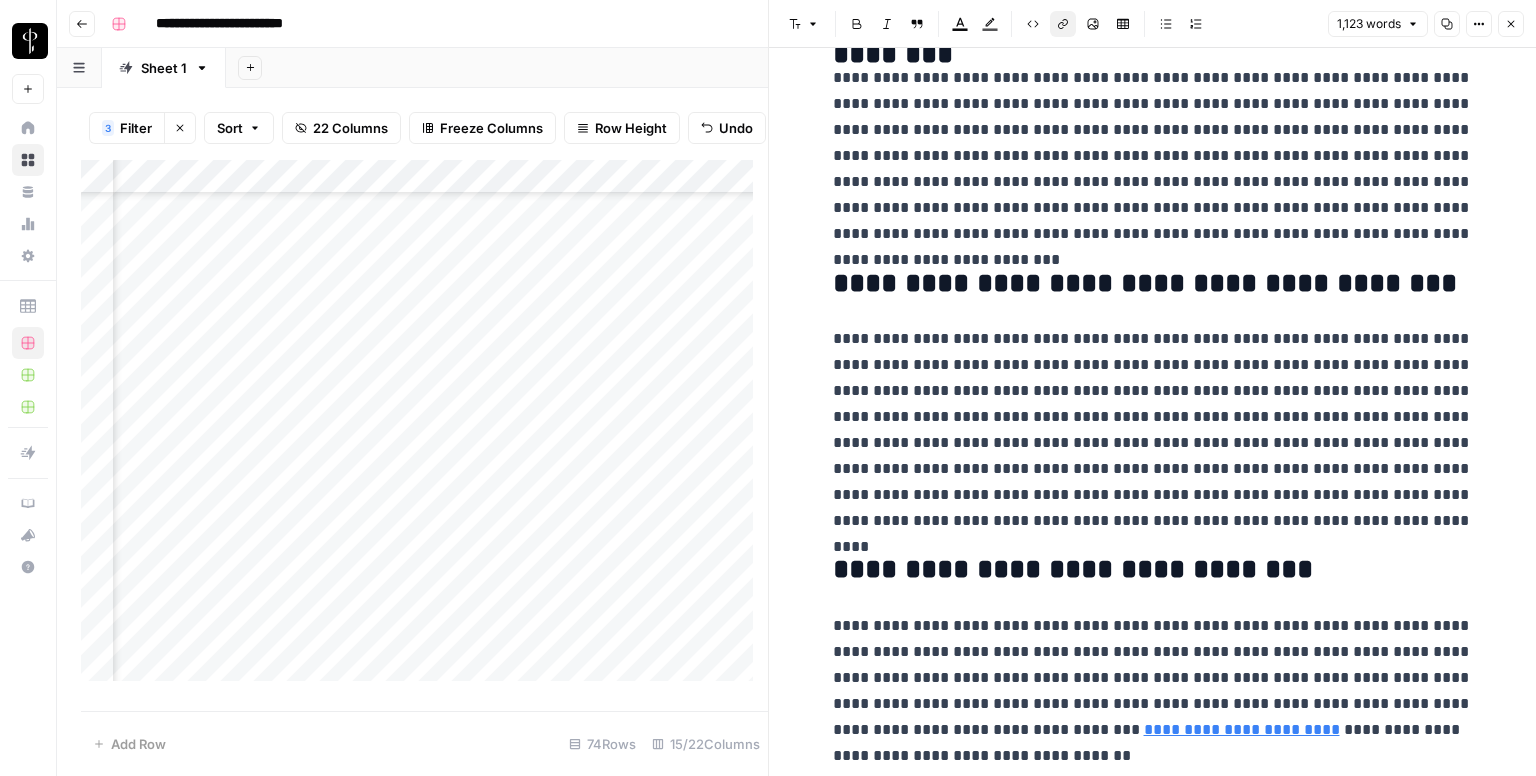 click on "Close" at bounding box center (1511, 24) 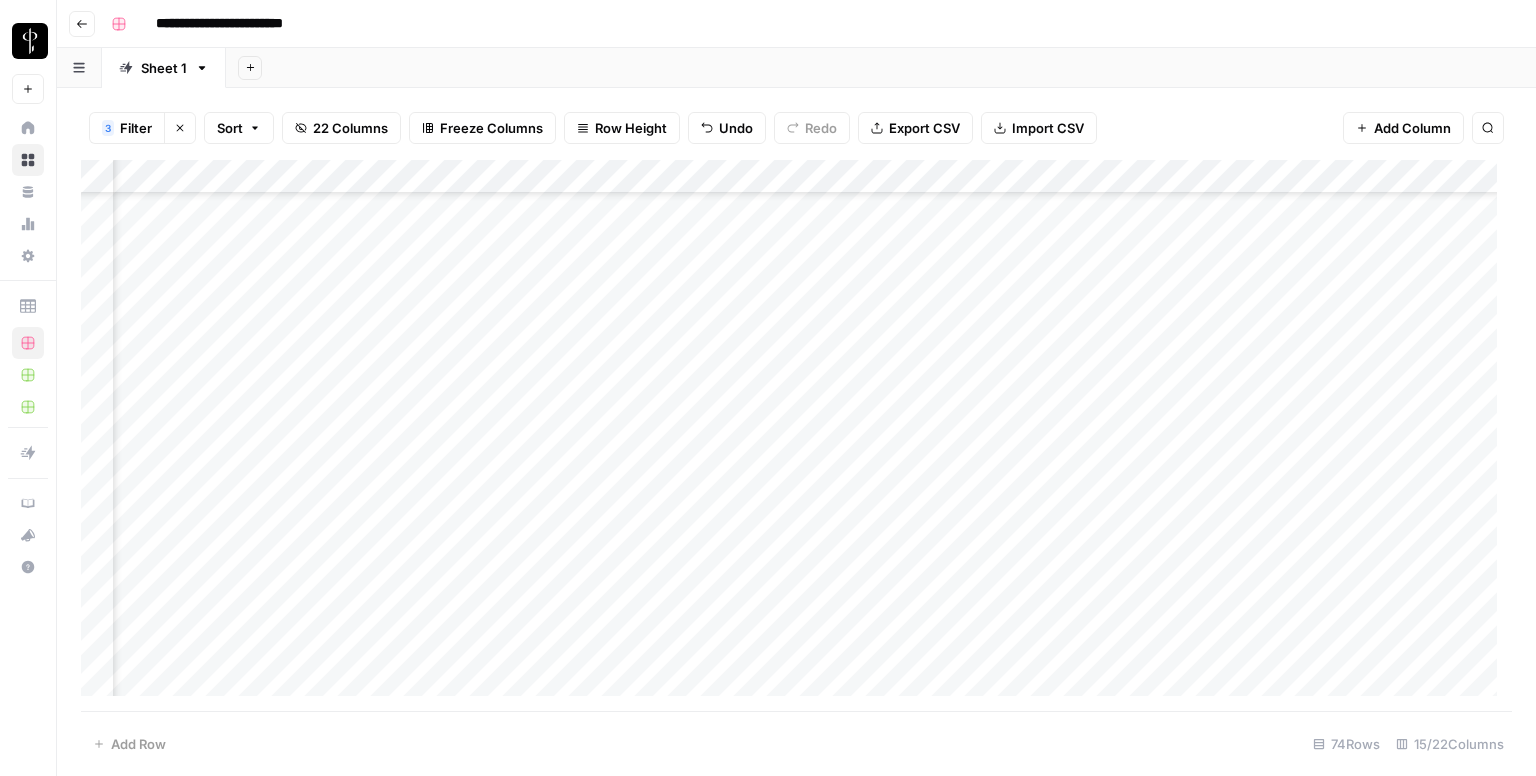click on "Add Column" at bounding box center (796, 436) 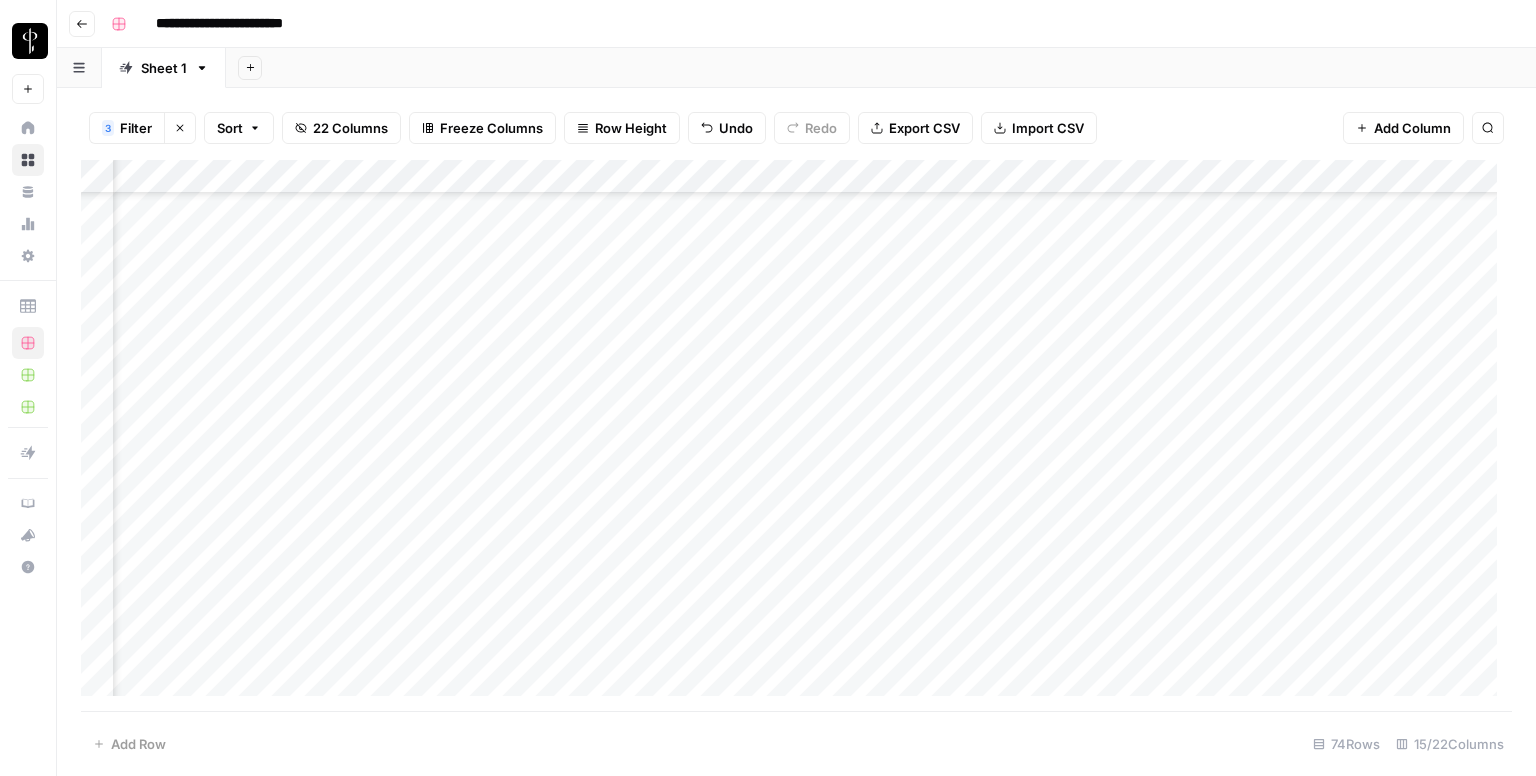 click on "Add Column" at bounding box center [796, 436] 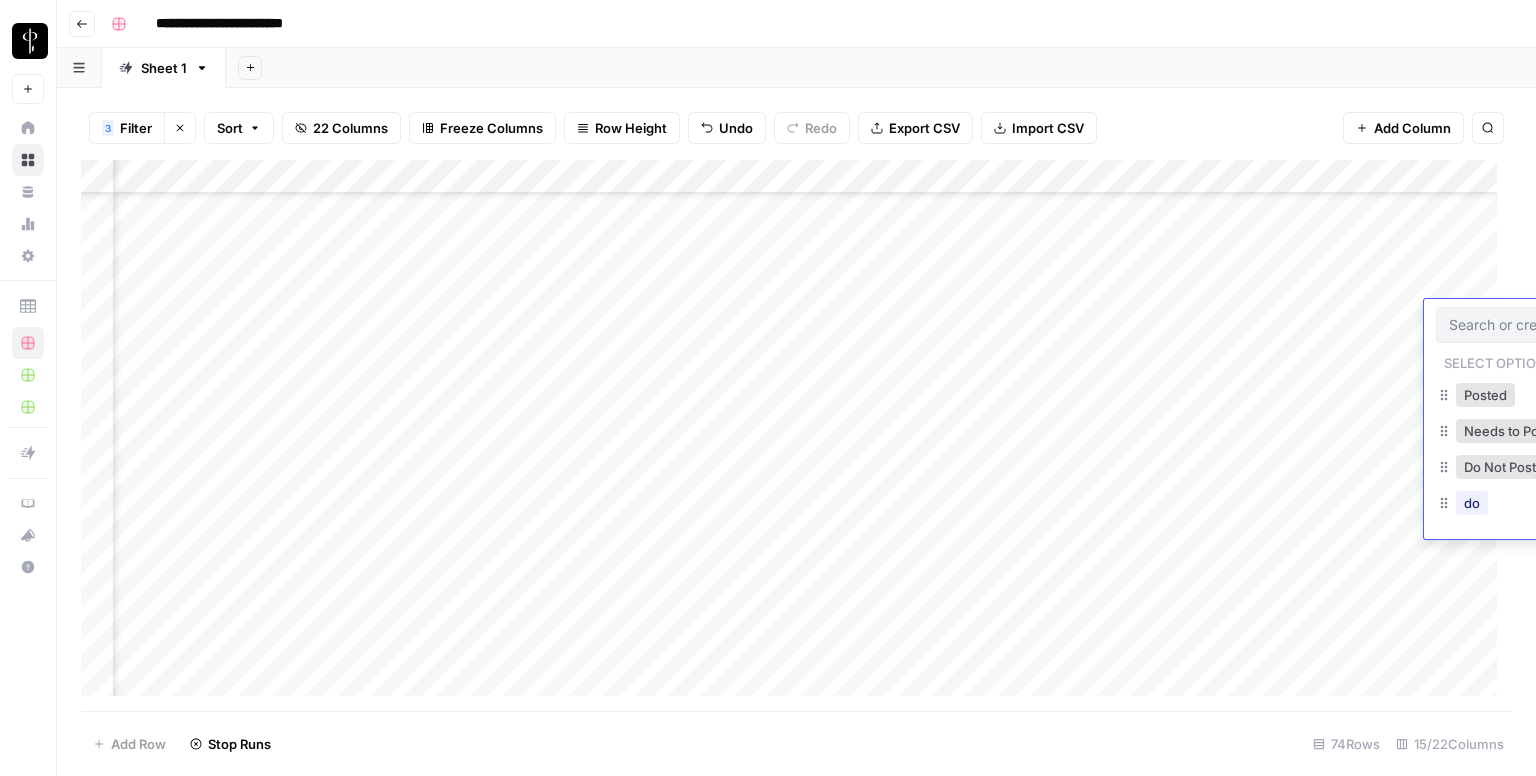 click at bounding box center (1536, 325) 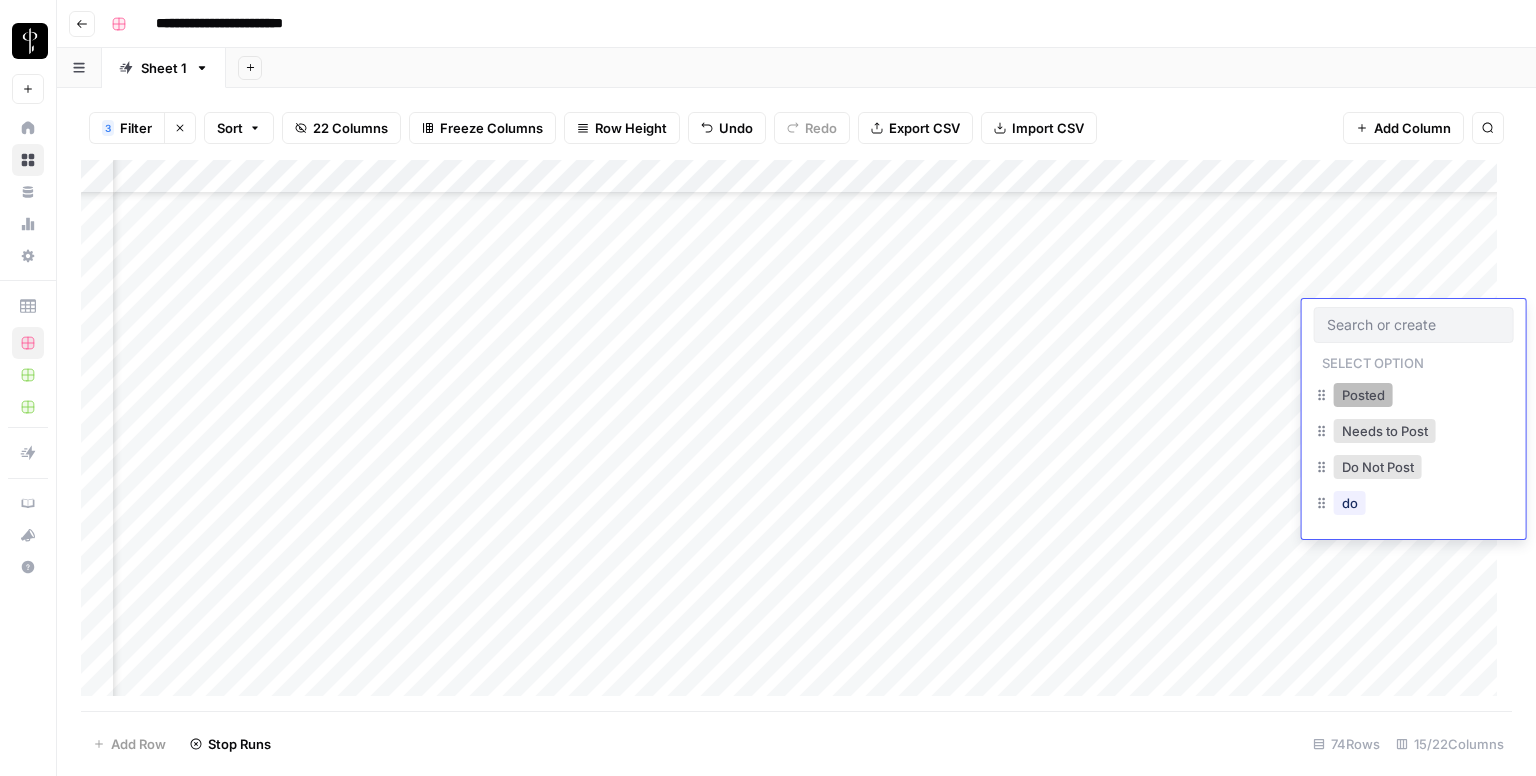 click on "Posted" at bounding box center (1363, 395) 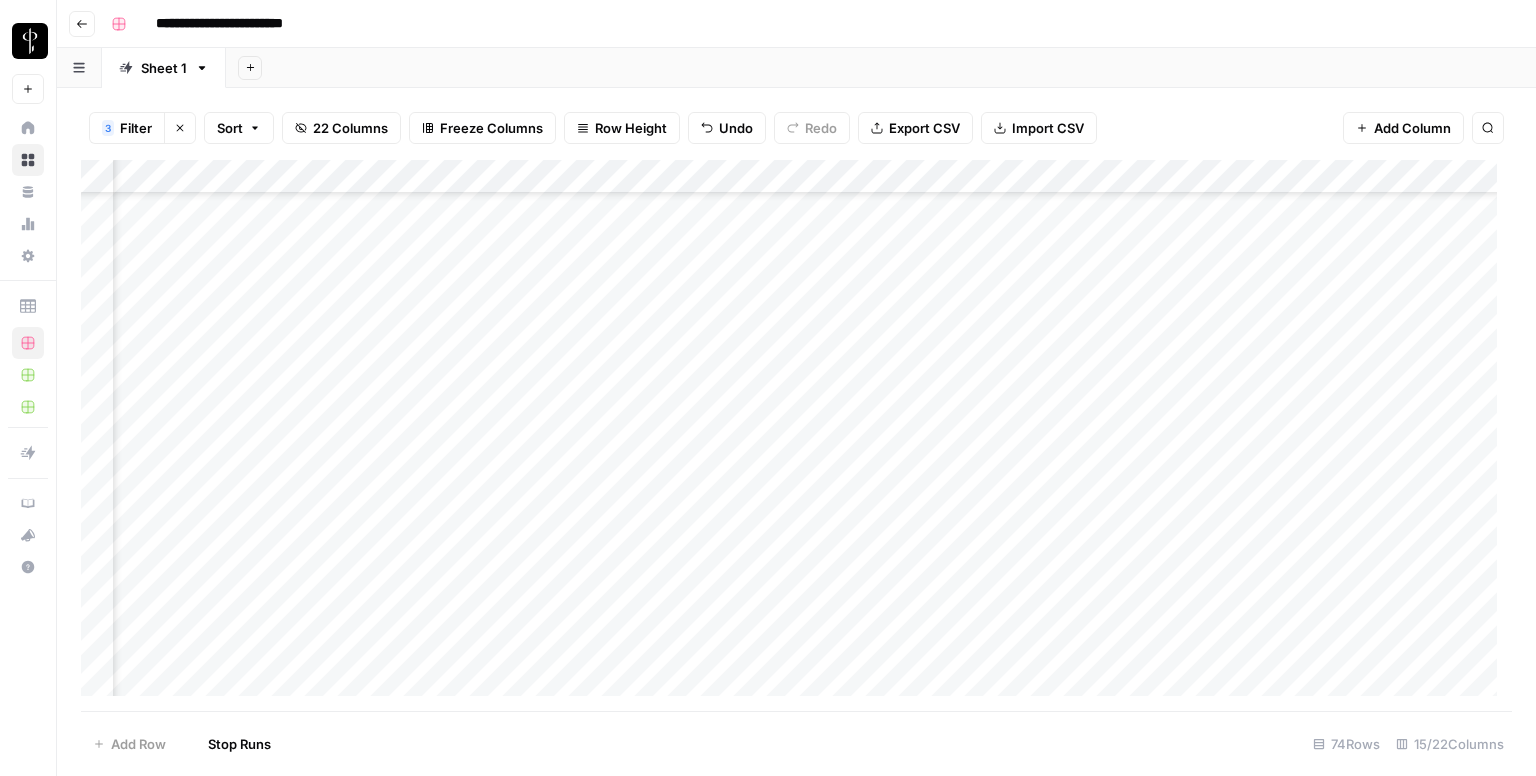 scroll, scrollTop: 2012, scrollLeft: 1333, axis: both 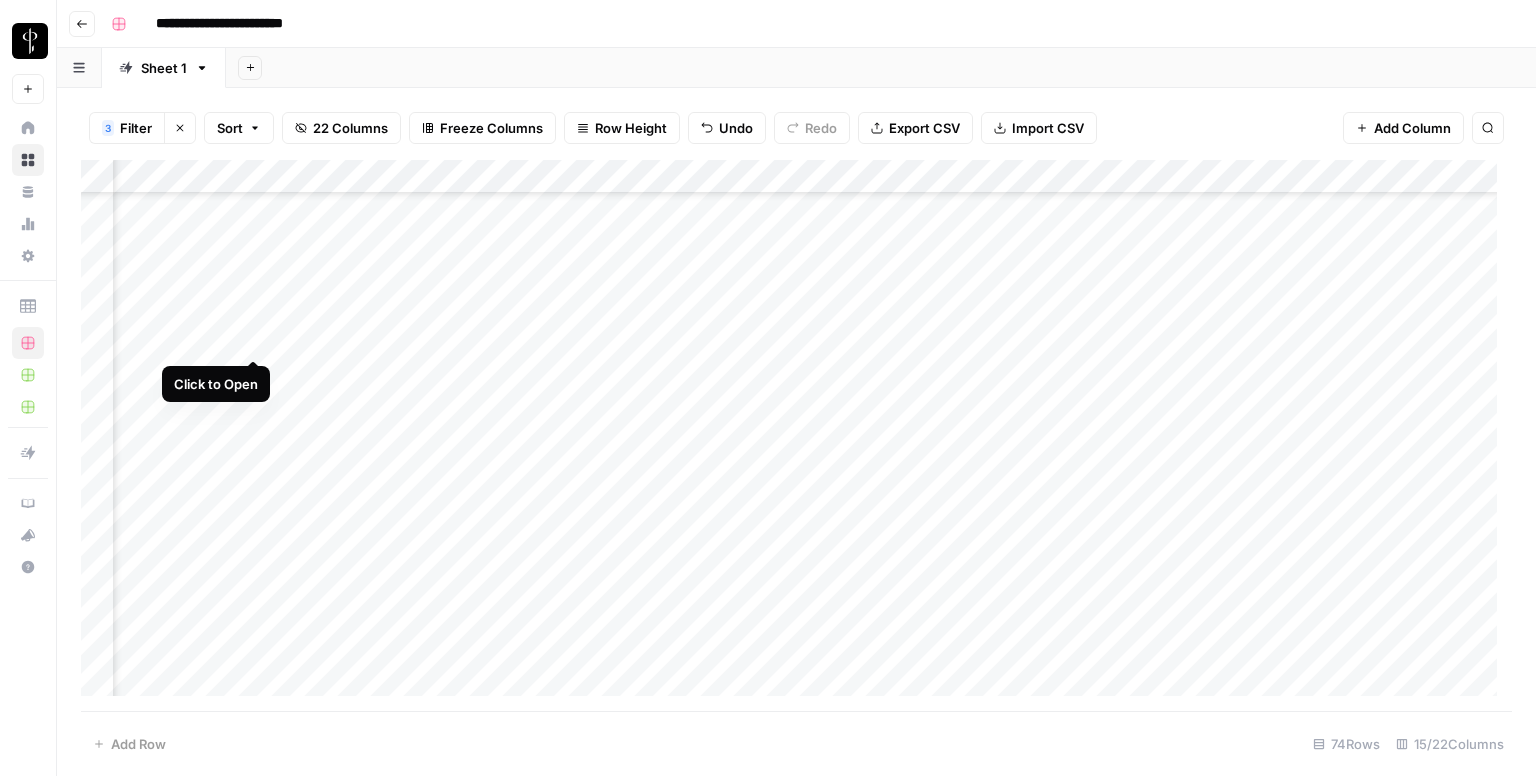 click on "Add Column" at bounding box center [796, 436] 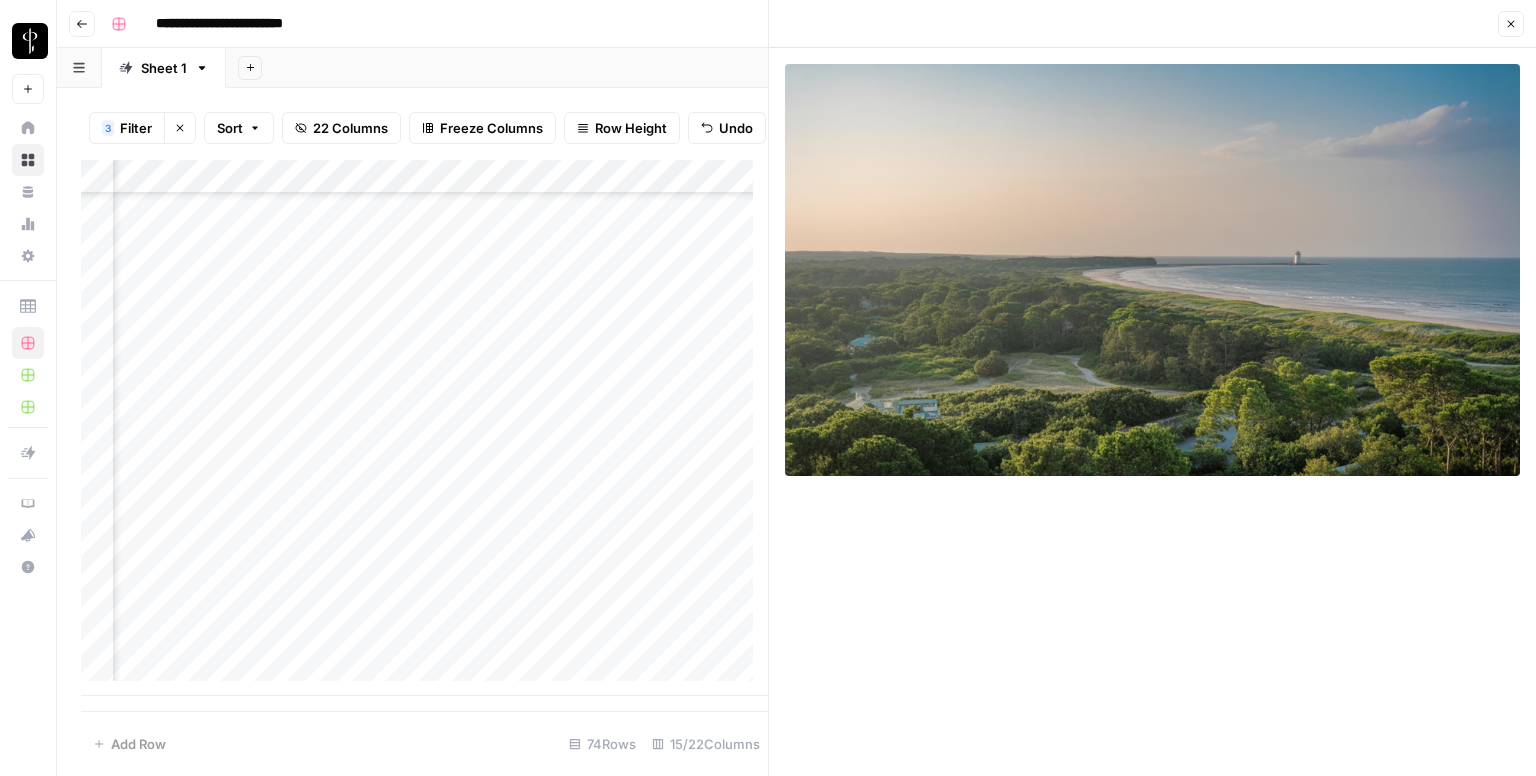 click on "Add Column" at bounding box center (424, 428) 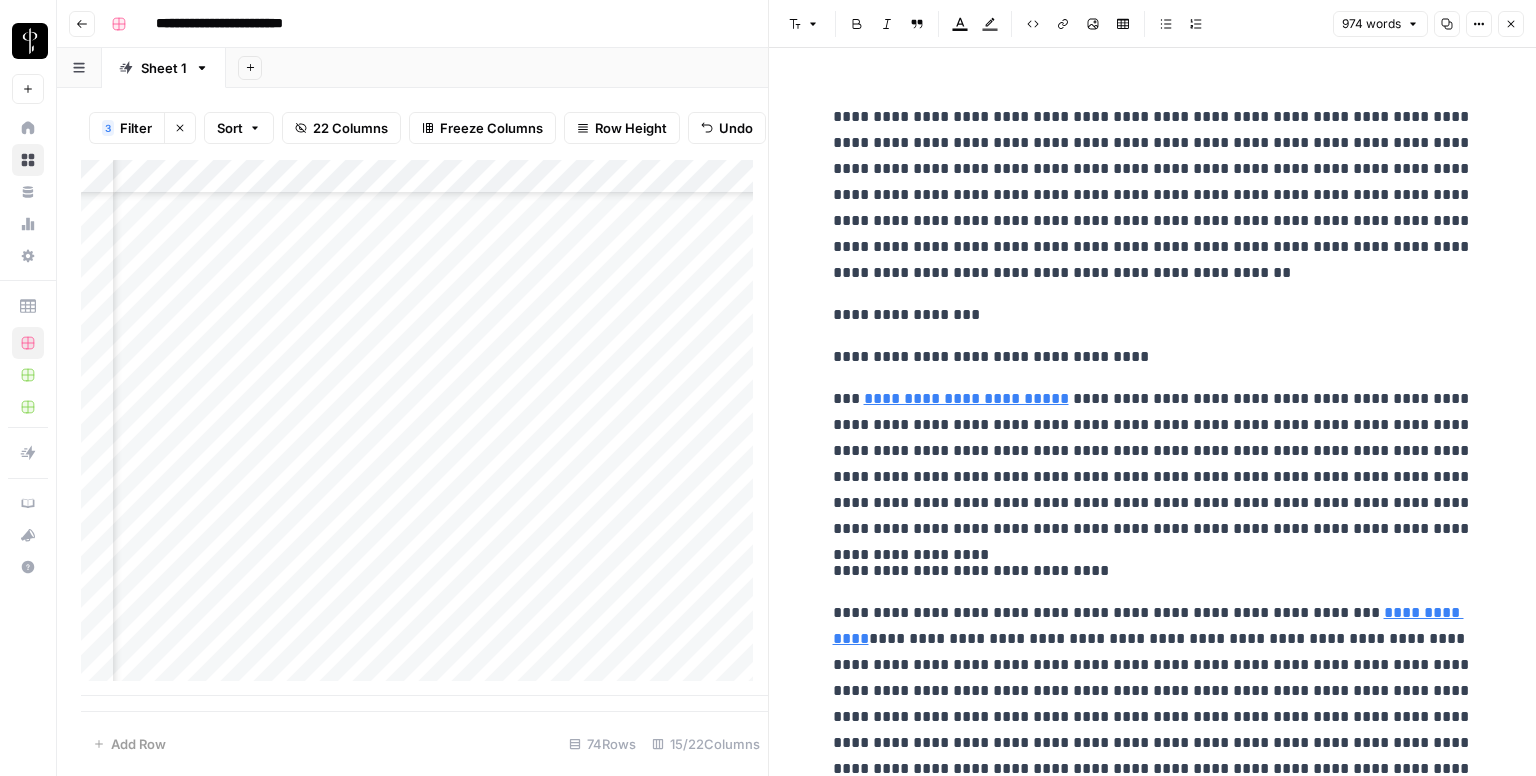 click on "**********" at bounding box center [1153, 1382] 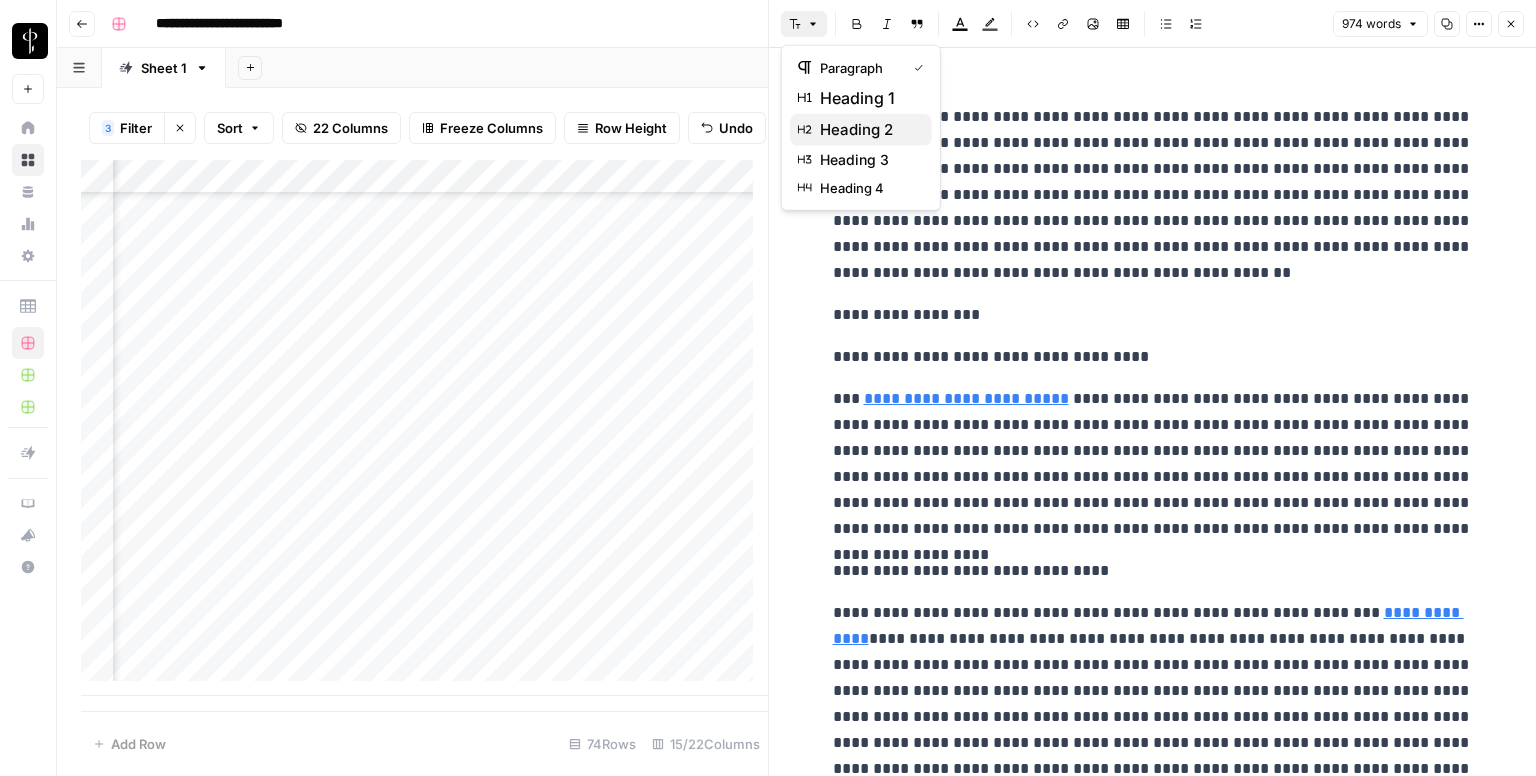 click on "heading 2" at bounding box center [868, 130] 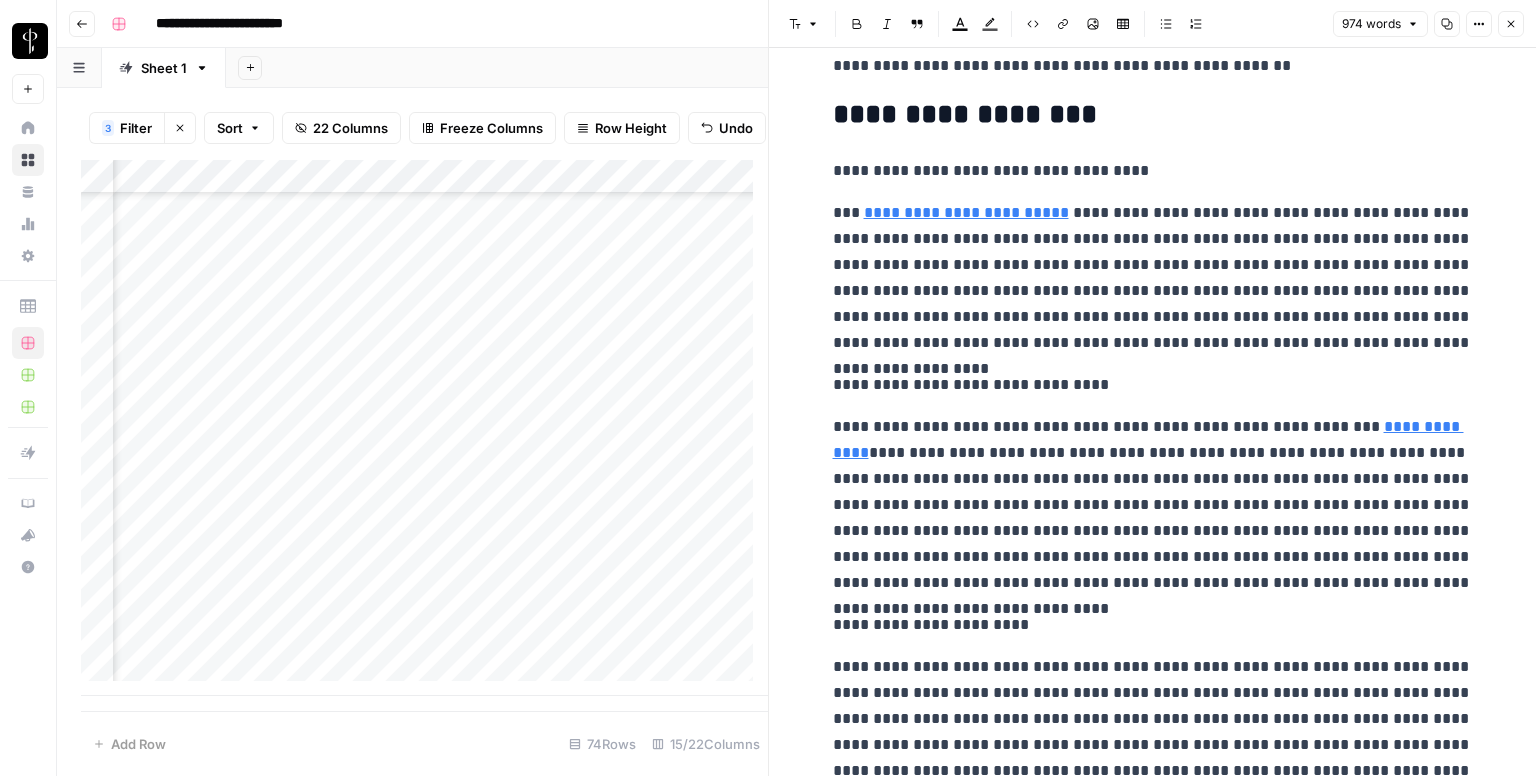 scroll, scrollTop: 100, scrollLeft: 0, axis: vertical 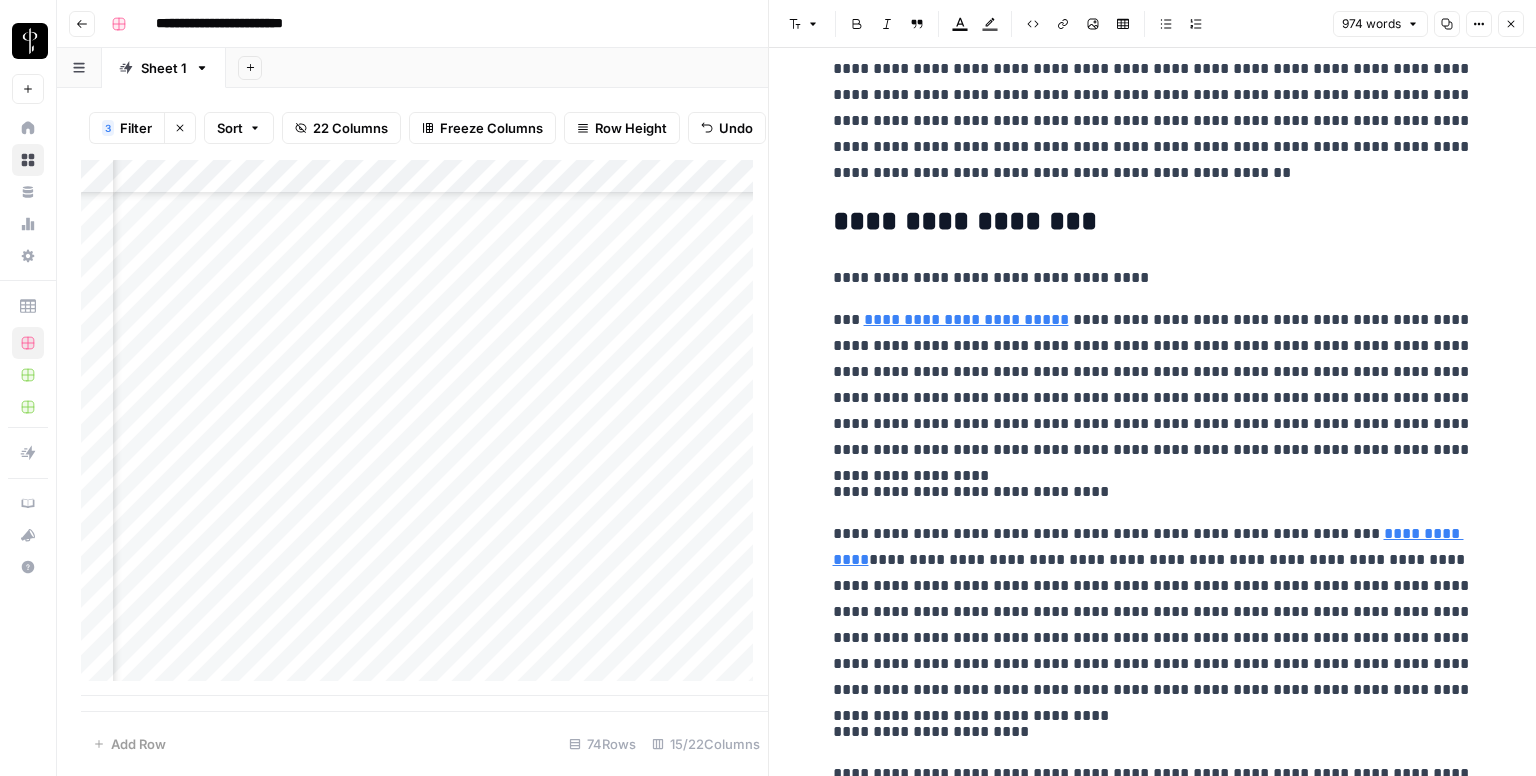 drag, startPoint x: 929, startPoint y: 278, endPoint x: 880, endPoint y: 211, distance: 83.00603 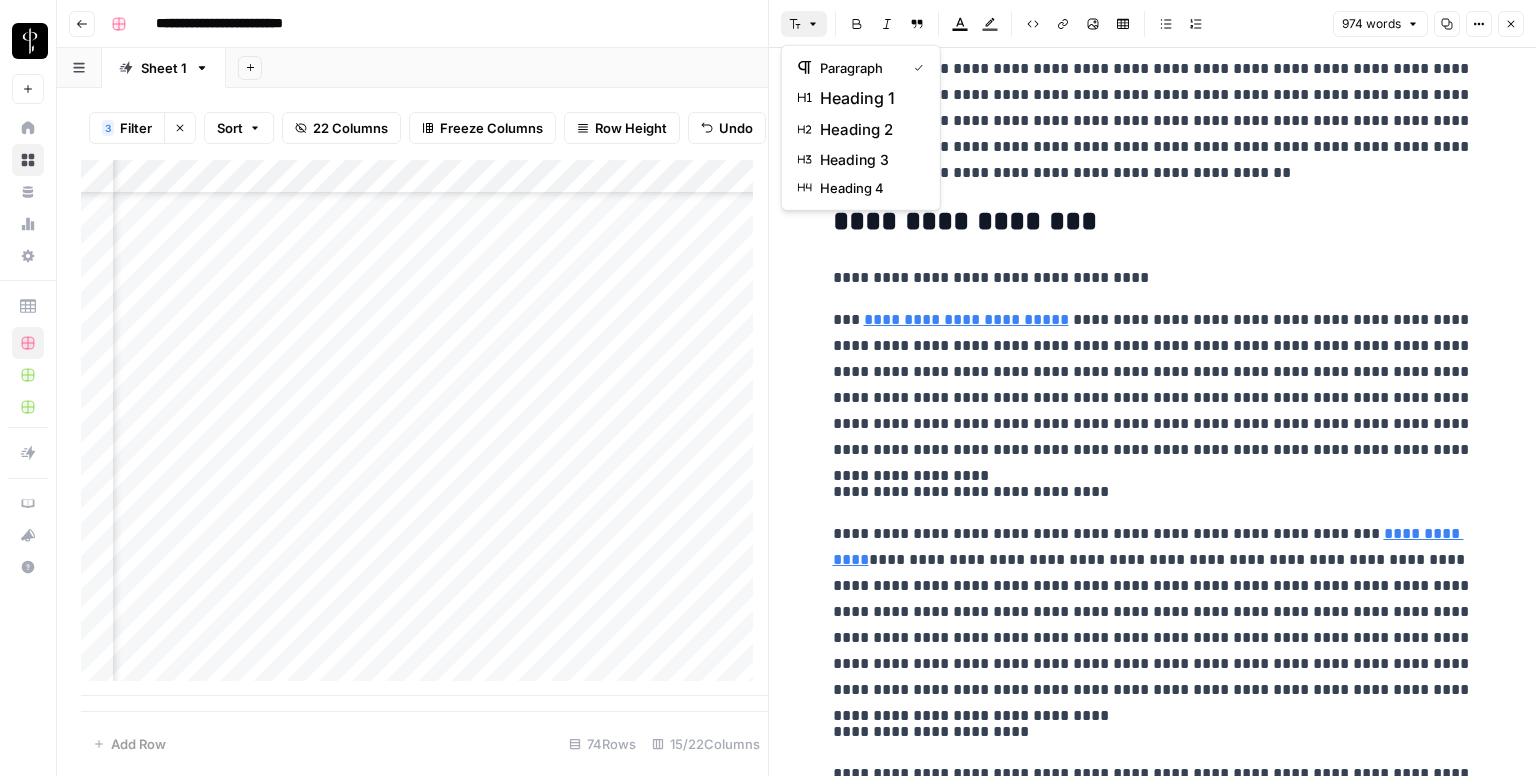 click on "Font style" at bounding box center (804, 24) 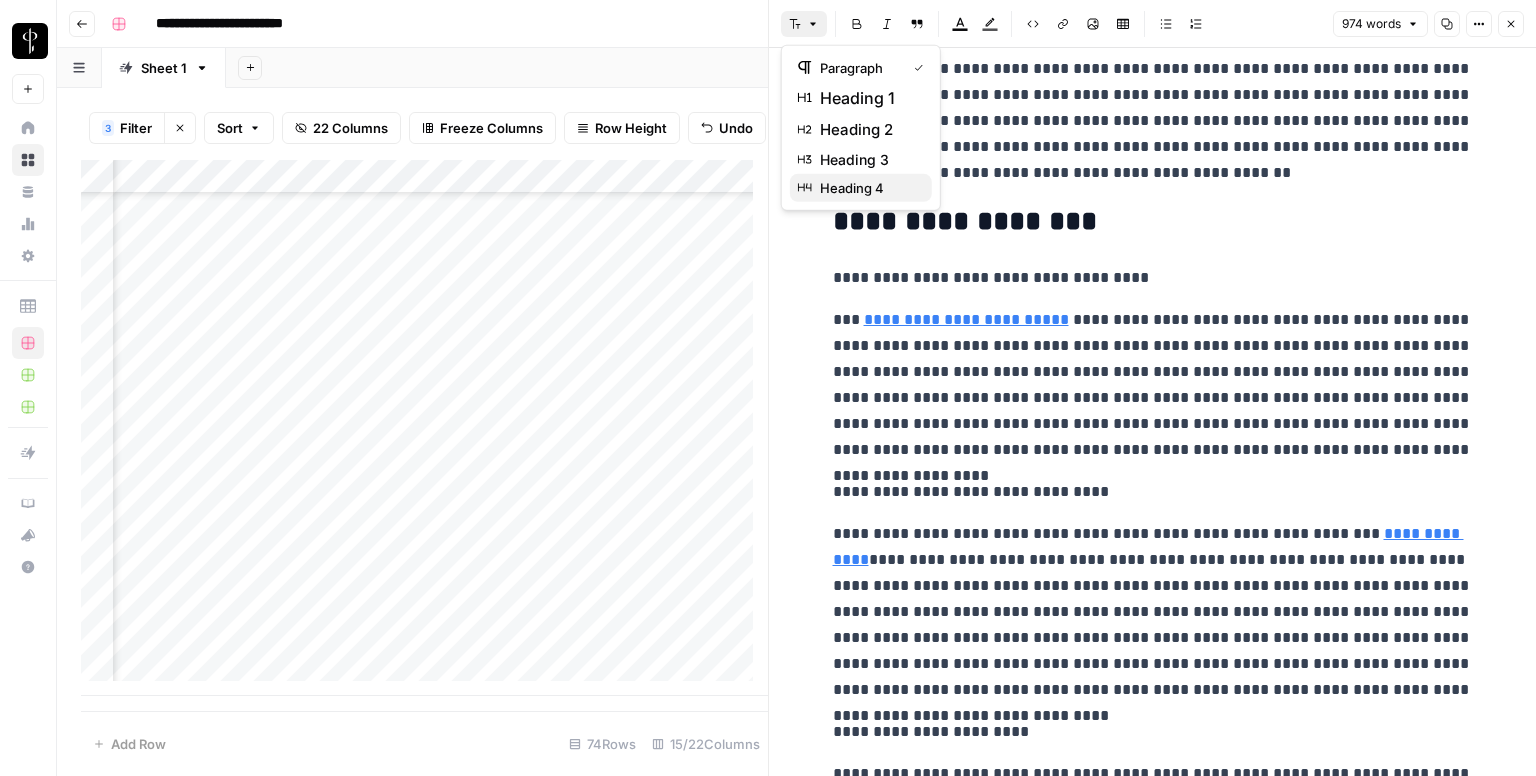 click on "heading 4" at bounding box center [861, 188] 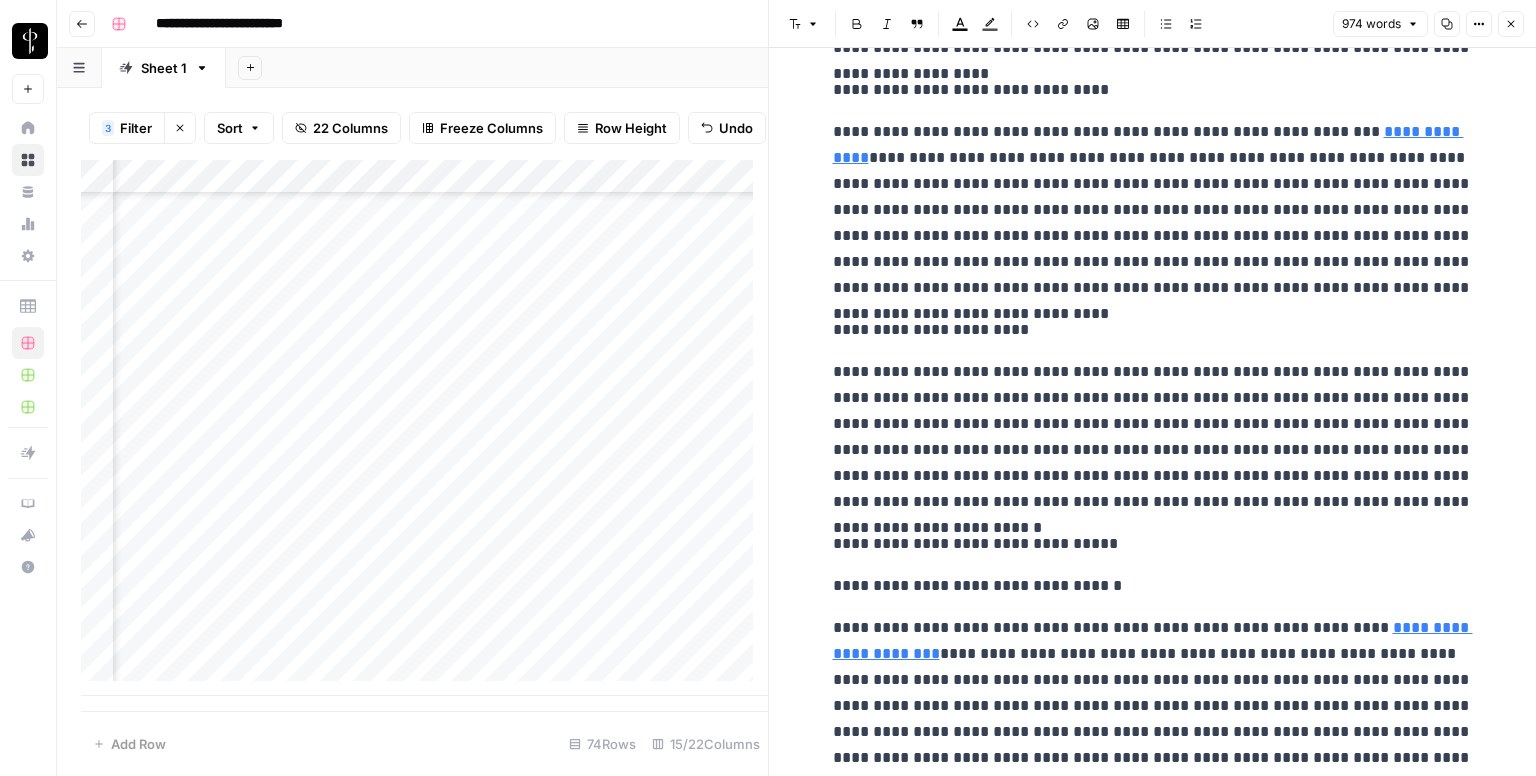 scroll, scrollTop: 400, scrollLeft: 0, axis: vertical 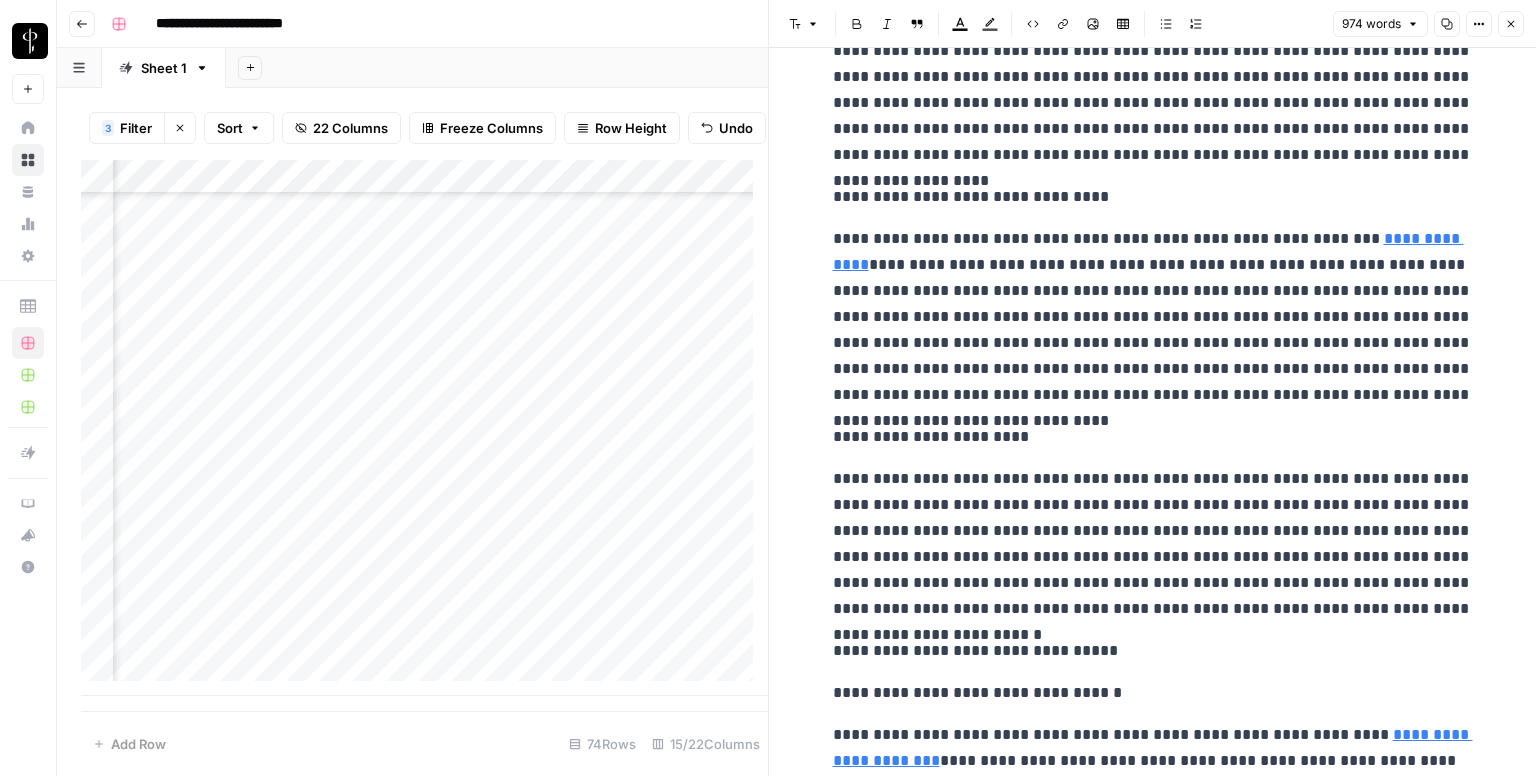 click on "**********" at bounding box center (1153, 197) 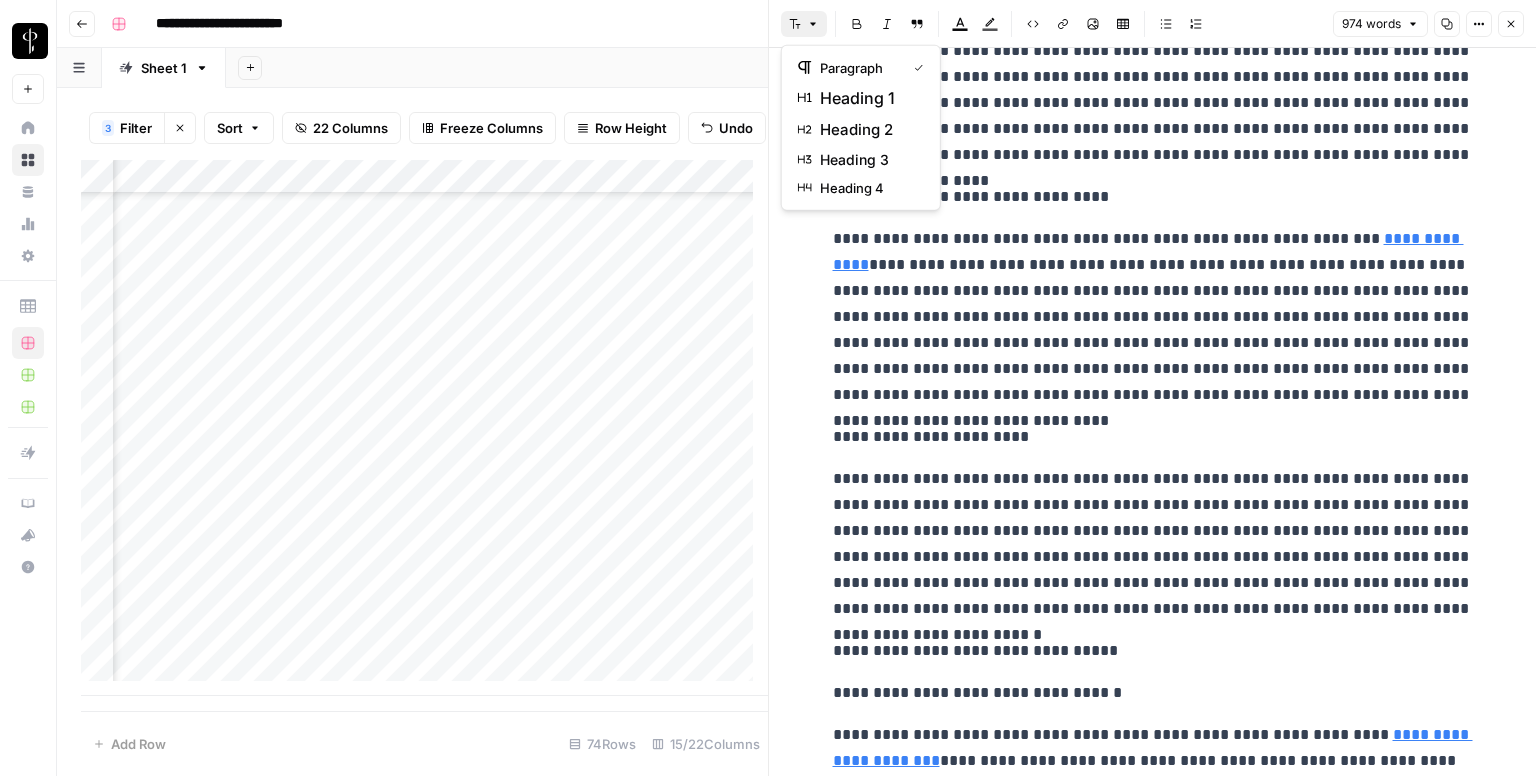 drag, startPoint x: 803, startPoint y: 30, endPoint x: 877, endPoint y: 139, distance: 131.74597 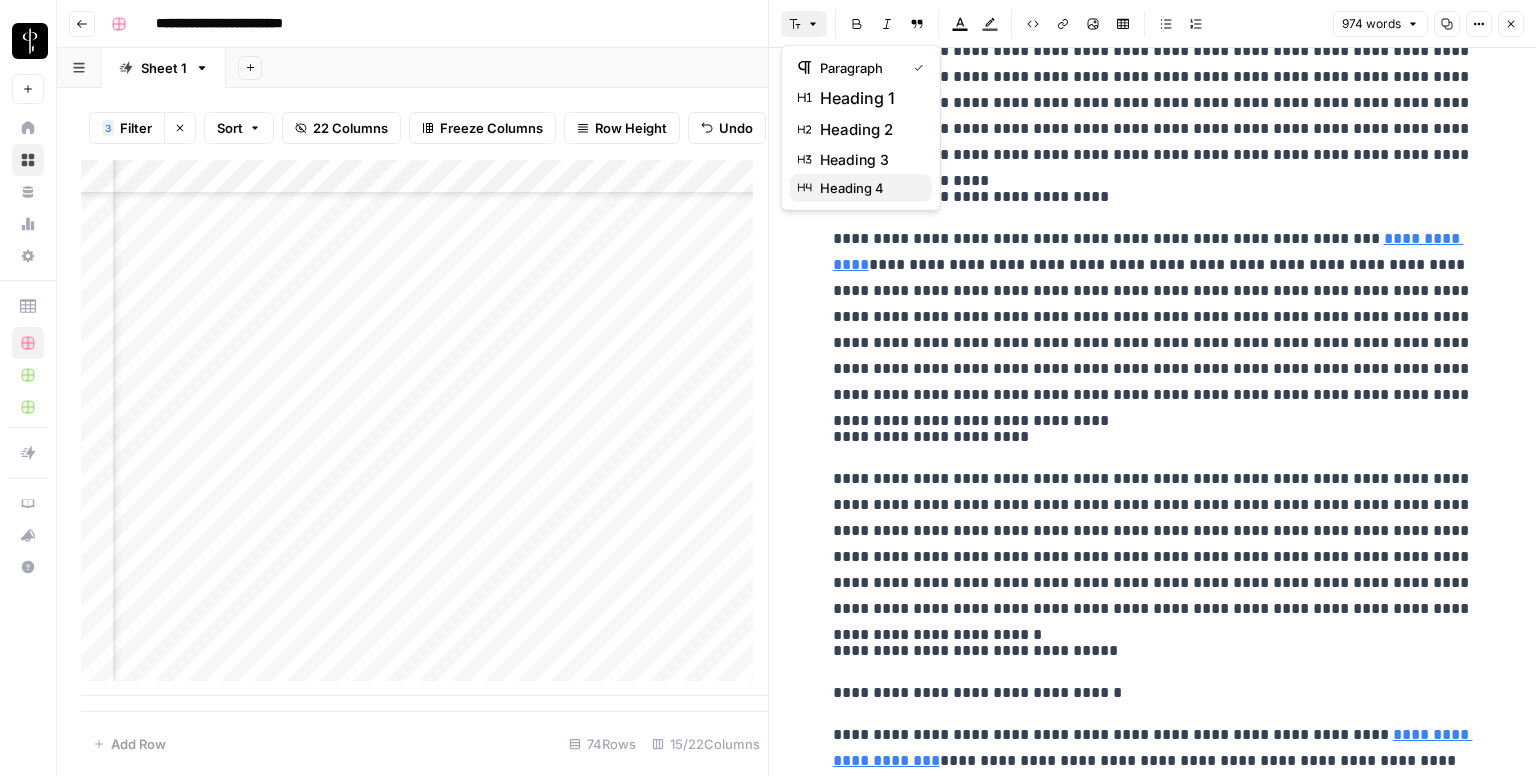 click on "heading 4" at bounding box center (868, 188) 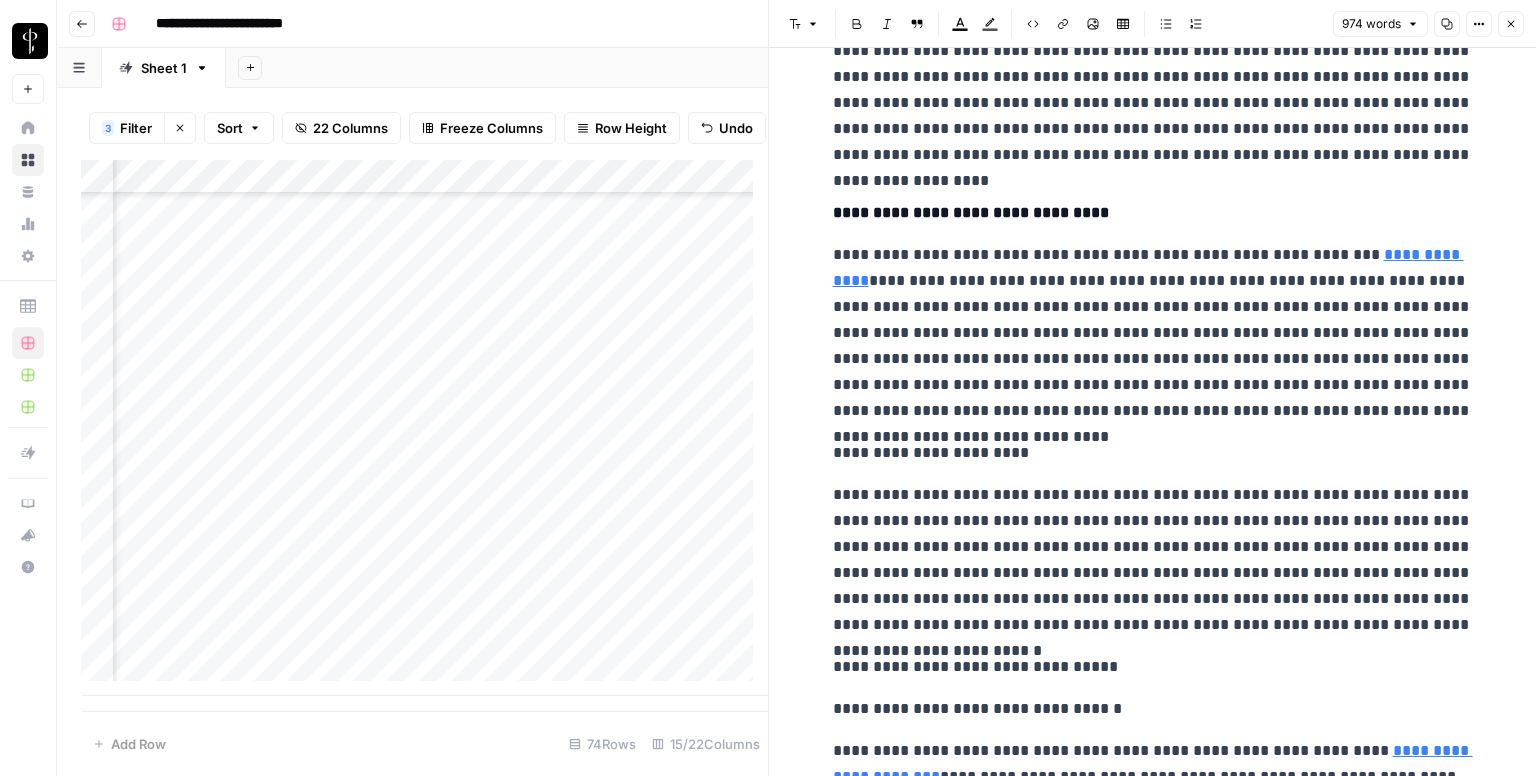 click on "**********" at bounding box center (1153, 453) 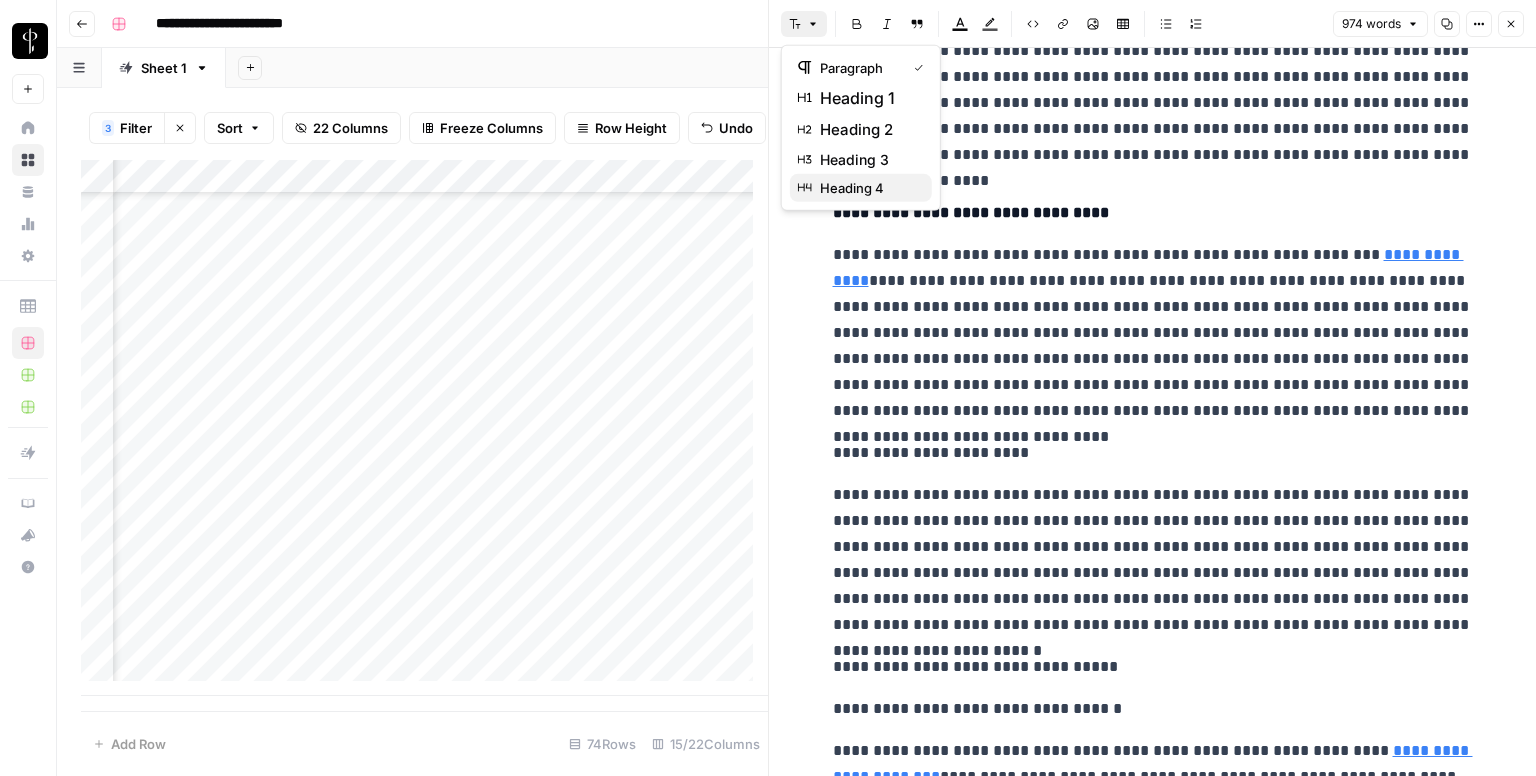 click on "heading 4" at bounding box center [868, 188] 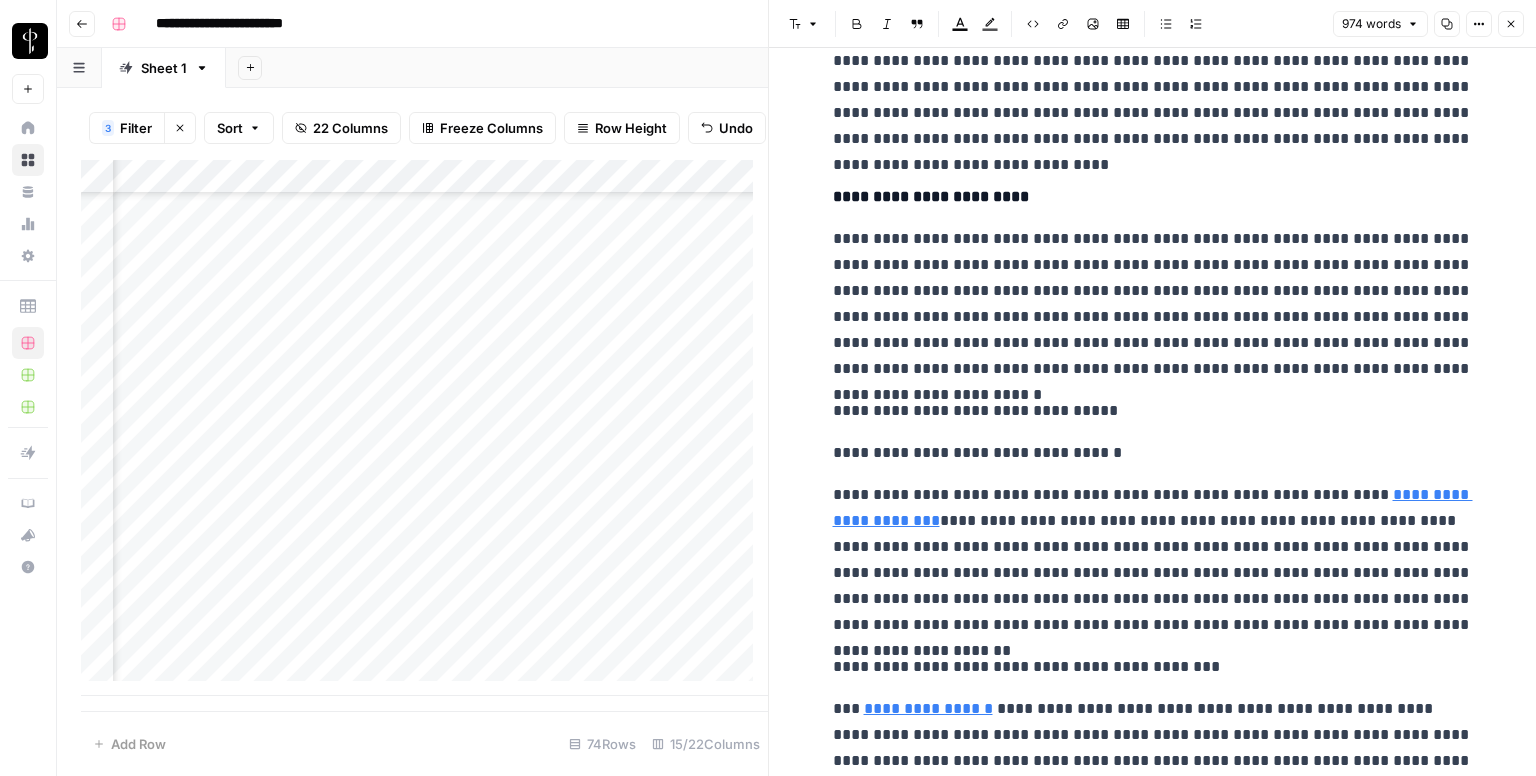 scroll, scrollTop: 700, scrollLeft: 0, axis: vertical 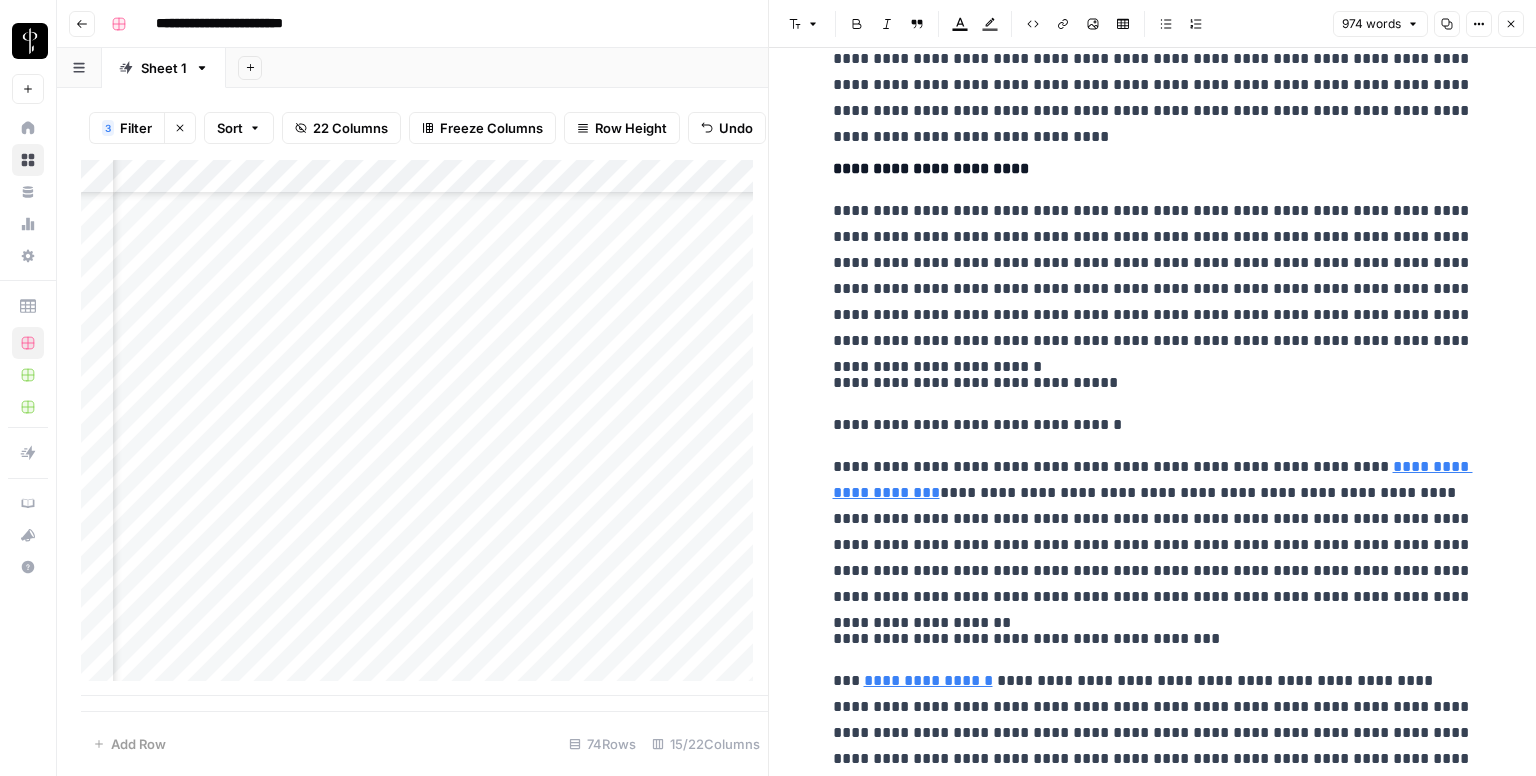 click on "**********" at bounding box center (1153, 383) 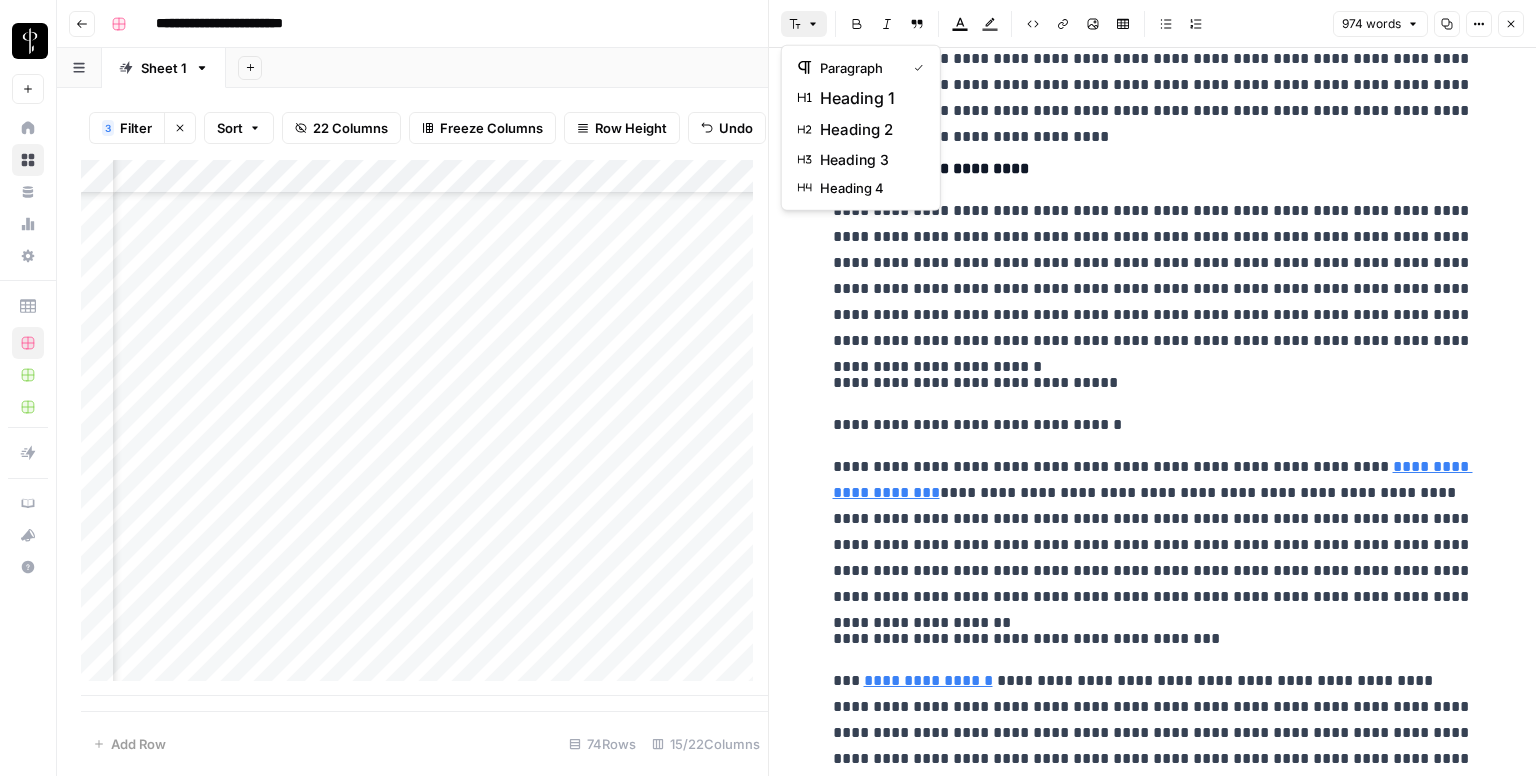 click 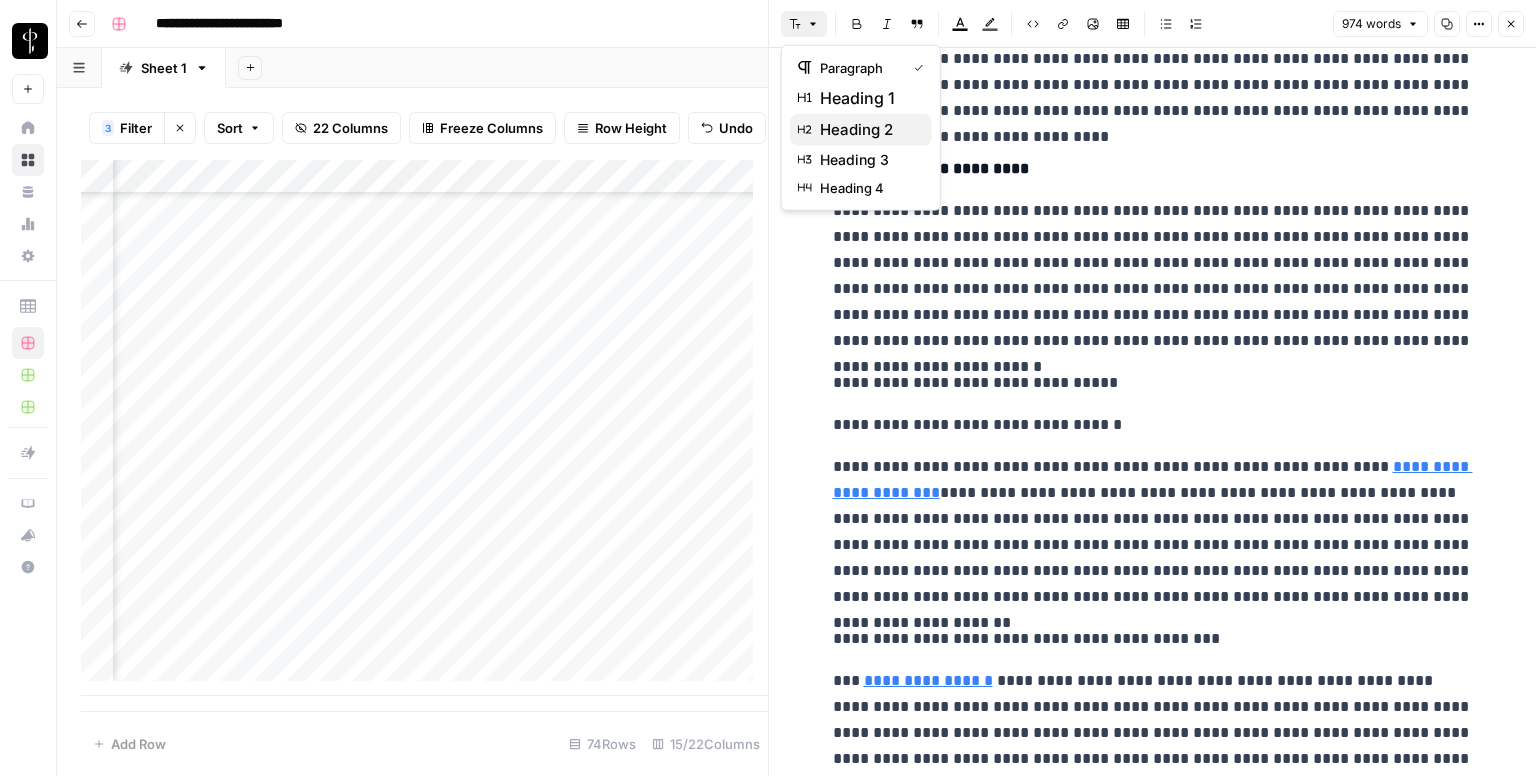 click on "heading 2" at bounding box center (868, 130) 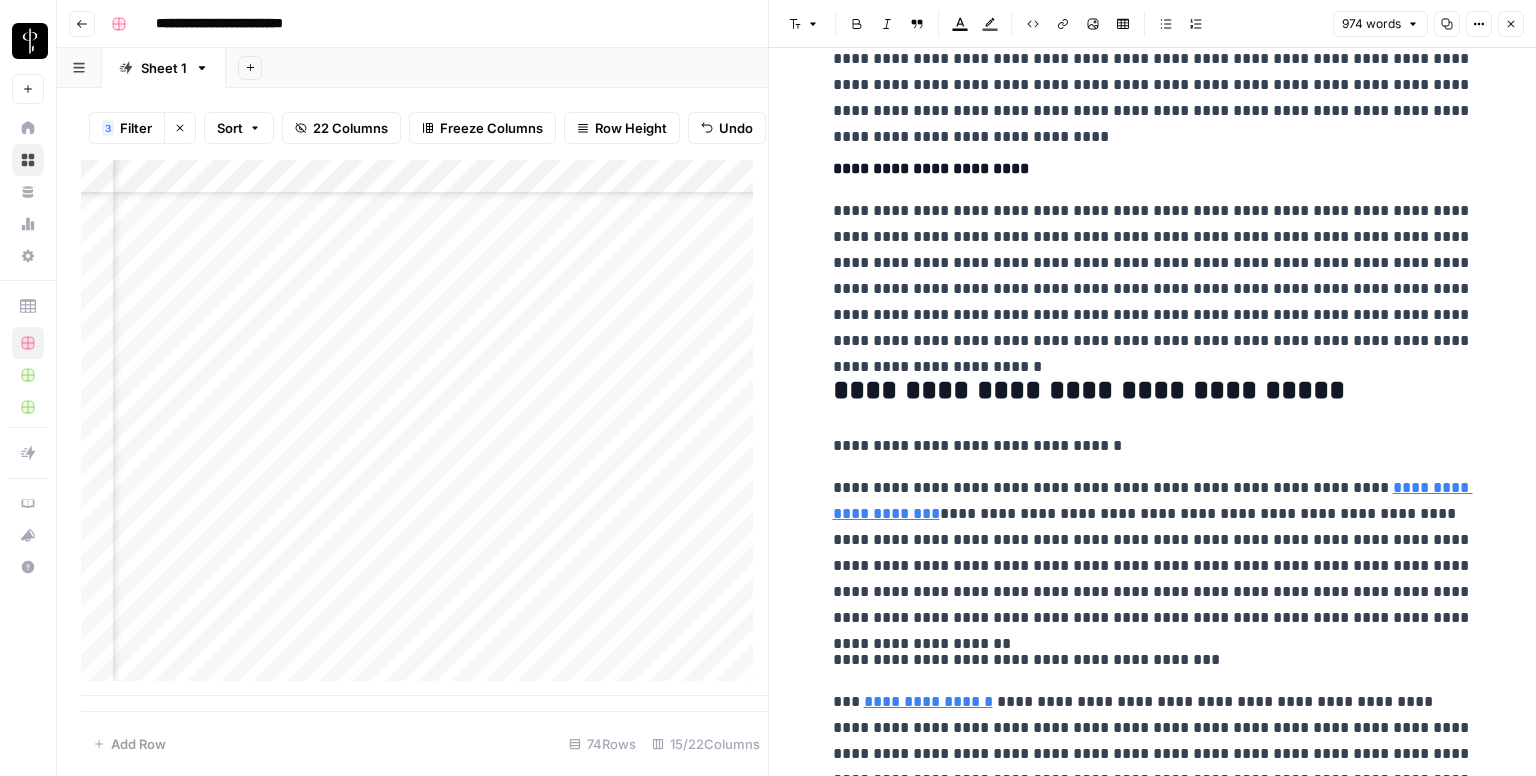 click on "**********" at bounding box center (1153, 446) 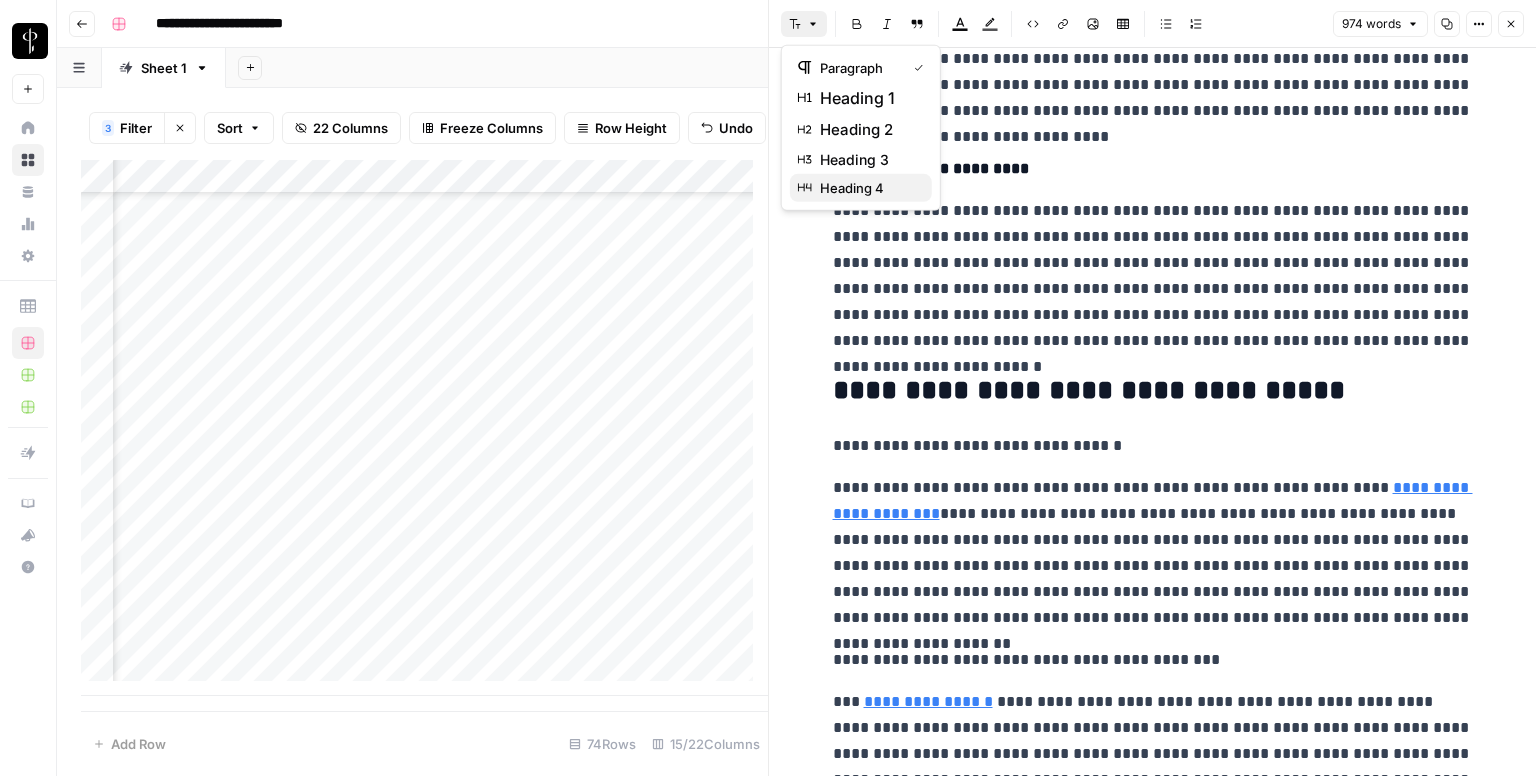 click on "heading 4" at bounding box center [868, 188] 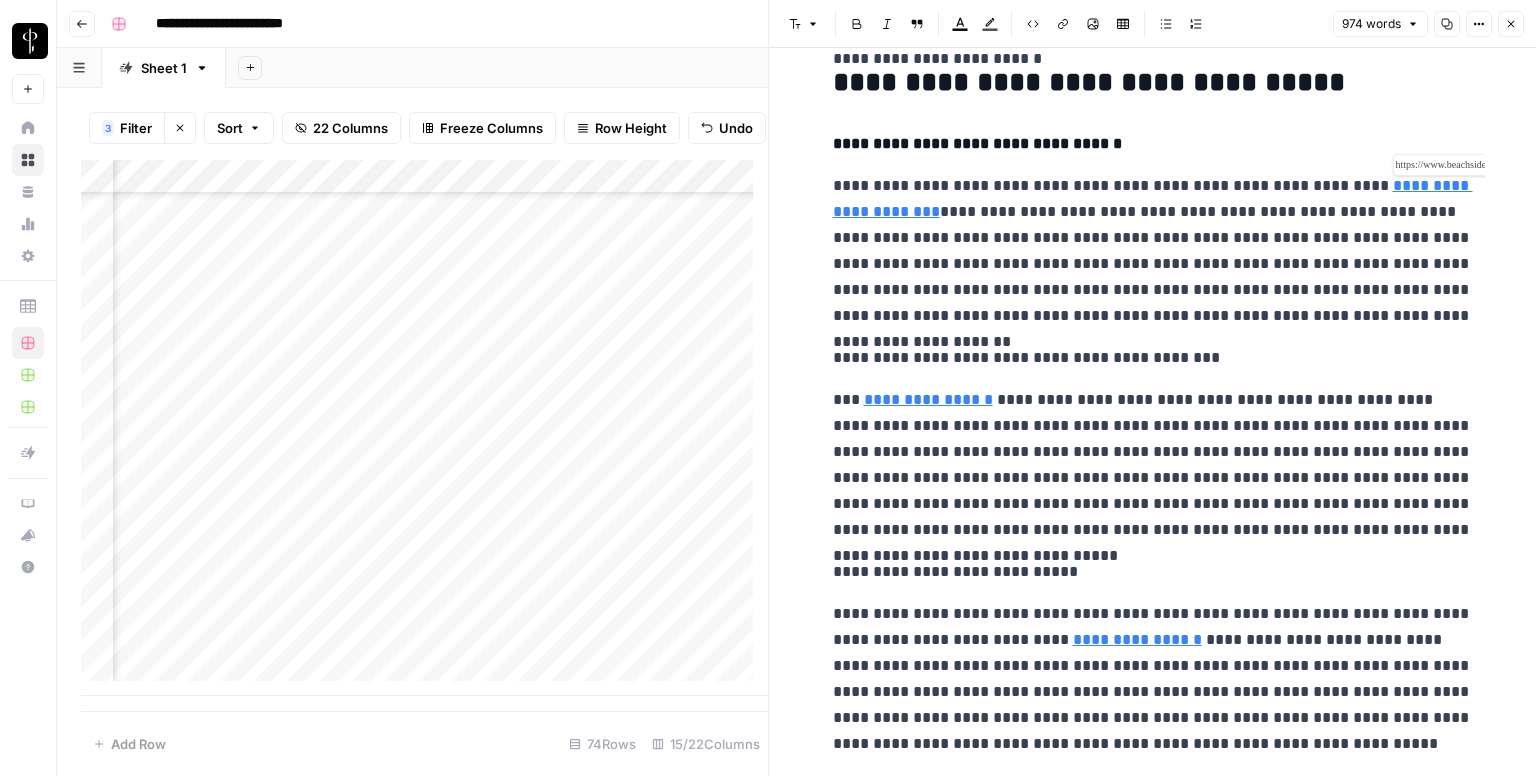 scroll, scrollTop: 1100, scrollLeft: 0, axis: vertical 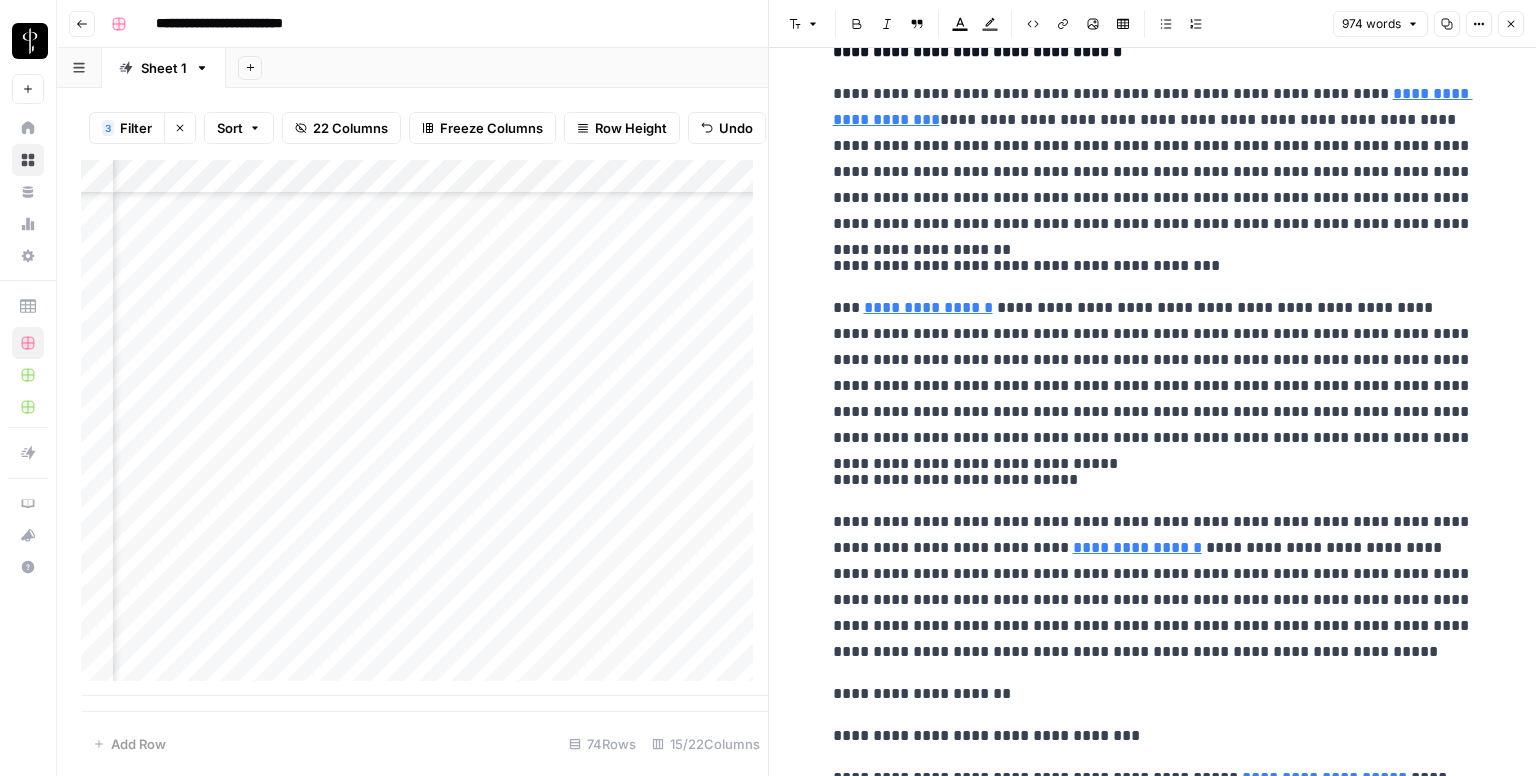 click on "**********" at bounding box center (1153, 159) 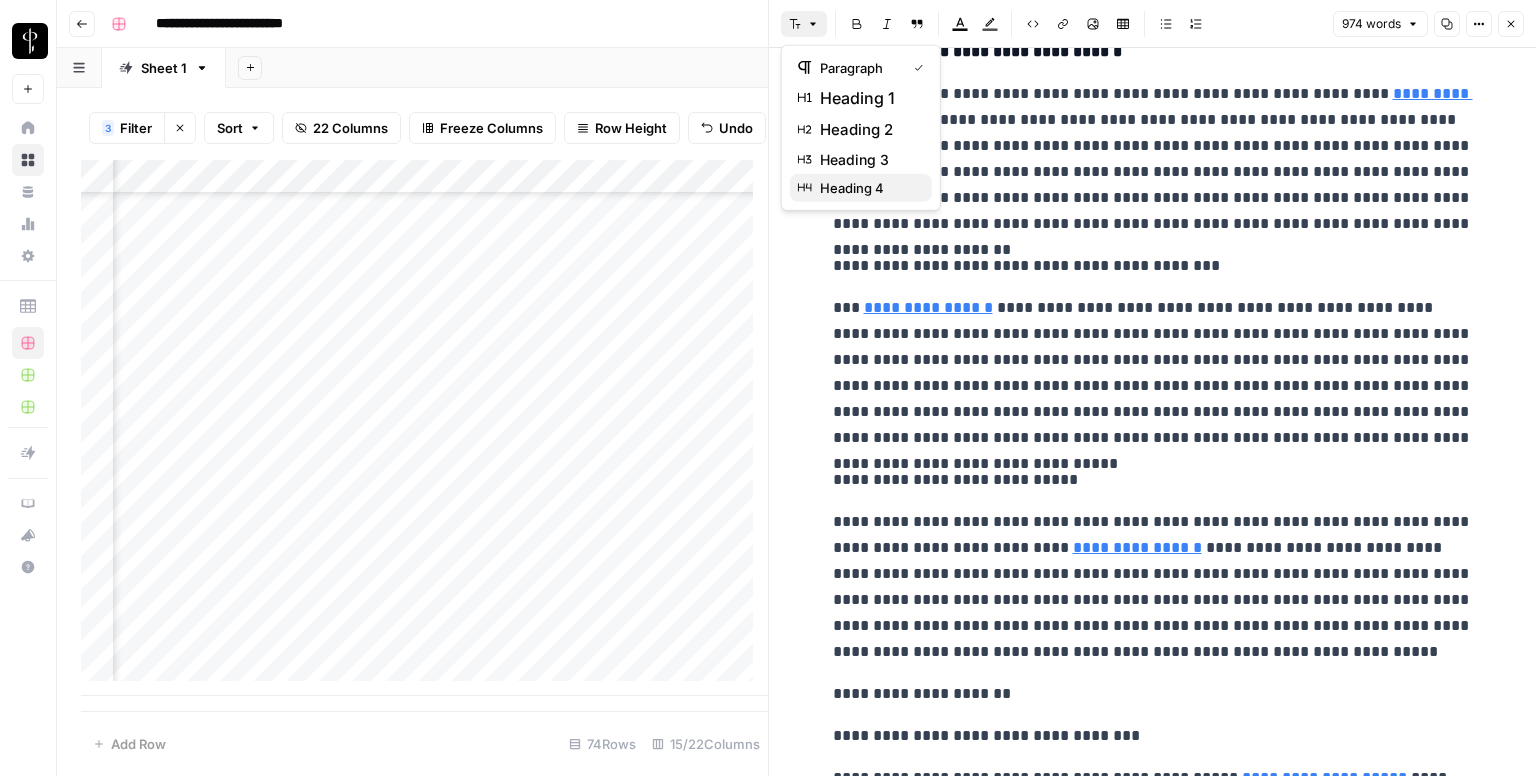 click on "heading 4" at bounding box center [868, 188] 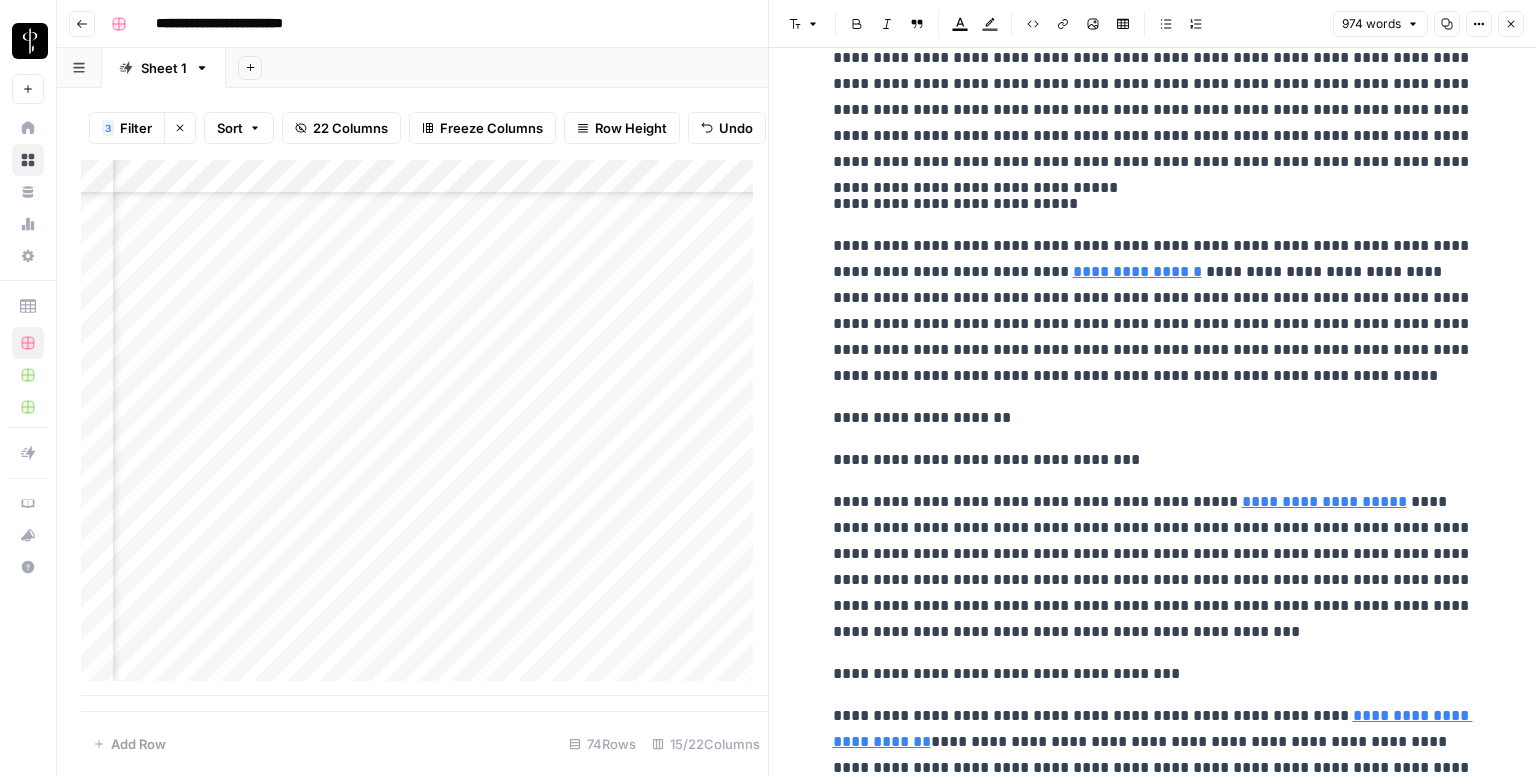 scroll, scrollTop: 1400, scrollLeft: 0, axis: vertical 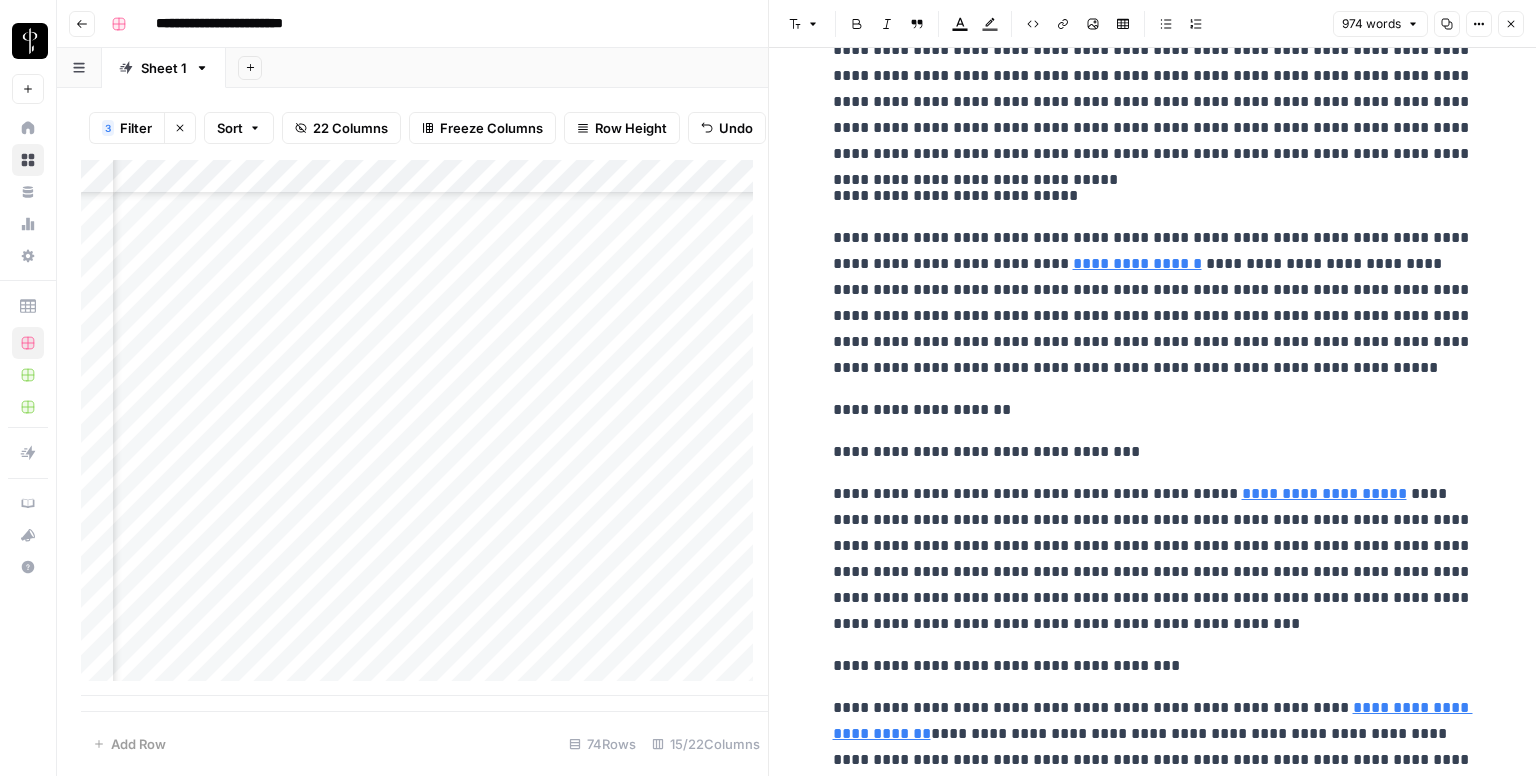 drag, startPoint x: 925, startPoint y: 197, endPoint x: 820, endPoint y: 119, distance: 130.80138 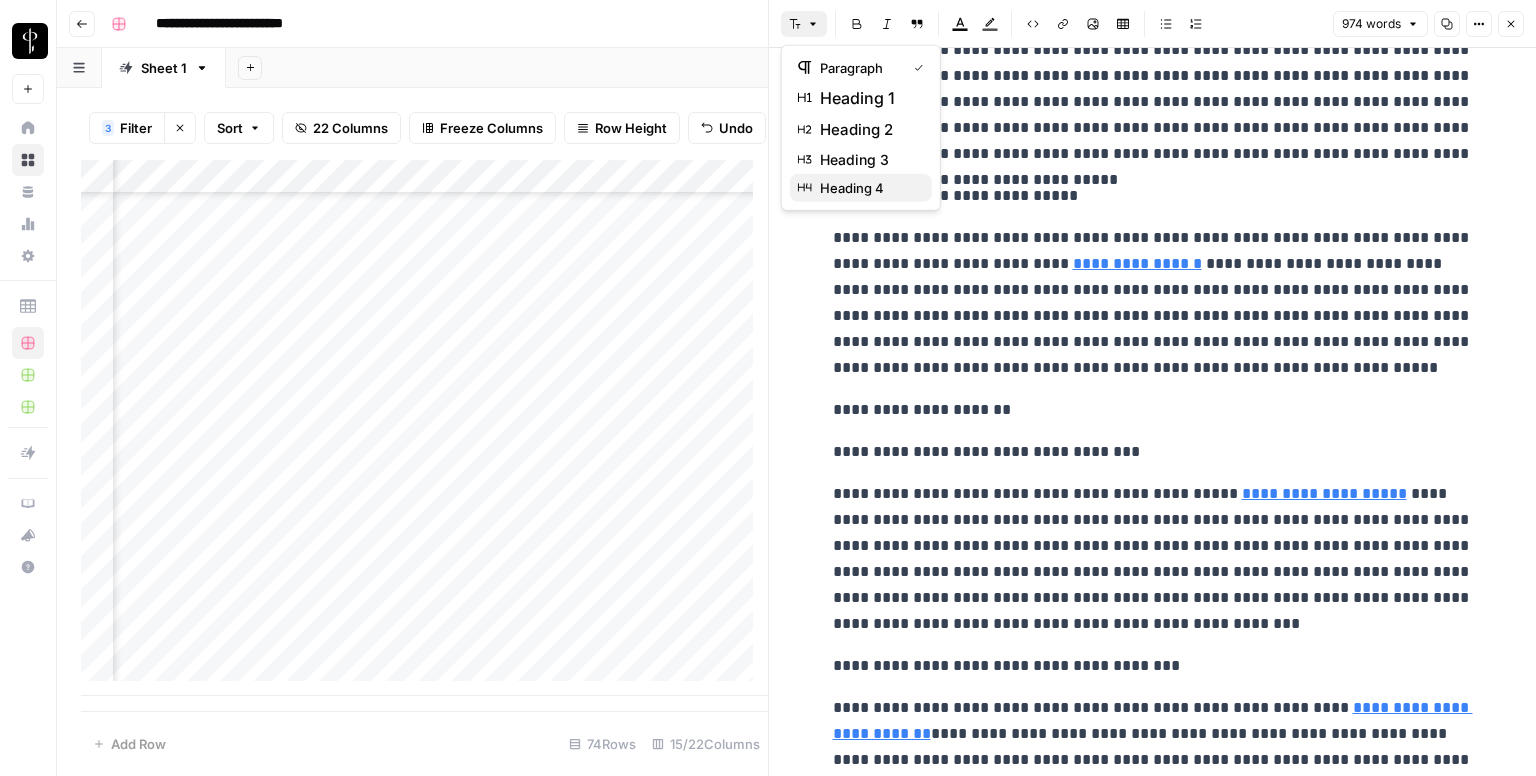 click on "heading 4" at bounding box center (868, 188) 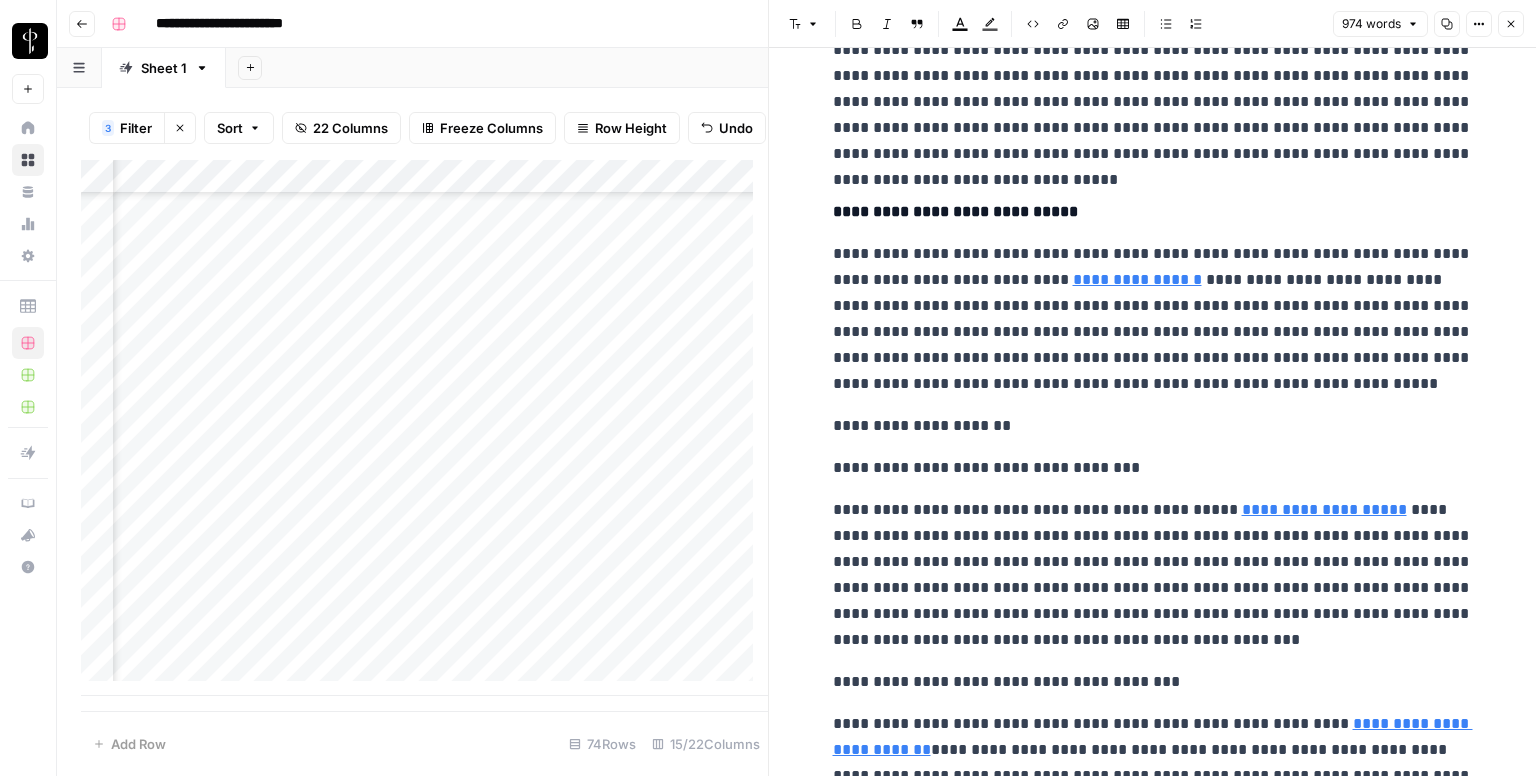 click on "**********" at bounding box center [1153, 426] 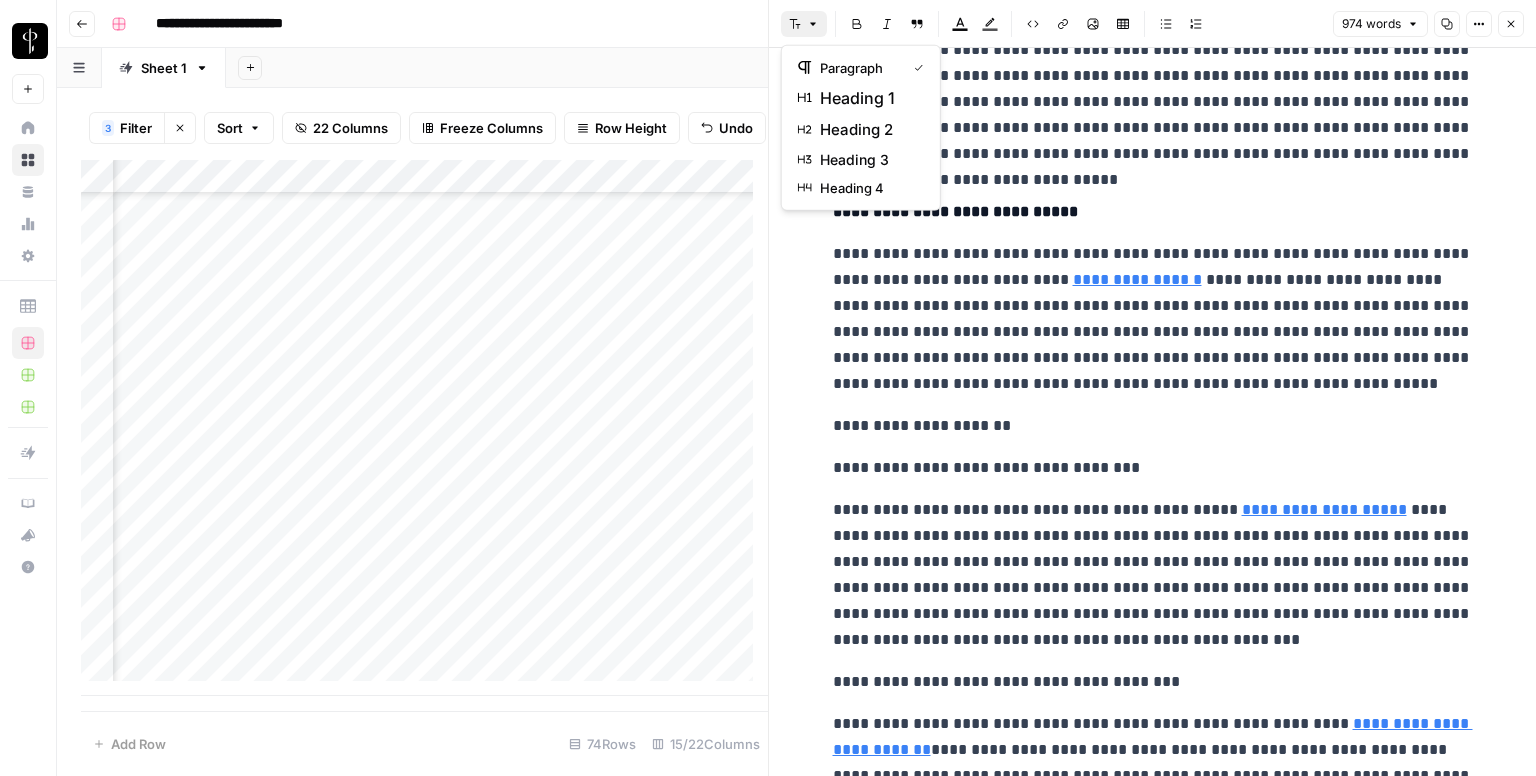 click on "Font style" at bounding box center (804, 24) 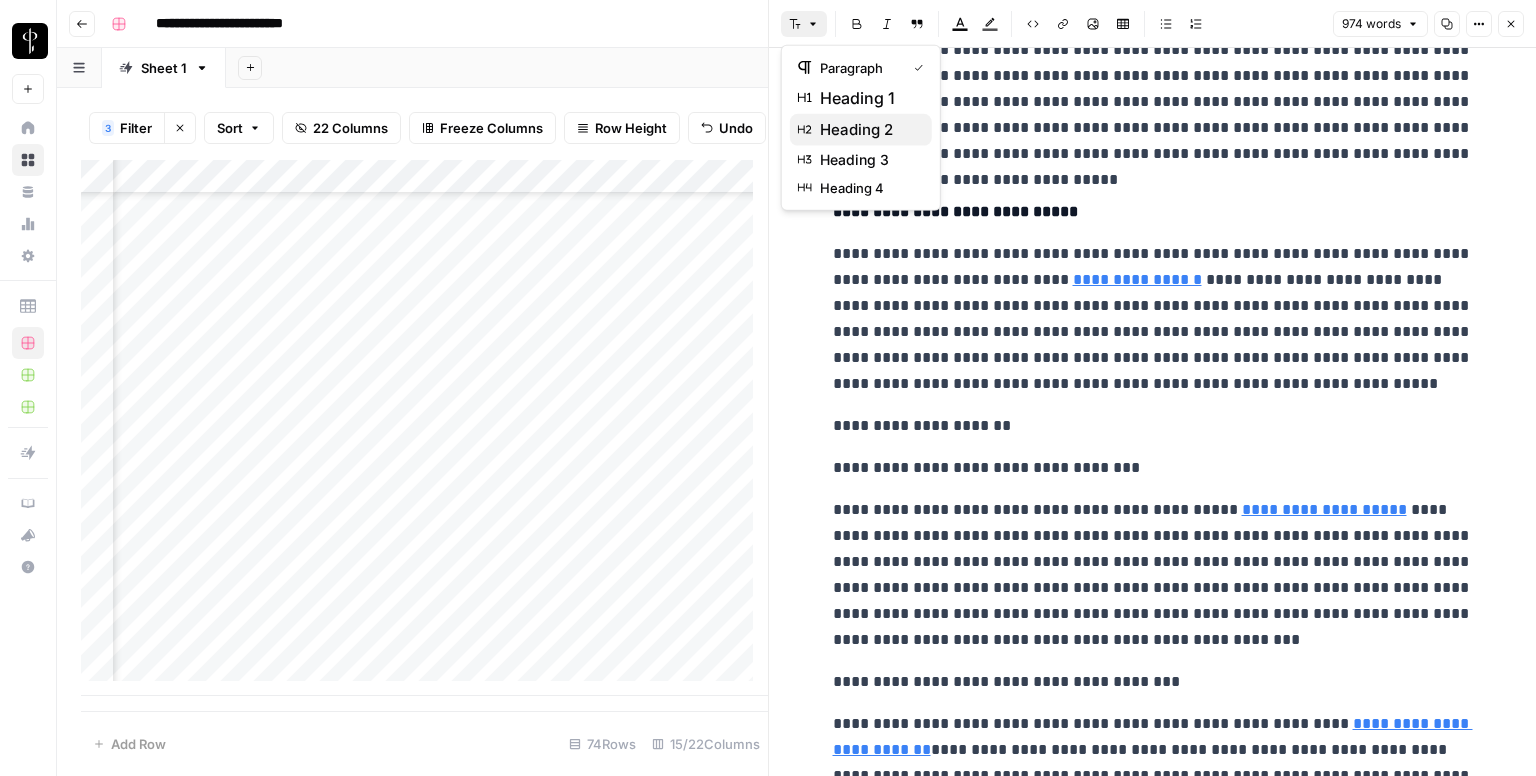 click on "heading 2" at bounding box center [868, 130] 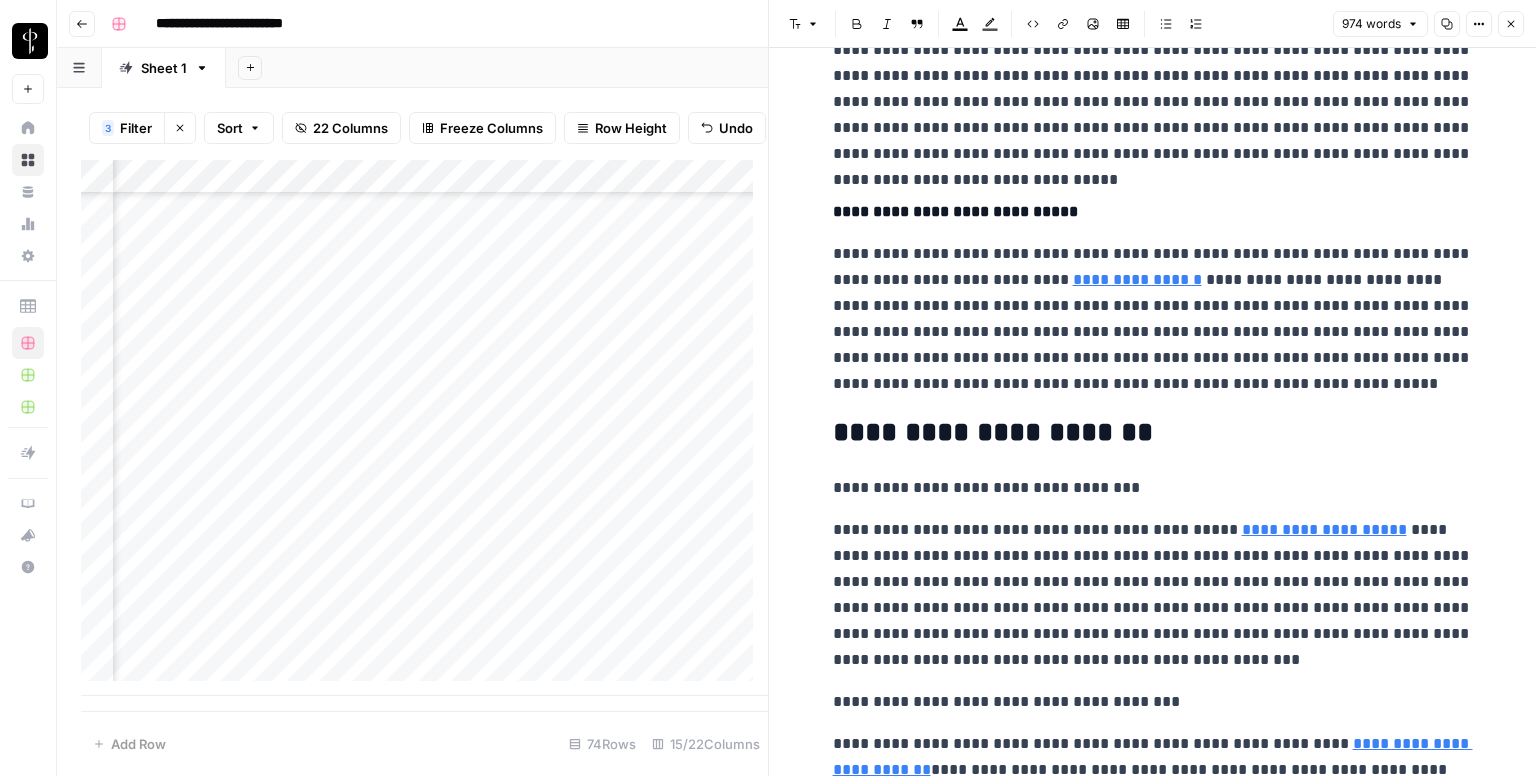 click on "**********" at bounding box center [1153, 51] 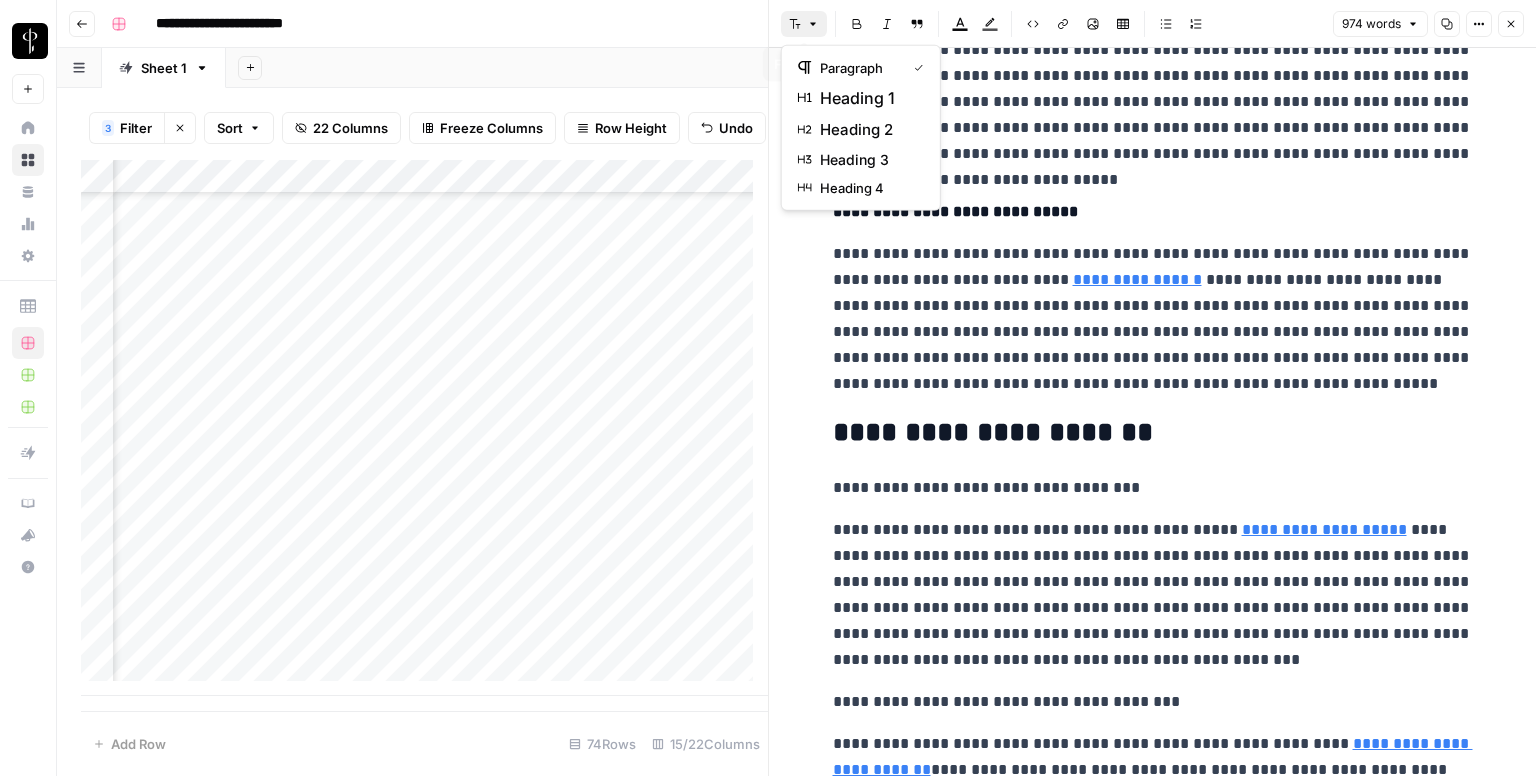 click on "Font style" at bounding box center (804, 24) 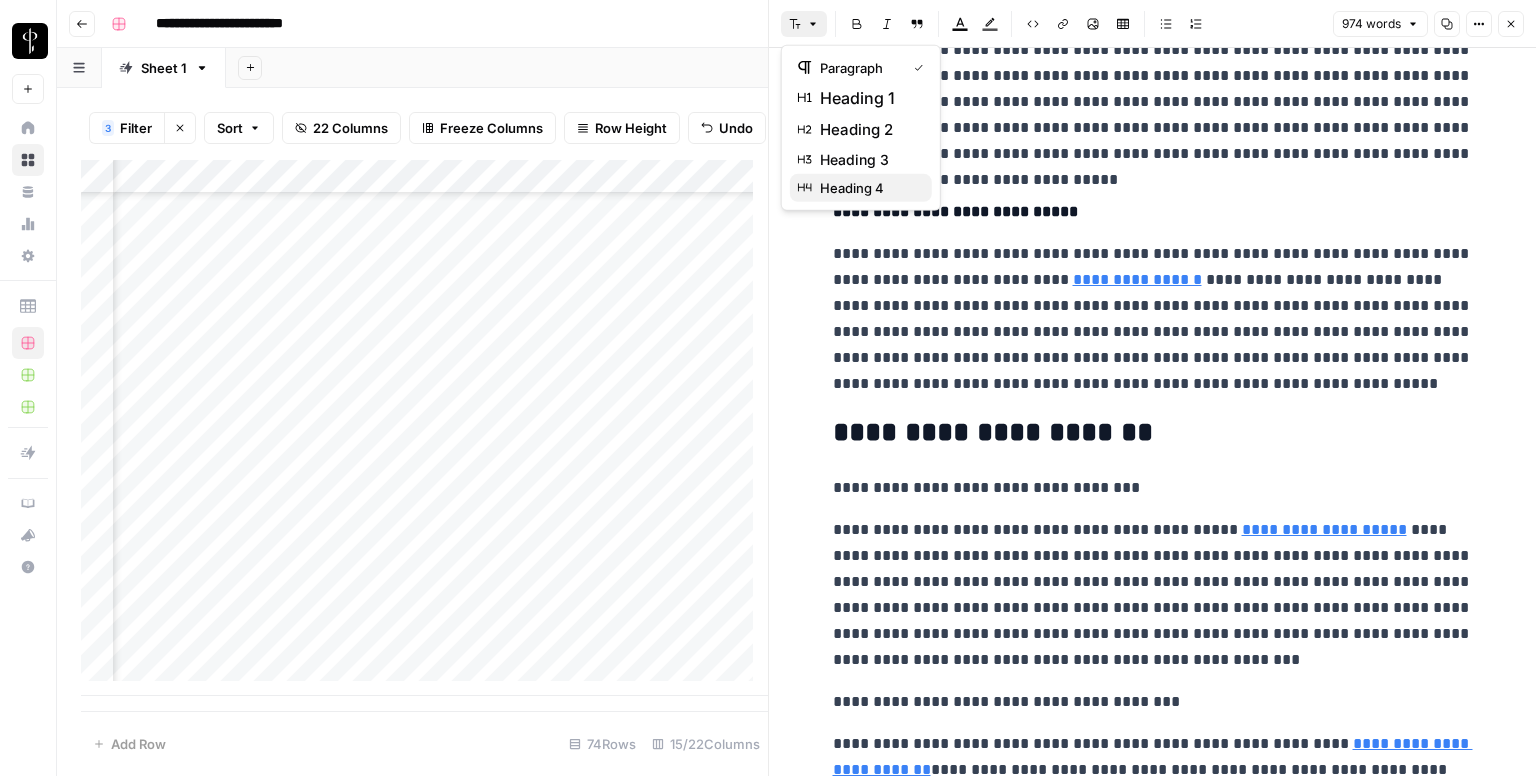 click on "heading 4" at bounding box center [868, 188] 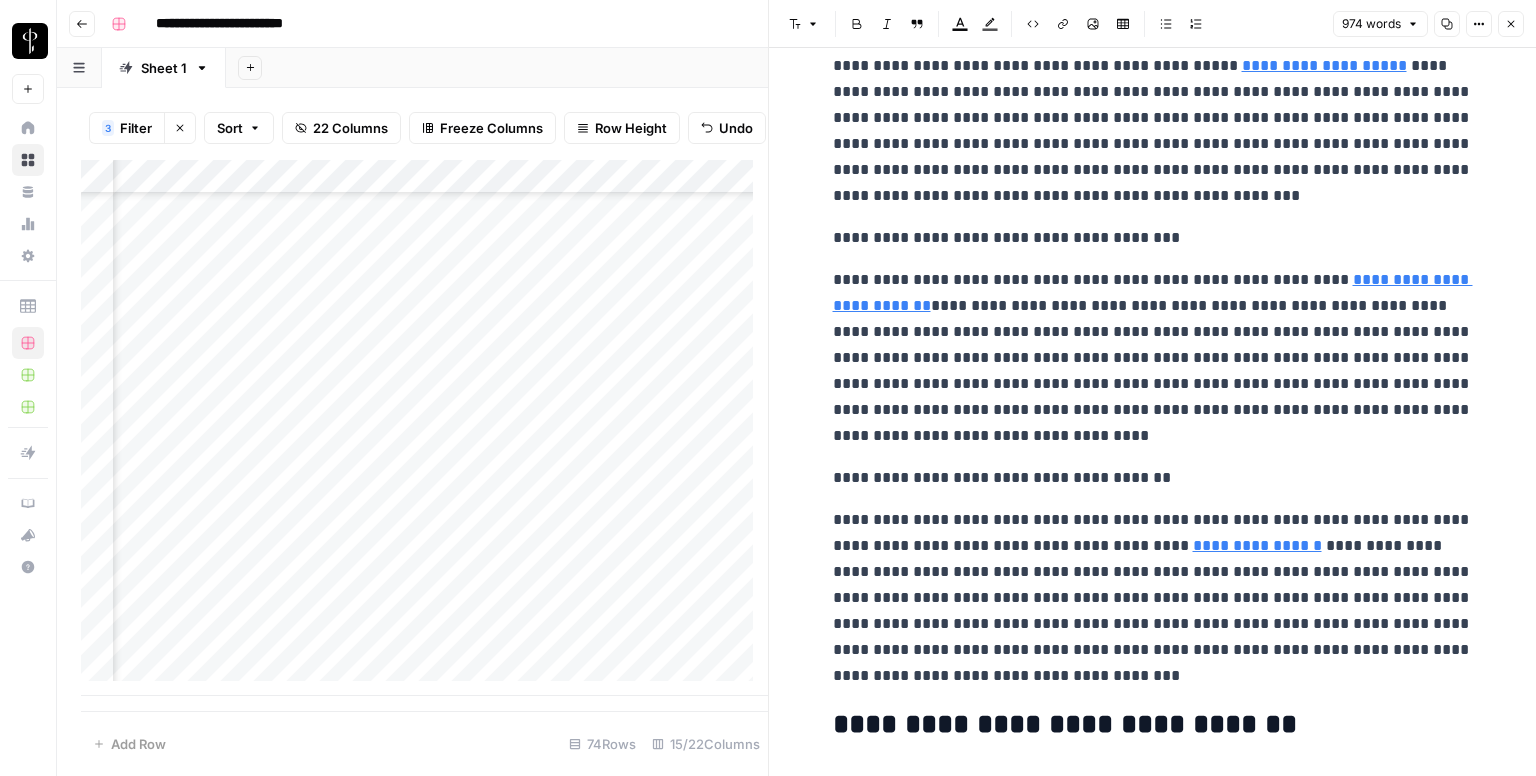 scroll, scrollTop: 1852, scrollLeft: 0, axis: vertical 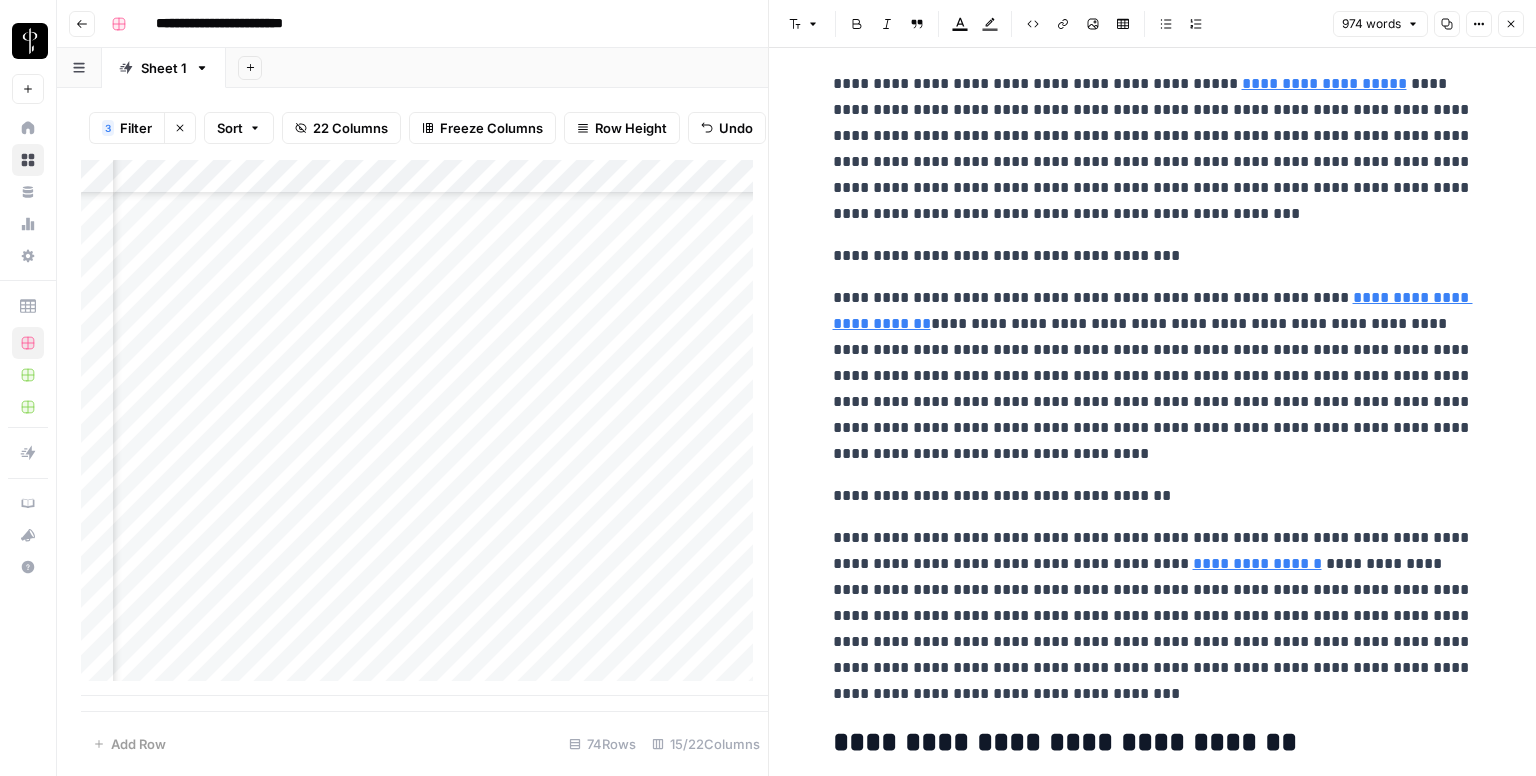 click on "**********" at bounding box center [1153, 256] 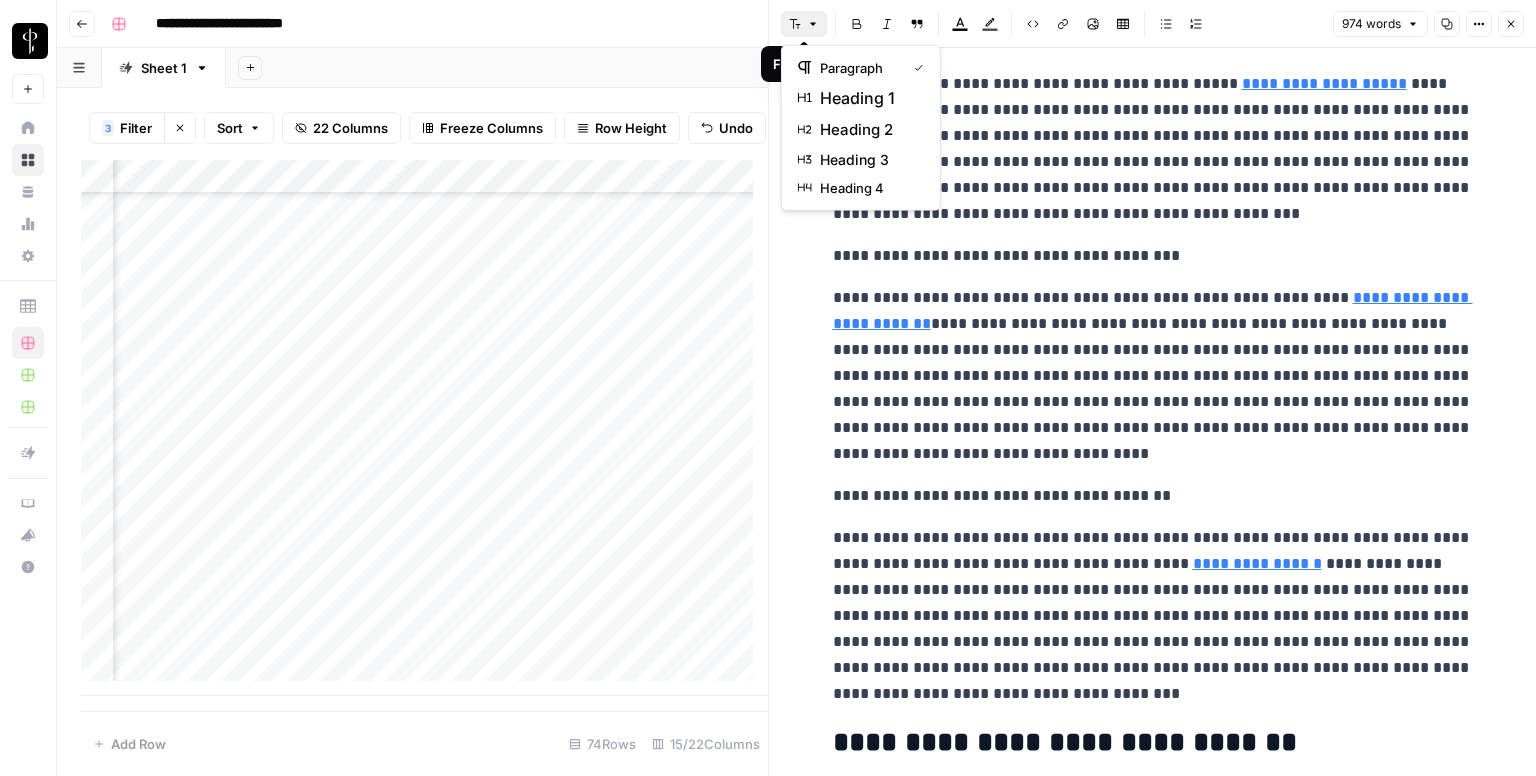 click on "Font style" at bounding box center (804, 24) 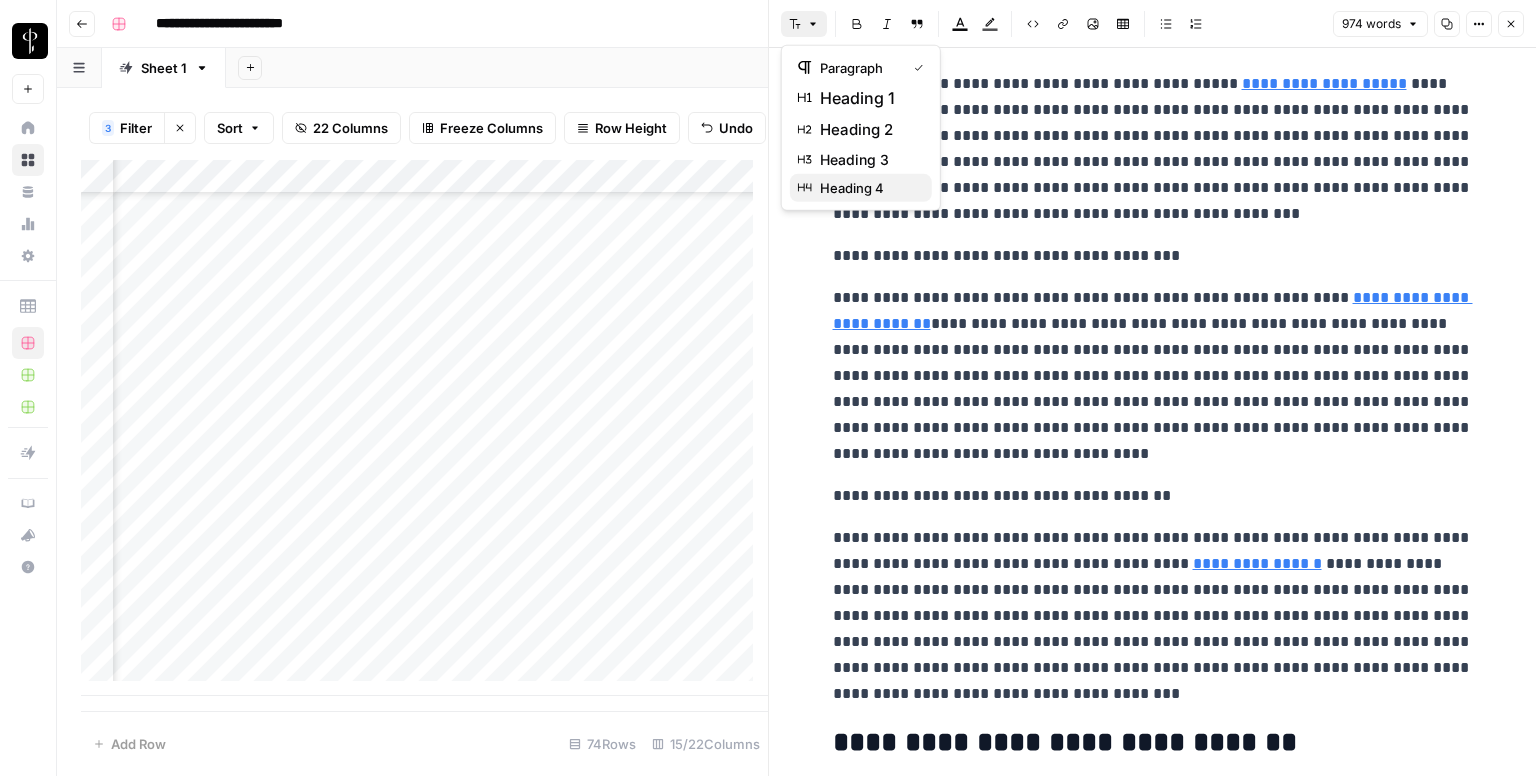 click on "heading 4" at bounding box center [868, 188] 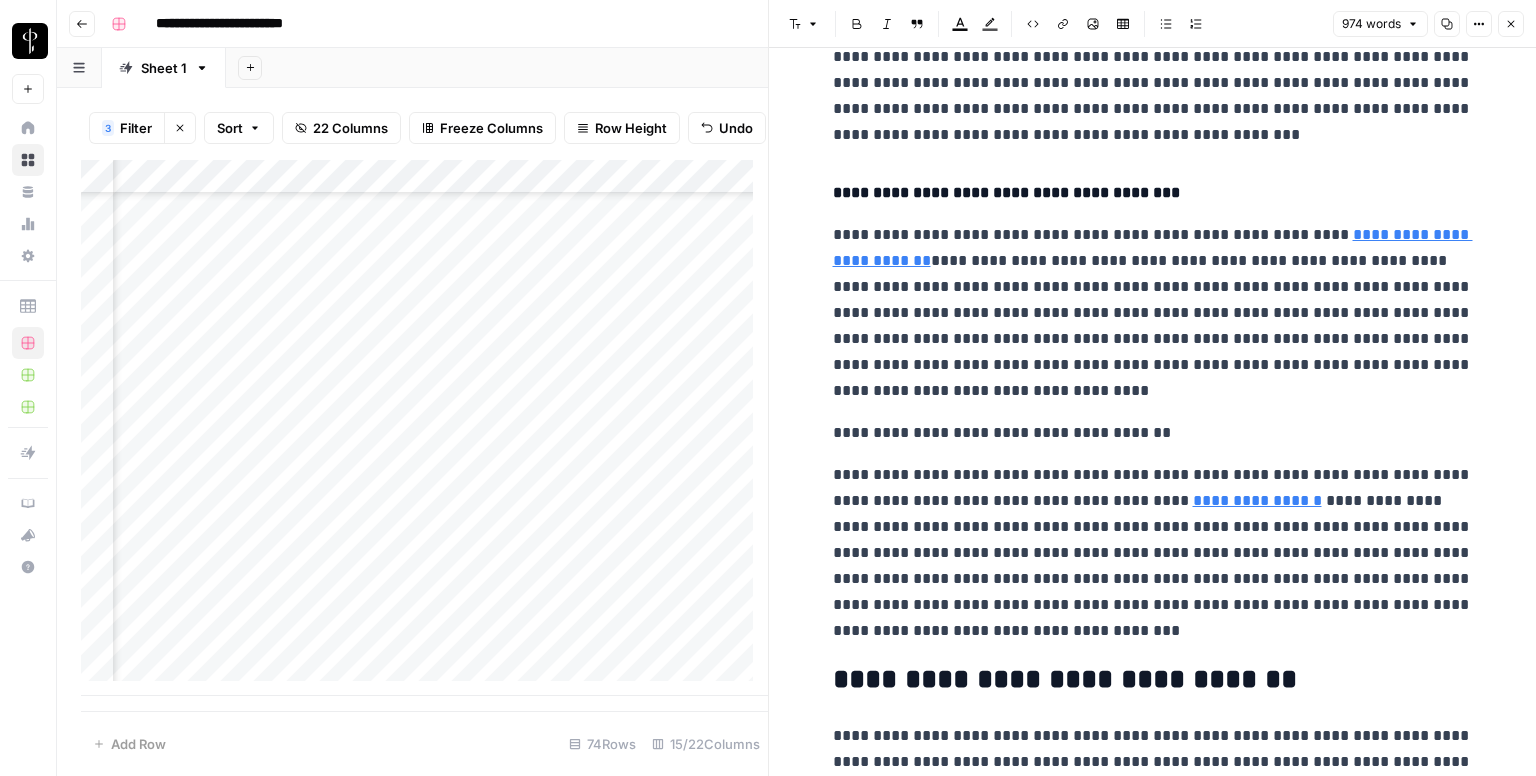 scroll, scrollTop: 2052, scrollLeft: 0, axis: vertical 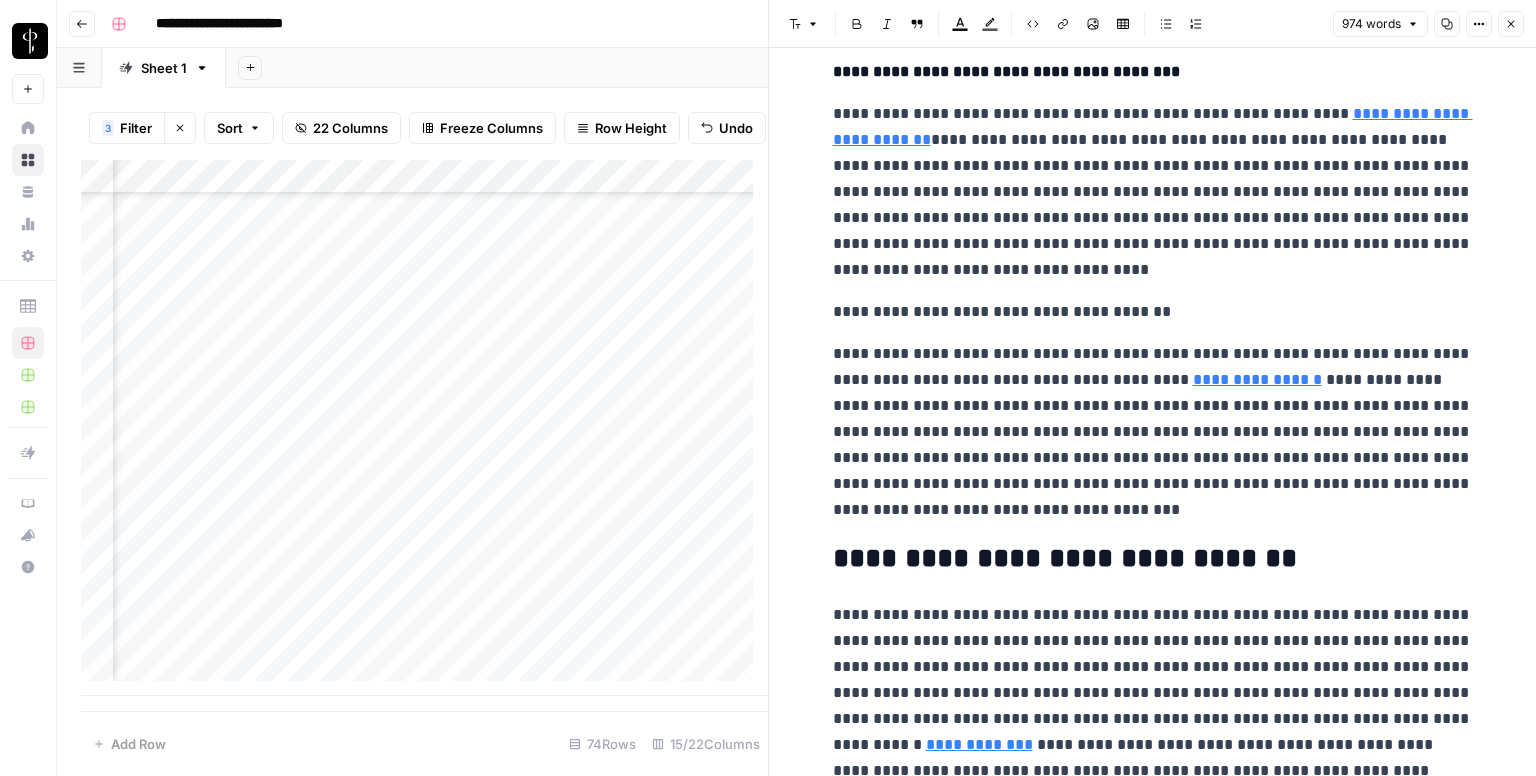 click on "**********" at bounding box center (1153, 312) 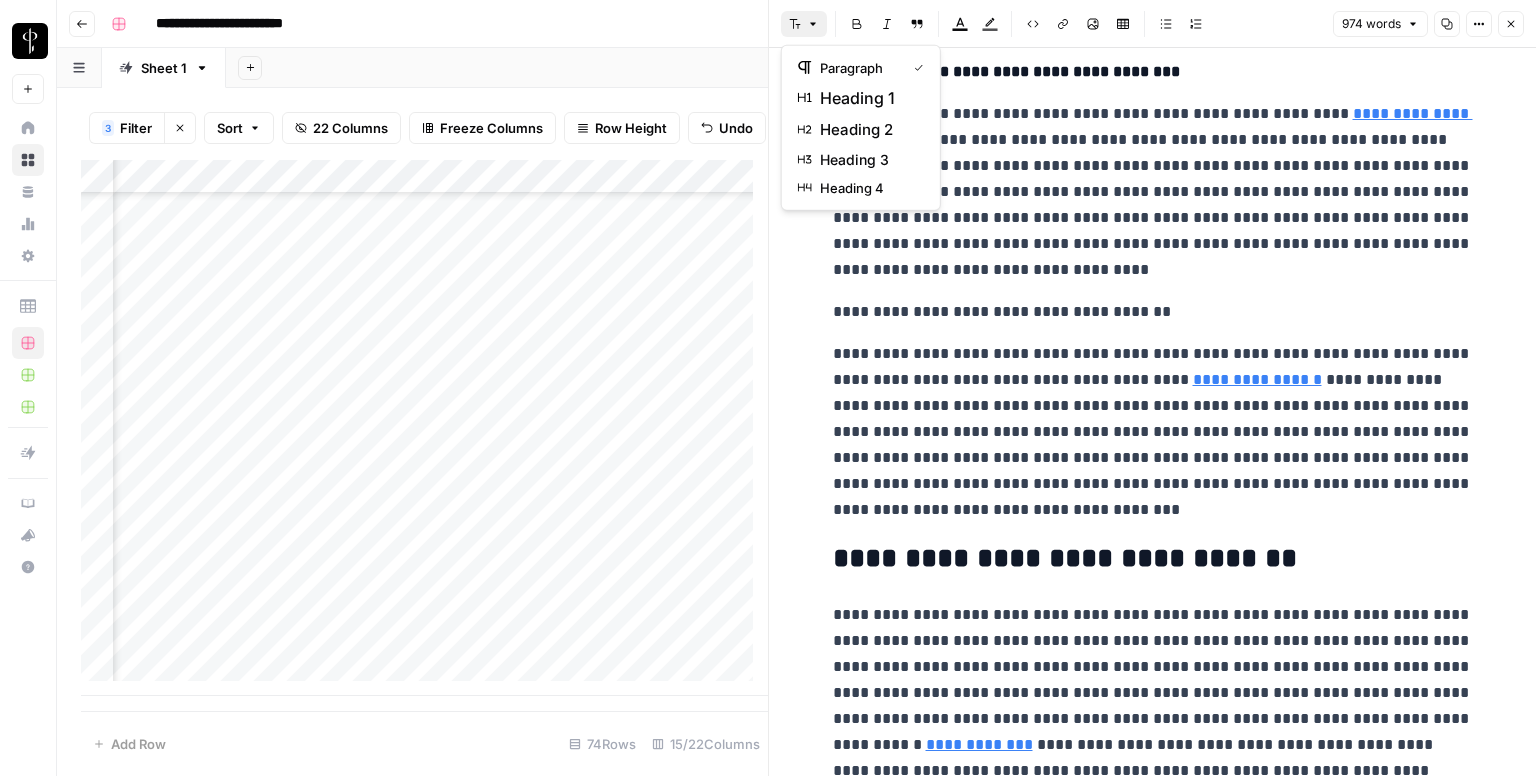 click on "Font style" at bounding box center (804, 24) 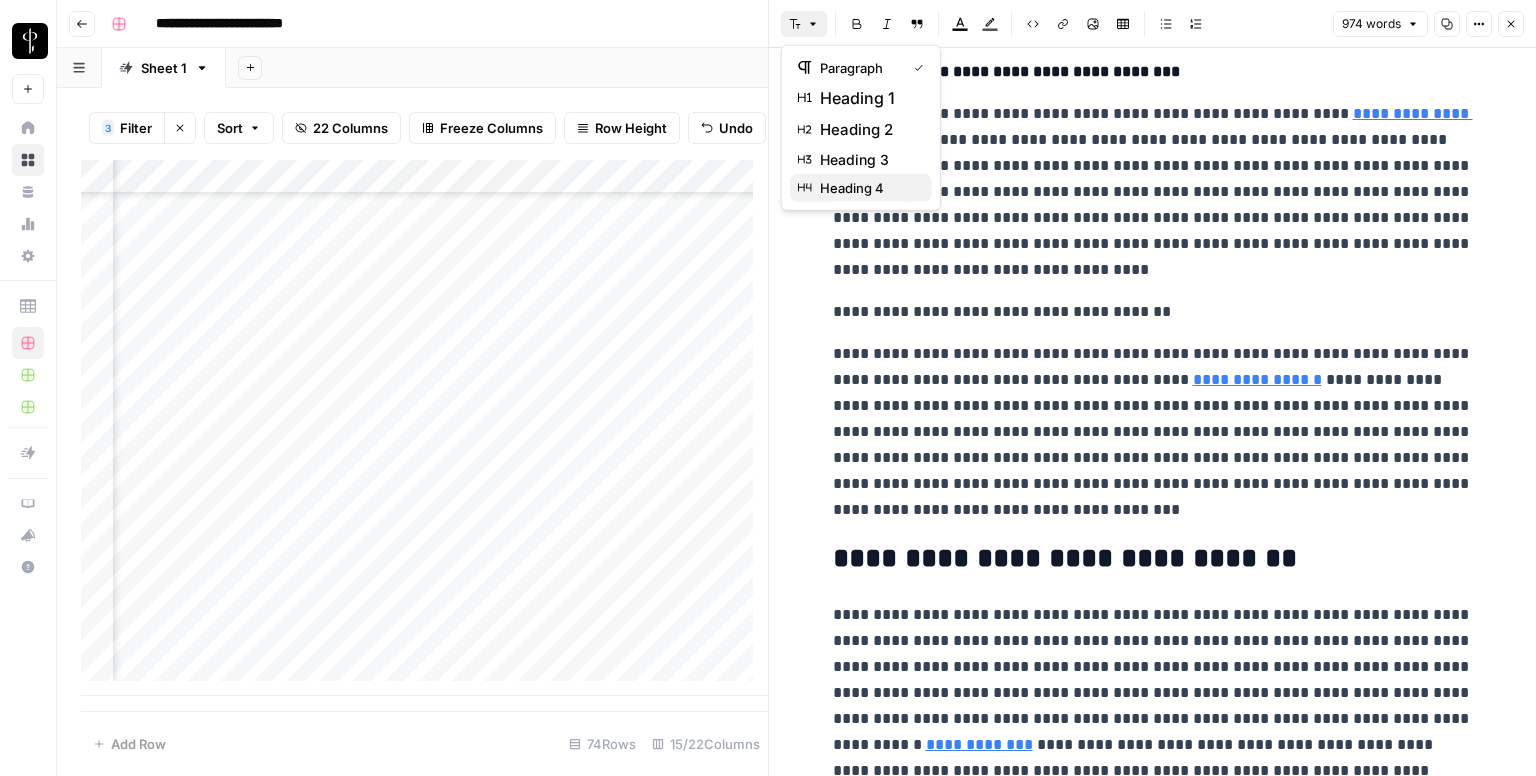 click on "heading 4" at bounding box center [868, 188] 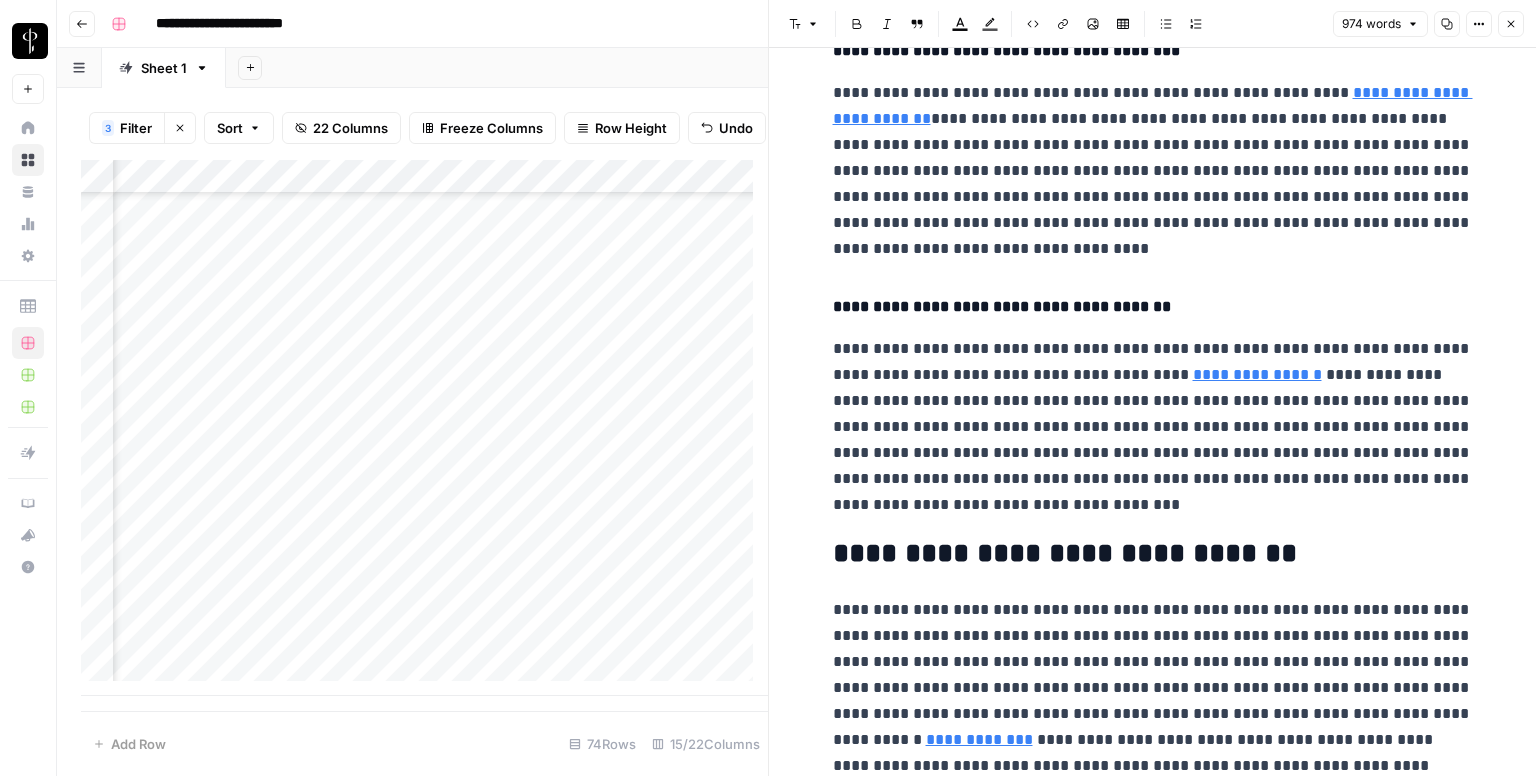 scroll, scrollTop: 2084, scrollLeft: 0, axis: vertical 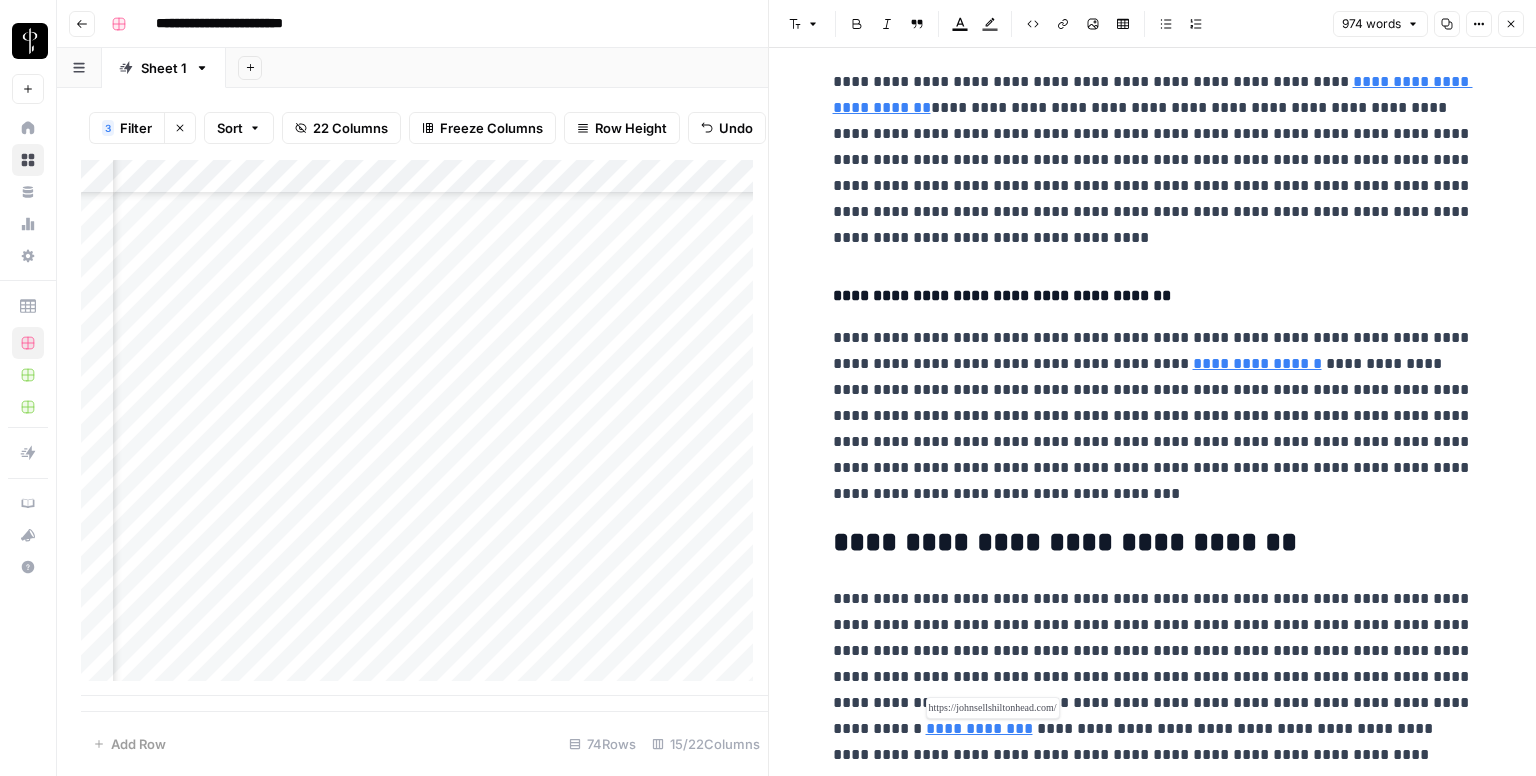 click on "**********" at bounding box center [979, 728] 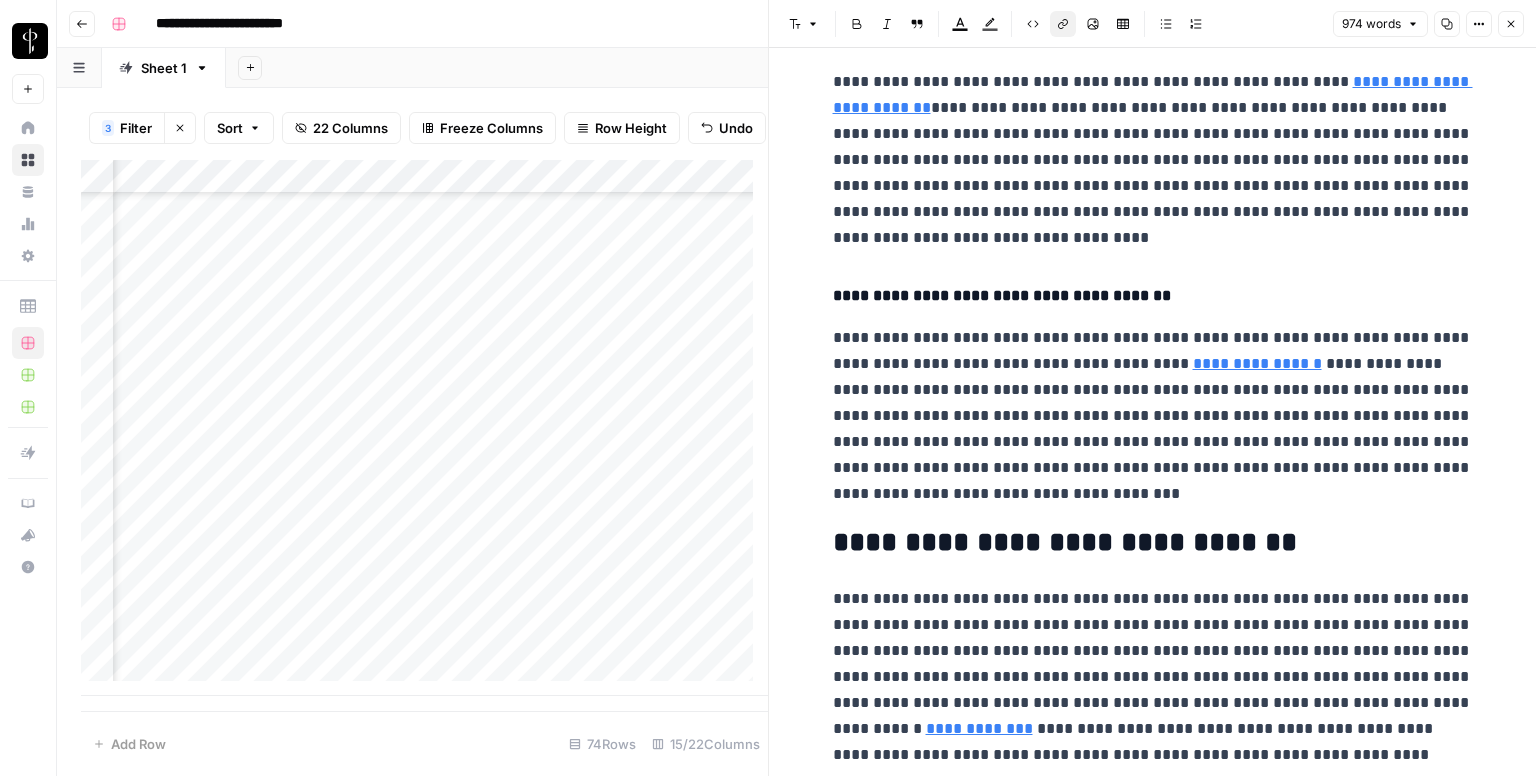 click 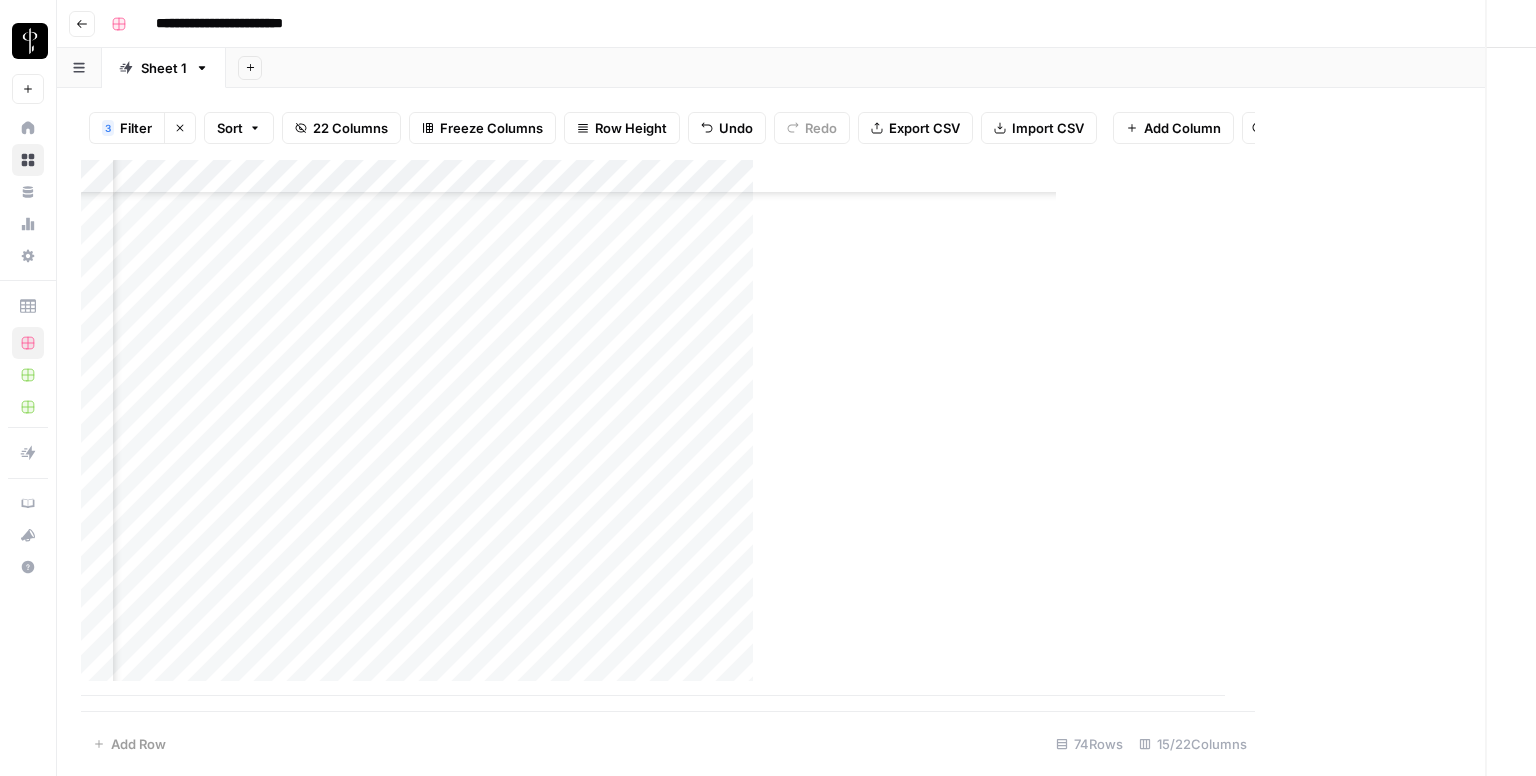 click on "Add Column" at bounding box center (653, 428) 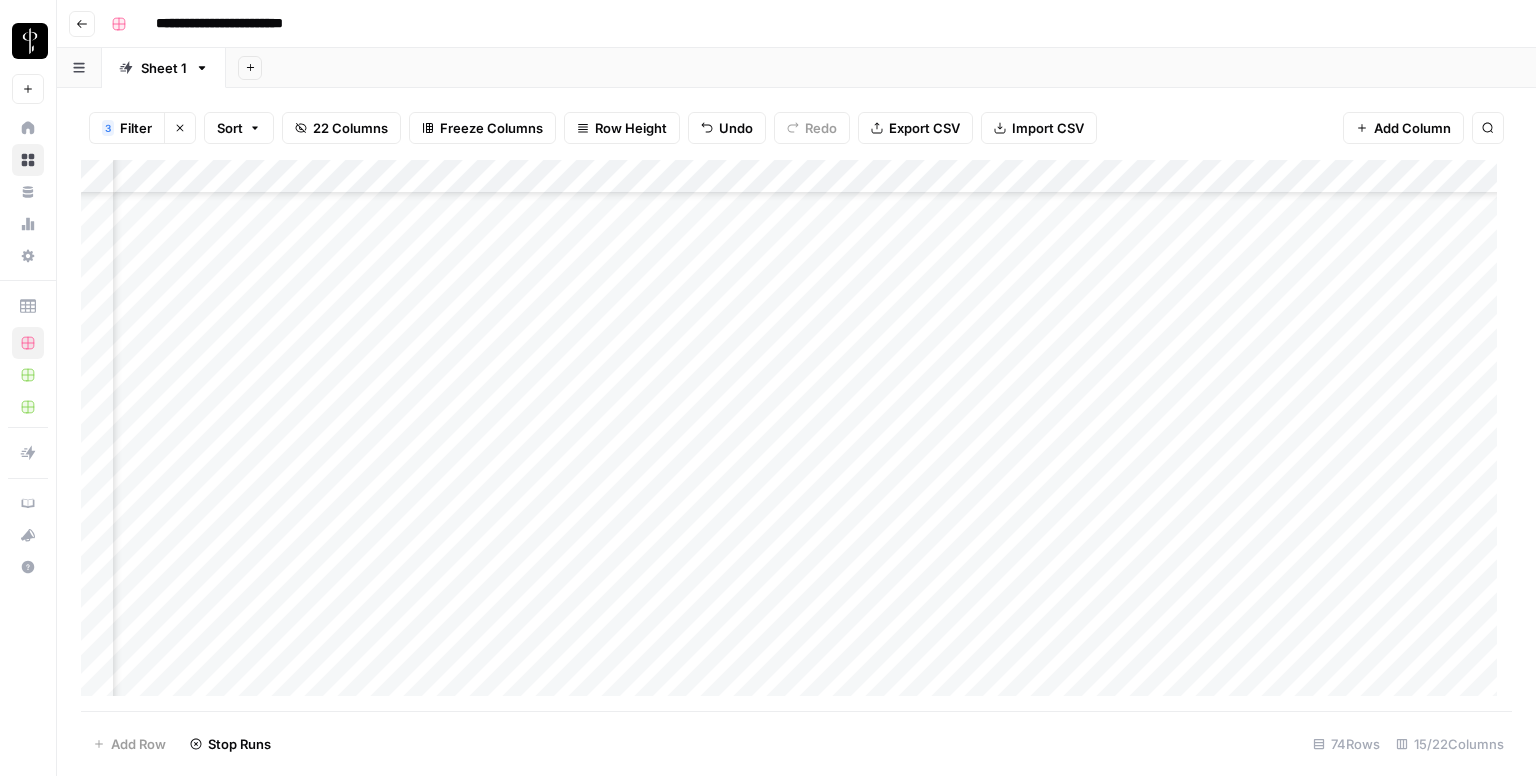 click on "Add Column" at bounding box center [796, 436] 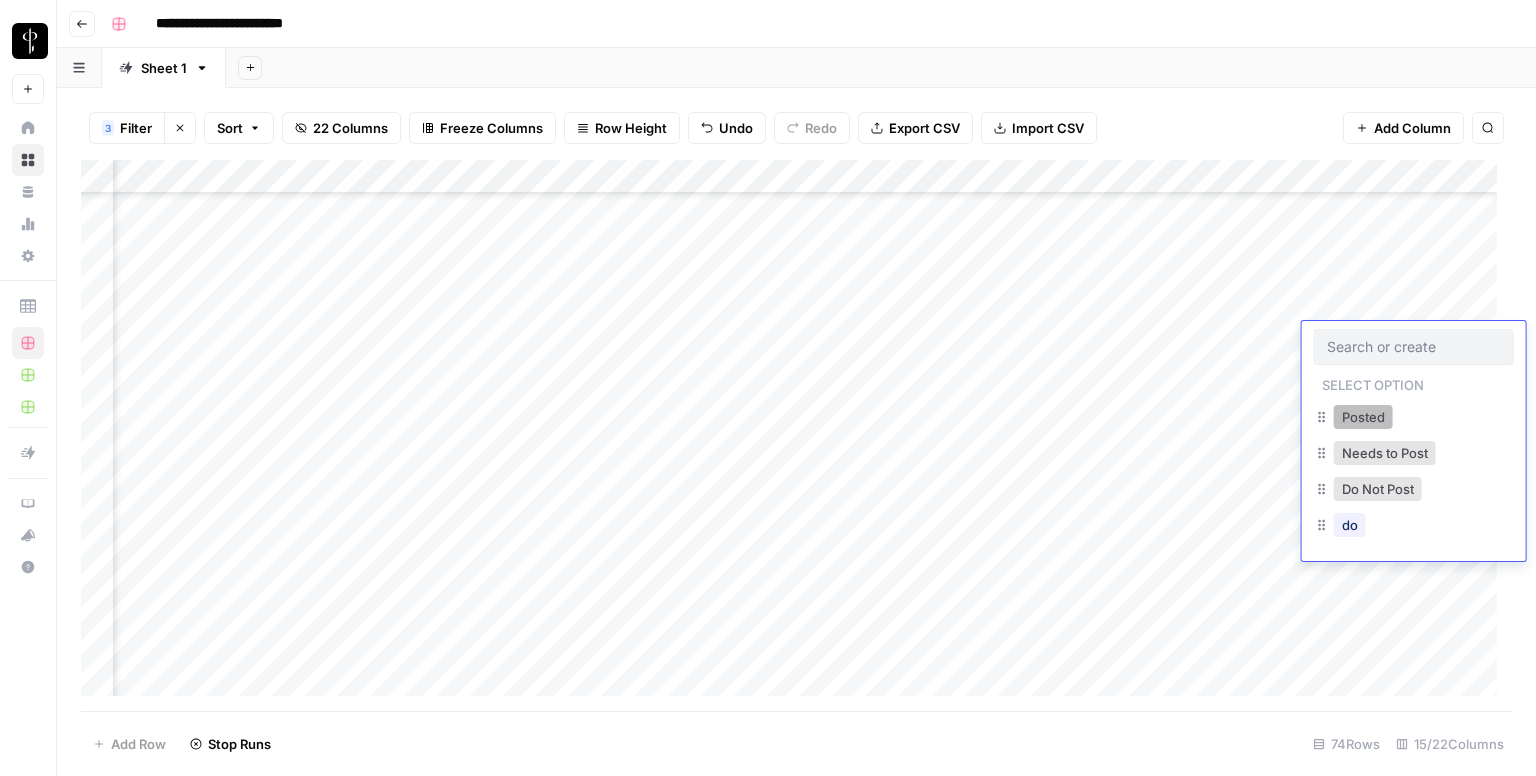 click on "Posted" at bounding box center (1363, 417) 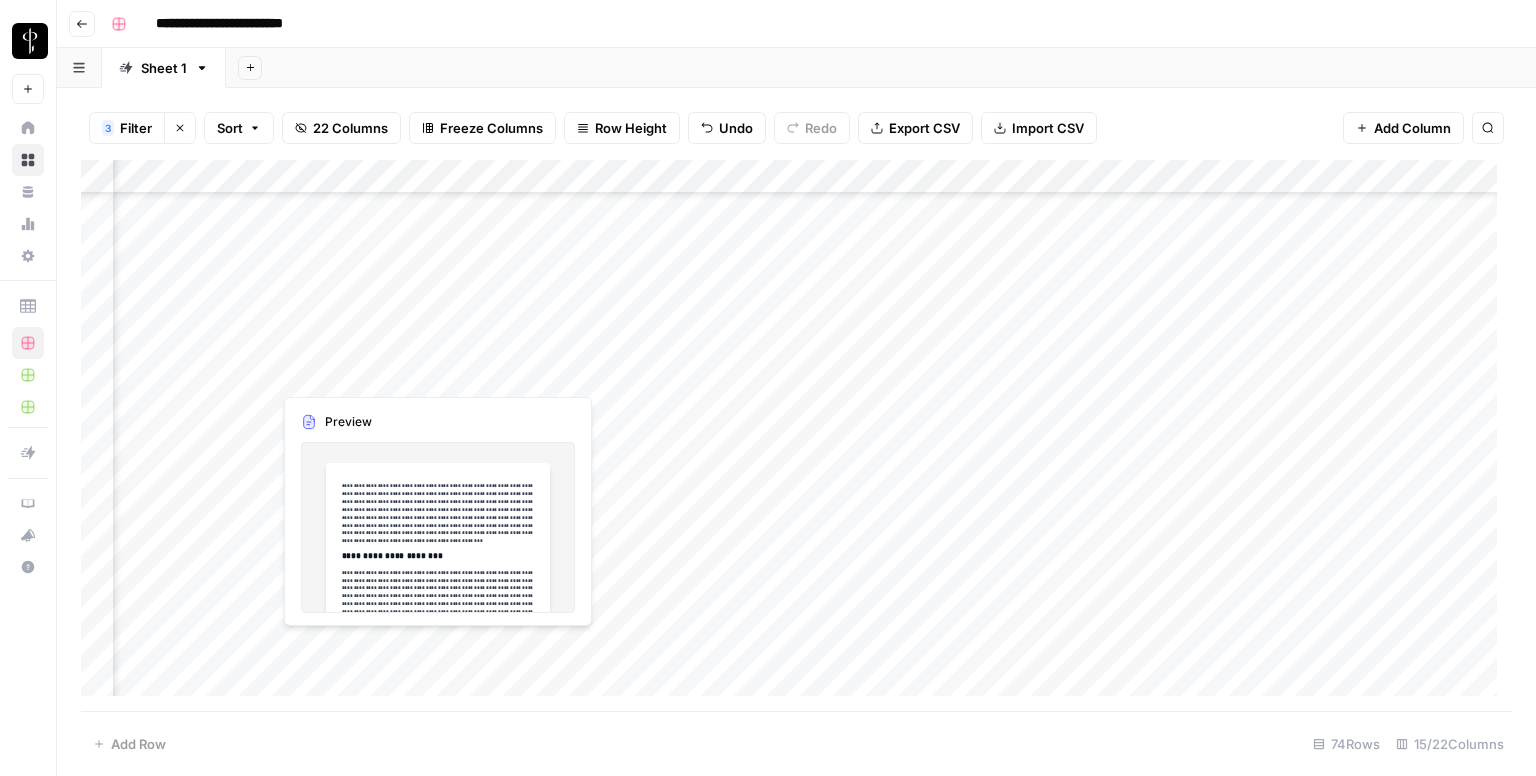 click on "Add Column" at bounding box center (796, 436) 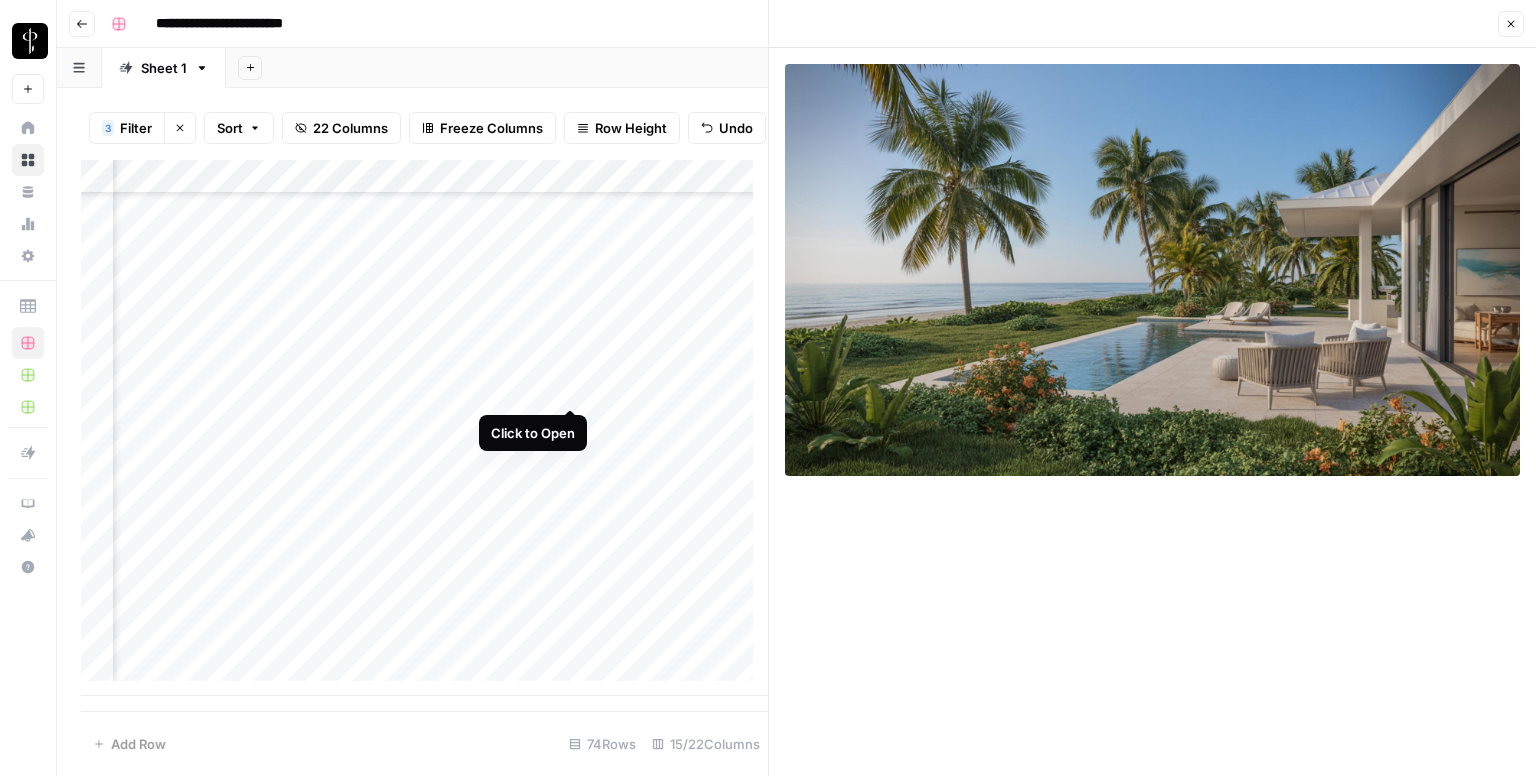 click on "Add Column" at bounding box center [424, 428] 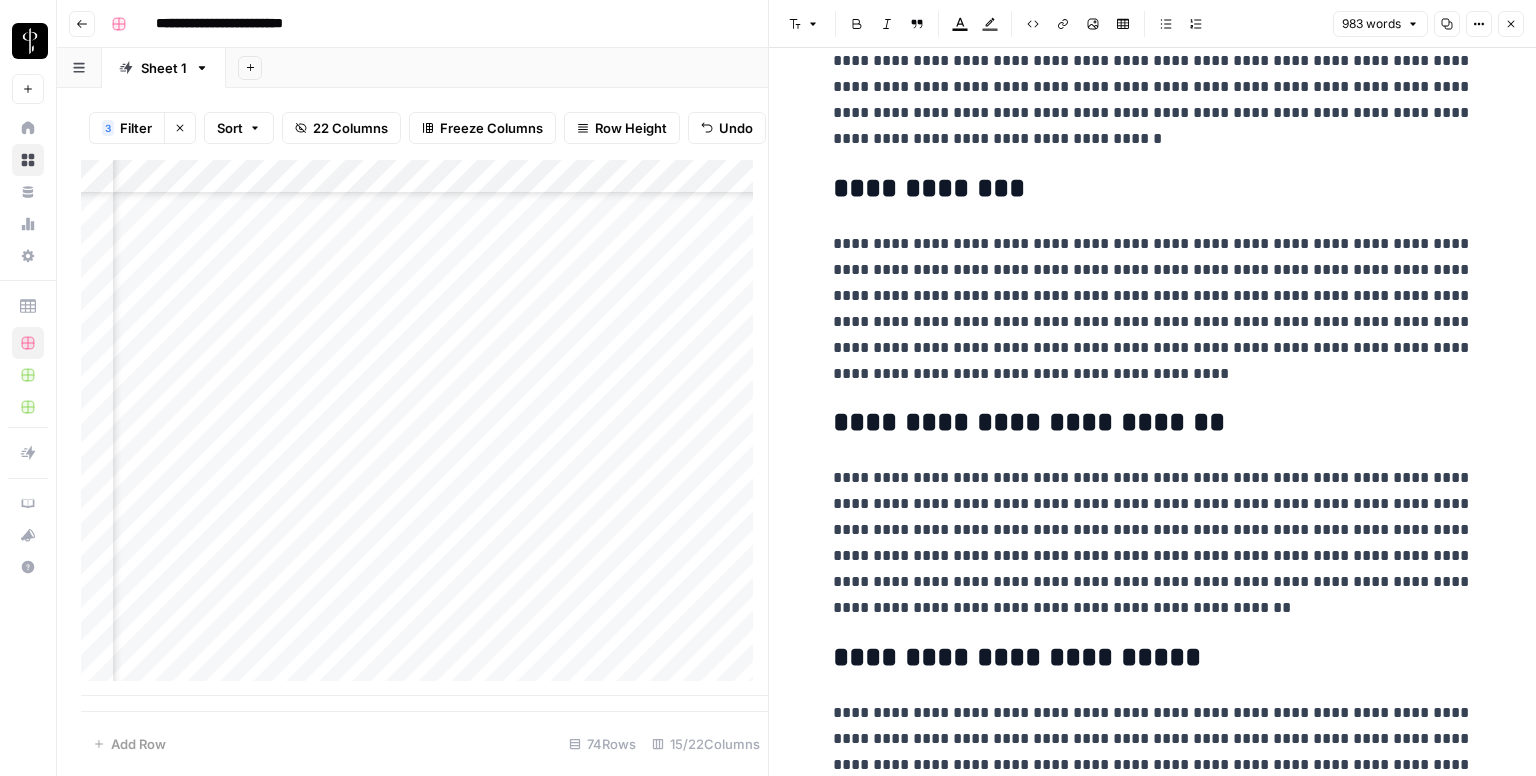 scroll, scrollTop: 2280, scrollLeft: 0, axis: vertical 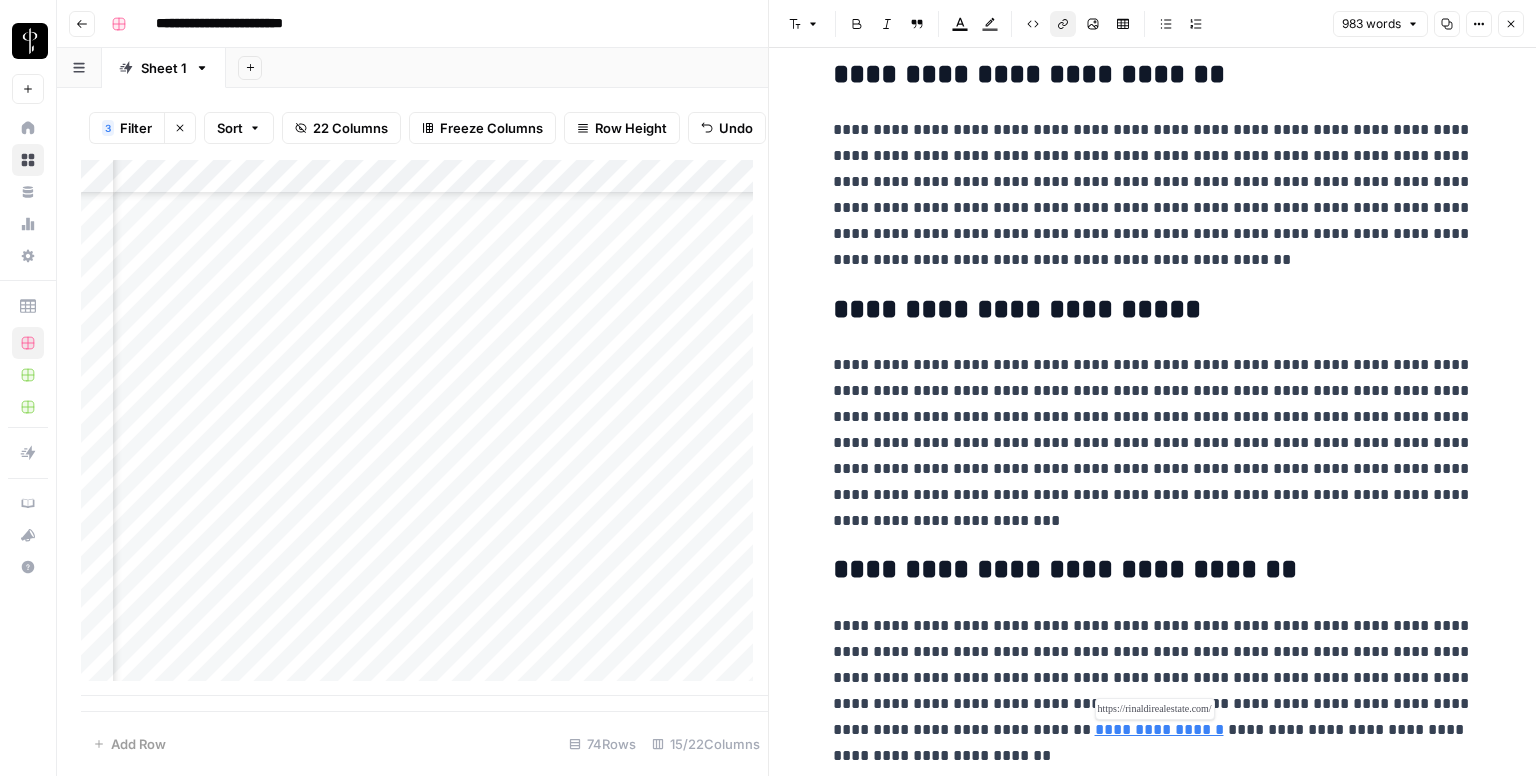 click on "**********" at bounding box center (1159, 729) 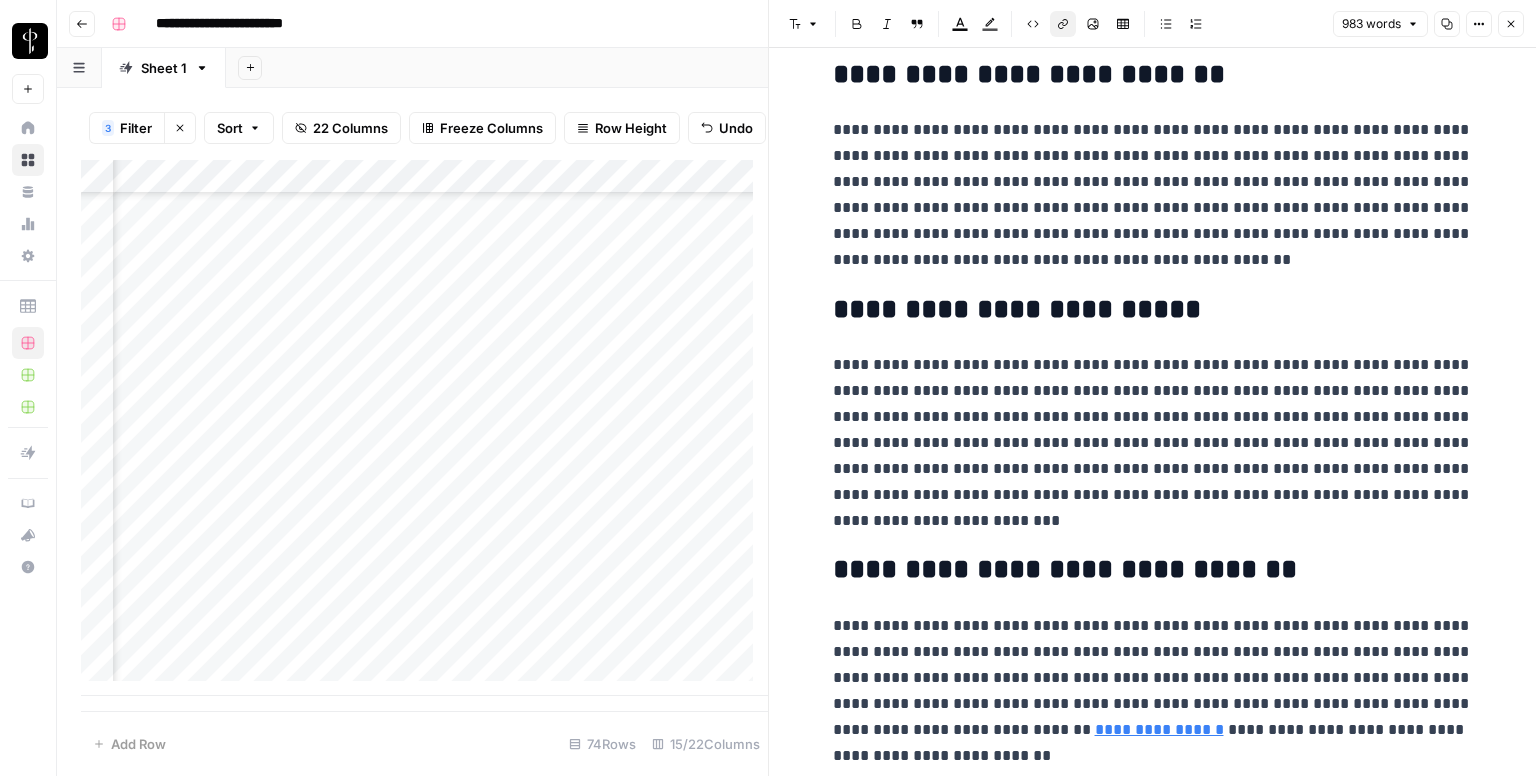click 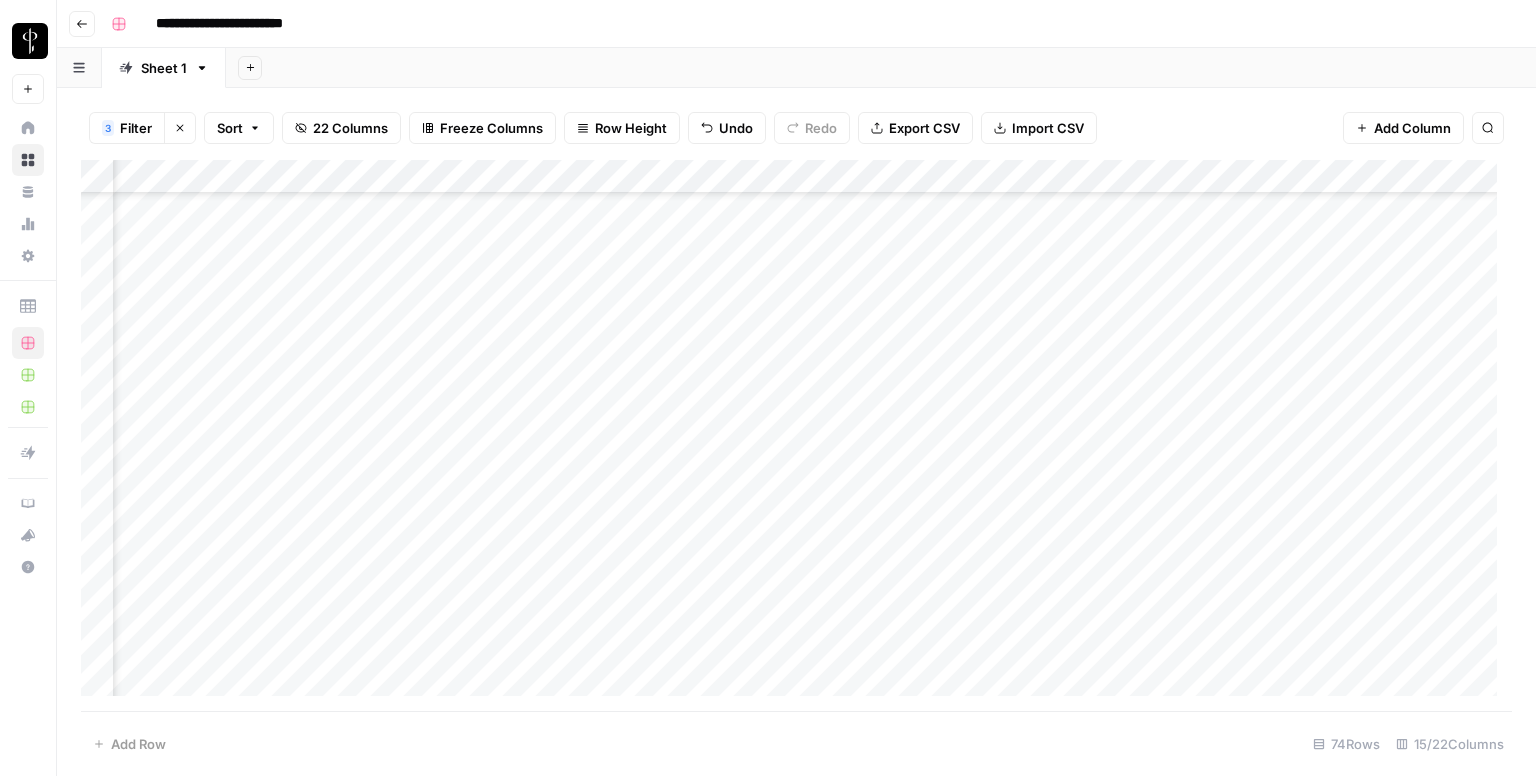 click on "Add Column" at bounding box center (796, 436) 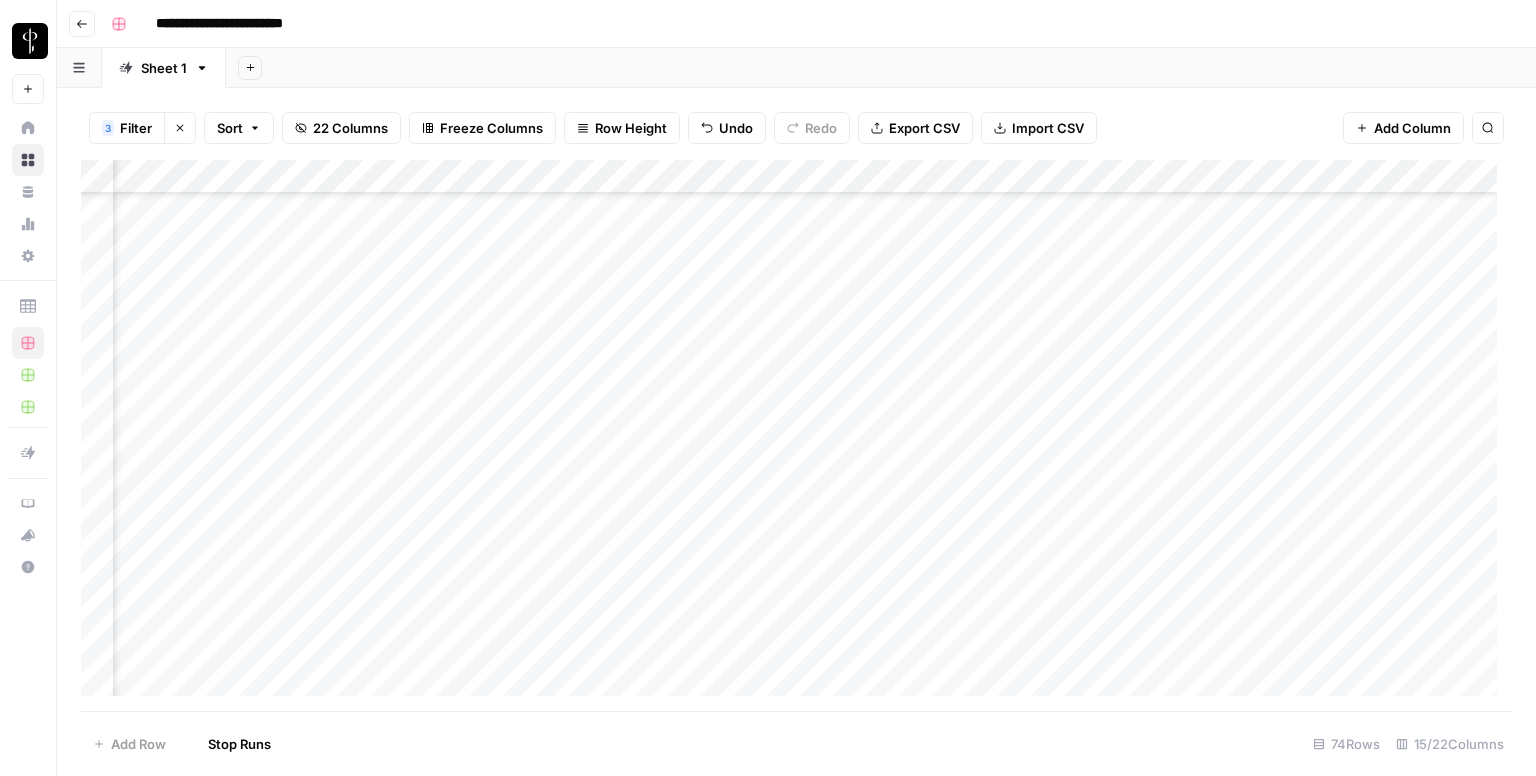 click on "Add Column" at bounding box center (796, 436) 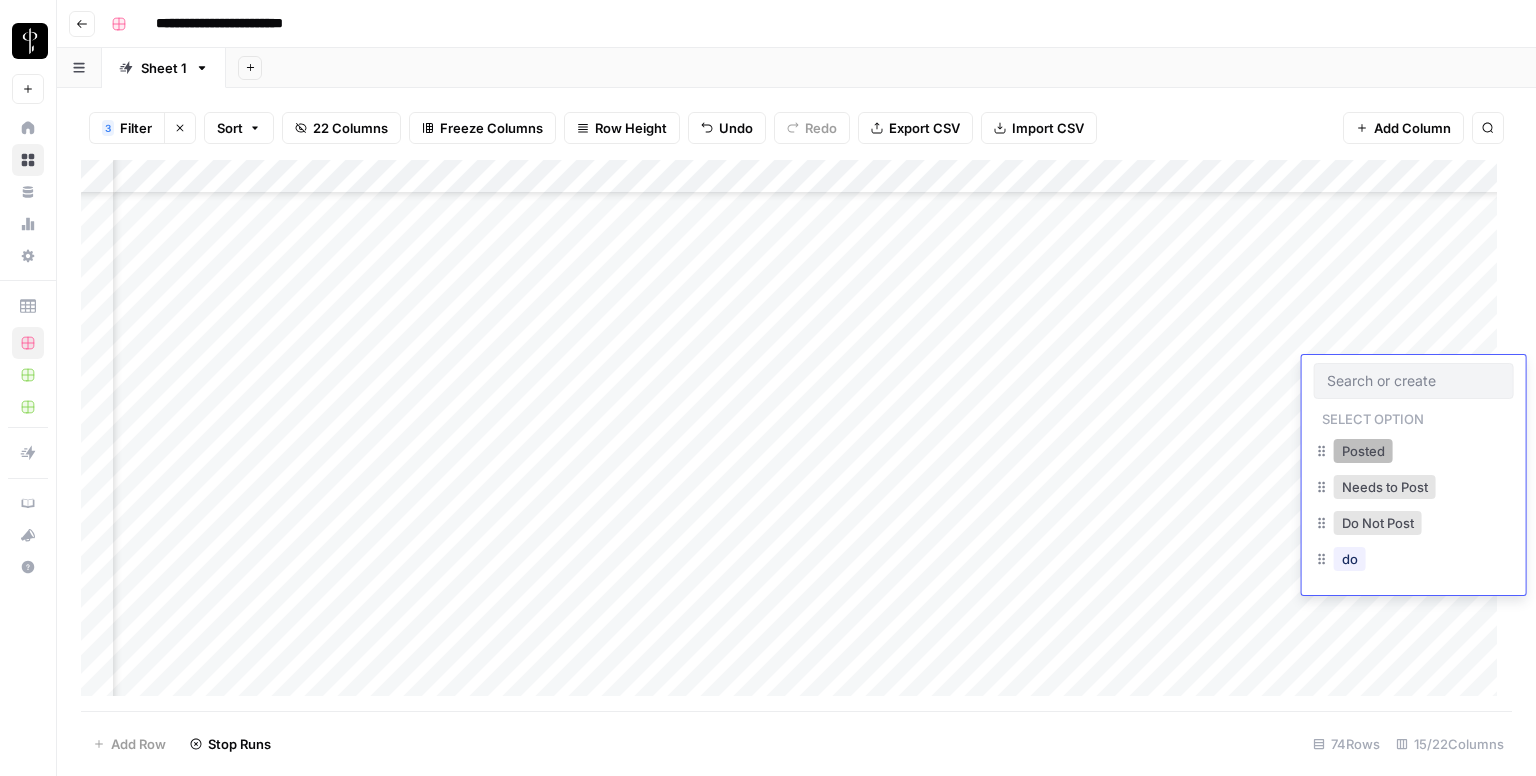 click on "Posted" at bounding box center (1363, 451) 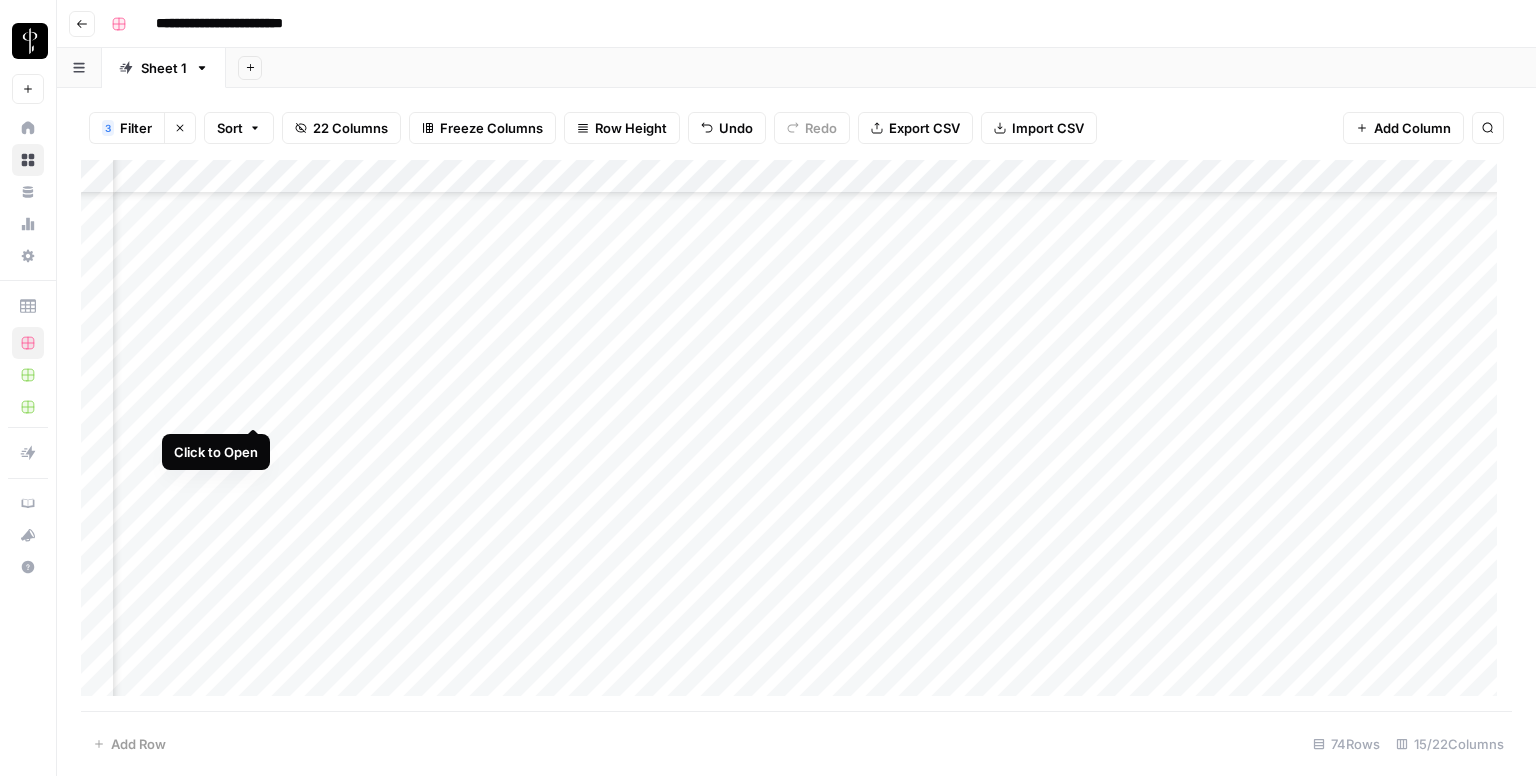 click on "Add Column" at bounding box center [796, 436] 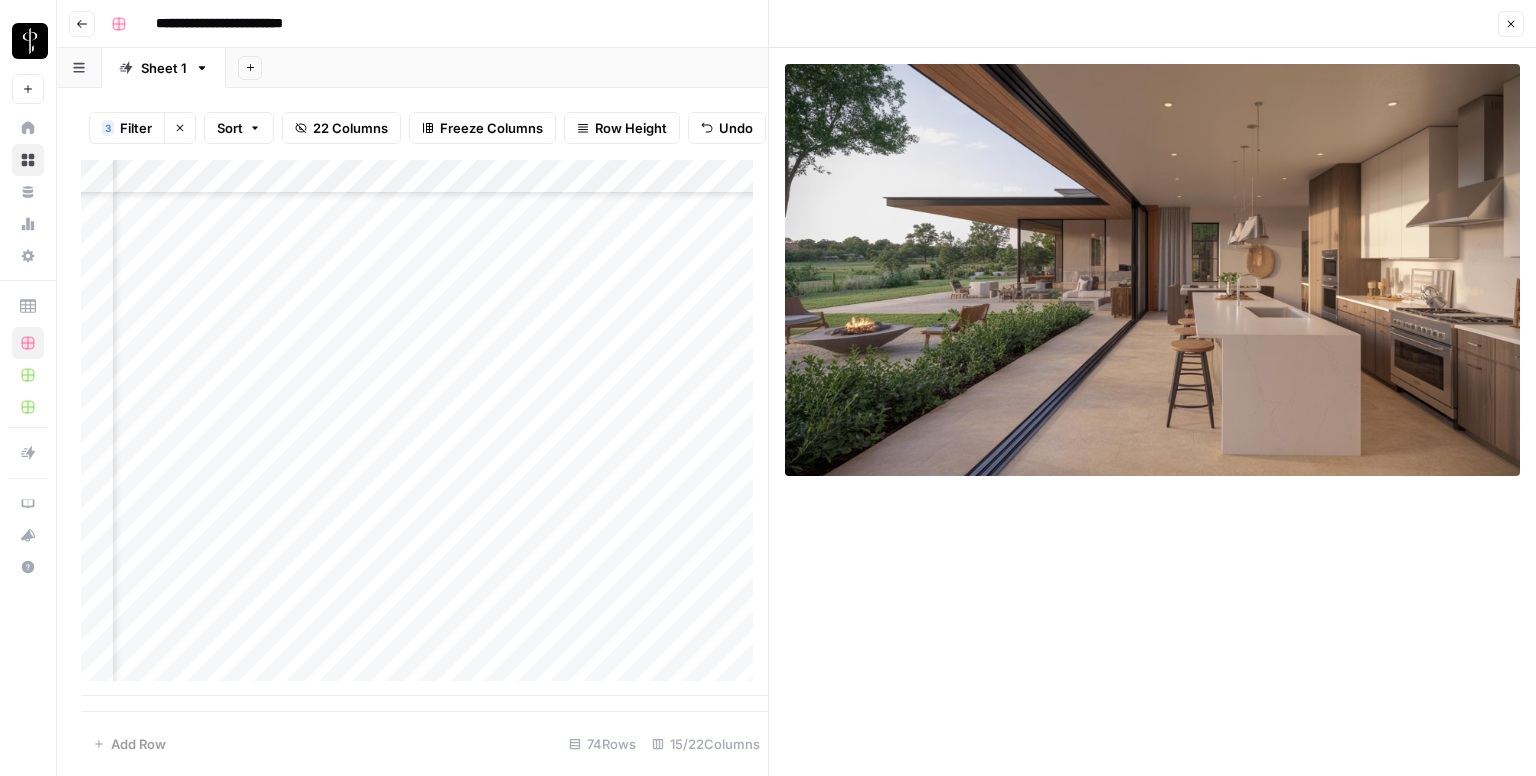 click on "Add Column" at bounding box center (424, 428) 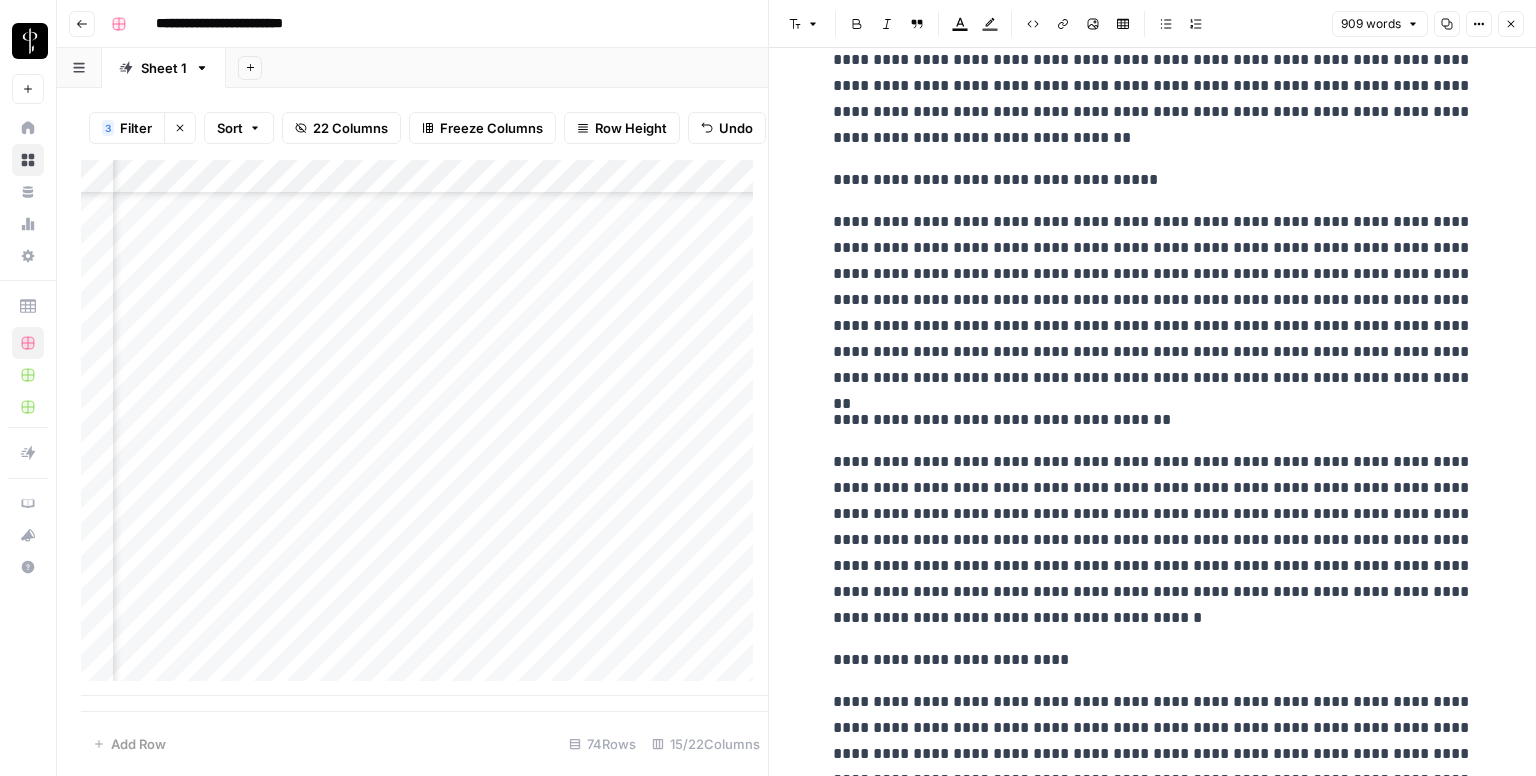 scroll, scrollTop: 0, scrollLeft: 0, axis: both 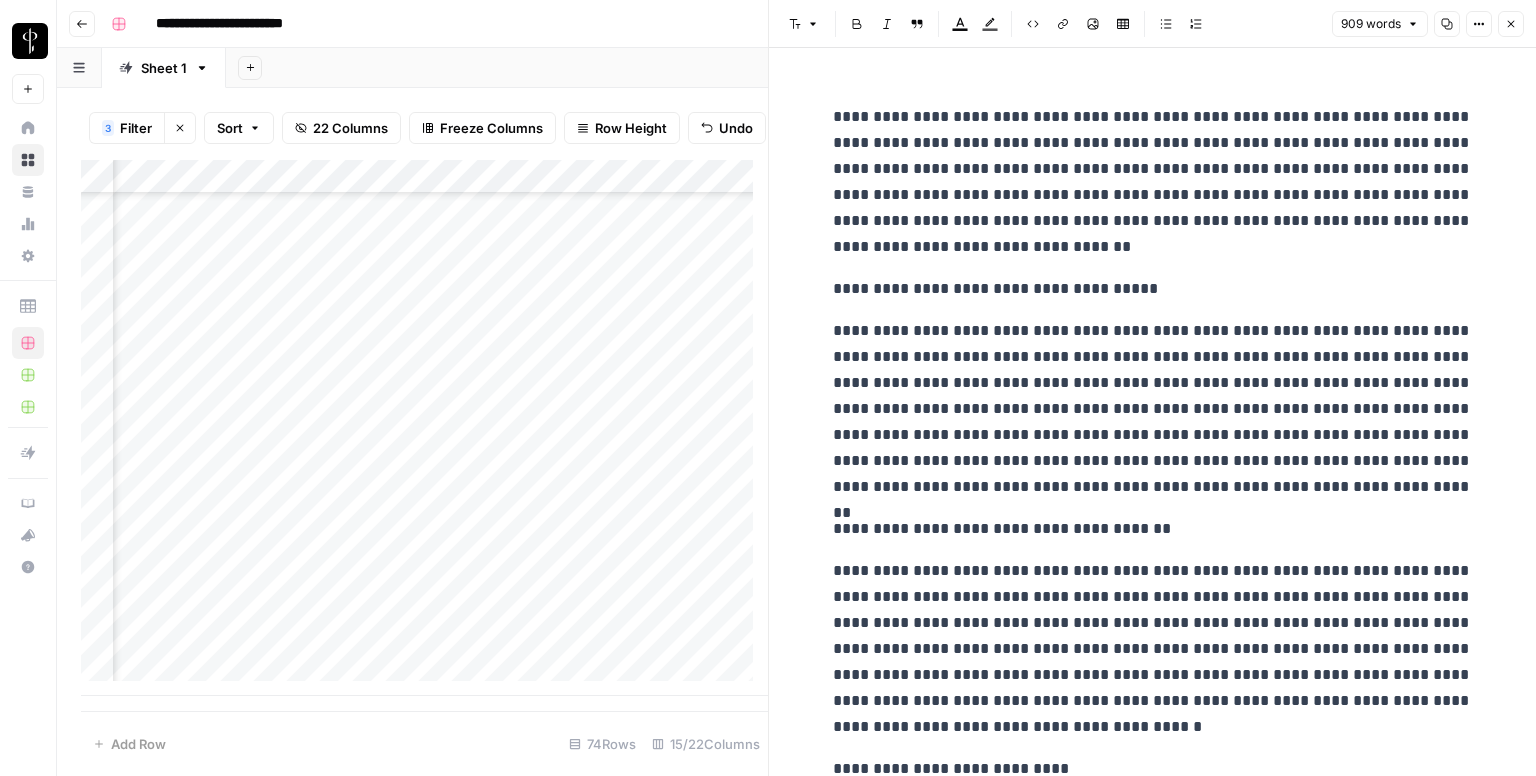 click on "**********" at bounding box center [1153, 289] 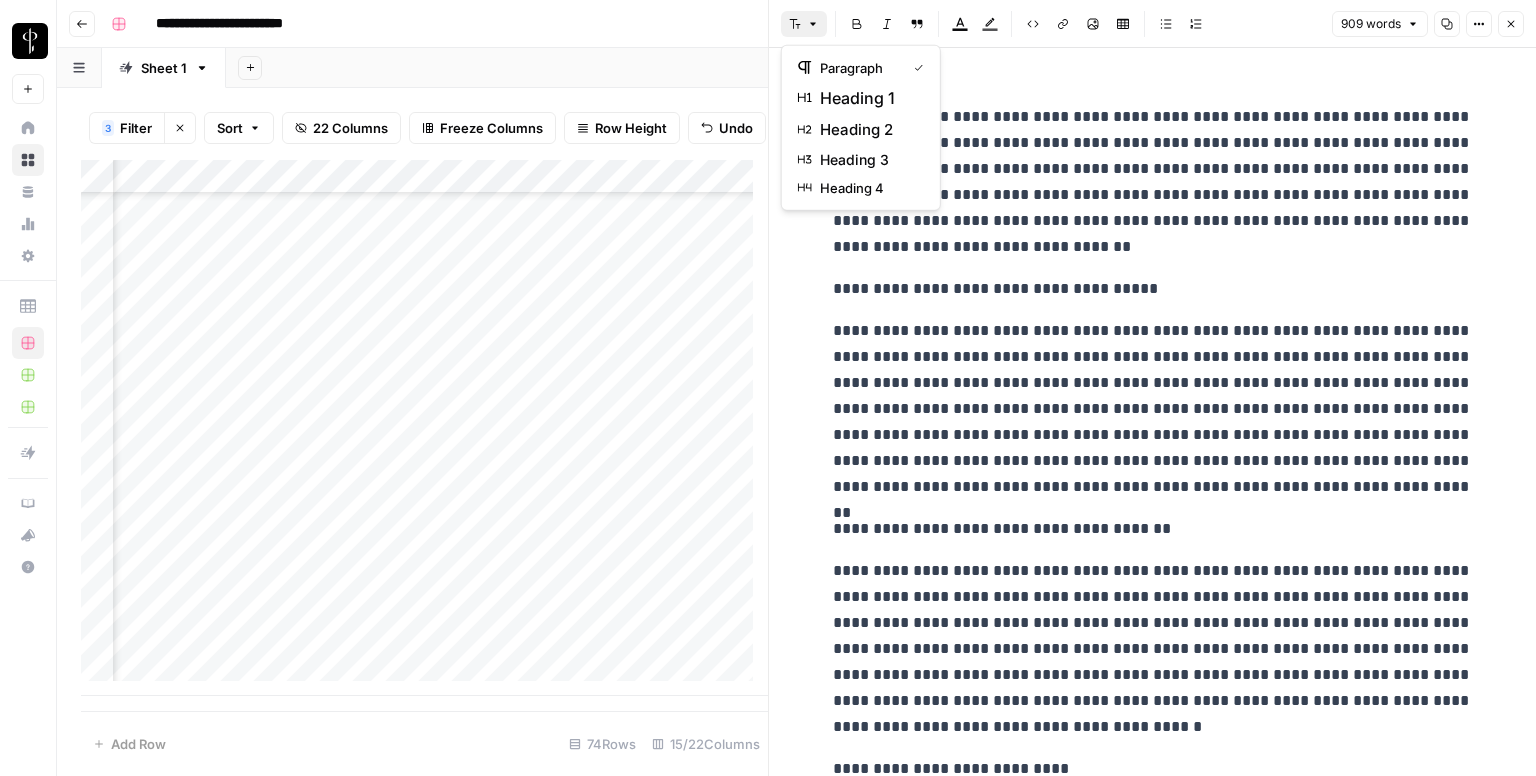 click on "Font style" at bounding box center [804, 24] 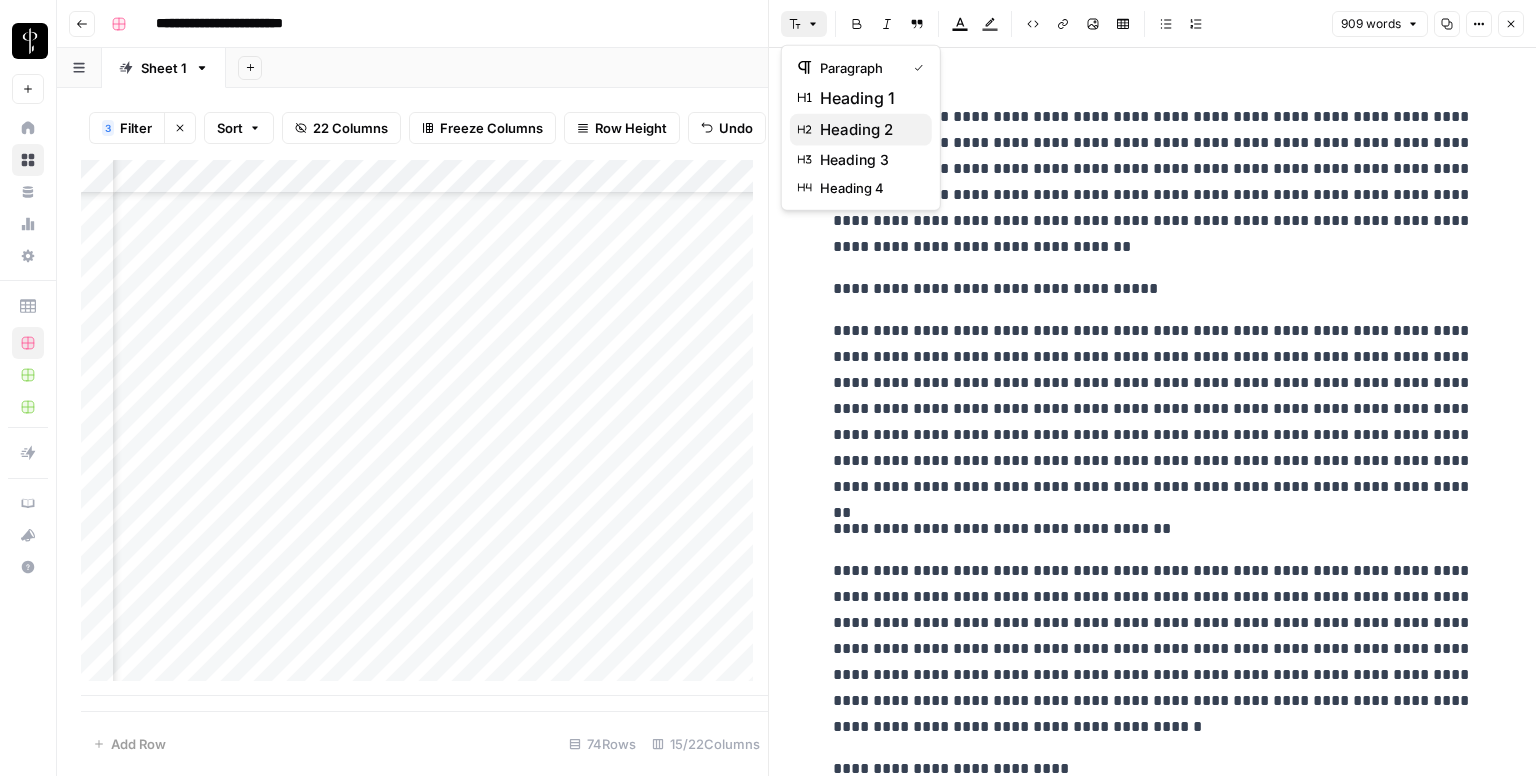 click on "heading 2" at bounding box center (868, 130) 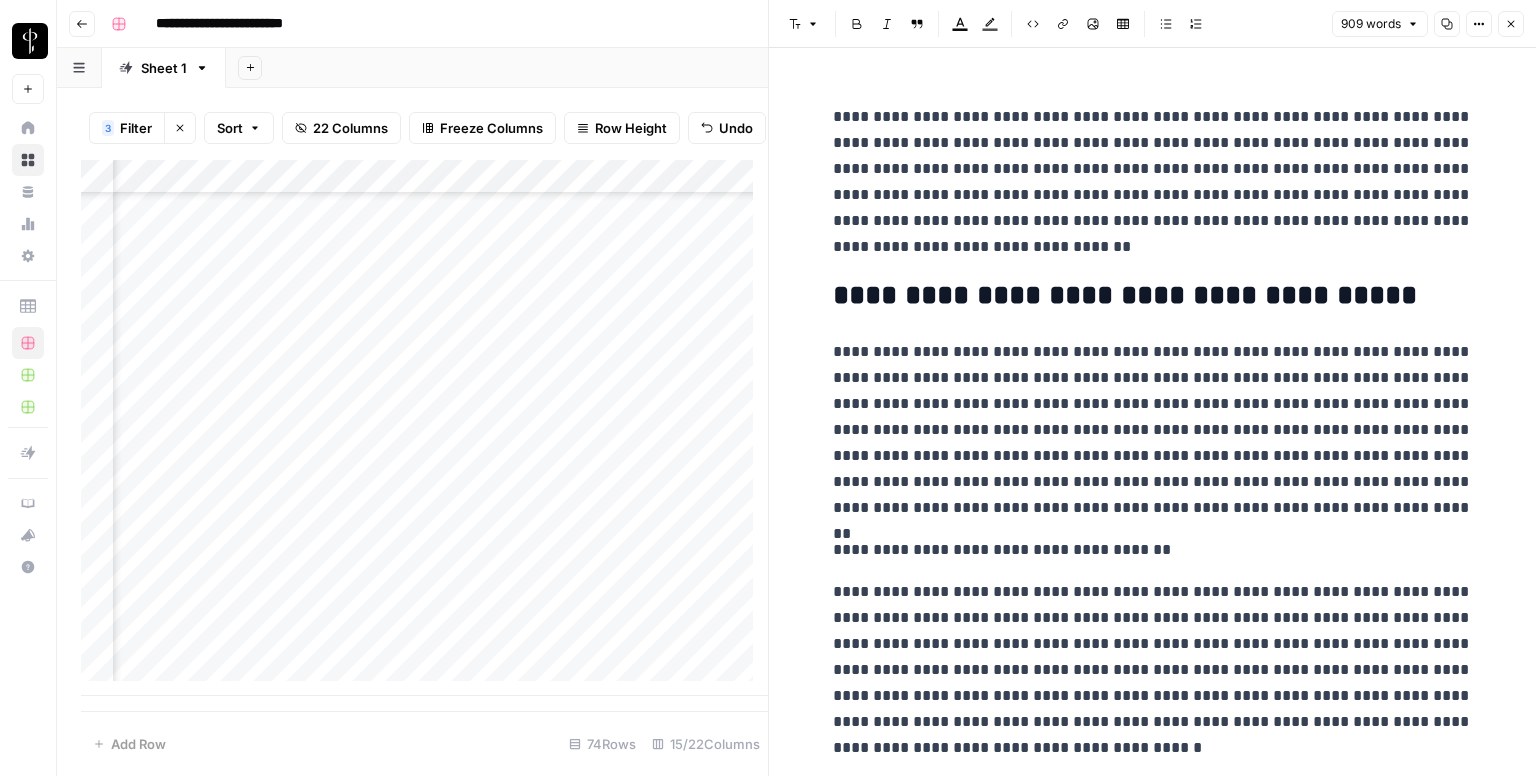 click on "**********" at bounding box center (1153, 1410) 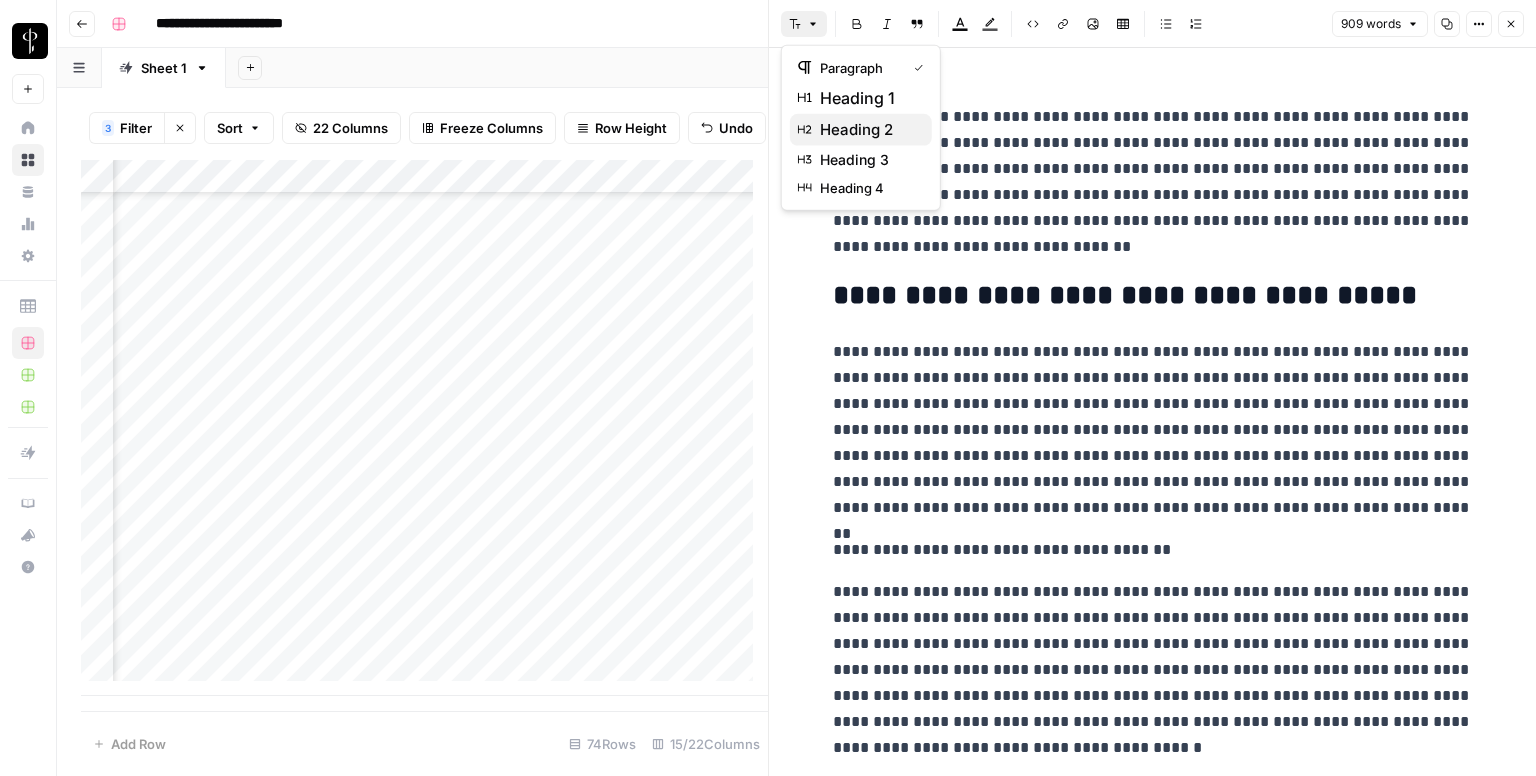 click on "heading 2" at bounding box center (868, 130) 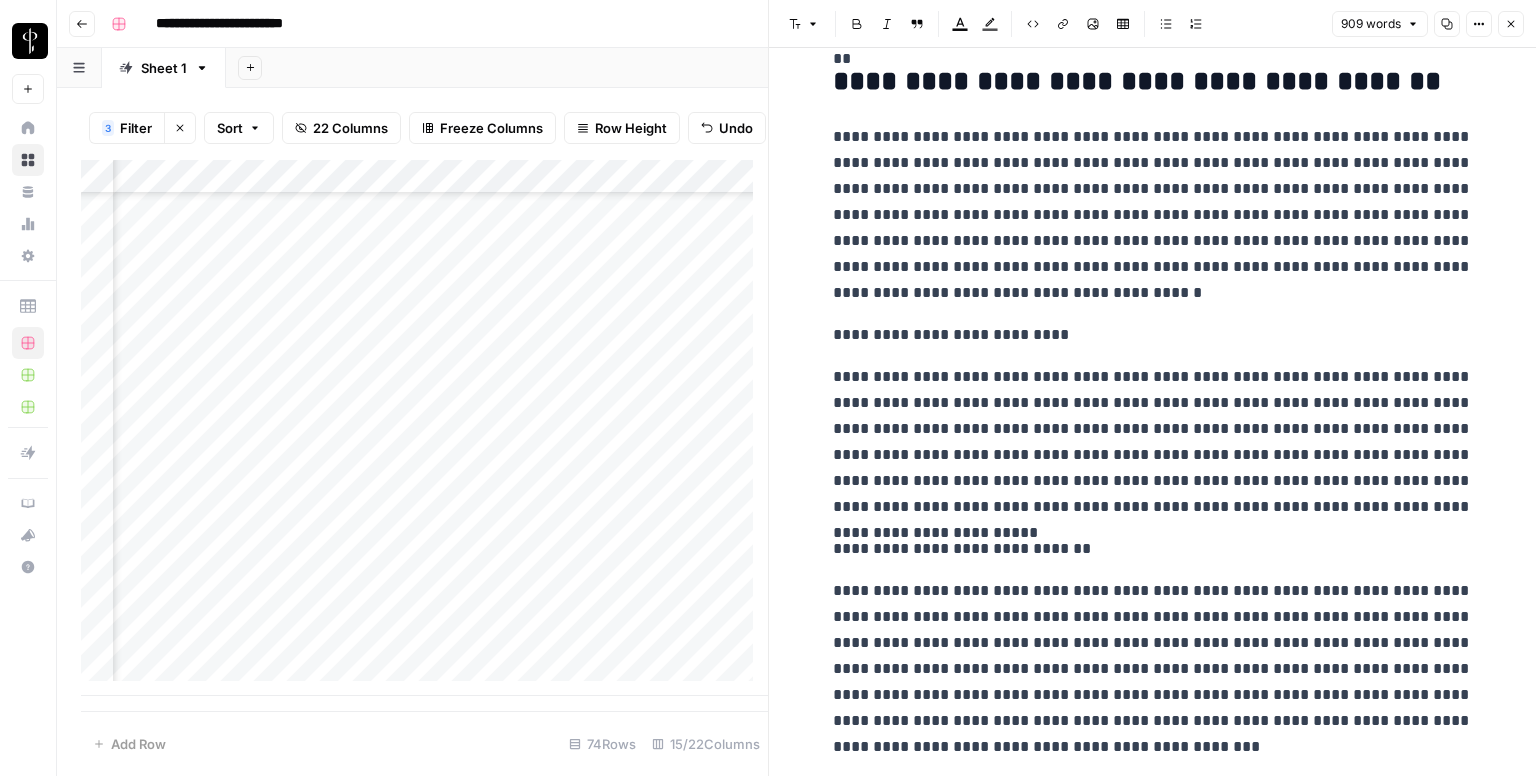 scroll, scrollTop: 600, scrollLeft: 0, axis: vertical 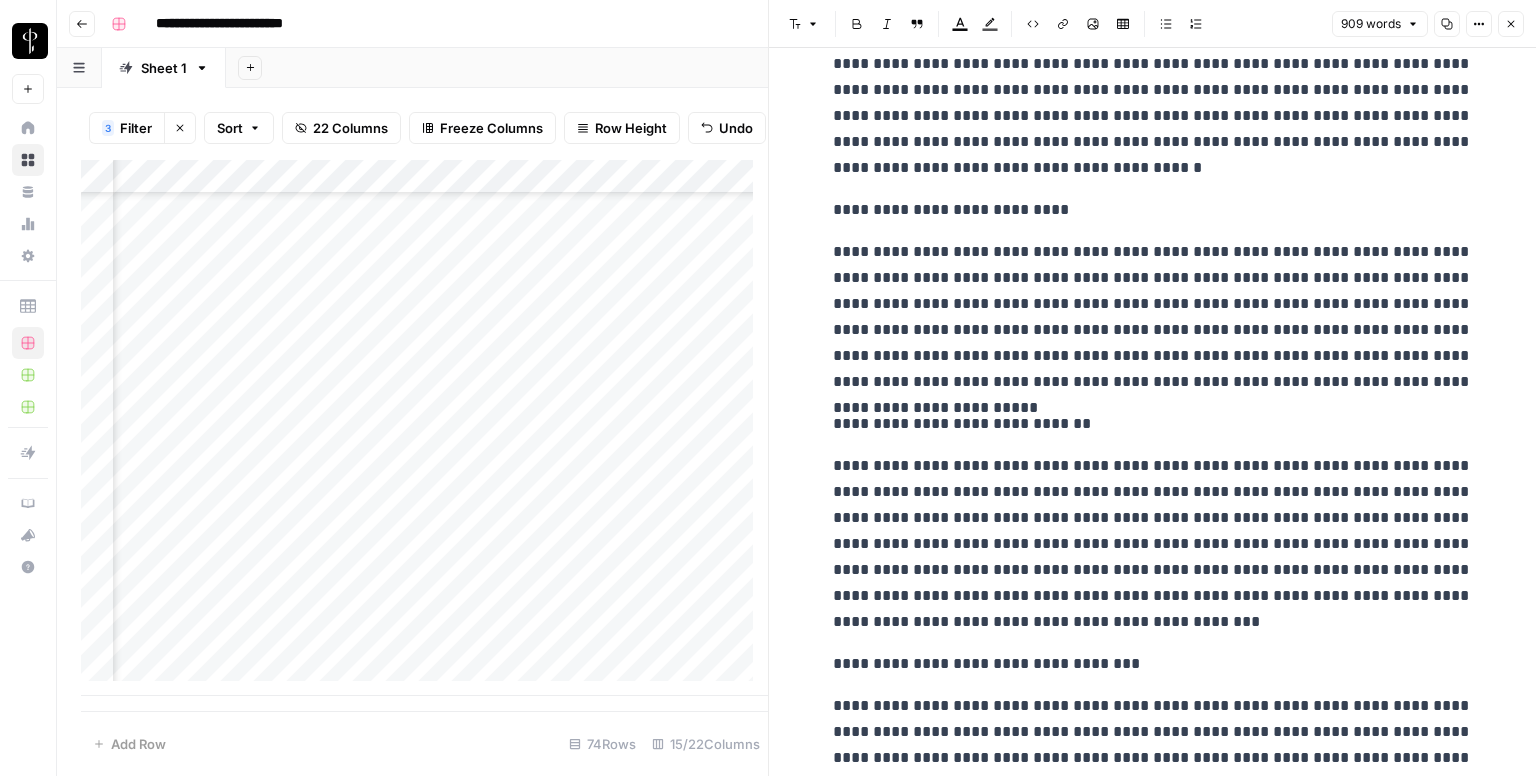 click on "**********" at bounding box center [1153, 210] 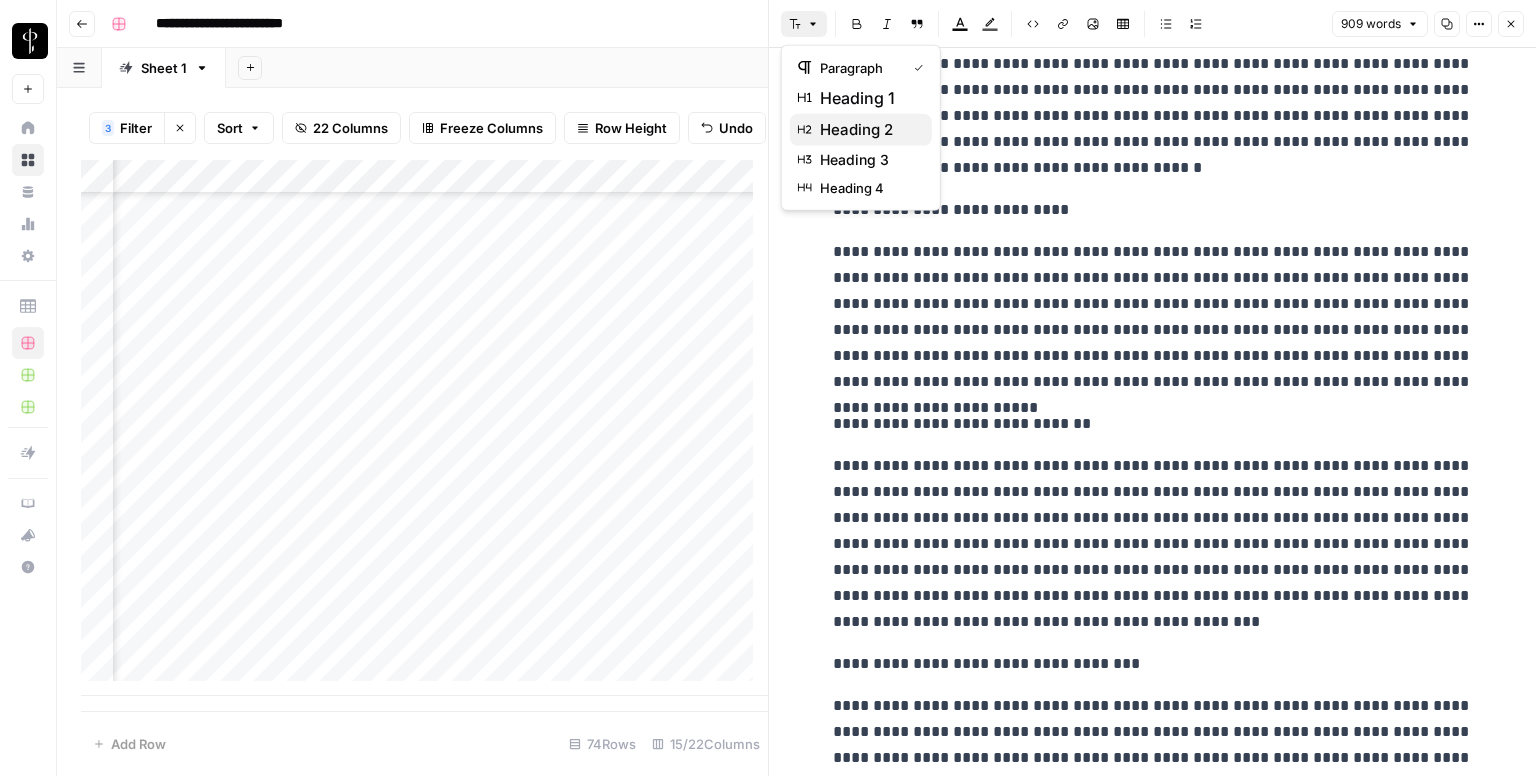 click on "heading 2" at bounding box center (868, 130) 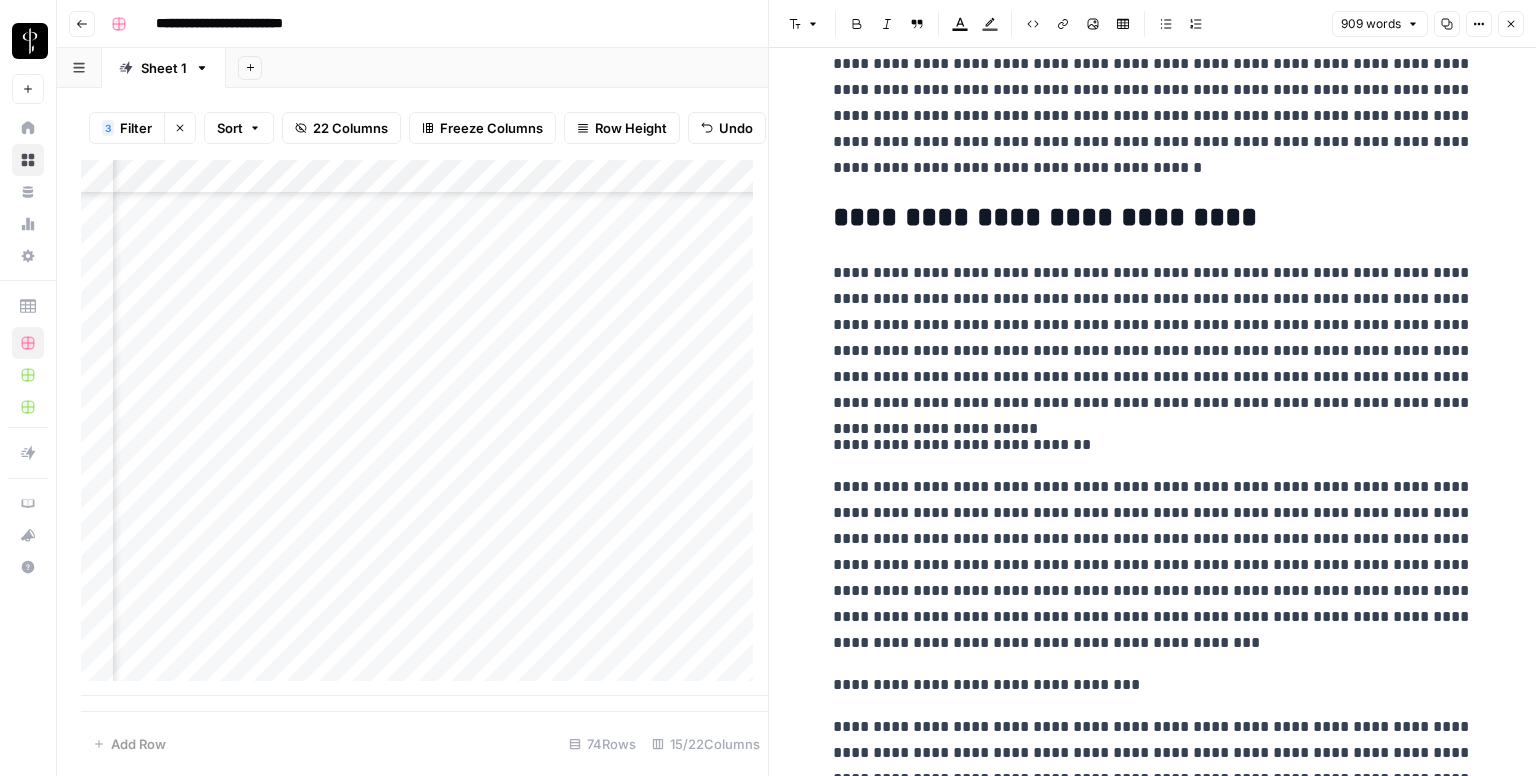 click on "**********" at bounding box center [1153, 445] 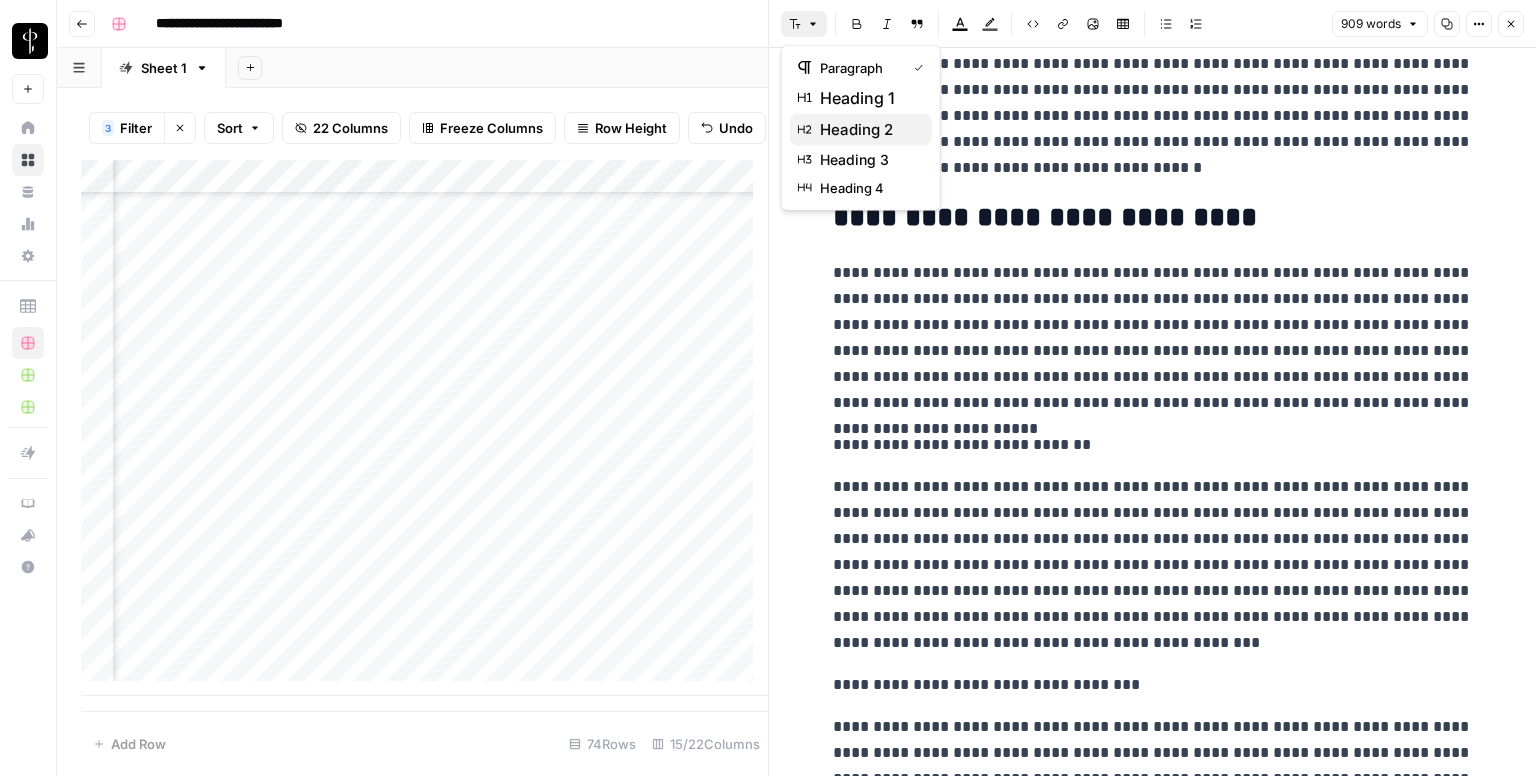 click on "heading 2" at bounding box center [868, 130] 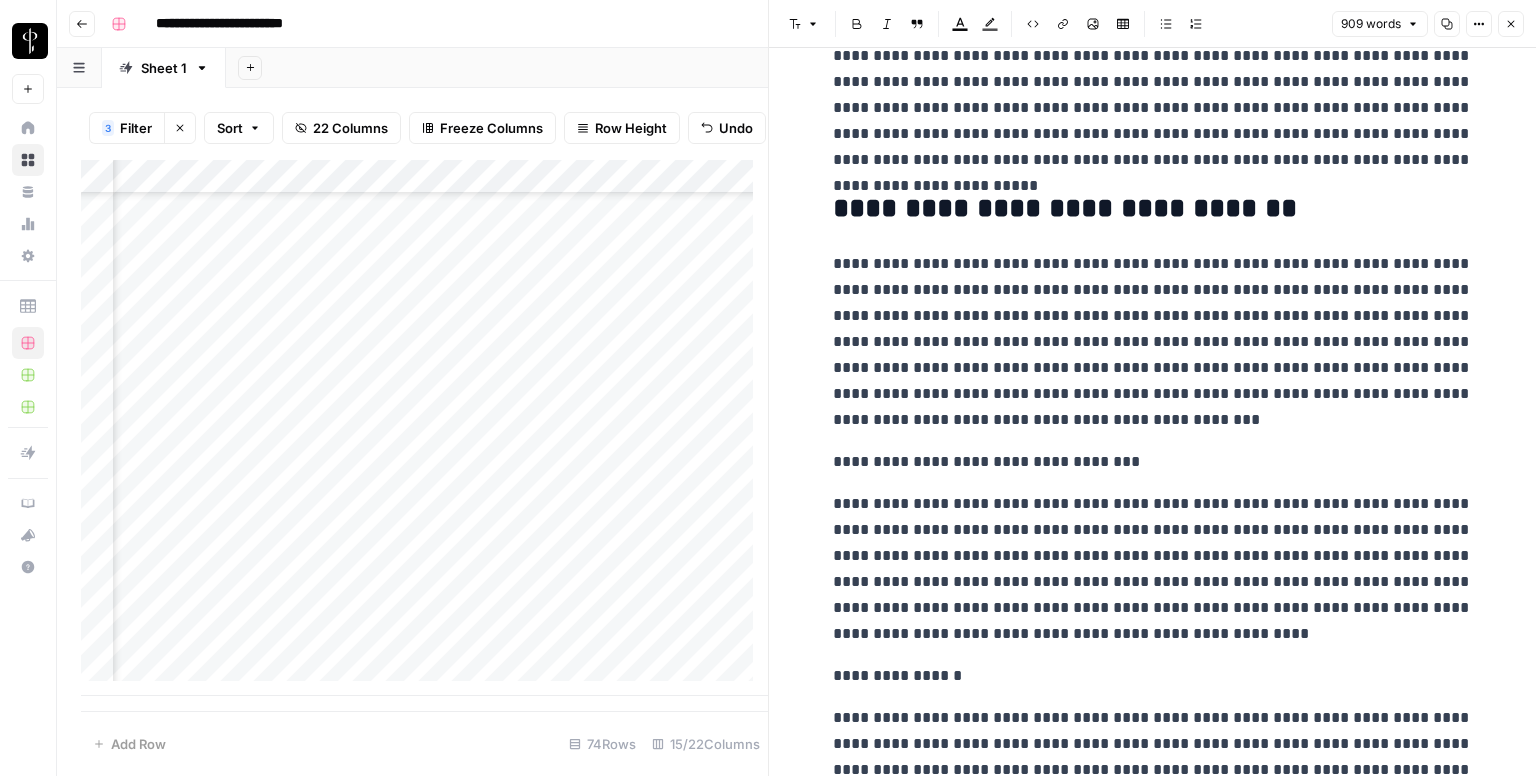 scroll, scrollTop: 900, scrollLeft: 0, axis: vertical 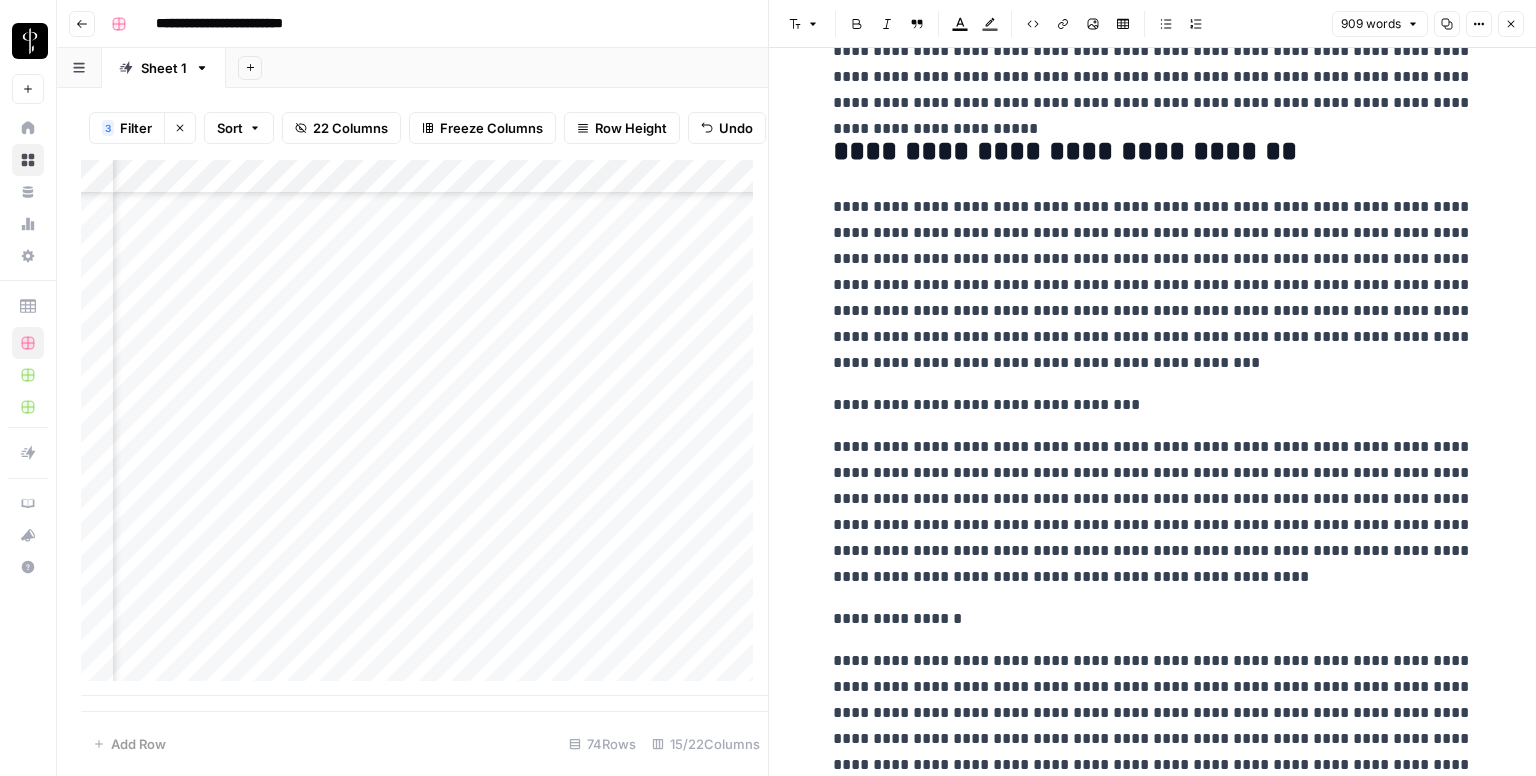 click on "**********" at bounding box center (1153, 405) 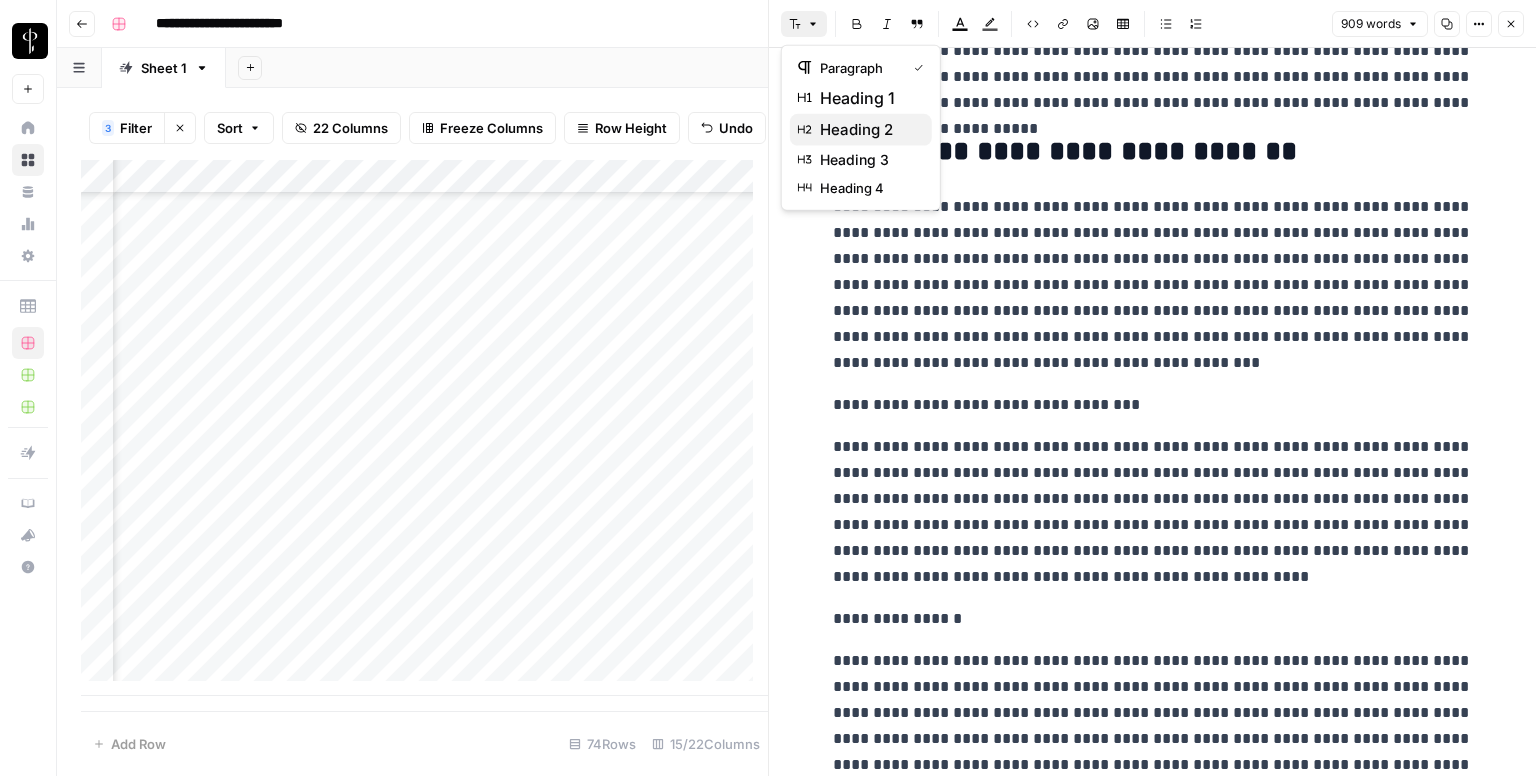click on "heading 2" at bounding box center (868, 130) 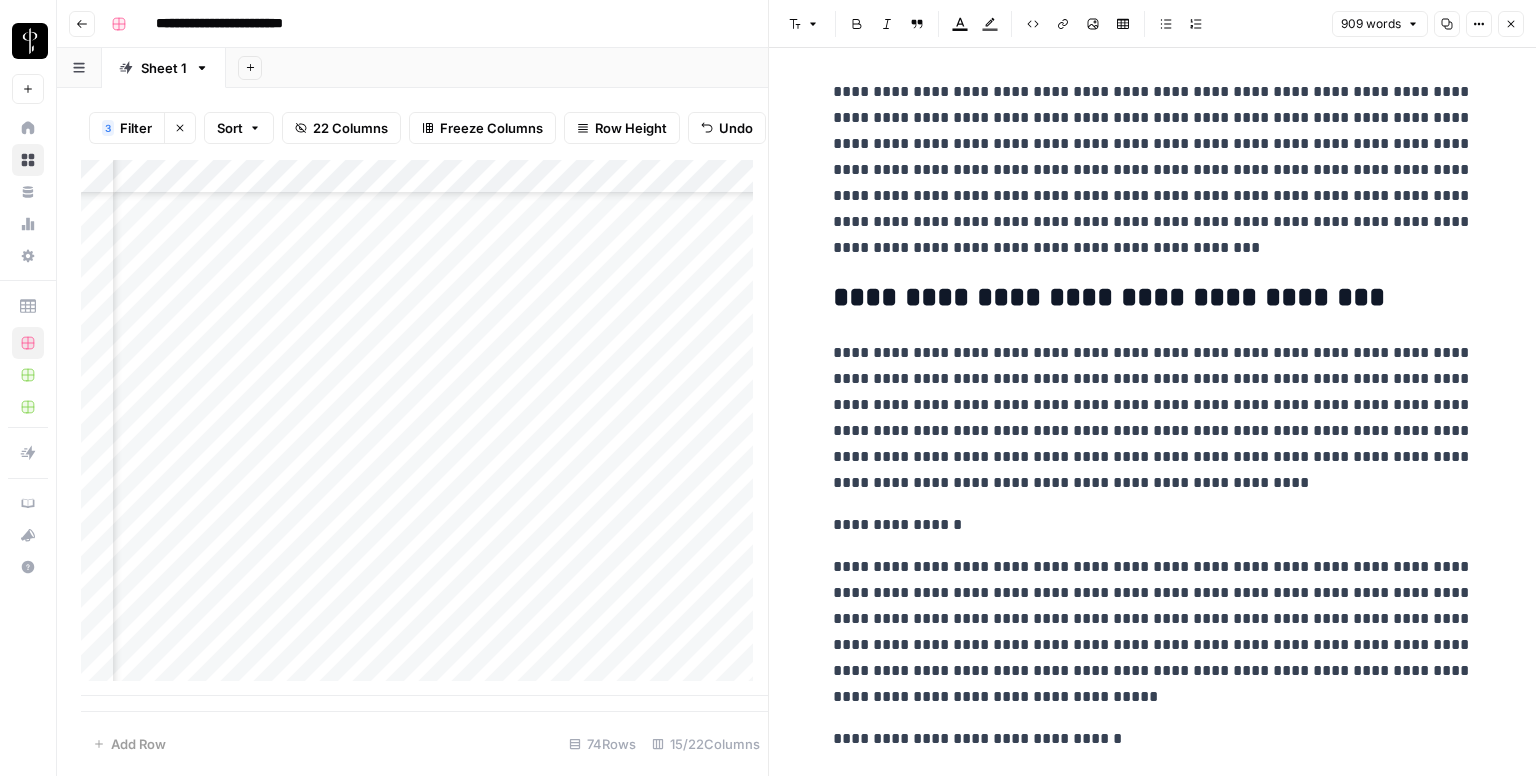 scroll, scrollTop: 1100, scrollLeft: 0, axis: vertical 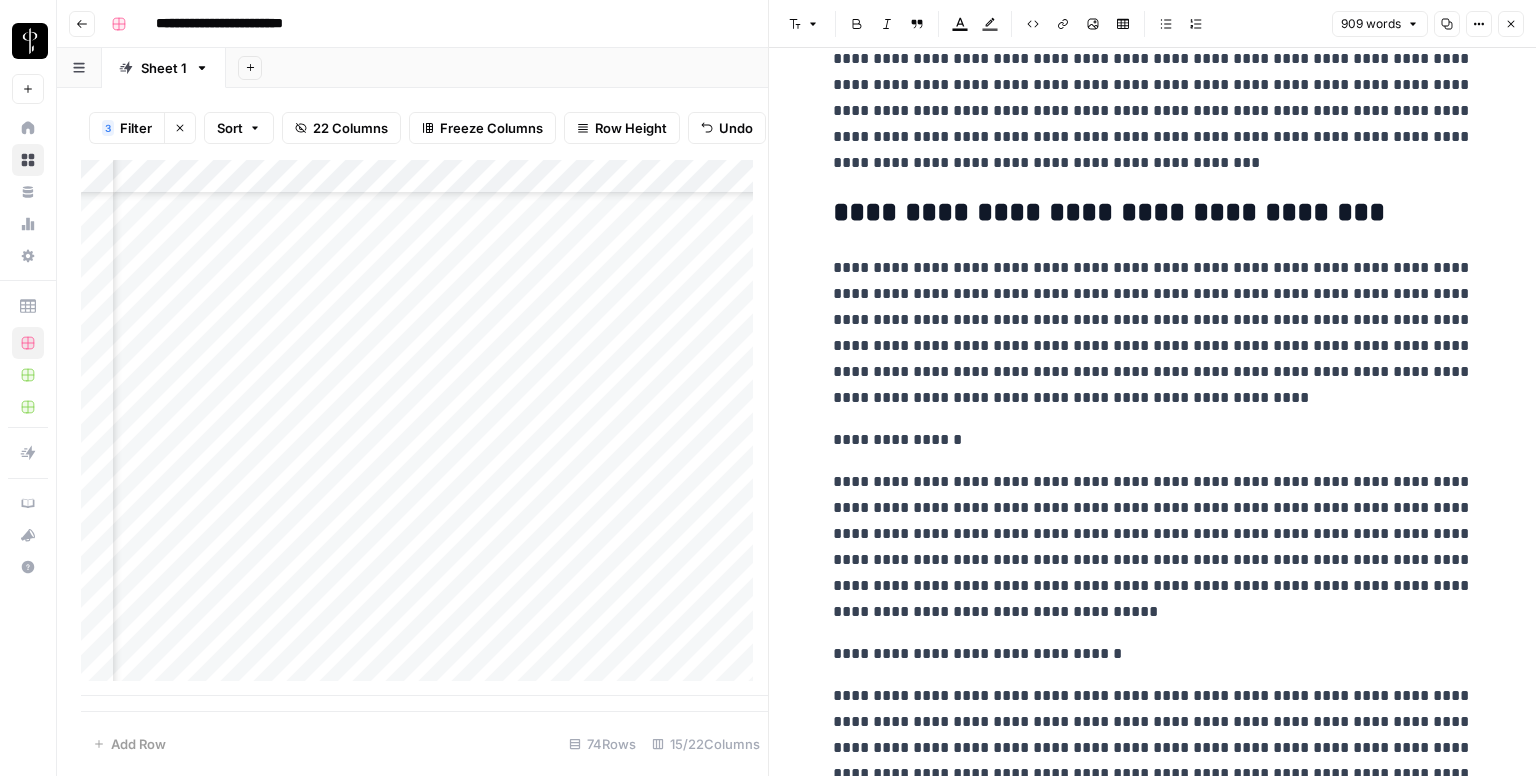 click on "**********" at bounding box center (1153, 352) 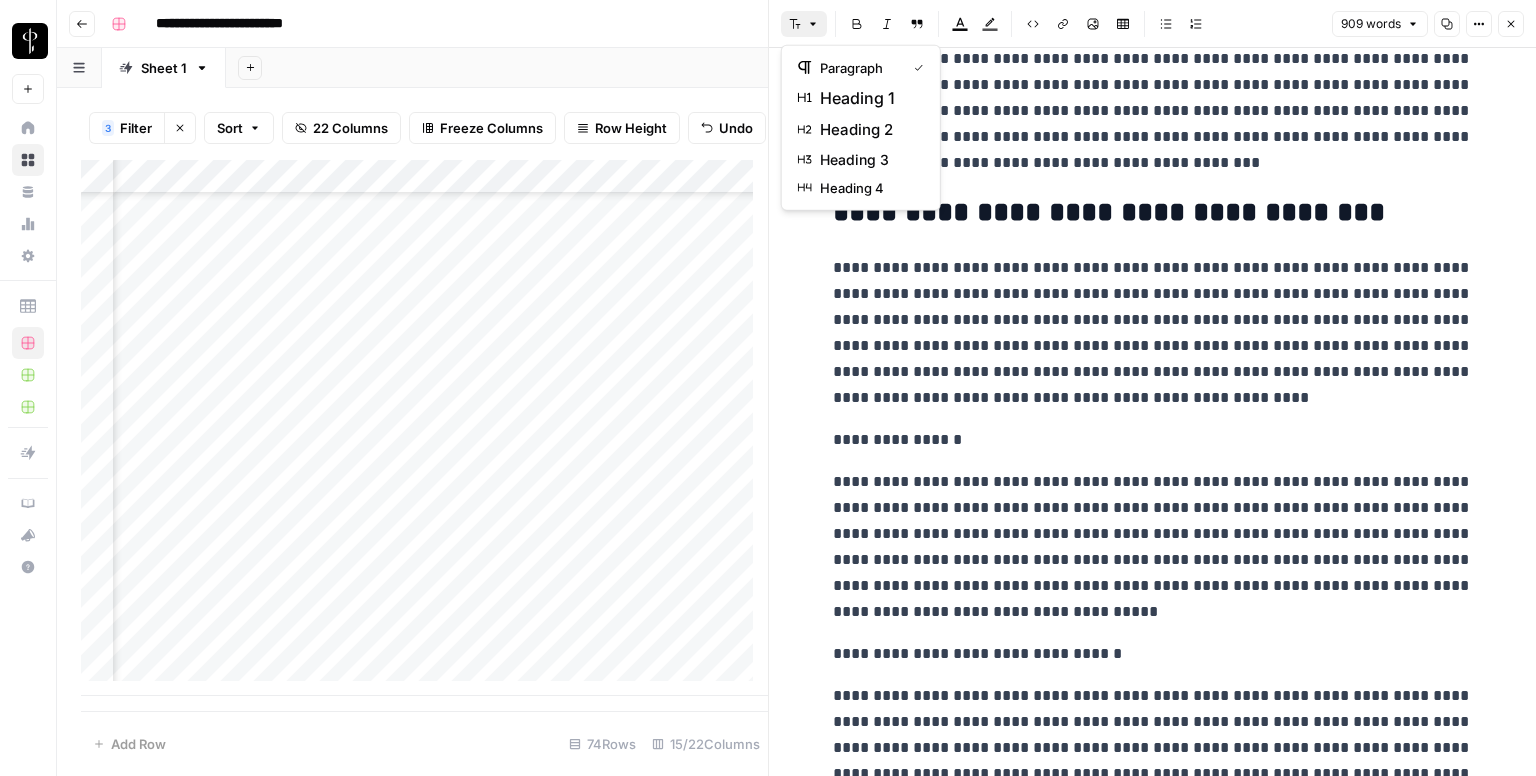 click on "Font style" at bounding box center [804, 24] 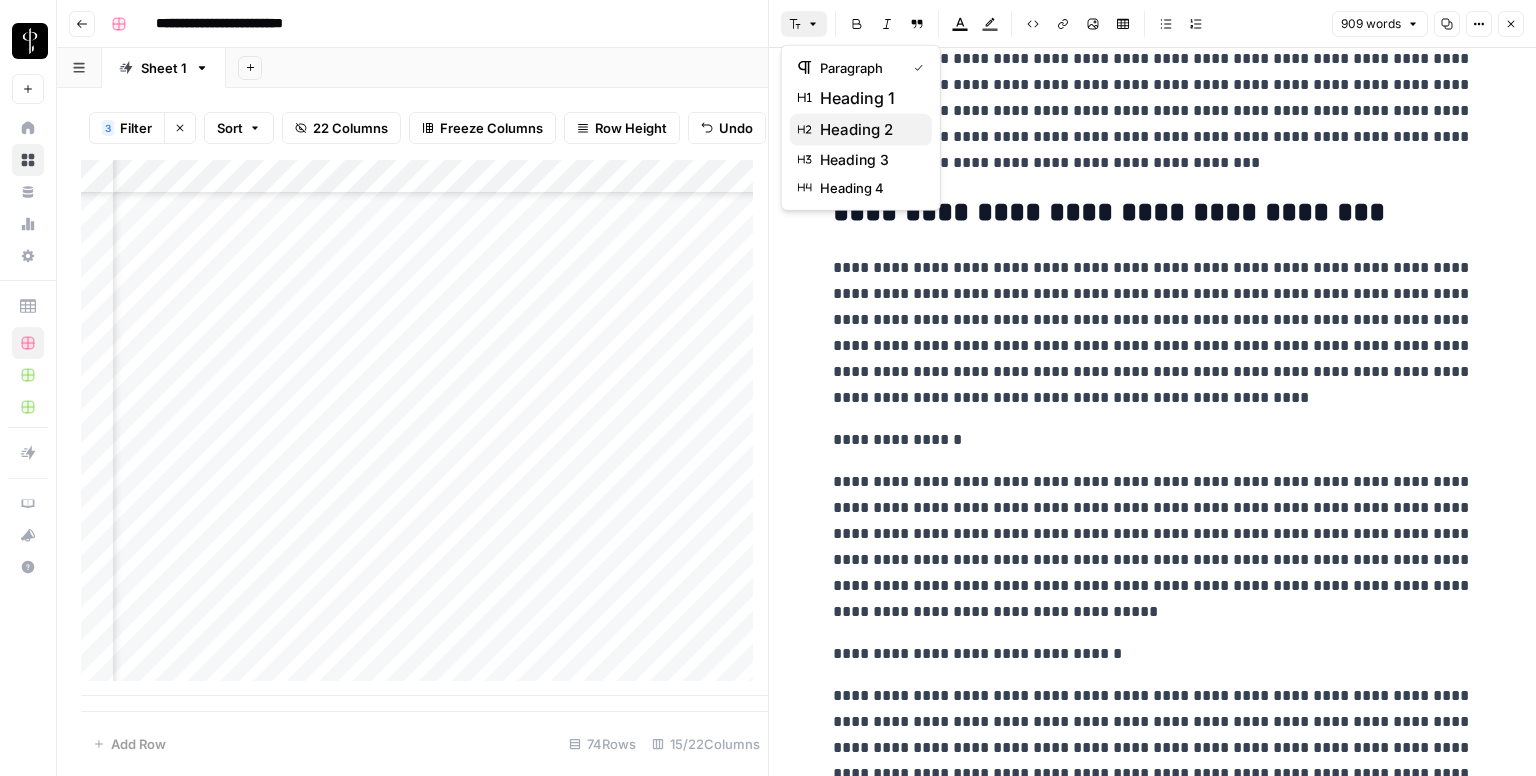 click on "heading 2" at bounding box center [868, 130] 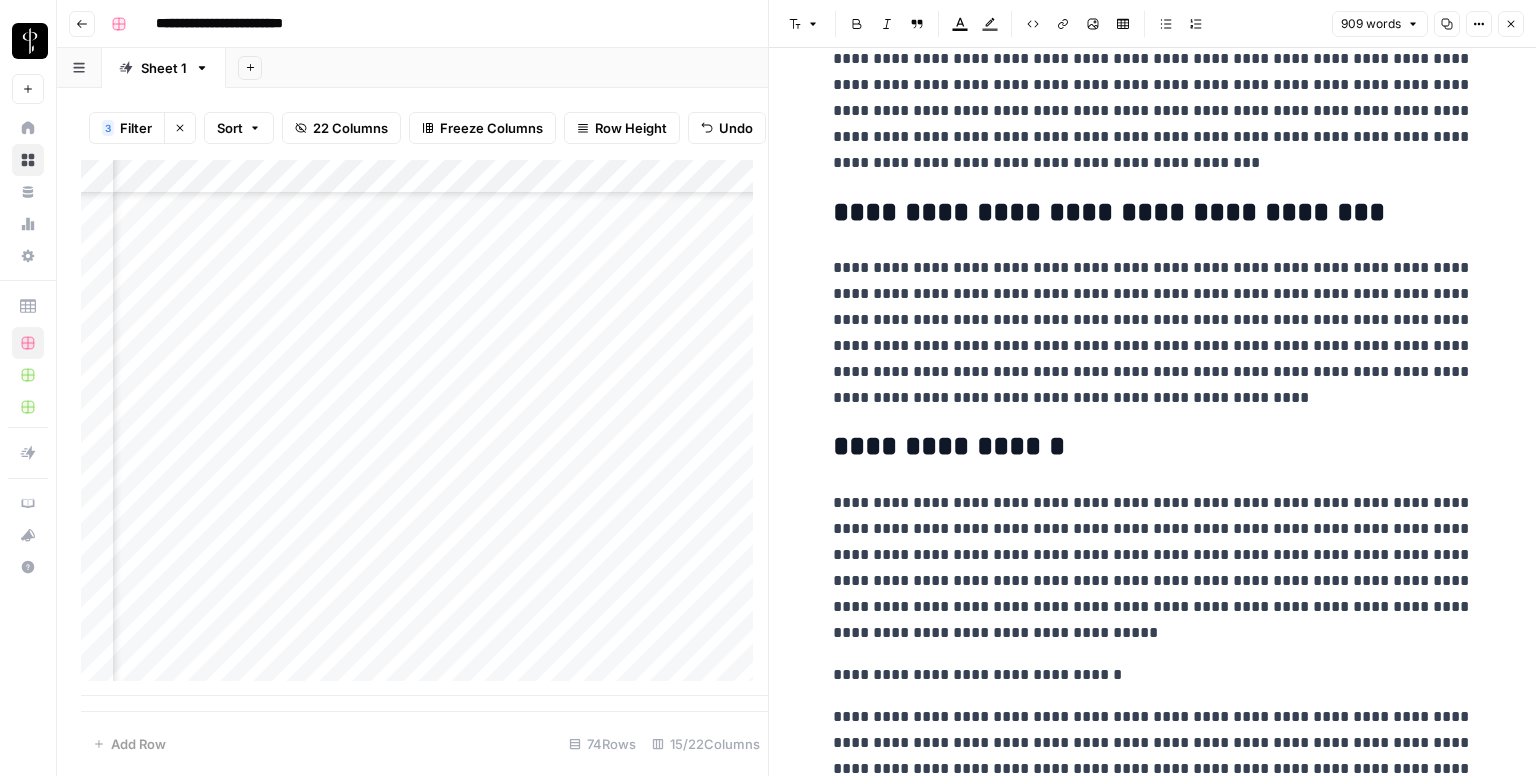 click on "**********" at bounding box center [1153, 675] 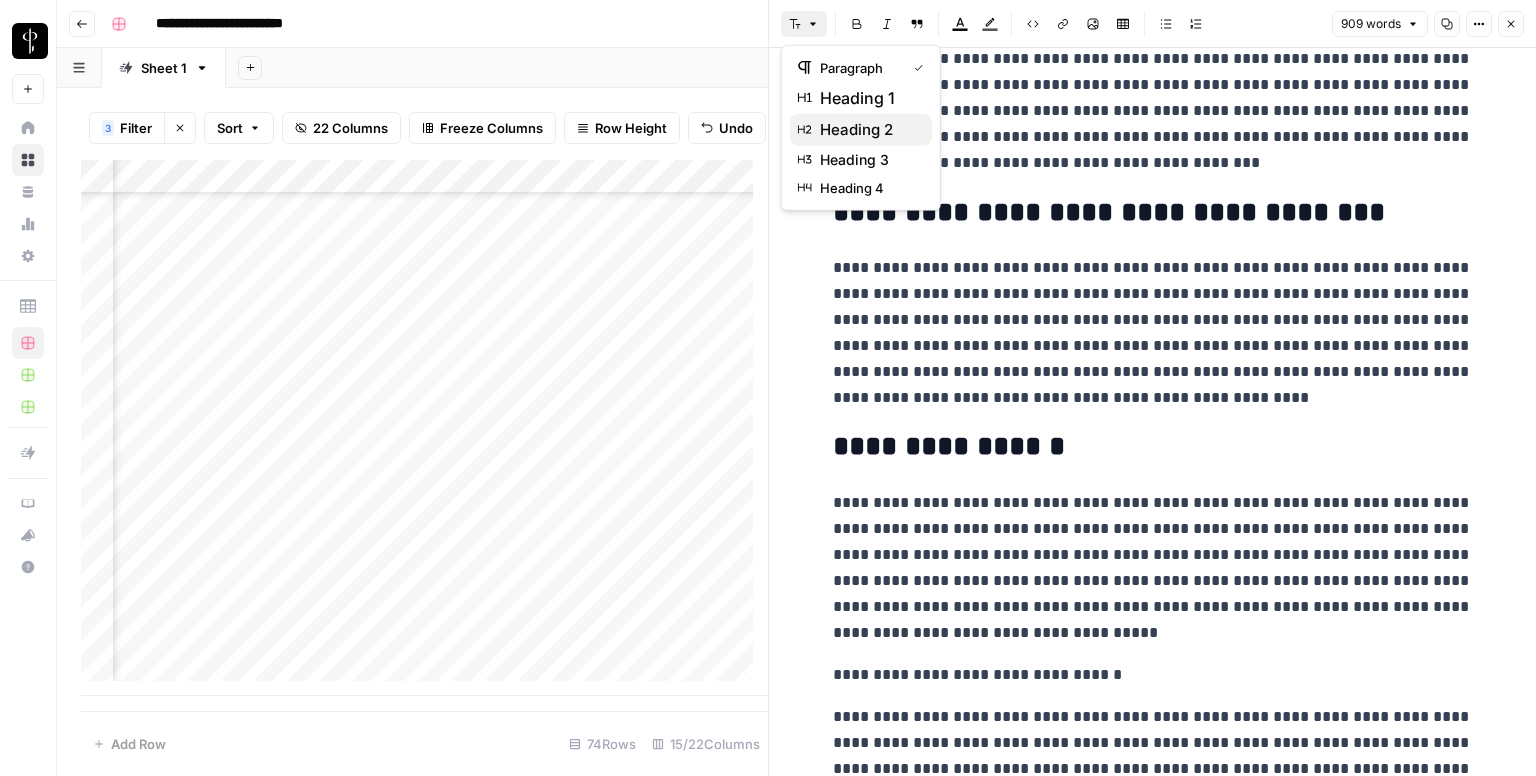 click on "heading 2" at bounding box center [868, 130] 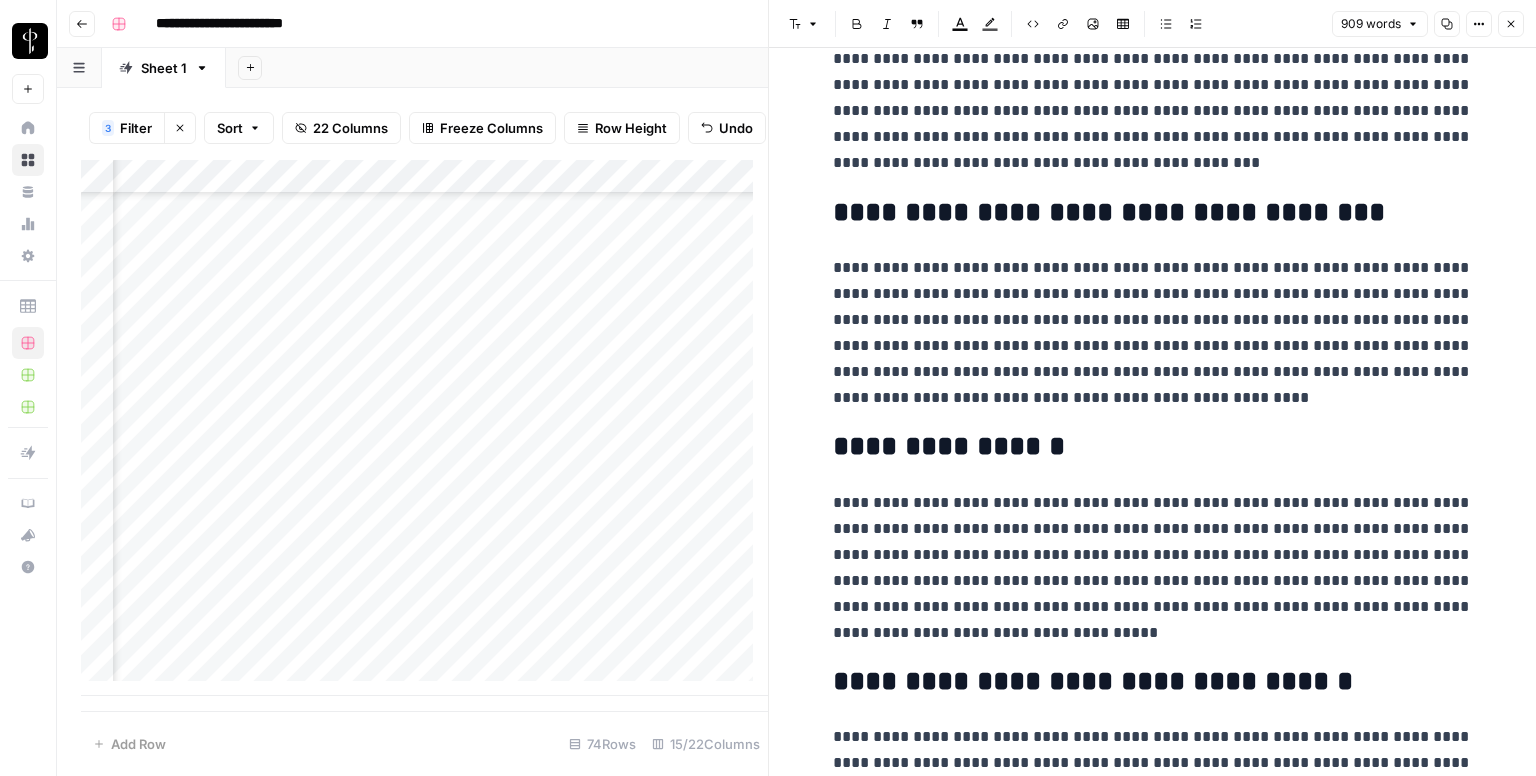 click 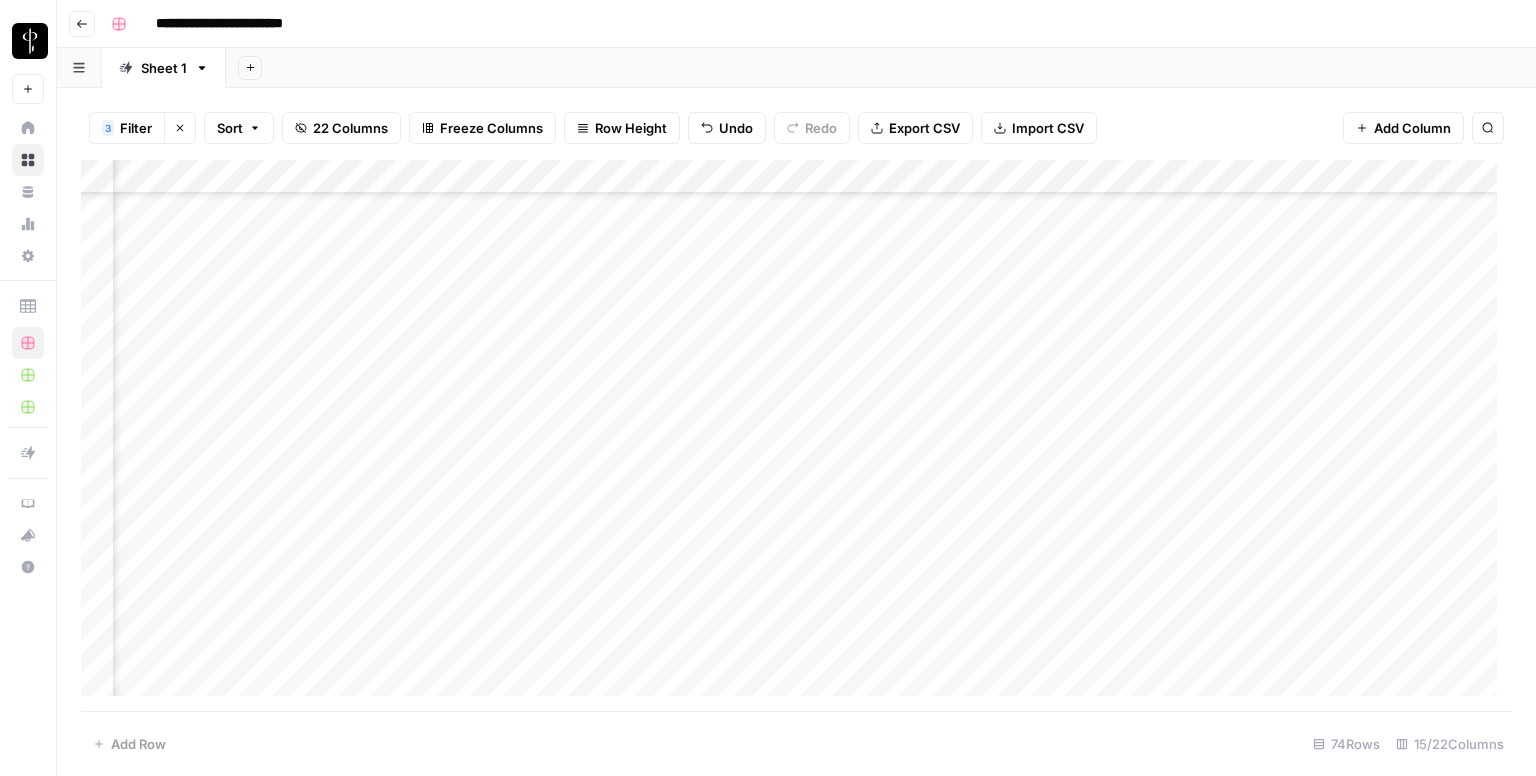 click on "**********" at bounding box center [809, 24] 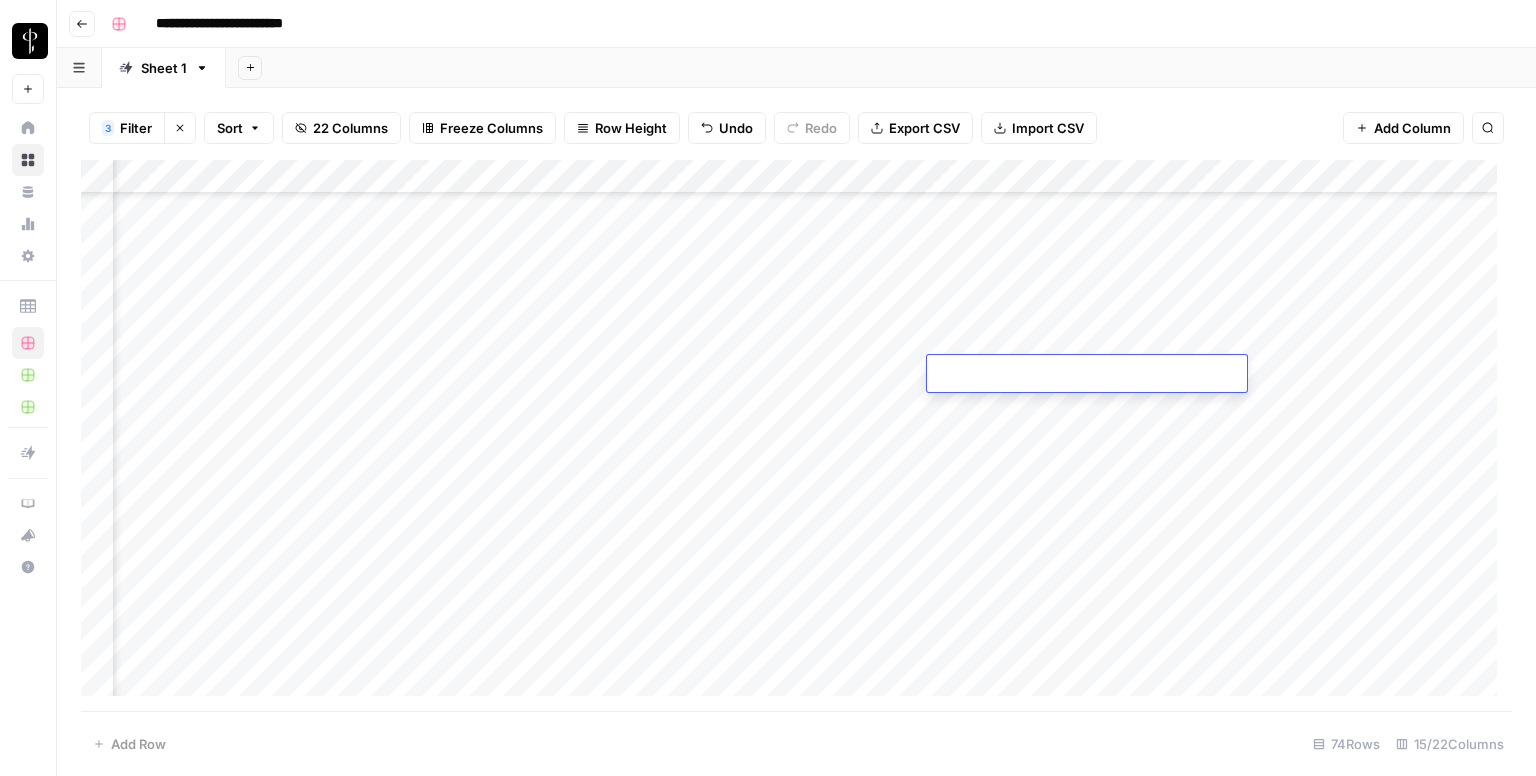 type on "**********" 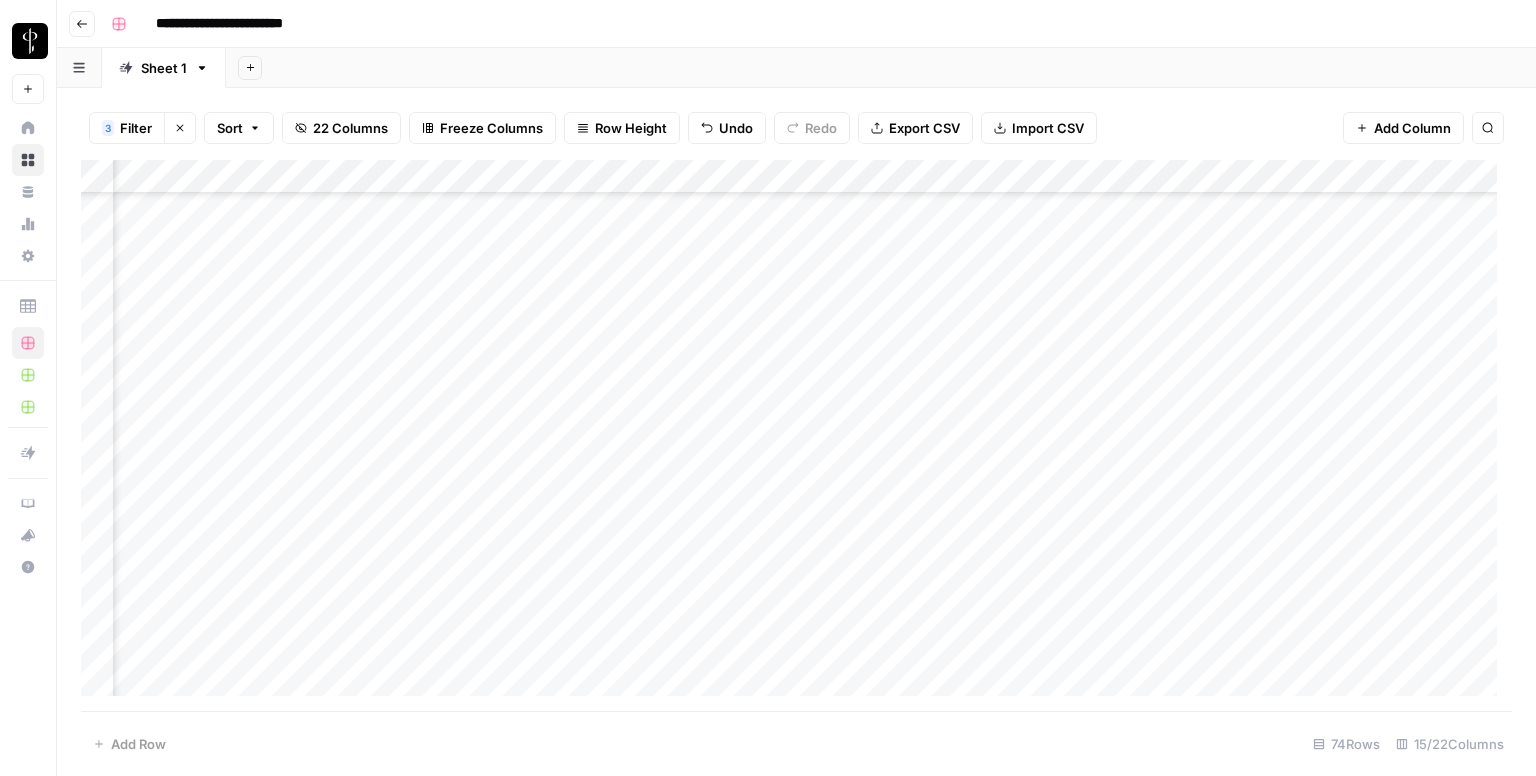 click on "Add Column" at bounding box center (796, 436) 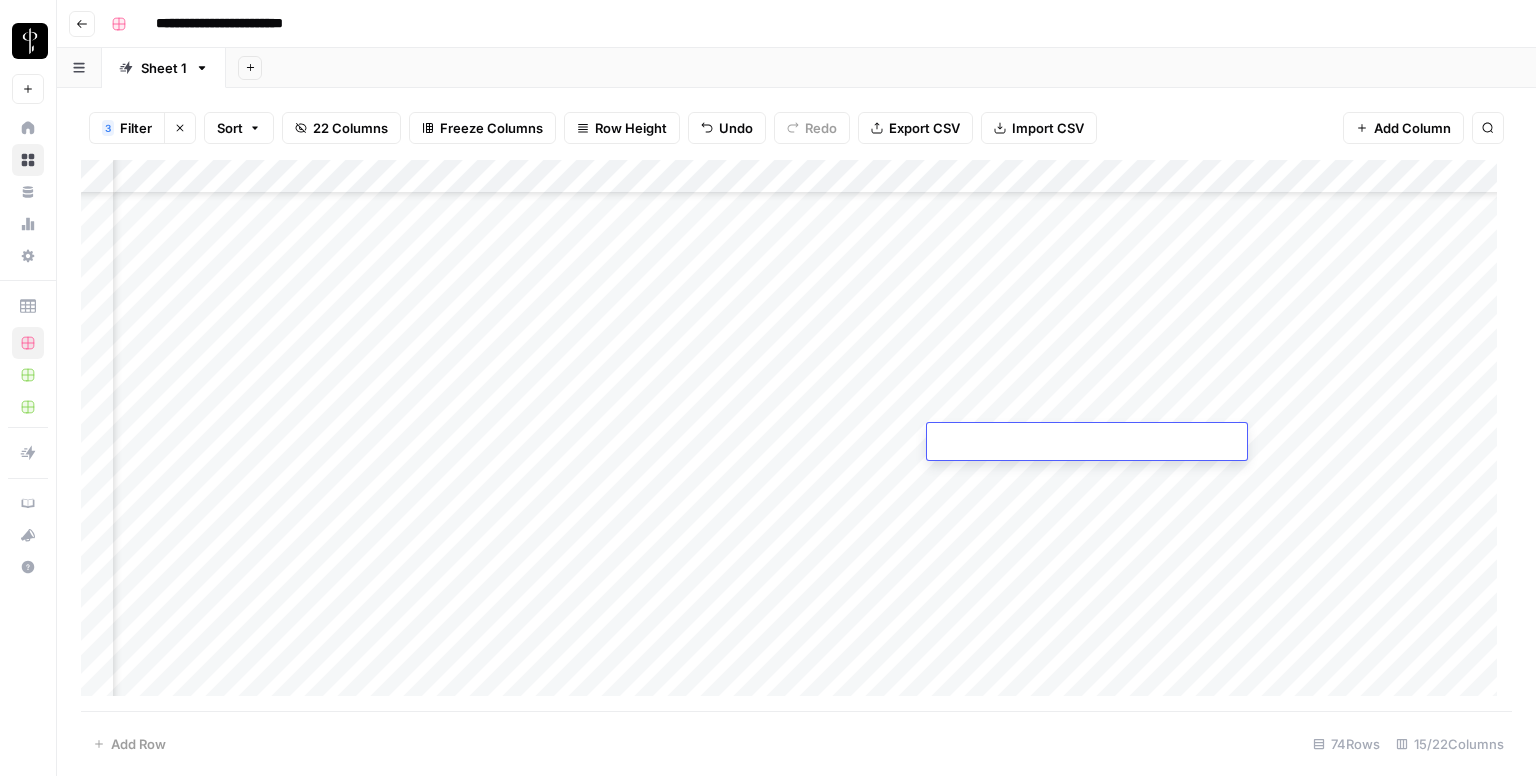 click on "Add Column" at bounding box center (796, 436) 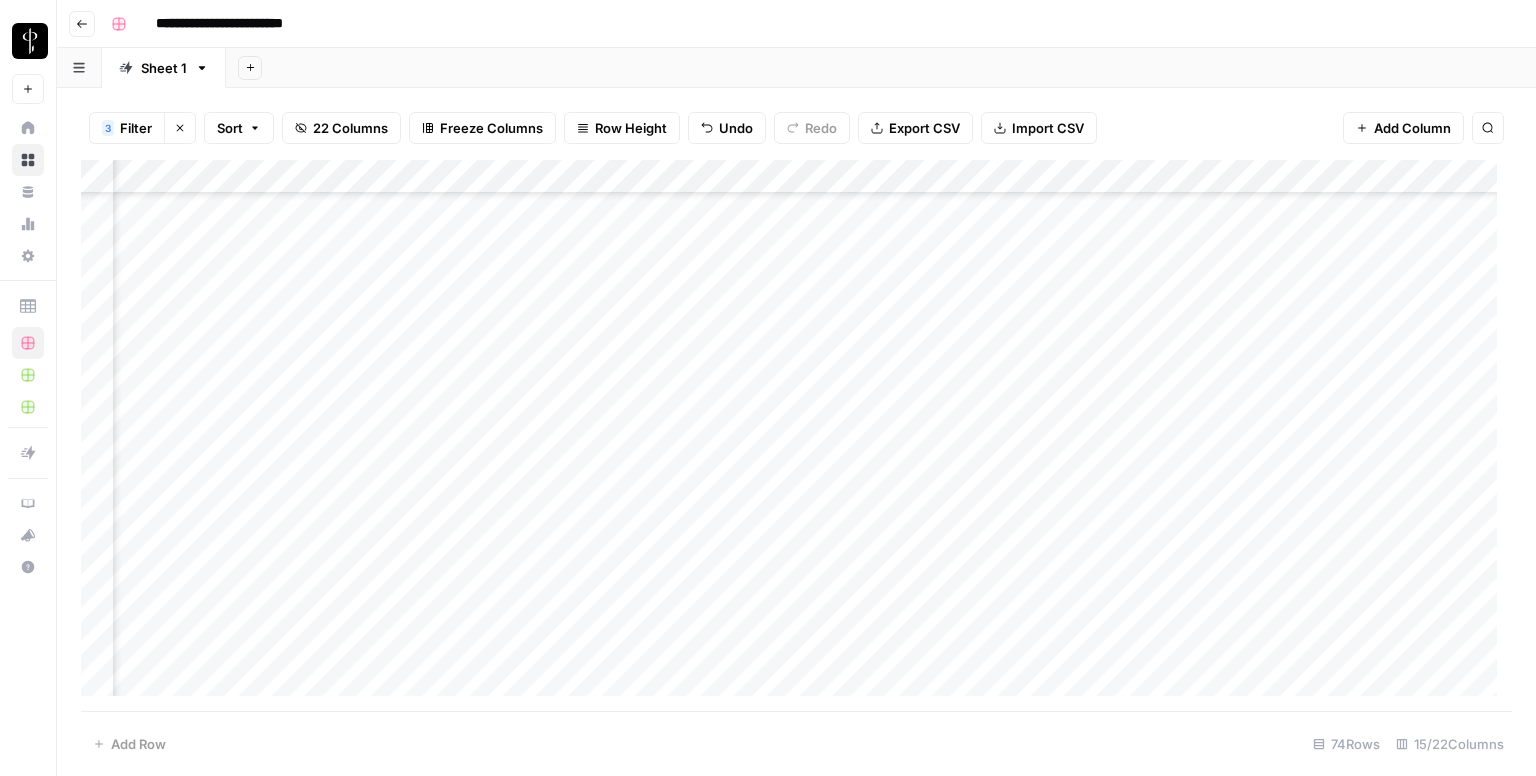 click on "Add Column" at bounding box center [796, 436] 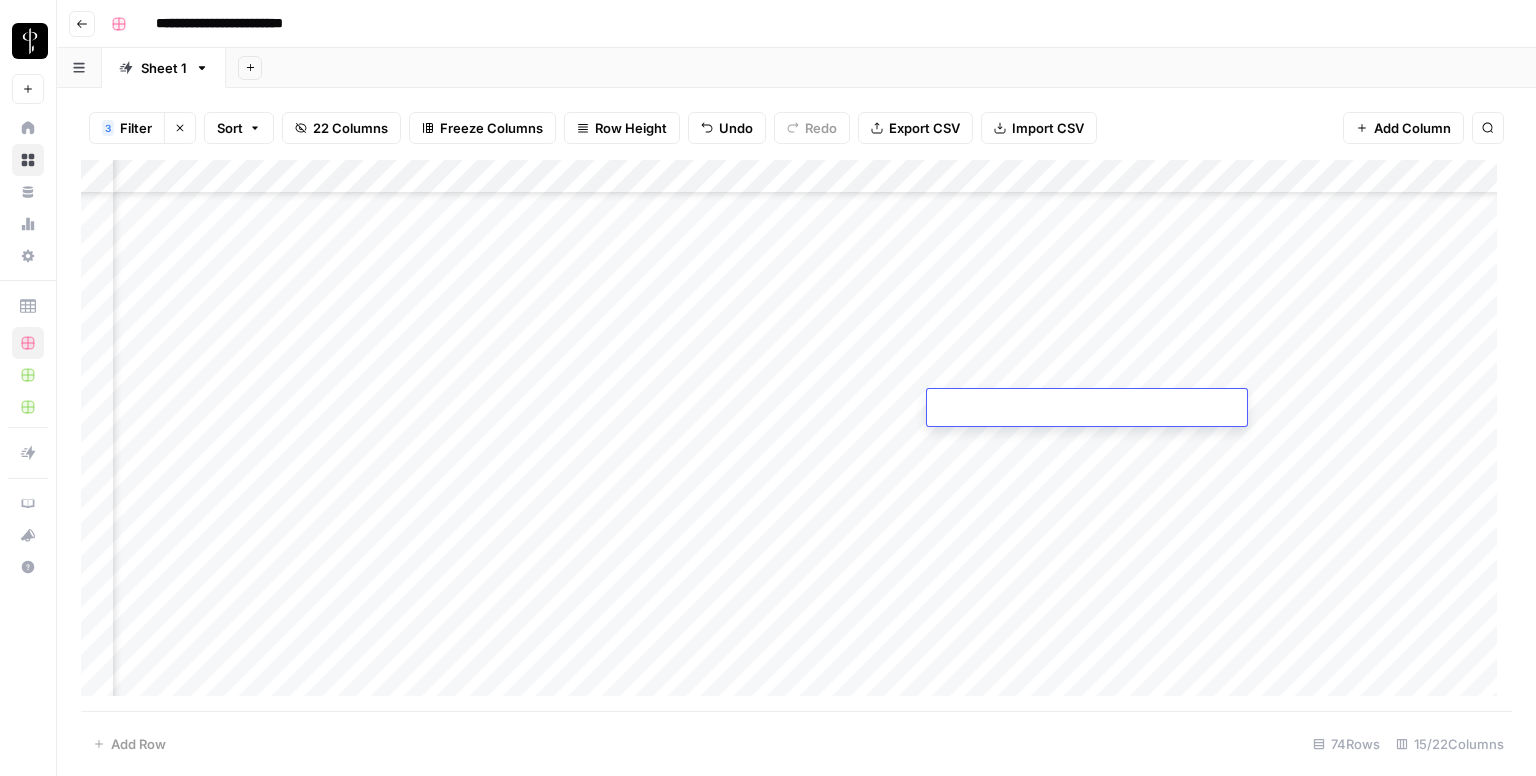 type on "**********" 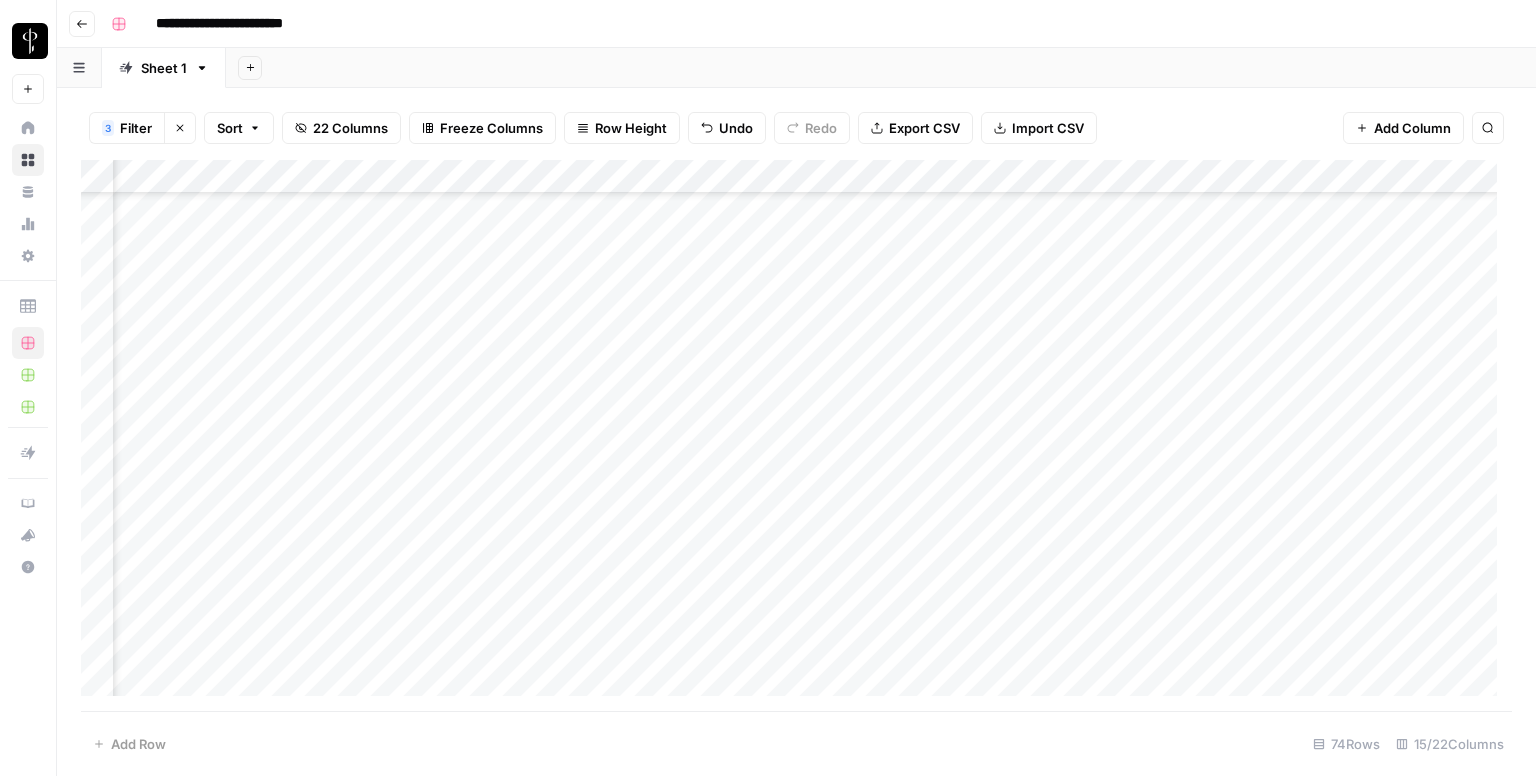 click on "Add Column" at bounding box center [796, 436] 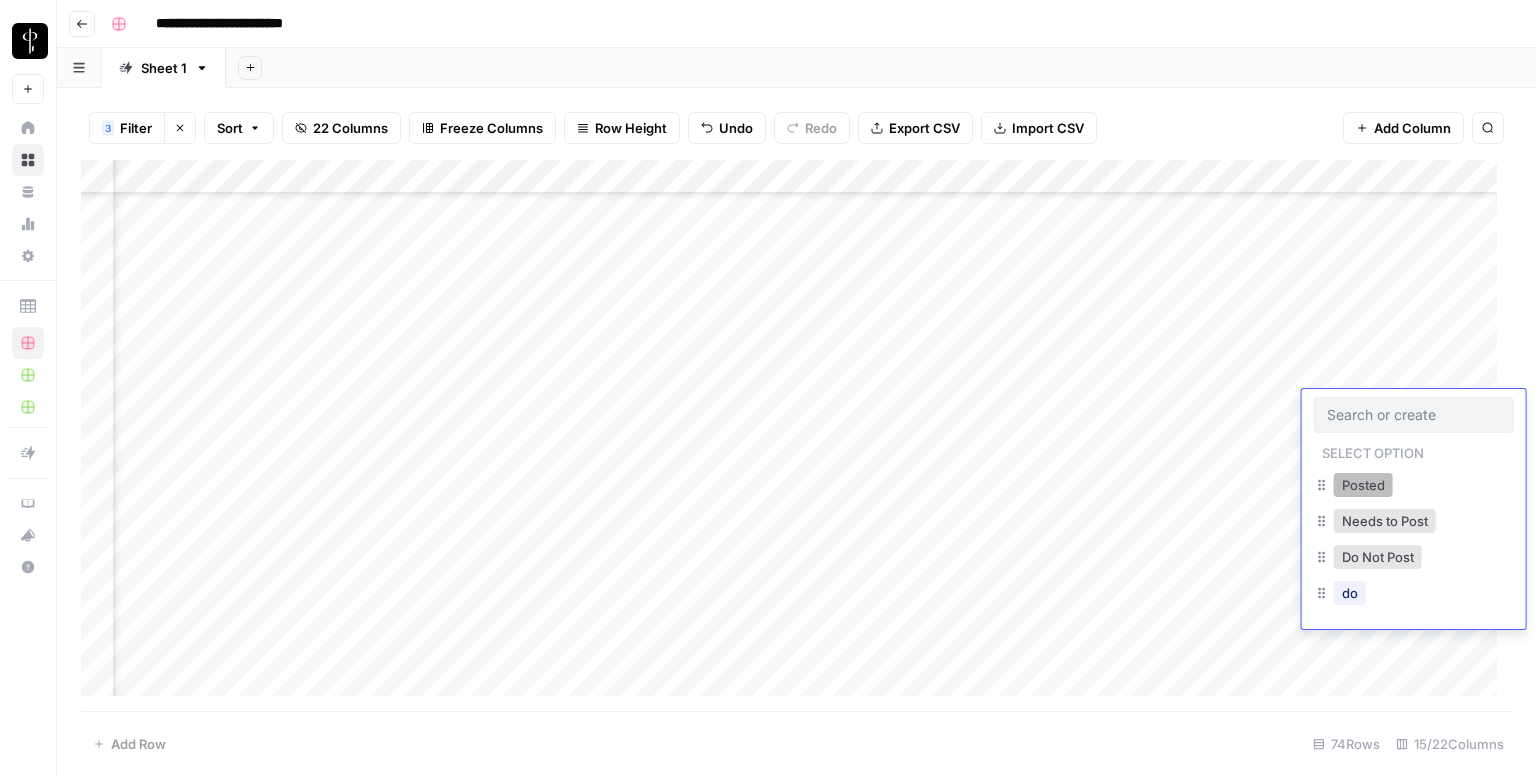 click on "Posted" at bounding box center [1363, 485] 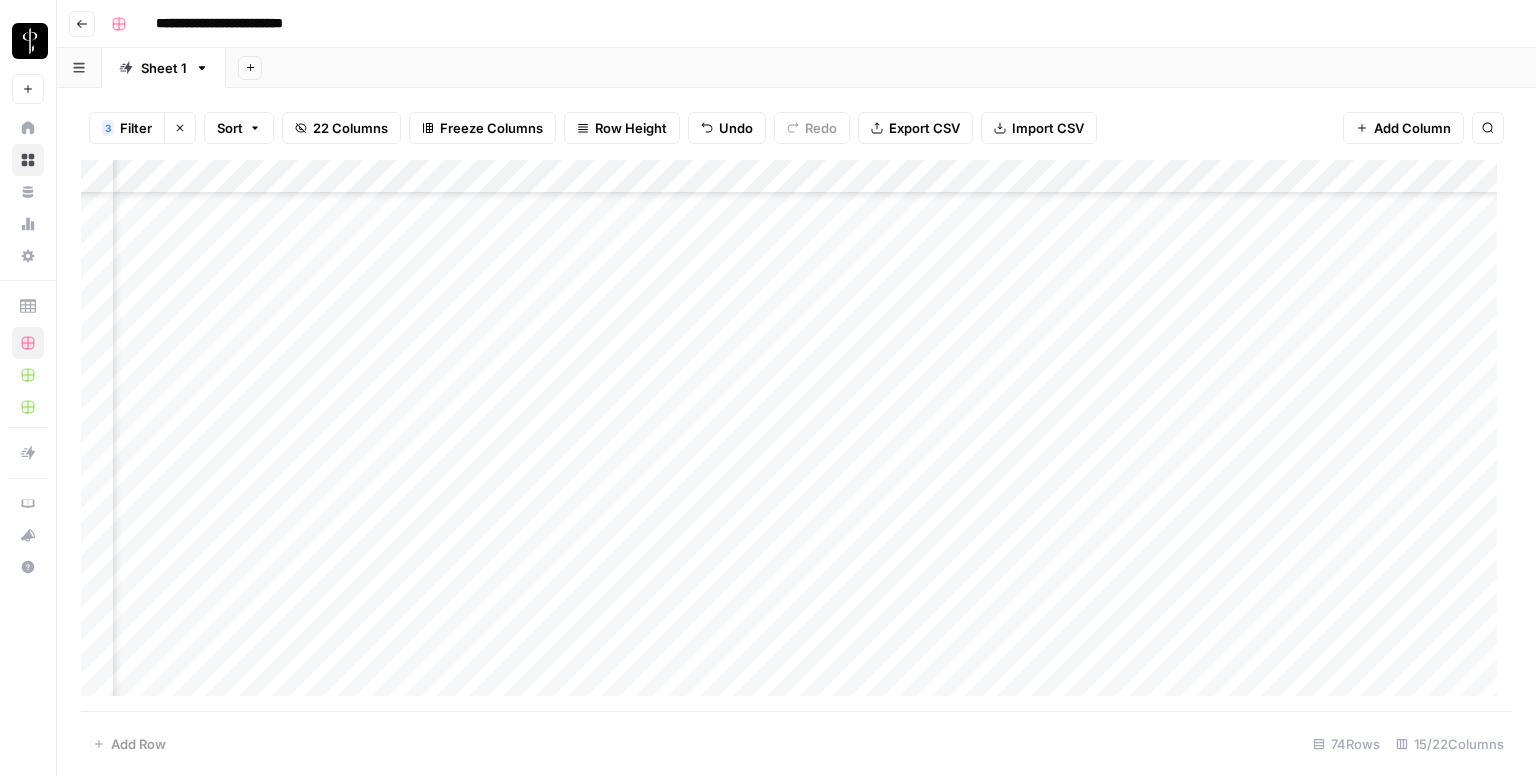 click on "Add Column" at bounding box center [796, 436] 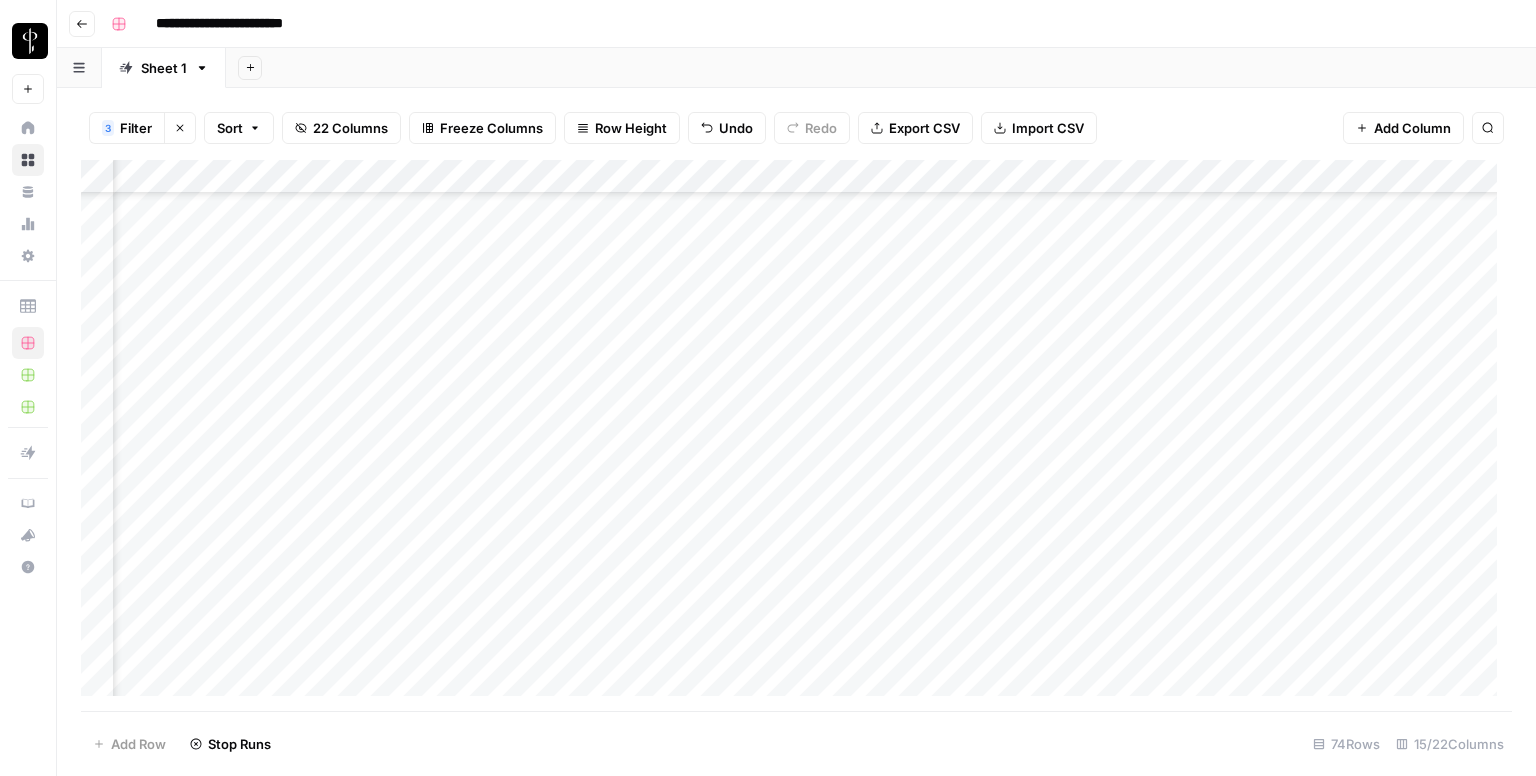 click on "Add Column" at bounding box center [796, 436] 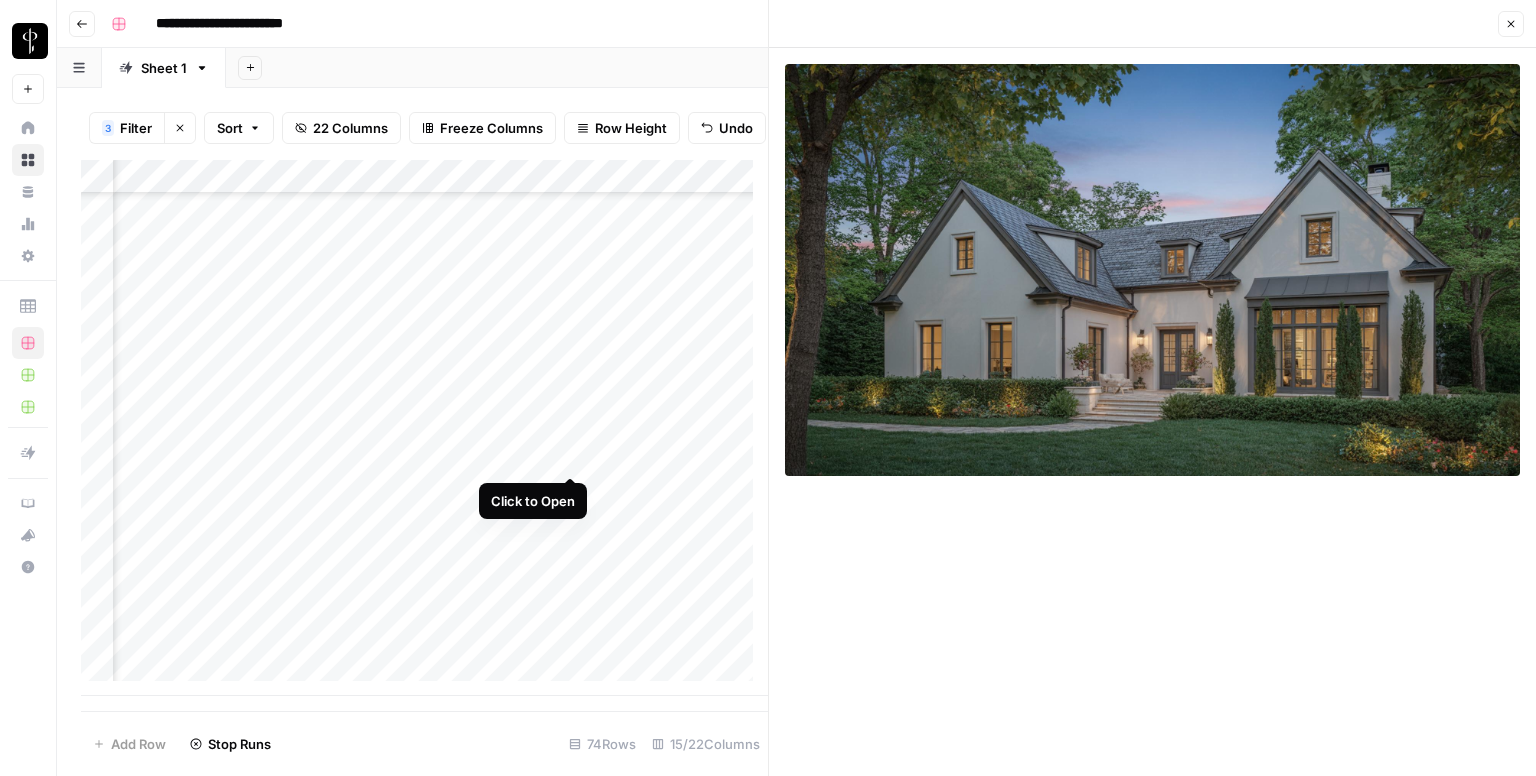 click on "Add Column" at bounding box center [424, 428] 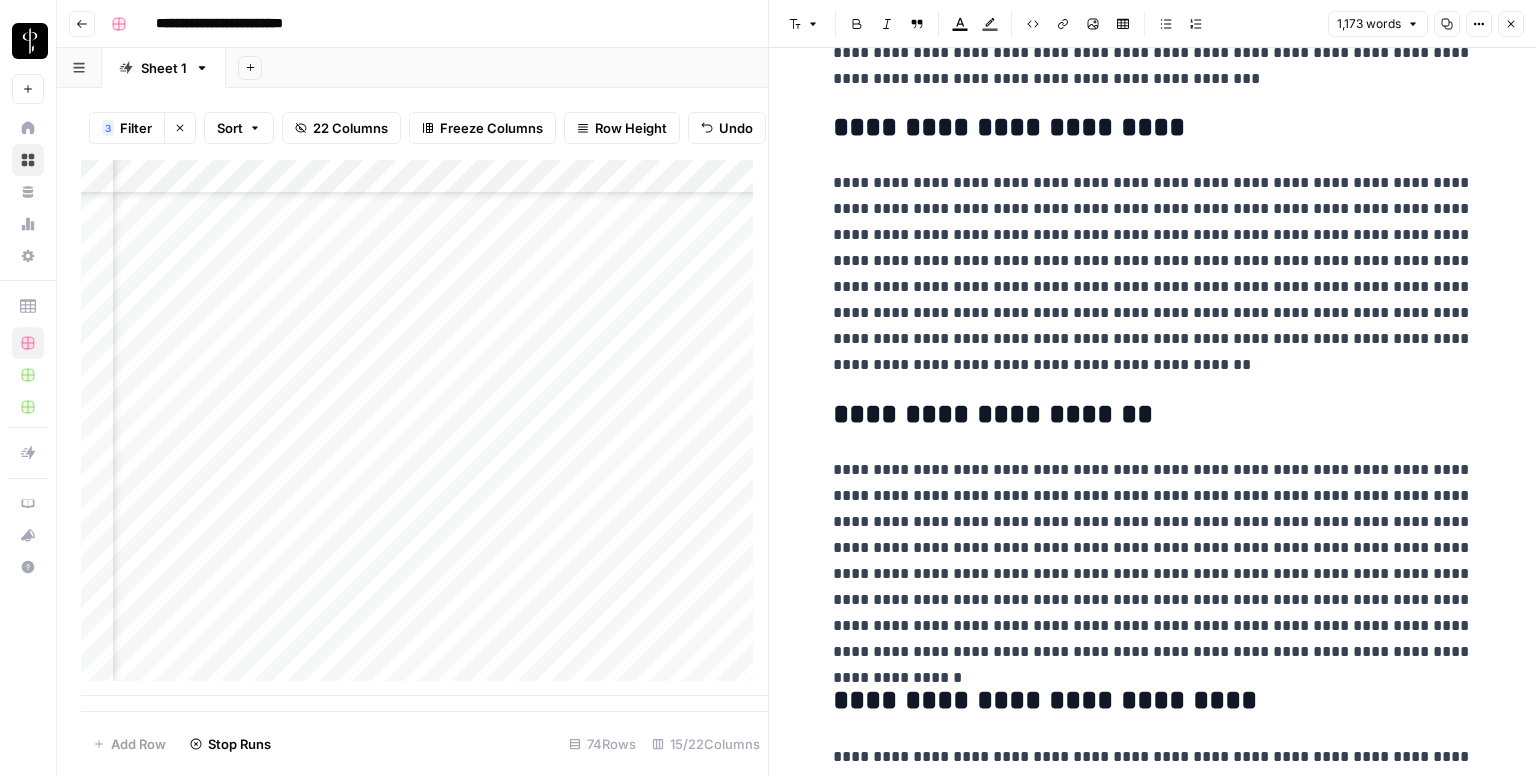 scroll, scrollTop: 2644, scrollLeft: 0, axis: vertical 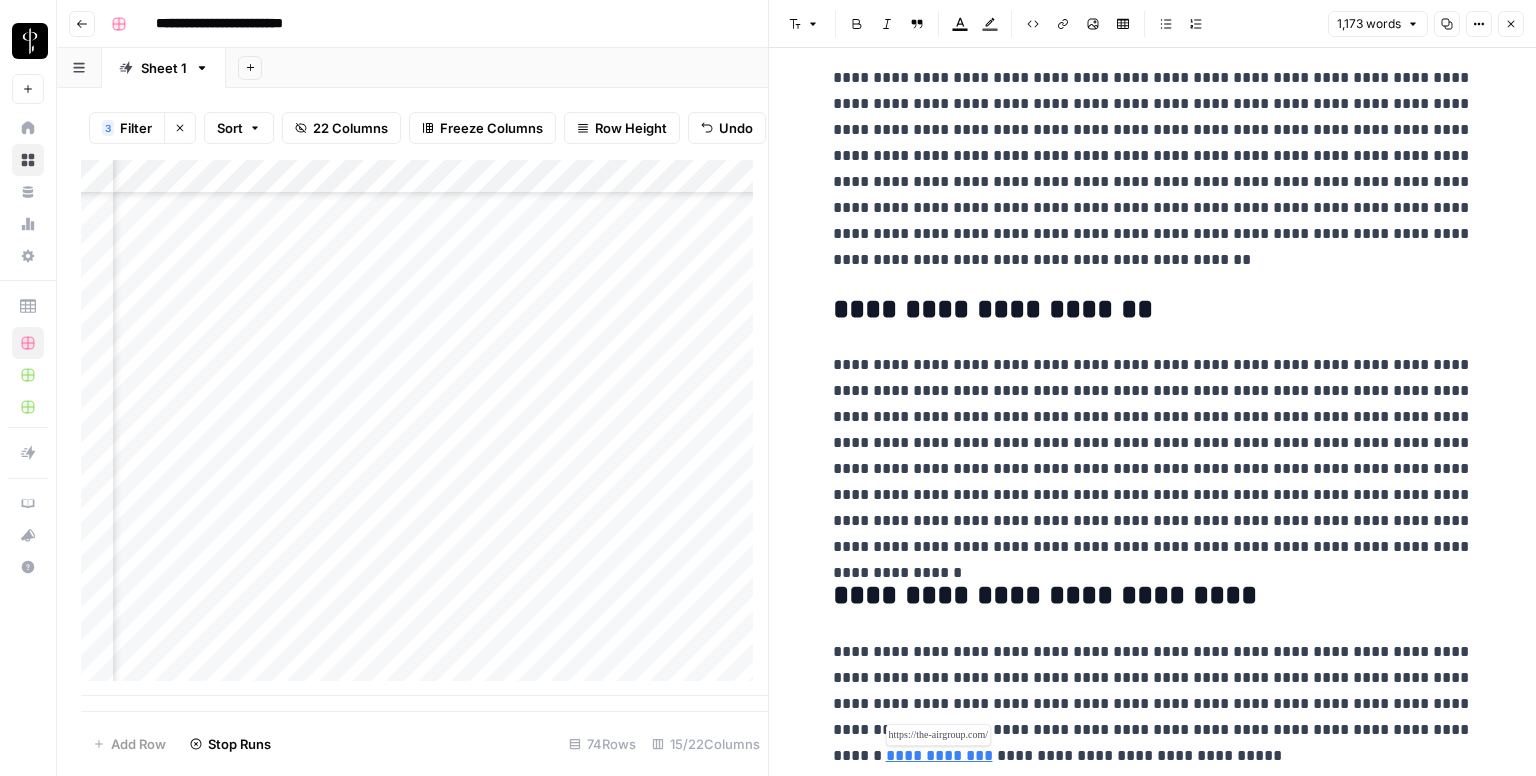 click on "**********" at bounding box center (939, 755) 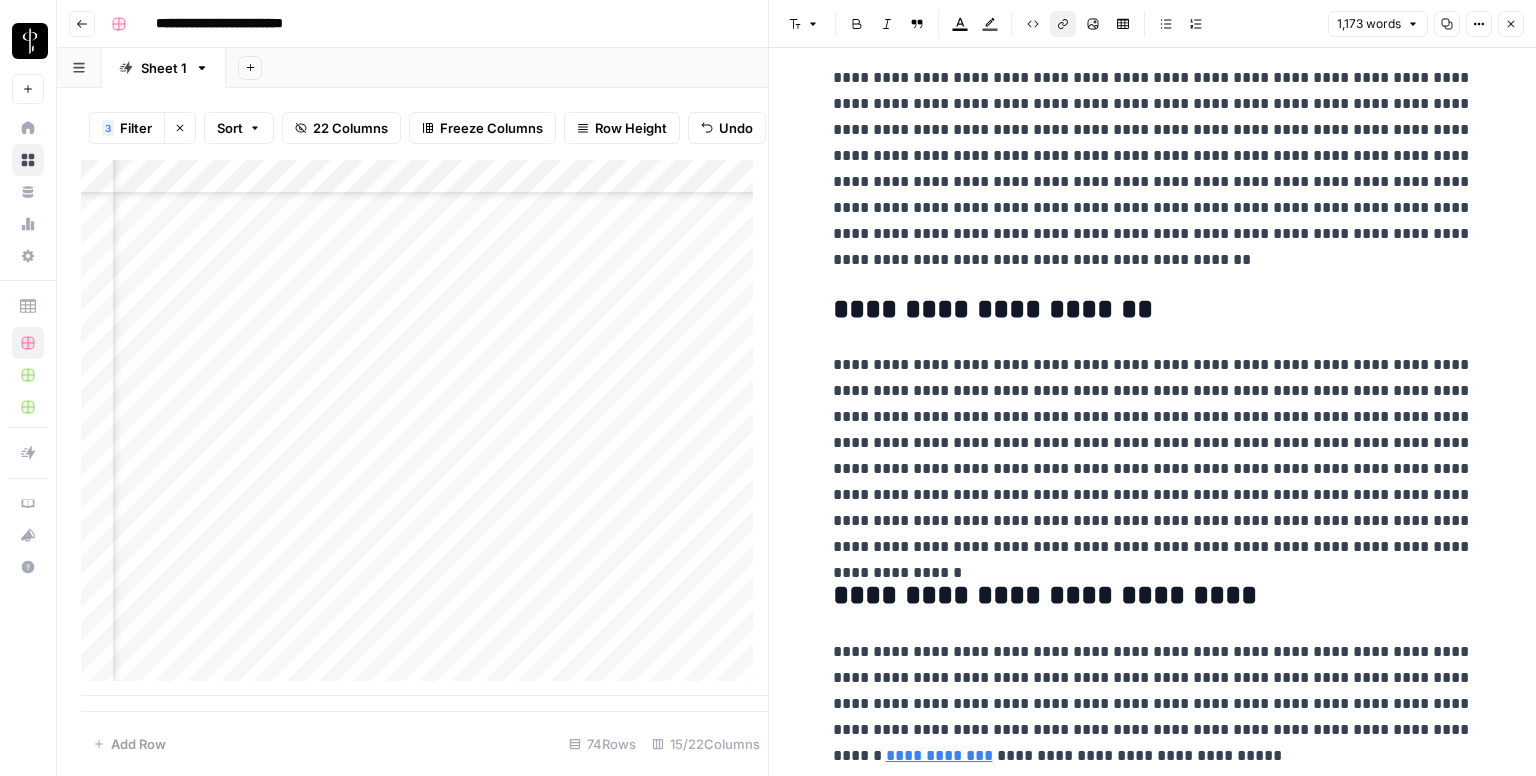 click 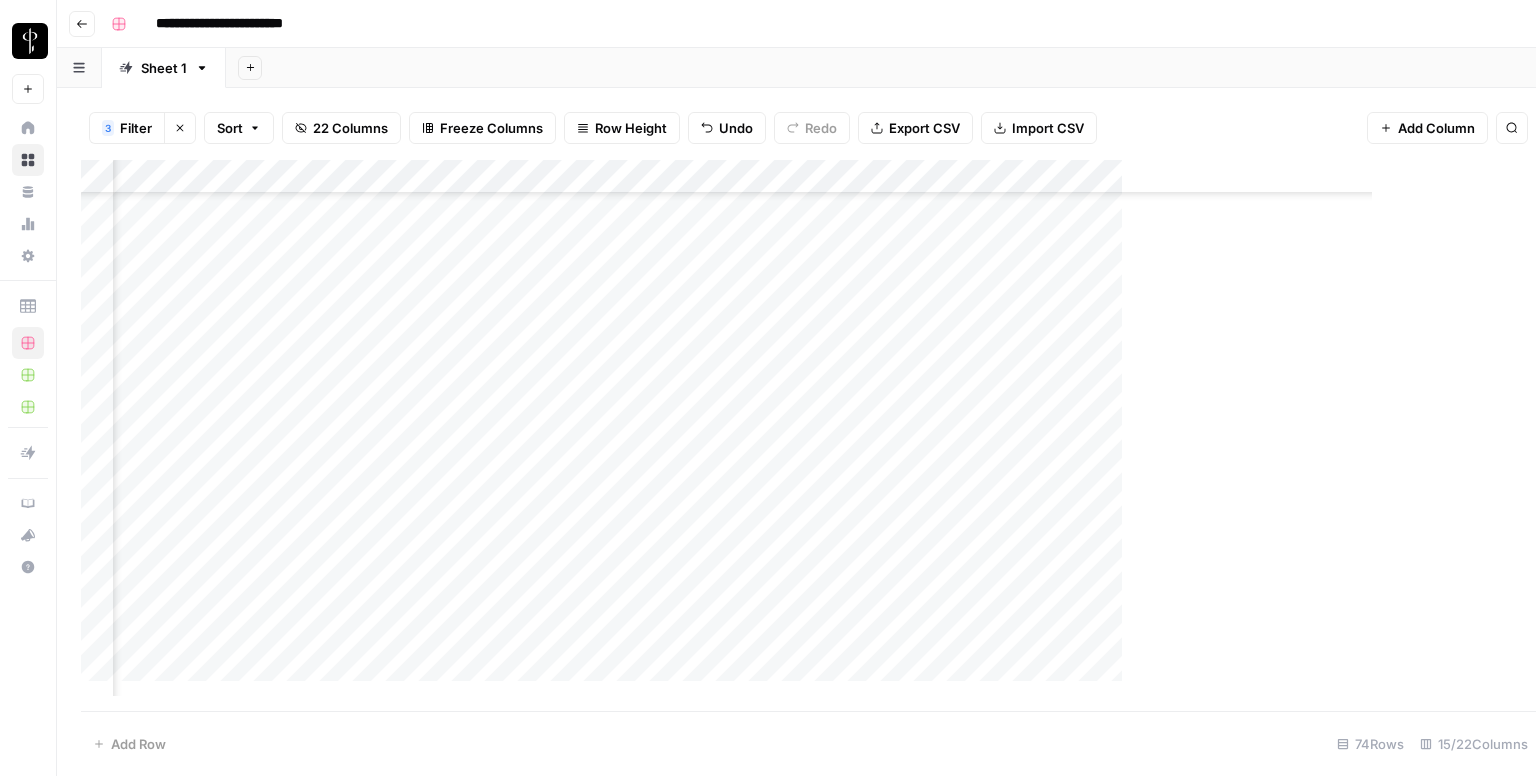 click on "Add Column" at bounding box center [791, 436] 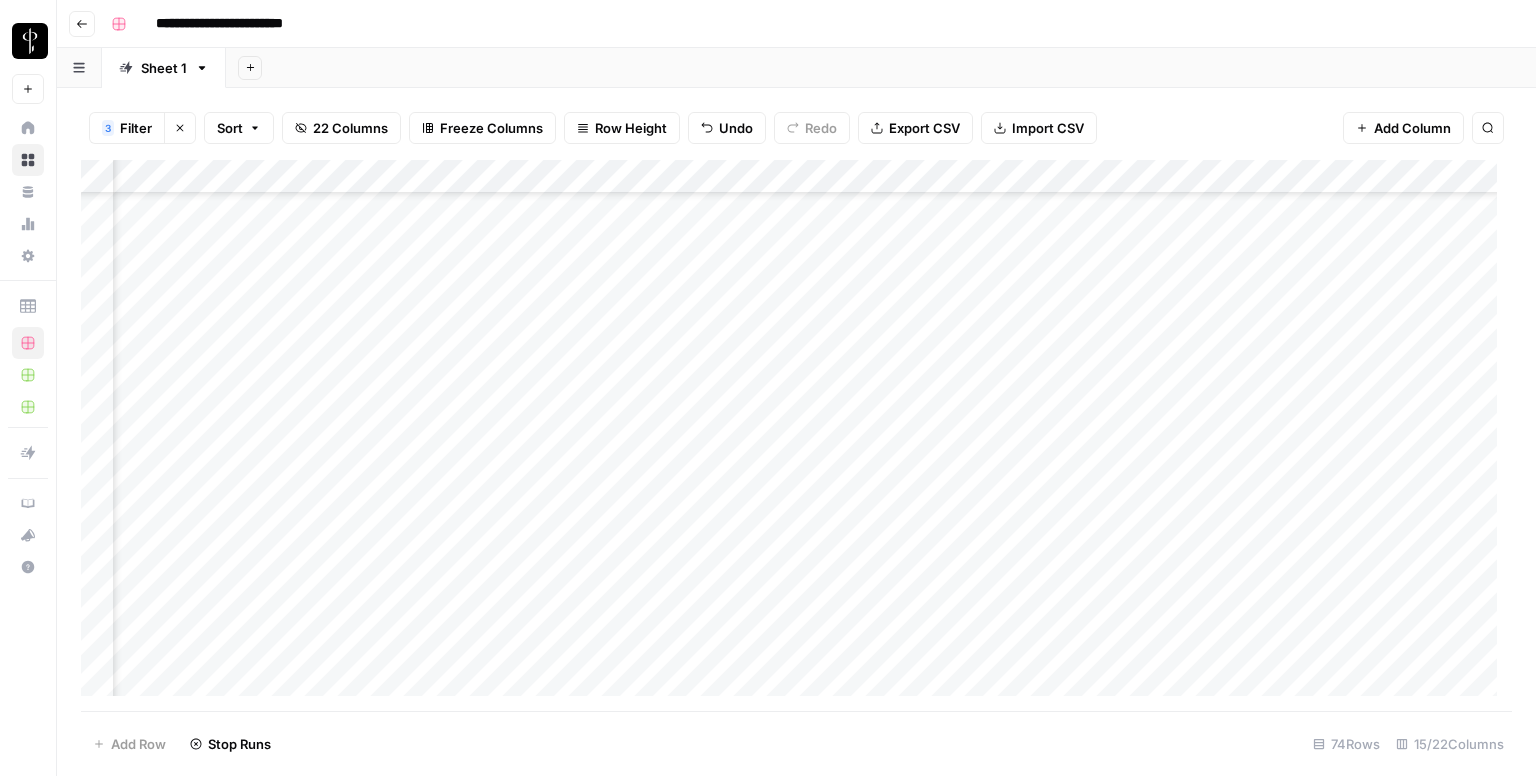 click on "Add Column" at bounding box center (796, 436) 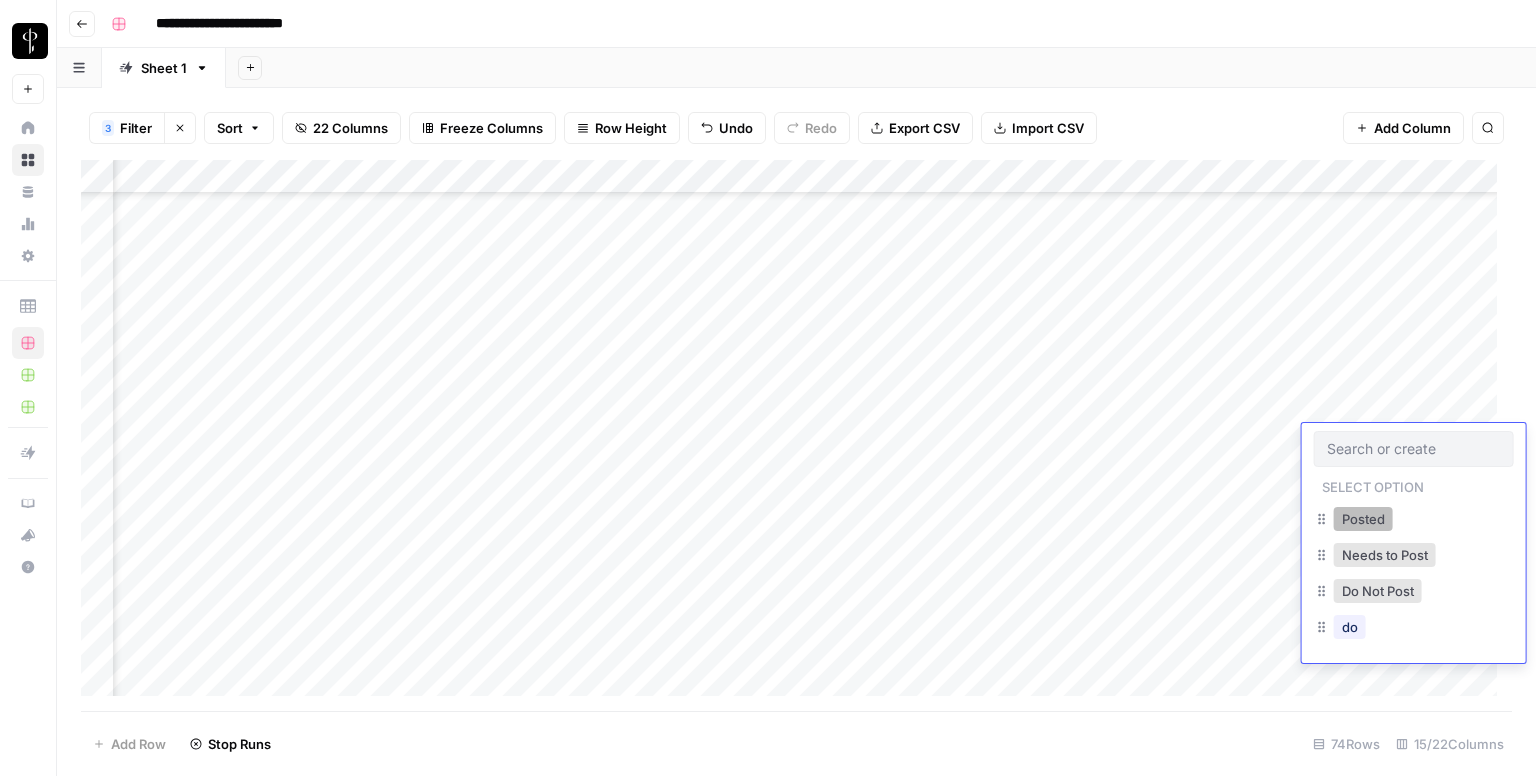 click on "Posted" at bounding box center (1363, 519) 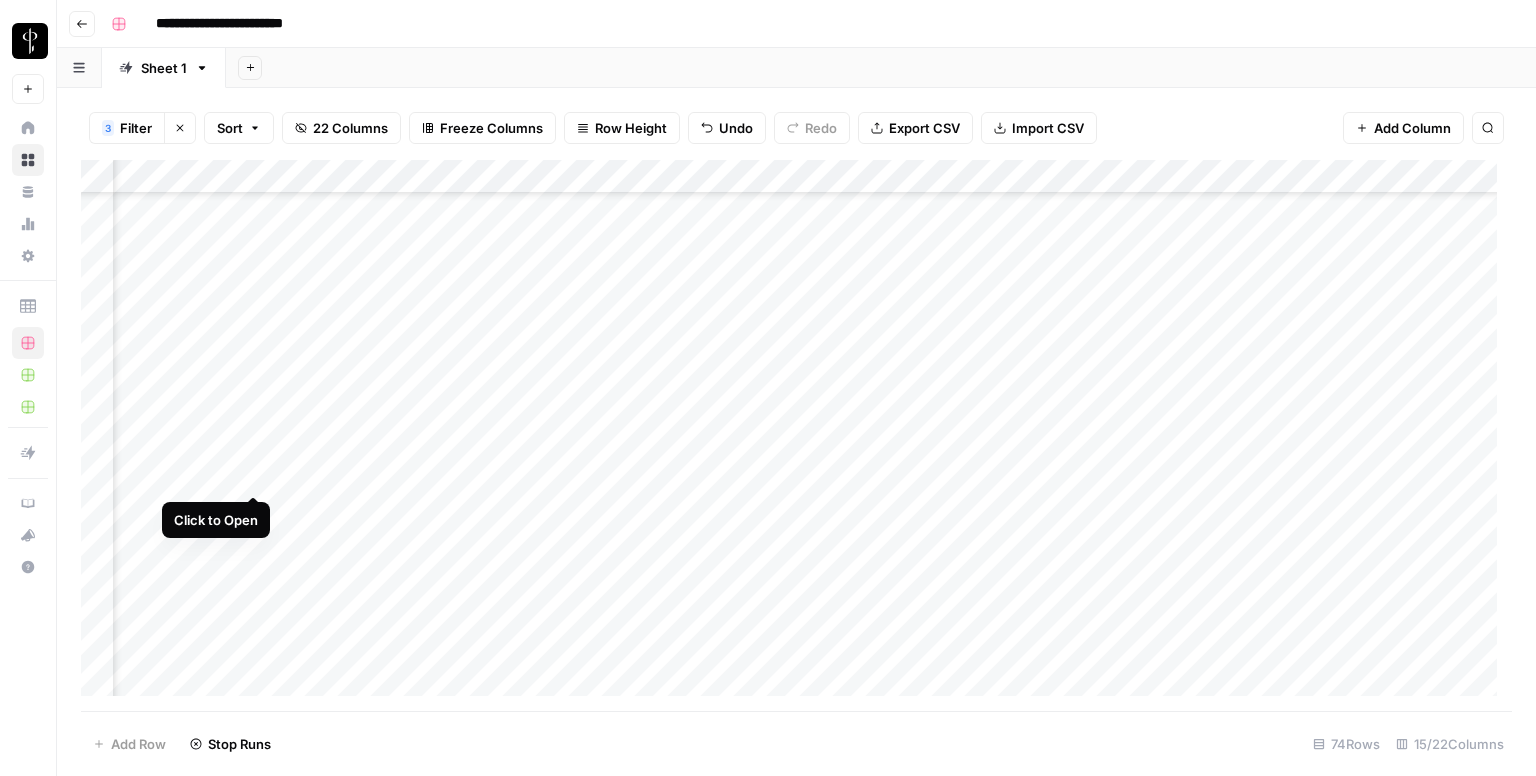 click on "Add Column" at bounding box center [796, 436] 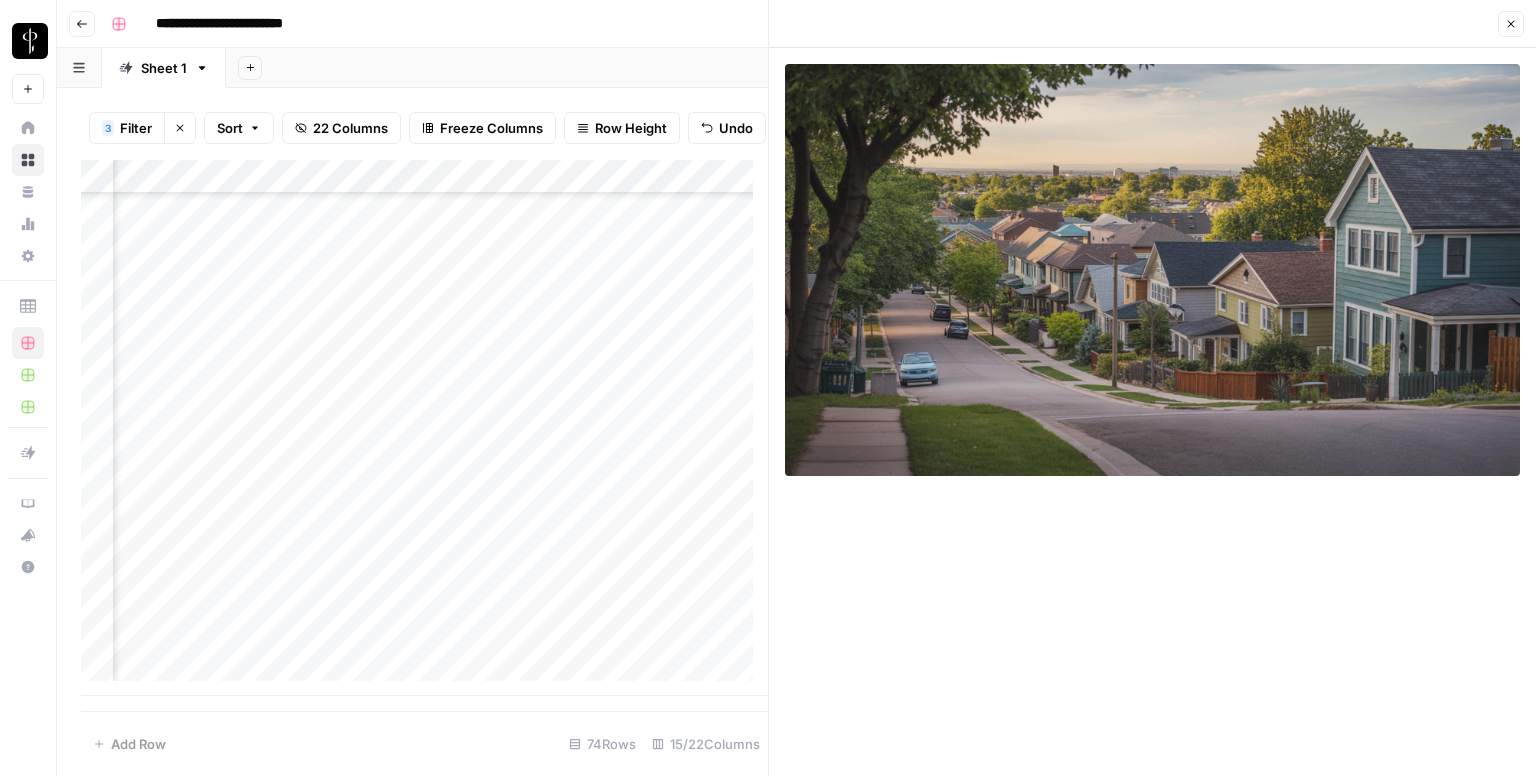 click on "Add Column" at bounding box center (424, 428) 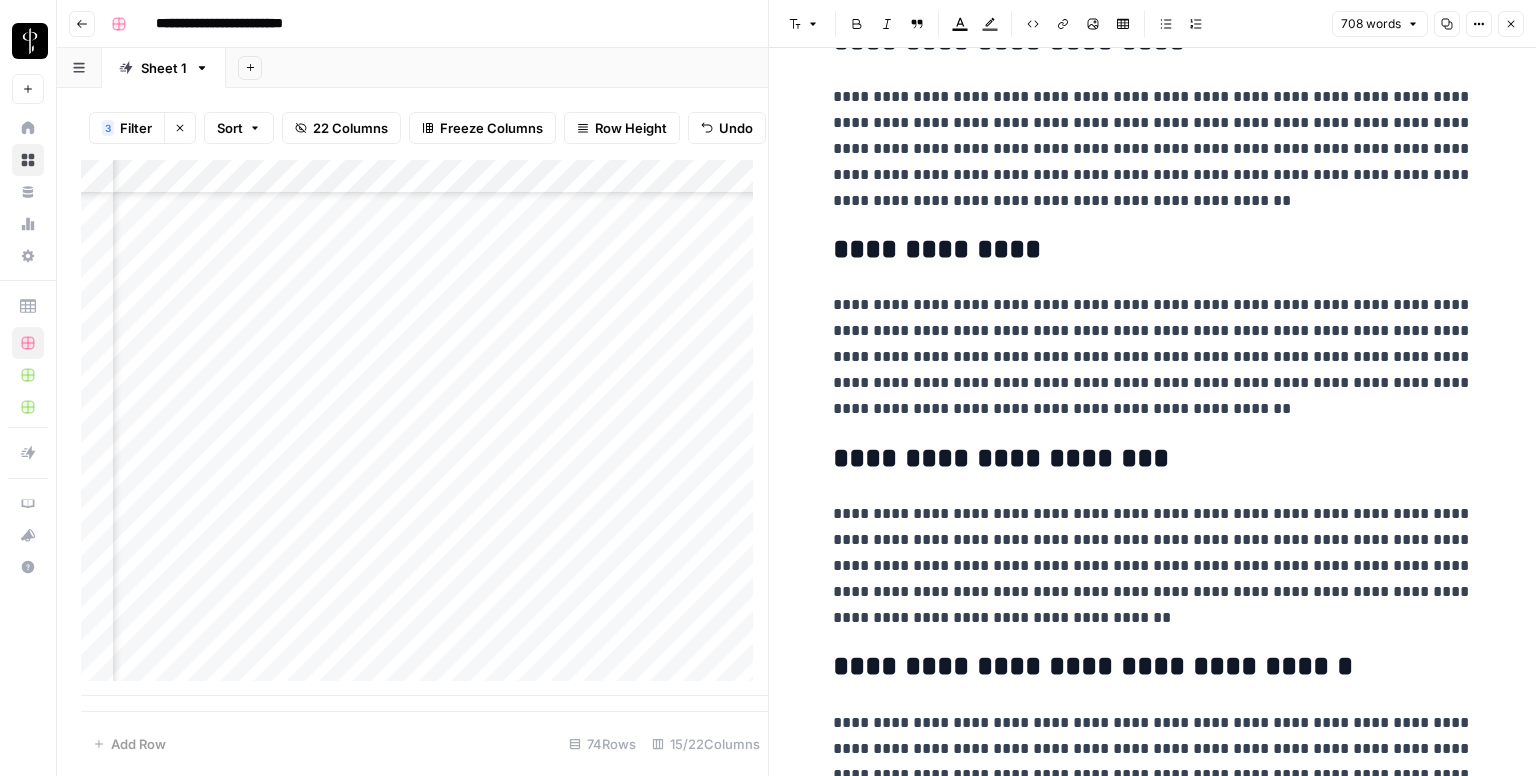 scroll, scrollTop: 1786, scrollLeft: 0, axis: vertical 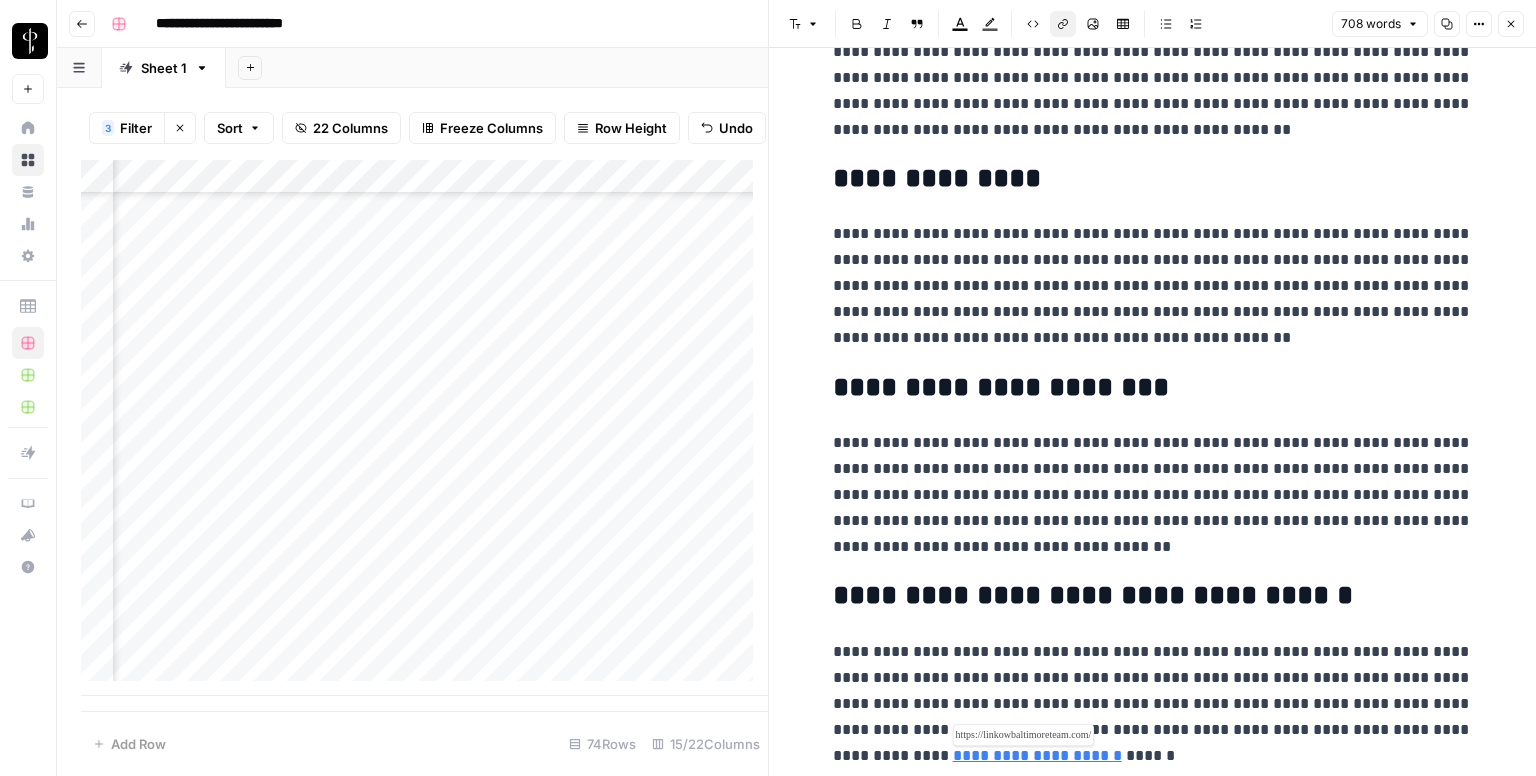 click on "**********" at bounding box center (1037, 755) 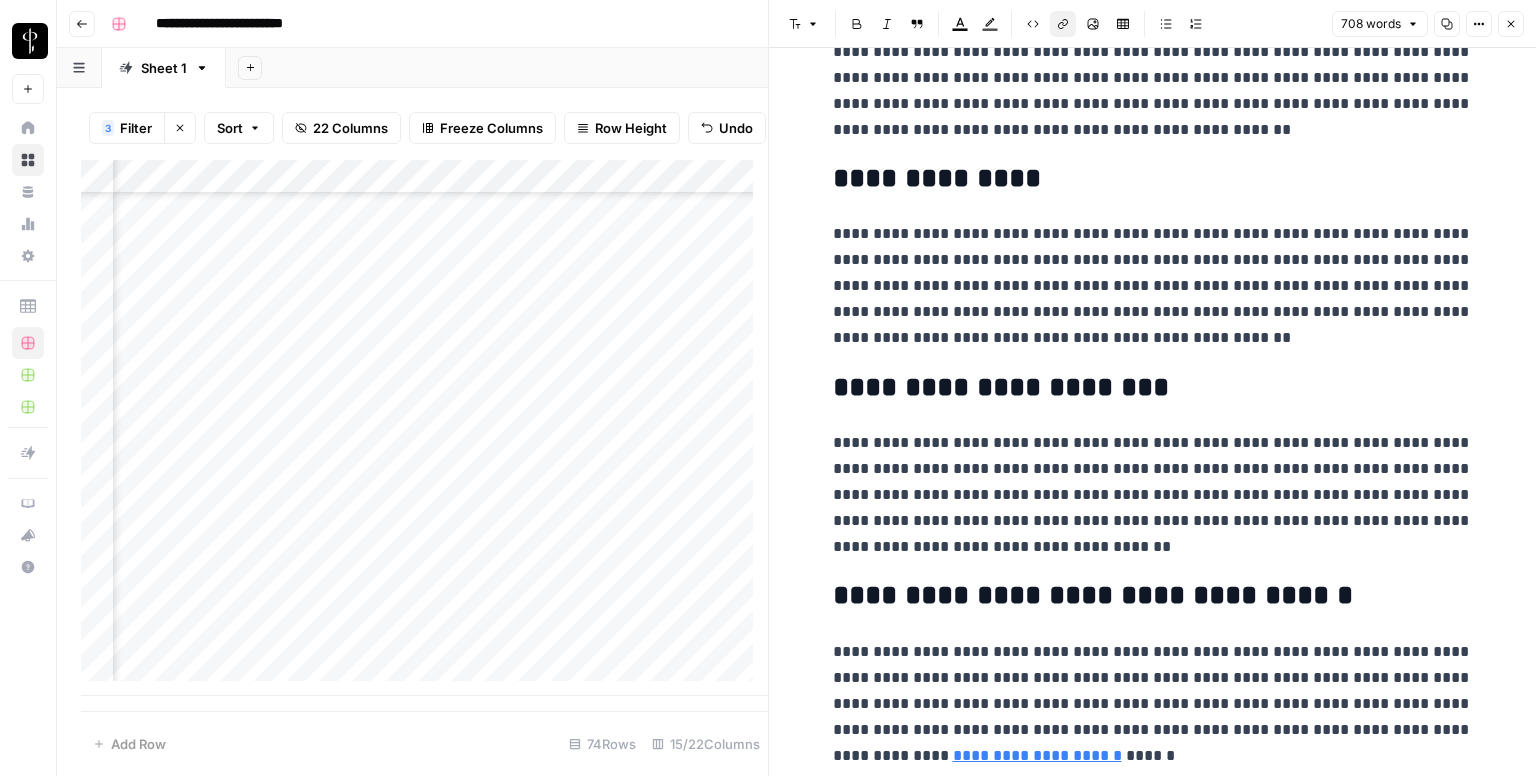 click 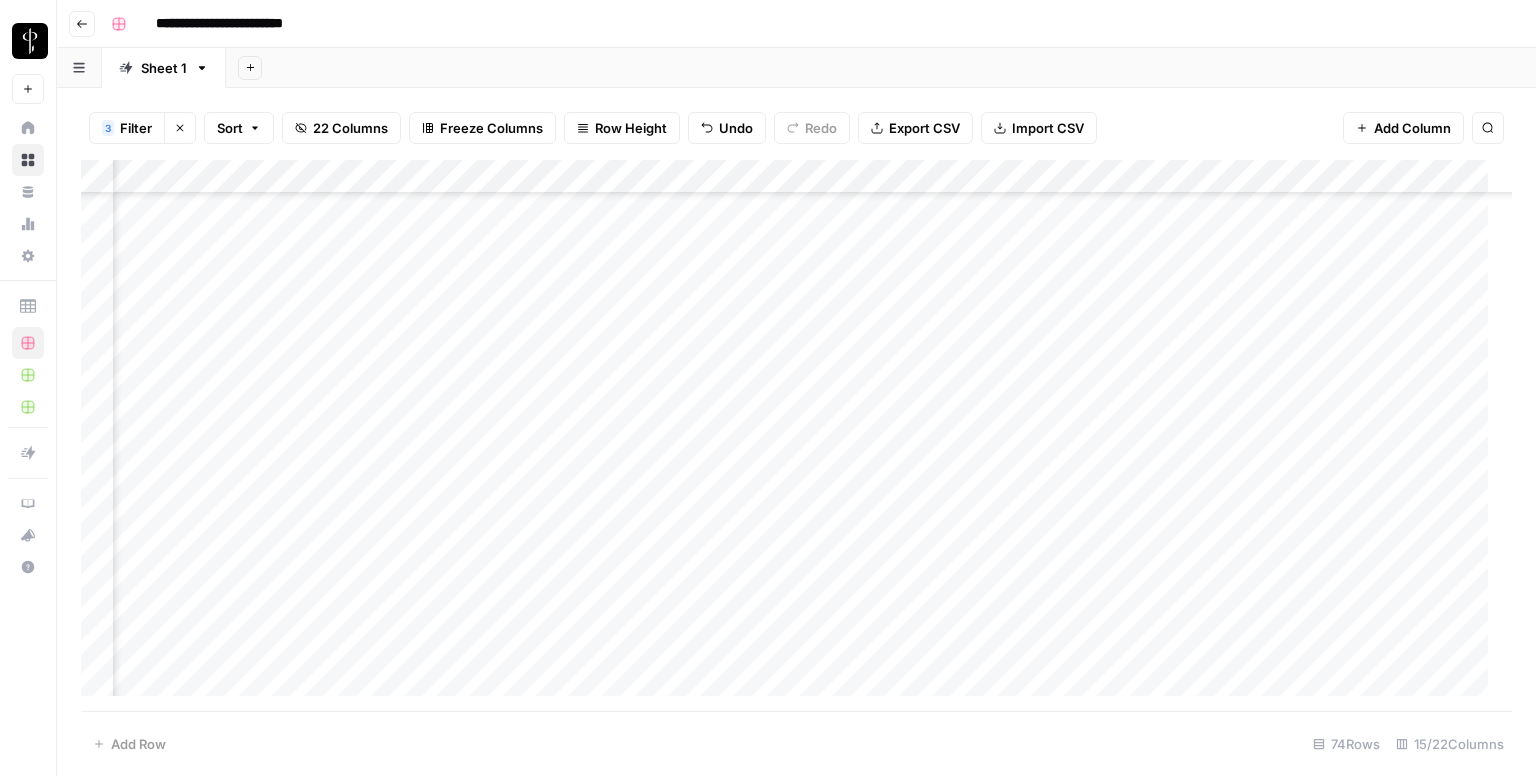 click on "Add Column" at bounding box center (796, 436) 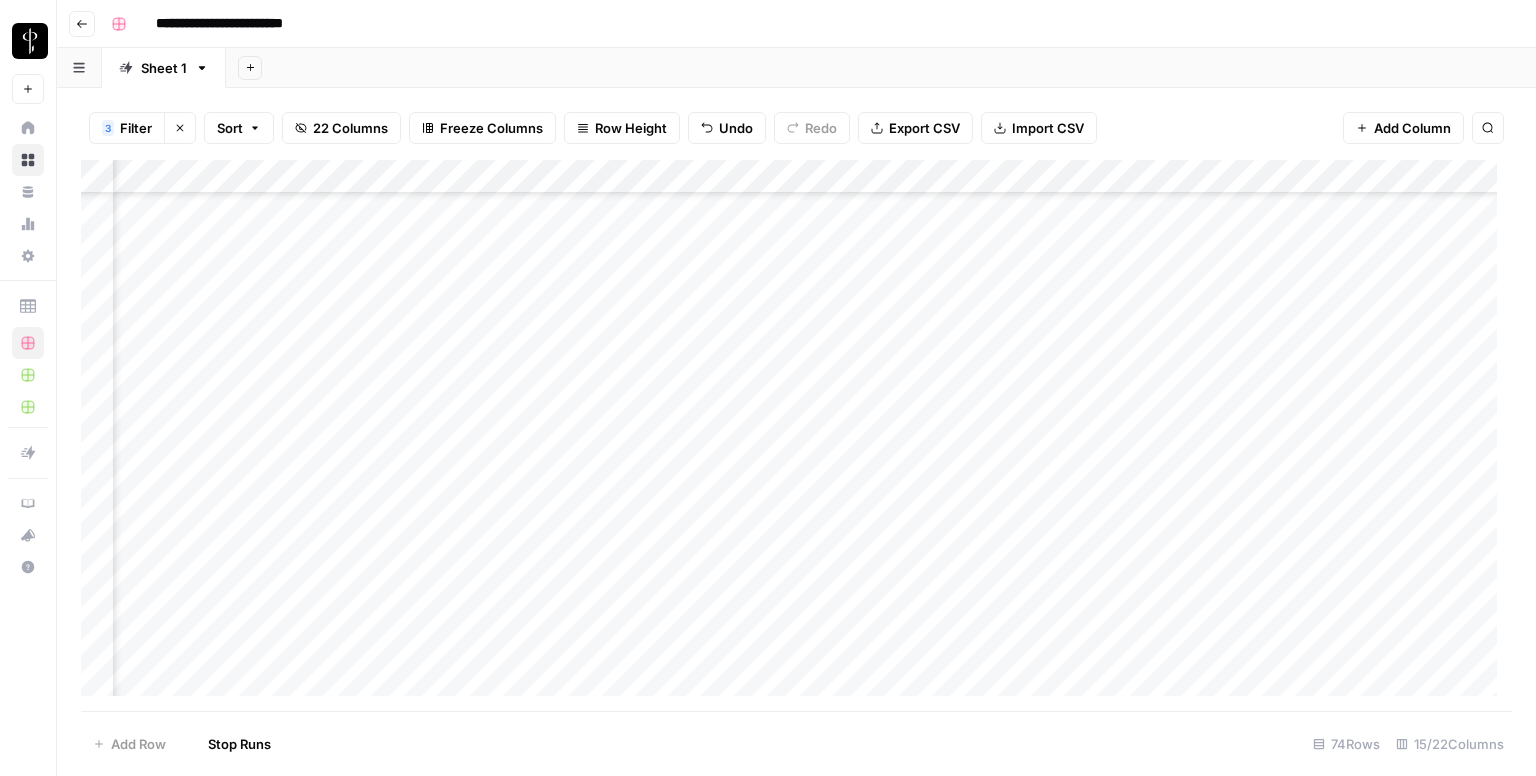click on "Add Column" at bounding box center (796, 436) 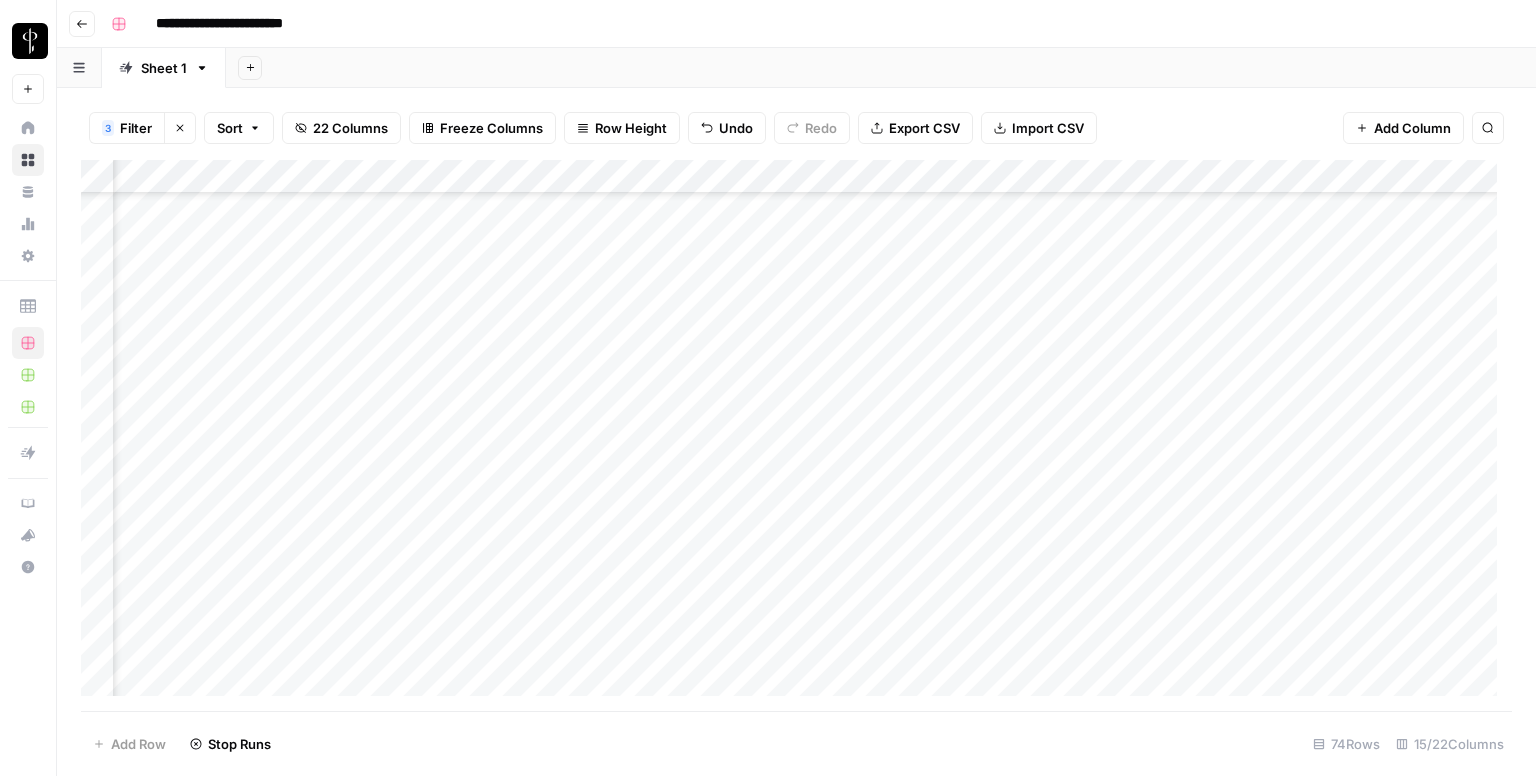 click on "Add Column" at bounding box center (796, 436) 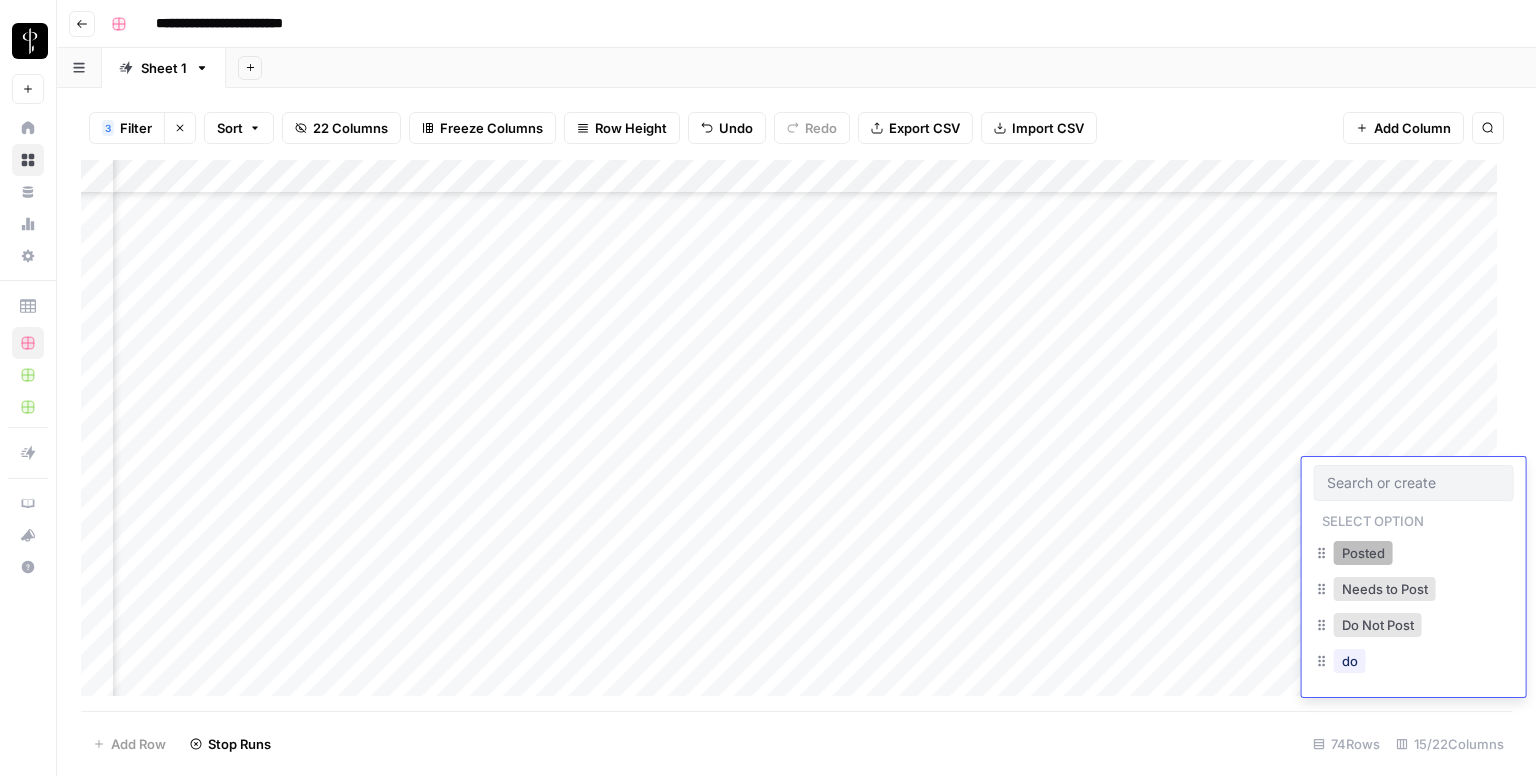 click on "Posted" at bounding box center (1363, 553) 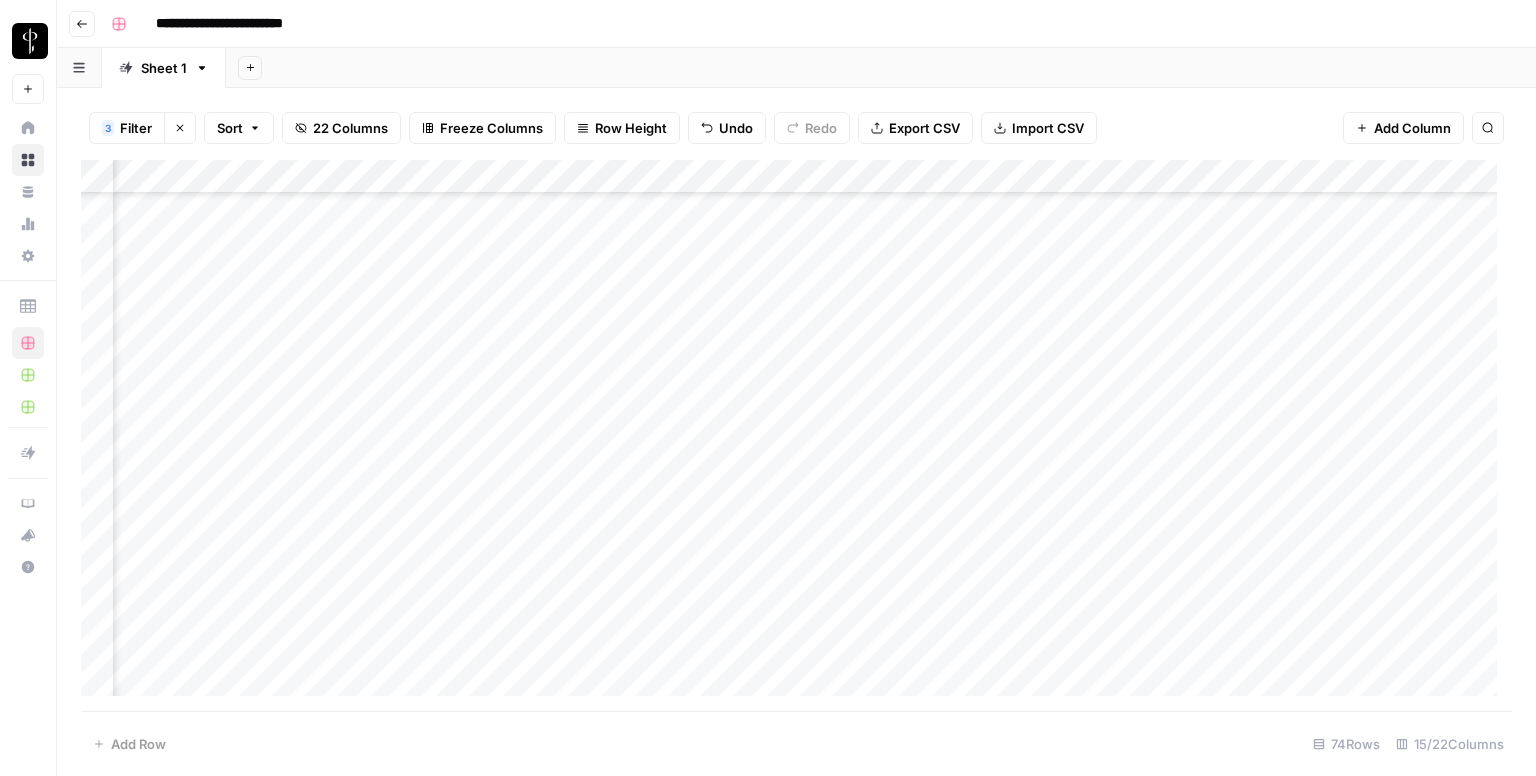 click on "Add Column" at bounding box center (796, 436) 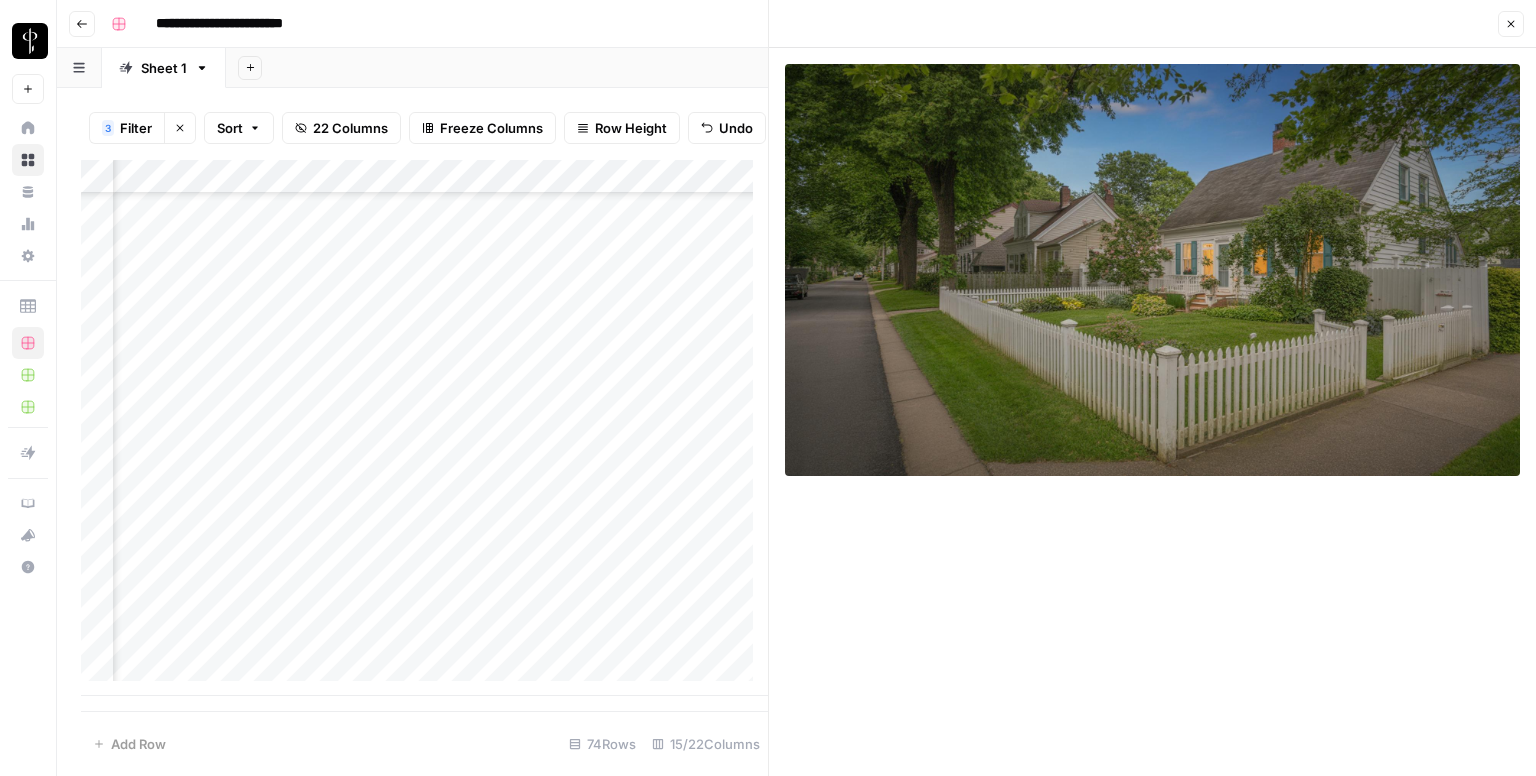click on "Add Column" at bounding box center [424, 428] 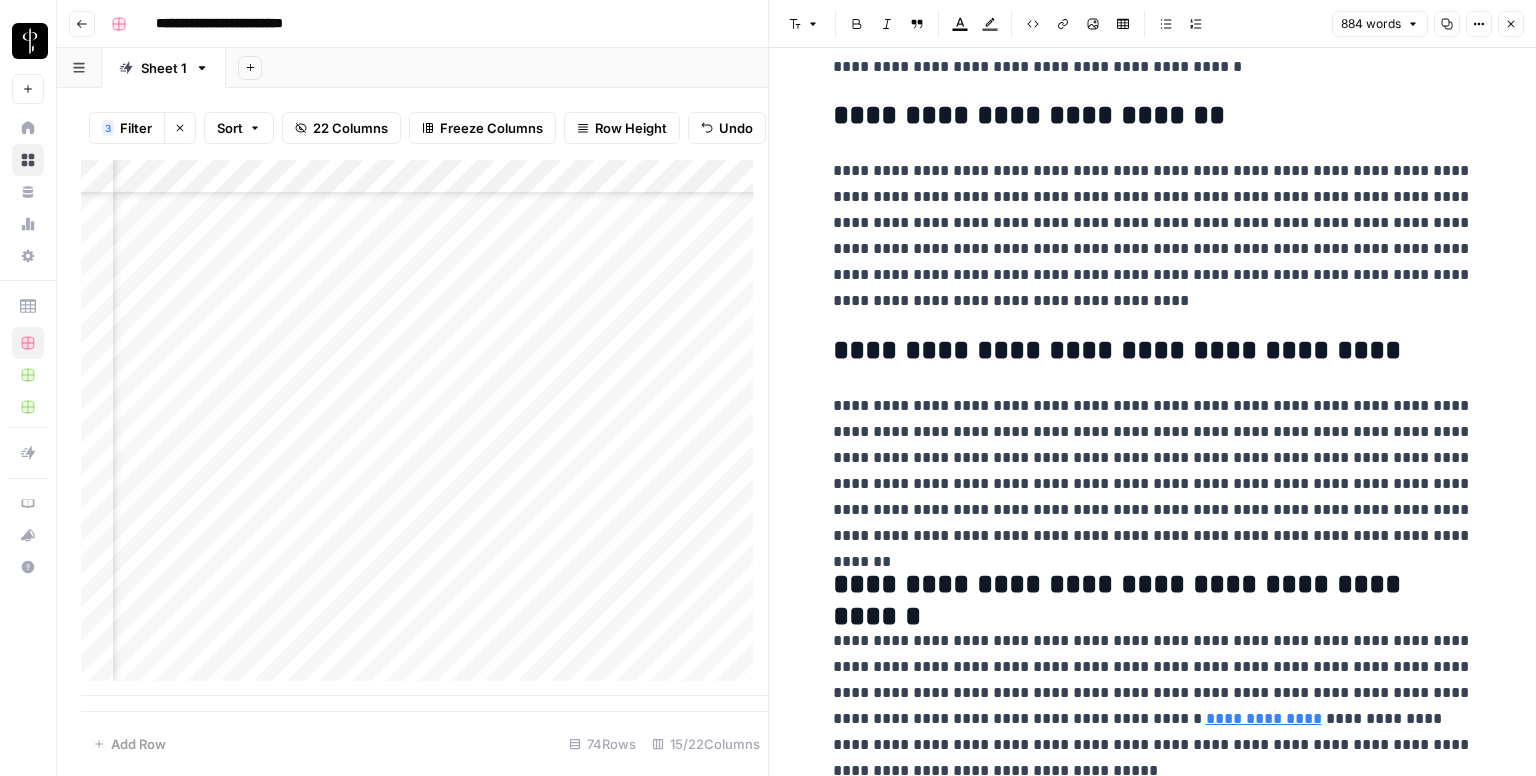 scroll, scrollTop: 2046, scrollLeft: 0, axis: vertical 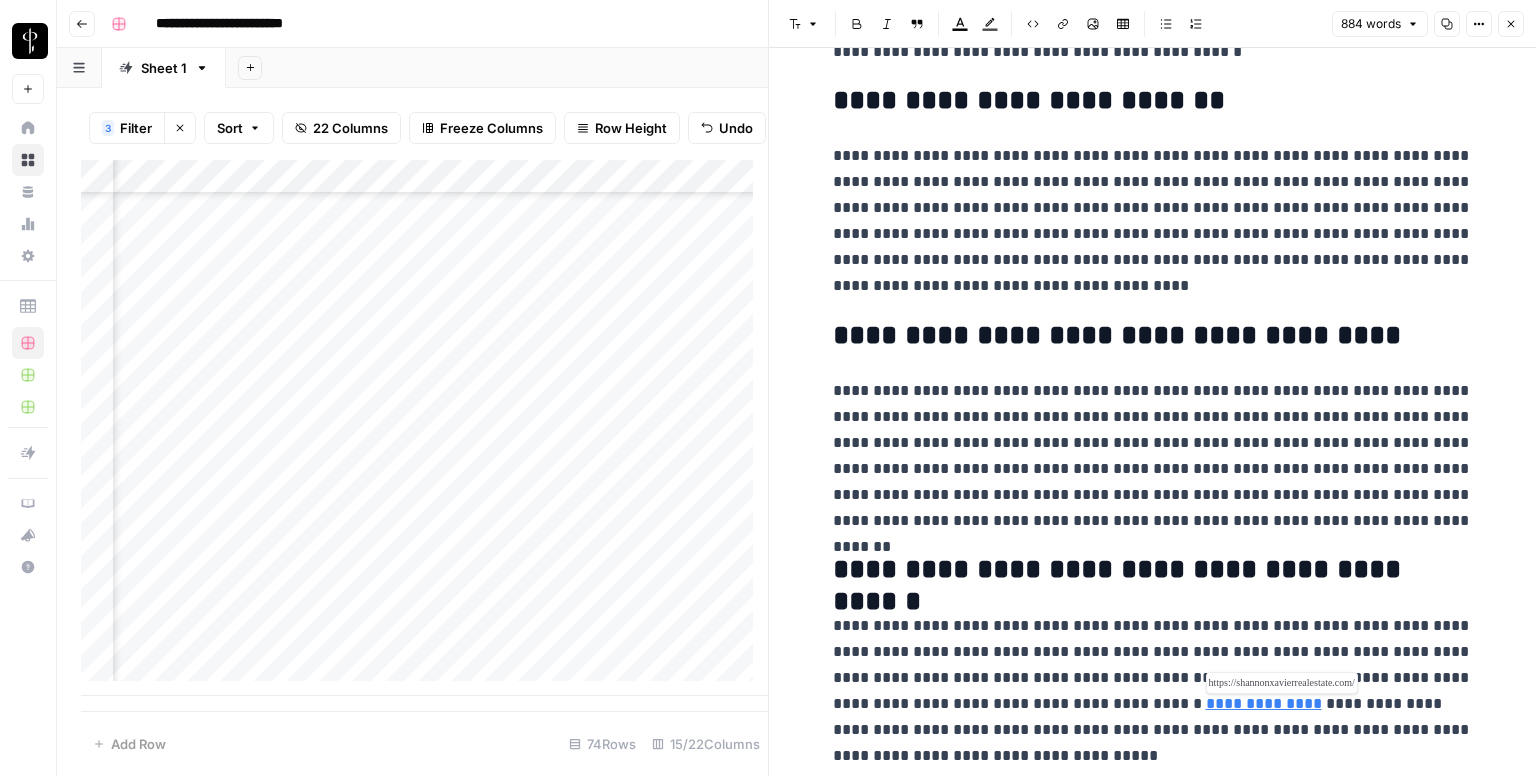 click on "**********" at bounding box center (1264, 703) 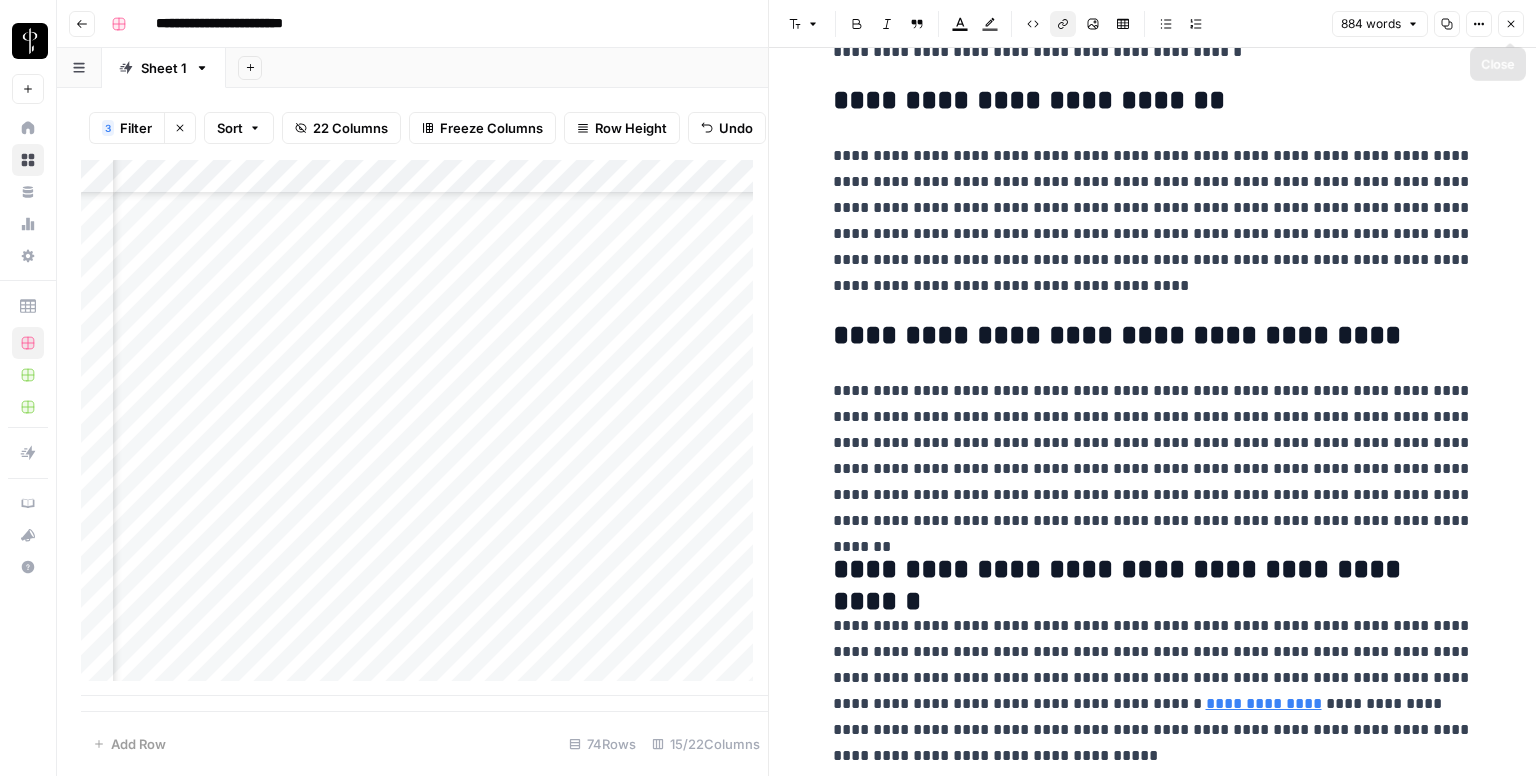 click on "Close" at bounding box center (1511, 24) 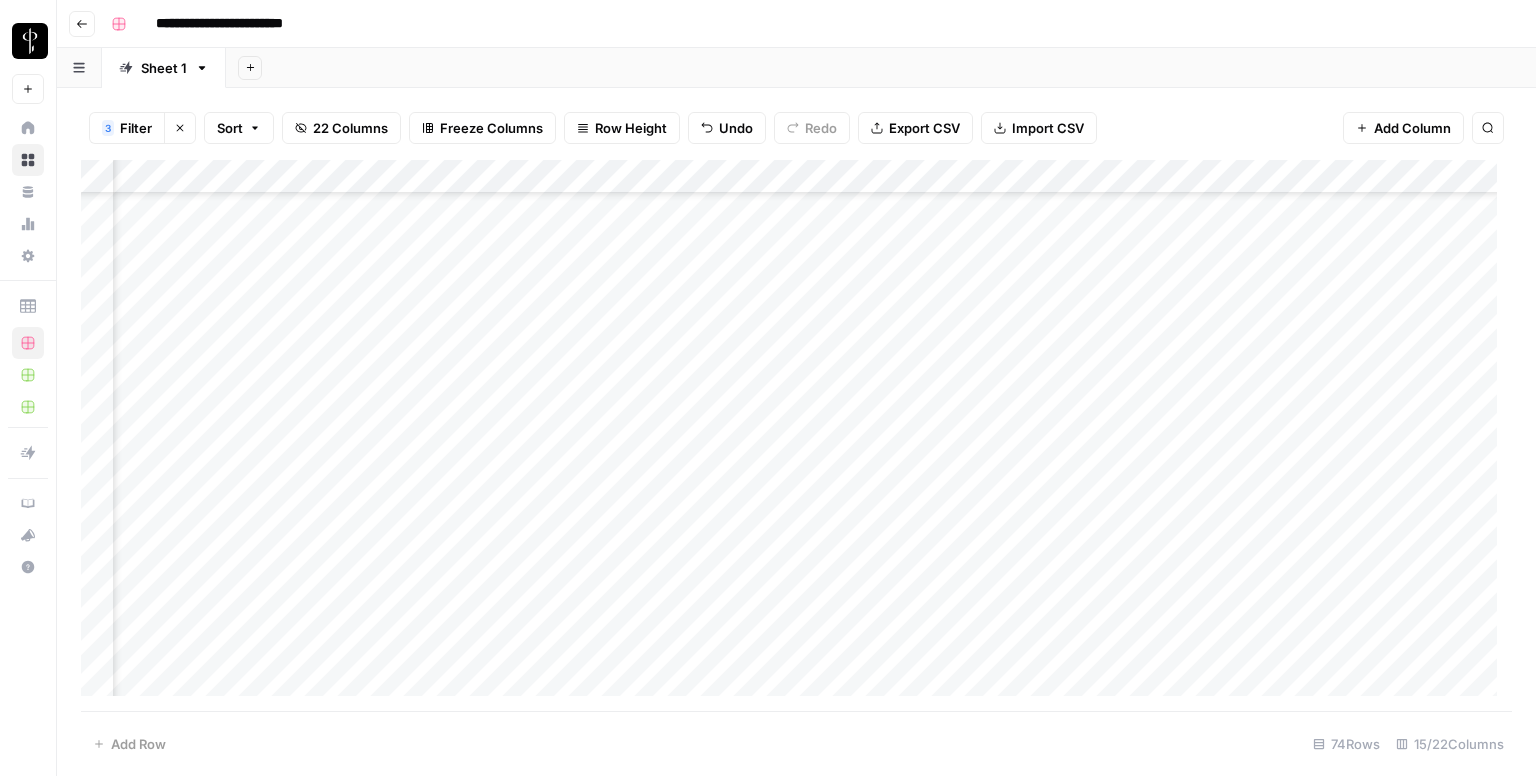 click on "Add Column" at bounding box center (796, 436) 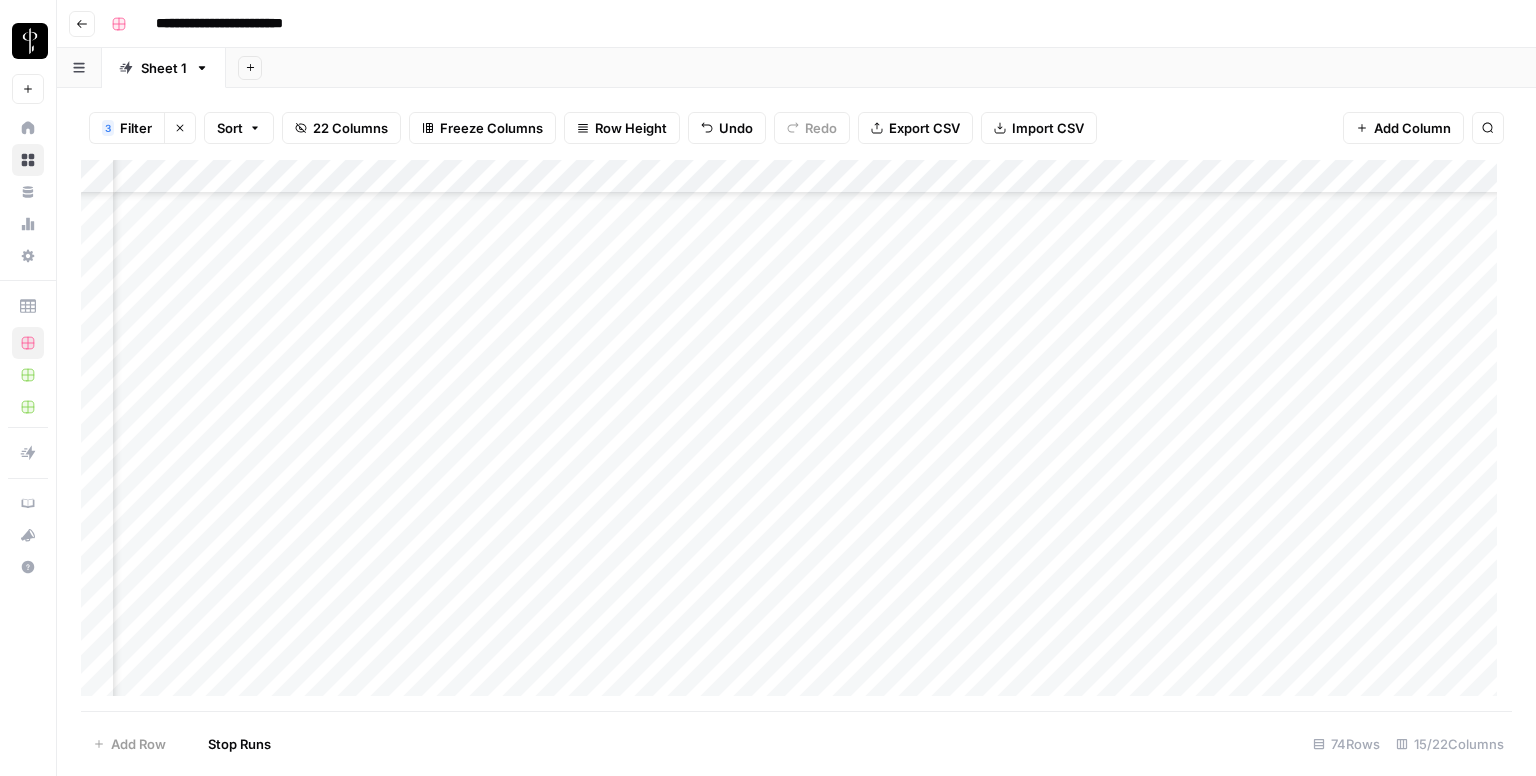 click on "Add Column" at bounding box center (796, 436) 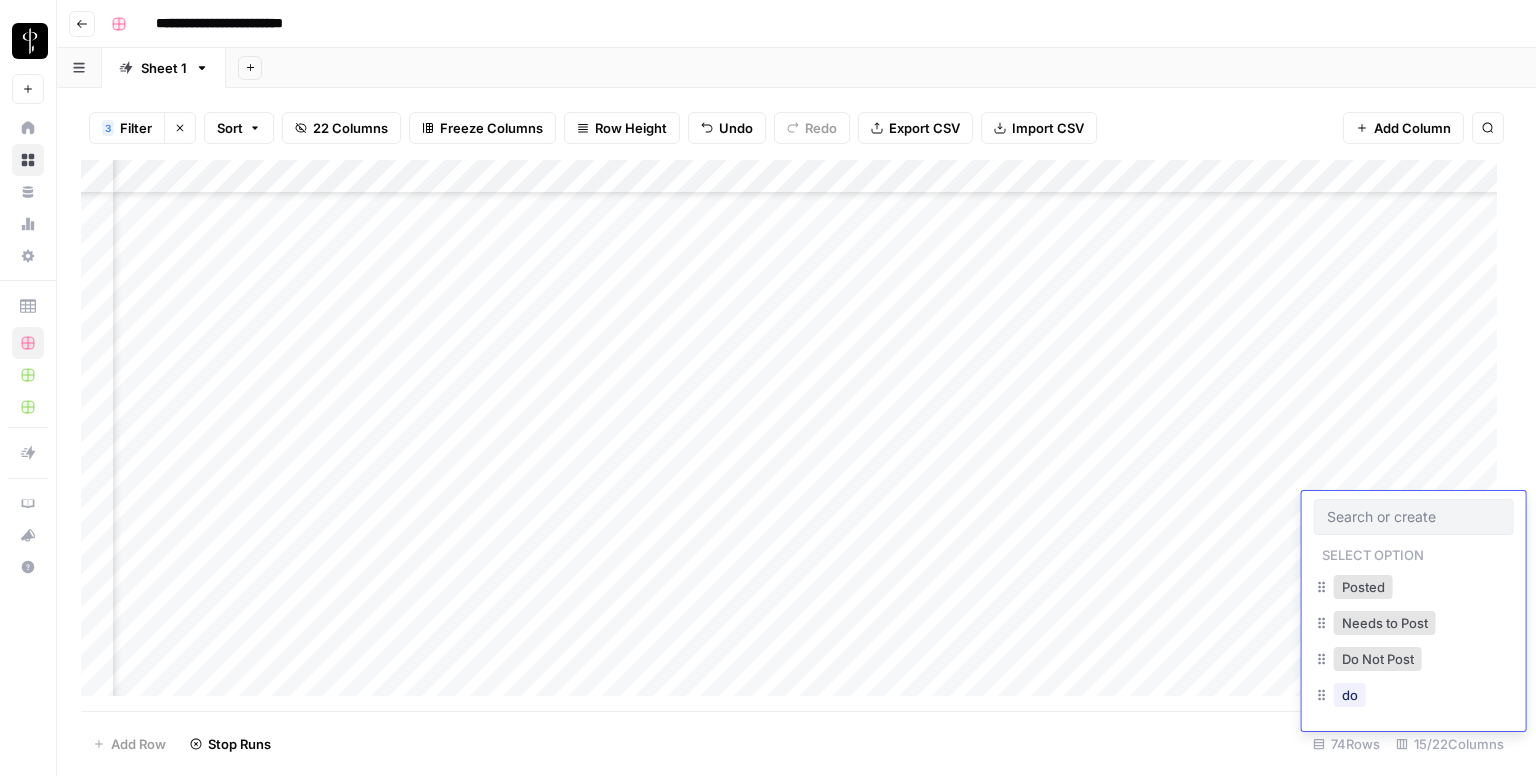 click on "Posted" at bounding box center [1363, 587] 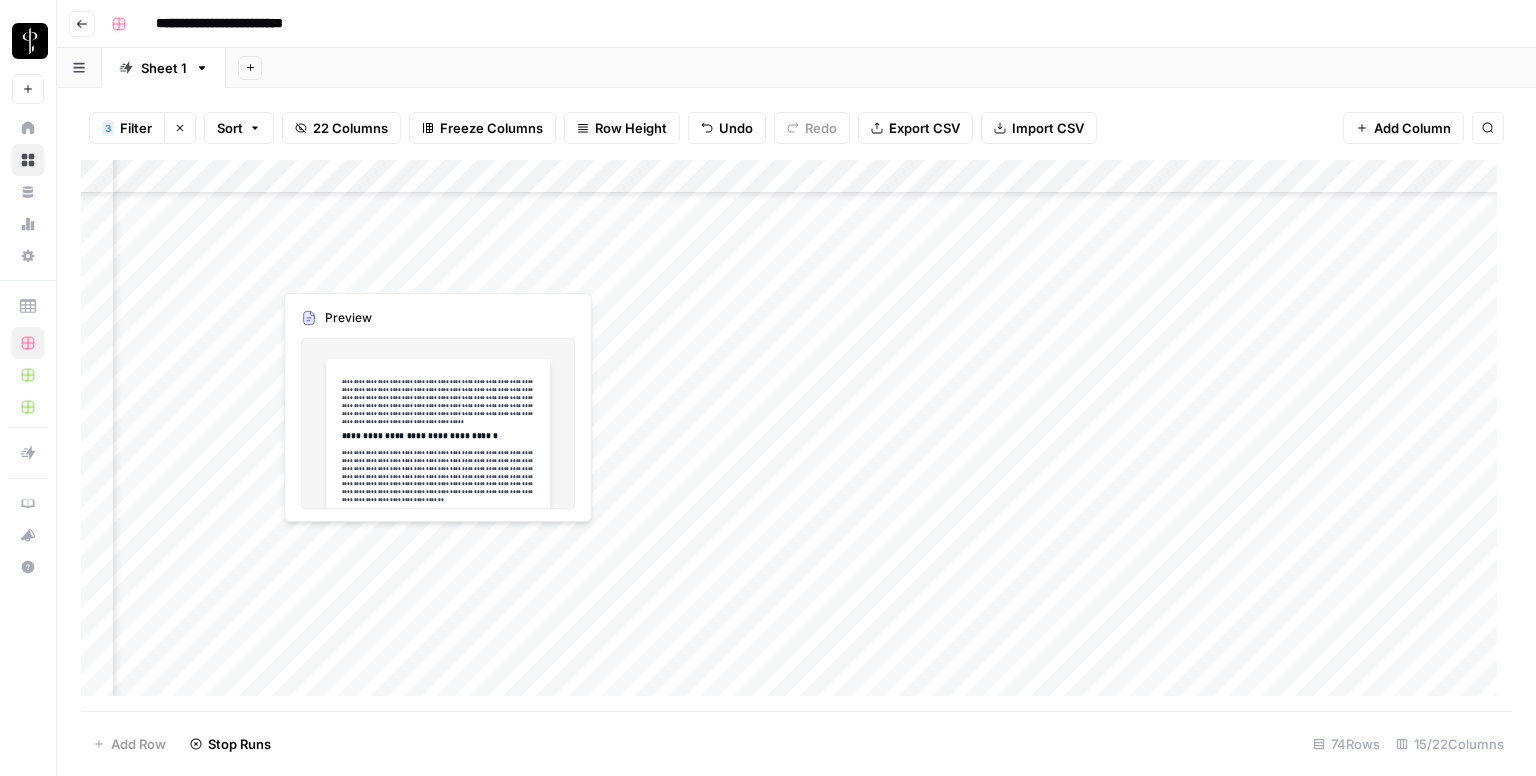 click on "Add Column" at bounding box center (796, 436) 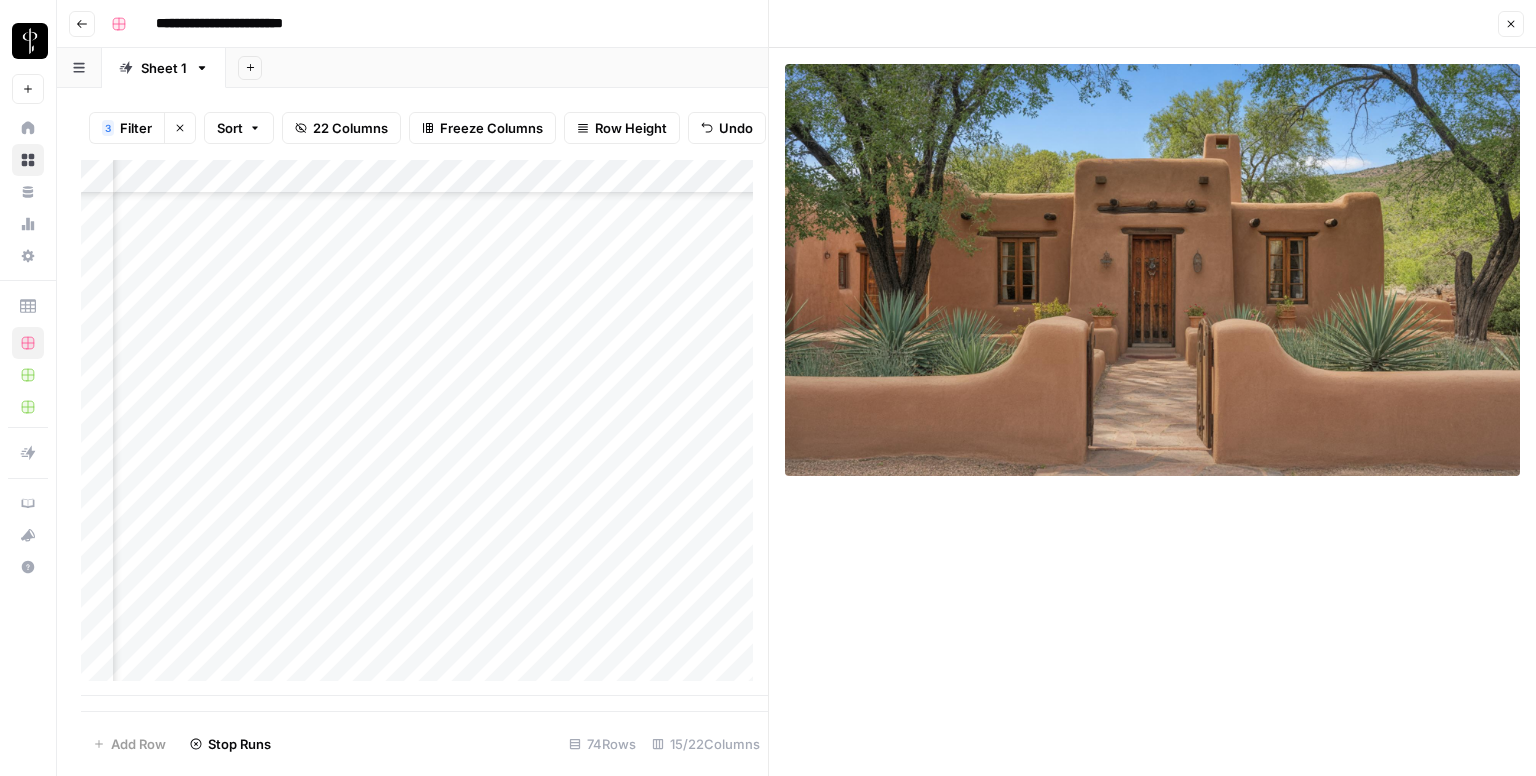 click on "Add Column" at bounding box center (424, 428) 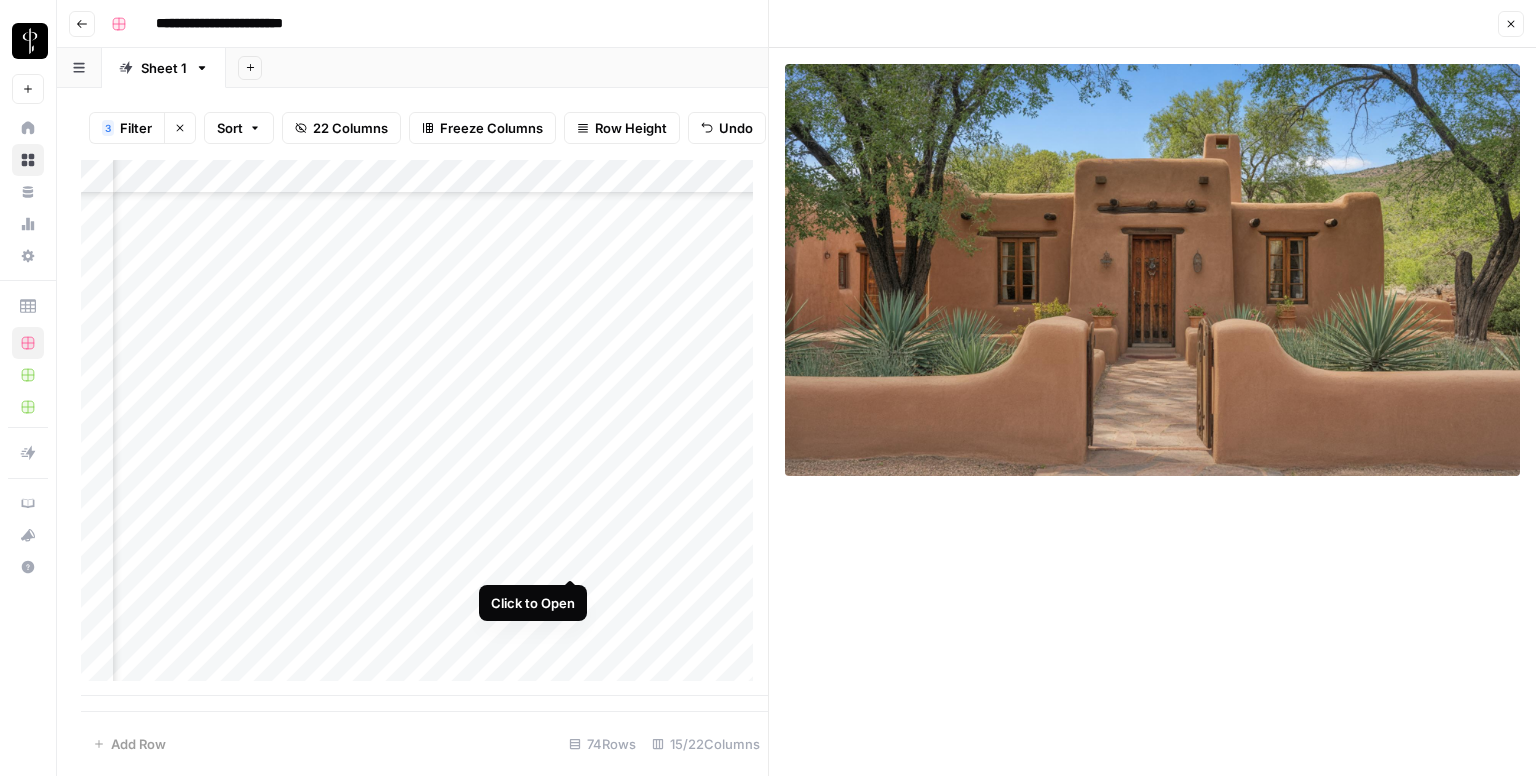click on "Add Column" at bounding box center [424, 428] 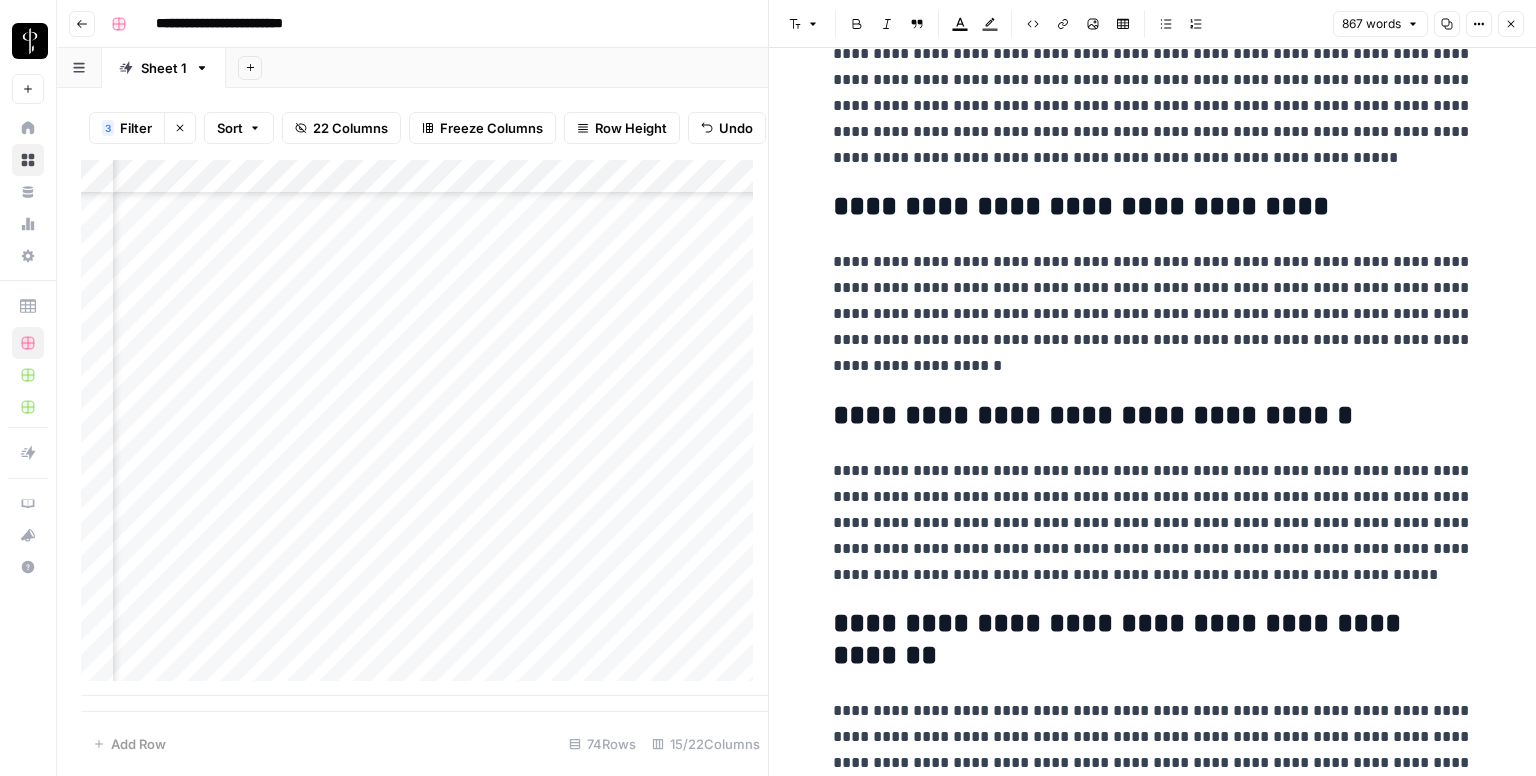 scroll, scrollTop: 2026, scrollLeft: 0, axis: vertical 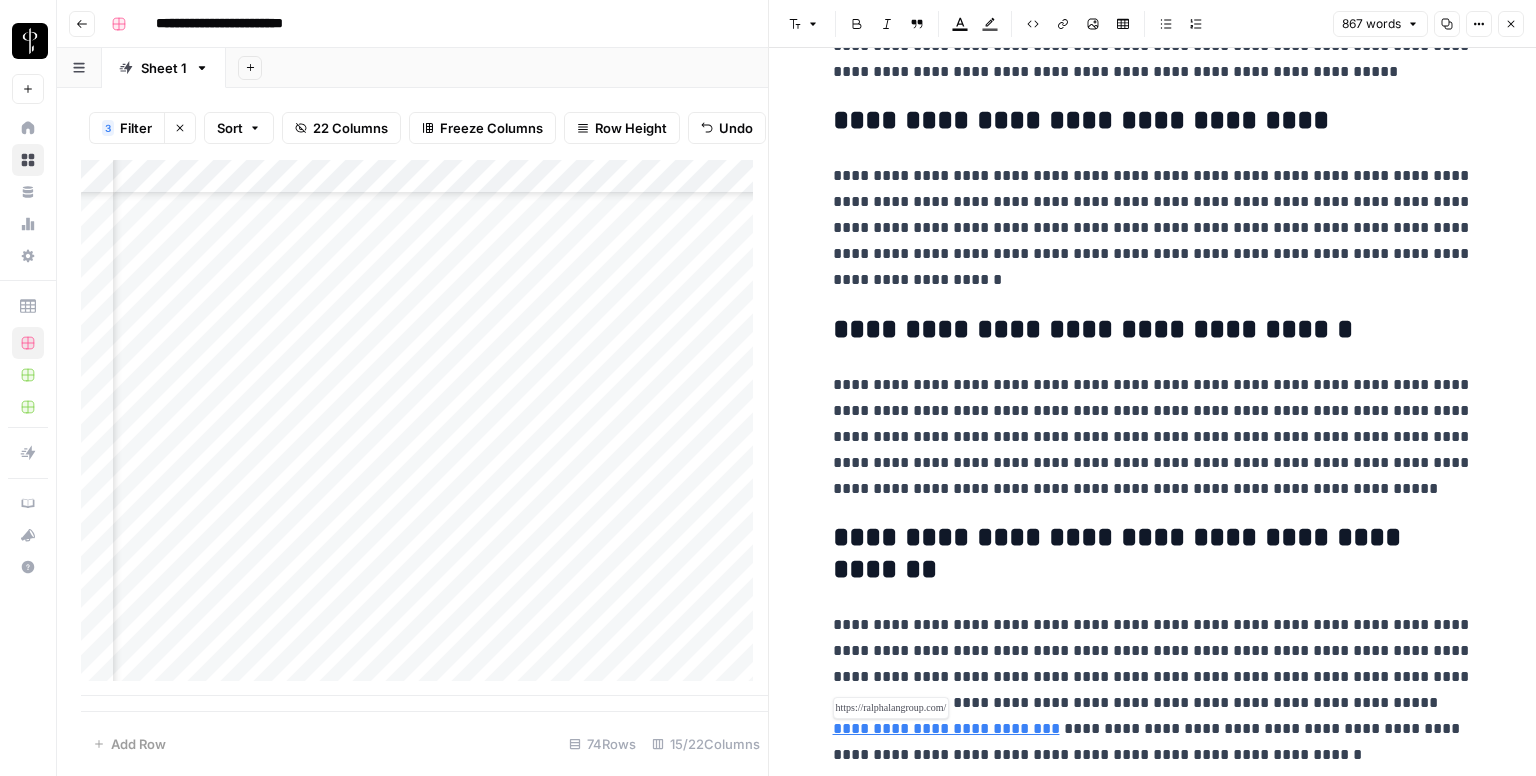 click on "**********" at bounding box center [946, 728] 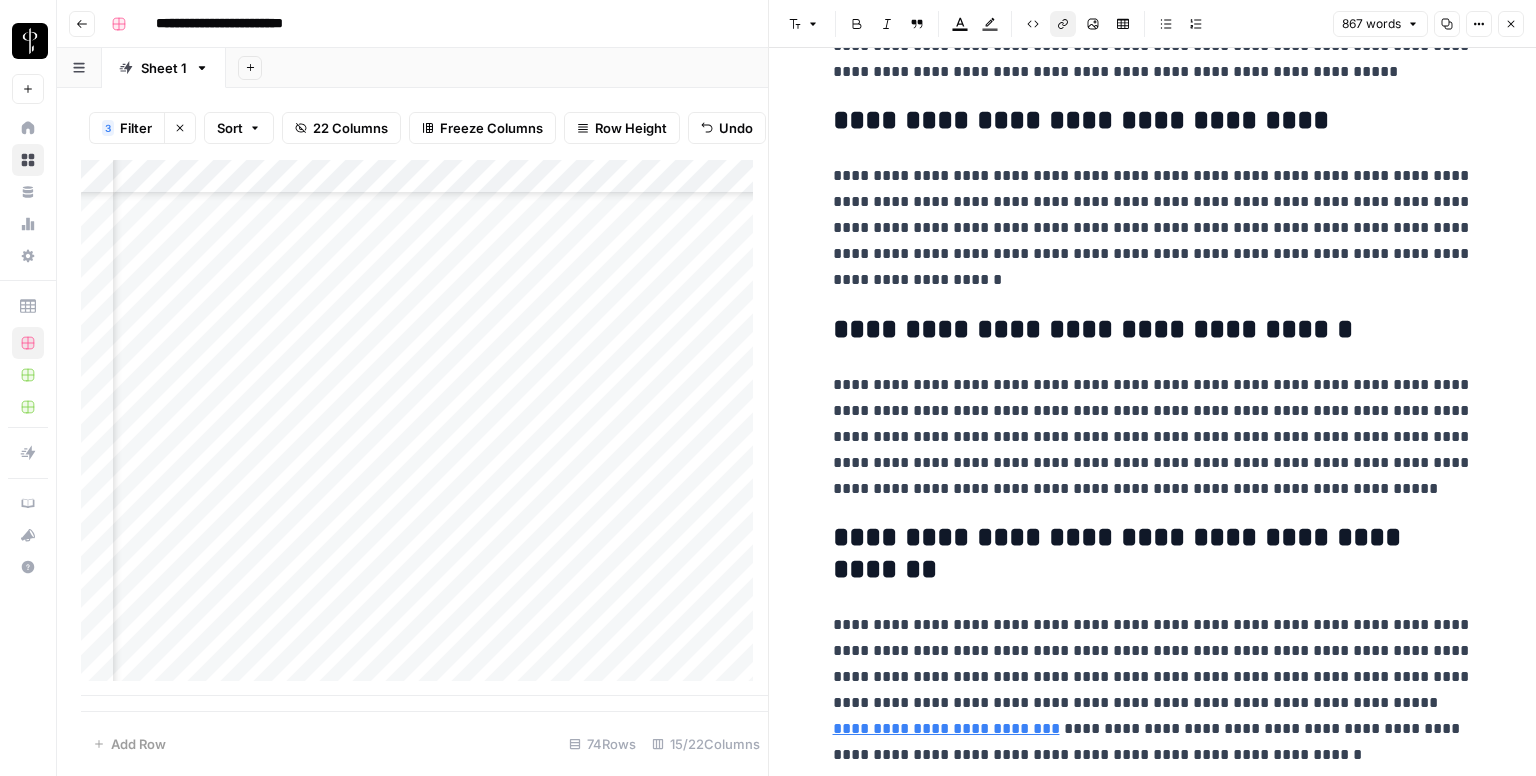 click on "Close" at bounding box center [1511, 24] 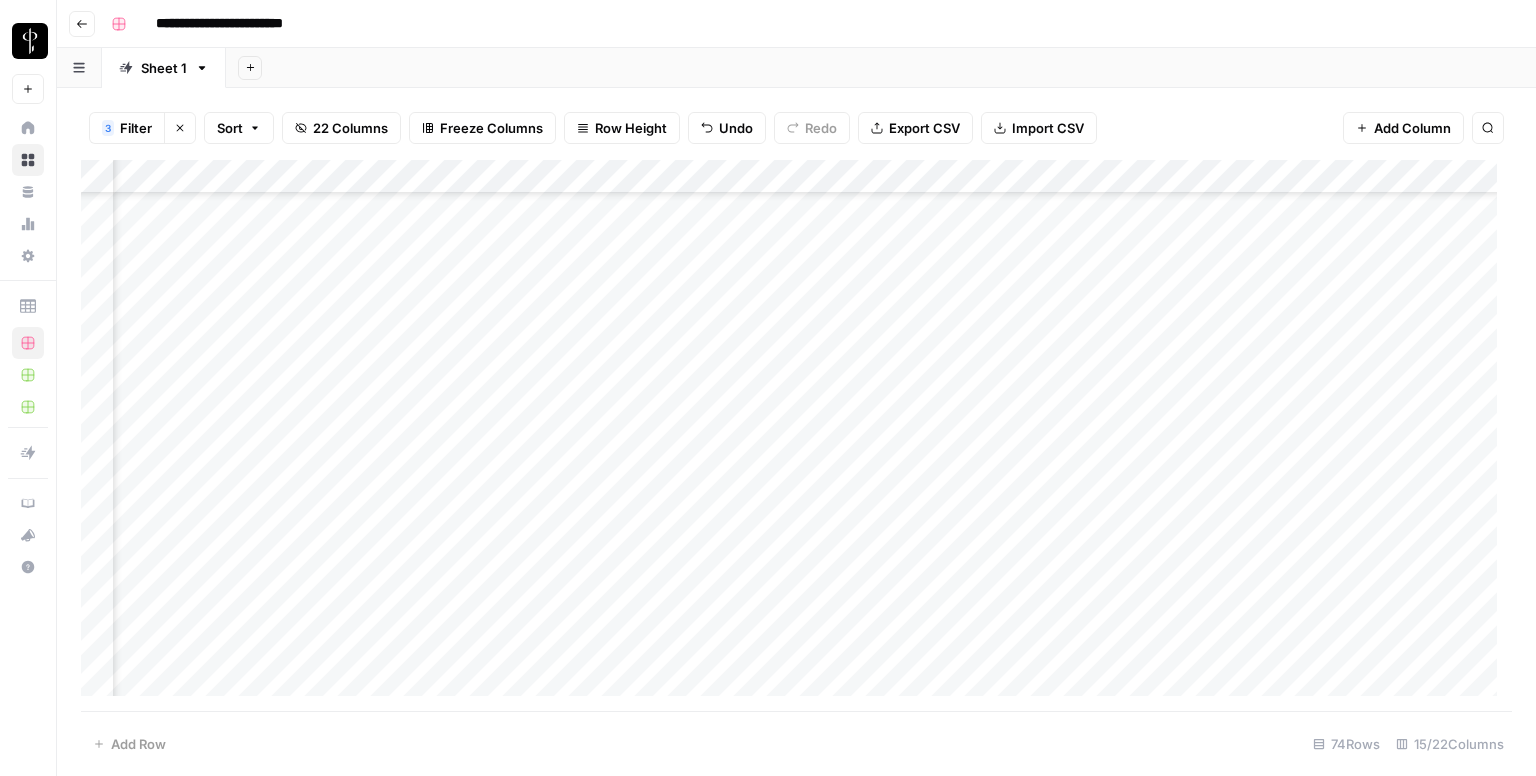 click on "Add Column" at bounding box center (796, 436) 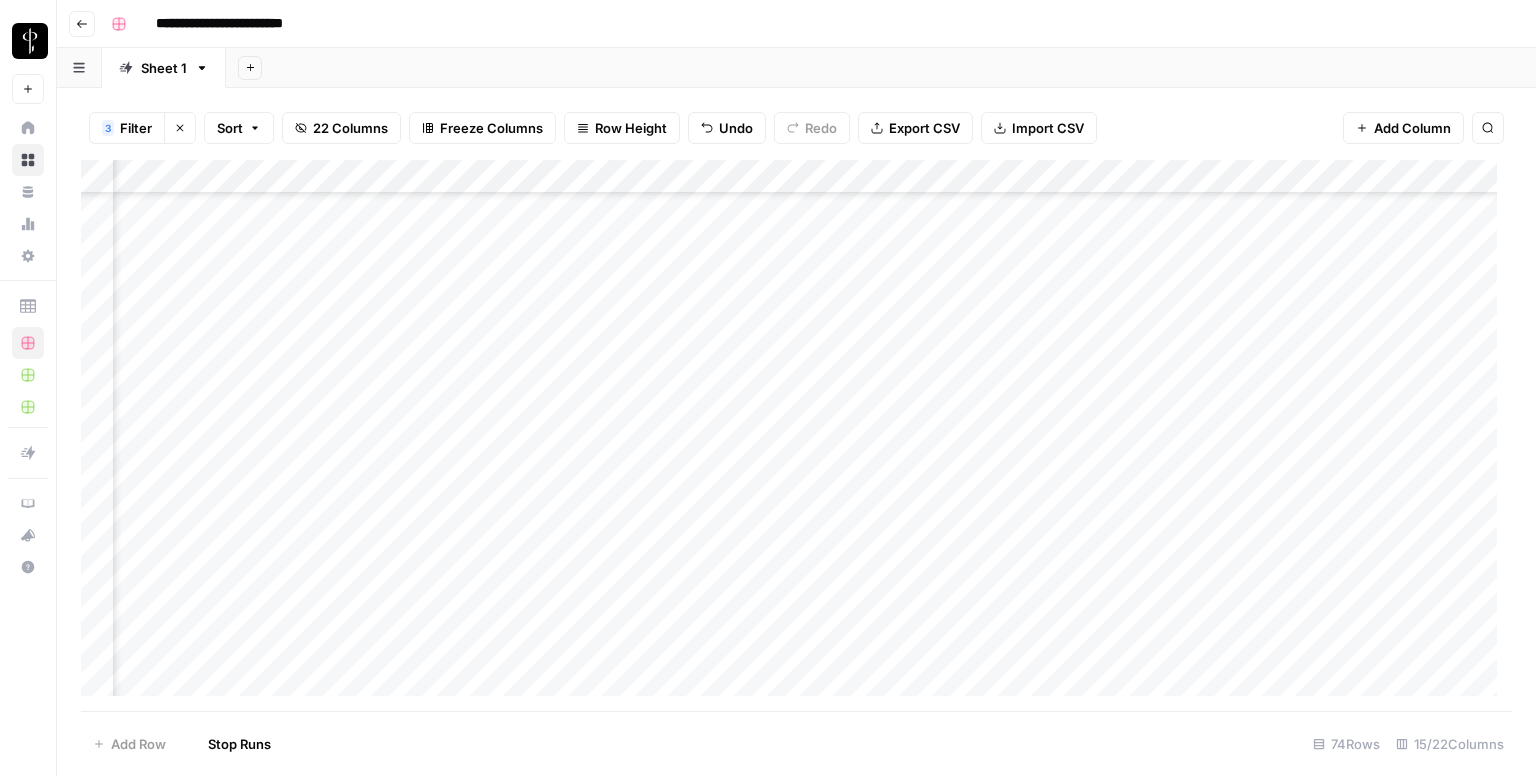 click on "Add Column" at bounding box center (796, 436) 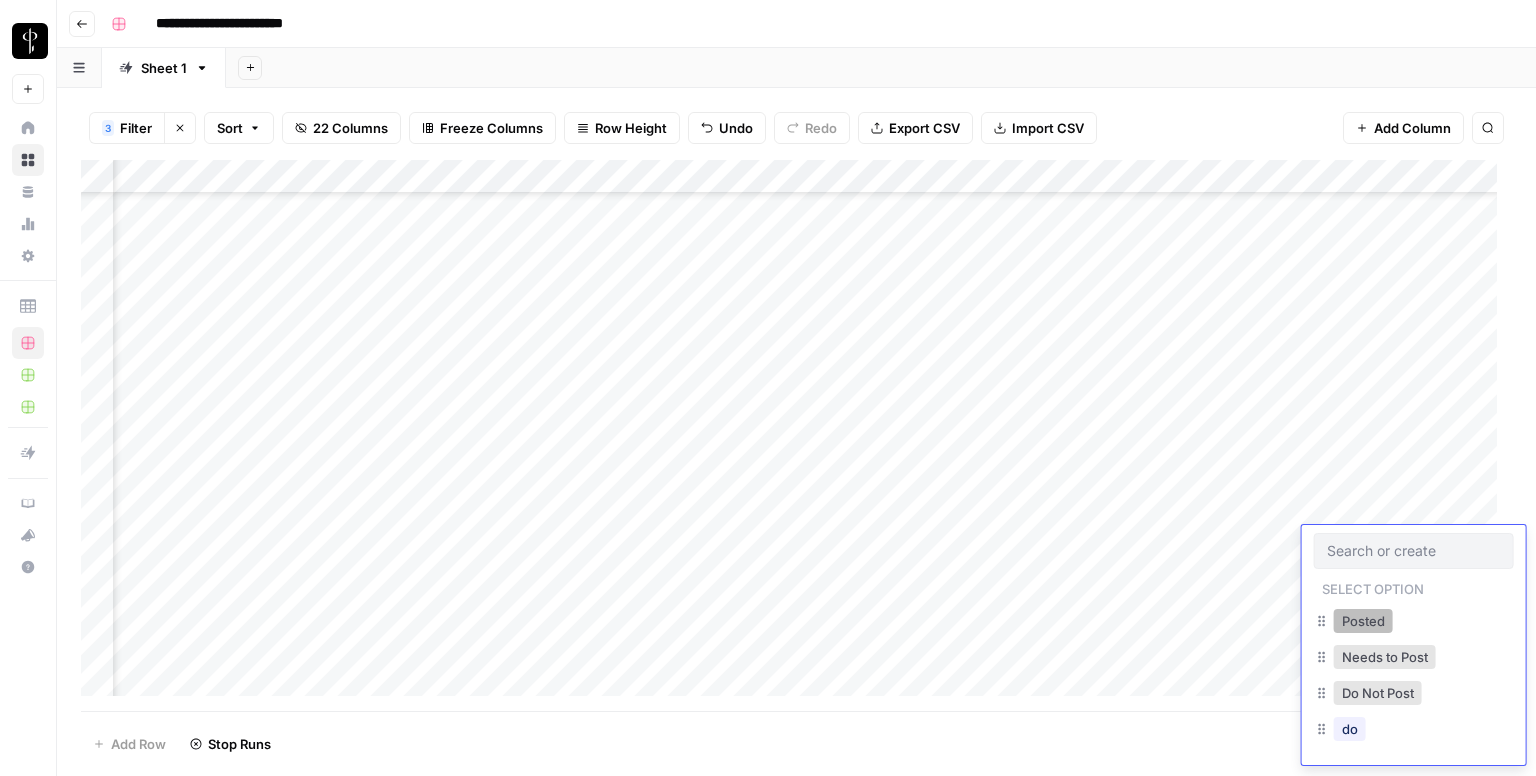click on "Posted" at bounding box center (1363, 621) 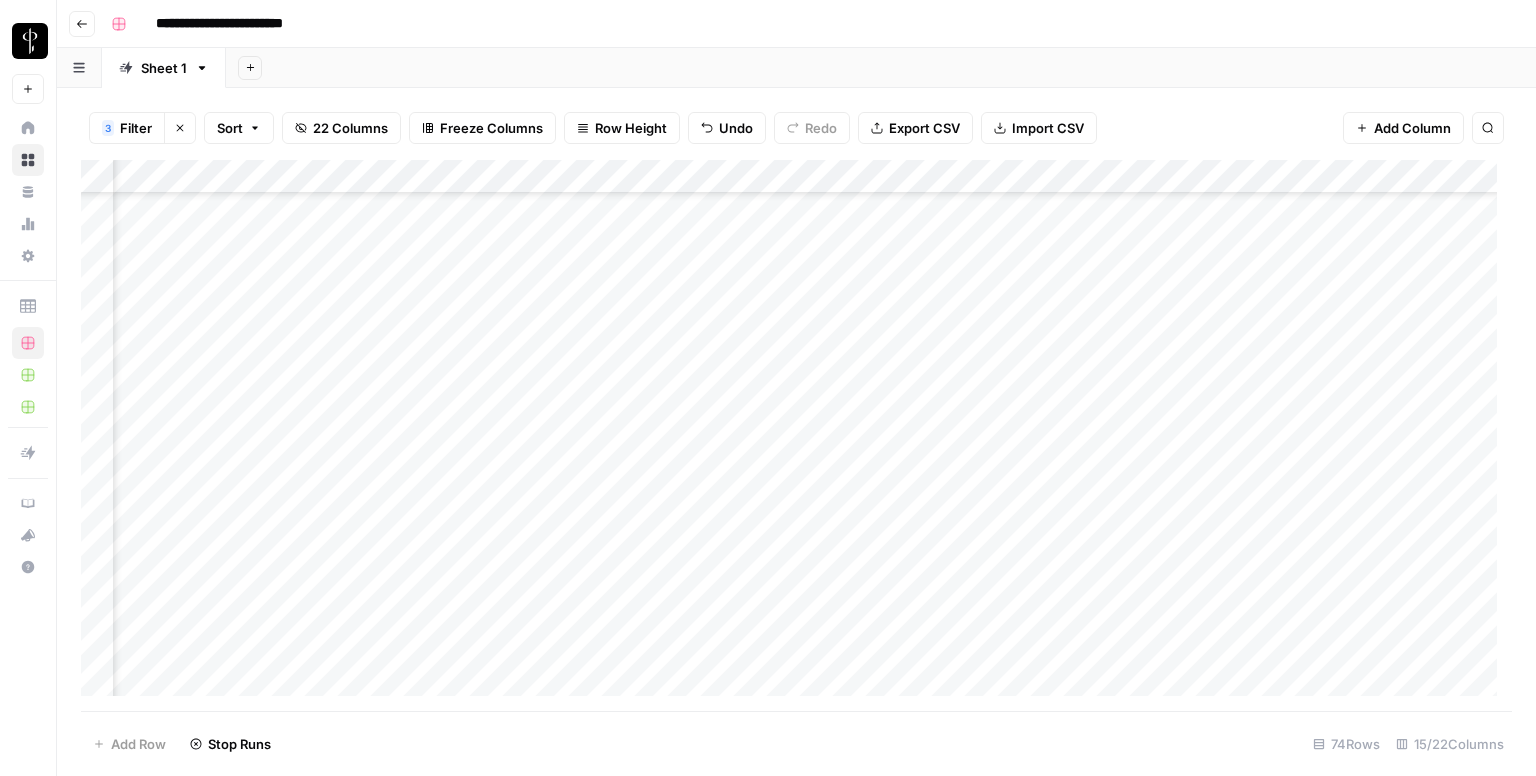click on "Add Column" at bounding box center [796, 436] 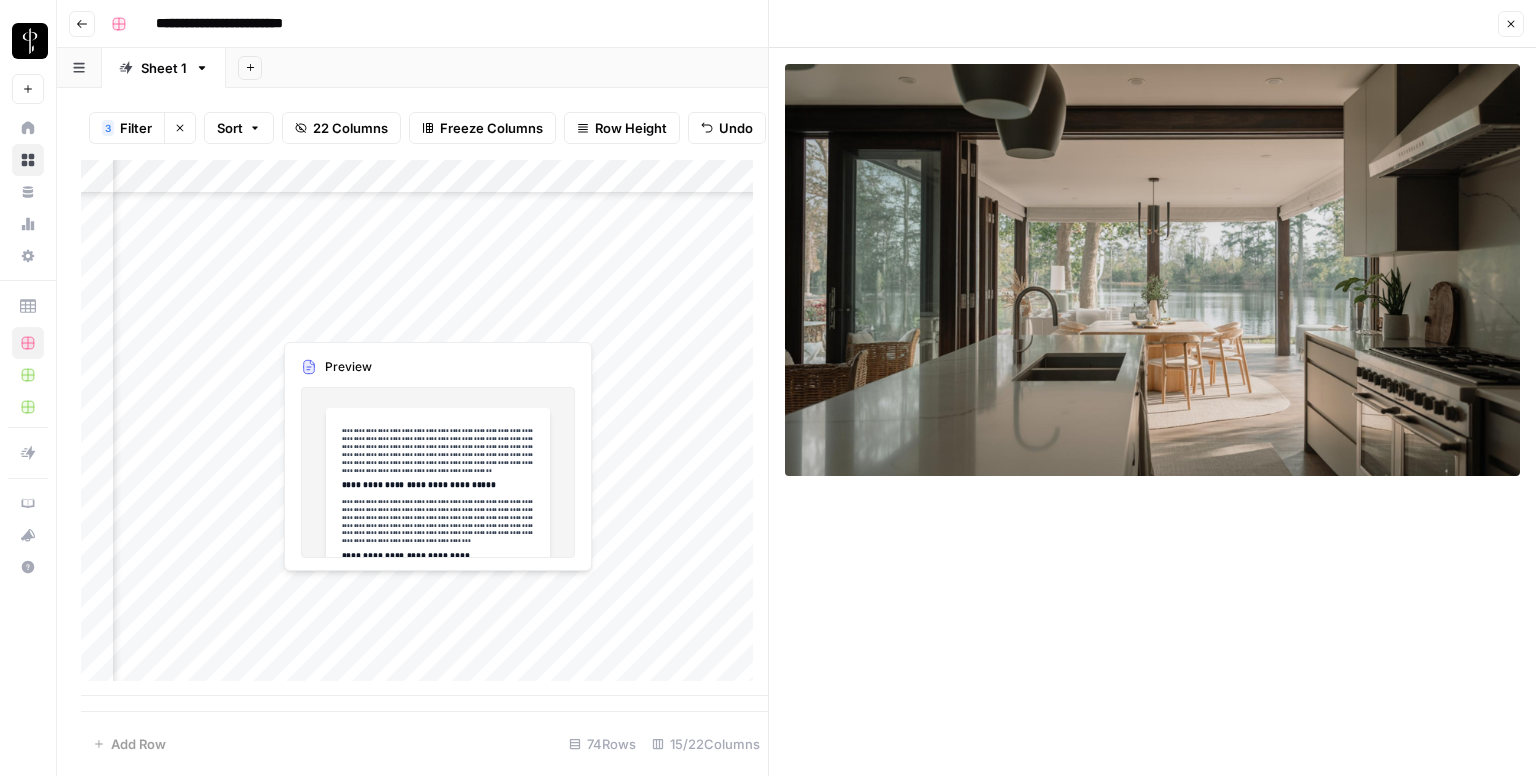 click on "Add Column" at bounding box center (424, 428) 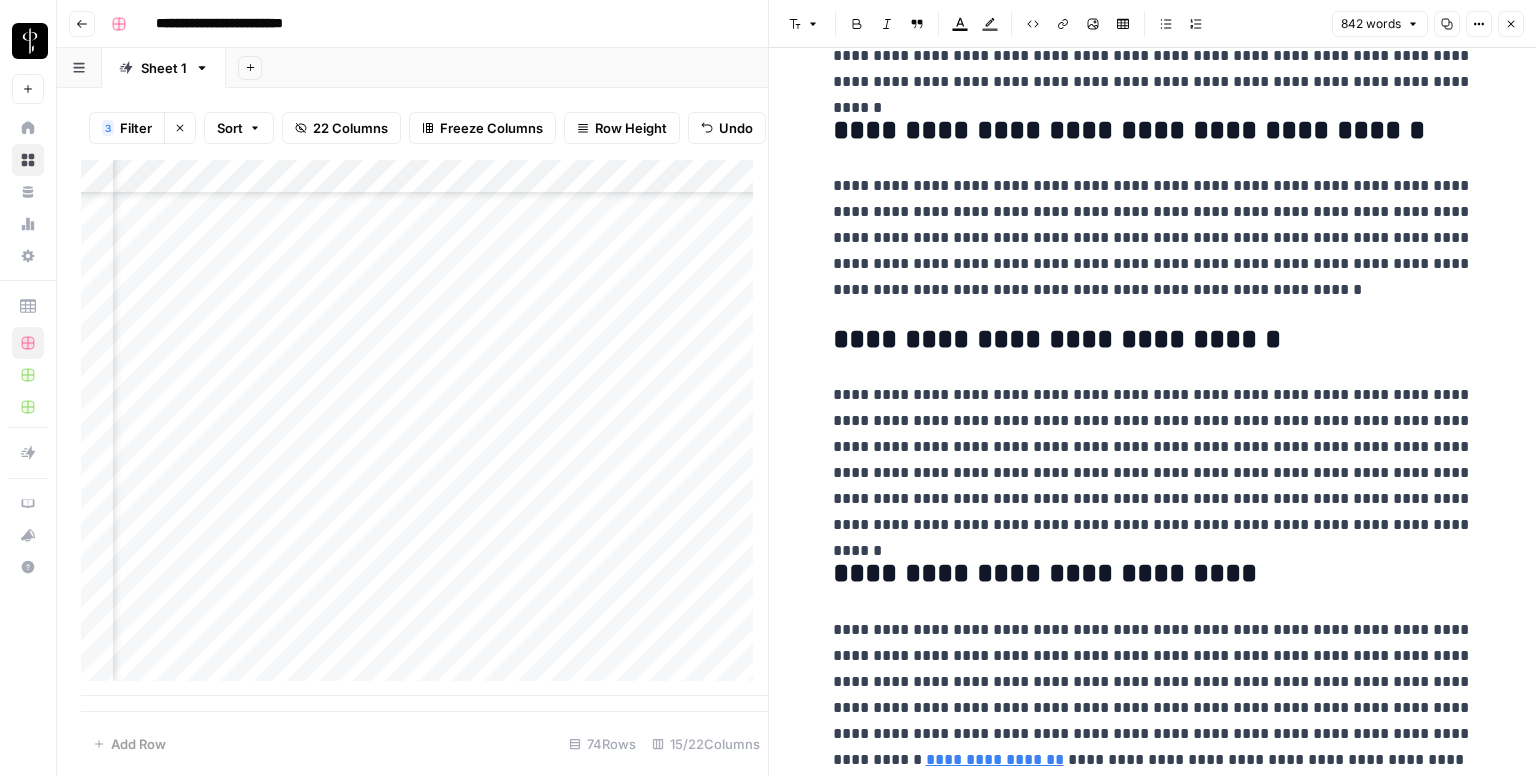 scroll, scrollTop: 2020, scrollLeft: 0, axis: vertical 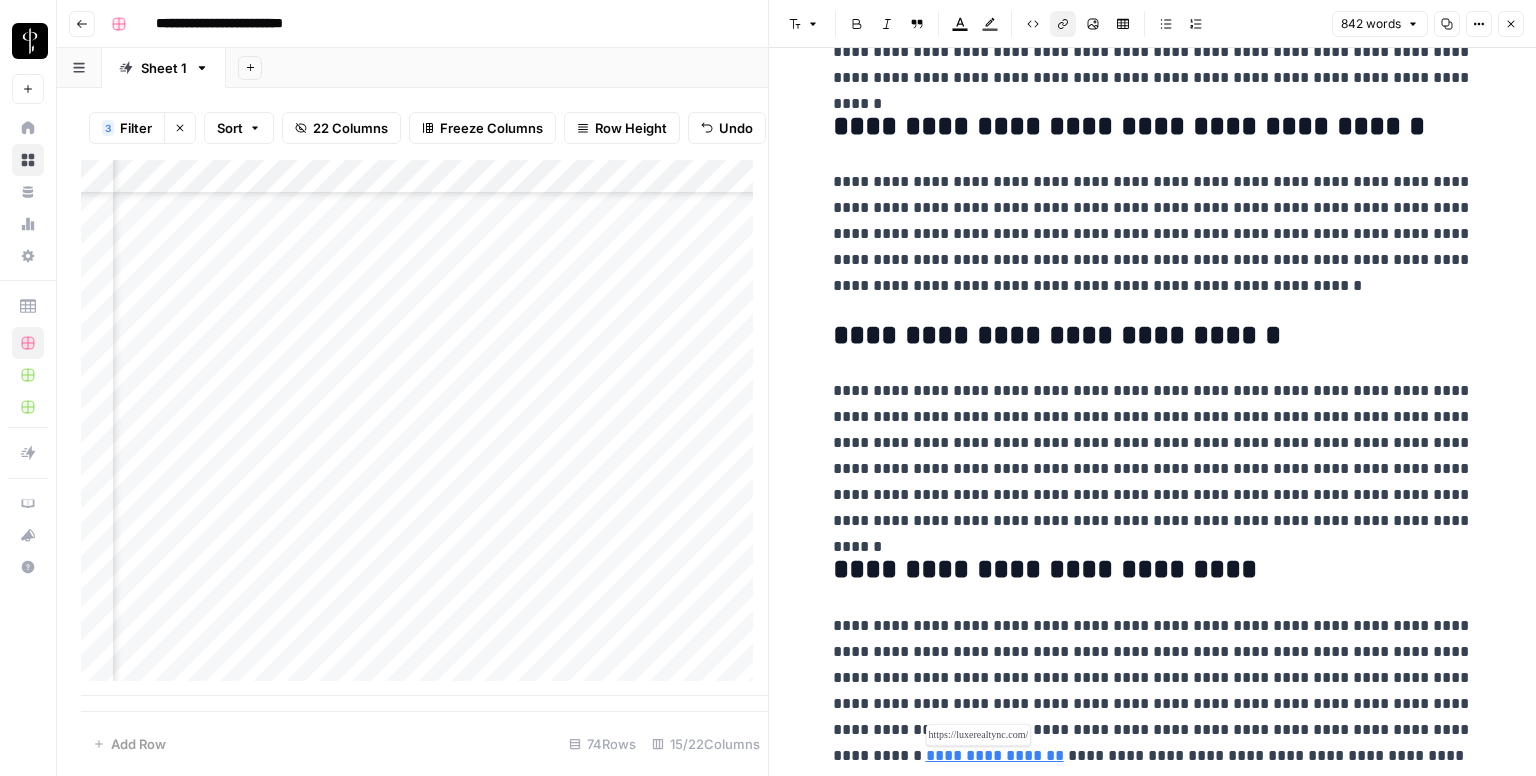 click on "**********" at bounding box center (995, 755) 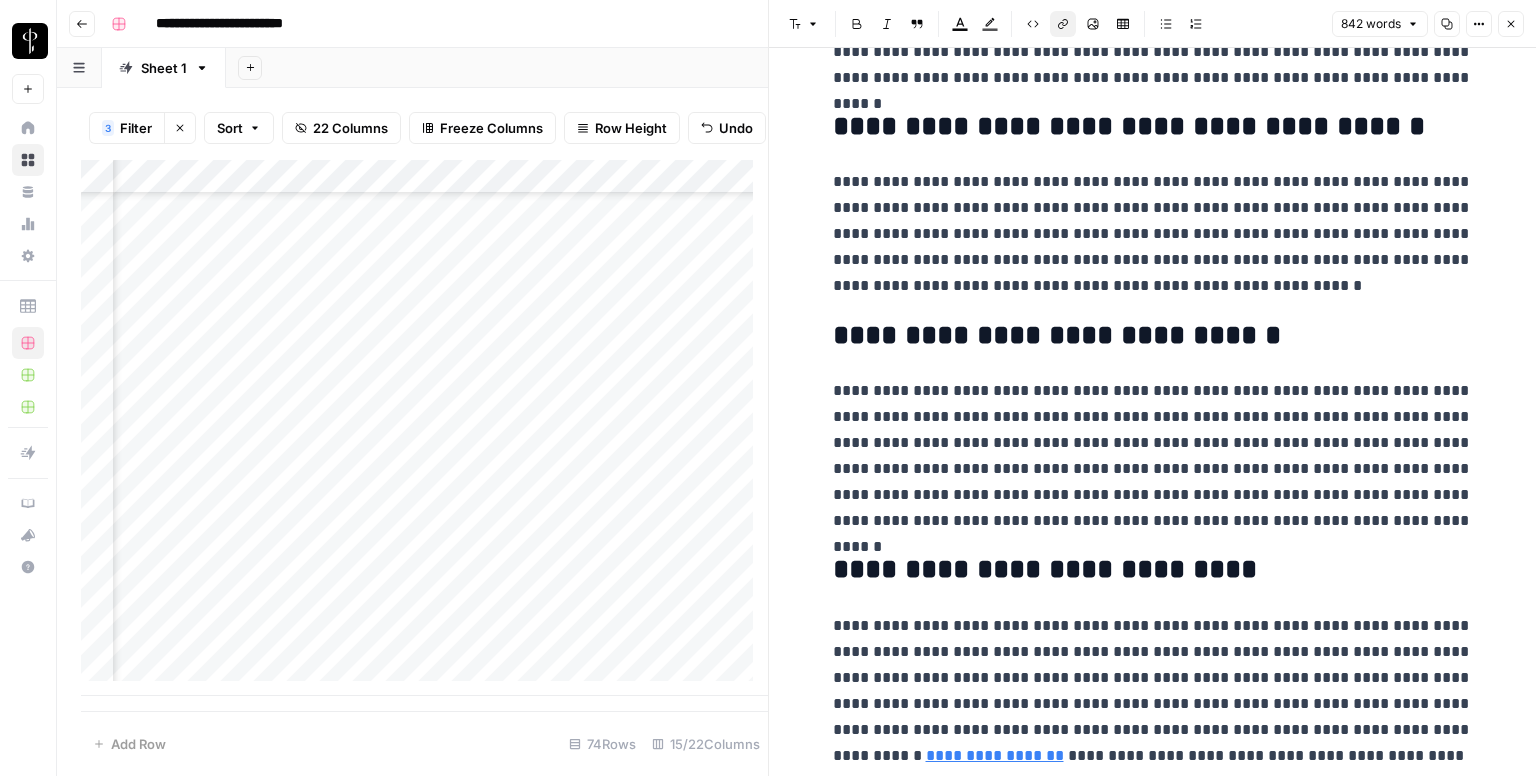 click 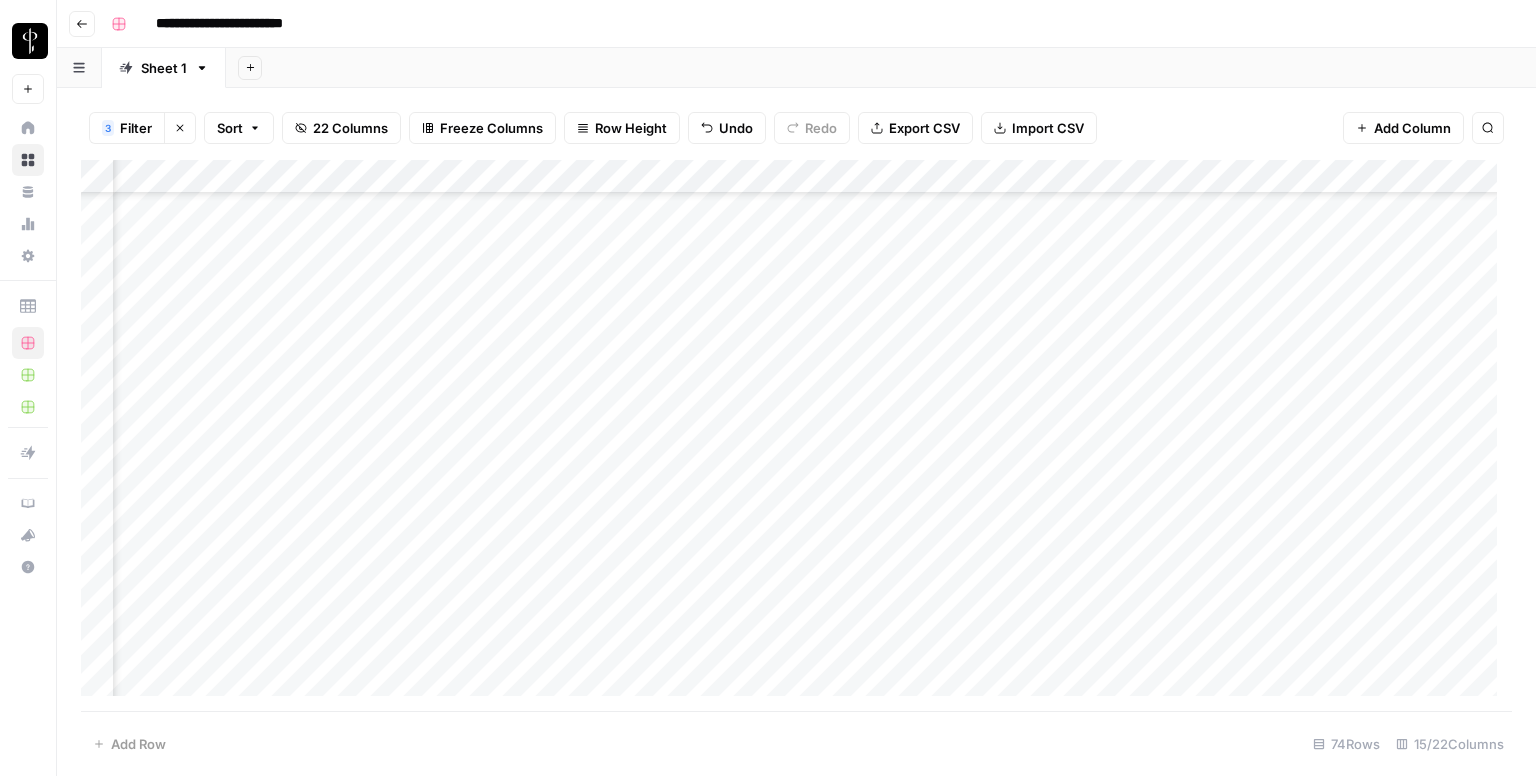click on "Add Column" at bounding box center [796, 436] 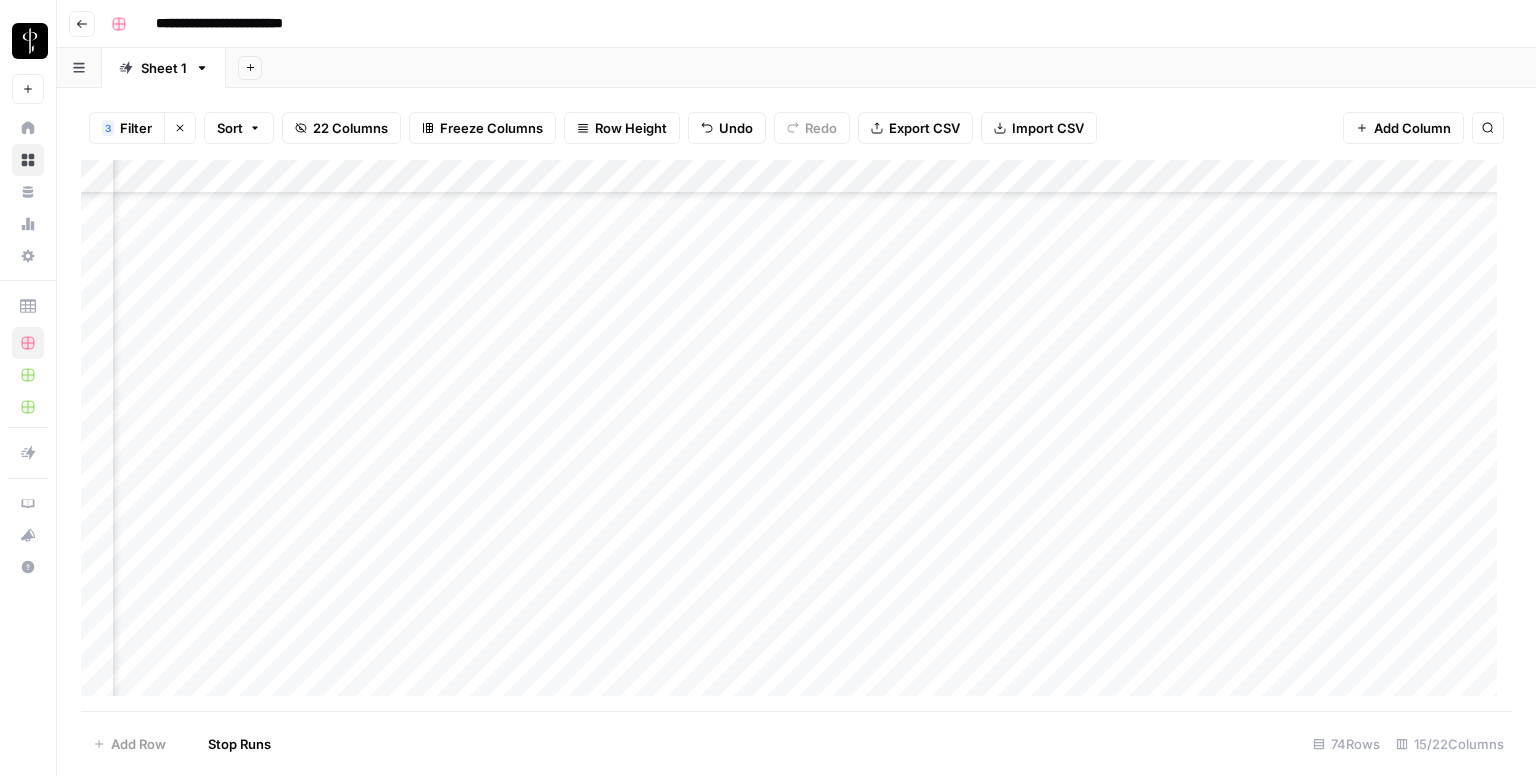 click on "Add Column" at bounding box center [796, 436] 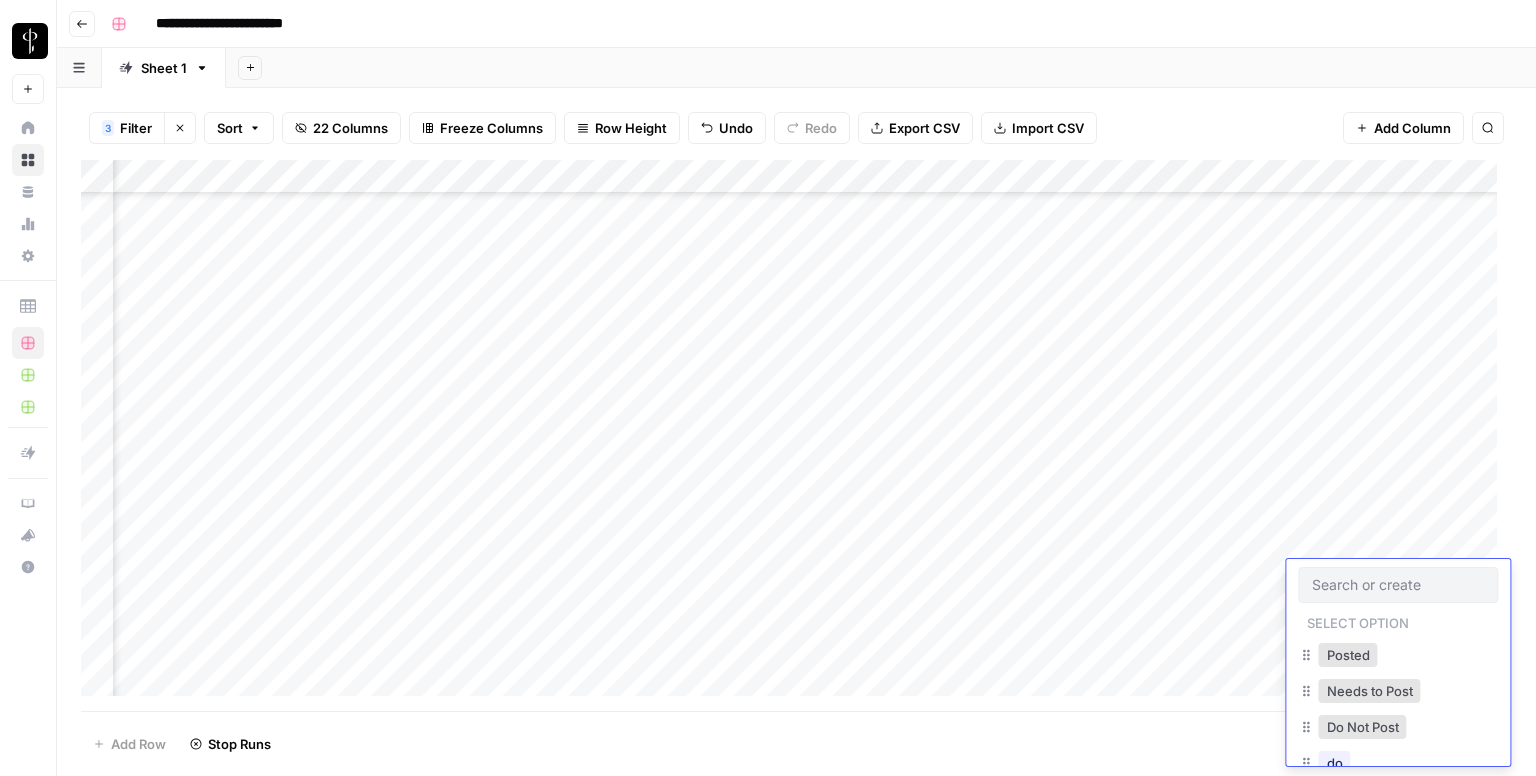 click on "Posted" at bounding box center (1348, 655) 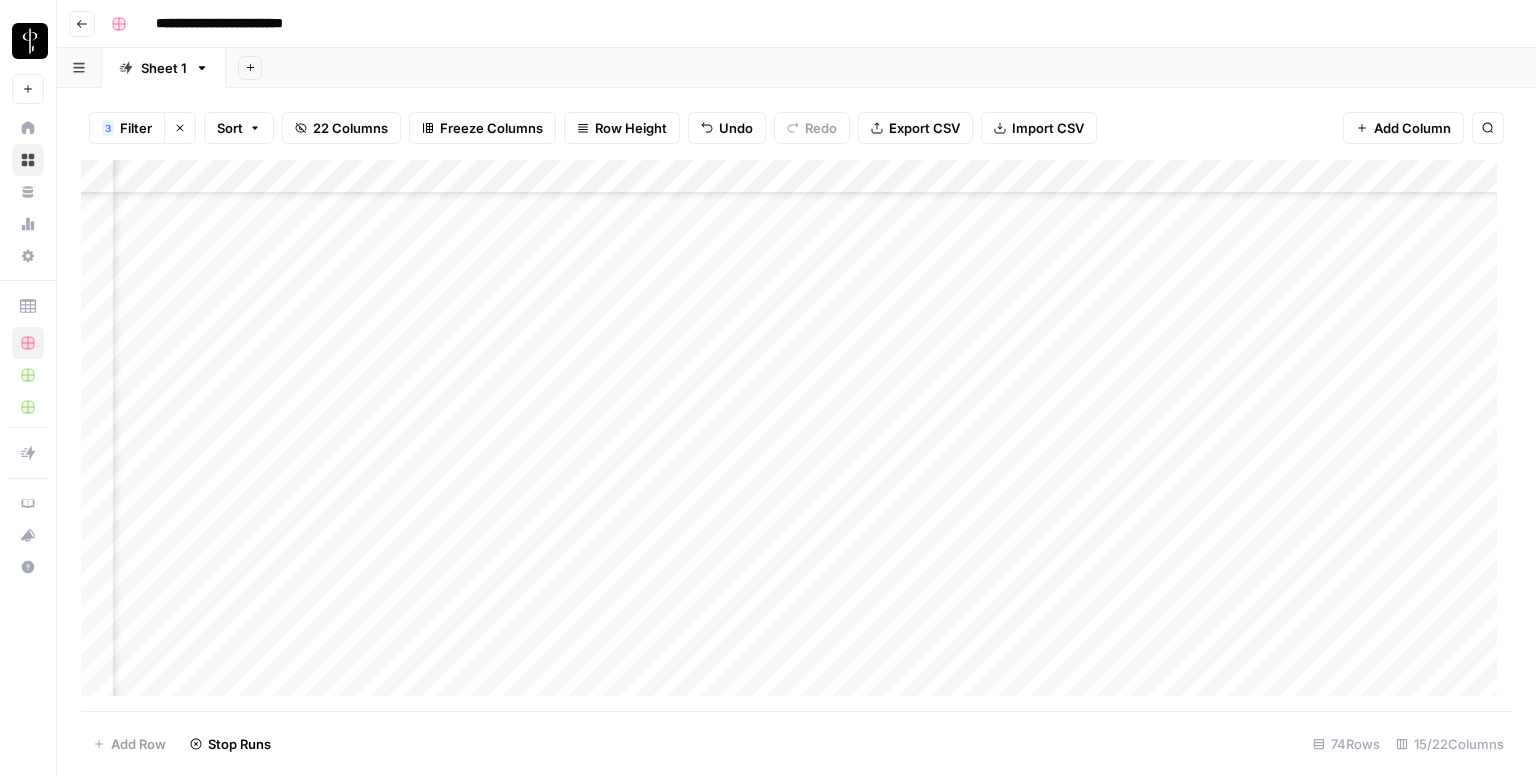 click on "Add Column" at bounding box center [796, 436] 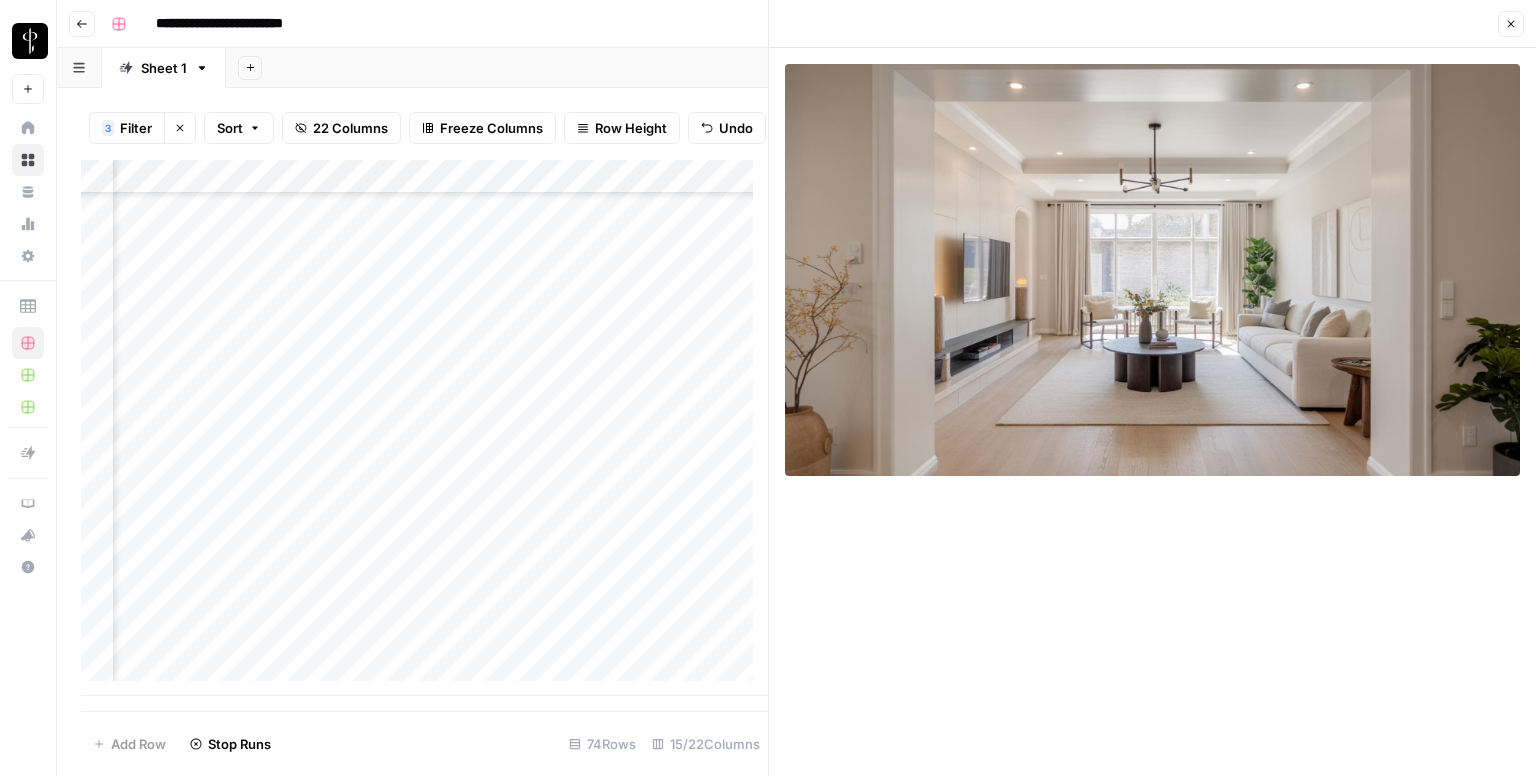 click on "Add Column" at bounding box center (424, 428) 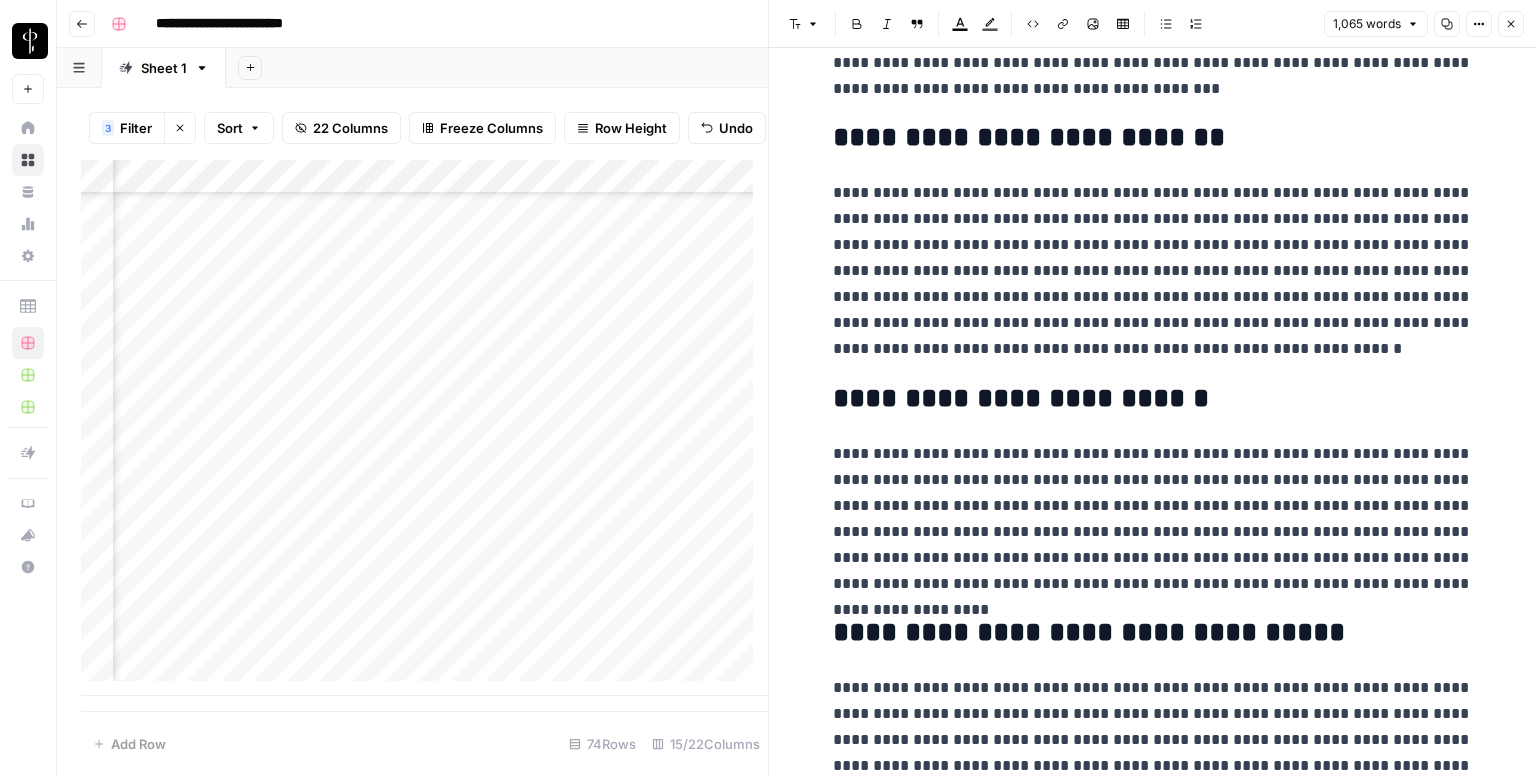 scroll, scrollTop: 2332, scrollLeft: 0, axis: vertical 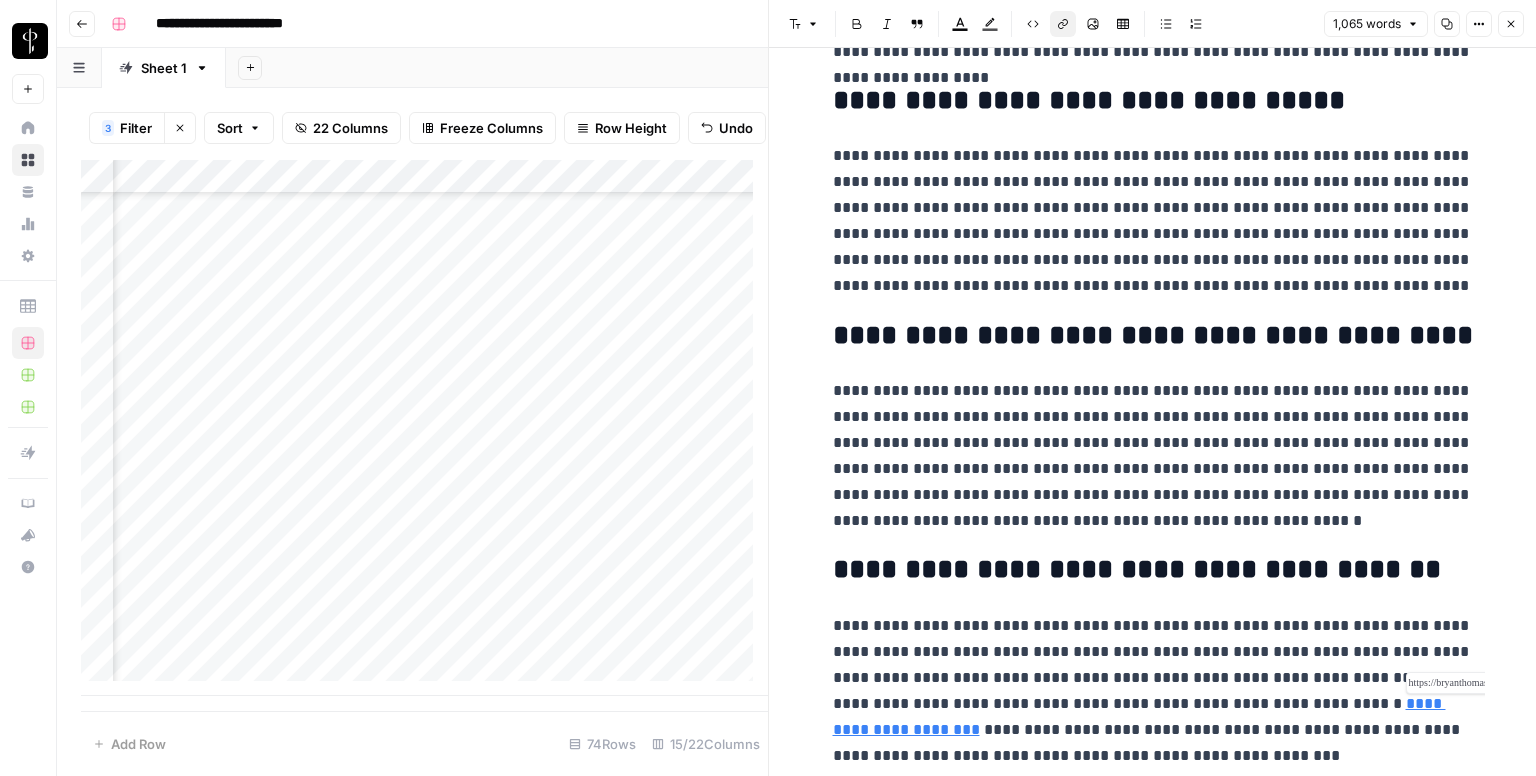 click on "**********" at bounding box center (1139, 716) 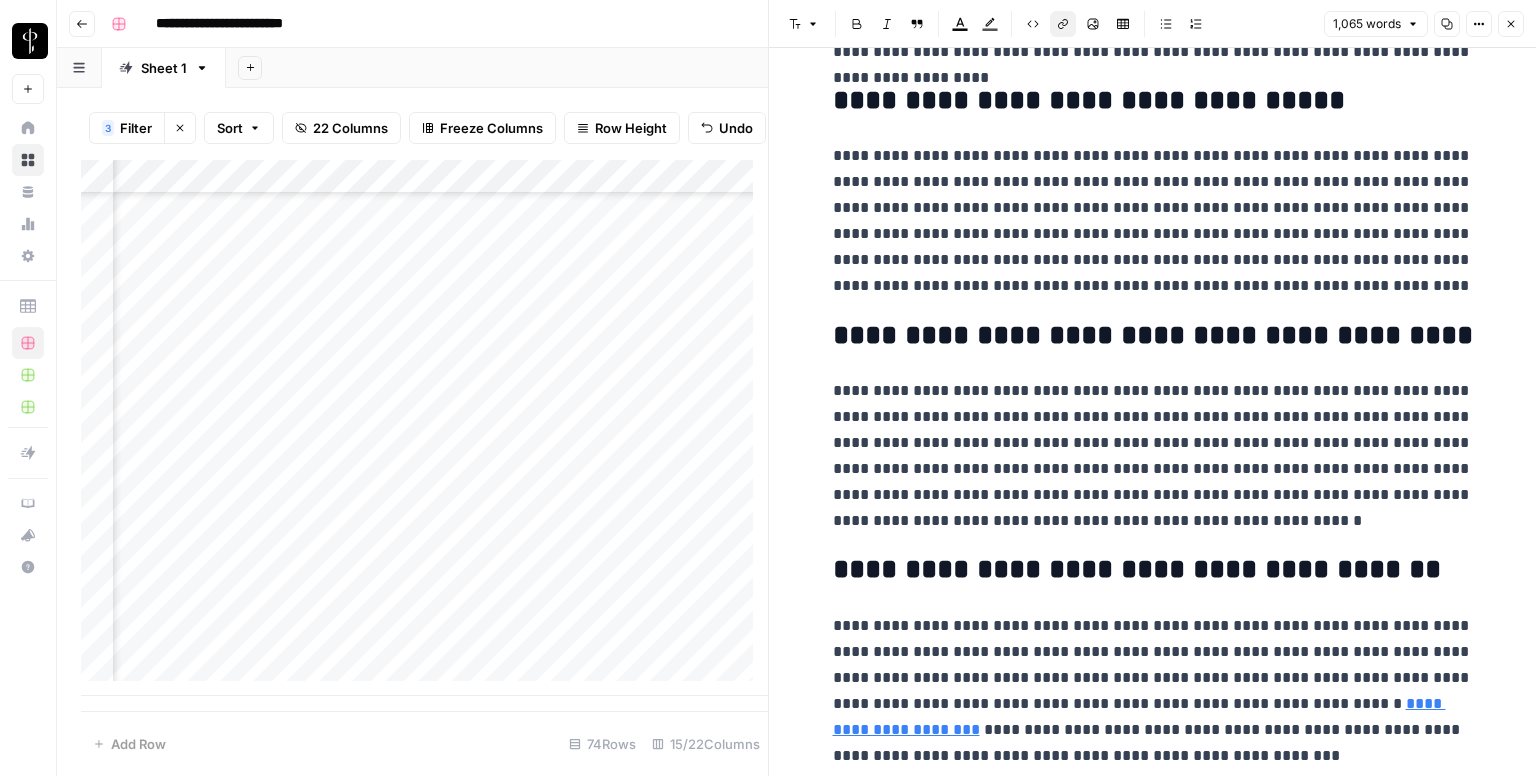 click 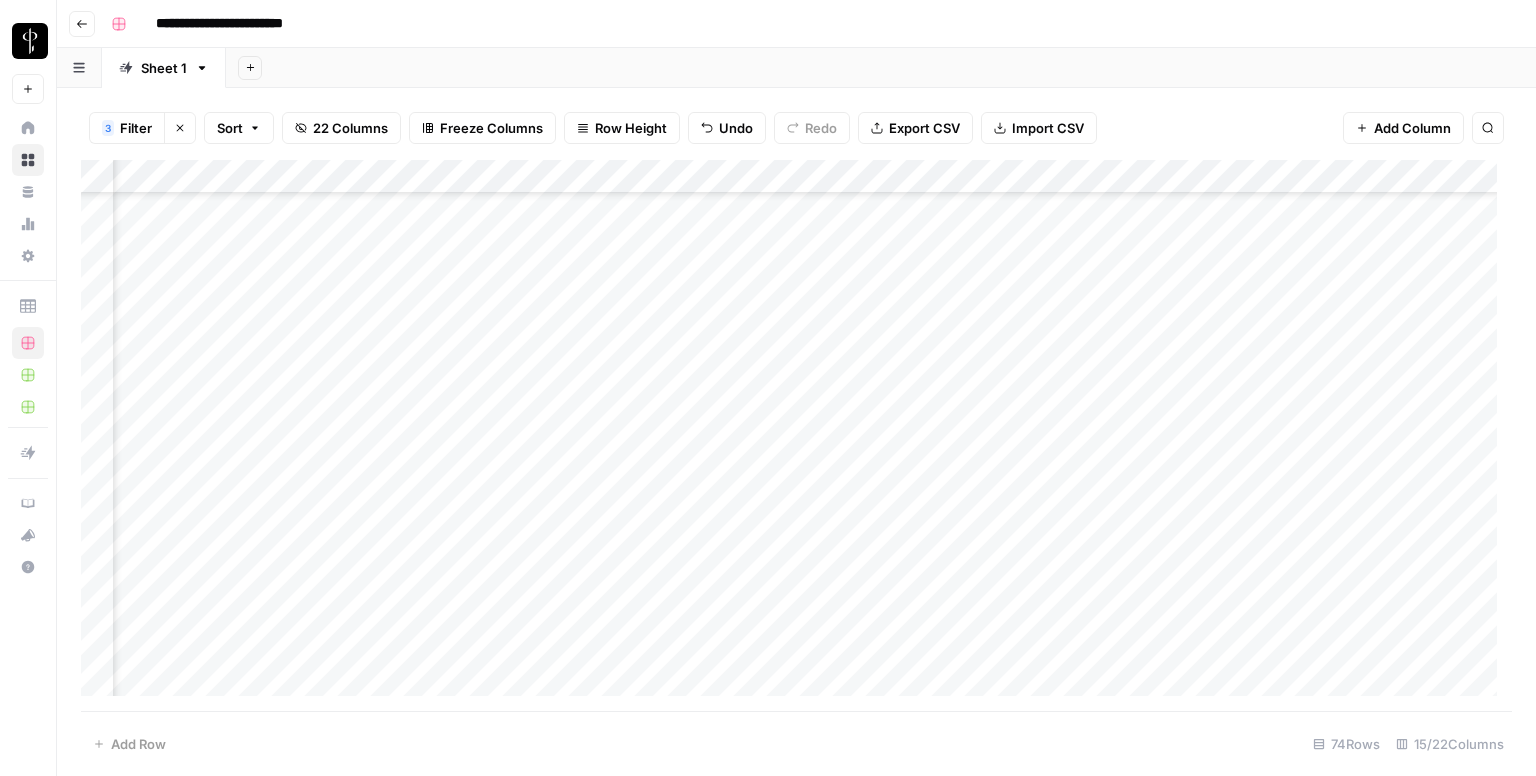 click on "Add Column" at bounding box center [796, 436] 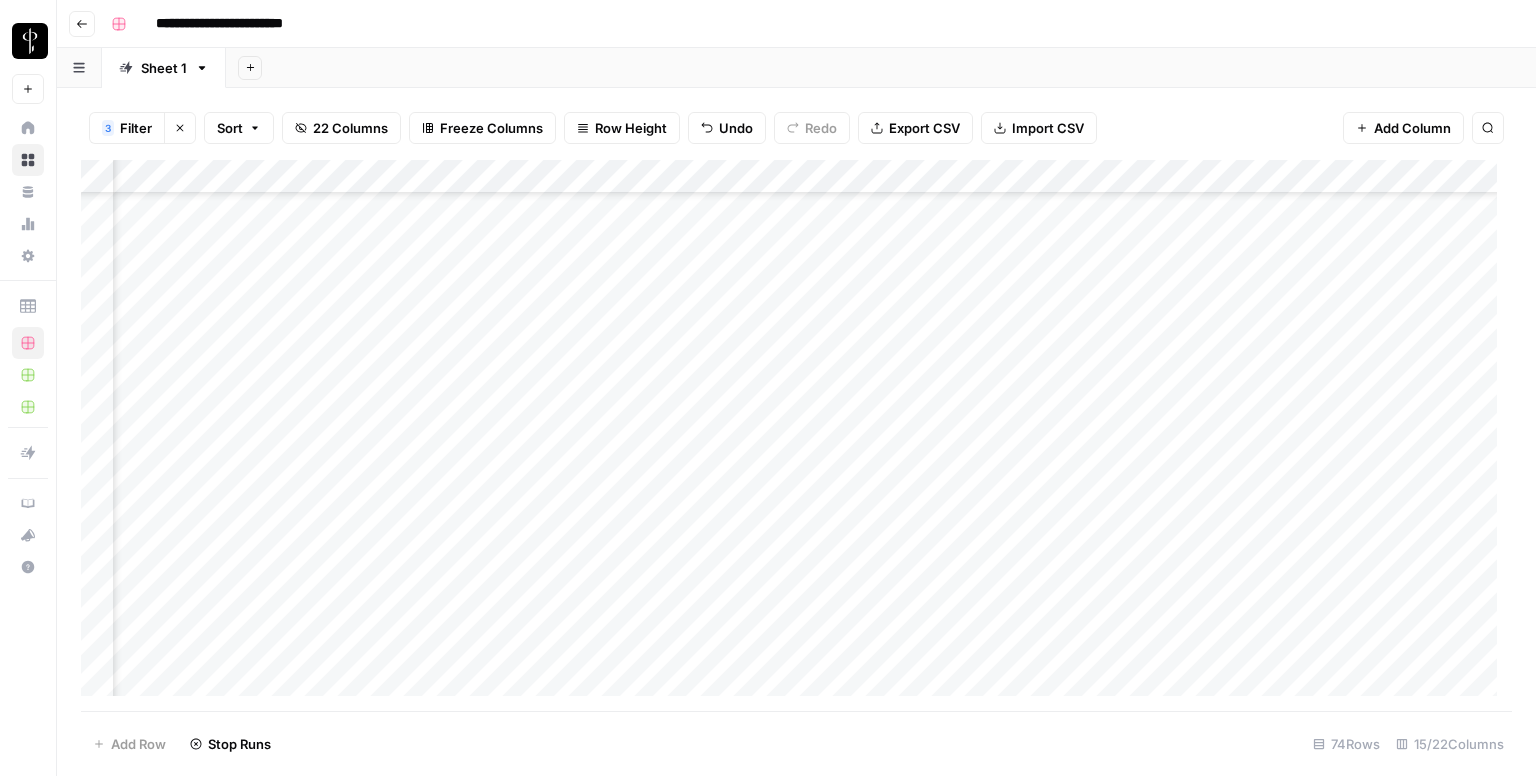 click on "Add Column" at bounding box center [796, 436] 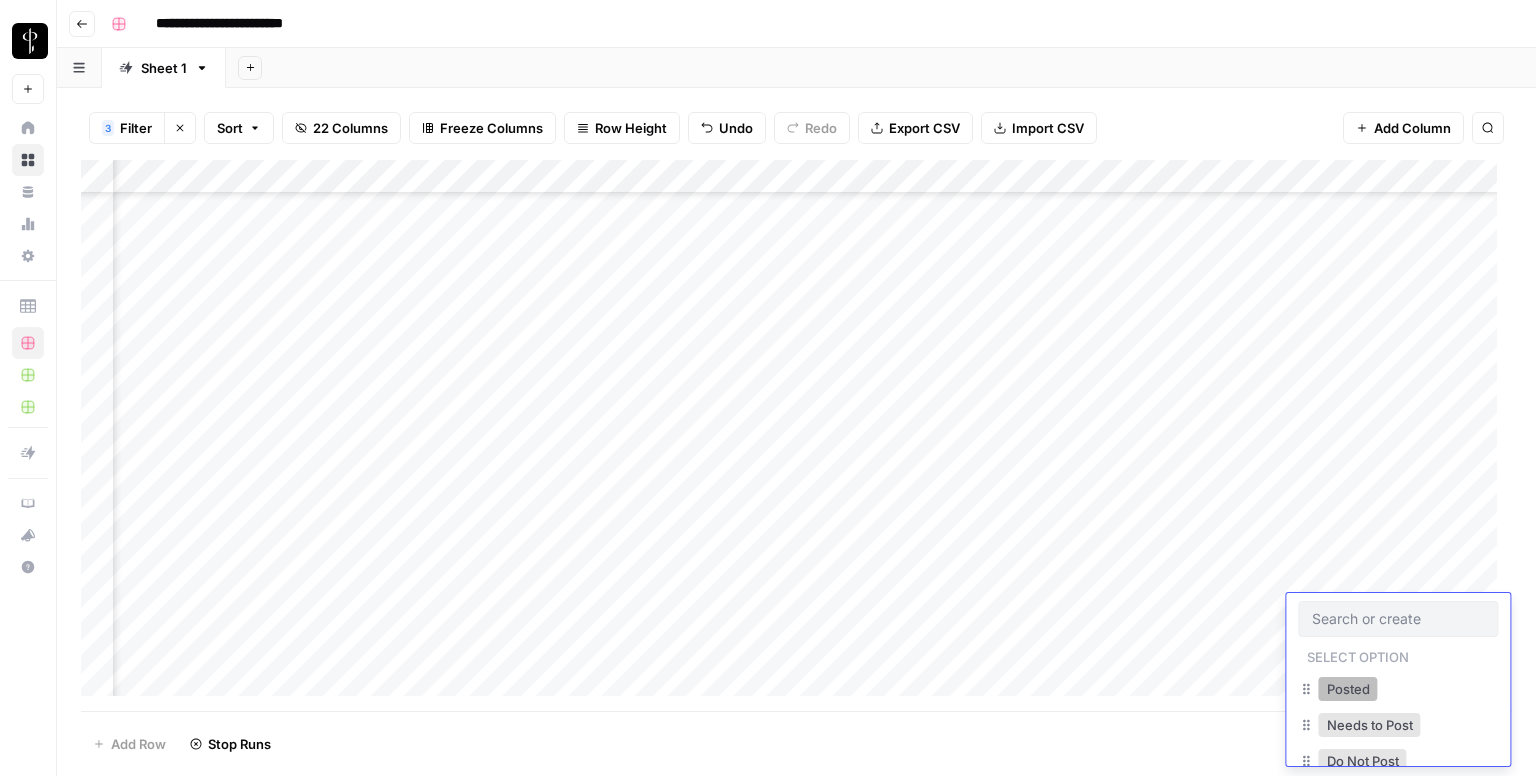 click on "Posted" at bounding box center (1348, 689) 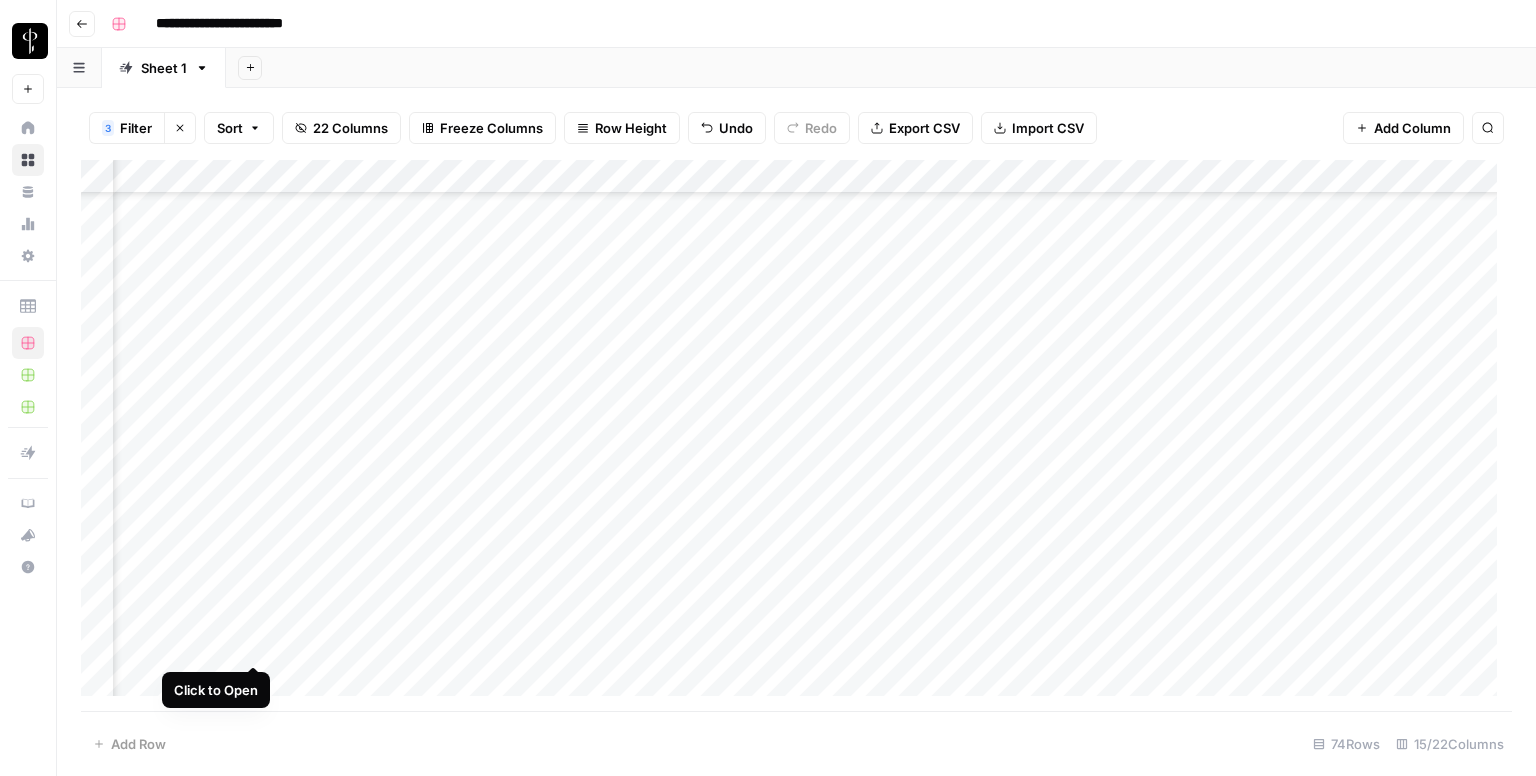 click on "Add Column" at bounding box center (796, 436) 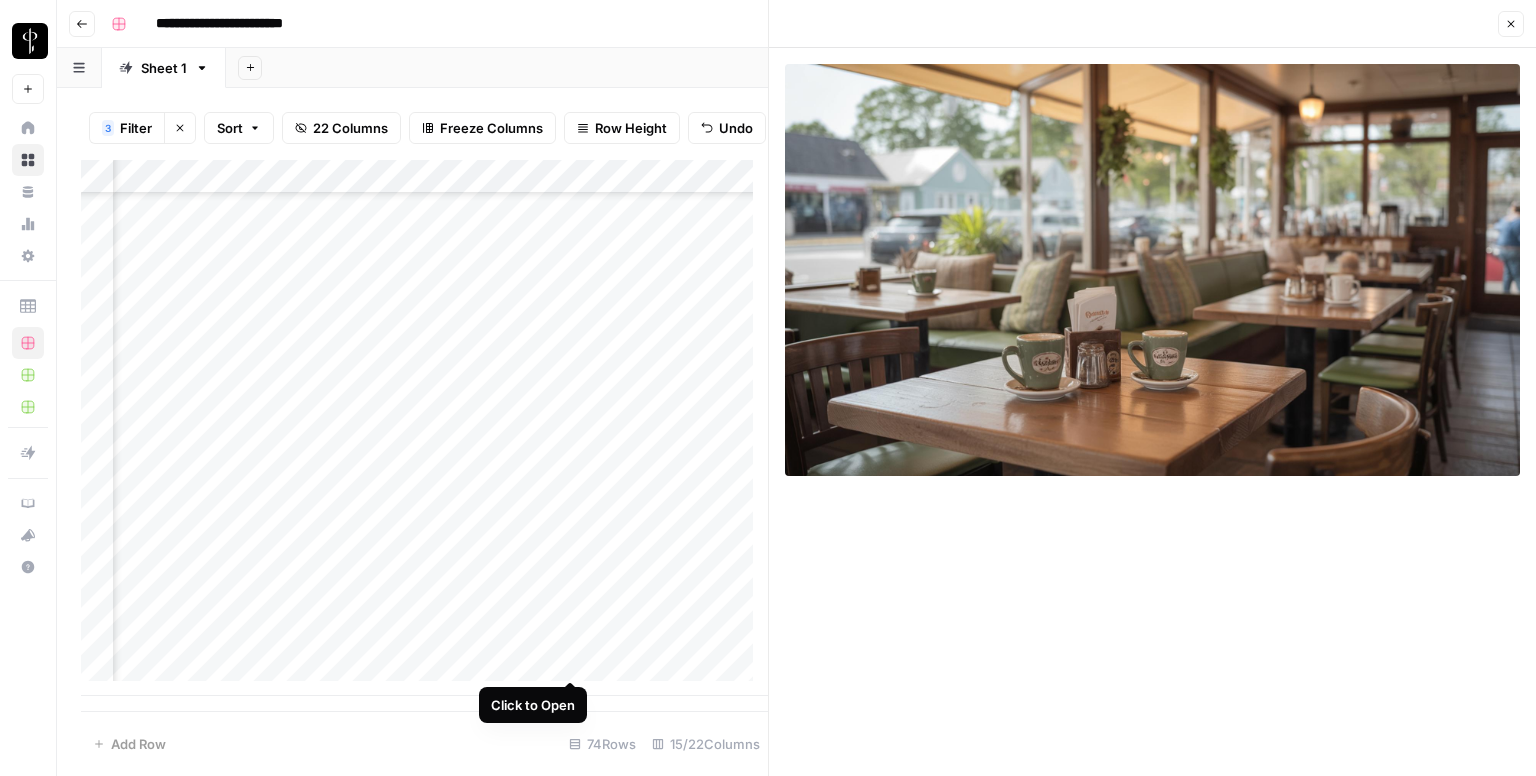 click on "Add Column" at bounding box center [424, 428] 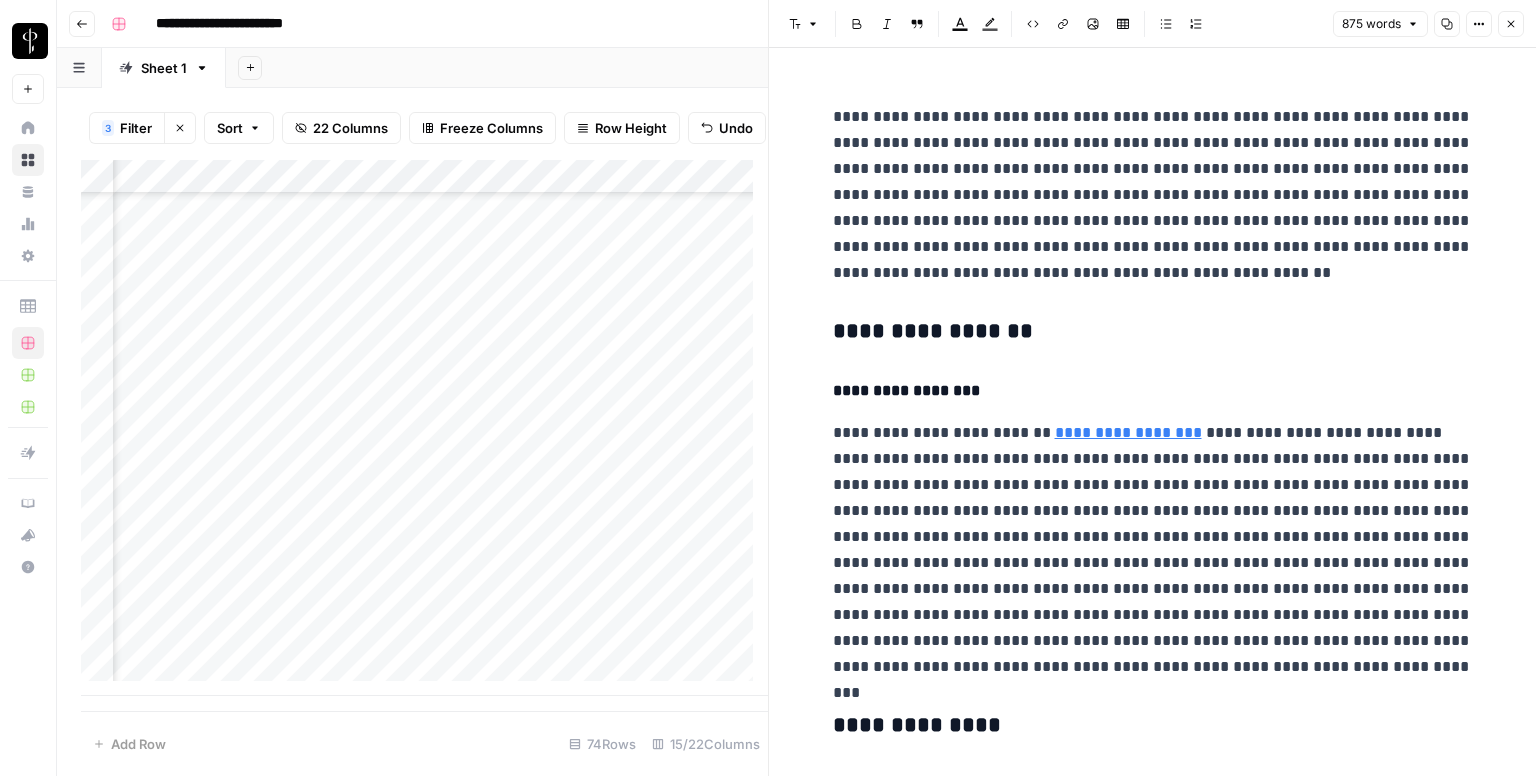 click on "**********" at bounding box center (1153, 332) 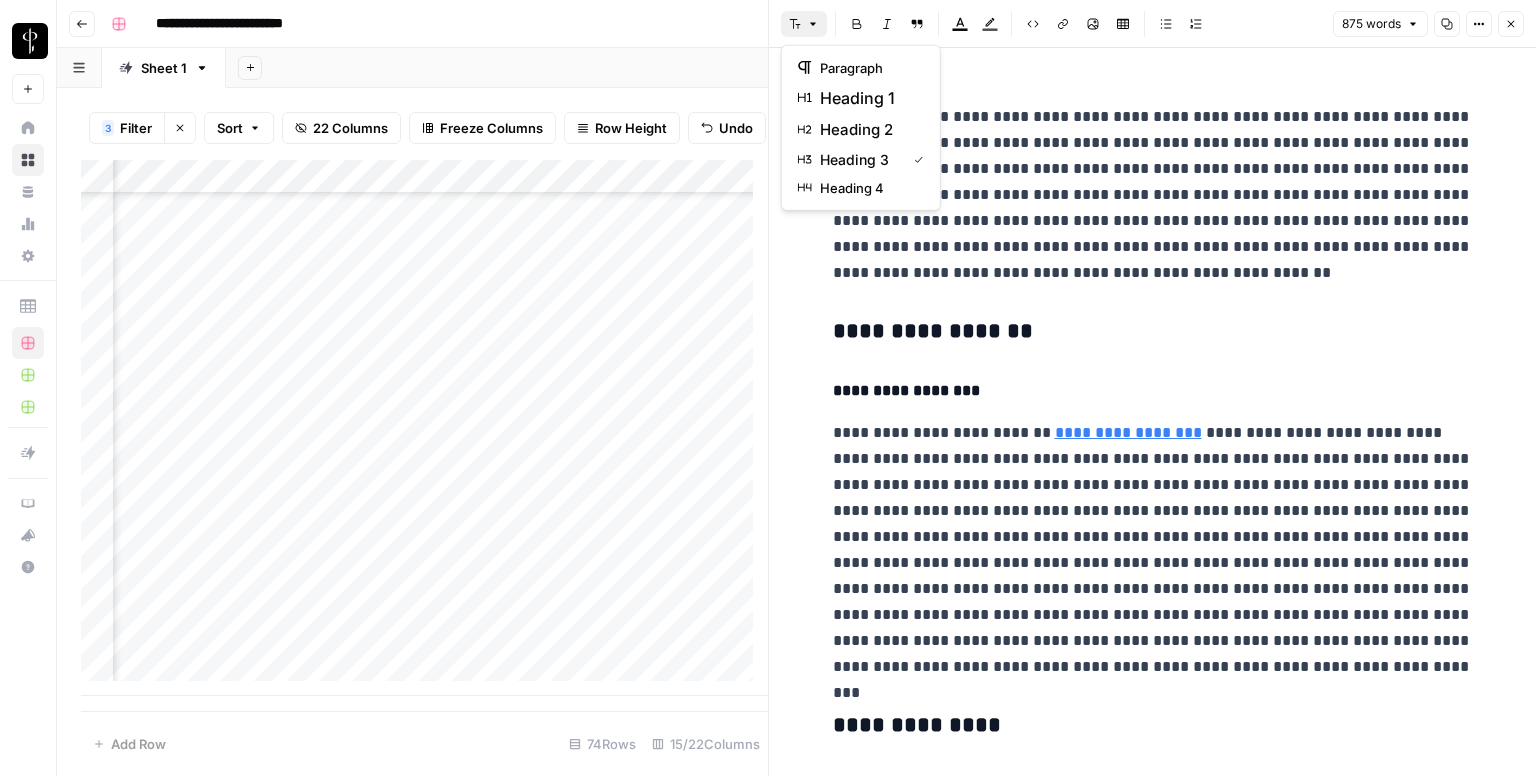 click on "Font style" at bounding box center [804, 24] 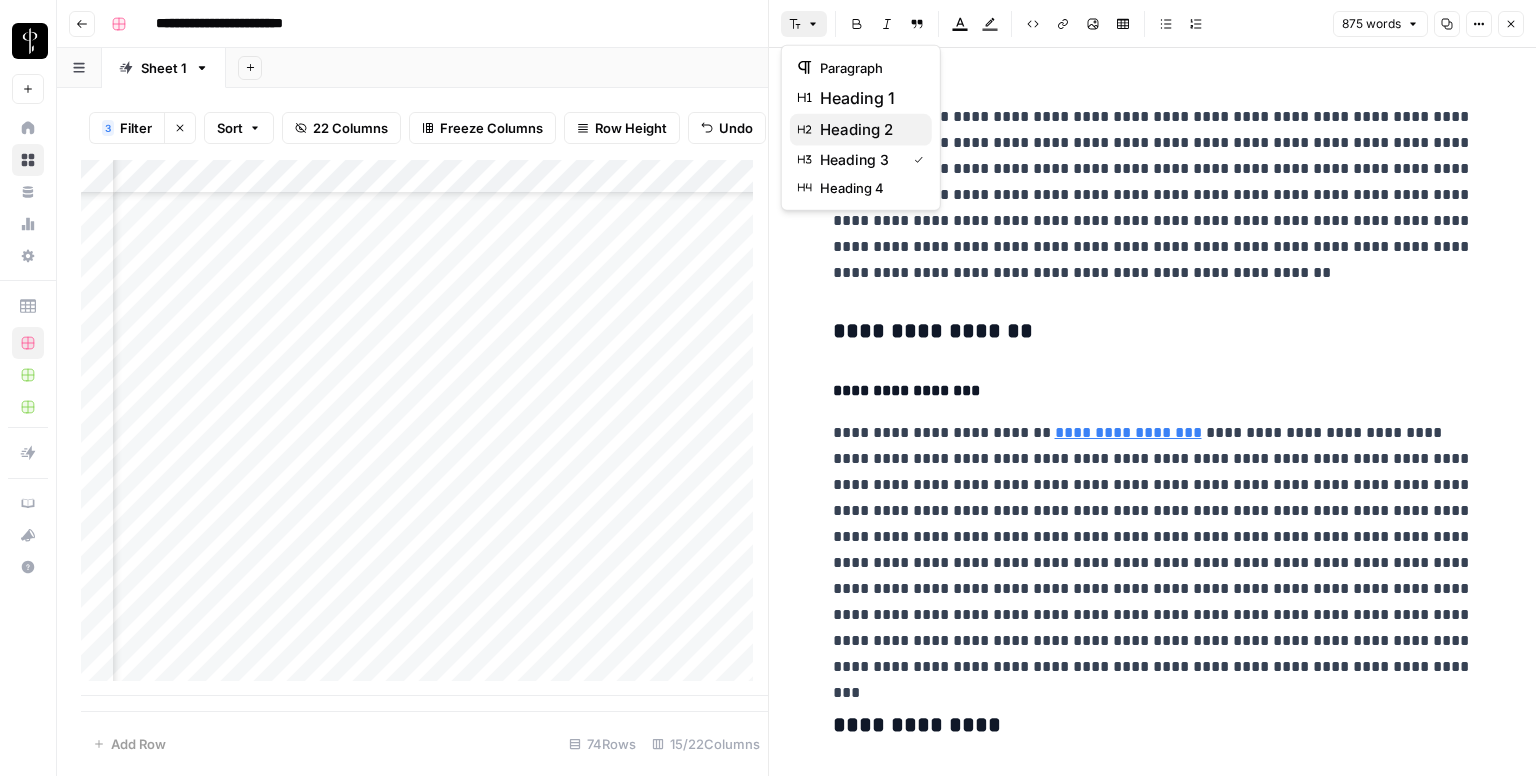click on "heading 2" at bounding box center (868, 130) 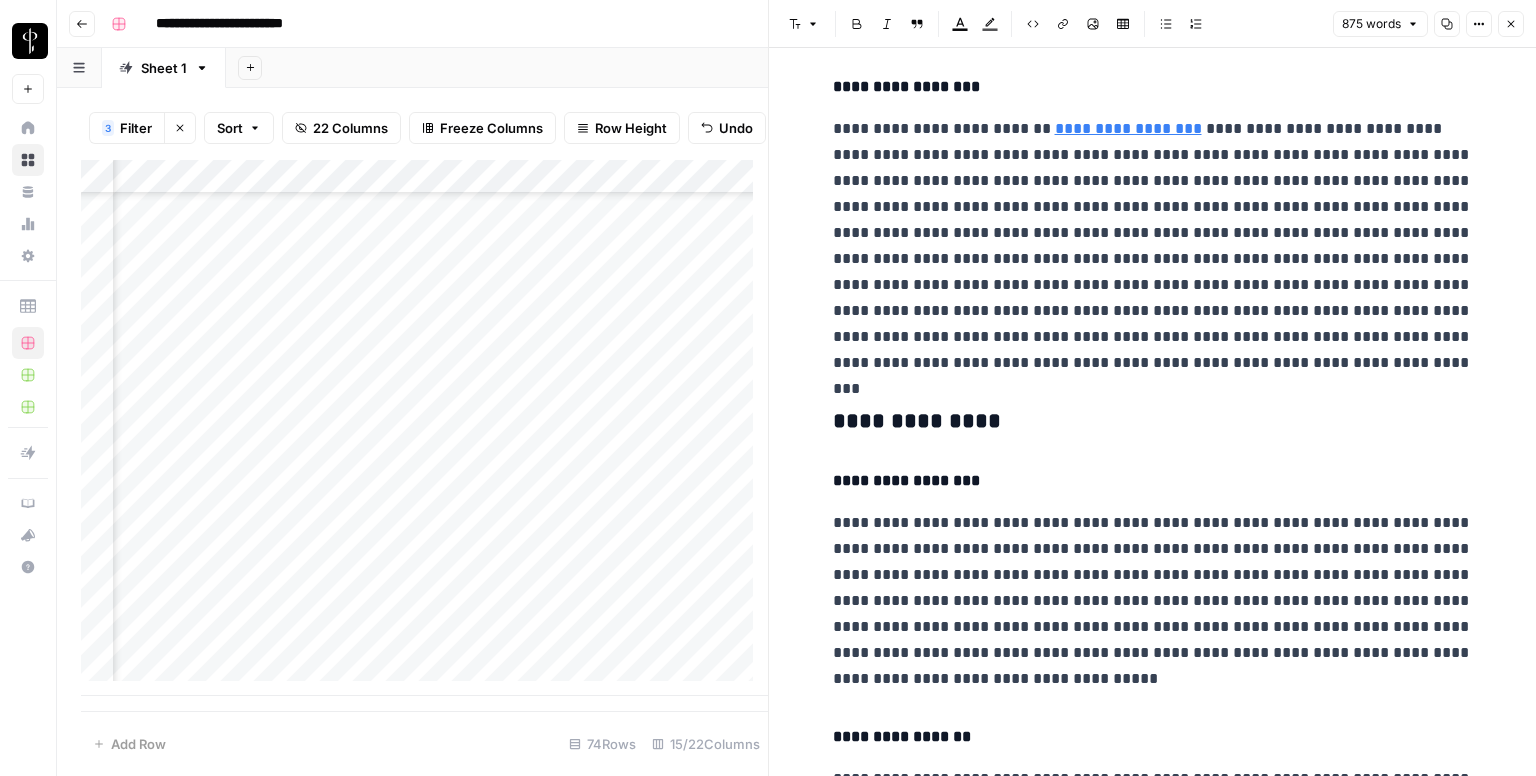 scroll, scrollTop: 400, scrollLeft: 0, axis: vertical 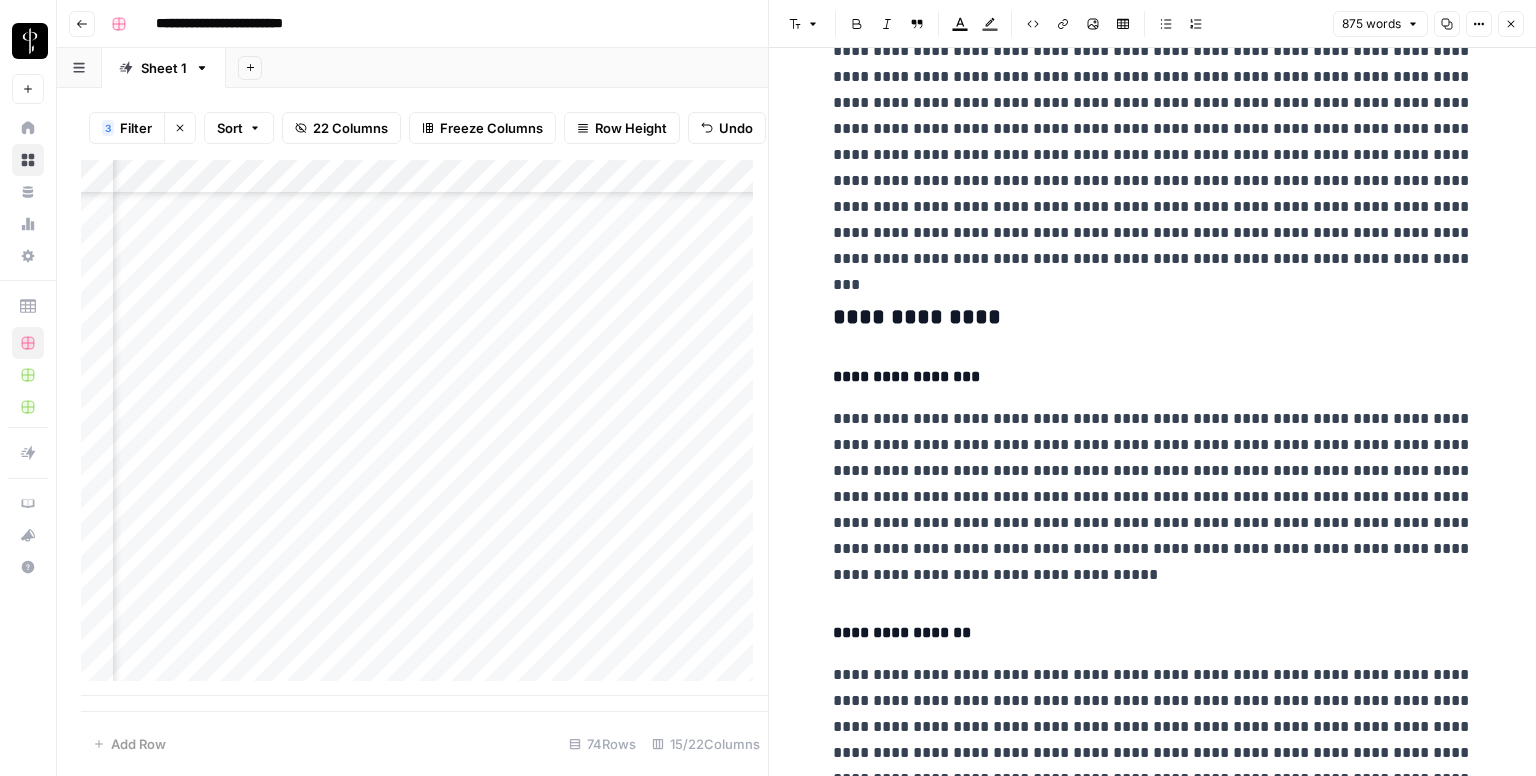 click on "**********" at bounding box center [1153, 318] 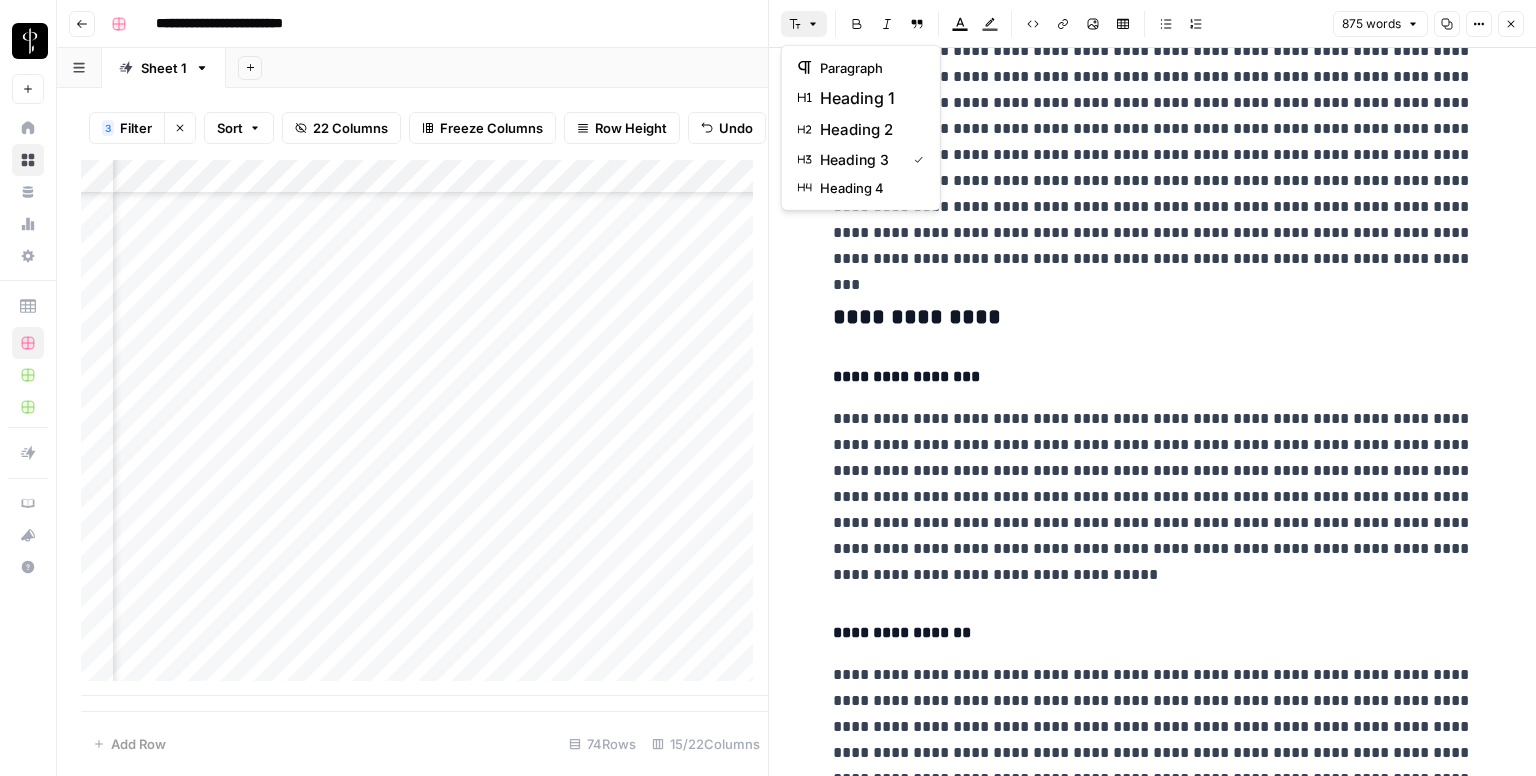 click at bounding box center (813, 24) 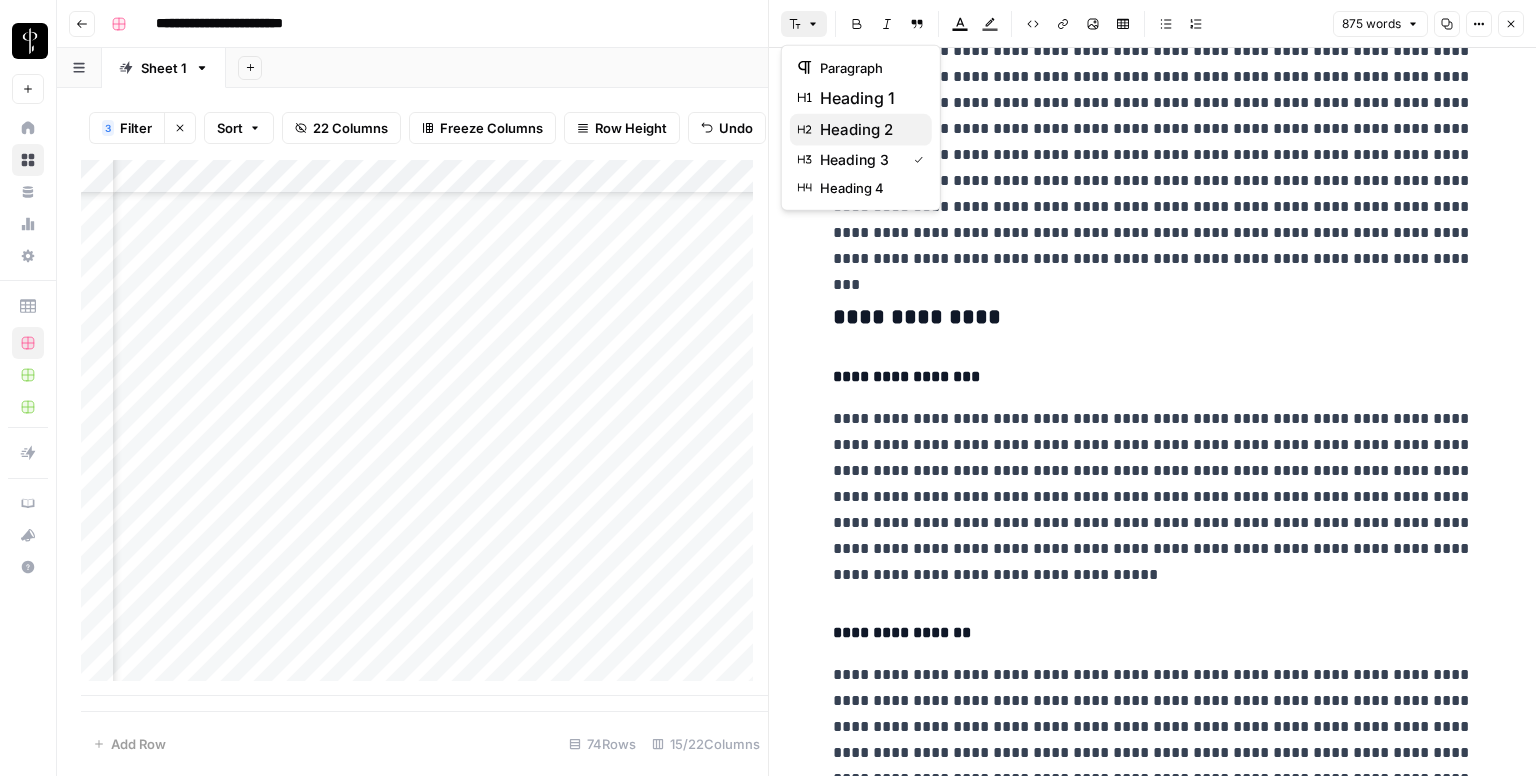 click on "heading 2" at bounding box center [868, 130] 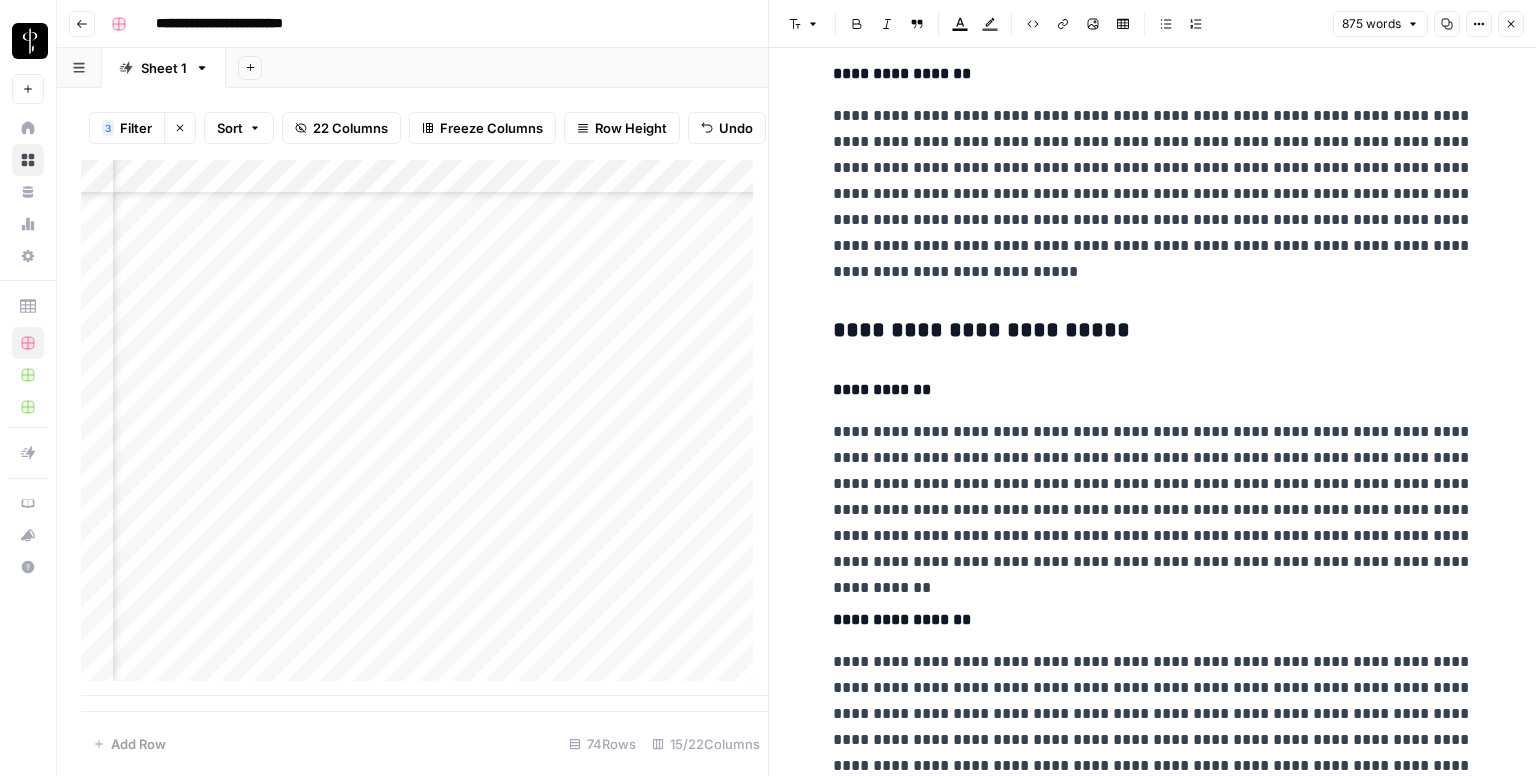scroll, scrollTop: 1000, scrollLeft: 0, axis: vertical 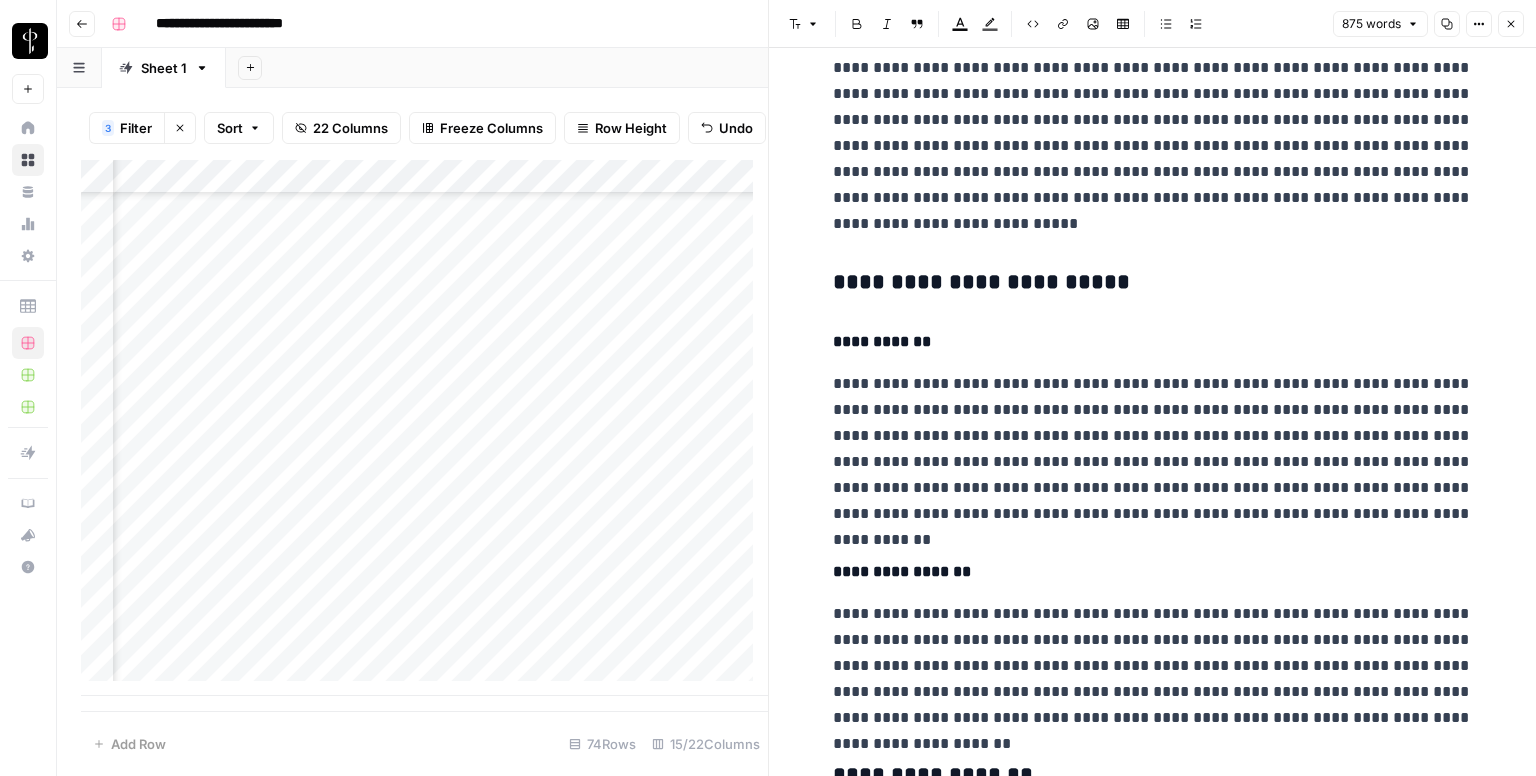 click on "**********" at bounding box center (1153, 283) 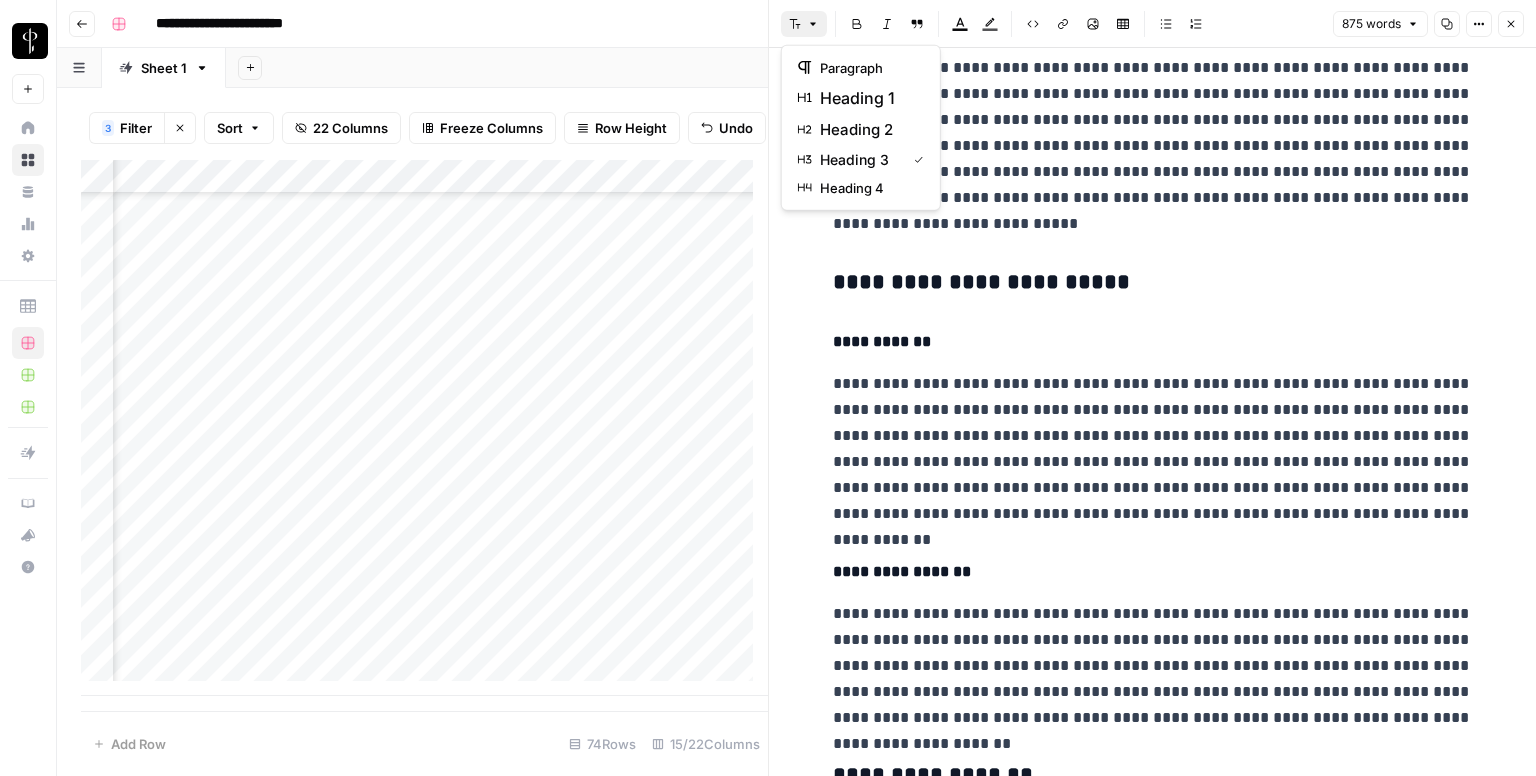 click 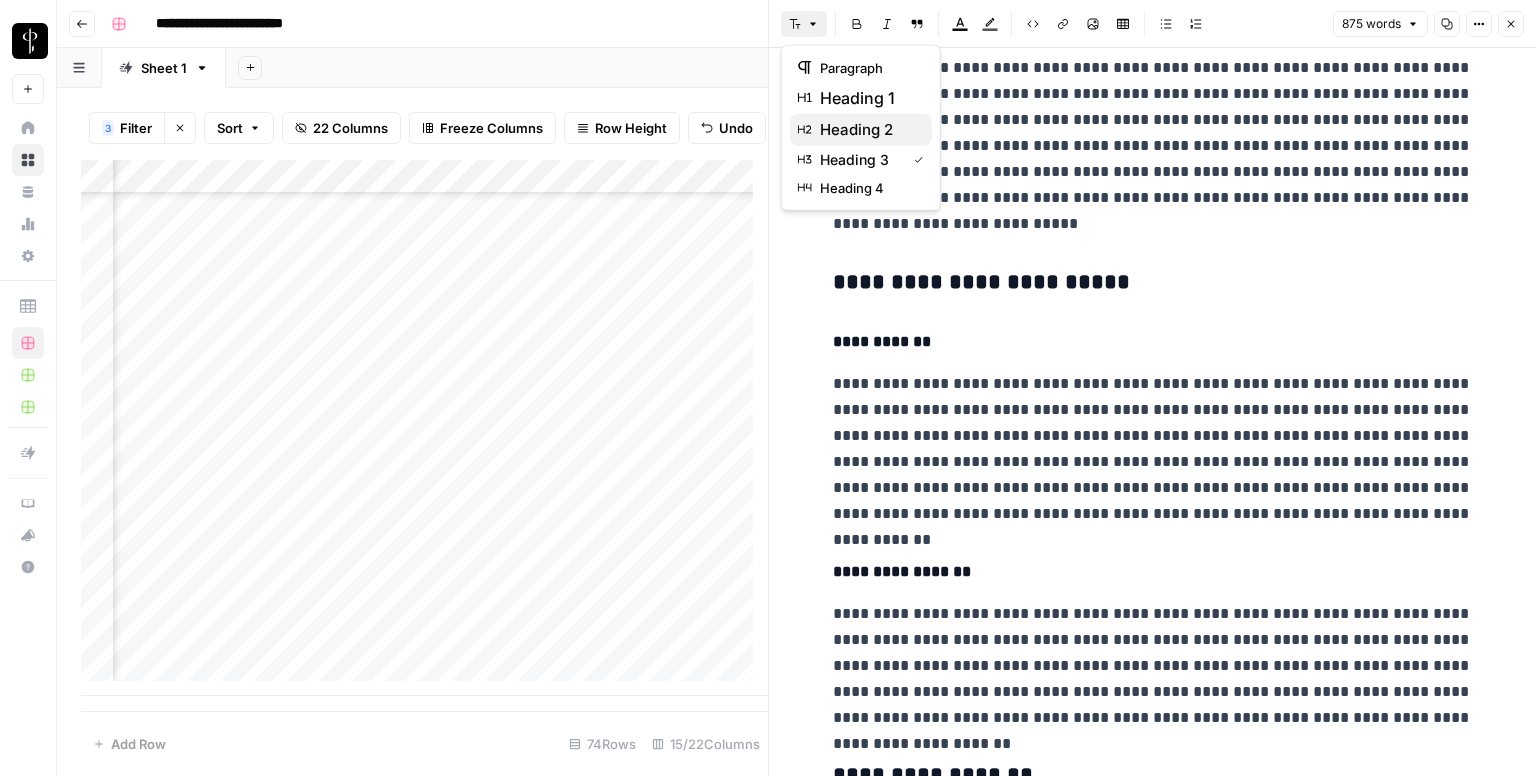 click on "heading 2" at bounding box center [868, 130] 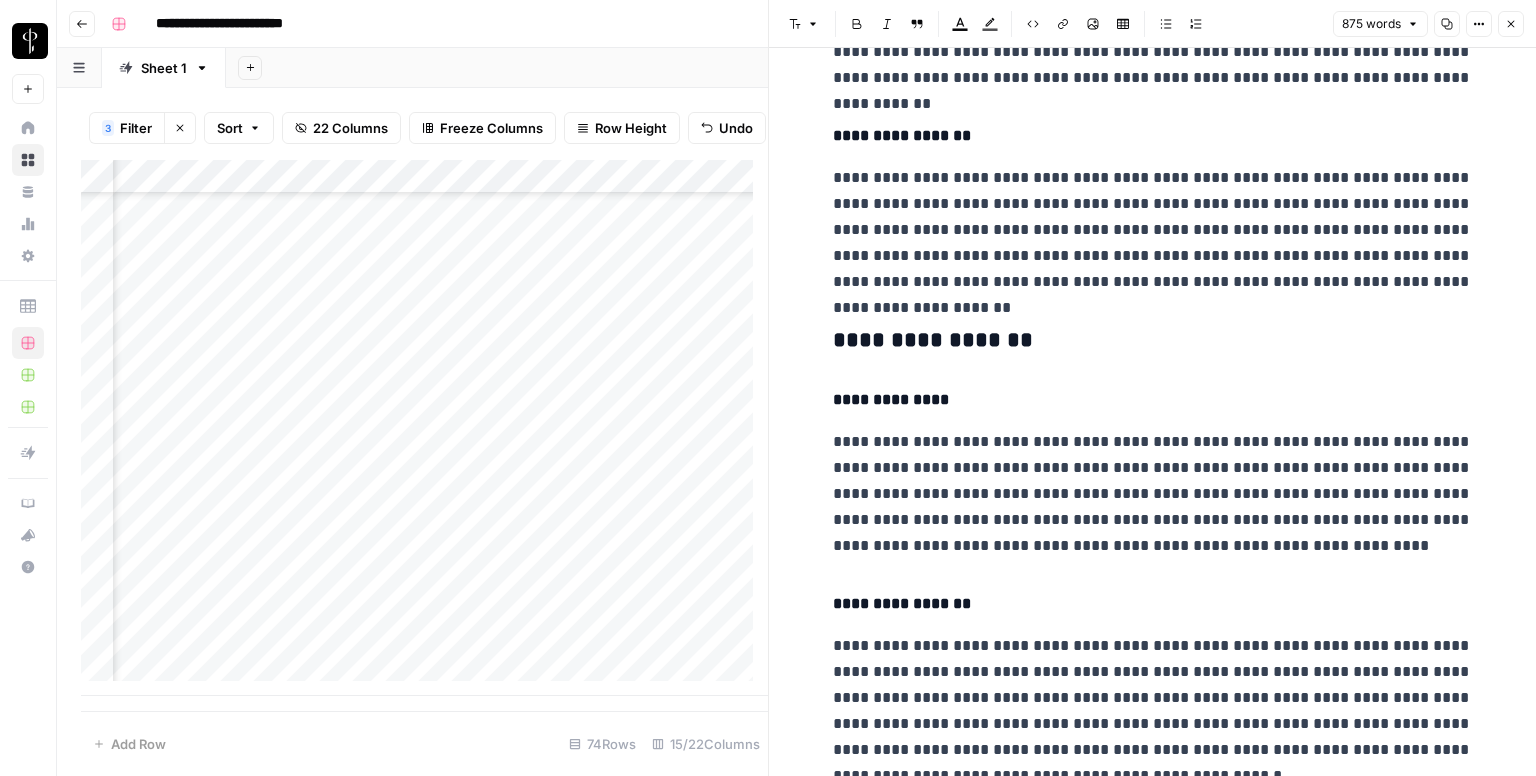 scroll, scrollTop: 1600, scrollLeft: 0, axis: vertical 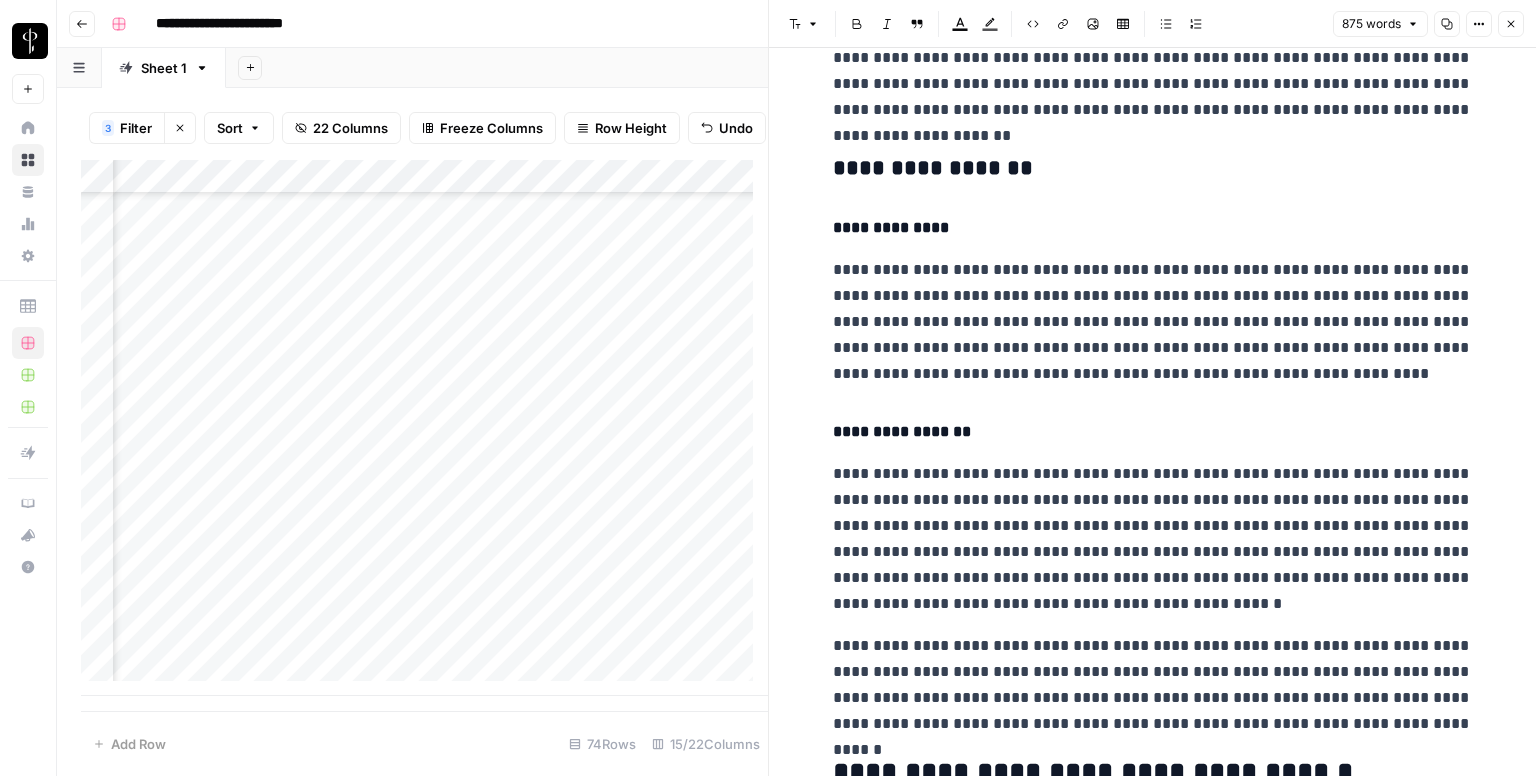 click on "**********" at bounding box center (1153, -257) 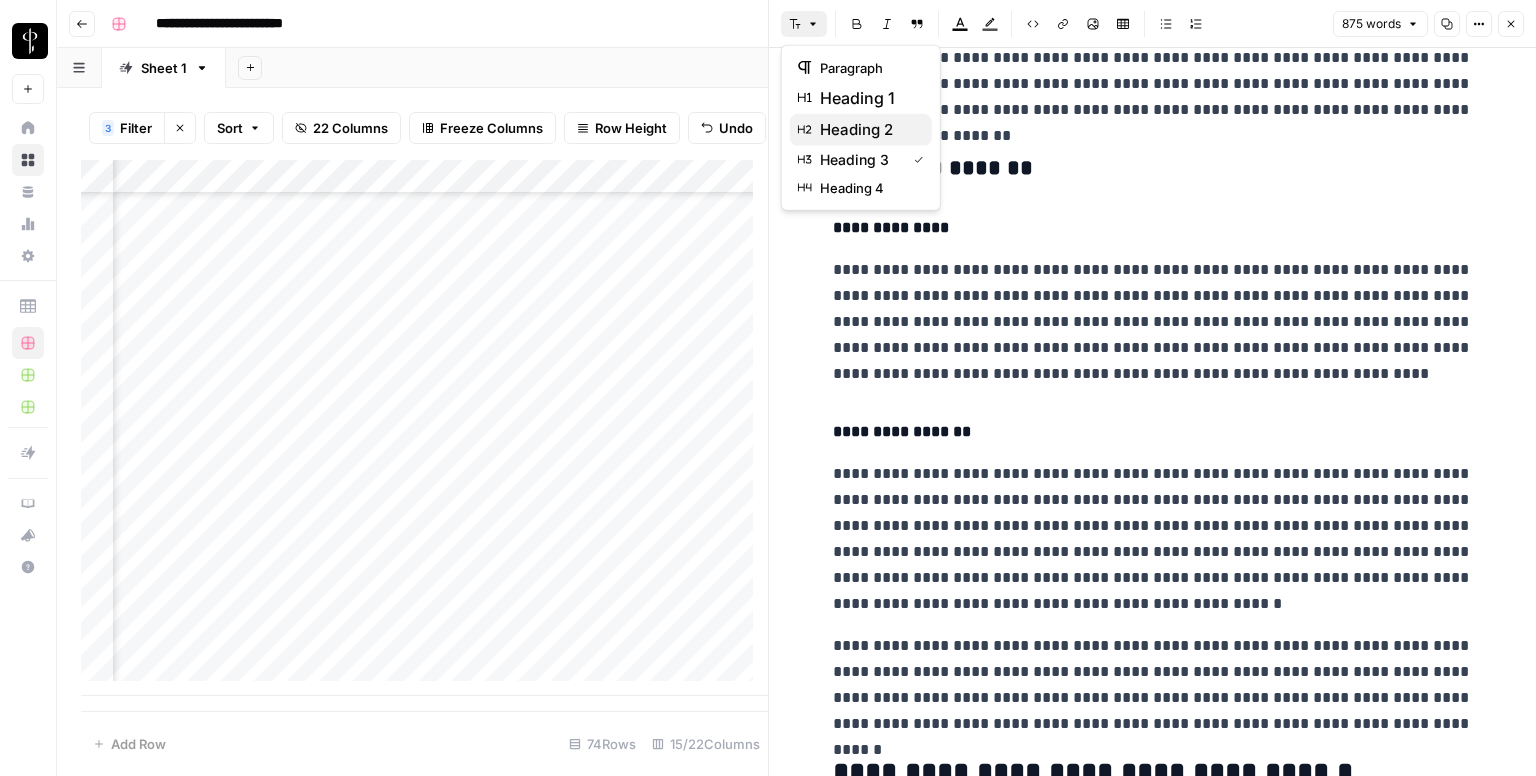 click on "heading 2" at bounding box center [868, 130] 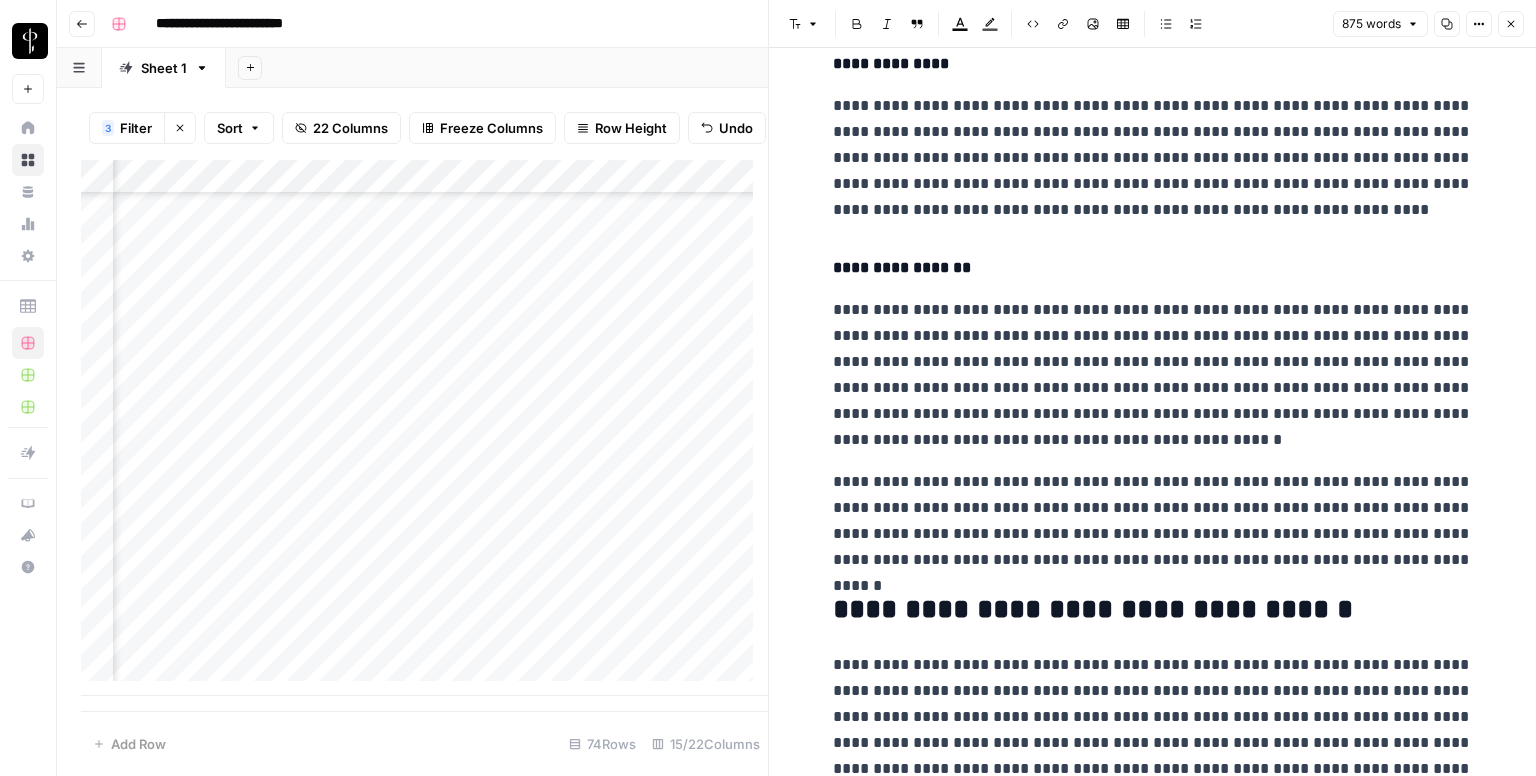 scroll, scrollTop: 1822, scrollLeft: 0, axis: vertical 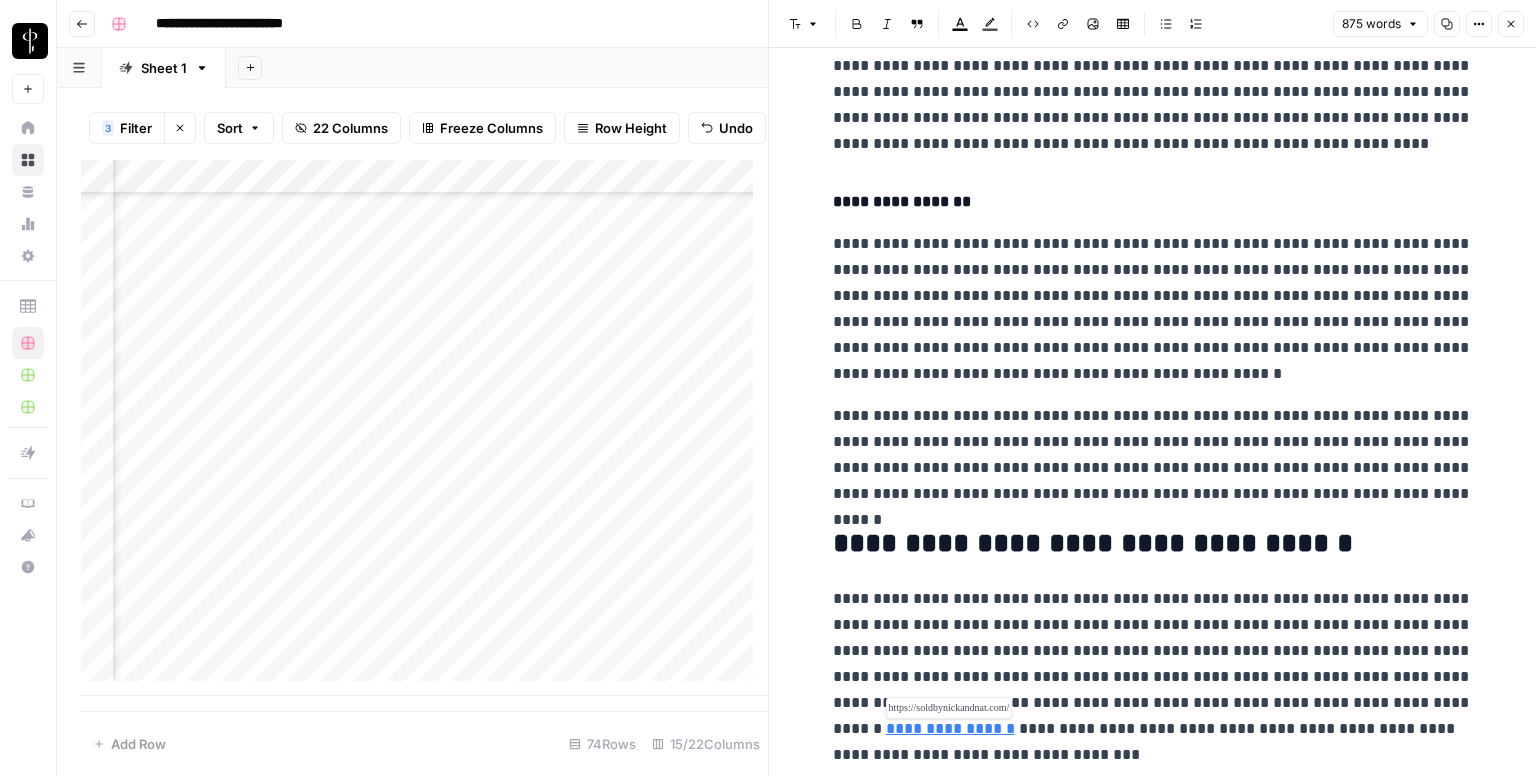 click on "**********" at bounding box center [950, 728] 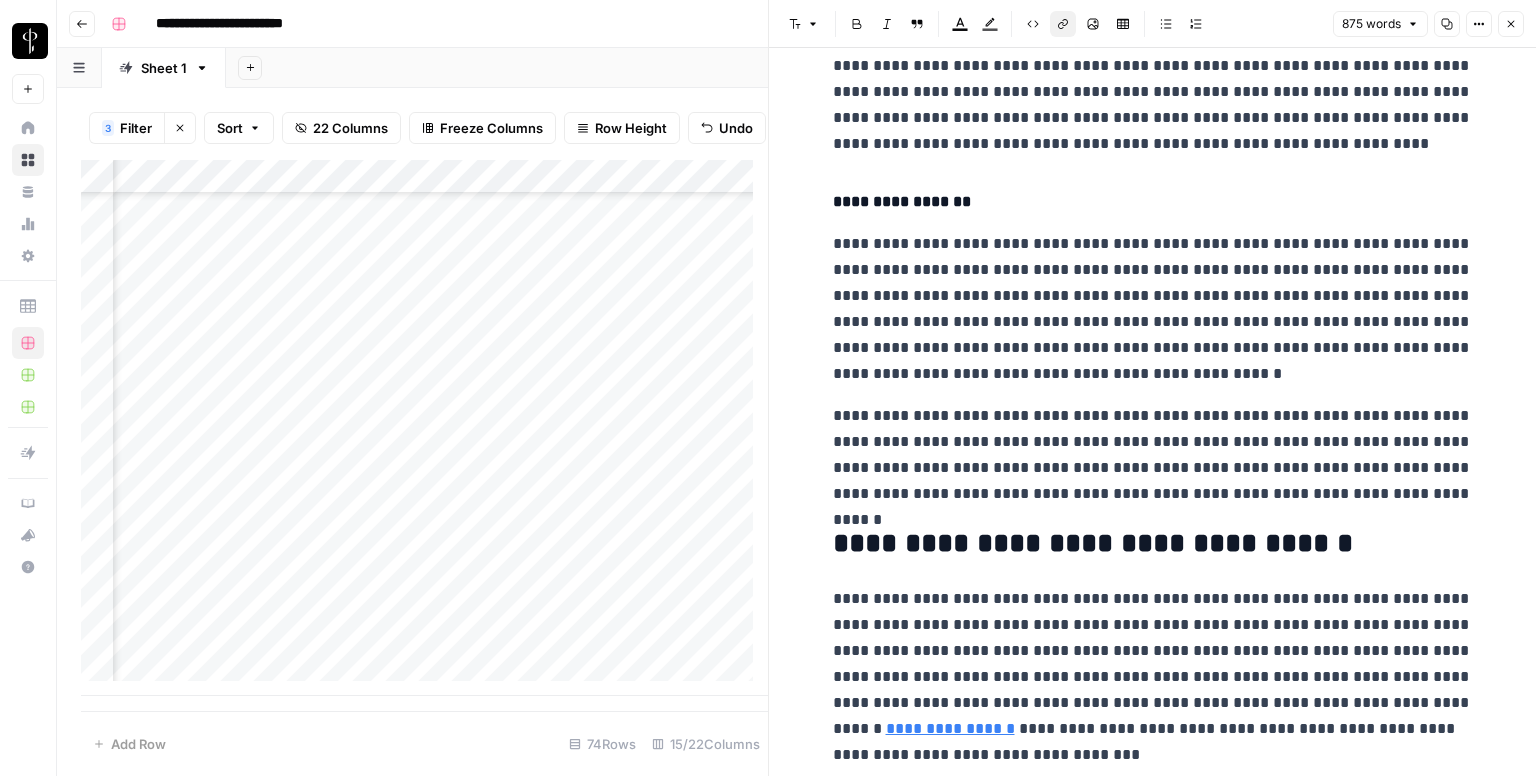 click 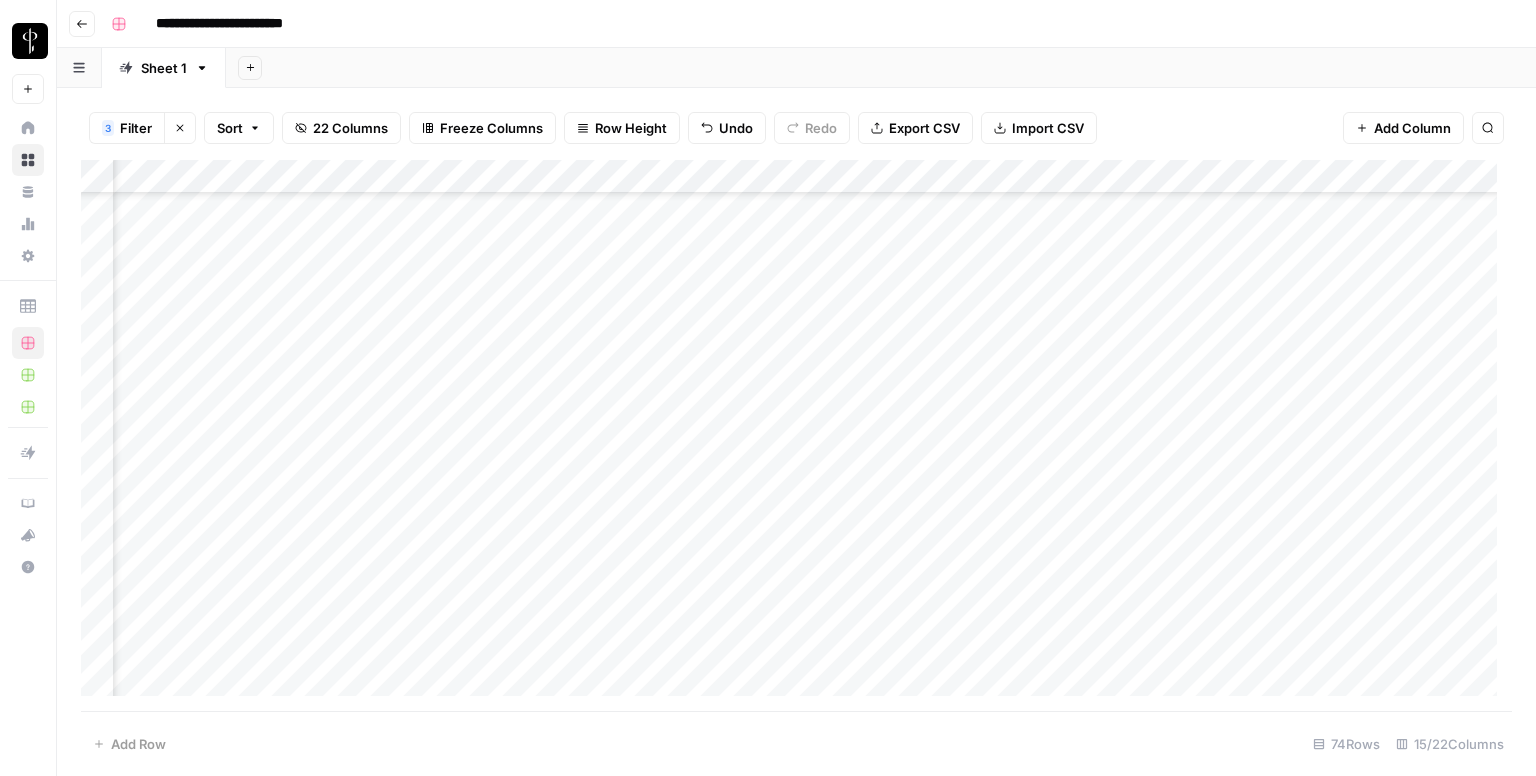 click on "Add Column" at bounding box center [796, 436] 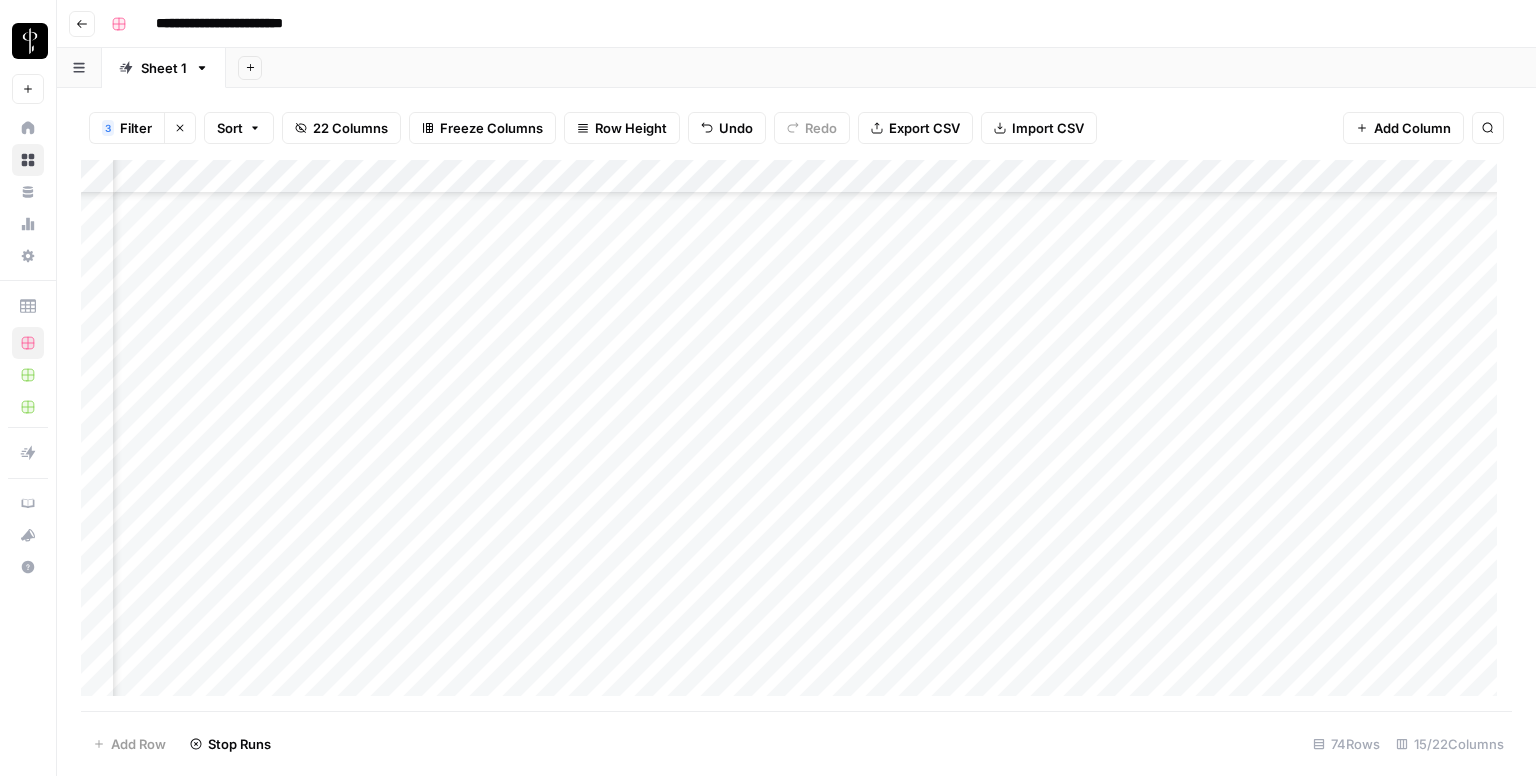 click on "Add Column" at bounding box center [796, 436] 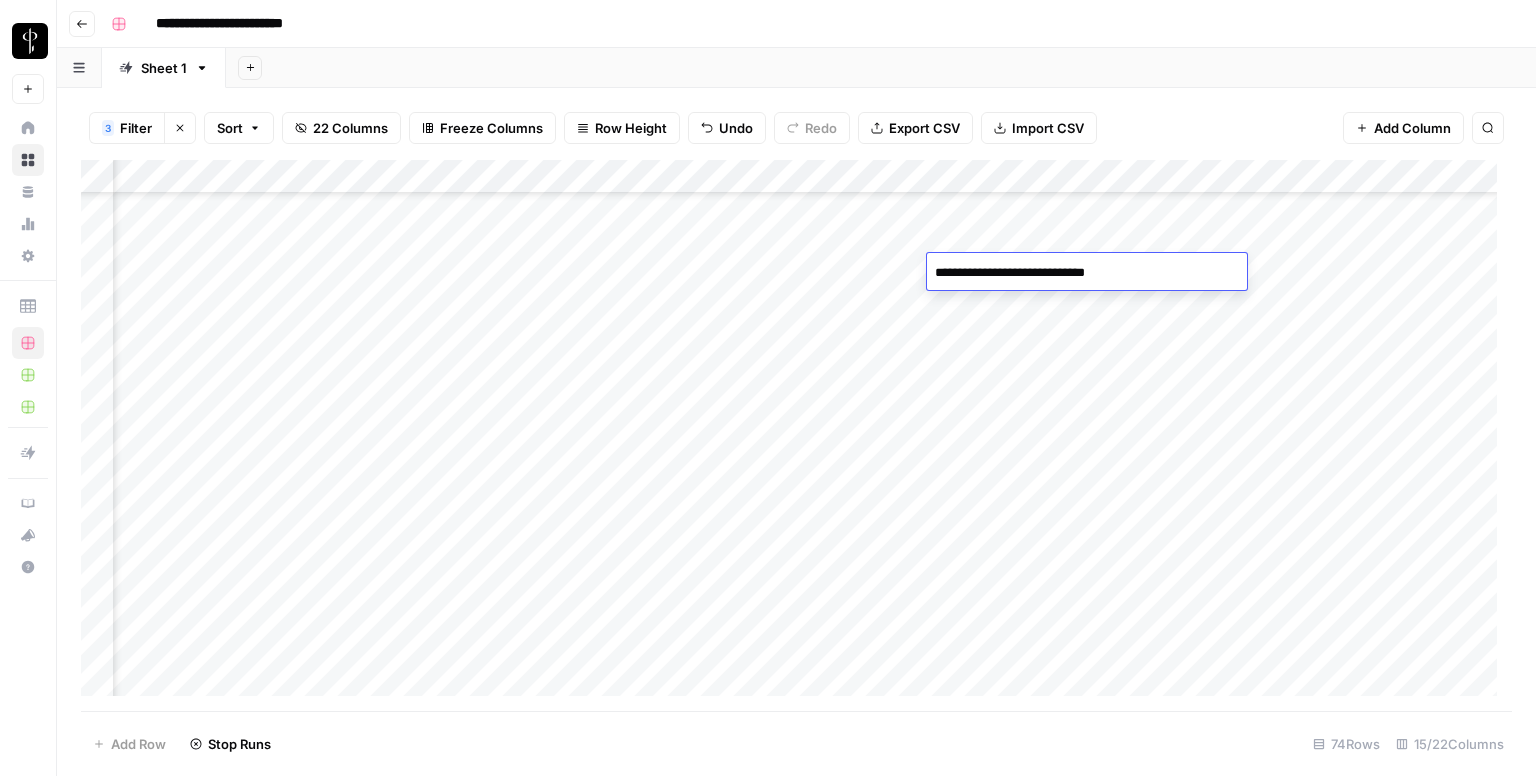 click on "**********" at bounding box center (1087, 273) 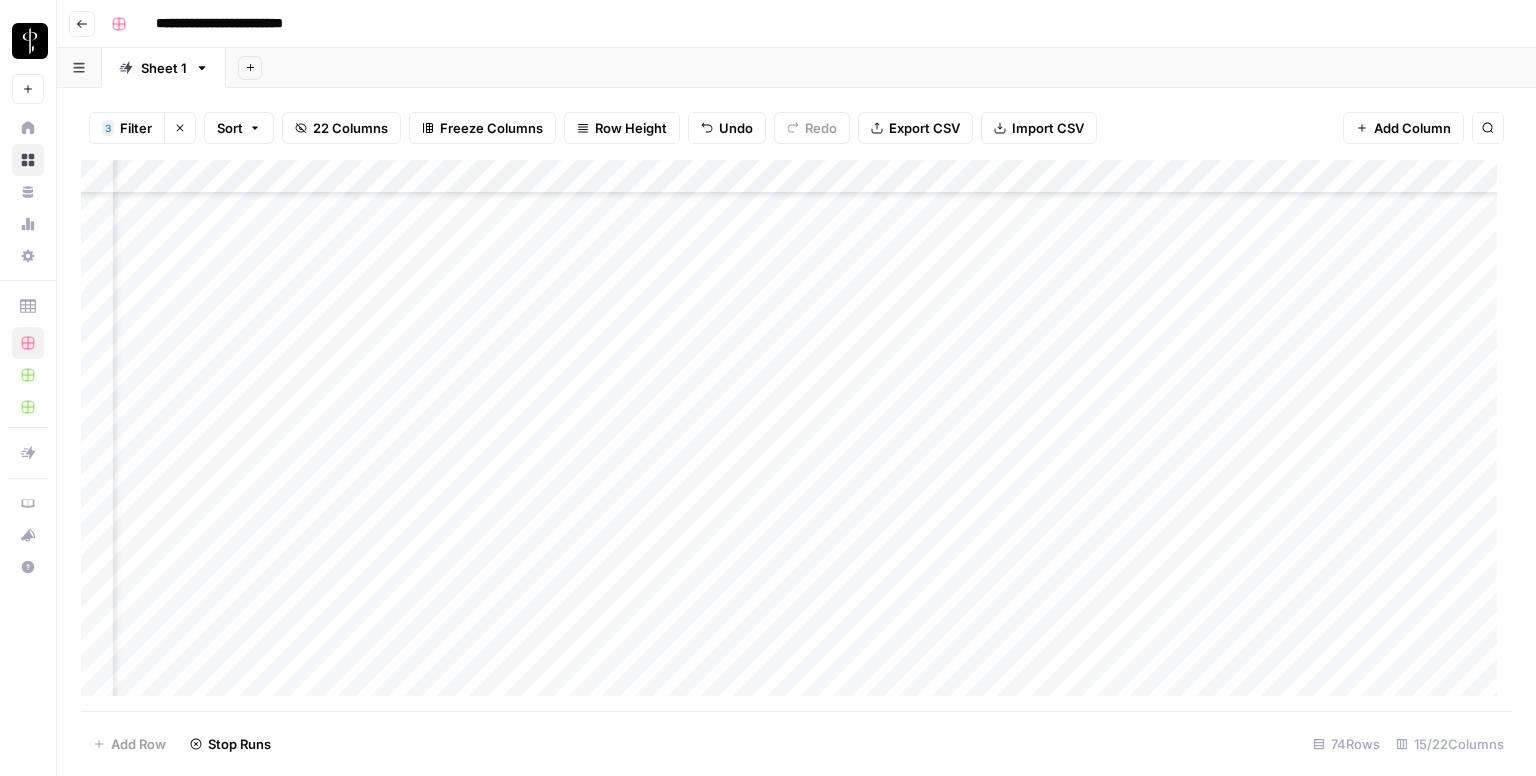 click on "Add Column" at bounding box center [796, 436] 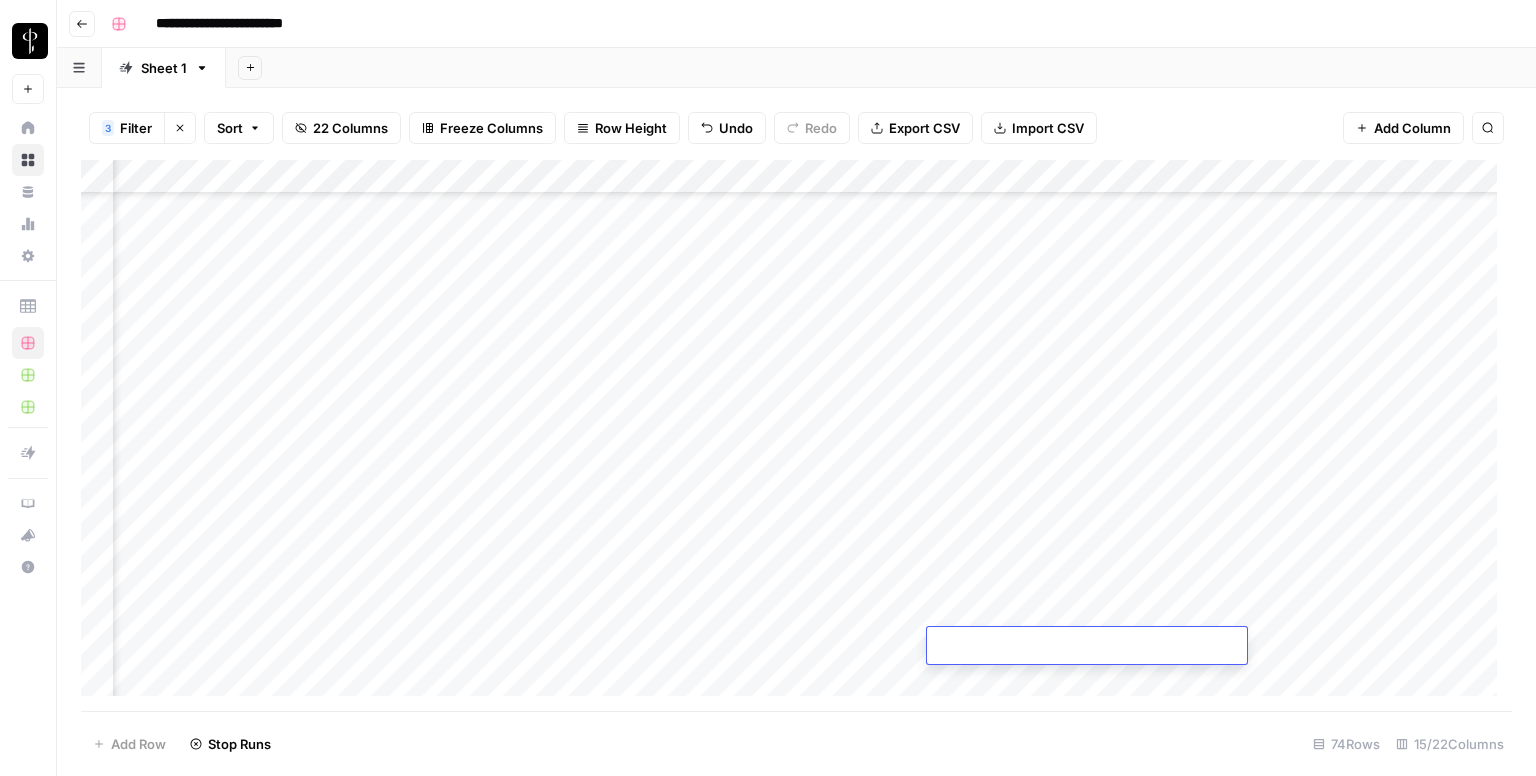 type on "**********" 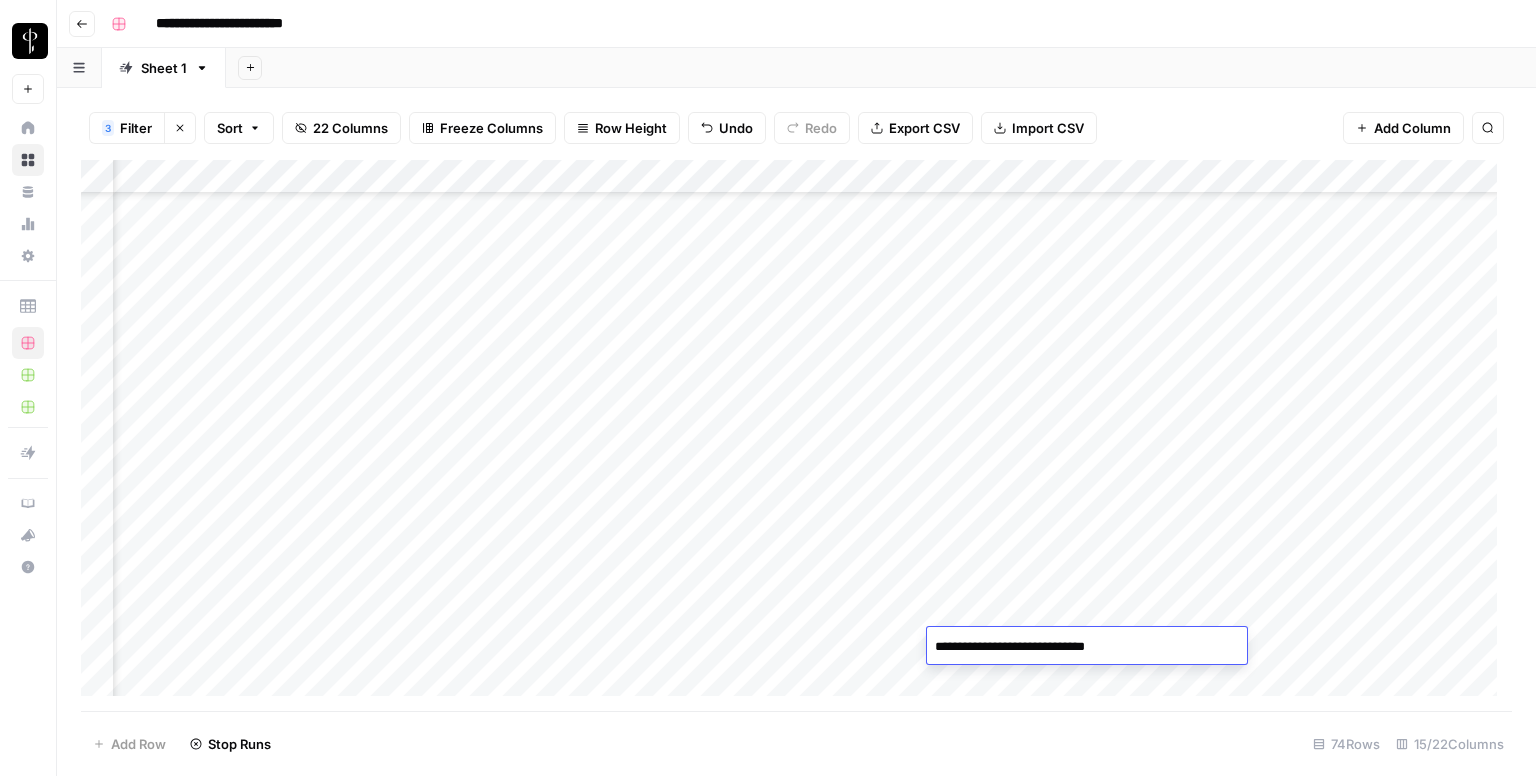 click on "Add Column" at bounding box center (796, 436) 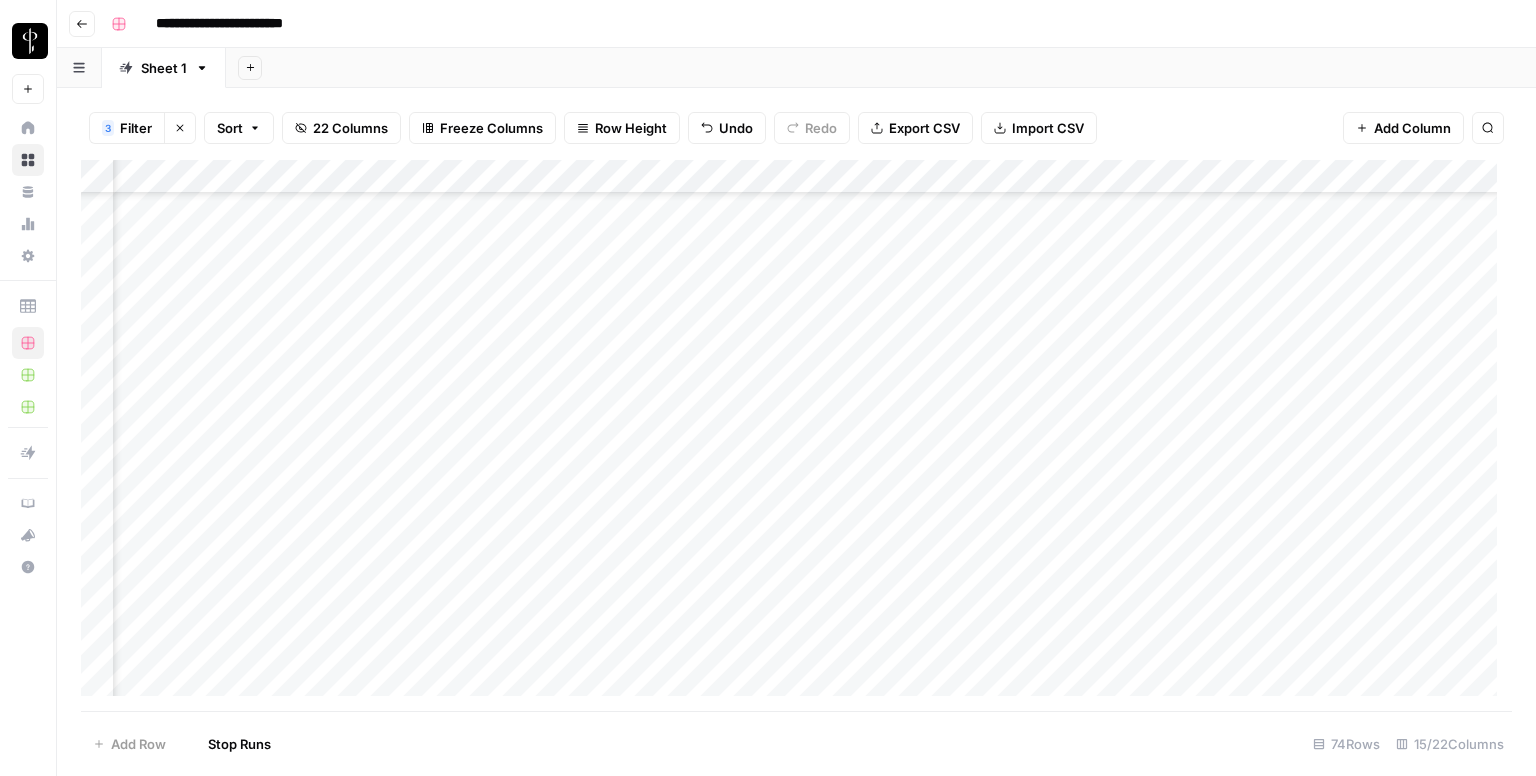 click on "Add Column" at bounding box center [796, 436] 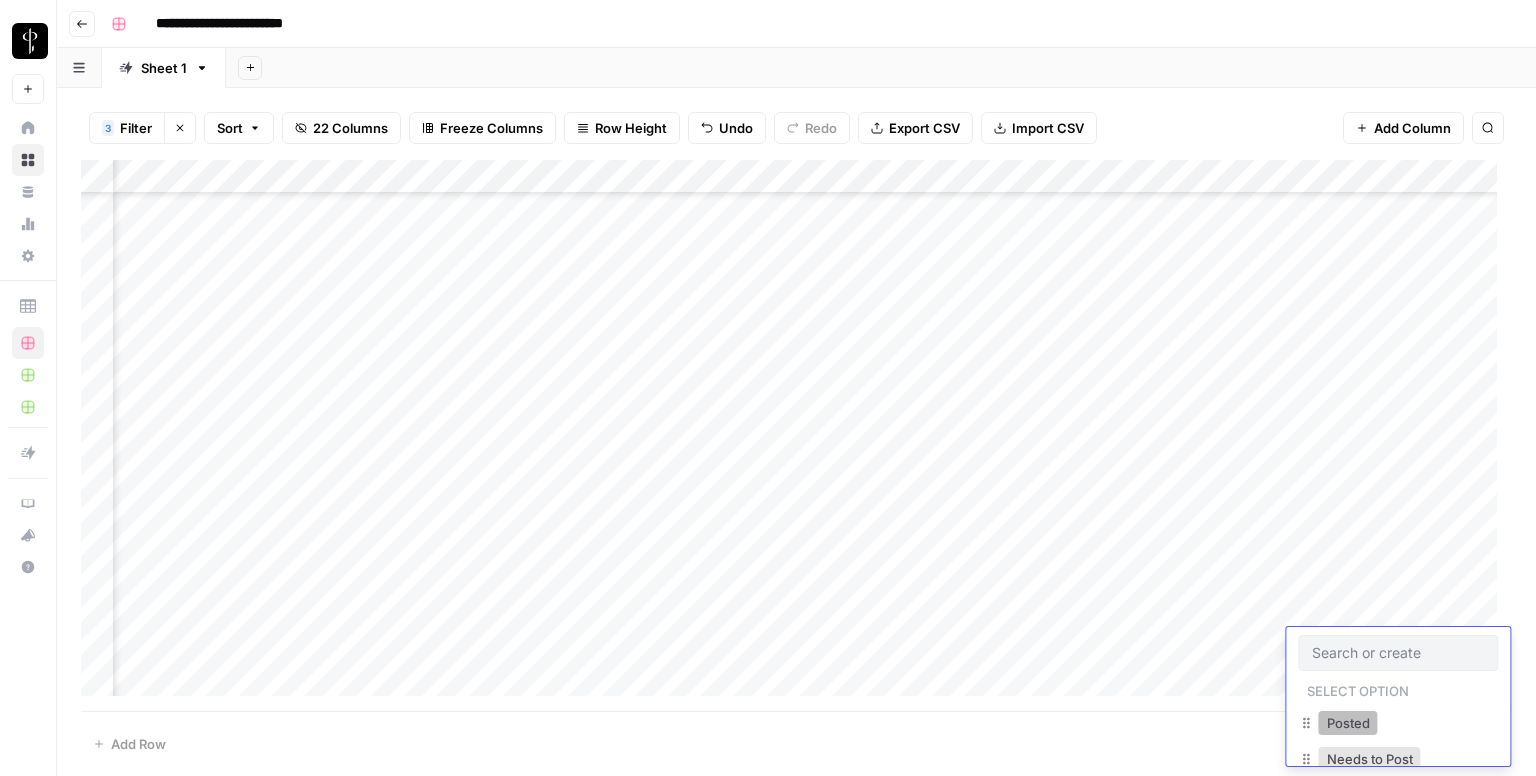 click on "Posted" at bounding box center (1348, 723) 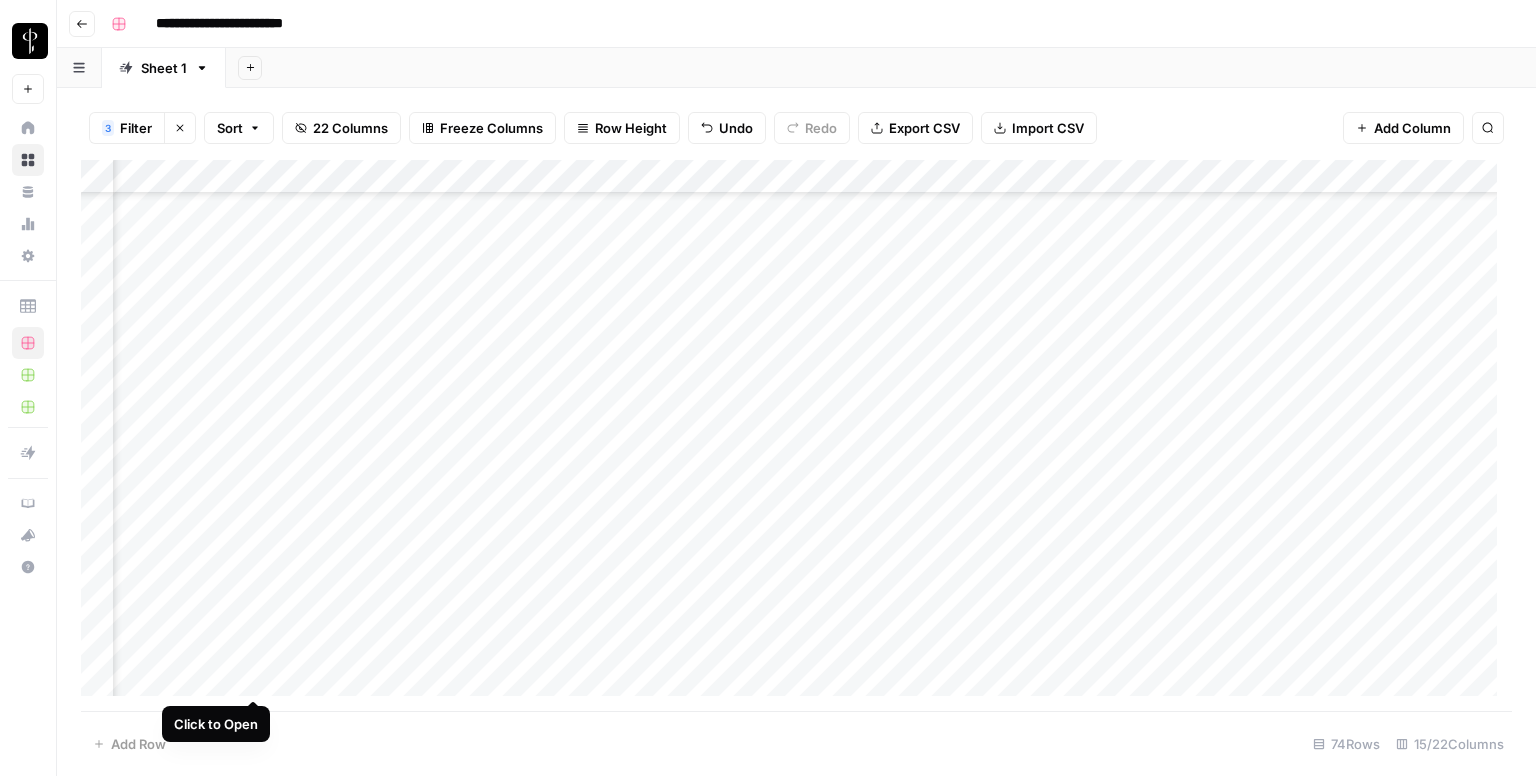click on "Add Column" at bounding box center (796, 436) 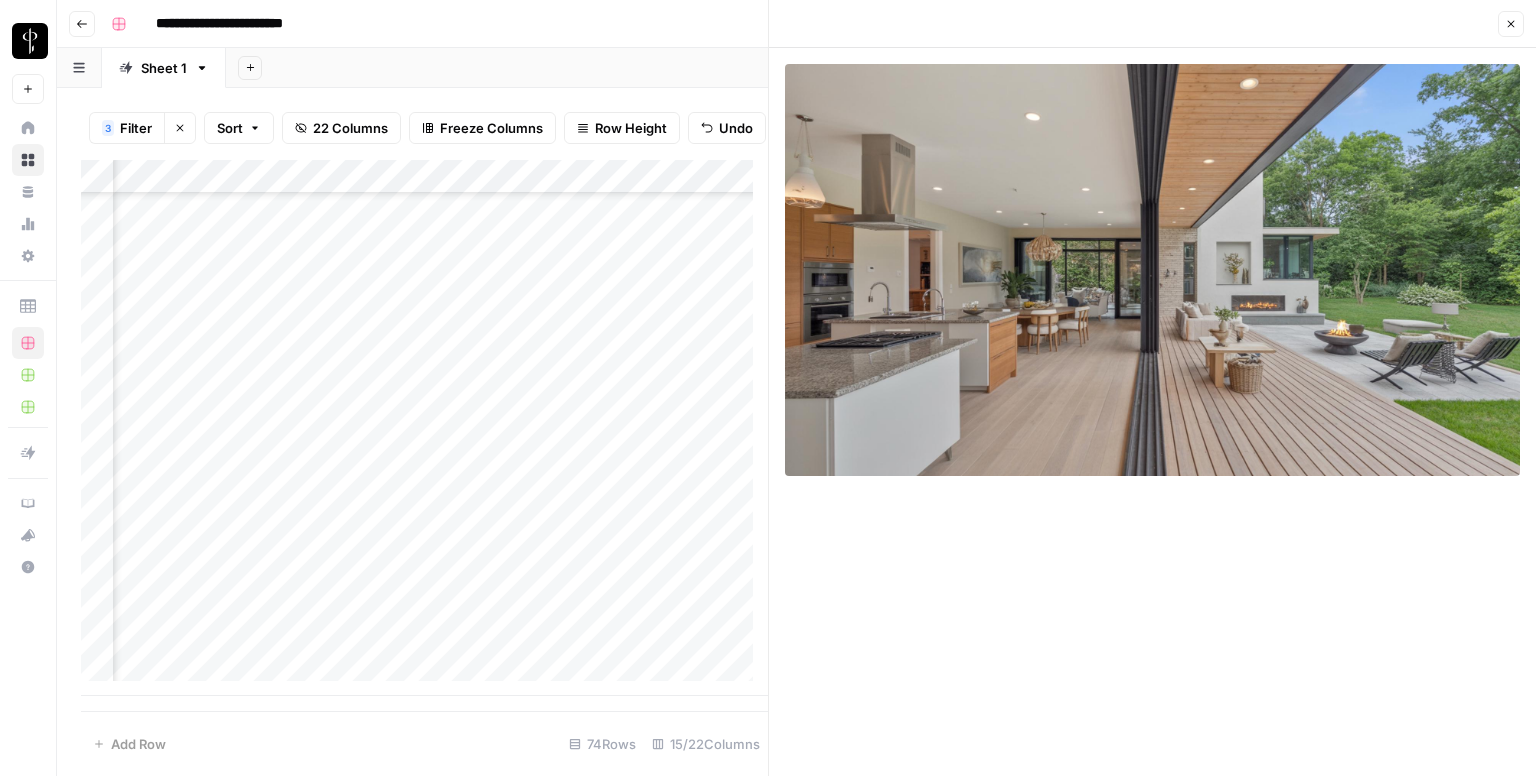 click on "Add Column" at bounding box center (424, 428) 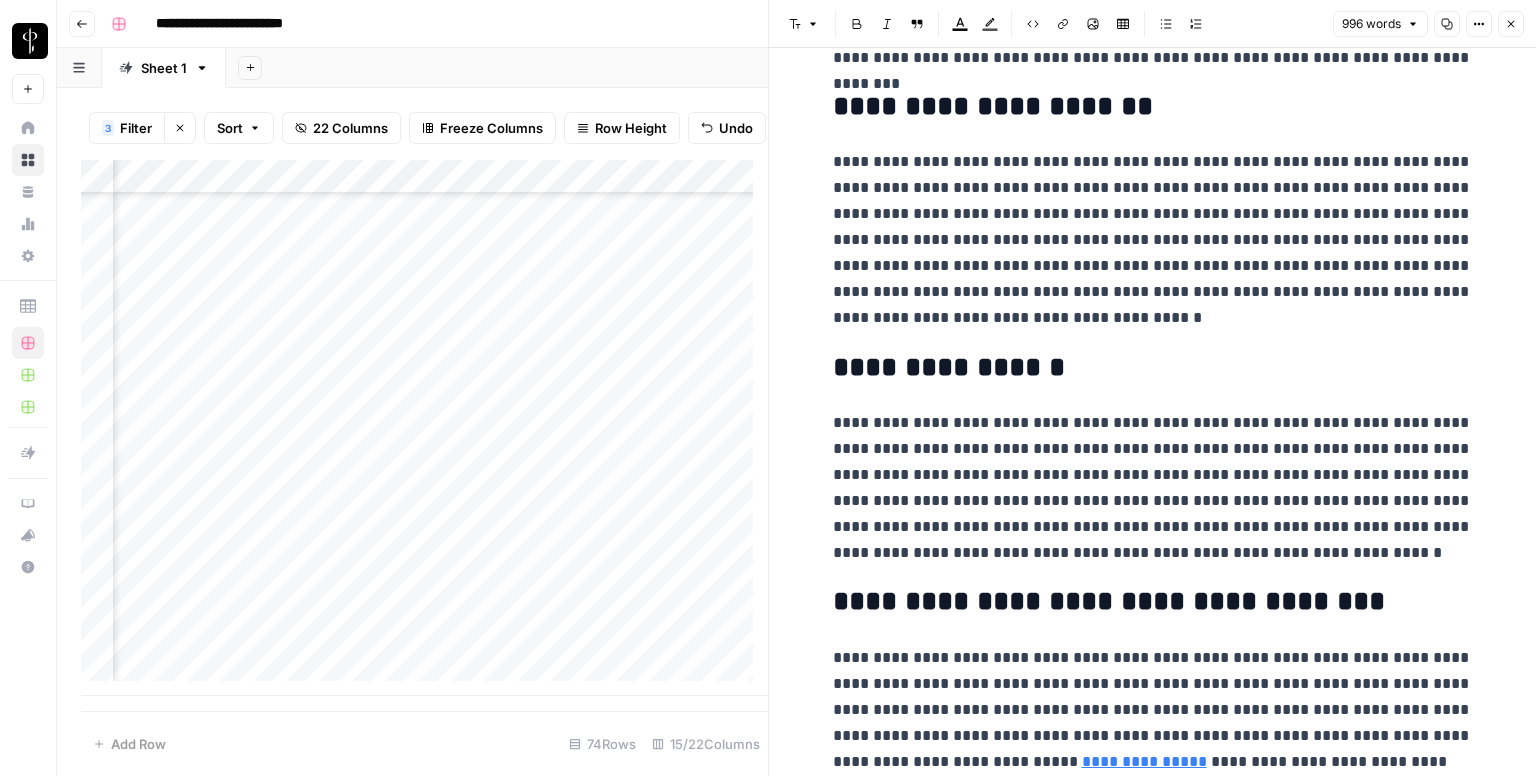 scroll, scrollTop: 2306, scrollLeft: 0, axis: vertical 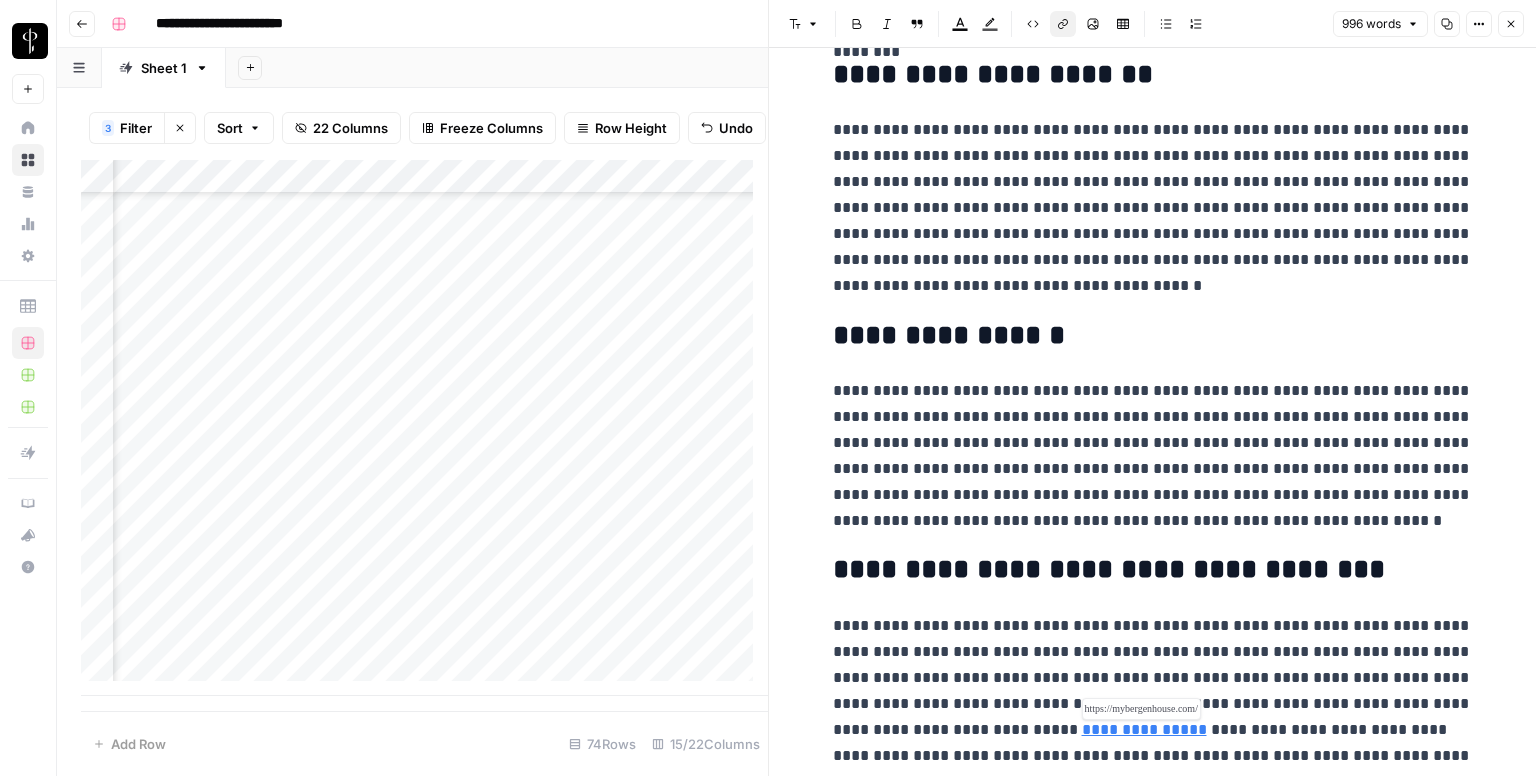 click on "**********" at bounding box center (1144, 729) 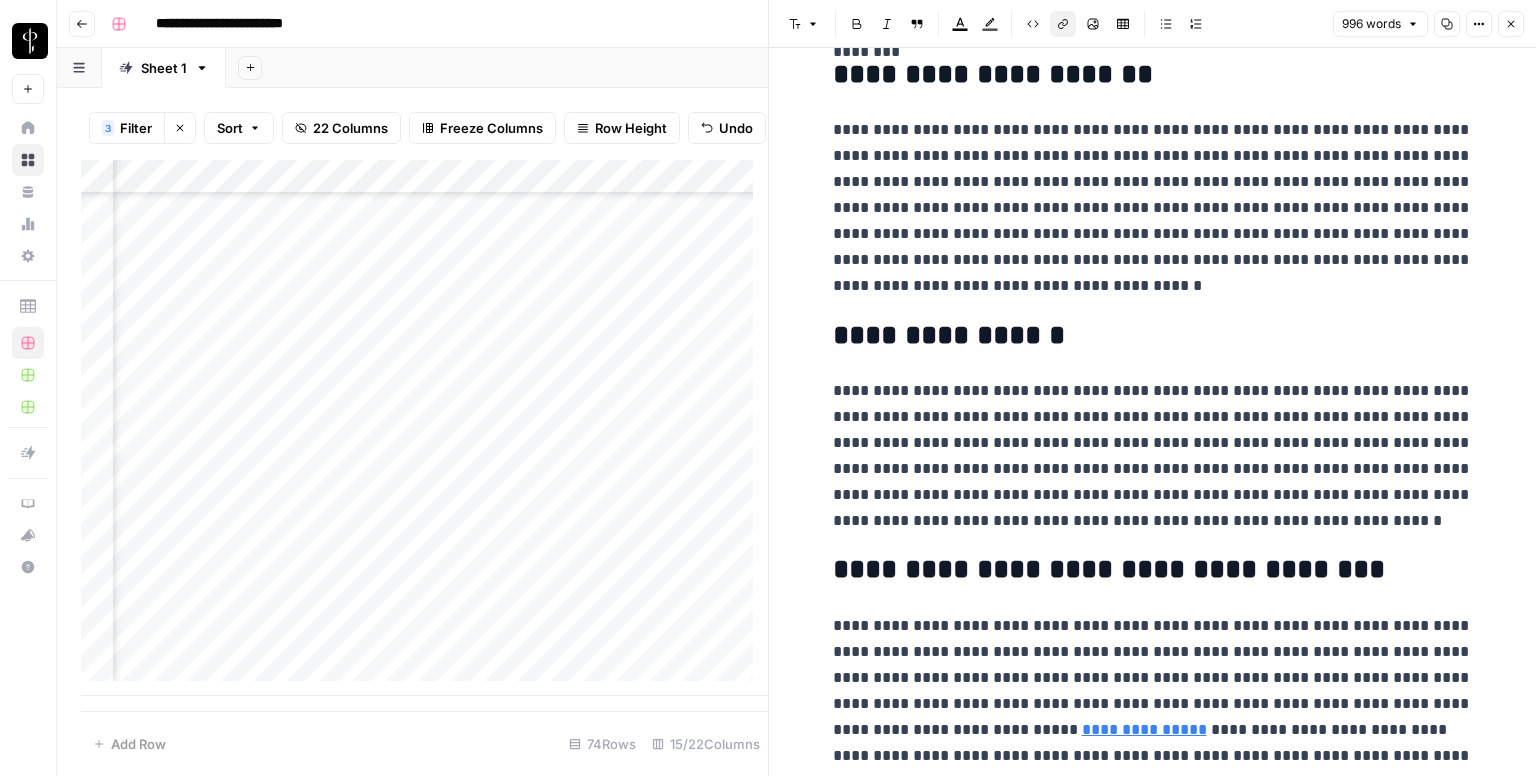 click 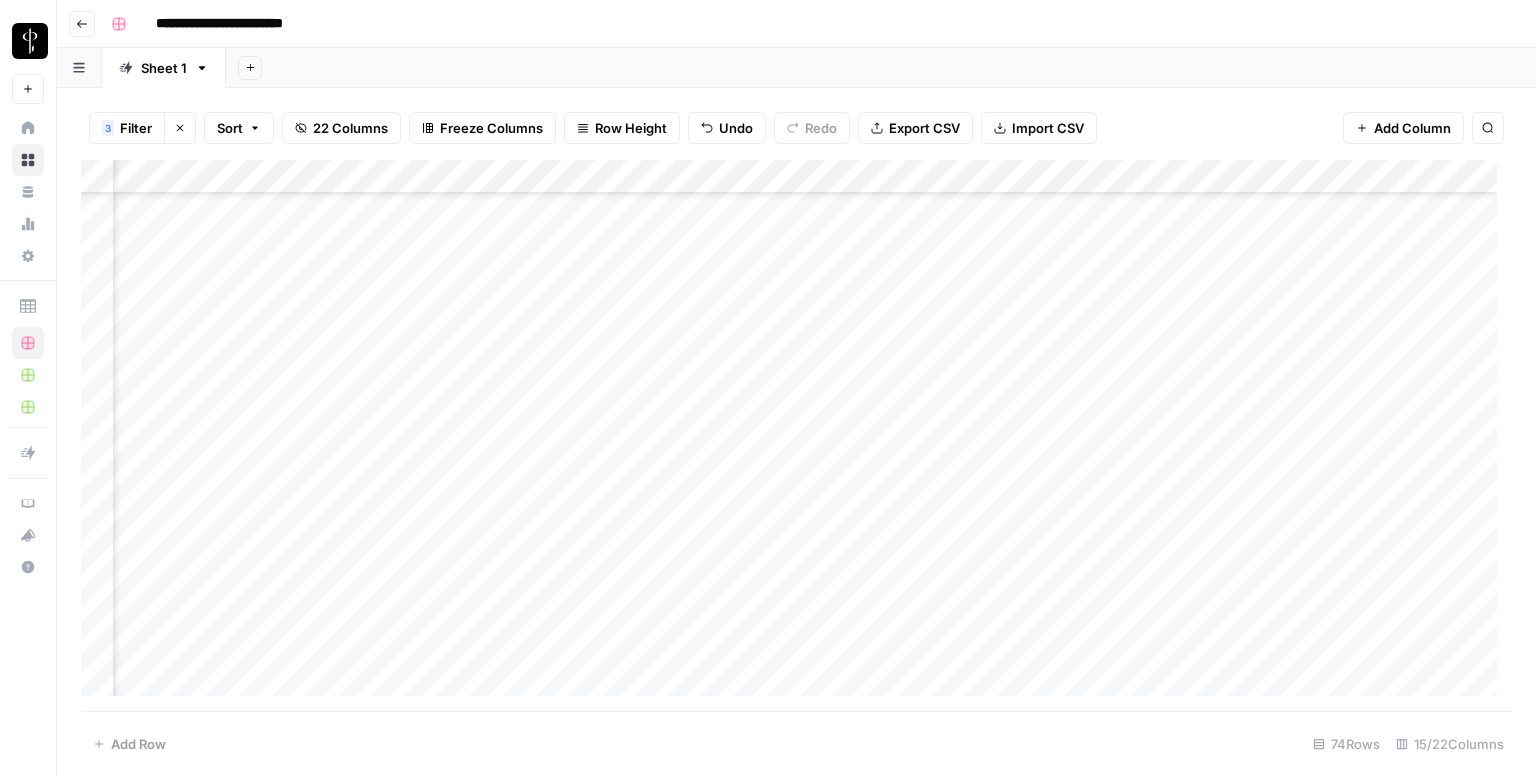 click on "Add Column" at bounding box center [796, 436] 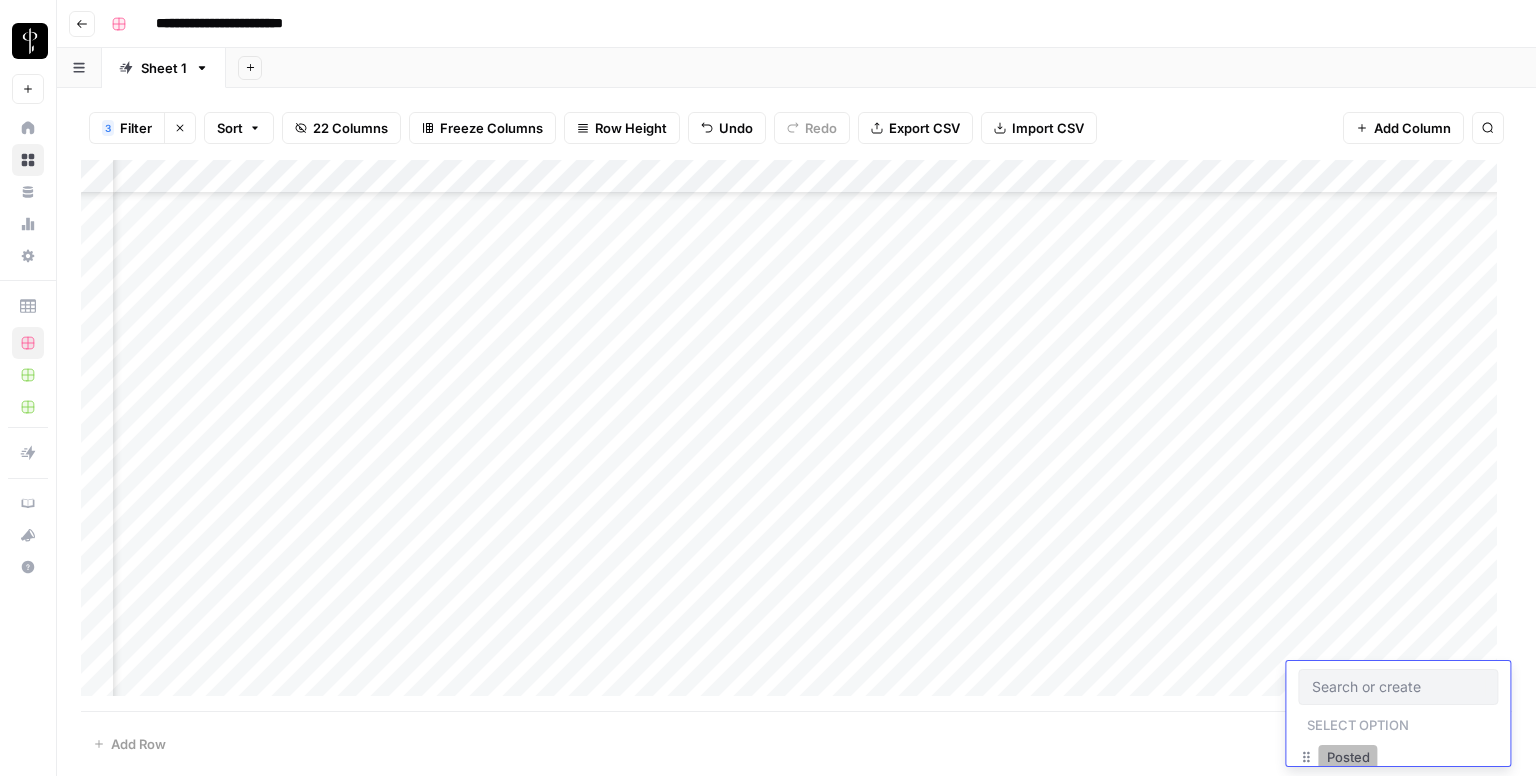 click on "Posted" at bounding box center [1348, 757] 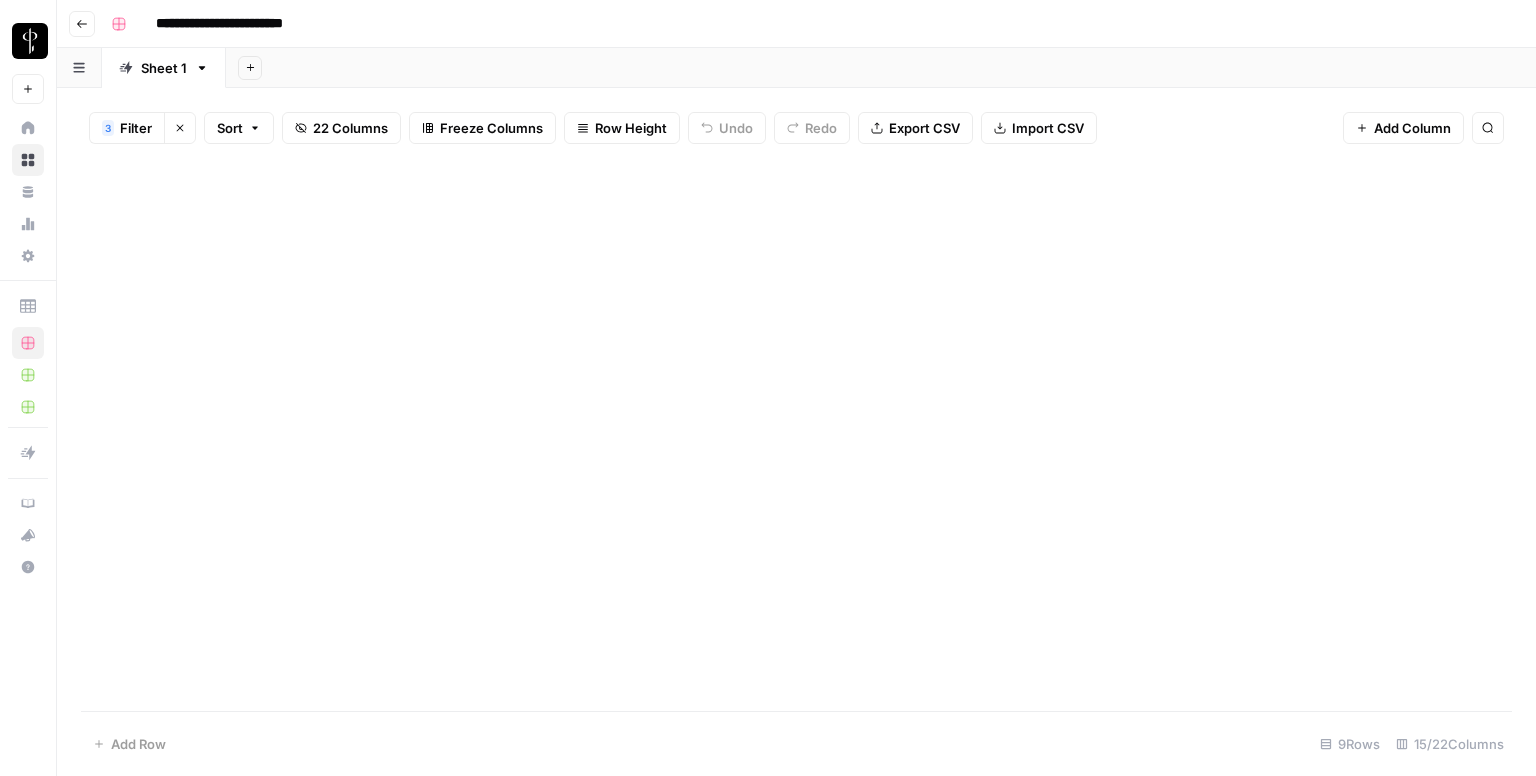 scroll, scrollTop: 0, scrollLeft: 0, axis: both 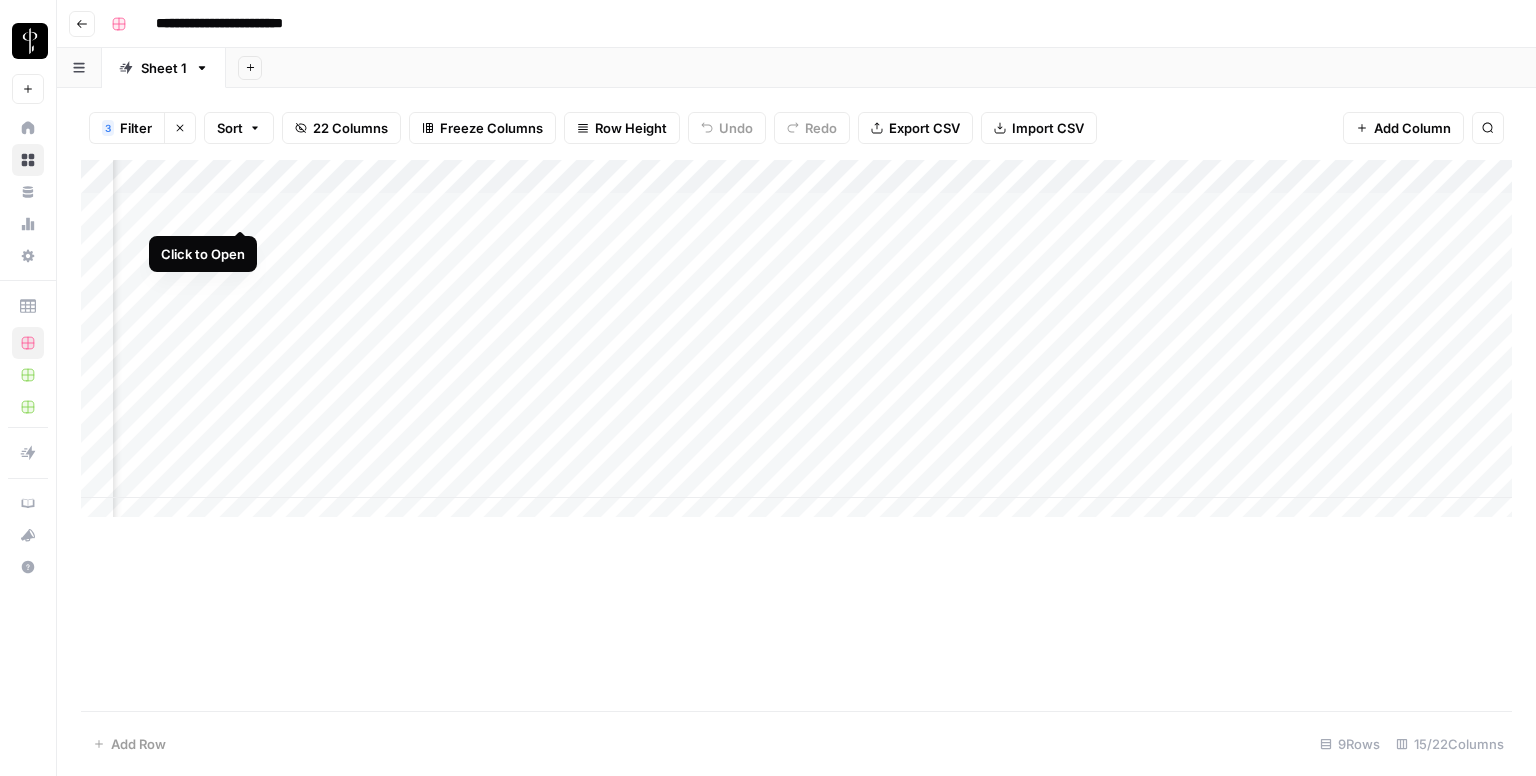 click on "Add Column" at bounding box center [796, 346] 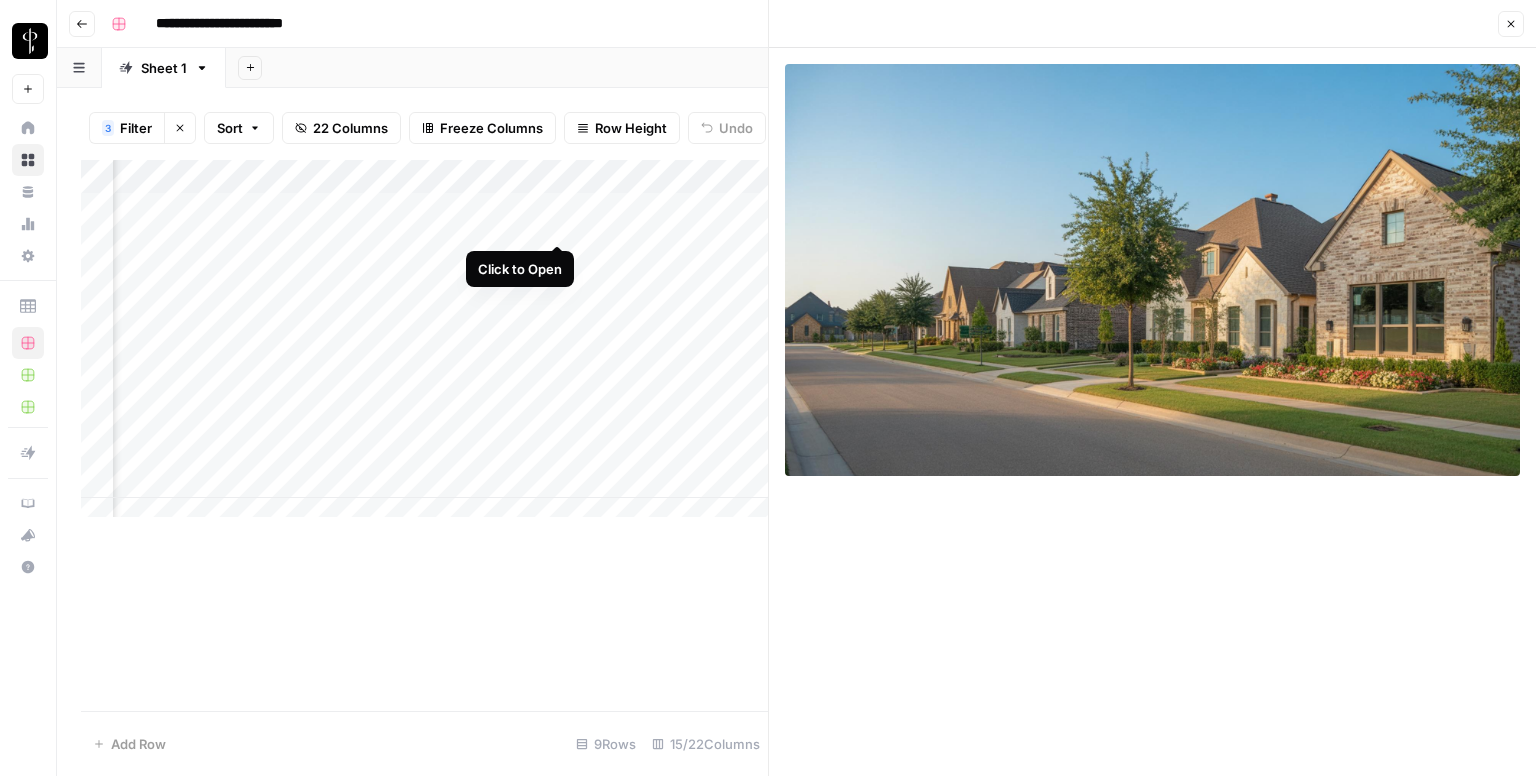 click on "Add Column" at bounding box center [424, 346] 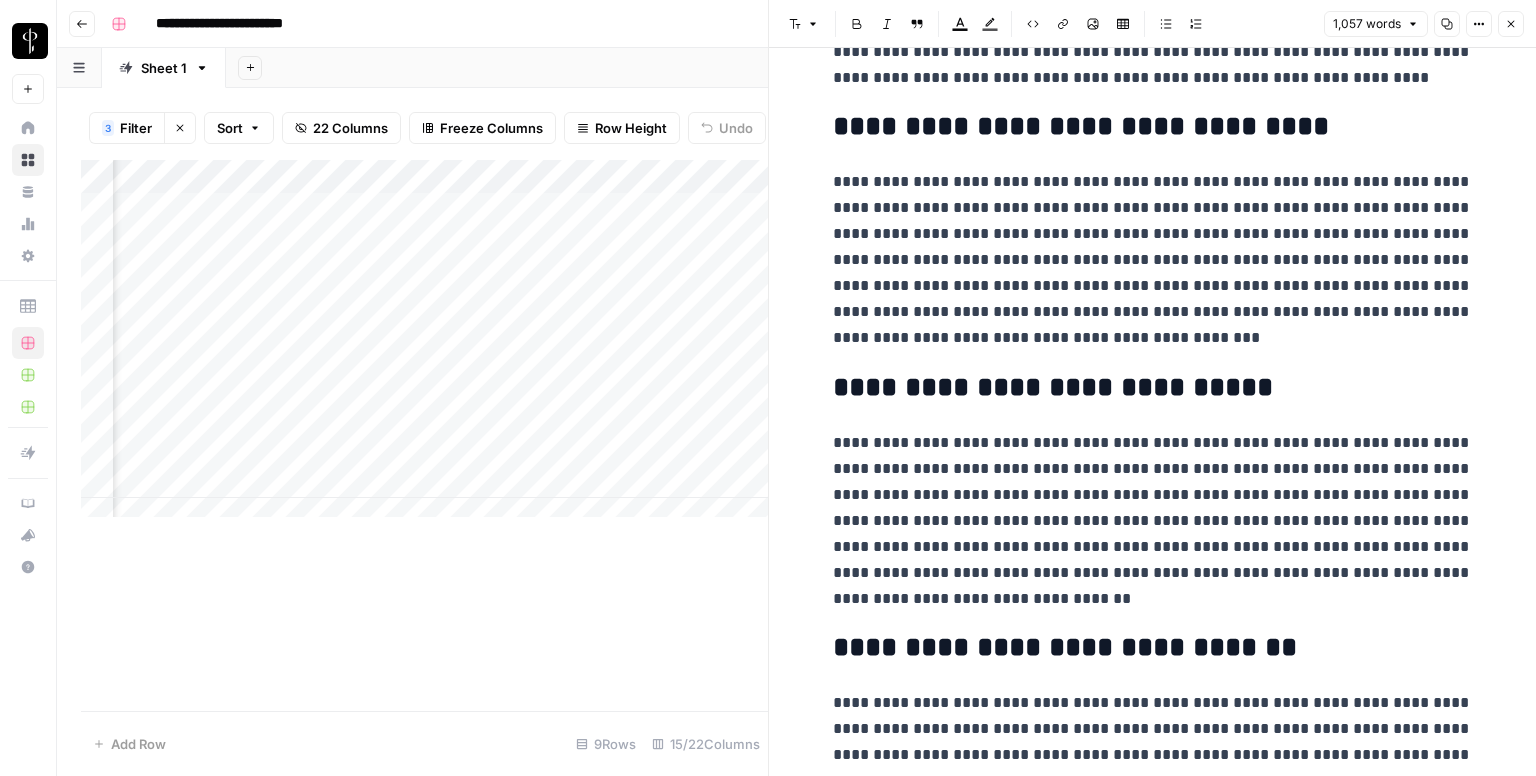 scroll, scrollTop: 2442, scrollLeft: 0, axis: vertical 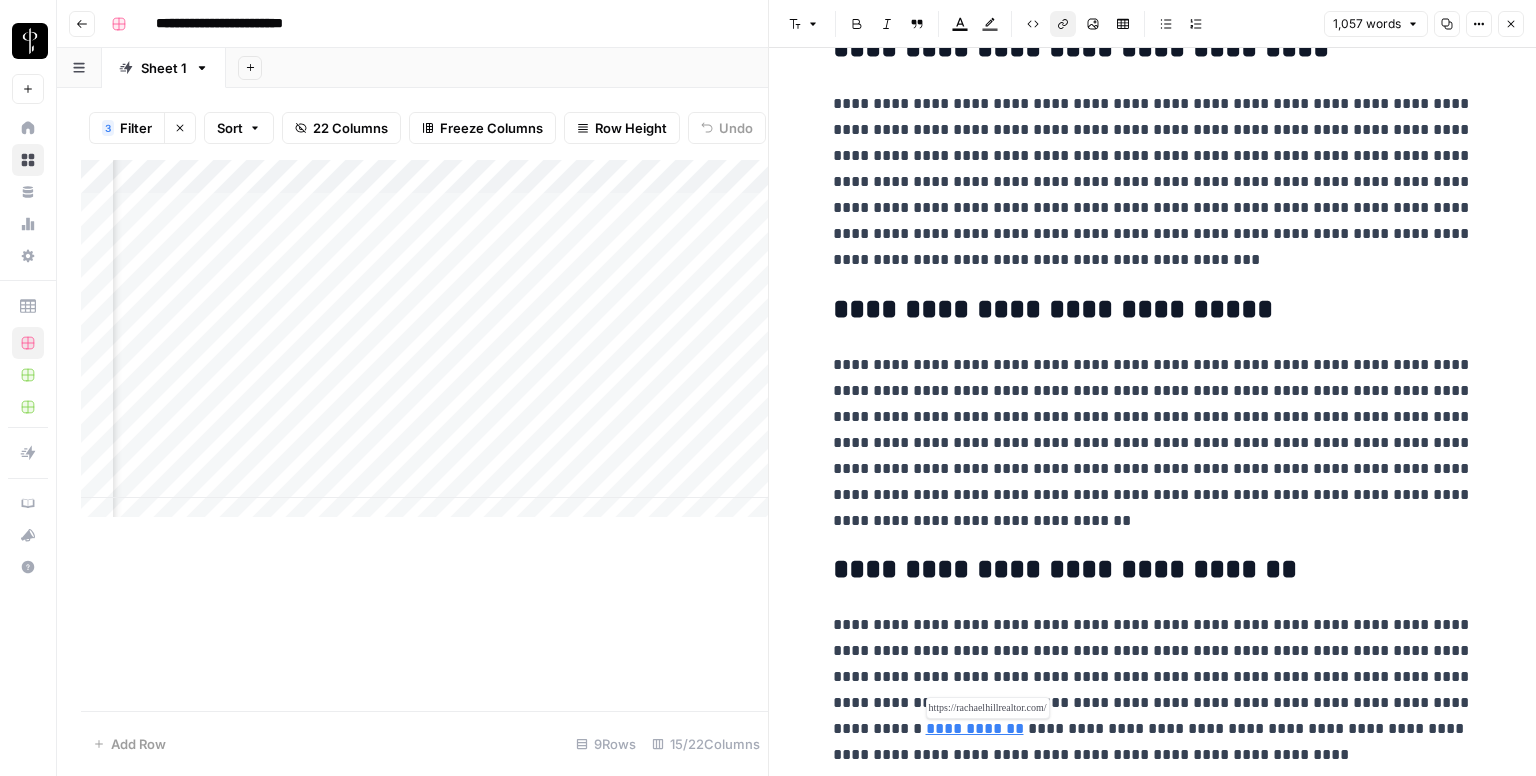 click on "**********" at bounding box center [975, 728] 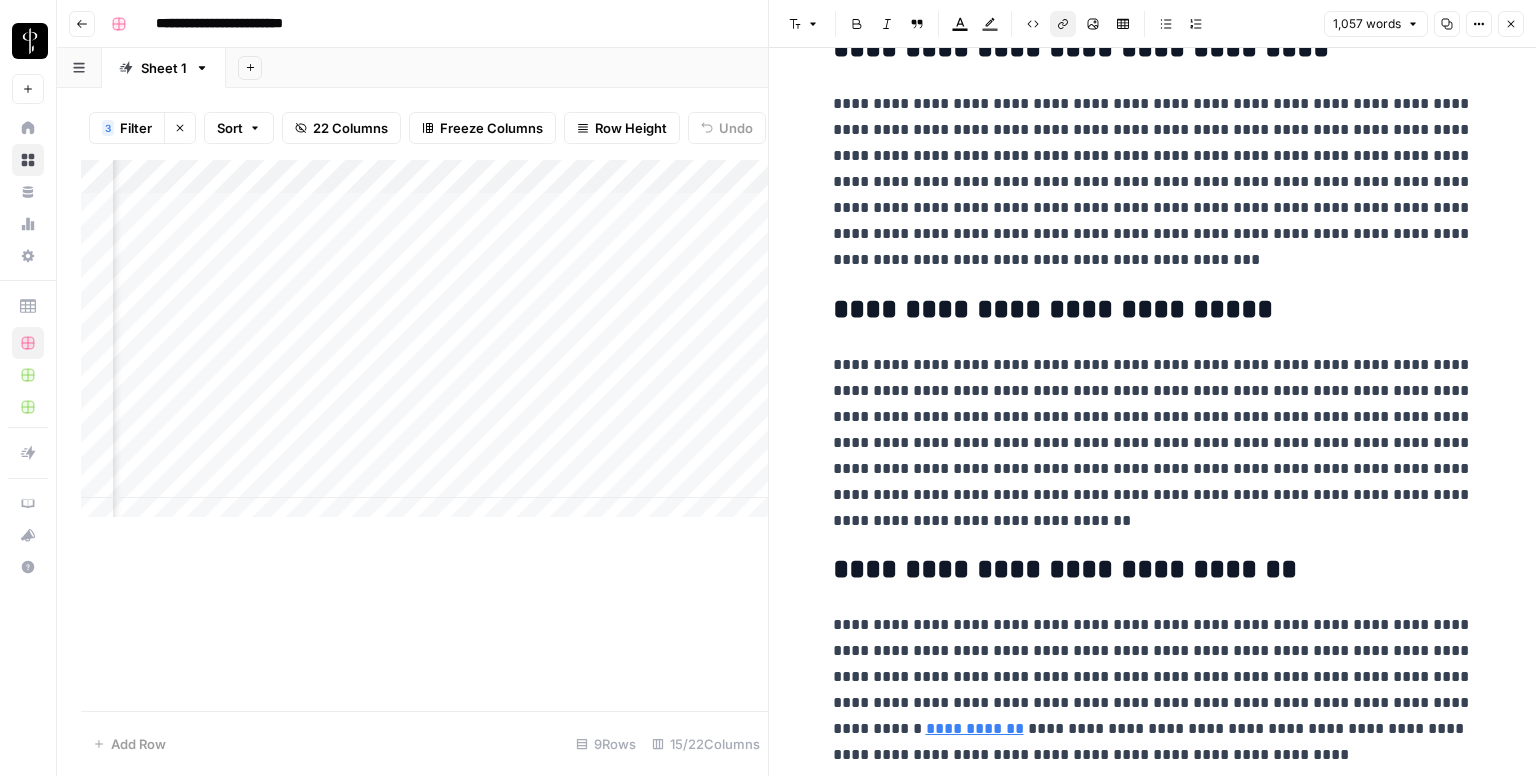 click 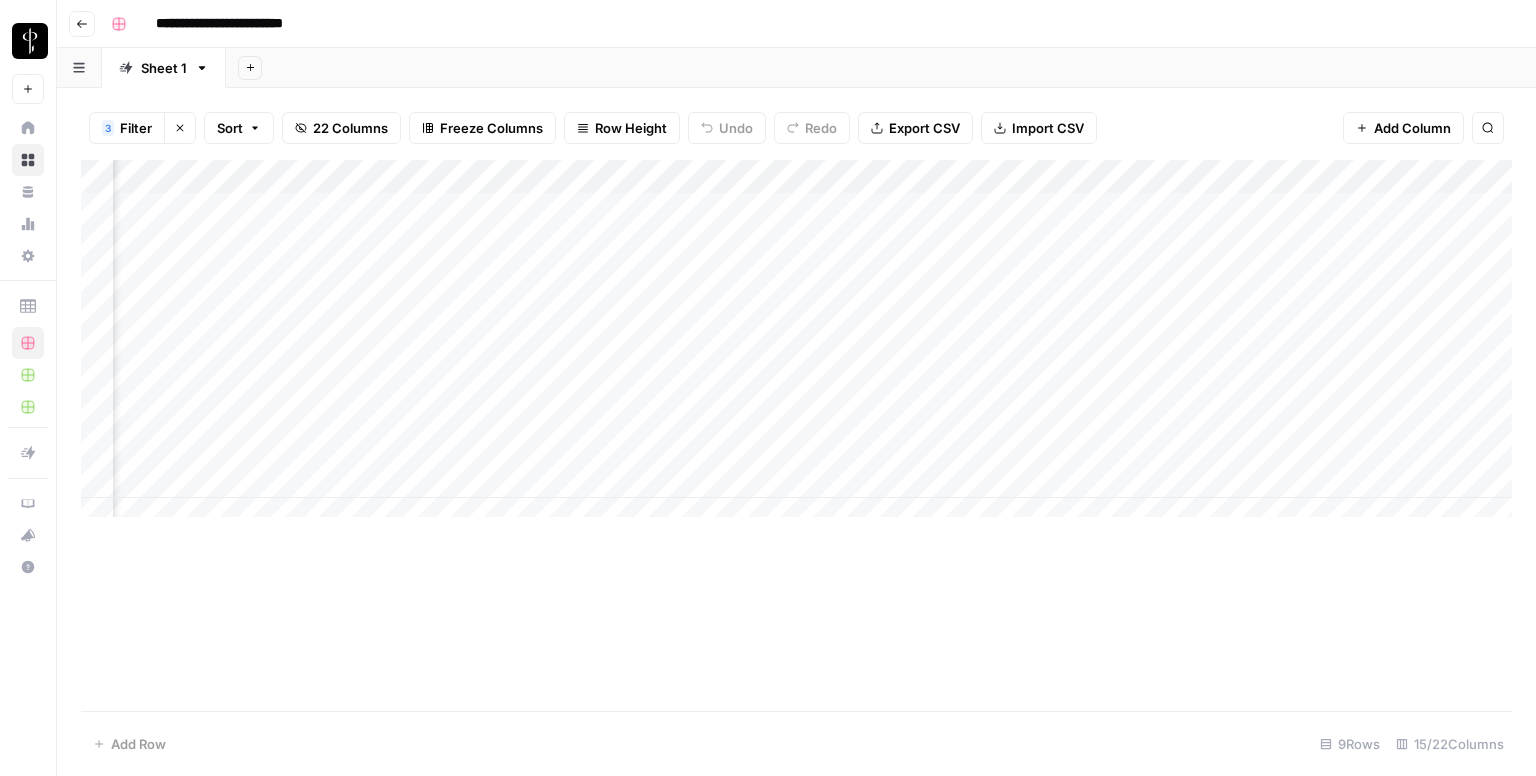 click on "Add Column" at bounding box center (796, 346) 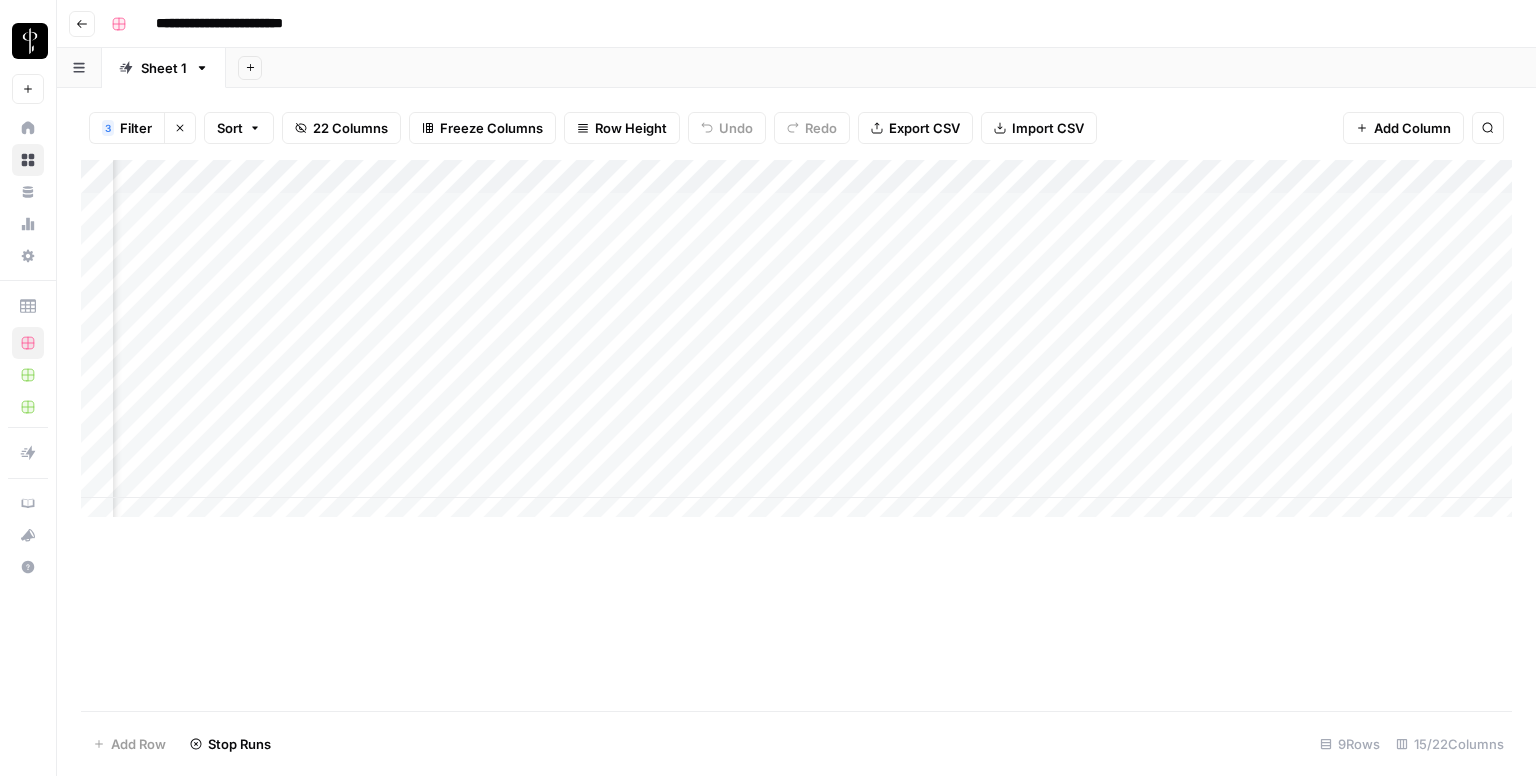click on "Add Column" at bounding box center [796, 346] 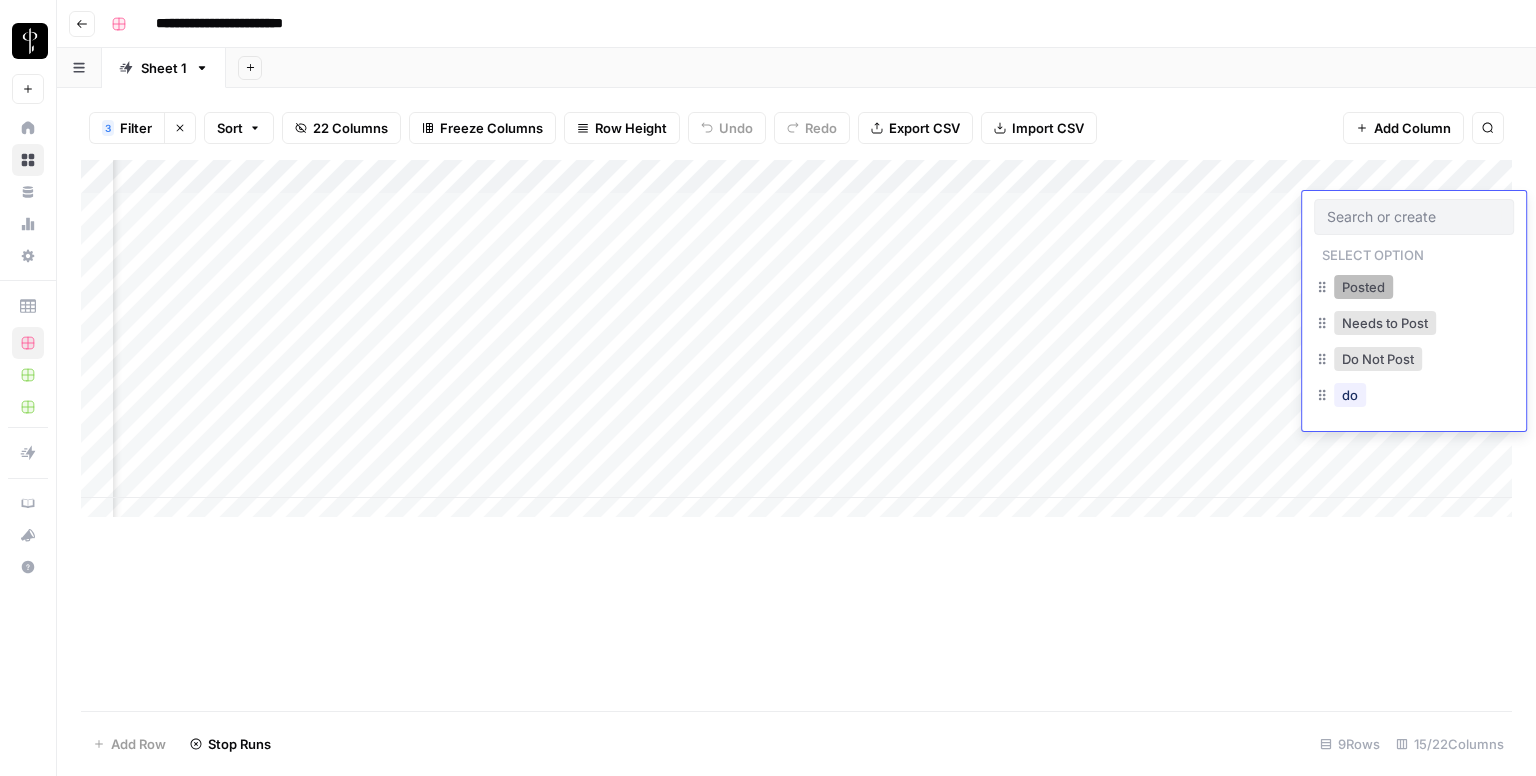 click on "Posted" at bounding box center (1363, 287) 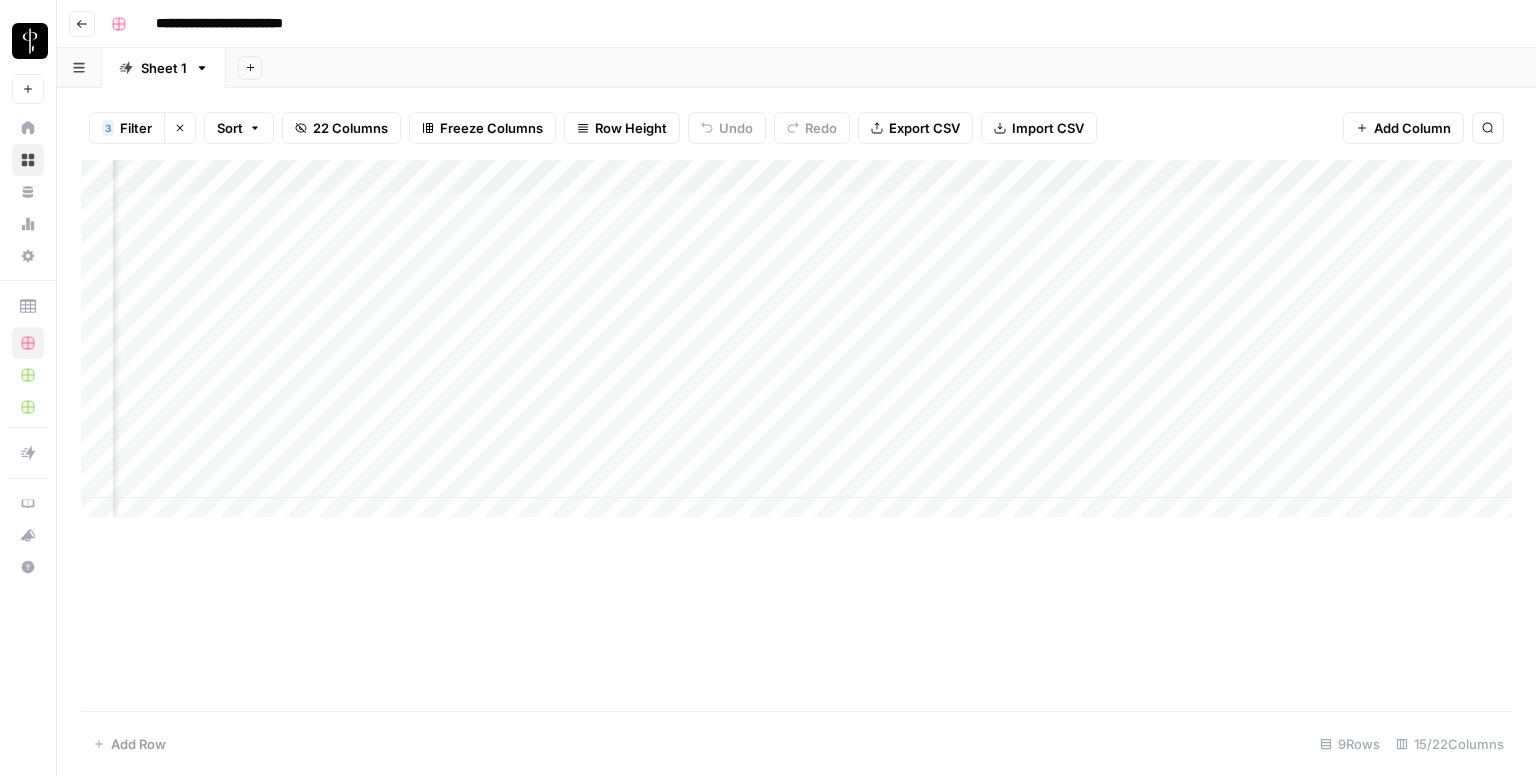click on "Add Column" at bounding box center (796, 346) 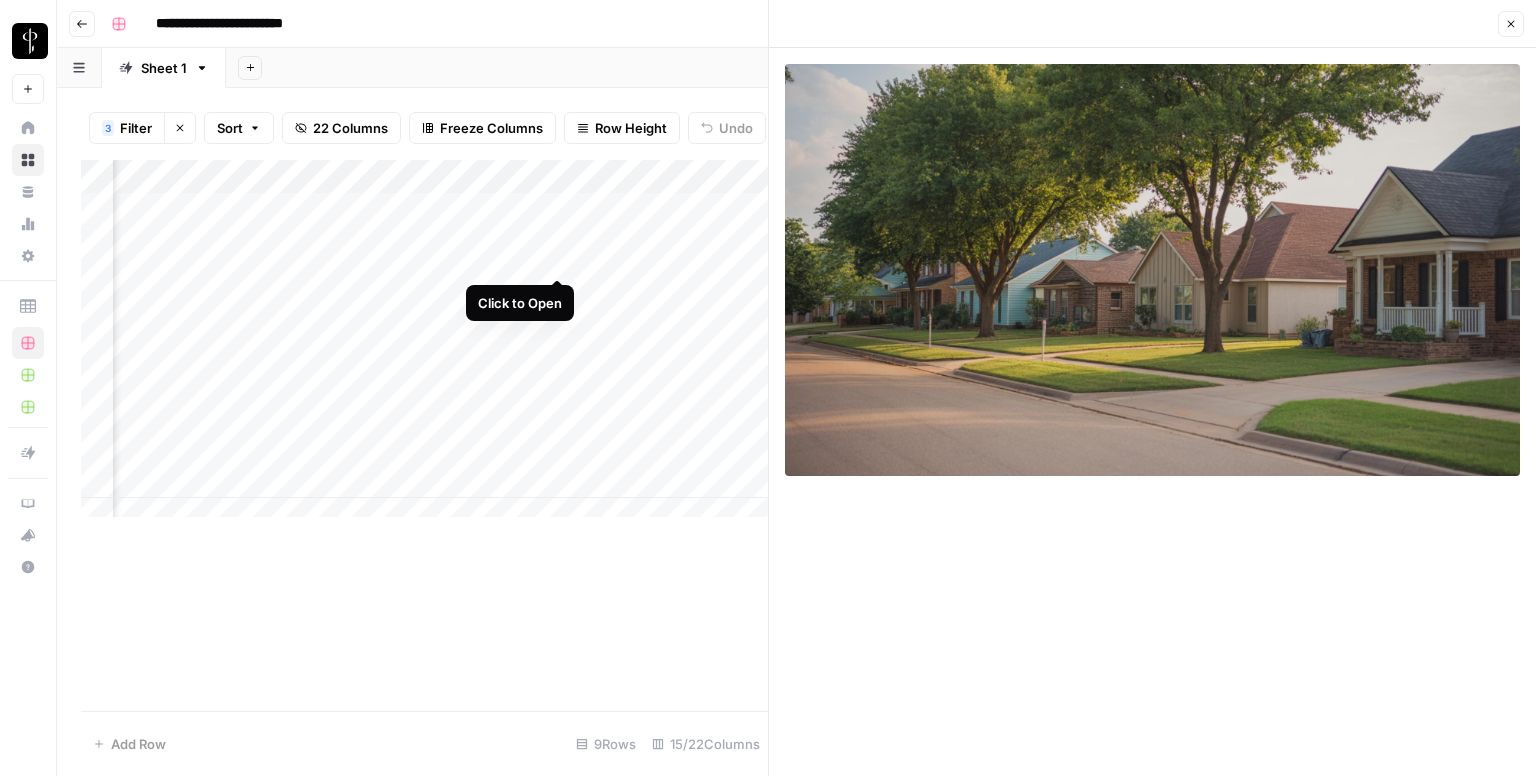 click on "Add Column" at bounding box center [424, 346] 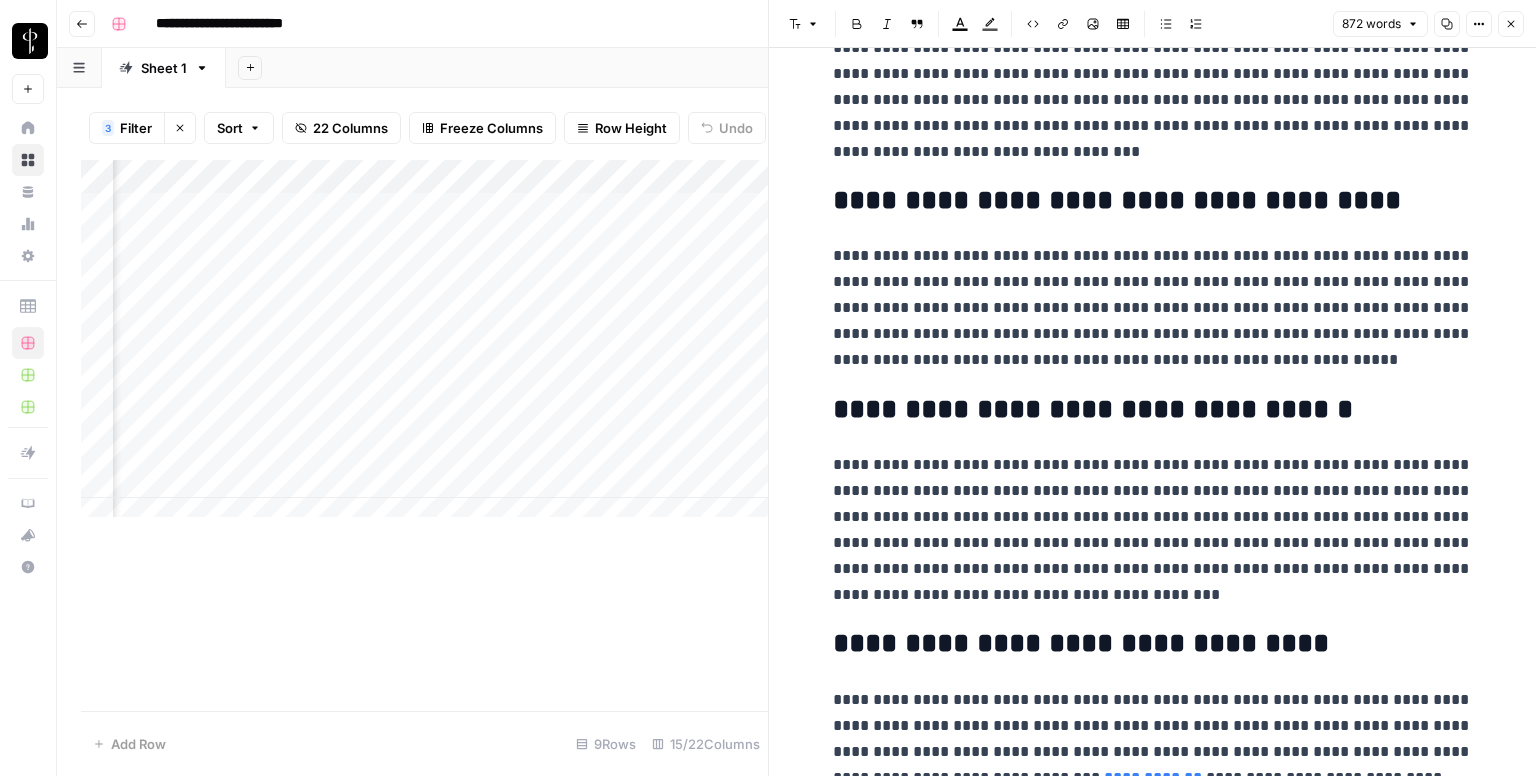scroll, scrollTop: 2098, scrollLeft: 0, axis: vertical 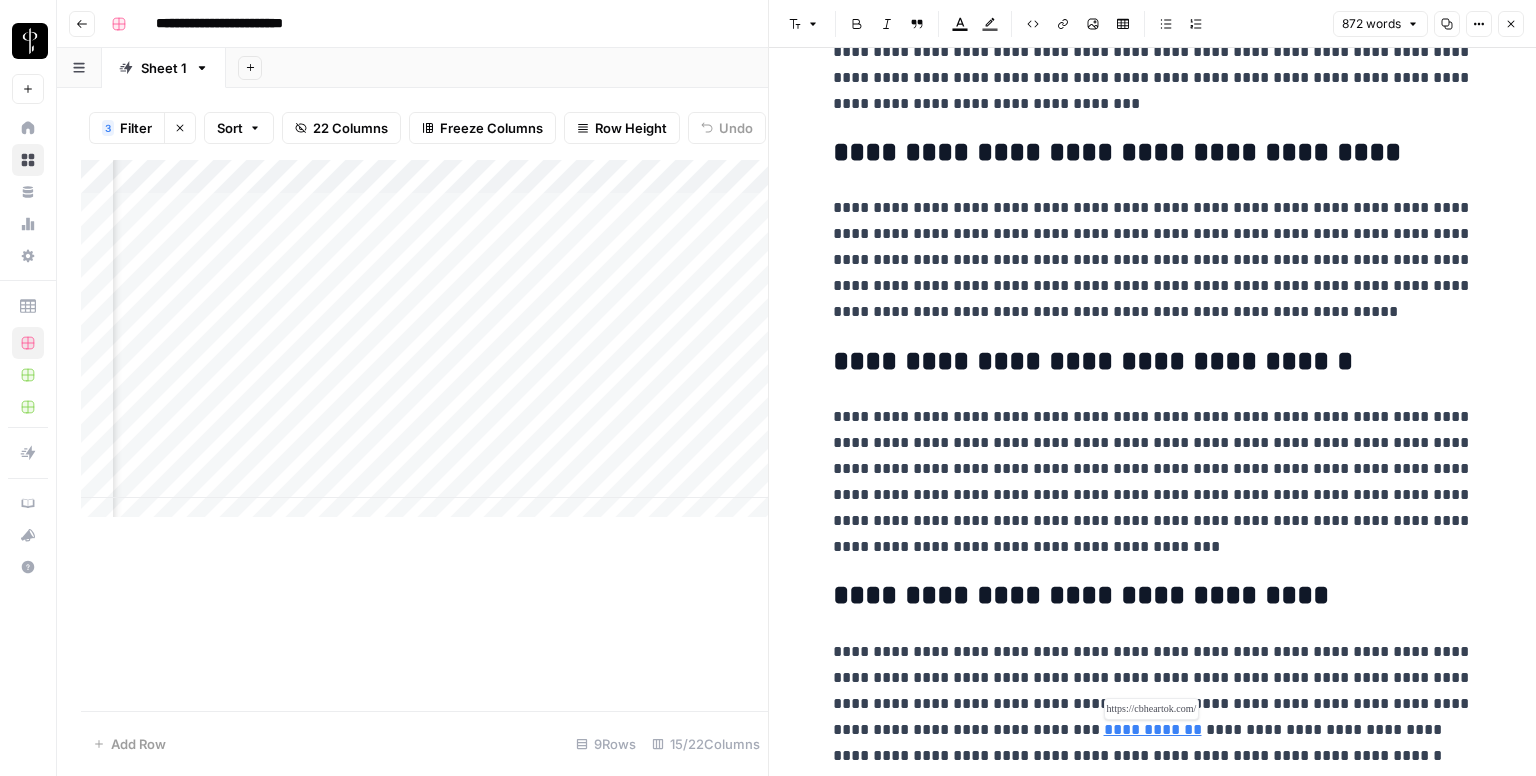 click on "**********" at bounding box center [1153, 729] 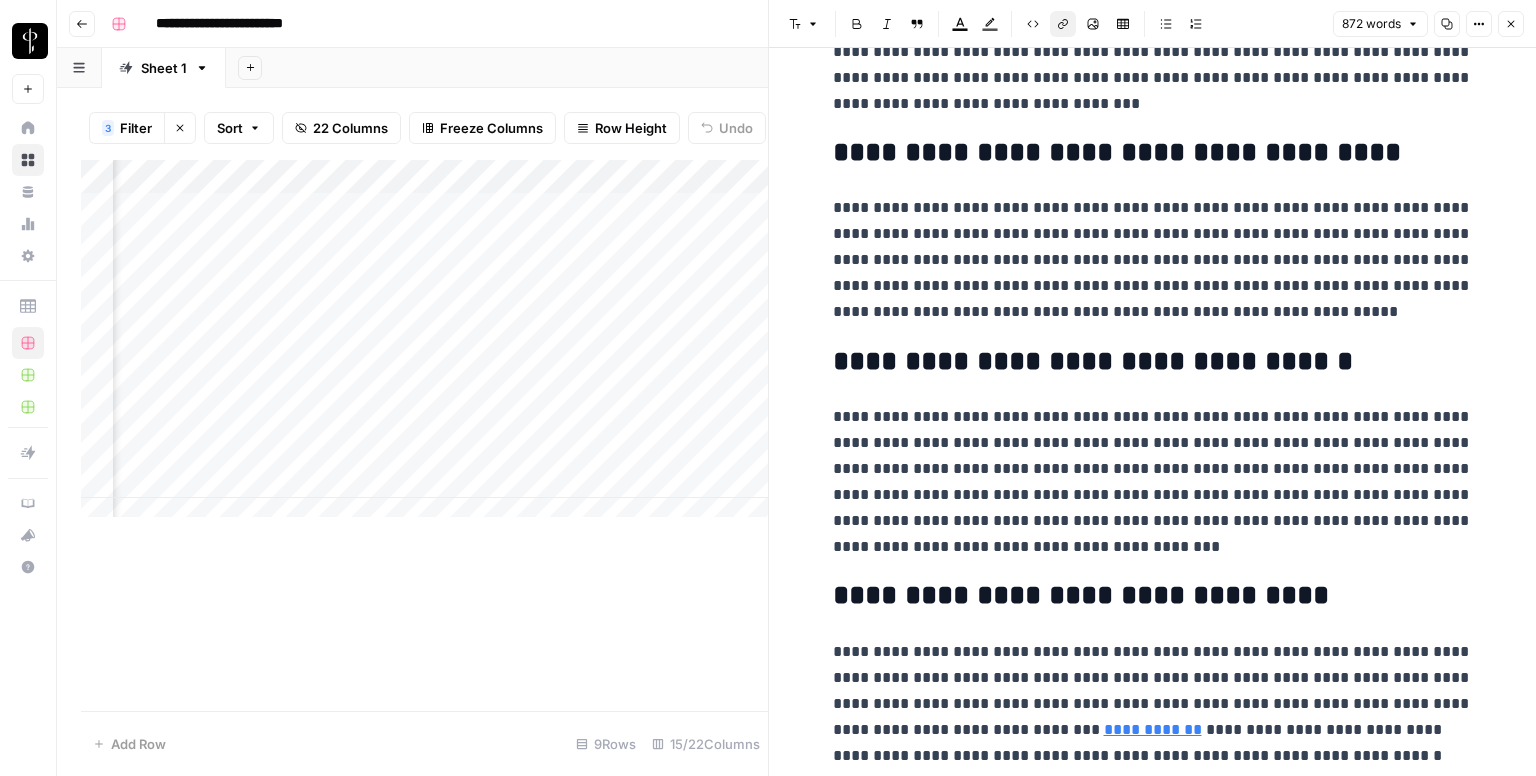 click 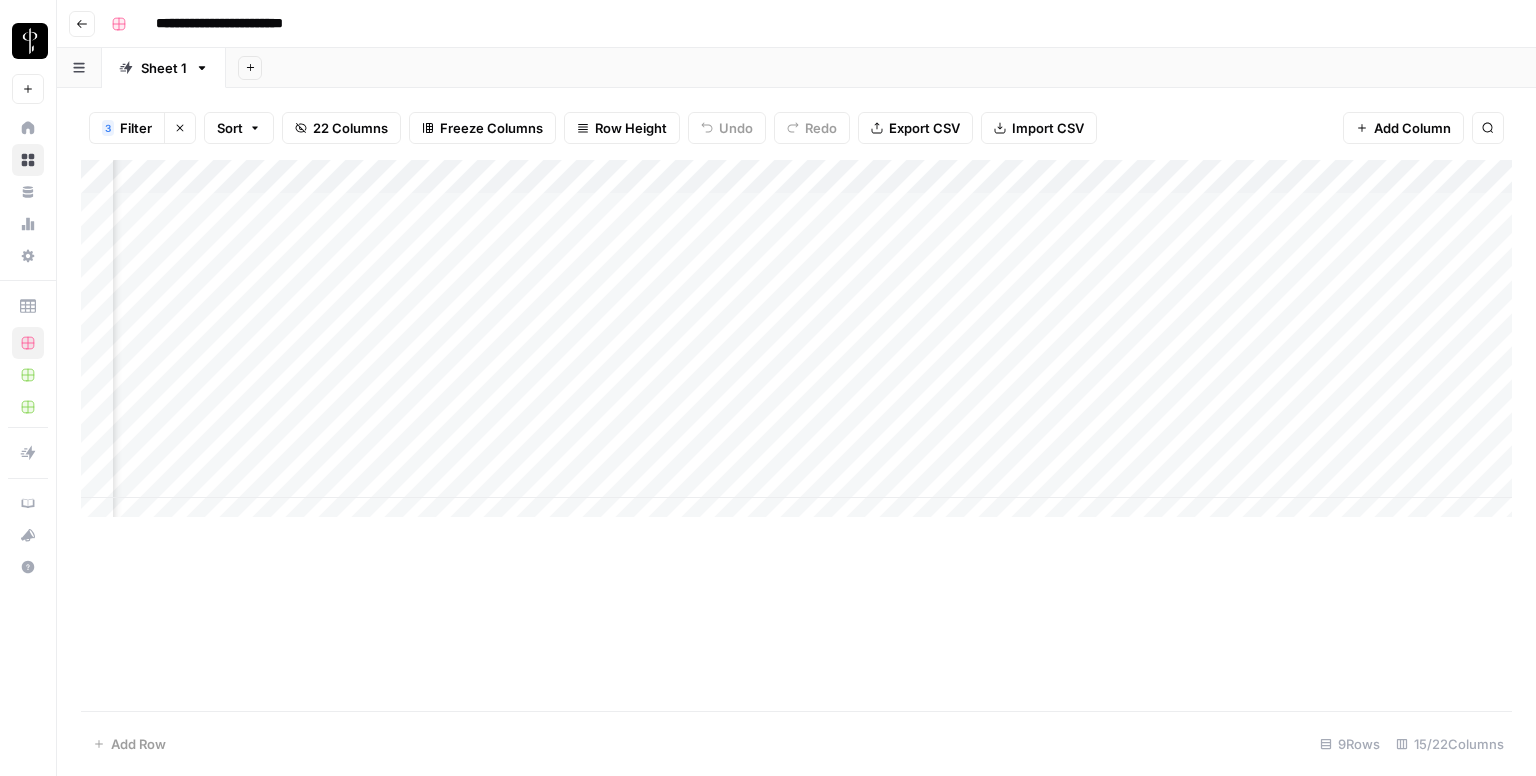 click on "Add Column" at bounding box center [796, 346] 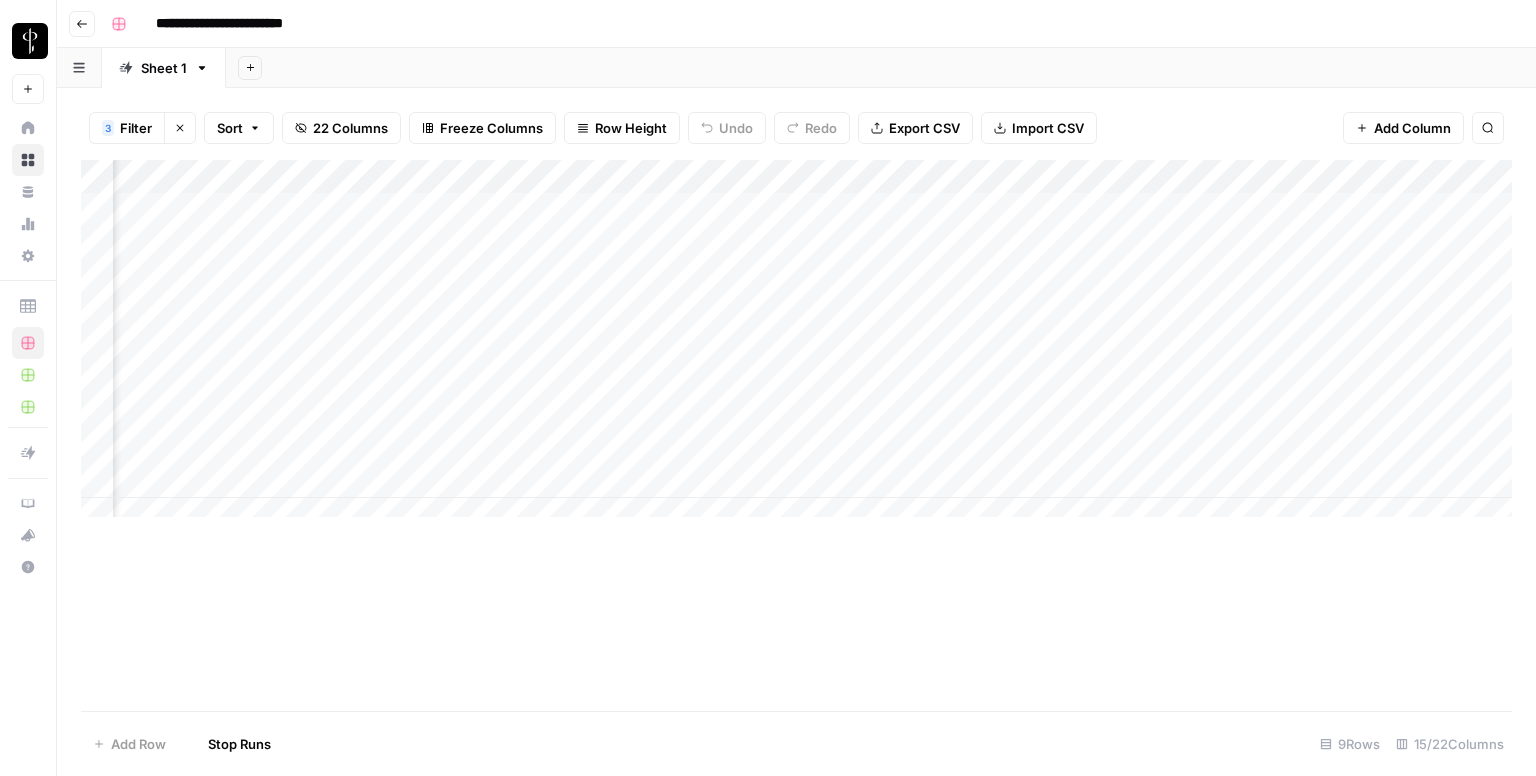 click on "Add Column" at bounding box center (796, 346) 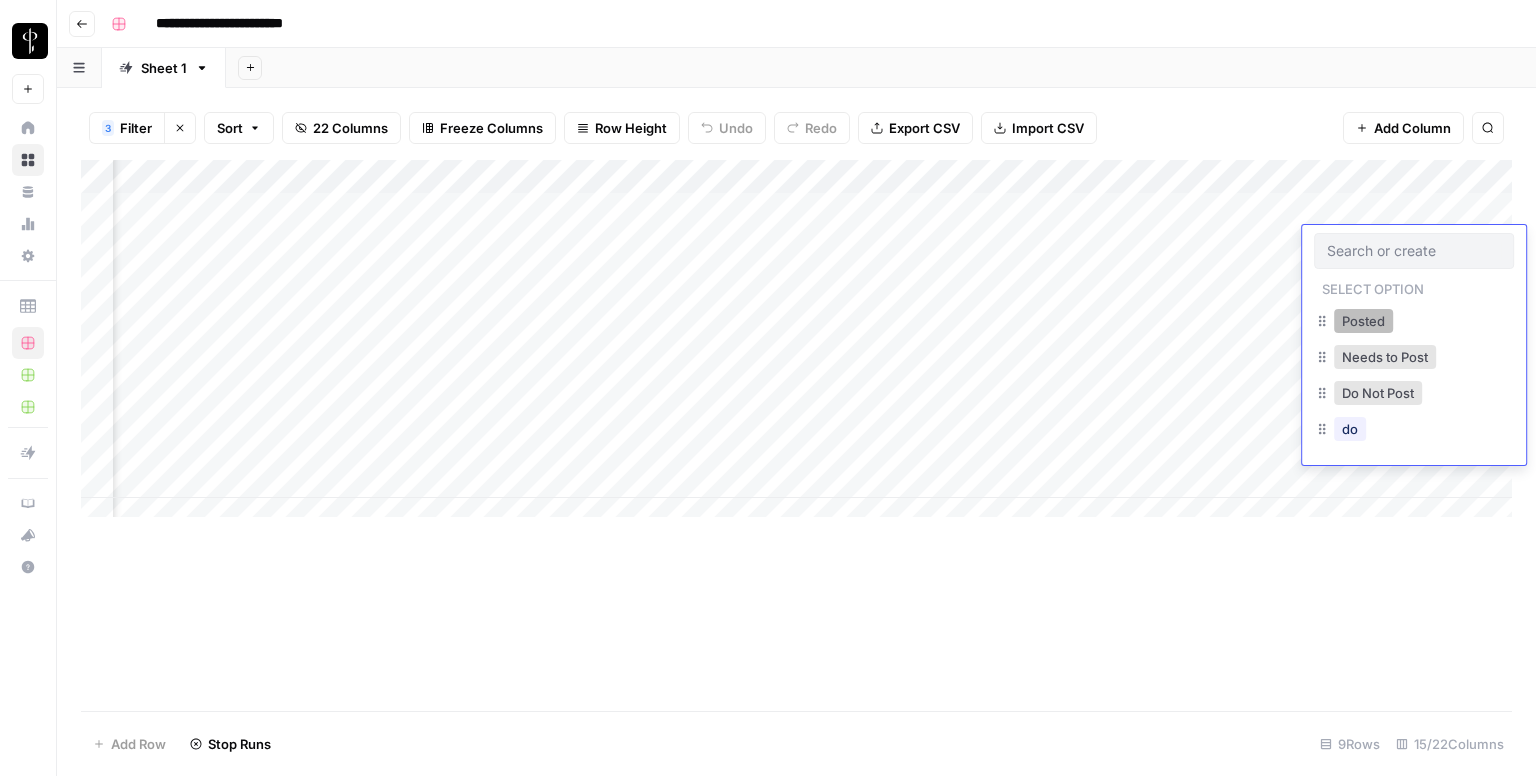 click on "Posted" at bounding box center [1363, 321] 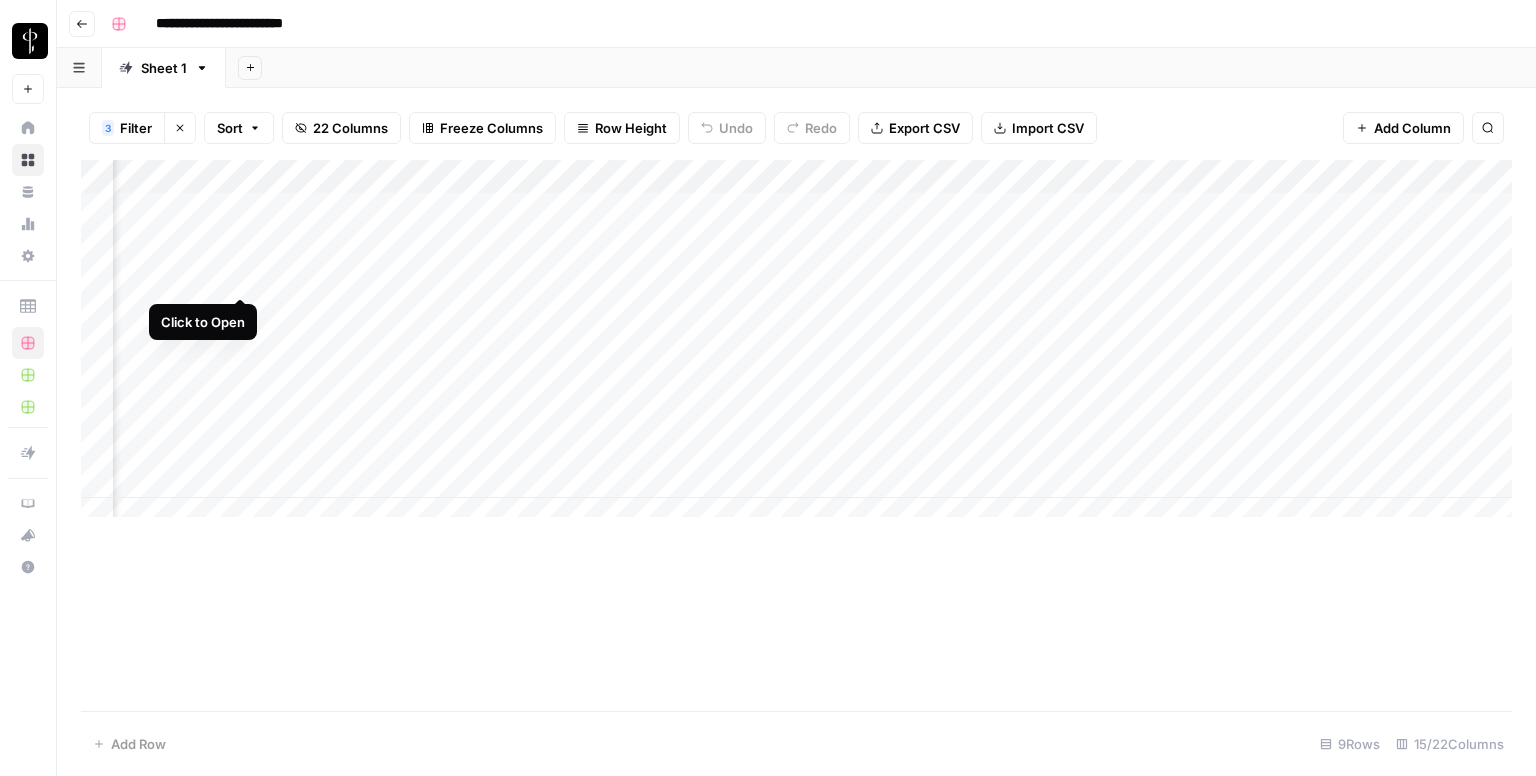 click on "Add Column" at bounding box center [796, 346] 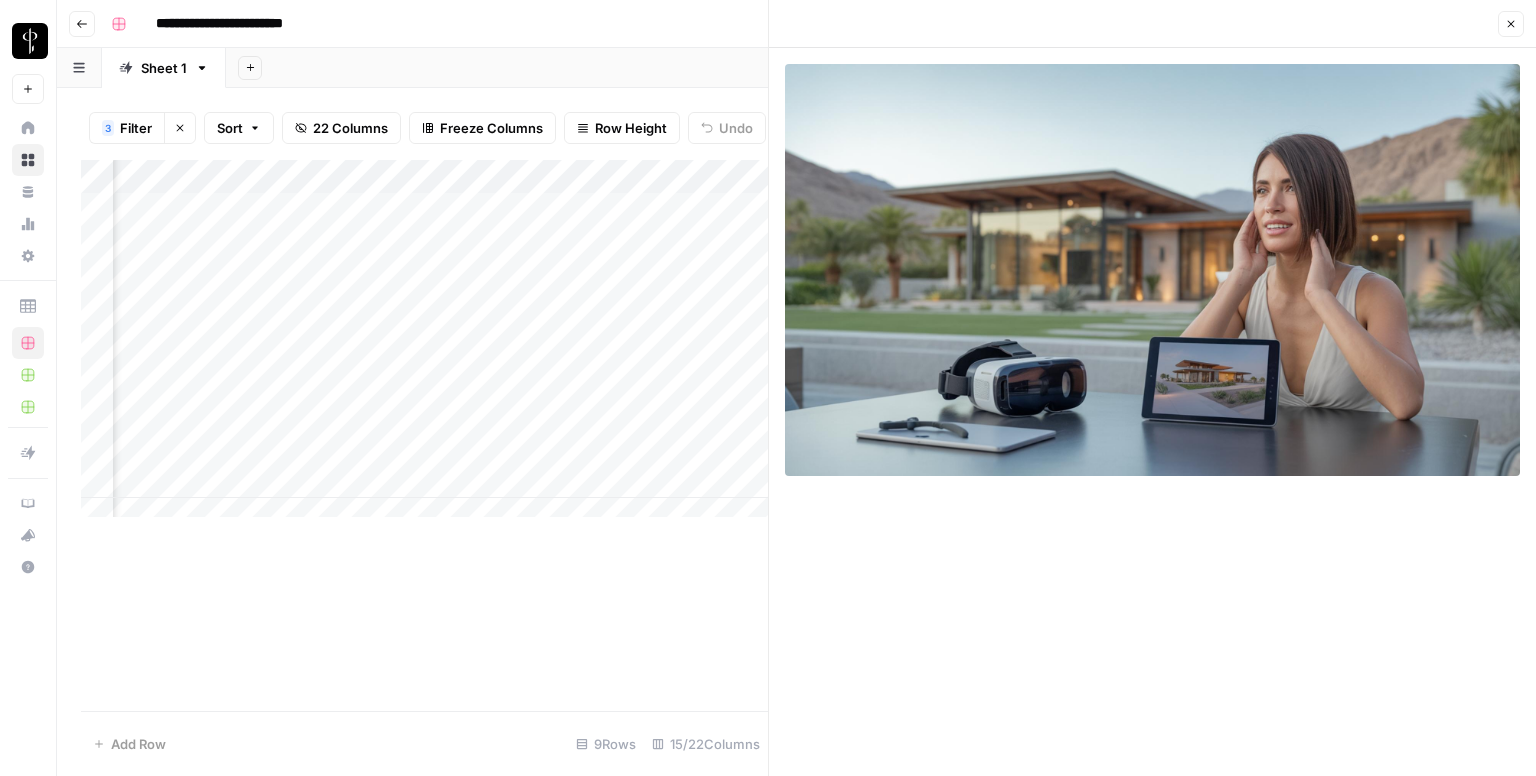 click 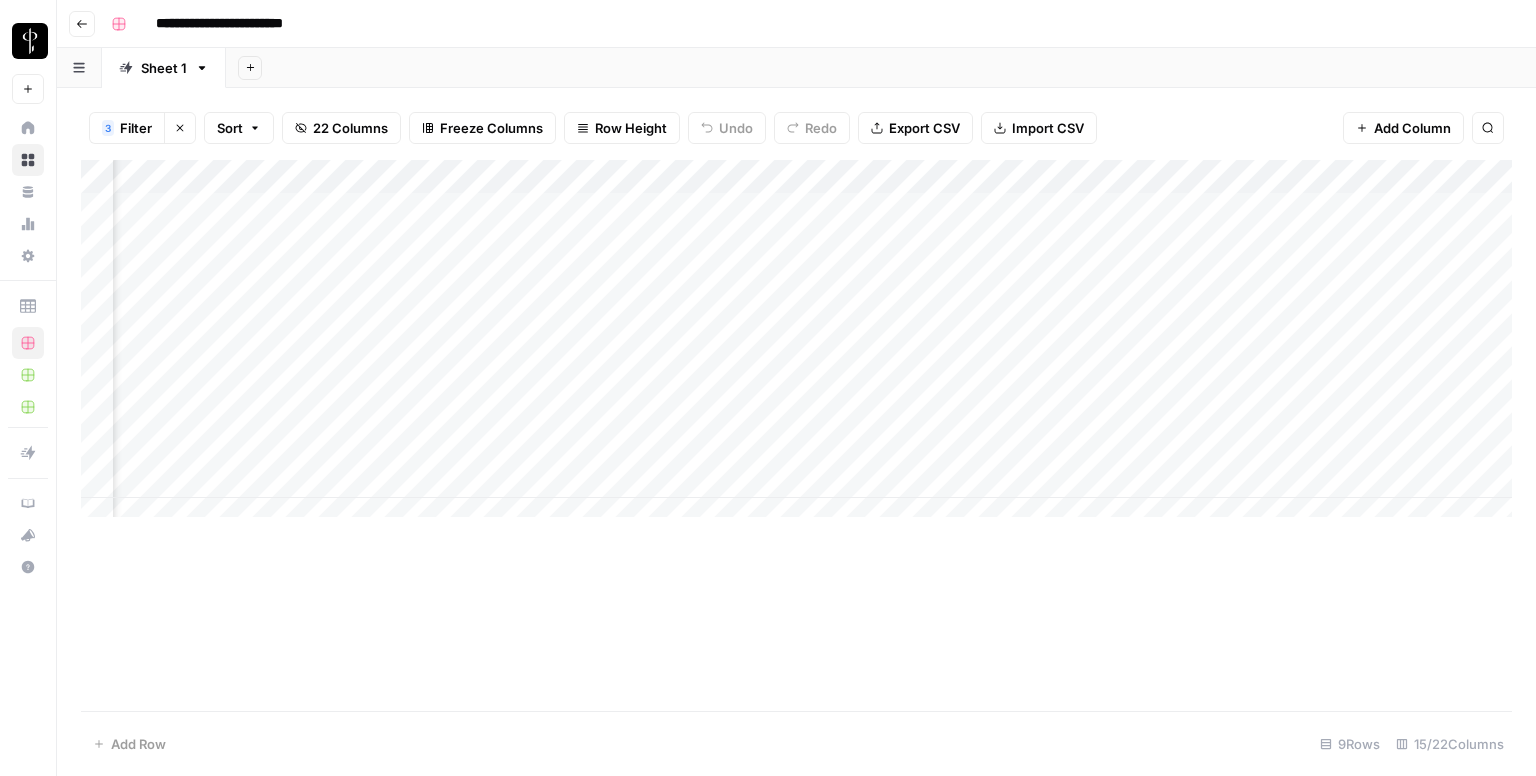 drag, startPoint x: 515, startPoint y: 580, endPoint x: 680, endPoint y: 454, distance: 207.6078 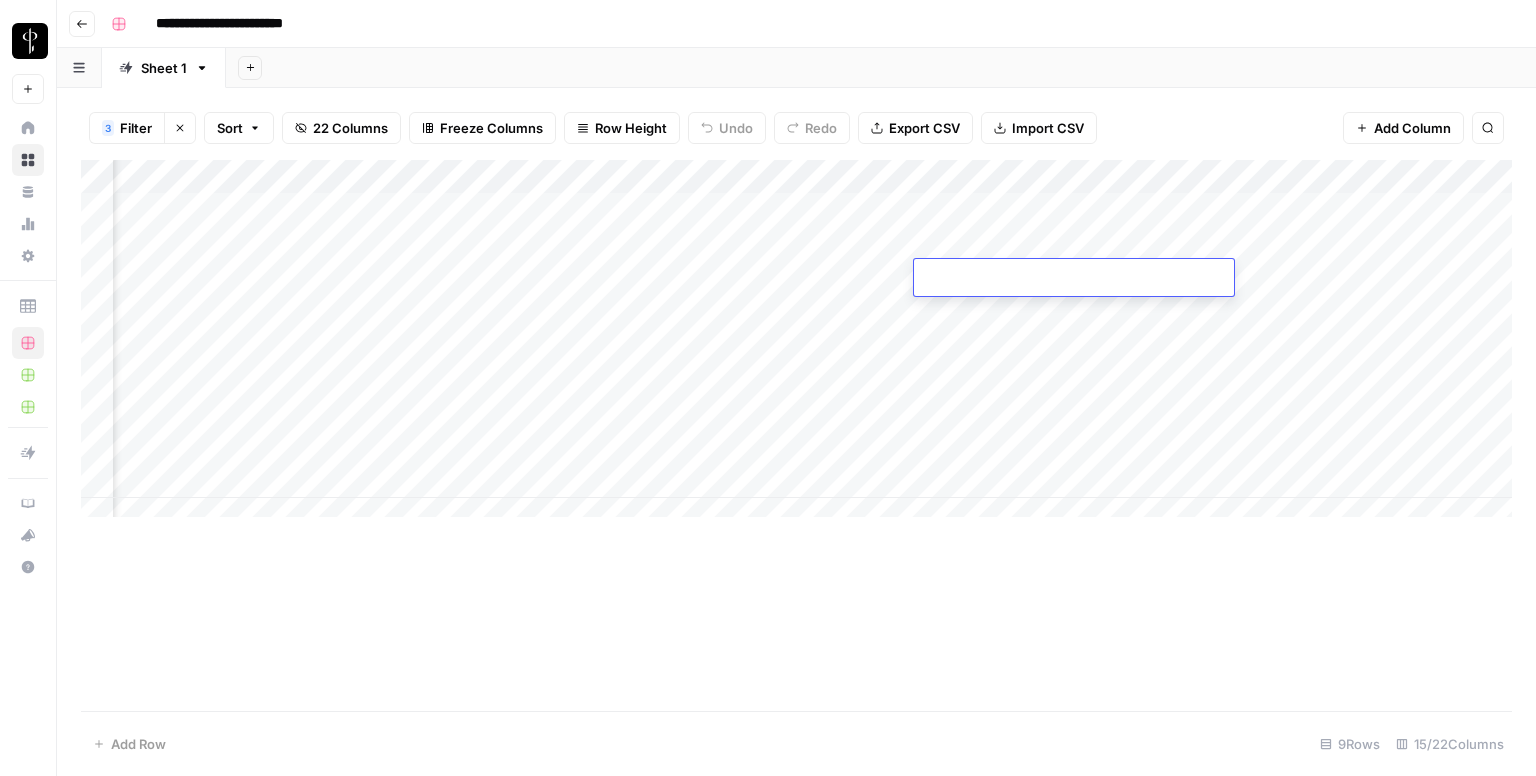 type on "**********" 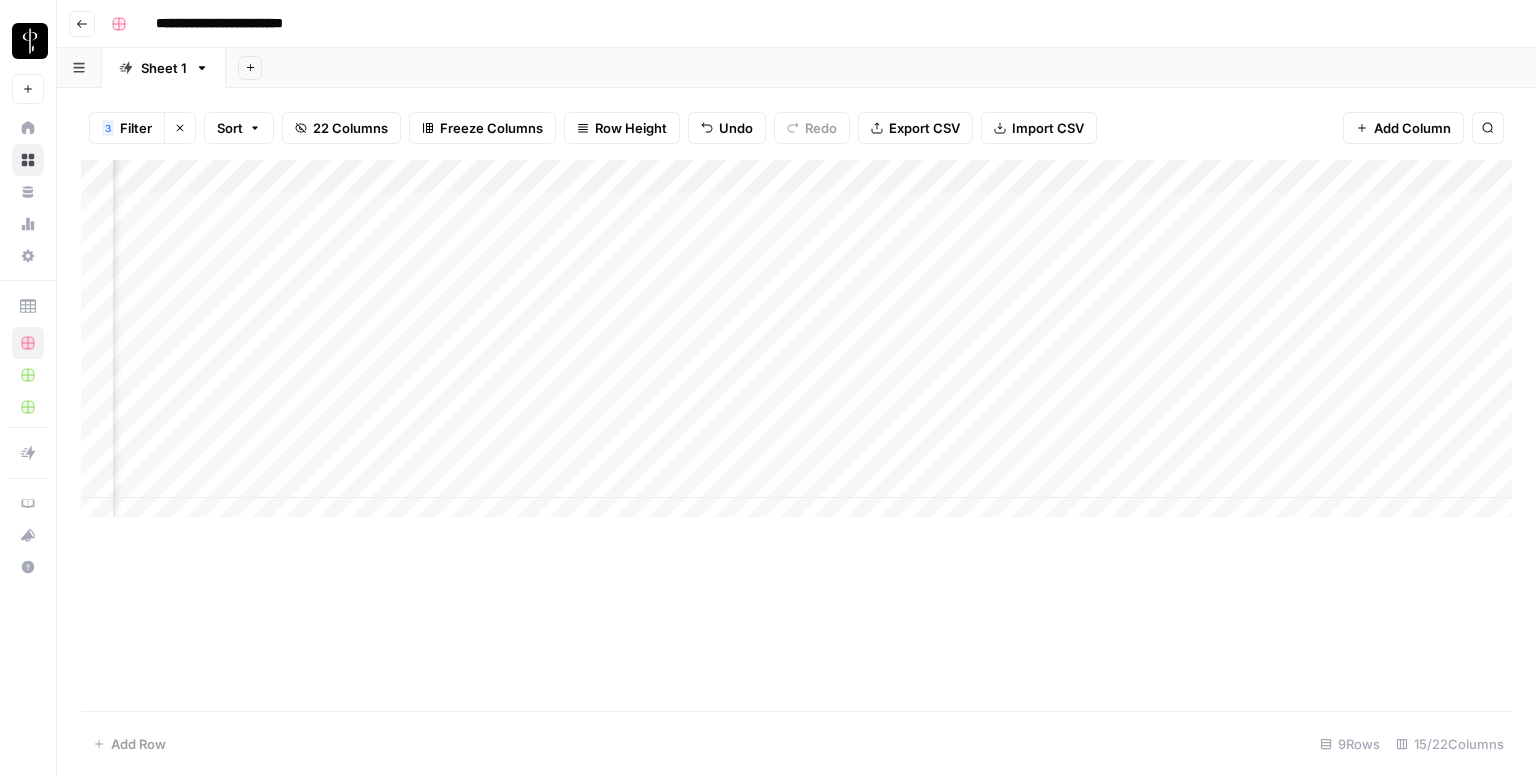 click on "Add Column" at bounding box center (796, 346) 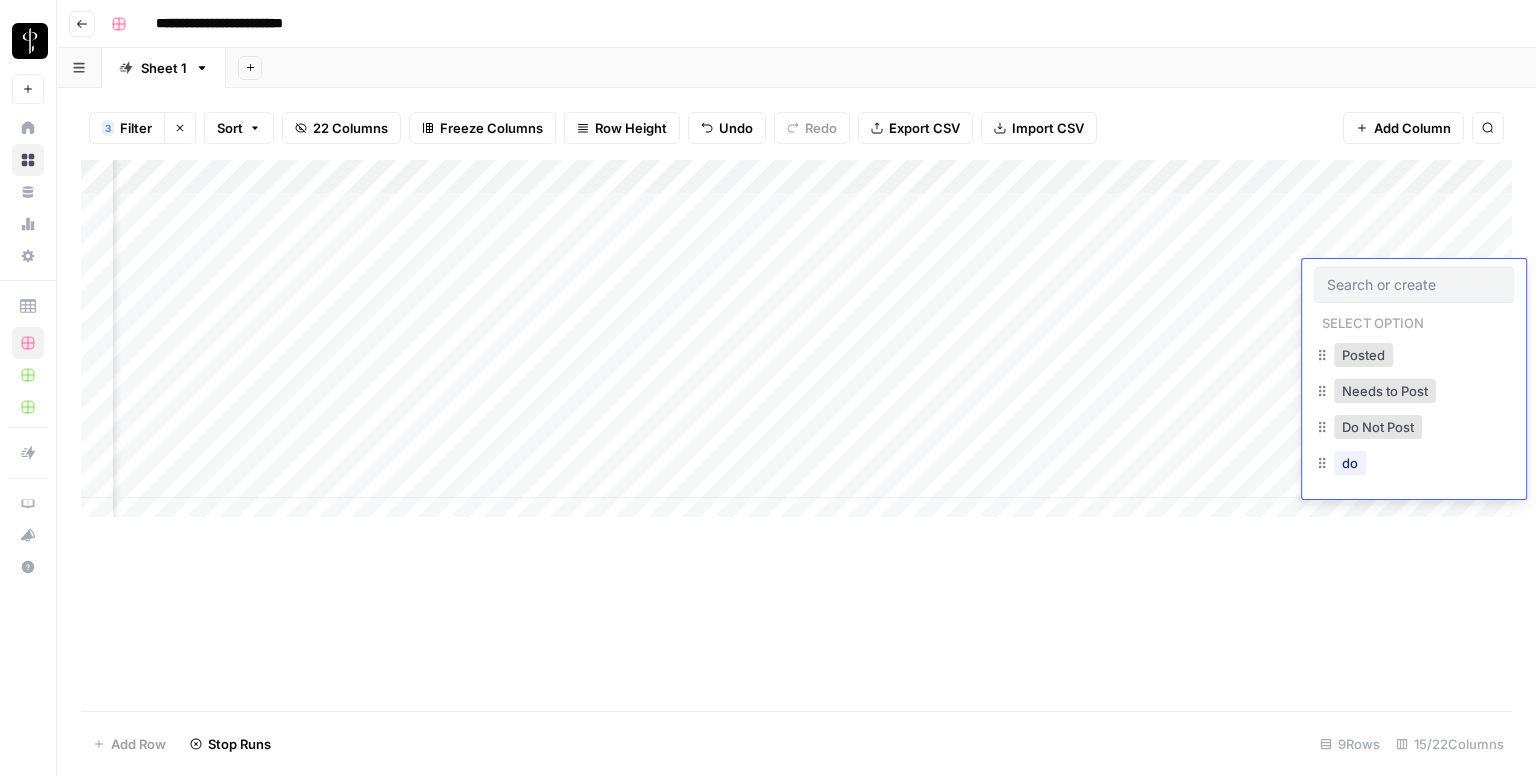 click on "Posted Needs to Post Do Not Post do" at bounding box center [1414, 411] 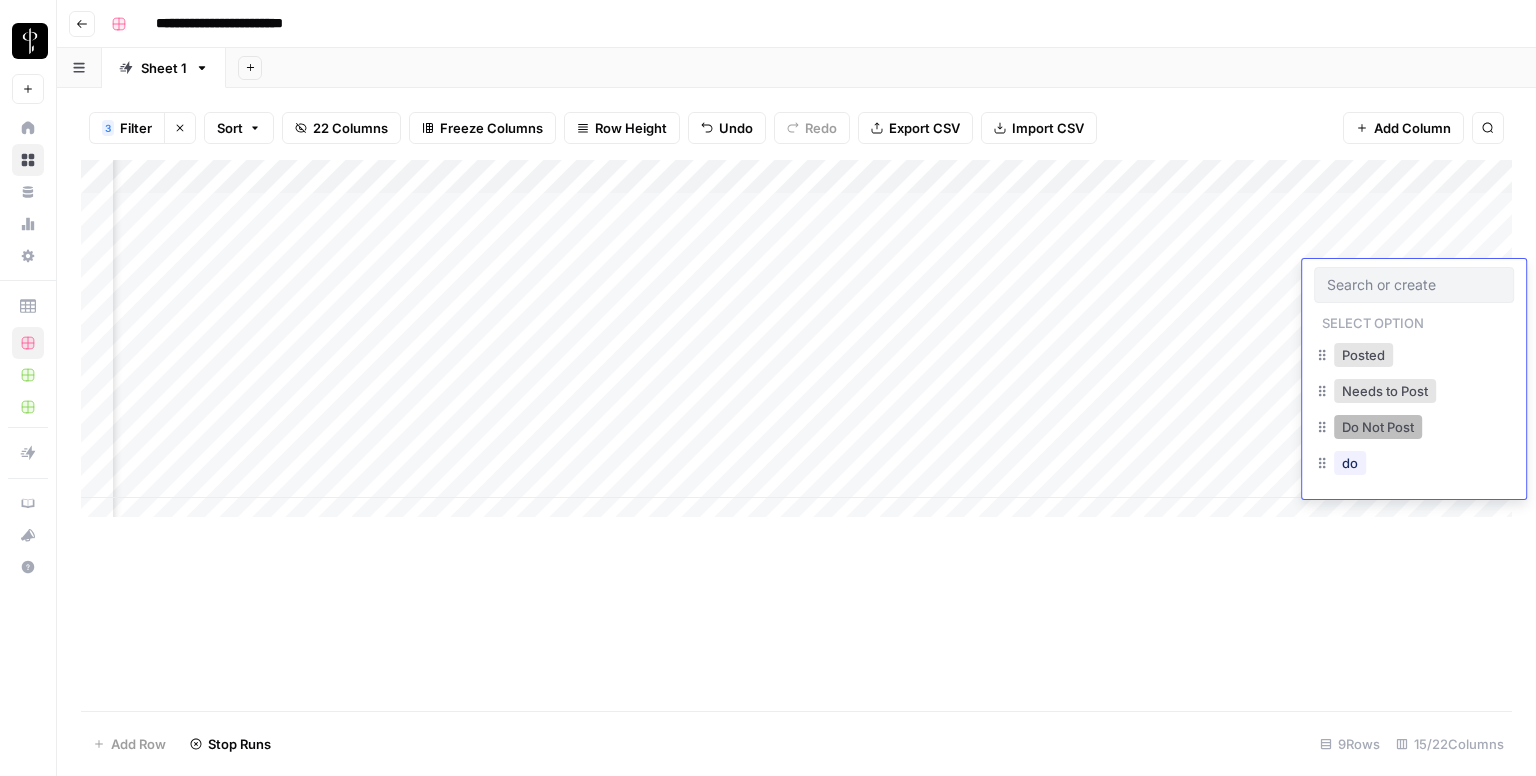 click on "Do Not Post" at bounding box center (1378, 427) 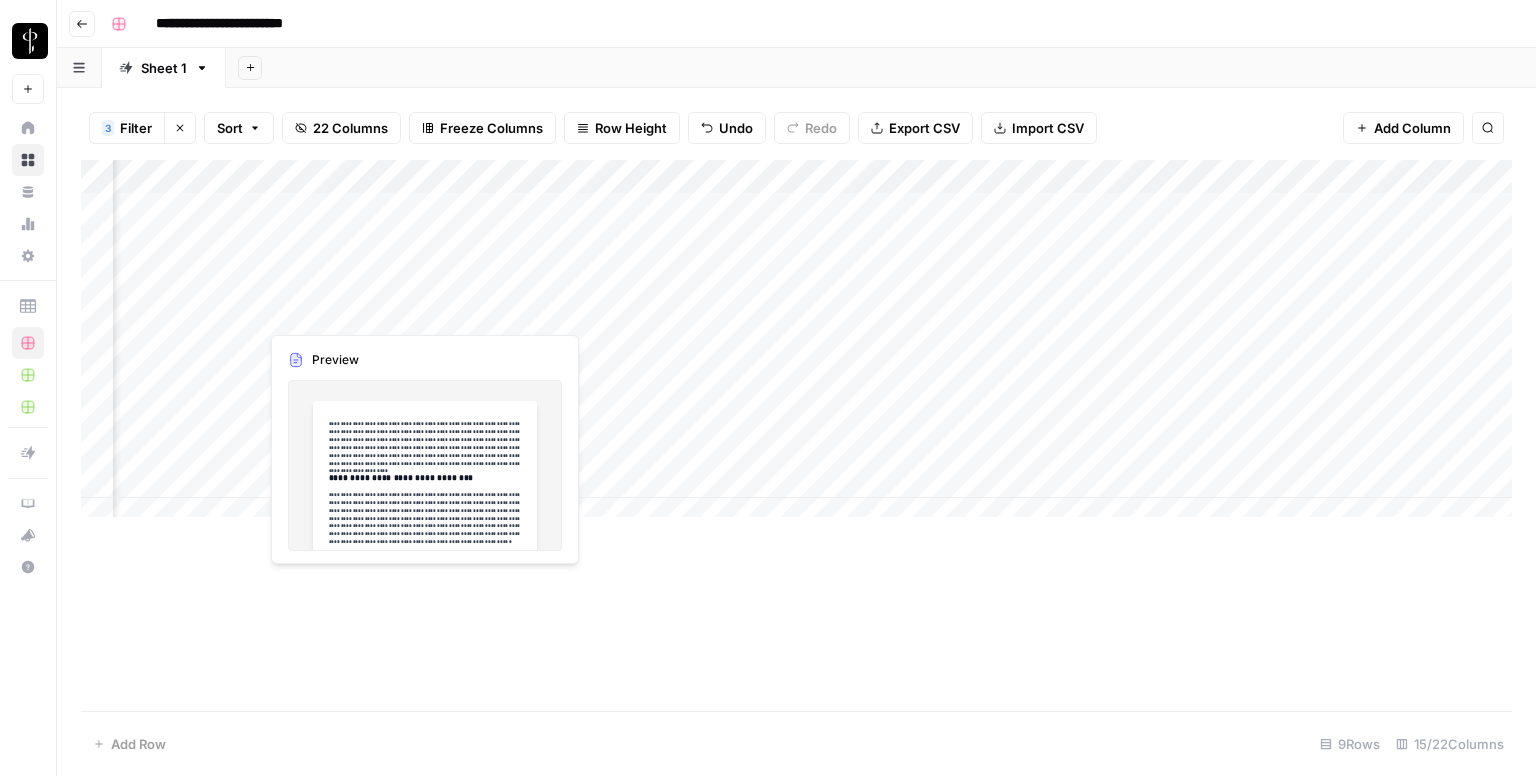 click on "Add Column" at bounding box center (796, 346) 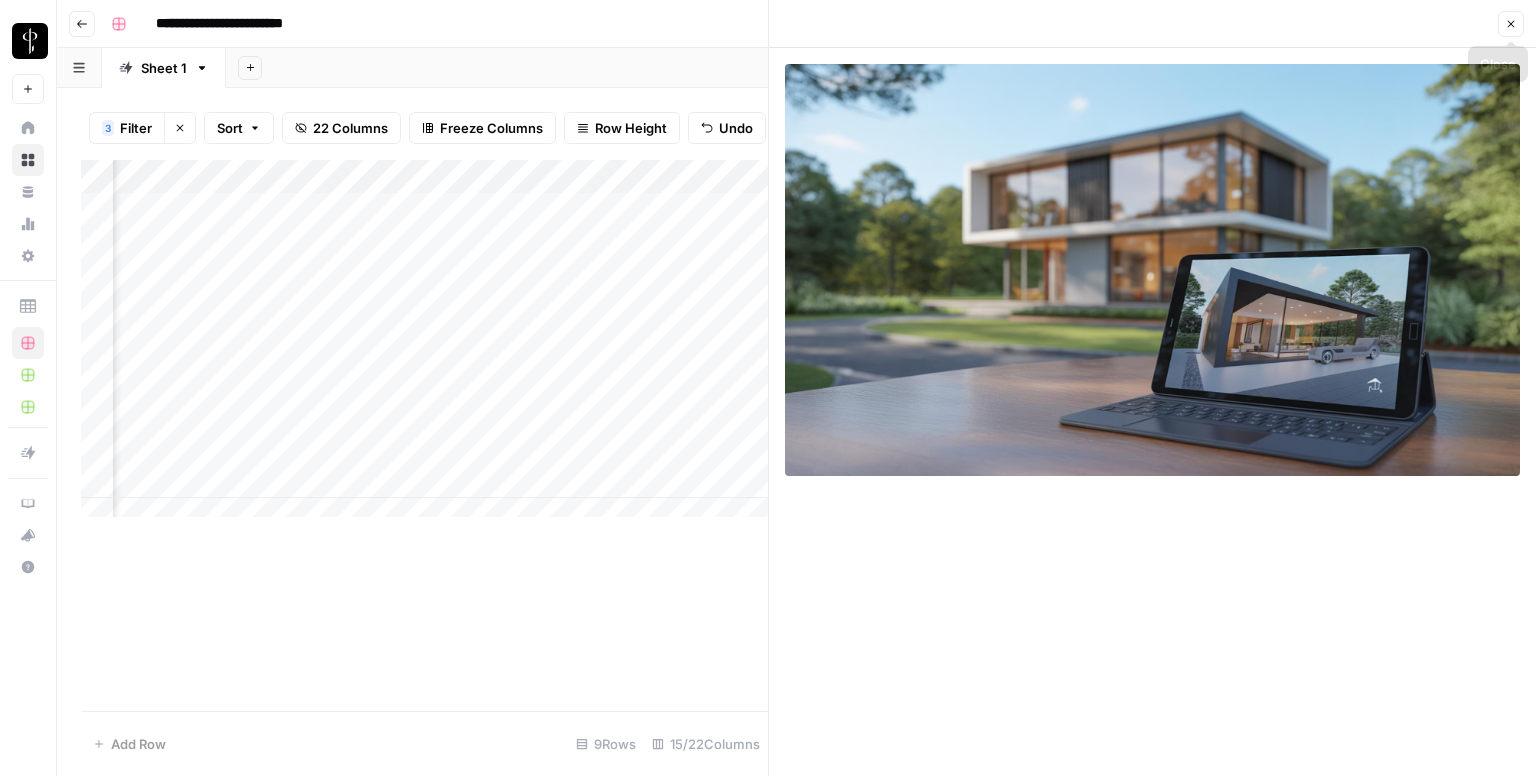 click 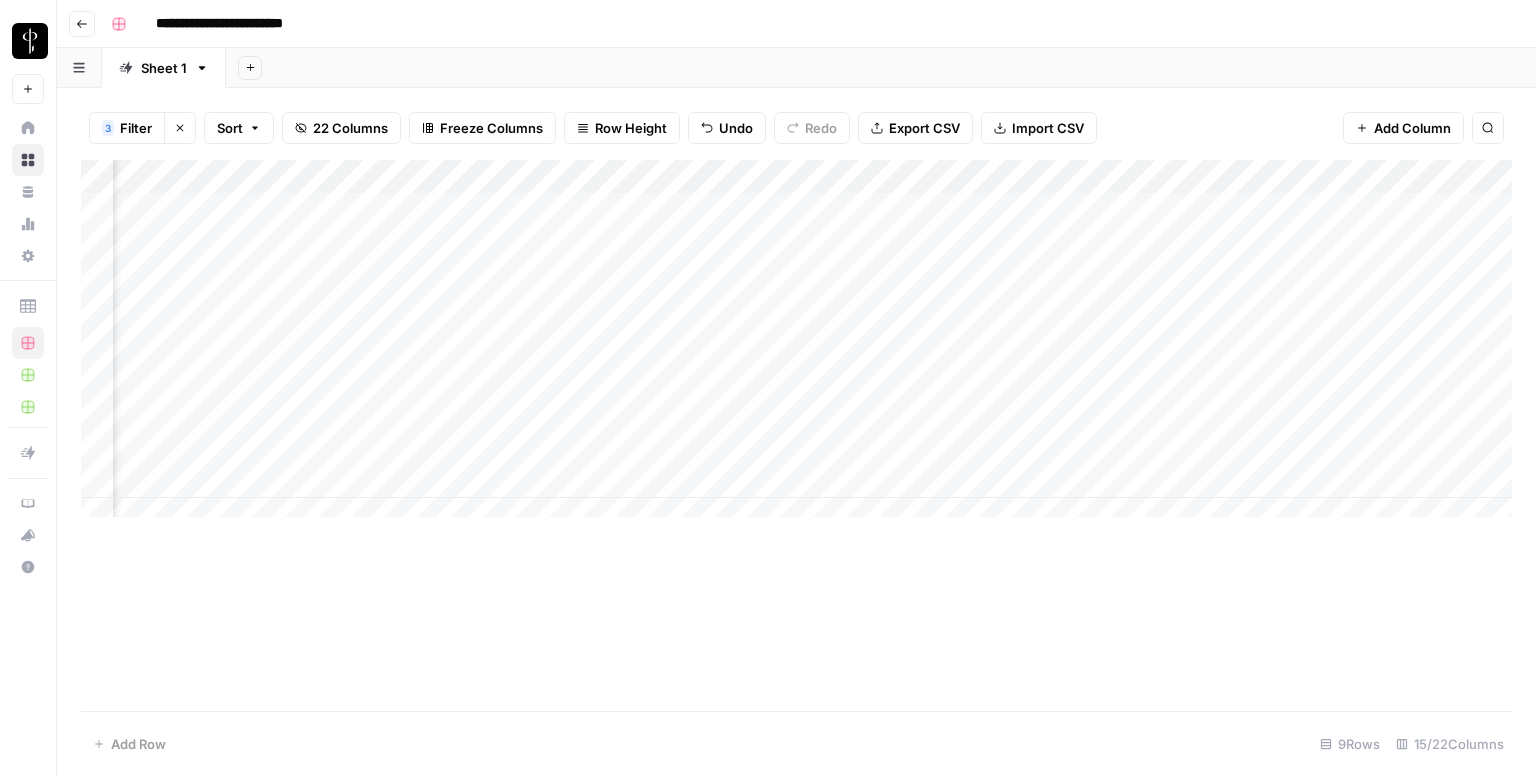 click on "**********" at bounding box center [809, 24] 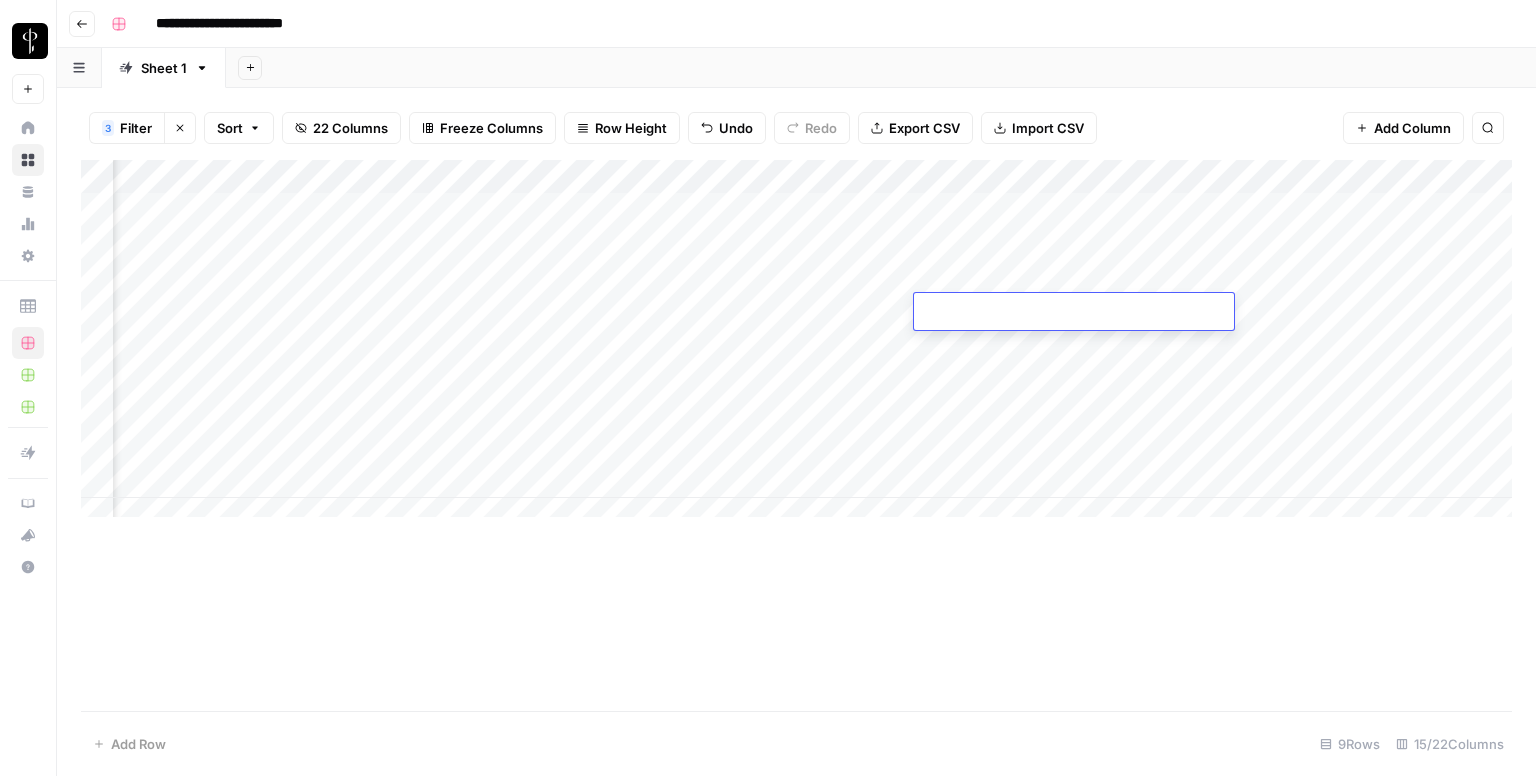 type on "**********" 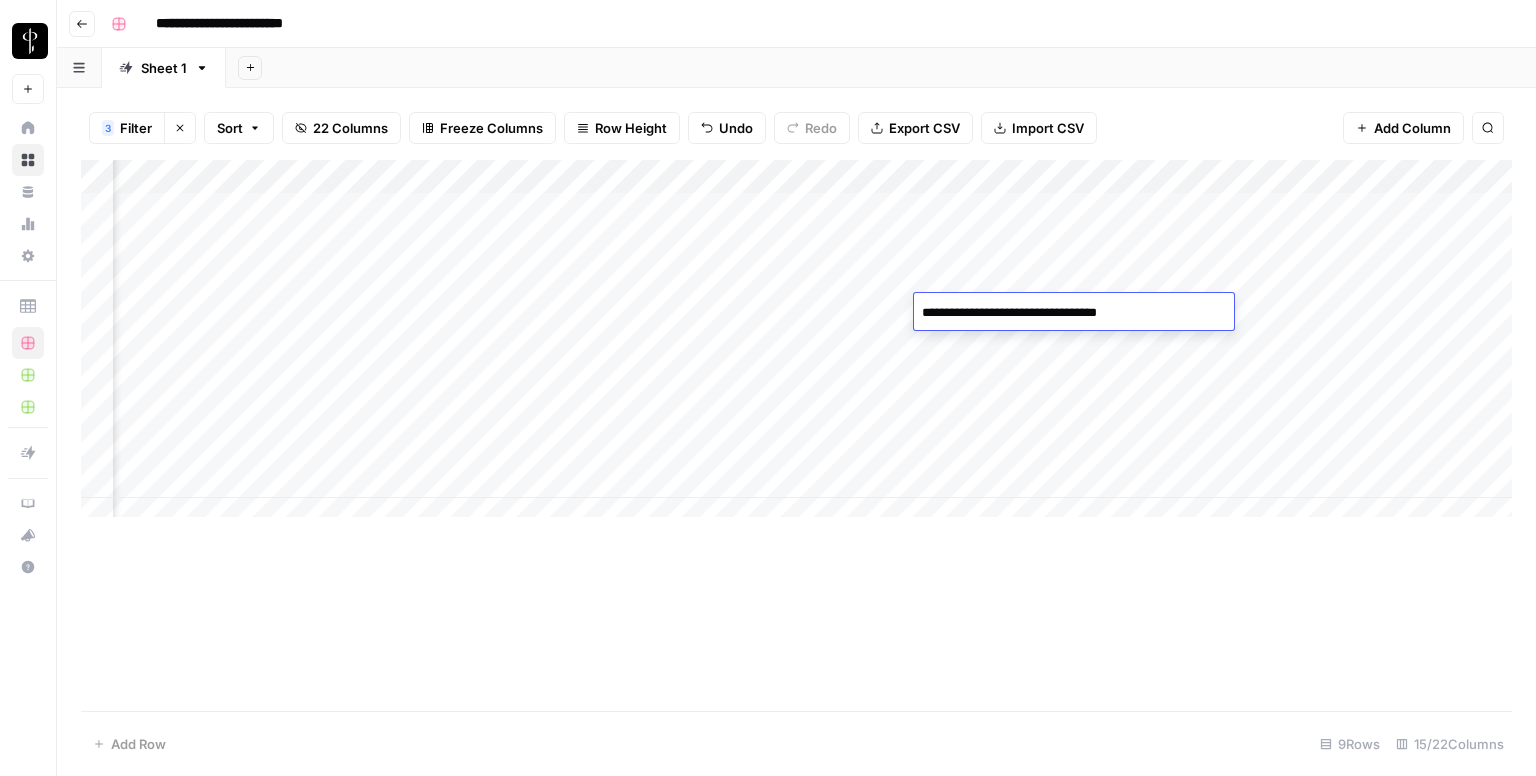 click on "Add Column" at bounding box center [796, 346] 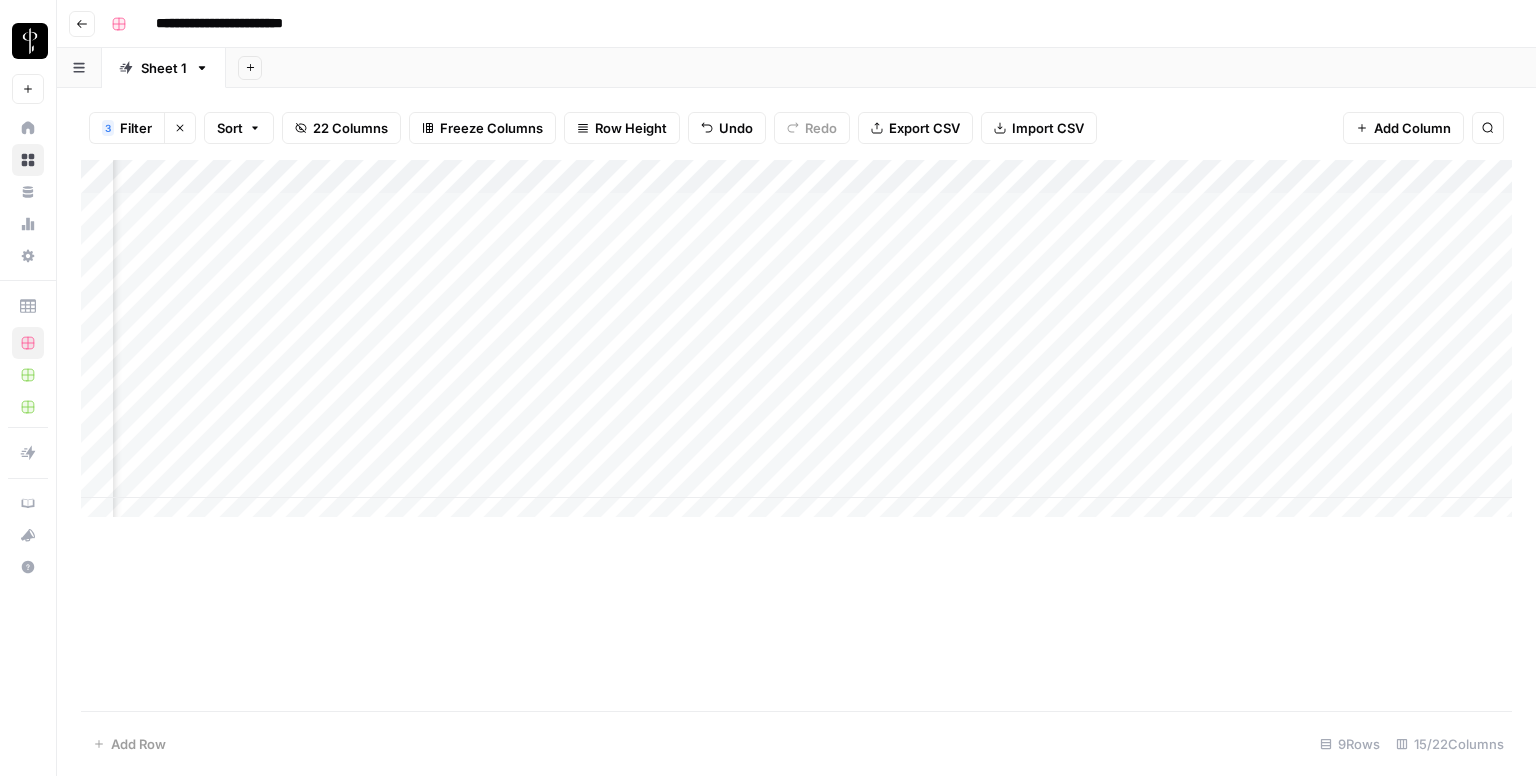 click on "Add Column" at bounding box center (796, 346) 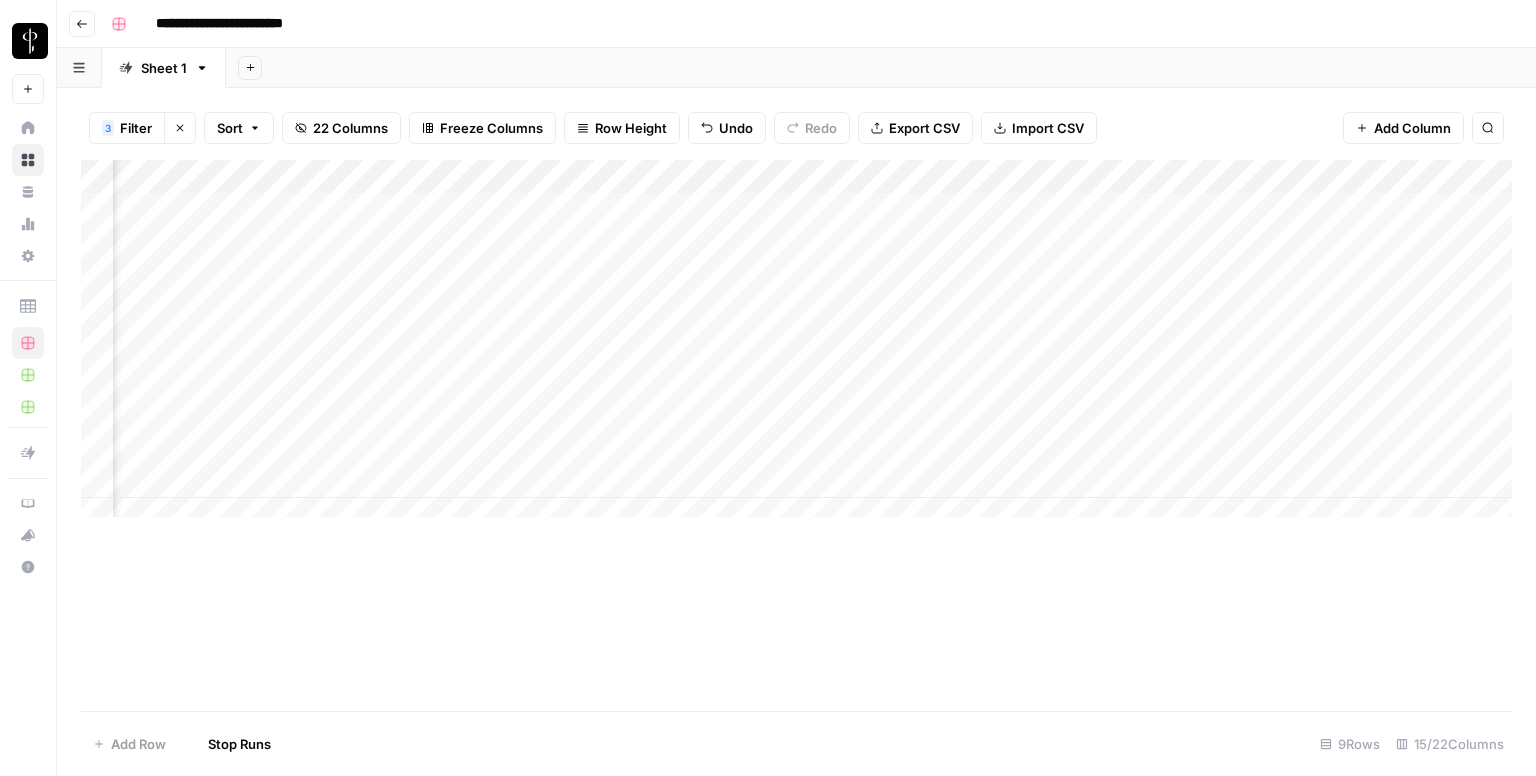 click on "Add Column" at bounding box center [796, 346] 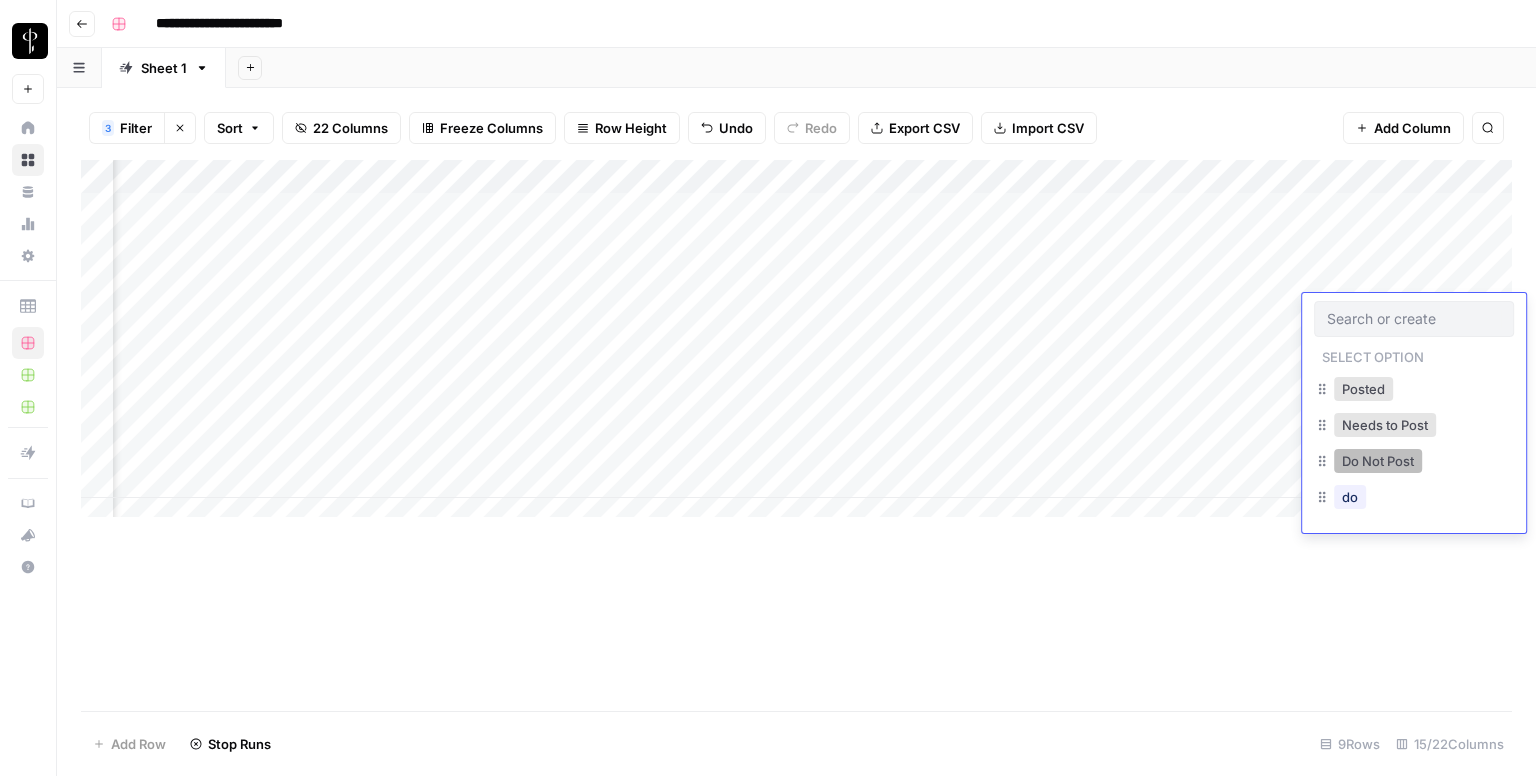 click on "Do Not Post" at bounding box center [1378, 461] 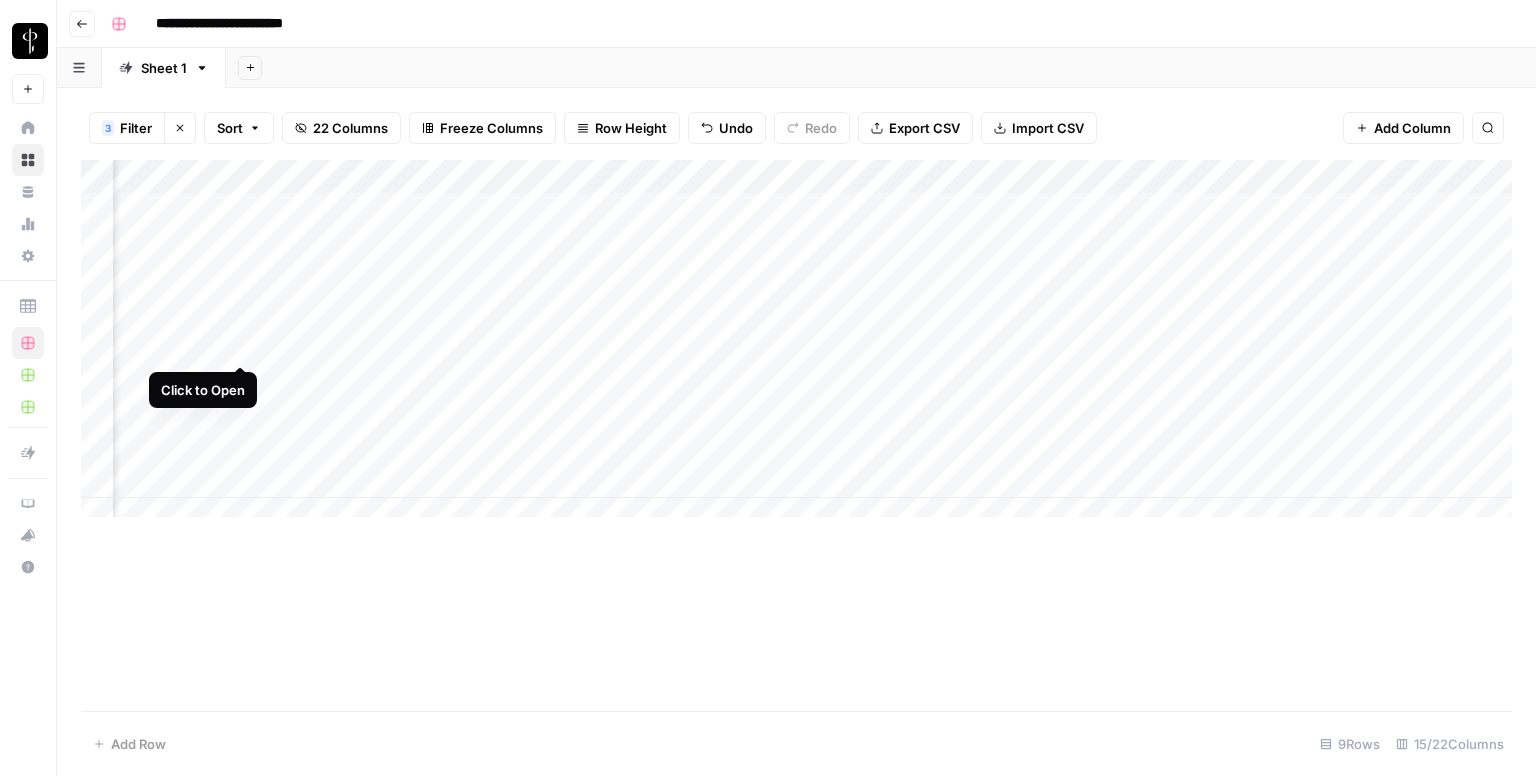 click on "Add Column" at bounding box center [796, 346] 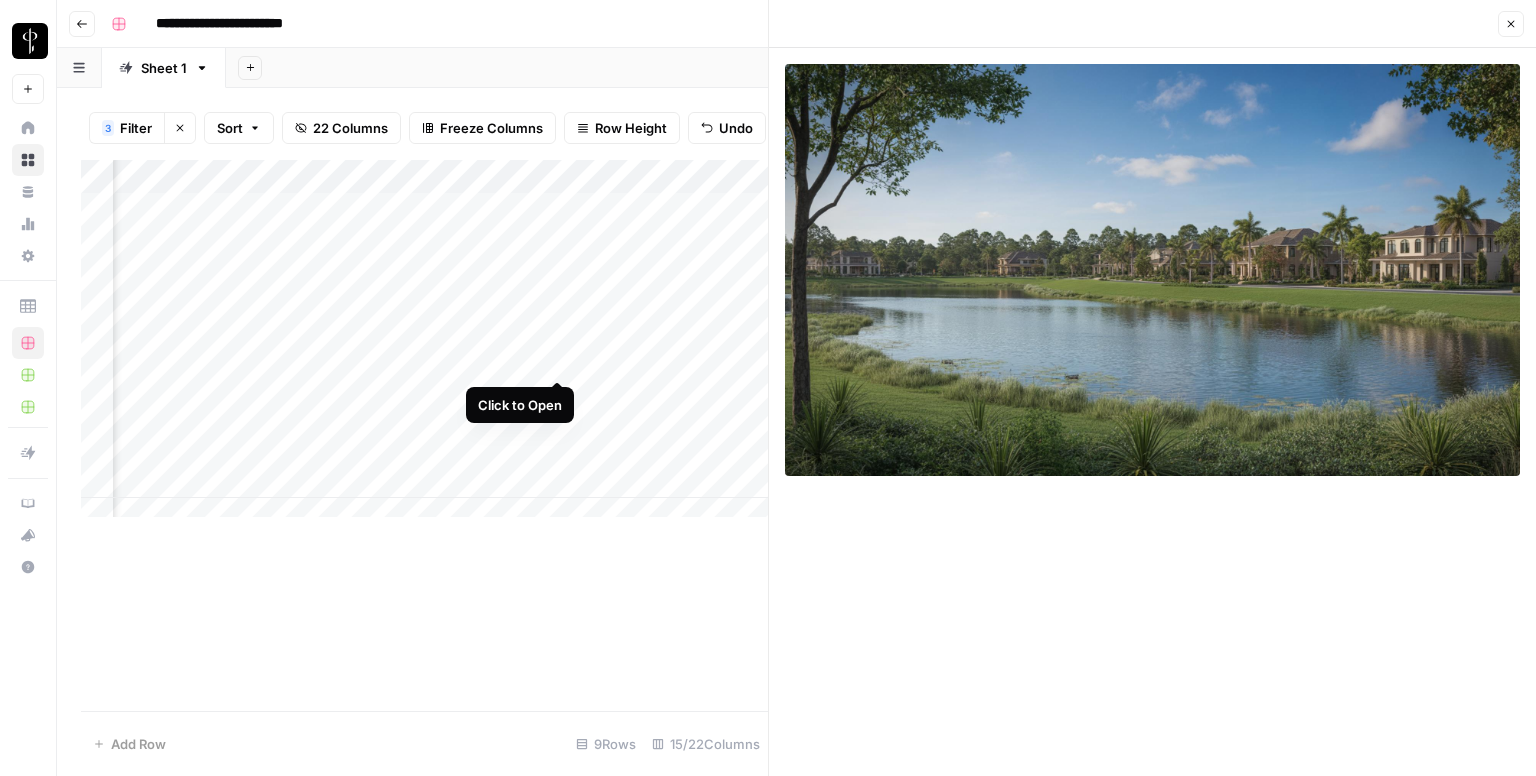 click on "Add Column" at bounding box center (424, 346) 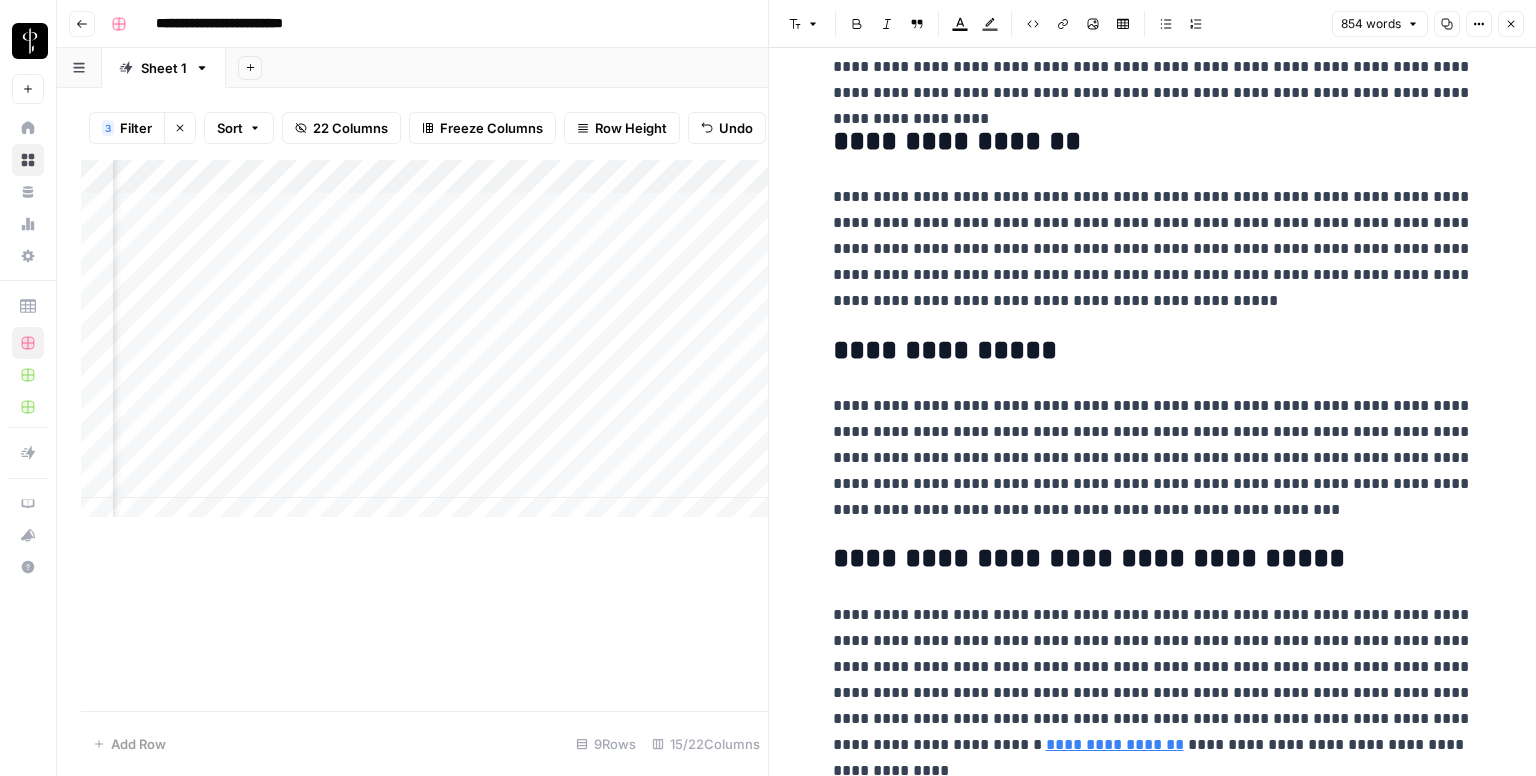 scroll, scrollTop: 2046, scrollLeft: 0, axis: vertical 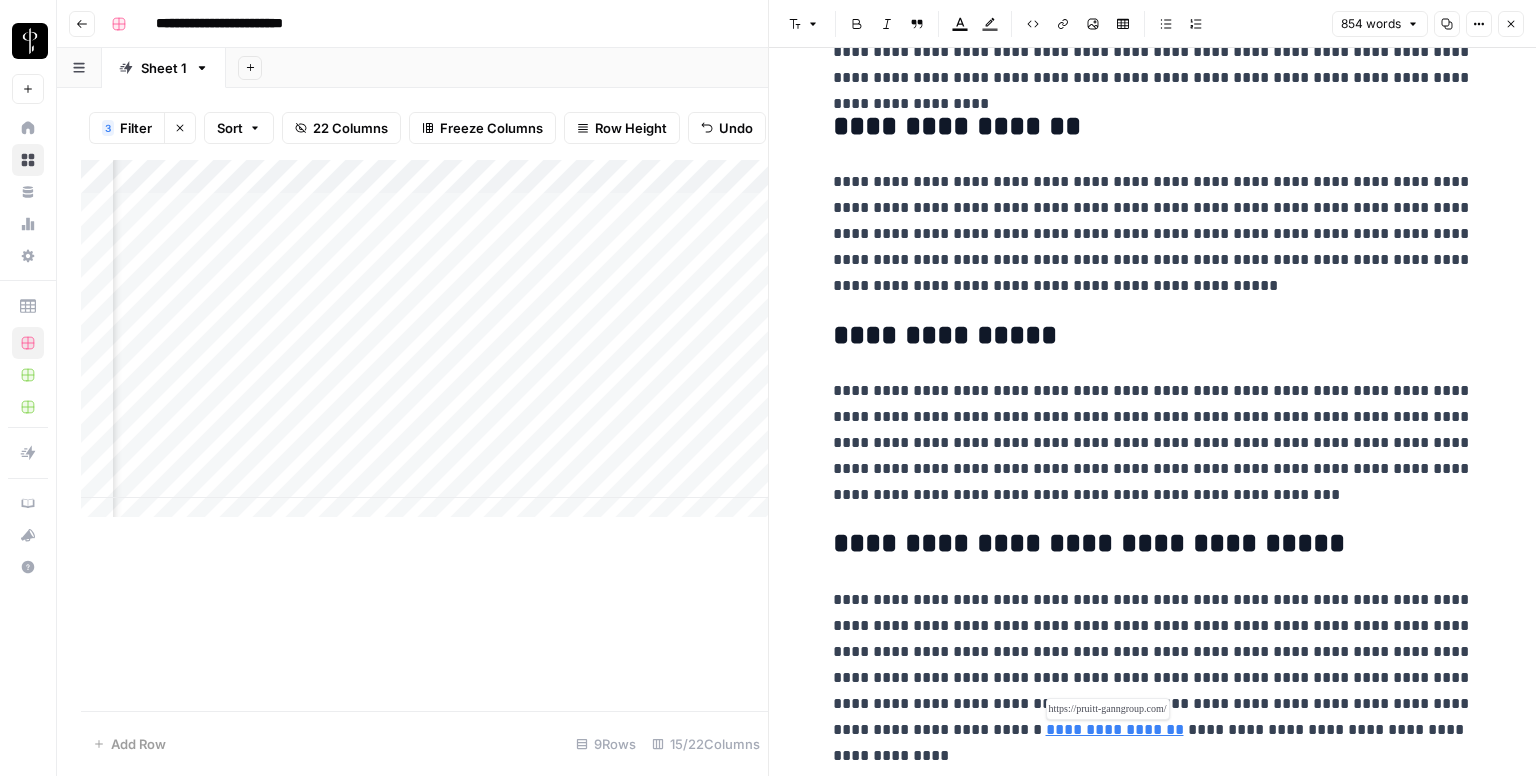 click on "**********" at bounding box center (1115, 729) 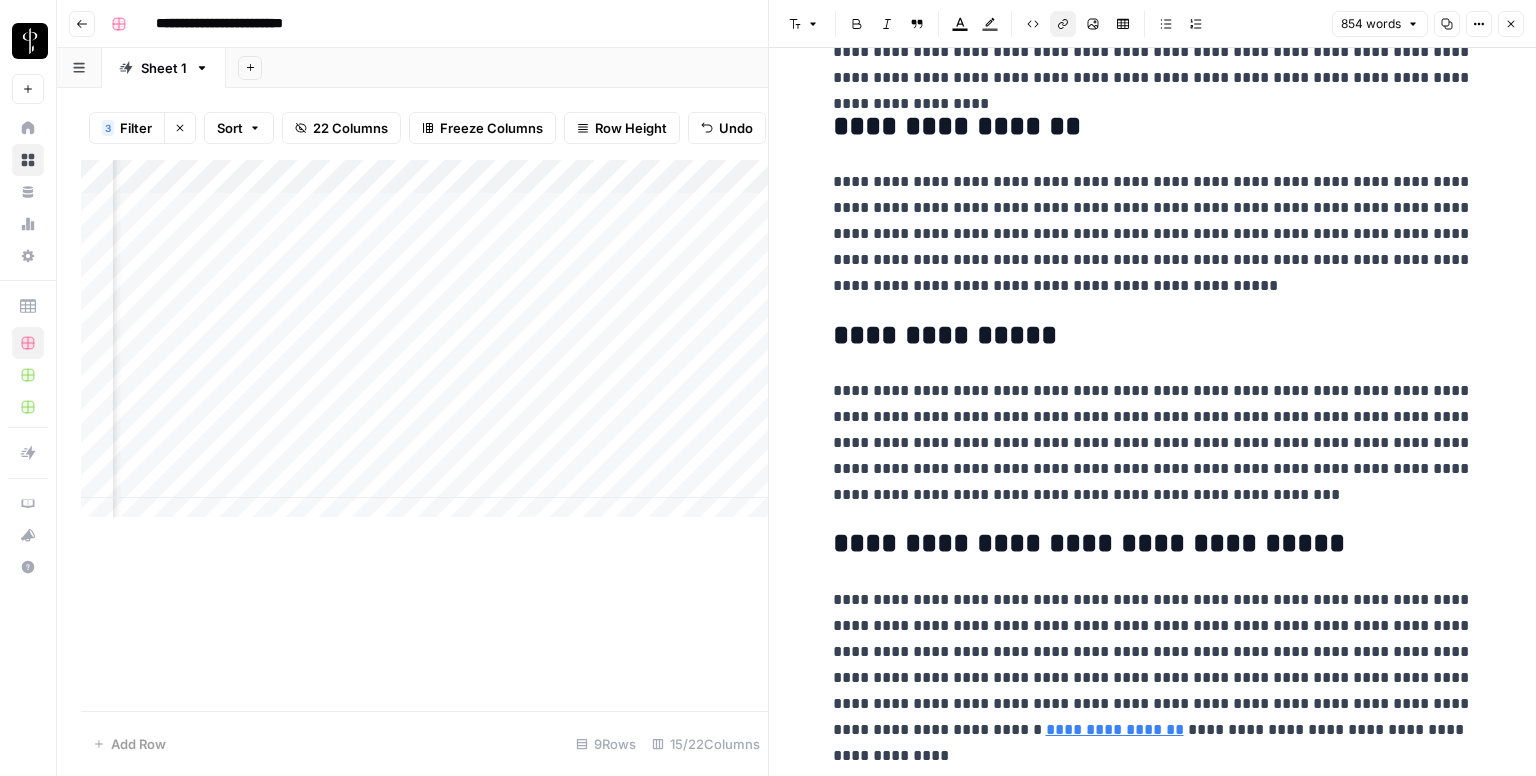 click 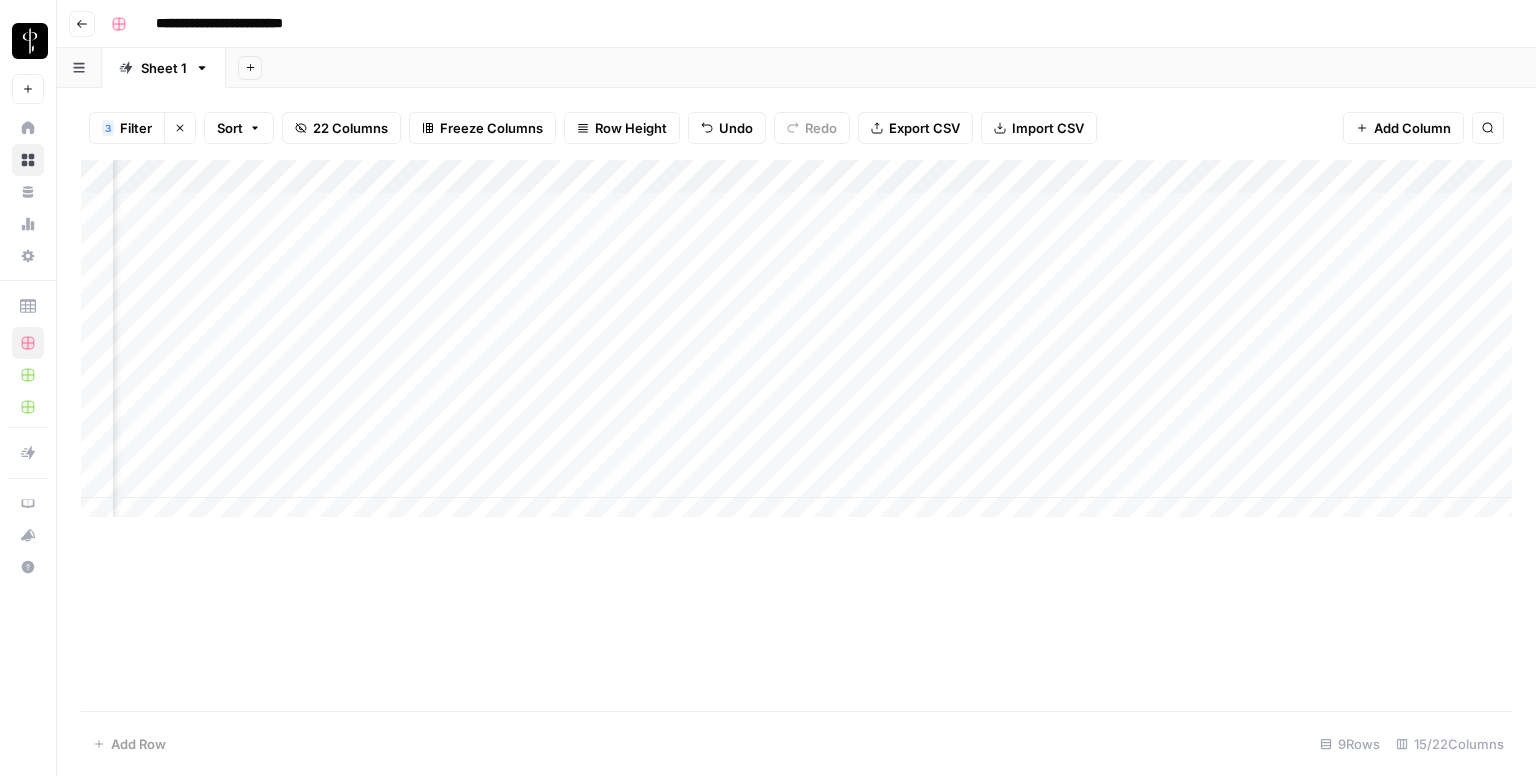 click on "Add Column" at bounding box center [796, 346] 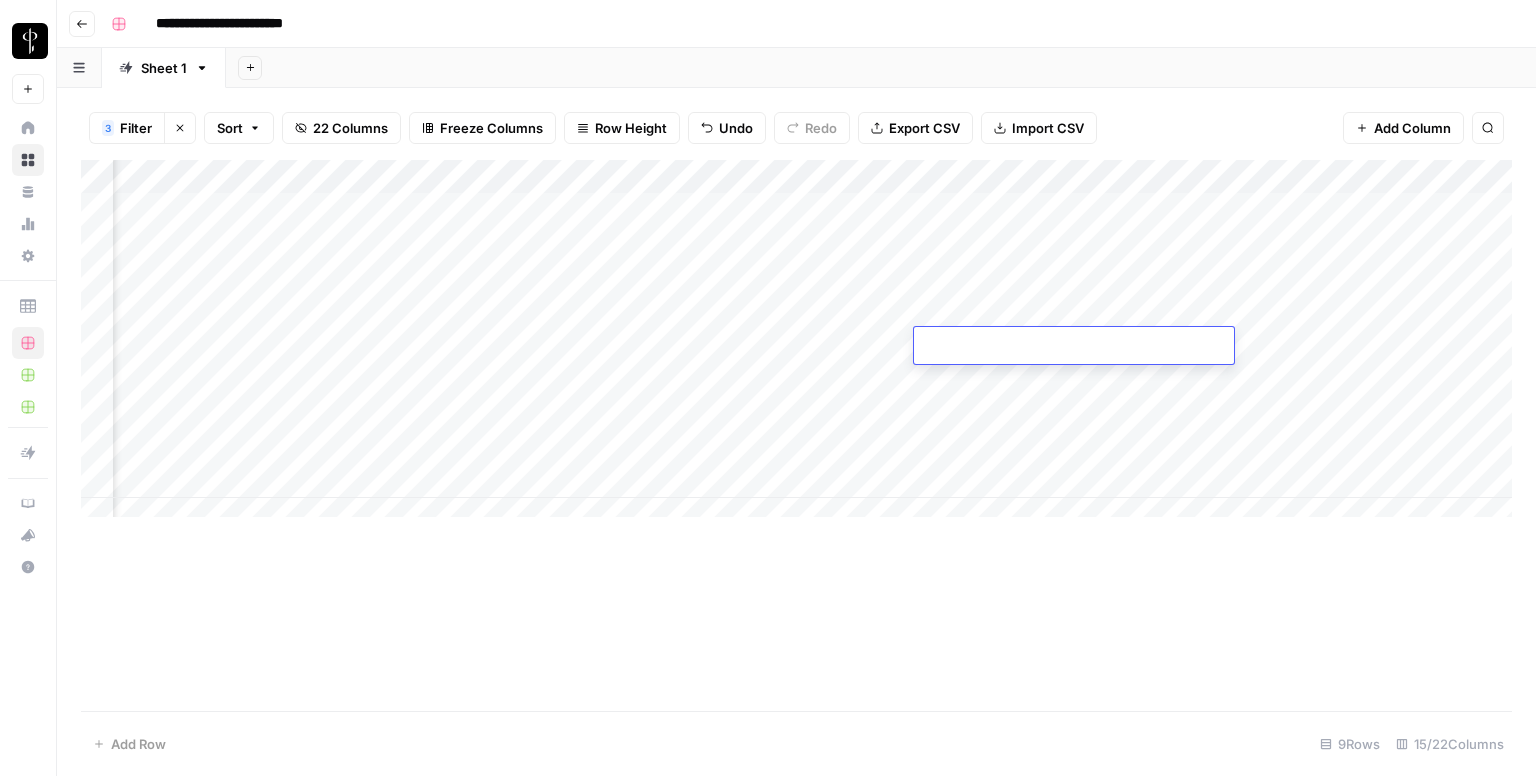 click on "Add Column" at bounding box center [796, 435] 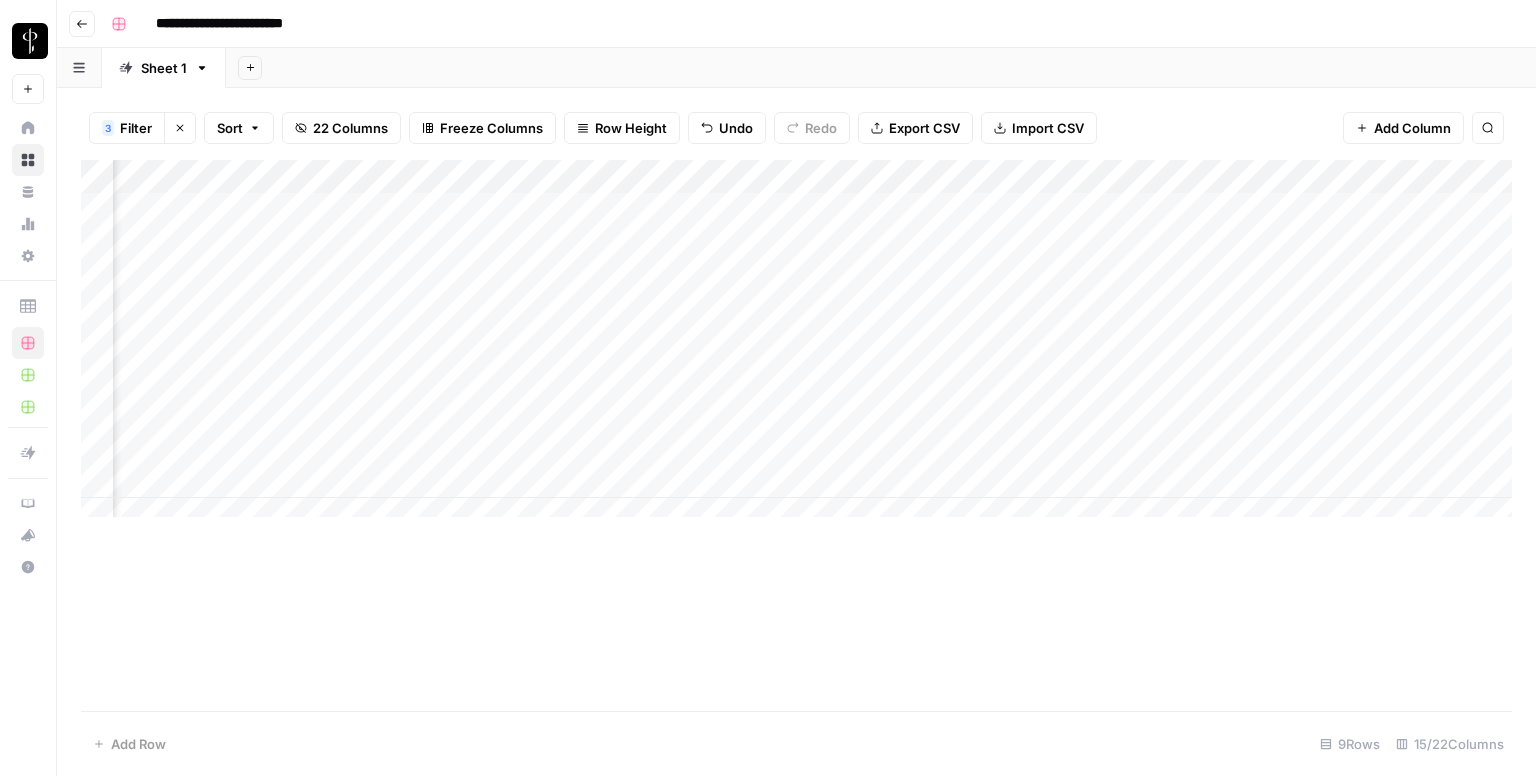 click on "Add Column" at bounding box center (796, 346) 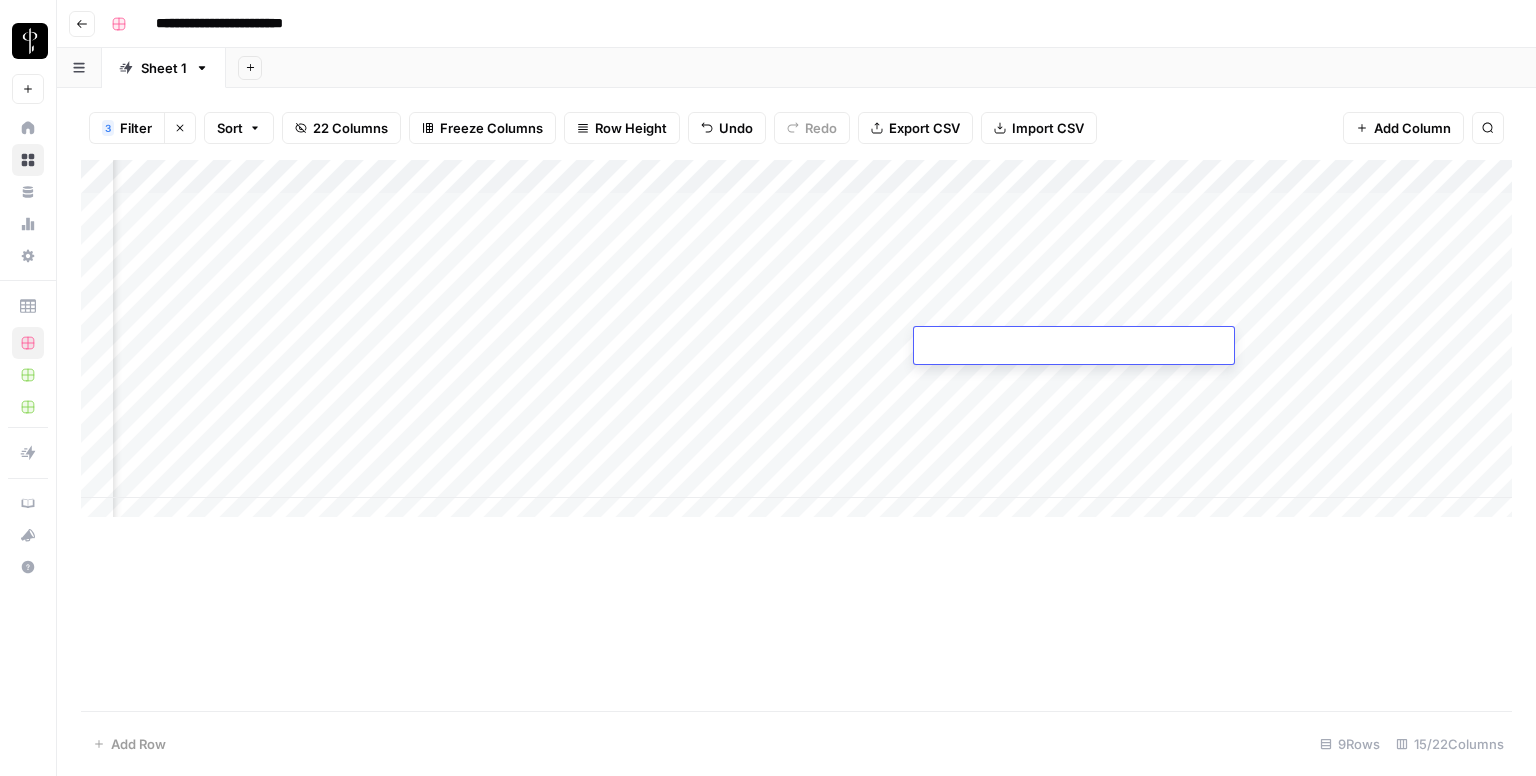 click at bounding box center (1074, 347) 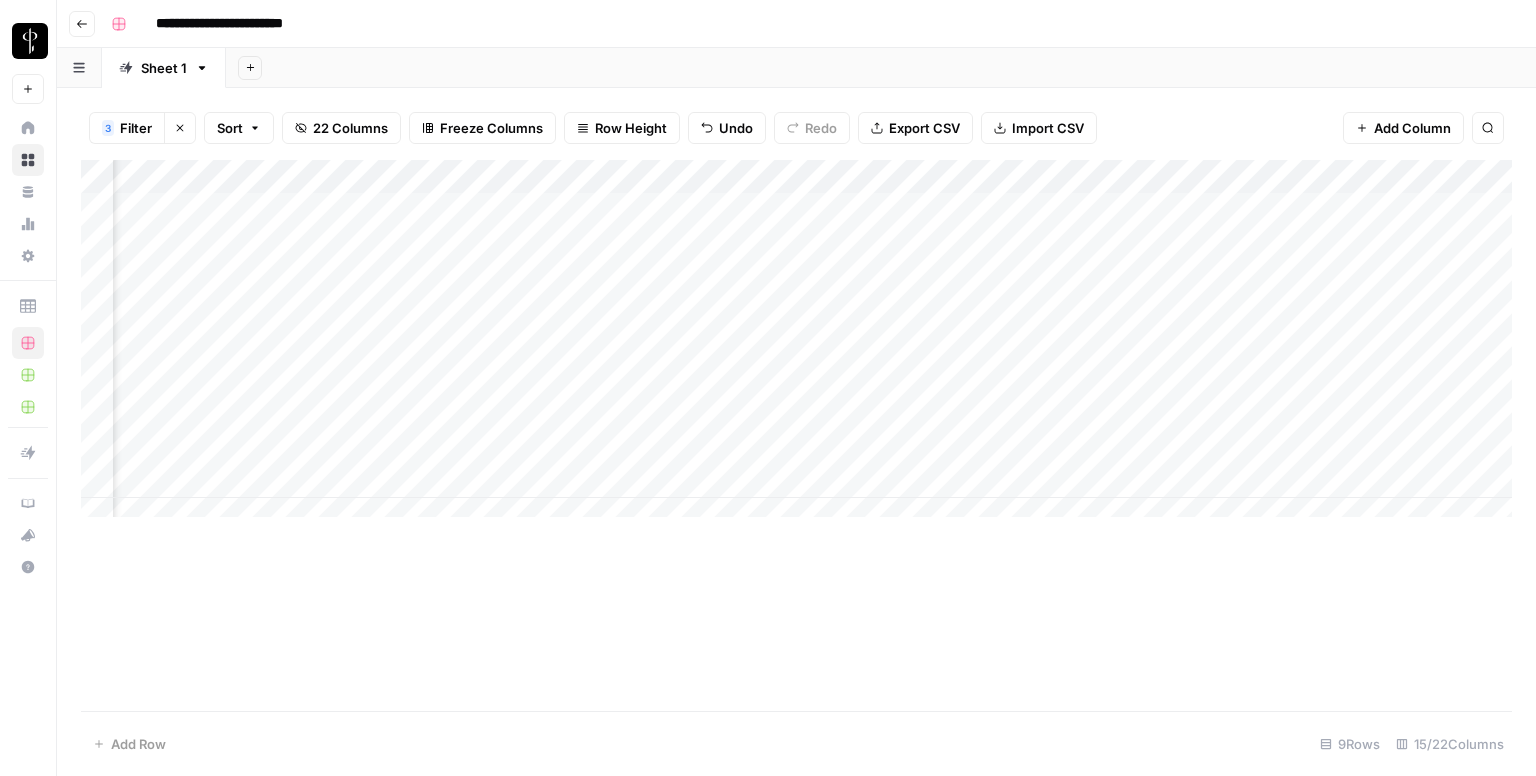 click on "Add Column" at bounding box center (796, 435) 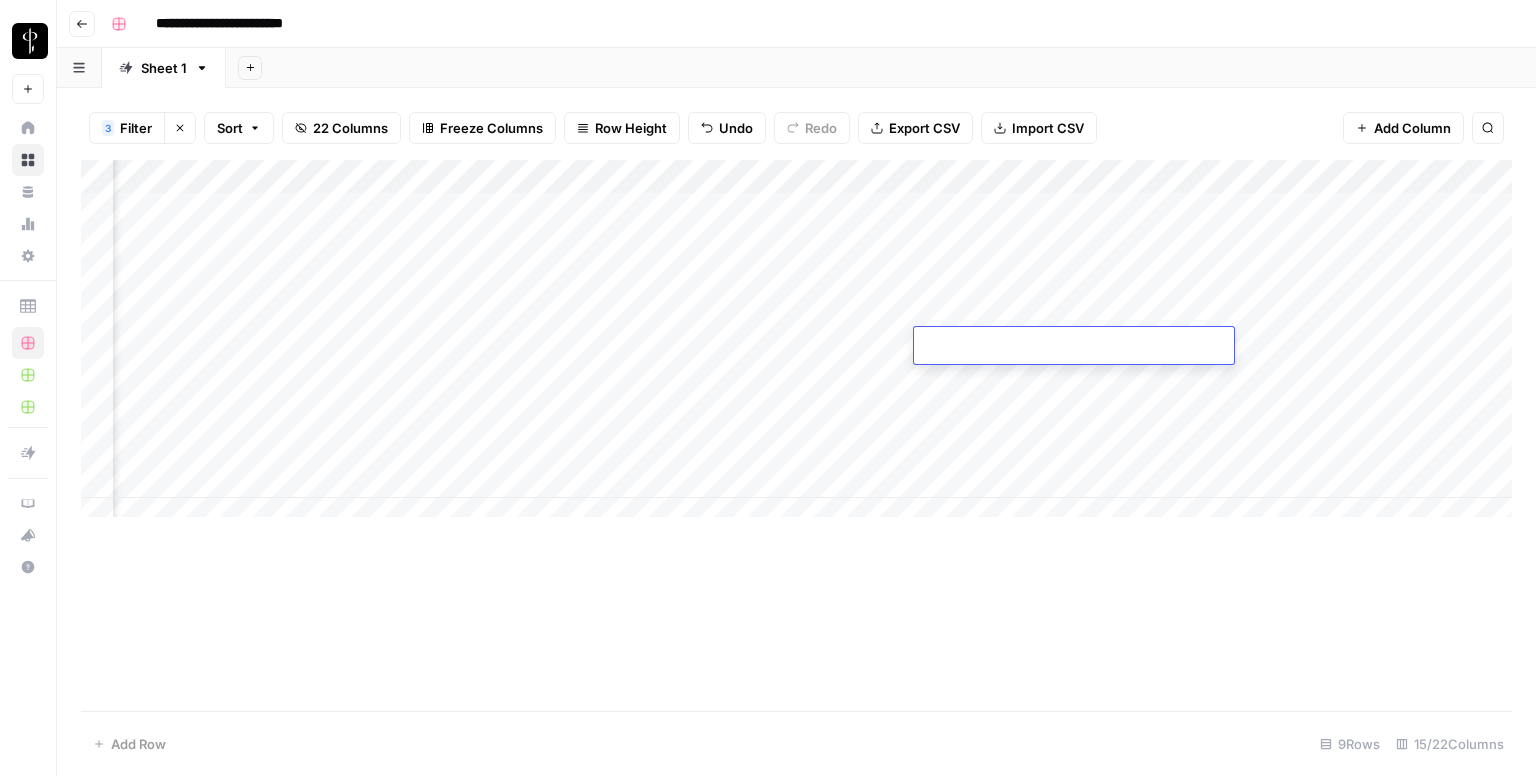 click at bounding box center (1074, 347) 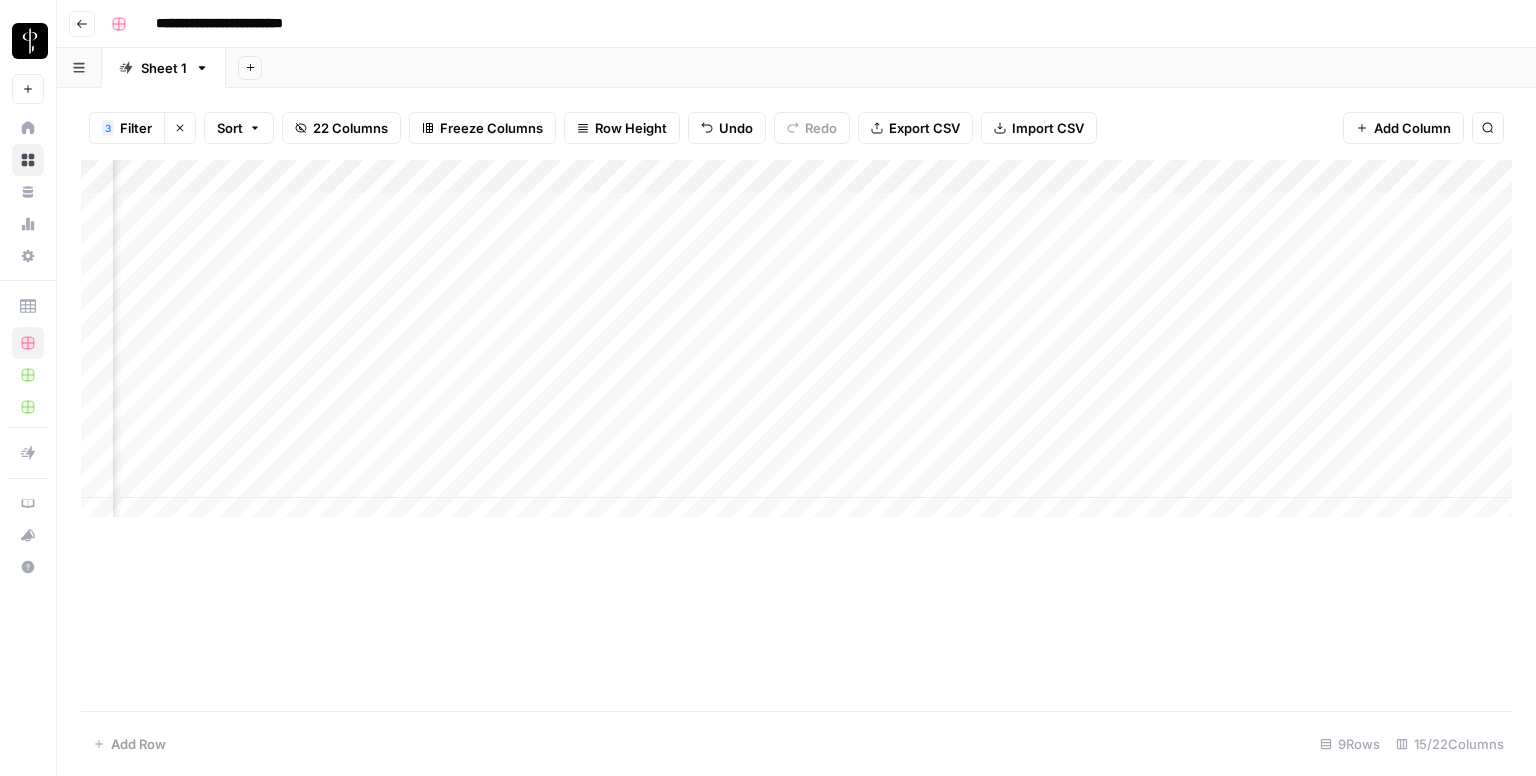 click on "Add Column" at bounding box center [796, 346] 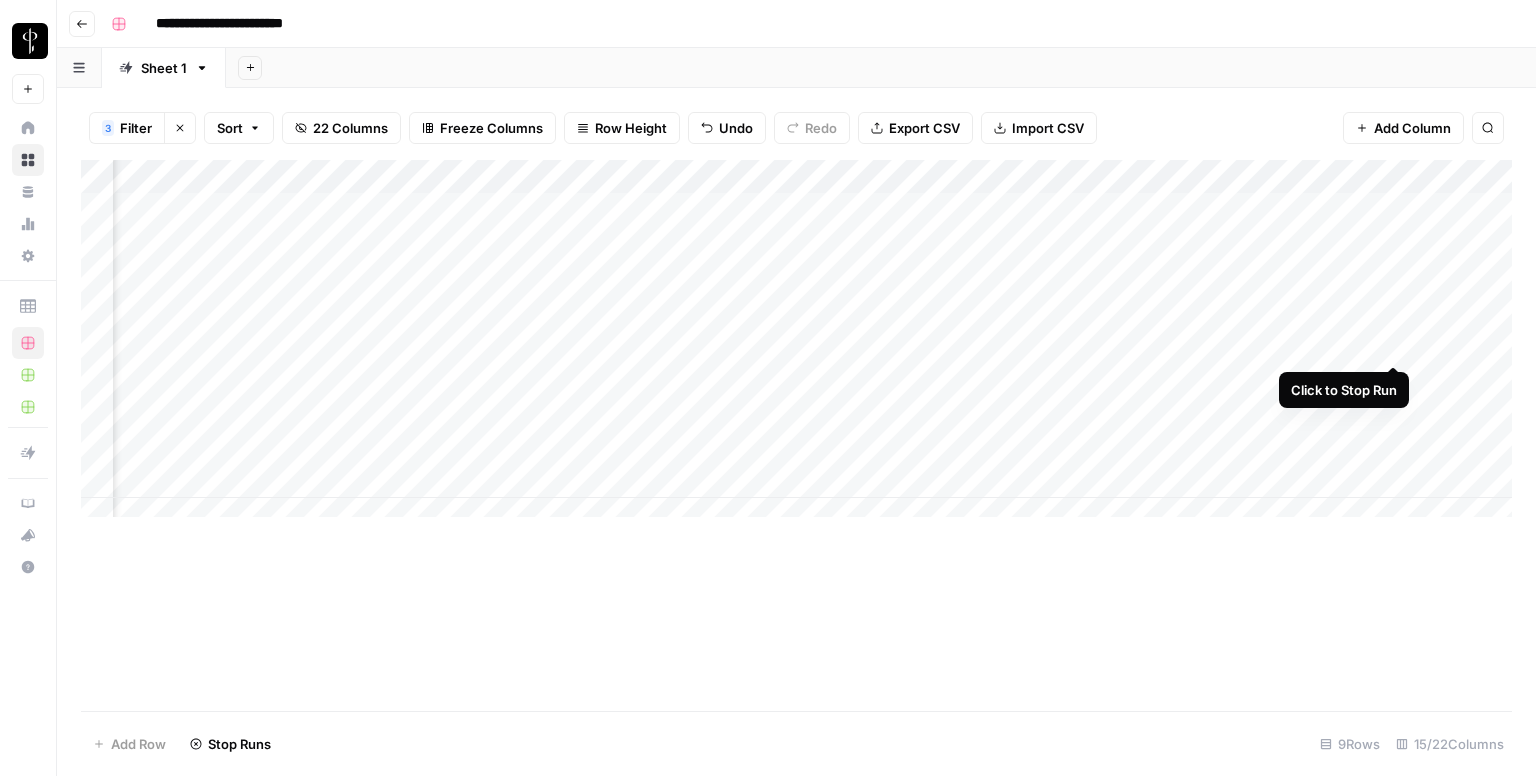 click on "Add Column" at bounding box center [796, 346] 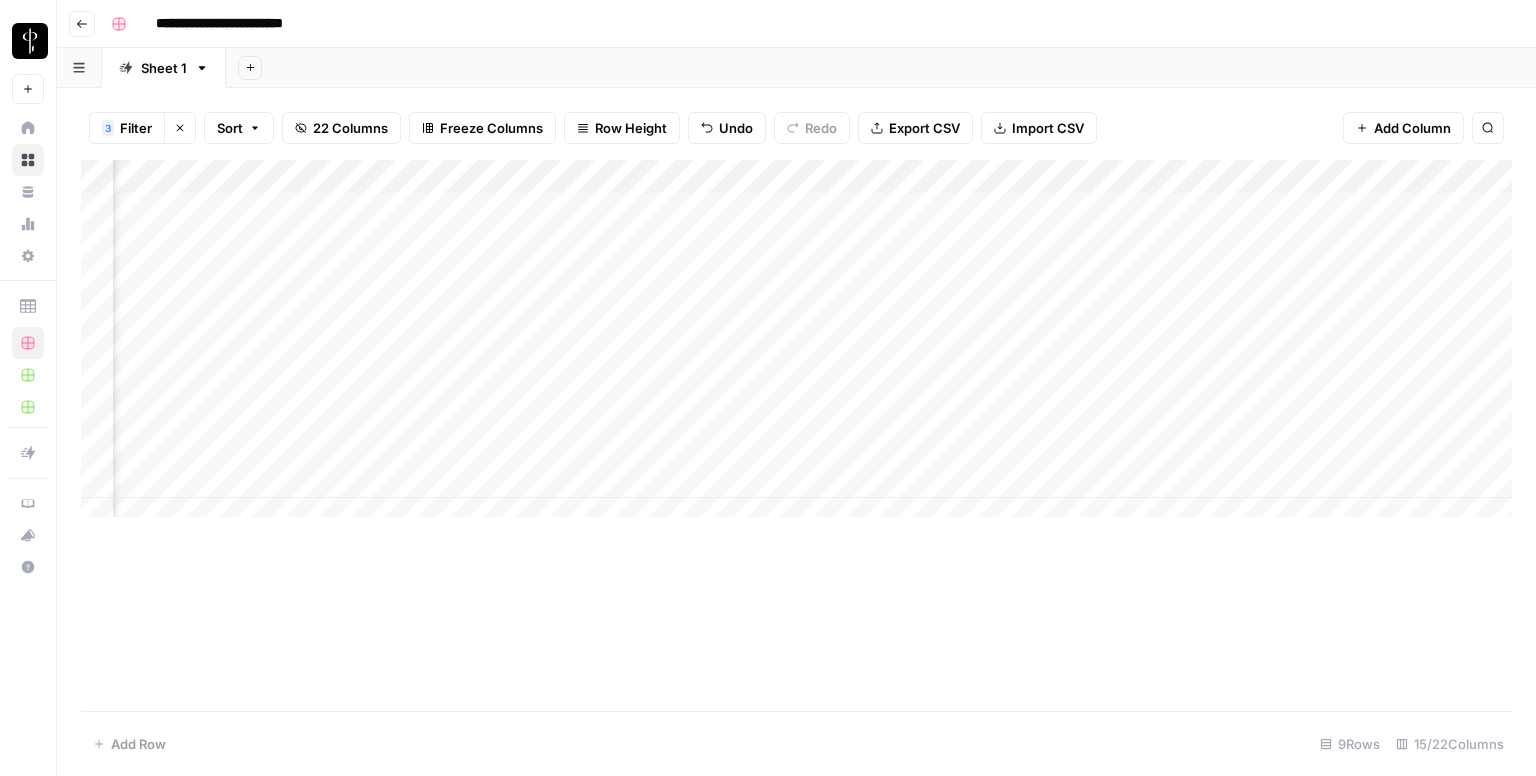 click on "Add Column" at bounding box center (796, 346) 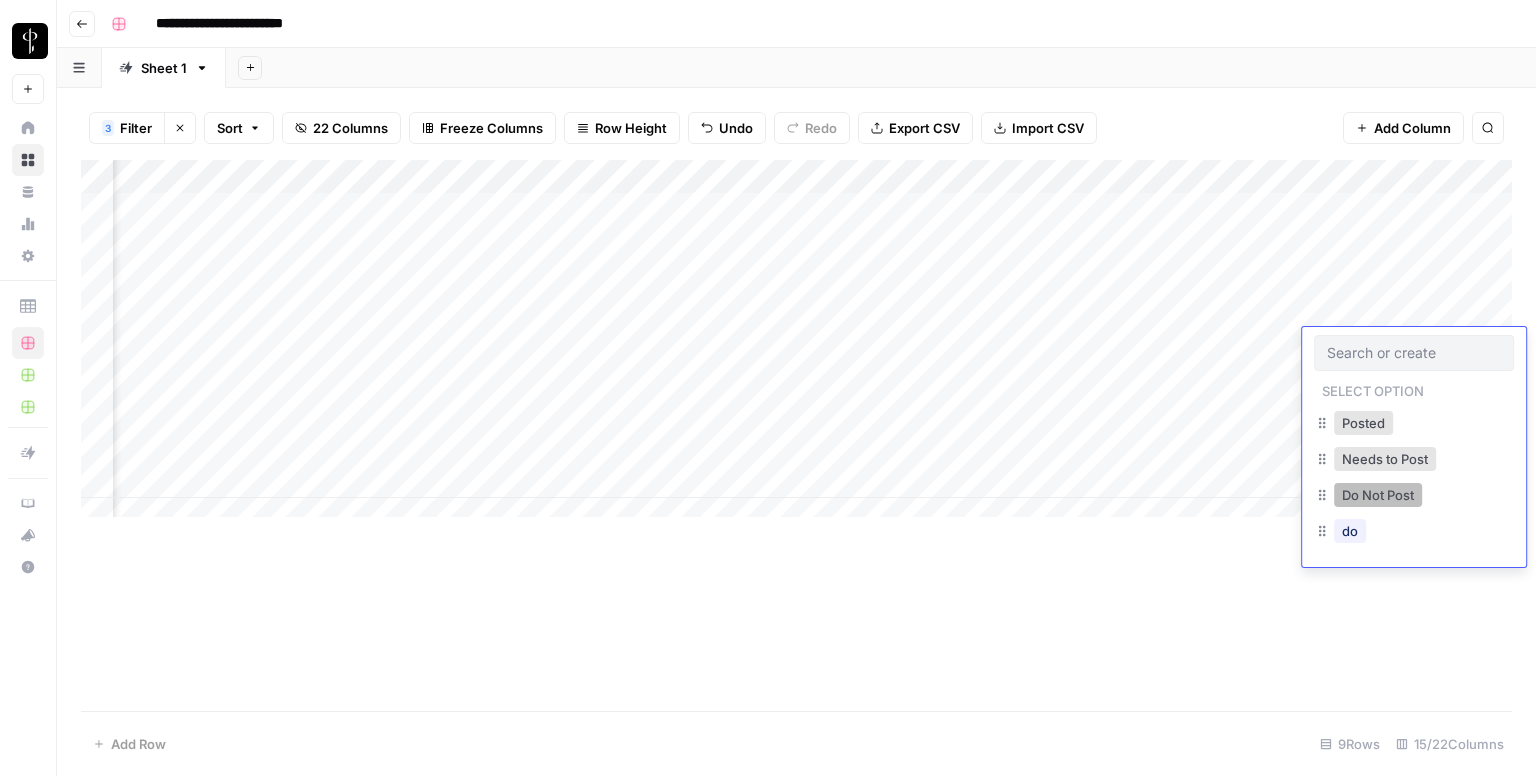 click on "Do Not Post" at bounding box center (1378, 495) 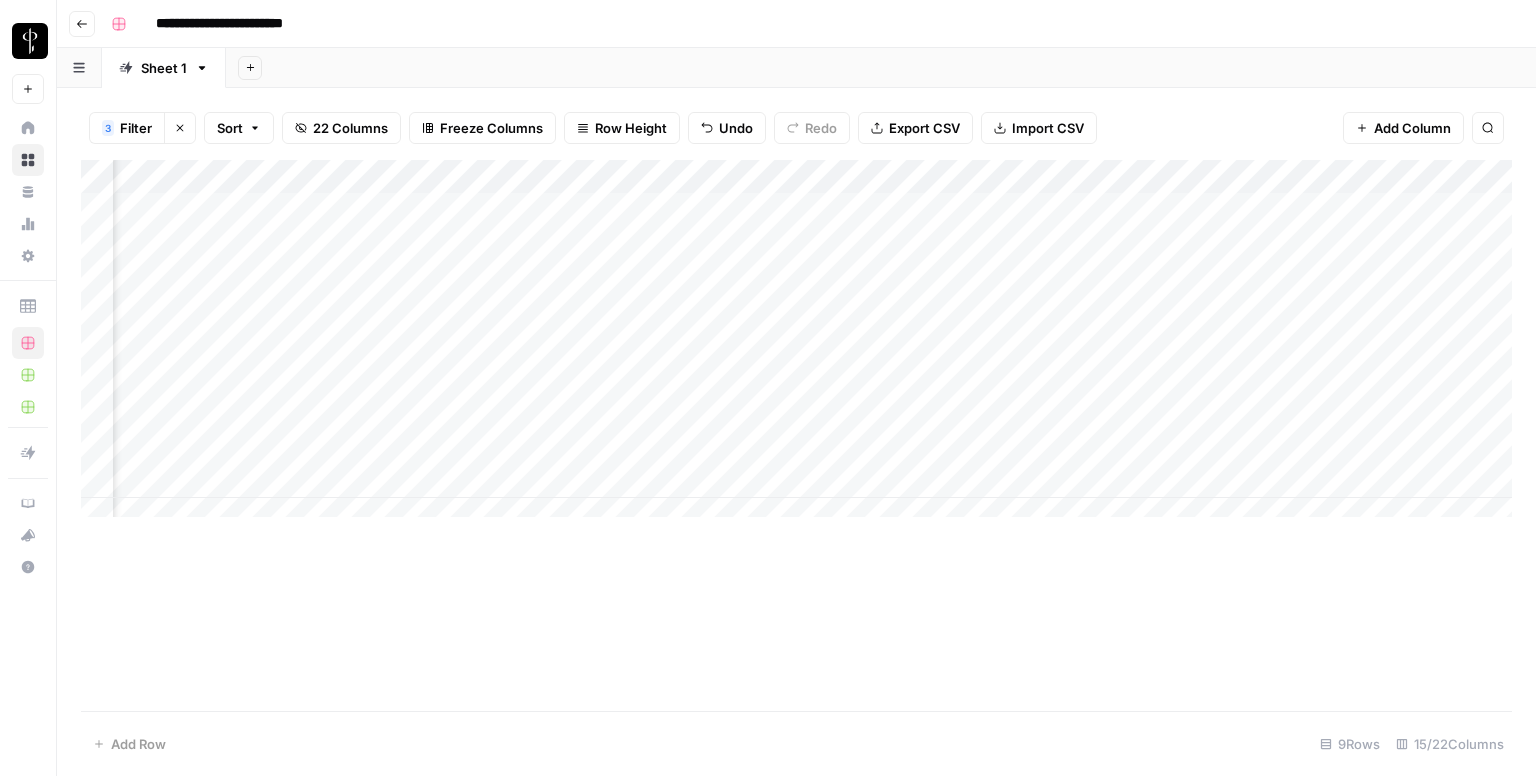 click on "Add Column" at bounding box center [796, 346] 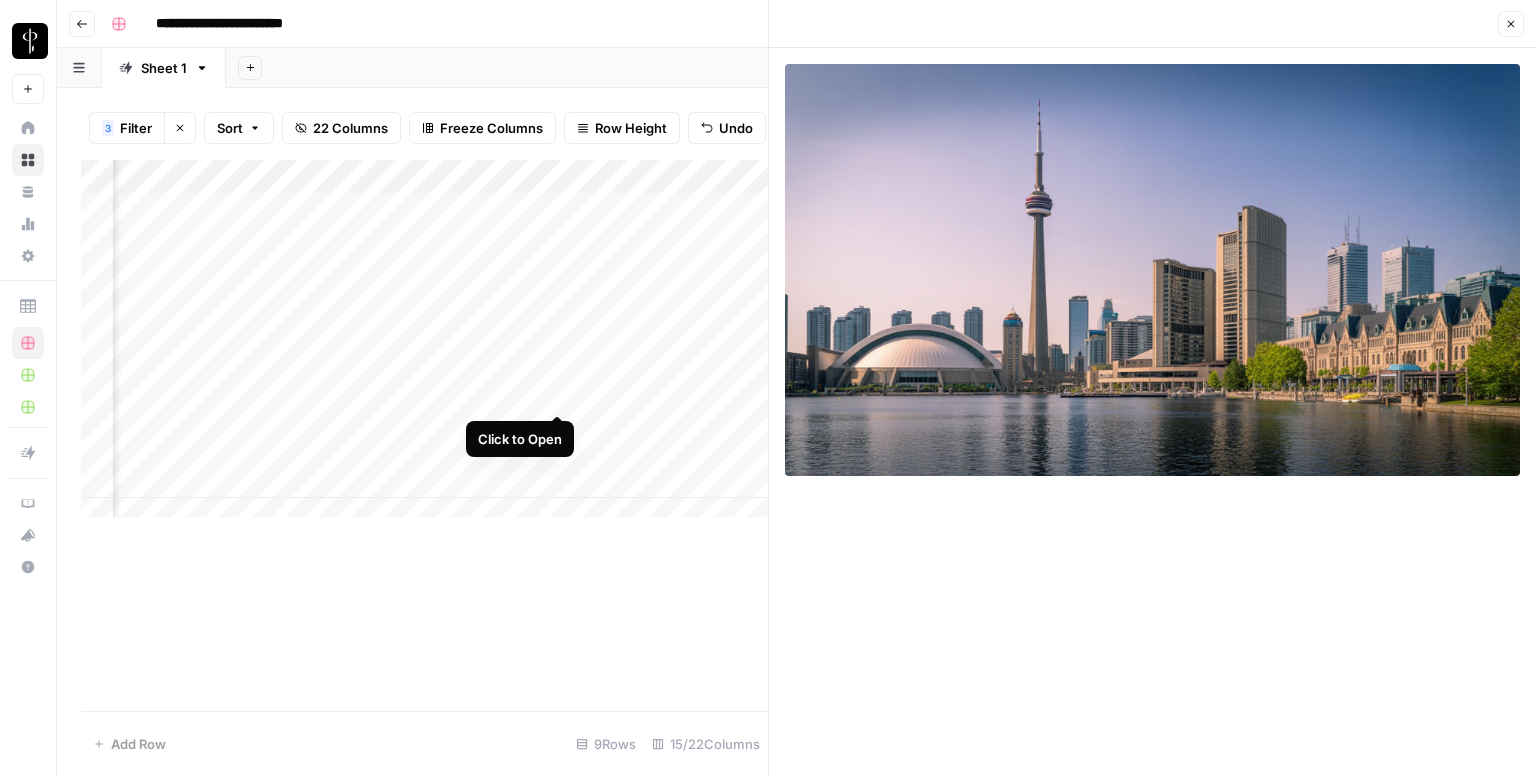 click on "Add Column" at bounding box center [424, 346] 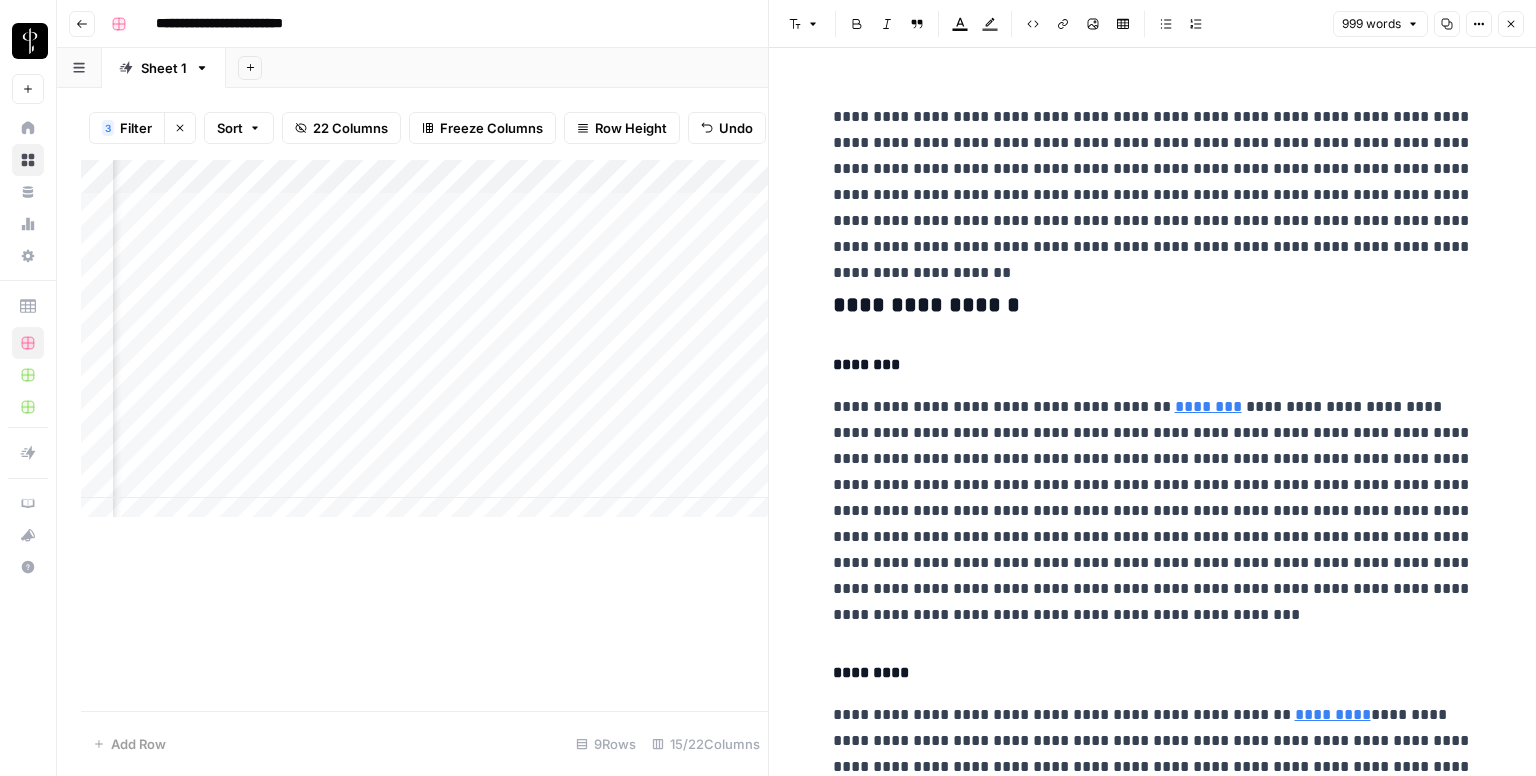click on "**********" at bounding box center [1153, 306] 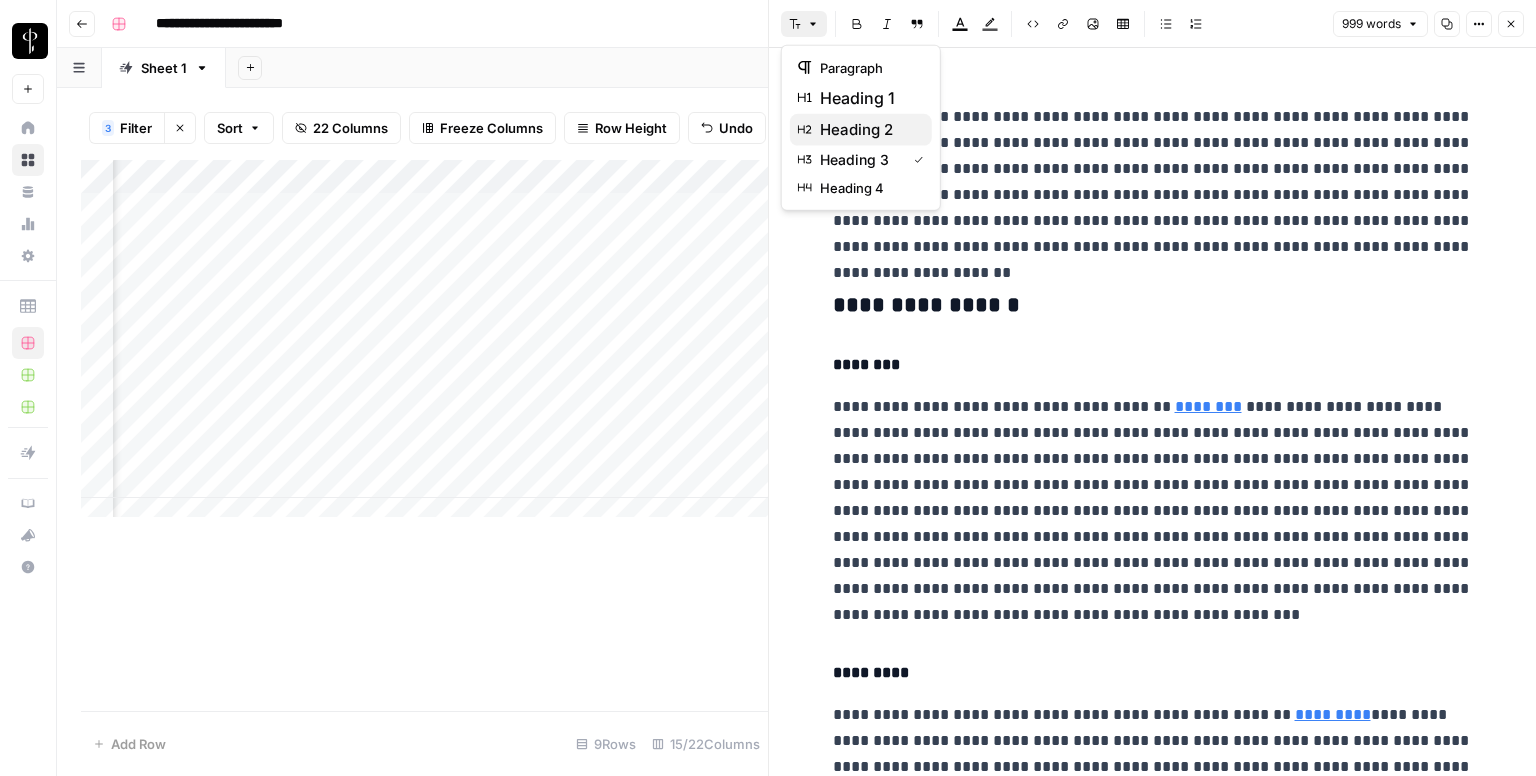 click on "heading 2" at bounding box center [868, 130] 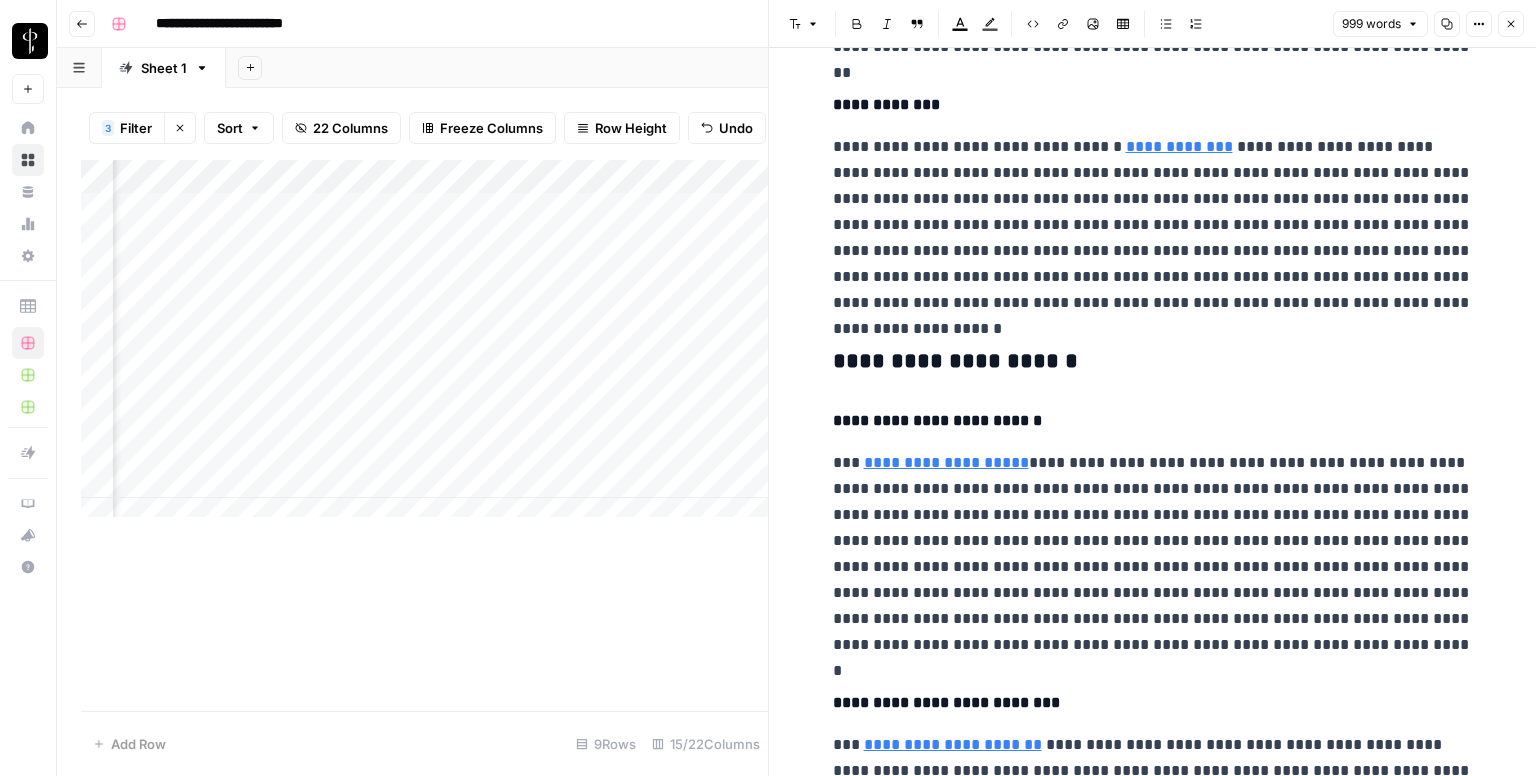 scroll, scrollTop: 900, scrollLeft: 0, axis: vertical 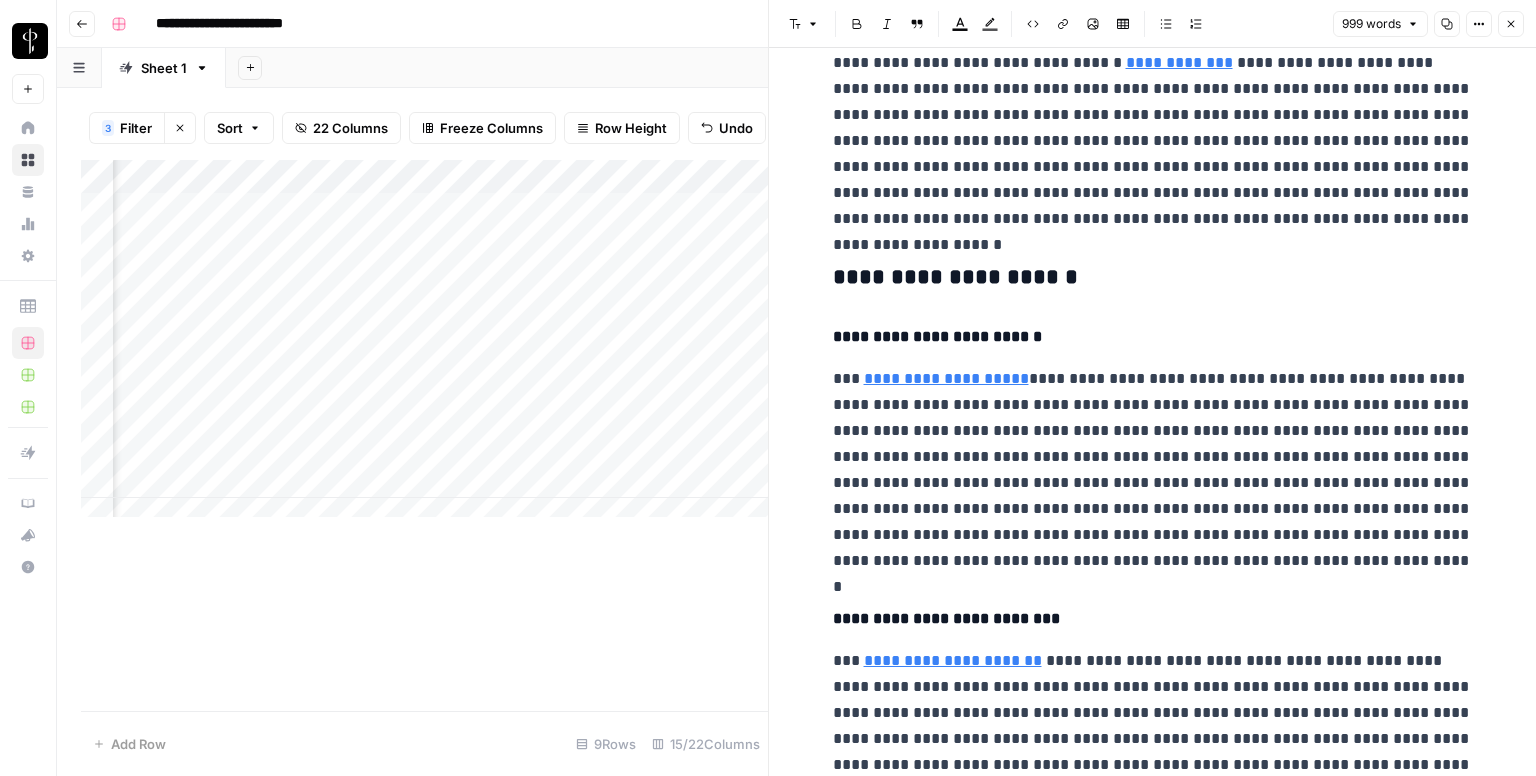 click on "**********" at bounding box center [1153, 278] 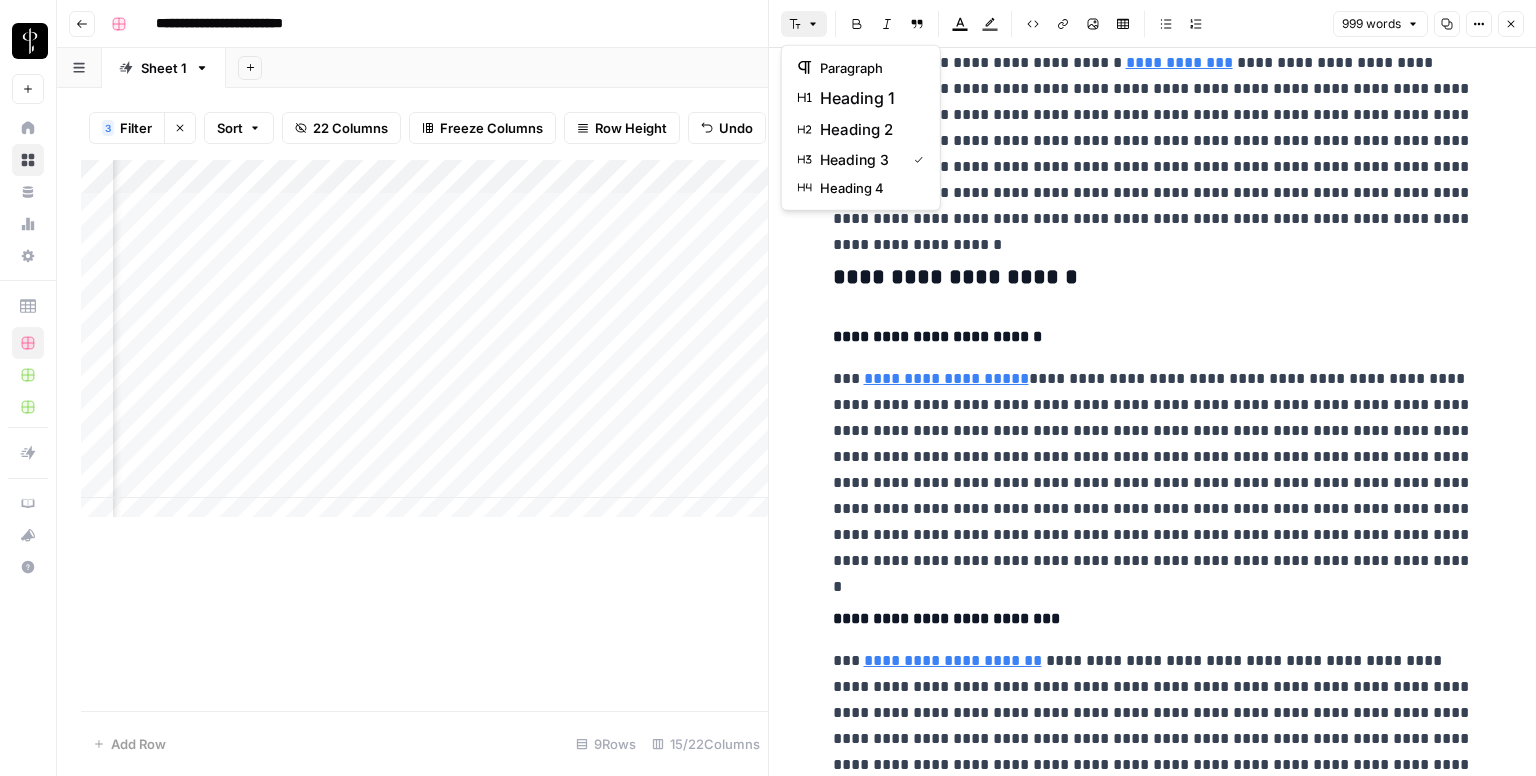 click on "Font style" at bounding box center (804, 24) 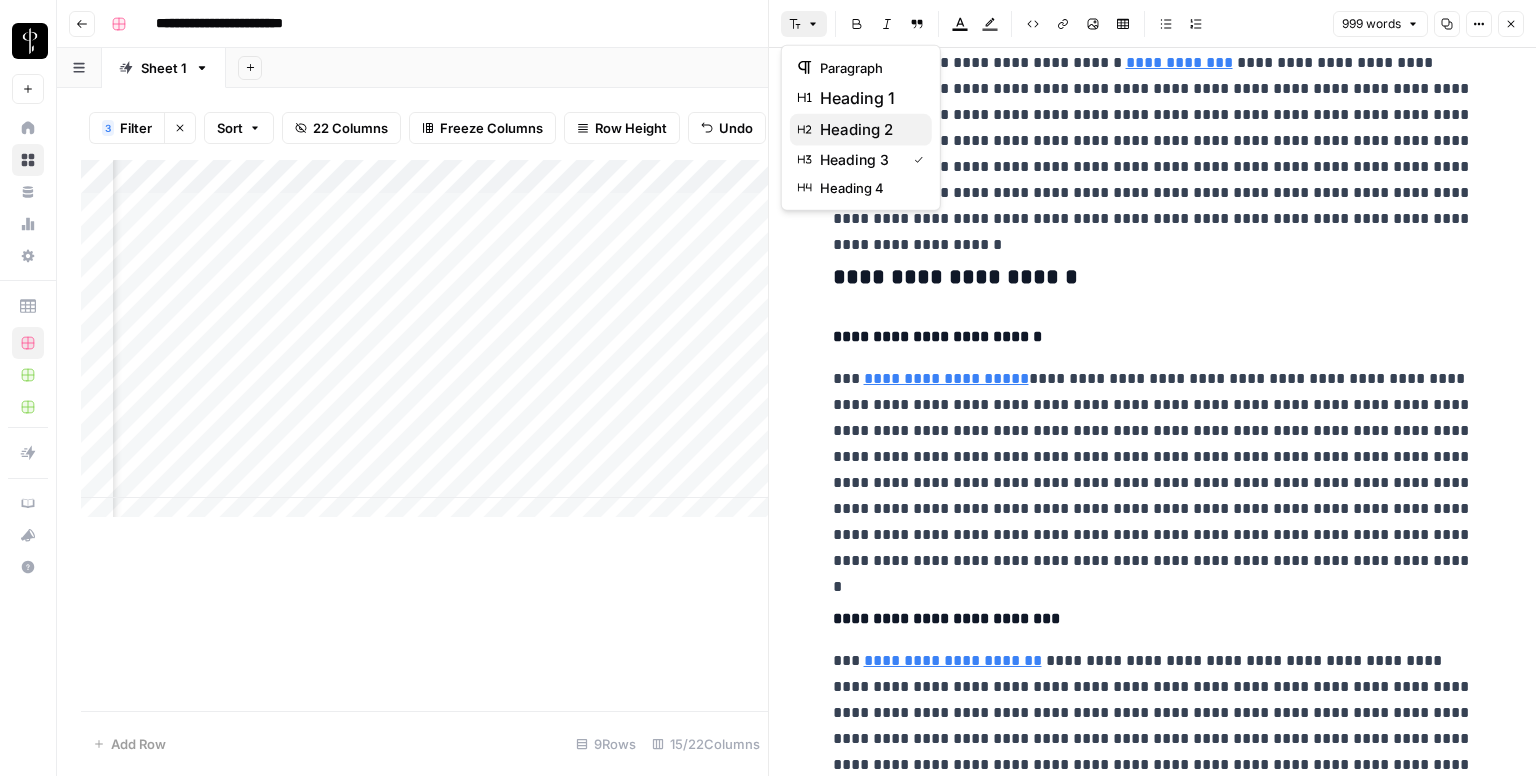 click on "heading 2" at bounding box center [868, 130] 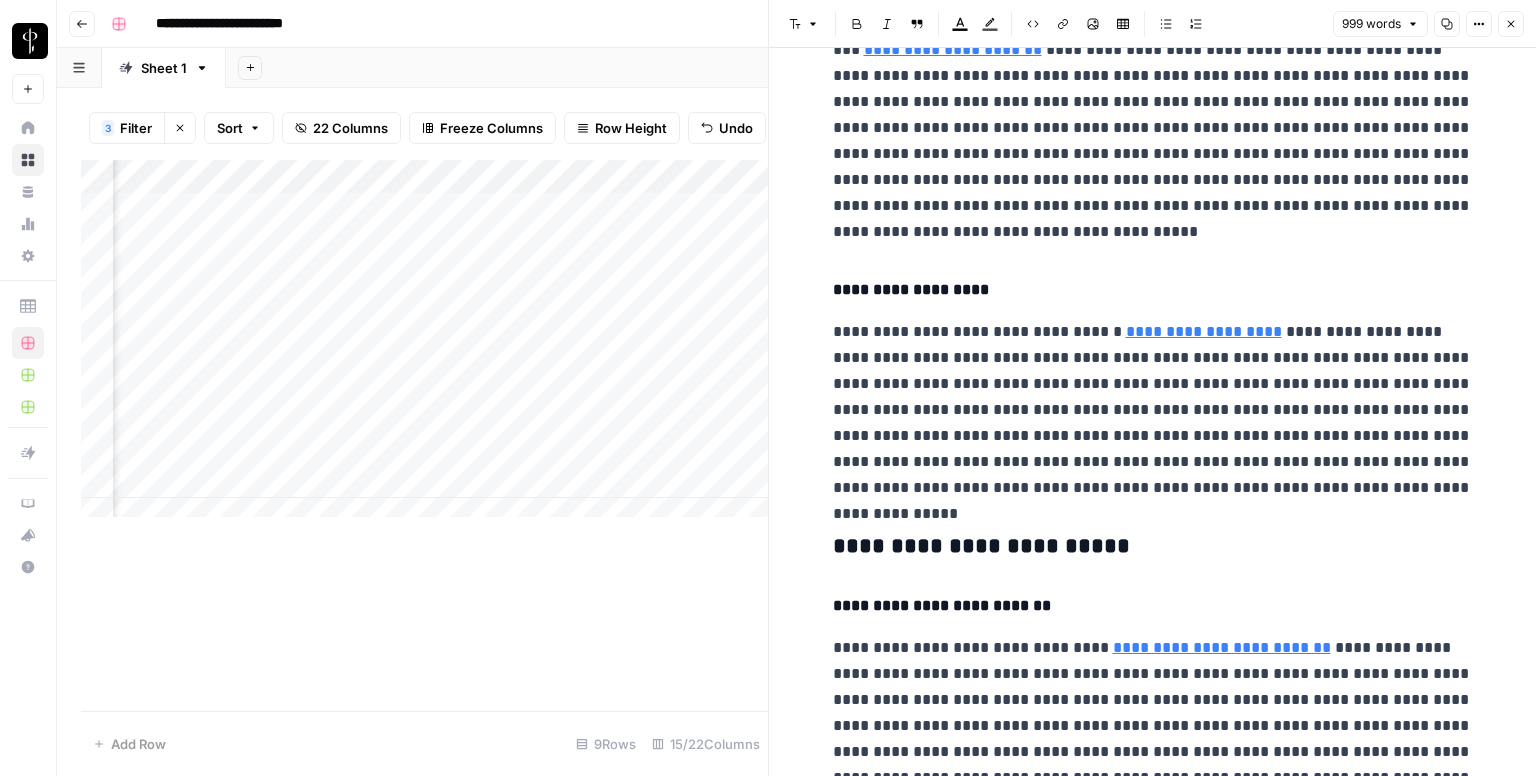 scroll, scrollTop: 1600, scrollLeft: 0, axis: vertical 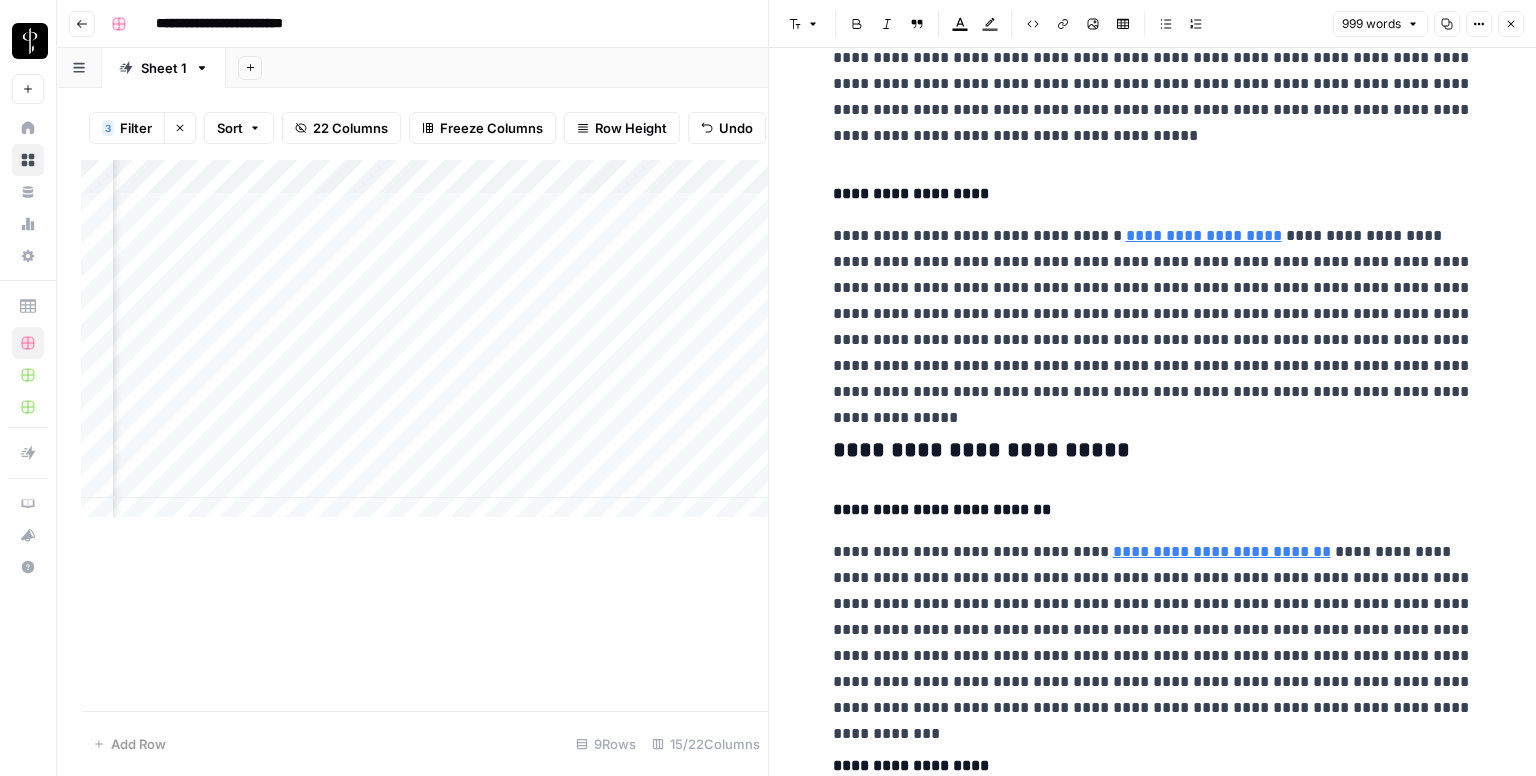 click on "**********" at bounding box center (1153, -23) 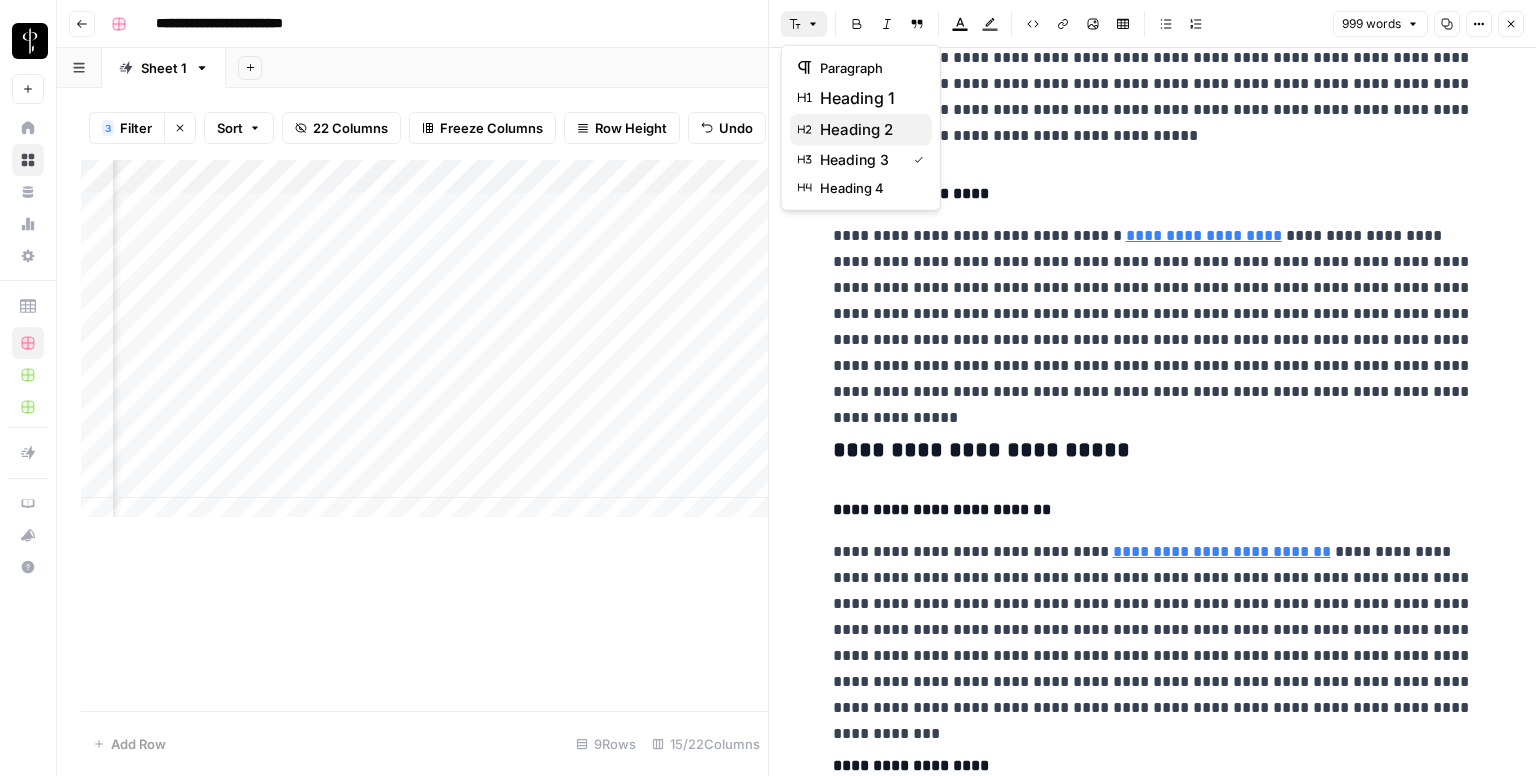 click on "heading 2" at bounding box center (868, 130) 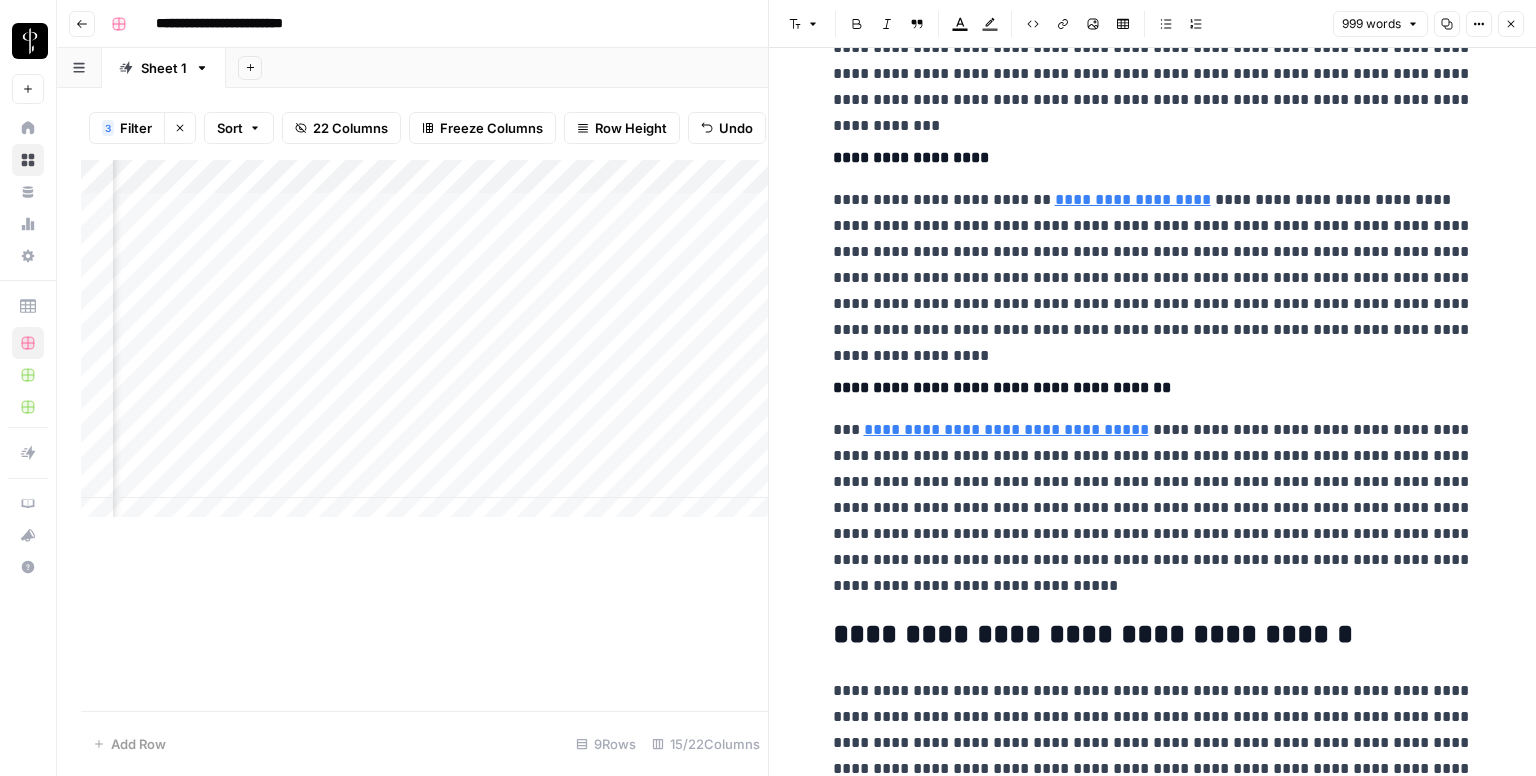 scroll, scrollTop: 2292, scrollLeft: 0, axis: vertical 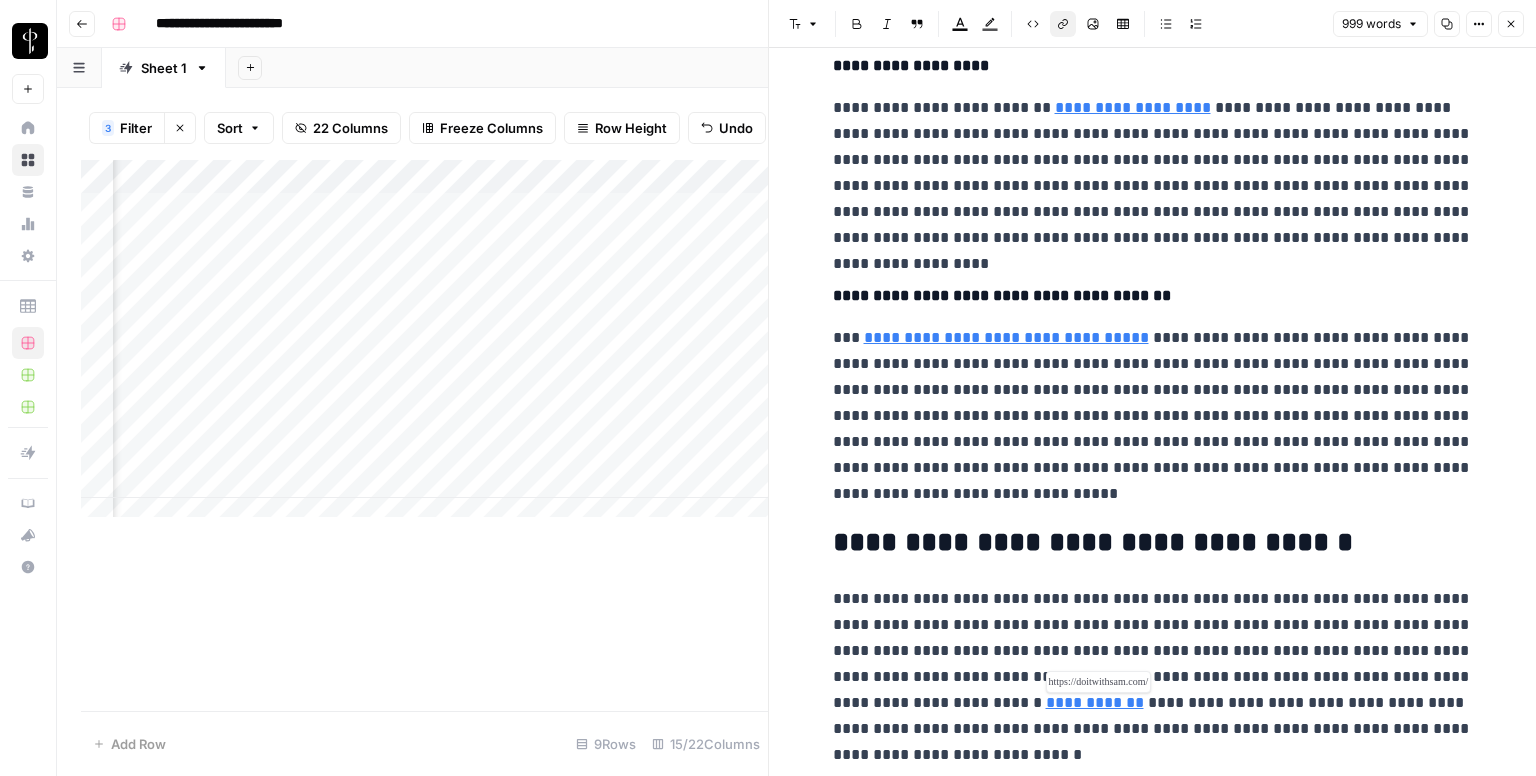 click on "**********" at bounding box center [1095, 702] 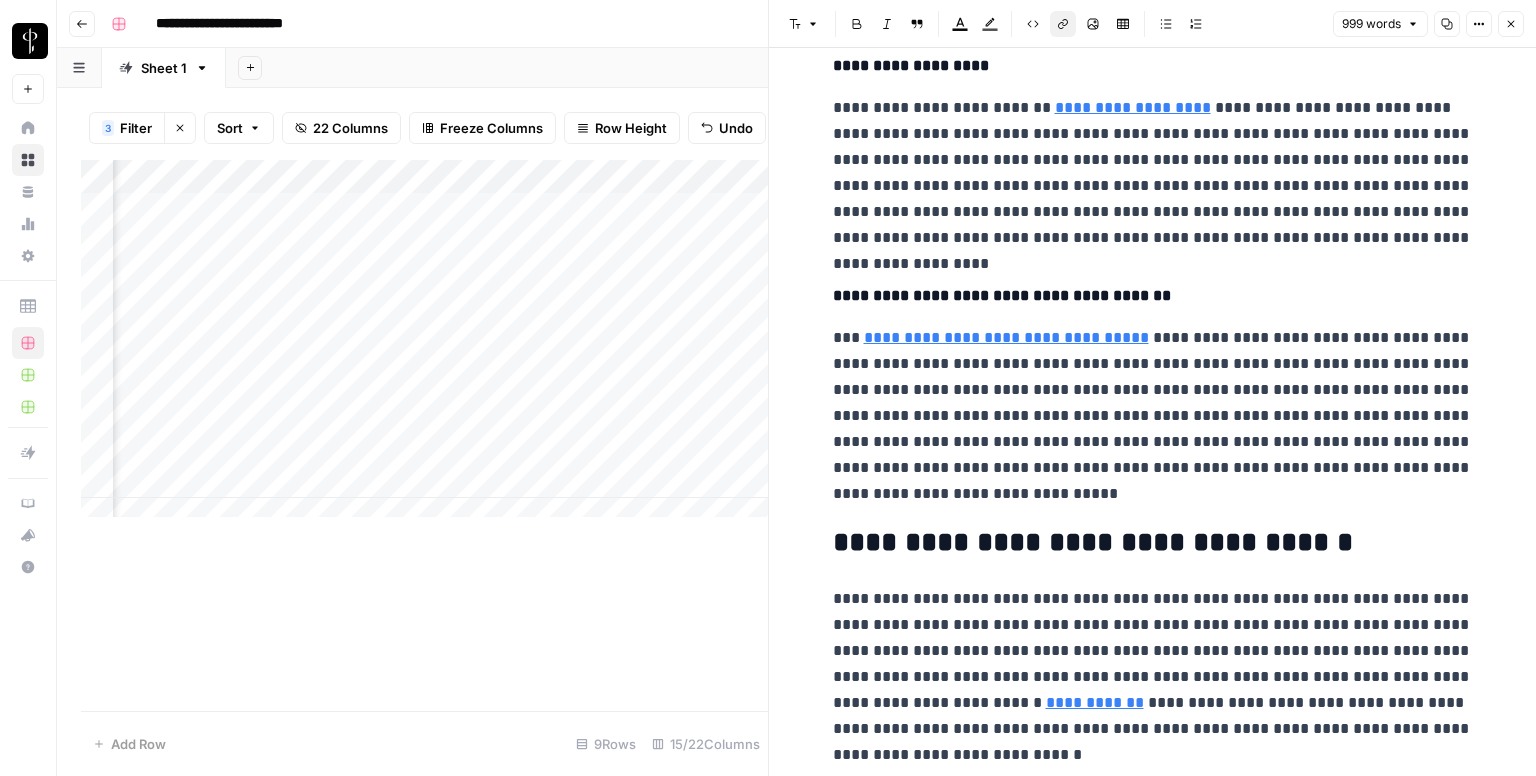 click 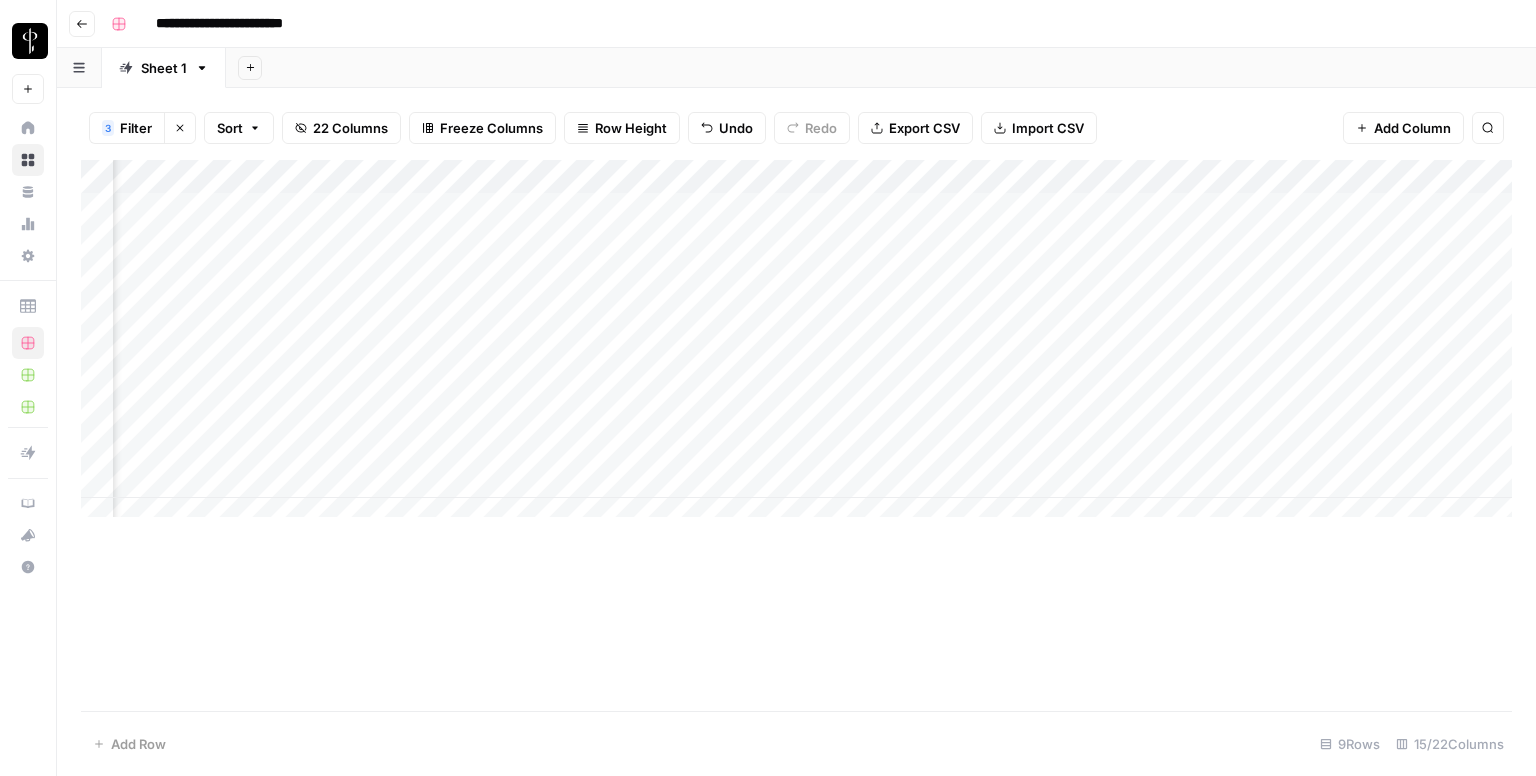 click on "Add Column" at bounding box center [796, 346] 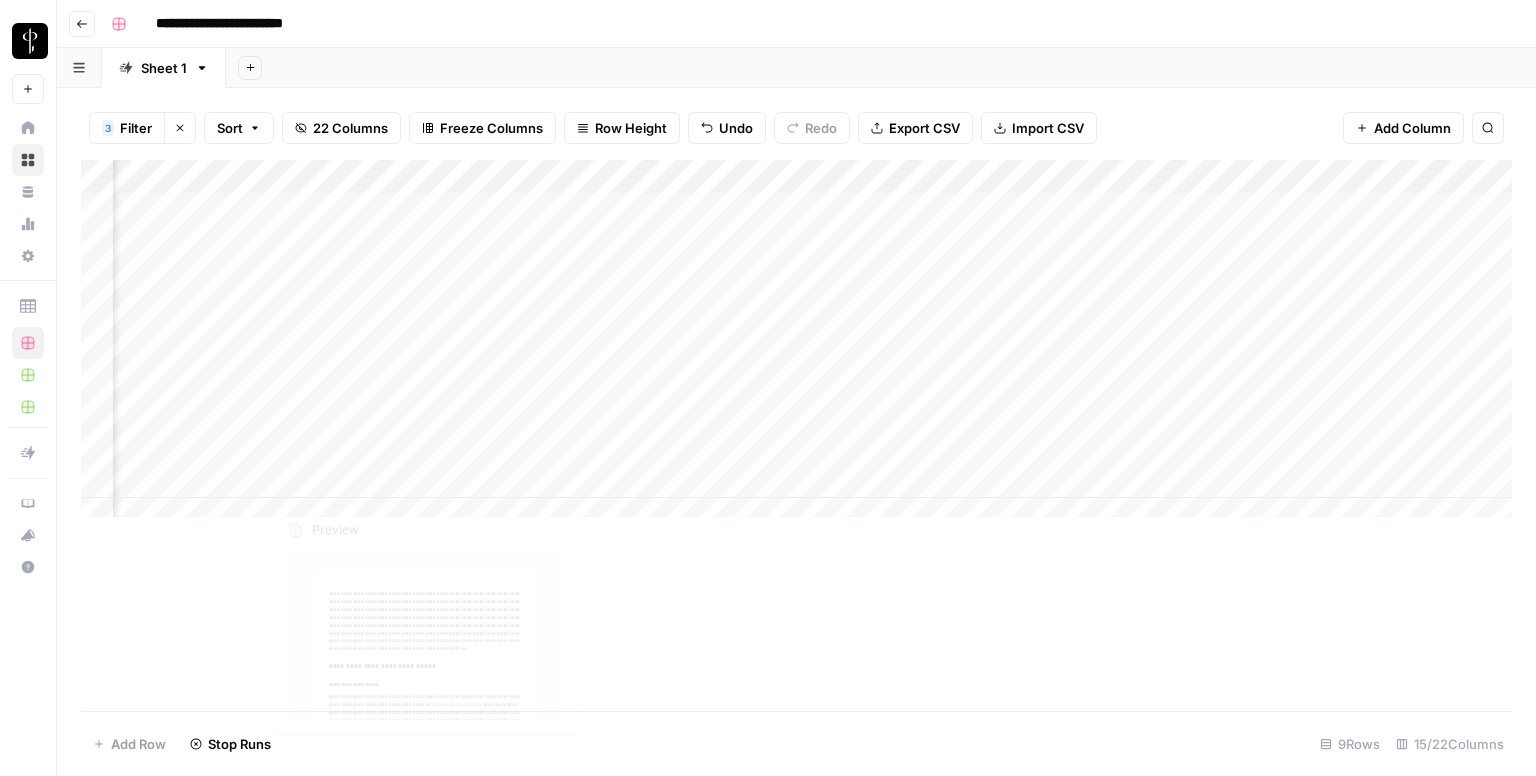 click on "Add Column" at bounding box center (796, 435) 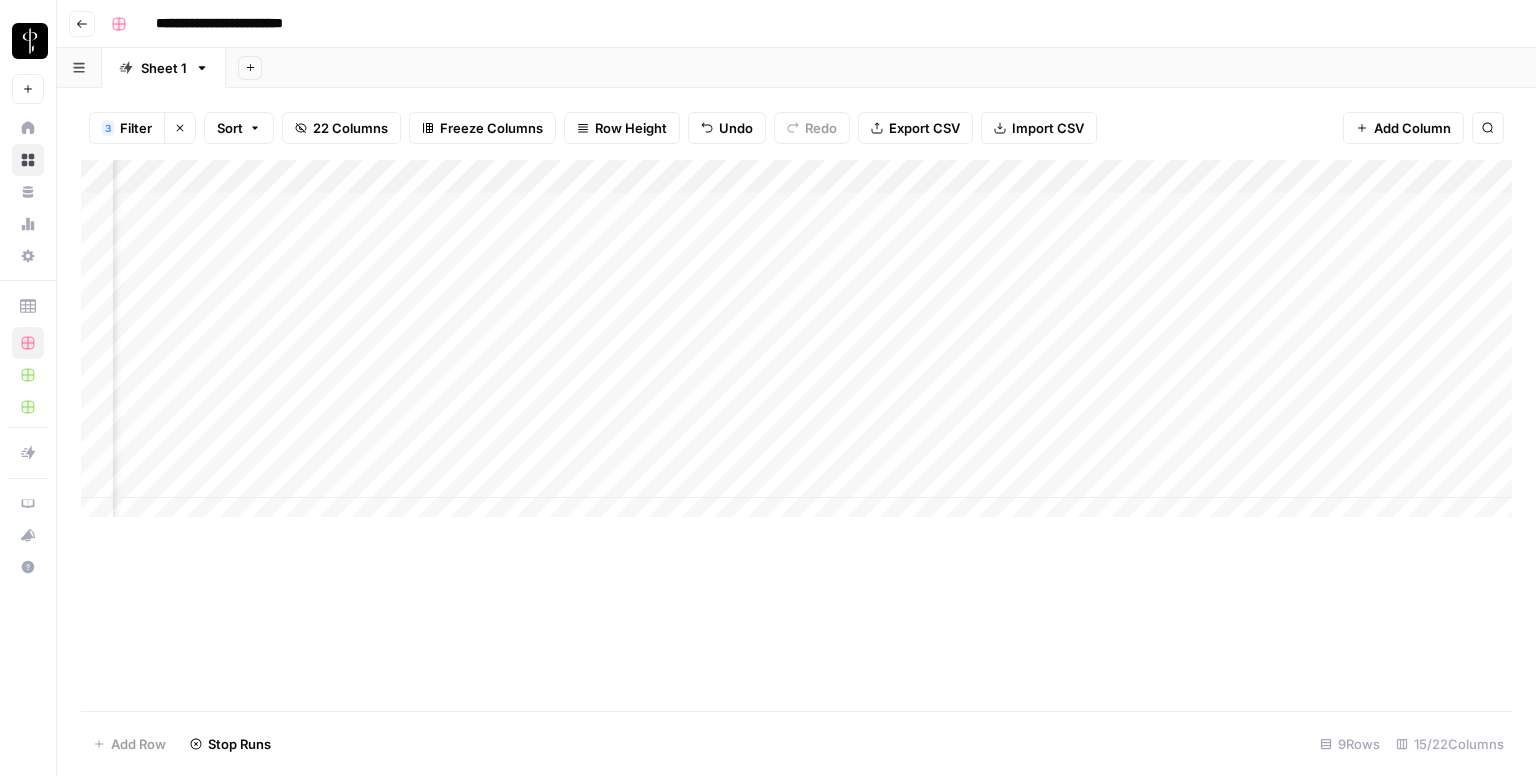 click on "Add Column" at bounding box center (796, 346) 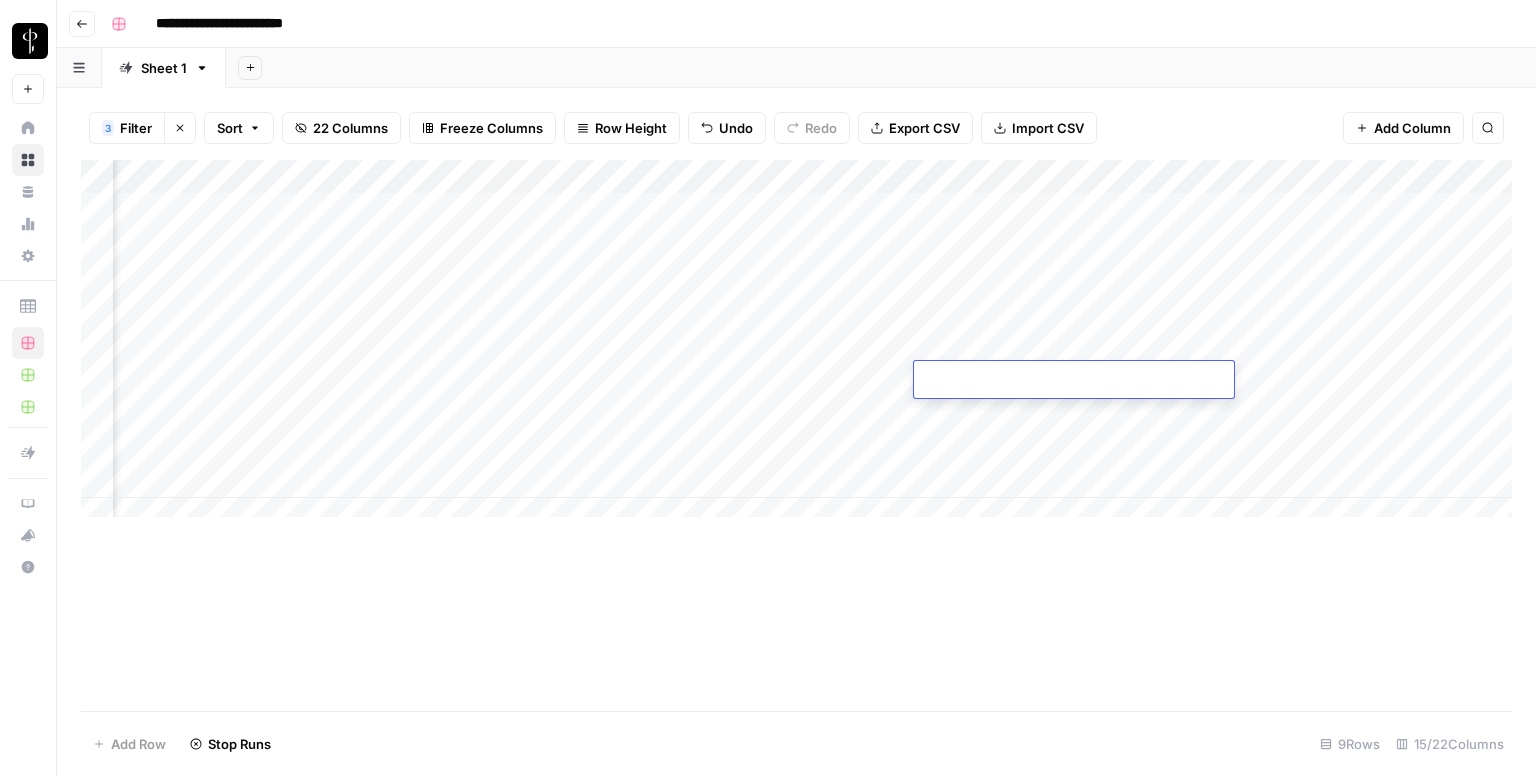 click at bounding box center (1074, 381) 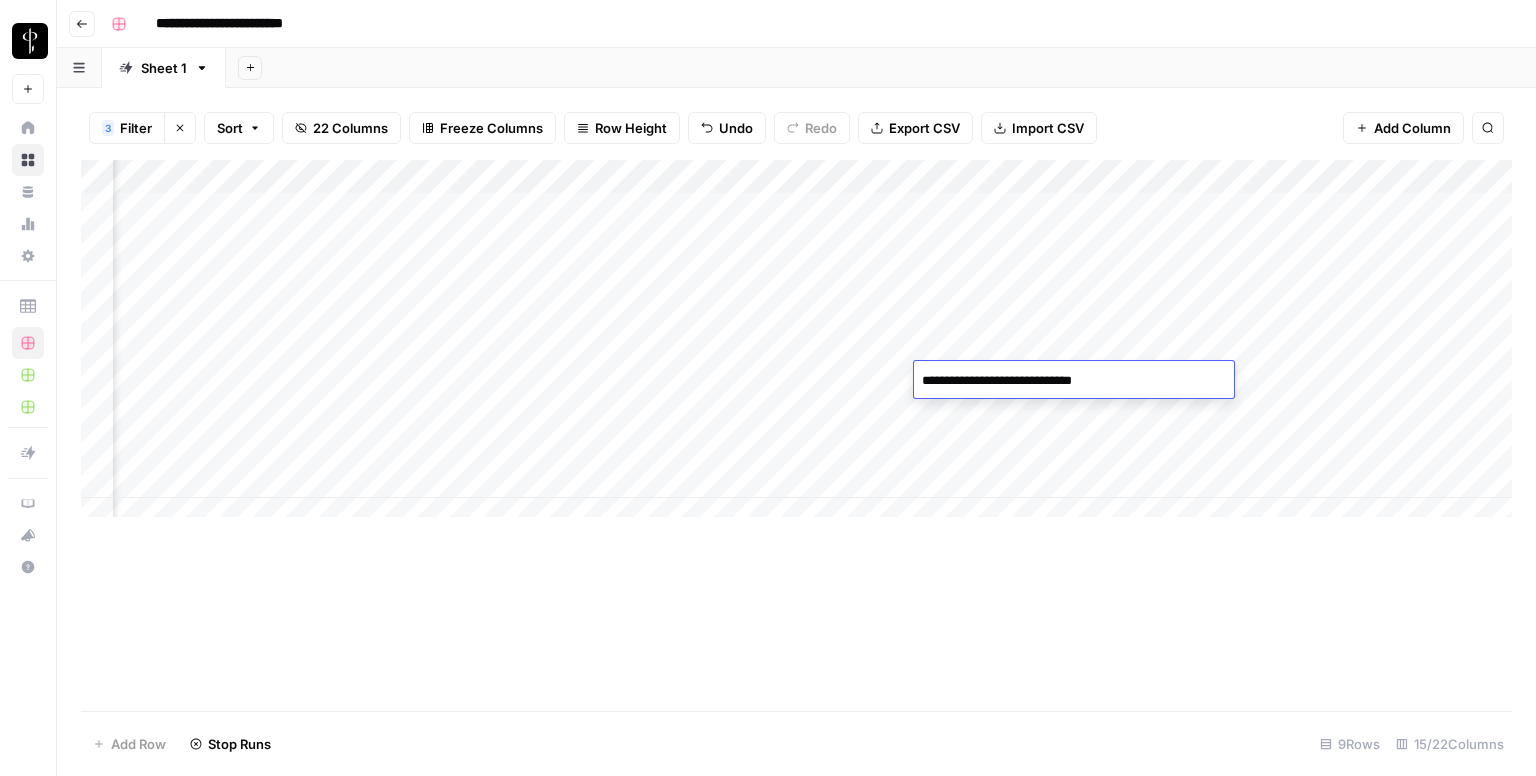 click on "Add Column" at bounding box center [796, 346] 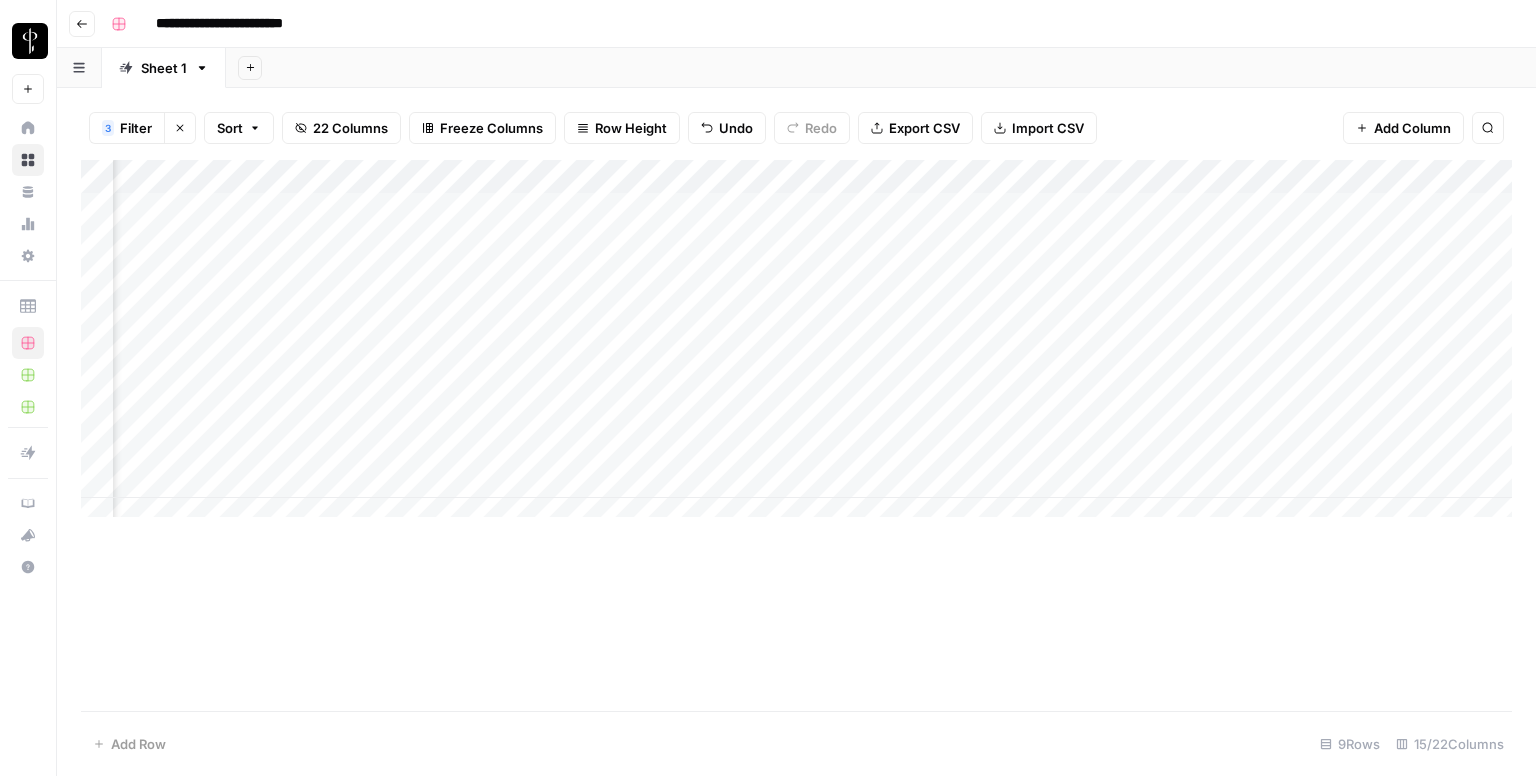 click on "Add Column" at bounding box center [796, 346] 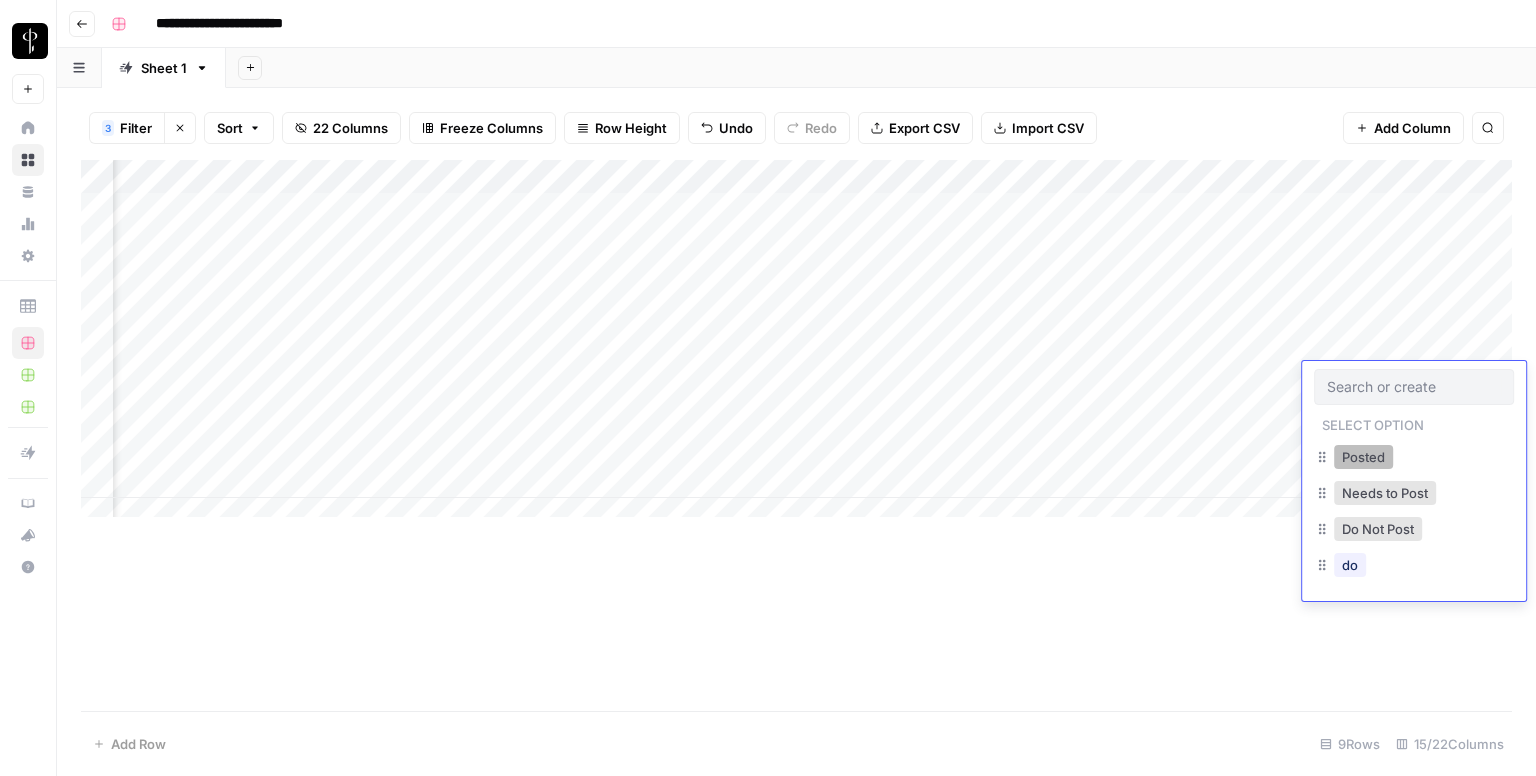 click on "Posted" at bounding box center (1363, 457) 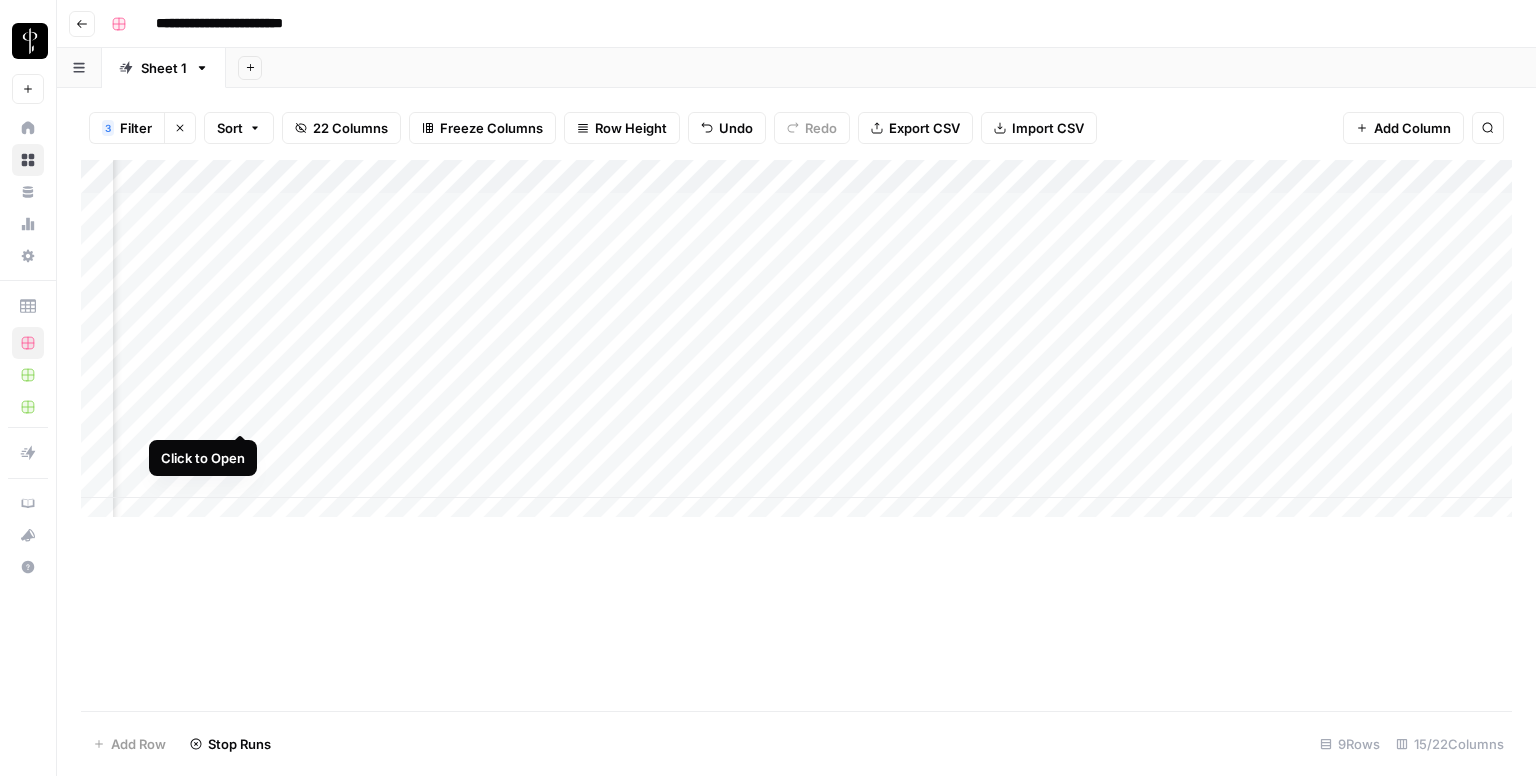 click on "Add Column" at bounding box center [796, 346] 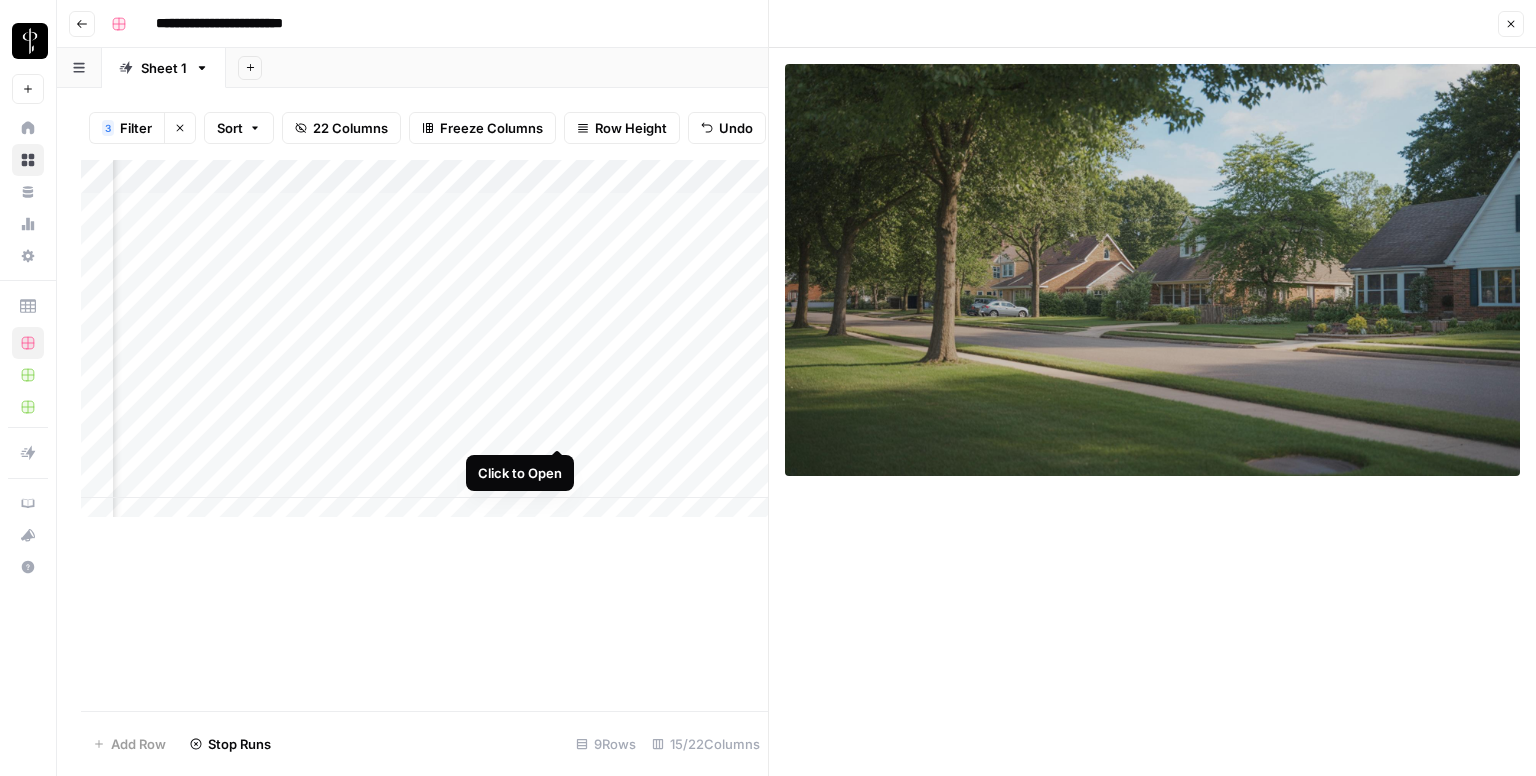 click on "Add Column" at bounding box center (424, 346) 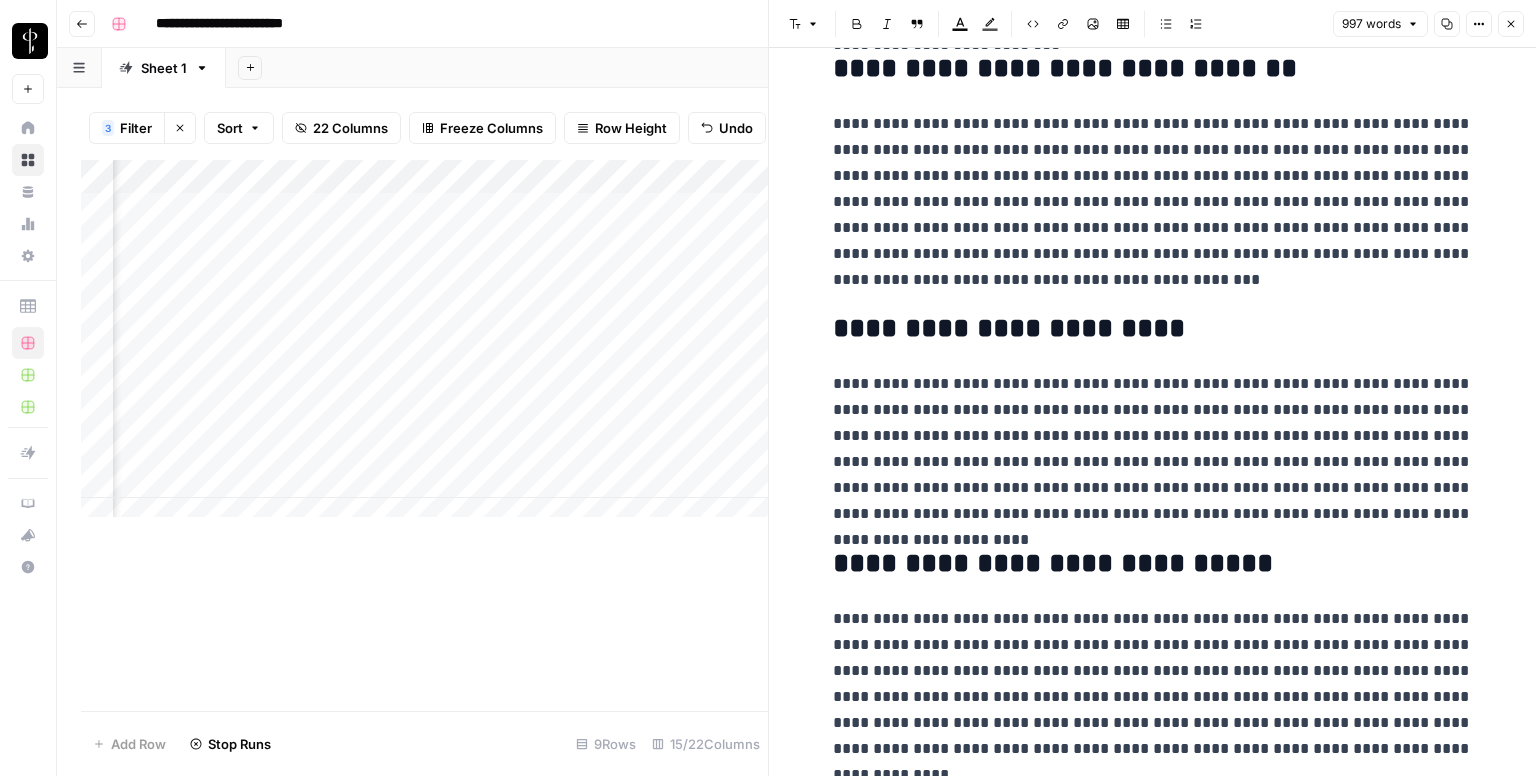 scroll, scrollTop: 2228, scrollLeft: 0, axis: vertical 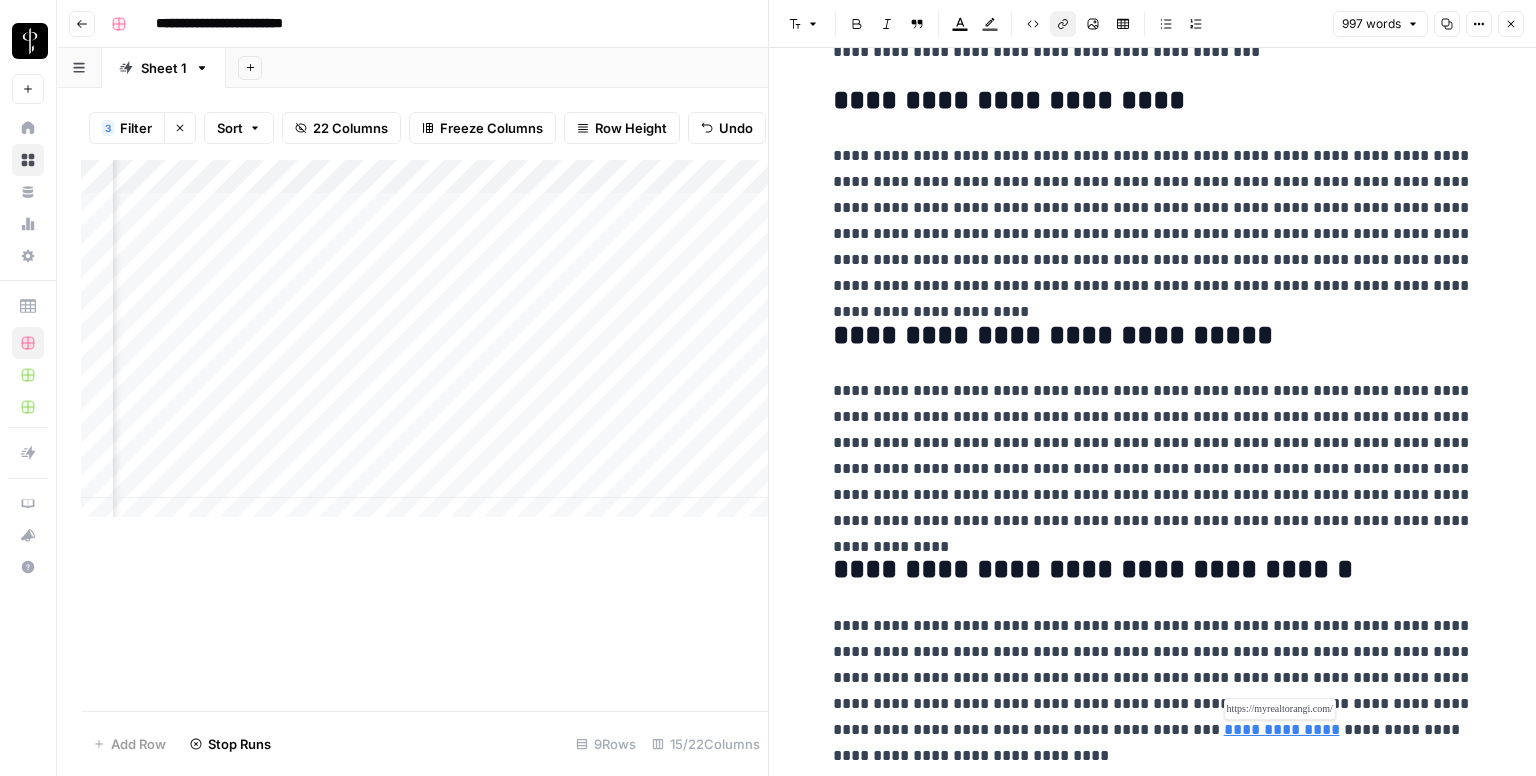 click on "**********" at bounding box center (1282, 729) 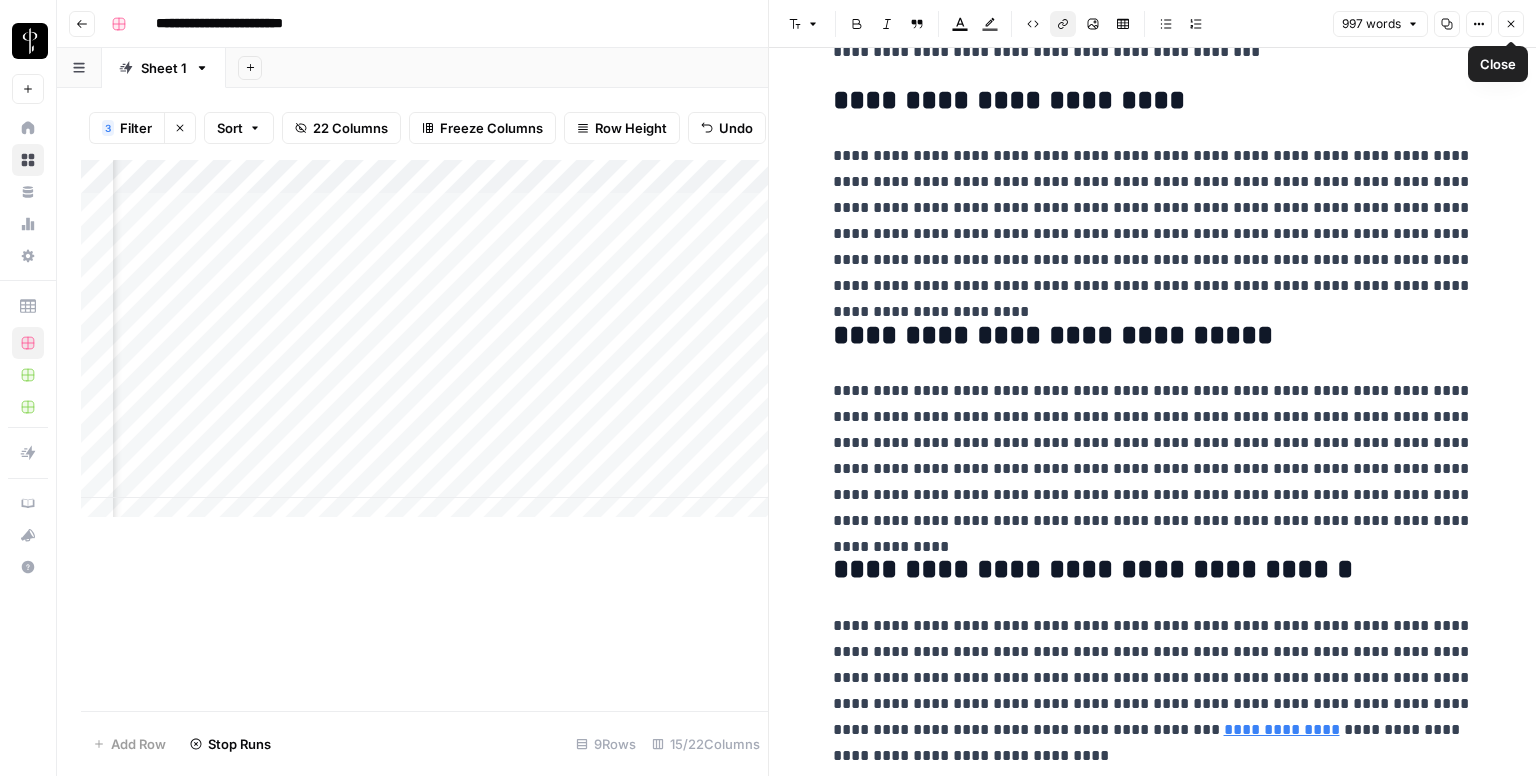 click 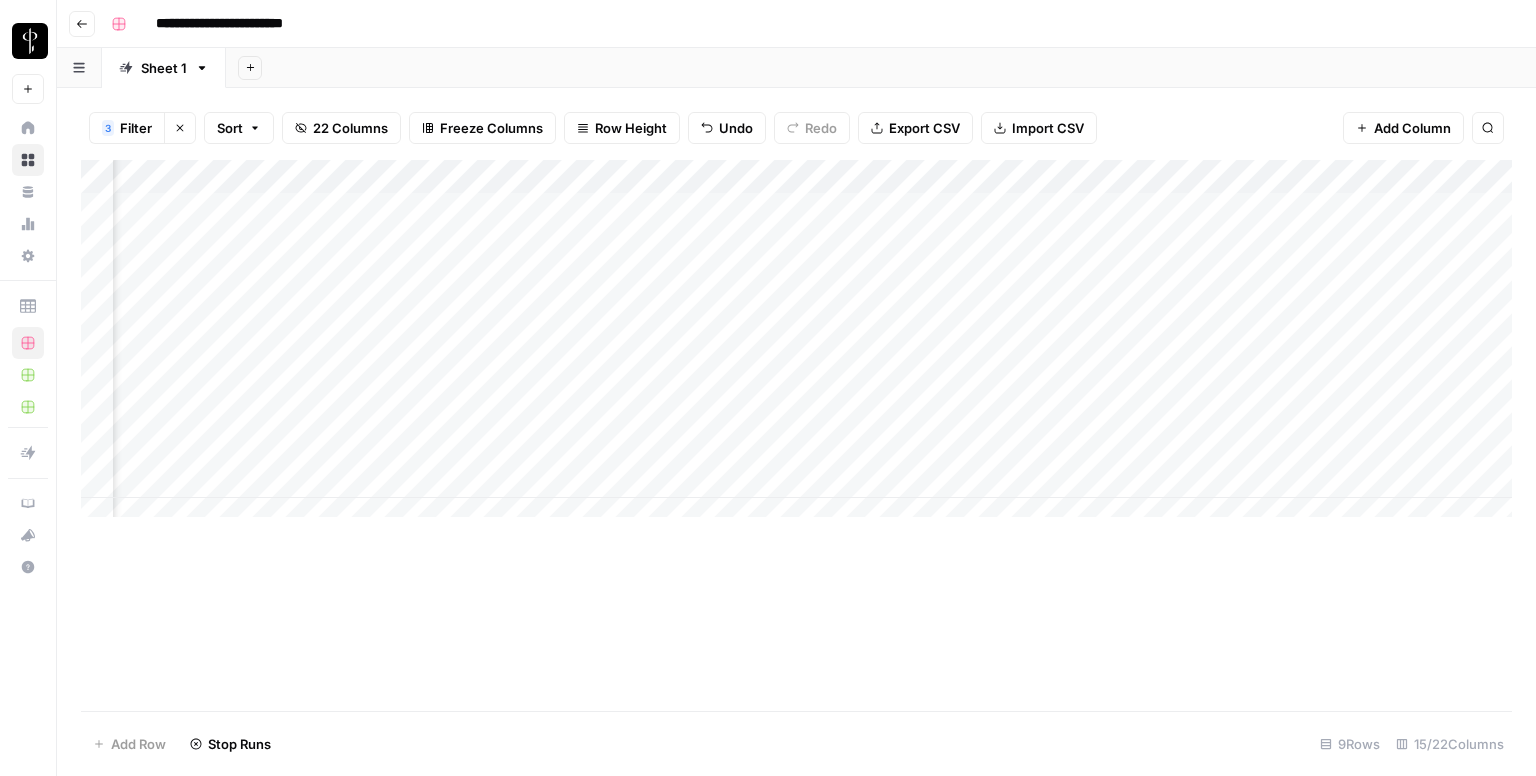 click on "Add Column" at bounding box center [796, 346] 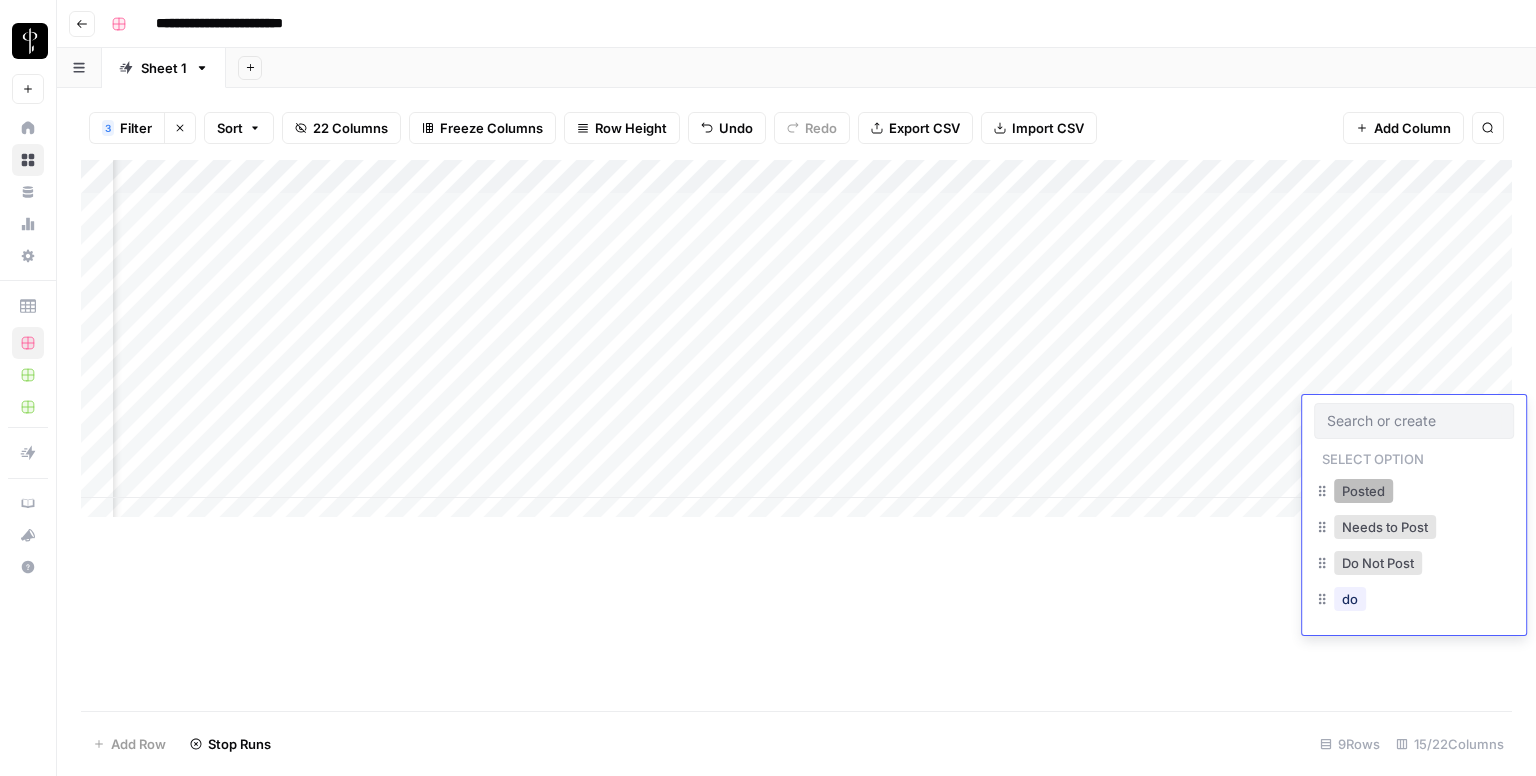 click on "Posted" at bounding box center (1363, 491) 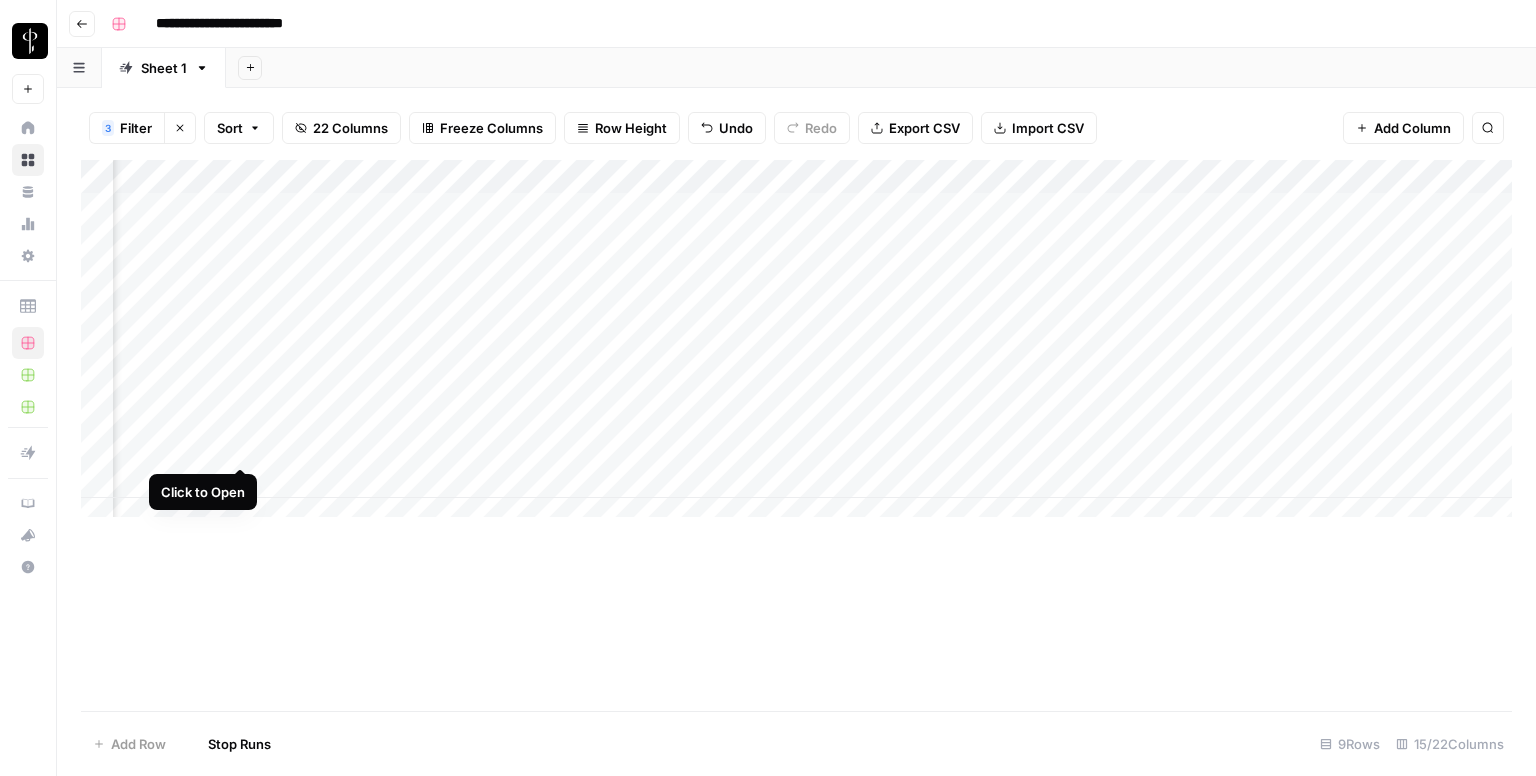 click on "Add Column" at bounding box center [796, 346] 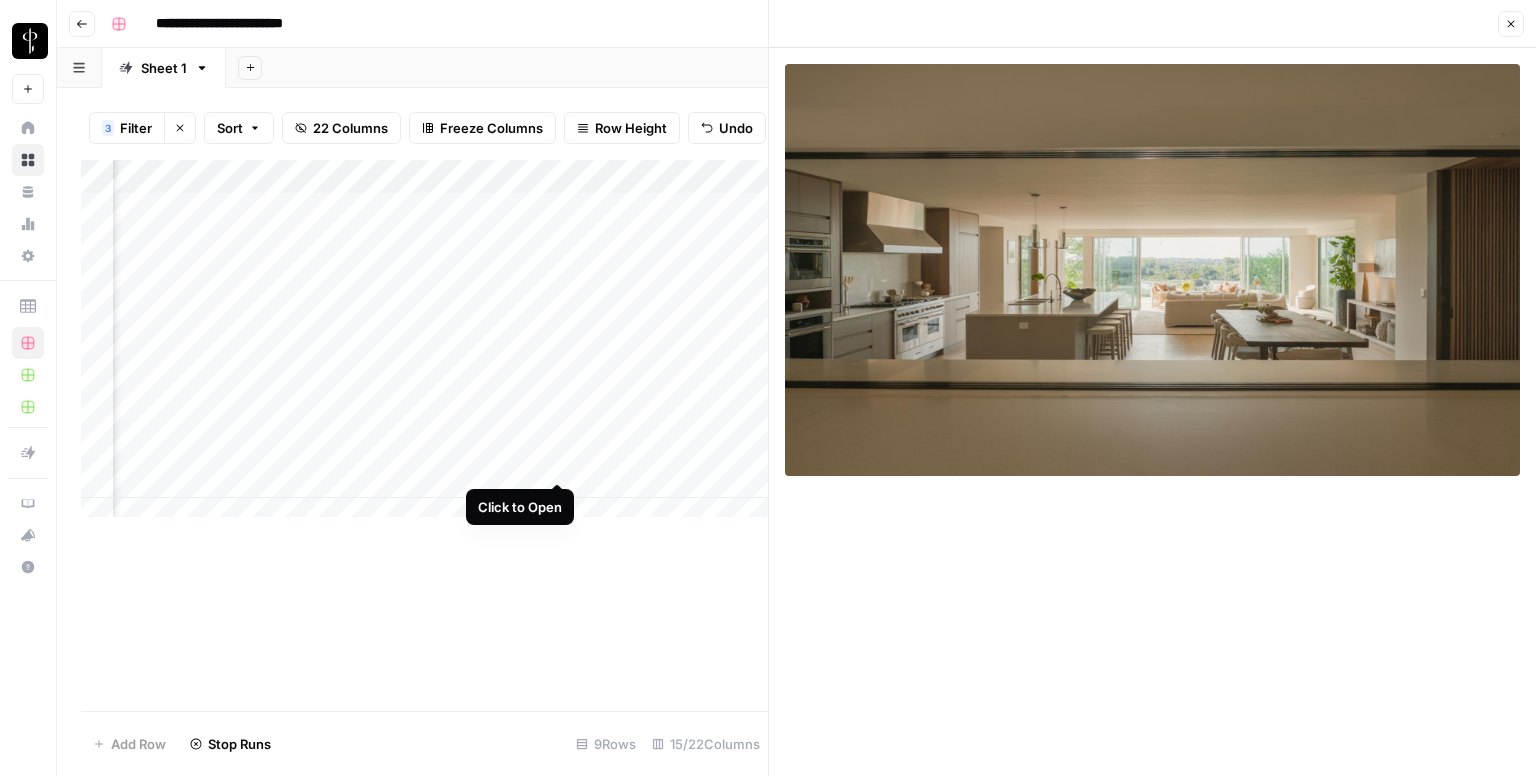 click on "Add Column" at bounding box center (424, 346) 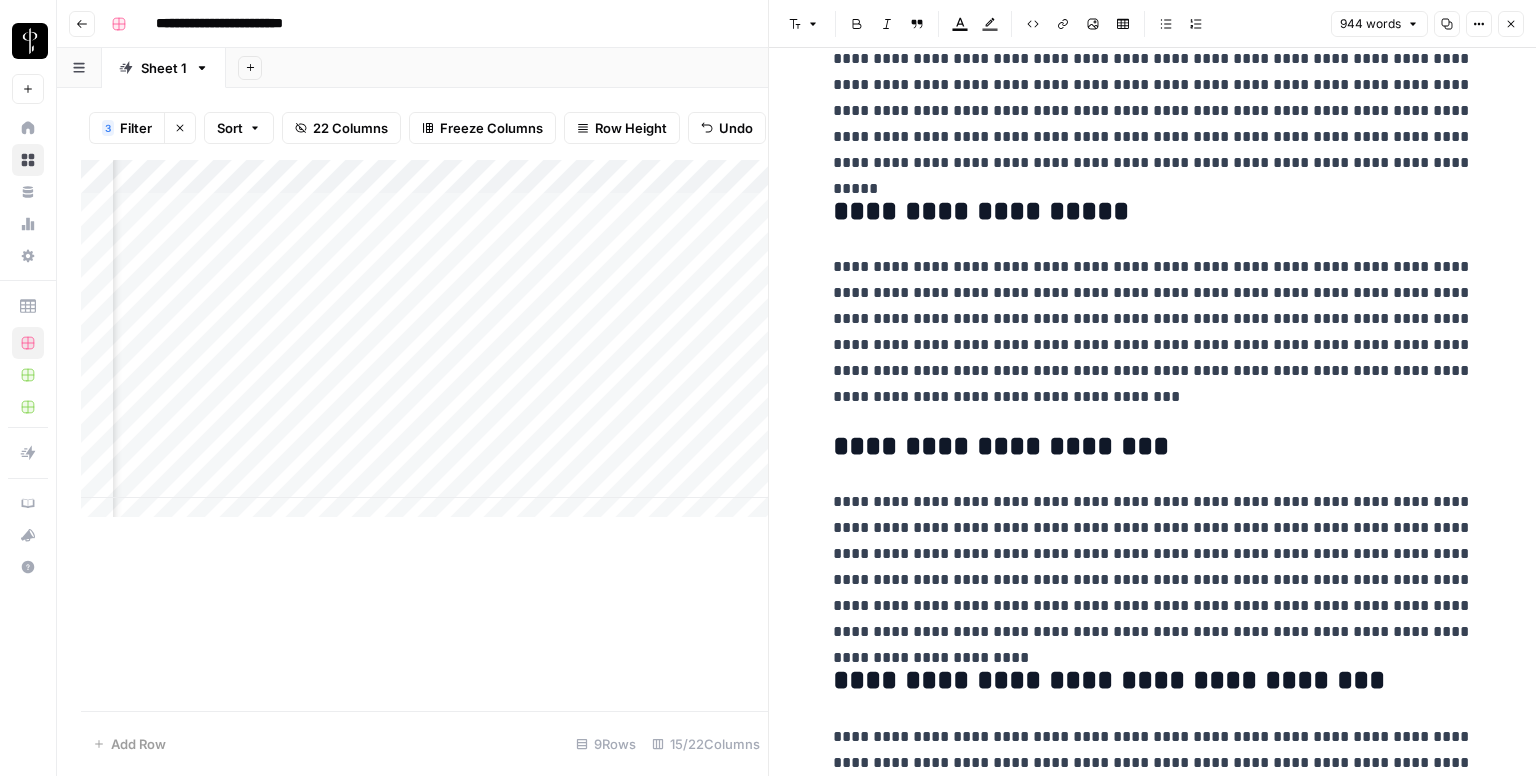 scroll, scrollTop: 2202, scrollLeft: 0, axis: vertical 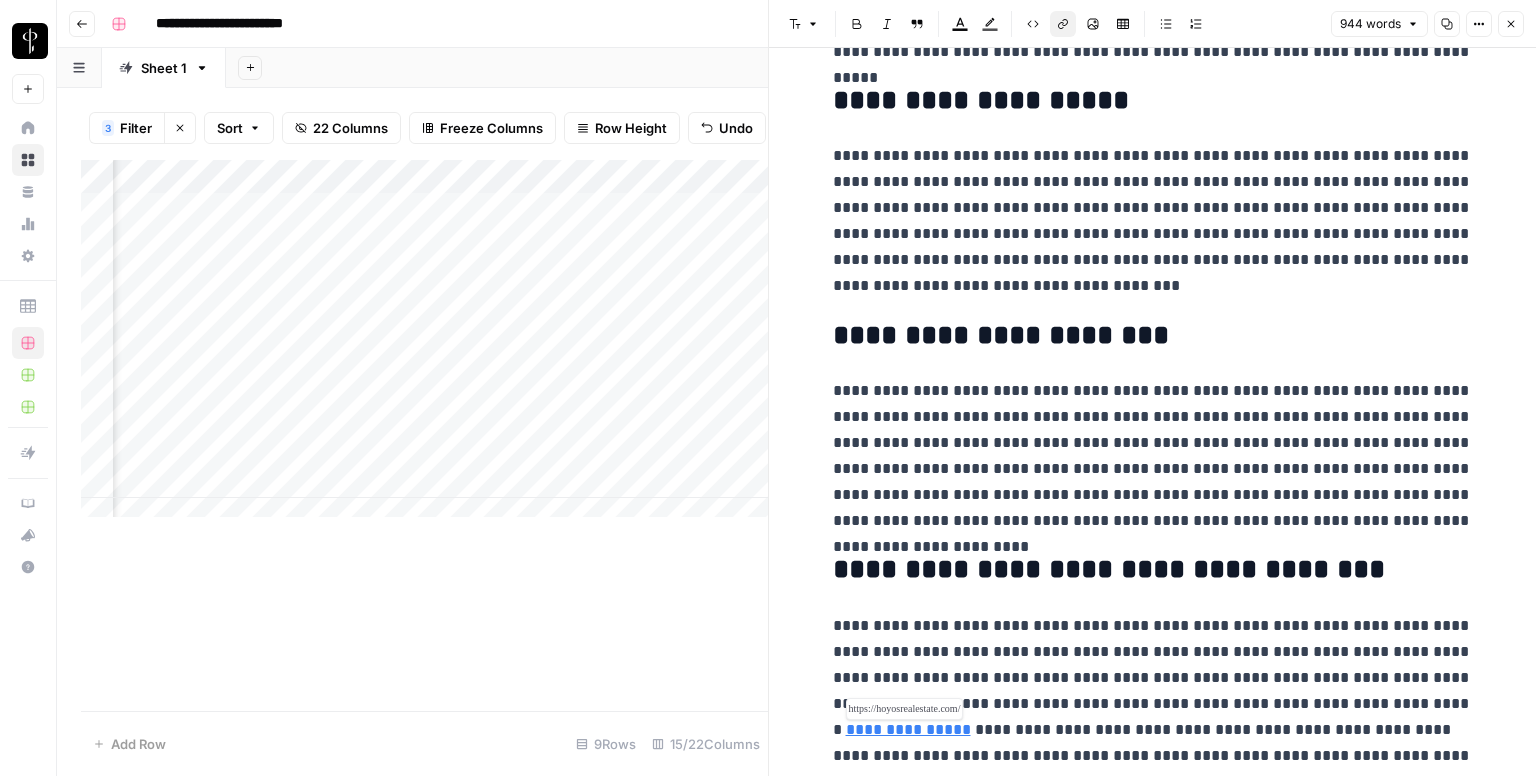 click on "**********" at bounding box center [908, 729] 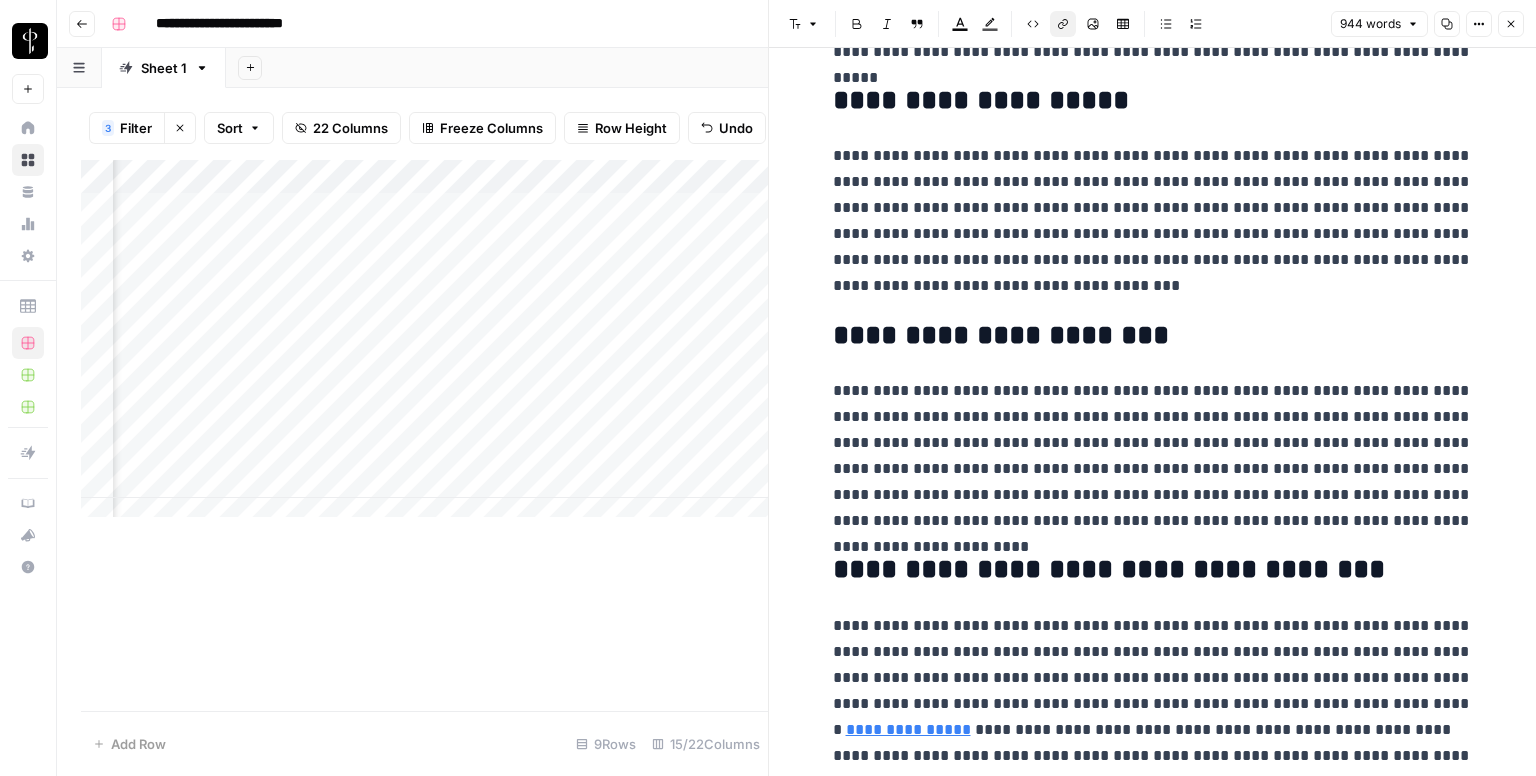click 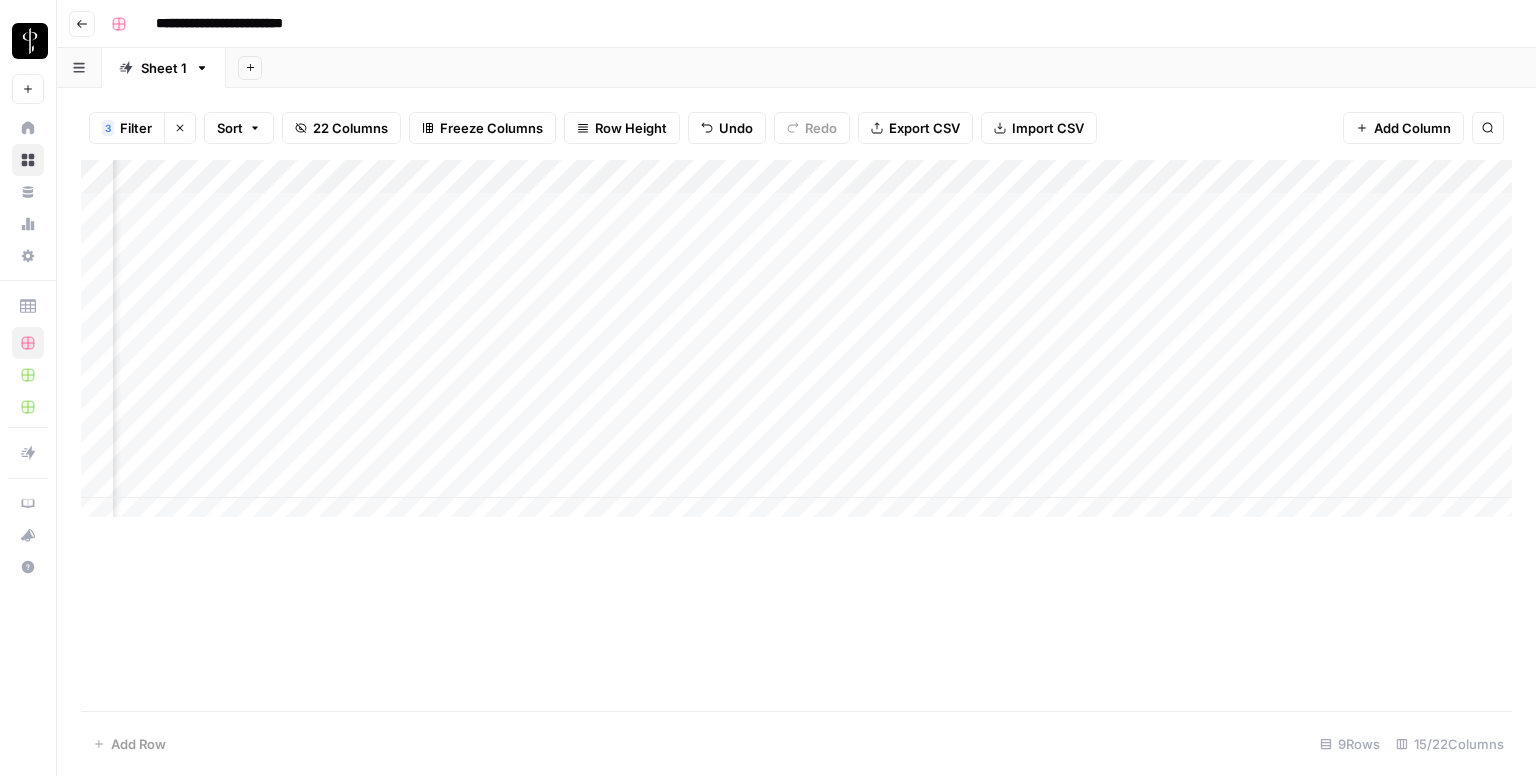 click on "Add Column" at bounding box center (796, 346) 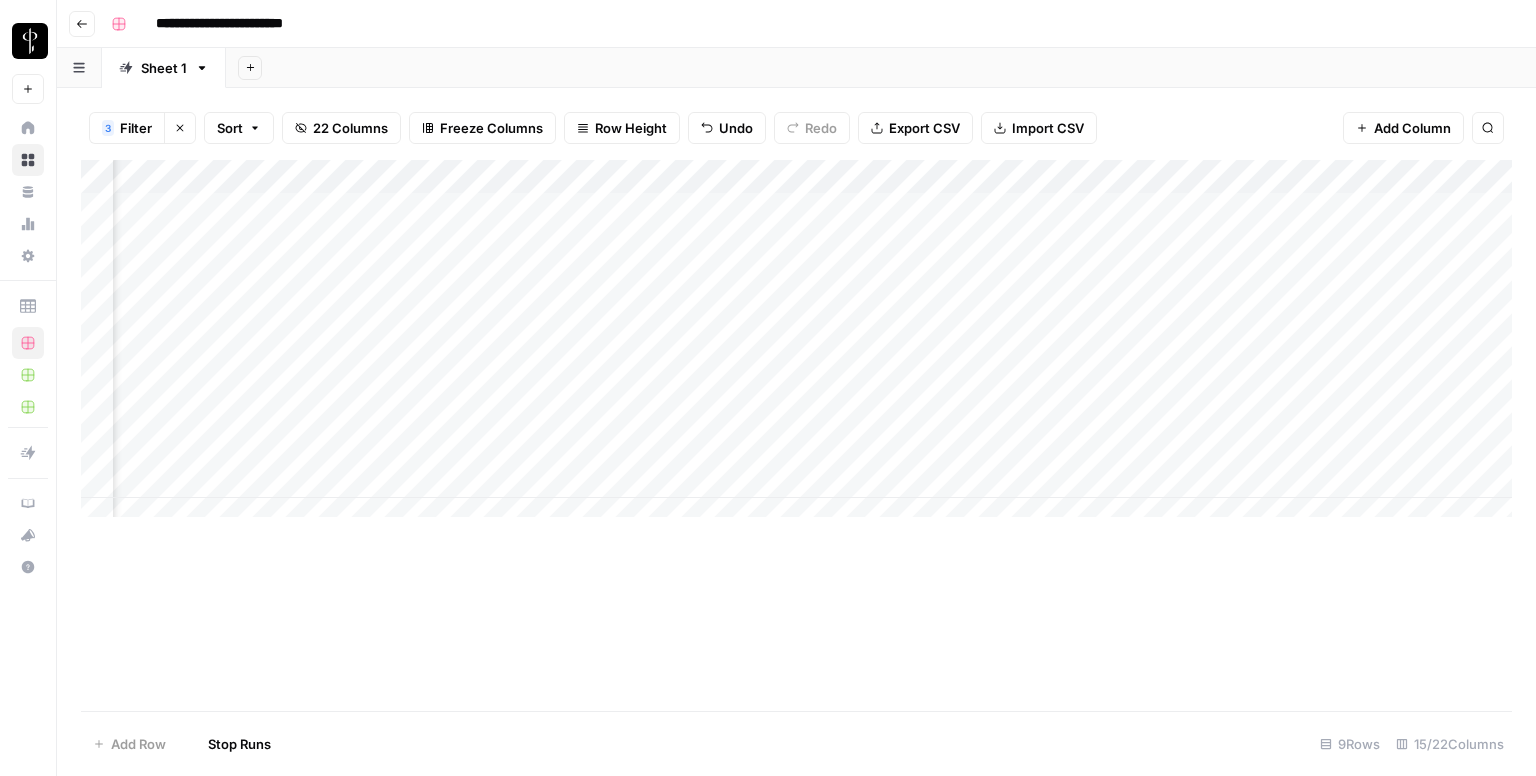 click on "Add Column" at bounding box center (796, 346) 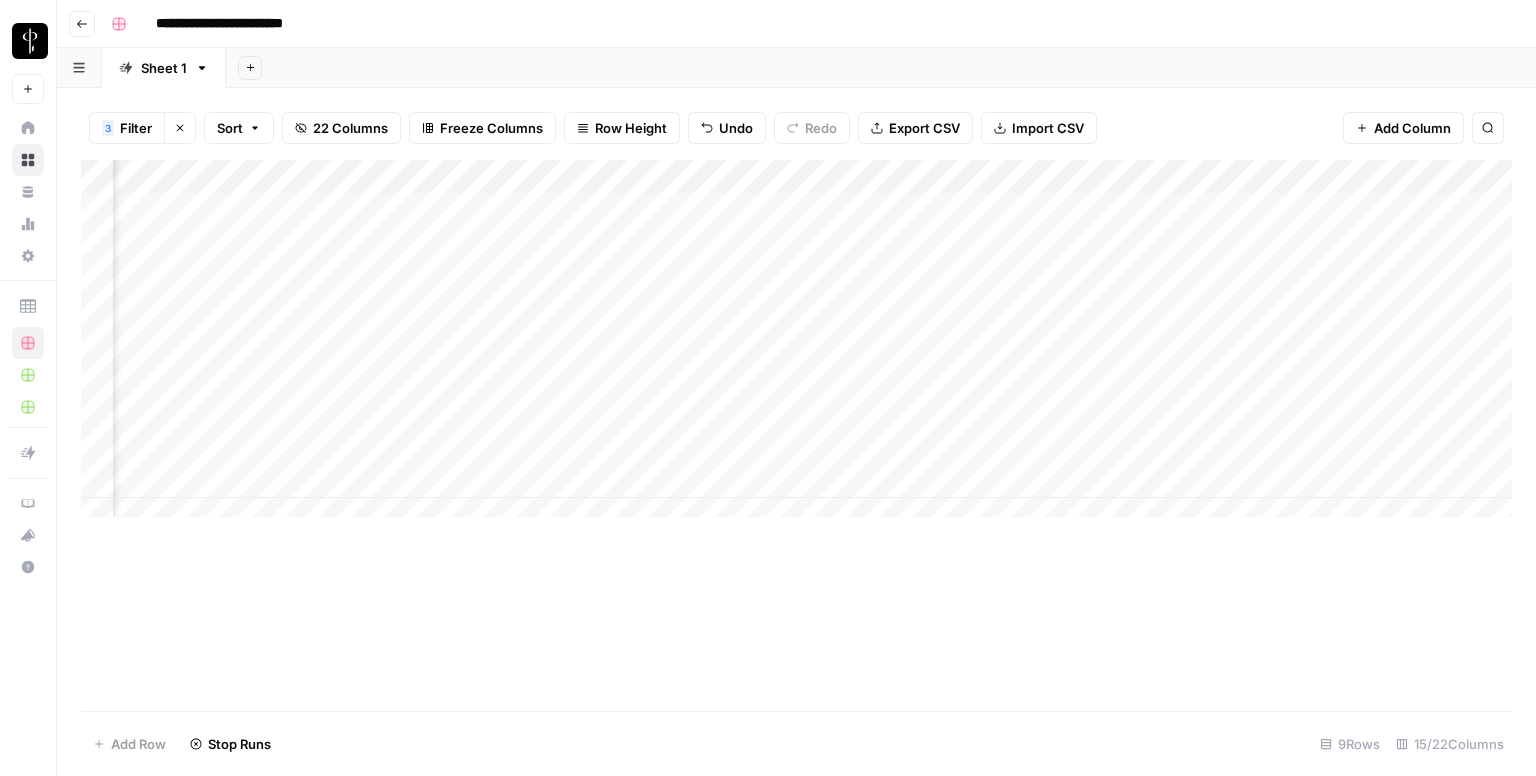 click on "Add Column" at bounding box center [796, 346] 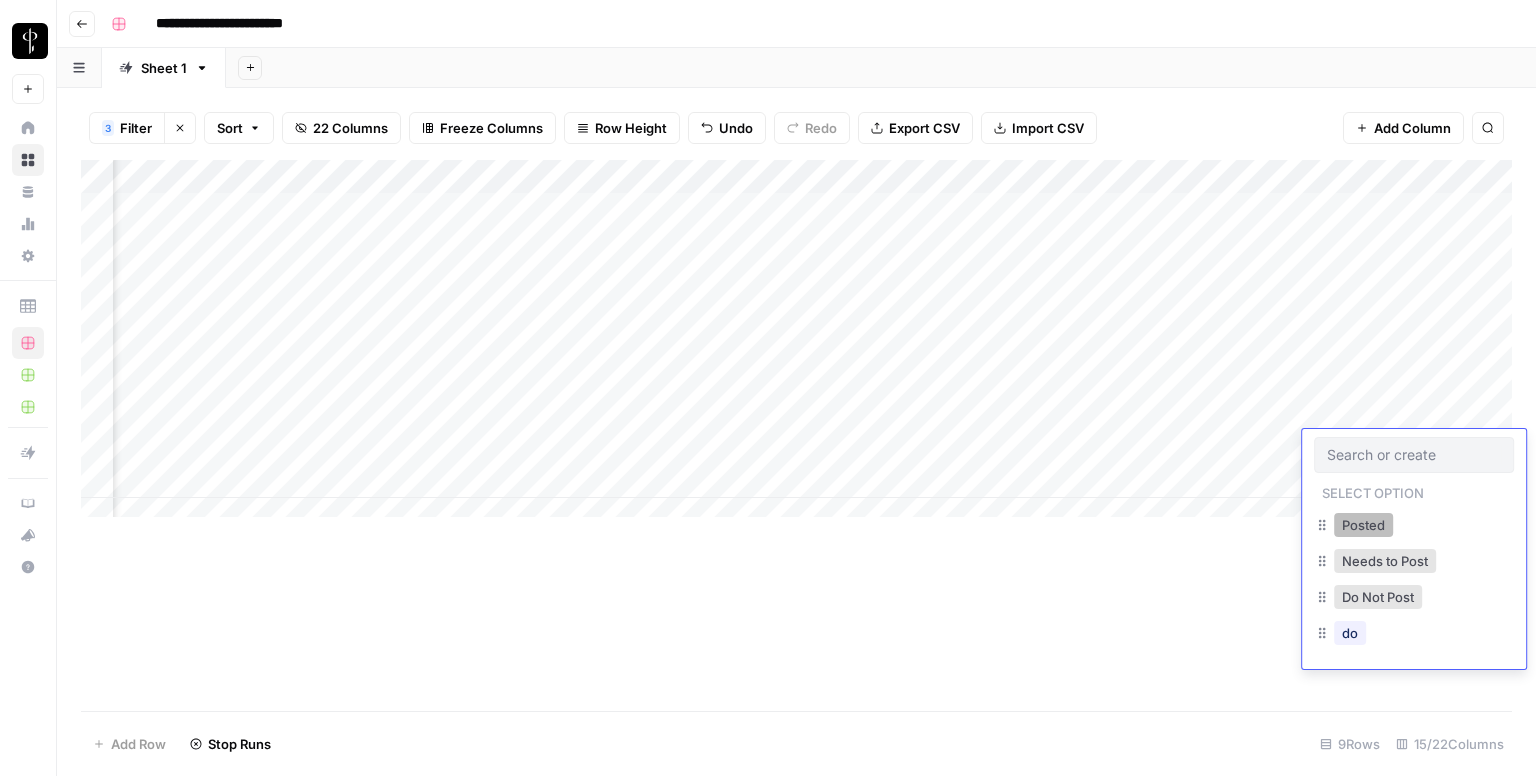 click on "Posted" at bounding box center (1363, 525) 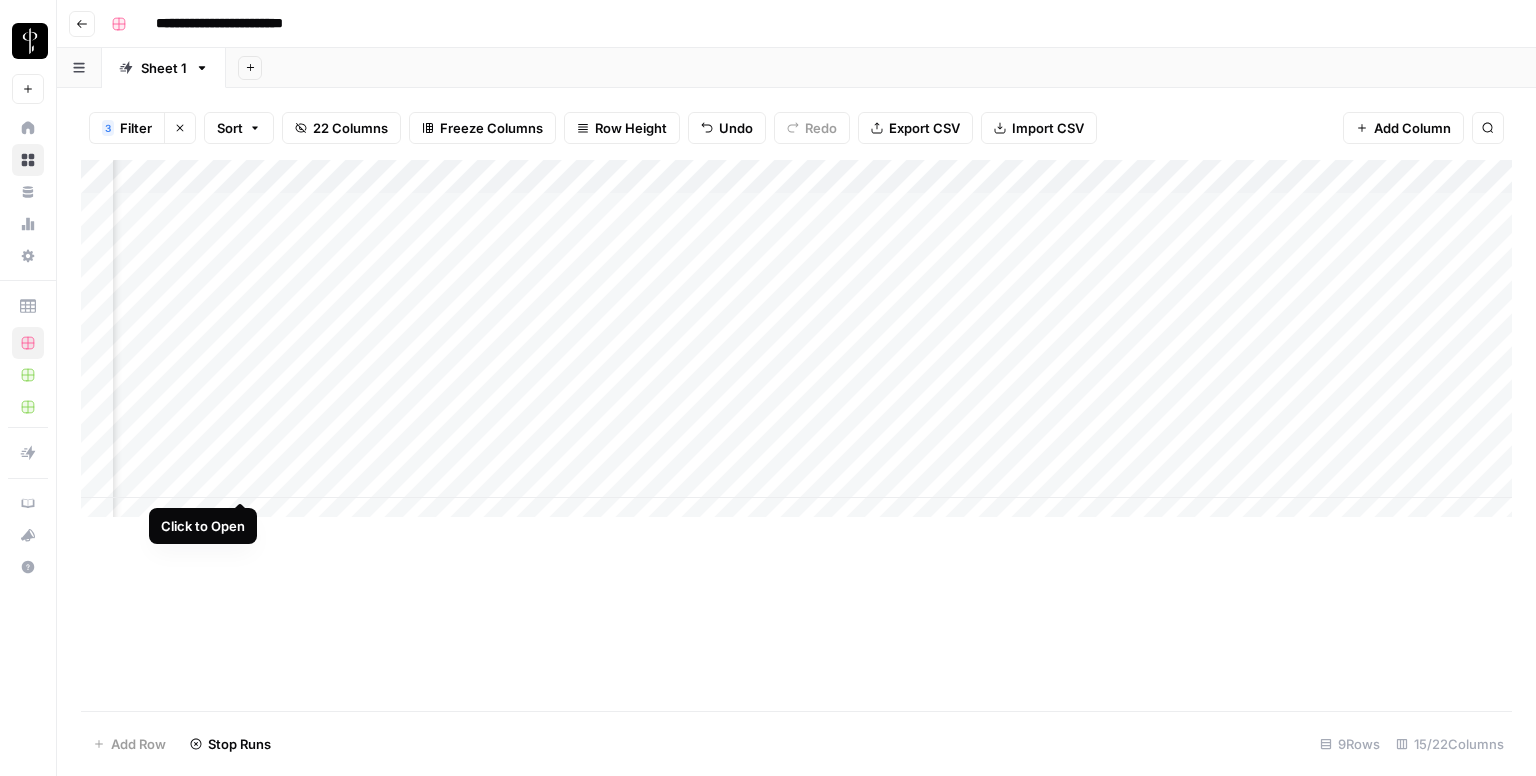 click on "Add Column" at bounding box center [796, 346] 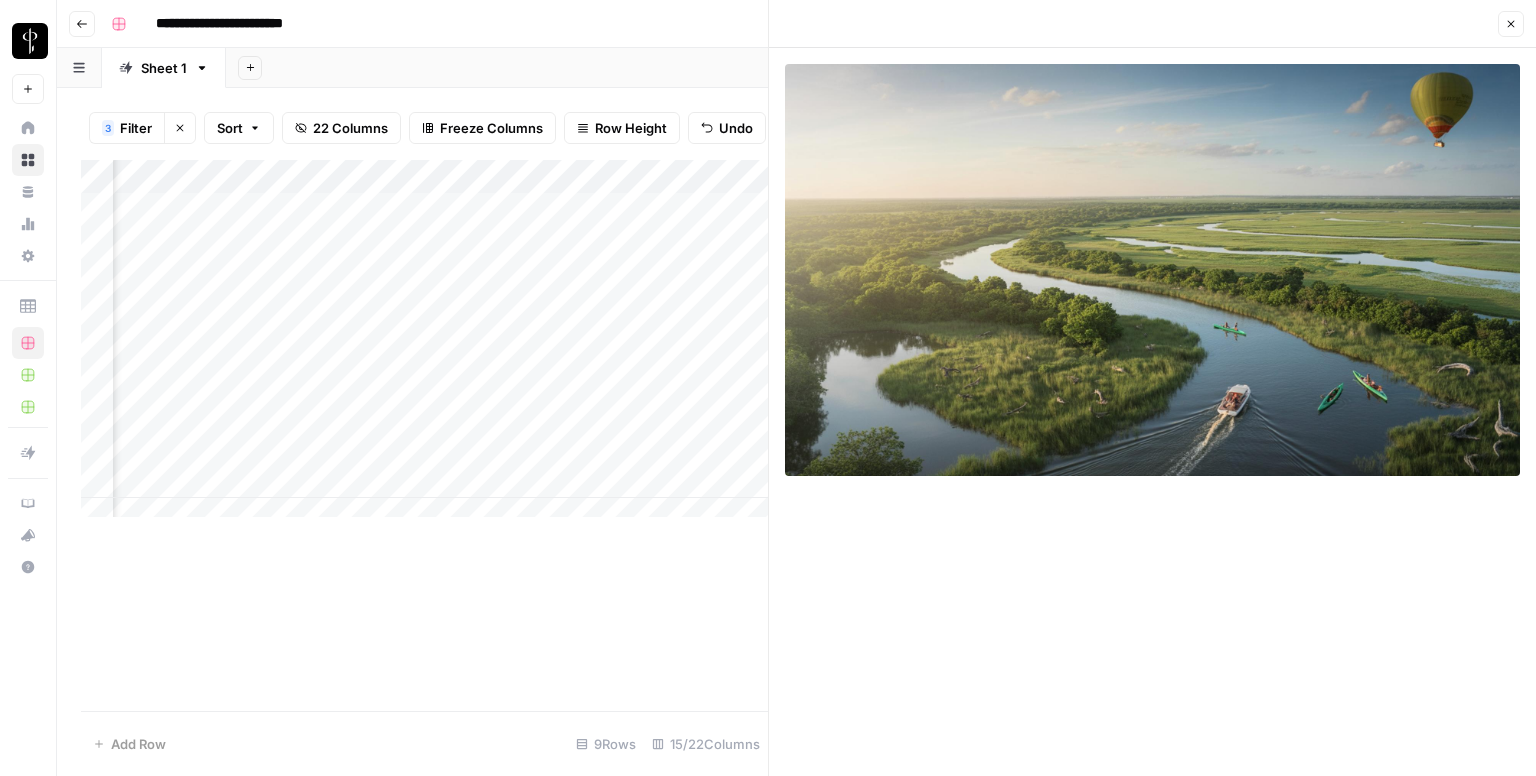 click 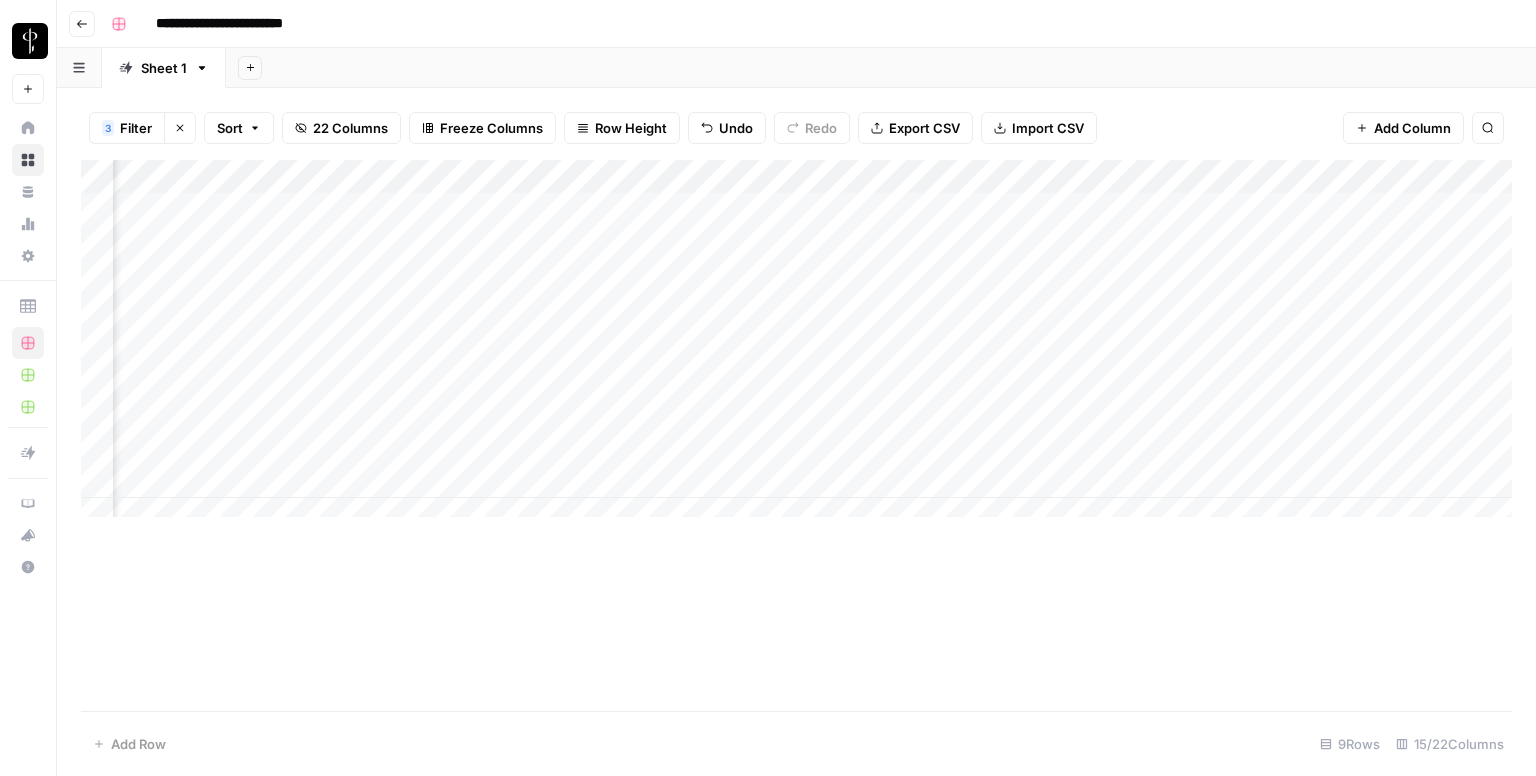 click on "Add Column" at bounding box center (796, 435) 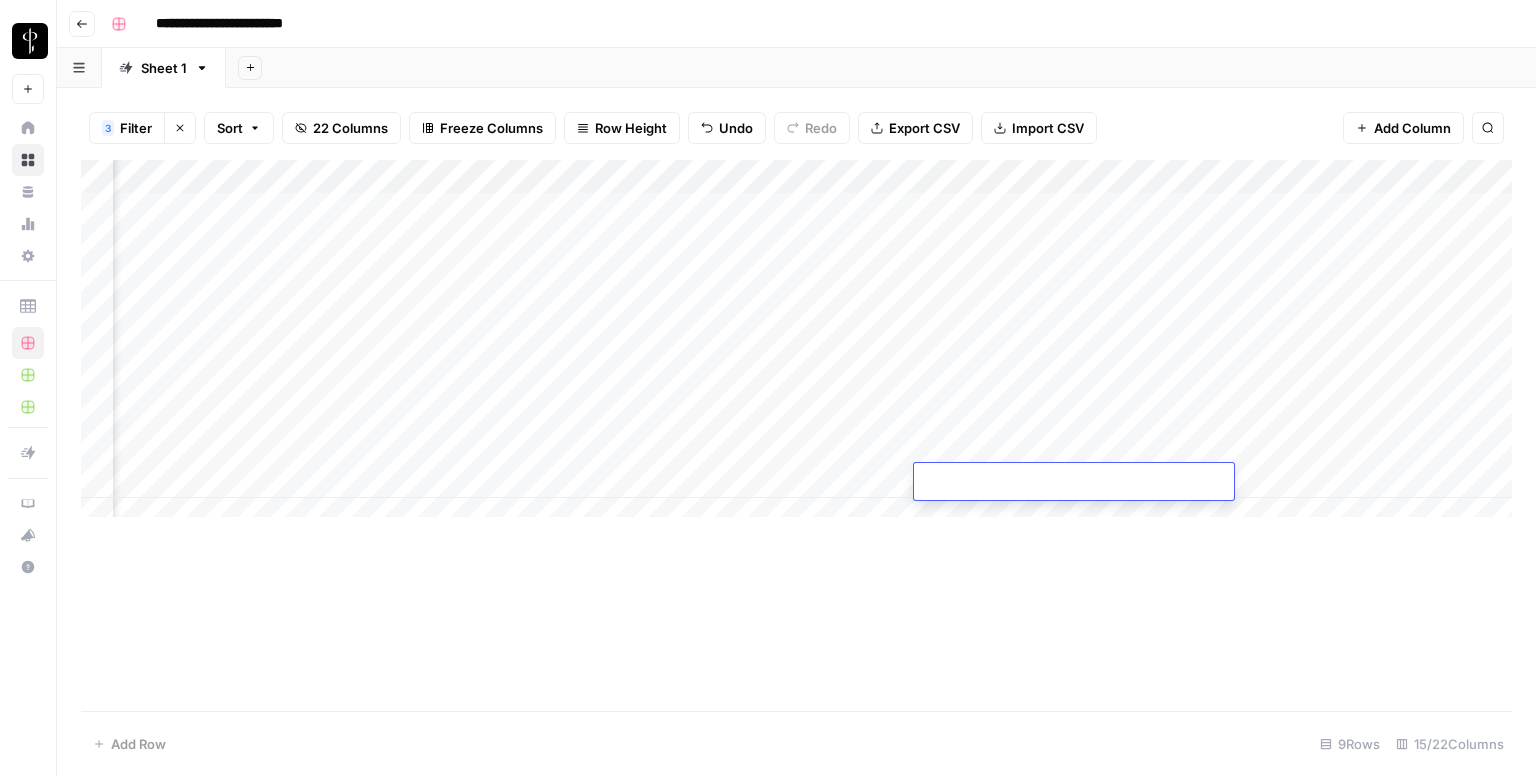 type on "**********" 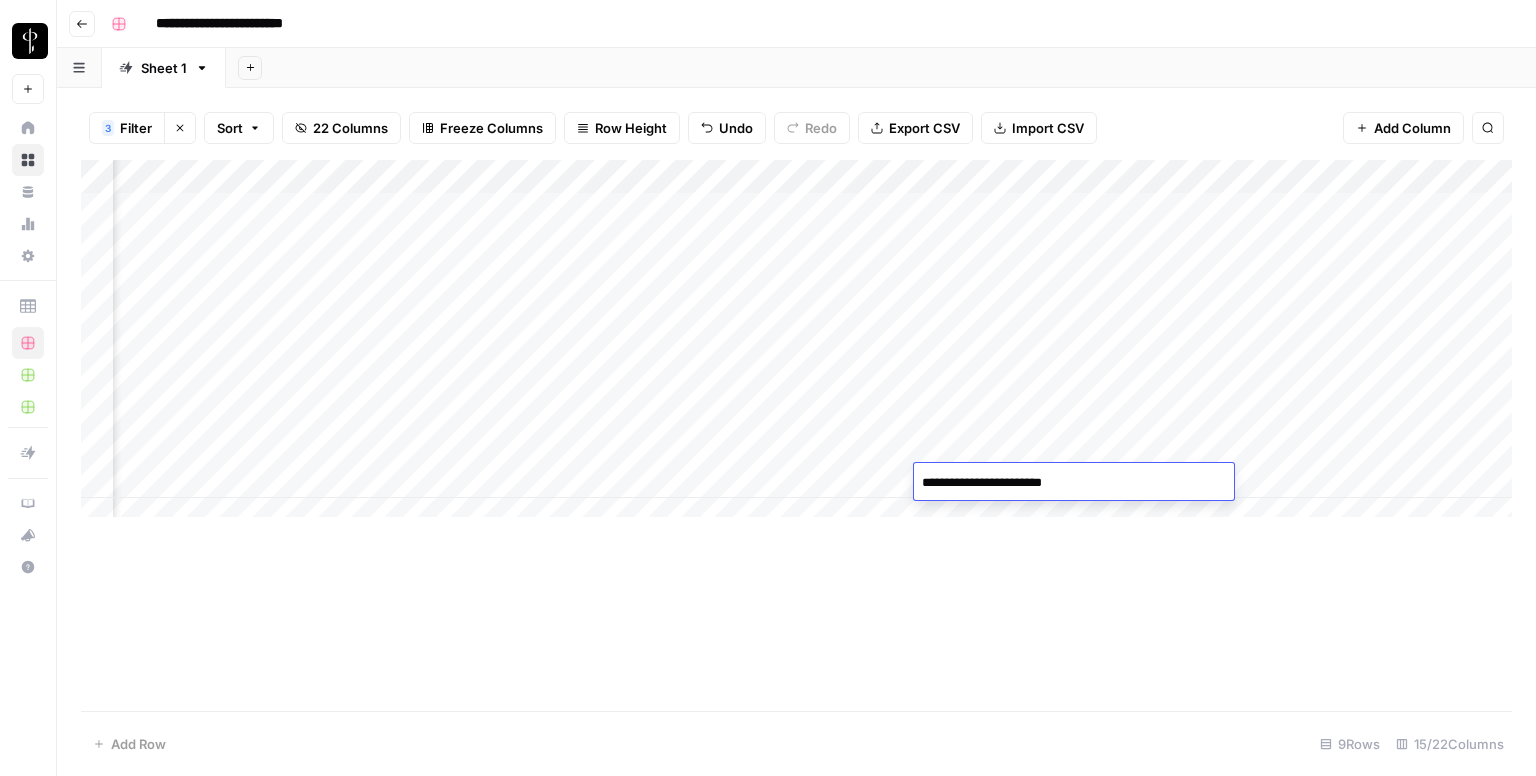 click on "Add Column" at bounding box center [796, 346] 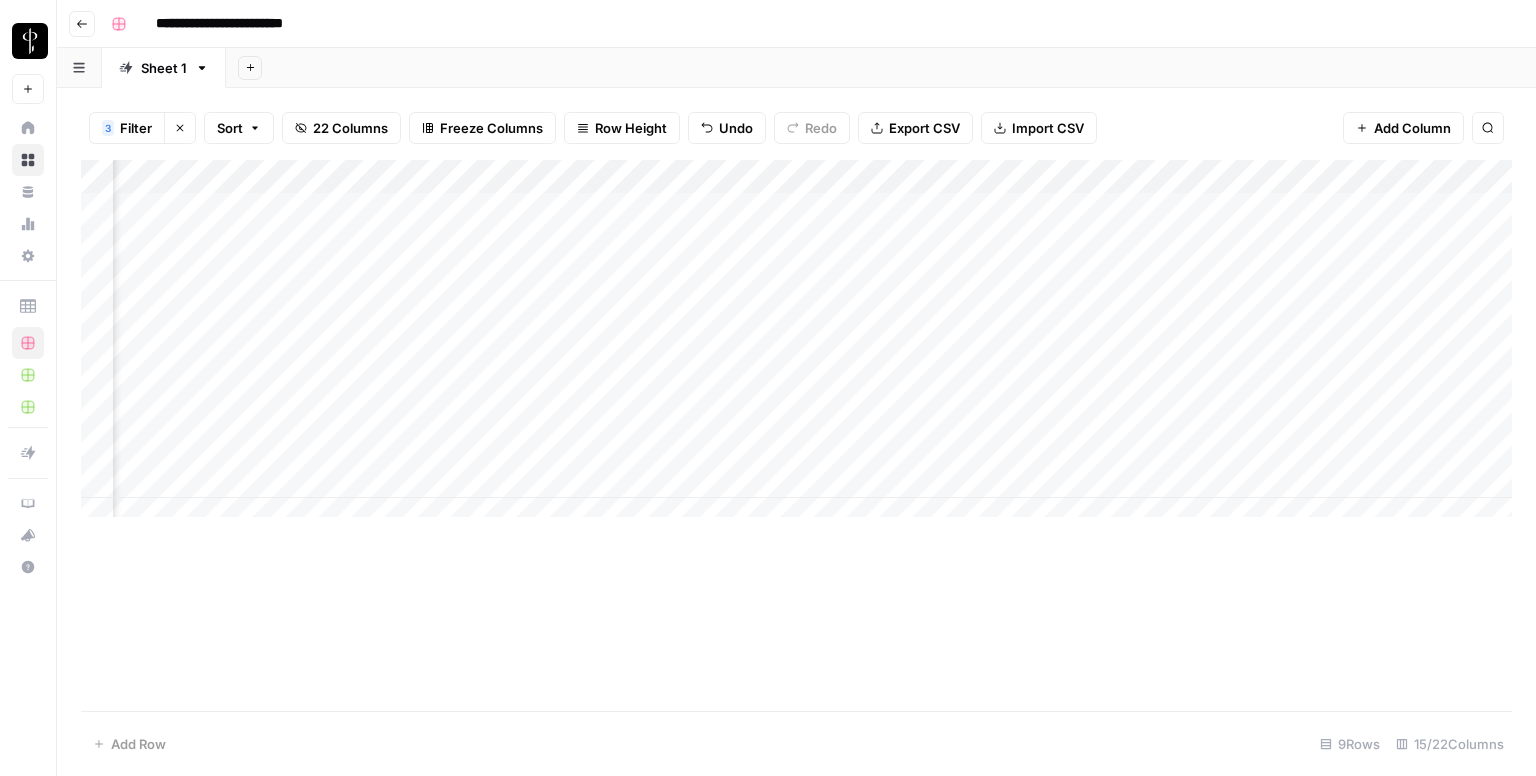 click on "Add Column" at bounding box center (796, 346) 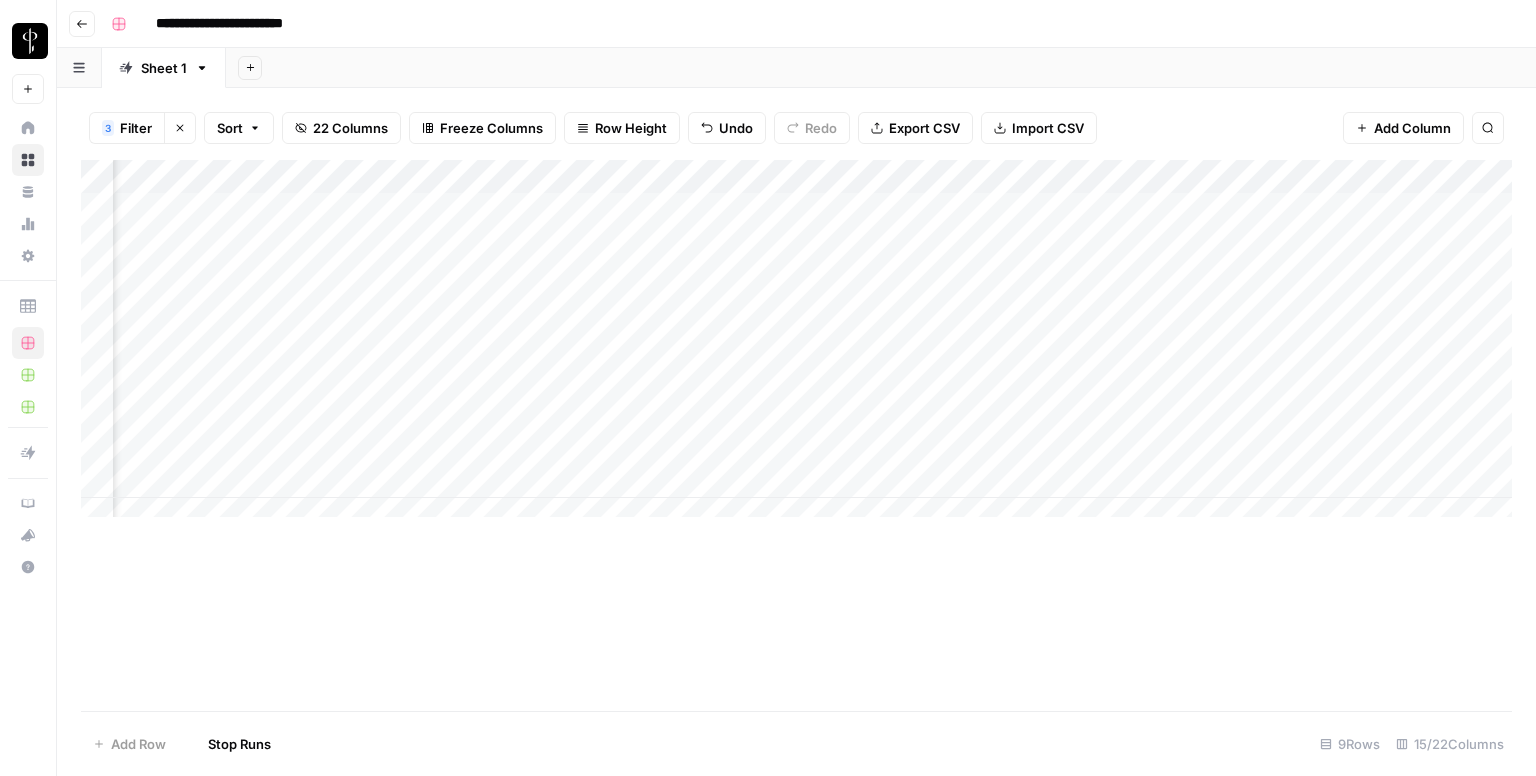 click on "Add Column" at bounding box center [796, 346] 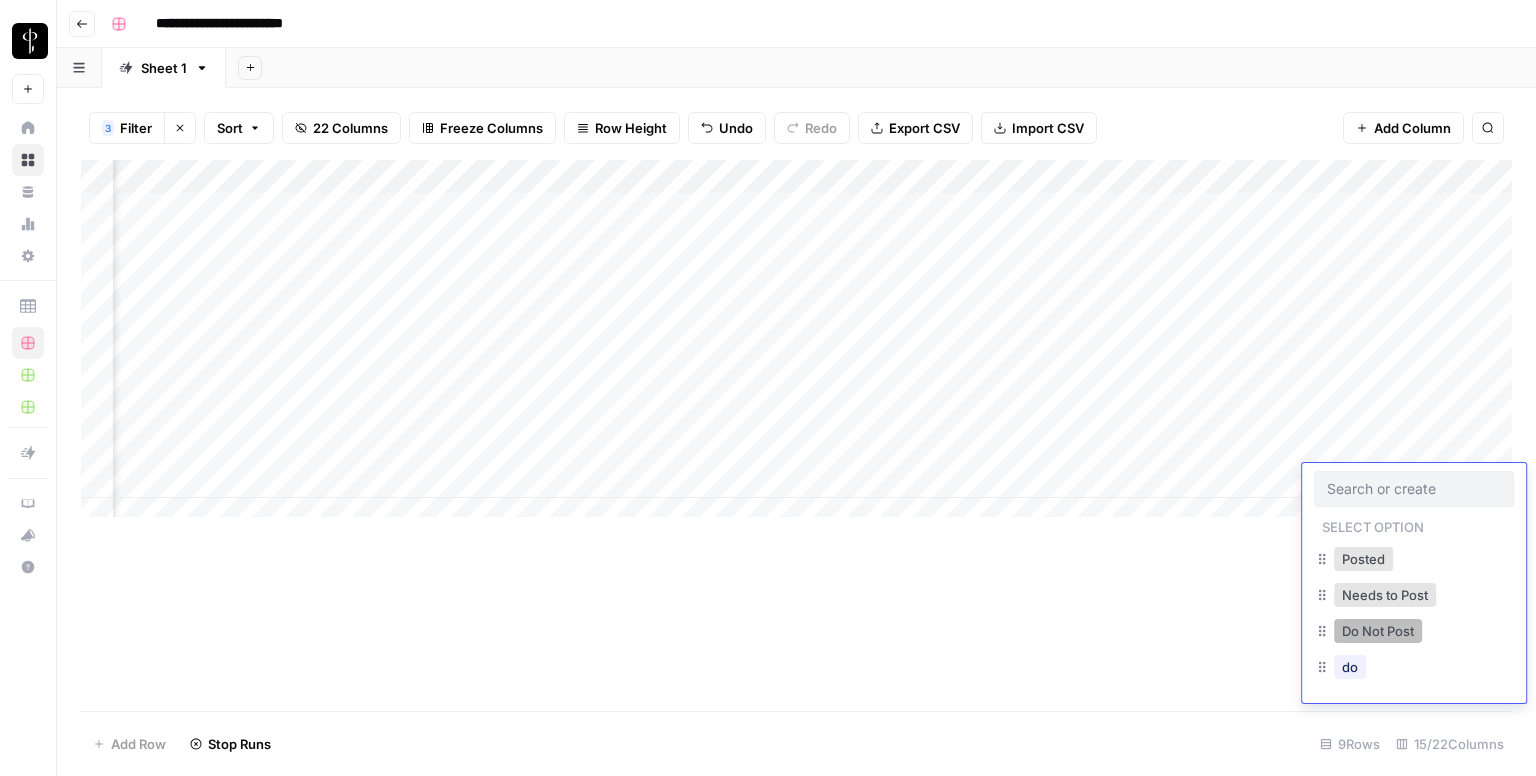 click on "Do Not Post" at bounding box center [1378, 631] 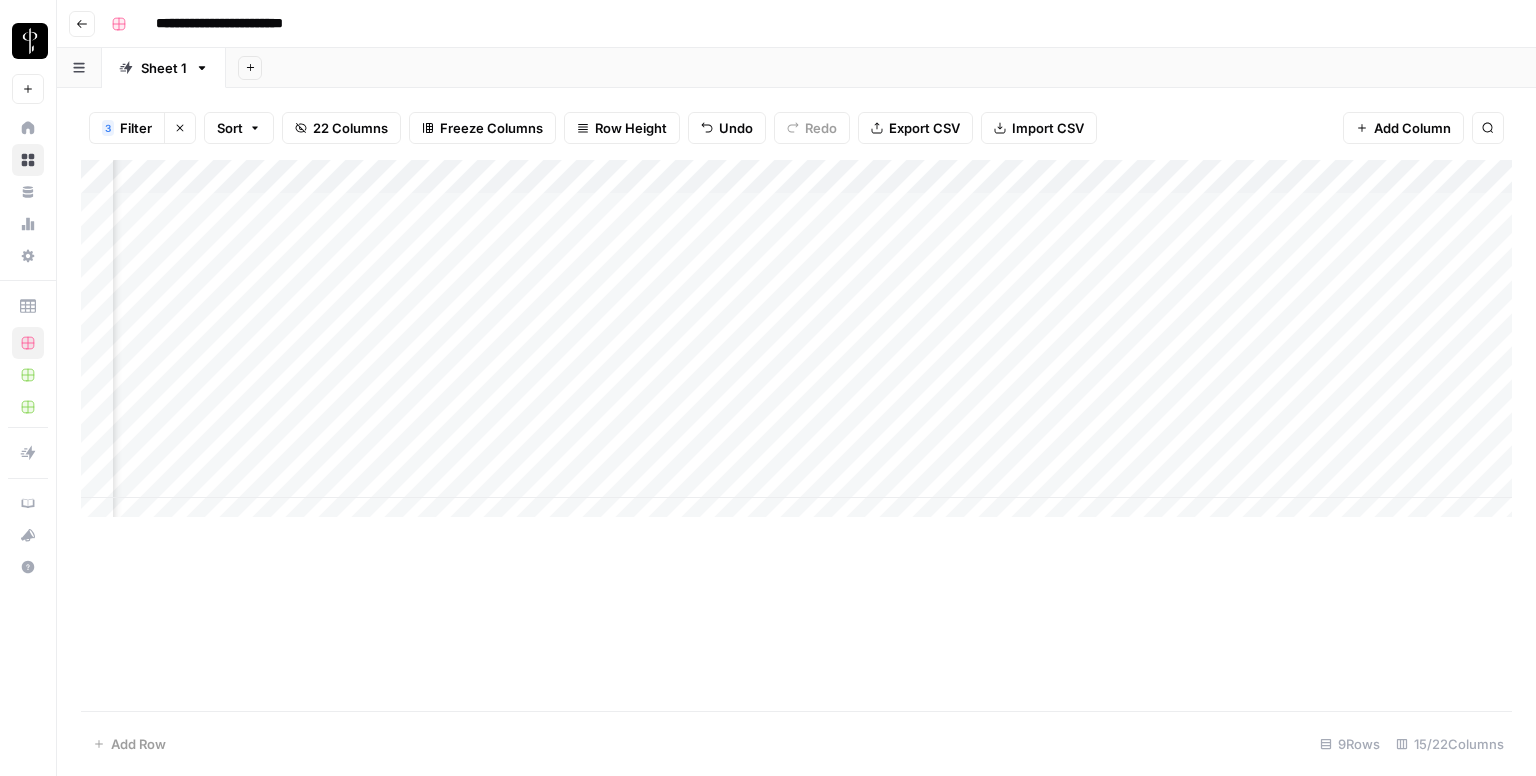 click on "Add Column" at bounding box center (796, 435) 